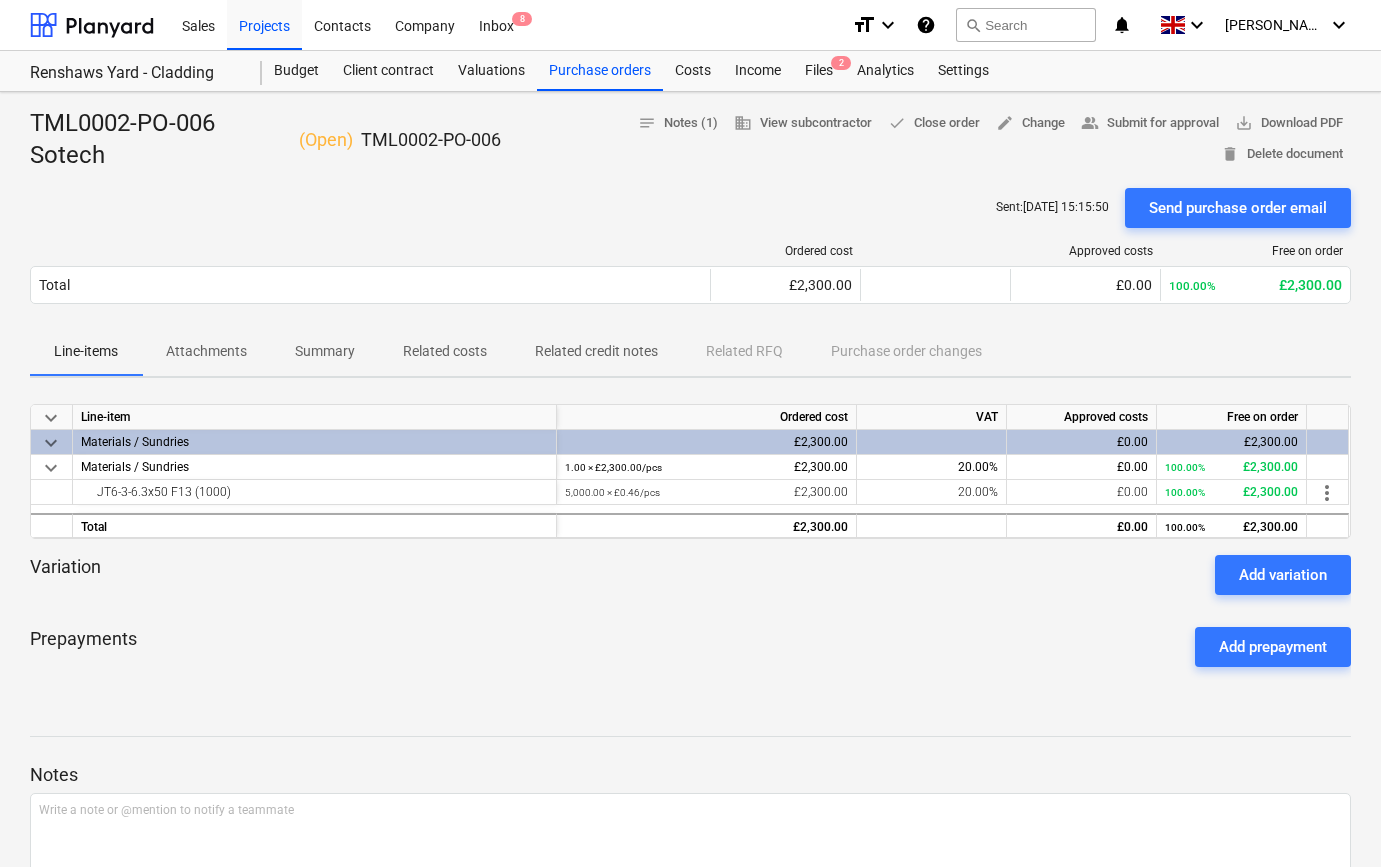 scroll, scrollTop: 0, scrollLeft: 0, axis: both 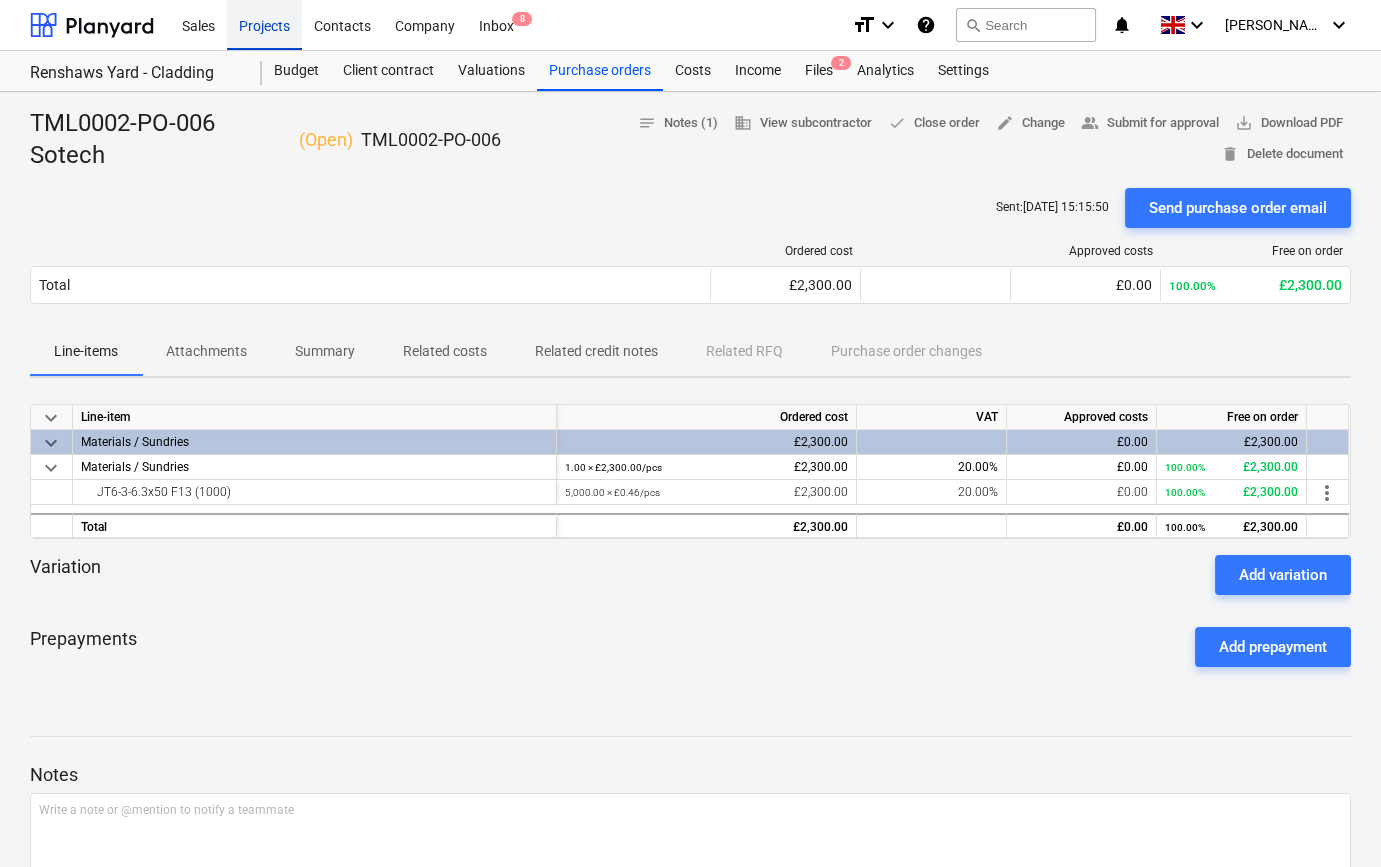 click on "Projects" at bounding box center [264, 24] 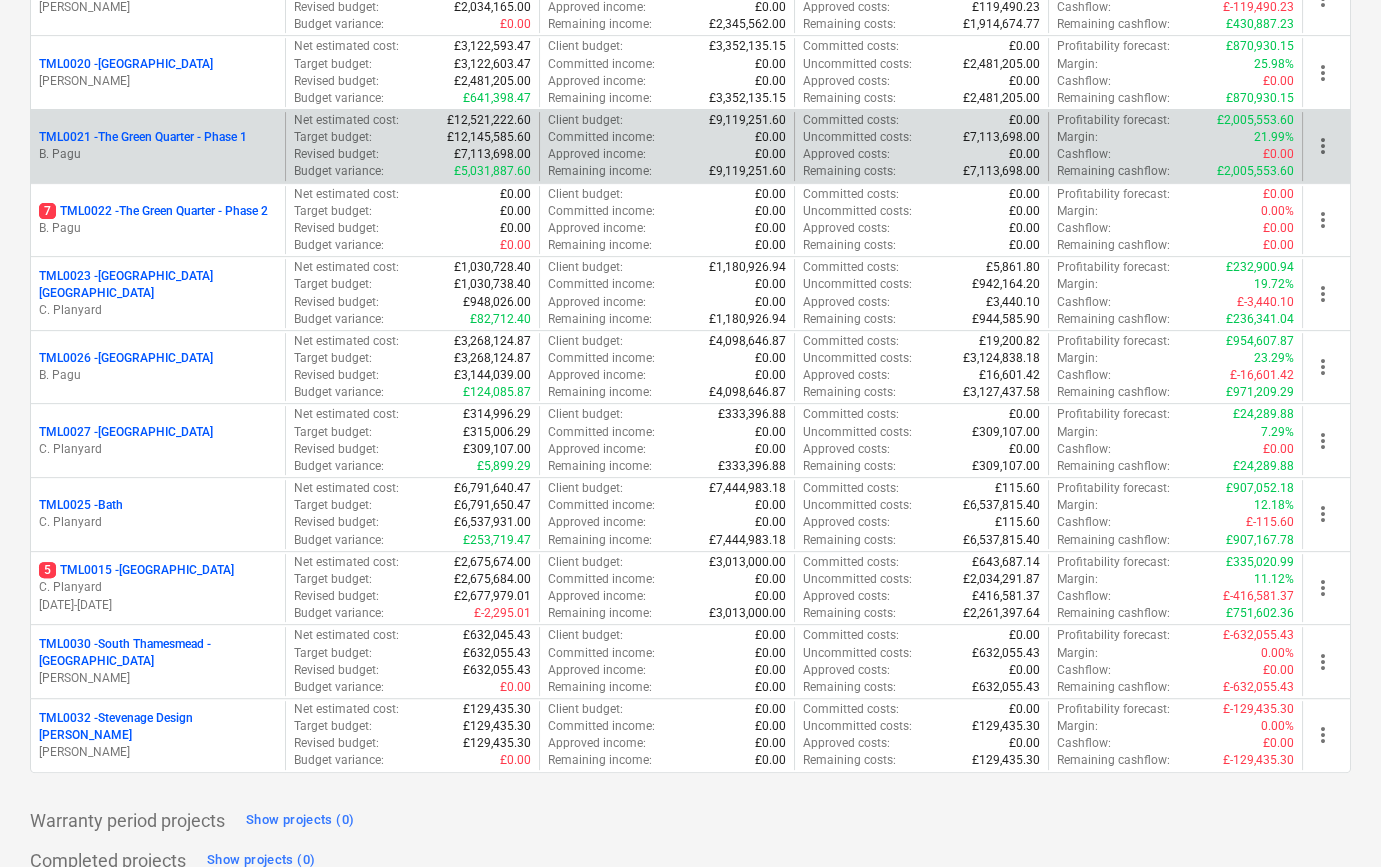 scroll, scrollTop: 1636, scrollLeft: 0, axis: vertical 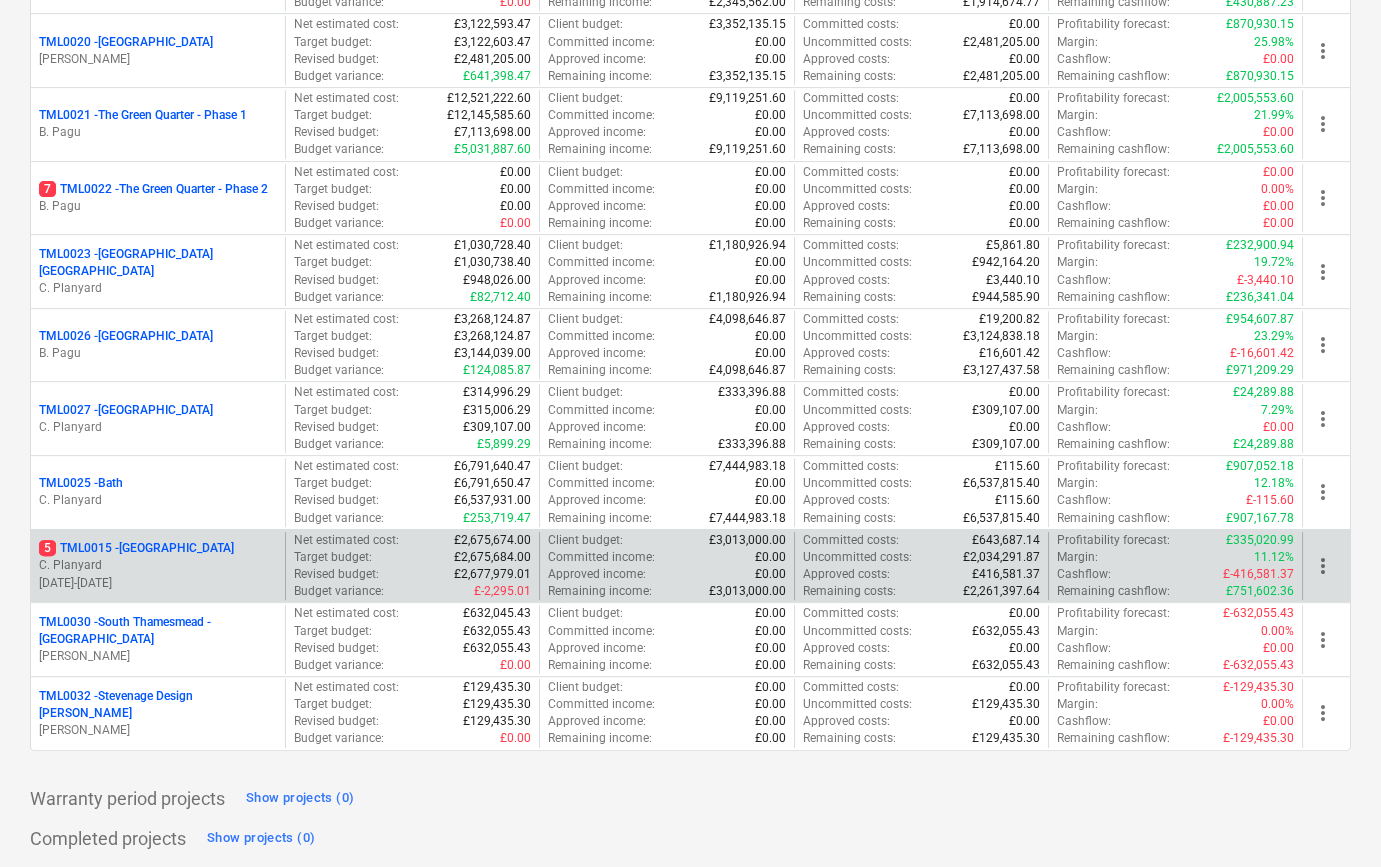 click on "C. Planyard" at bounding box center (158, 565) 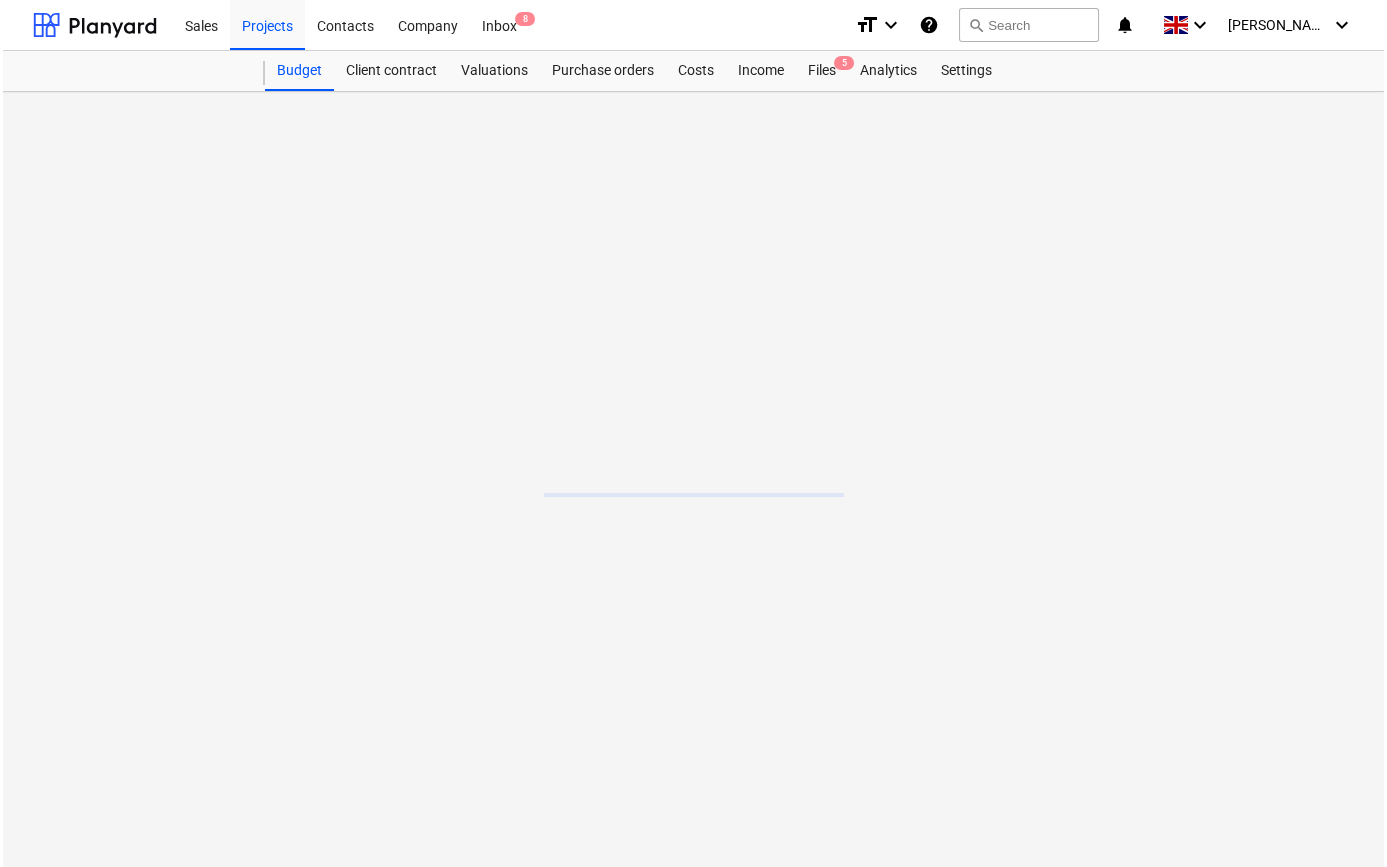 scroll, scrollTop: 0, scrollLeft: 0, axis: both 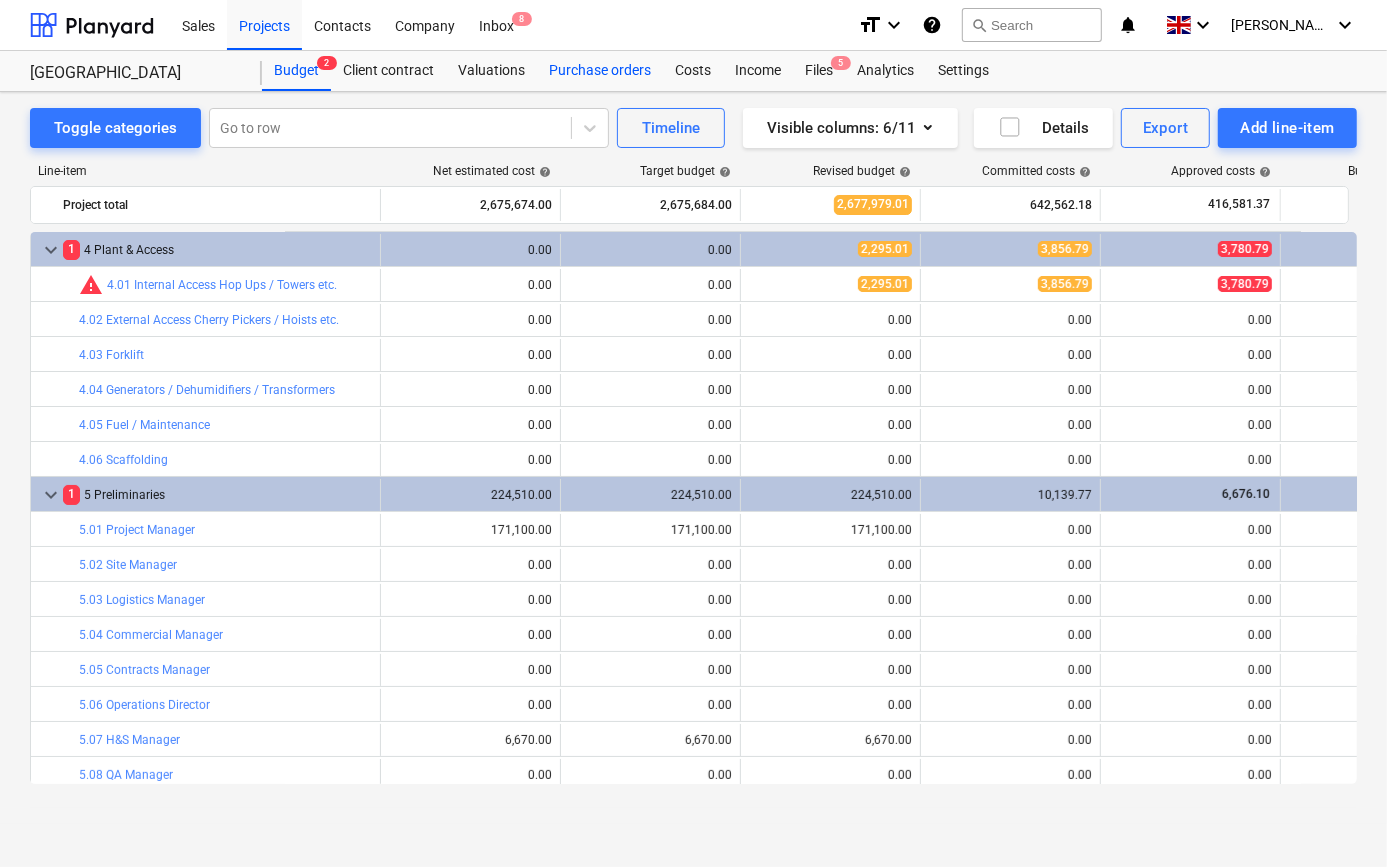 click on "Purchase orders" at bounding box center [600, 71] 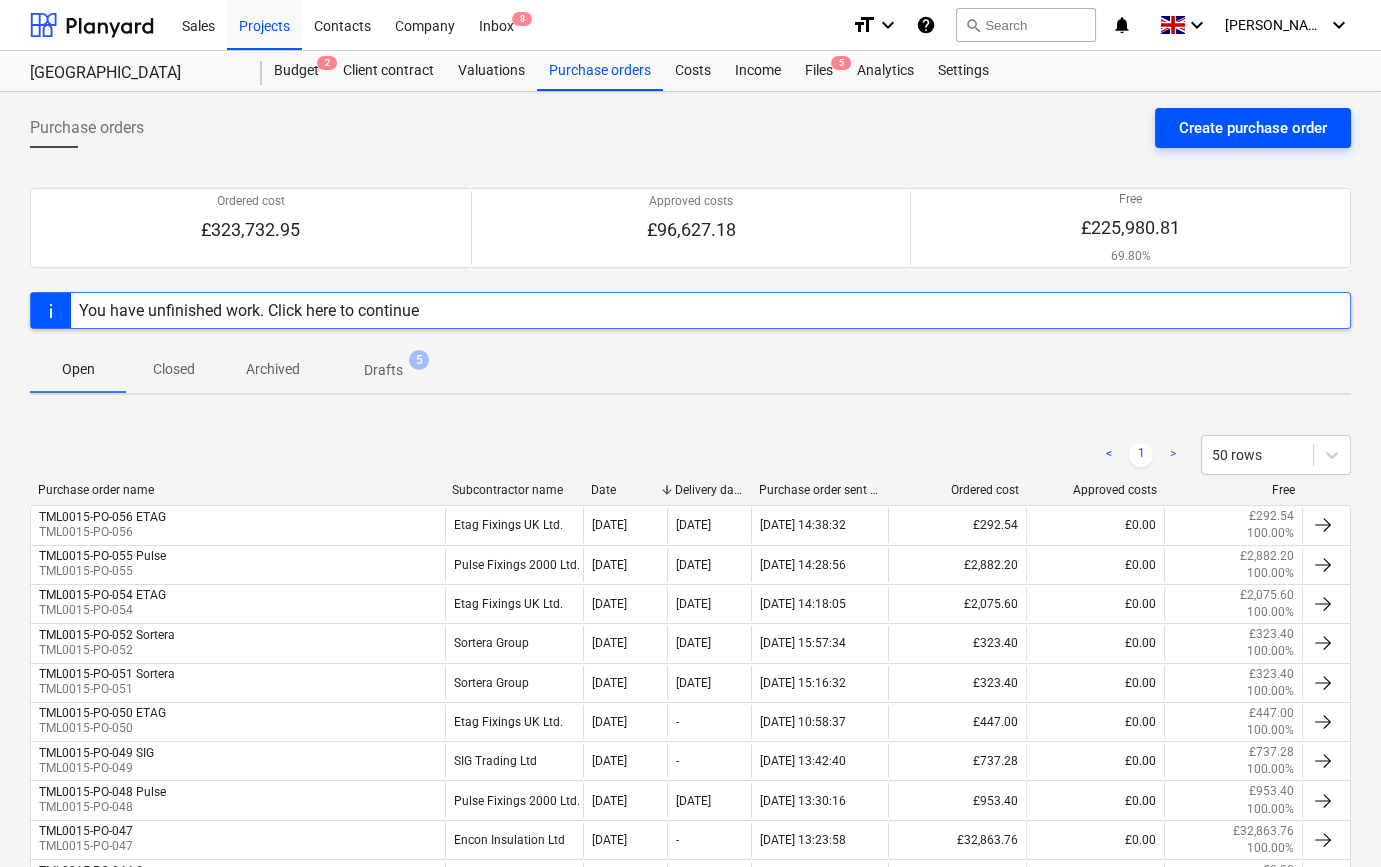click on "Create purchase order" at bounding box center [1253, 128] 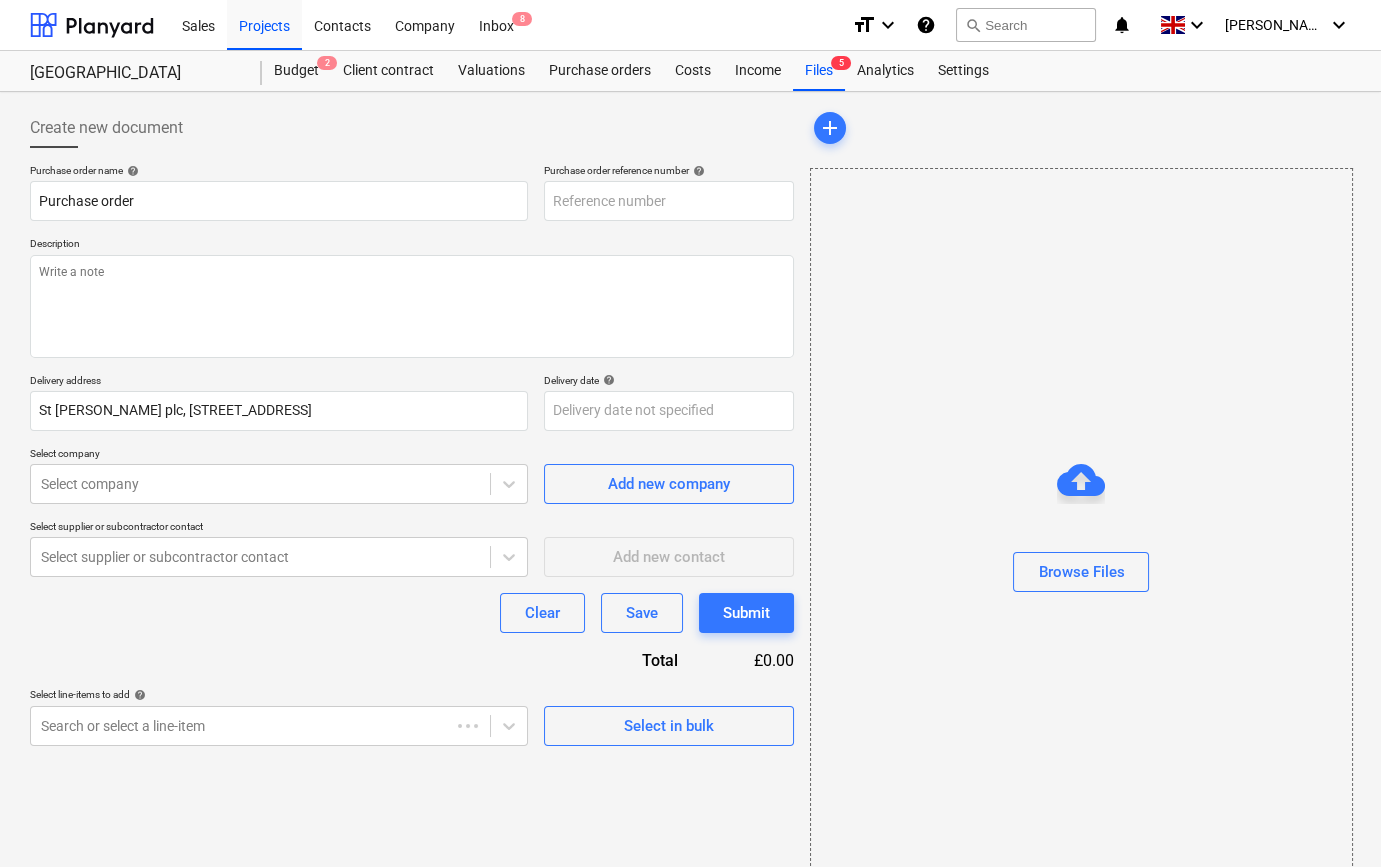 type on "x" 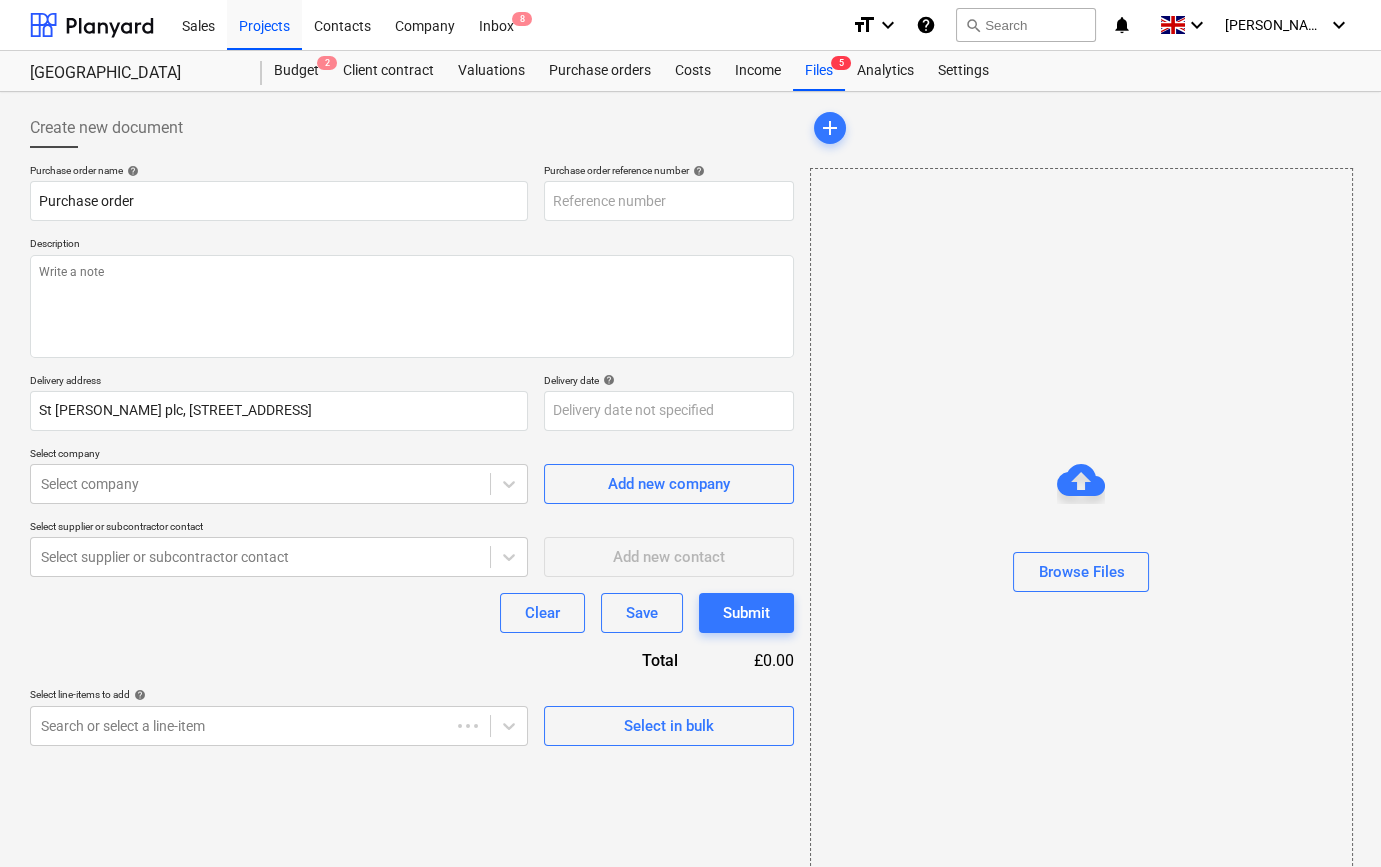 type on "TML0015-PO-057" 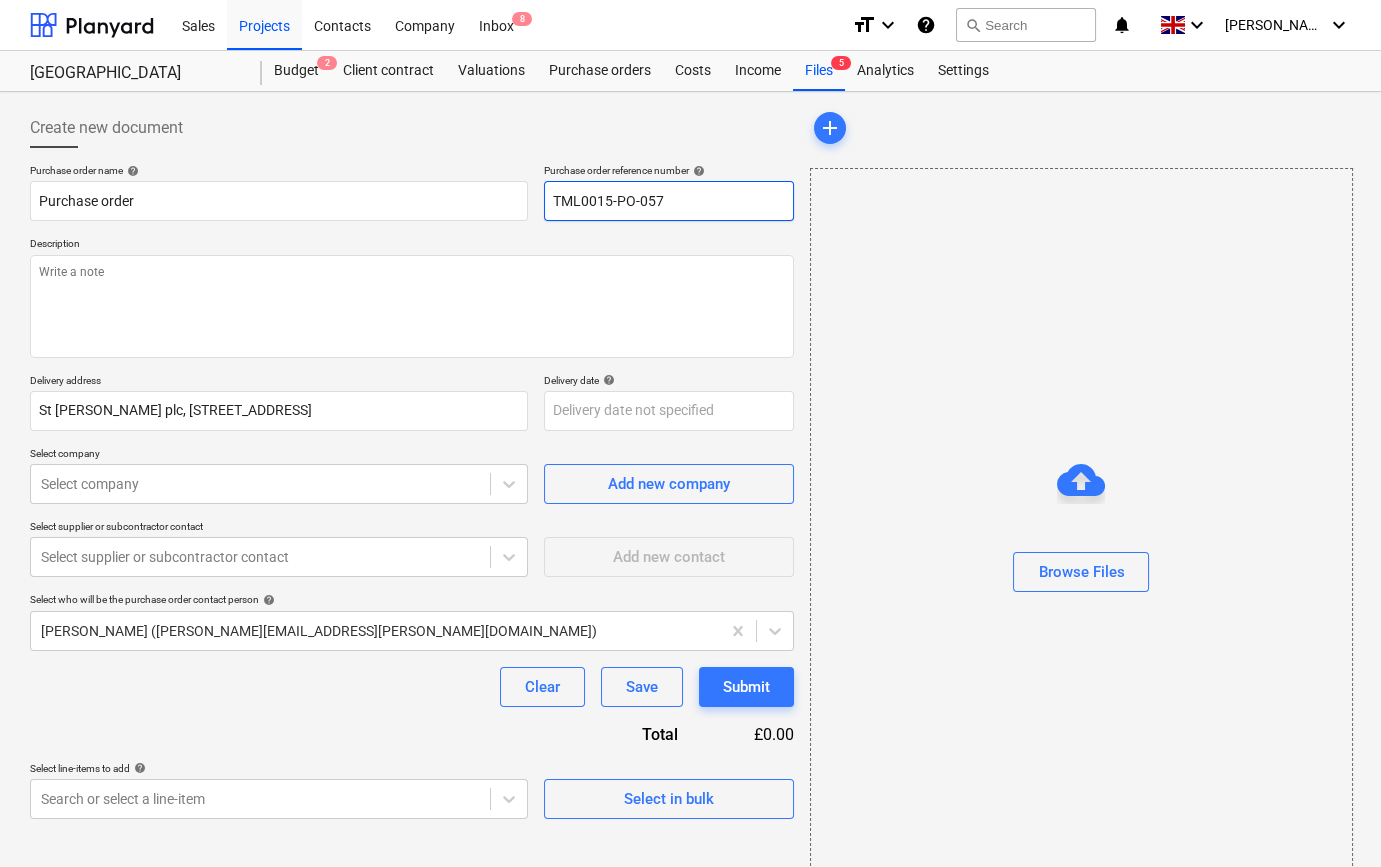 drag, startPoint x: 669, startPoint y: 200, endPoint x: 551, endPoint y: 200, distance: 118 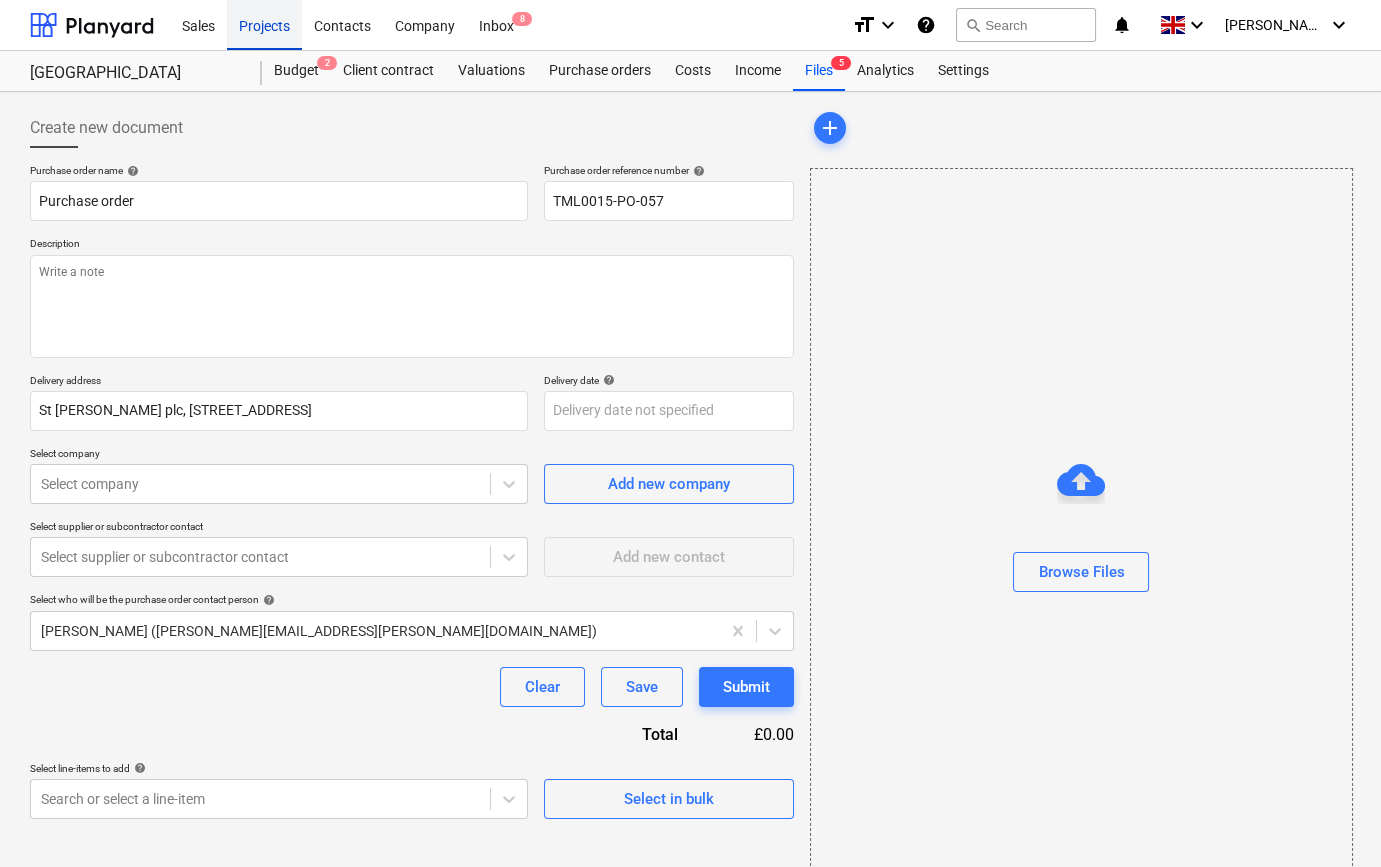 click on "Projects" at bounding box center (264, 24) 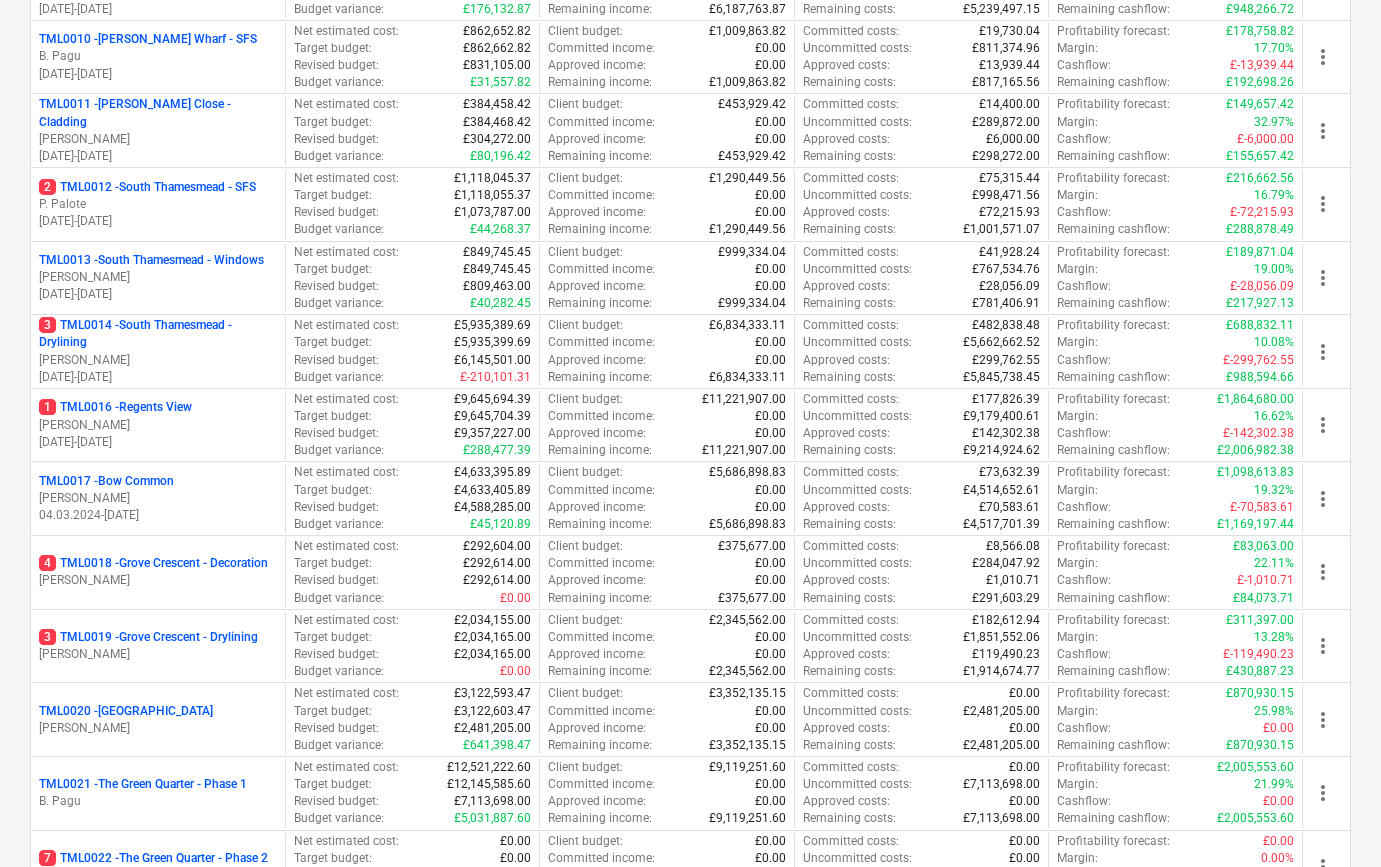 scroll, scrollTop: 1000, scrollLeft: 0, axis: vertical 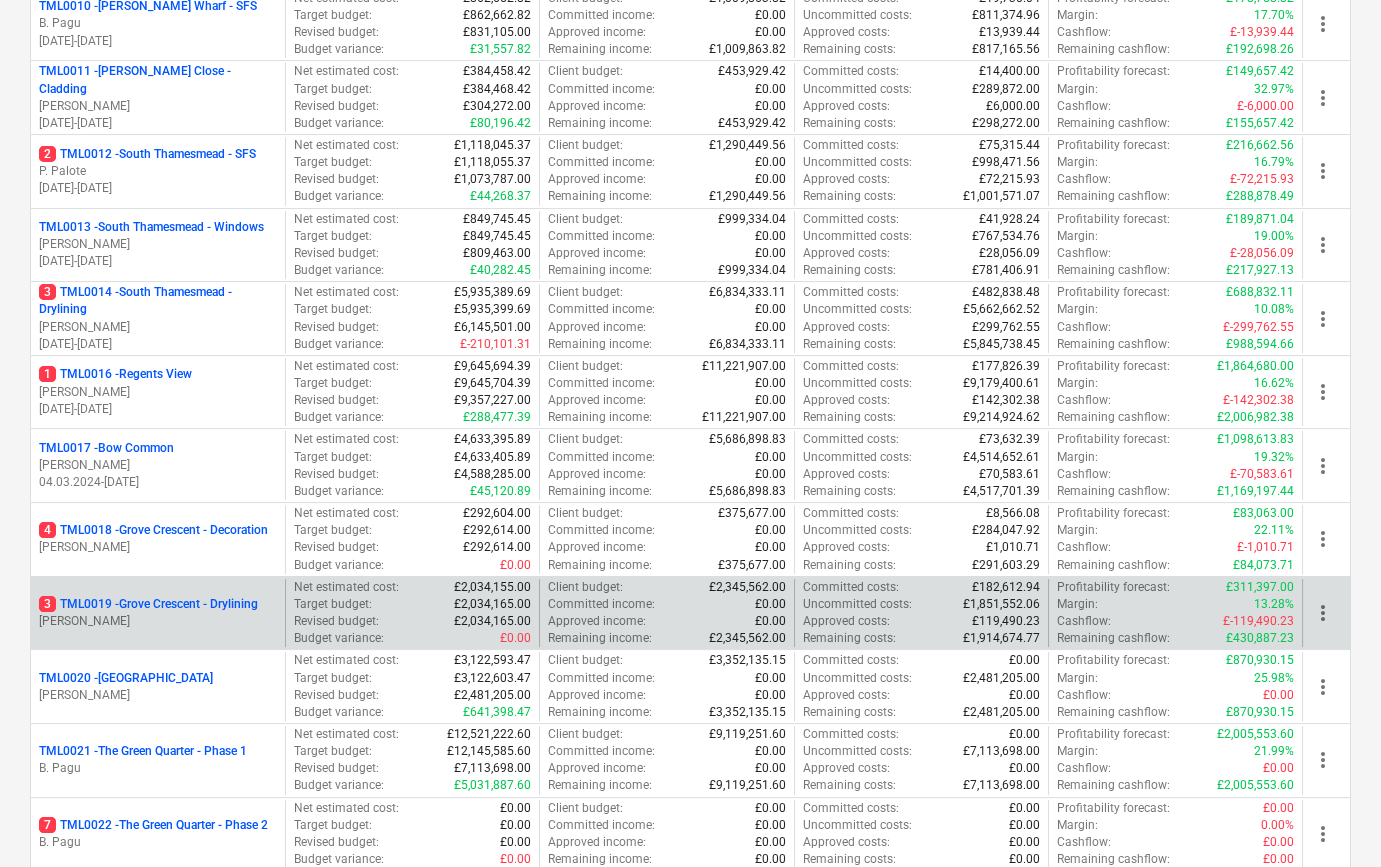 click on "[PERSON_NAME]" at bounding box center (158, 621) 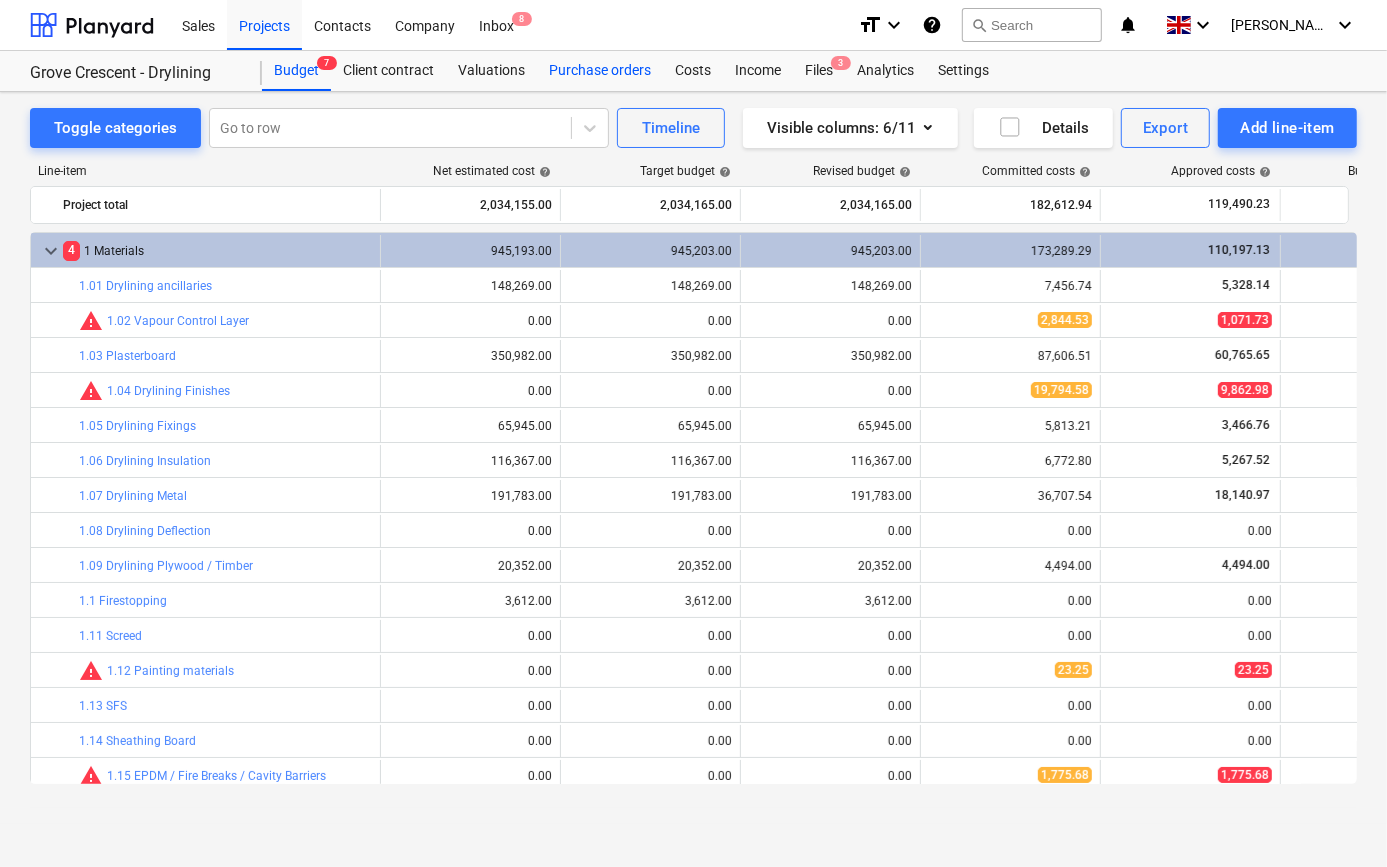 click on "Purchase orders" at bounding box center [600, 71] 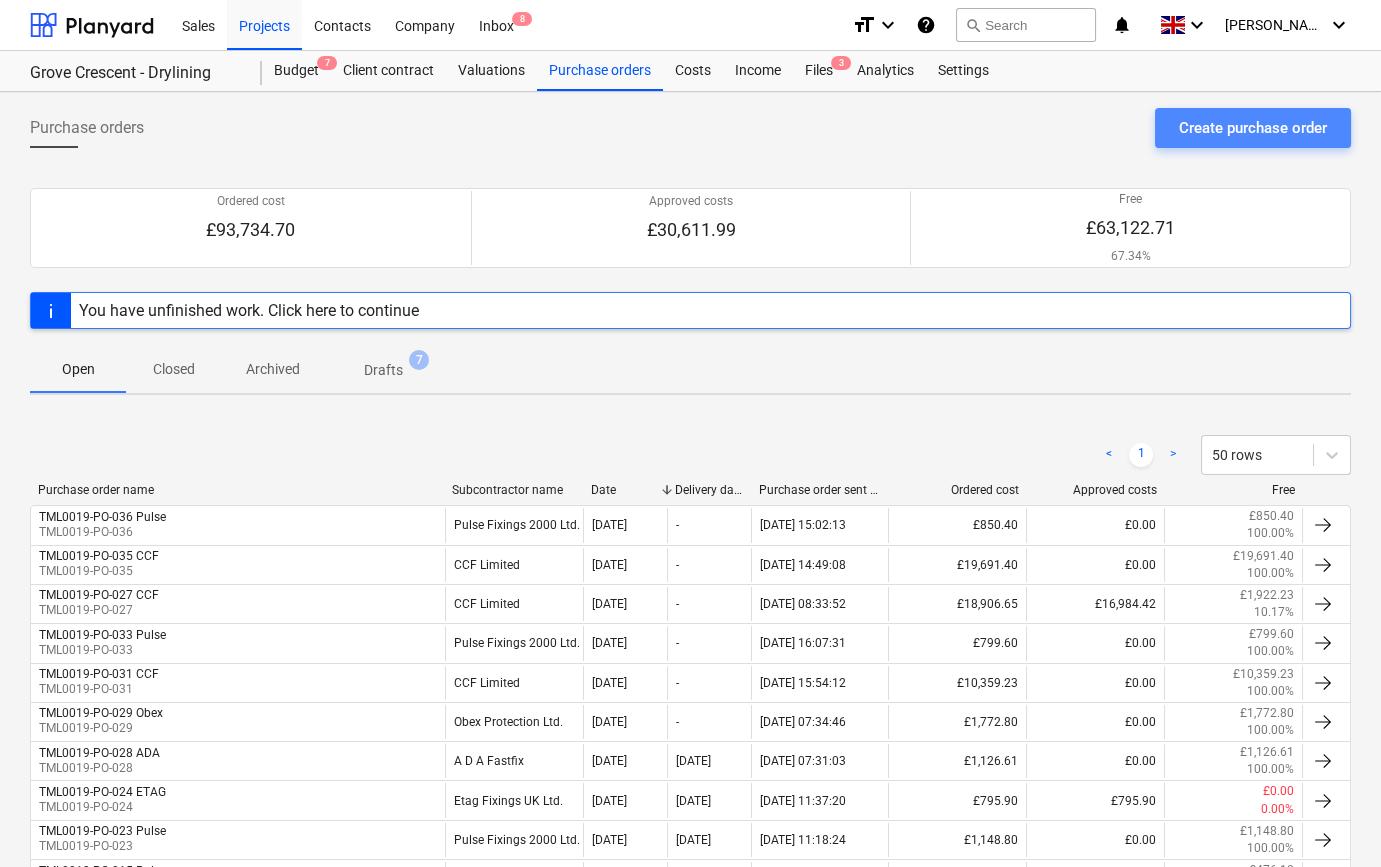 click on "Create purchase order" at bounding box center [1253, 128] 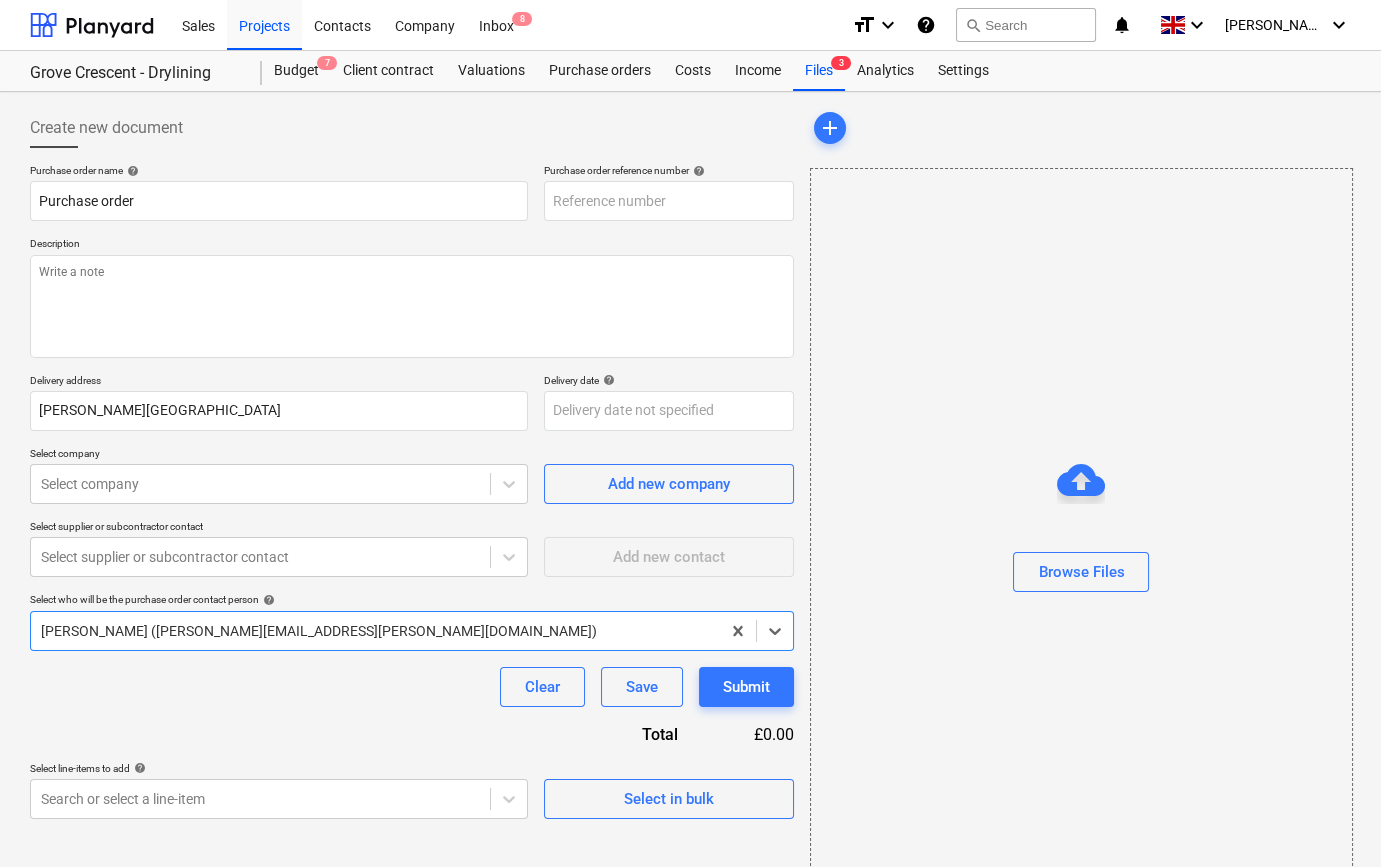 type on "x" 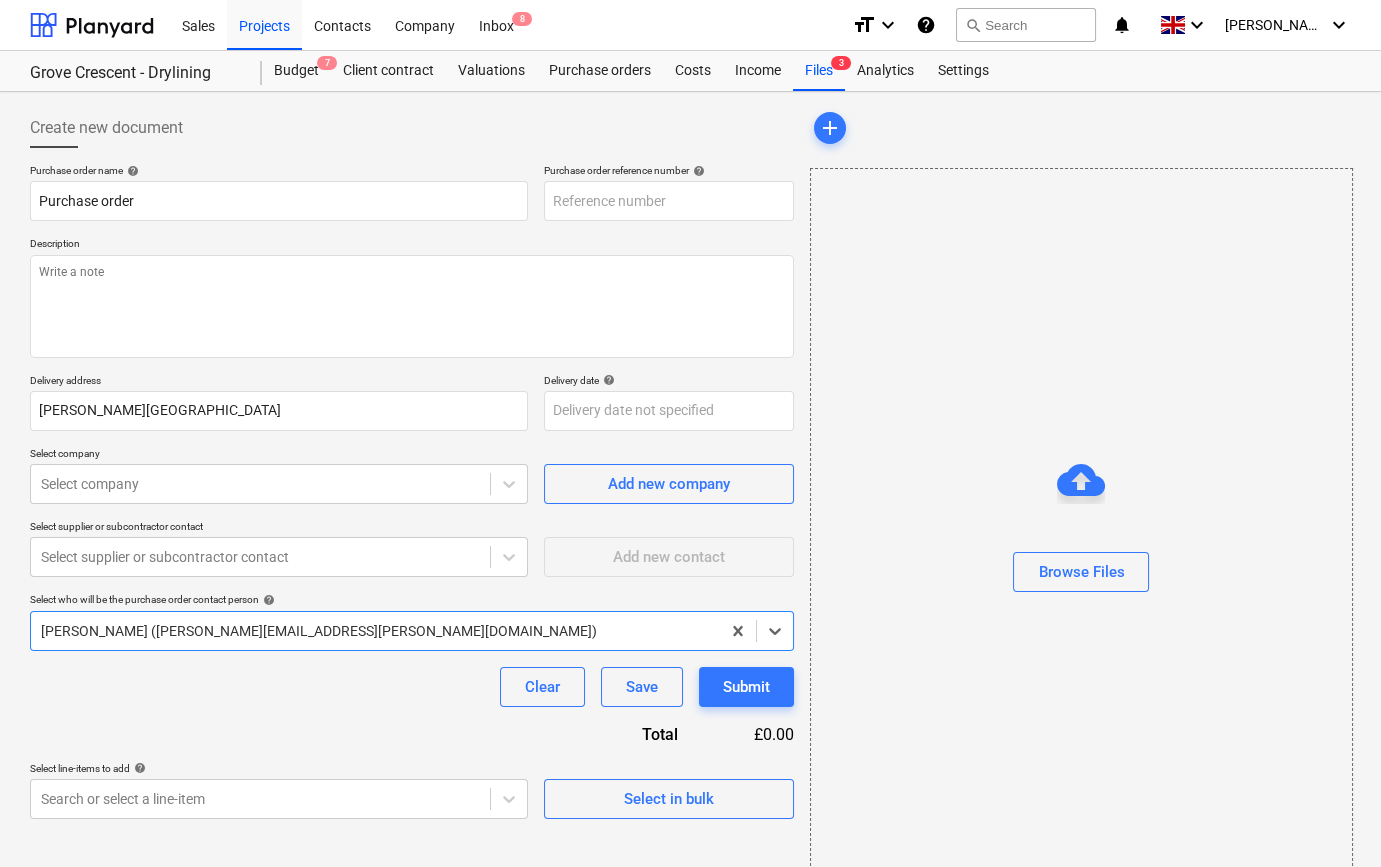 type on "TML0019-PO-040" 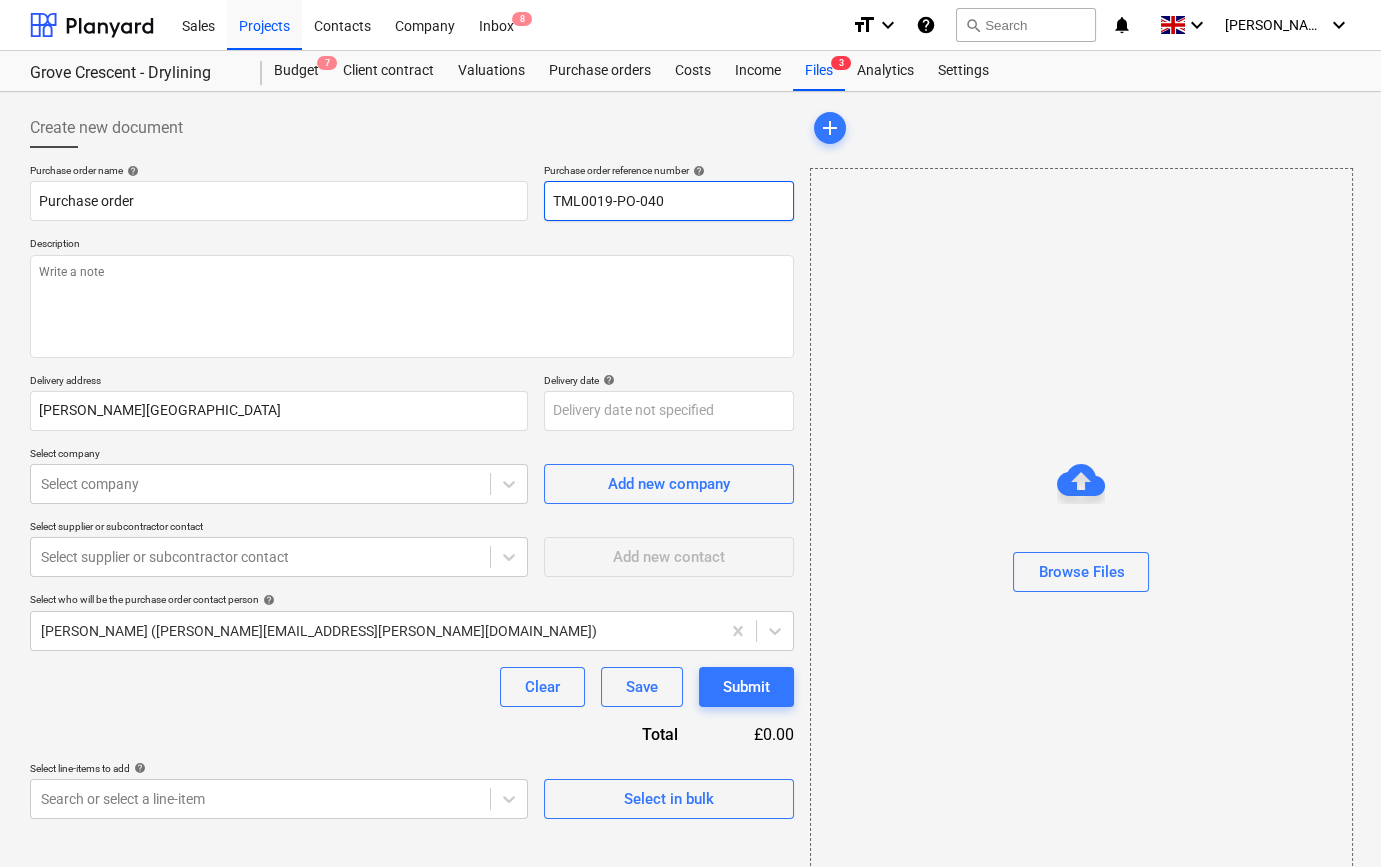 drag, startPoint x: 670, startPoint y: 199, endPoint x: 544, endPoint y: 208, distance: 126.32102 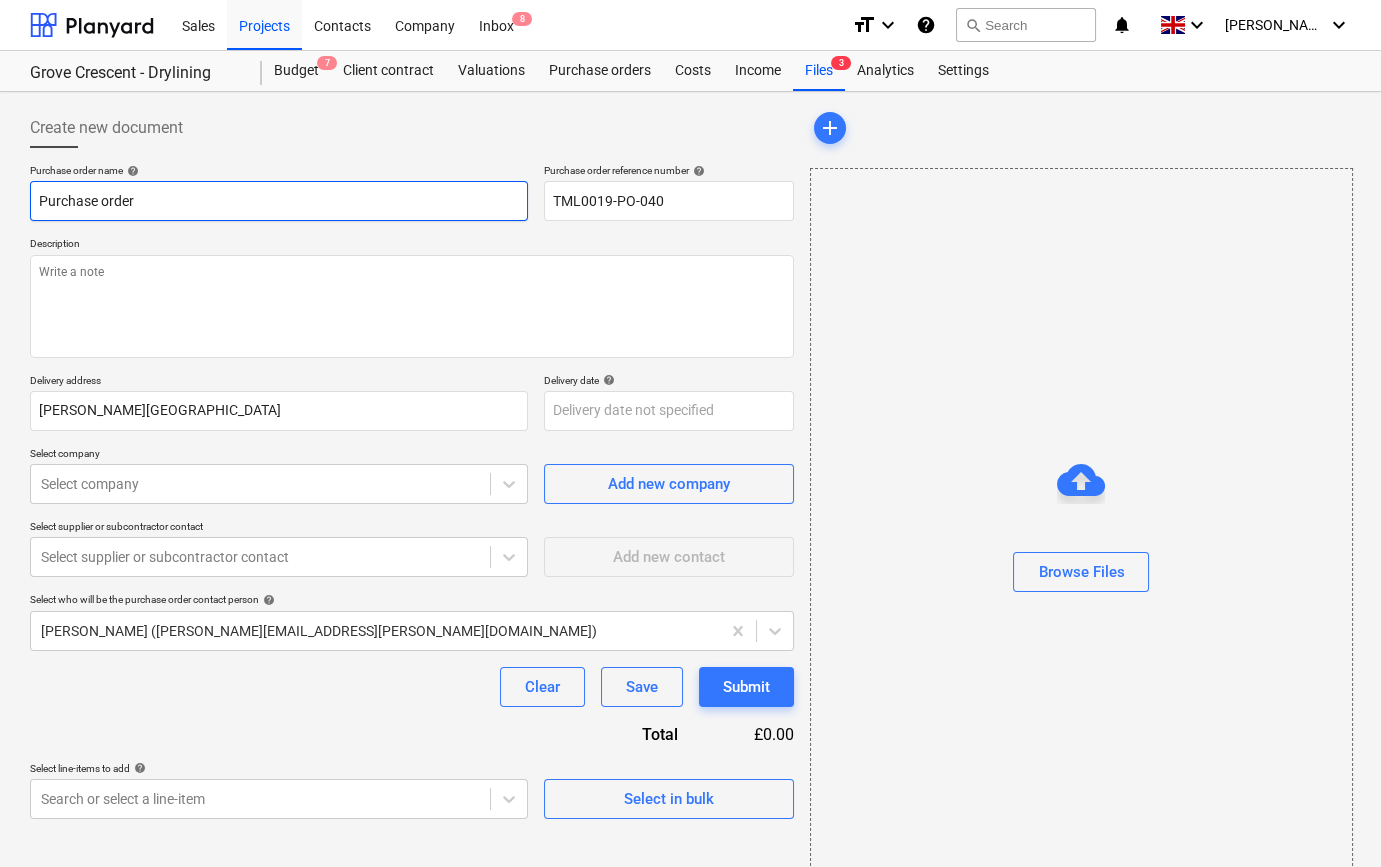 click on "Purchase order" at bounding box center (279, 201) 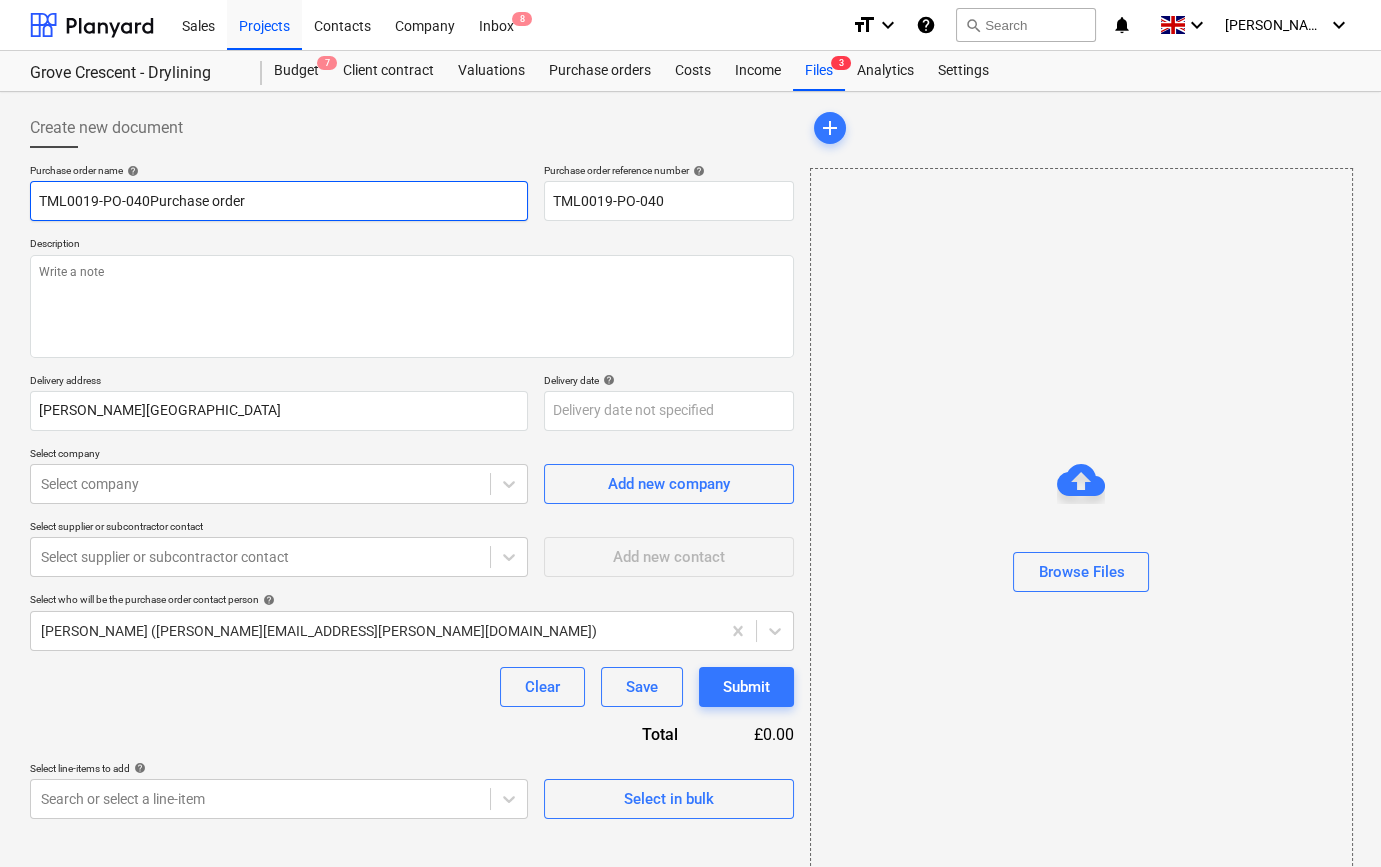 type on "x" 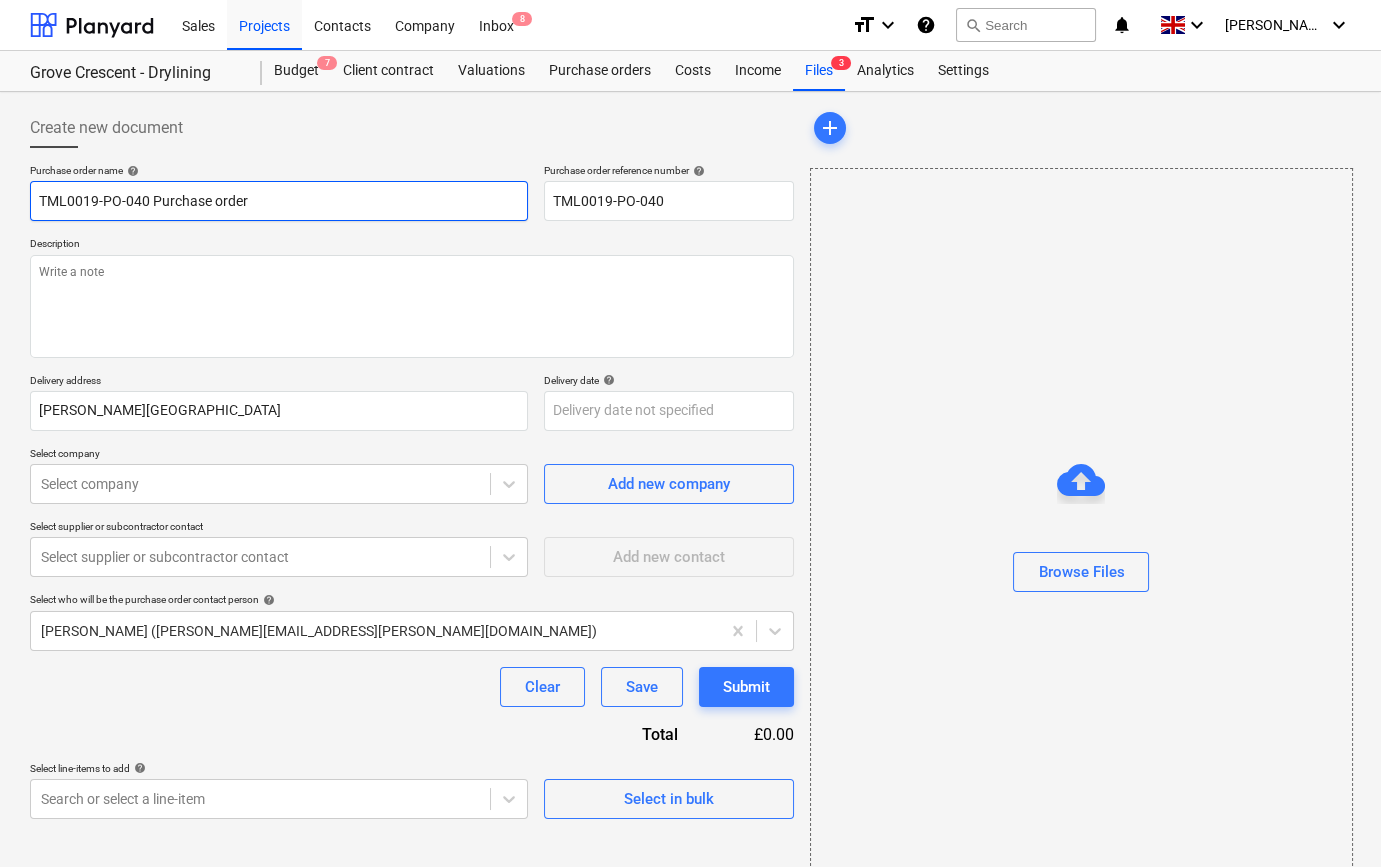 type on "x" 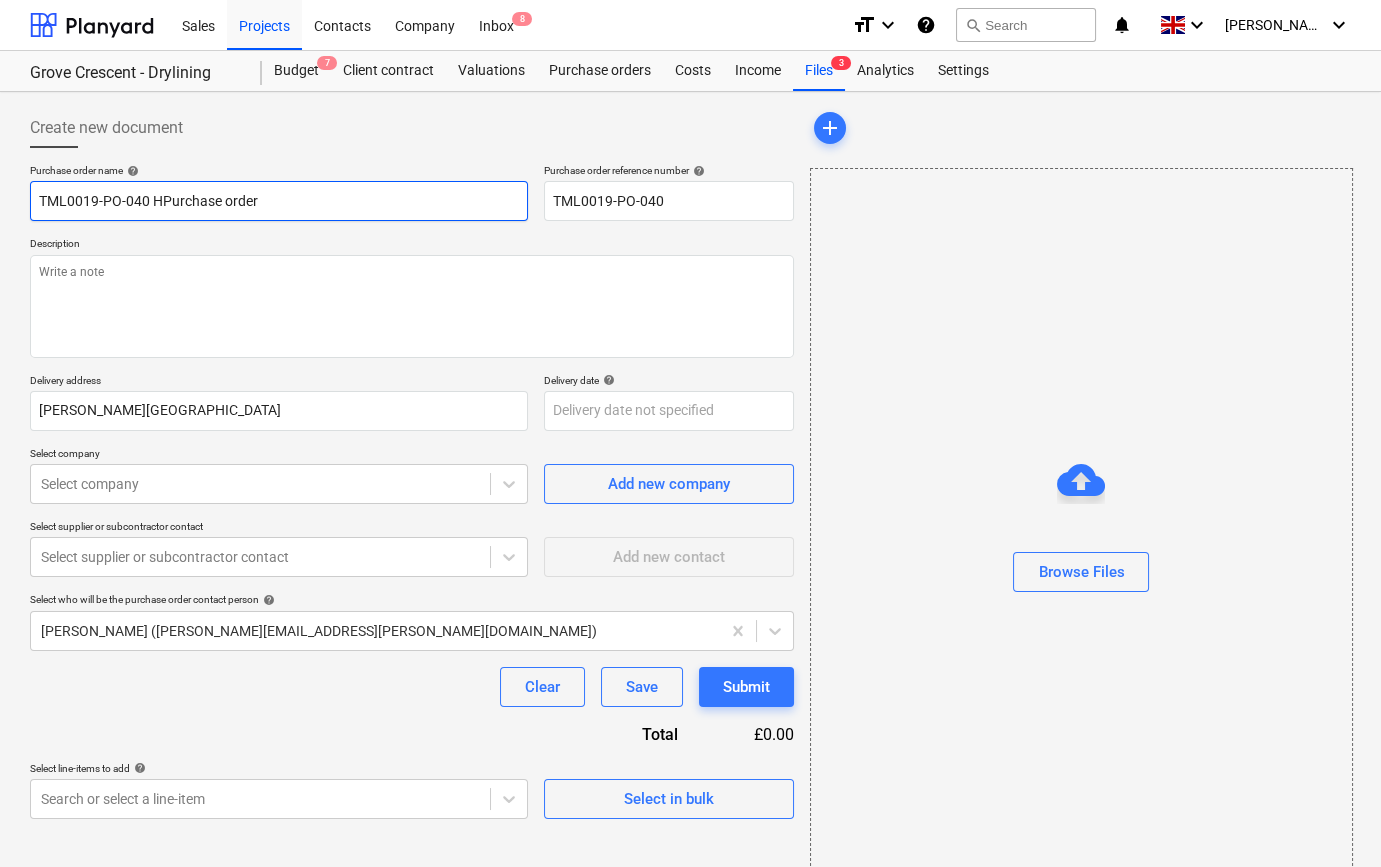 type on "x" 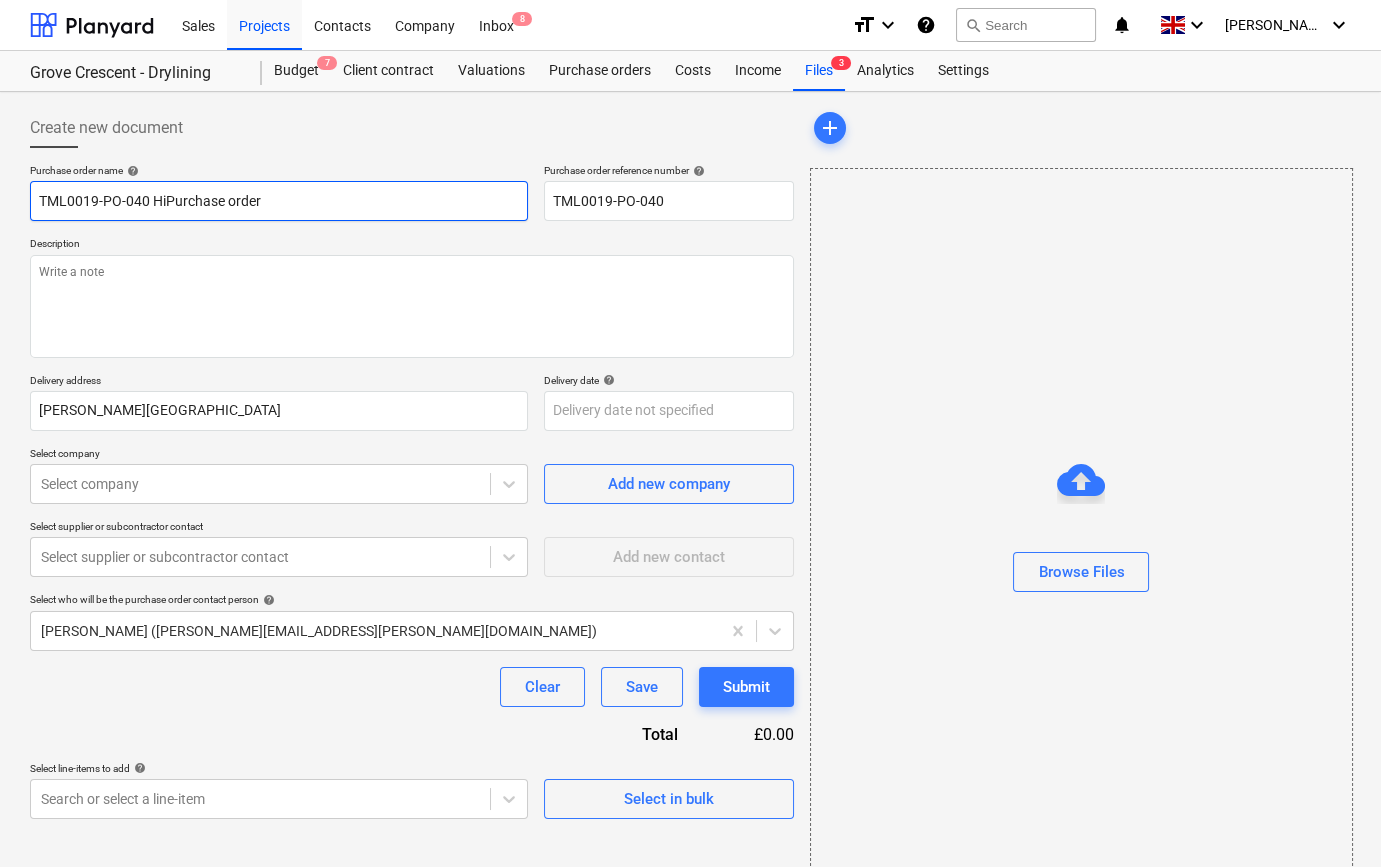 type on "x" 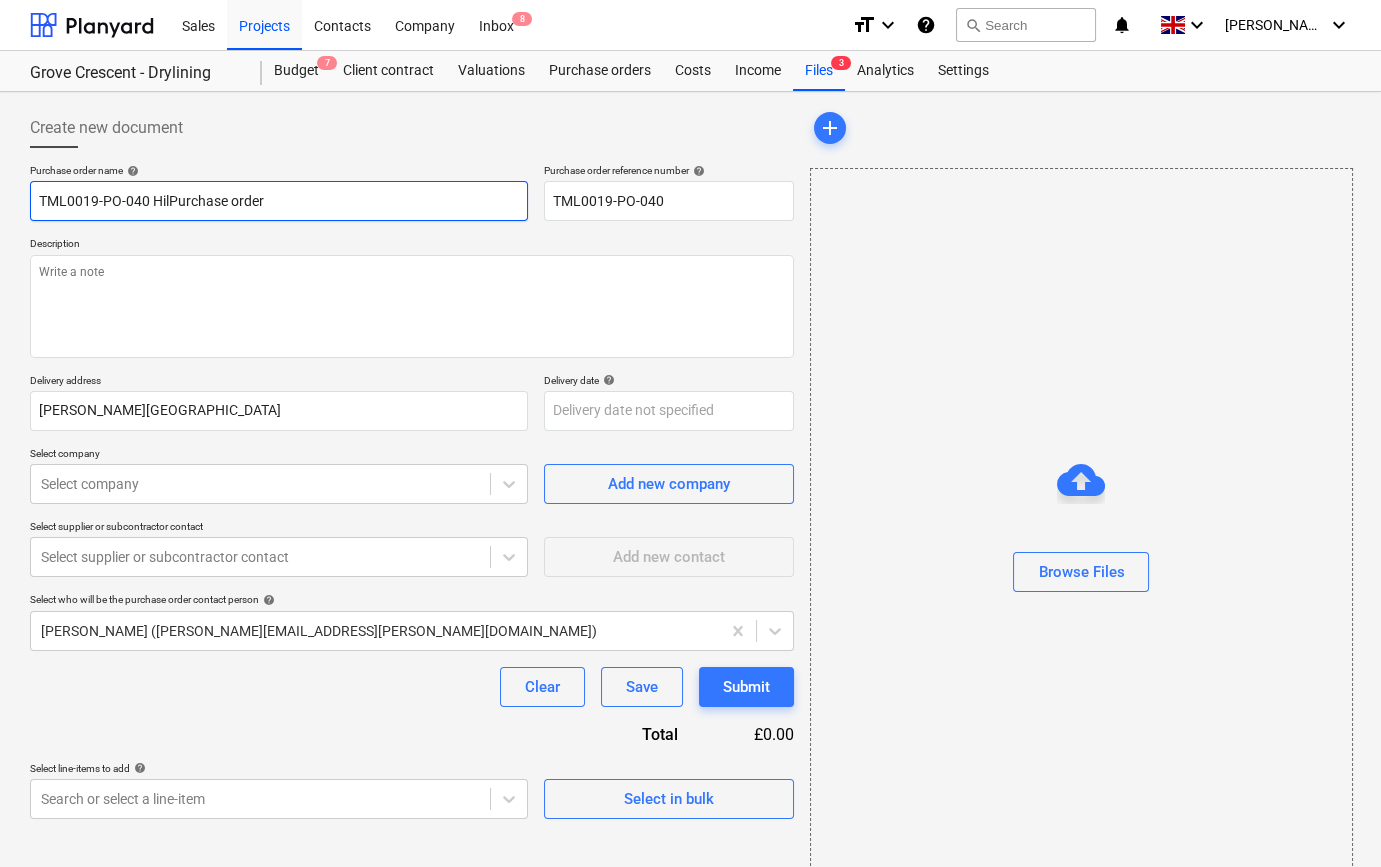 type on "x" 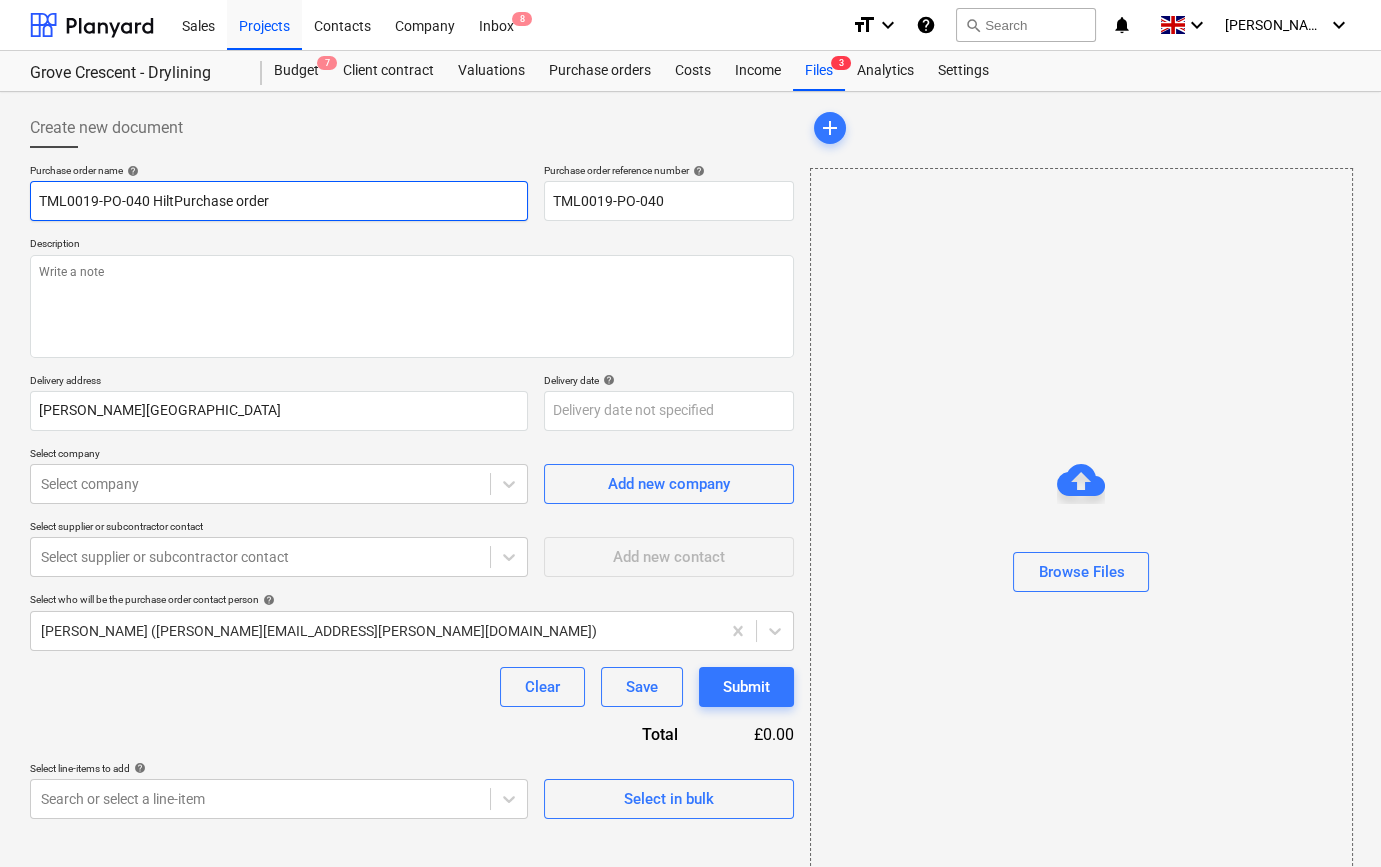 type on "x" 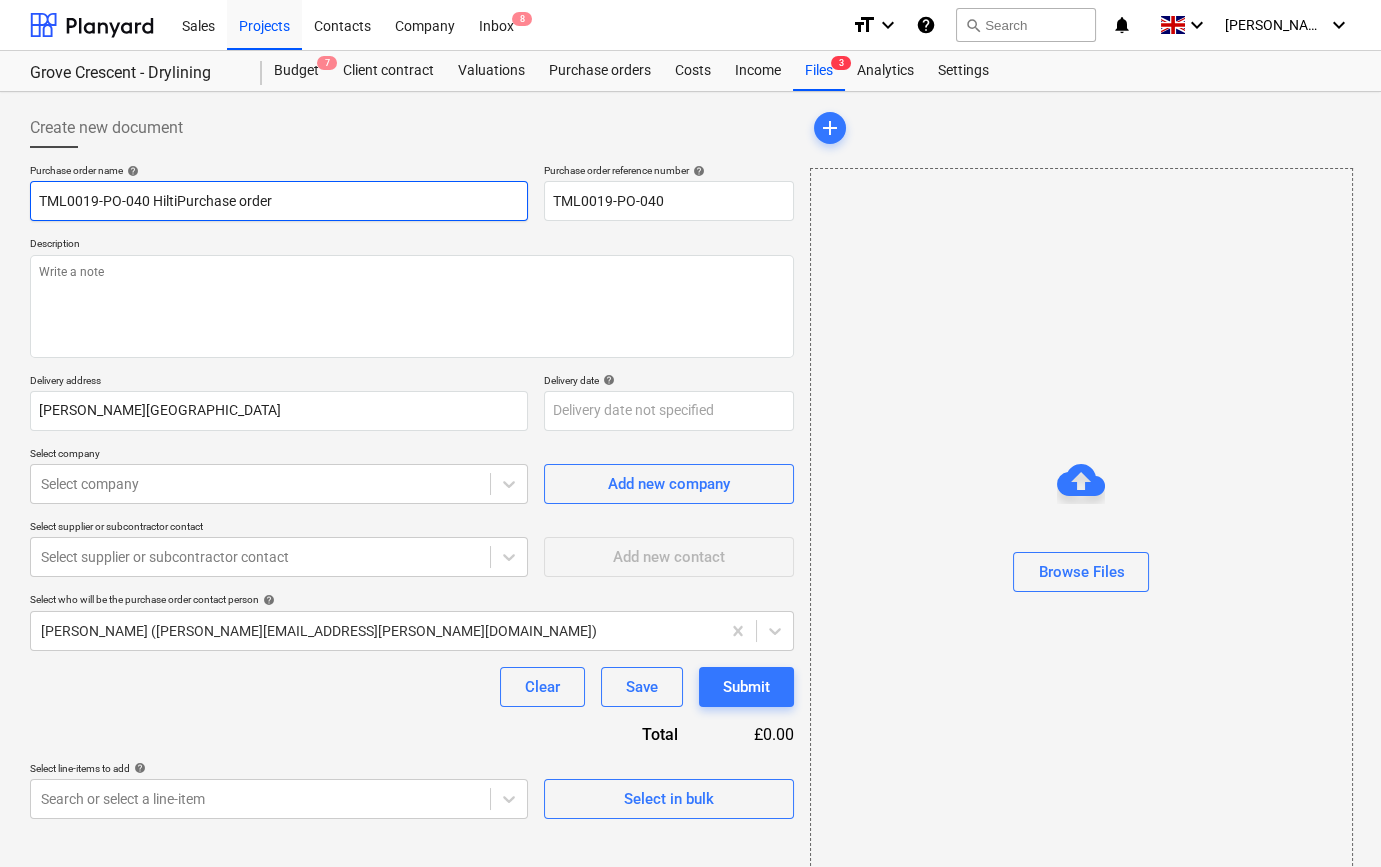 type on "x" 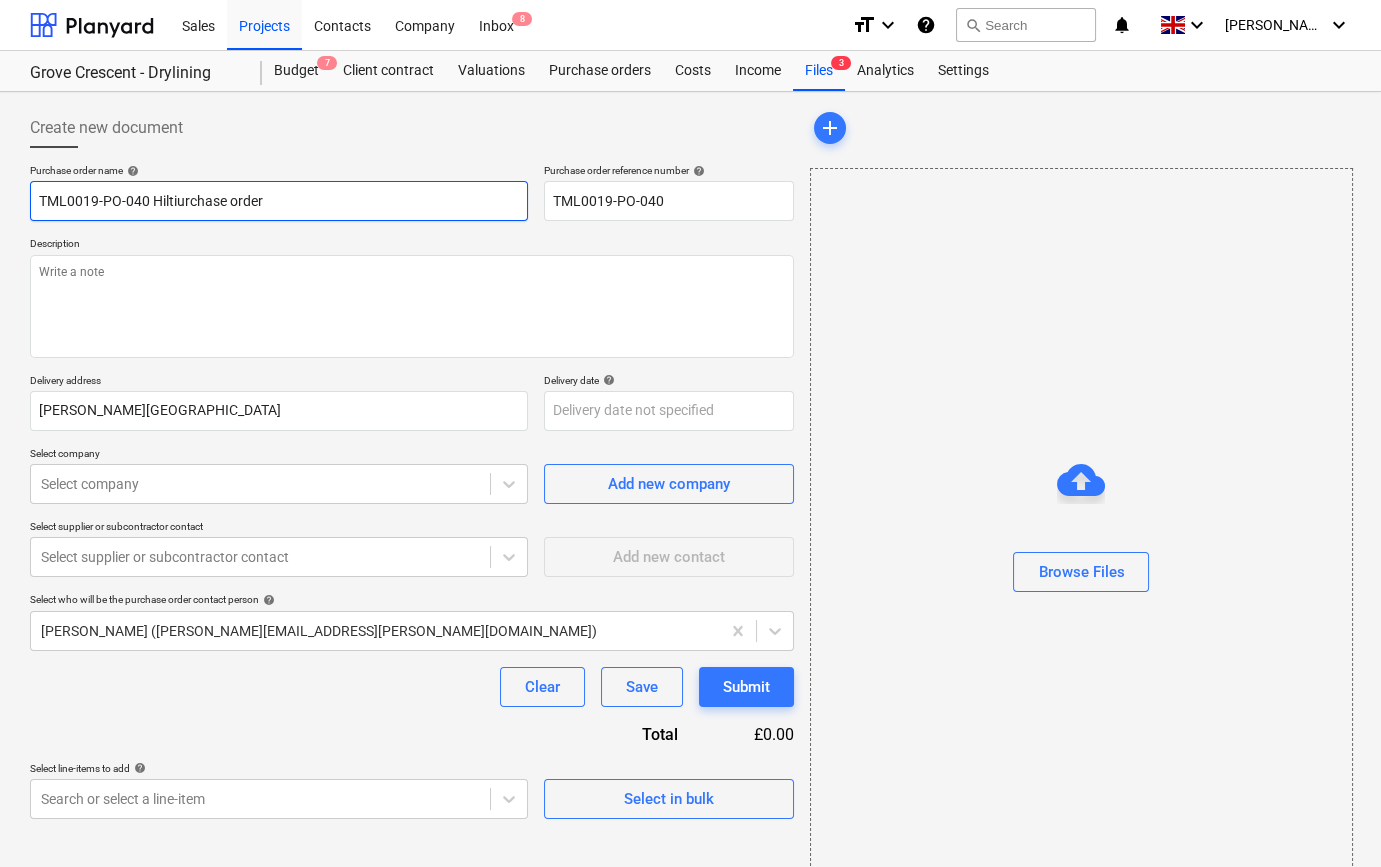 type on "x" 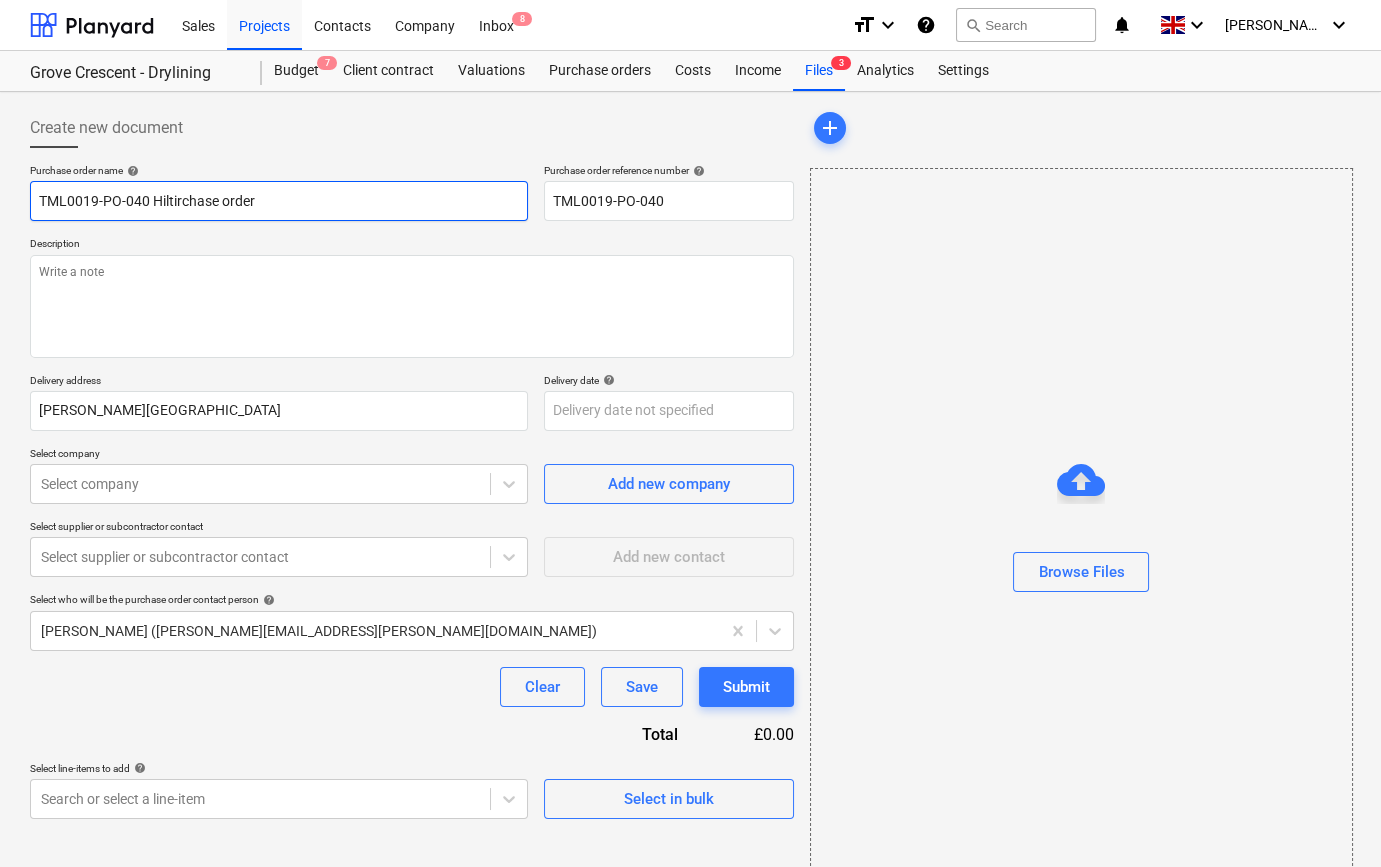 type on "x" 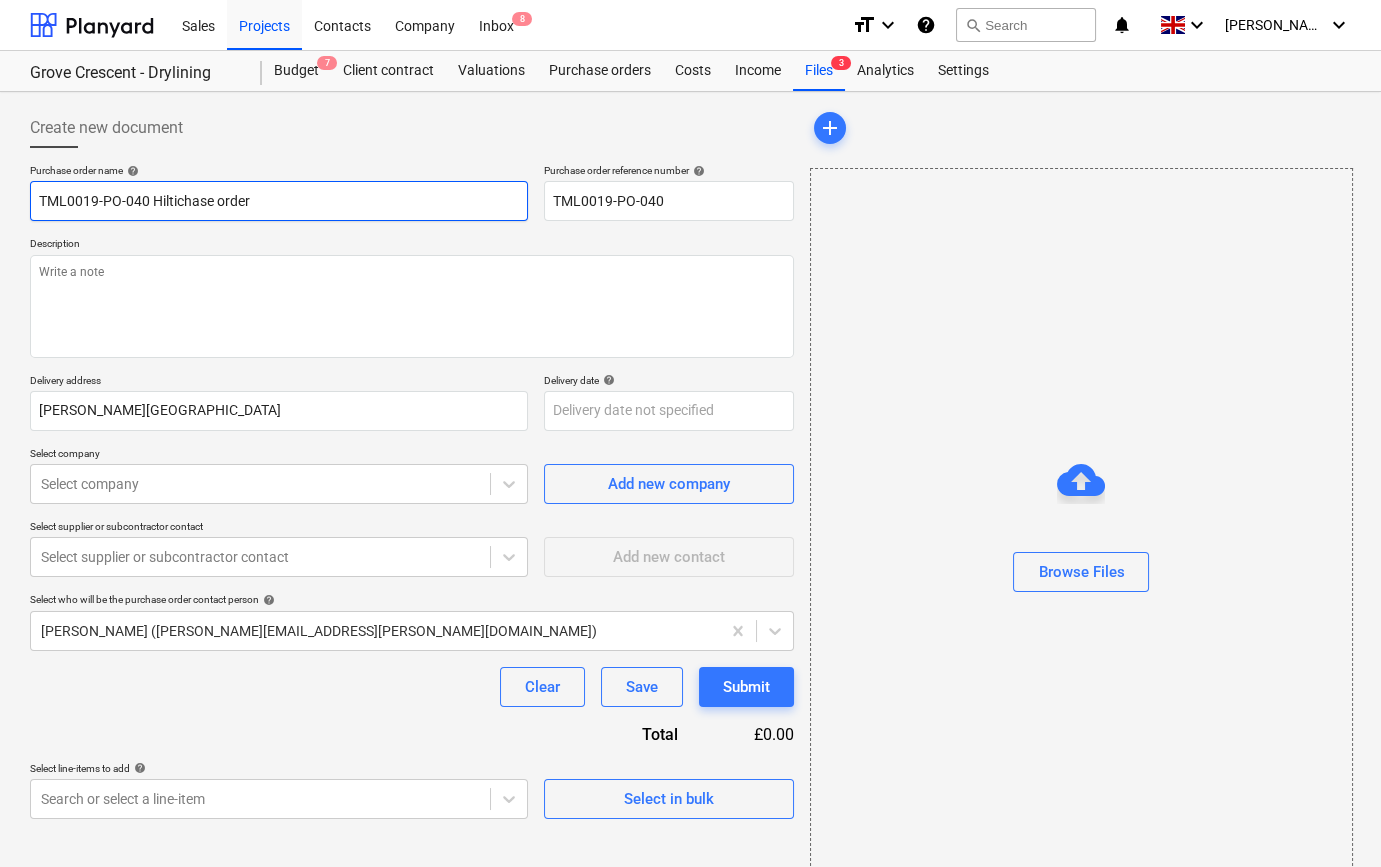 type on "x" 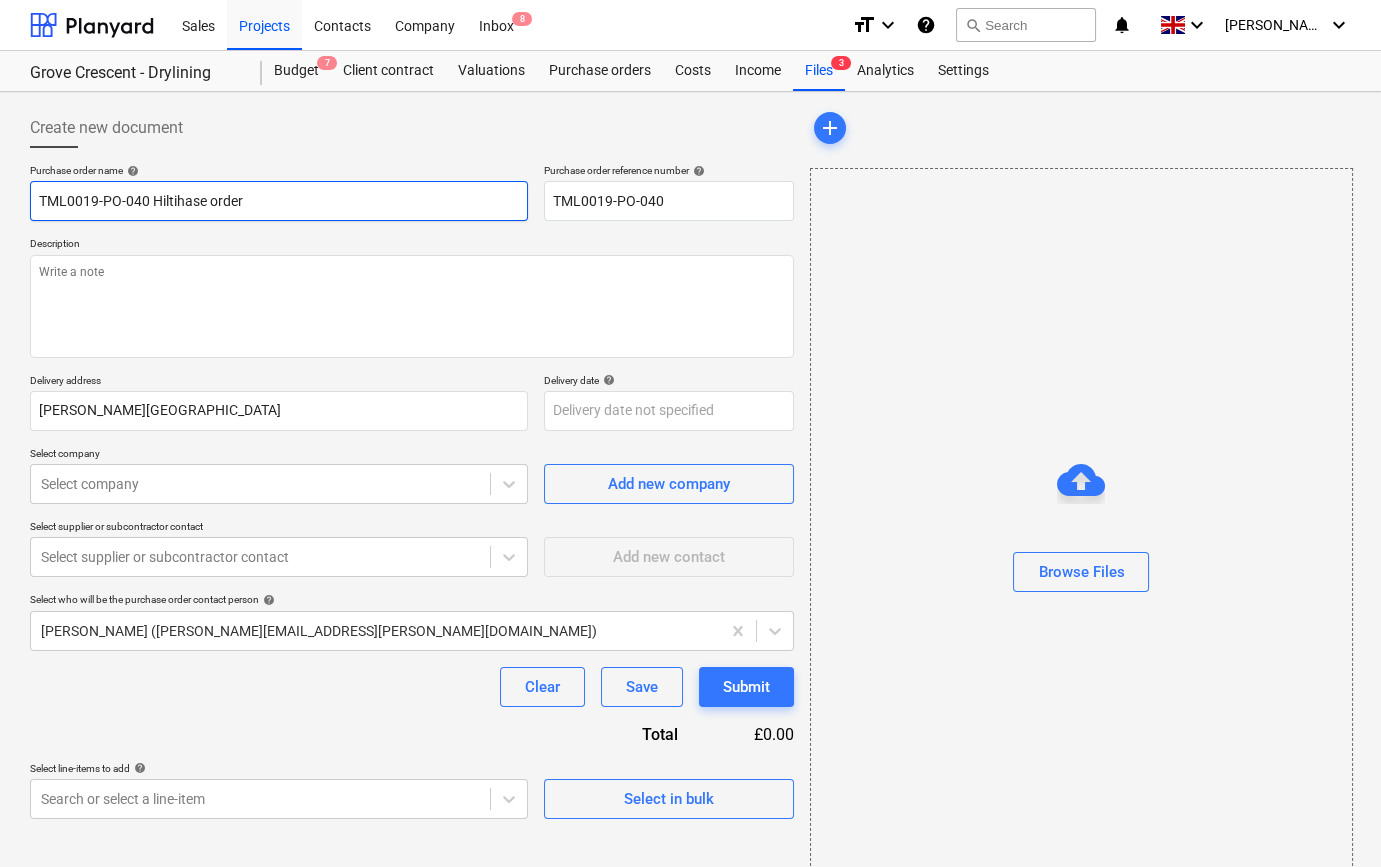 type on "x" 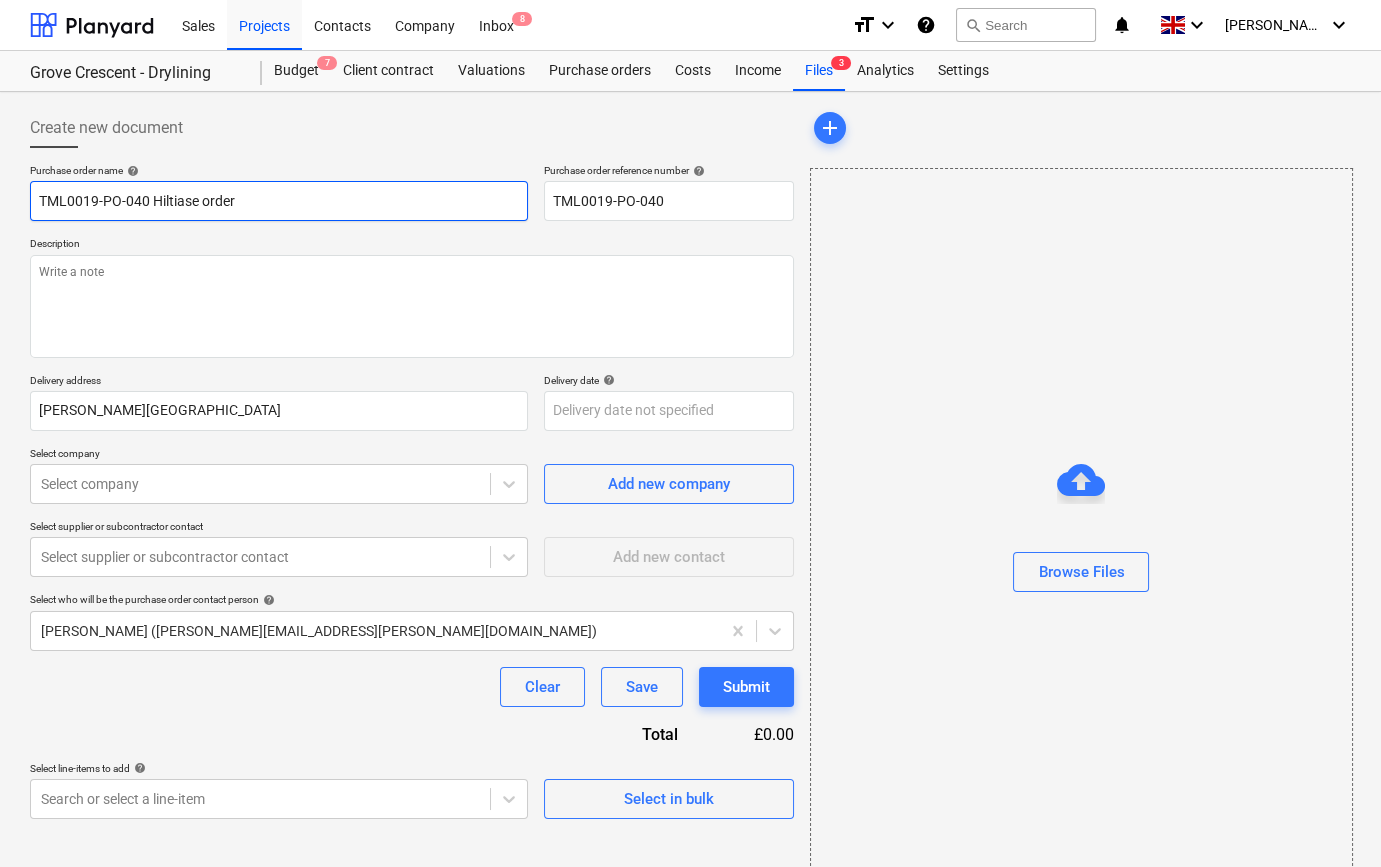 type on "x" 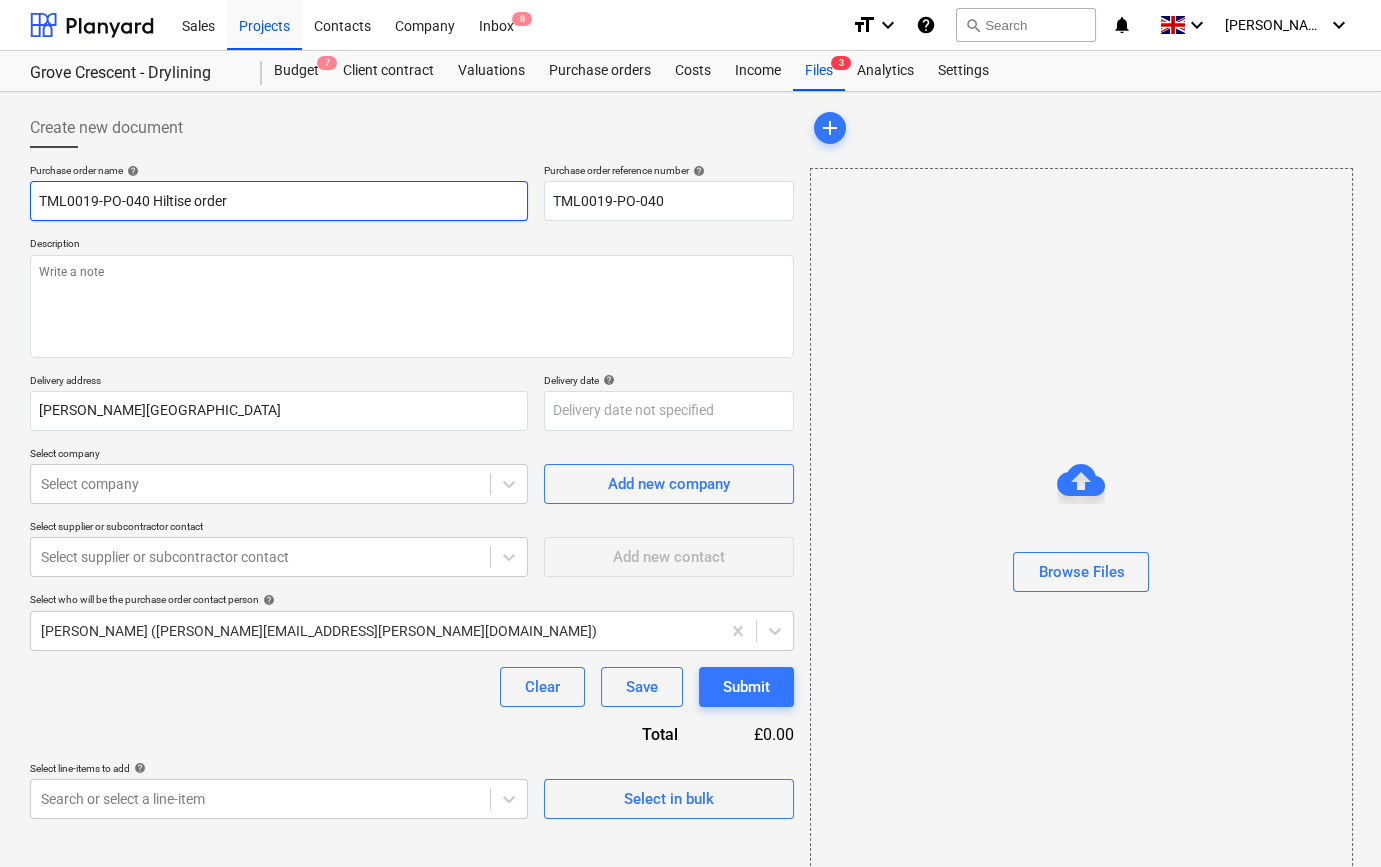 type on "x" 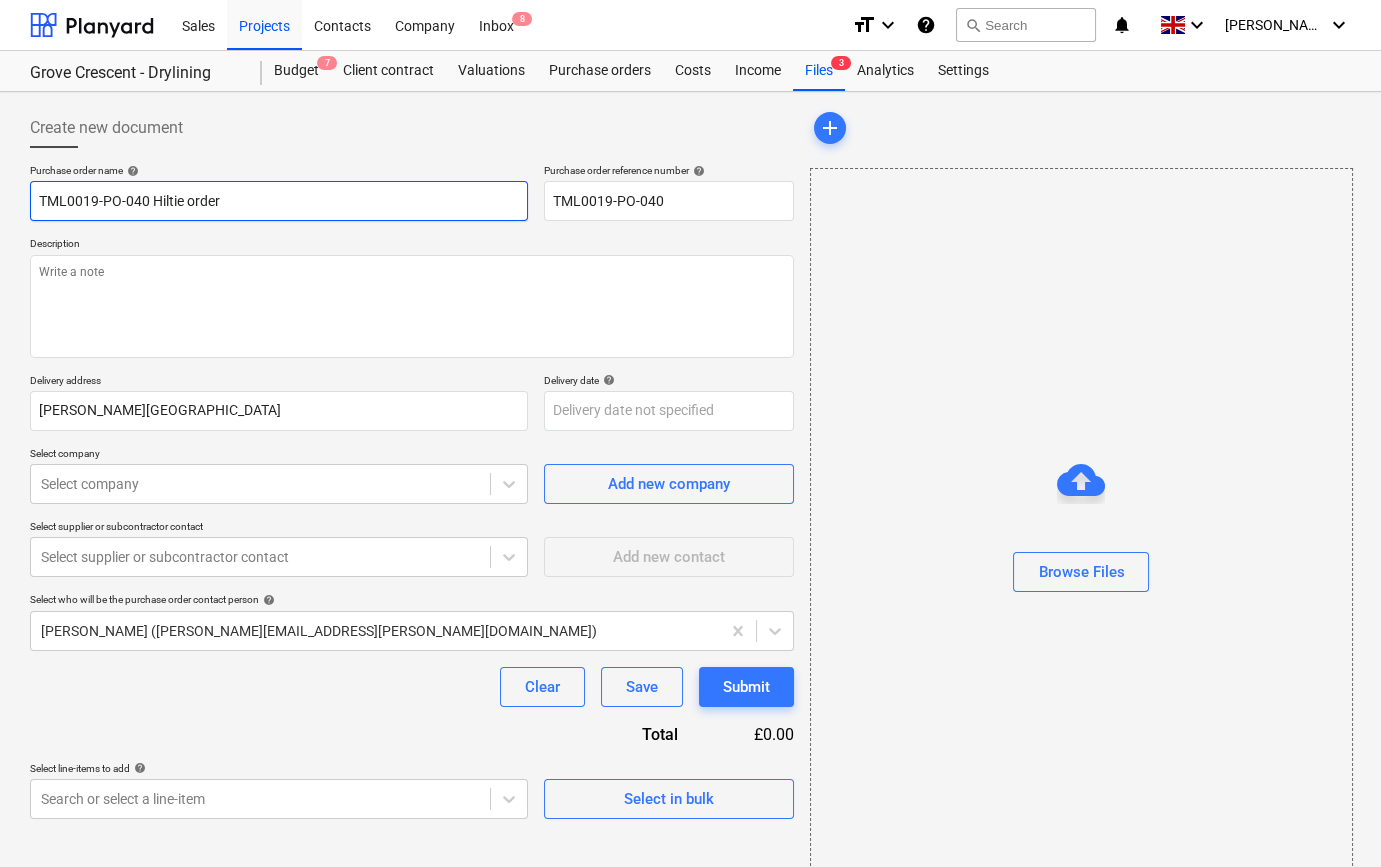 type on "x" 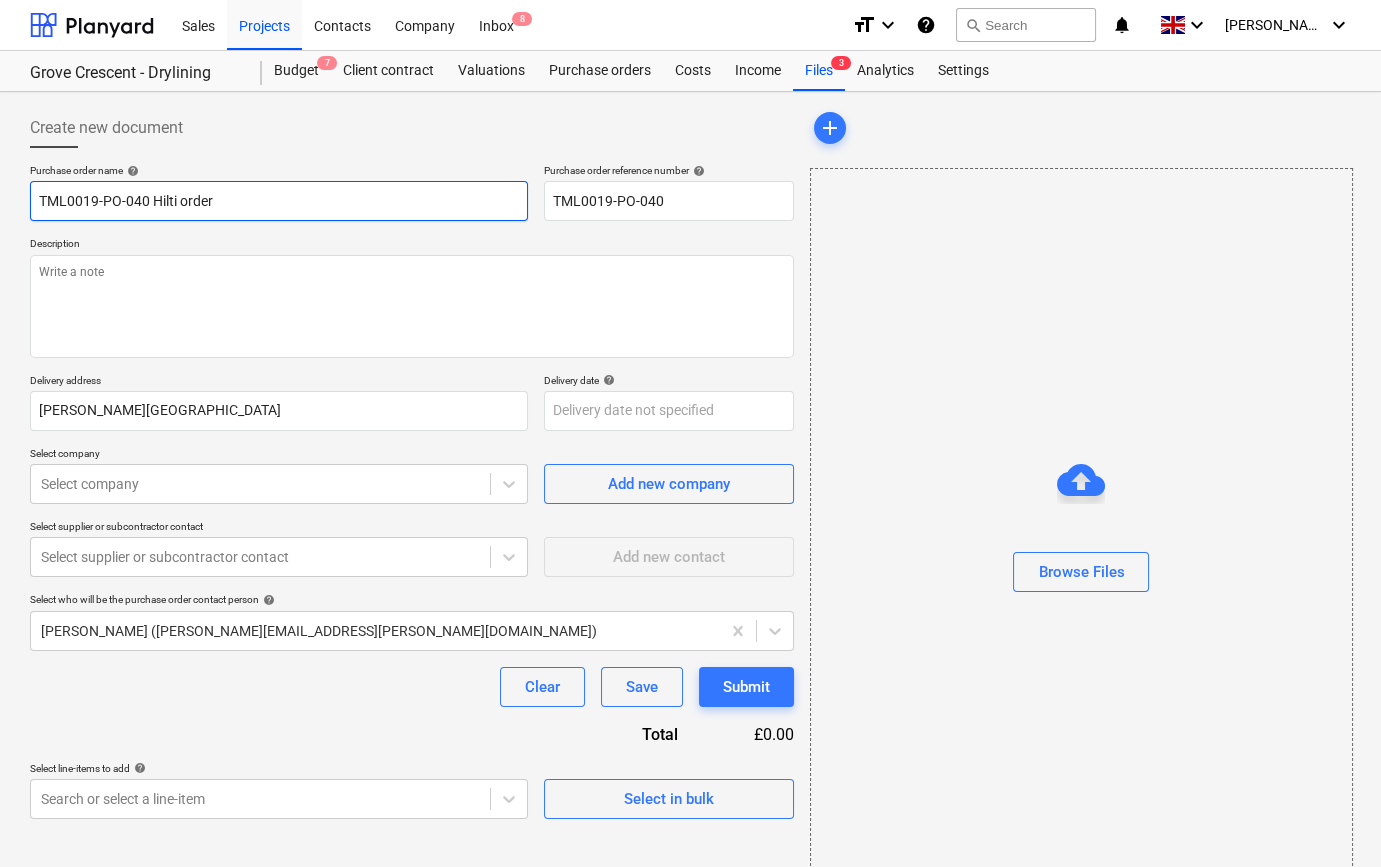 type on "x" 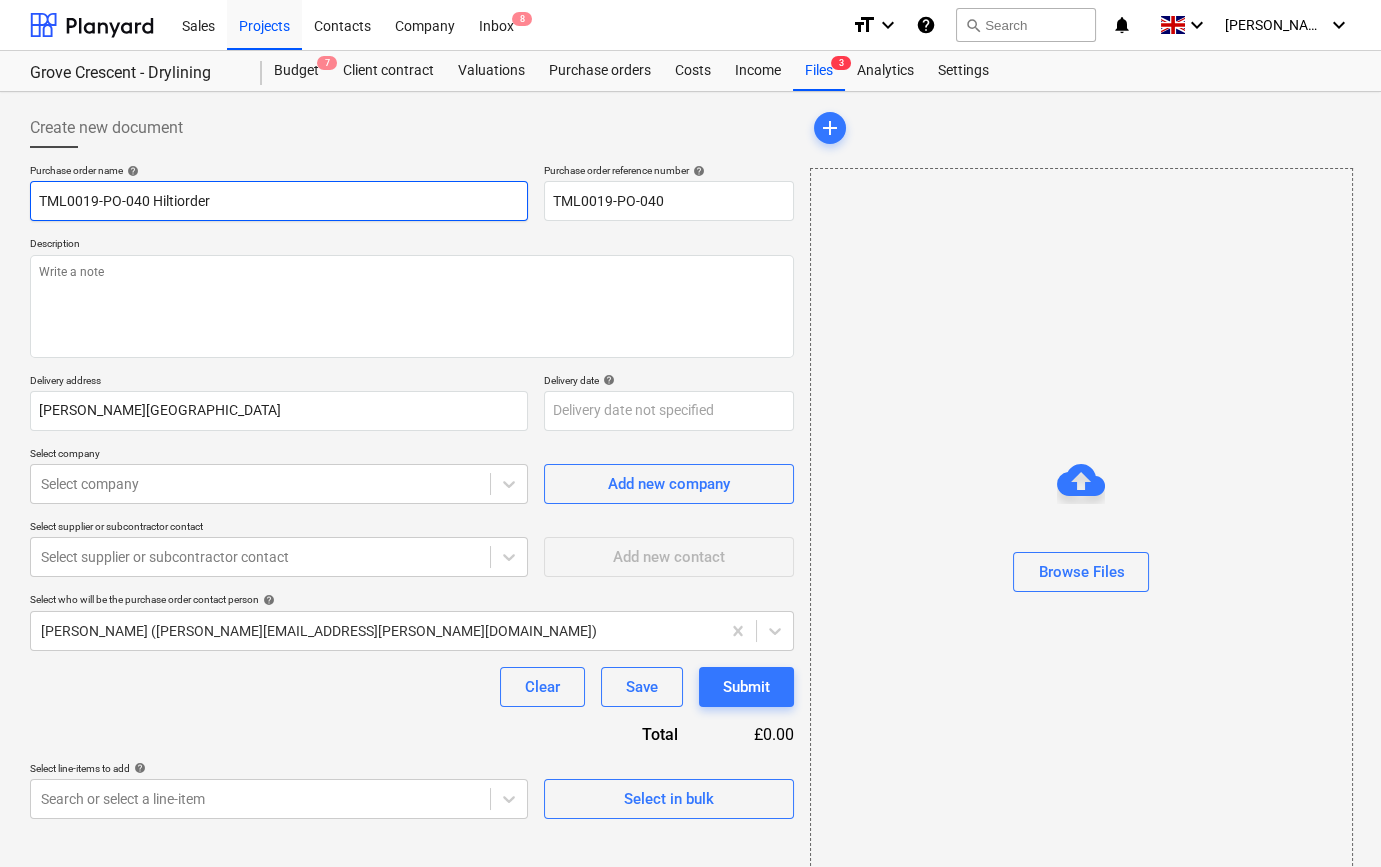 type on "x" 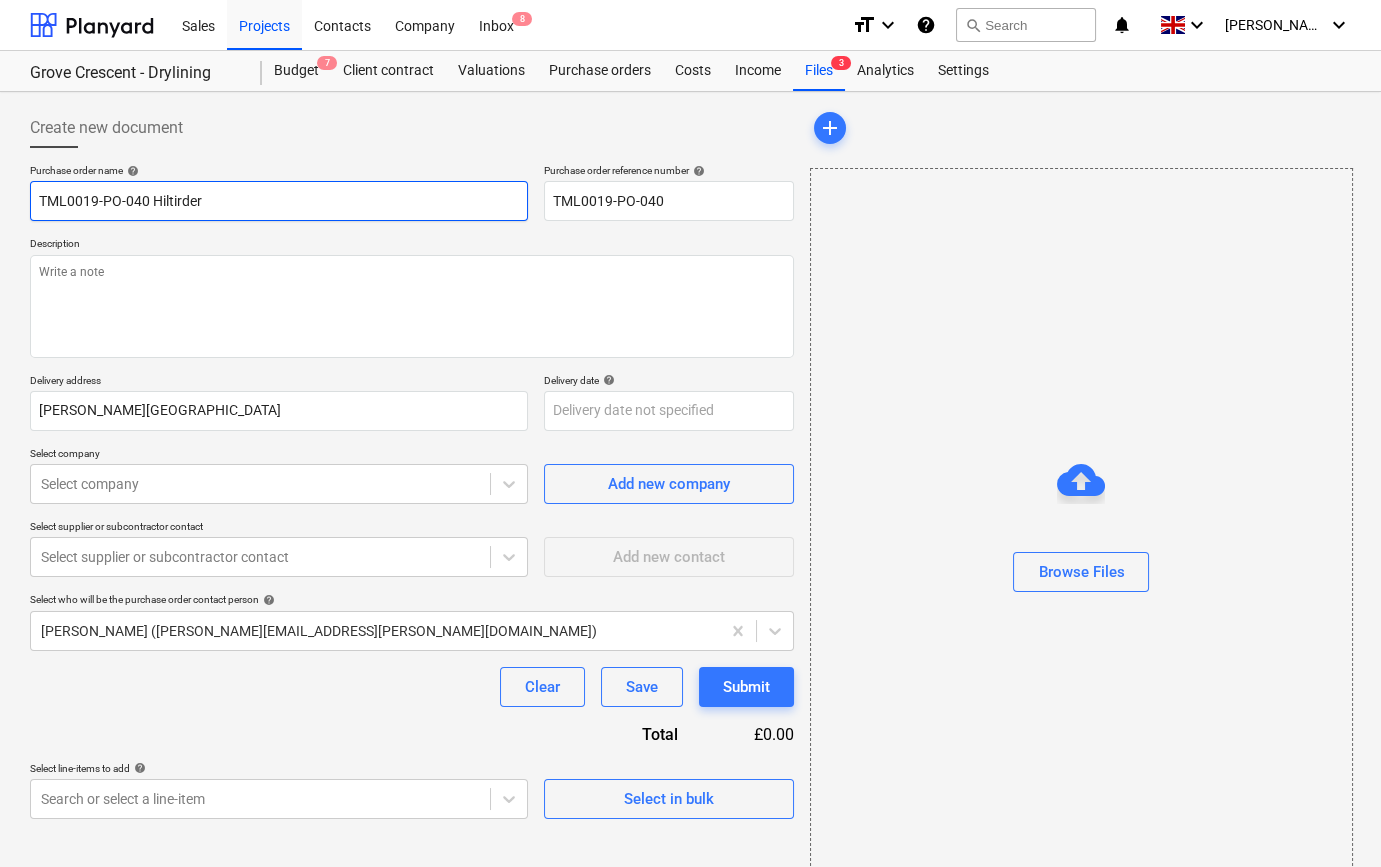 type on "x" 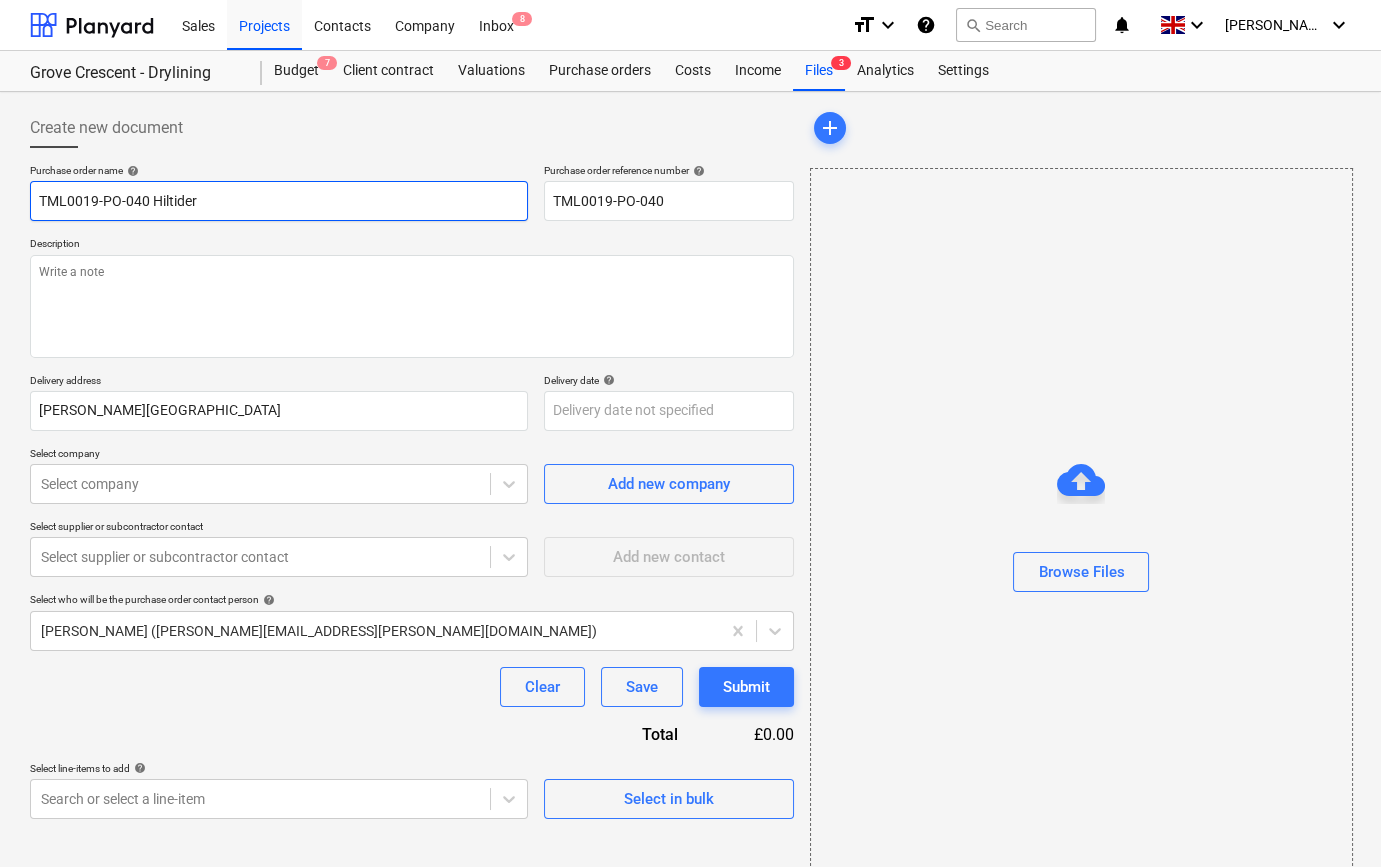 type on "x" 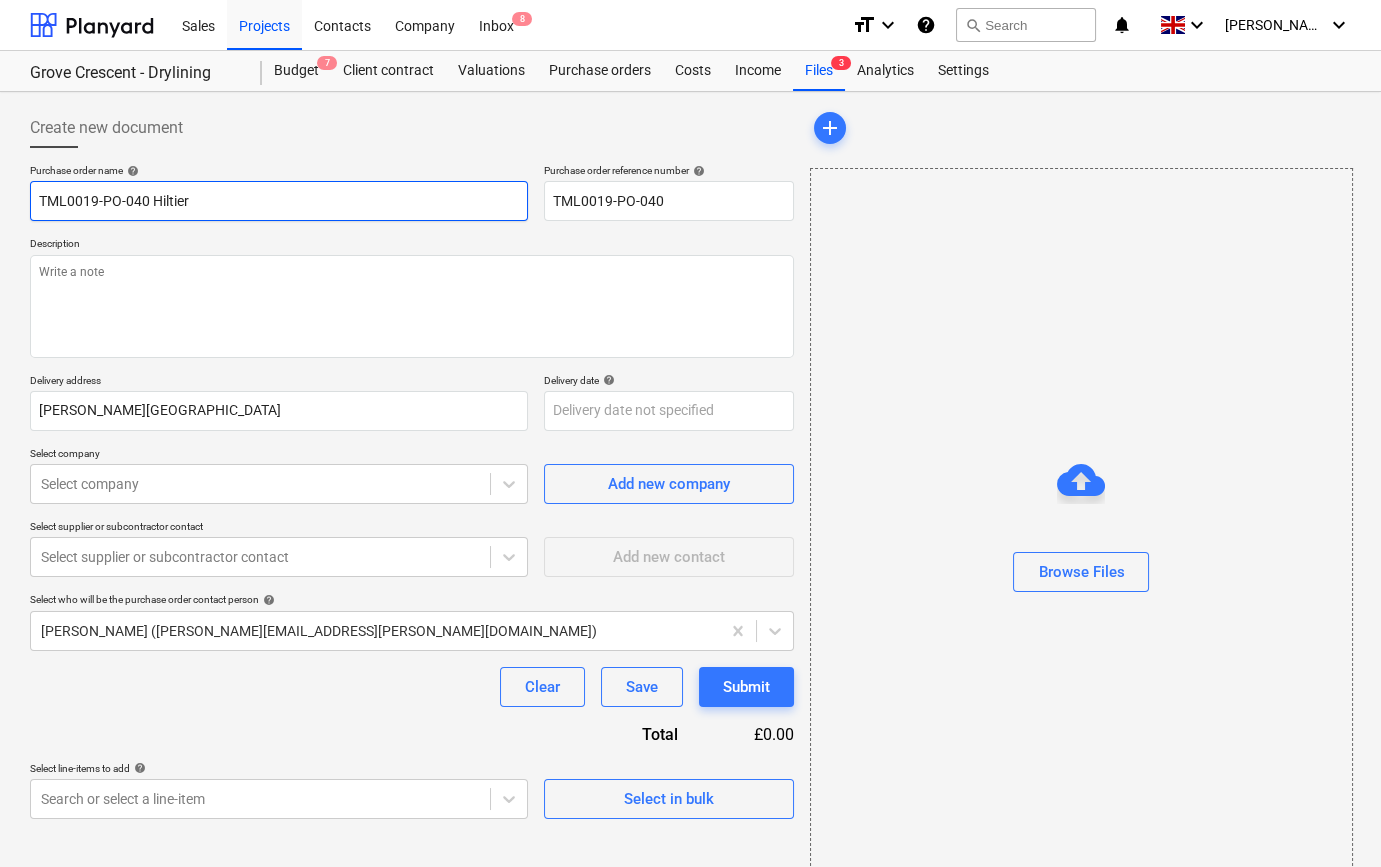 type on "x" 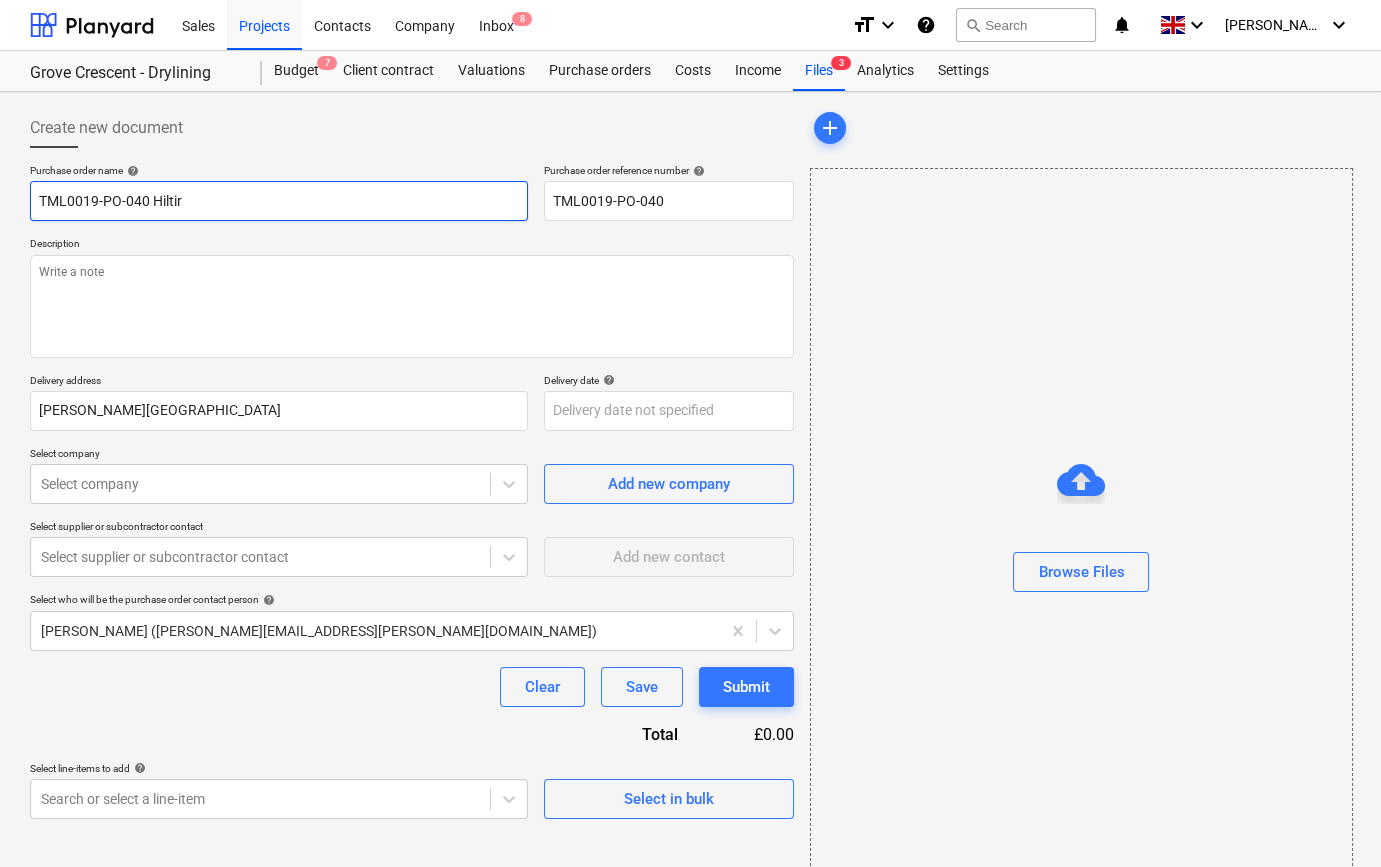 type on "x" 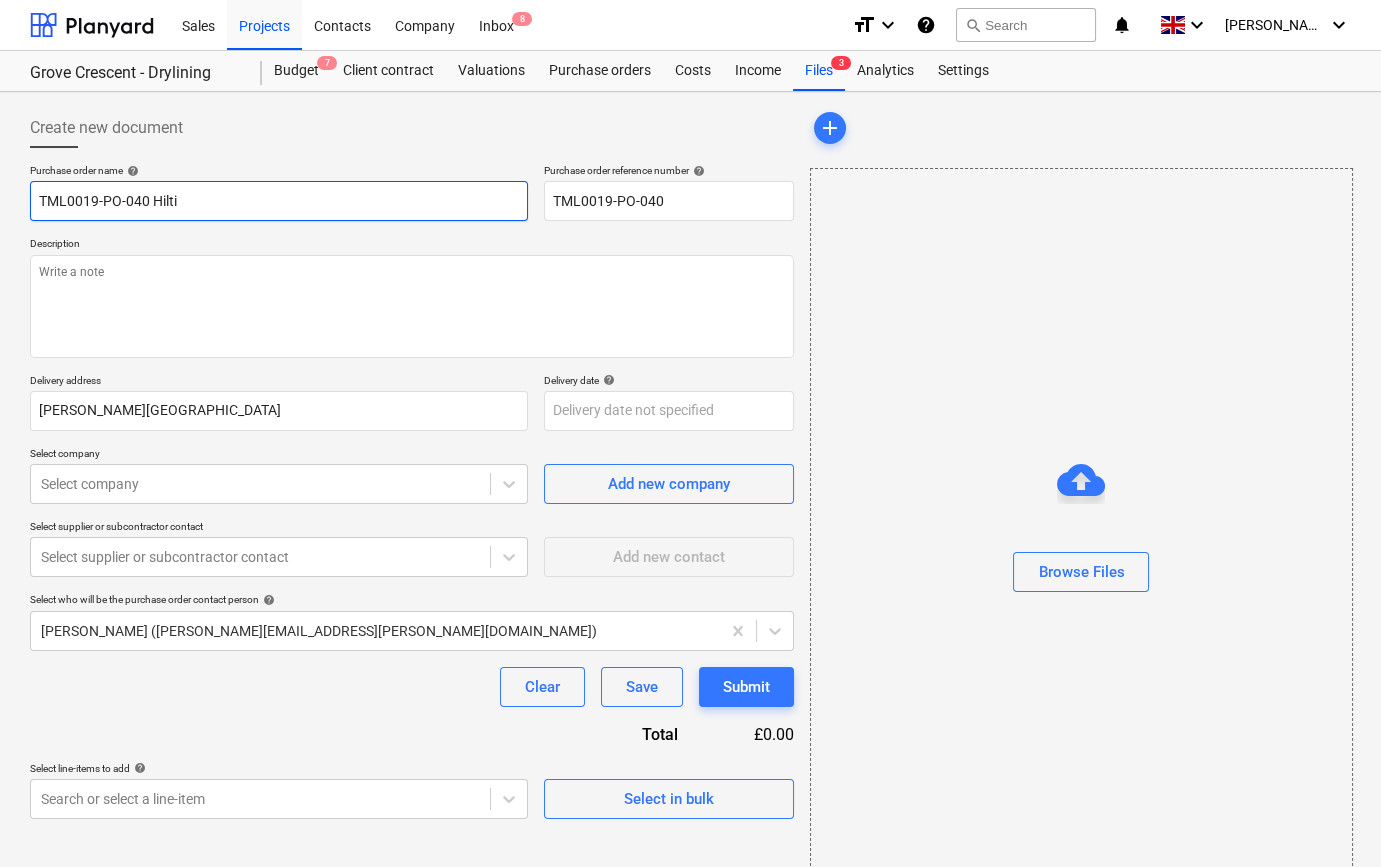type on "TML0019-PO-040 Hilti" 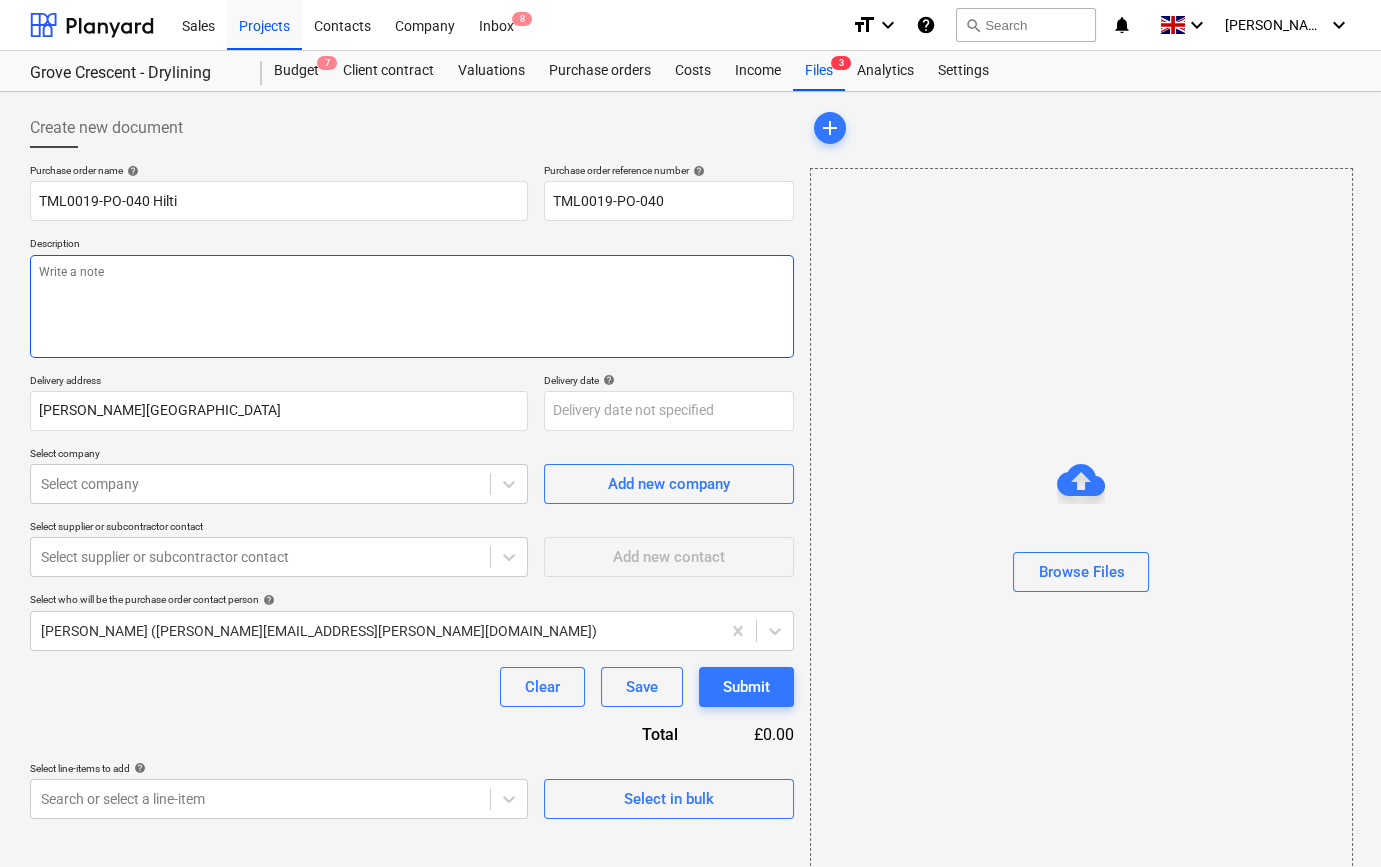 paste on "Site contact [PERSON_NAME] [PHONE_NUMBER]" 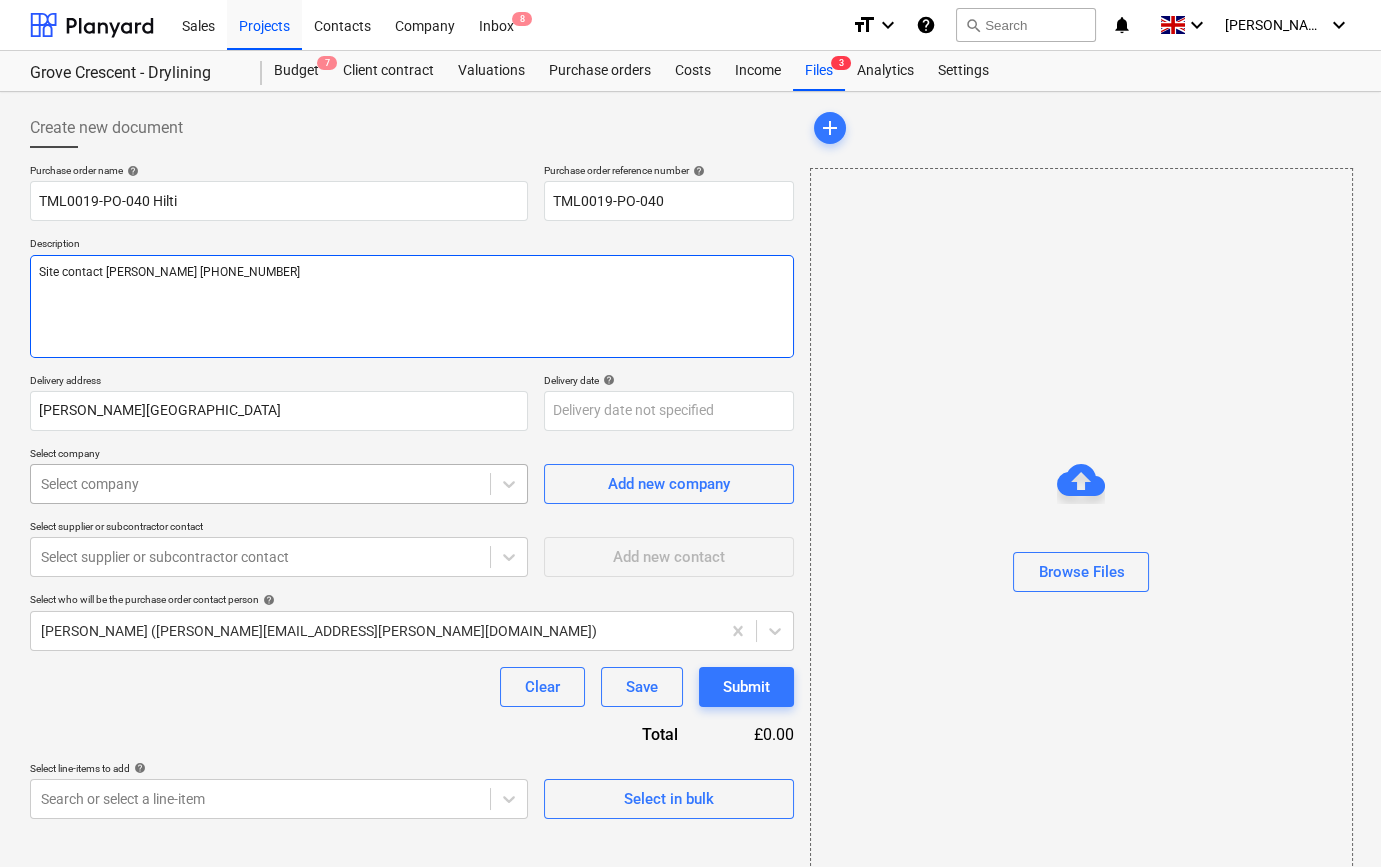 type on "Site contact [PERSON_NAME] [PHONE_NUMBER]" 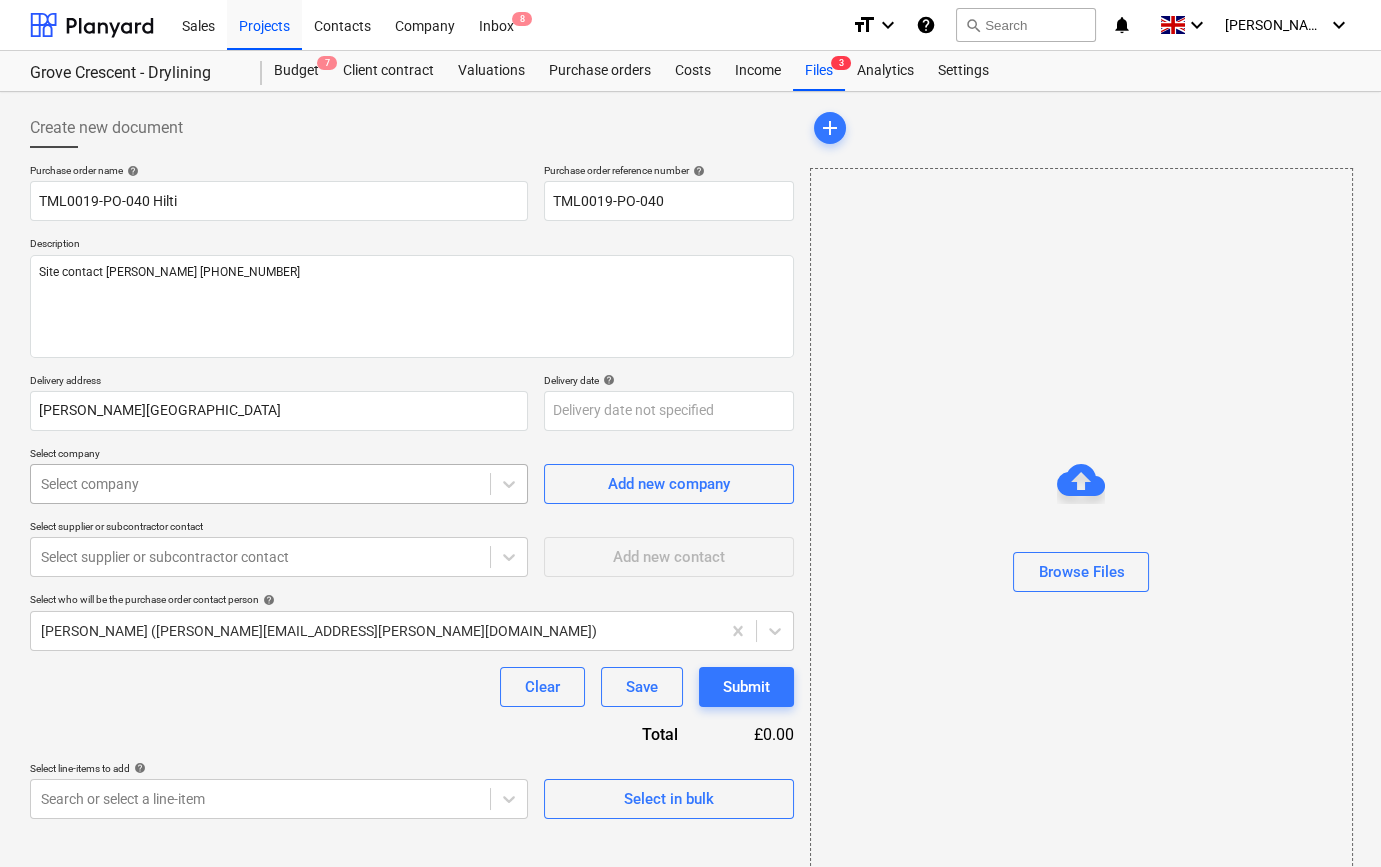 type on "x" 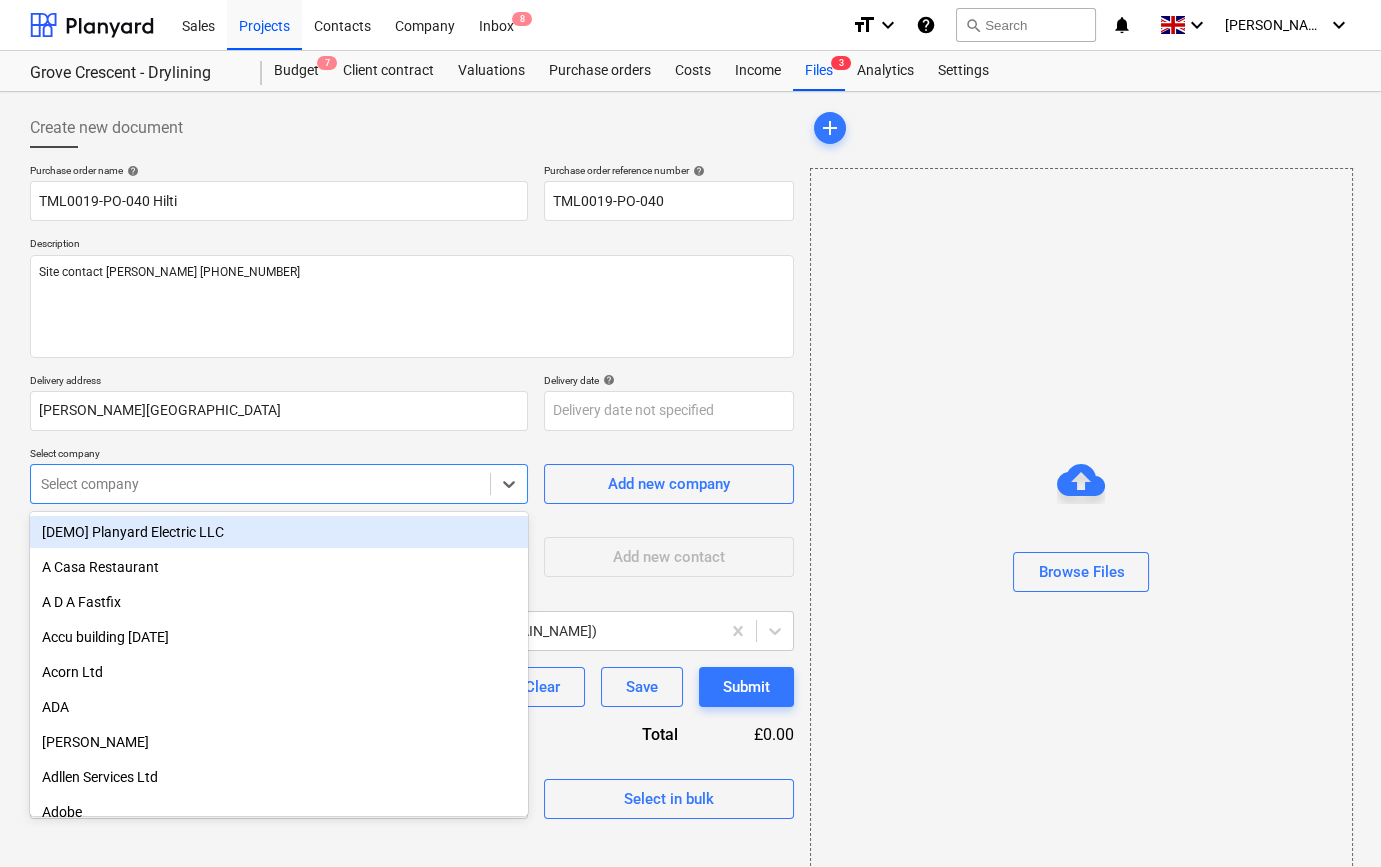 click at bounding box center [260, 484] 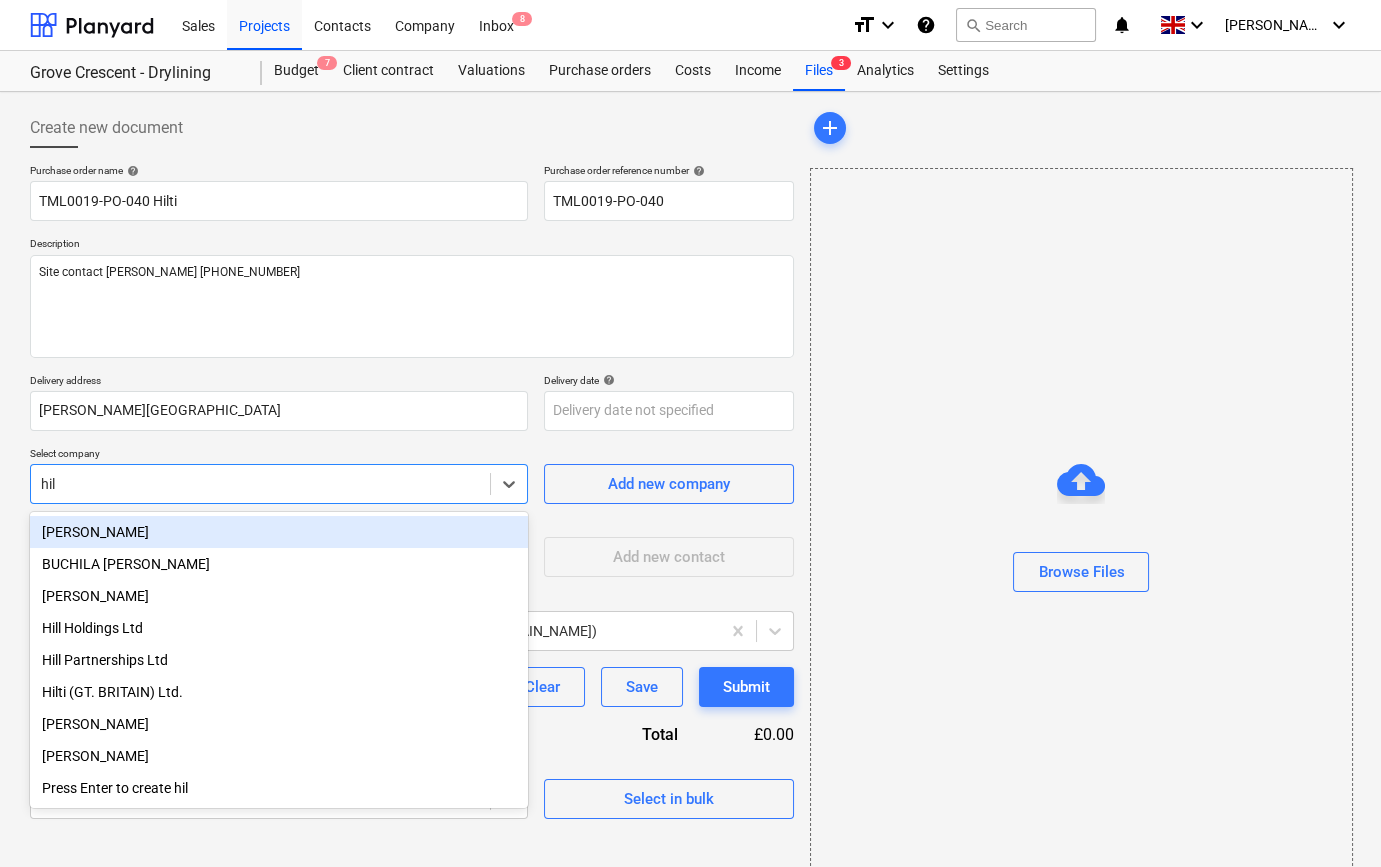type on "hilt" 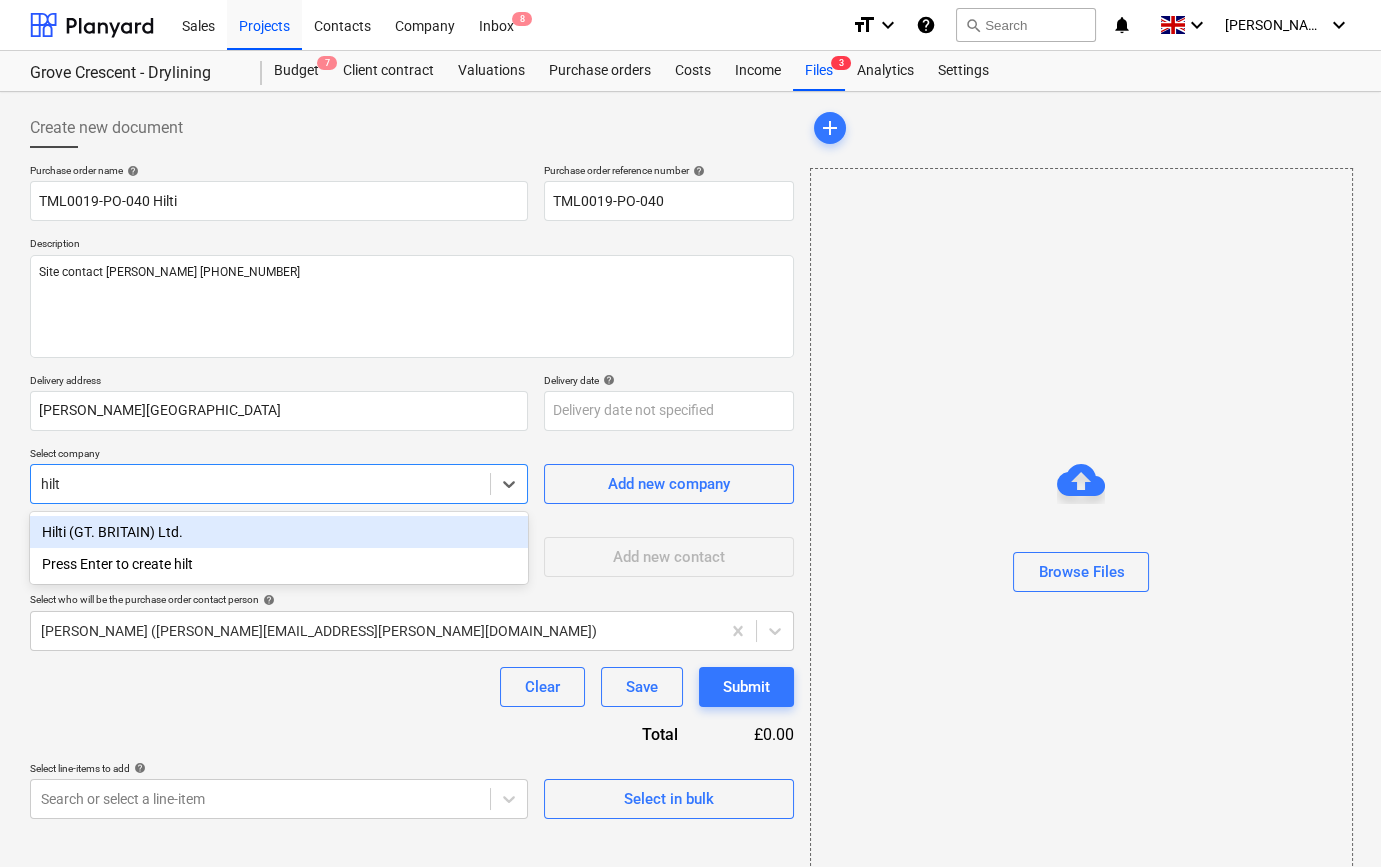 click on "Hilti (GT. BRITAIN) Ltd." at bounding box center (279, 532) 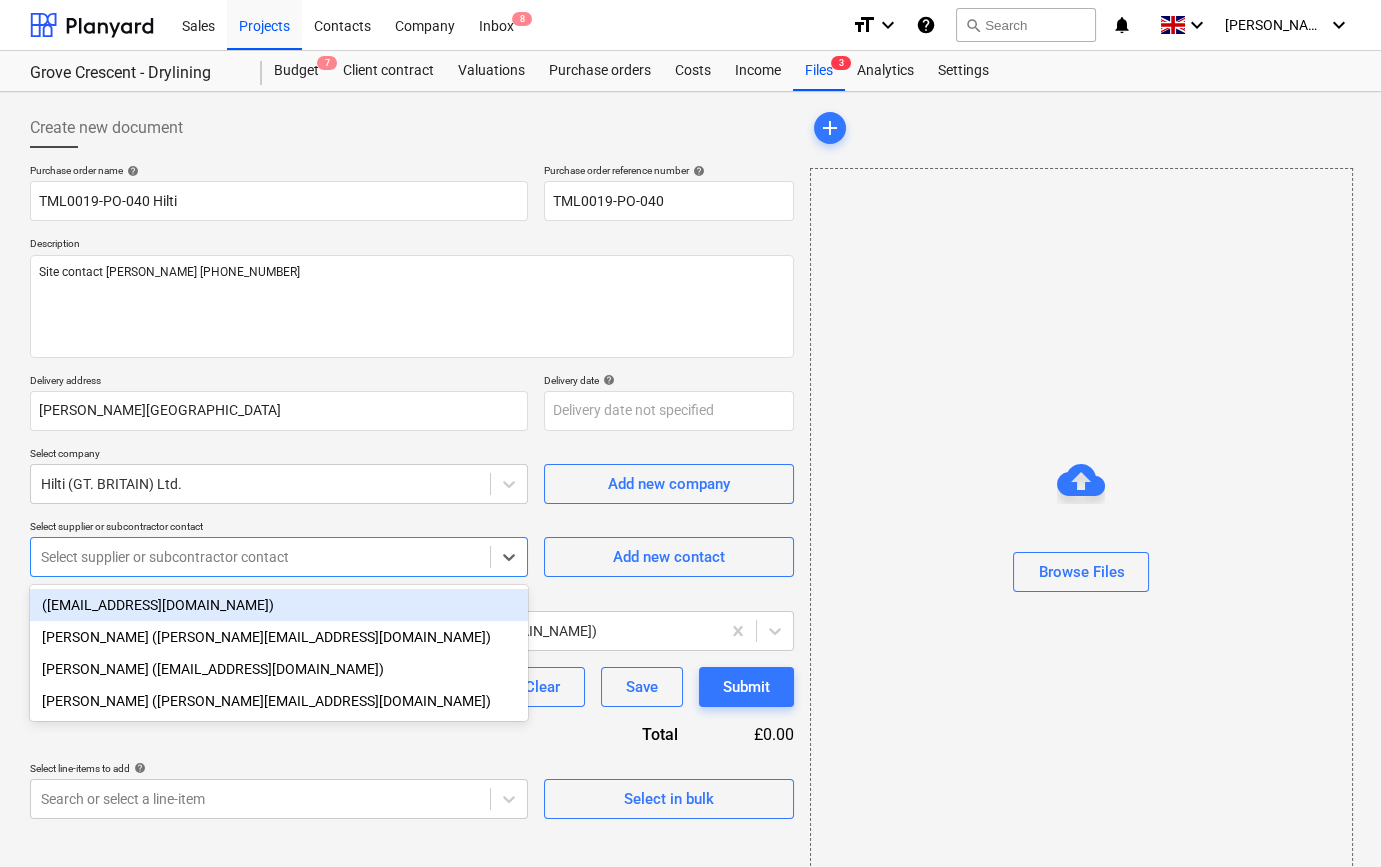 click at bounding box center [260, 557] 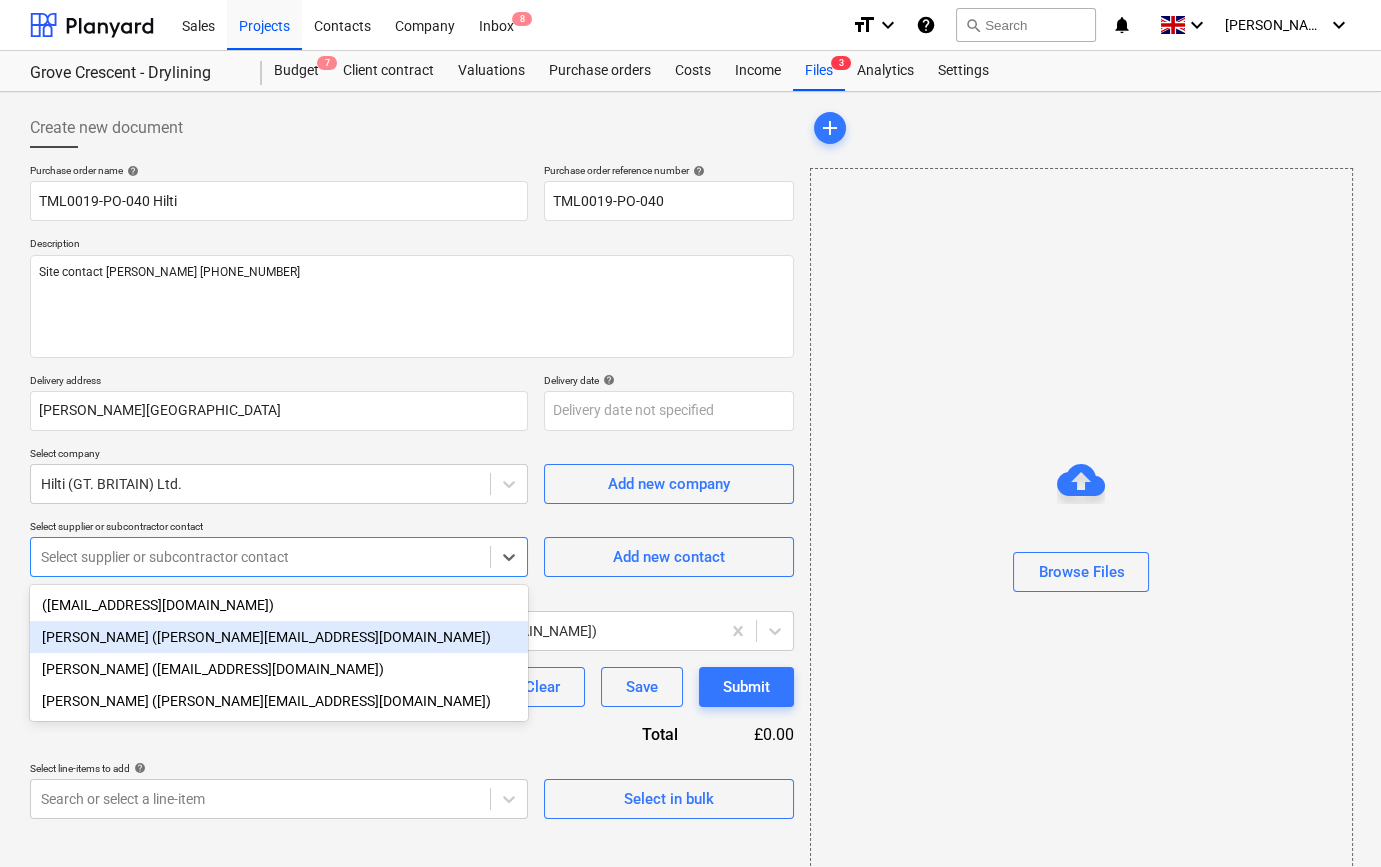 click on "[PERSON_NAME] ([PERSON_NAME][EMAIL_ADDRESS][DOMAIN_NAME])" at bounding box center (279, 637) 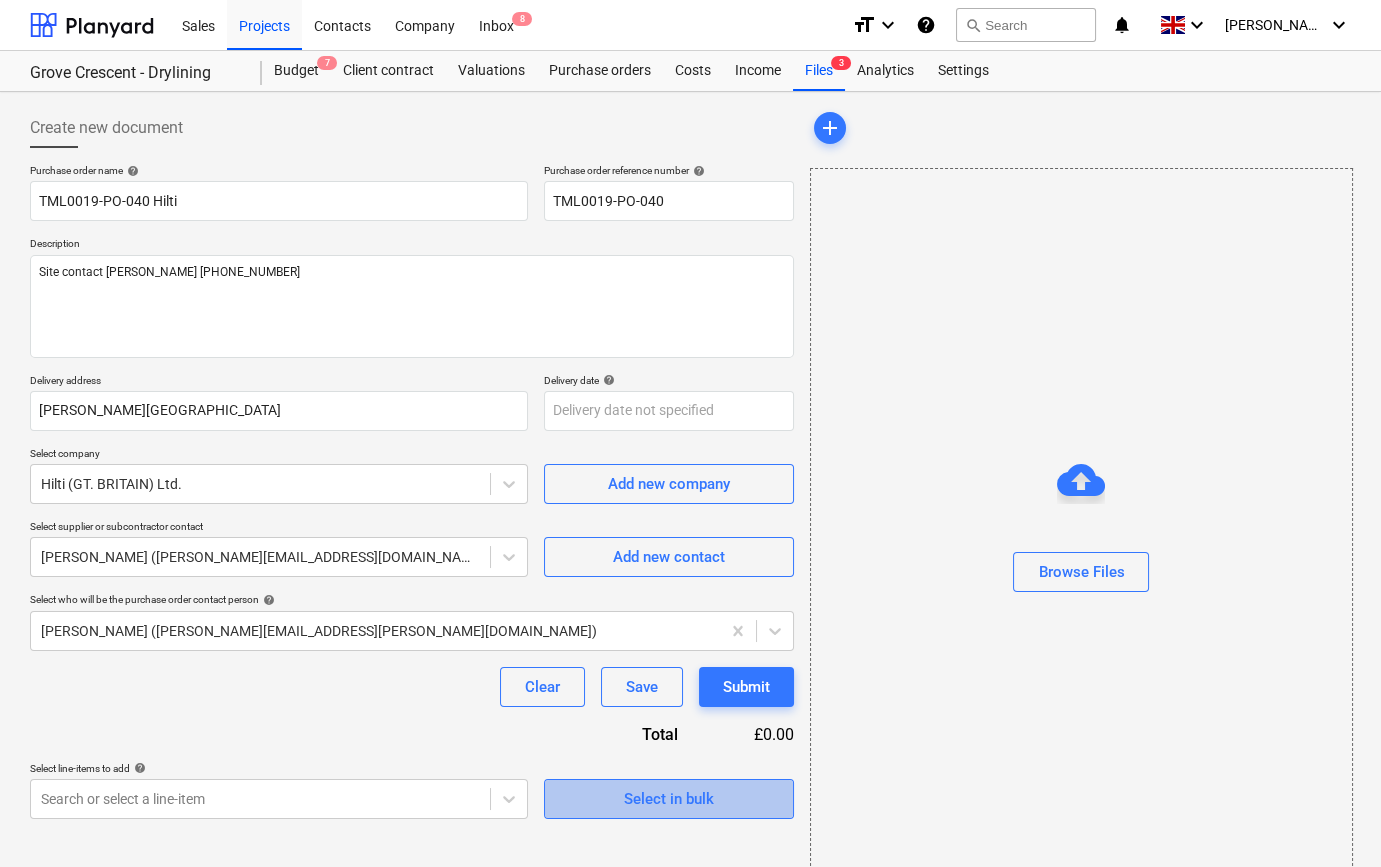click on "Select in bulk" at bounding box center [669, 799] 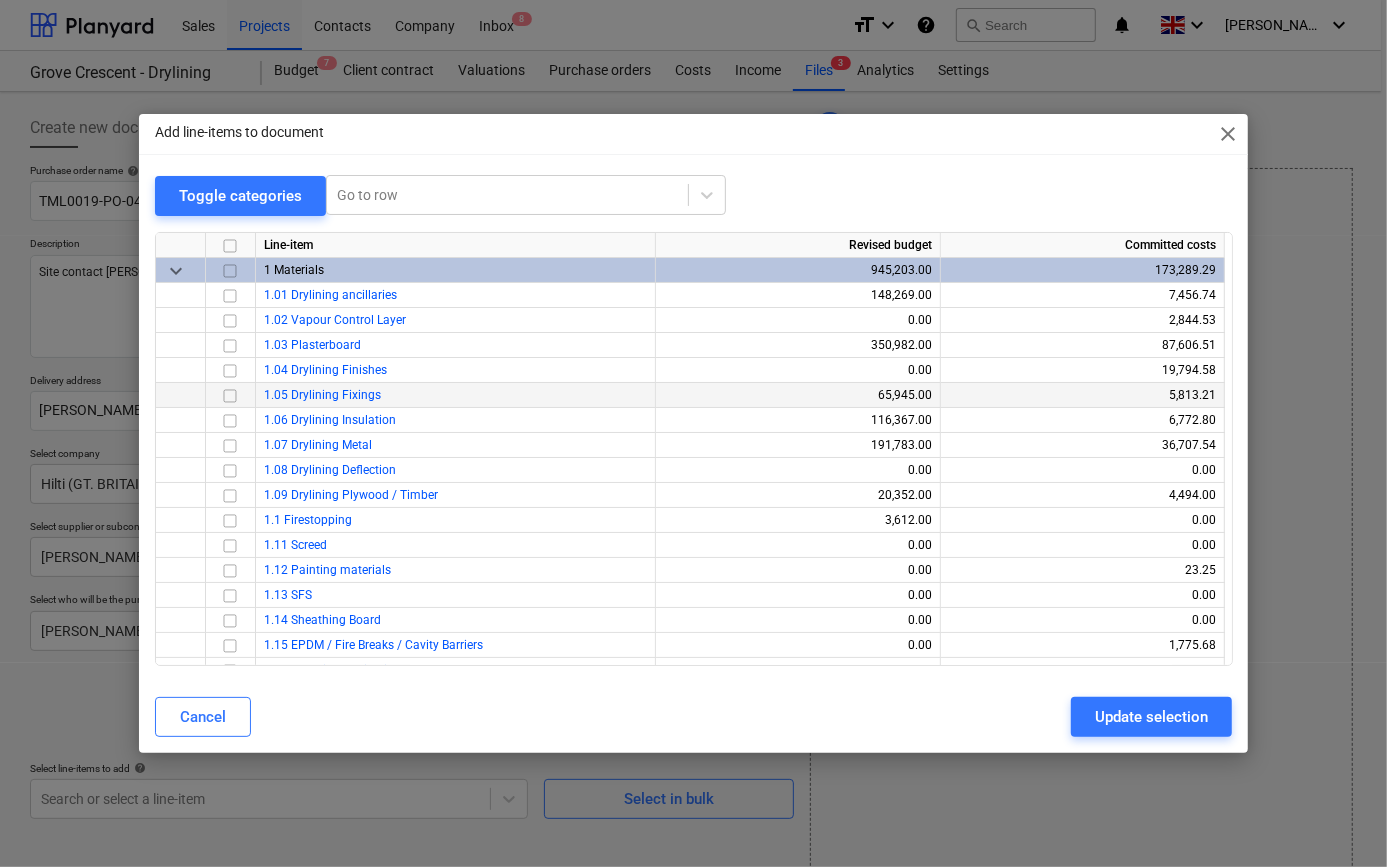 click at bounding box center (230, 395) 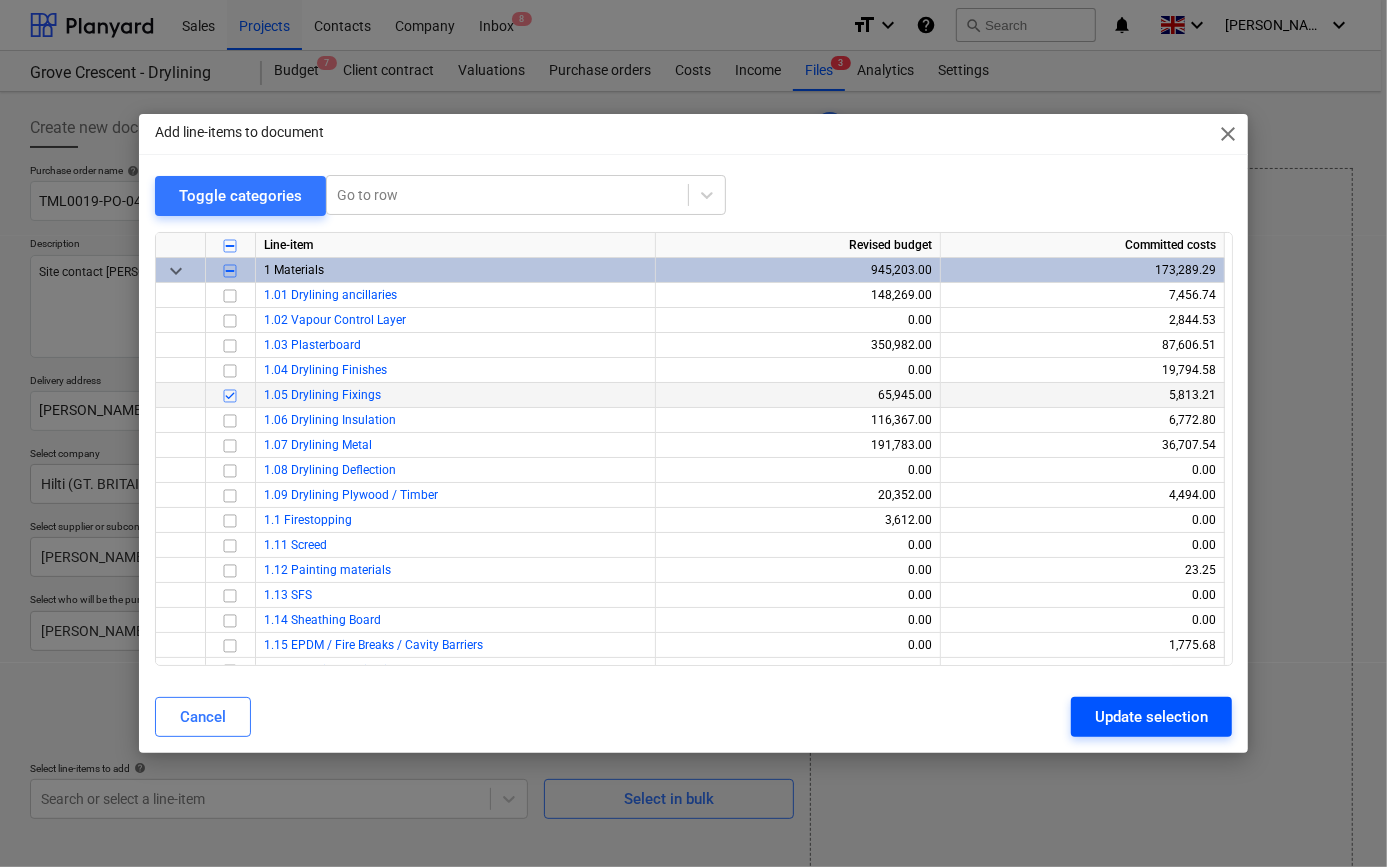 click on "Update selection" at bounding box center [1151, 717] 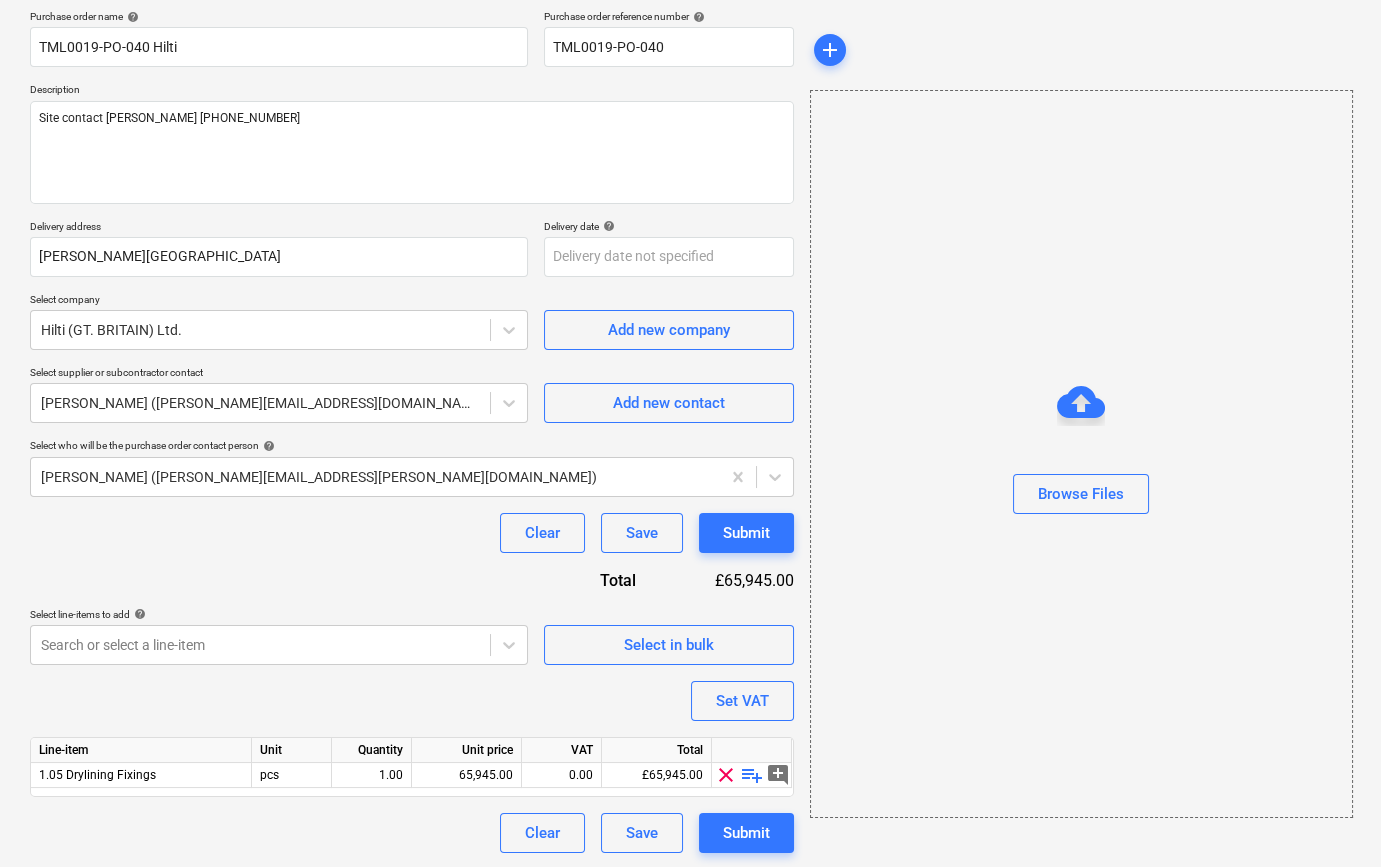 scroll, scrollTop: 155, scrollLeft: 0, axis: vertical 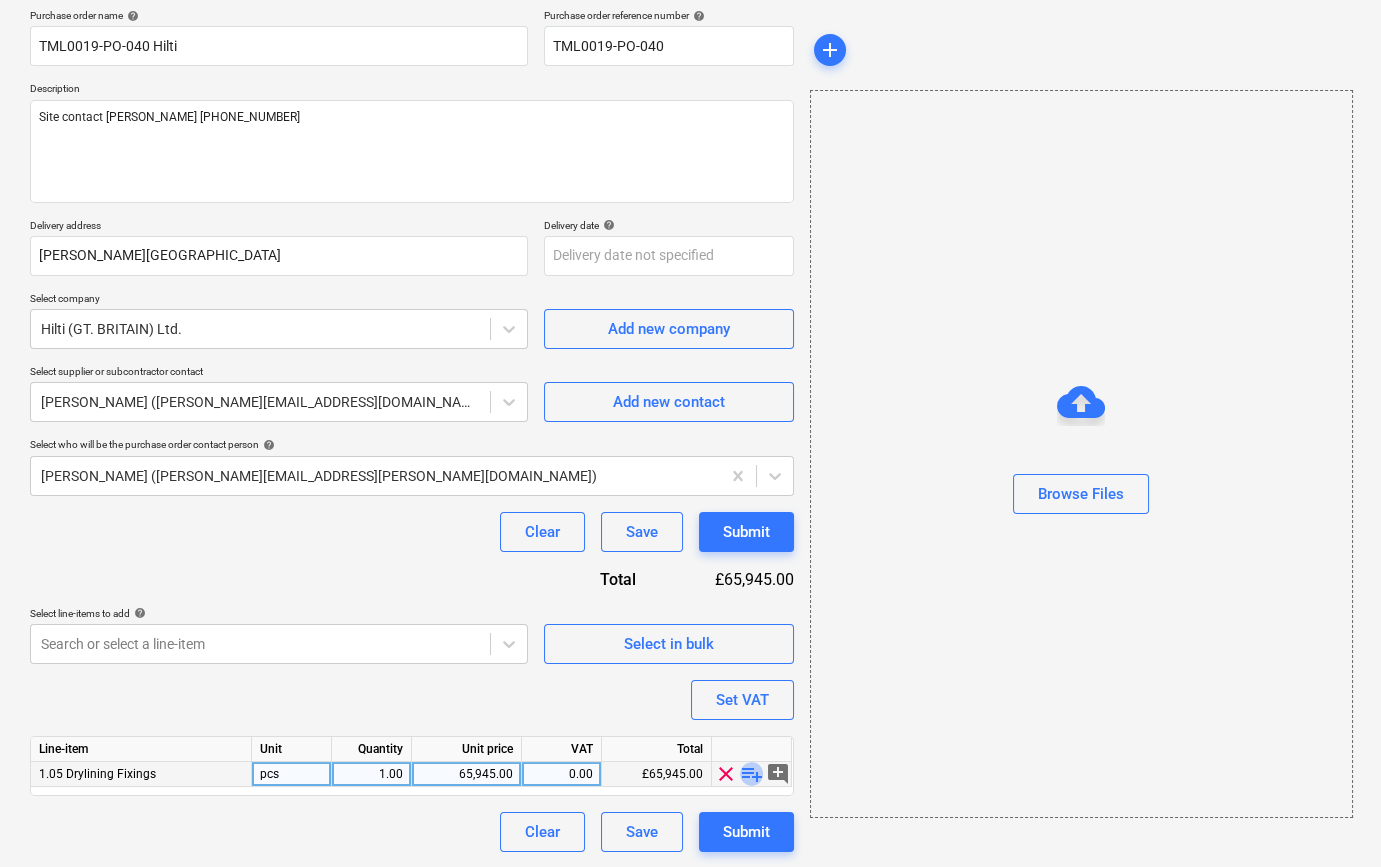 click on "playlist_add" at bounding box center (752, 774) 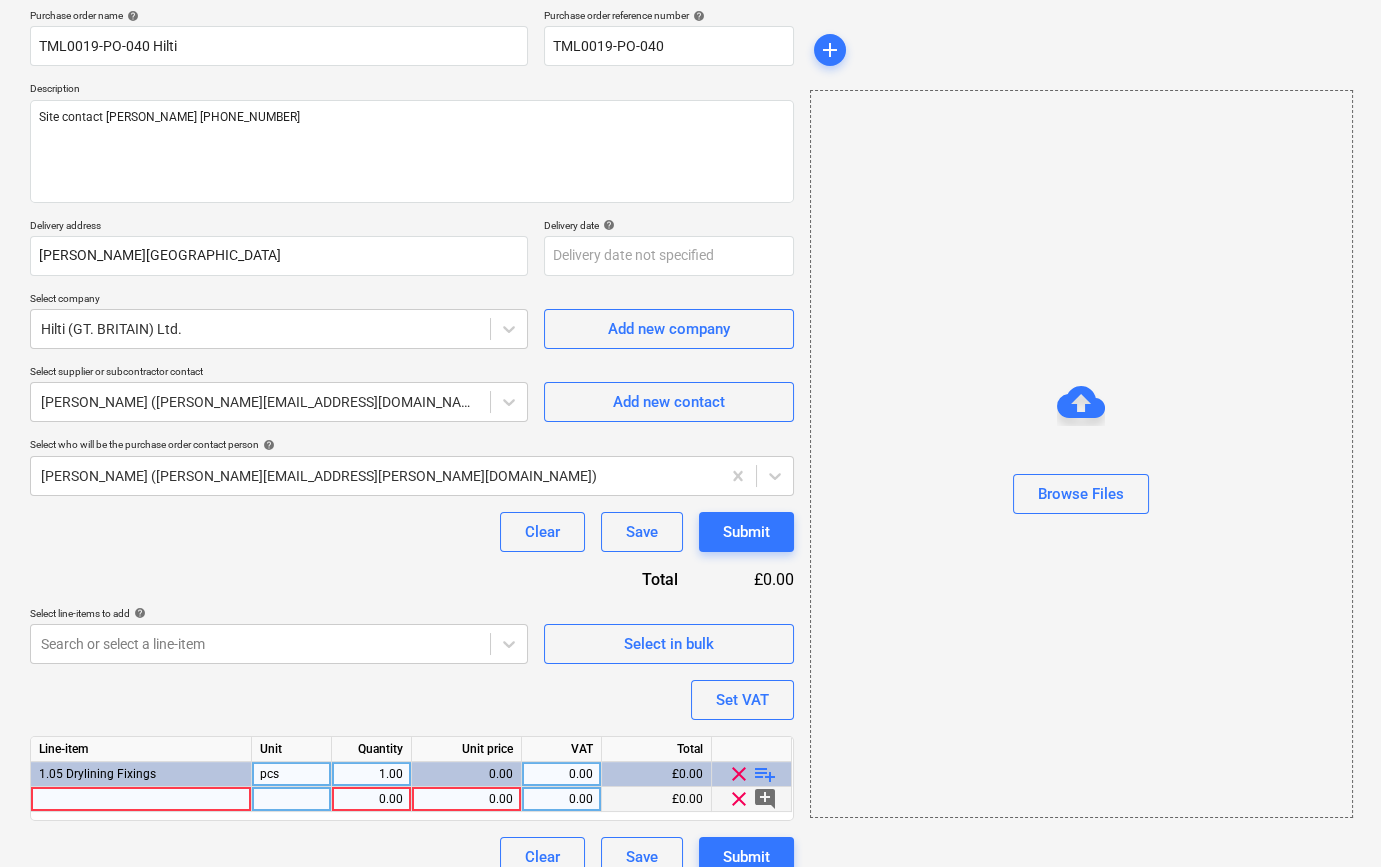 type on "x" 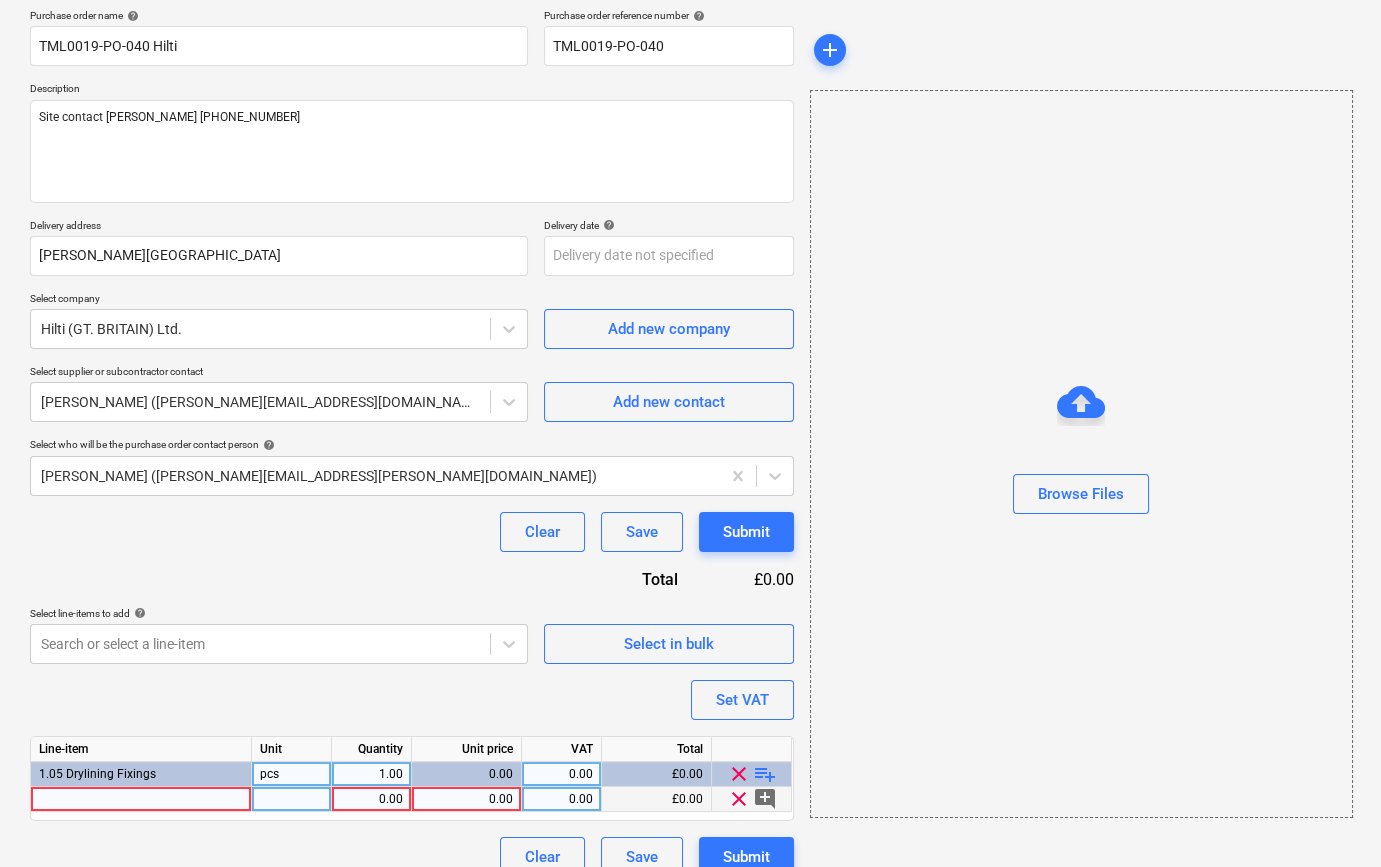 click at bounding box center (141, 799) 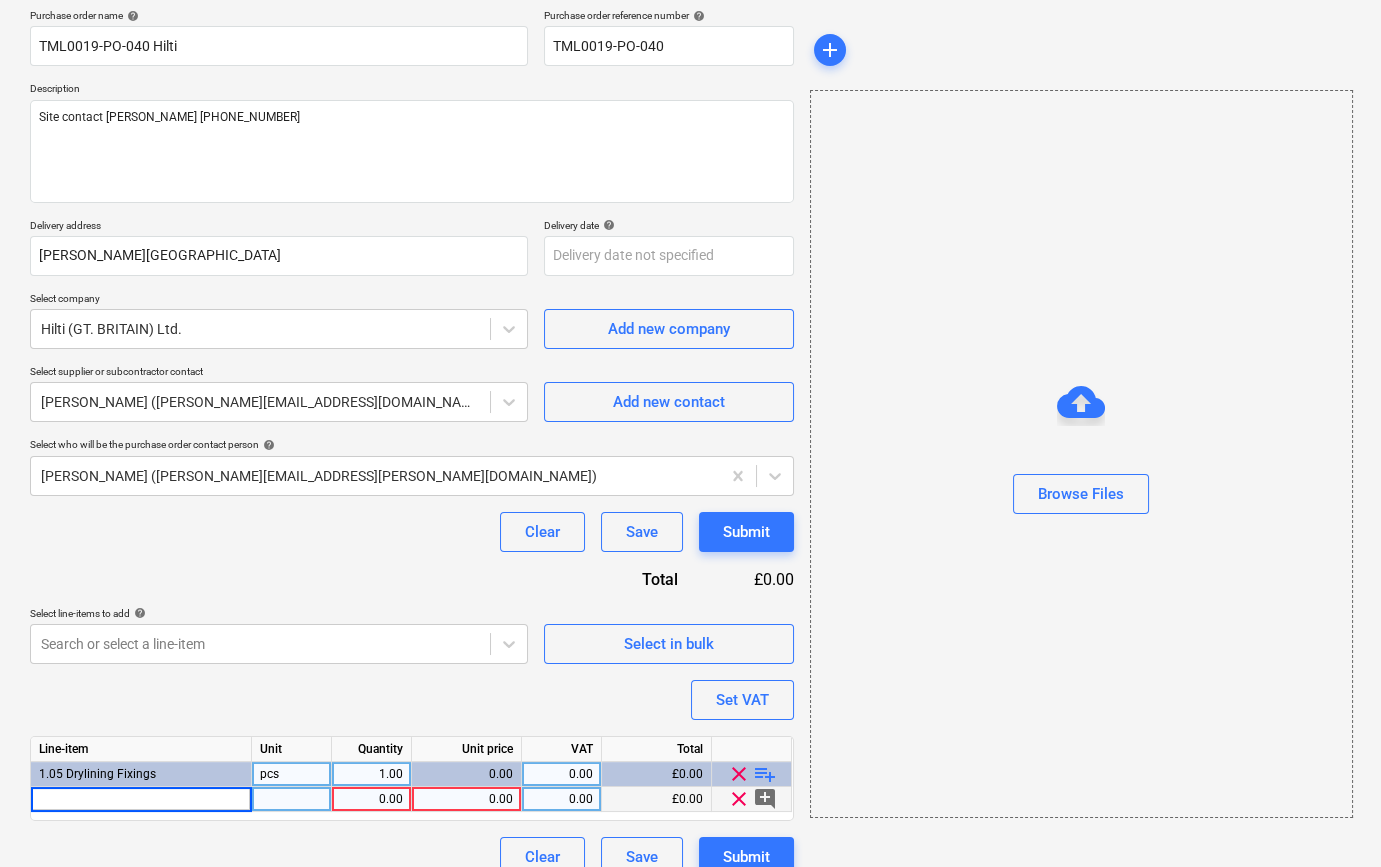 type on "Kit Deflection head fix 52mm X-C (DX6)" 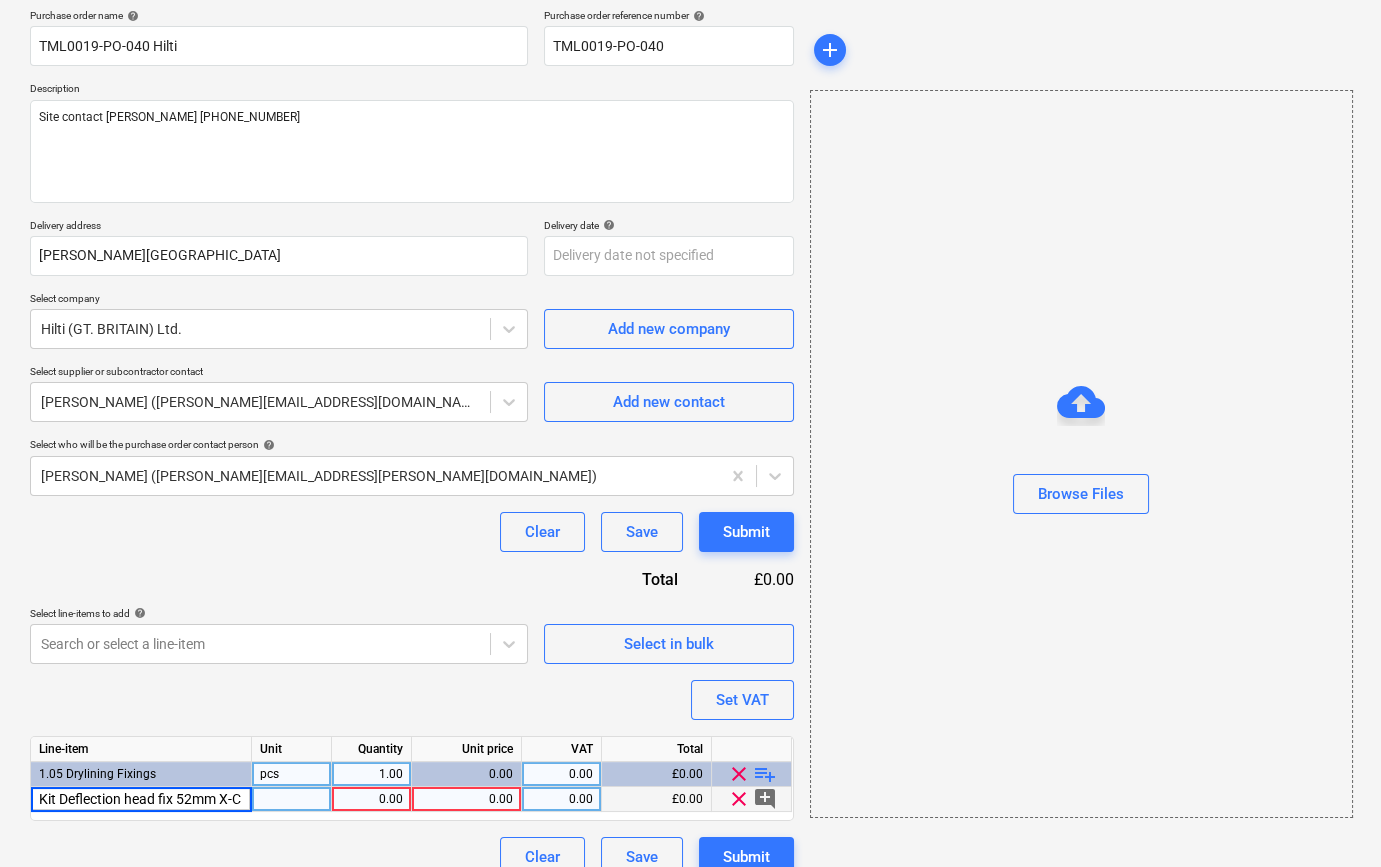 scroll, scrollTop: 0, scrollLeft: 38, axis: horizontal 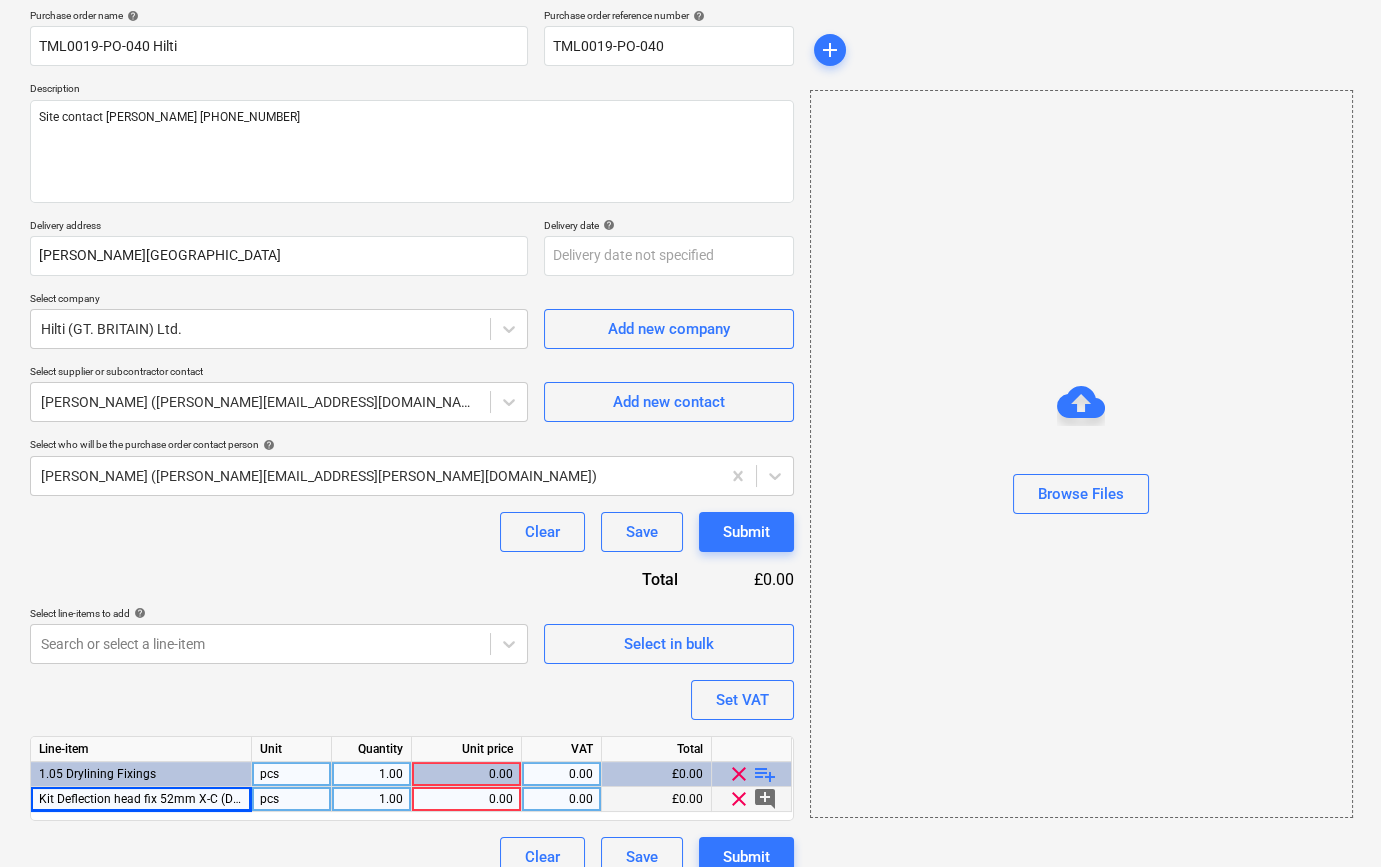 click on "1.00" at bounding box center [371, 799] 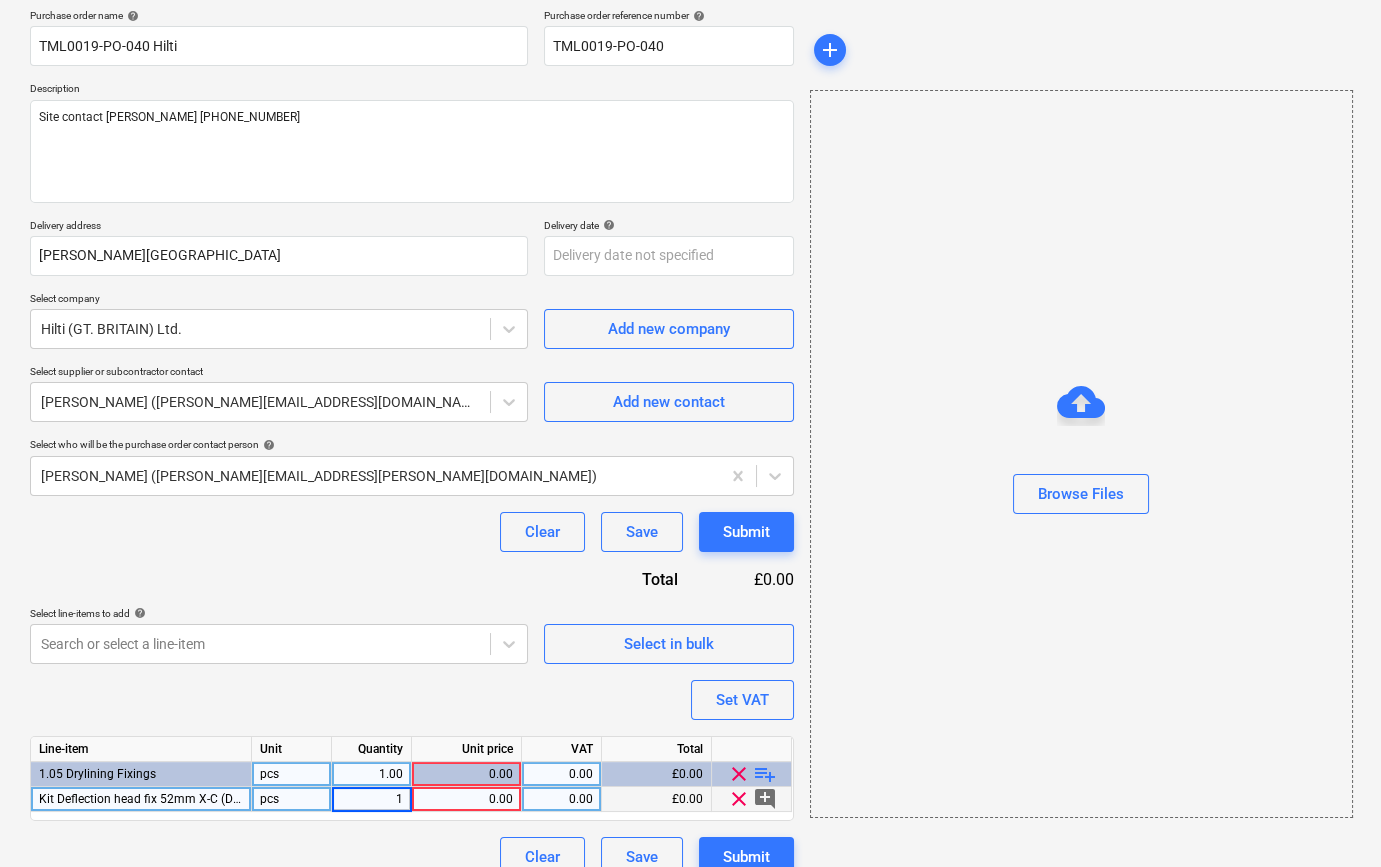 type on "x" 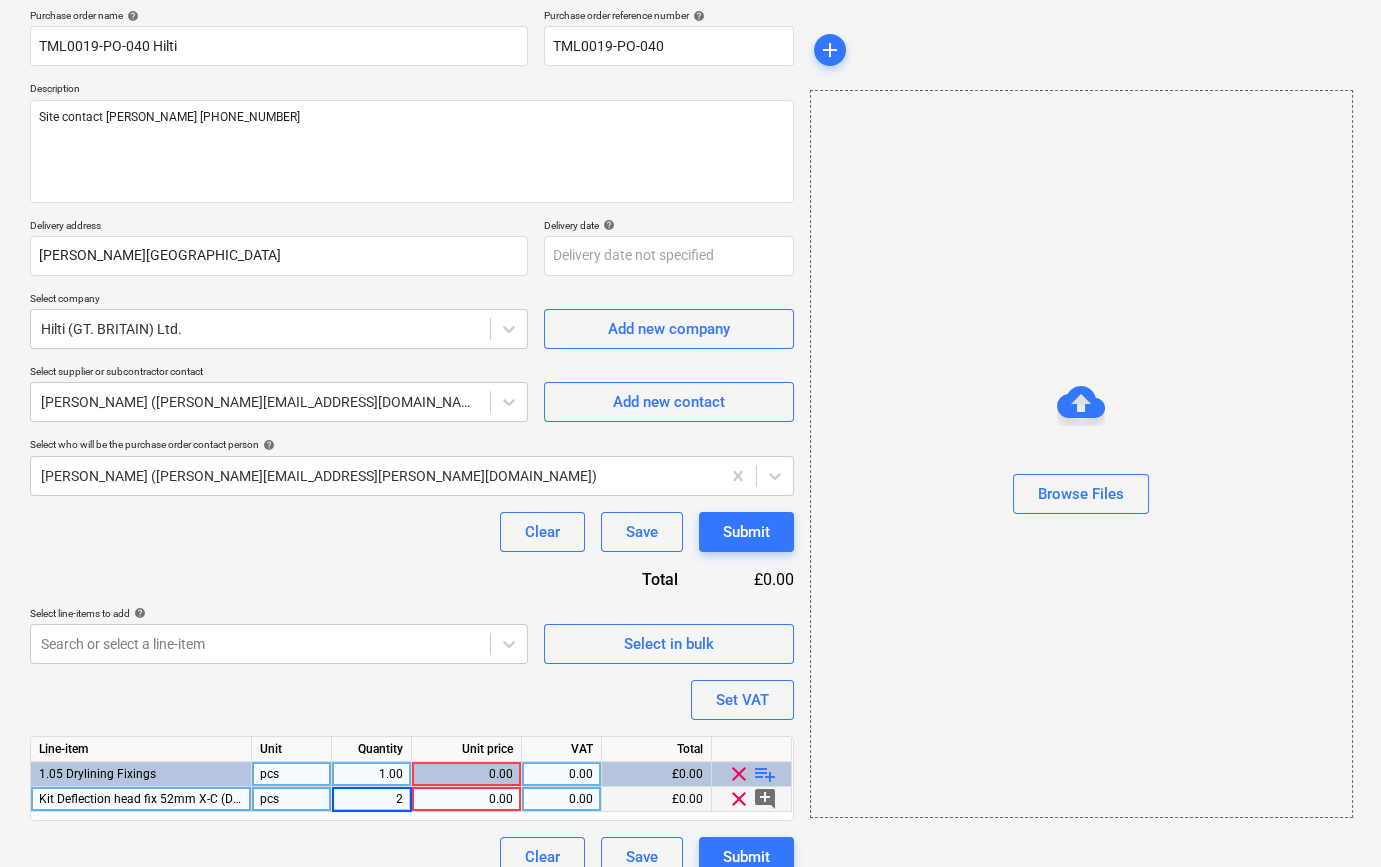 type on "20" 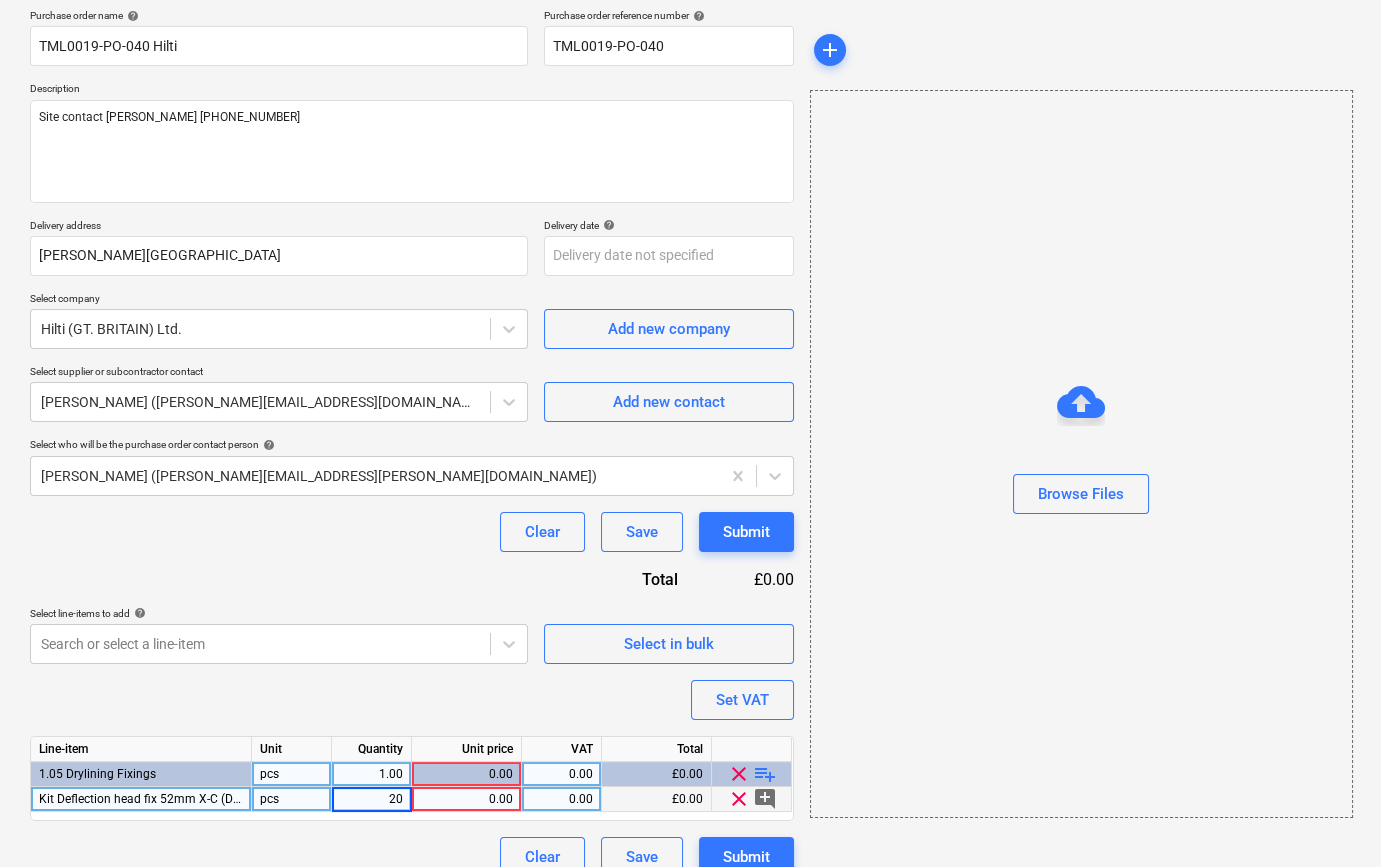 type on "x" 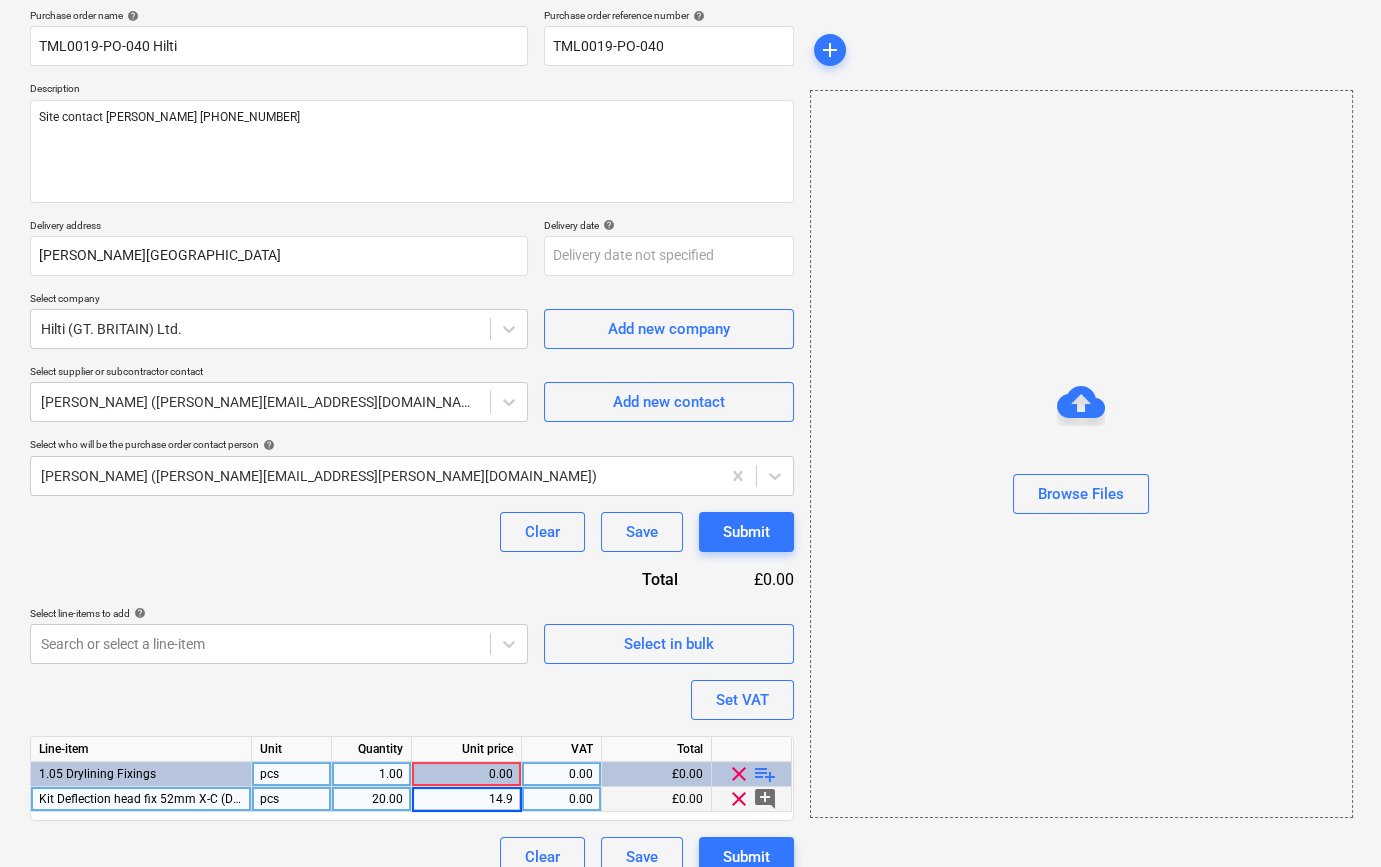 type on "14.99" 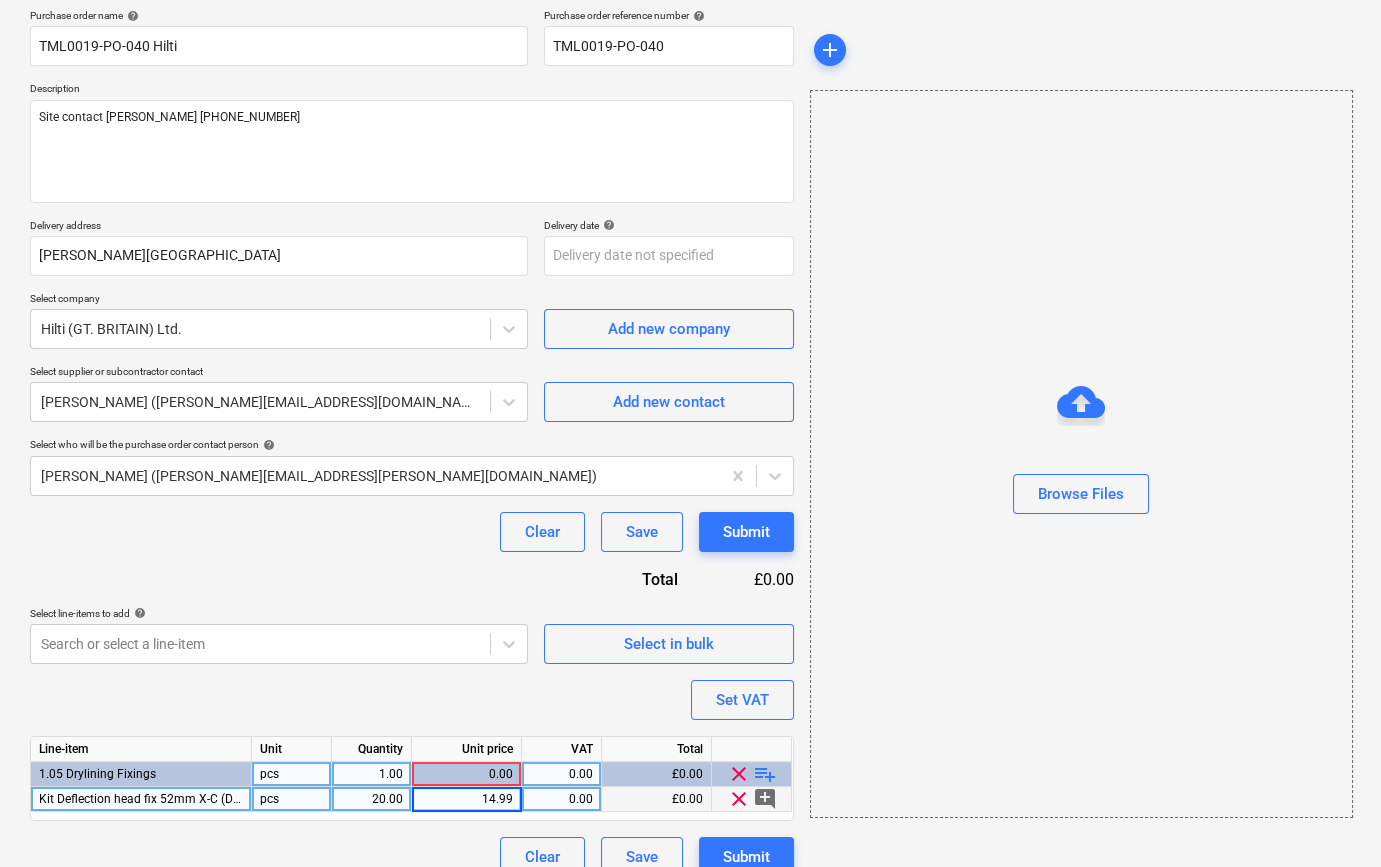 type on "x" 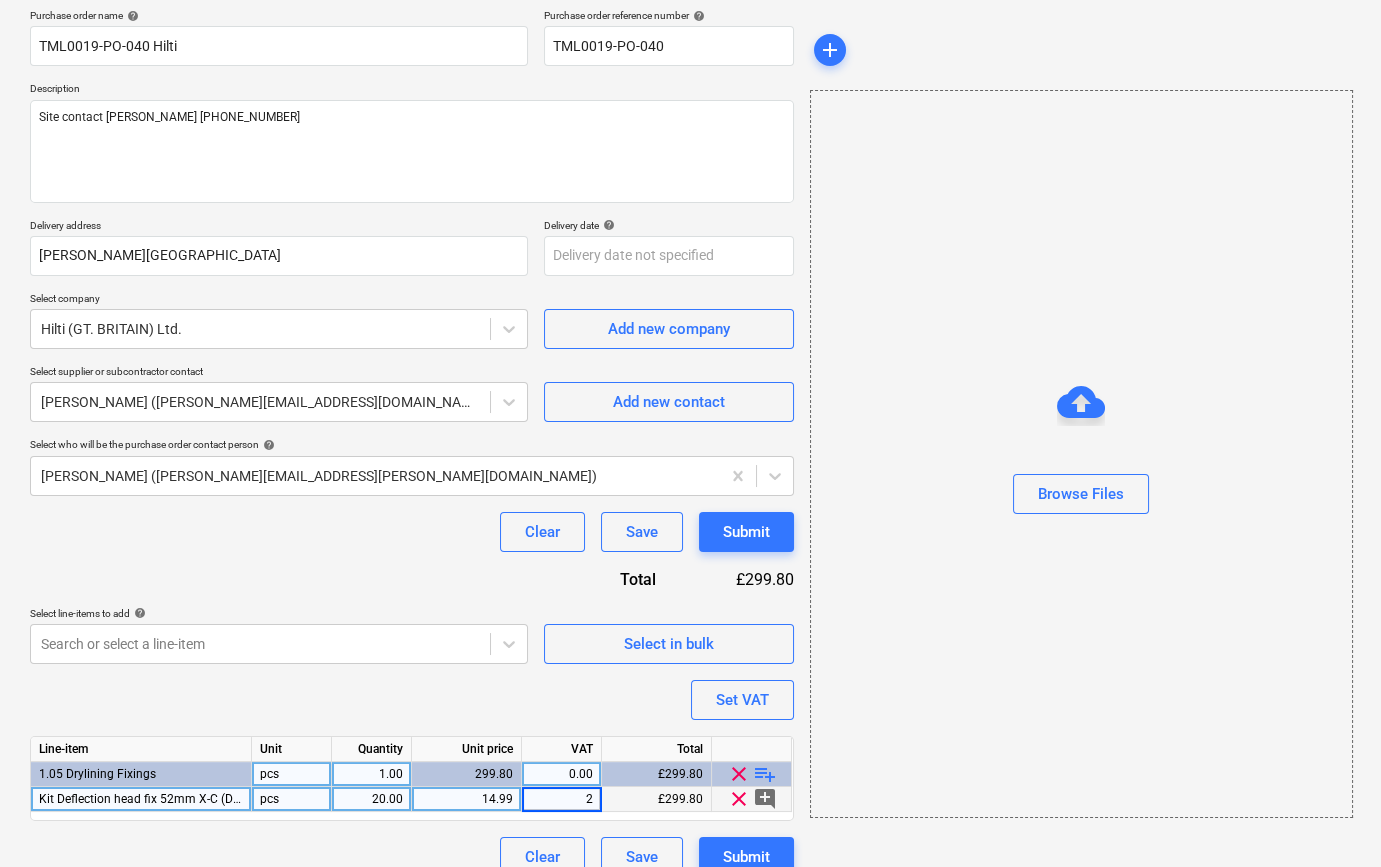type on "20" 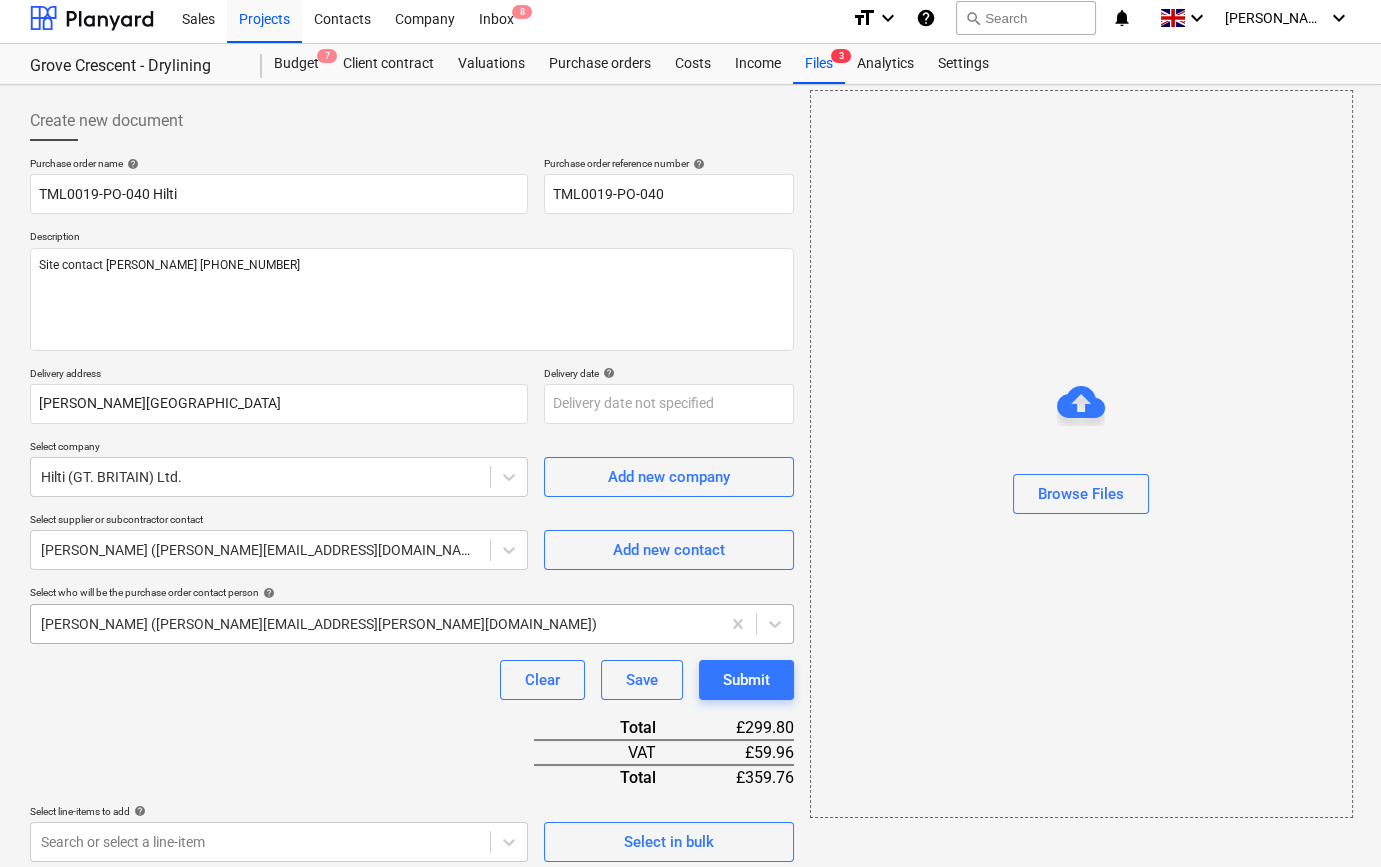 scroll, scrollTop: 0, scrollLeft: 0, axis: both 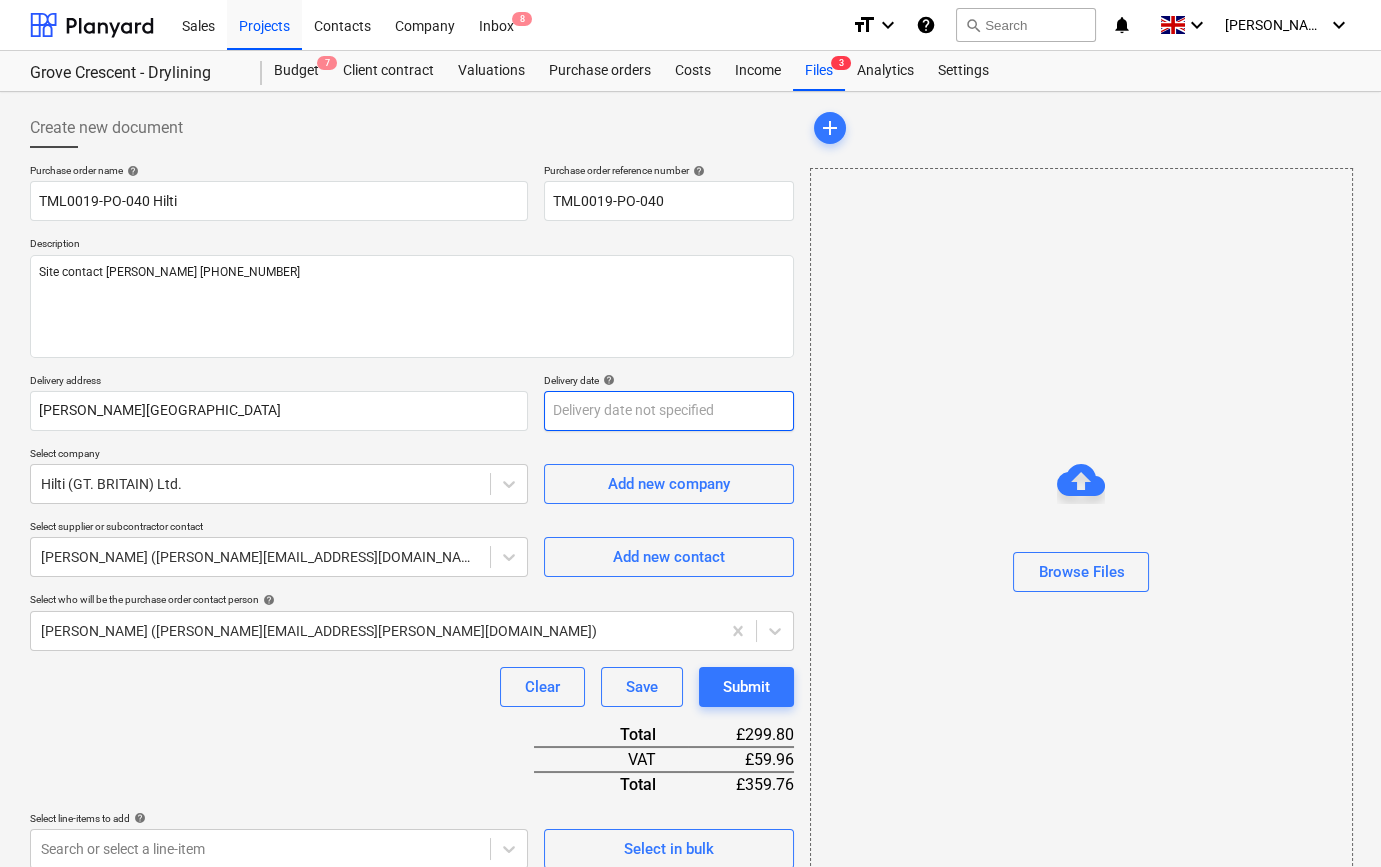 click on "Sales Projects Contacts Company Inbox 8 format_size keyboard_arrow_down help search Search notifications 0 keyboard_arrow_down [PERSON_NAME] keyboard_arrow_down Grove Crescent - Drylining Budget 7 Client contract Valuations Purchase orders Costs Income Files 3 Analytics Settings Create new document Purchase order name help TML0019-PO-040 Hilti Purchase order reference number help TML0019-PO-040 Description Site contact [PERSON_NAME] [PHONE_NUMBER]
Delivery address [PERSON_NAME][GEOGRAPHIC_DATA] Delivery date help Press the down arrow key to interact with the calendar and
select a date. Press the question mark key to get the keyboard shortcuts for changing dates. Select company Hilti (GT. BRITAIN) Ltd.   Add new company Select supplier or subcontractor contact [PERSON_NAME] ([PERSON_NAME][EMAIL_ADDRESS][DOMAIN_NAME]) Add new contact Select who will be the purchase order contact person help [PERSON_NAME] ([PERSON_NAME][EMAIL_ADDRESS][PERSON_NAME][DOMAIN_NAME]) Clear Save Submit Total £299.80 VAT £59.96 Total £359.76 Select line-items to add" at bounding box center (690, 433) 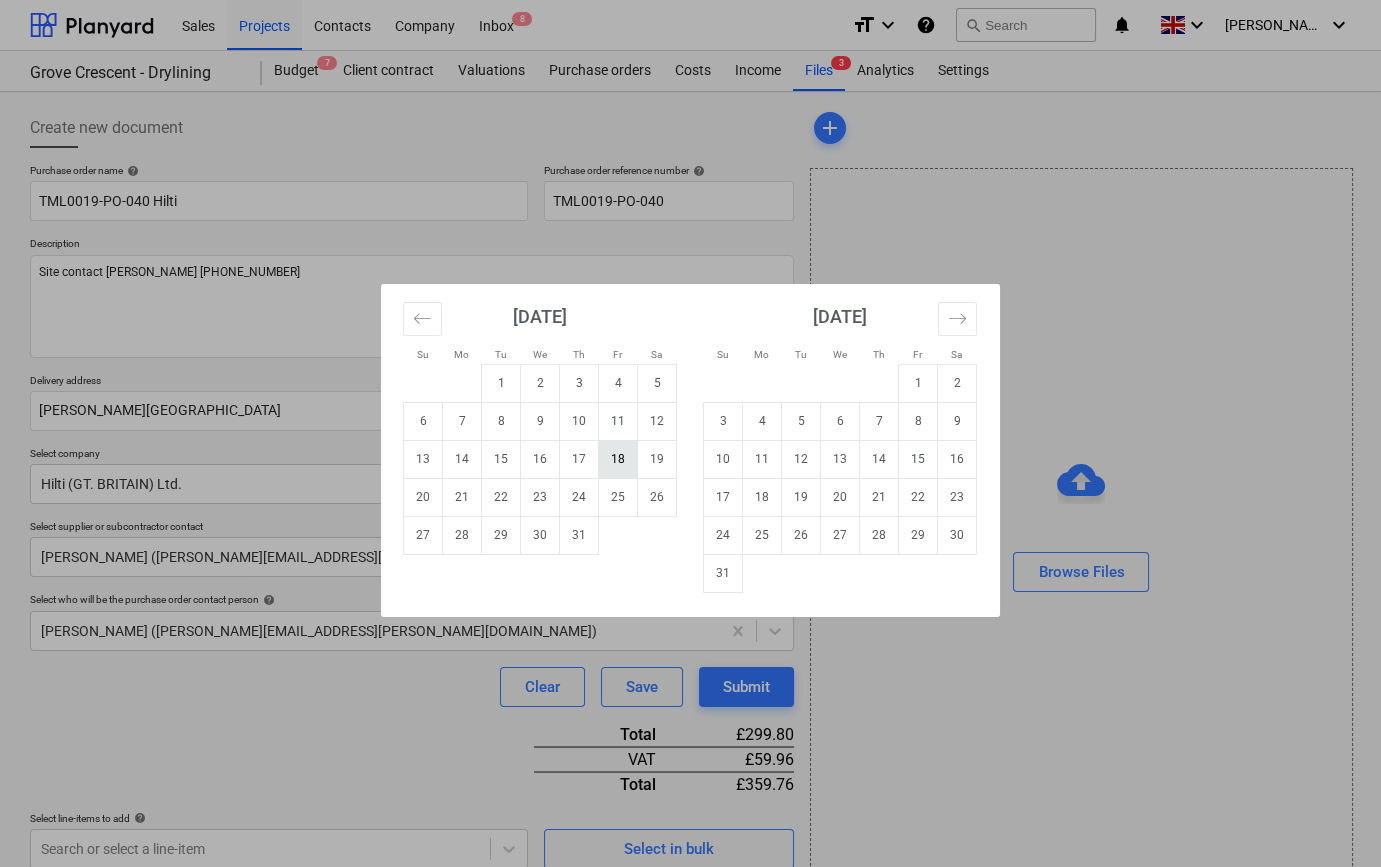 click on "18" at bounding box center [618, 459] 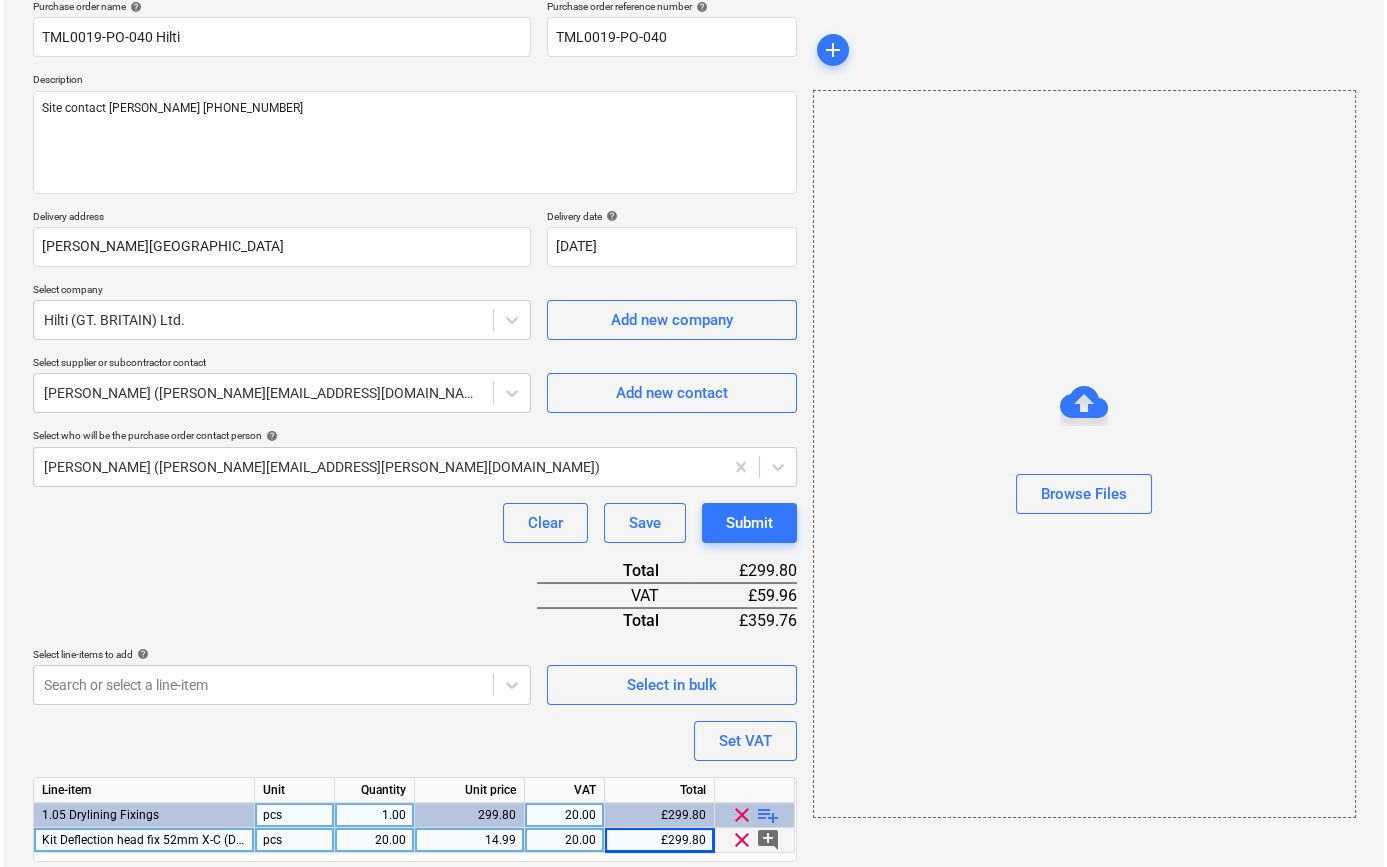 scroll, scrollTop: 230, scrollLeft: 0, axis: vertical 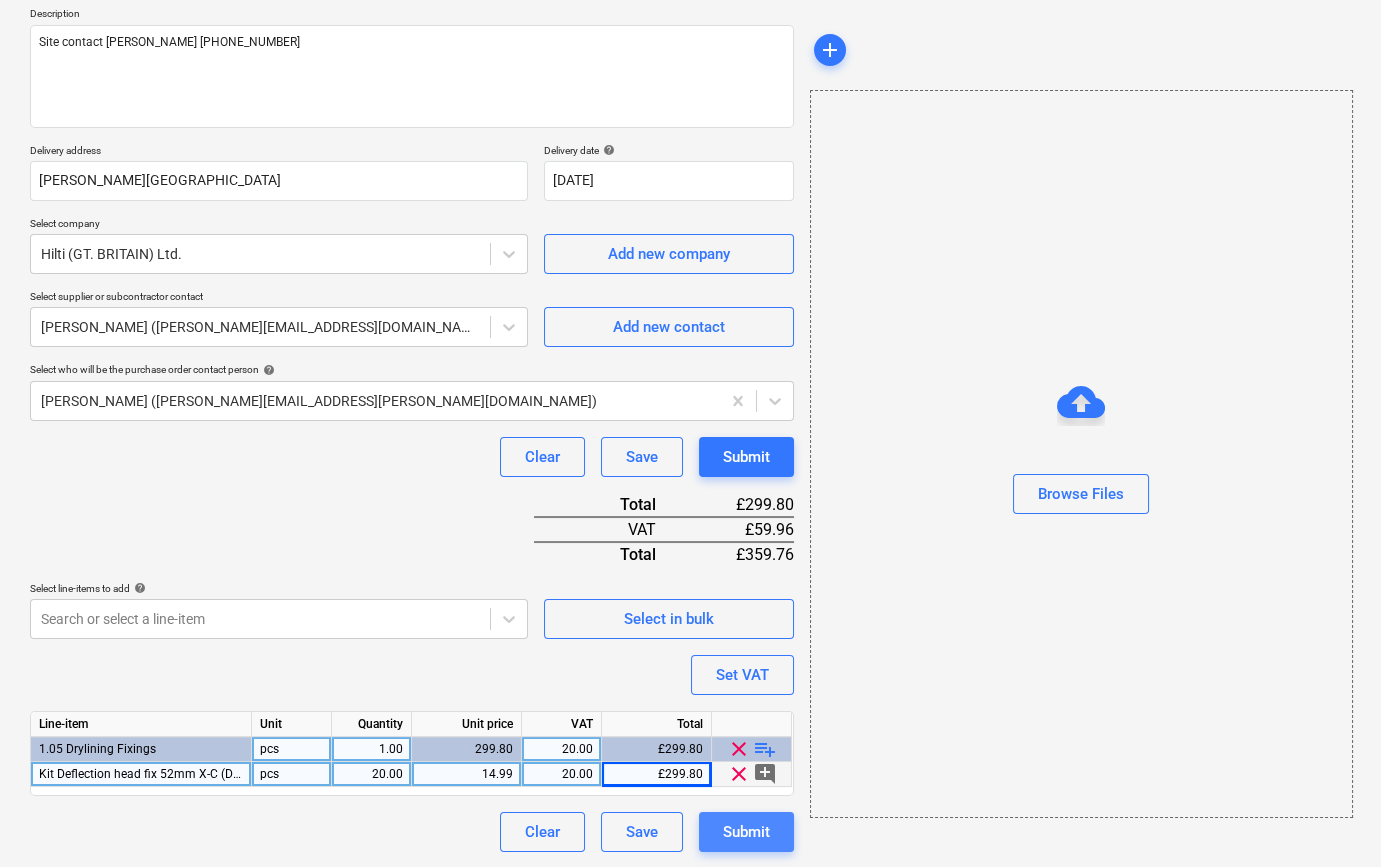 click on "Submit" at bounding box center [746, 832] 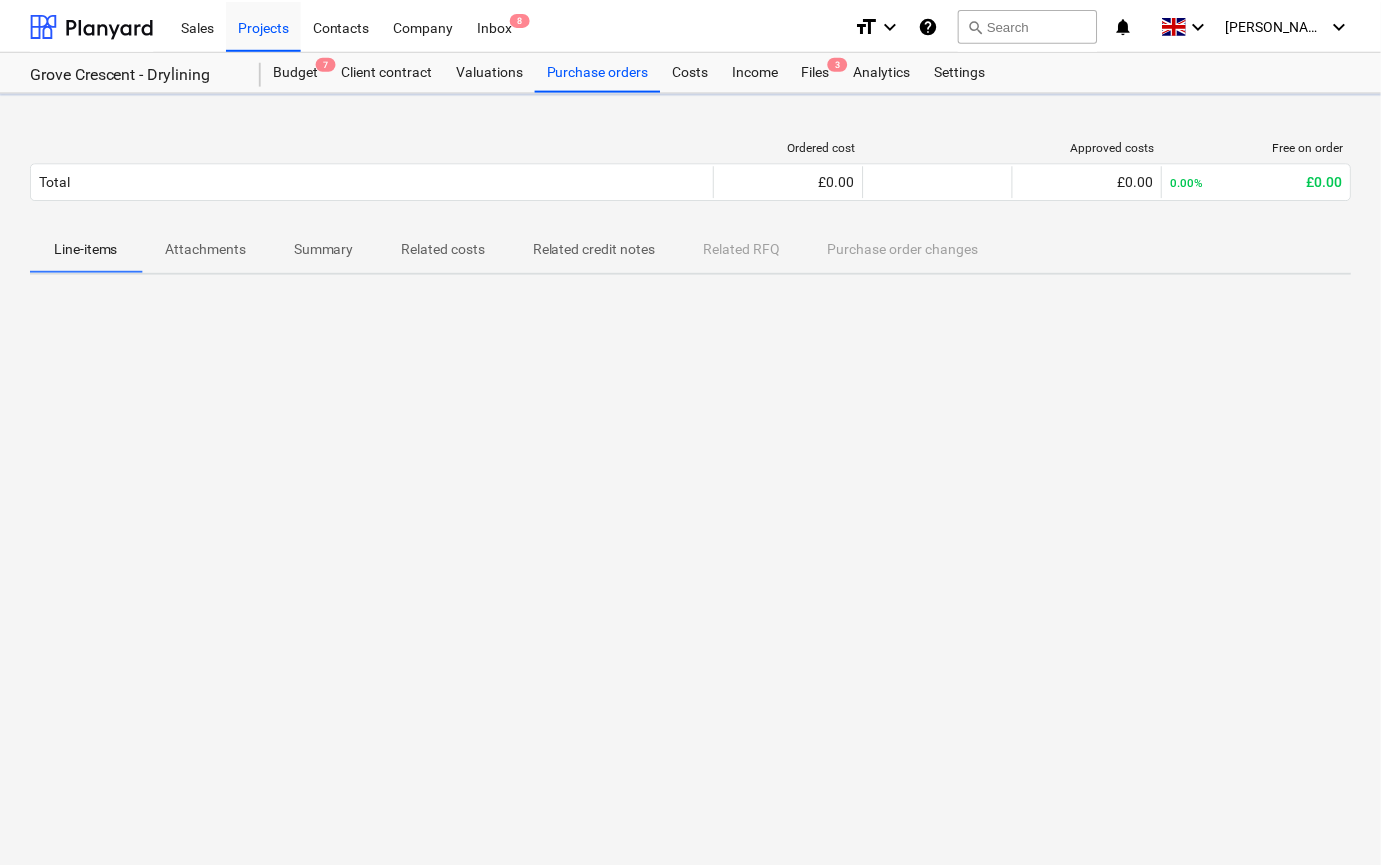 scroll, scrollTop: 0, scrollLeft: 0, axis: both 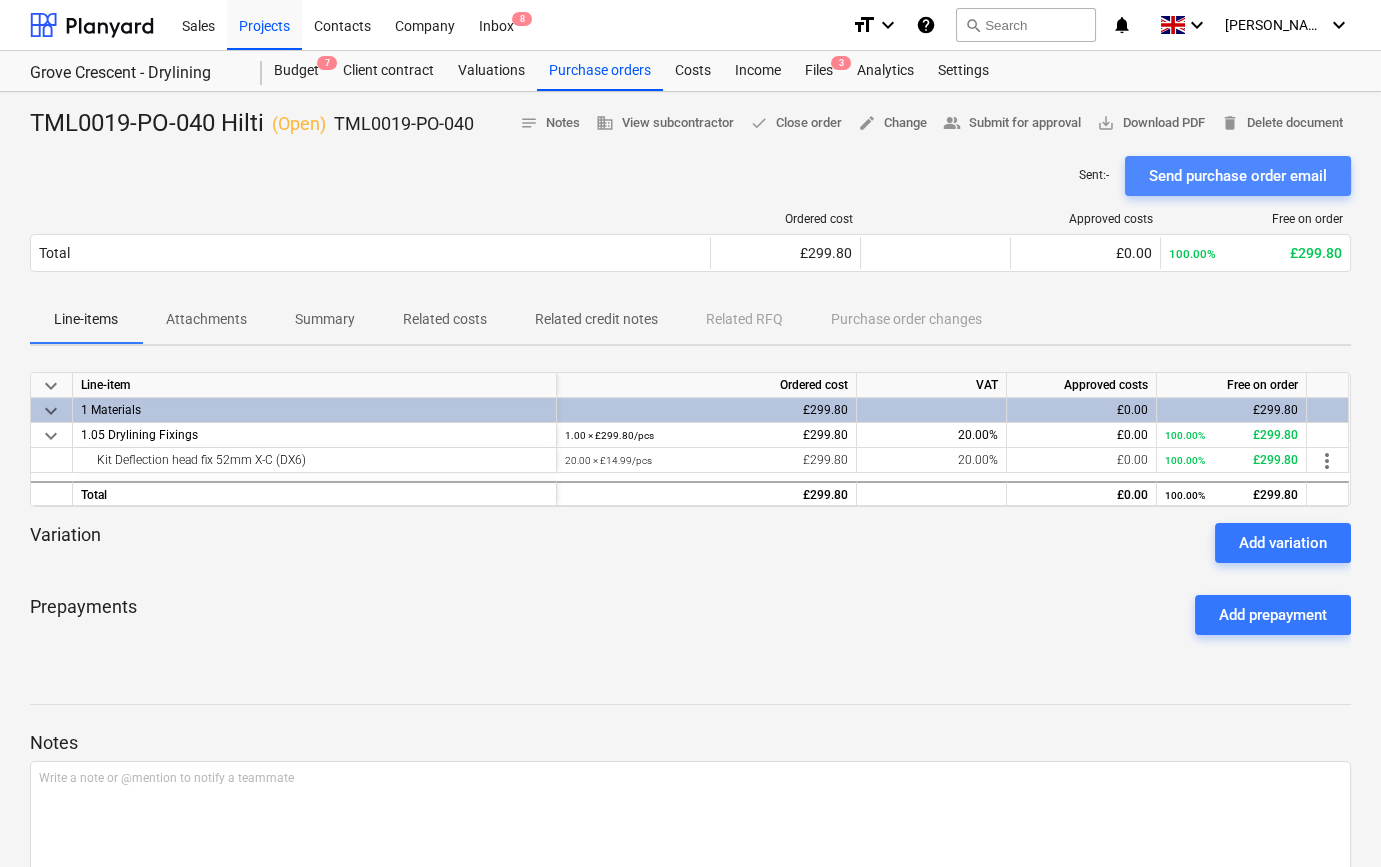 click on "Send purchase order email" at bounding box center [1238, 176] 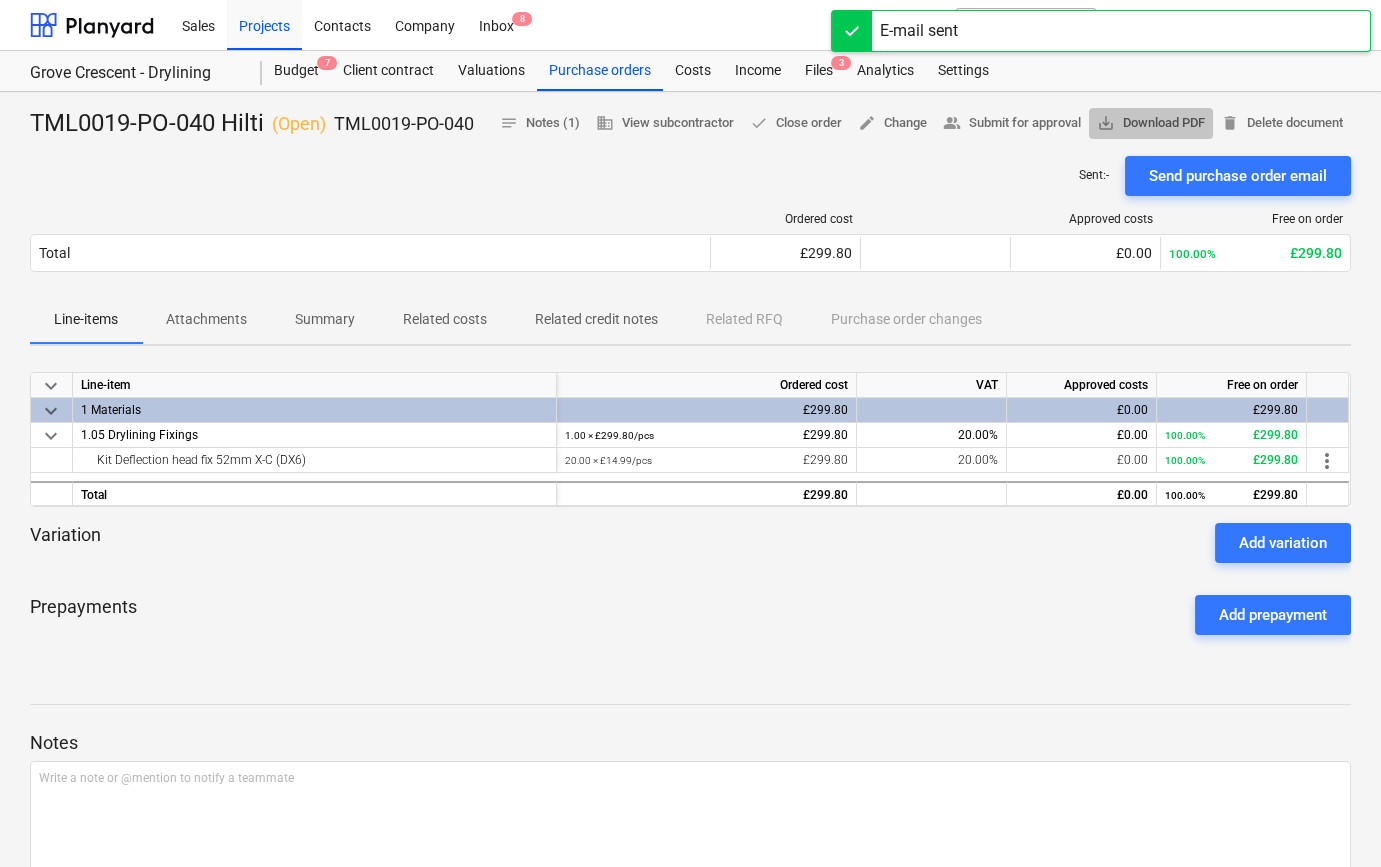 click on "save_alt Download PDF" at bounding box center [1151, 123] 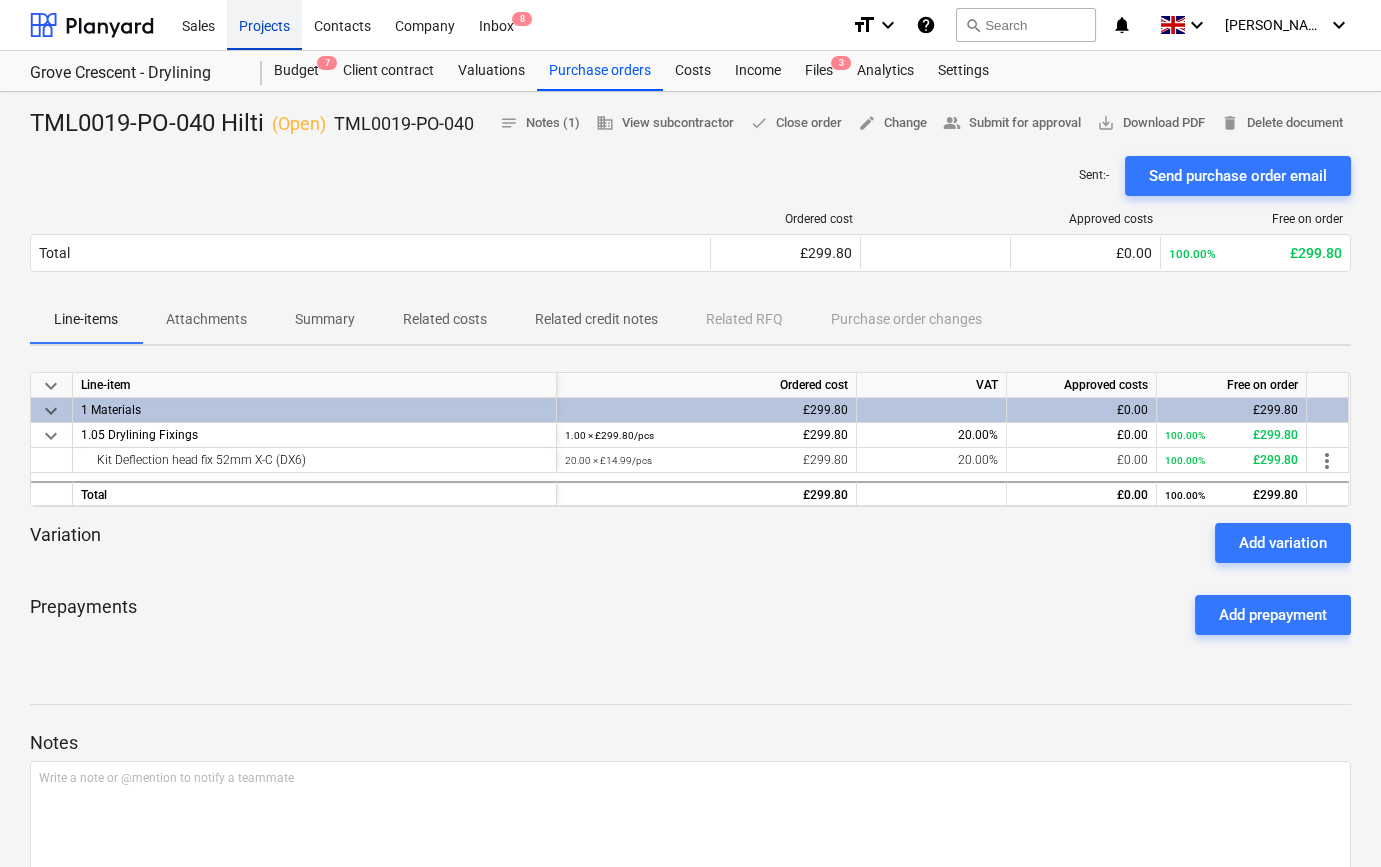 click on "Projects" at bounding box center [264, 24] 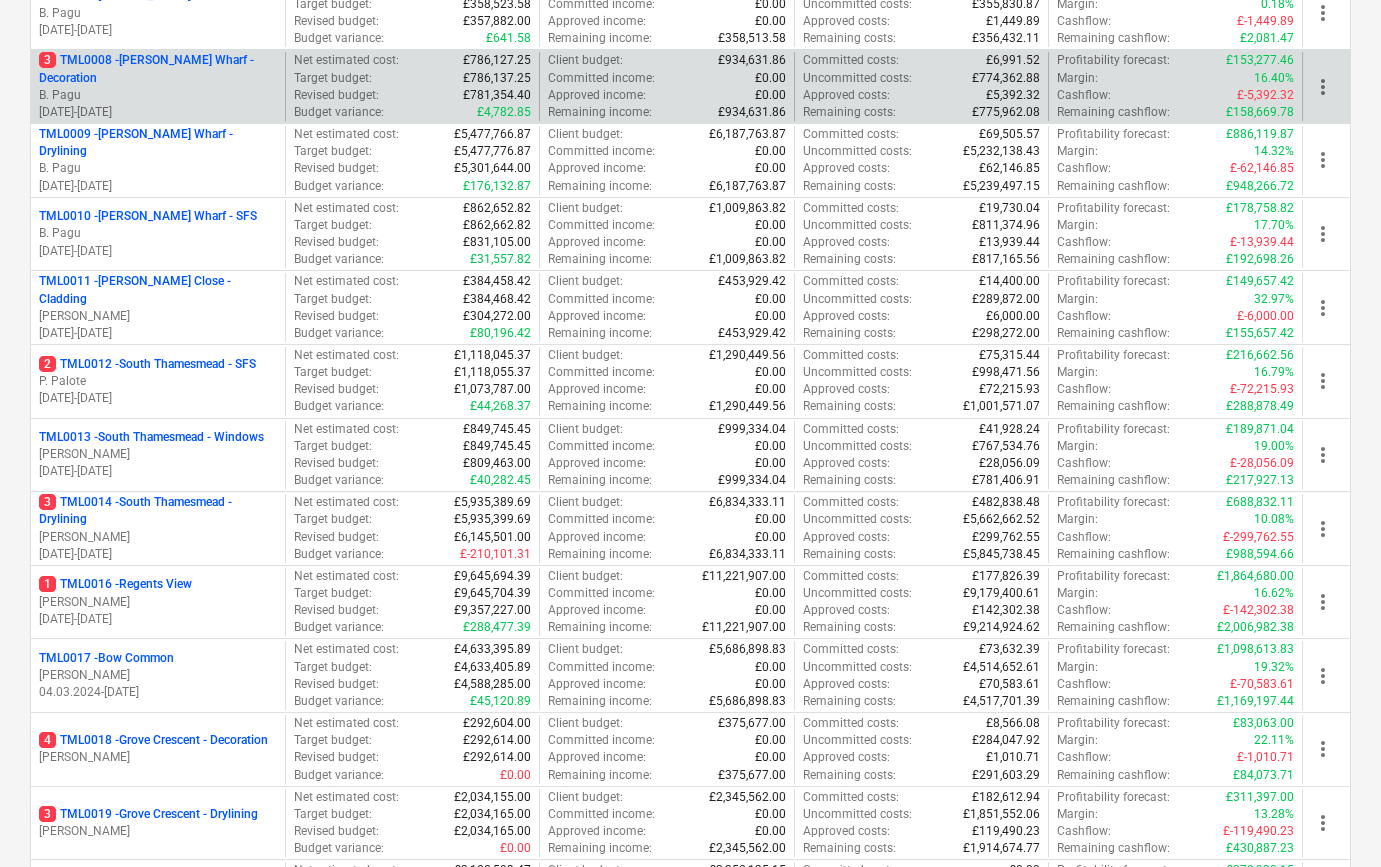 scroll, scrollTop: 818, scrollLeft: 0, axis: vertical 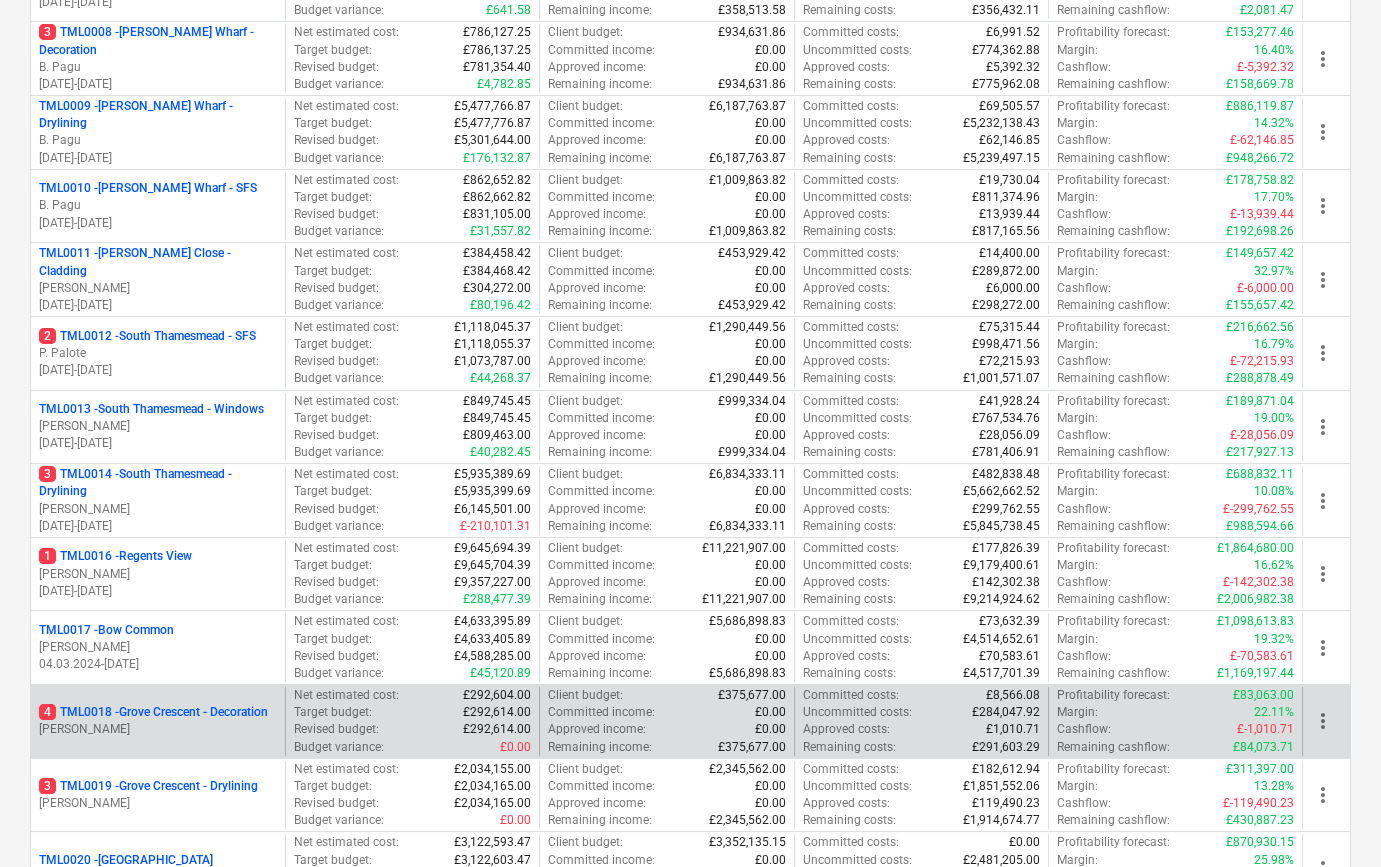 click on "4  TML0018 -  Grove Crescent - Decoration" at bounding box center (153, 712) 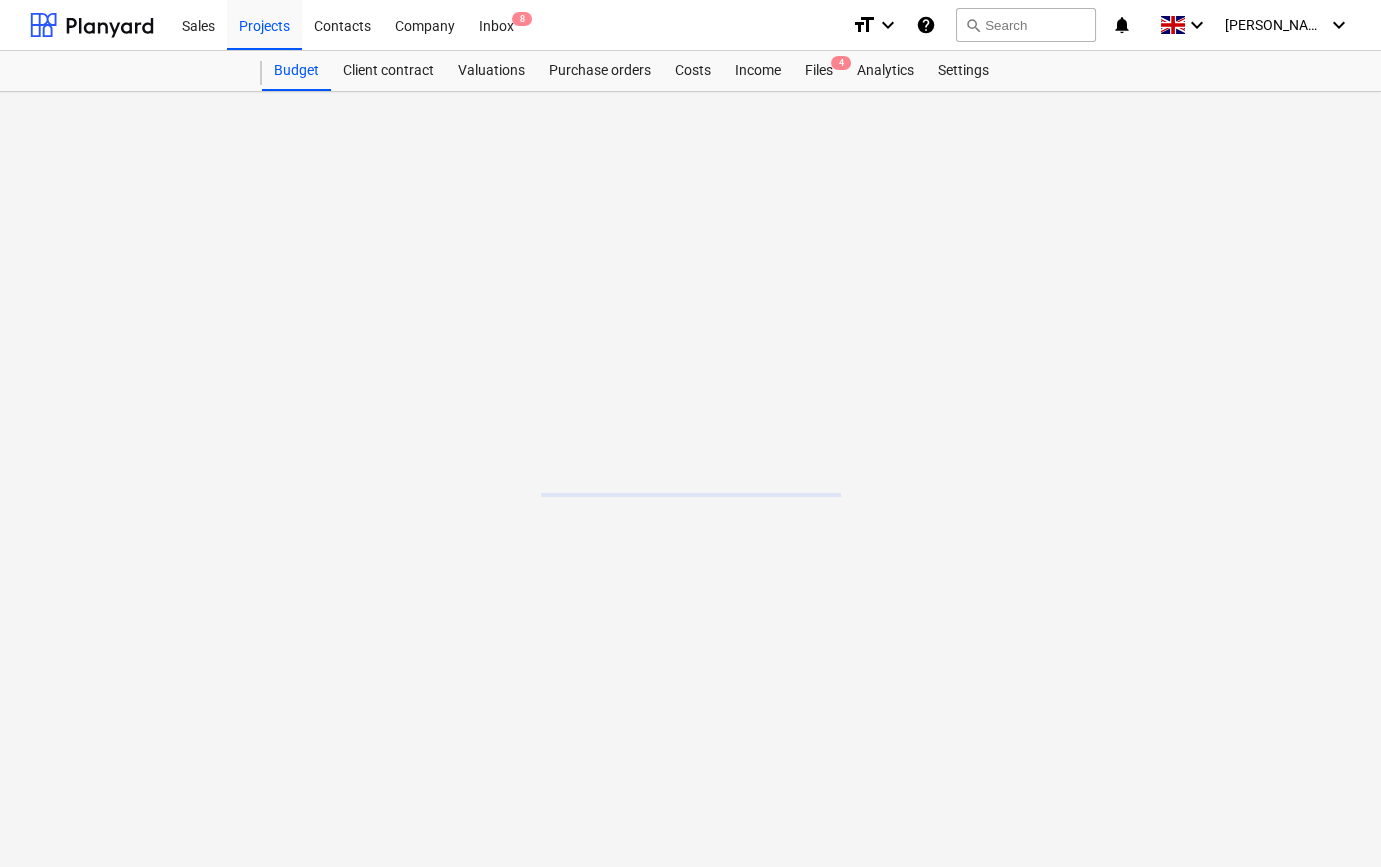 scroll, scrollTop: 0, scrollLeft: 0, axis: both 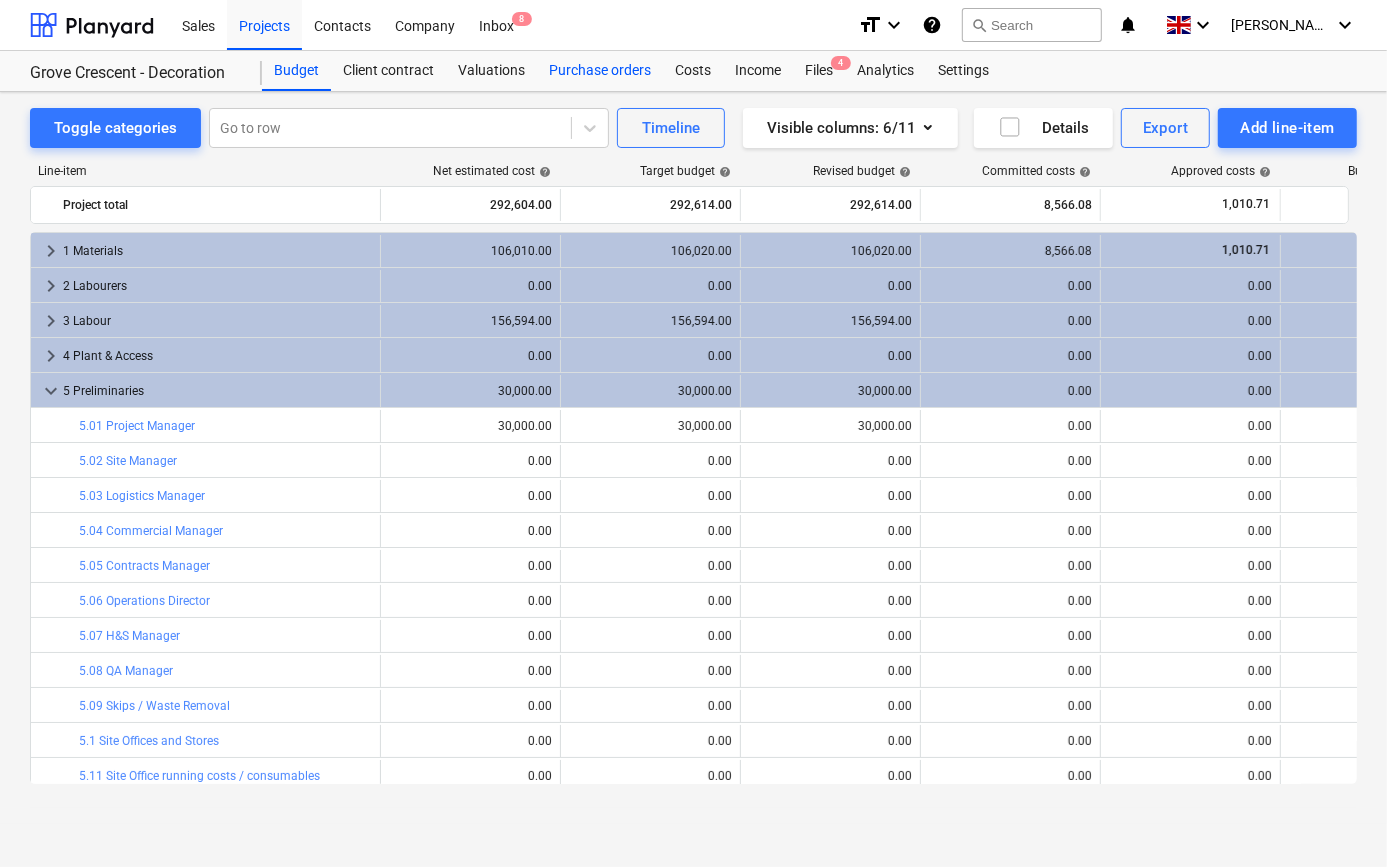 click on "Purchase orders" at bounding box center (600, 71) 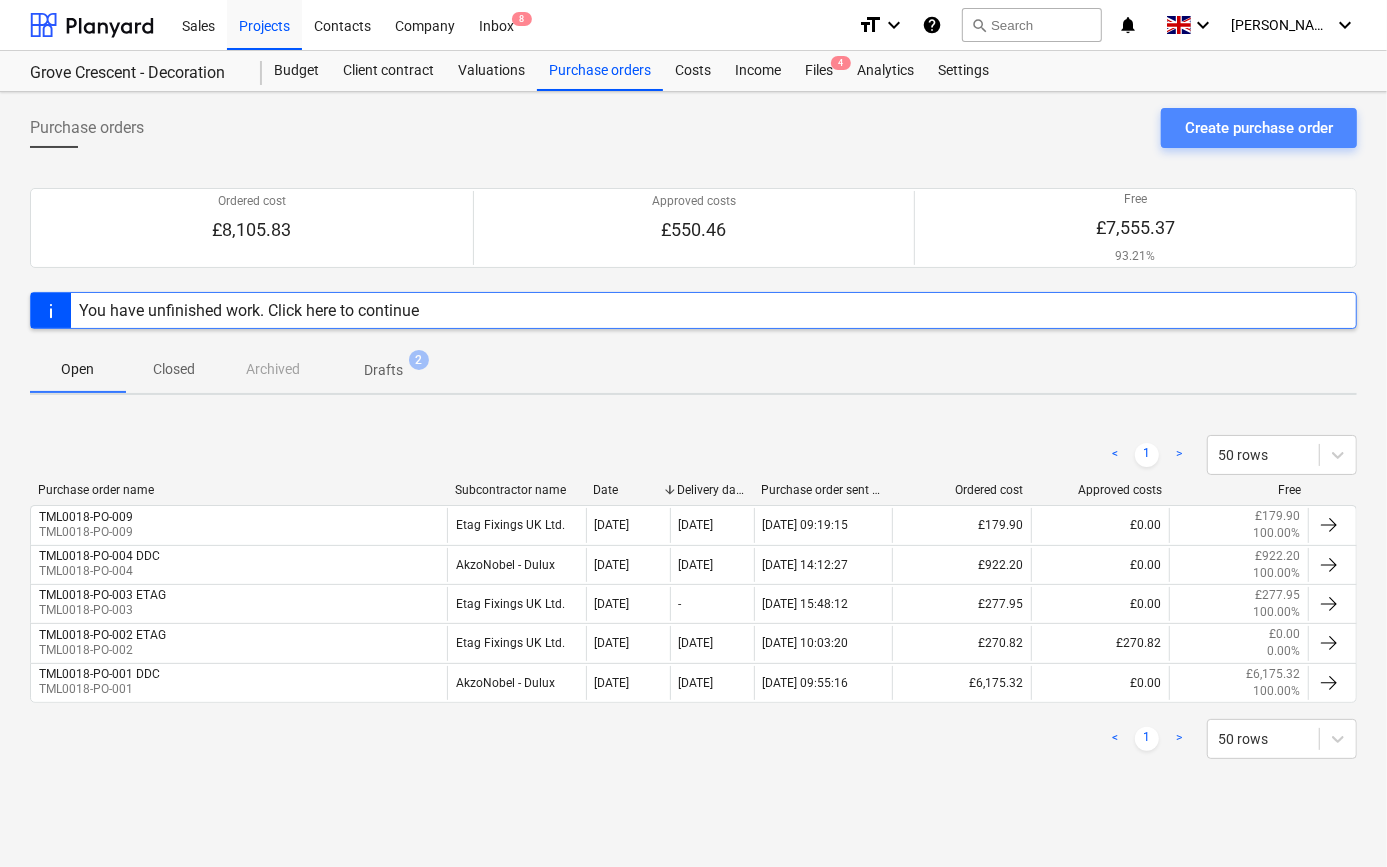 click on "Create purchase order" at bounding box center [1259, 128] 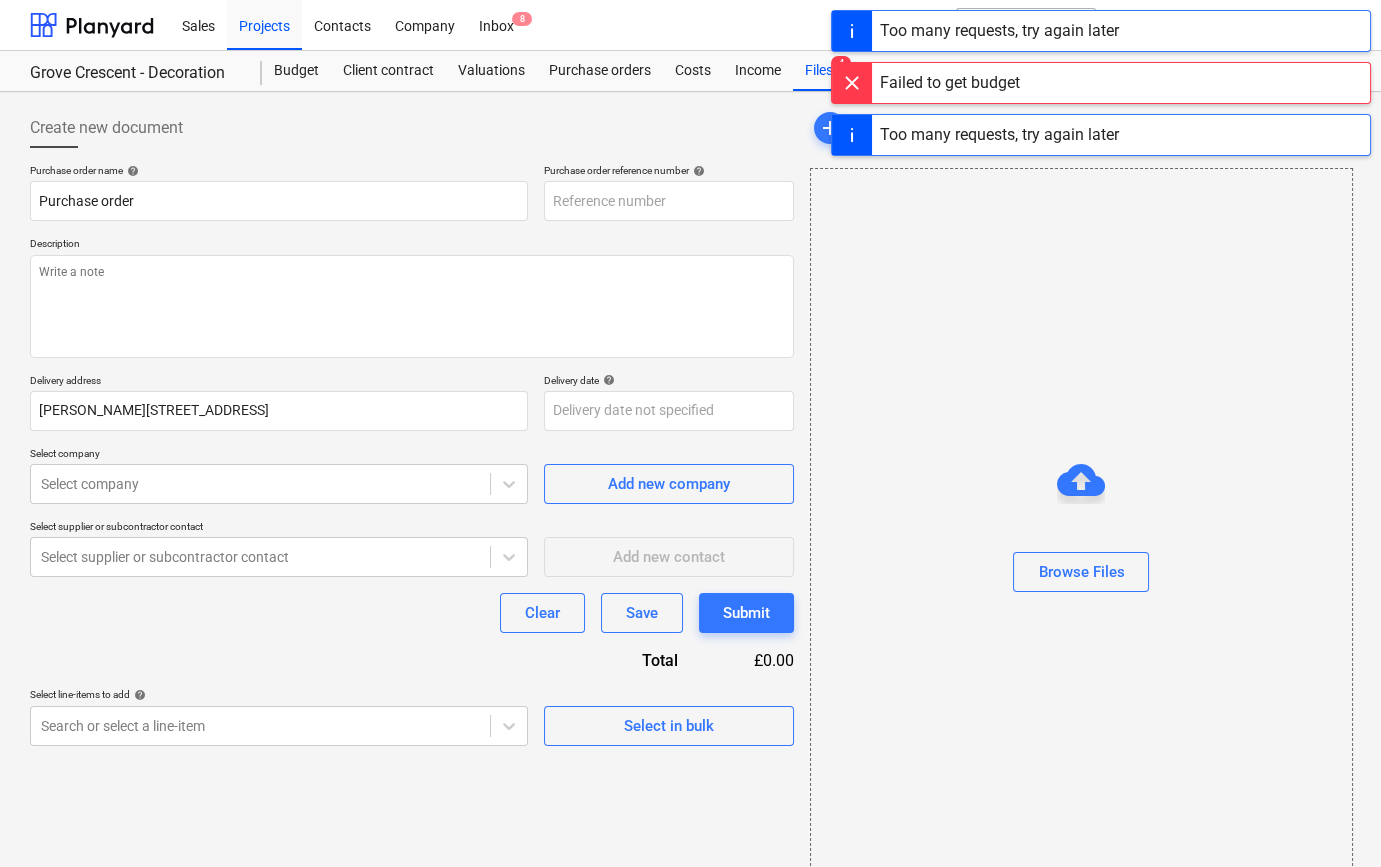 type on "x" 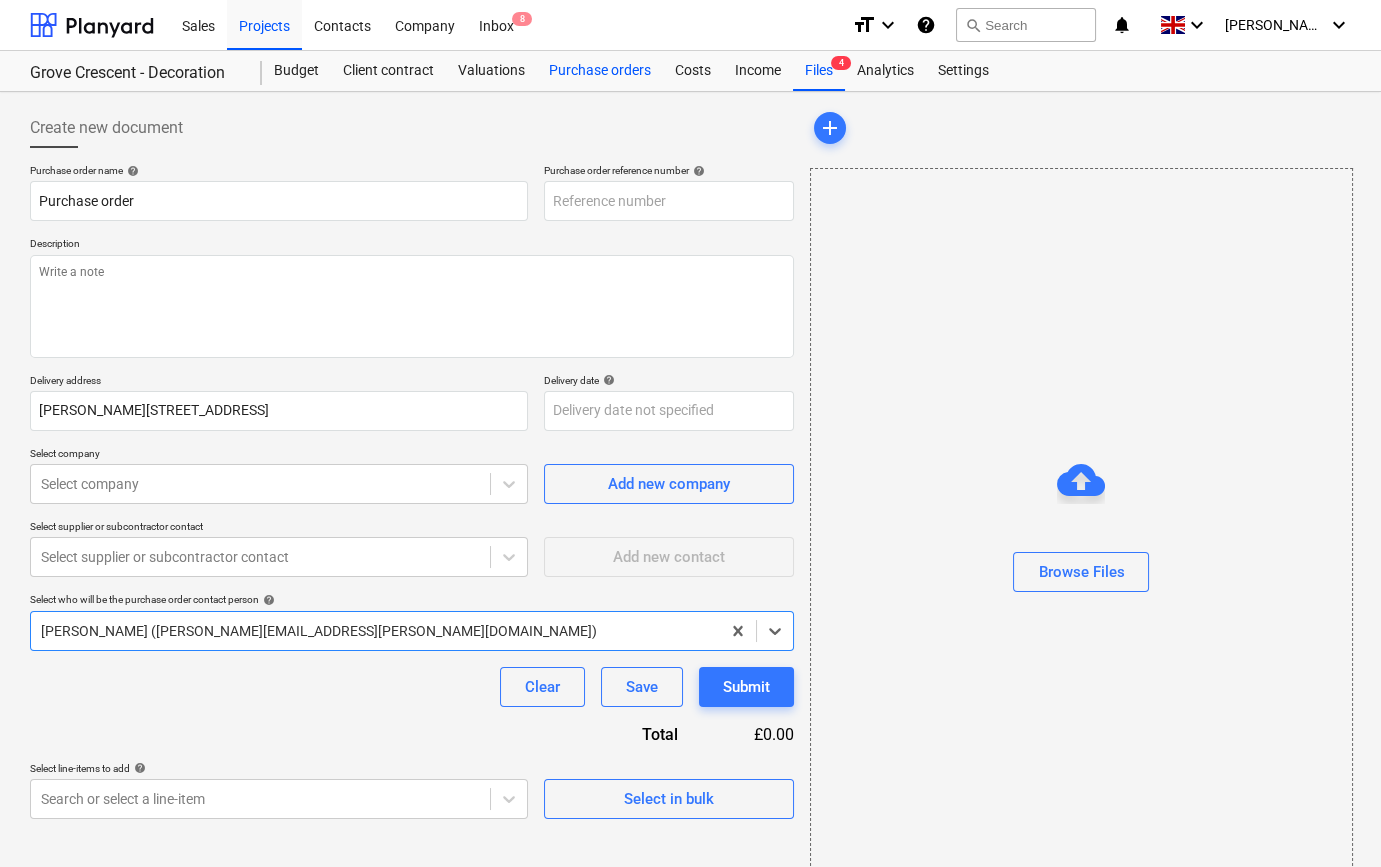 click on "Purchase orders" at bounding box center (600, 71) 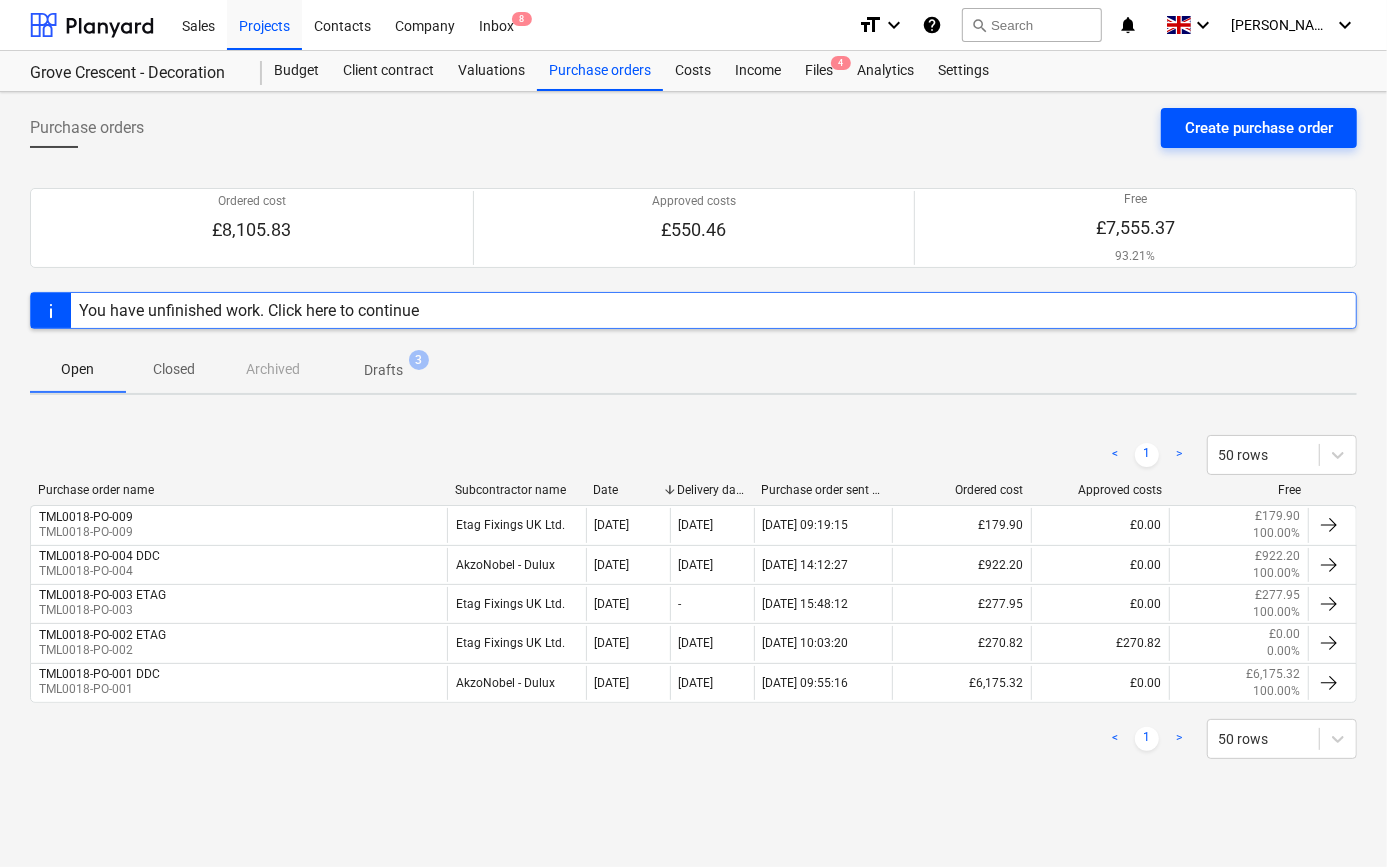 click on "Create purchase order" at bounding box center [1259, 128] 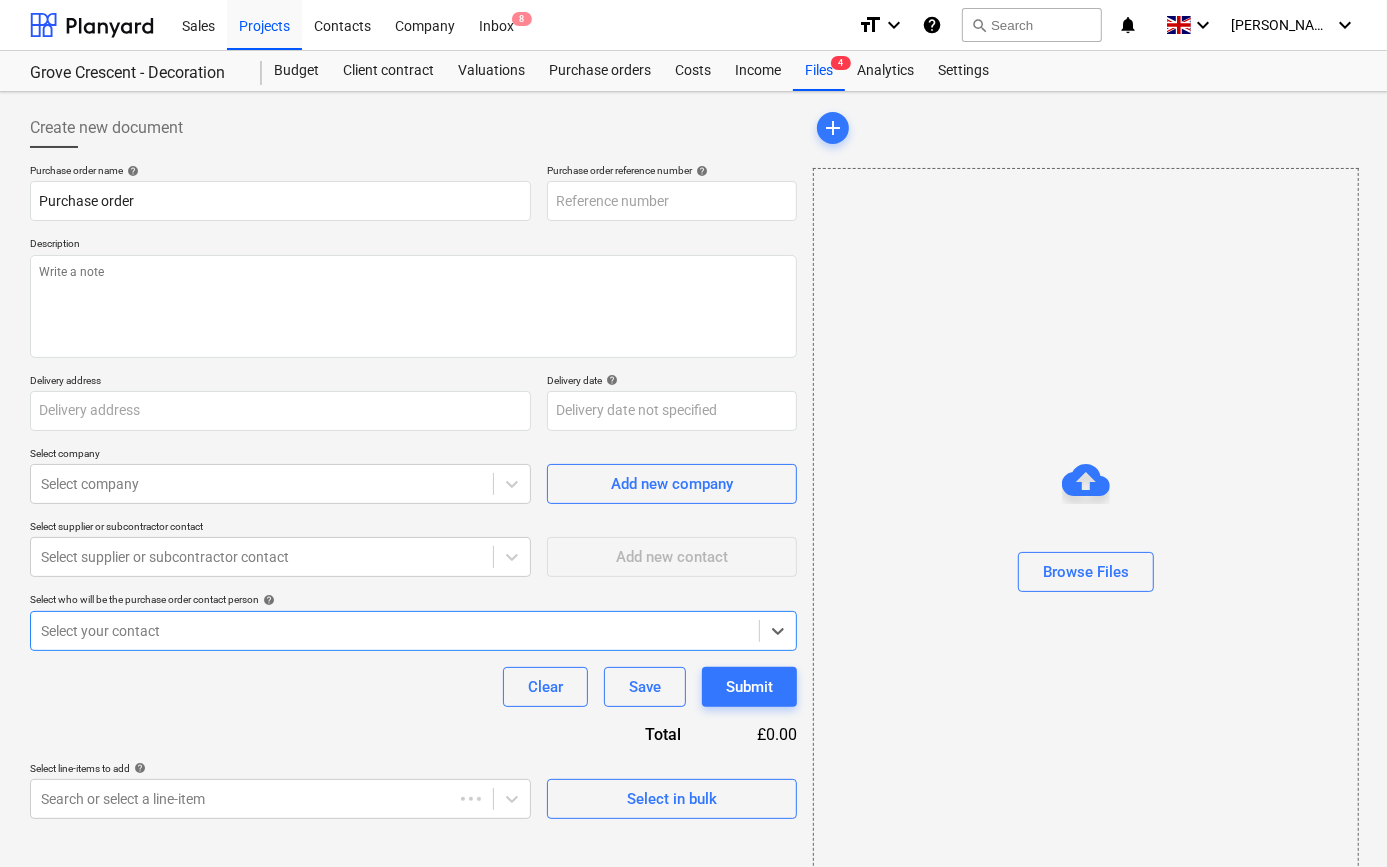 type on "[PERSON_NAME][STREET_ADDRESS]" 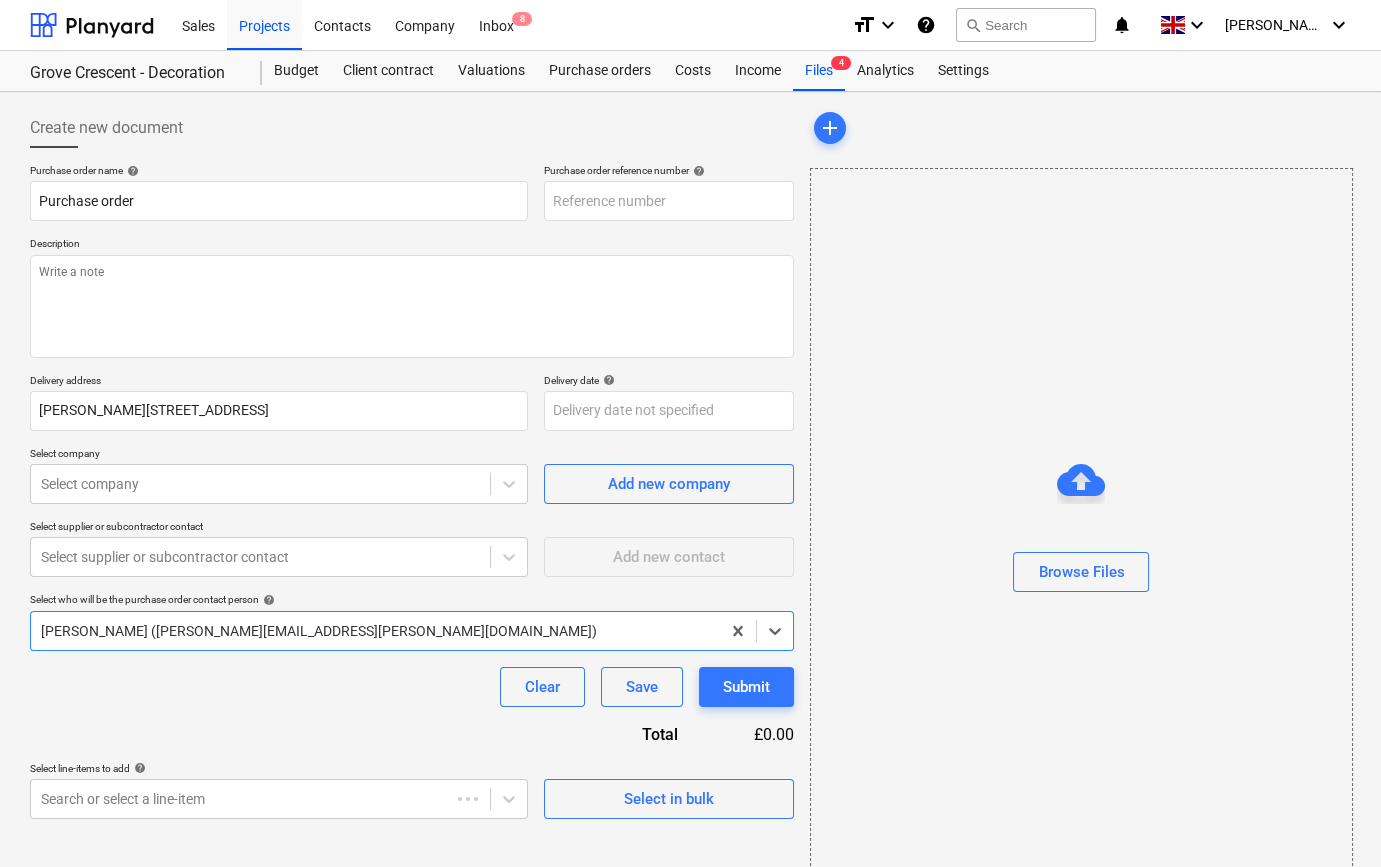 type on "TML0018-PO-010" 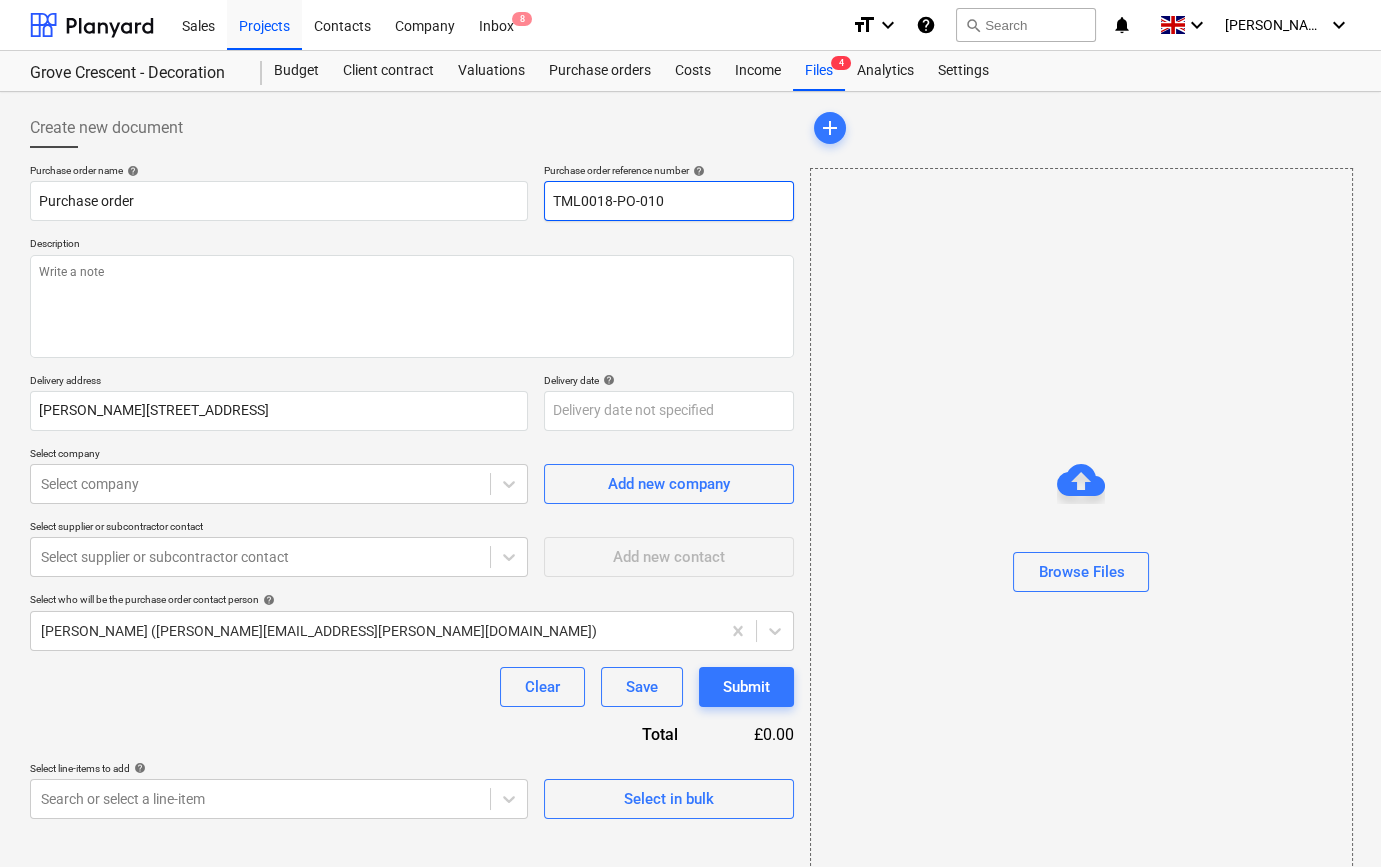 drag, startPoint x: 667, startPoint y: 201, endPoint x: 550, endPoint y: 200, distance: 117.00427 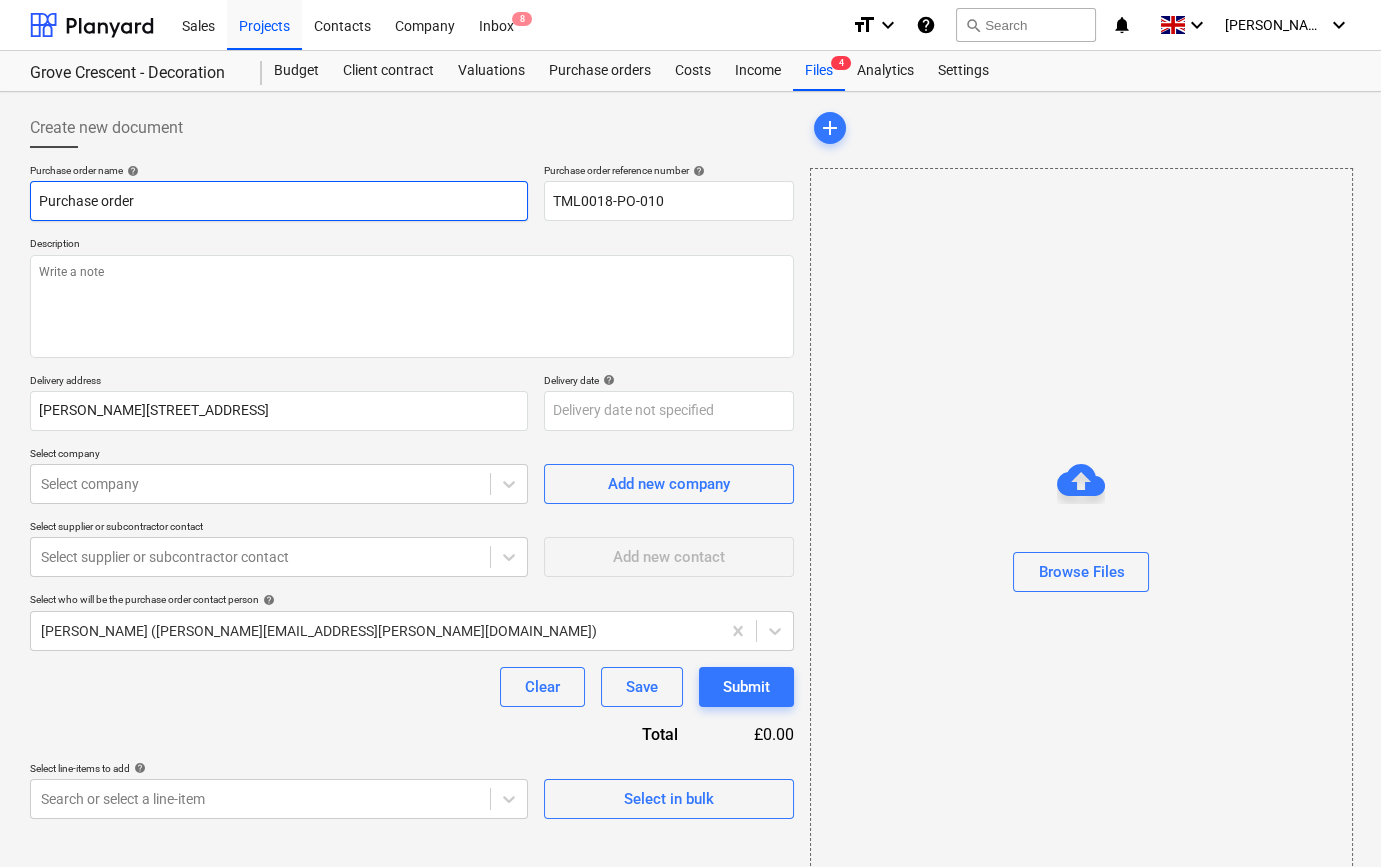 click on "Purchase order" at bounding box center [279, 201] 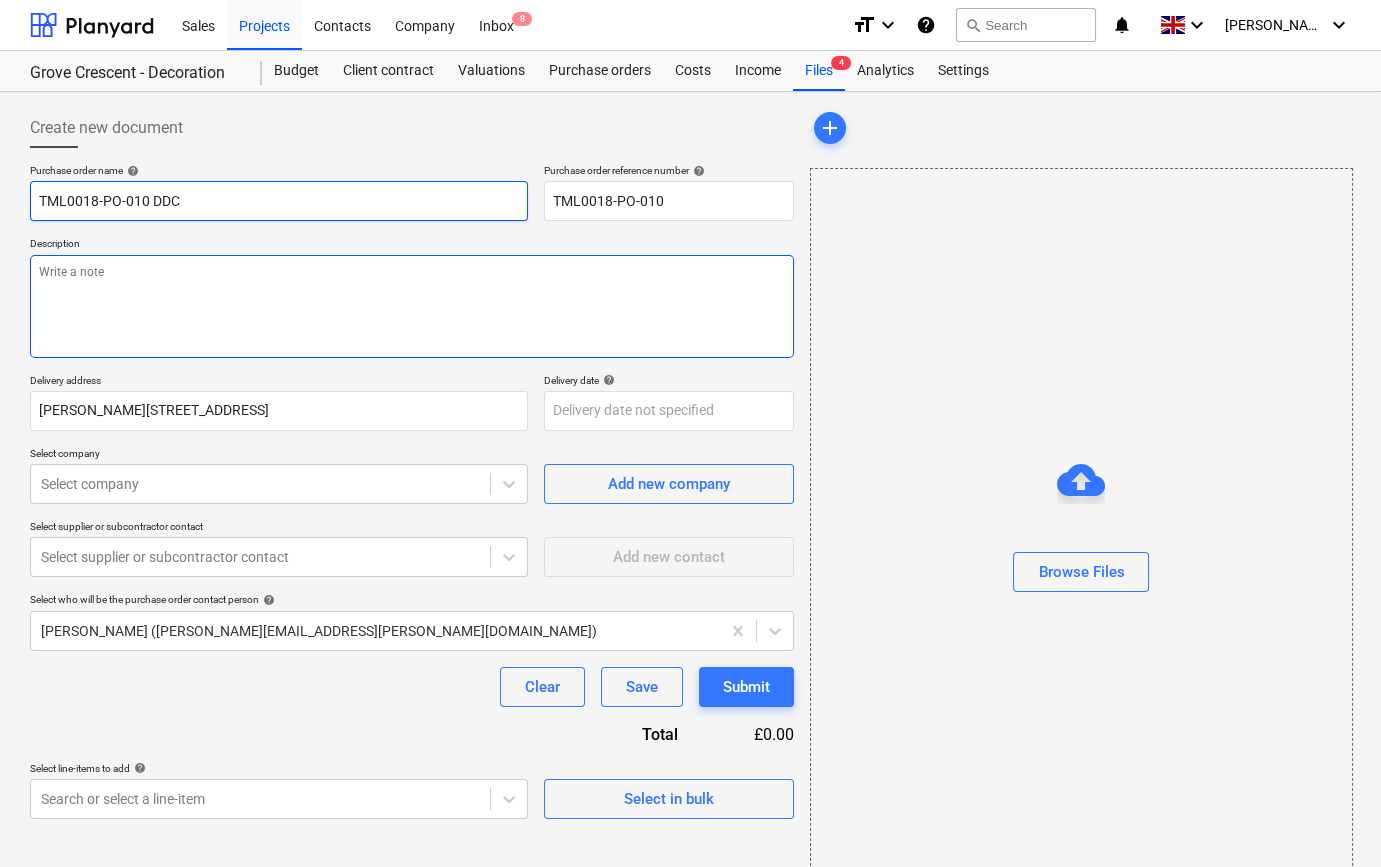 type on "TML0018-PO-010 DDC" 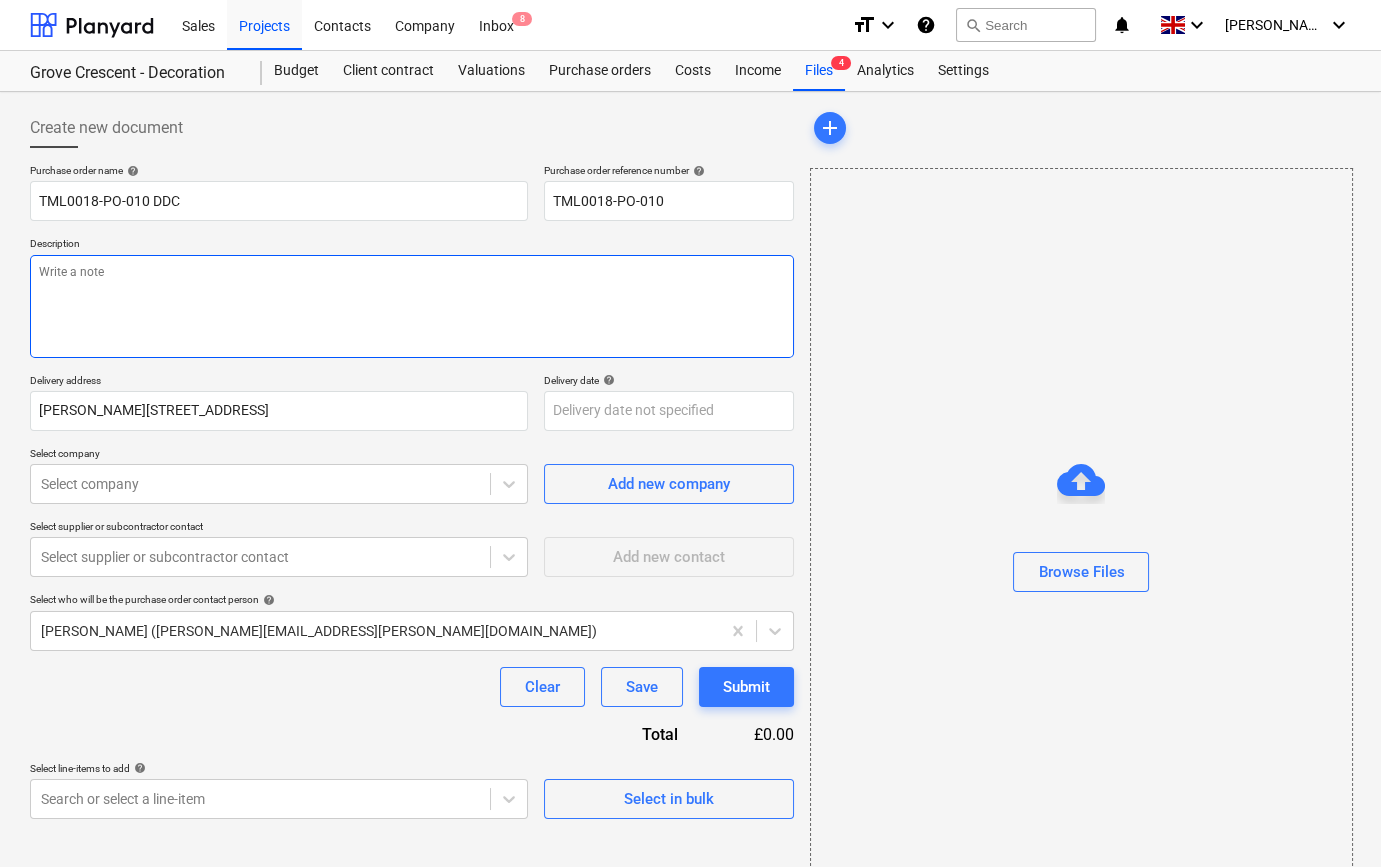 click at bounding box center [412, 306] 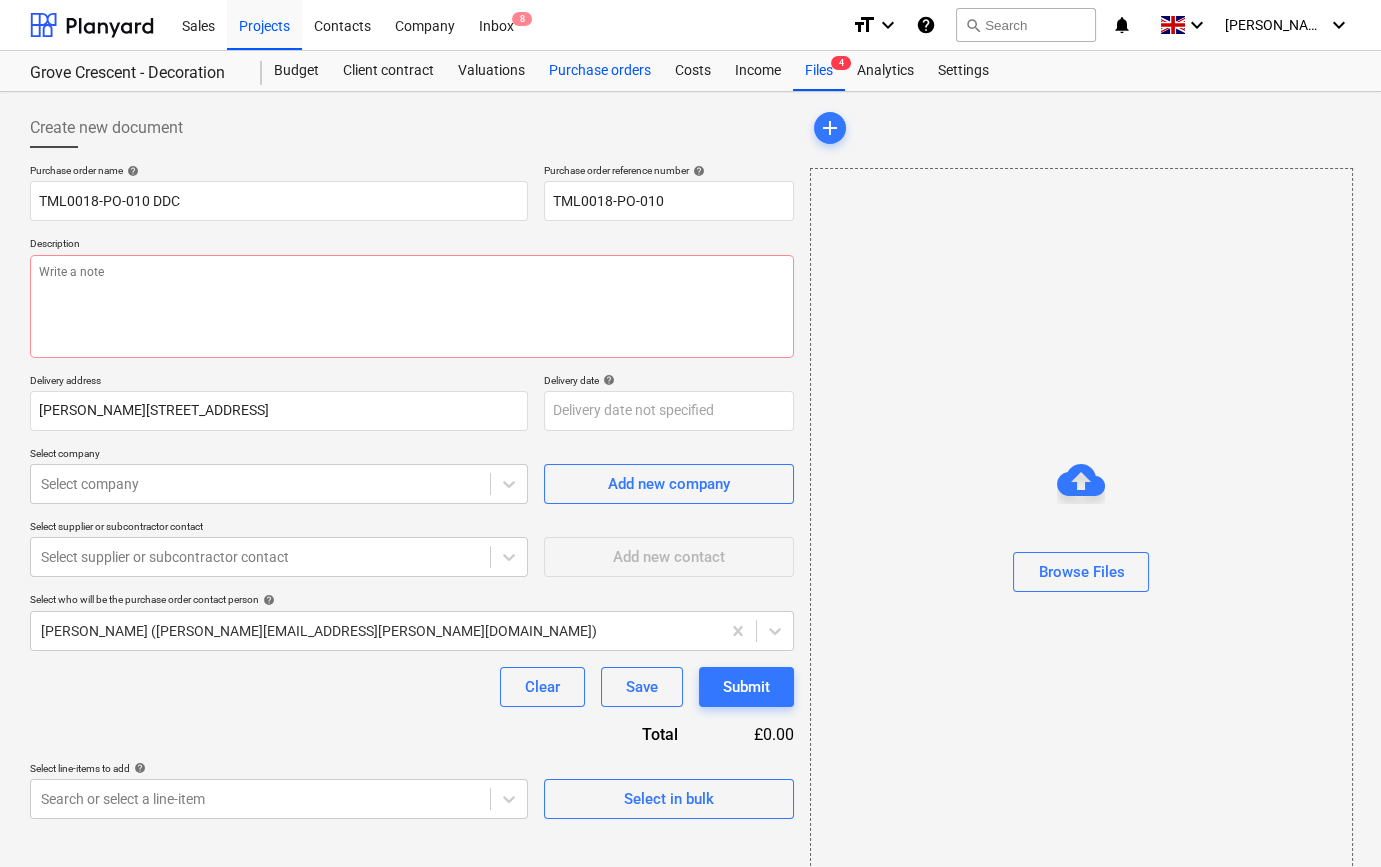 click on "Purchase orders" at bounding box center (600, 71) 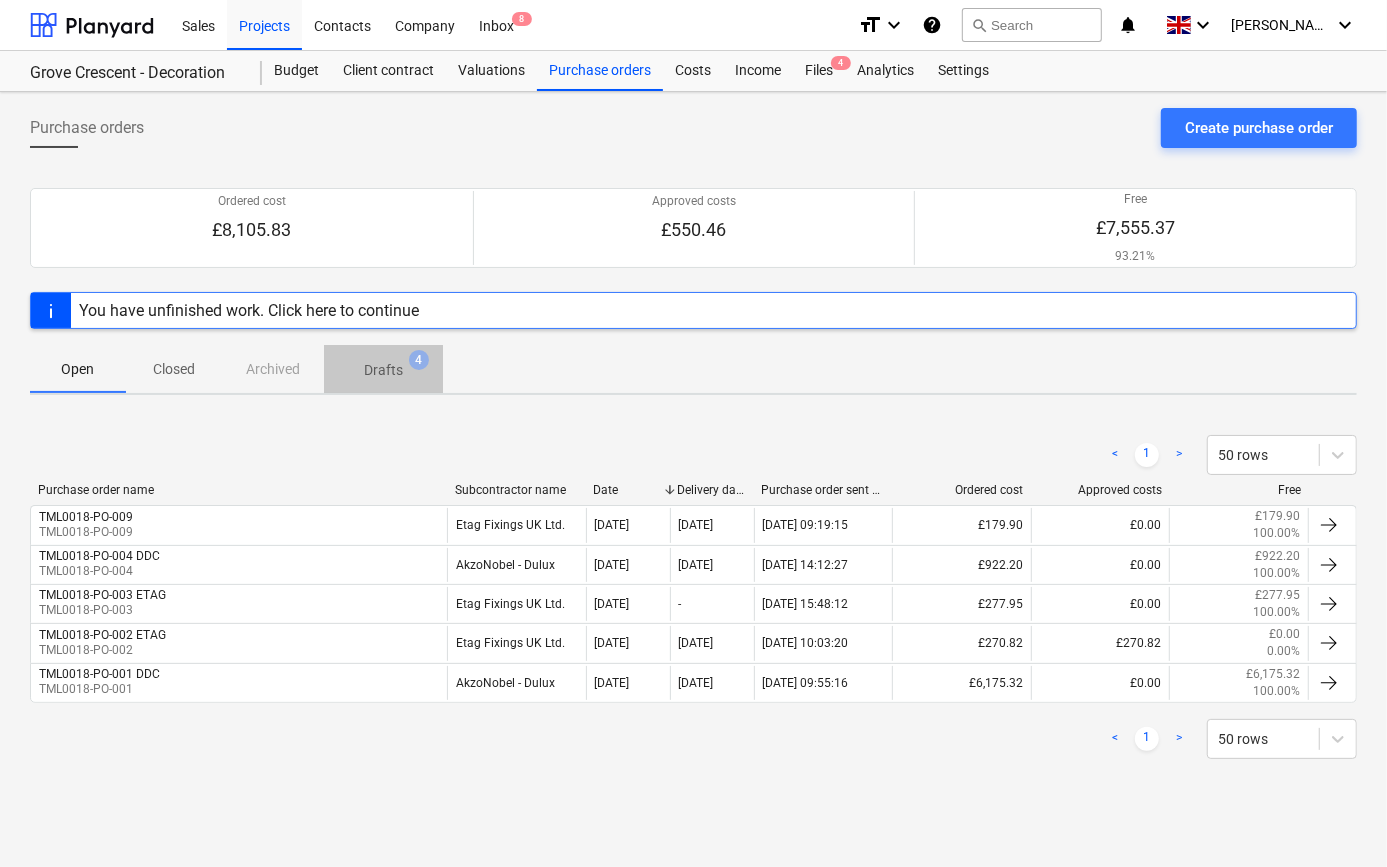 click on "Drafts" at bounding box center [383, 370] 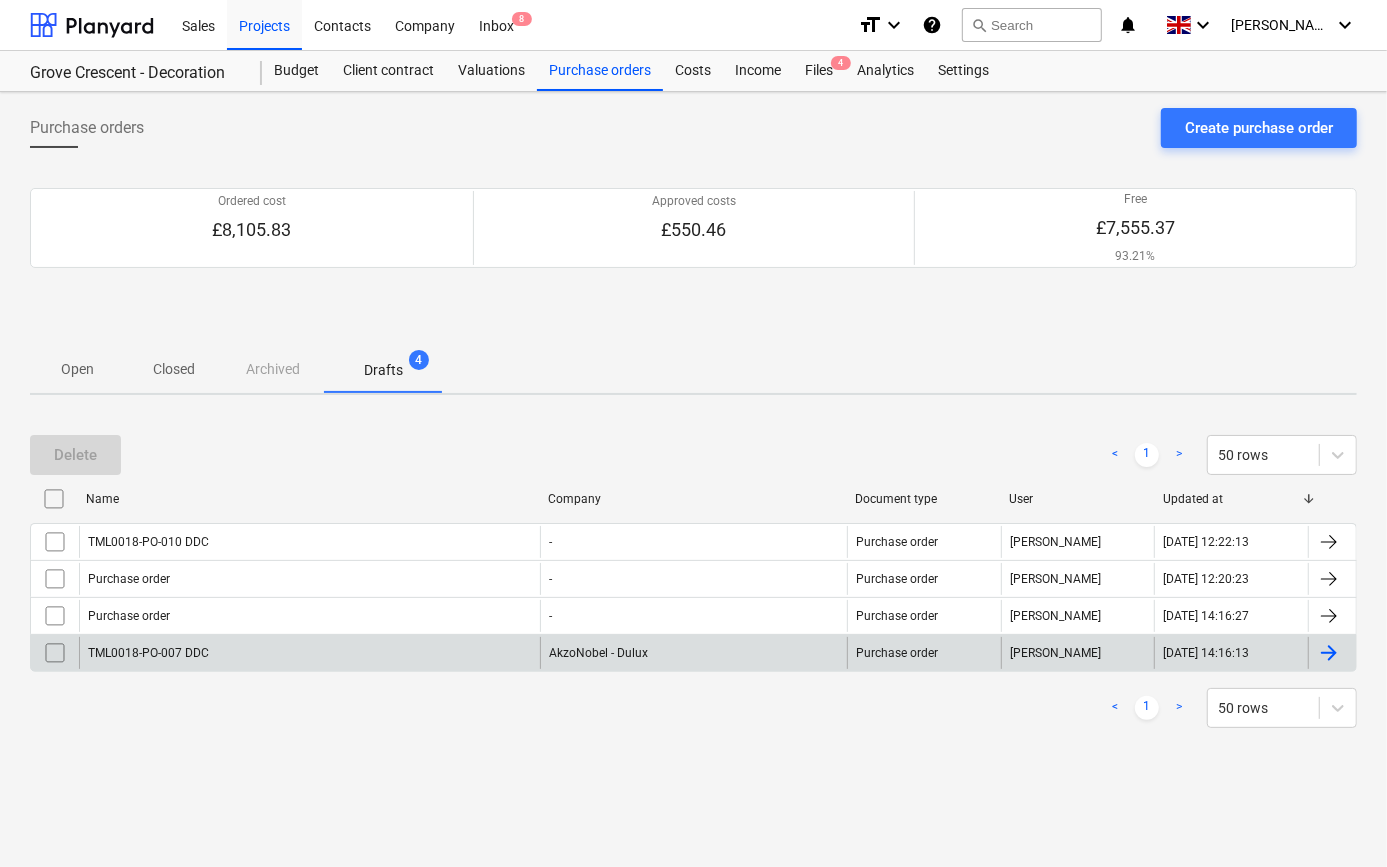 click at bounding box center (1329, 653) 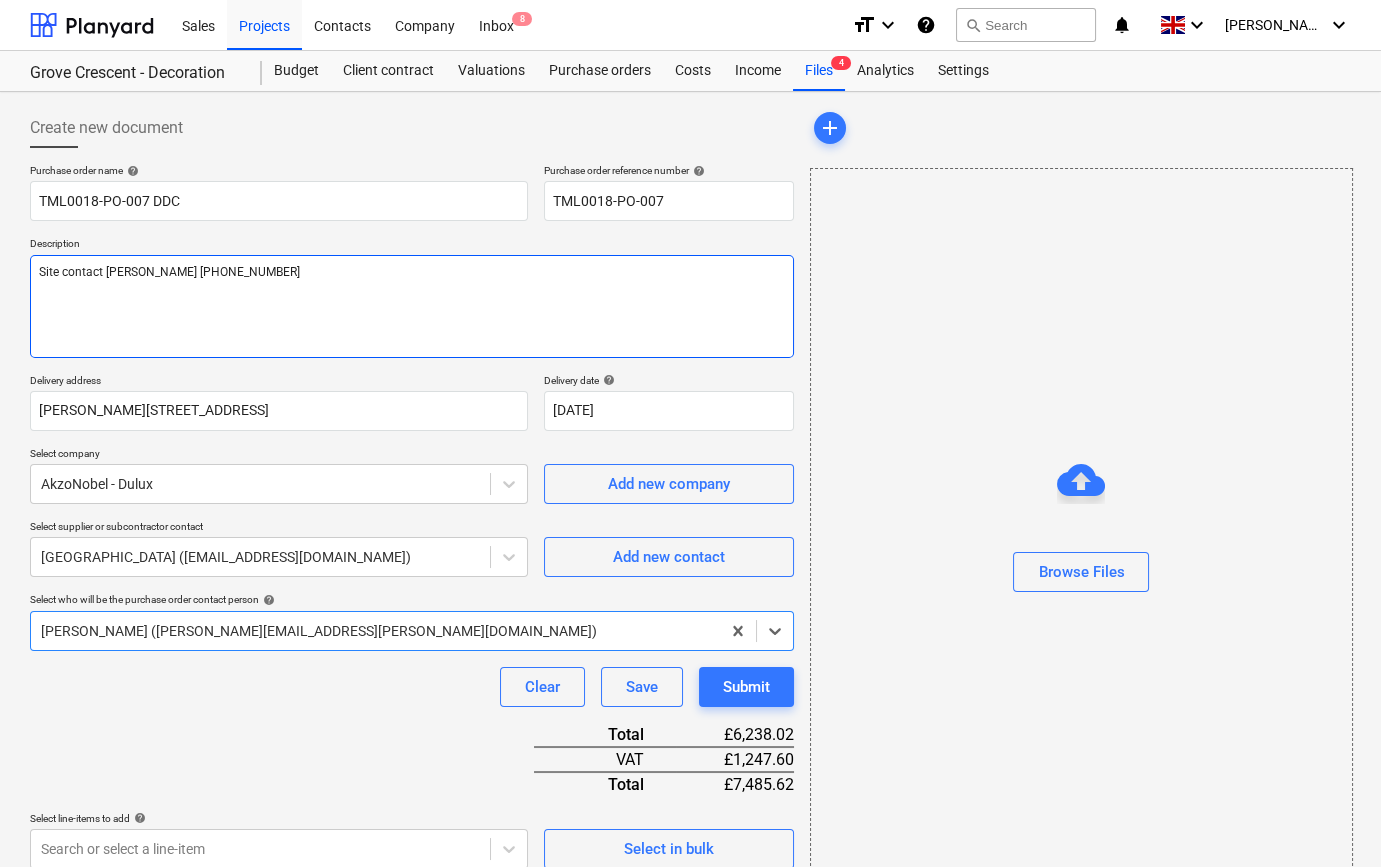 click on "Site contact [PERSON_NAME] [PHONE_NUMBER]" at bounding box center [412, 306] 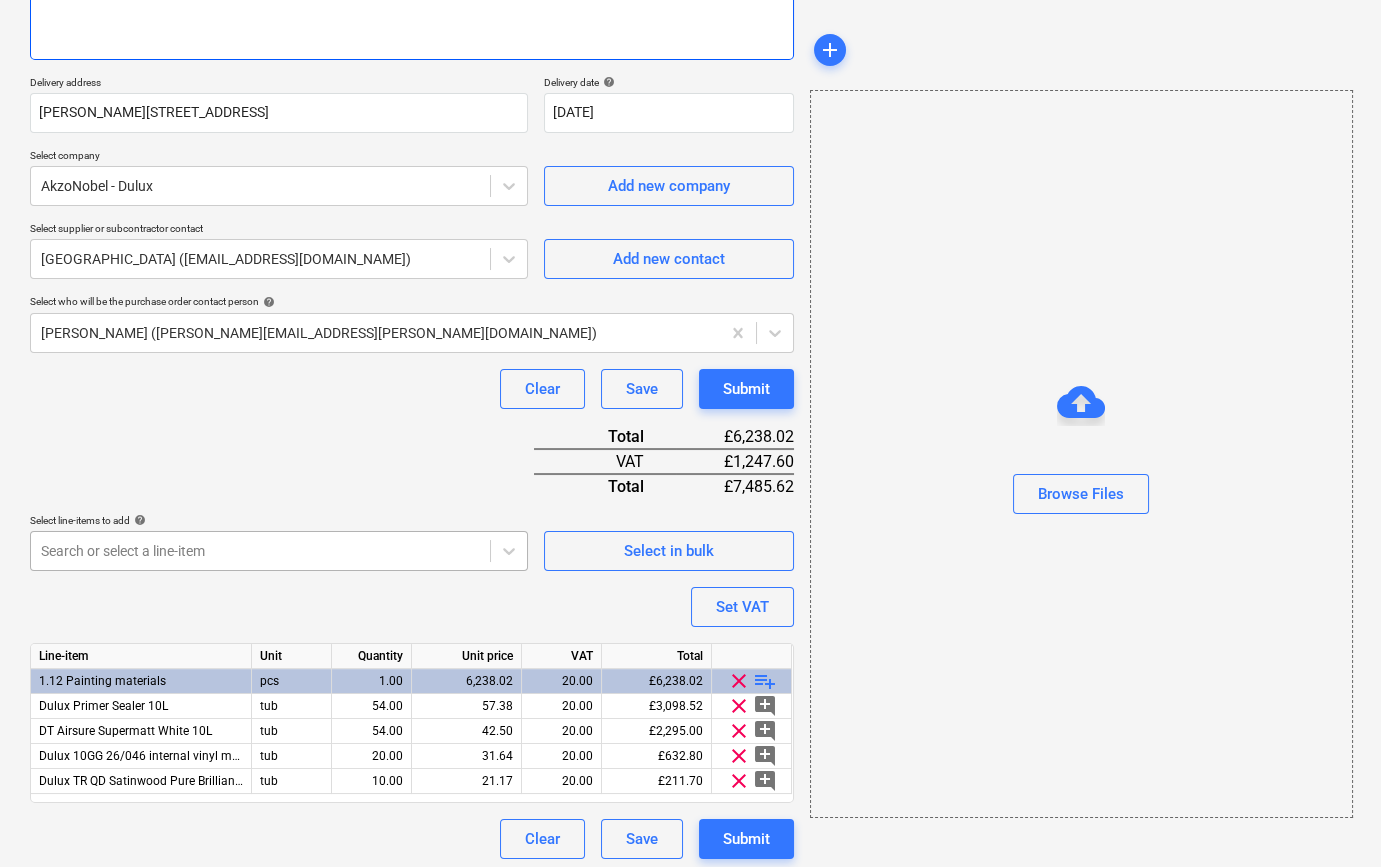 scroll, scrollTop: 305, scrollLeft: 0, axis: vertical 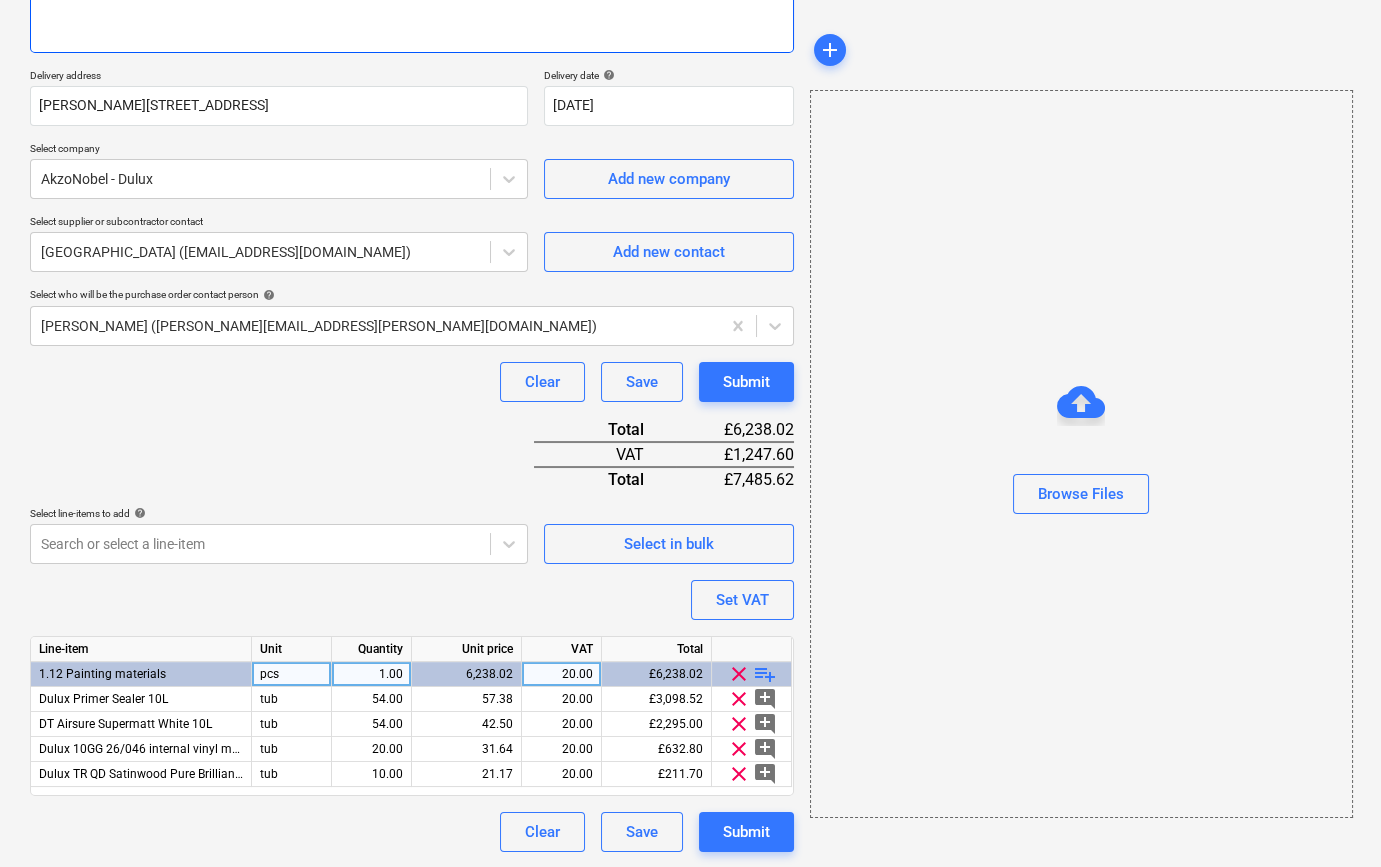 type on "Site contact [PERSON_NAME] [PHONE_NUMBER]" 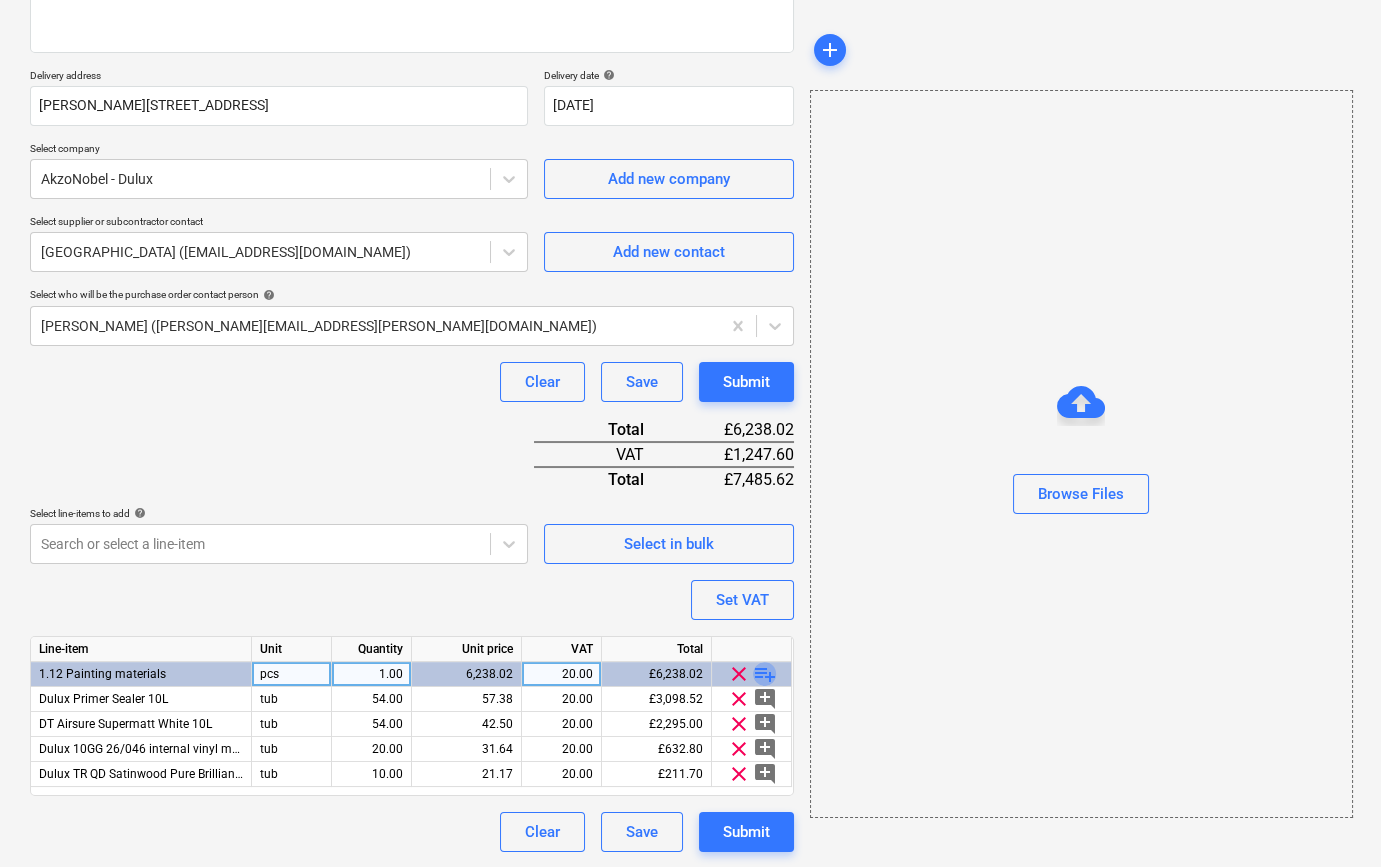 click on "playlist_add" at bounding box center (765, 674) 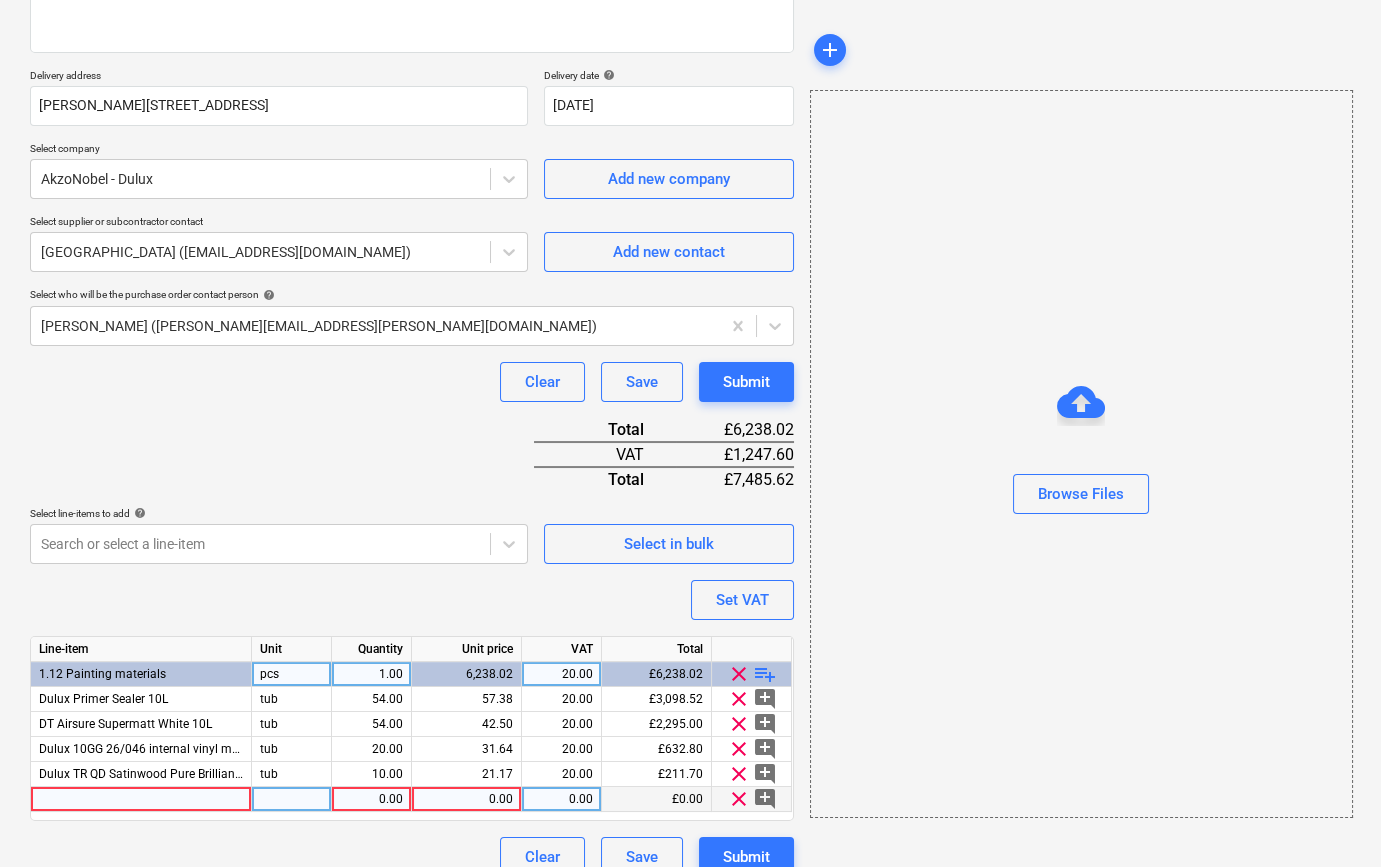 click at bounding box center (141, 799) 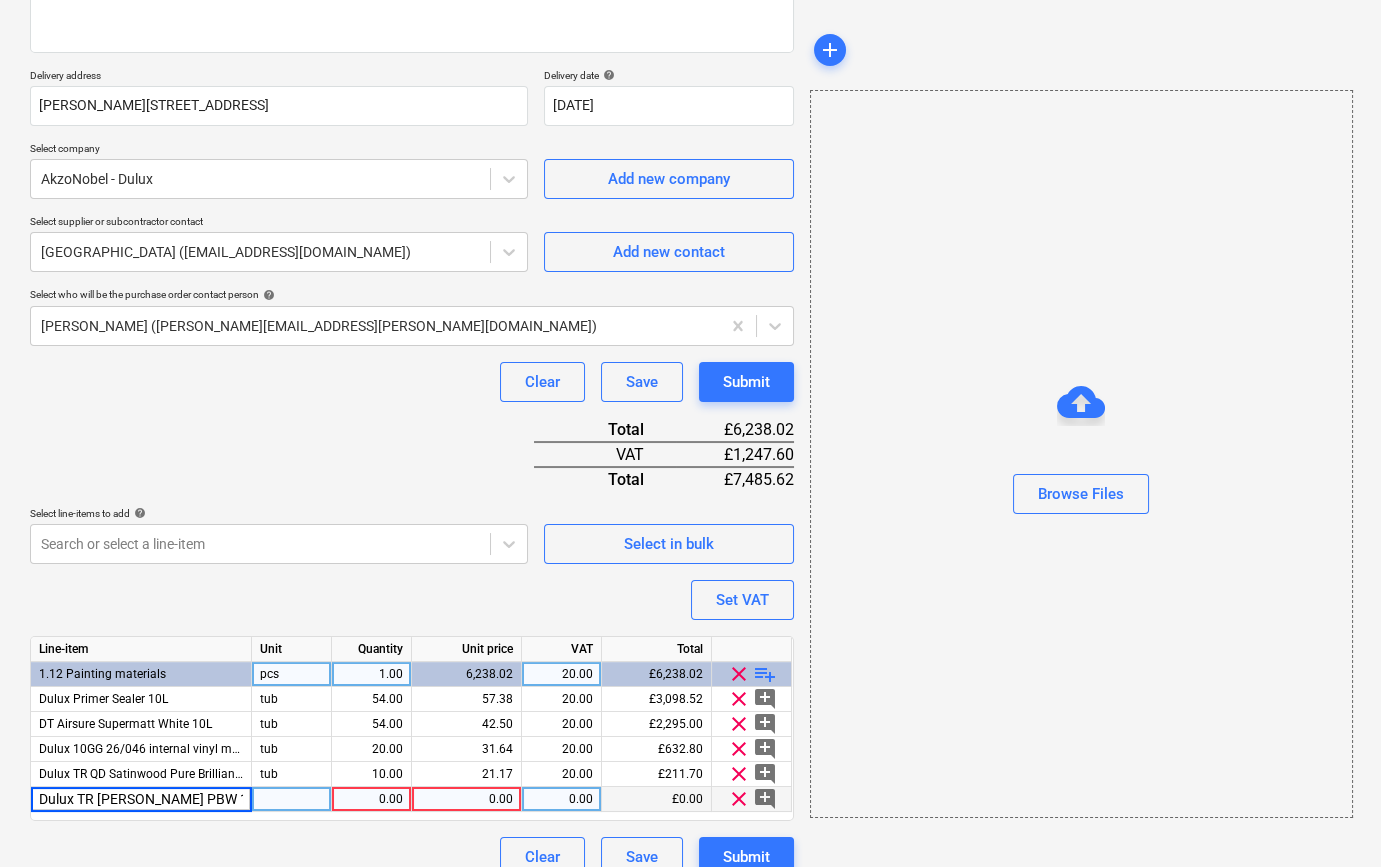 type on "Dulux TR [PERSON_NAME] PBW 10L" 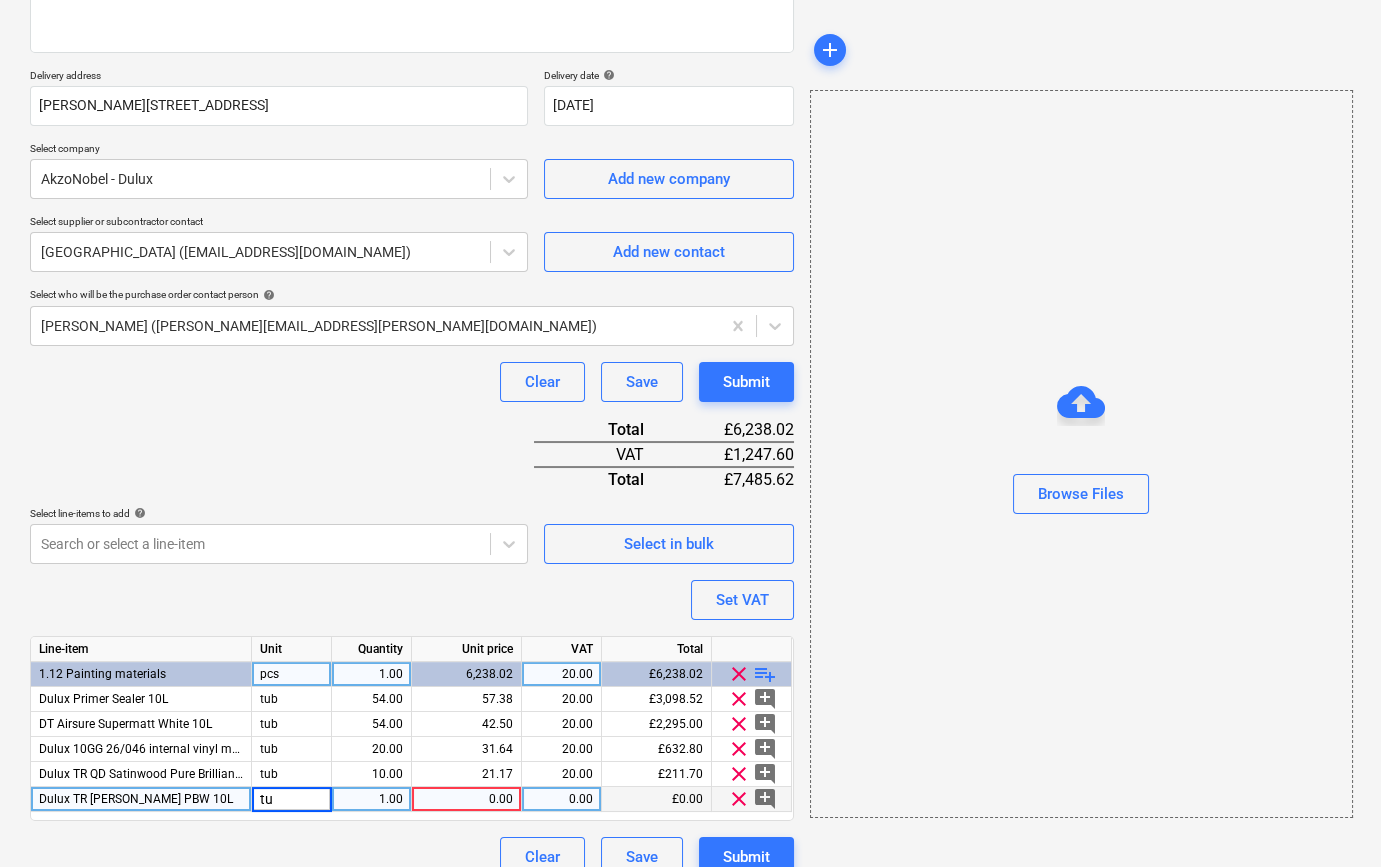 type on "tub" 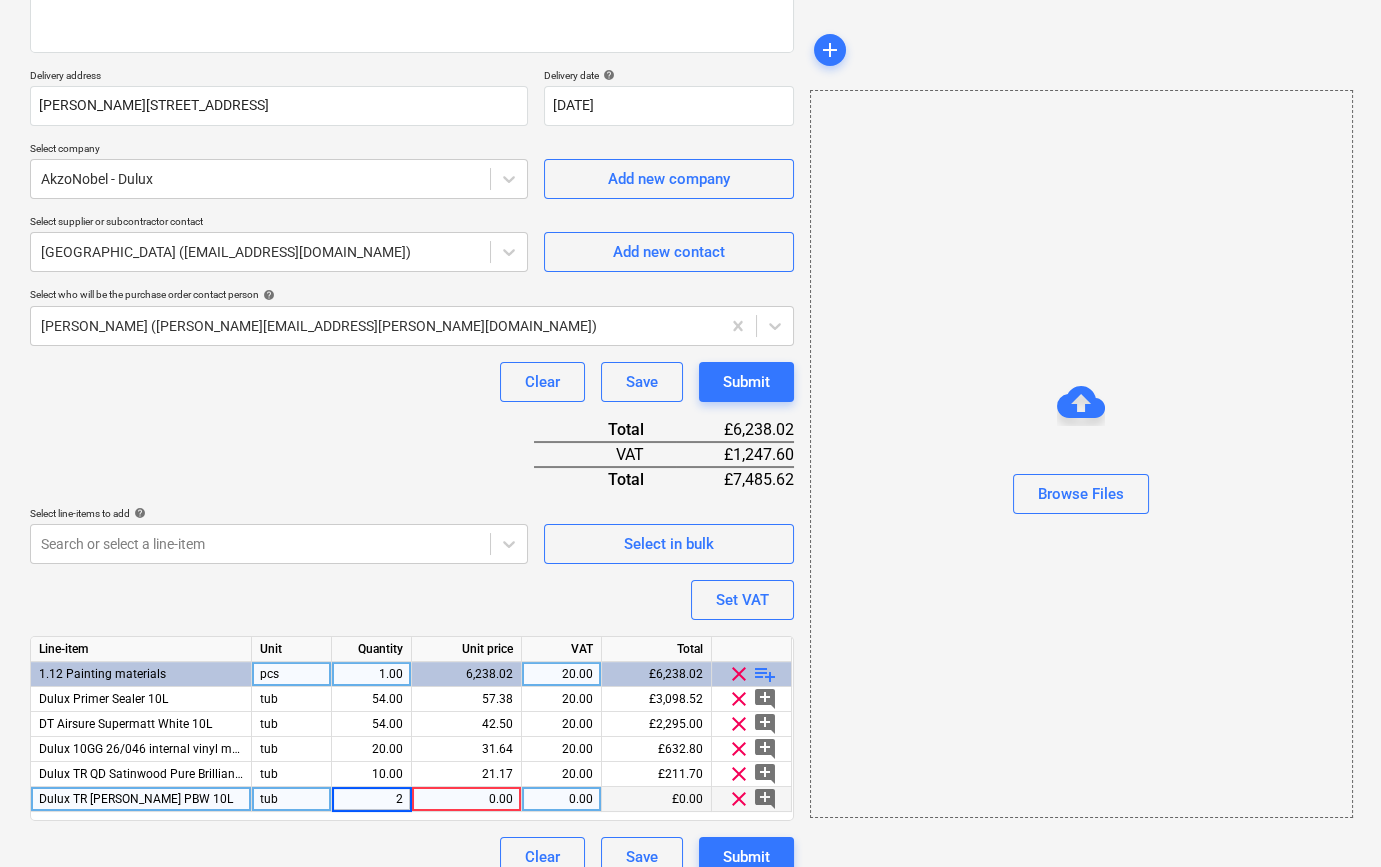 type on "20" 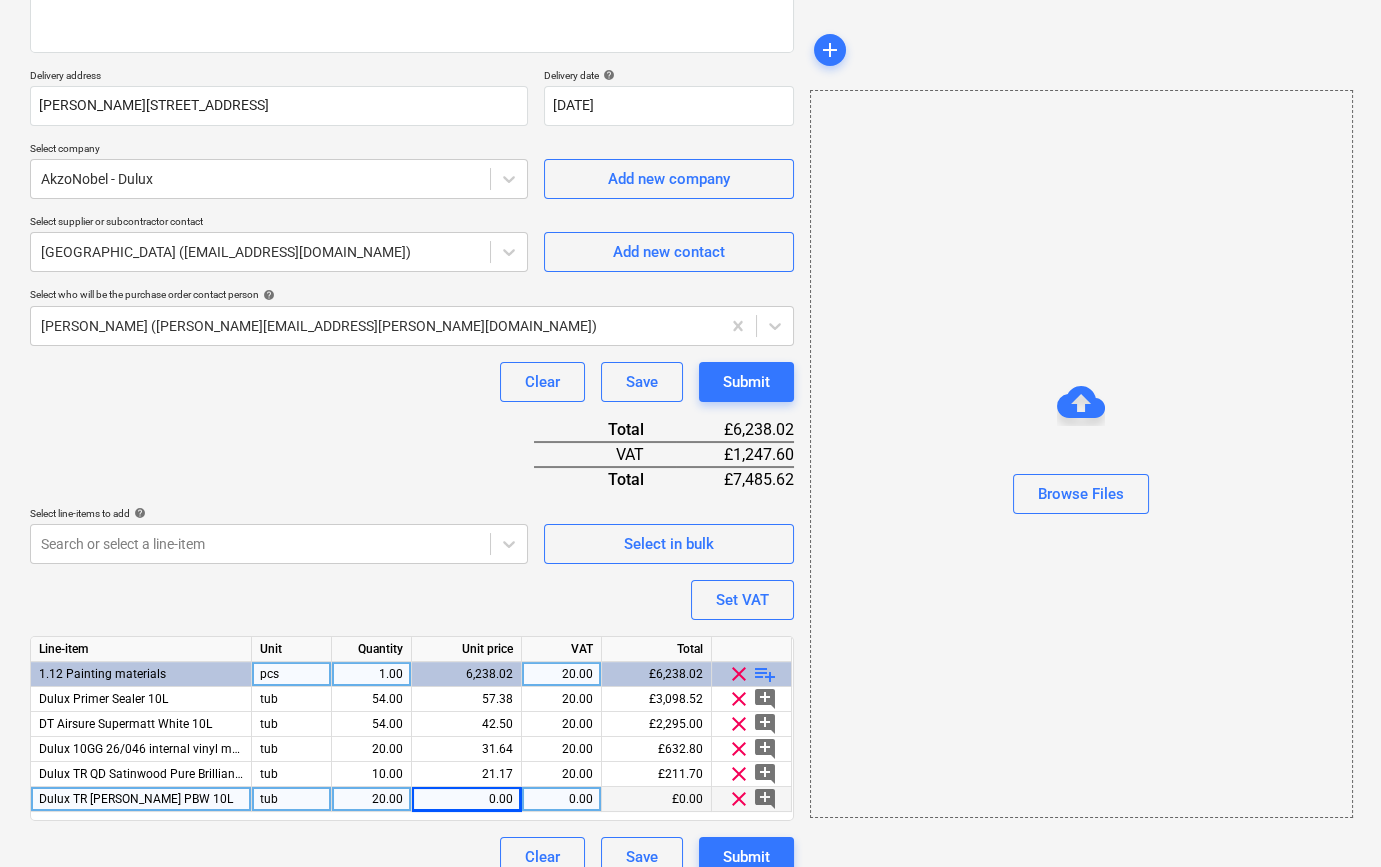 click on "0.00" at bounding box center [466, 799] 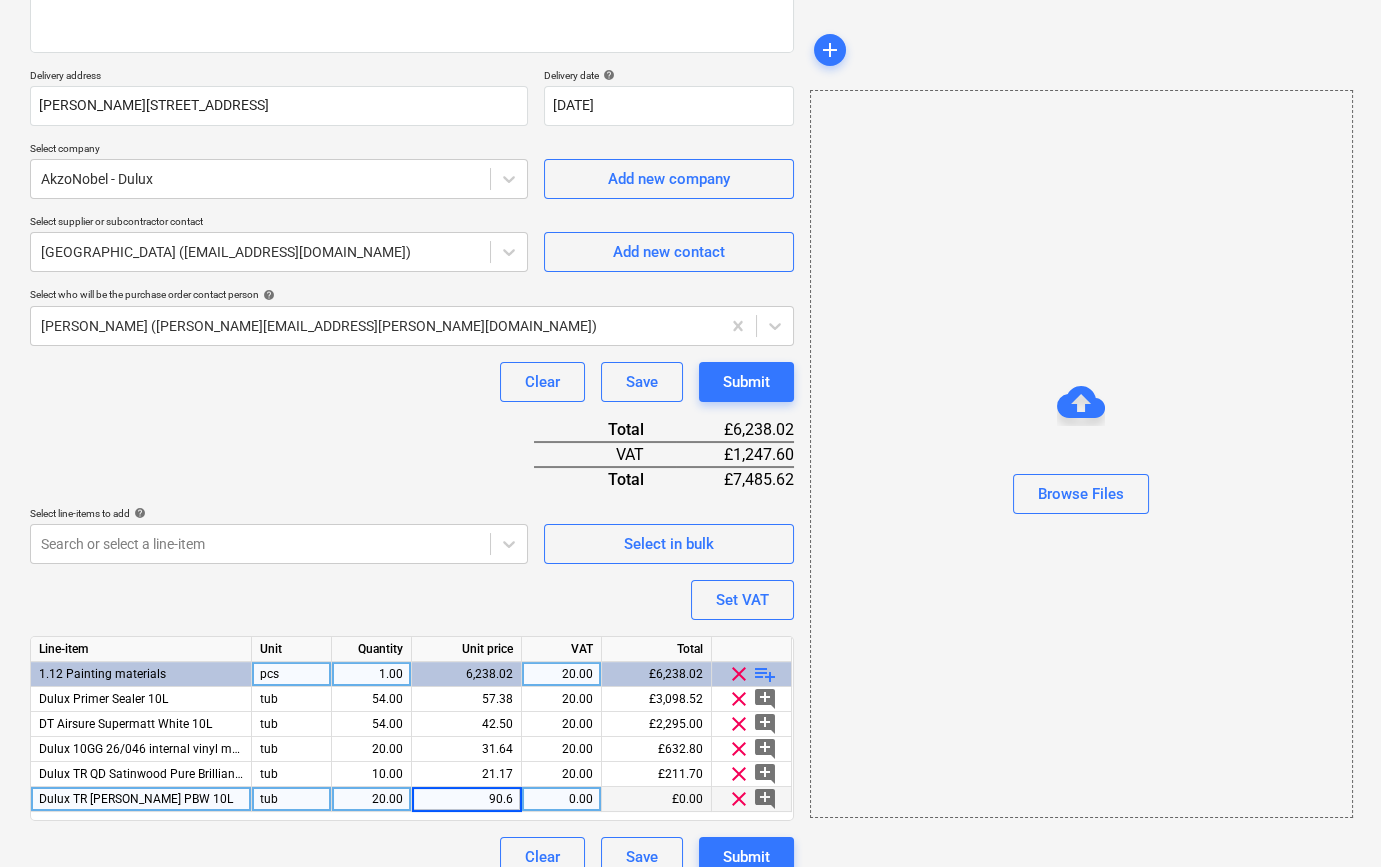 type on "90.69" 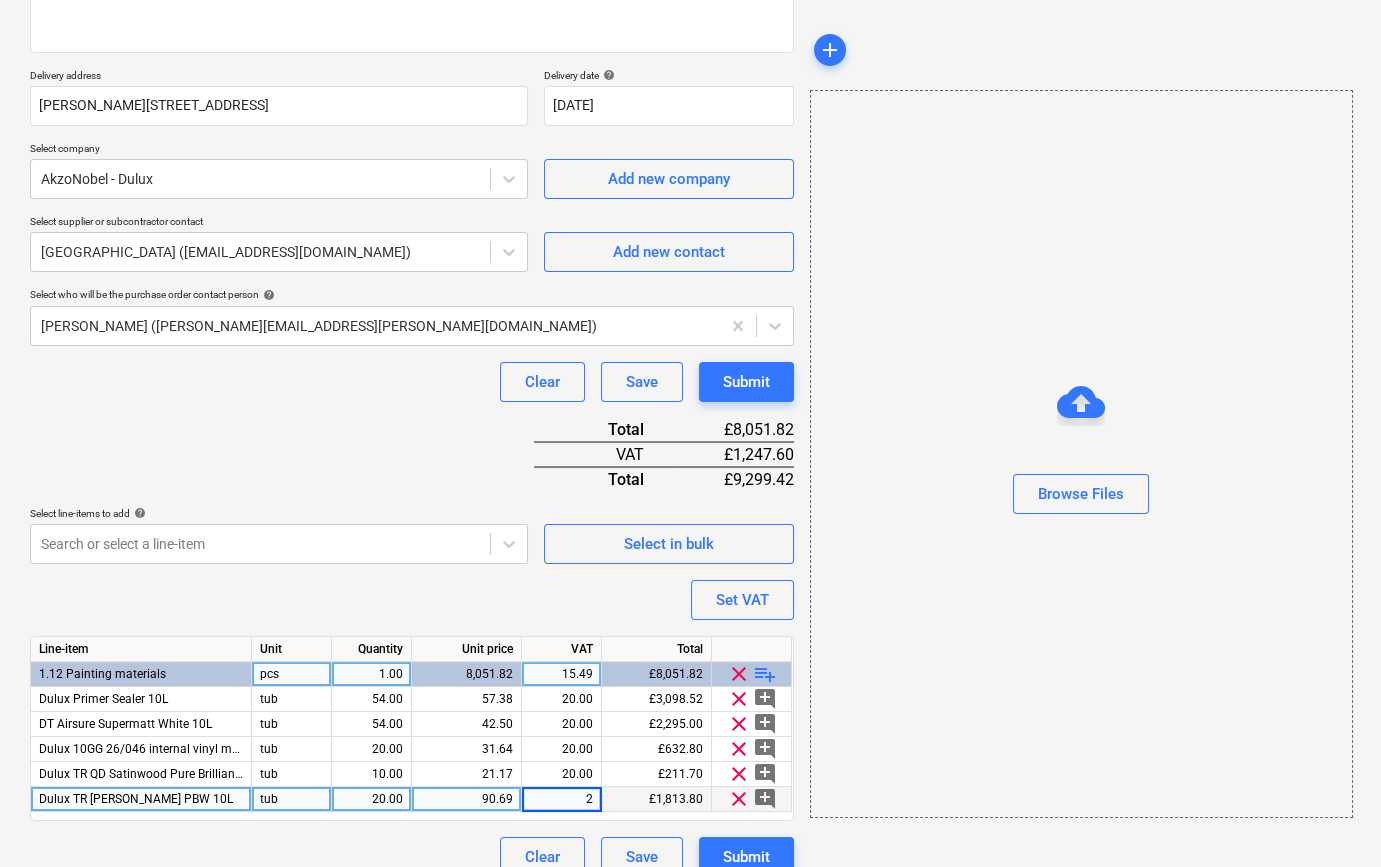 type on "20" 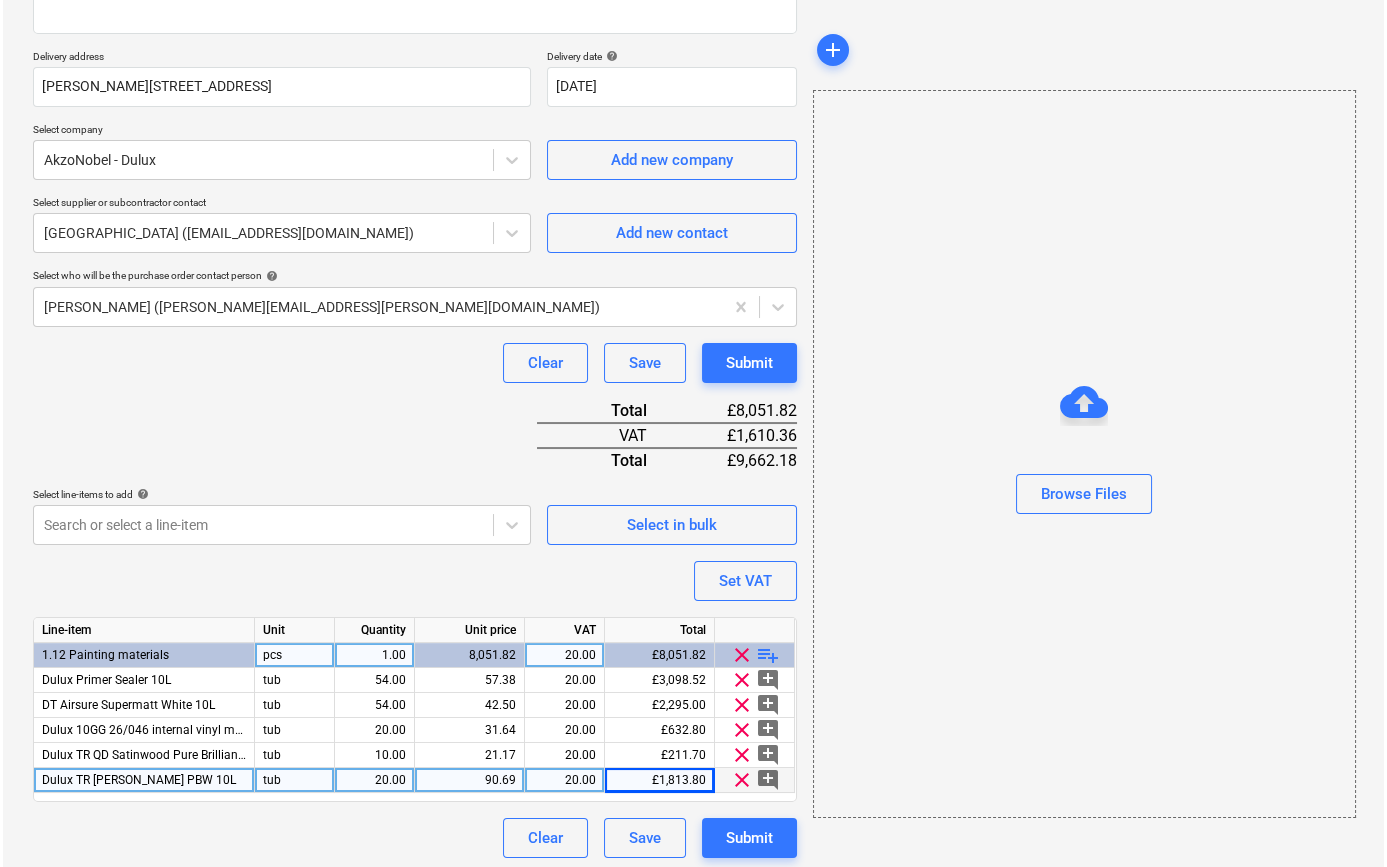 scroll, scrollTop: 330, scrollLeft: 0, axis: vertical 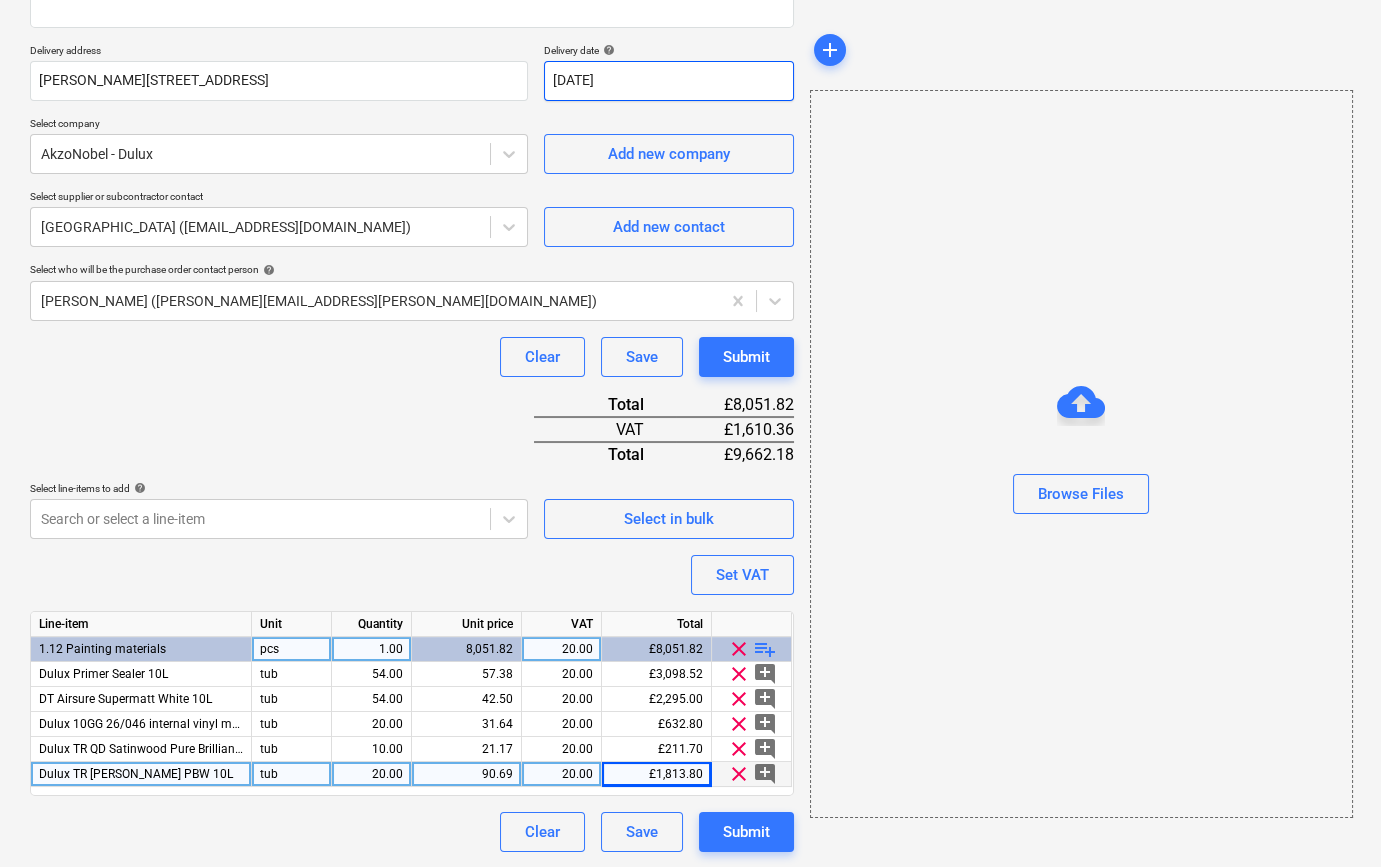 click on "Sales Projects Contacts Company Inbox 8 format_size keyboard_arrow_down help search Search notifications 0 keyboard_arrow_down [PERSON_NAME] keyboard_arrow_down Grove Crescent - Decoration Budget Client contract Valuations Purchase orders Costs Income Files 4 Analytics Settings Create new document Purchase order name help TML0018-PO-007 DDC Purchase order reference number help TML0018-PO-007 Description Site contact [PERSON_NAME] [PHONE_NUMBER] Delivery address [PERSON_NAME][STREET_ADDRESS] Delivery date help [DATE] 14.07.2025 Press the down arrow key to interact with the calendar and
select a date. Press the question mark key to get the keyboard shortcuts for changing dates. Select company AkzoNobel - Dulux   Add new company Select supplier or subcontractor contact DDC [GEOGRAPHIC_DATA]  ([EMAIL_ADDRESS][DOMAIN_NAME]) Add new contact Select who will be the purchase order contact person help [PERSON_NAME] ([PERSON_NAME][EMAIL_ADDRESS][PERSON_NAME][DOMAIN_NAME]) Clear Save Submit Total £8,051.82 VAT £1,610.36 Total help" at bounding box center [690, 103] 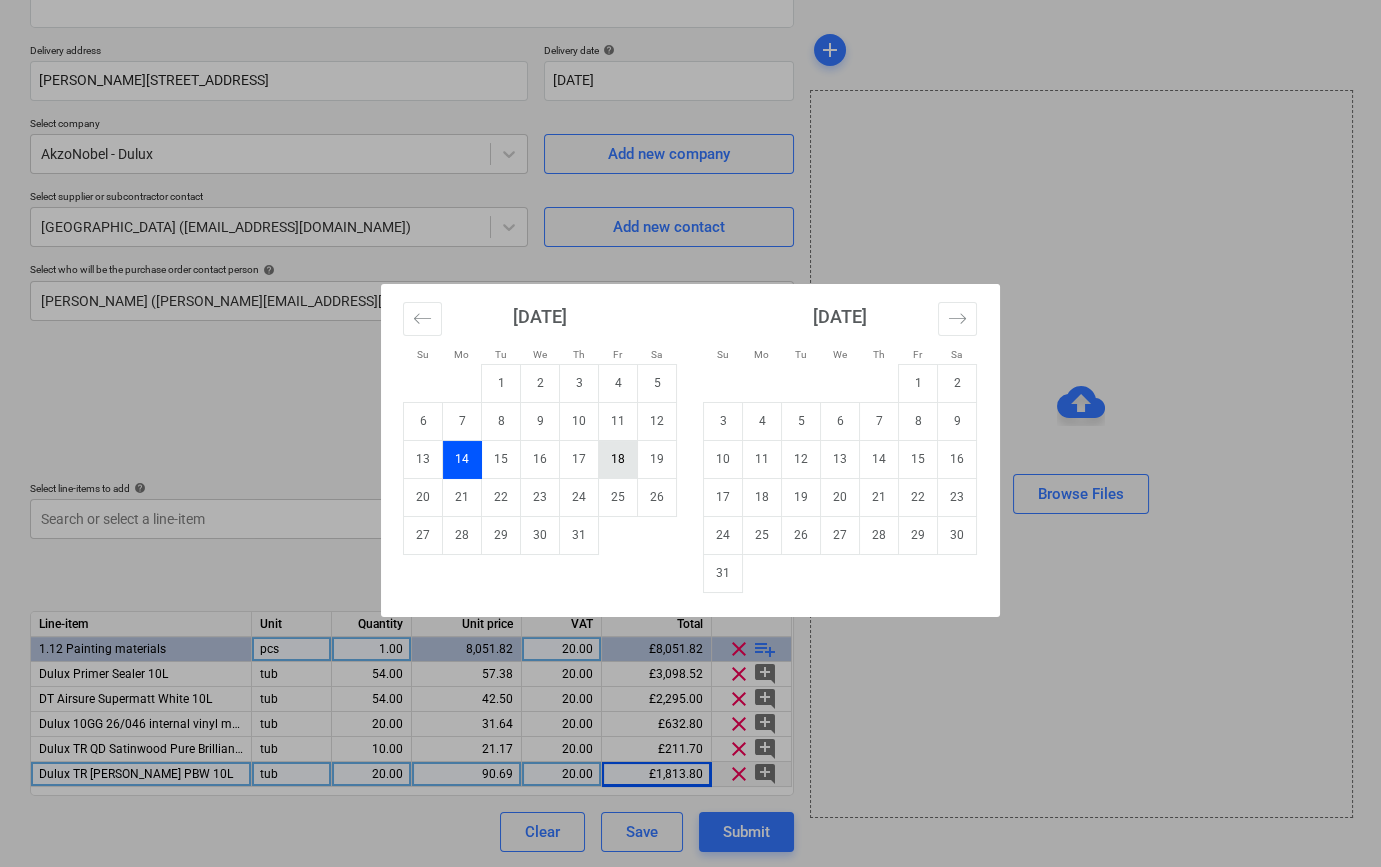 click on "18" at bounding box center (618, 459) 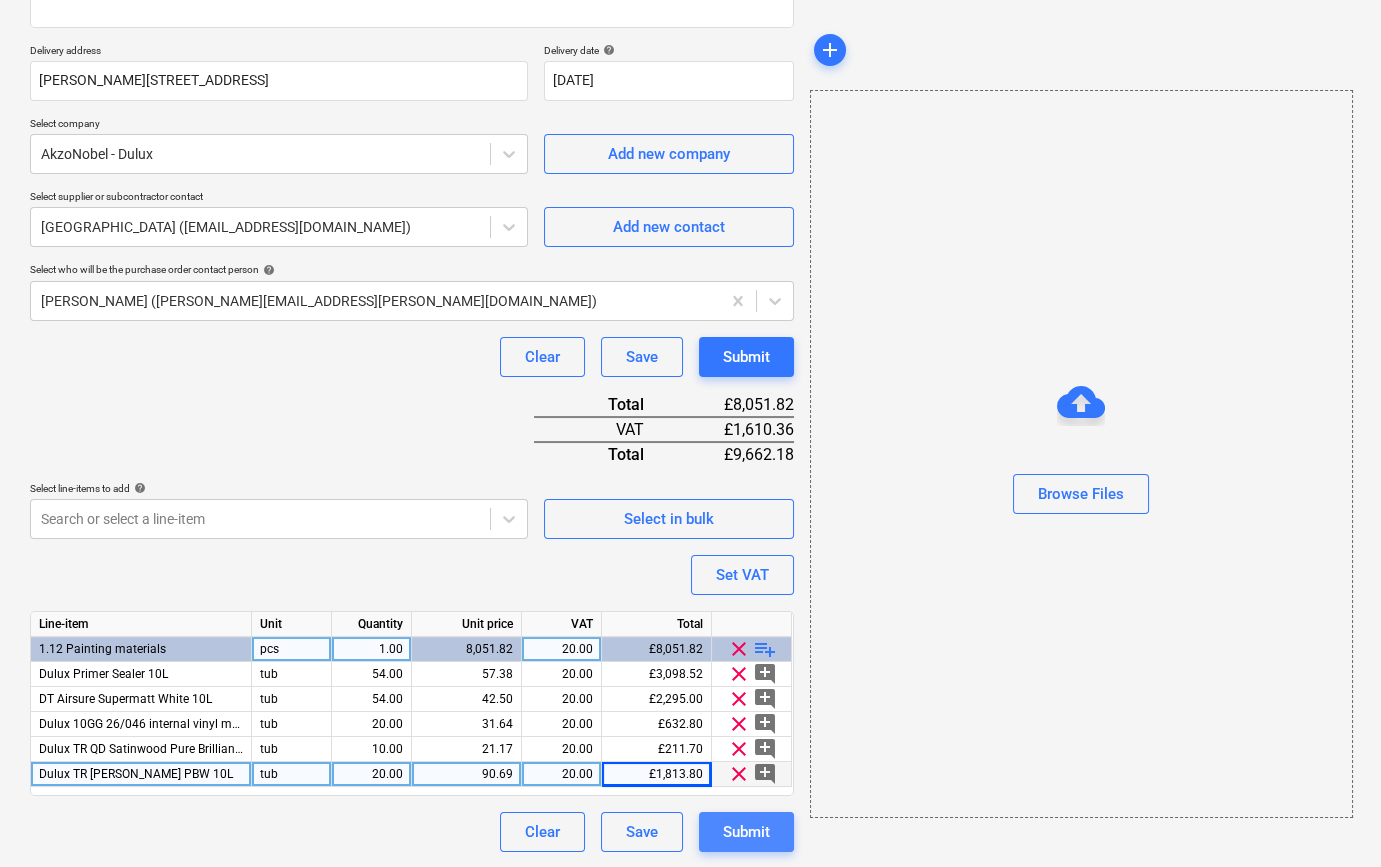 click on "Submit" at bounding box center [746, 832] 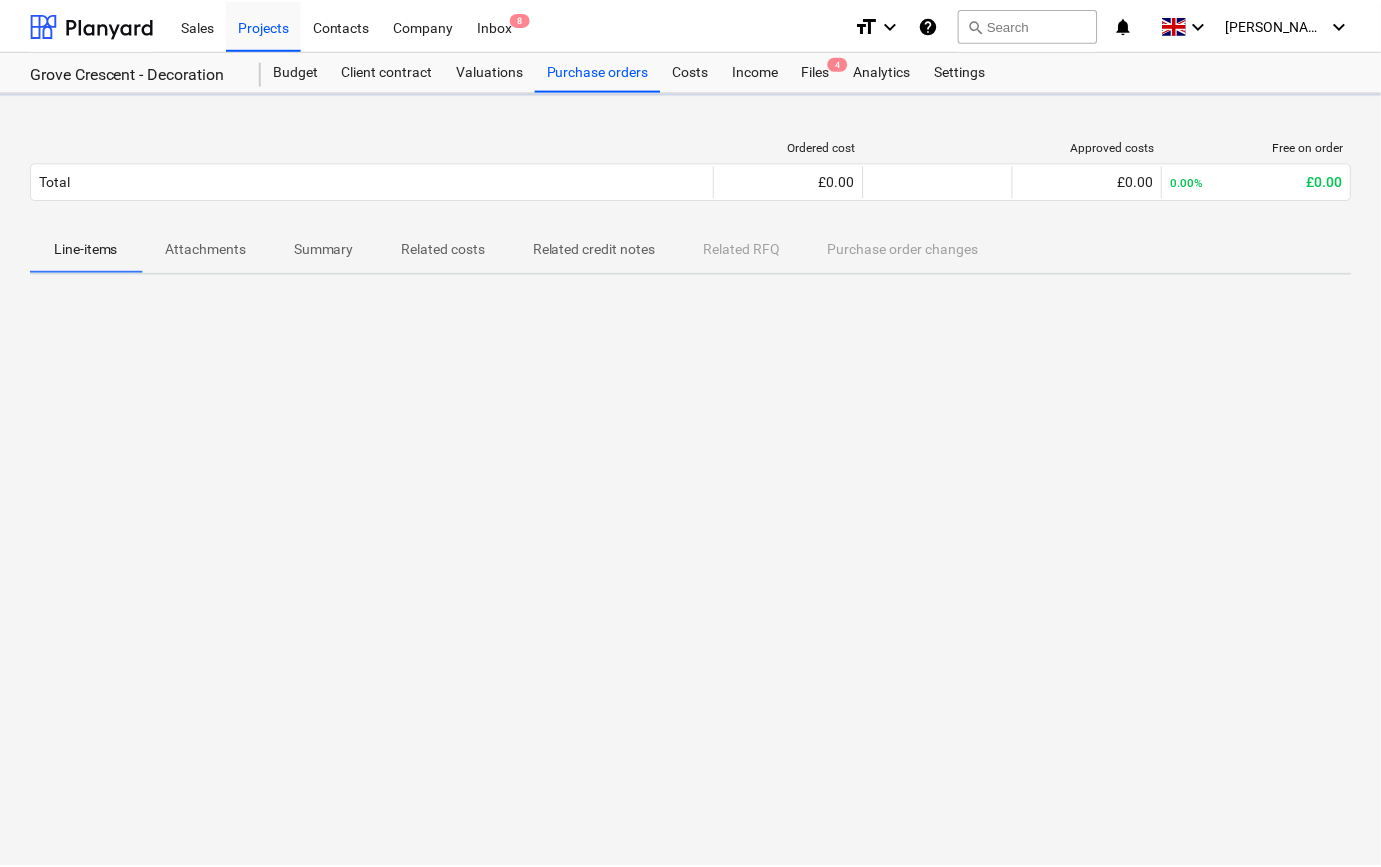 scroll, scrollTop: 0, scrollLeft: 0, axis: both 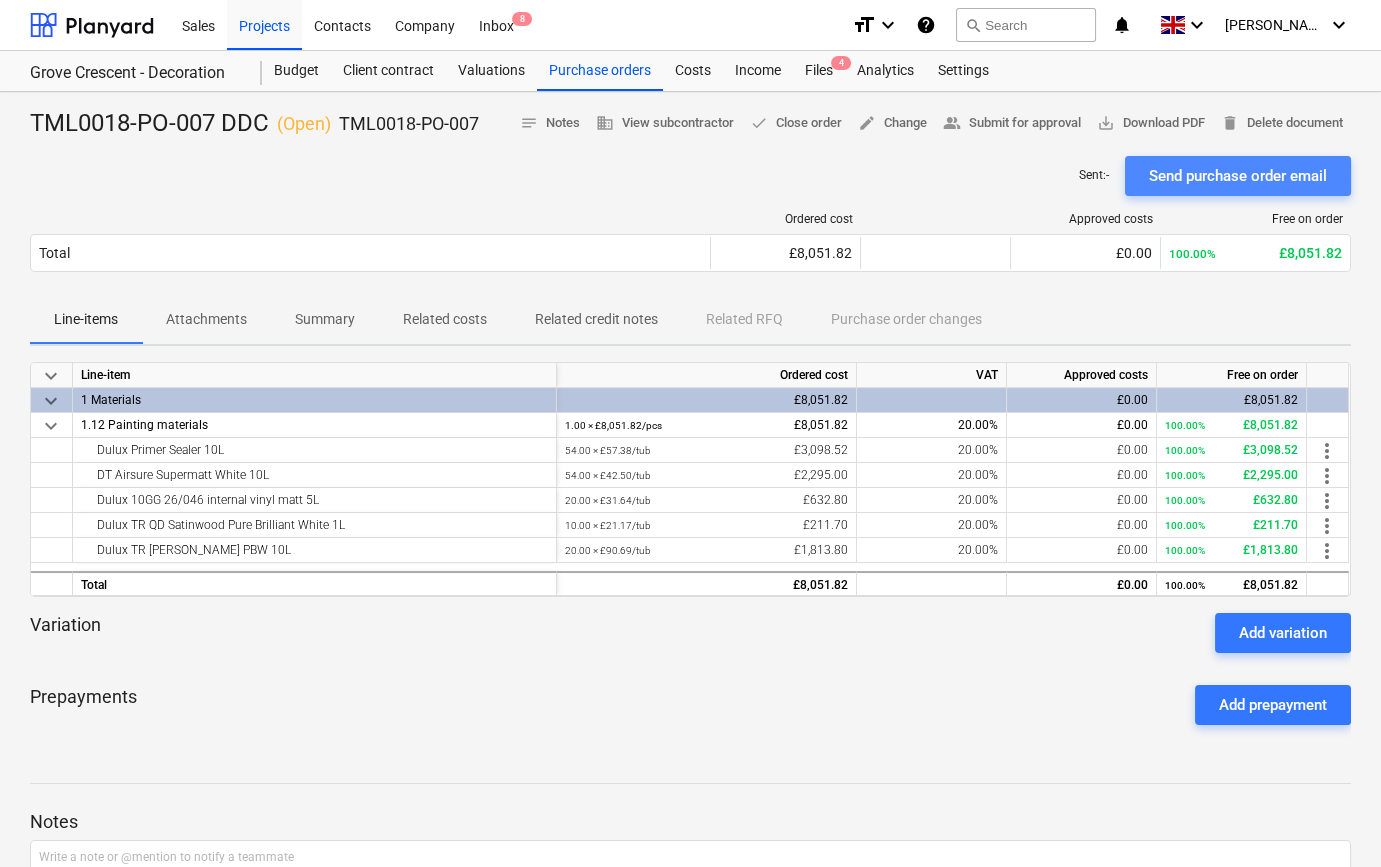click on "Send purchase order email" at bounding box center (1238, 176) 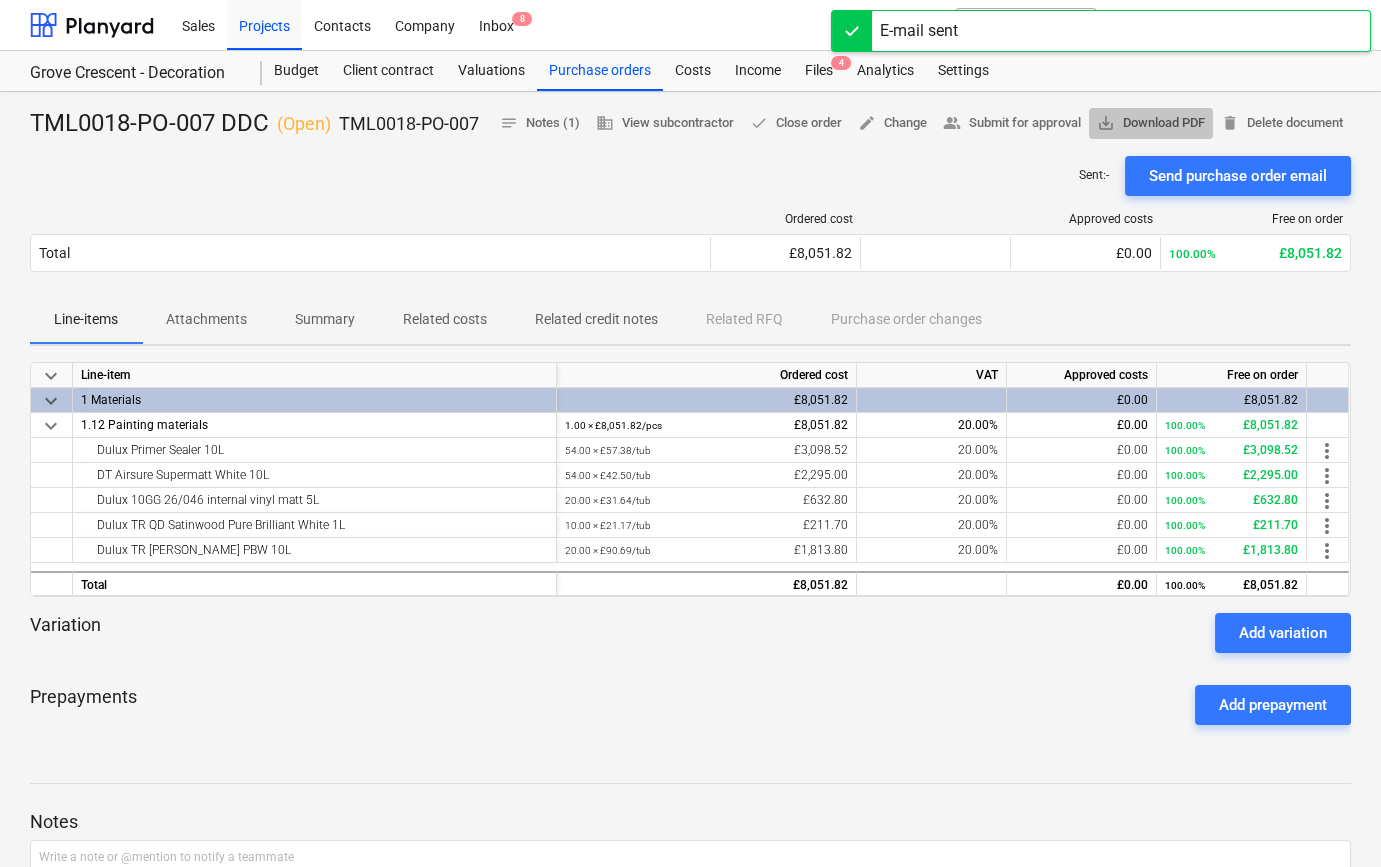 click on "save_alt Download PDF" at bounding box center (1151, 123) 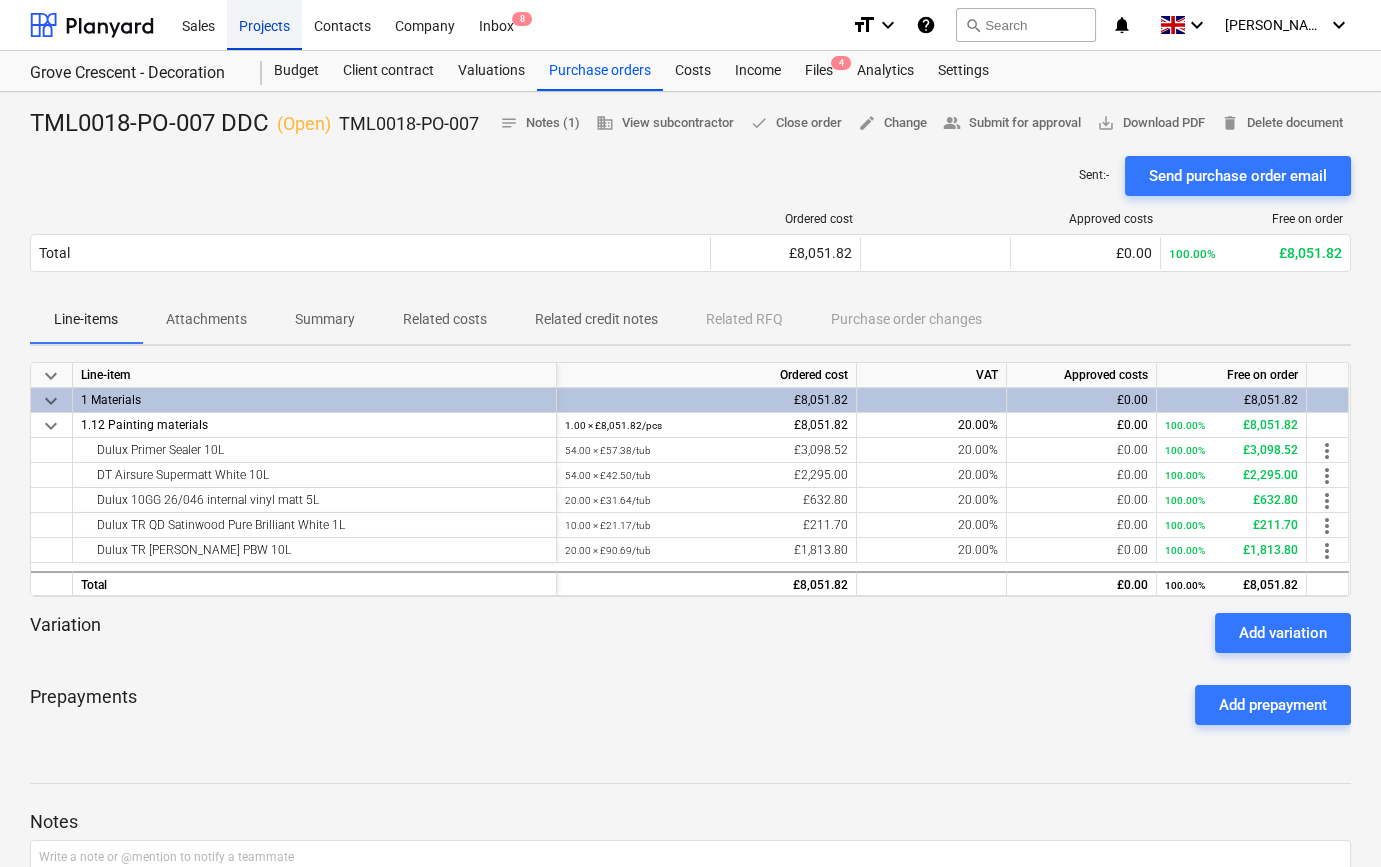 click on "Projects" at bounding box center (264, 24) 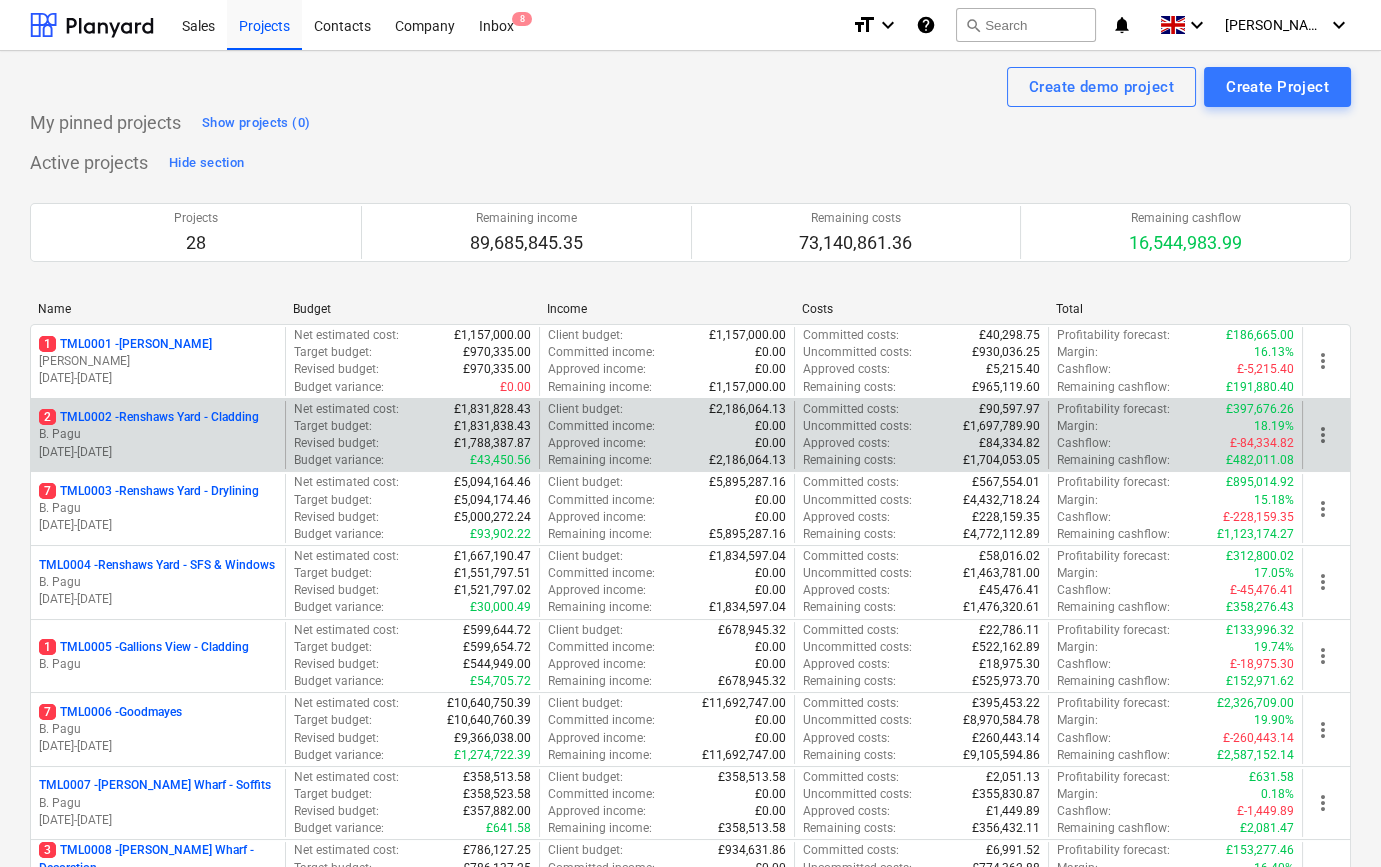 click on "B. Pagu" at bounding box center [158, 434] 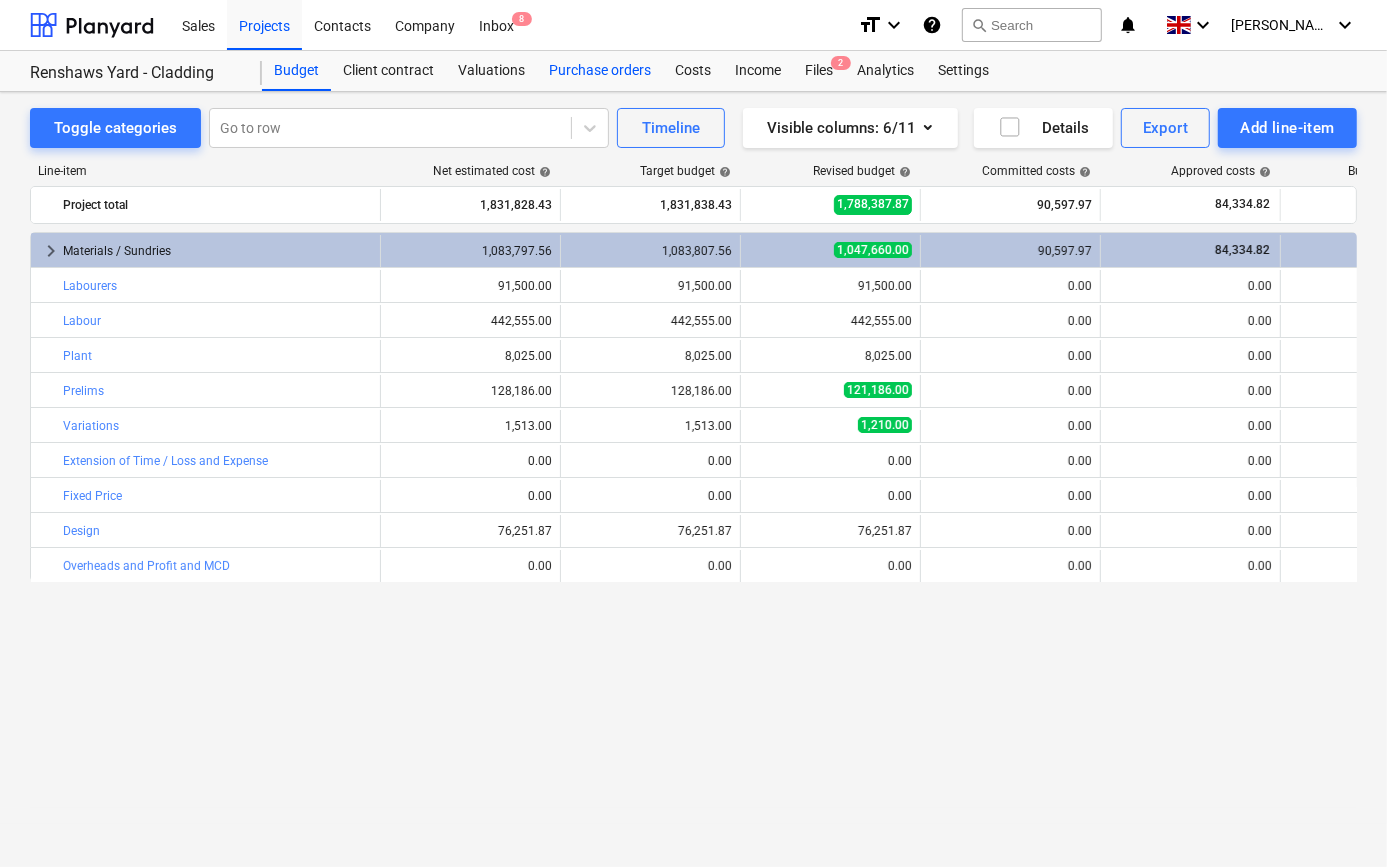 click on "Purchase orders" at bounding box center (600, 71) 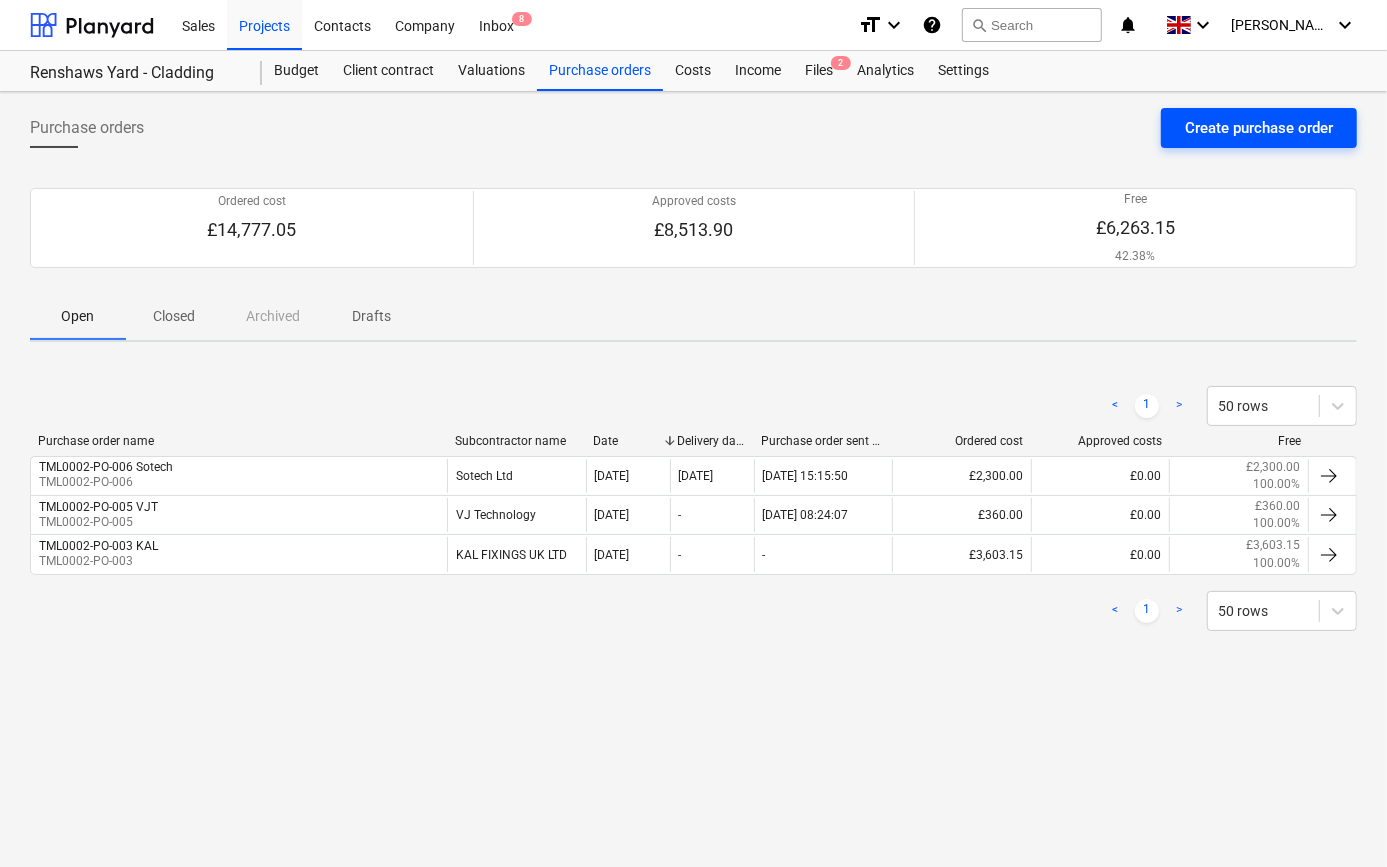 click on "Create purchase order" at bounding box center [1259, 128] 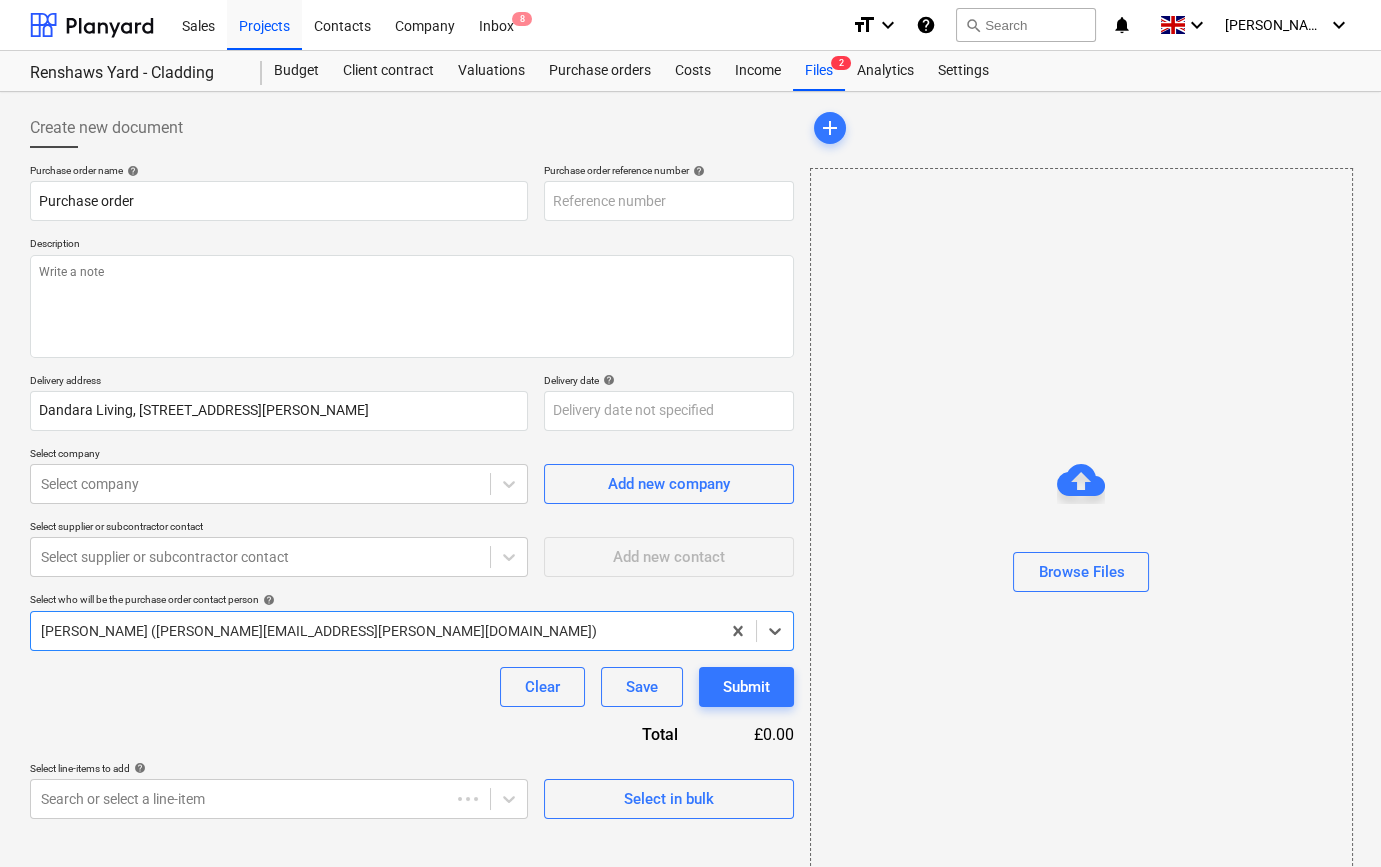 type on "TML0002-PO-007" 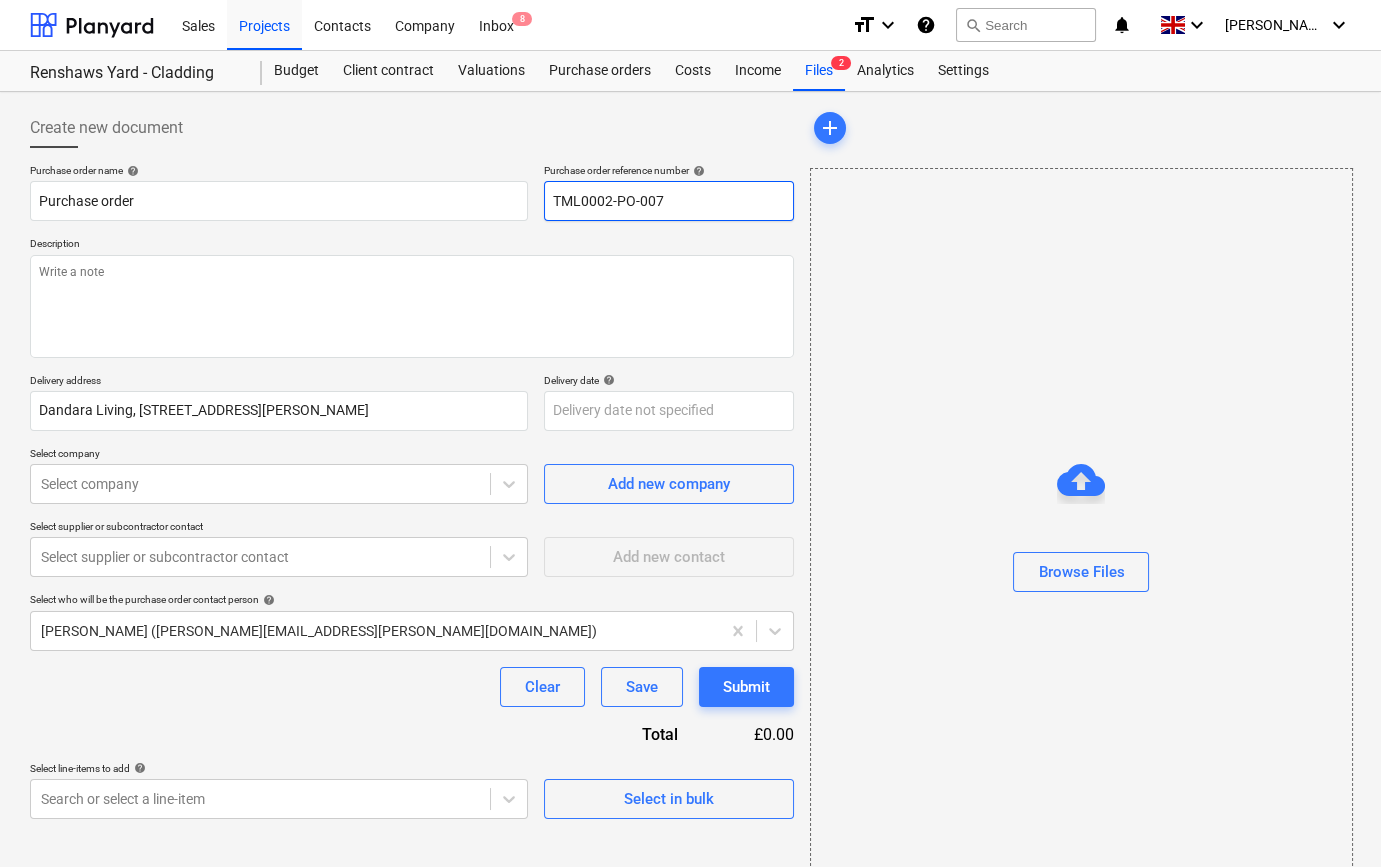 drag, startPoint x: 687, startPoint y: 200, endPoint x: 540, endPoint y: 200, distance: 147 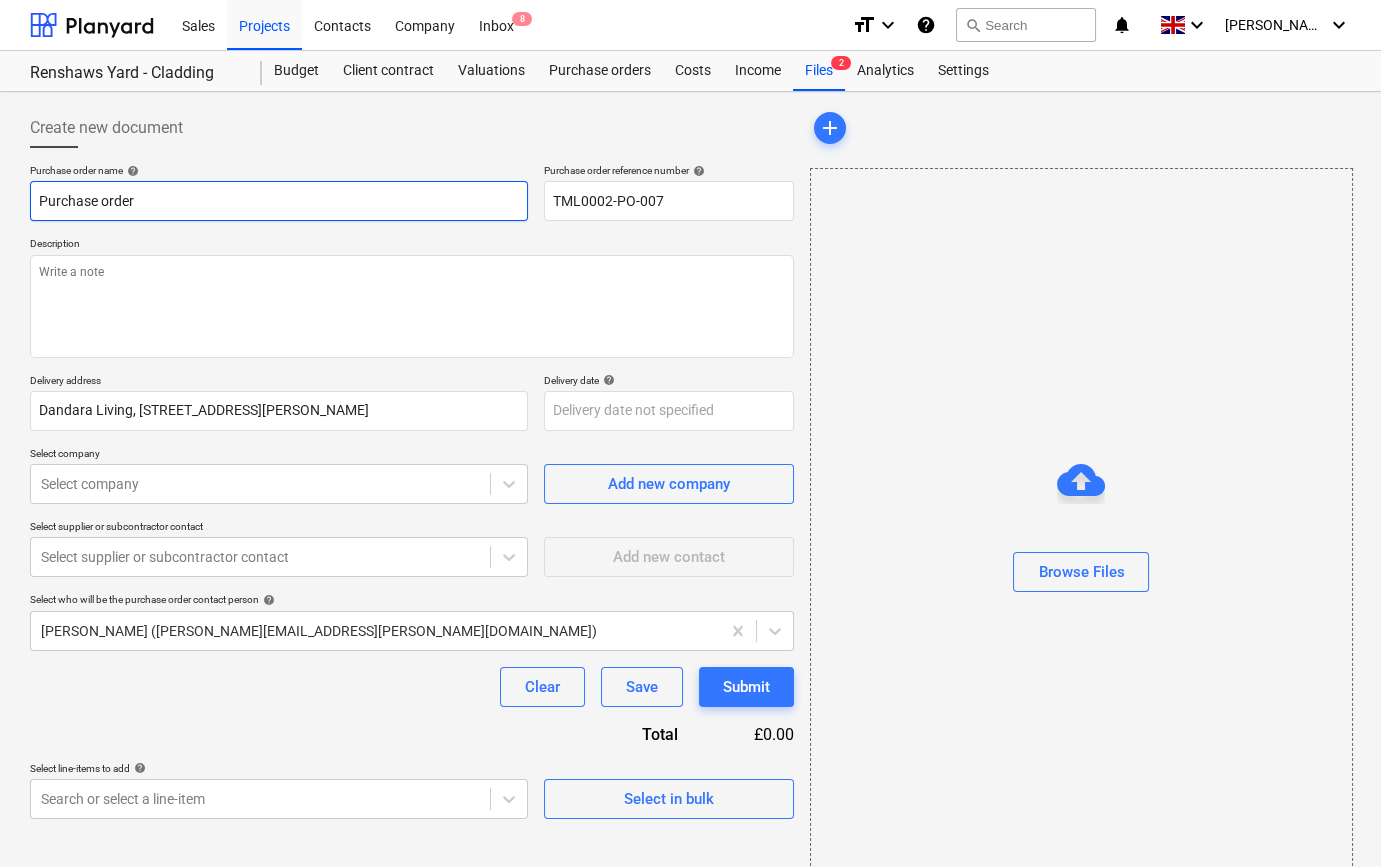 paste on "TML0002-PO-007" 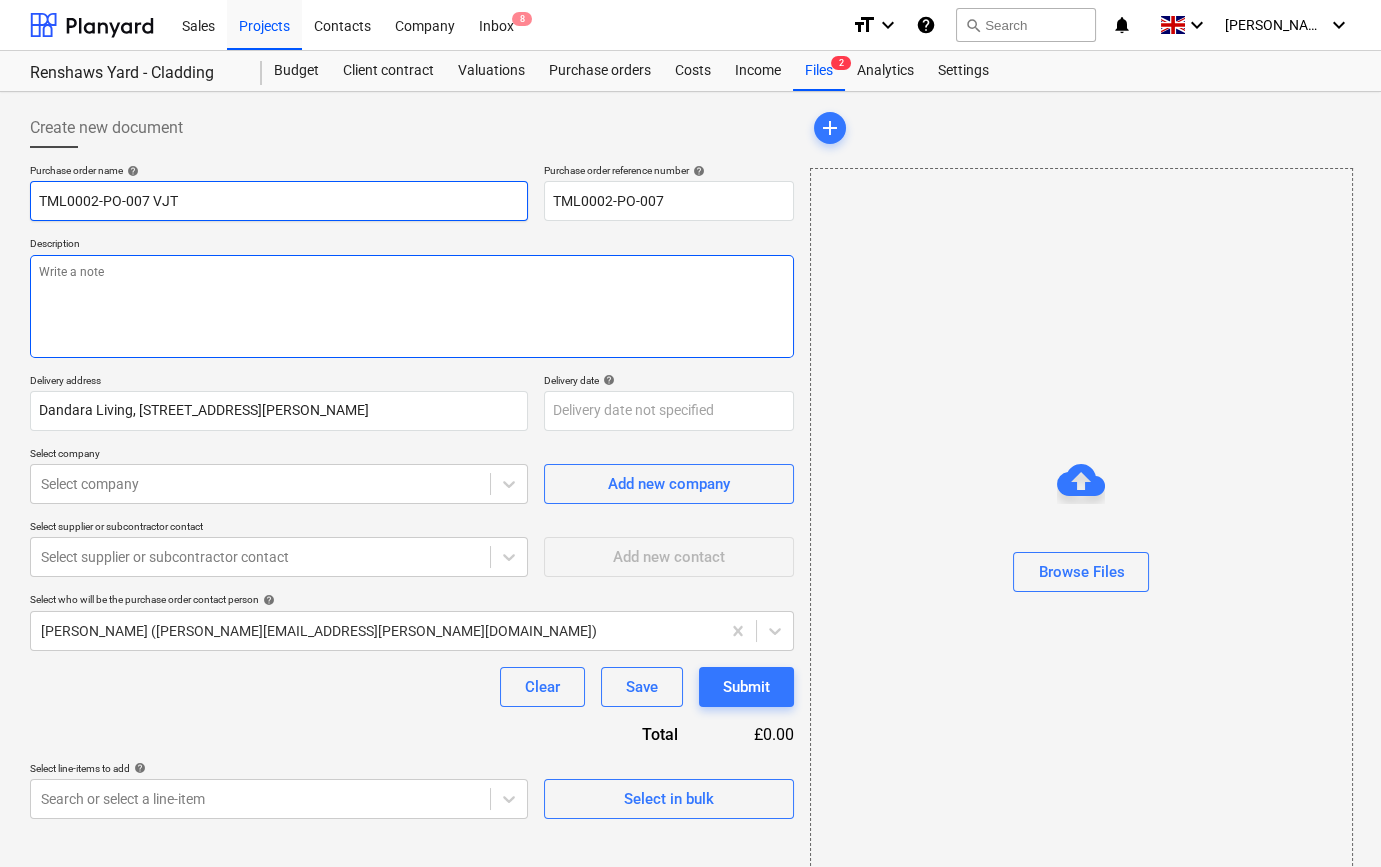 type on "TML0002-PO-007 VJT" 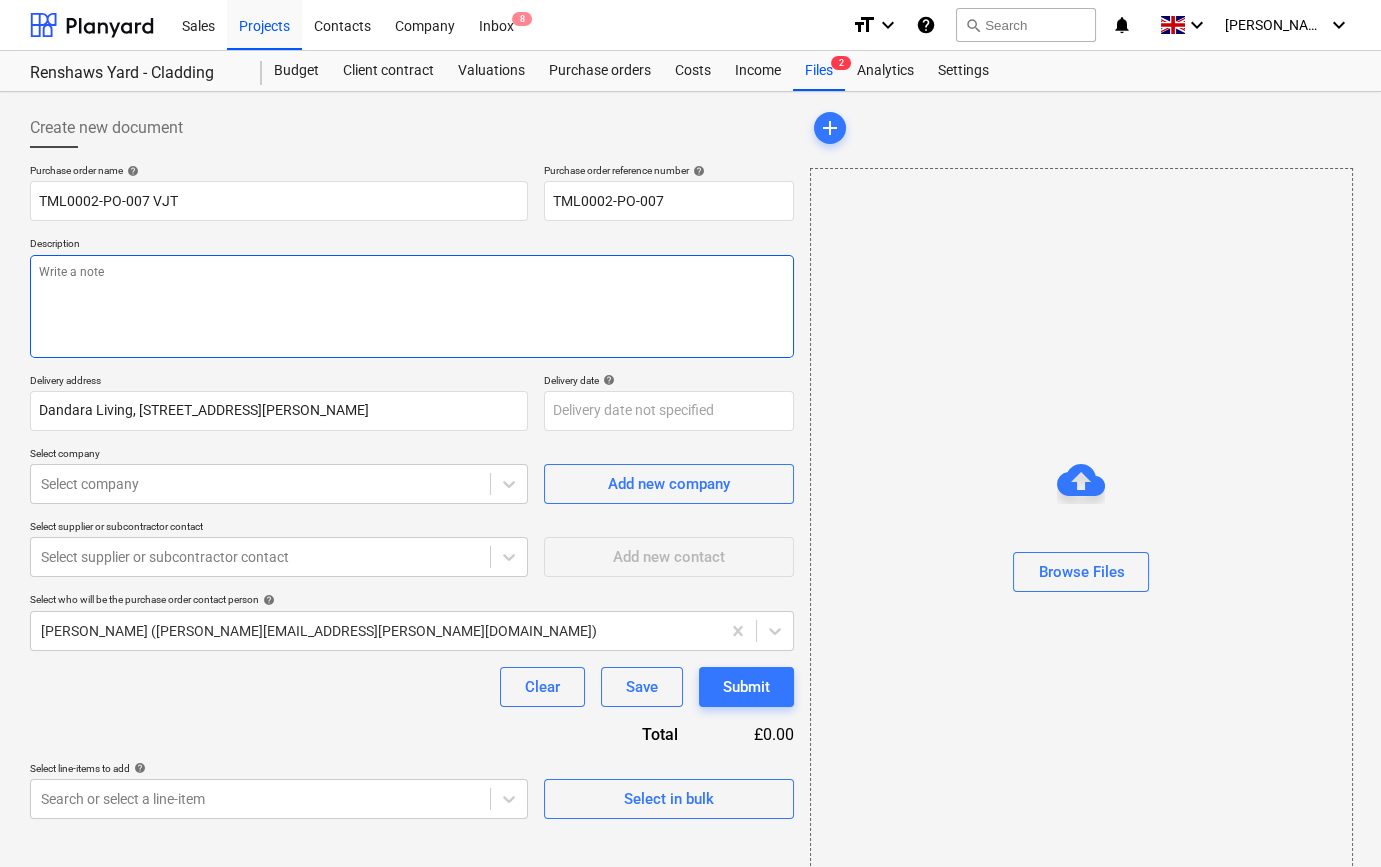 click at bounding box center [412, 306] 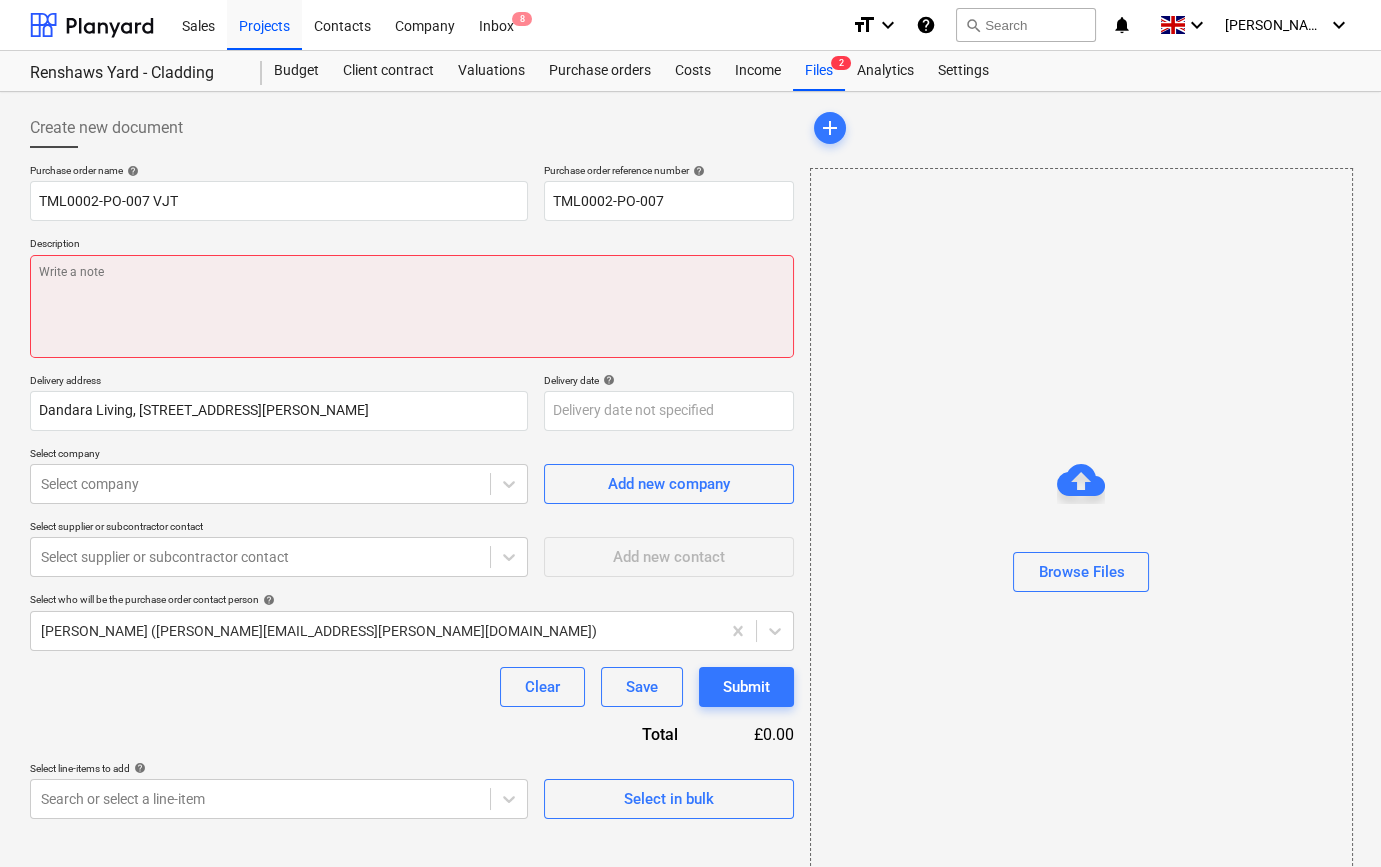 click at bounding box center [412, 306] 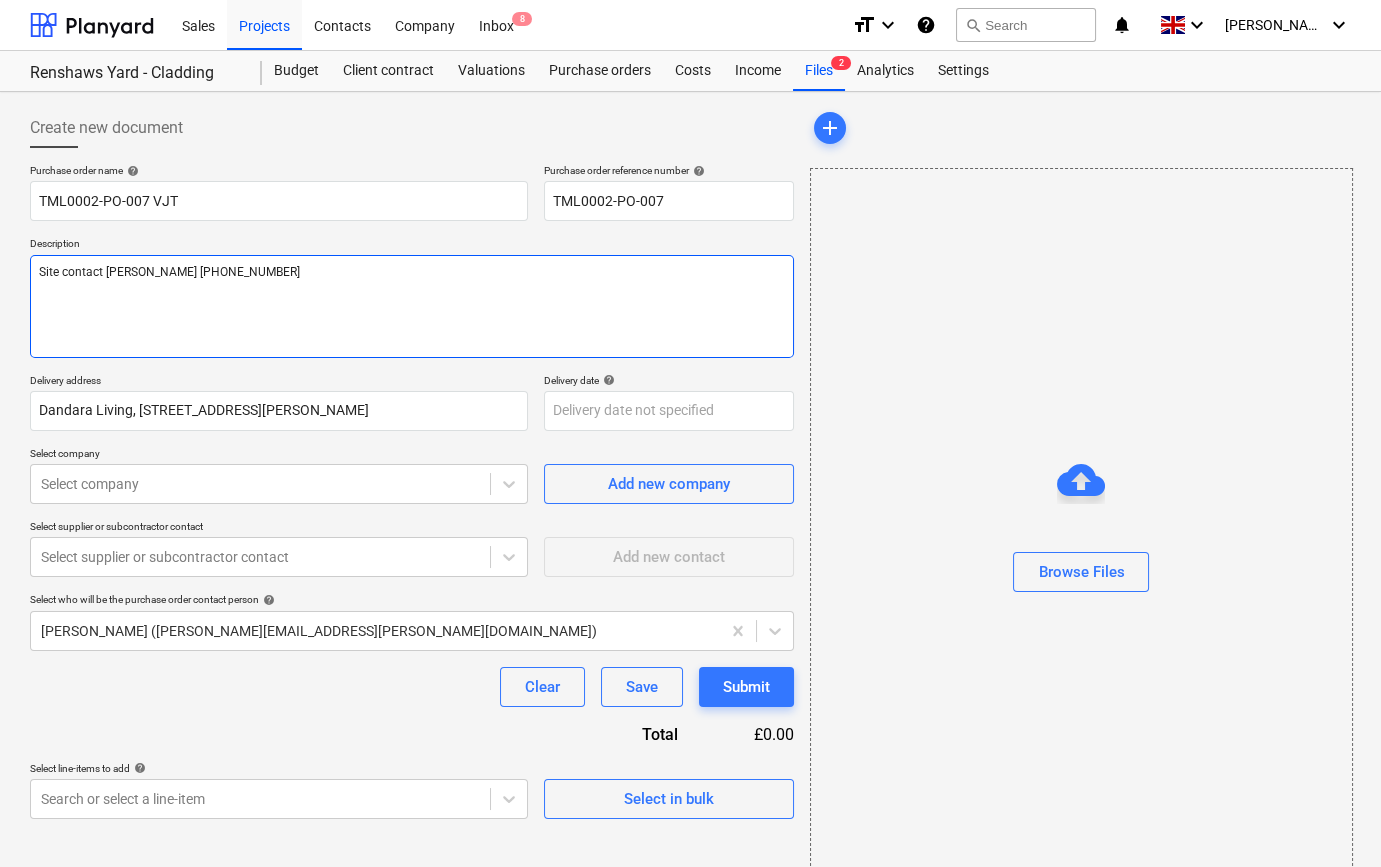 click on "Site contact [PERSON_NAME] [PHONE_NUMBER]" at bounding box center [412, 306] 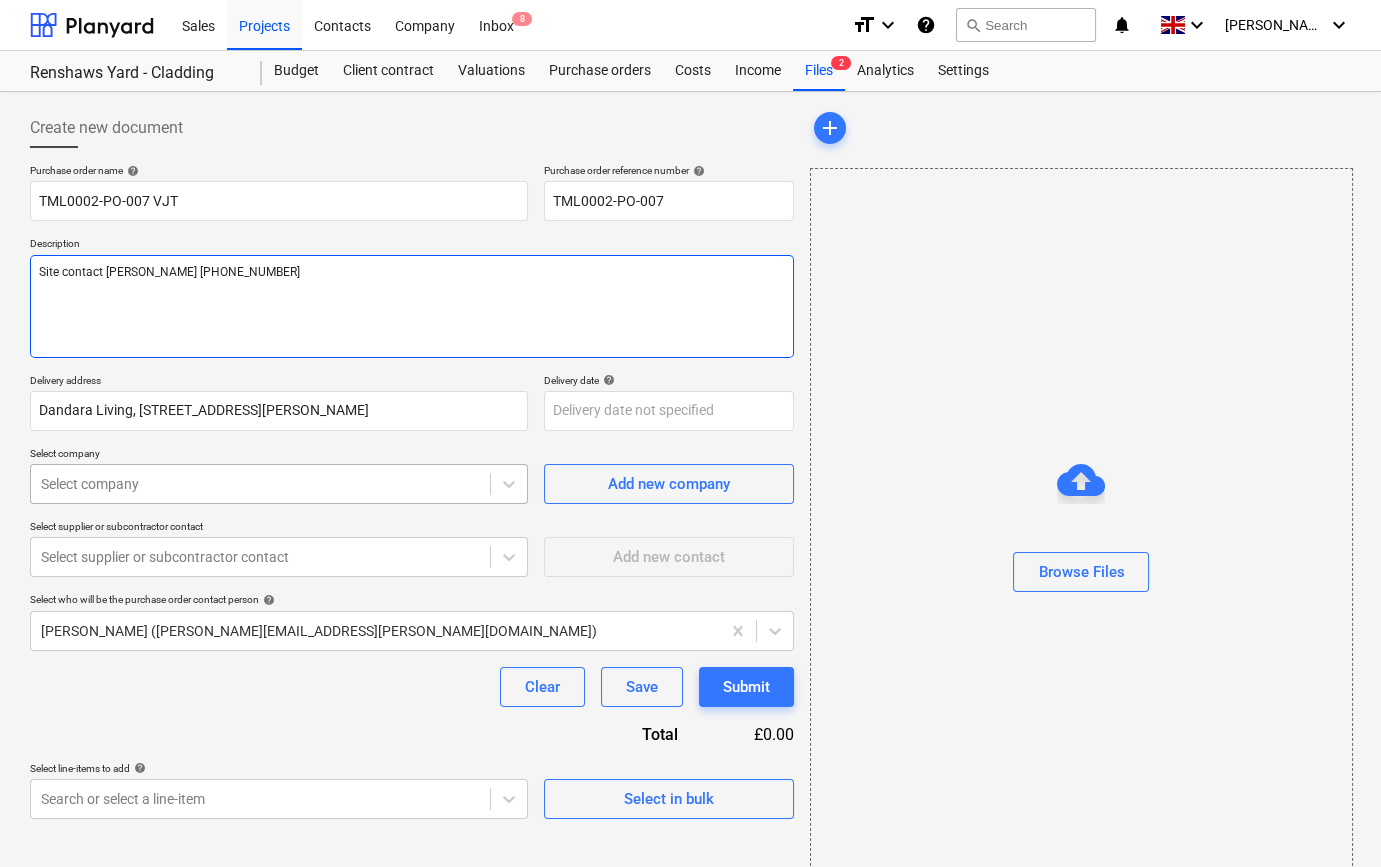 type on "Site contact [PERSON_NAME] [PHONE_NUMBER]" 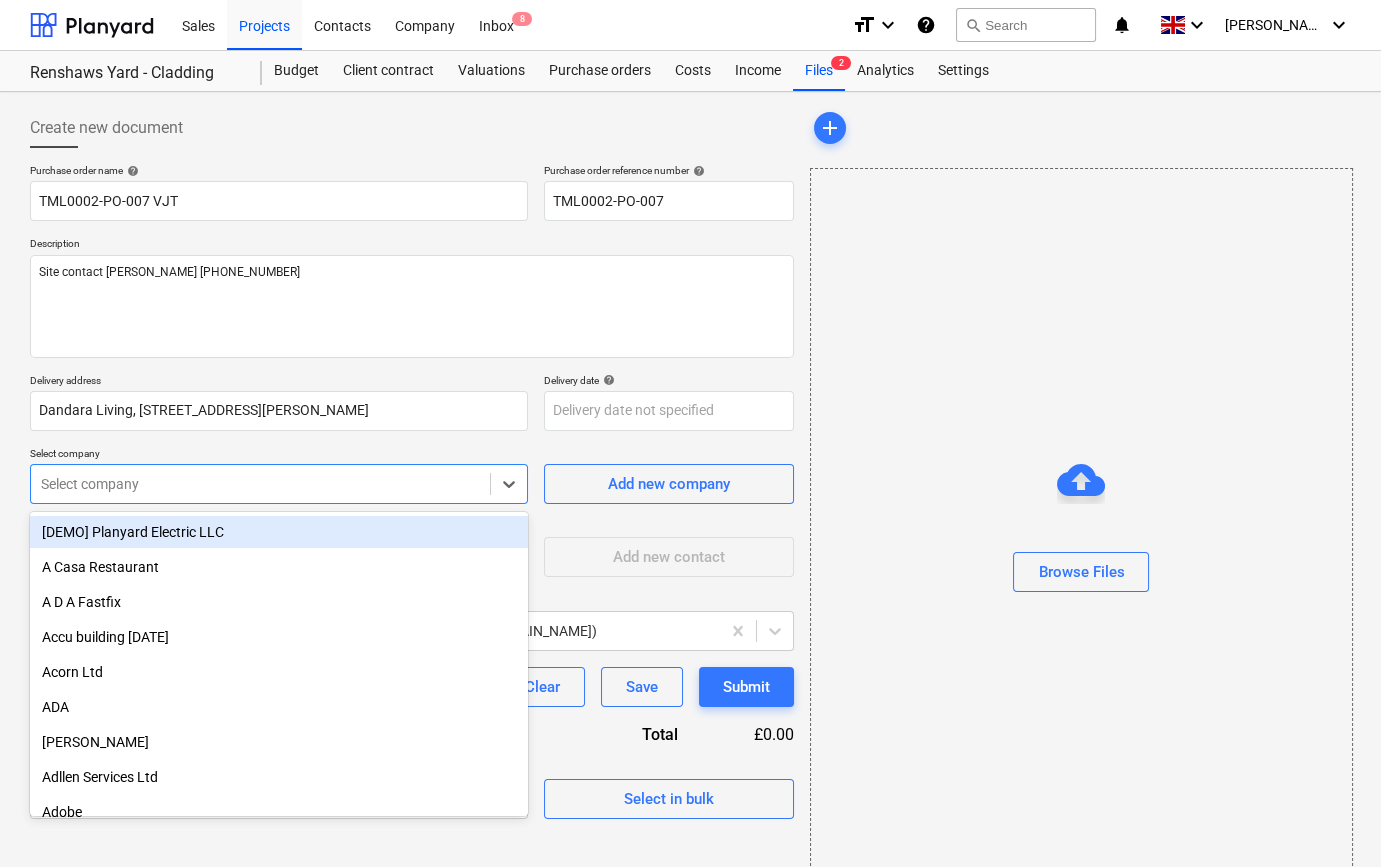 click at bounding box center [260, 484] 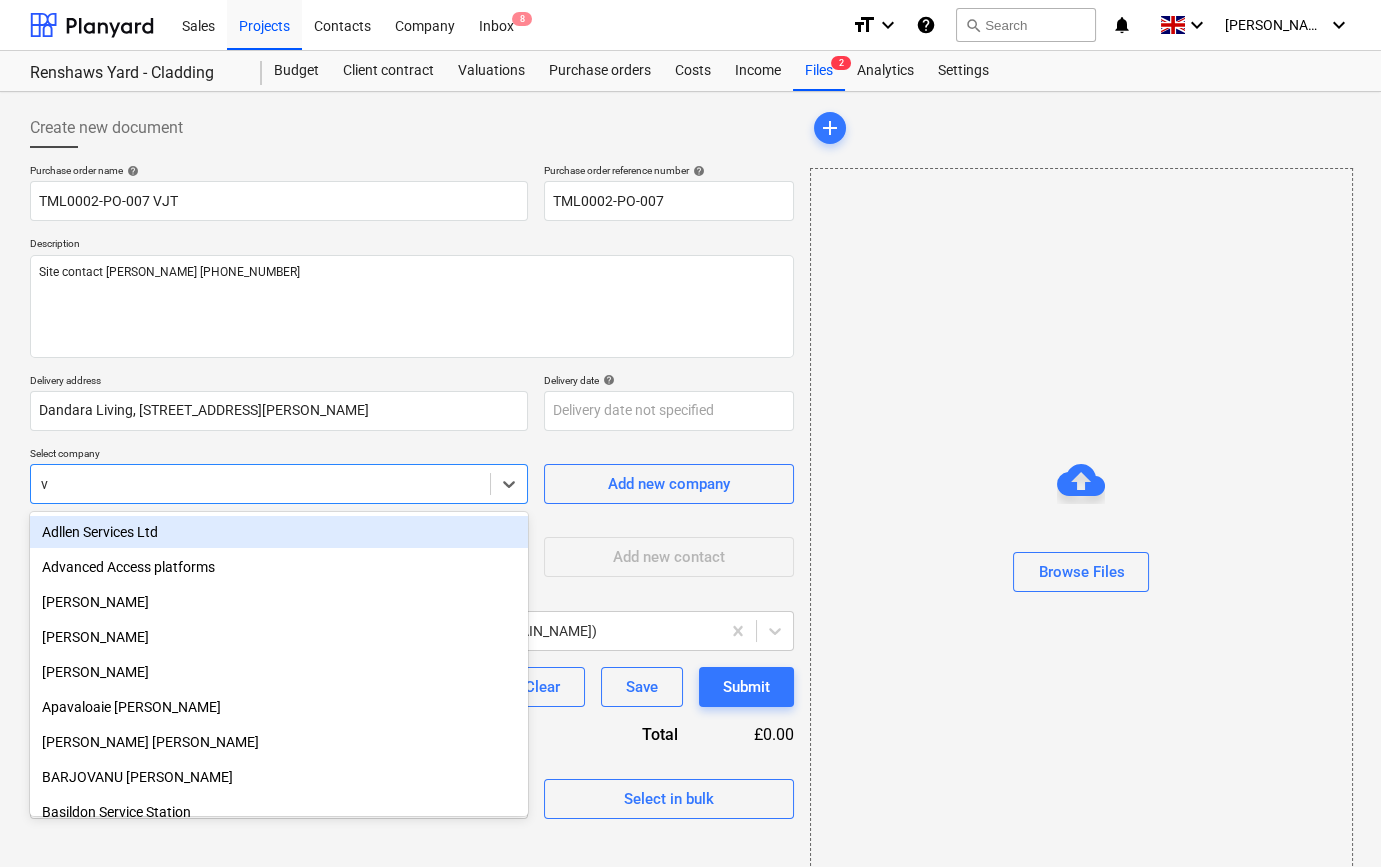 type on "vj" 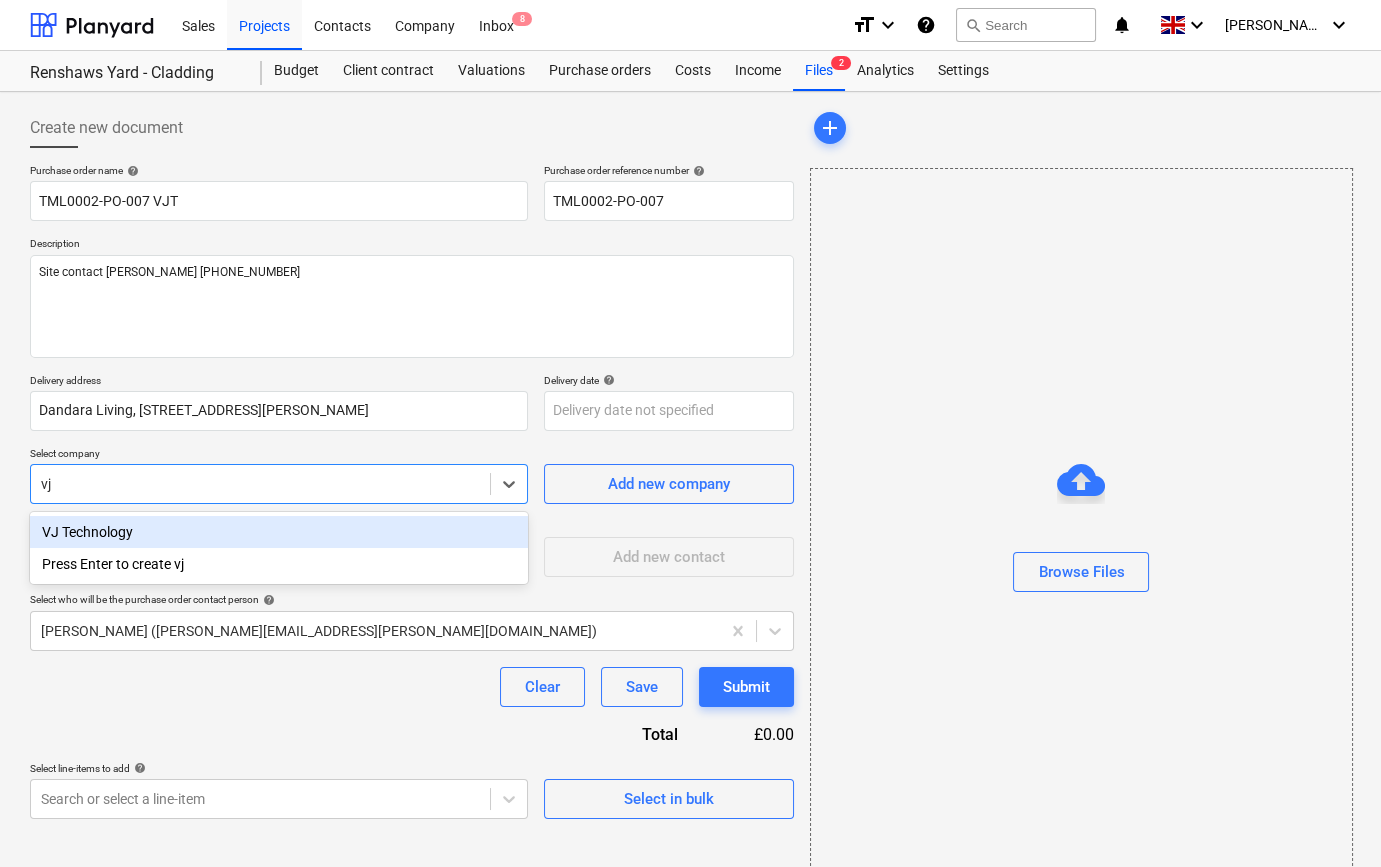 click on "VJ Technology" at bounding box center [279, 532] 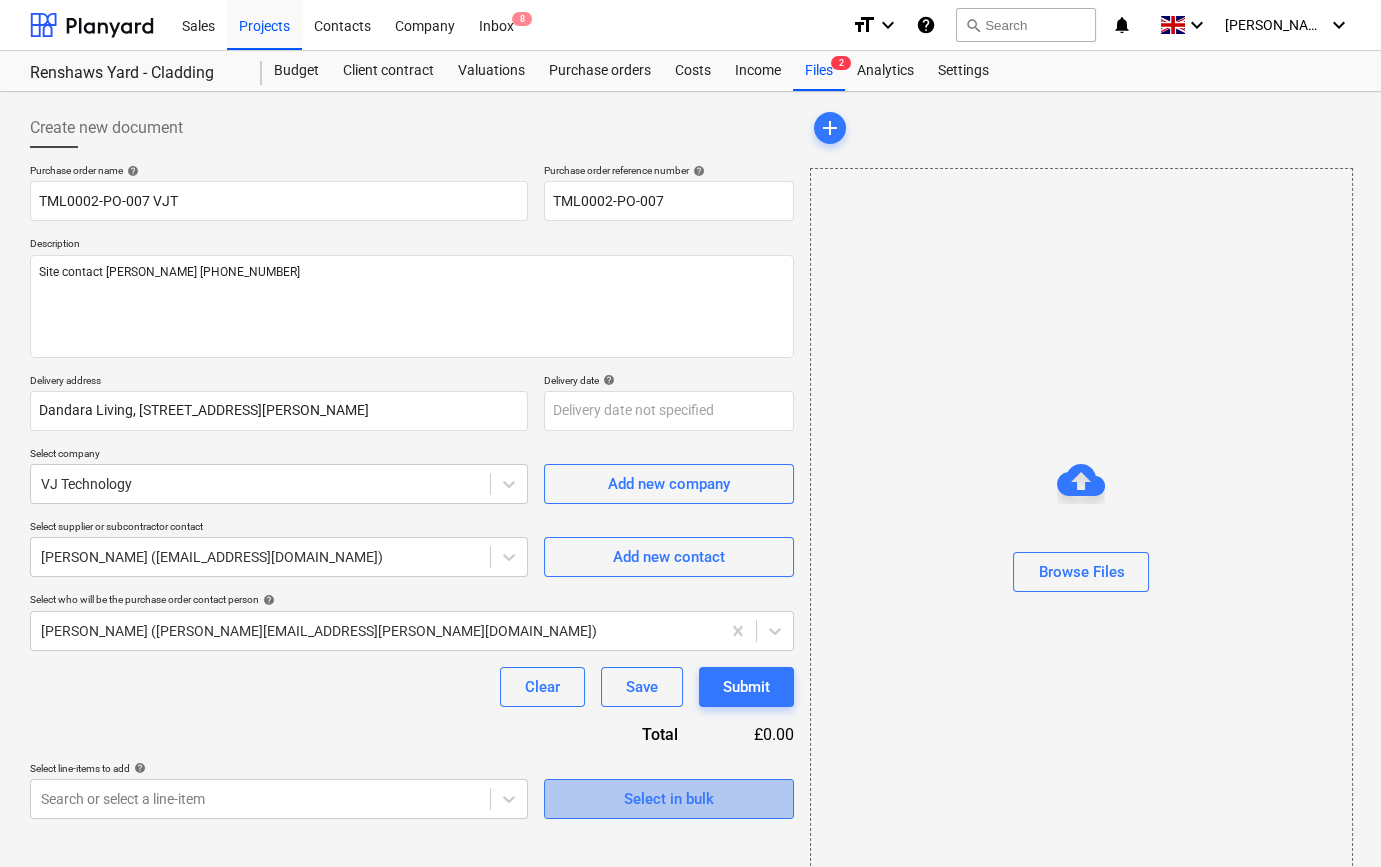 click on "Select in bulk" at bounding box center [669, 799] 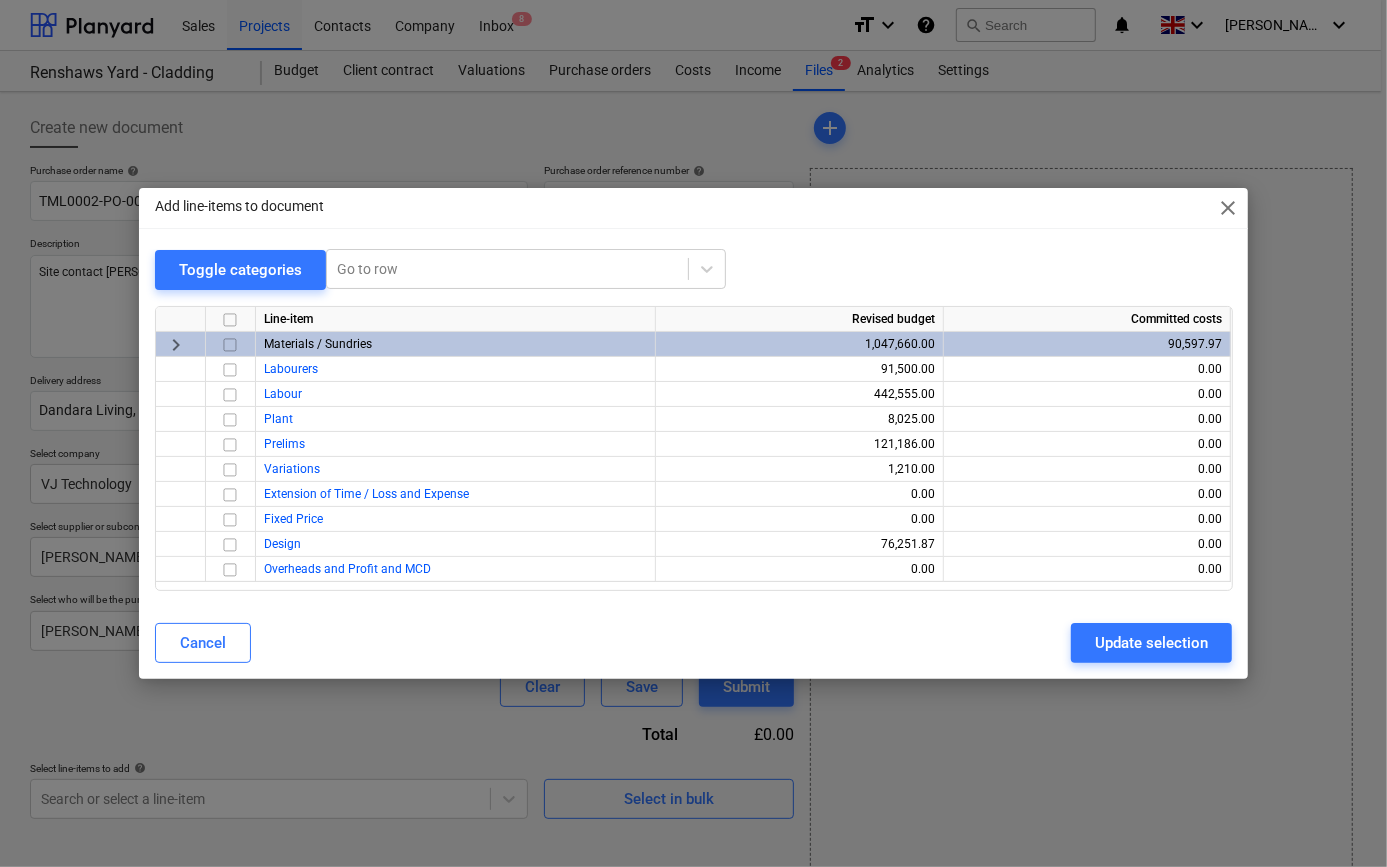 click at bounding box center [230, 345] 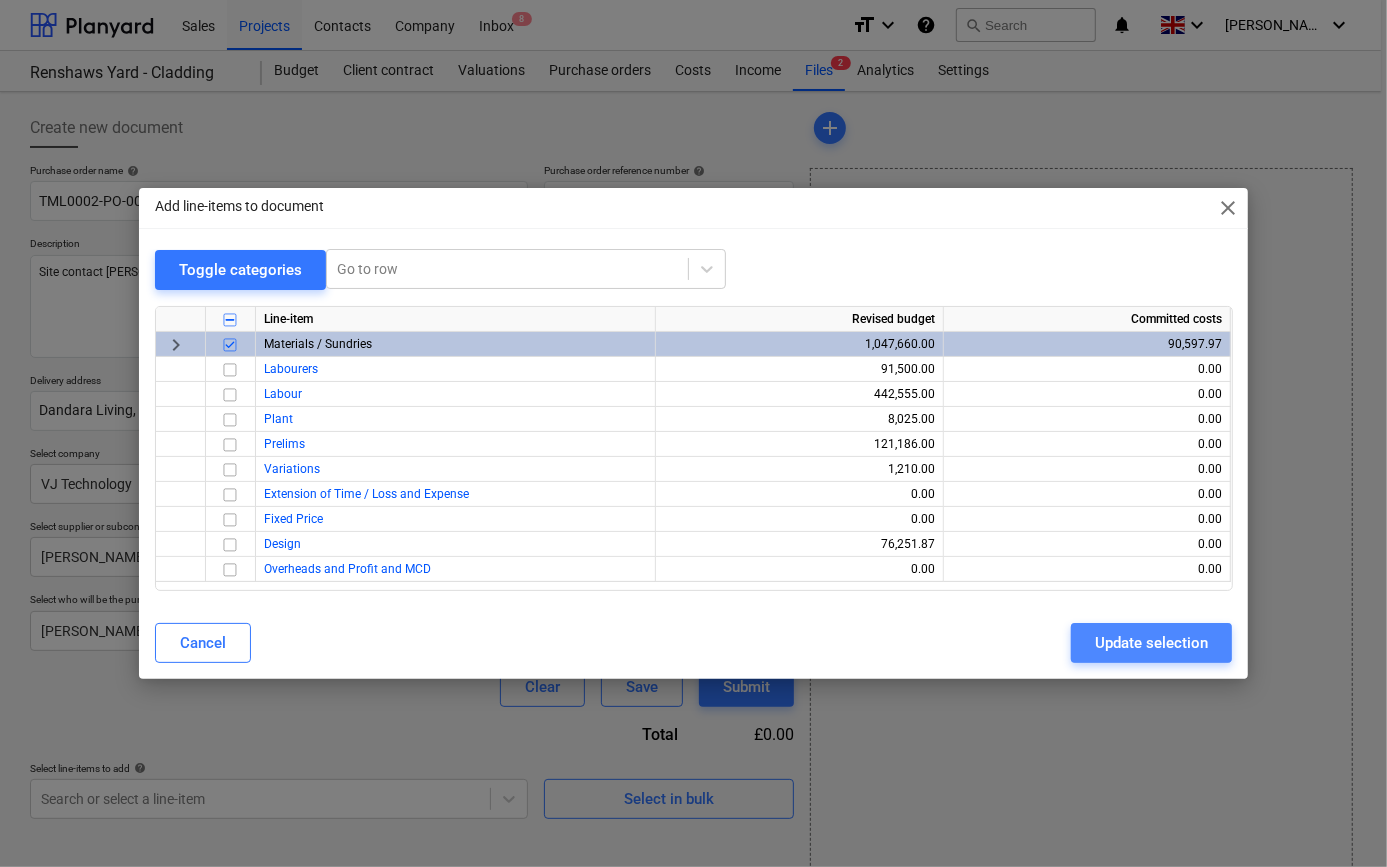click on "Update selection" at bounding box center [1151, 643] 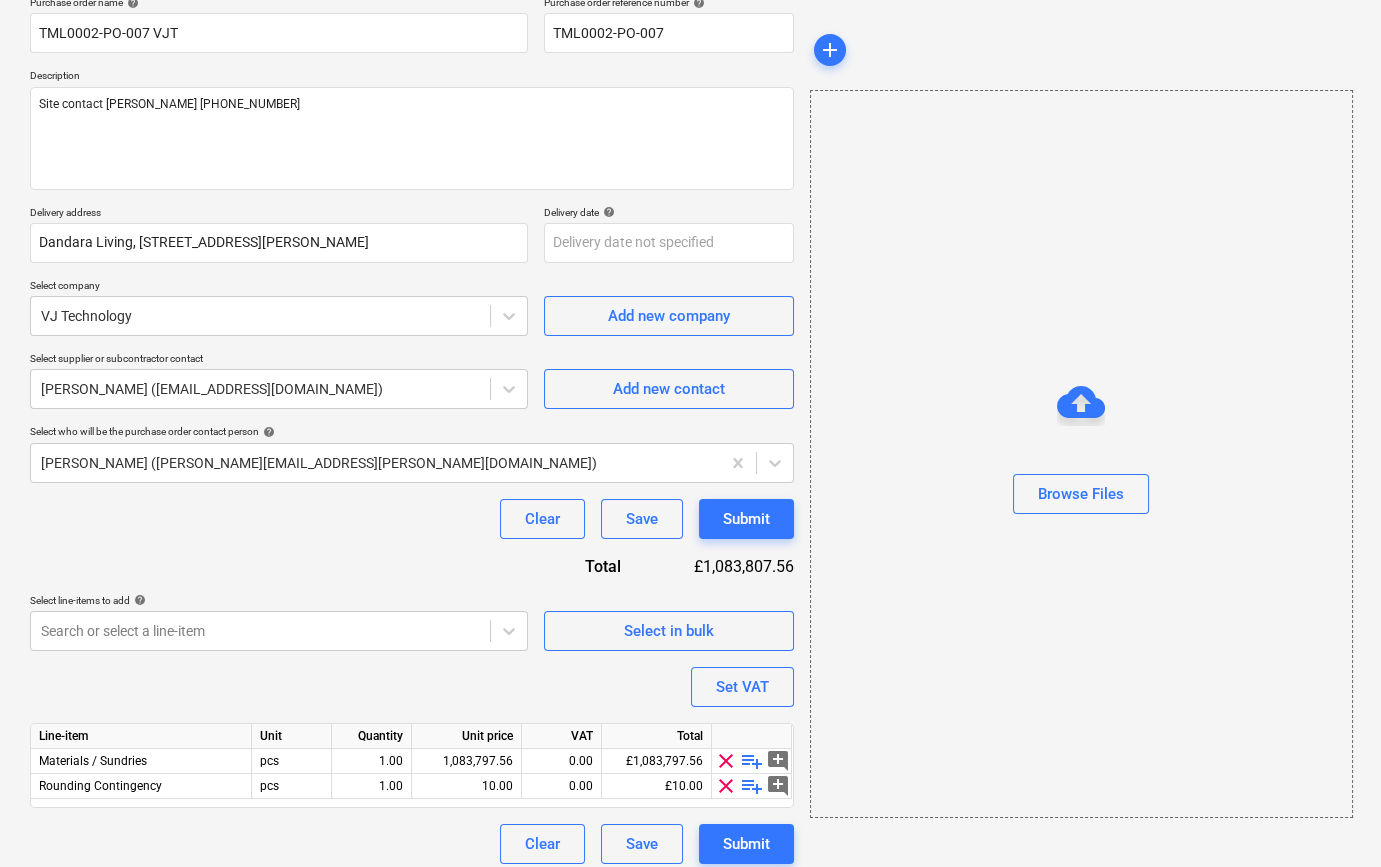 scroll, scrollTop: 180, scrollLeft: 0, axis: vertical 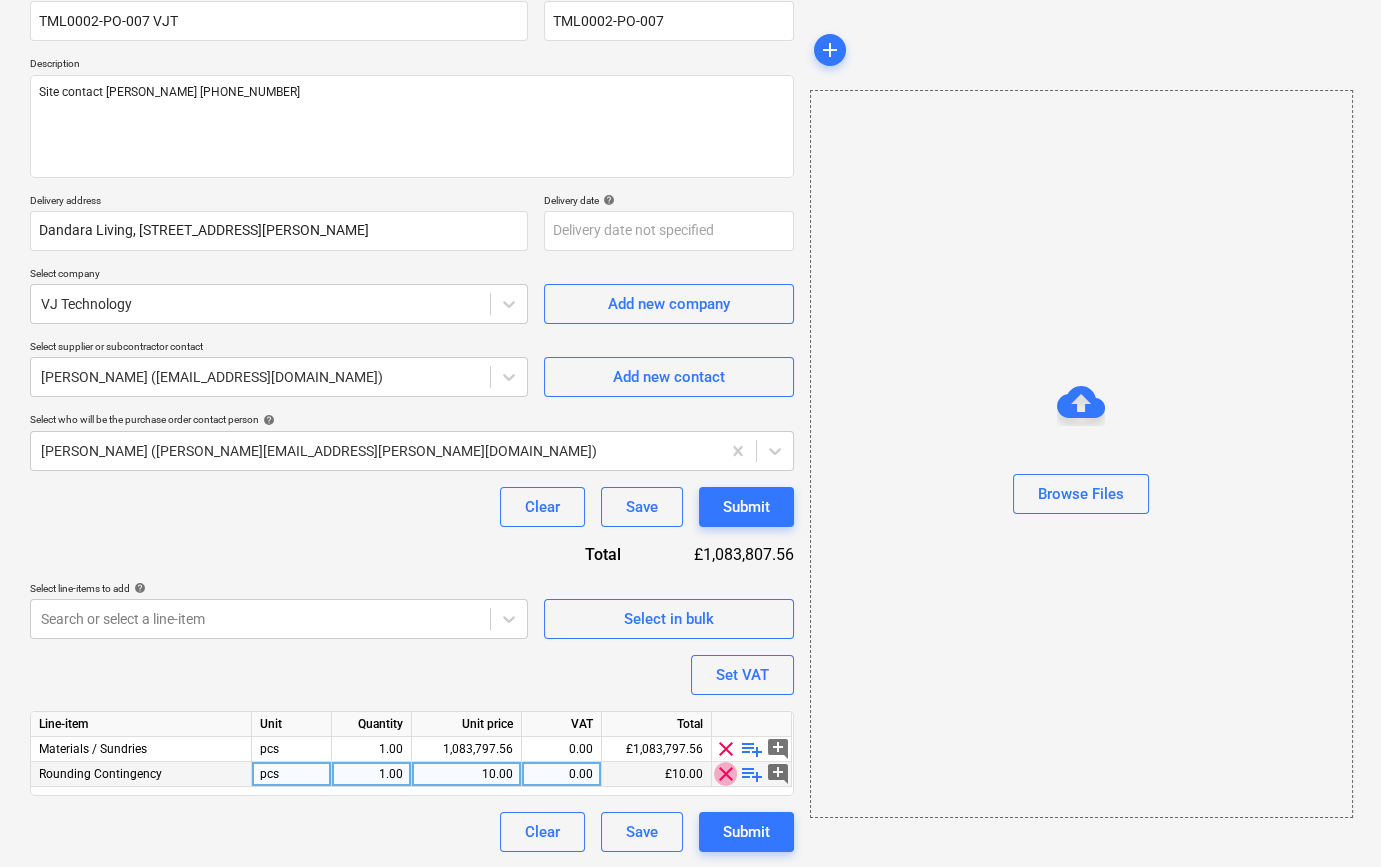 click on "clear" at bounding box center (726, 774) 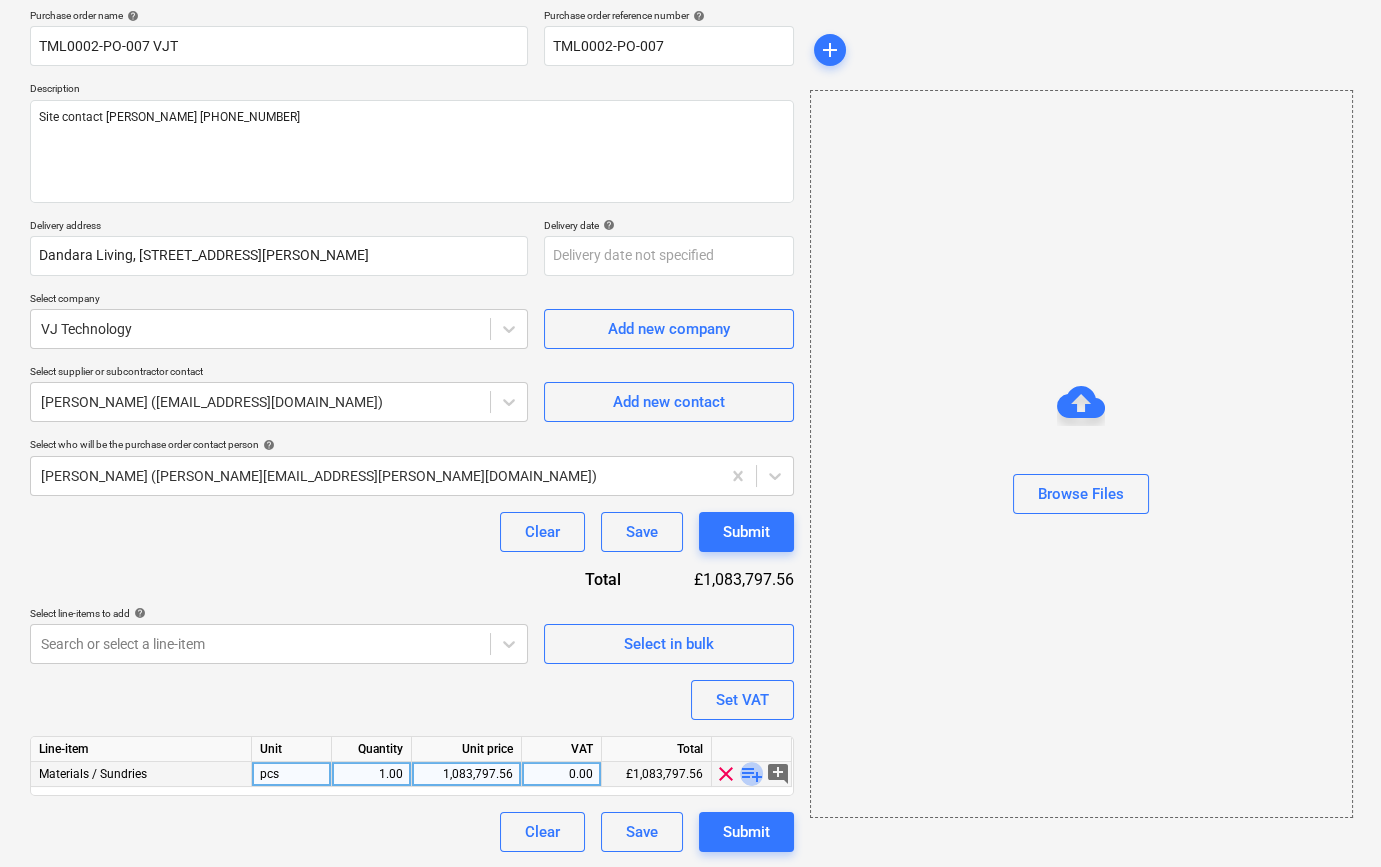 click on "playlist_add" at bounding box center (752, 774) 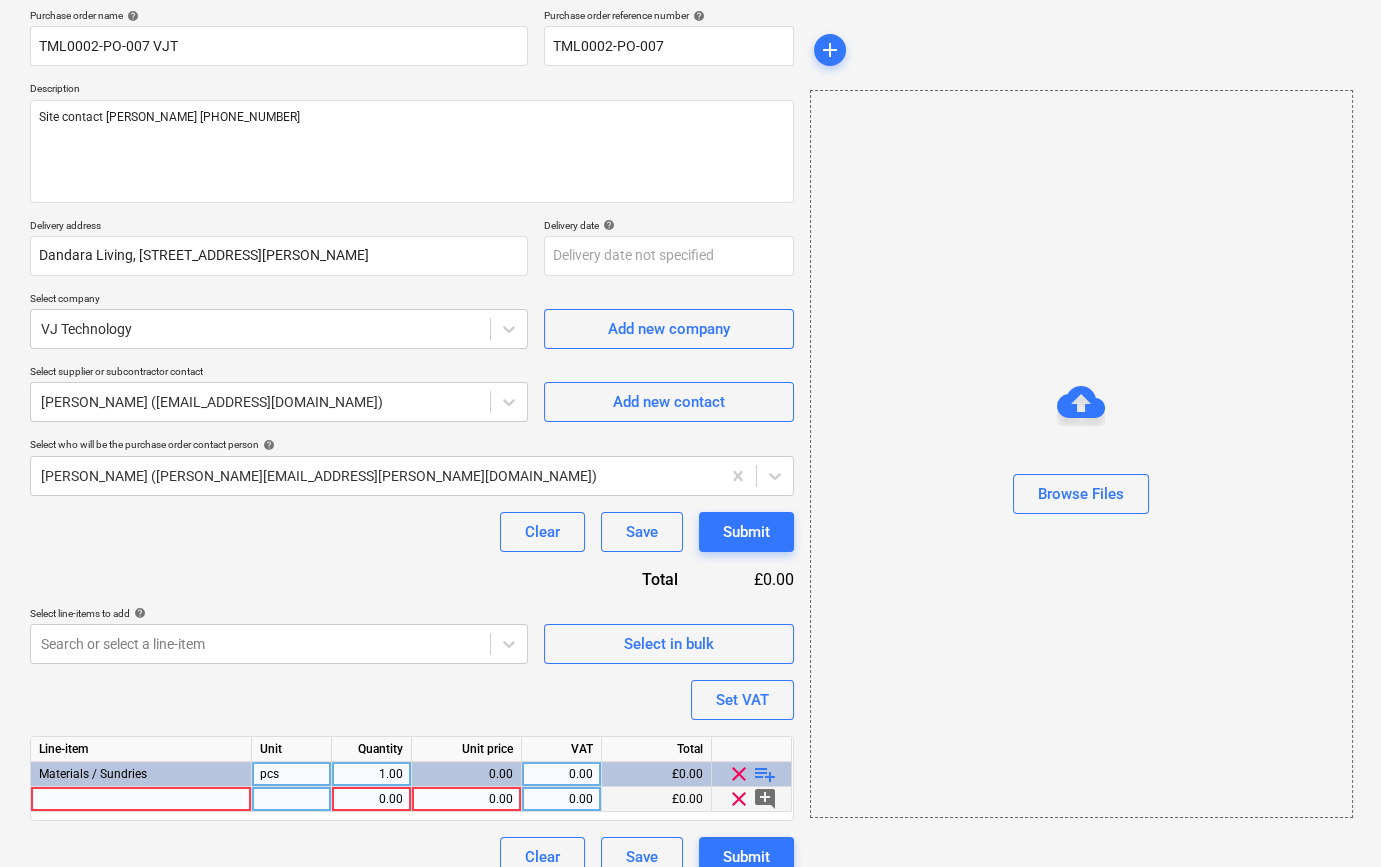 click at bounding box center [141, 799] 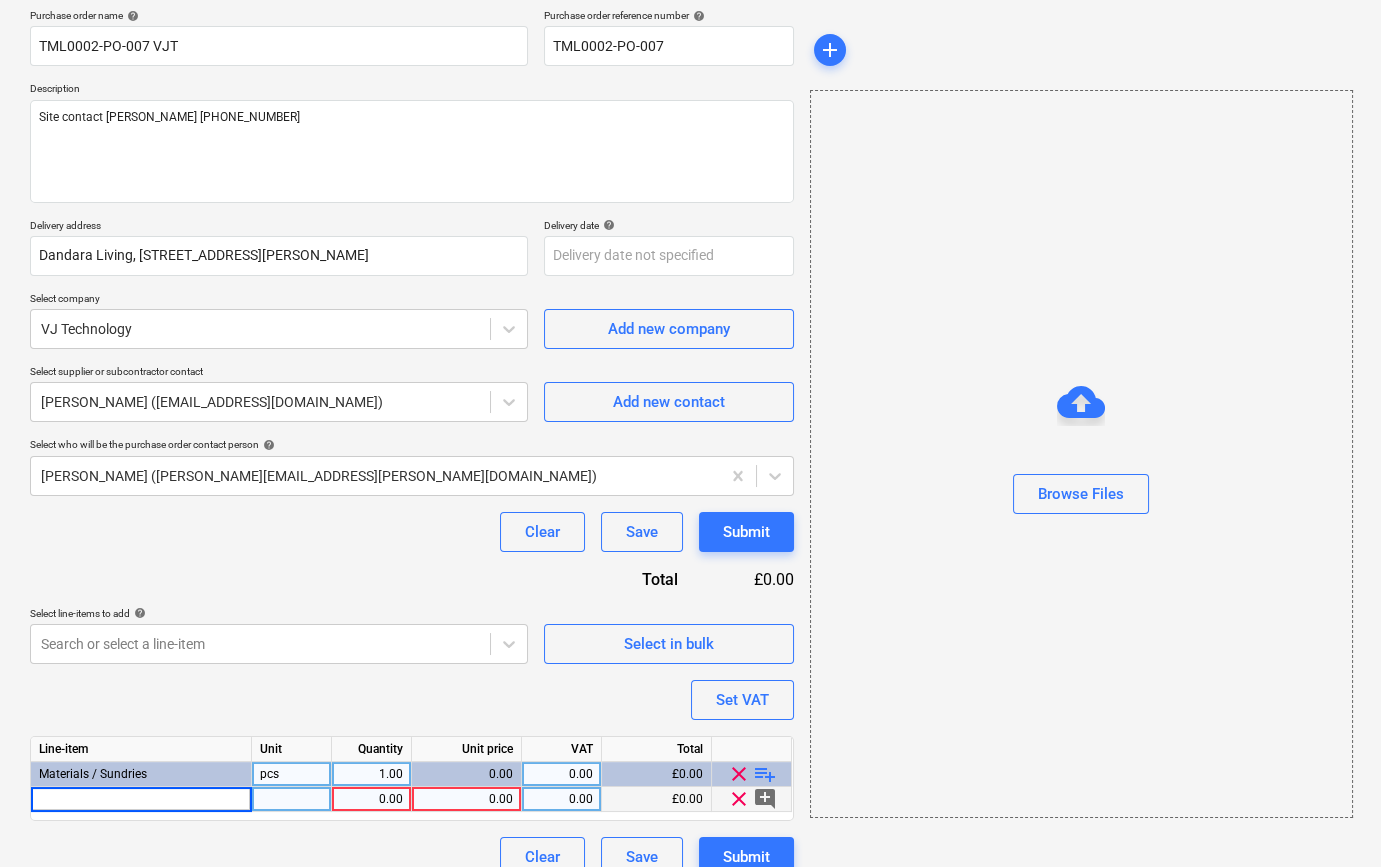 type on "Illbruck ME007 600mm FR Window & Door Membrane" 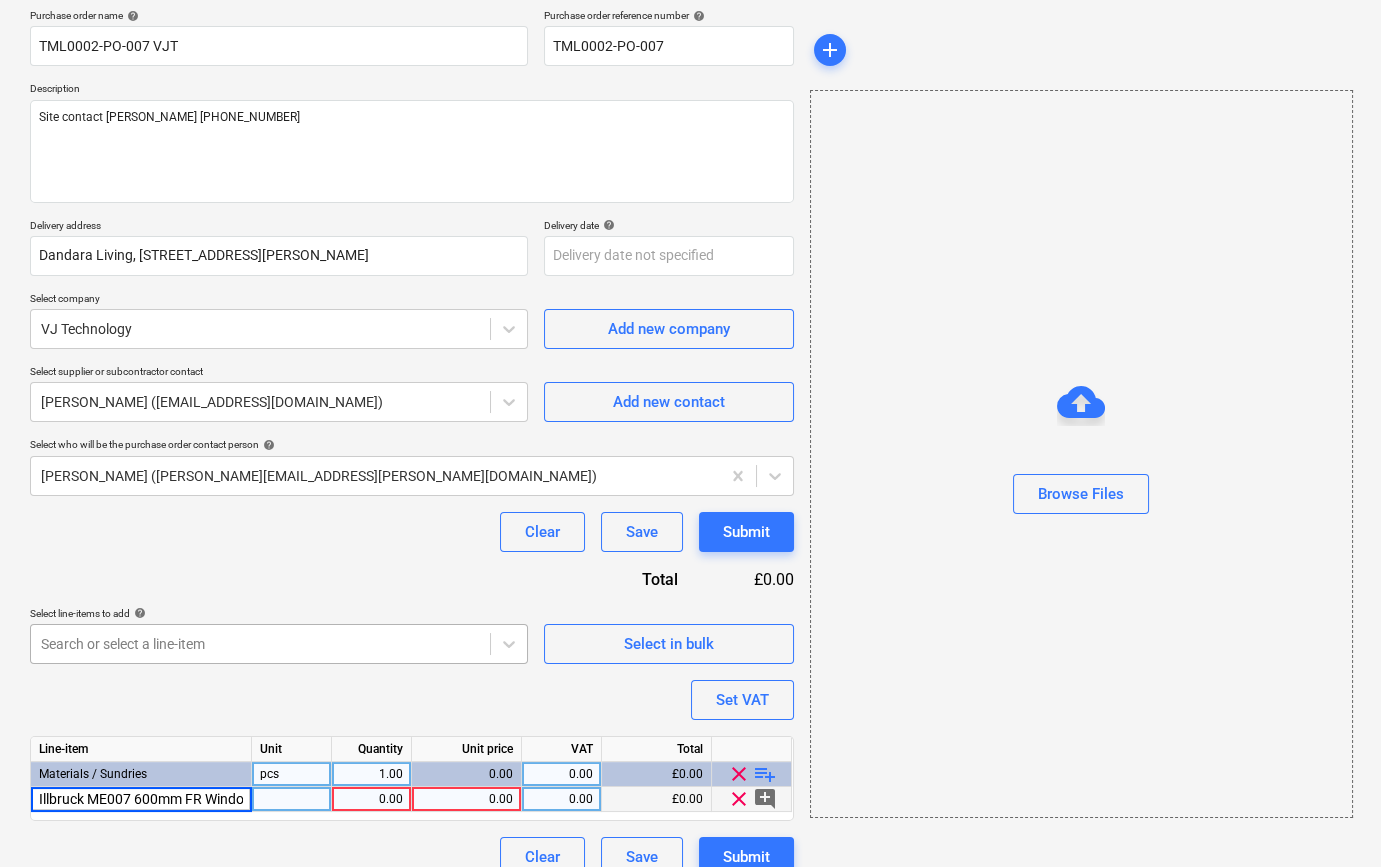 scroll, scrollTop: 0, scrollLeft: 132, axis: horizontal 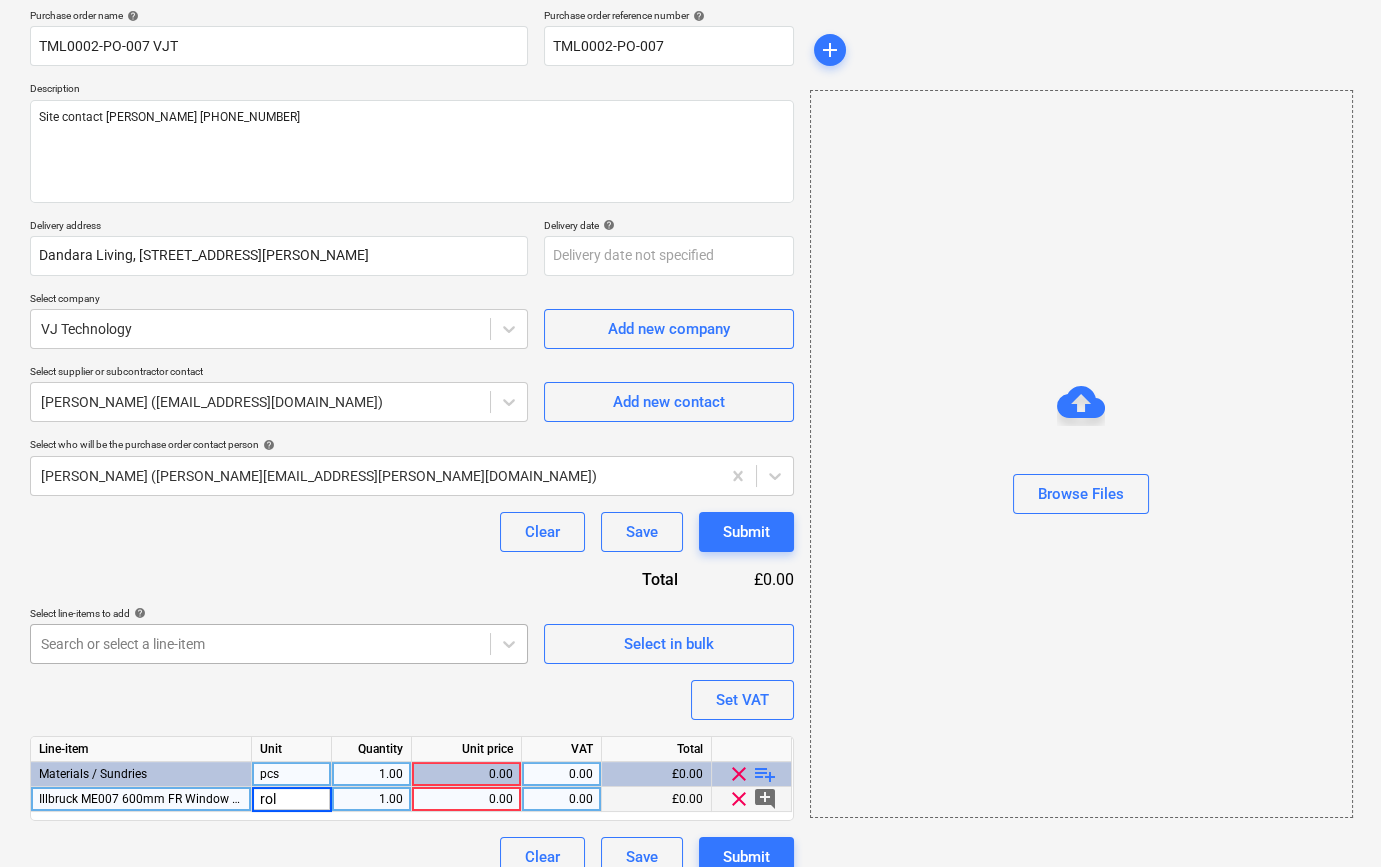 type on "roll" 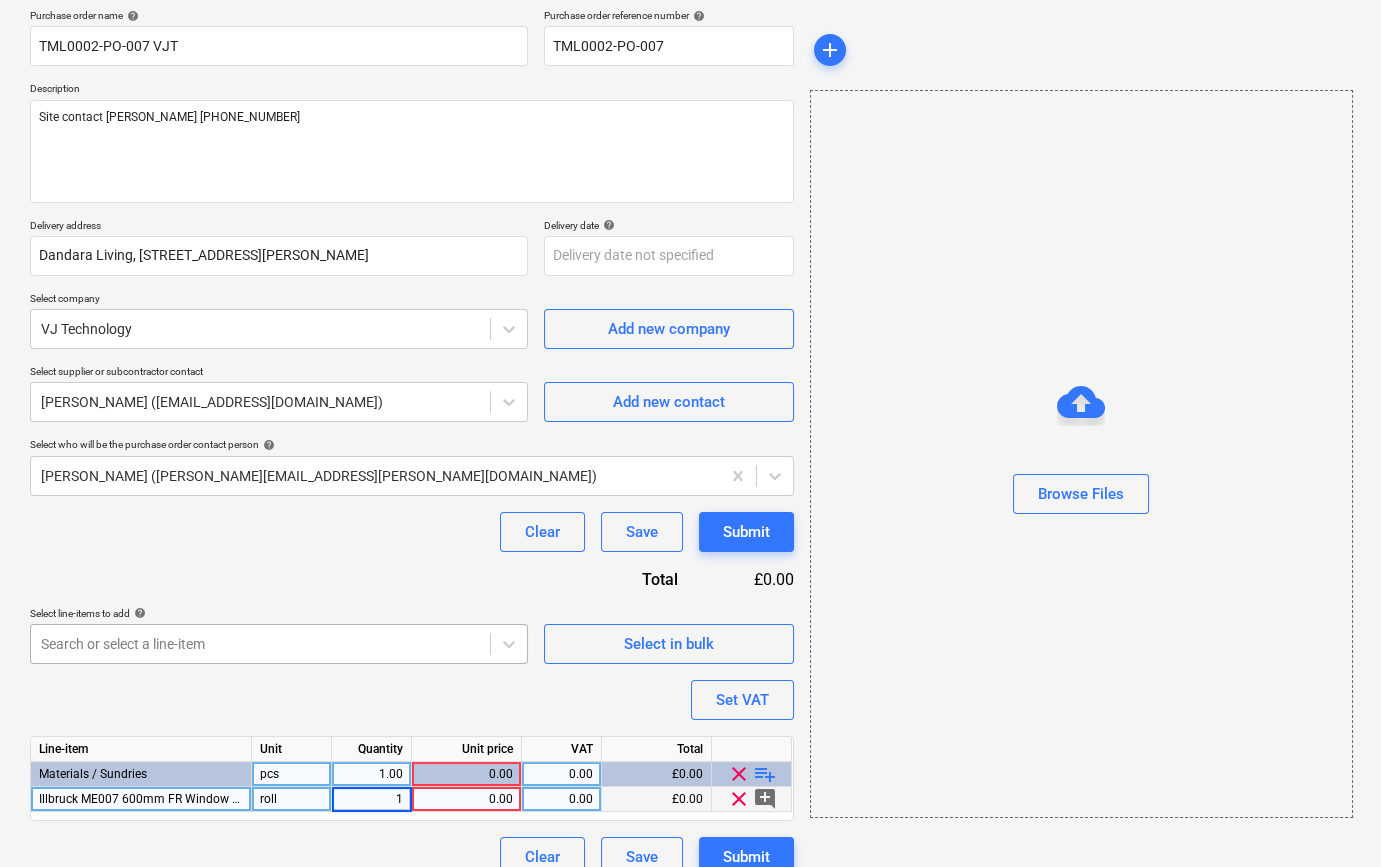 type on "15" 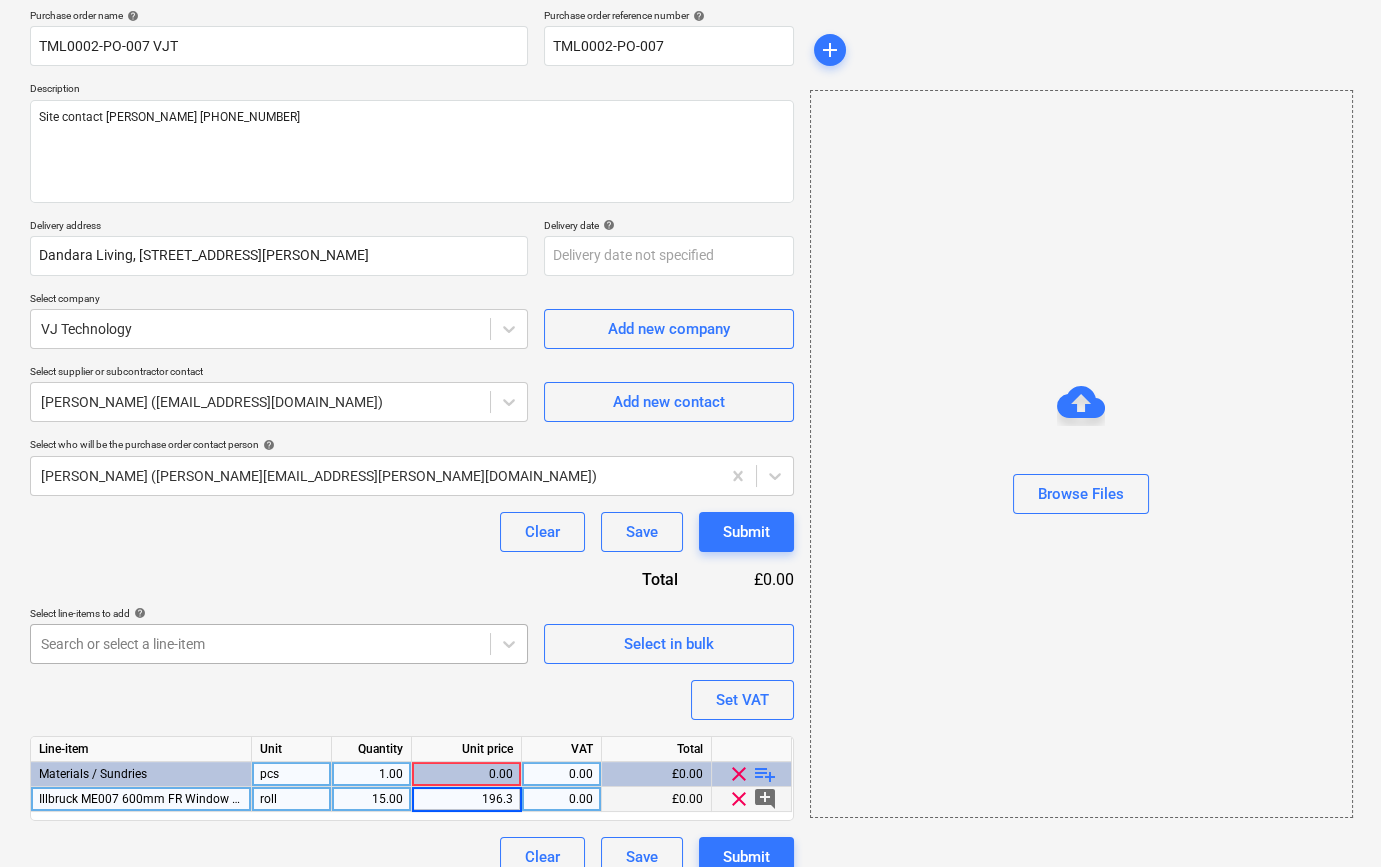 type on "196.34" 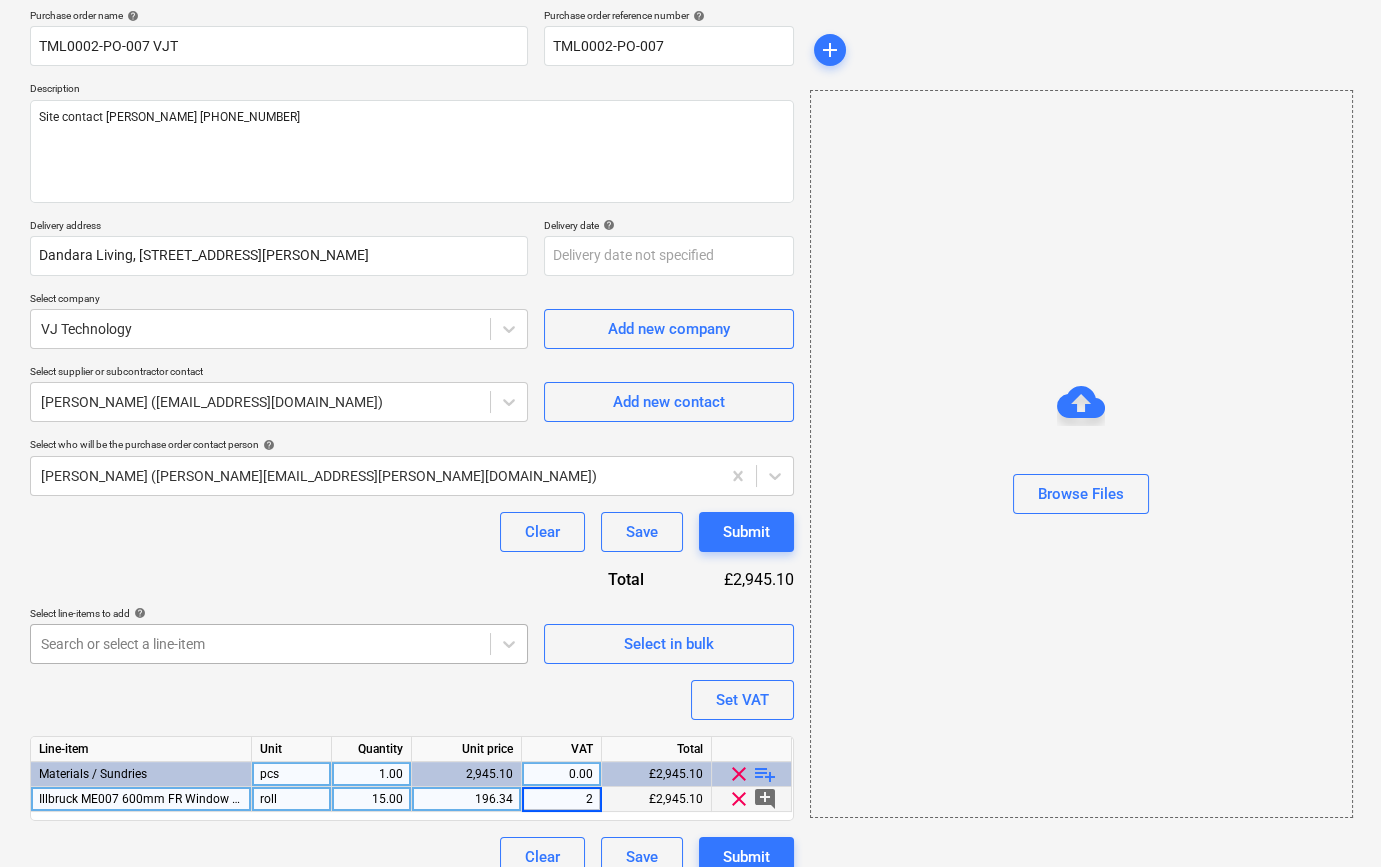 type on "20" 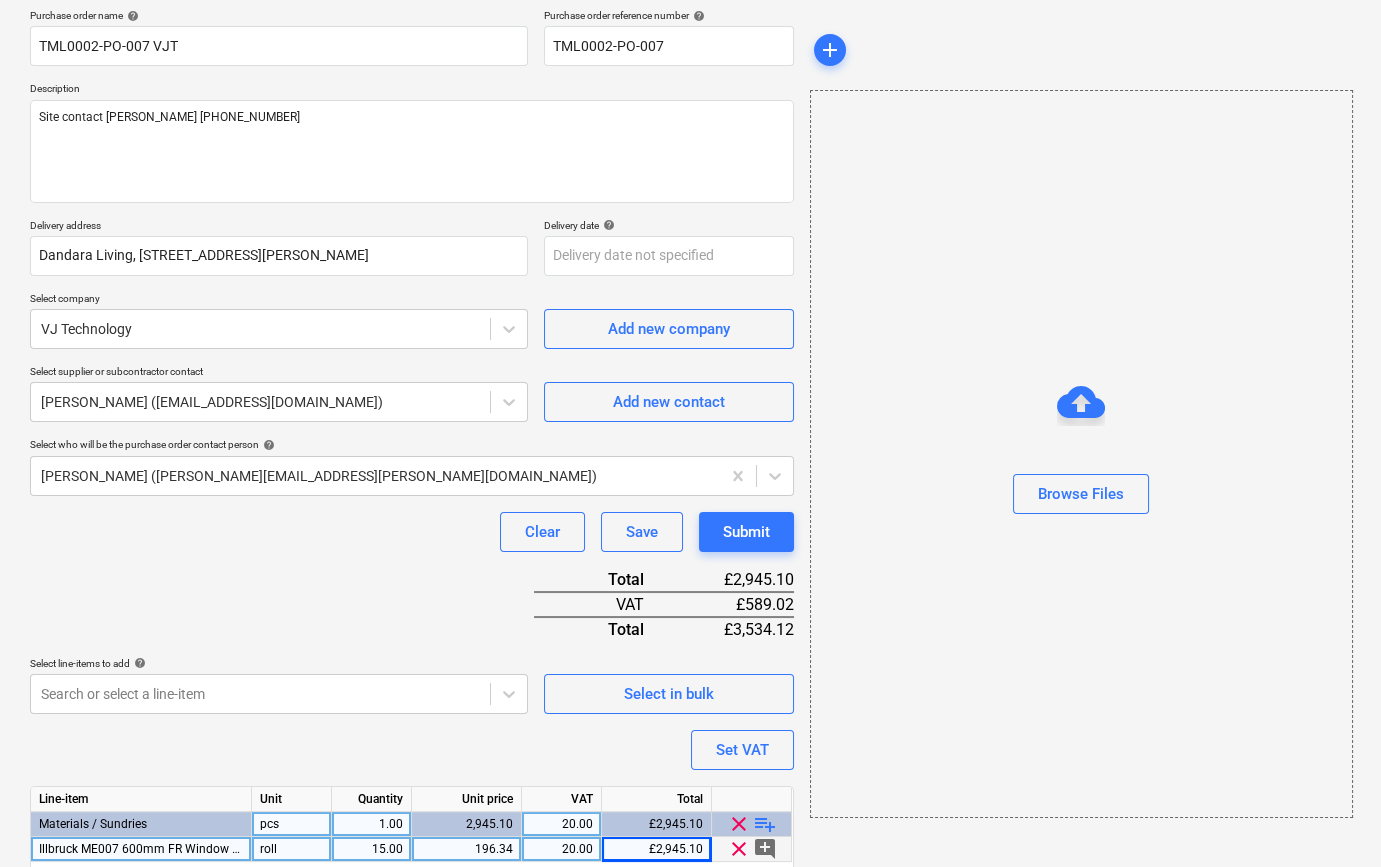 scroll, scrollTop: 230, scrollLeft: 0, axis: vertical 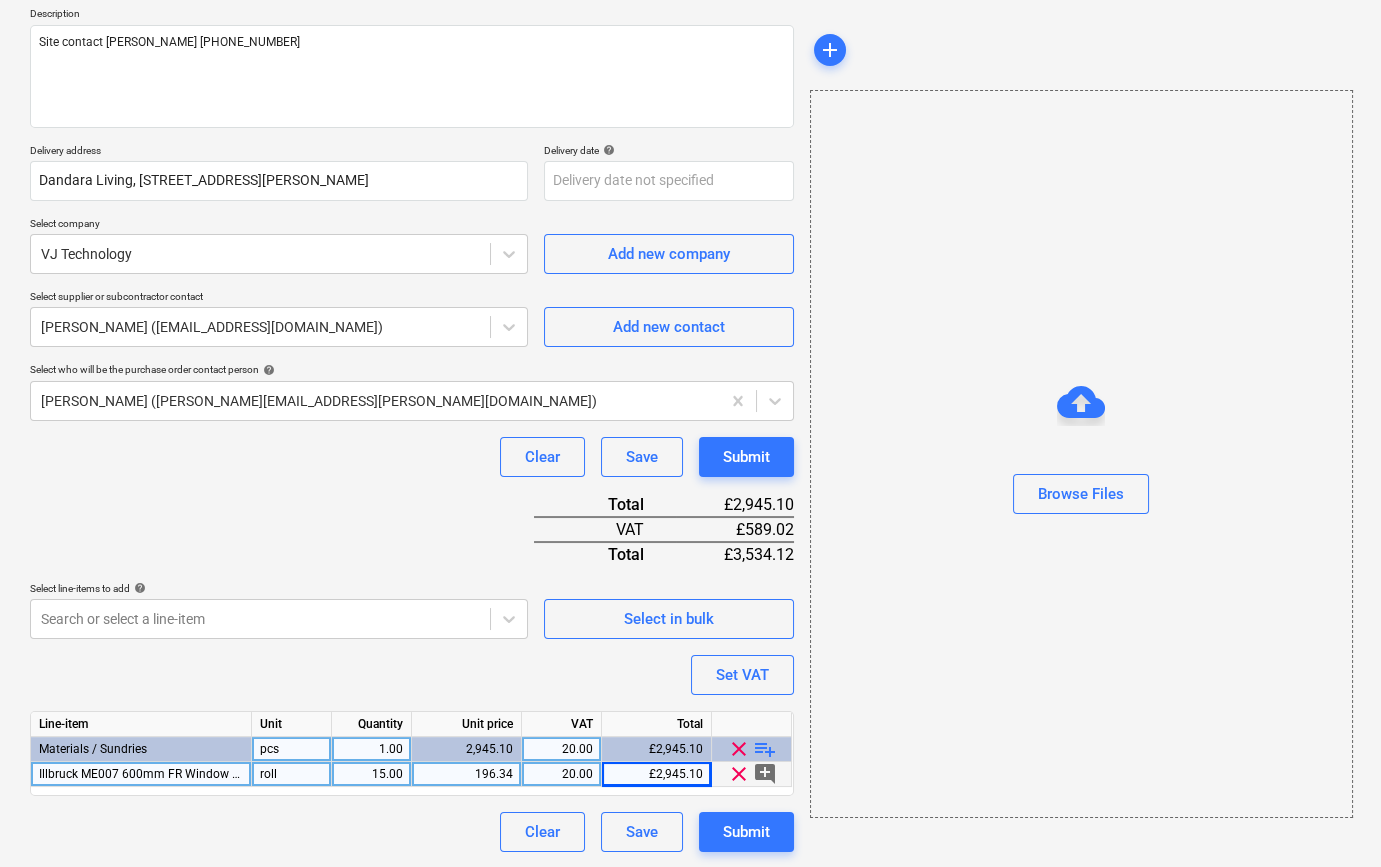 click on "playlist_add" at bounding box center [765, 749] 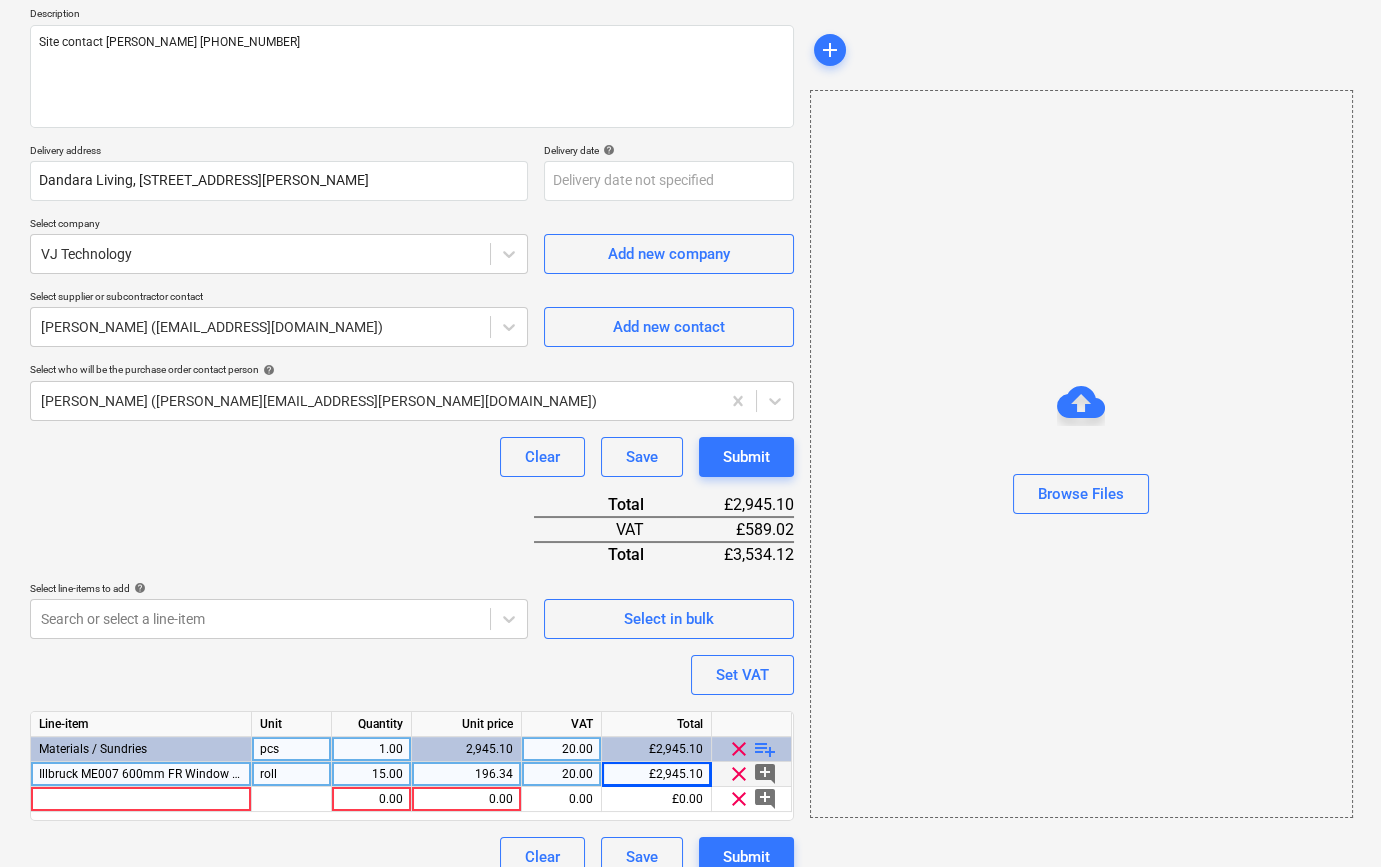 scroll, scrollTop: 255, scrollLeft: 0, axis: vertical 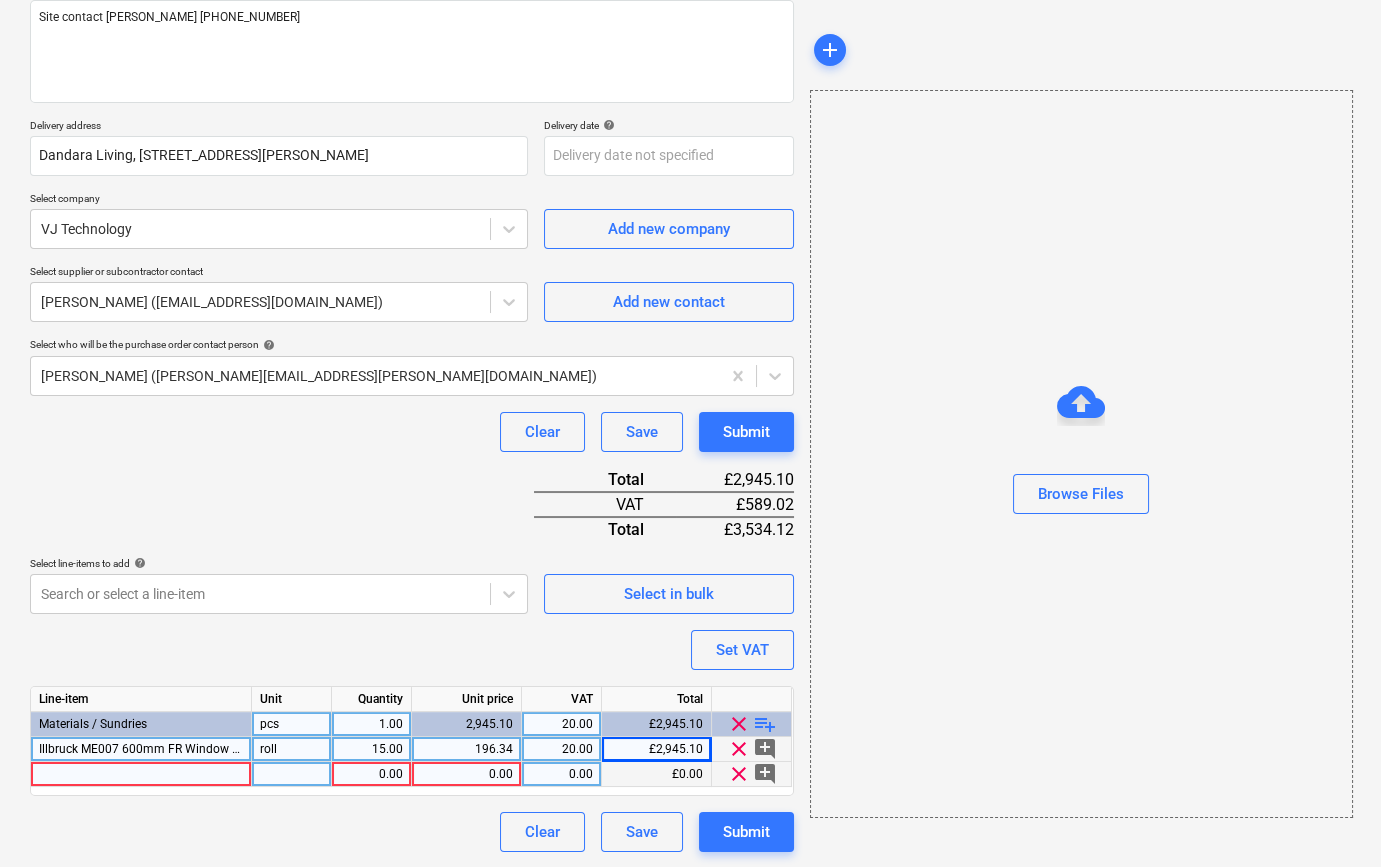 click at bounding box center [141, 774] 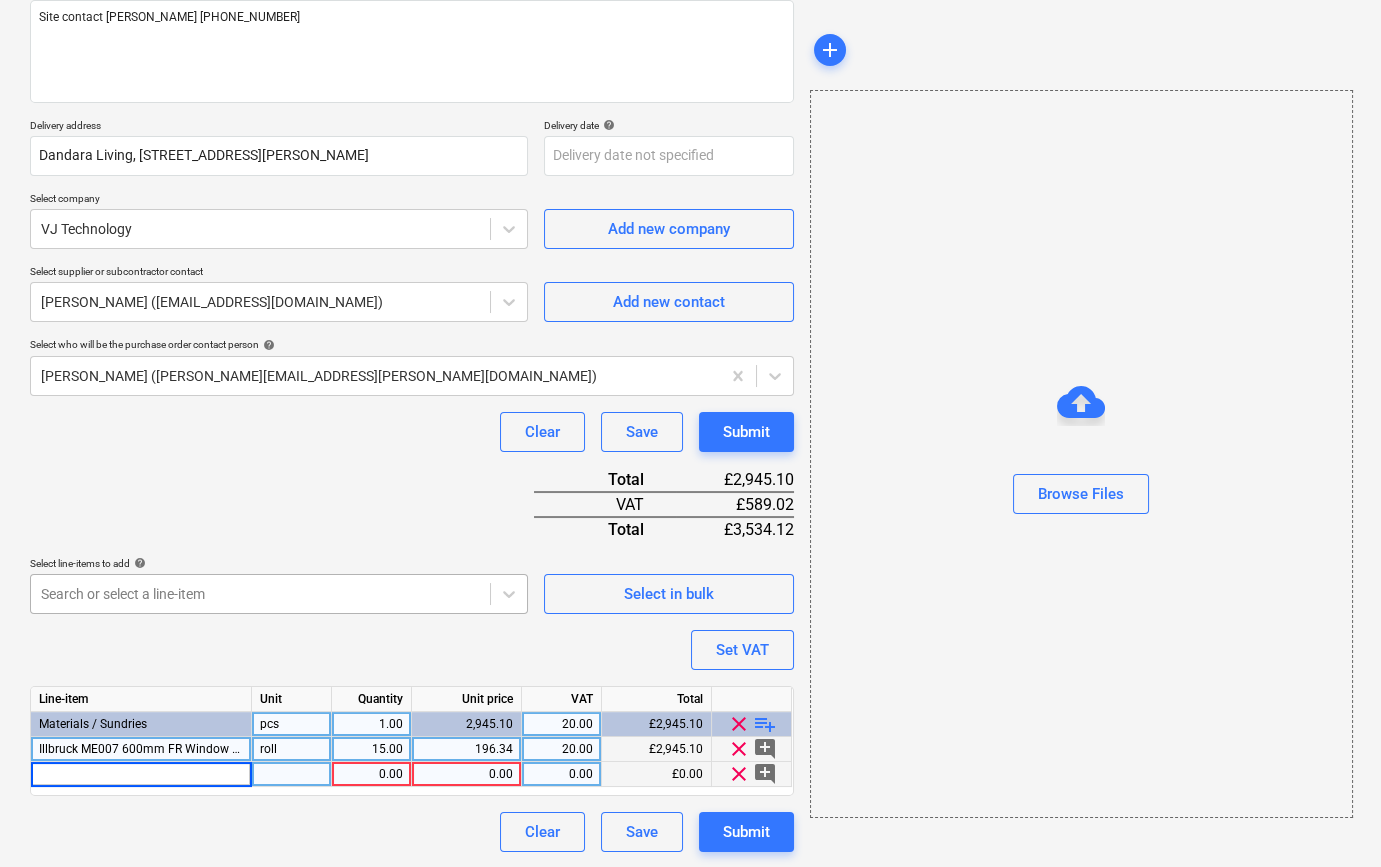 type on "Illbruck ME901 EPDM Primer 1Ltr" 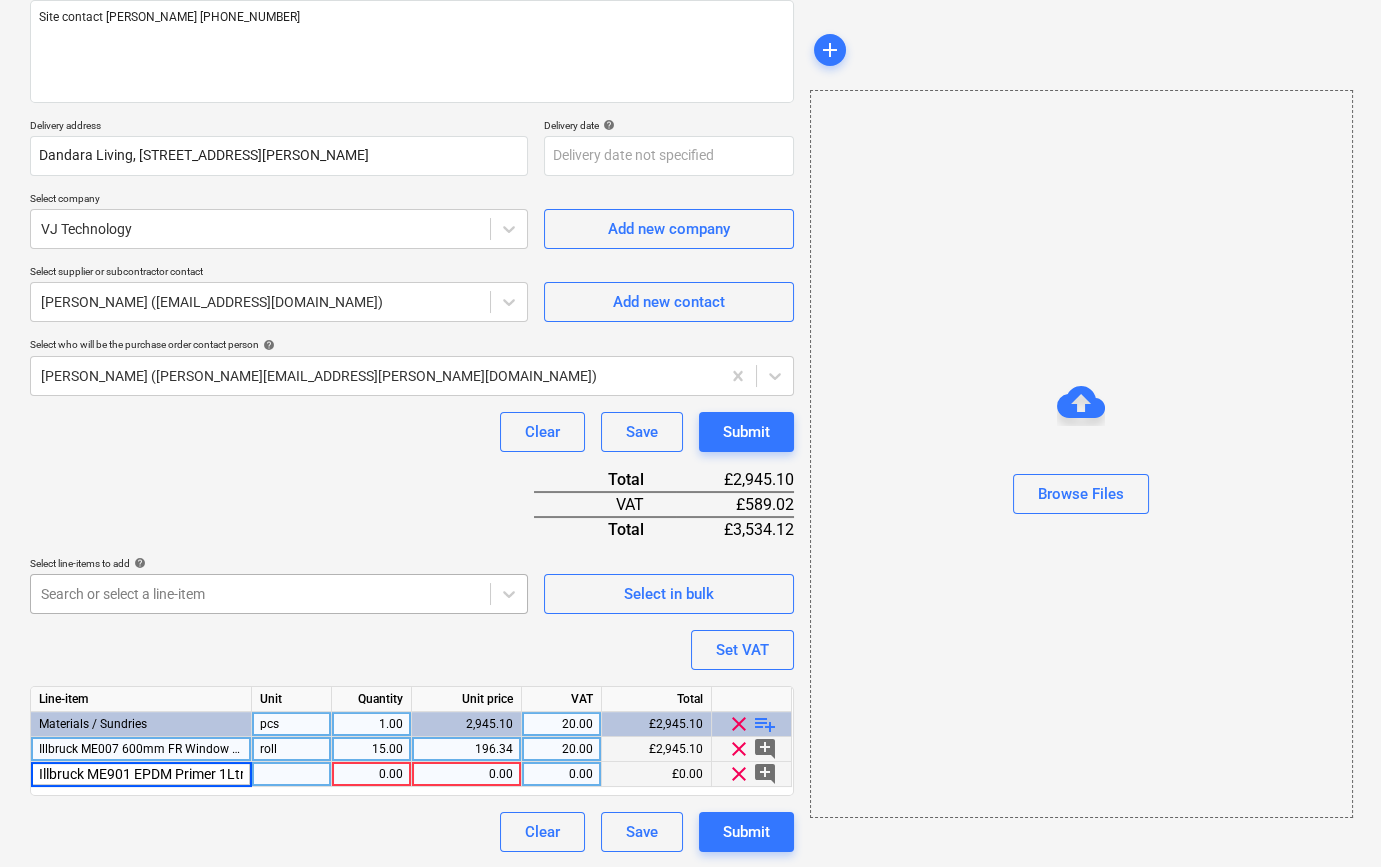 scroll, scrollTop: 0, scrollLeft: 6, axis: horizontal 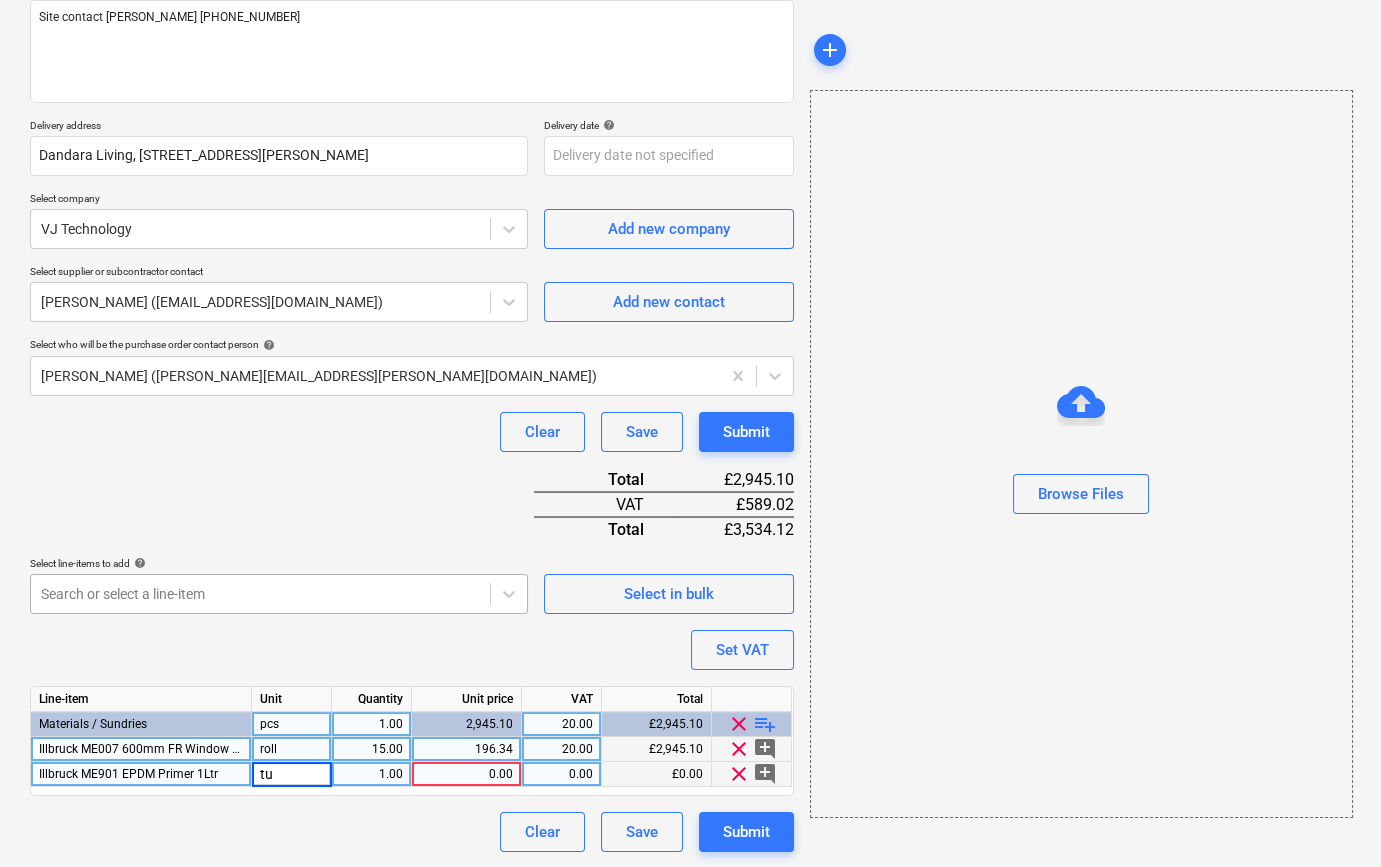 type on "tub" 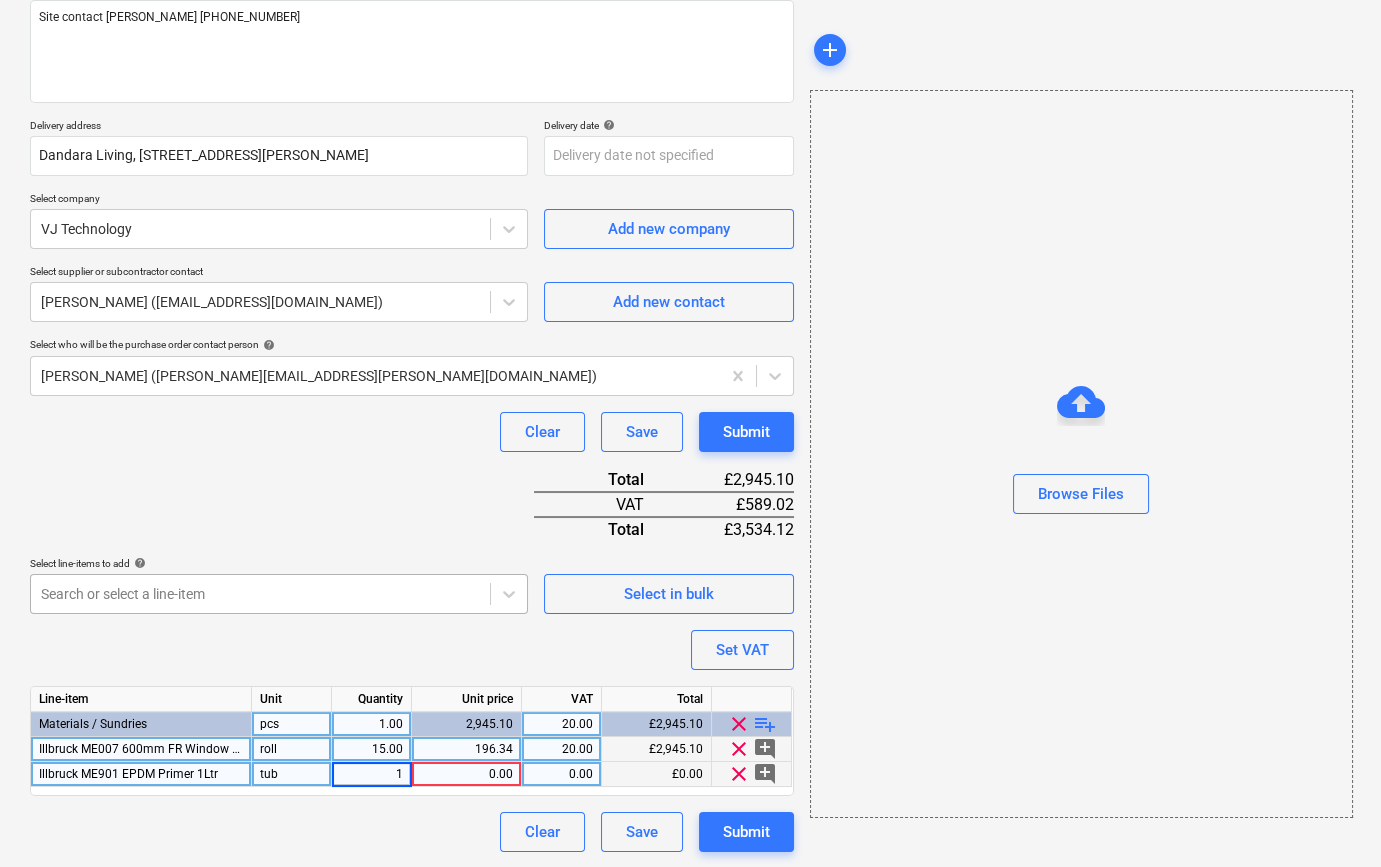 type on "15" 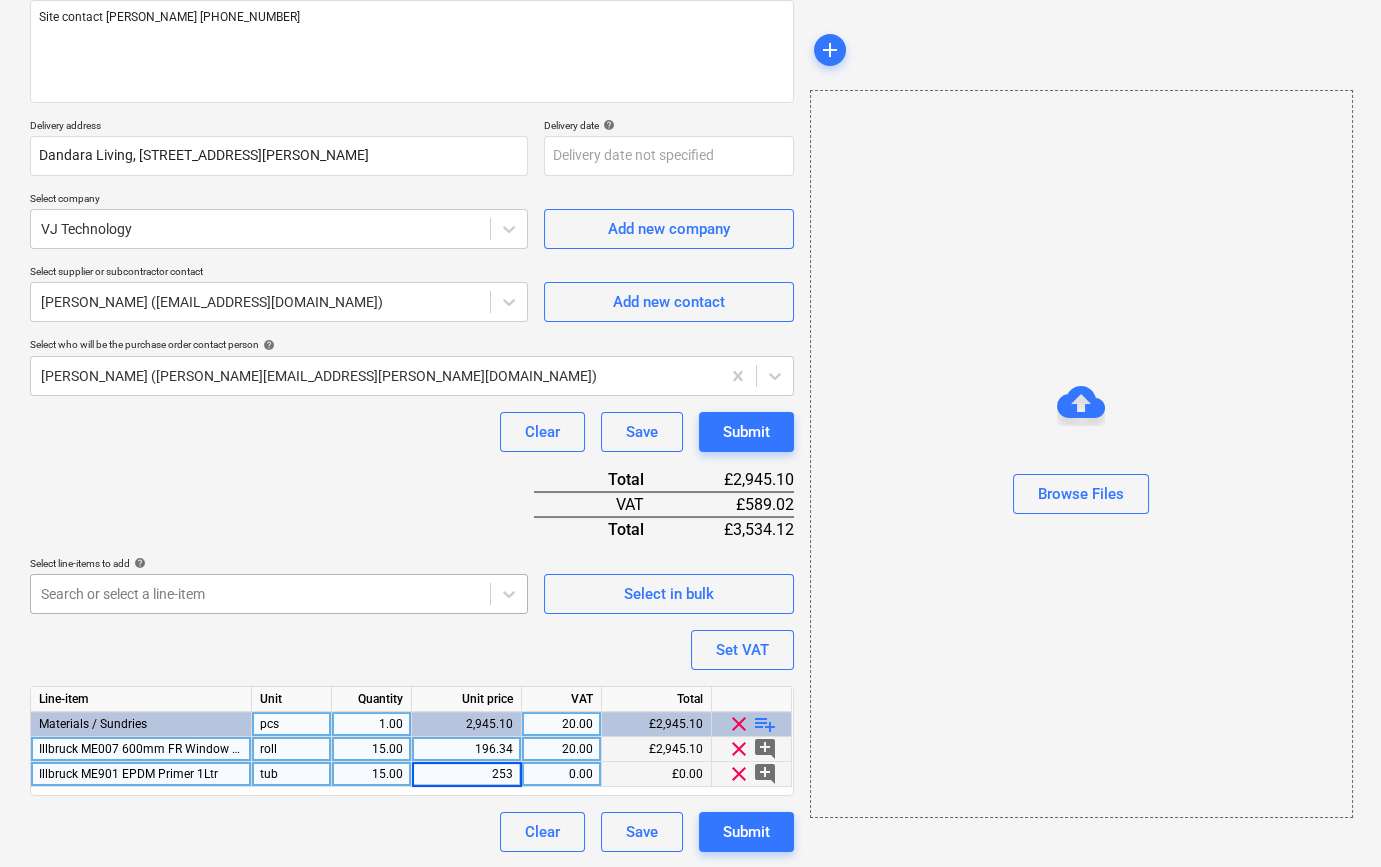 type on "2535" 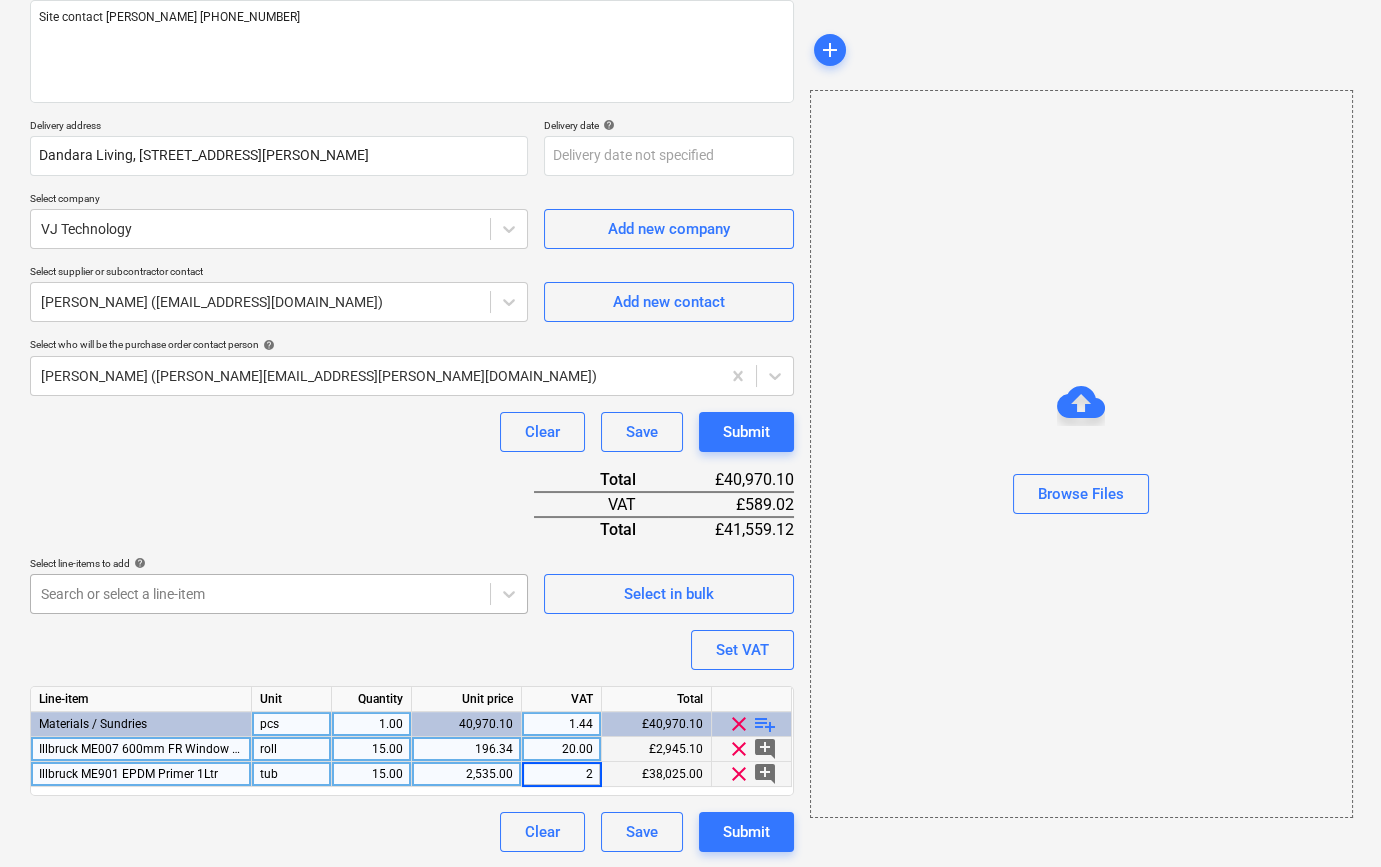 type on "20" 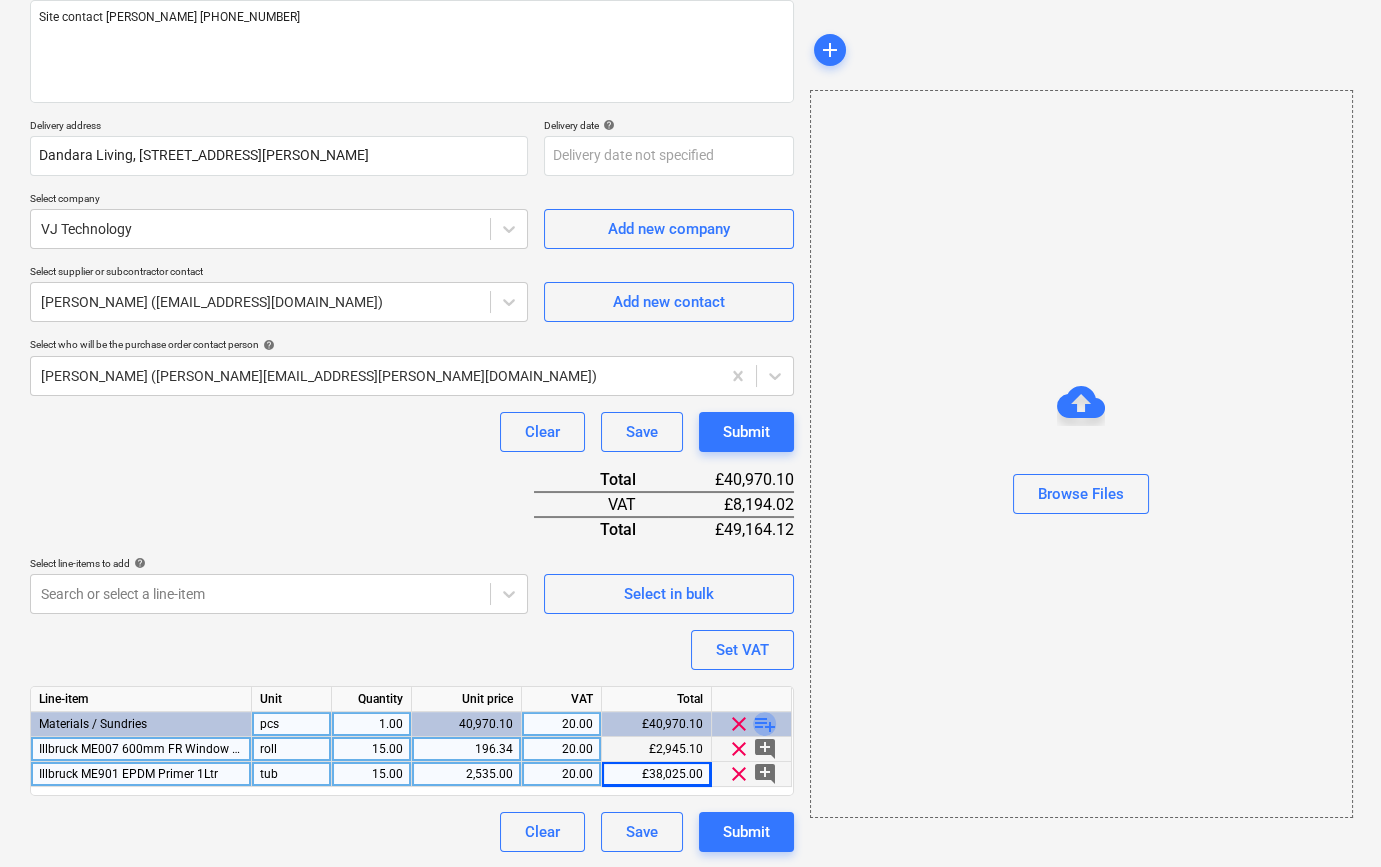click on "playlist_add" at bounding box center (765, 724) 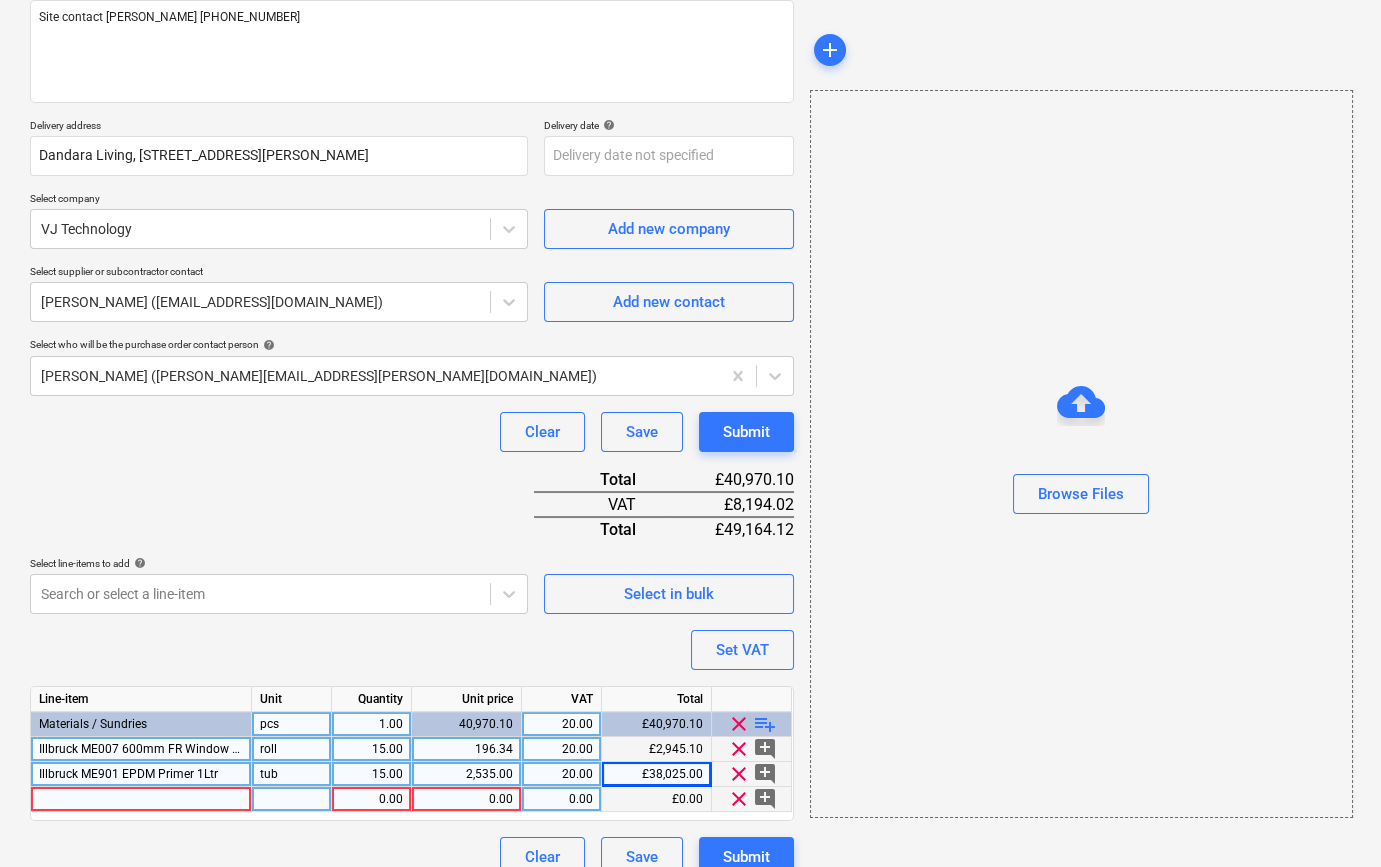 click at bounding box center (141, 799) 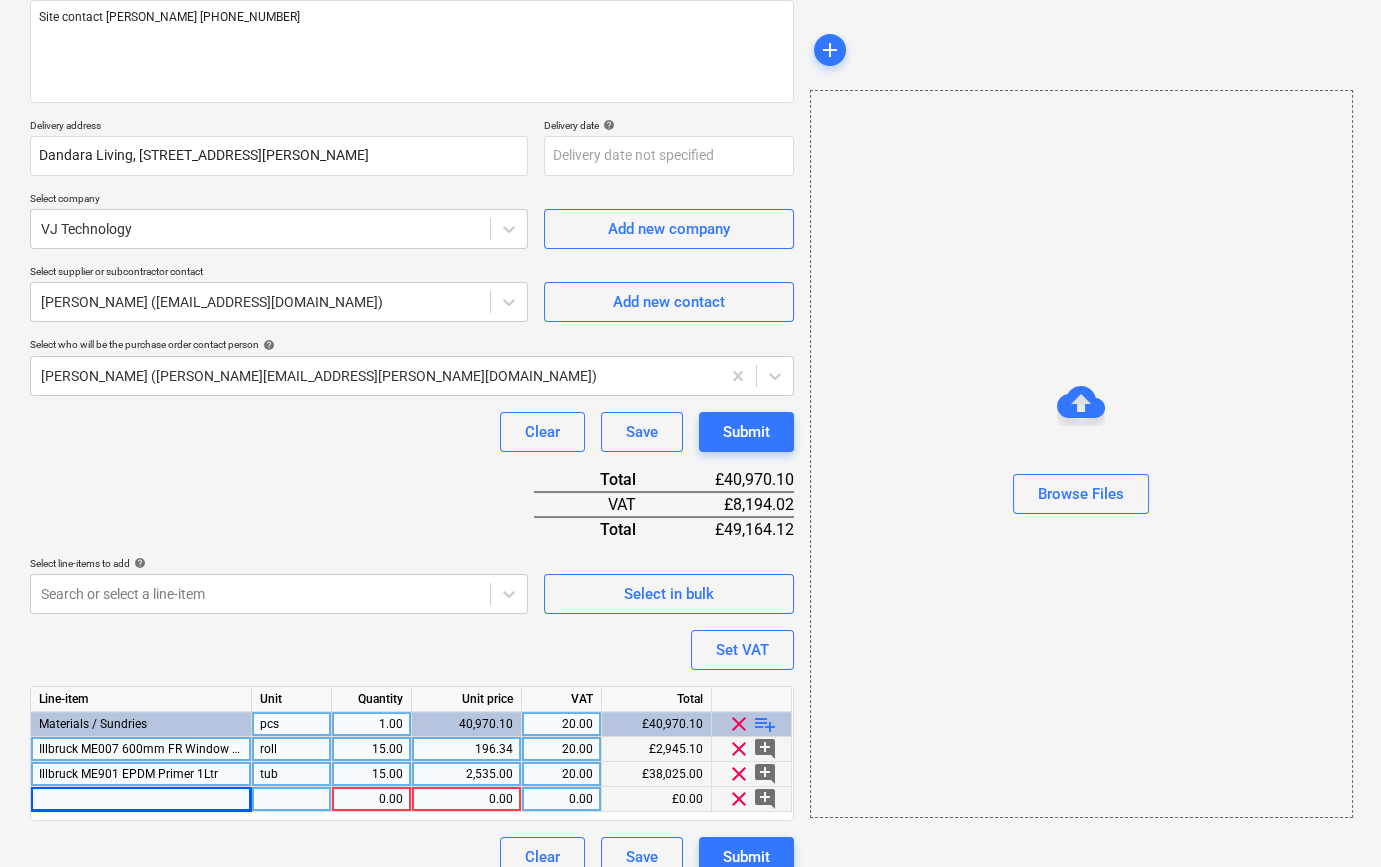 click at bounding box center [141, 799] 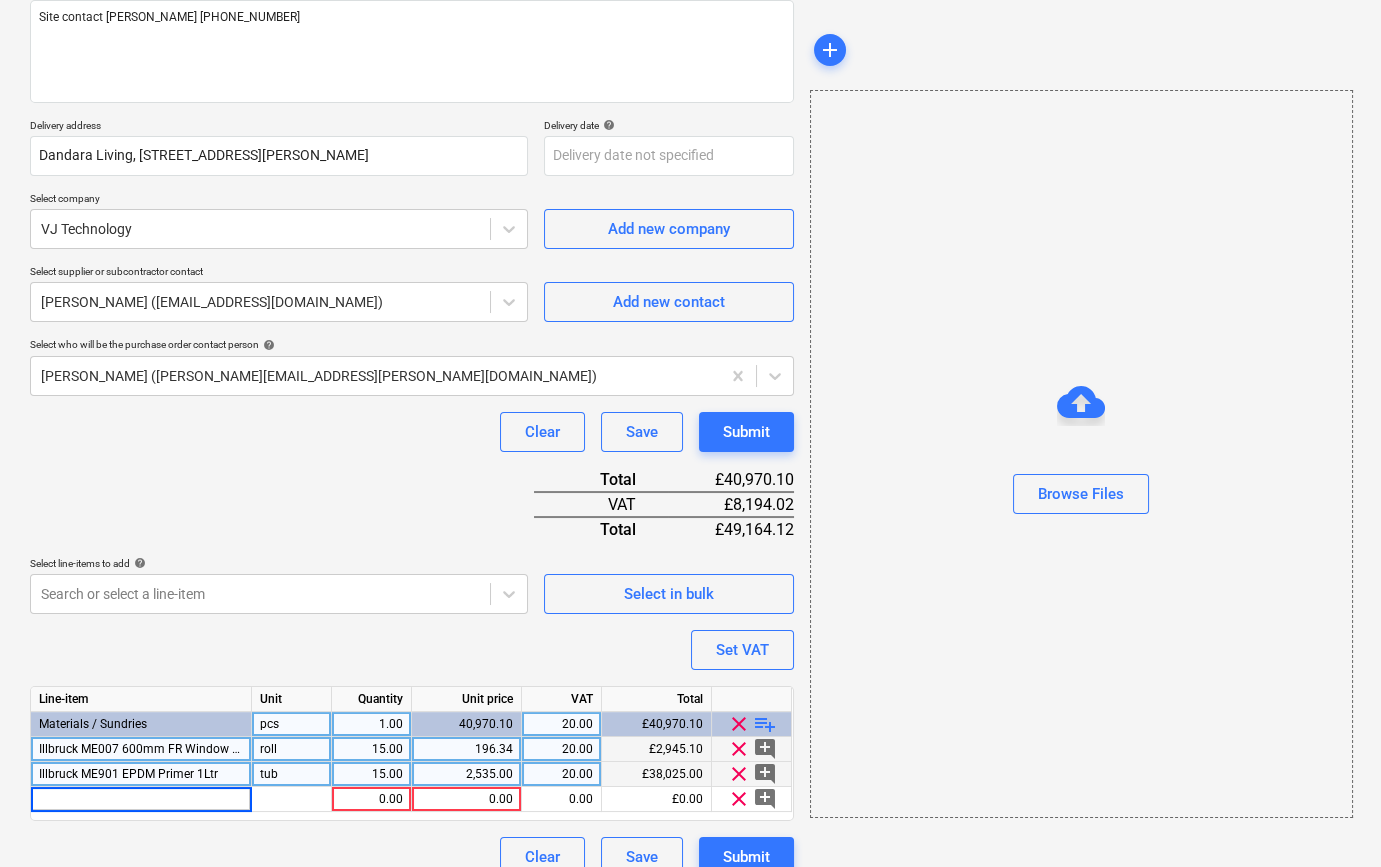type on "Illbruck OT015 EPDM Adhesive 600ML" 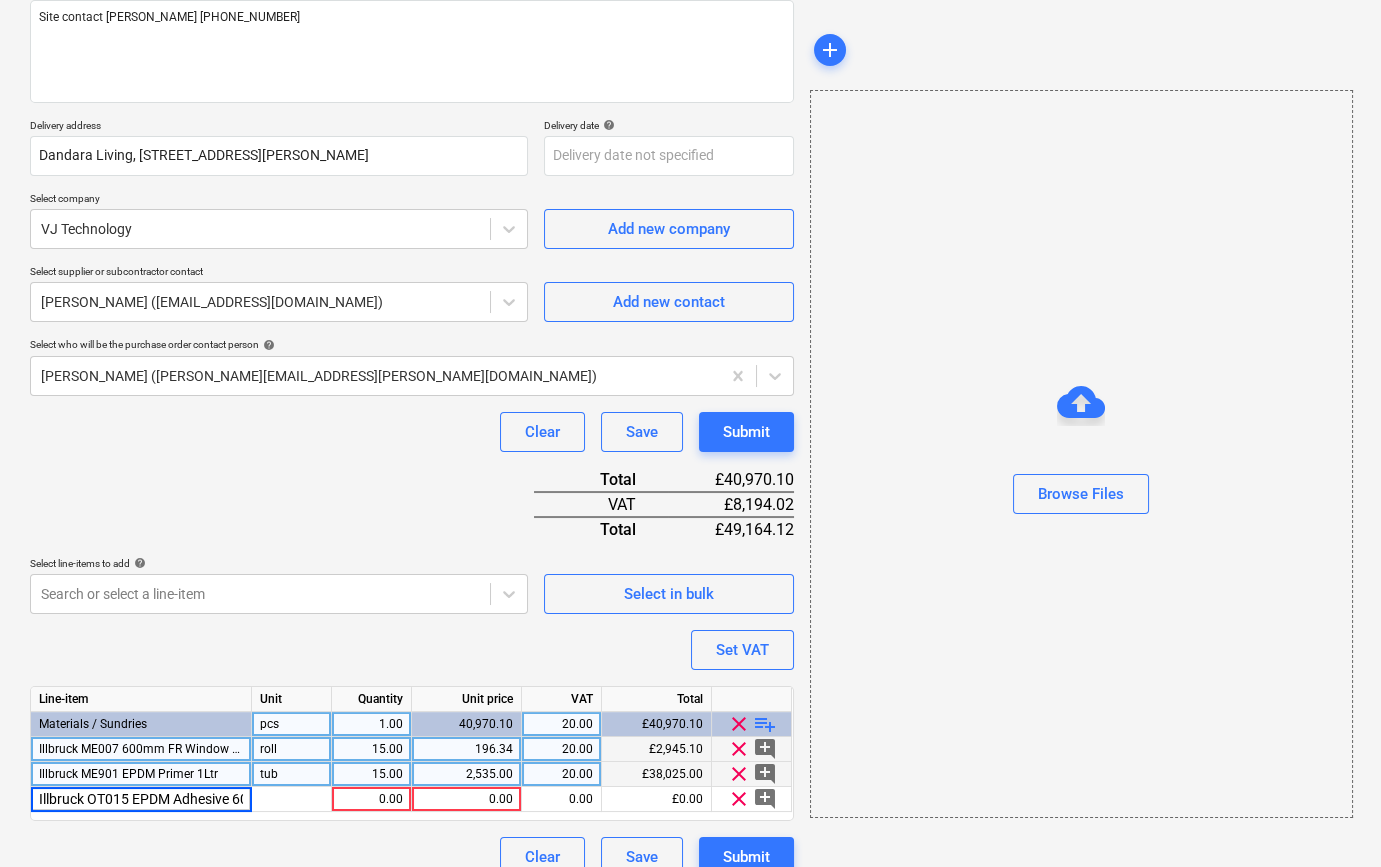 scroll, scrollTop: 0, scrollLeft: 38, axis: horizontal 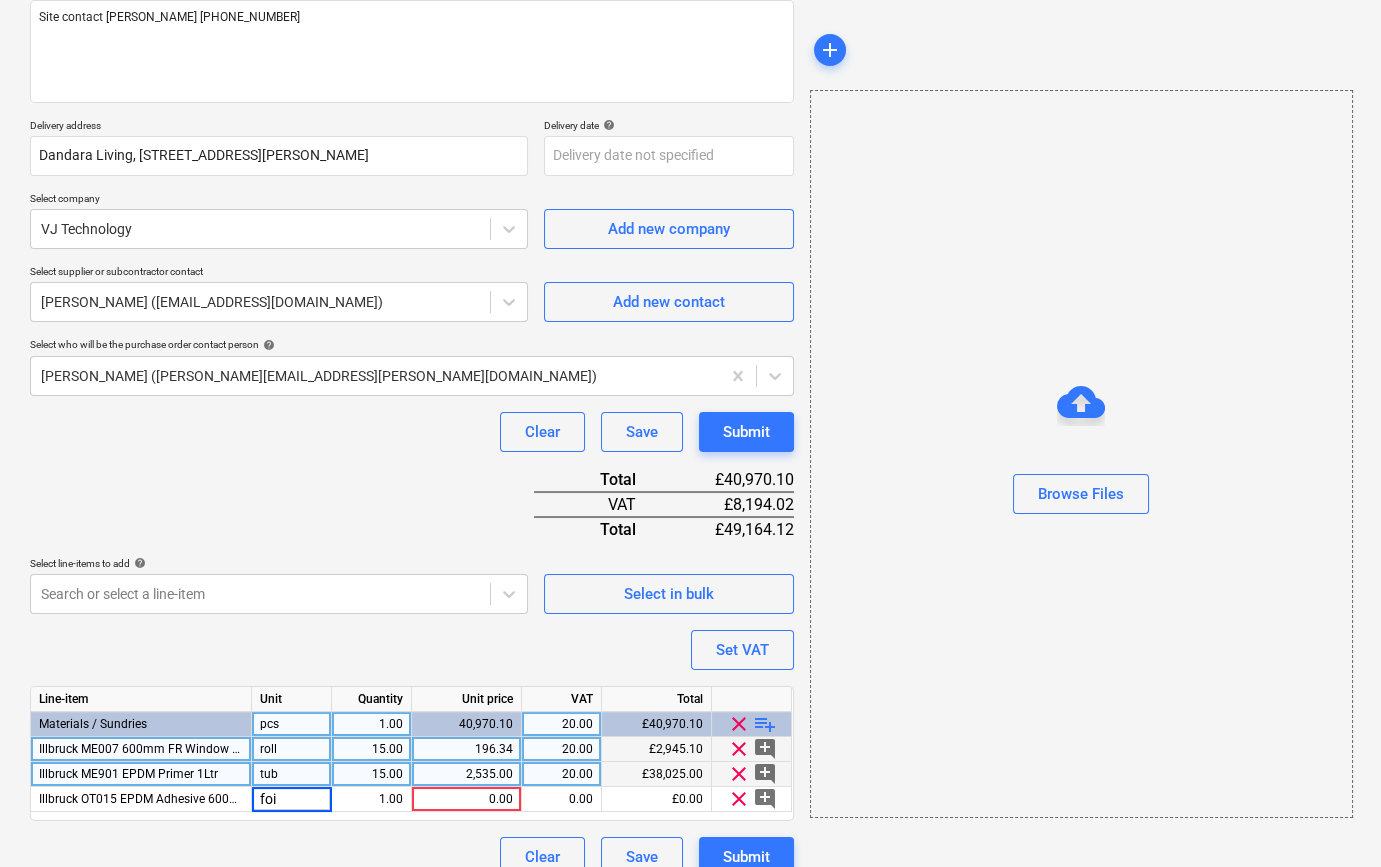type on "foil" 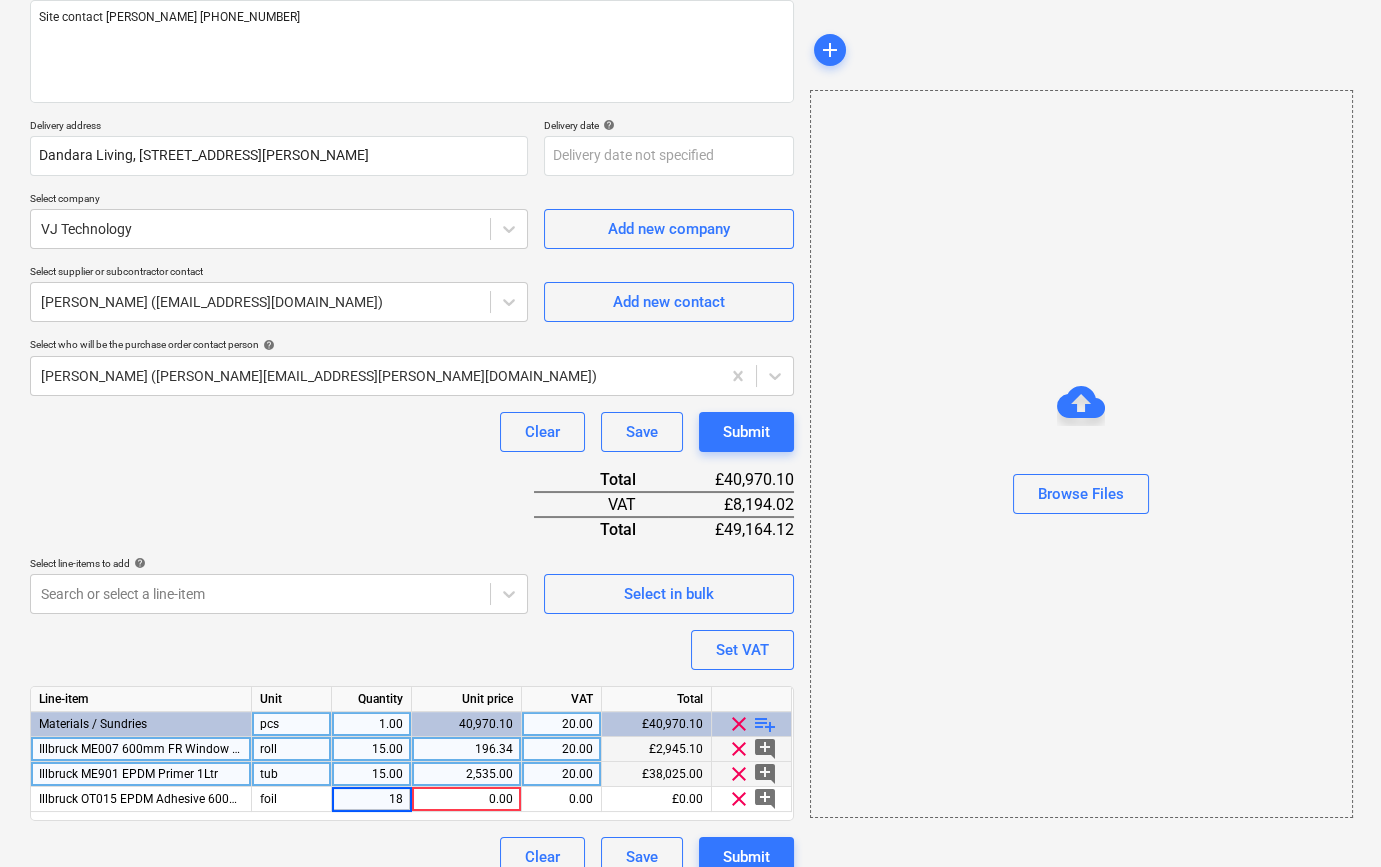 type on "180" 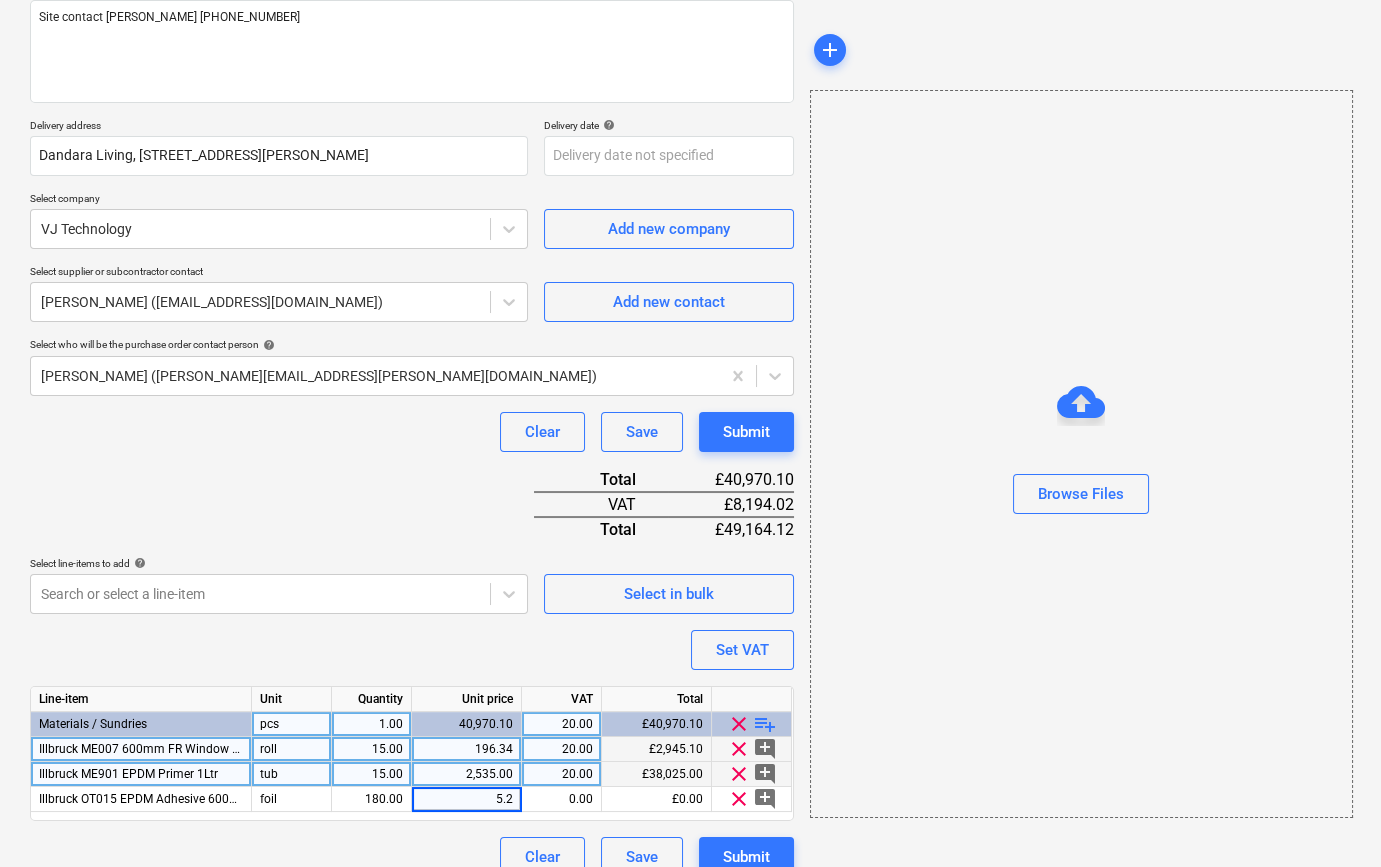 type on "5.25" 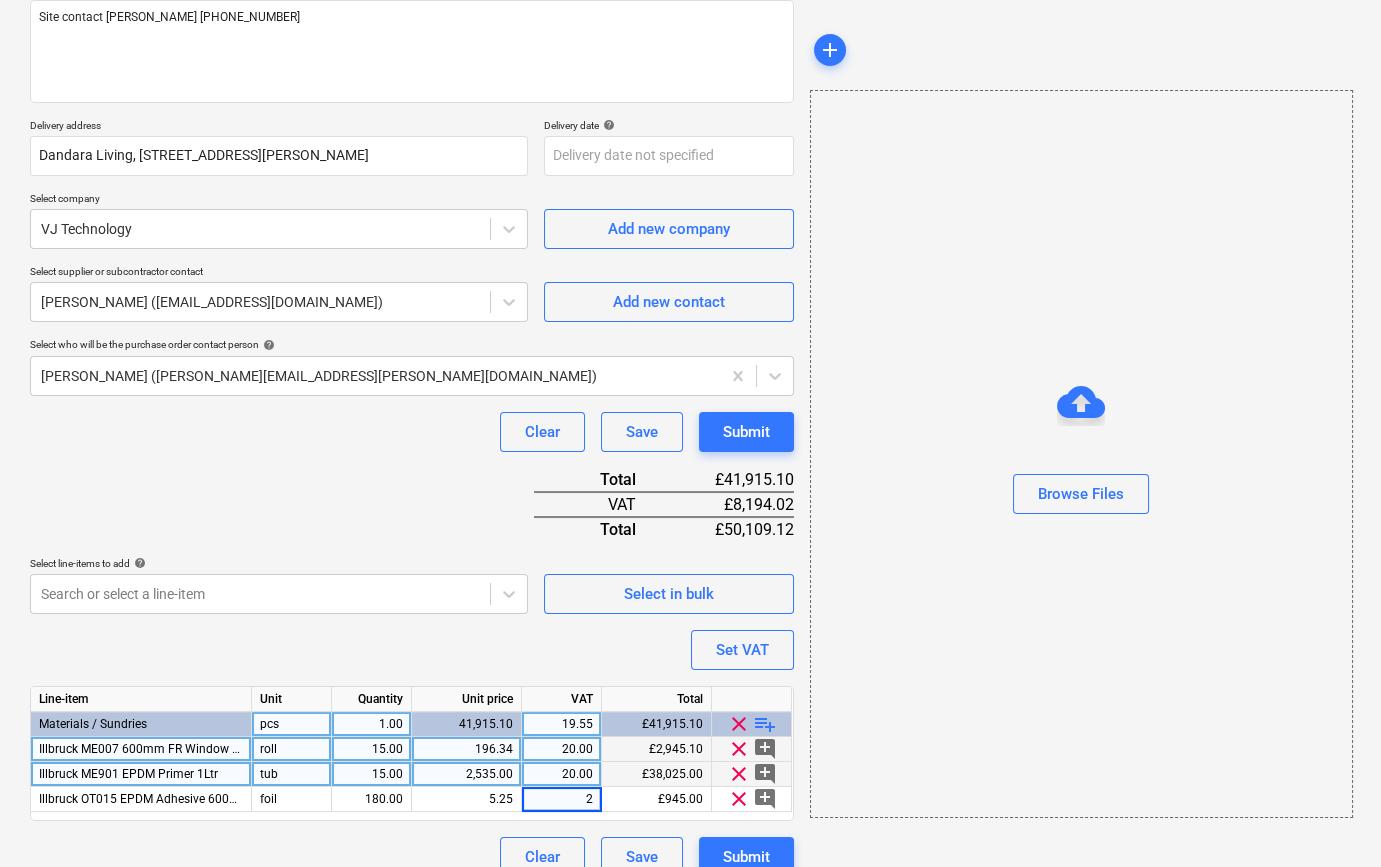 type on "20" 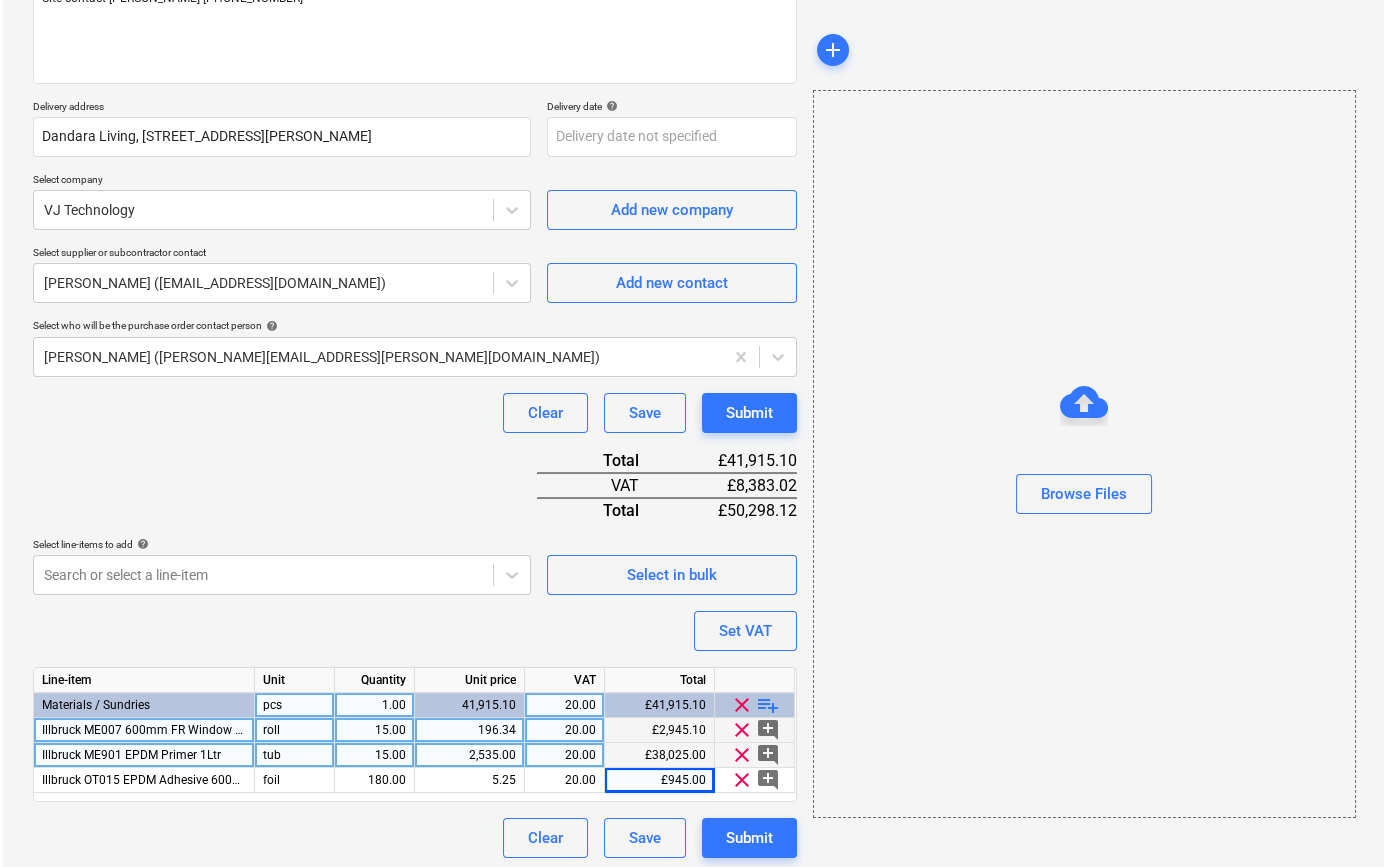 scroll, scrollTop: 280, scrollLeft: 0, axis: vertical 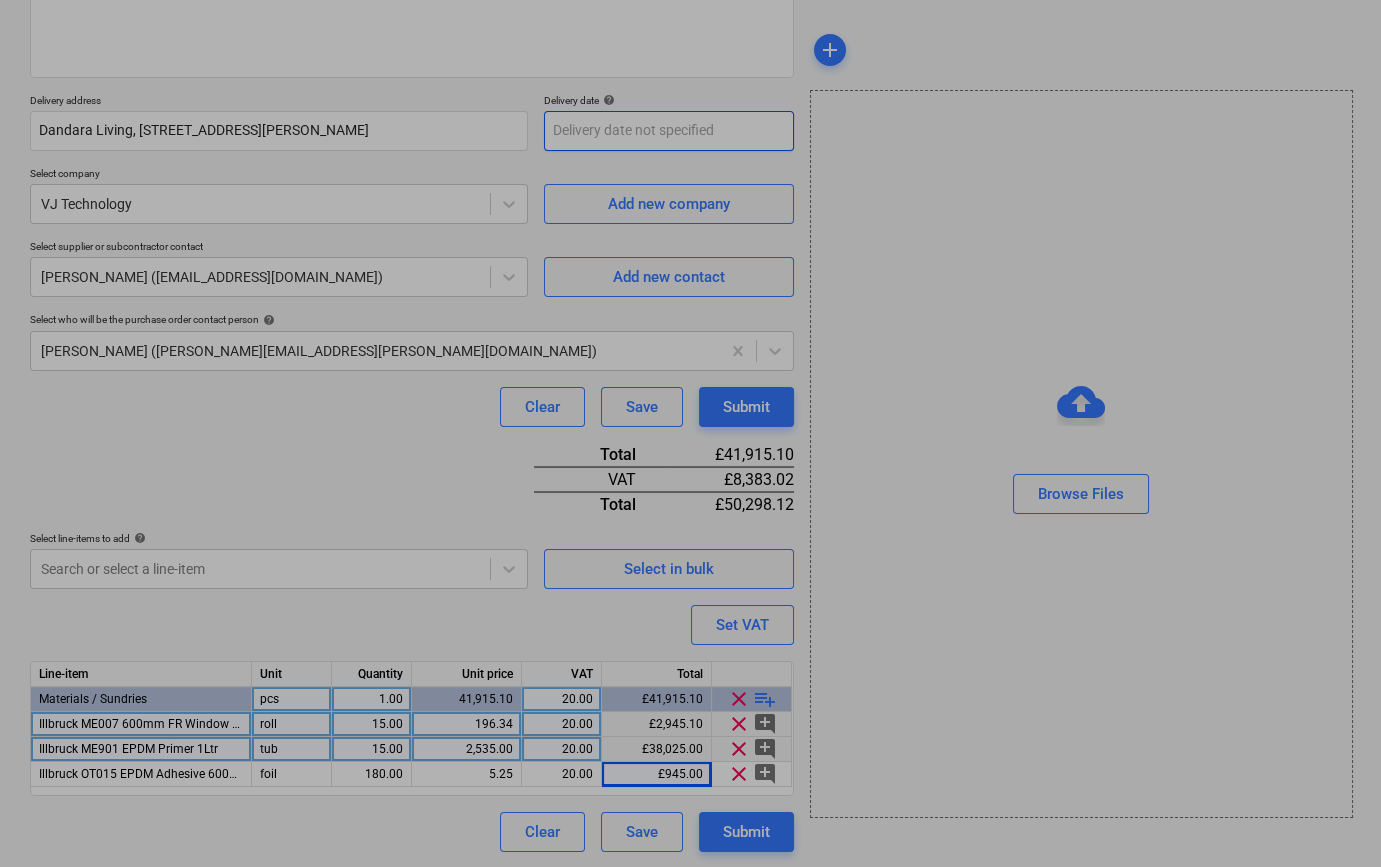 click on "Sales Projects Contacts Company Inbox 8 format_size keyboard_arrow_down help search Search notifications 0 keyboard_arrow_down [PERSON_NAME] keyboard_arrow_down Renshaws Yard - Cladding Budget Client contract Valuations Purchase orders Costs Income Files 2 Analytics Settings Create new document Purchase order name help TML0002-PO-007 VJT Purchase order reference number help TML0002-PO-007 Description Site contact [PERSON_NAME] [PHONE_NUMBER] Delivery address [GEOGRAPHIC_DATA][STREET_ADDRESS][PERSON_NAME] Delivery date help Press the down arrow key to interact with the calendar and
select a date. Press the question mark key to get the keyboard shortcuts for changing dates. Select company VJ Technology   Add new company Select supplier or subcontractor contact [PERSON_NAME]   ([EMAIL_ADDRESS][DOMAIN_NAME]) Add new contact Select who will be the purchase order contact person help [PERSON_NAME] ([PERSON_NAME][EMAIL_ADDRESS][PERSON_NAME][DOMAIN_NAME]) Clear Save Submit Total £41,915.10 VAT £8,383.02 Total £50,298.12 help Select in bulk x" at bounding box center (690, 153) 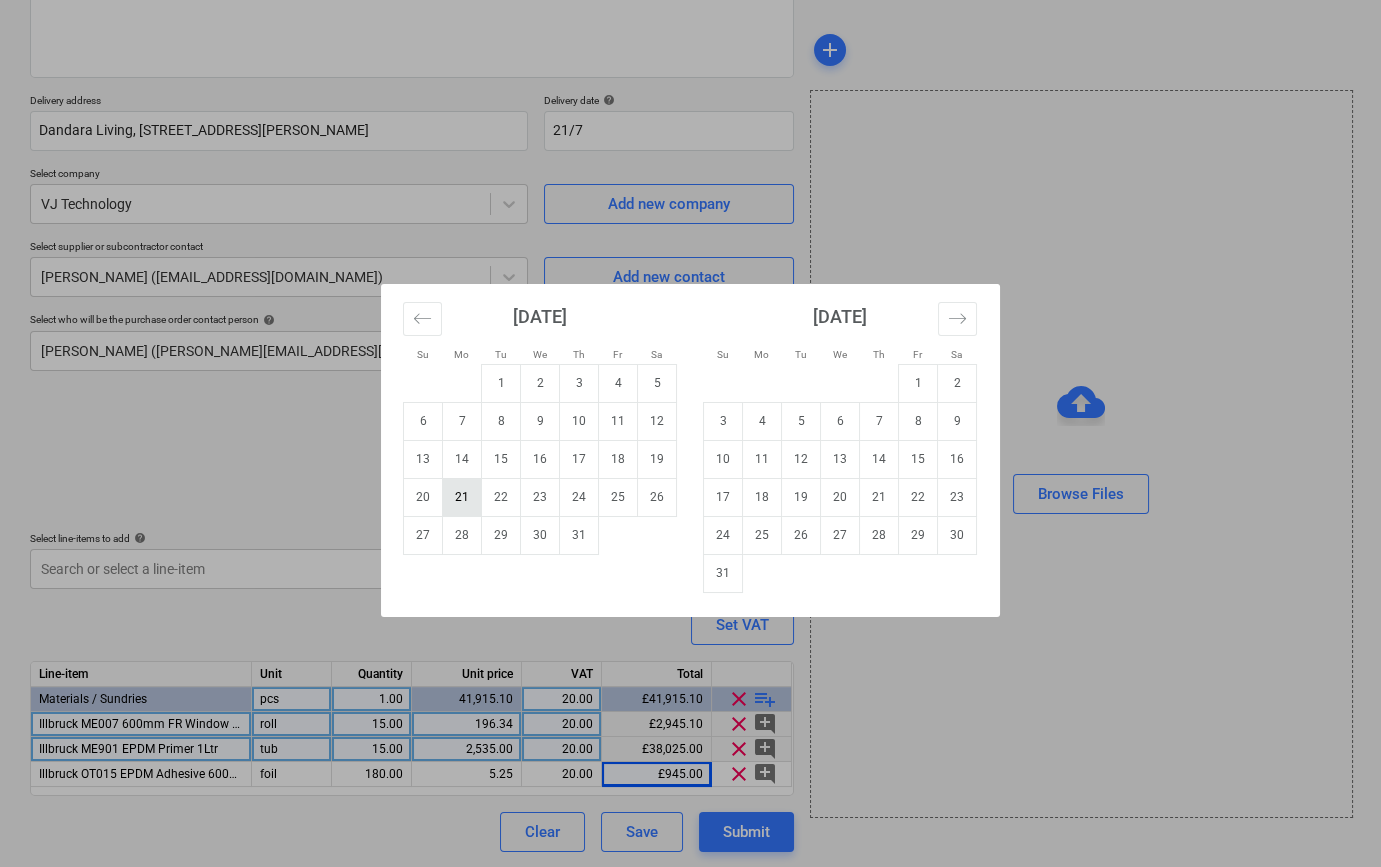click on "21" at bounding box center (462, 497) 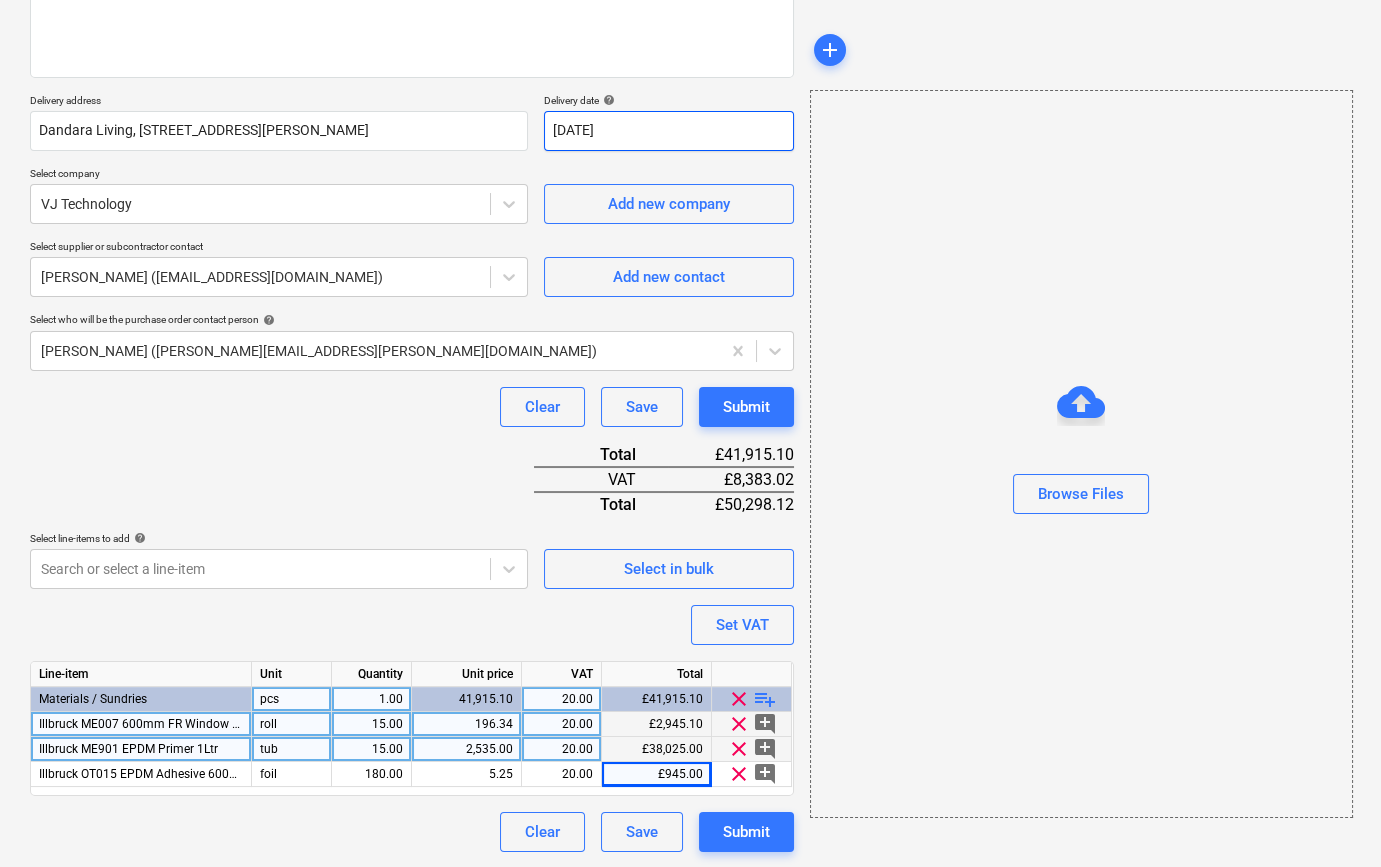 click on "Sales Projects Contacts Company Inbox 8 format_size keyboard_arrow_down help search Search notifications 0 keyboard_arrow_down [PERSON_NAME] keyboard_arrow_down Renshaws Yard - Cladding Budget Client contract Valuations Purchase orders Costs Income Files 2 Analytics Settings Create new document Purchase order name help TML0002-PO-007 VJT Purchase order reference number help TML0002-PO-007 Description Site contact [PERSON_NAME] [PHONE_NUMBER] Delivery address [GEOGRAPHIC_DATA][STREET_ADDRESS][PERSON_NAME] Delivery date help [DATE] 21.07.2025 Press the down arrow key to interact with the calendar and
select a date. Press the question mark key to get the keyboard shortcuts for changing dates. Select company VJ Technology   Add new company Select supplier or subcontractor contact [PERSON_NAME]   ([EMAIL_ADDRESS][DOMAIN_NAME]) Add new contact Select who will be the purchase order contact person help [PERSON_NAME] ([PERSON_NAME][EMAIL_ADDRESS][PERSON_NAME][DOMAIN_NAME]) Clear Save Submit Total £41,915.10 VAT £8,383.02 Total help Unit" at bounding box center (690, 153) 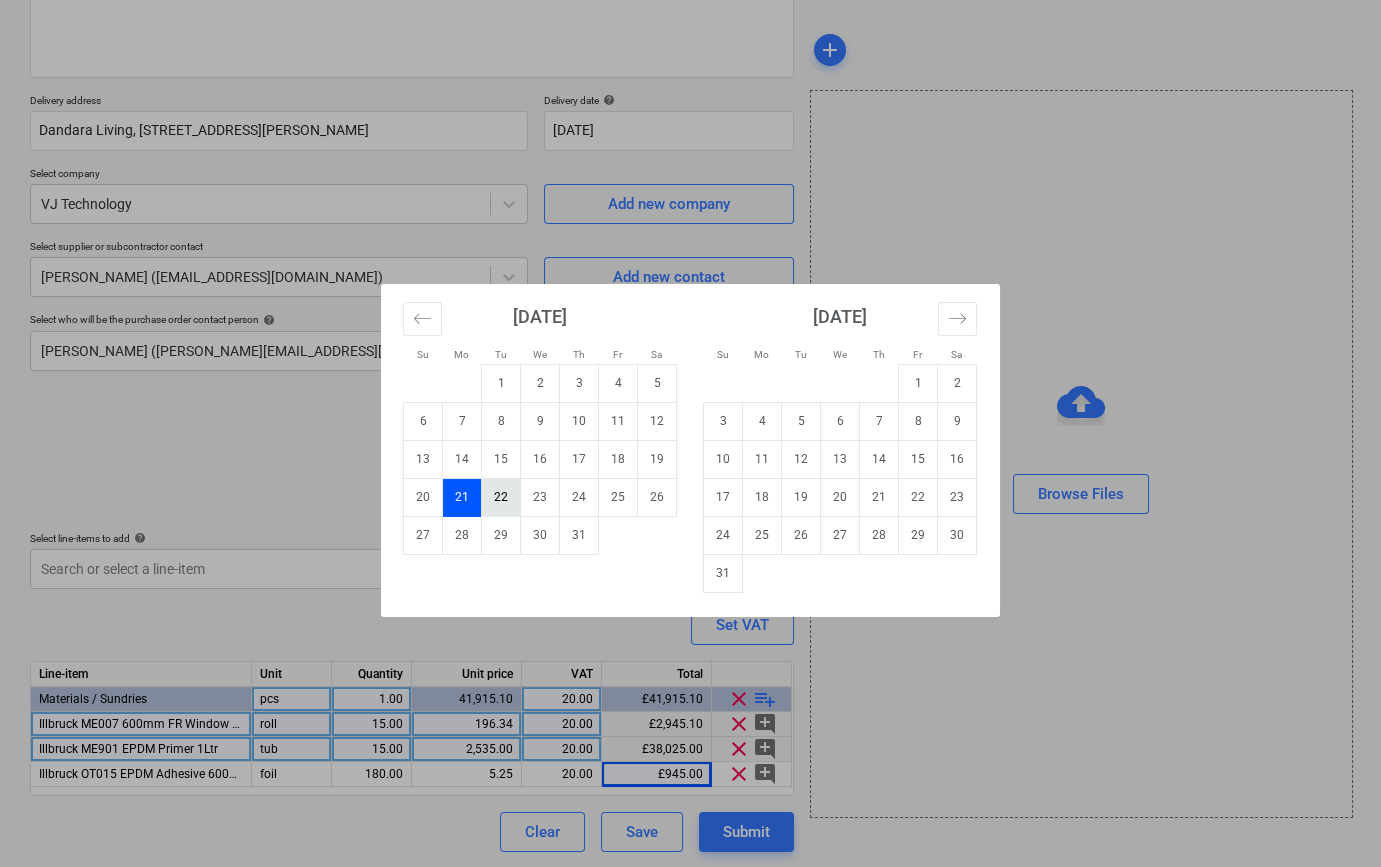 click on "22" at bounding box center [501, 497] 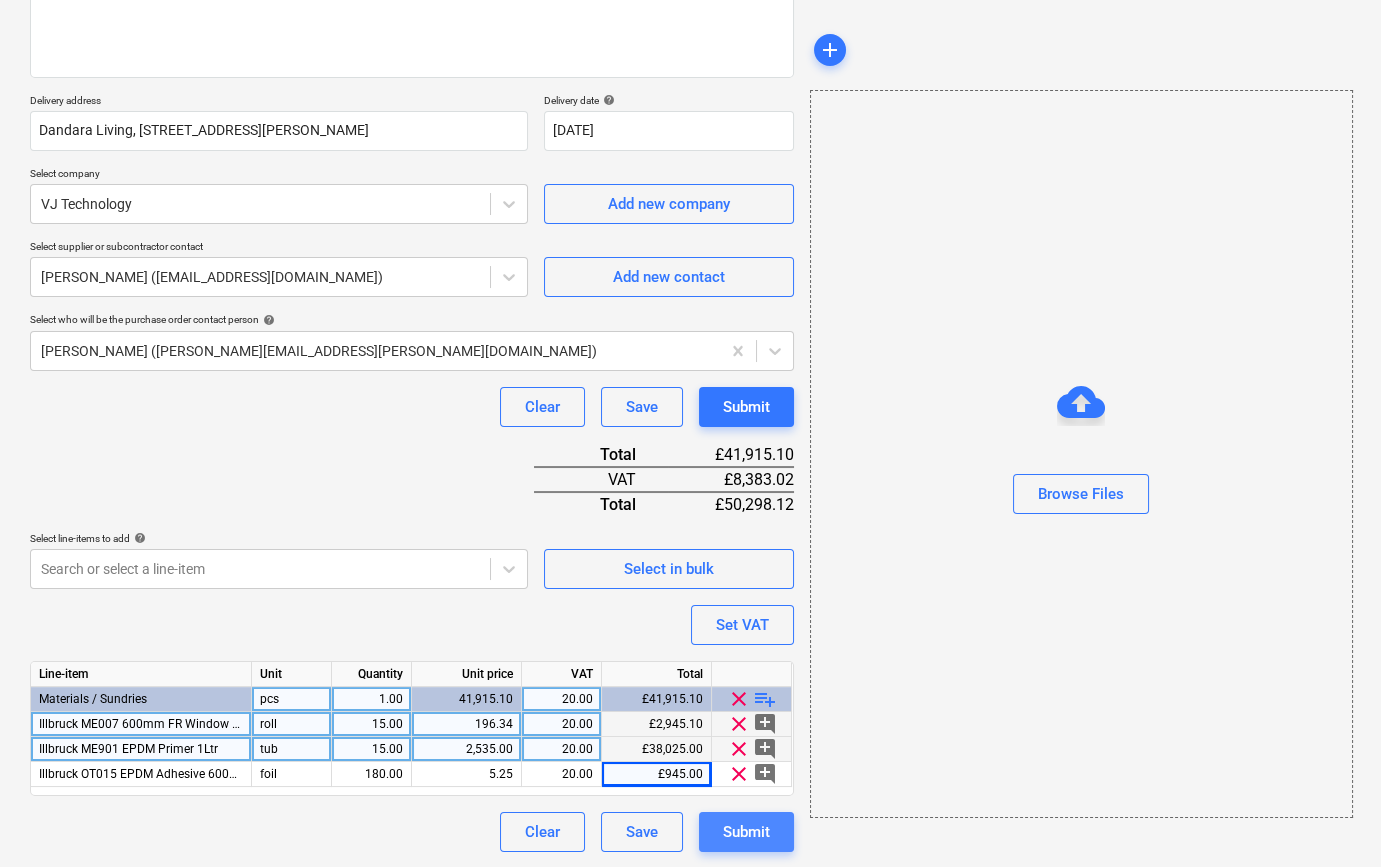 click on "Submit" at bounding box center [746, 832] 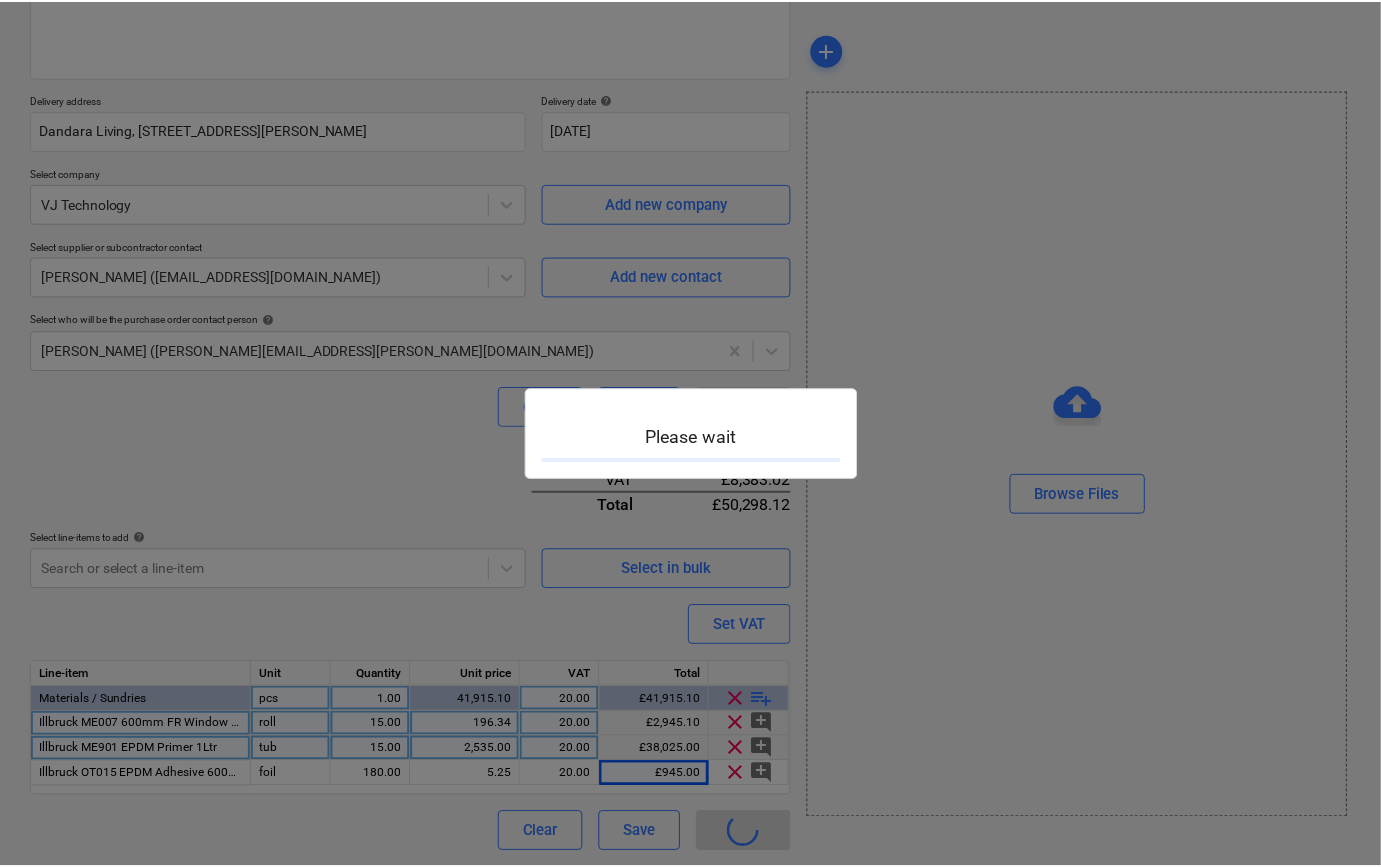 scroll, scrollTop: 0, scrollLeft: 0, axis: both 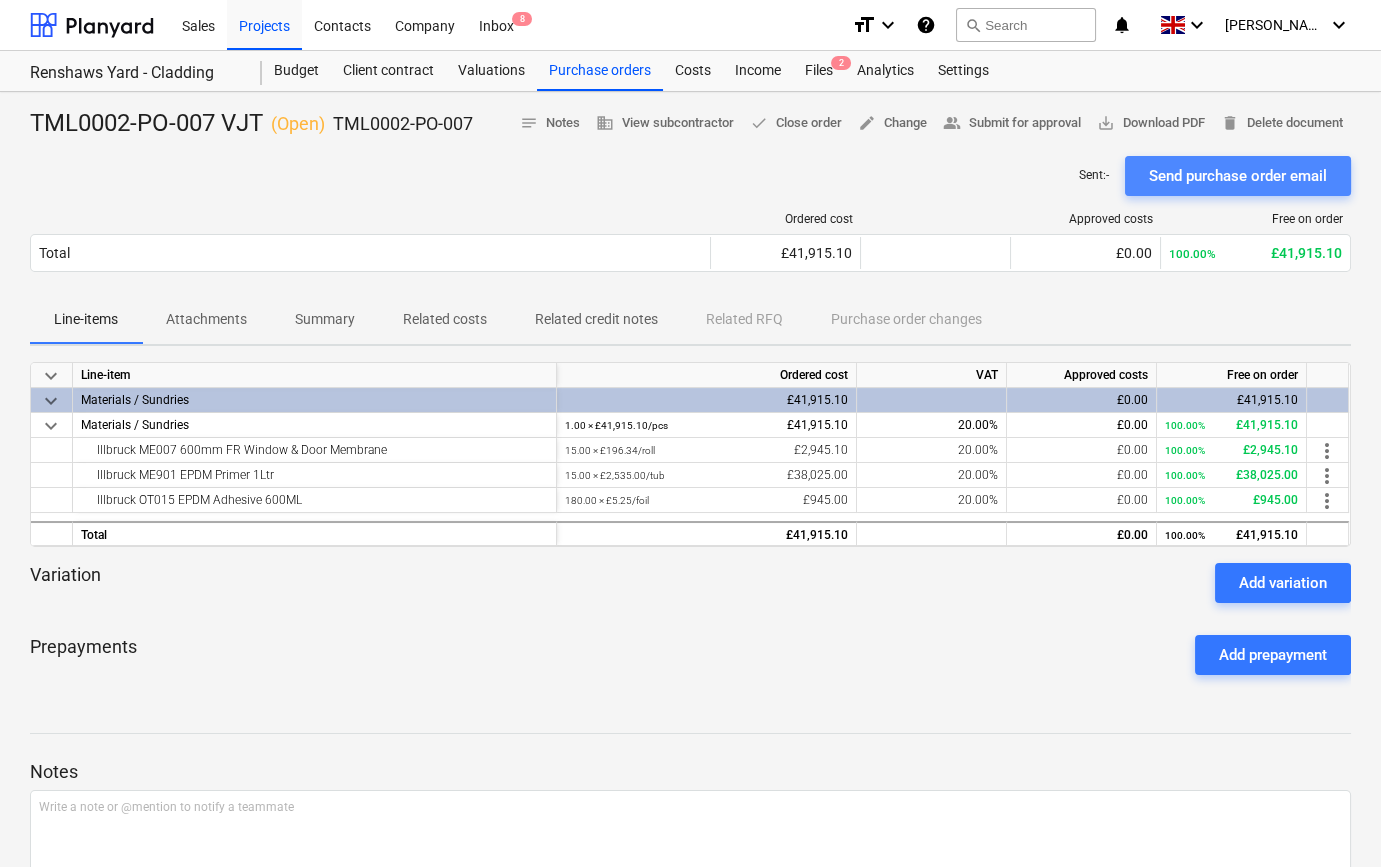 click on "Send purchase order email" at bounding box center [1238, 176] 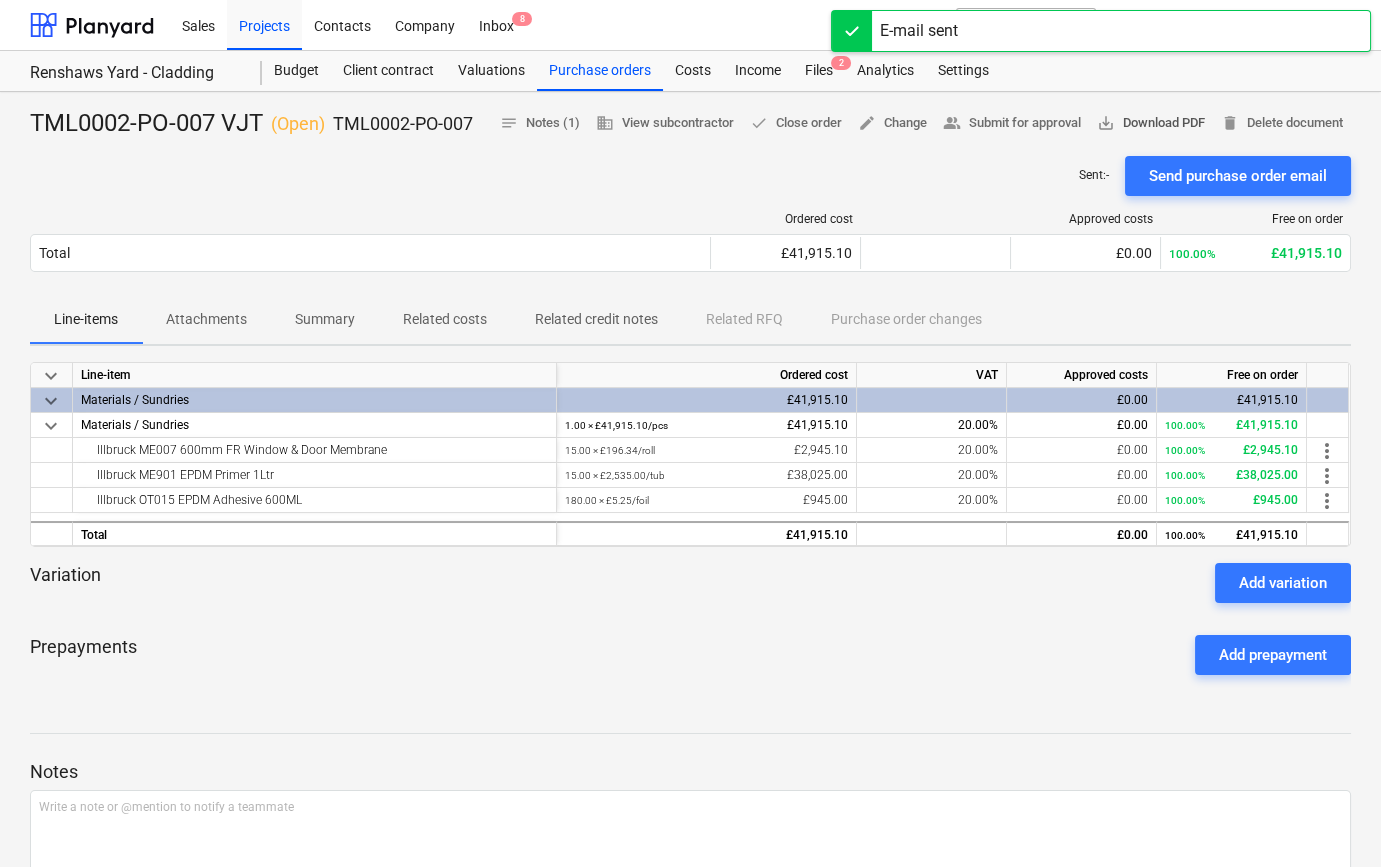 click on "save_alt Download PDF" at bounding box center (1151, 123) 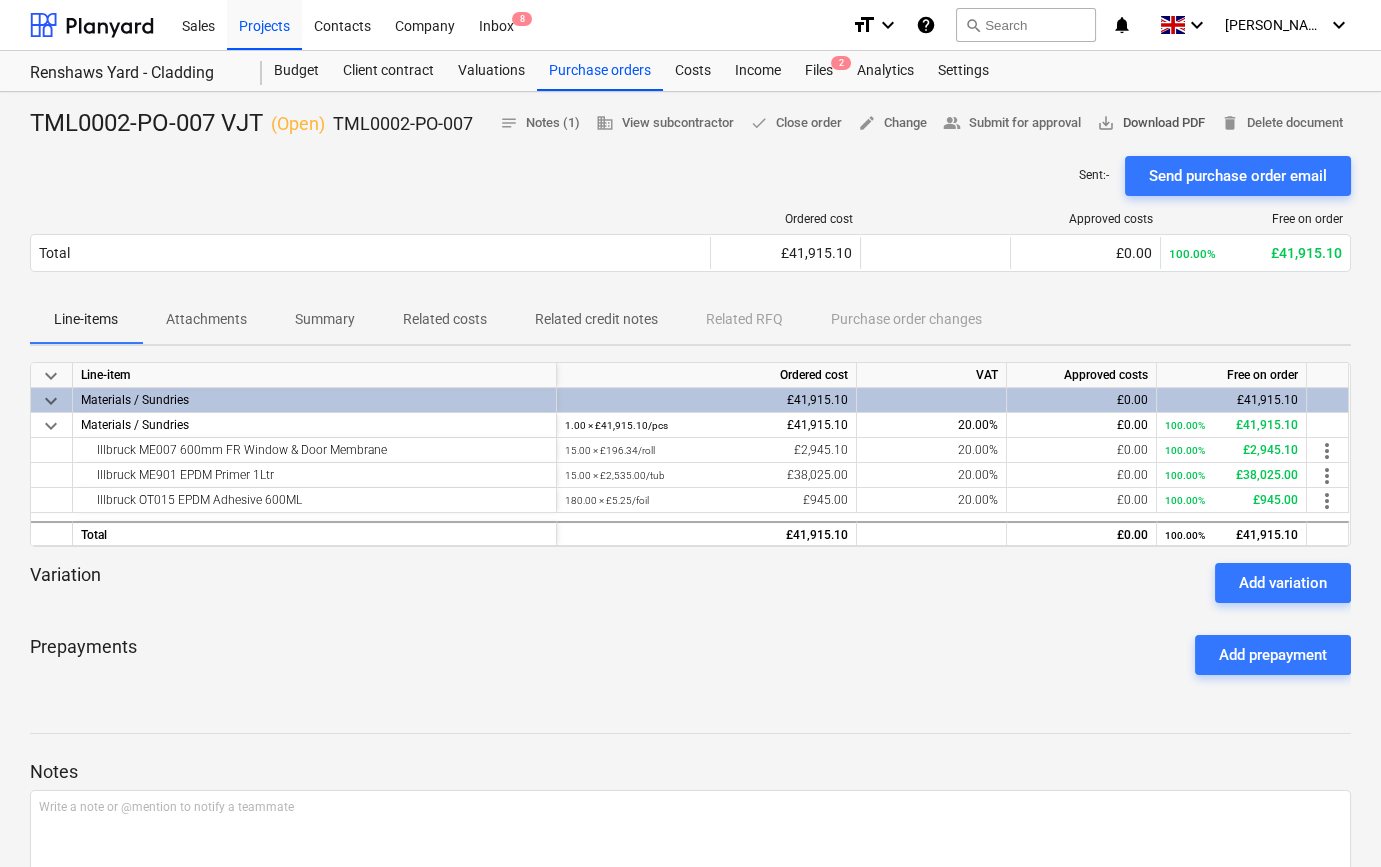 type 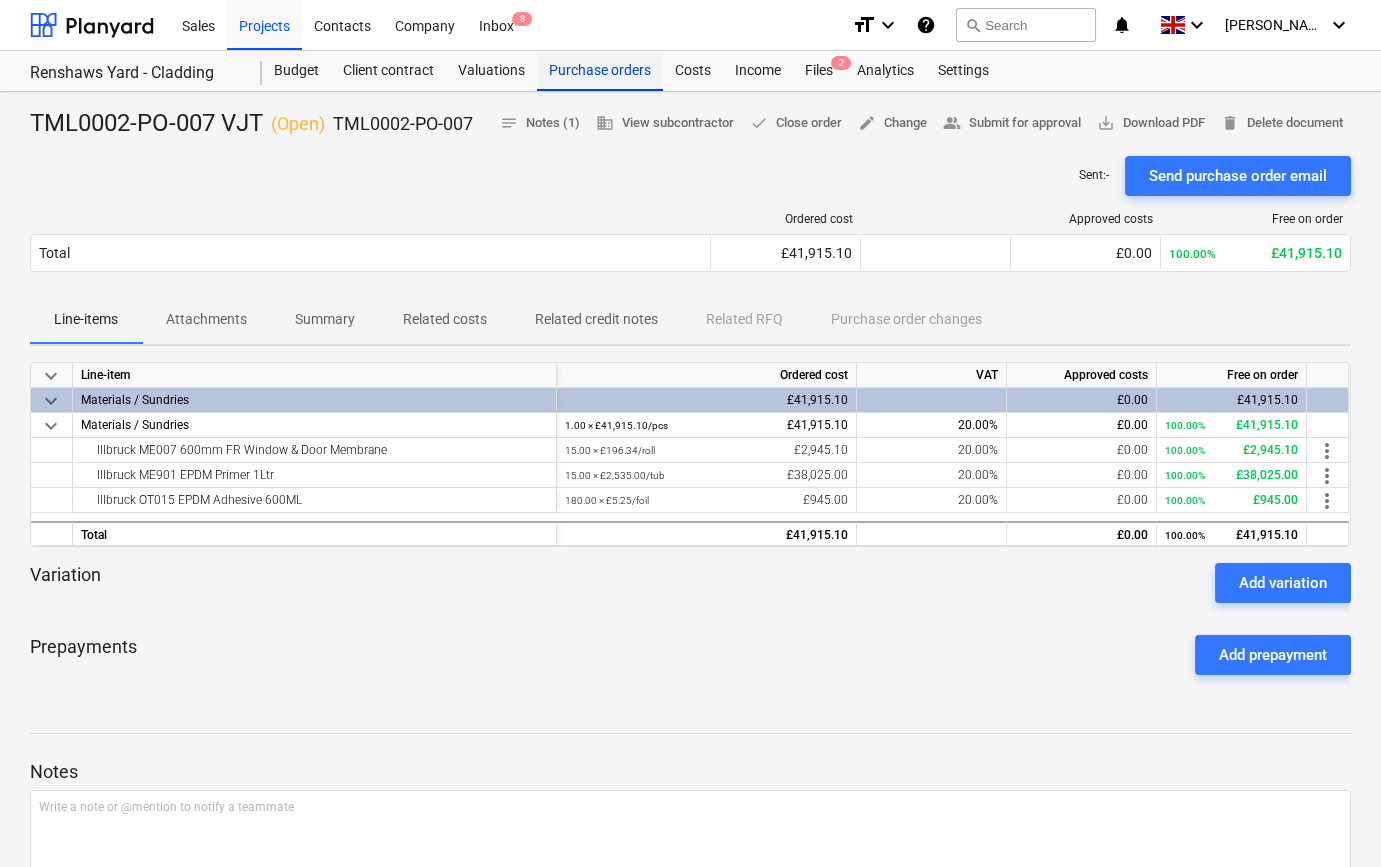 click on "Purchase orders" at bounding box center (600, 71) 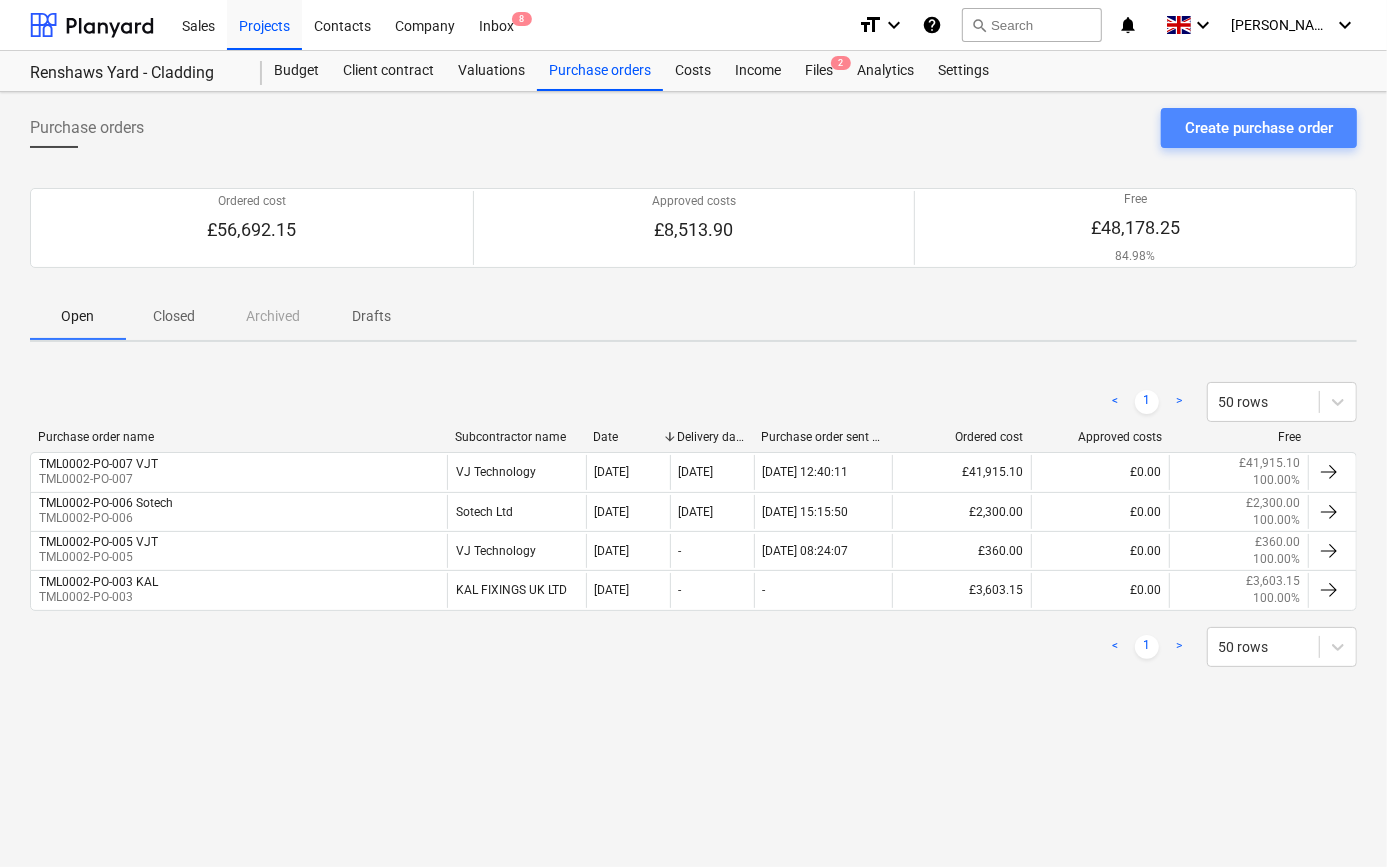 click on "Create purchase order" at bounding box center (1259, 128) 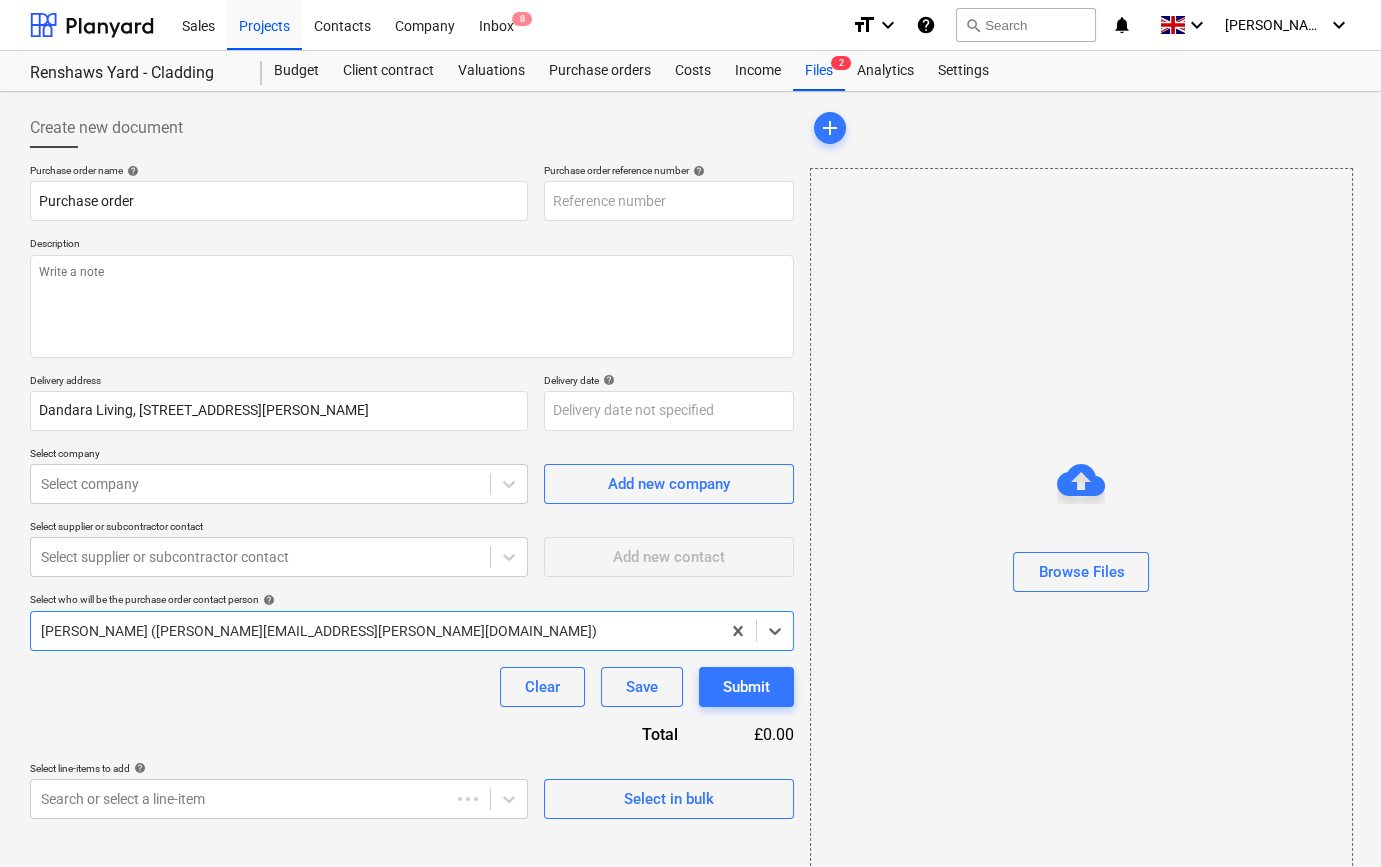 type on "TML0002-PO-008" 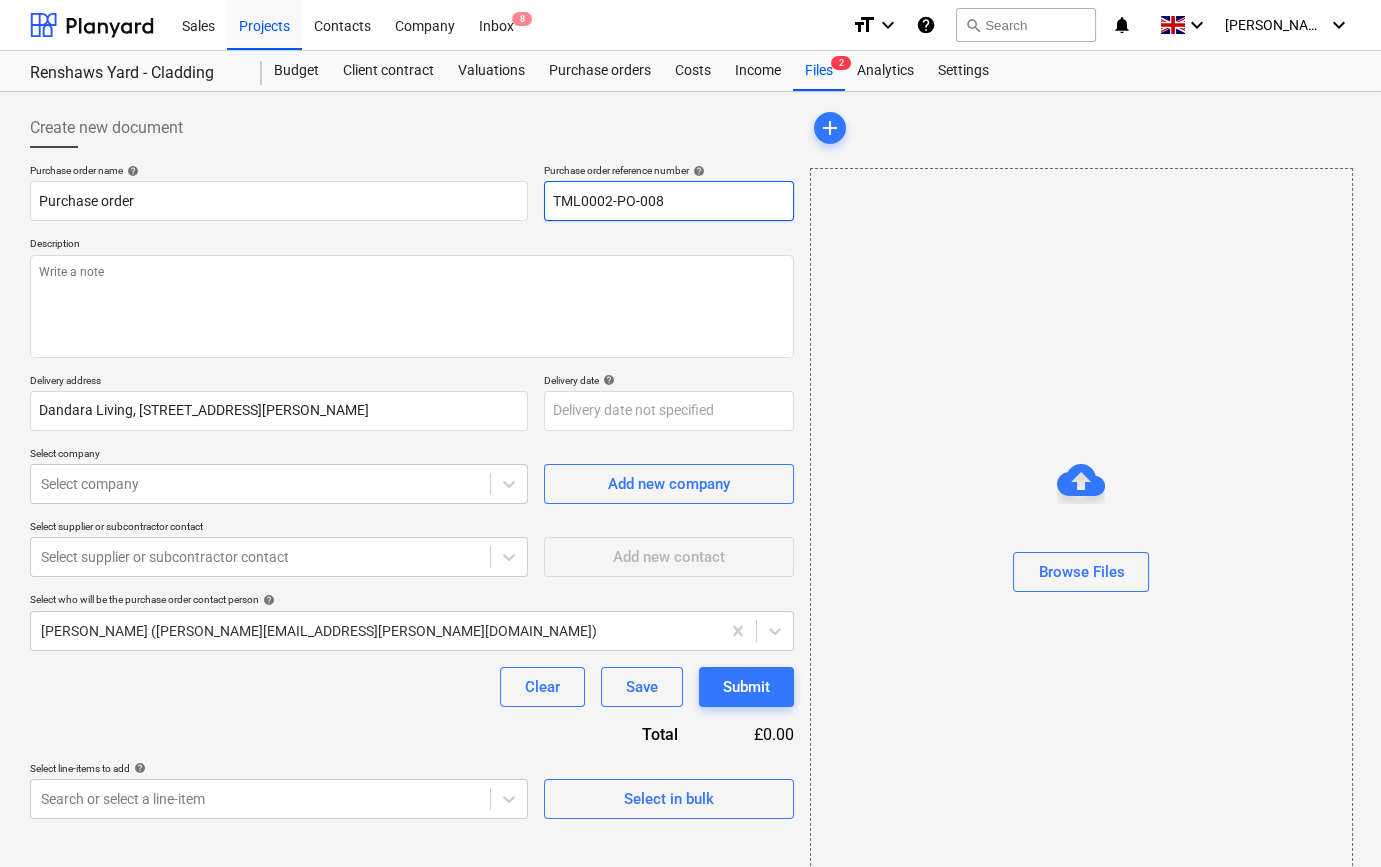 drag, startPoint x: 661, startPoint y: 198, endPoint x: 552, endPoint y: 198, distance: 109 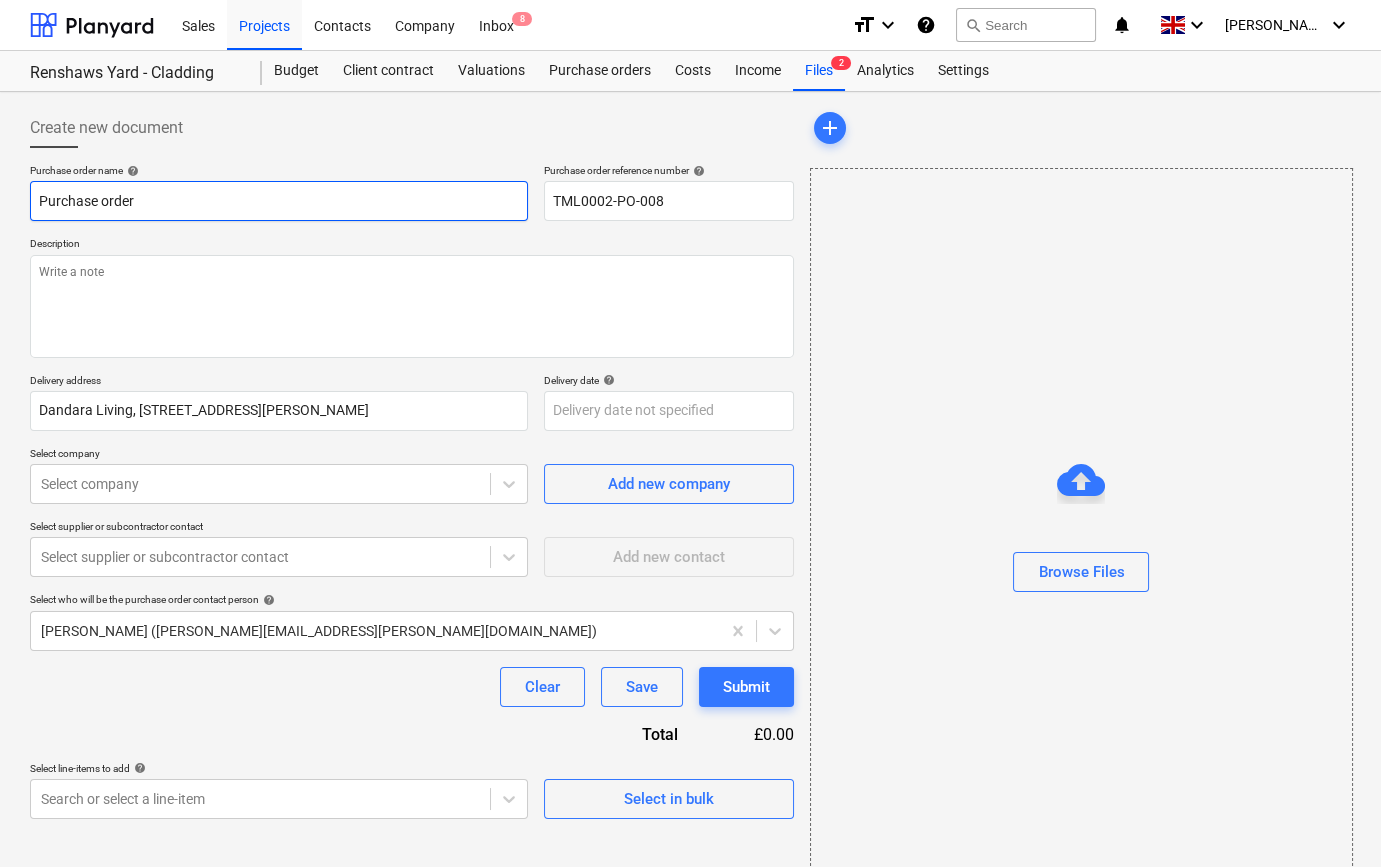 click on "Purchase order" at bounding box center (279, 201) 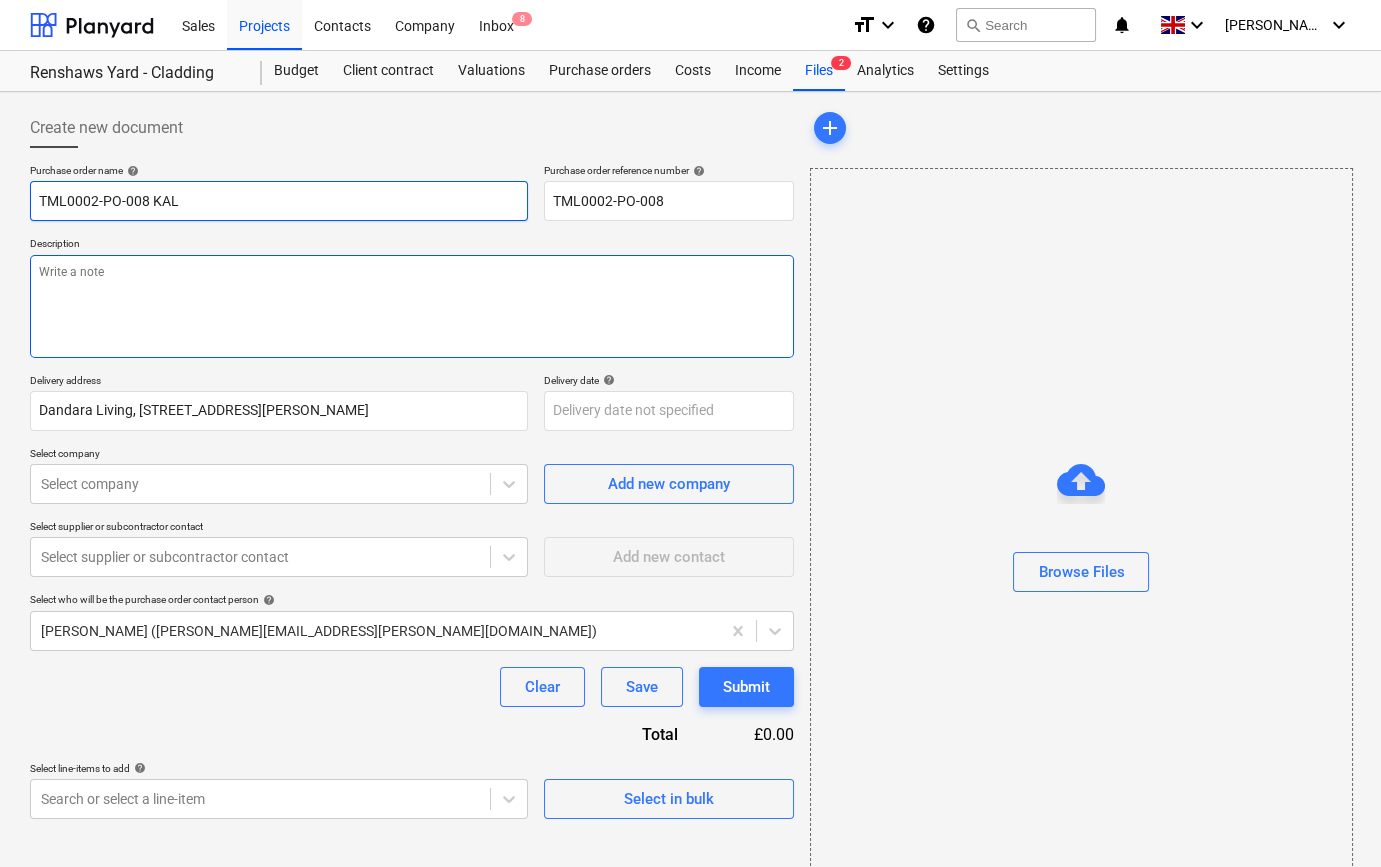 type on "TML0002-PO-008 KAL" 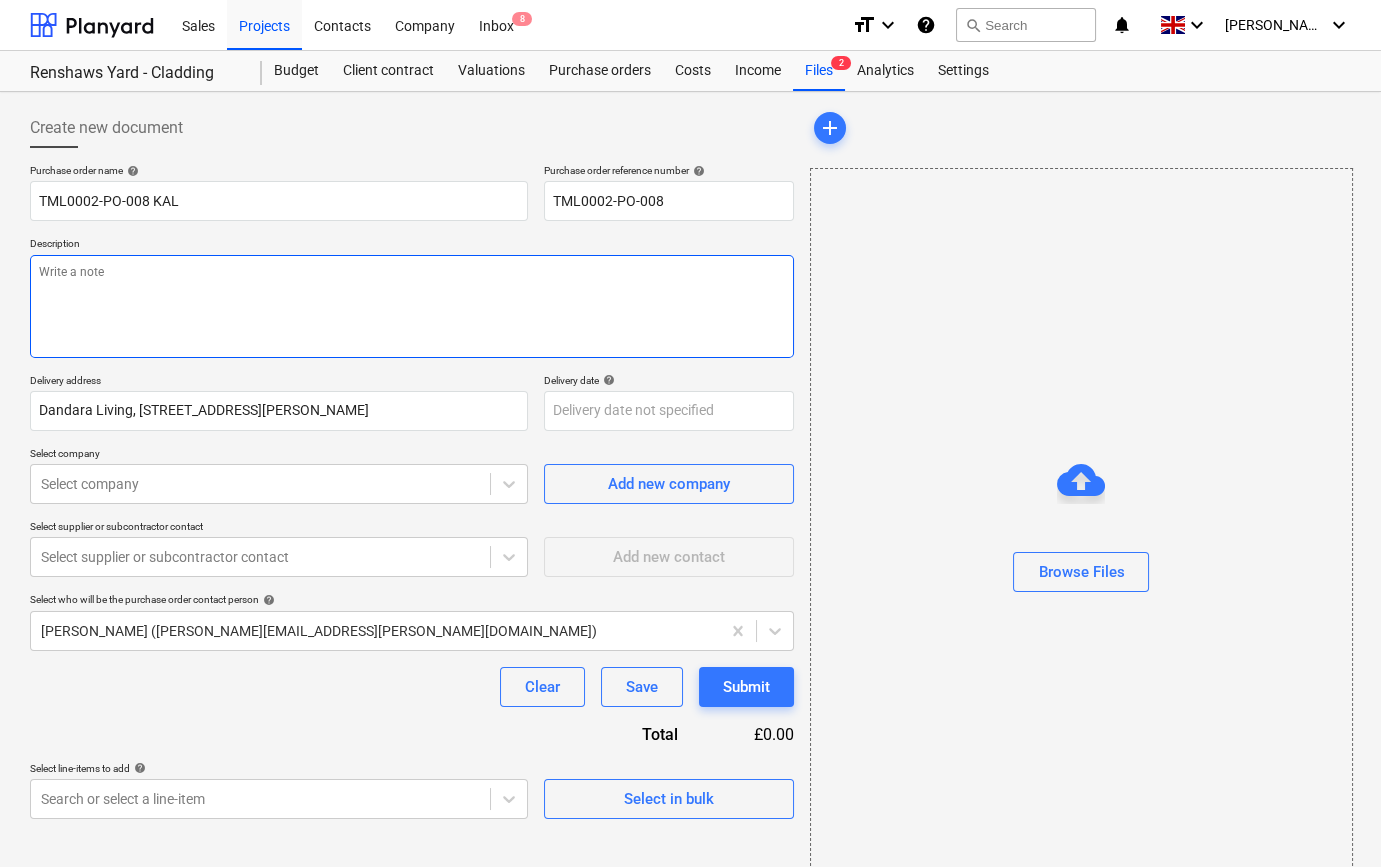 click at bounding box center (412, 306) 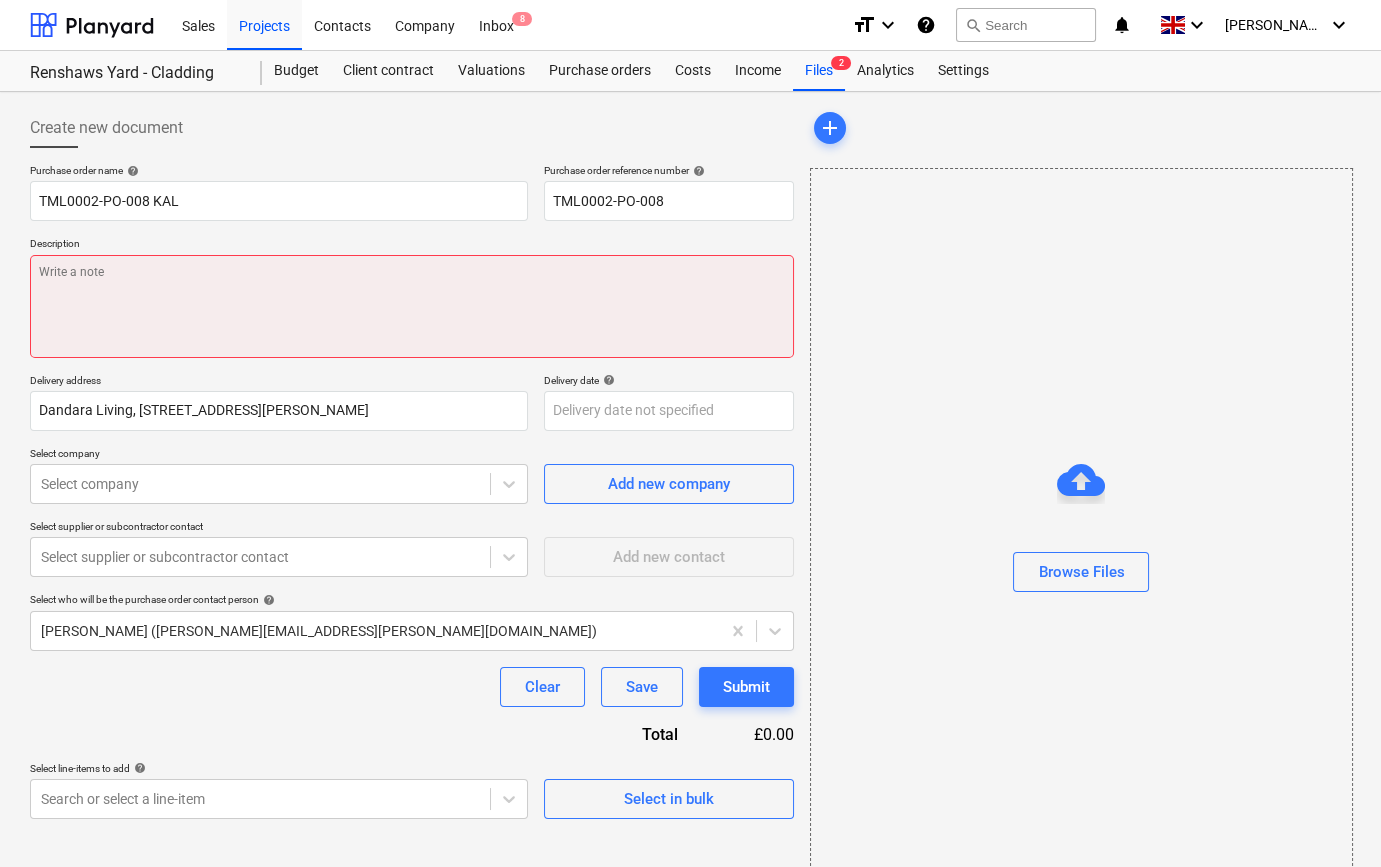 click at bounding box center [412, 306] 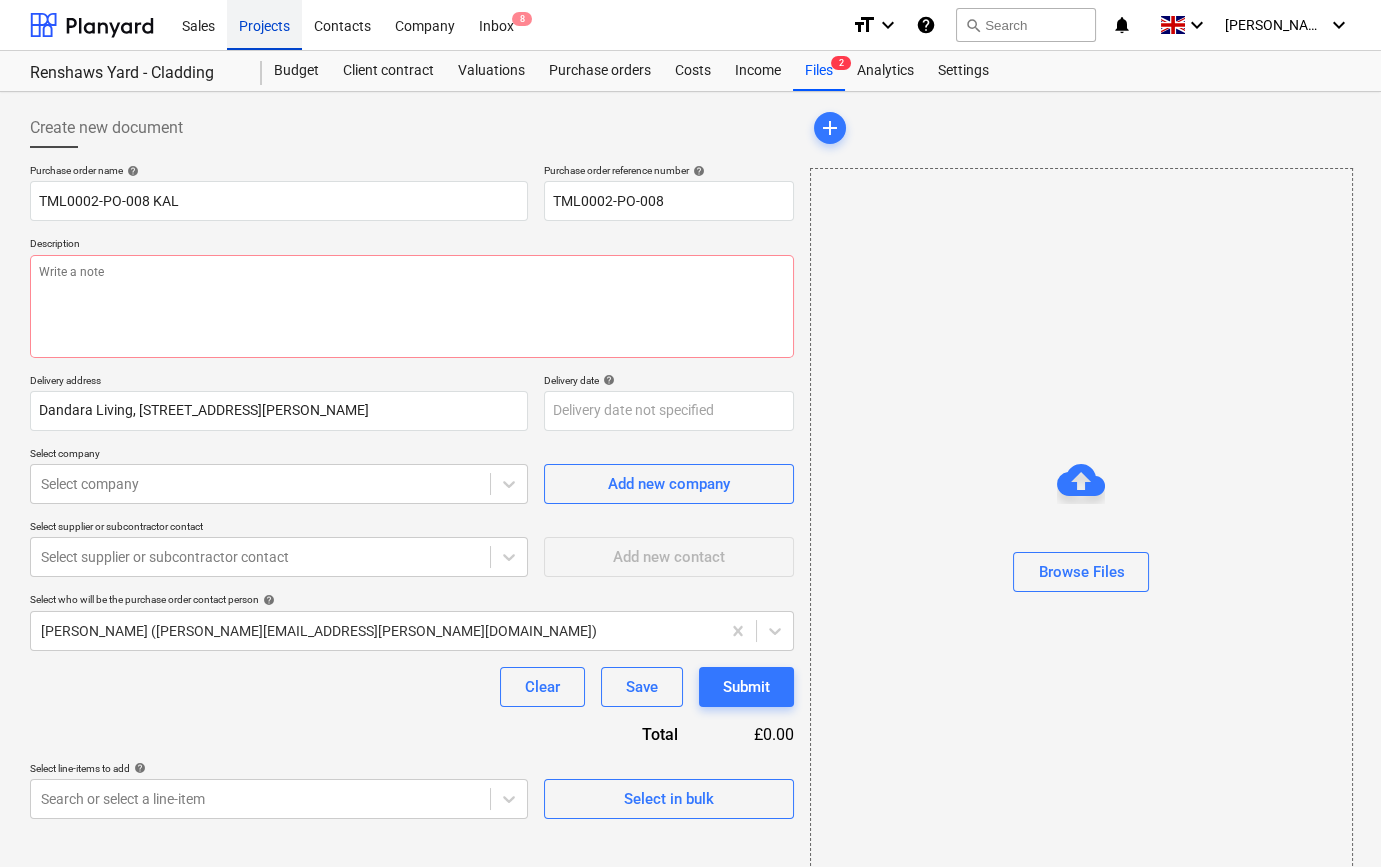 click on "Projects" at bounding box center (264, 24) 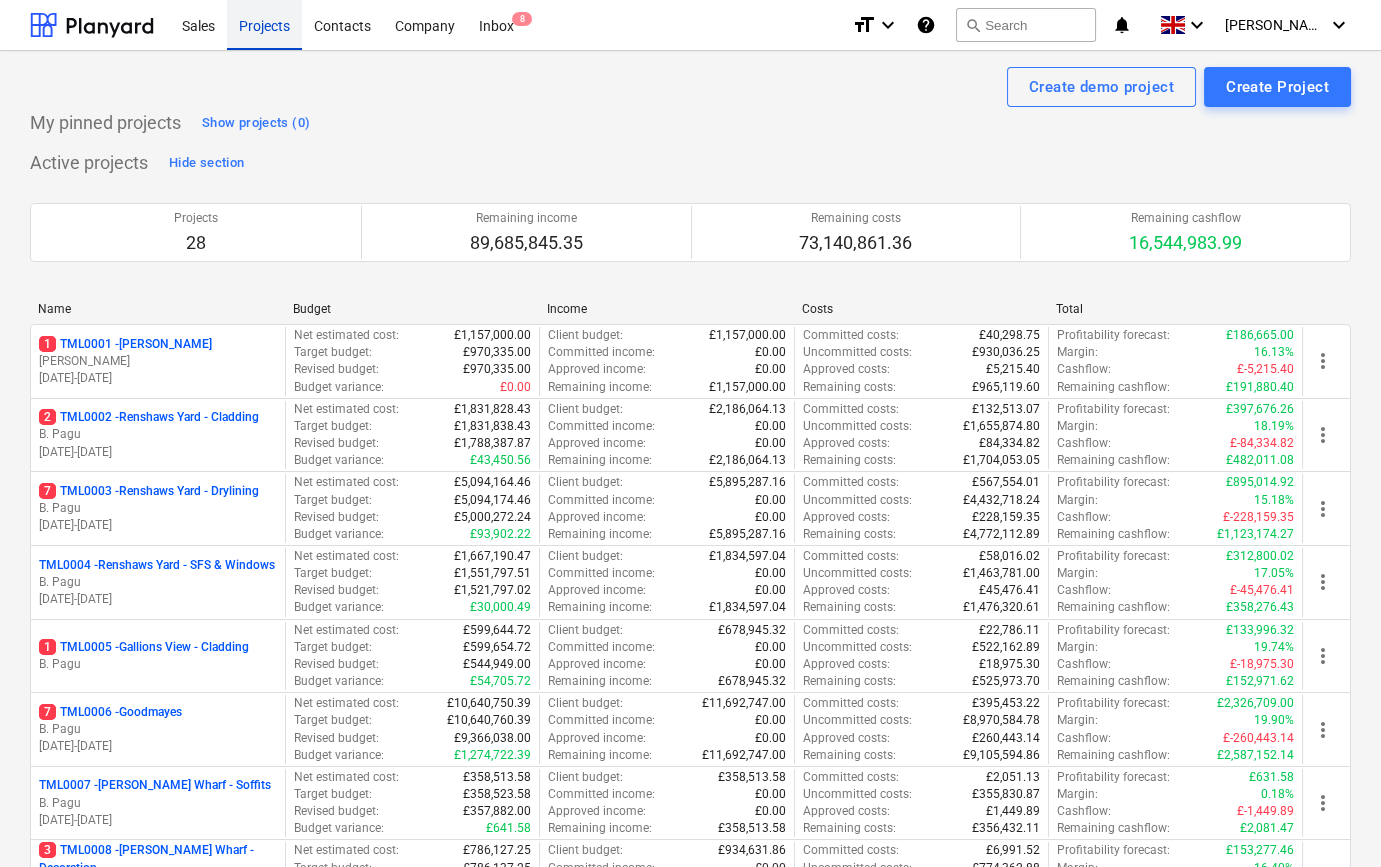 click on "Projects" at bounding box center [264, 24] 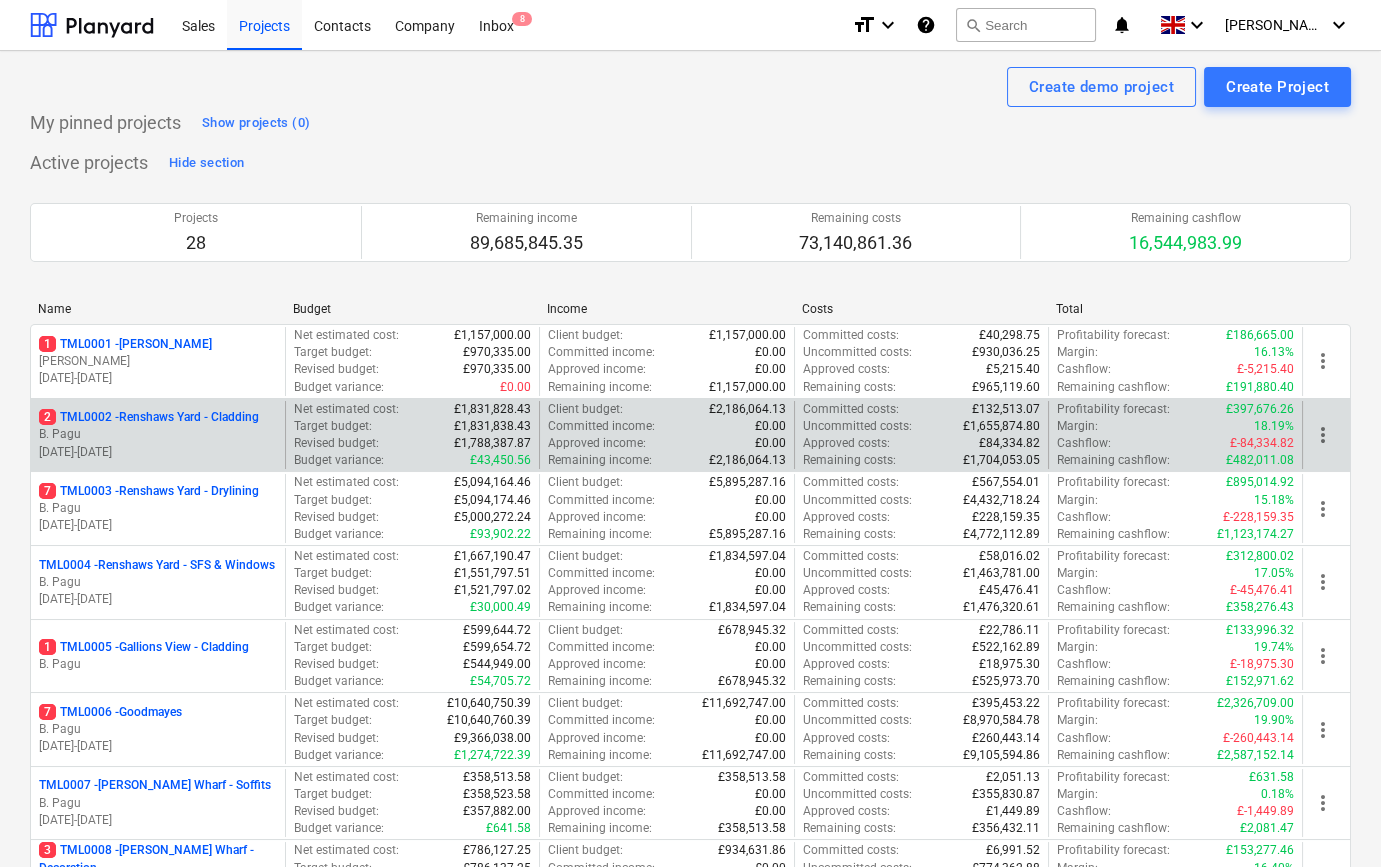 click on "B. Pagu" at bounding box center (158, 434) 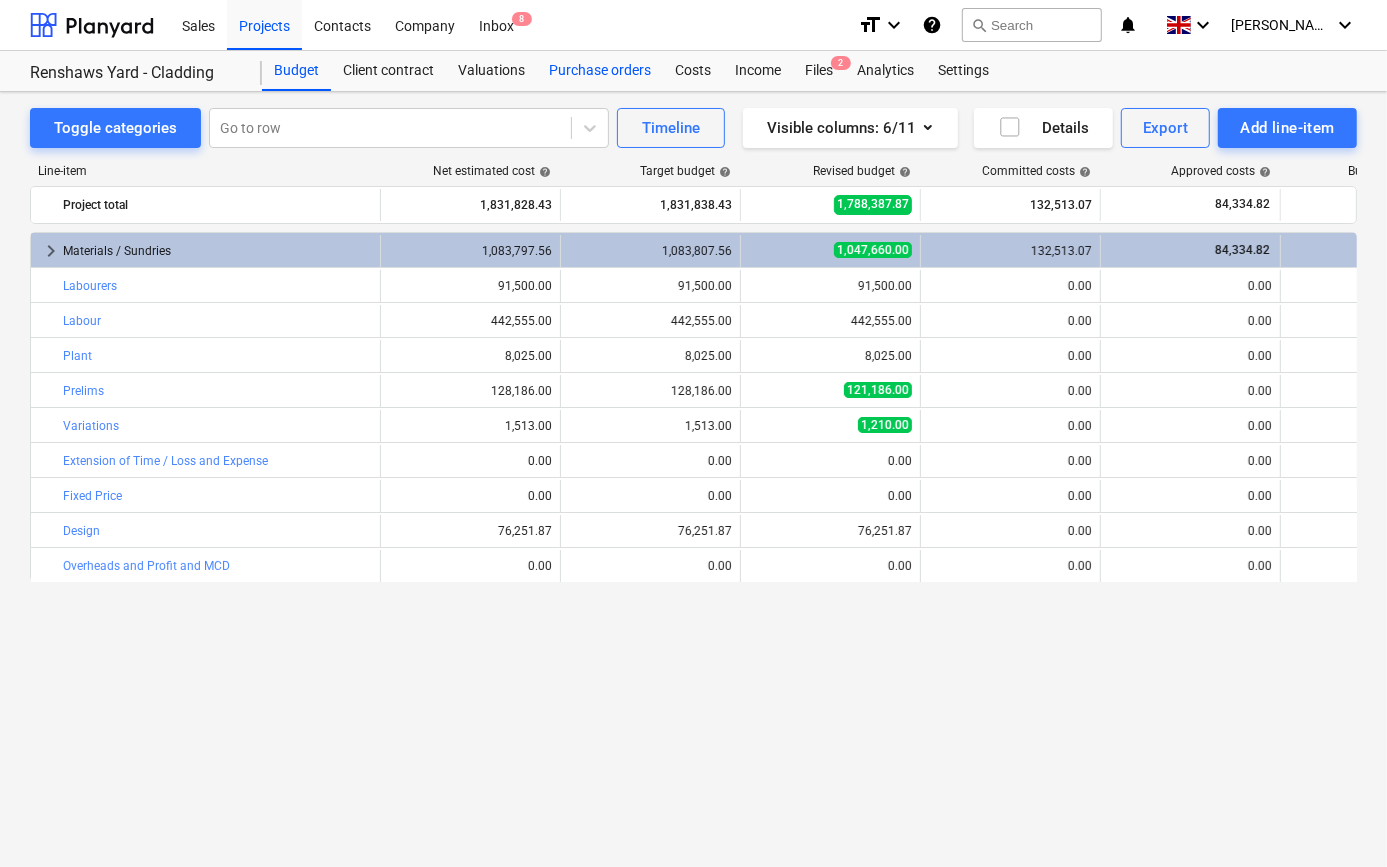click on "Purchase orders" at bounding box center [600, 71] 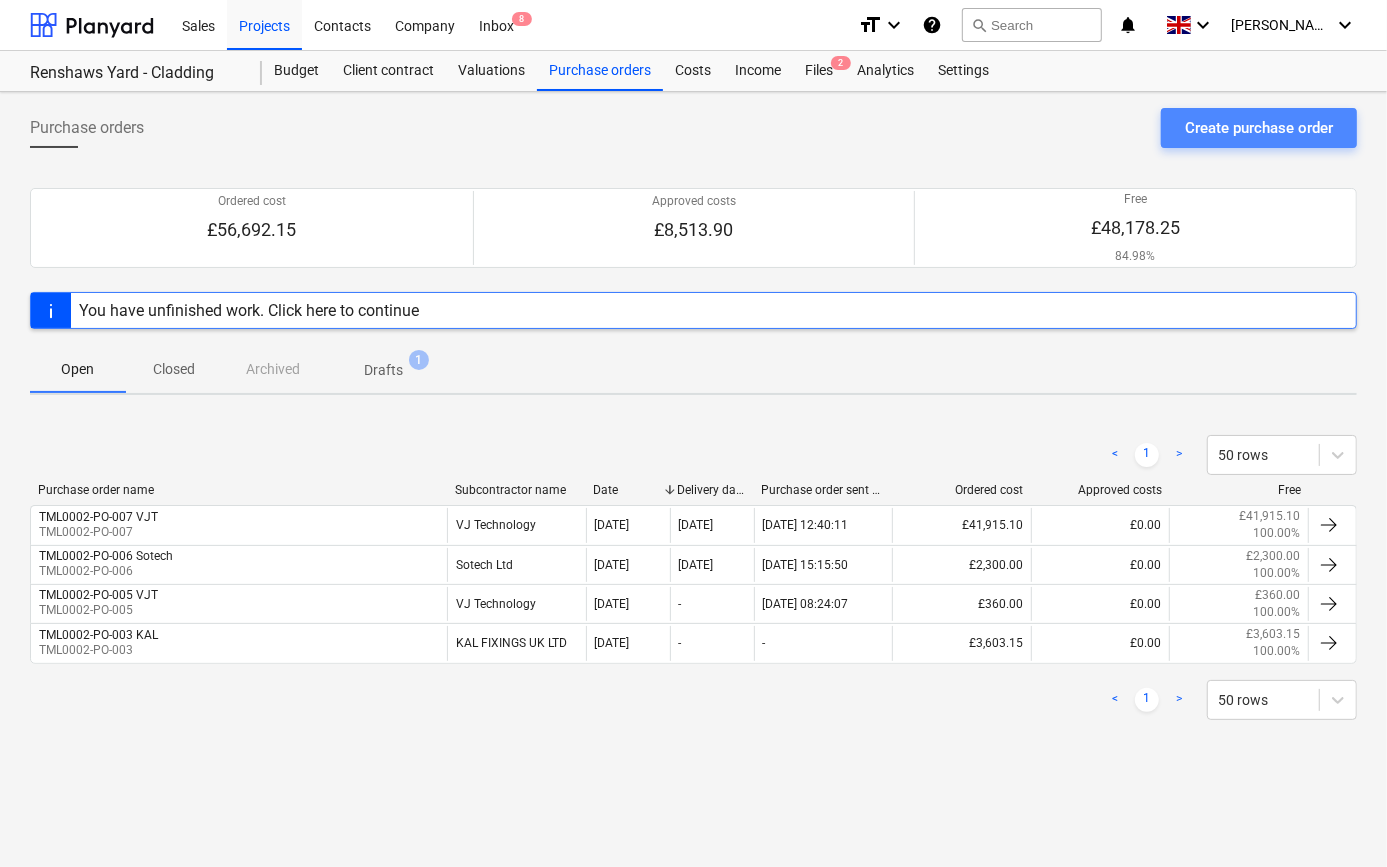 click on "Create purchase order" at bounding box center [1259, 128] 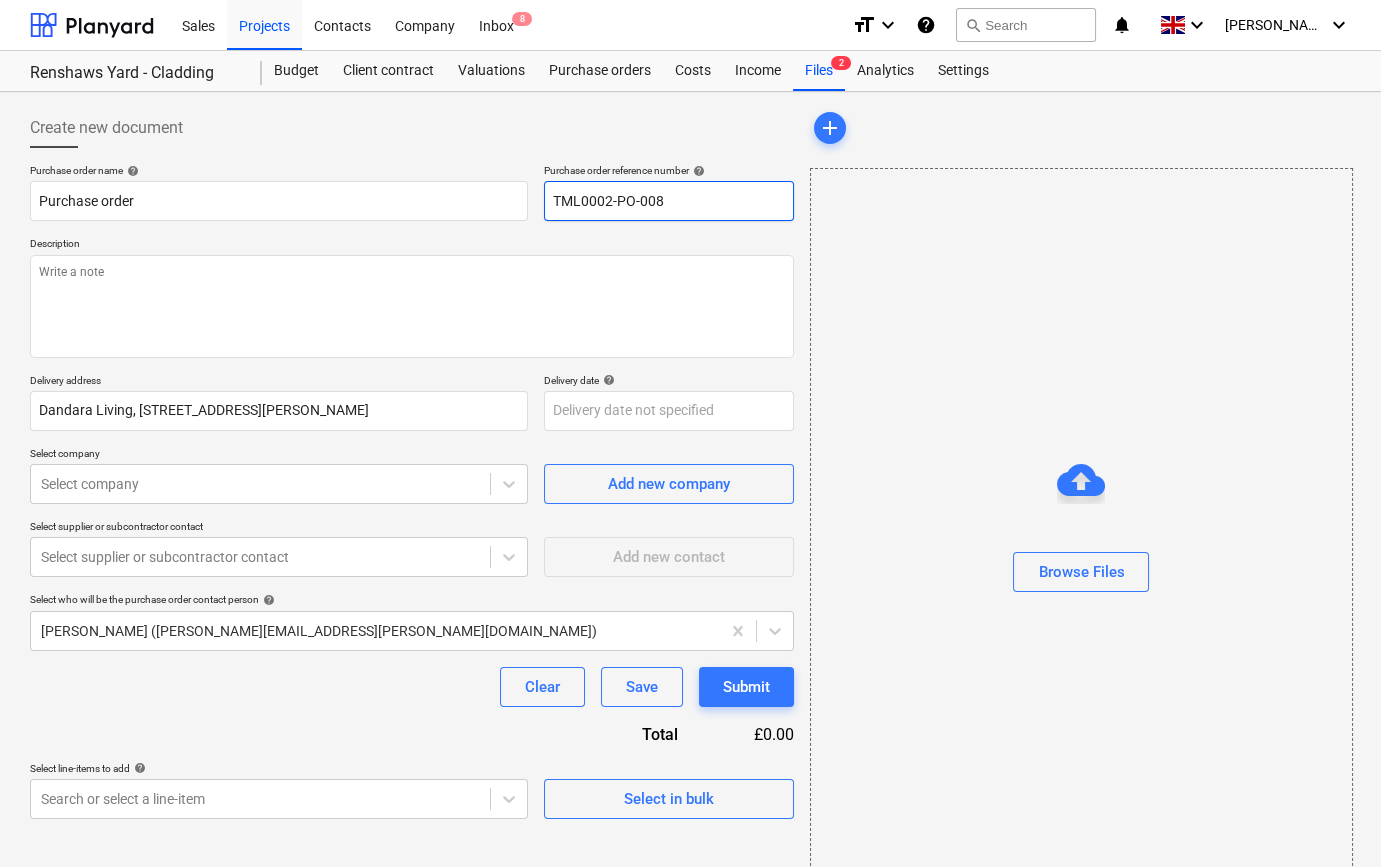 drag, startPoint x: 672, startPoint y: 200, endPoint x: 534, endPoint y: 202, distance: 138.0145 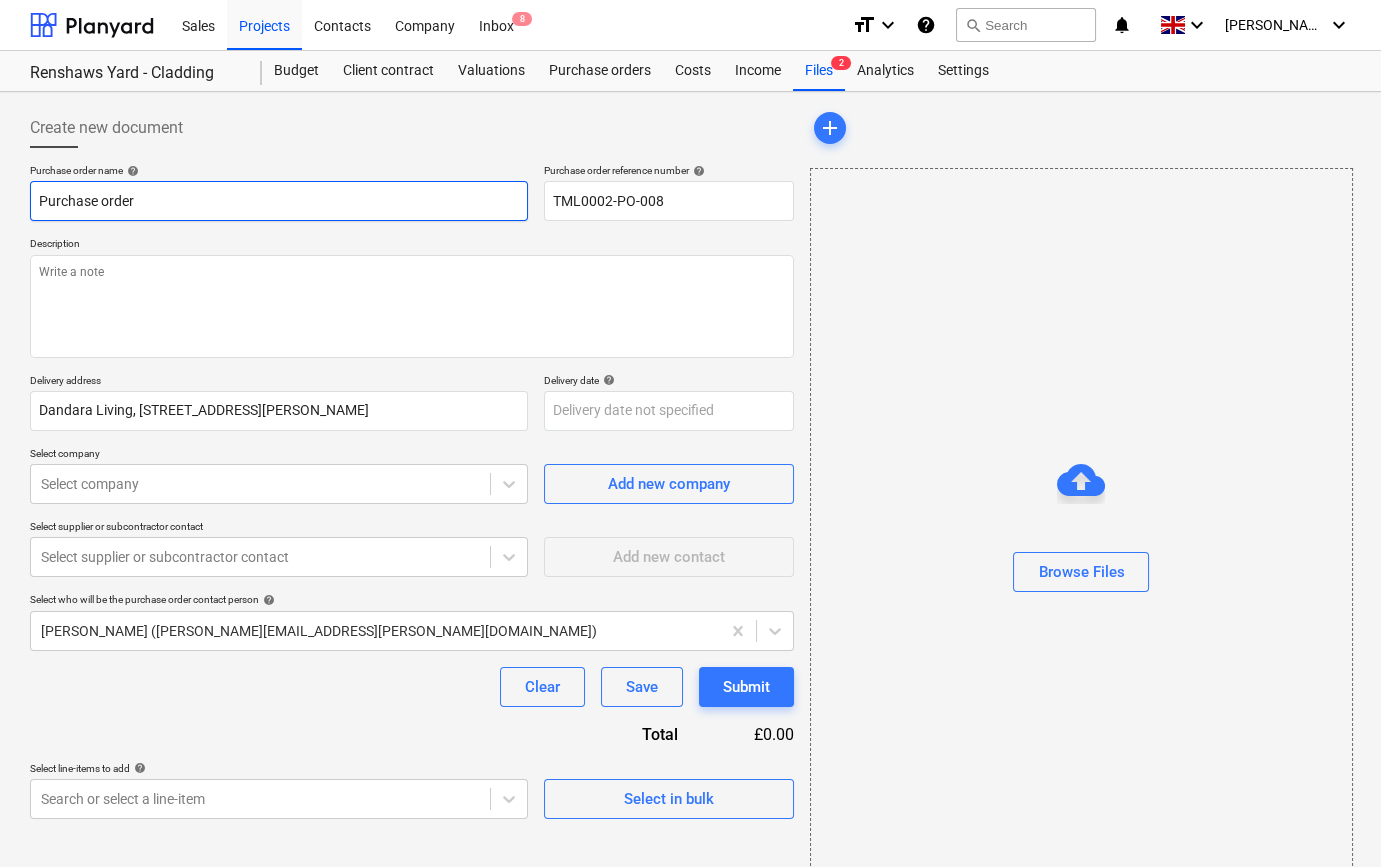 paste on "TML0002-PO-008" 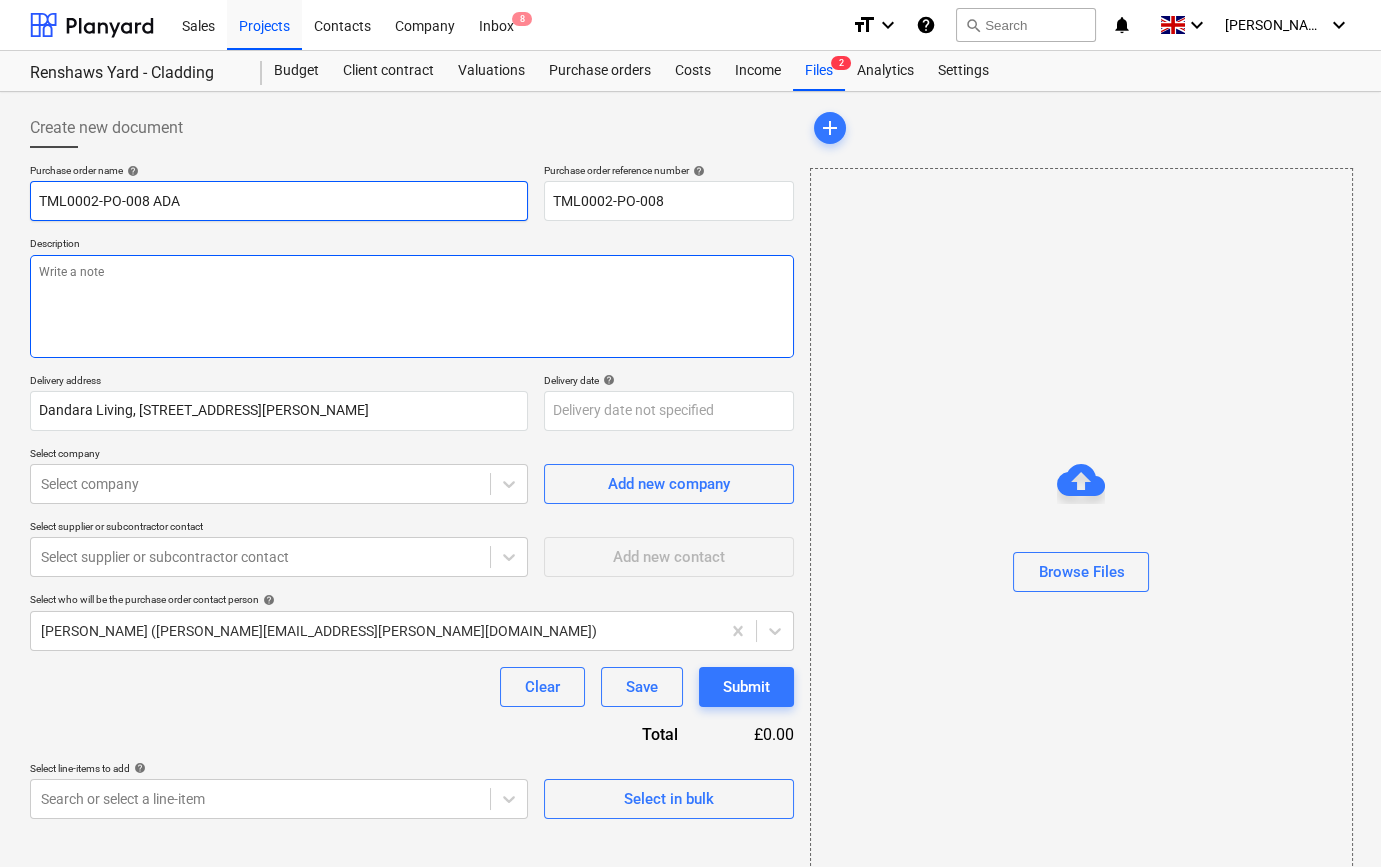 type on "TML0002-PO-008 ADA" 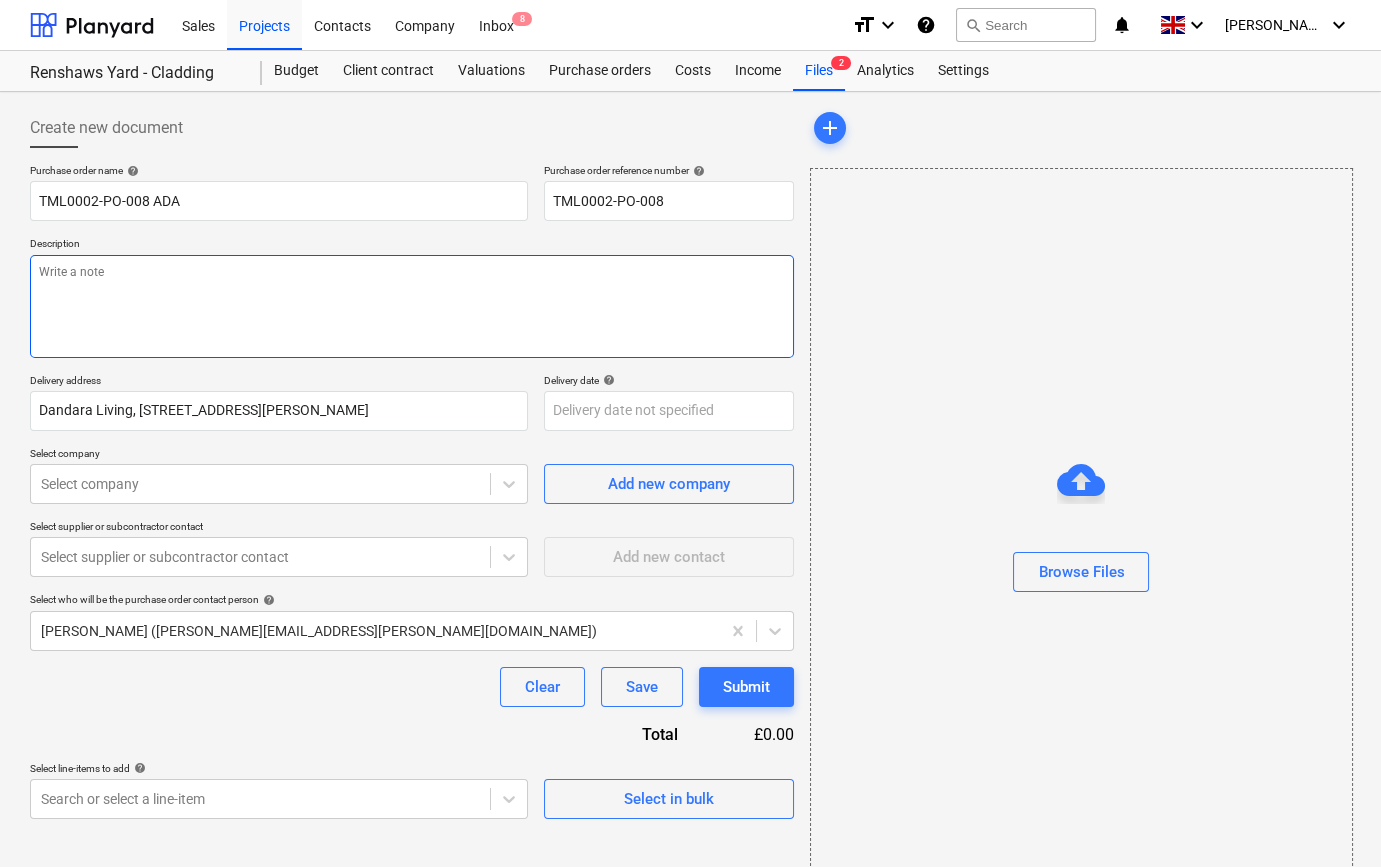 click at bounding box center [412, 306] 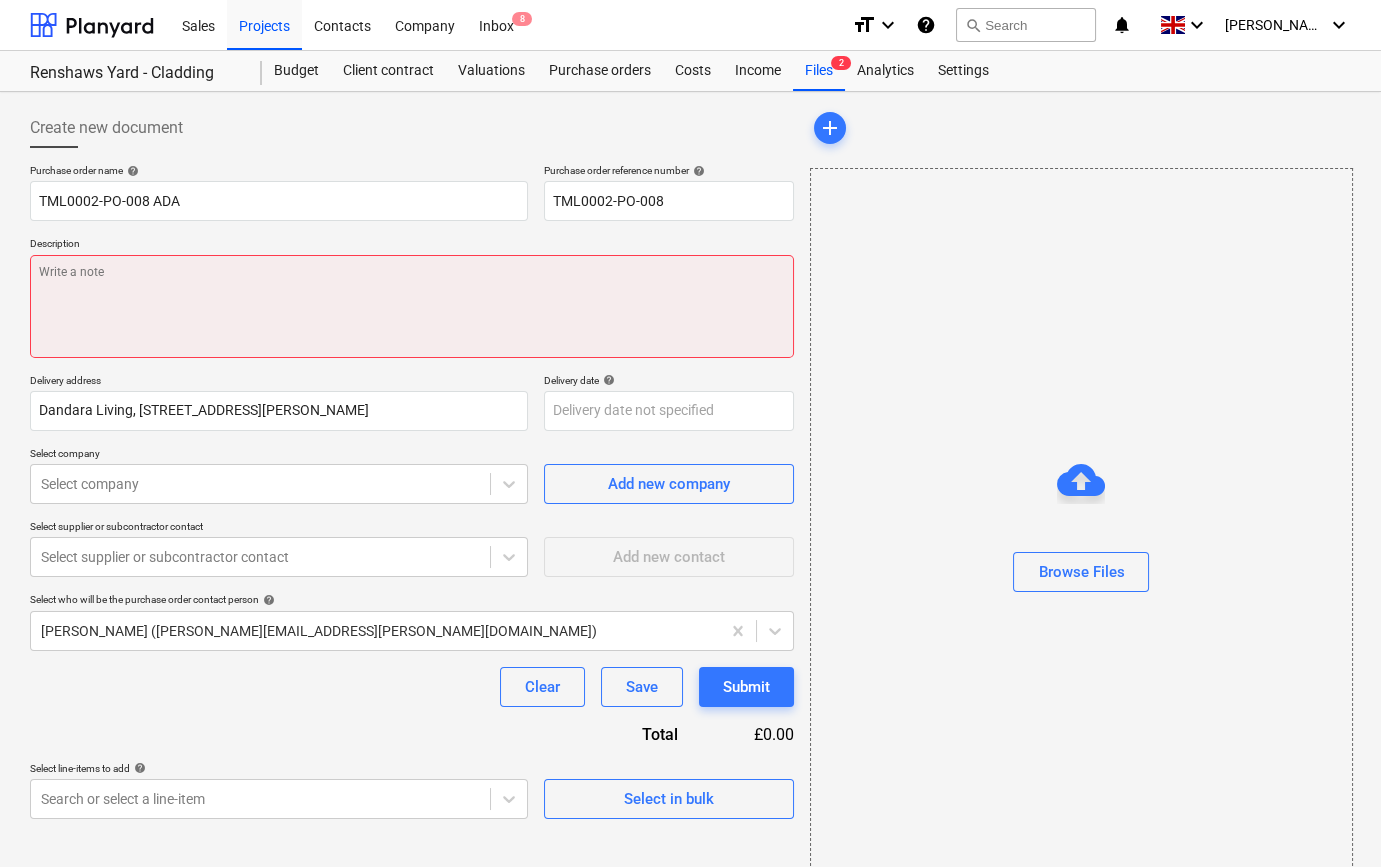 paste on "Site contact [PERSON_NAME] [PHONE_NUMBER]" 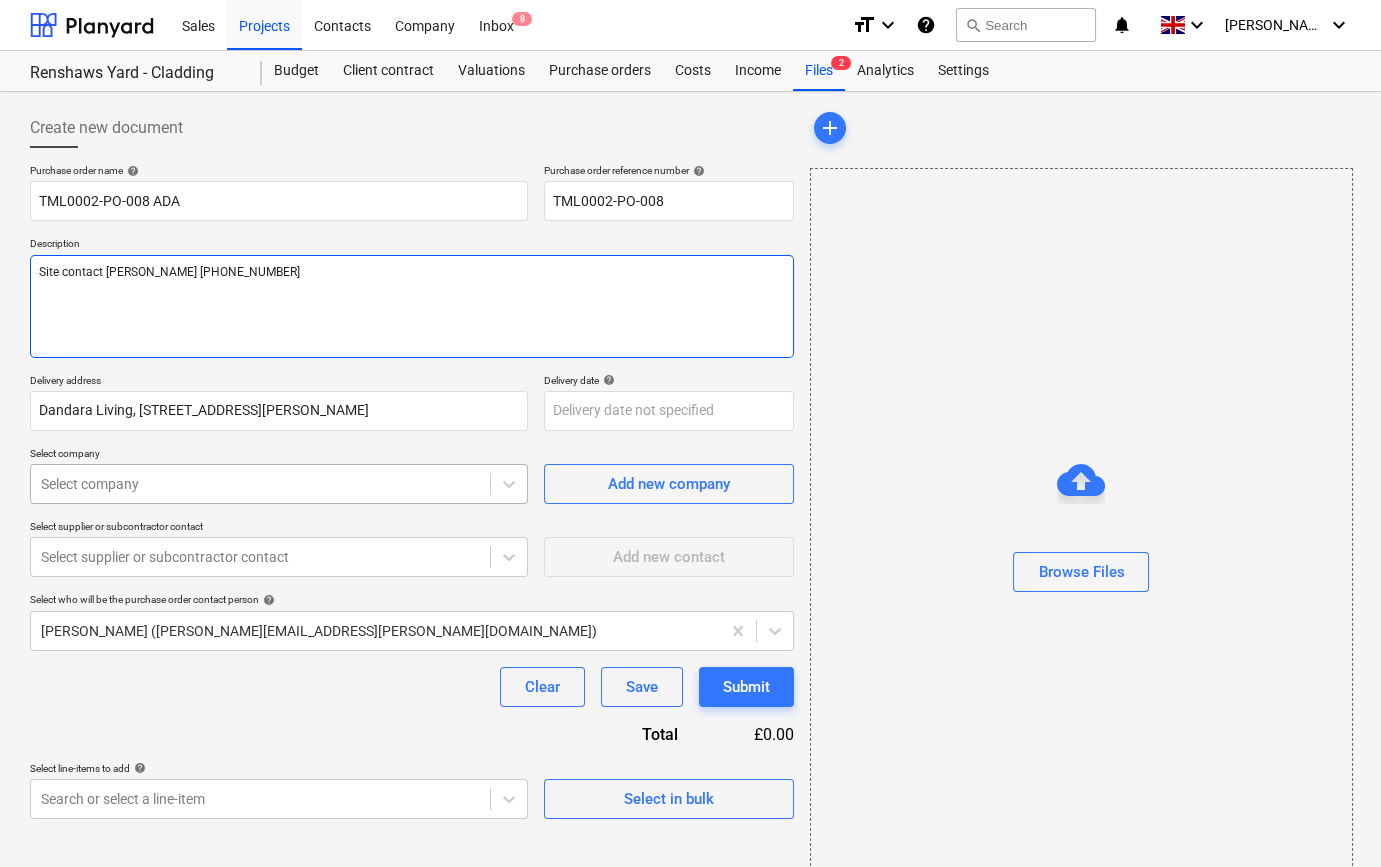 type on "Site contact [PERSON_NAME] [PHONE_NUMBER]" 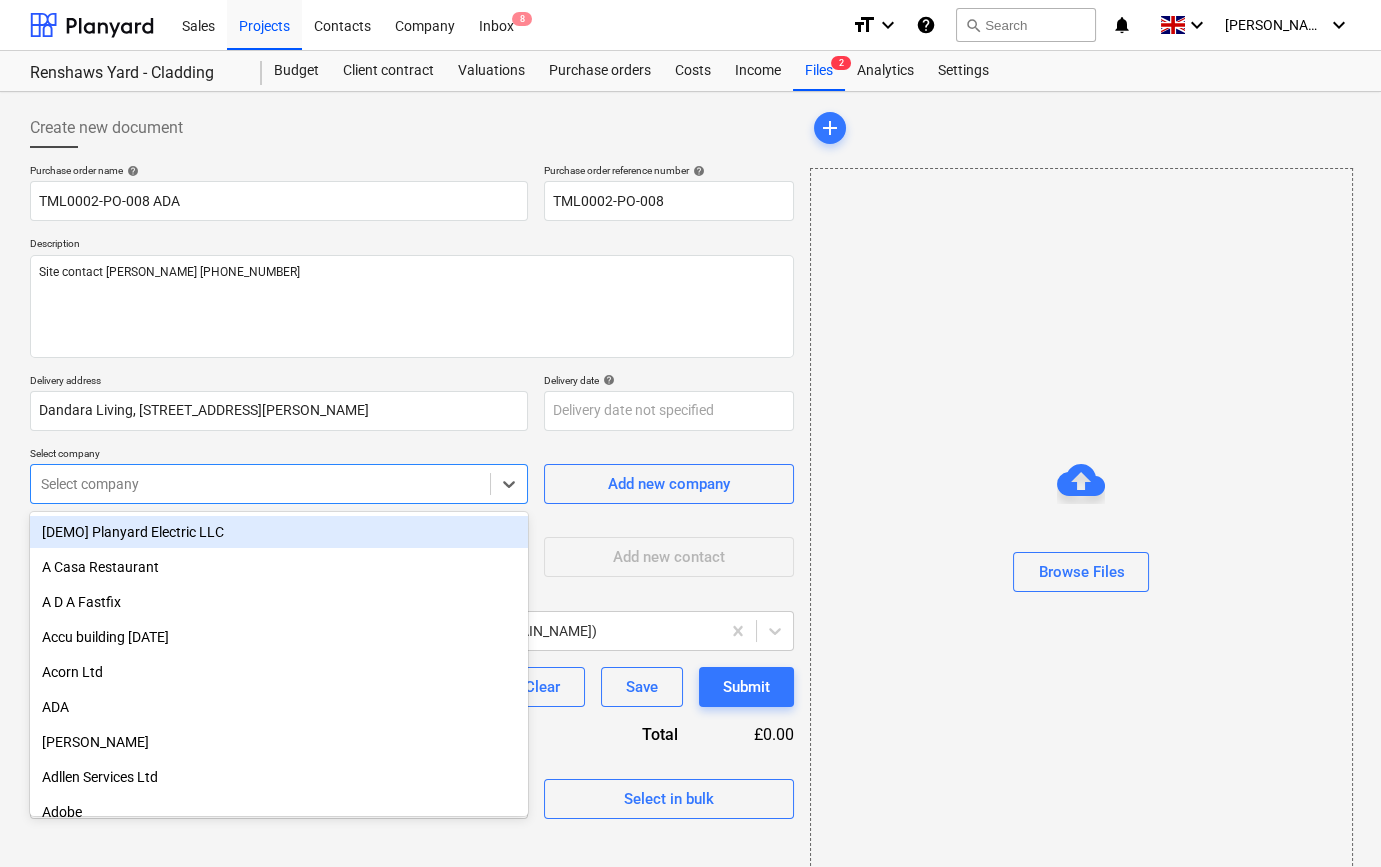 click at bounding box center [260, 484] 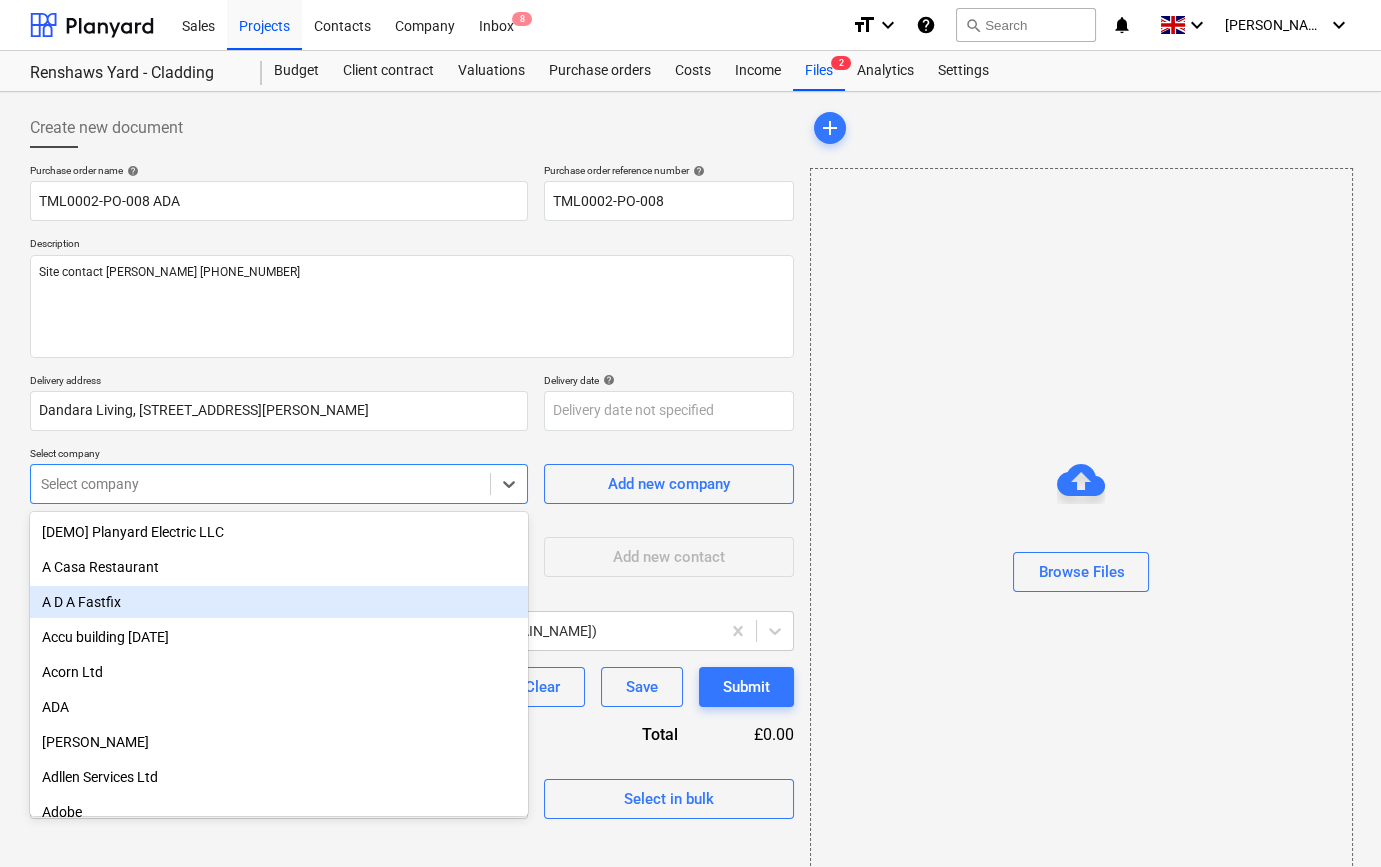 click on "A D A Fastfix" at bounding box center [279, 602] 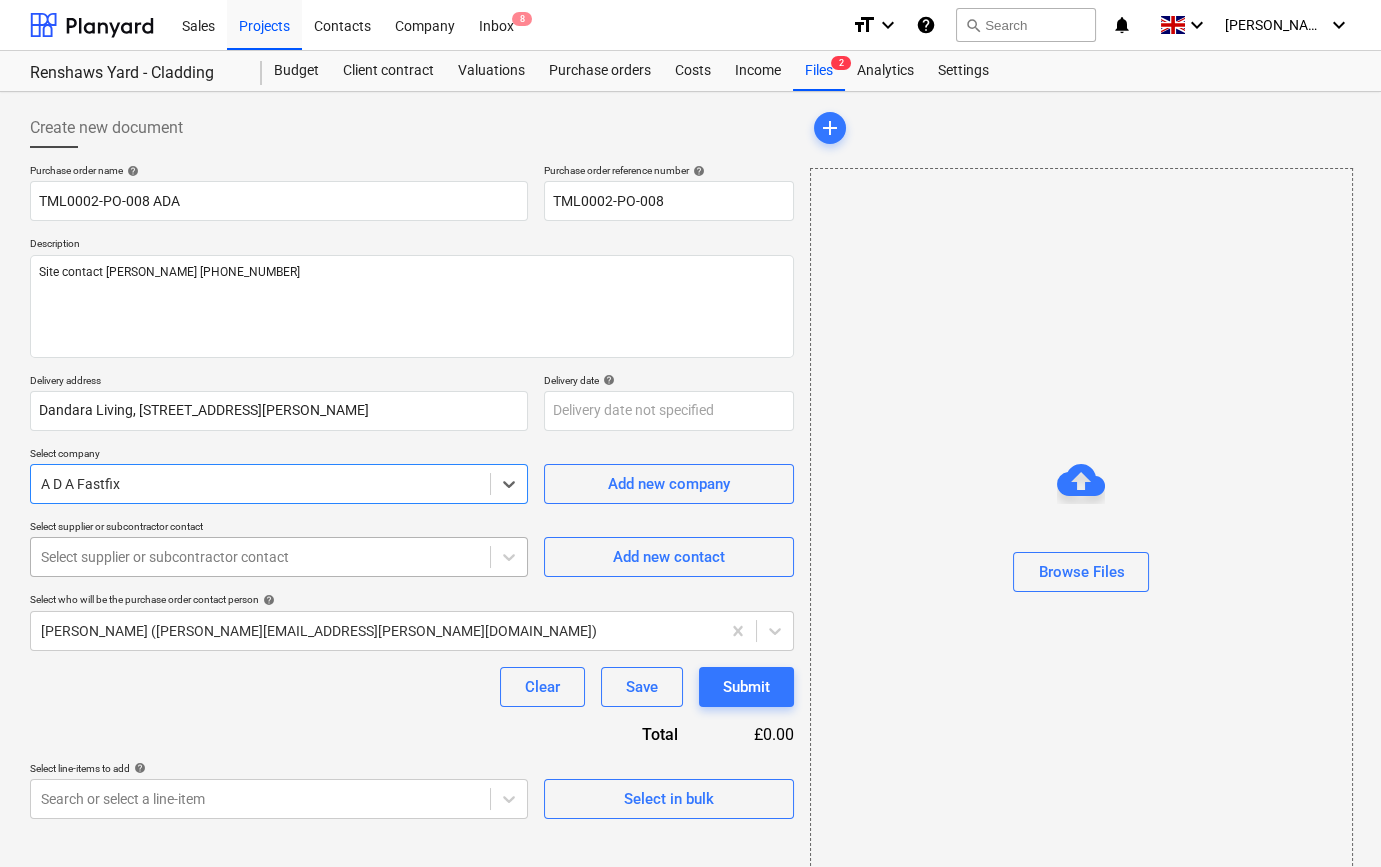 click at bounding box center [260, 557] 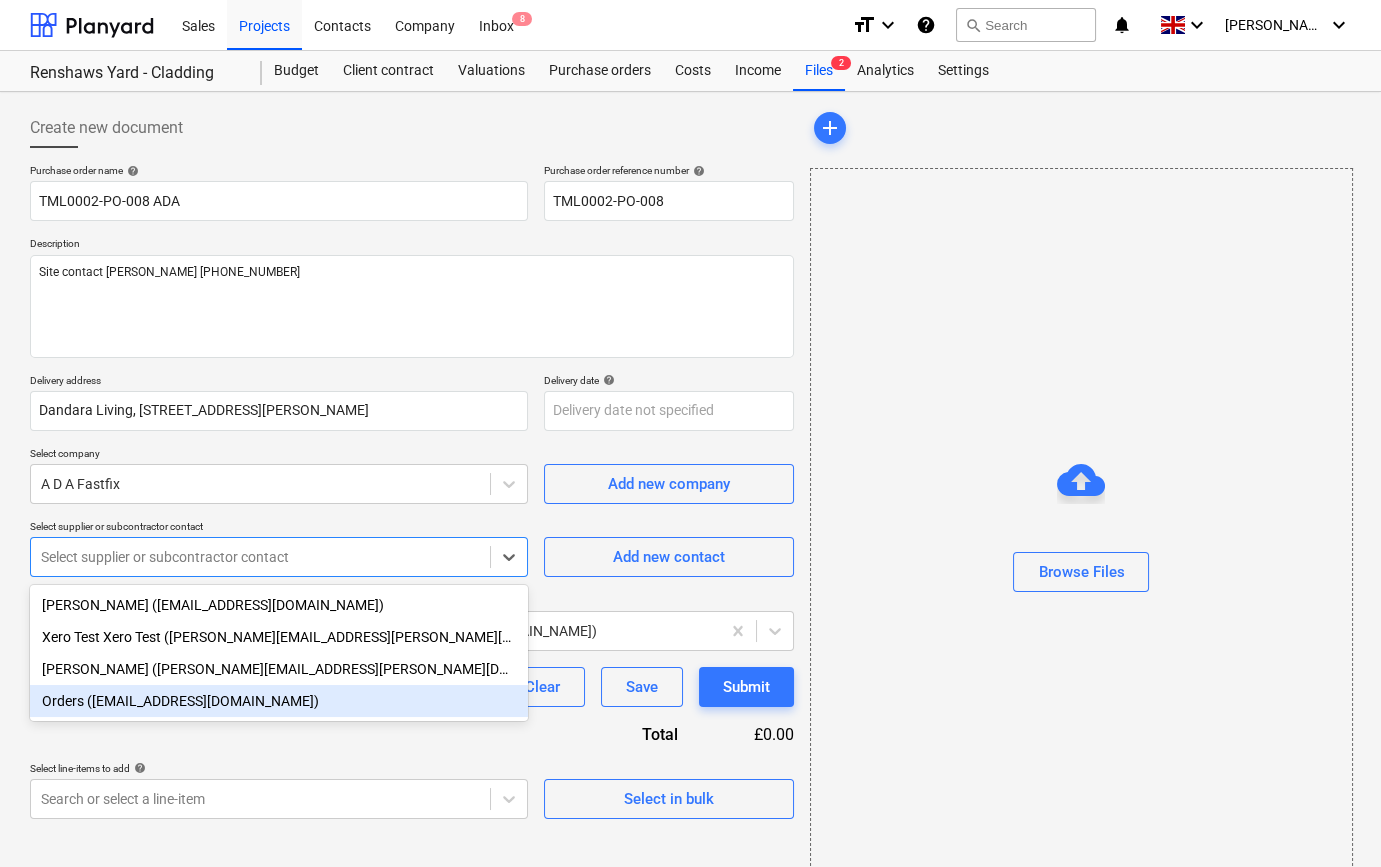 click on "Orders  ([EMAIL_ADDRESS][DOMAIN_NAME])" at bounding box center (279, 701) 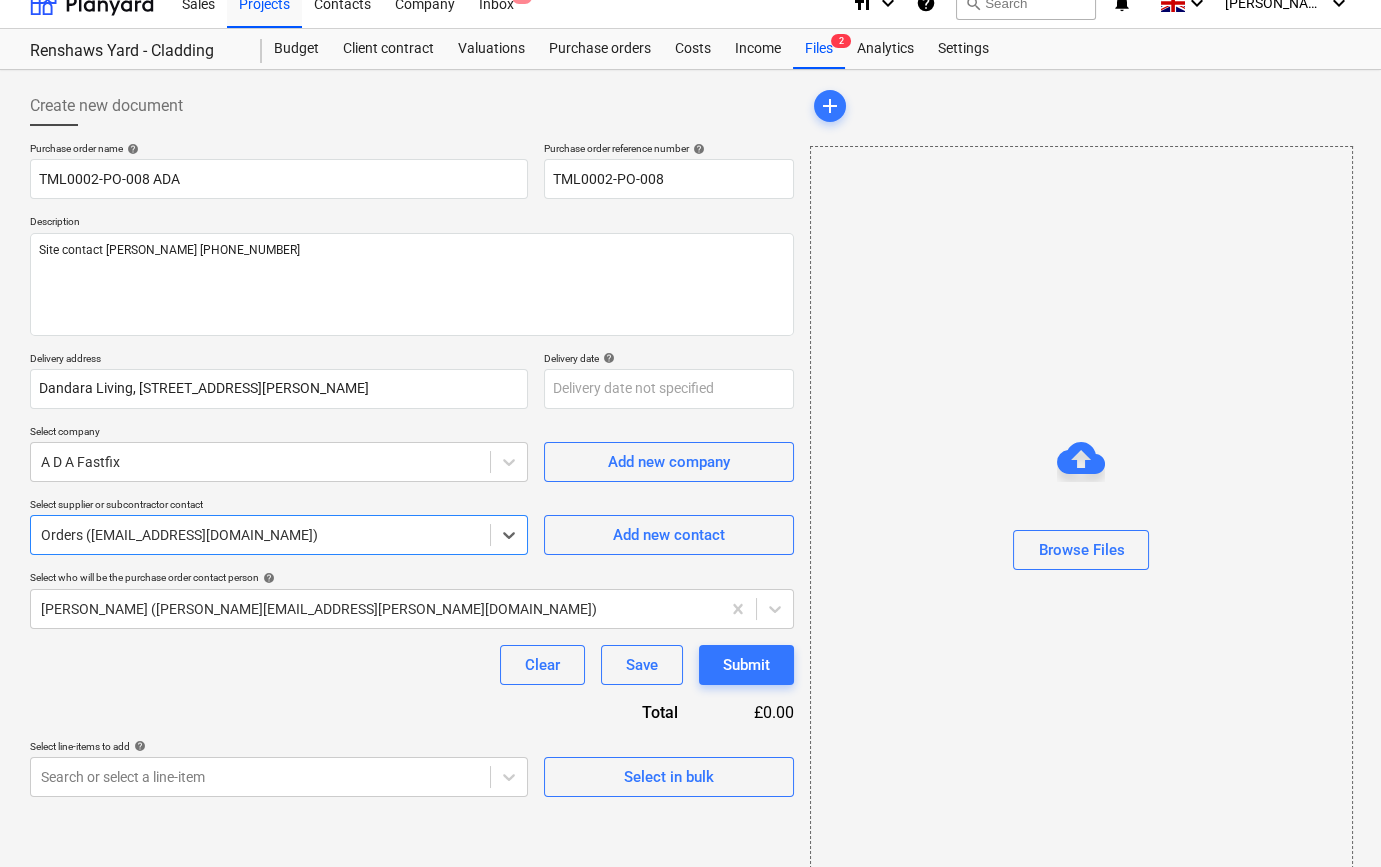 scroll, scrollTop: 43, scrollLeft: 0, axis: vertical 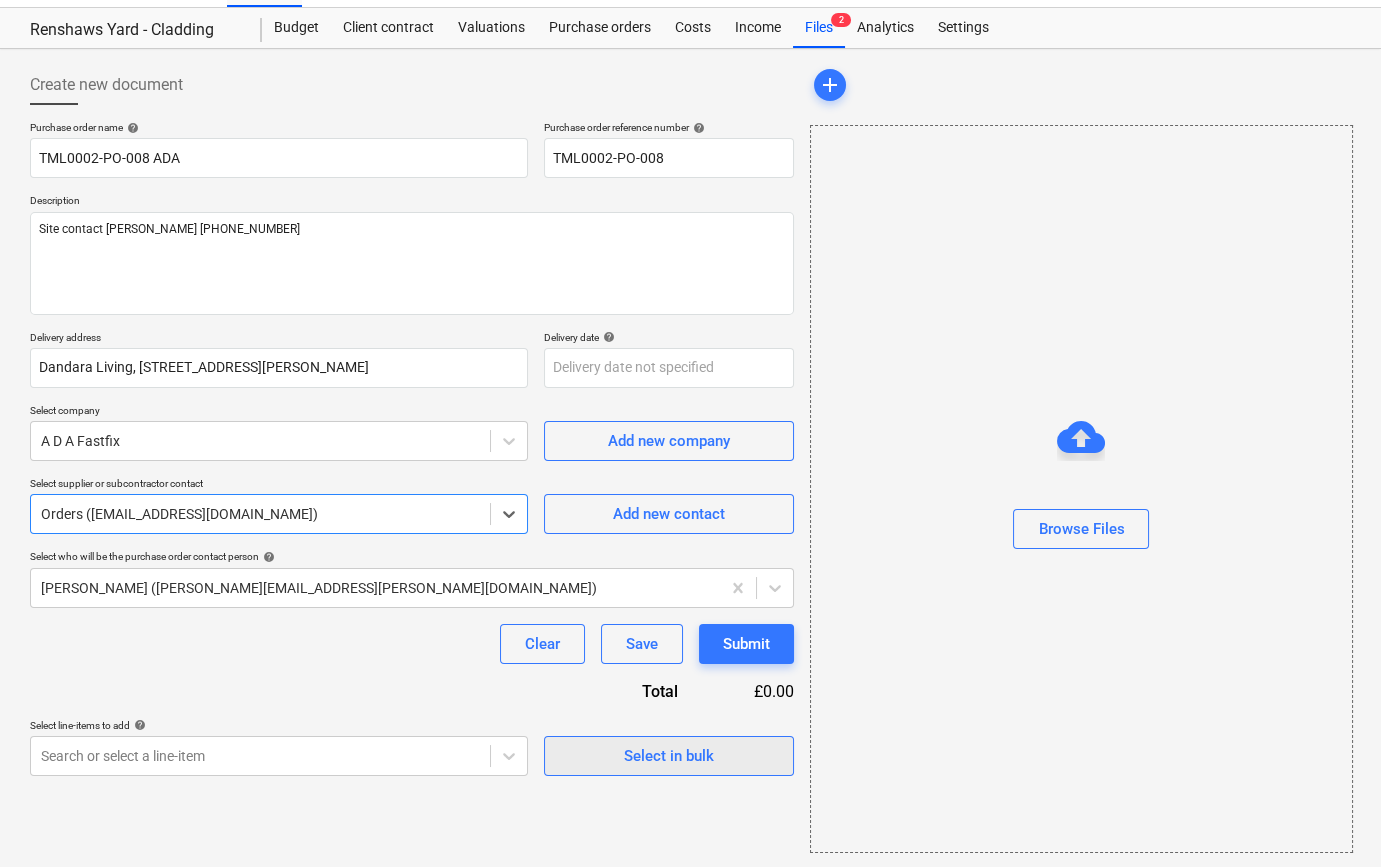 click on "Select in bulk" at bounding box center [669, 756] 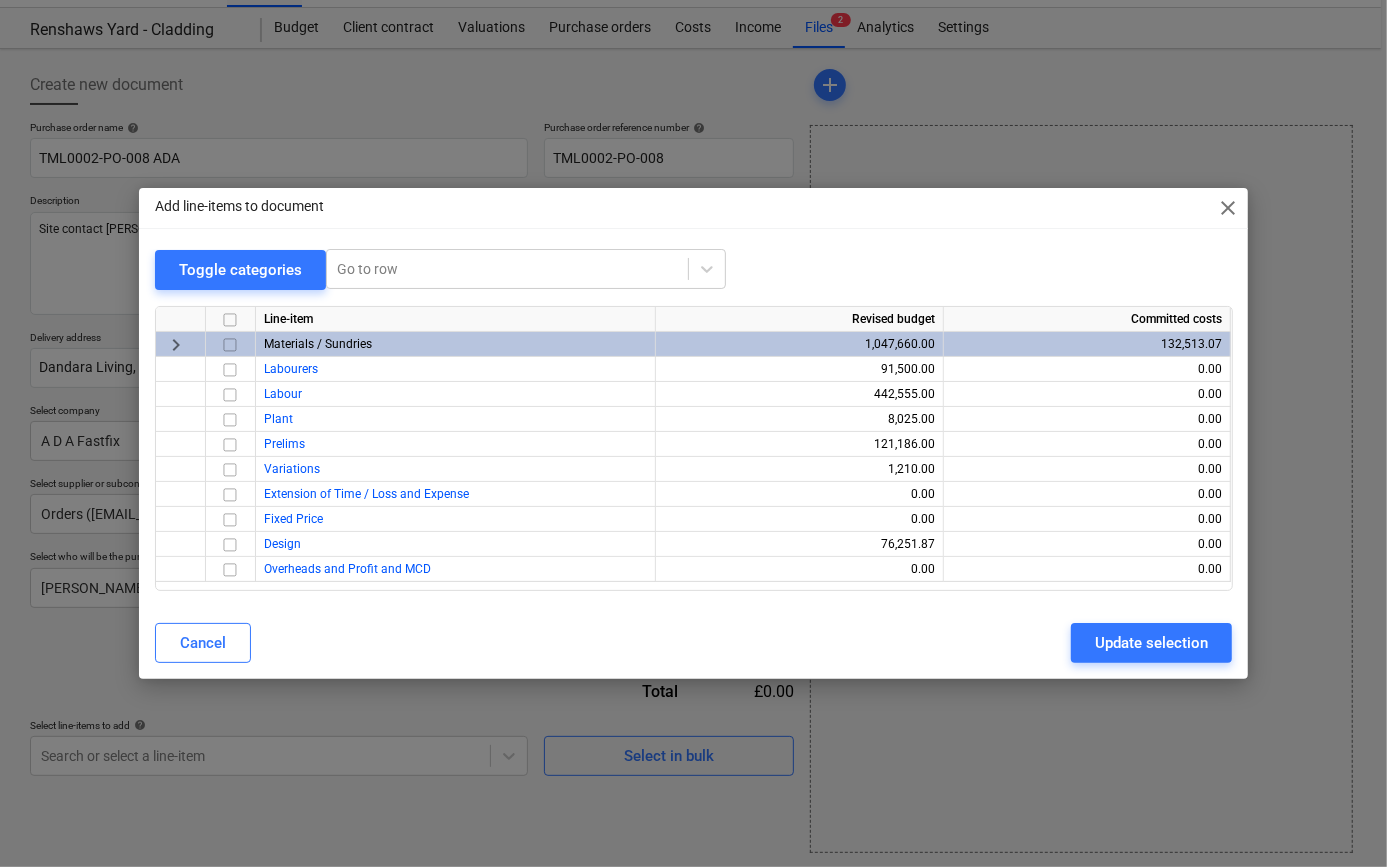 click at bounding box center [230, 345] 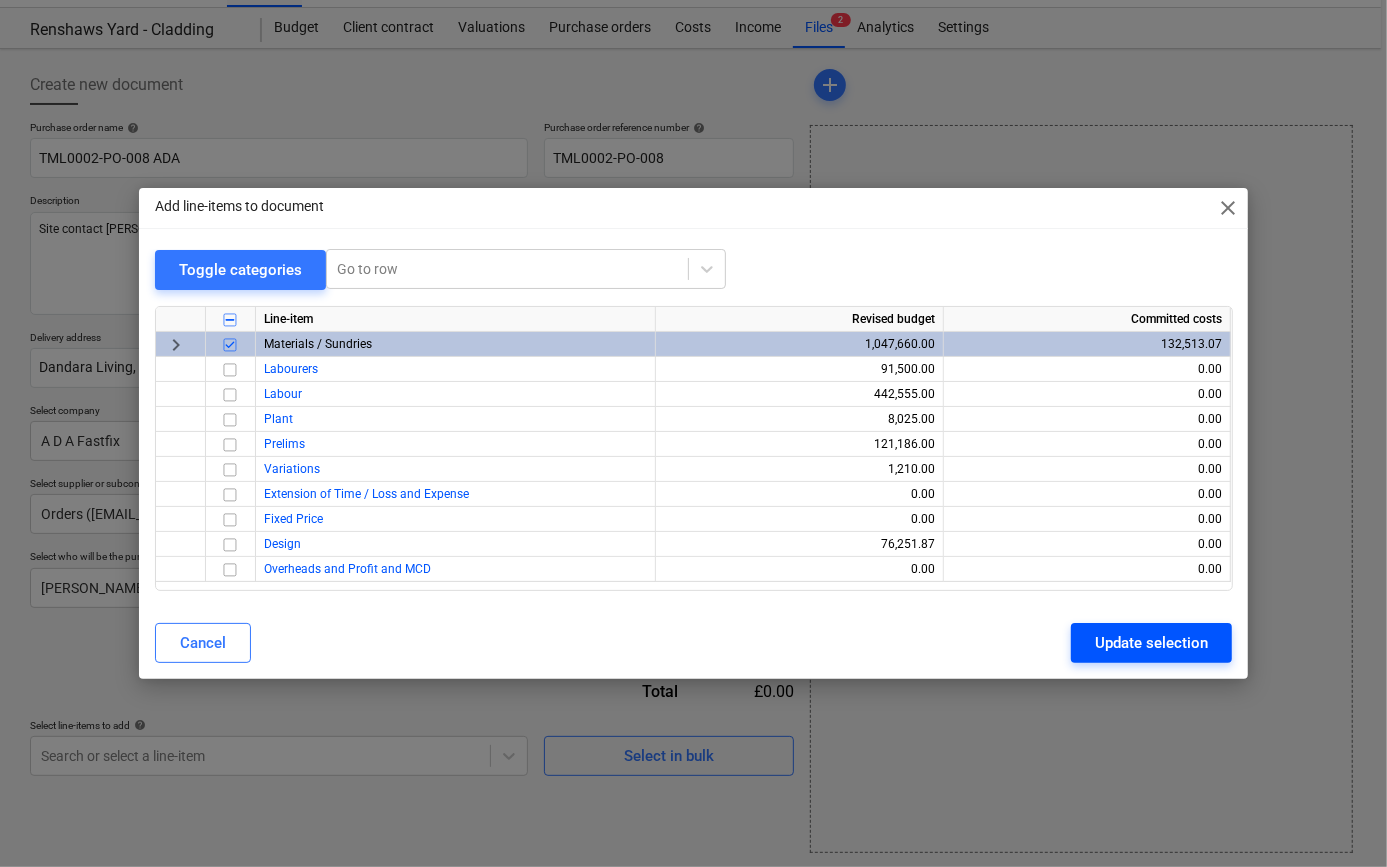 click on "Update selection" at bounding box center (1151, 643) 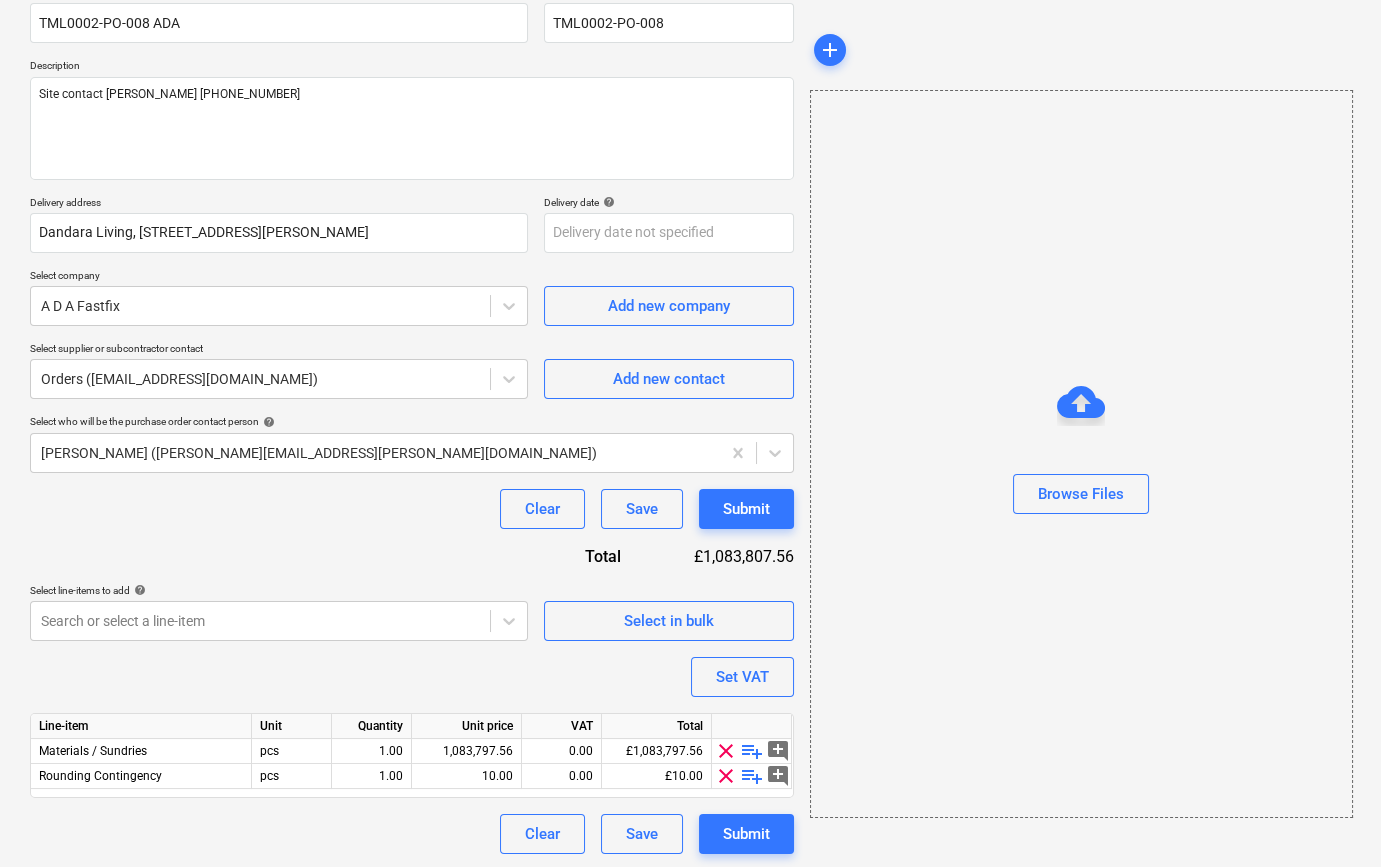 scroll, scrollTop: 180, scrollLeft: 0, axis: vertical 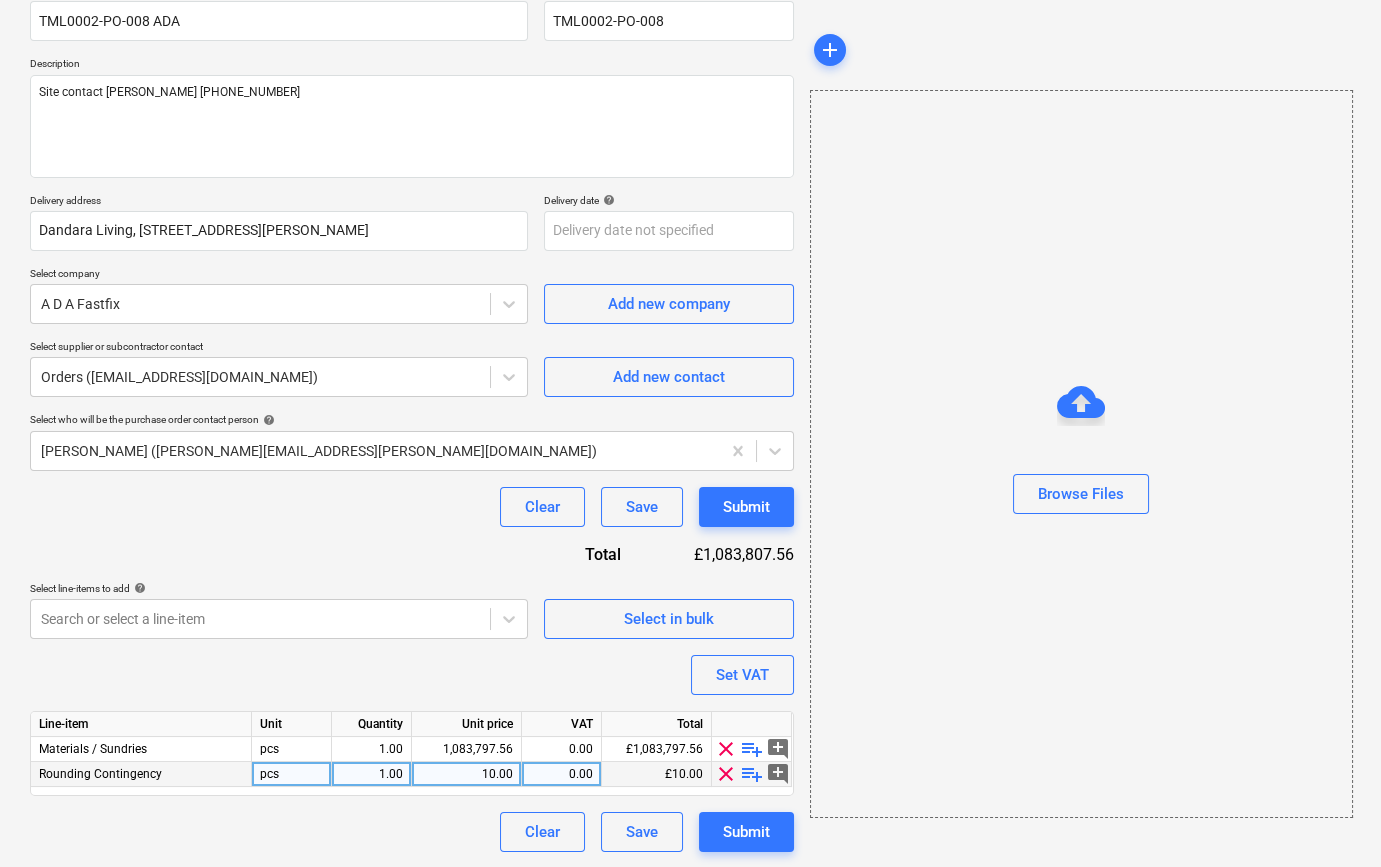 click on "clear" at bounding box center [726, 774] 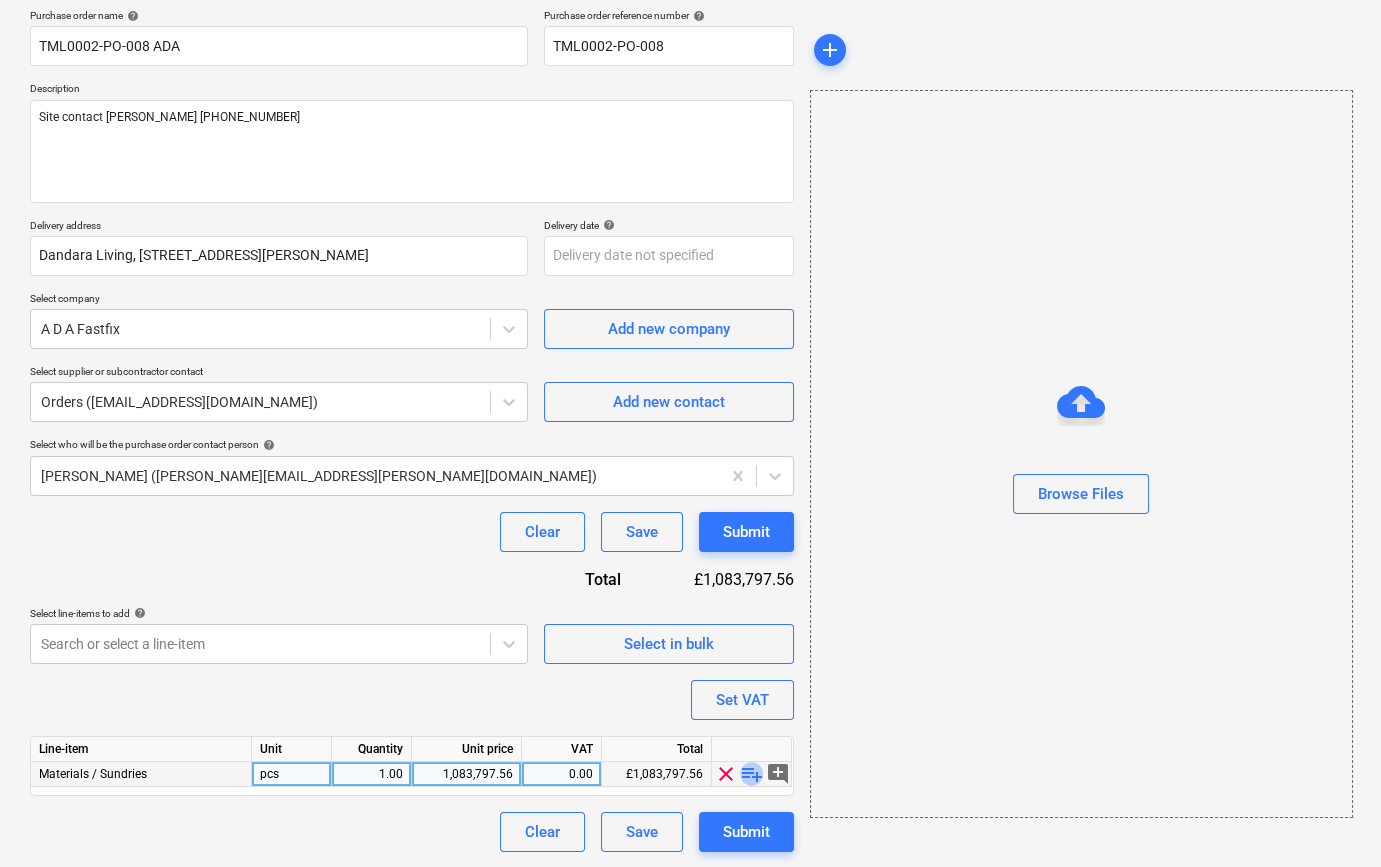 click on "playlist_add" at bounding box center (752, 774) 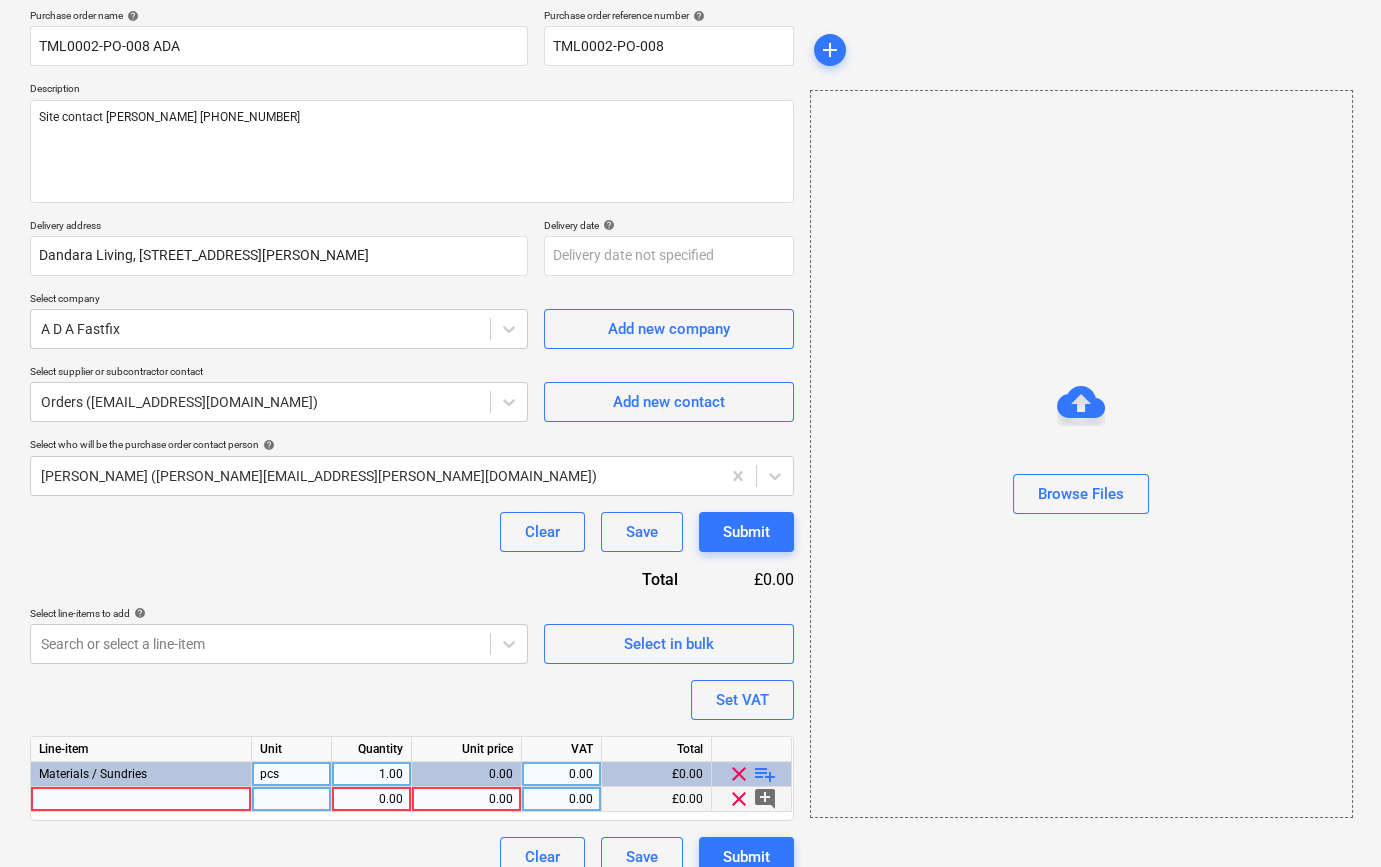 click at bounding box center [141, 799] 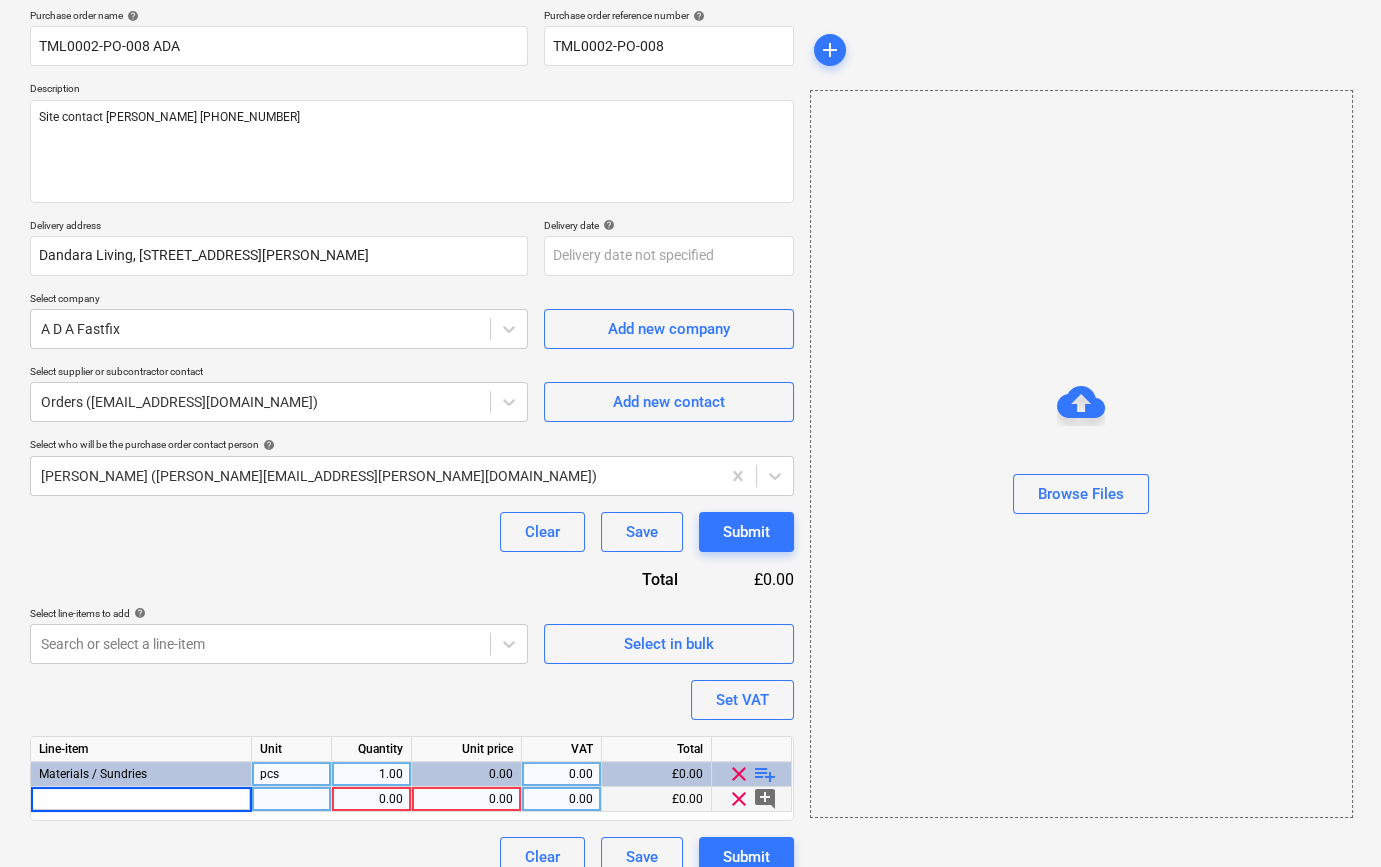 type on "2.4m x 1.2m Translucent Correx Fire Retardent Sheet LPS1207" 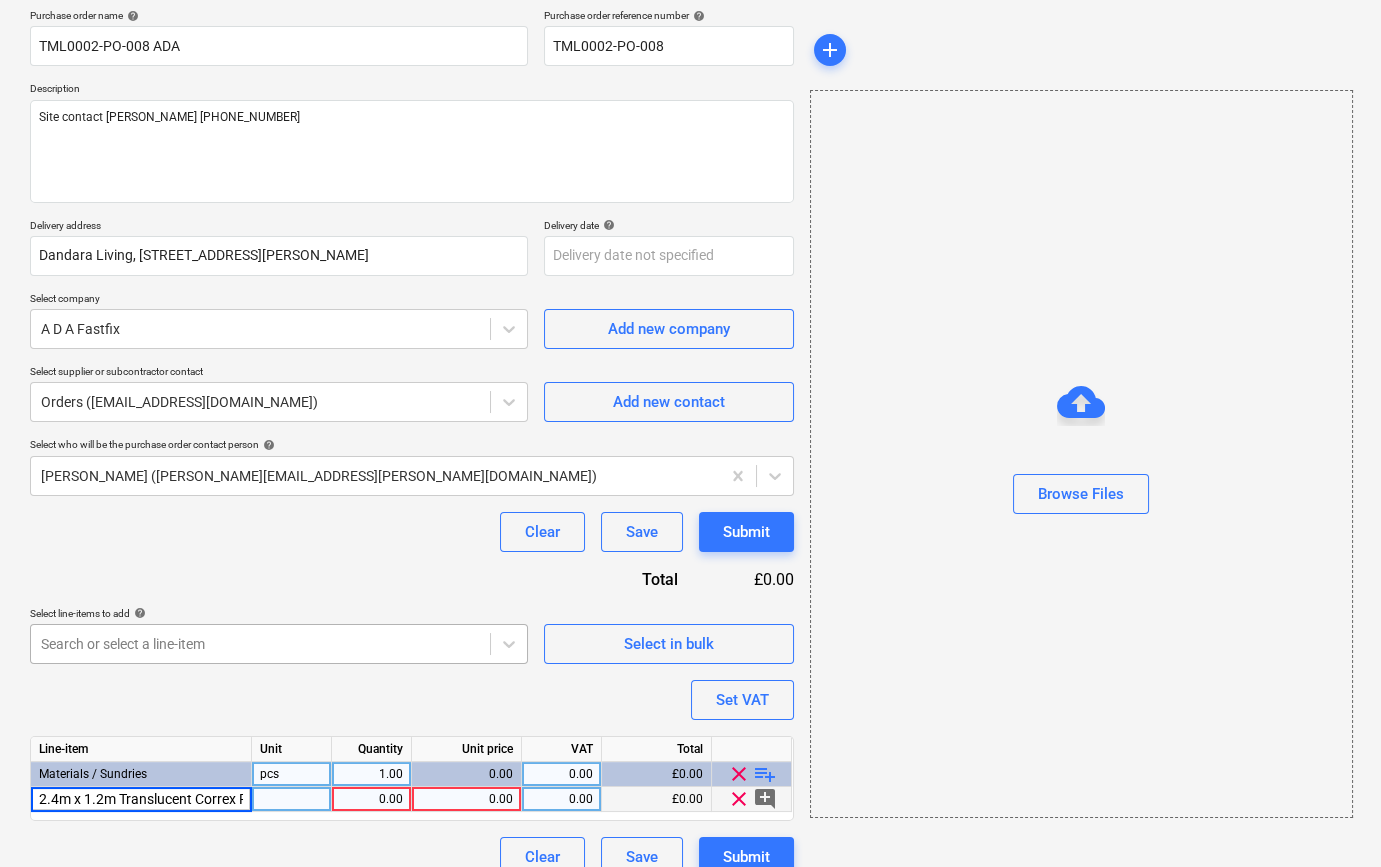 scroll, scrollTop: 0, scrollLeft: 182, axis: horizontal 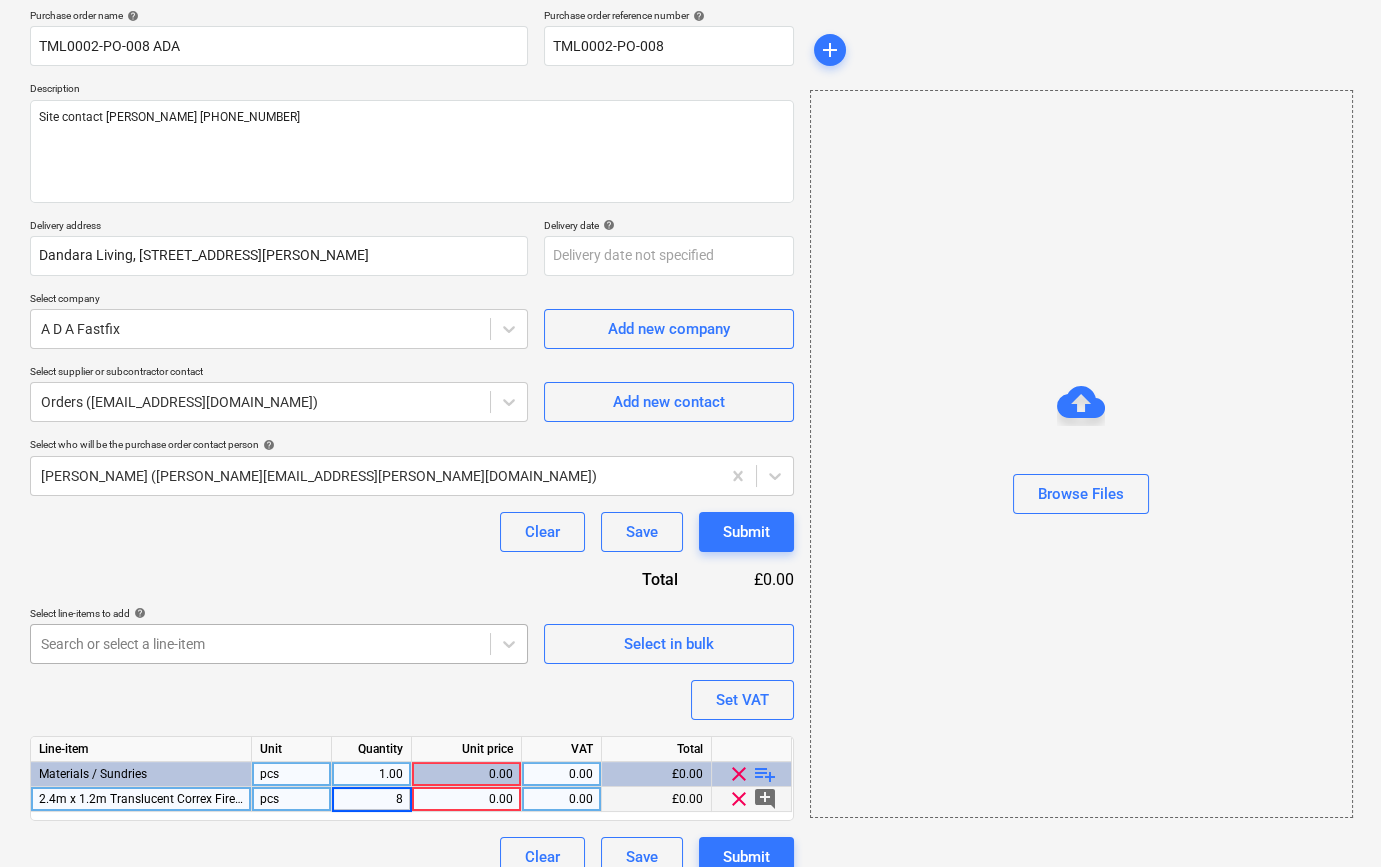 type on "80" 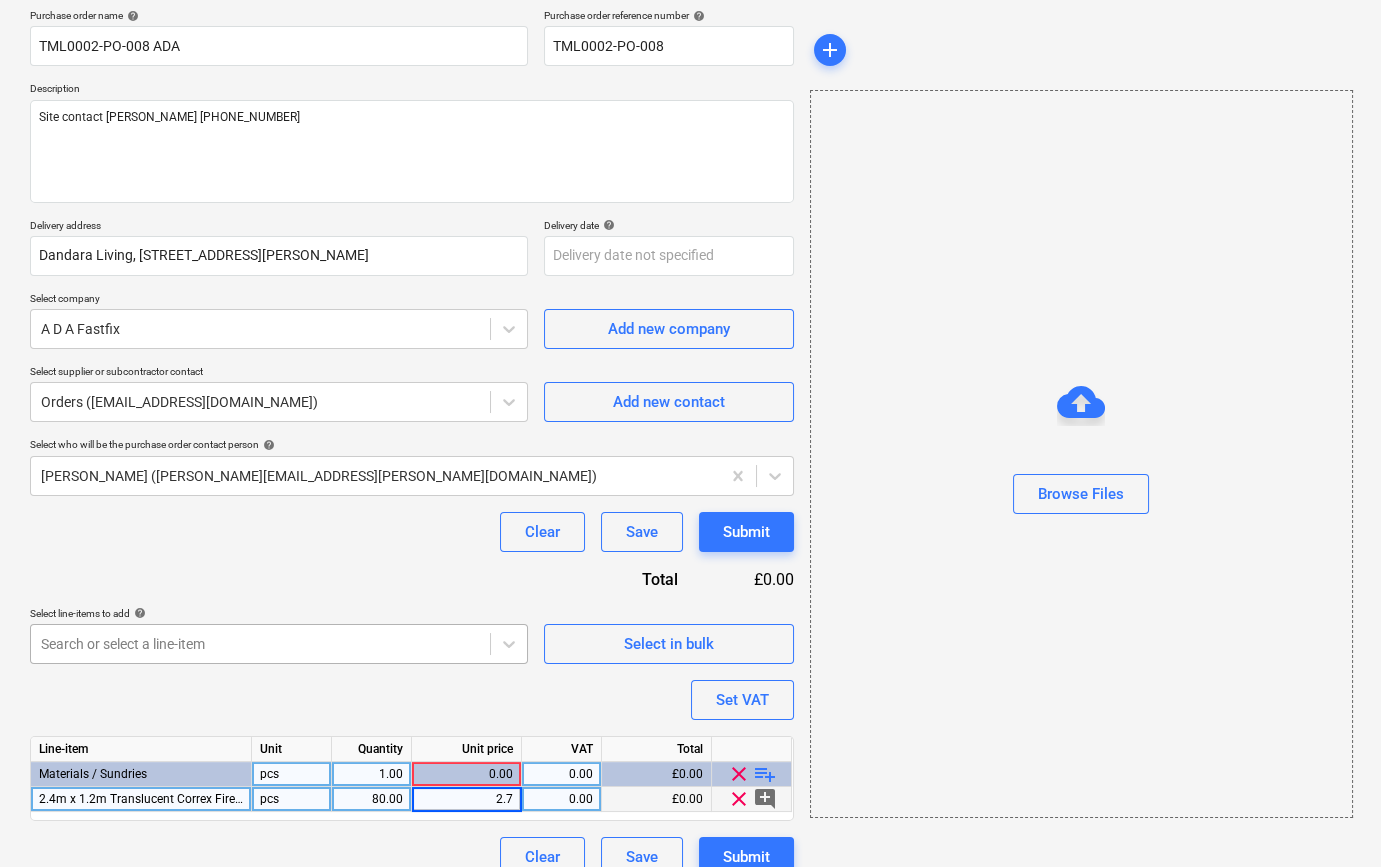 type on "2.75" 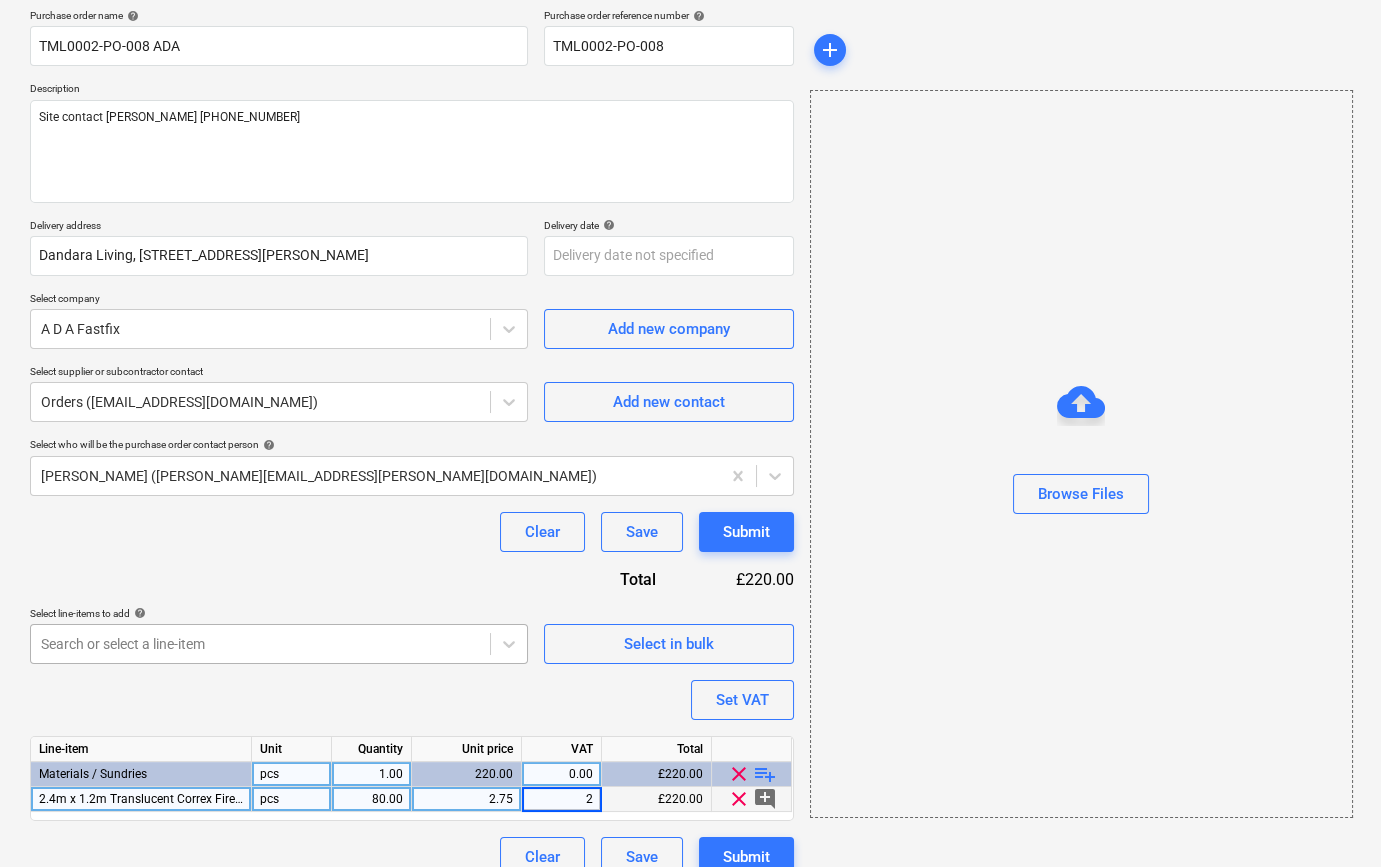 type on "20" 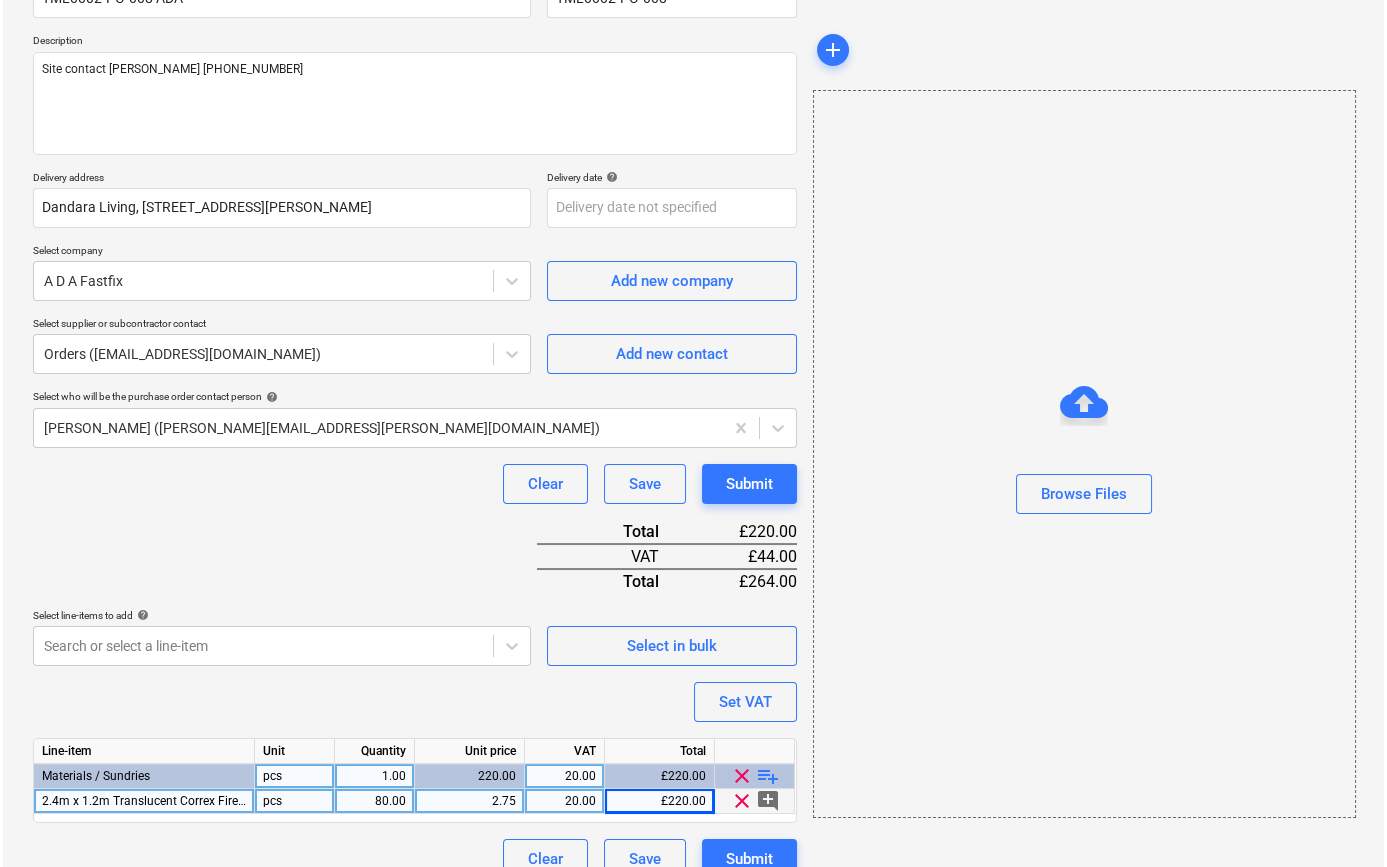 scroll, scrollTop: 230, scrollLeft: 0, axis: vertical 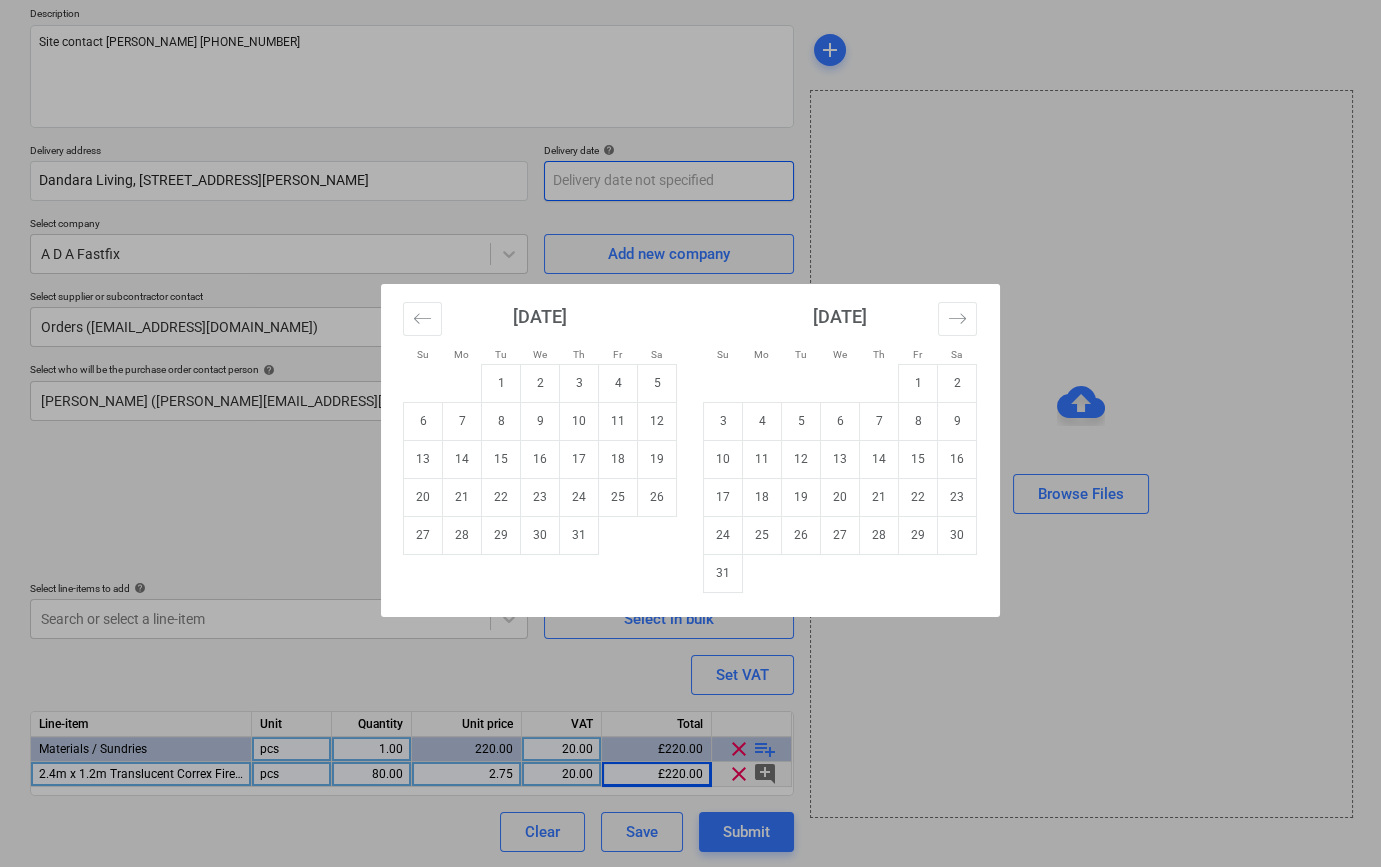 click on "Sales Projects Contacts Company Inbox 8 format_size keyboard_arrow_down help search Search notifications 0 keyboard_arrow_down [PERSON_NAME] keyboard_arrow_down Renshaws Yard - Cladding Budget Client contract Valuations Purchase orders Costs Income Files 2 Analytics Settings Create new document Purchase order name help TML0002-PO-008 ADA Purchase order reference number help TML0002-PO-008 Description  Site contact [PERSON_NAME] [PHONE_NUMBER] Delivery address [GEOGRAPHIC_DATA][STREET_ADDRESS][PERSON_NAME] Delivery date help Press the down arrow key to interact with the calendar and
select a date. Press the question mark key to get the keyboard shortcuts for changing dates. Select company A D A Fastfix   Add new company Select supplier or subcontractor contact Orders  ([EMAIL_ADDRESS][DOMAIN_NAME]) Add new contact Select who will be the purchase order contact person help [PERSON_NAME] ([PERSON_NAME][EMAIL_ADDRESS][PERSON_NAME][DOMAIN_NAME]) Clear Save Submit Total £220.00 VAT £44.00 Total £264.00 Select line-items to add help x" at bounding box center (690, 203) 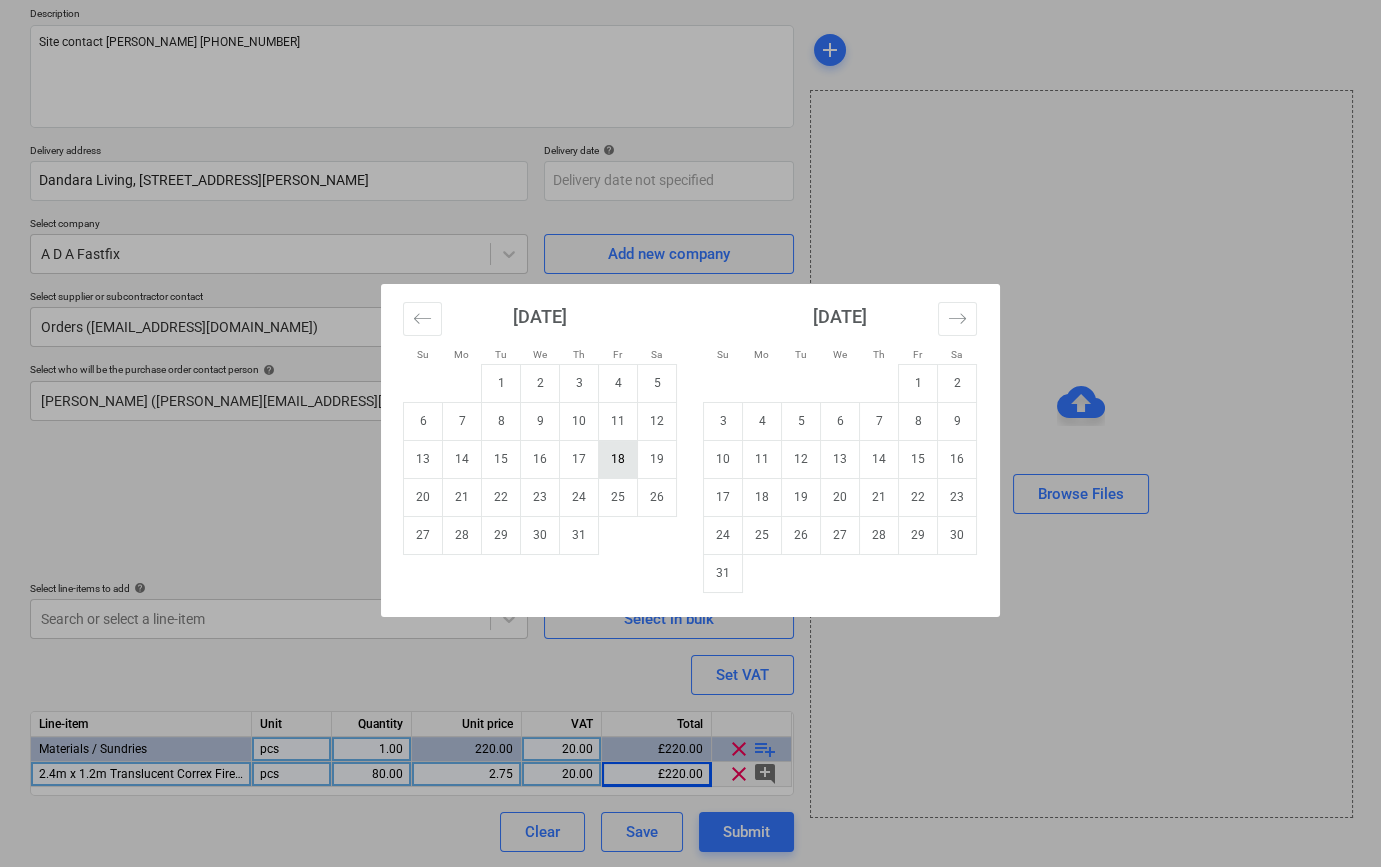 click on "18" at bounding box center [618, 459] 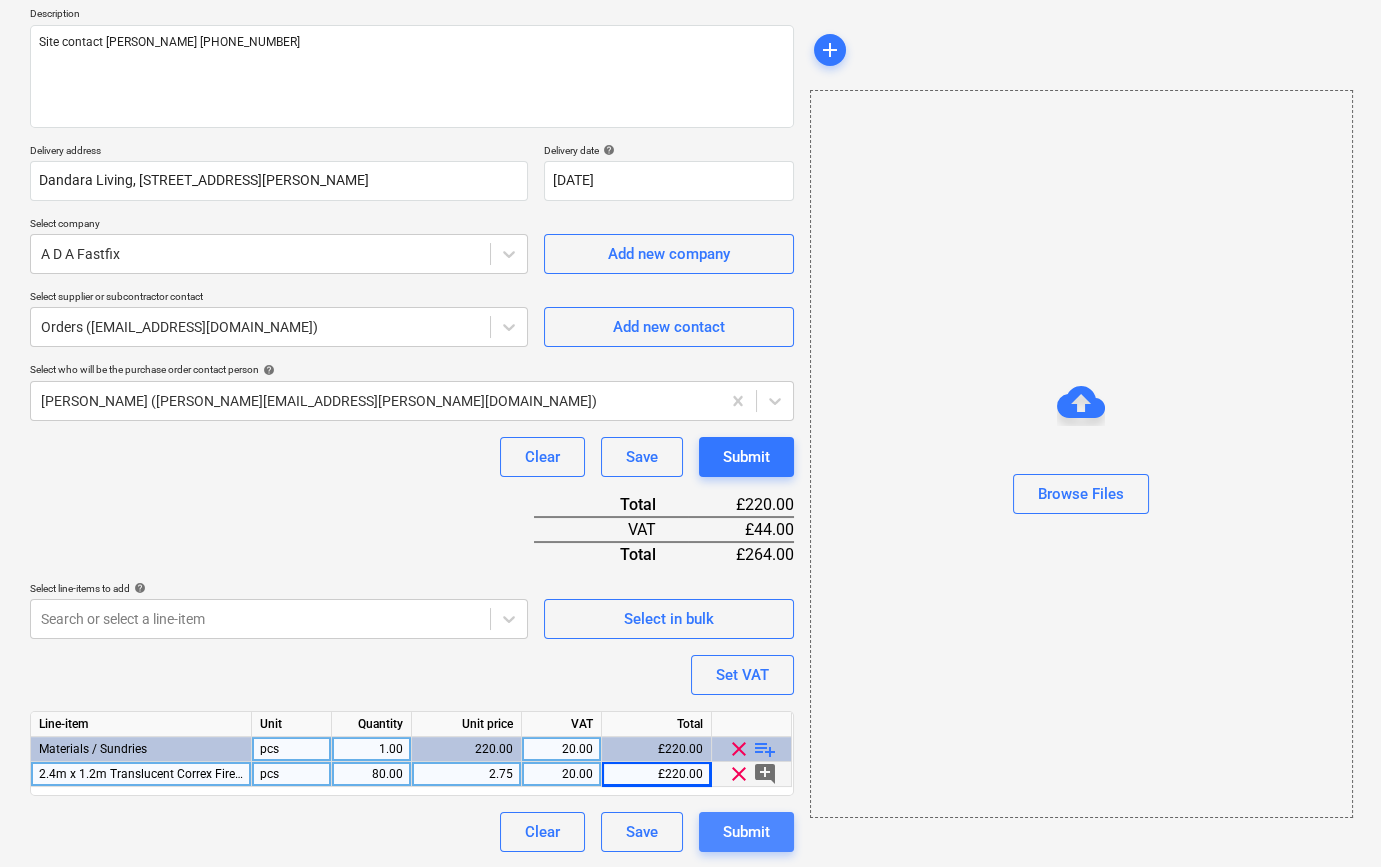click on "Submit" at bounding box center [746, 832] 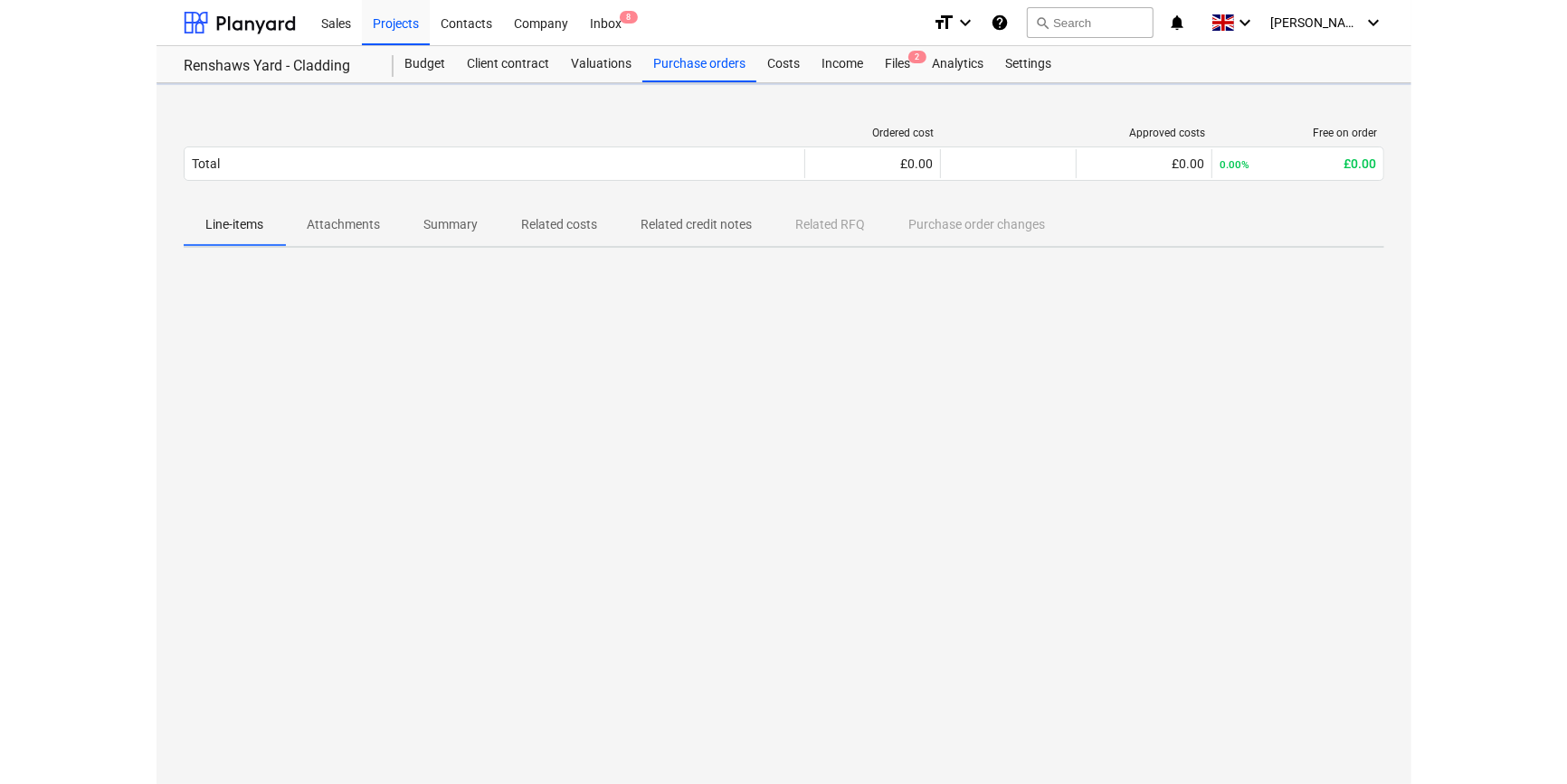 scroll, scrollTop: 0, scrollLeft: 0, axis: both 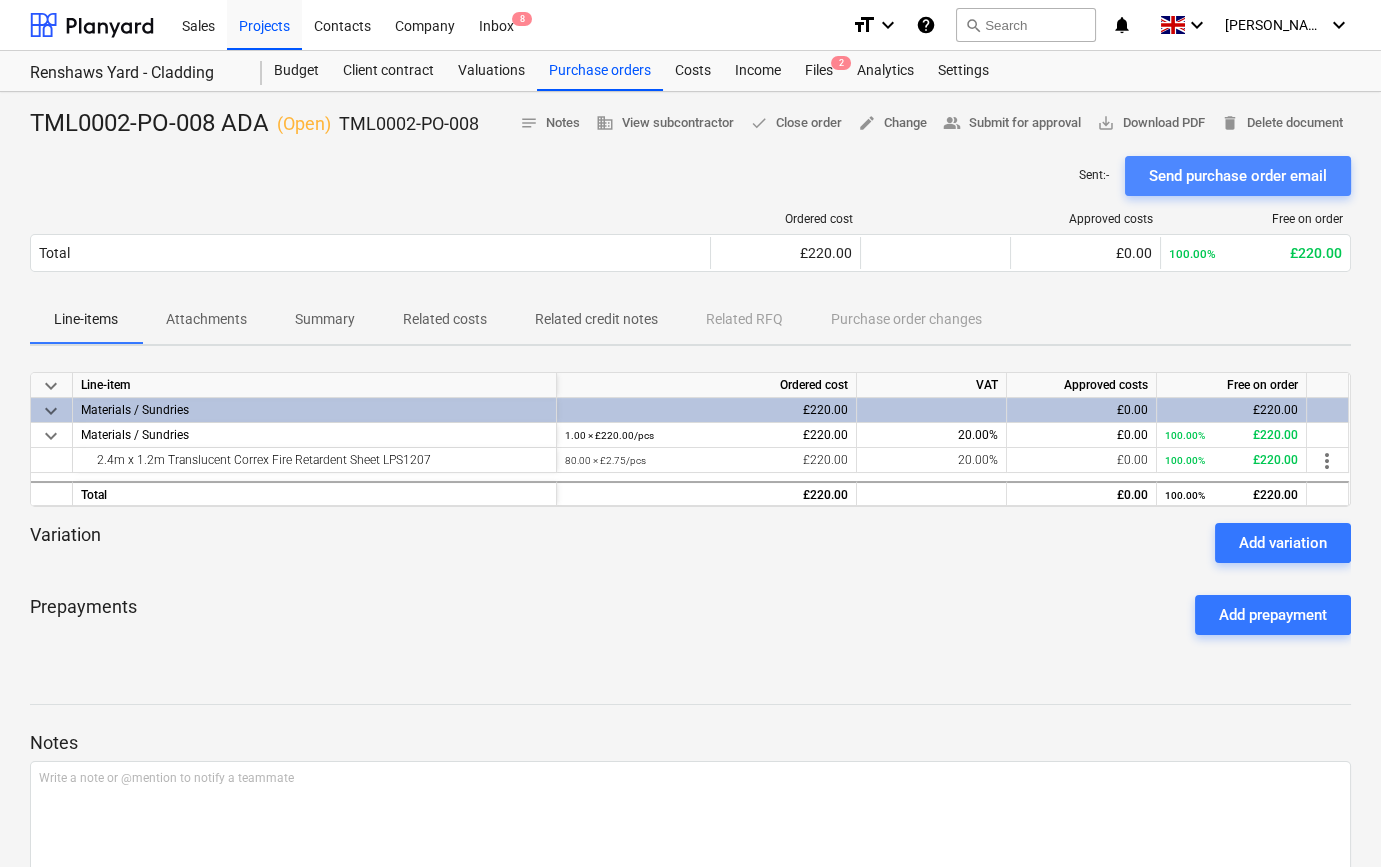click on "Send purchase order email" at bounding box center (1238, 176) 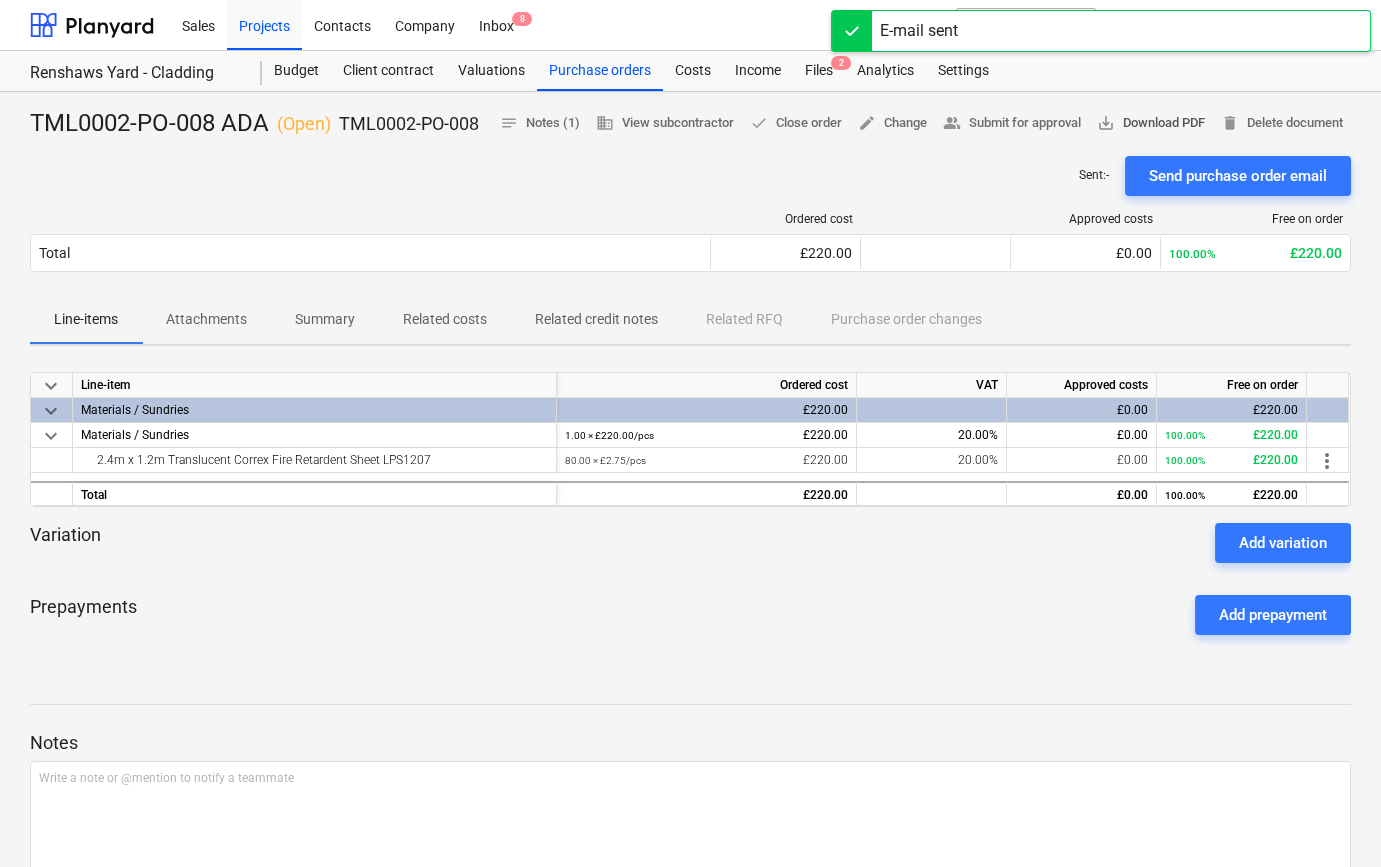 click on "save_alt Download PDF" at bounding box center [1151, 123] 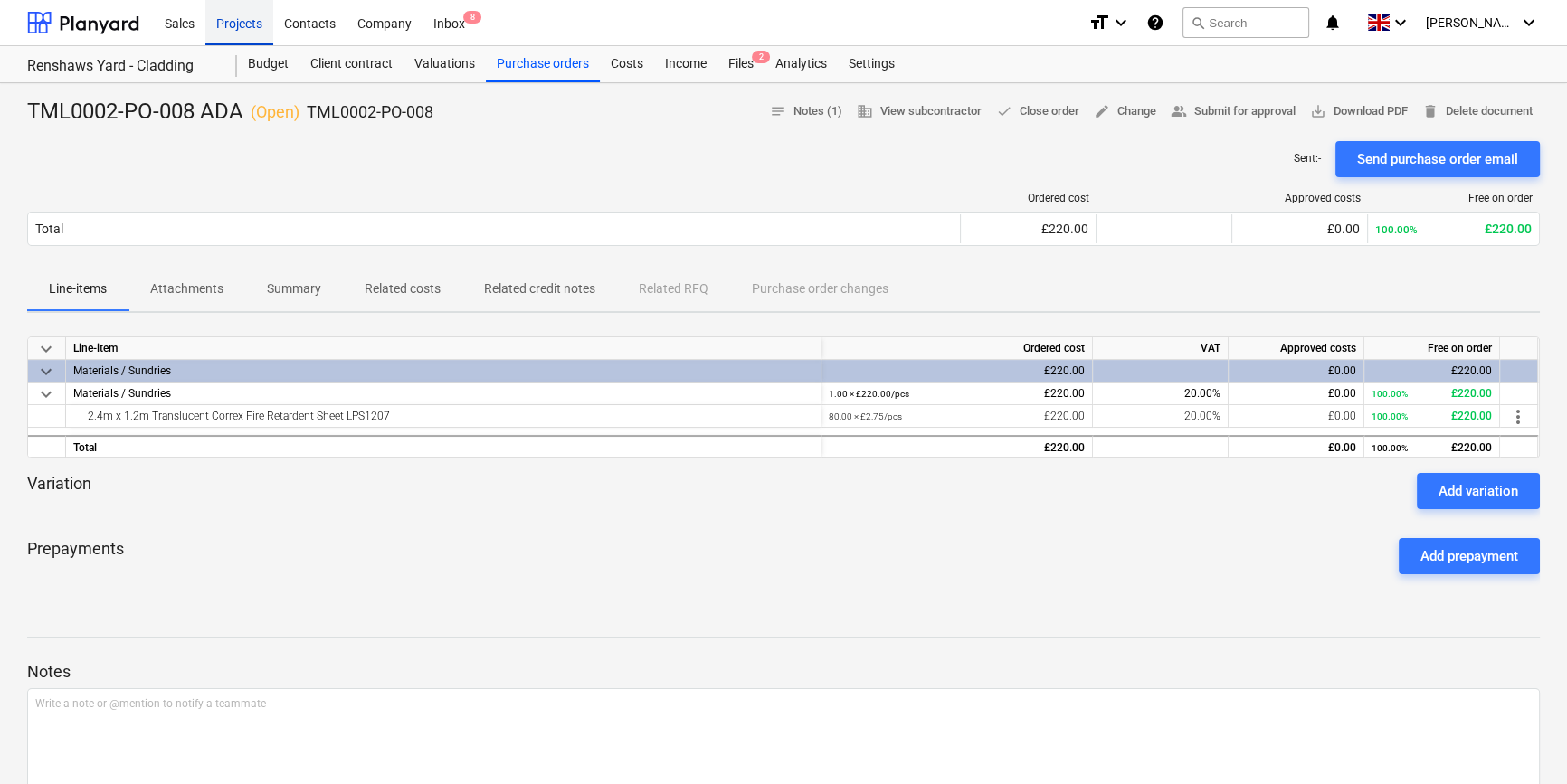 click on "Projects" at bounding box center [239, 22] 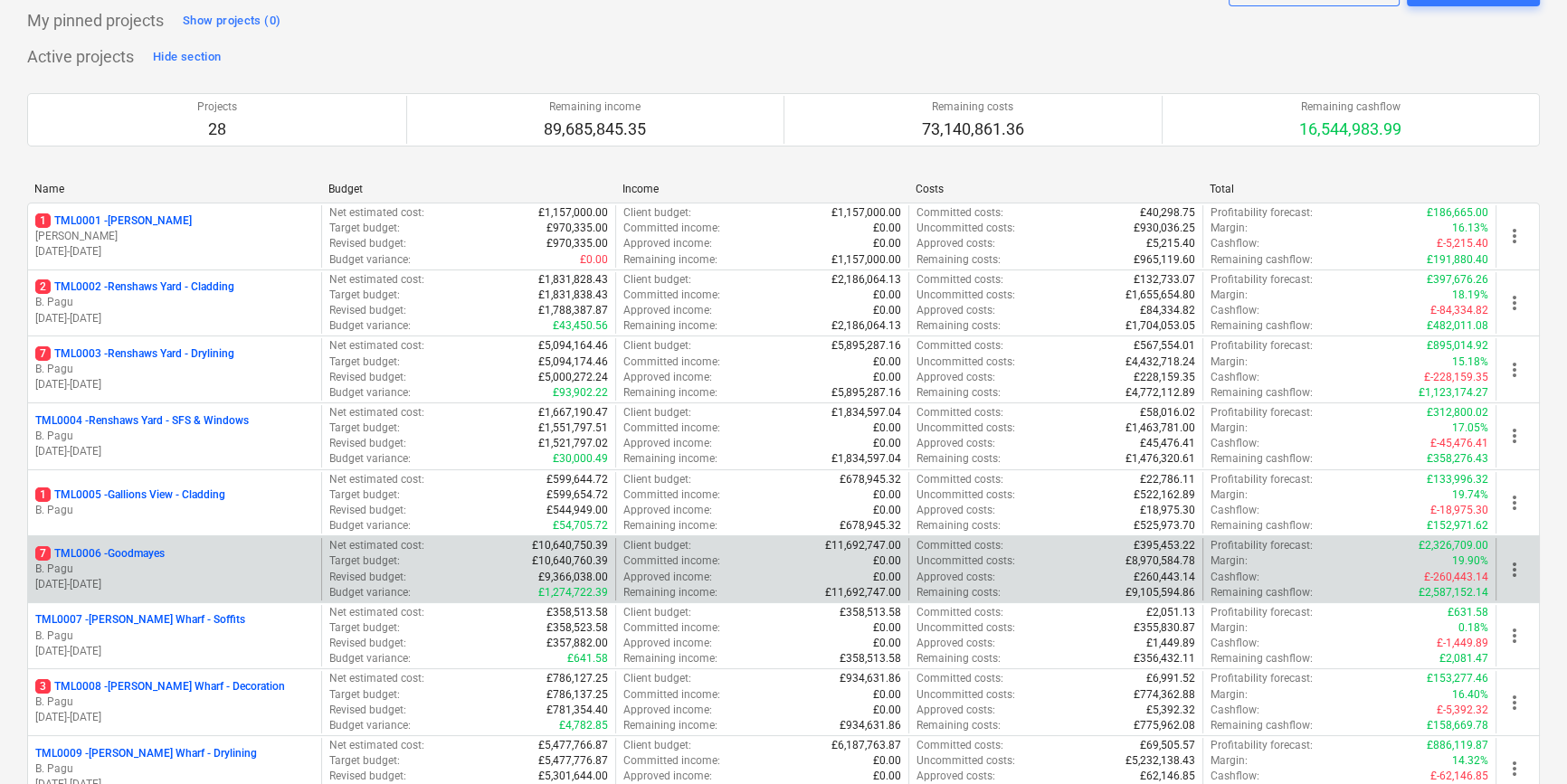 scroll, scrollTop: 328, scrollLeft: 0, axis: vertical 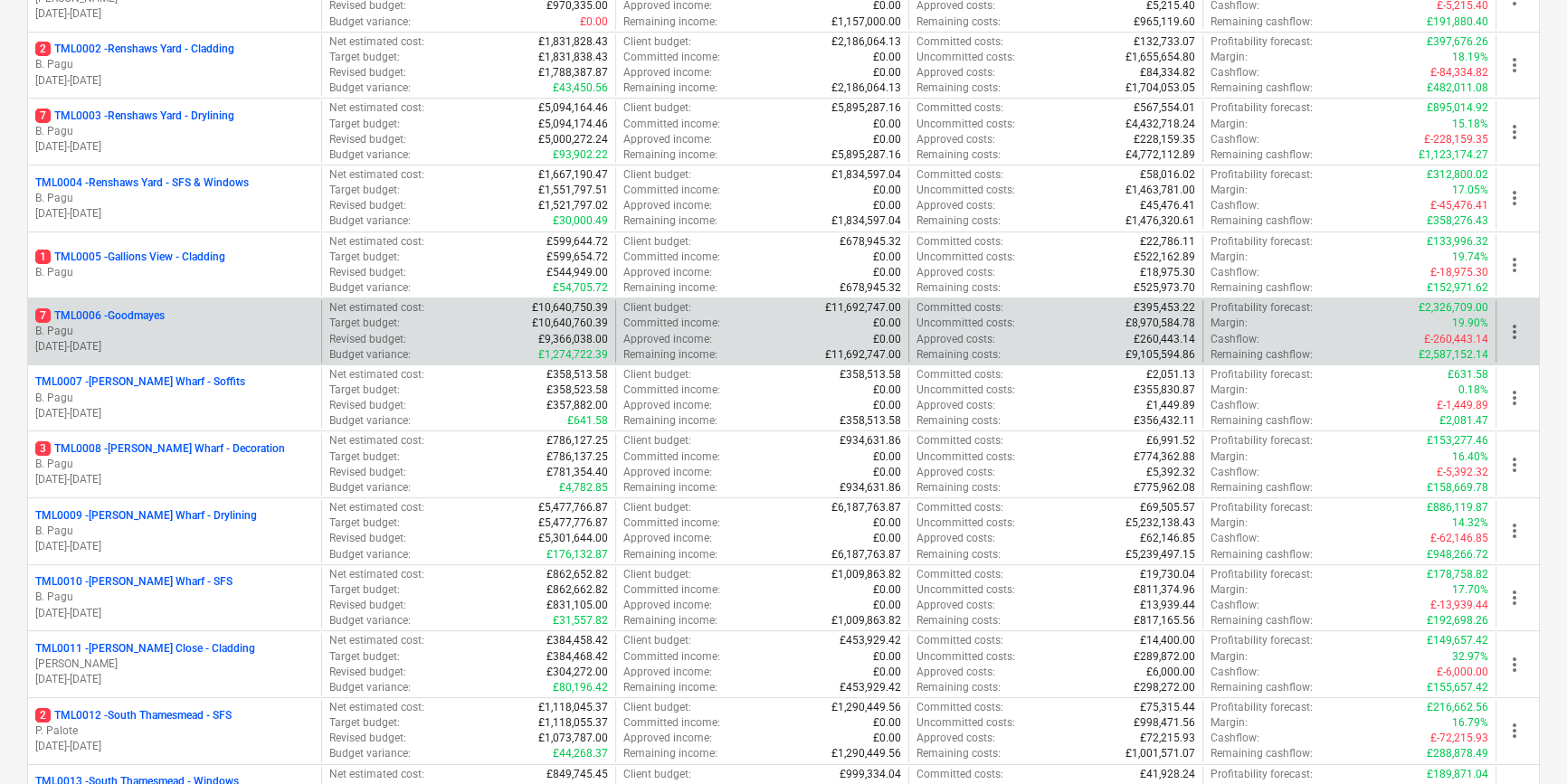 click on "B. Pagu" at bounding box center (175, 331) 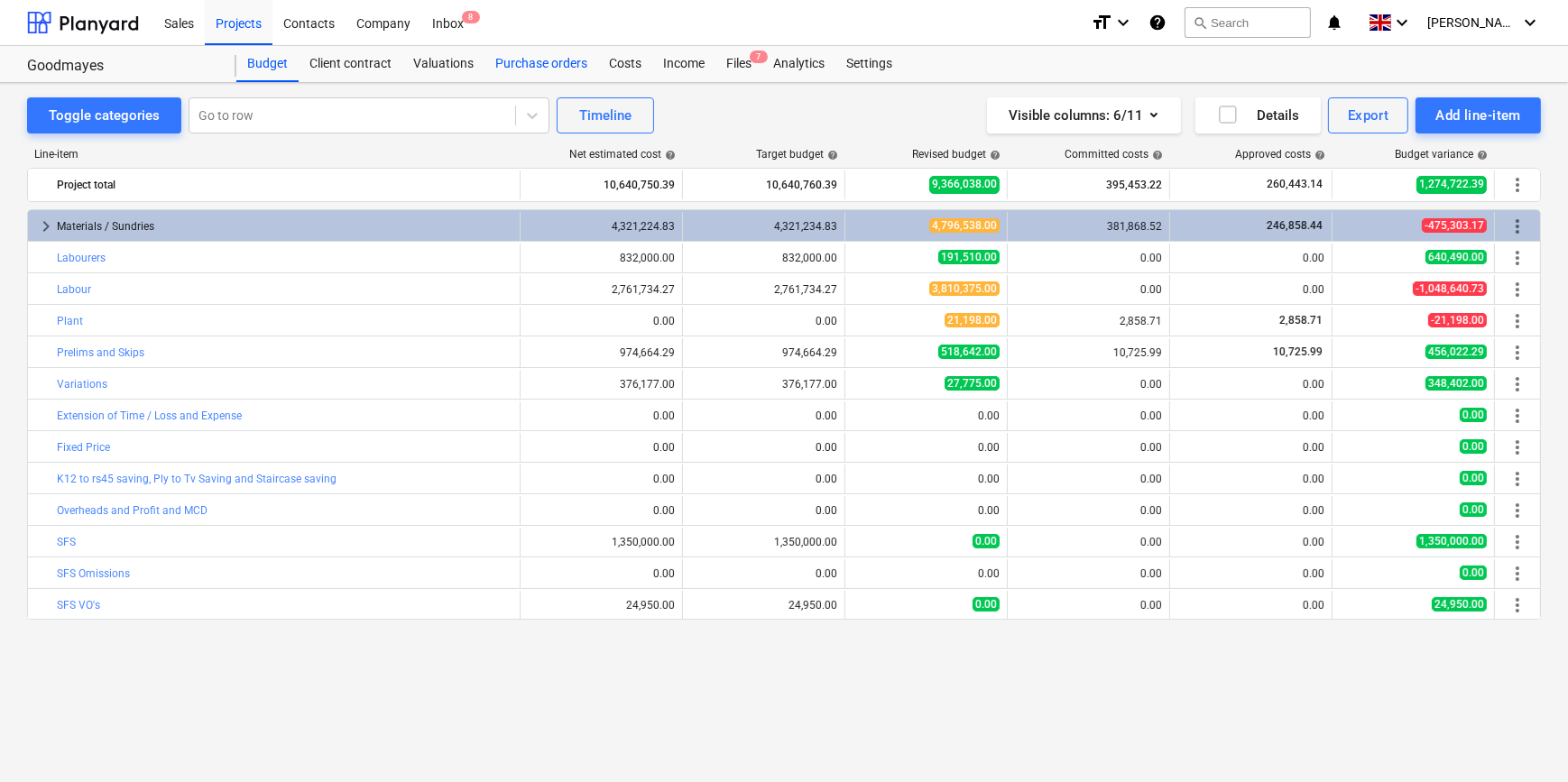 click on "Purchase orders" at bounding box center [541, 64] 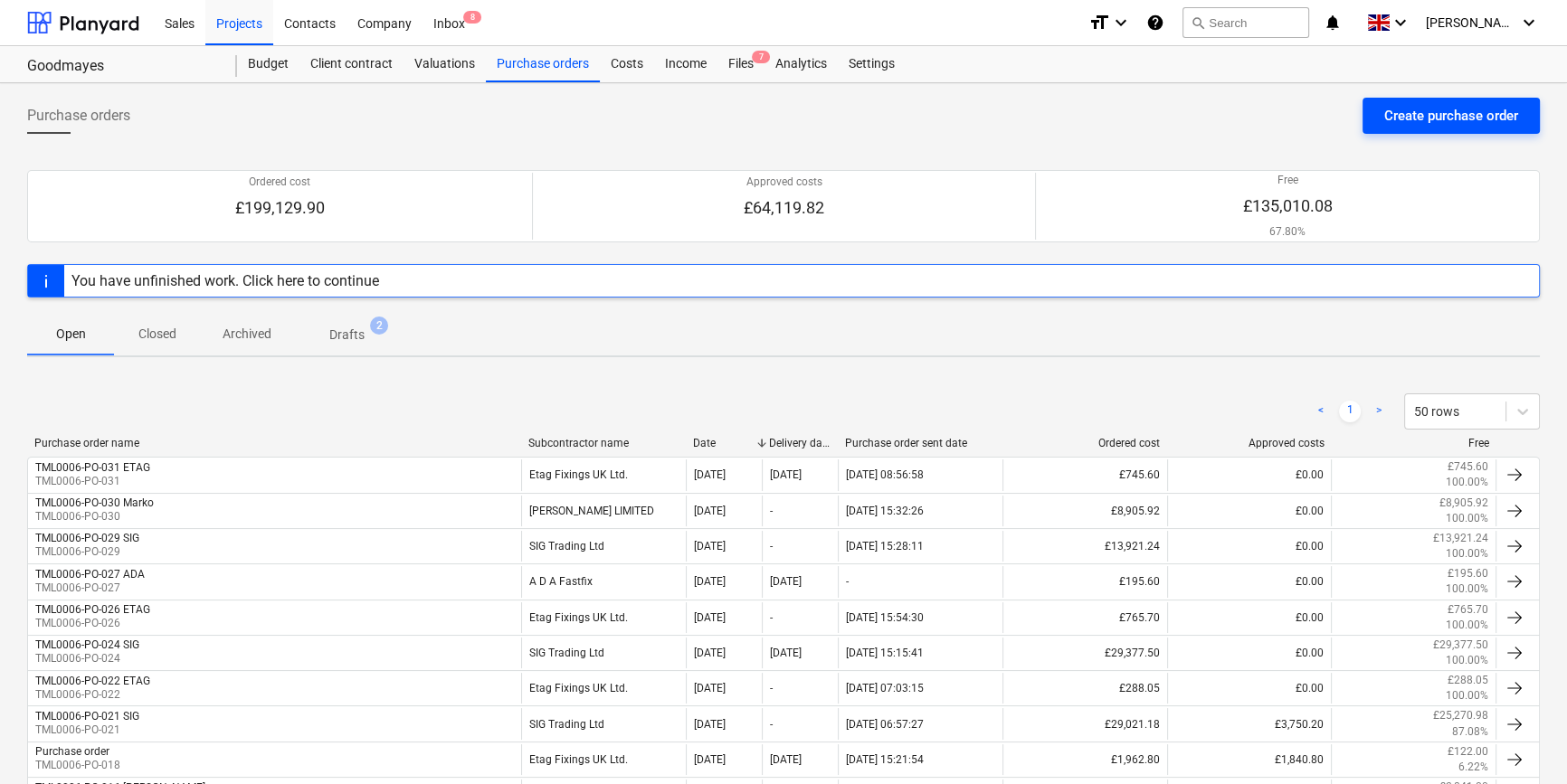 click on "Create purchase order" at bounding box center [1451, 116] 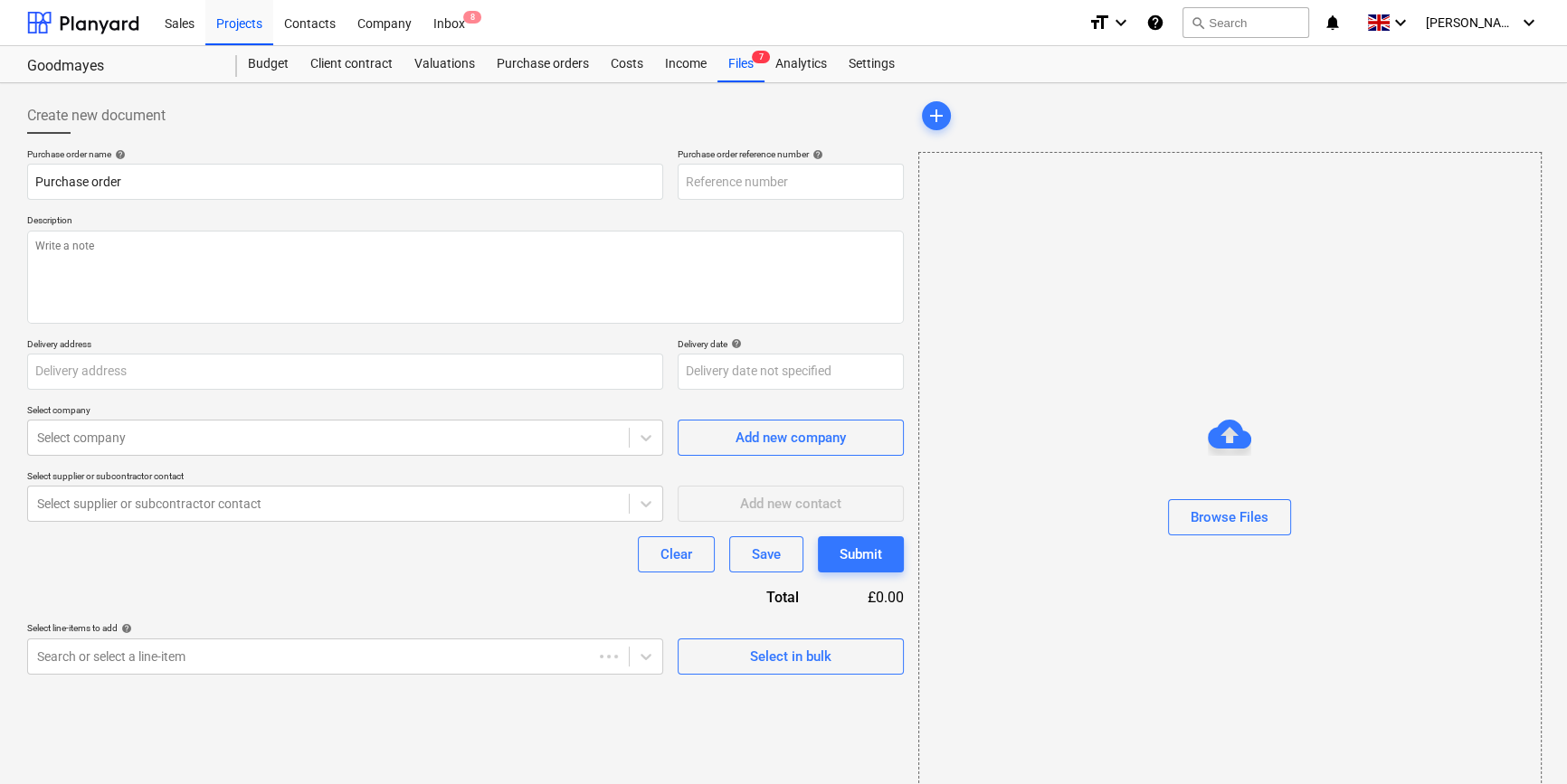 type on "Fairview Estates, Former Homebase, [STREET_ADDRESS]" 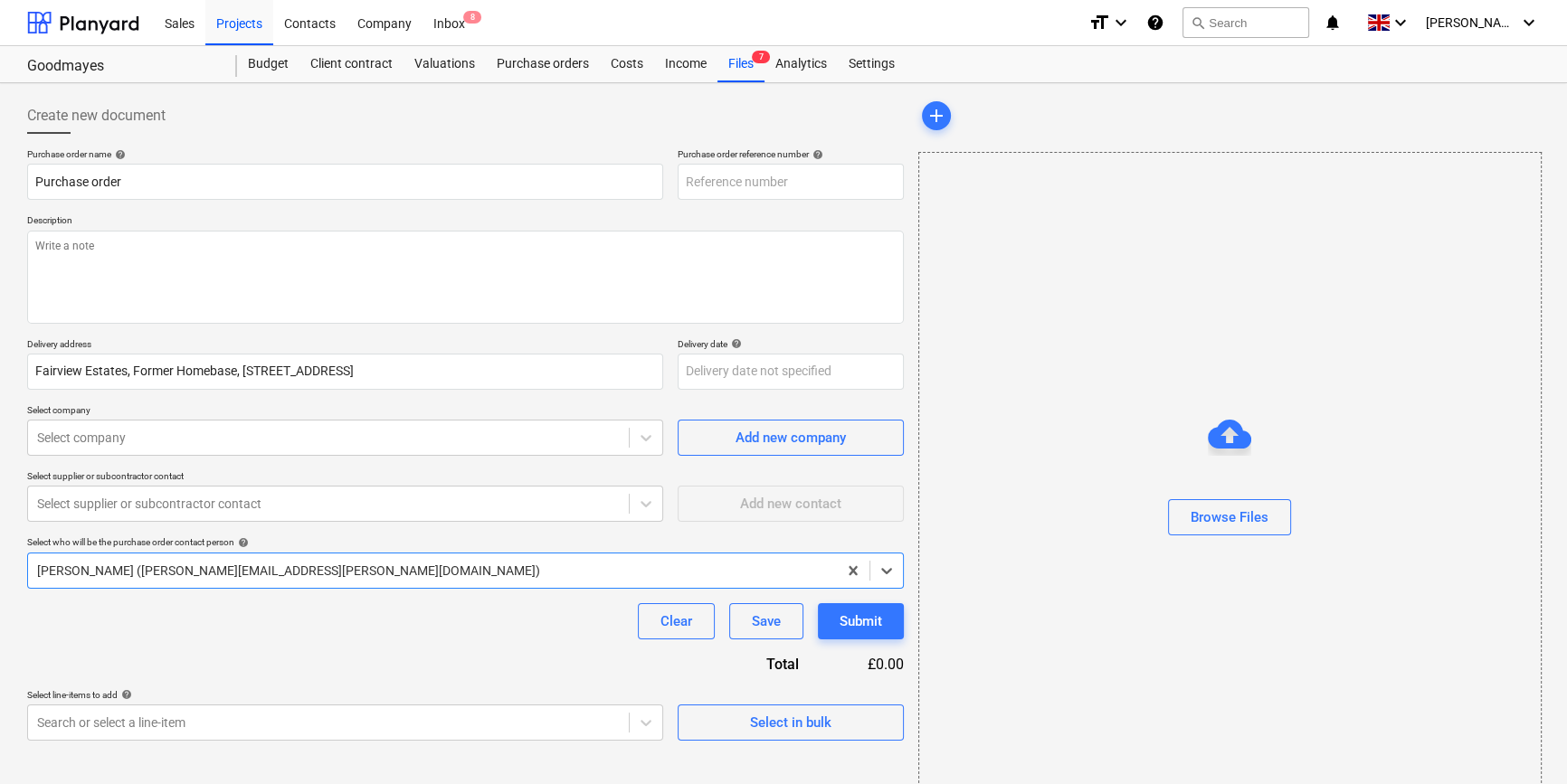 type on "TML0006-PO-032" 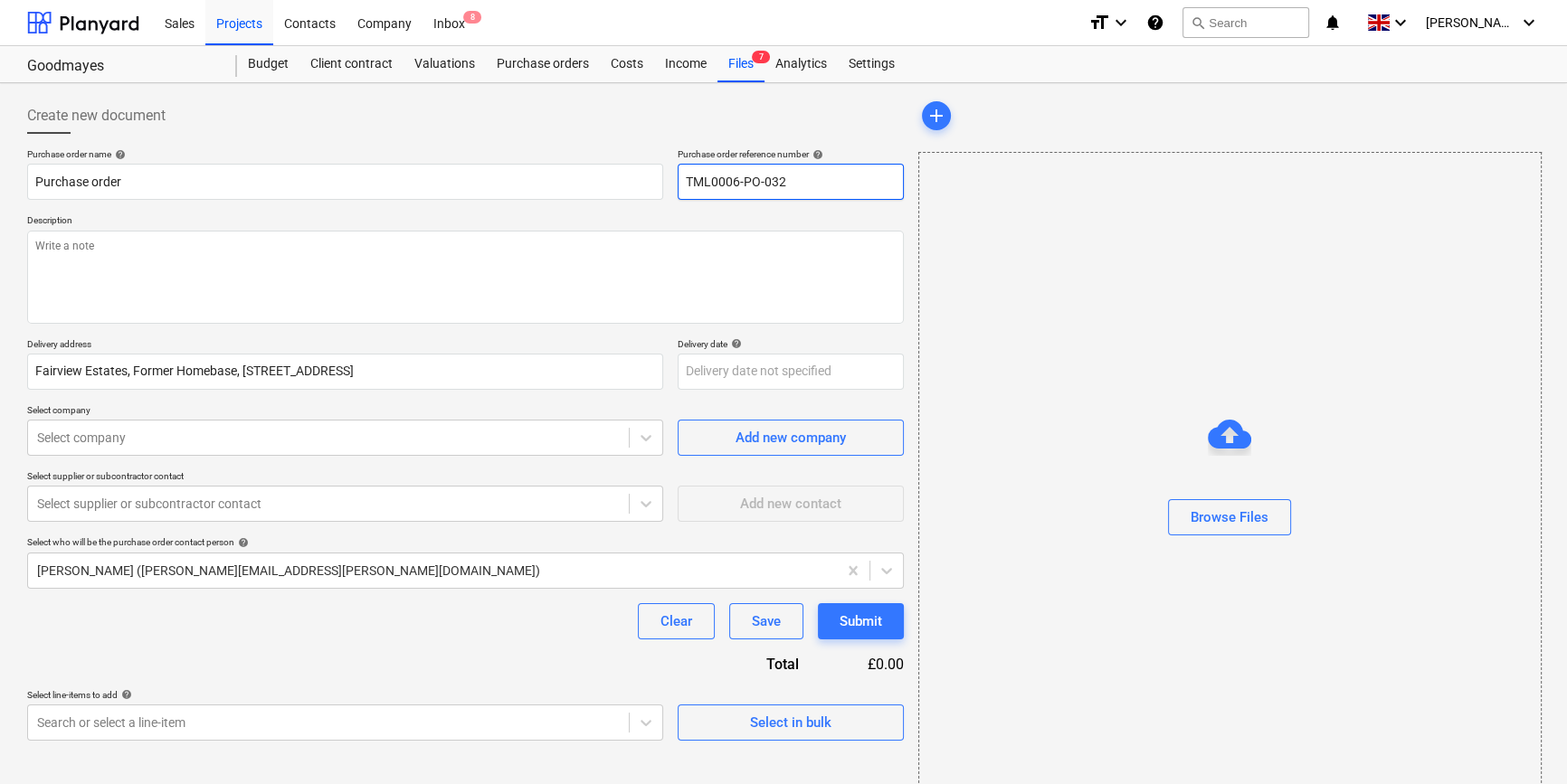 drag, startPoint x: 786, startPoint y: 180, endPoint x: 683, endPoint y: 184, distance: 103.0776 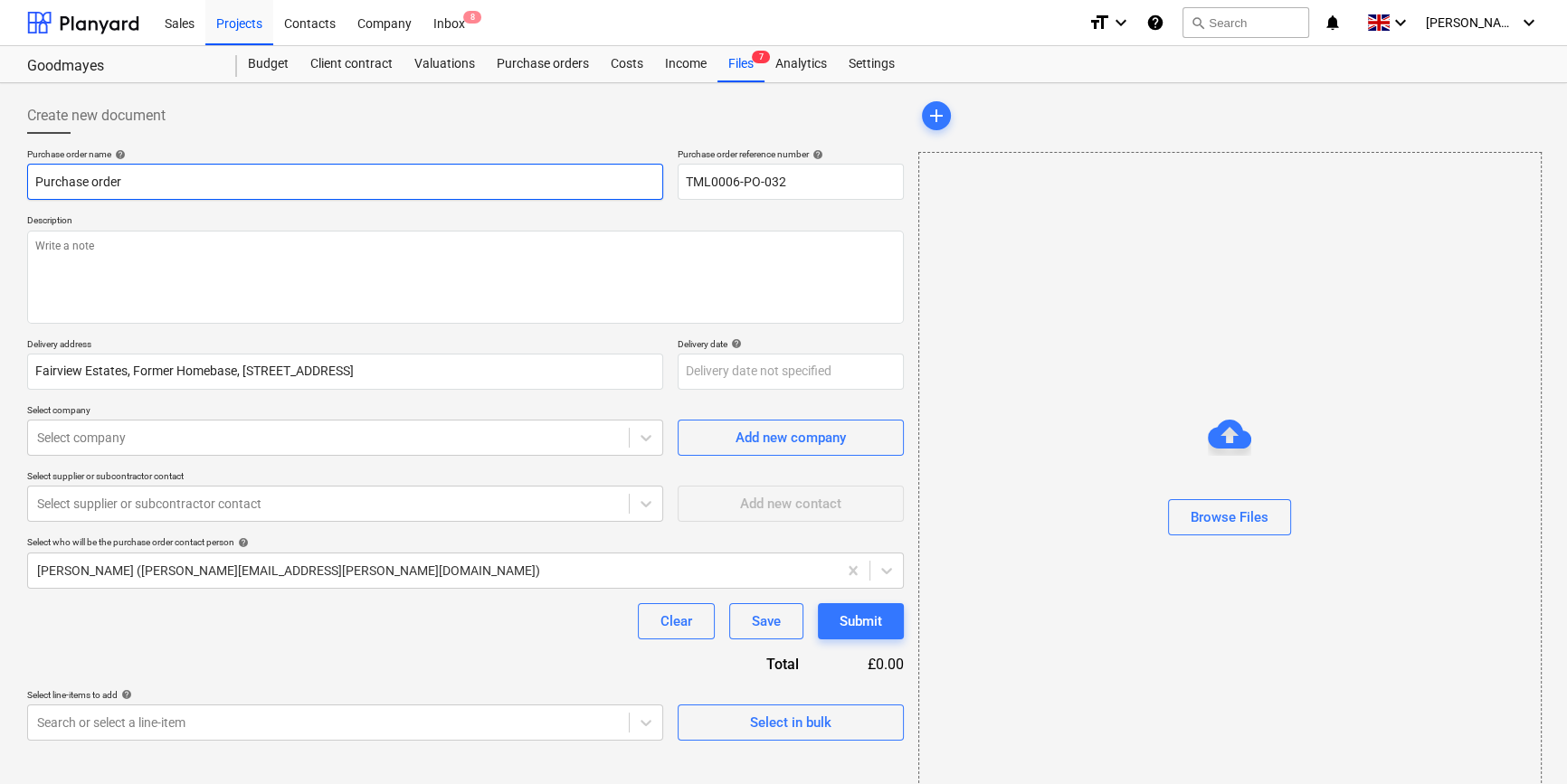 click on "Purchase order" at bounding box center [345, 182] 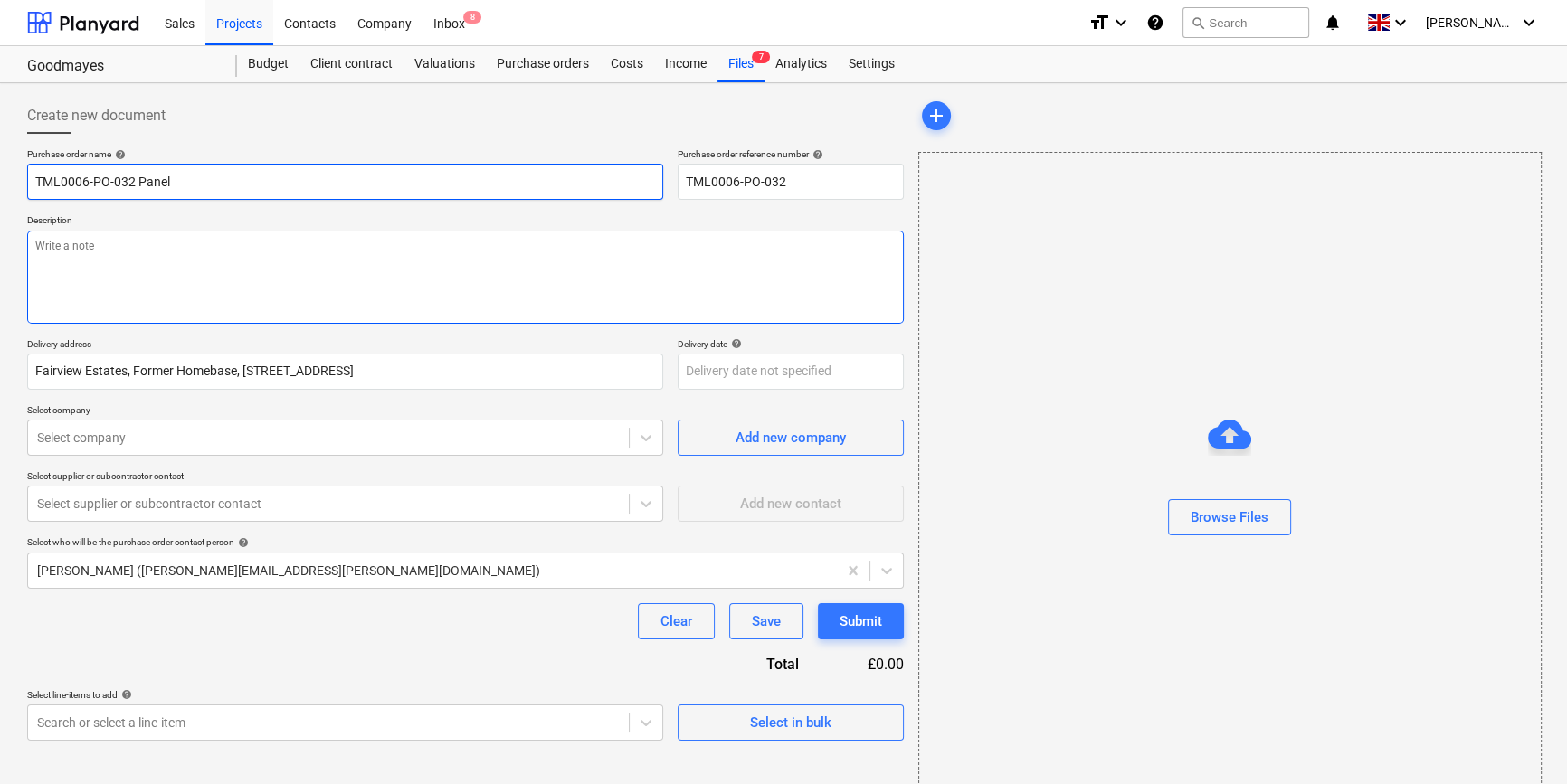 type on "TML0006-PO-032 Panel" 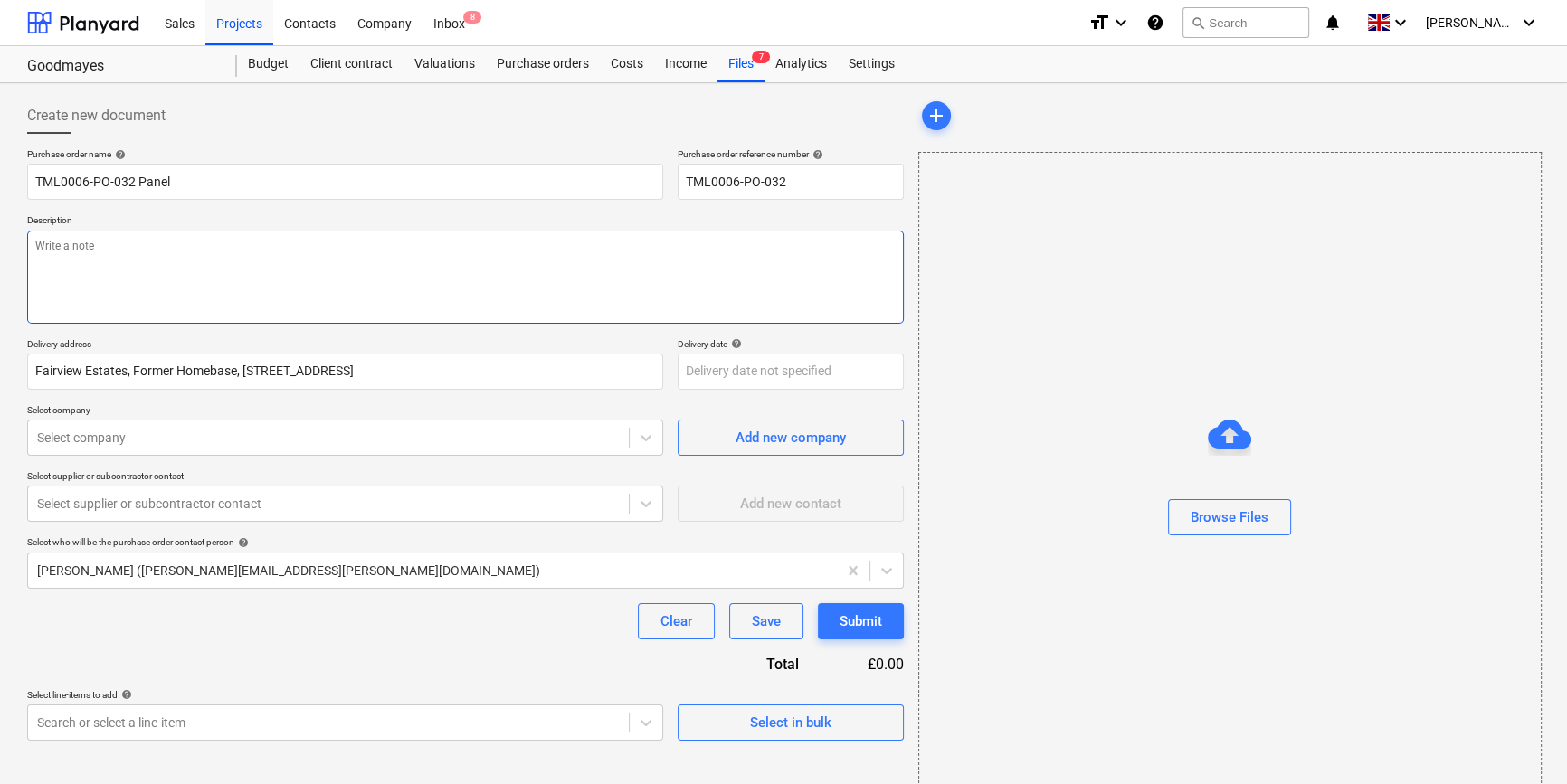 click at bounding box center [465, 277] 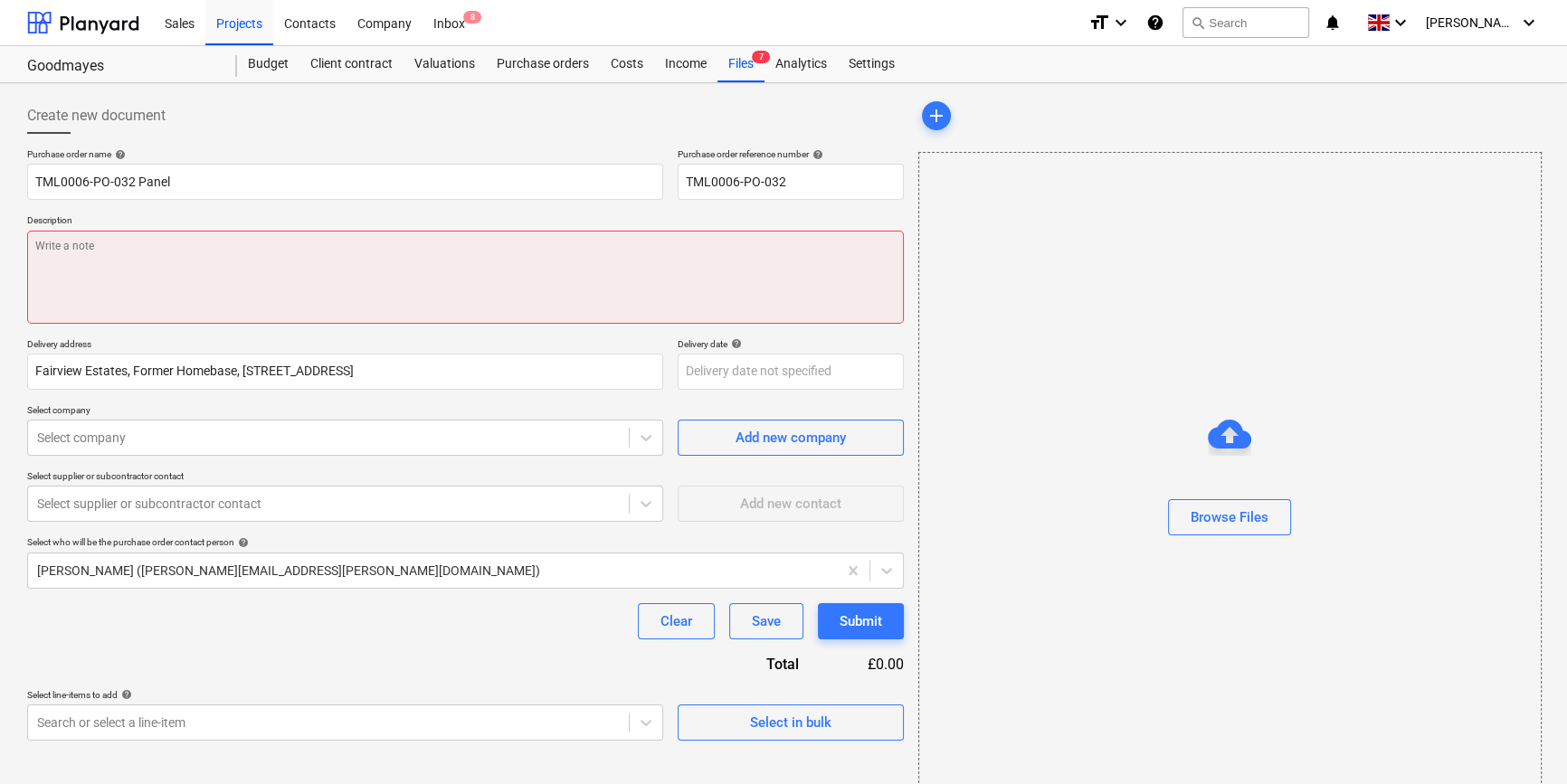 click at bounding box center (465, 277) 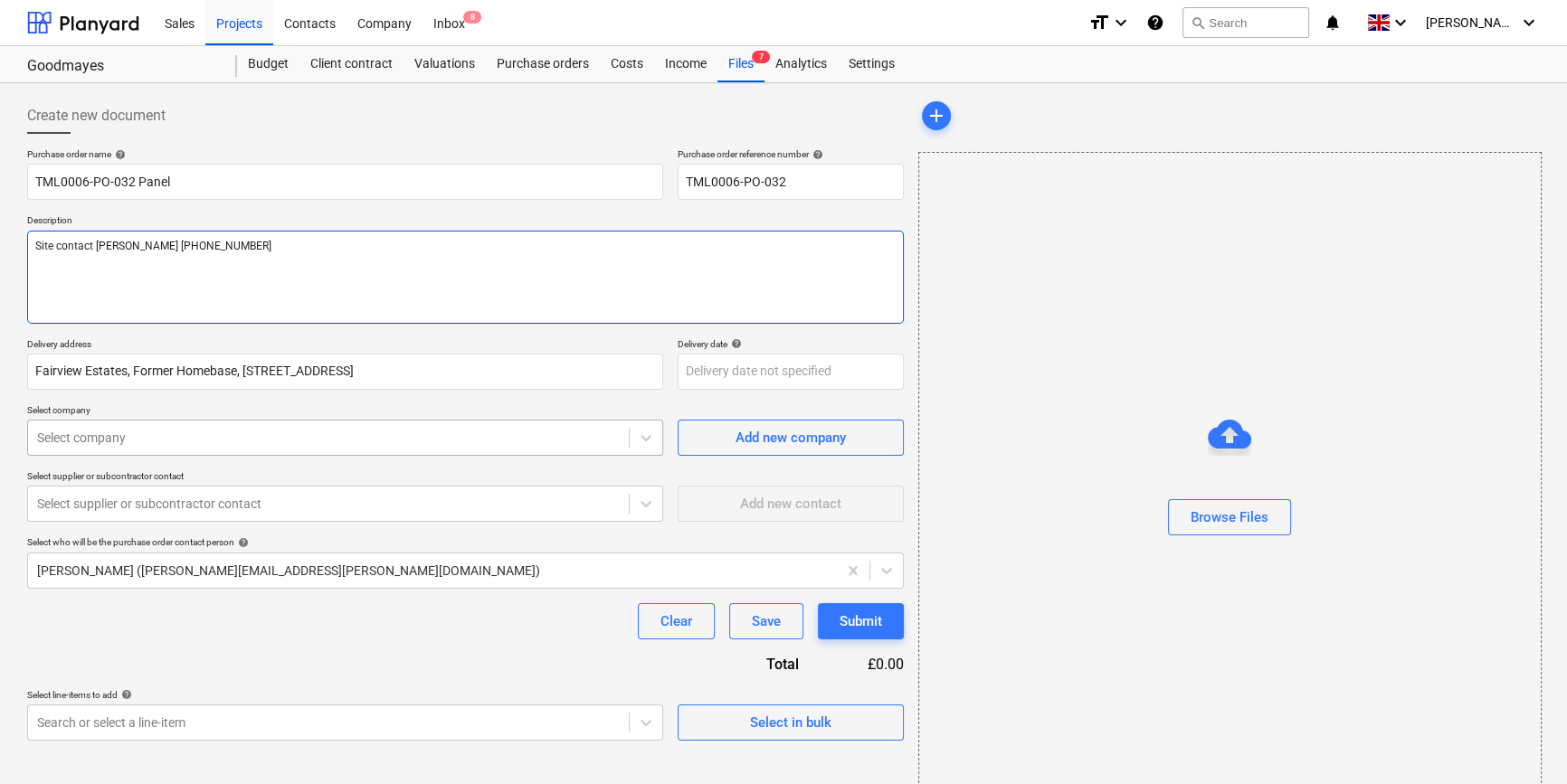 type on "Site contact [PERSON_NAME] [PHONE_NUMBER]" 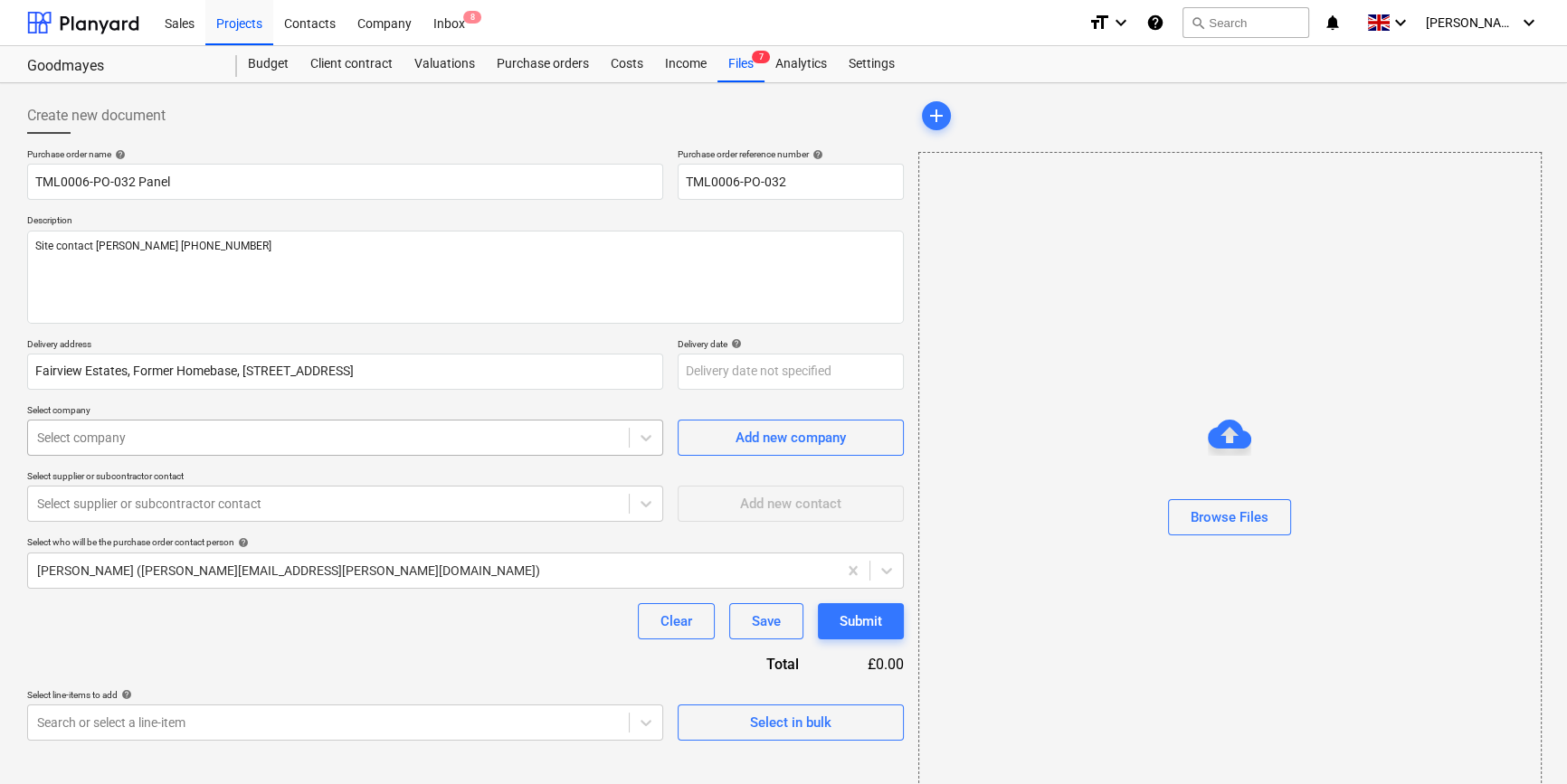 click at bounding box center (328, 438) 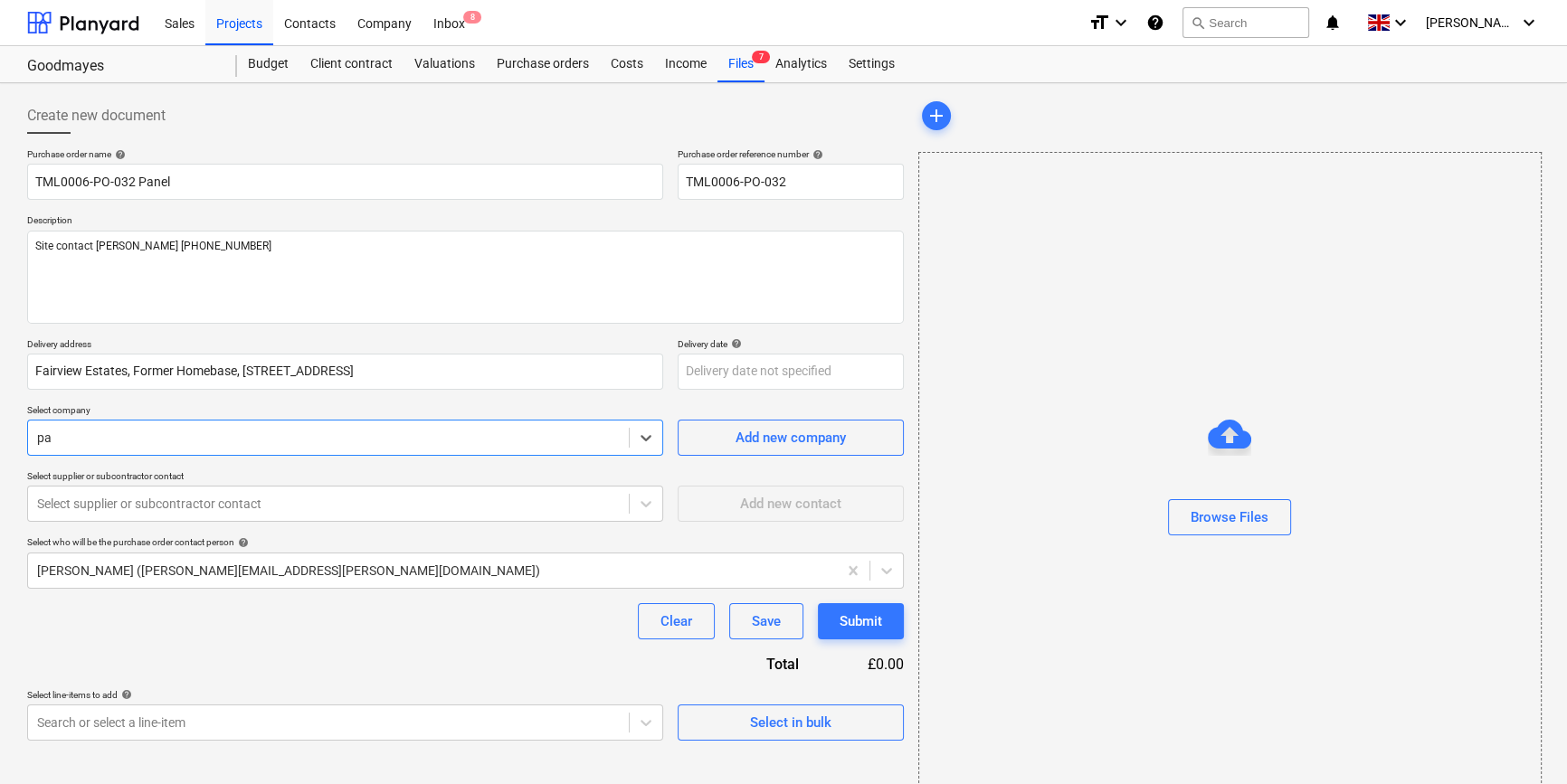 type on "pan" 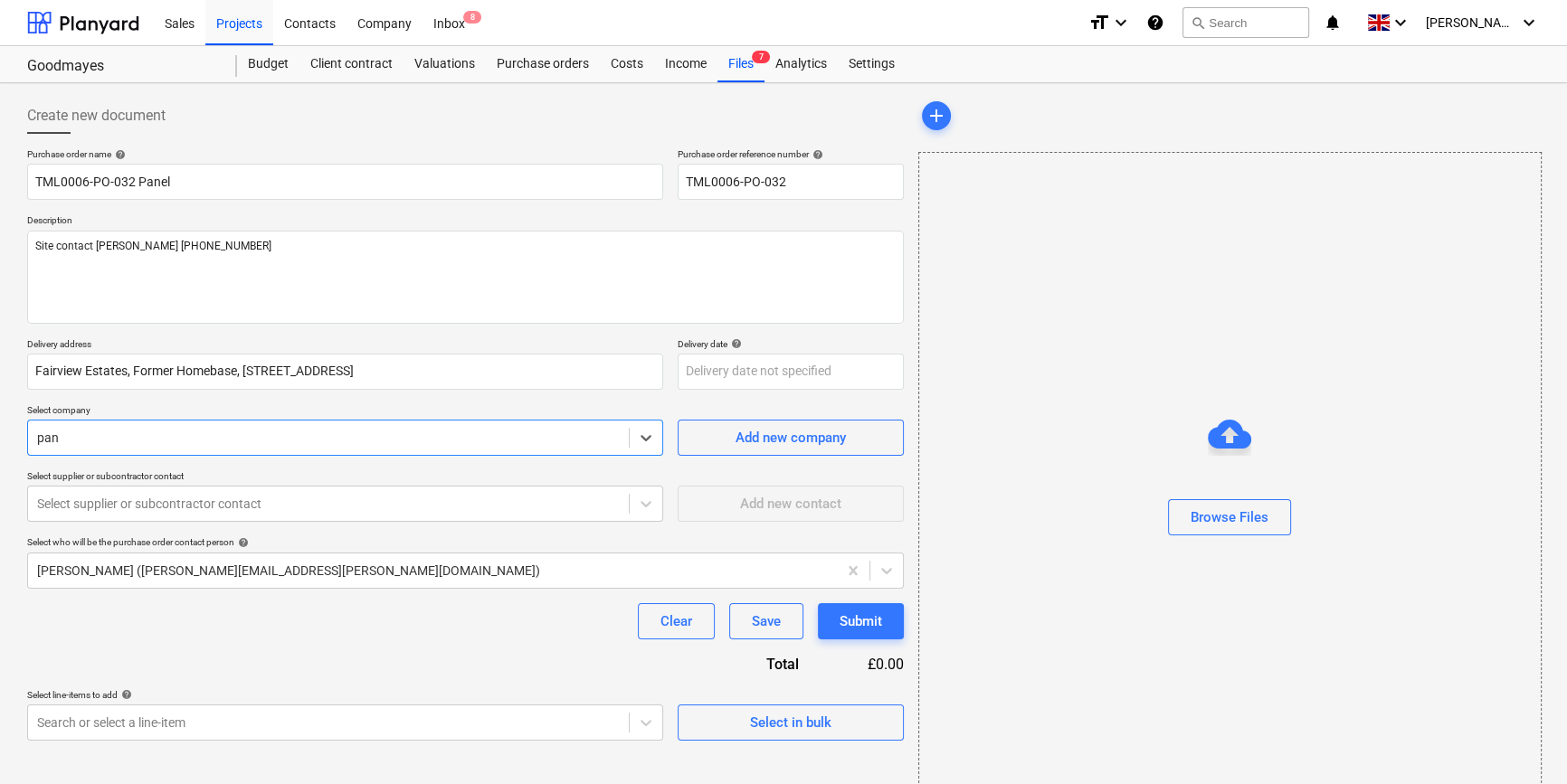 click on "Panel Supplies Ltd" at bounding box center [784, 838] 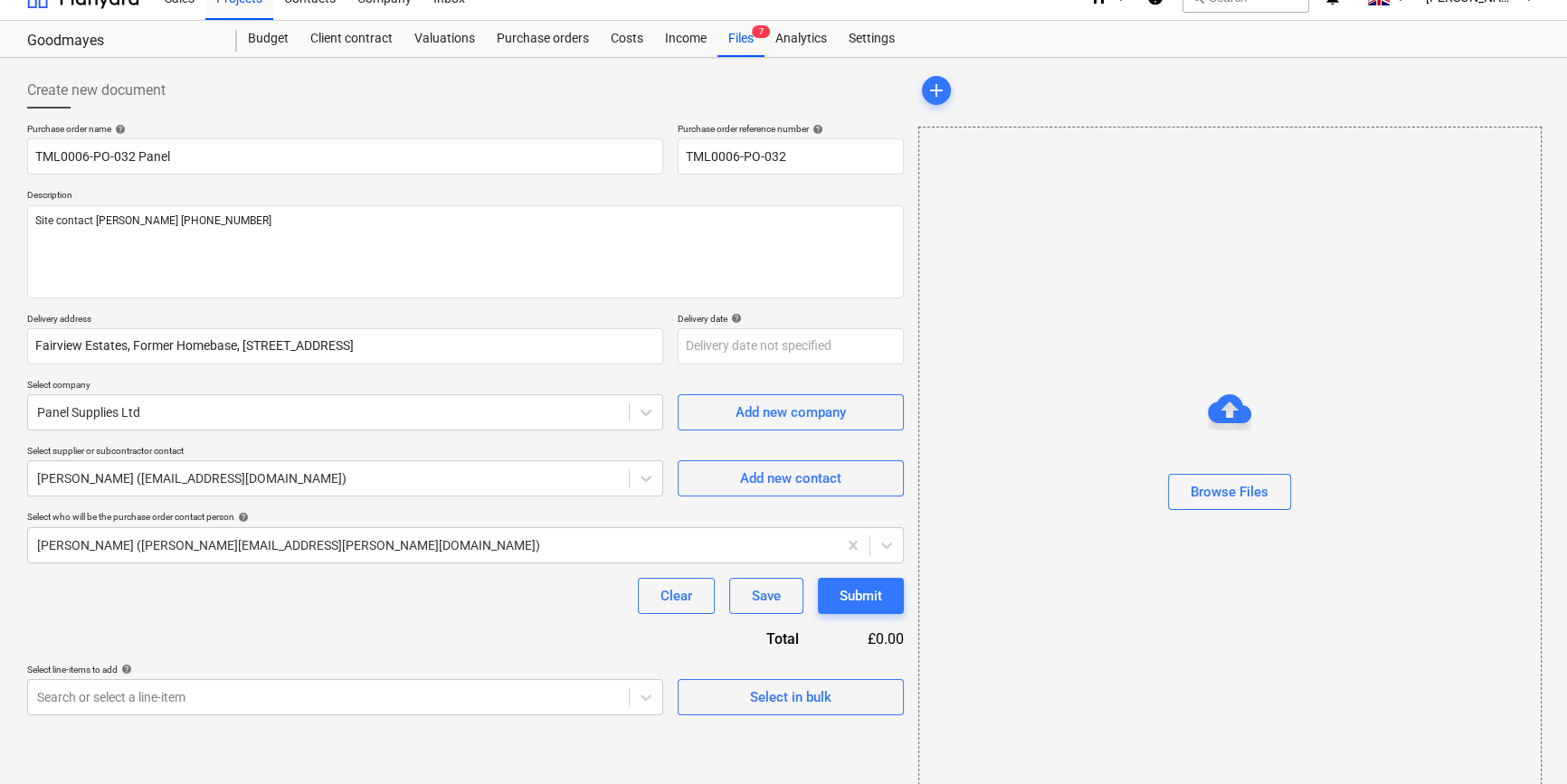 scroll, scrollTop: 39, scrollLeft: 0, axis: vertical 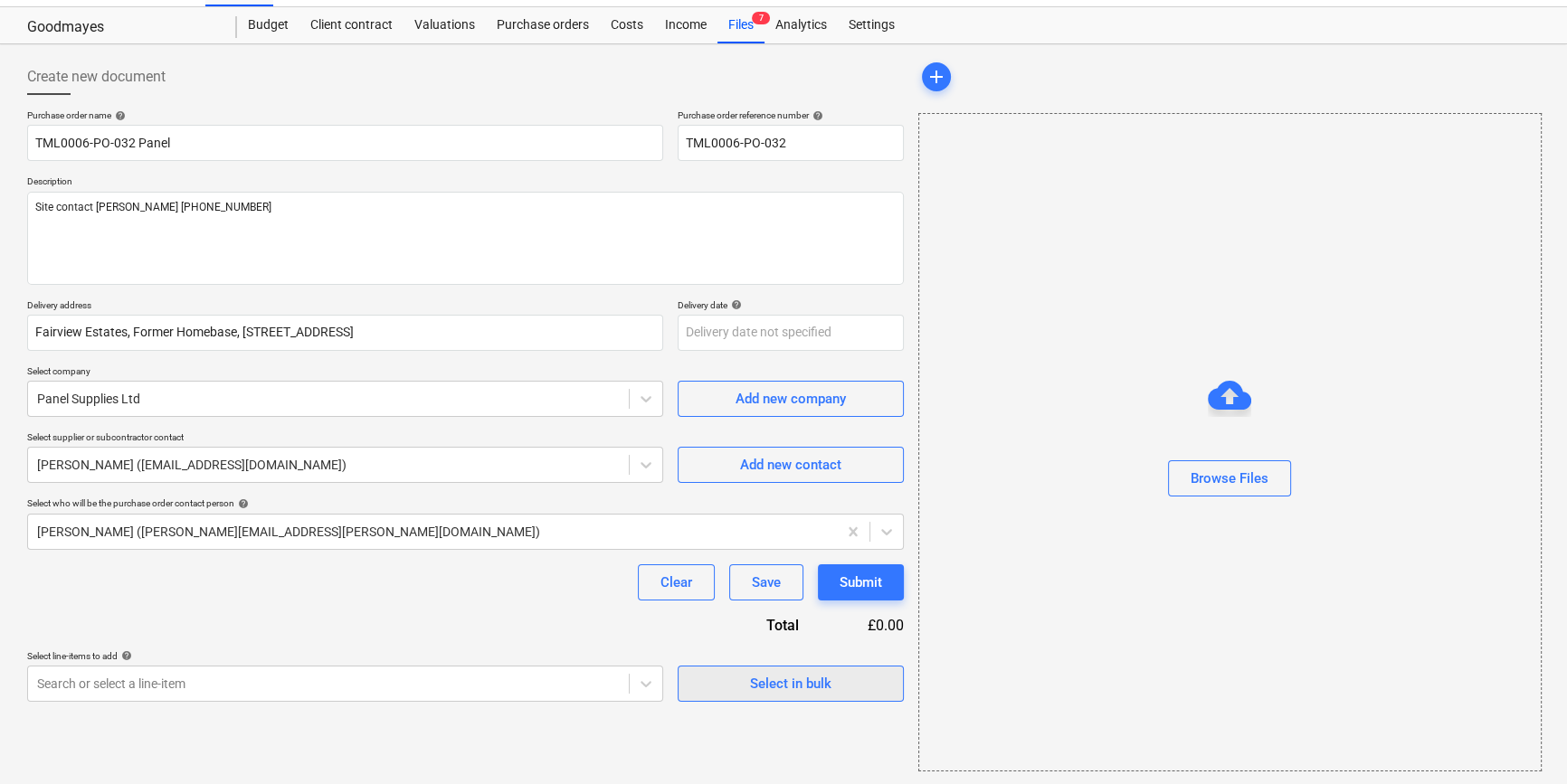 click on "Select in bulk" at bounding box center [791, 684] 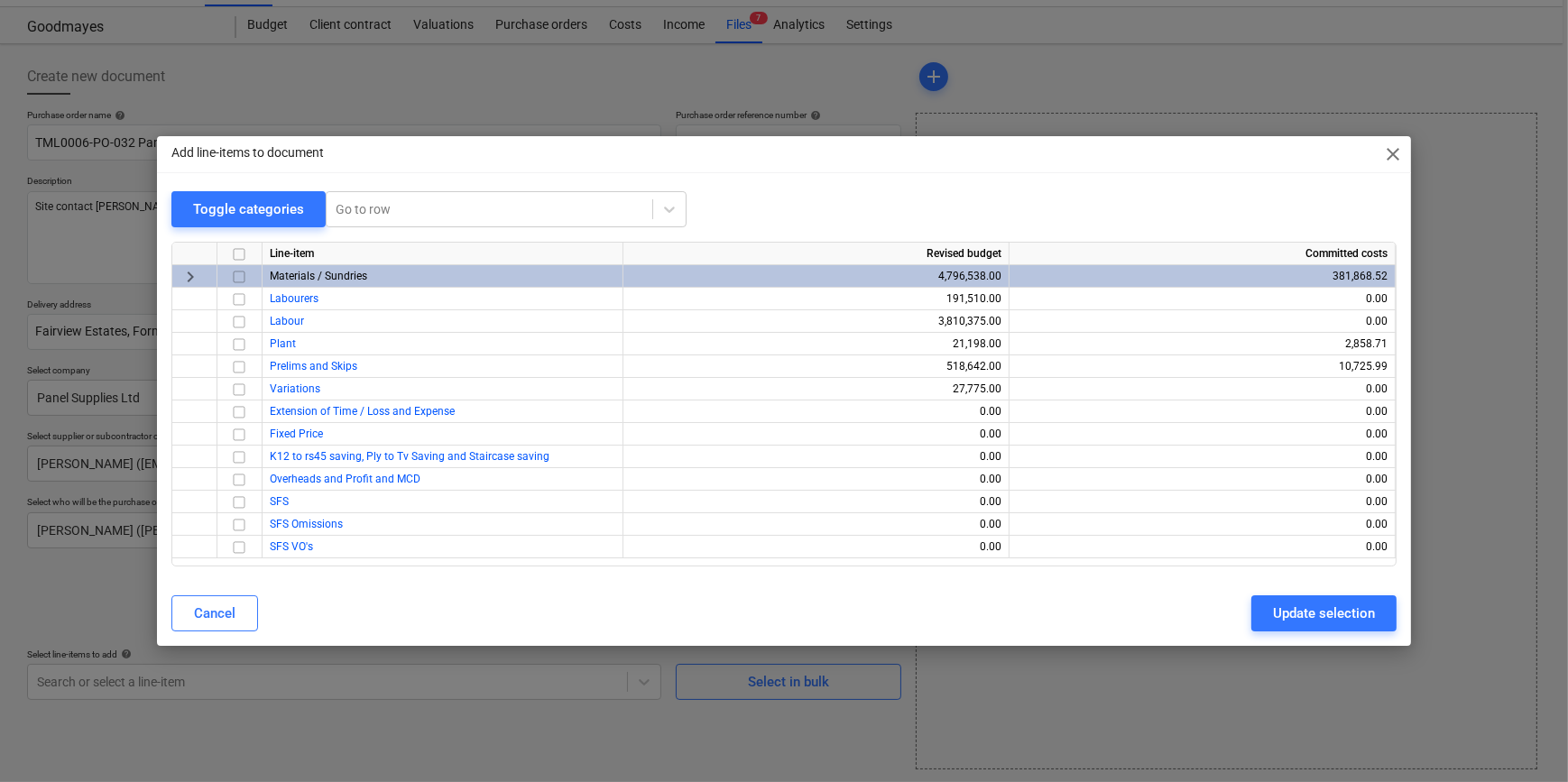 click at bounding box center (239, 277) 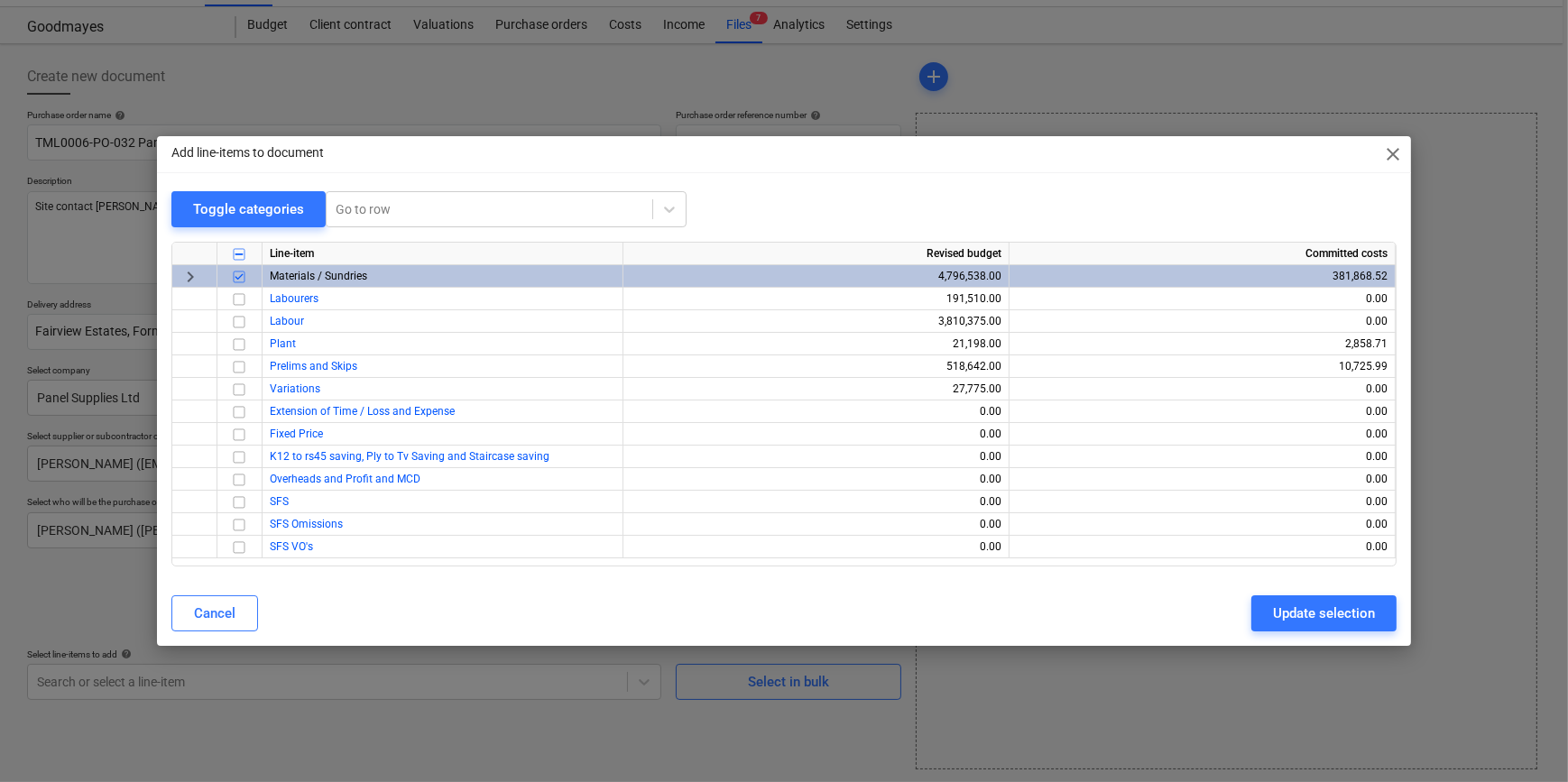 click on "Cancel Update selection" at bounding box center (784, 613) 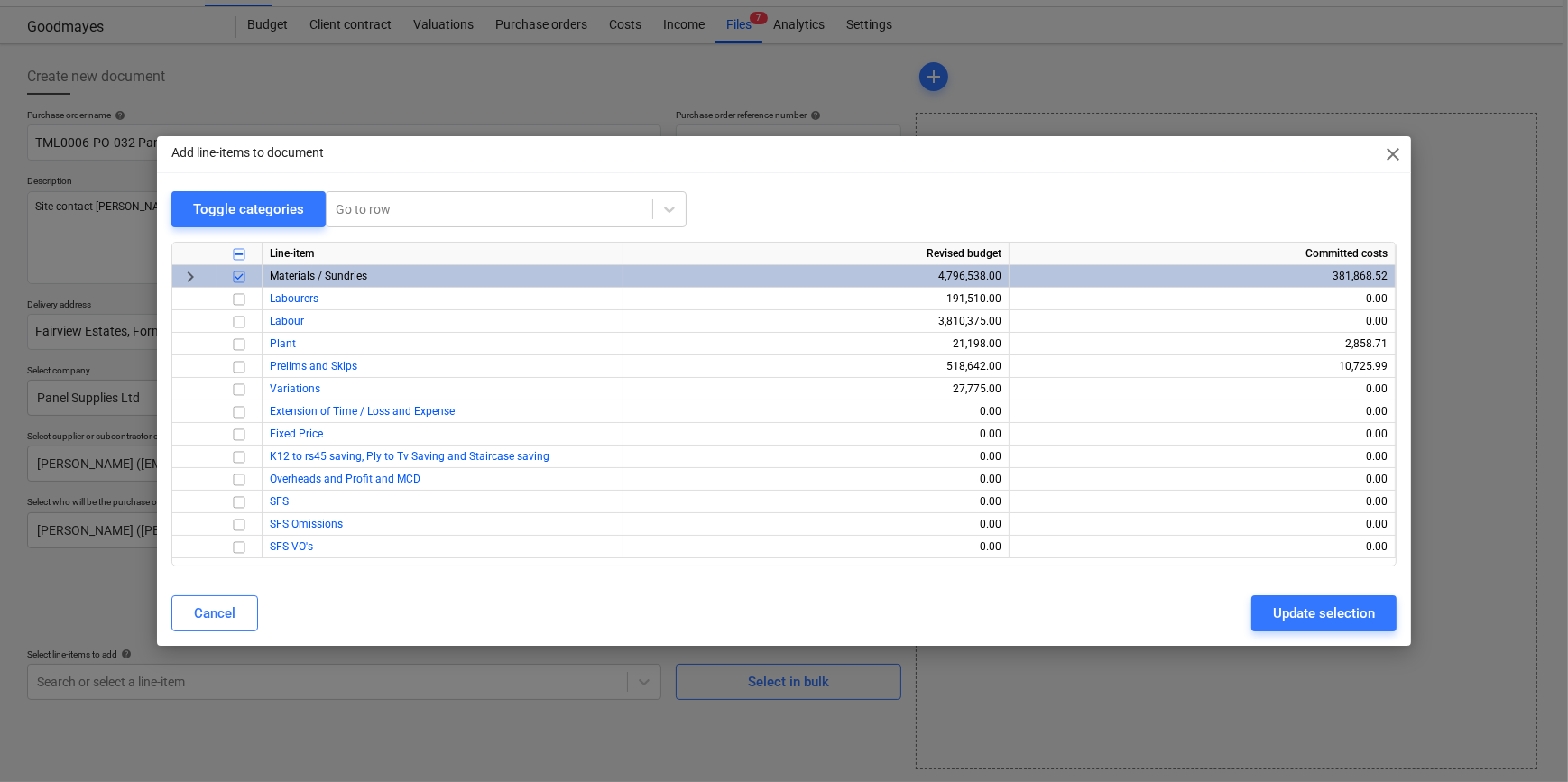 click on "Update selection" at bounding box center [1324, 613] 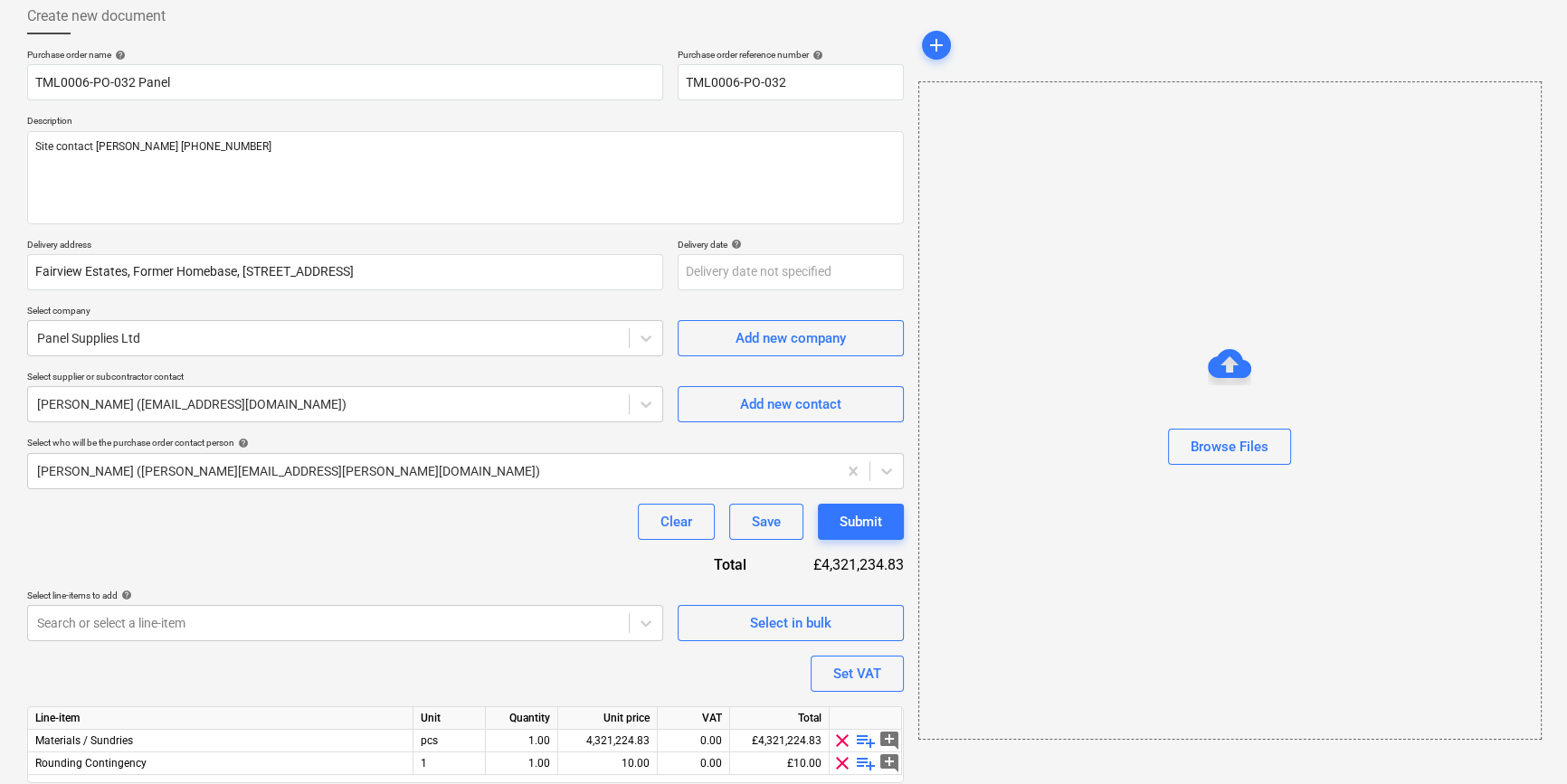 scroll, scrollTop: 163, scrollLeft: 0, axis: vertical 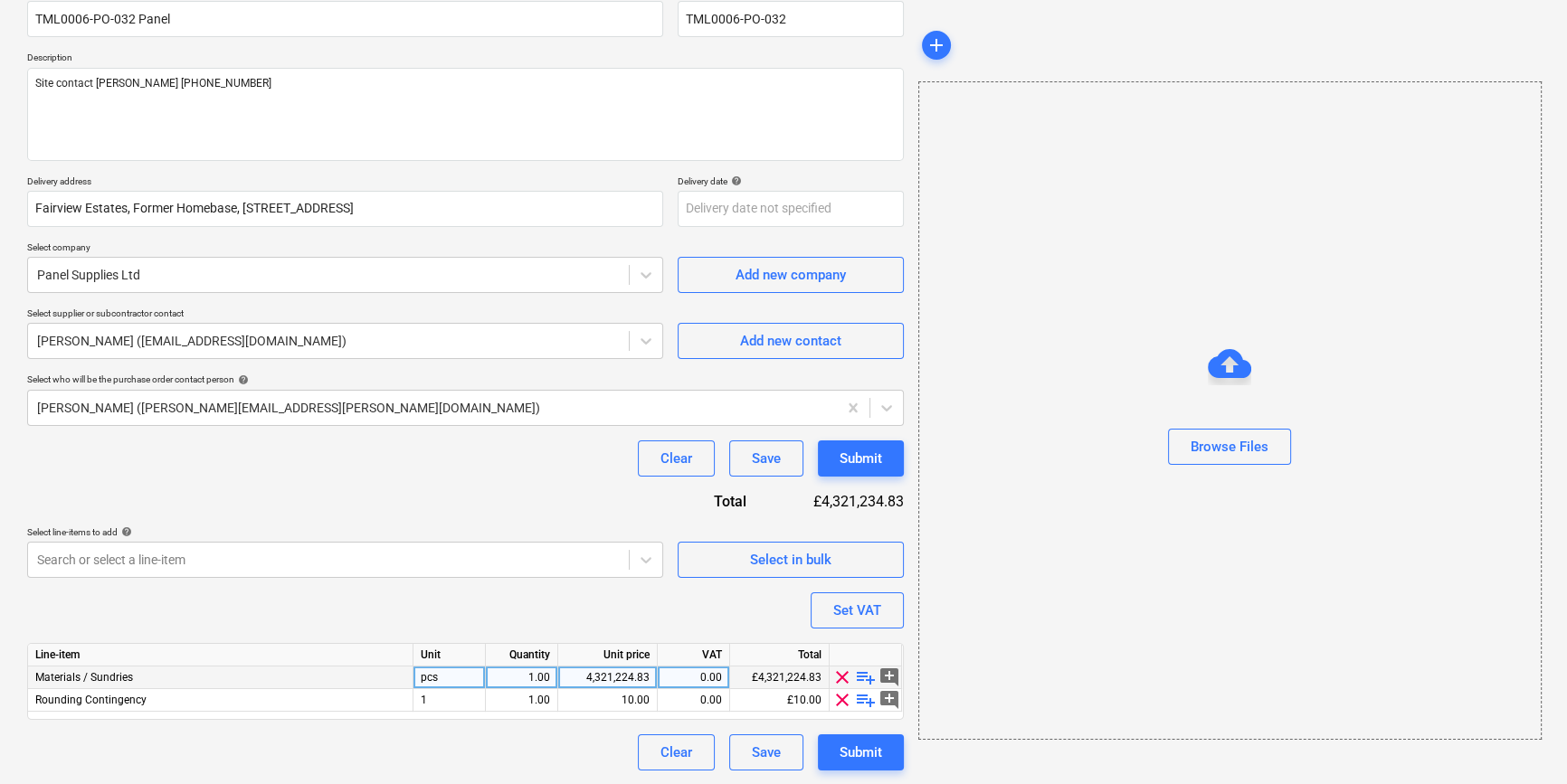 click on "playlist_add" at bounding box center [866, 677] 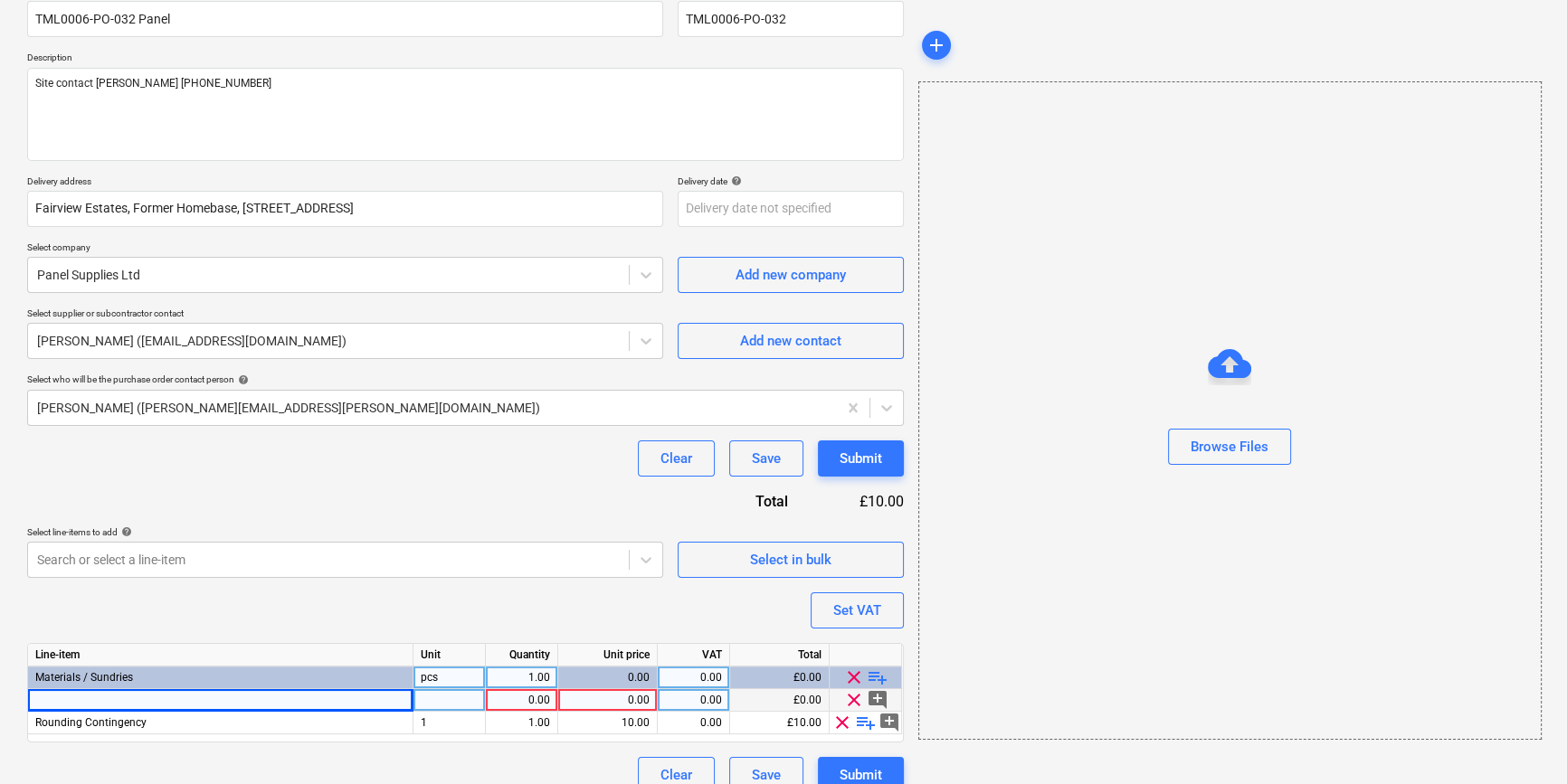 click at bounding box center (221, 700) 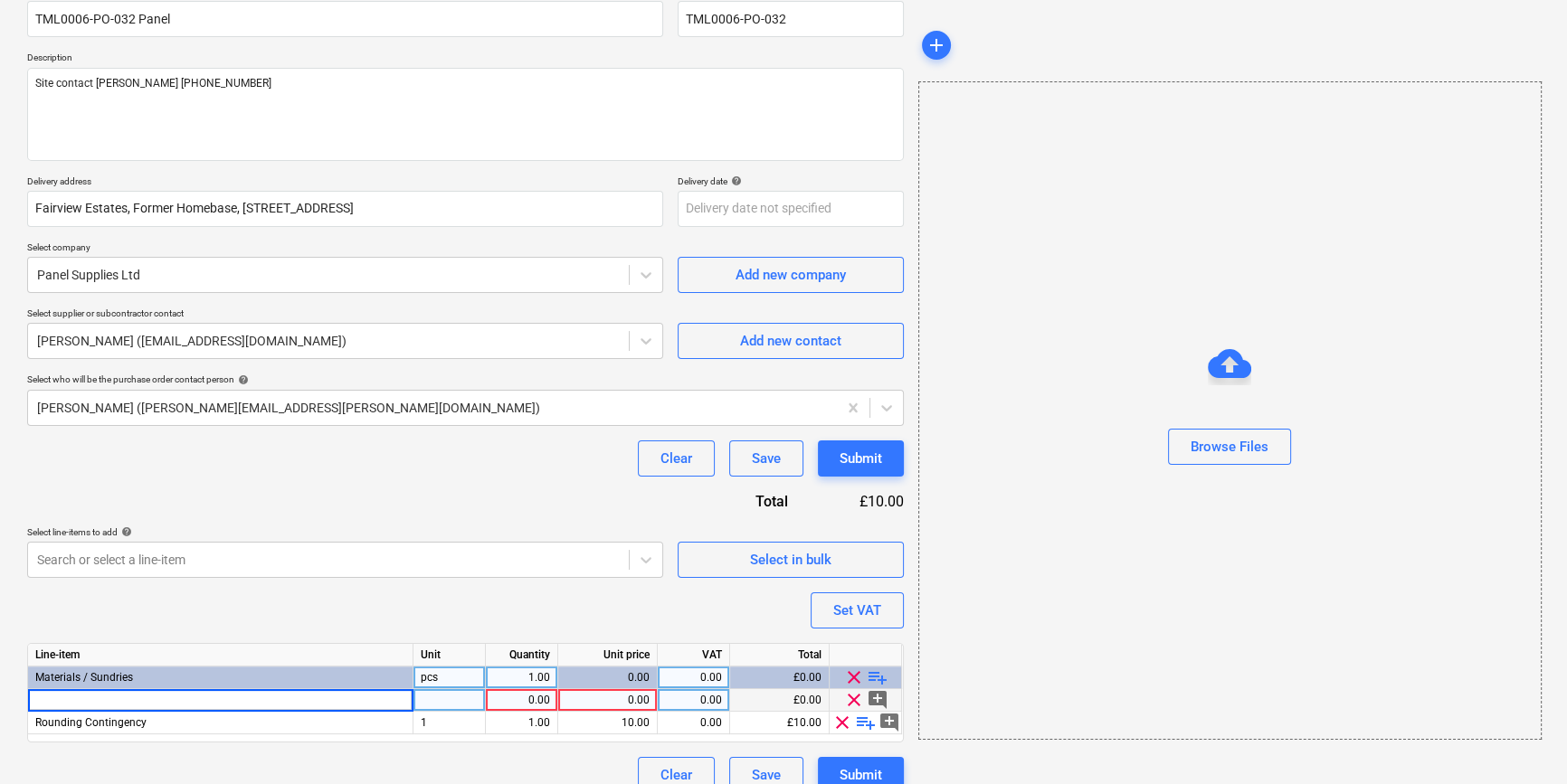type on "12mm Pinex plywood" 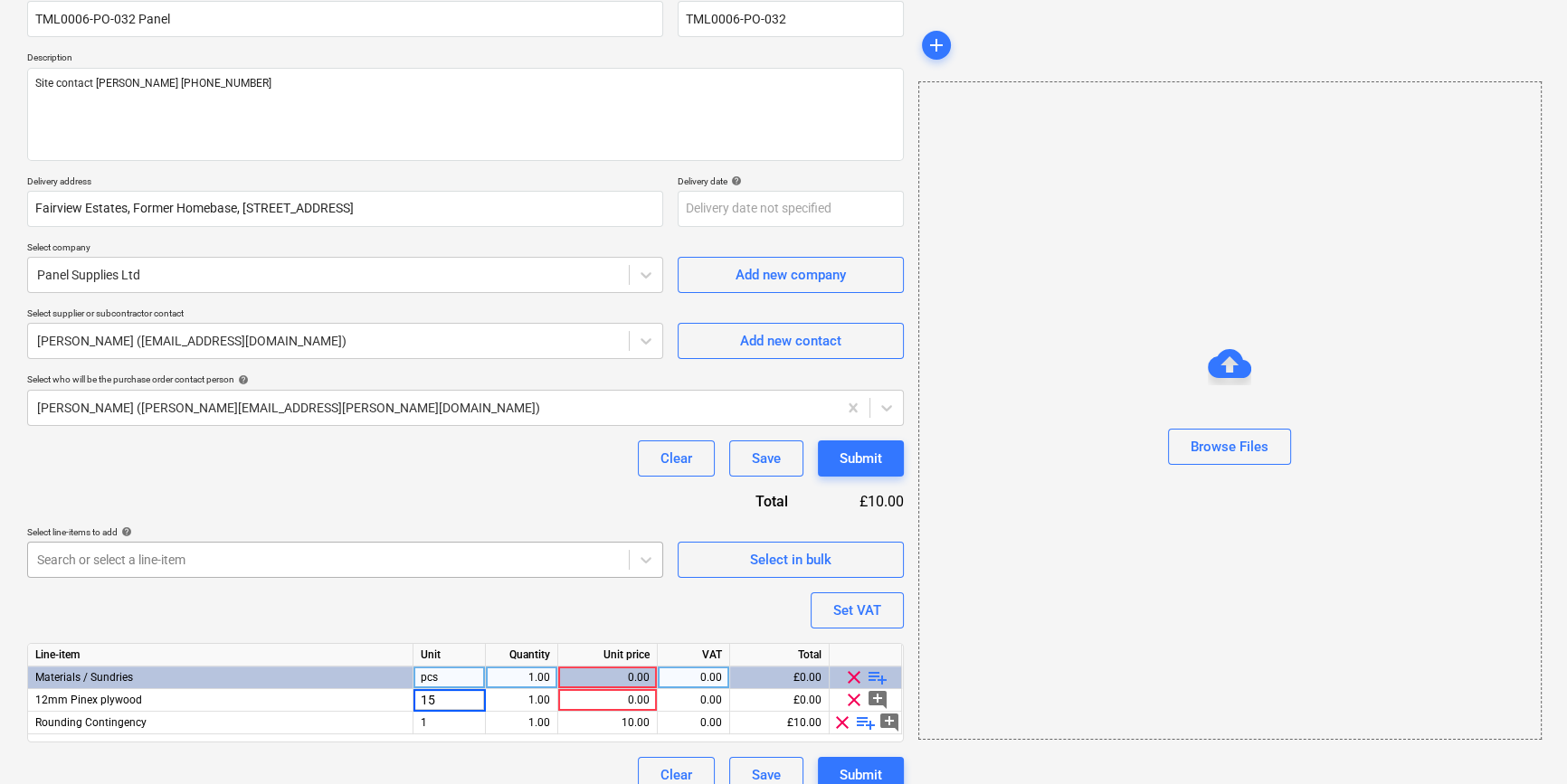 type on "150" 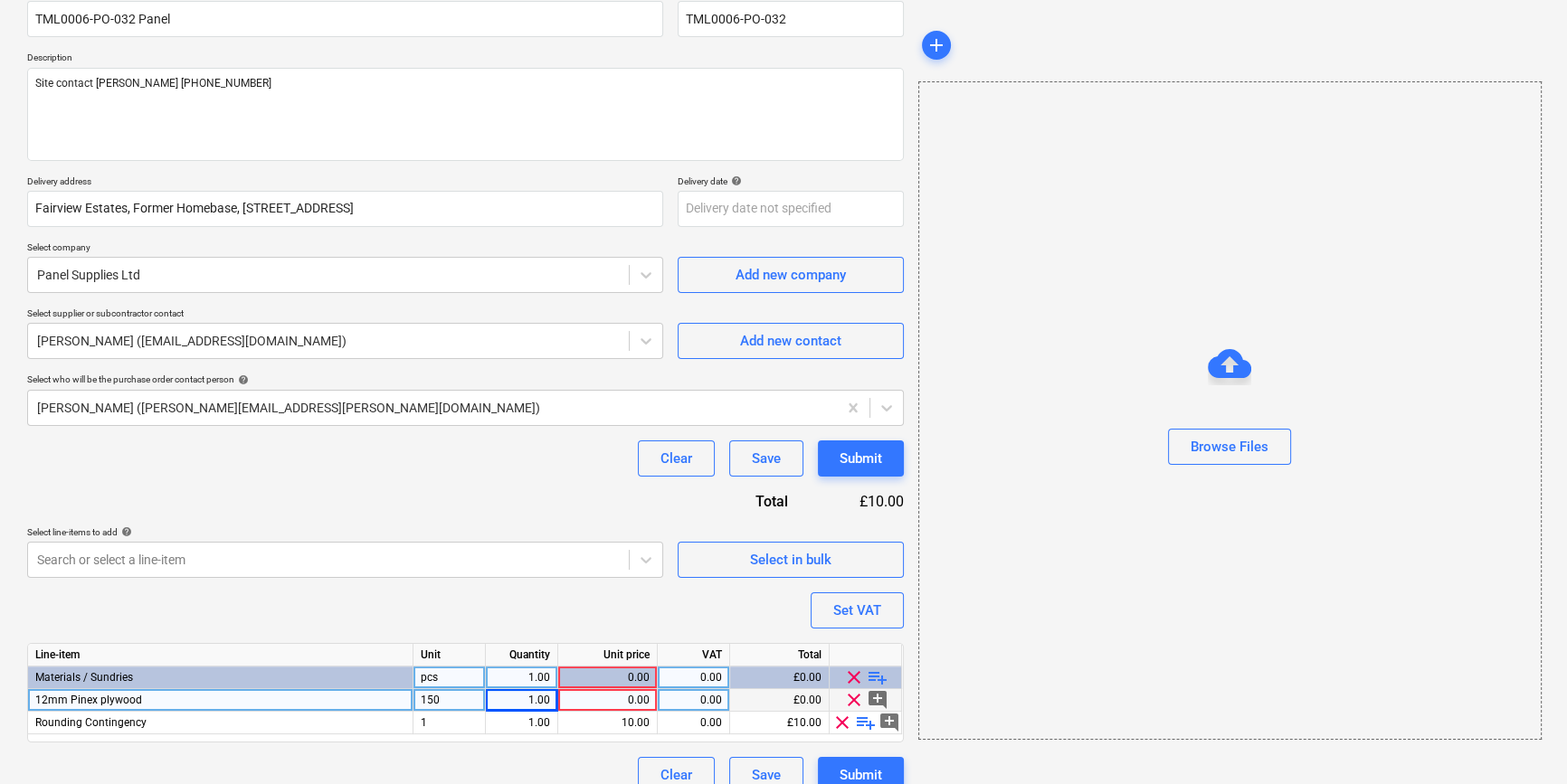 click on "150" at bounding box center (450, 700) 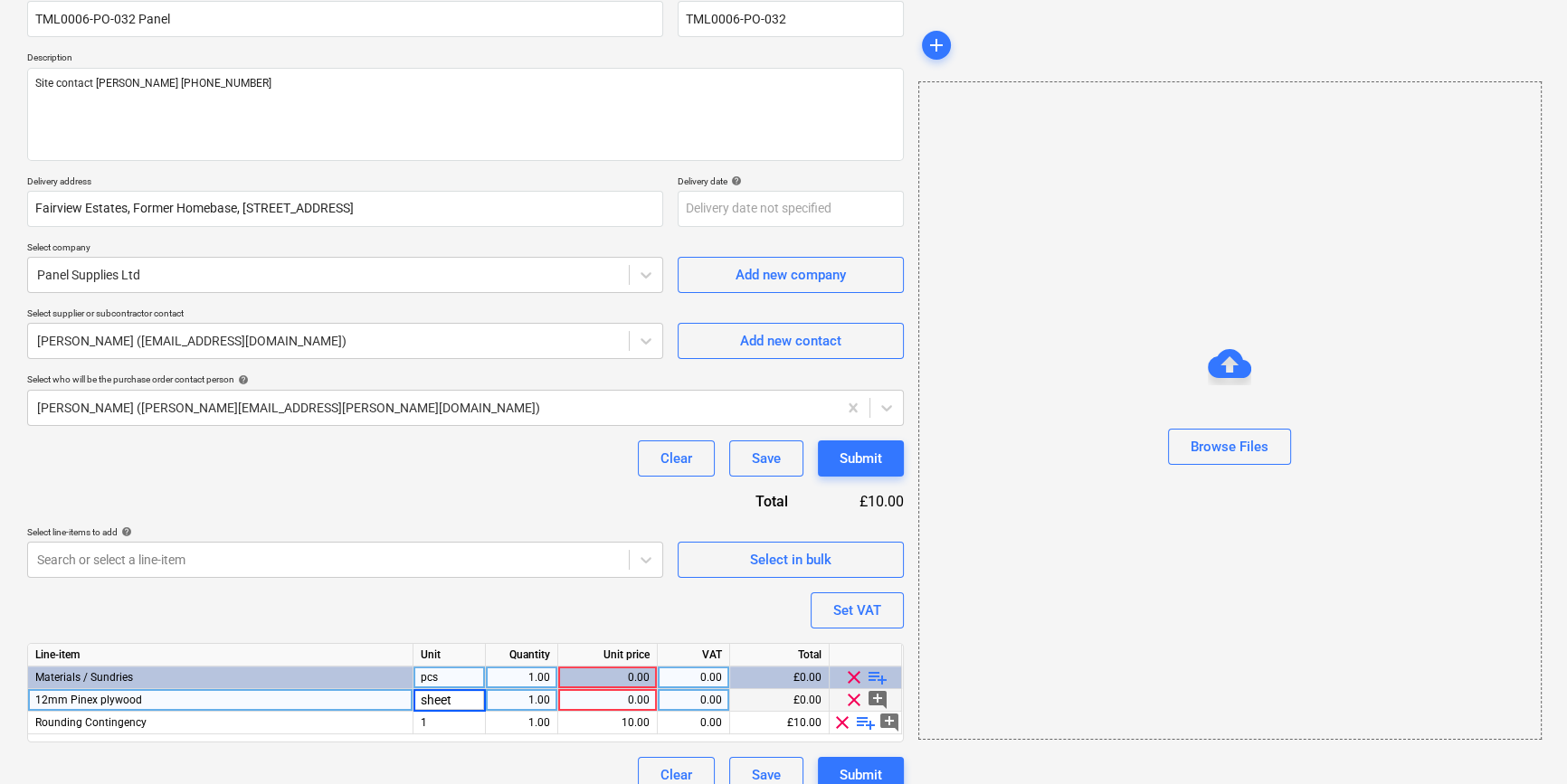 type on "sheets" 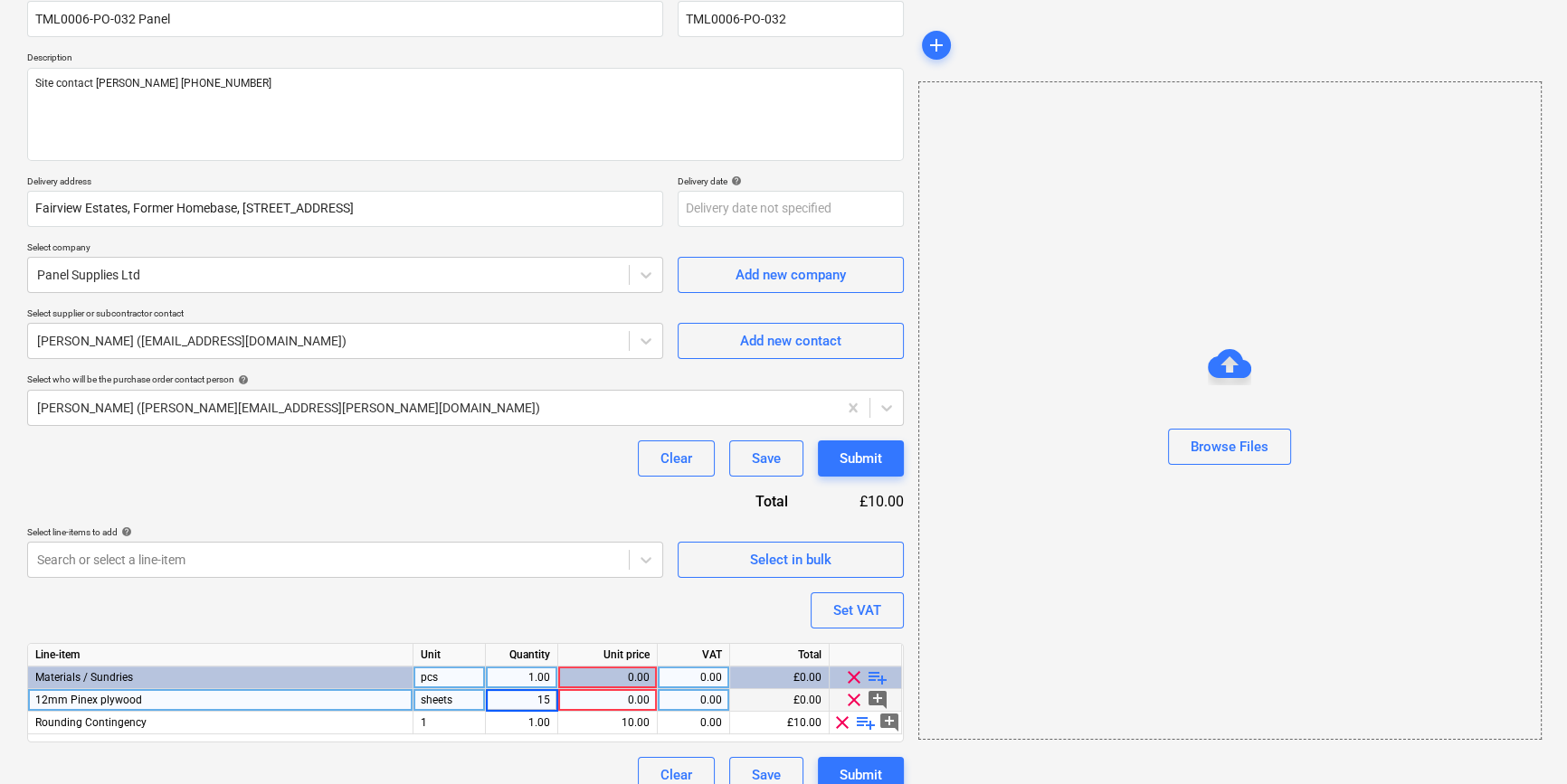 type on "150" 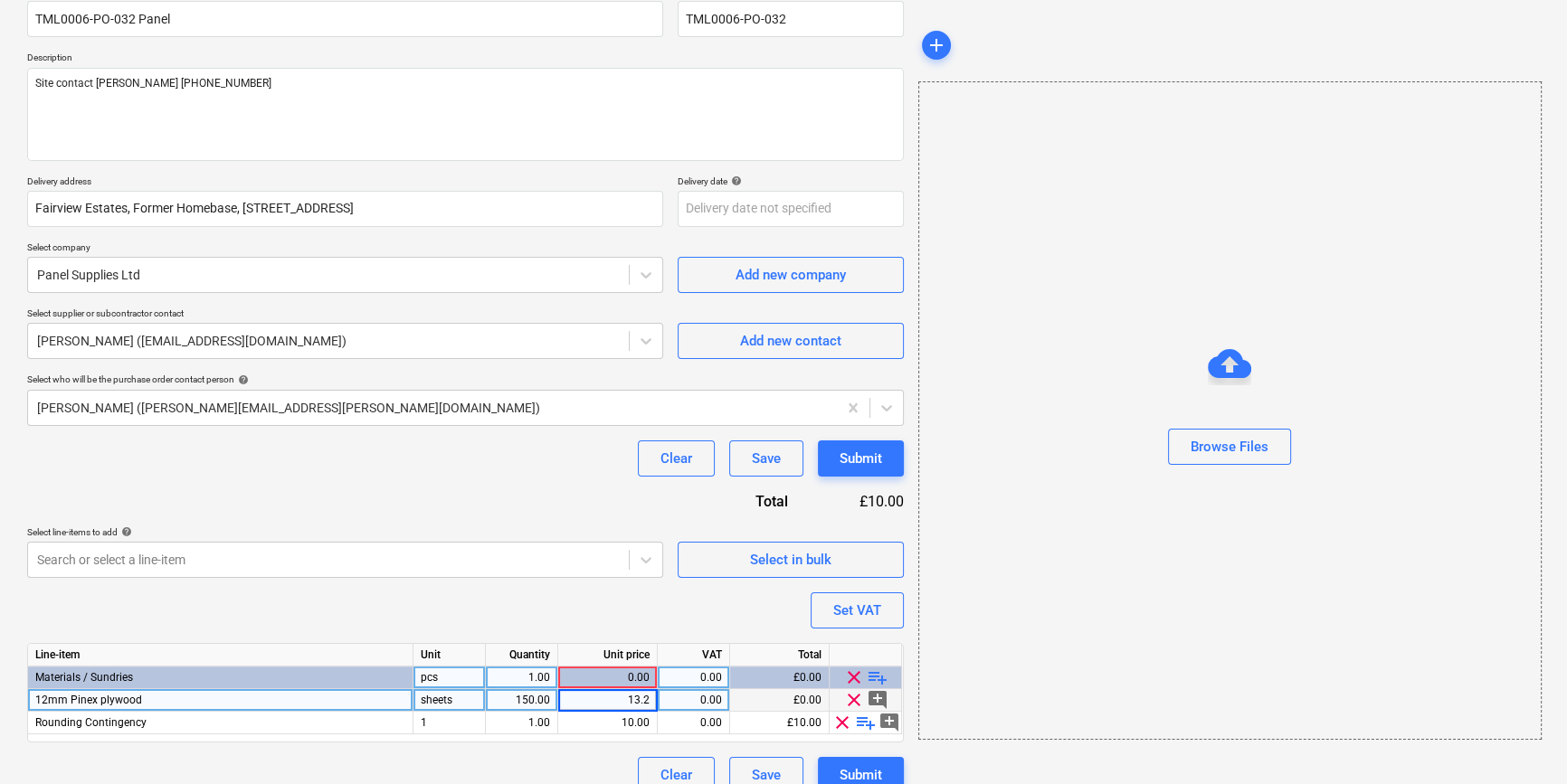type on "13.23" 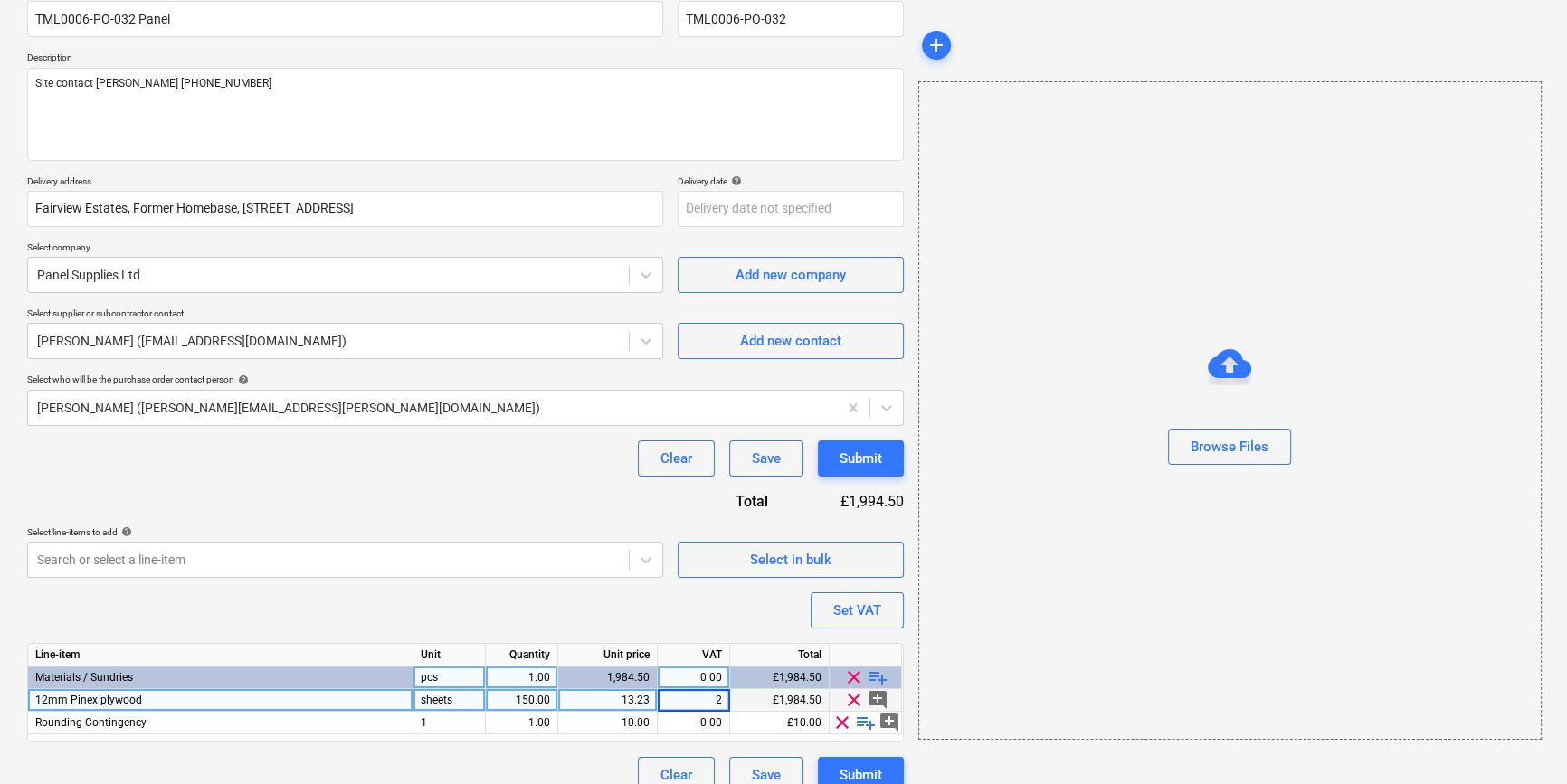 type on "20" 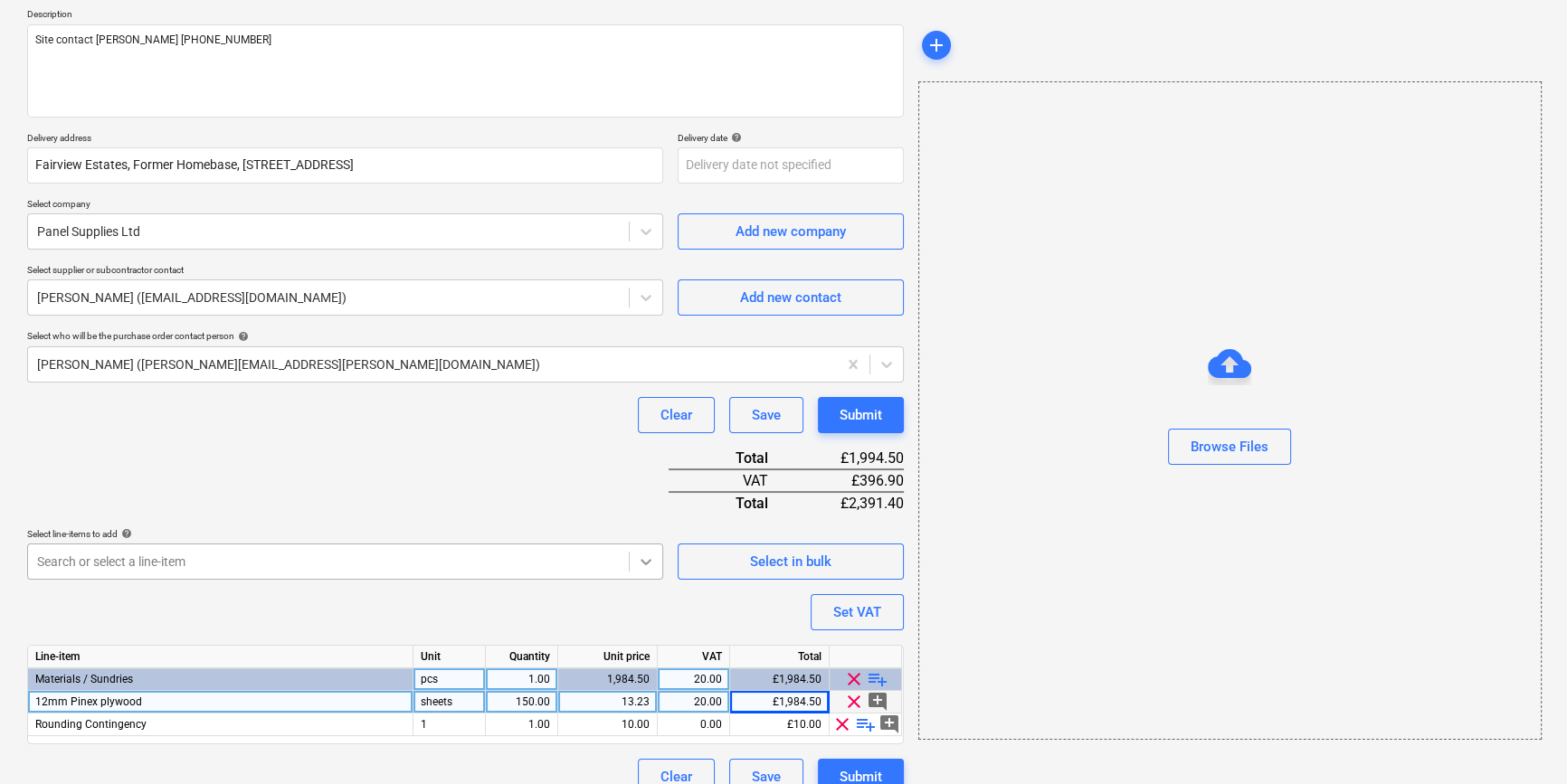scroll, scrollTop: 231, scrollLeft: 0, axis: vertical 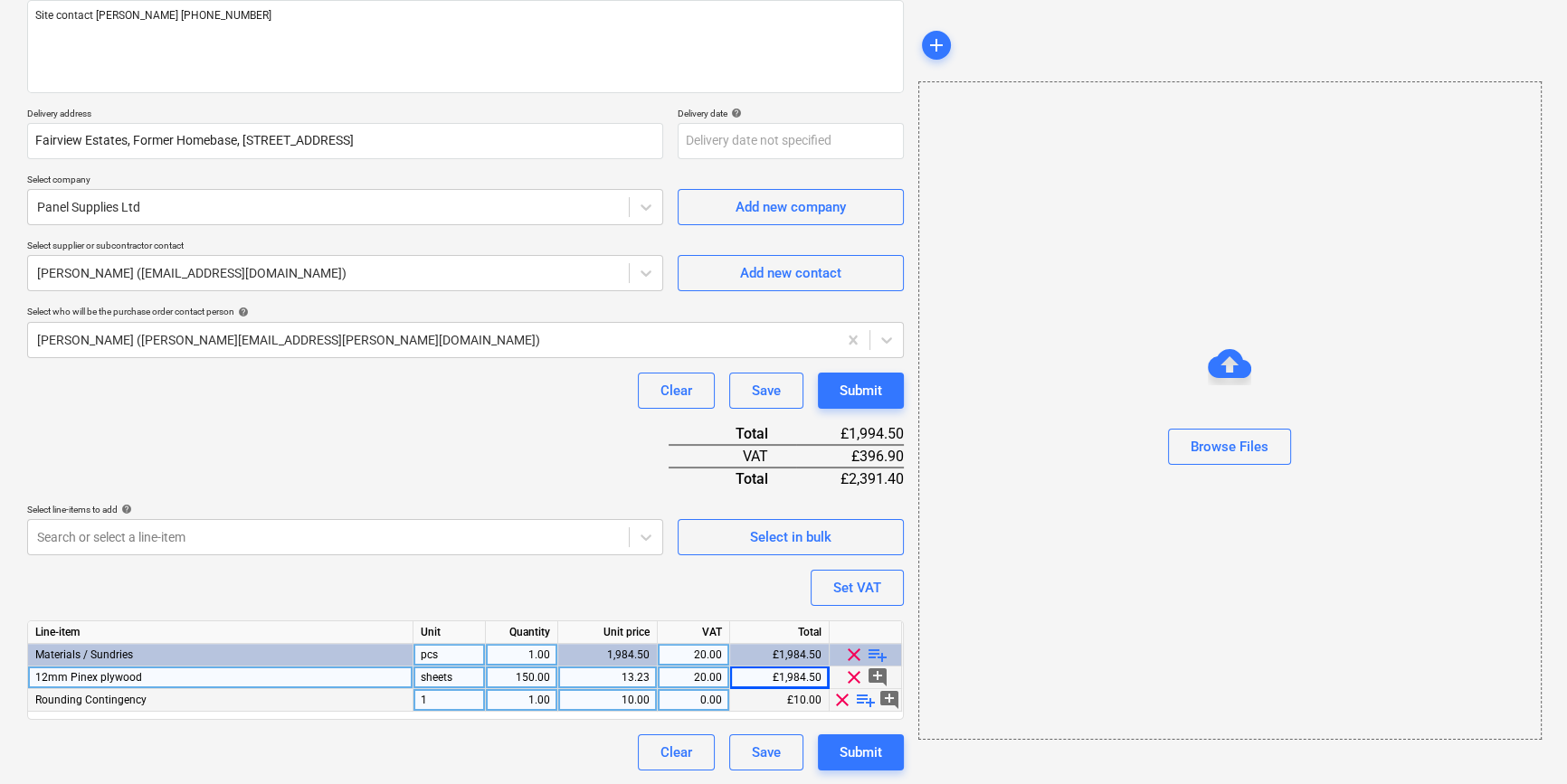 click on "clear" at bounding box center [842, 700] 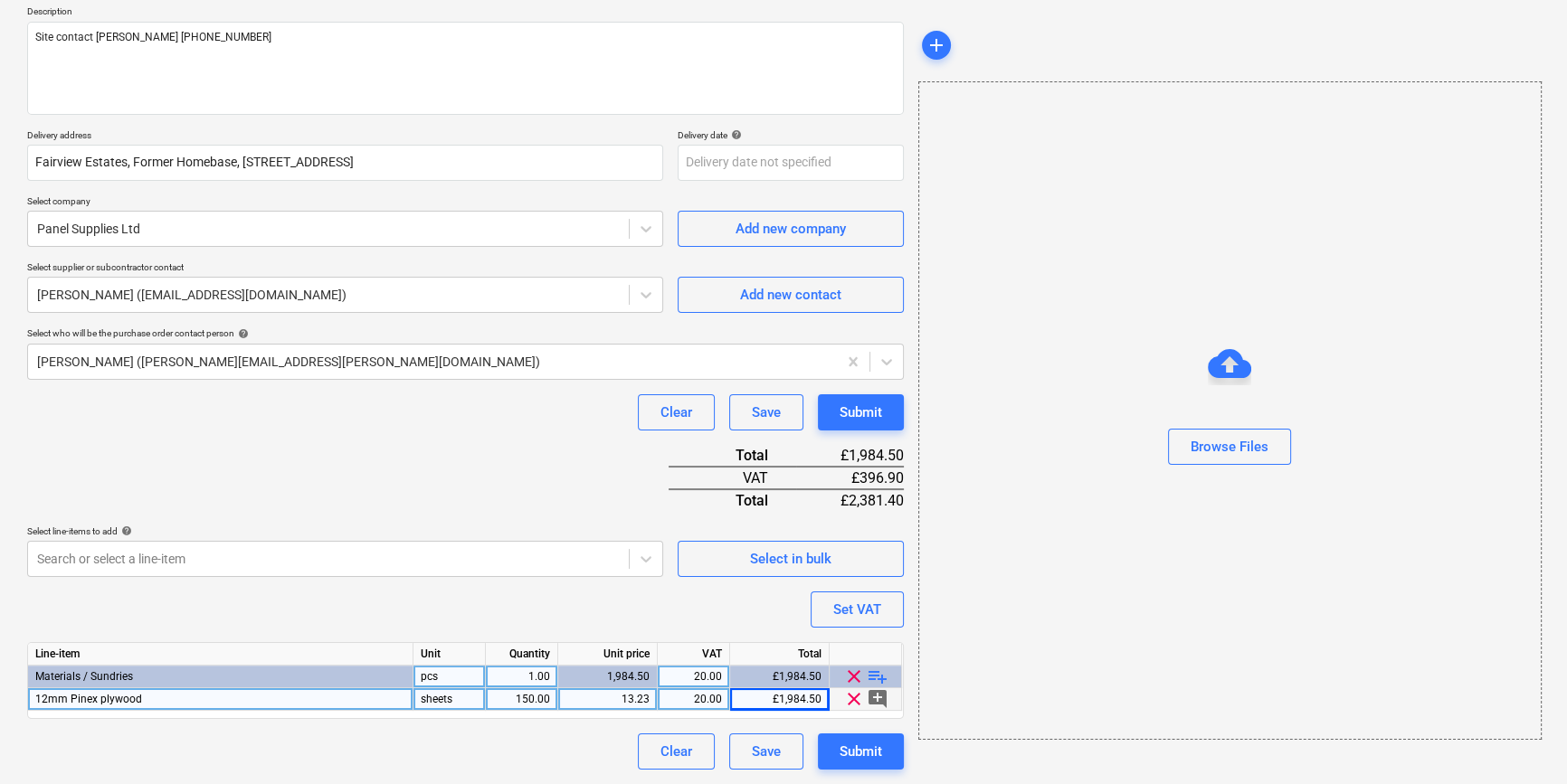 scroll, scrollTop: 208, scrollLeft: 0, axis: vertical 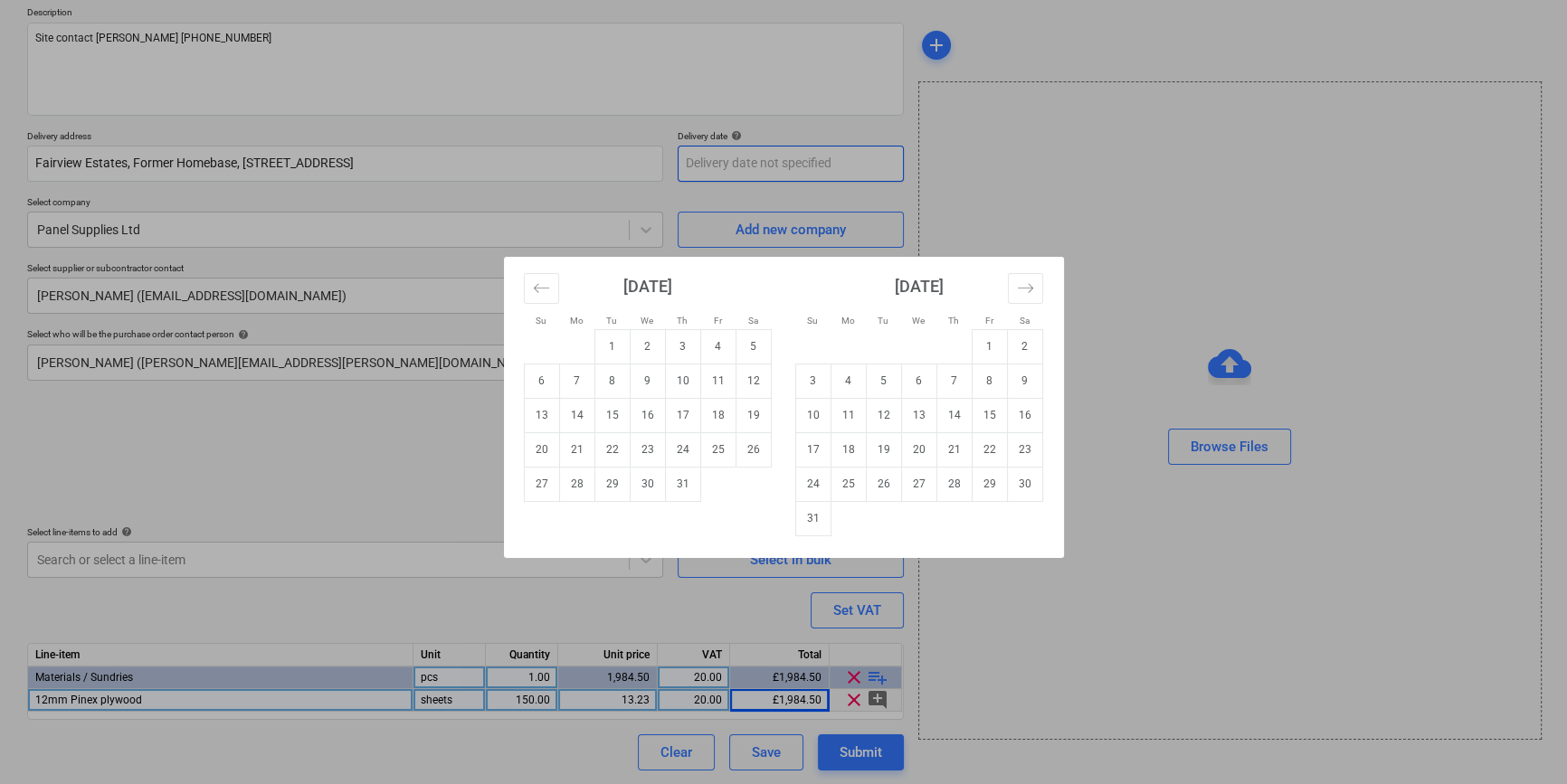 click on "Sales Projects Contacts Company Inbox 8 format_size keyboard_arrow_down help search Search notifications 0 keyboard_arrow_down [PERSON_NAME] keyboard_arrow_down Goodmayes Budget Client contract Valuations Purchase orders Costs Income Files 7 Analytics Settings Create new document Purchase order name help TML0006-PO-032 Panel Purchase order reference number help TML0006-PO-032 Description Site contact [PERSON_NAME] [PHONE_NUMBER] Delivery address Fairview Estates, Former Homebase, [STREET_ADDRESS] Delivery date help Press the down arrow key to interact with the calendar and
select a date. Press the question mark key to get the keyboard shortcuts for changing dates. Select company Panel Supplies Ltd   Add new company Select supplier or subcontractor contact [PERSON_NAME] ([EMAIL_ADDRESS][DOMAIN_NAME]) Add new contact Select who will be the purchase order contact person help [PERSON_NAME] ([PERSON_NAME][EMAIL_ADDRESS][PERSON_NAME][DOMAIN_NAME]) Clear Save Submit Total £1,984.50 VAT £396.90 Total £2,381.40 help Unit" at bounding box center (784, 184) 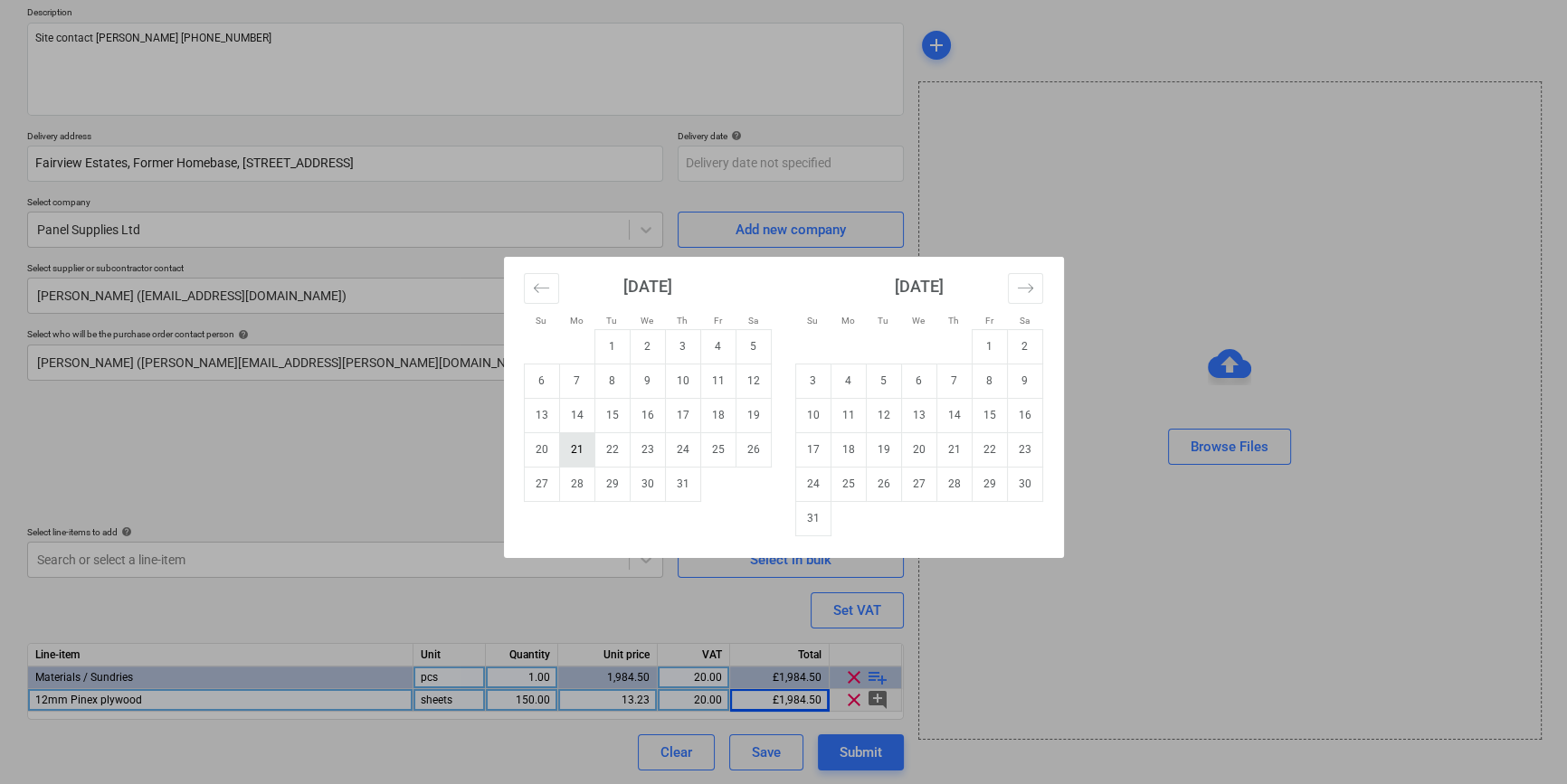click on "21" at bounding box center (576, 449) 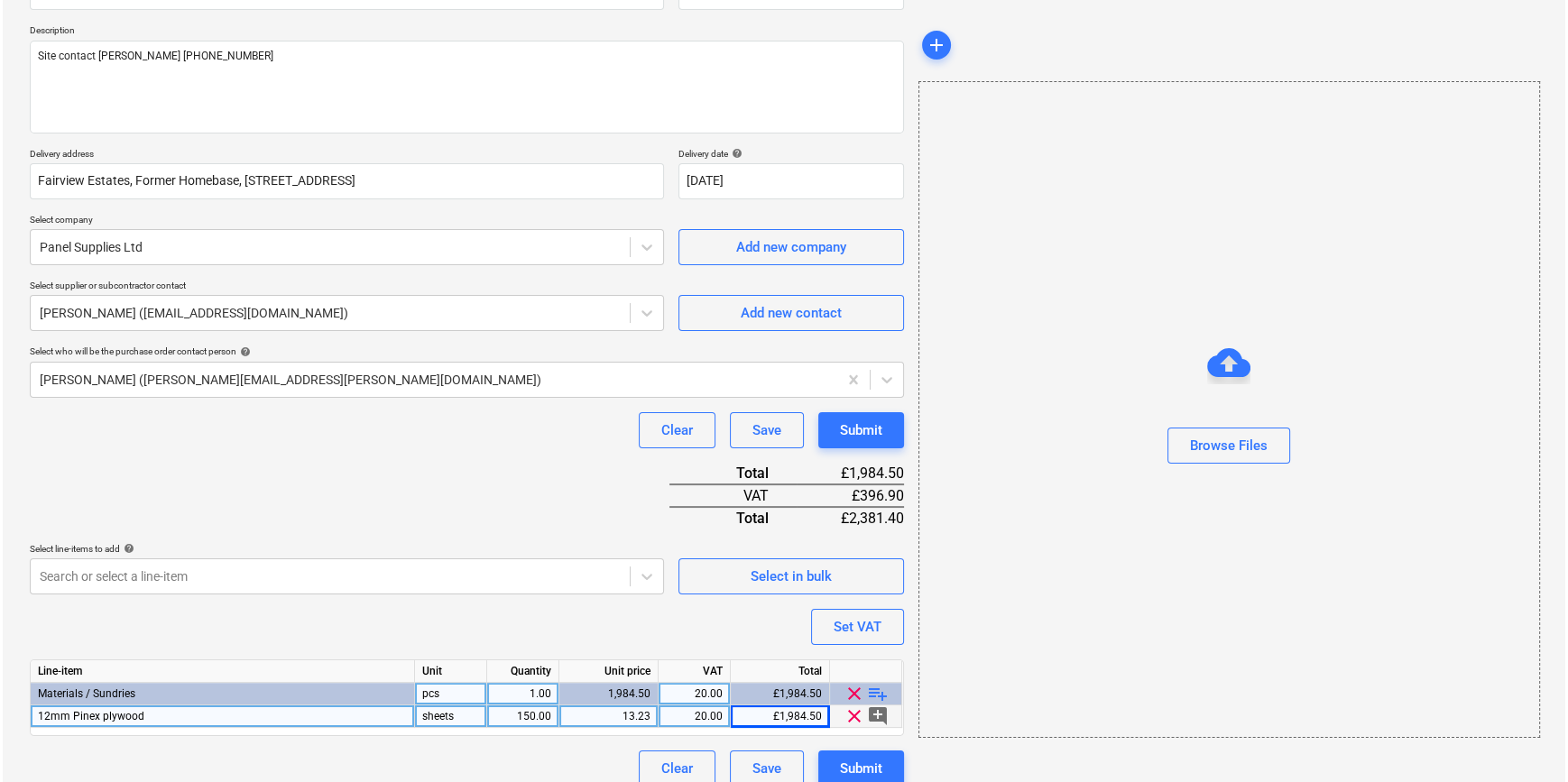scroll, scrollTop: 207, scrollLeft: 0, axis: vertical 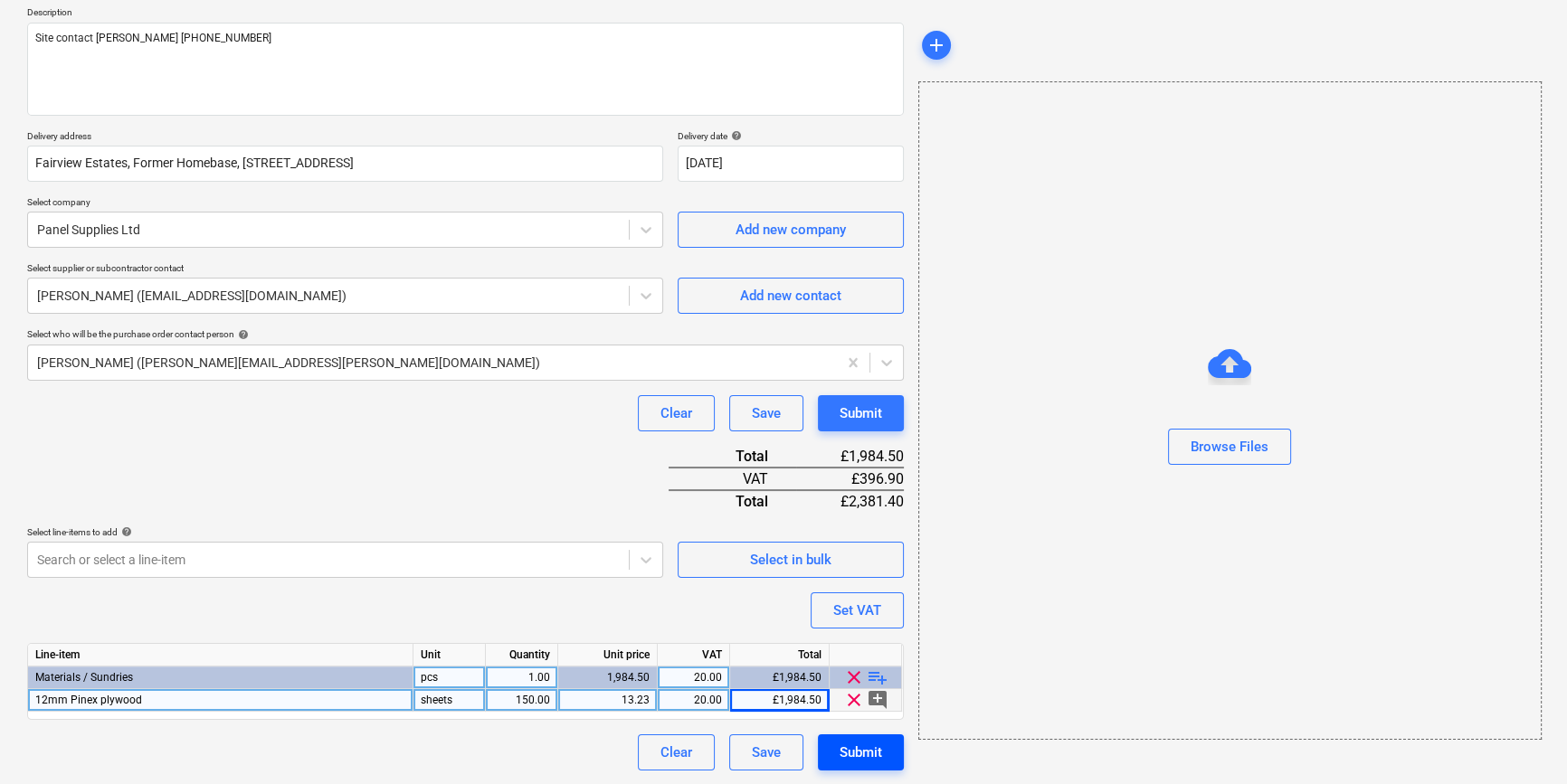 click on "Submit" at bounding box center (860, 752) 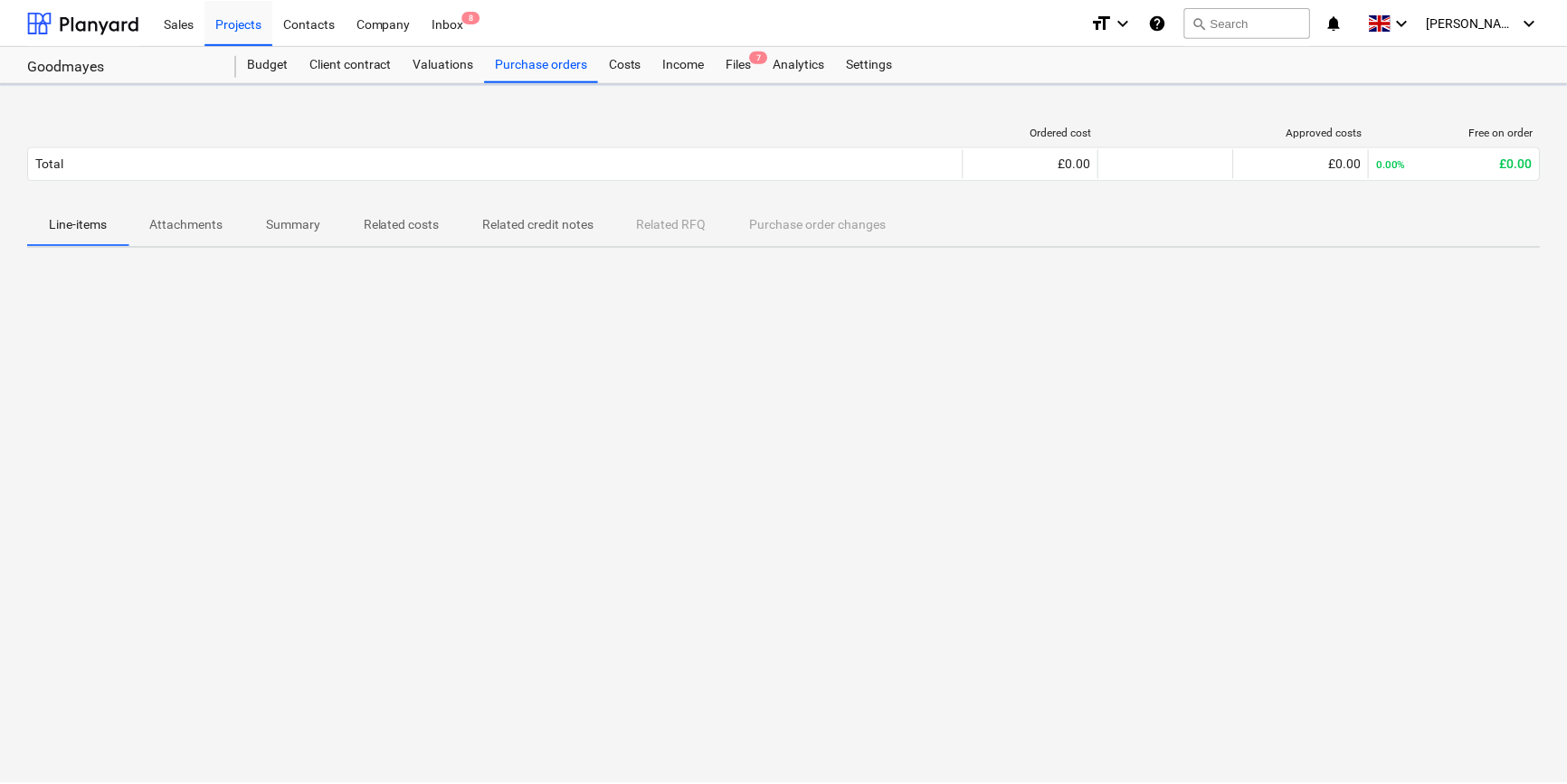 scroll, scrollTop: 0, scrollLeft: 0, axis: both 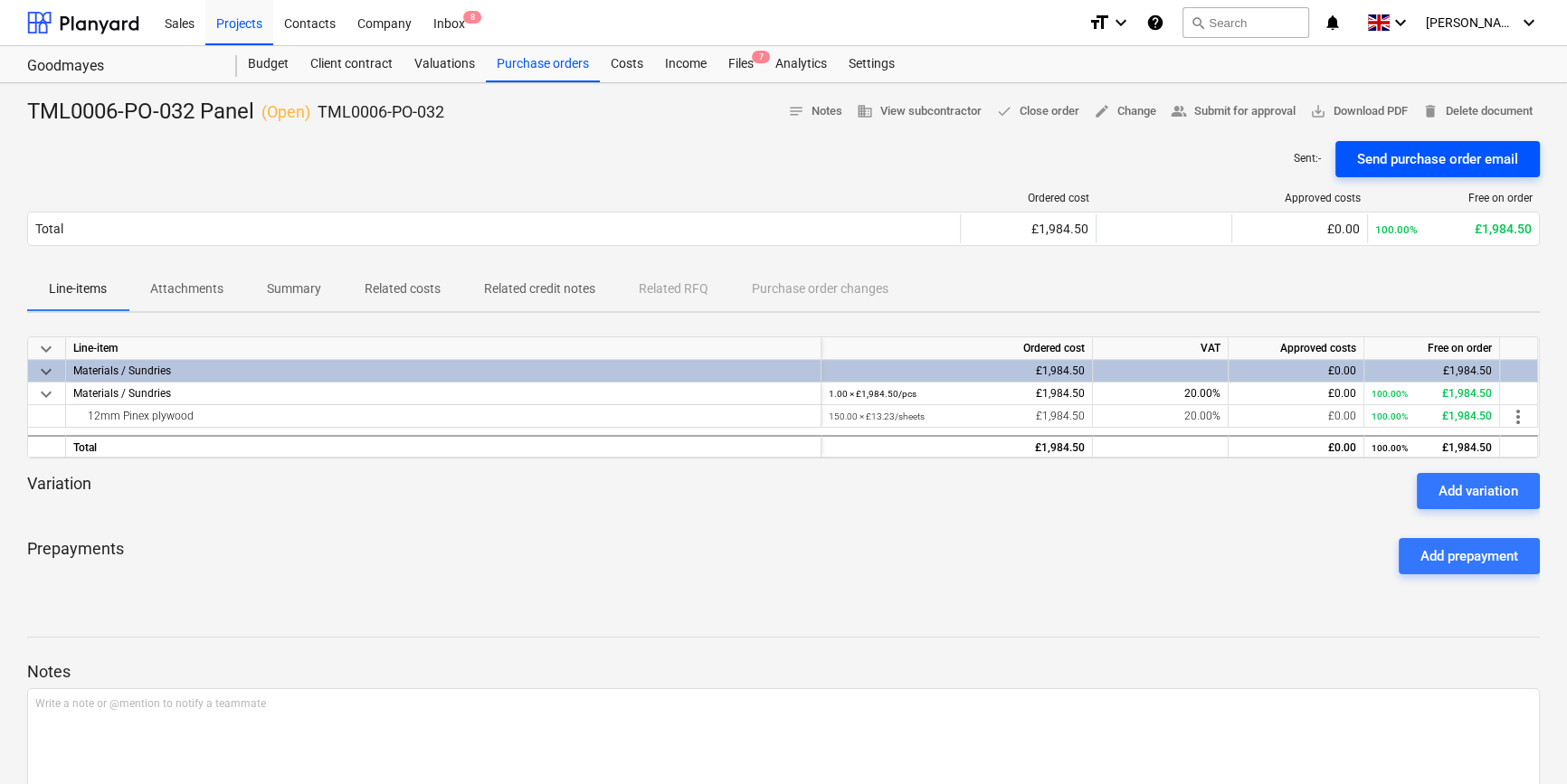 click on "Send purchase order email" at bounding box center [1438, 159] 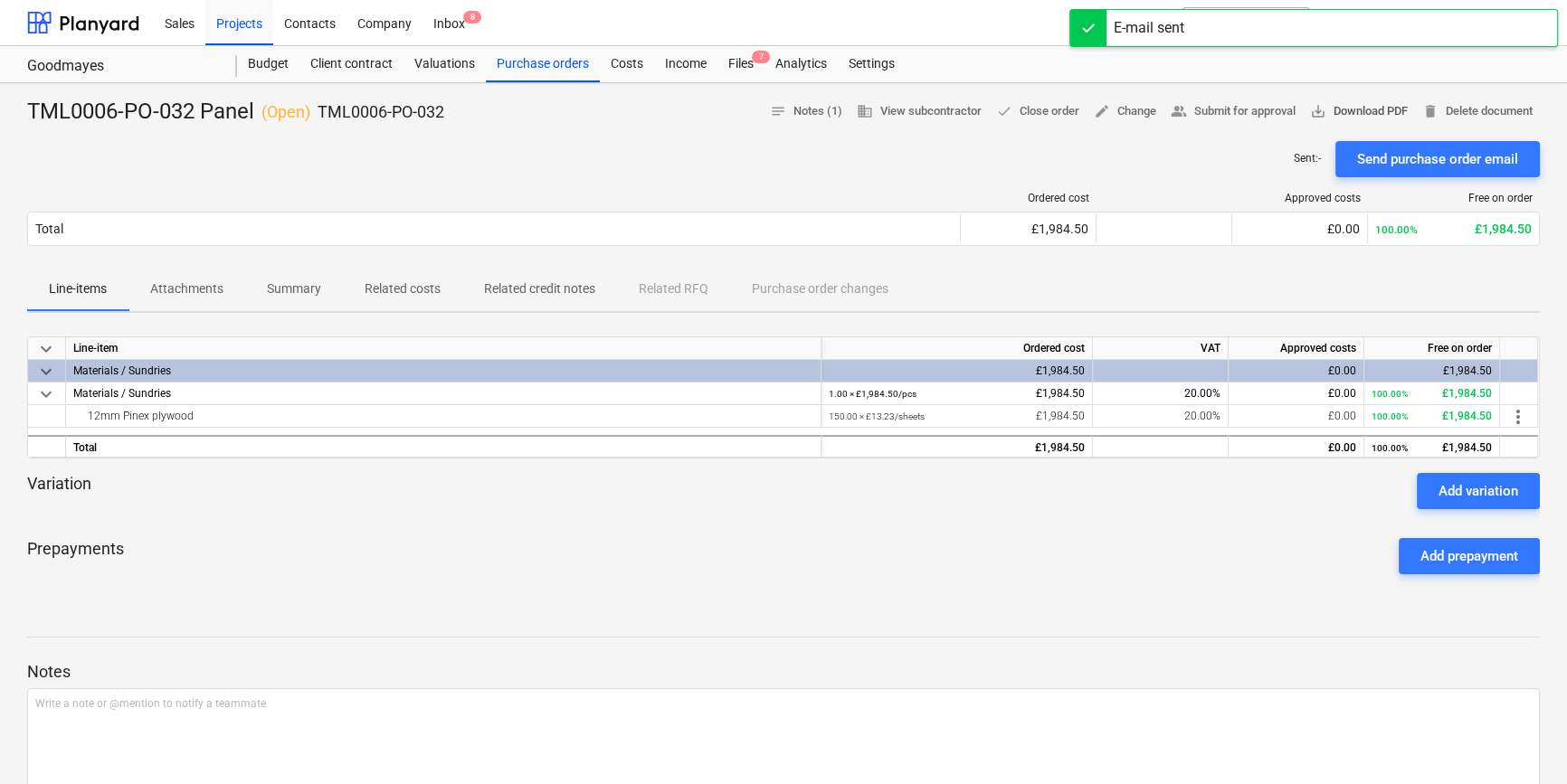 click on "save_alt Download PDF" at bounding box center [1359, 111] 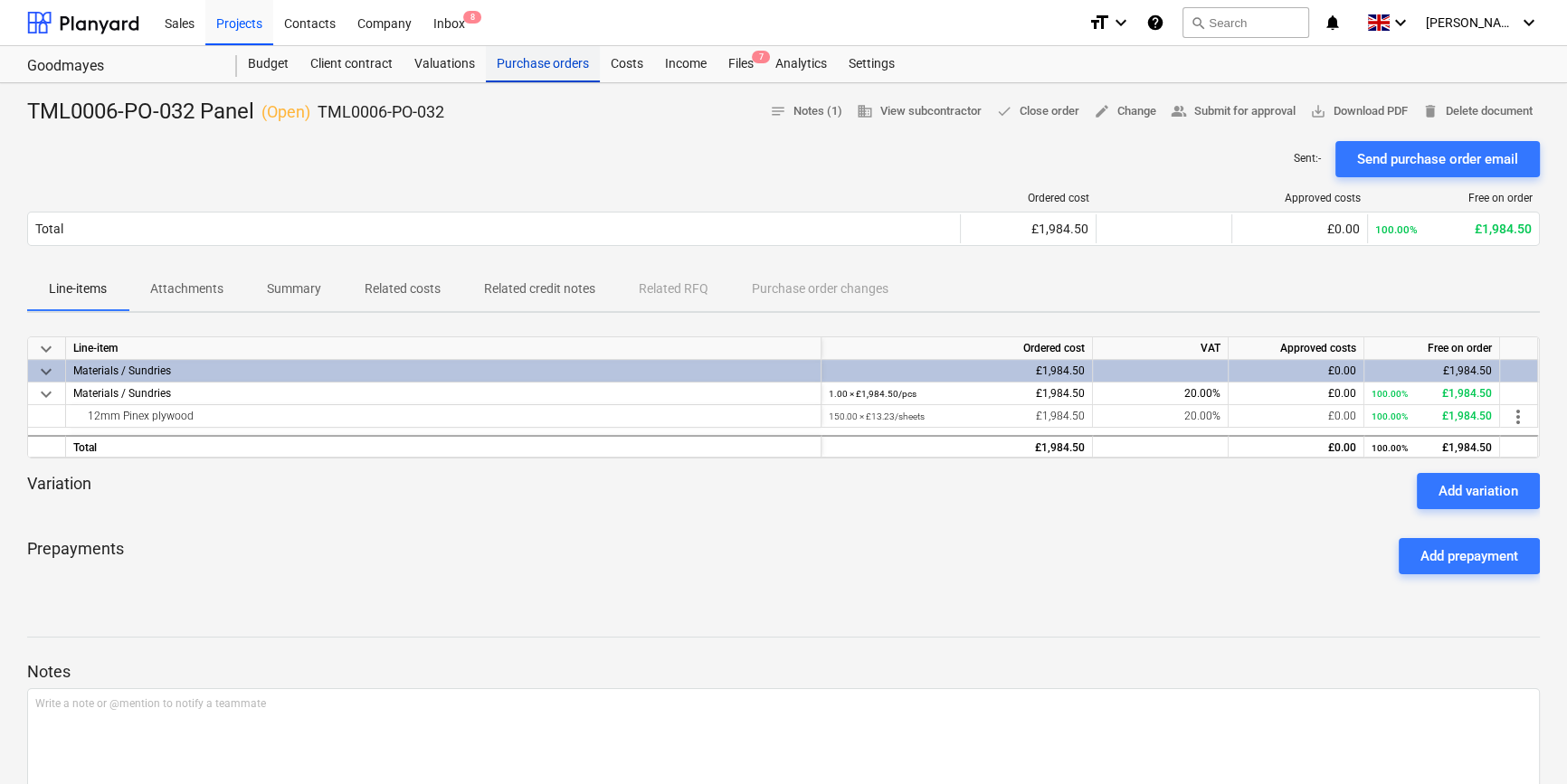 click on "Purchase orders" at bounding box center (543, 64) 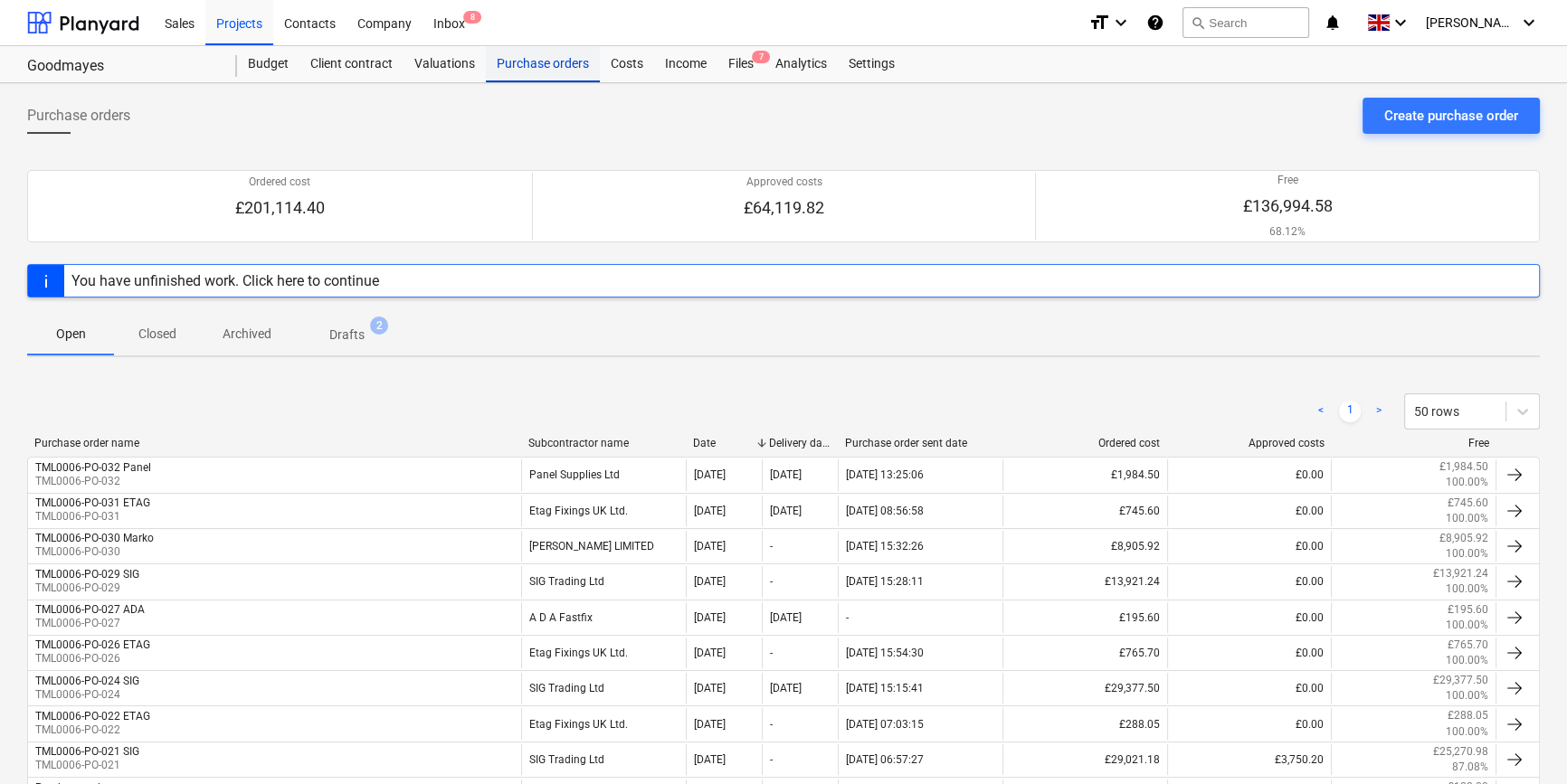click on "Purchase orders" at bounding box center (543, 64) 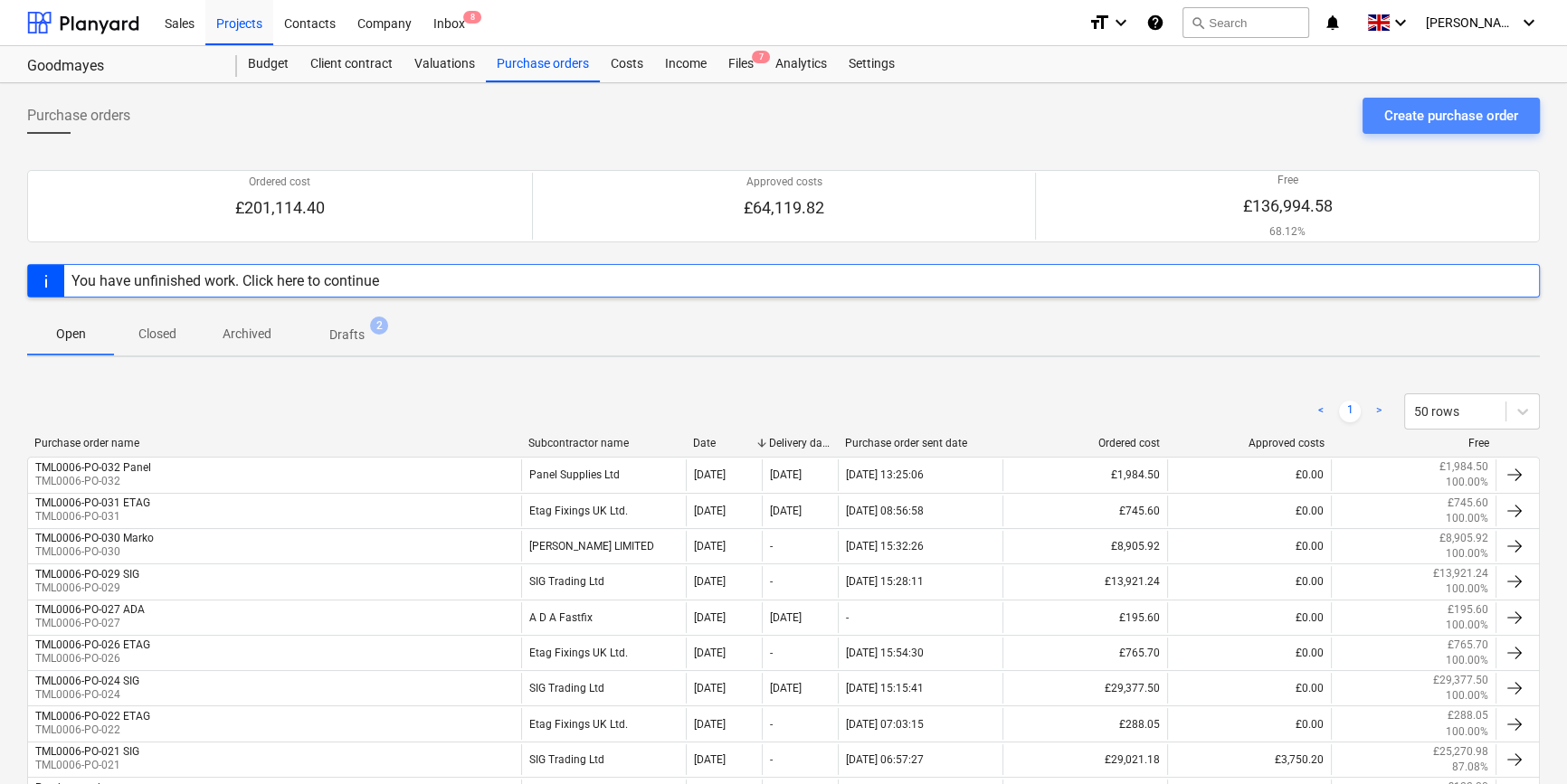 click on "Create purchase order" at bounding box center (1451, 116) 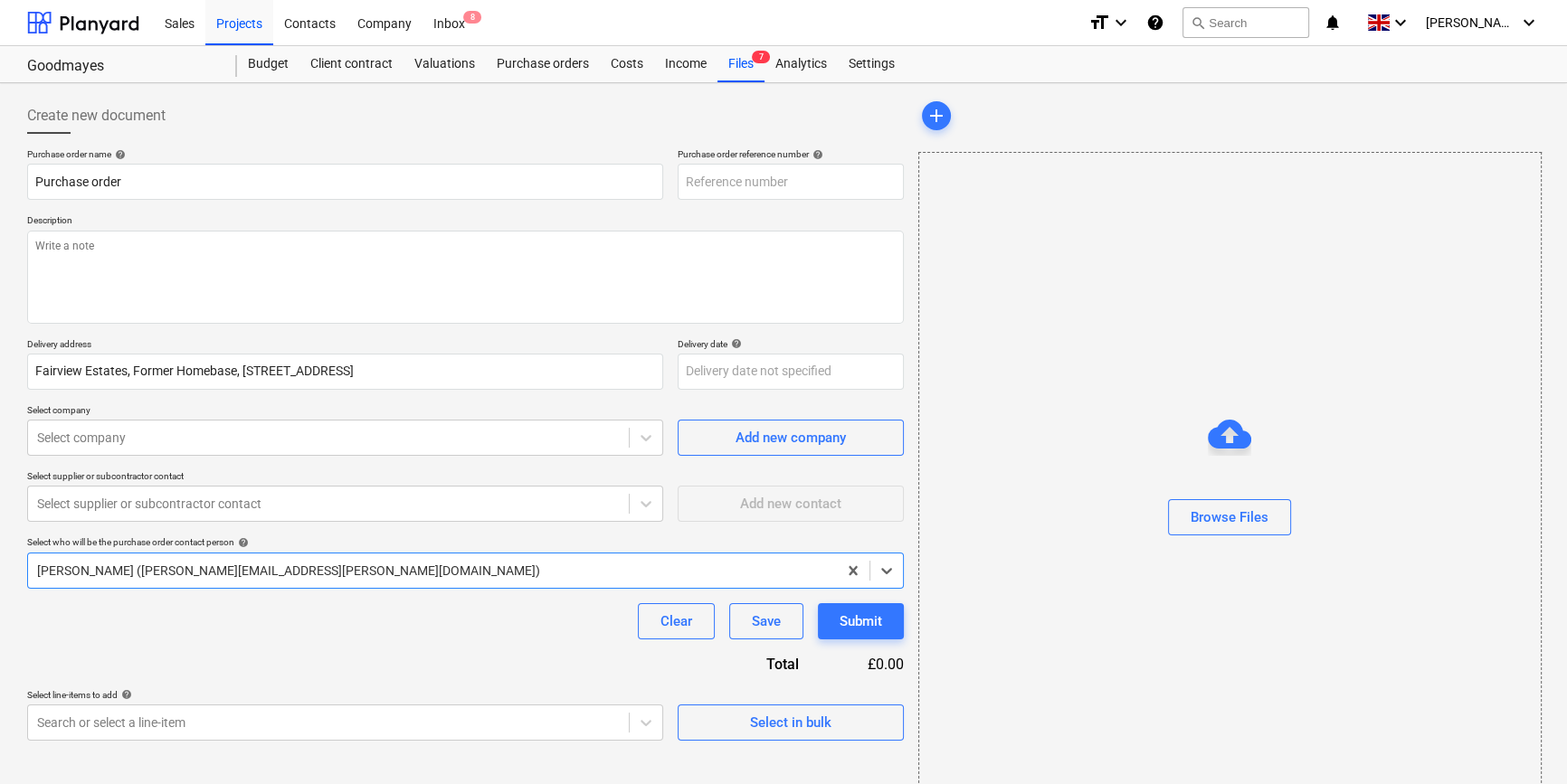 type on "TML0006-PO-033" 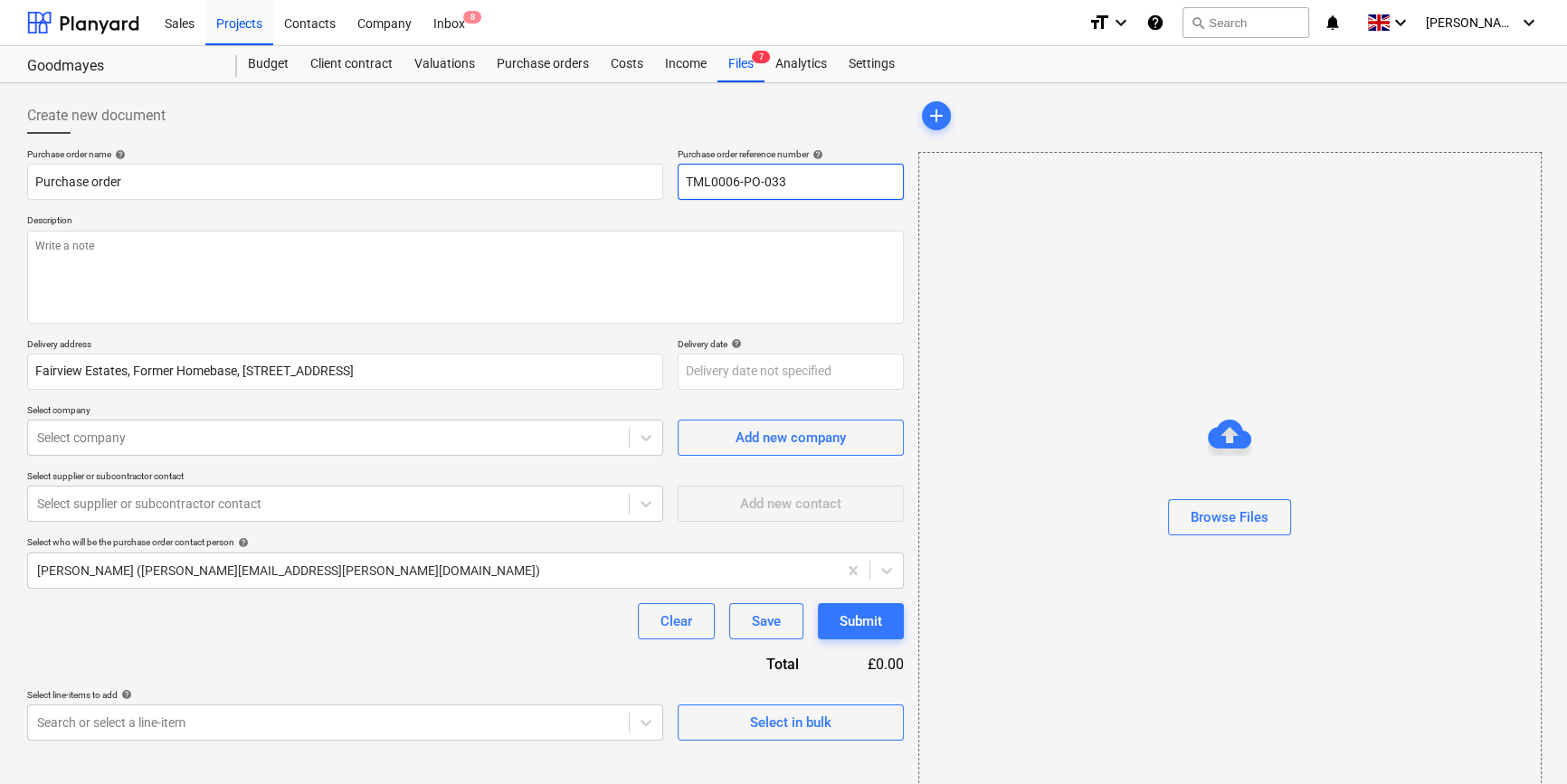 drag, startPoint x: 788, startPoint y: 176, endPoint x: 666, endPoint y: 185, distance: 122.33152 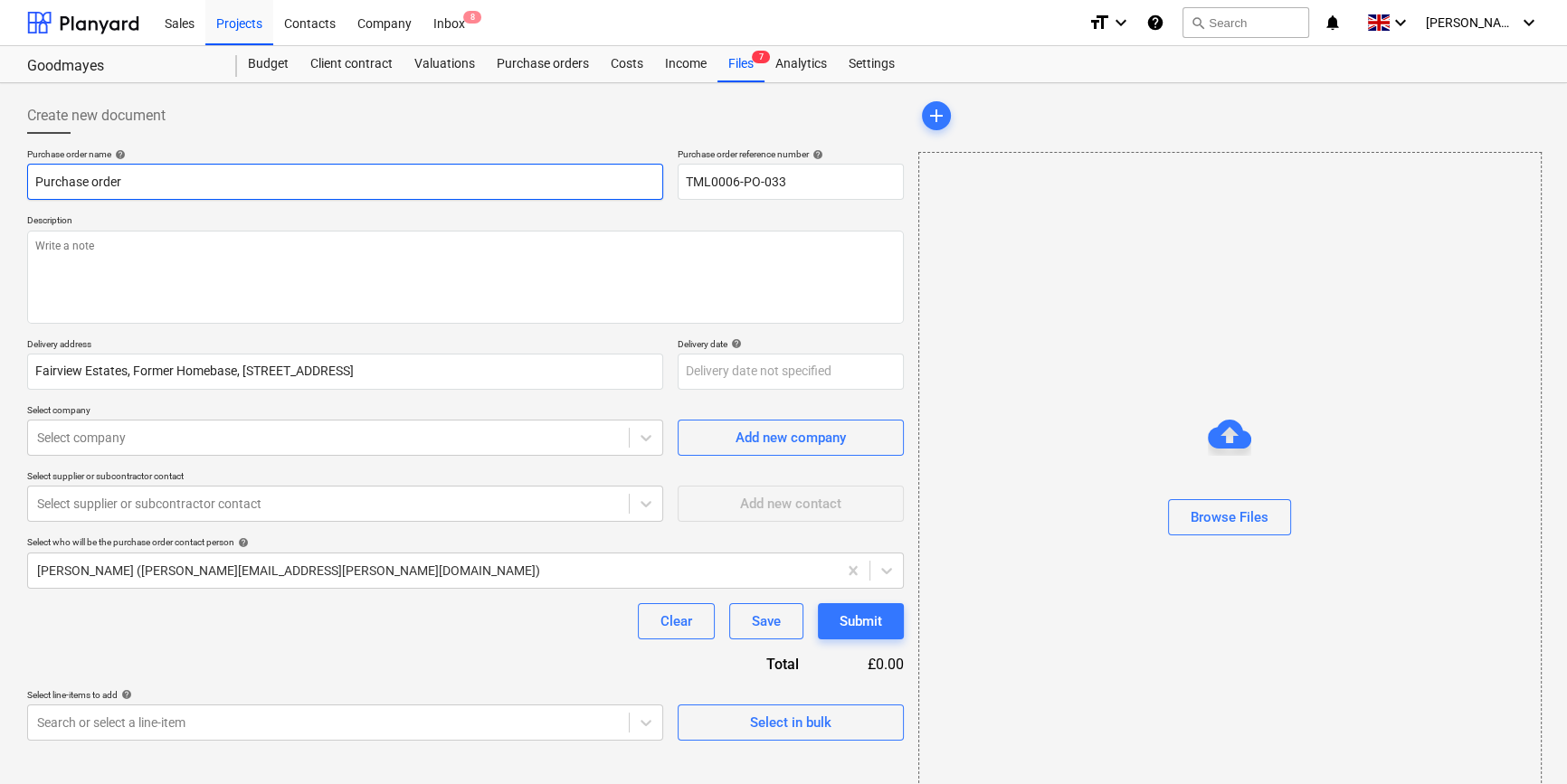 click on "Purchase order" at bounding box center [345, 182] 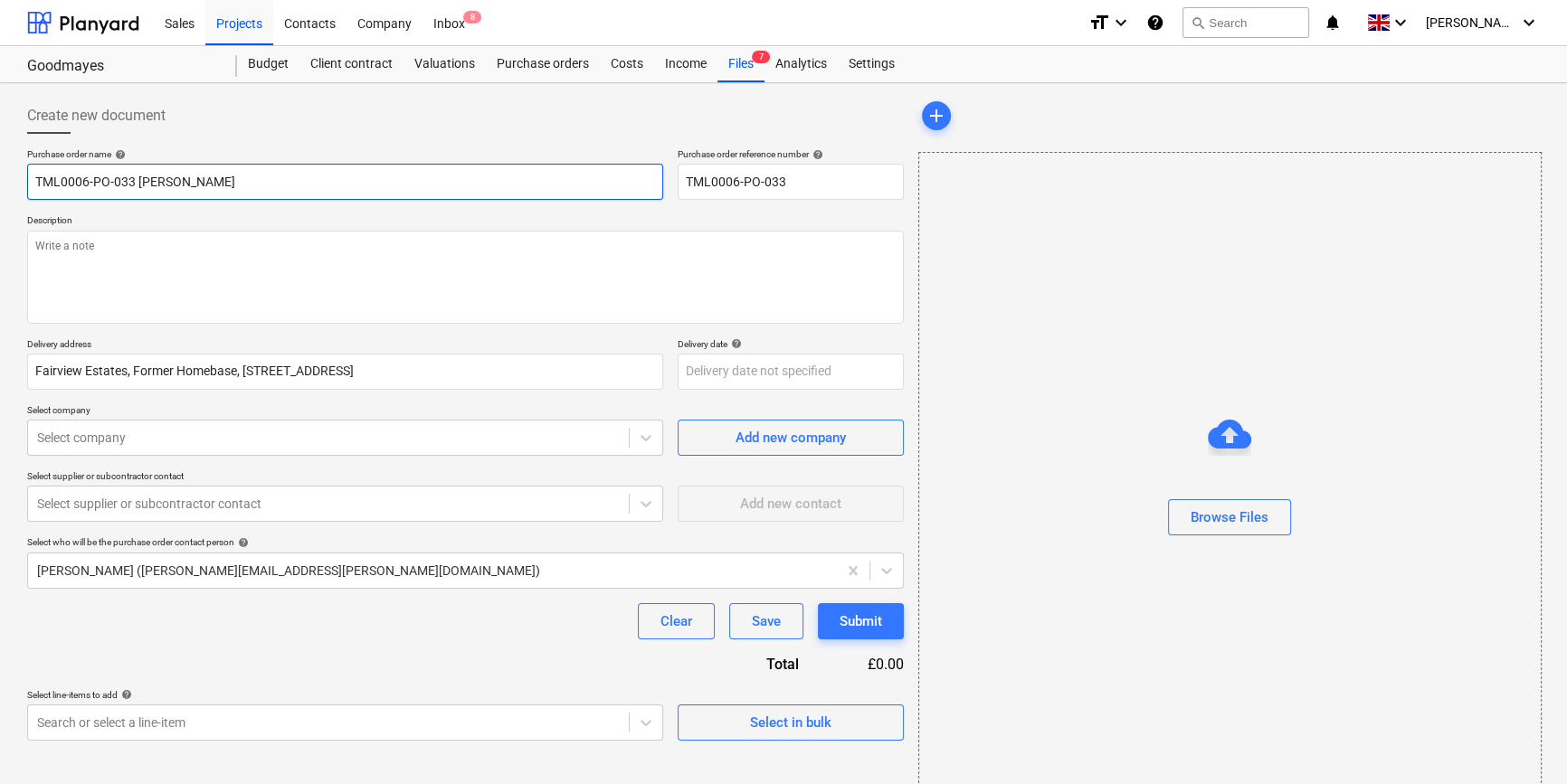 type on "TML0006-PO-033 [PERSON_NAME]" 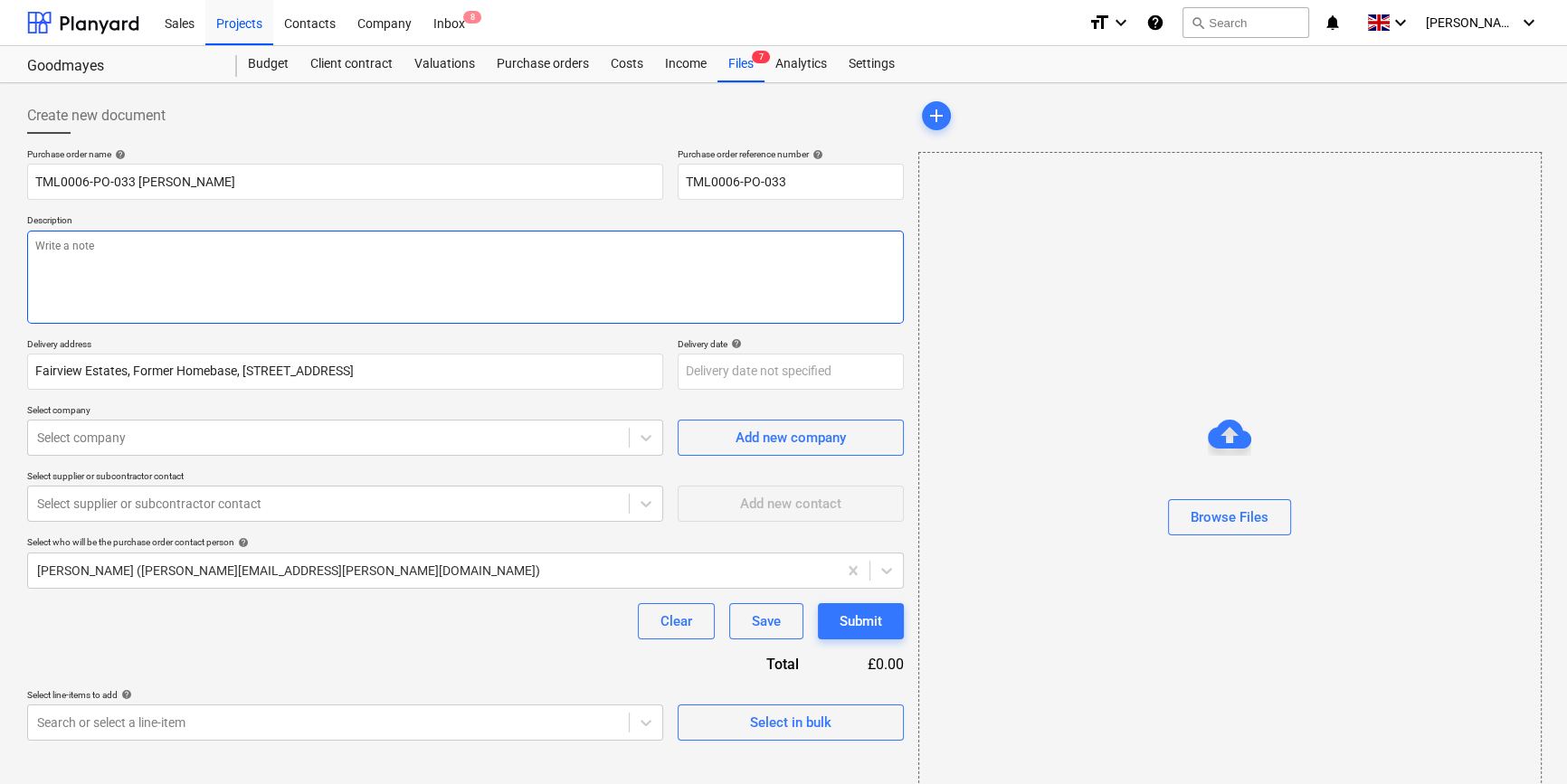 click at bounding box center [465, 277] 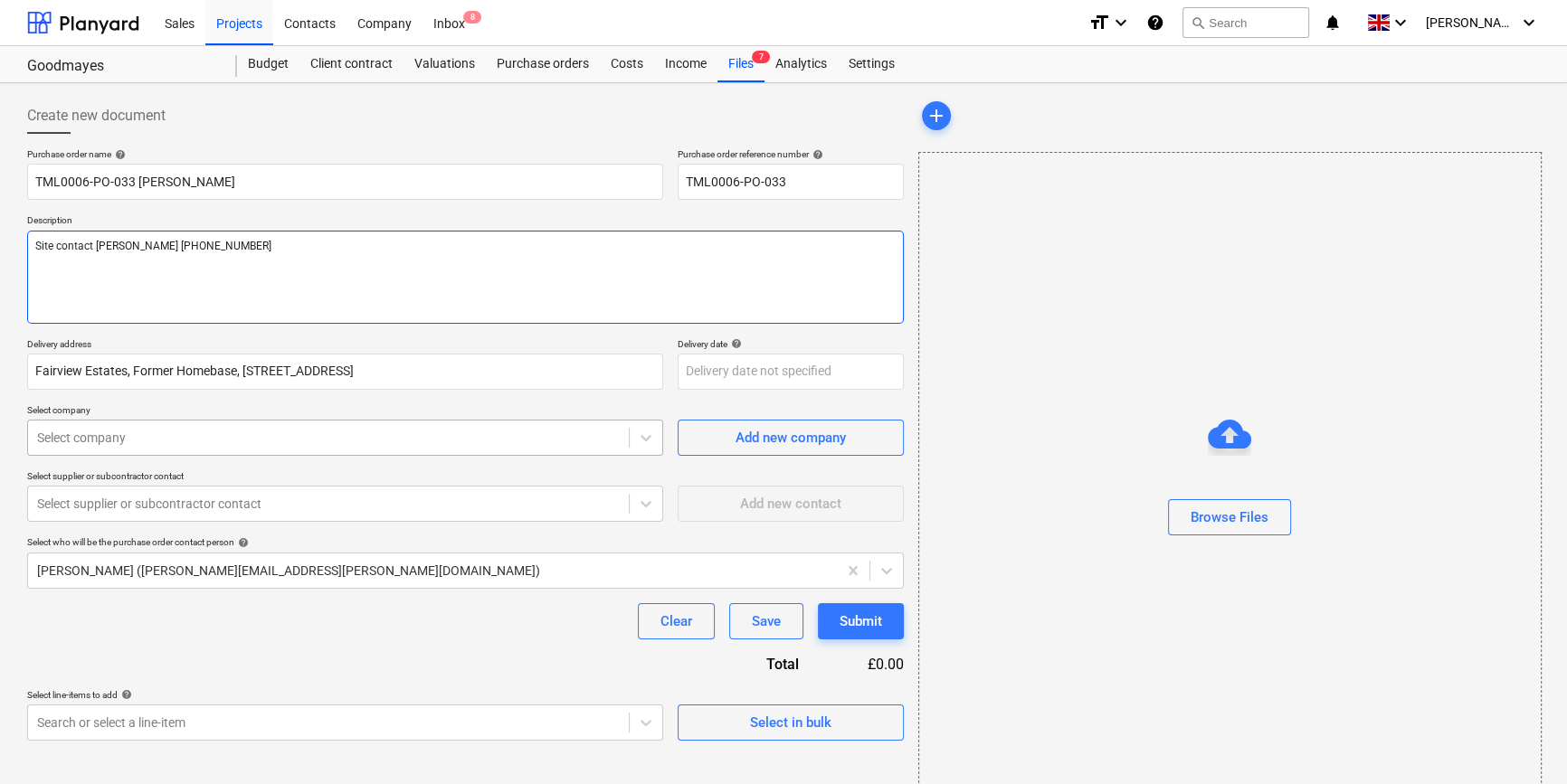 type on "Site contact [PERSON_NAME] [PHONE_NUMBER]" 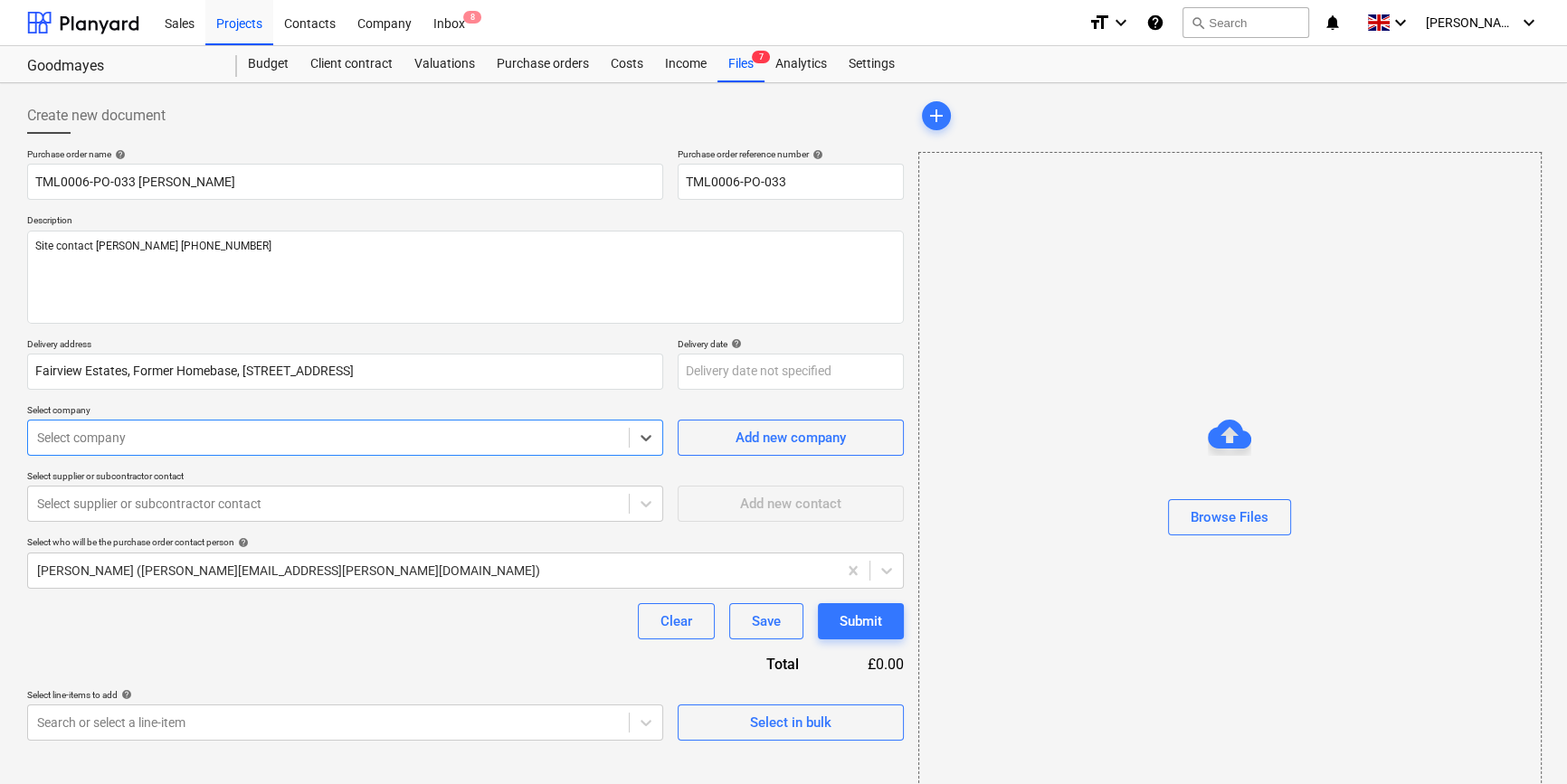 click at bounding box center [328, 438] 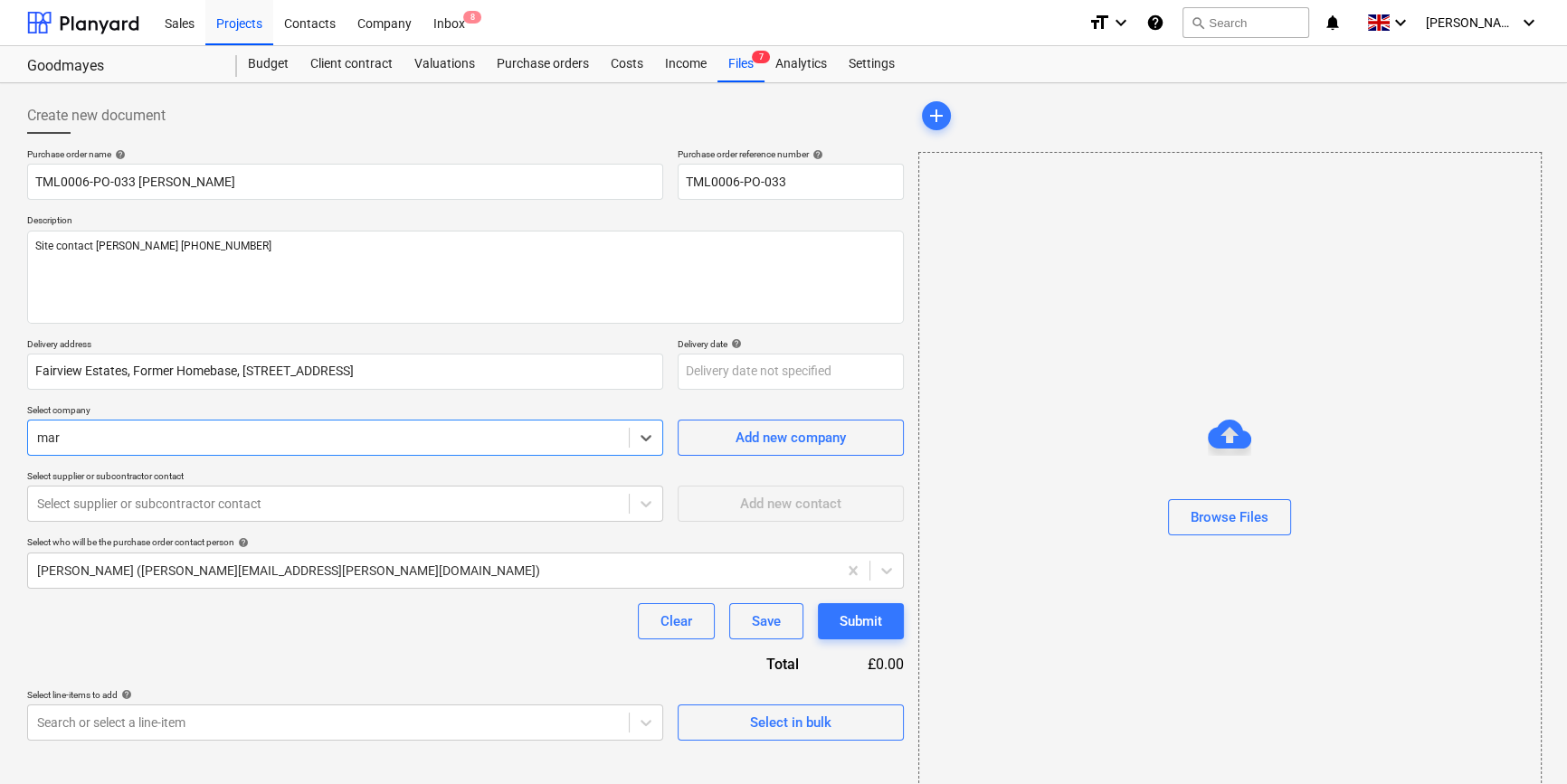 type on "mark" 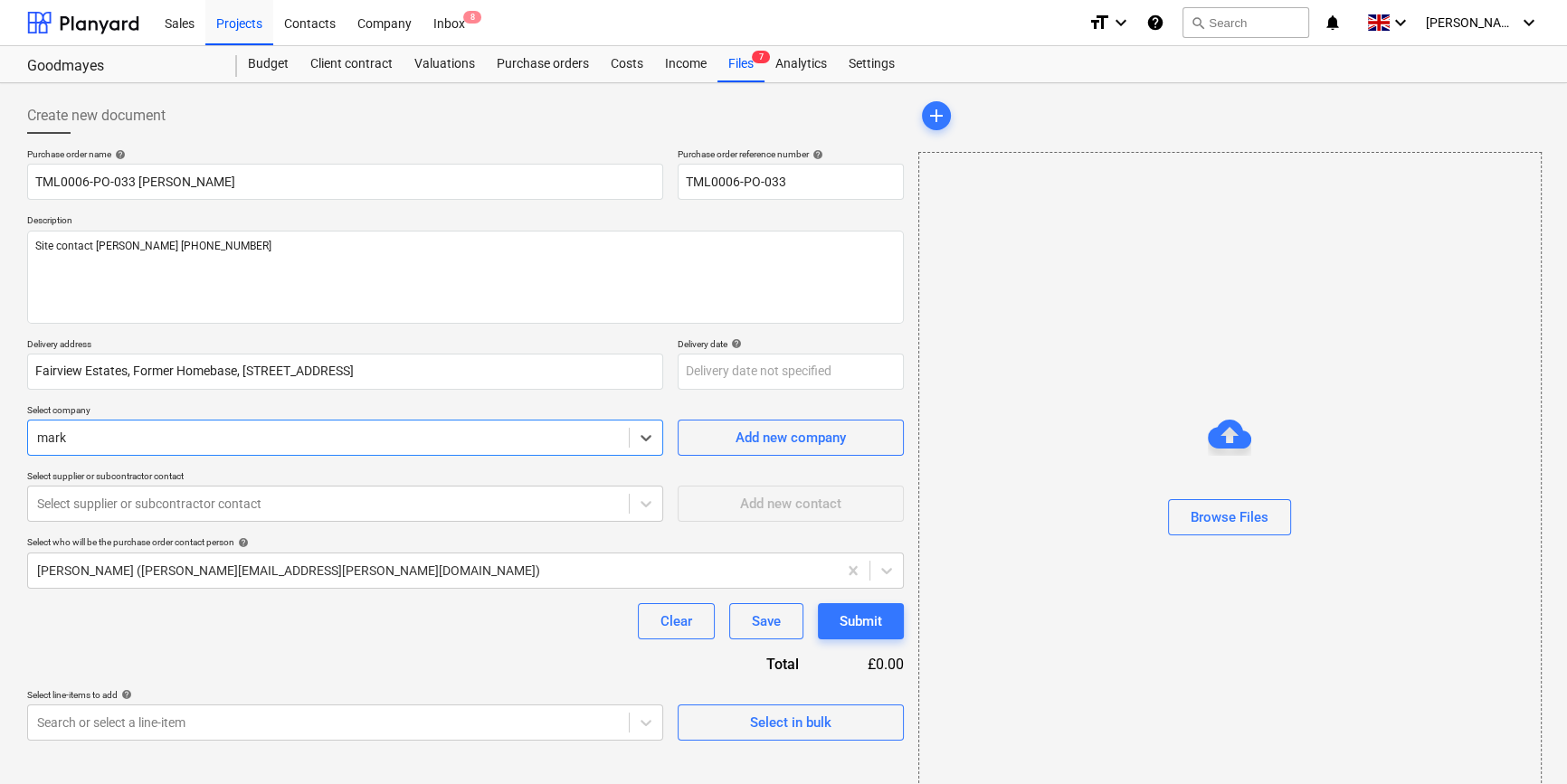 click on "[PERSON_NAME] LIMITED" at bounding box center (784, 838) 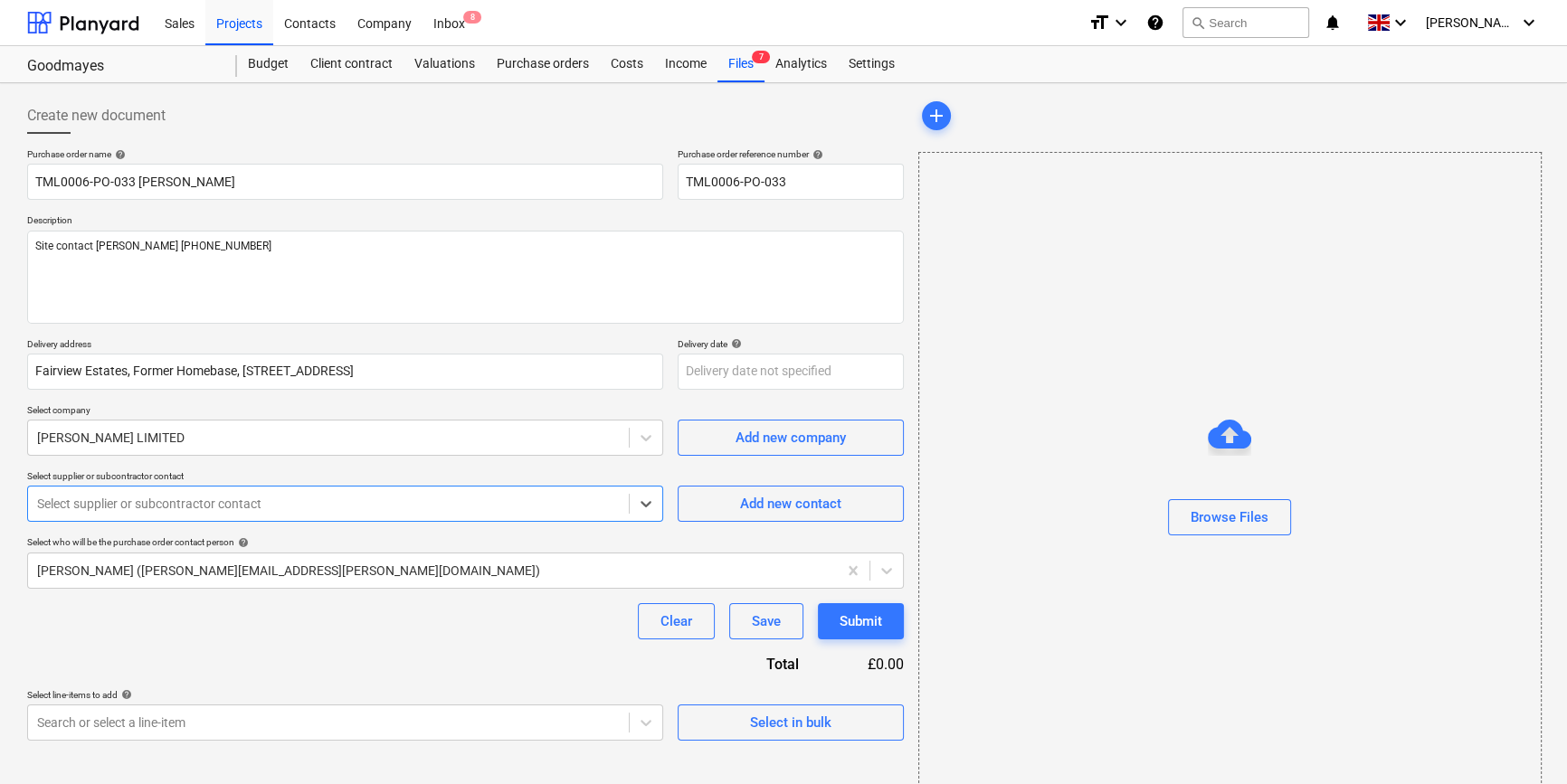 click at bounding box center [328, 504] 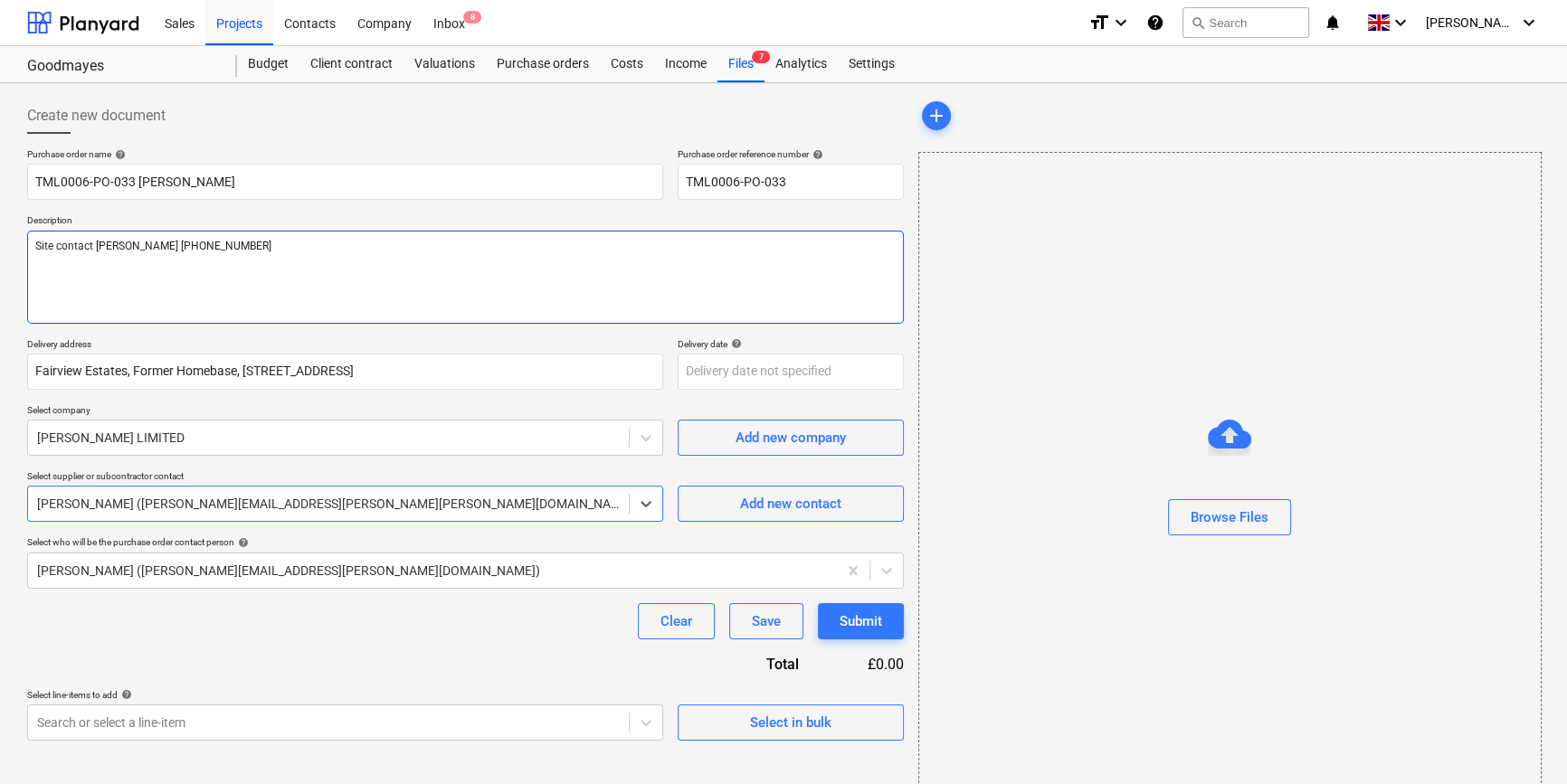 click on "Site contact [PERSON_NAME] [PHONE_NUMBER]" at bounding box center (465, 277) 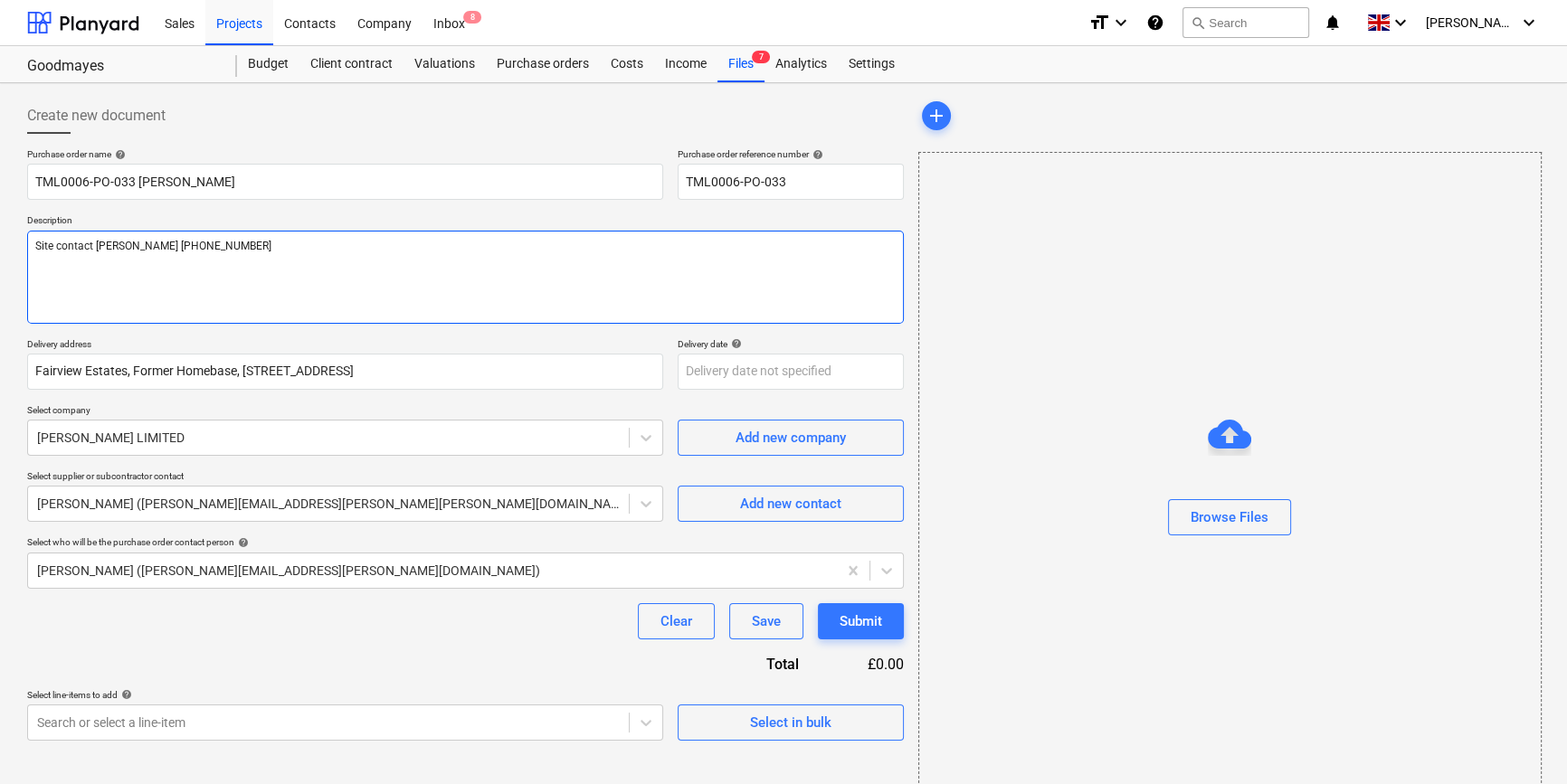 click on "Site contact [PERSON_NAME] [PHONE_NUMBER]" at bounding box center [465, 277] 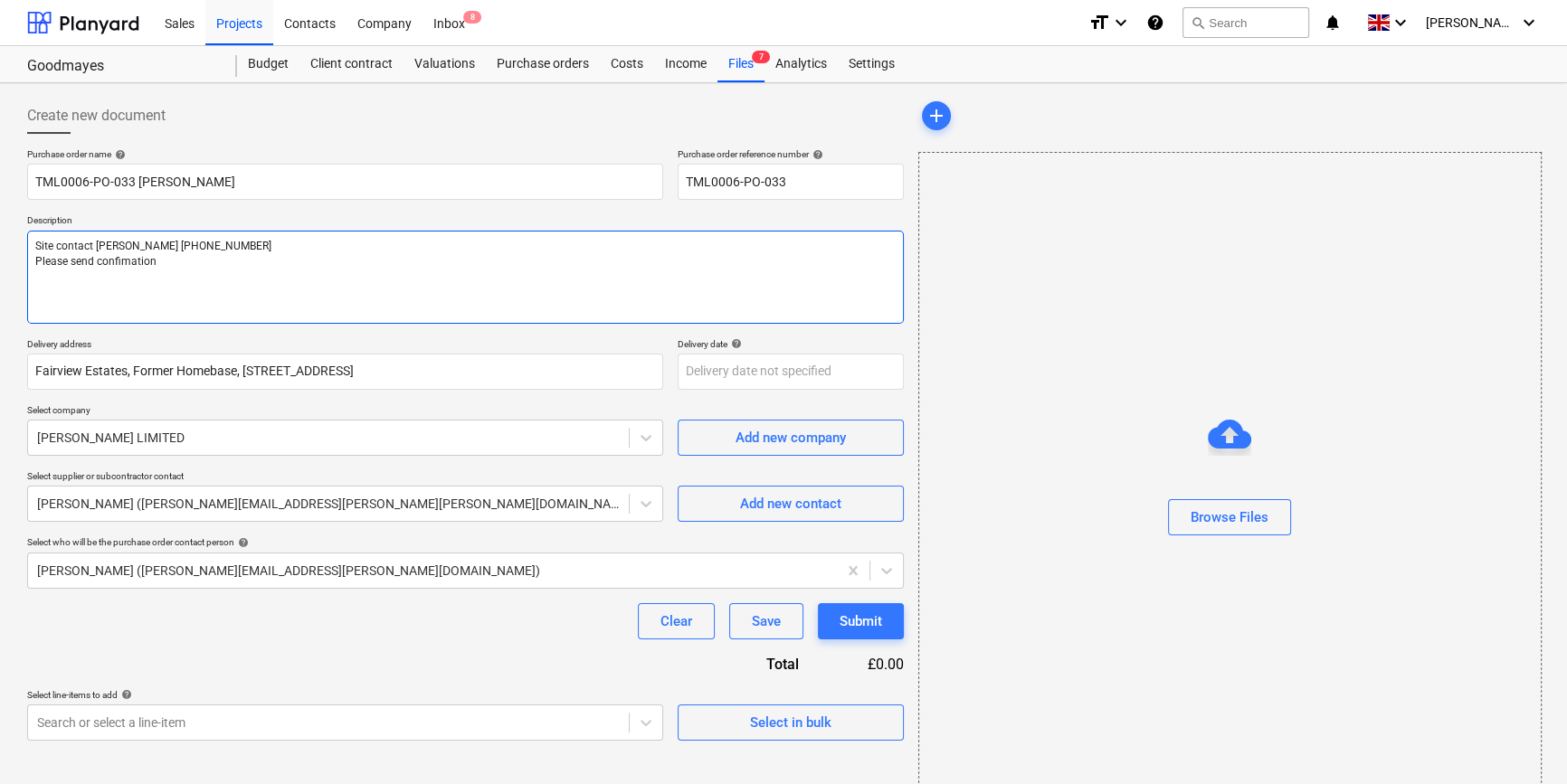 click on "Site contact [PERSON_NAME] [PHONE_NUMBER]
Please send confimation" at bounding box center [465, 277] 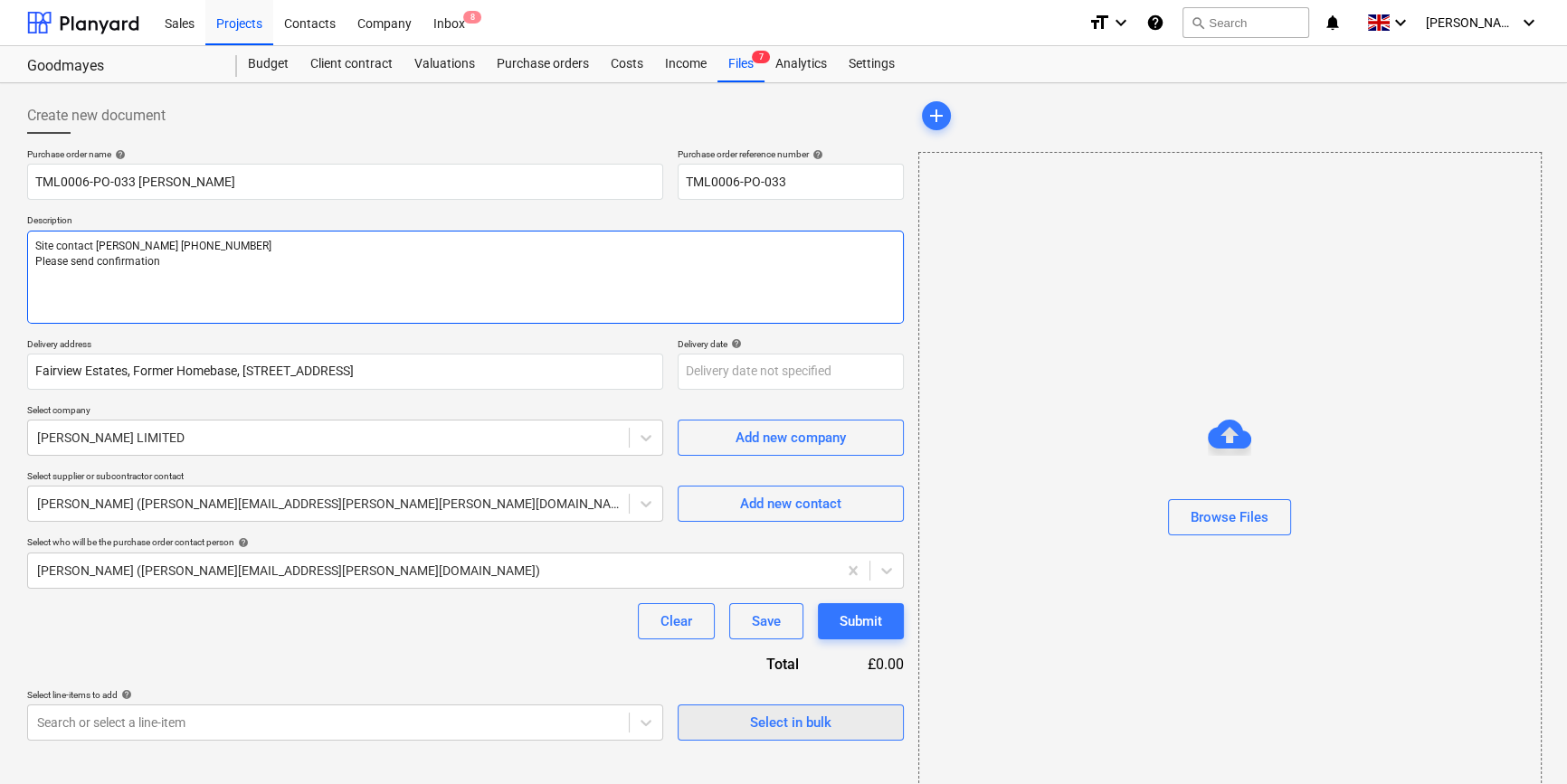 type on "Site contact [PERSON_NAME] [PHONE_NUMBER]
Please send confirmation" 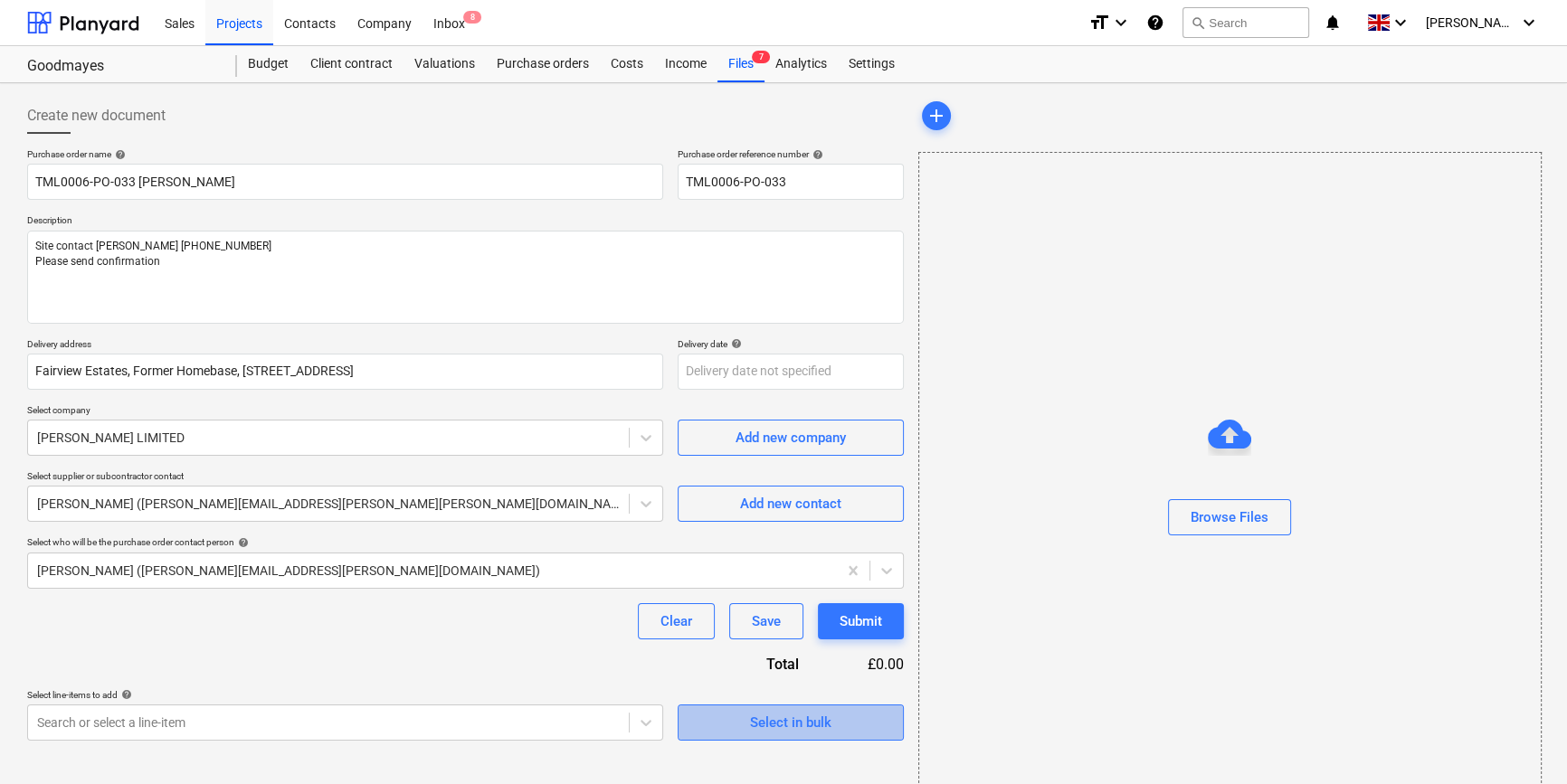 click on "Select in bulk" at bounding box center (791, 723) 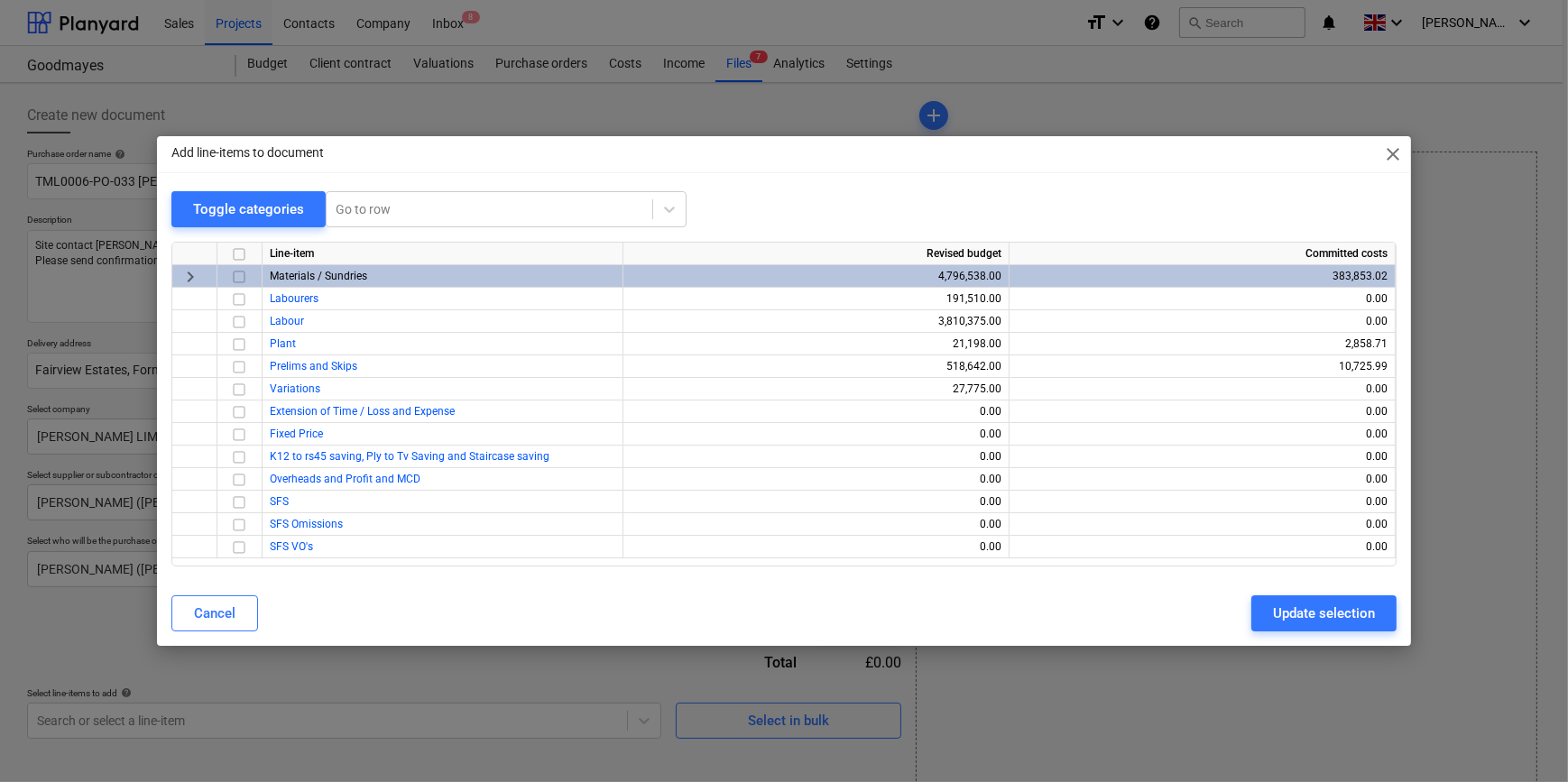 click at bounding box center (239, 277) 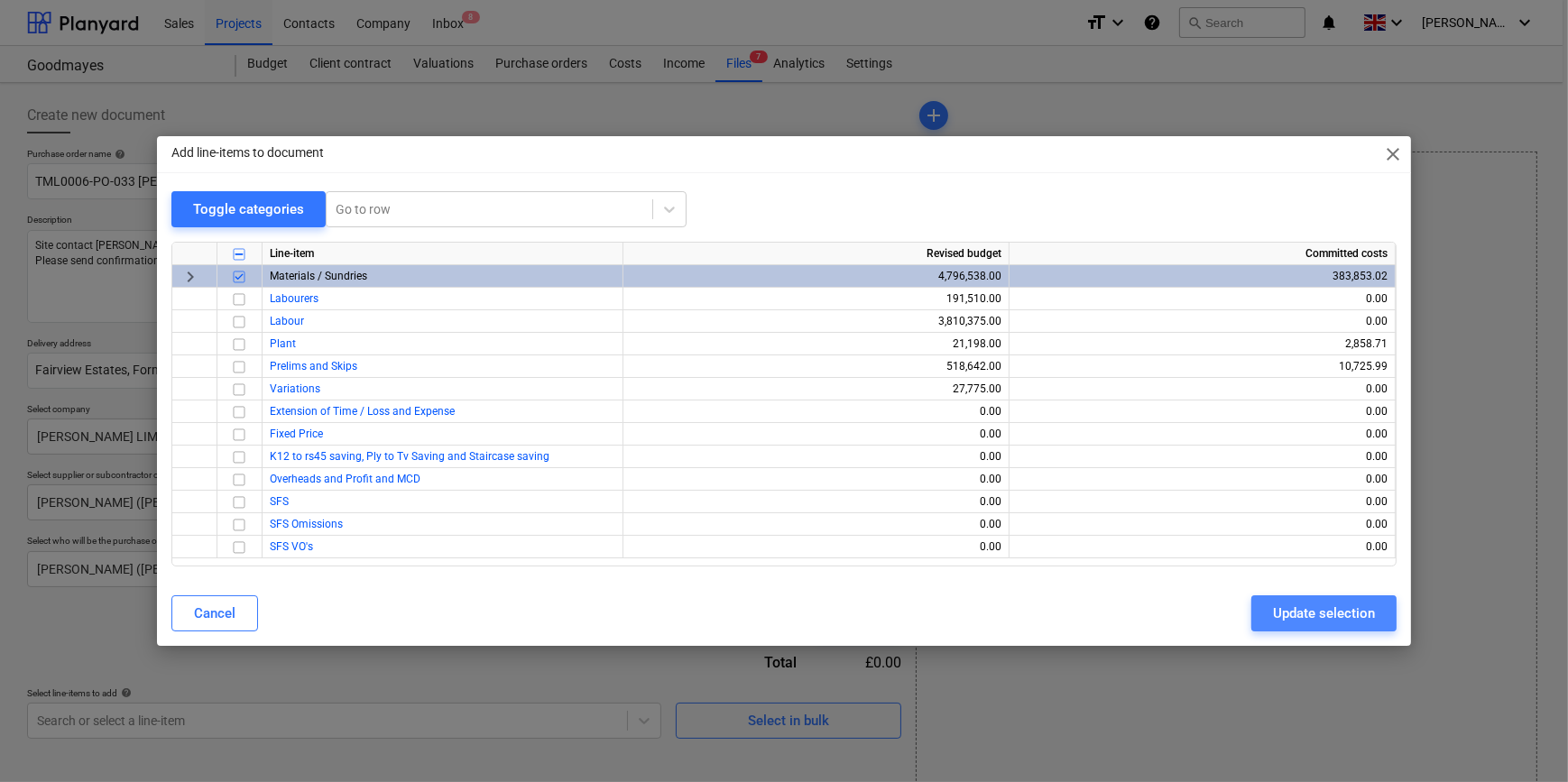 click on "Update selection" at bounding box center [1324, 613] 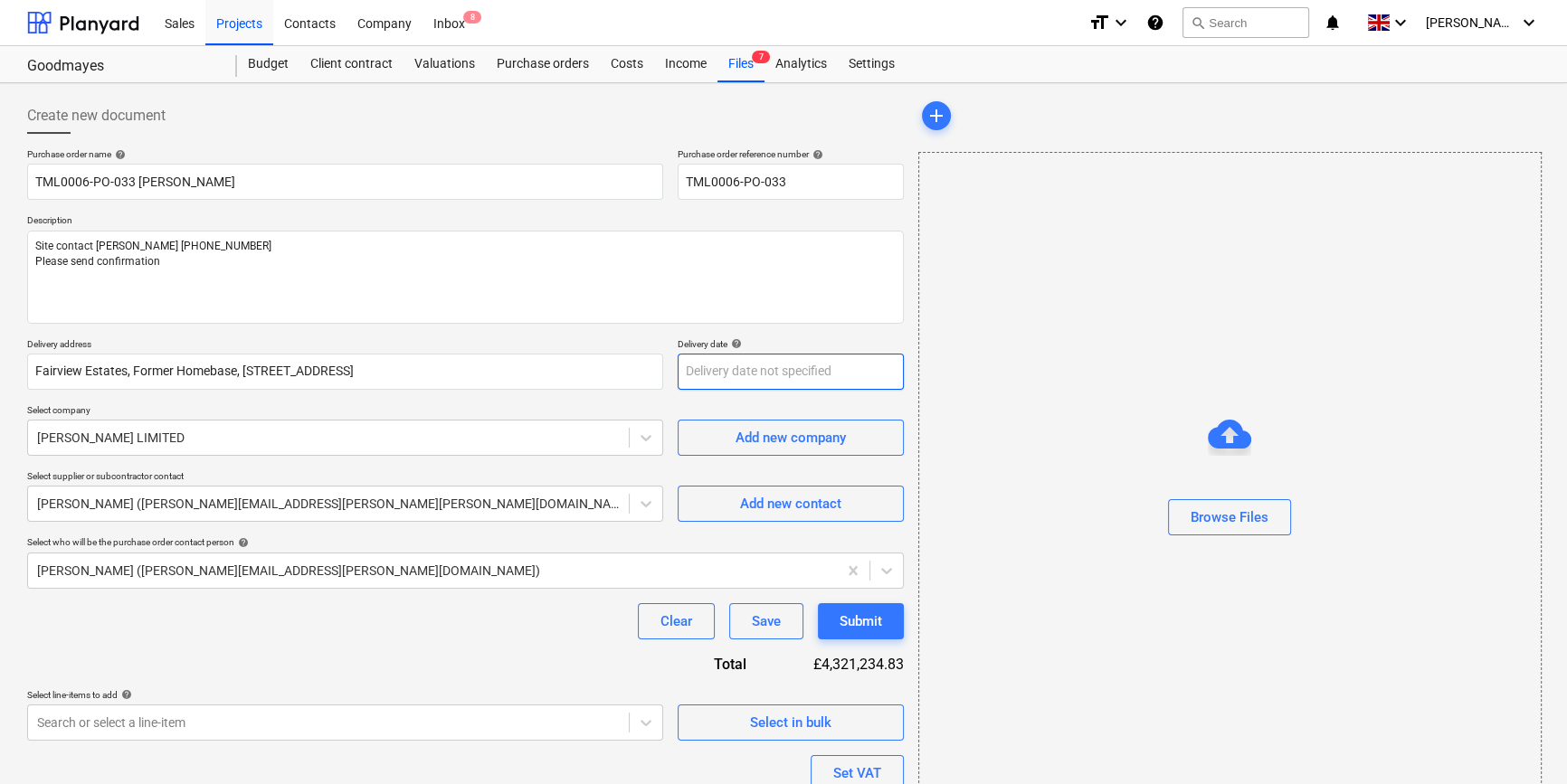 click on "Sales Projects Contacts Company Inbox 8 format_size keyboard_arrow_down help search Search notifications 0 keyboard_arrow_down [PERSON_NAME] keyboard_arrow_down Goodmayes Goodmayes Budget Client contract Valuations Purchase orders Costs Income Files 7 Analytics Settings Create new document Purchase order name help TML0006-PO-033 Marko Purchase order reference number help TML0006-PO-033 Description Site contact [PERSON_NAME] [PHONE_NUMBER]
Please send confirmation  Delivery address [GEOGRAPHIC_DATA], Former Homebase, [STREET_ADDRESS] Delivery date help Press the down arrow key to interact with the calendar and
select a date. Press the question mark key to get the keyboard shortcuts for changing dates. Select company [PERSON_NAME] LIMITED   Add new company Select supplier or subcontractor contact [PERSON_NAME] ([PERSON_NAME][EMAIL_ADDRESS][PERSON_NAME][PERSON_NAME][DOMAIN_NAME]) Add new contact Select who will be the purchase order contact person help [PERSON_NAME] ([PERSON_NAME][EMAIL_ADDRESS][PERSON_NAME][DOMAIN_NAME]) Clear Save Submit Total £4,321,234.83 help 1" at bounding box center (784, 392) 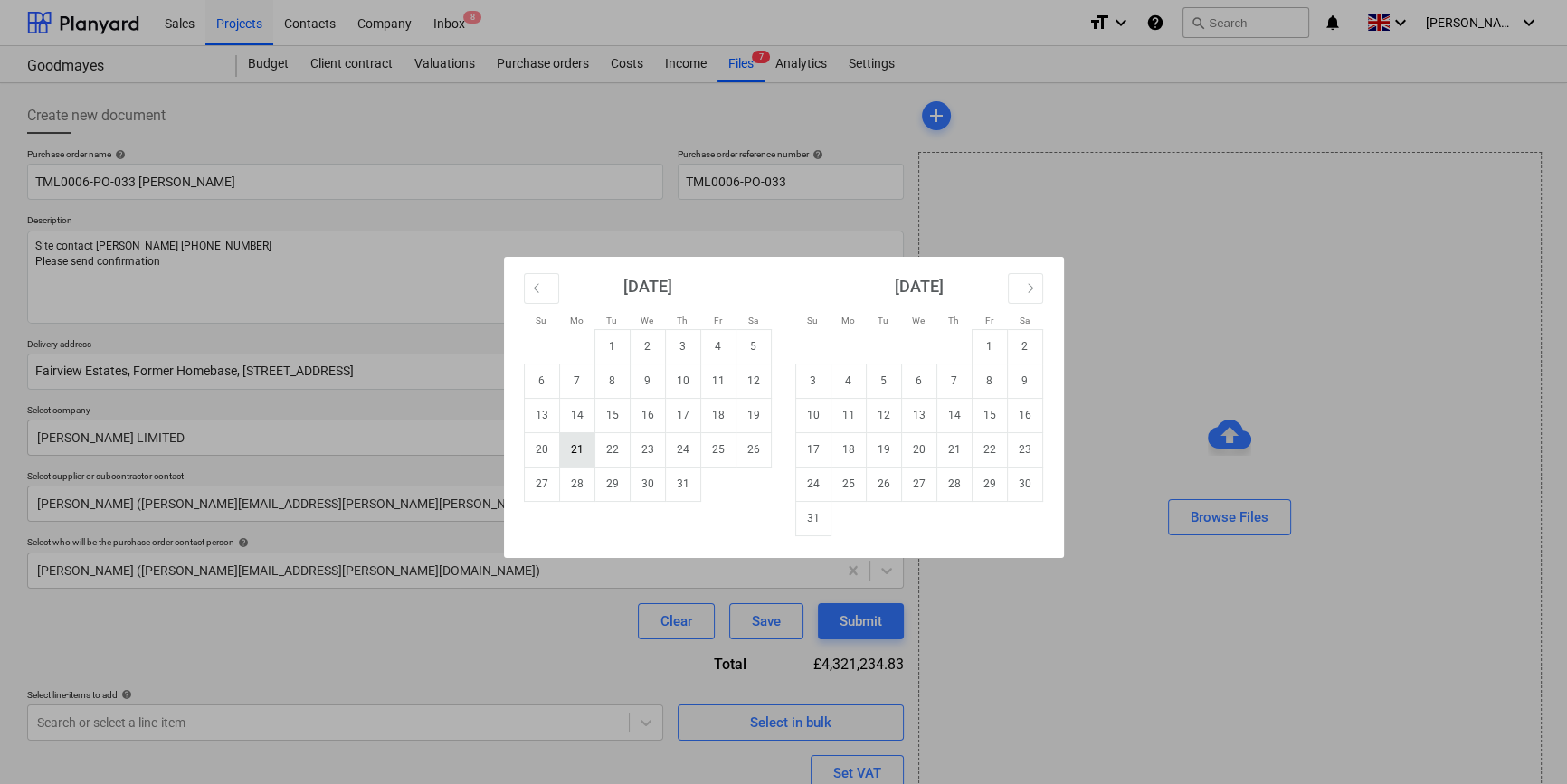 click on "21" at bounding box center [576, 449] 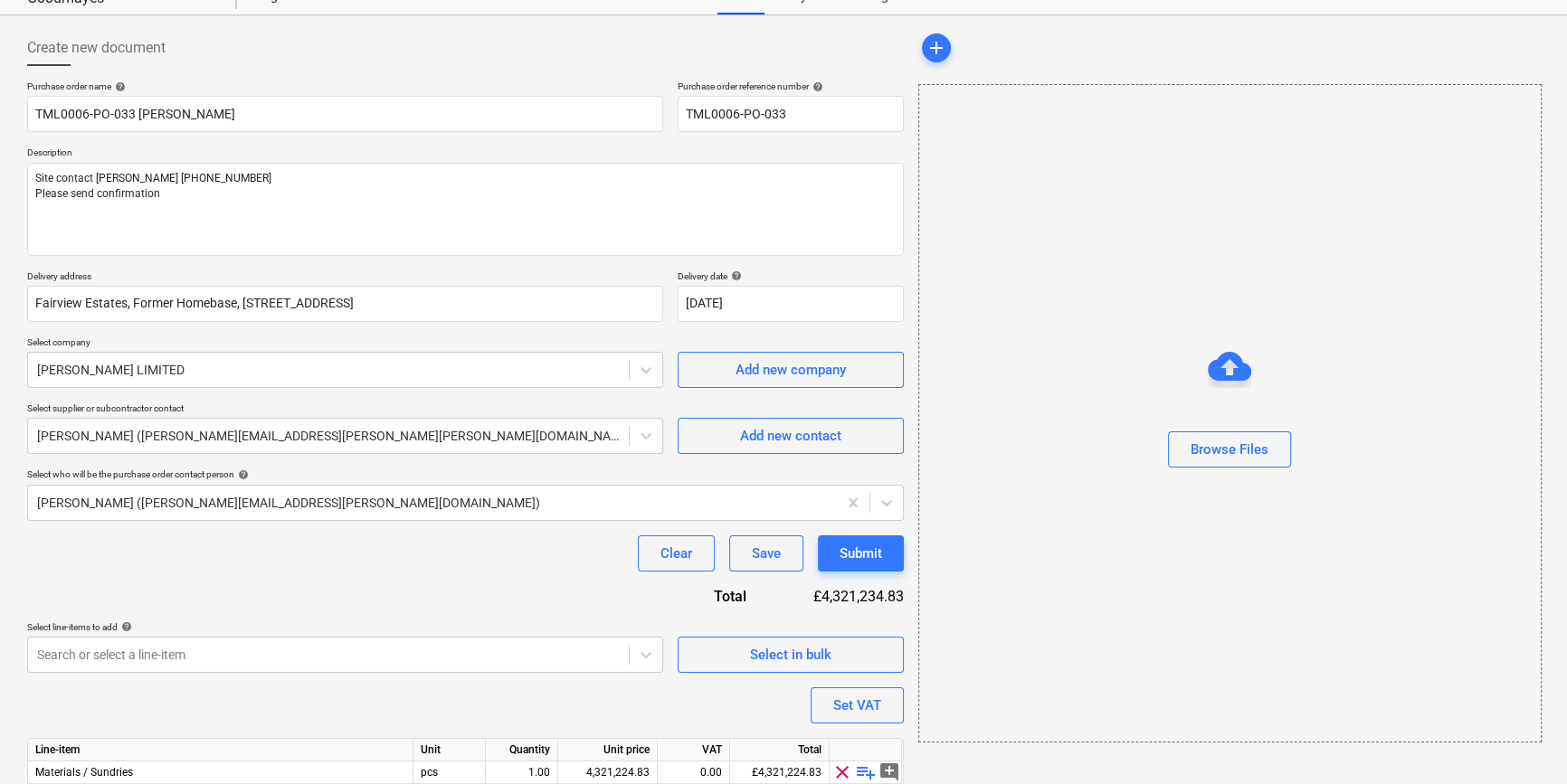 scroll, scrollTop: 163, scrollLeft: 0, axis: vertical 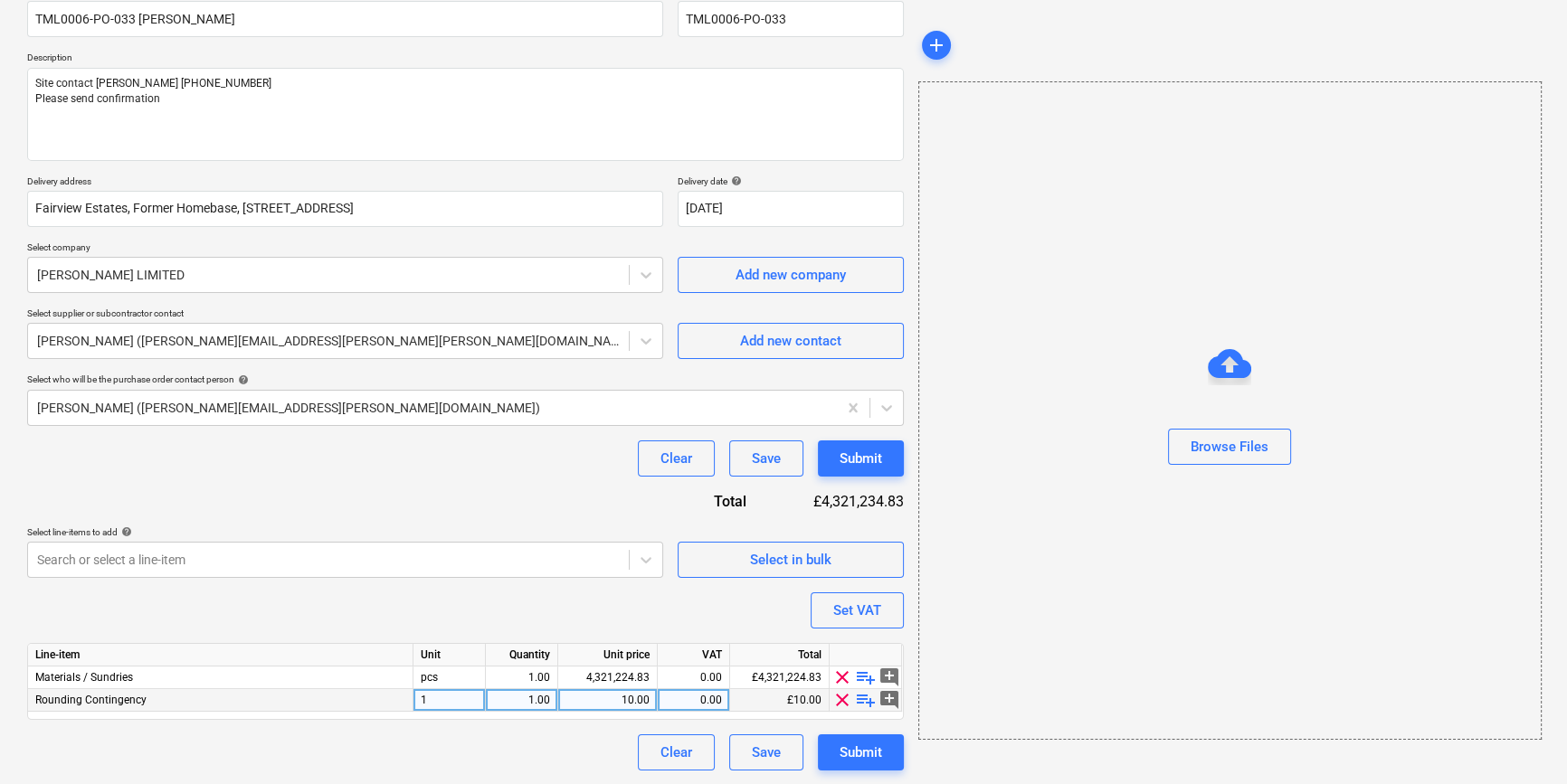 click on "clear" at bounding box center [842, 700] 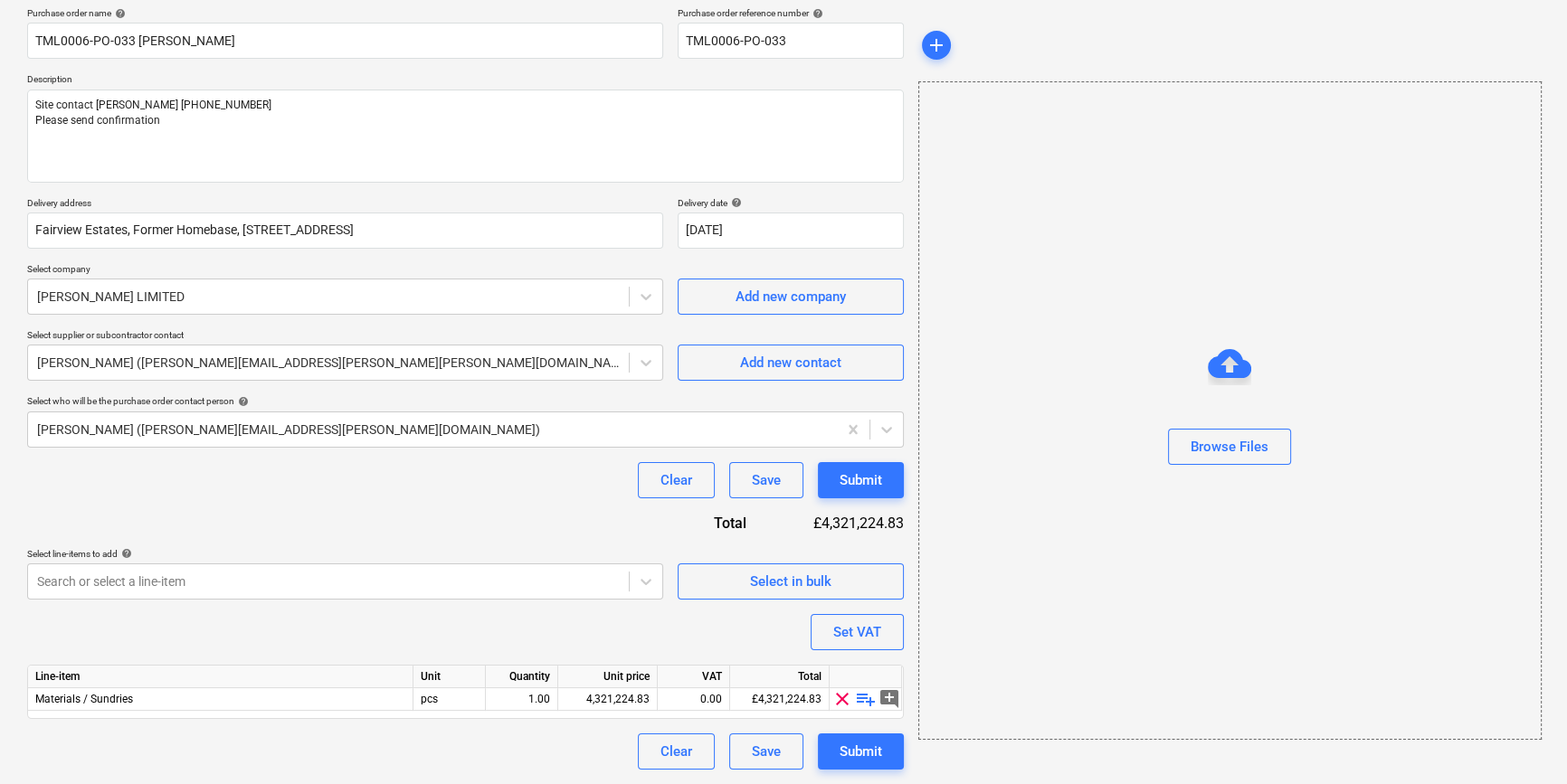 scroll, scrollTop: 140, scrollLeft: 0, axis: vertical 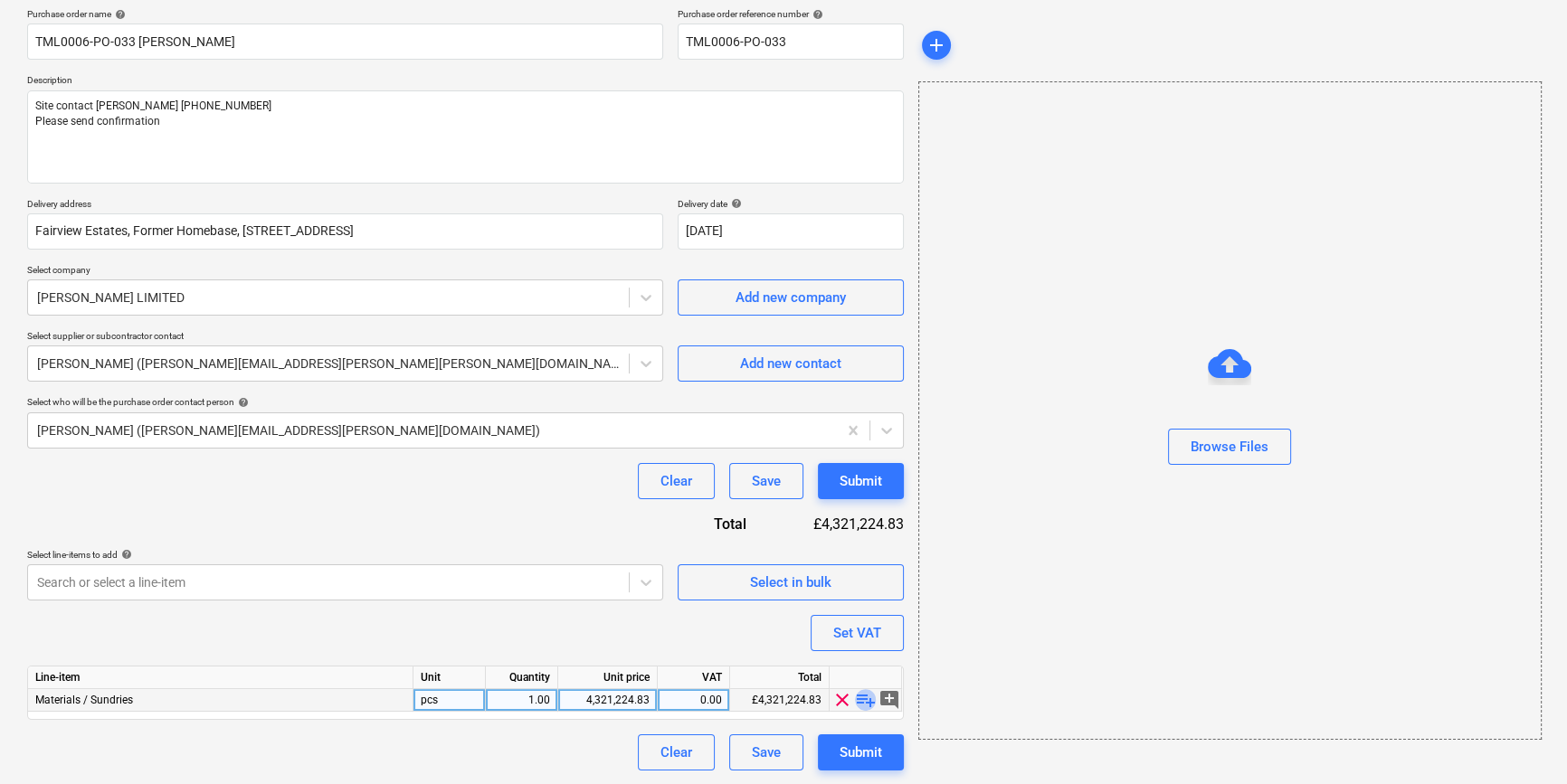 click on "playlist_add" at bounding box center (866, 700) 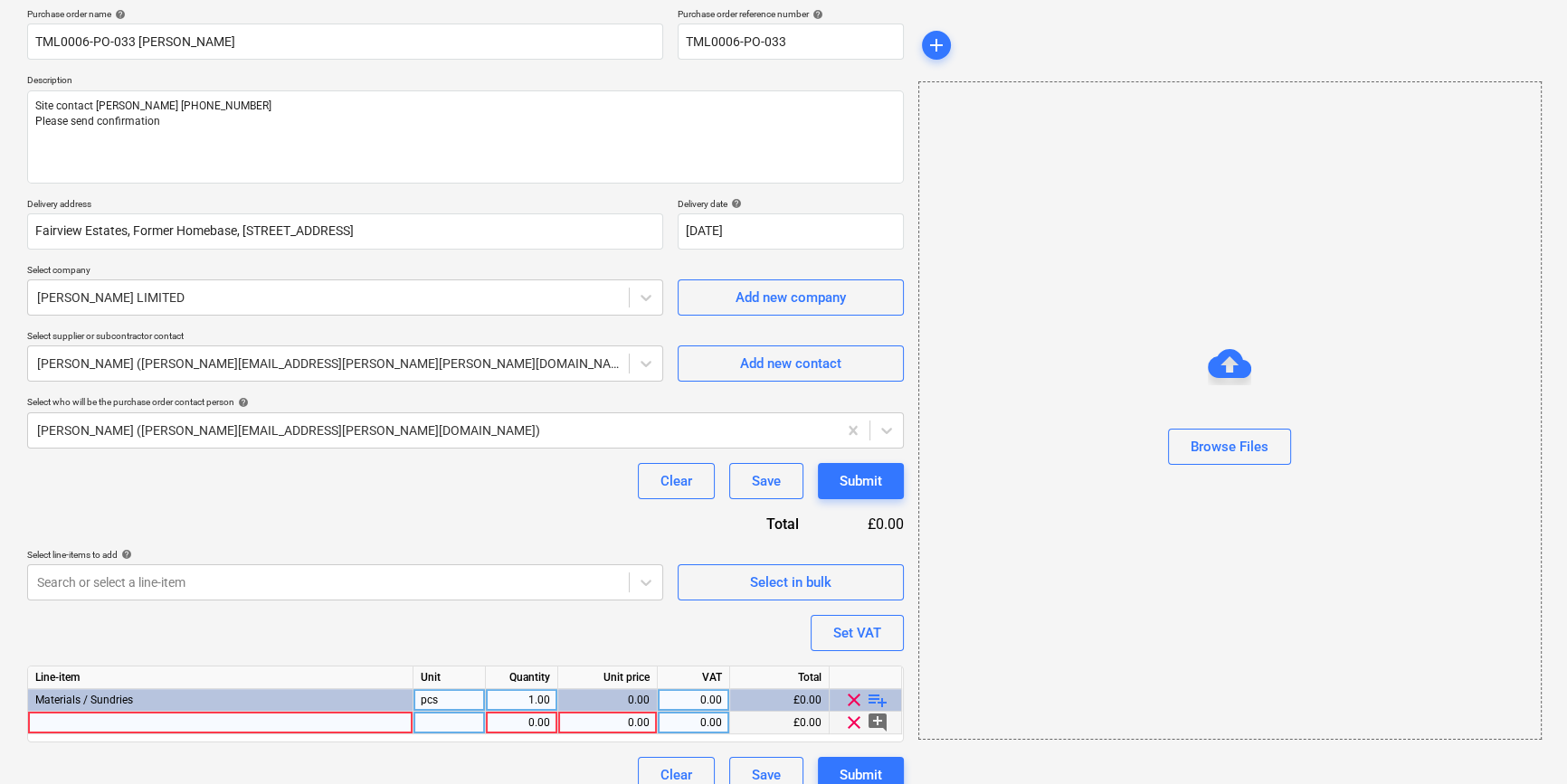 click at bounding box center [221, 723] 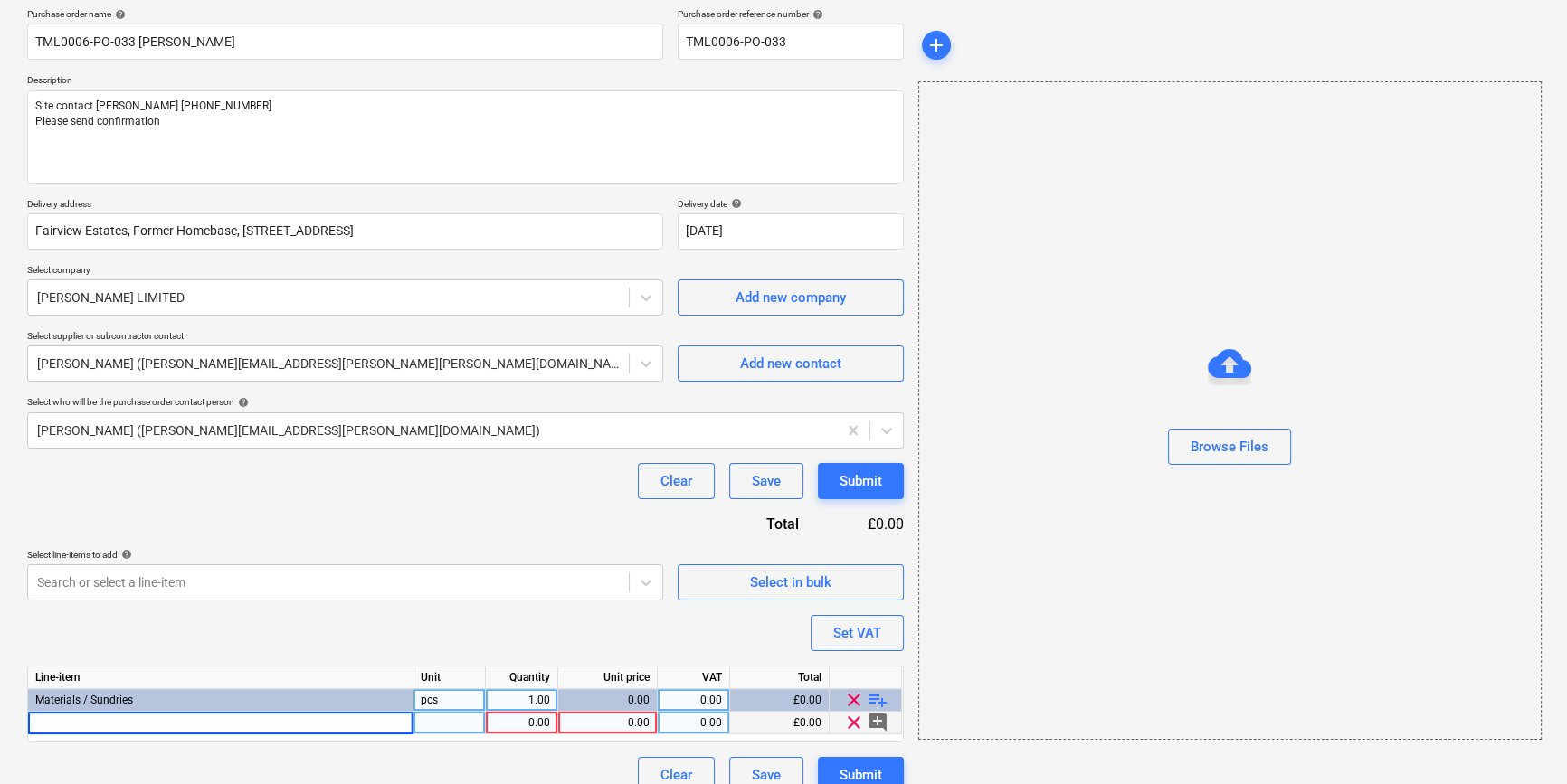 type on "[PERSON_NAME] 12.5mm Wallboard 1200x2400mm TE" 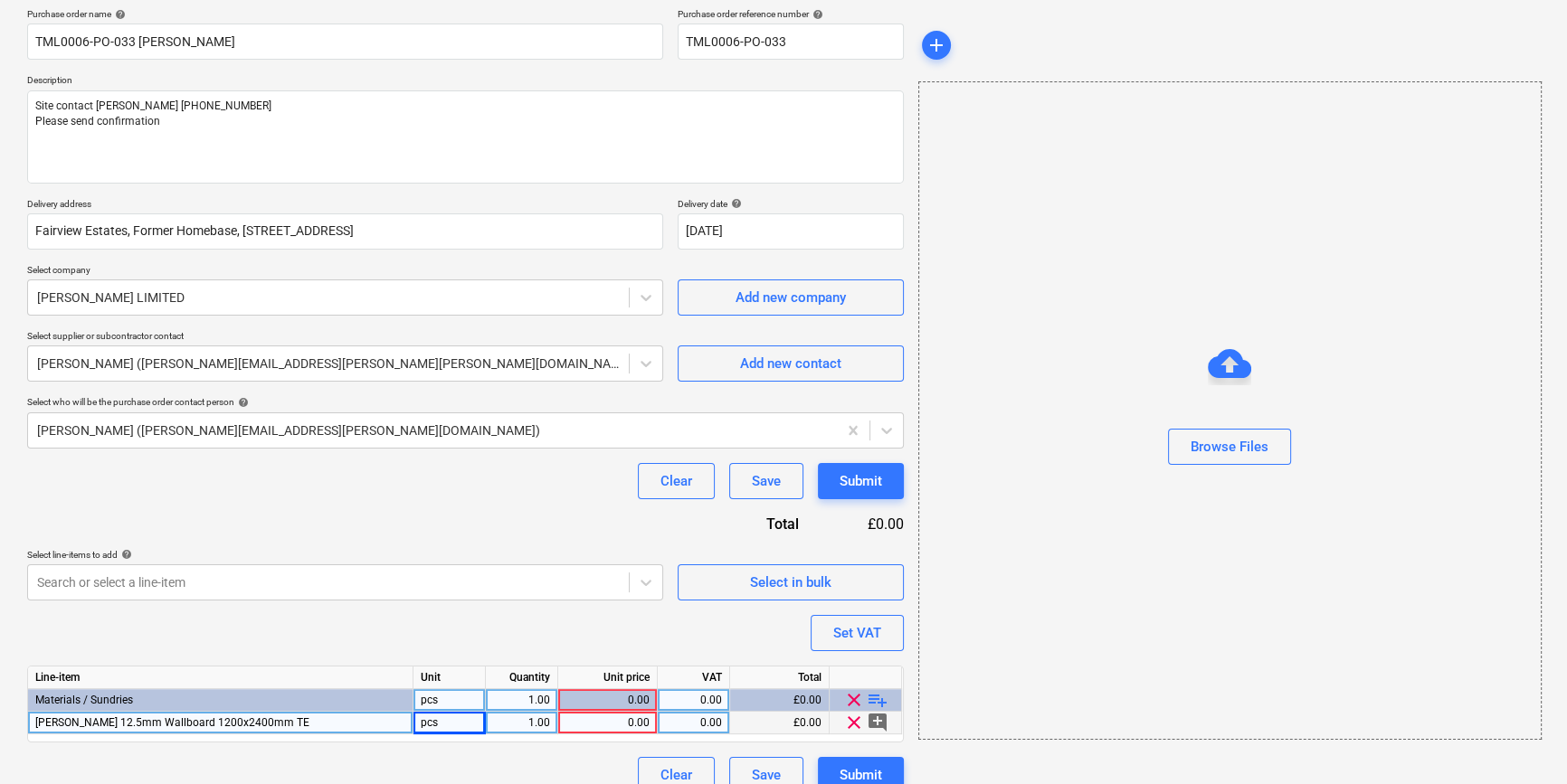 click on "pcs" at bounding box center (450, 723) 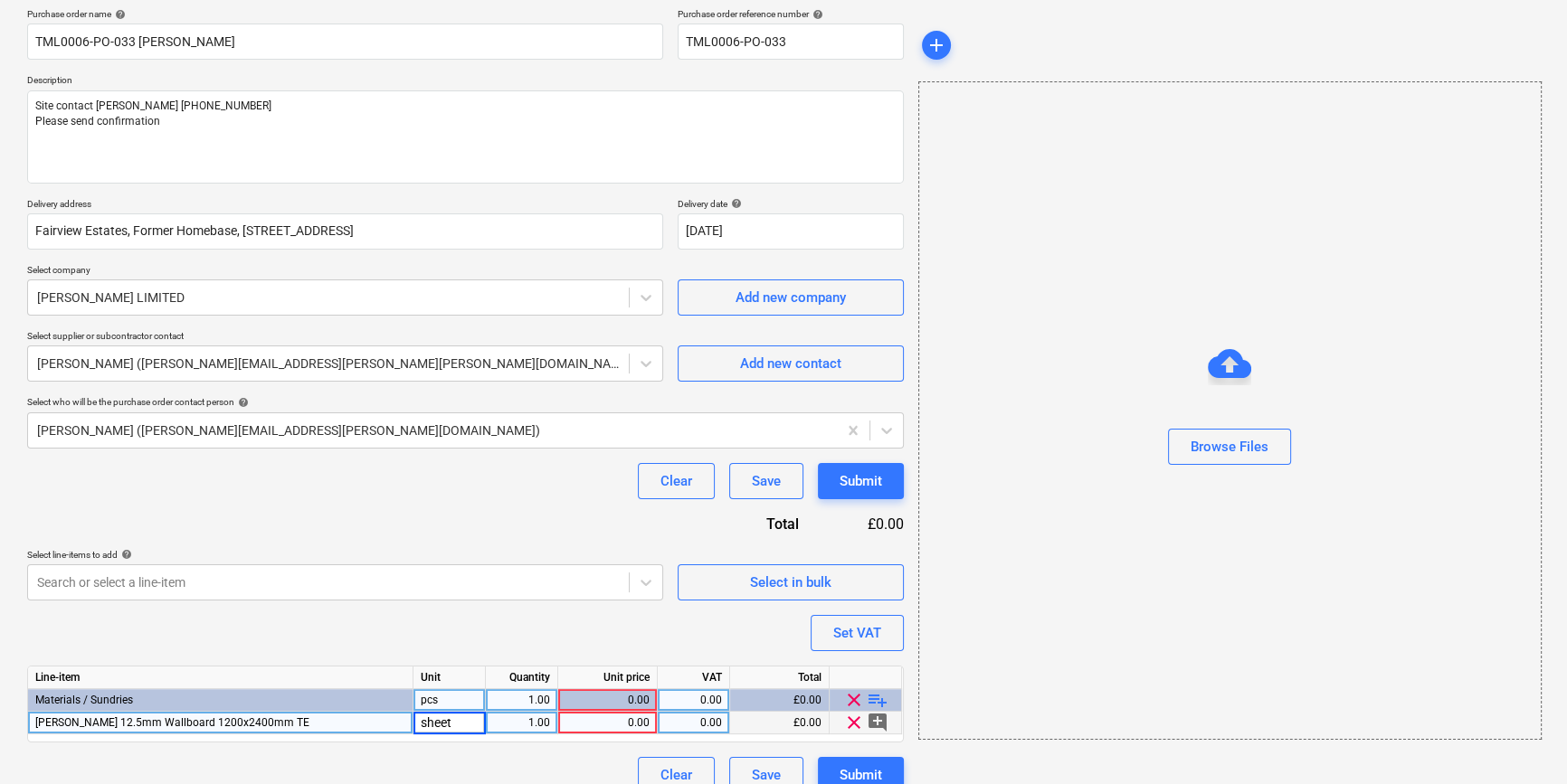 type on "sheets" 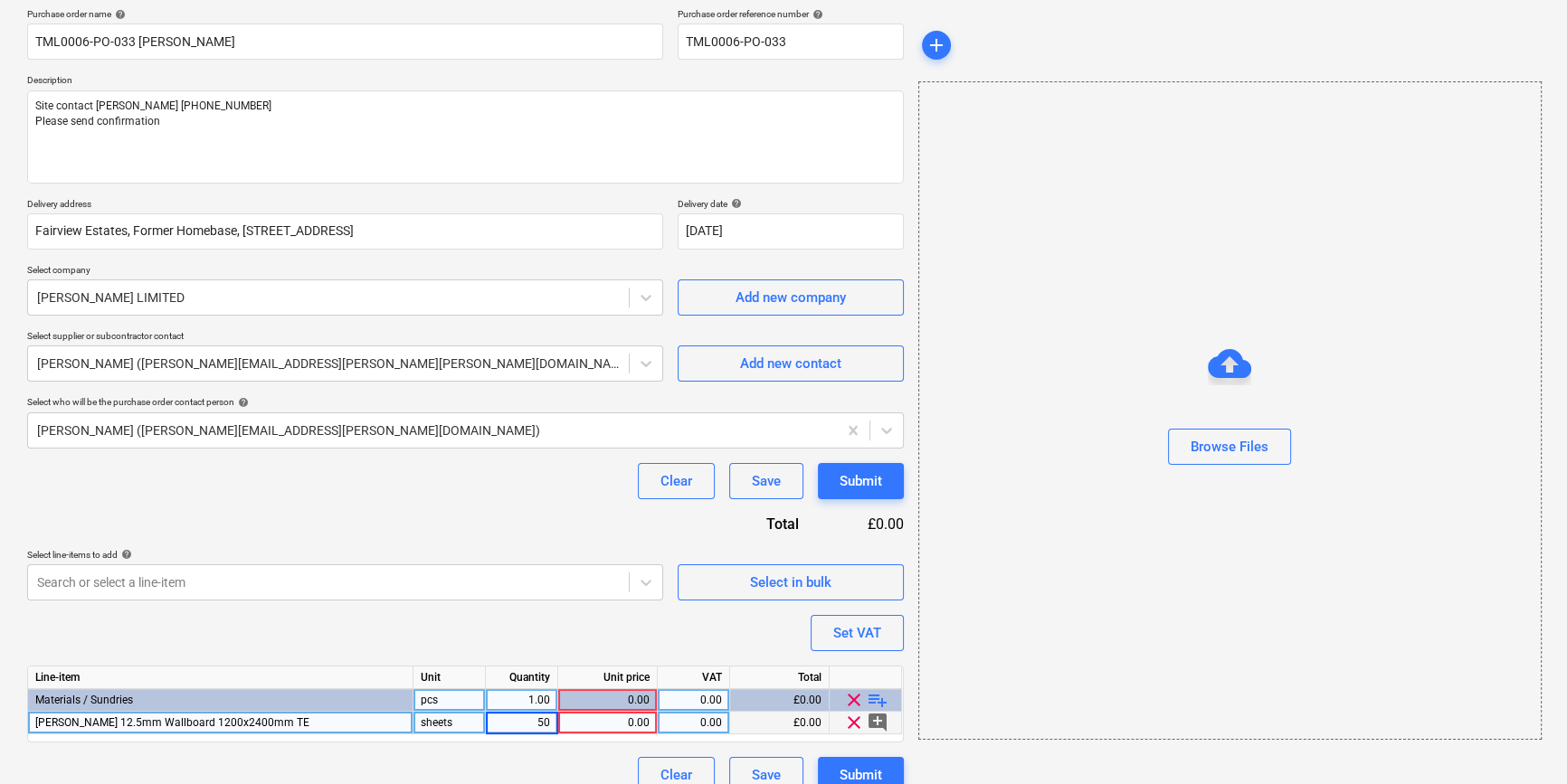 type on "504" 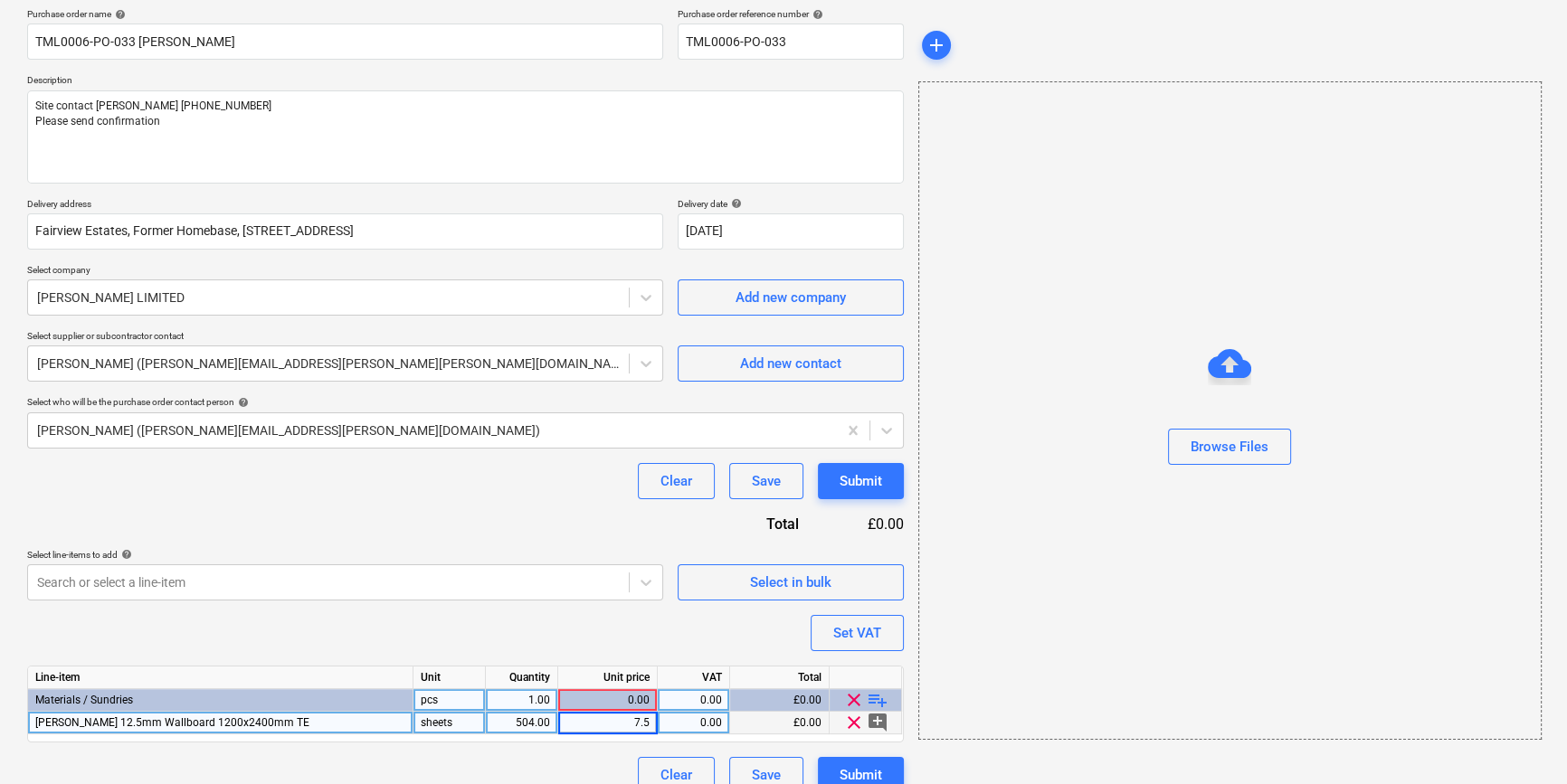 type on "7.57" 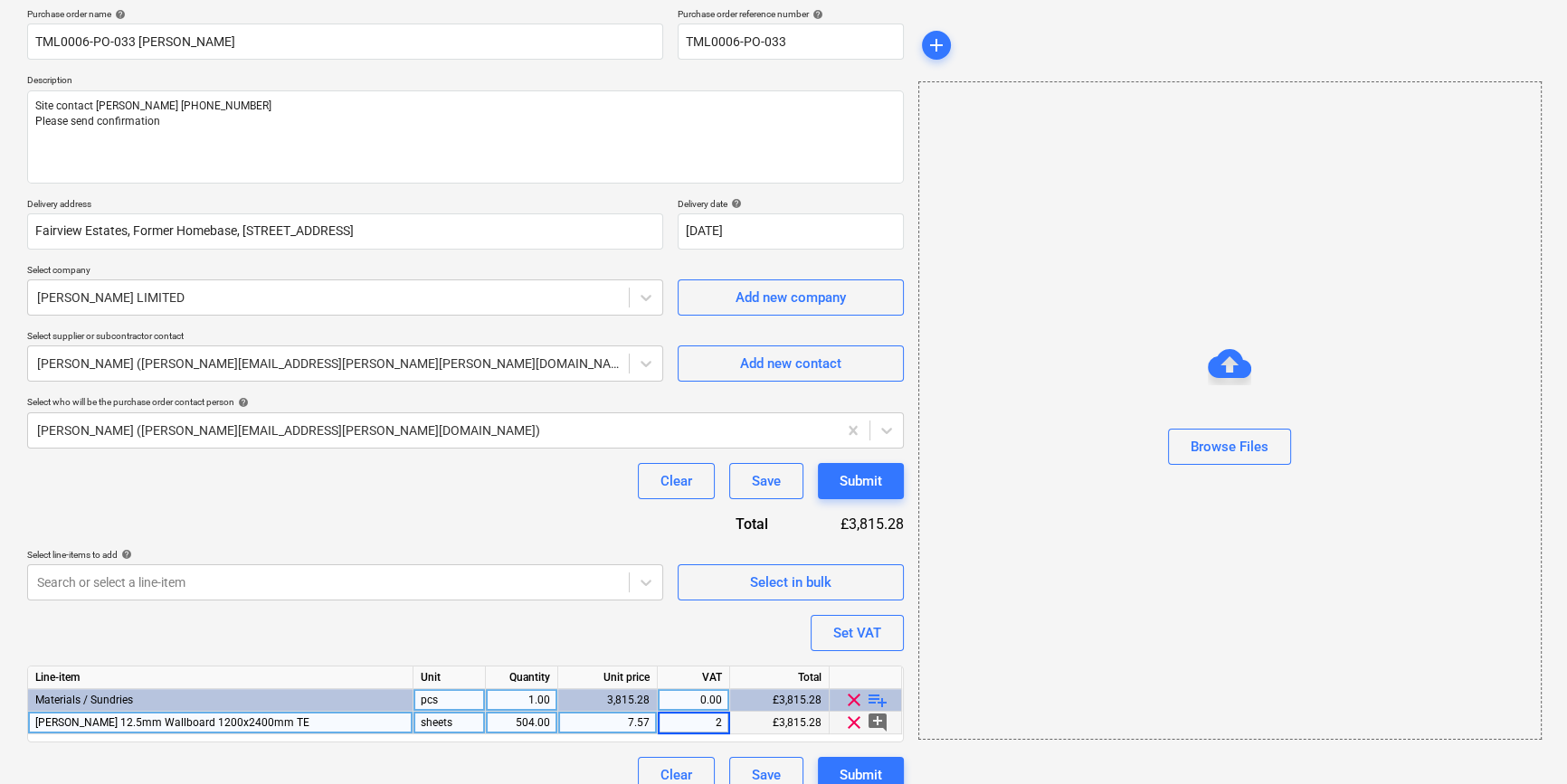 type on "20" 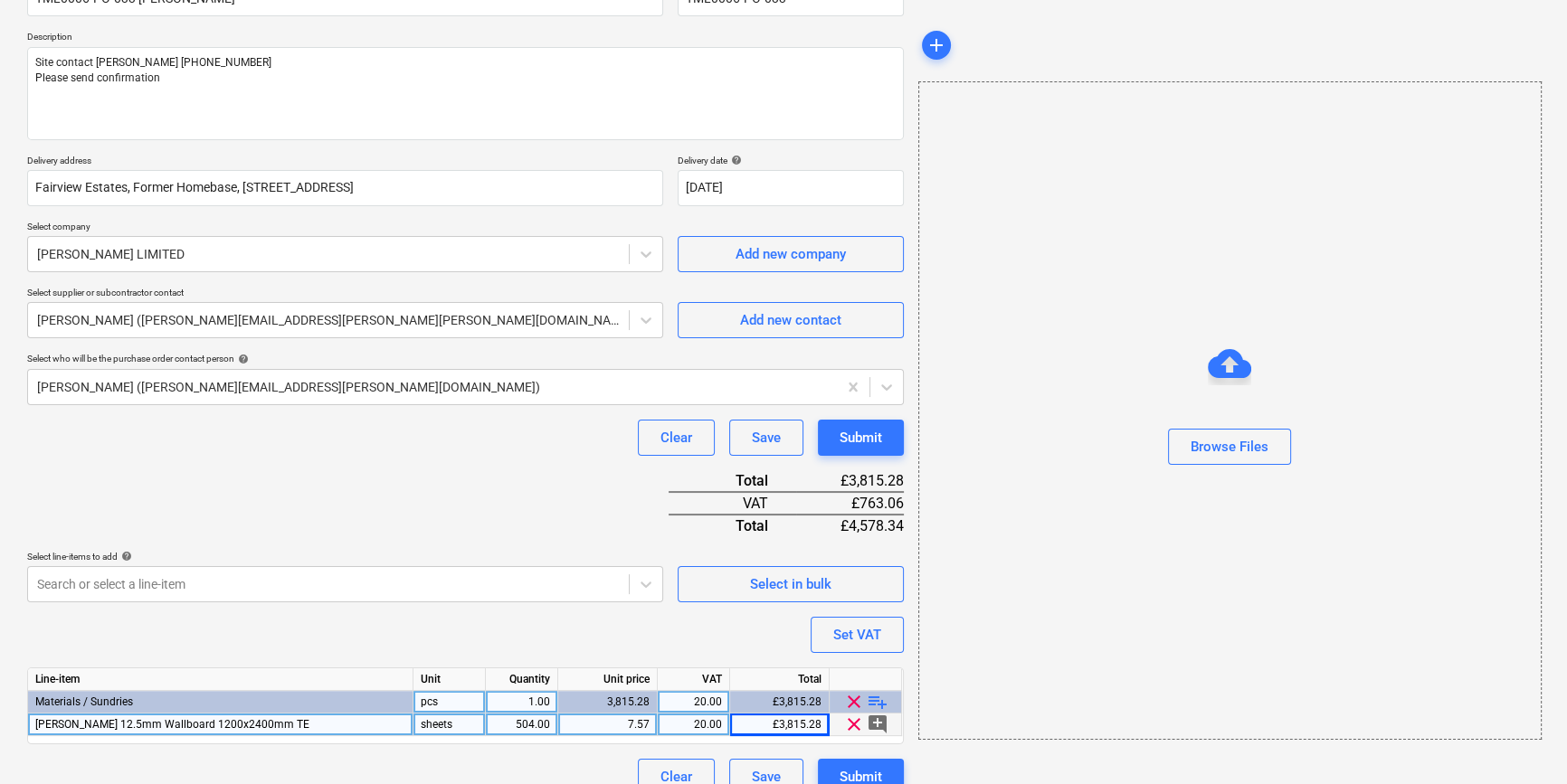 scroll, scrollTop: 208, scrollLeft: 0, axis: vertical 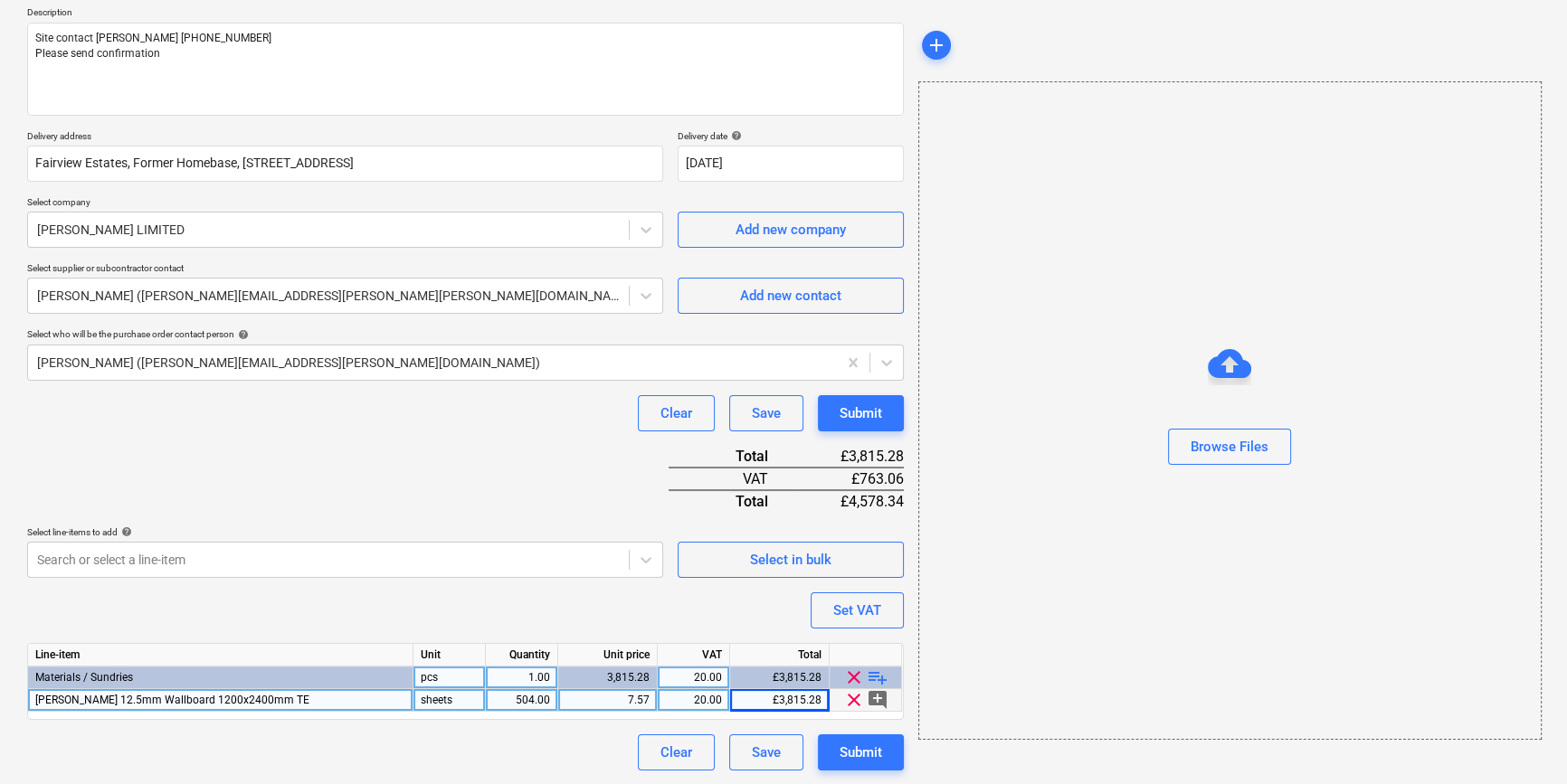 click on "playlist_add" at bounding box center (878, 677) 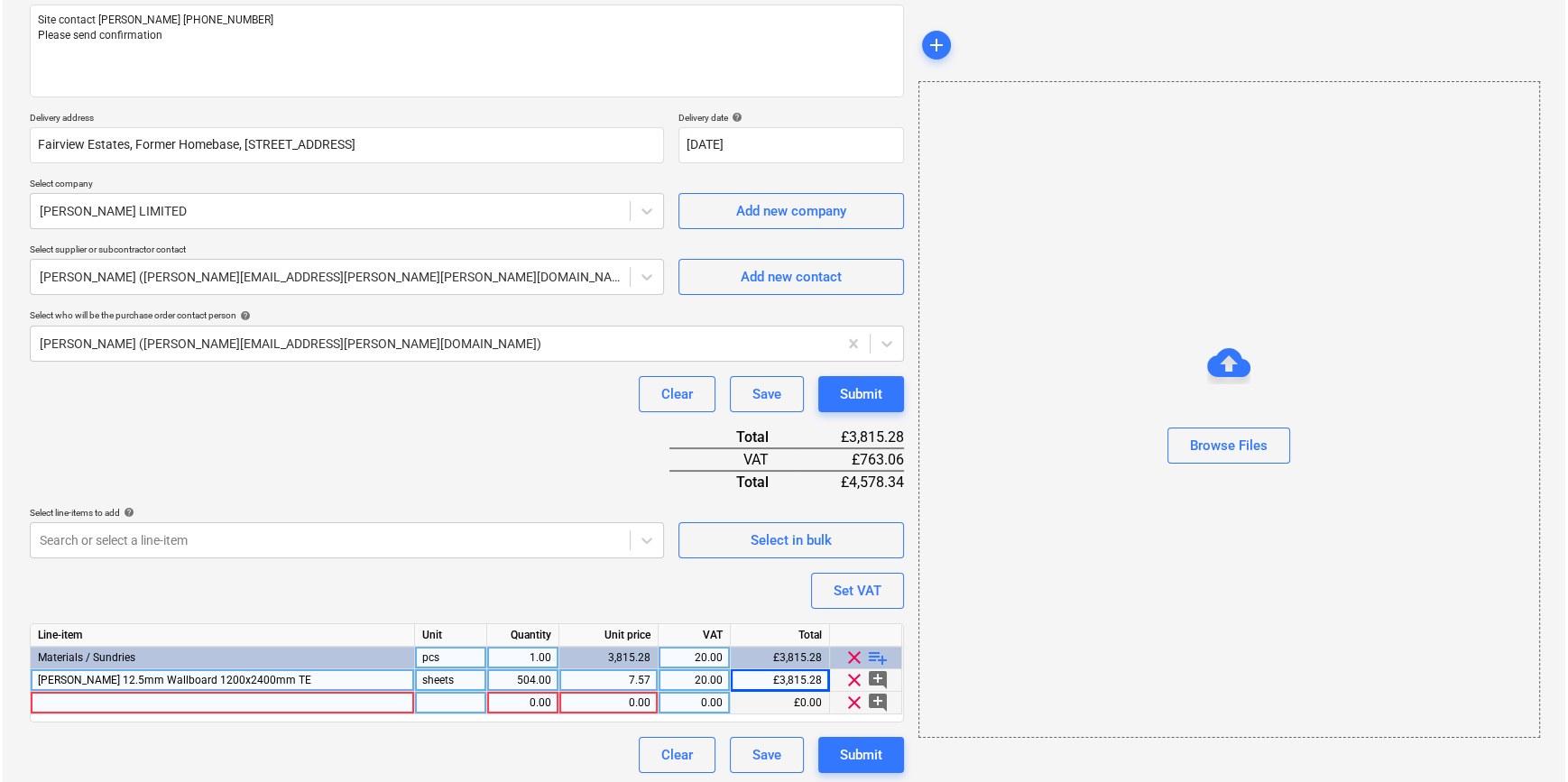 scroll, scrollTop: 230, scrollLeft: 0, axis: vertical 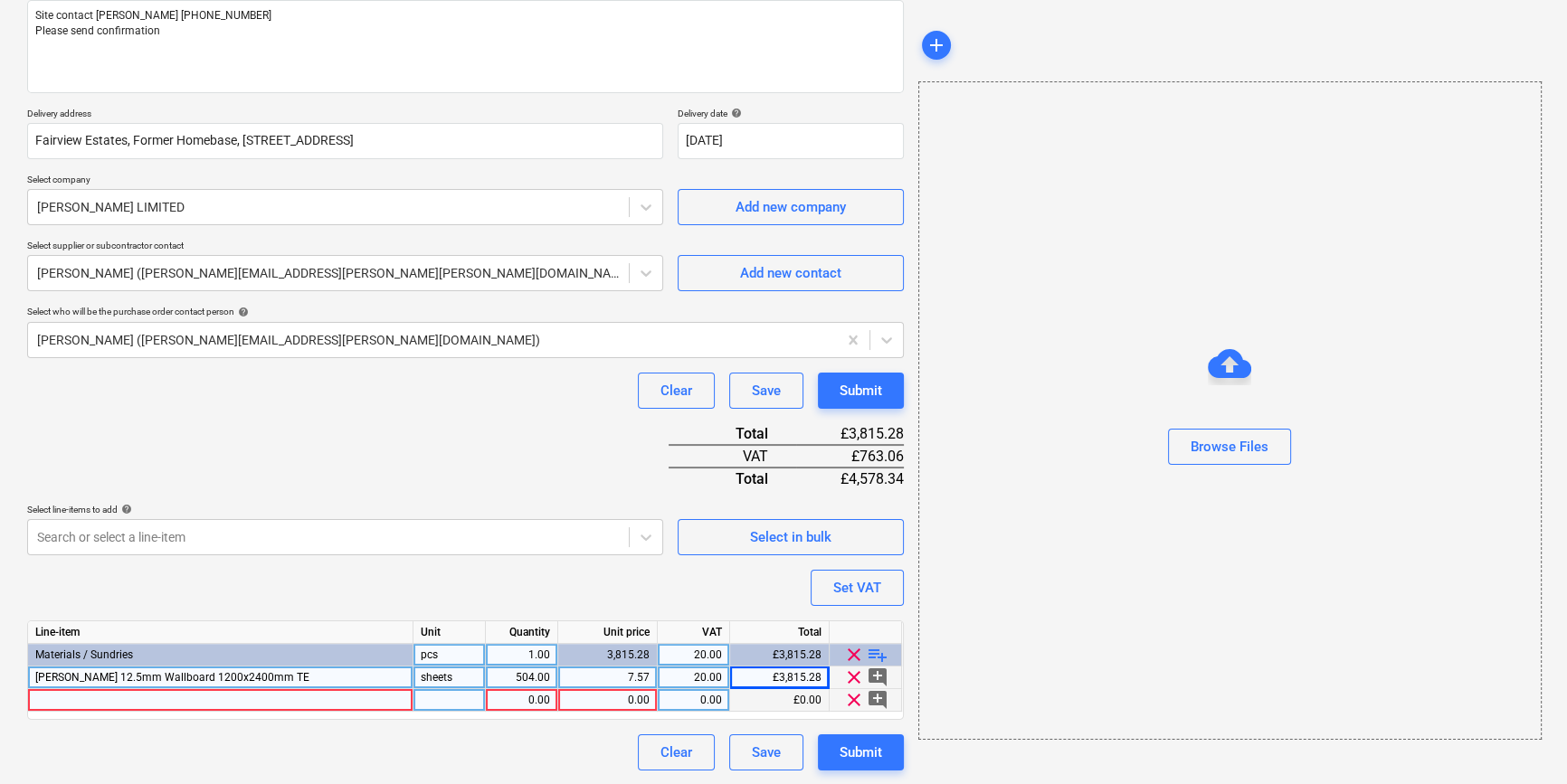 click at bounding box center [221, 700] 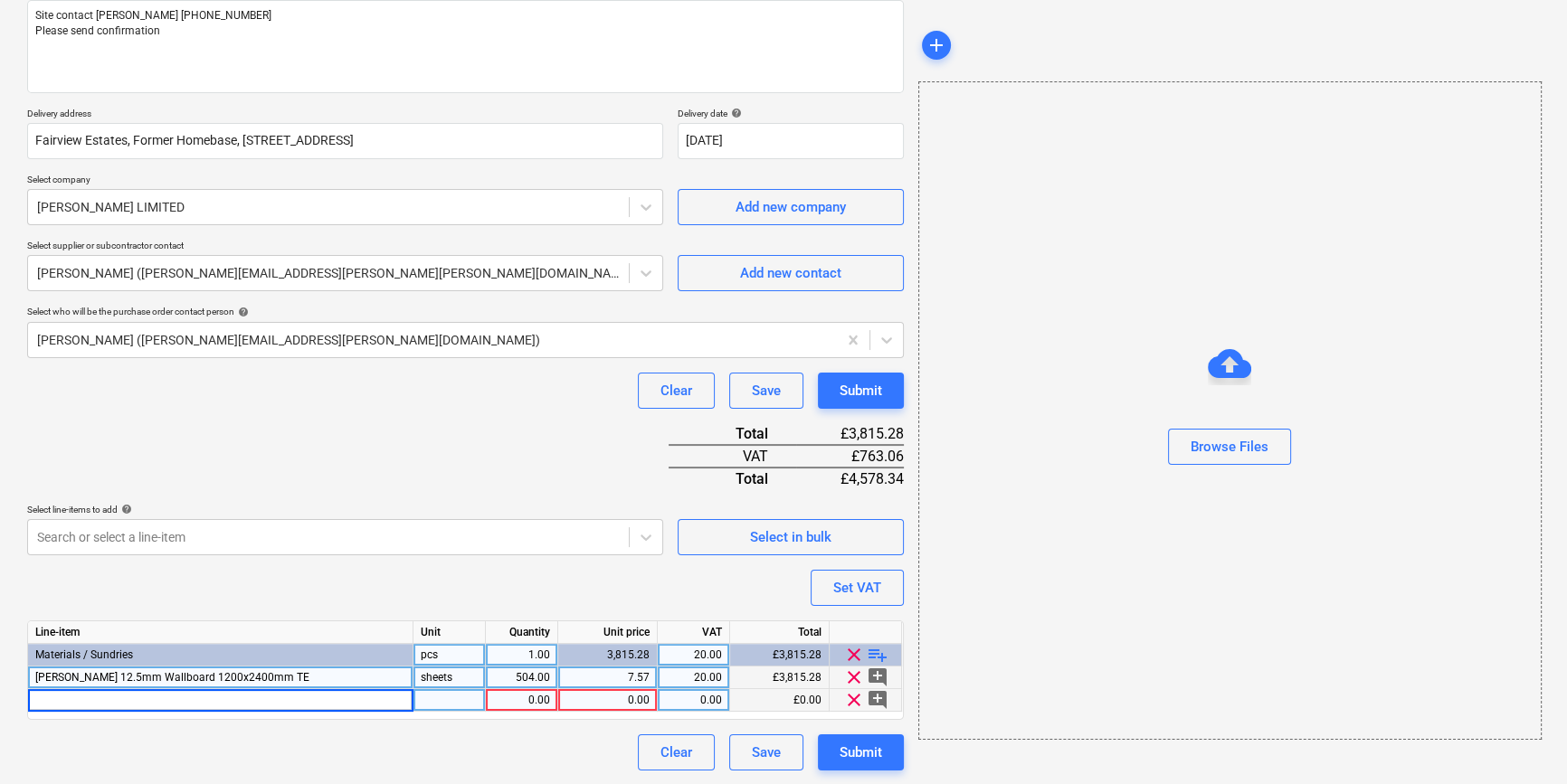 type on "[PERSON_NAME] 12.5mm Wallboard 1200x3000mm TE" 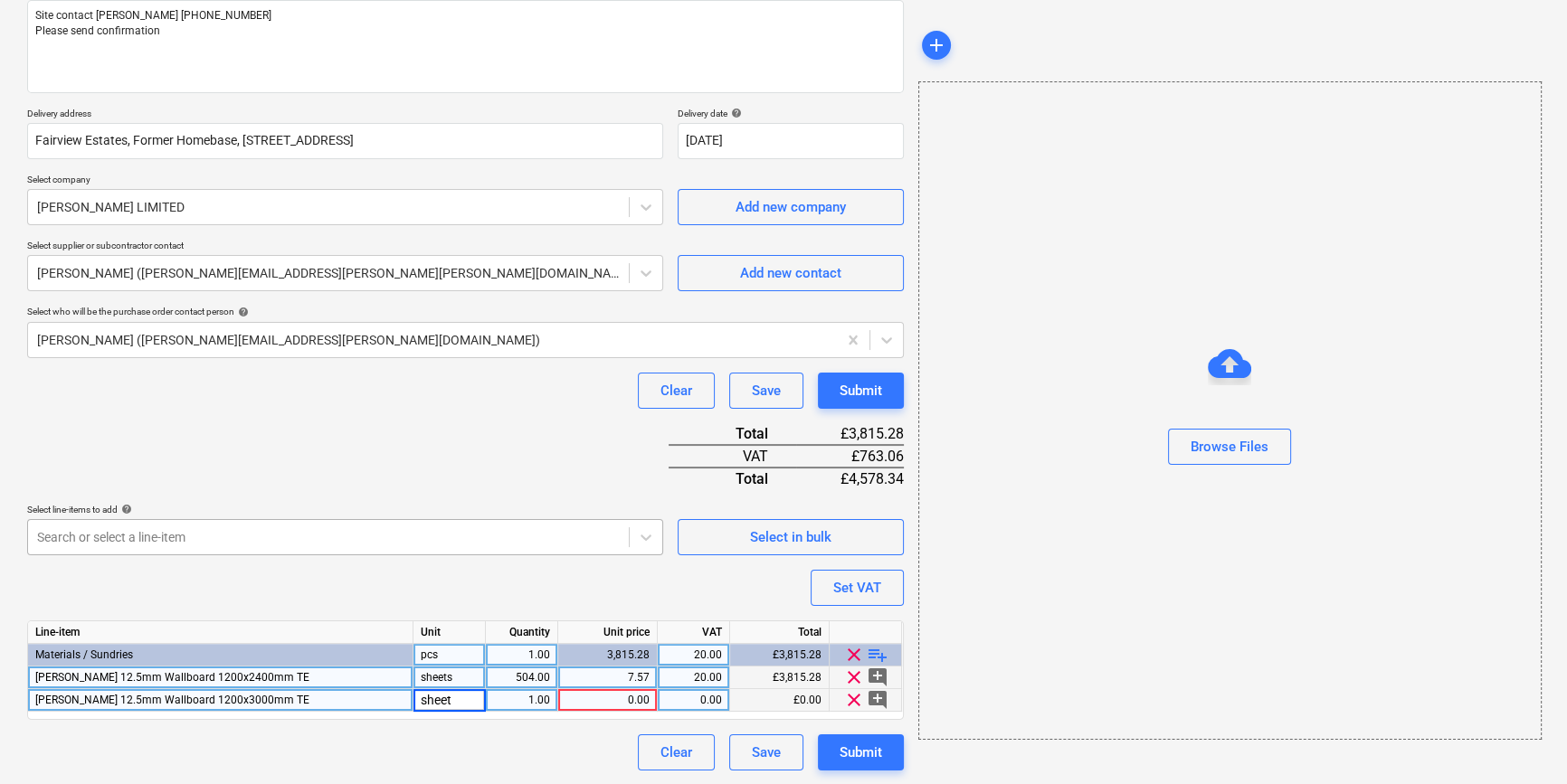 type on "sheets" 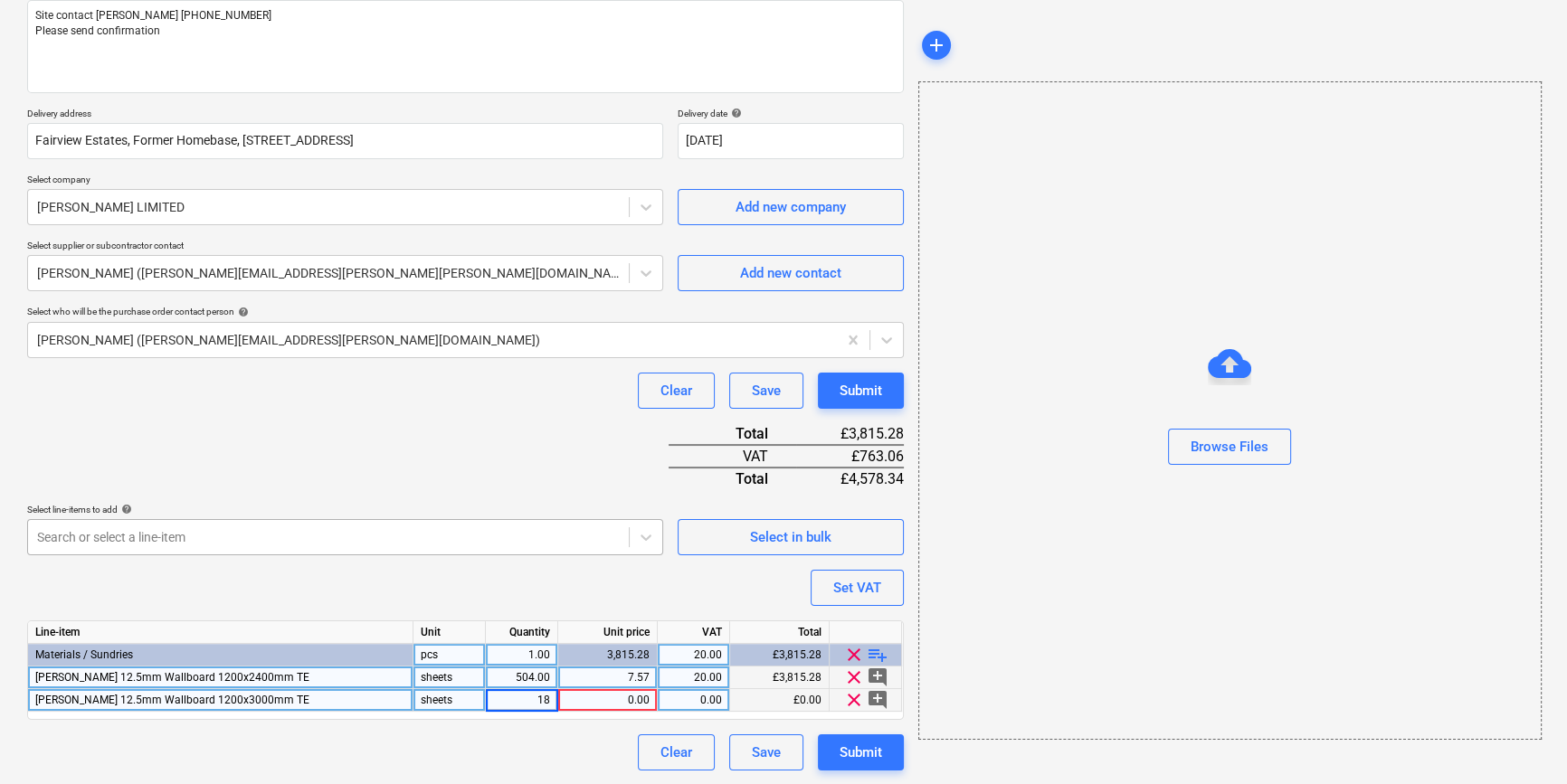 type on "180" 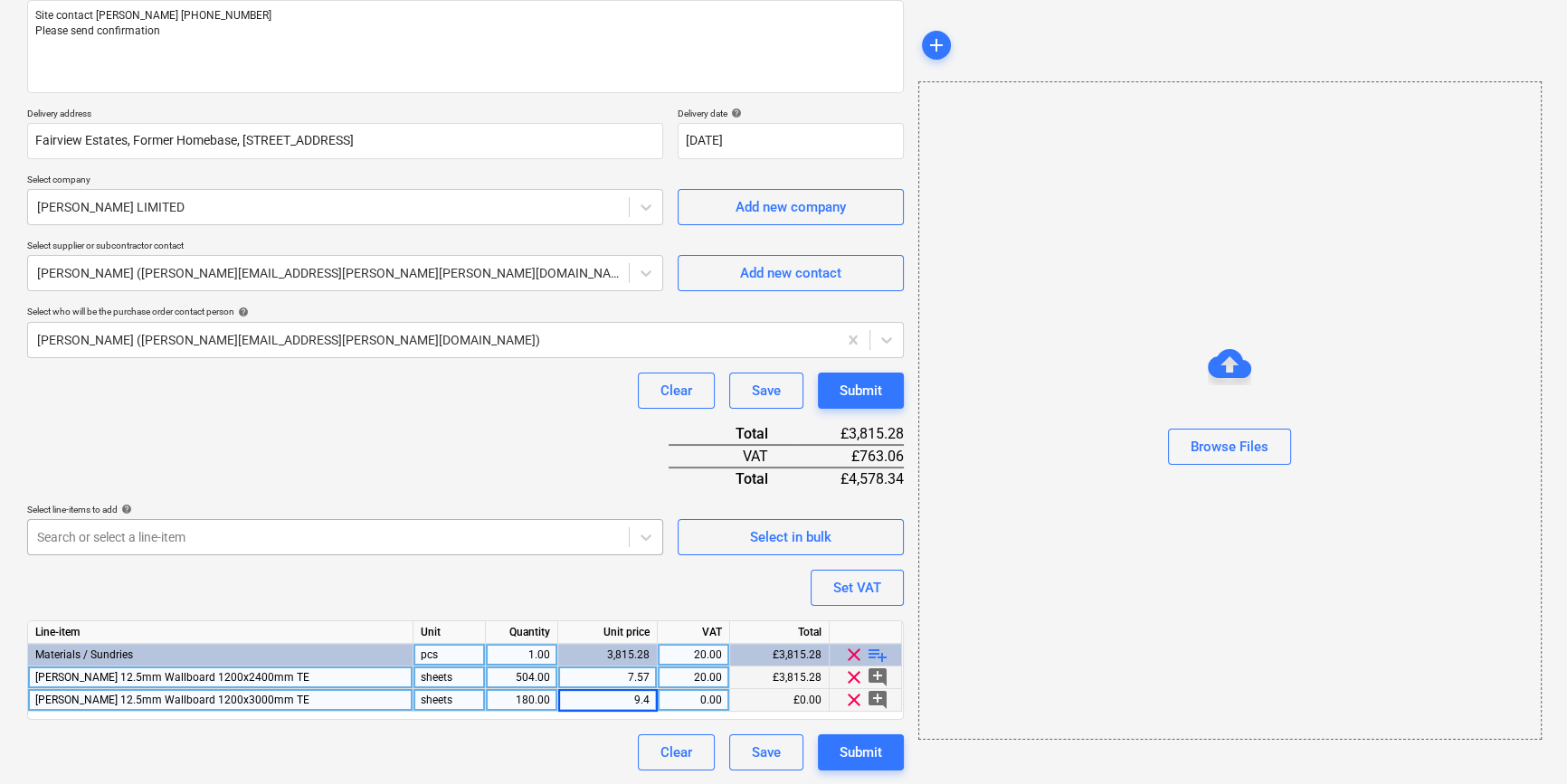 type on "9.47" 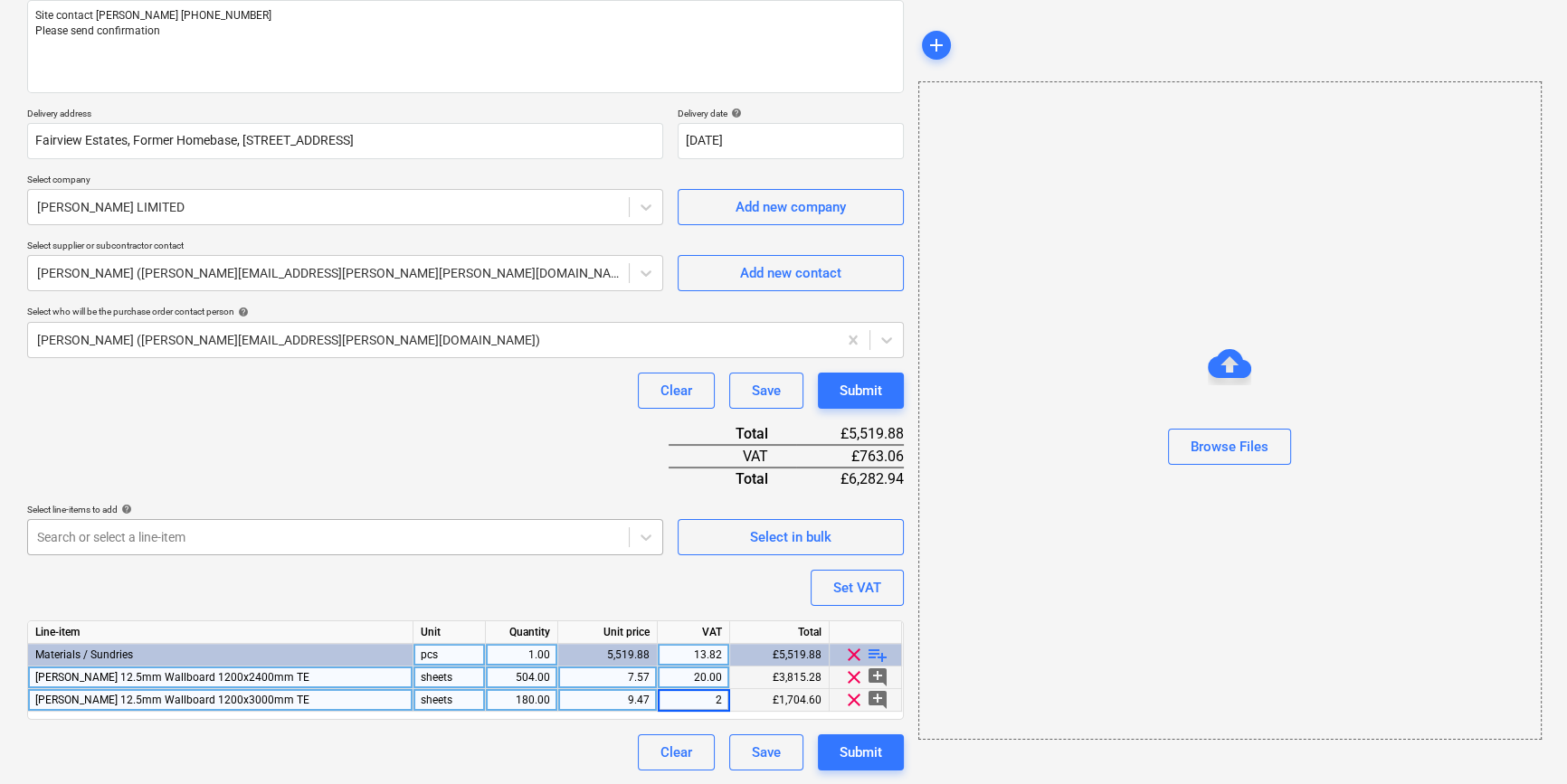 type on "20" 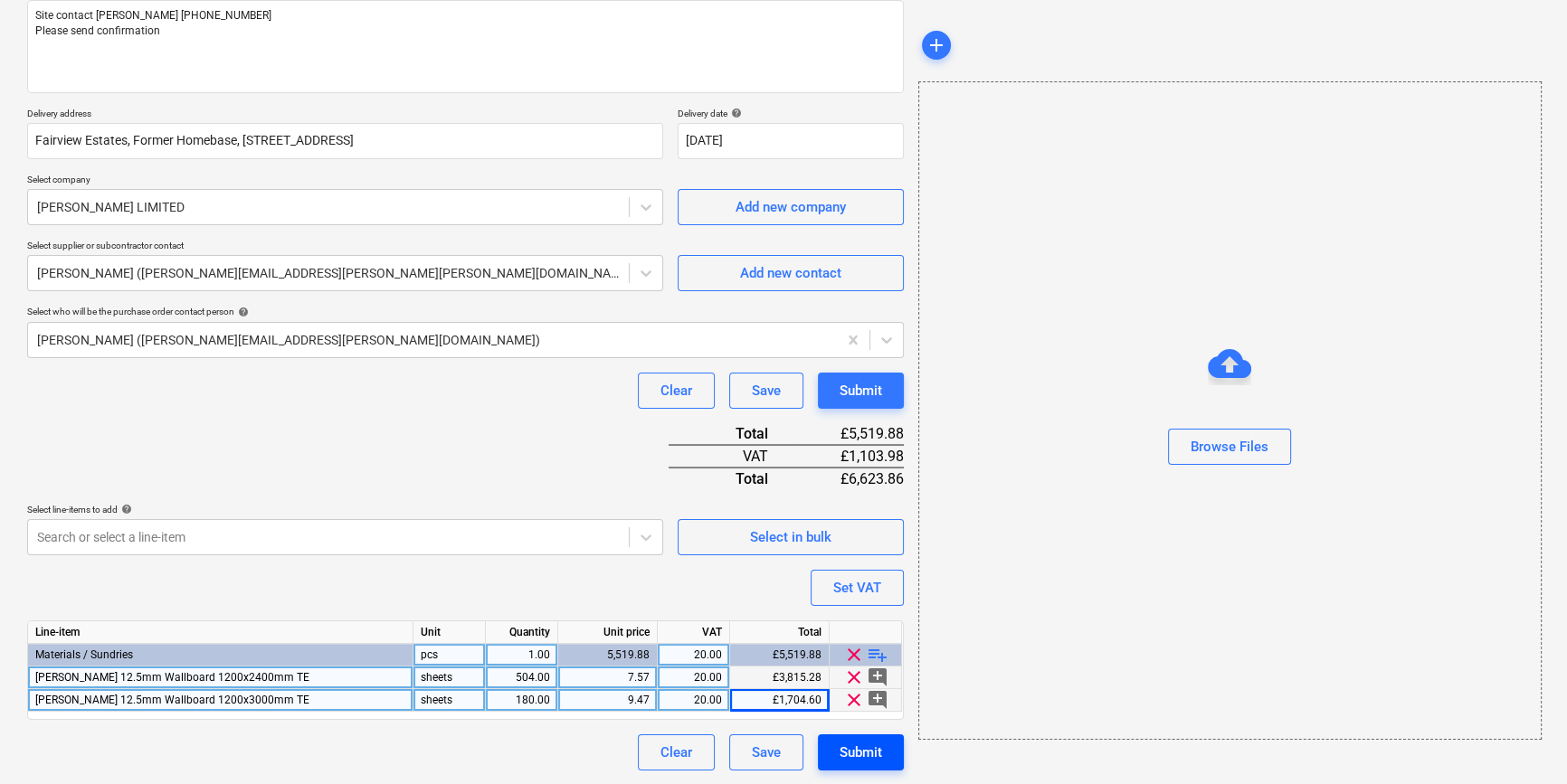 click on "Submit" at bounding box center [860, 752] 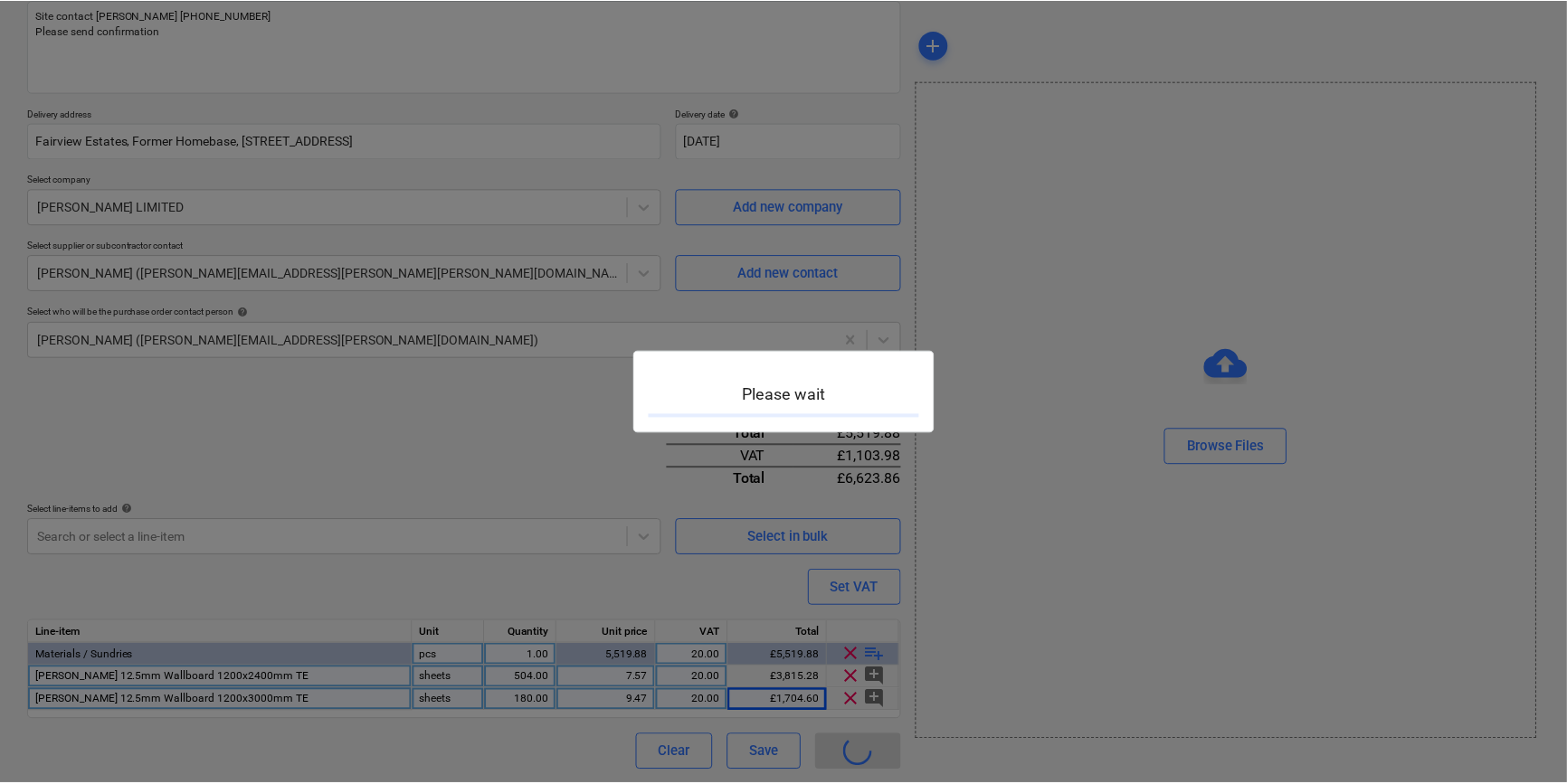 scroll, scrollTop: 0, scrollLeft: 0, axis: both 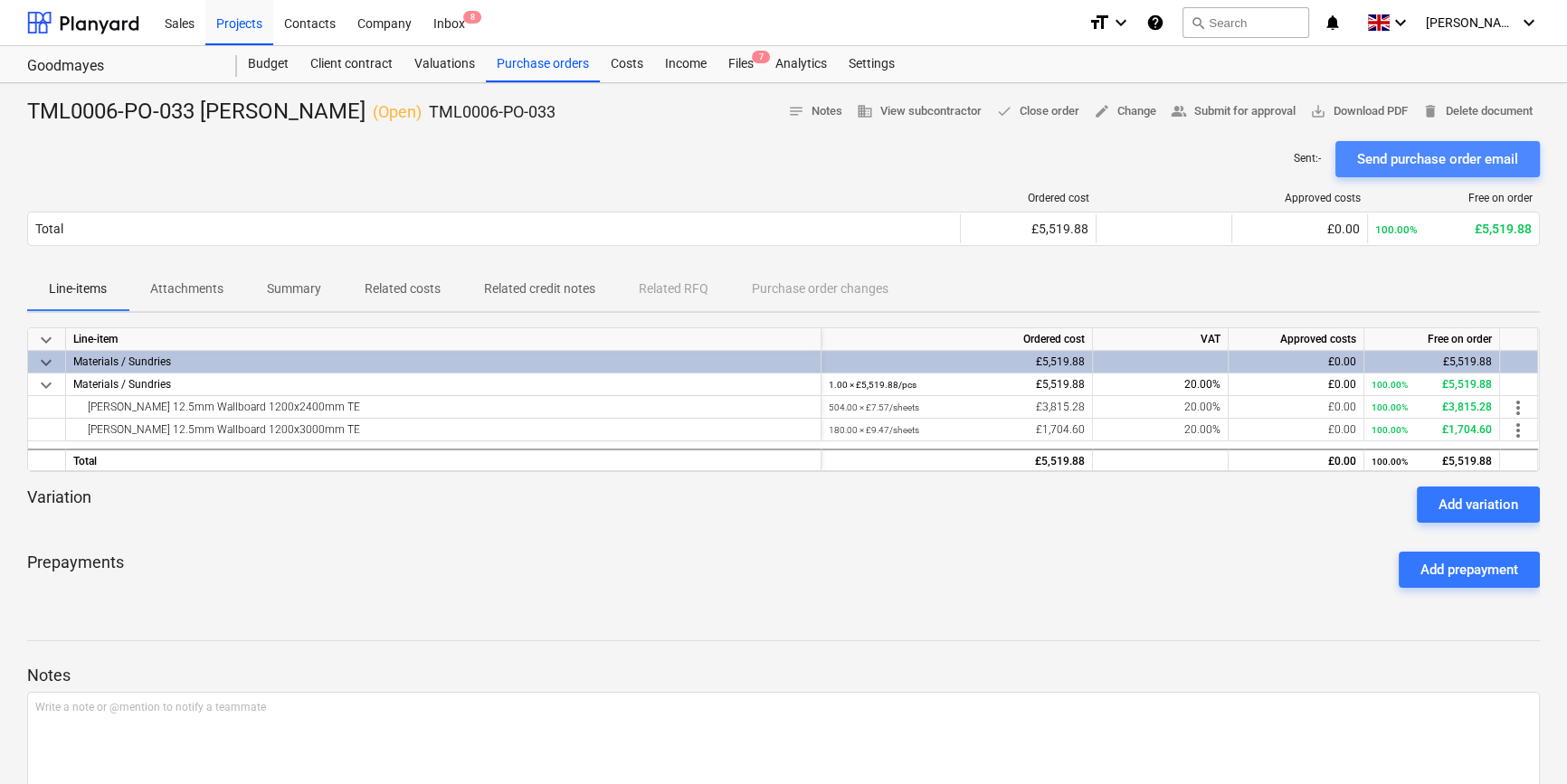 click on "Send purchase order email" at bounding box center [1438, 159] 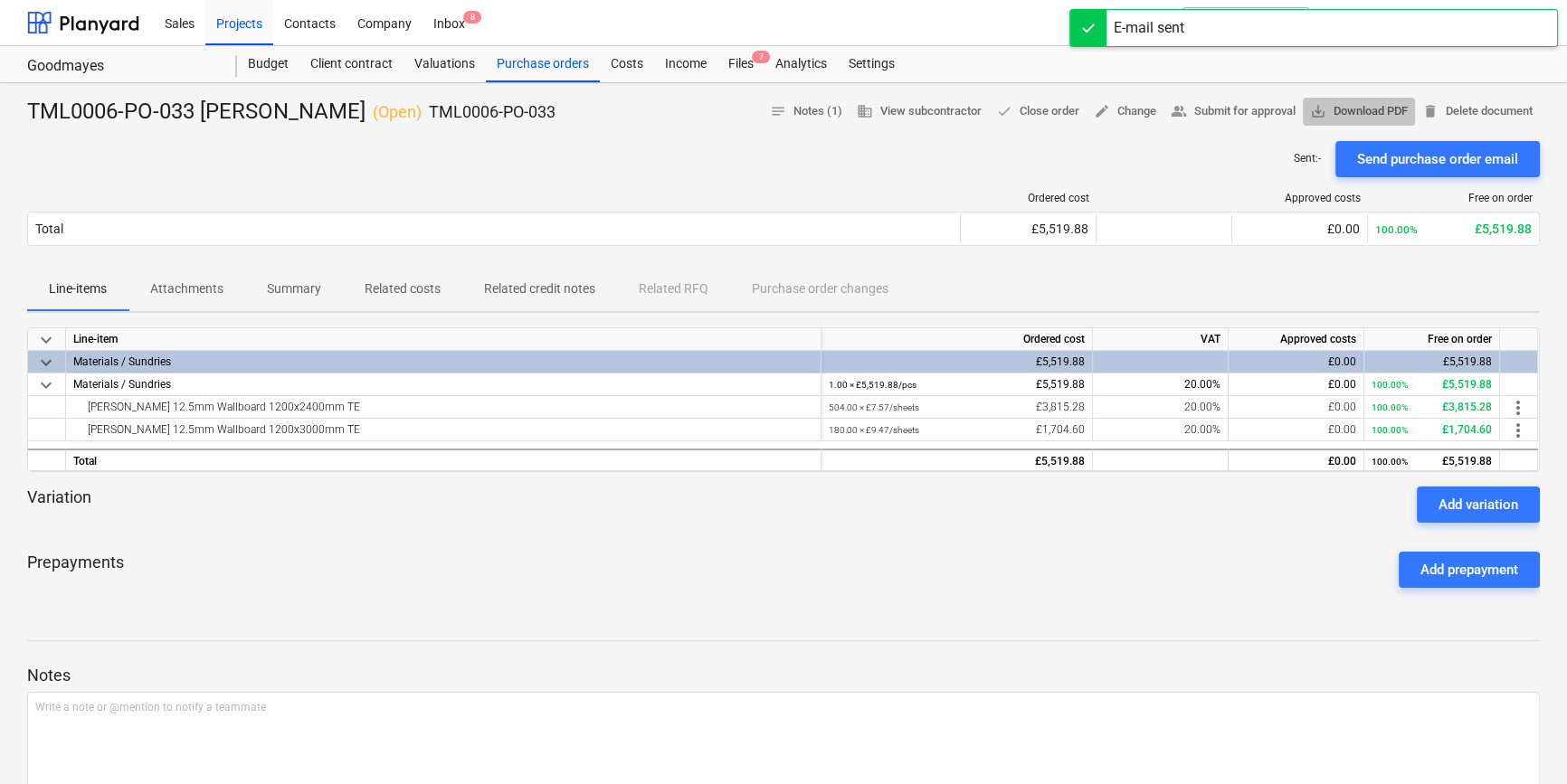 click on "save_alt Download PDF" at bounding box center [1359, 111] 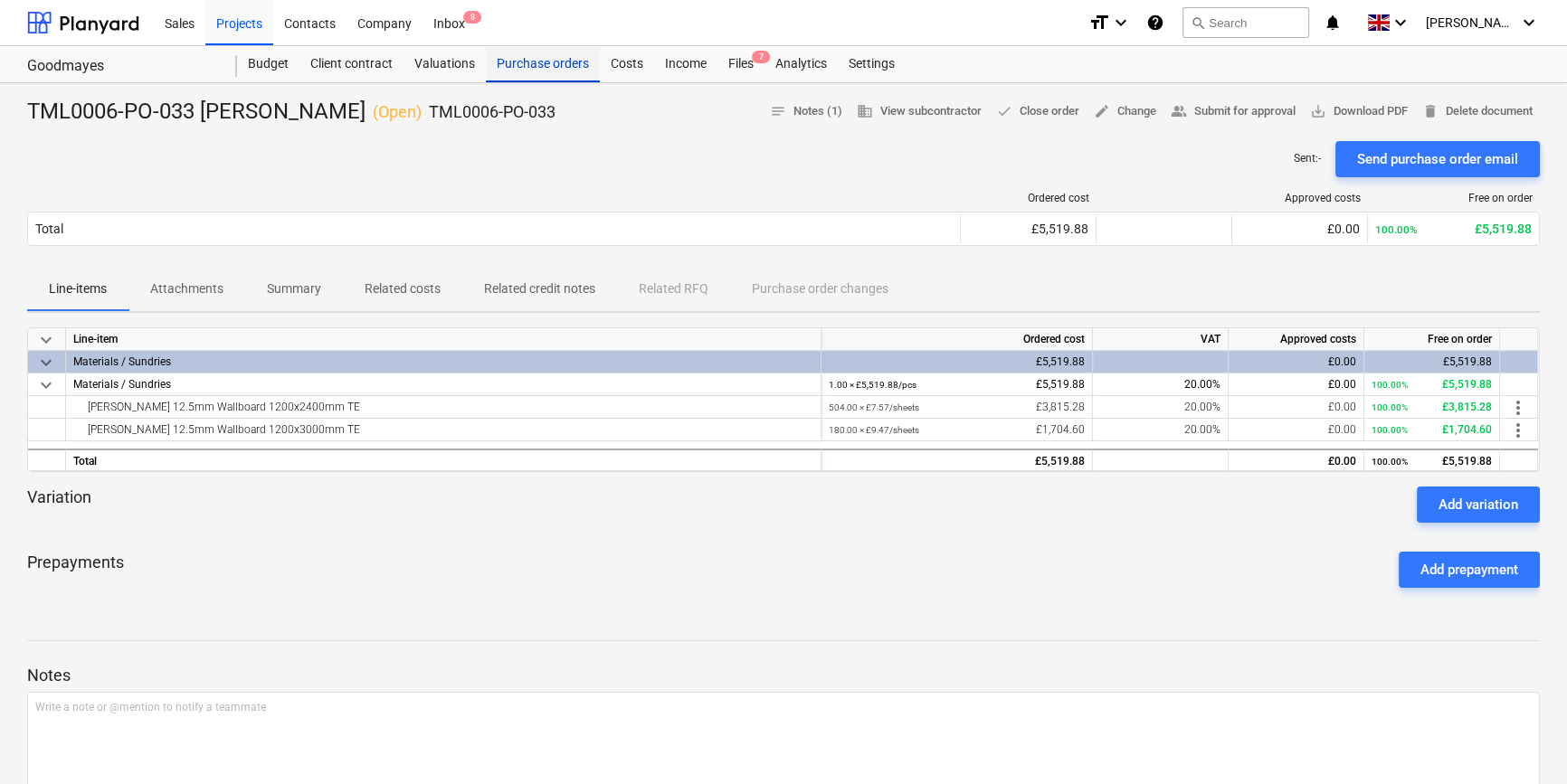 click on "Purchase orders" at bounding box center (543, 64) 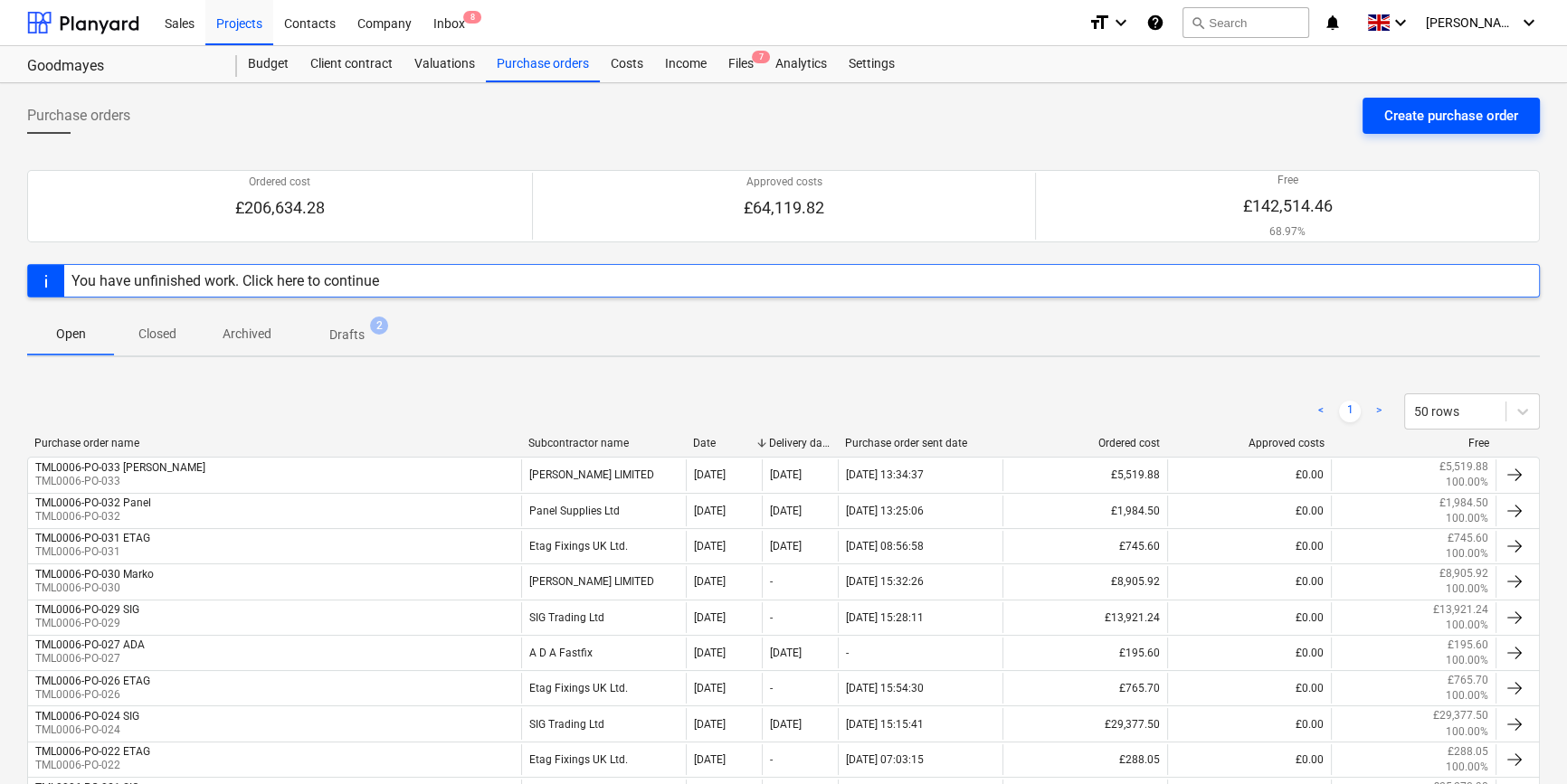 click on "Create purchase order" at bounding box center (1451, 116) 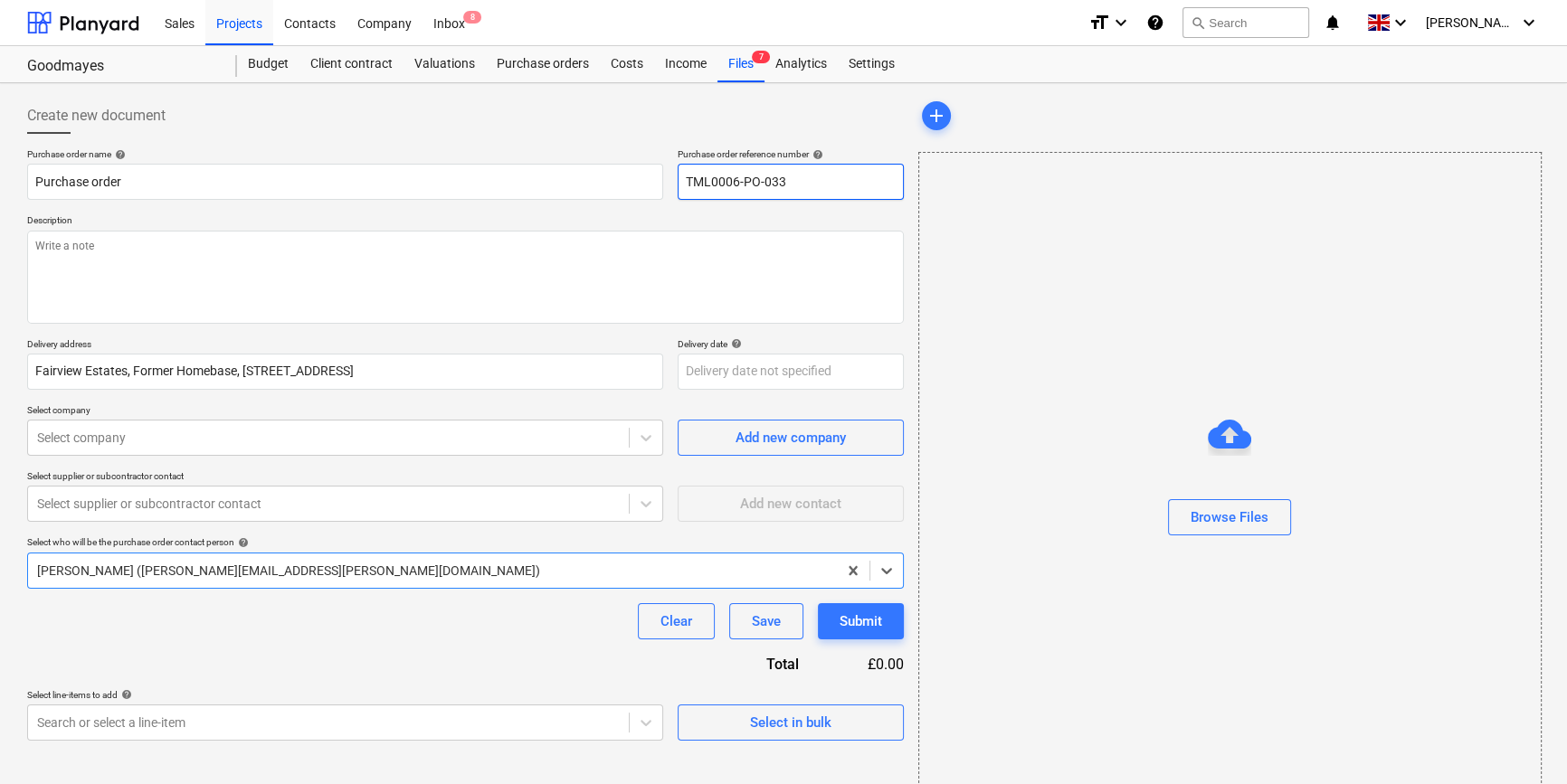 click on "TML0006-PO-033" at bounding box center [791, 182] 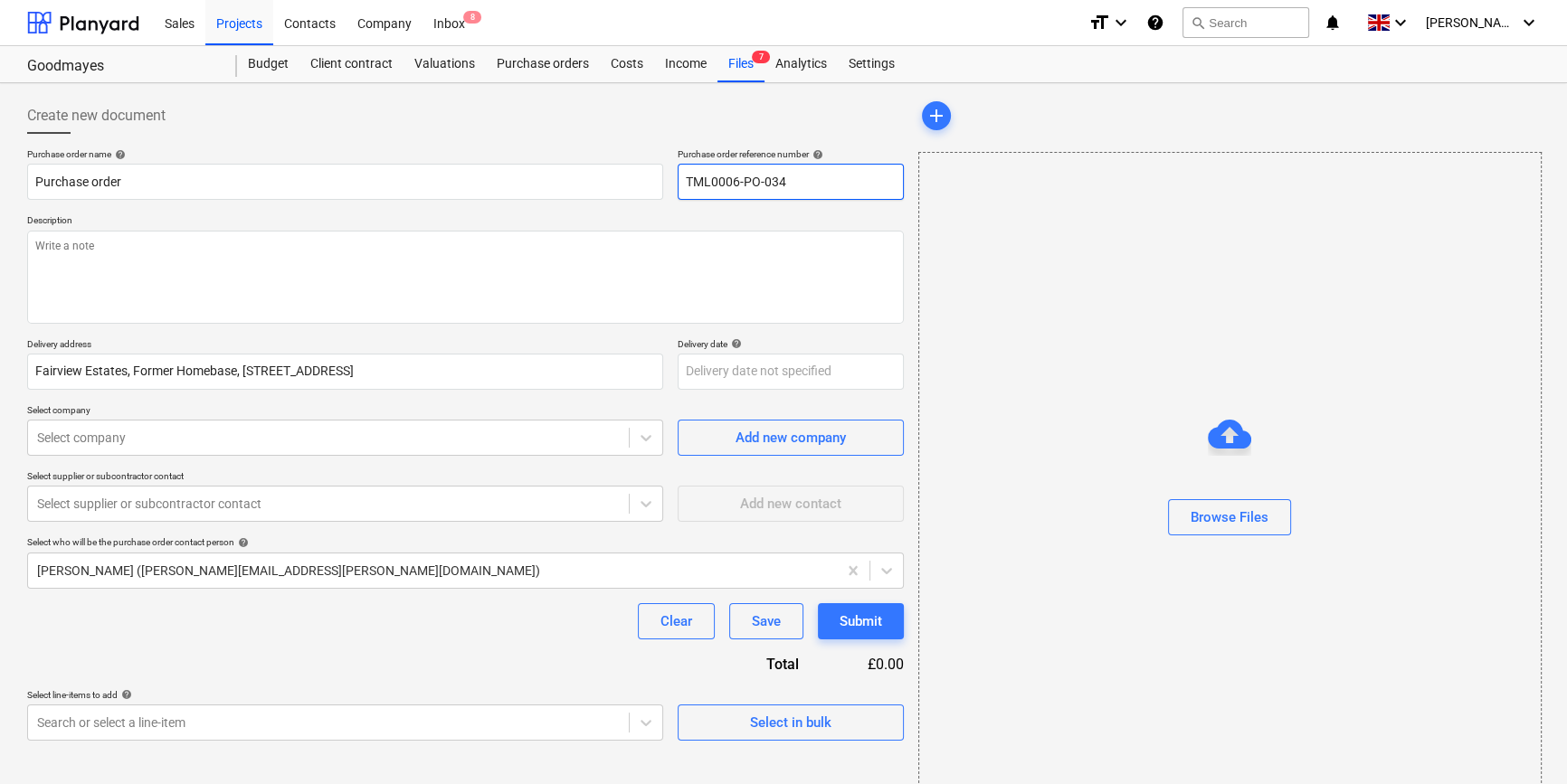 drag, startPoint x: 788, startPoint y: 184, endPoint x: 685, endPoint y: 192, distance: 103.31021 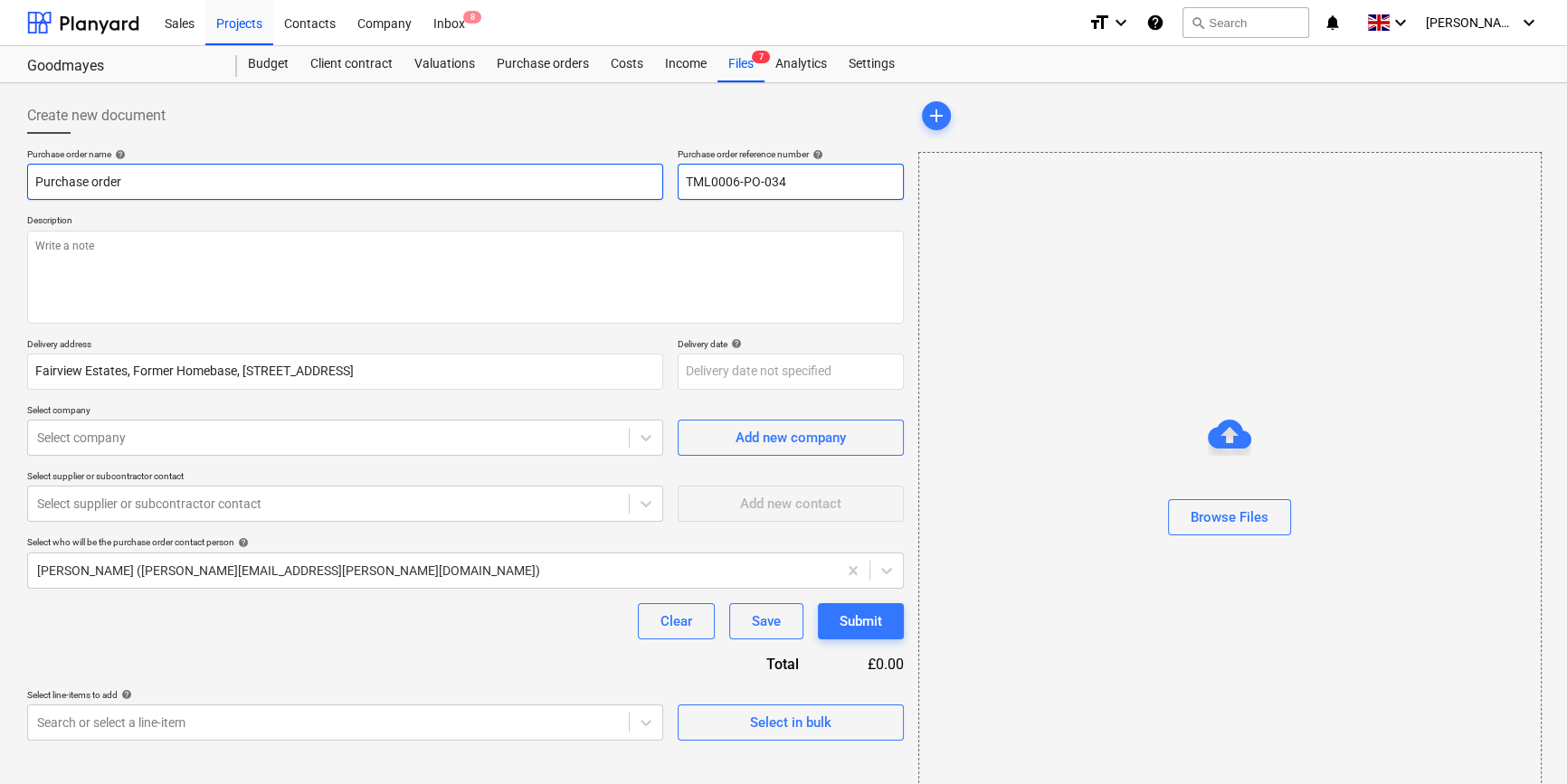 type on "TML0006-PO-034" 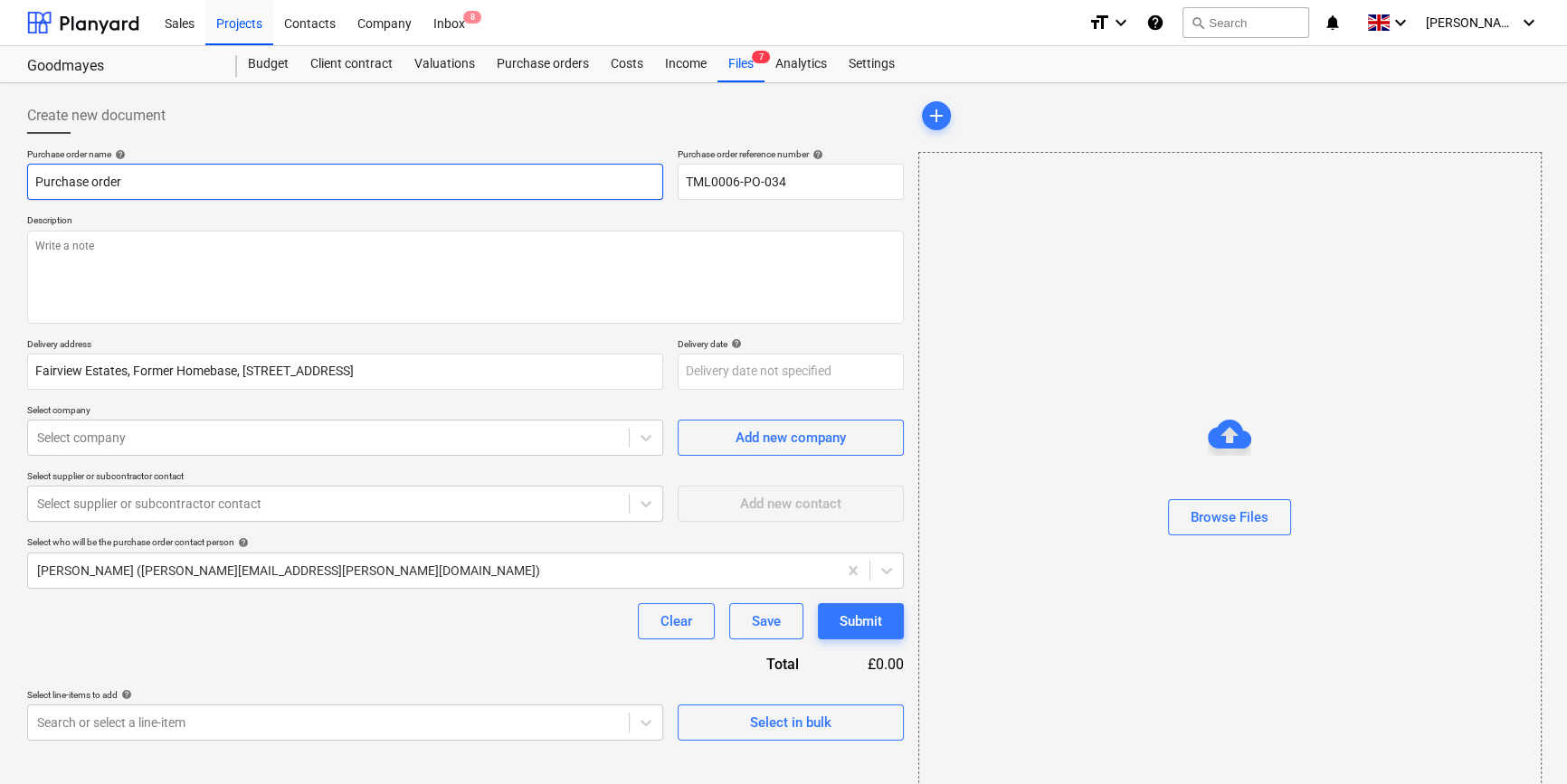 paste on "TML0006-PO-034" 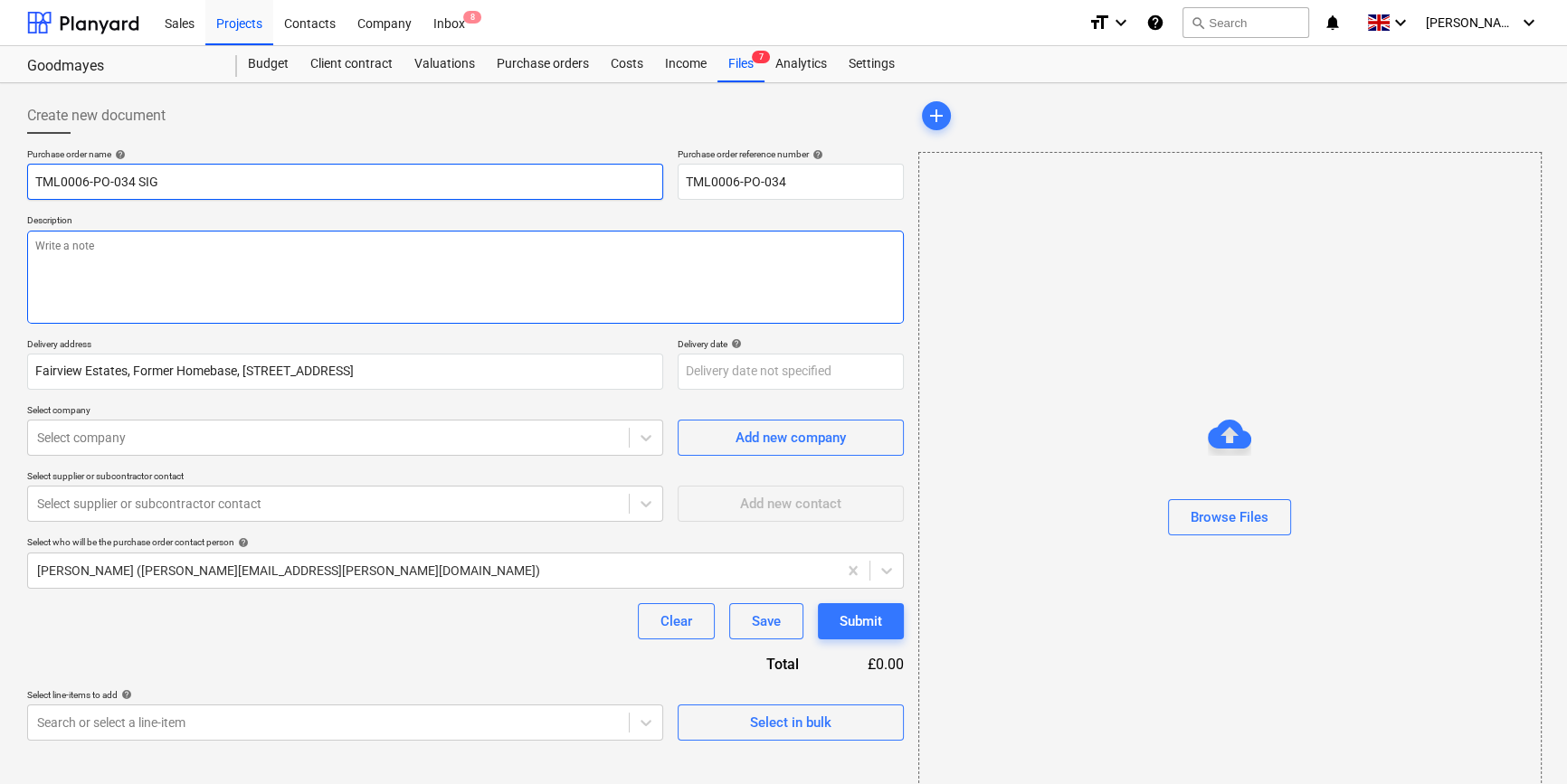 type on "TML0006-PO-034 SIG" 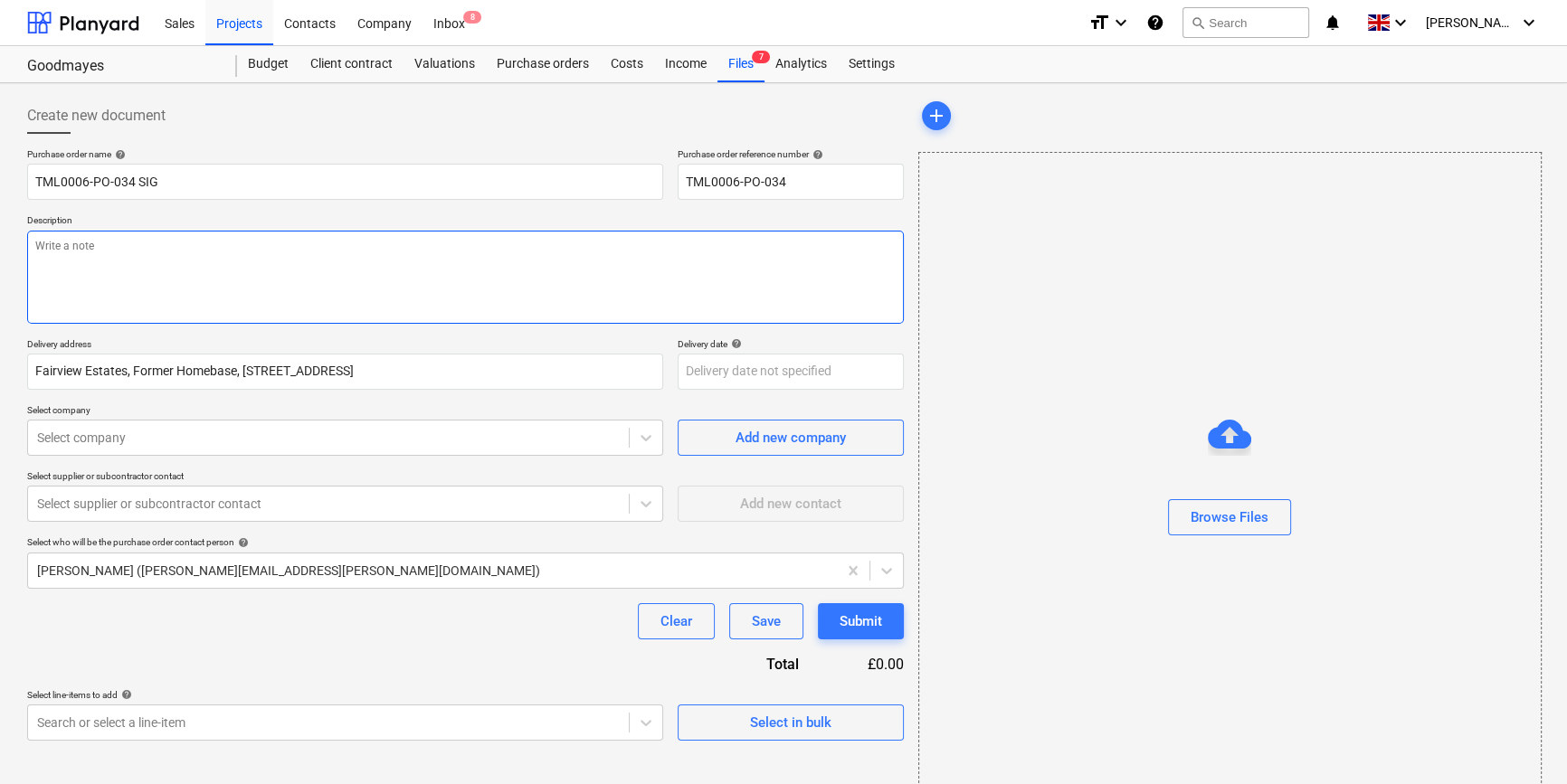 click at bounding box center [465, 277] 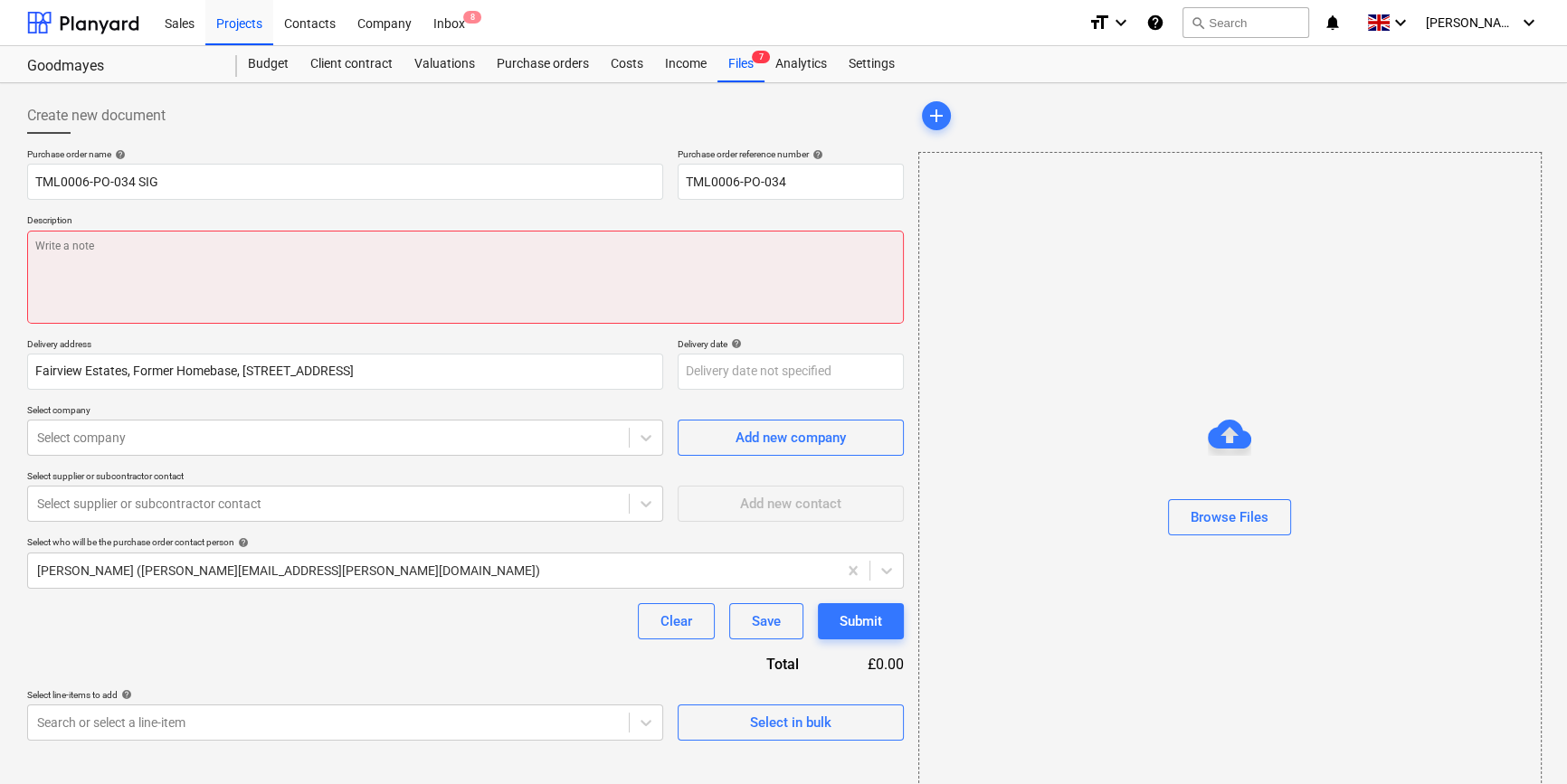 click at bounding box center (465, 277) 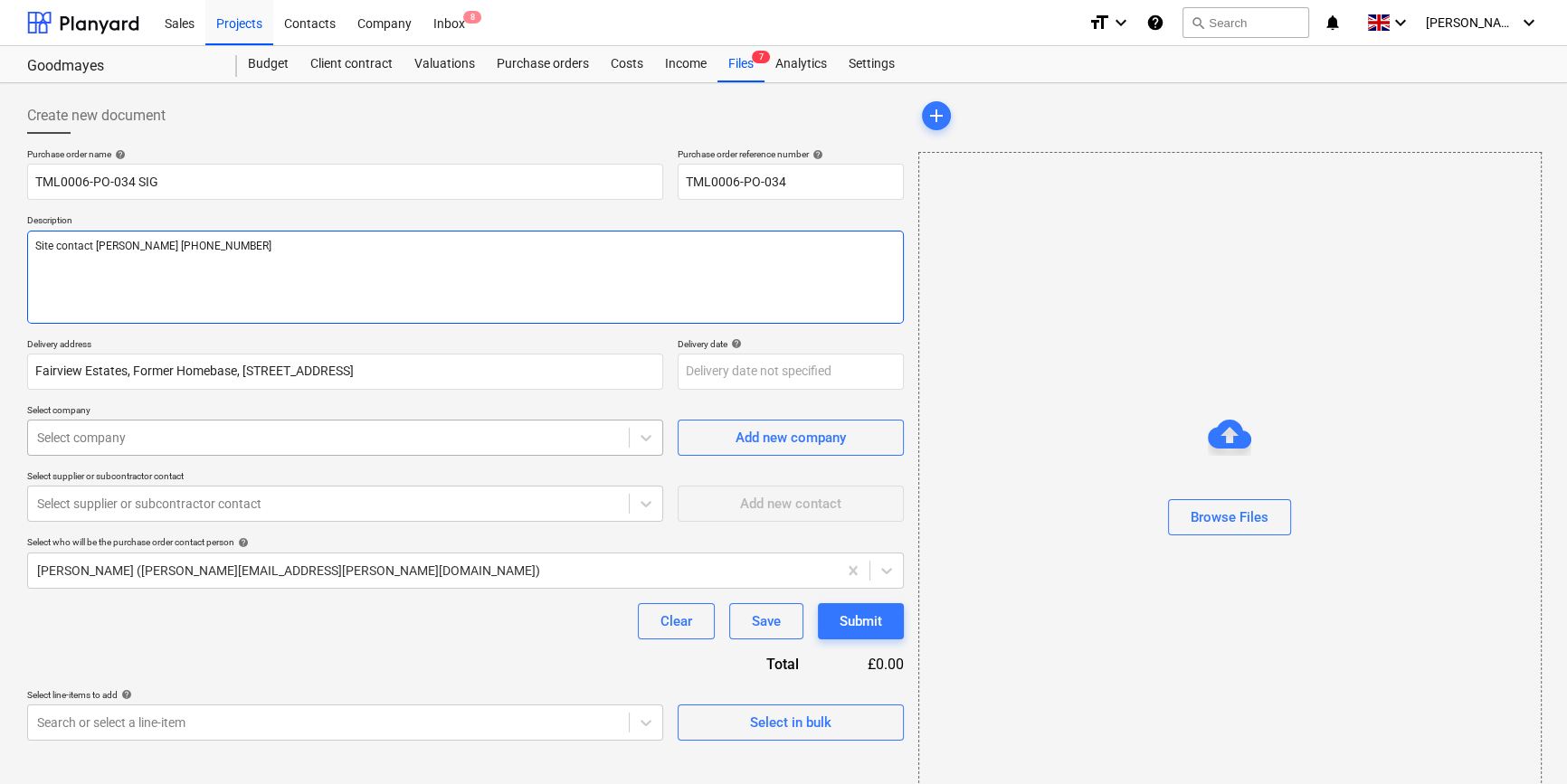 type on "Site contact [PERSON_NAME] [PHONE_NUMBER]" 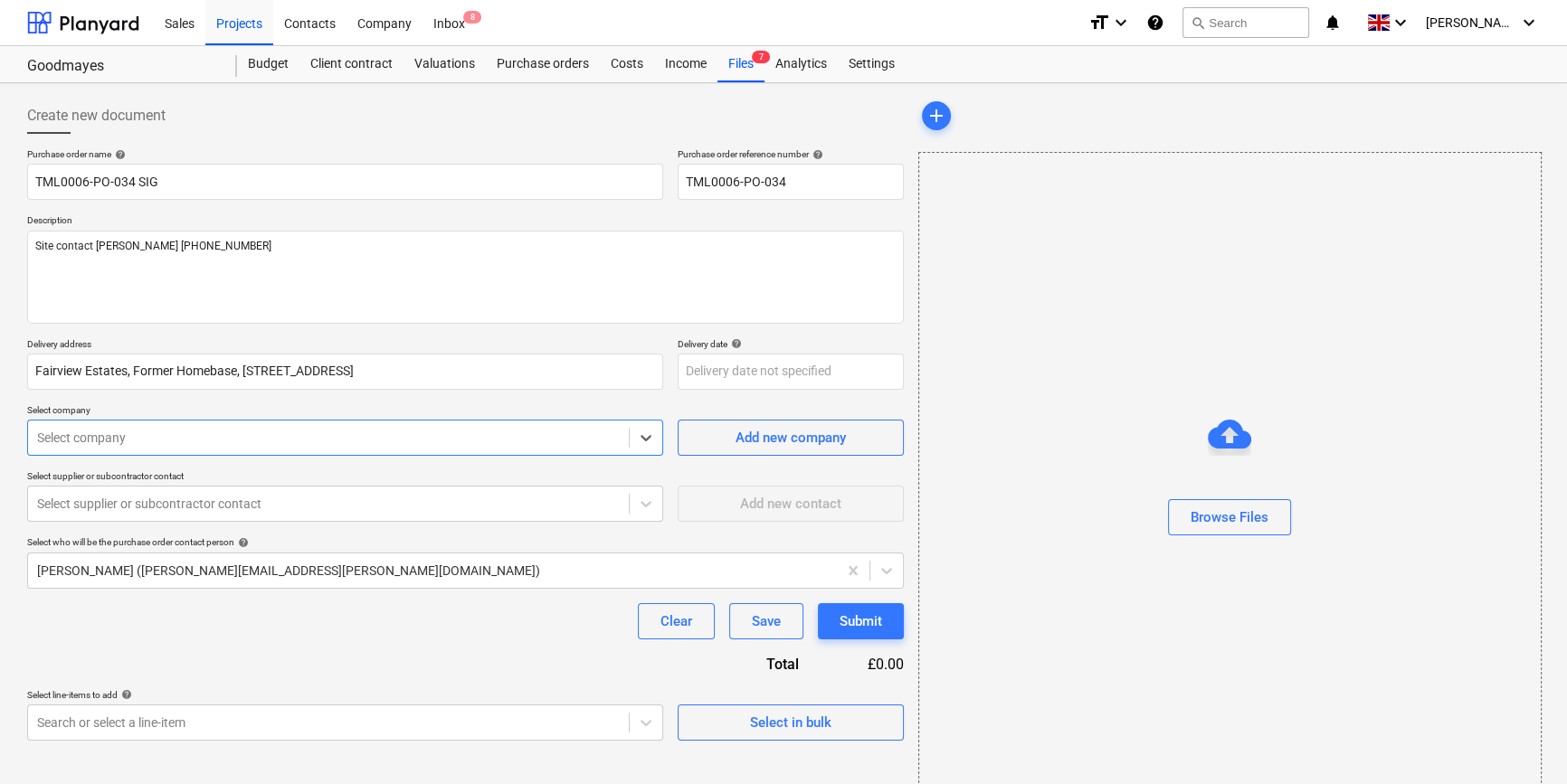 click on "Select company" at bounding box center [328, 438] 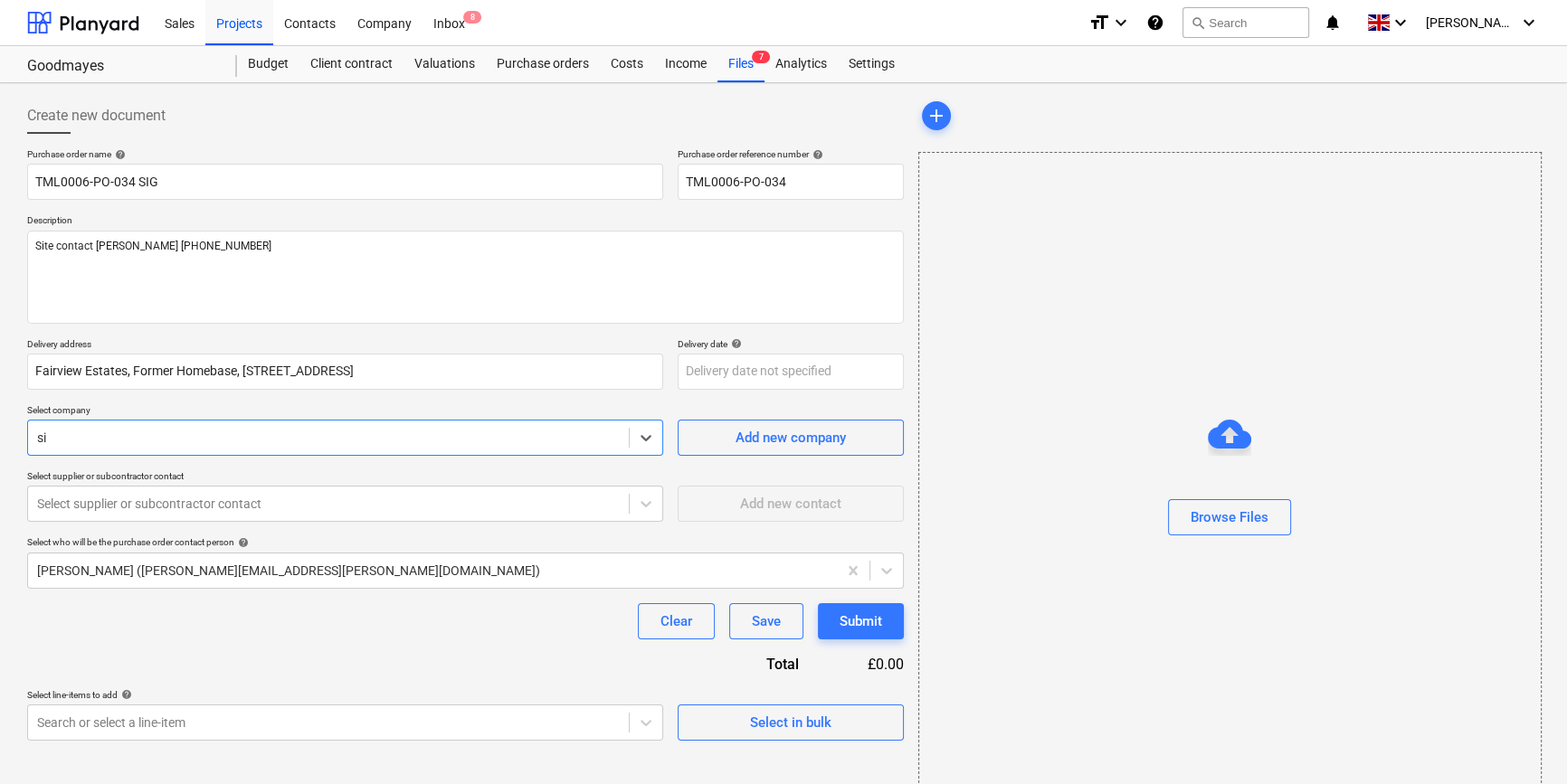 type on "sig" 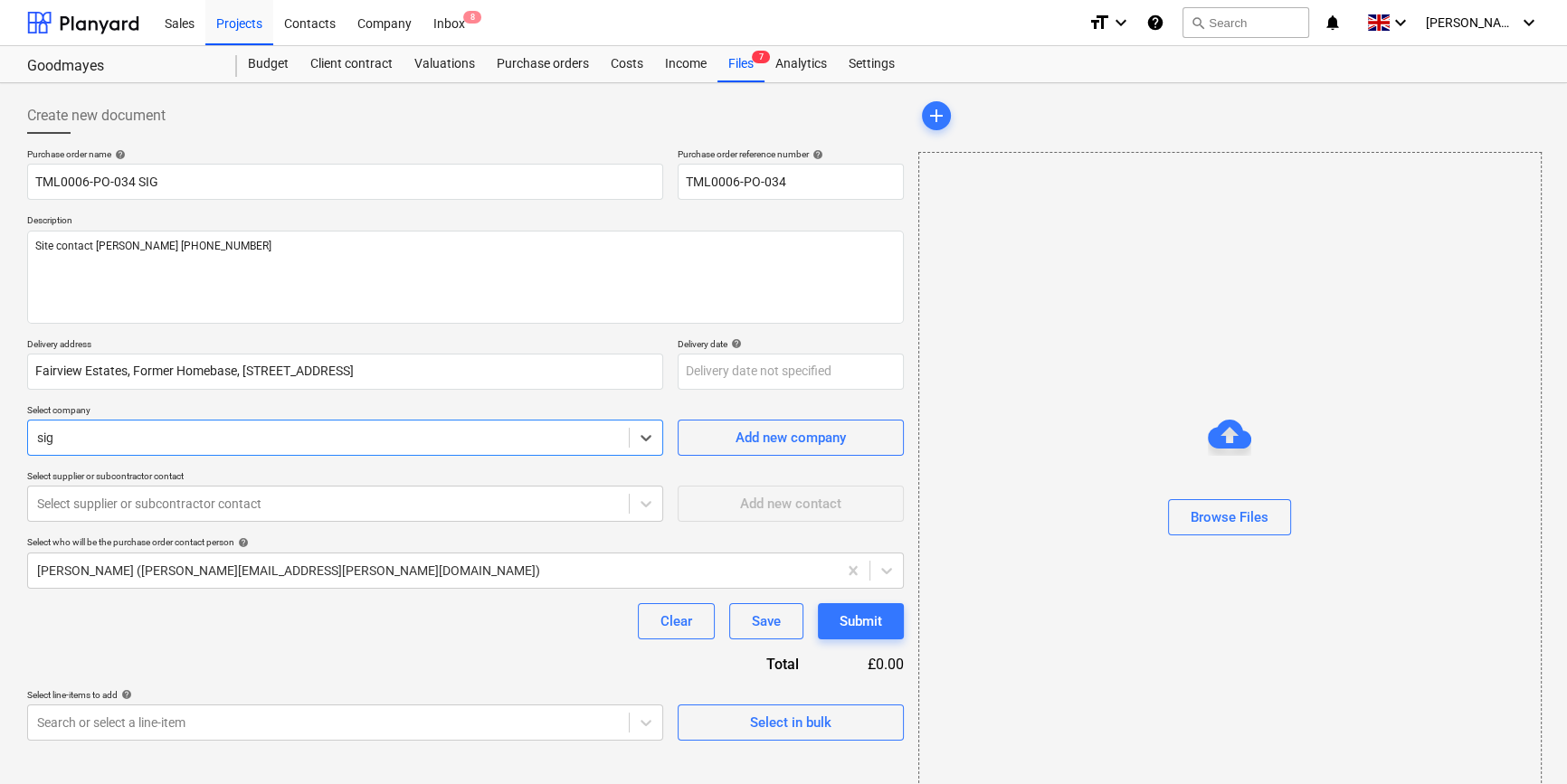 click on "SIG Trading Ltd" at bounding box center [784, 867] 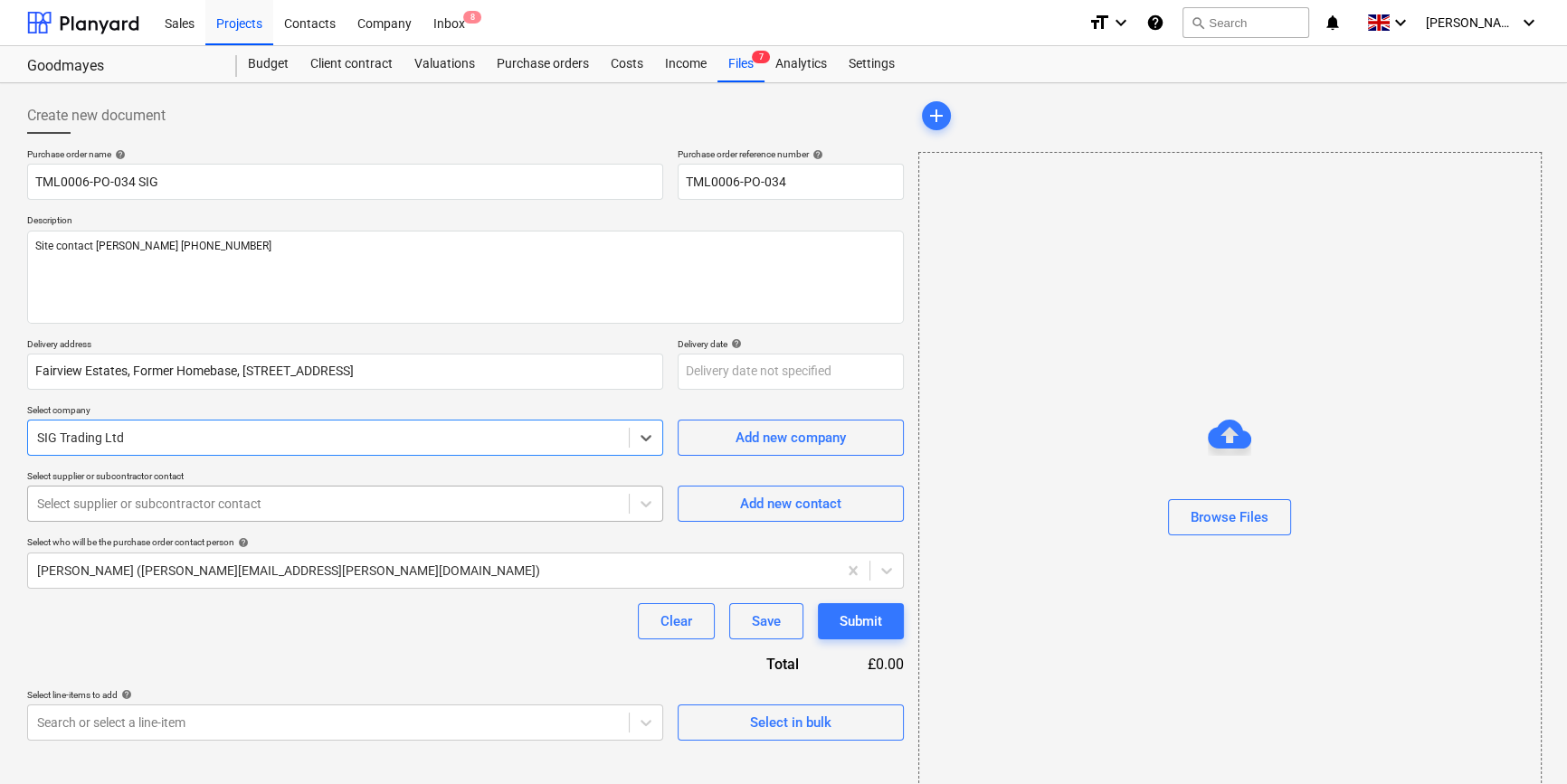 click at bounding box center [328, 504] 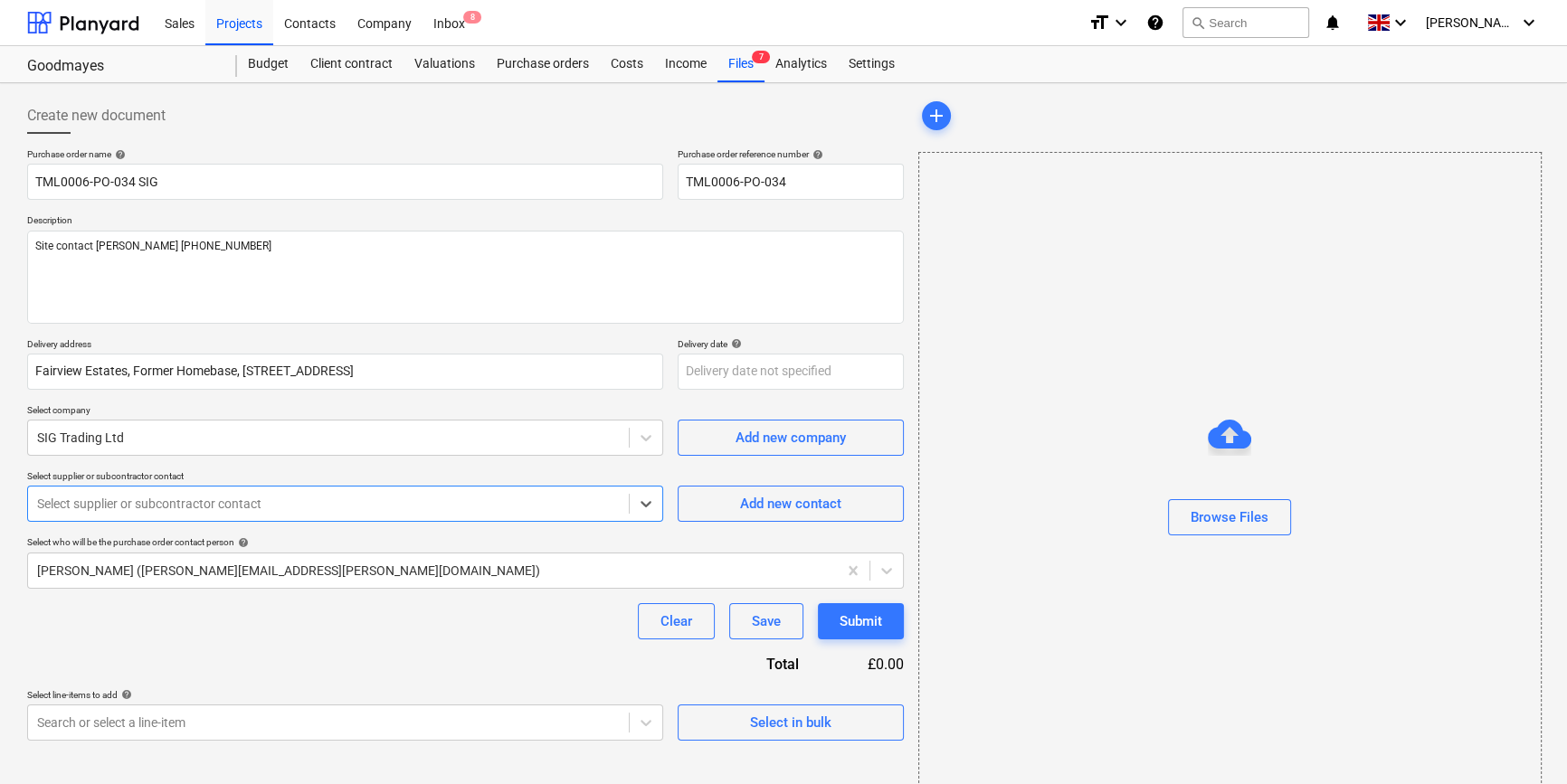 click on "[PERSON_NAME] ([EMAIL_ADDRESS][DOMAIN_NAME])" at bounding box center (784, 838) 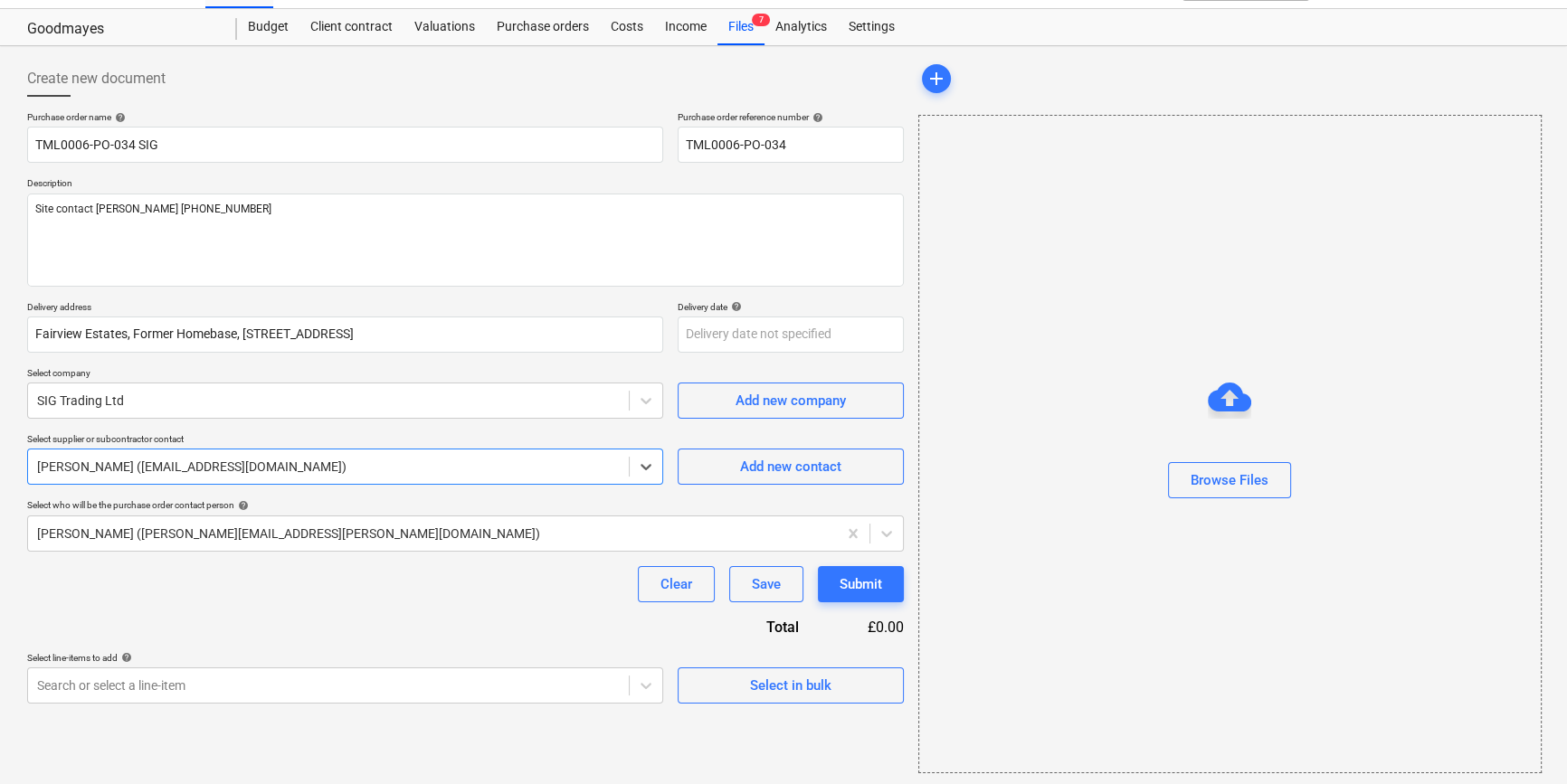 scroll, scrollTop: 39, scrollLeft: 0, axis: vertical 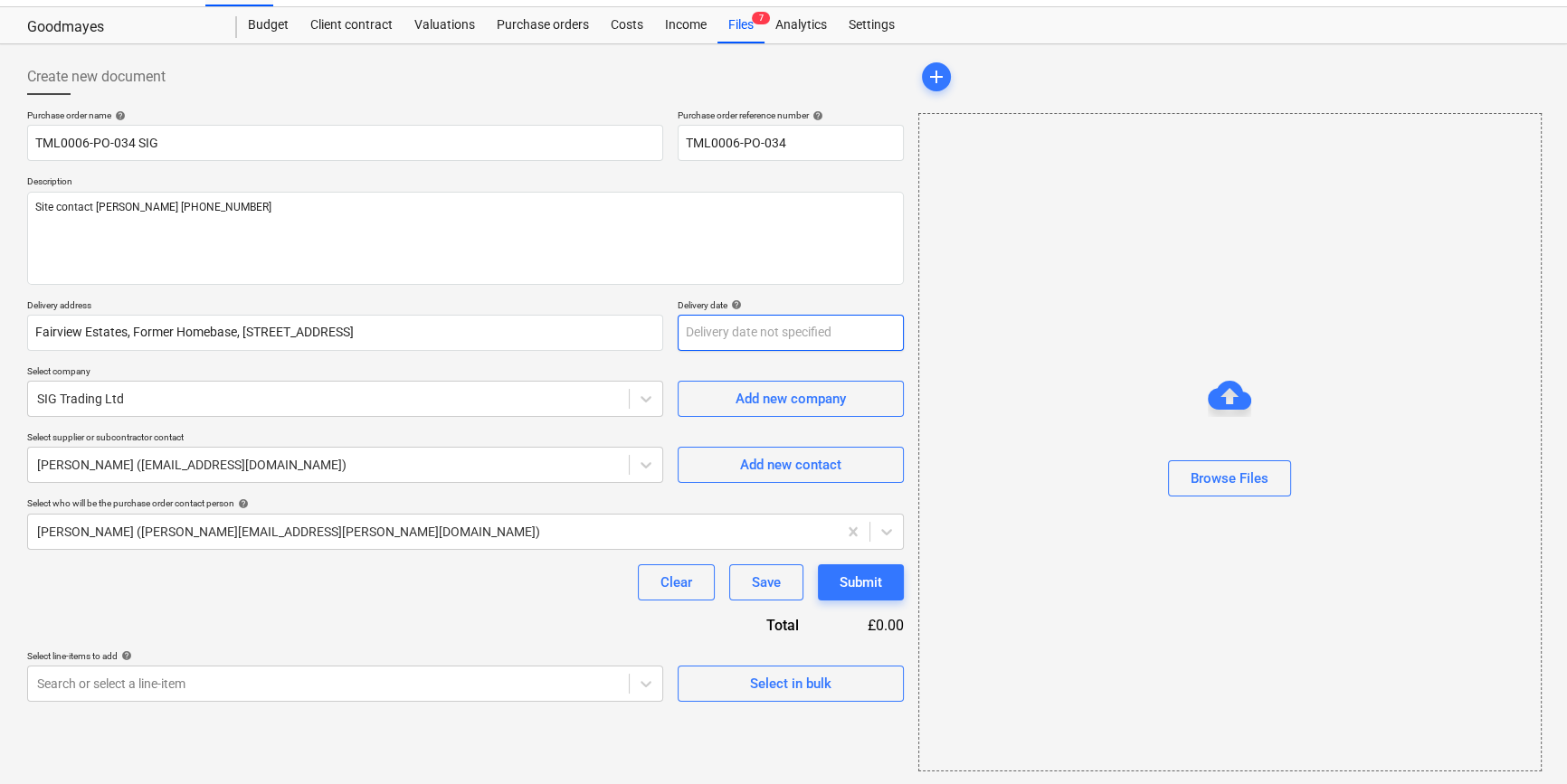 click on "Sales Projects Contacts Company Inbox 8 format_size keyboard_arrow_down help search Search notifications 0 keyboard_arrow_down [PERSON_NAME] keyboard_arrow_down Goodmayes Goodmayes Budget Client contract Valuations Purchase orders Costs Income Files 7 Analytics Settings Create new document Purchase order name help TML0006-PO-034 SIG Purchase order reference number help TML0006-PO-034 Description Site contact [PERSON_NAME] 07427641453 Delivery address Fairview Estates, Former Homebase, [STREET_ADDRESS] Delivery date help Press the down arrow key to interact with the calendar and
select a date. Press the question mark key to get the keyboard shortcuts for changing dates. Select company SIG Trading Ltd   Add new company Select supplier or subcontractor contact [PERSON_NAME] ([EMAIL_ADDRESS][DOMAIN_NAME]) Add new contact Select who will be the purchase order contact person help [PERSON_NAME] ([PERSON_NAME][EMAIL_ADDRESS][PERSON_NAME][DOMAIN_NAME]) Clear Save Submit Total £0.00 Select line-items to add help Select in bulk add" at bounding box center (784, 353) 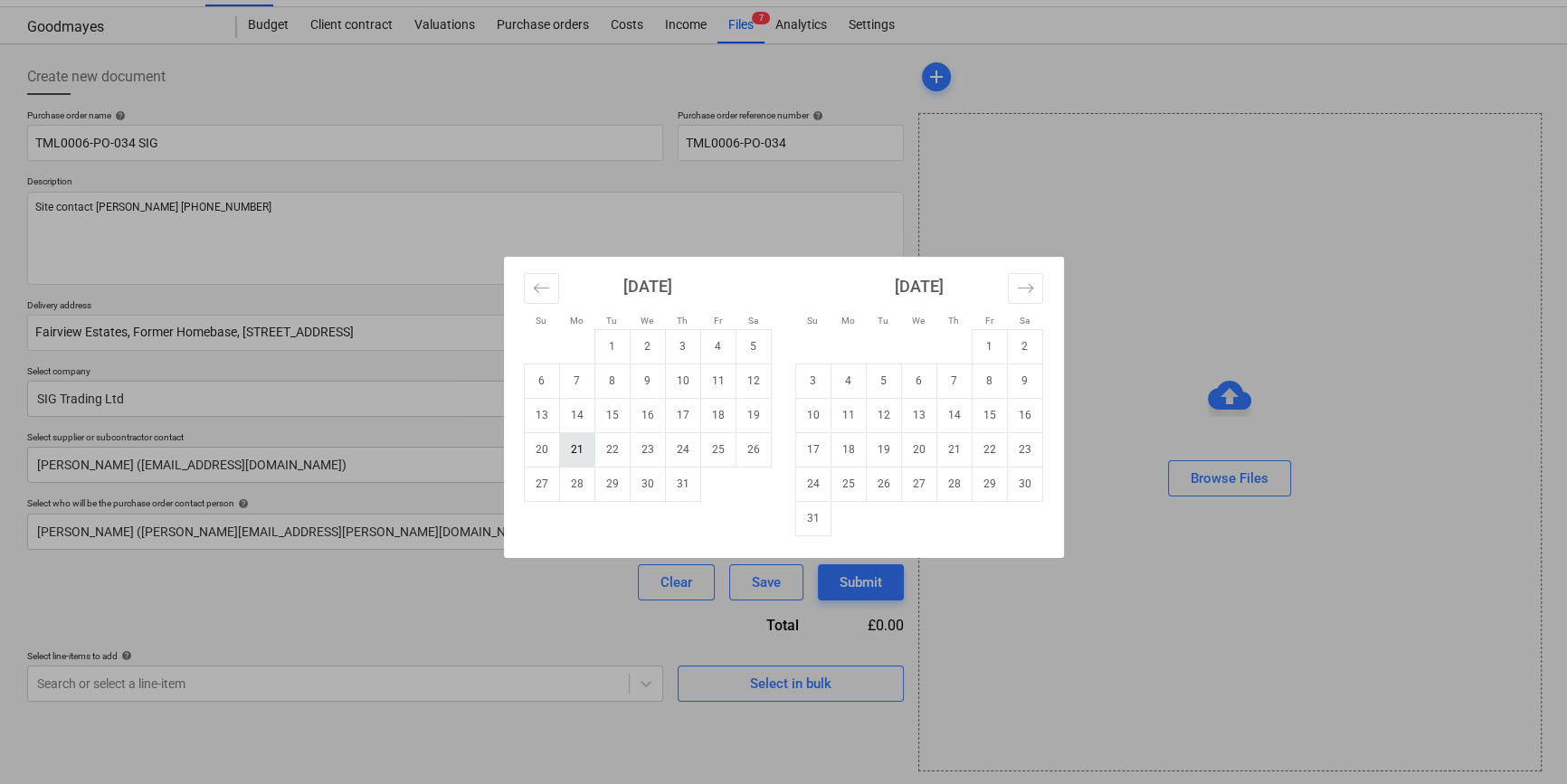 click on "21" at bounding box center [576, 449] 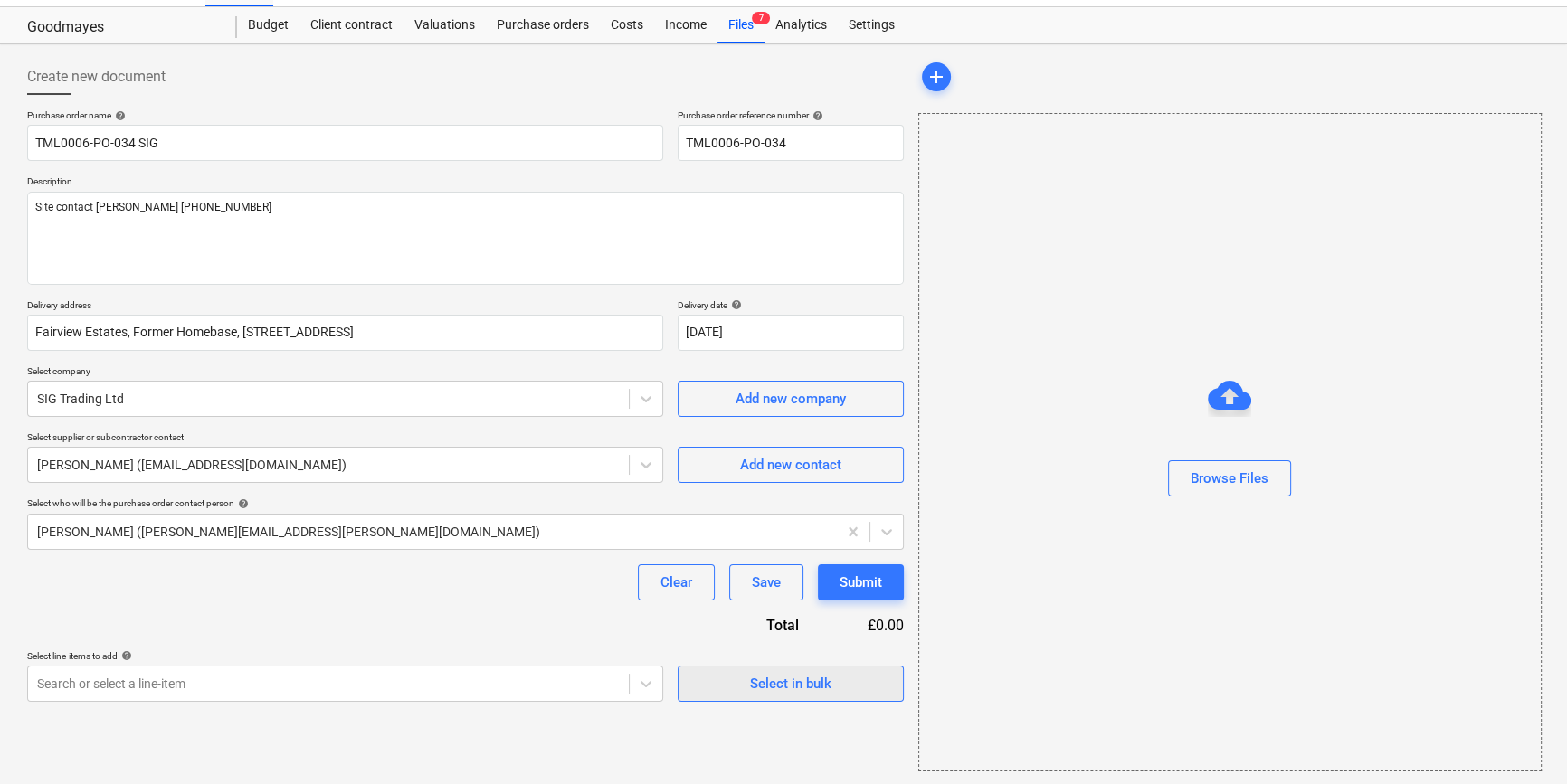 click on "Select in bulk" at bounding box center (791, 684) 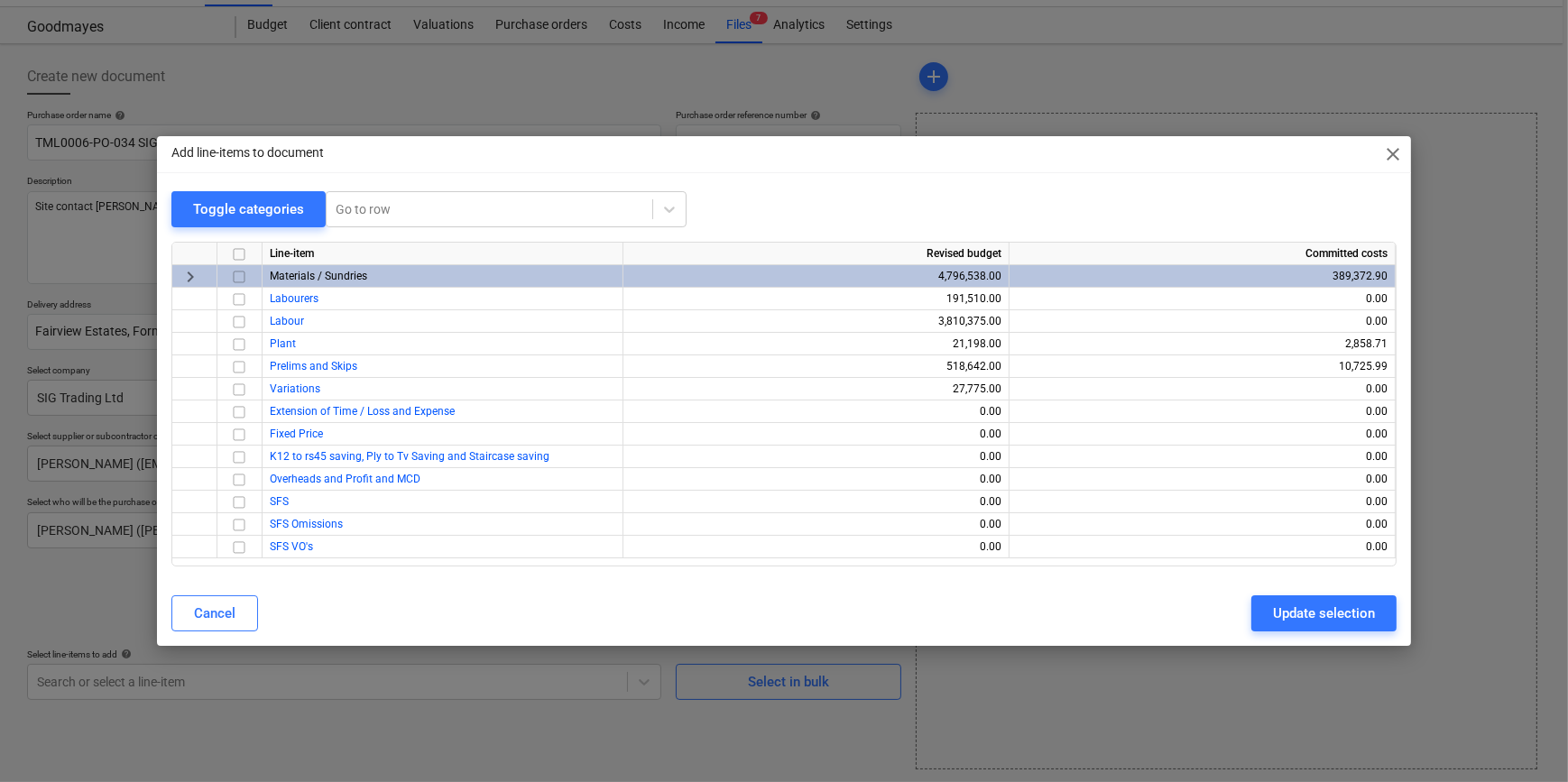 click at bounding box center [239, 277] 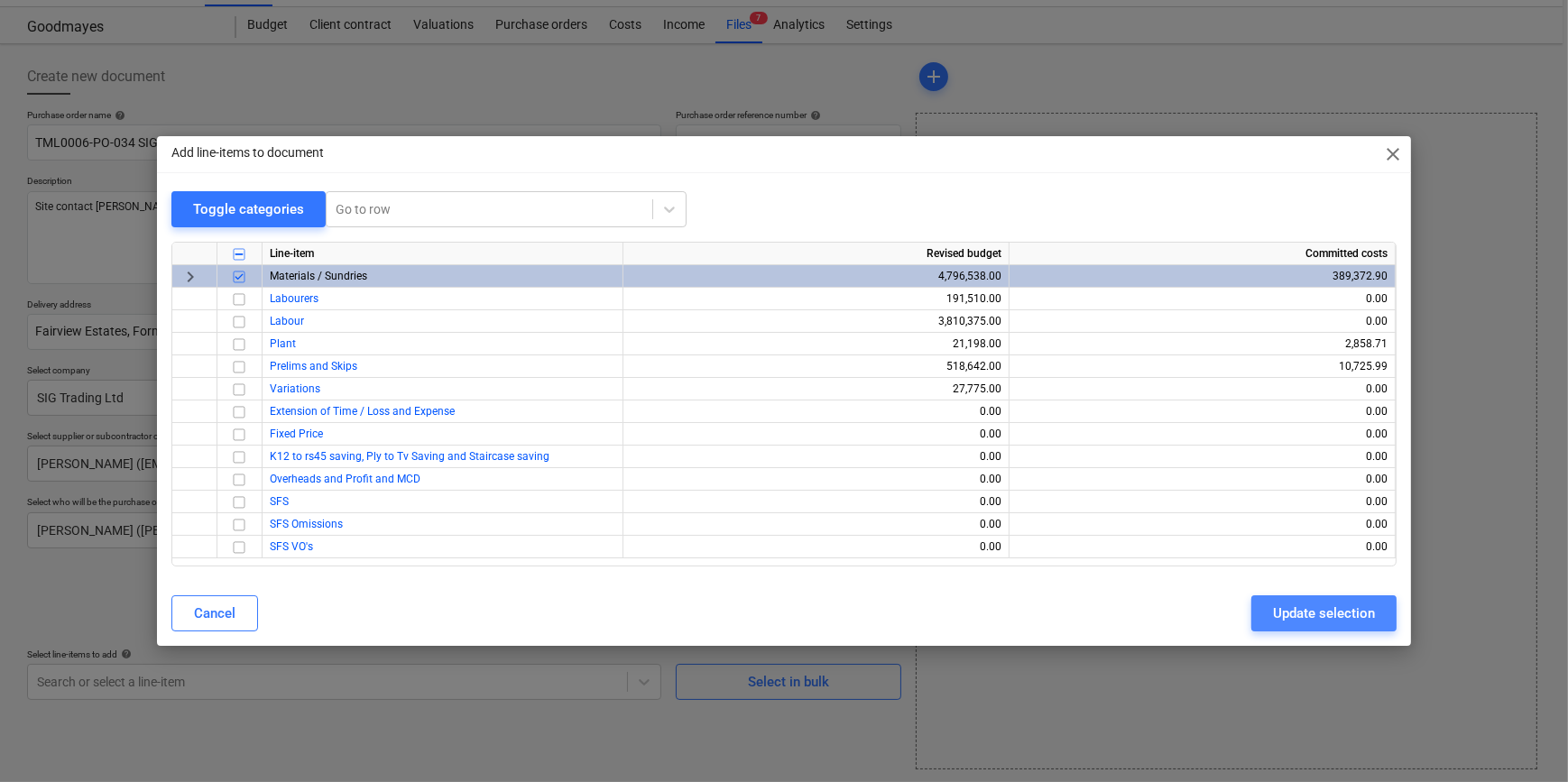click on "Update selection" at bounding box center [1324, 613] 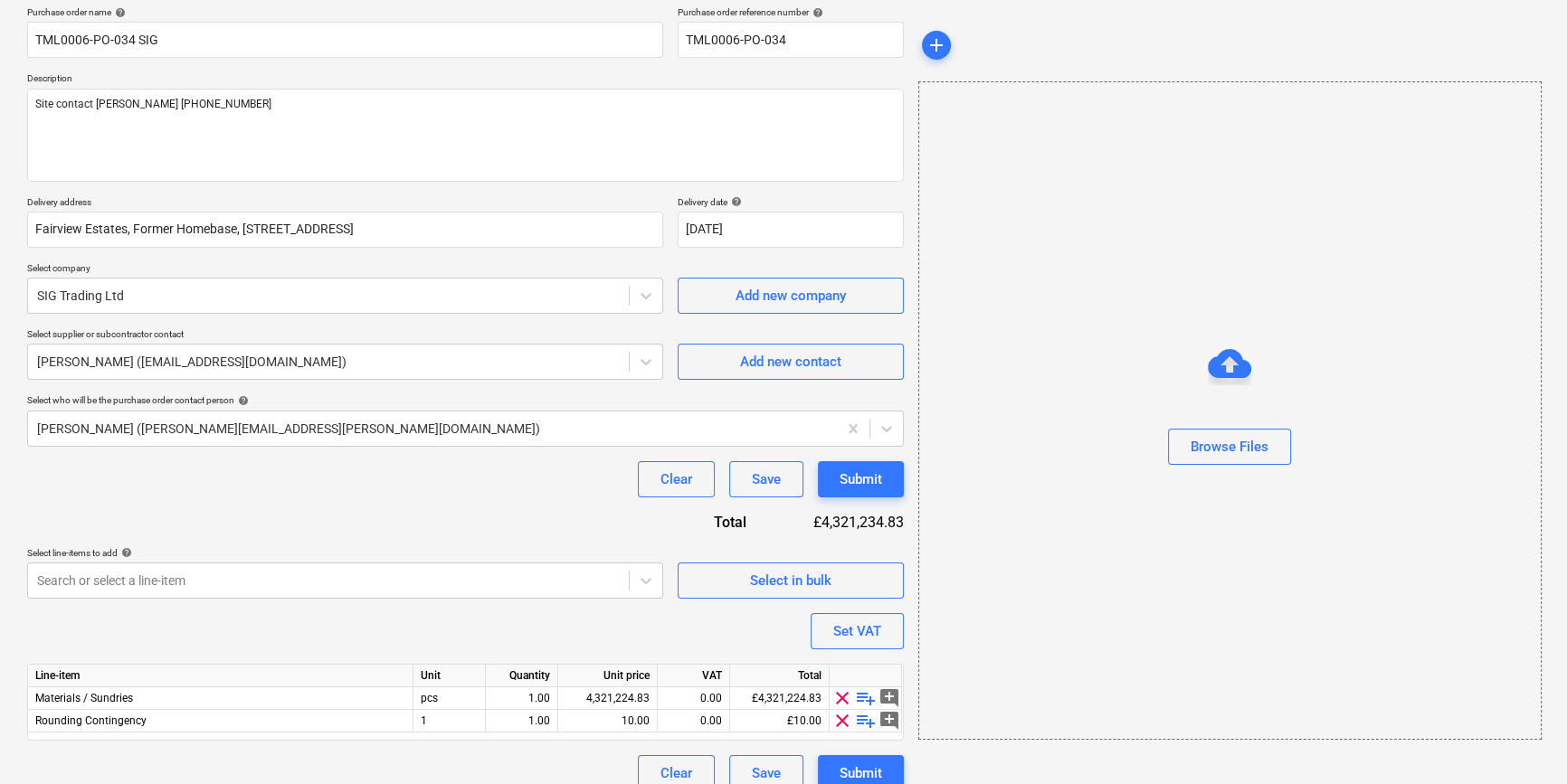 scroll, scrollTop: 163, scrollLeft: 0, axis: vertical 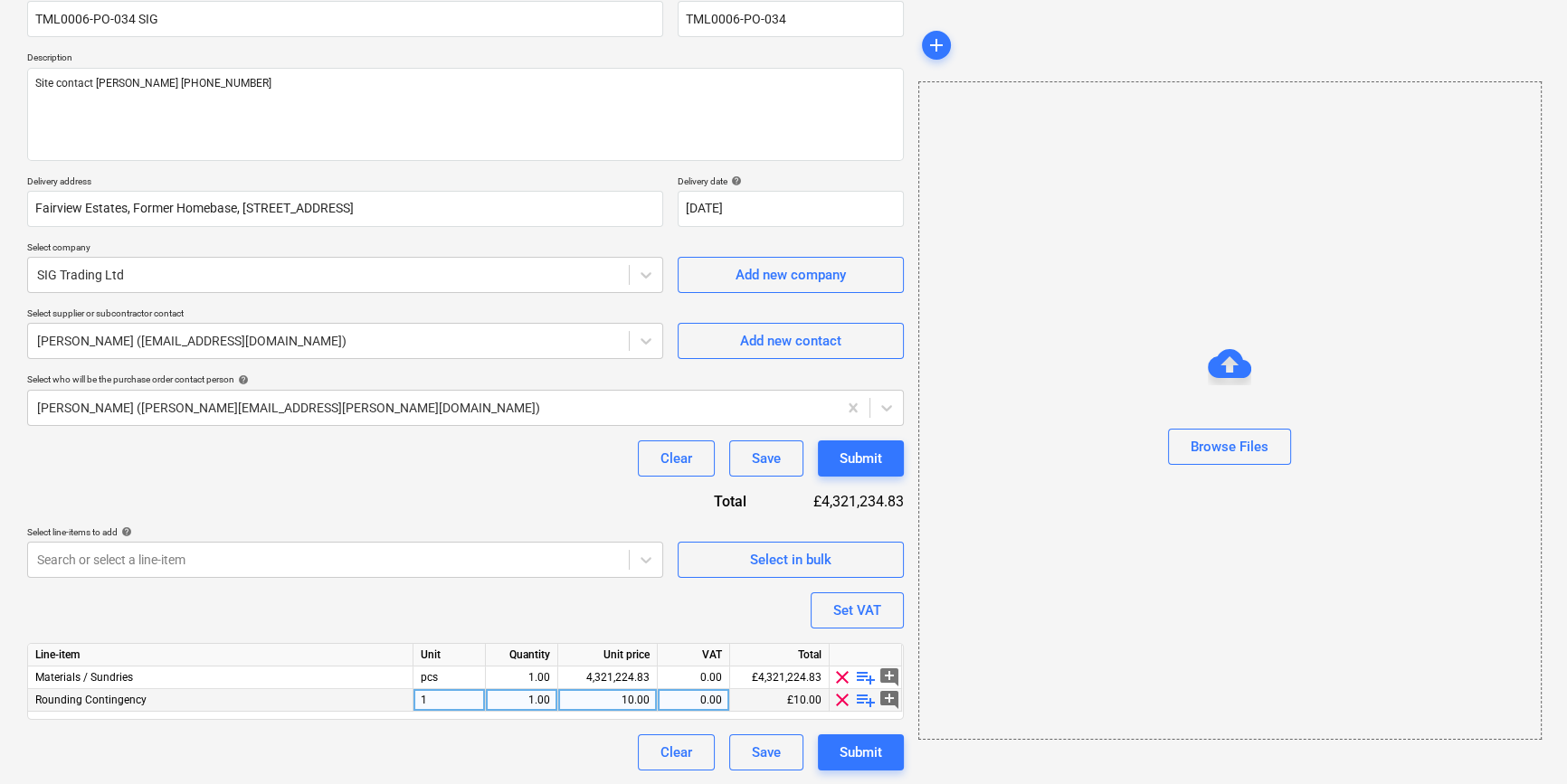 click on "clear" at bounding box center [842, 700] 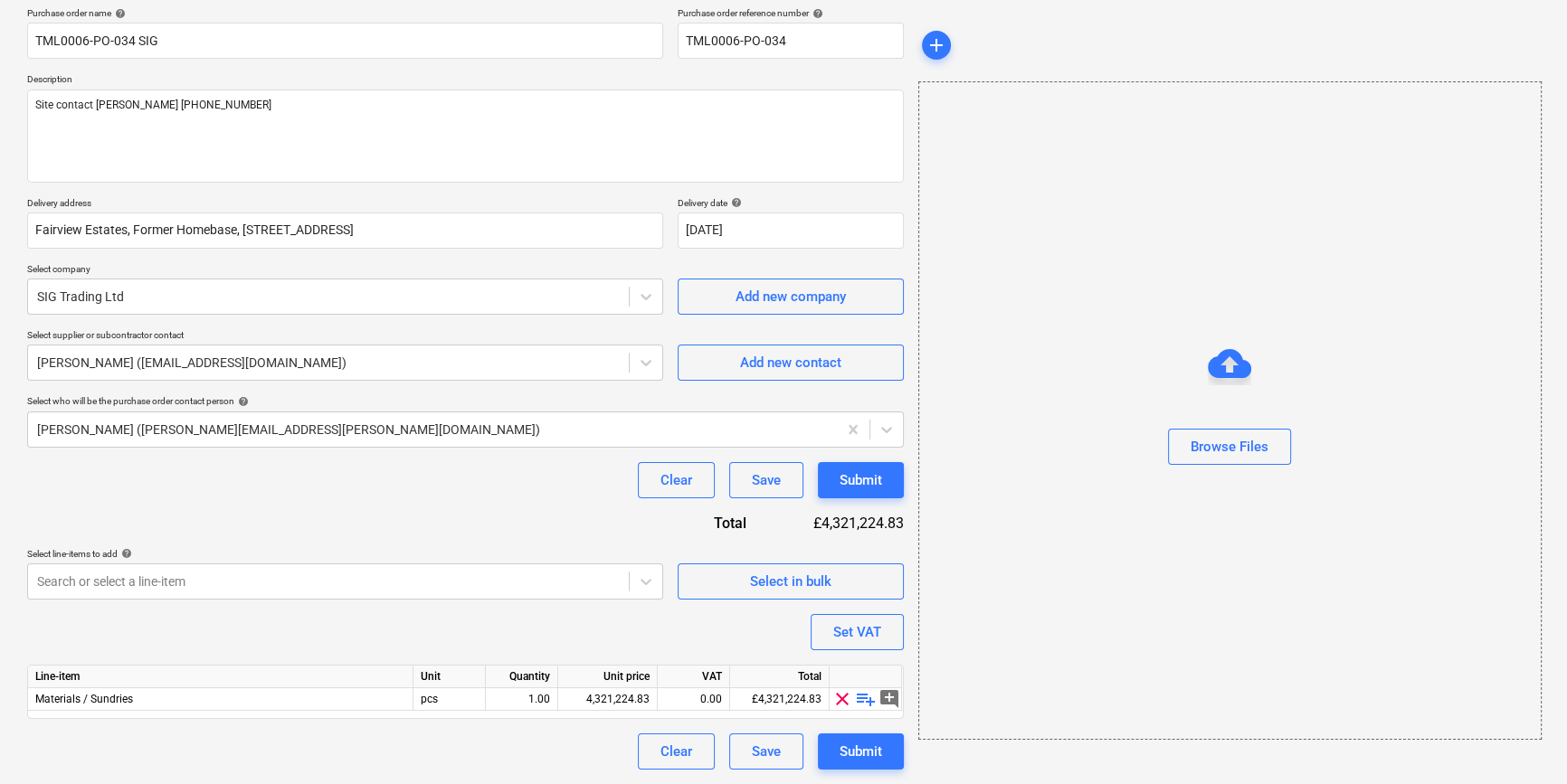 scroll, scrollTop: 140, scrollLeft: 0, axis: vertical 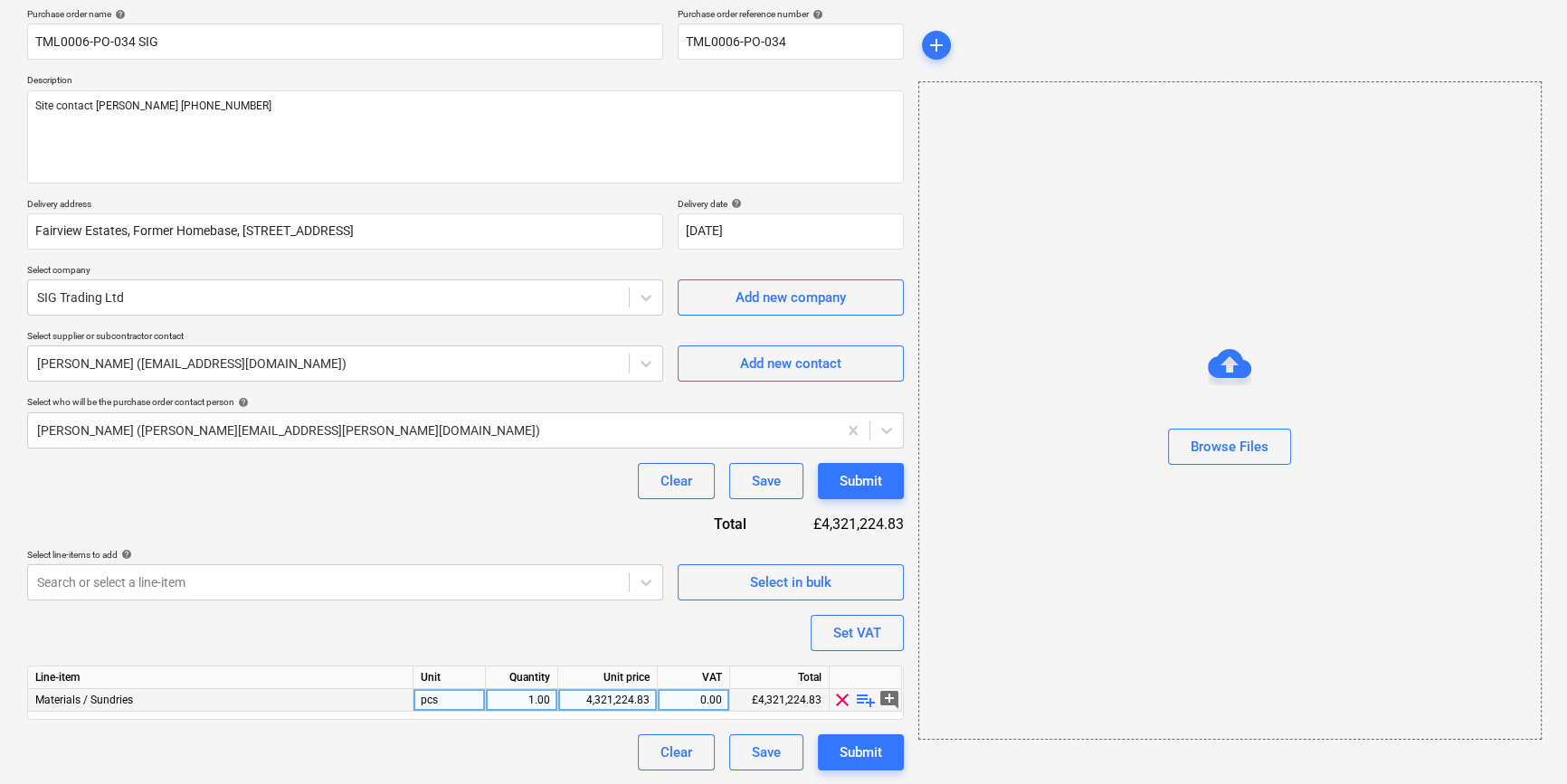 click on "playlist_add" at bounding box center [866, 700] 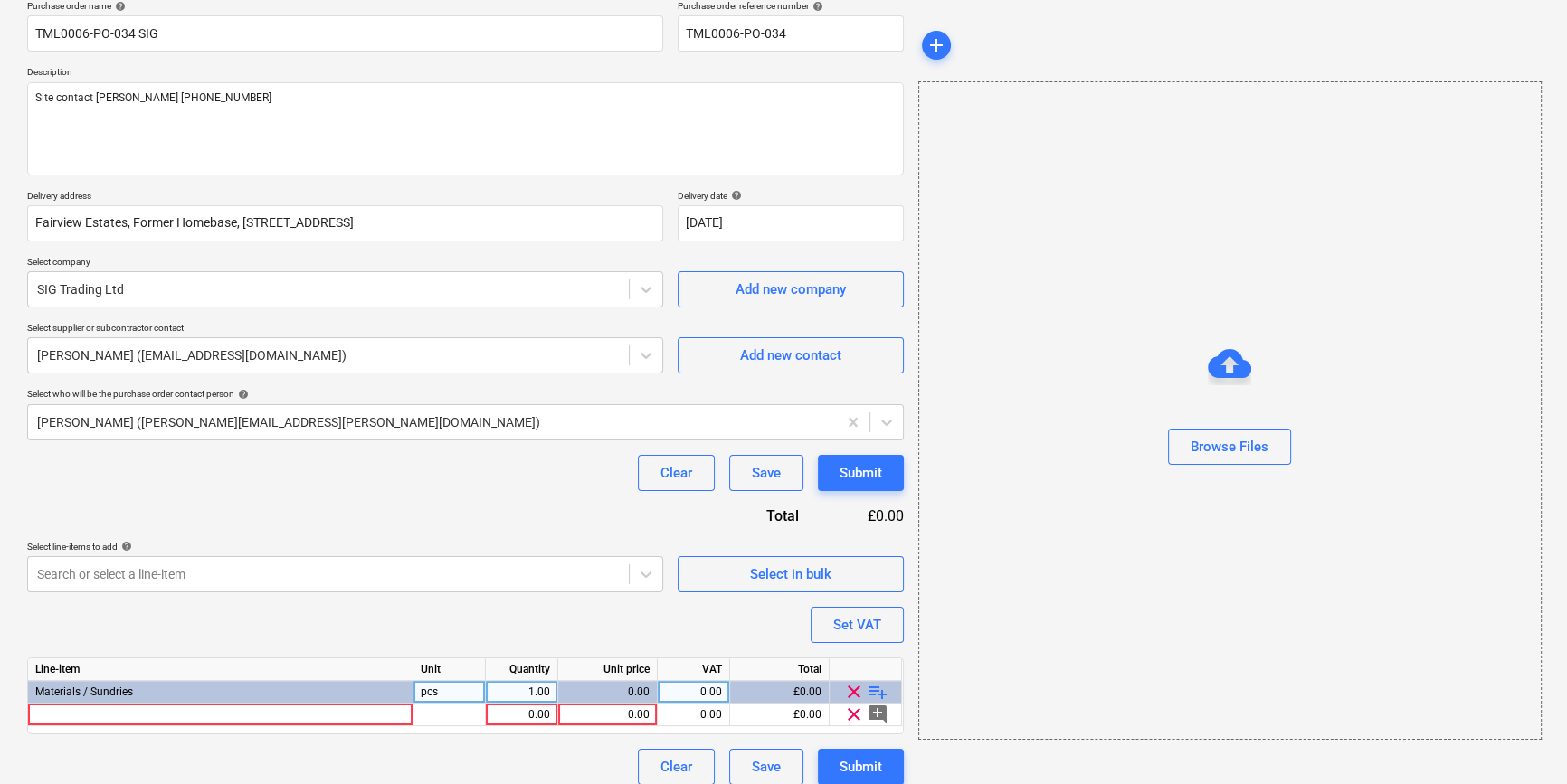 scroll, scrollTop: 163, scrollLeft: 0, axis: vertical 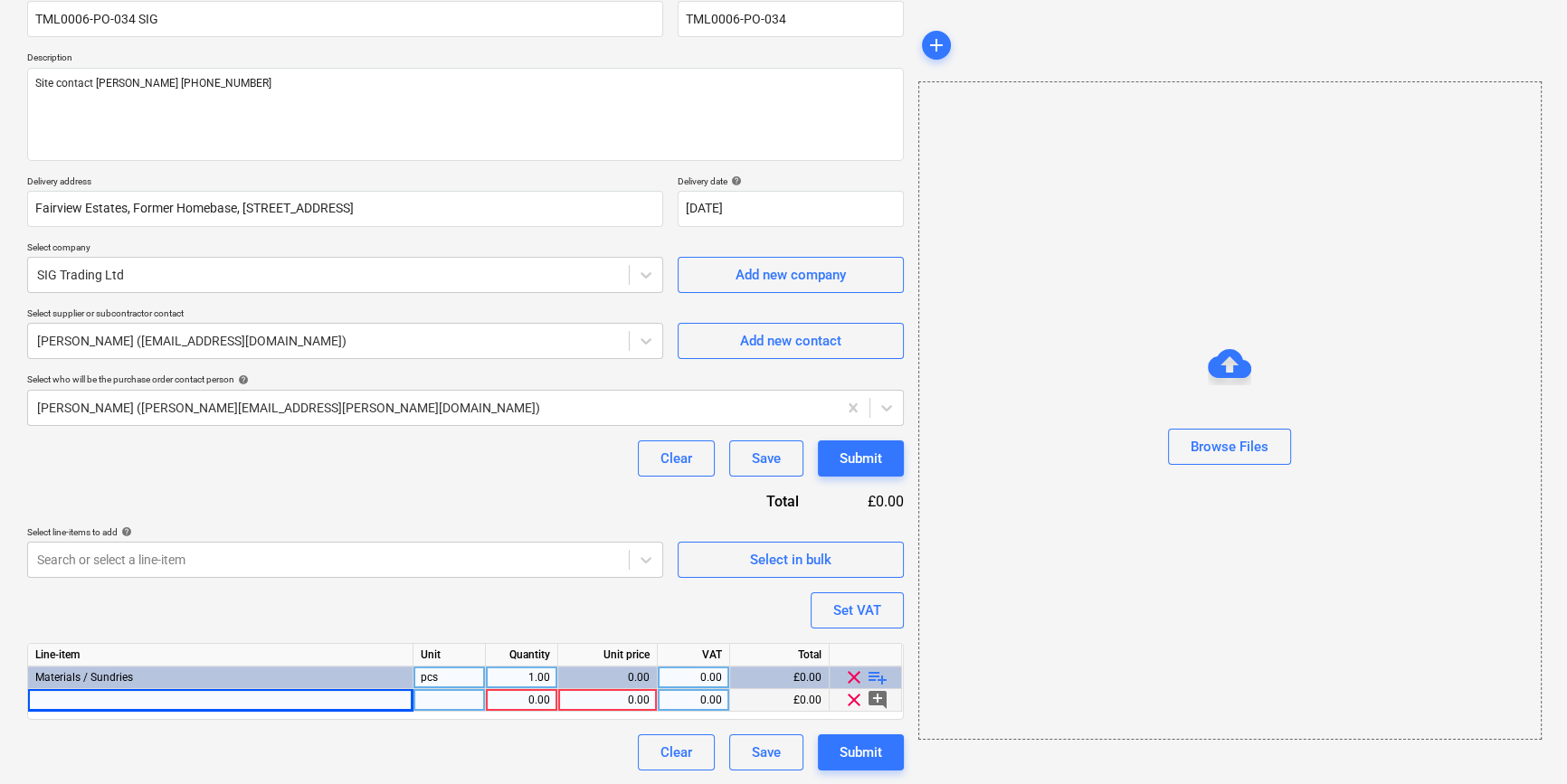 click at bounding box center (221, 700) 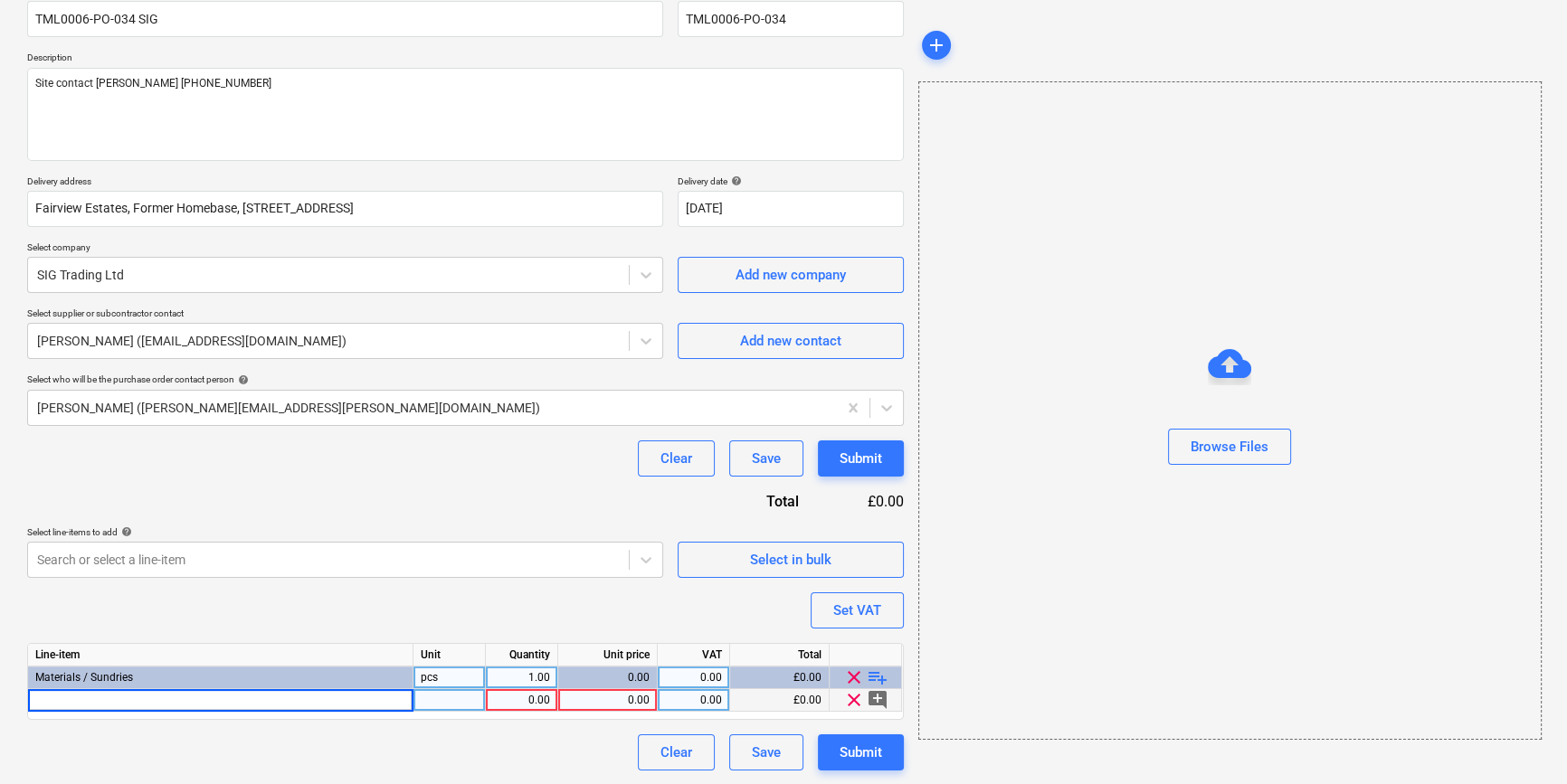 type on "[PERSON_NAME] 12.5mm Soundshield 1200x3000mm TE" 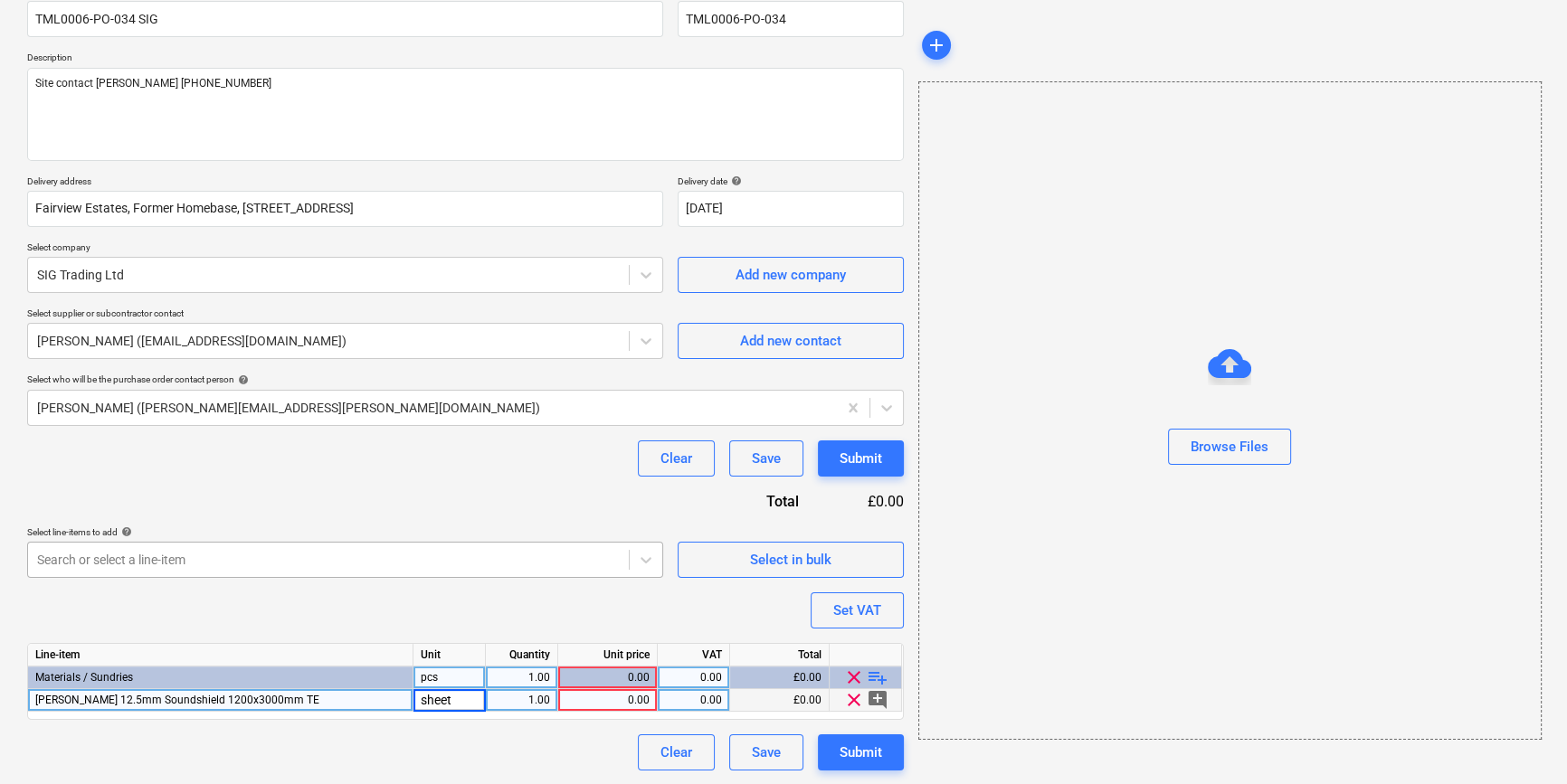 type on "sheets" 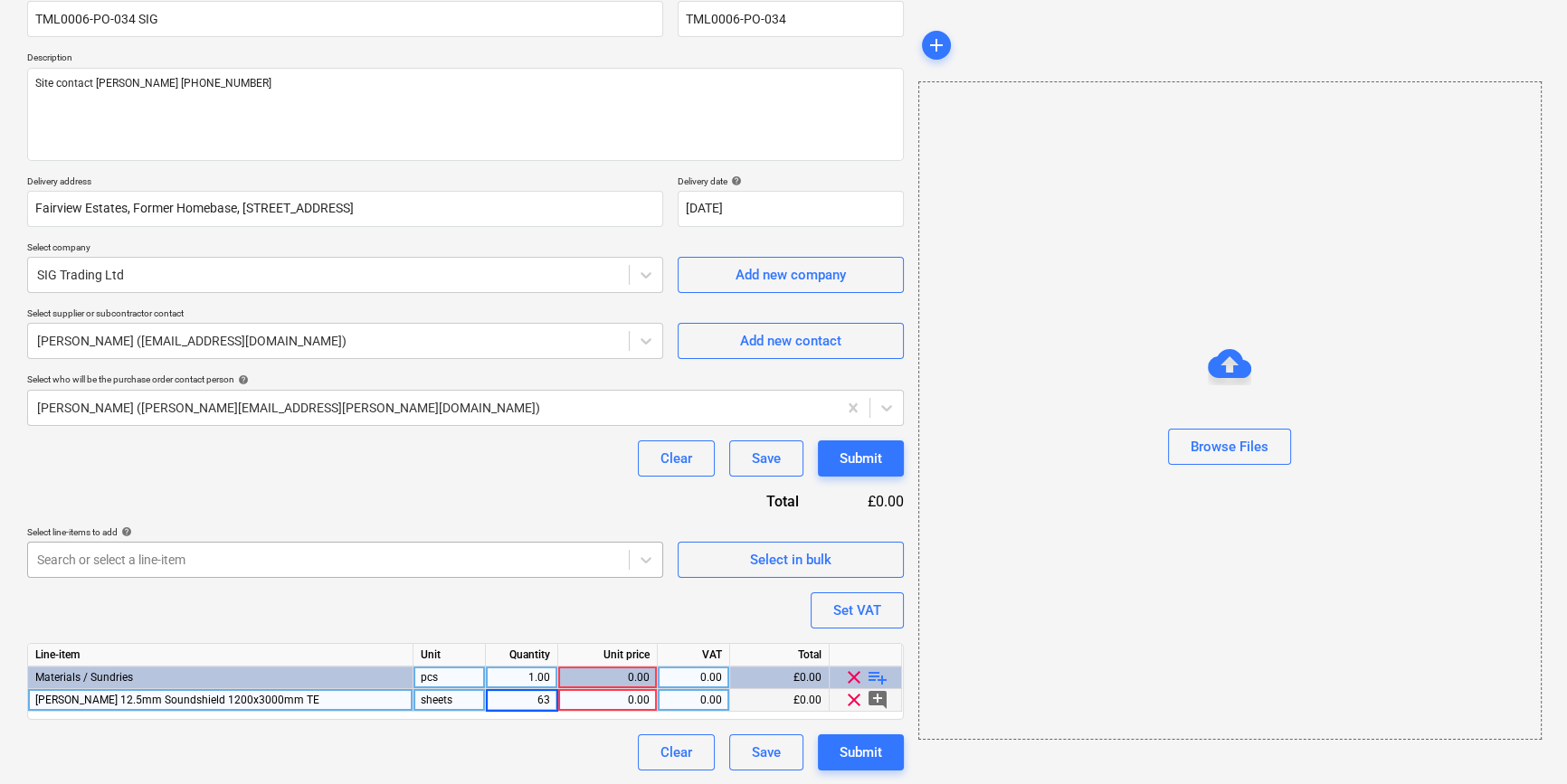 type on "630" 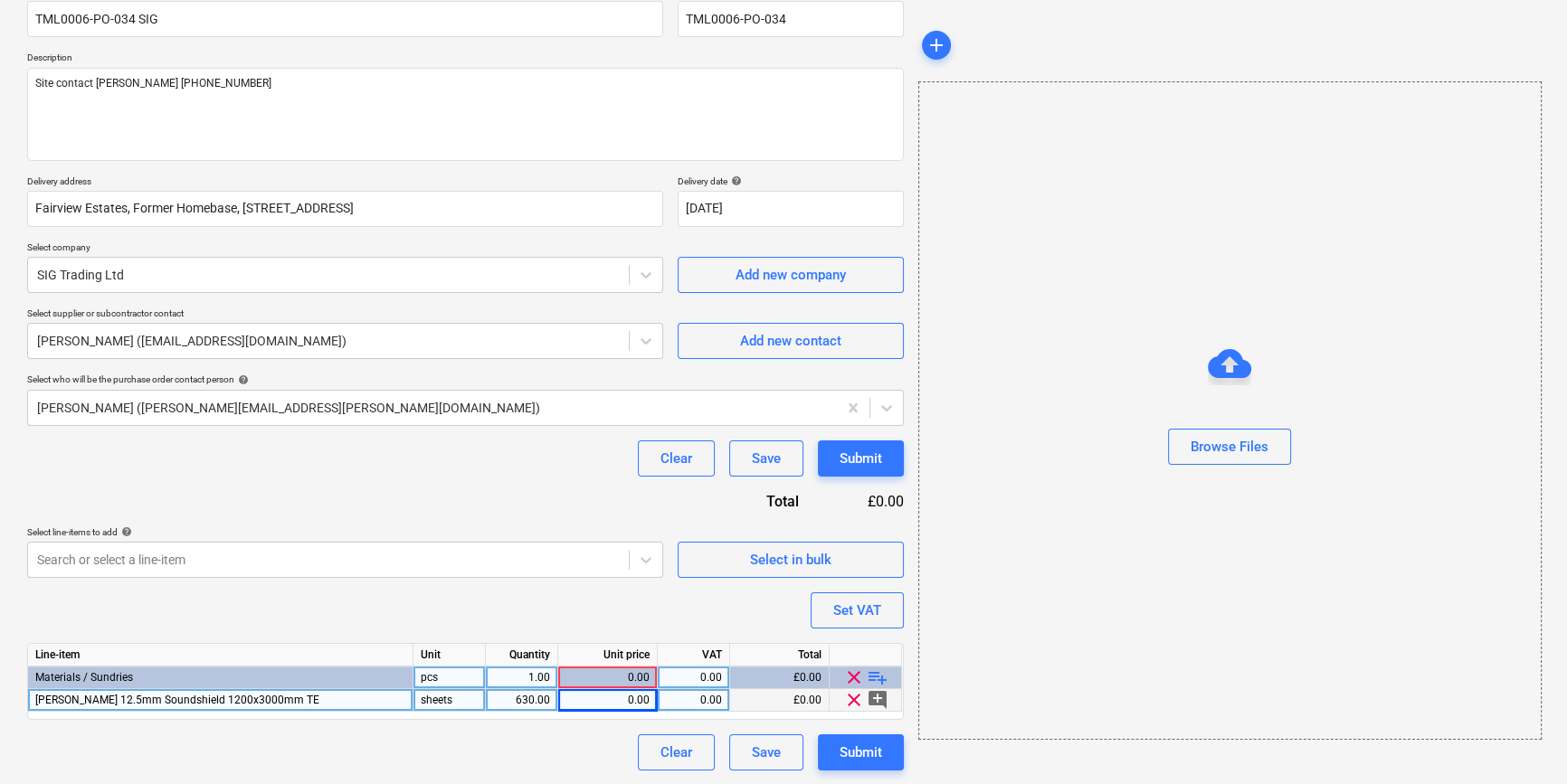 click on "0.00" at bounding box center [607, 700] 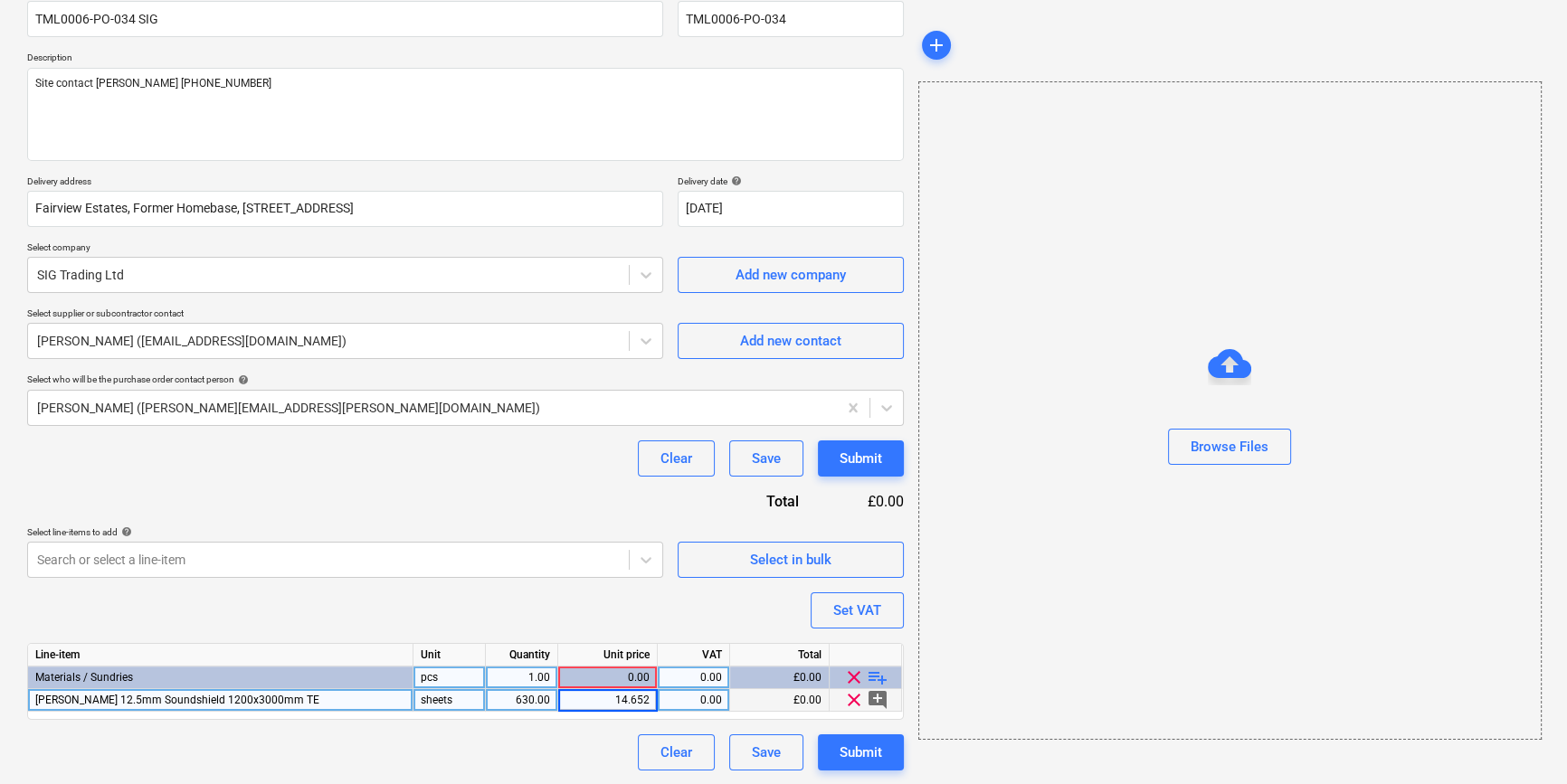 type on "14.65" 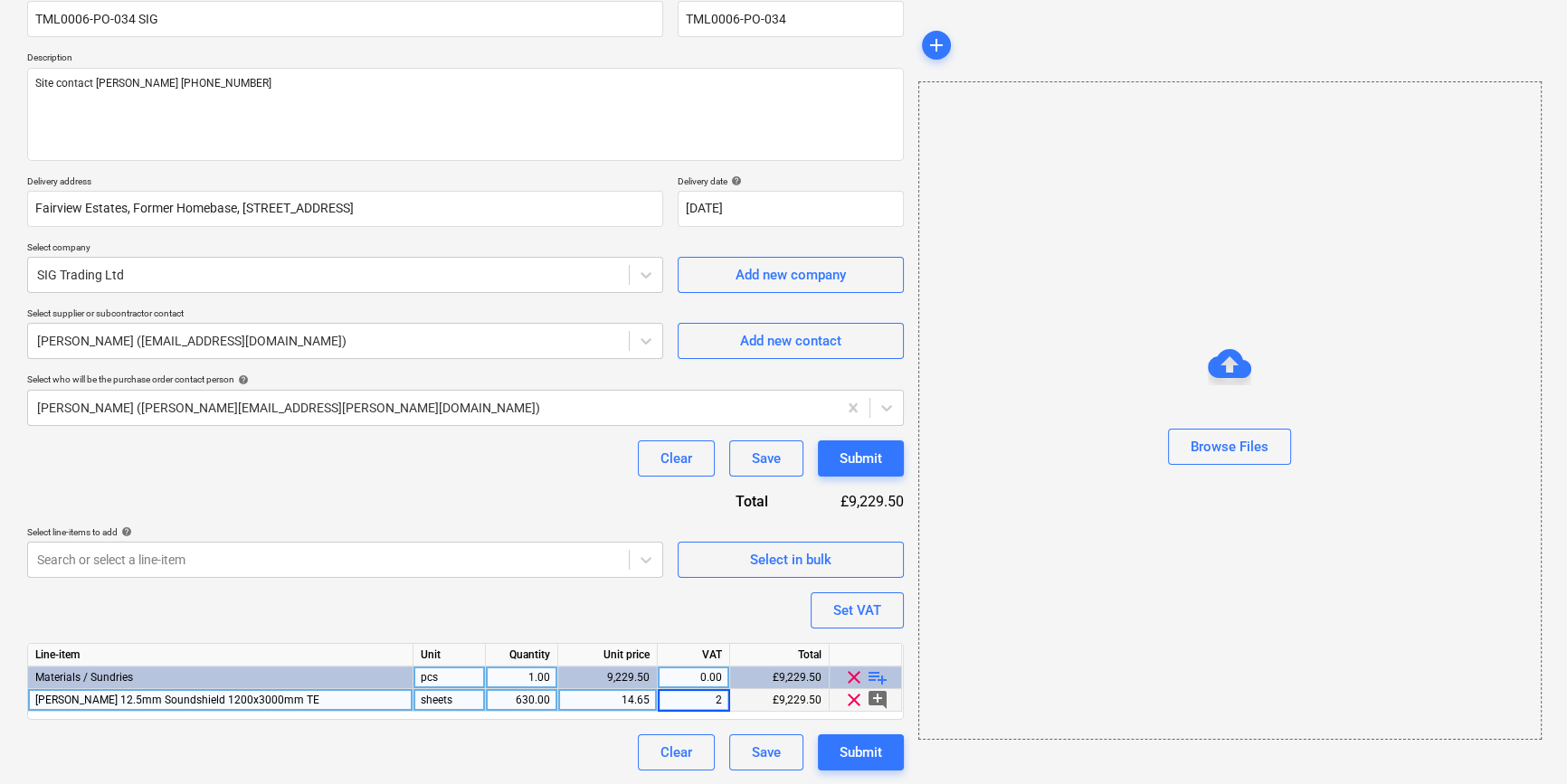 type on "20" 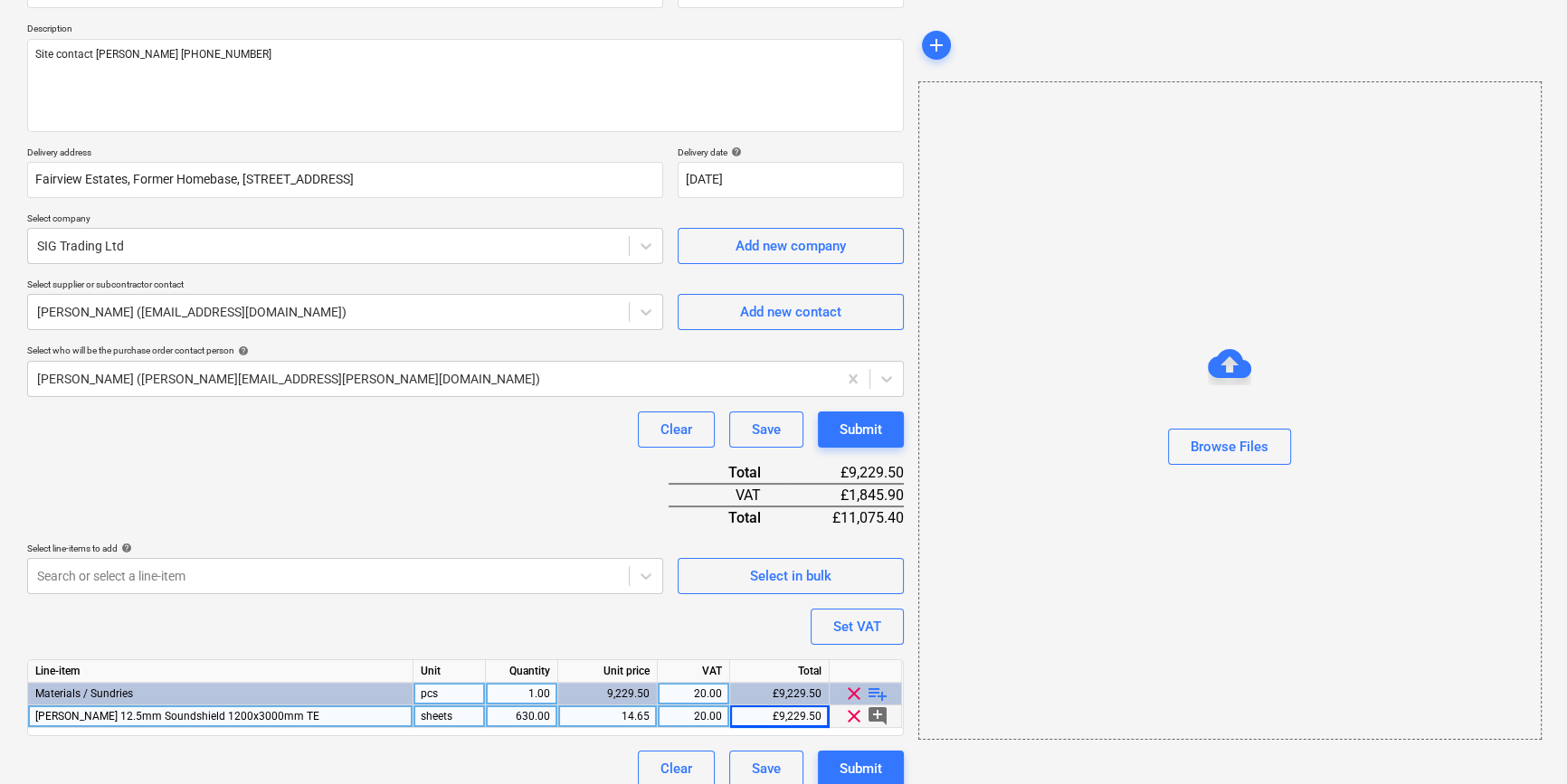 scroll, scrollTop: 208, scrollLeft: 0, axis: vertical 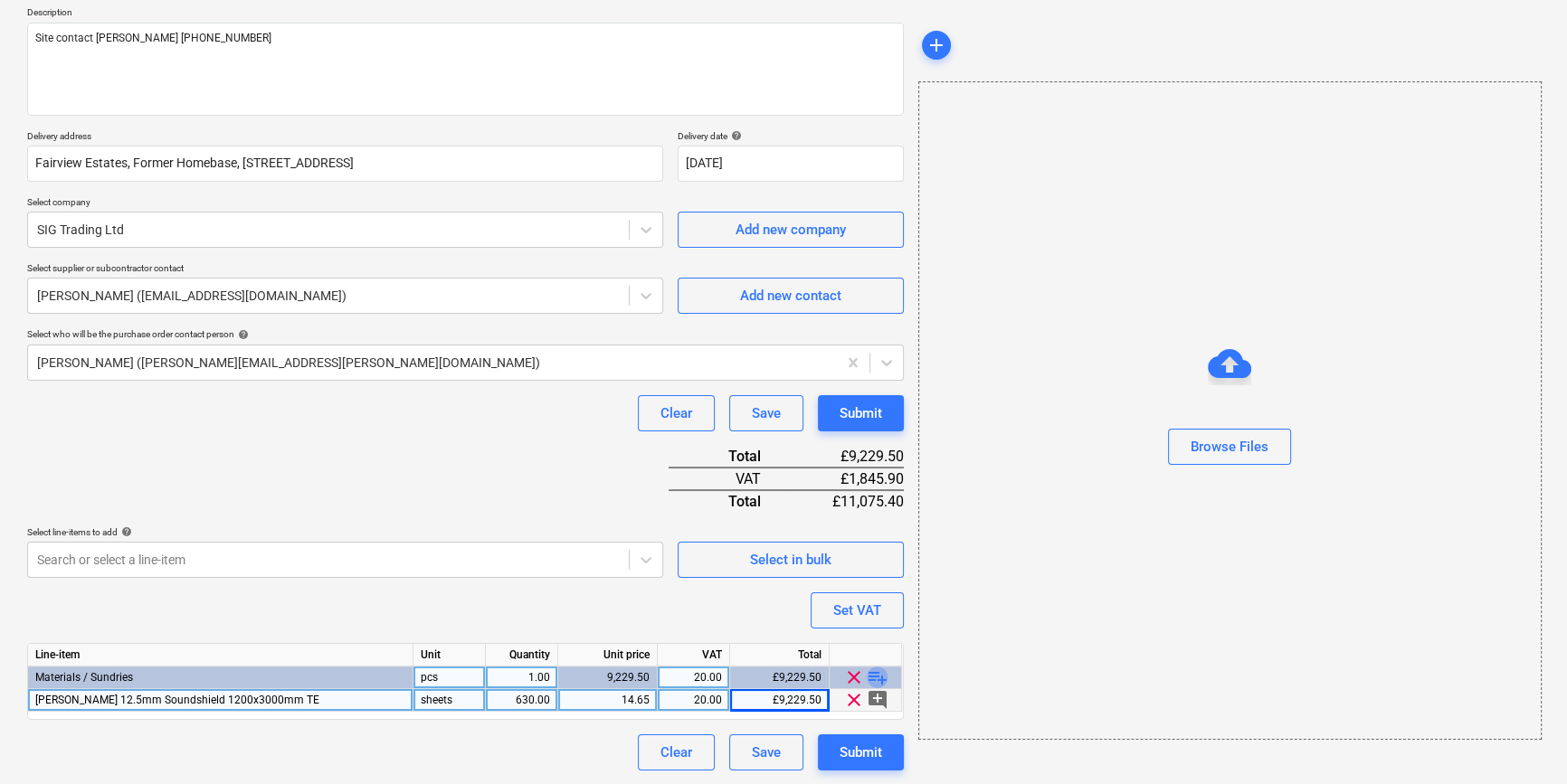 click on "playlist_add" at bounding box center (878, 677) 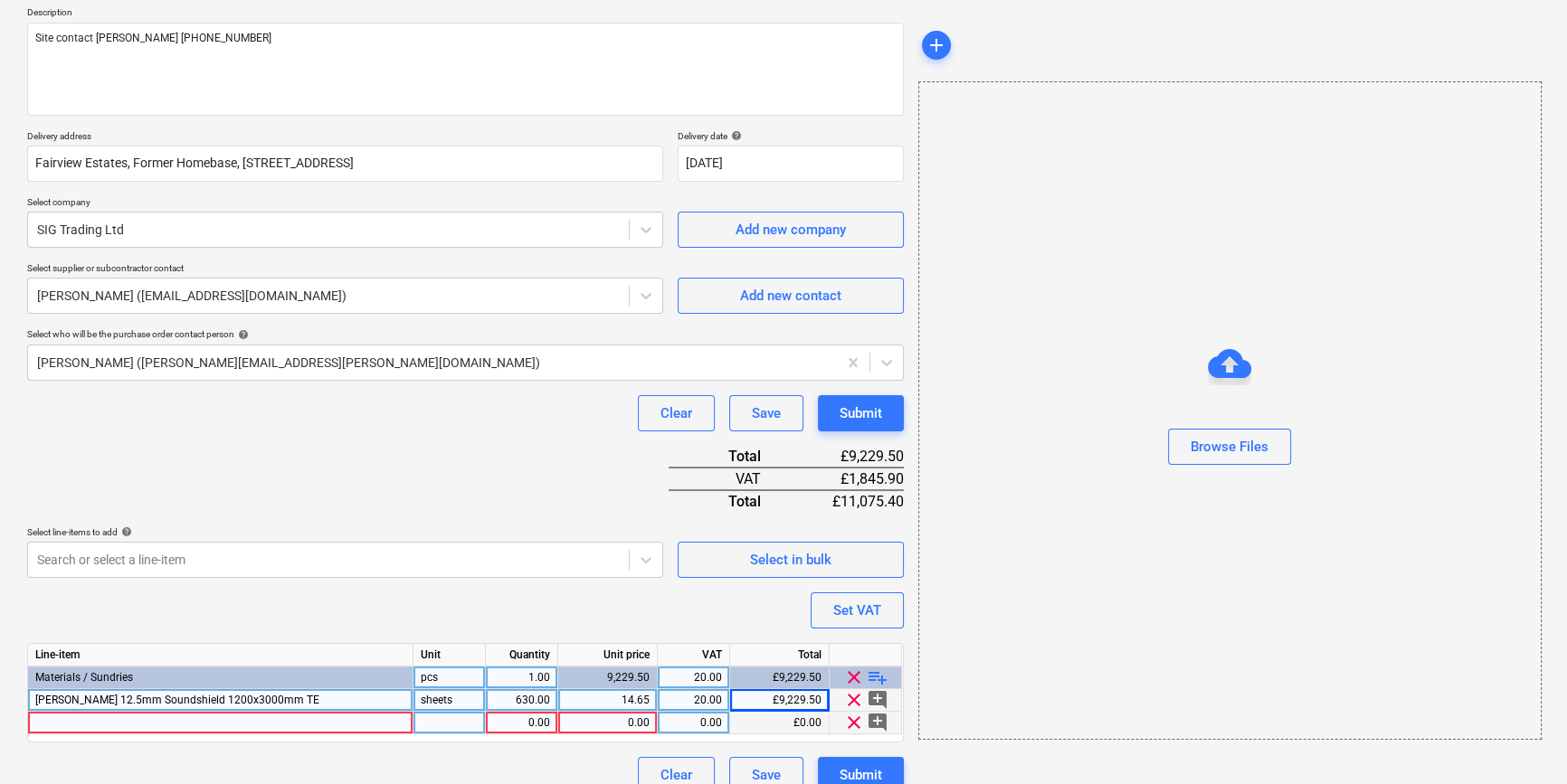 click at bounding box center (221, 723) 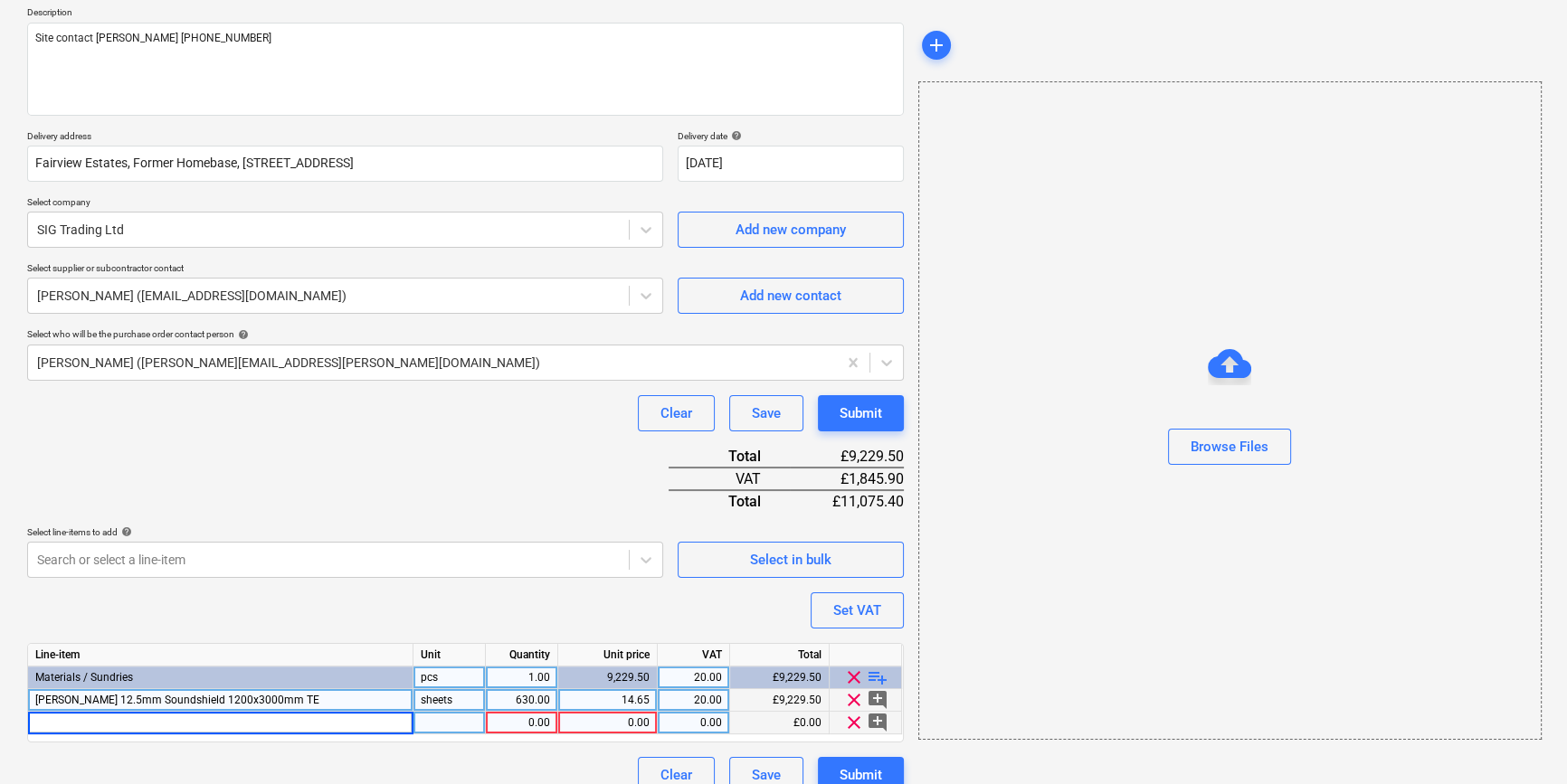 type on "[PERSON_NAME] 15mm Soundshield 1200x2700mm TE" 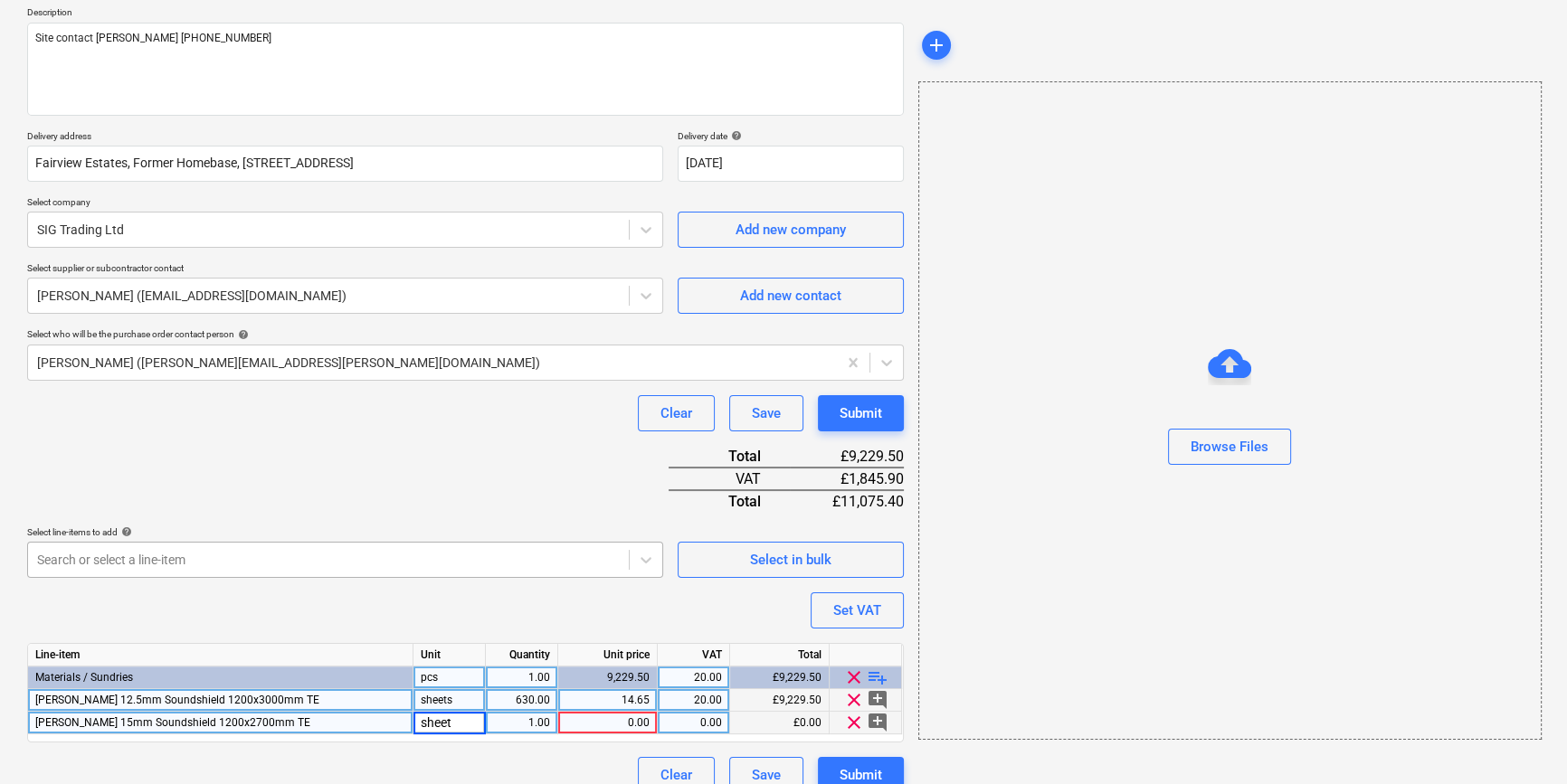 type on "sheets" 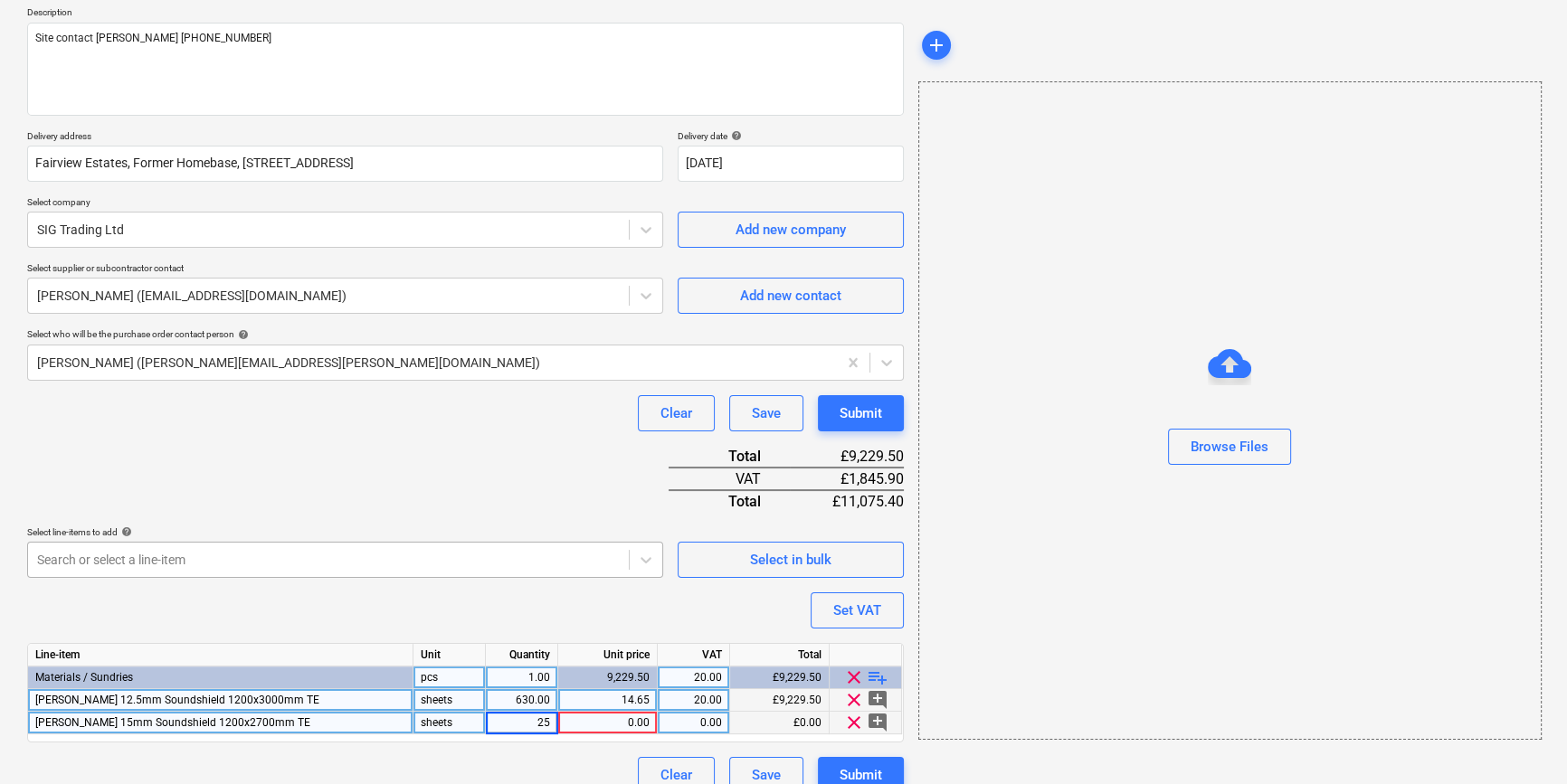 type on "252" 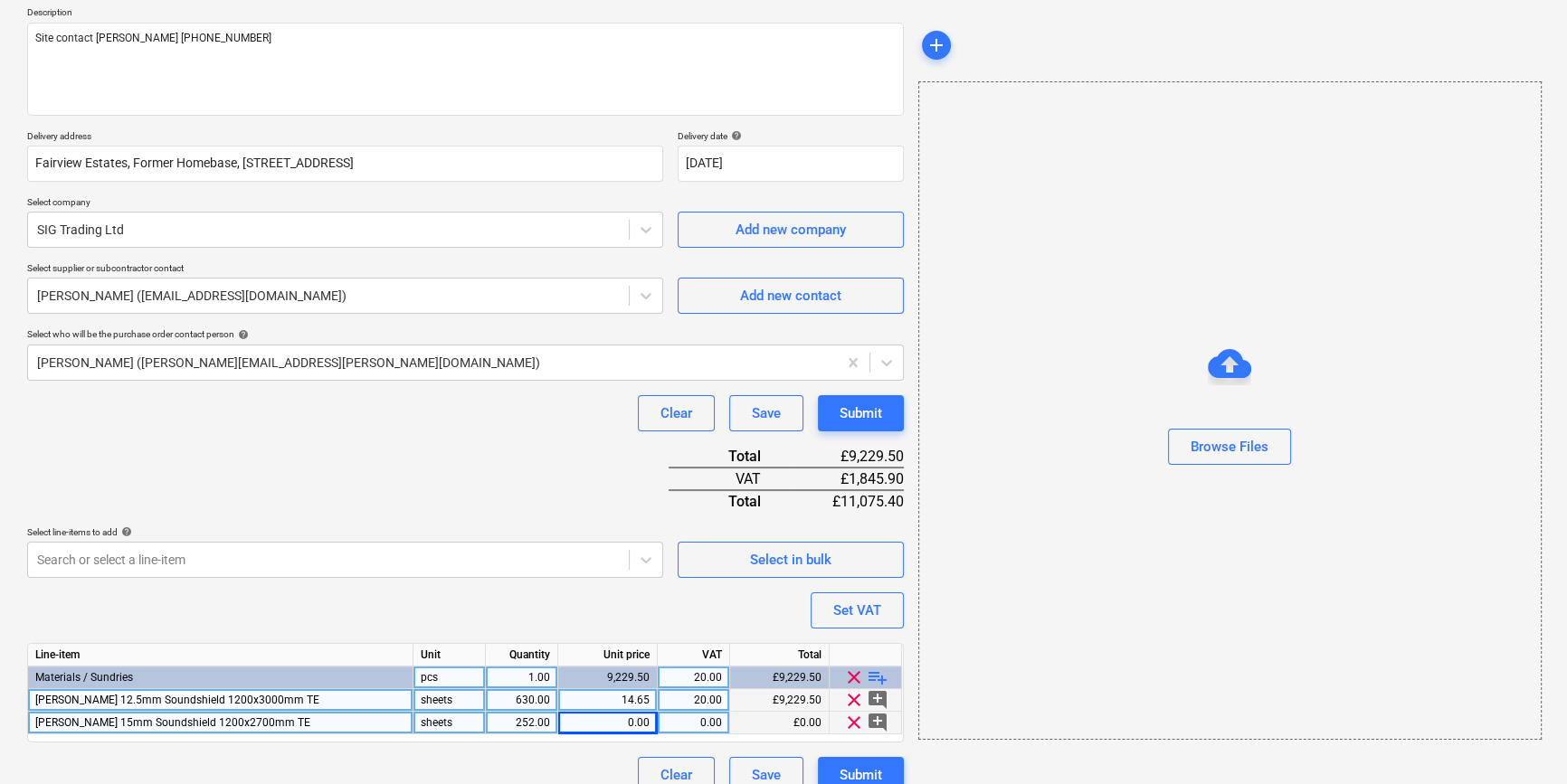click on "0.00" at bounding box center (607, 723) 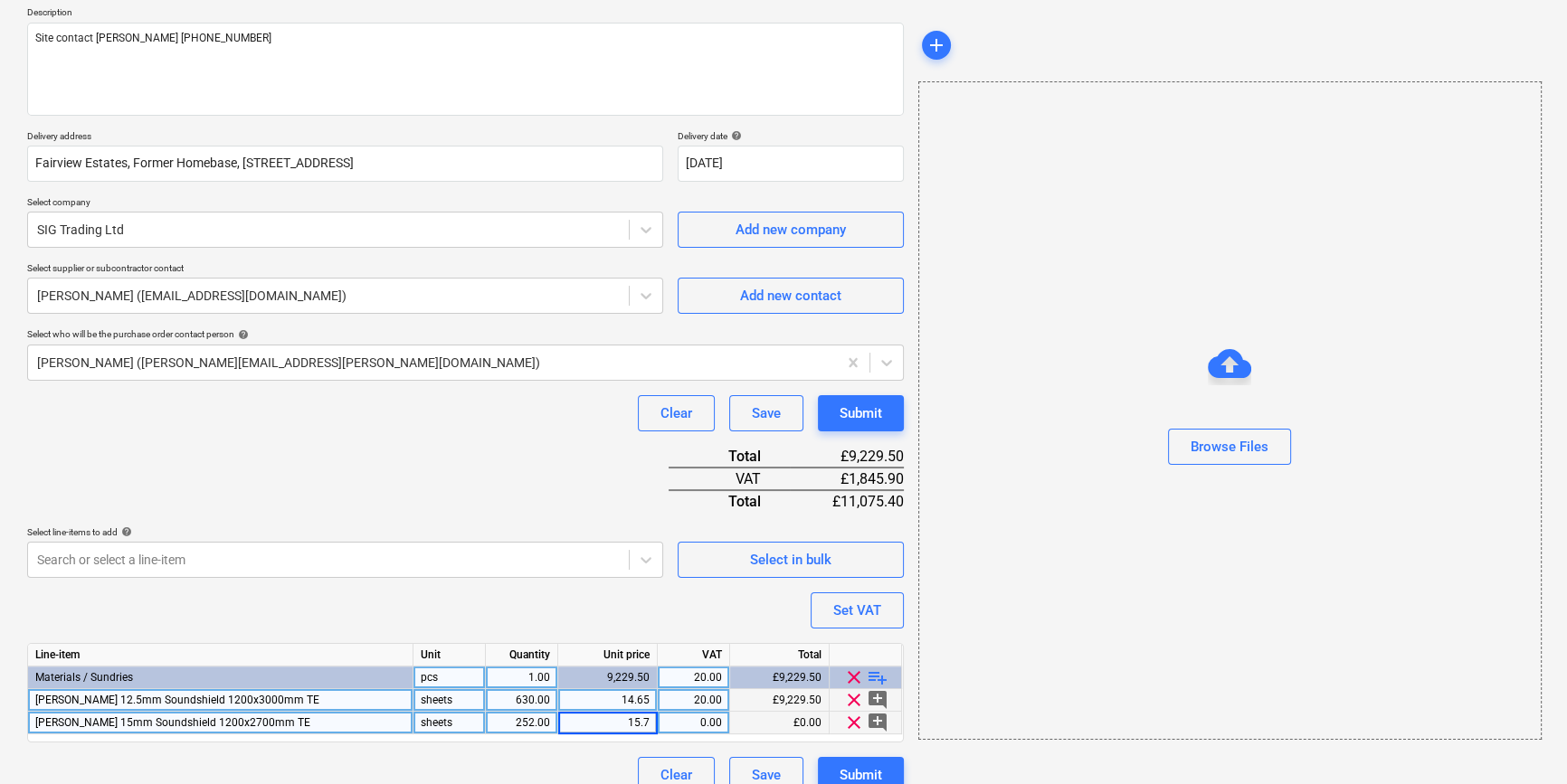 type on "15.77" 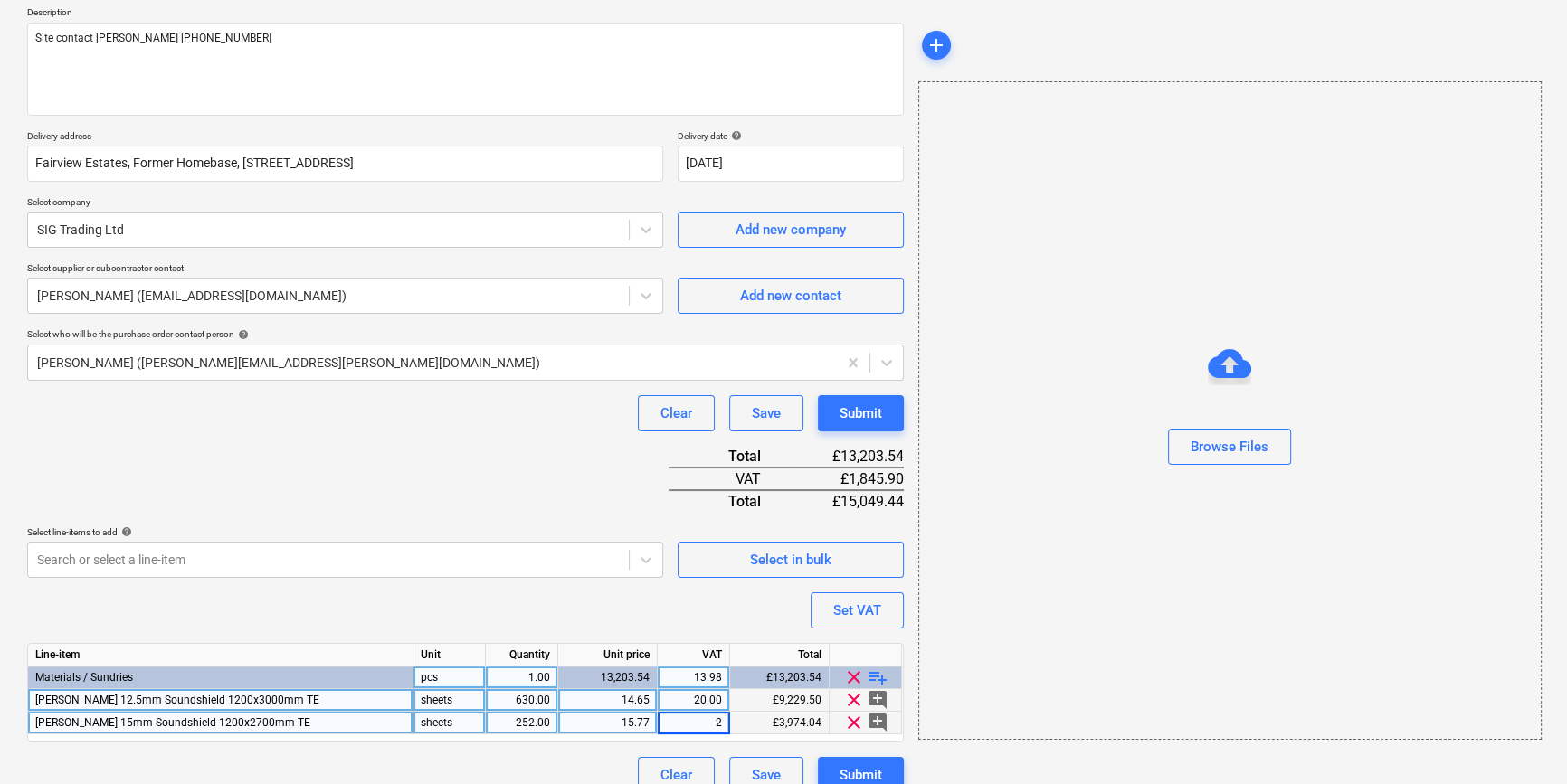 type on "20" 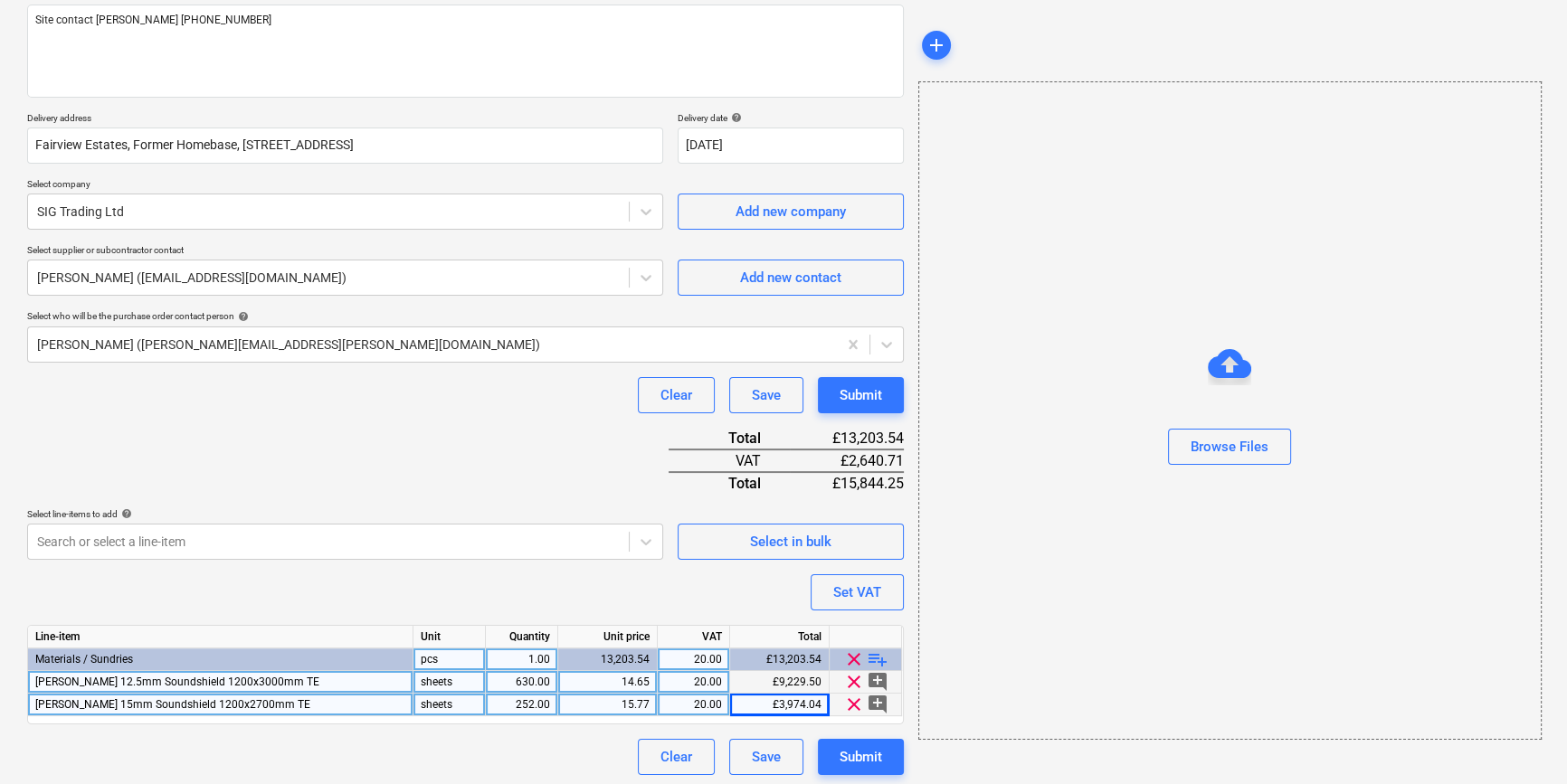 scroll, scrollTop: 231, scrollLeft: 0, axis: vertical 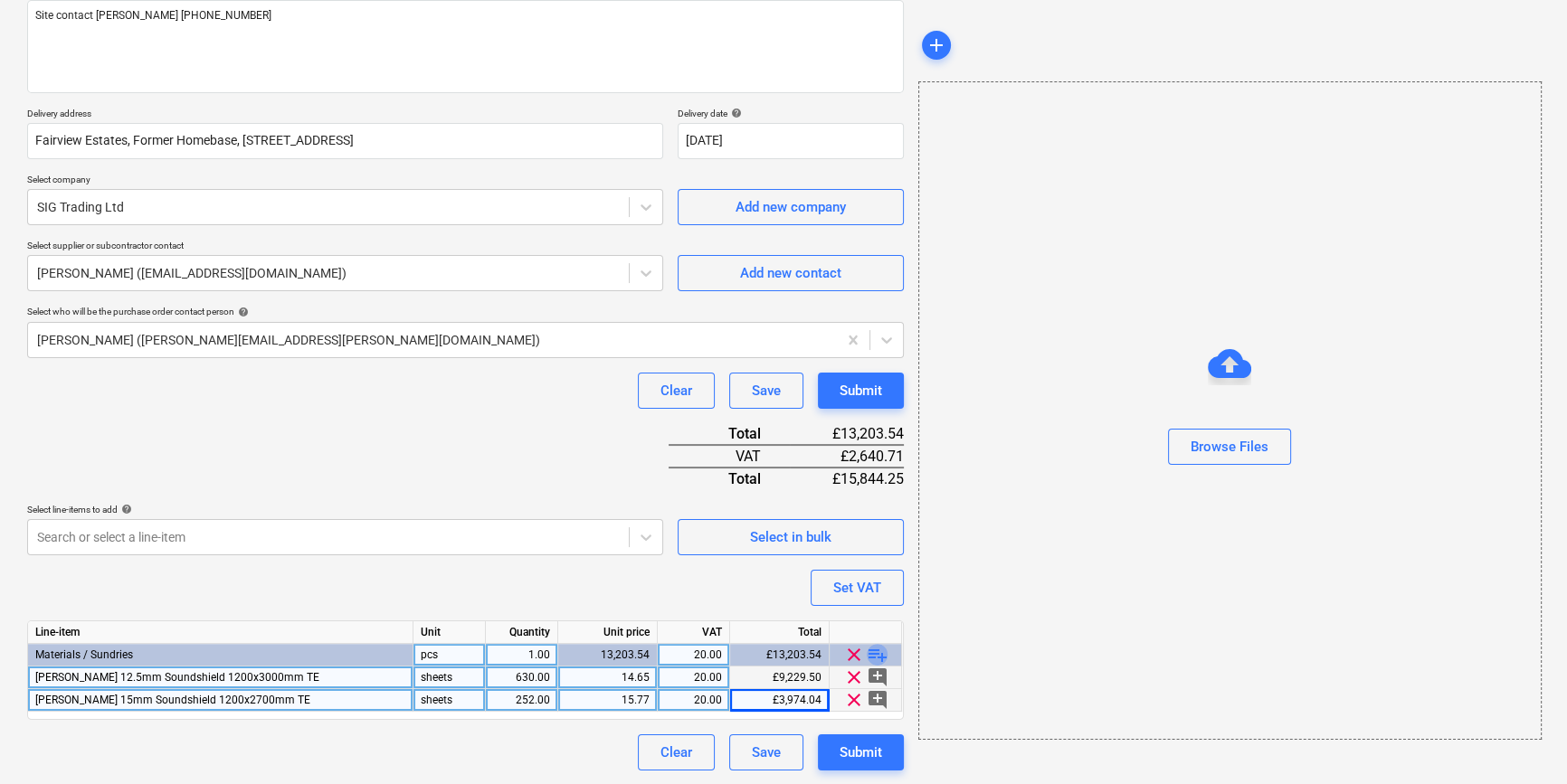 click on "playlist_add" at bounding box center (878, 655) 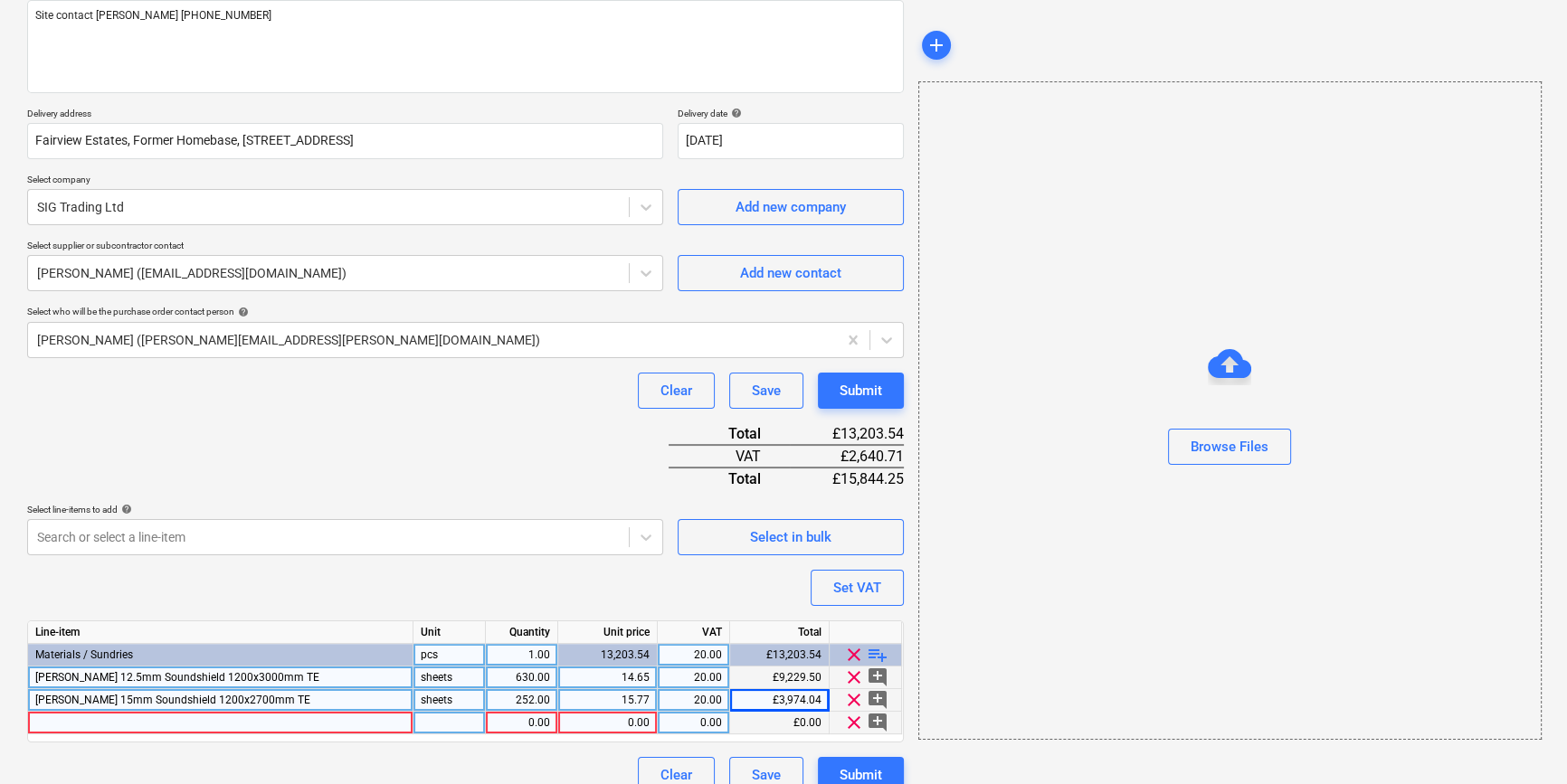 click at bounding box center (221, 723) 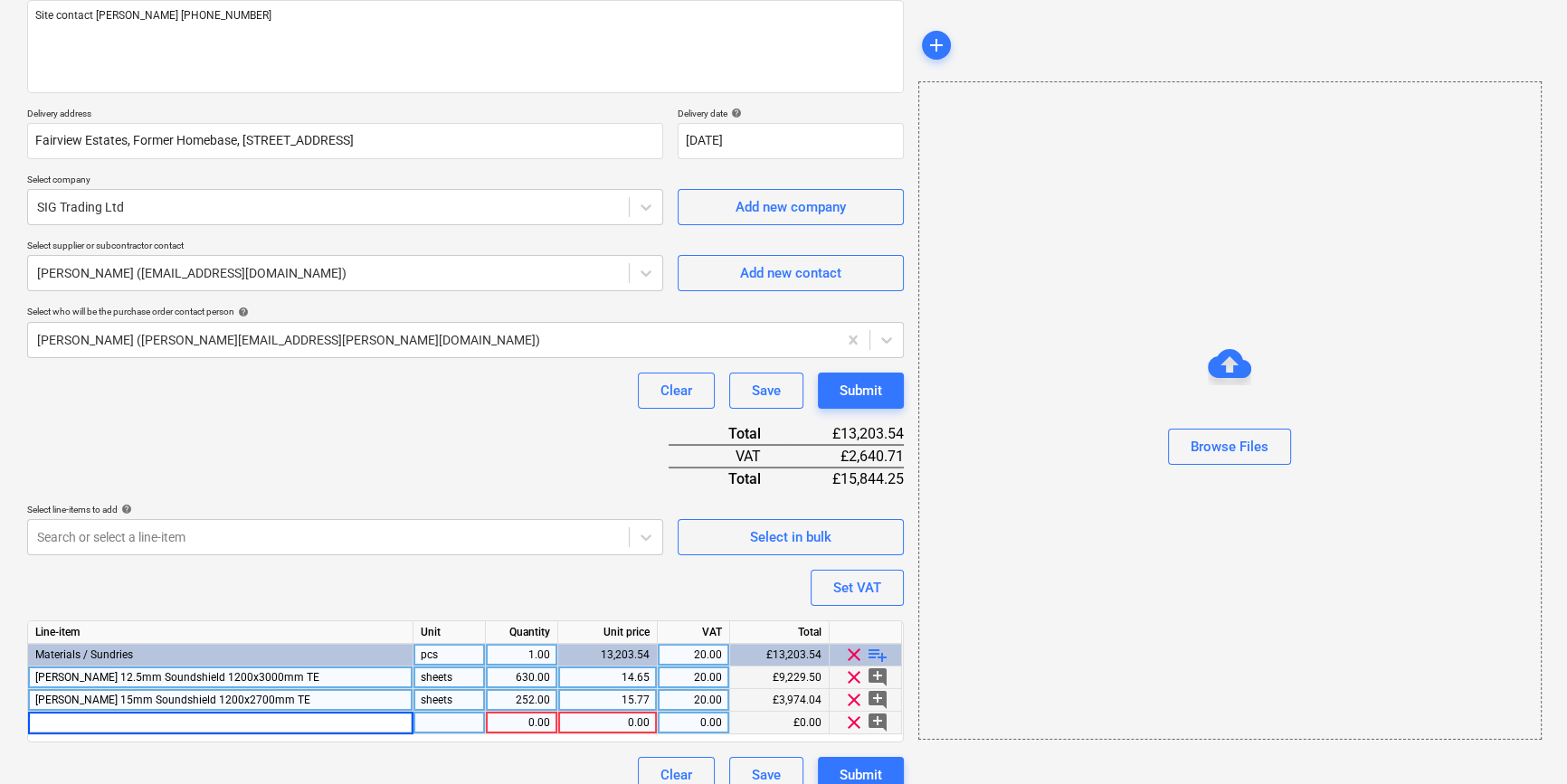 type on "M/f ceiling channel 3.6m" 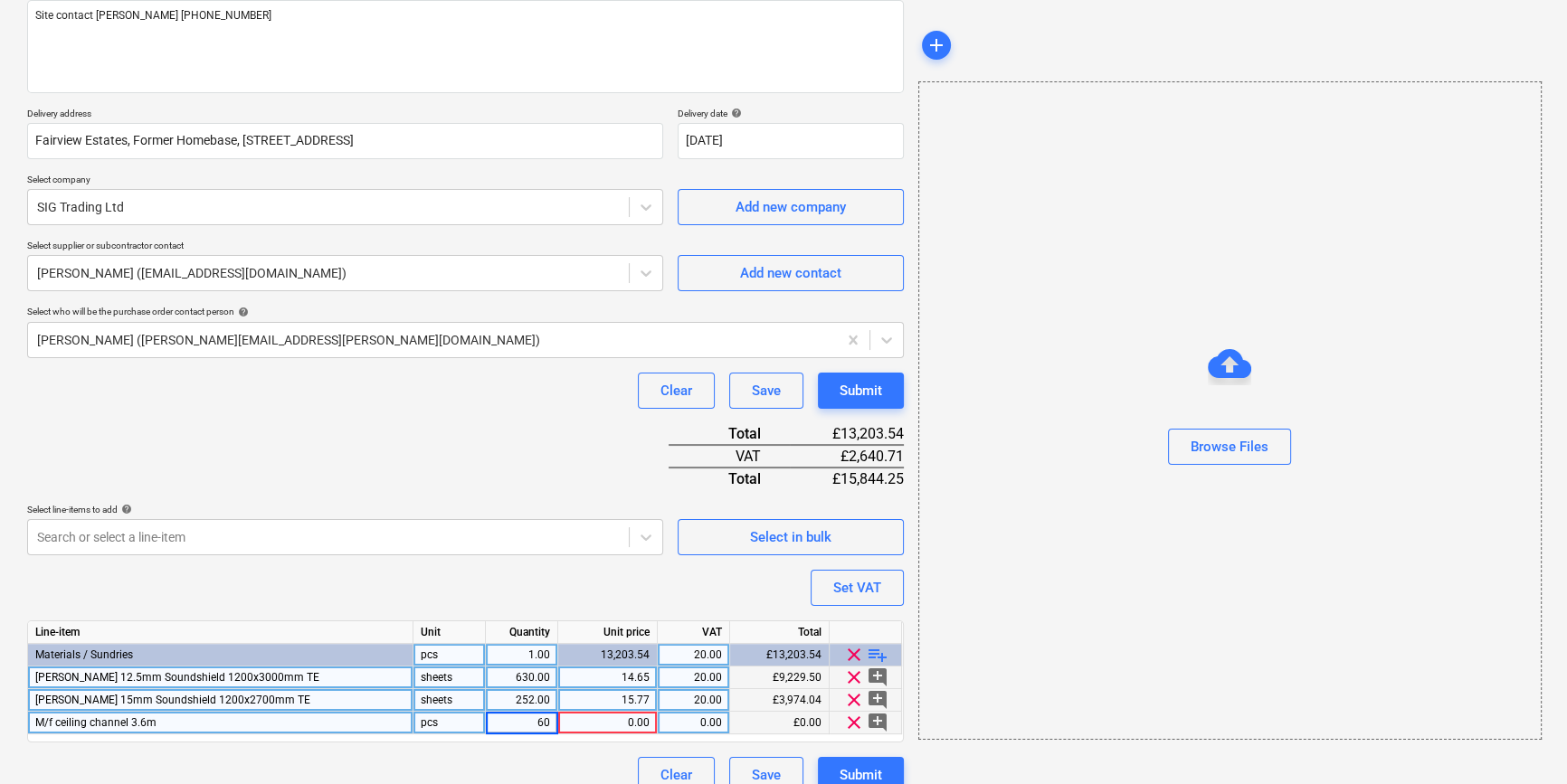 type on "600" 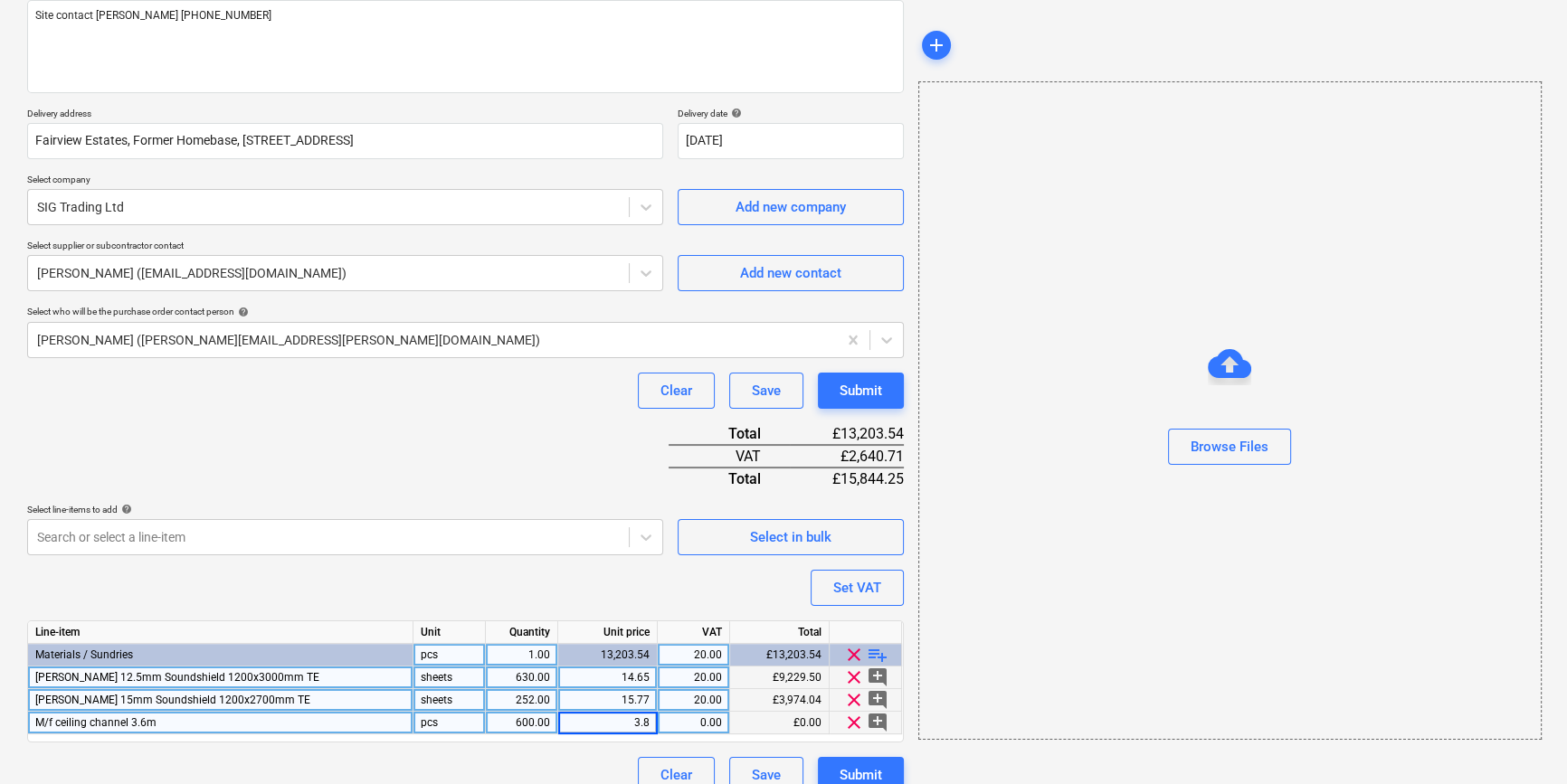 type on "3.89" 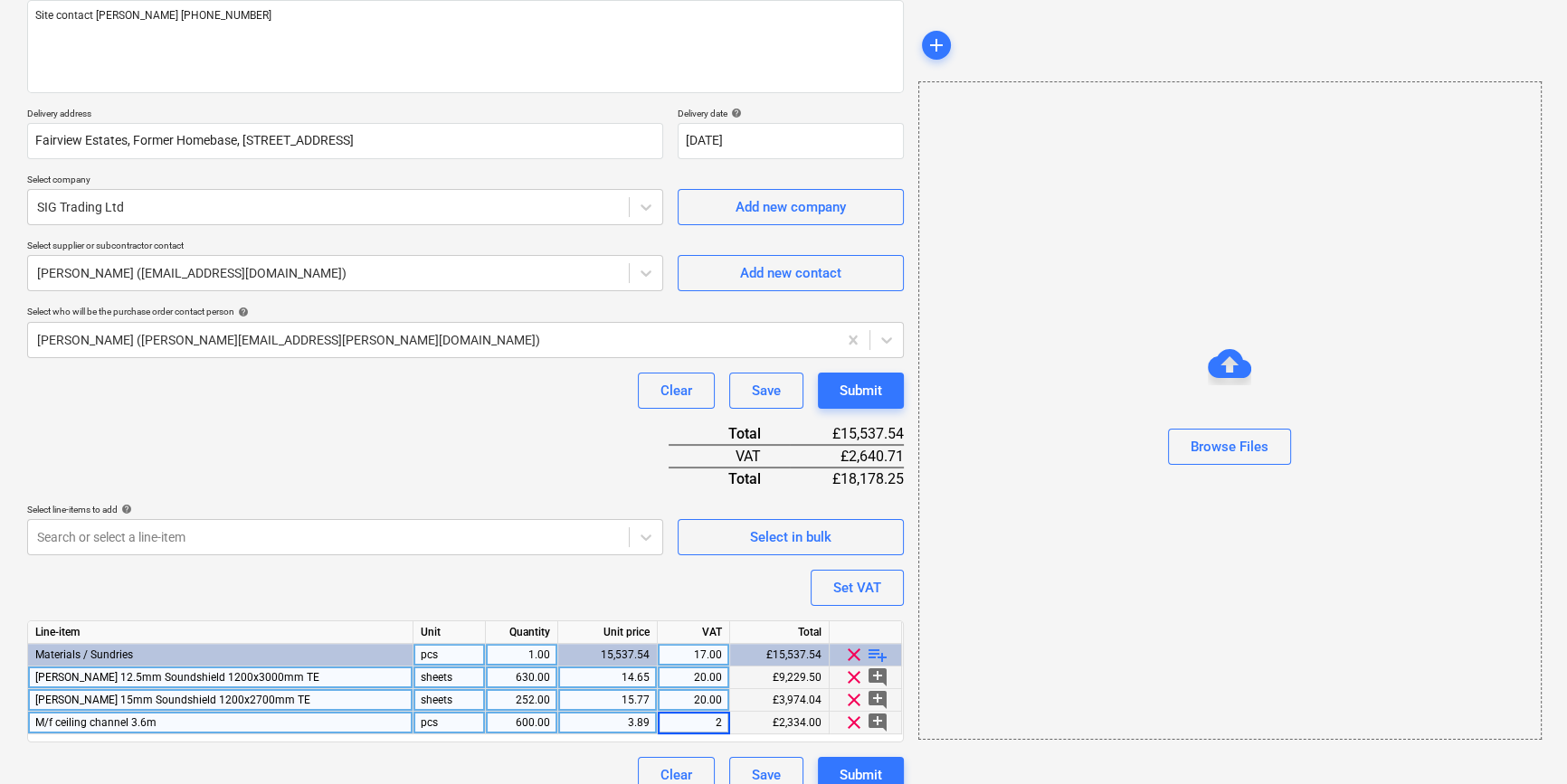 type on "20" 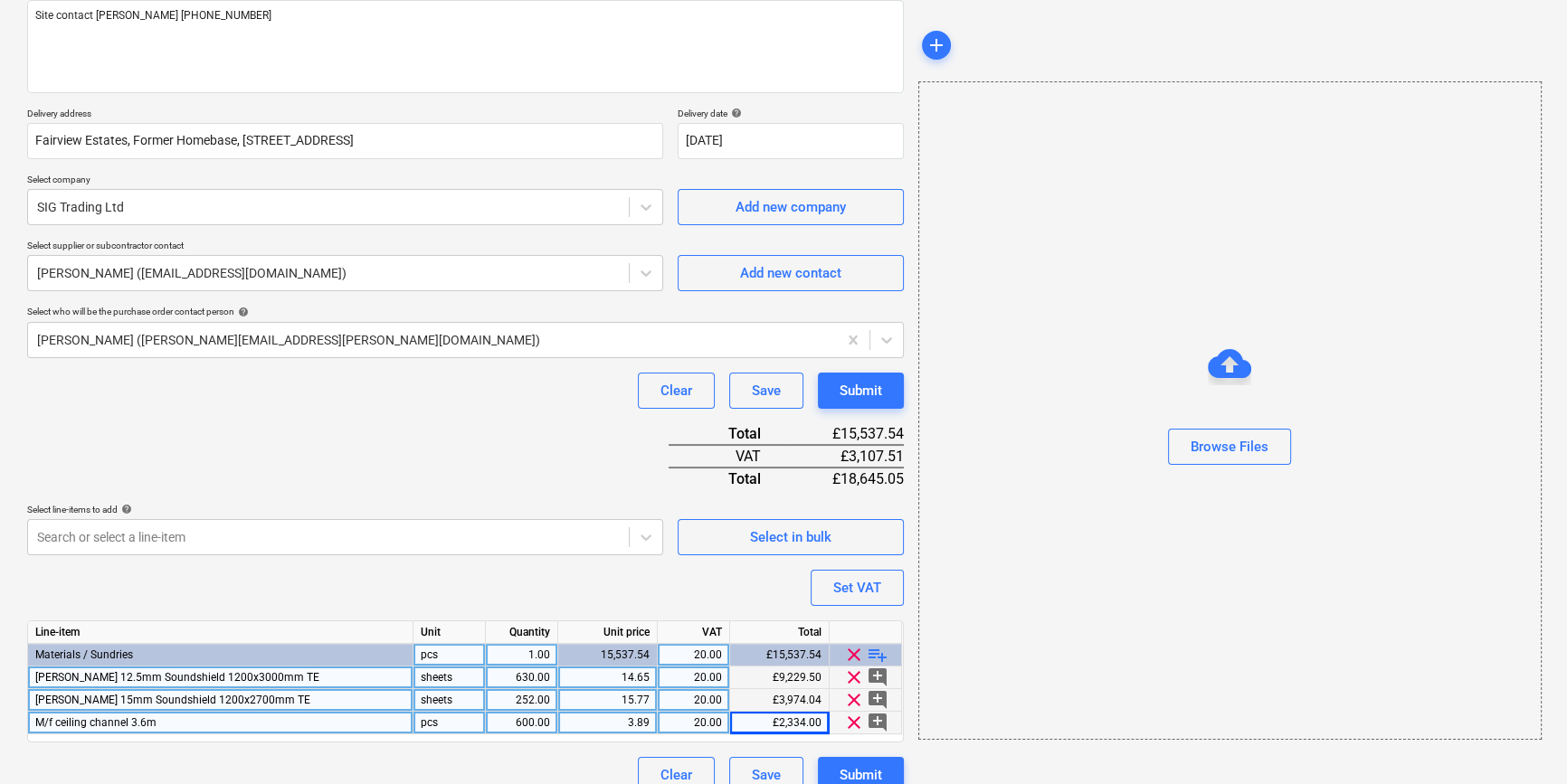 click on "playlist_add" at bounding box center [878, 655] 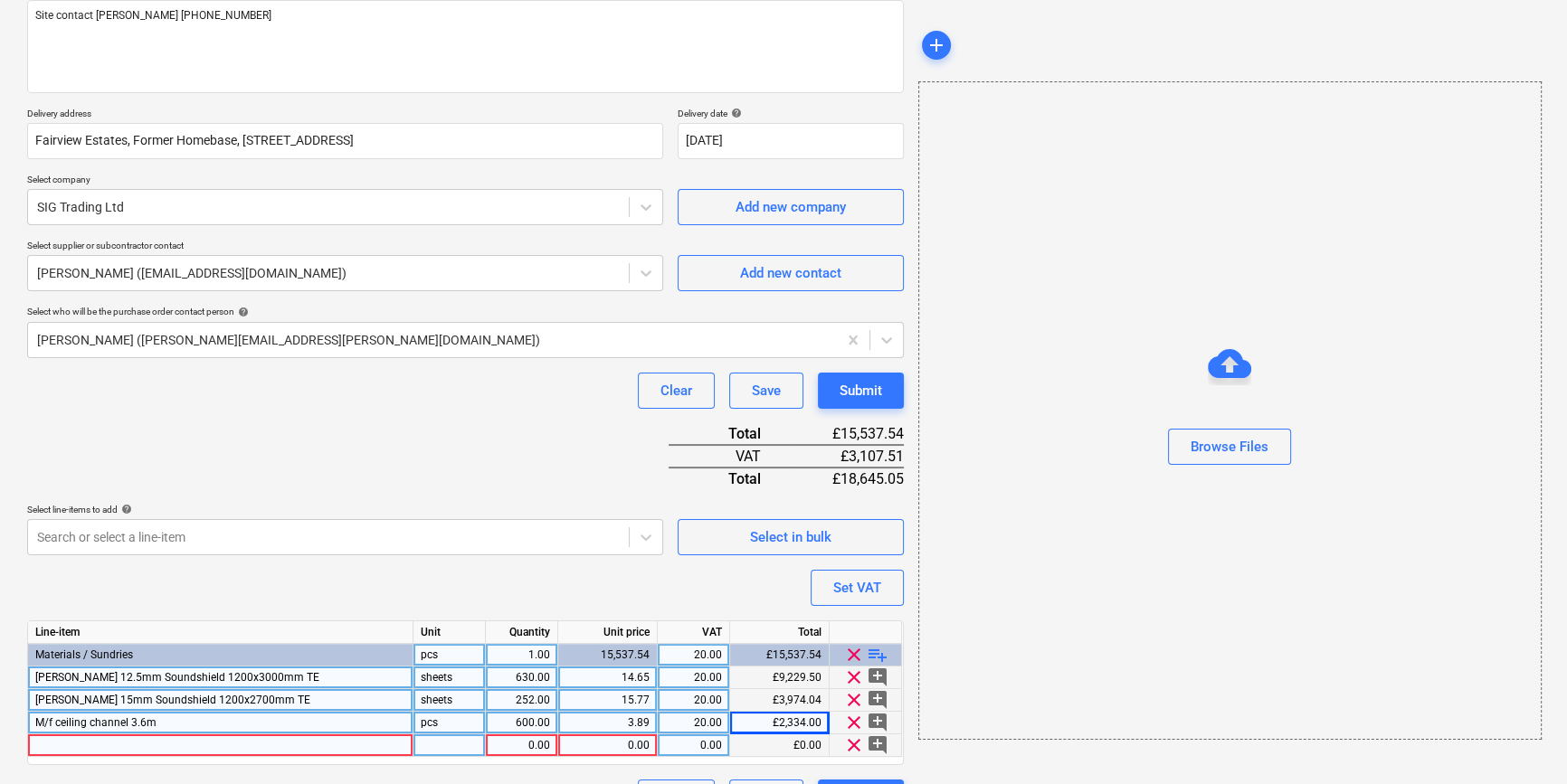 click at bounding box center (221, 745) 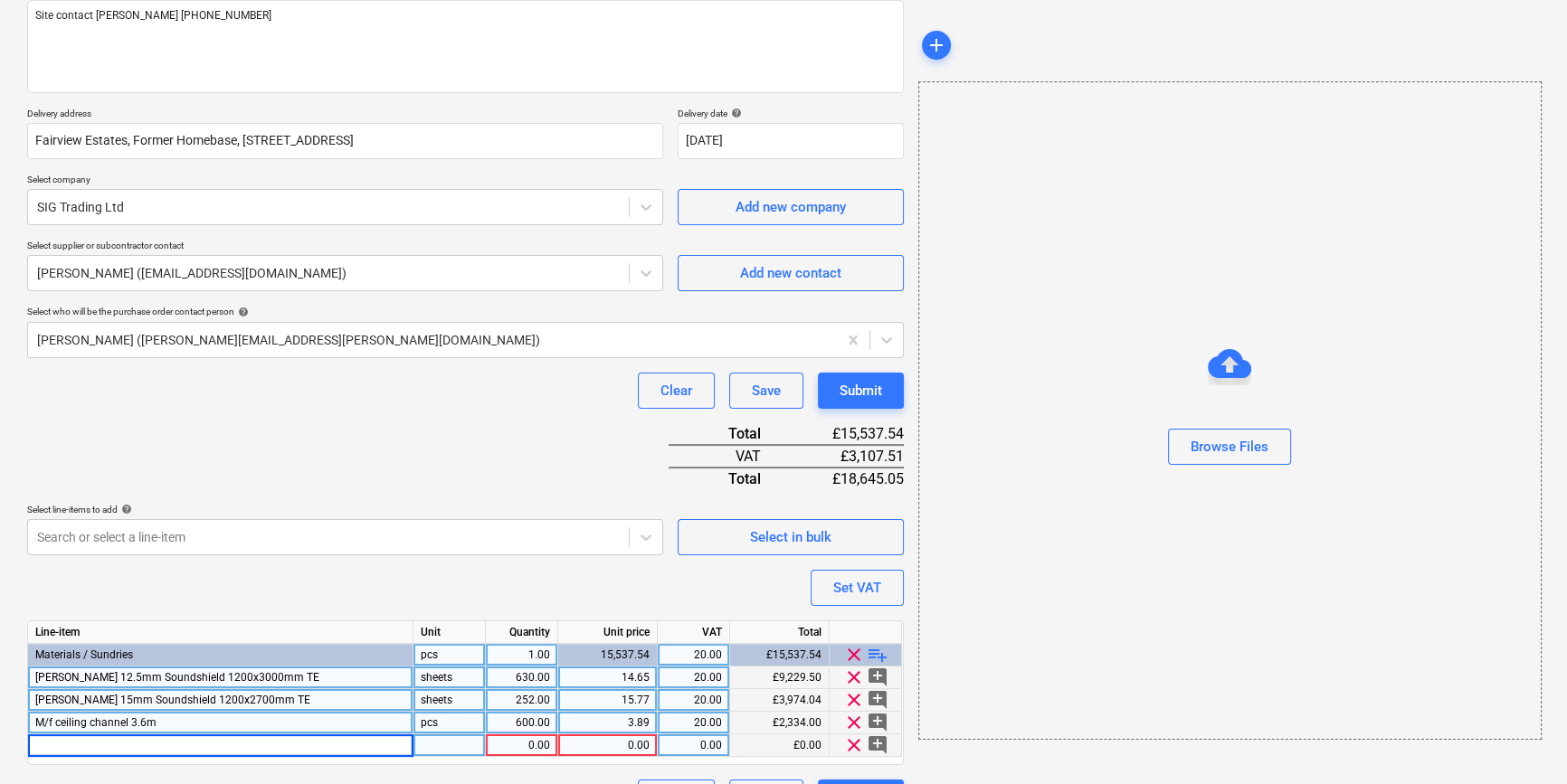 type on "M/f perimeter channel 3.6m" 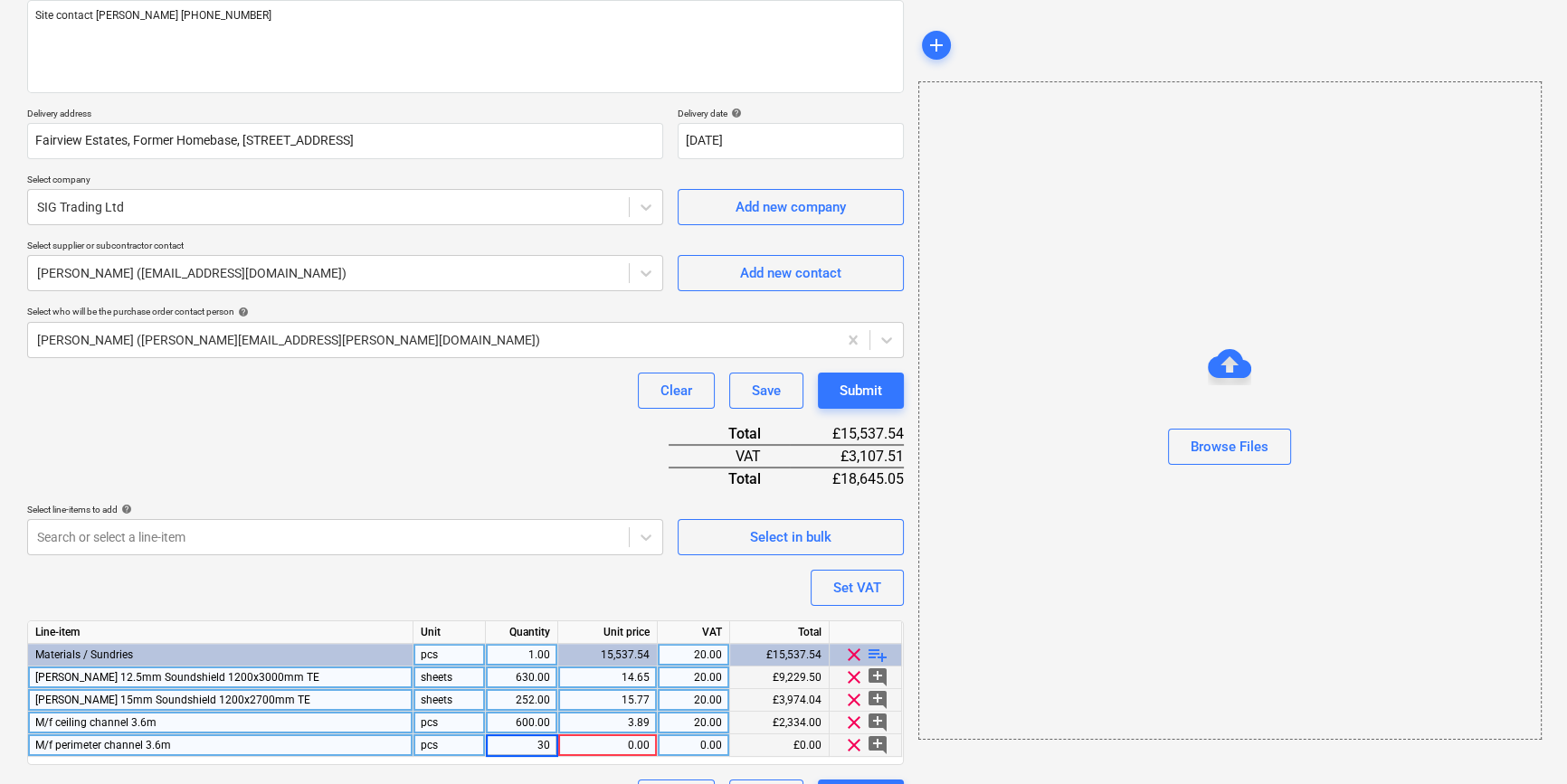 type on "300" 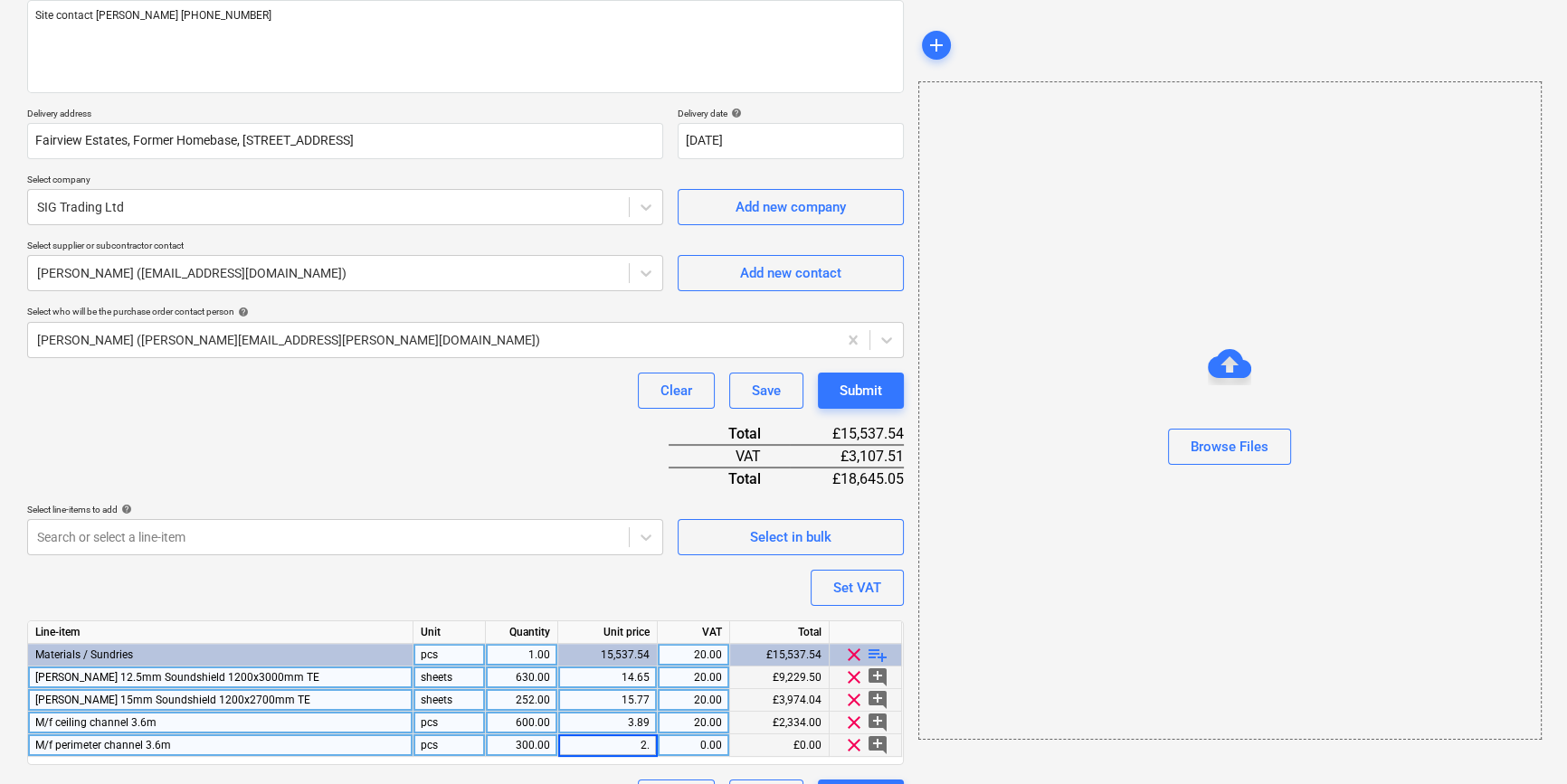 type on "2.7" 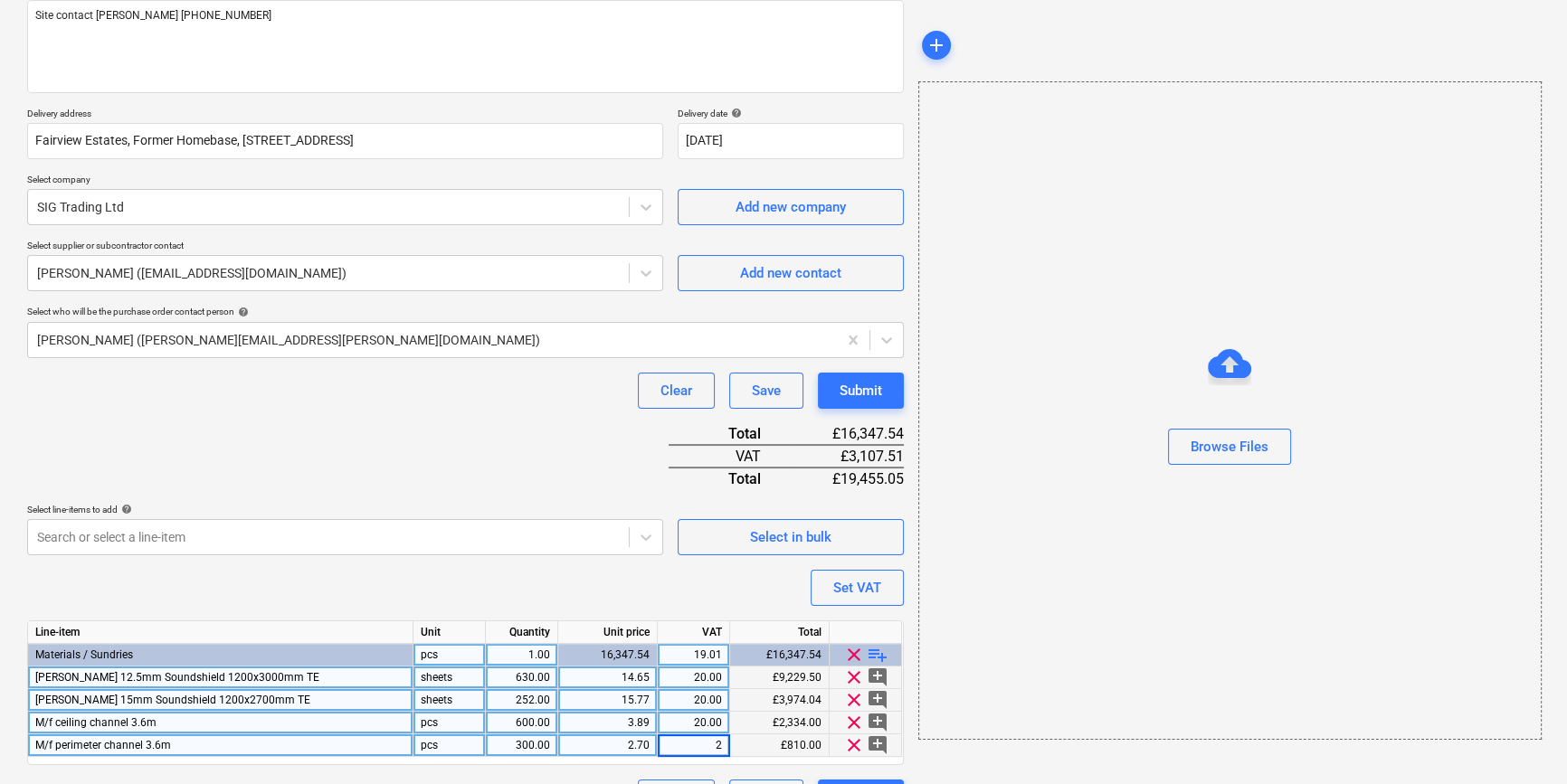 type on "20" 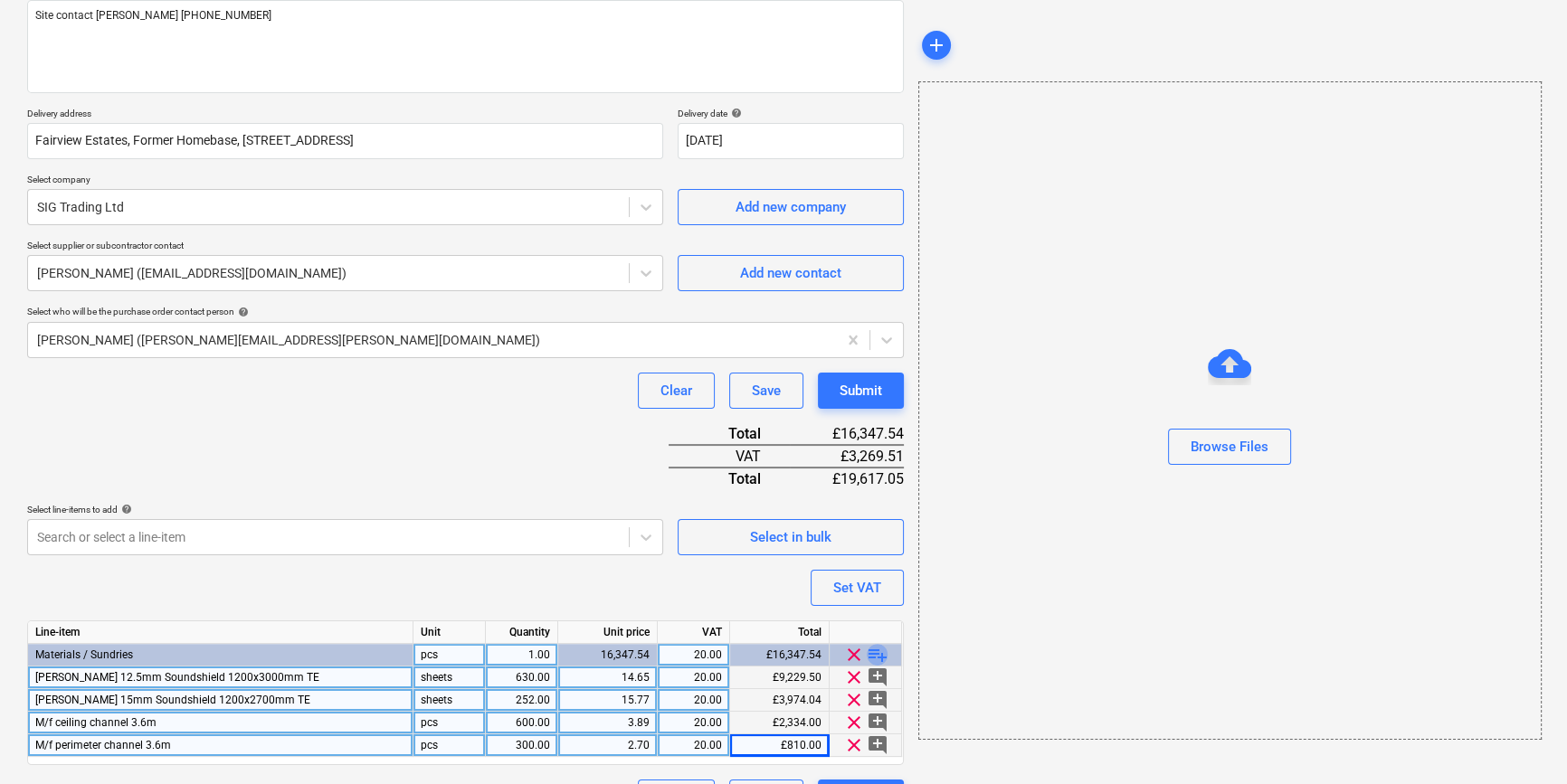 click on "playlist_add" at bounding box center (878, 655) 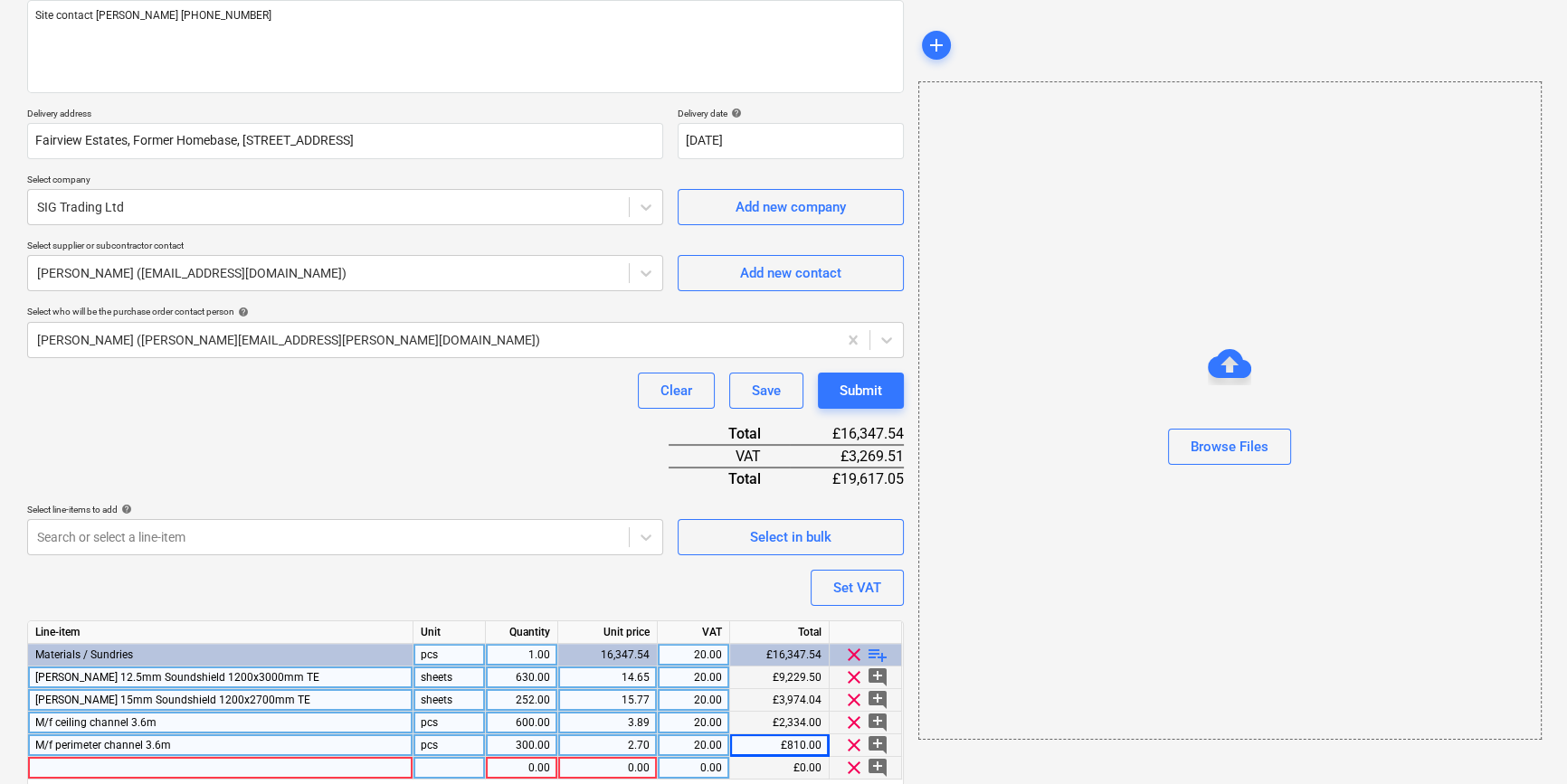 click at bounding box center (221, 768) 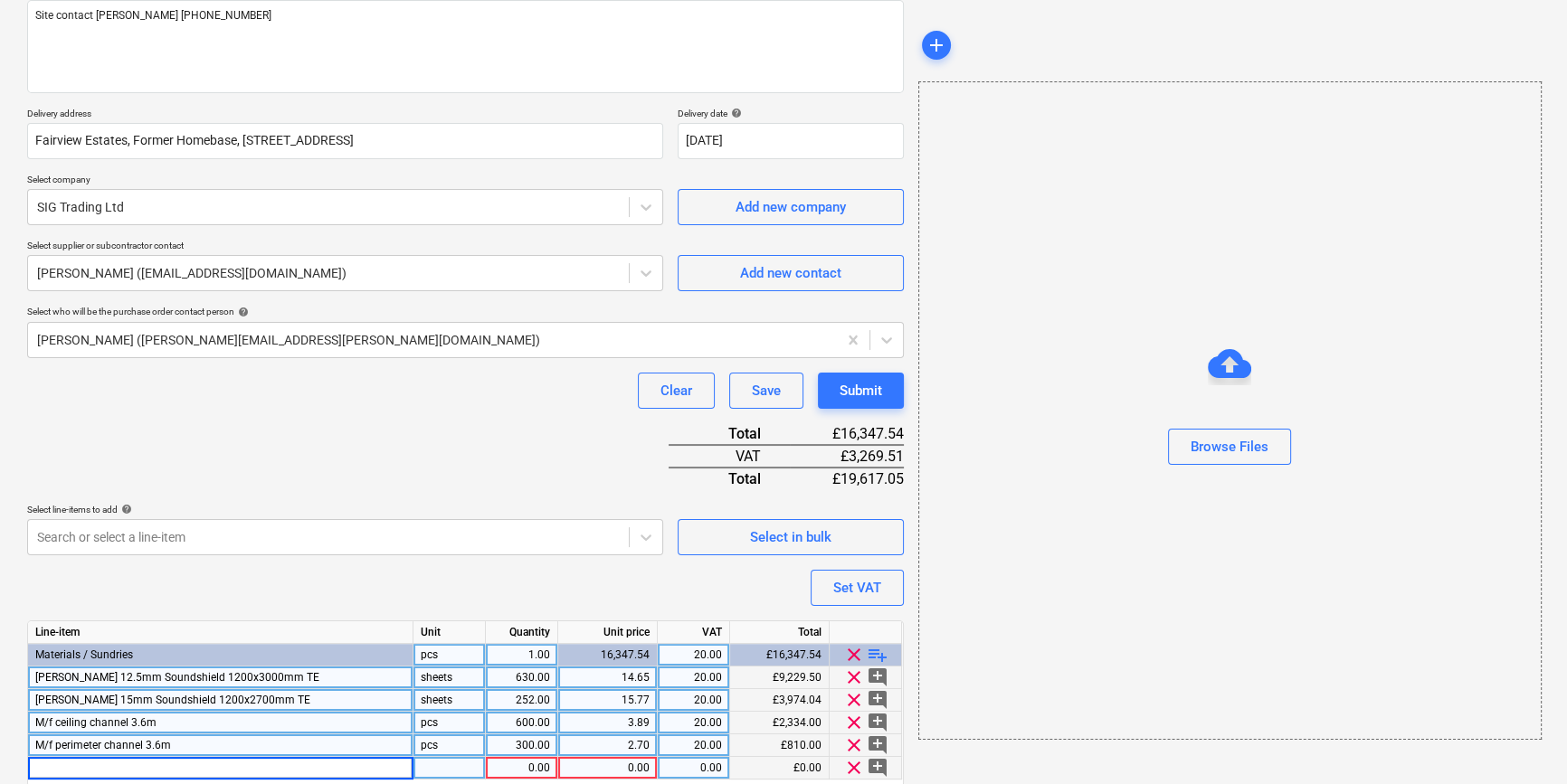 type on "M/f primary support channel 3.6m" 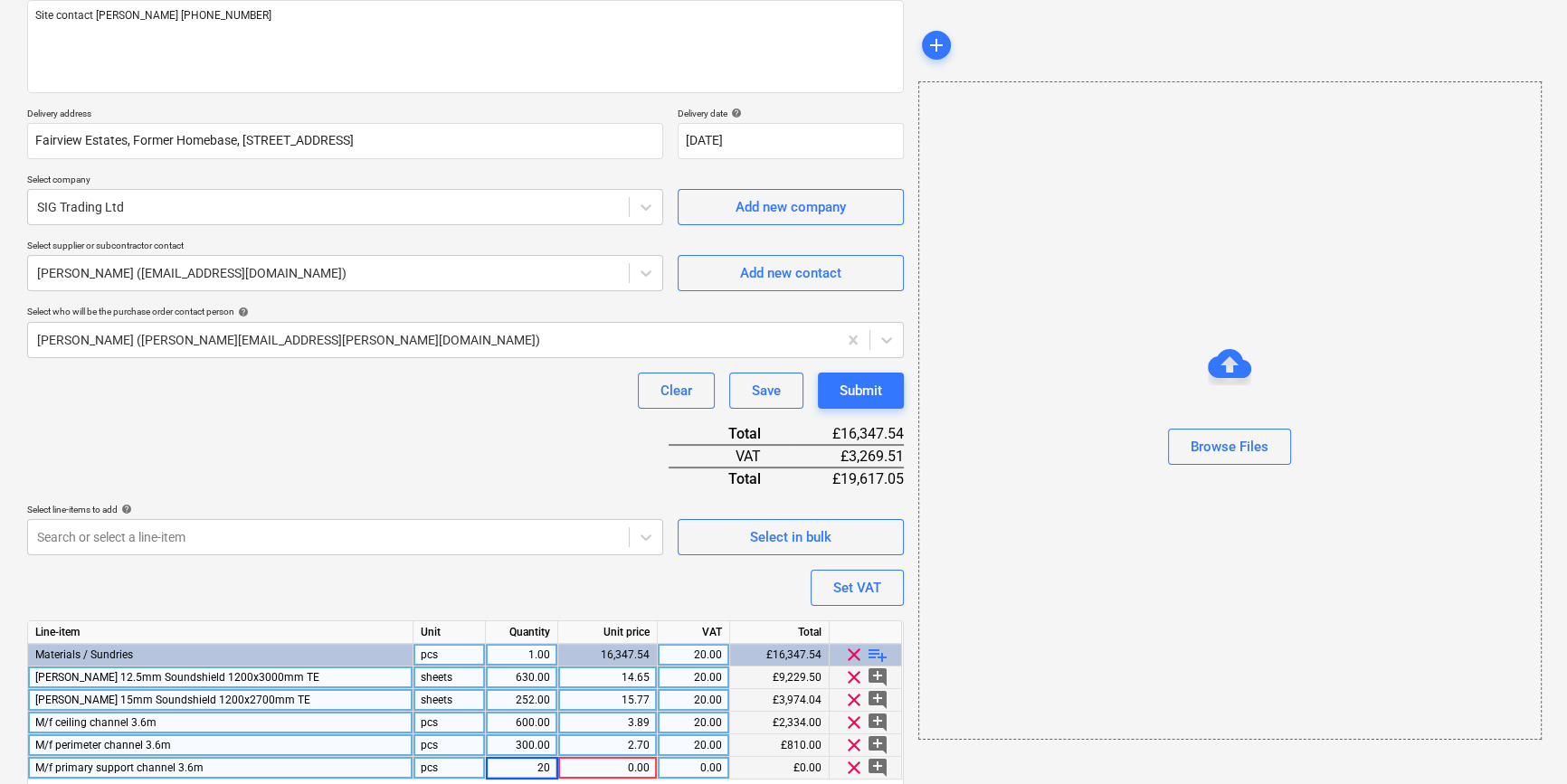 type on "200" 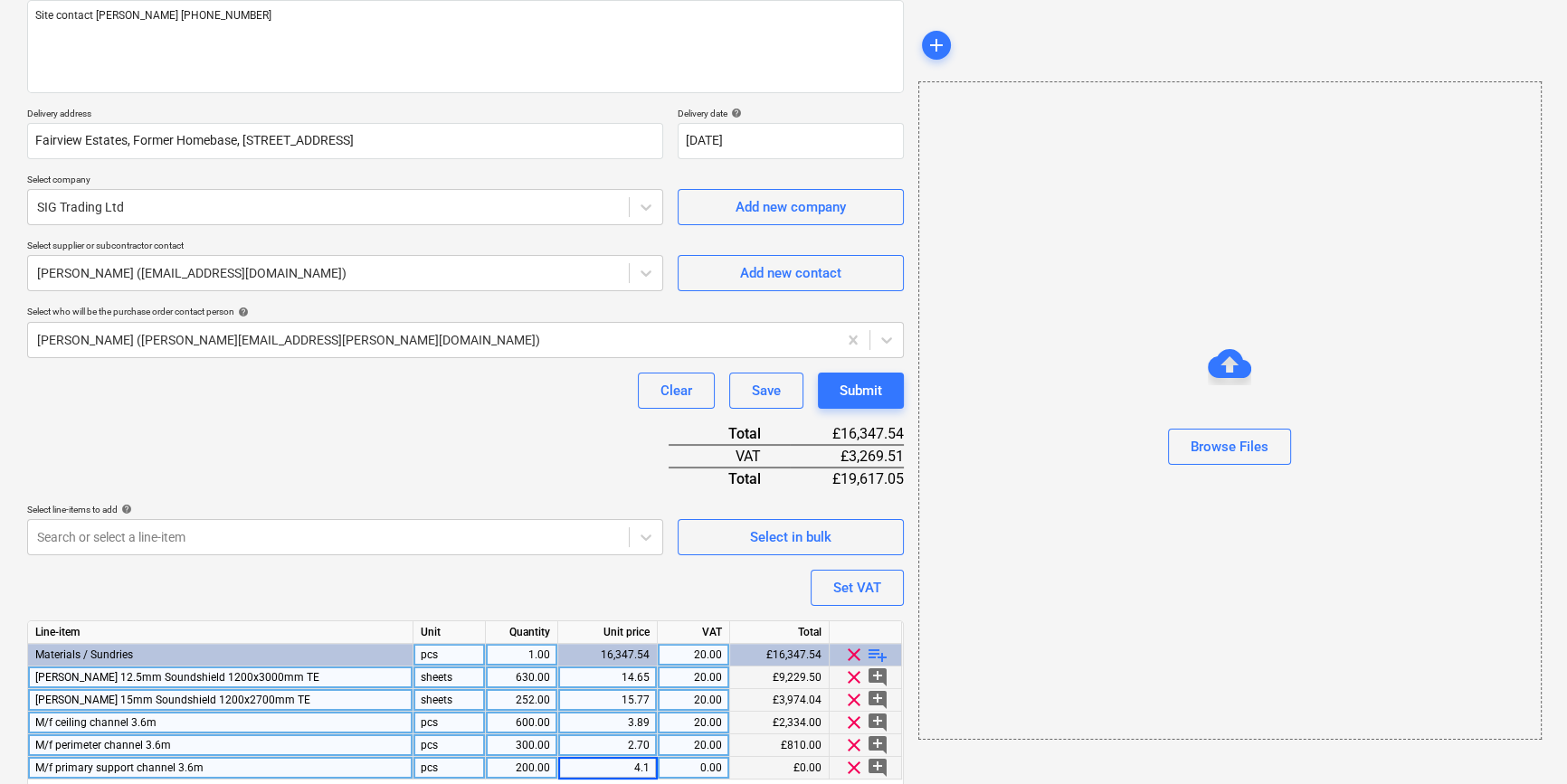type on "4.18" 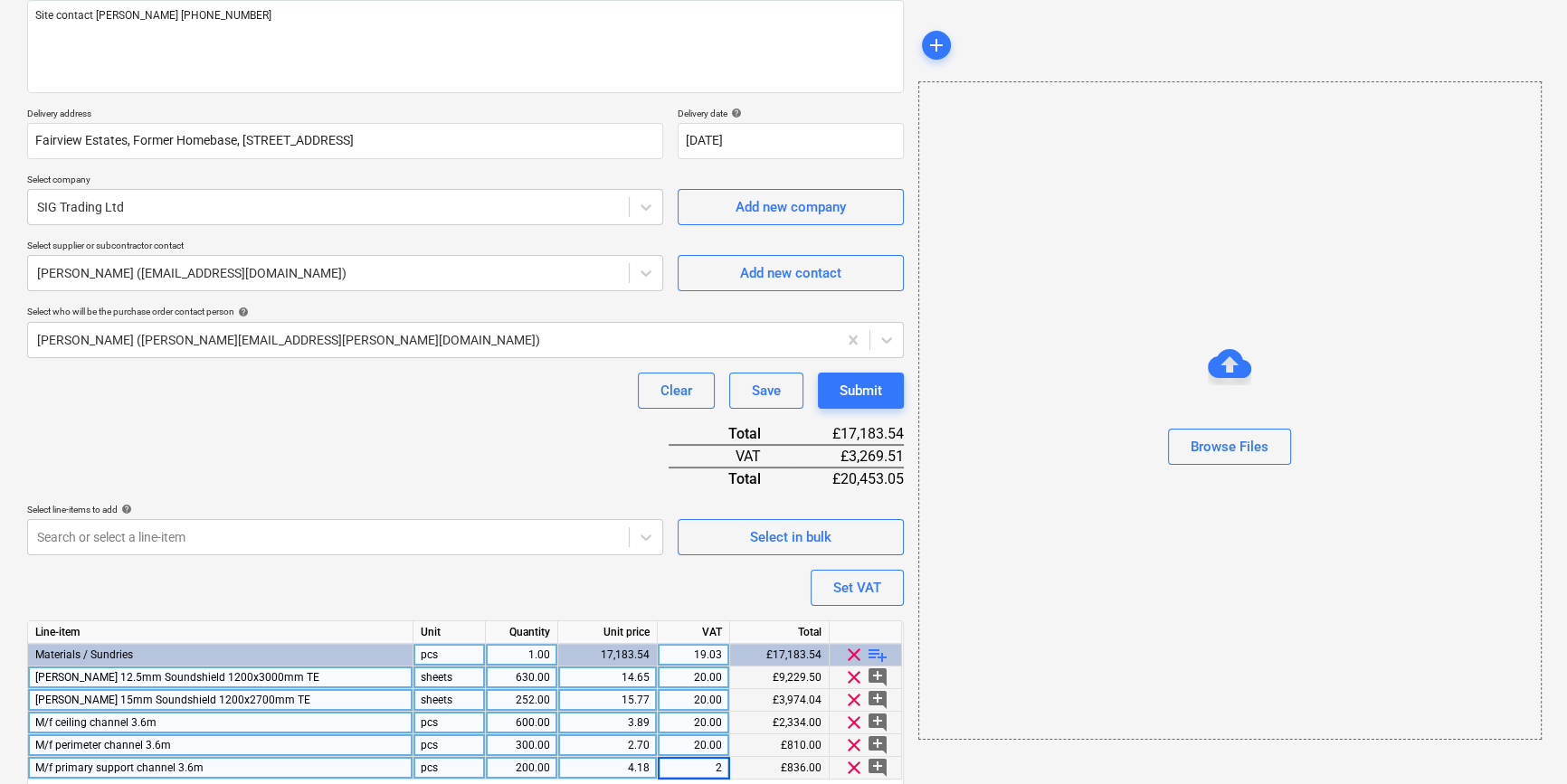 type on "20" 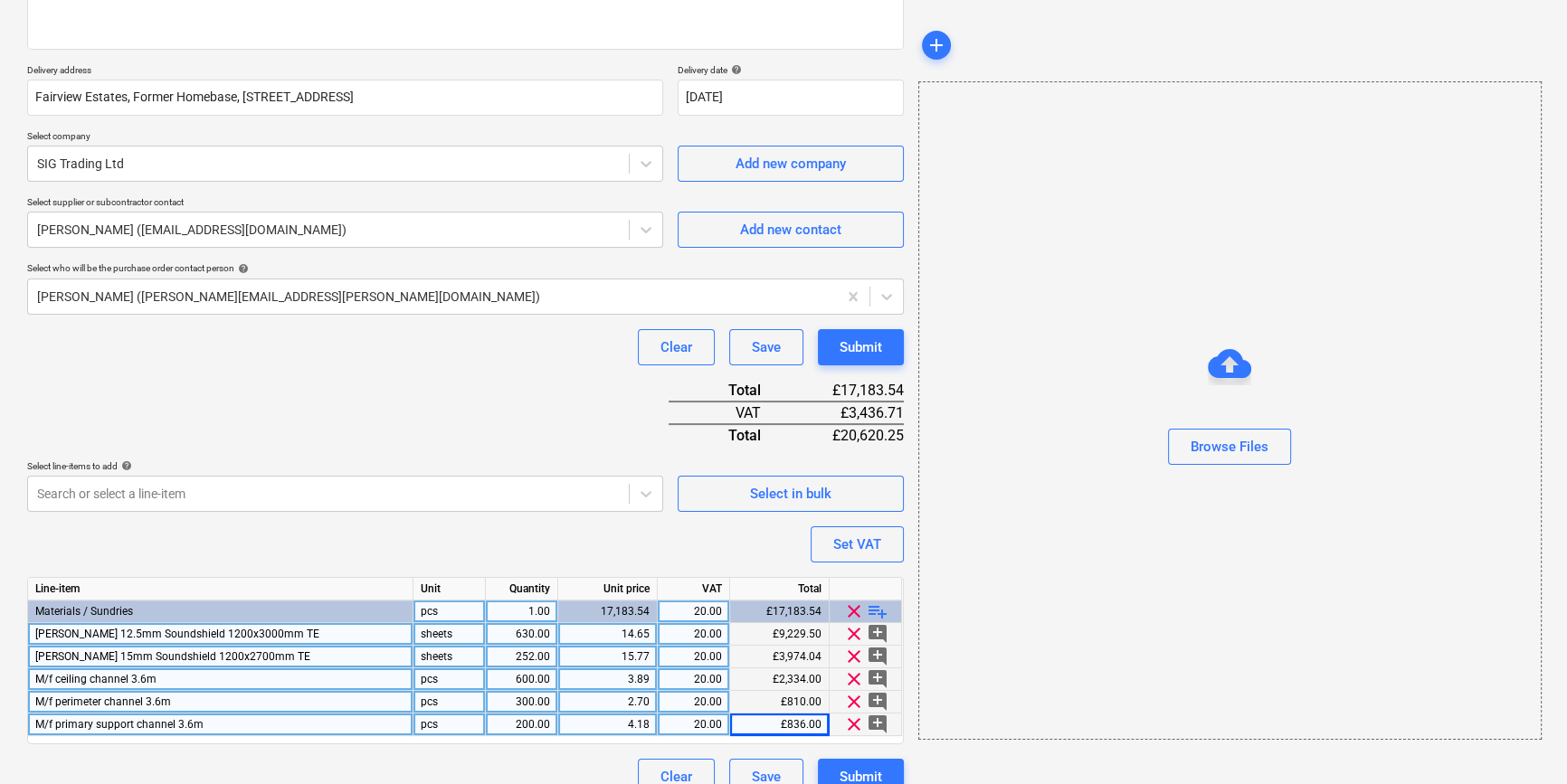 scroll, scrollTop: 298, scrollLeft: 0, axis: vertical 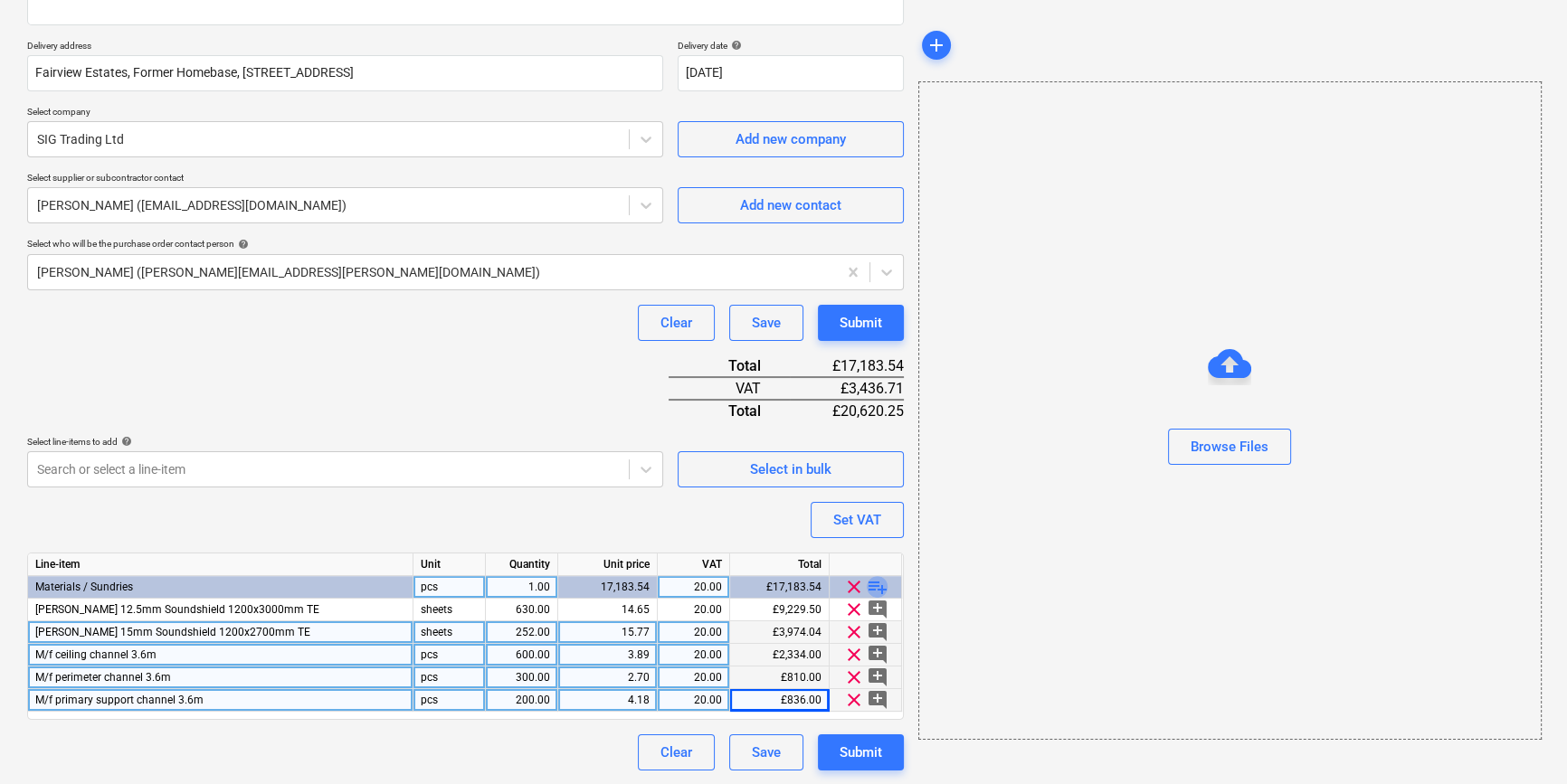 click on "playlist_add" at bounding box center [878, 587] 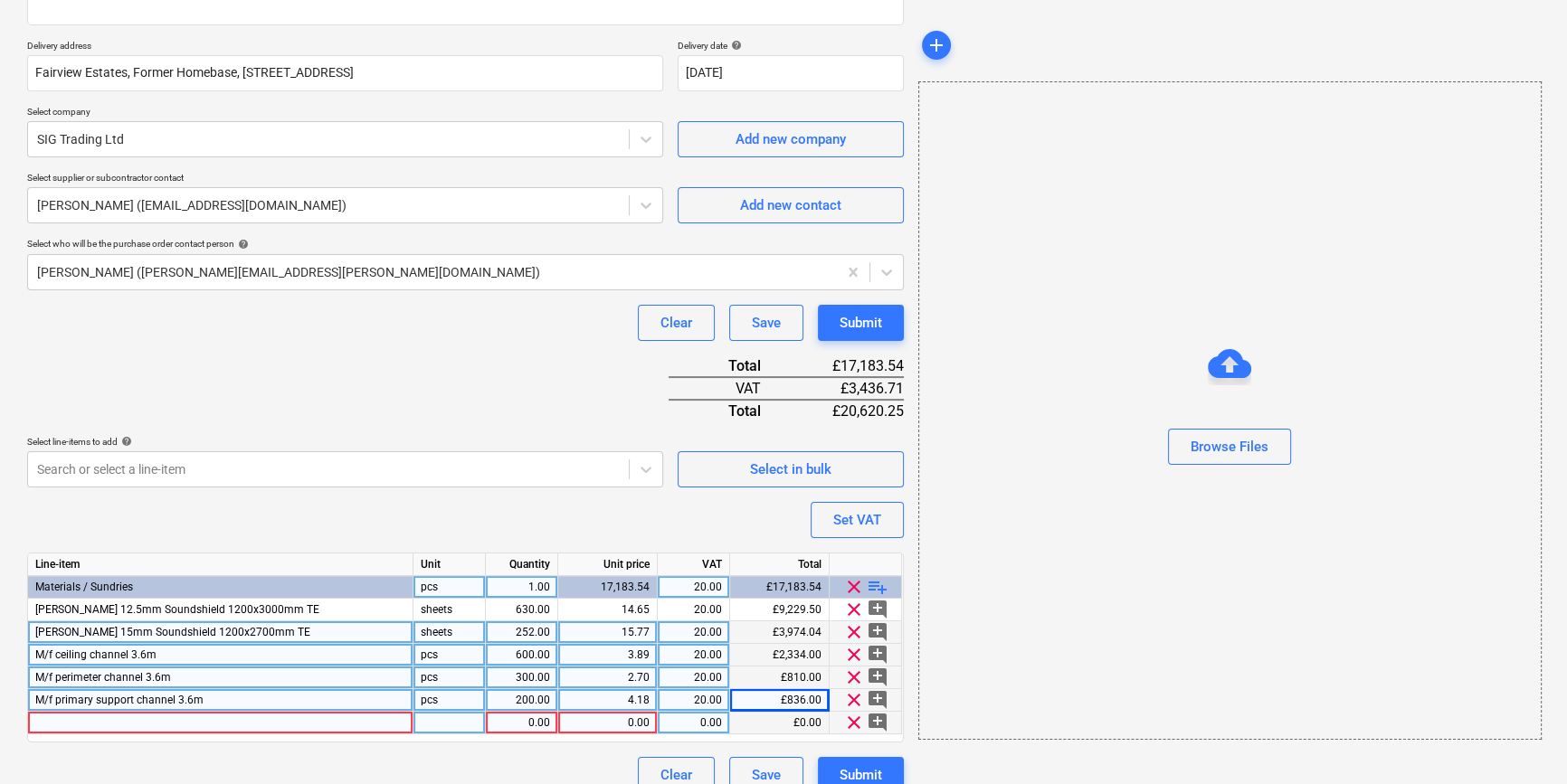 click at bounding box center [221, 723] 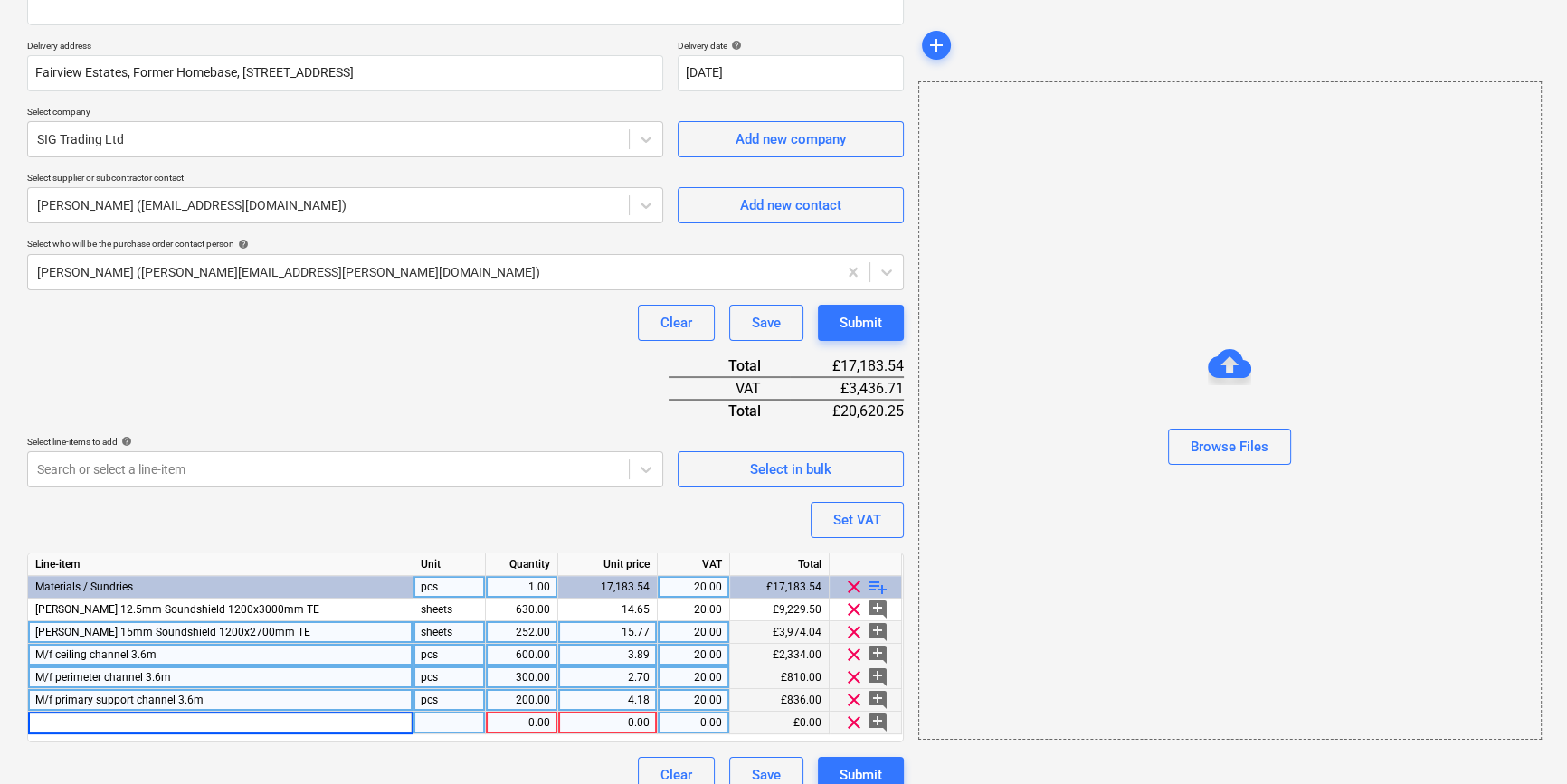 type on "[PERSON_NAME] 622342 Joint Filler Premium 20kg (42 pal)" 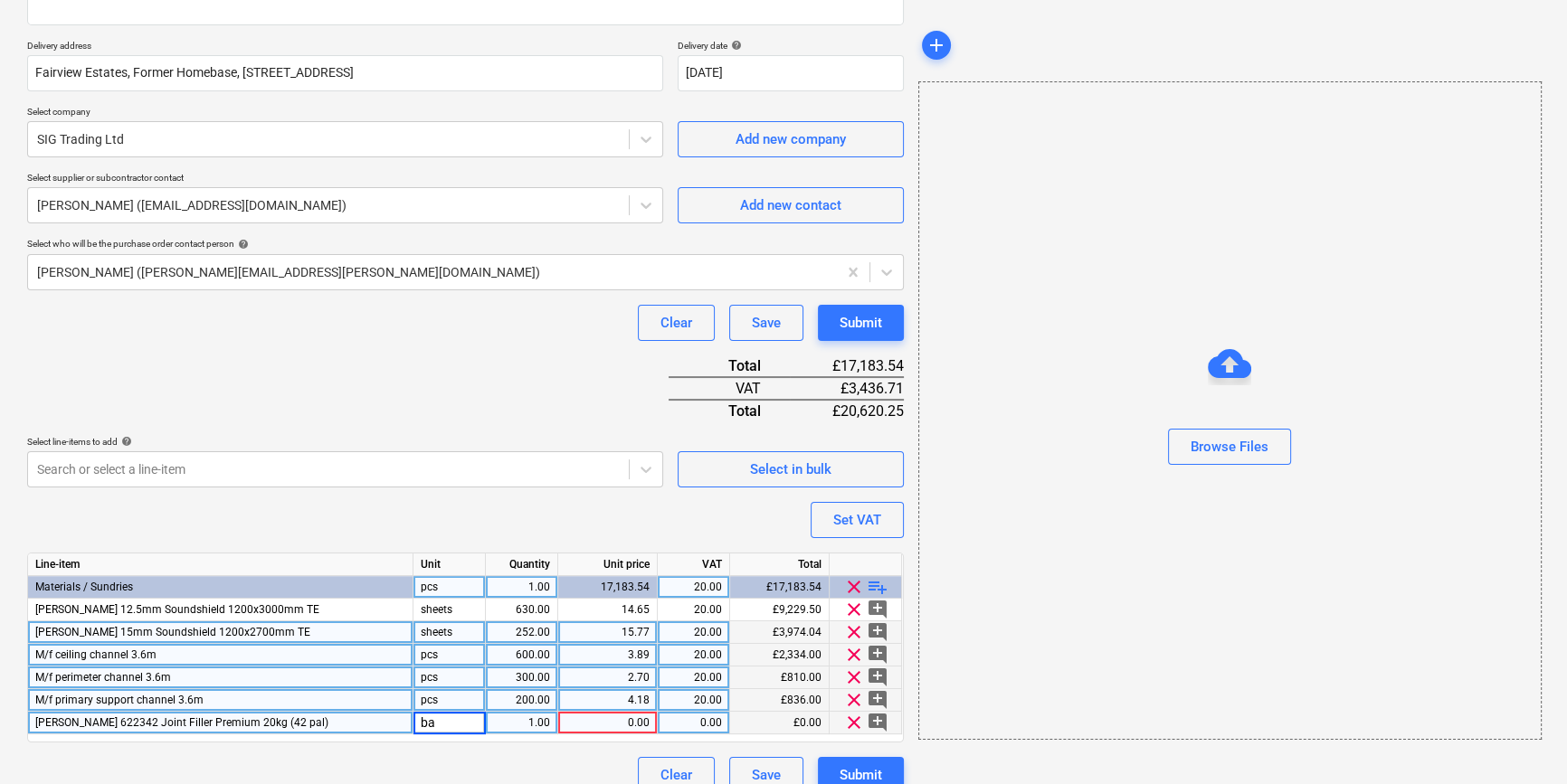 type on "bag" 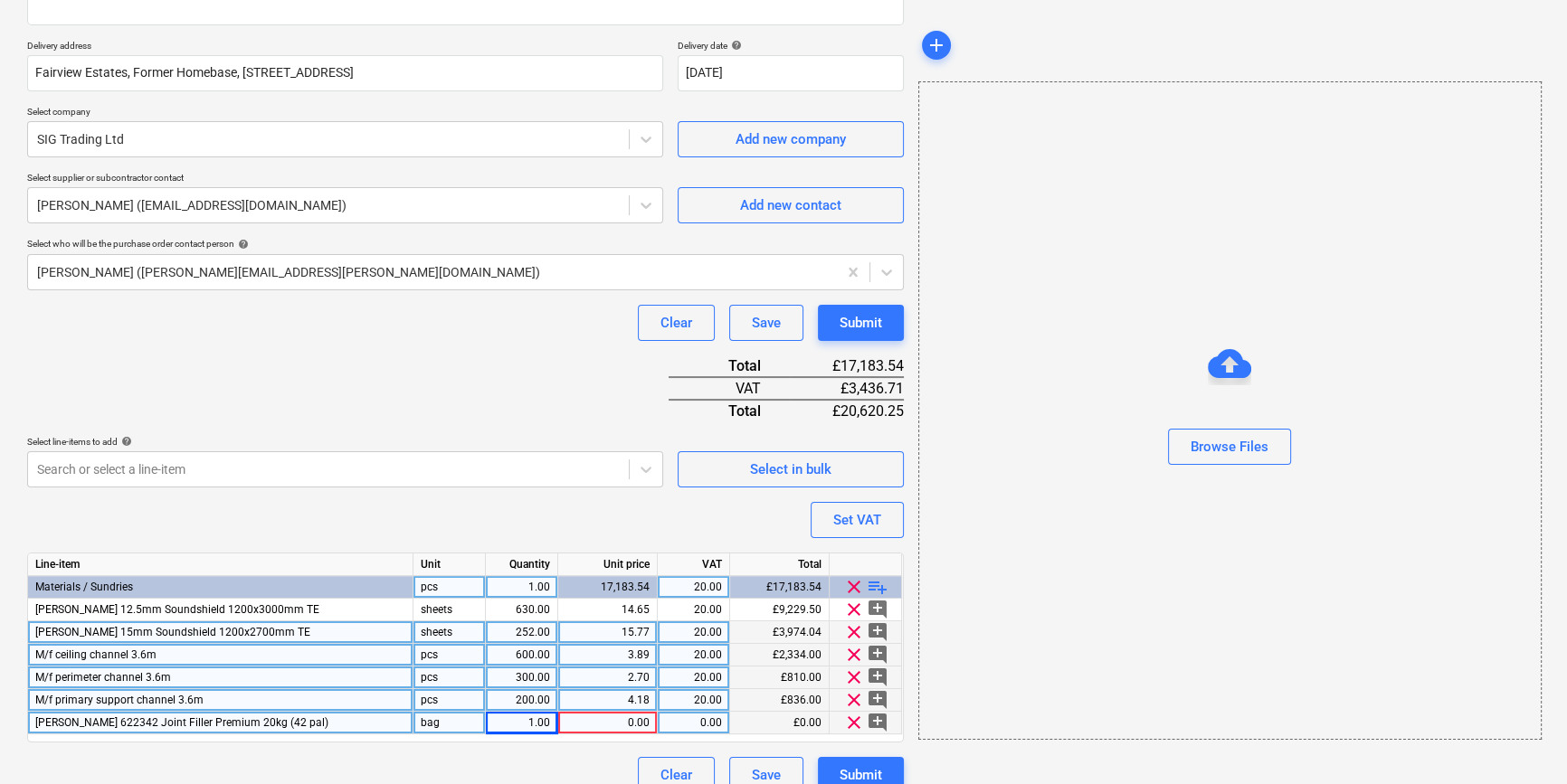 click on "1.00" at bounding box center (521, 723) 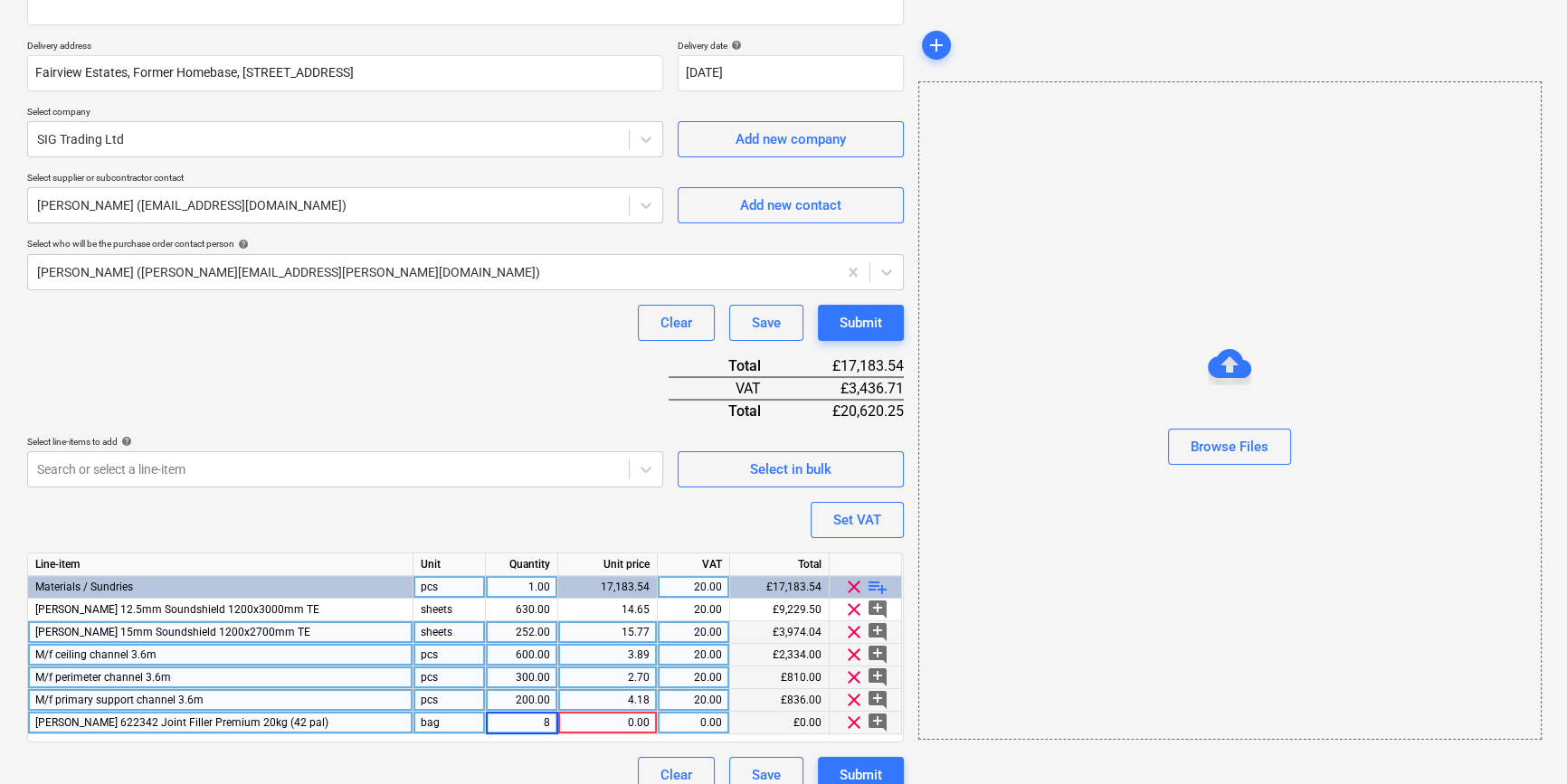 type on "84" 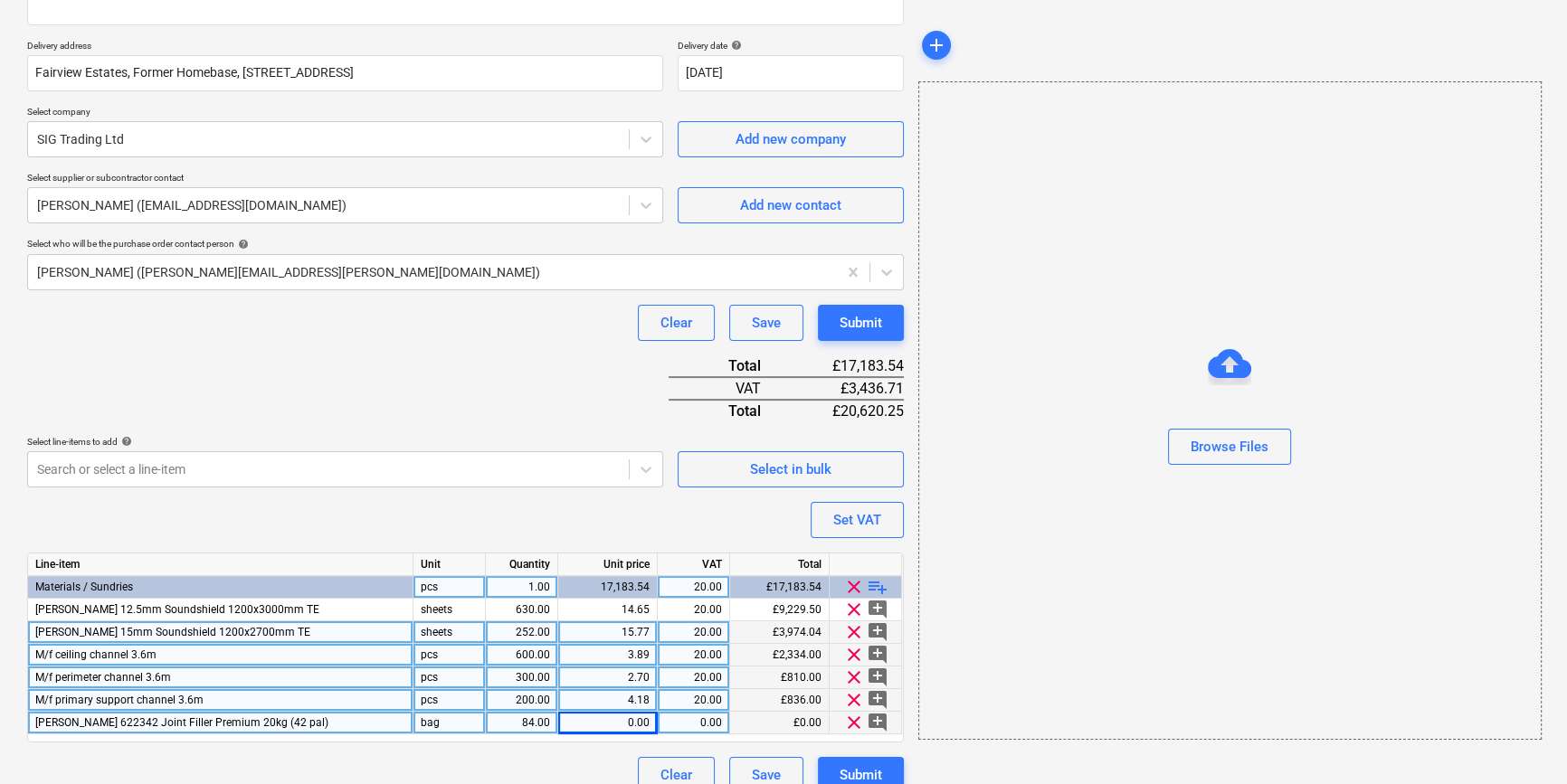 click on "0.00" at bounding box center [607, 723] 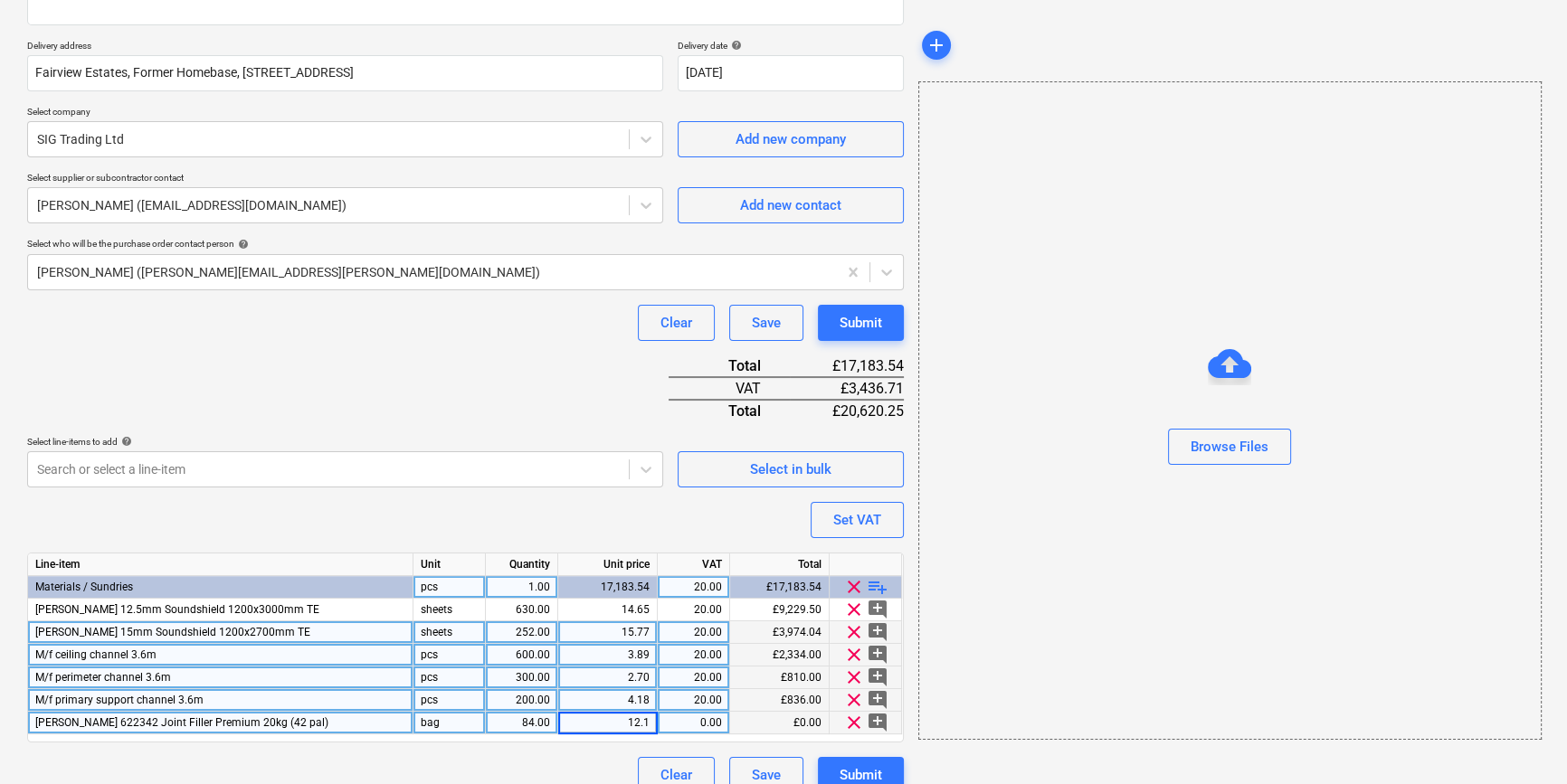 type on "12.18" 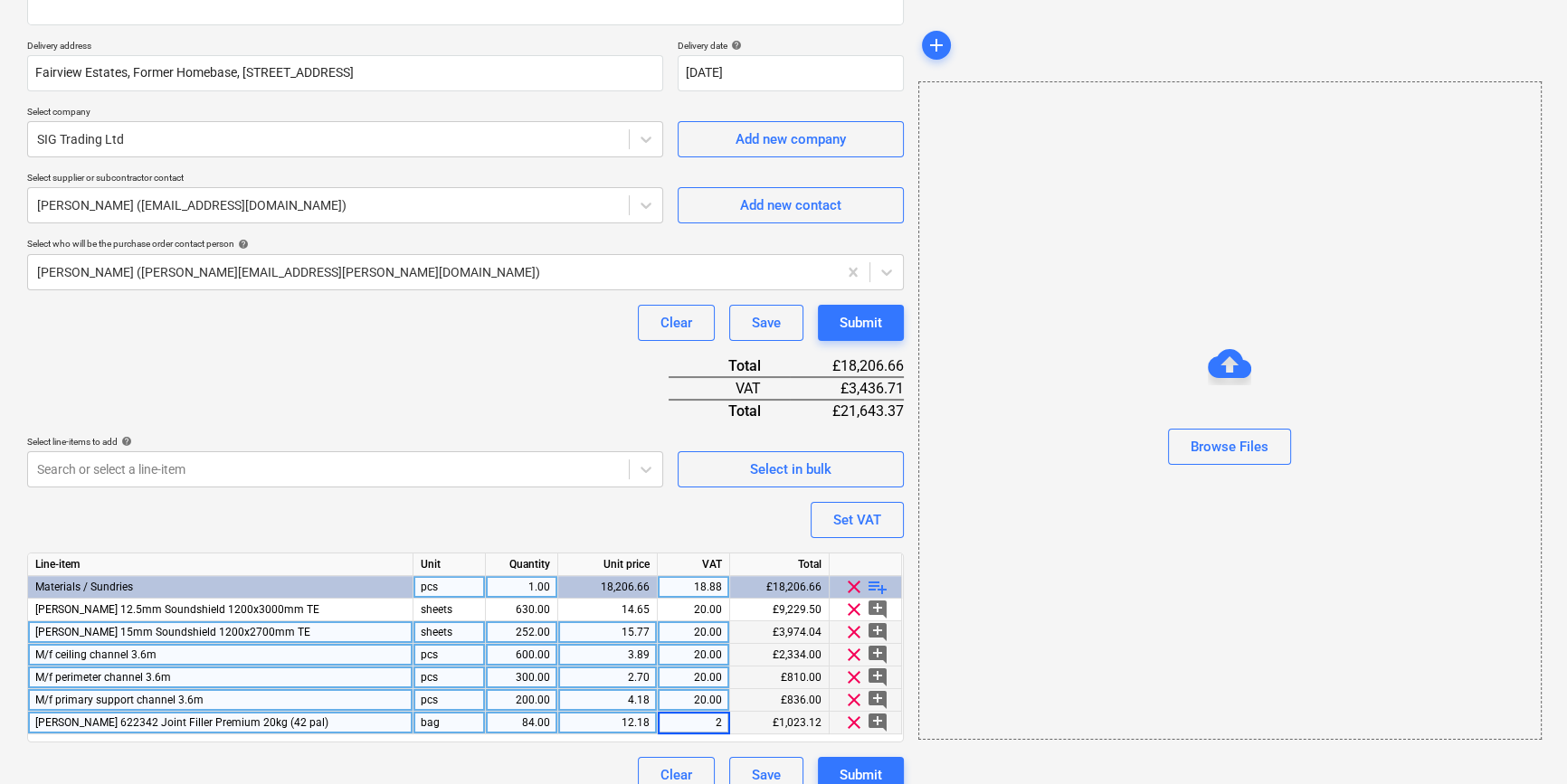 type on "20" 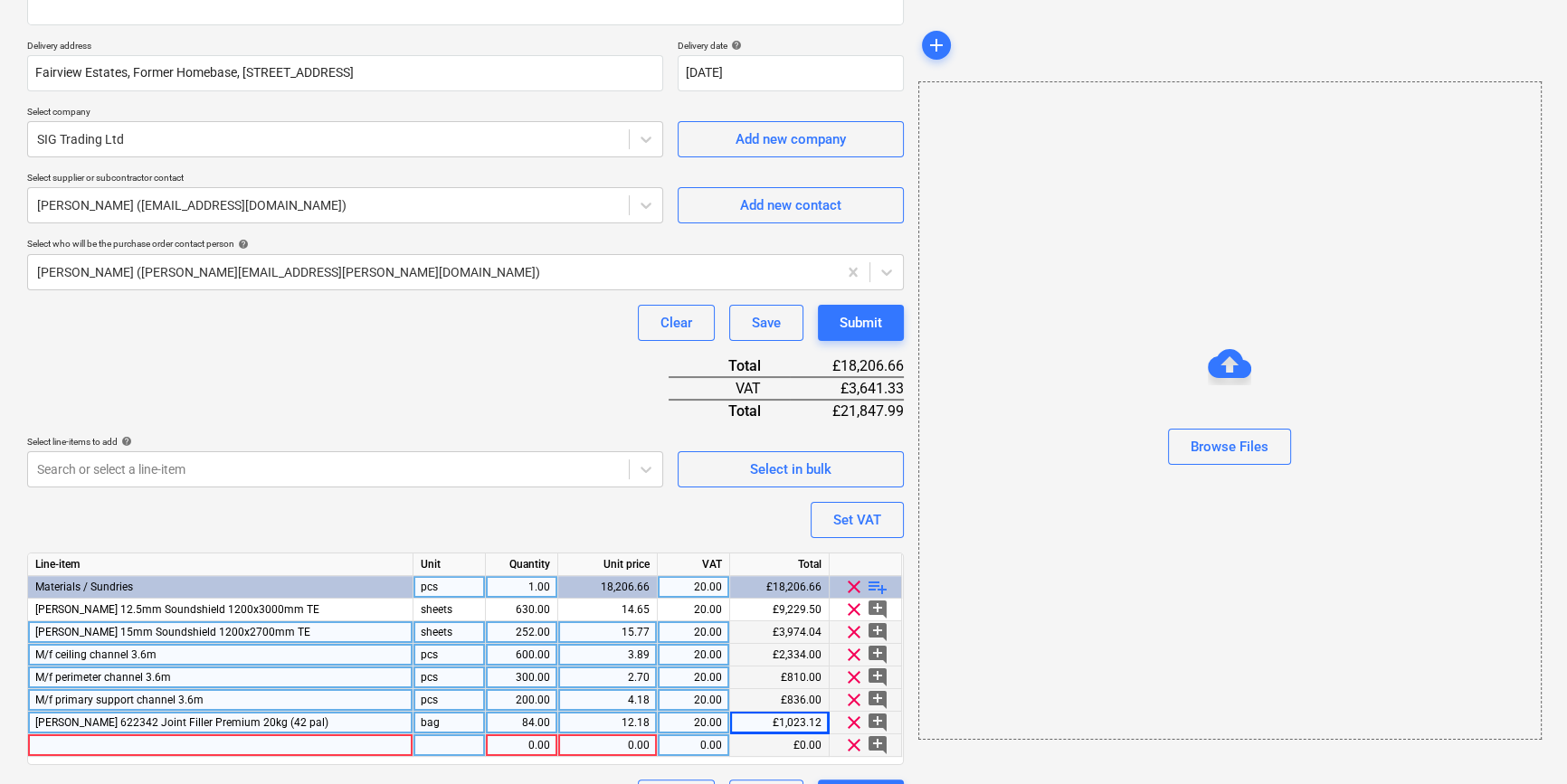 click at bounding box center [221, 745] 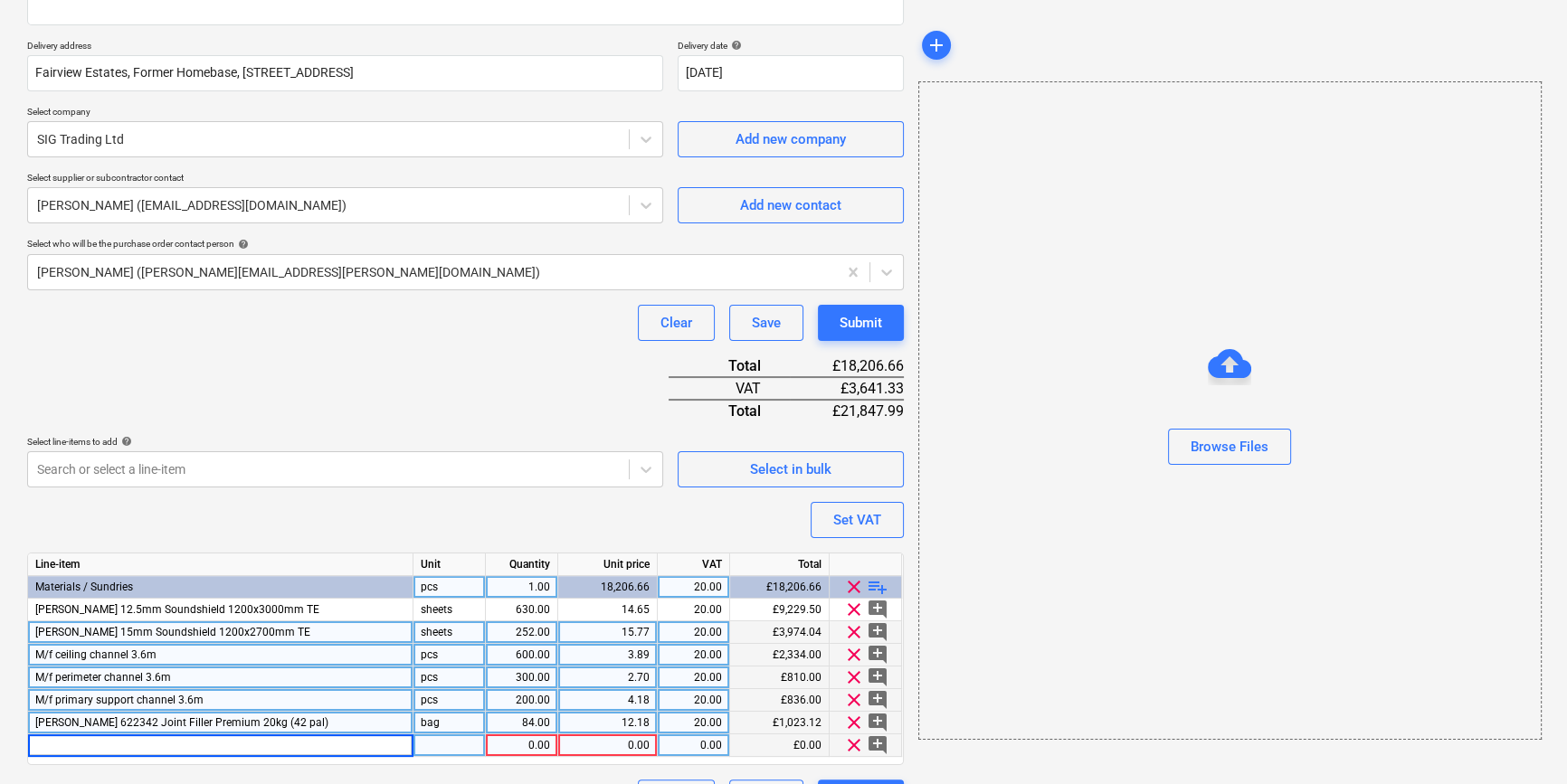 type on "[PERSON_NAME] Joint Cement Premium 20kg" 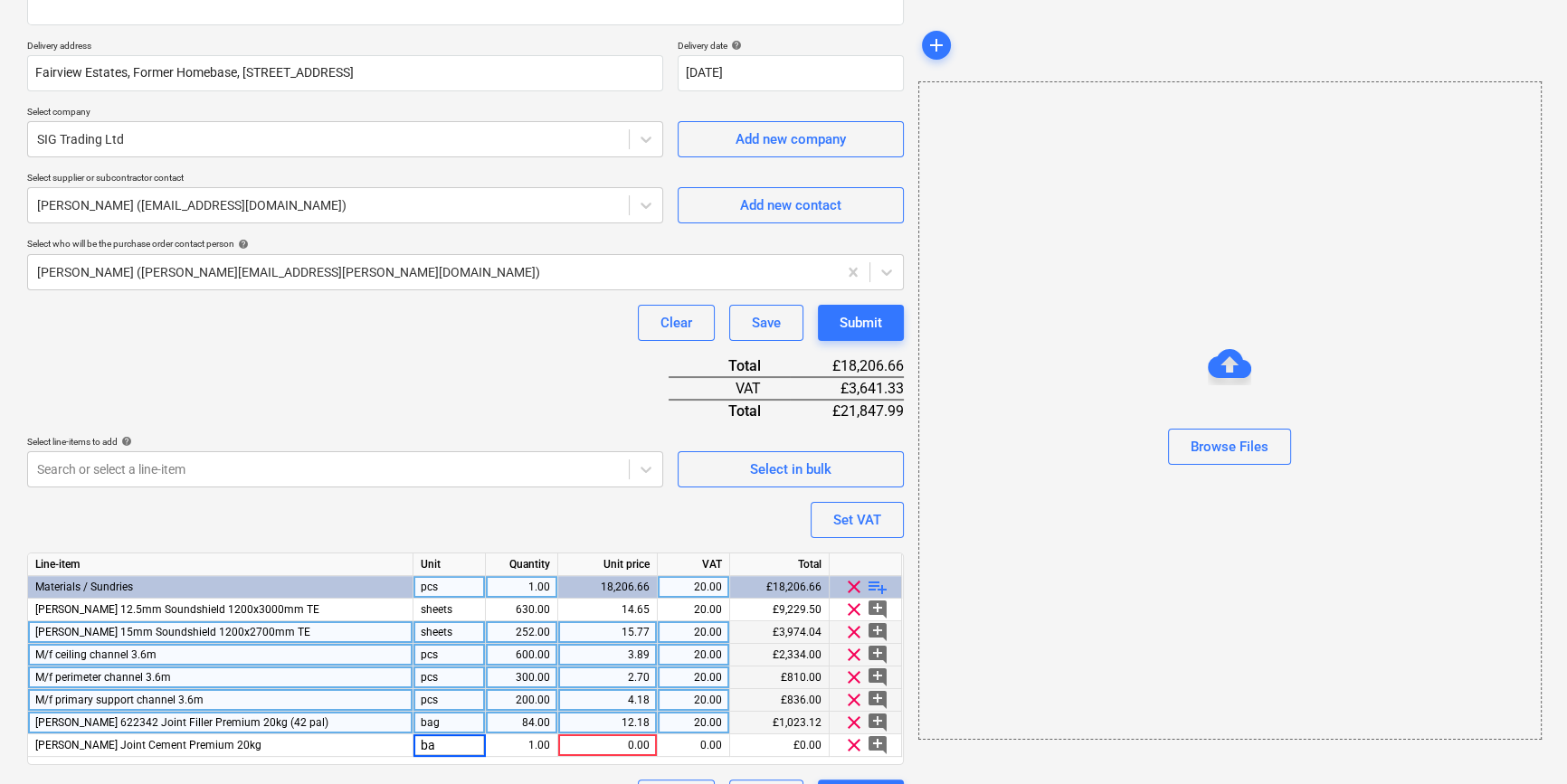type on "bag" 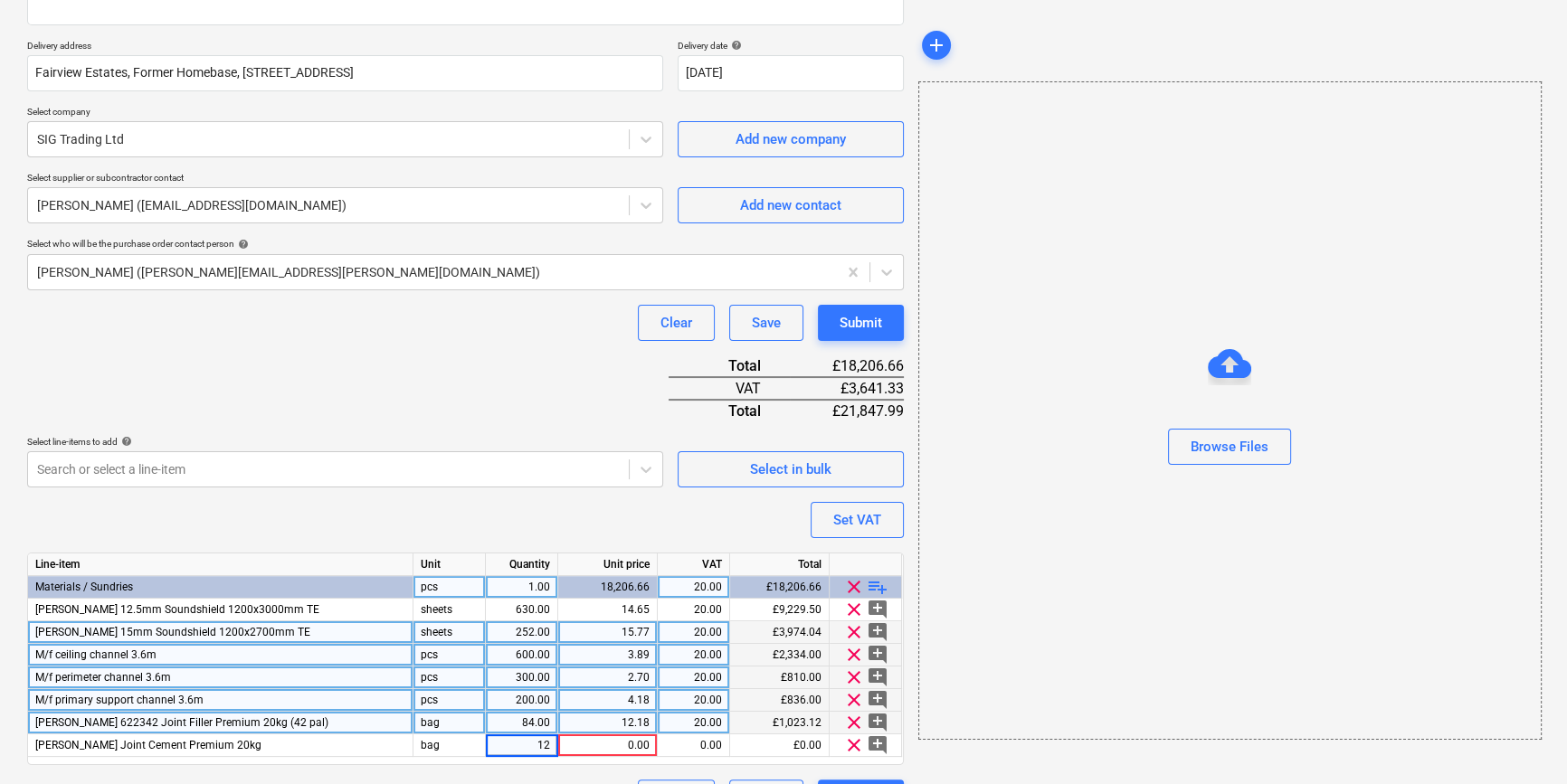 type on "126" 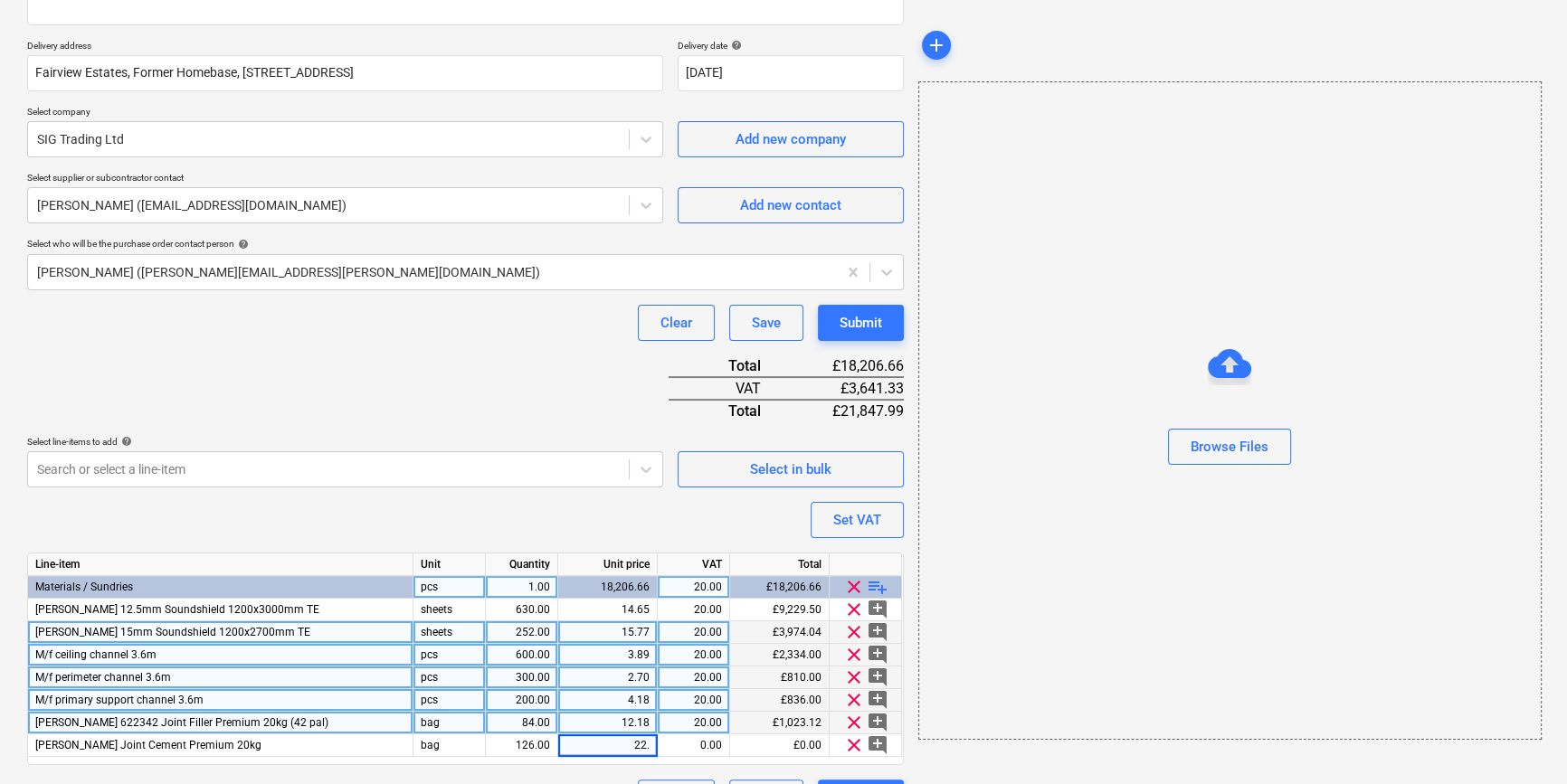 type on "22.6" 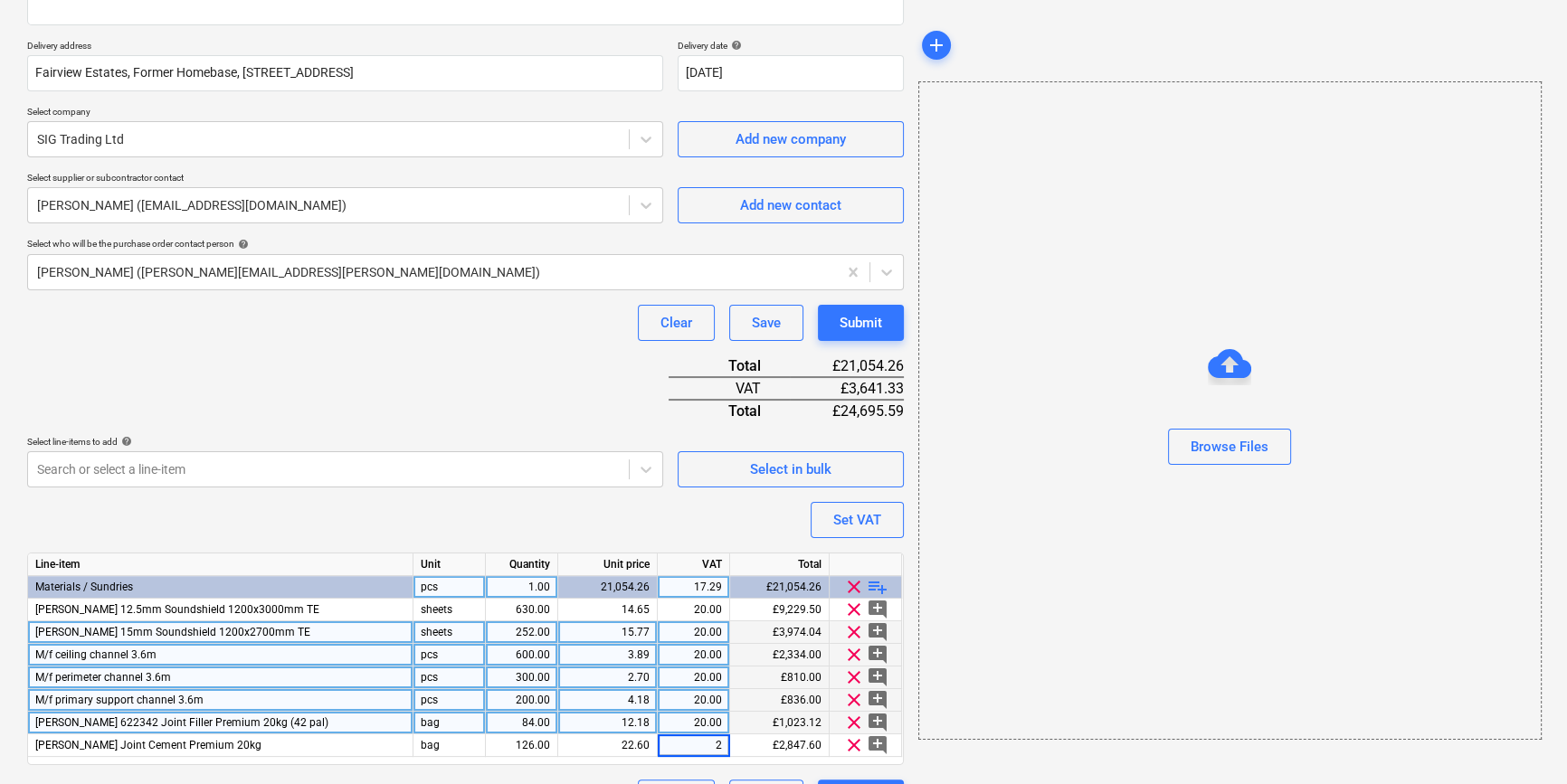 type on "20" 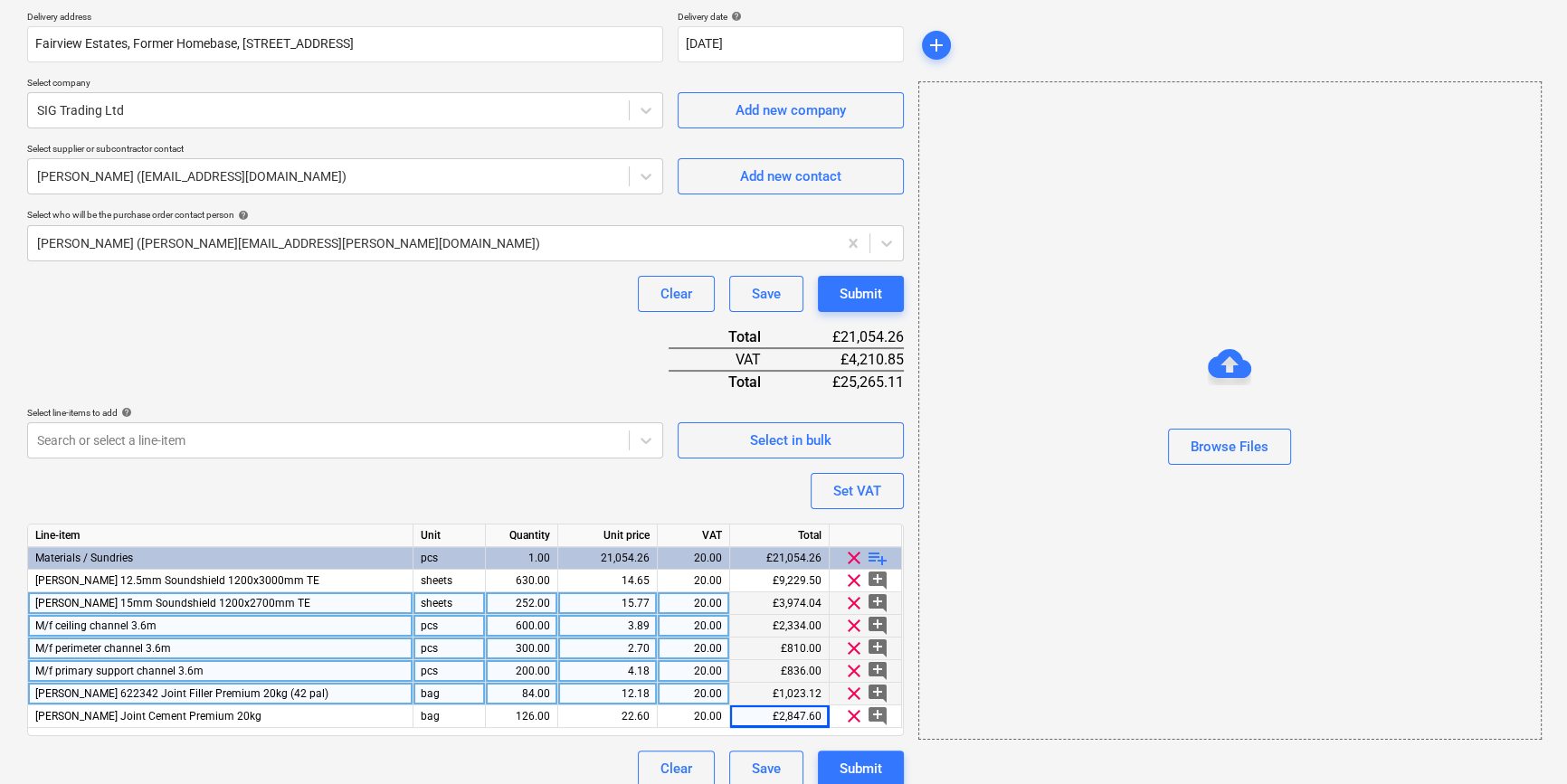 scroll, scrollTop: 344, scrollLeft: 0, axis: vertical 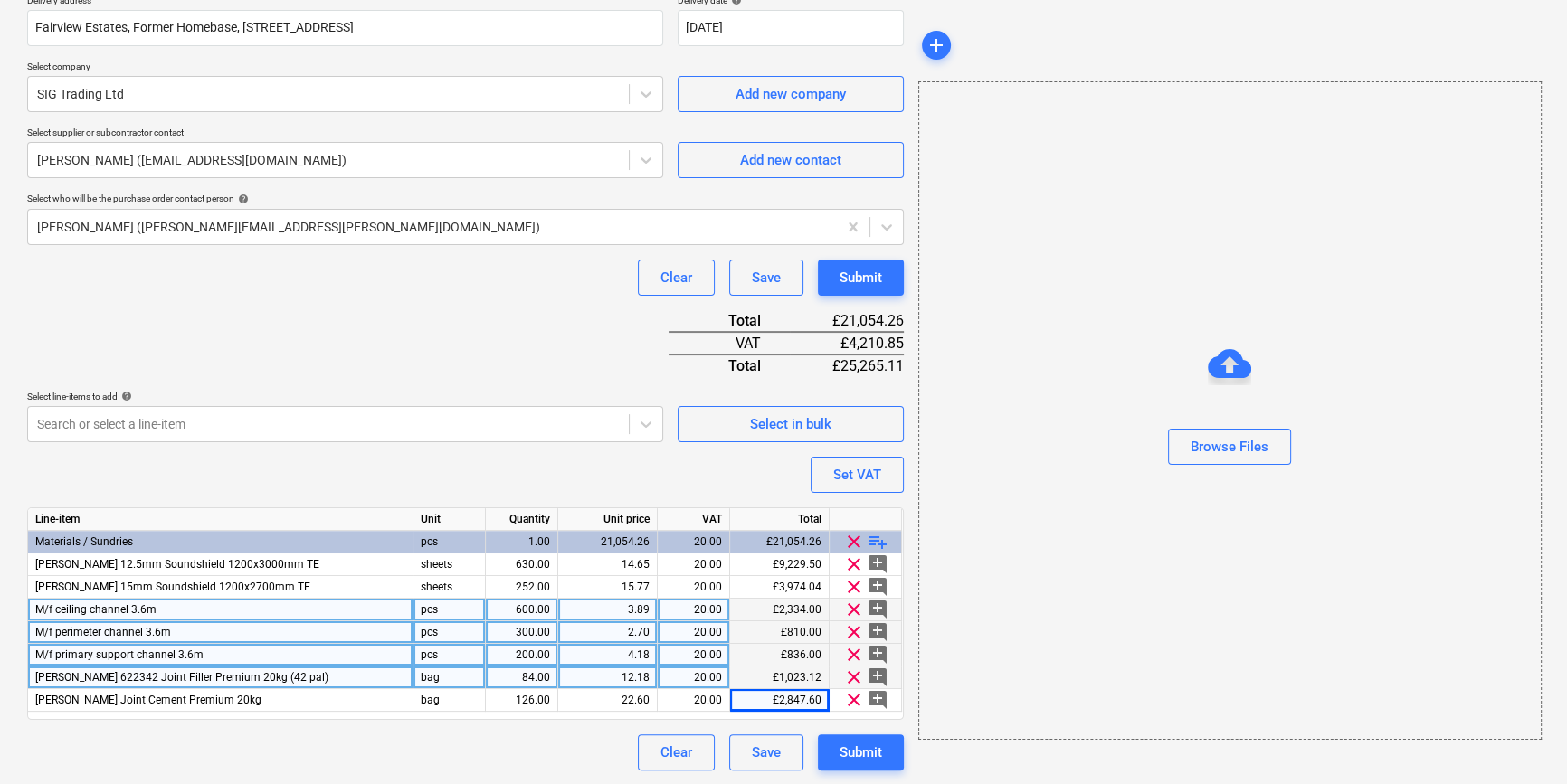 click on "playlist_add" at bounding box center [878, 542] 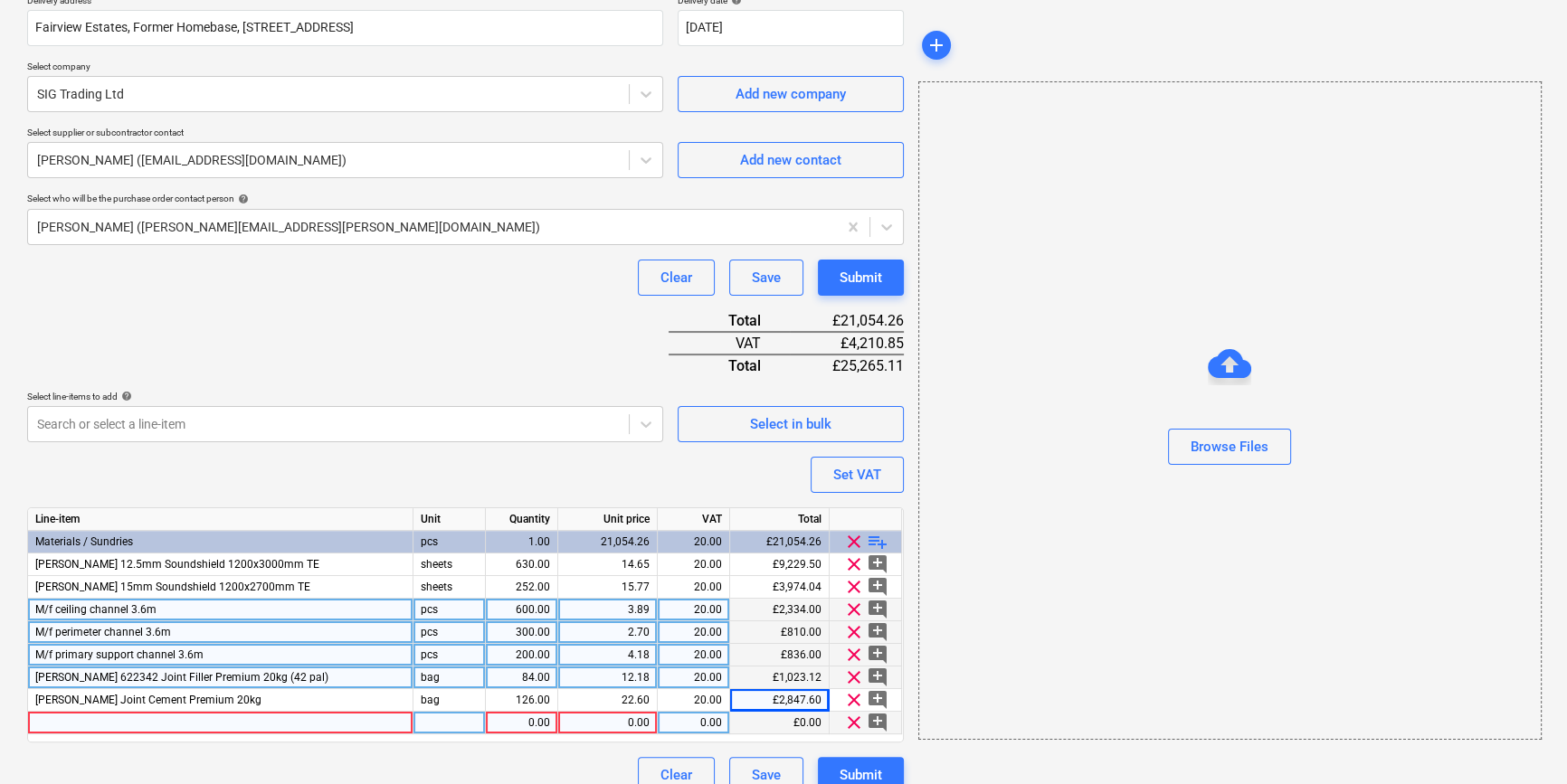 click at bounding box center (221, 723) 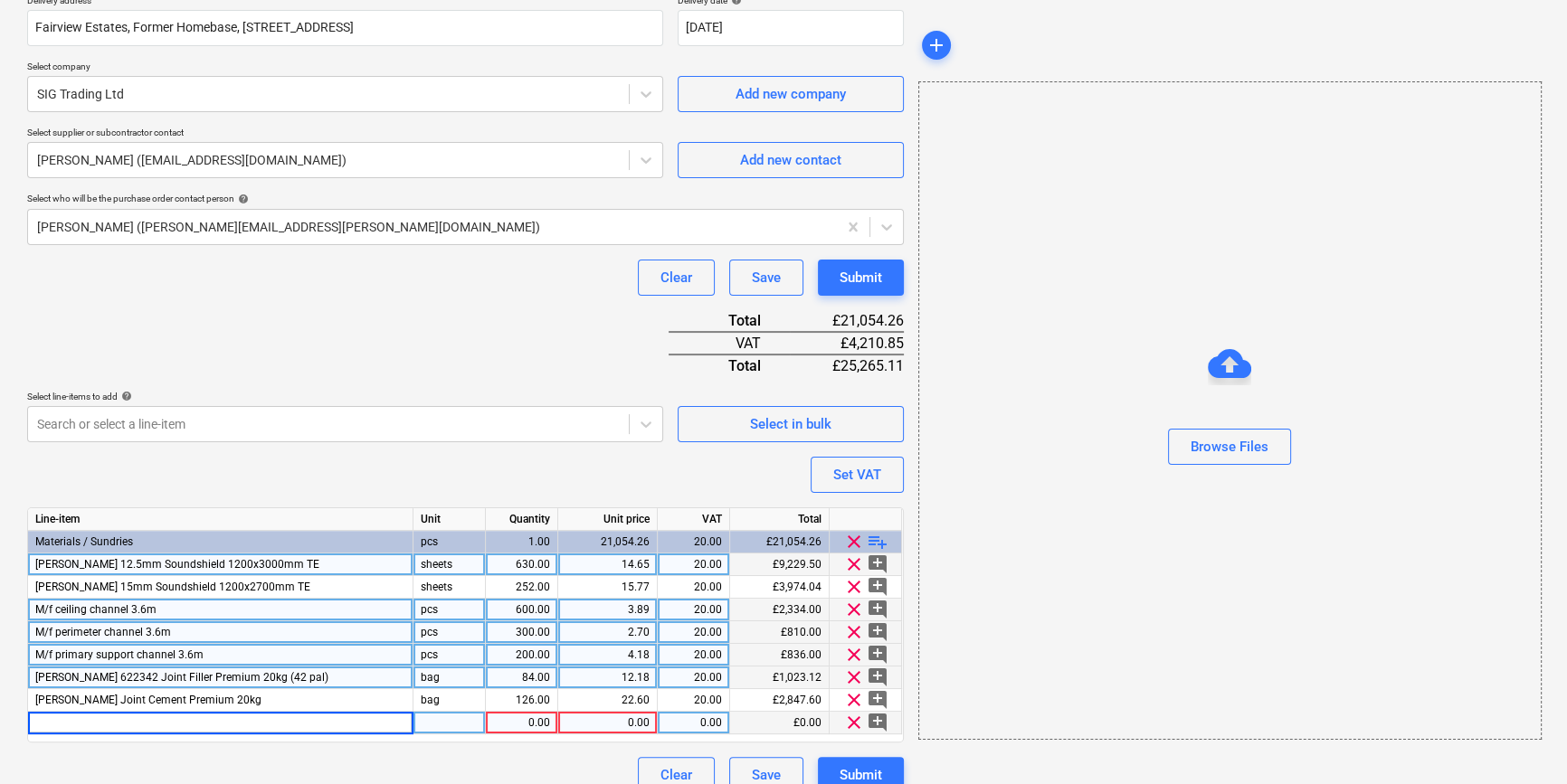type on "[PERSON_NAME] 25mm drywall screws self tapping collated" 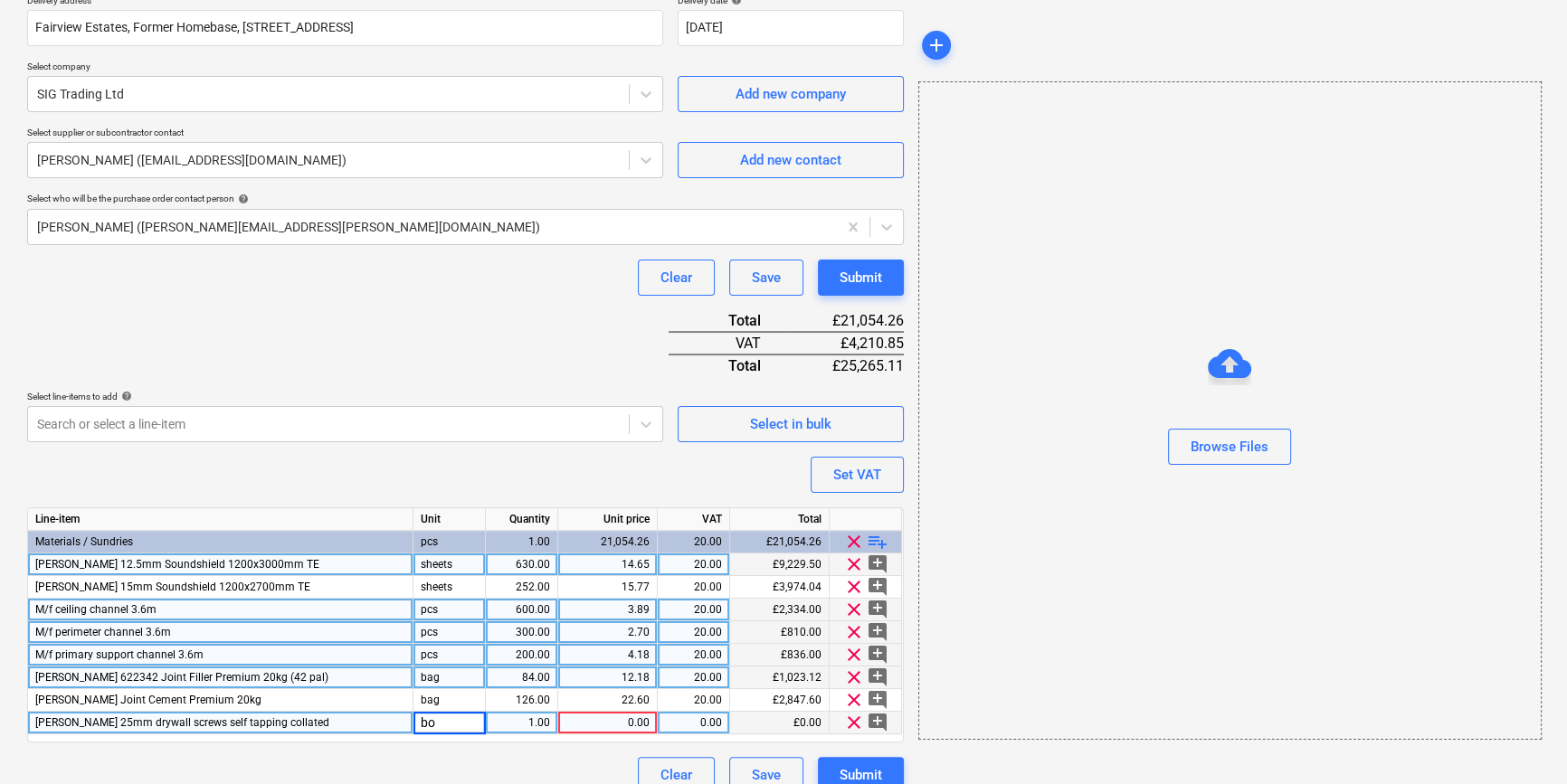 type on "box" 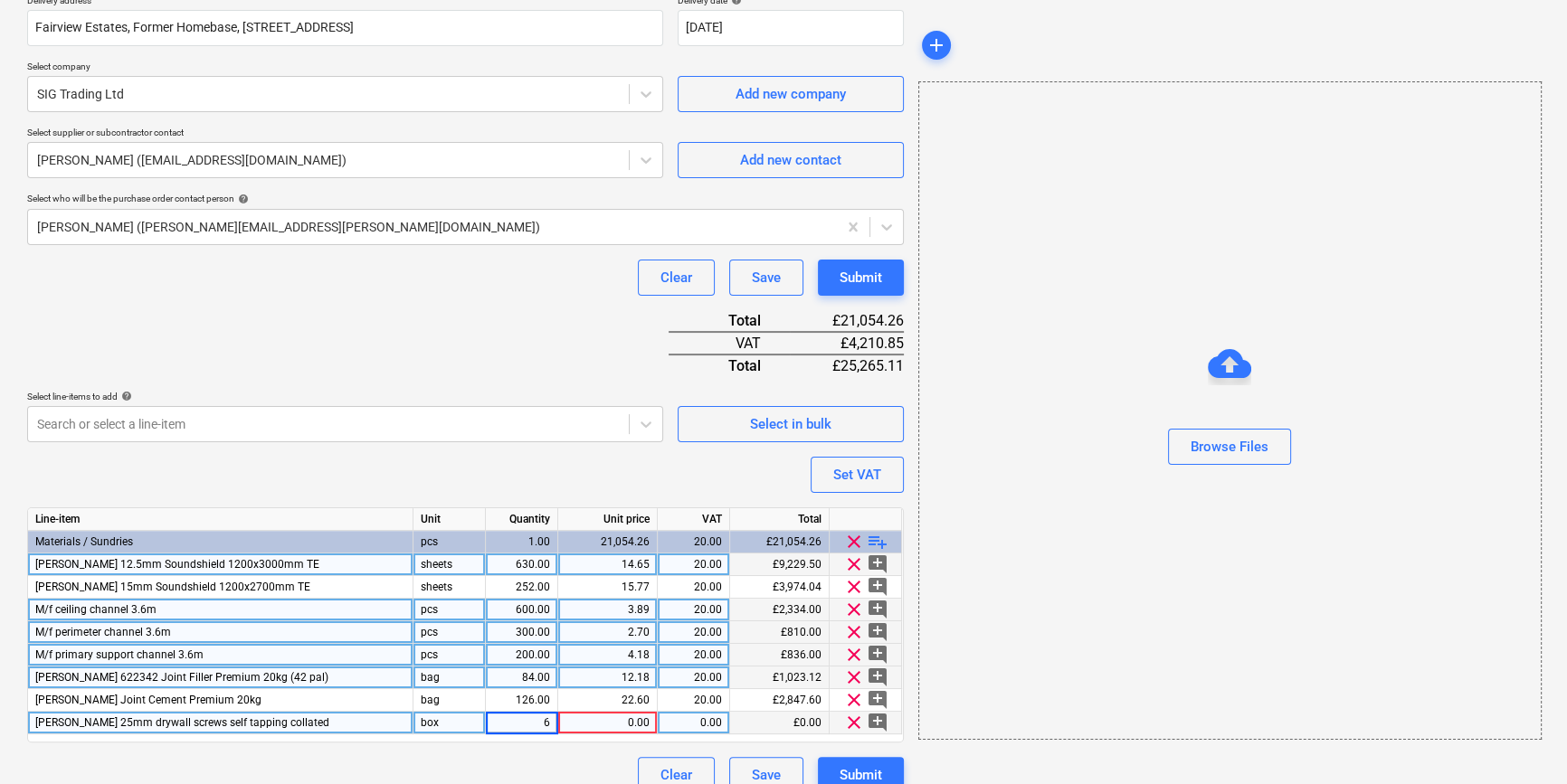 type on "60" 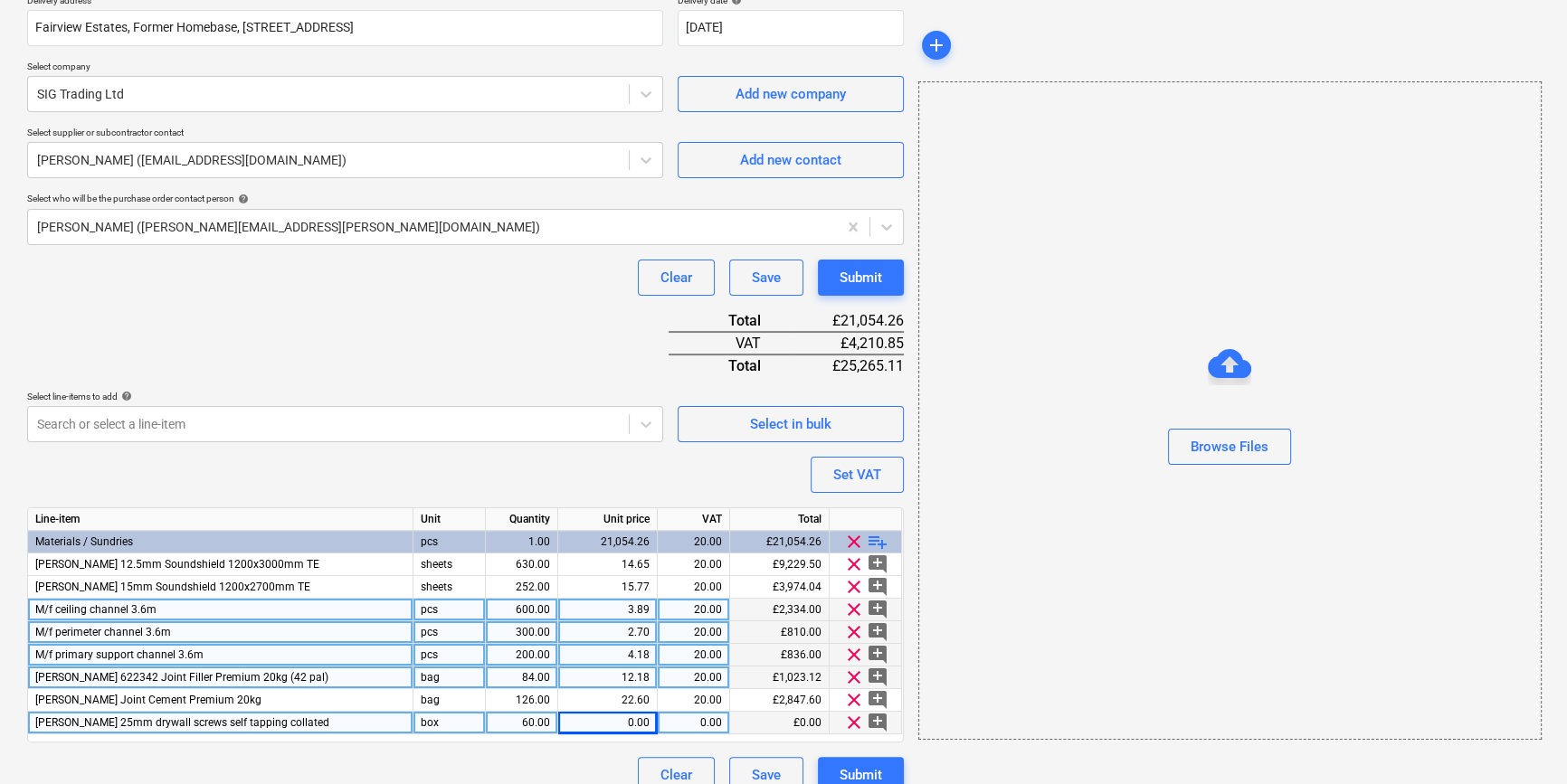 click on "0.00" at bounding box center [607, 723] 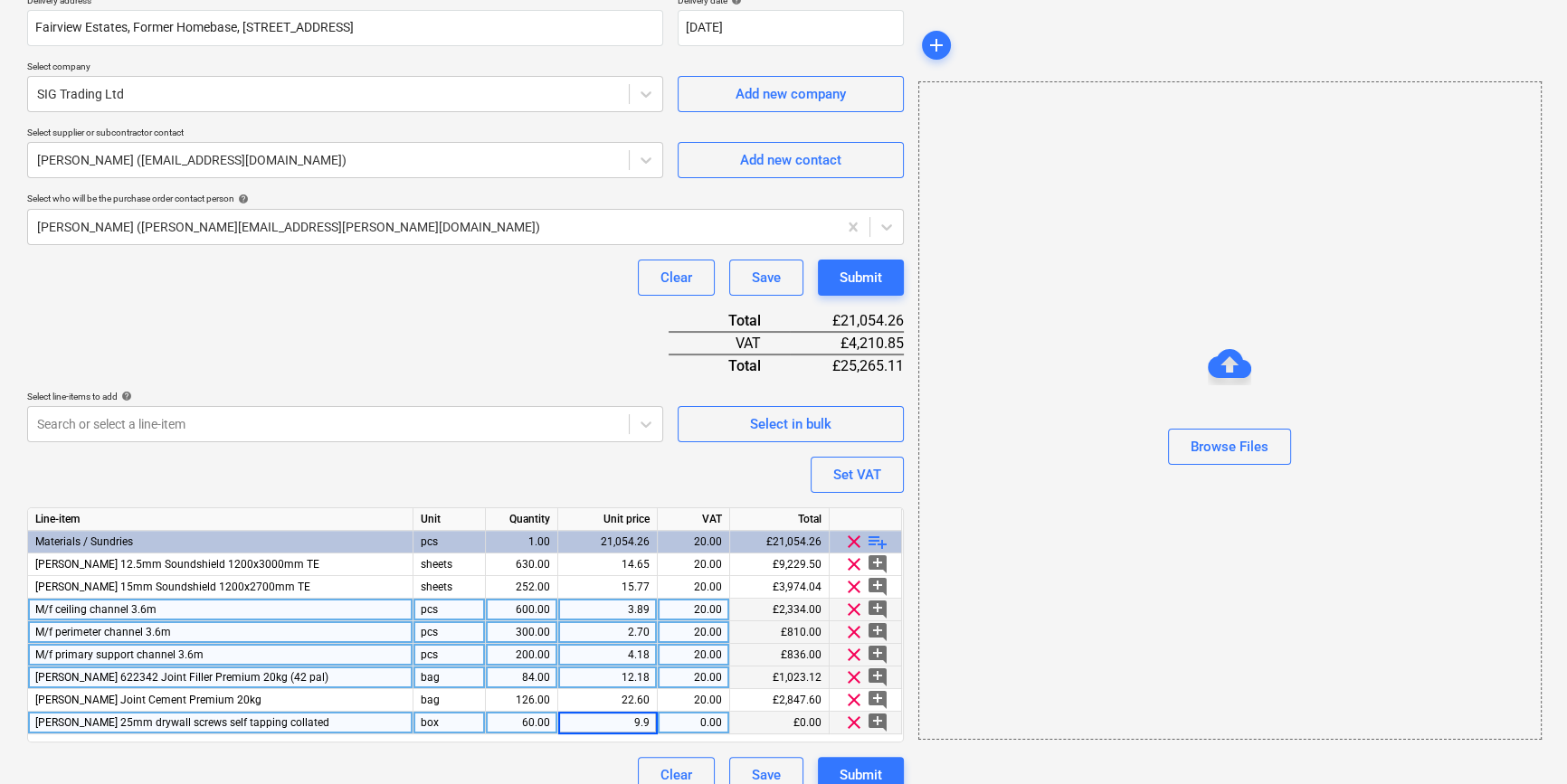 type on "9.99" 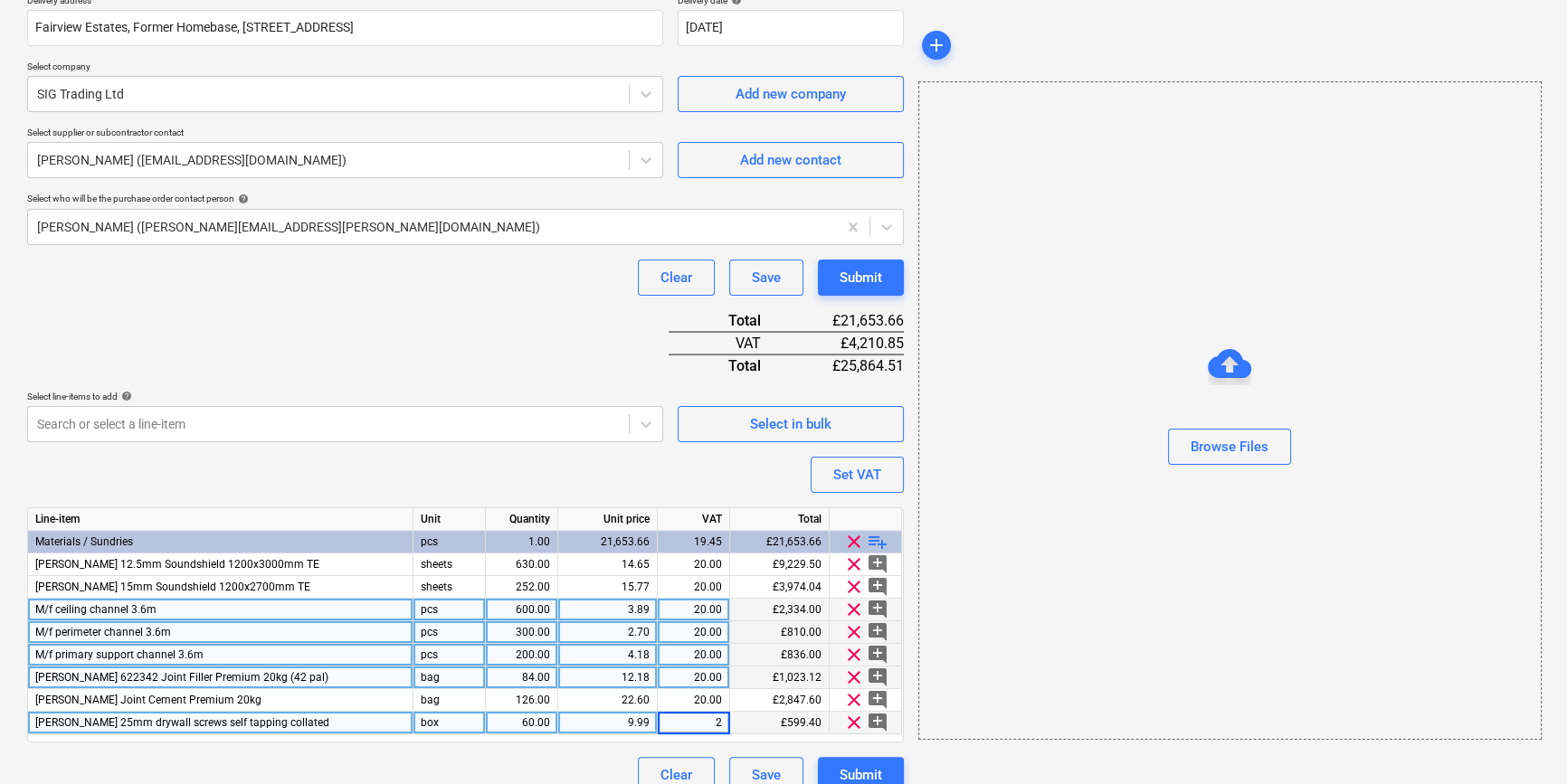 type on "20" 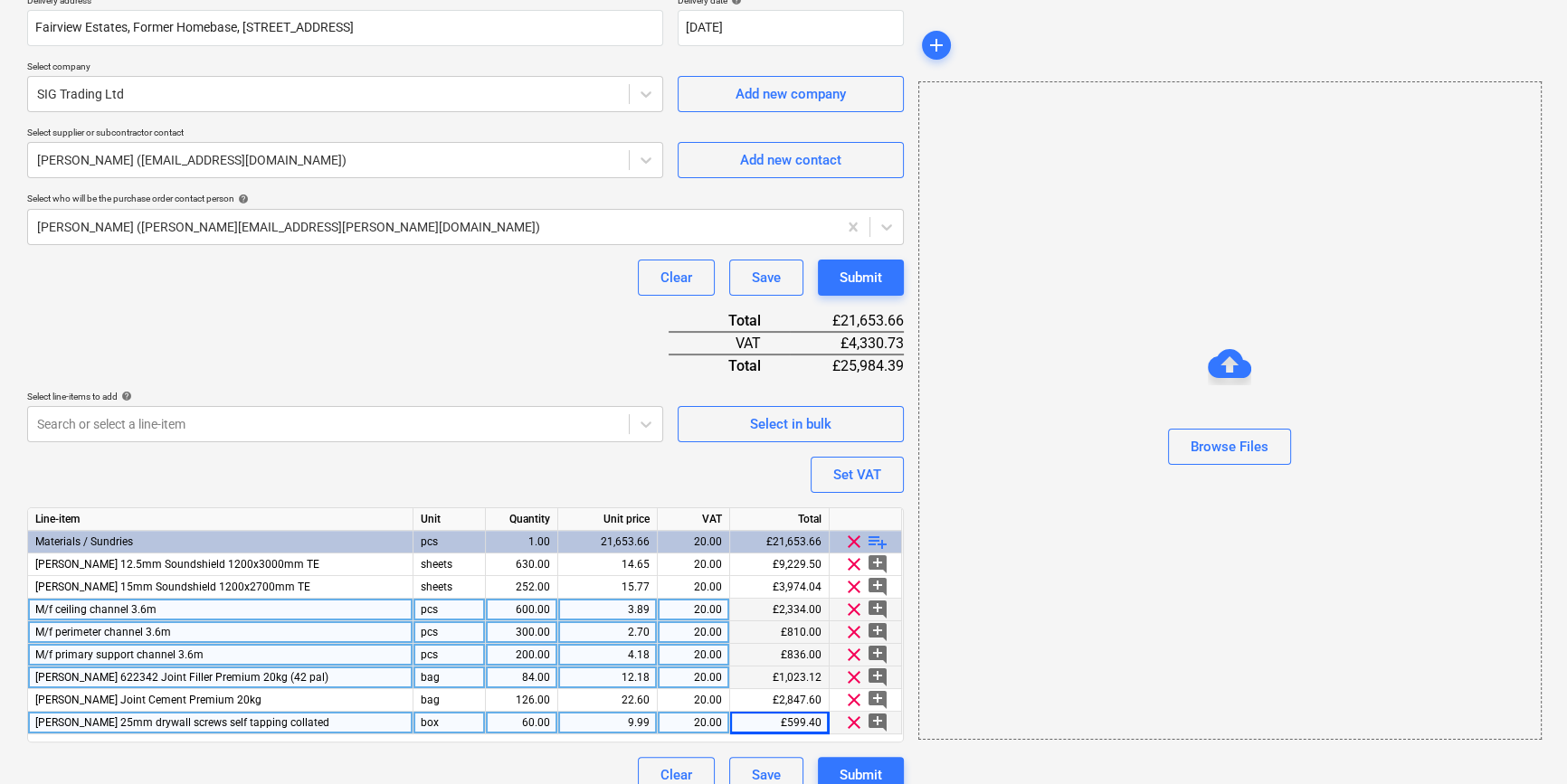 click on "playlist_add" at bounding box center [878, 542] 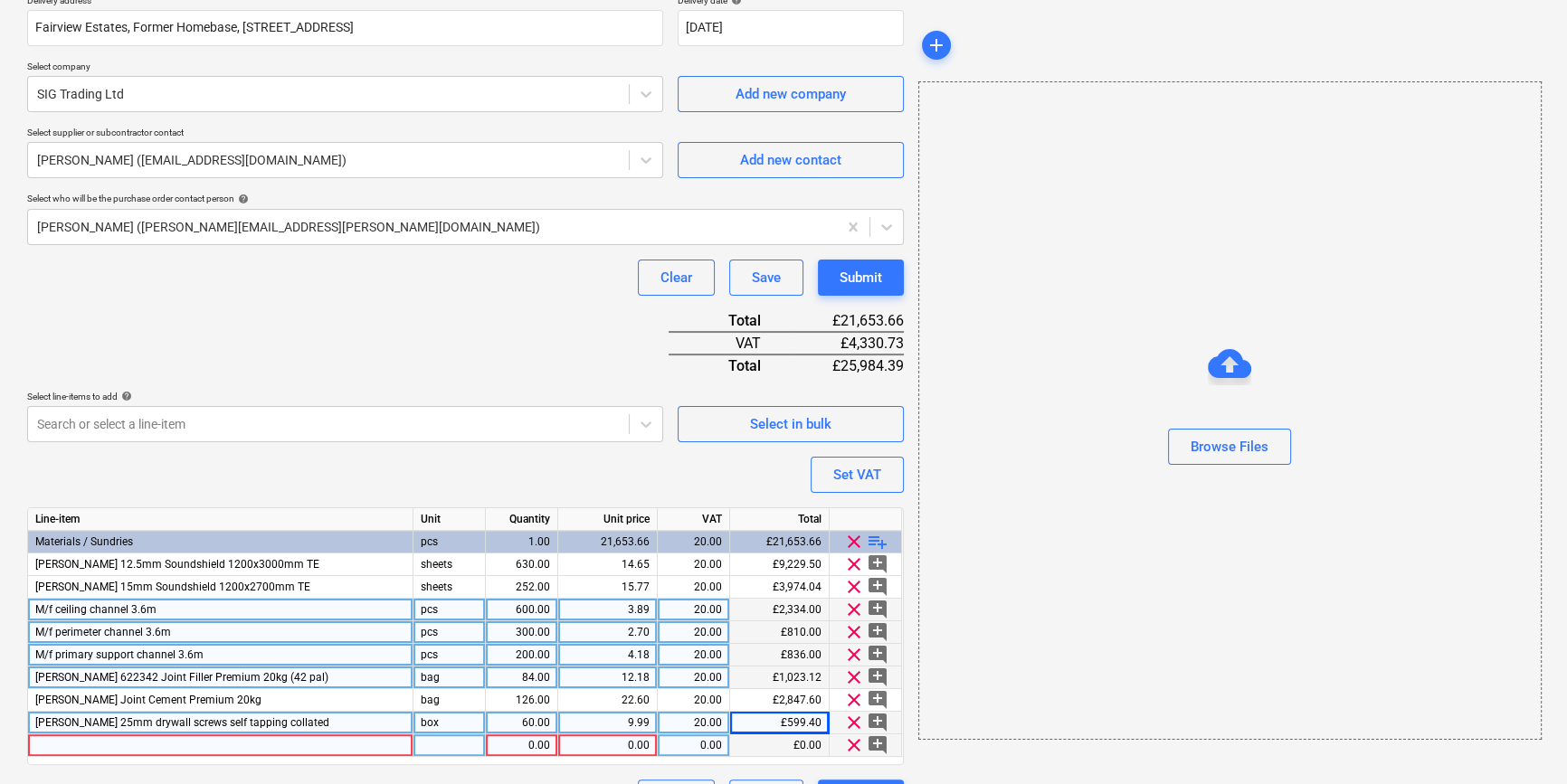 click at bounding box center [221, 745] 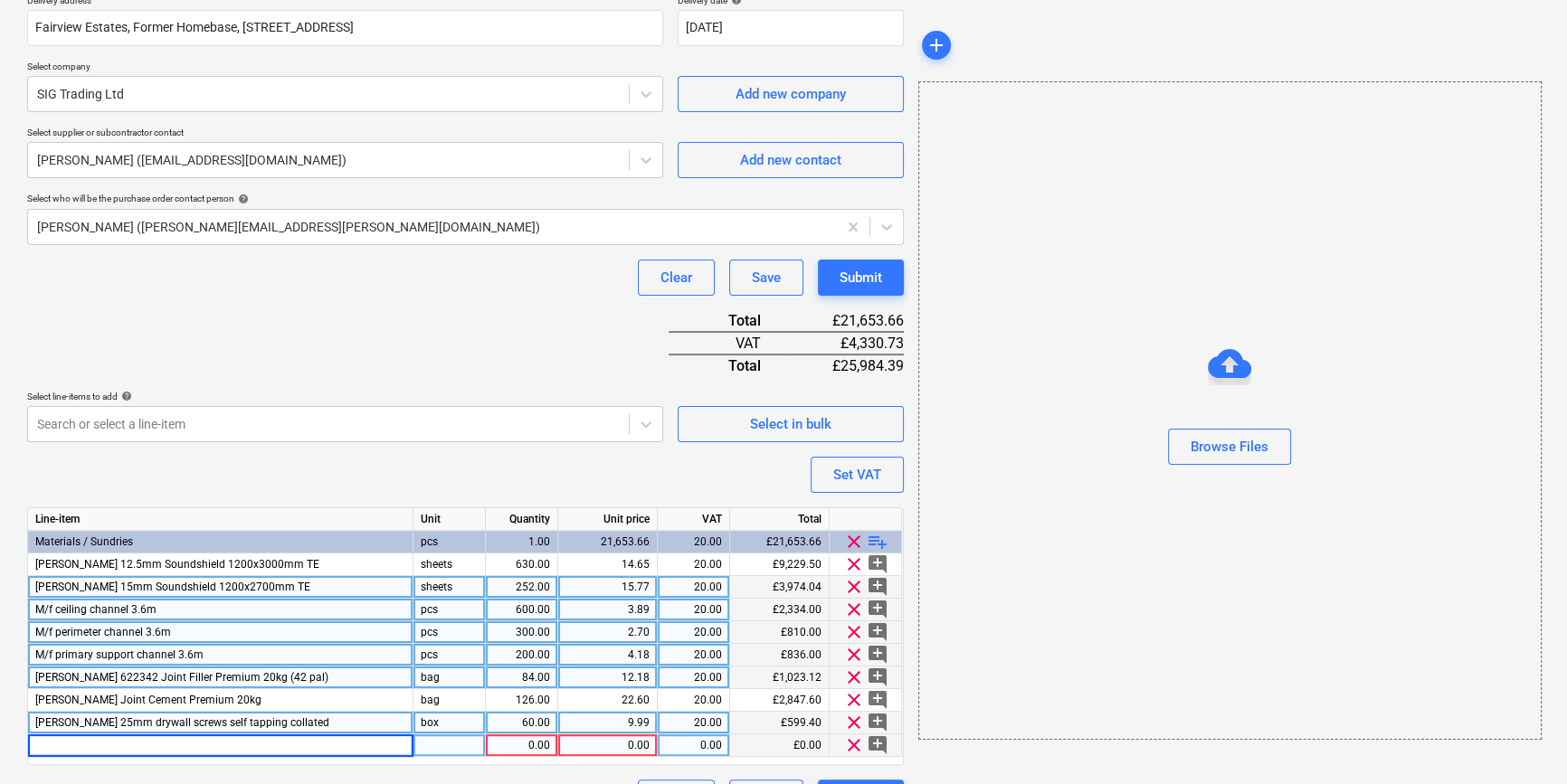 type on "[PERSON_NAME] Acoustic roll 75mm 17.4m²" 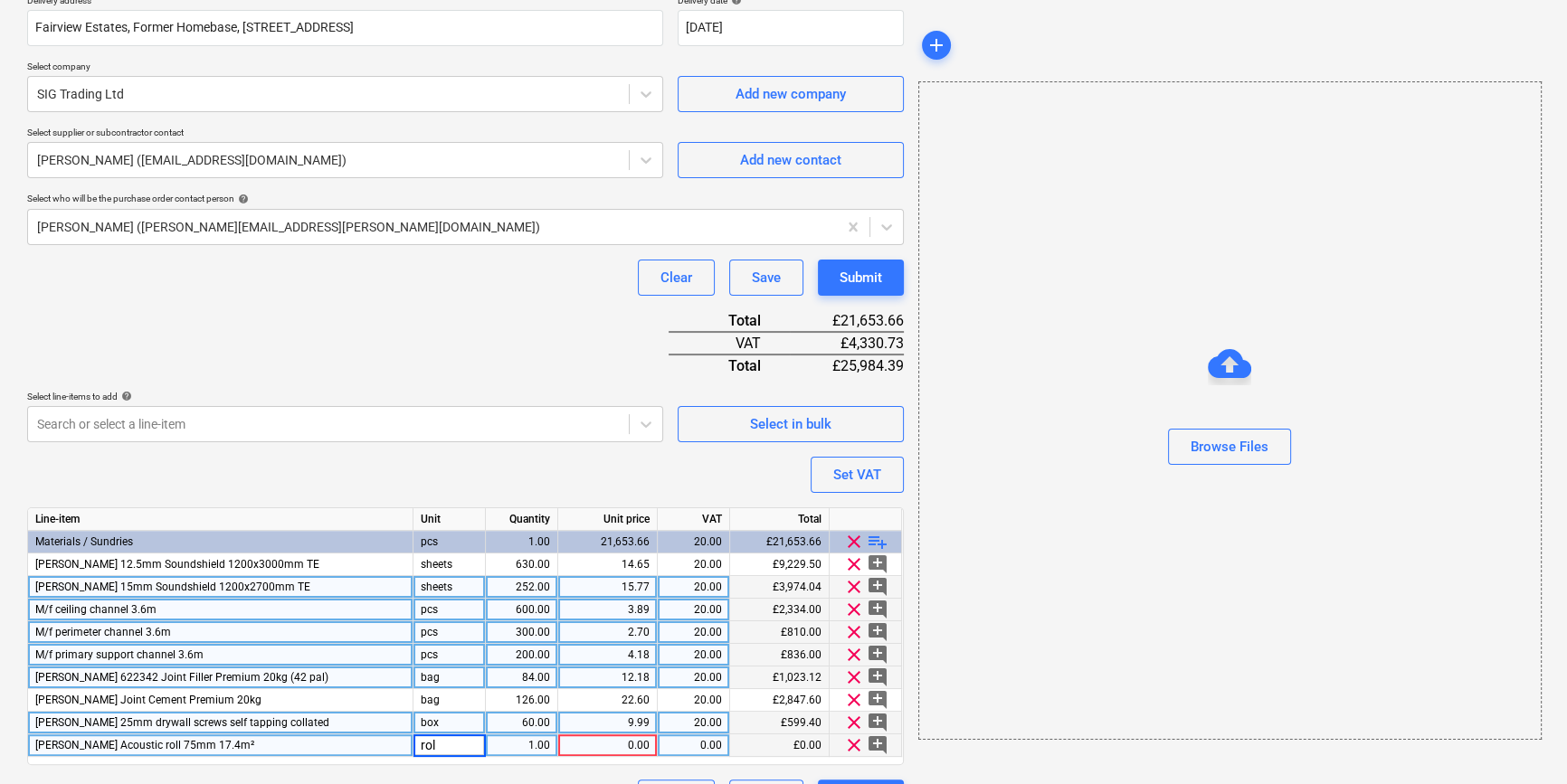type on "roll" 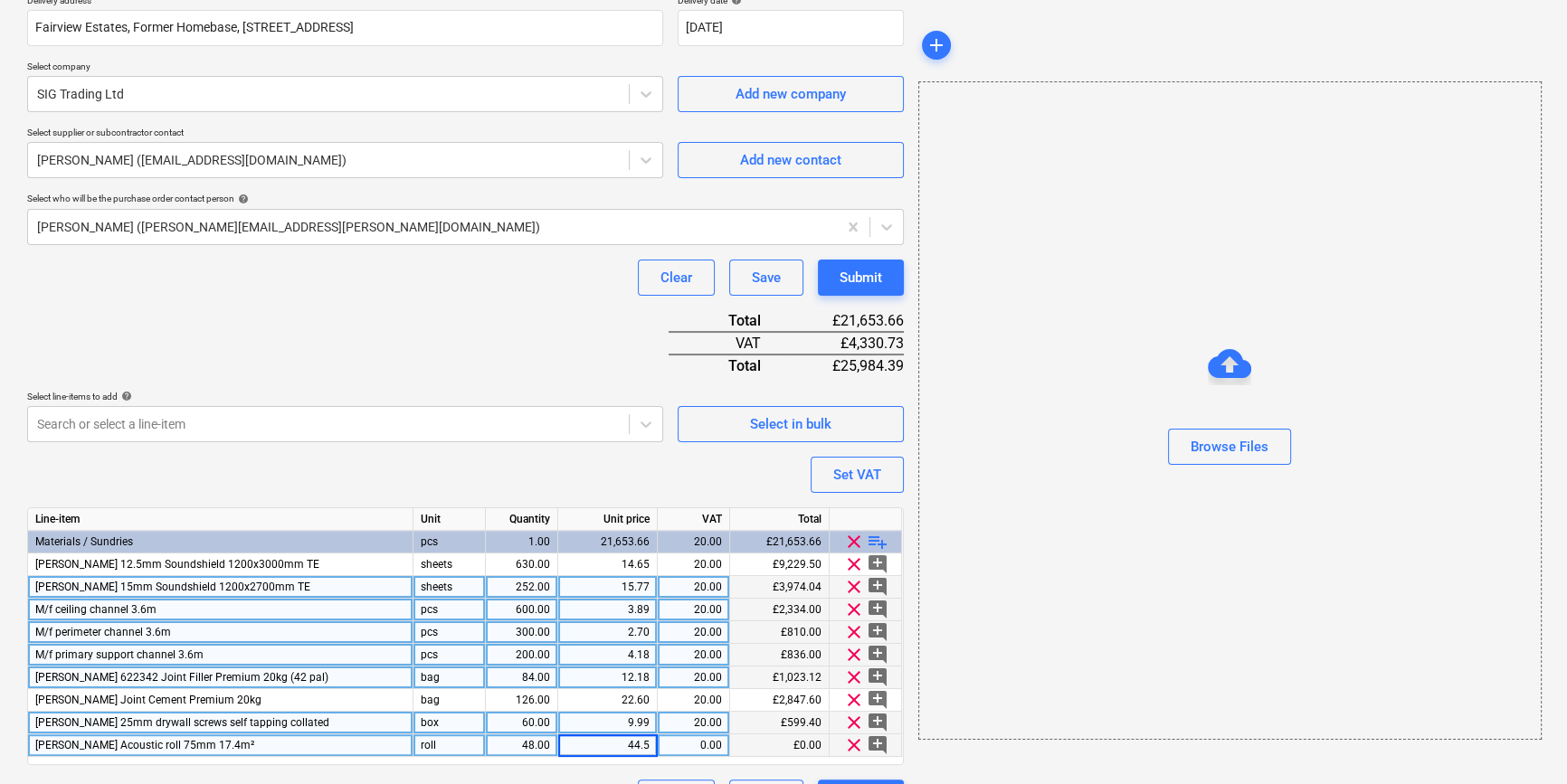 type on "44.54" 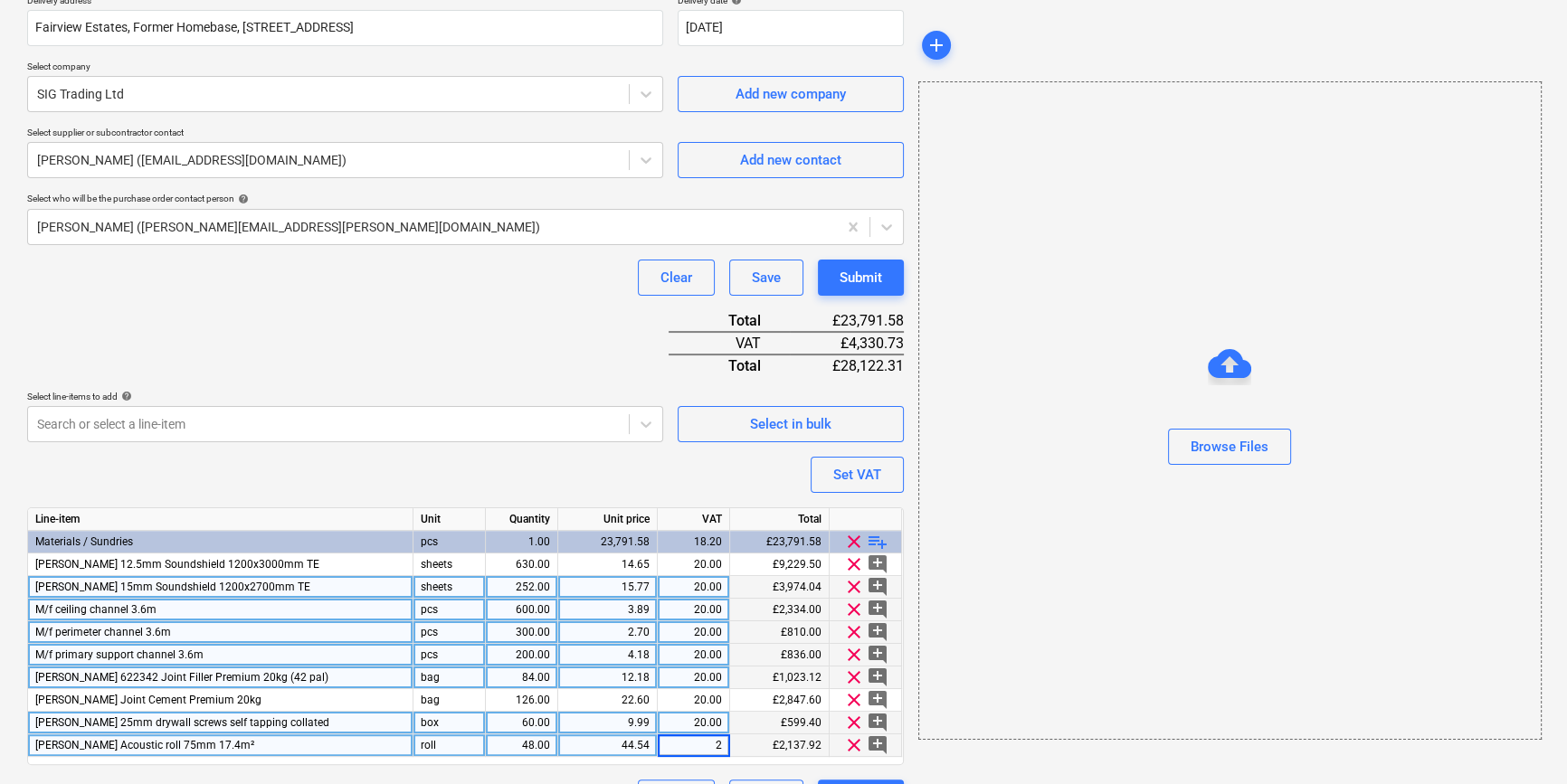 type on "20" 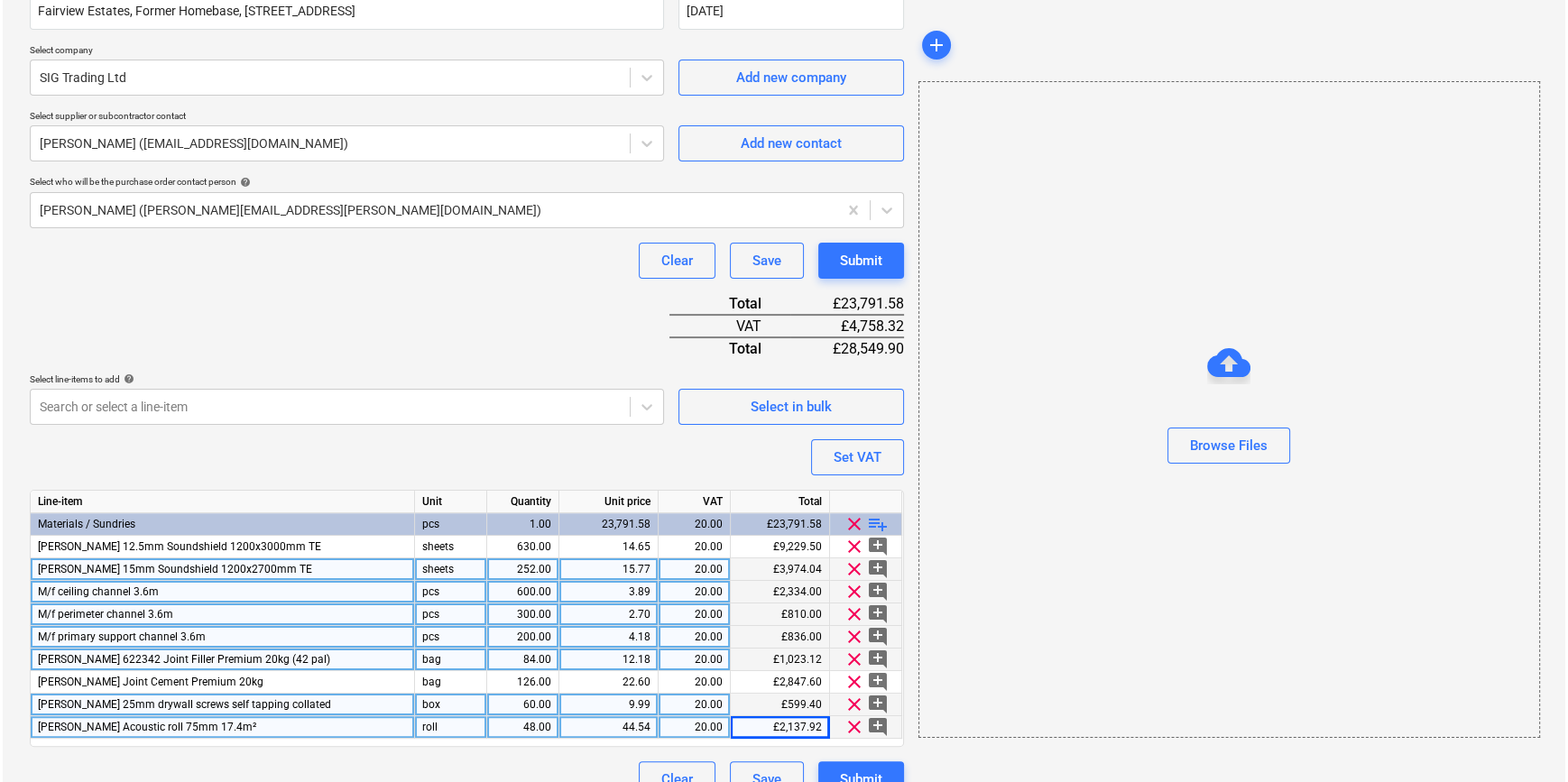 scroll, scrollTop: 388, scrollLeft: 0, axis: vertical 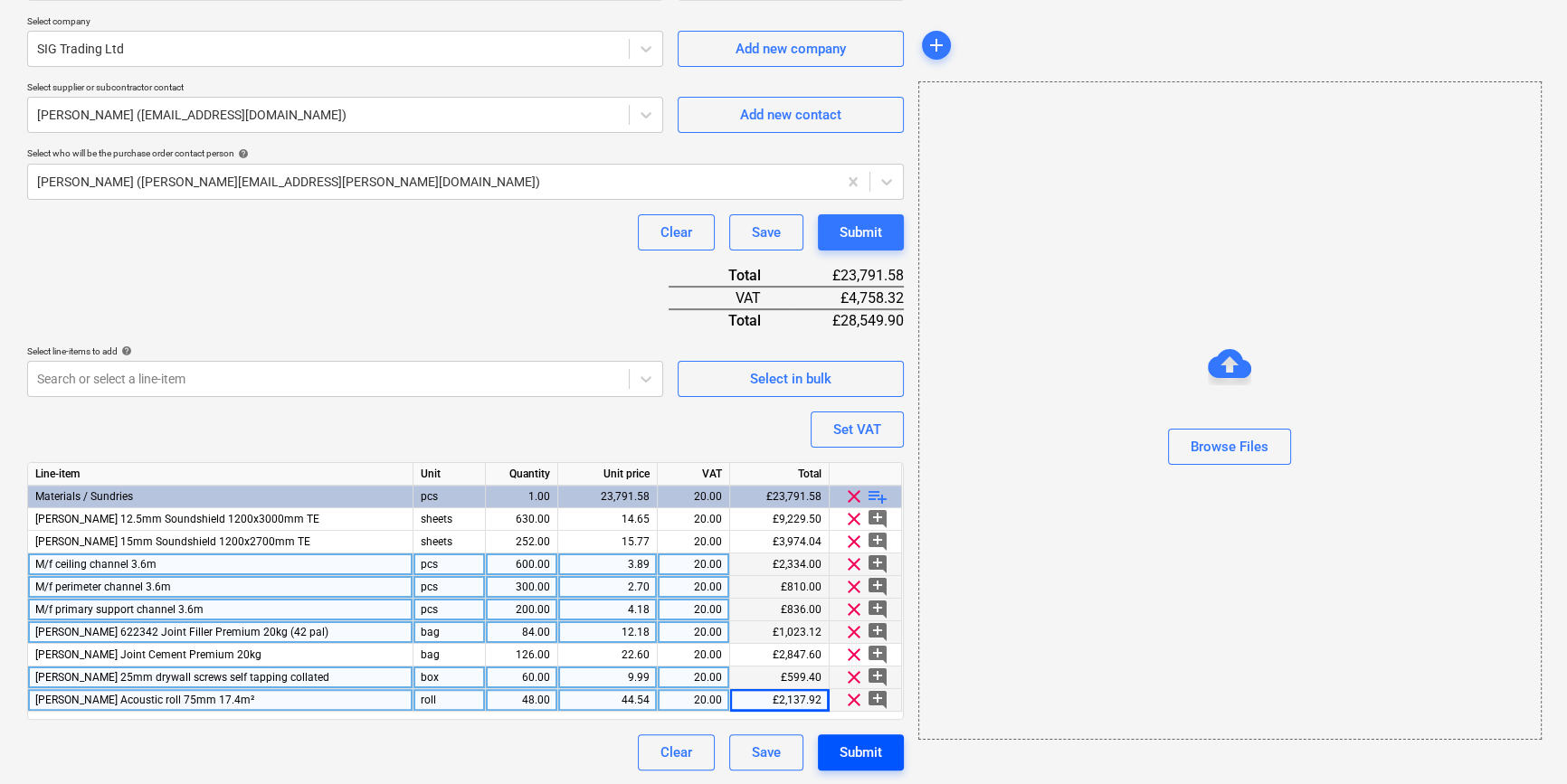click on "Submit" at bounding box center [860, 752] 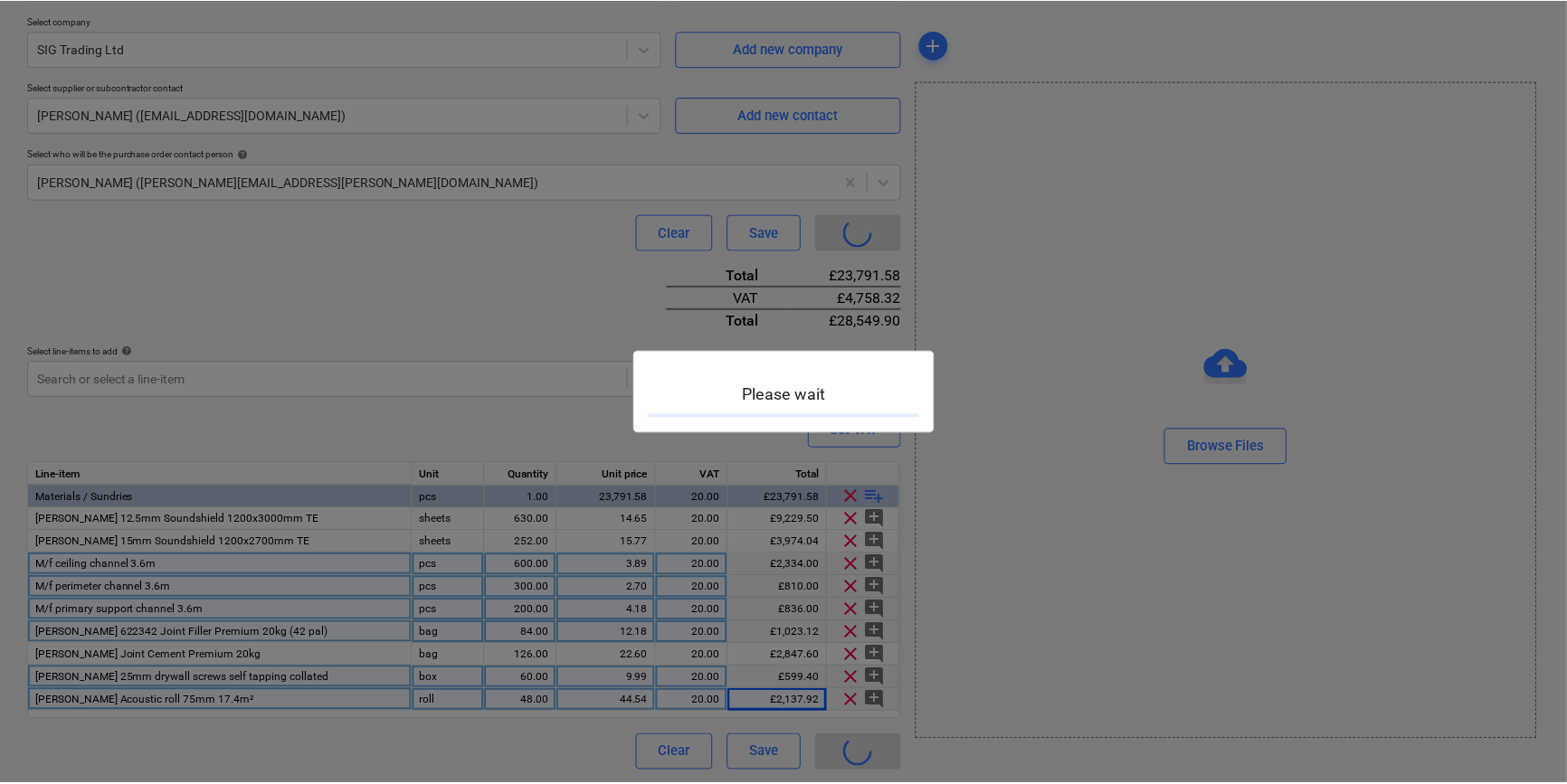 scroll, scrollTop: 0, scrollLeft: 0, axis: both 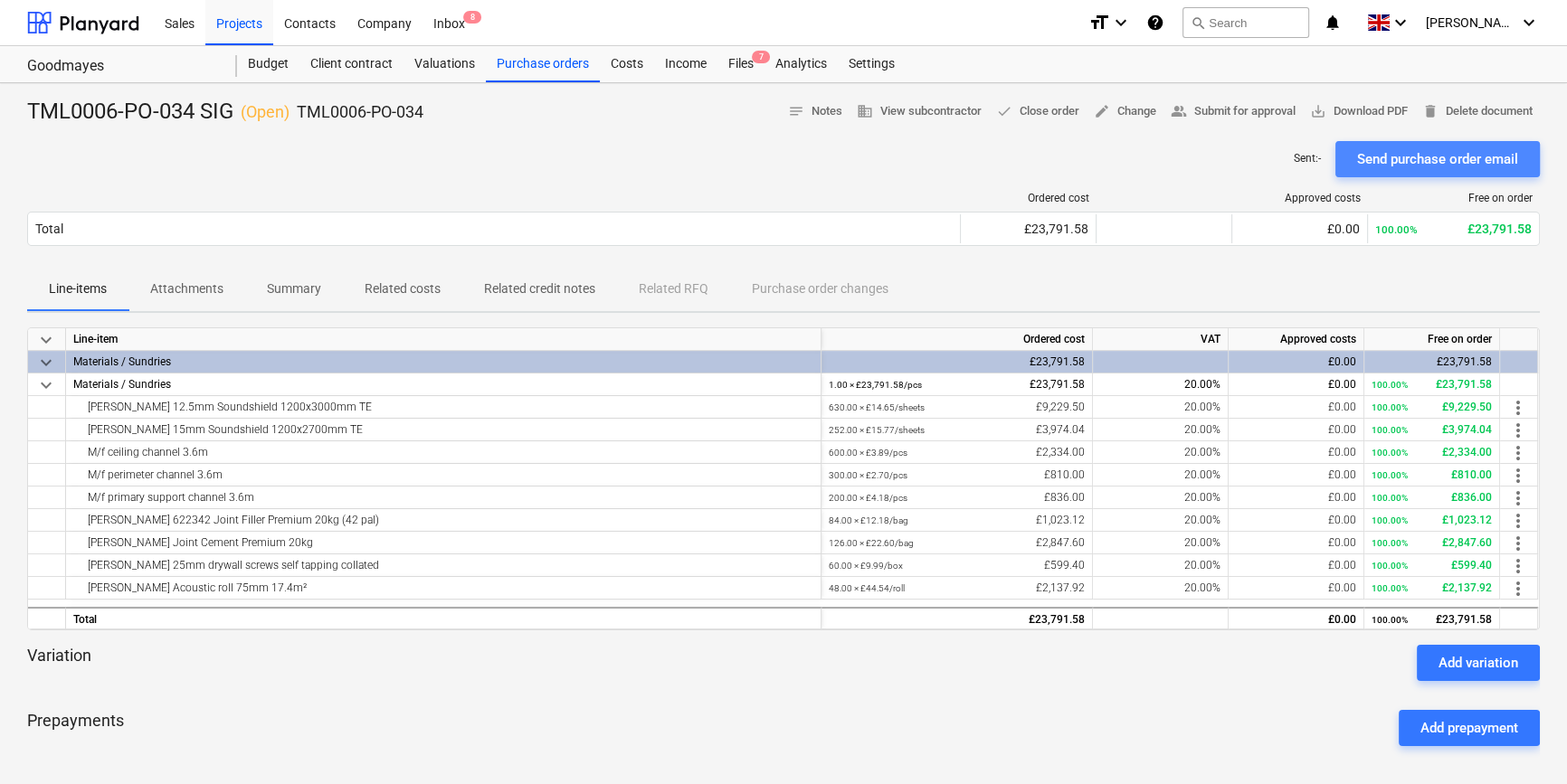 click on "Send purchase order email" at bounding box center [1438, 159] 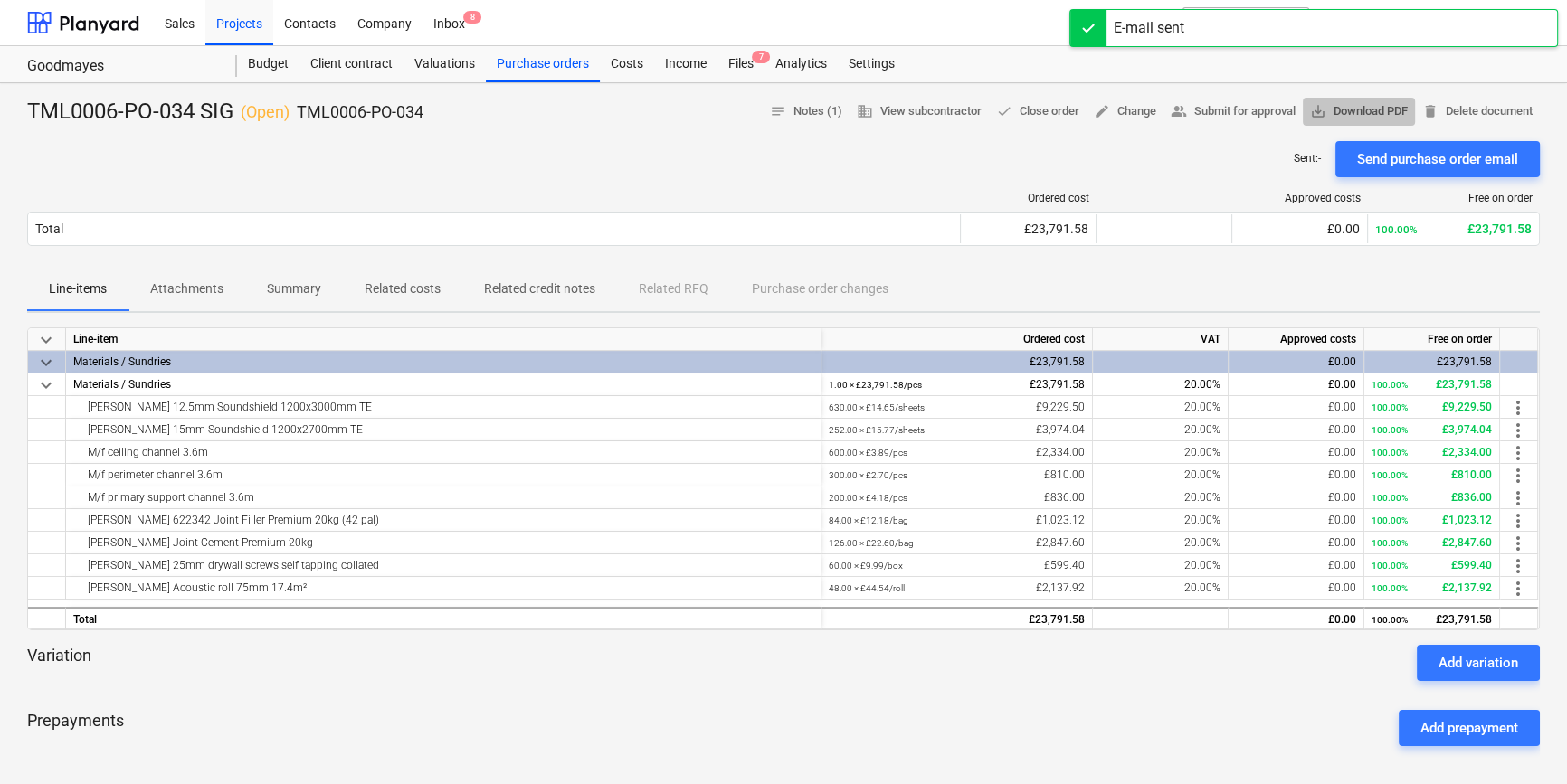 click on "save_alt Download PDF" at bounding box center [1359, 111] 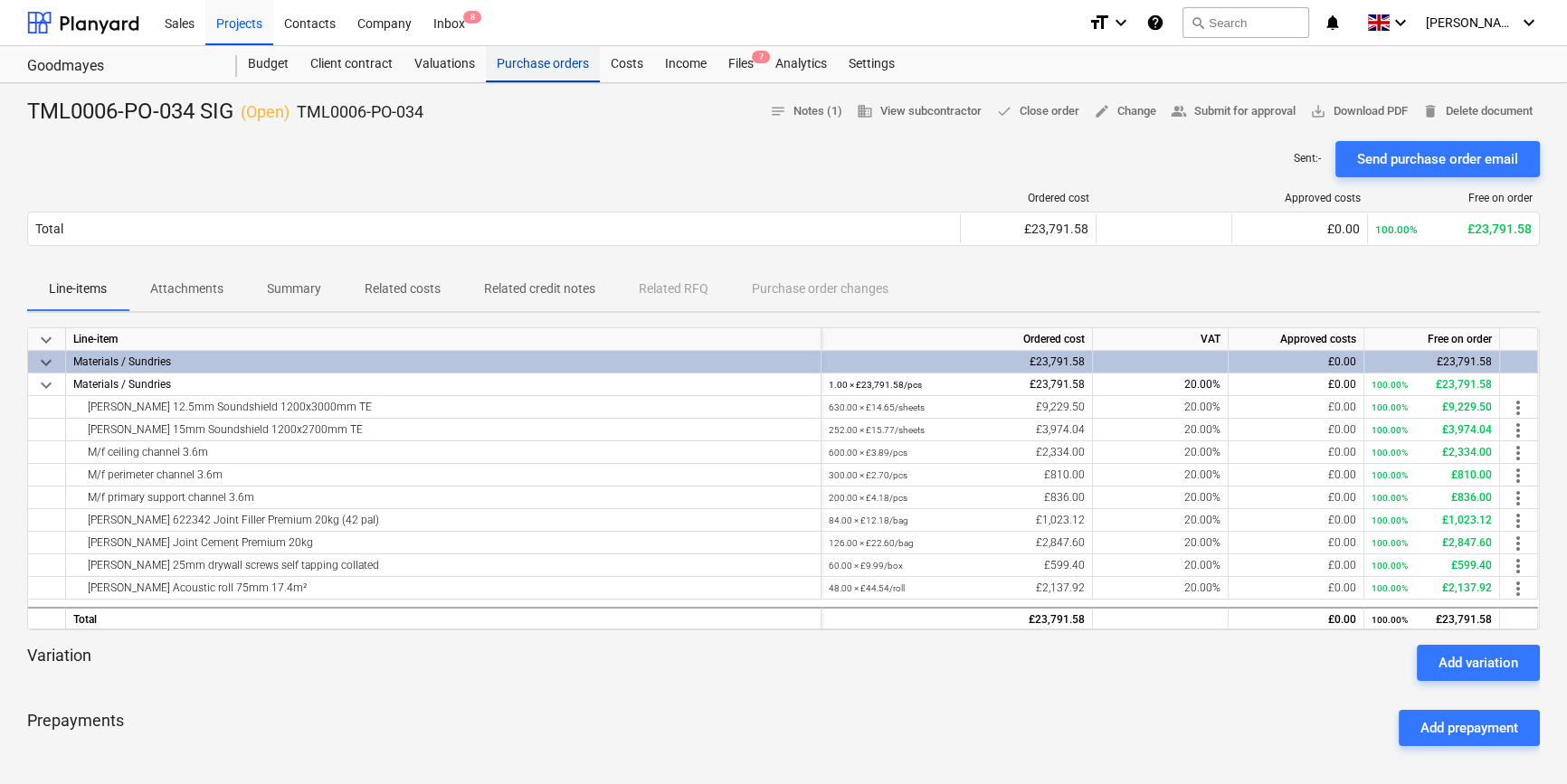 click on "Purchase orders" at bounding box center (543, 64) 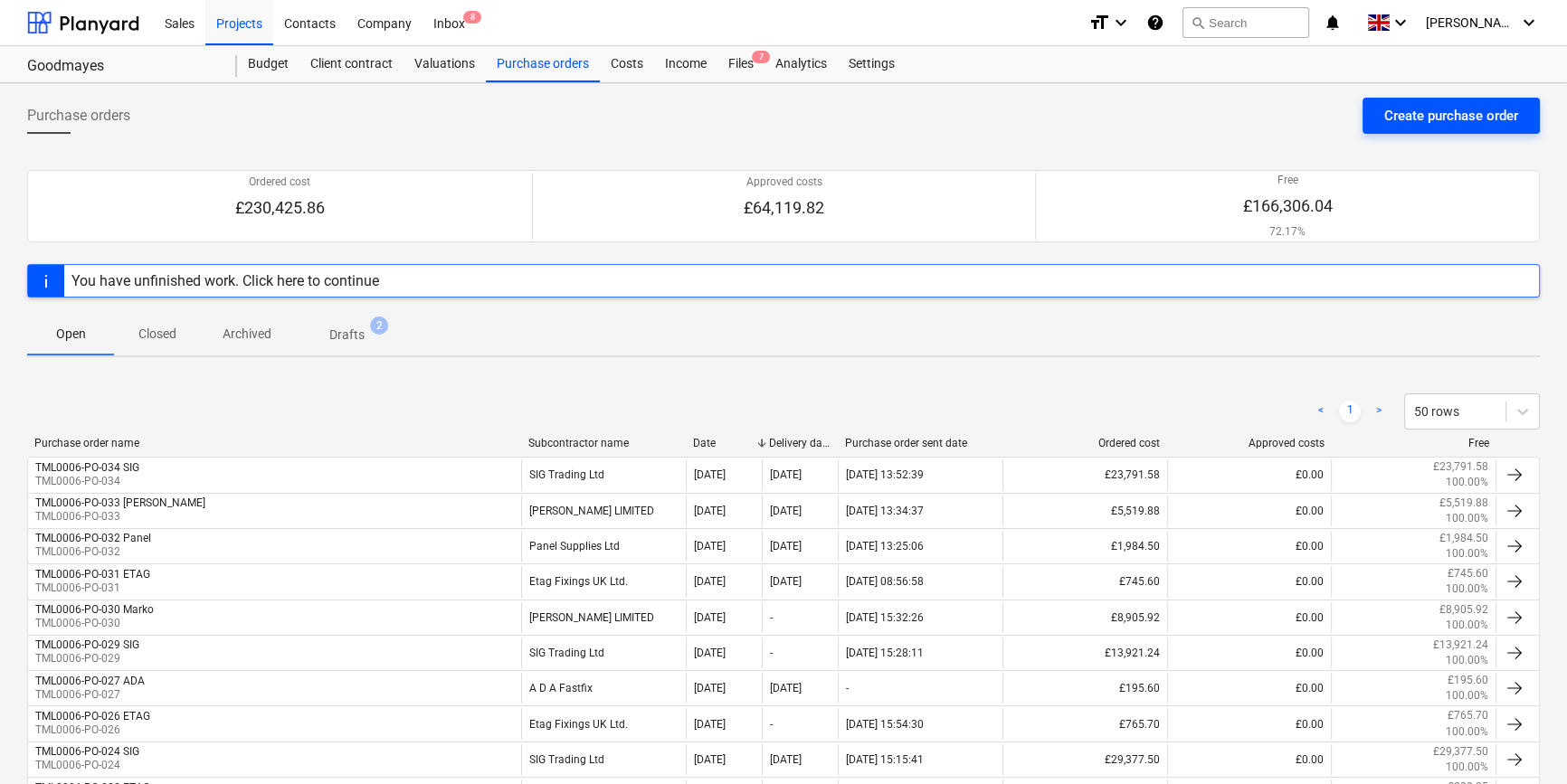 click on "Create purchase order" at bounding box center [1451, 116] 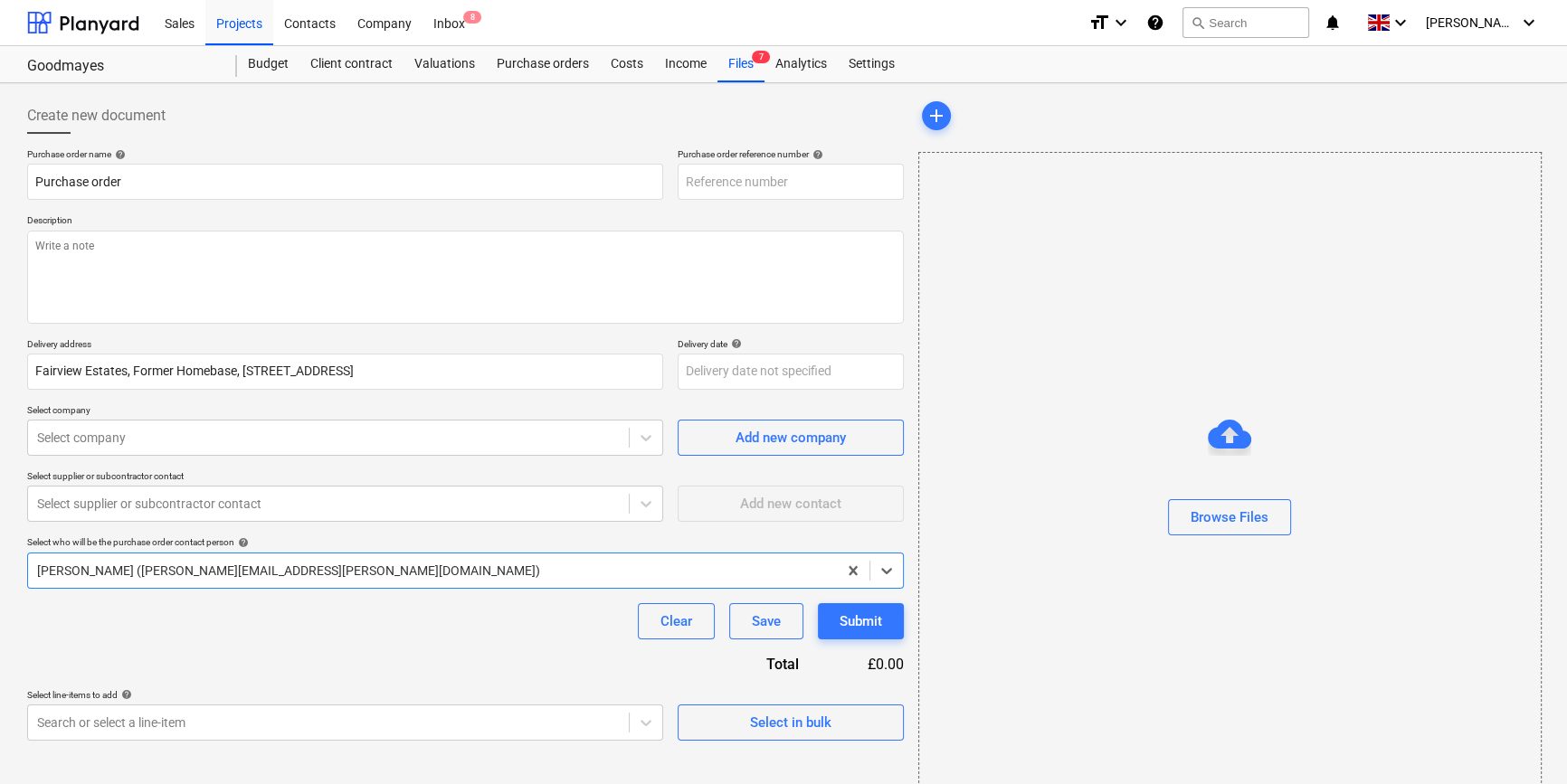 type on "TML0006-PO-035" 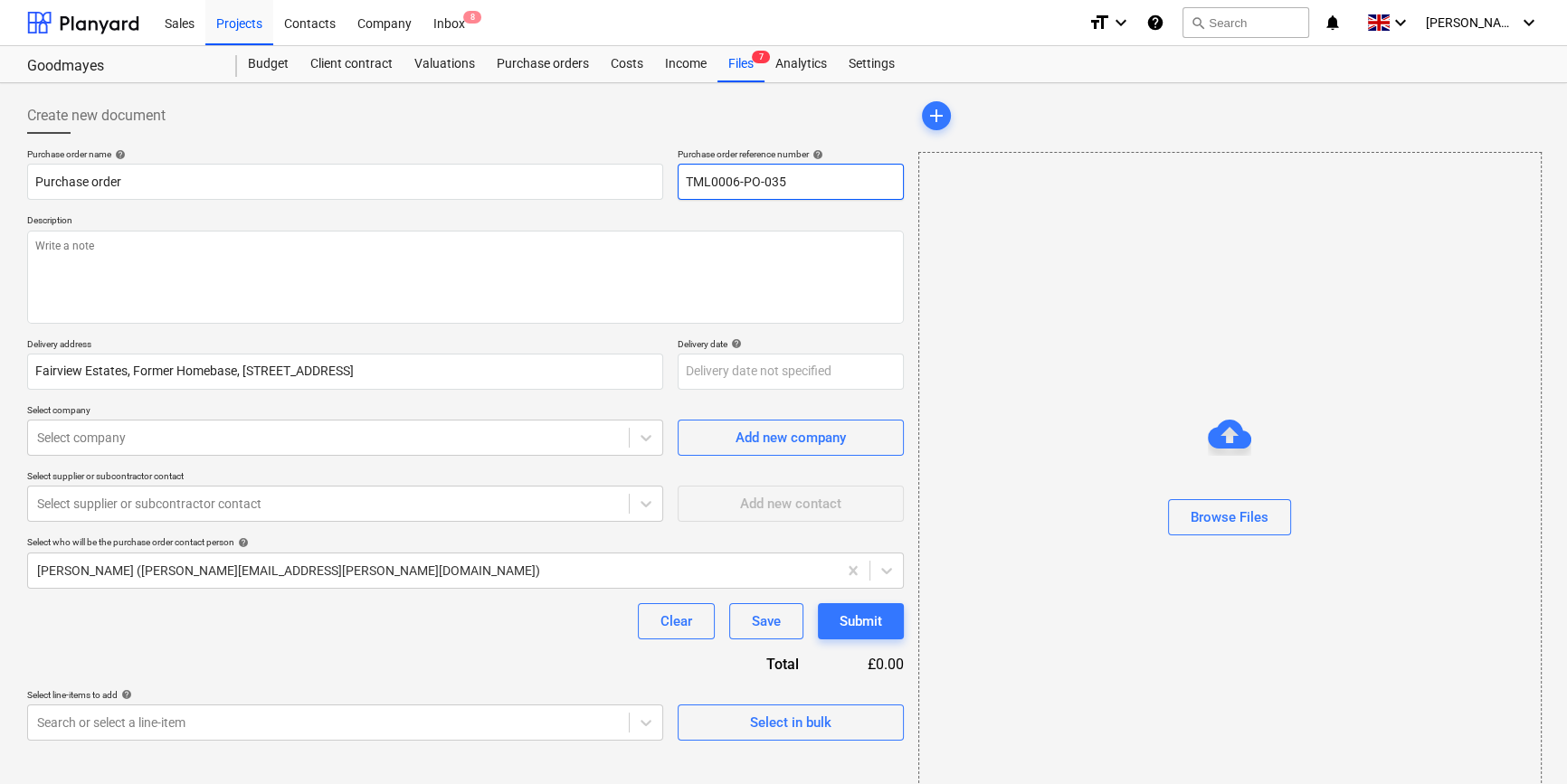 drag, startPoint x: 785, startPoint y: 181, endPoint x: 681, endPoint y: 184, distance: 104.04326 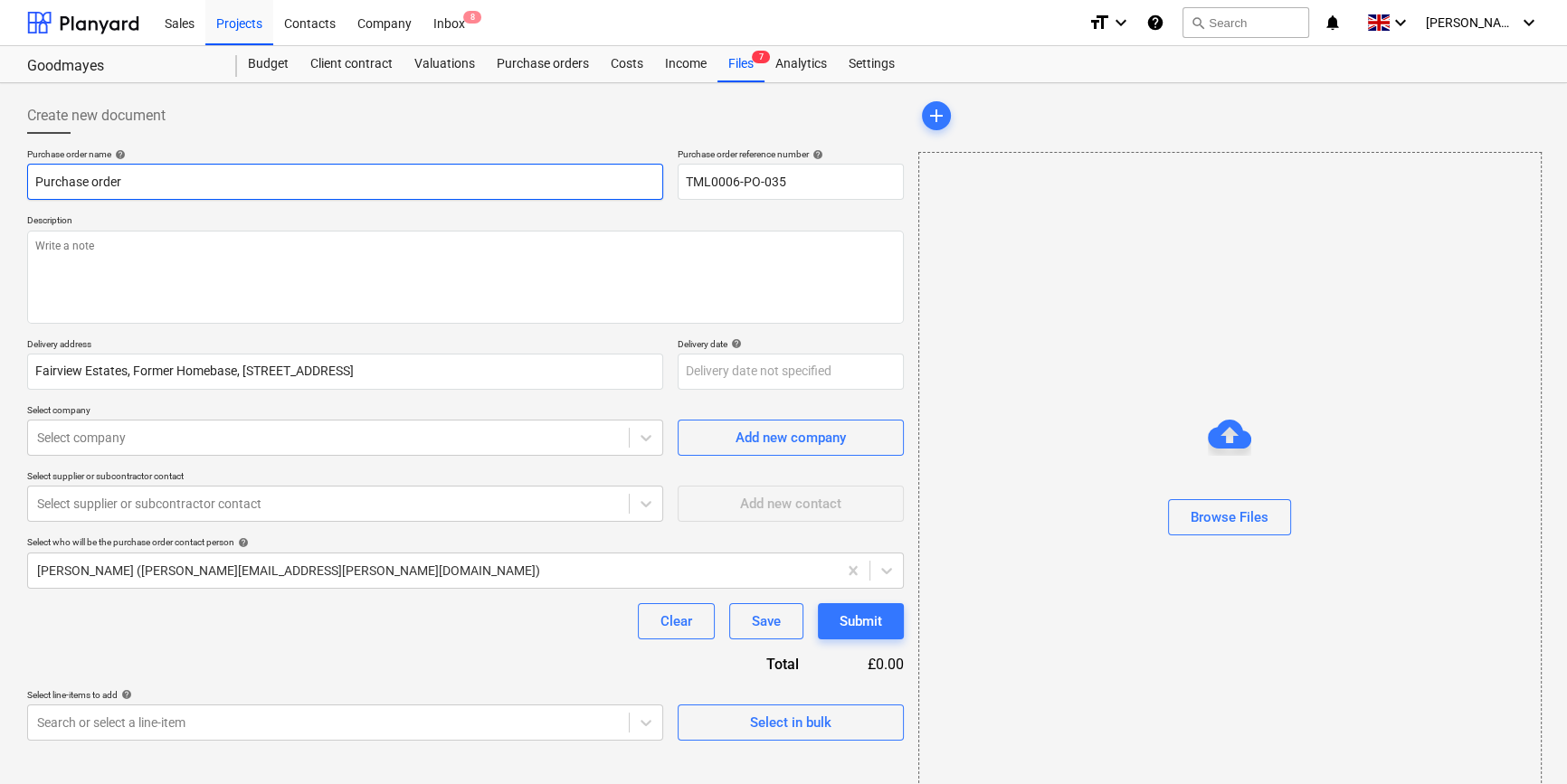 paste on "TML0006-PO-035" 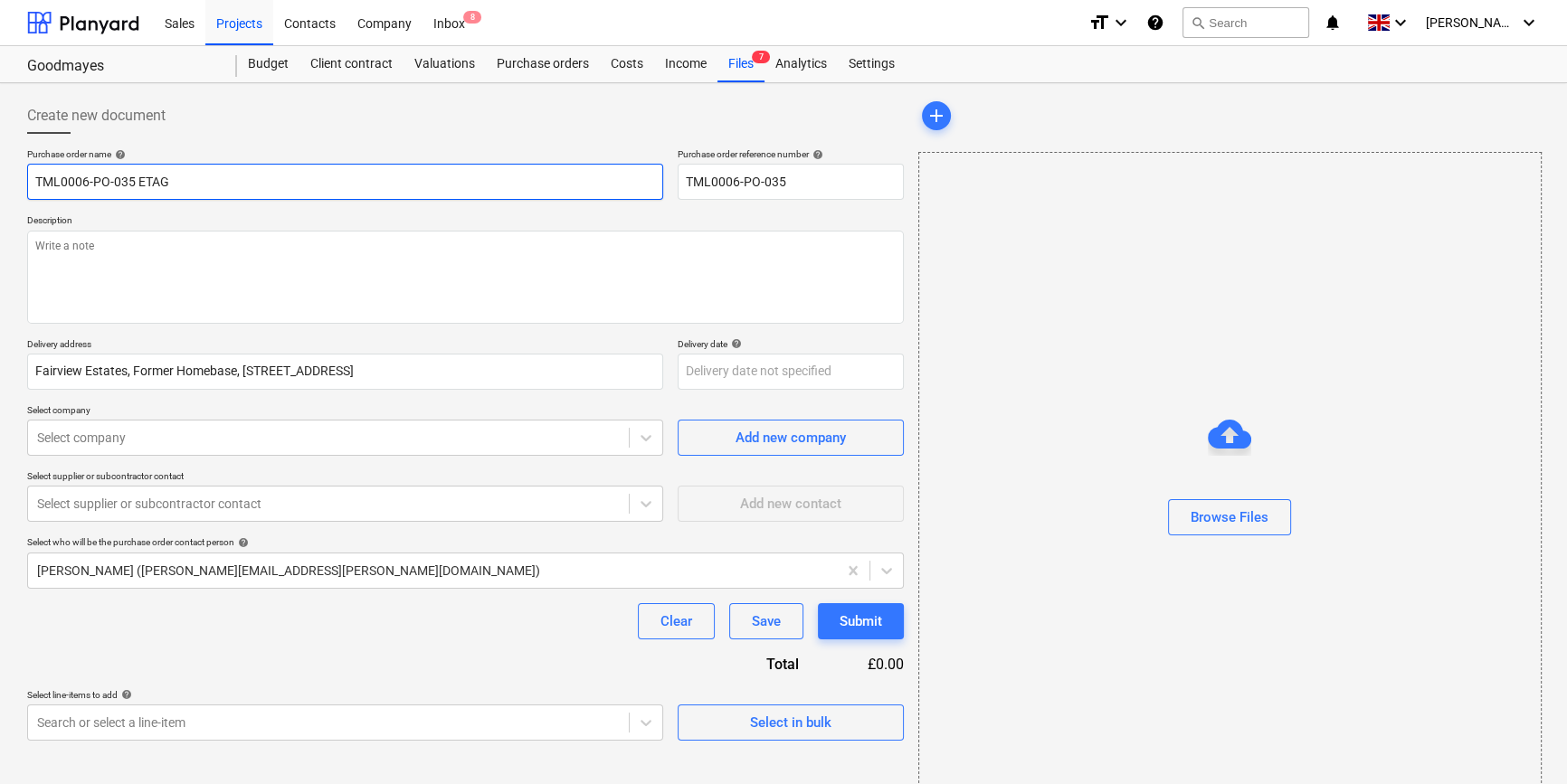 type on "TML0006-PO-035 ETAG" 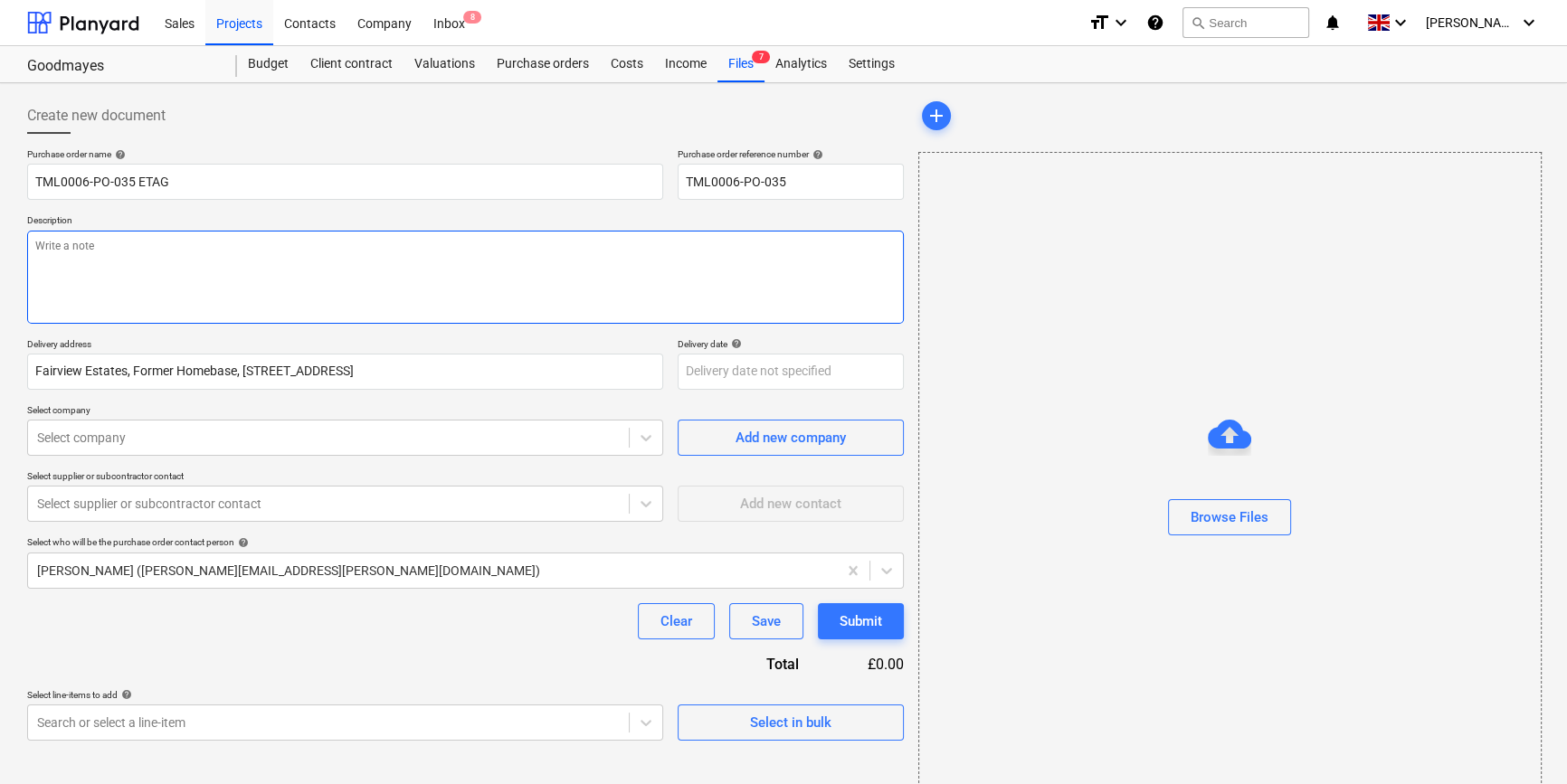 click at bounding box center [465, 277] 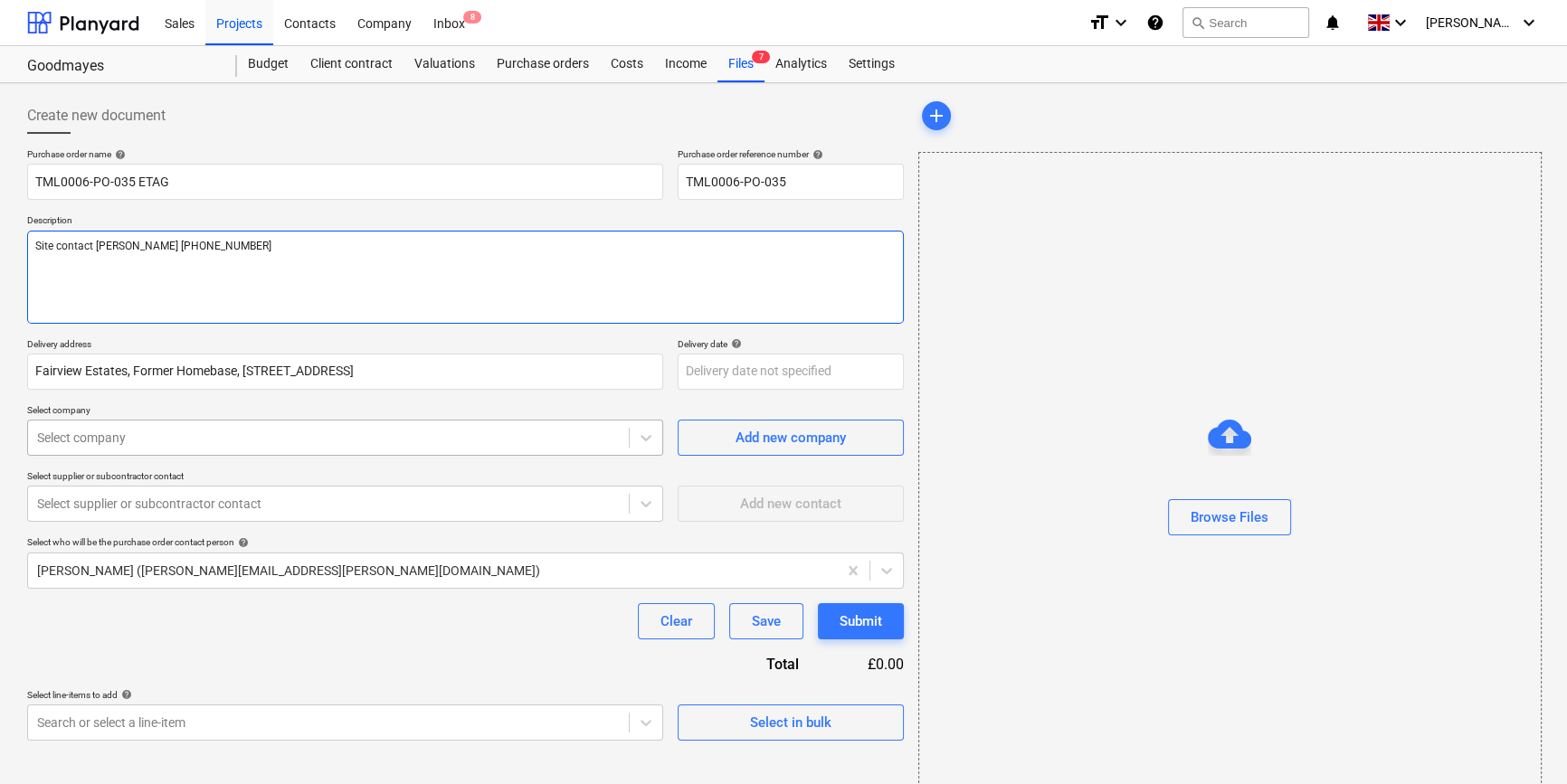 type on "Site contact [PERSON_NAME] [PHONE_NUMBER]" 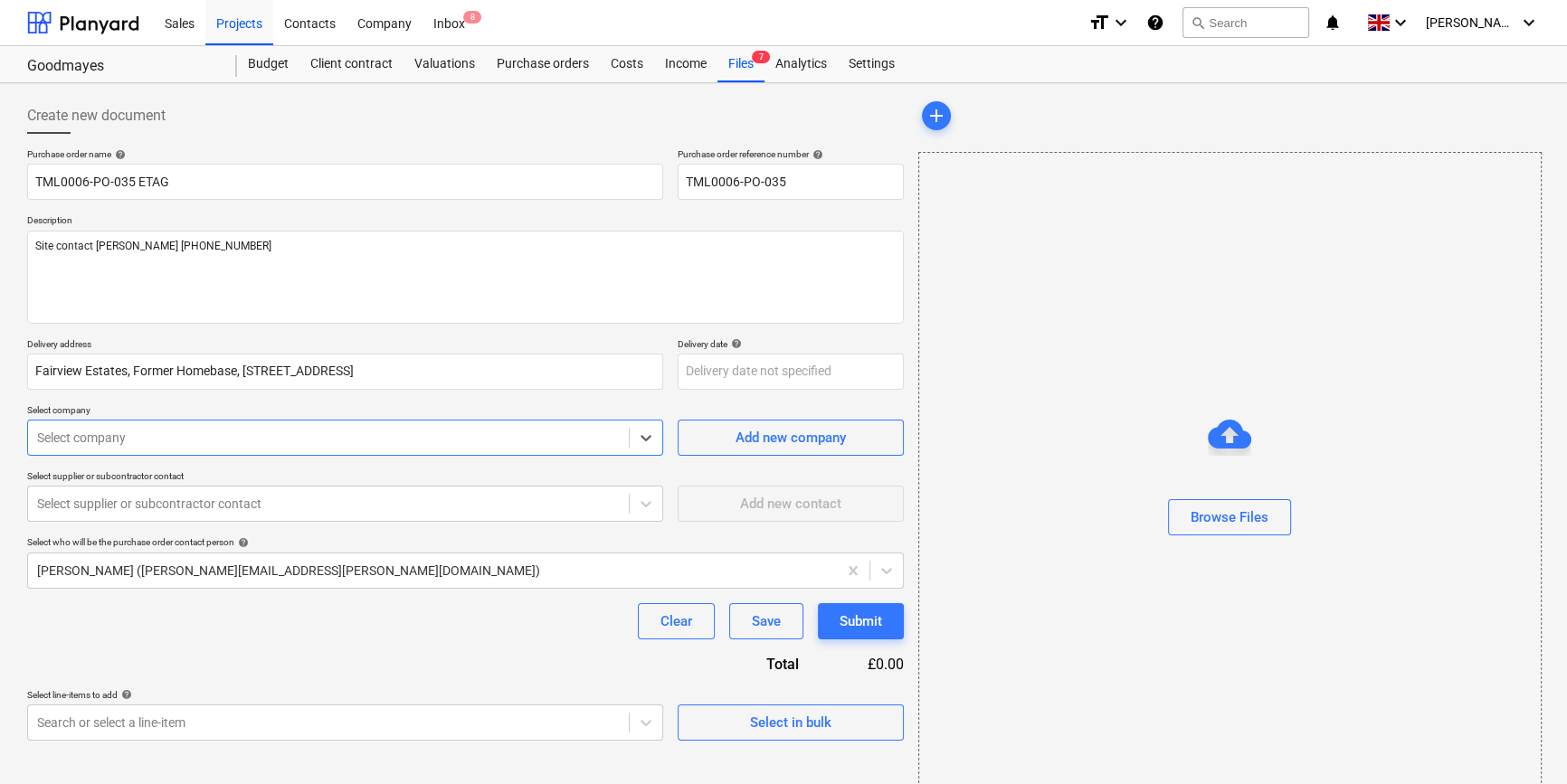 click at bounding box center (328, 438) 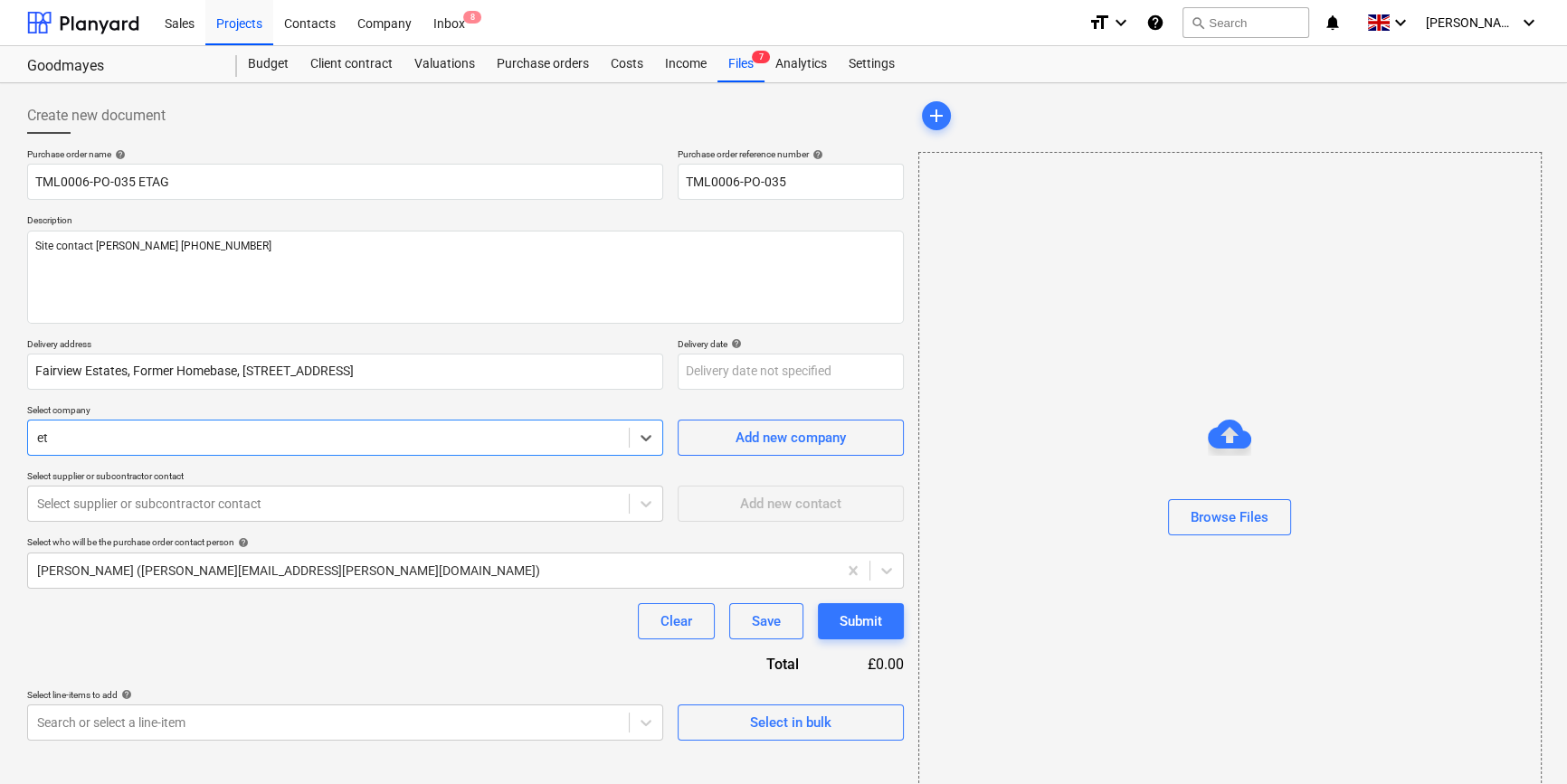 type on "eta" 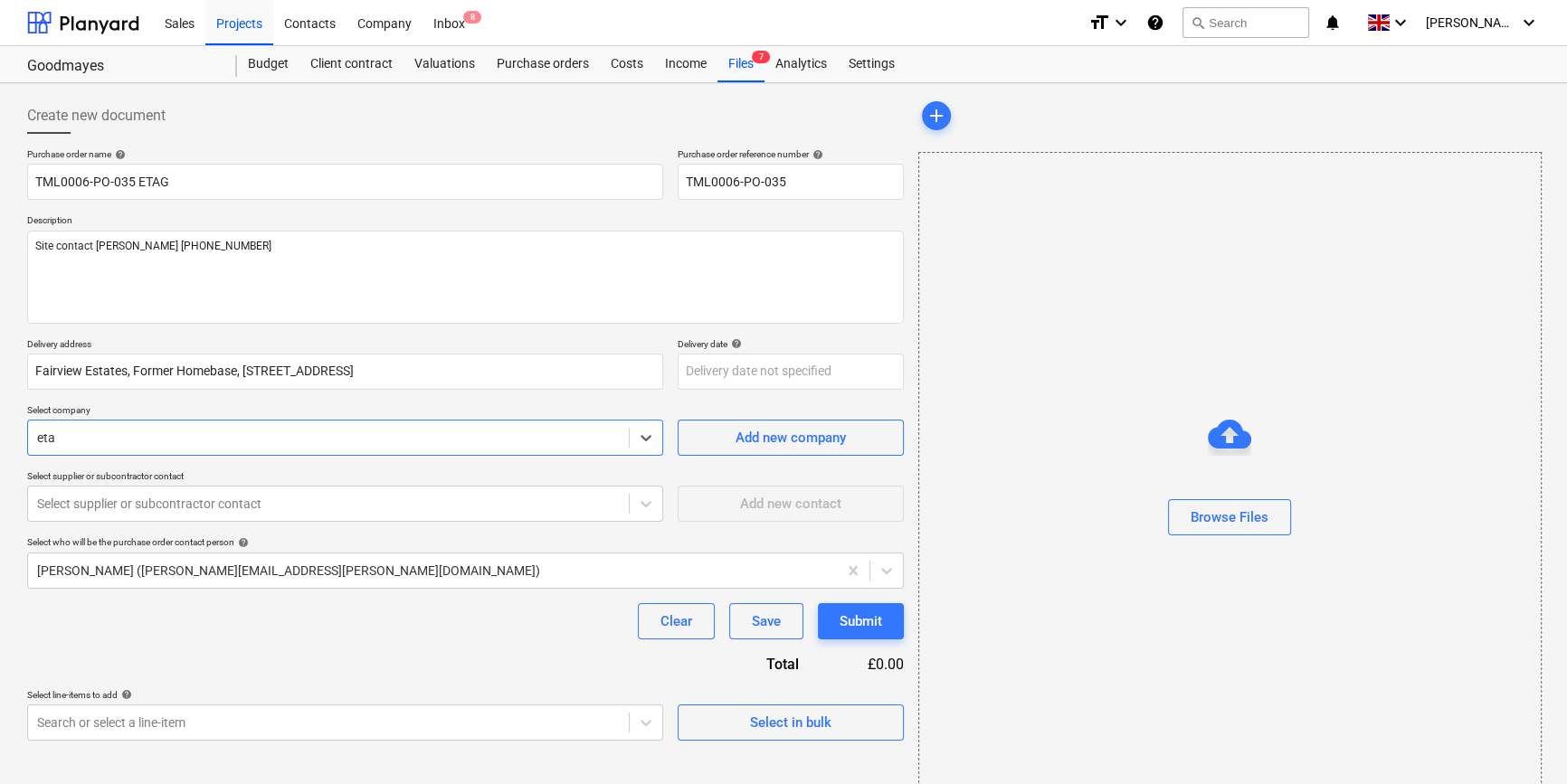 click on "Etag Fixings UK Ltd." at bounding box center [784, 838] 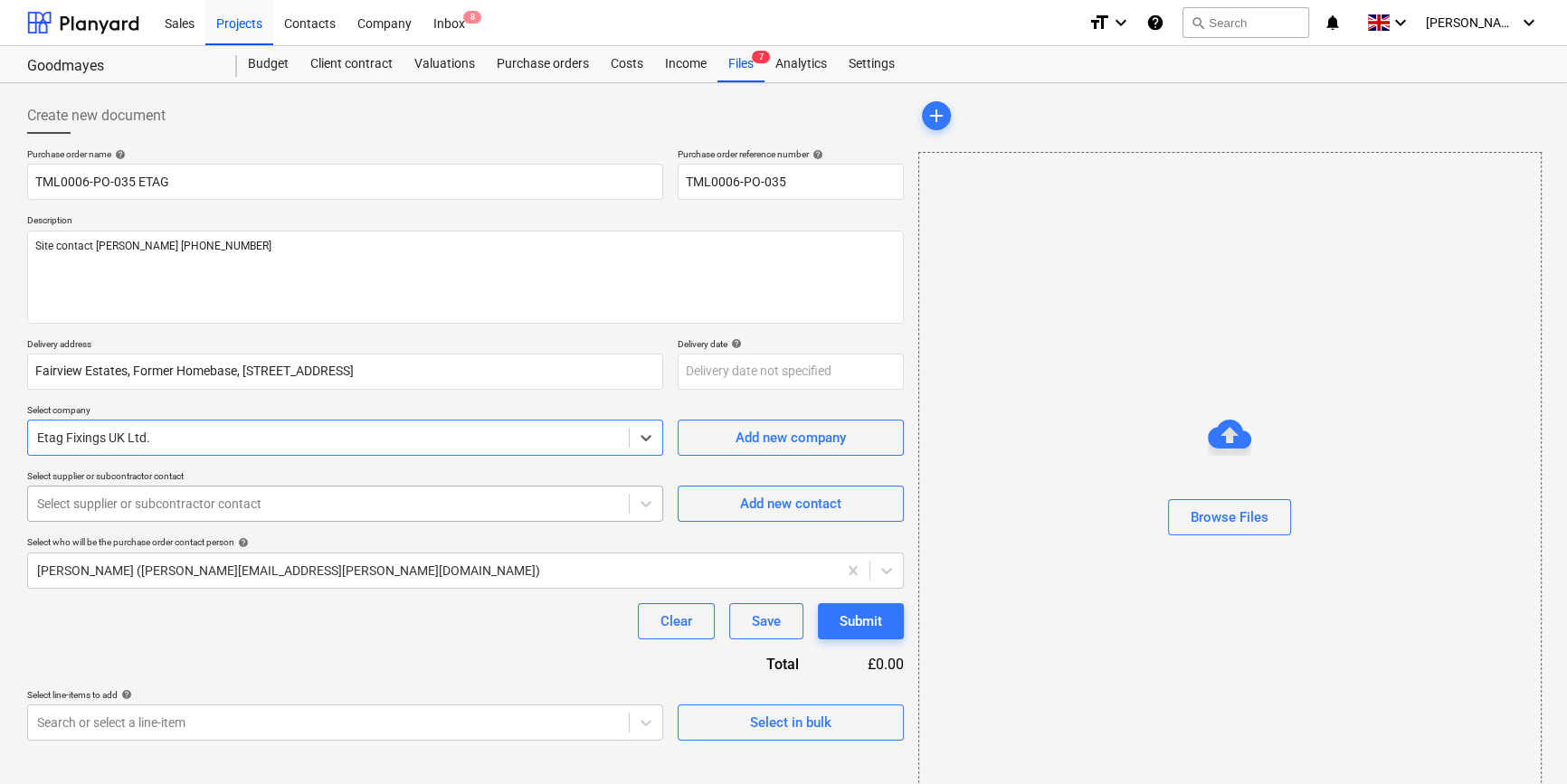 click at bounding box center [328, 504] 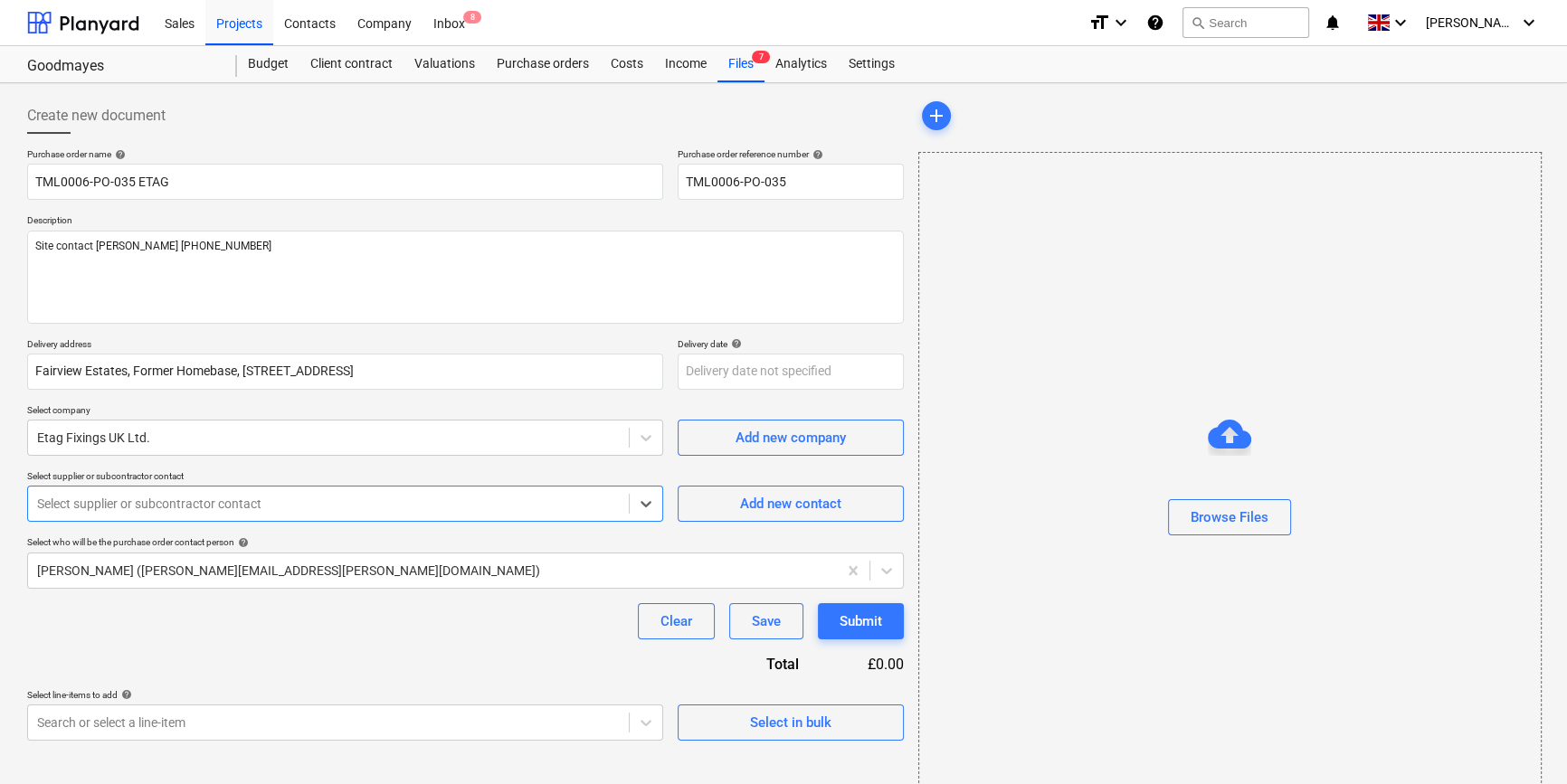 click on "[PERSON_NAME] ([PERSON_NAME][EMAIL_ADDRESS][DOMAIN_NAME])" at bounding box center (784, 838) 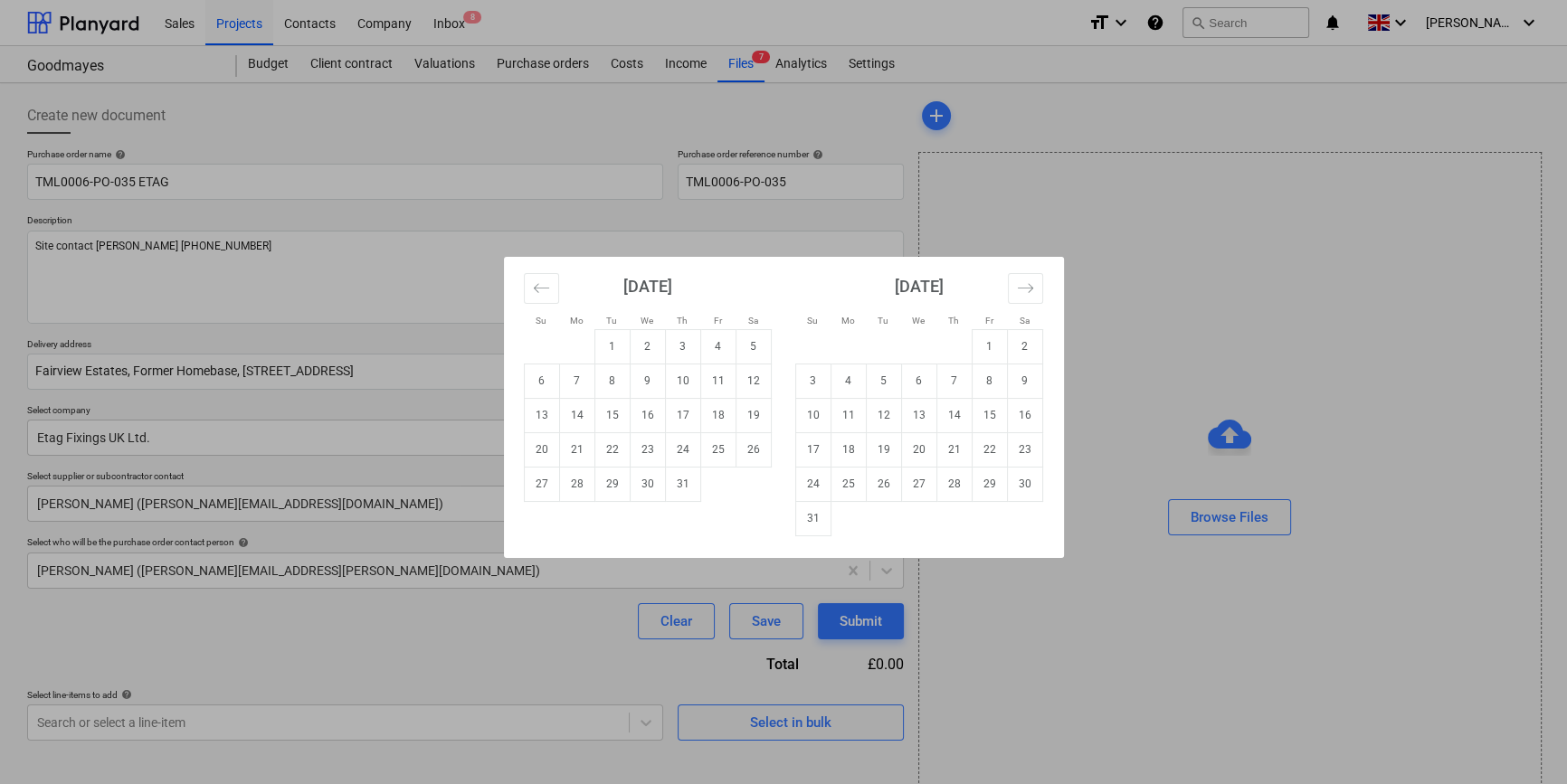 click on "Sales Projects Contacts Company Inbox 8 format_size keyboard_arrow_down help search Search notifications 0 keyboard_arrow_down [PERSON_NAME] keyboard_arrow_down Goodmayes Goodmayes Budget Client contract Valuations Purchase orders Costs Income Files 7 Analytics Settings Create new document Purchase order name help TML0006-PO-035 ETAG Purchase order reference number help TML0006-PO-035 Description Site contact [PERSON_NAME] [PHONE_NUMBER] Delivery address [GEOGRAPHIC_DATA], Former Homebase, [STREET_ADDRESS] Delivery date help Press the down arrow key to interact with the calendar and
select a date. Press the question mark key to get the keyboard shortcuts for changing dates. Select company Etag Fixings UK Ltd.   Add new company Select supplier or subcontractor contact [PERSON_NAME] ([PERSON_NAME][EMAIL_ADDRESS][DOMAIN_NAME]) Add new contact Select who will be the purchase order contact person help [PERSON_NAME] ([PERSON_NAME][EMAIL_ADDRESS][PERSON_NAME][DOMAIN_NAME]) Clear Save Submit Total £0.00 Select line-items to add help add" at bounding box center [784, 392] 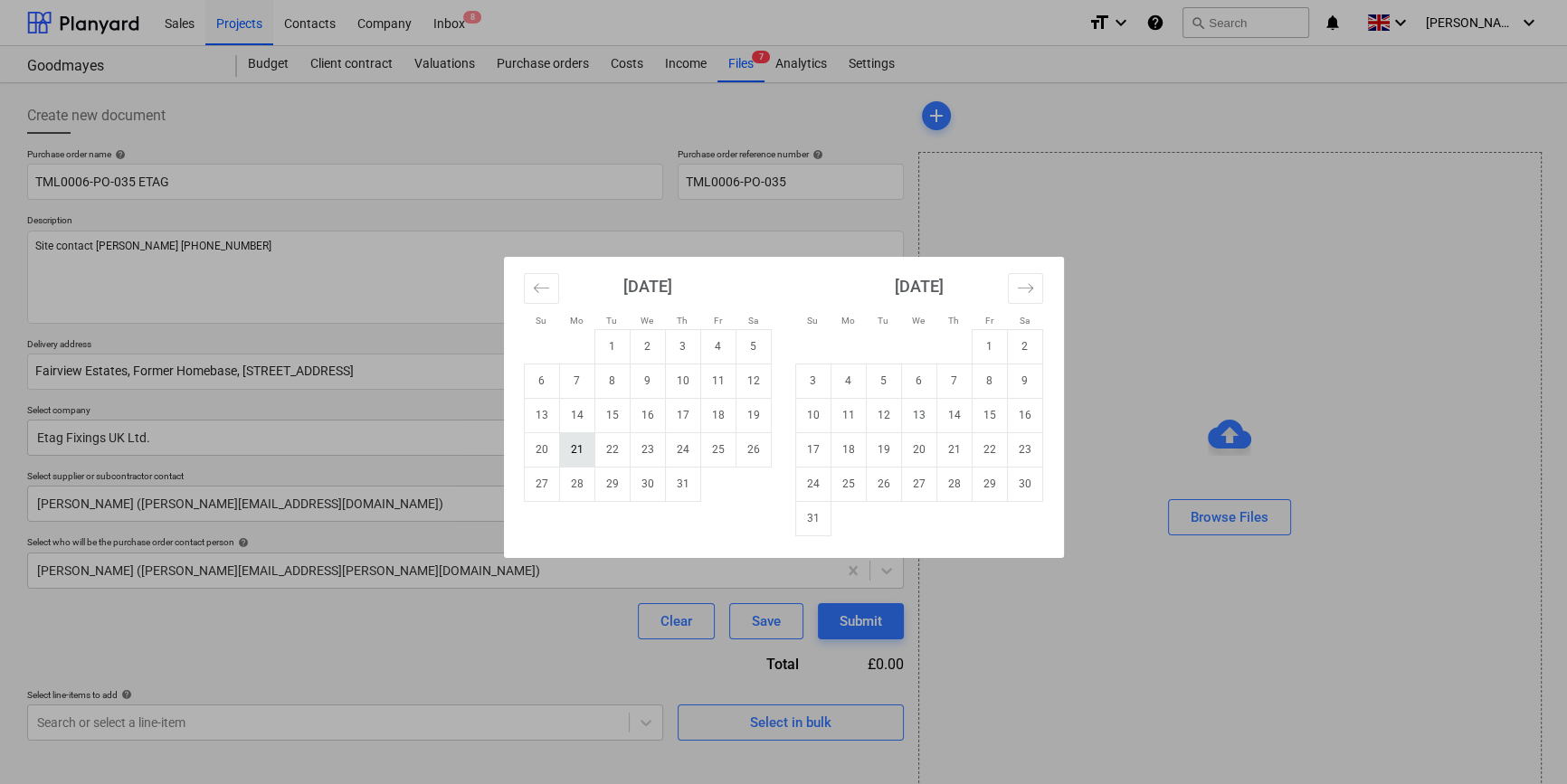 click on "21" at bounding box center (576, 449) 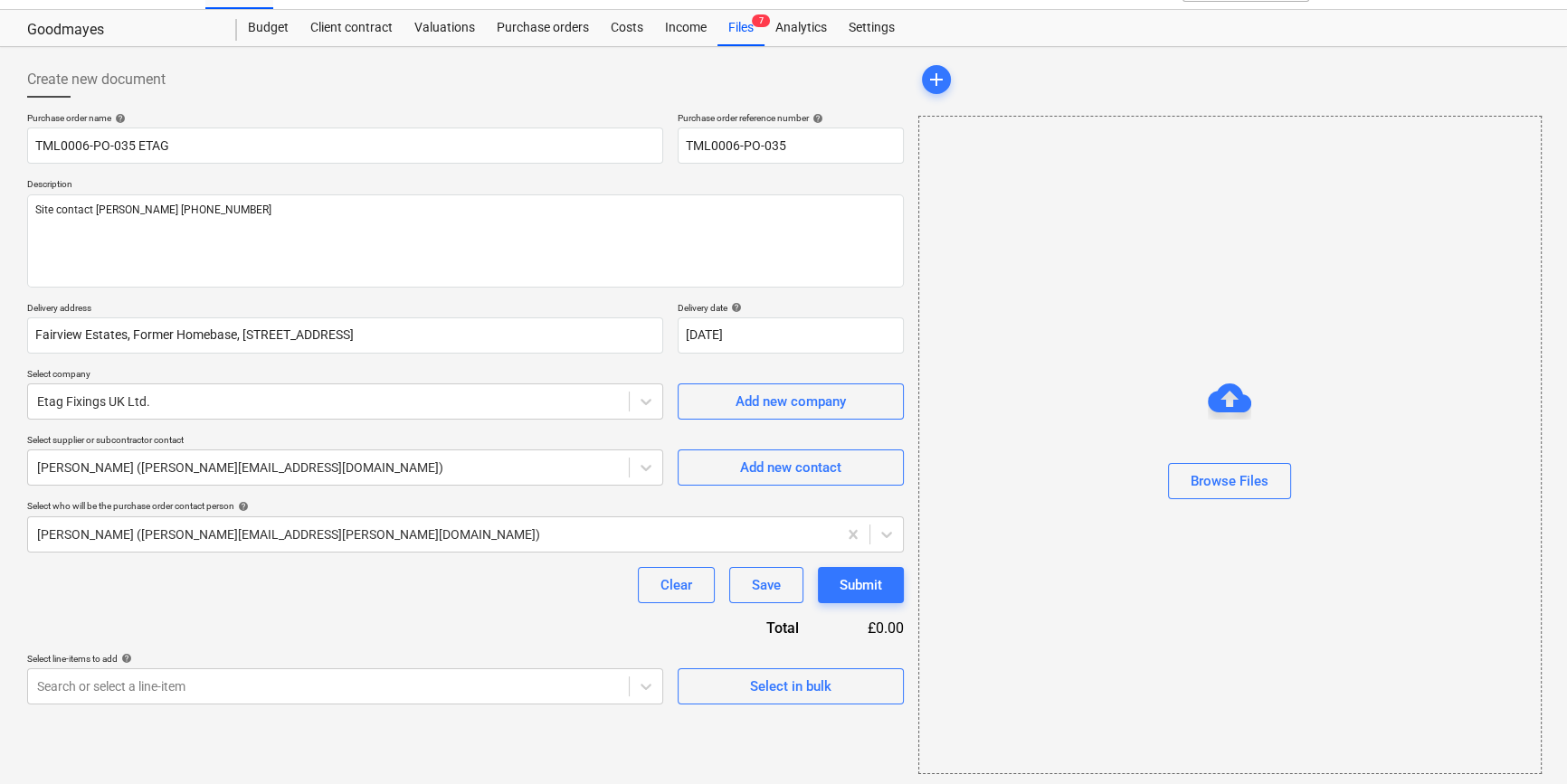 scroll, scrollTop: 39, scrollLeft: 0, axis: vertical 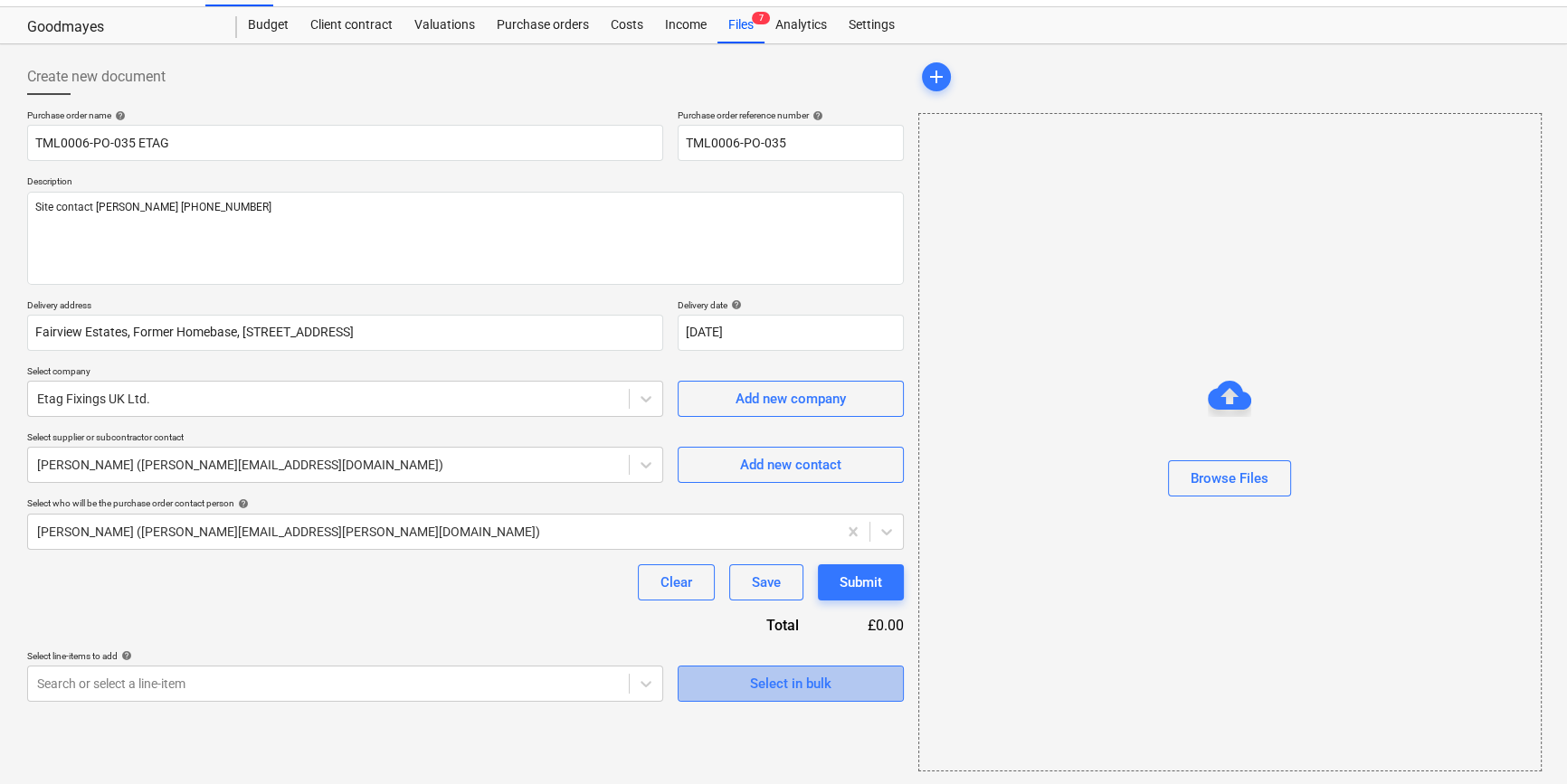 click on "Select in bulk" at bounding box center (791, 684) 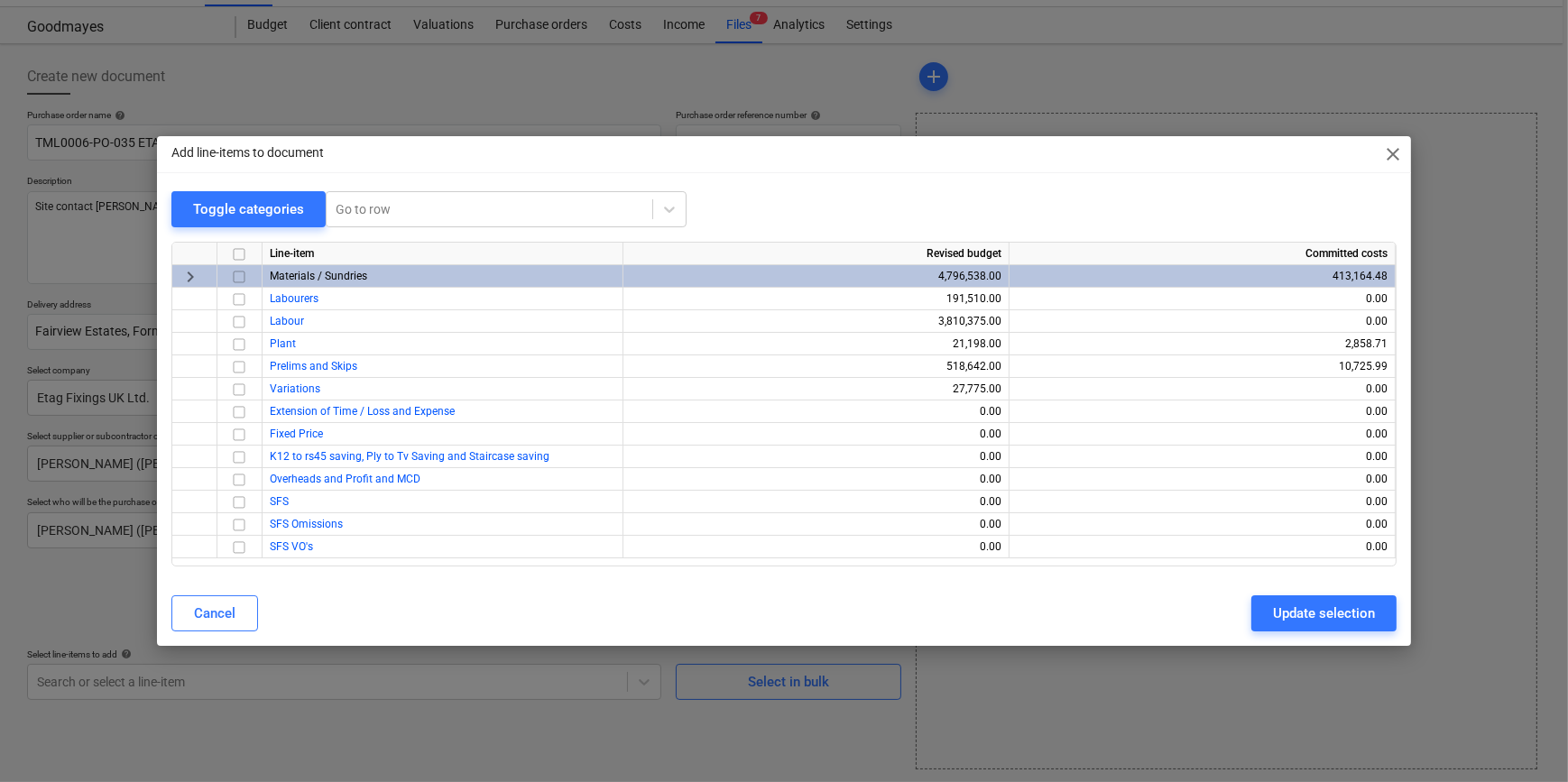 click at bounding box center [239, 277] 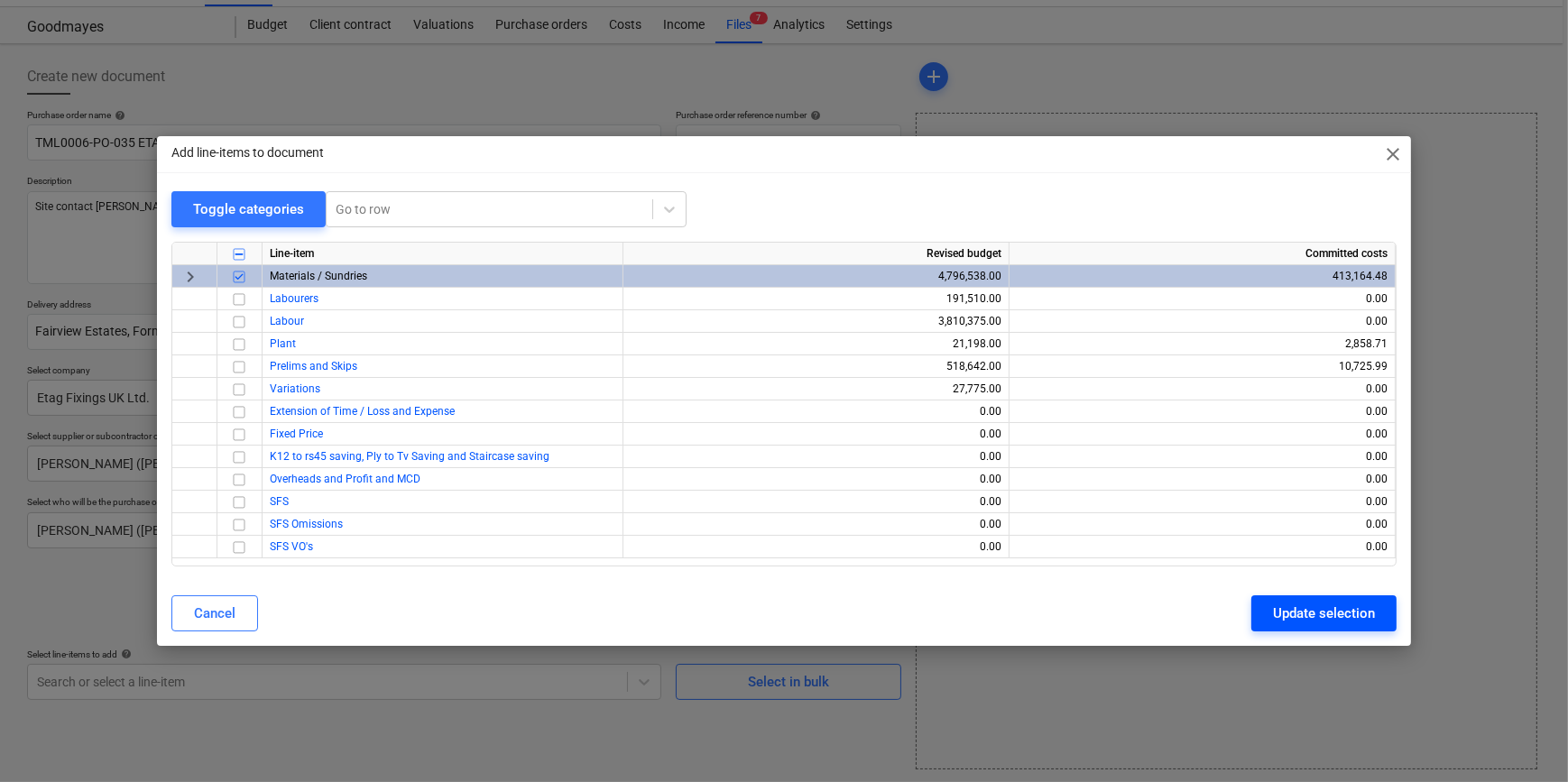 click on "Update selection" at bounding box center [1324, 613] 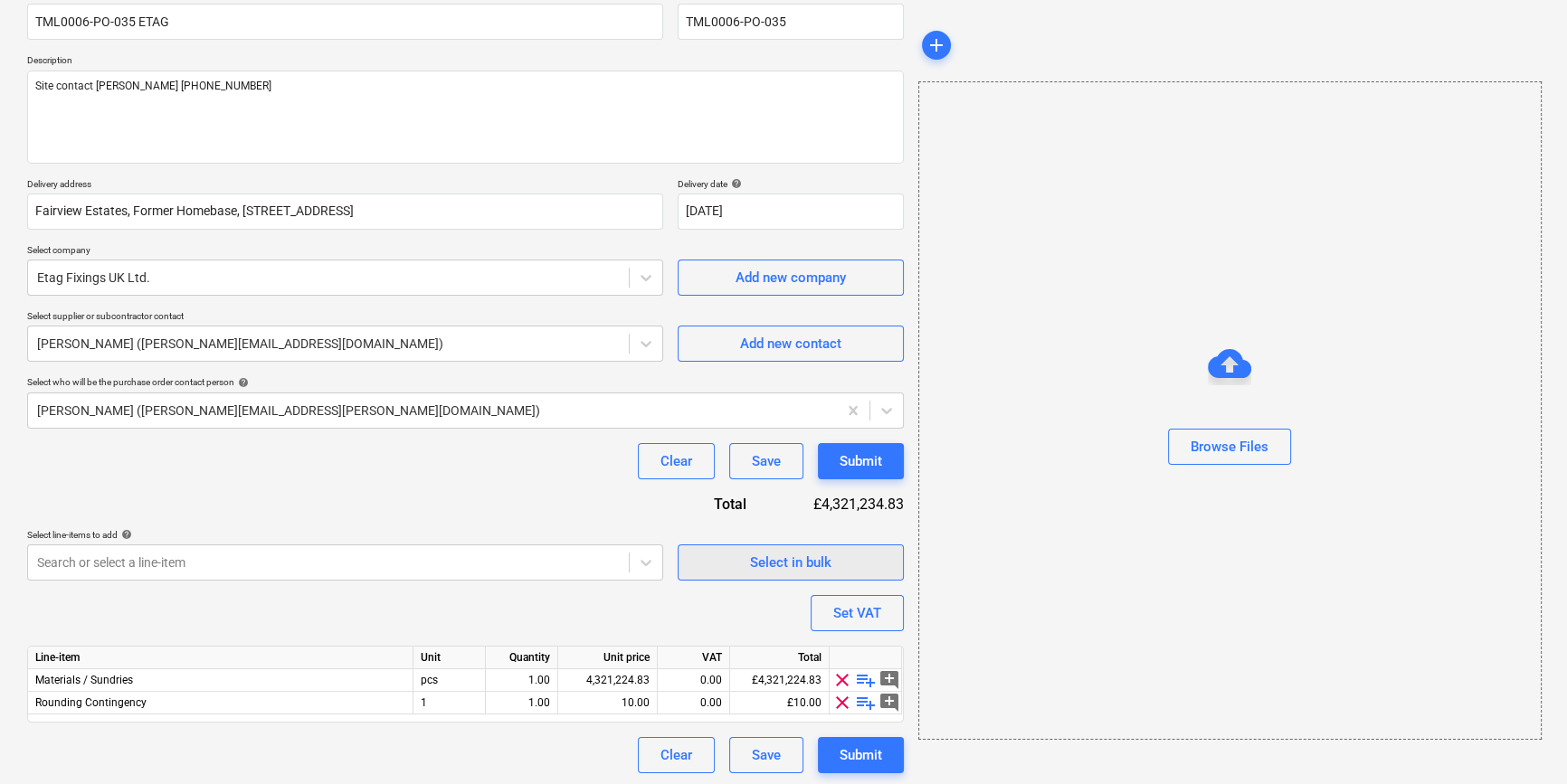 scroll, scrollTop: 163, scrollLeft: 0, axis: vertical 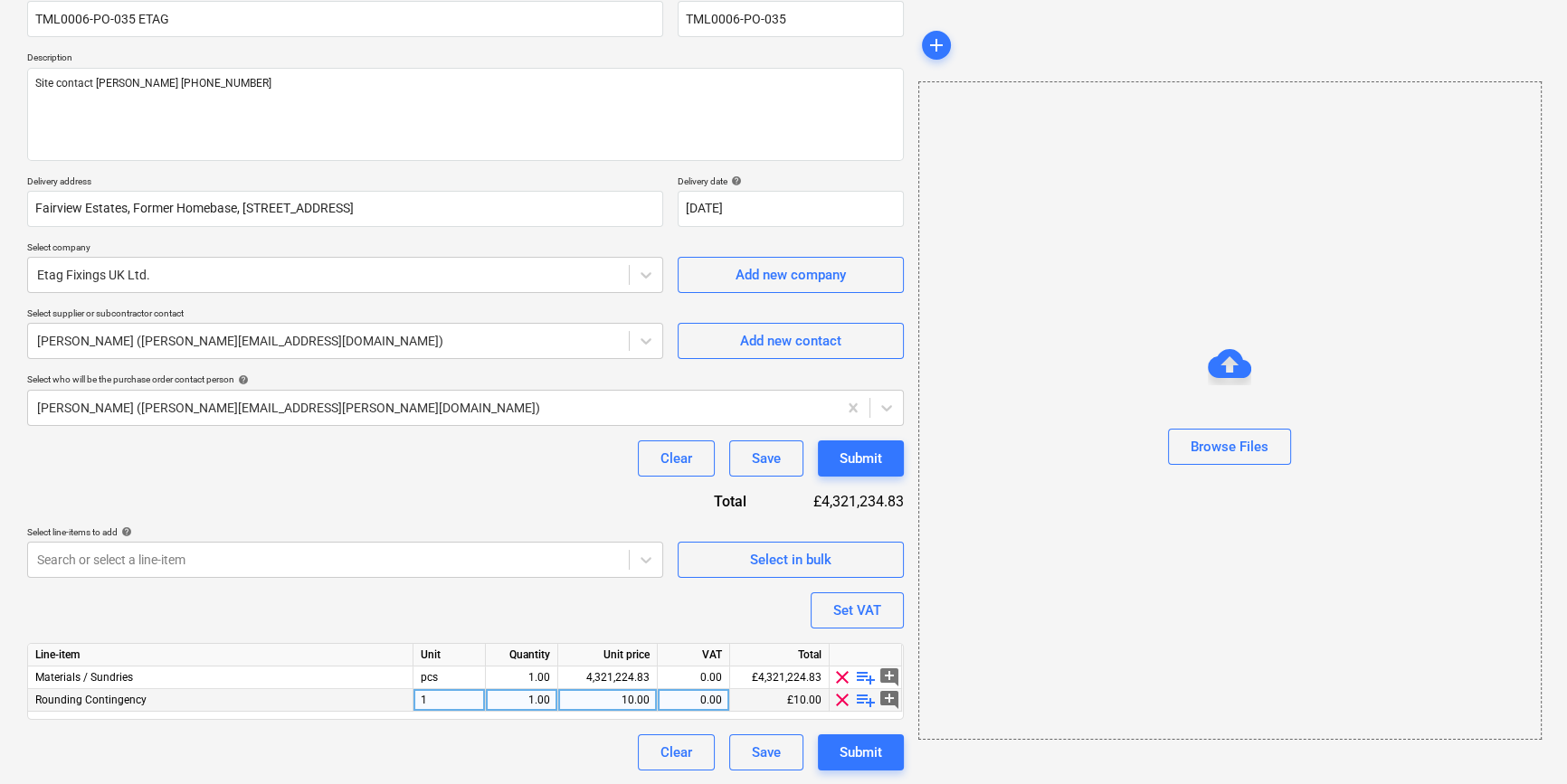 click on "clear" at bounding box center [842, 700] 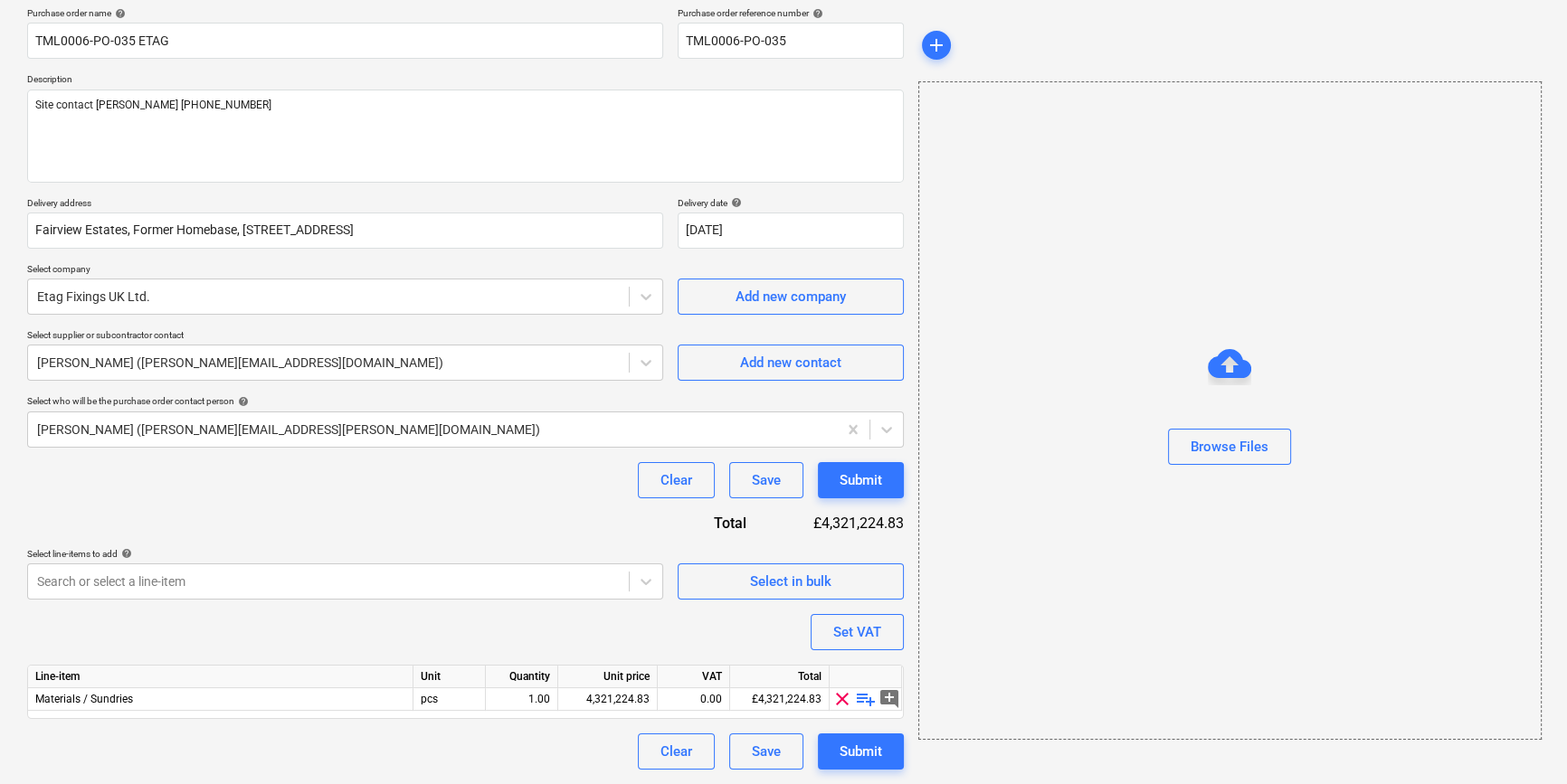 scroll, scrollTop: 140, scrollLeft: 0, axis: vertical 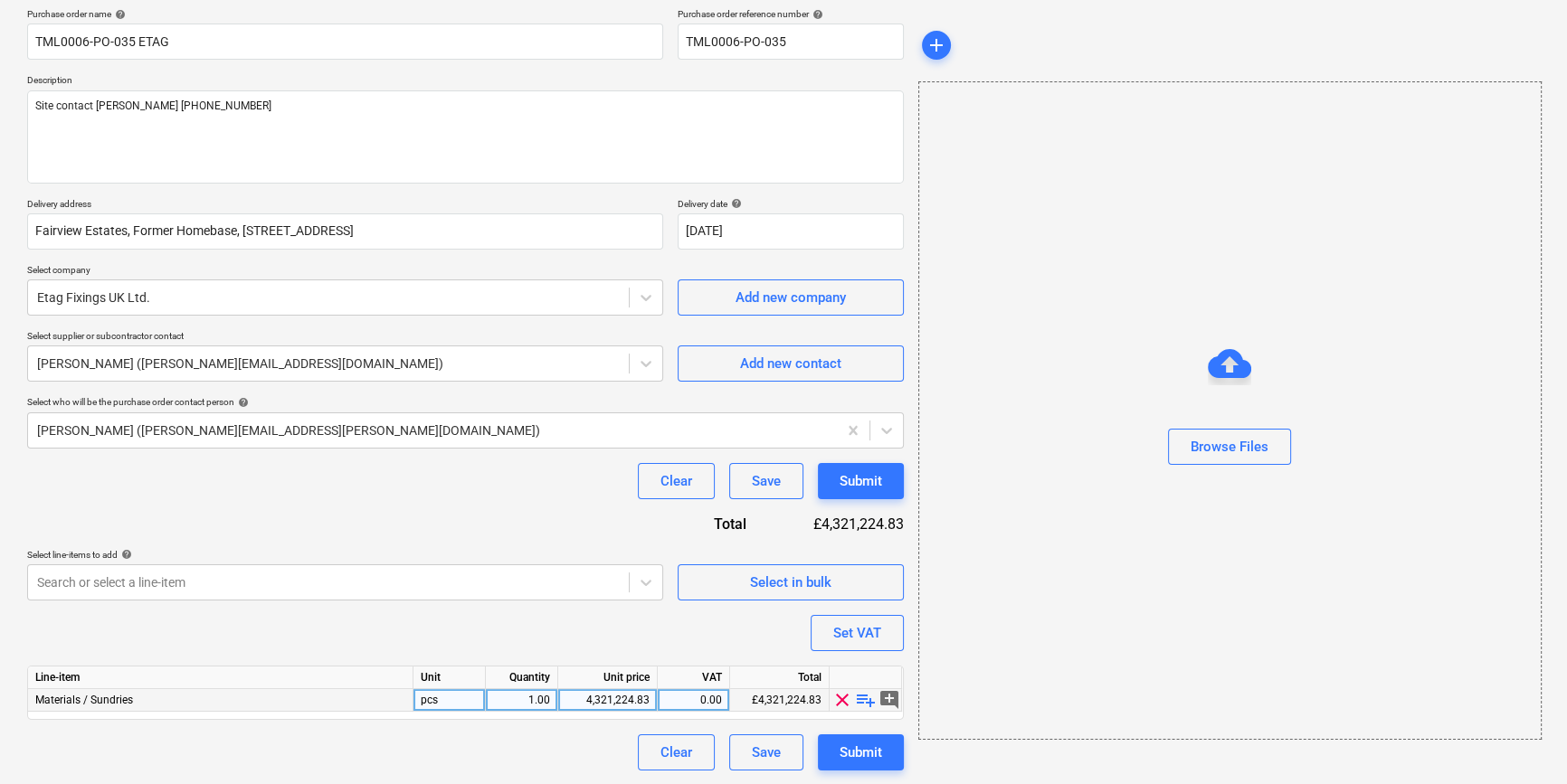 click on "playlist_add" at bounding box center (866, 700) 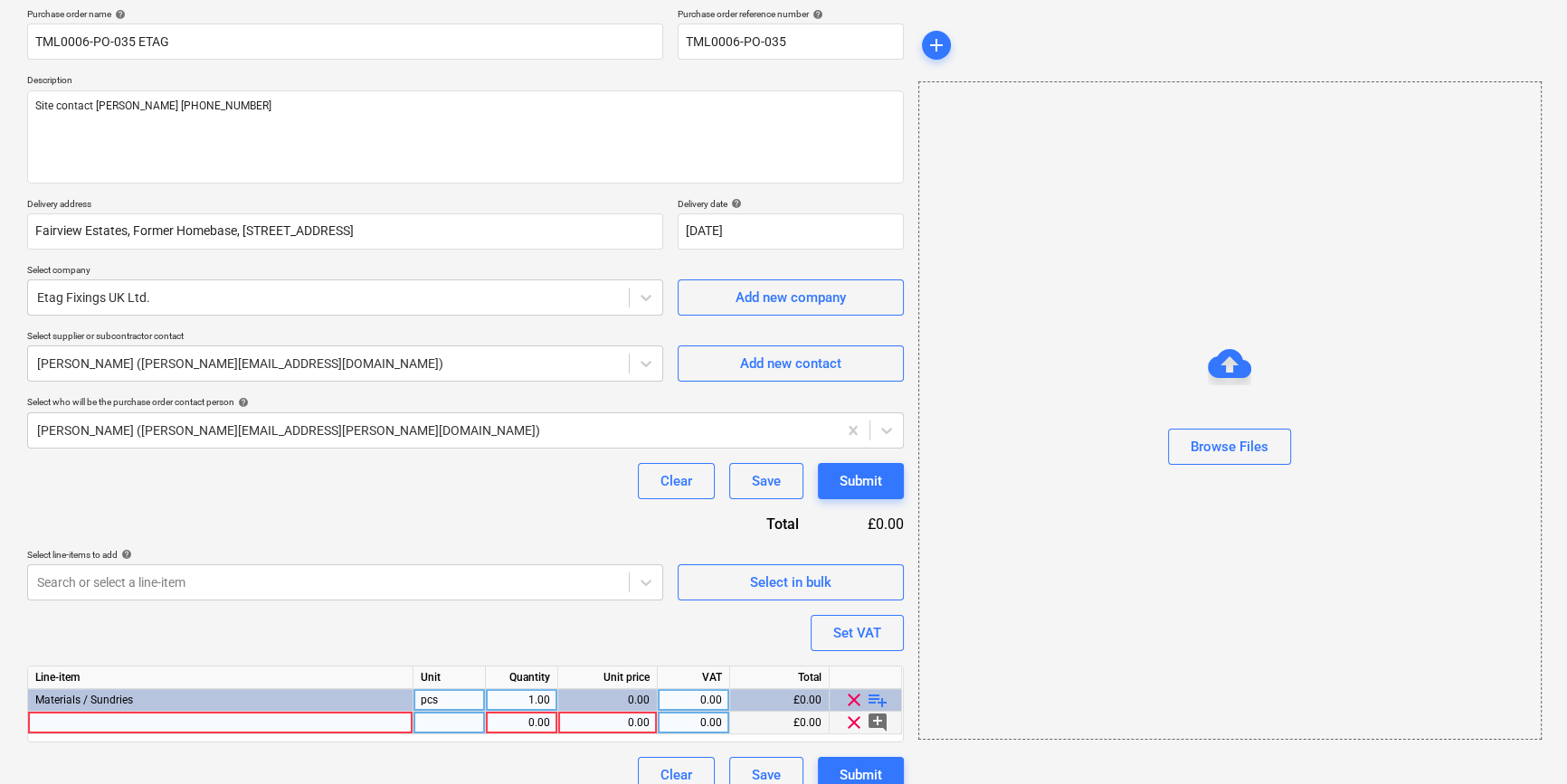 click at bounding box center (221, 723) 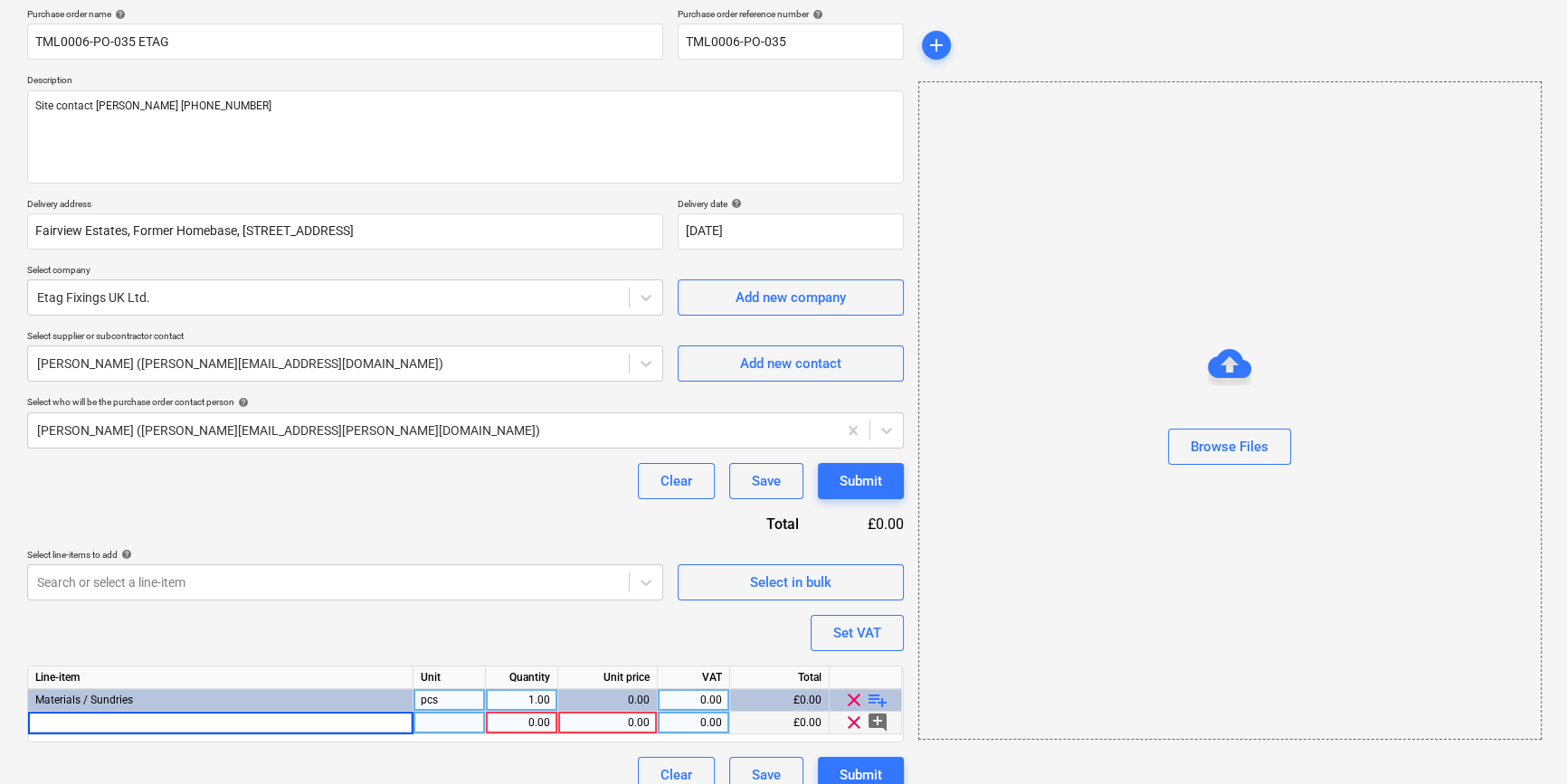 type on "[MEDICAL_DATA] JSP Moulded FFP3 Valved (10/ Box)" 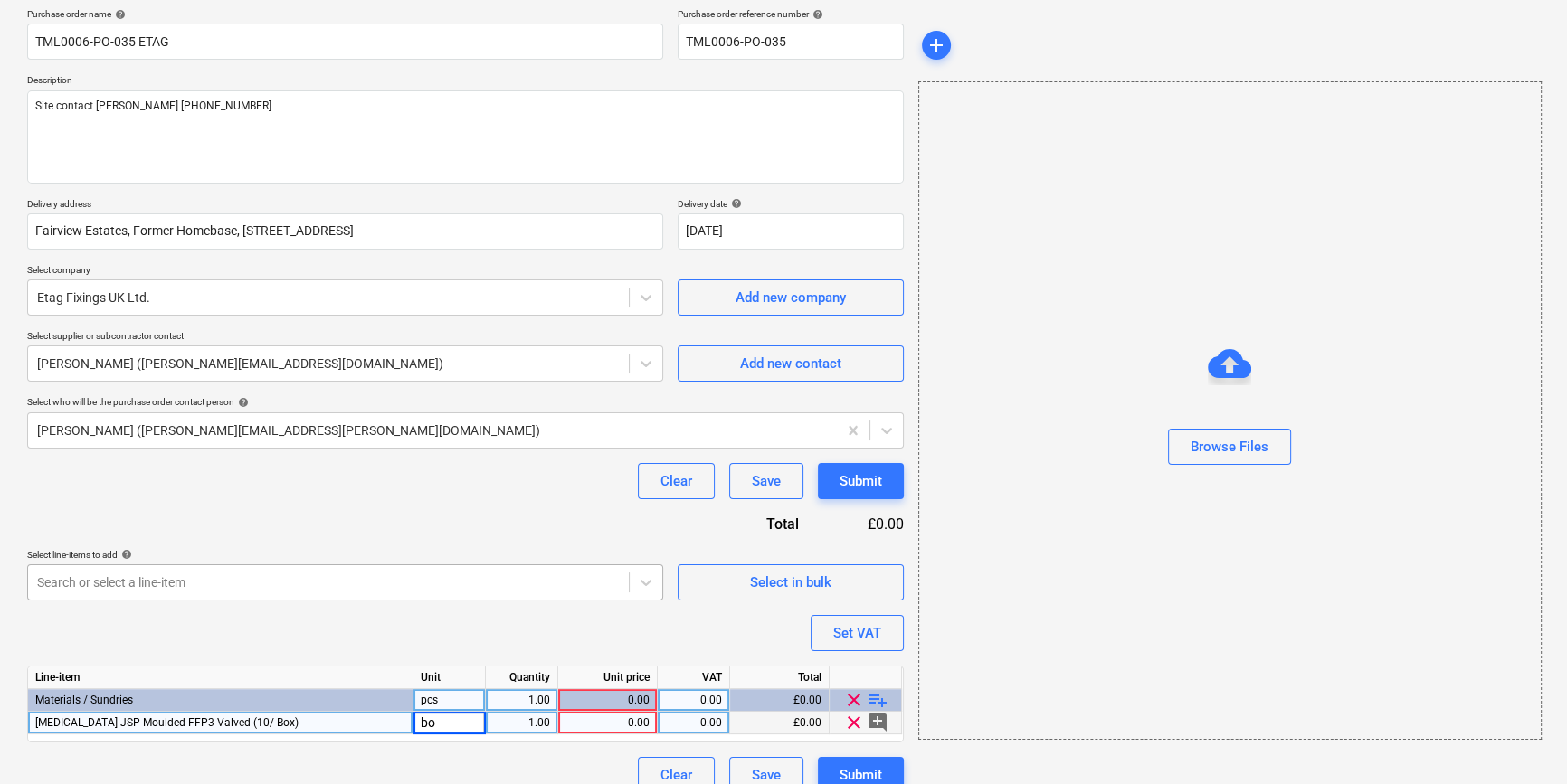 type on "box" 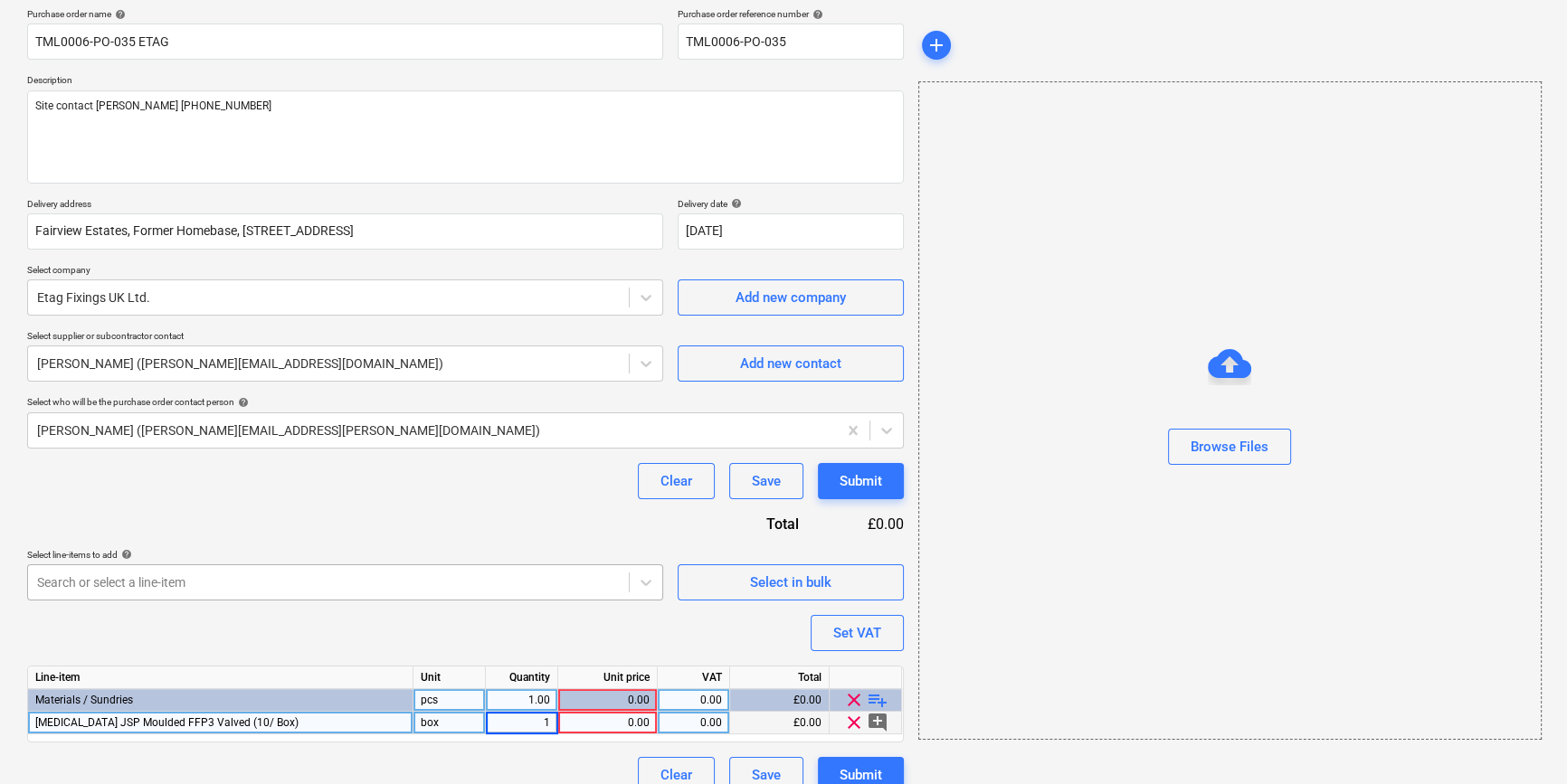 type on "10" 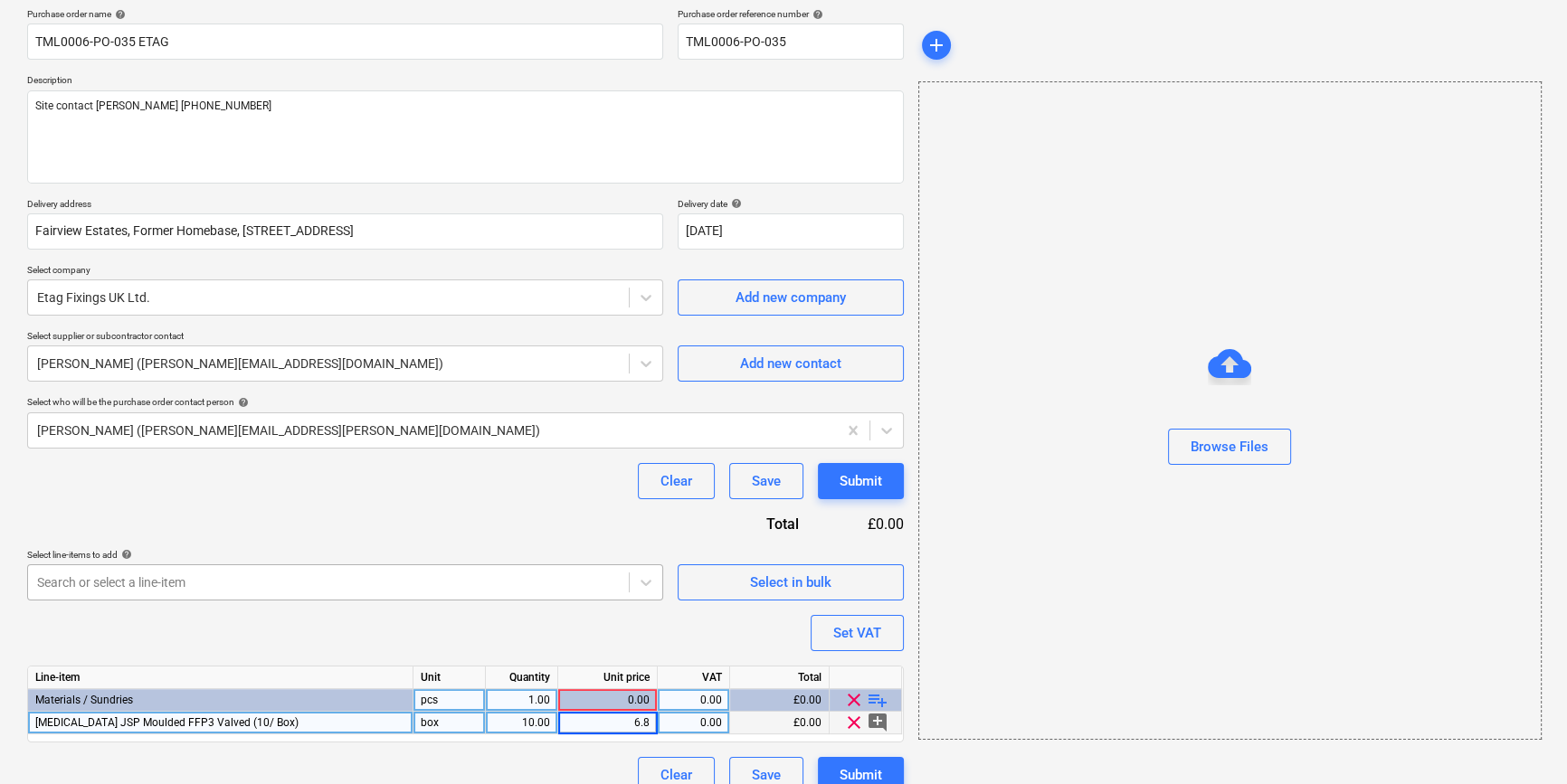 type on "6.88" 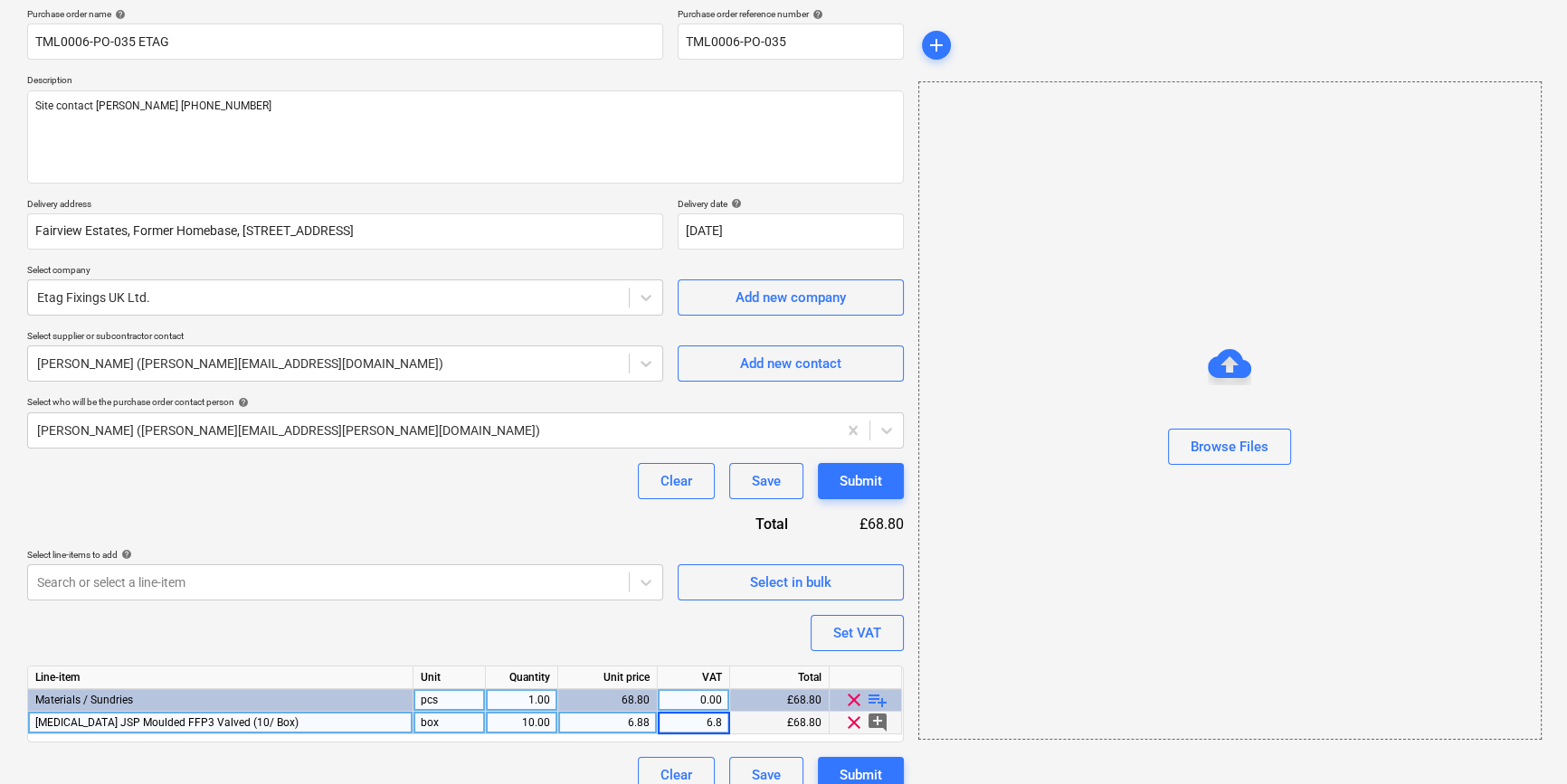 type on "6.88" 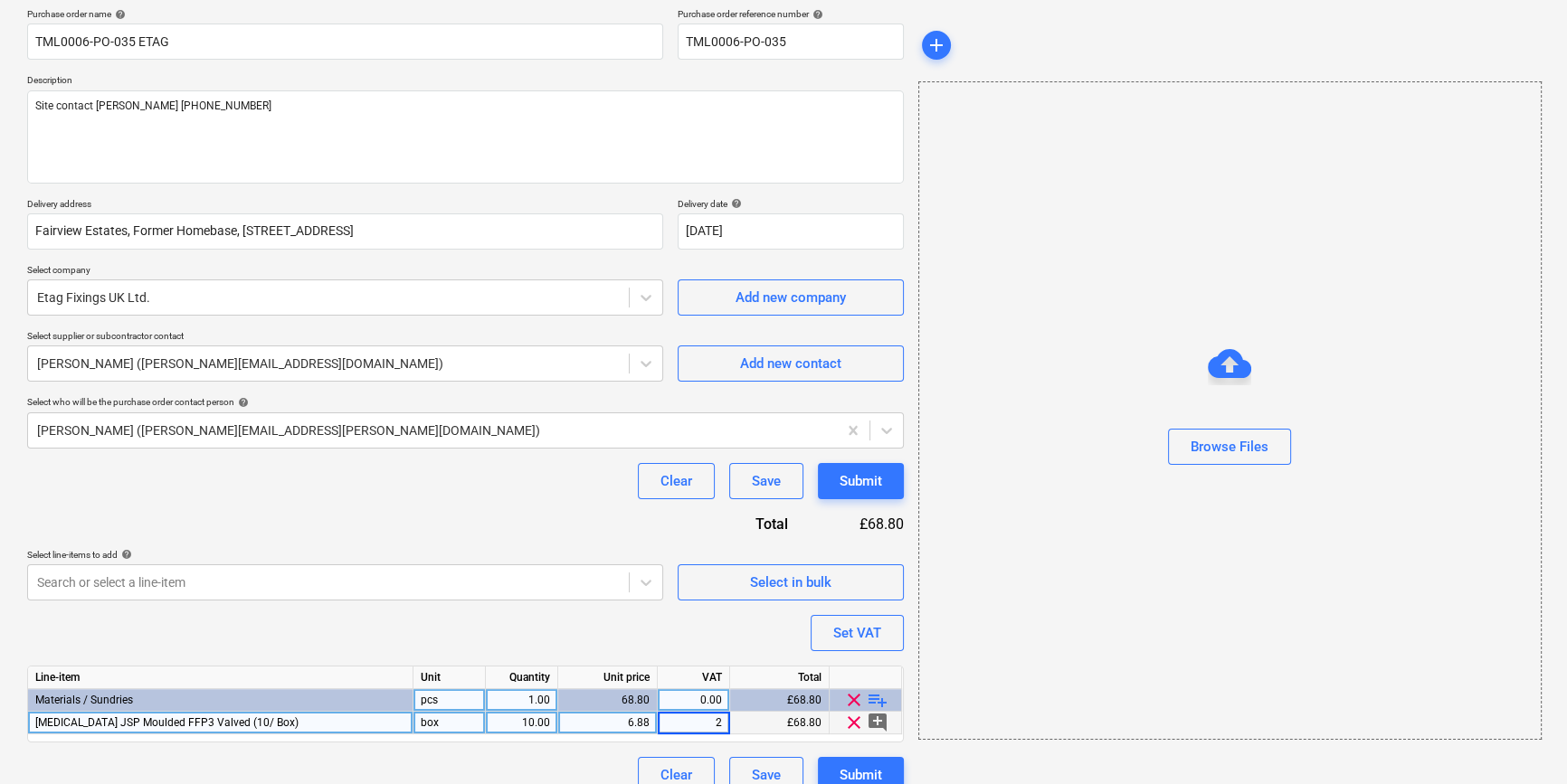 type on "20" 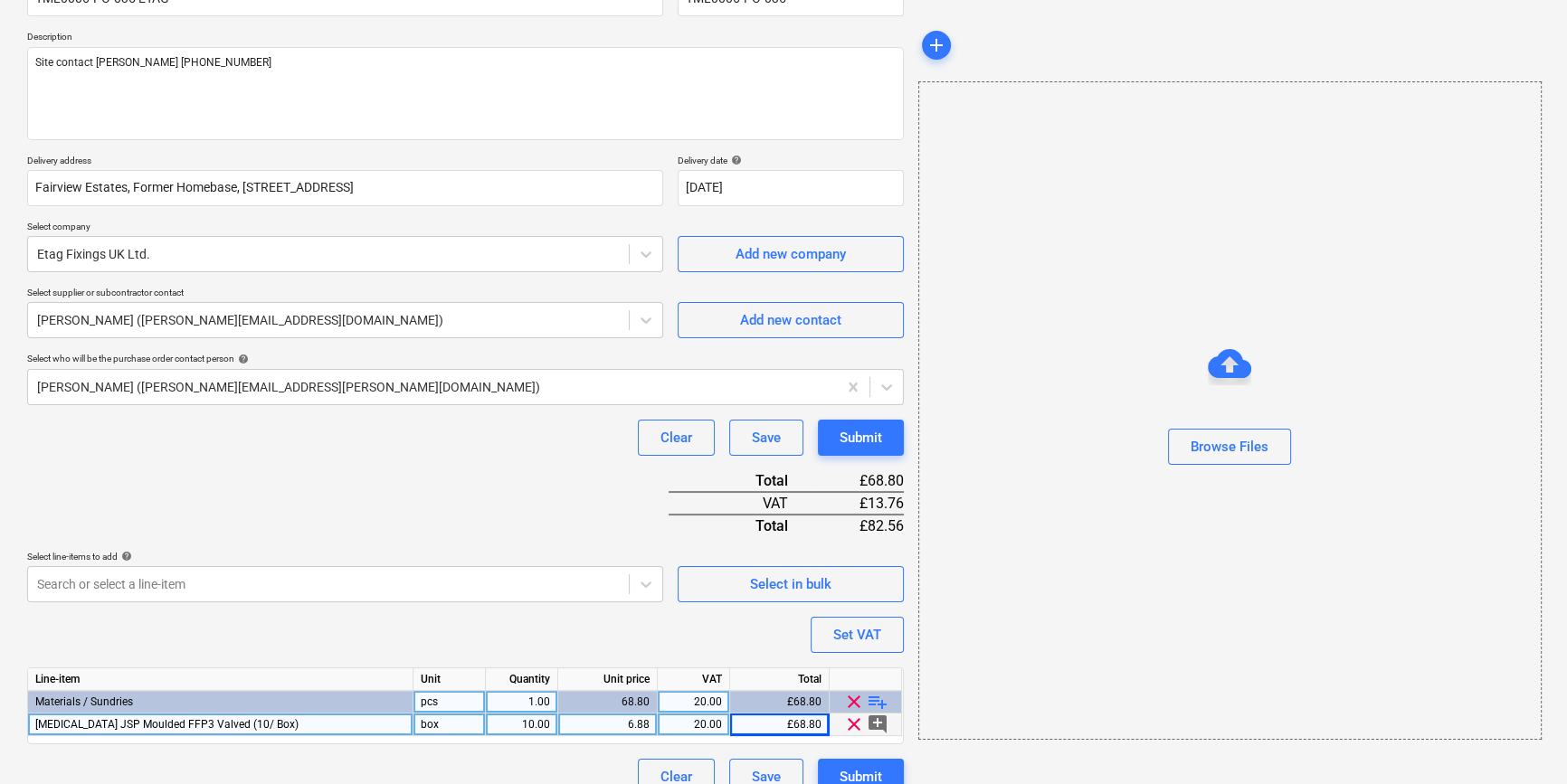 scroll, scrollTop: 208, scrollLeft: 0, axis: vertical 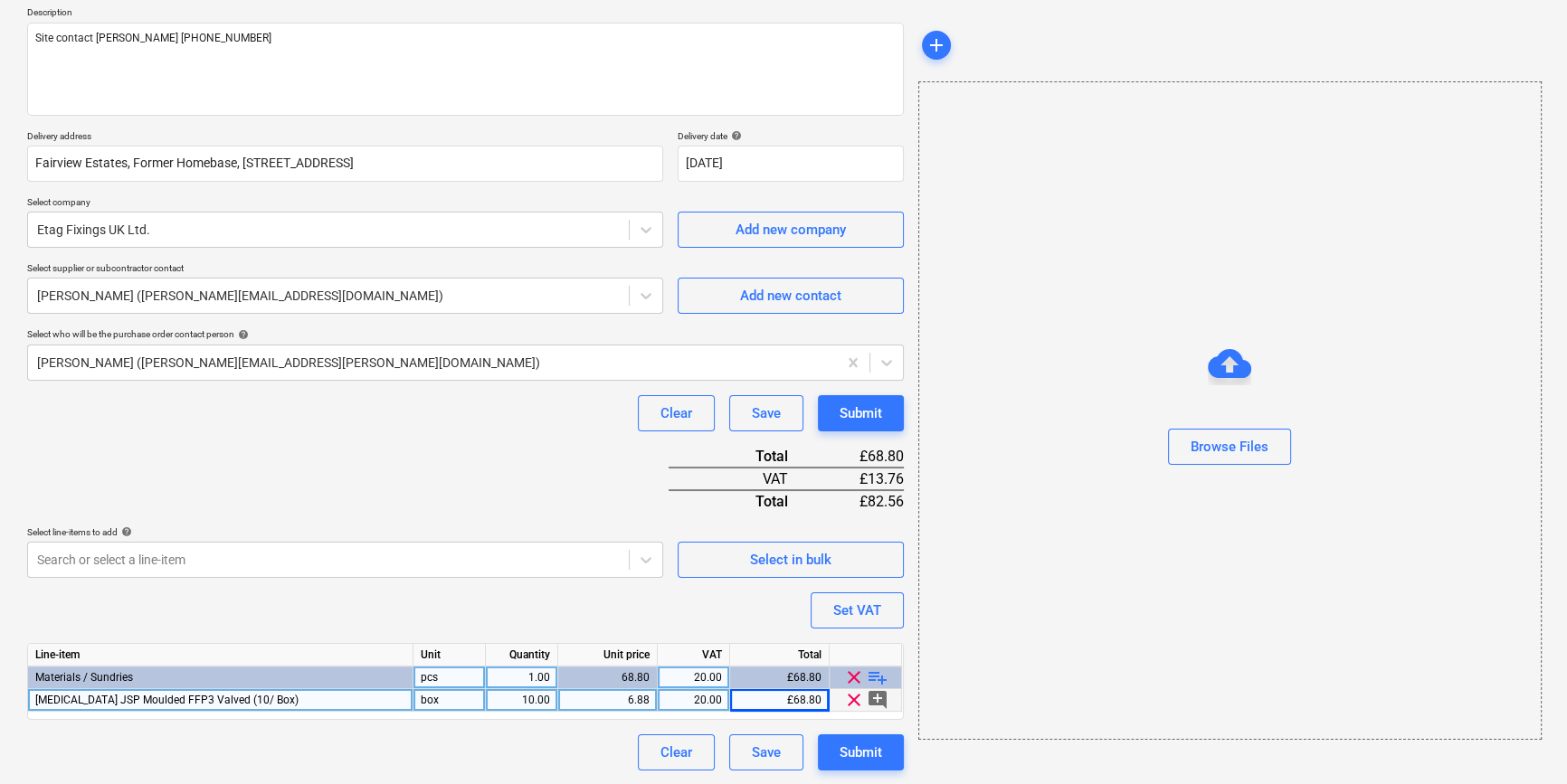 click on "playlist_add" at bounding box center (878, 677) 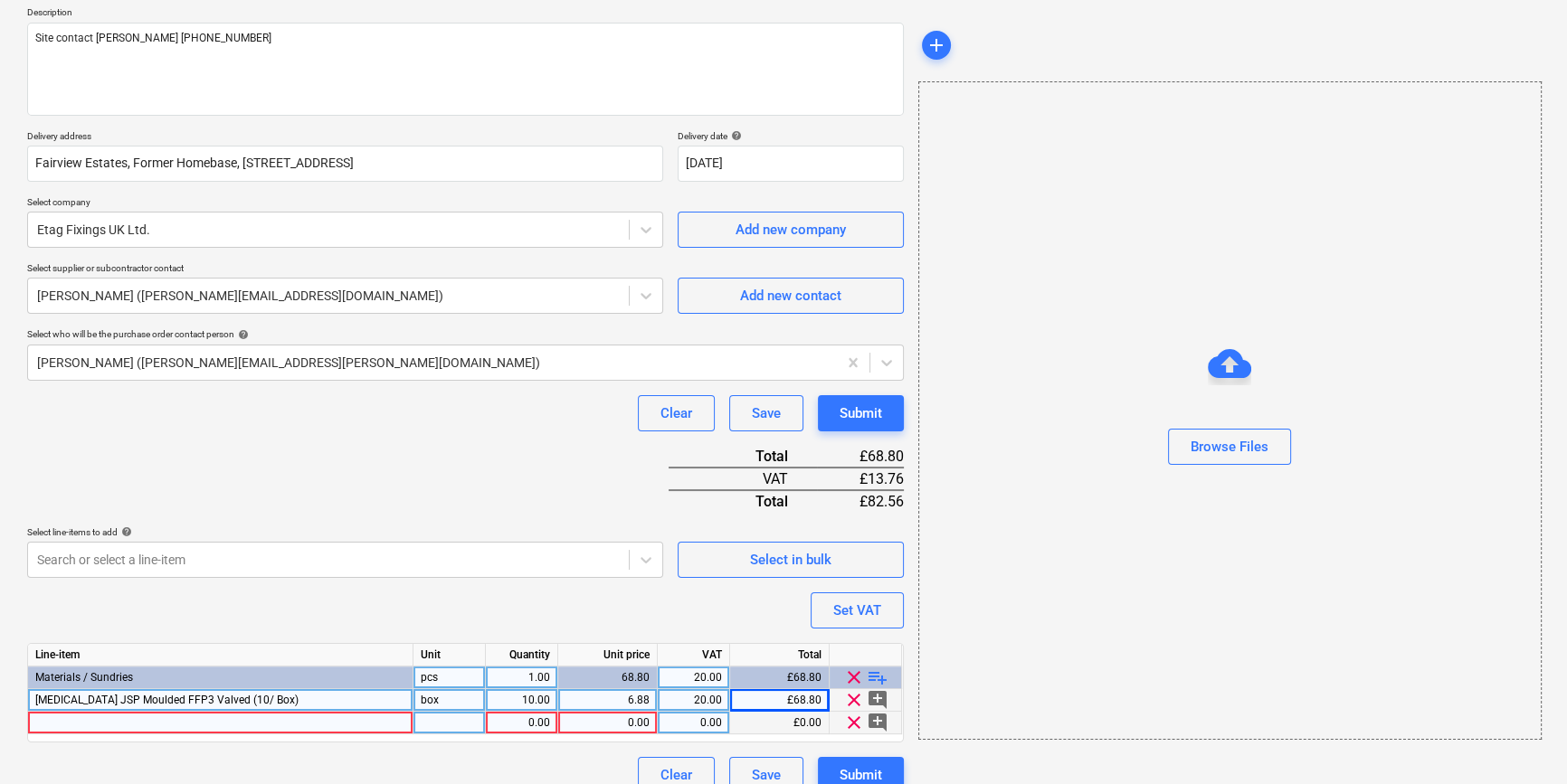click at bounding box center (221, 723) 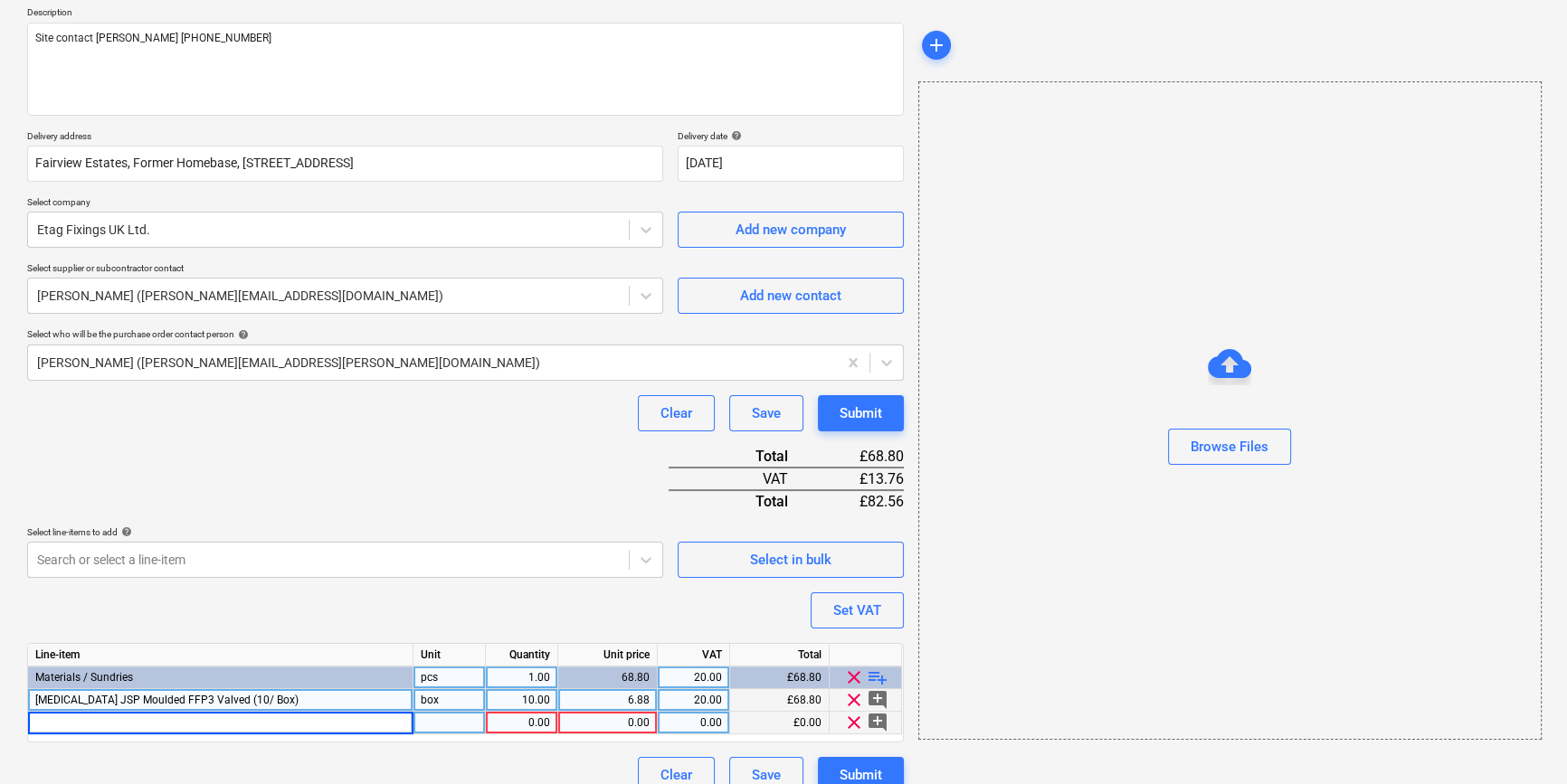 type on "Tacwise T140 staples 10mm (5000)" 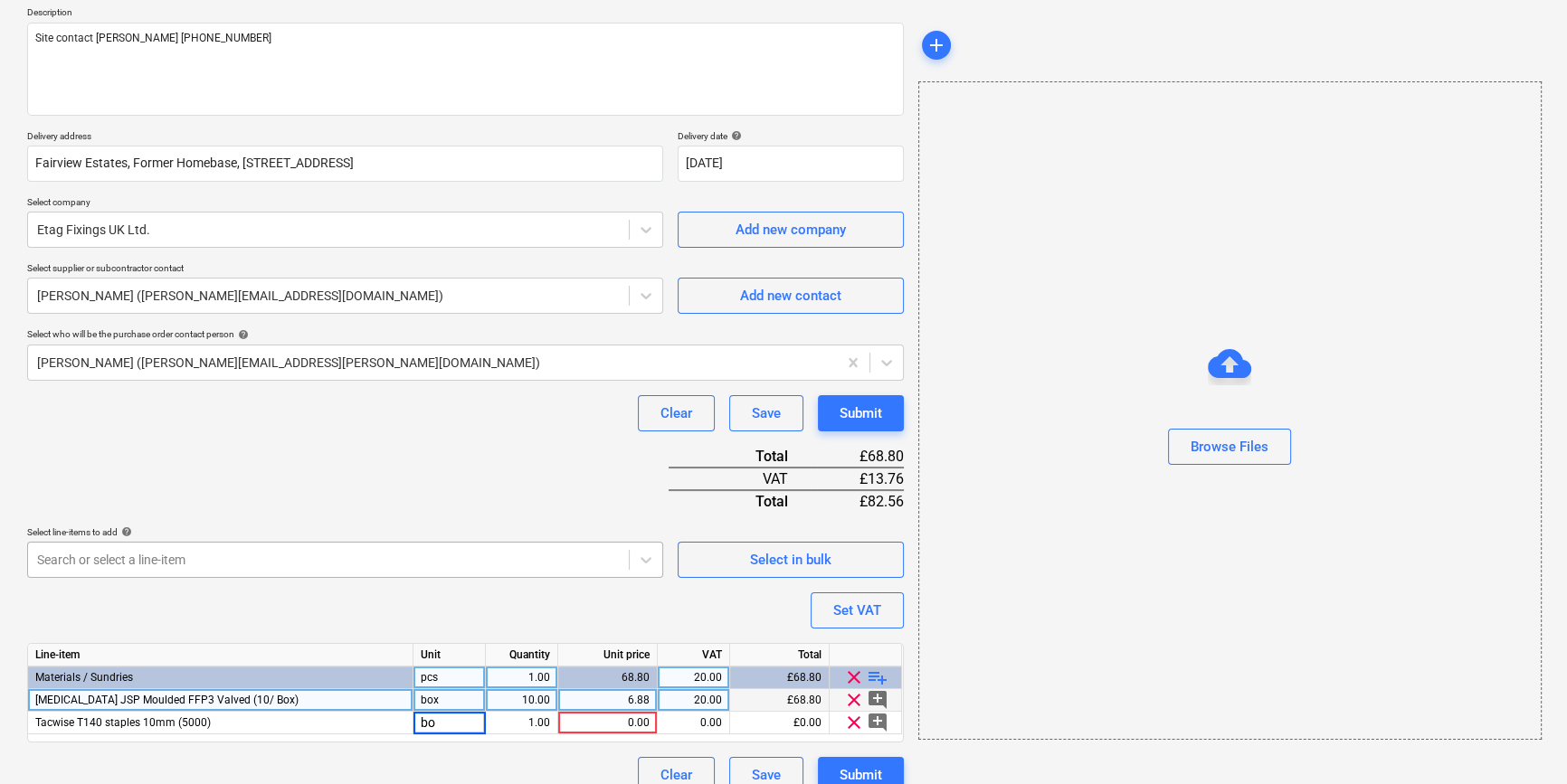 type on "box" 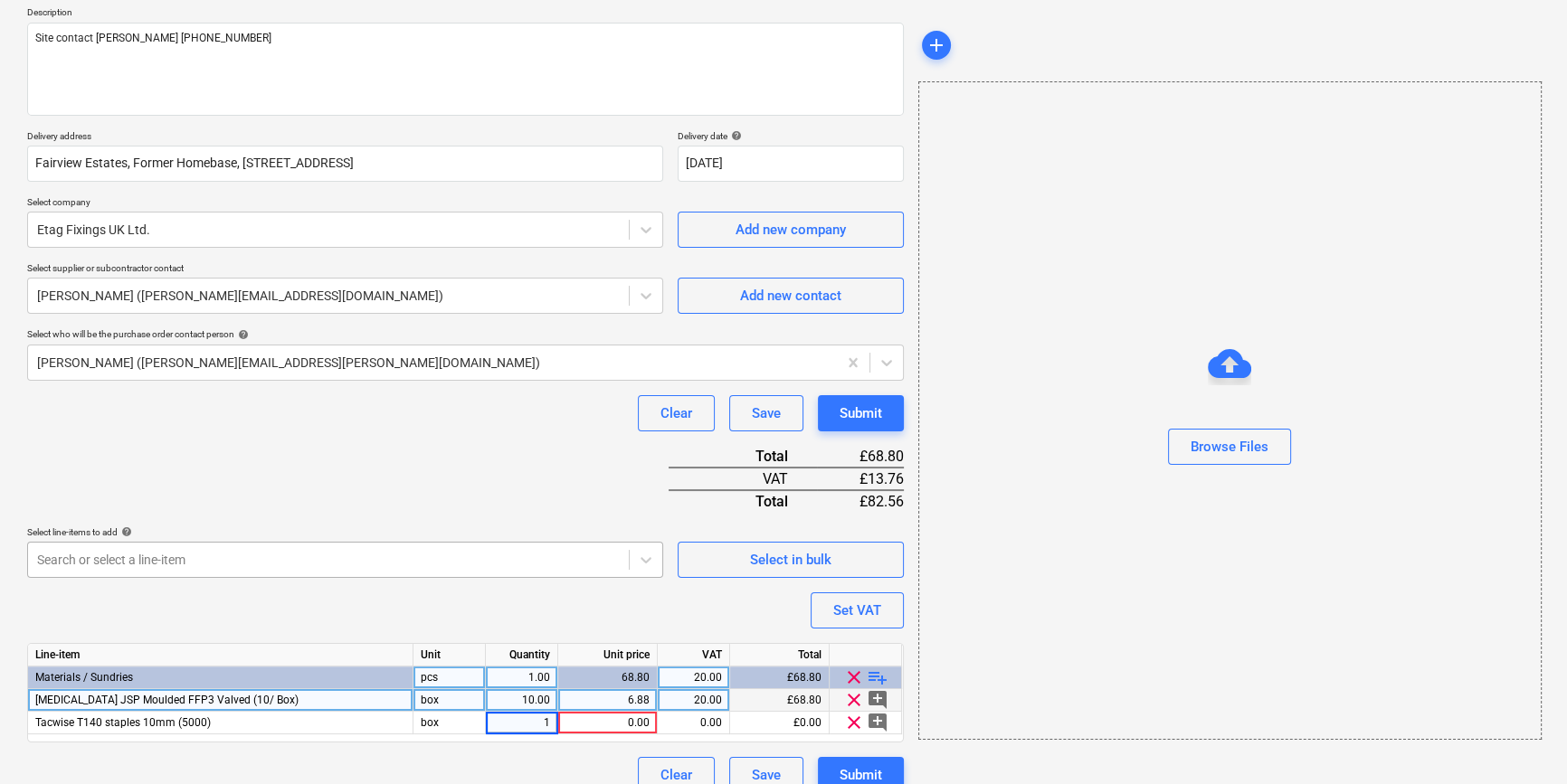 type on "10" 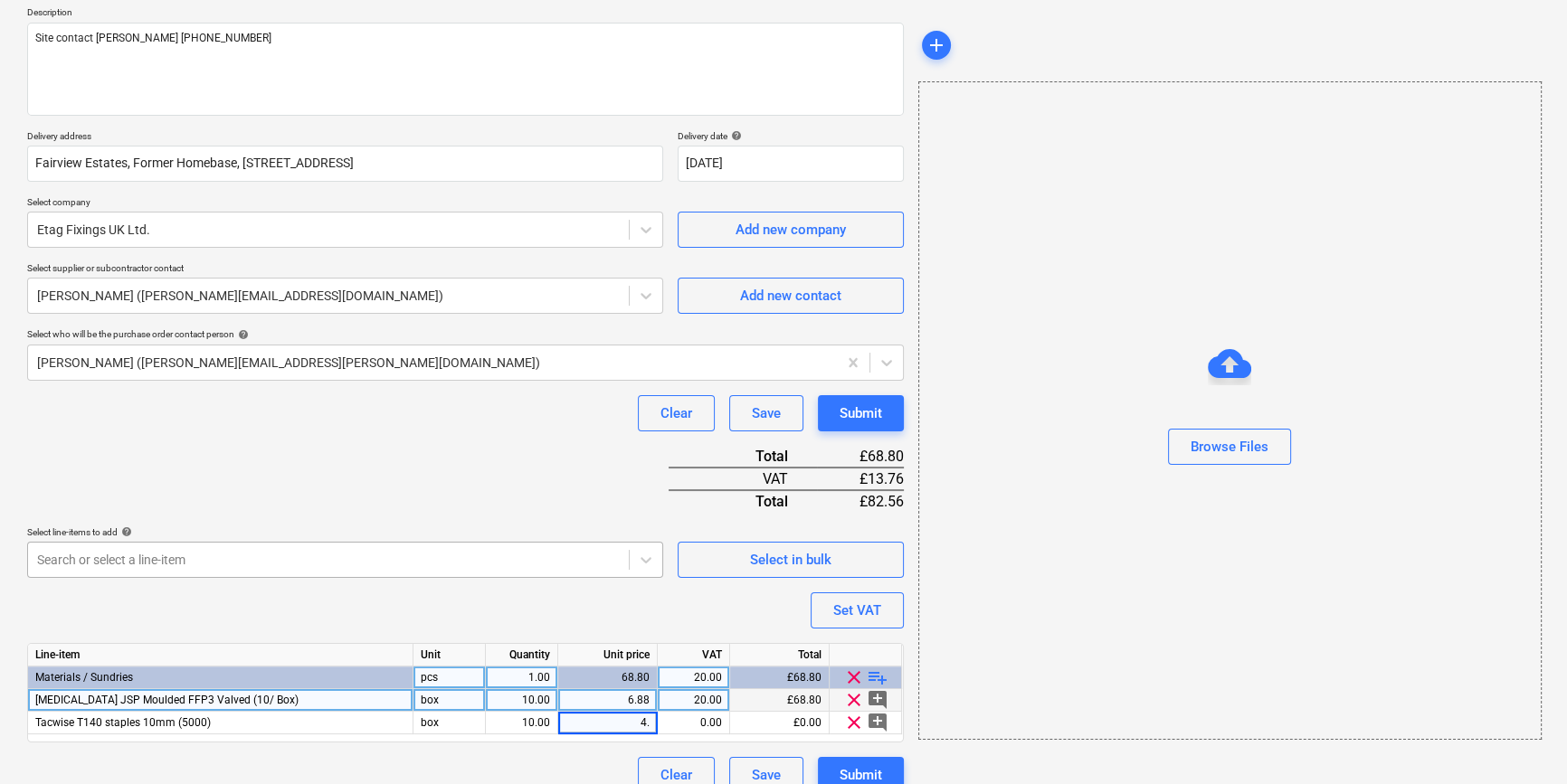 type on "4.9" 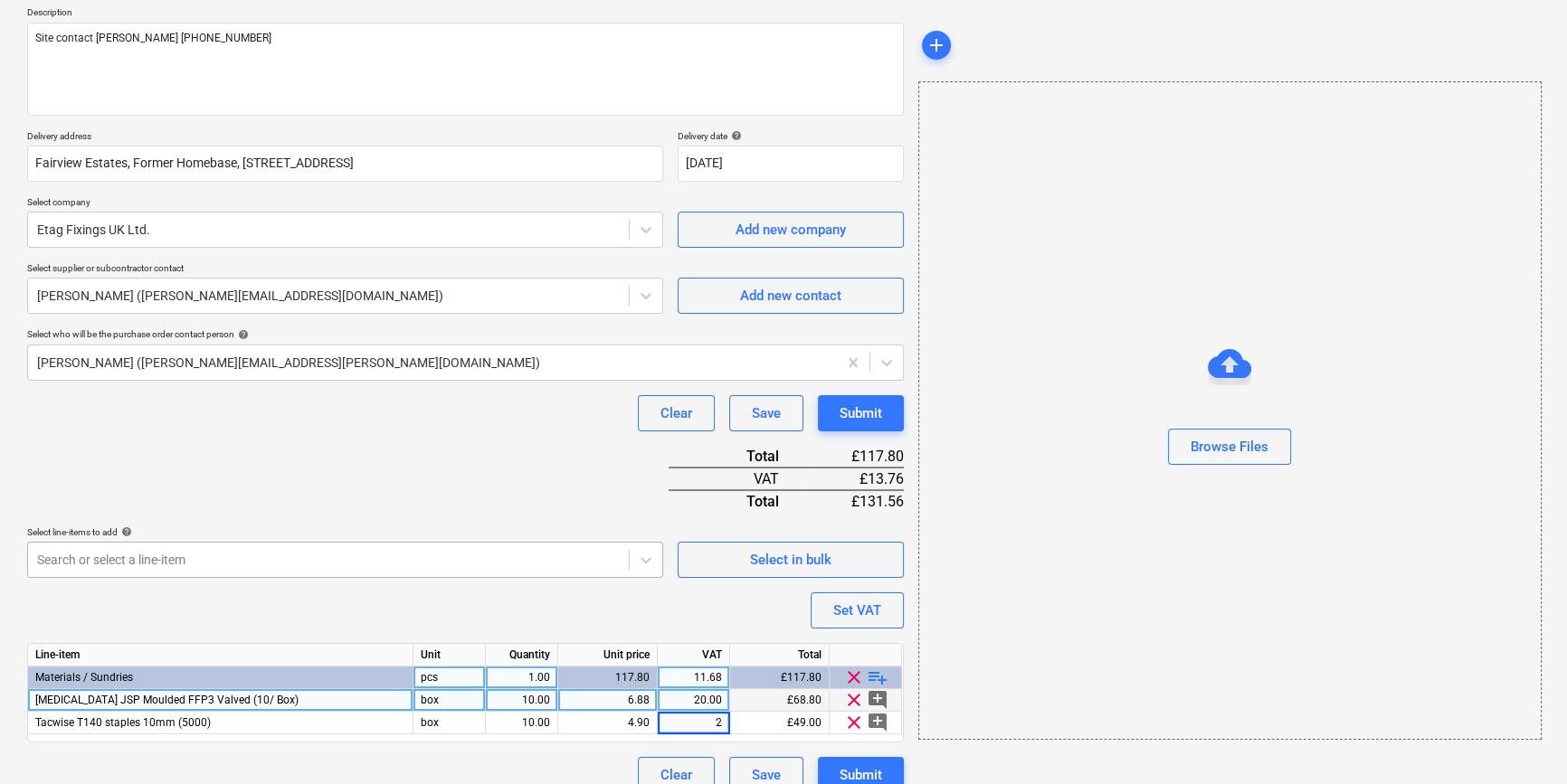 type on "20" 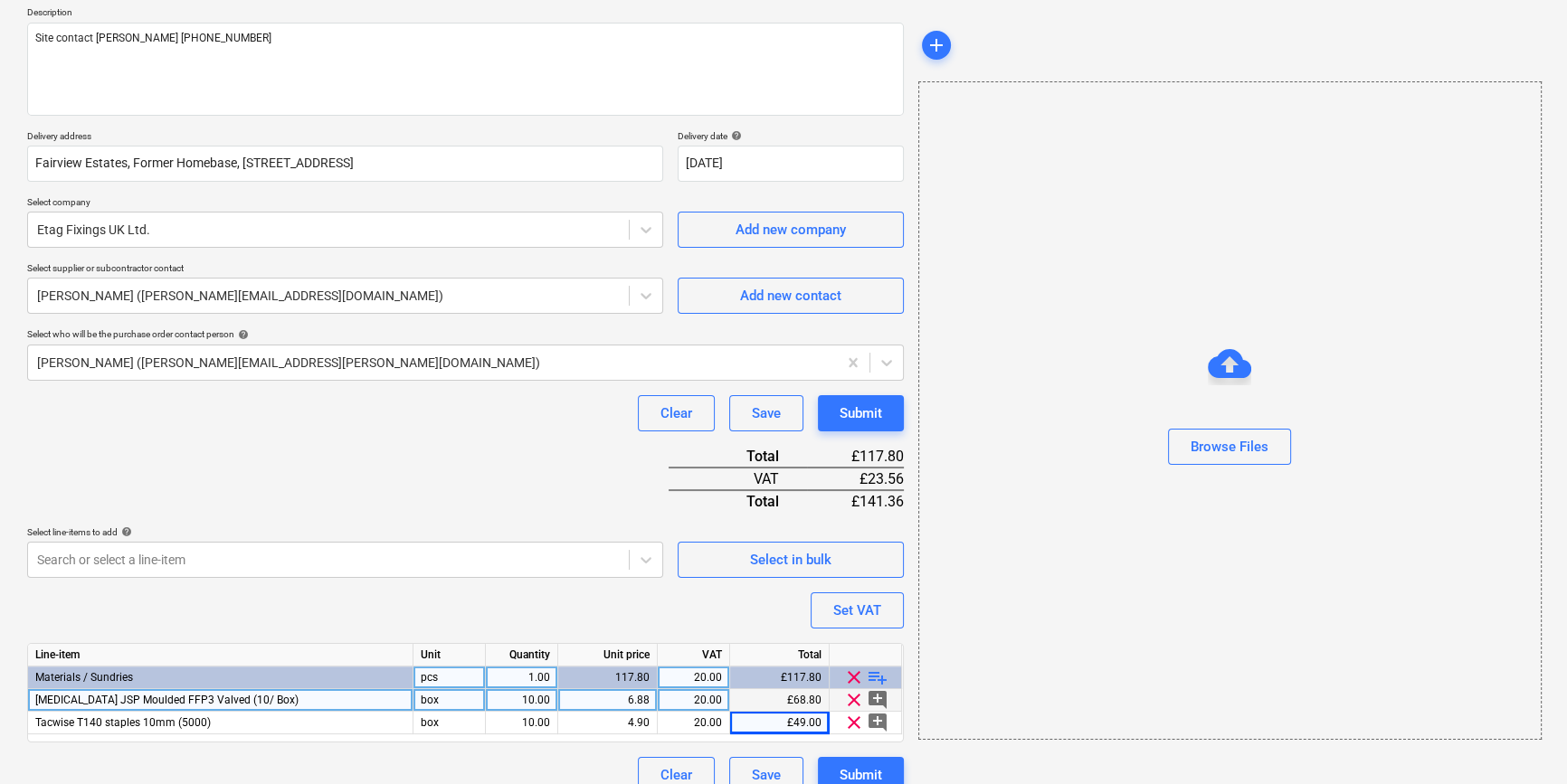 click on "playlist_add" at bounding box center (878, 677) 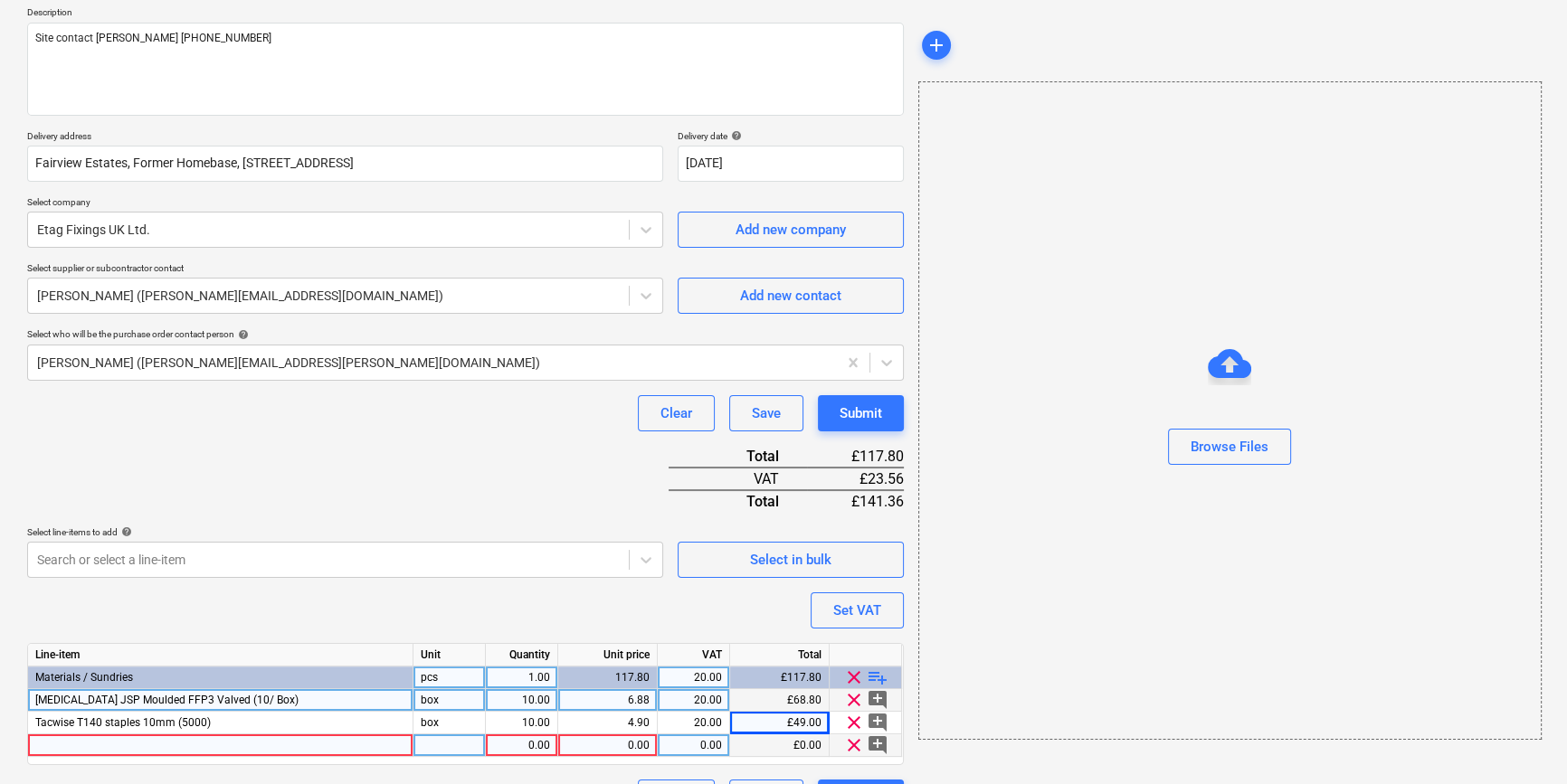 click at bounding box center [221, 745] 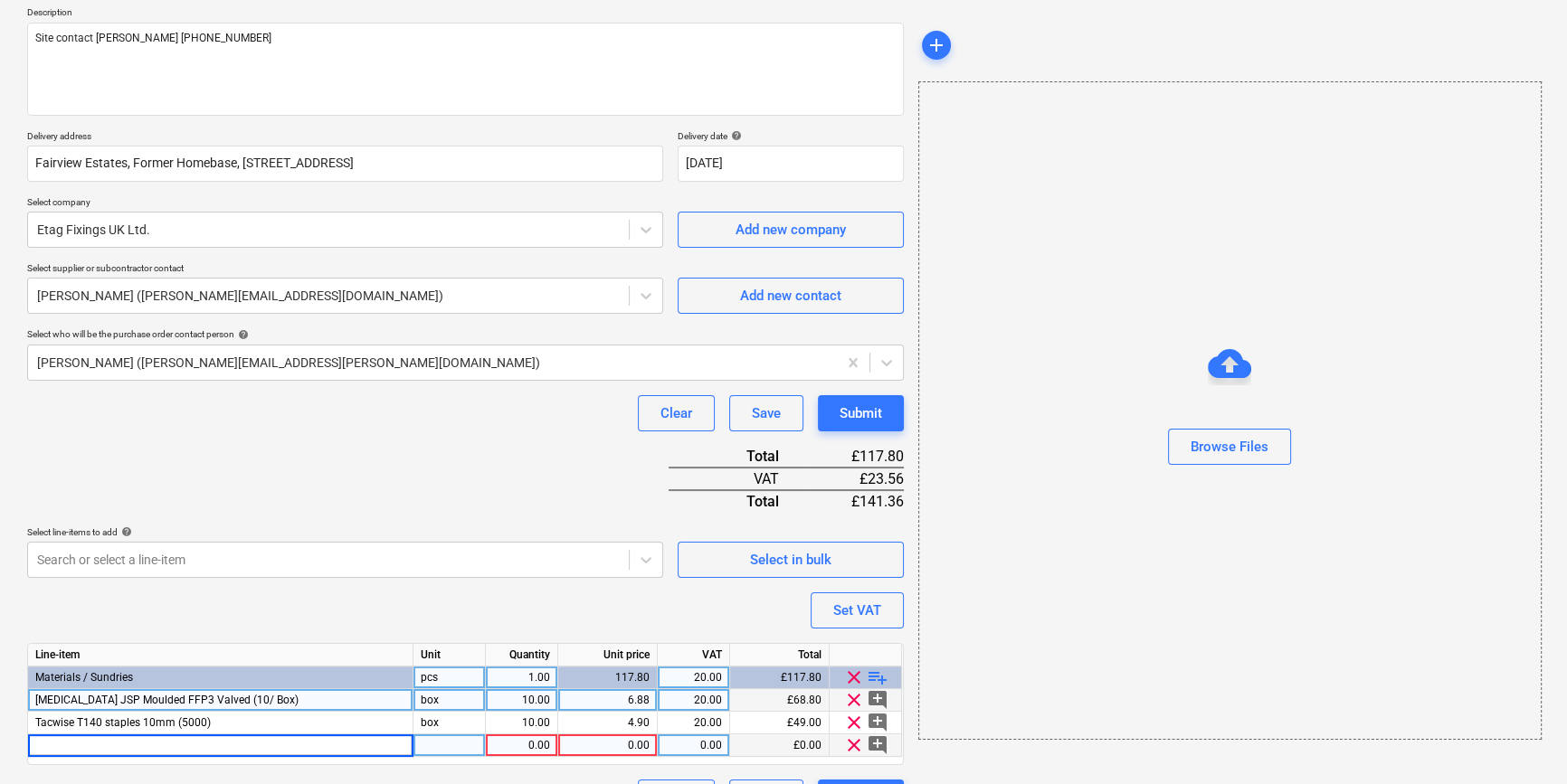 type on "Makita B-47036 150x20mm" 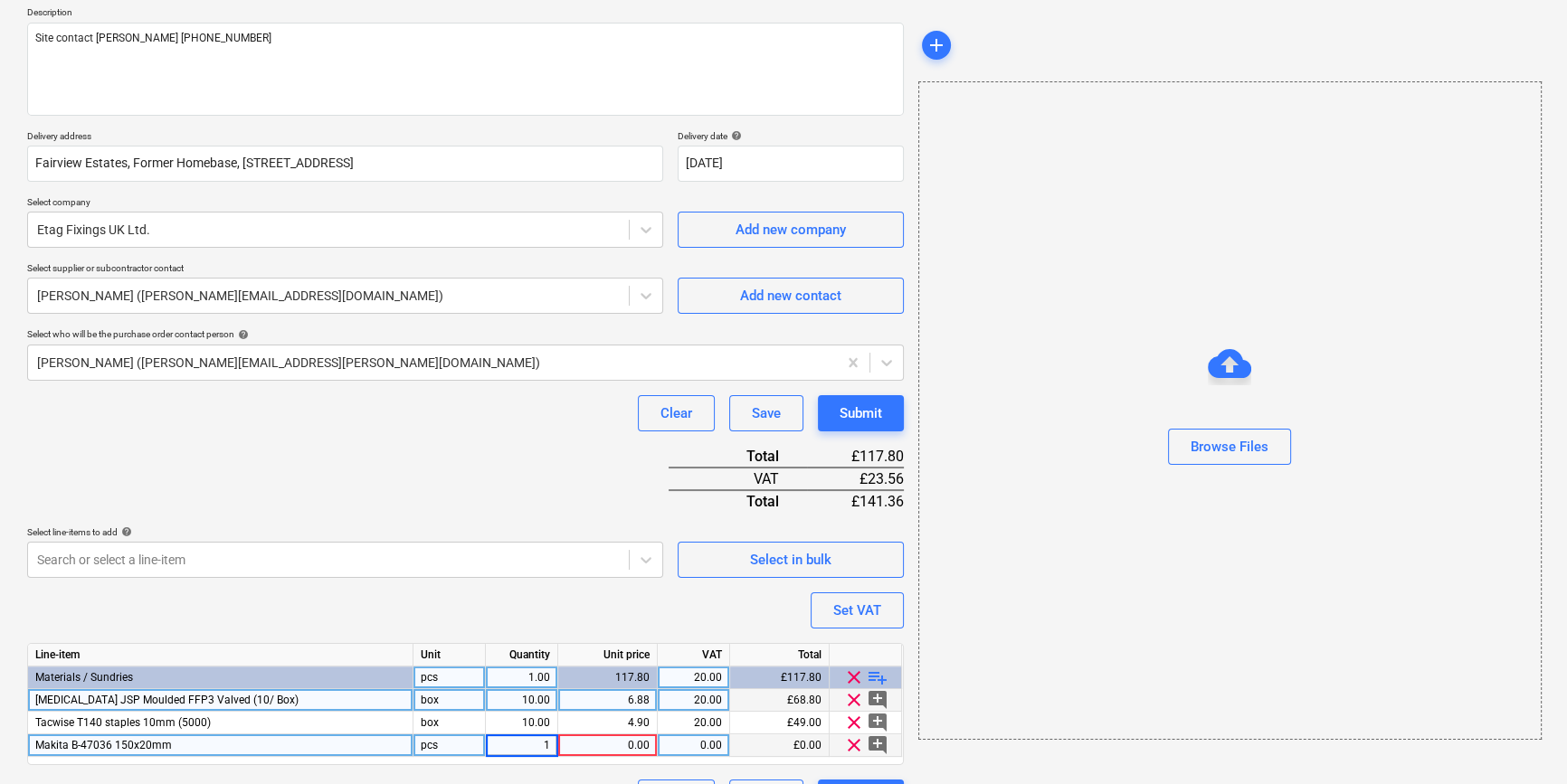 type on "10" 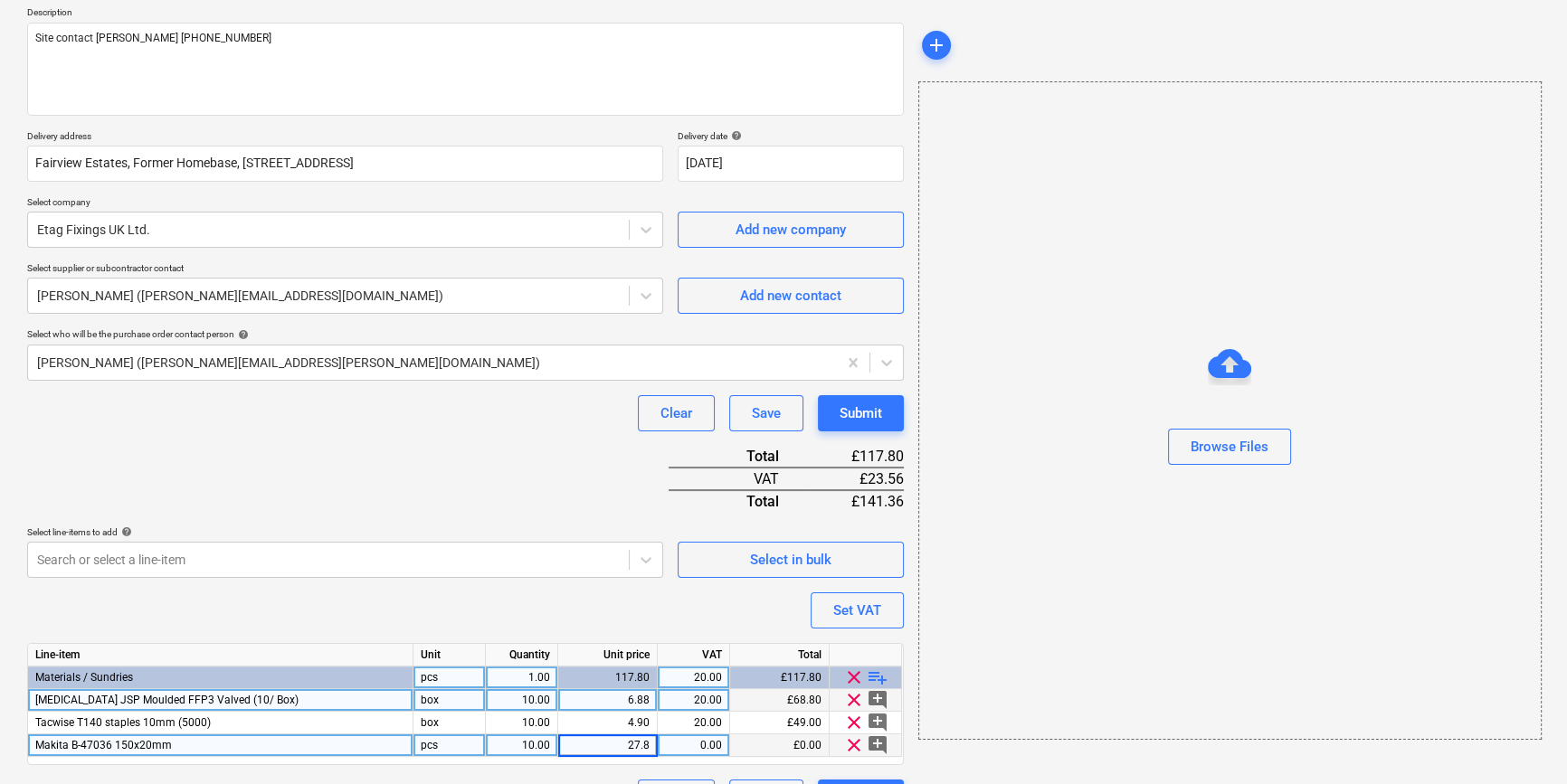 type 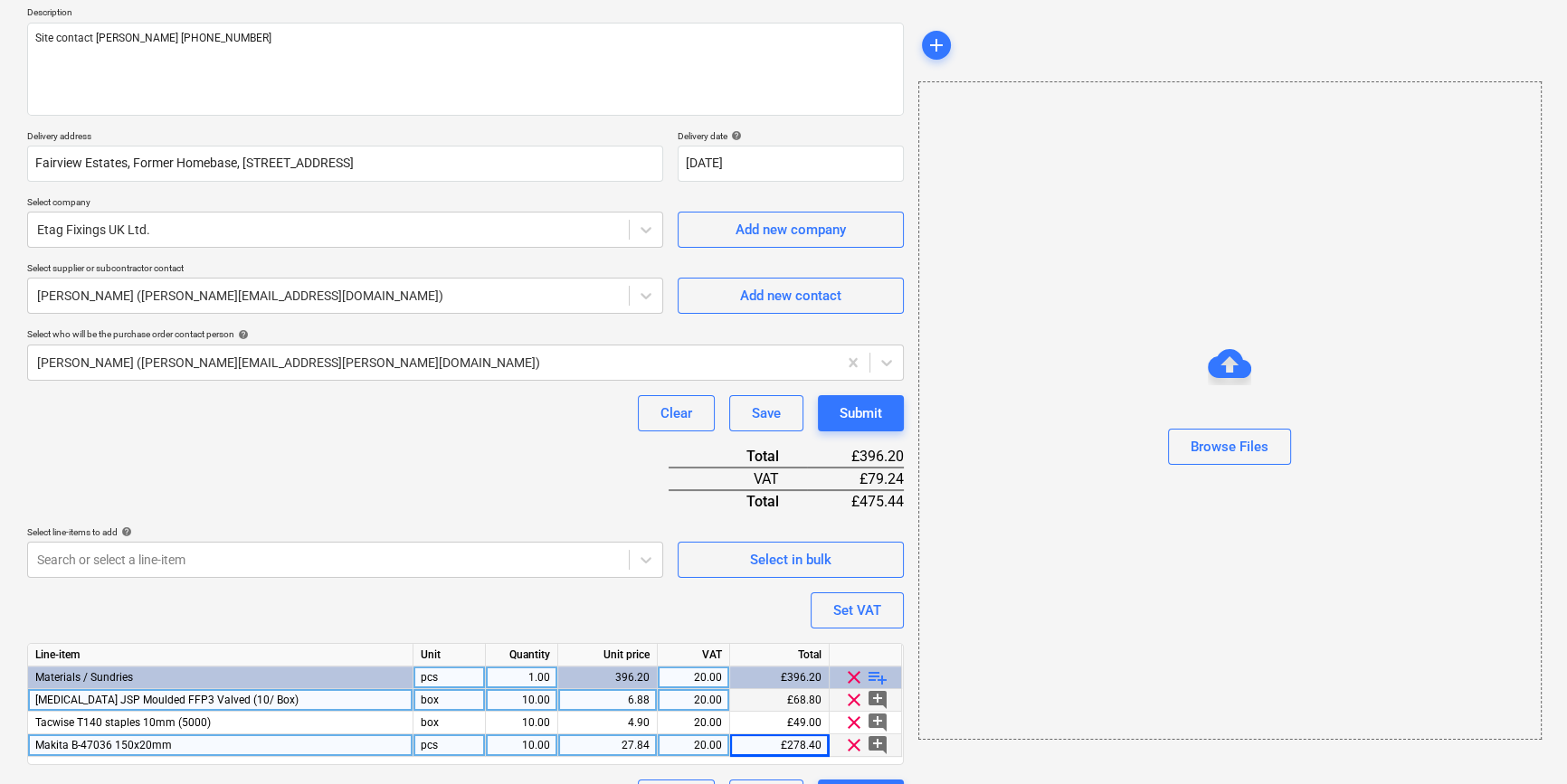 click on "playlist_add" at bounding box center (878, 677) 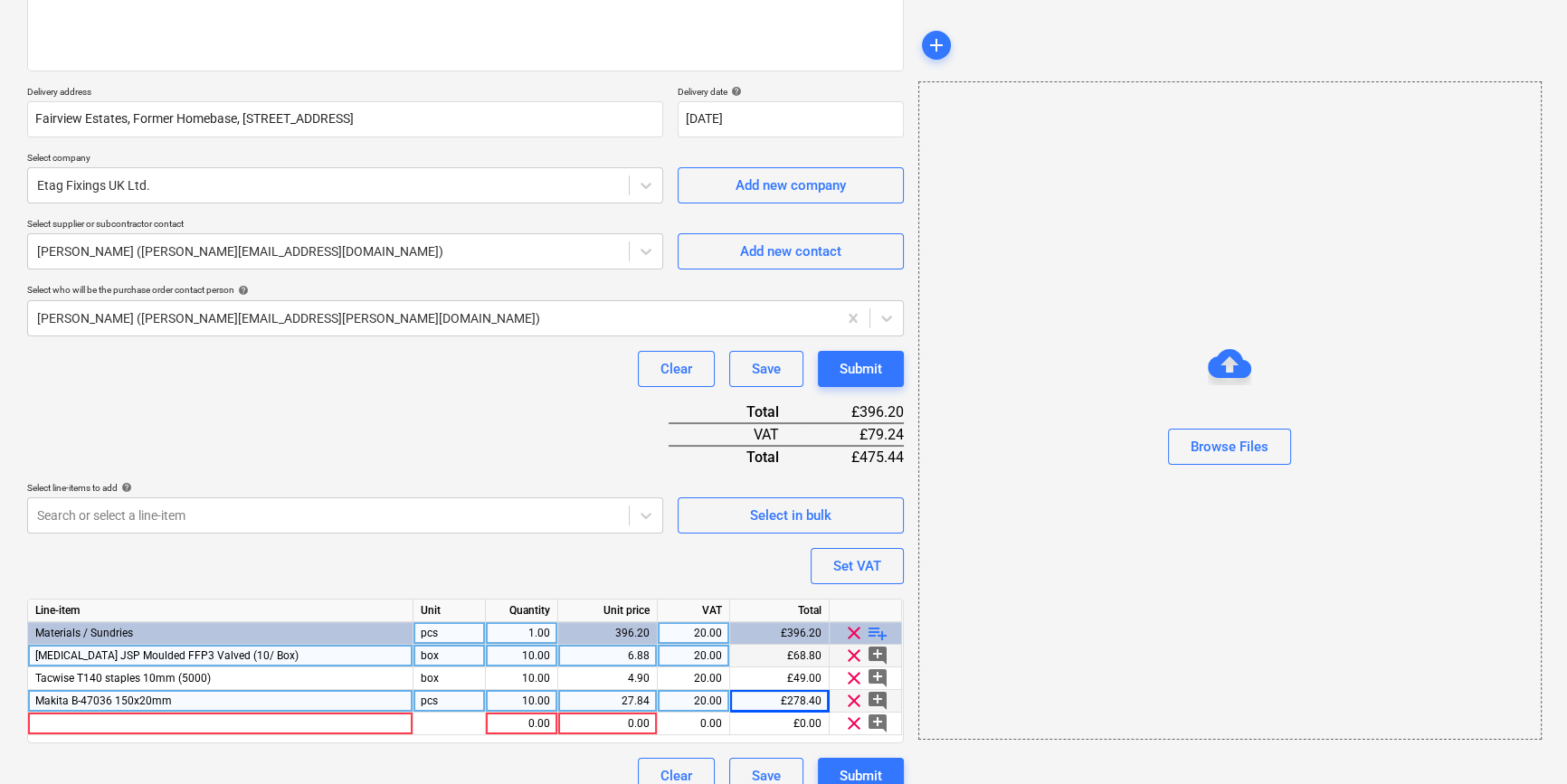 scroll, scrollTop: 276, scrollLeft: 0, axis: vertical 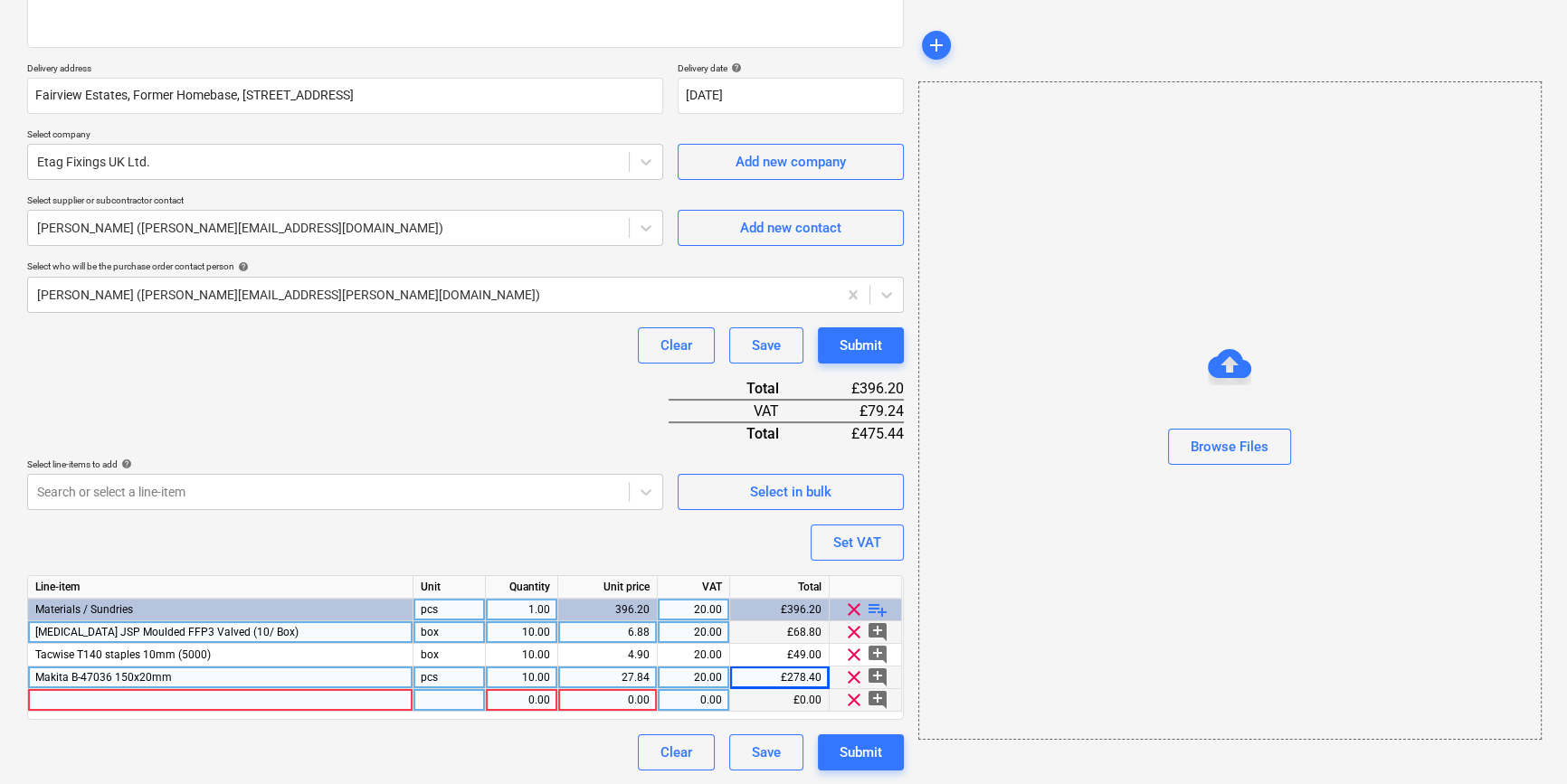 click at bounding box center (221, 700) 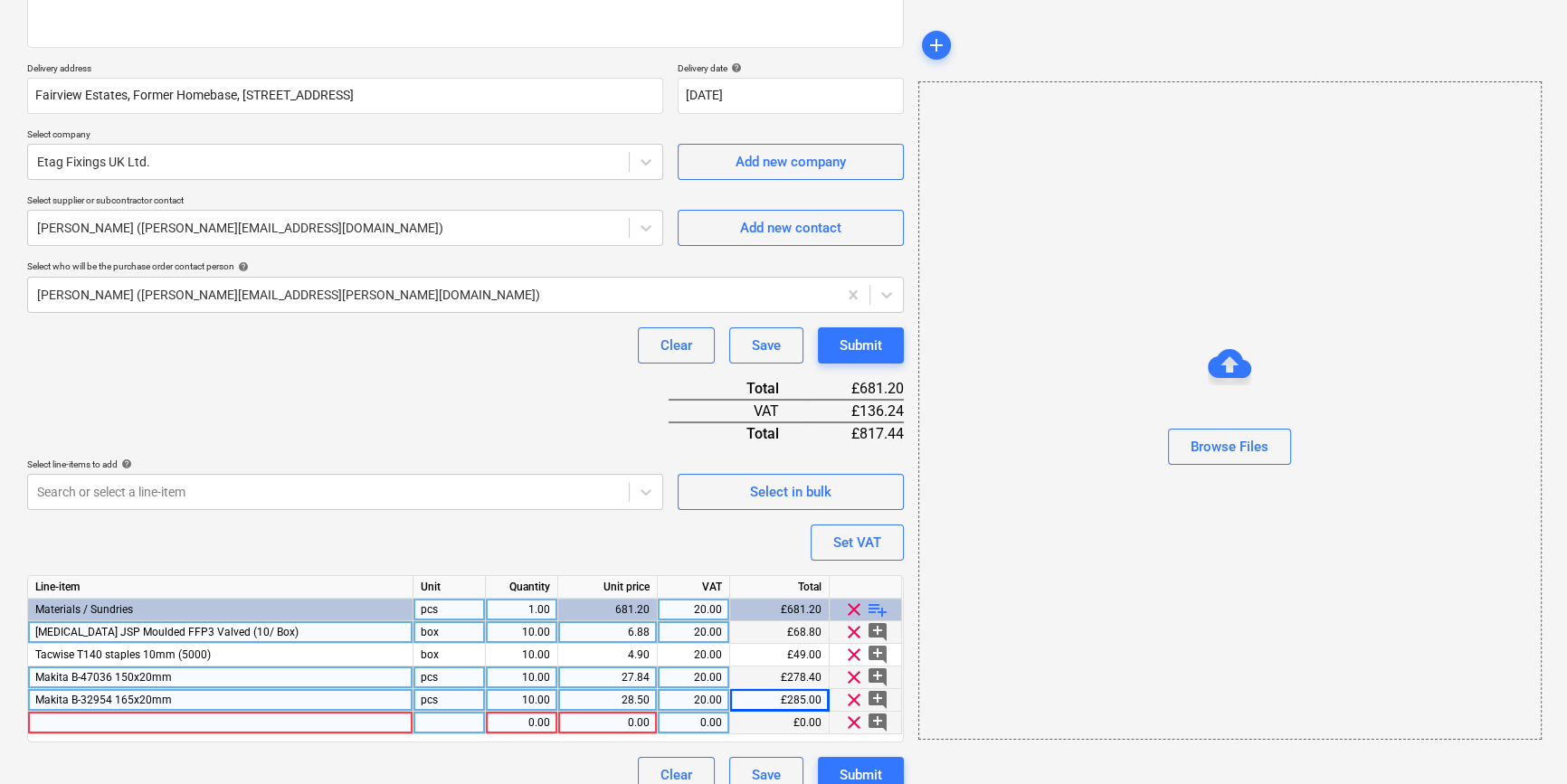 click at bounding box center [221, 723] 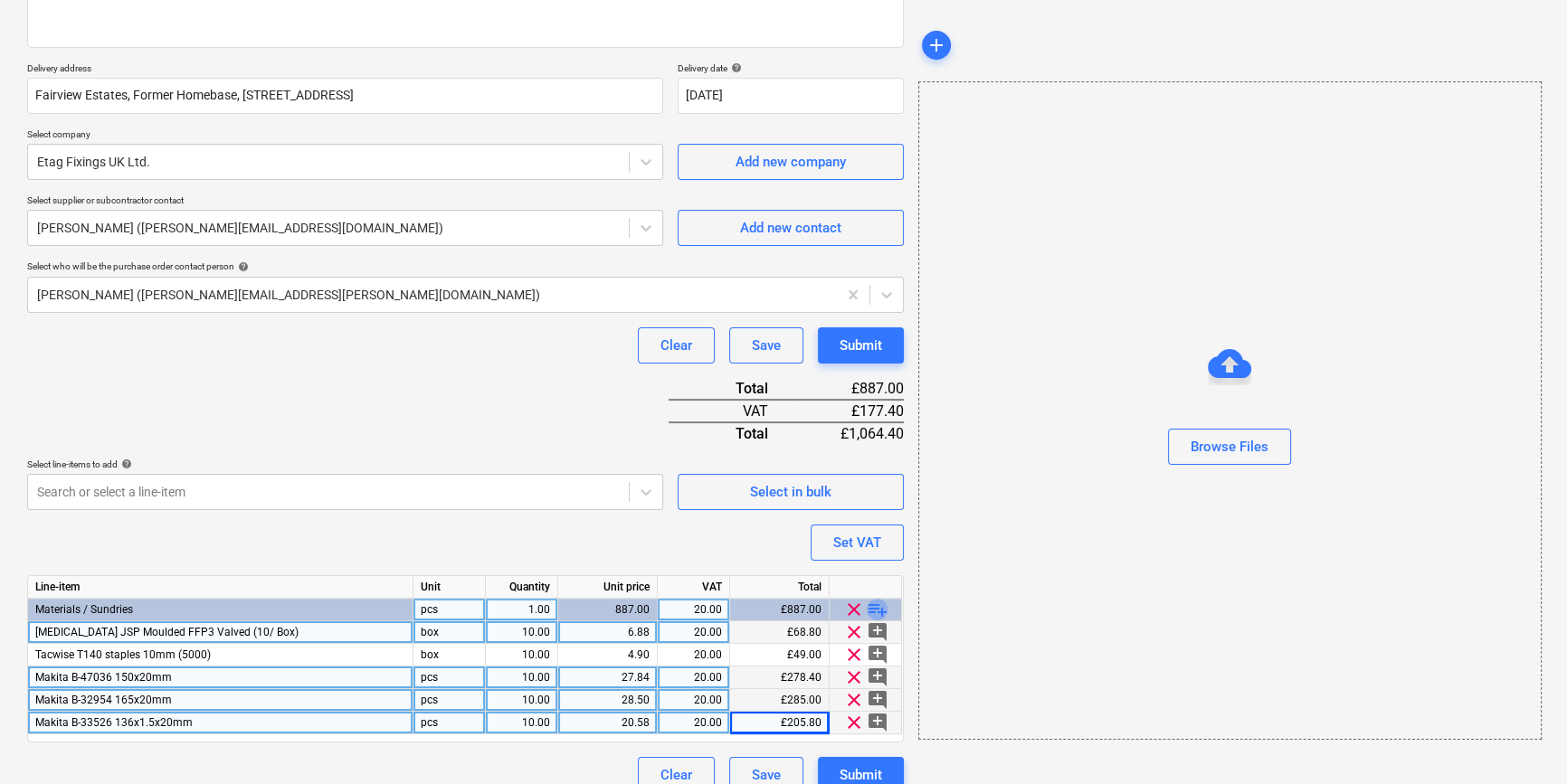 click on "playlist_add" at bounding box center [878, 609] 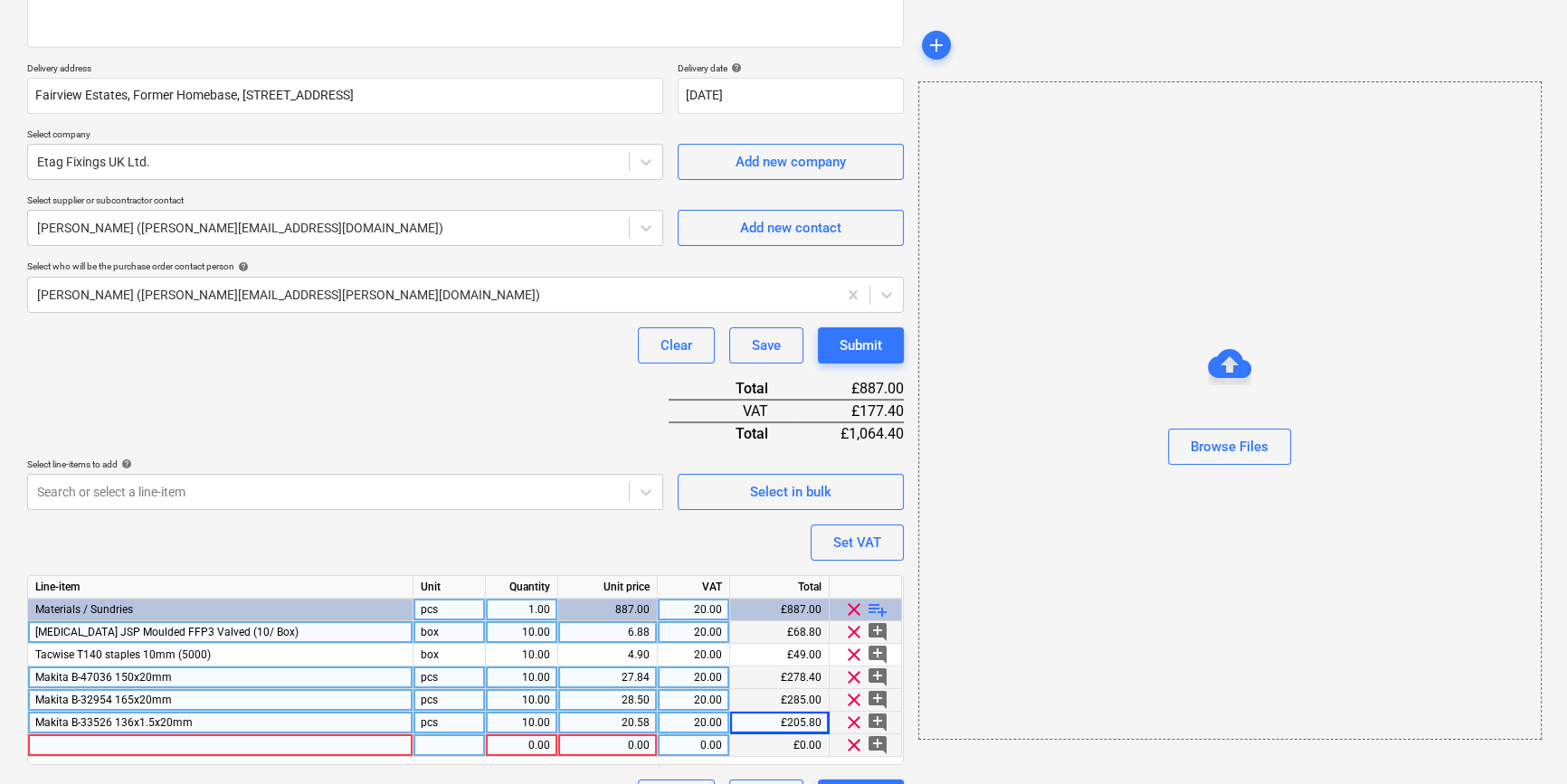 click at bounding box center (221, 745) 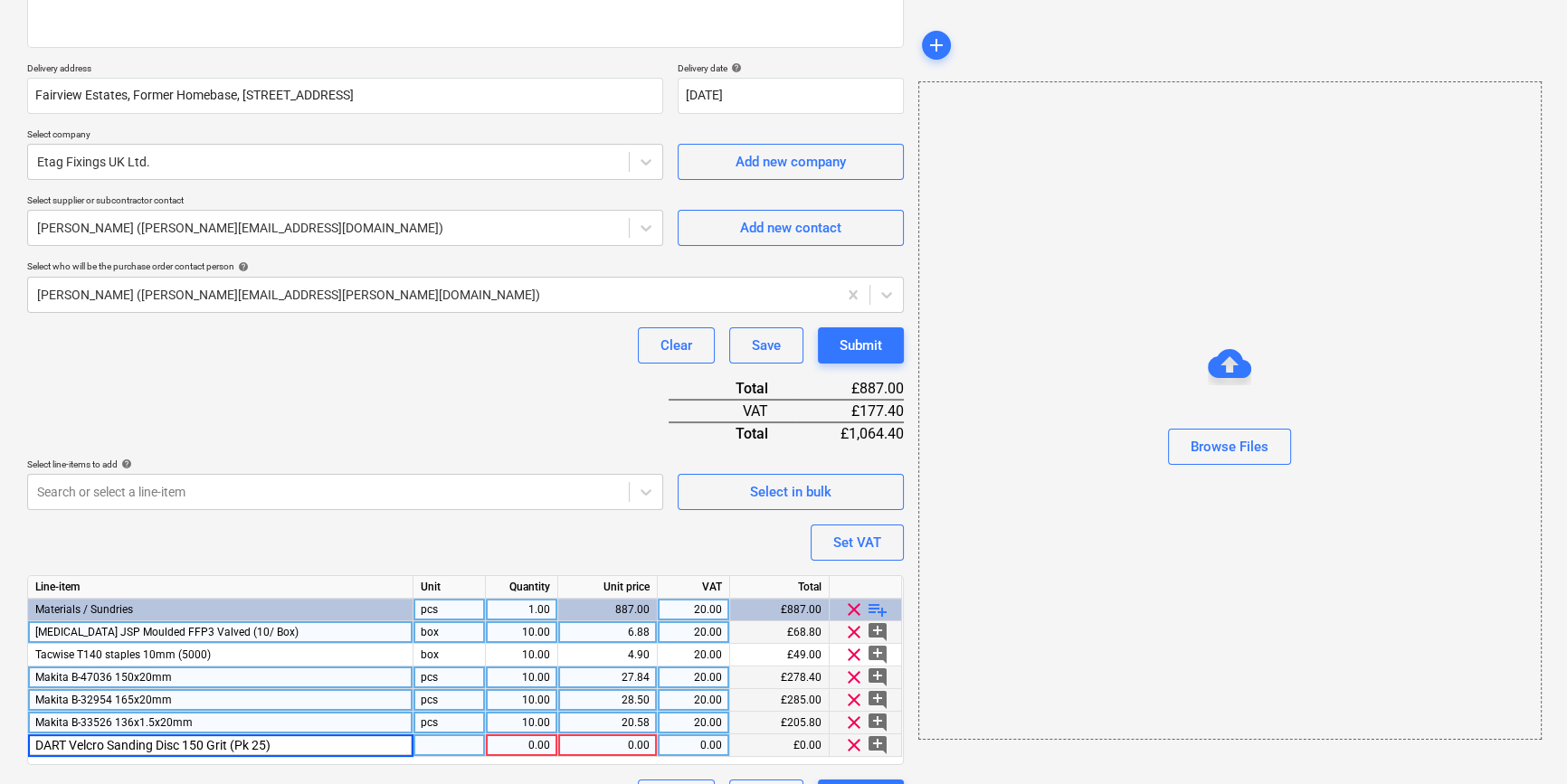 click on "DART Velcro Sanding Disc 150 Grit (Pk 25)" at bounding box center (220, 745) 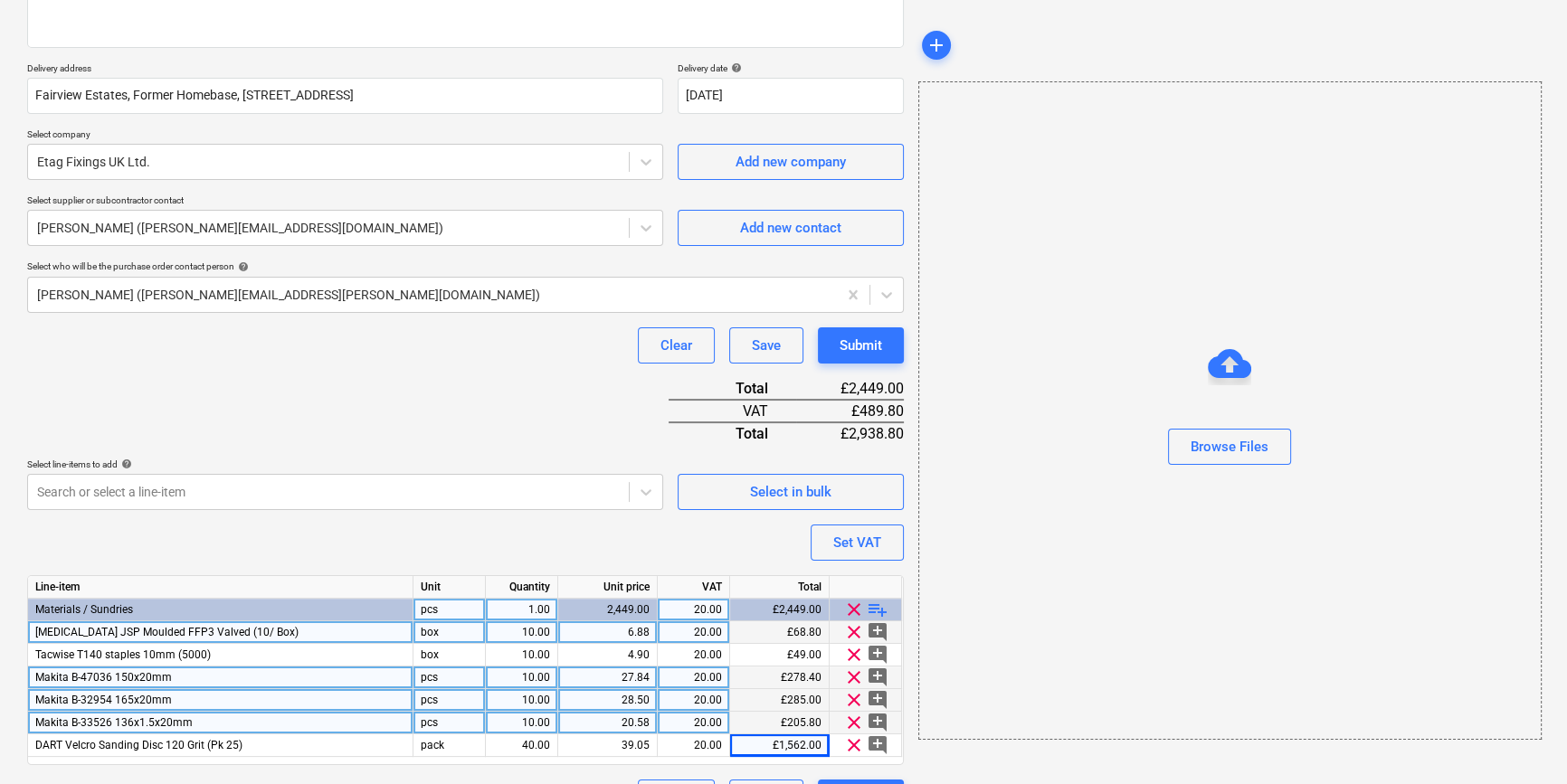 click on "playlist_add" at bounding box center (878, 609) 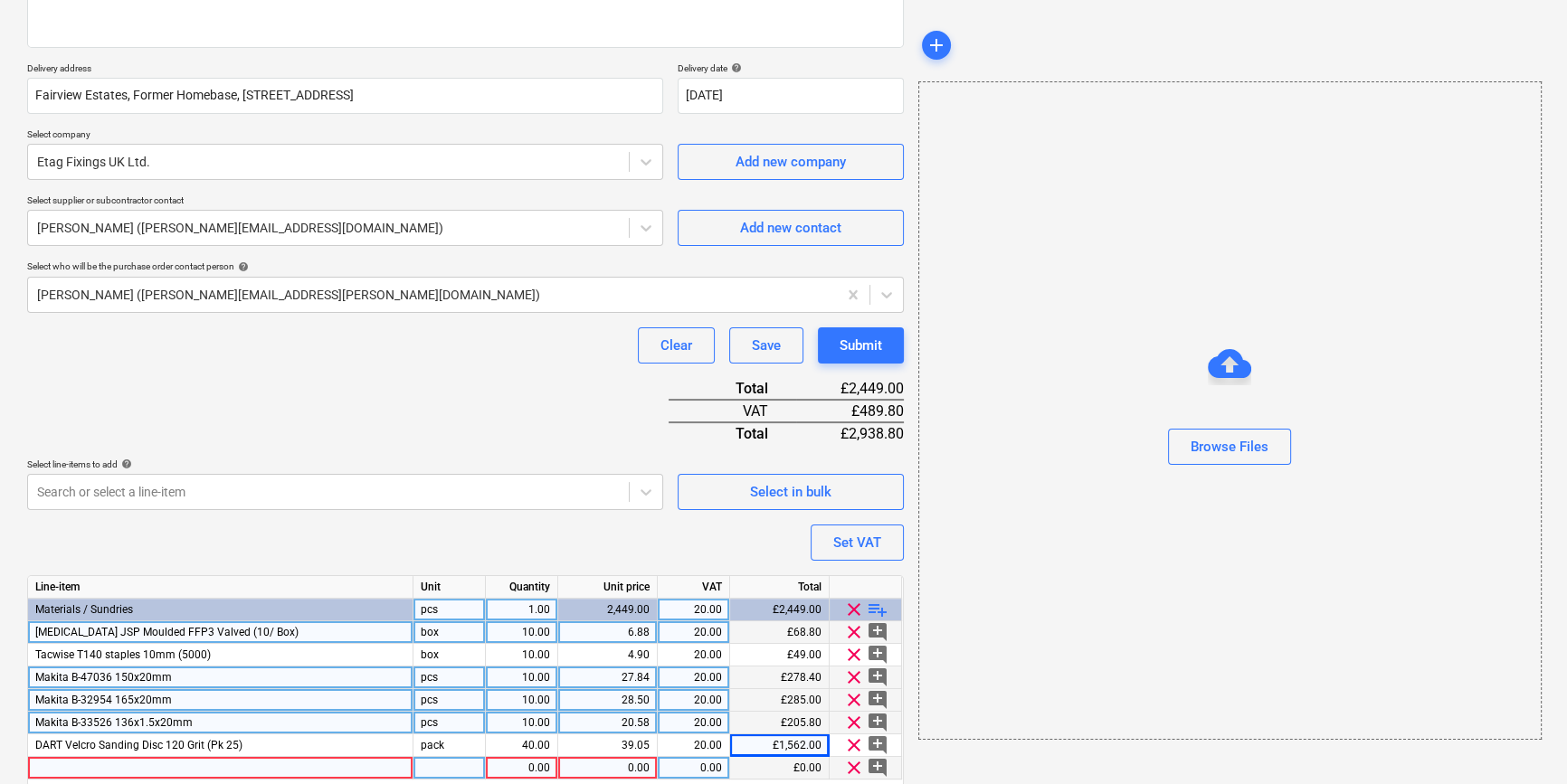 click at bounding box center (221, 768) 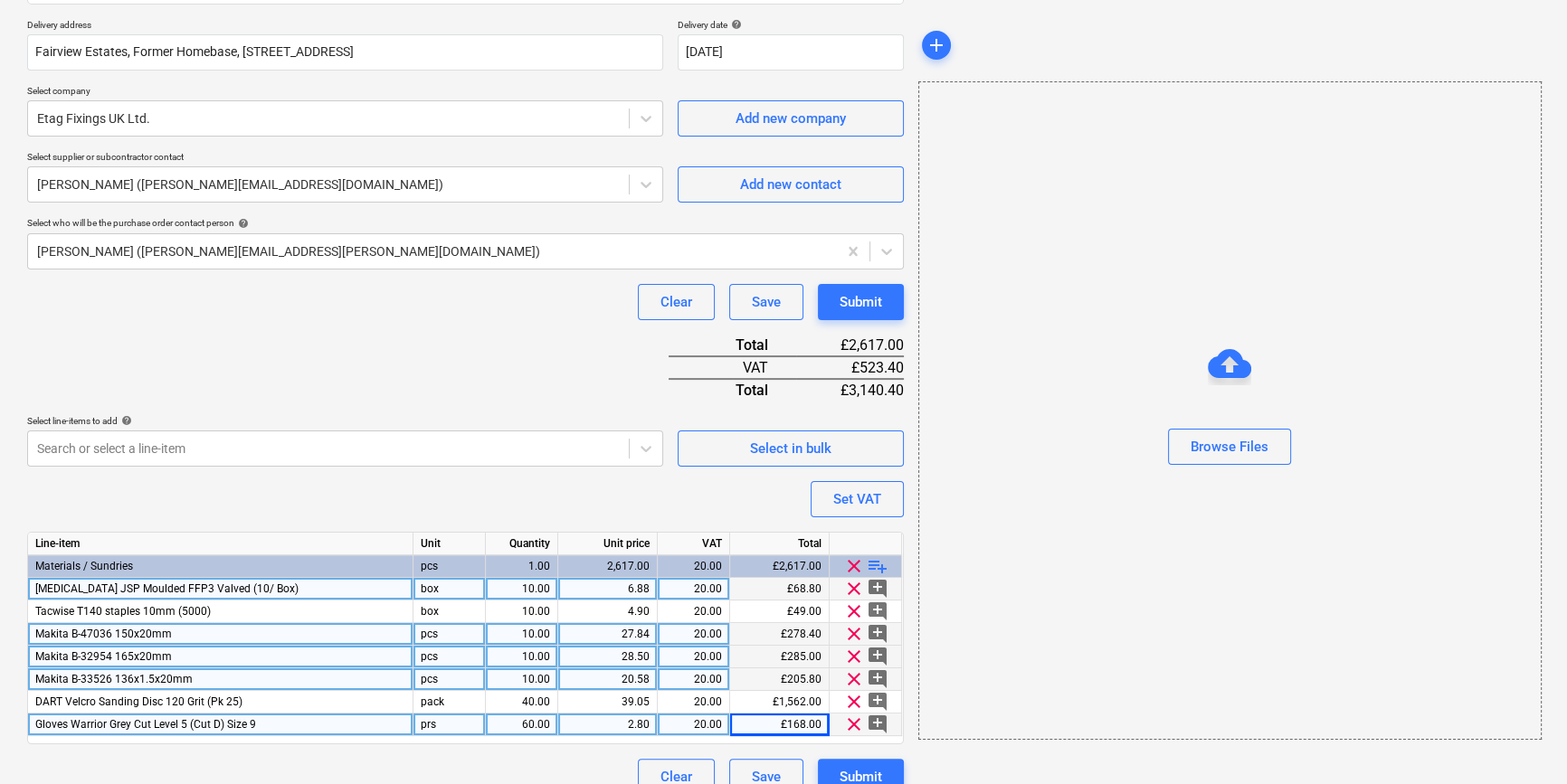 scroll, scrollTop: 344, scrollLeft: 0, axis: vertical 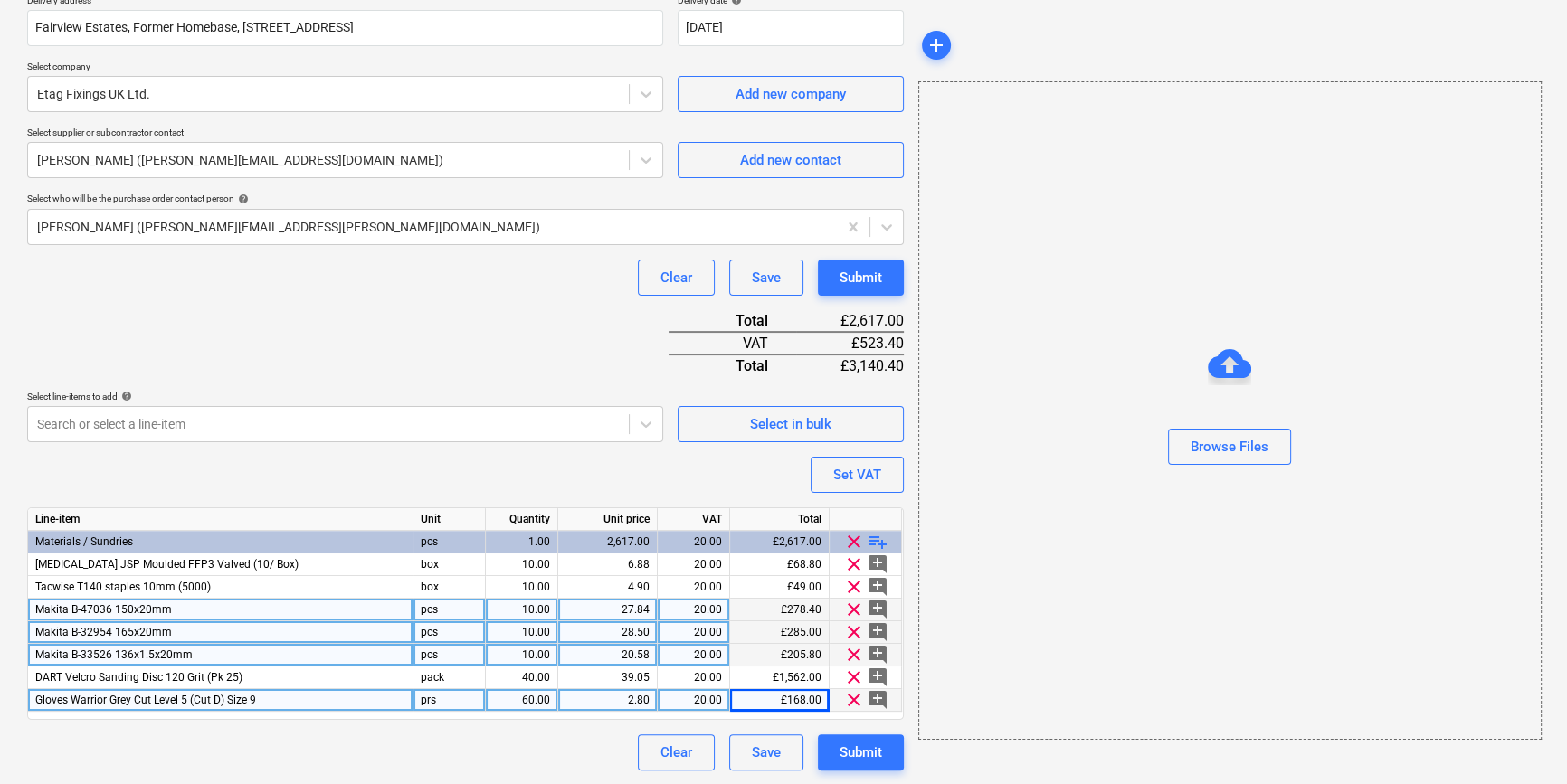click on "playlist_add" at bounding box center [878, 542] 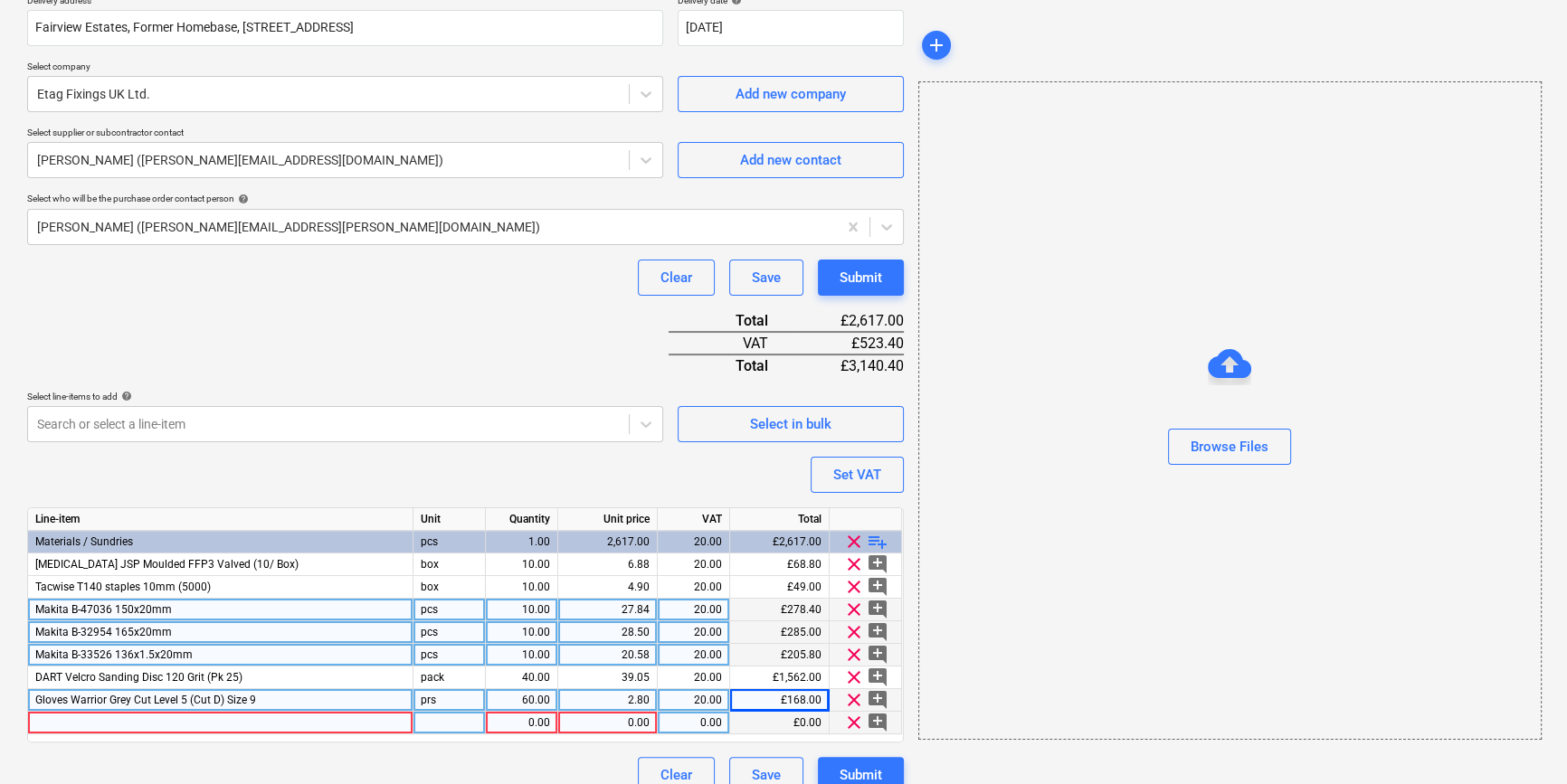 click at bounding box center (221, 723) 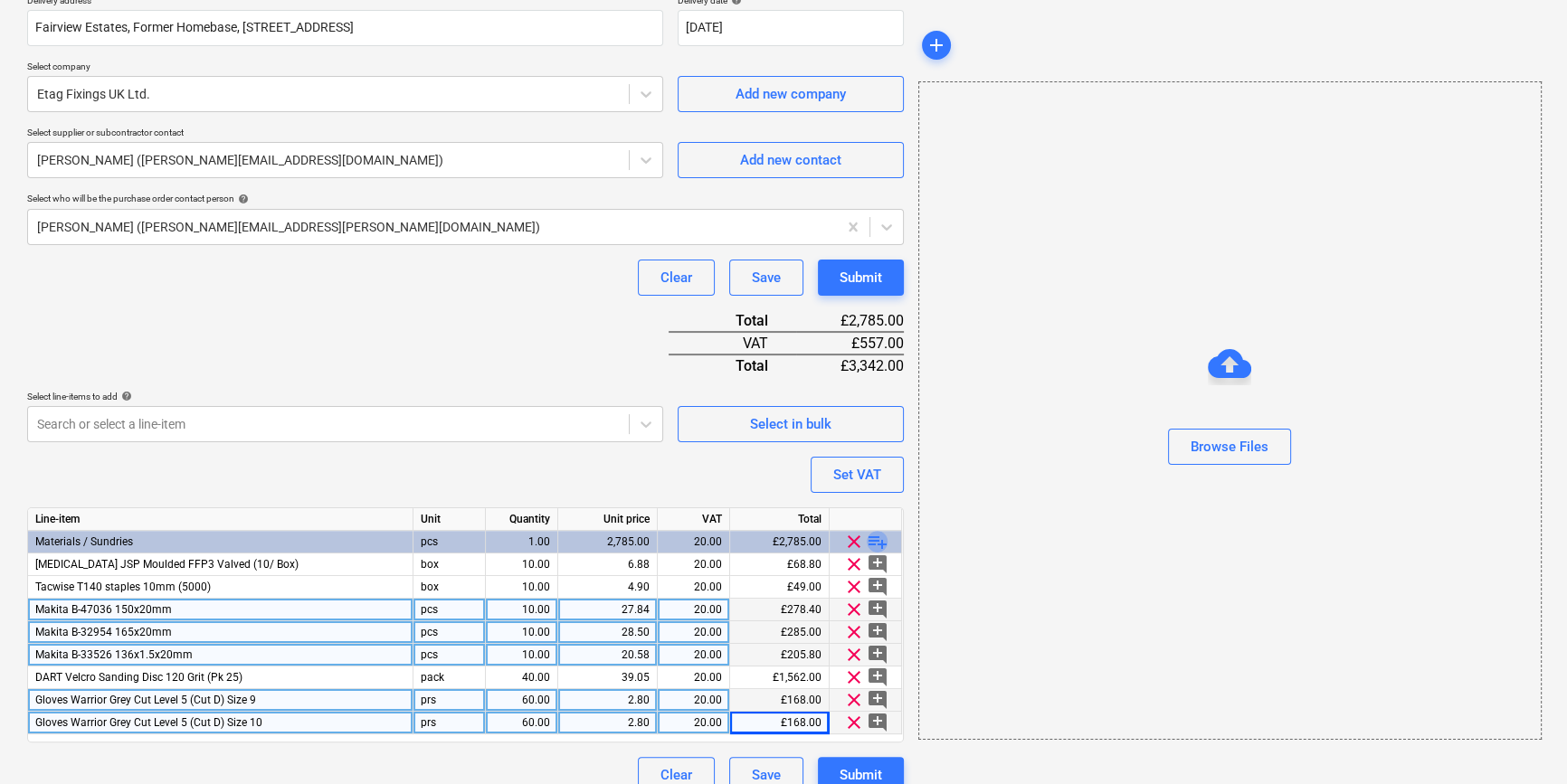 click on "playlist_add" at bounding box center [878, 542] 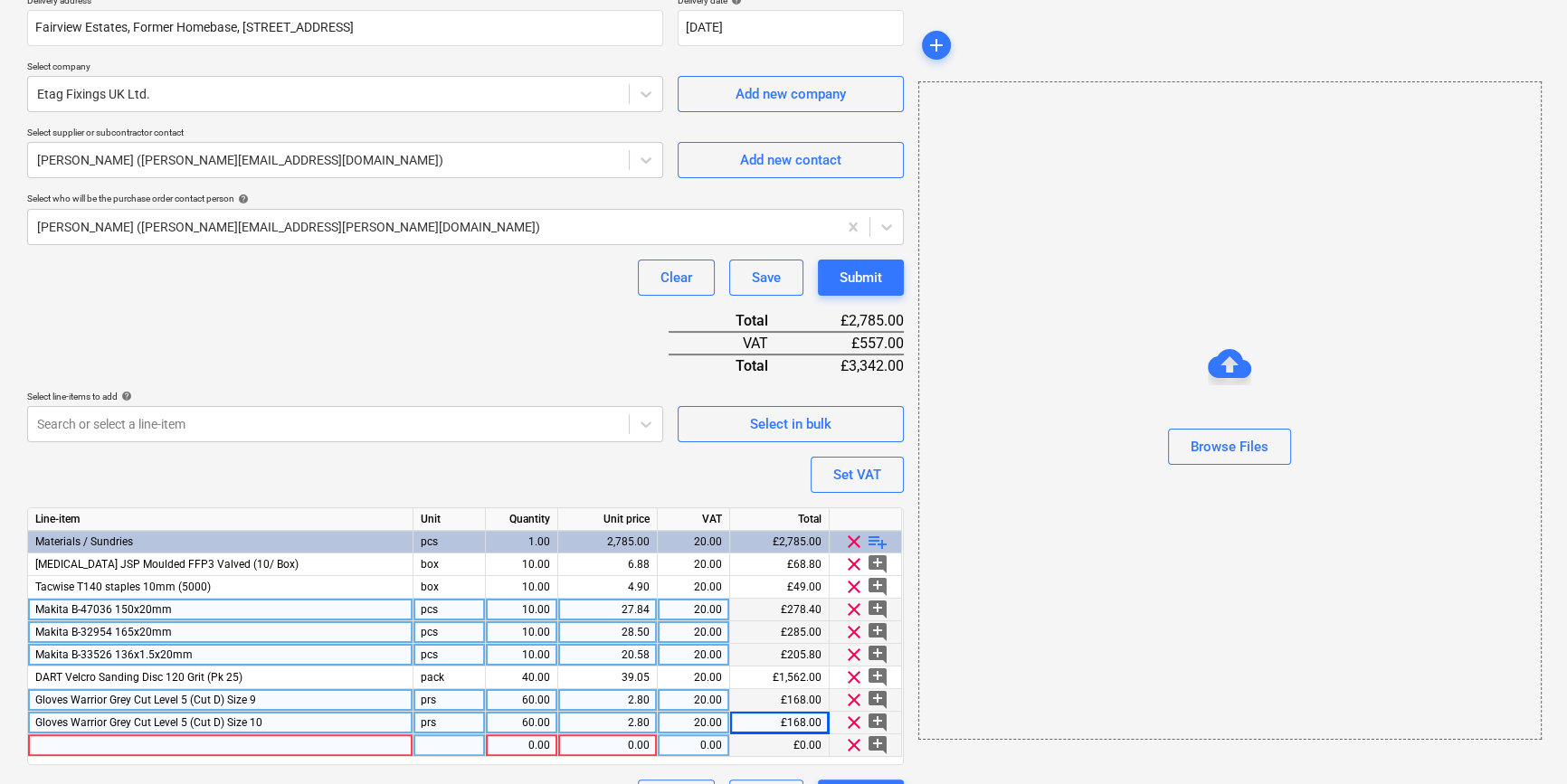 click at bounding box center [221, 745] 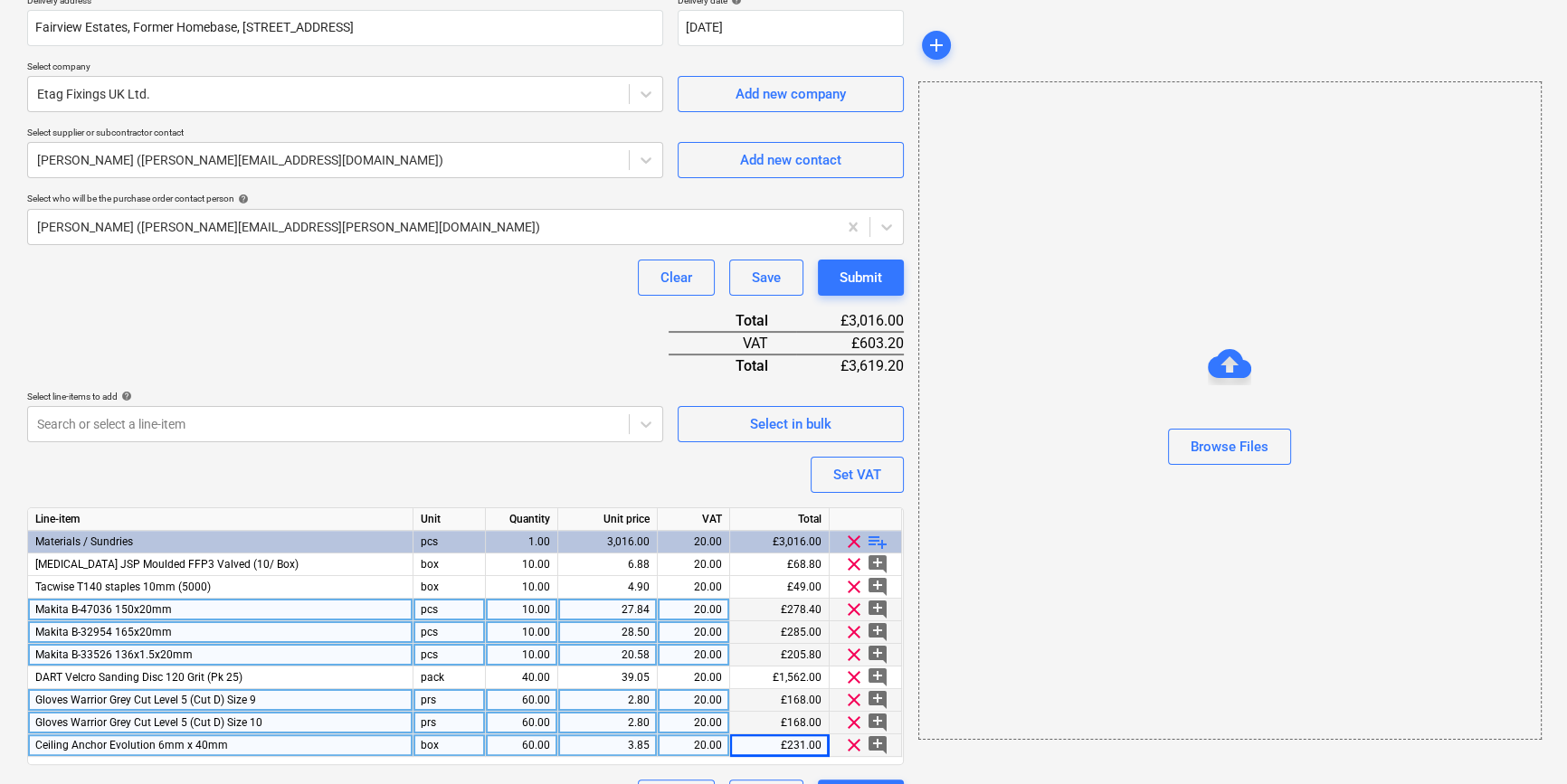 click on "playlist_add" at bounding box center [878, 542] 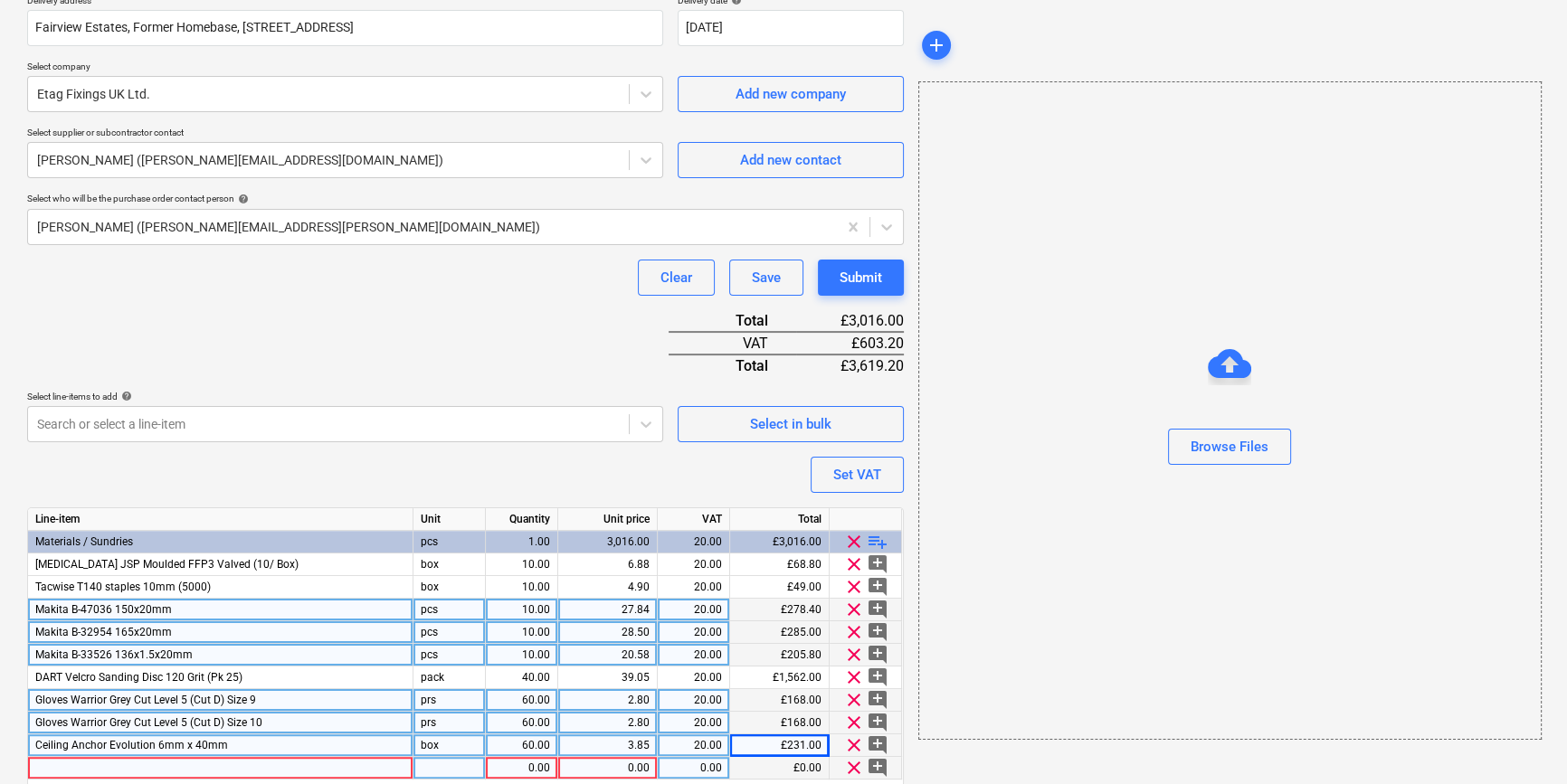 click at bounding box center [221, 768] 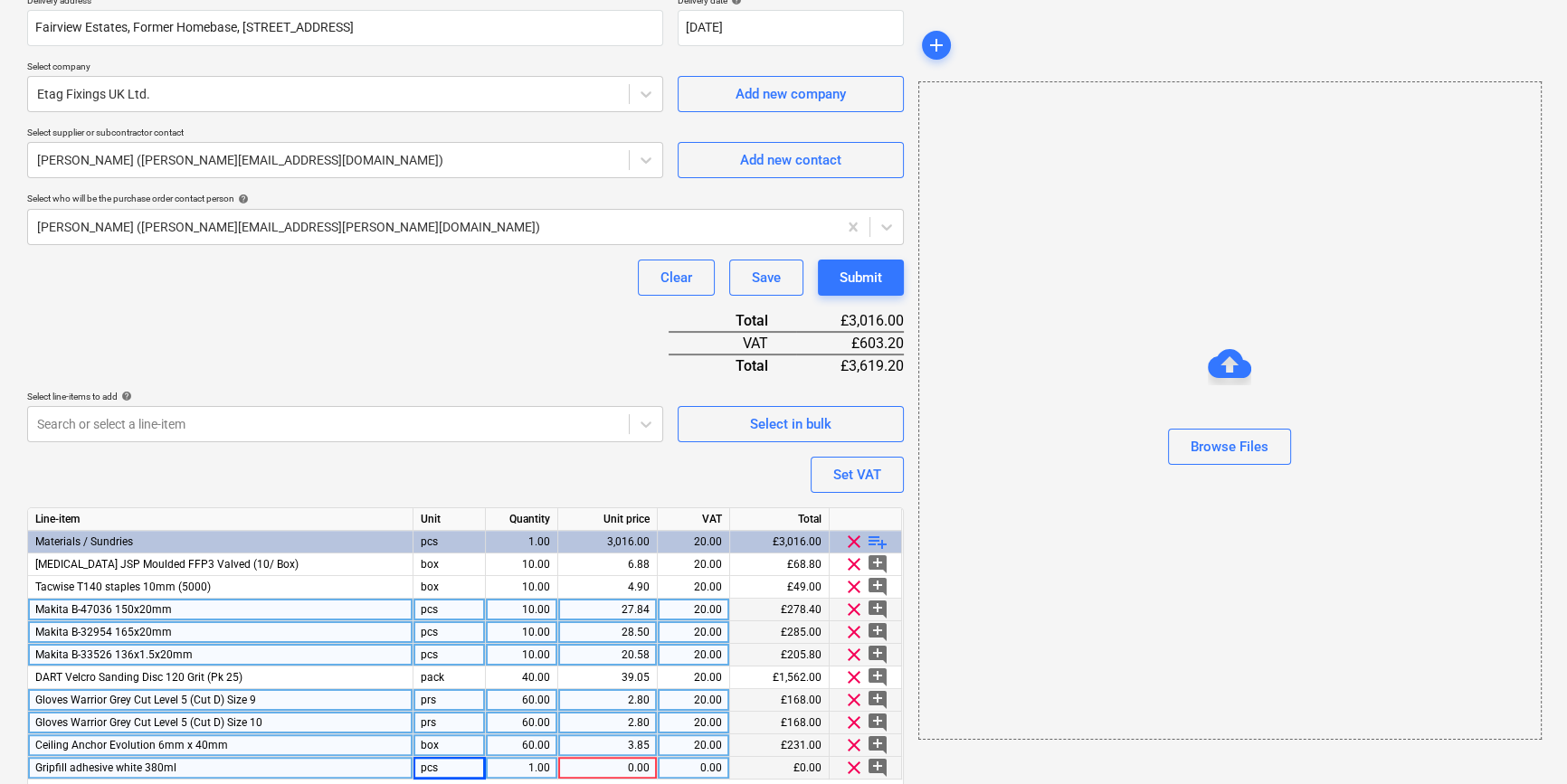 click on "Gripfill adhesive white 380ml" at bounding box center (221, 768) 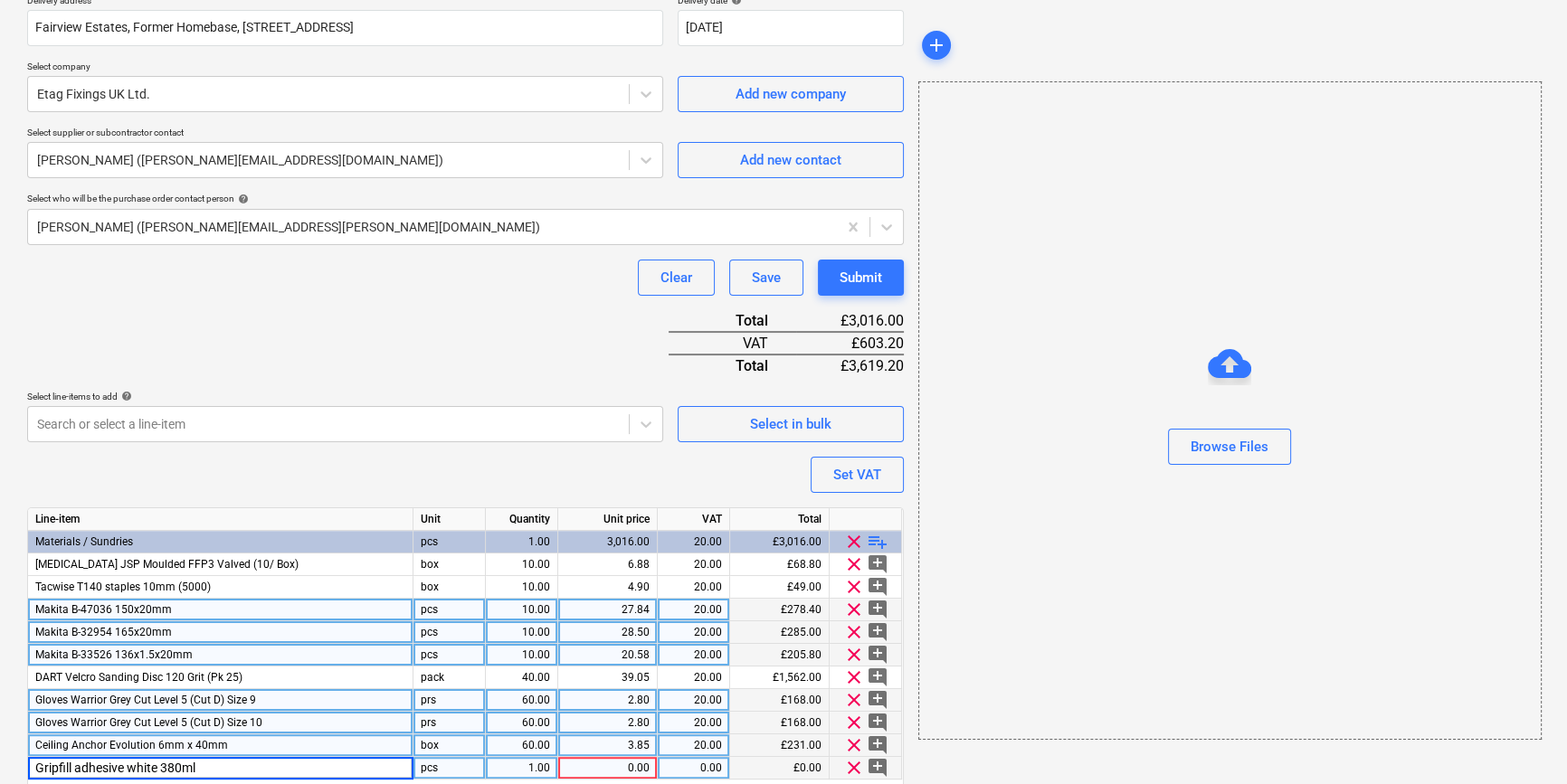 click on "Gripfill adhesive white 380ml" at bounding box center (220, 768) 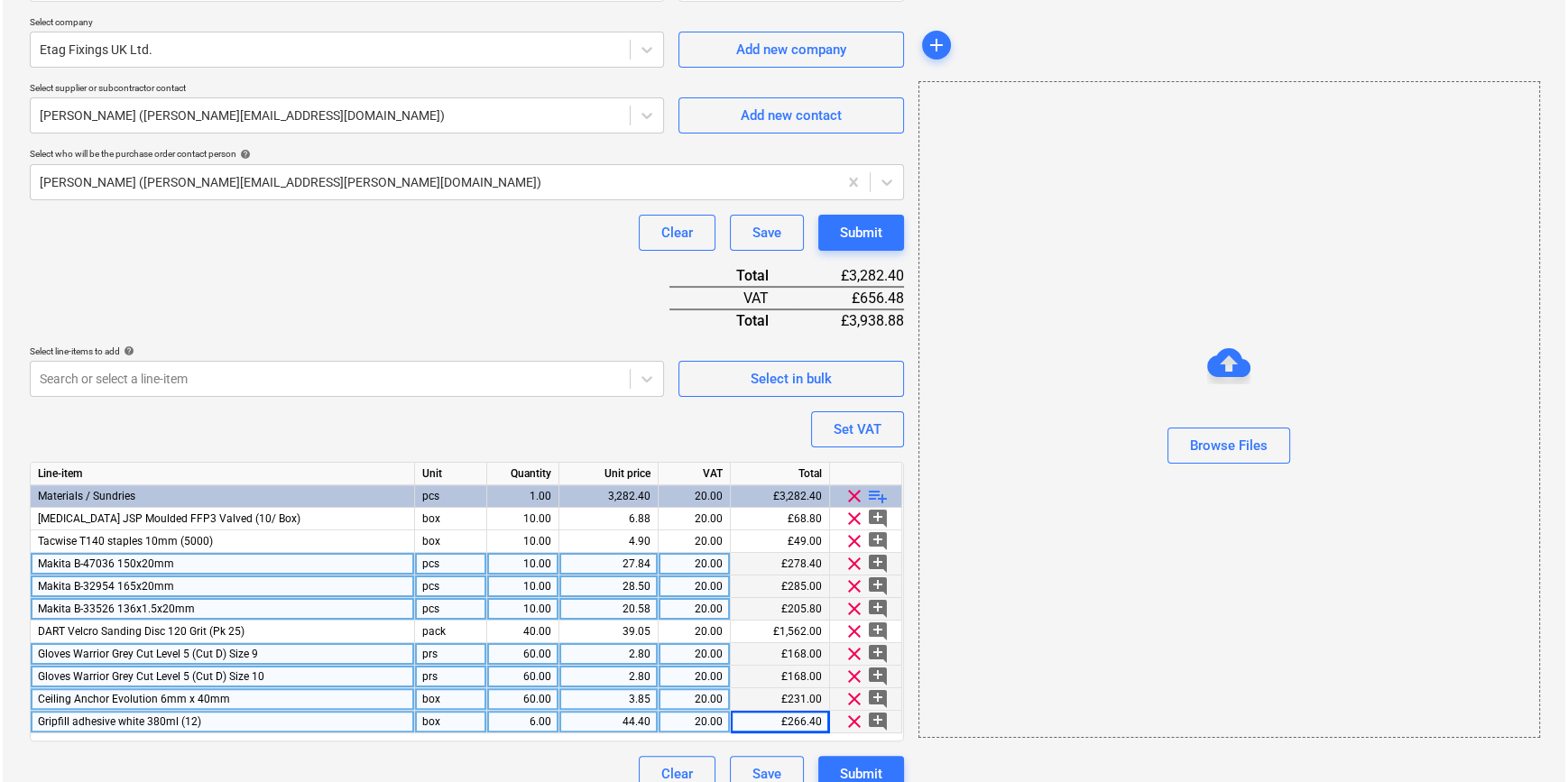 scroll, scrollTop: 410, scrollLeft: 0, axis: vertical 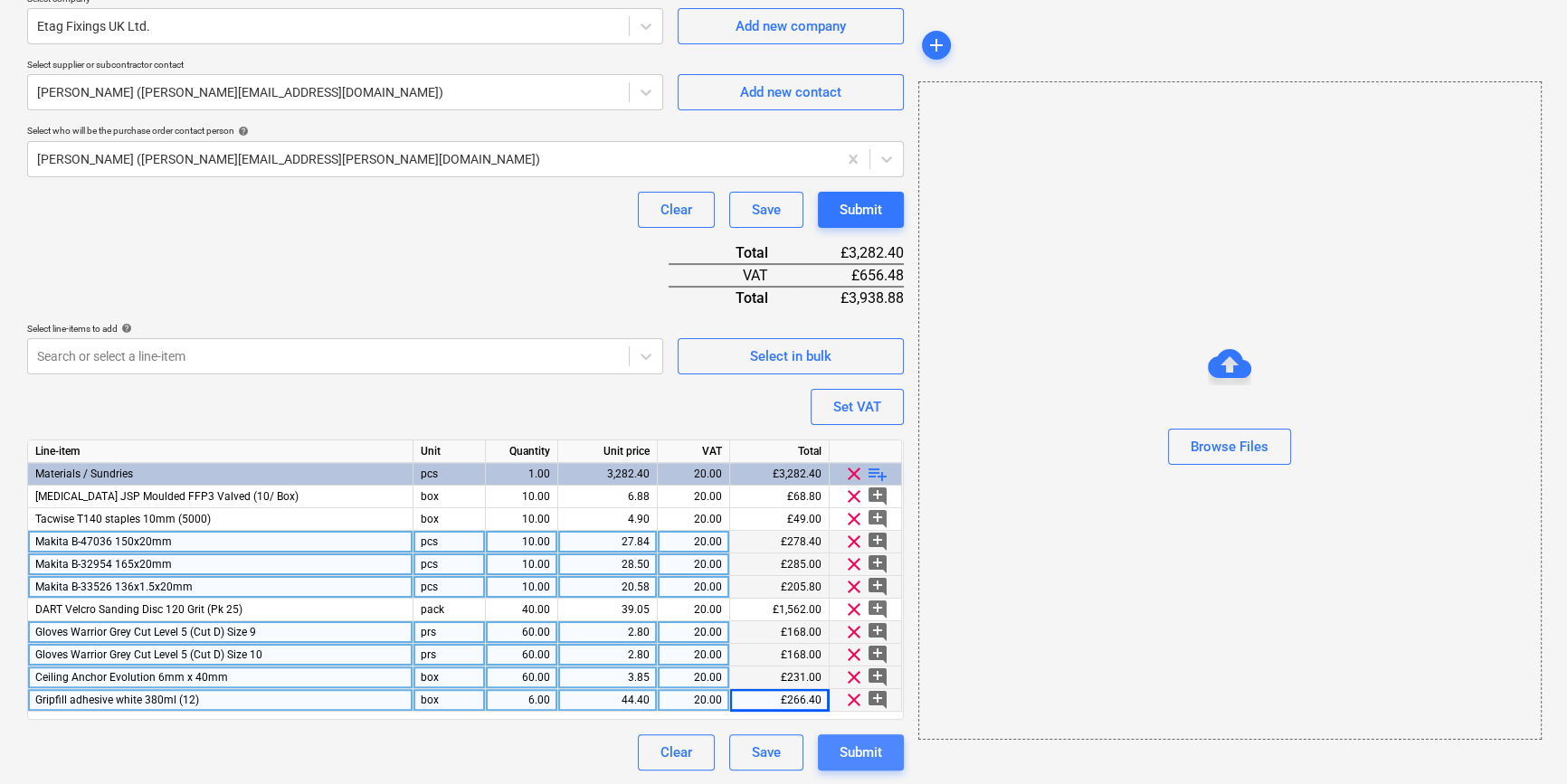 click on "Submit" at bounding box center (860, 752) 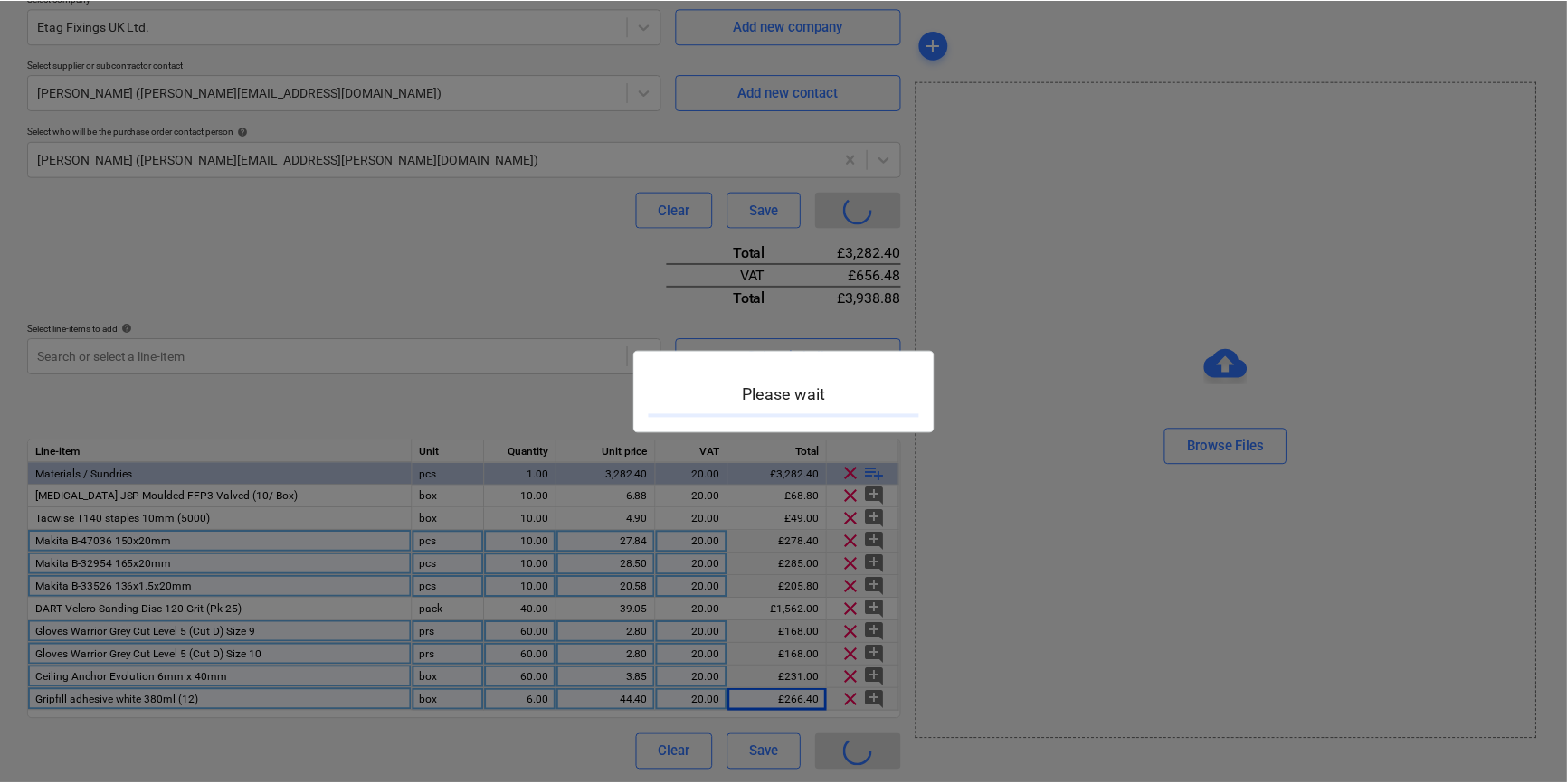 scroll, scrollTop: 0, scrollLeft: 0, axis: both 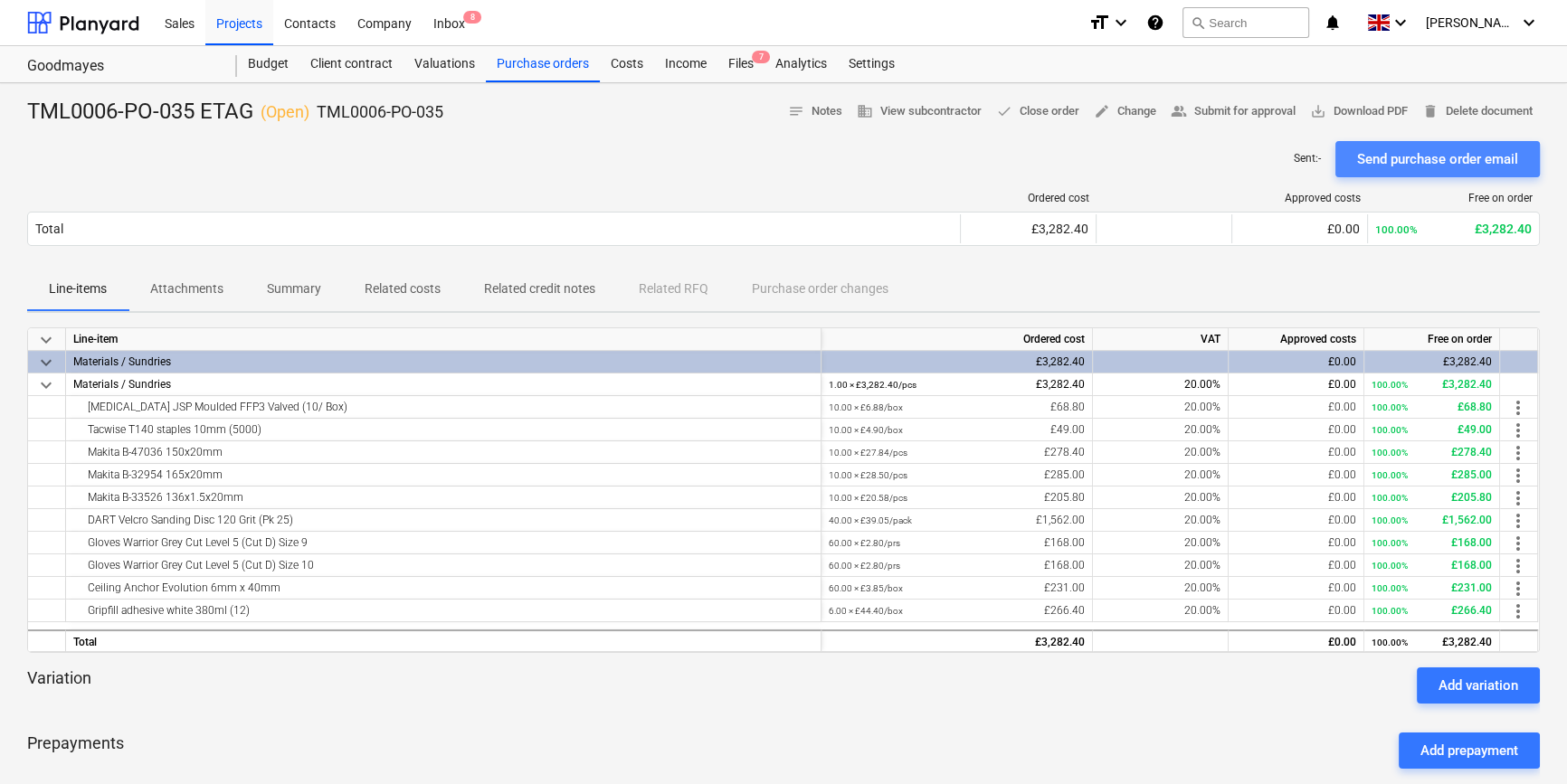click on "Send purchase order email" at bounding box center [1438, 159] 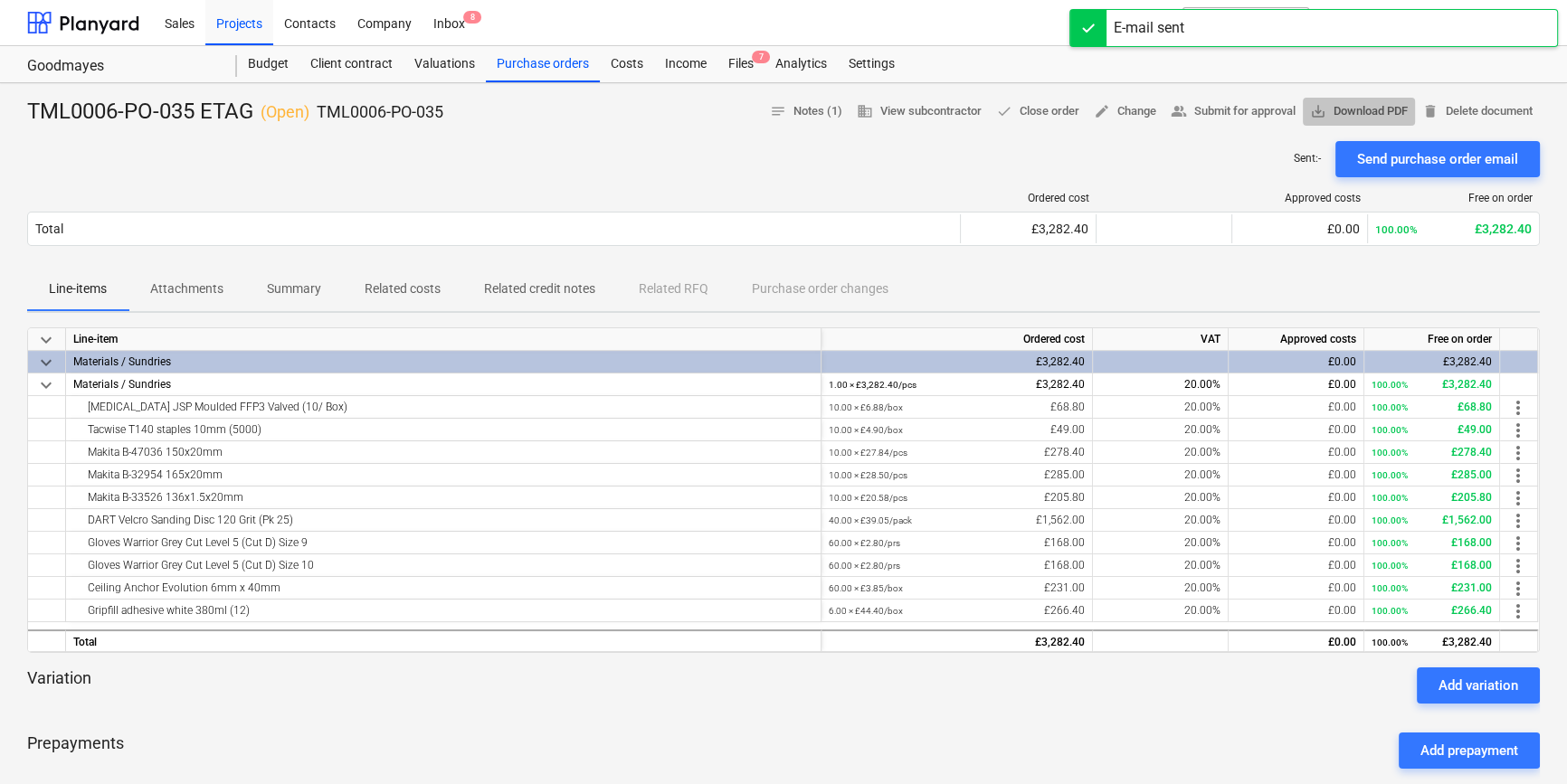 click on "save_alt Download PDF" at bounding box center (1359, 111) 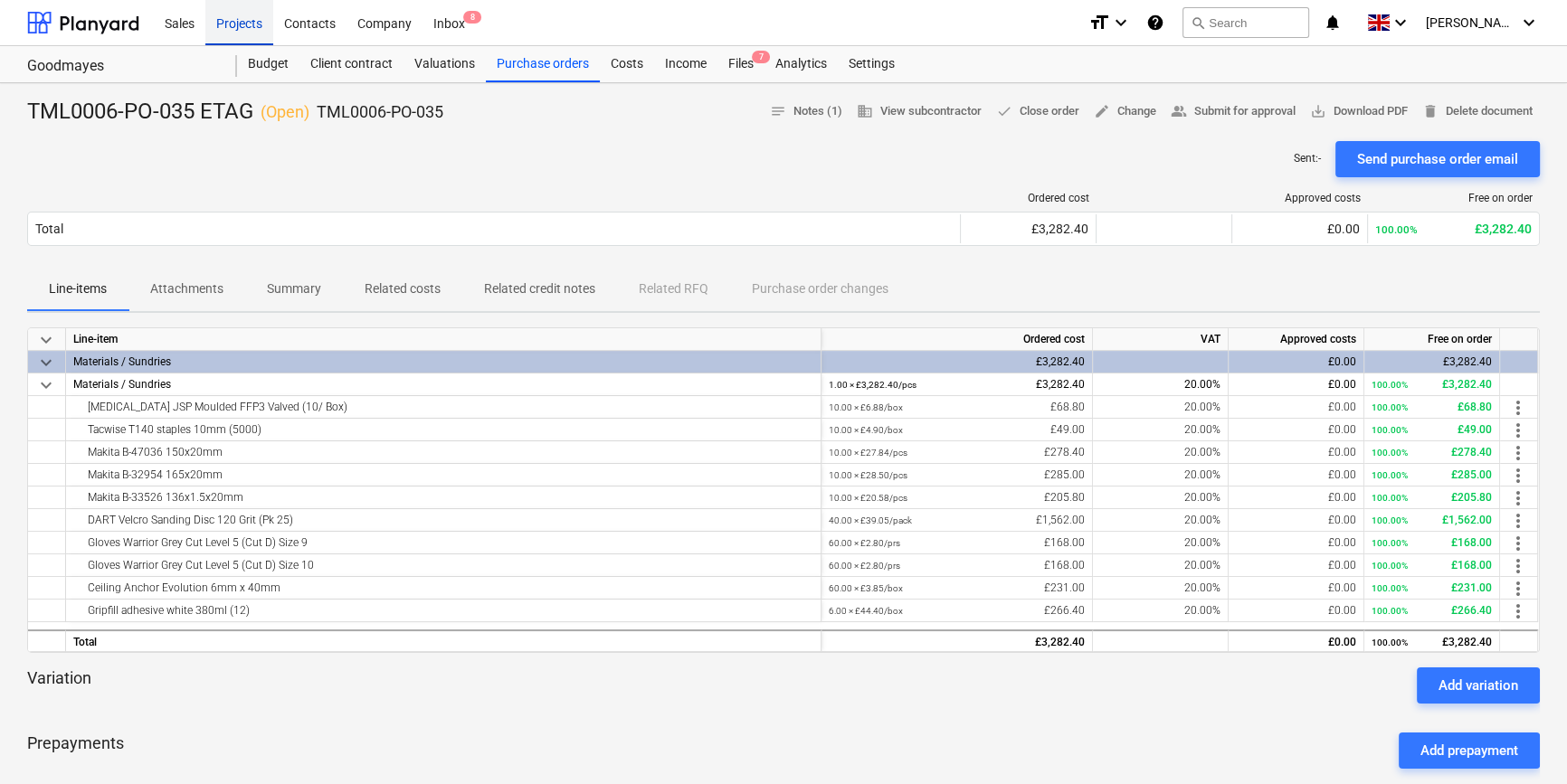 click on "Projects" at bounding box center (239, 22) 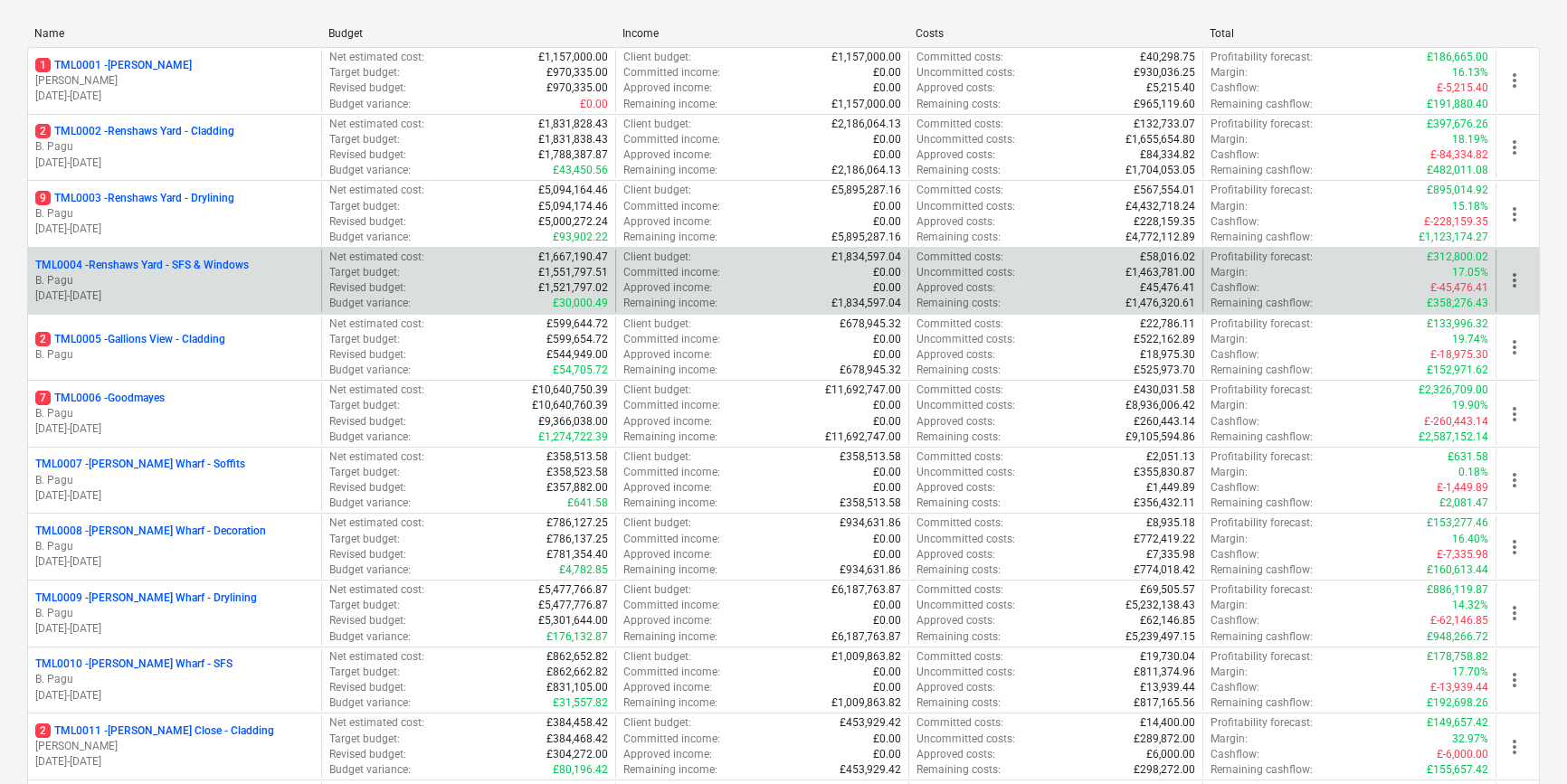 scroll, scrollTop: 328, scrollLeft: 0, axis: vertical 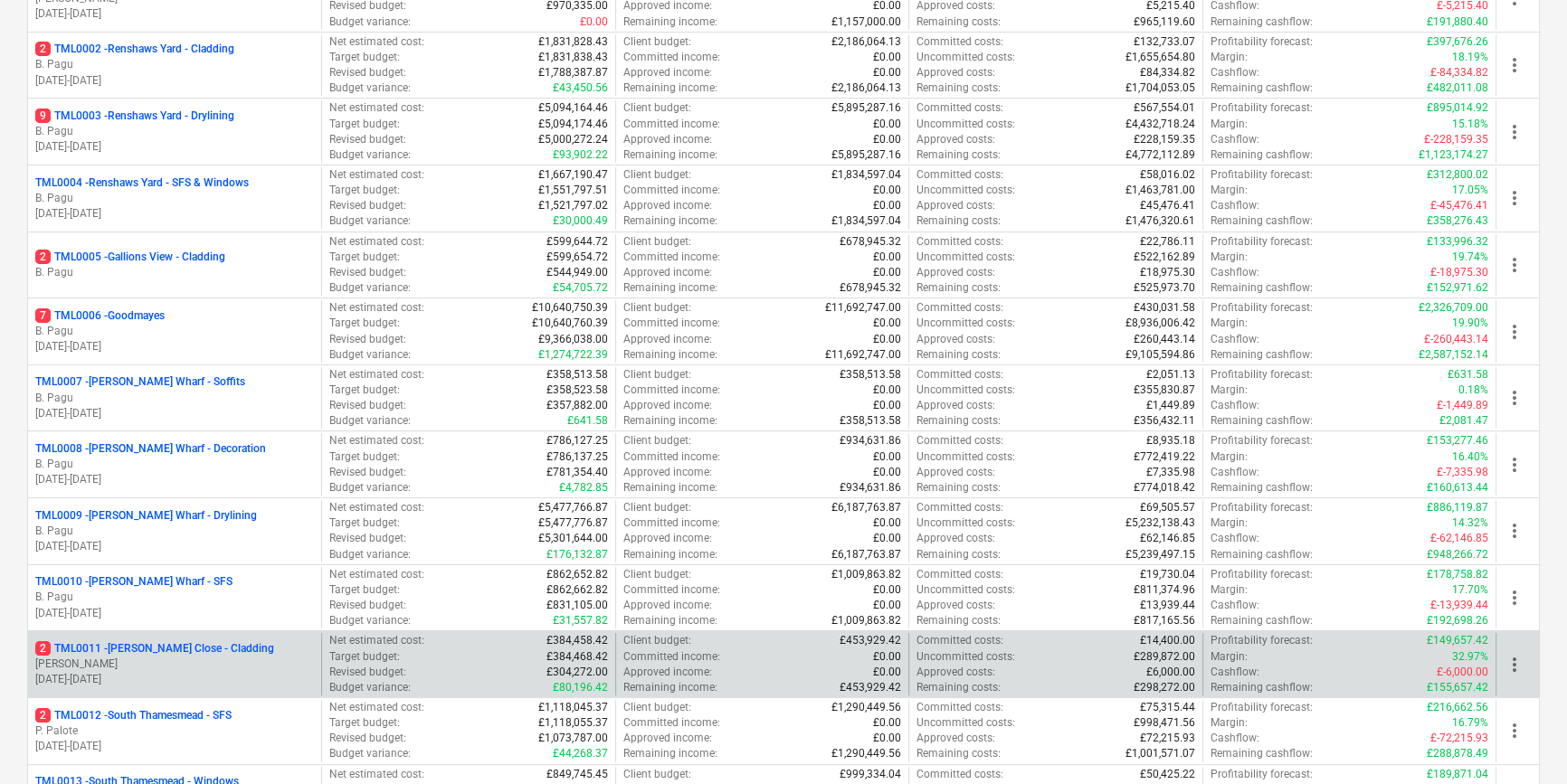 click on "[PERSON_NAME]" at bounding box center (175, 664) 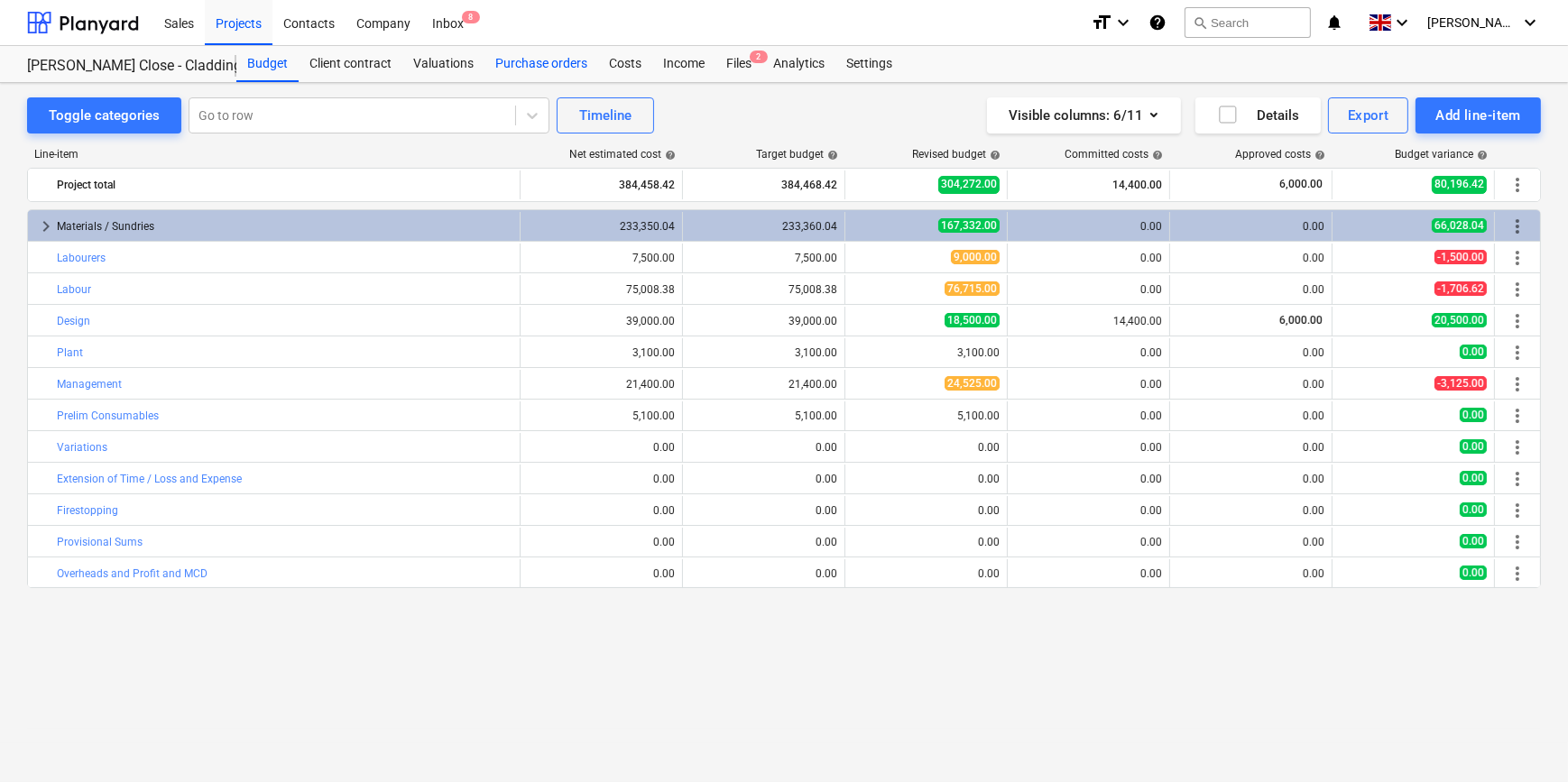 click on "Purchase orders" at bounding box center [541, 64] 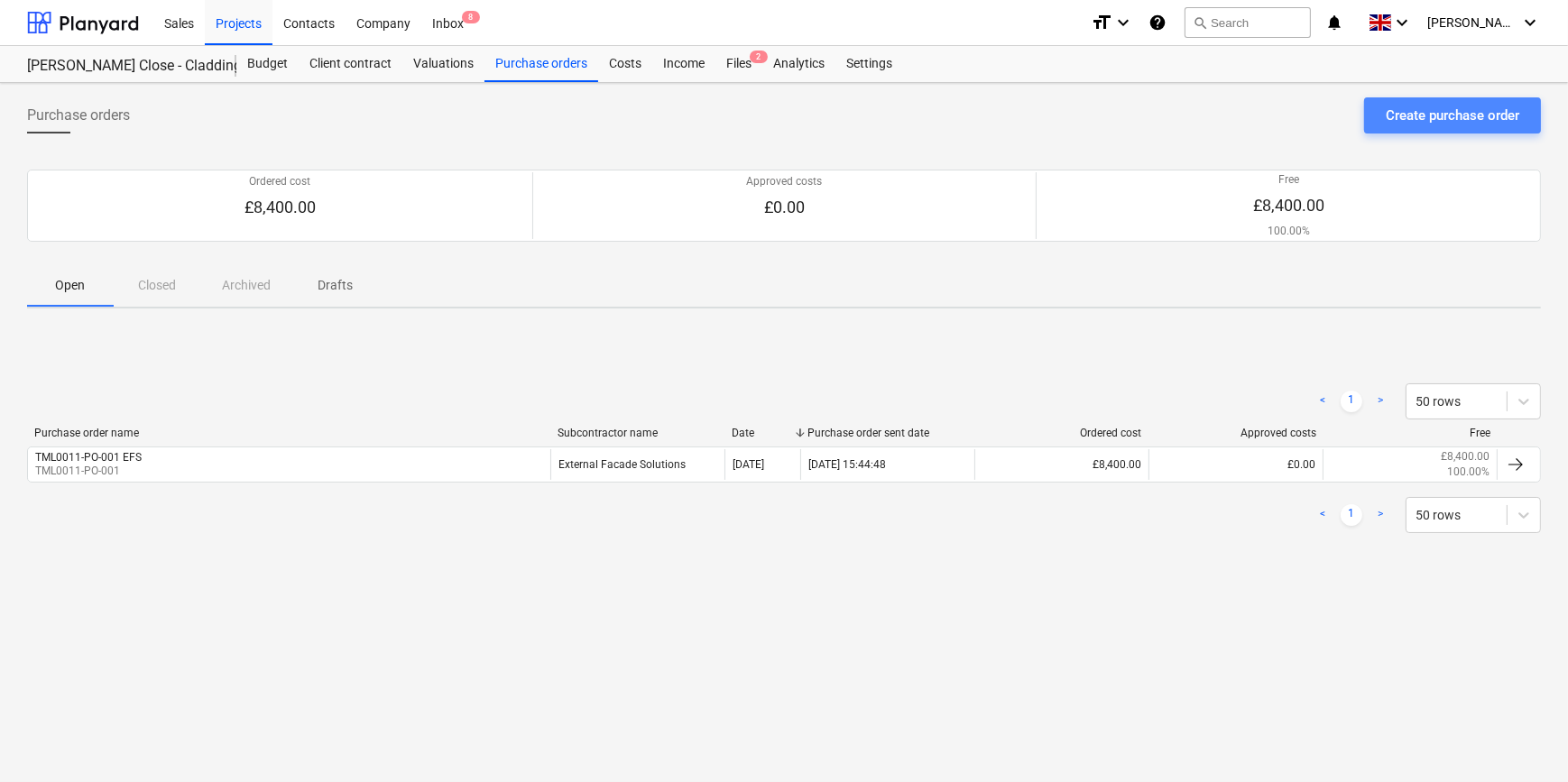click on "Create purchase order" at bounding box center [1453, 115] 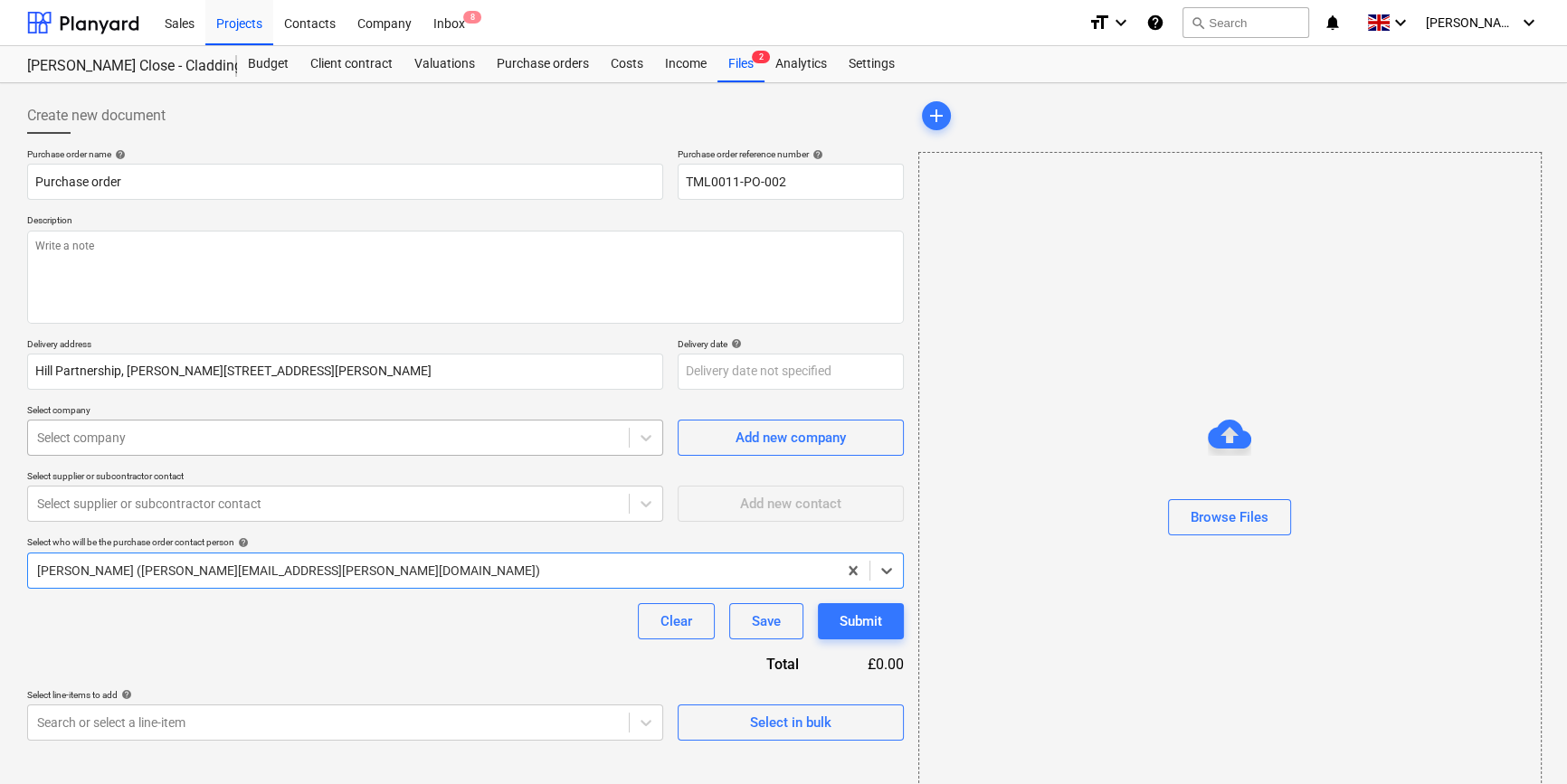 click at bounding box center (328, 438) 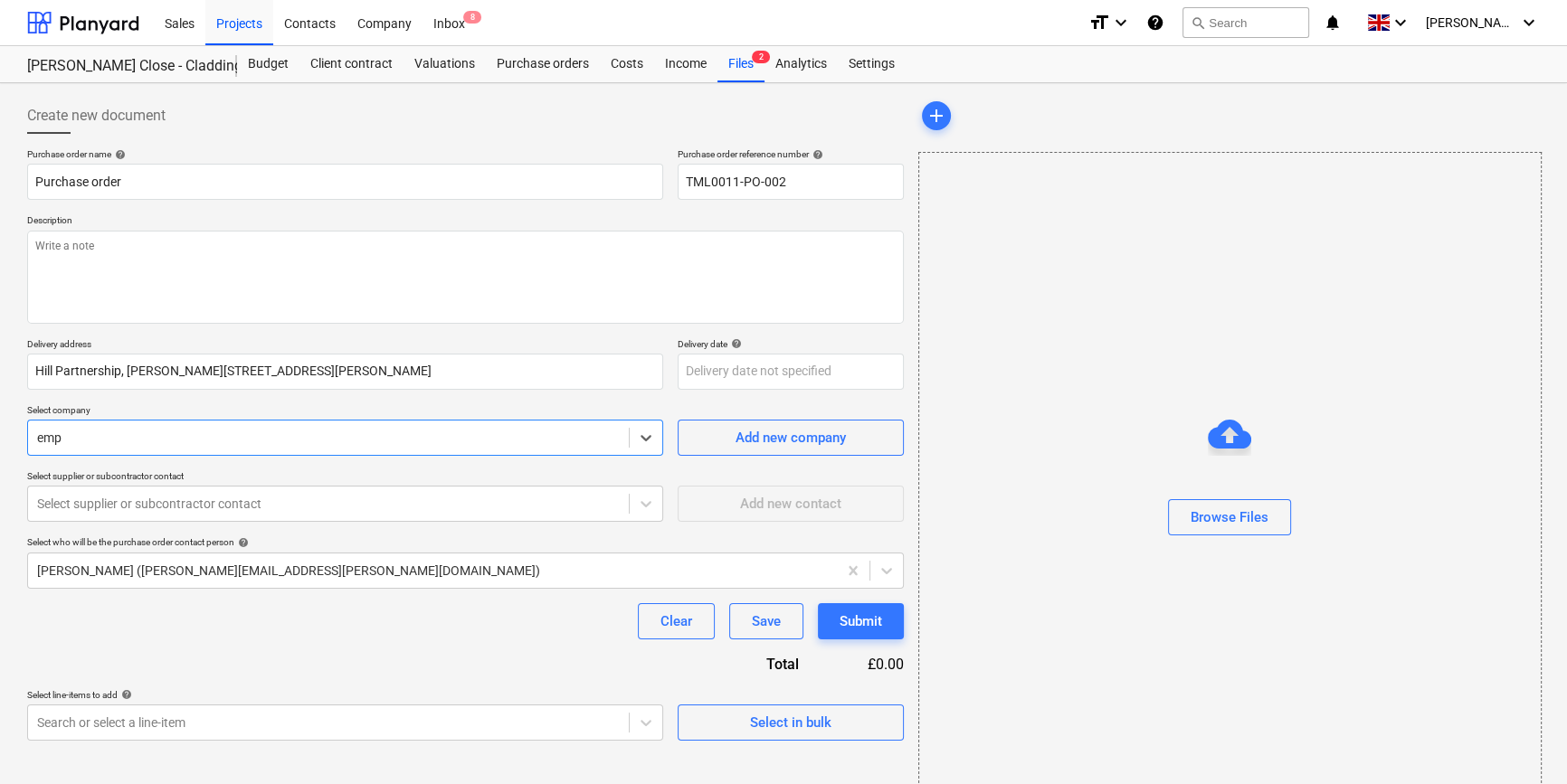 click on "Empire Hire Group Ltd" at bounding box center [784, 809] 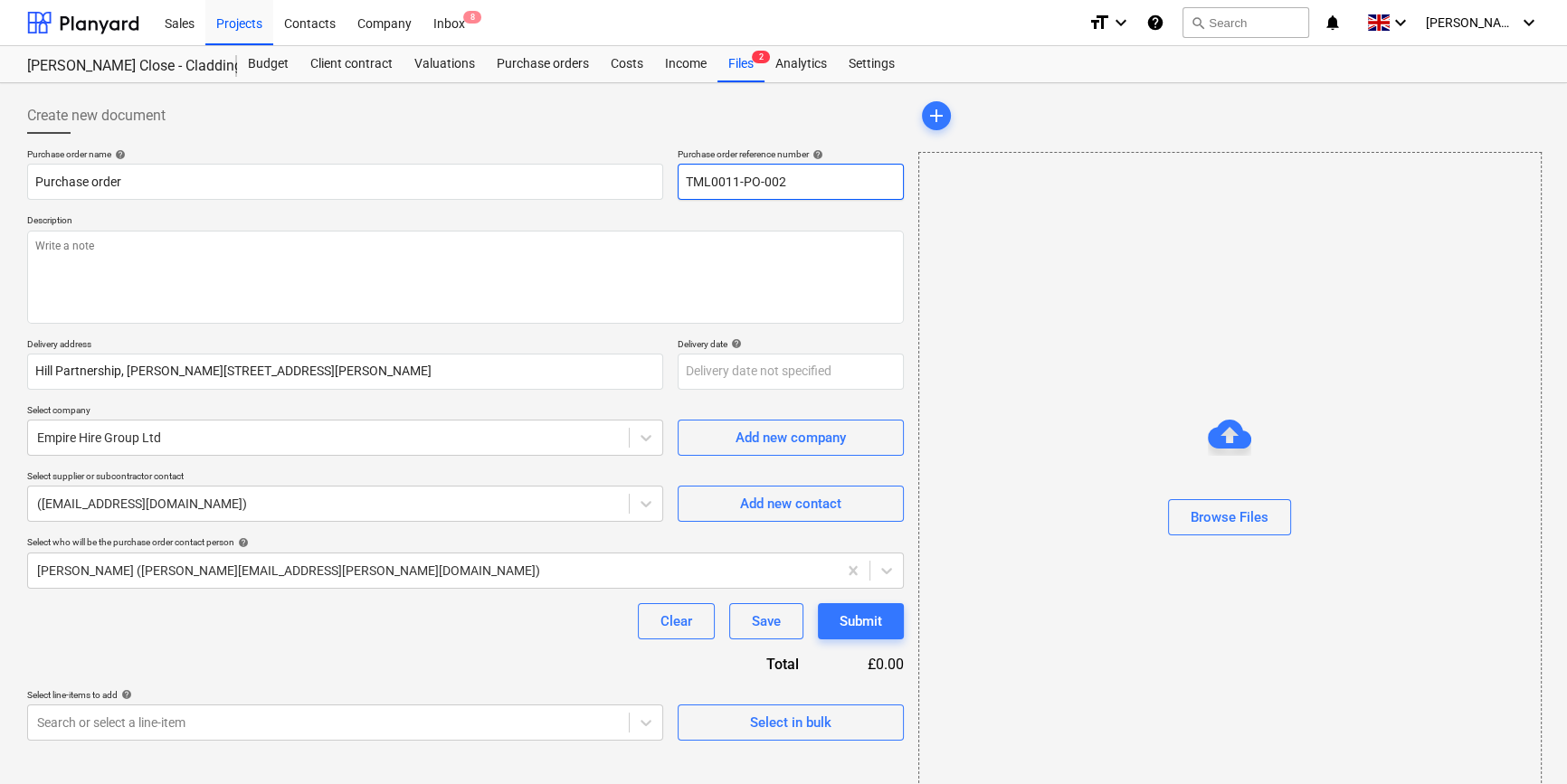 drag, startPoint x: 786, startPoint y: 179, endPoint x: 679, endPoint y: 179, distance: 107 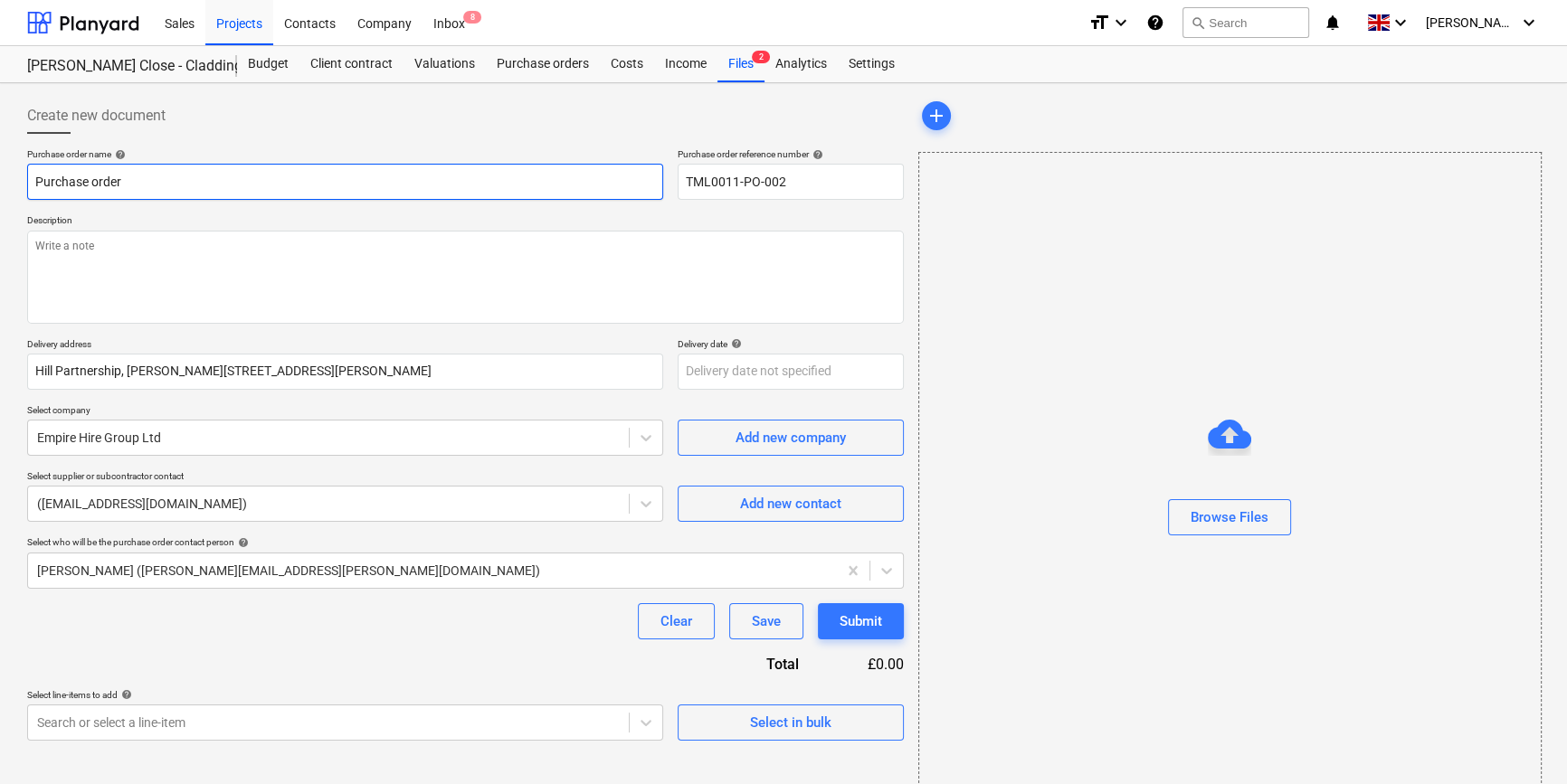 click on "Purchase order" at bounding box center [345, 182] 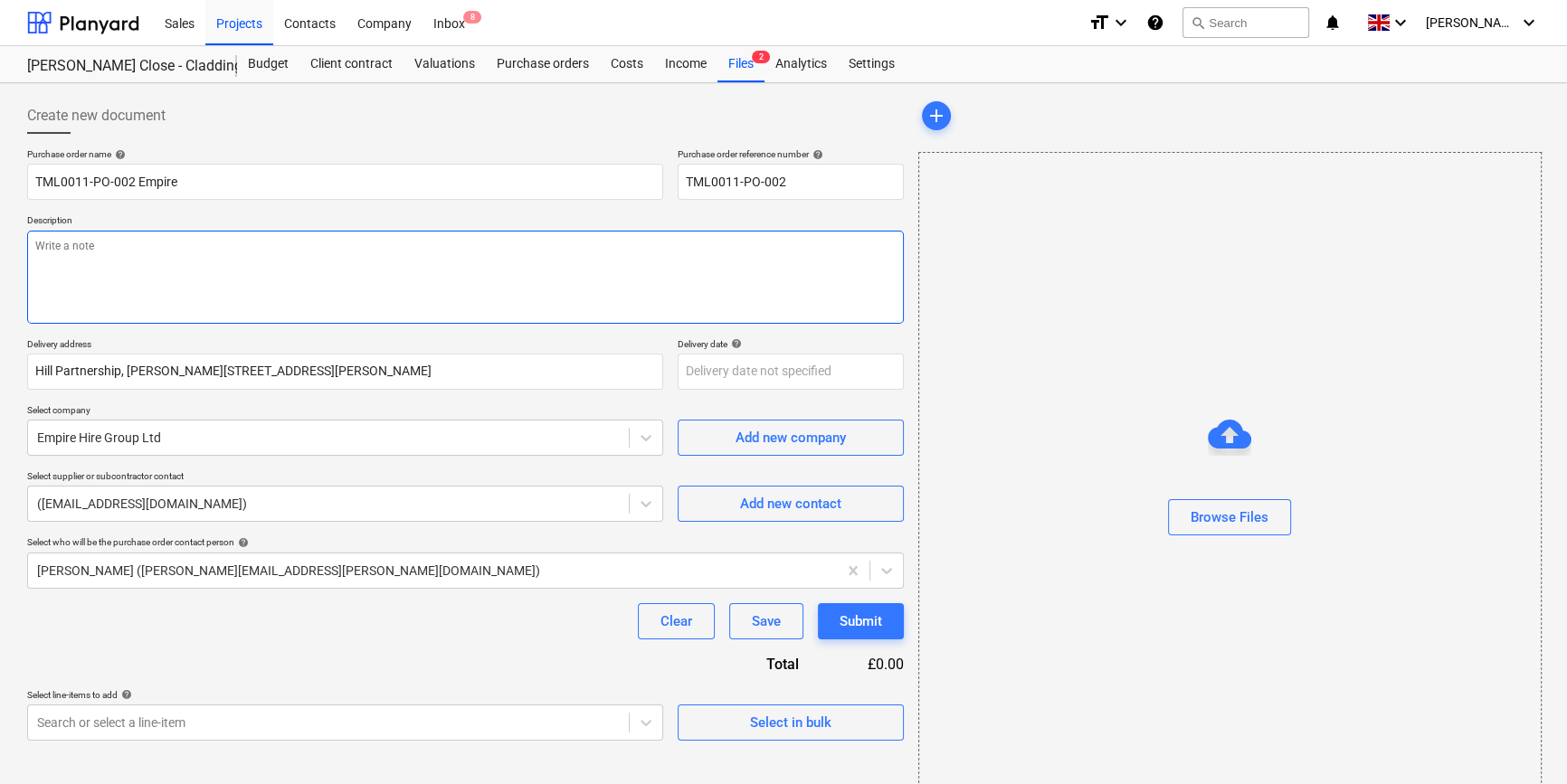 click at bounding box center [465, 277] 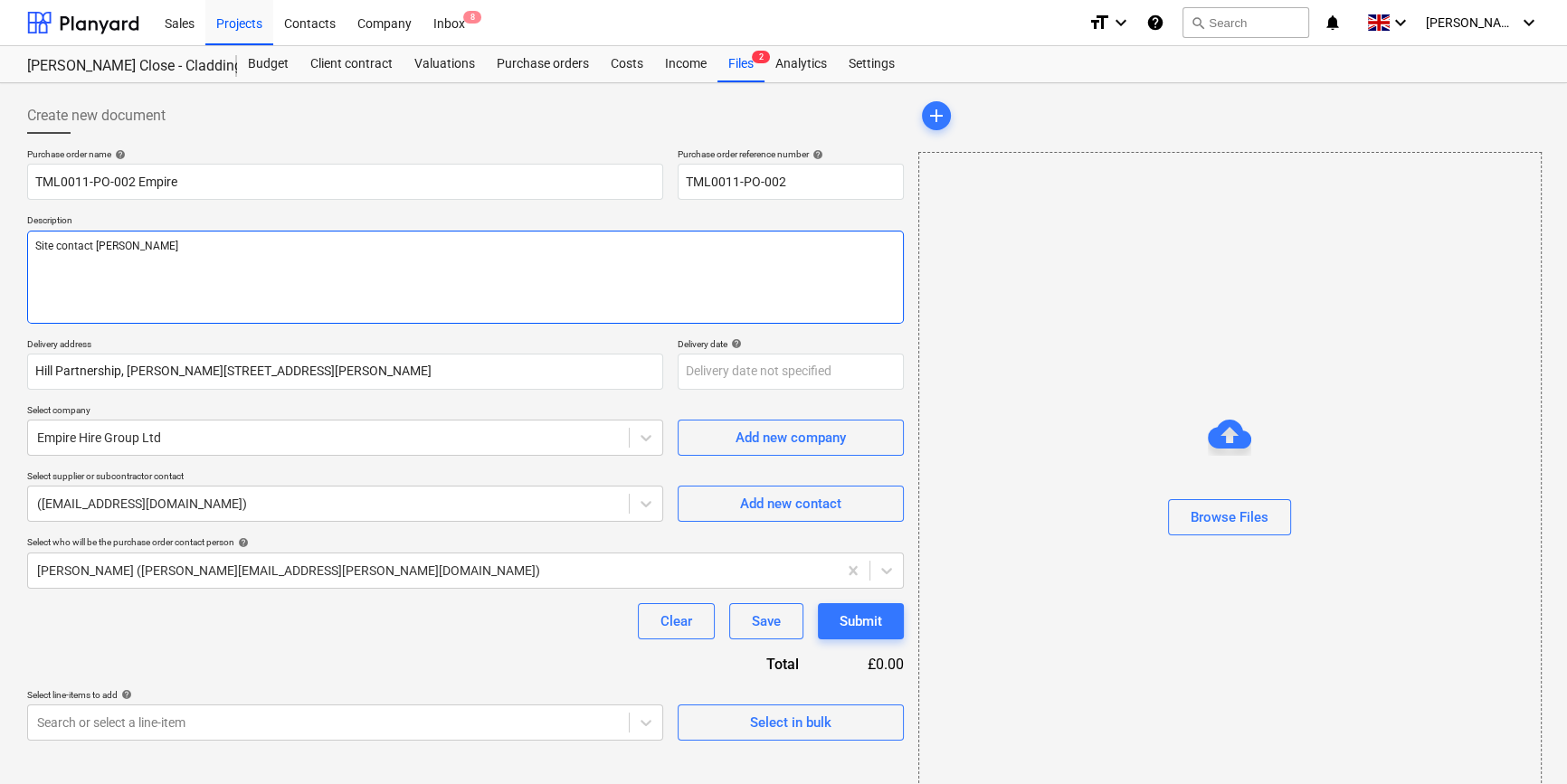 click on "Site contact [PERSON_NAME]" at bounding box center [465, 277] 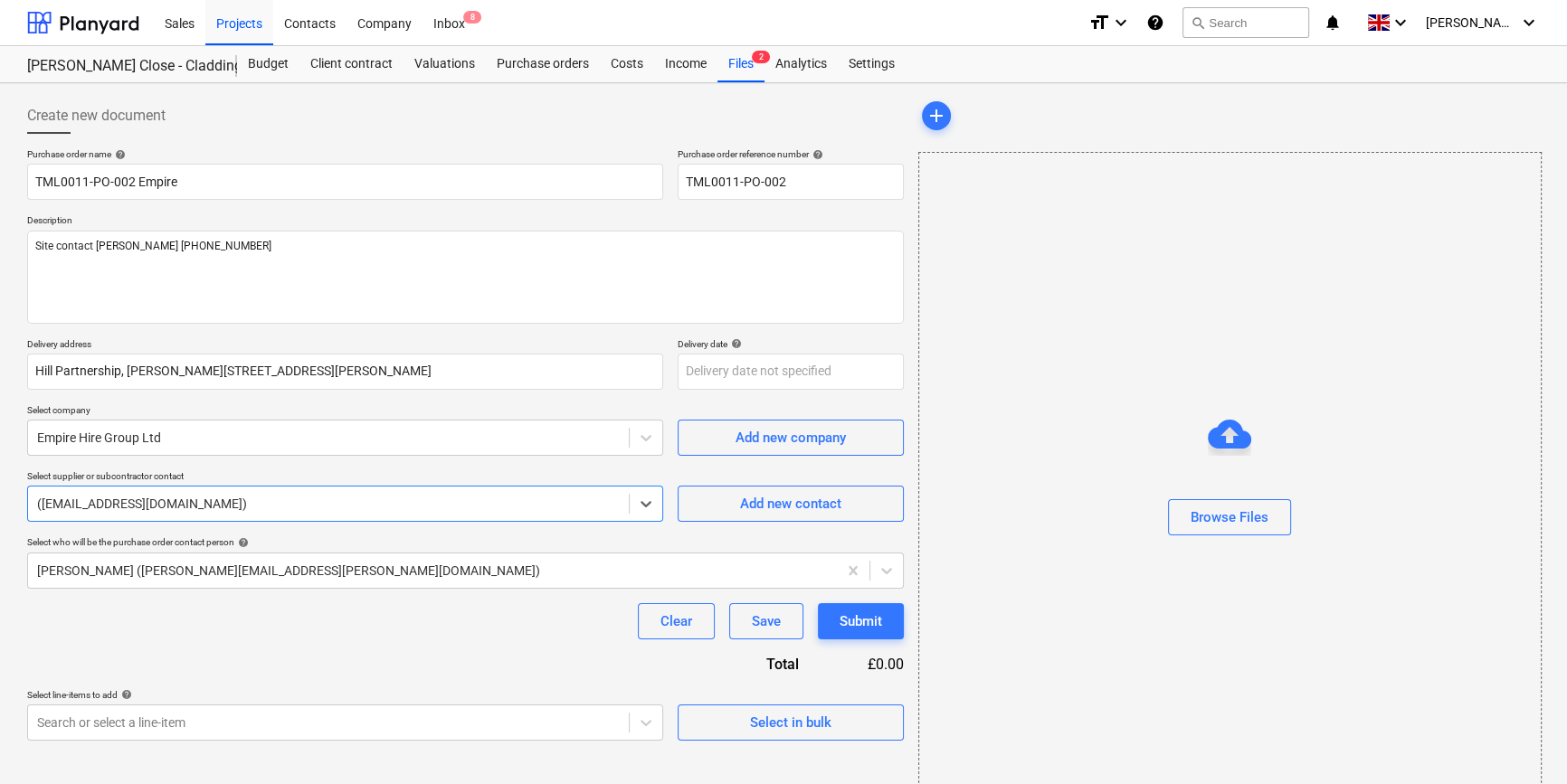 click at bounding box center (328, 504) 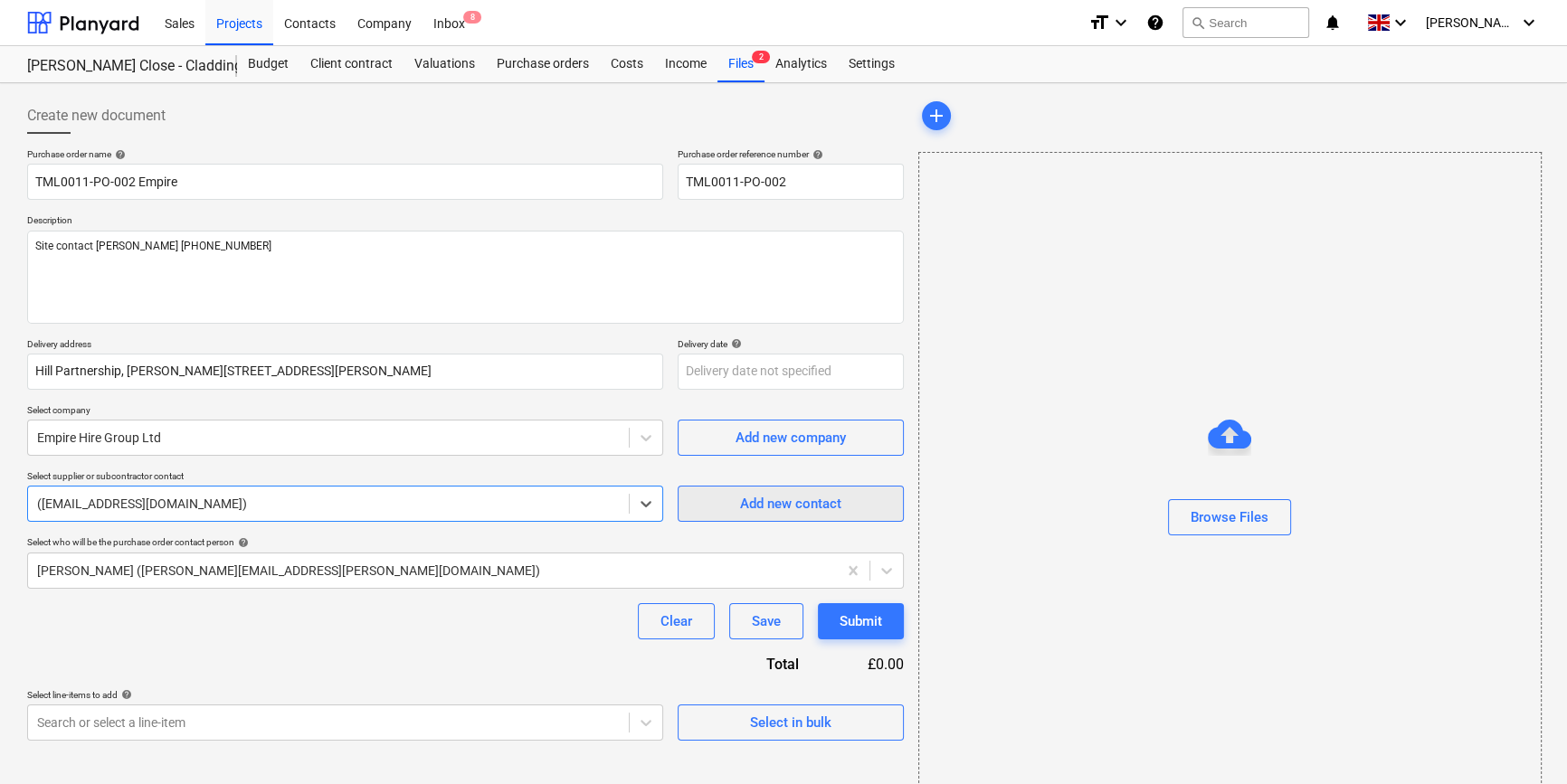 click on "Add new contact" at bounding box center [791, 504] 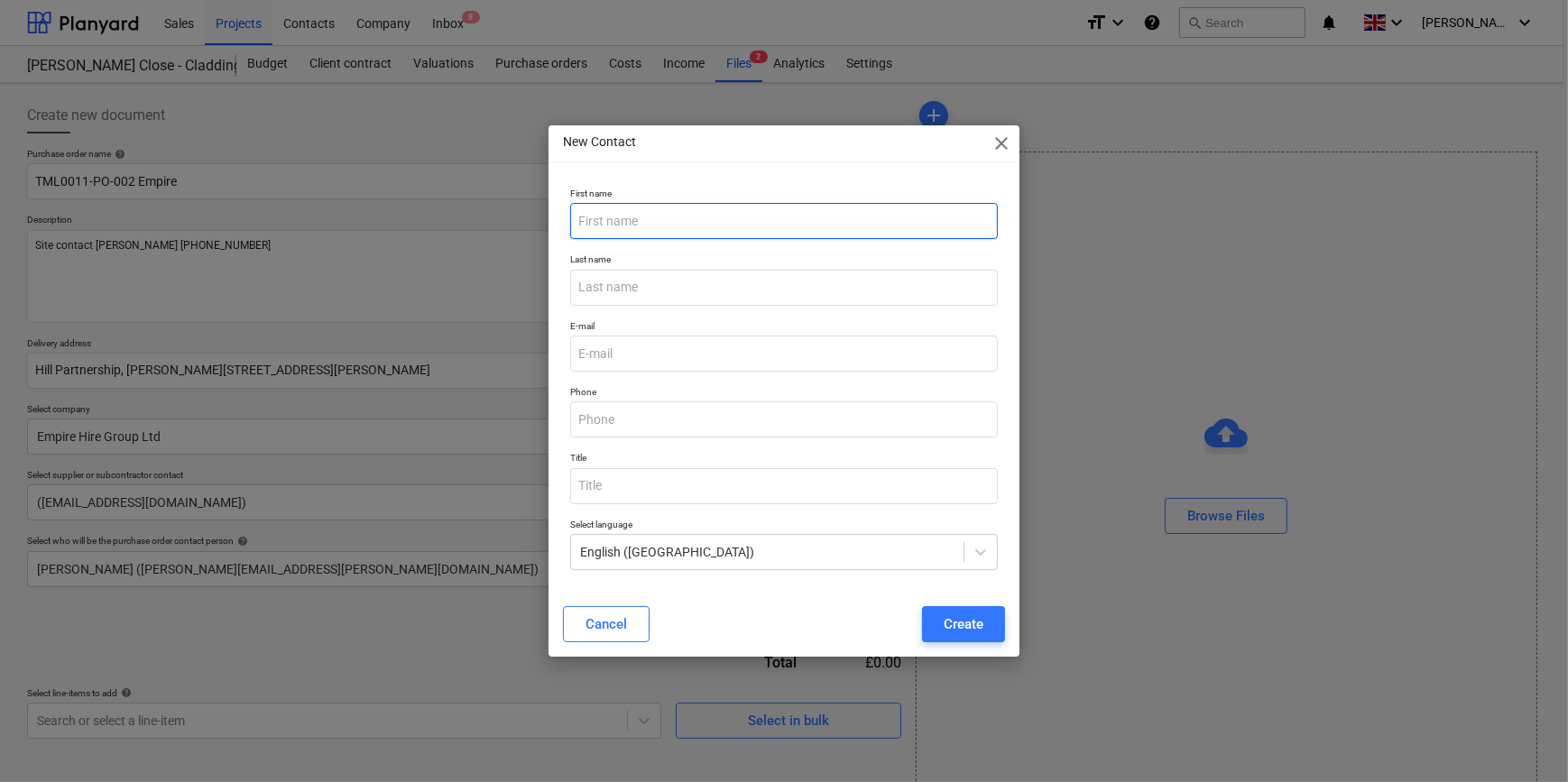 click at bounding box center (783, 221) 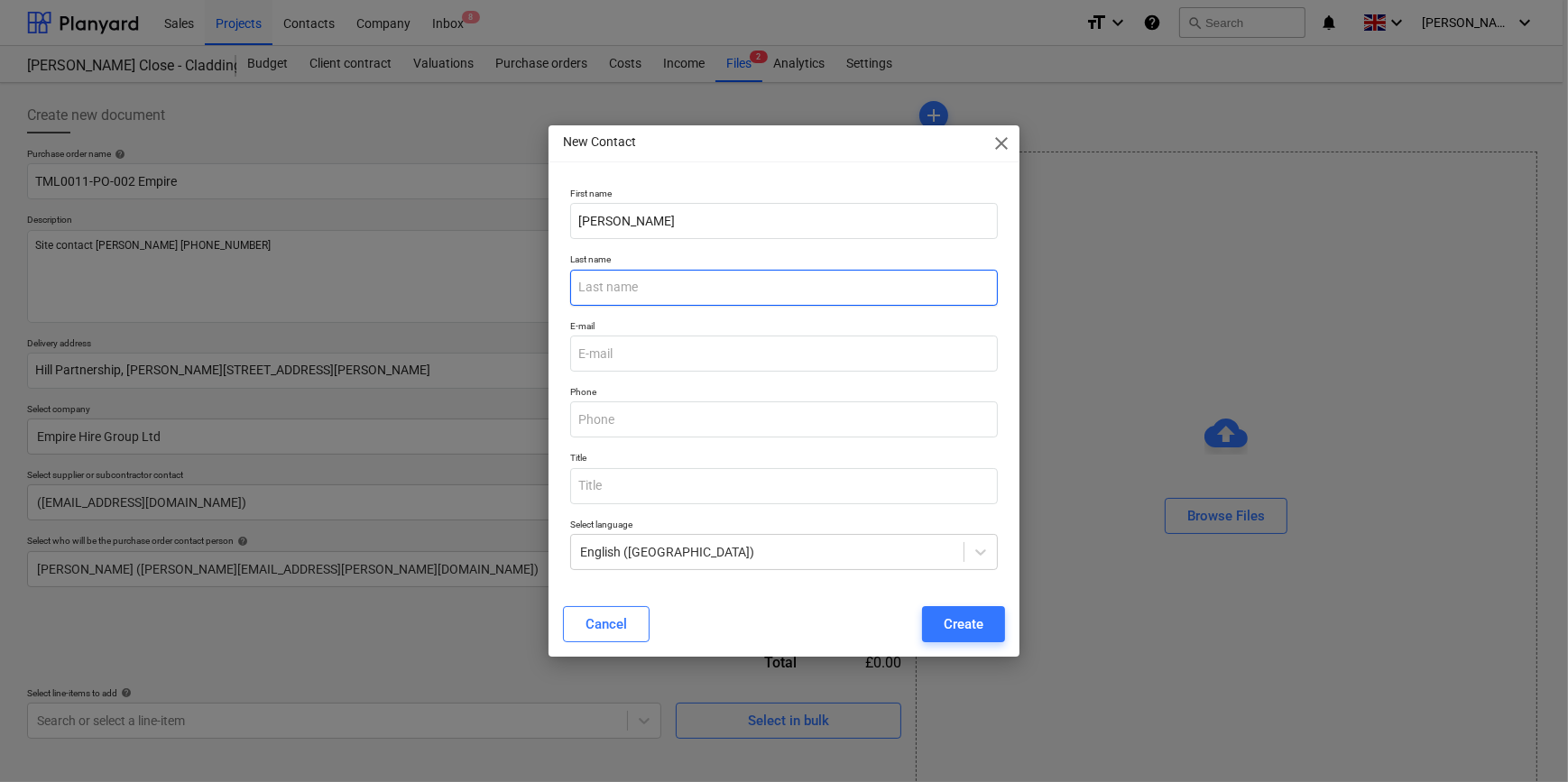 click at bounding box center [783, 288] 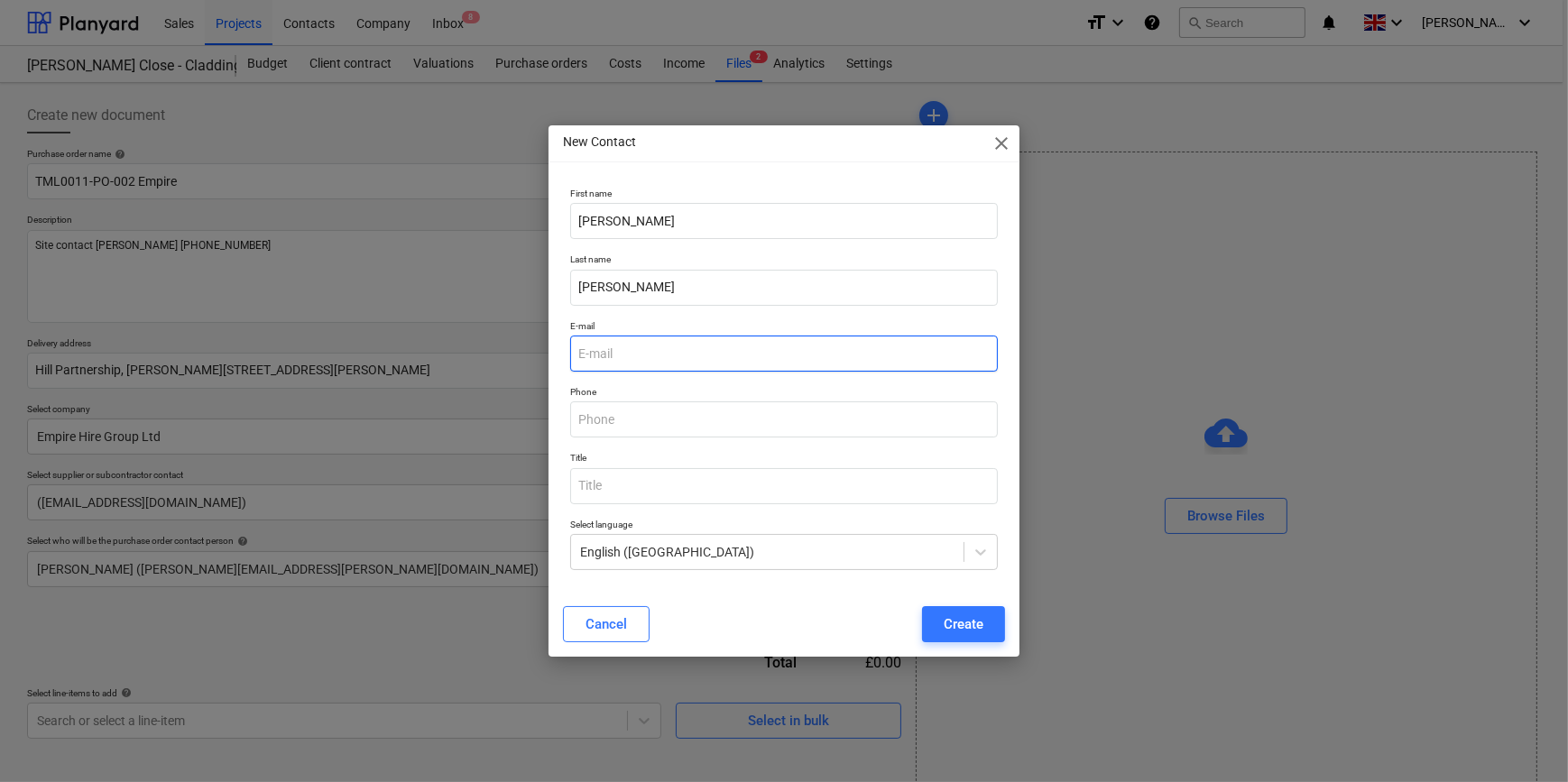 click at bounding box center [783, 354] 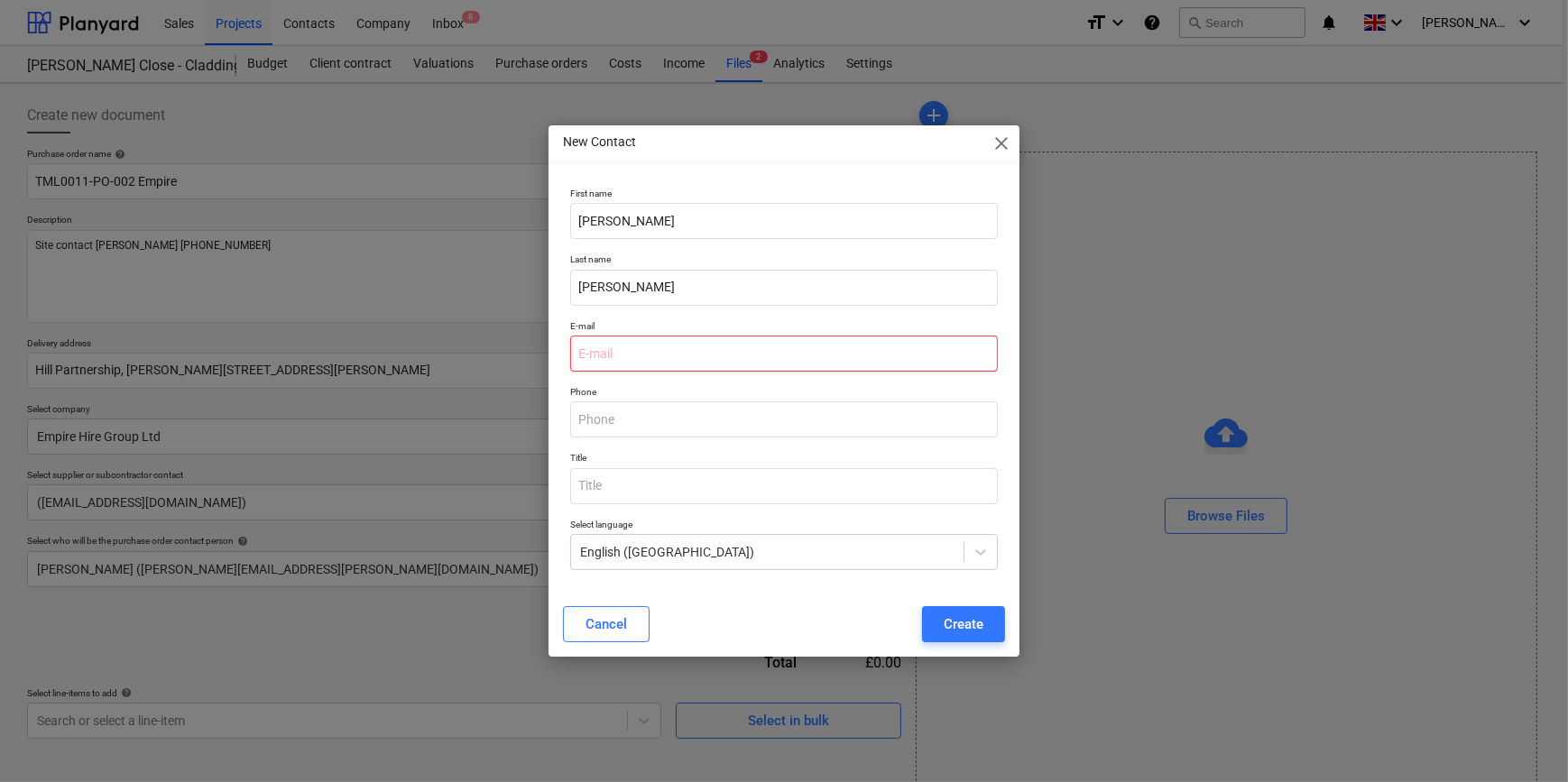 paste on "[PERSON_NAME] <[PERSON_NAME][EMAIL_ADDRESS][DOMAIN_NAME]>" 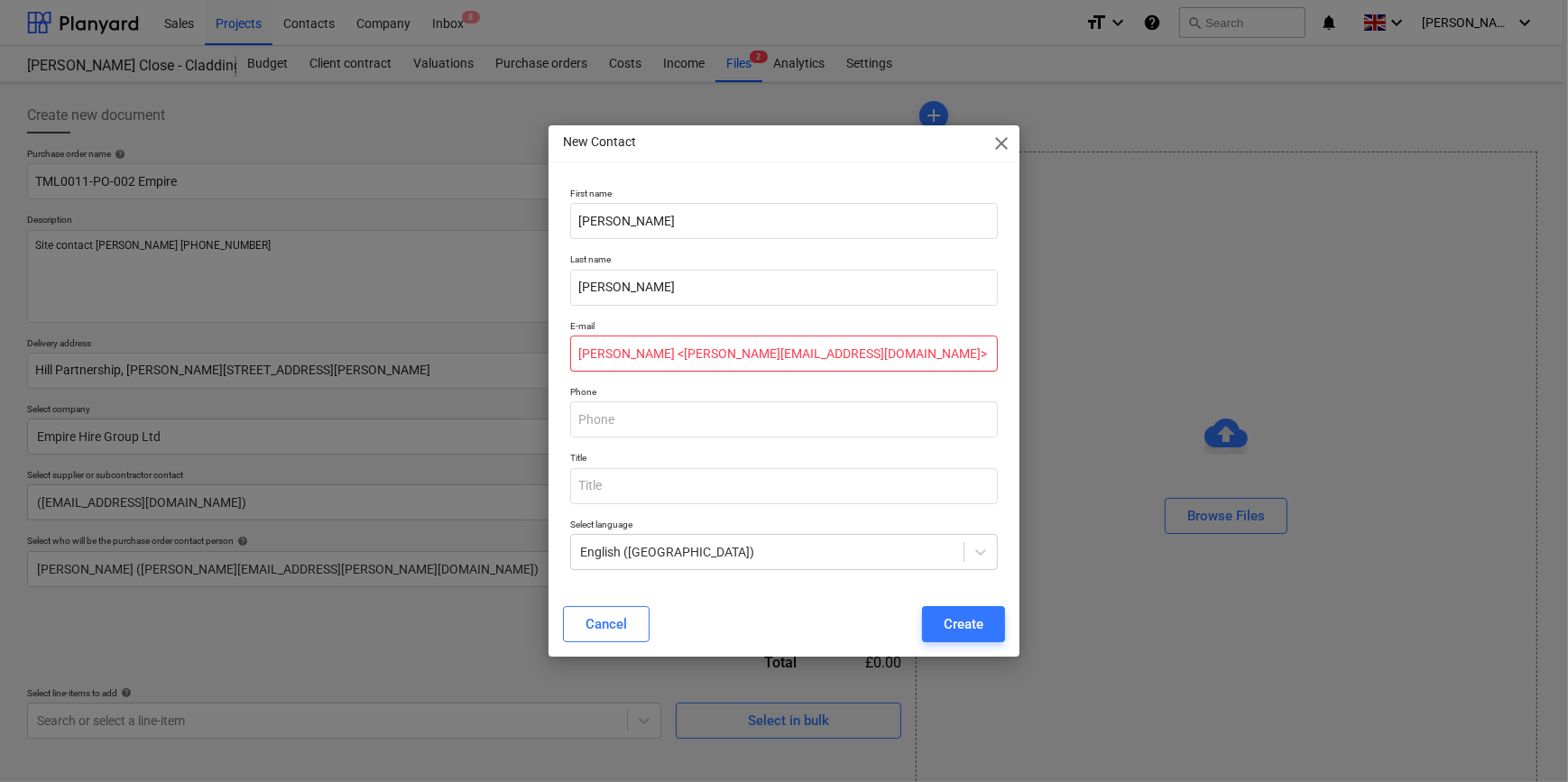 click on "[PERSON_NAME] <[PERSON_NAME][EMAIL_ADDRESS][DOMAIN_NAME]>" at bounding box center [783, 354] 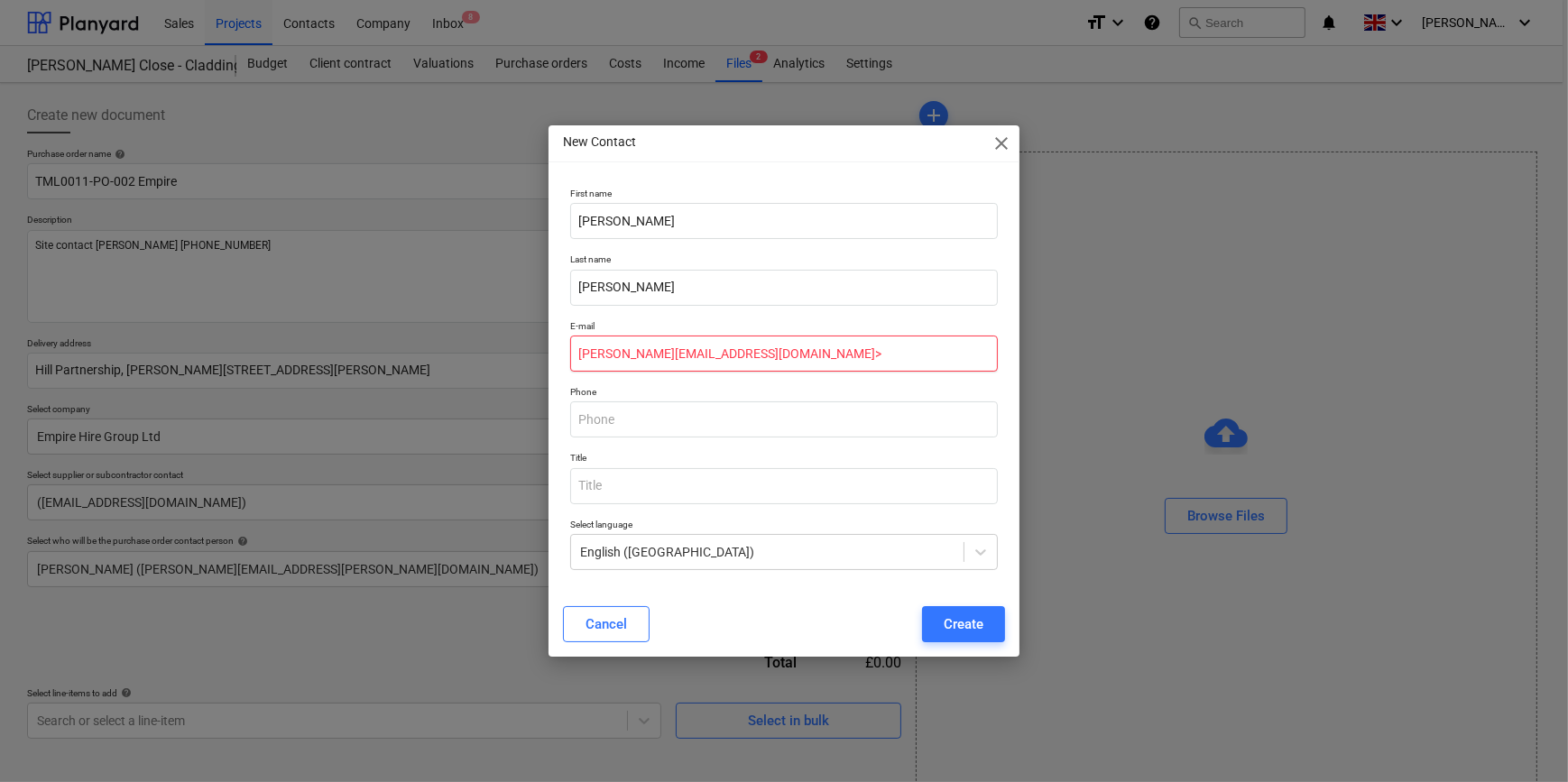 click on "[PERSON_NAME][EMAIL_ADDRESS][DOMAIN_NAME]>" at bounding box center (783, 354) 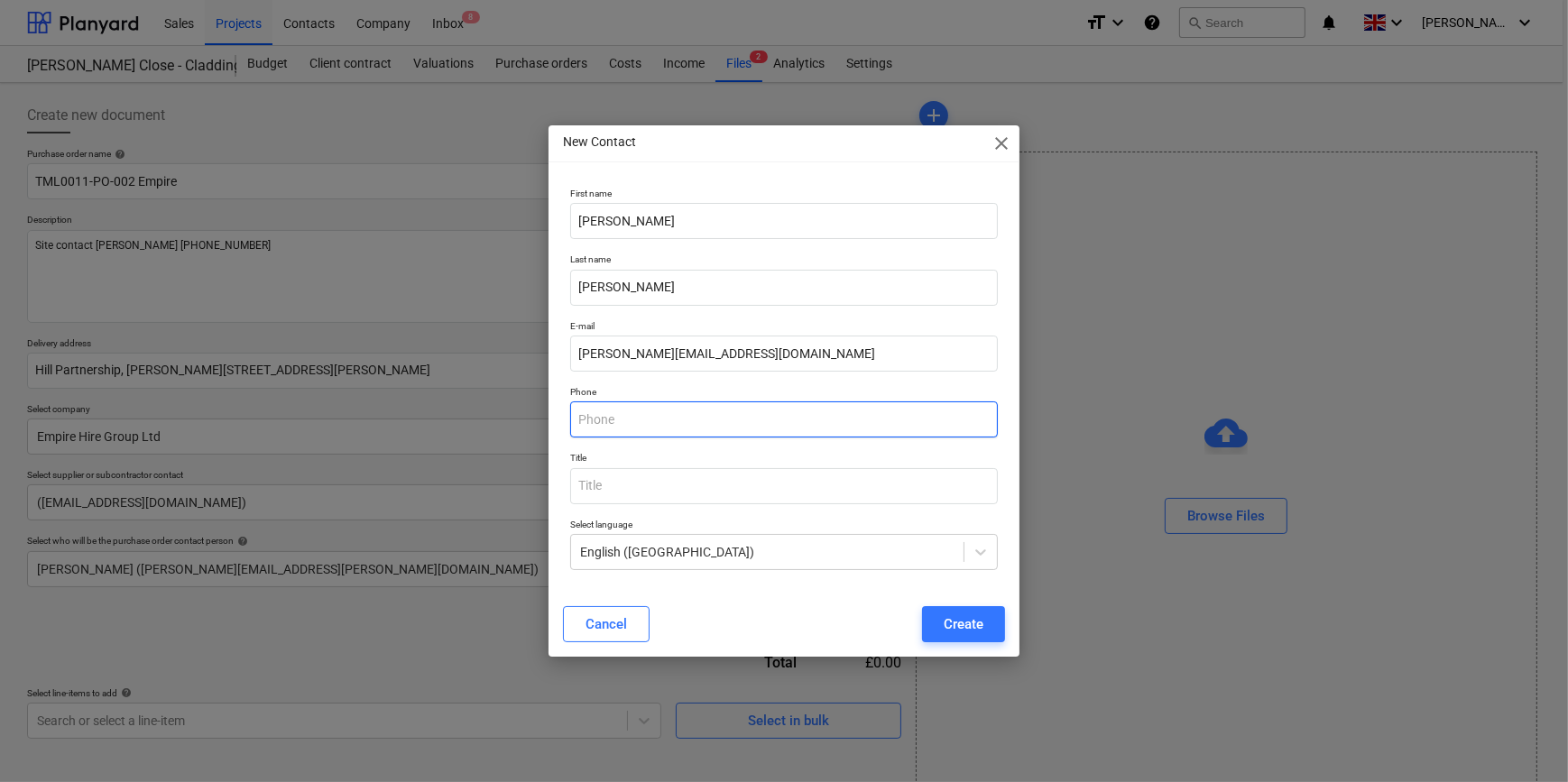 click at bounding box center (783, 419) 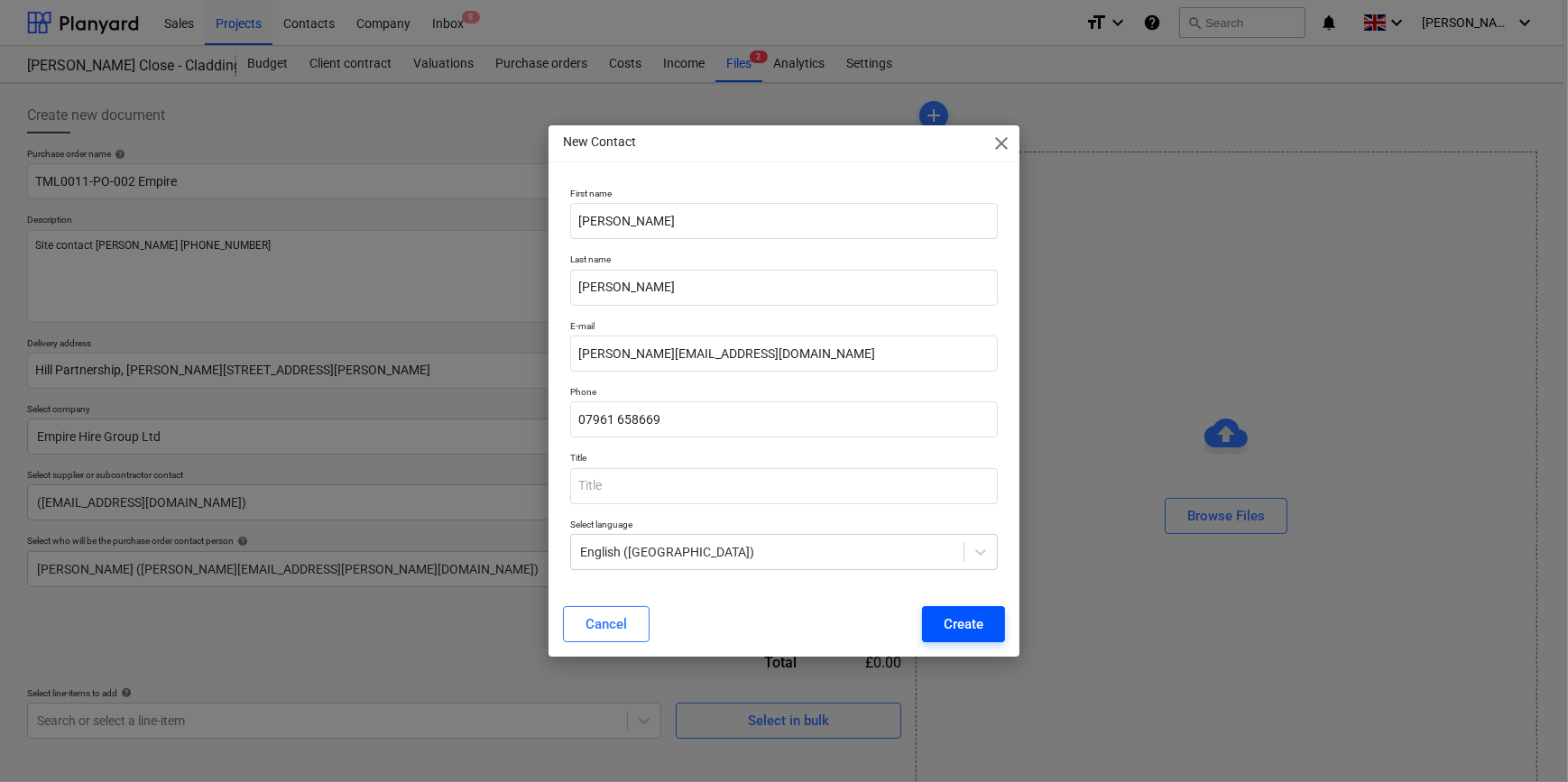 click on "Create" at bounding box center [964, 624] 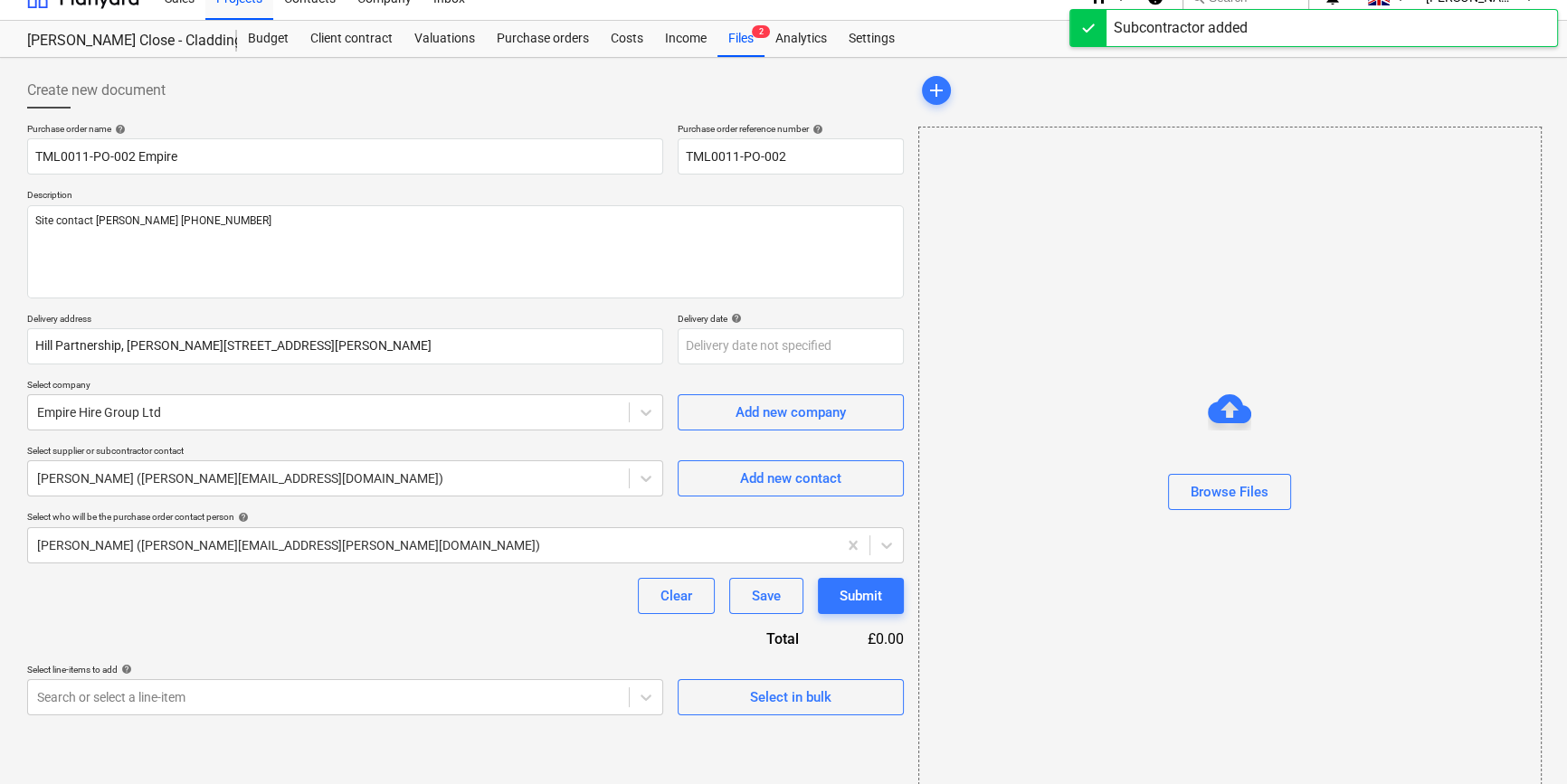 scroll, scrollTop: 39, scrollLeft: 0, axis: vertical 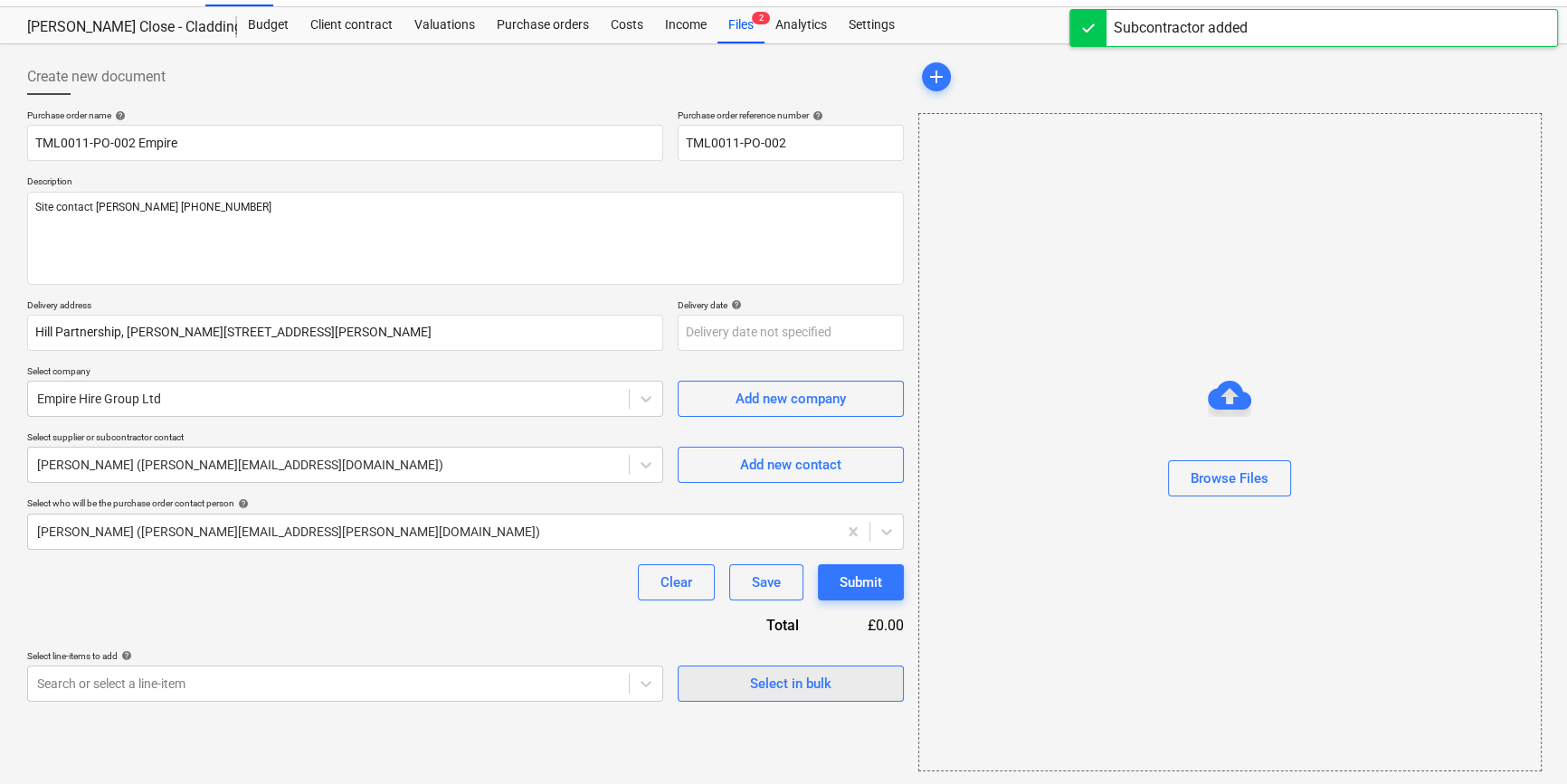 click on "Select in bulk" at bounding box center (791, 684) 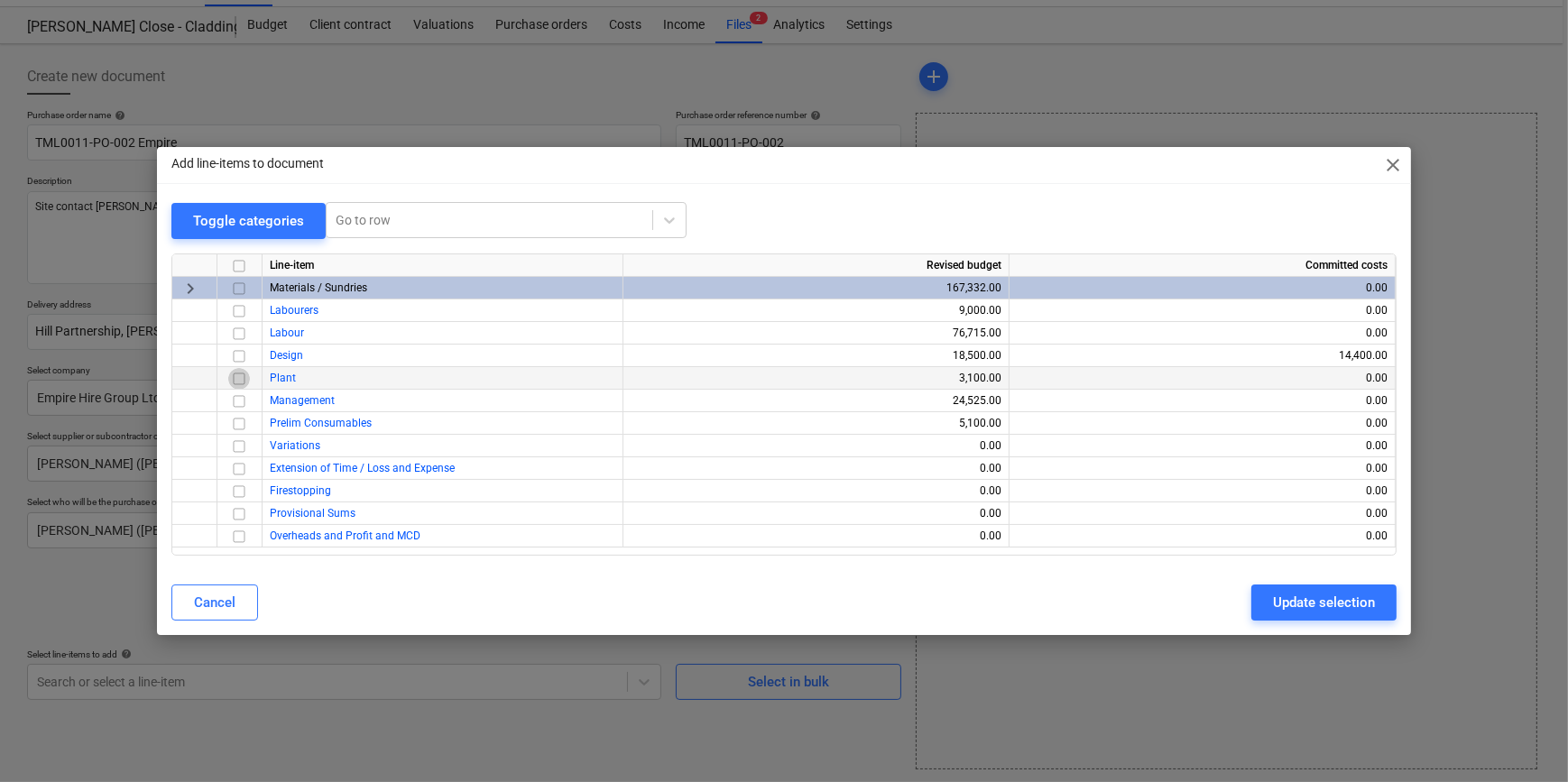 click at bounding box center (239, 379) 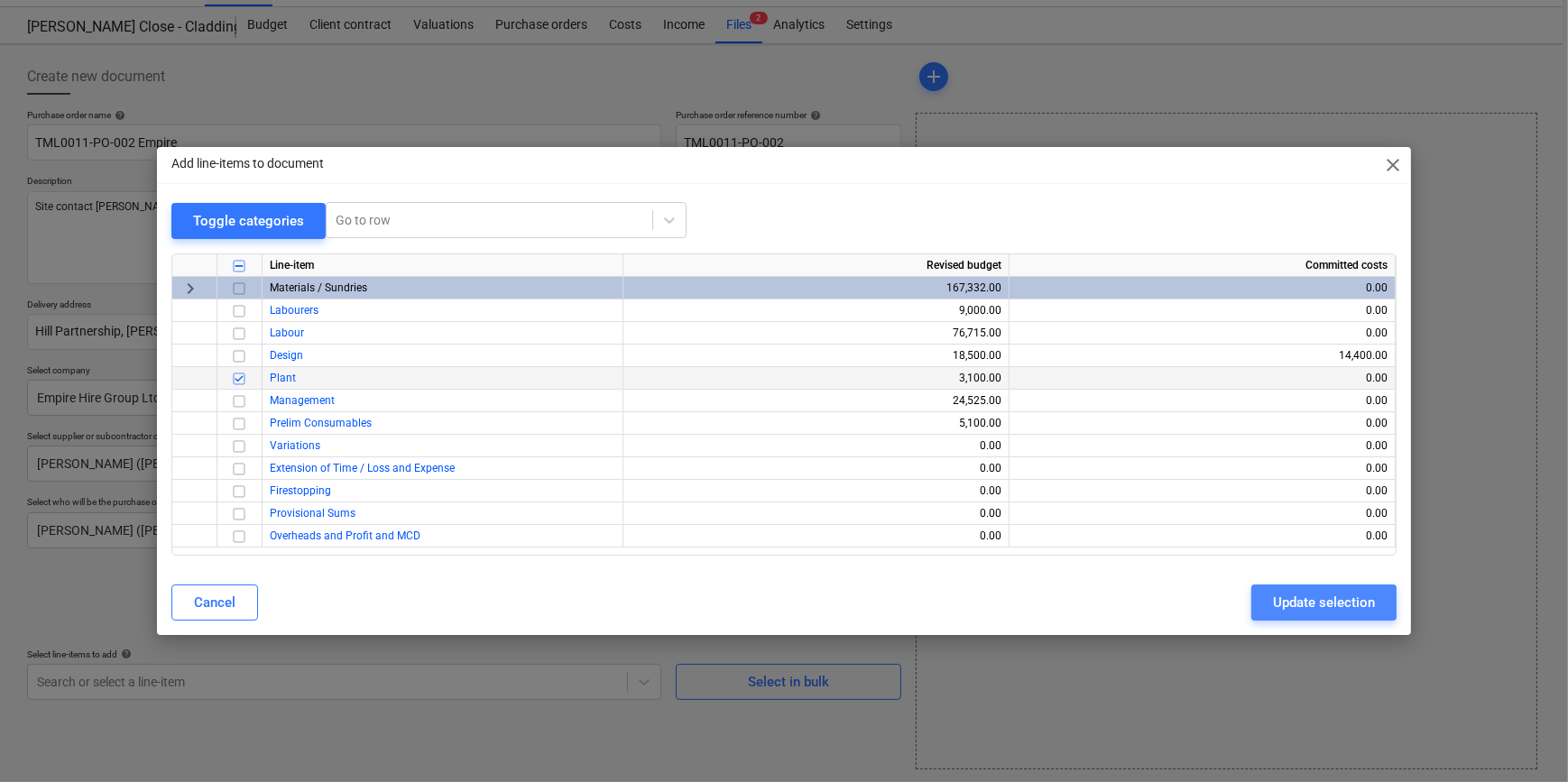 click on "Update selection" at bounding box center (1324, 603) 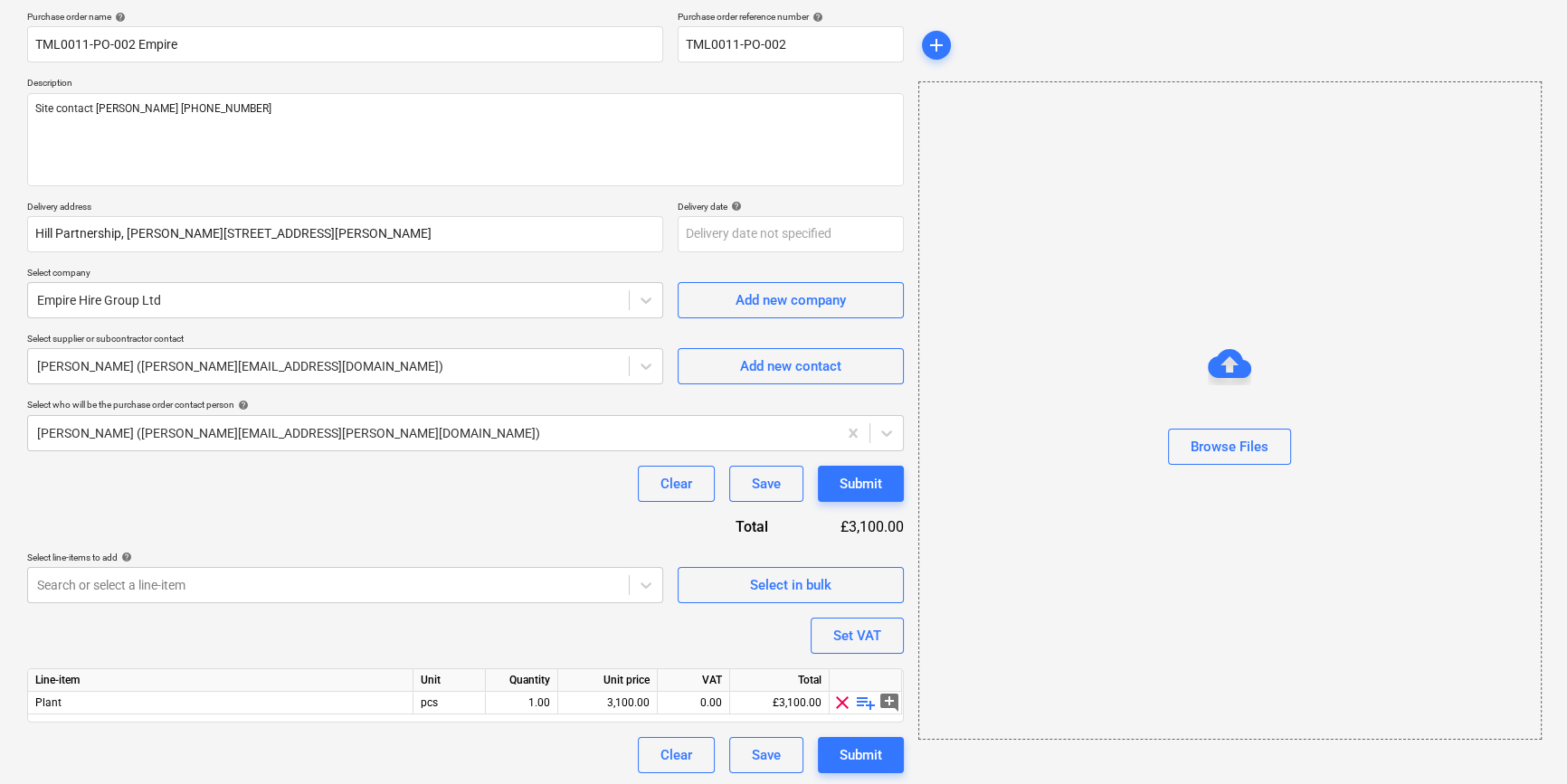 scroll, scrollTop: 140, scrollLeft: 0, axis: vertical 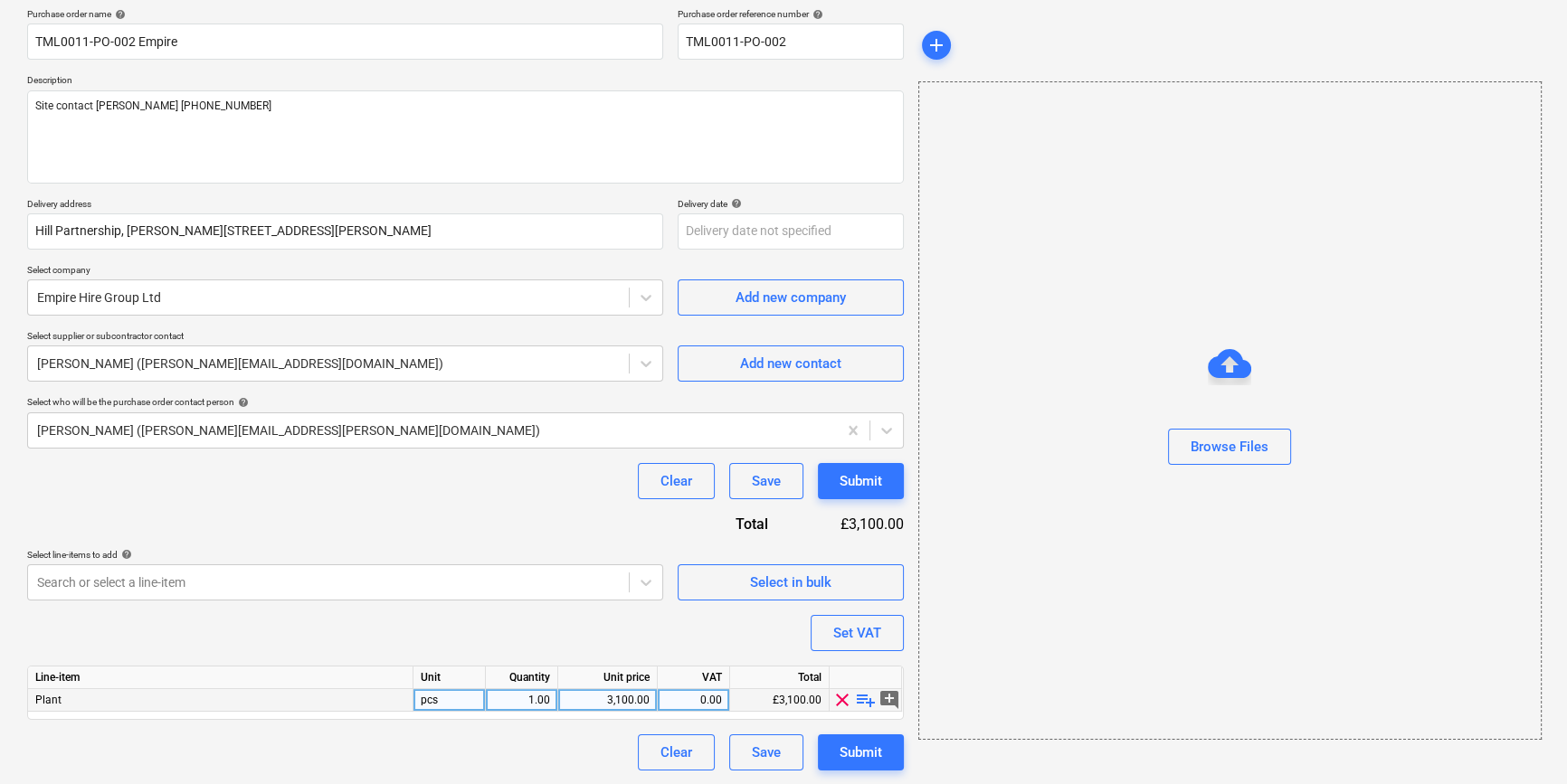 click on "playlist_add" at bounding box center [866, 700] 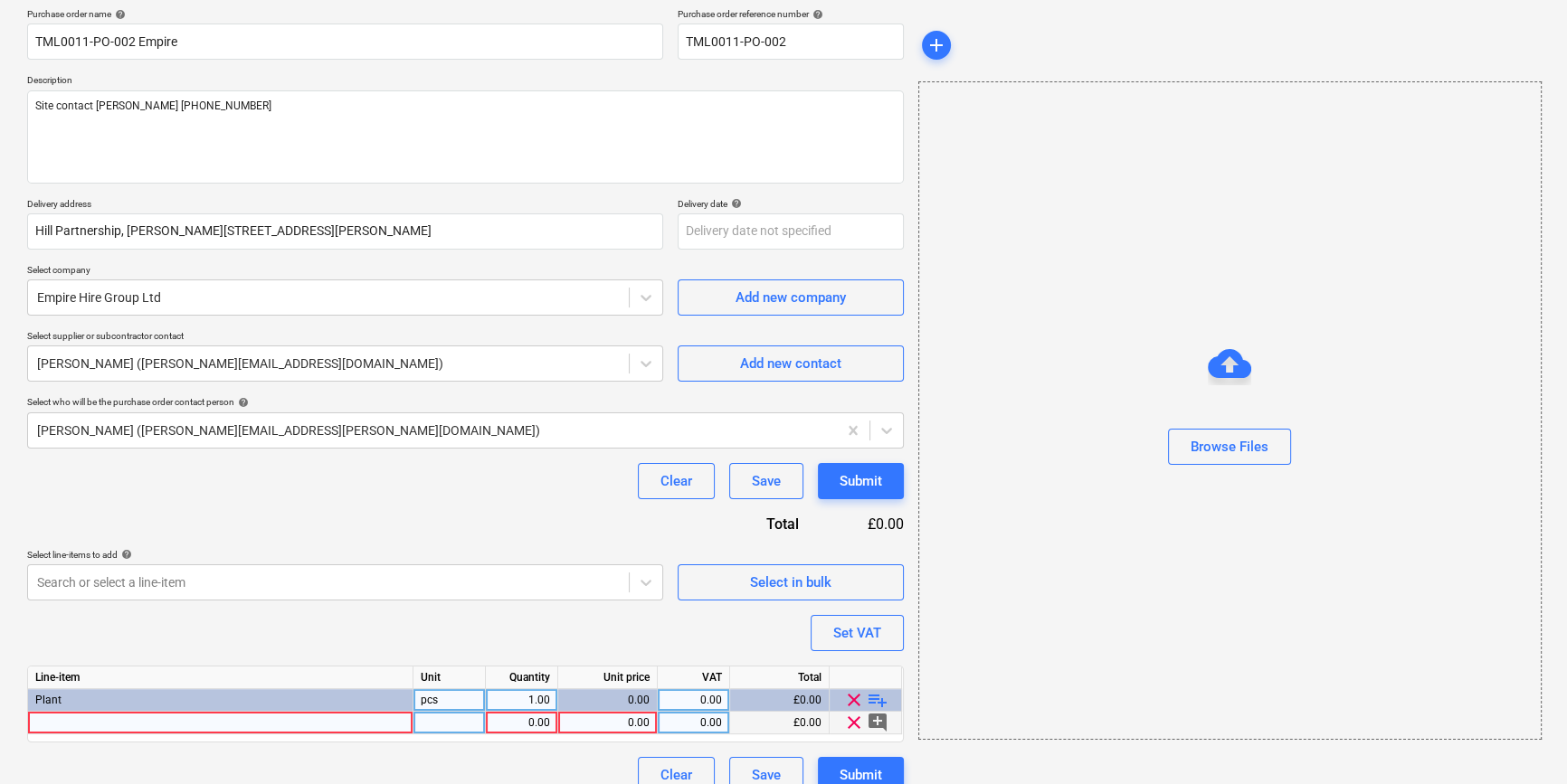 click at bounding box center [221, 723] 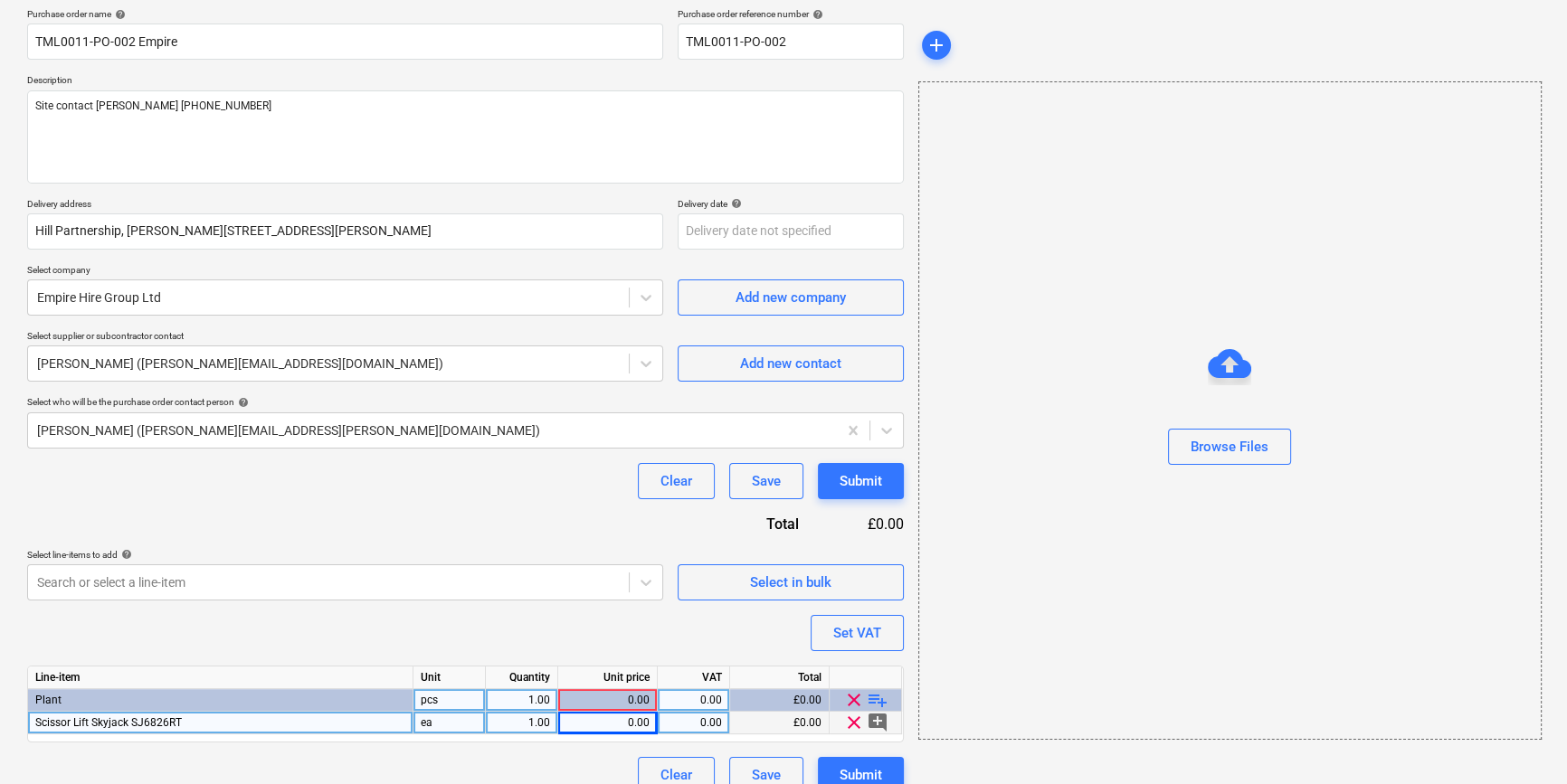 click on "ea" at bounding box center (450, 723) 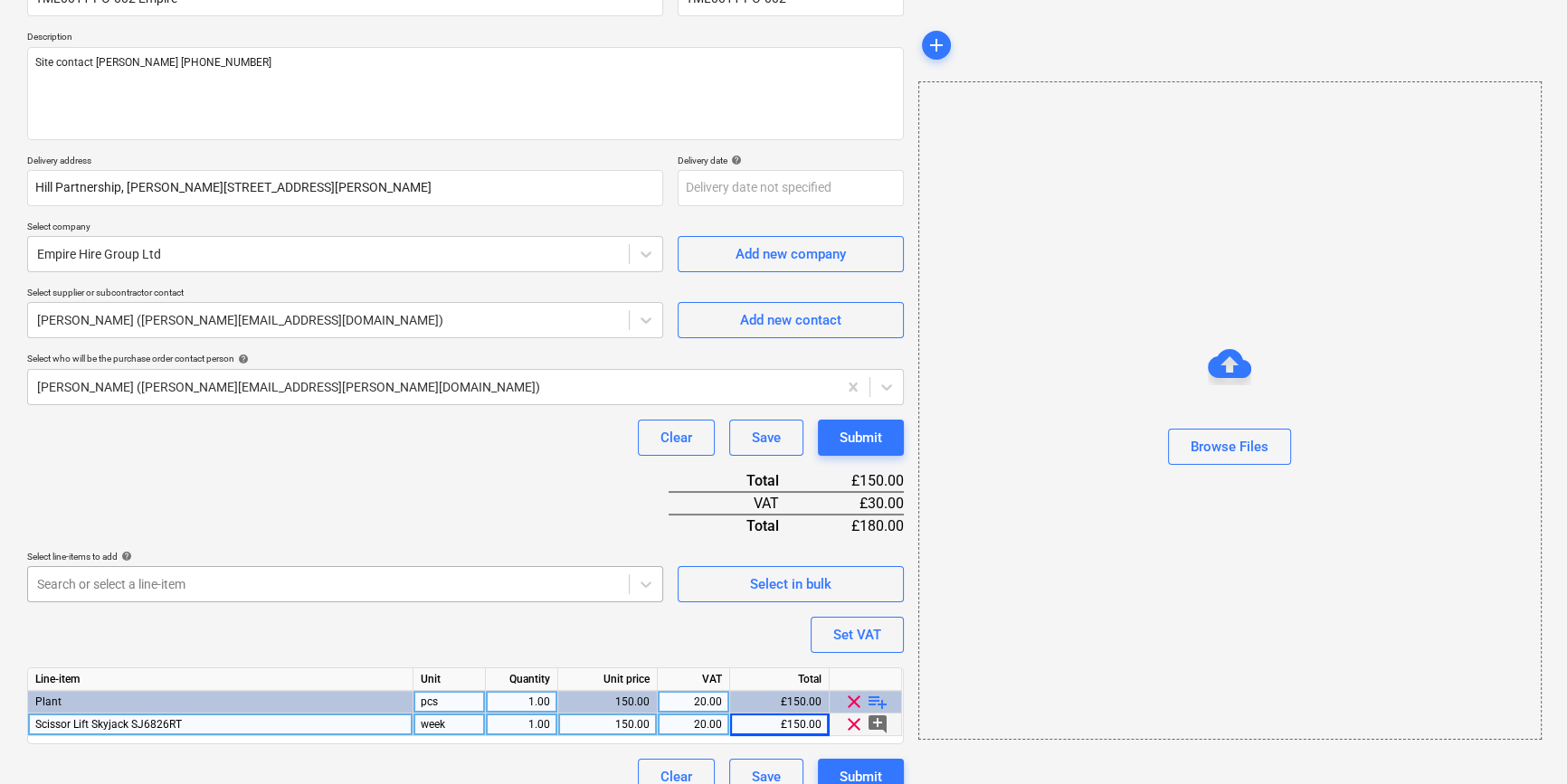 scroll, scrollTop: 208, scrollLeft: 0, axis: vertical 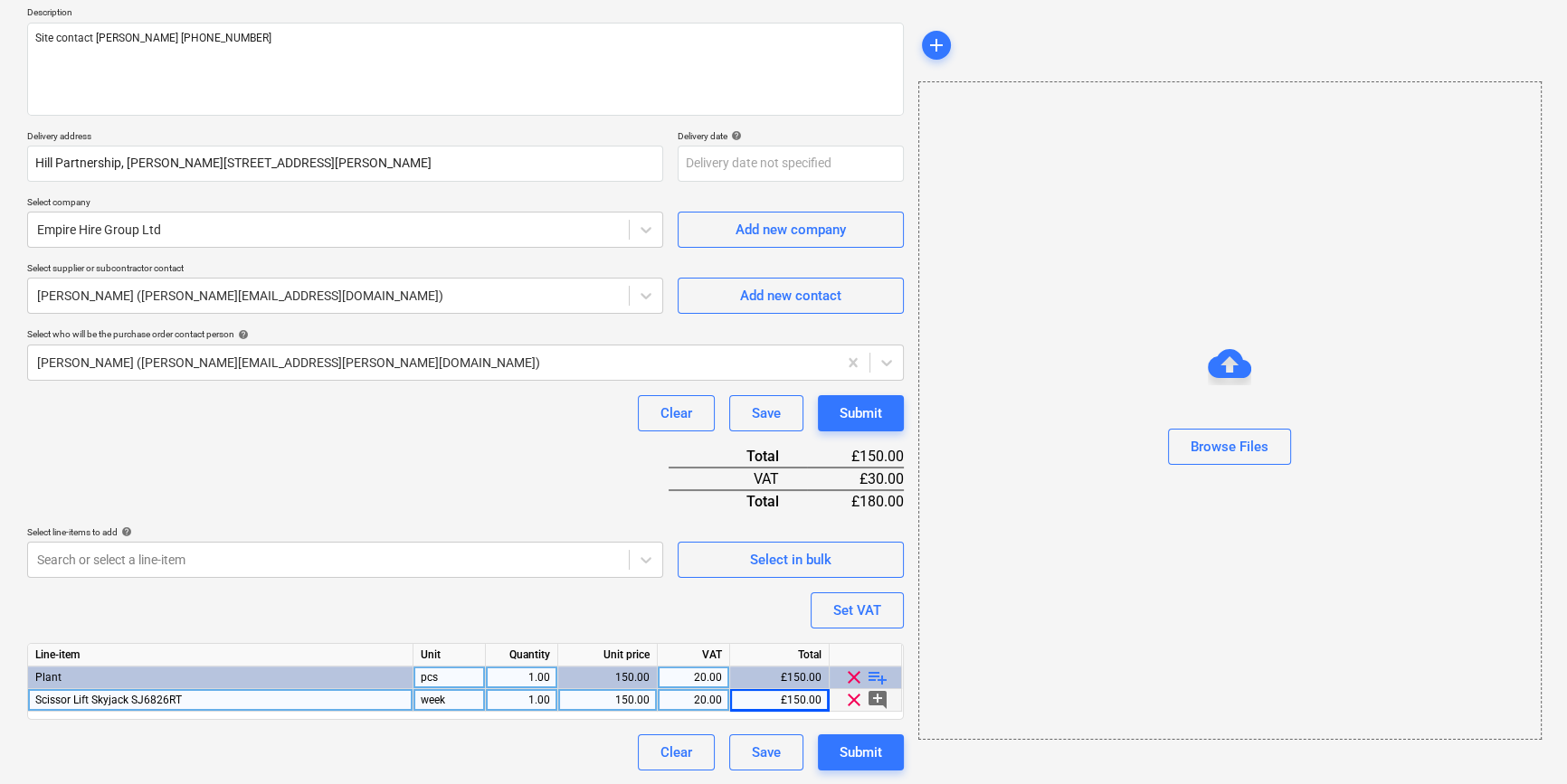 click on "playlist_add" at bounding box center (878, 677) 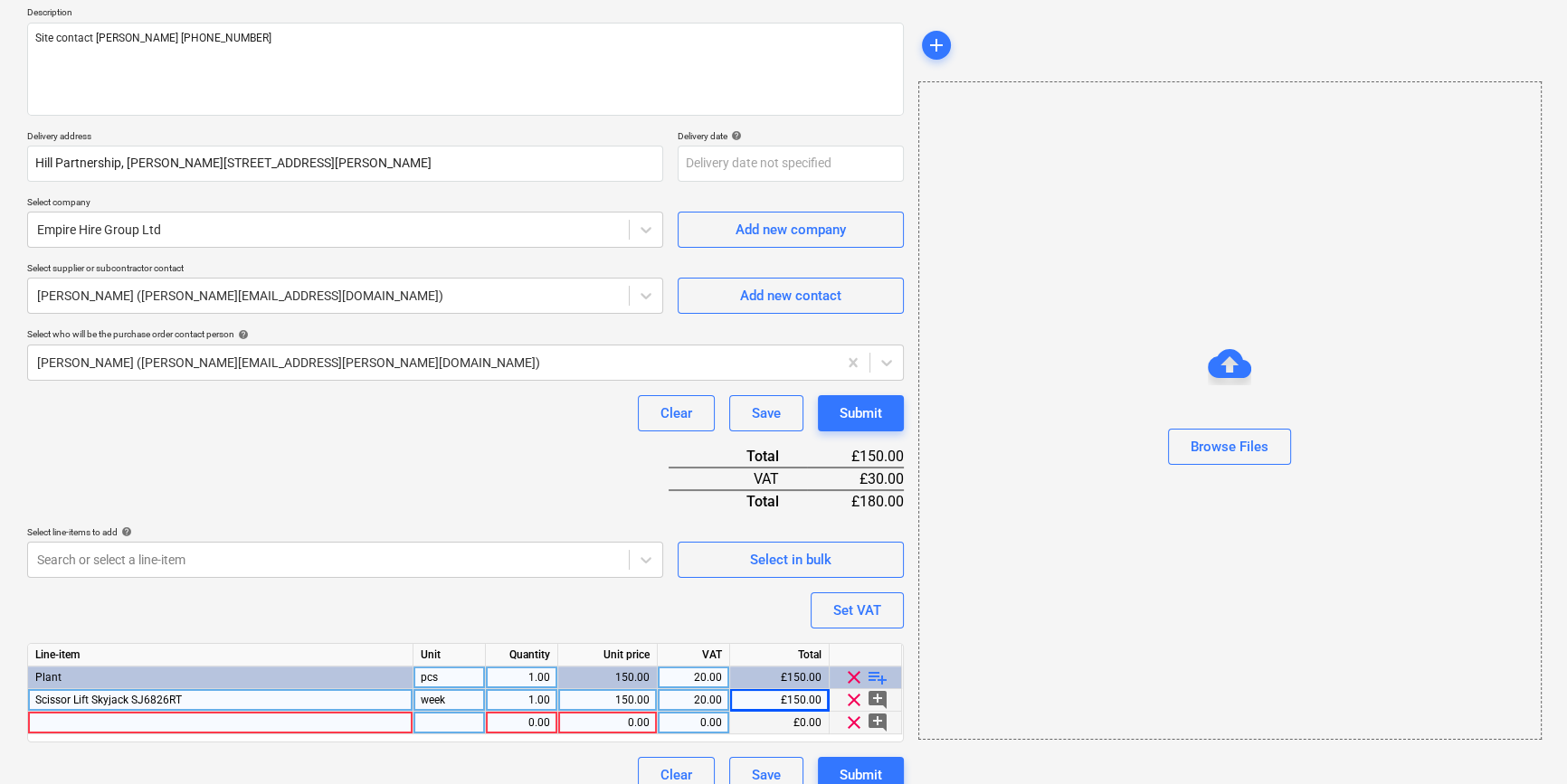 click at bounding box center (221, 723) 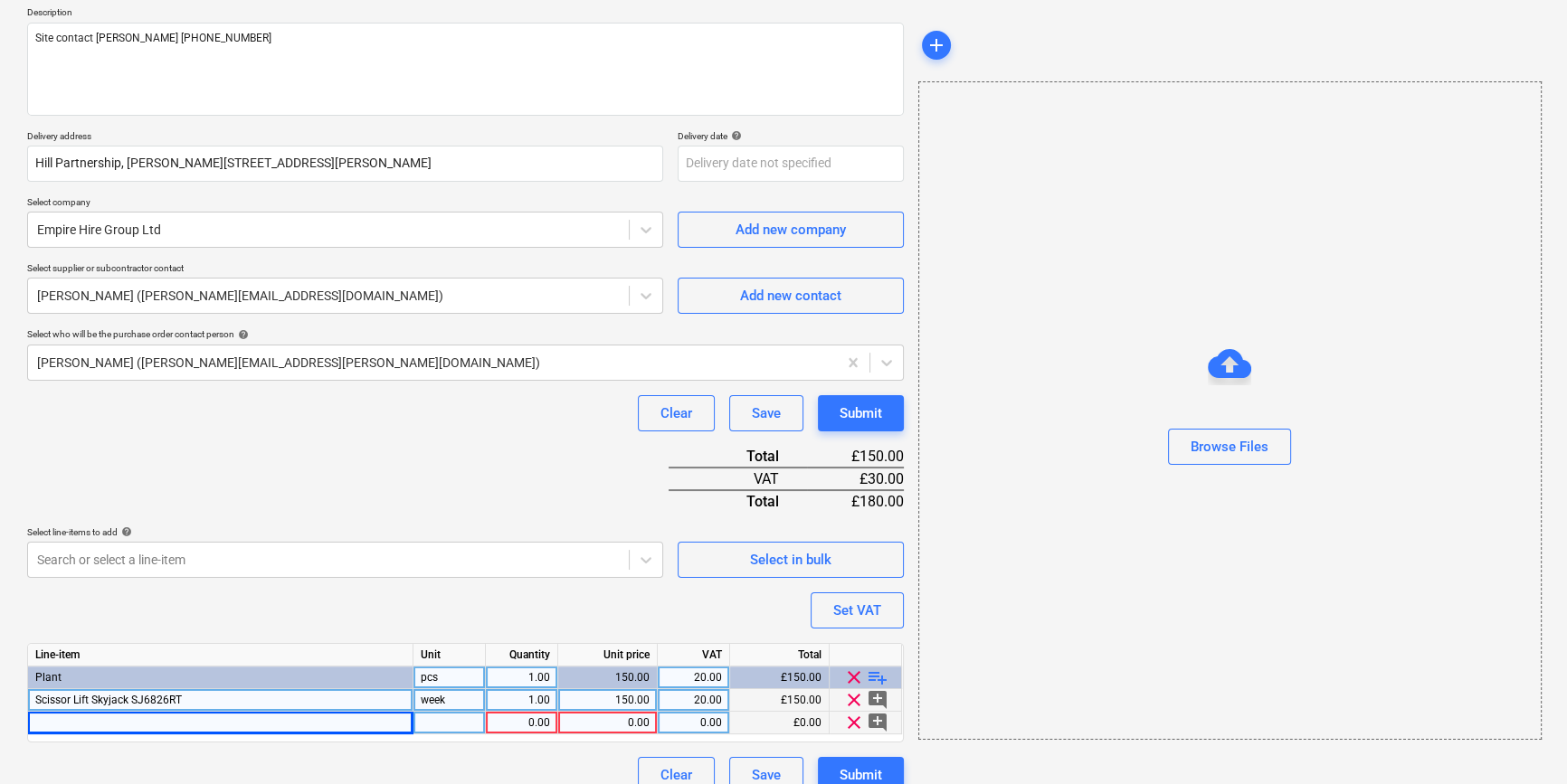 click at bounding box center (221, 723) 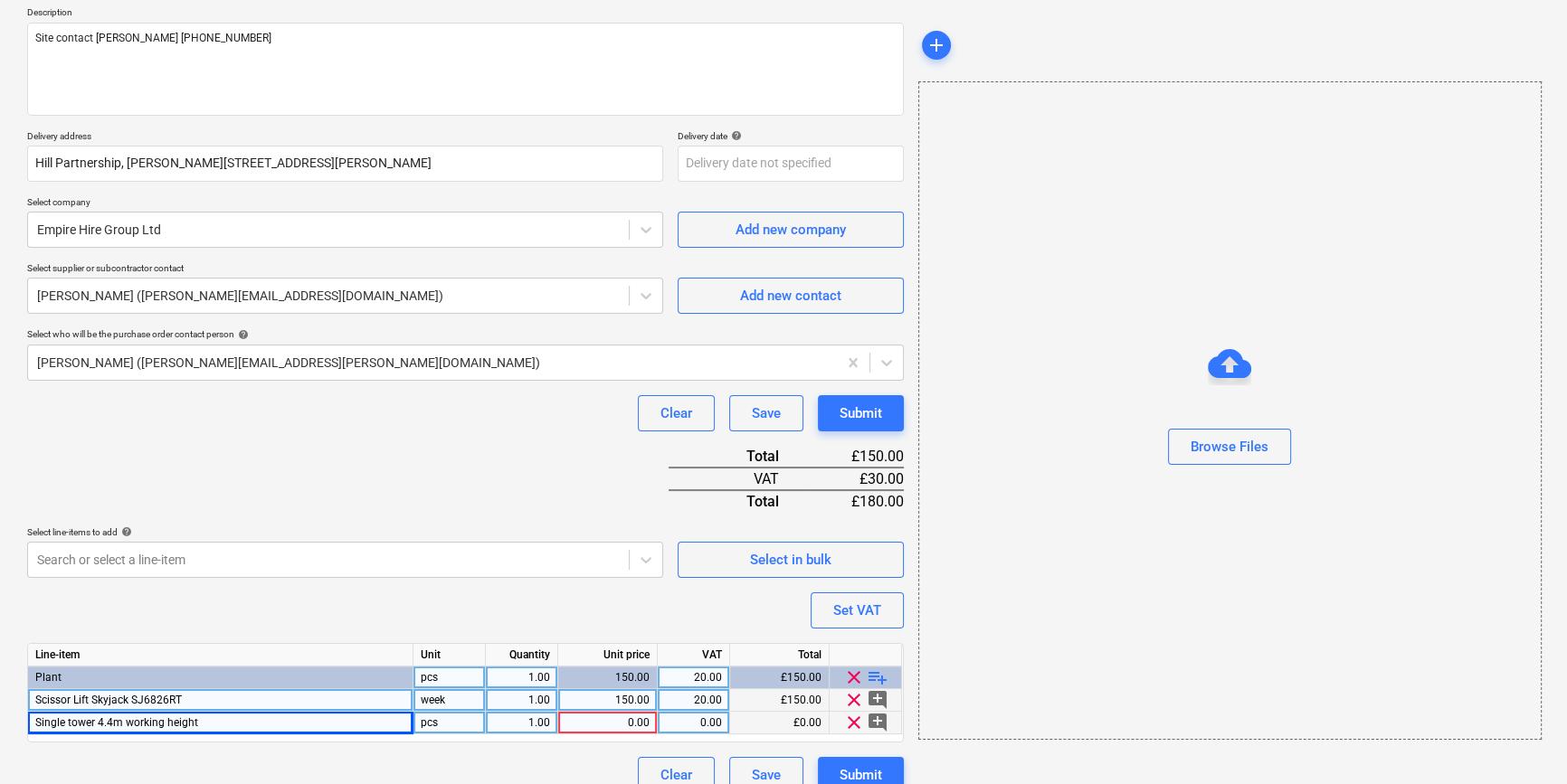 click on "pcs" at bounding box center [450, 723] 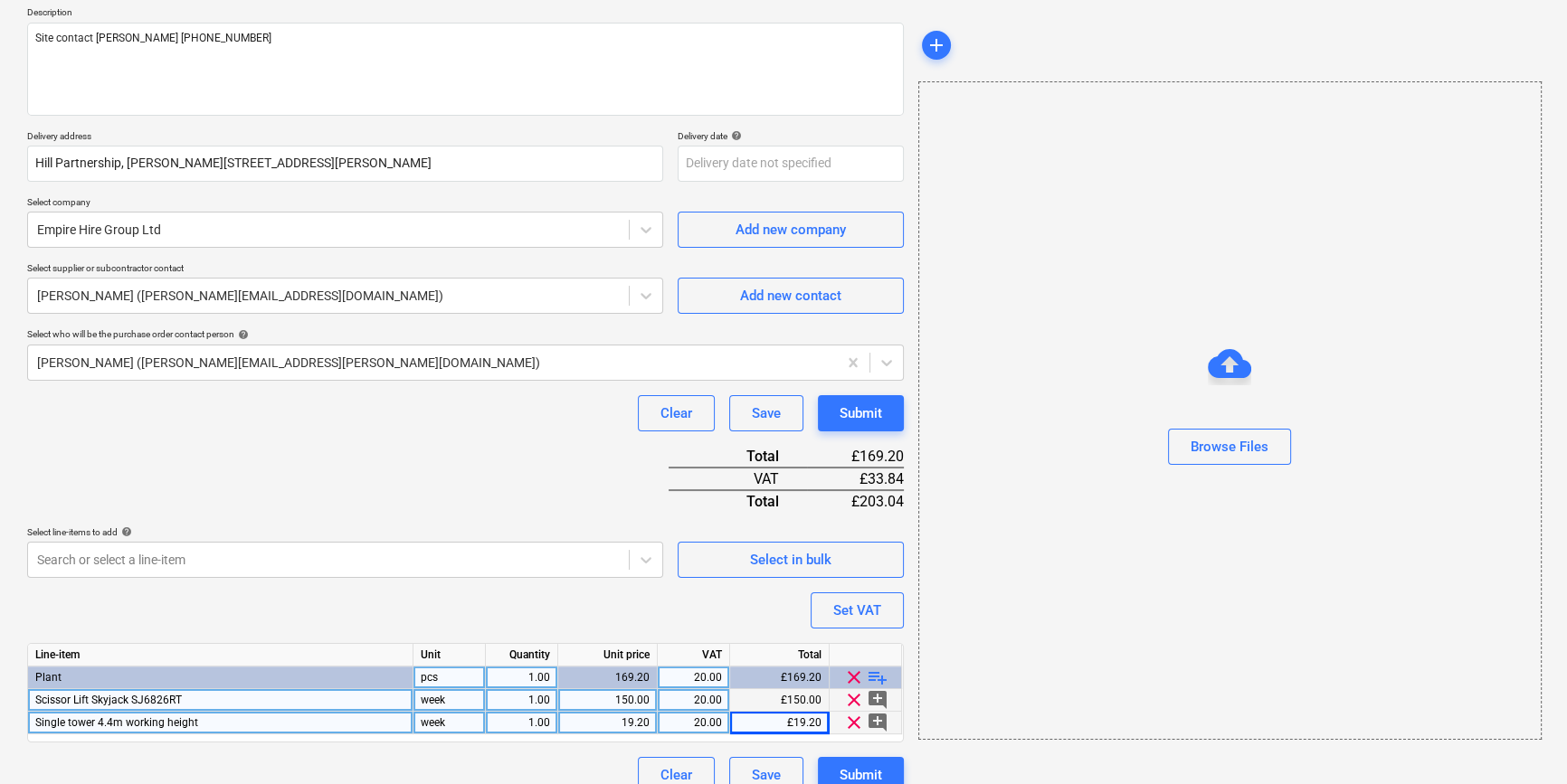 click on "playlist_add" at bounding box center [878, 677] 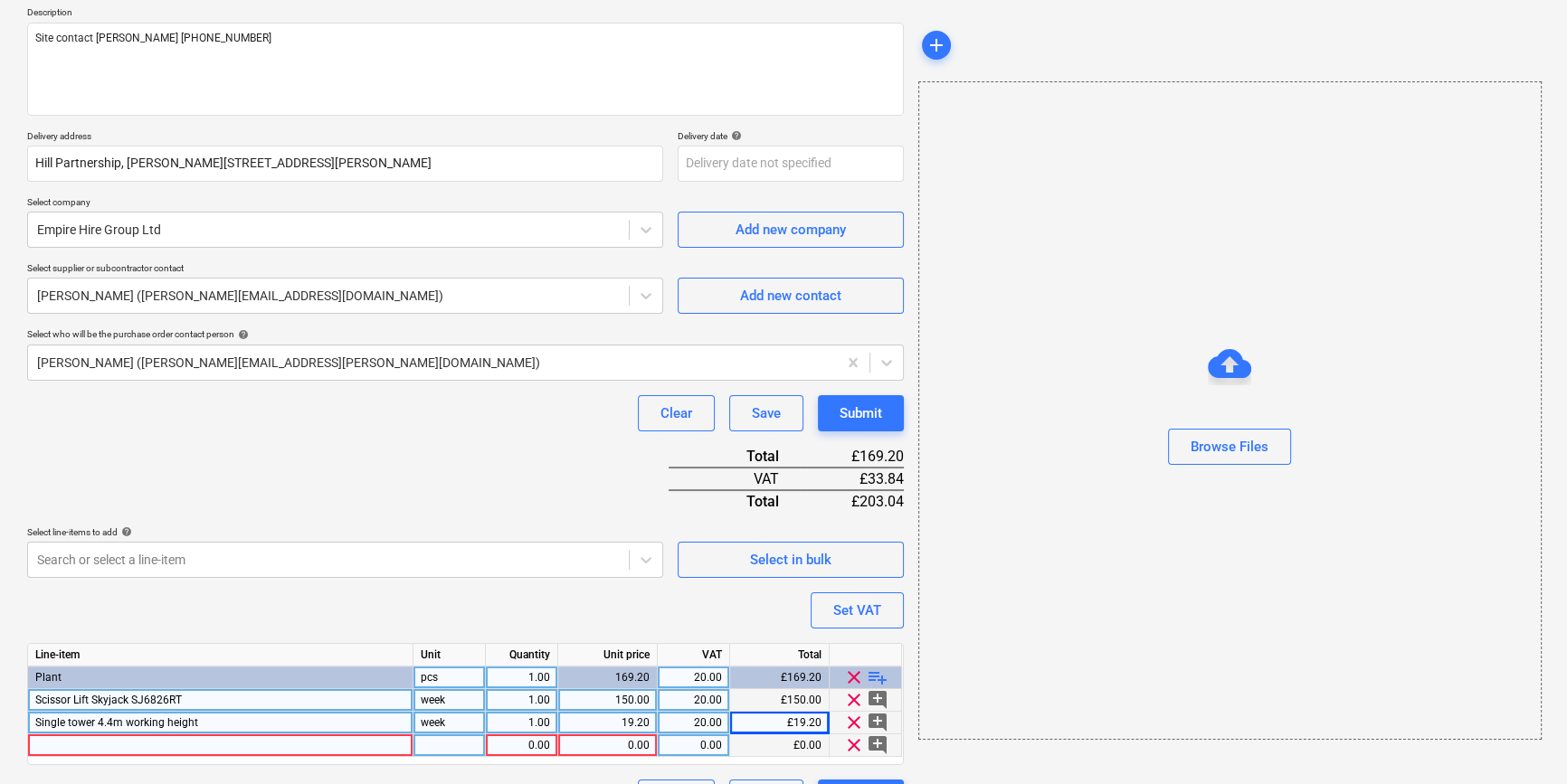 click at bounding box center (221, 745) 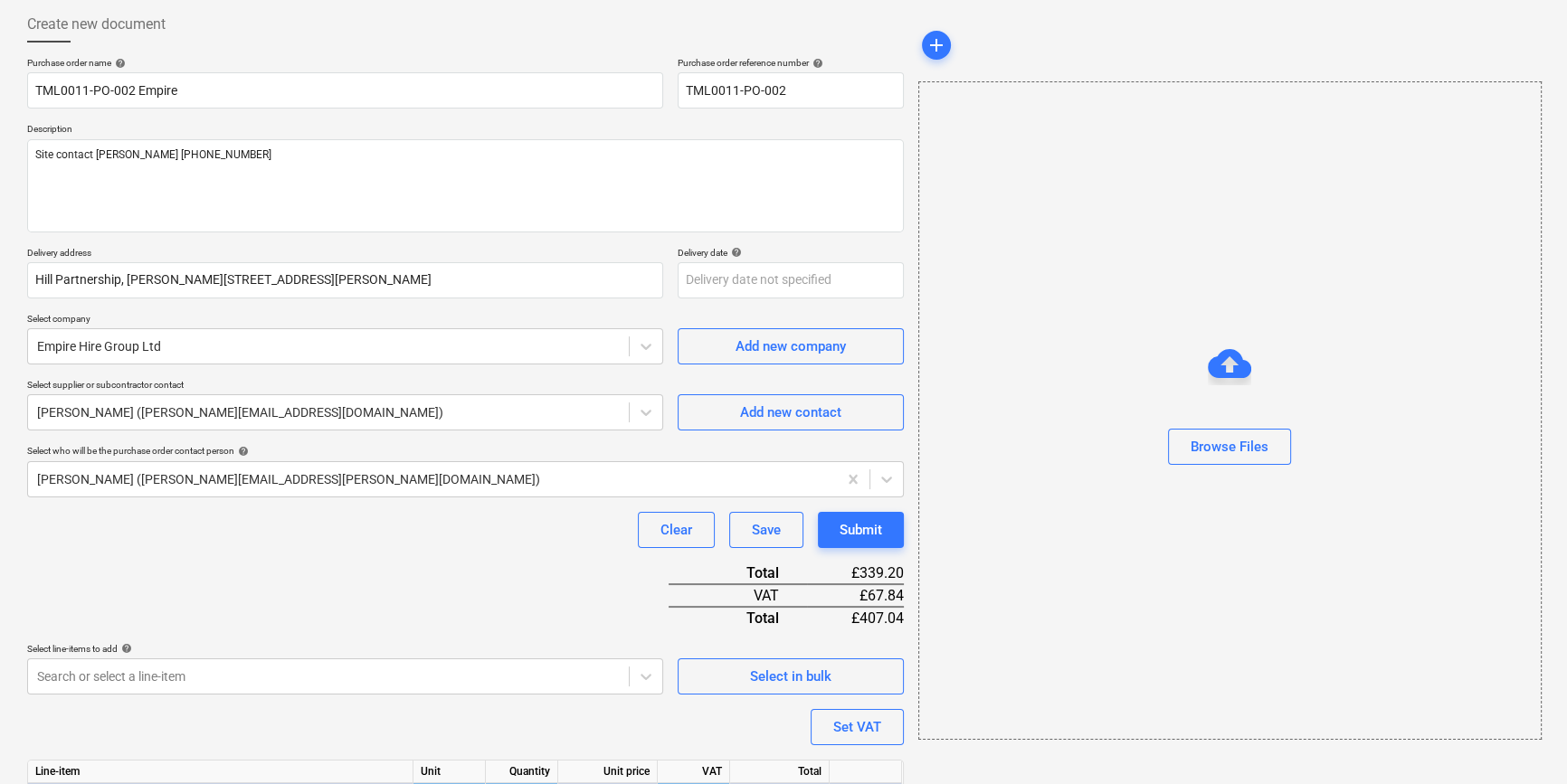 scroll, scrollTop: 89, scrollLeft: 0, axis: vertical 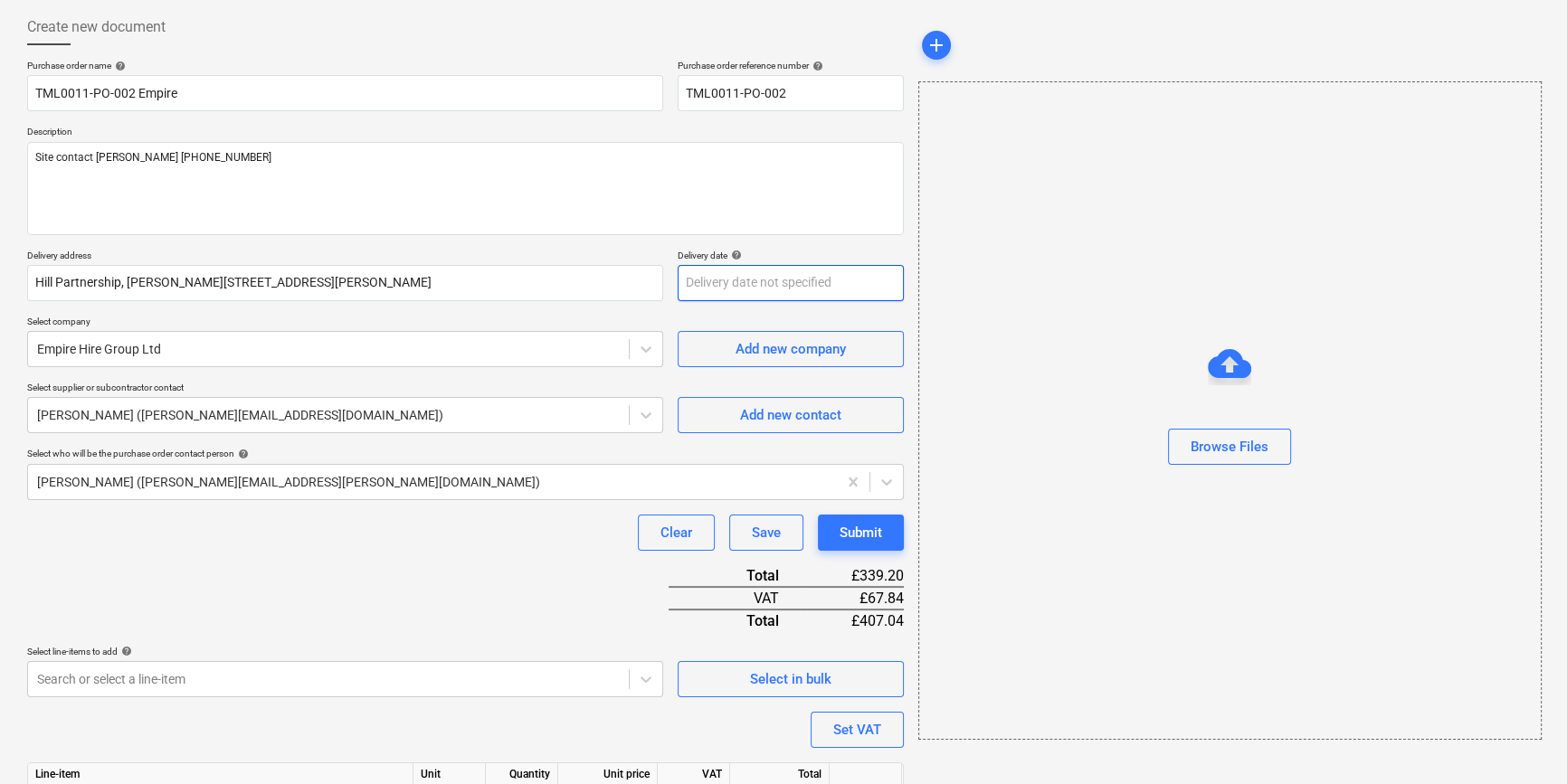 click on "Sales Projects Contacts Company Inbox 8 format_size keyboard_arrow_down help search Search notifications 0 keyboard_arrow_down [PERSON_NAME] keyboard_arrow_down [PERSON_NAME] Close - Cladding Budget Client contract Valuations Purchase orders Costs Income Files 2 Analytics Settings Create new document Purchase order name help TML0011-PO-002 Empire Purchase order reference number help TML0011-PO-002 Description Site contact [PERSON_NAME] [PHONE_NUMBER] Delivery address Hill Partnership, [PERSON_NAME][STREET_ADDRESS][PERSON_NAME] Delivery date help Press the down arrow key to interact with the calendar and
select a date. Press the question mark key to get the keyboard shortcuts for changing dates. Select company Empire Hire Group Ltd   Add new company Select supplier or subcontractor contact [PERSON_NAME] ([PERSON_NAME][EMAIL_ADDRESS][DOMAIN_NAME]) Add new contact Select who will be the purchase order contact person help [PERSON_NAME] ([PERSON_NAME][EMAIL_ADDRESS][PERSON_NAME][DOMAIN_NAME]) Clear Save Submit Total £339.20 VAT £67.84 Total" at bounding box center (784, 303) 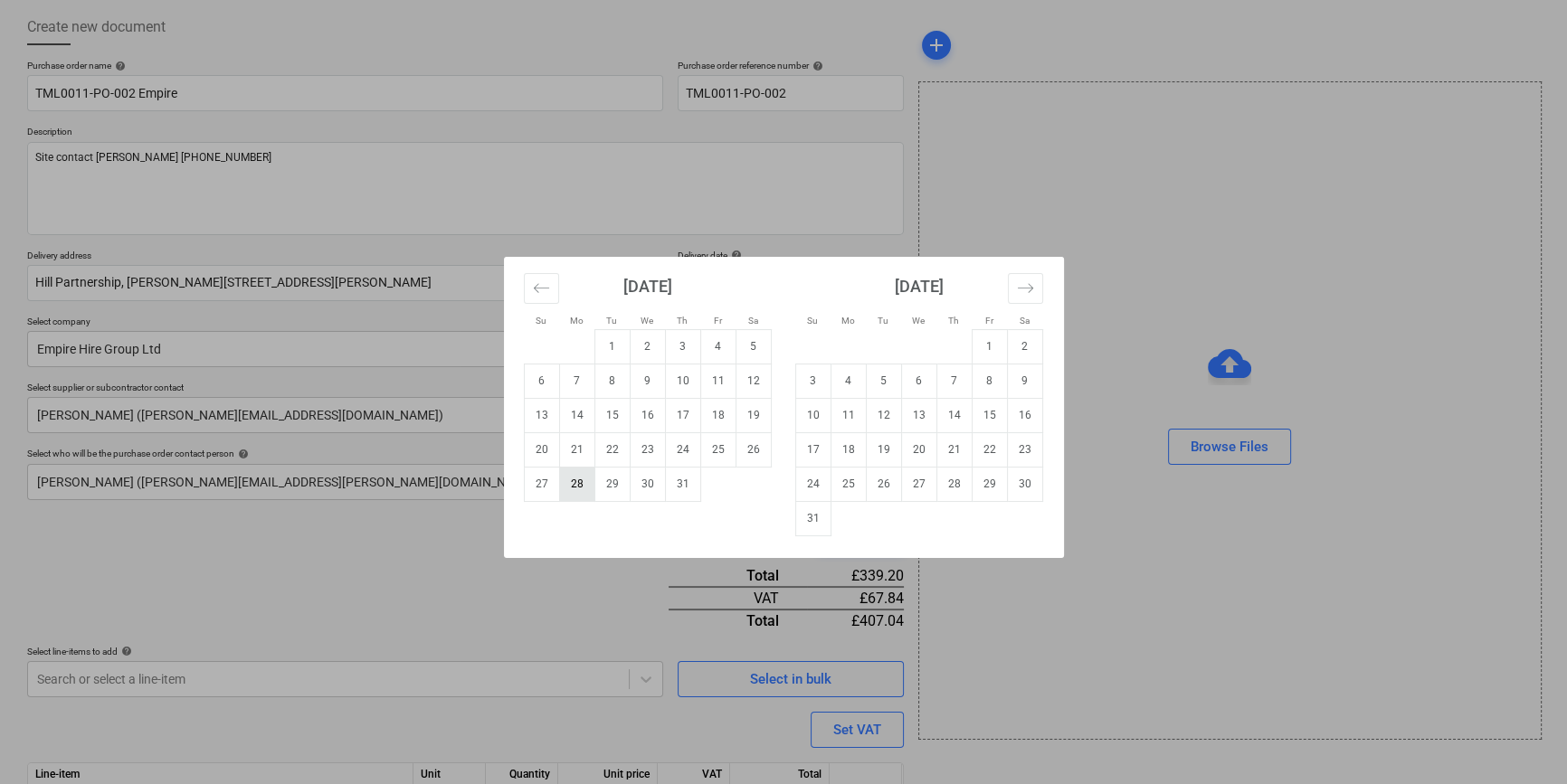 click on "28" at bounding box center [576, 484] 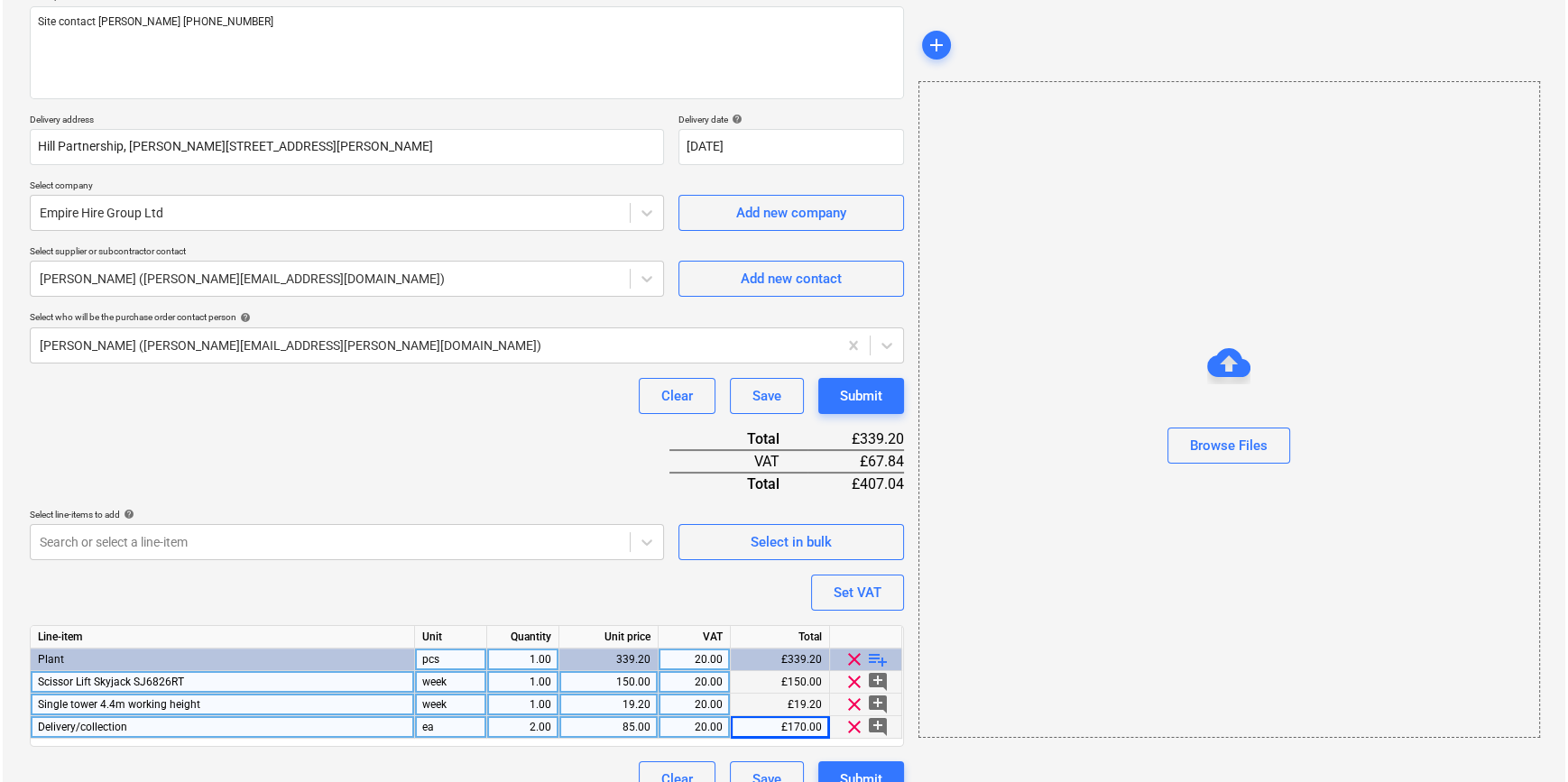 scroll, scrollTop: 253, scrollLeft: 0, axis: vertical 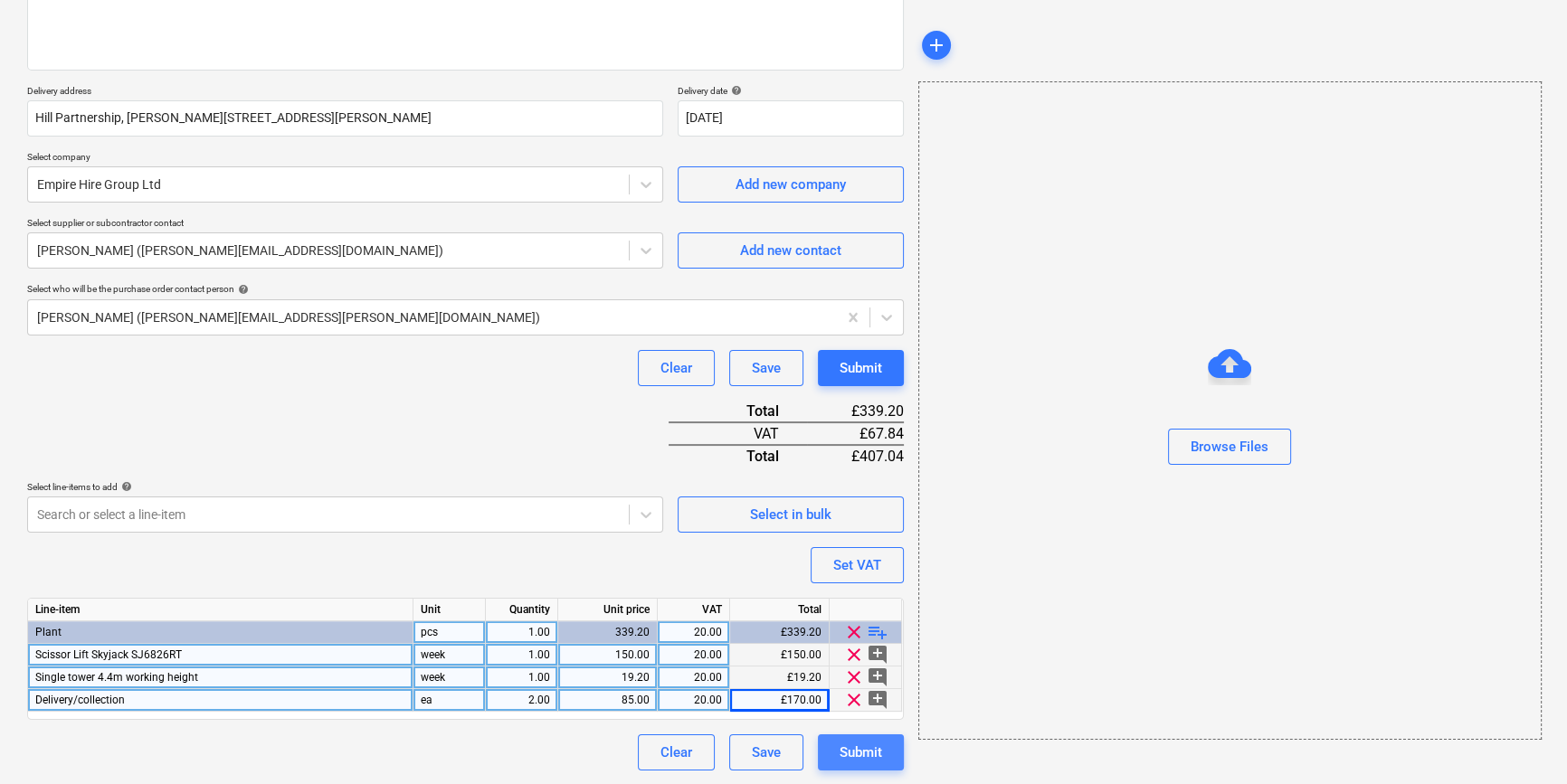 click on "Submit" at bounding box center [860, 752] 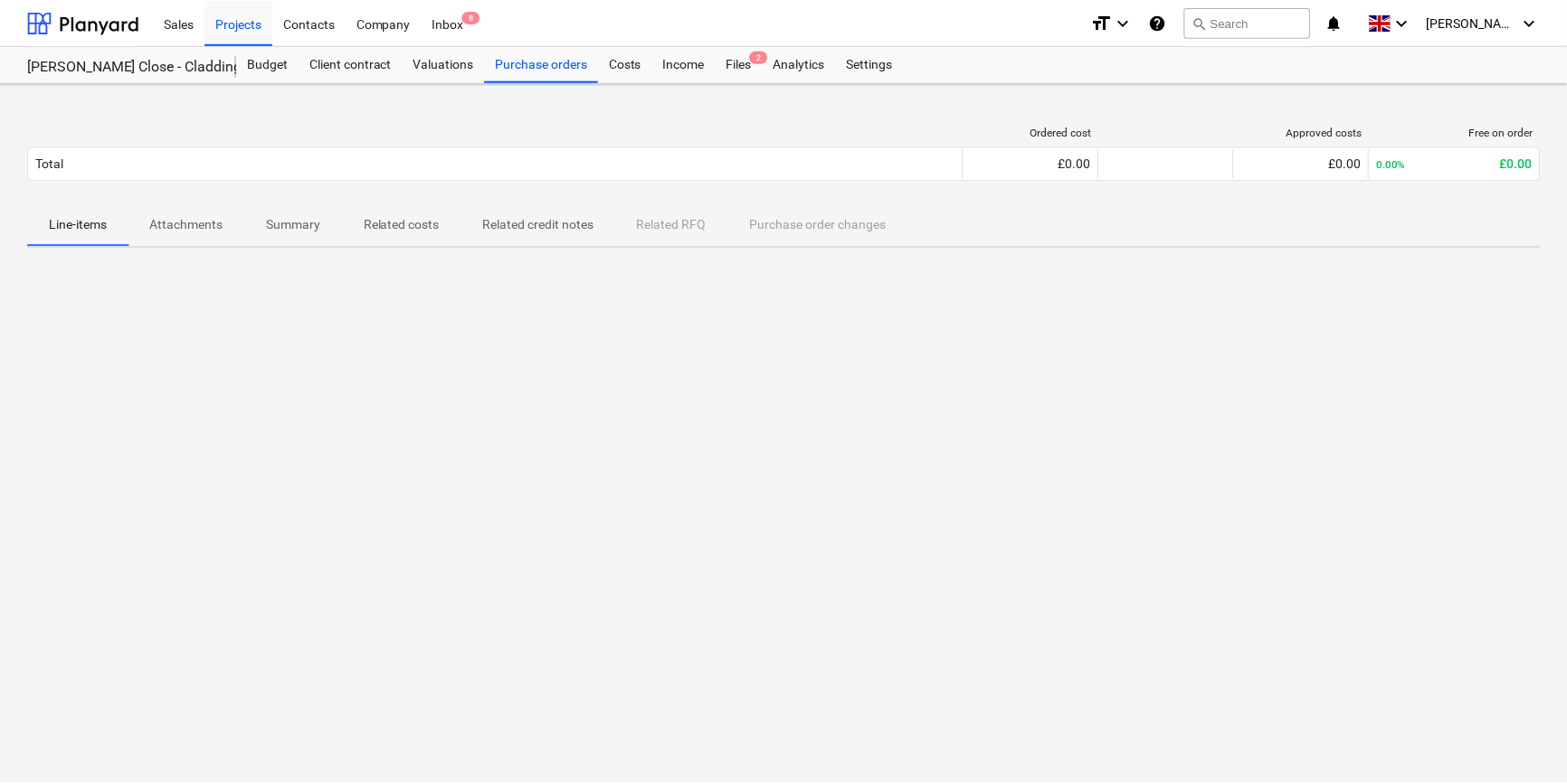 scroll, scrollTop: 0, scrollLeft: 0, axis: both 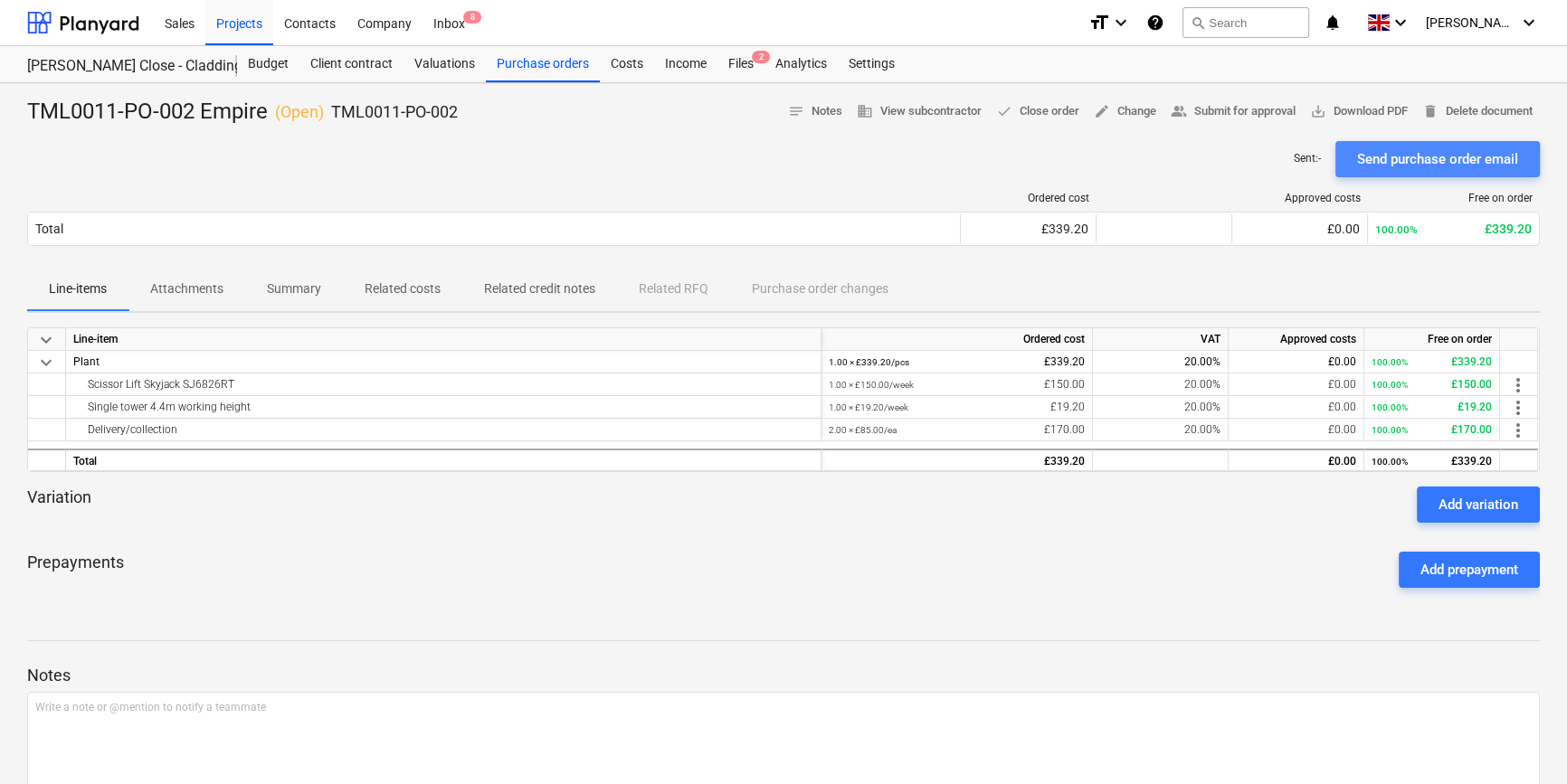 click on "Send purchase order email" at bounding box center [1438, 159] 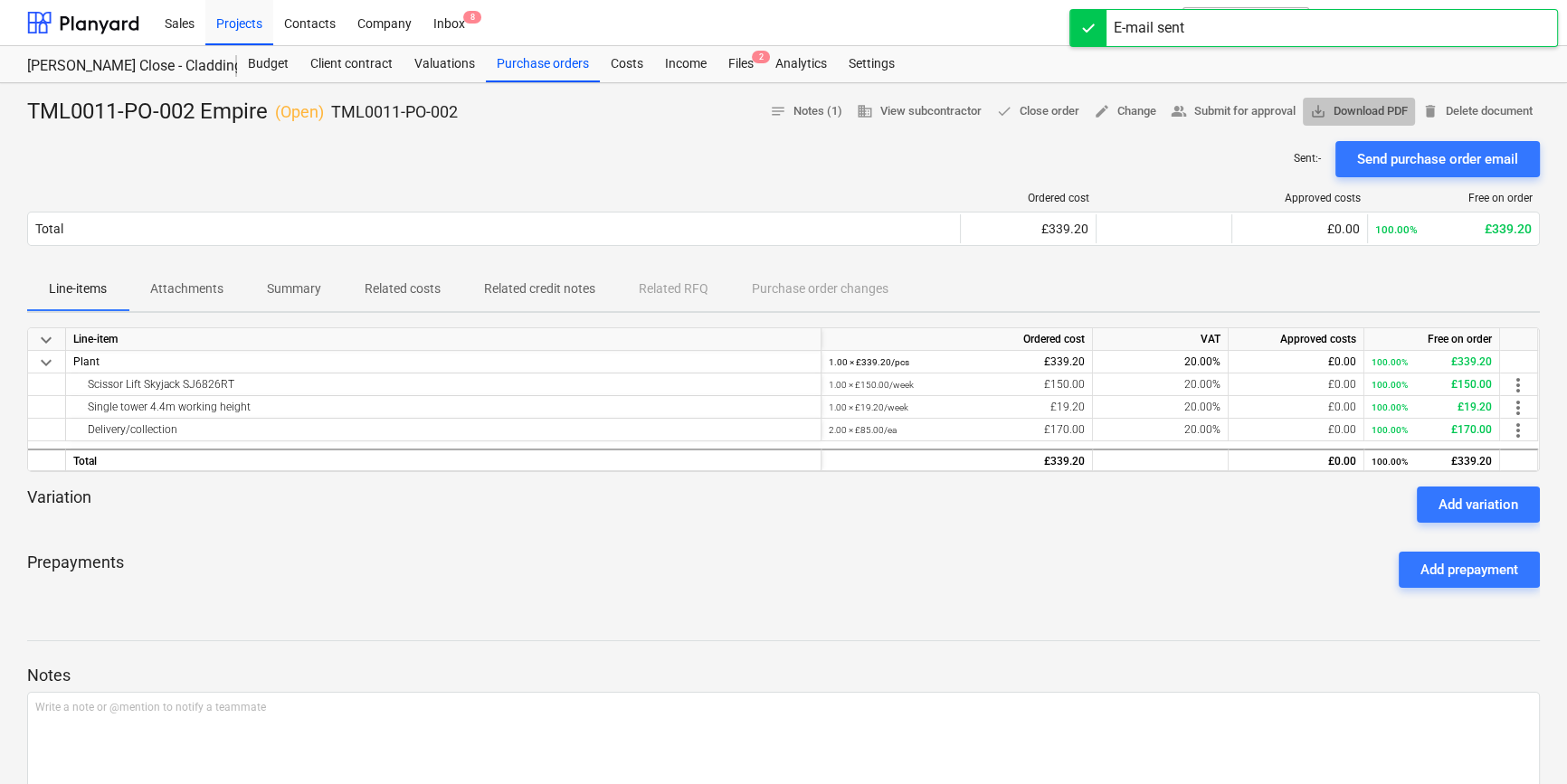 click on "save_alt Download PDF" at bounding box center (1359, 111) 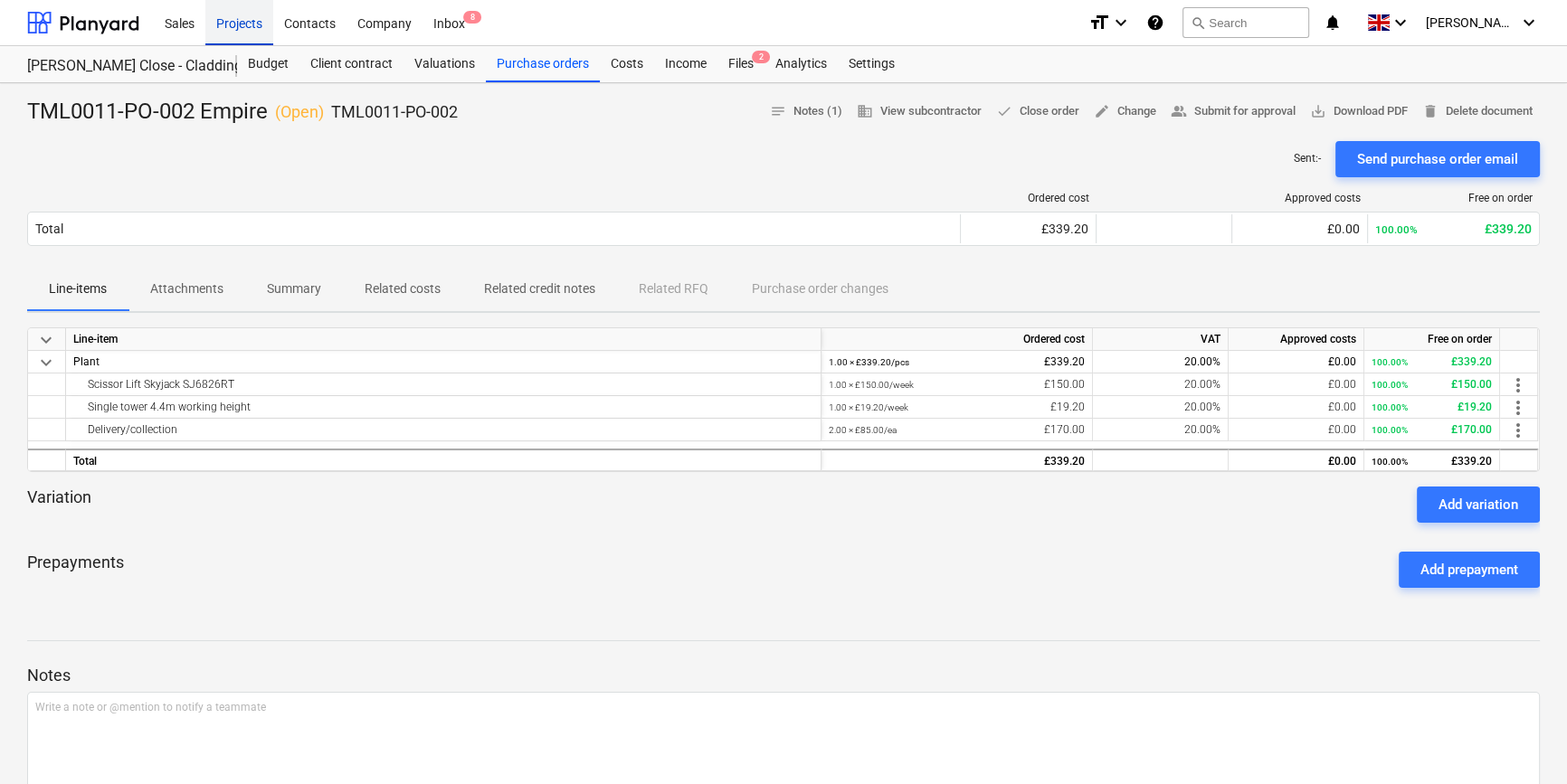 click on "Projects" at bounding box center (239, 22) 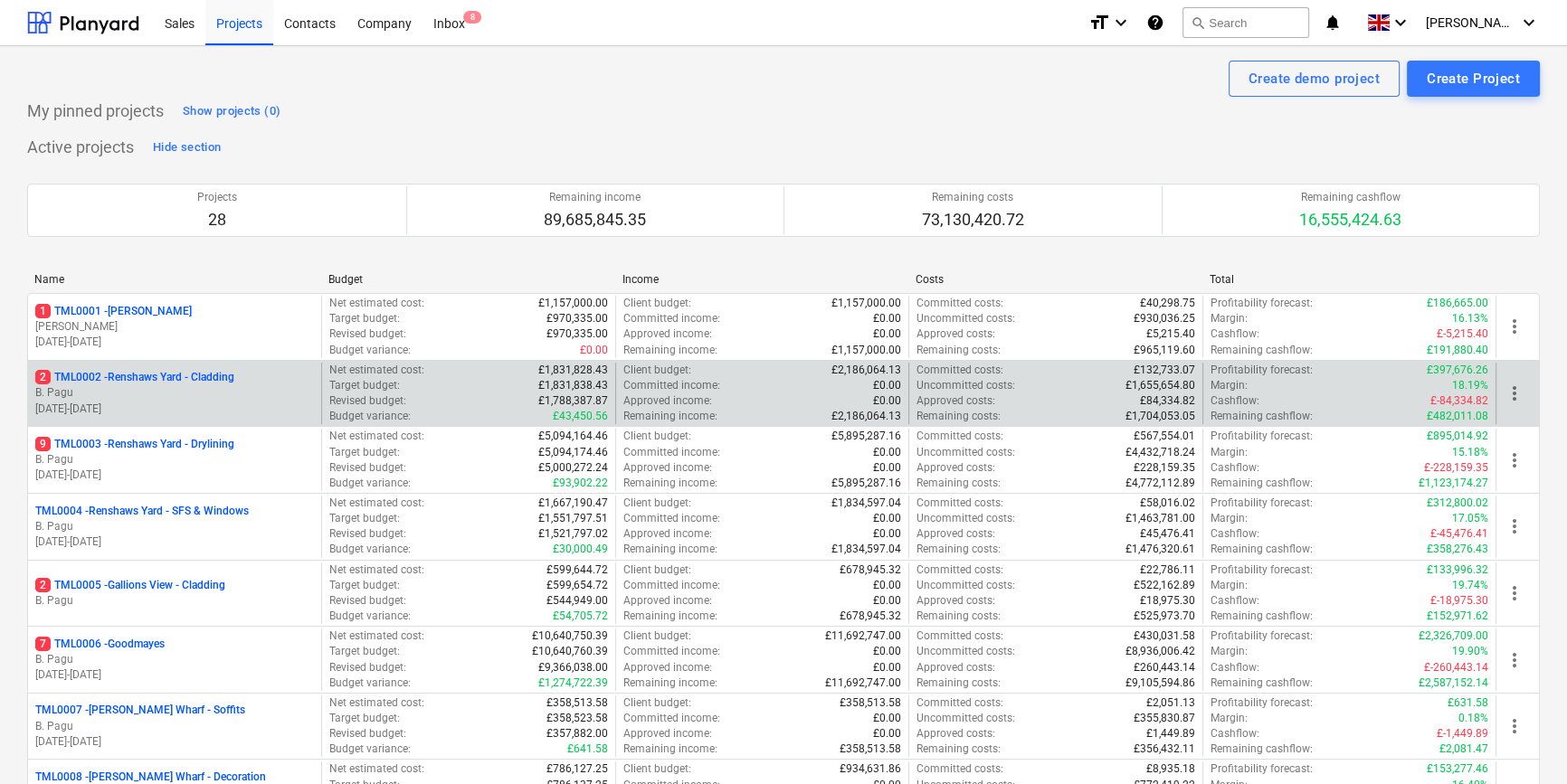 click on "B. Pagu" at bounding box center (175, 392) 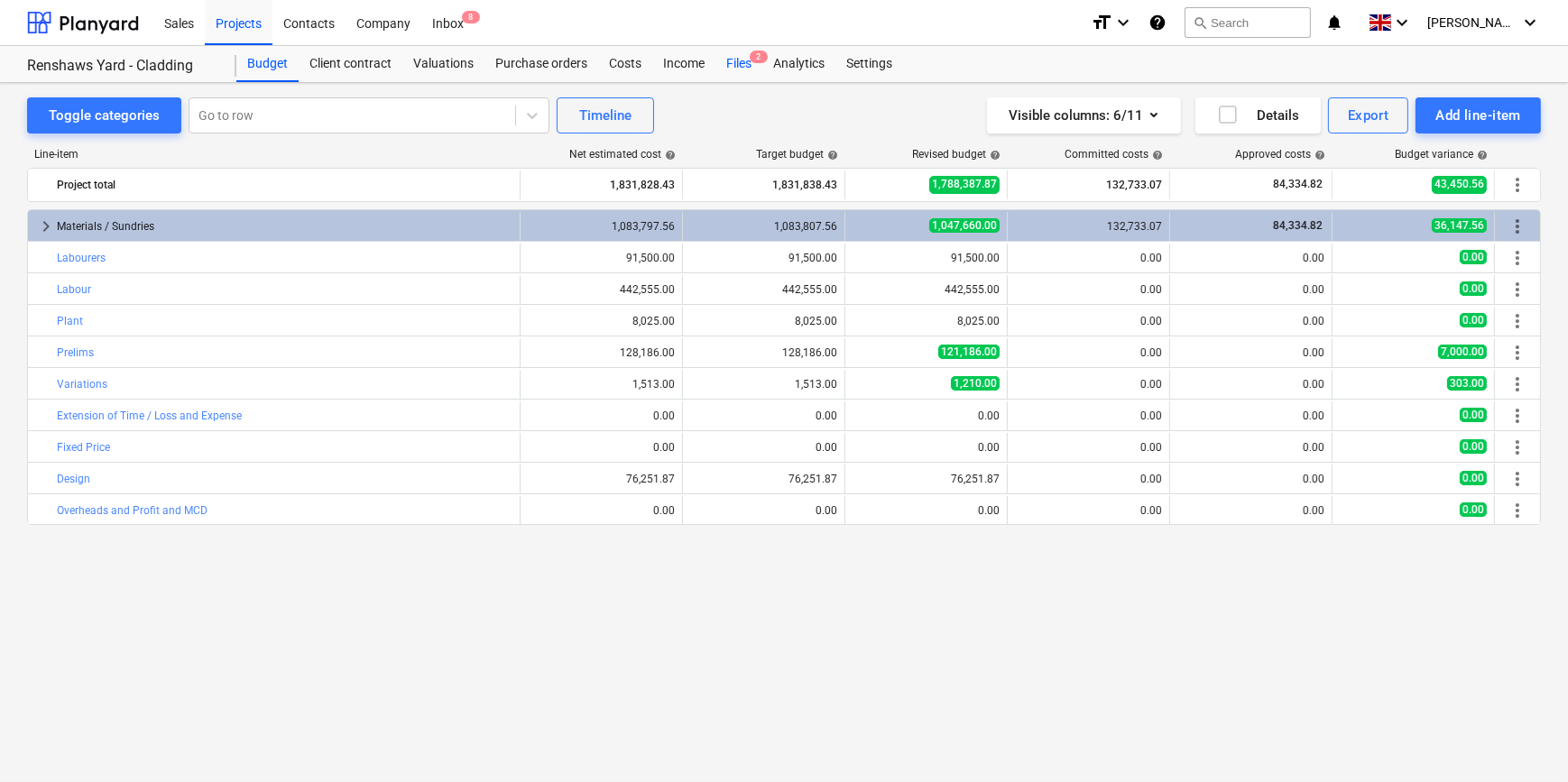 click on "Files 2" at bounding box center (739, 64) 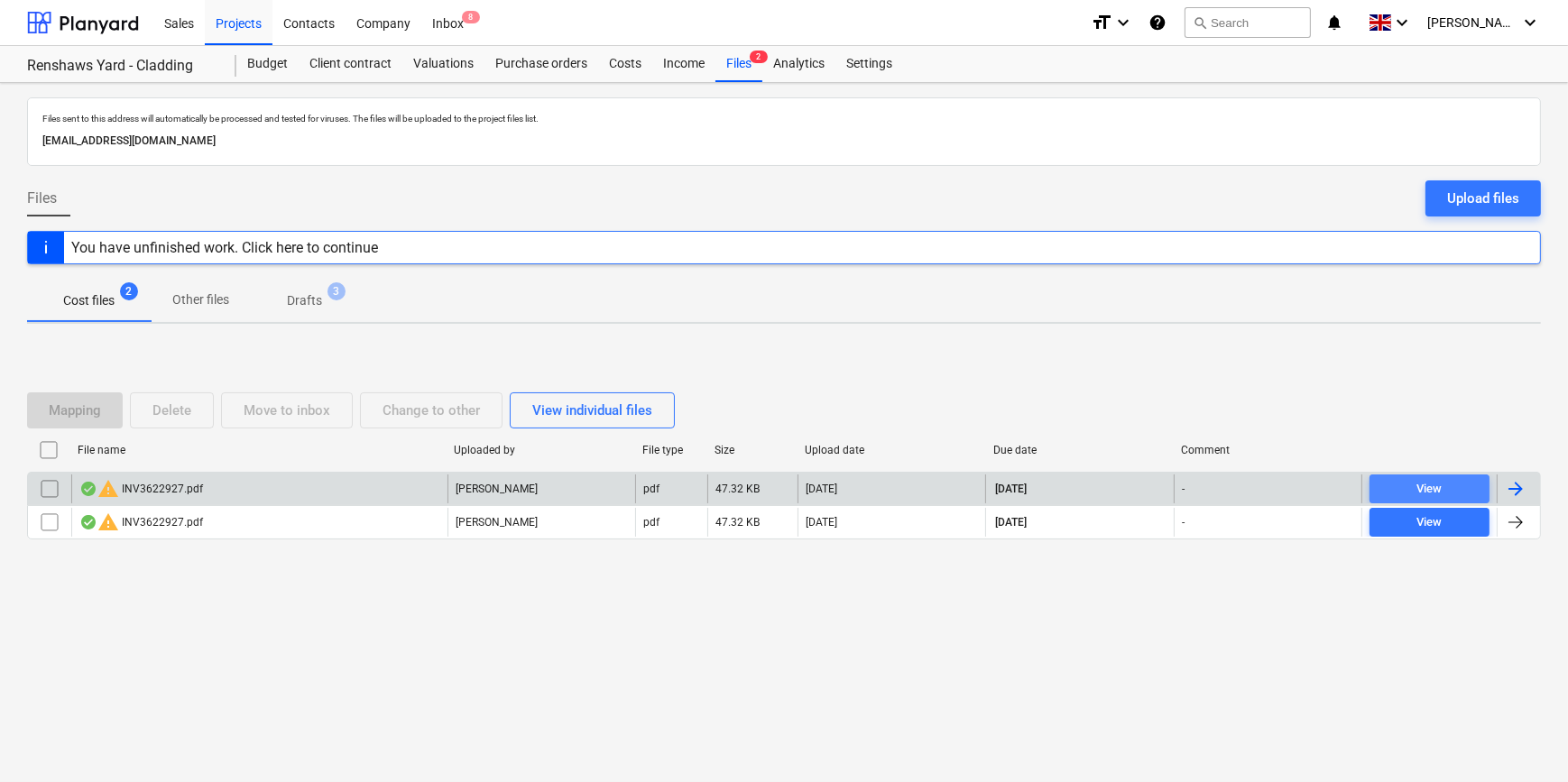click on "View" at bounding box center [1429, 489] 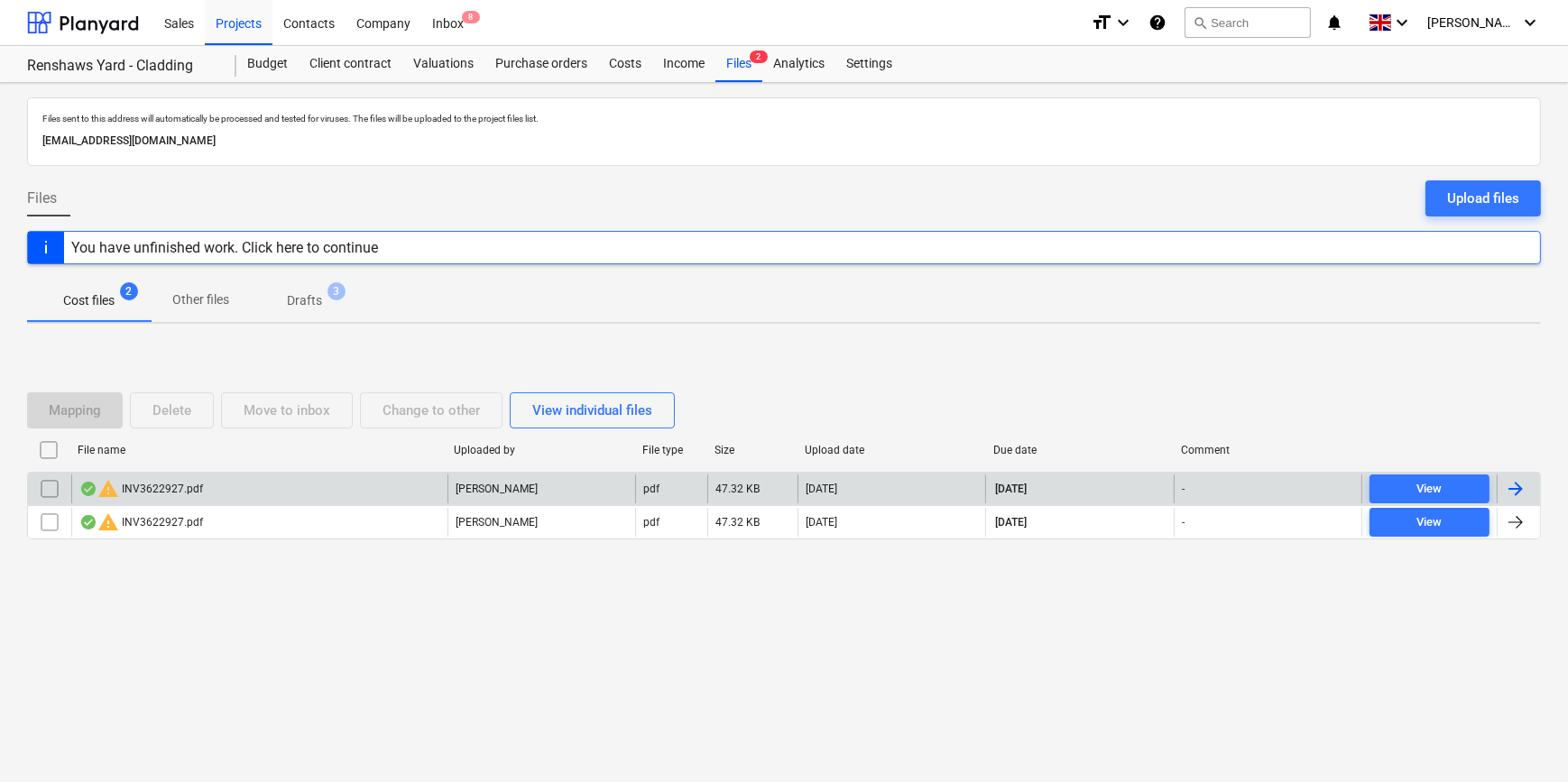 click at bounding box center (1516, 489) 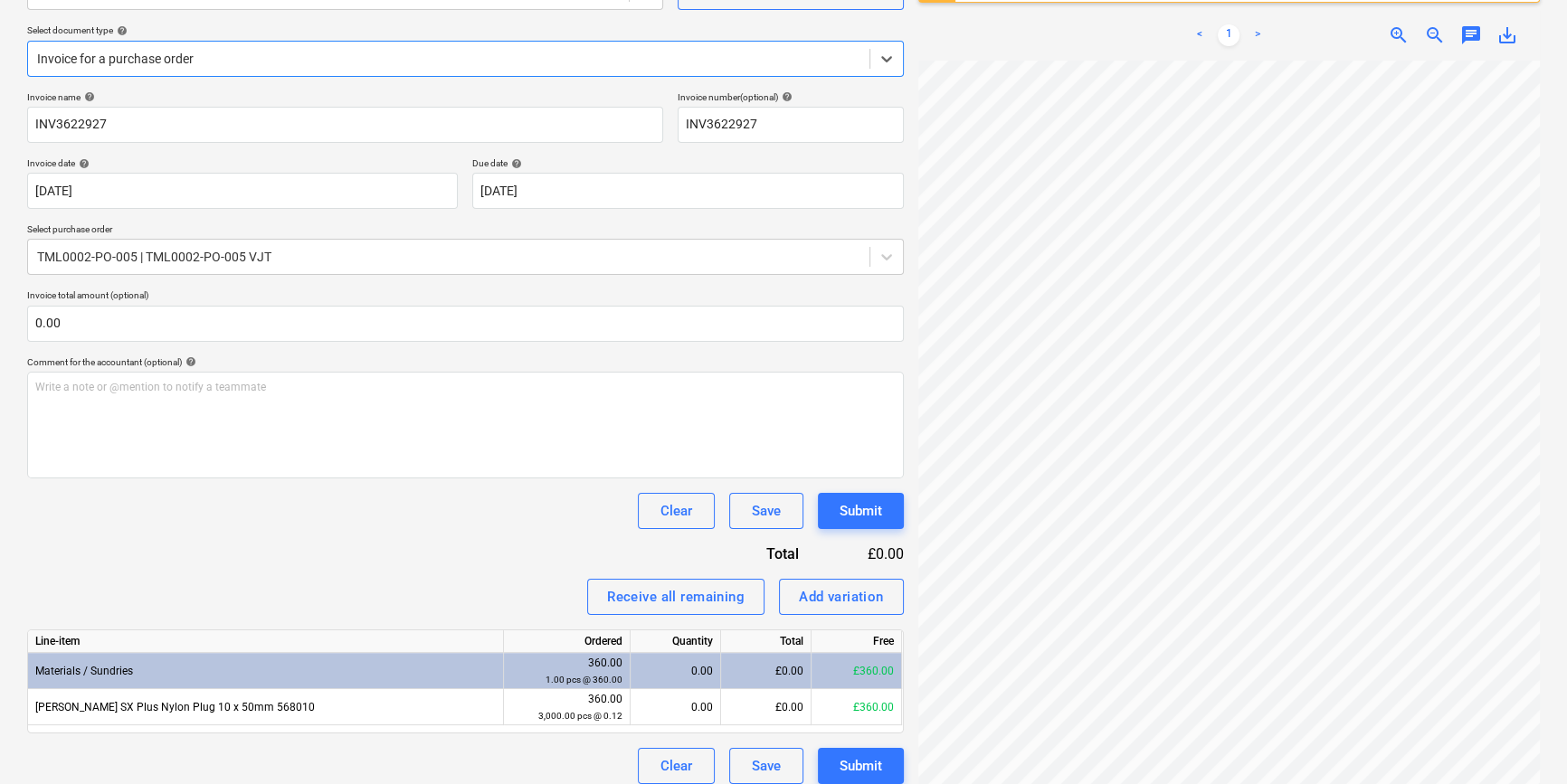 scroll, scrollTop: 213, scrollLeft: 0, axis: vertical 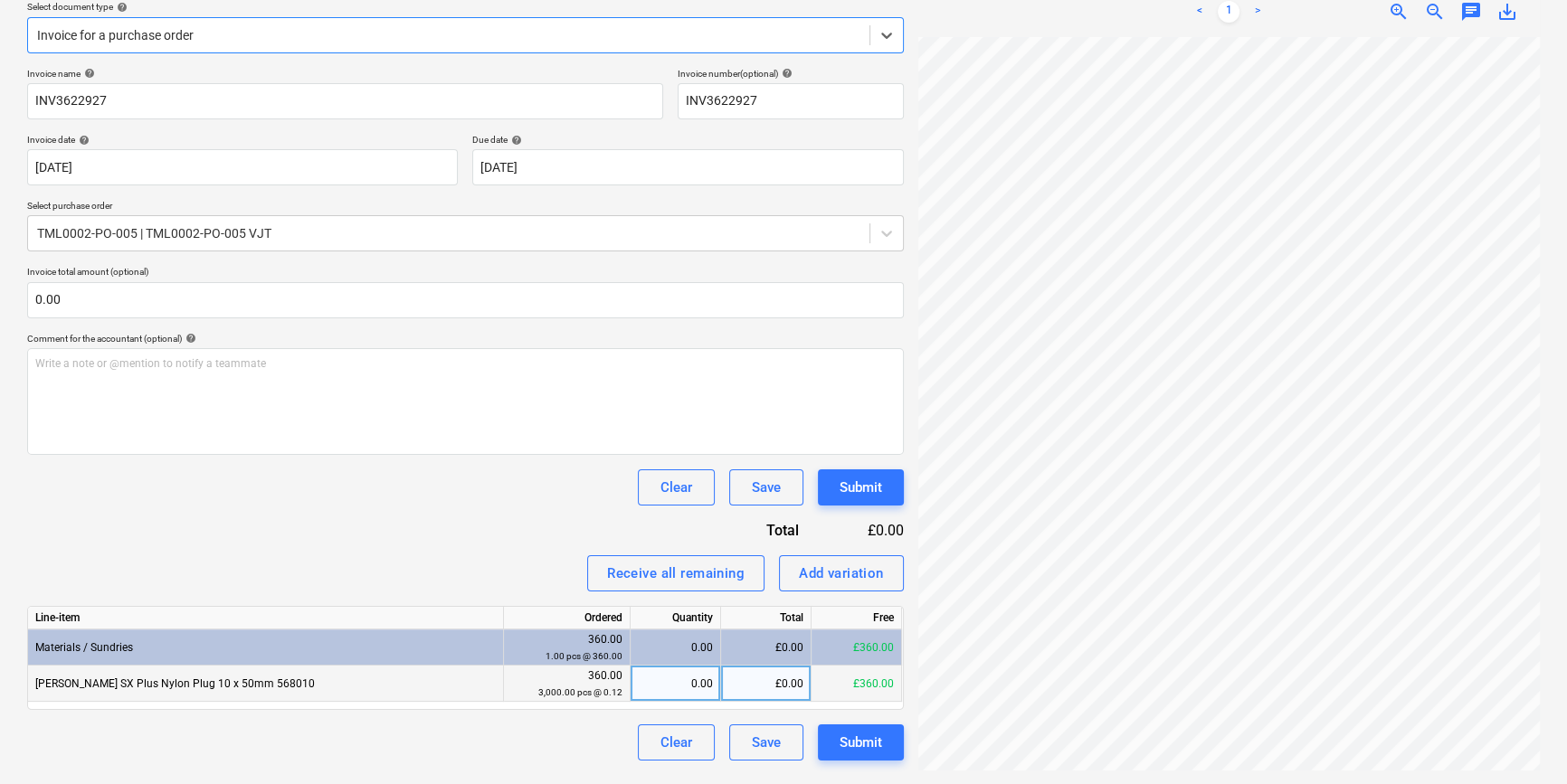 click on "0.00" at bounding box center [675, 684] 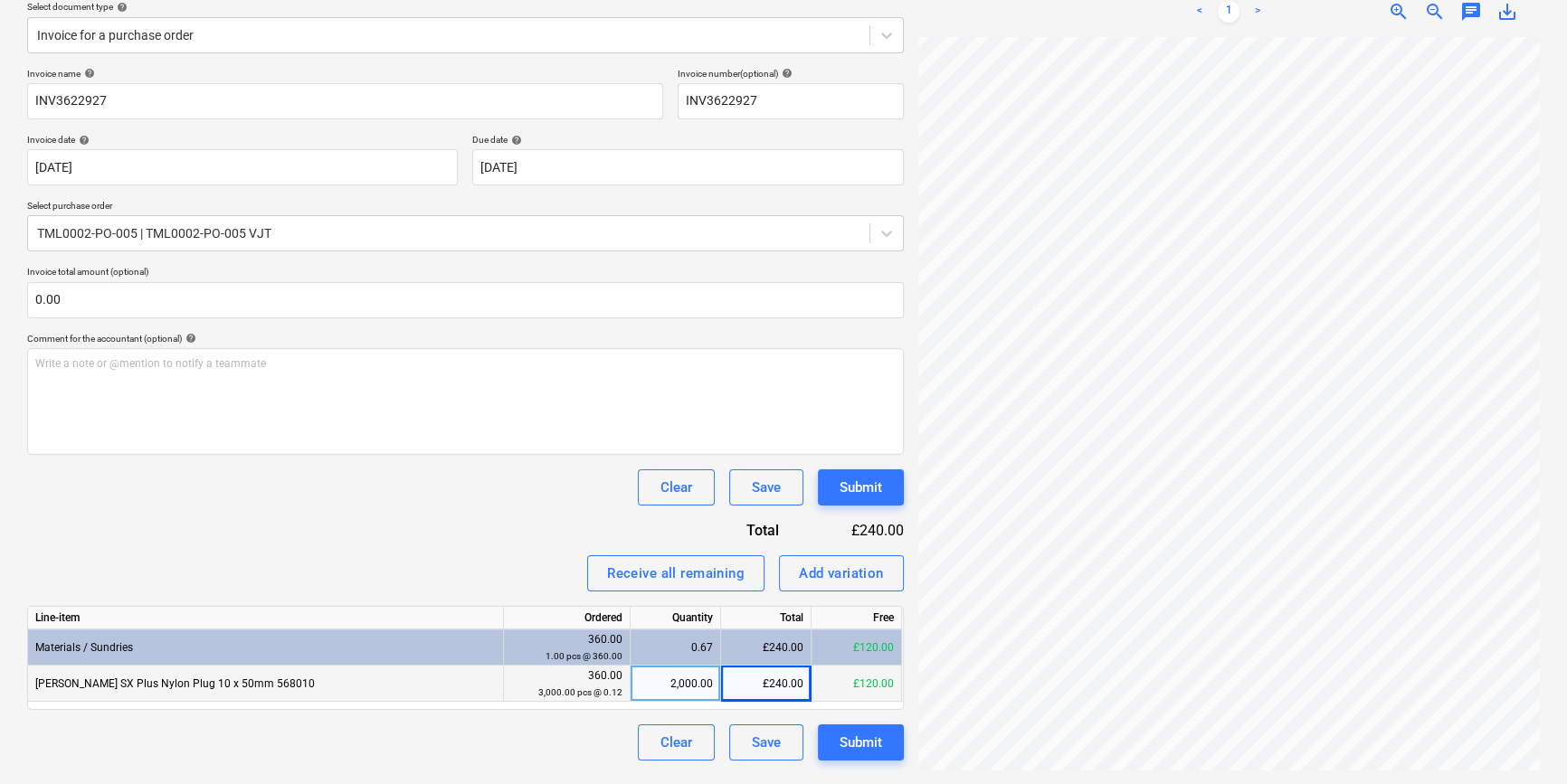 scroll, scrollTop: 0, scrollLeft: 109, axis: horizontal 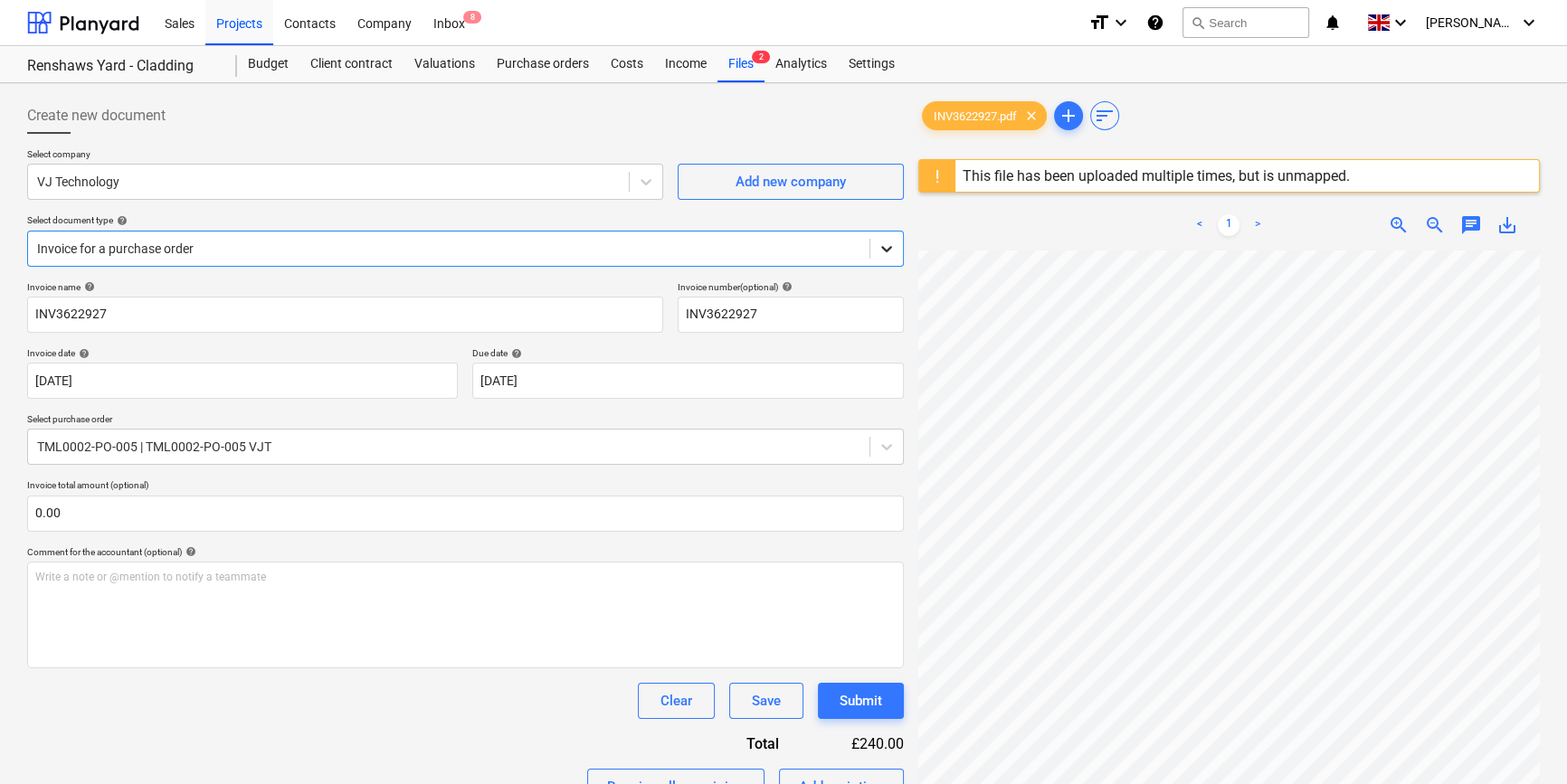 click 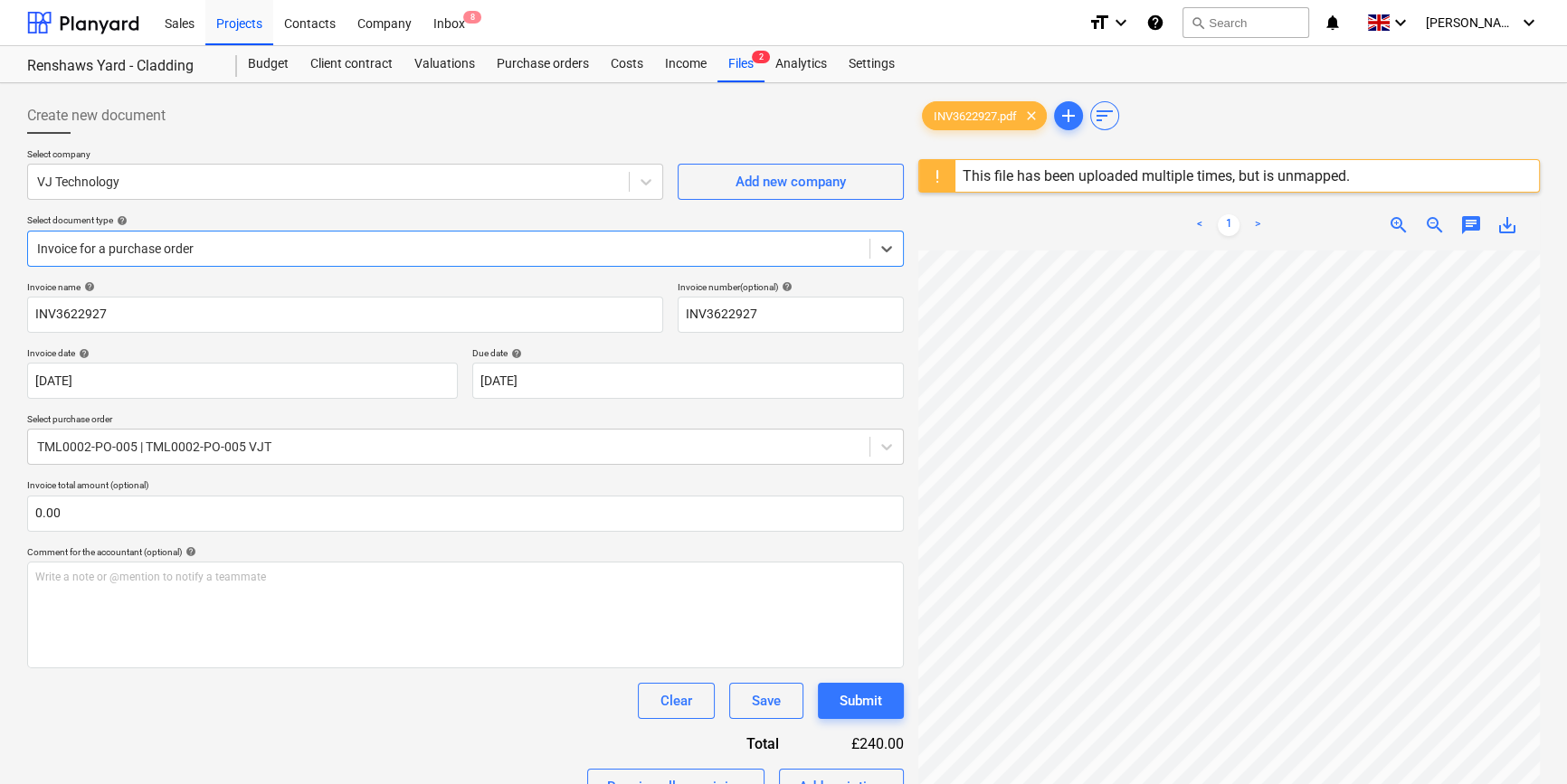 click on "Standalone purchase invoice or receipt" at bounding box center [784, 806] 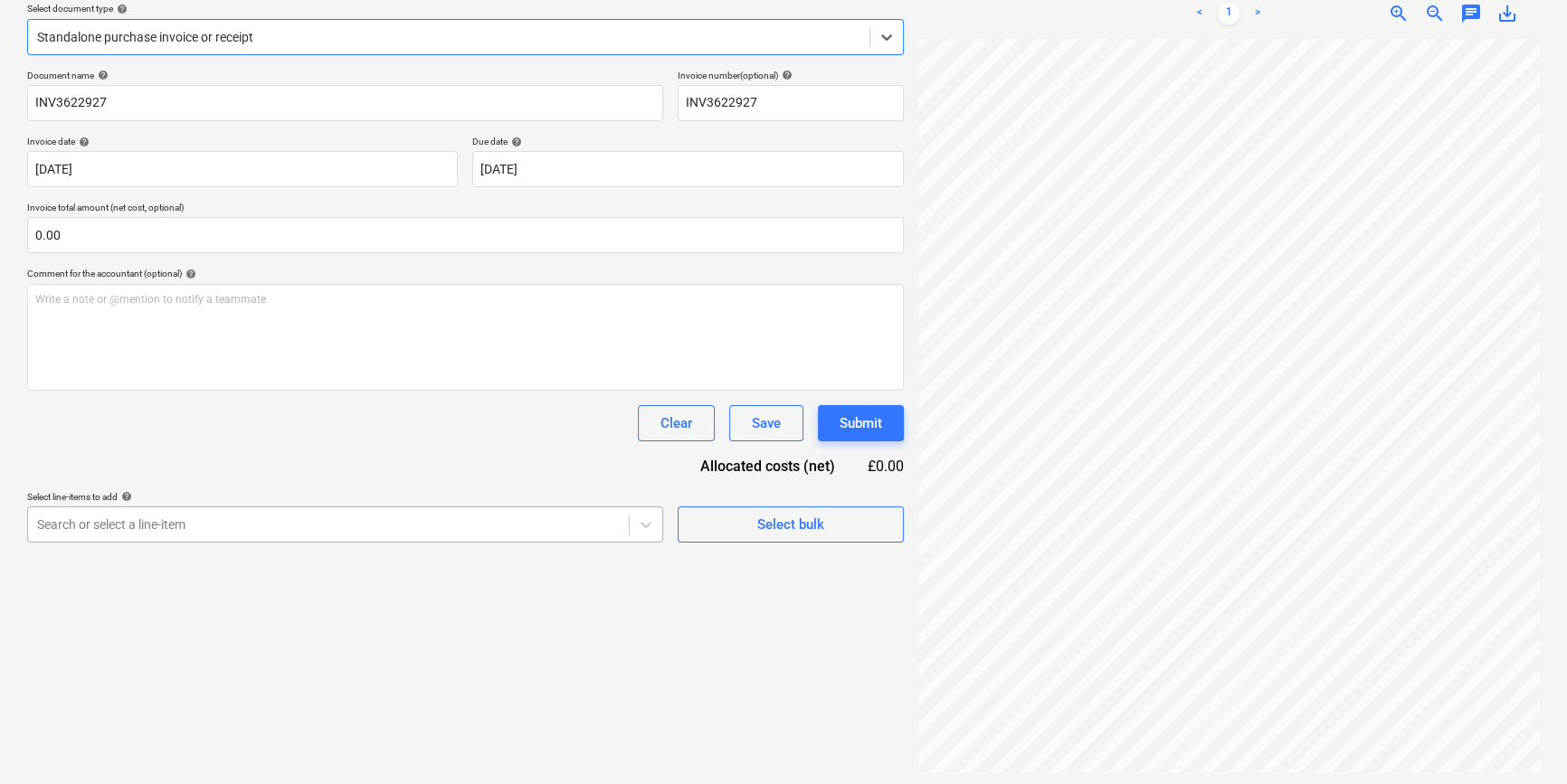 scroll, scrollTop: 213, scrollLeft: 0, axis: vertical 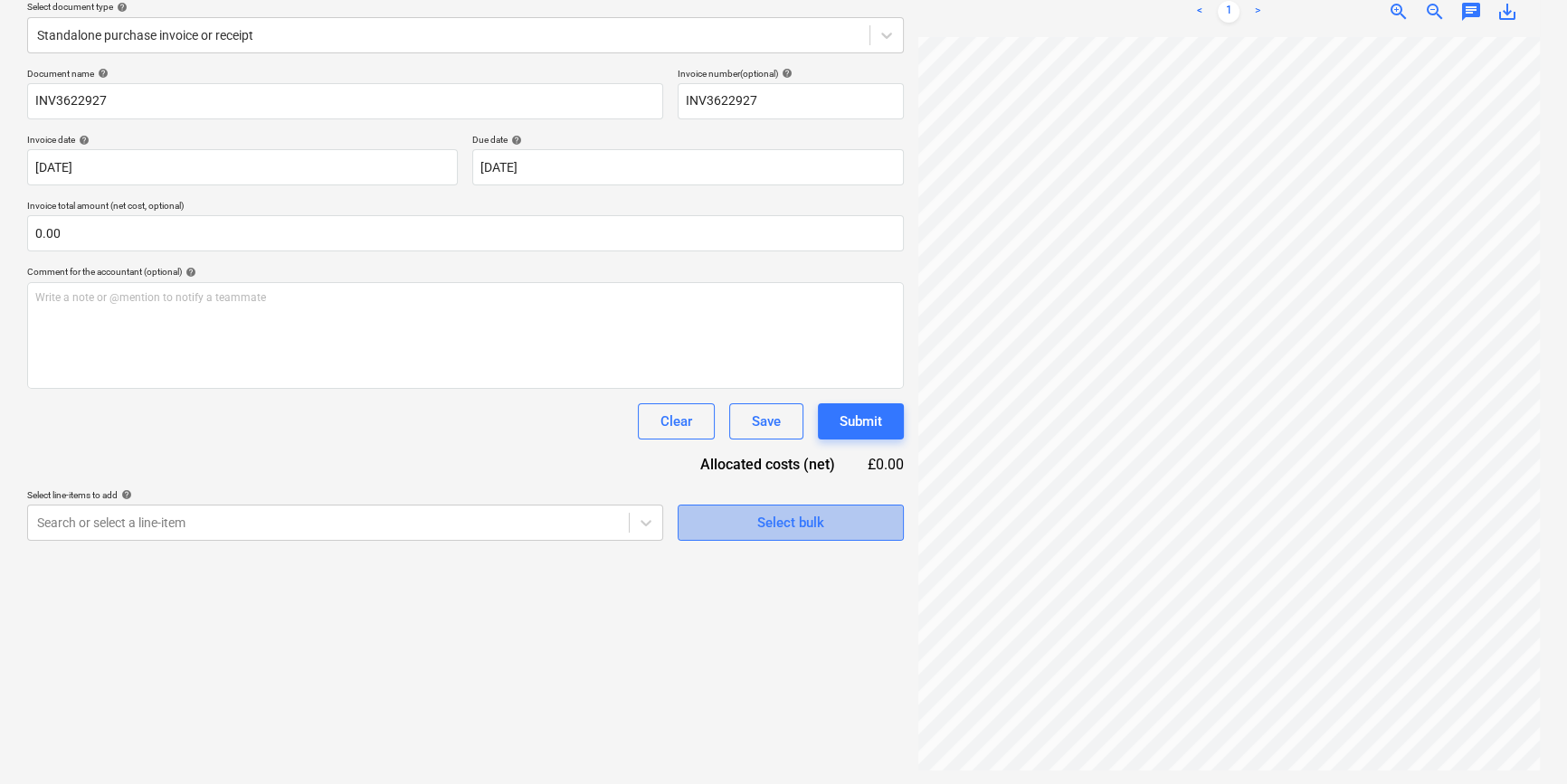 click on "Select bulk" at bounding box center [791, 523] 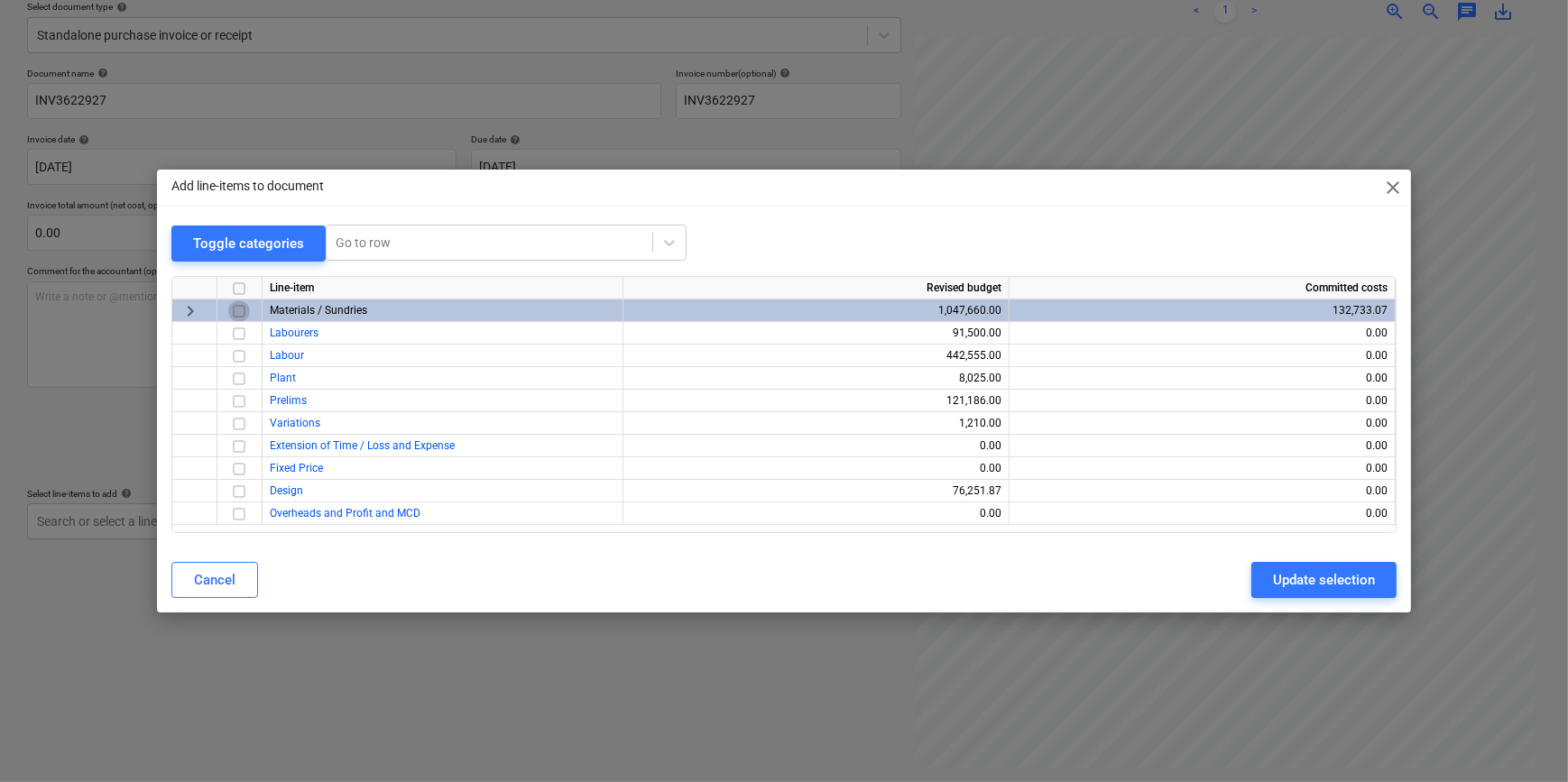 click at bounding box center [239, 311] 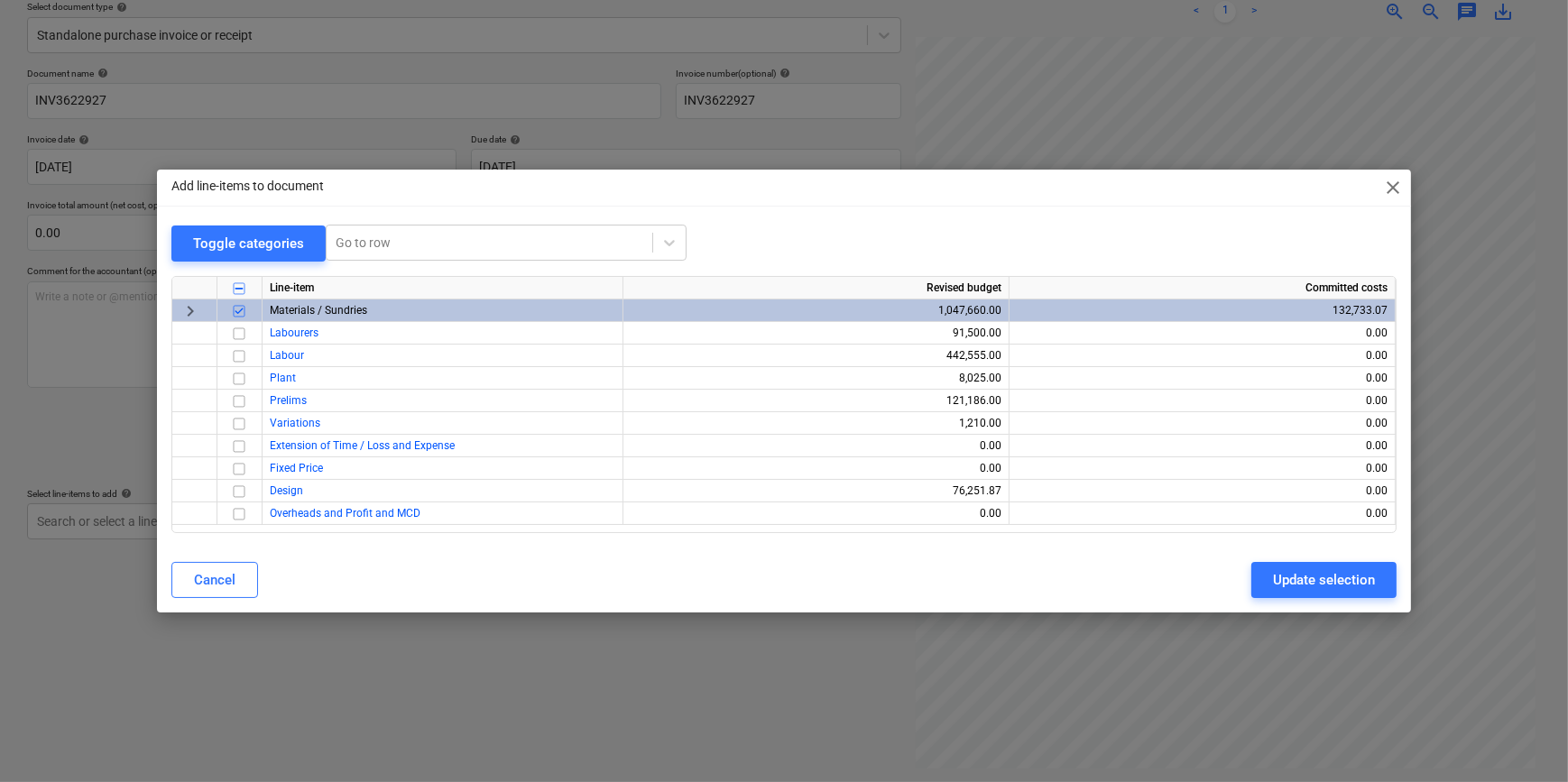 click on "Add line-items to document close Toggle categories Go to row Line-item Revised budget Committed costs keyboard_arrow_right  Materials / Sundries 1,047,660.00 132,733.07  Labourers 91,500.00 0.00  Labour 442,555.00 0.00  Plant 8,025.00 0.00  Prelims 121,186.00 0.00  Variations 1,210.00 0.00  Extension of Time / Loss and Expense 0.00 0.00  Fixed Price 0.00 0.00  Design 76,251.87 0.00  Overheads and Profit and MCD 0.00 0.00 Cancel Update selection" at bounding box center (784, 391) 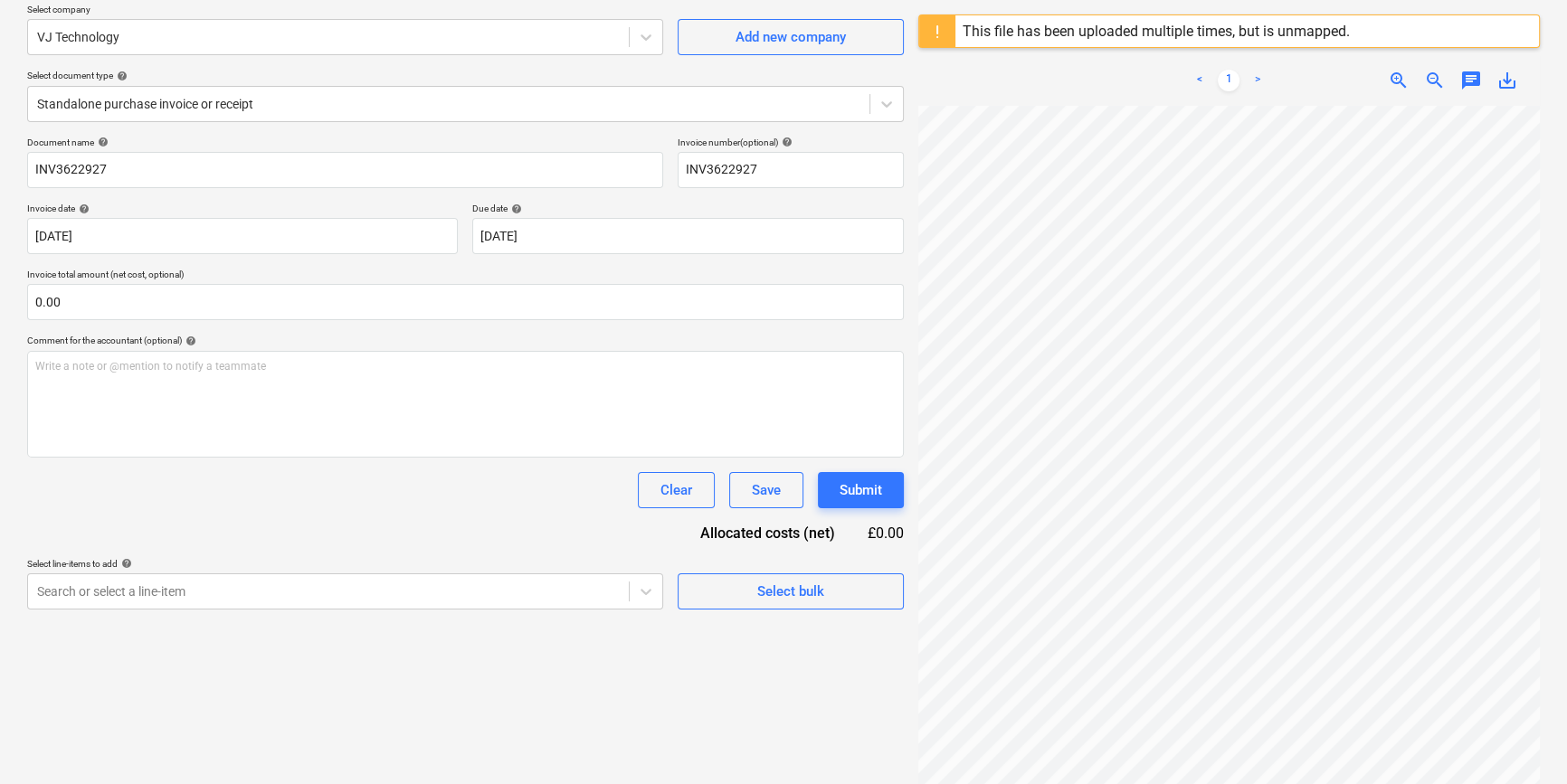 scroll, scrollTop: 164, scrollLeft: 0, axis: vertical 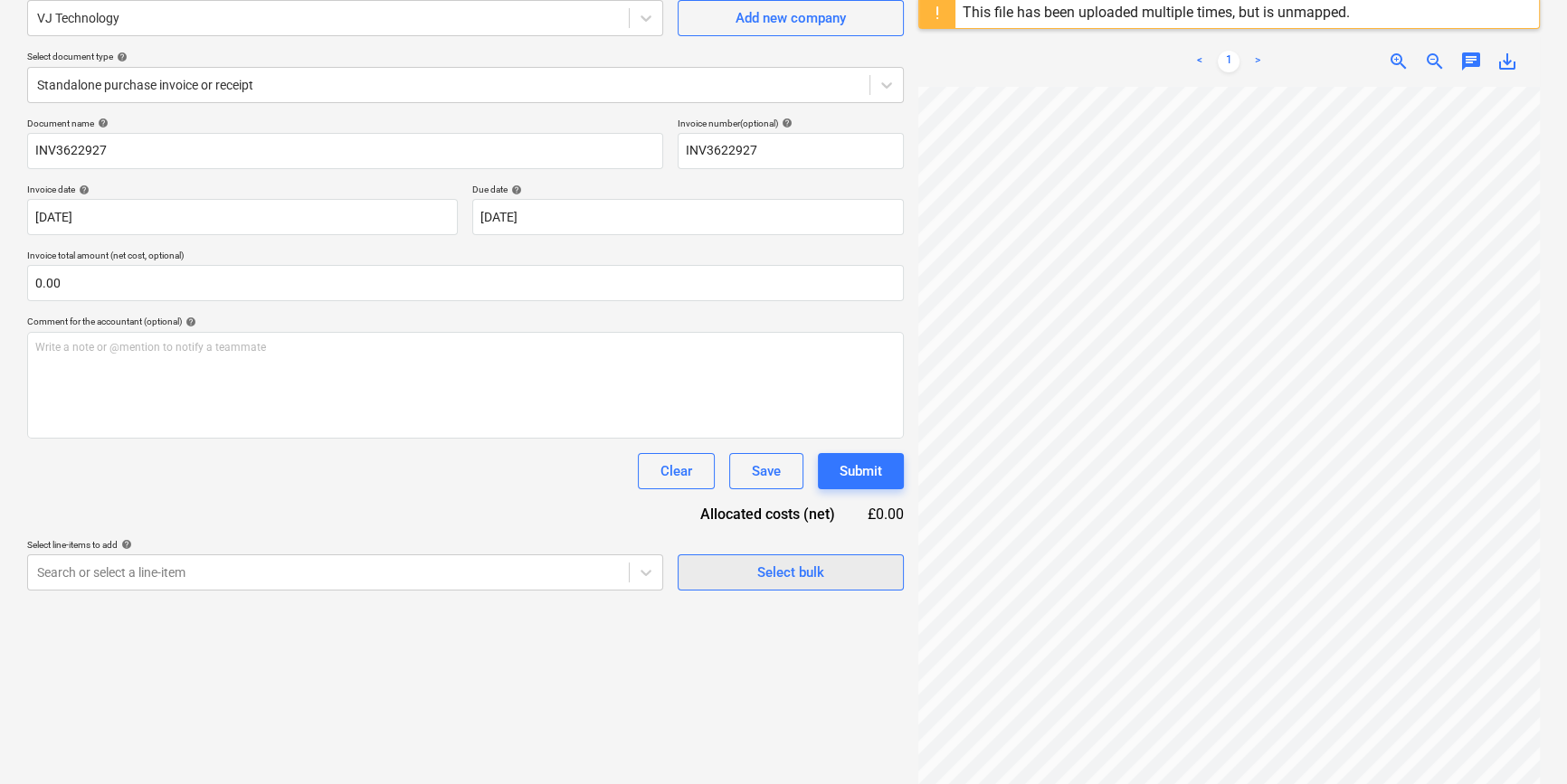 click on "Select bulk" at bounding box center (791, 572) 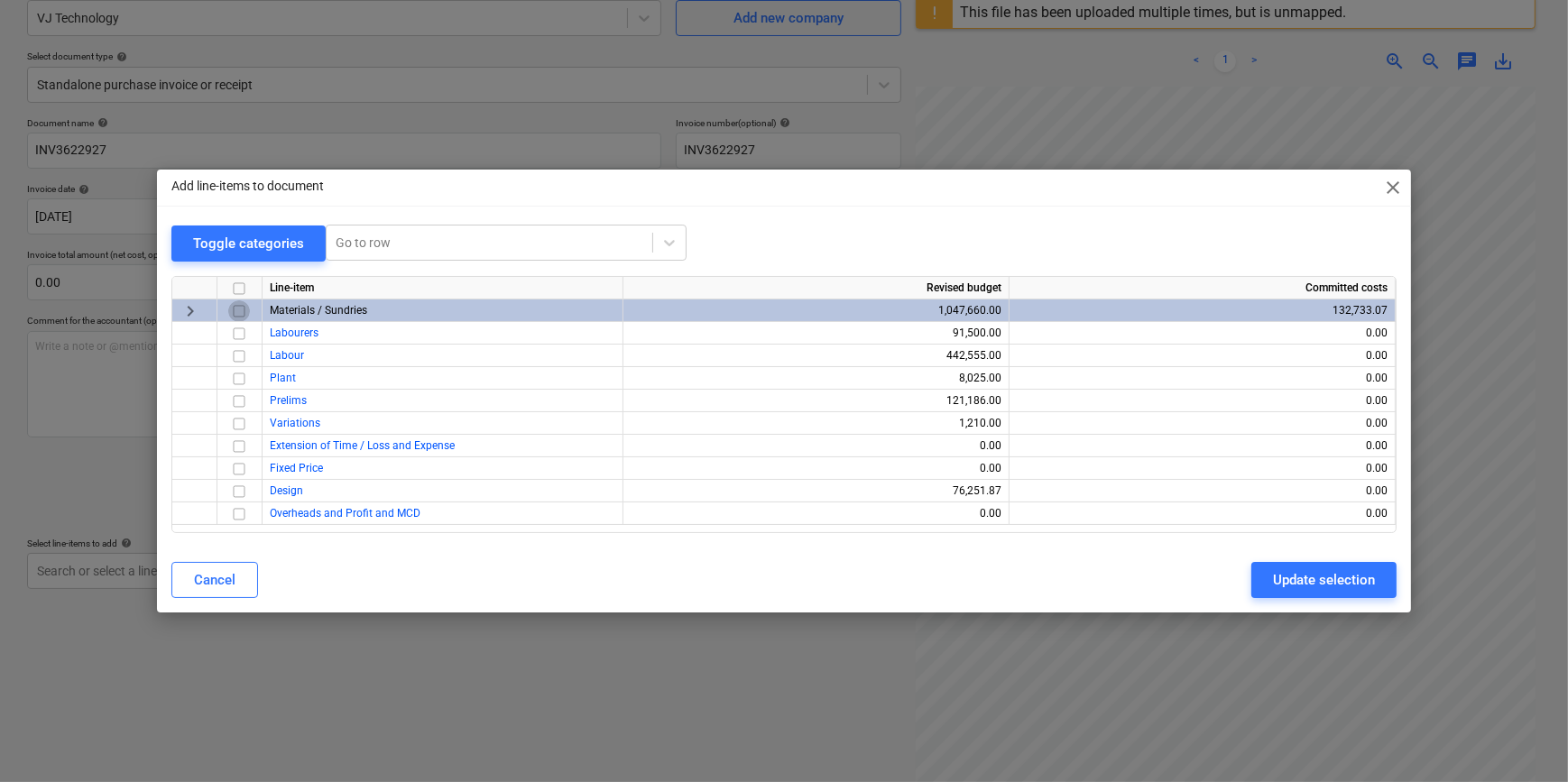 click at bounding box center (239, 311) 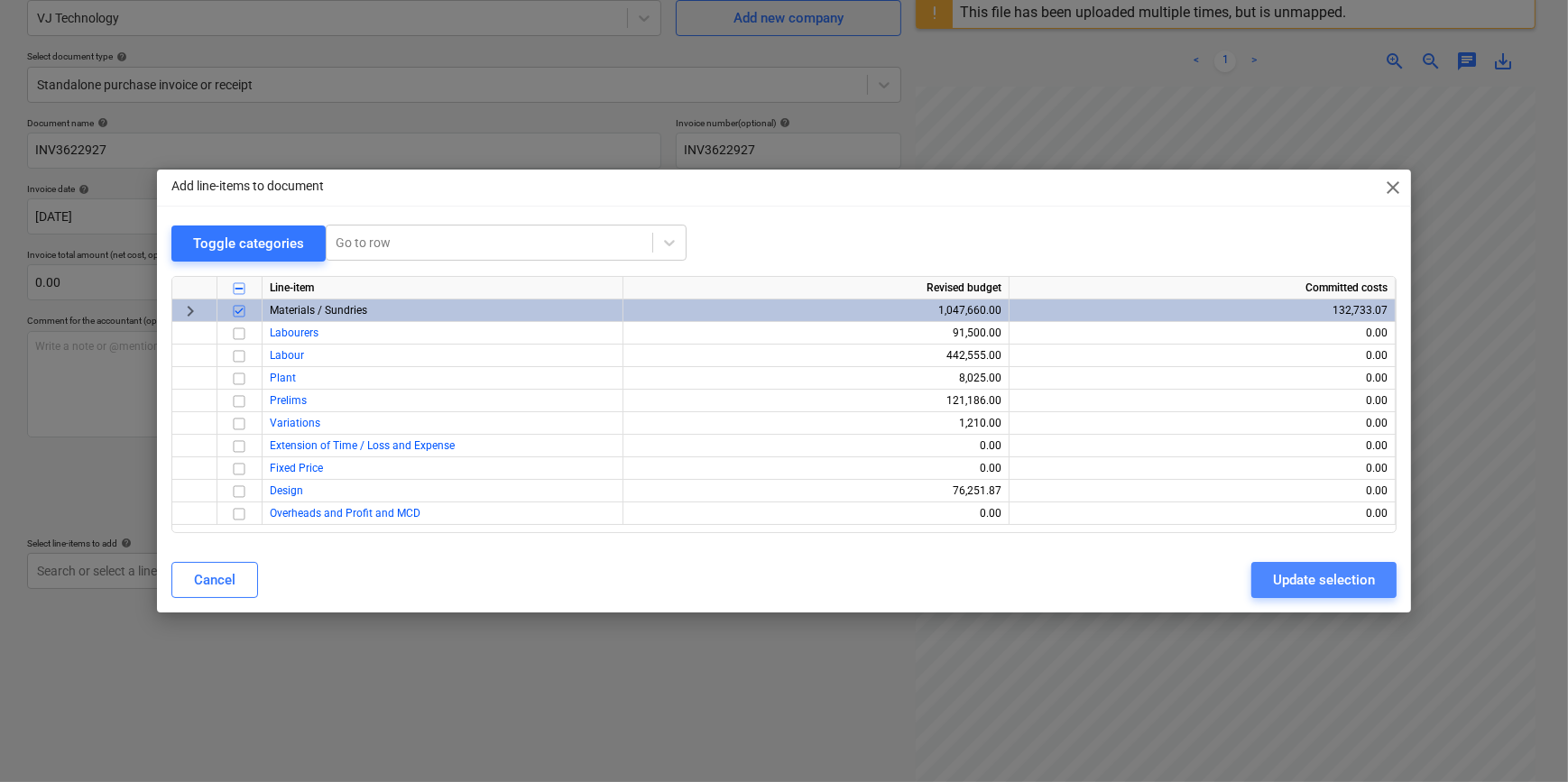 click on "Update selection" at bounding box center (1324, 580) 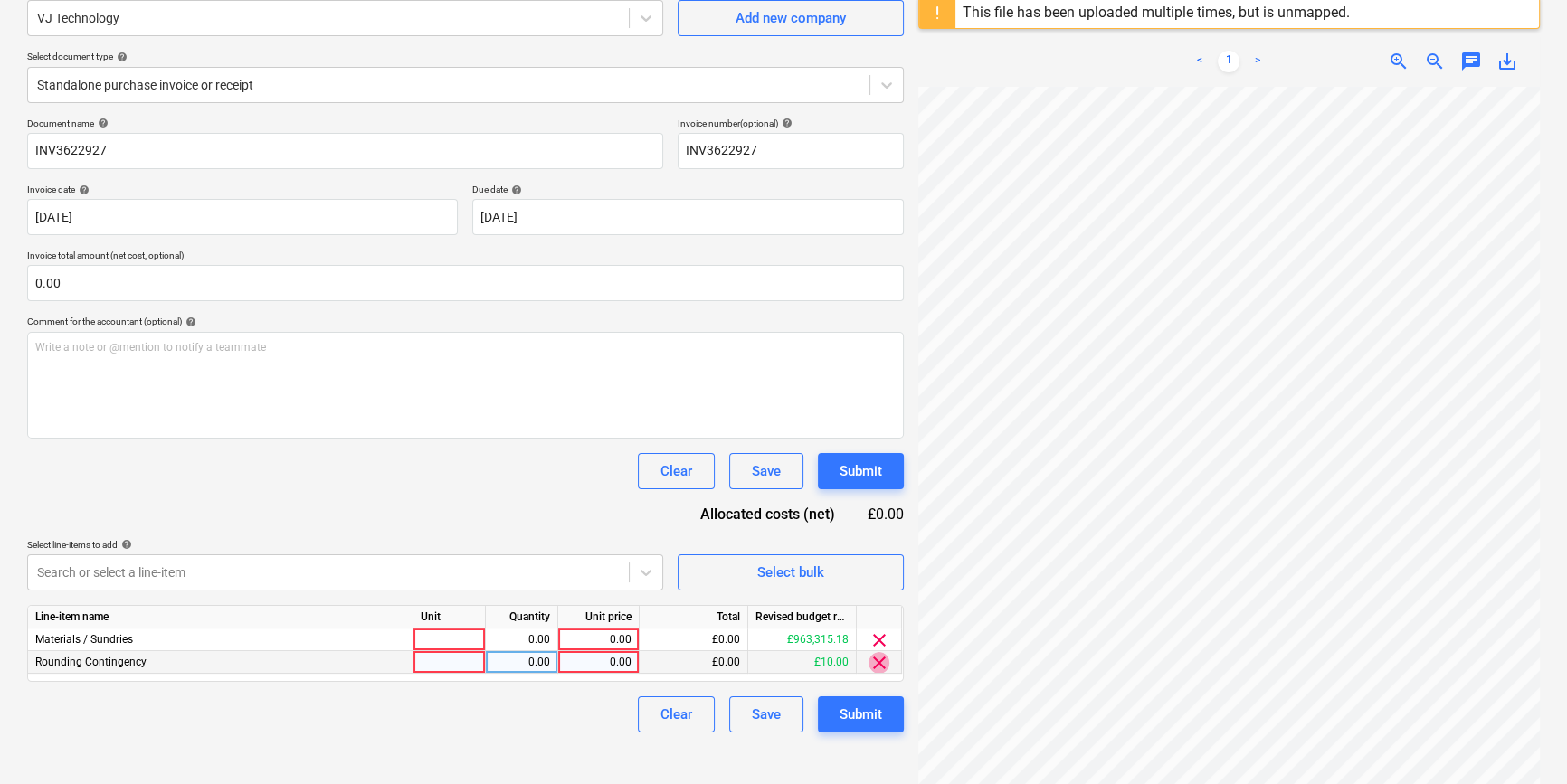 click on "clear" at bounding box center (879, 663) 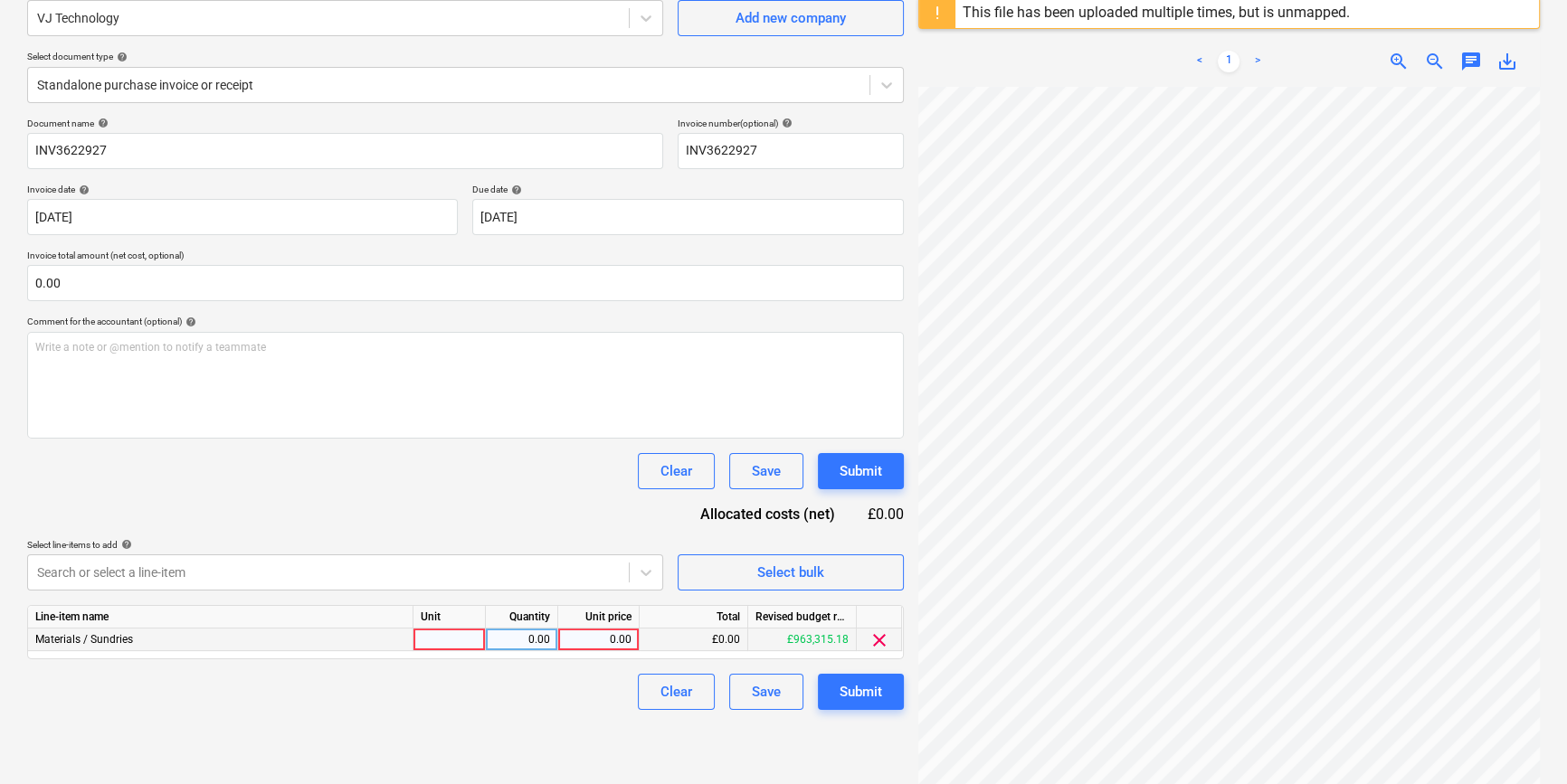 click at bounding box center (450, 639) 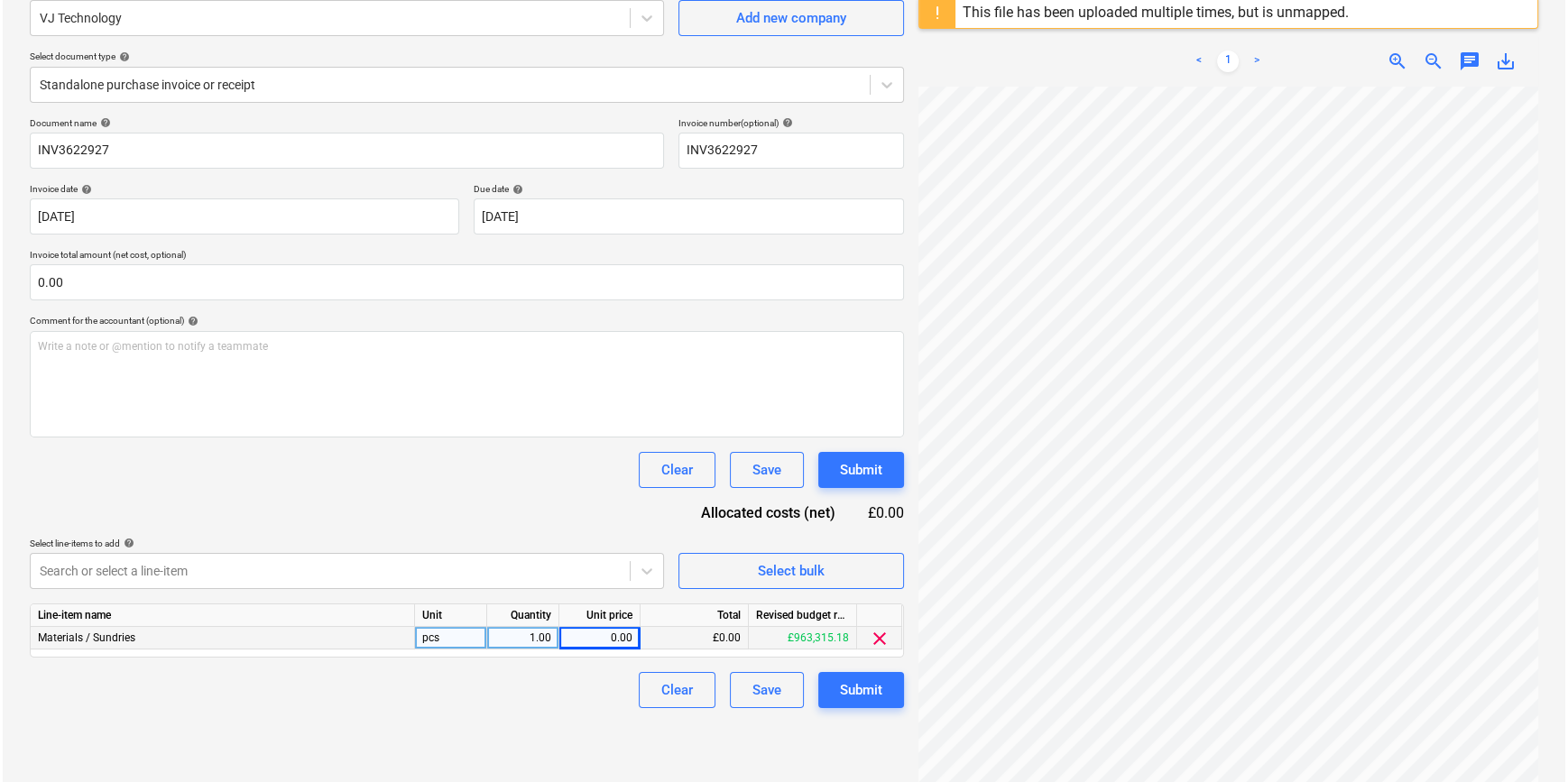 scroll, scrollTop: 17, scrollLeft: 195, axis: both 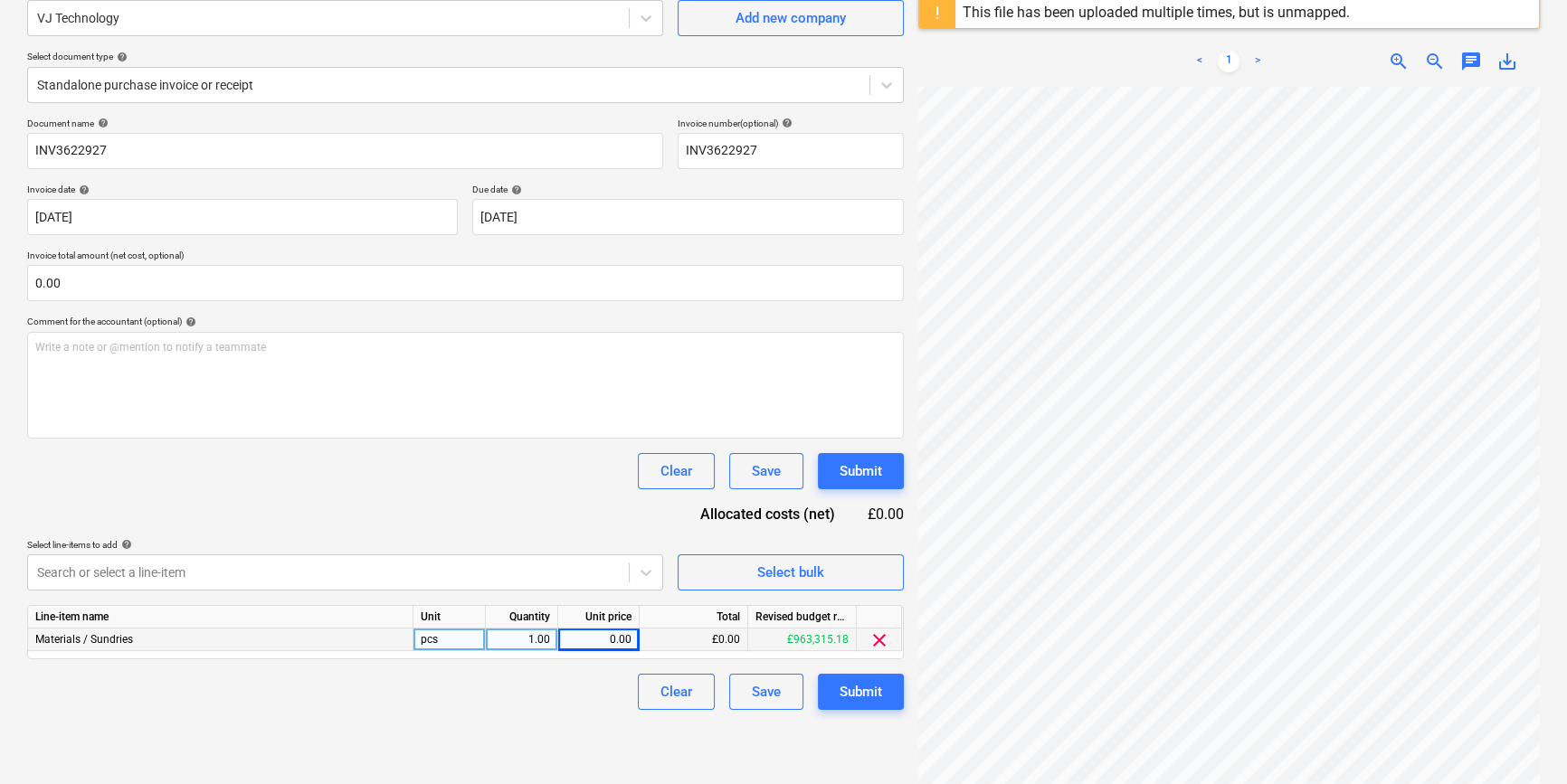 click on "0.00" at bounding box center [598, 639] 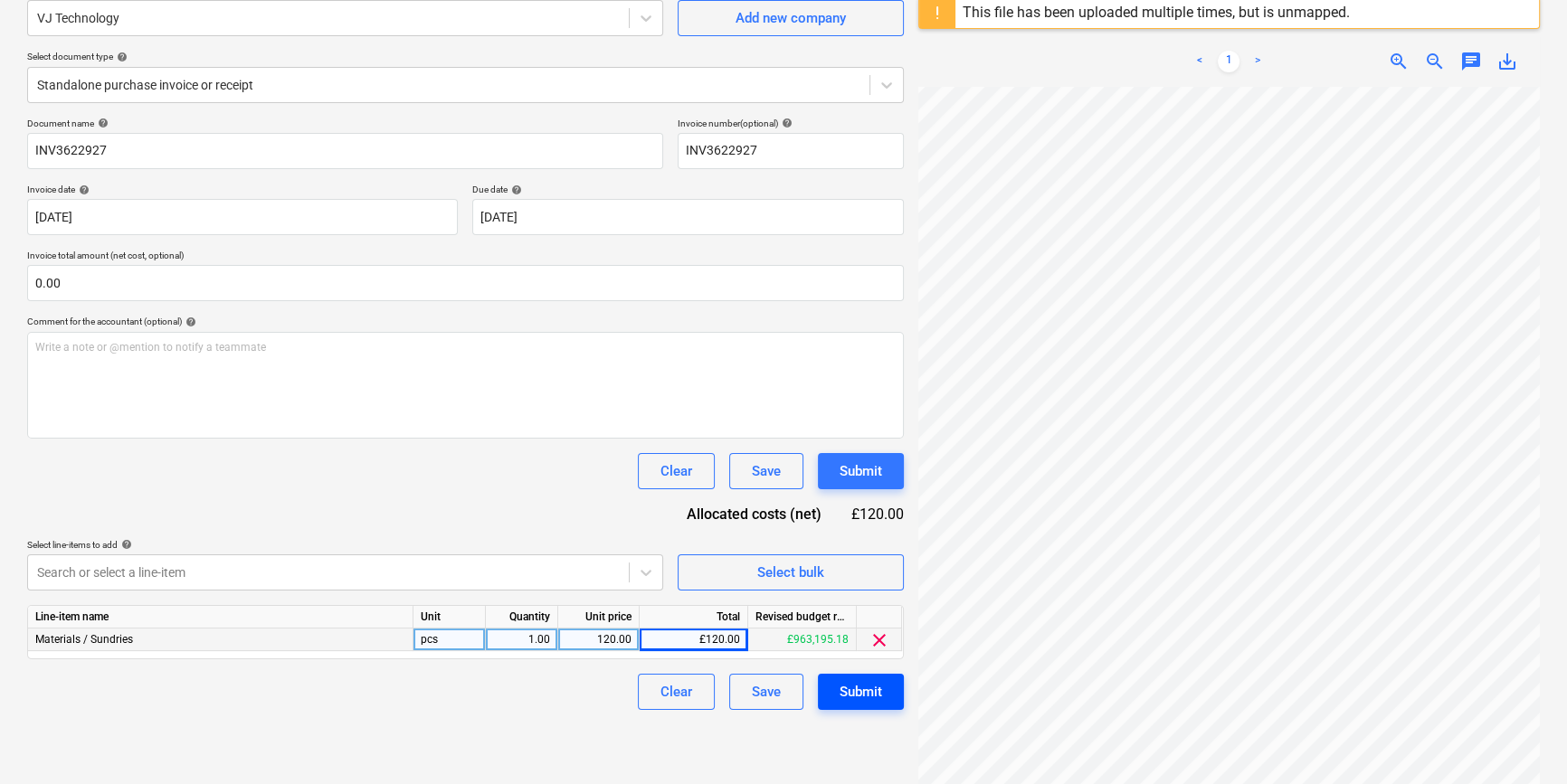 click on "Submit" at bounding box center (860, 692) 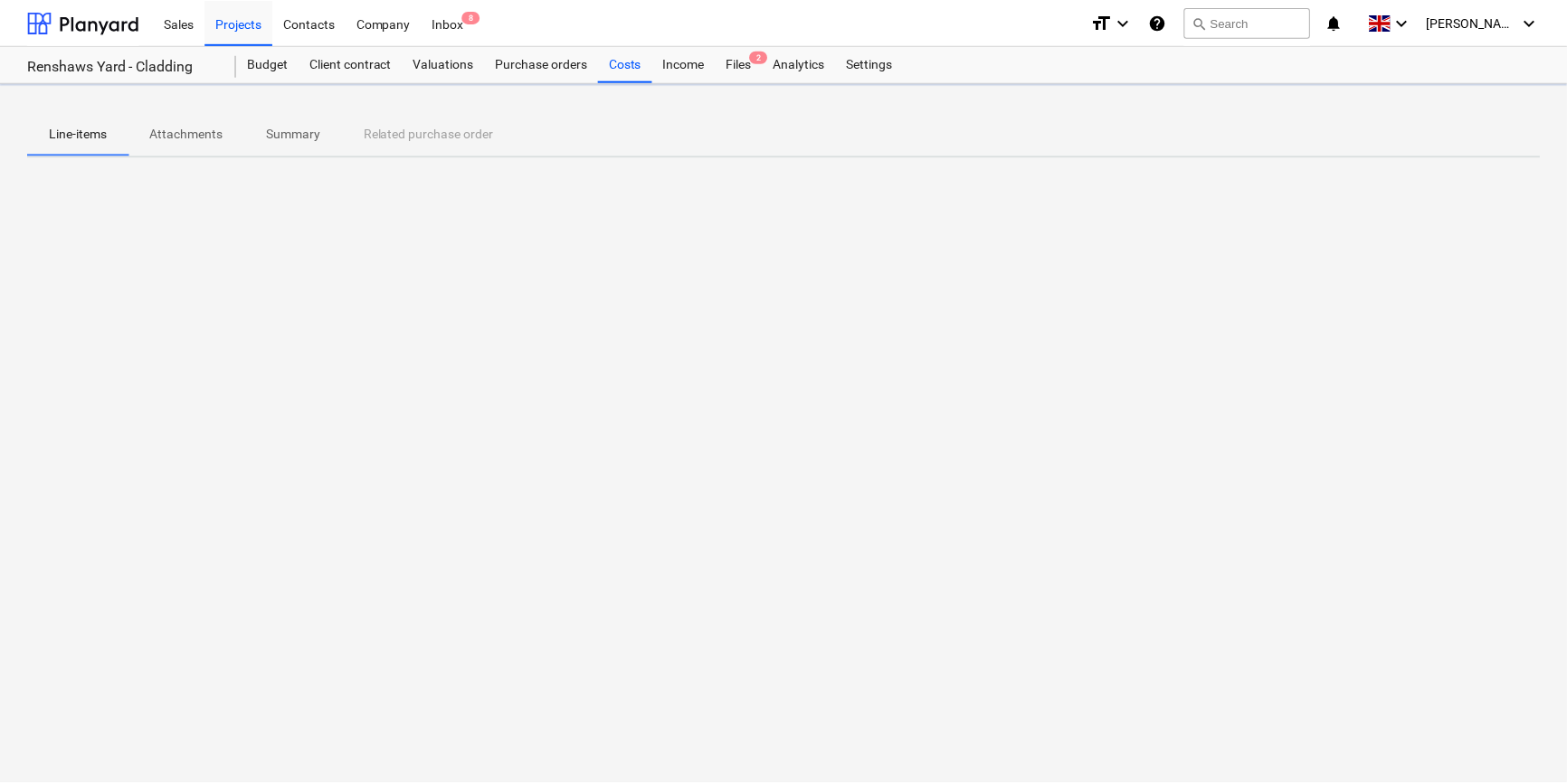 scroll, scrollTop: 0, scrollLeft: 0, axis: both 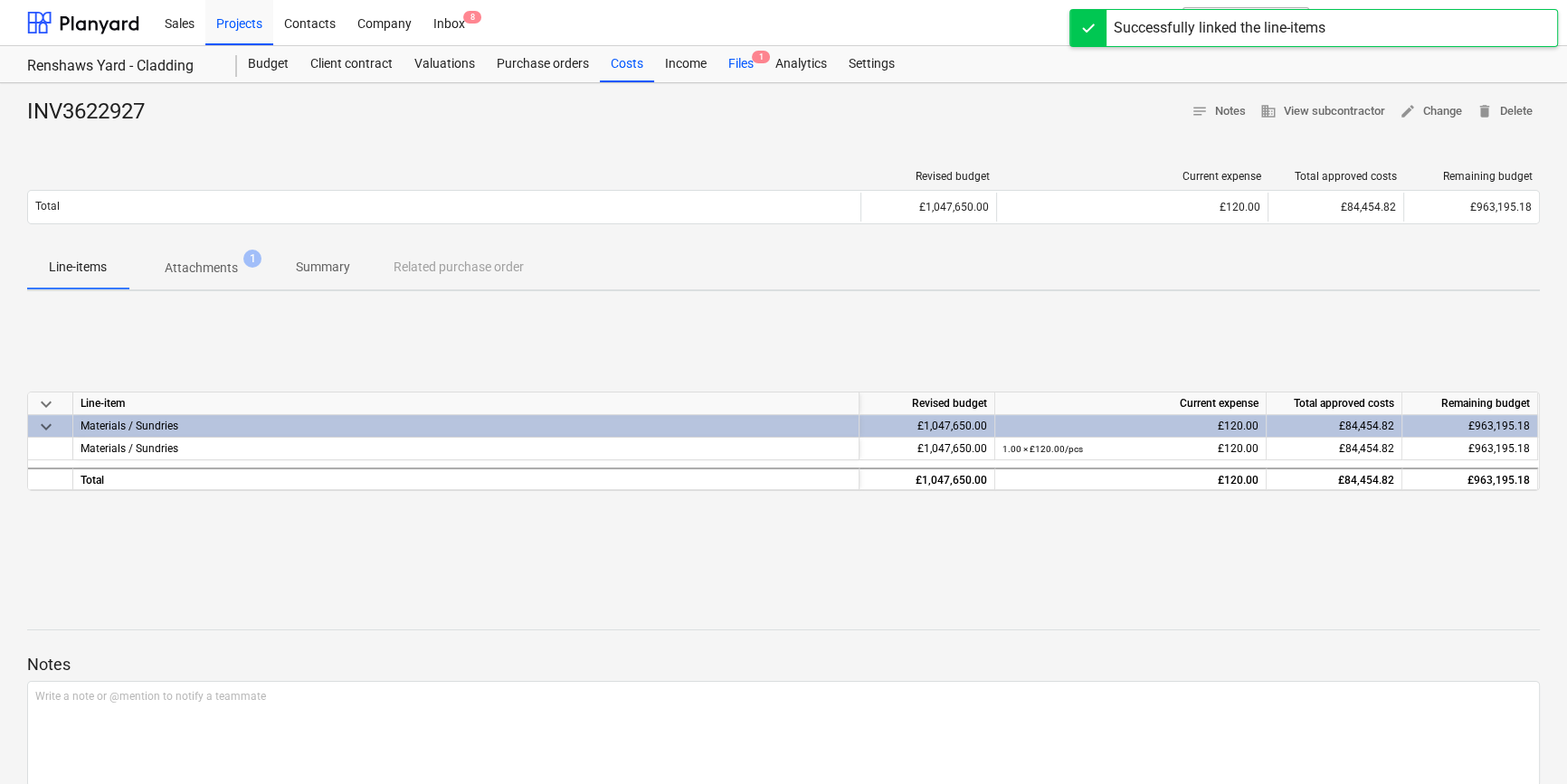 click on "Files 1" at bounding box center (741, 64) 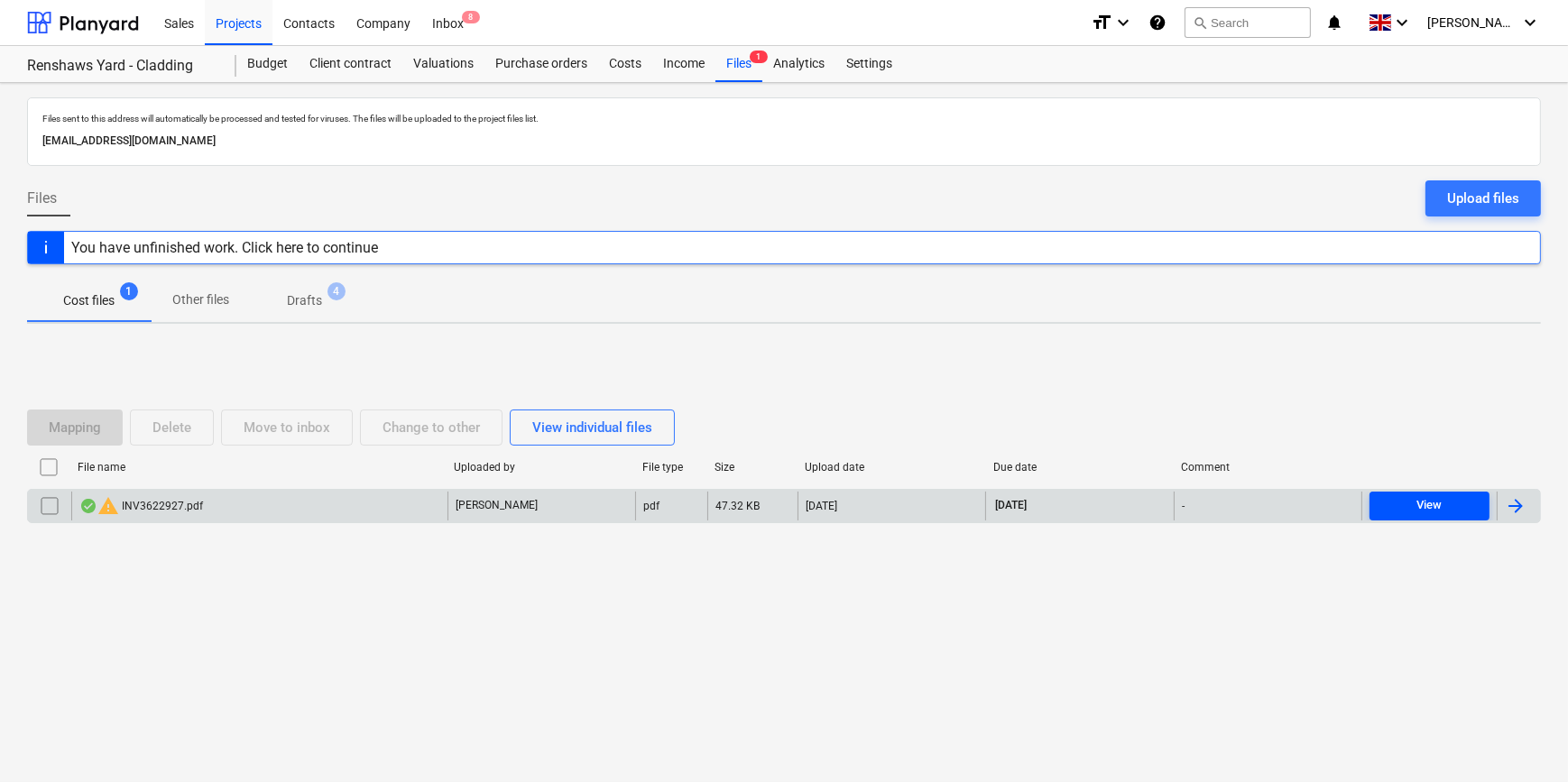 click on "View" at bounding box center (1429, 505) 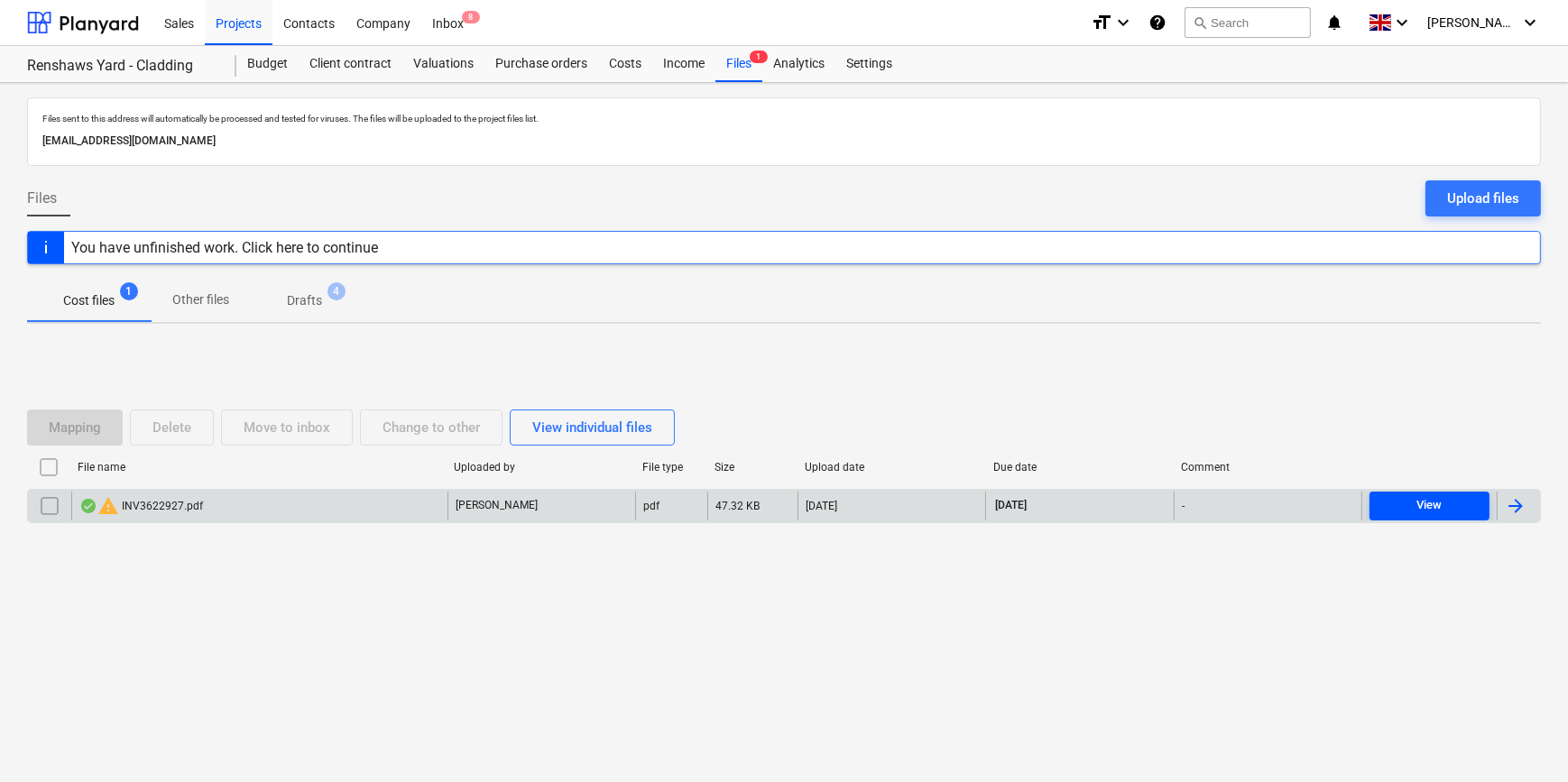 click on "View" at bounding box center (1429, 505) 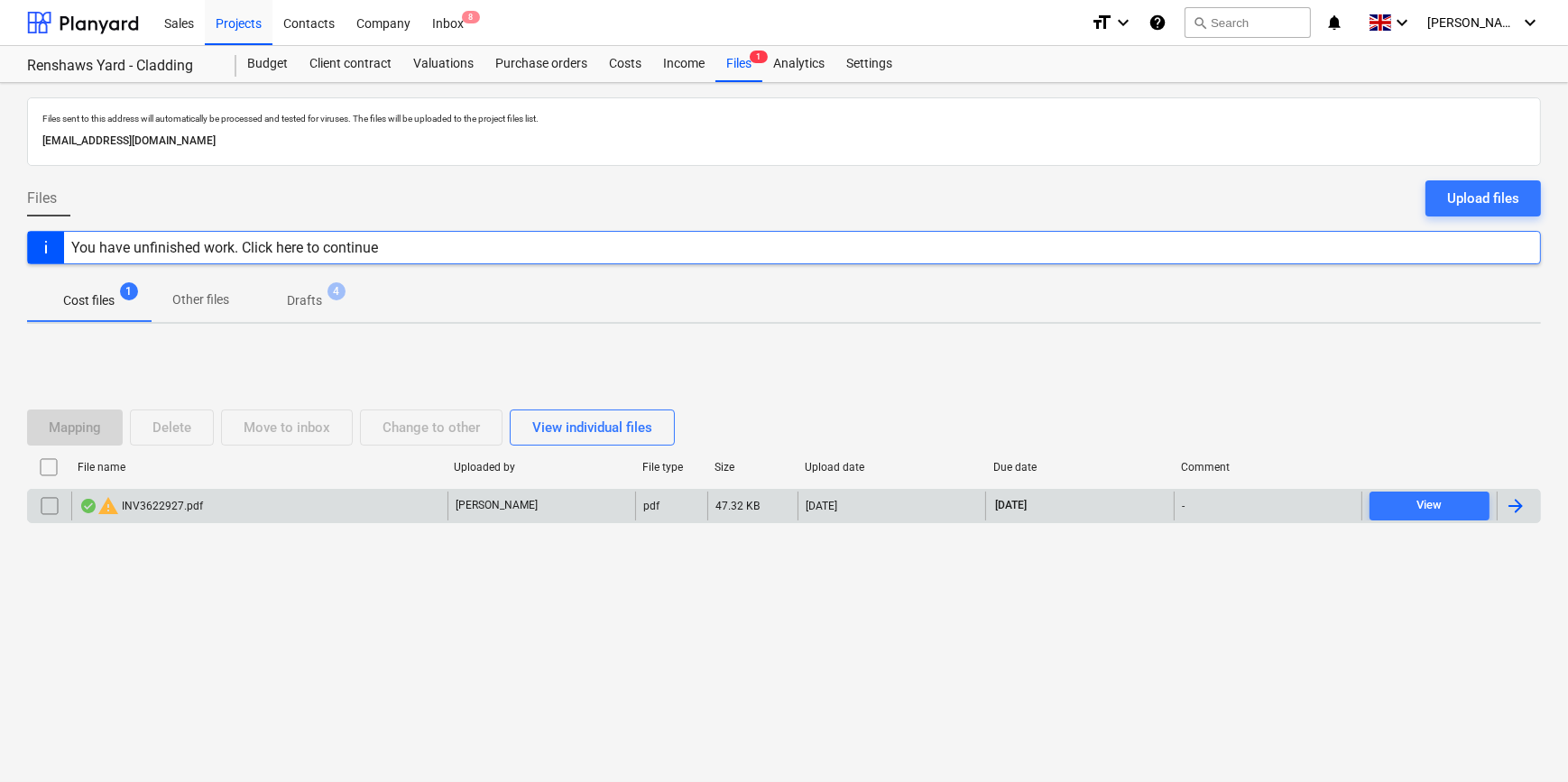 click on "You have unfinished work. Click here to continue" at bounding box center (784, 247) 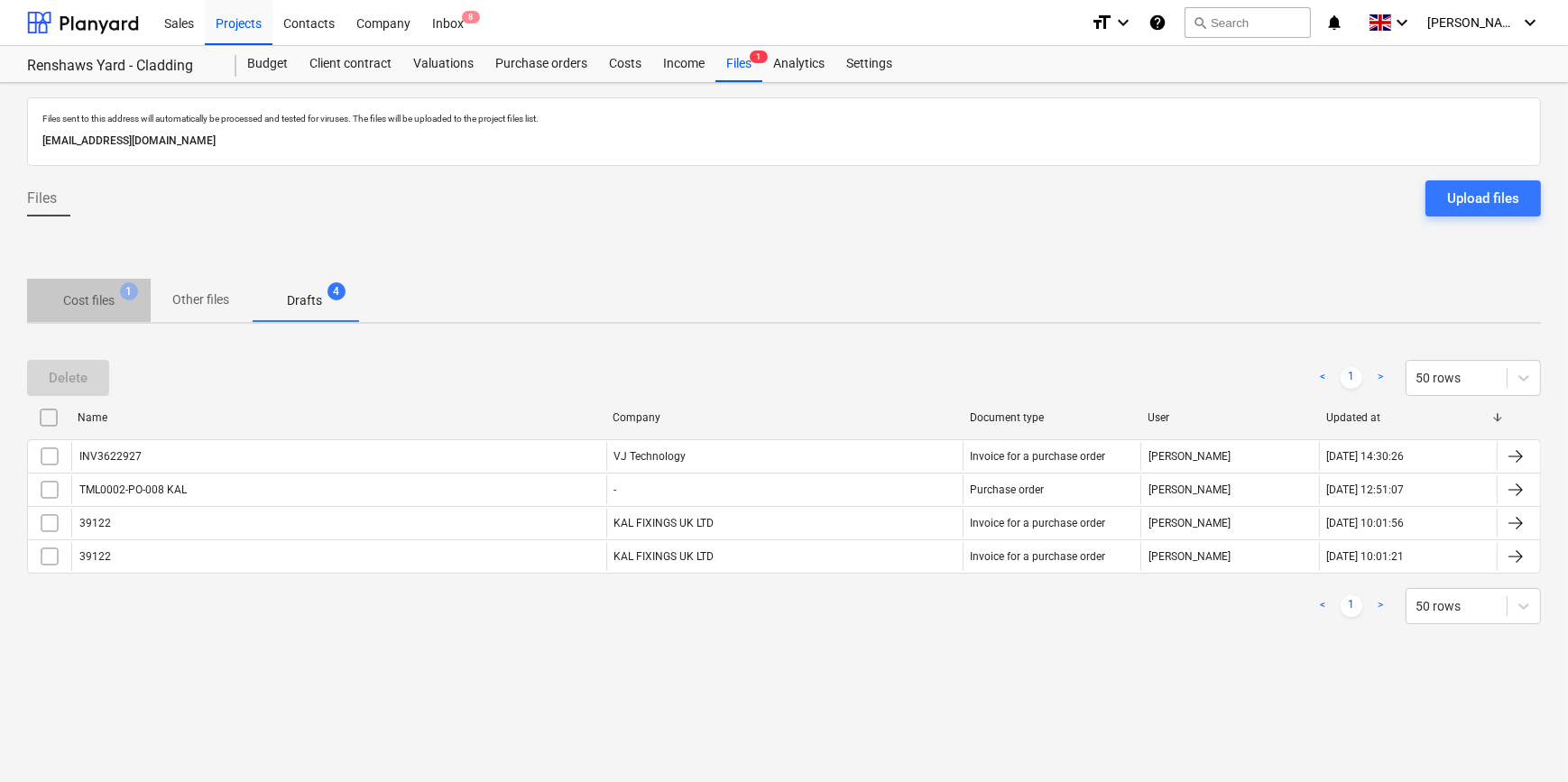 click on "Cost files" at bounding box center (88, 300) 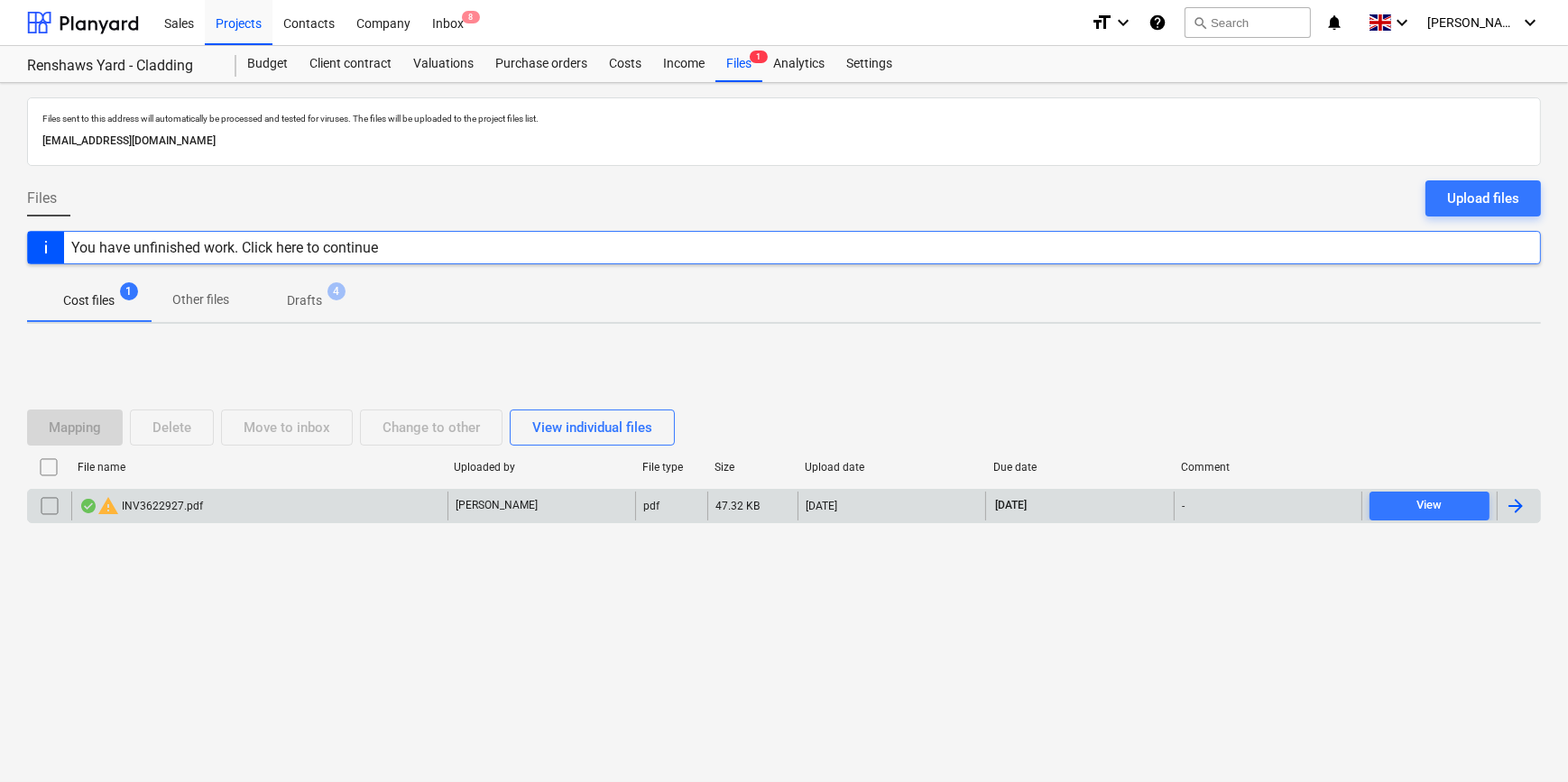 click at bounding box center [50, 506] 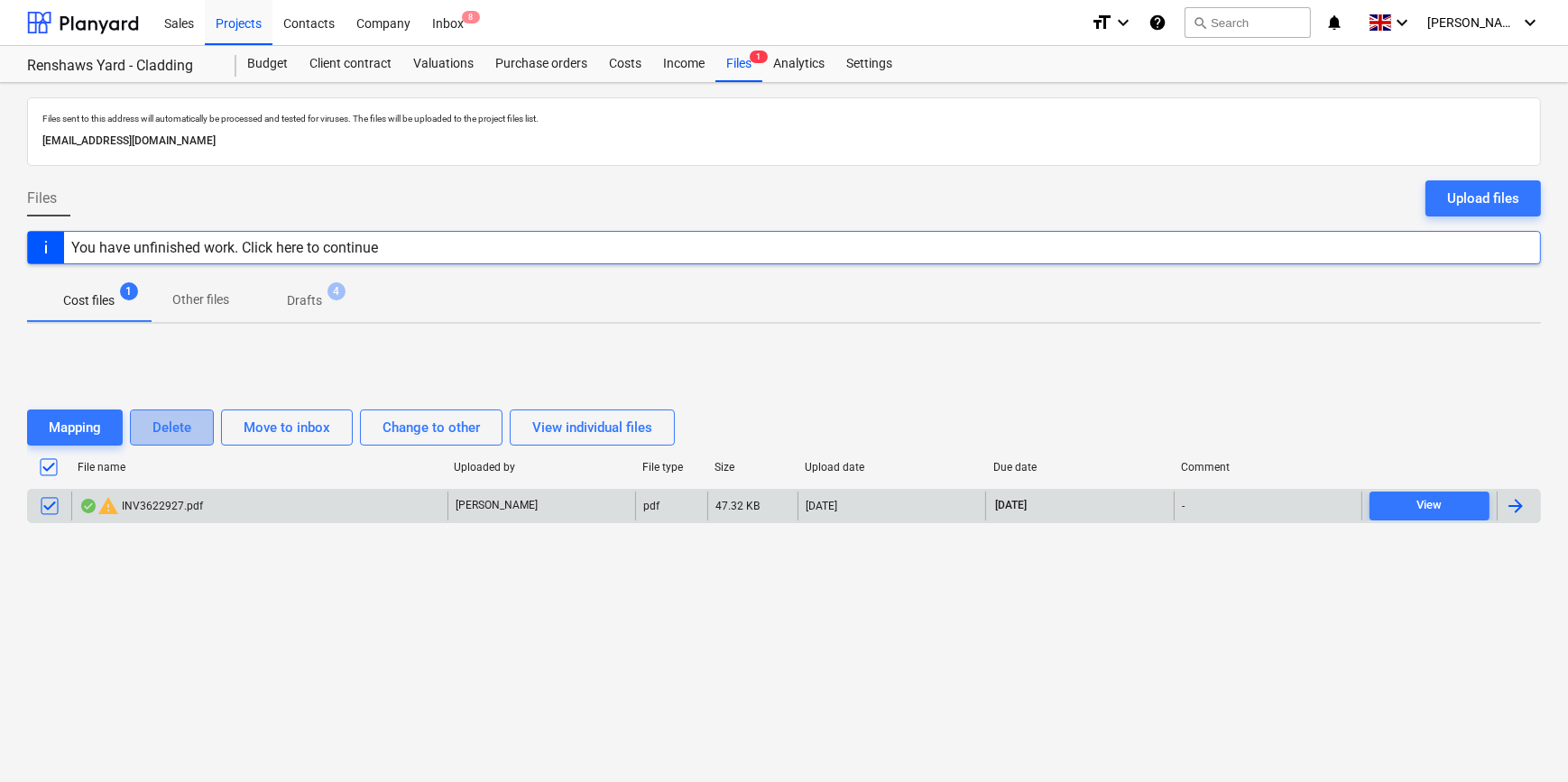 click on "Delete" at bounding box center (171, 428) 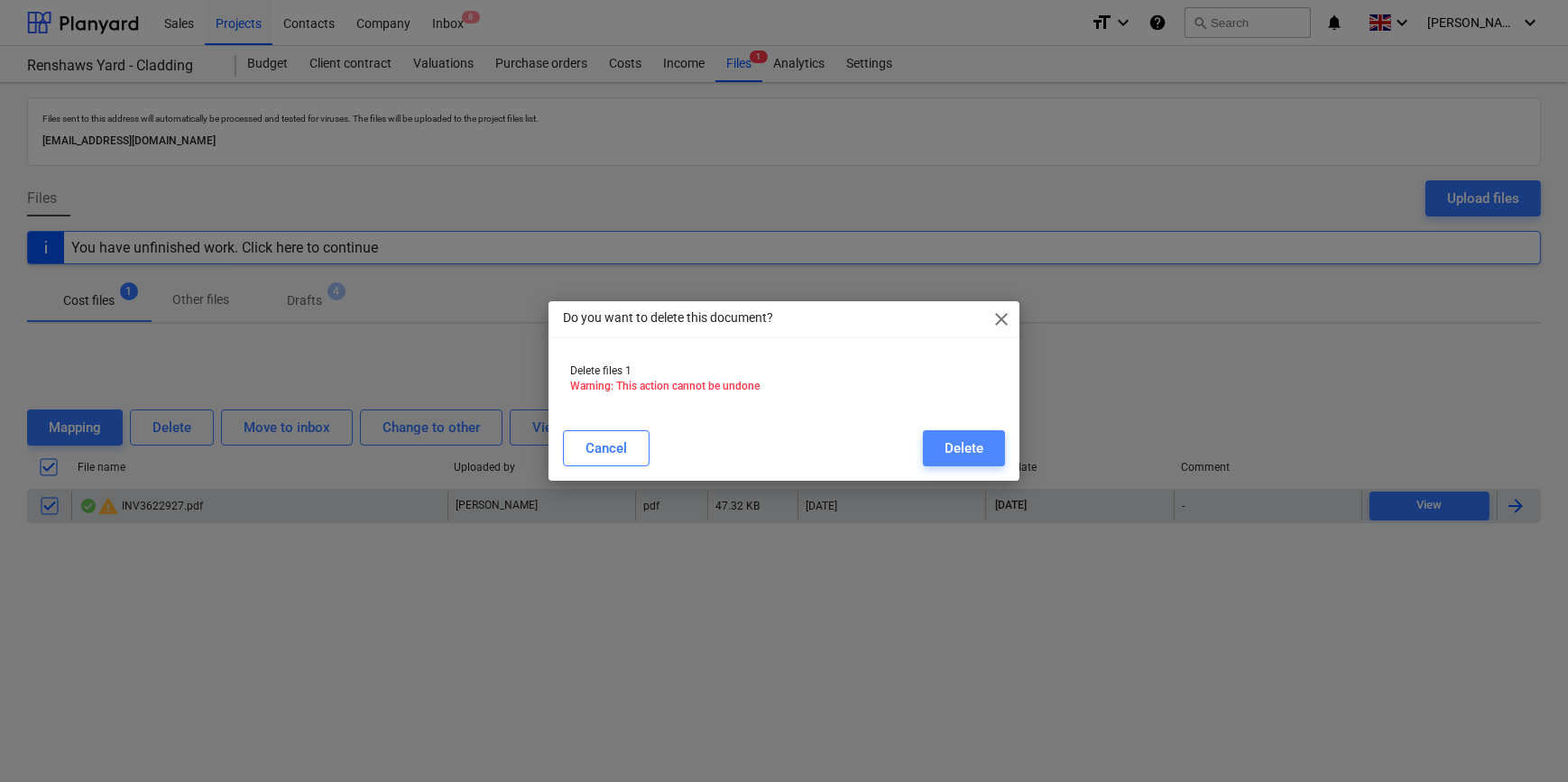 click on "Delete" at bounding box center (964, 448) 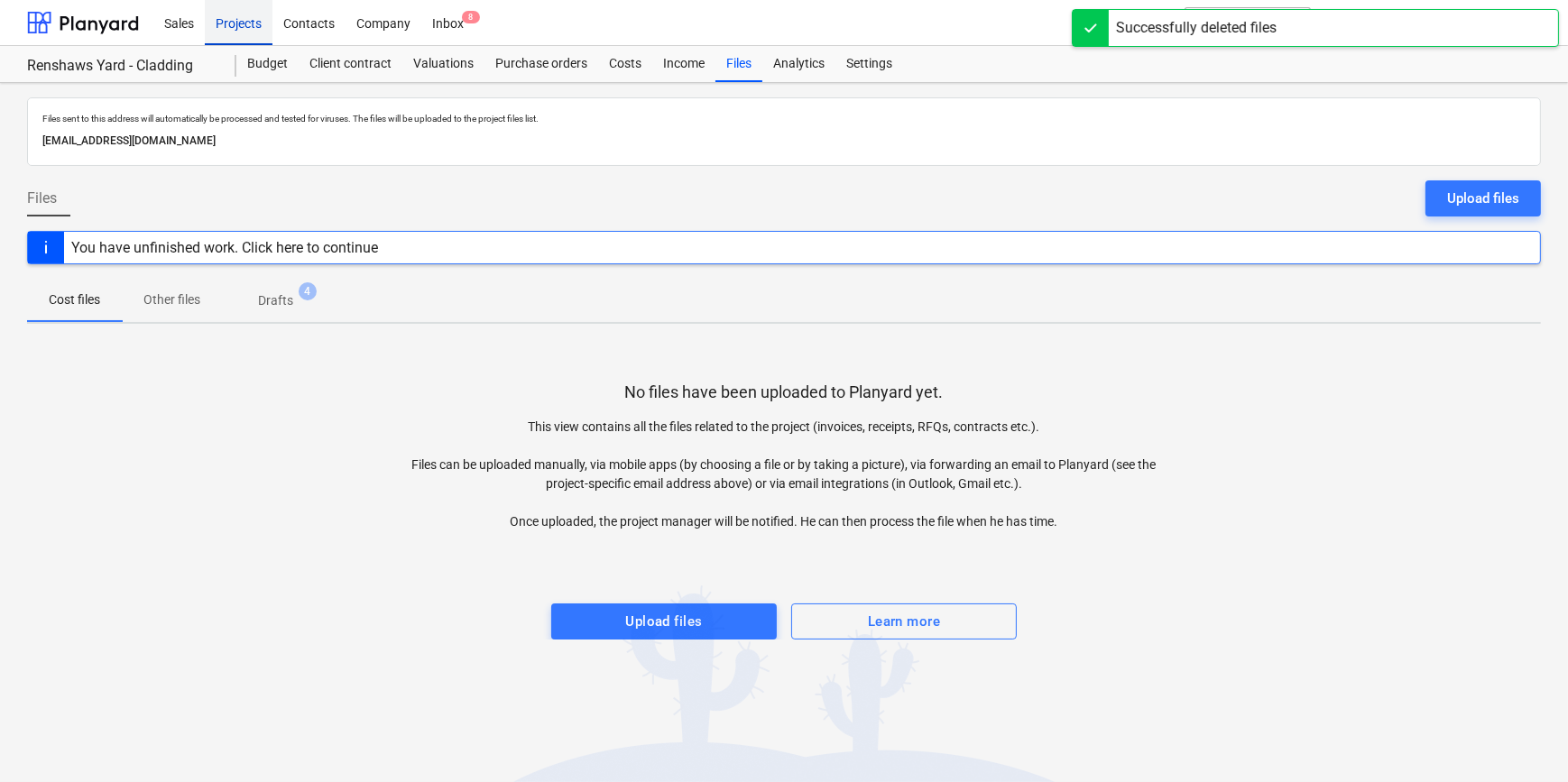click on "Projects" at bounding box center (238, 22) 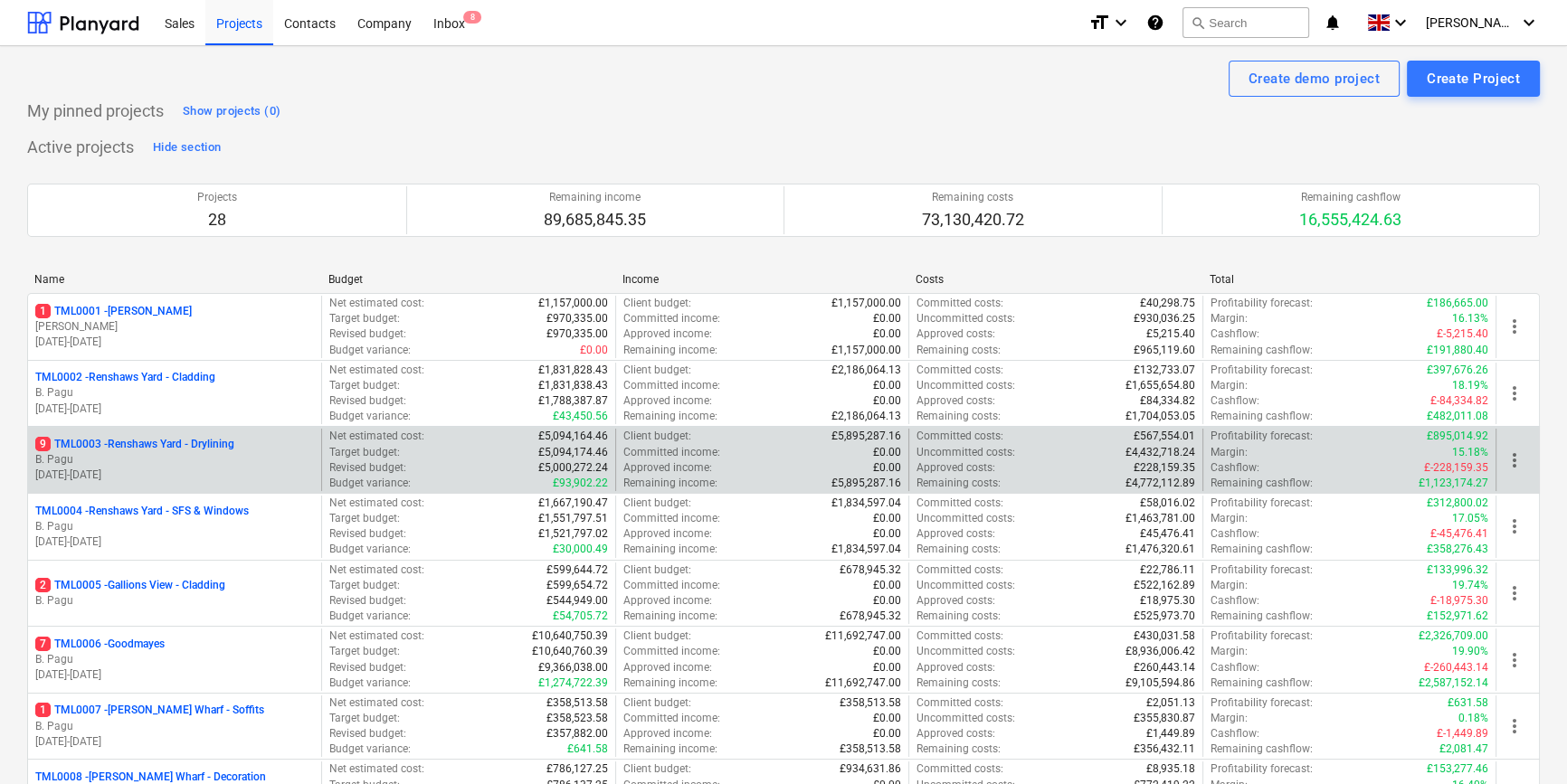 click on "9  TML0003 -  Renshaws Yard -  Drylining" at bounding box center [135, 444] 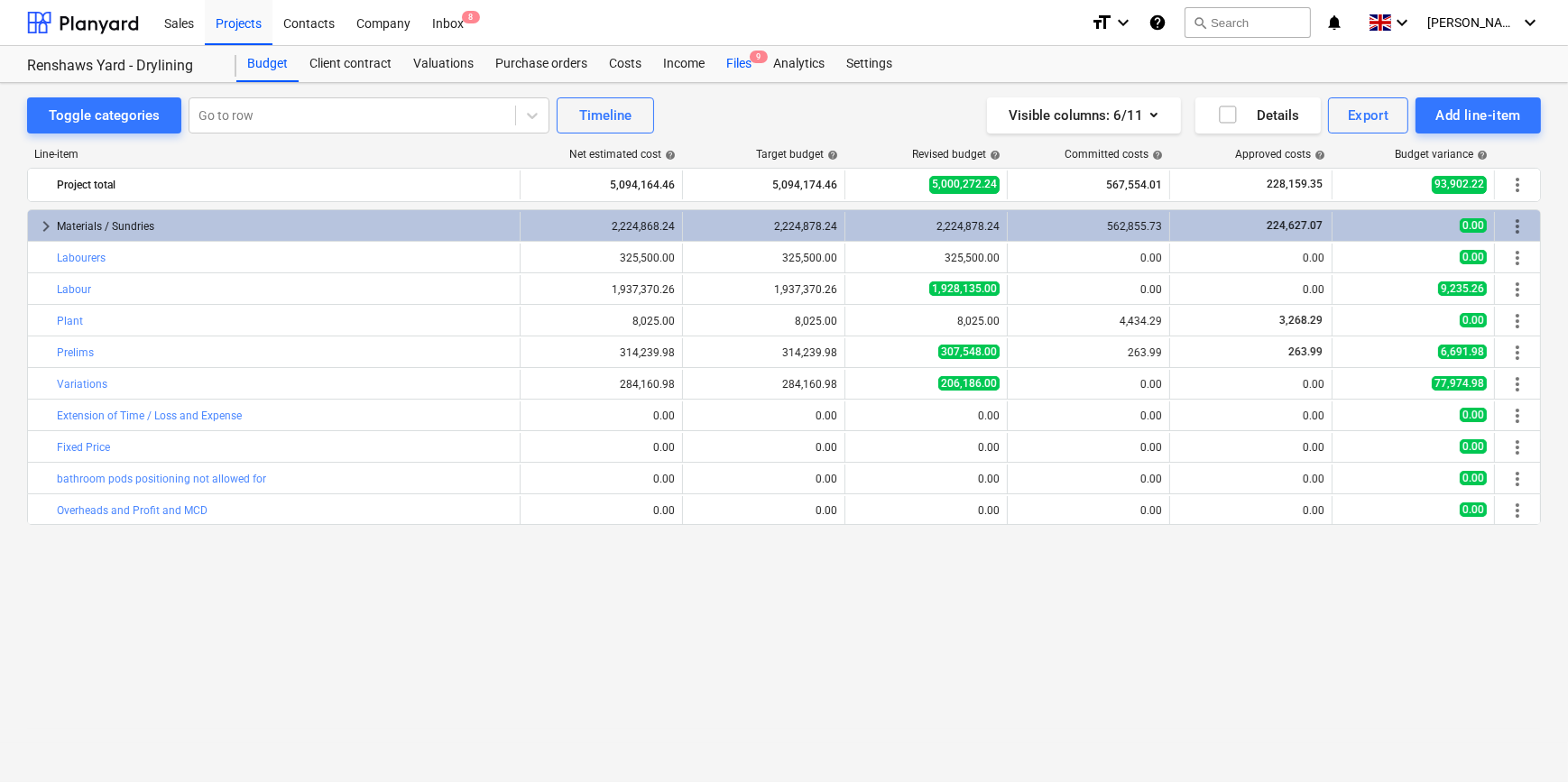 click on "Files 9" at bounding box center [739, 64] 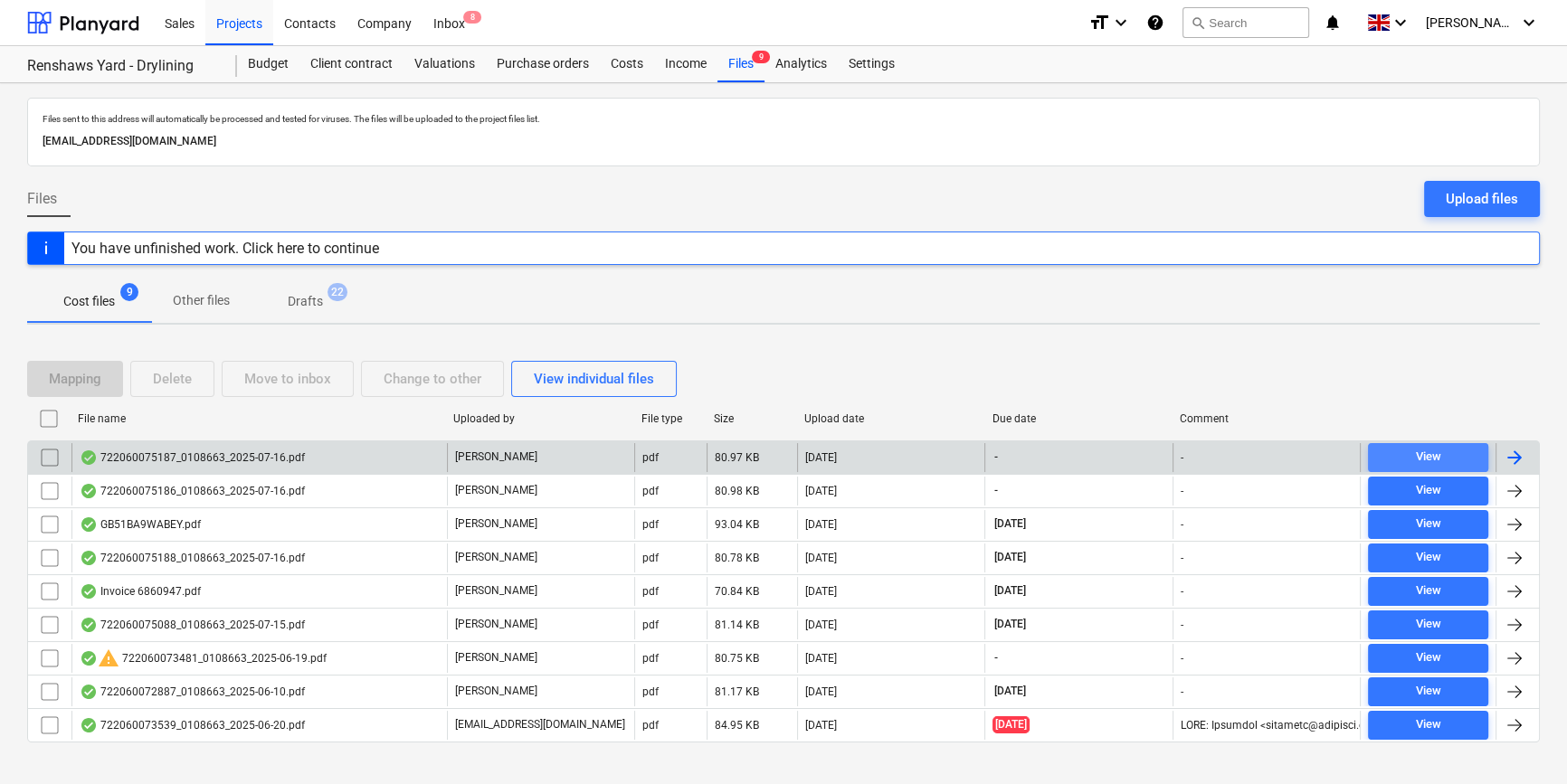 click on "View" at bounding box center (1428, 457) 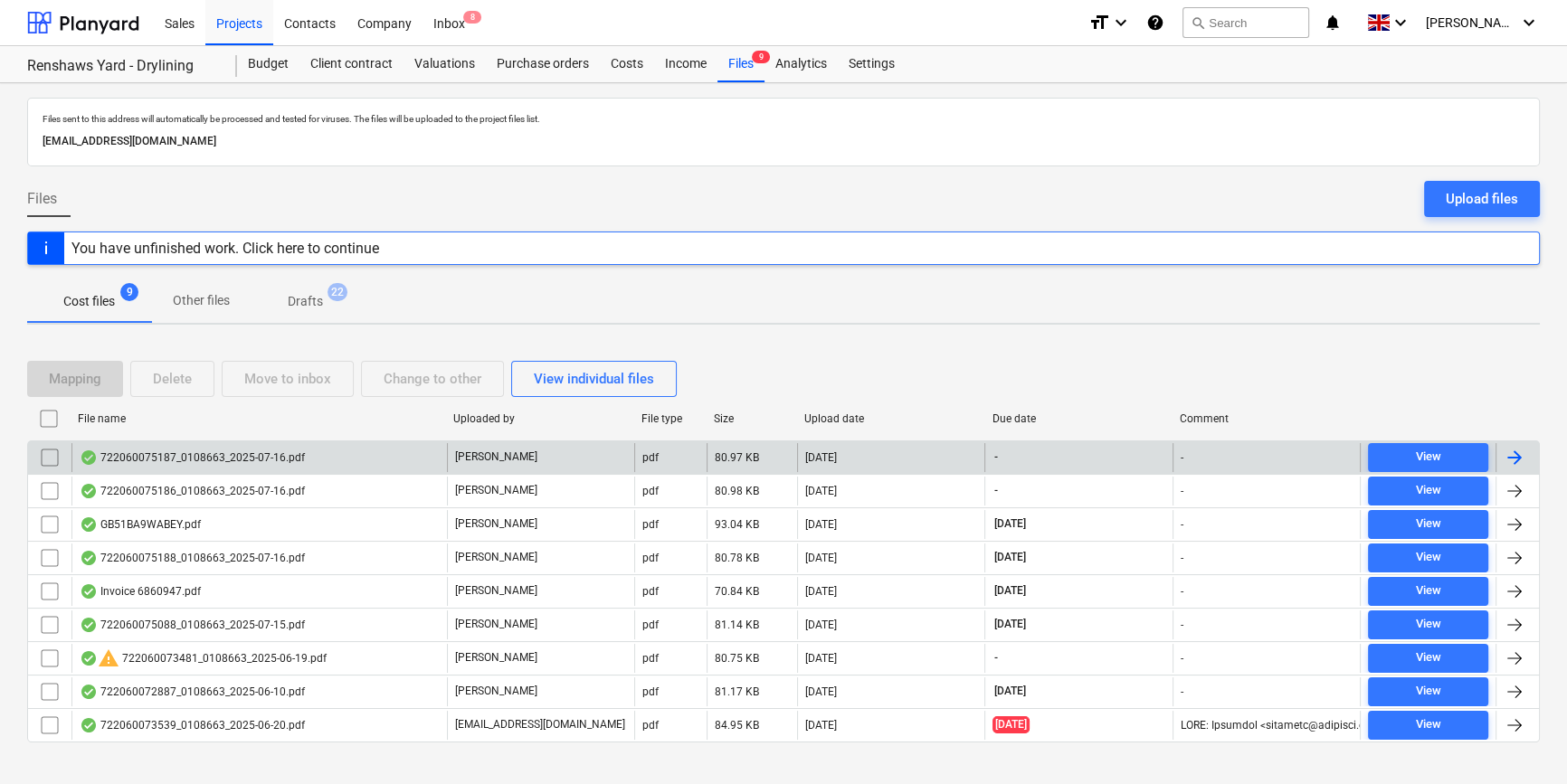 click at bounding box center [1515, 458] 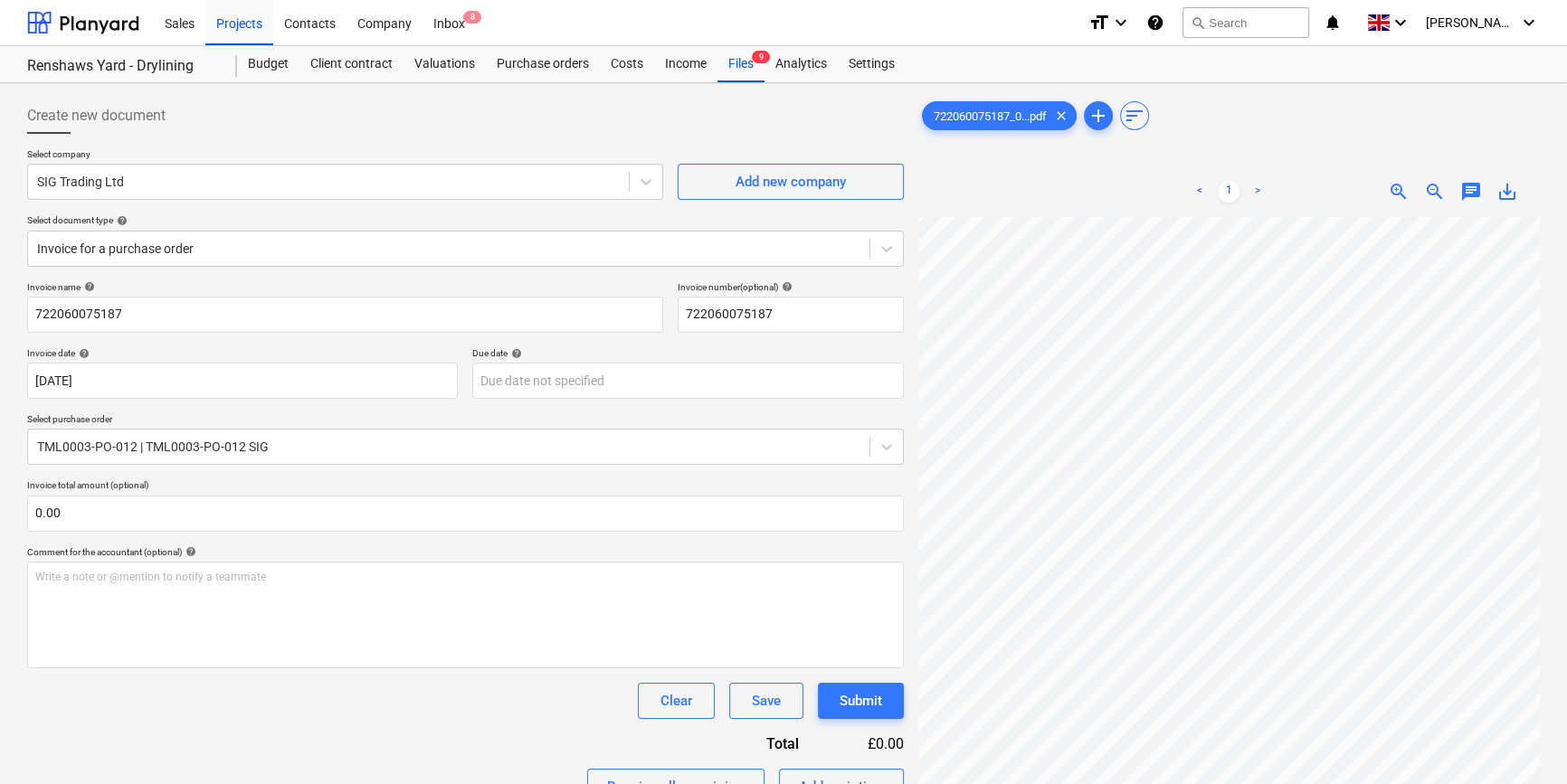 scroll, scrollTop: 421, scrollLeft: 0, axis: vertical 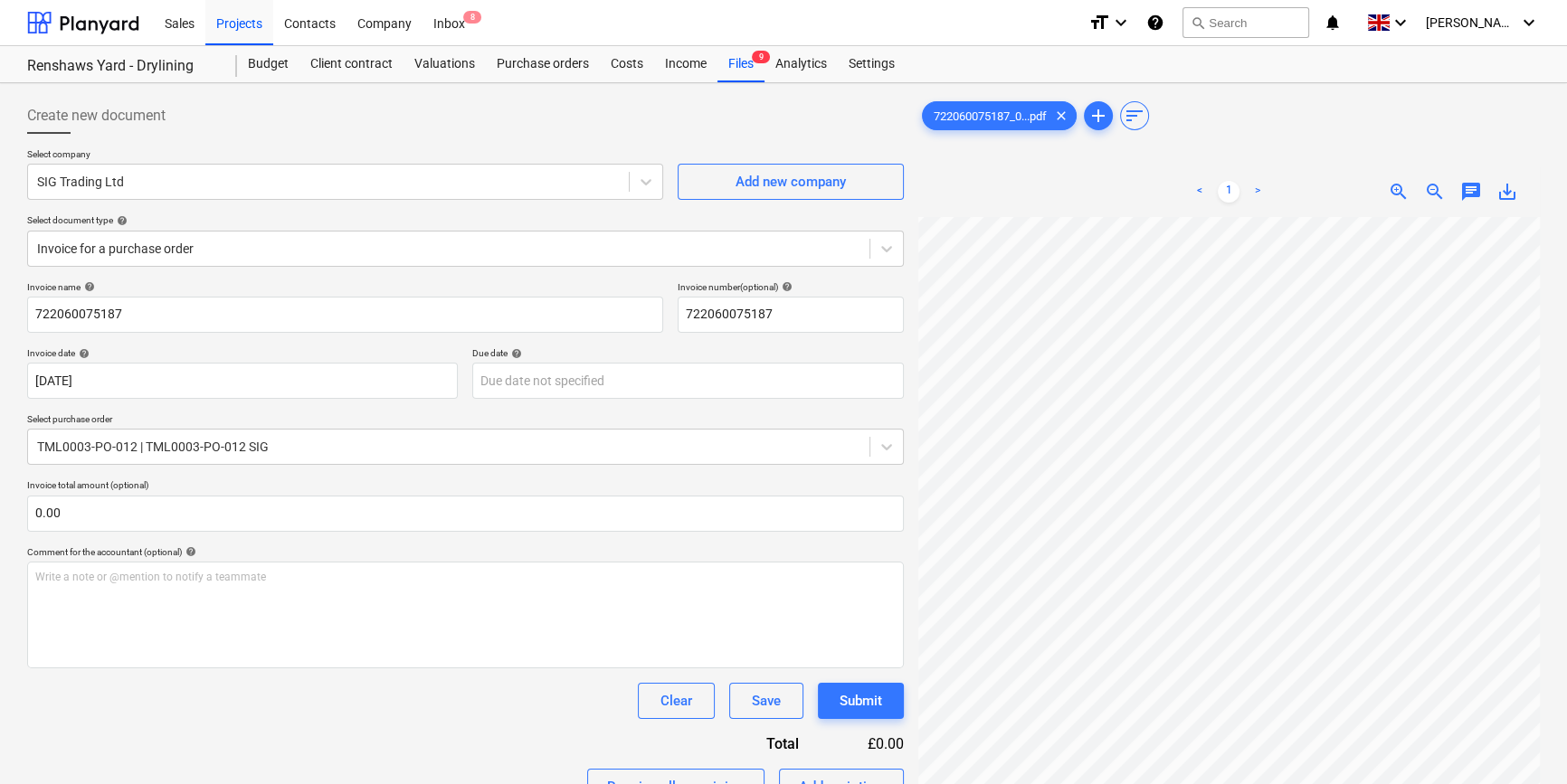 click on "< 1 > zoom_in zoom_out chat 0 save_alt" at bounding box center [1229, 558] 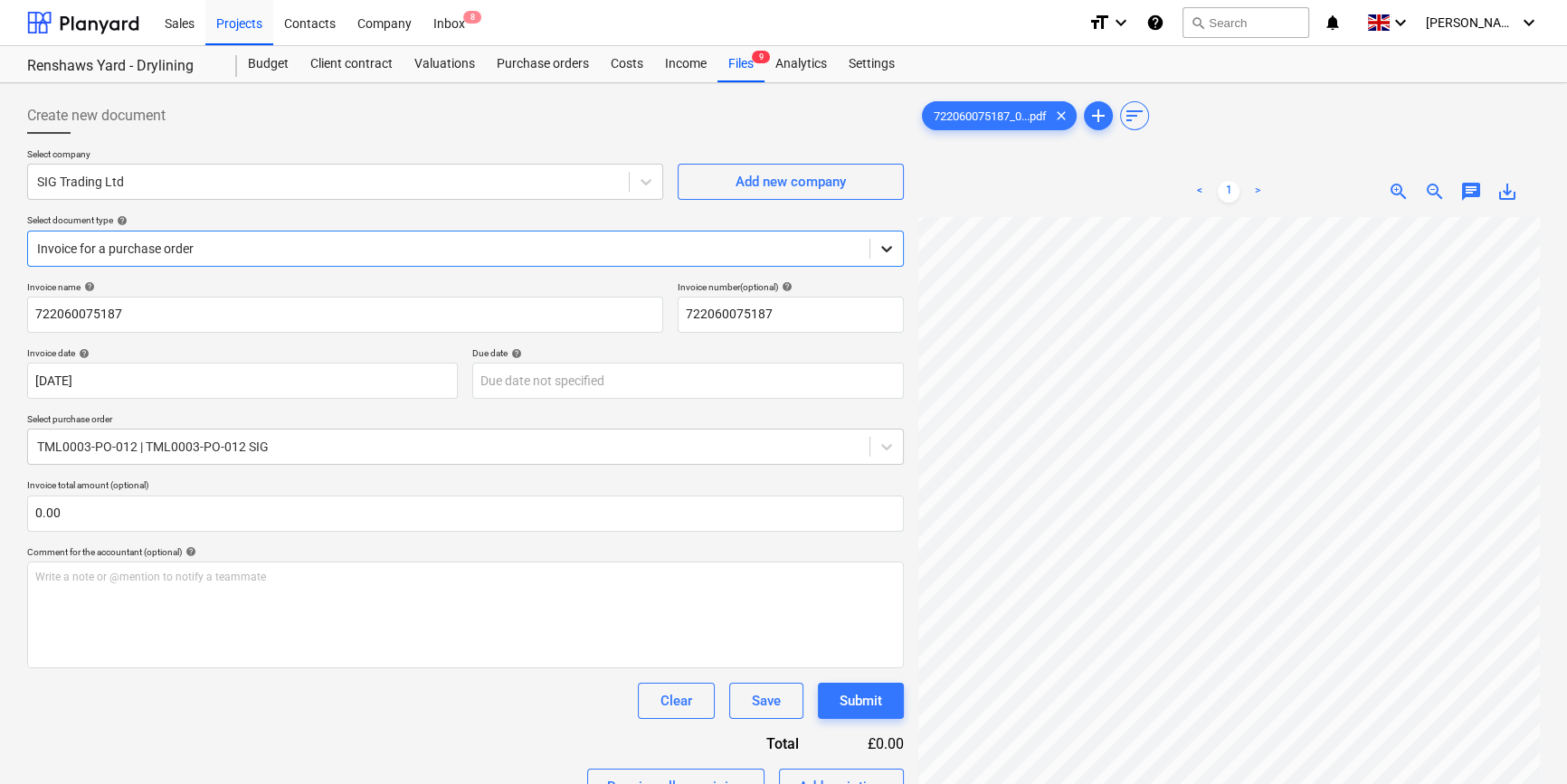 click 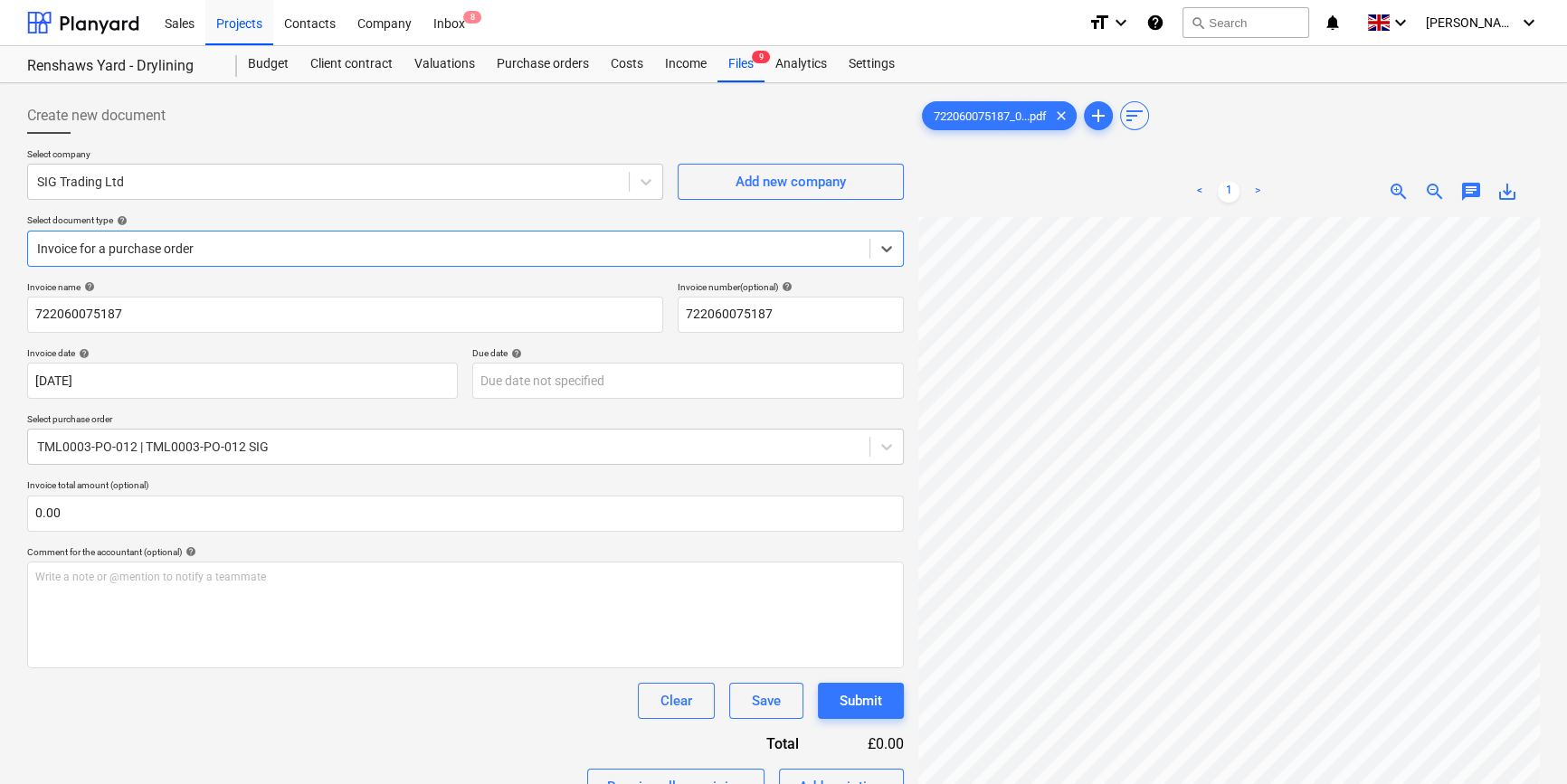 click on "Standalone purchase invoice or receipt" at bounding box center [784, 806] 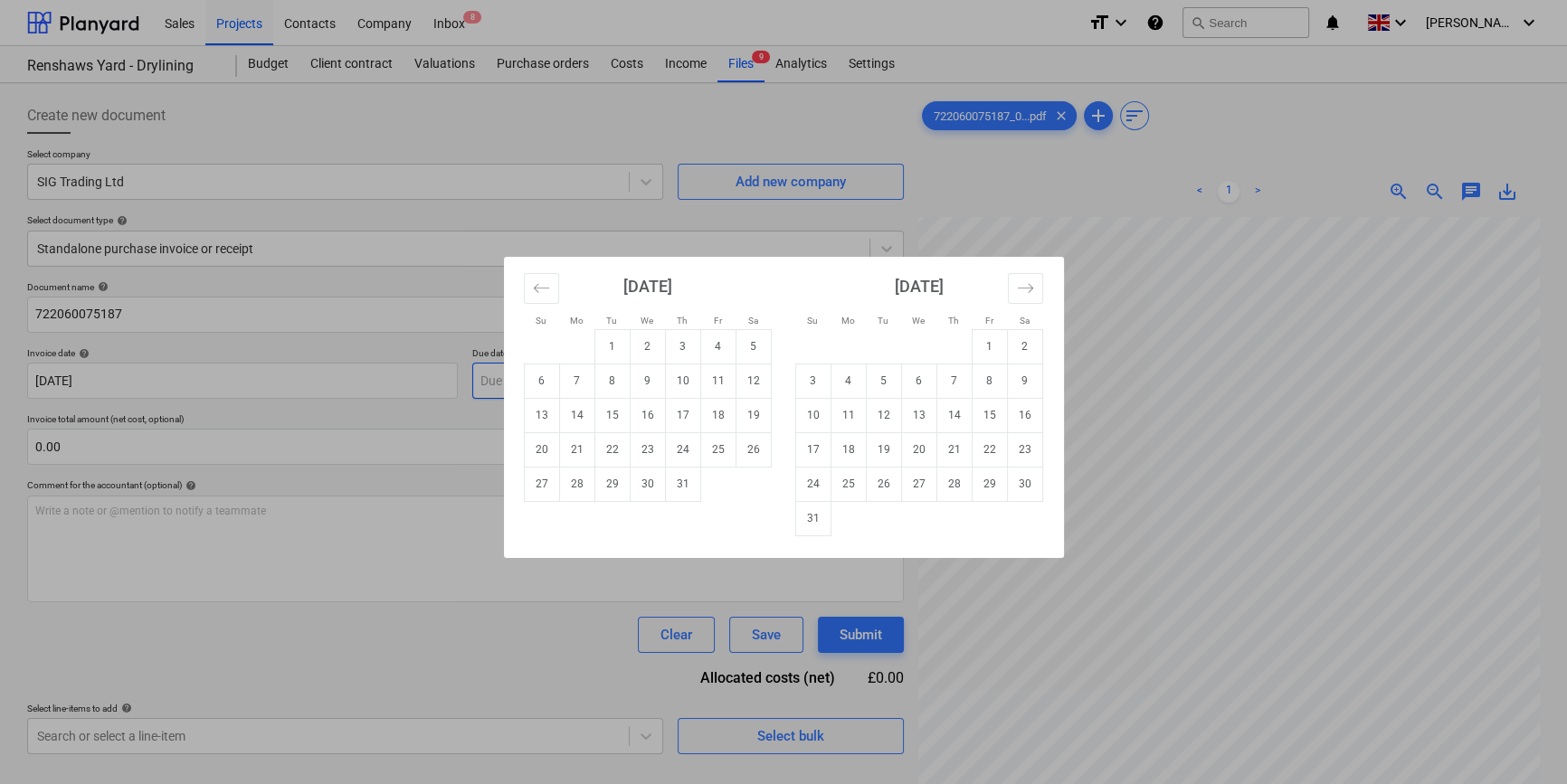 click on "Sales Projects Contacts Company Inbox 8 format_size keyboard_arrow_down help search Search notifications 0 keyboard_arrow_down [PERSON_NAME] keyboard_arrow_down Renshaws Yard -  Drylining Budget Client contract Valuations Purchase orders Costs Income Files 9 Analytics Settings Create new document Select company SIG Trading Ltd   Add new company Select document type help Standalone purchase invoice or receipt Document name help 722060075187 Invoice number  (optional) help 722060075187 Invoice date help [DATE] 15.07.2025 Press the down arrow key to interact with the calendar and
select a date. Press the question mark key to get the keyboard shortcuts for changing dates. Due date help Press the down arrow key to interact with the calendar and
select a date. Press the question mark key to get the keyboard shortcuts for changing dates. Invoice total amount (net cost, optional) 0.00 Comment for the accountant (optional) help Write a note or @mention to notify a teammate ﻿ Clear Save Submit £0.00 help" at bounding box center (784, 392) 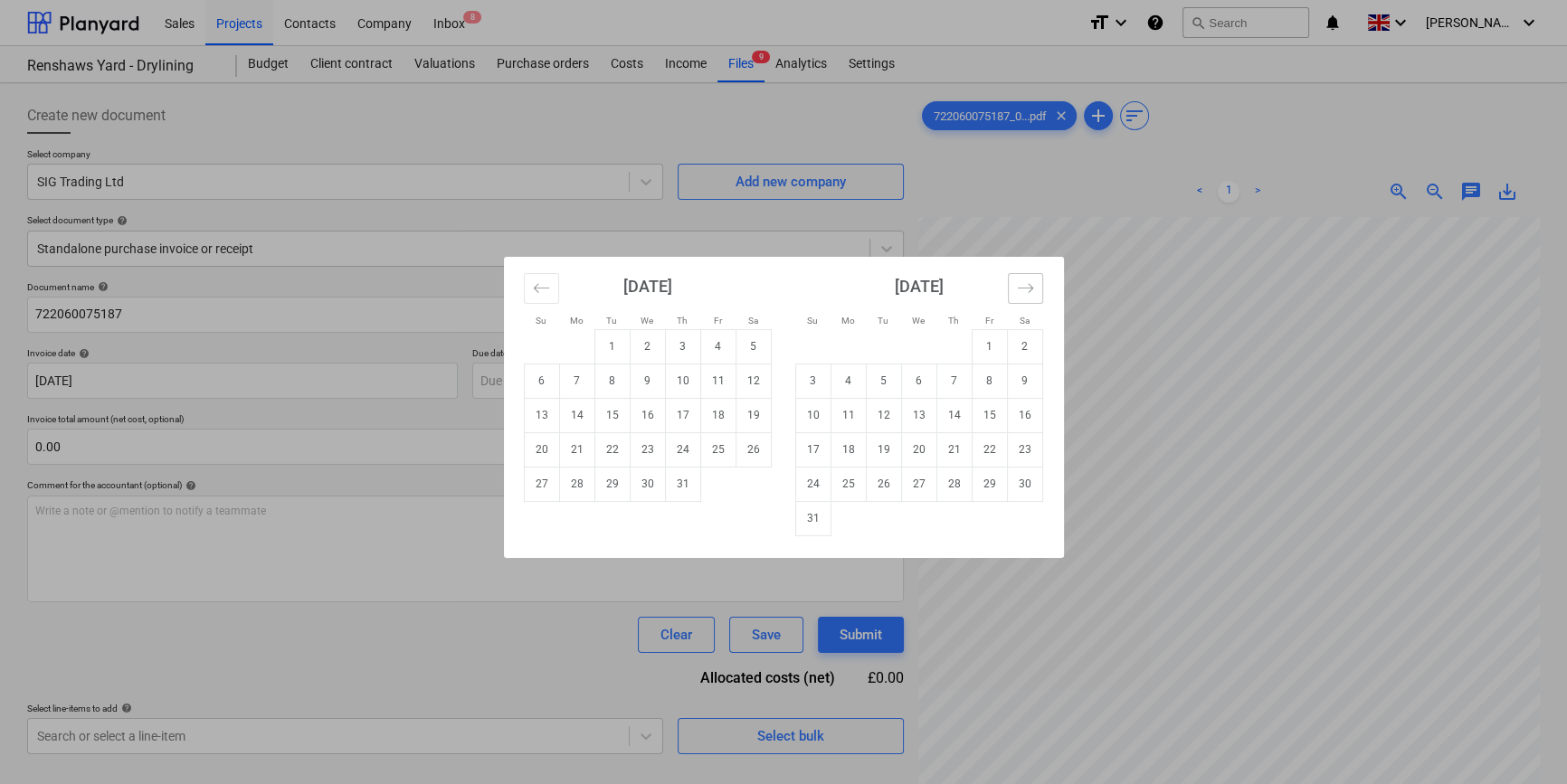 click 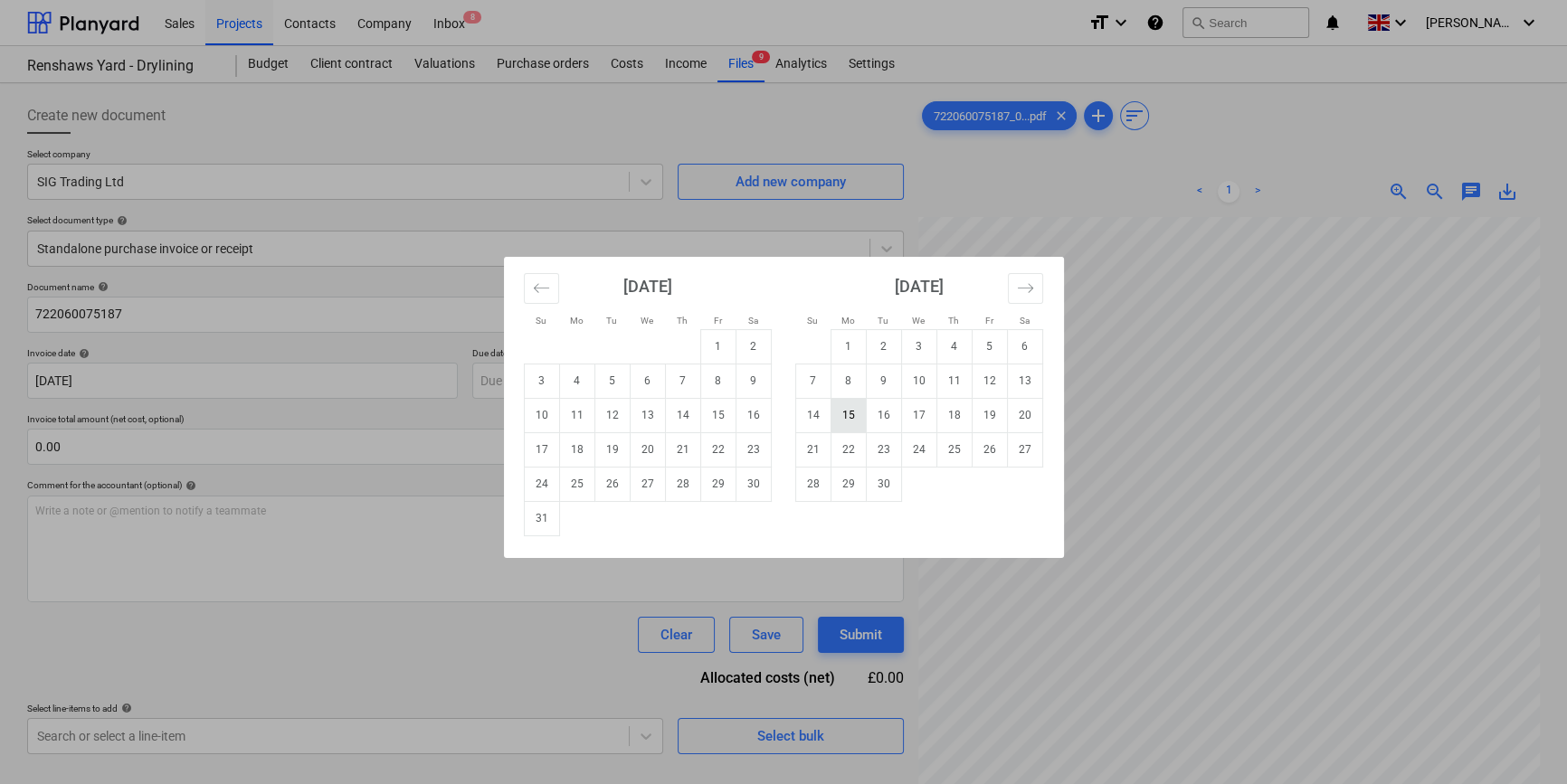 click on "15" at bounding box center (848, 415) 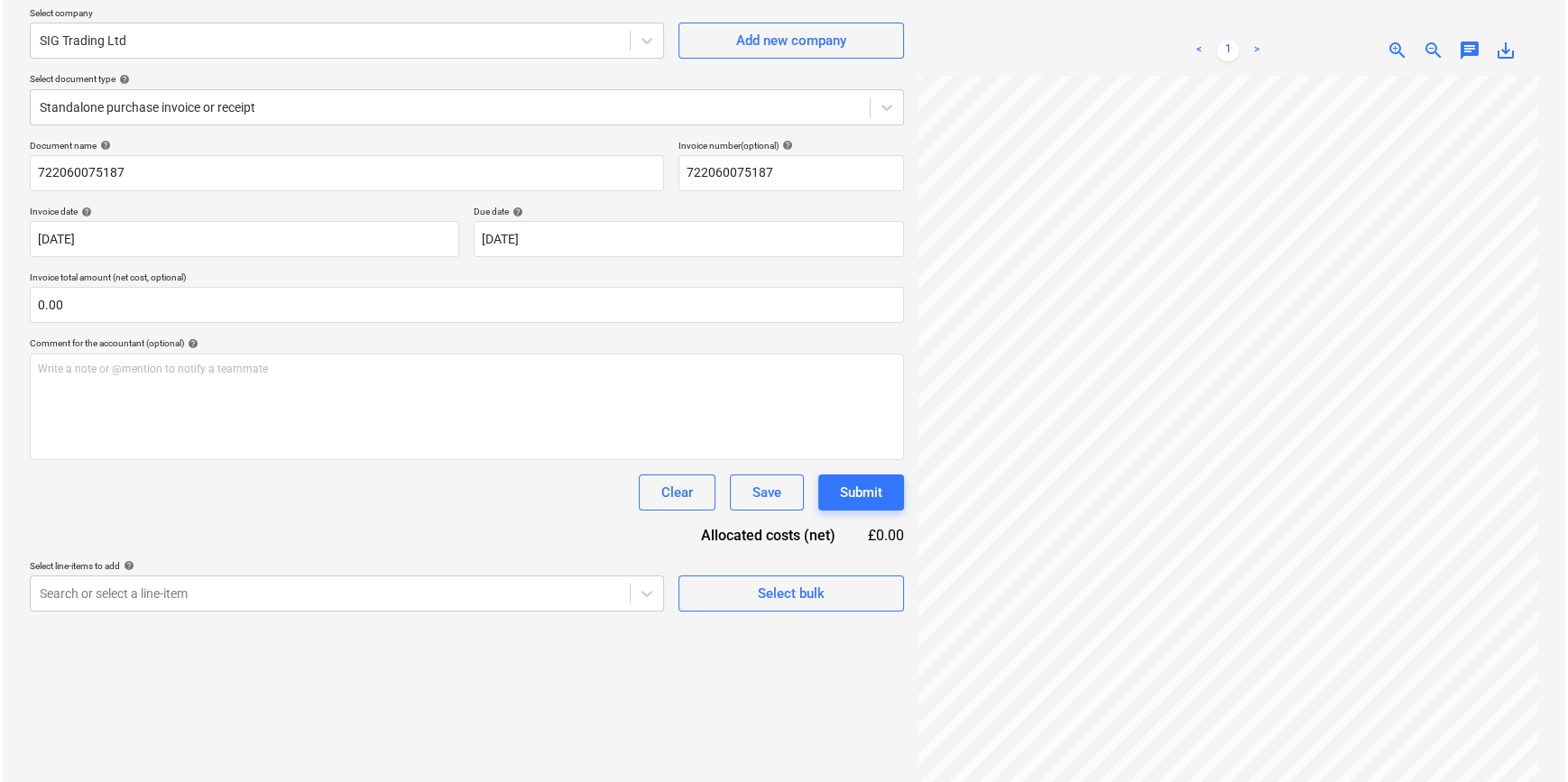 scroll, scrollTop: 163, scrollLeft: 0, axis: vertical 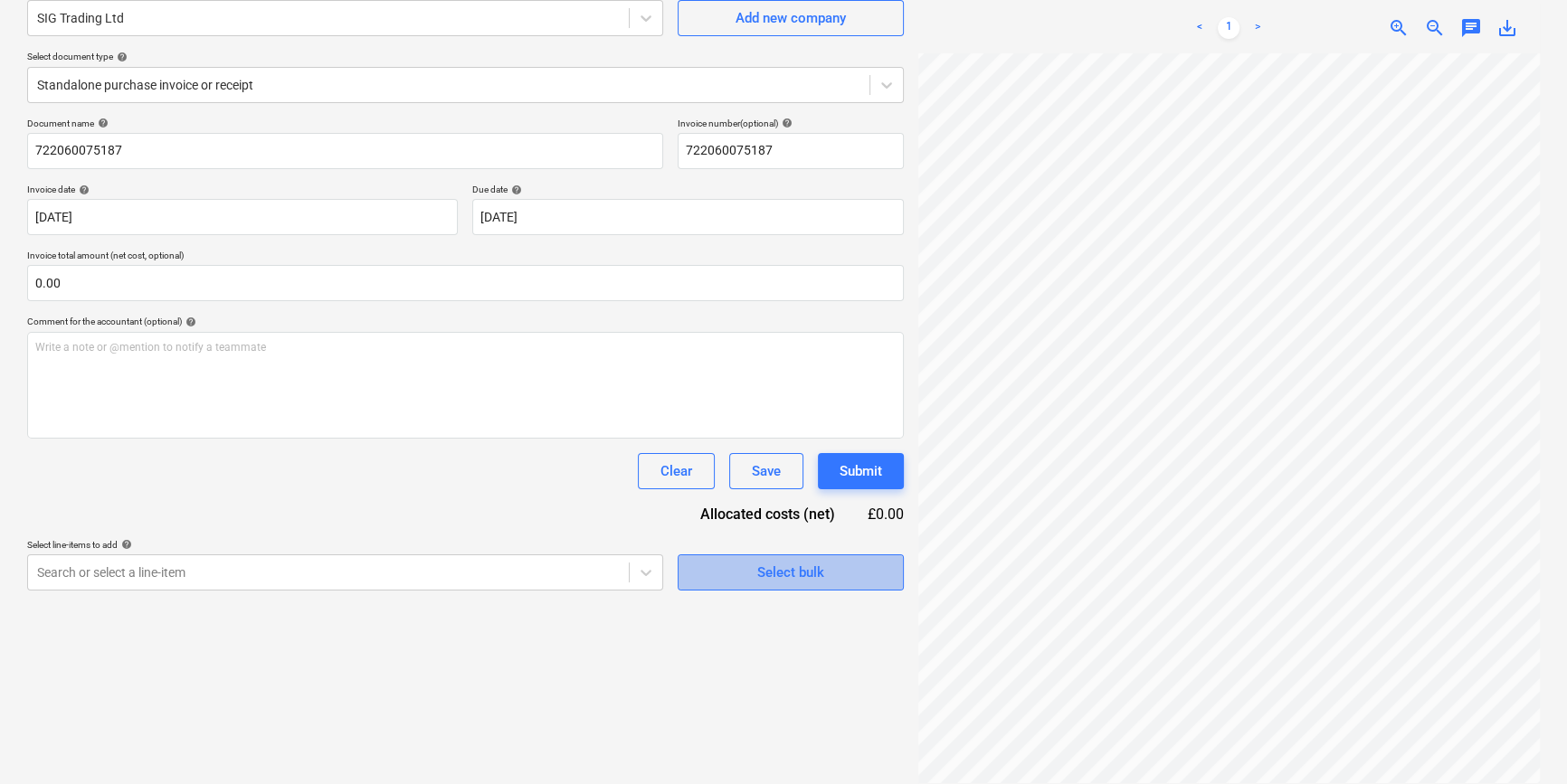 click on "Select bulk" at bounding box center [791, 572] 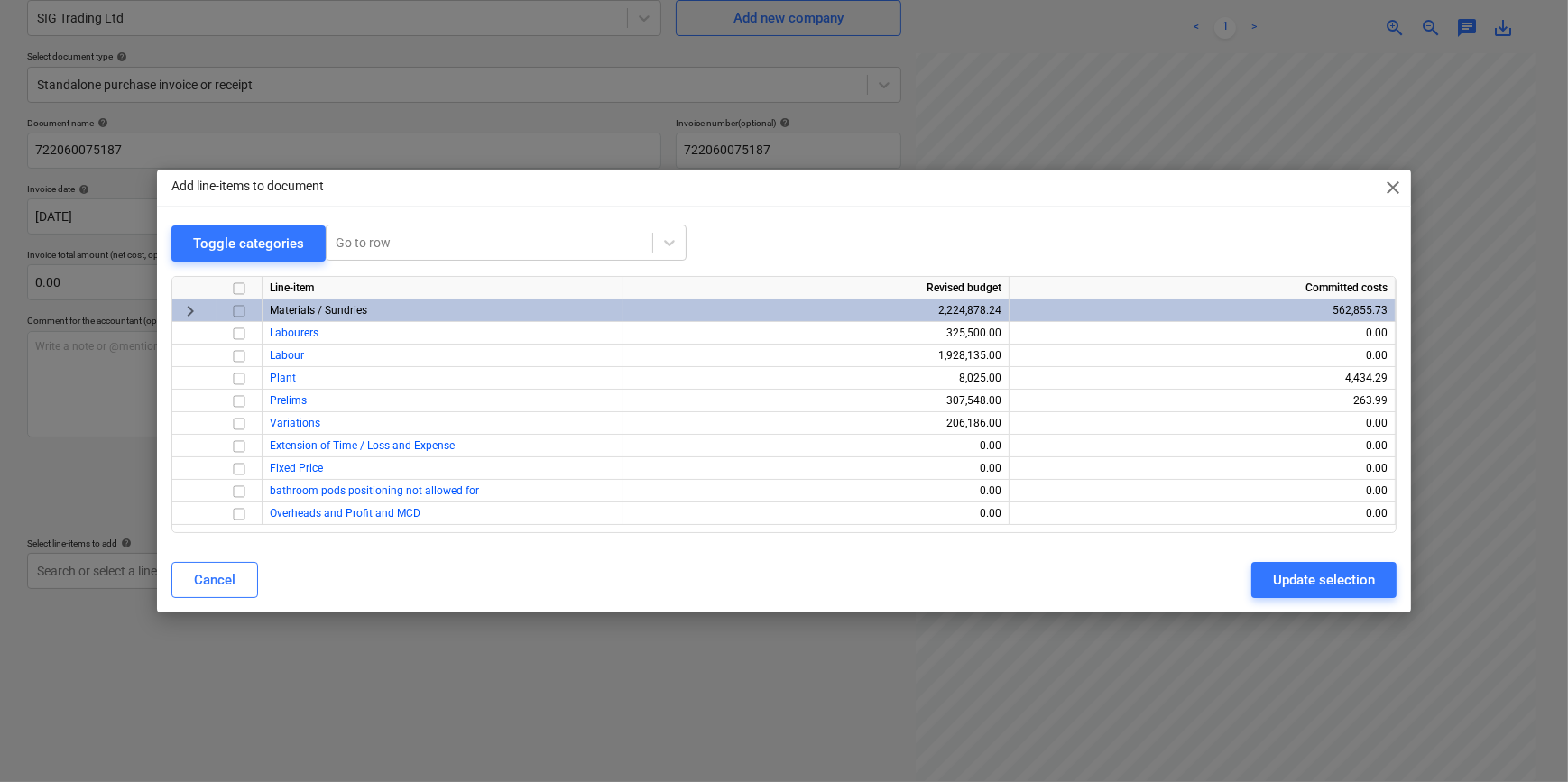 click at bounding box center [239, 311] 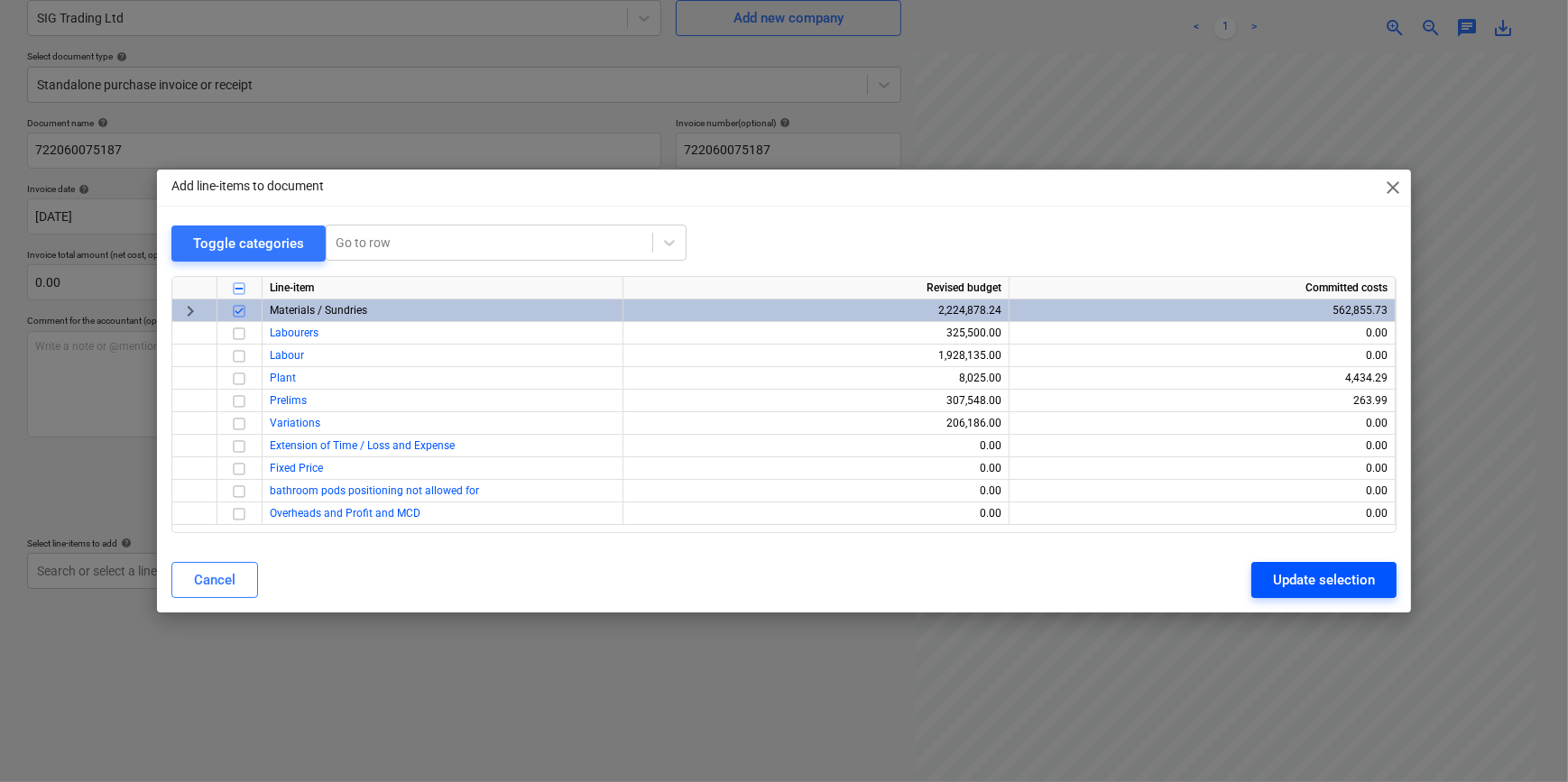 click on "Update selection" at bounding box center (1324, 580) 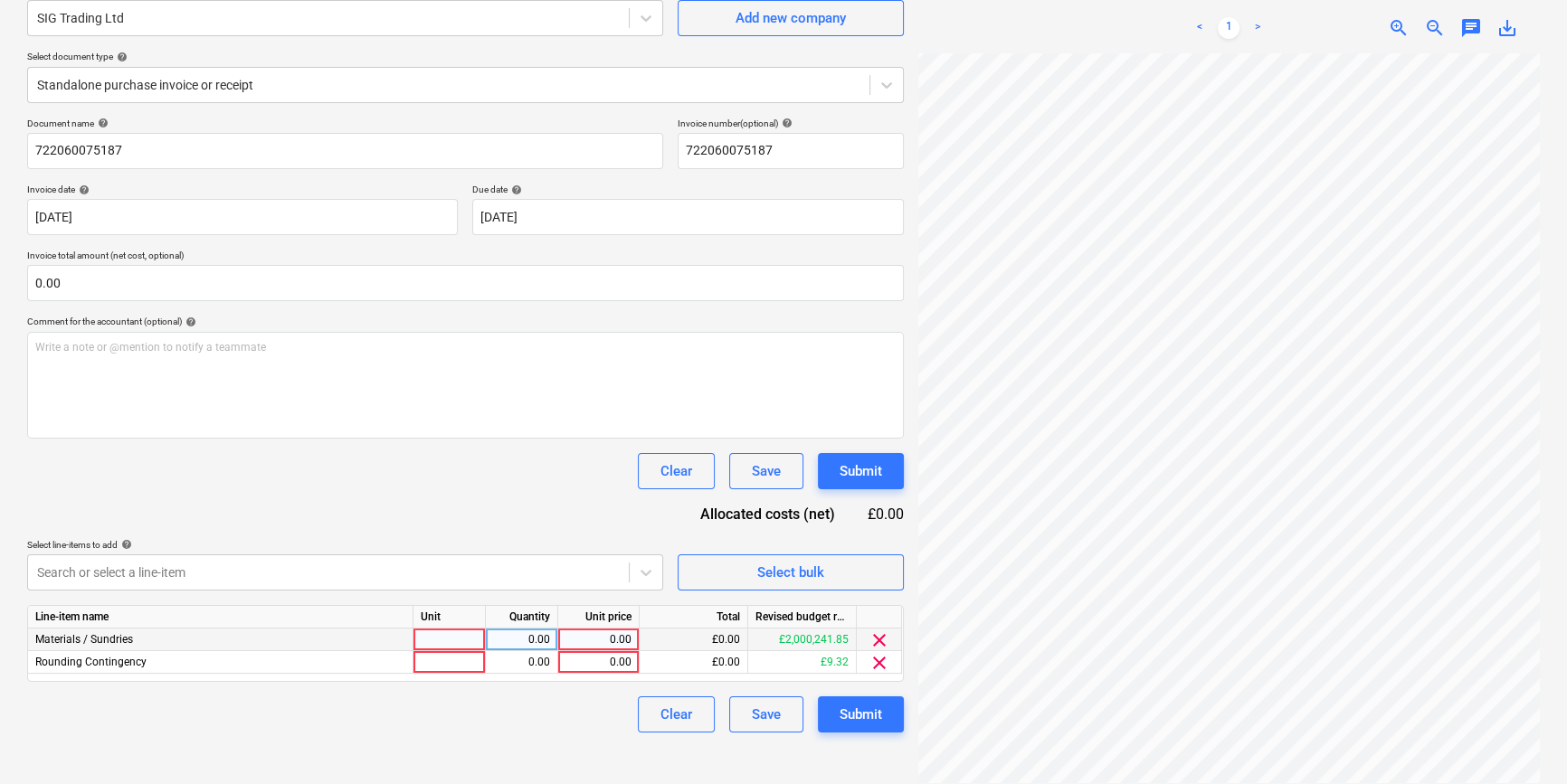 click at bounding box center (450, 639) 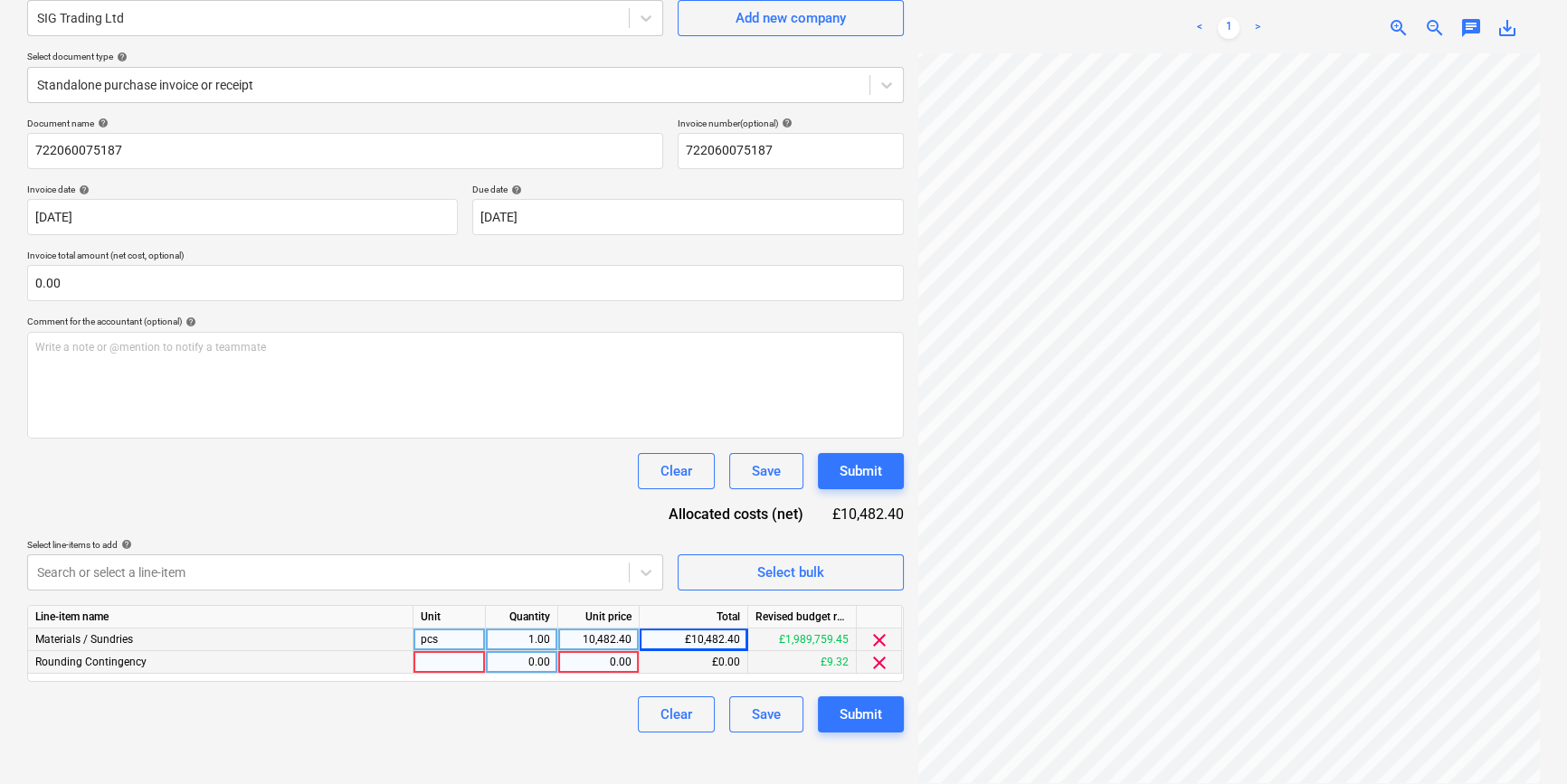 click on "clear" at bounding box center [879, 663] 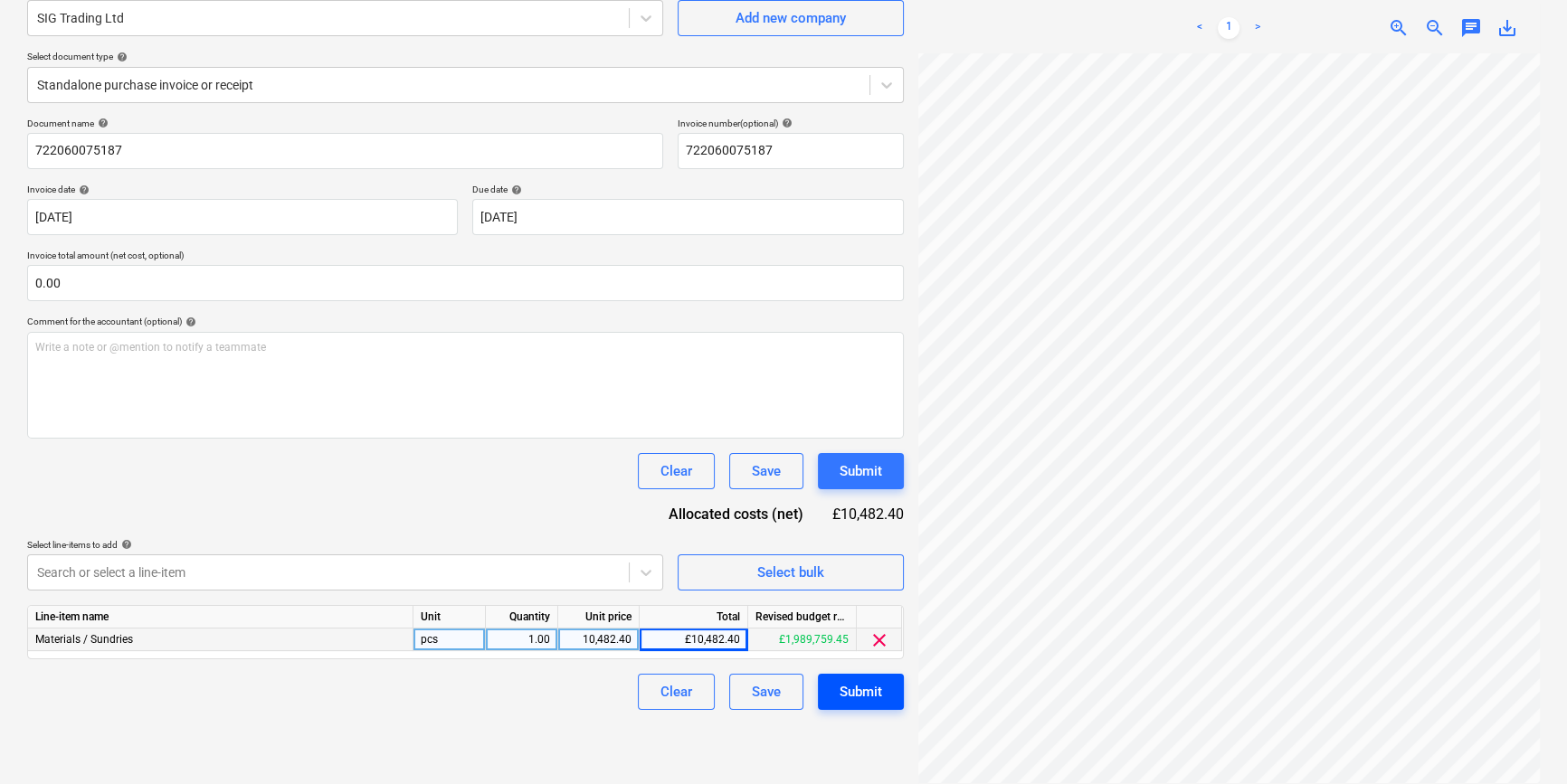 click on "Submit" at bounding box center (860, 692) 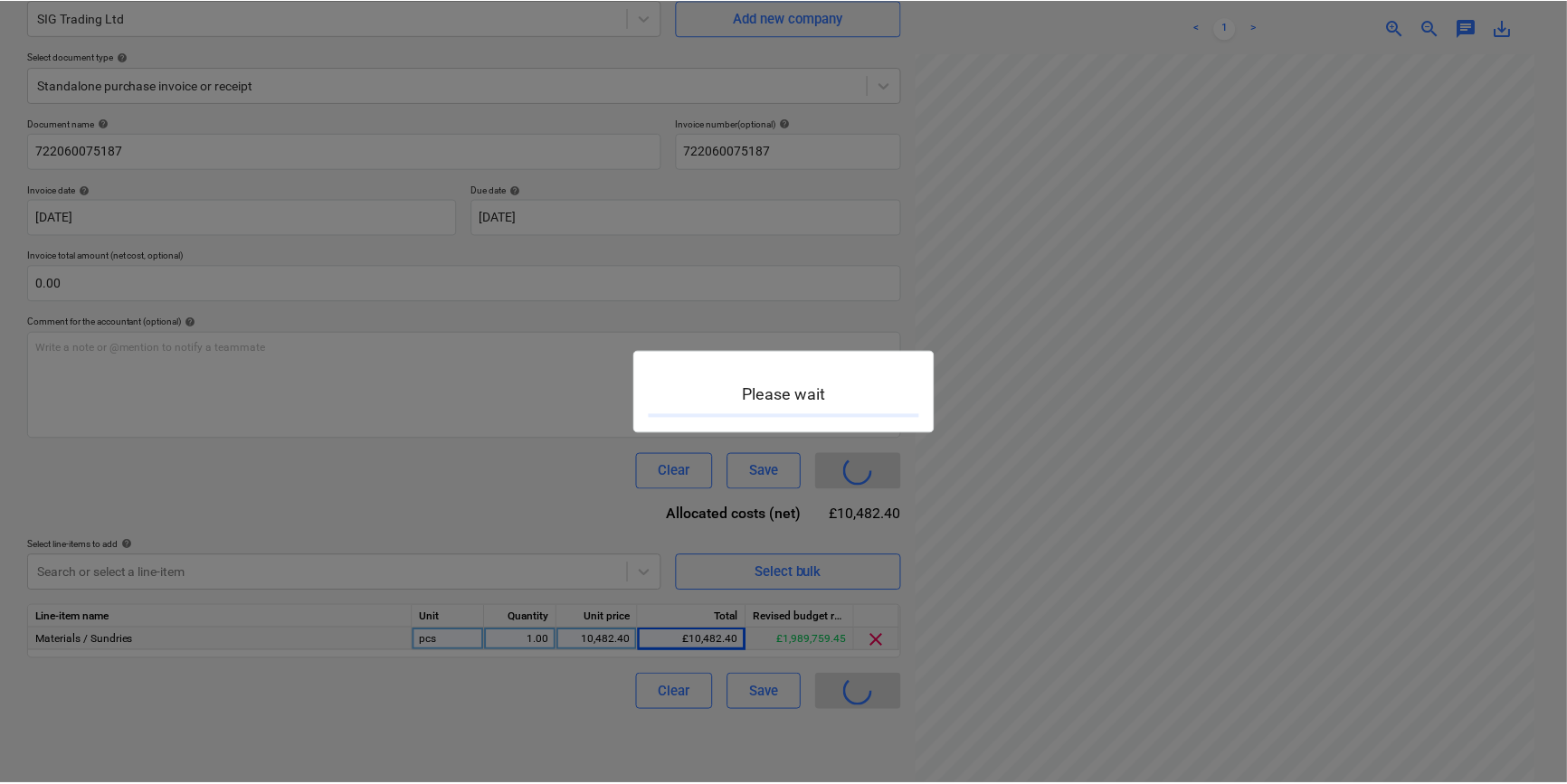 scroll, scrollTop: 0, scrollLeft: 0, axis: both 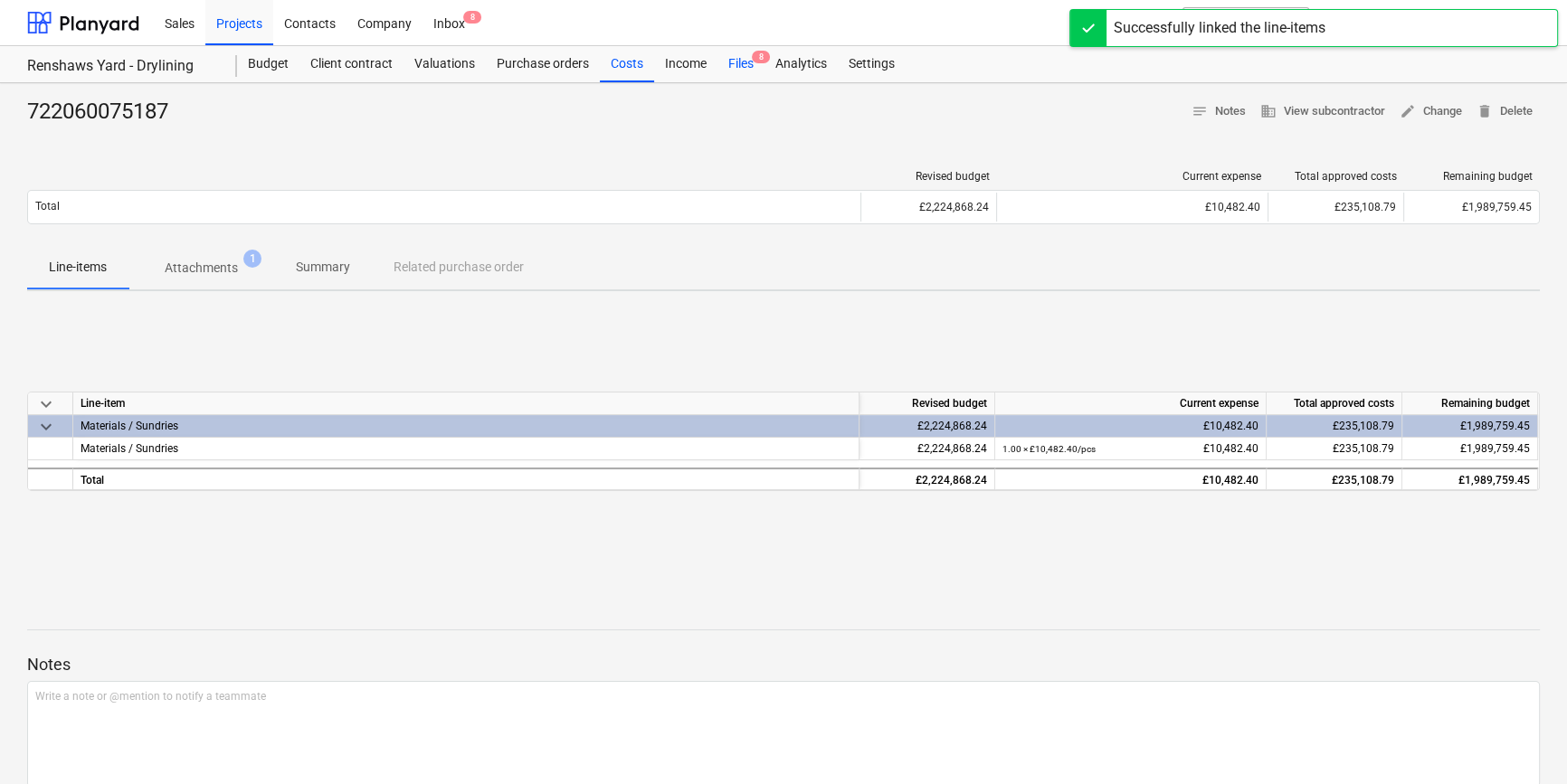 click on "Files 8" at bounding box center (741, 64) 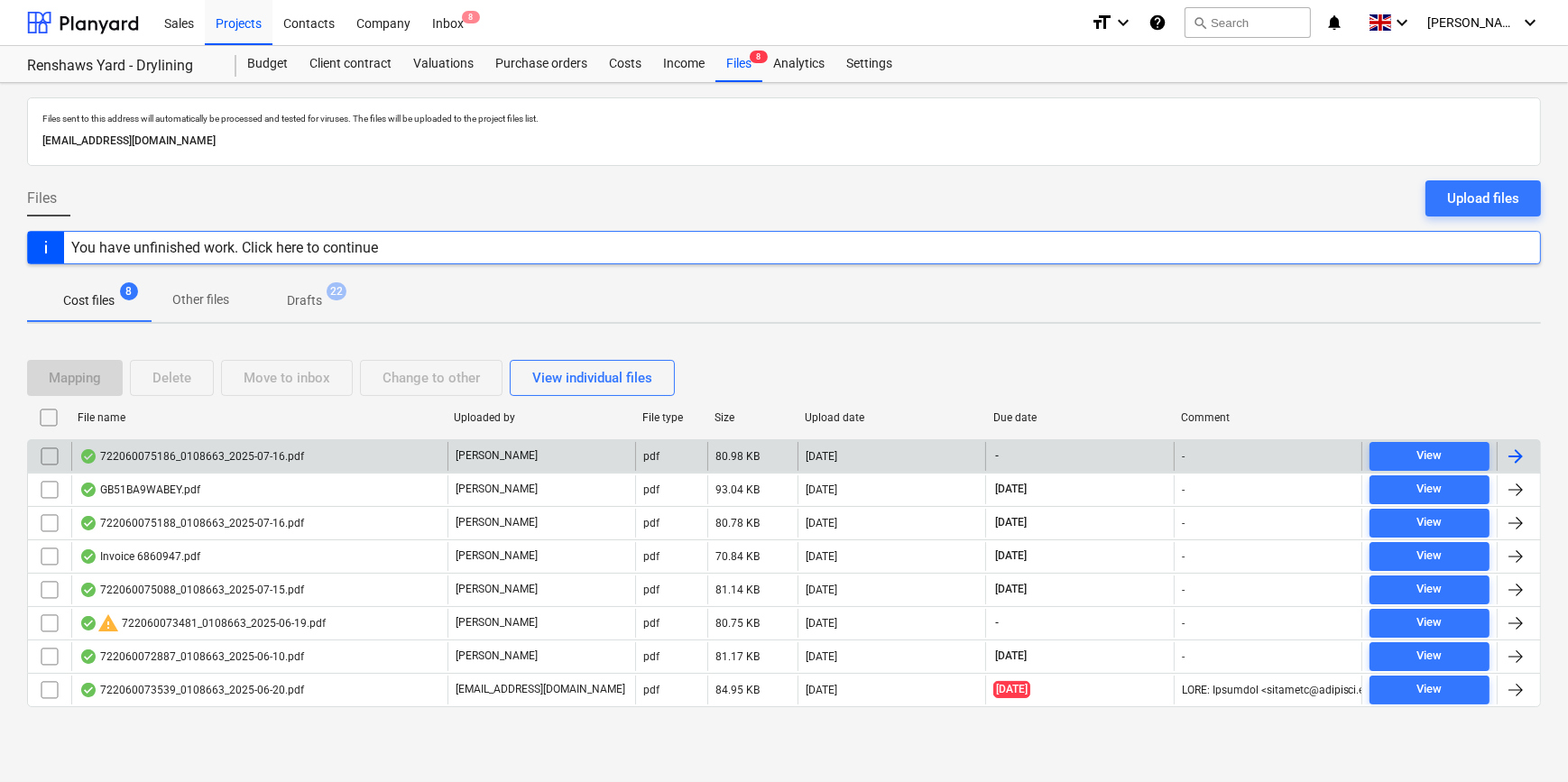 click at bounding box center [1516, 456] 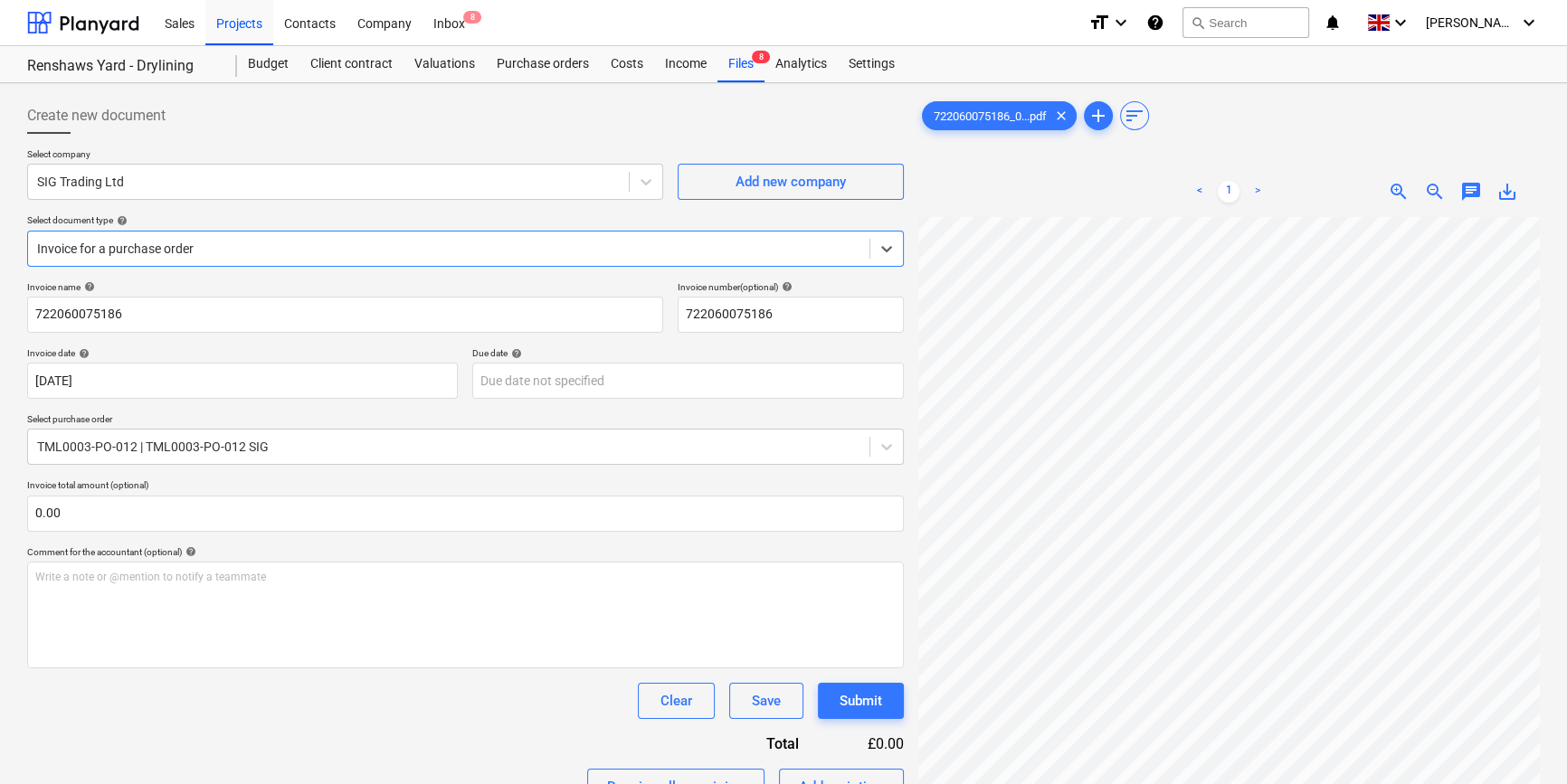 scroll, scrollTop: 164, scrollLeft: 0, axis: vertical 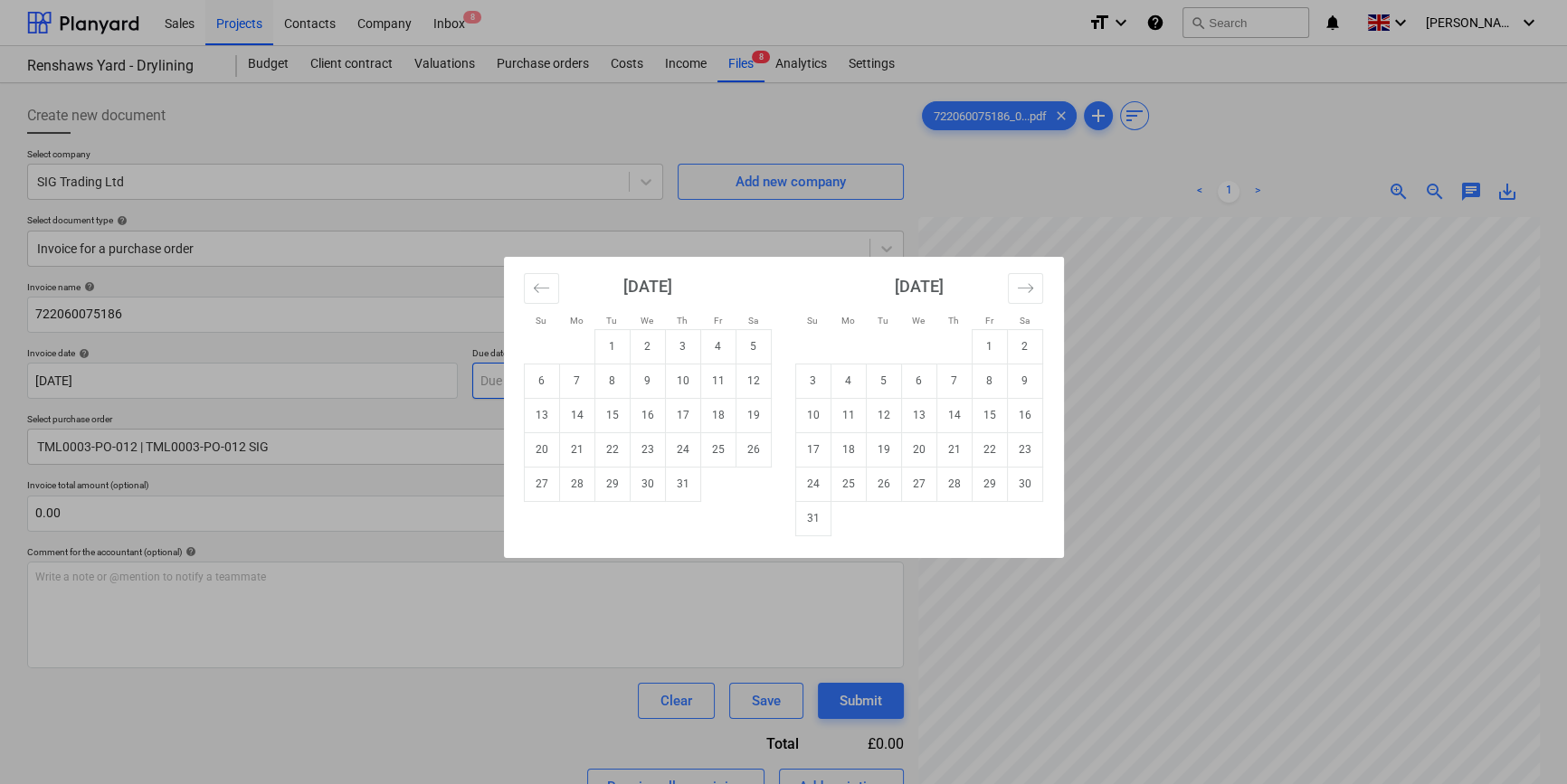 click on "Sales Projects Contacts Company Inbox 8 format_size keyboard_arrow_down help search Search notifications 0 keyboard_arrow_down [PERSON_NAME] keyboard_arrow_down Renshaws Yard -  Drylining Budget Client contract Valuations Purchase orders Costs Income Files 8 Analytics Settings Create new document Select company SIG Trading Ltd   Add new company Select document type help Invoice for a purchase order Invoice name help 722060075186 Invoice number  (optional) help 722060075186 Invoice date help [DATE] 15.07.2025 Press the down arrow key to interact with the calendar and
select a date. Press the question mark key to get the keyboard shortcuts for changing dates. Due date help Press the down arrow key to interact with the calendar and
select a date. Press the question mark key to get the keyboard shortcuts for changing dates. Select purchase order TML0003-PO-012 | TML0003-PO-012 SIG Invoice total amount (optional) 0.00 Comment for the accountant (optional) help ﻿ Clear Save Submit Total £0.00 Ordered" at bounding box center [784, 392] 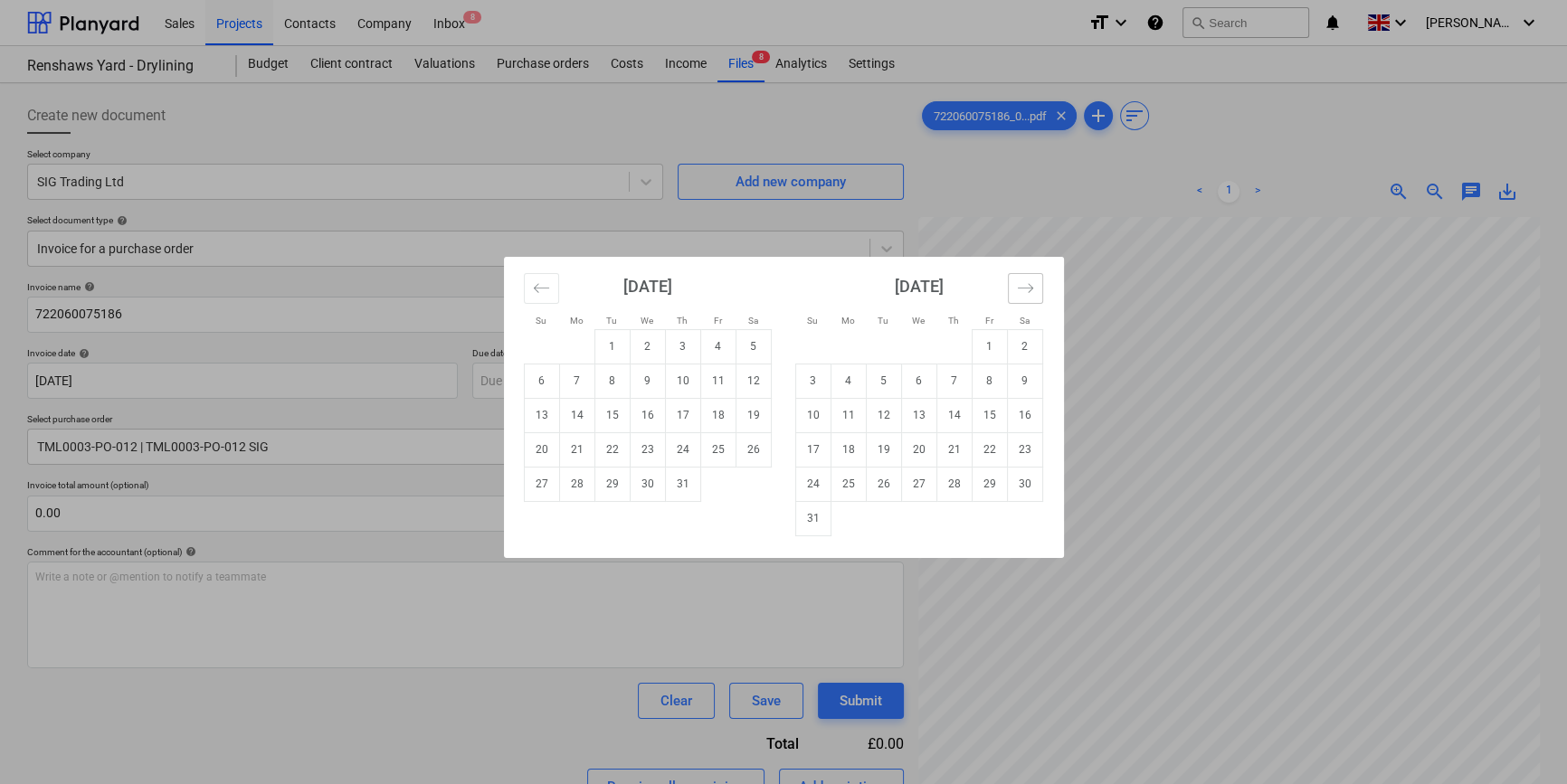 click 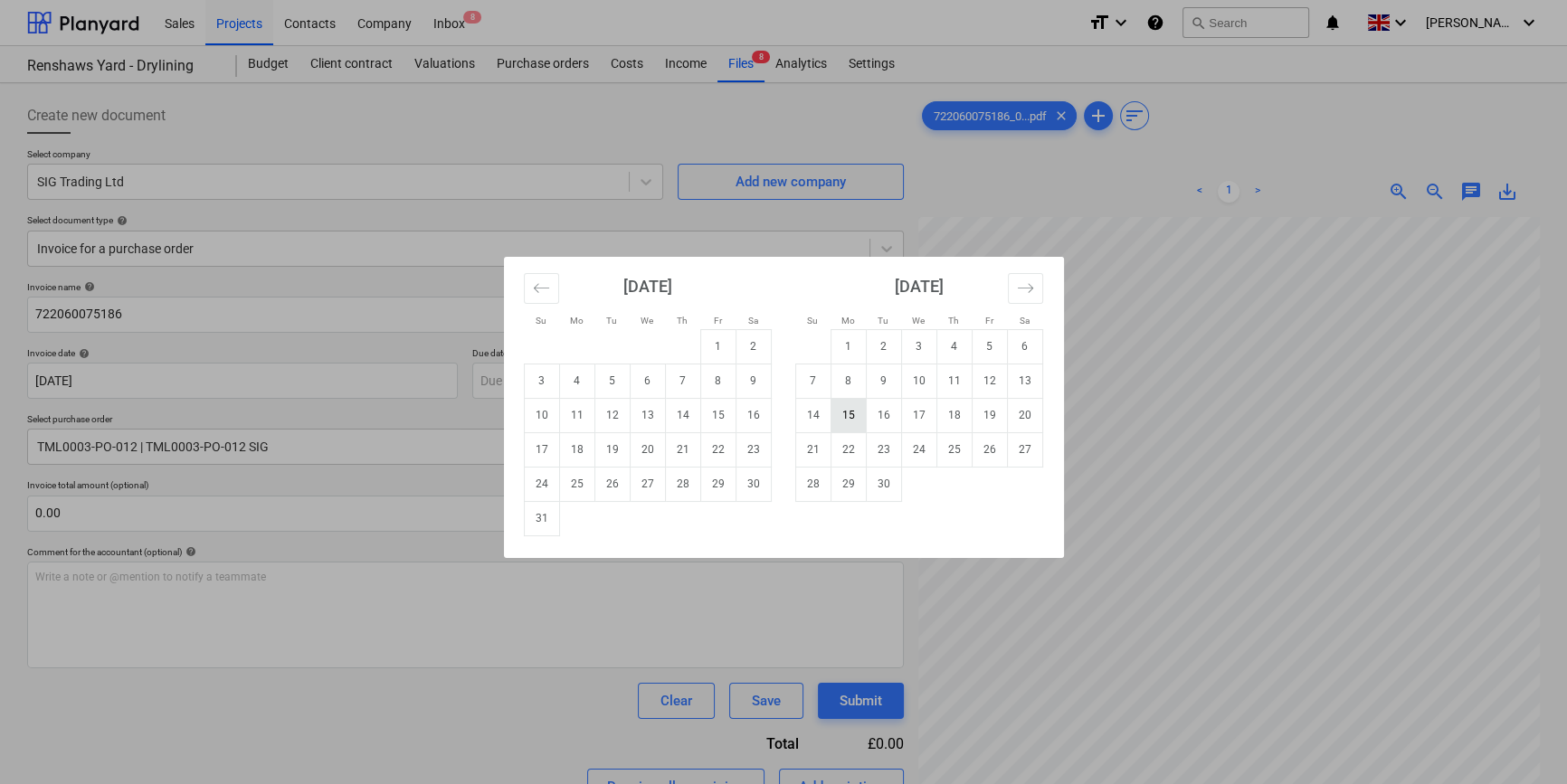 click on "15" at bounding box center (848, 415) 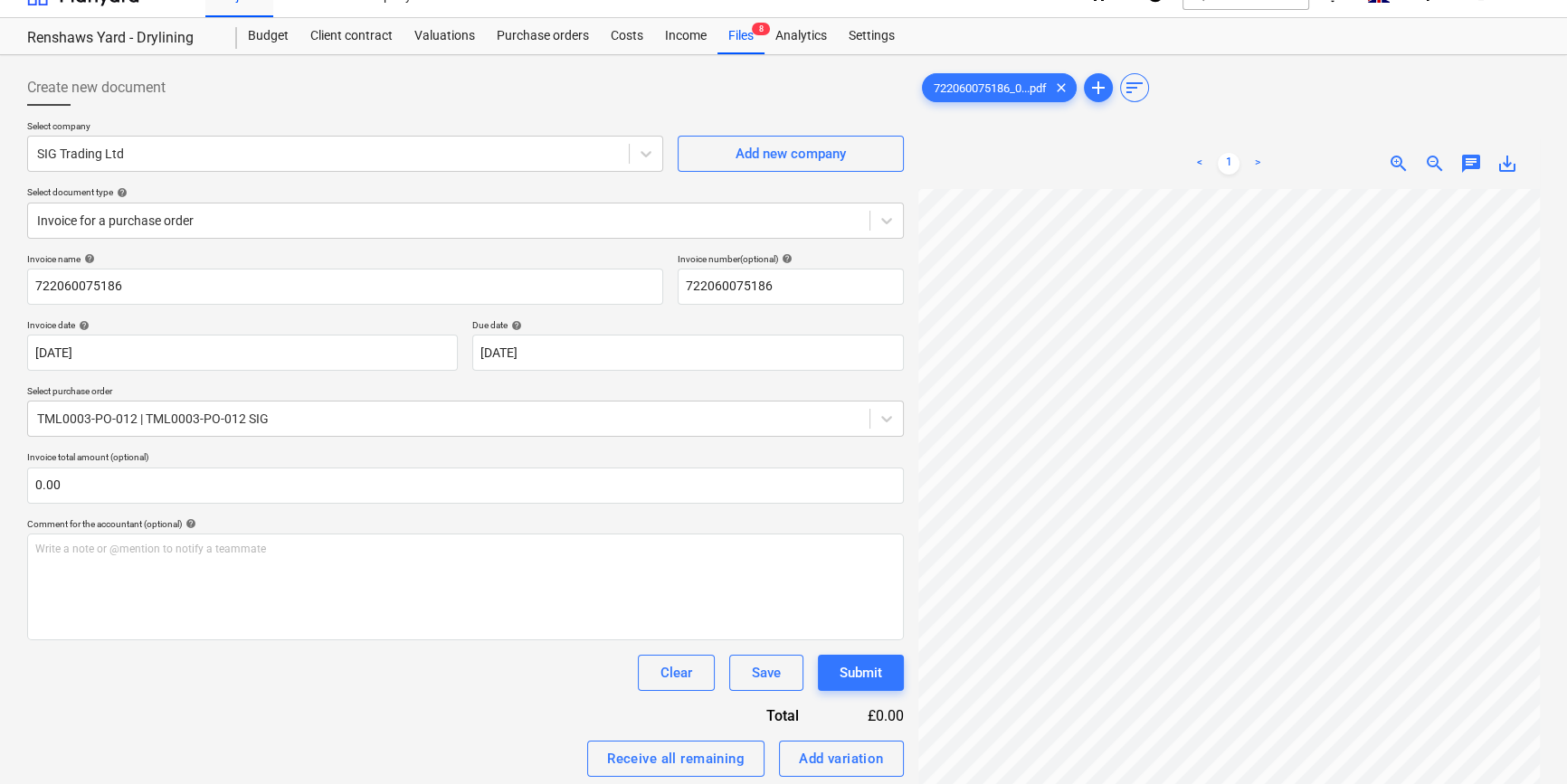 scroll, scrollTop: 0, scrollLeft: 0, axis: both 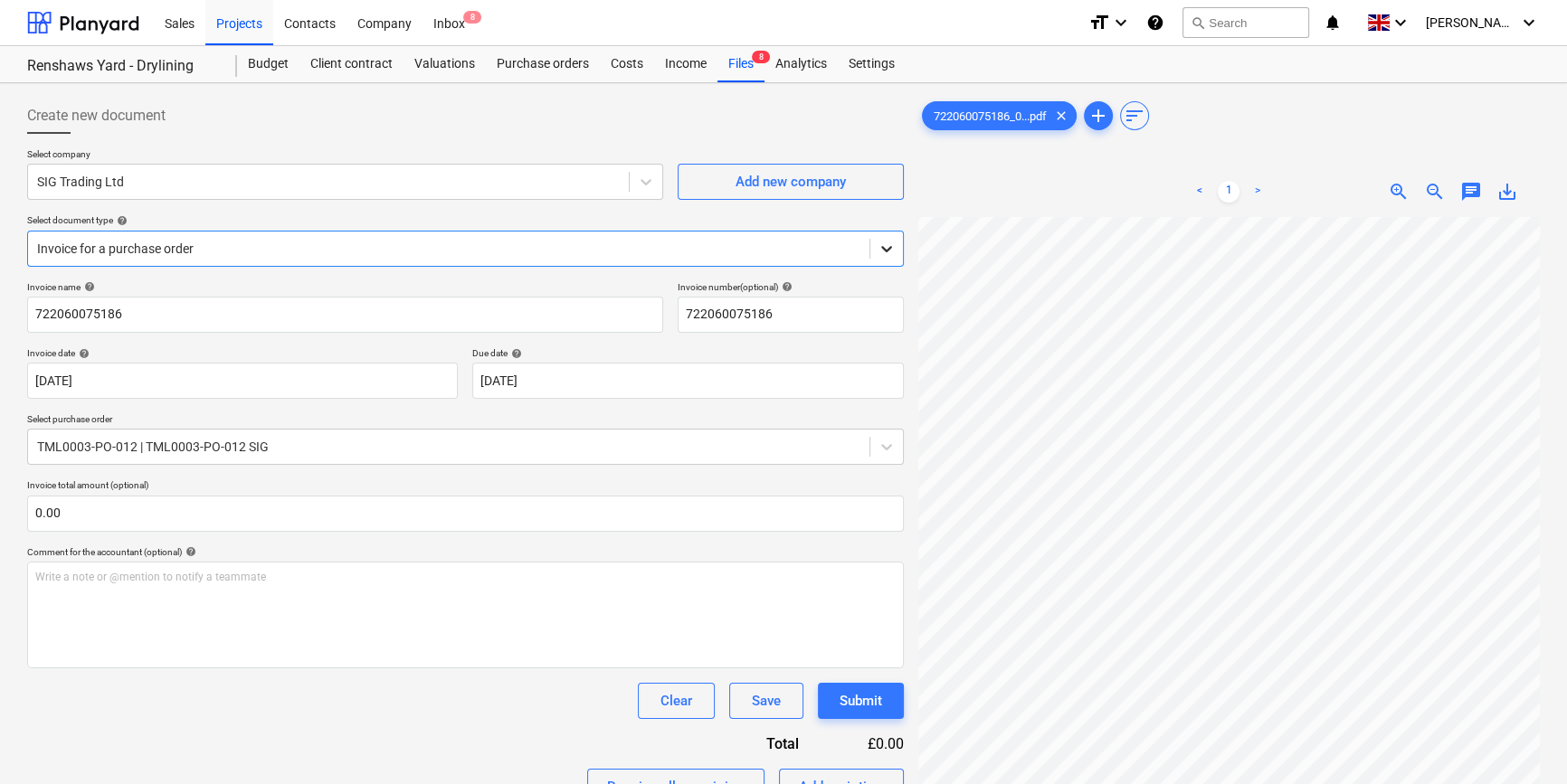 click 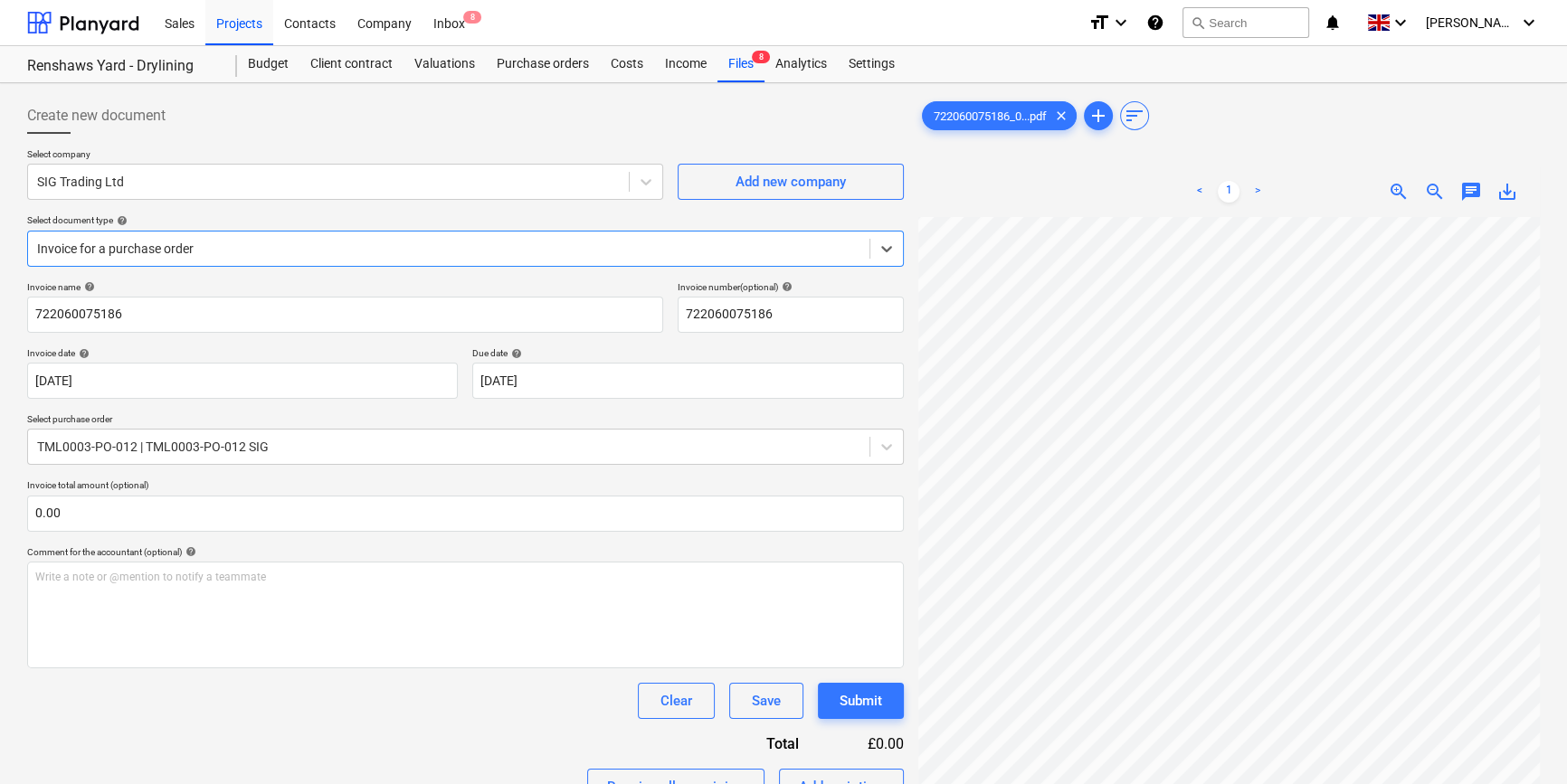 click on "Standalone purchase invoice or receipt" at bounding box center [784, 806] 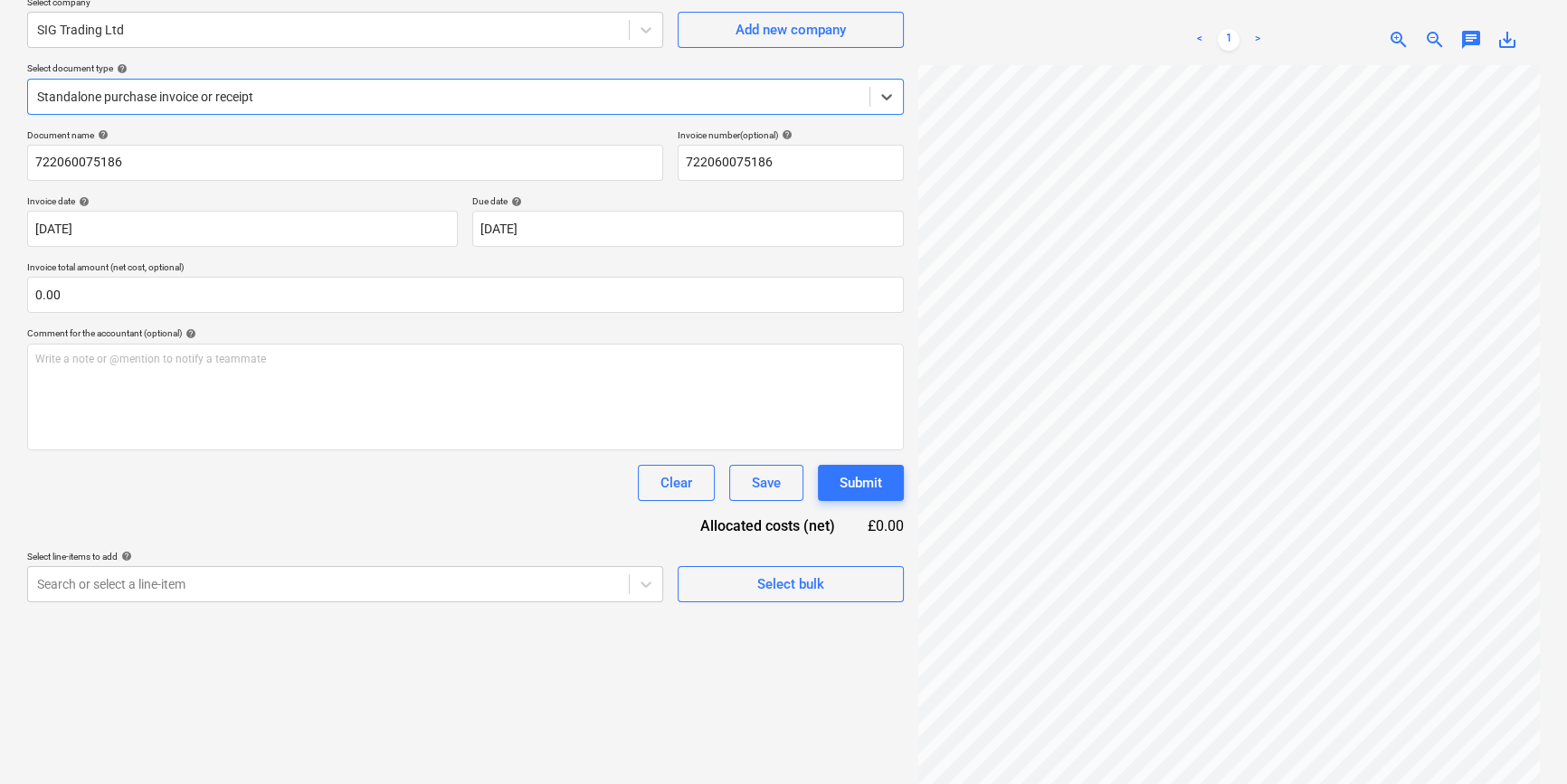 scroll, scrollTop: 164, scrollLeft: 0, axis: vertical 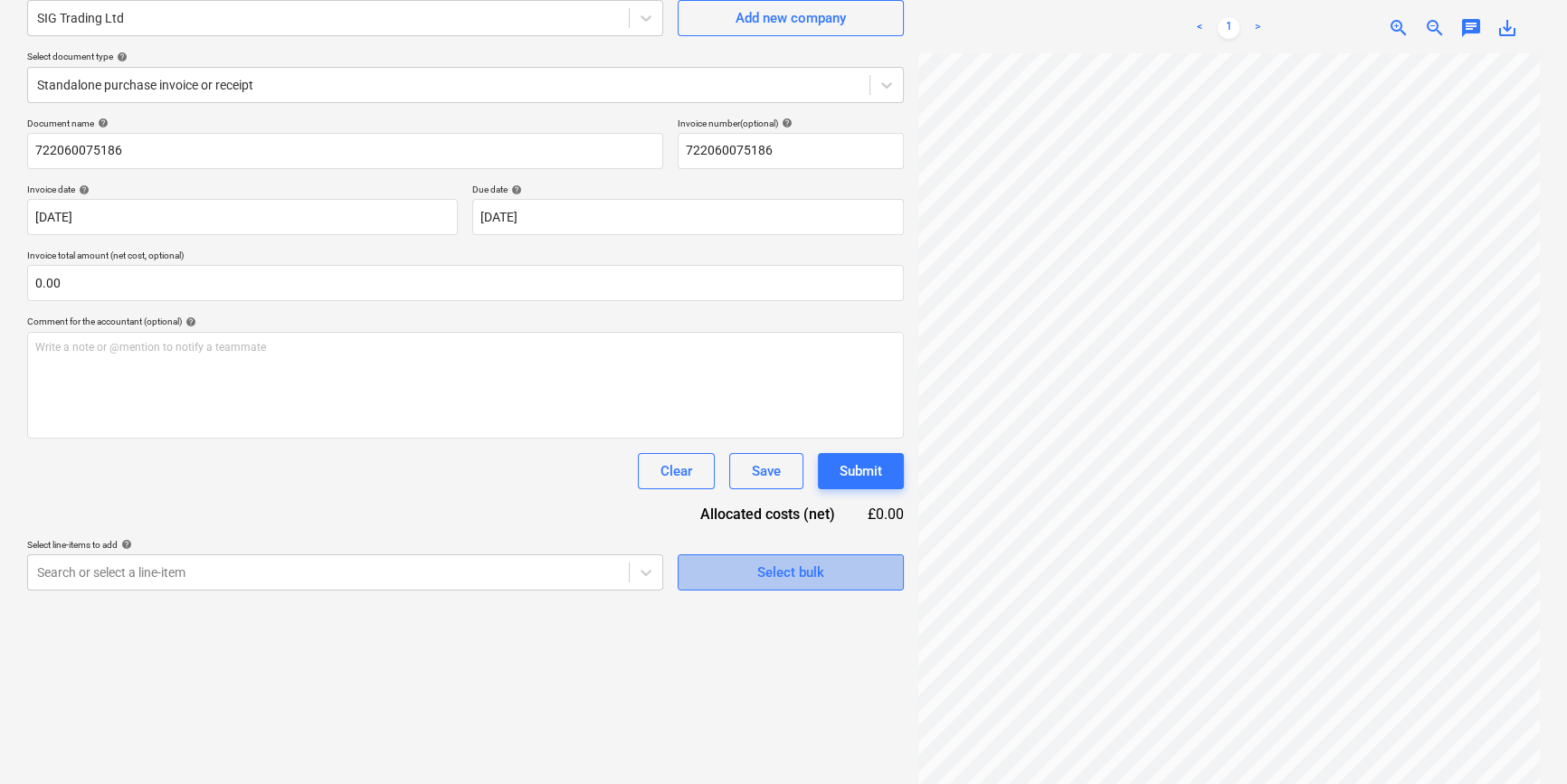 click on "Select bulk" at bounding box center [791, 572] 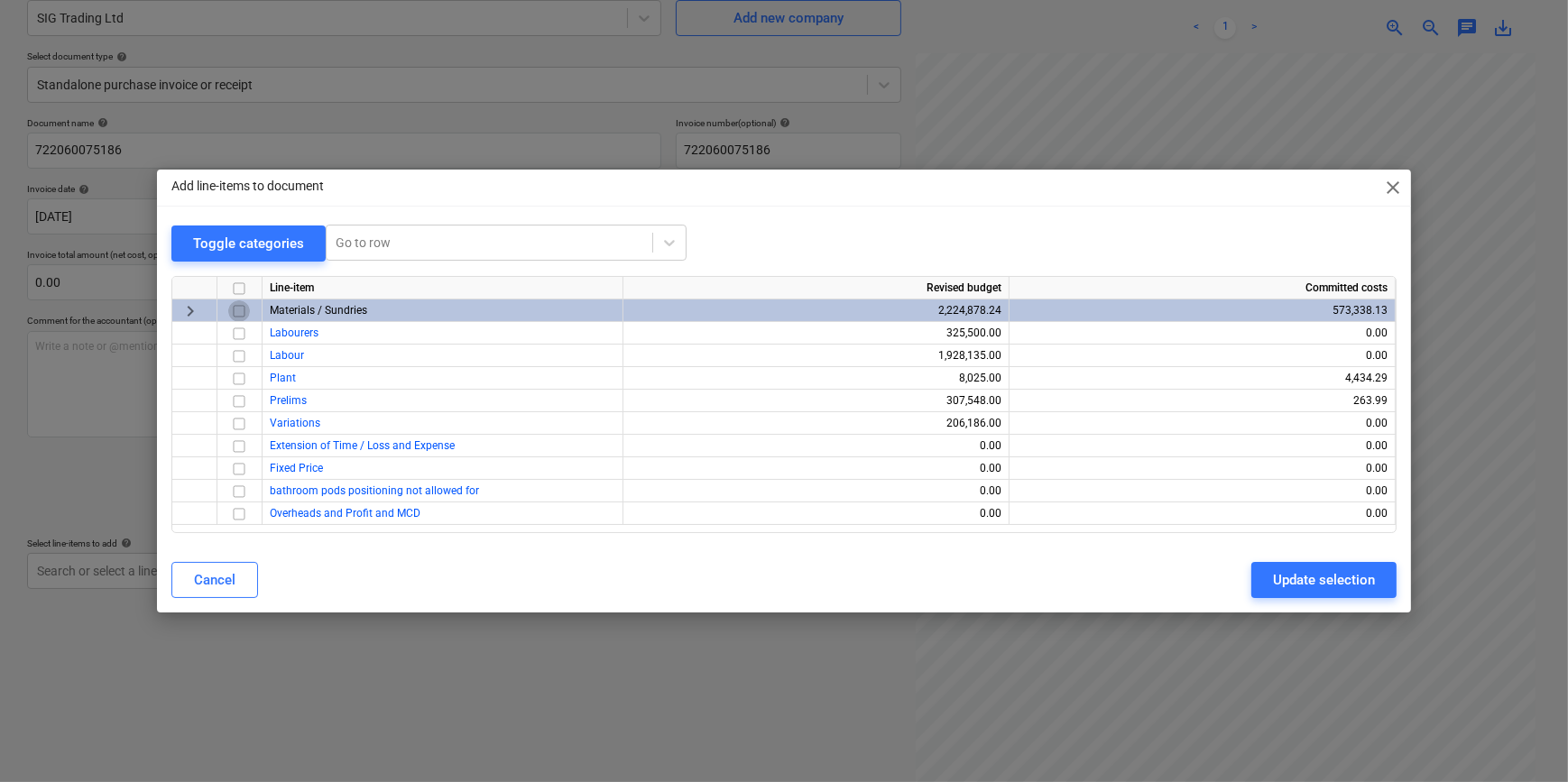 click at bounding box center [239, 311] 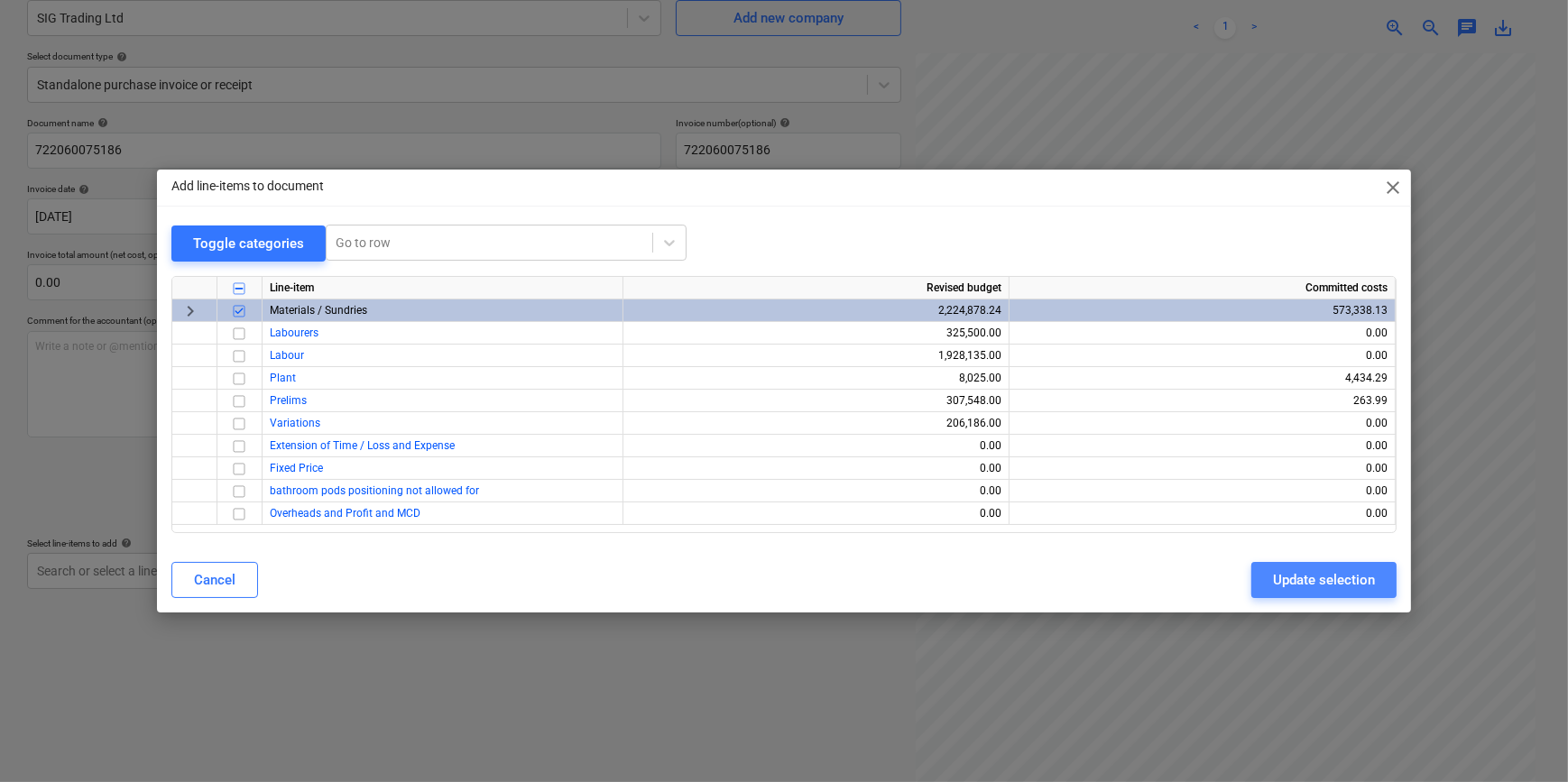 click on "Update selection" at bounding box center [1324, 580] 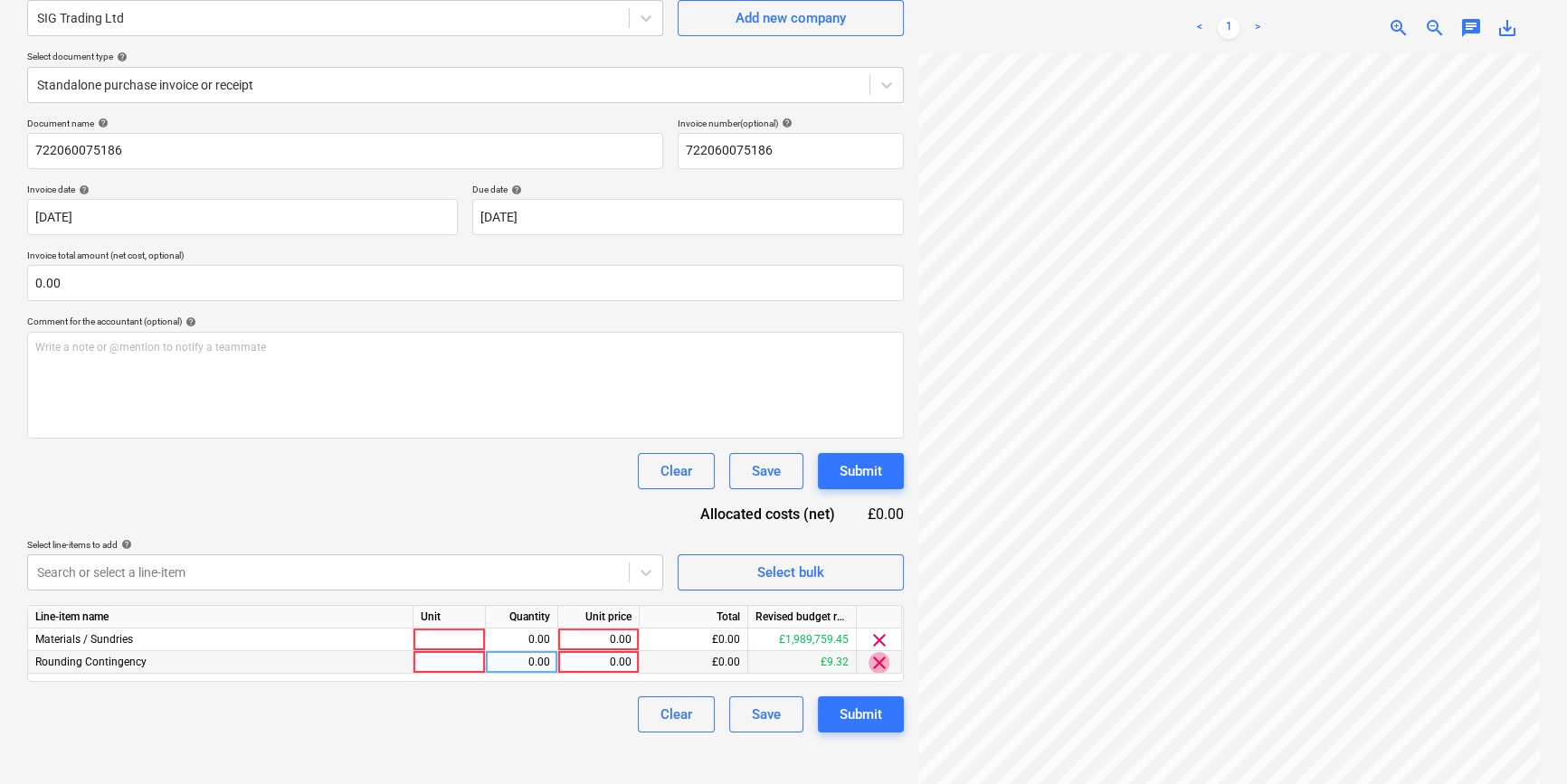 click on "clear" at bounding box center (879, 663) 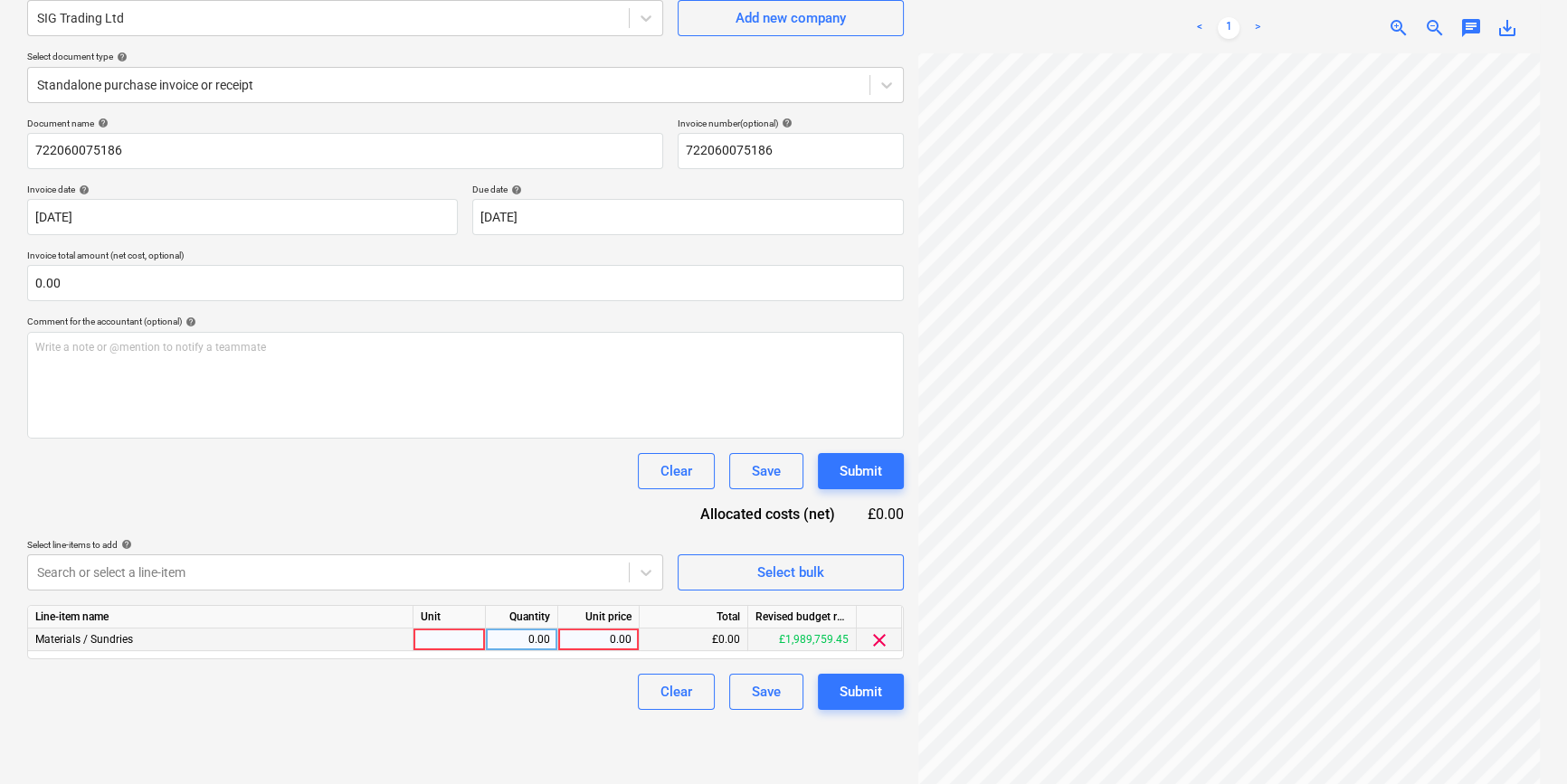 click at bounding box center (450, 639) 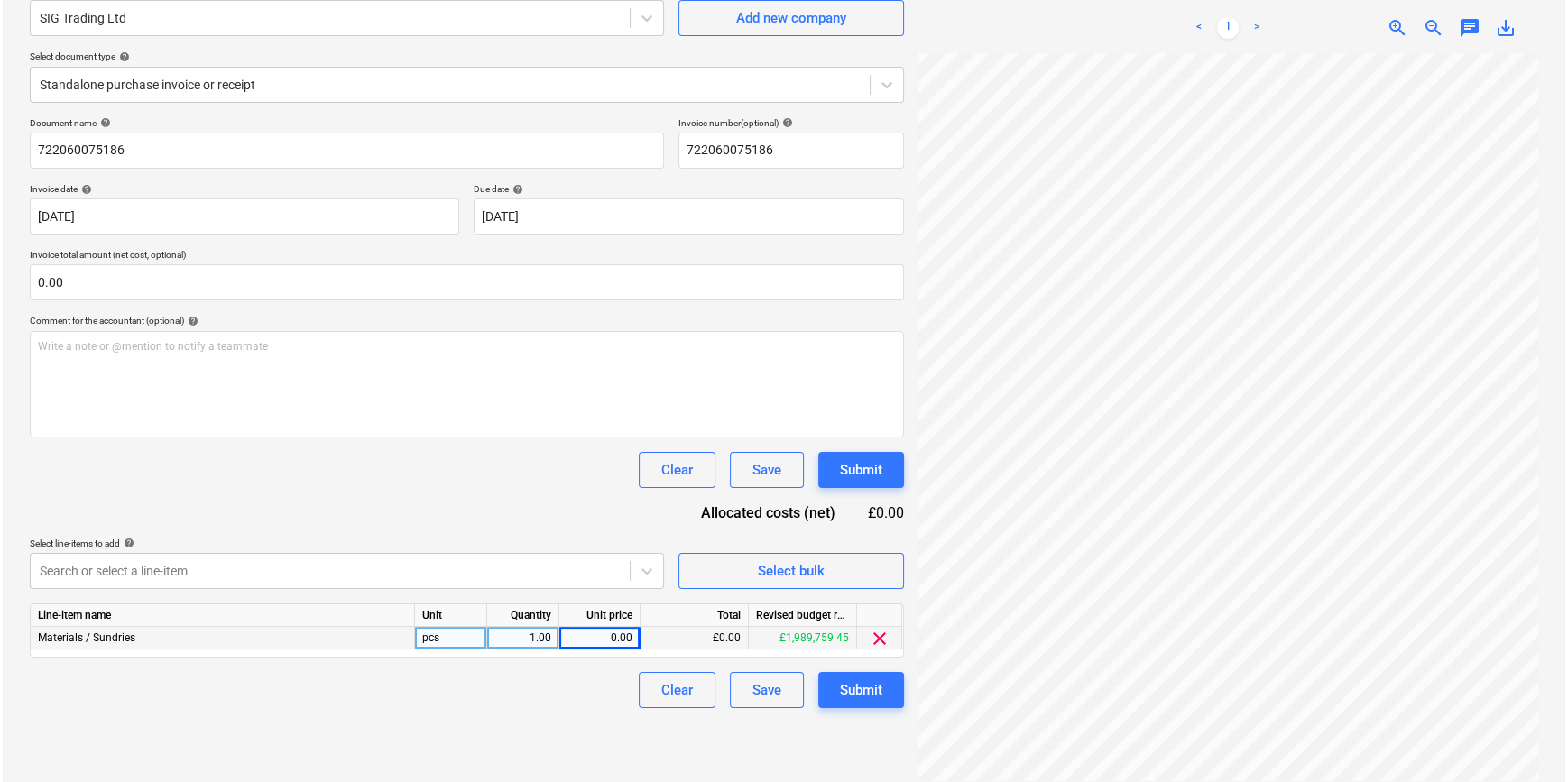 scroll, scrollTop: 420, scrollLeft: 0, axis: vertical 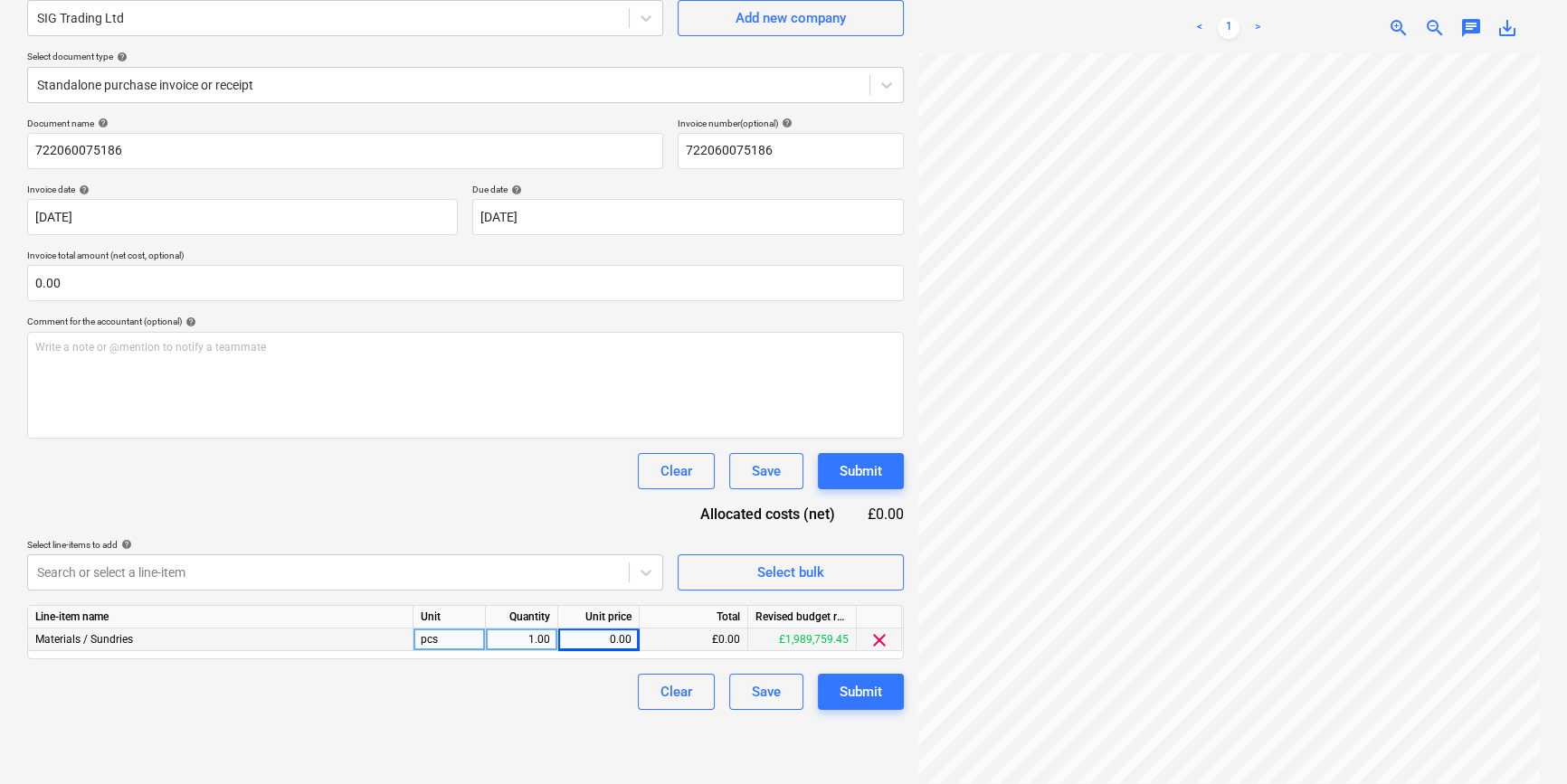 click on "0.00" at bounding box center (598, 639) 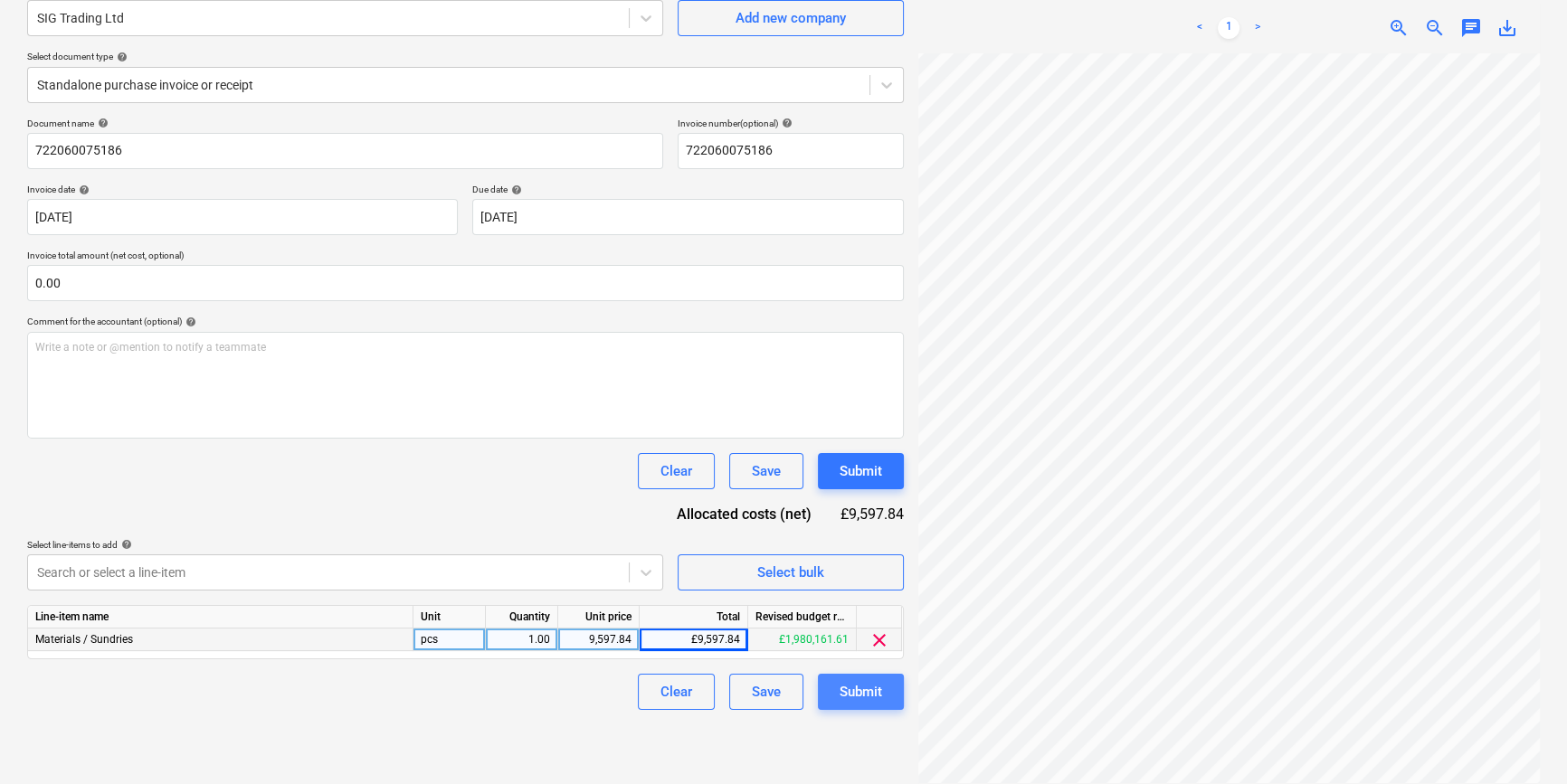 click on "Submit" at bounding box center [860, 692] 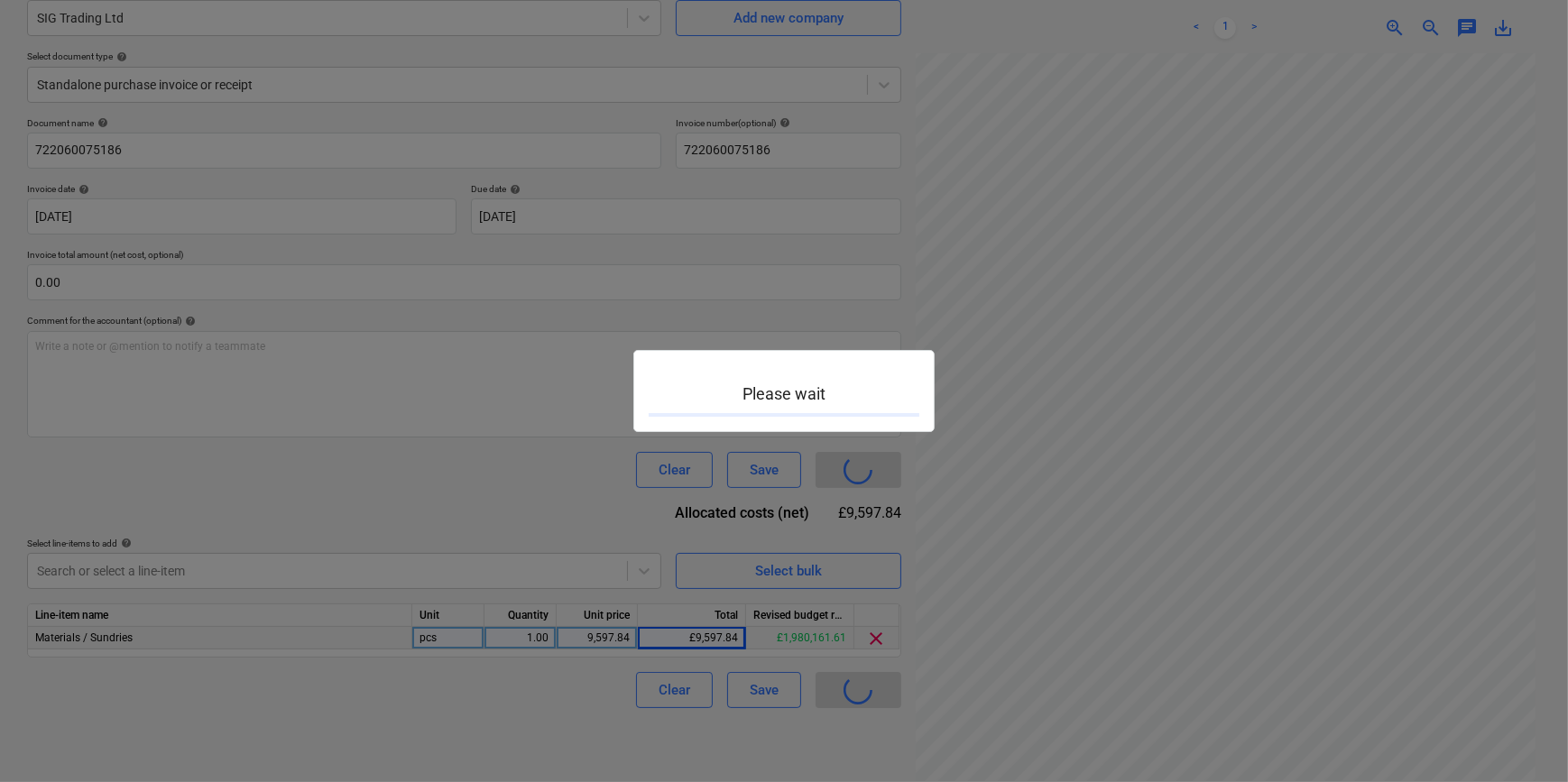 scroll, scrollTop: 0, scrollLeft: 0, axis: both 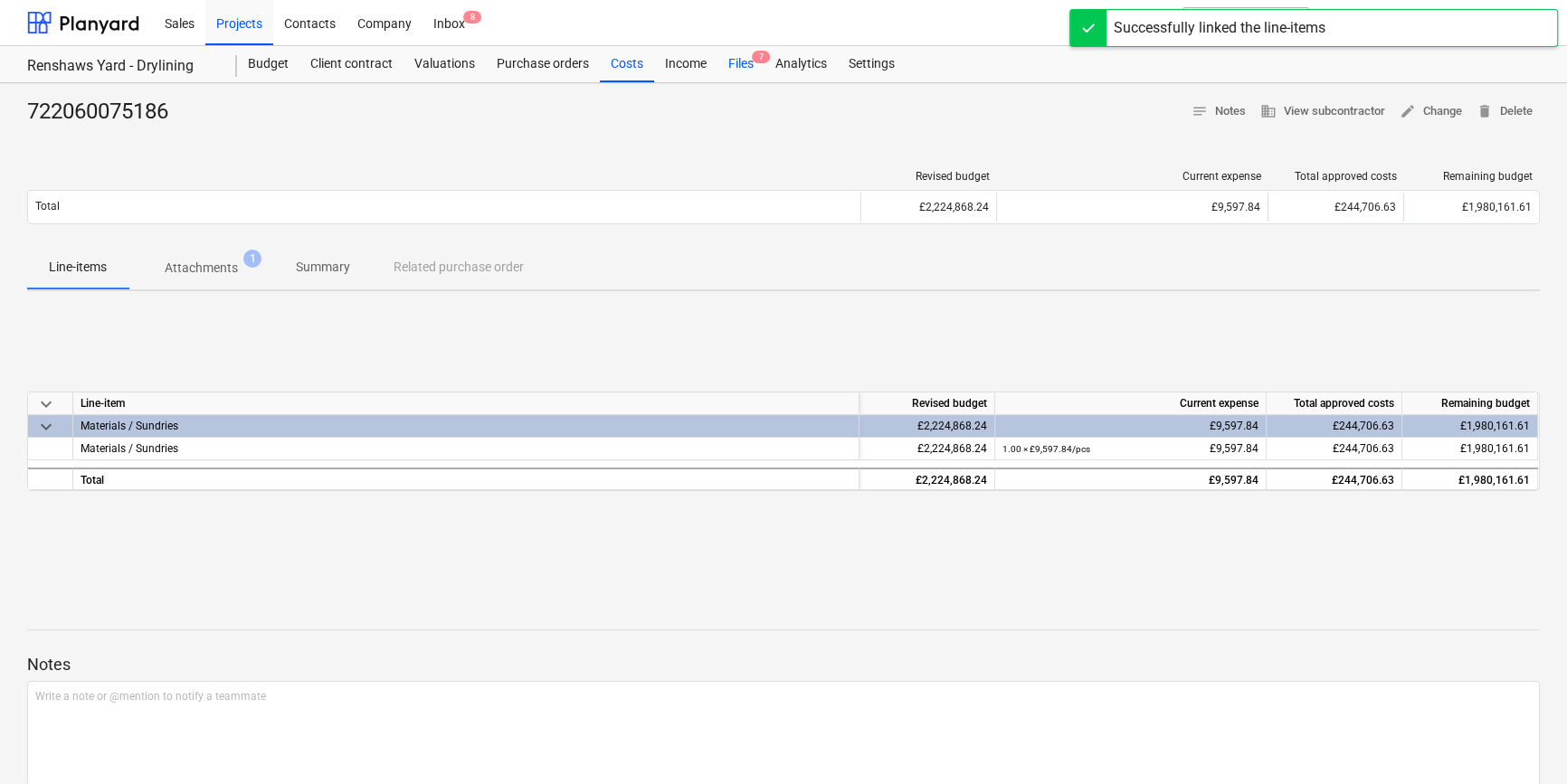 click on "Files 7" at bounding box center (741, 64) 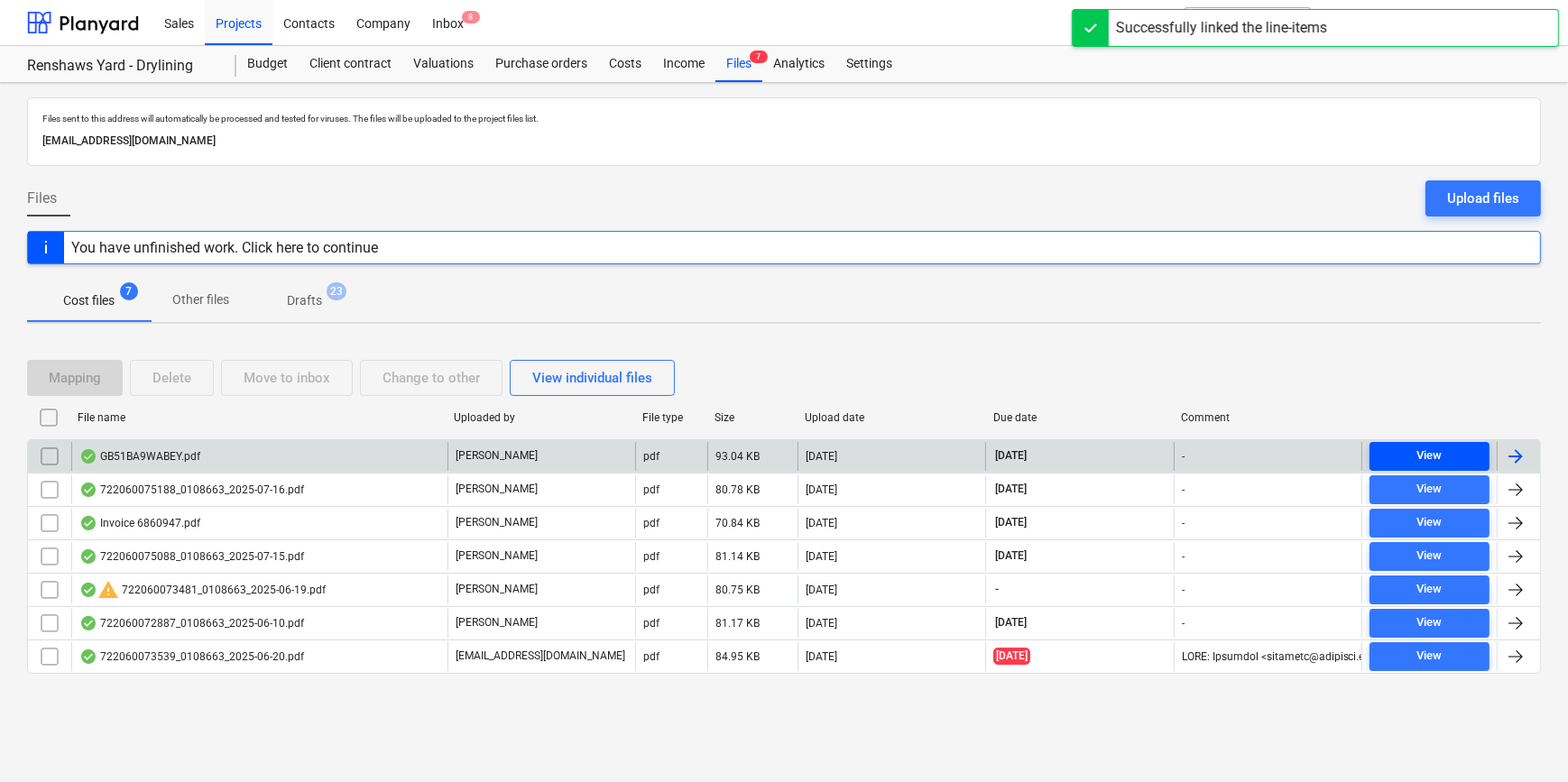 click on "View" at bounding box center [1429, 455] 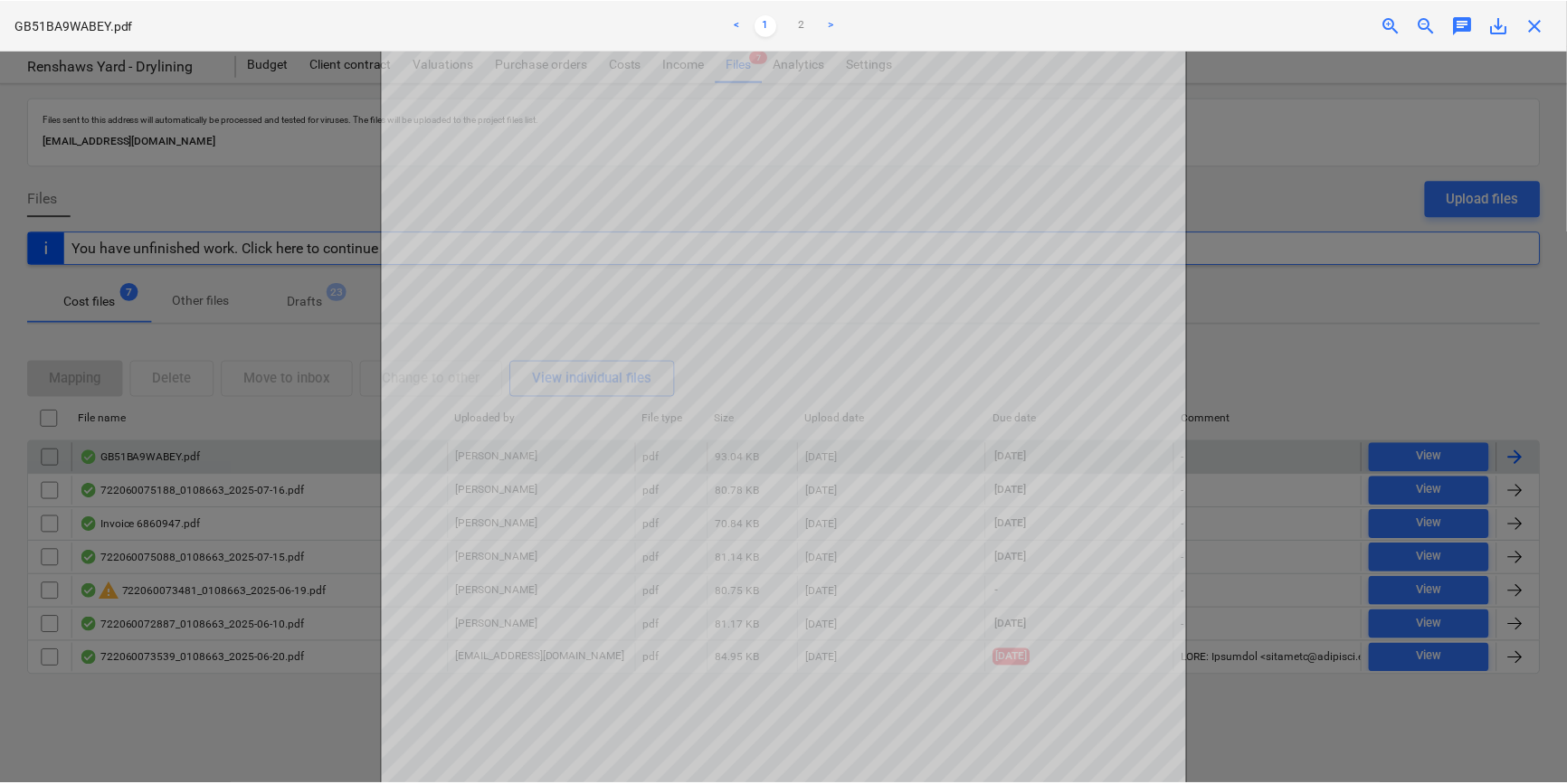 scroll, scrollTop: 33, scrollLeft: 0, axis: vertical 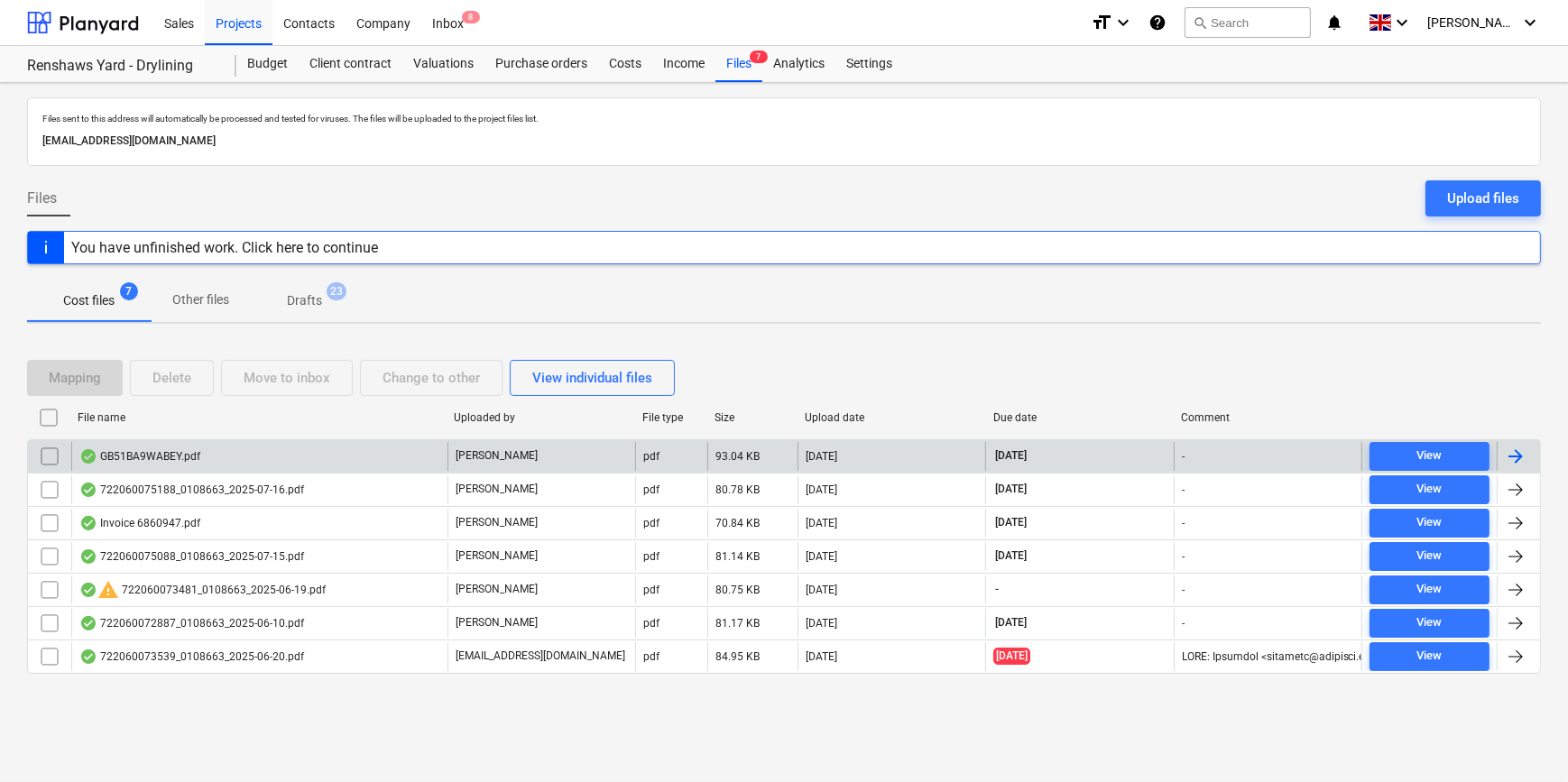 click at bounding box center (1516, 456) 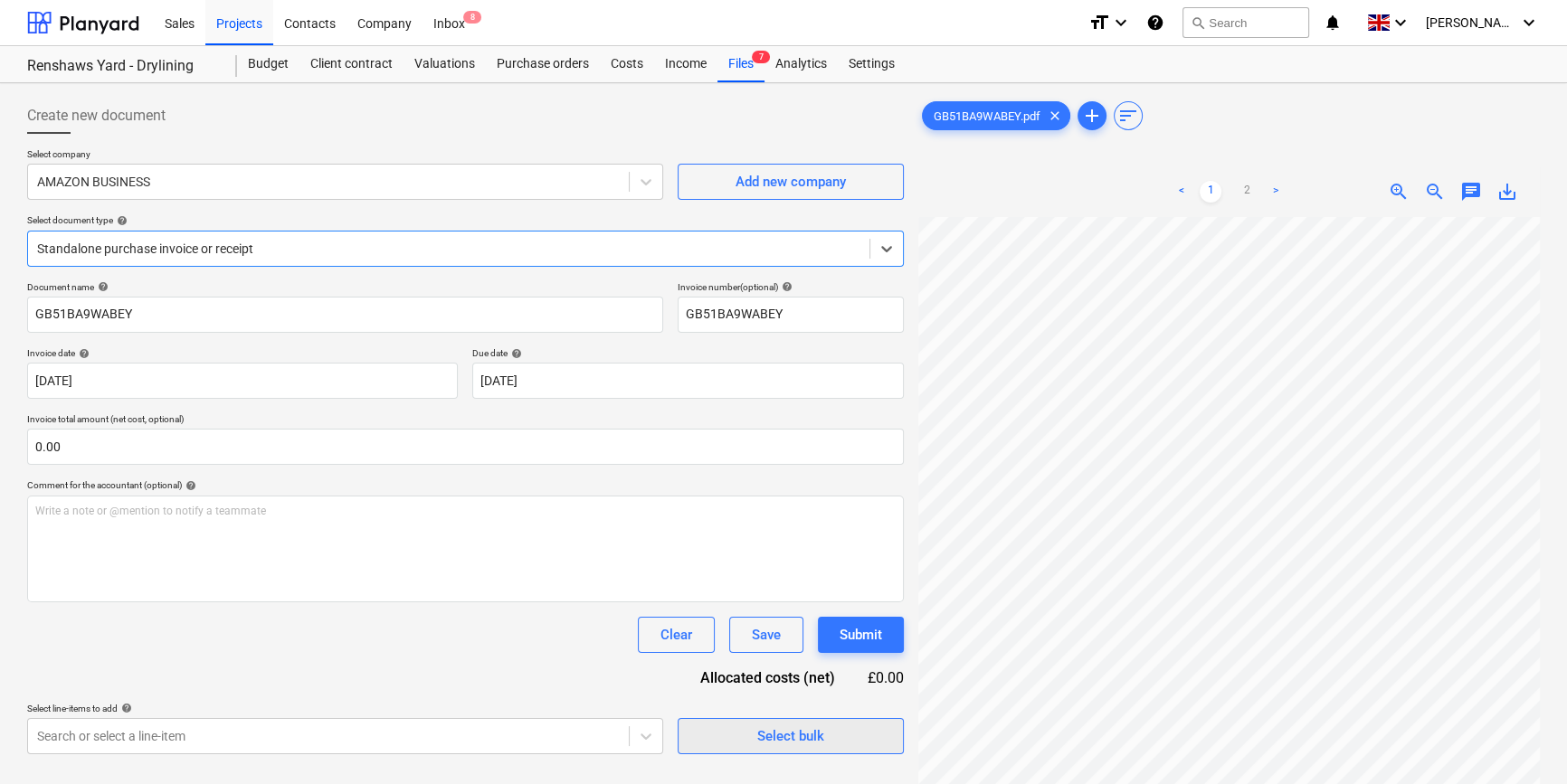 click on "Select bulk" at bounding box center (791, 736) 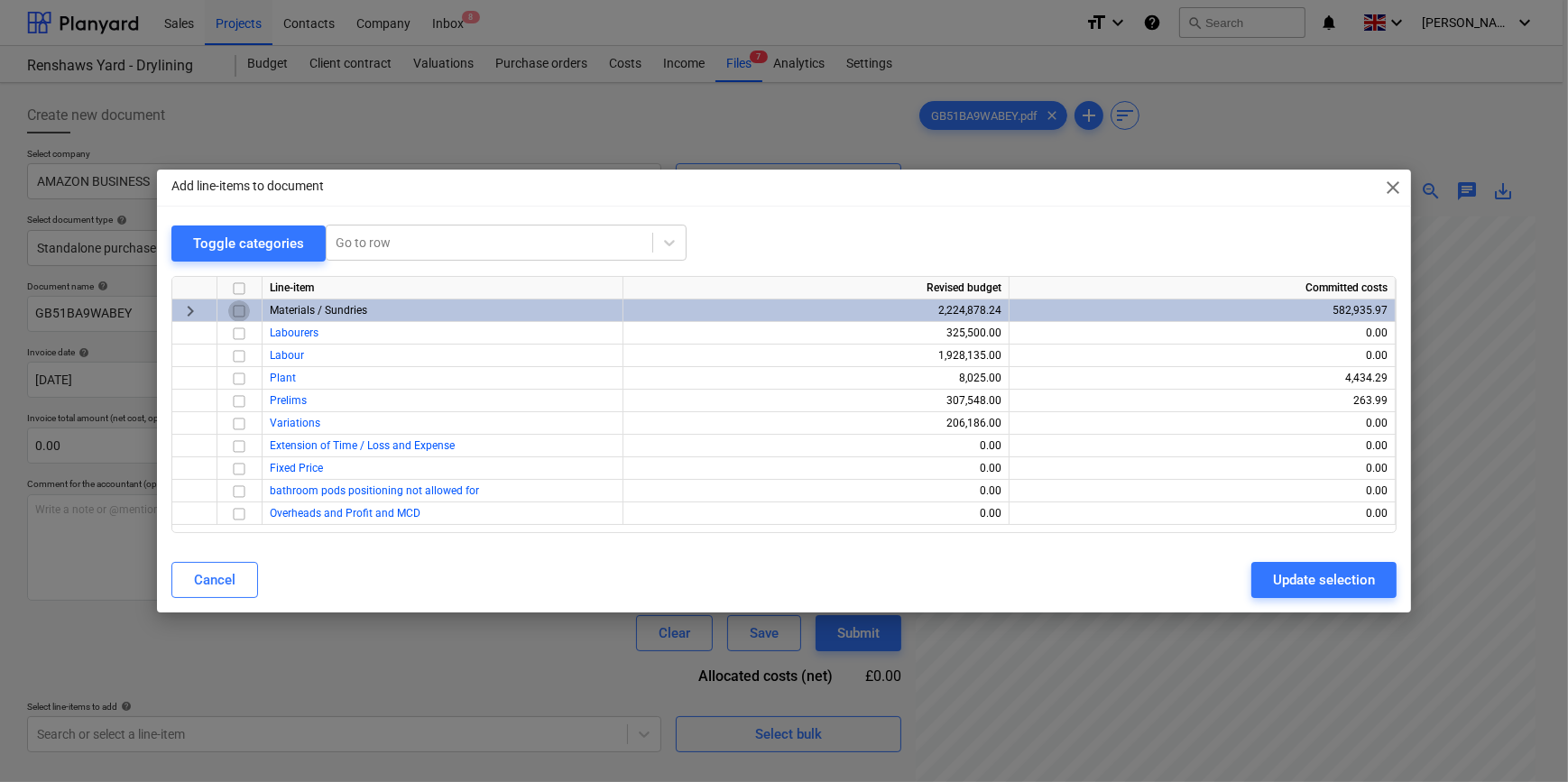 click at bounding box center (239, 311) 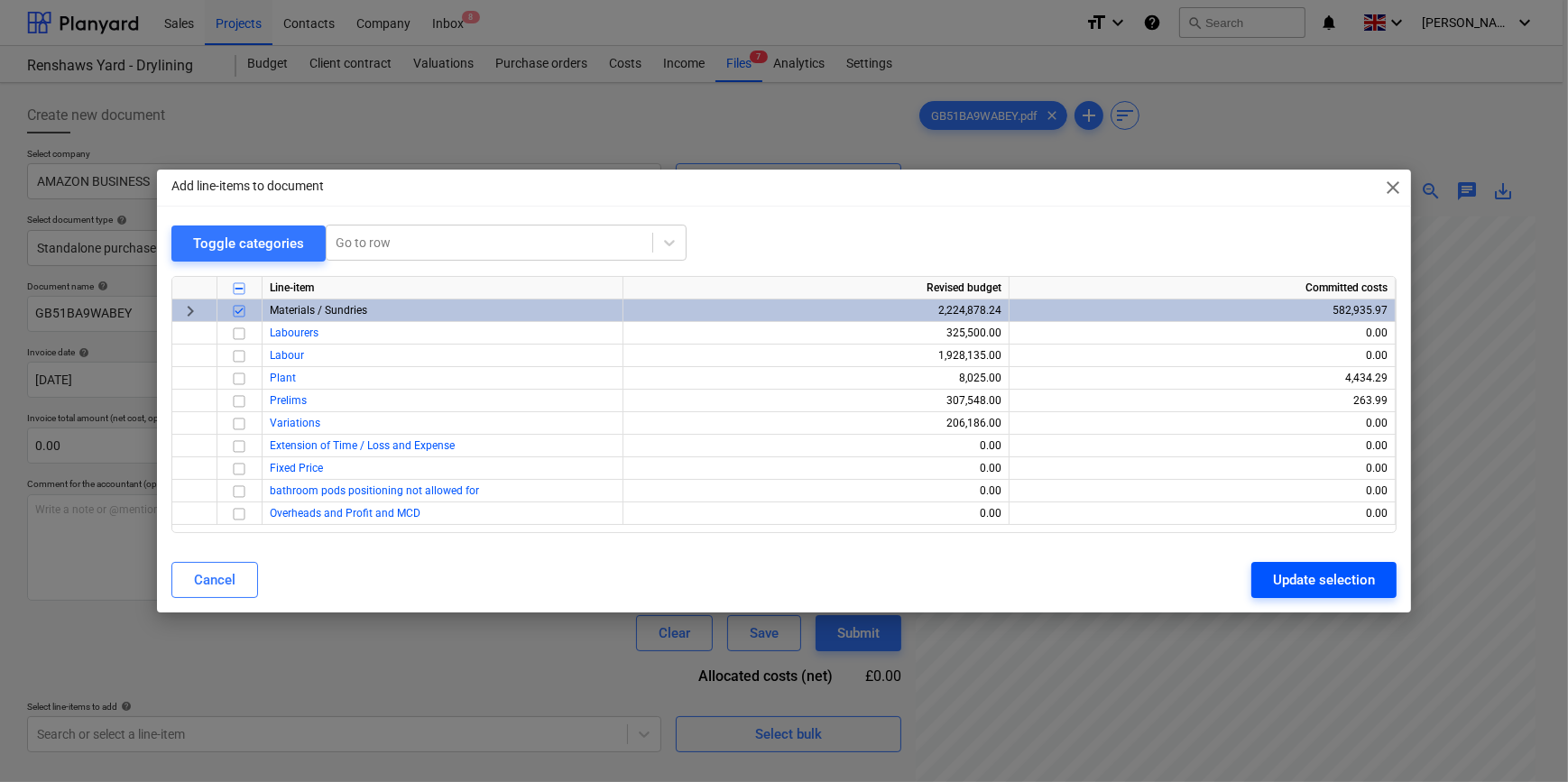 click on "Update selection" at bounding box center (1324, 580) 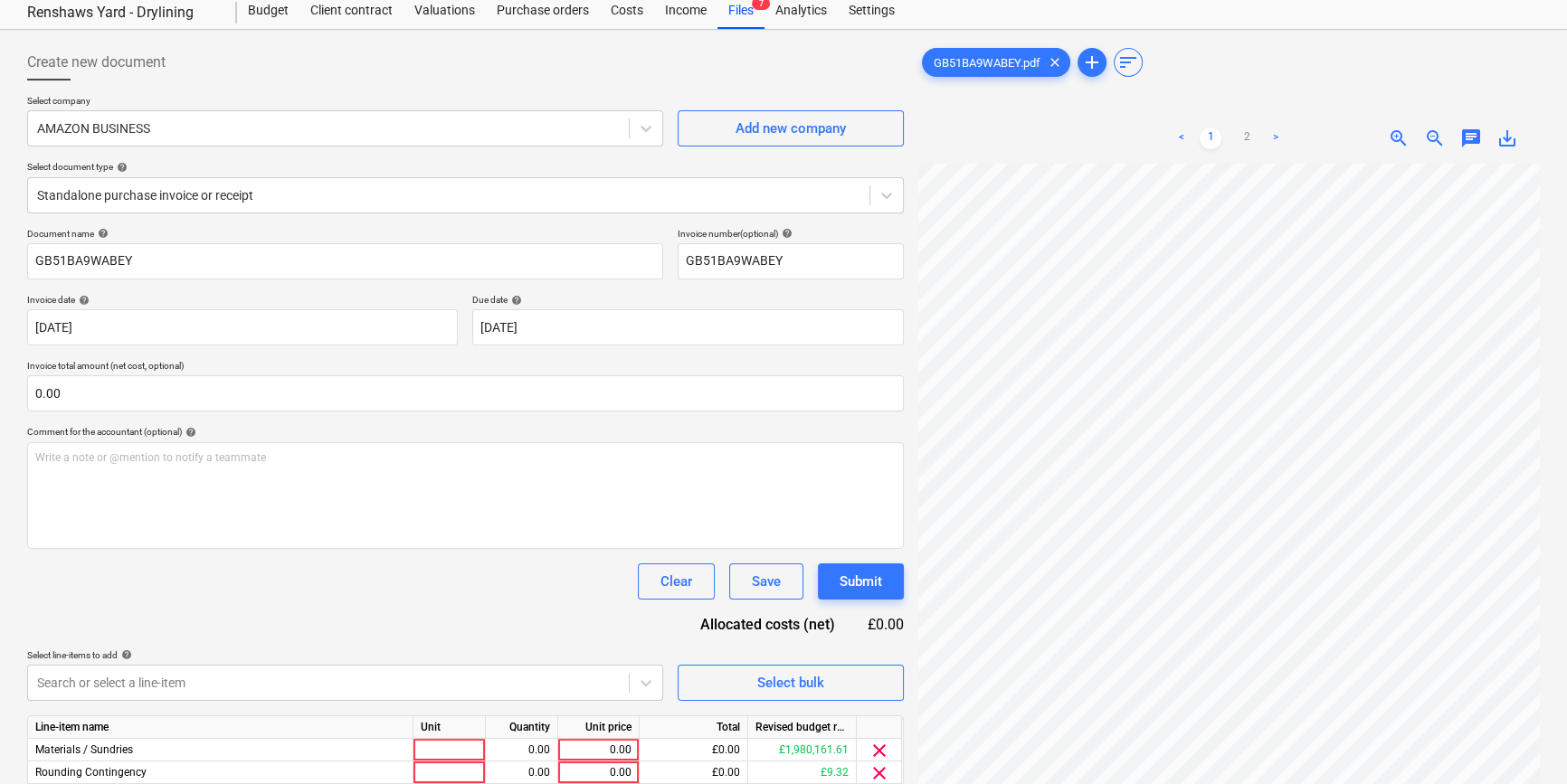 scroll, scrollTop: 81, scrollLeft: 0, axis: vertical 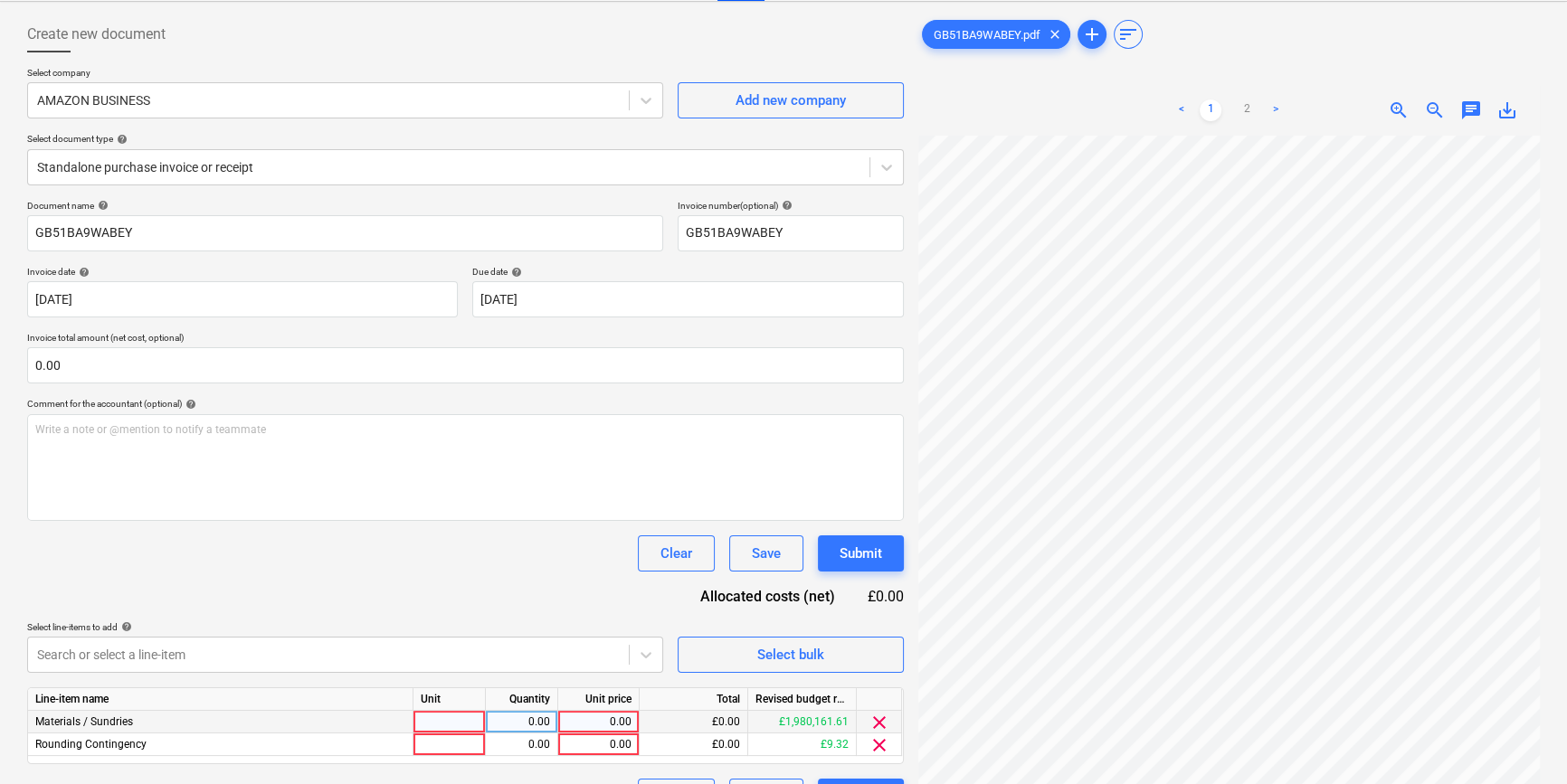 click at bounding box center [450, 722] 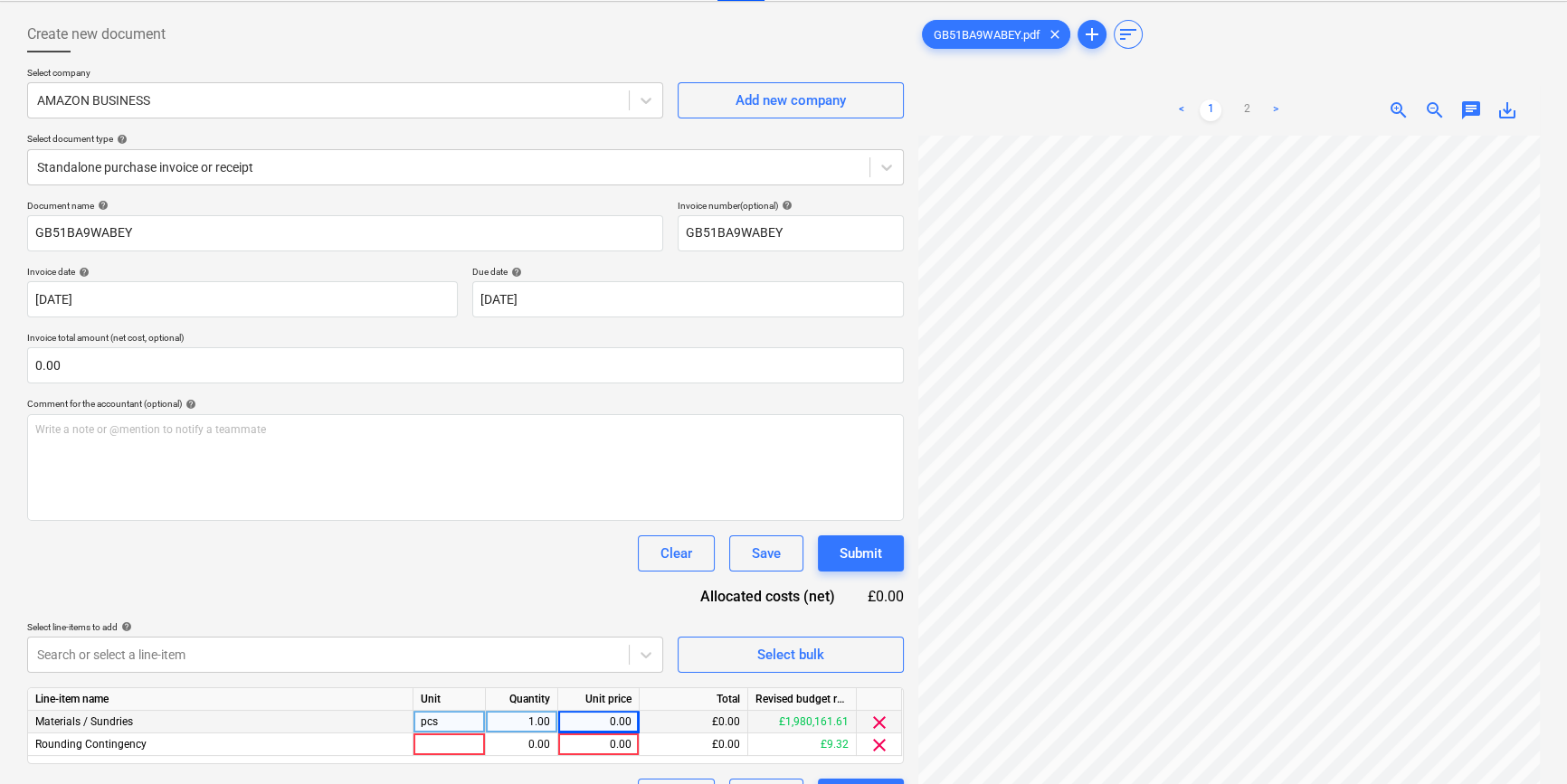 scroll, scrollTop: 0, scrollLeft: 123, axis: horizontal 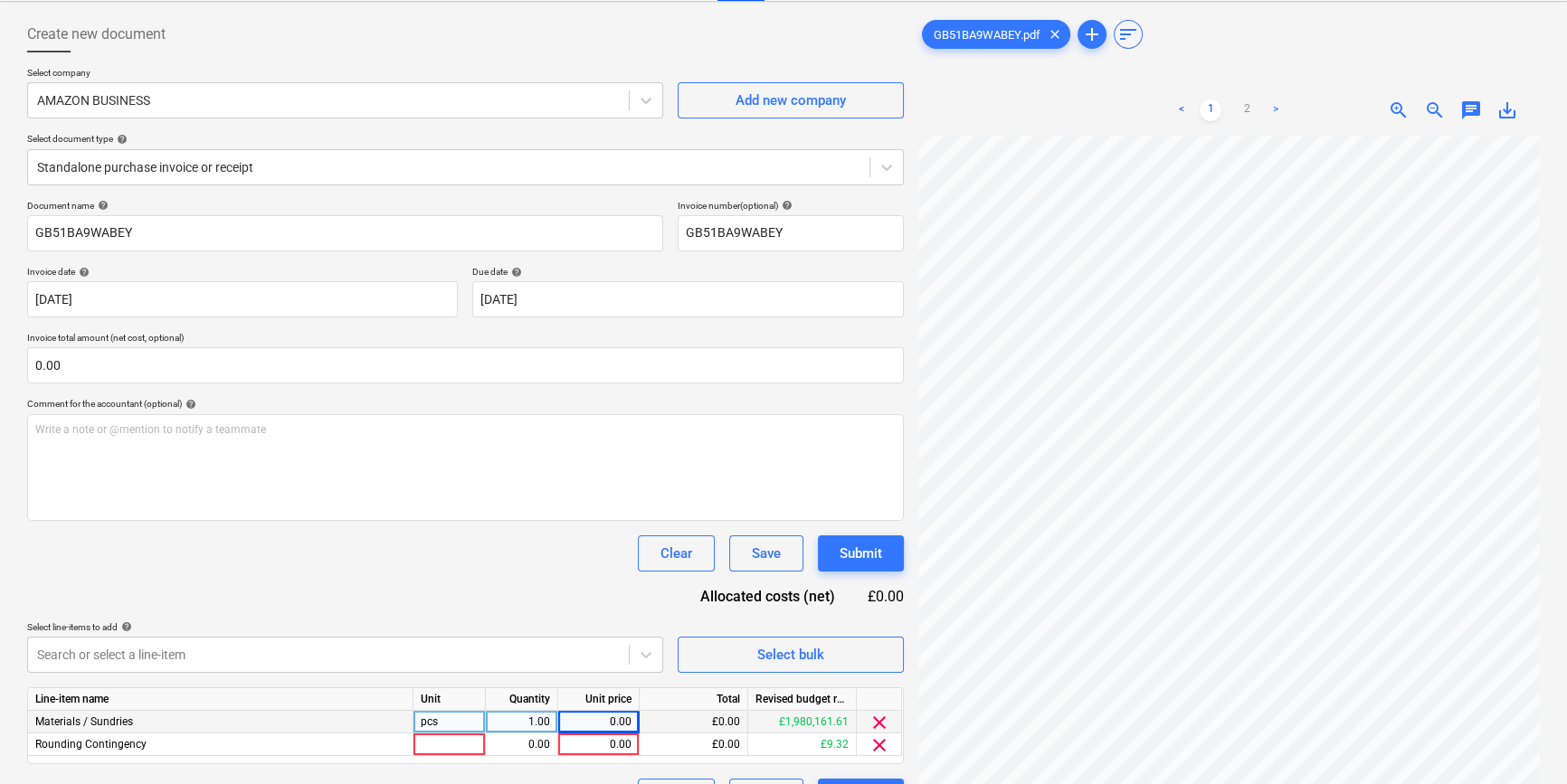 click on "0.00" at bounding box center [598, 722] 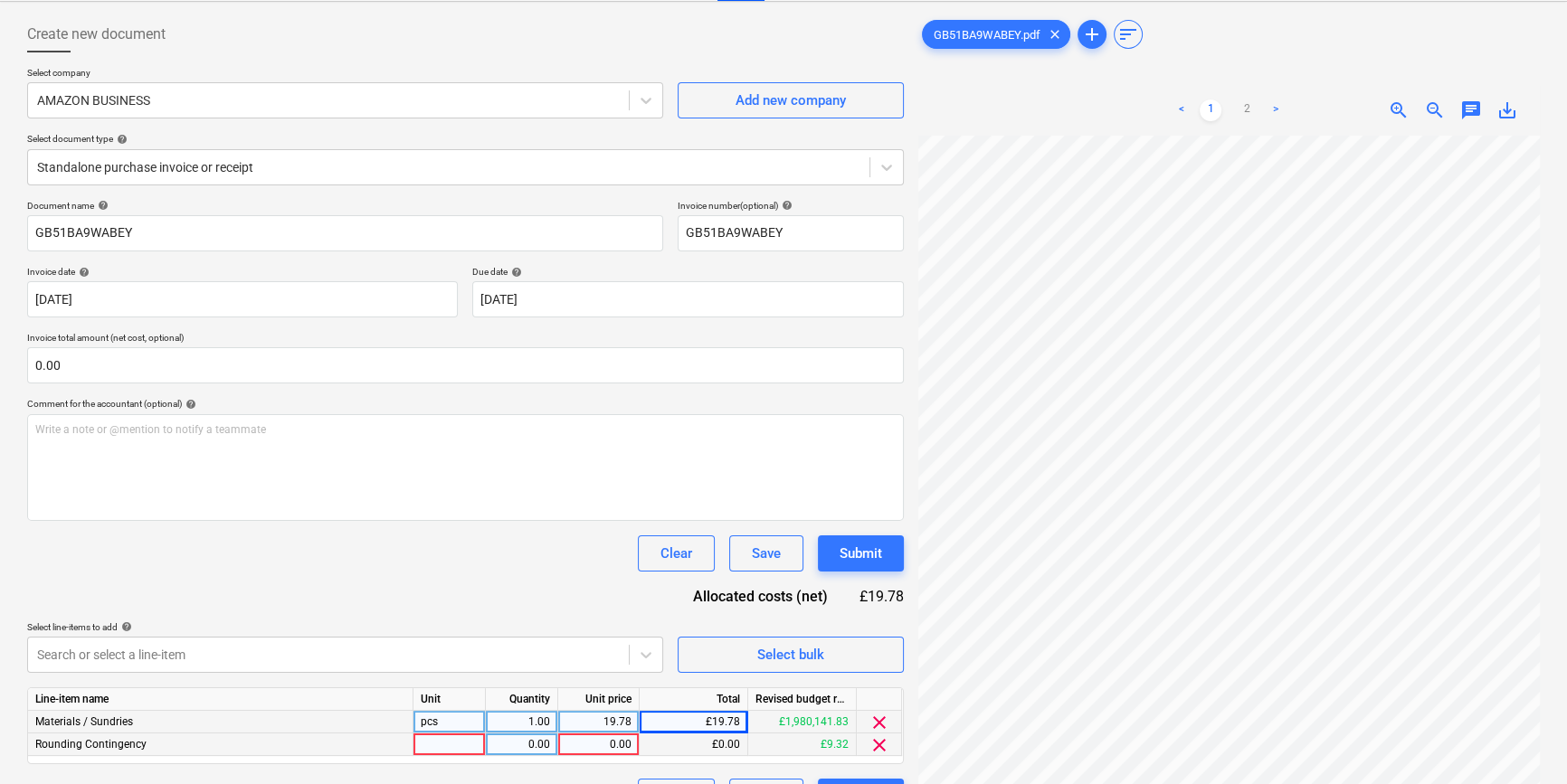 click on "clear" at bounding box center [879, 745] 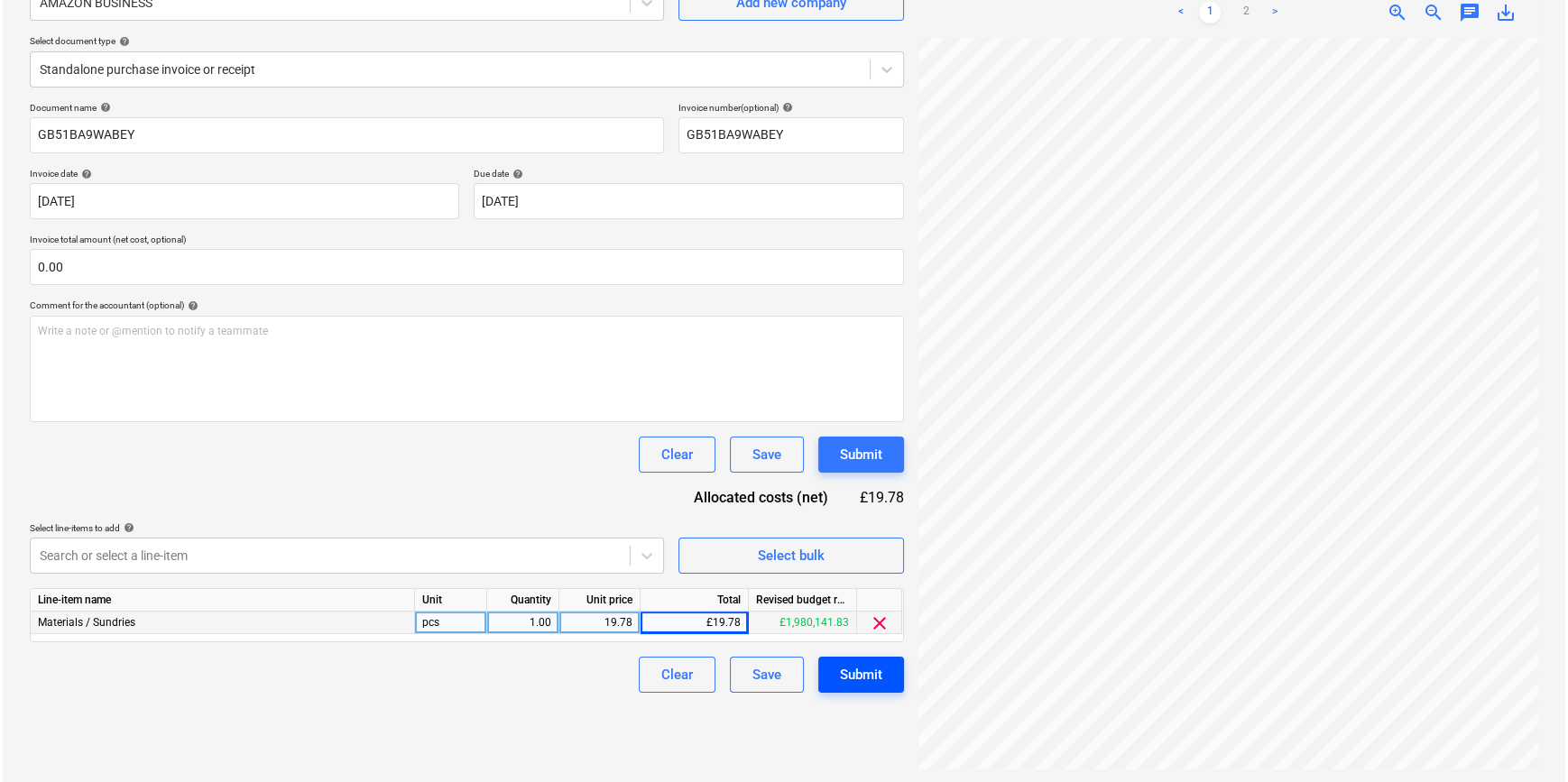 scroll, scrollTop: 180, scrollLeft: 0, axis: vertical 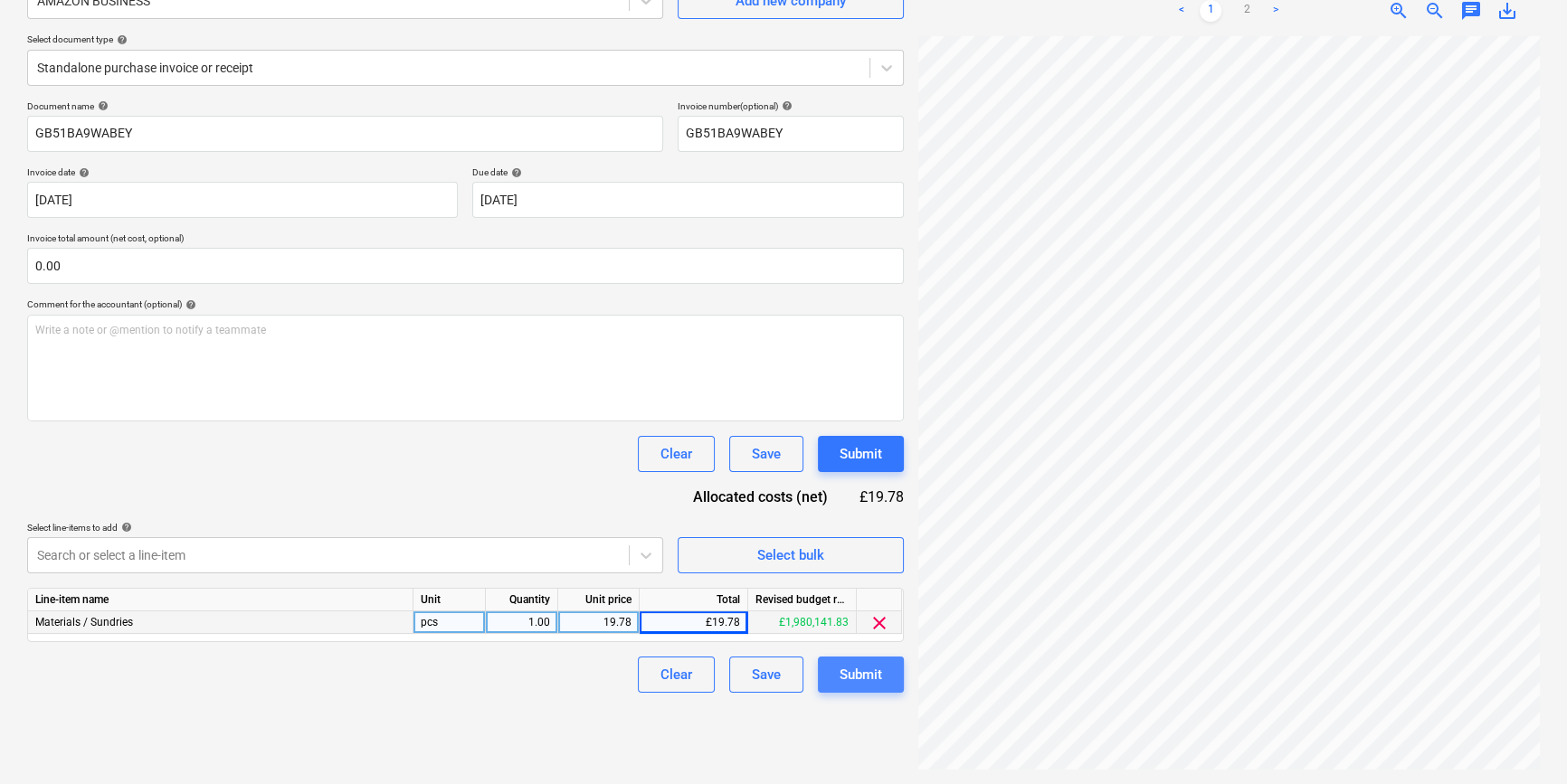 click on "Submit" at bounding box center (860, 675) 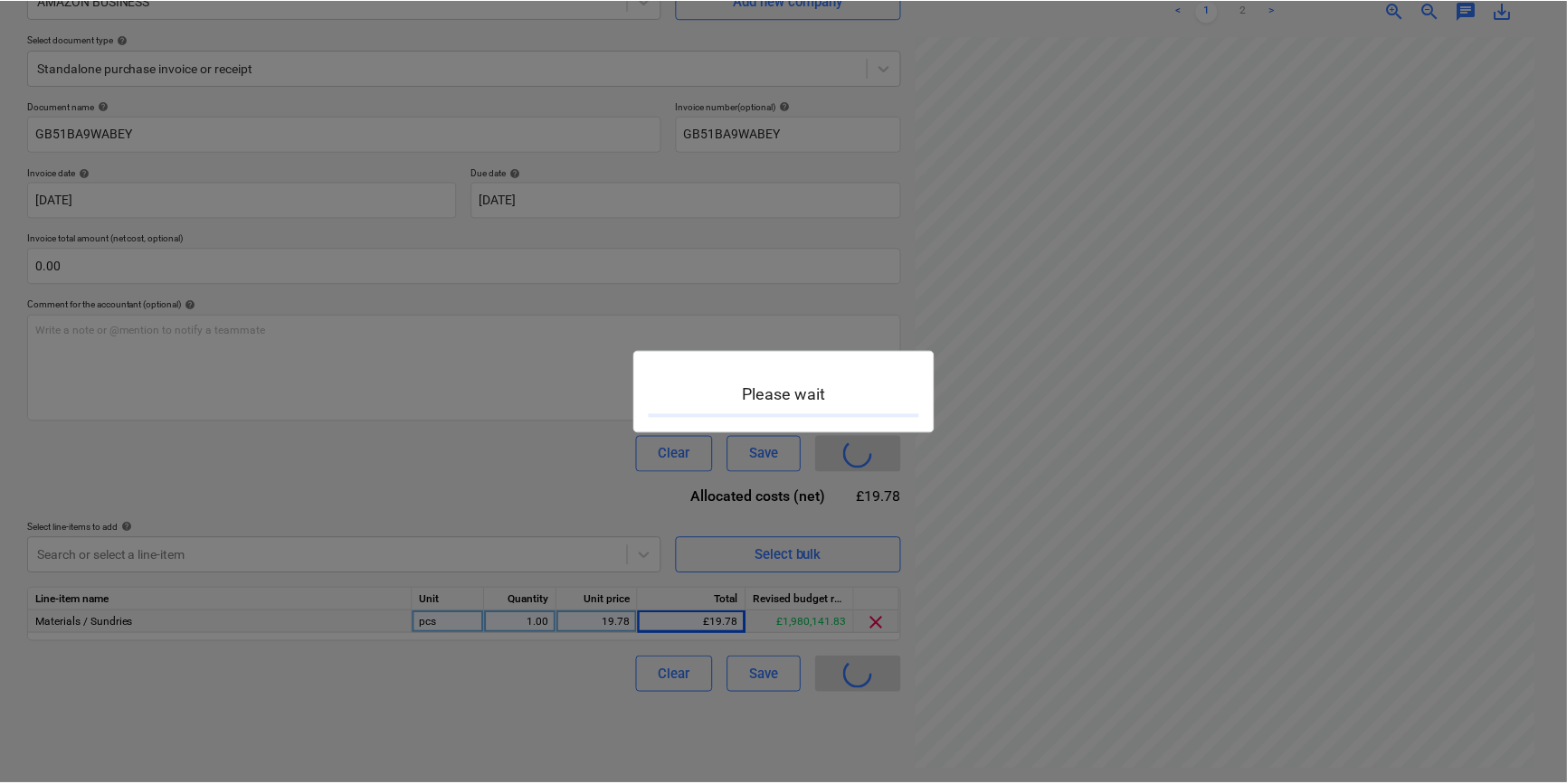 scroll, scrollTop: 0, scrollLeft: 0, axis: both 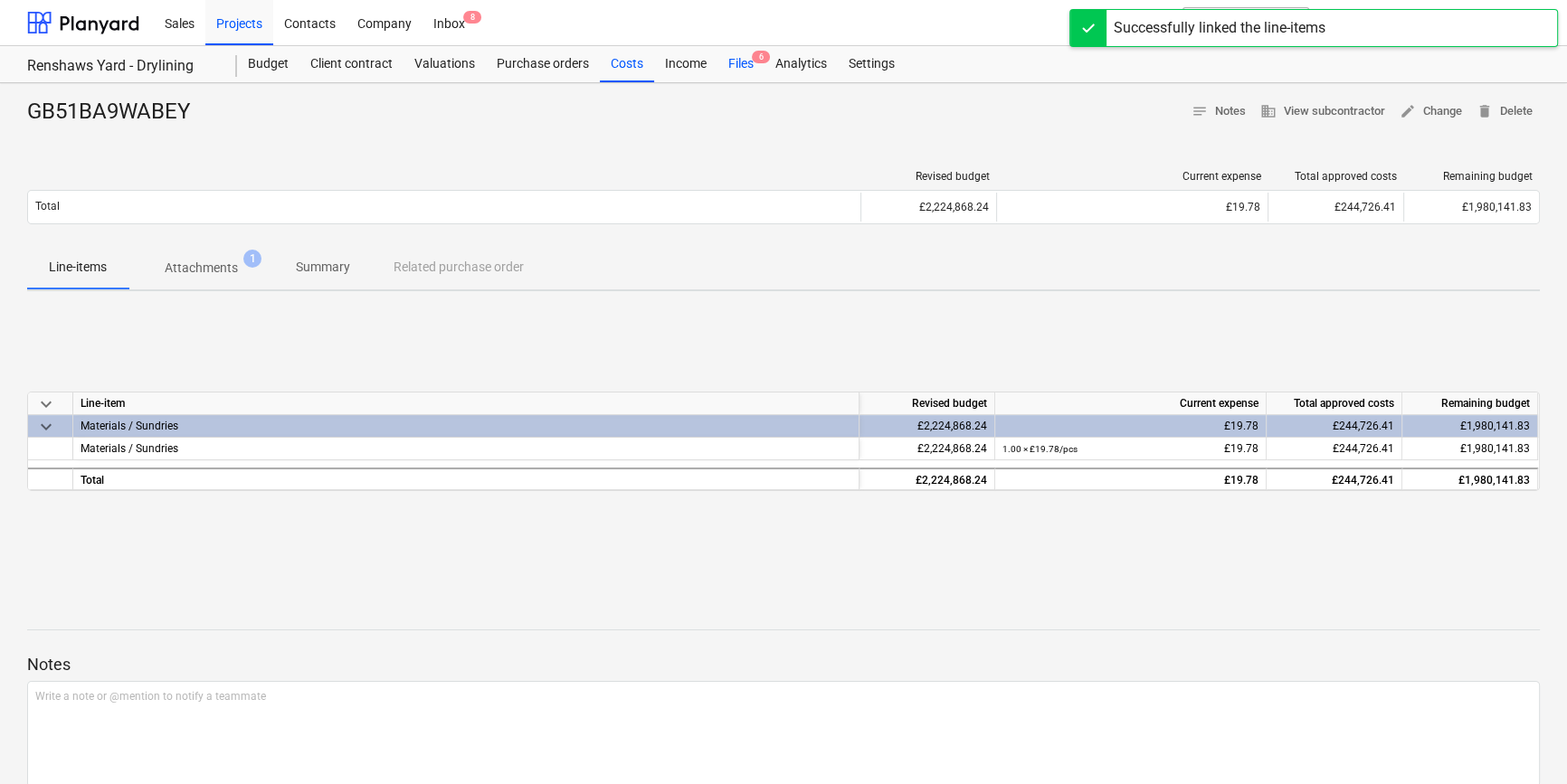 click on "Files 6" at bounding box center (741, 64) 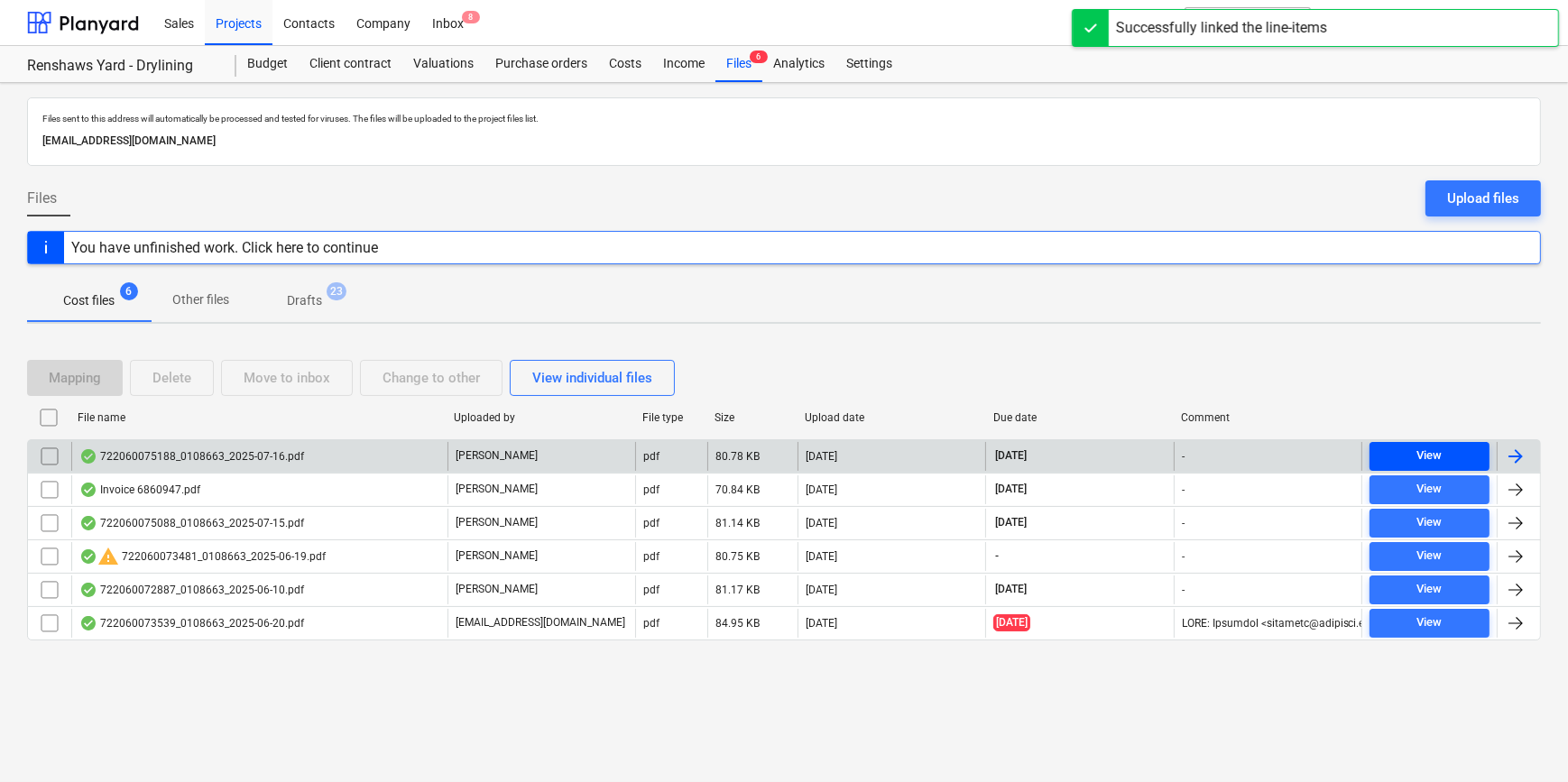 click on "View" at bounding box center (1429, 455) 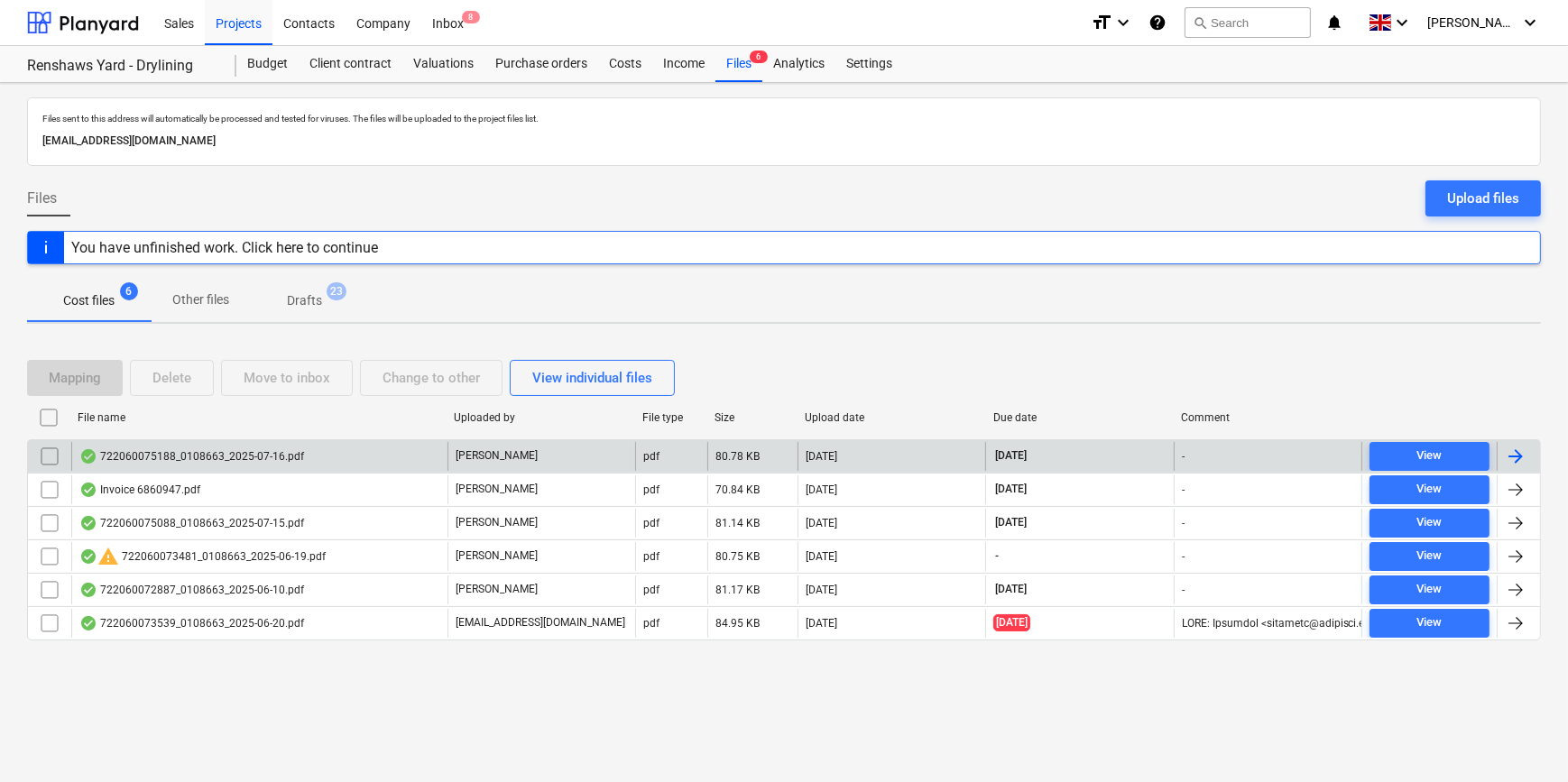 click at bounding box center [1518, 456] 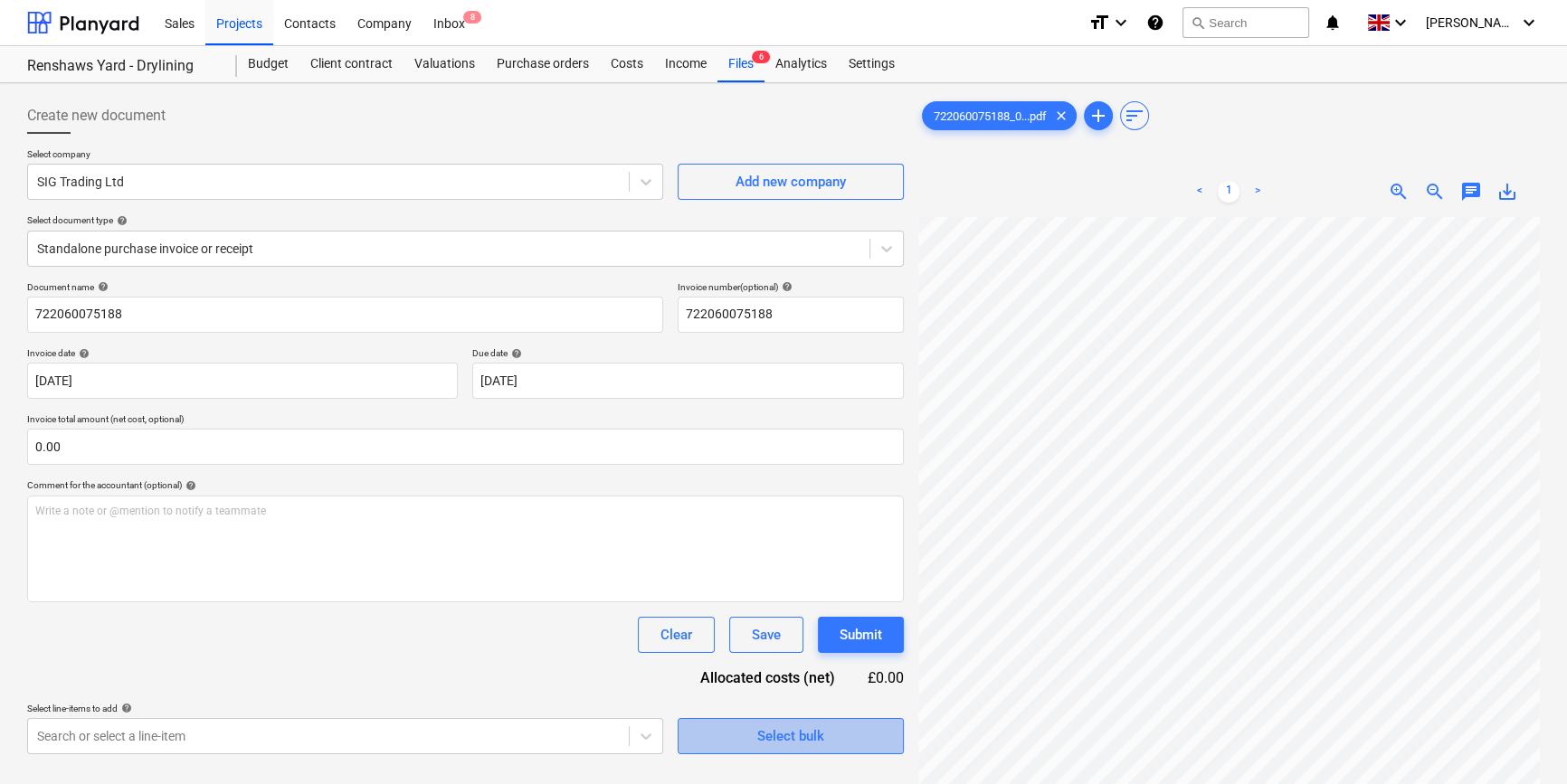 click on "Select bulk" at bounding box center [791, 736] 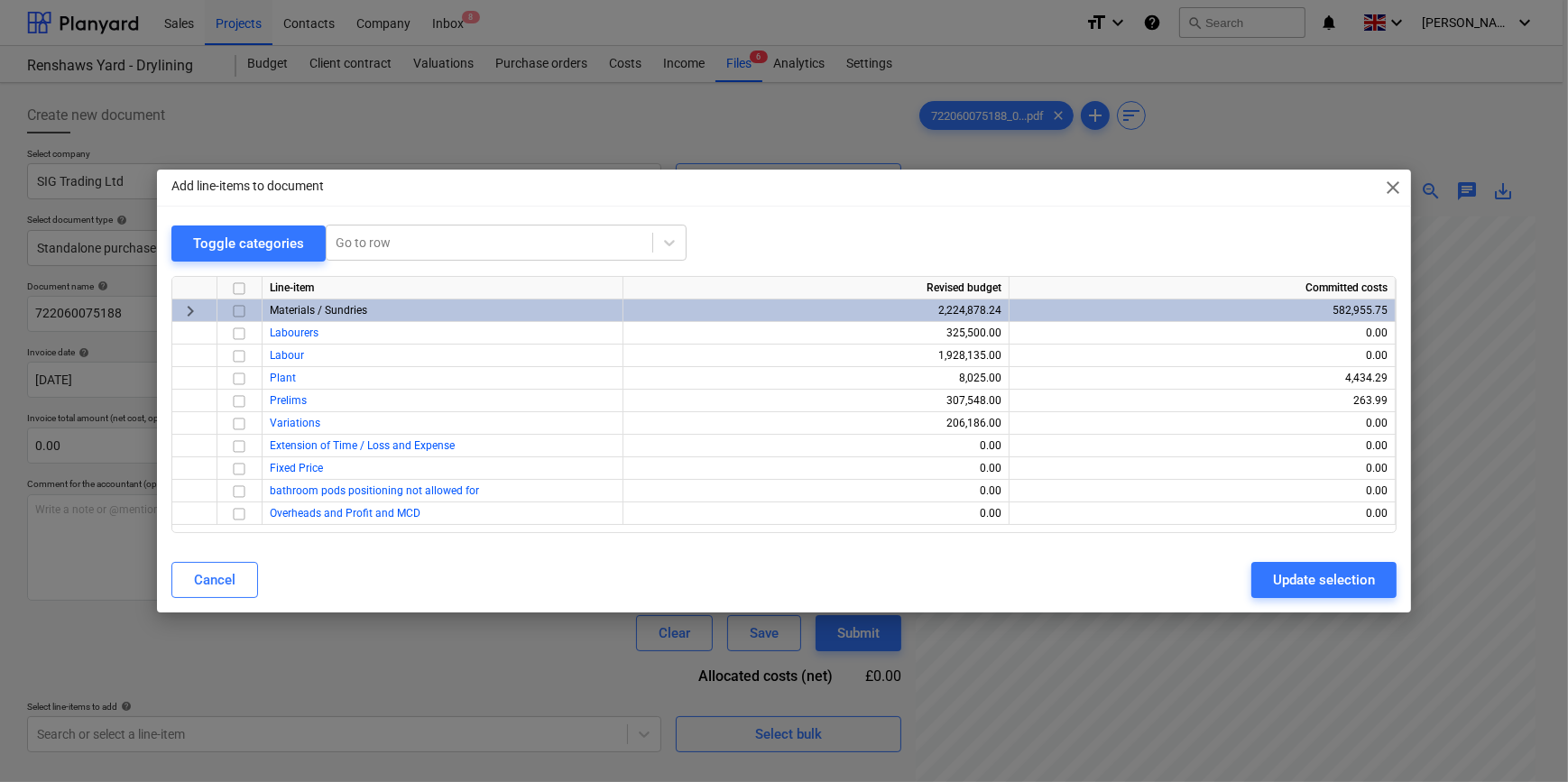 click at bounding box center [239, 311] 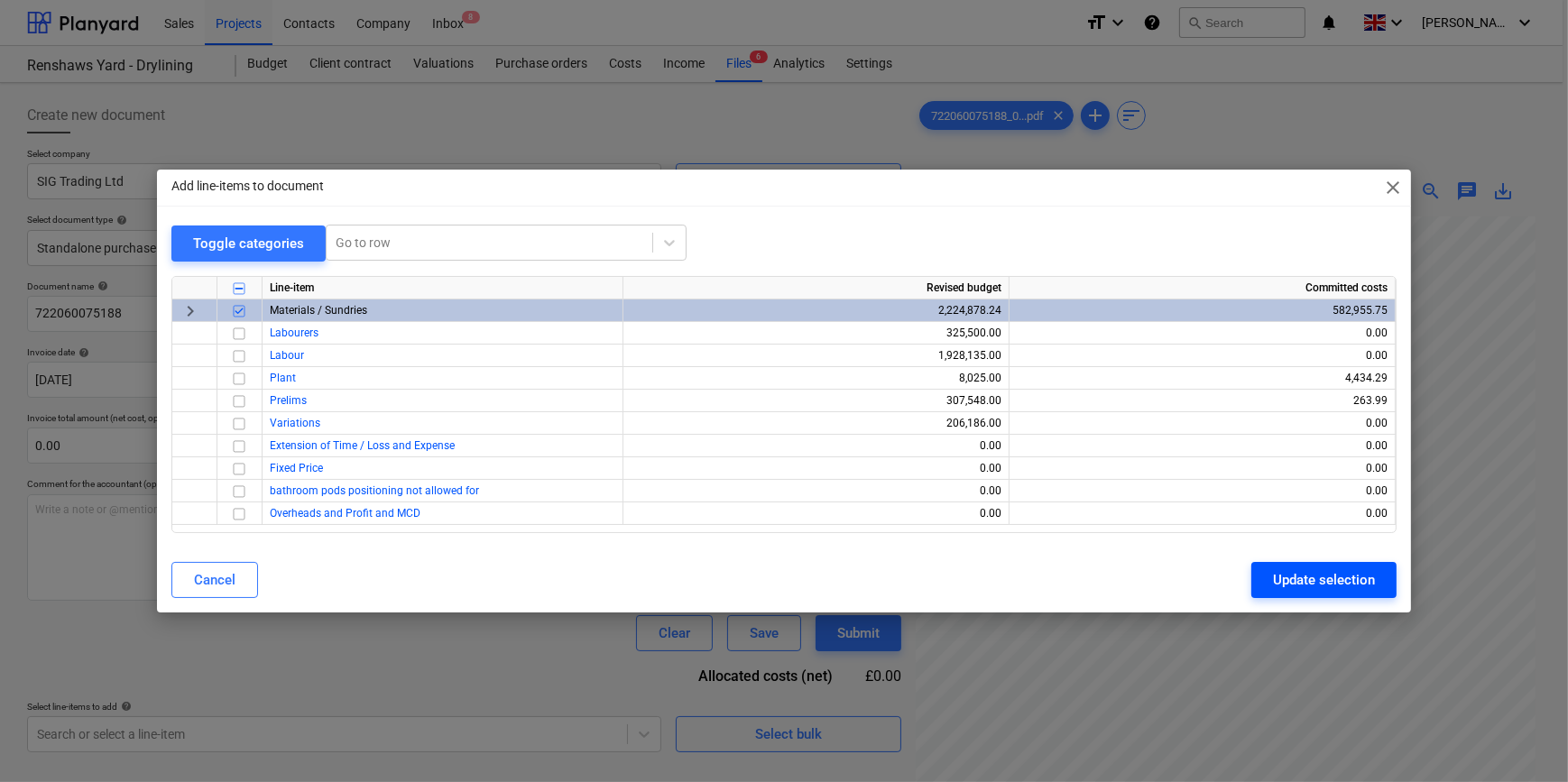 click on "Update selection" at bounding box center [1324, 580] 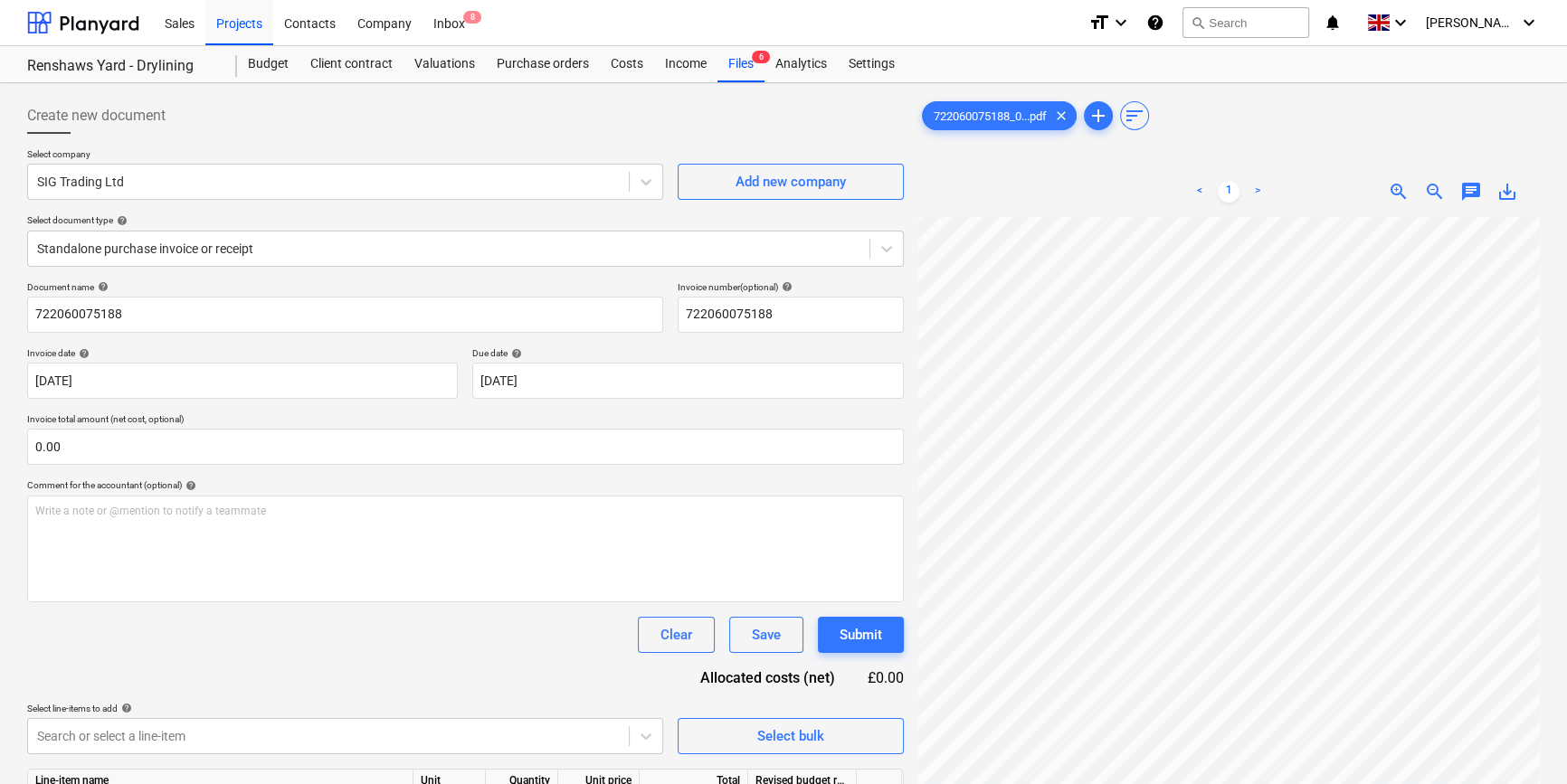 scroll, scrollTop: 421, scrollLeft: 0, axis: vertical 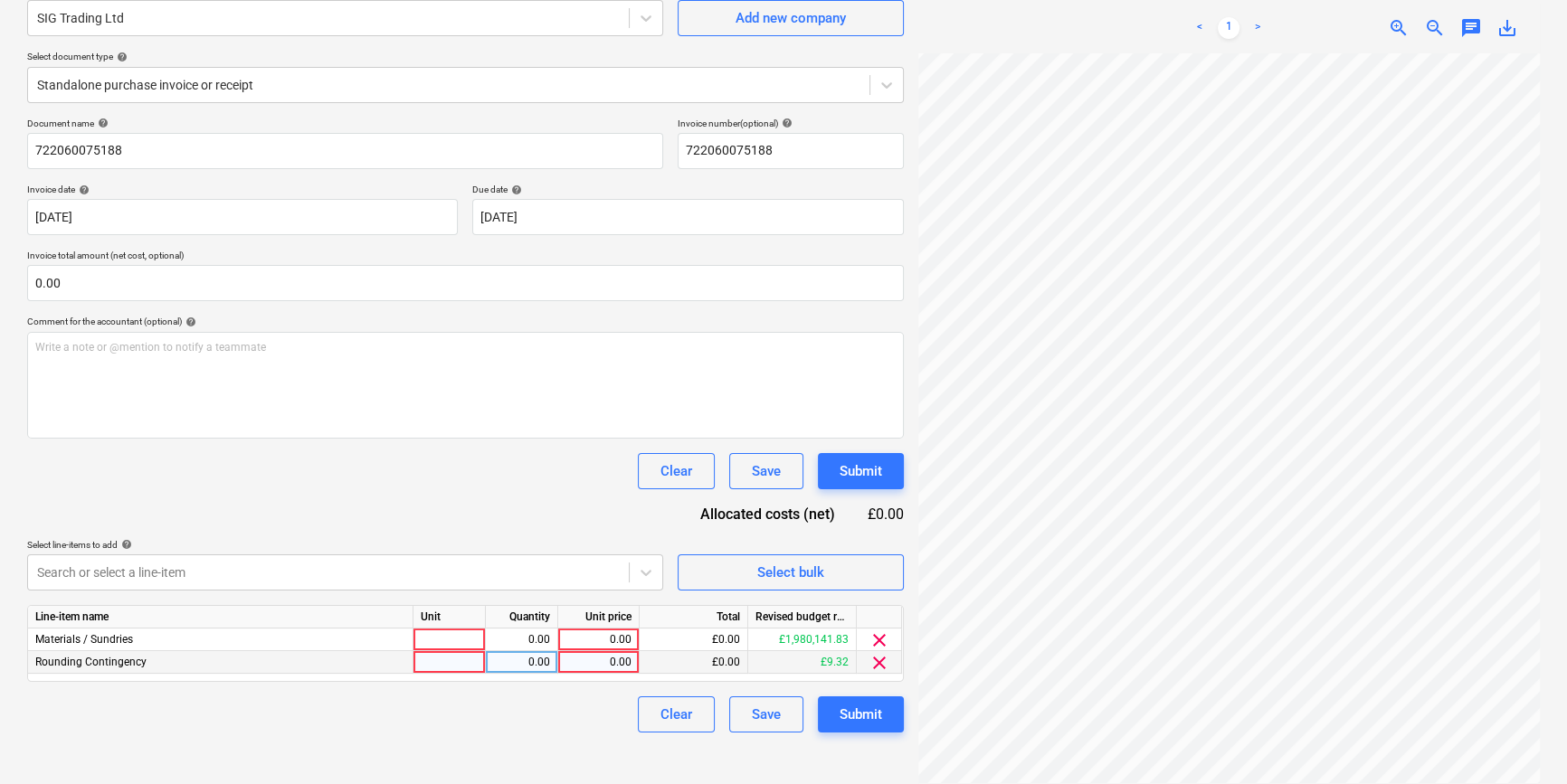 click on "clear" at bounding box center [879, 663] 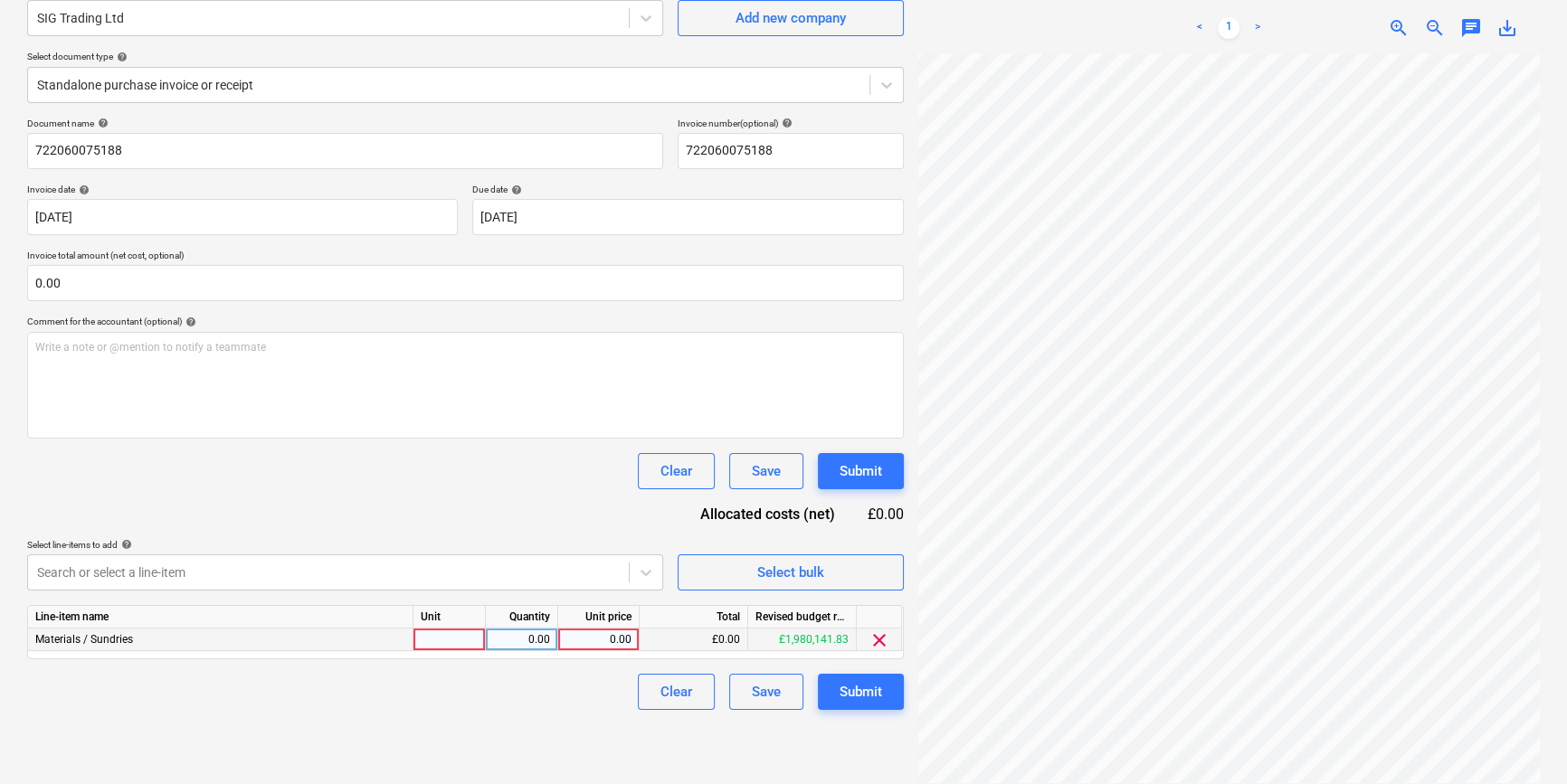 click at bounding box center (450, 639) 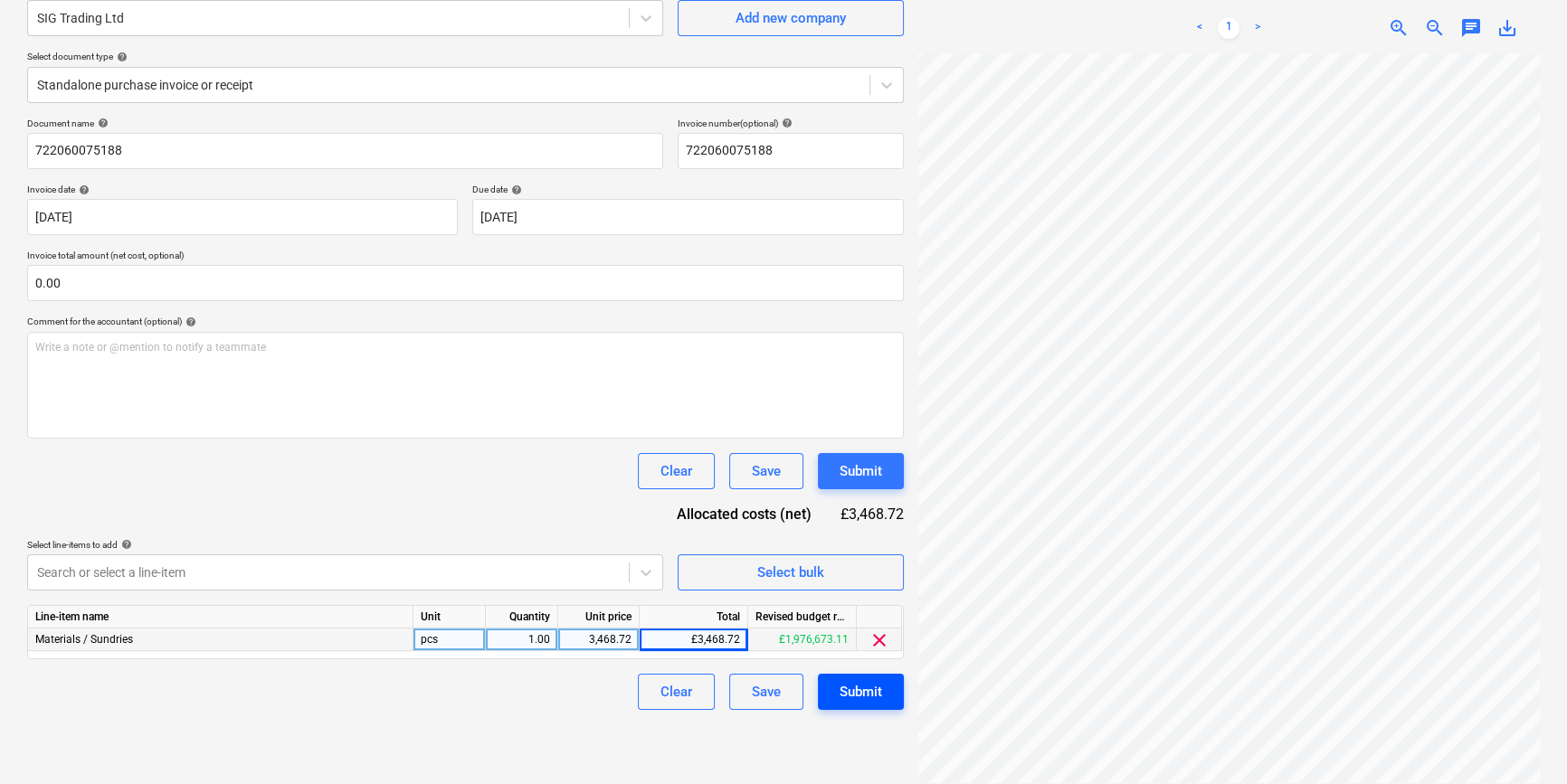 click on "Submit" at bounding box center [860, 692] 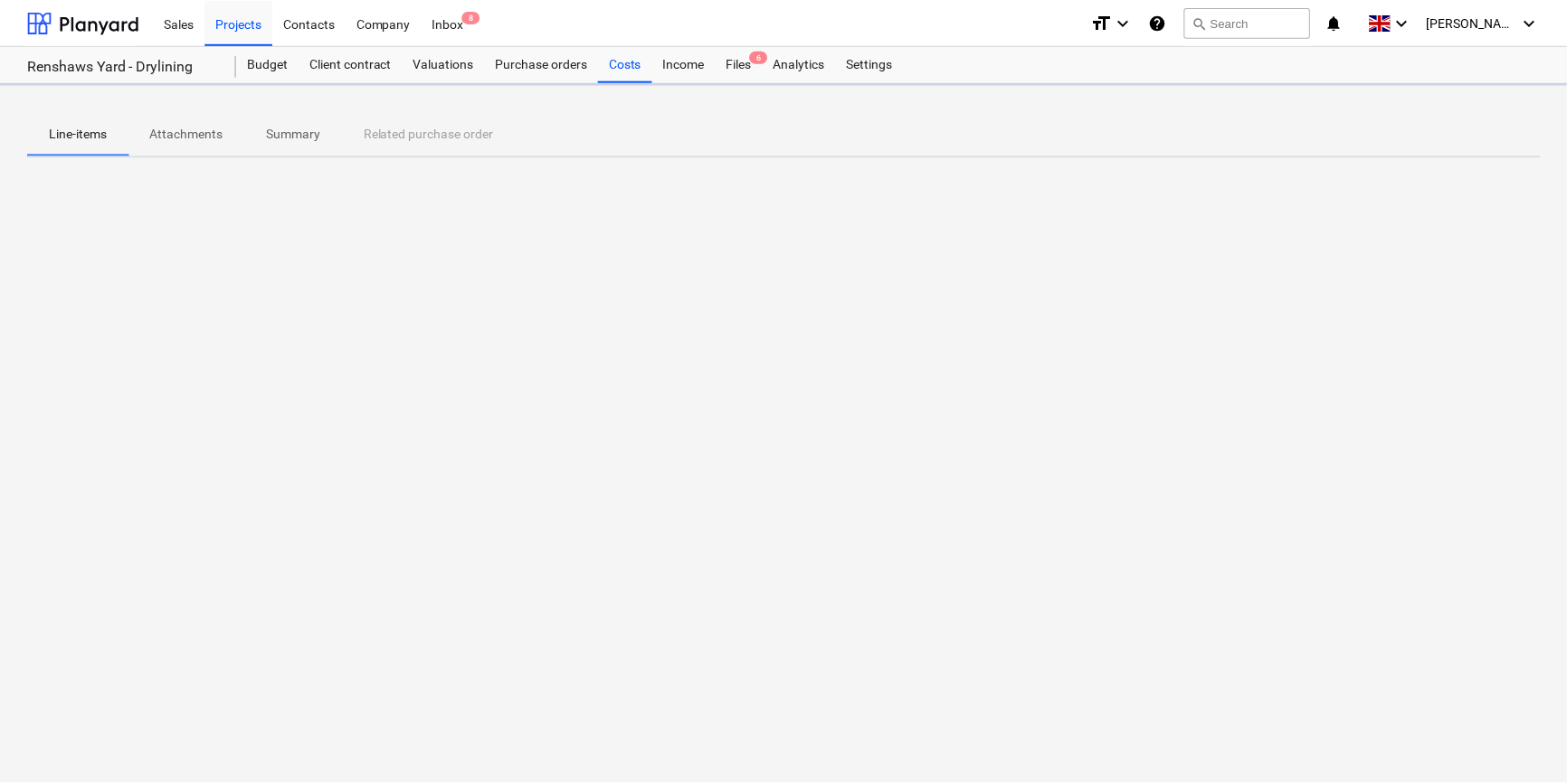 scroll, scrollTop: 0, scrollLeft: 0, axis: both 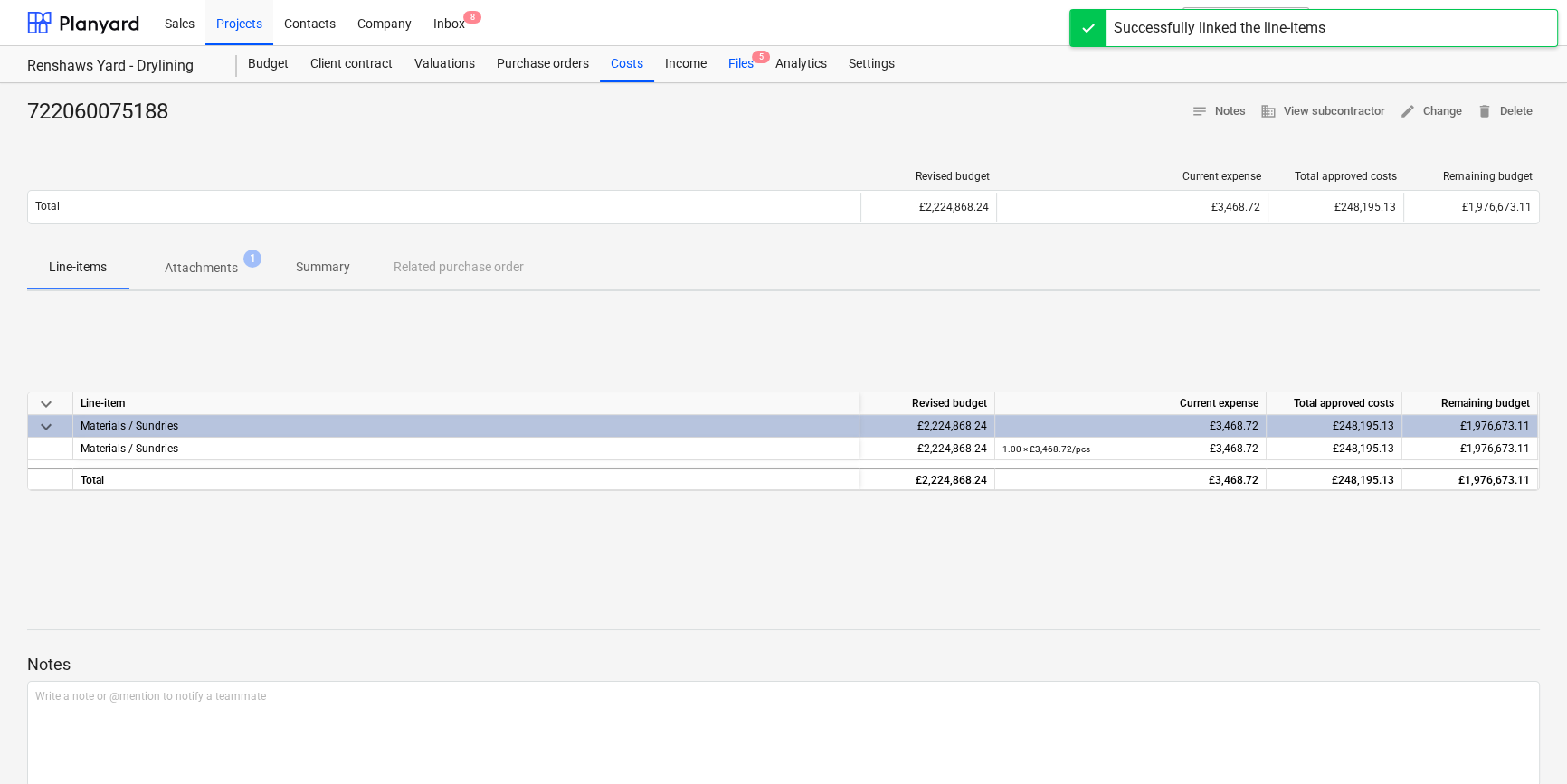 click on "Files 5" at bounding box center [741, 64] 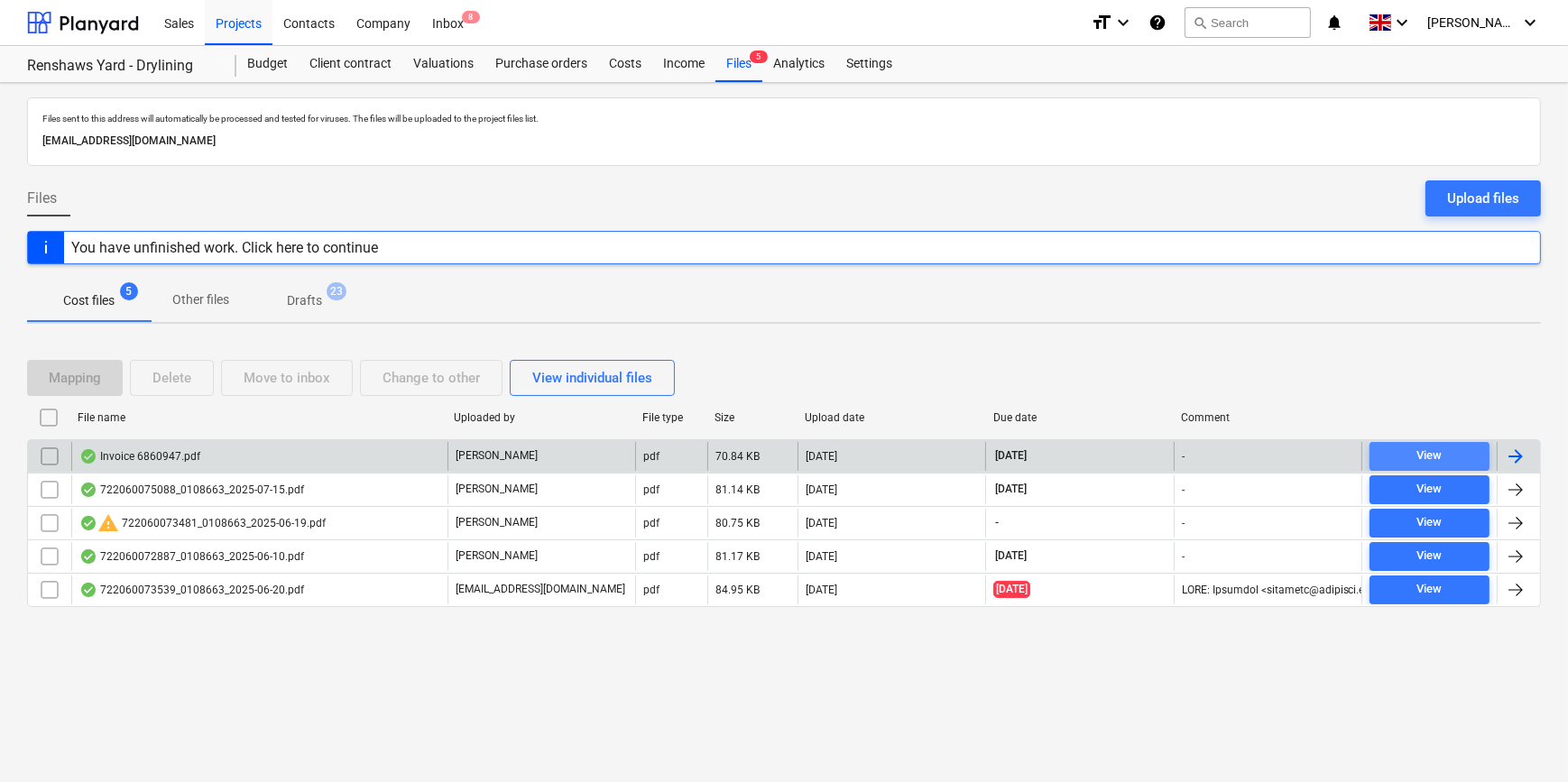 click on "View" at bounding box center (1429, 455) 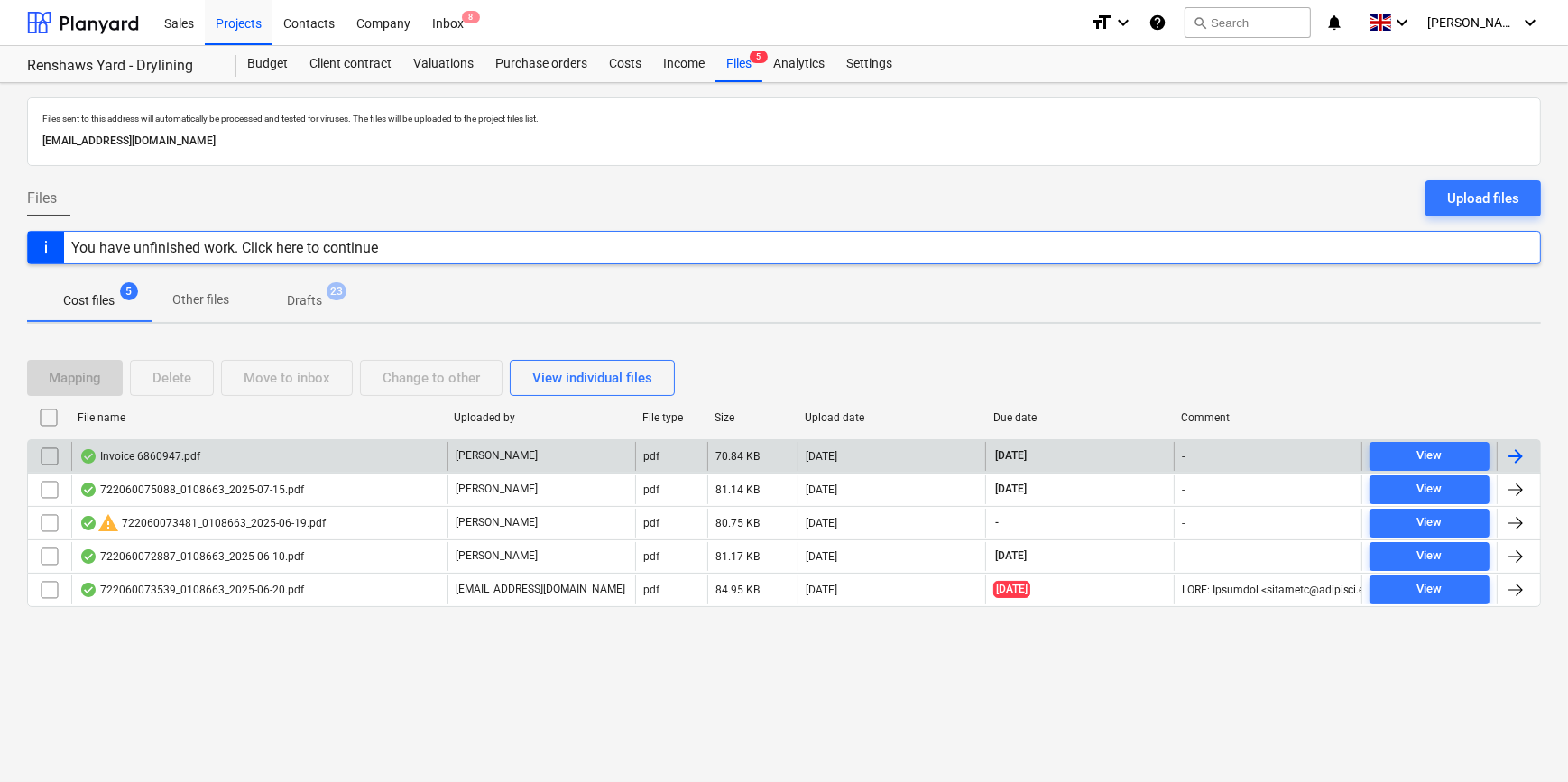 click at bounding box center [1516, 456] 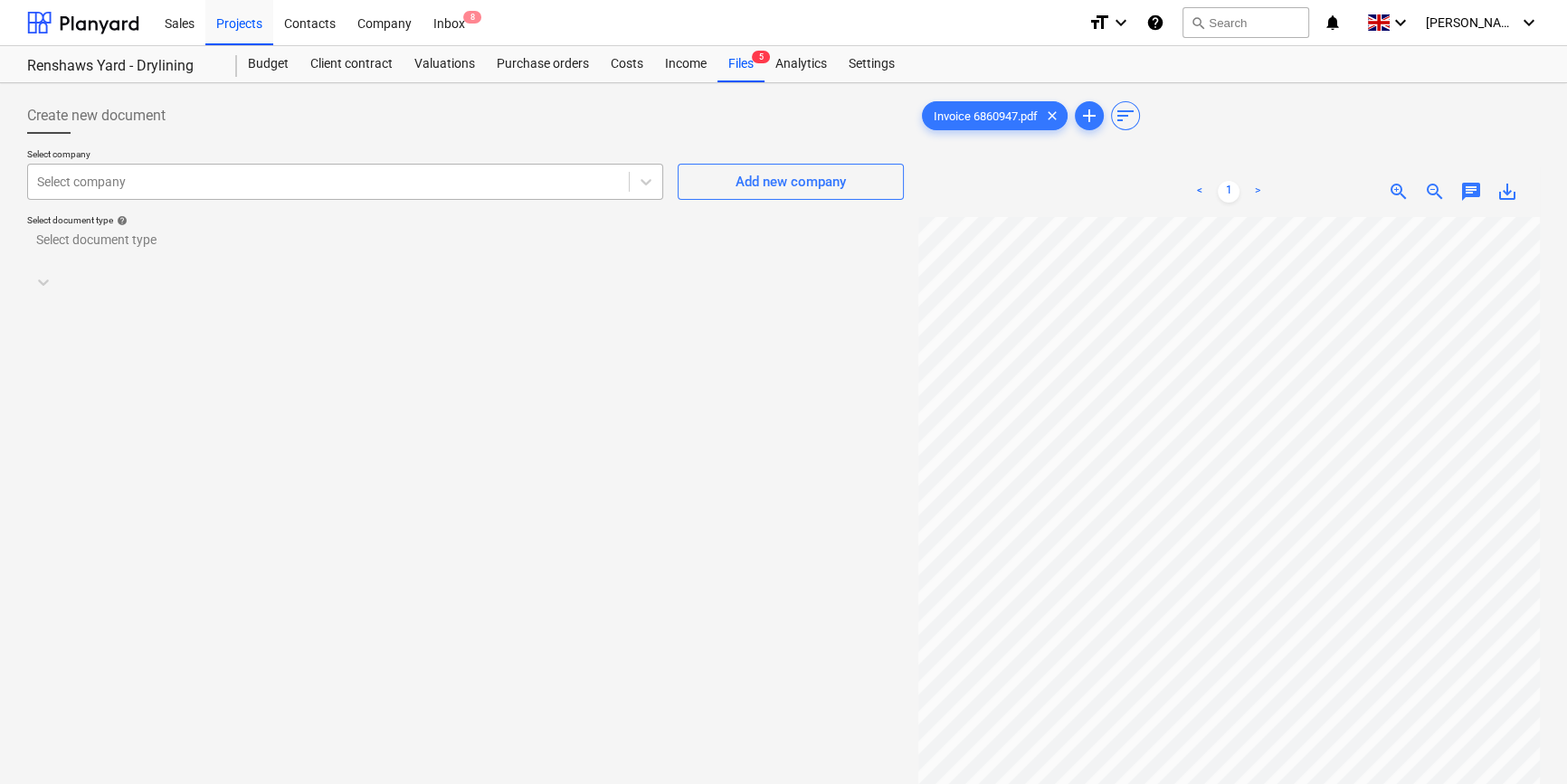 click at bounding box center [328, 182] 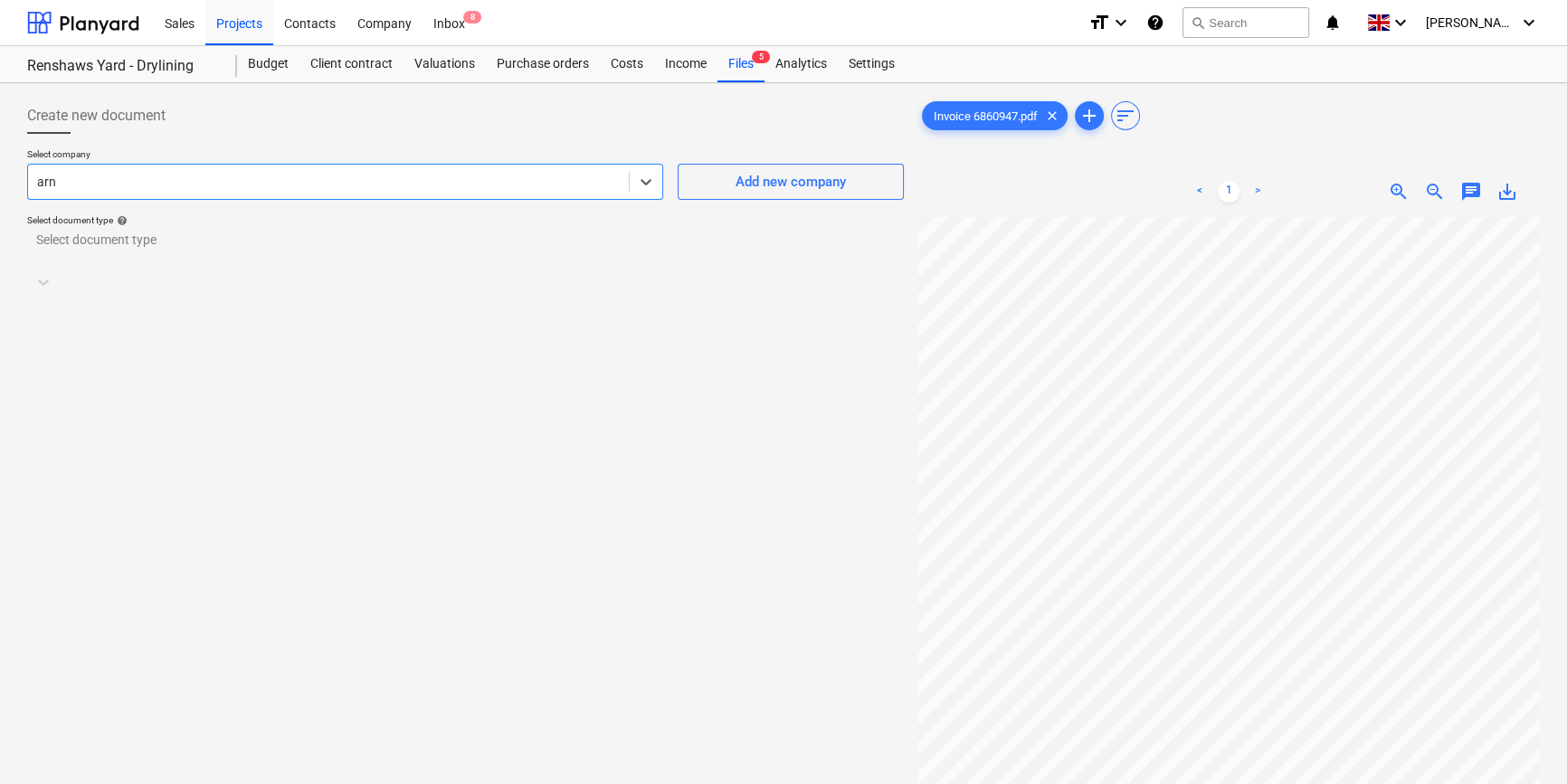 click on "National Timber Group England Ltd t/a [PERSON_NAME]" at bounding box center (784, 809) 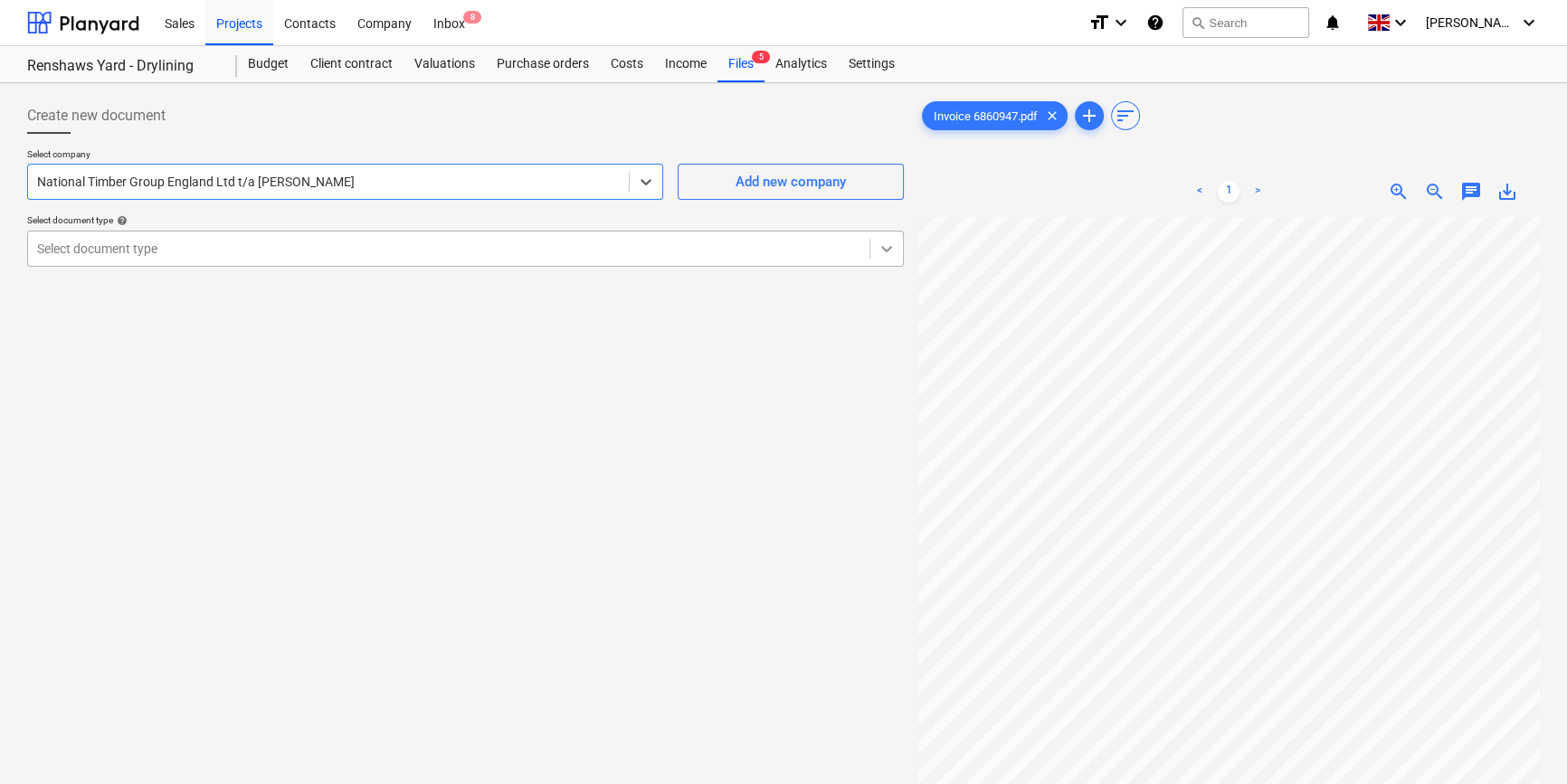 click 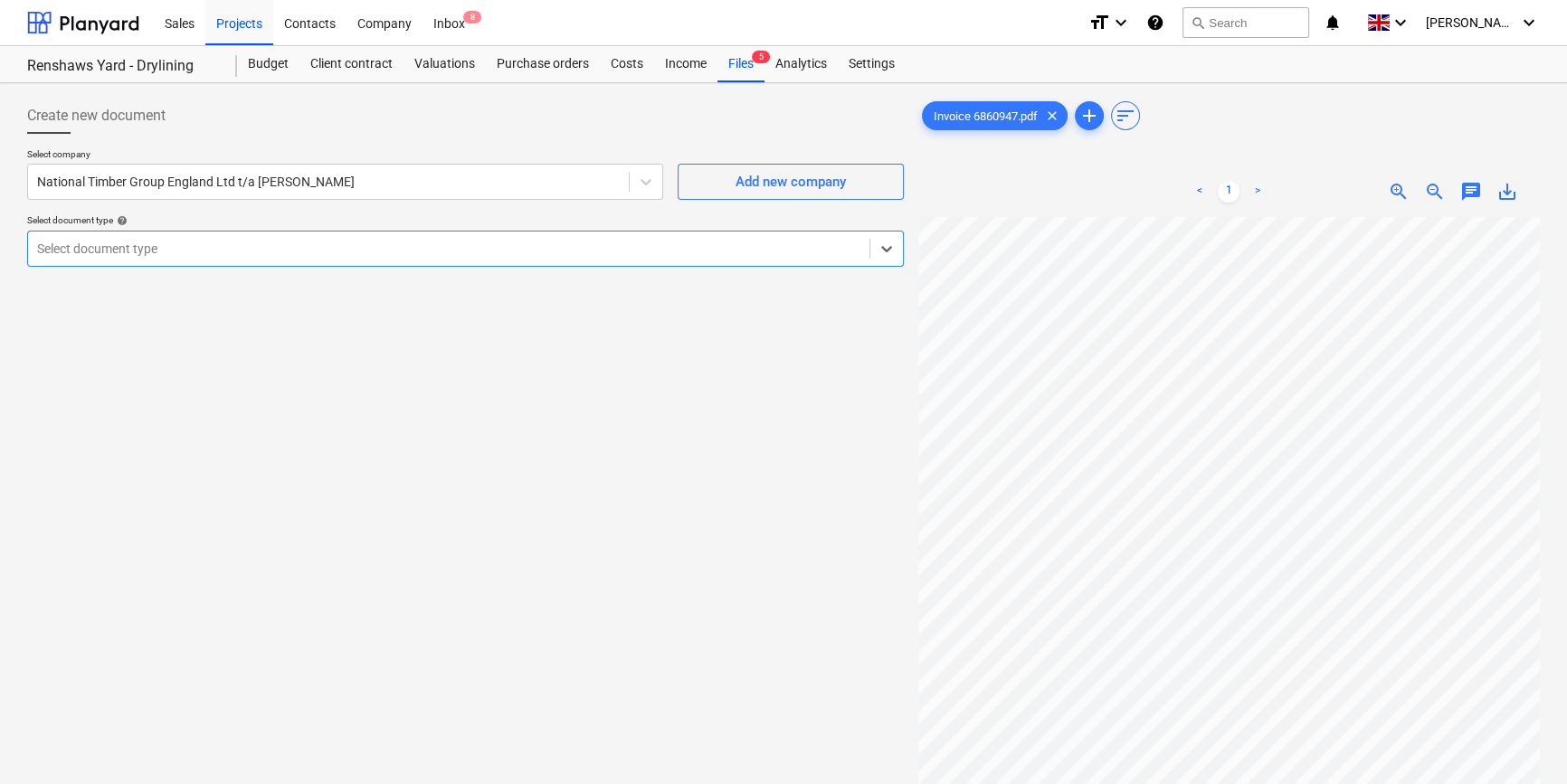 click on "Standalone purchase invoice or receipt" at bounding box center [784, 806] 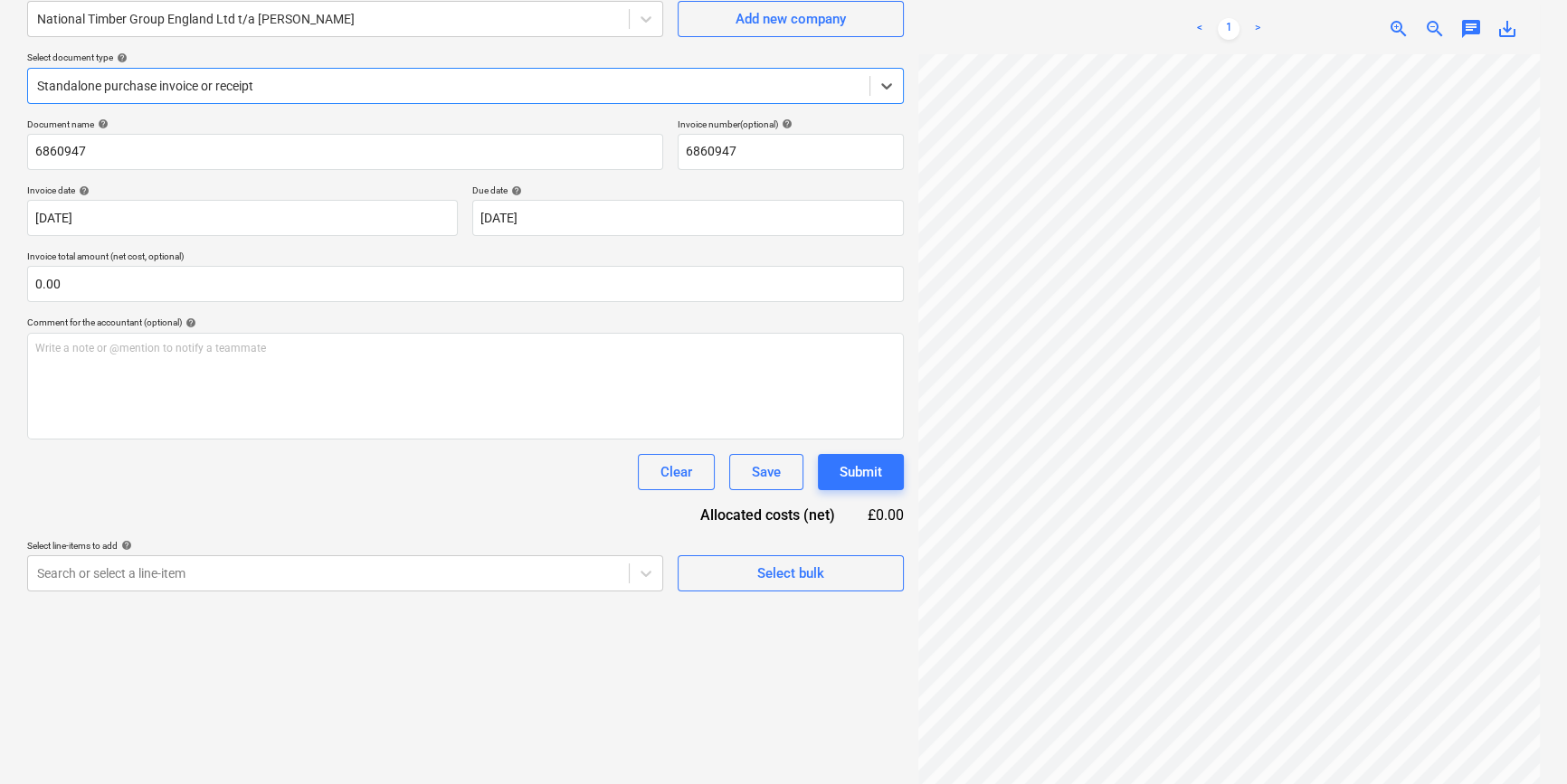 scroll, scrollTop: 164, scrollLeft: 0, axis: vertical 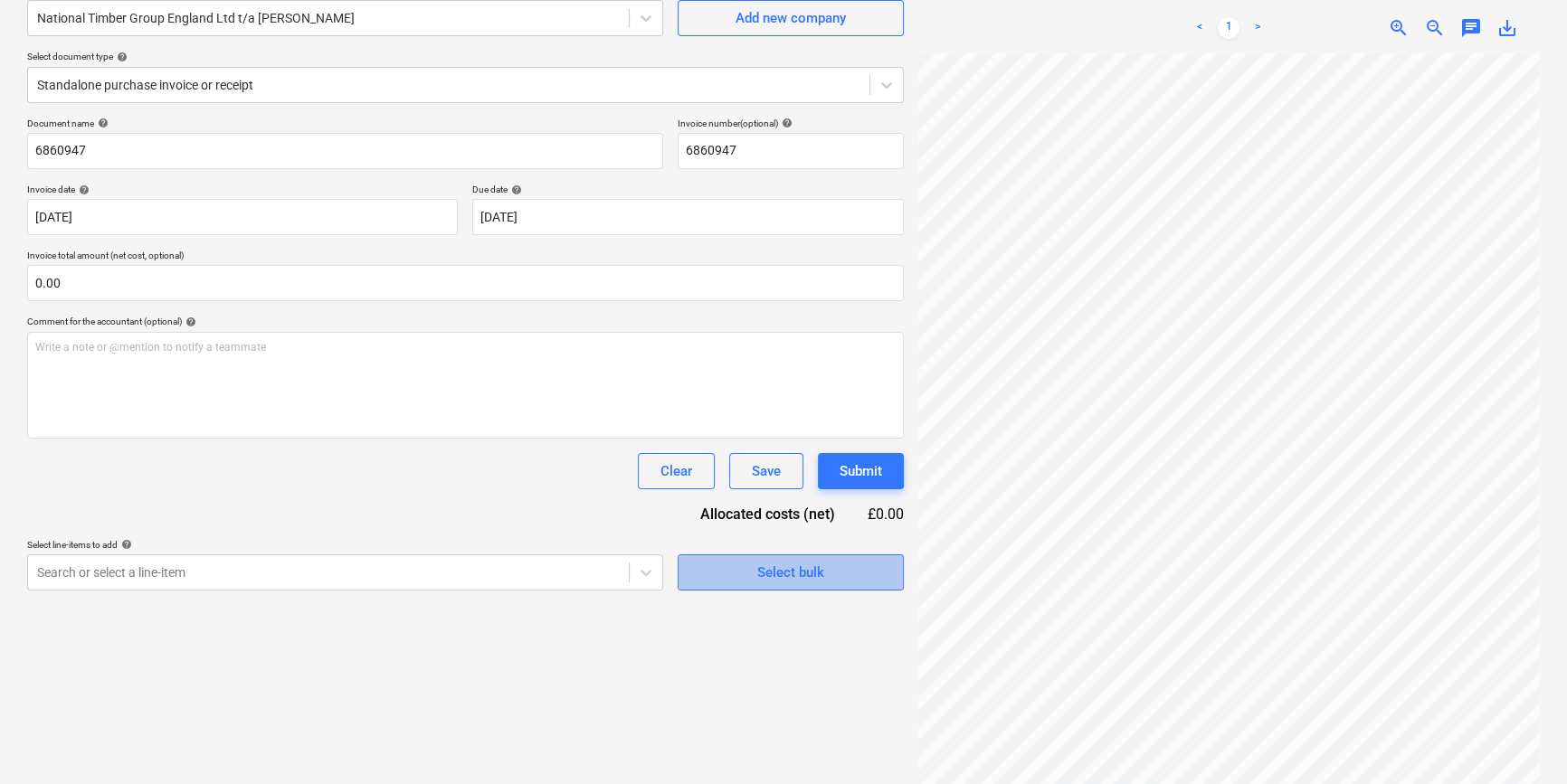 click on "Select bulk" at bounding box center [791, 572] 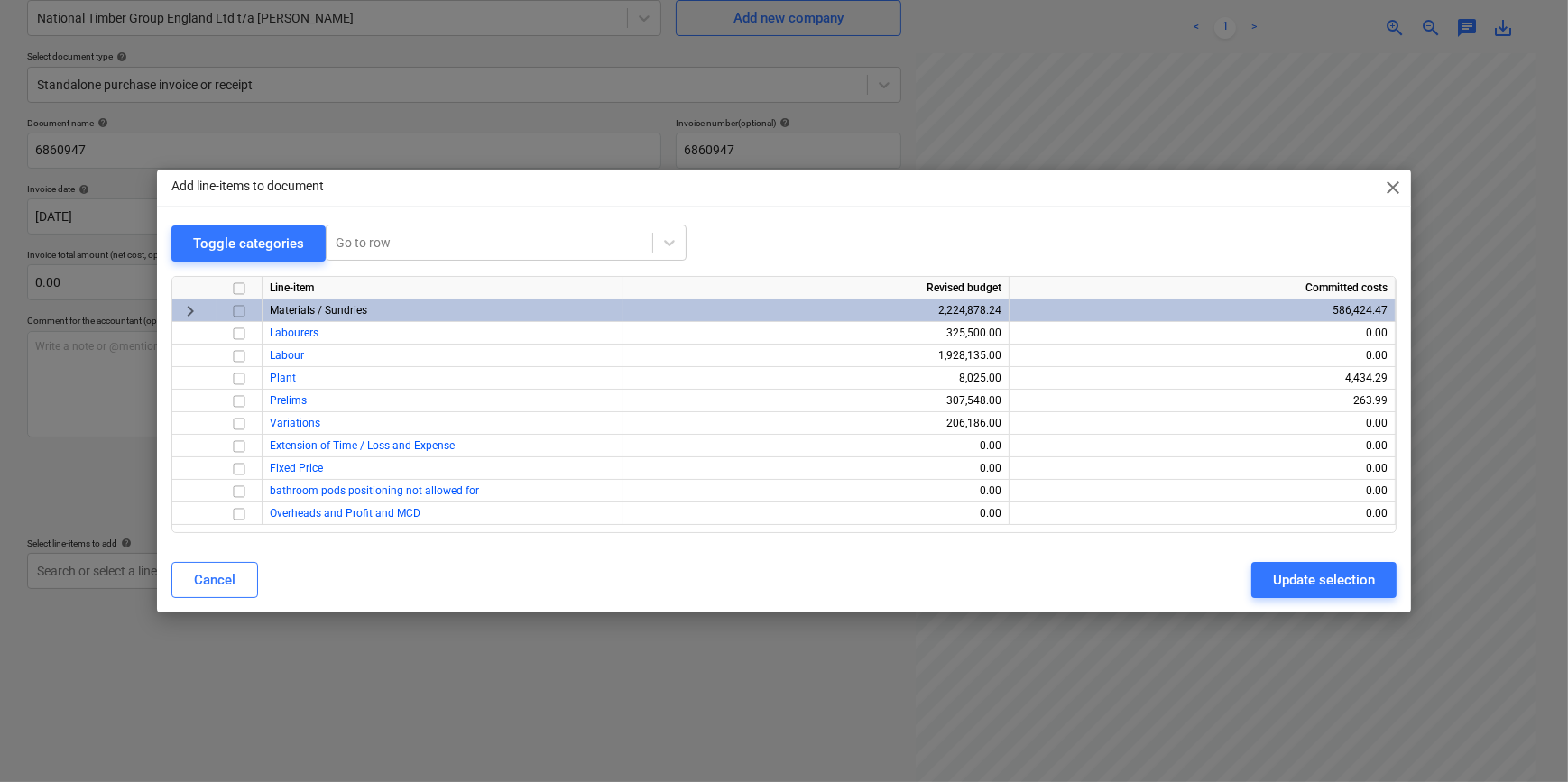 click at bounding box center [239, 311] 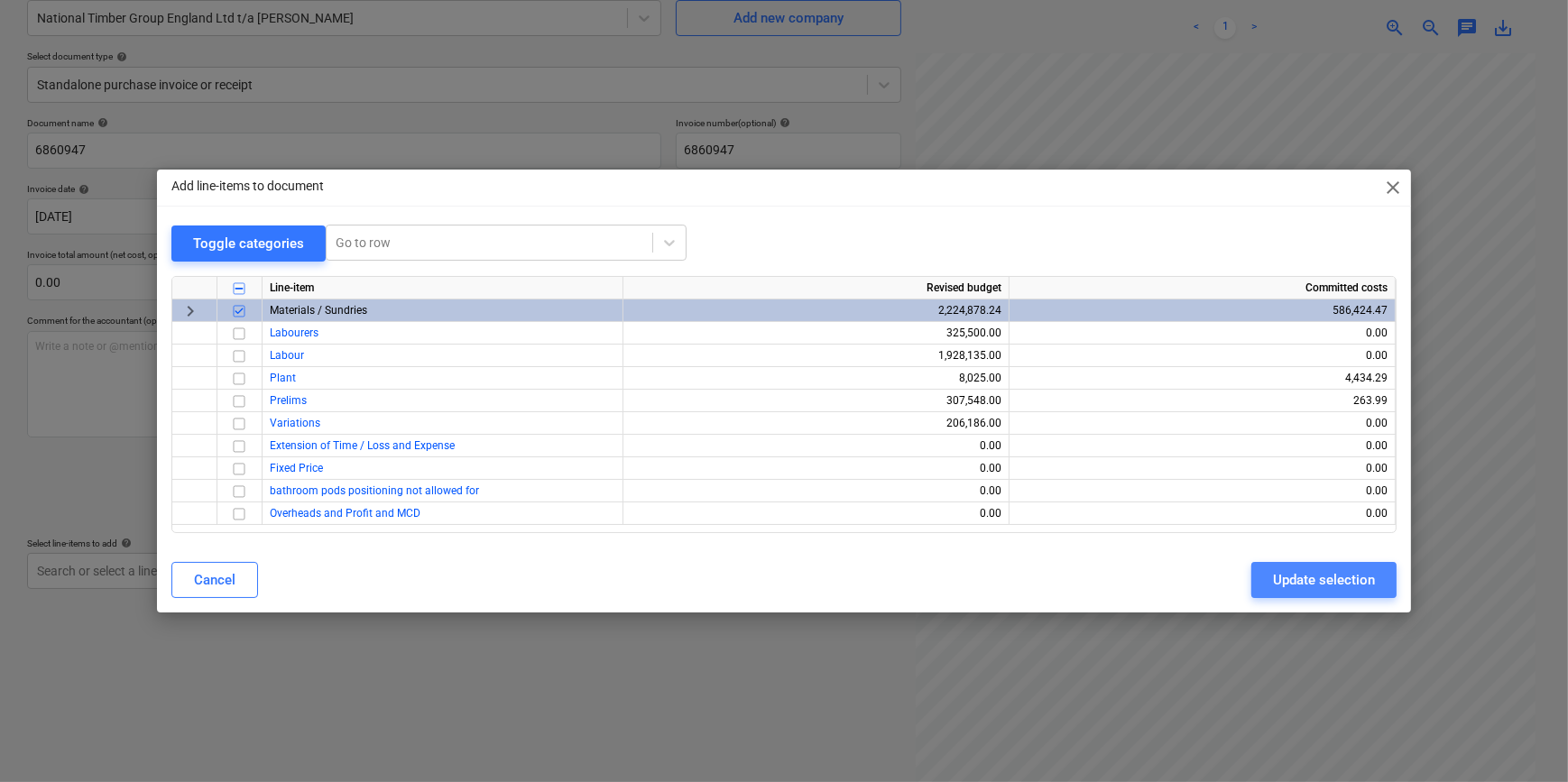 click on "Update selection" at bounding box center (1324, 580) 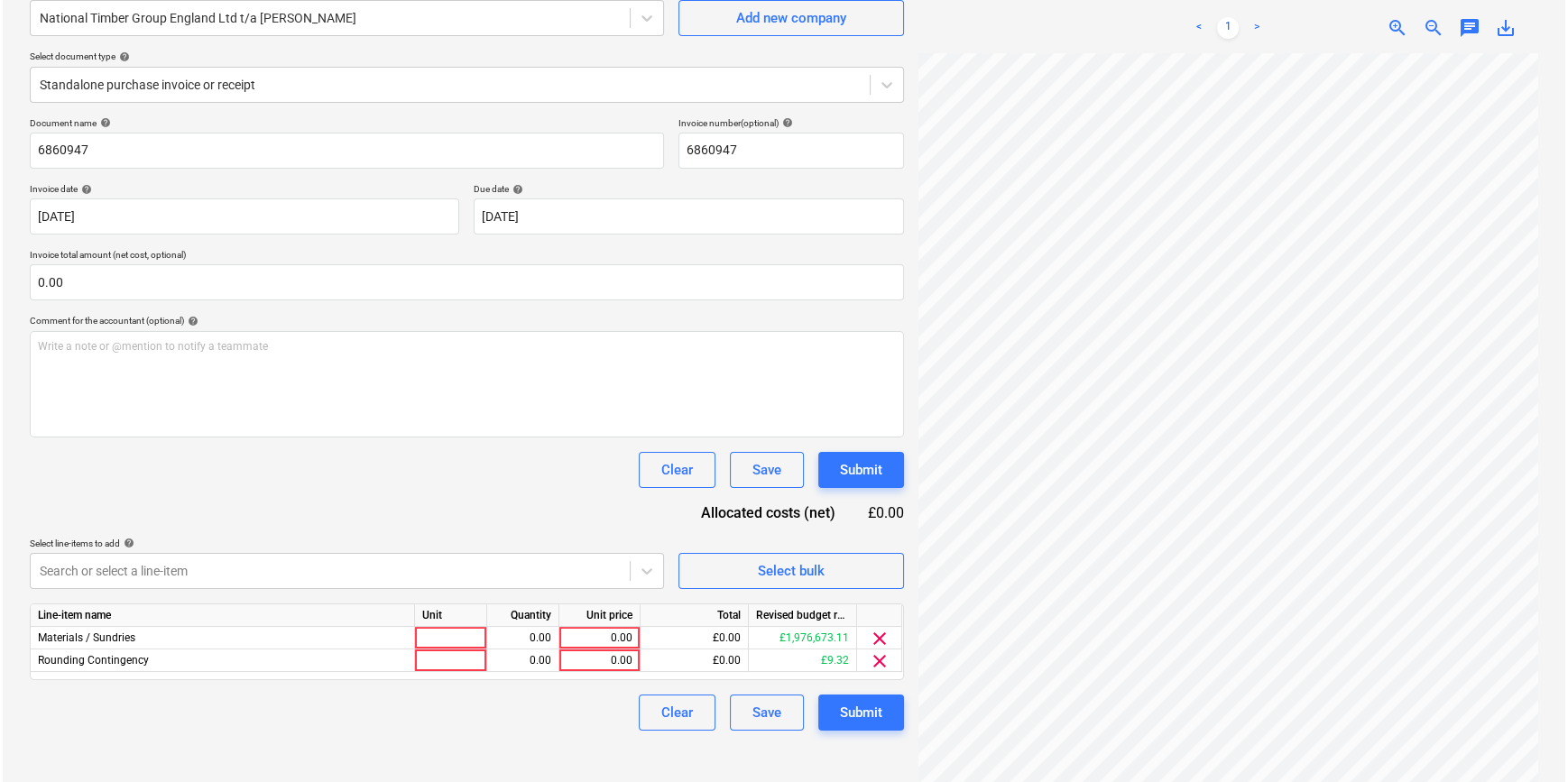 scroll, scrollTop: 144, scrollLeft: 195, axis: both 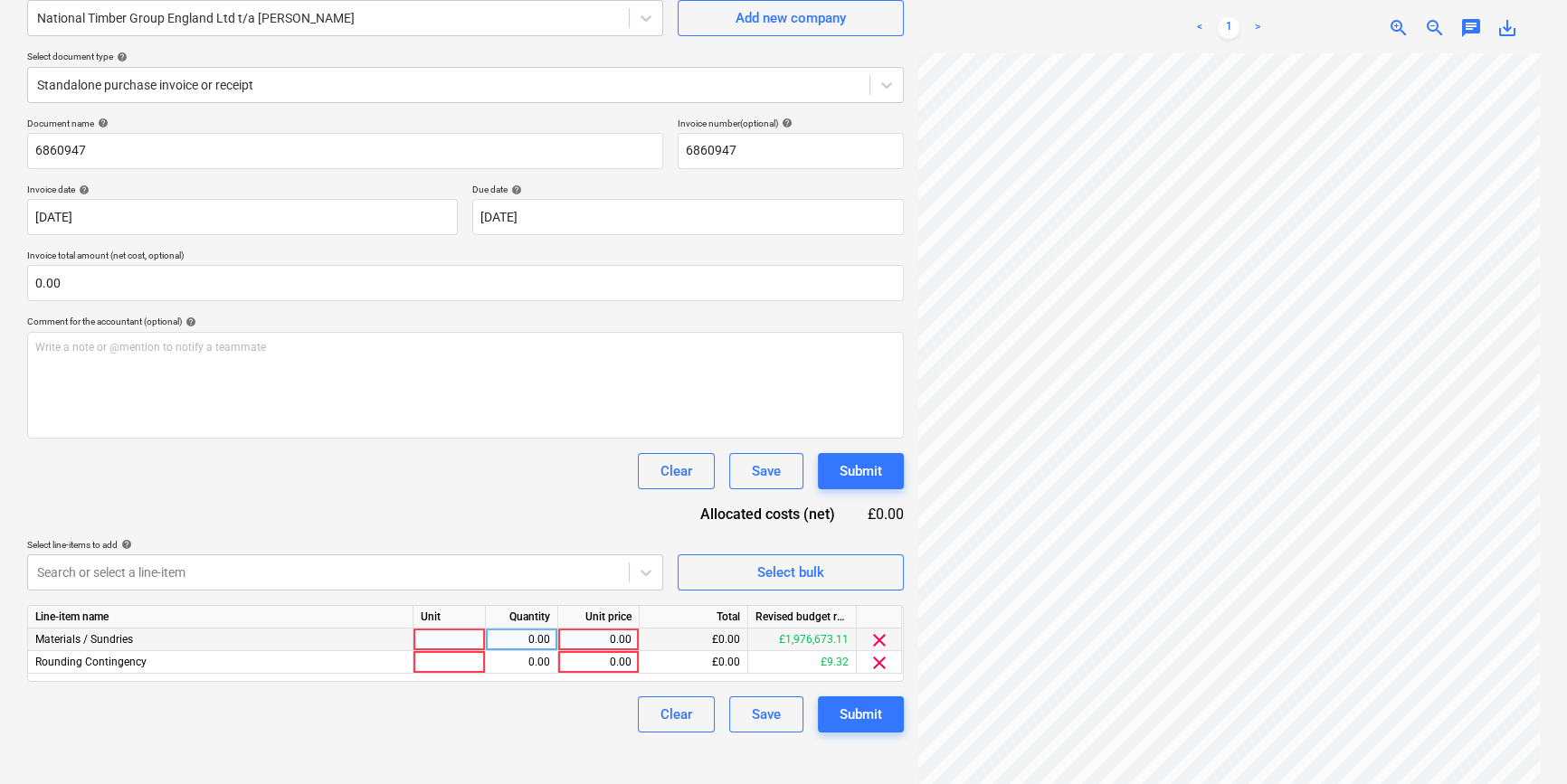 click at bounding box center (450, 639) 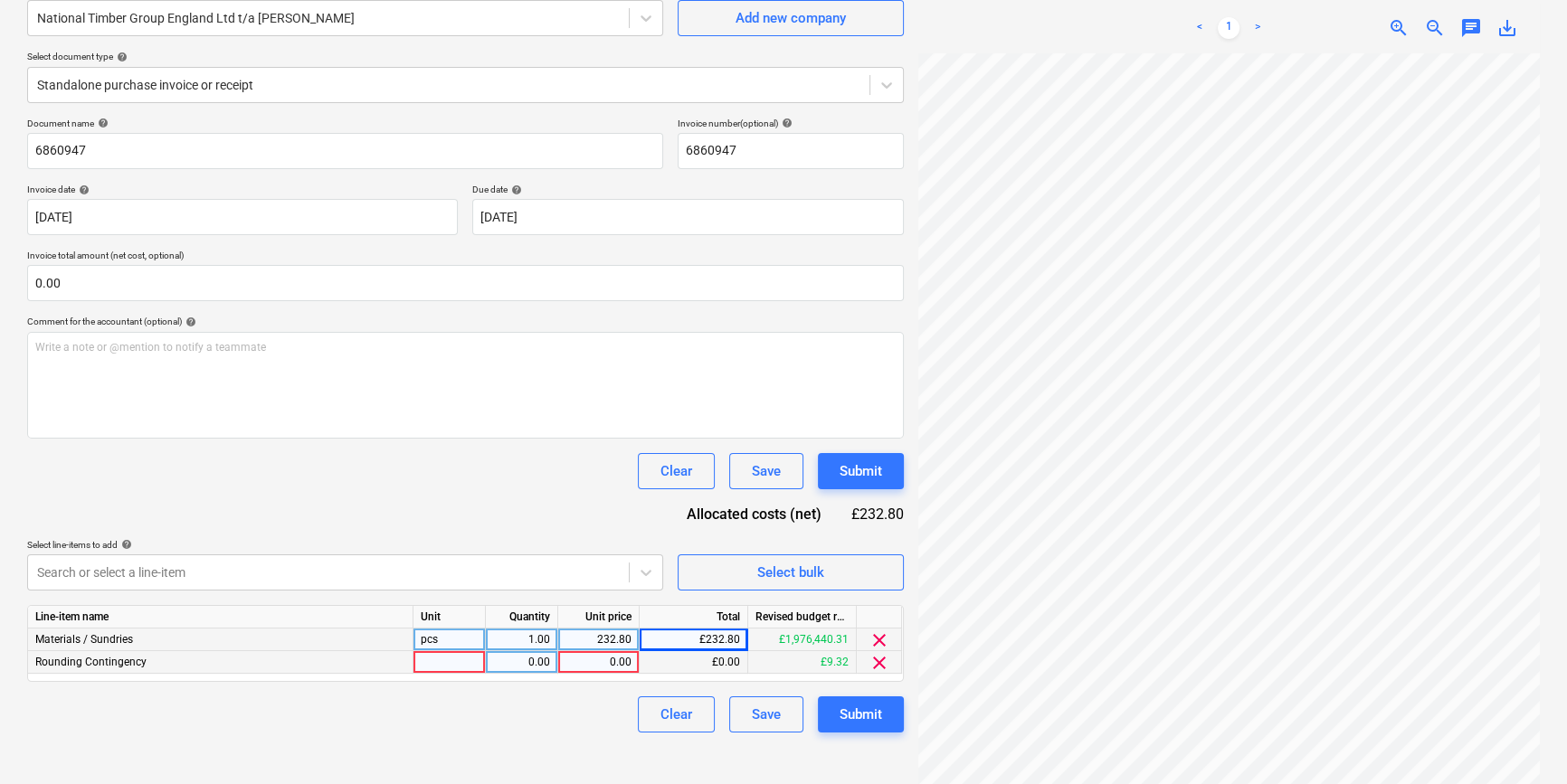 click on "clear" at bounding box center (879, 663) 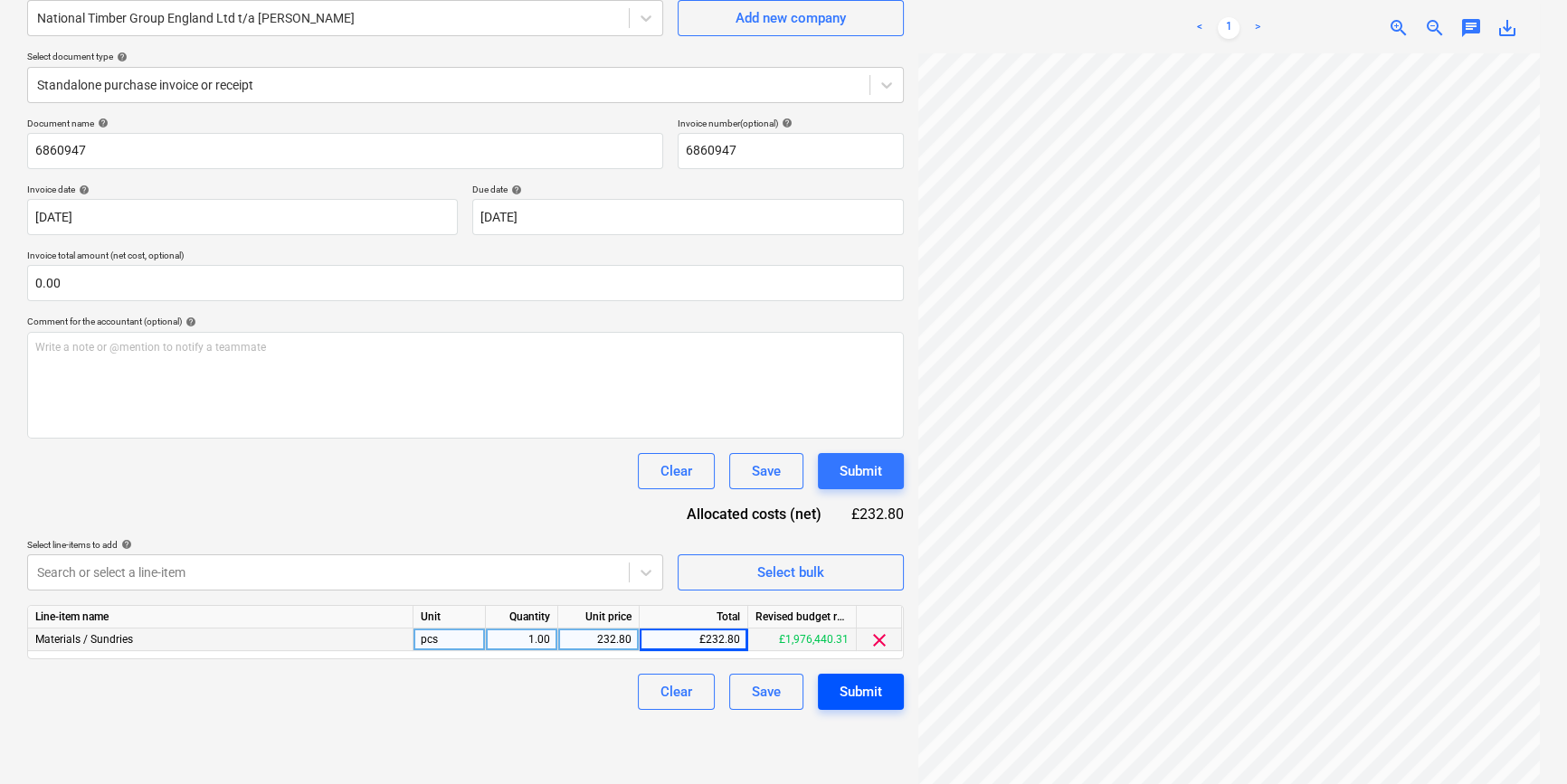 click on "Submit" at bounding box center [860, 692] 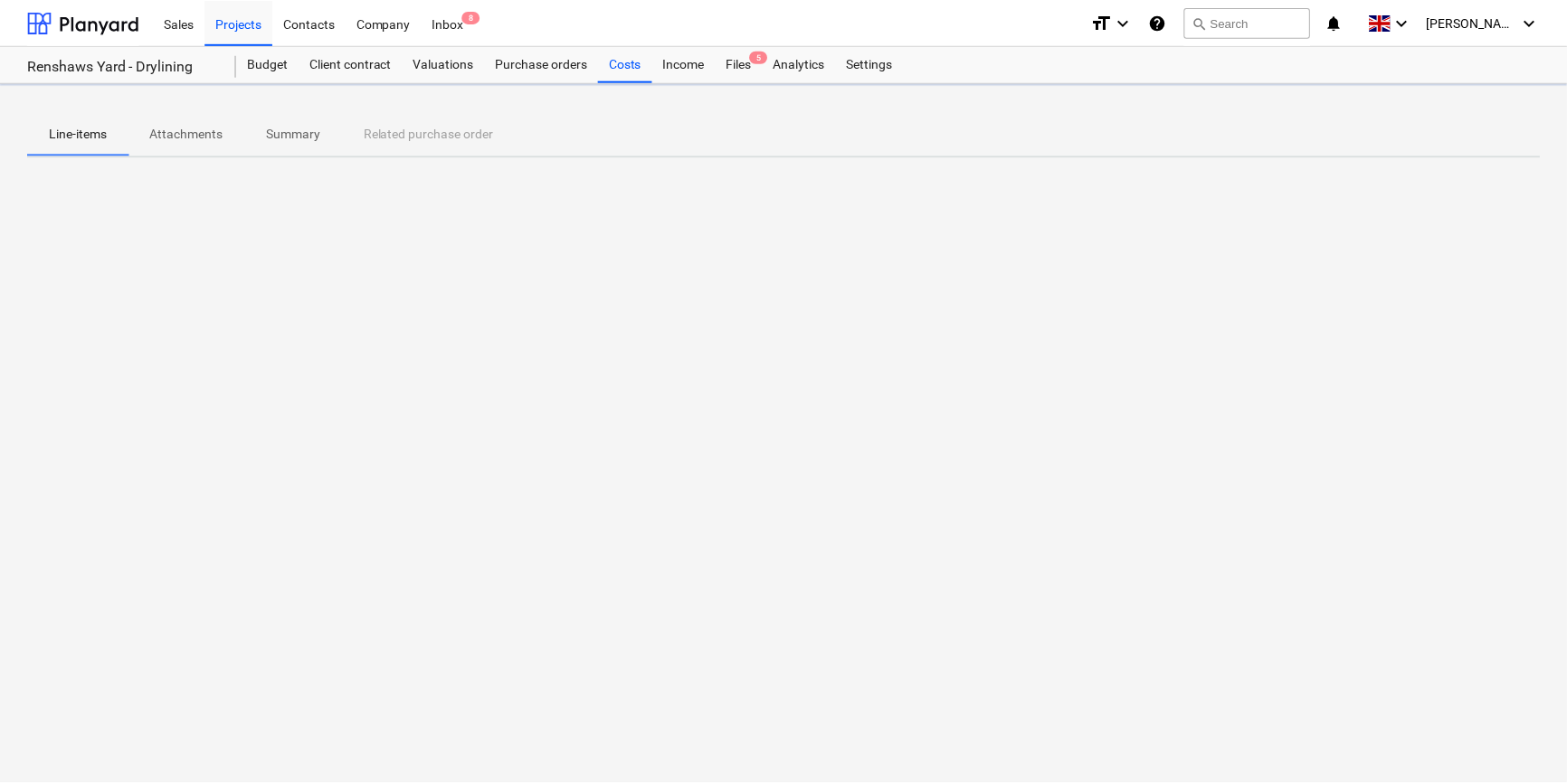 scroll, scrollTop: 0, scrollLeft: 0, axis: both 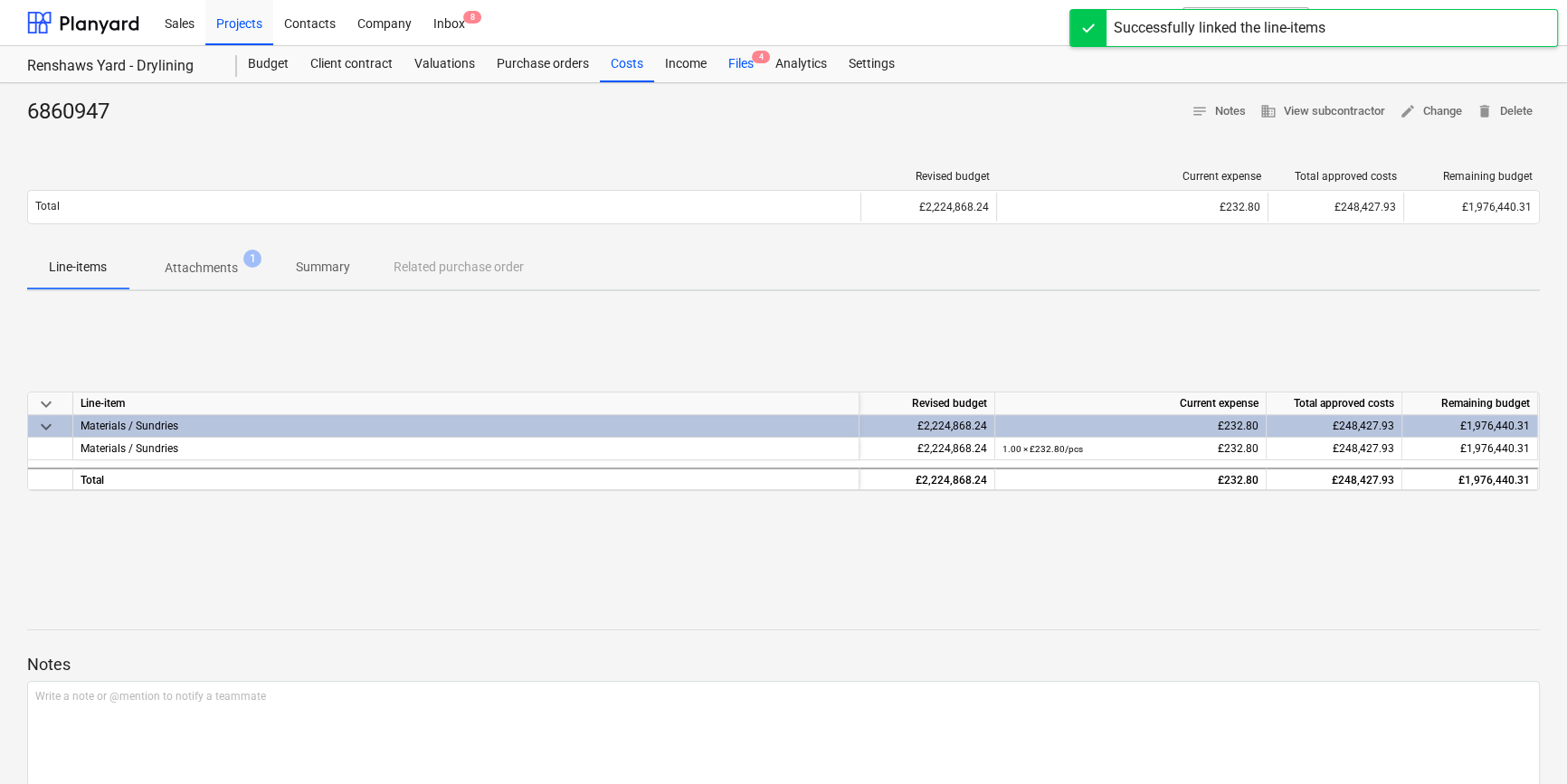 click on "Files 4" at bounding box center [741, 64] 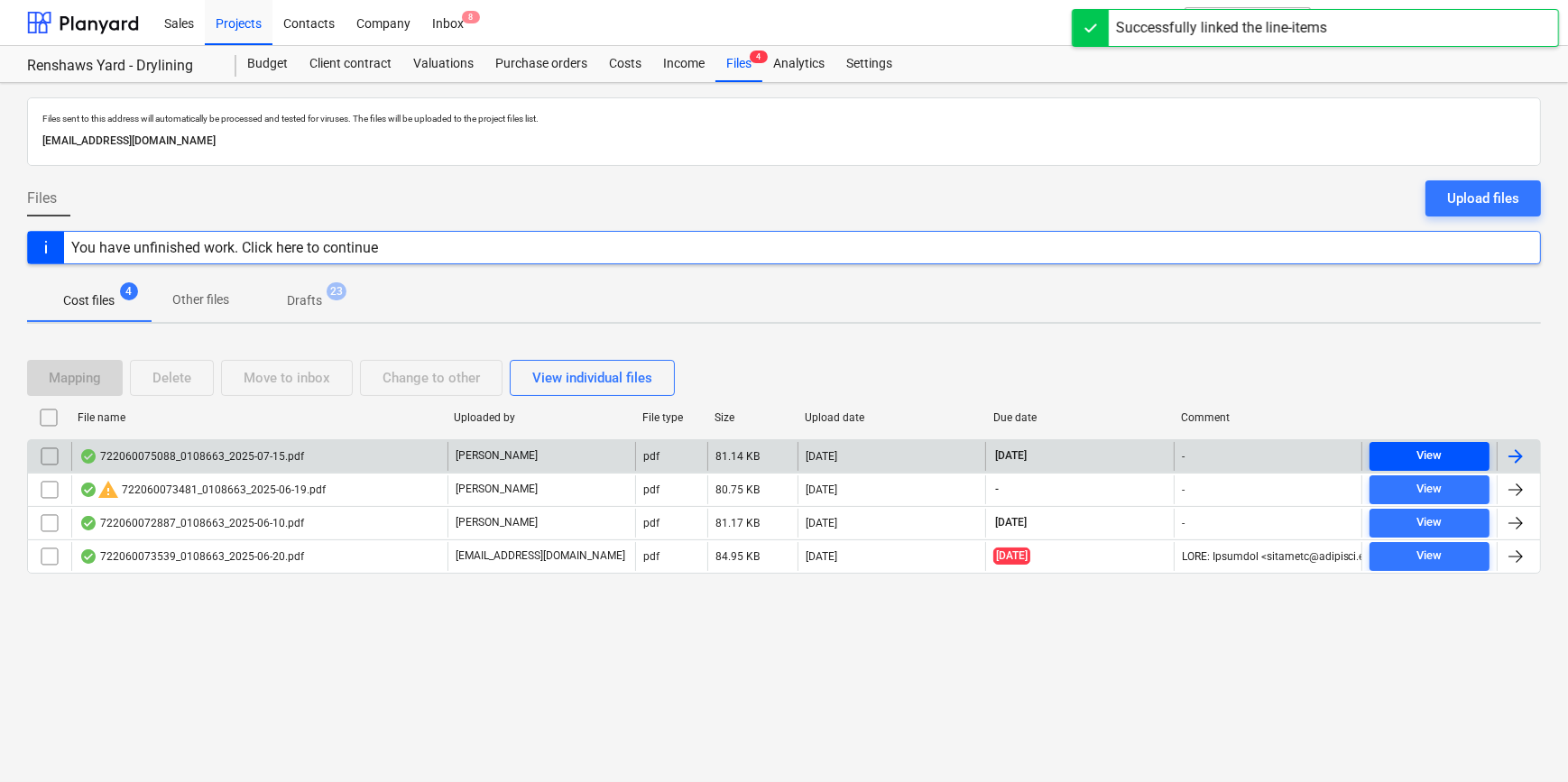 click on "View" at bounding box center (1429, 455) 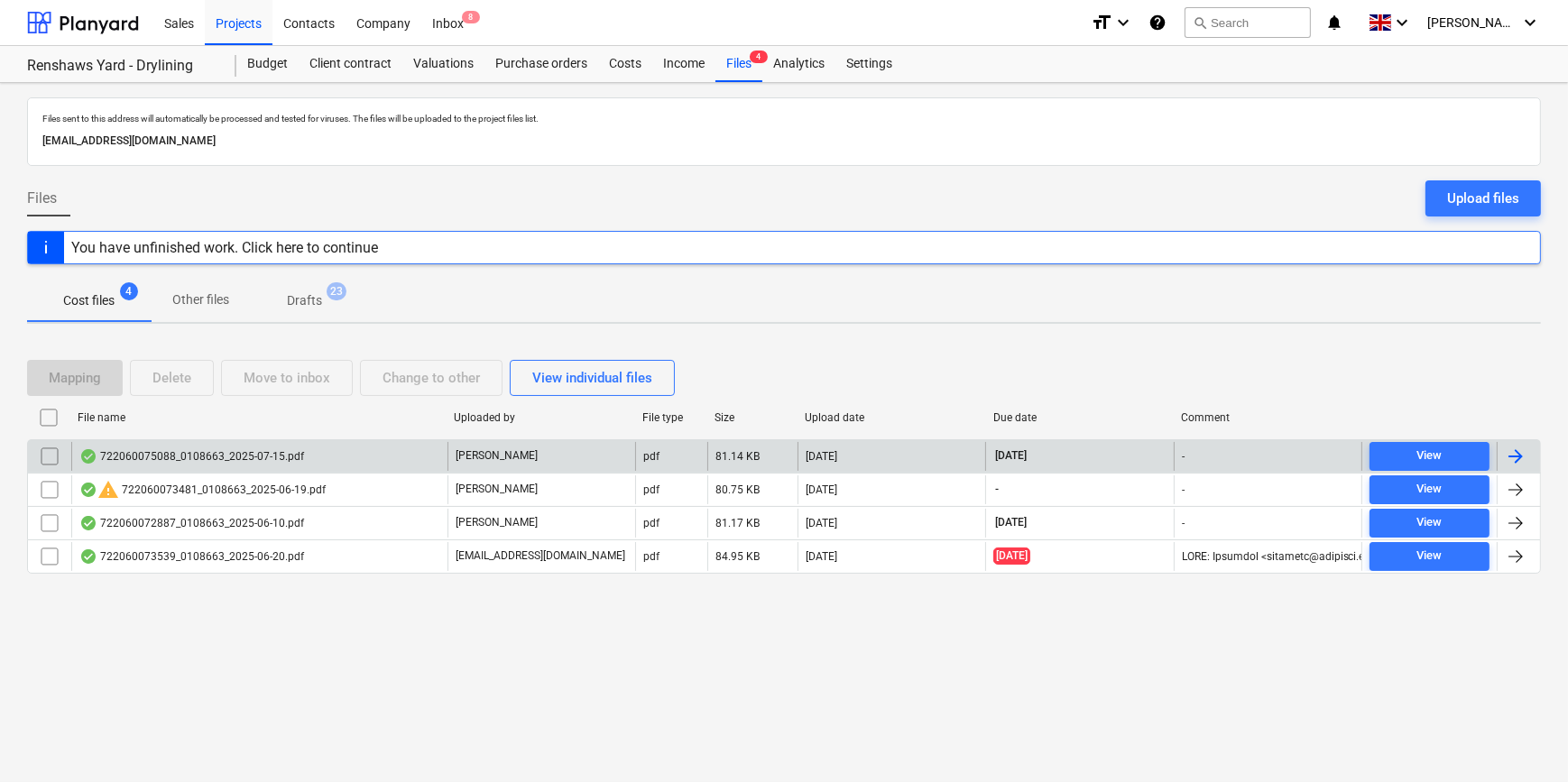 click at bounding box center [1516, 456] 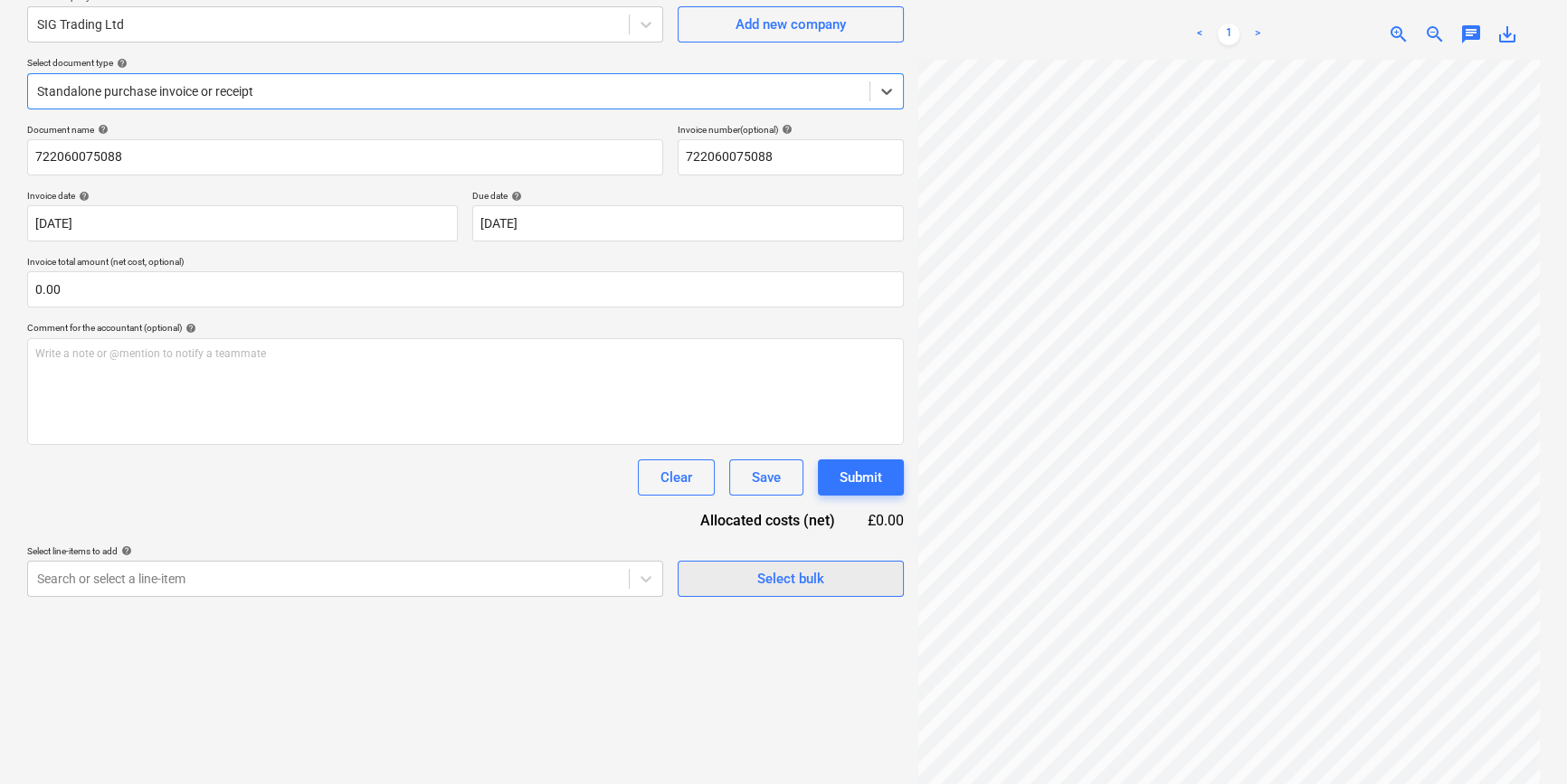 scroll, scrollTop: 164, scrollLeft: 0, axis: vertical 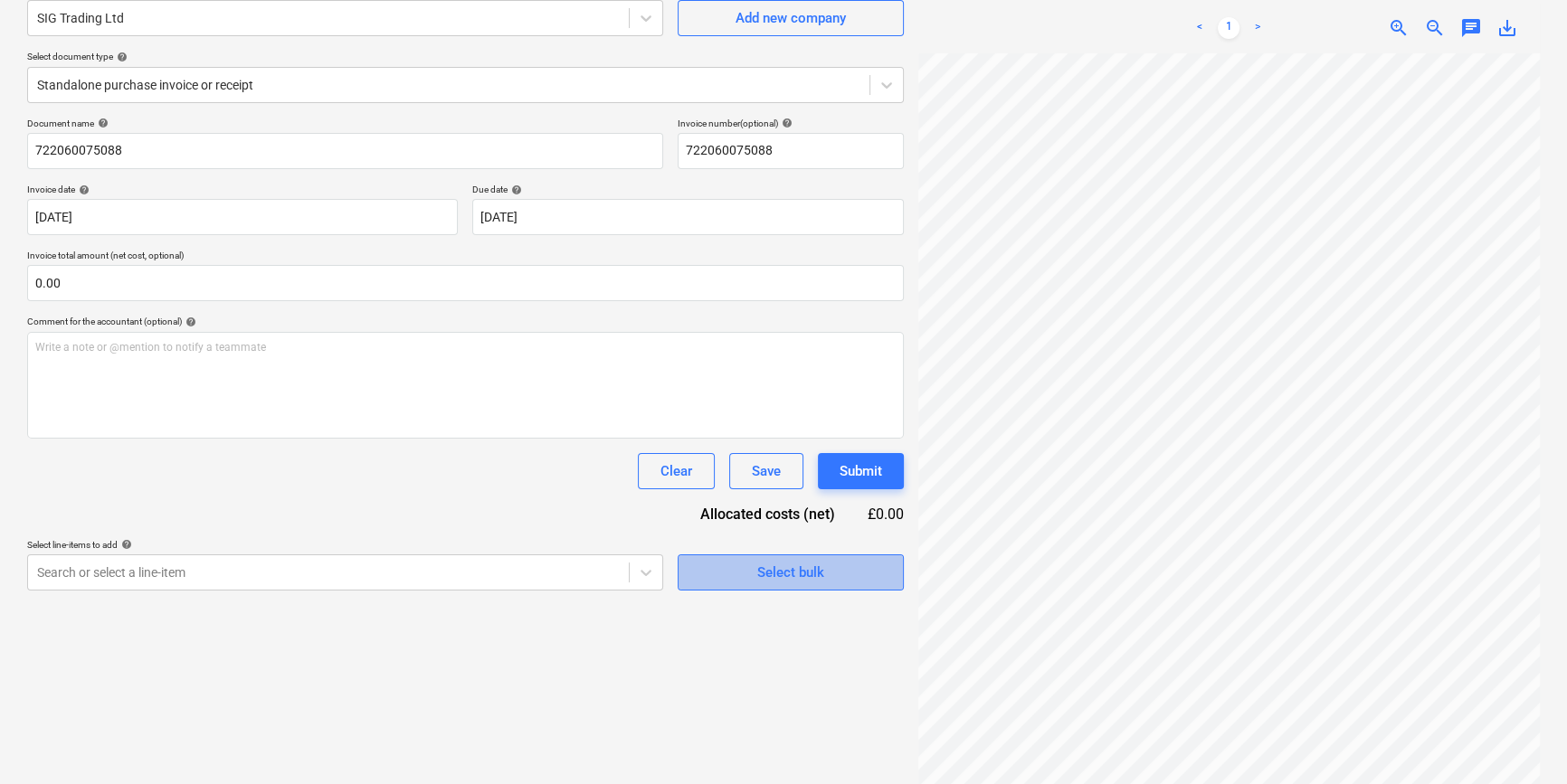 click on "Select bulk" at bounding box center (791, 572) 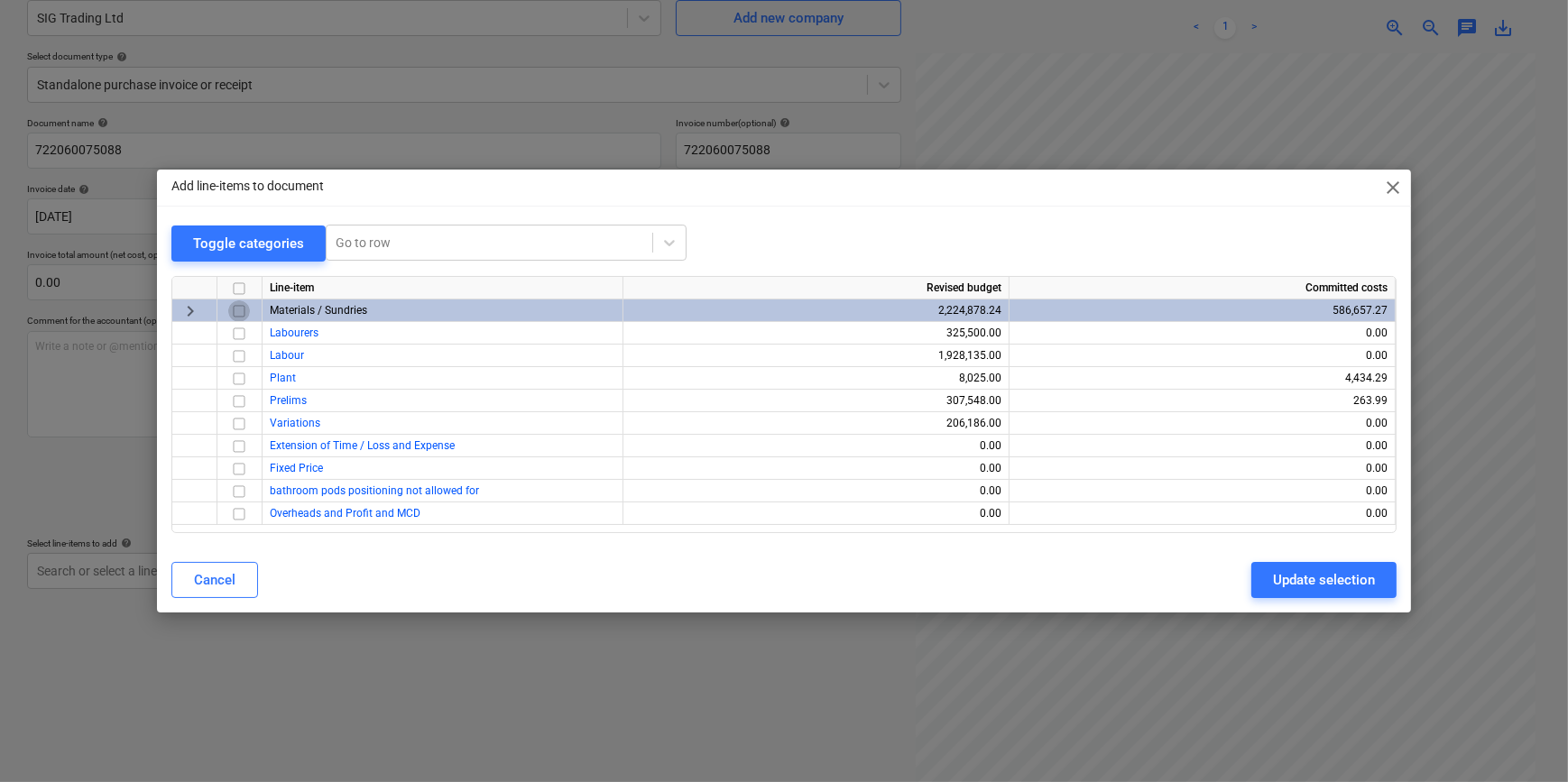 click at bounding box center [239, 311] 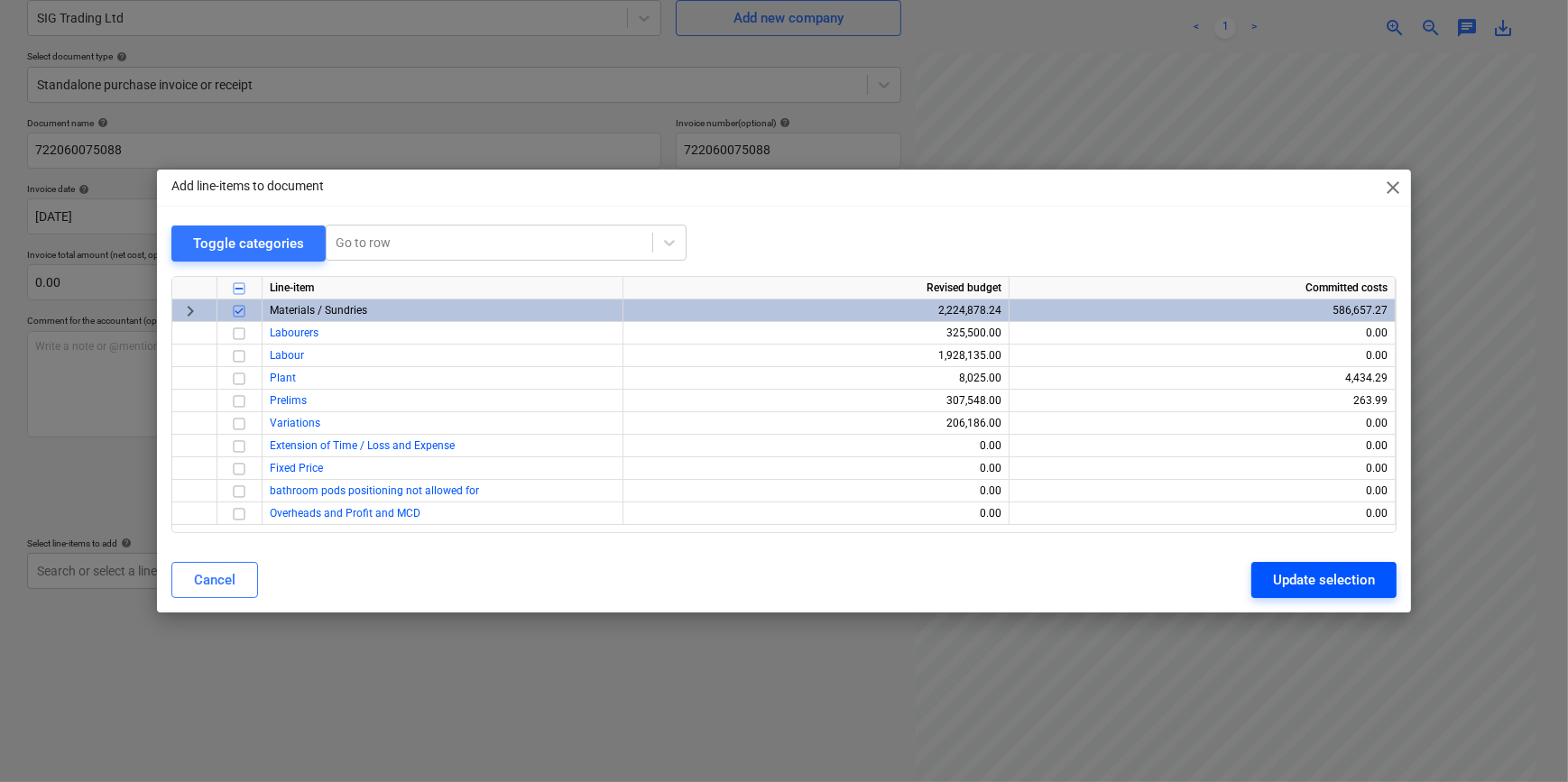 click on "Update selection" at bounding box center [1324, 580] 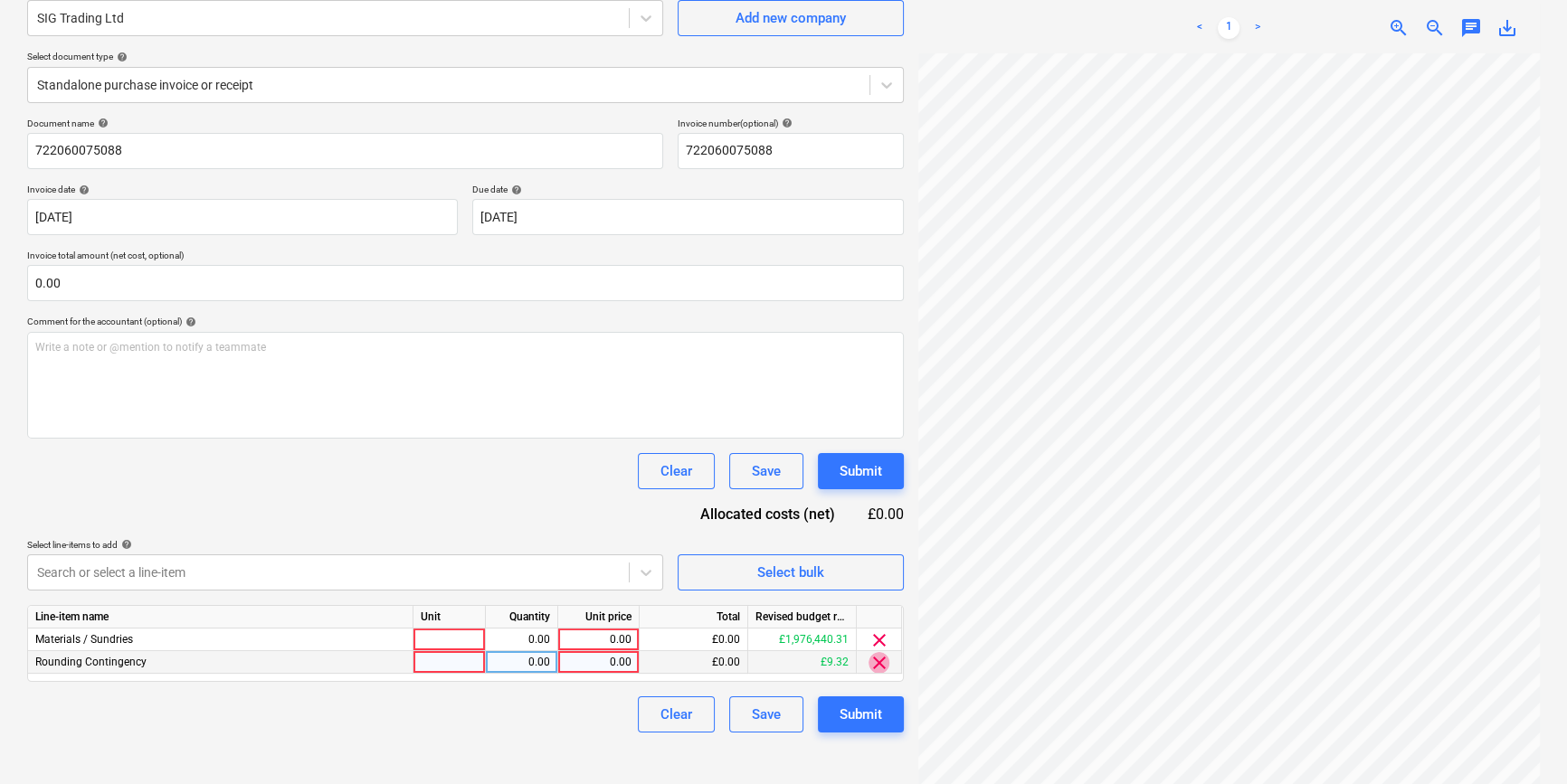 click on "clear" at bounding box center [879, 663] 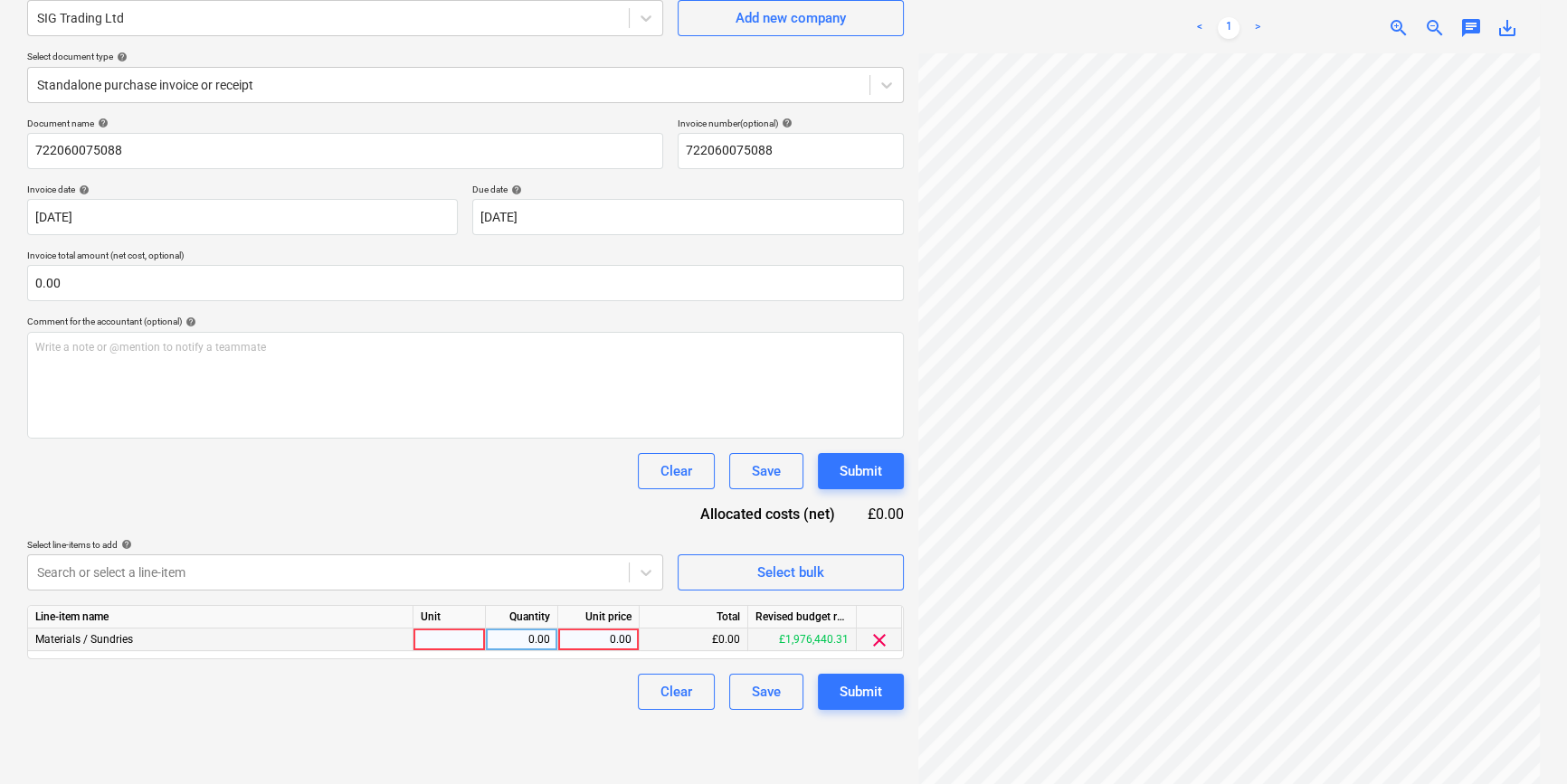 click at bounding box center [450, 639] 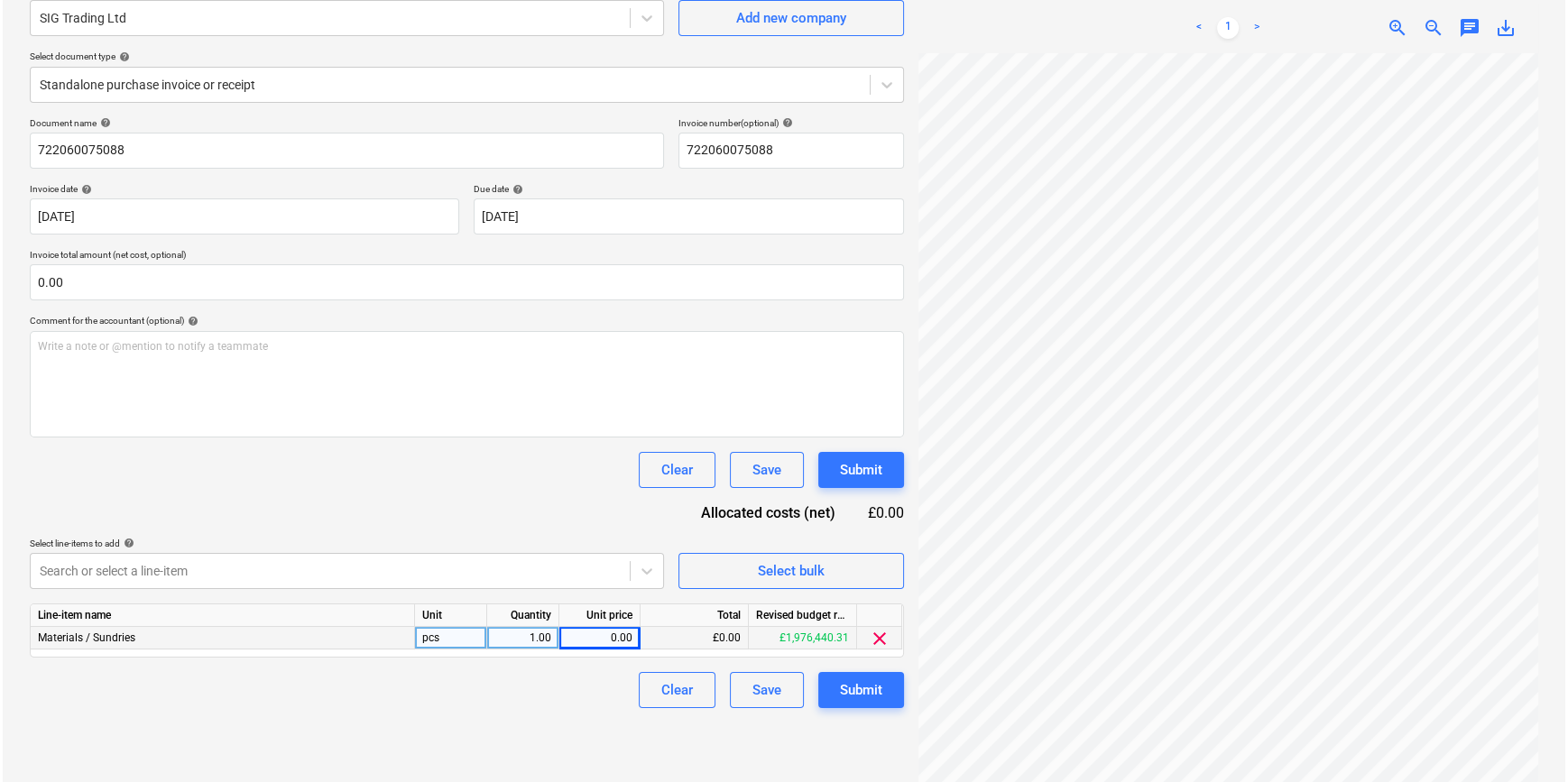 scroll, scrollTop: 420, scrollLeft: 0, axis: vertical 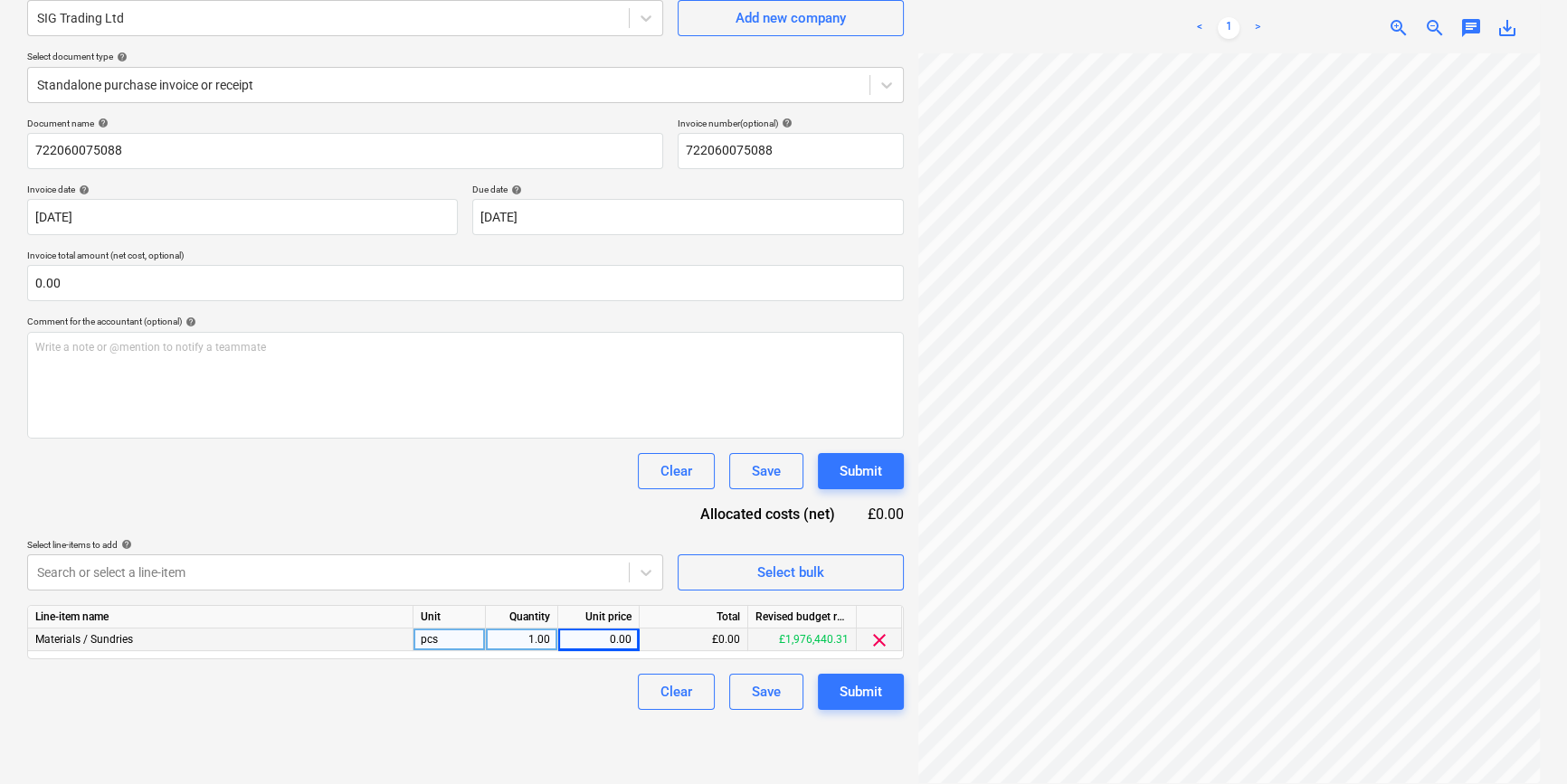 click on "0.00" at bounding box center [598, 639] 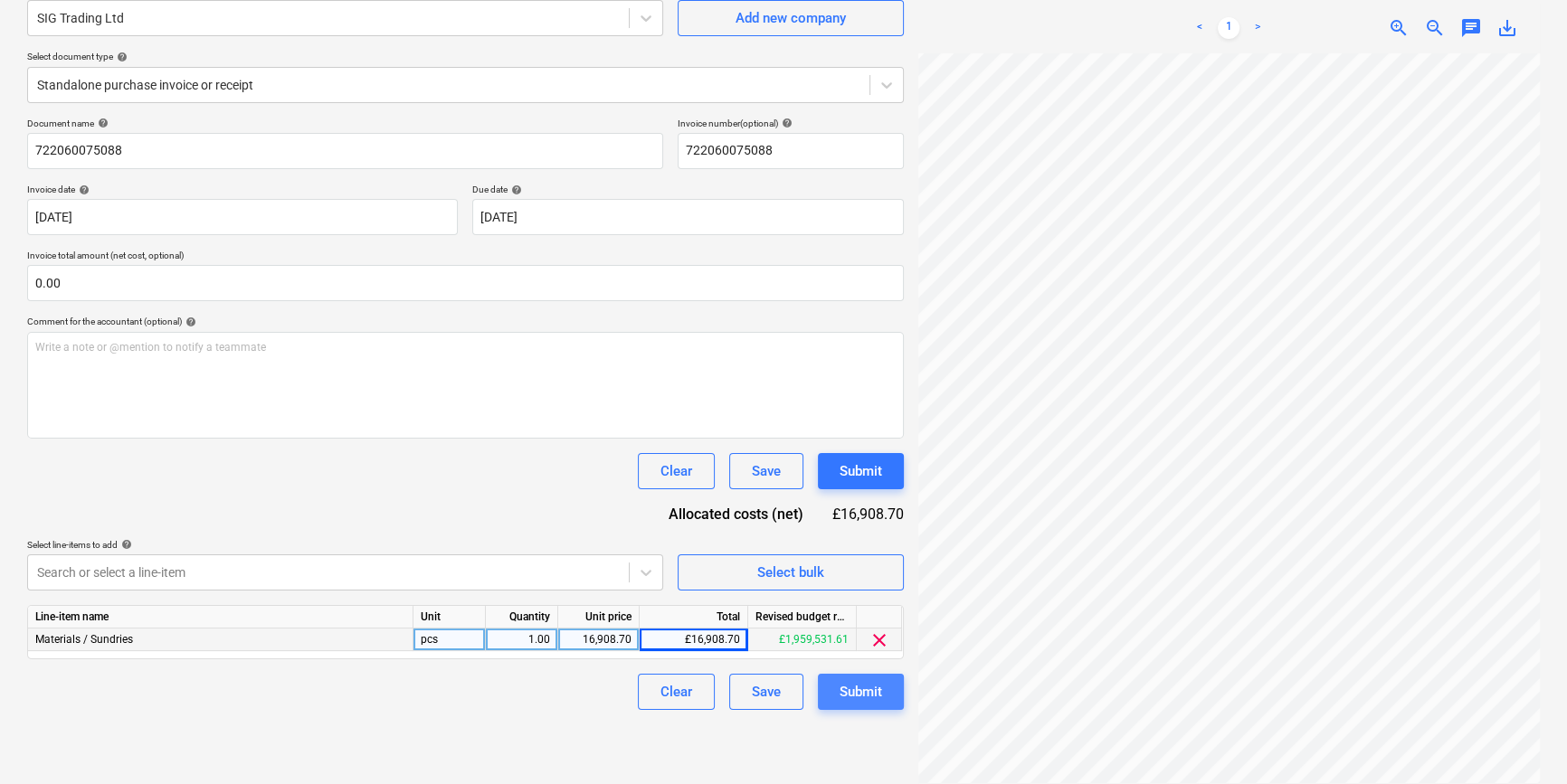 click on "Submit" at bounding box center [860, 692] 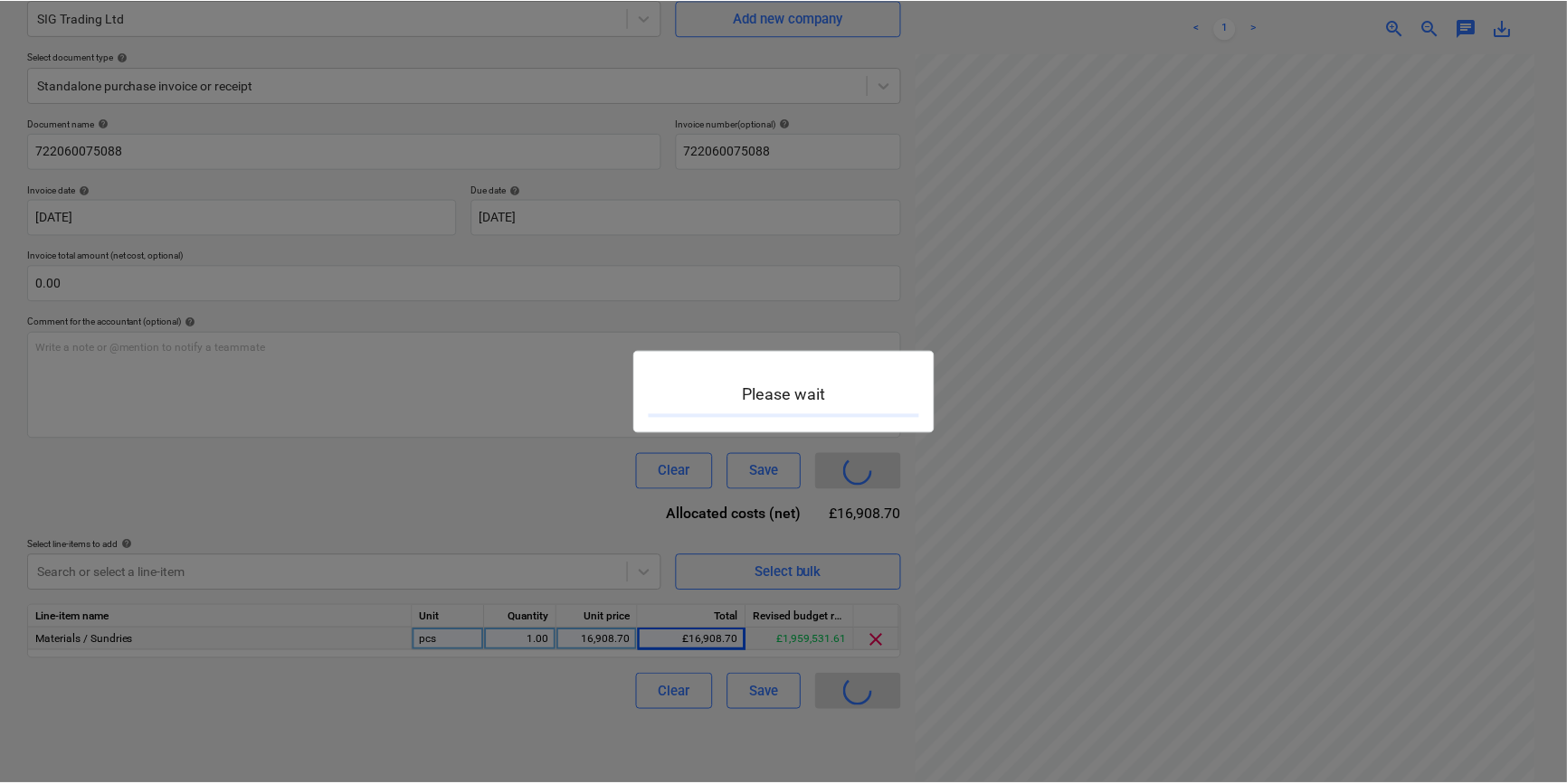 scroll, scrollTop: 0, scrollLeft: 0, axis: both 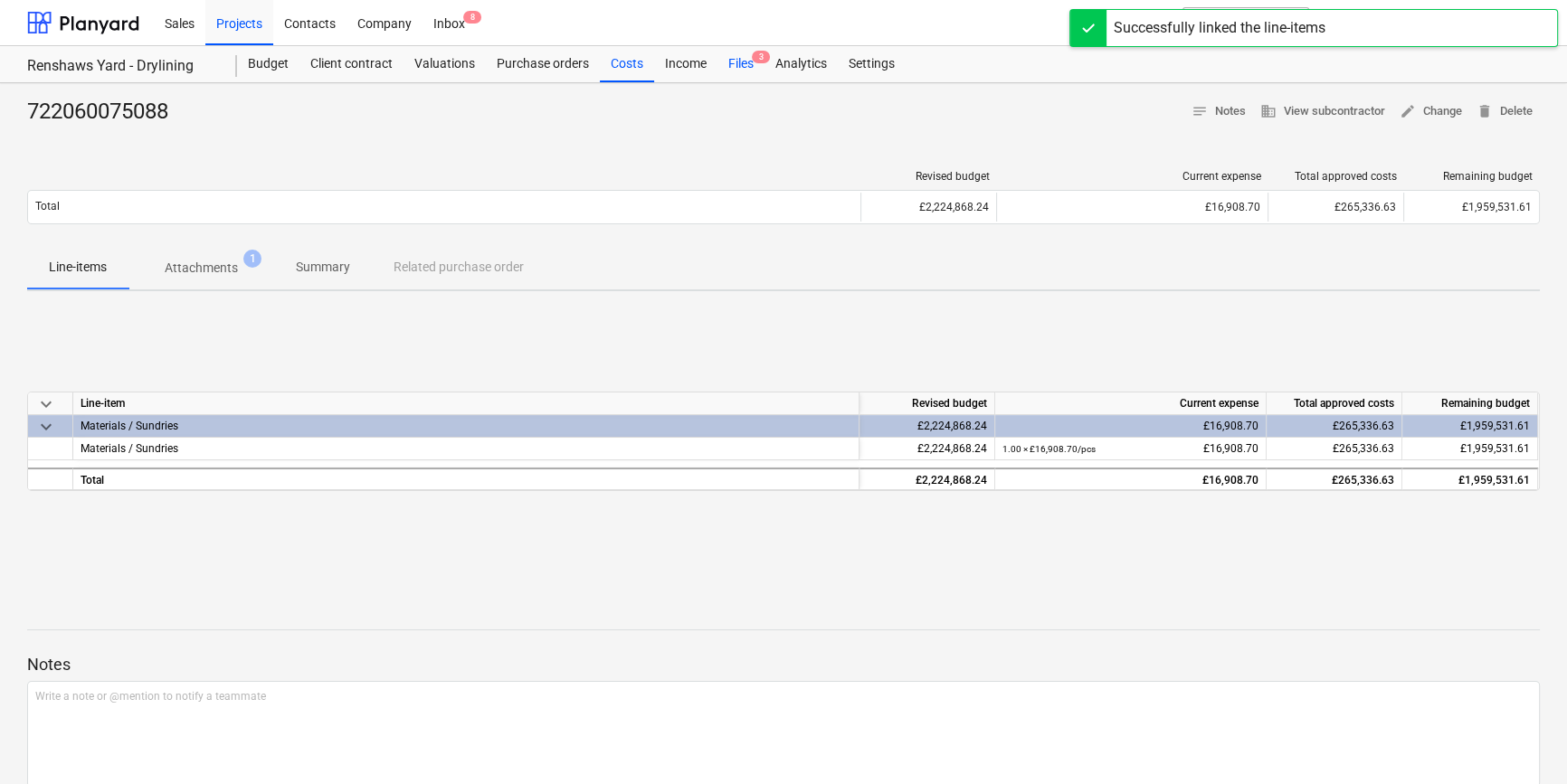 click on "Files 3" at bounding box center [741, 64] 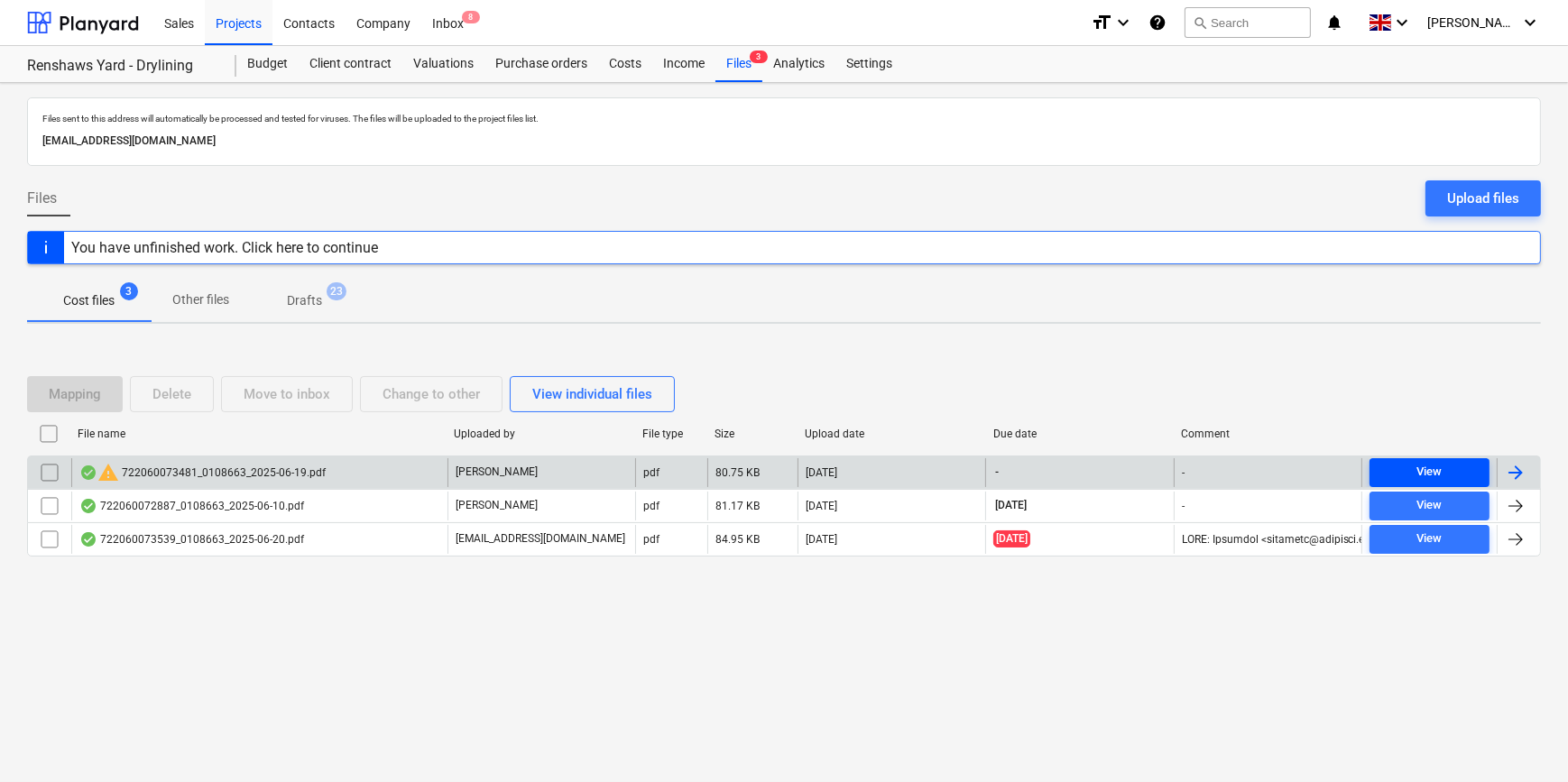 click on "View" at bounding box center [1429, 472] 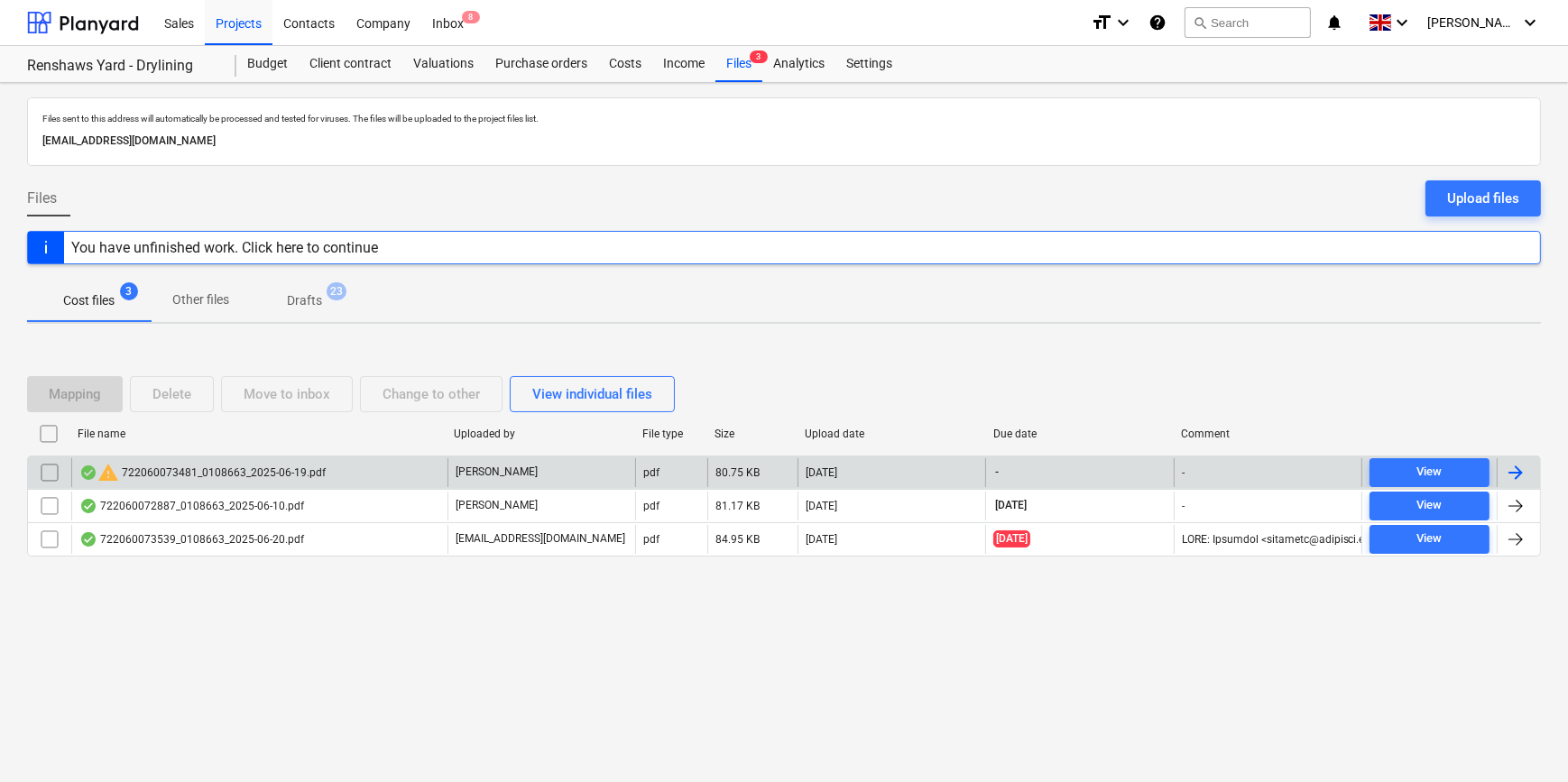 click at bounding box center (1516, 473) 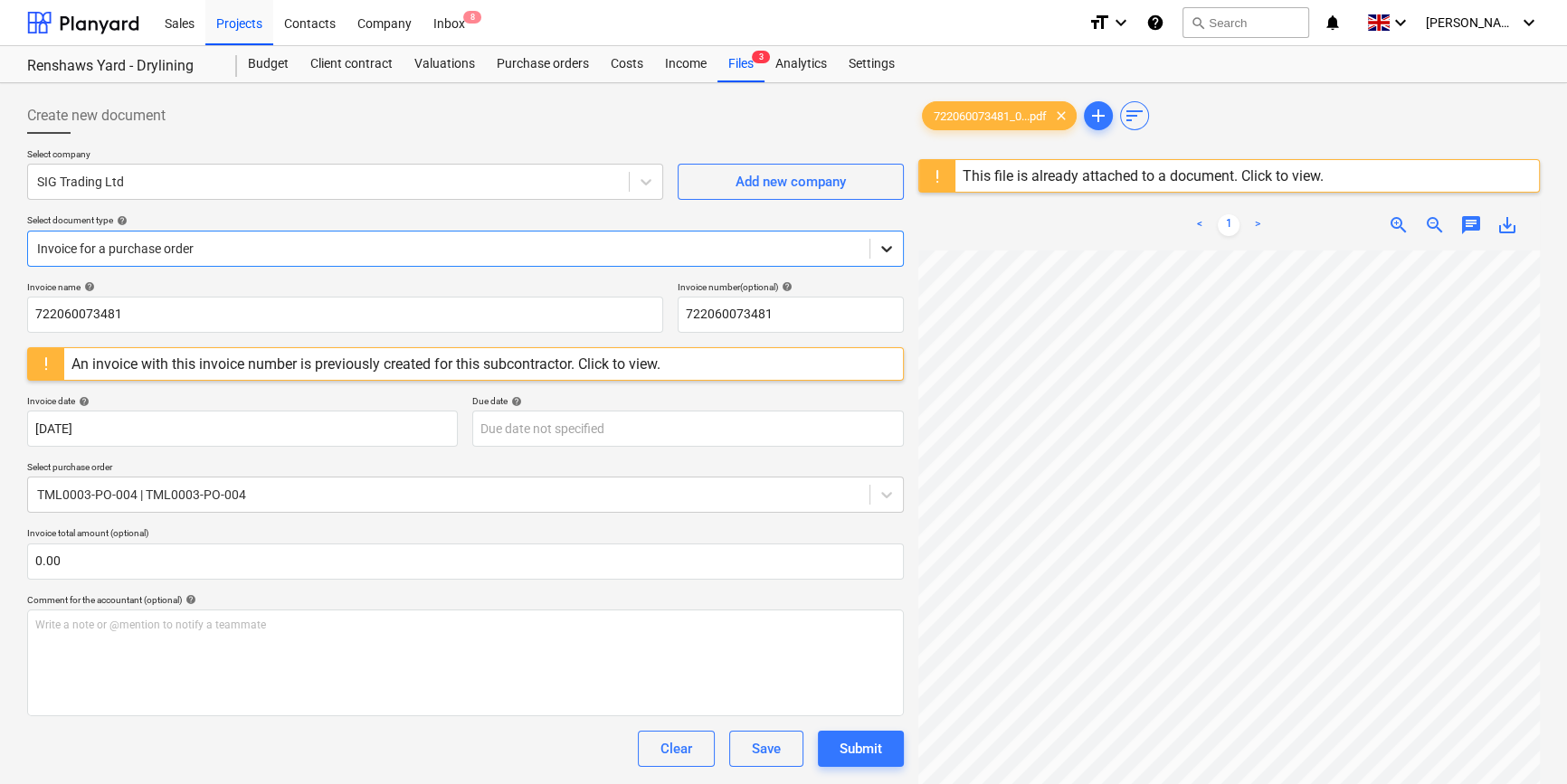 click 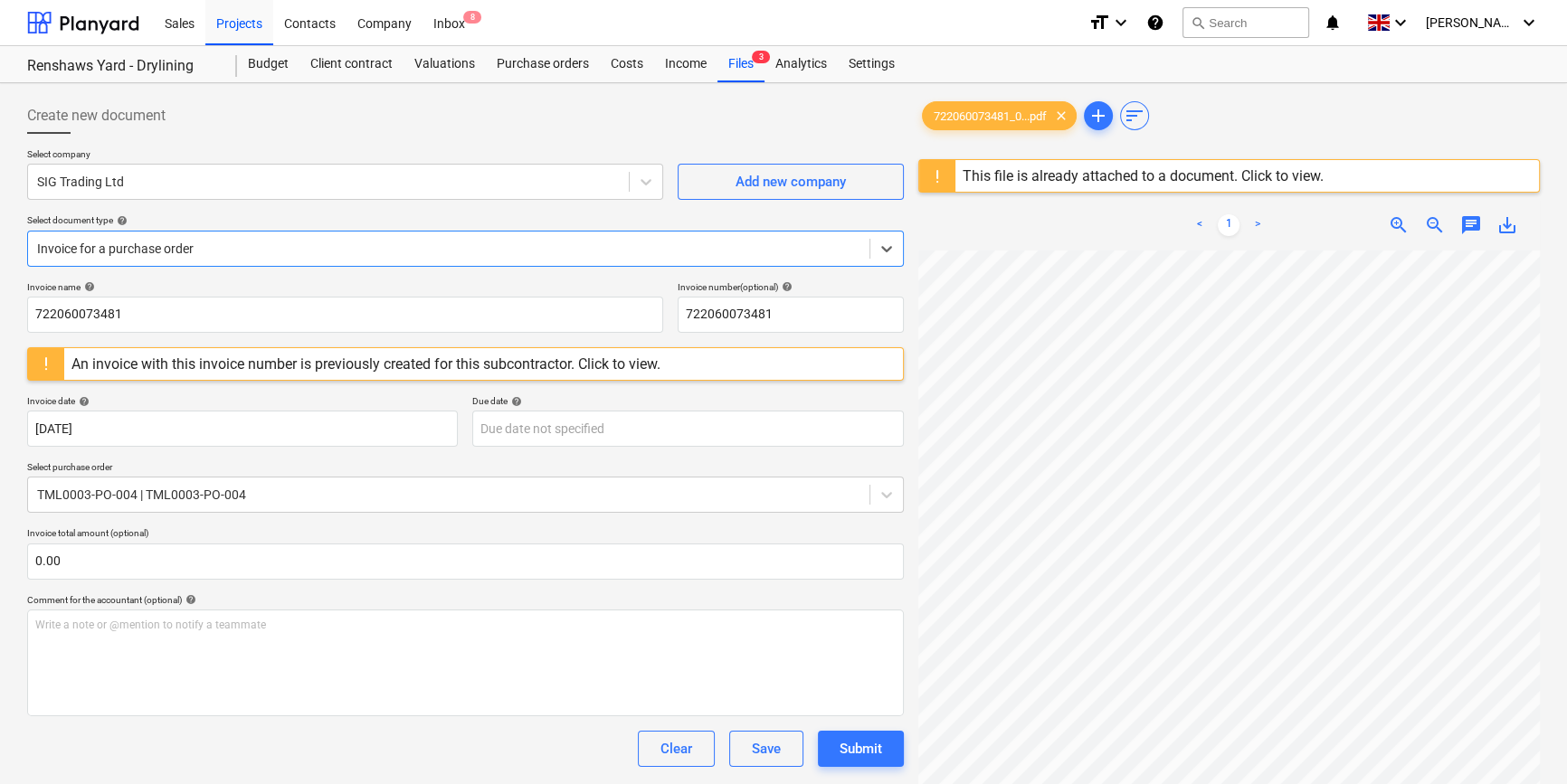 click on "Standalone purchase invoice or receipt" at bounding box center [784, 806] 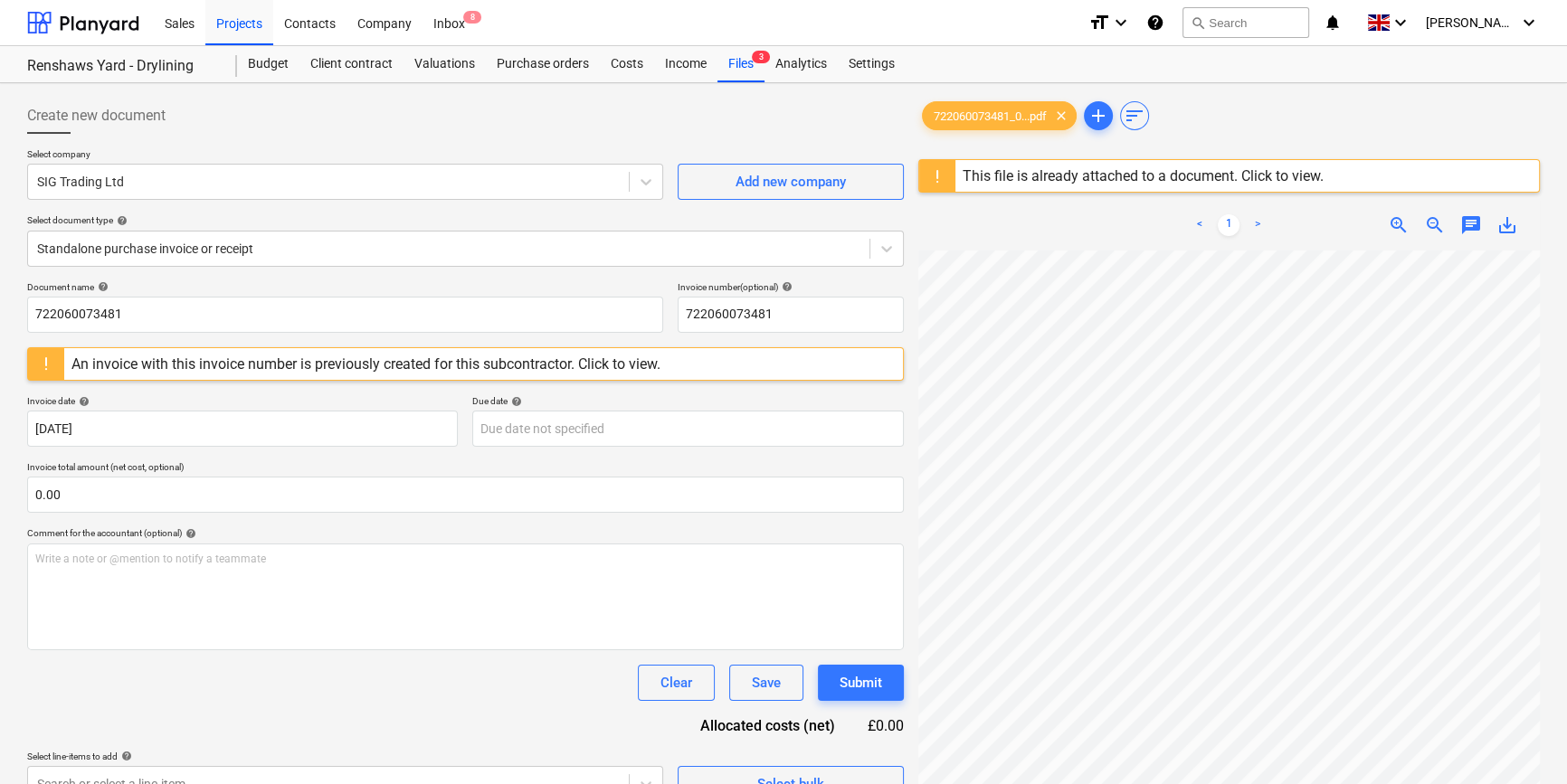 click on "An invoice with this invoice number is previously created for this subcontractor. Click to view." at bounding box center (366, 364) 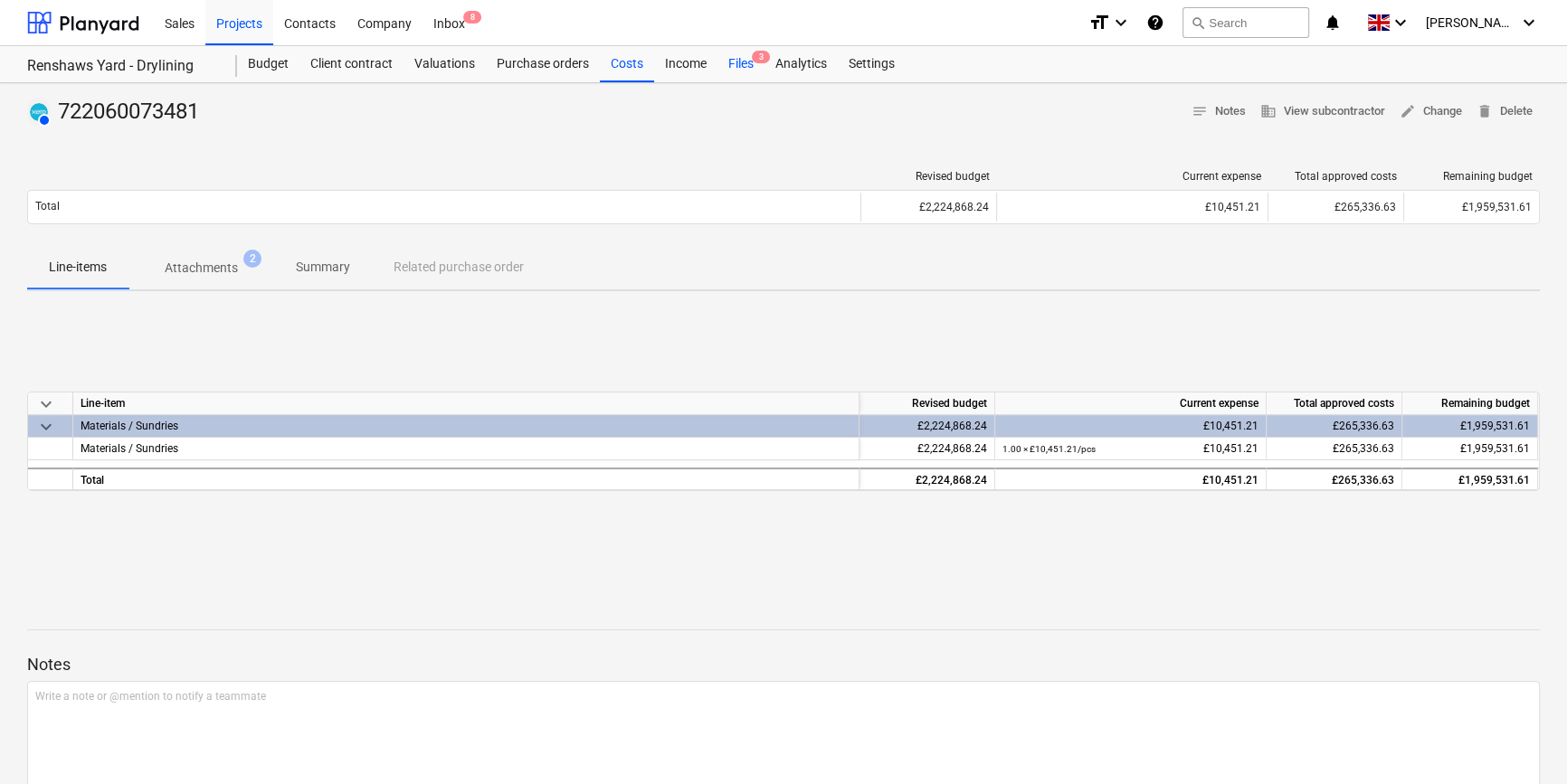 click on "Files 3" at bounding box center [741, 64] 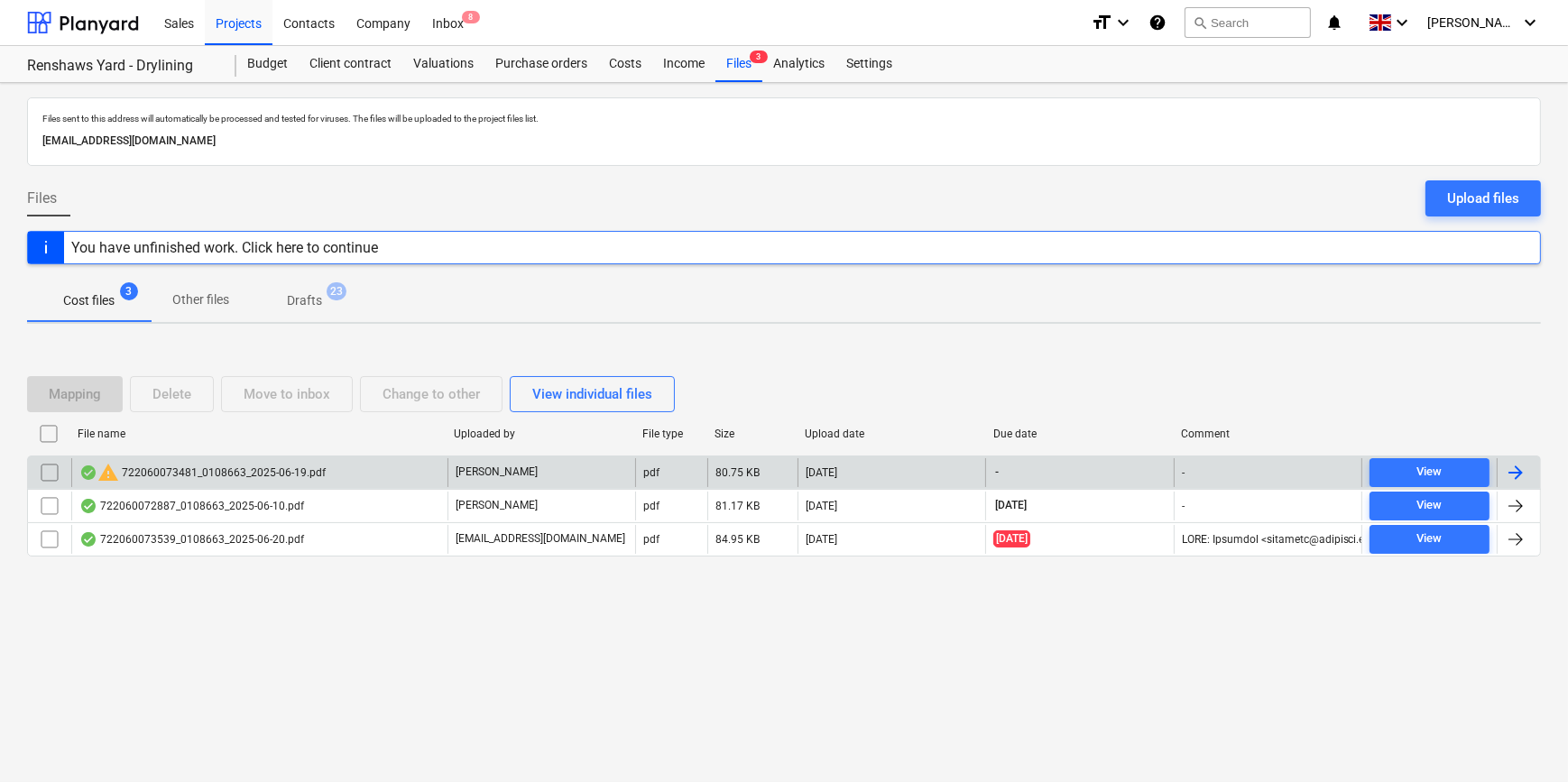 click at bounding box center [1516, 473] 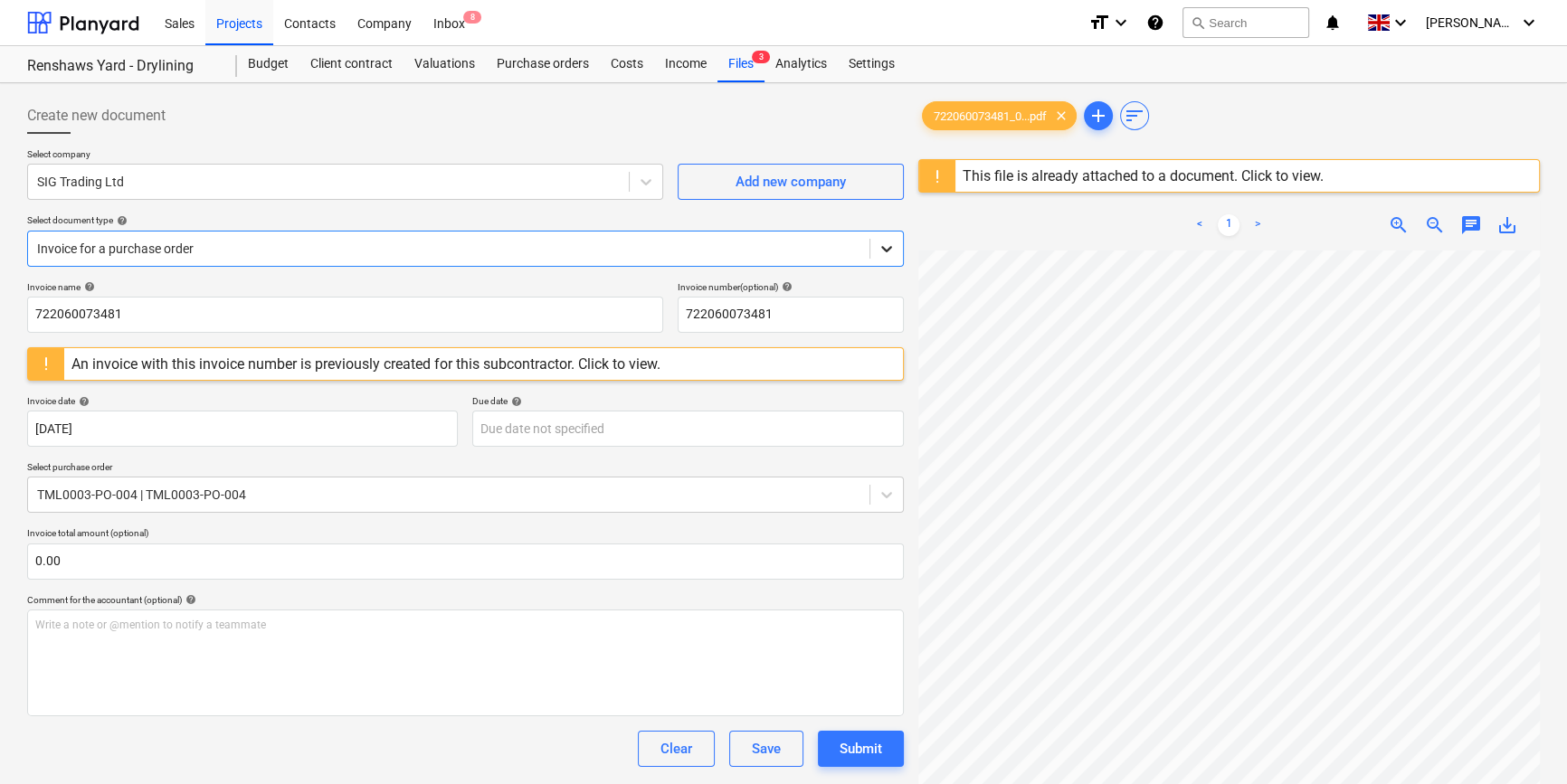 click 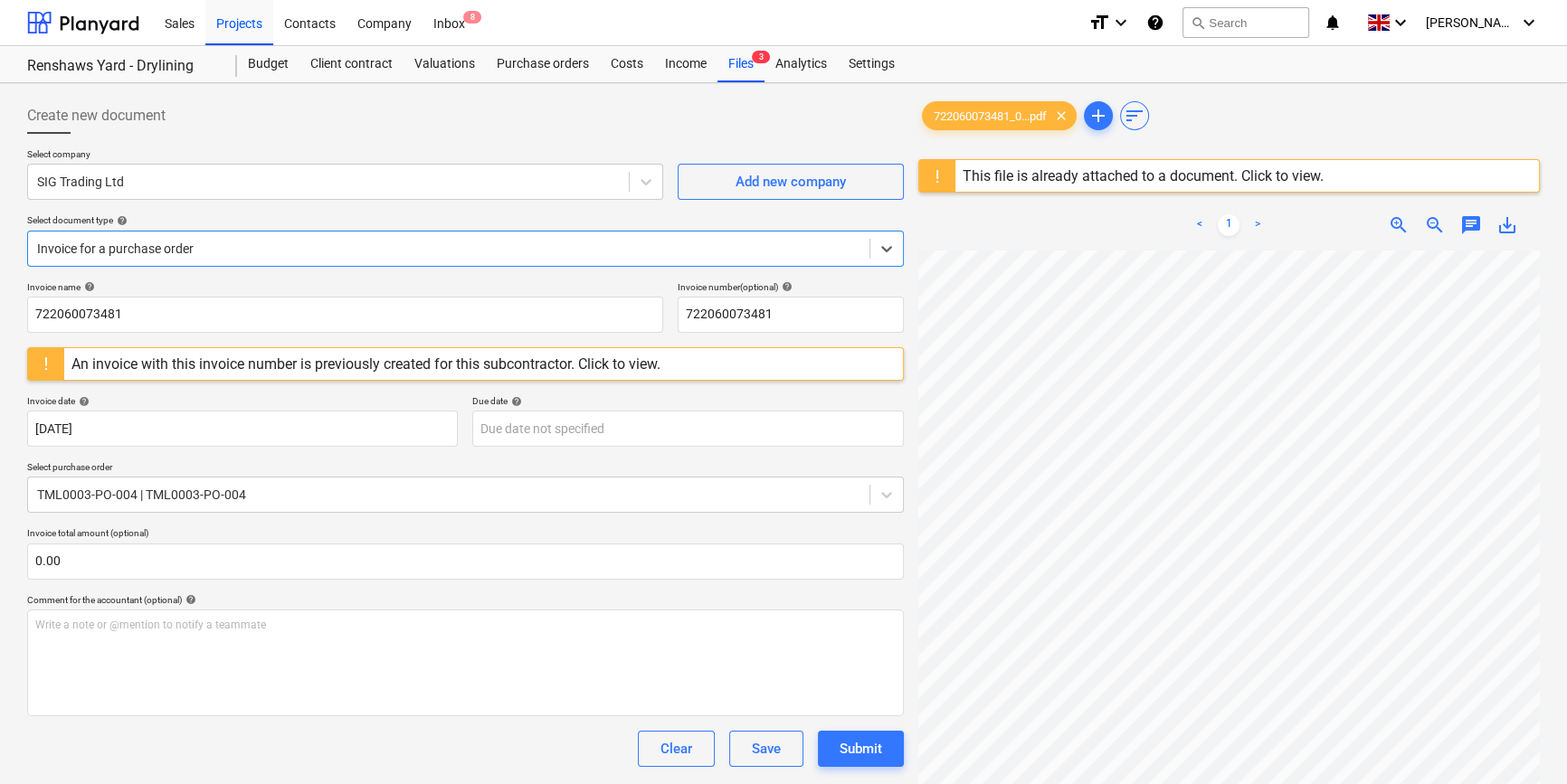 click on "Standalone purchase invoice or receipt" at bounding box center (784, 806) 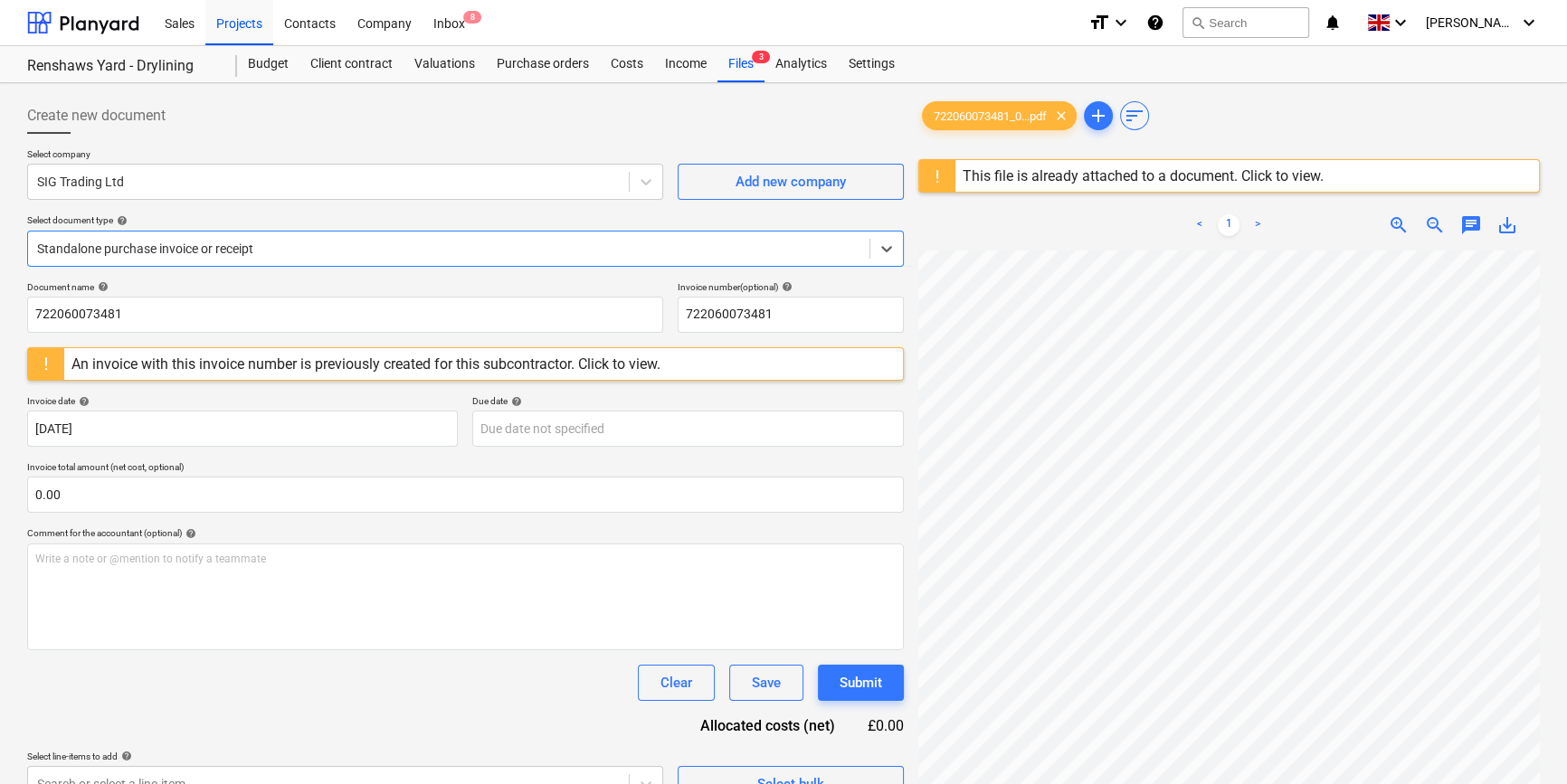 scroll, scrollTop: 164, scrollLeft: 0, axis: vertical 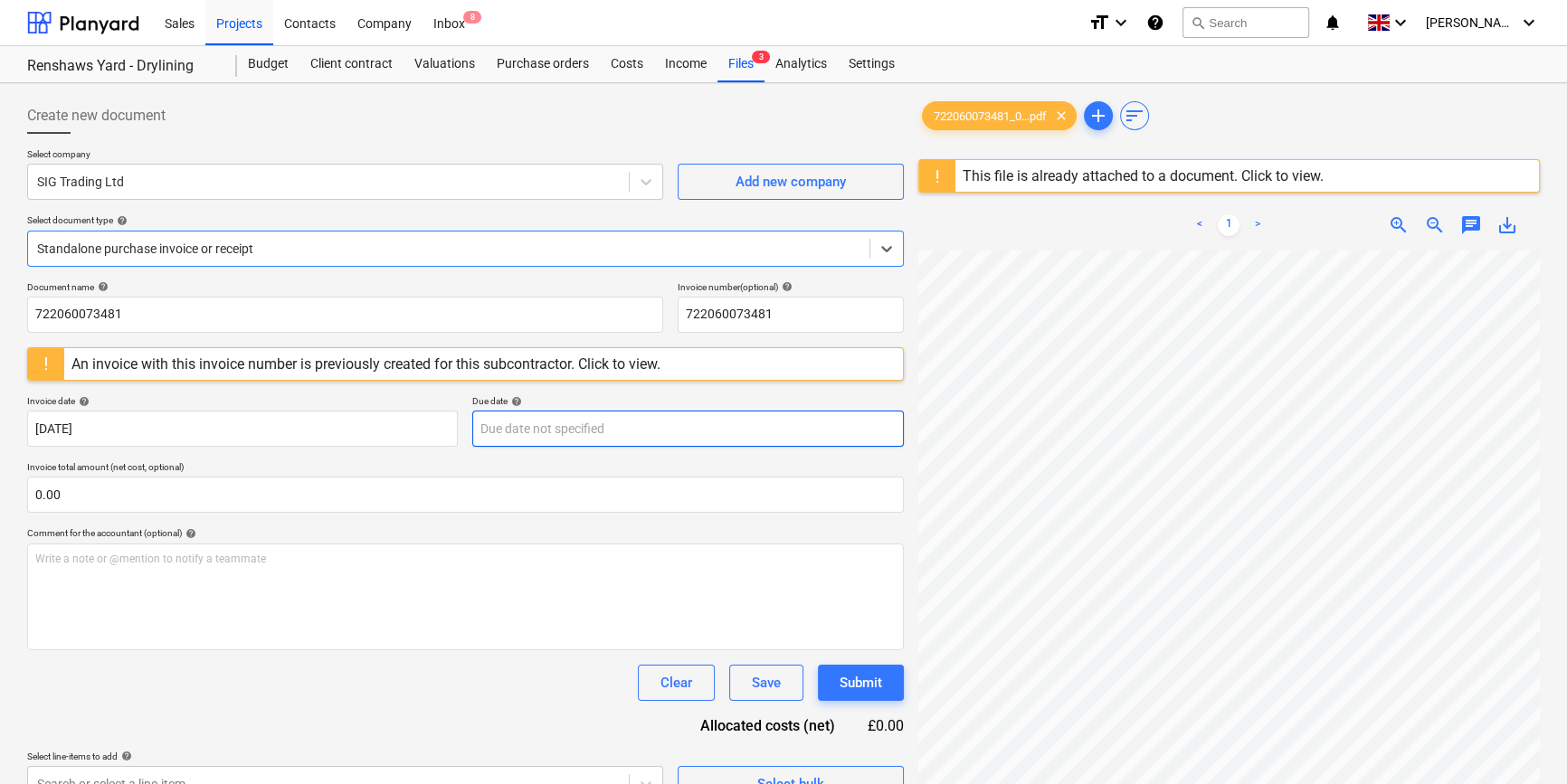 click on "Sales Projects Contacts Company Inbox 8 format_size keyboard_arrow_down help search Search notifications 0 keyboard_arrow_down [PERSON_NAME] keyboard_arrow_down Renshaws Yard -  Drylining Budget Client contract Valuations Purchase orders Costs Income Files 3 Analytics Settings Create new document Select company SIG Trading Ltd   Add new company Select document type help option Standalone purchase invoice or receipt, selected.   Select is focused ,type to refine list, press Down to open the menu,  Standalone purchase invoice or receipt Document name help 722060073481 Invoice number  (optional) help 722060073481 An invoice with this invoice number is previously created for this subcontractor. Click to view. Invoice date help [DATE] 19.06.2025 Press the down arrow key to interact with the calendar and
select a date. Press the question mark key to get the keyboard shortcuts for changing dates. Due date help Invoice total amount (net cost, optional) 0.00 Comment for the accountant (optional) help ﻿ add" at bounding box center (784, 392) 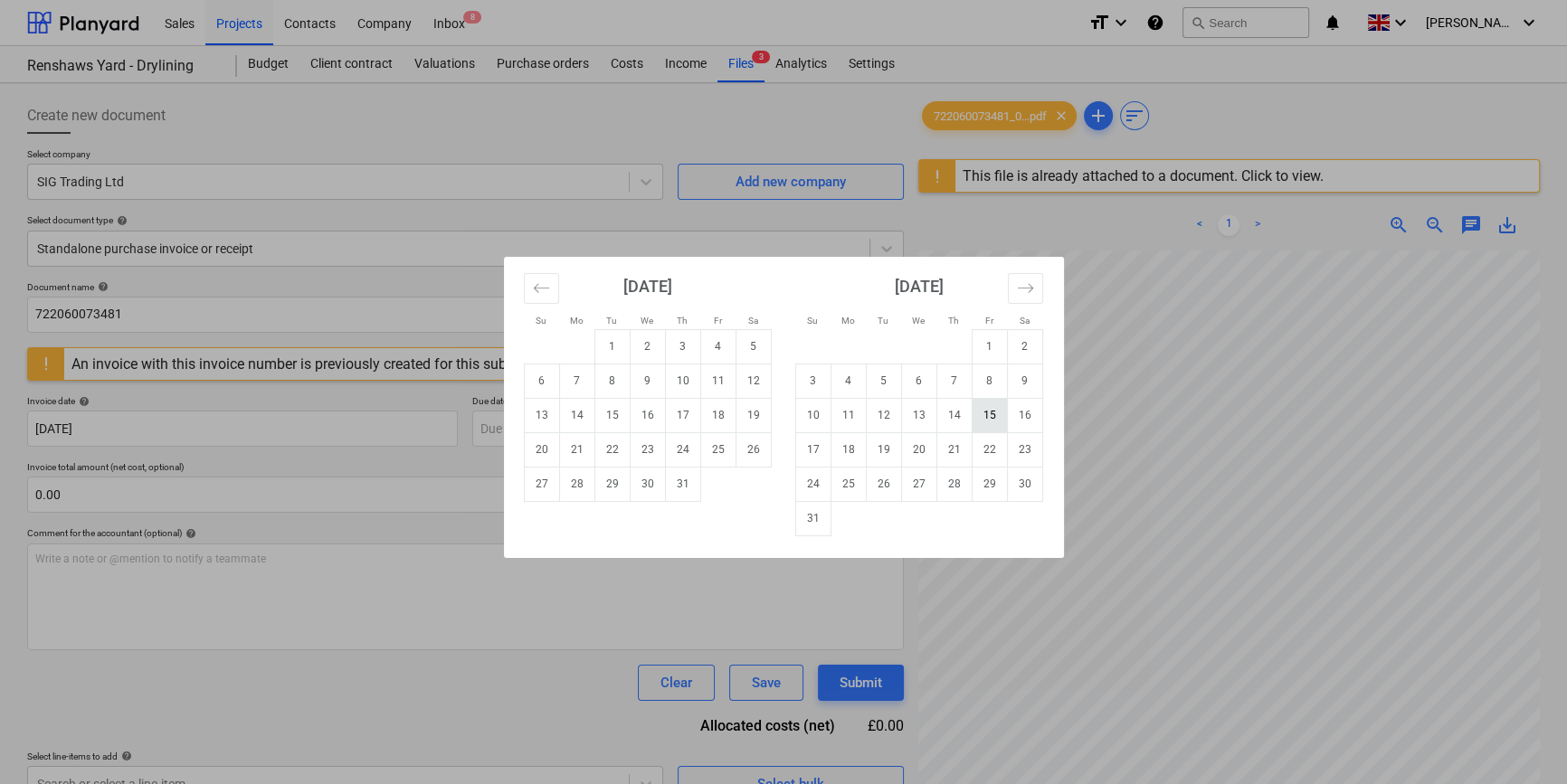 click on "15" at bounding box center (989, 415) 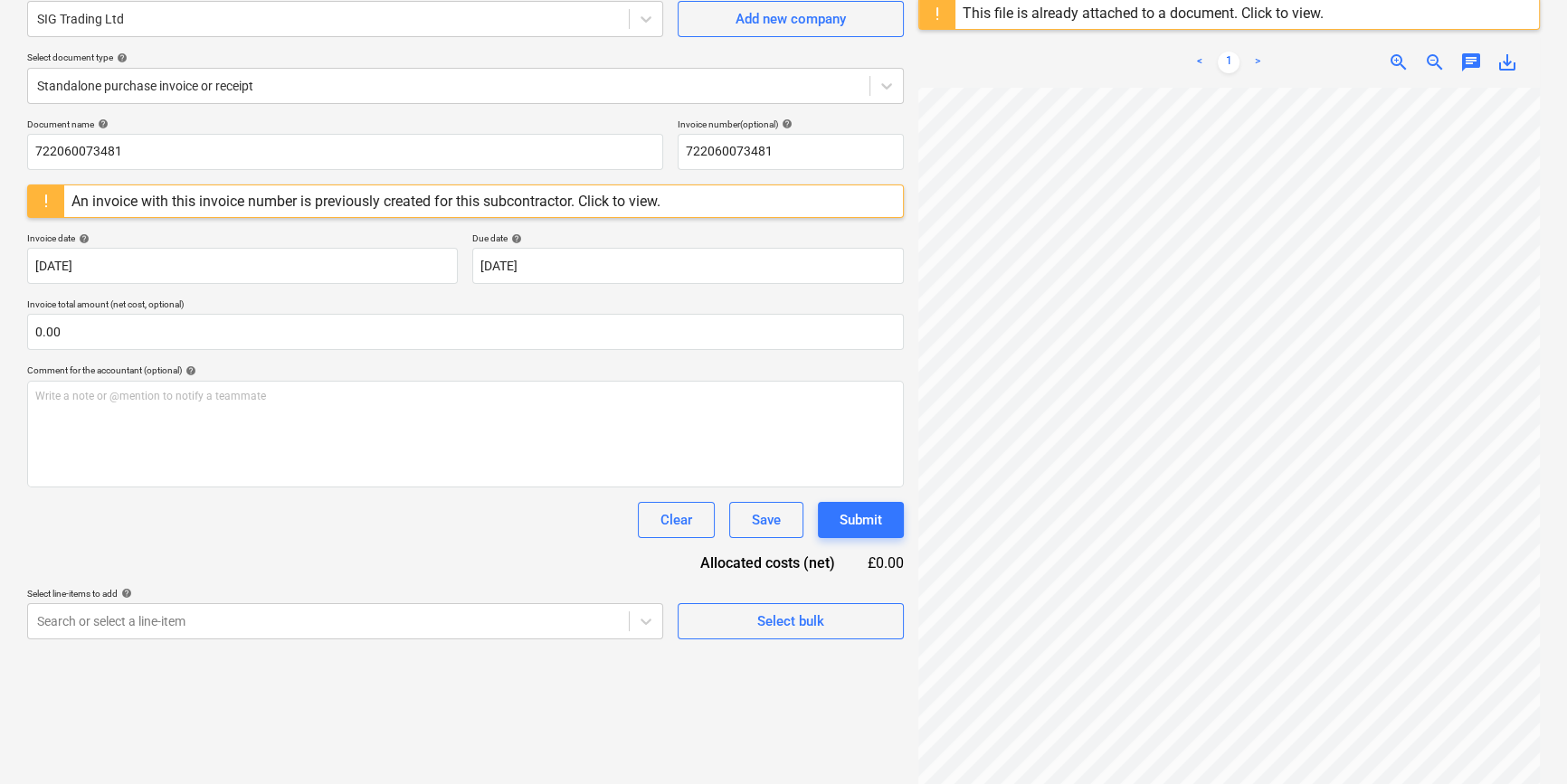 scroll, scrollTop: 164, scrollLeft: 0, axis: vertical 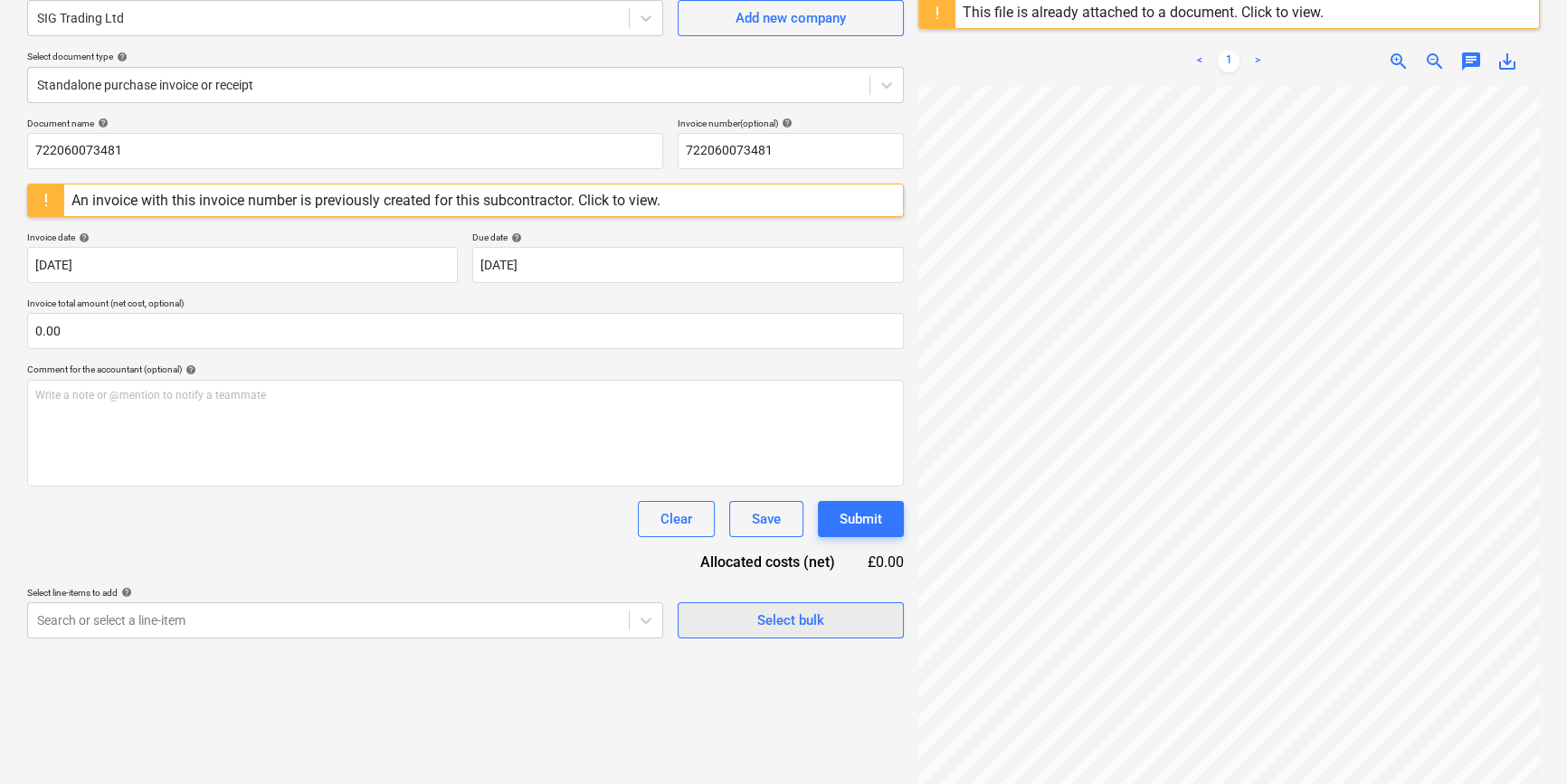 click on "Select bulk" at bounding box center (791, 620) 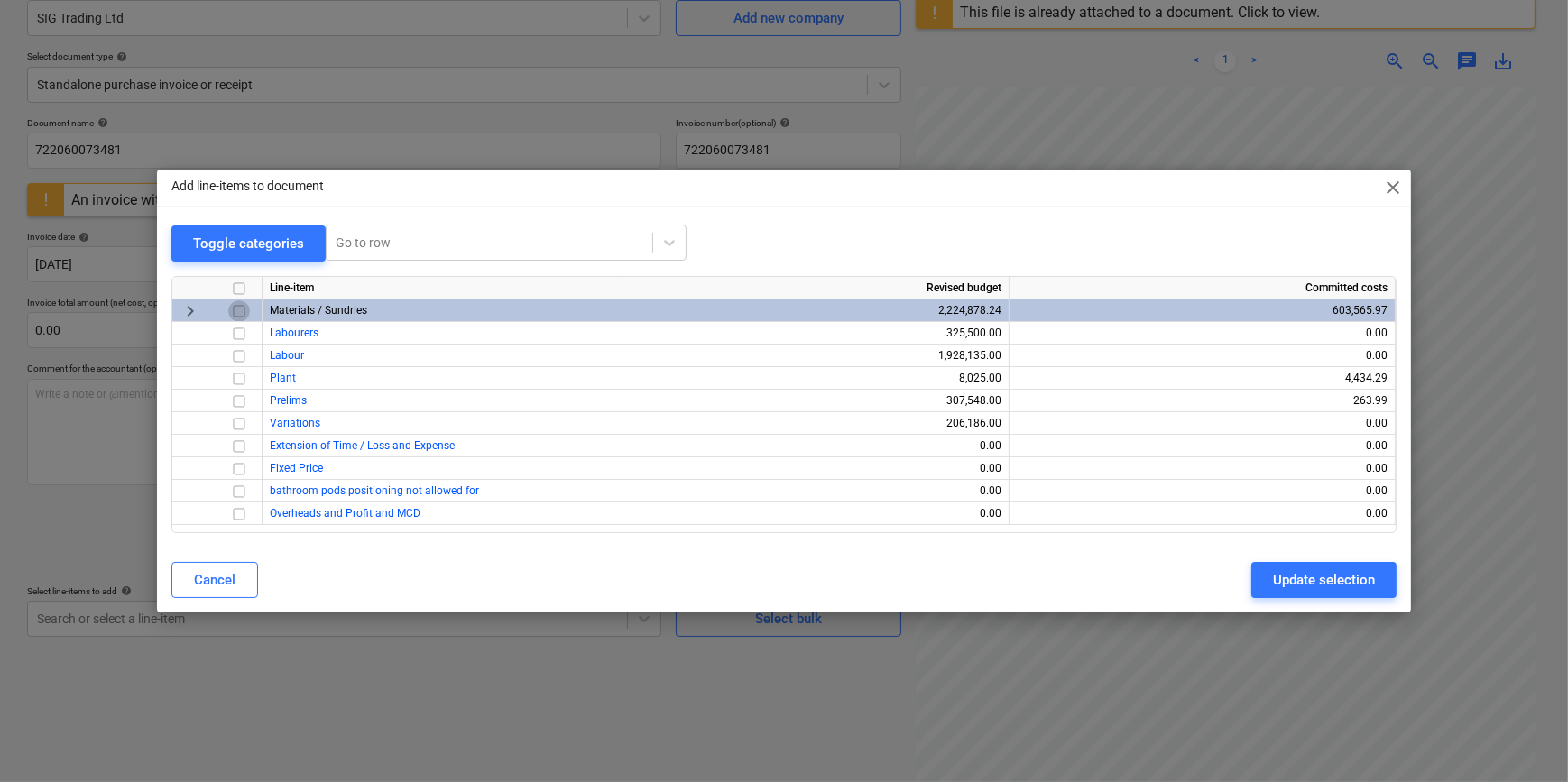 click at bounding box center (239, 311) 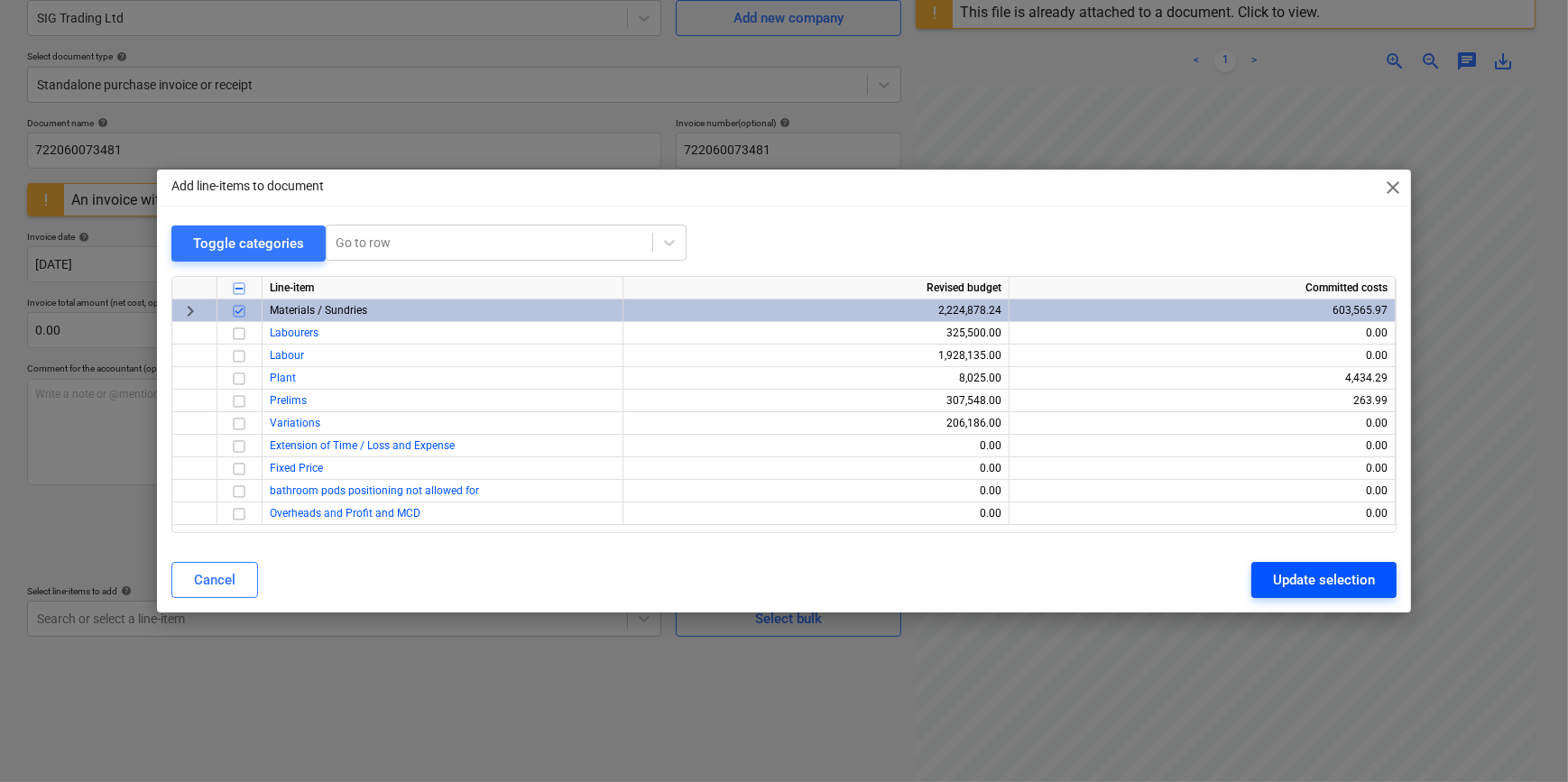 click on "Update selection" at bounding box center (1324, 580) 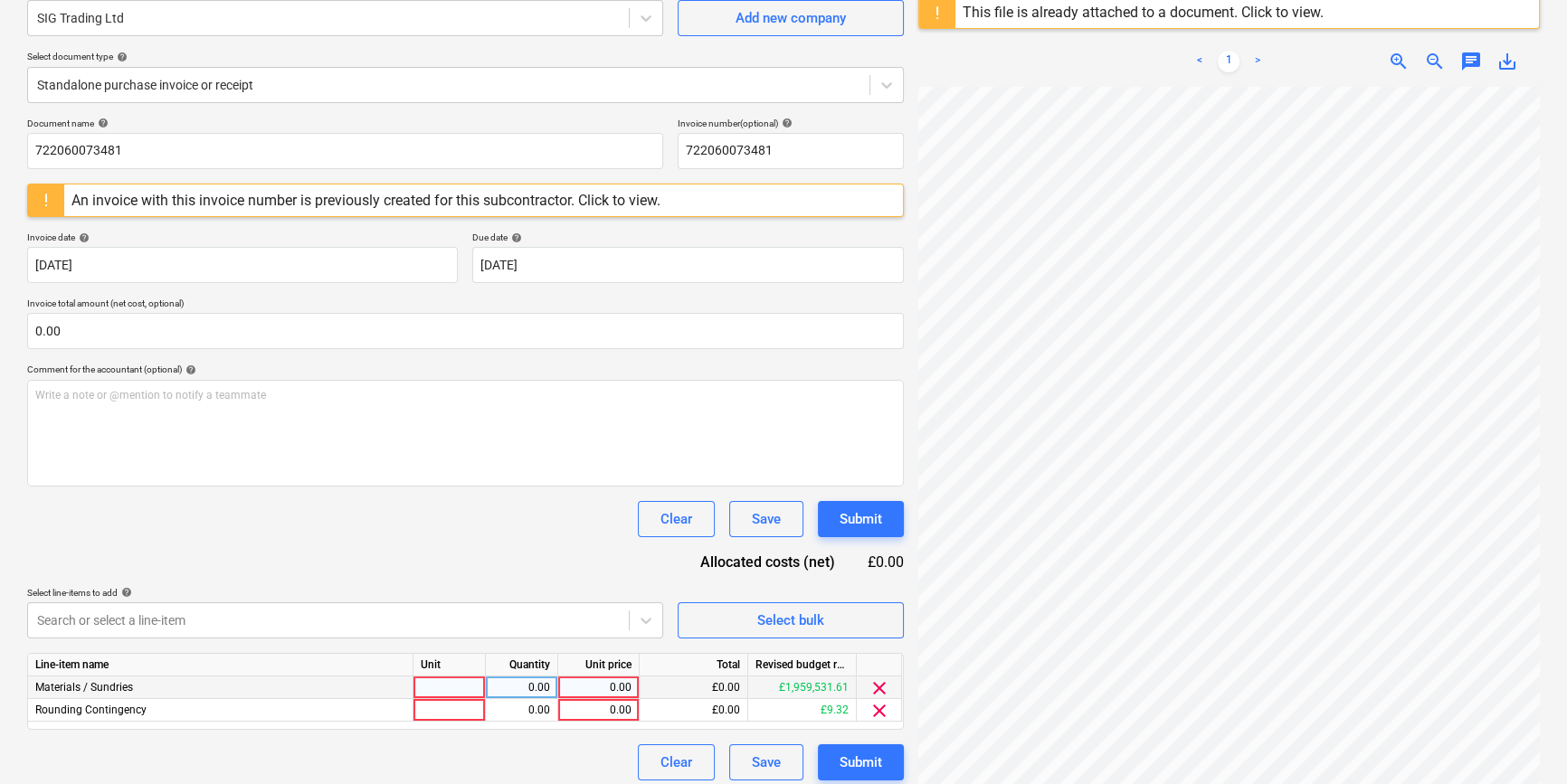 click at bounding box center (450, 687) 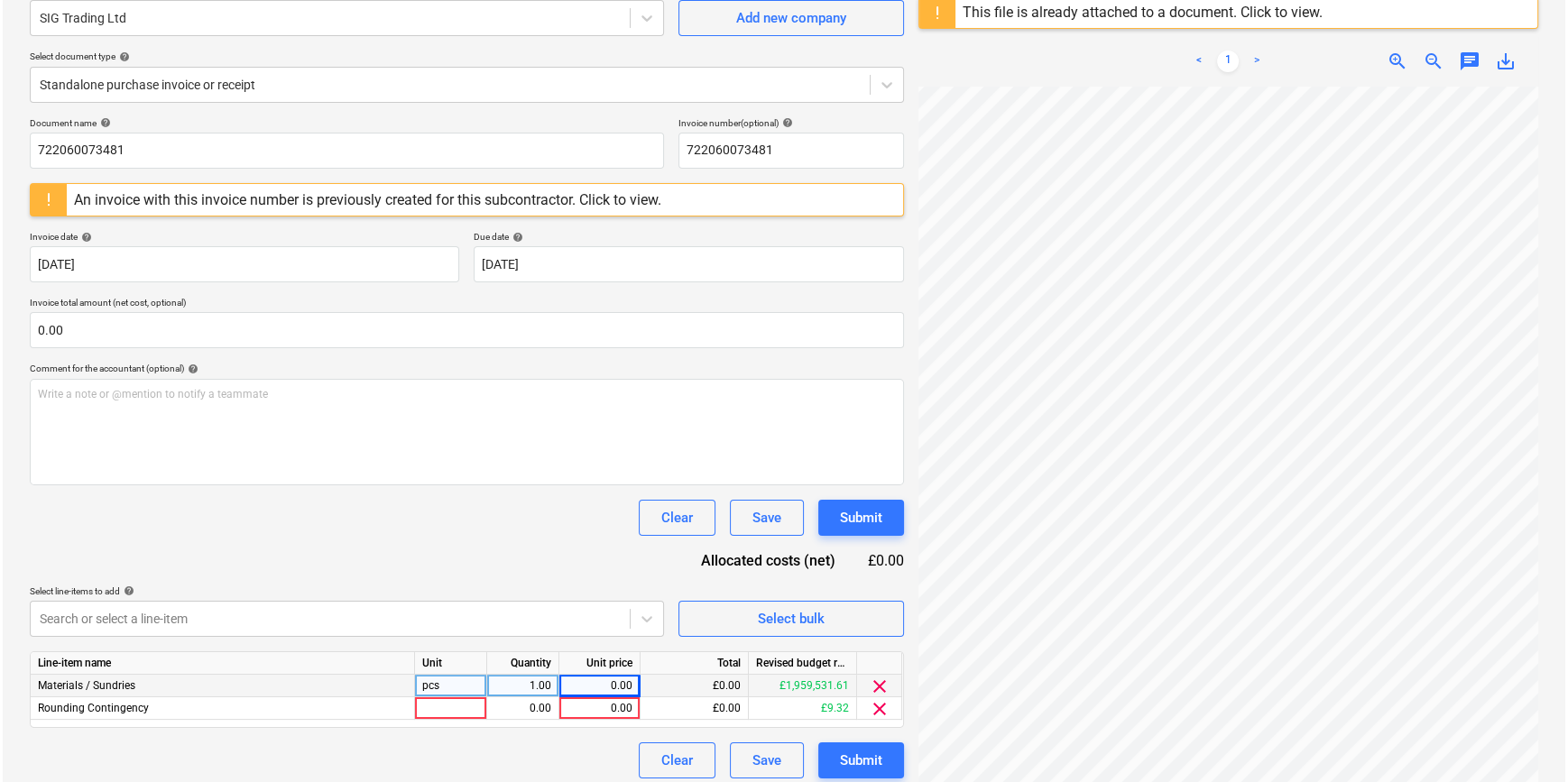 scroll, scrollTop: 420, scrollLeft: 0, axis: vertical 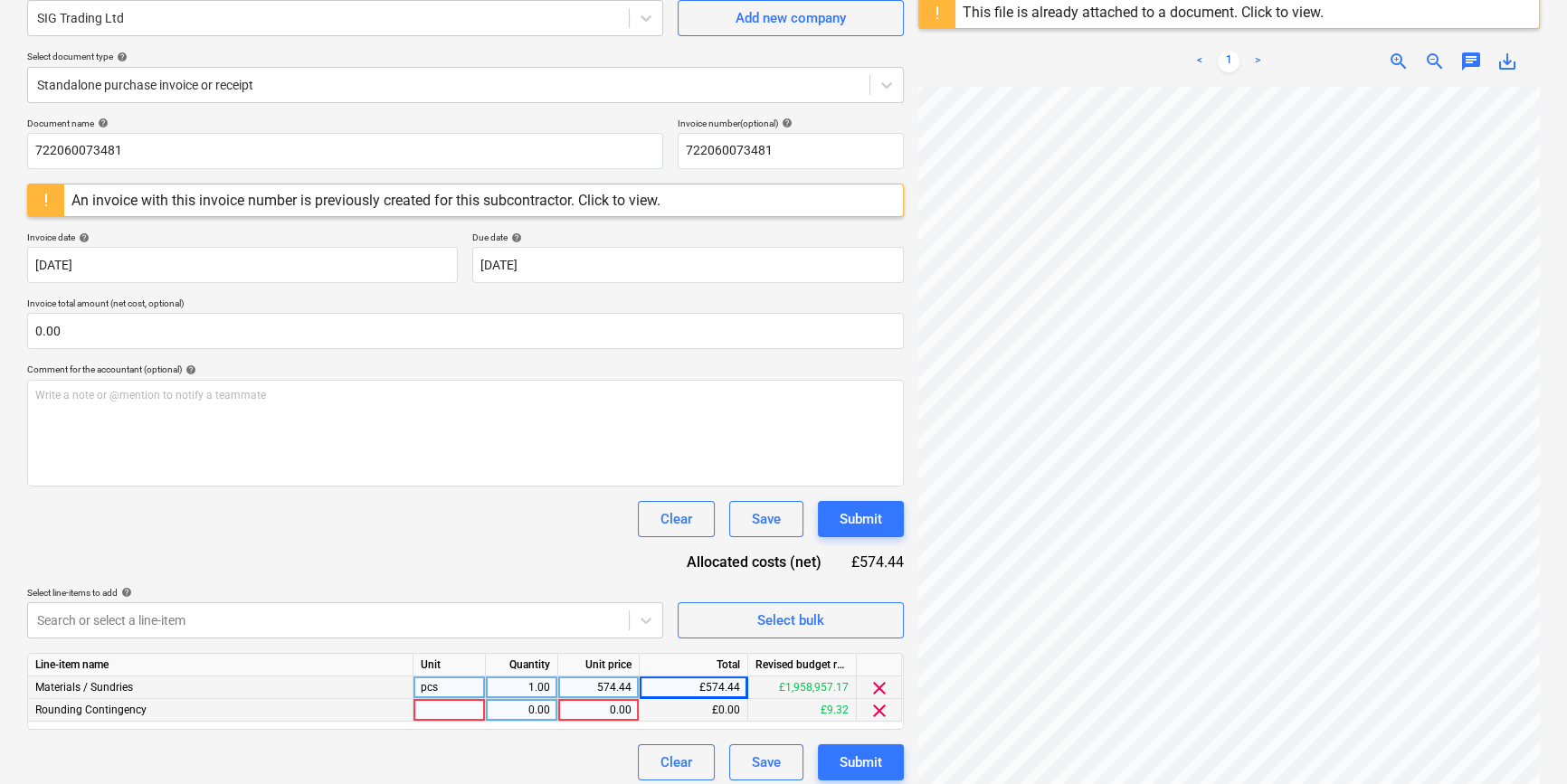 click on "clear" at bounding box center (879, 711) 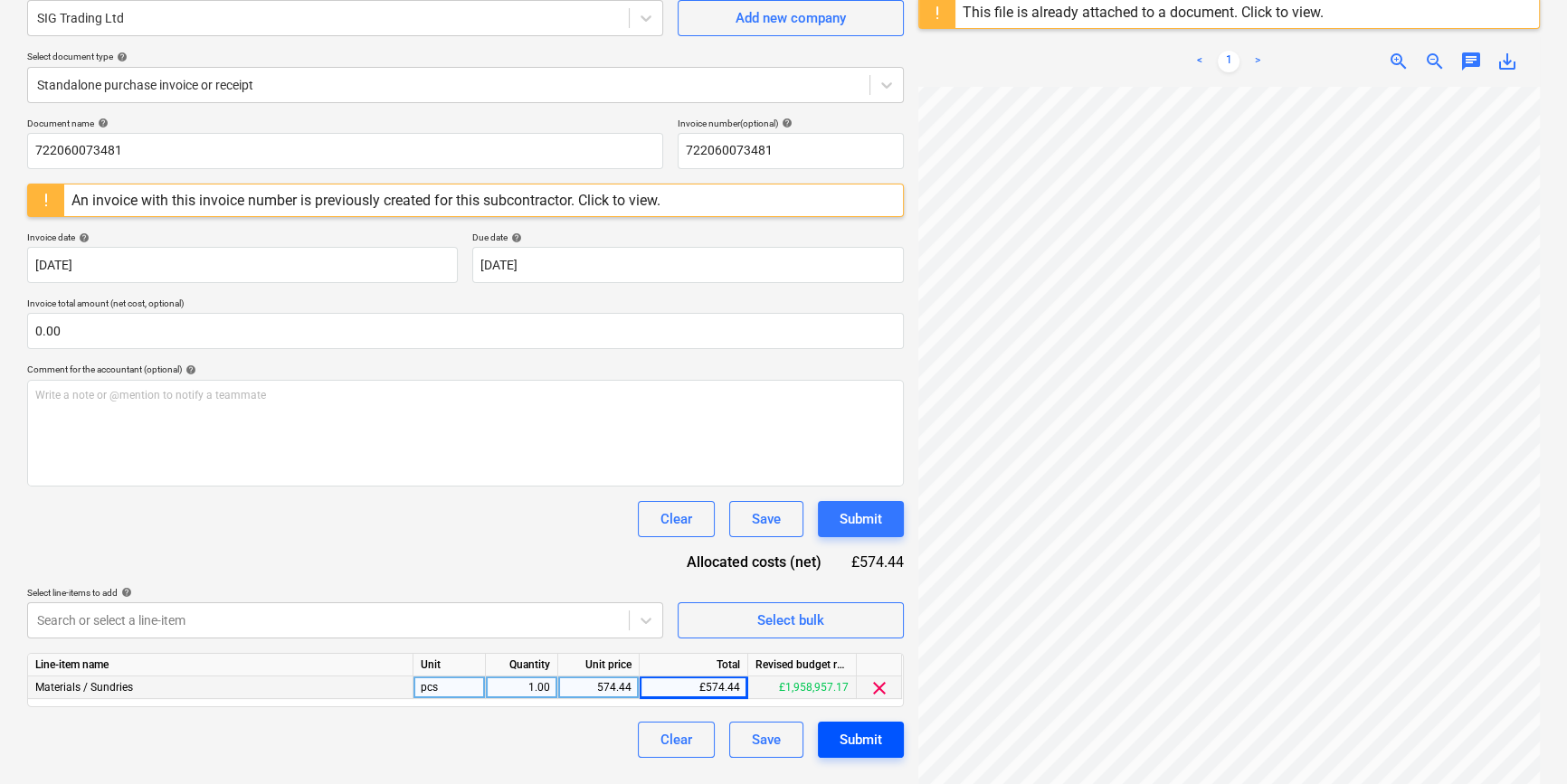 click on "Submit" at bounding box center [860, 740] 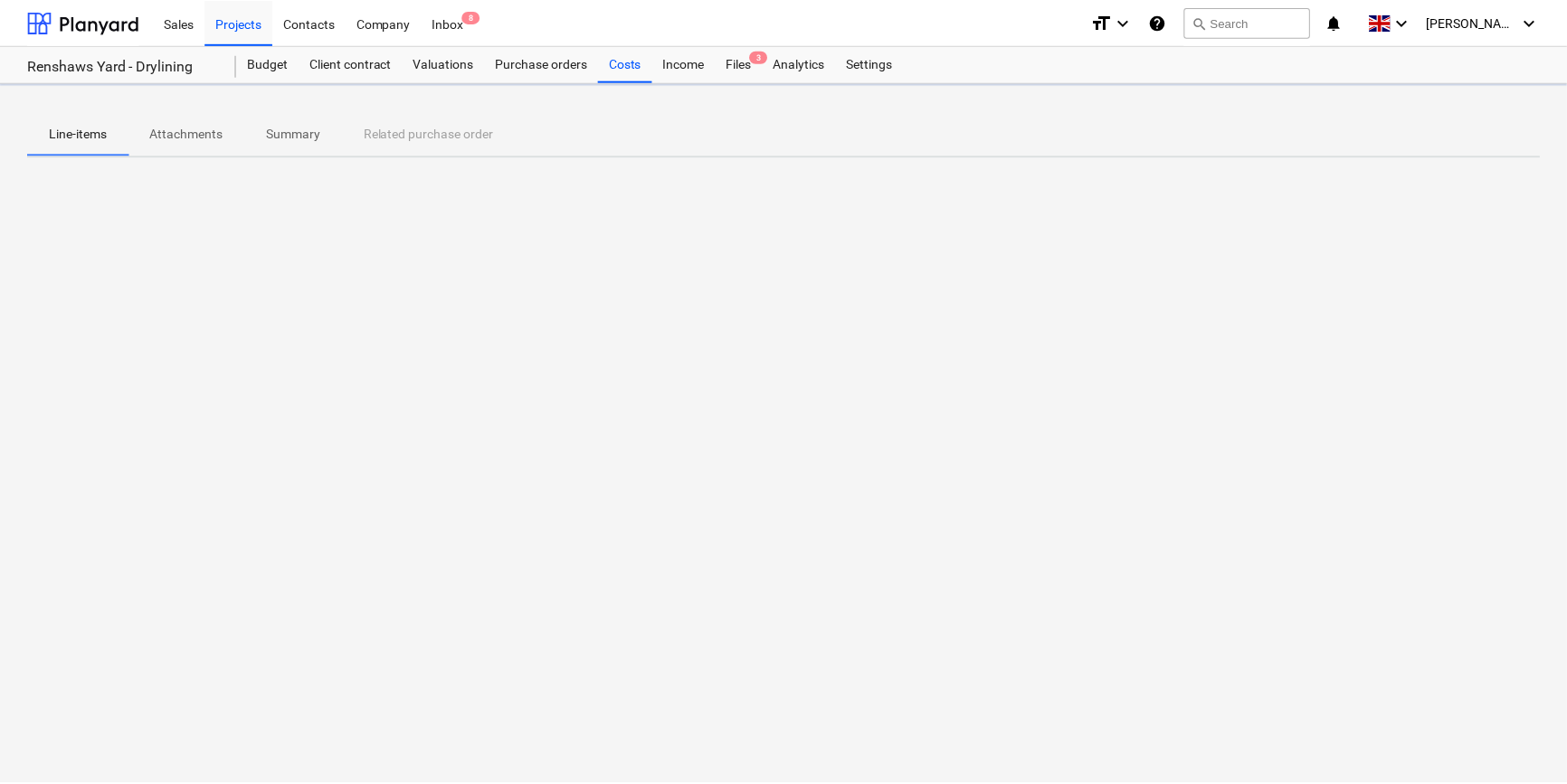scroll, scrollTop: 0, scrollLeft: 0, axis: both 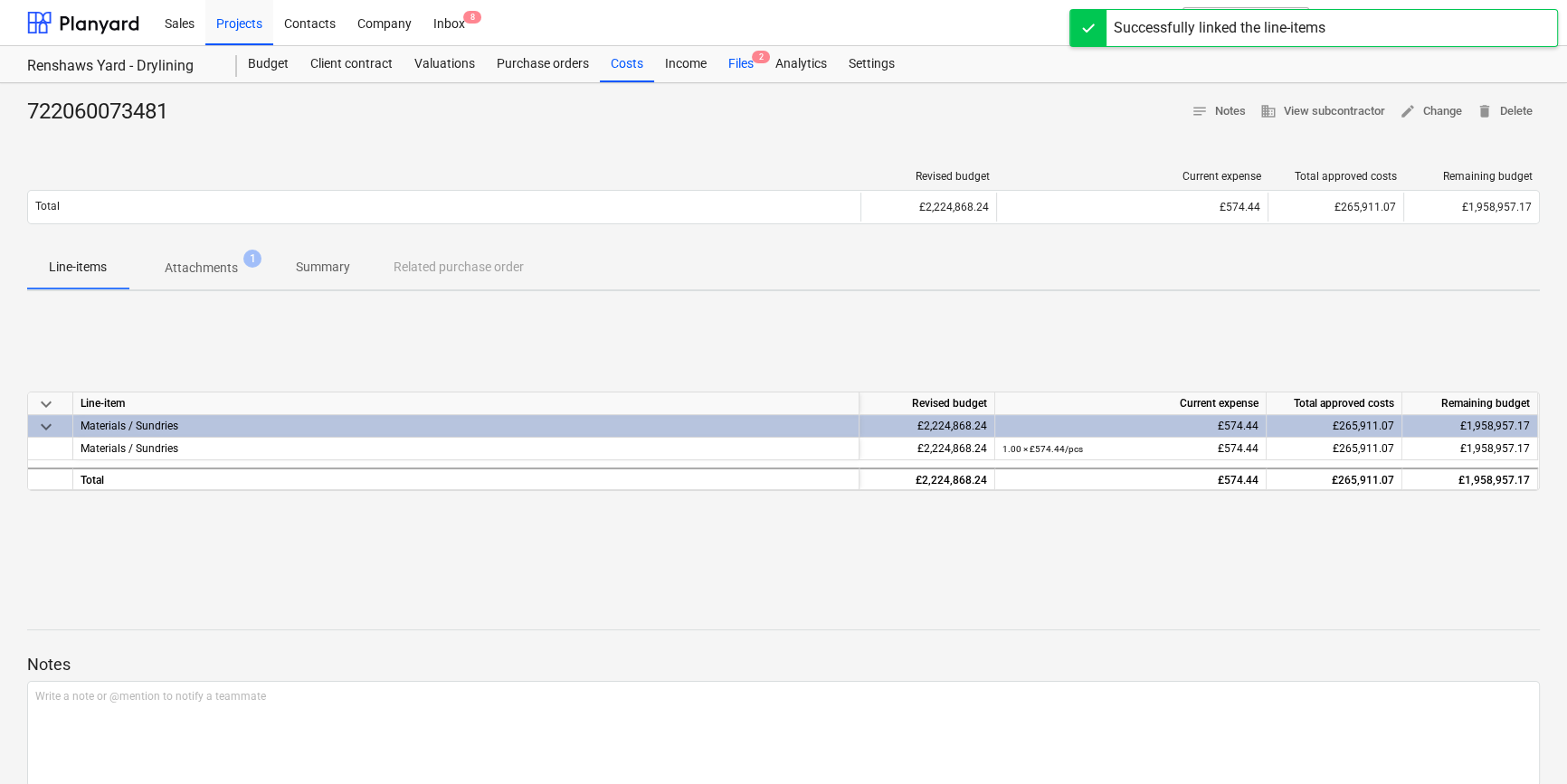 click on "Files 2" at bounding box center [741, 64] 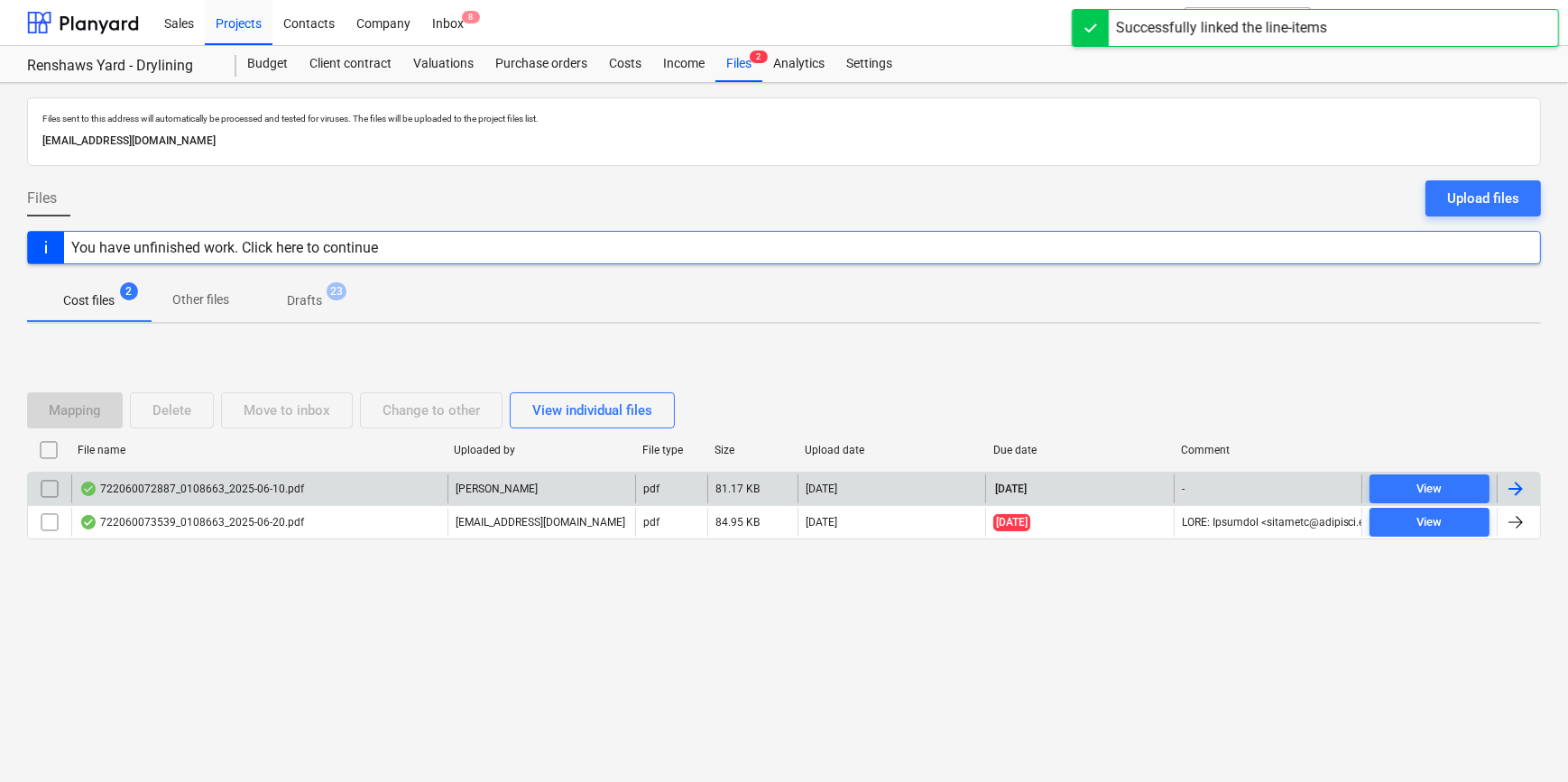 click at bounding box center (1516, 489) 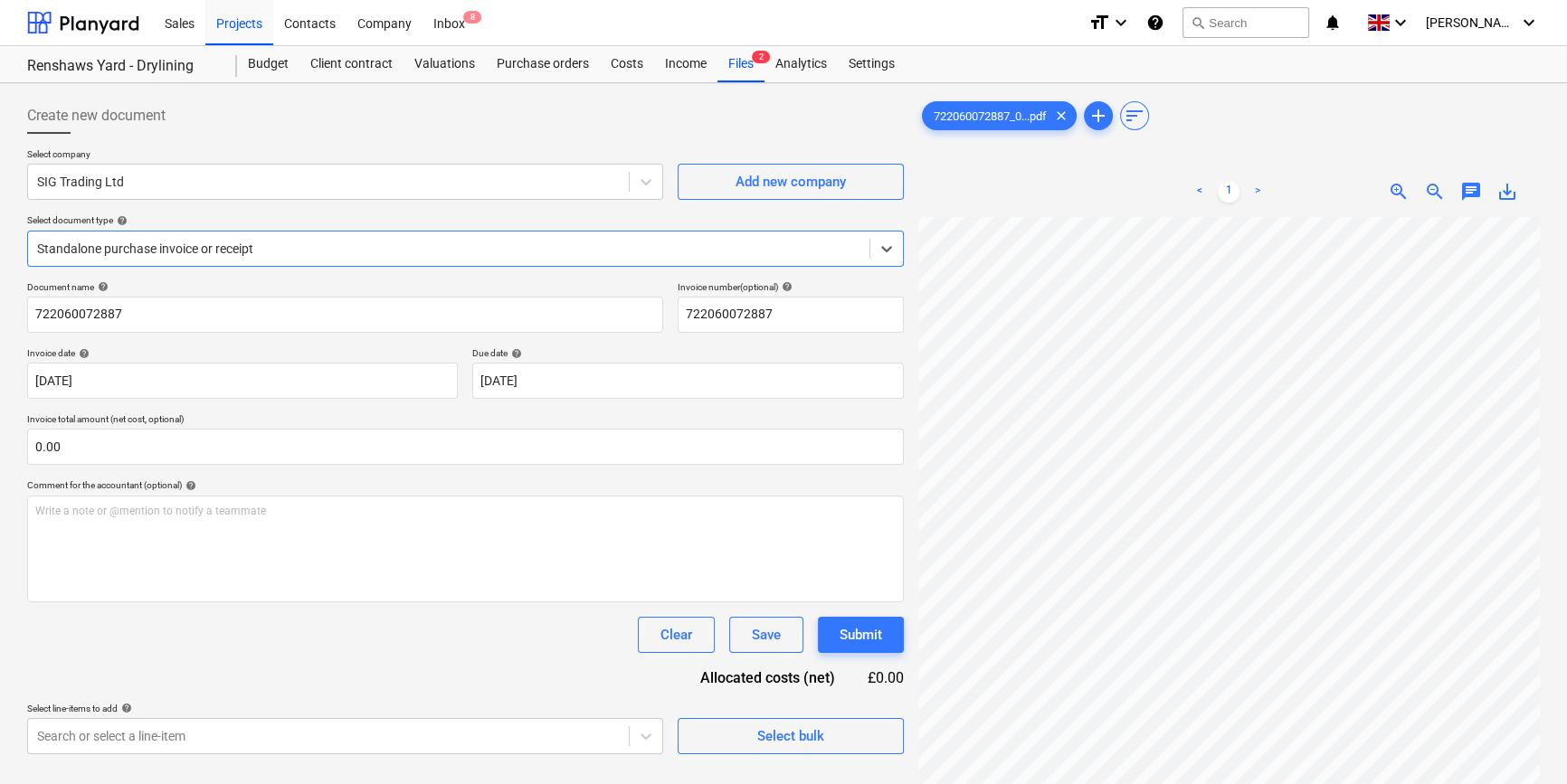 scroll, scrollTop: 164, scrollLeft: 0, axis: vertical 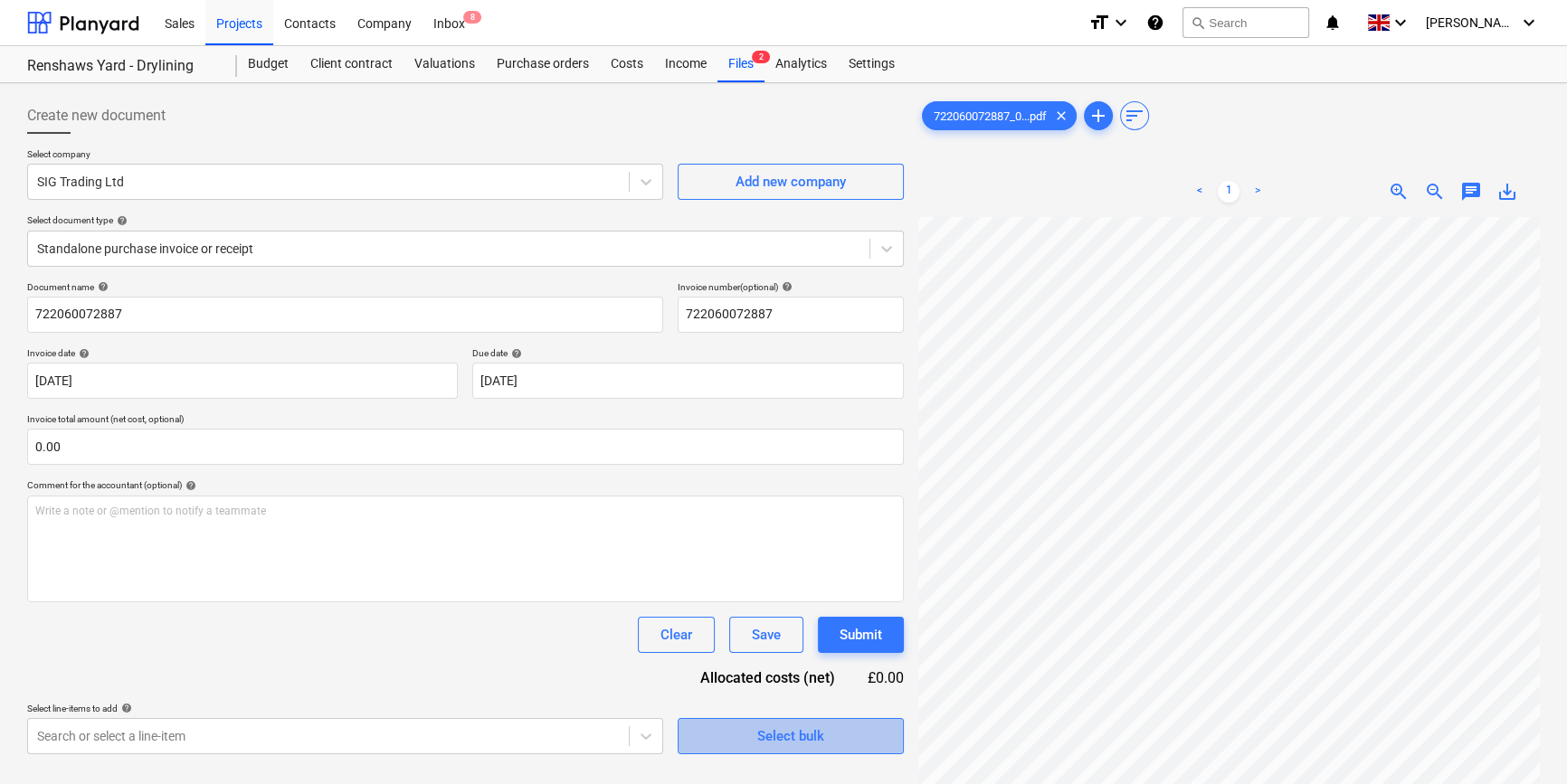 click on "Select bulk" at bounding box center [791, 736] 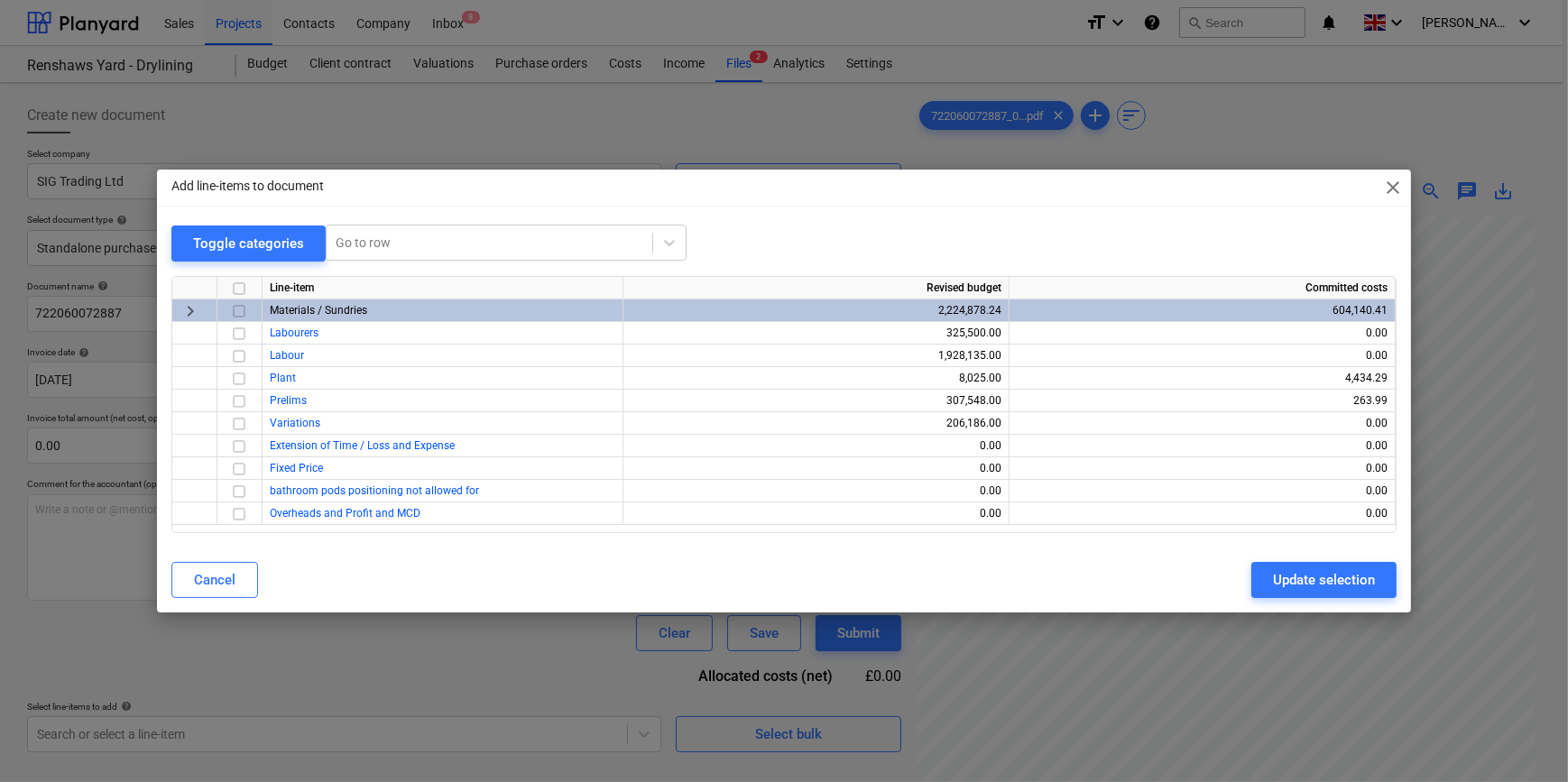 click at bounding box center [239, 311] 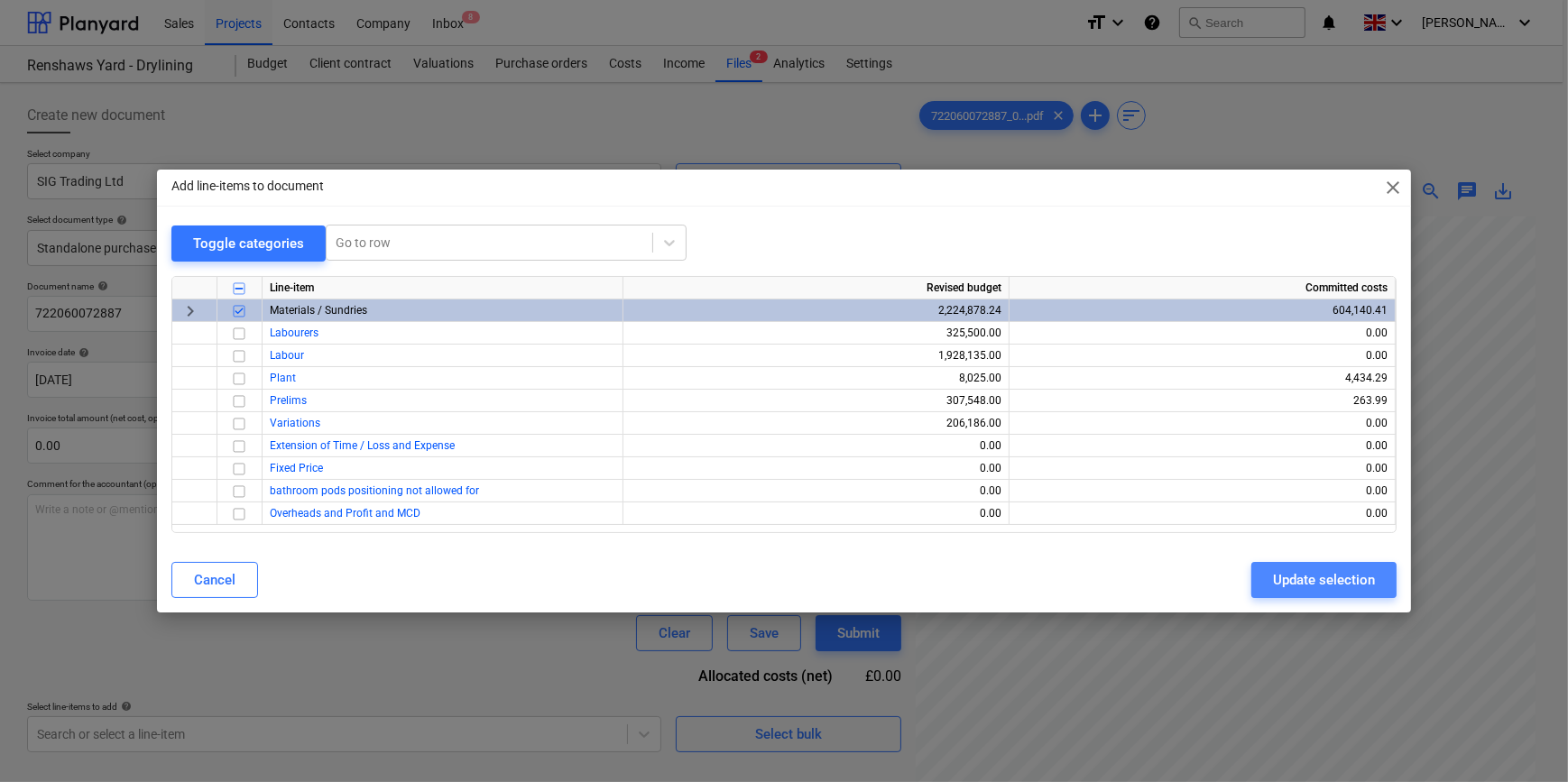 click on "Update selection" at bounding box center (1324, 580) 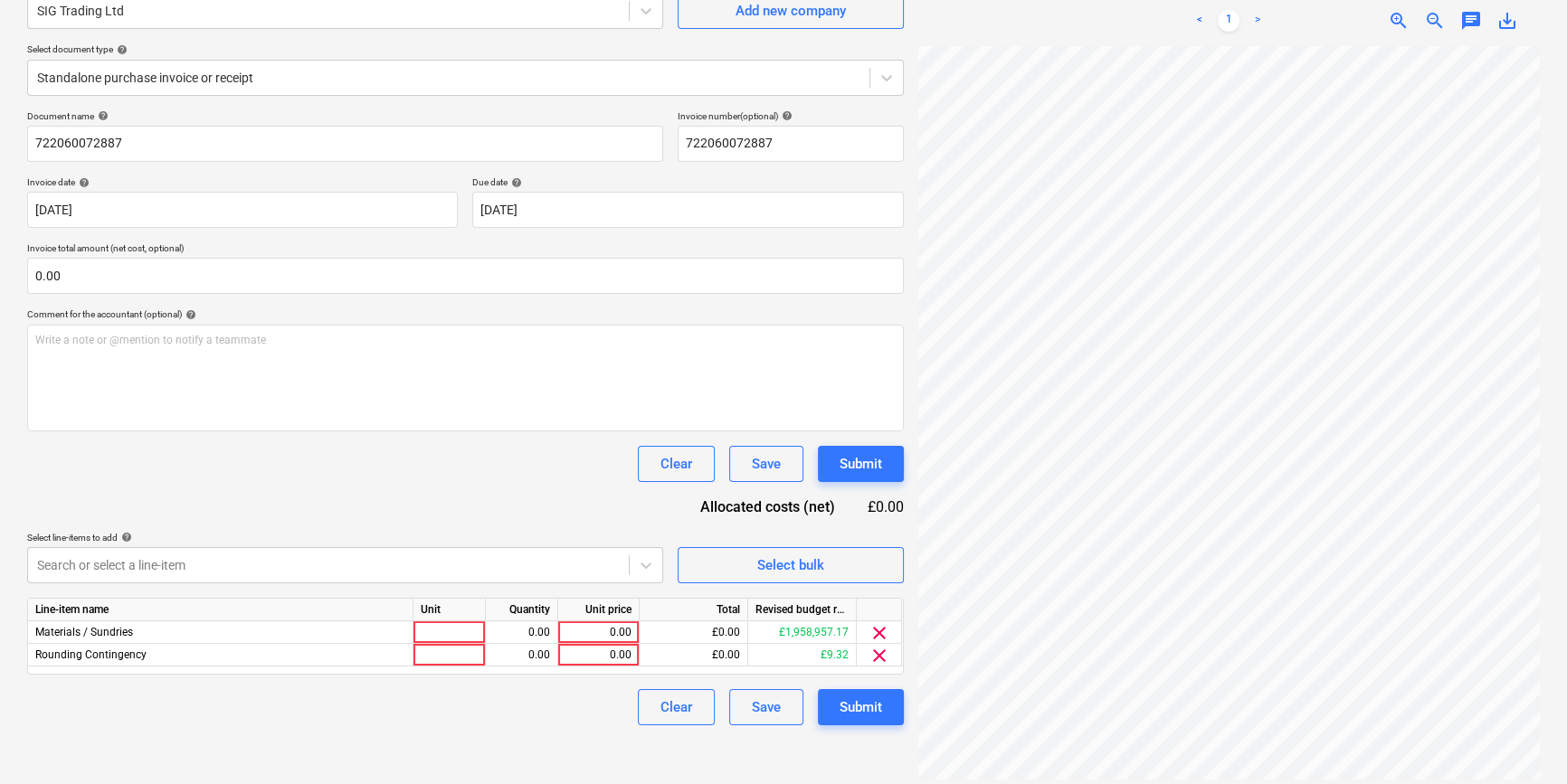 scroll, scrollTop: 181, scrollLeft: 0, axis: vertical 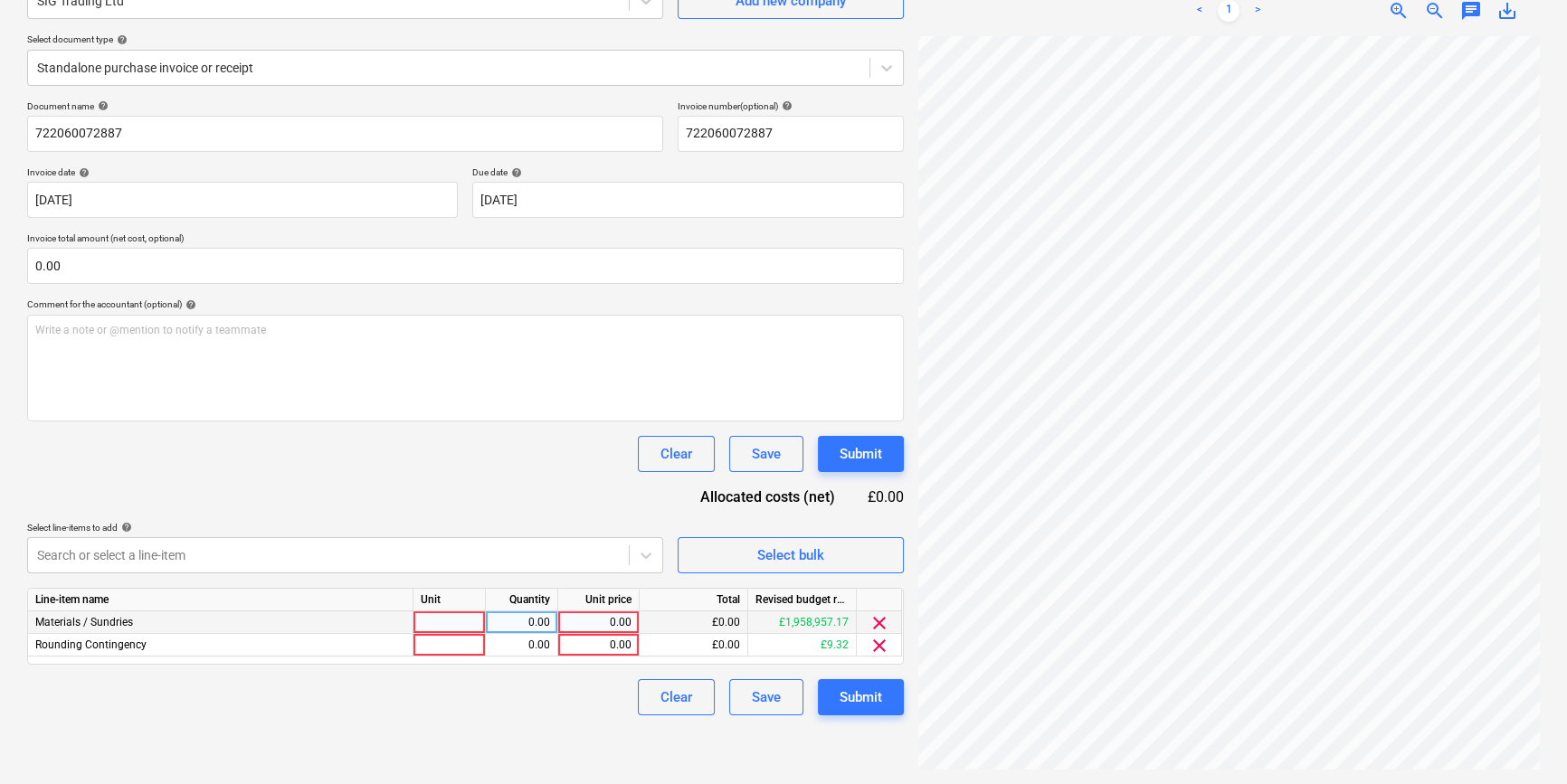click at bounding box center (450, 622) 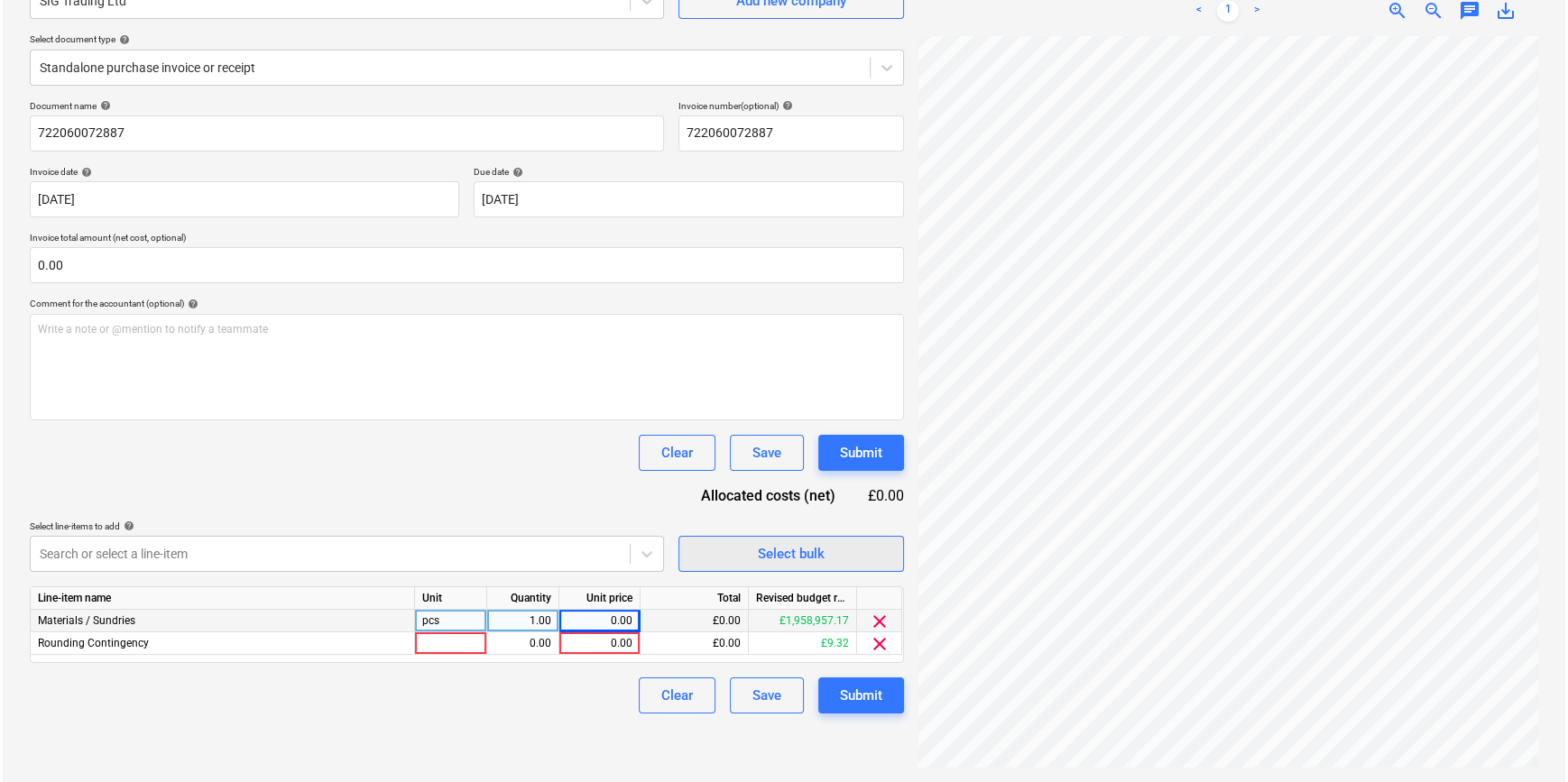 scroll, scrollTop: 420, scrollLeft: 0, axis: vertical 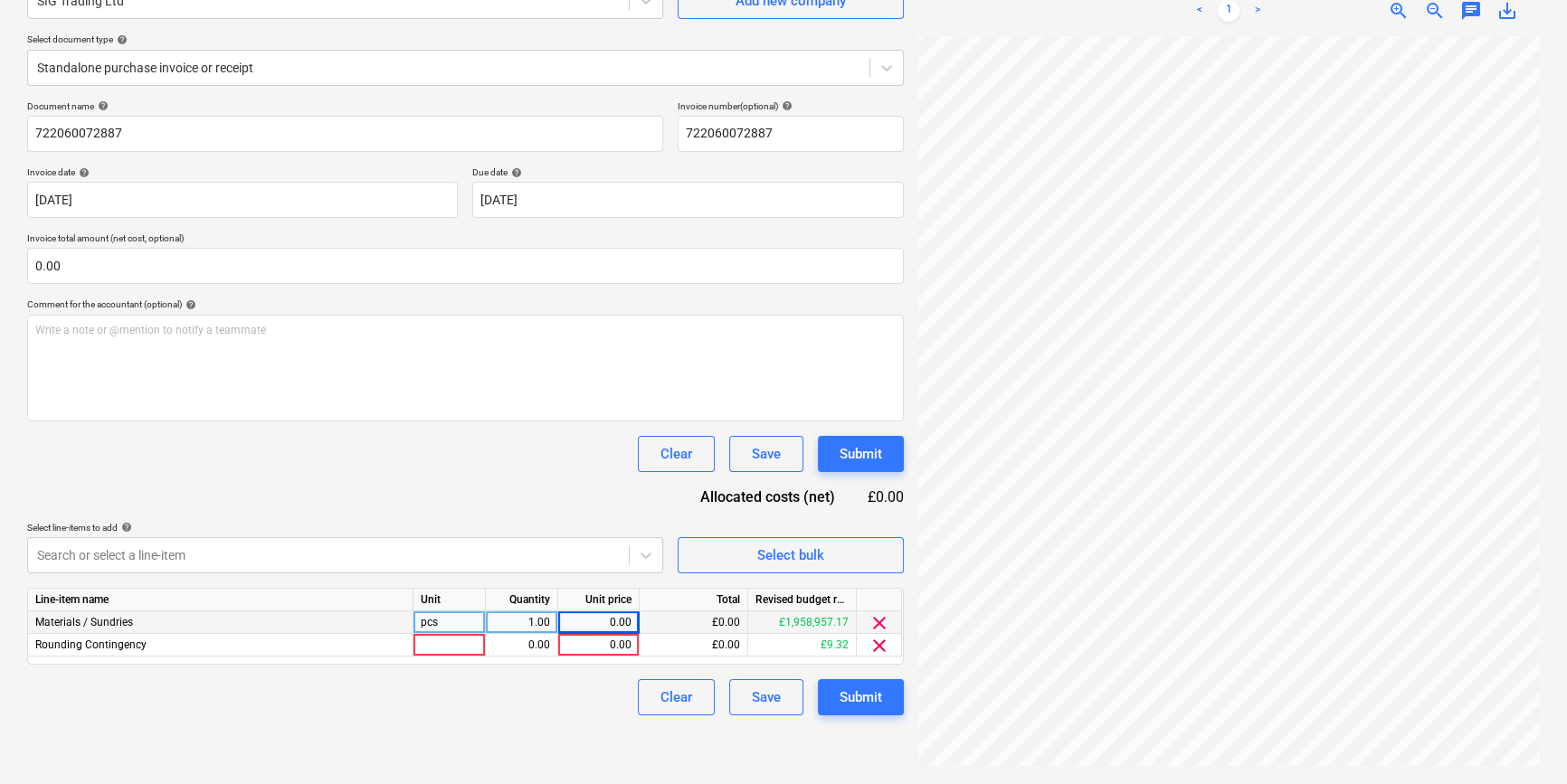 click on "0.00" at bounding box center (598, 622) 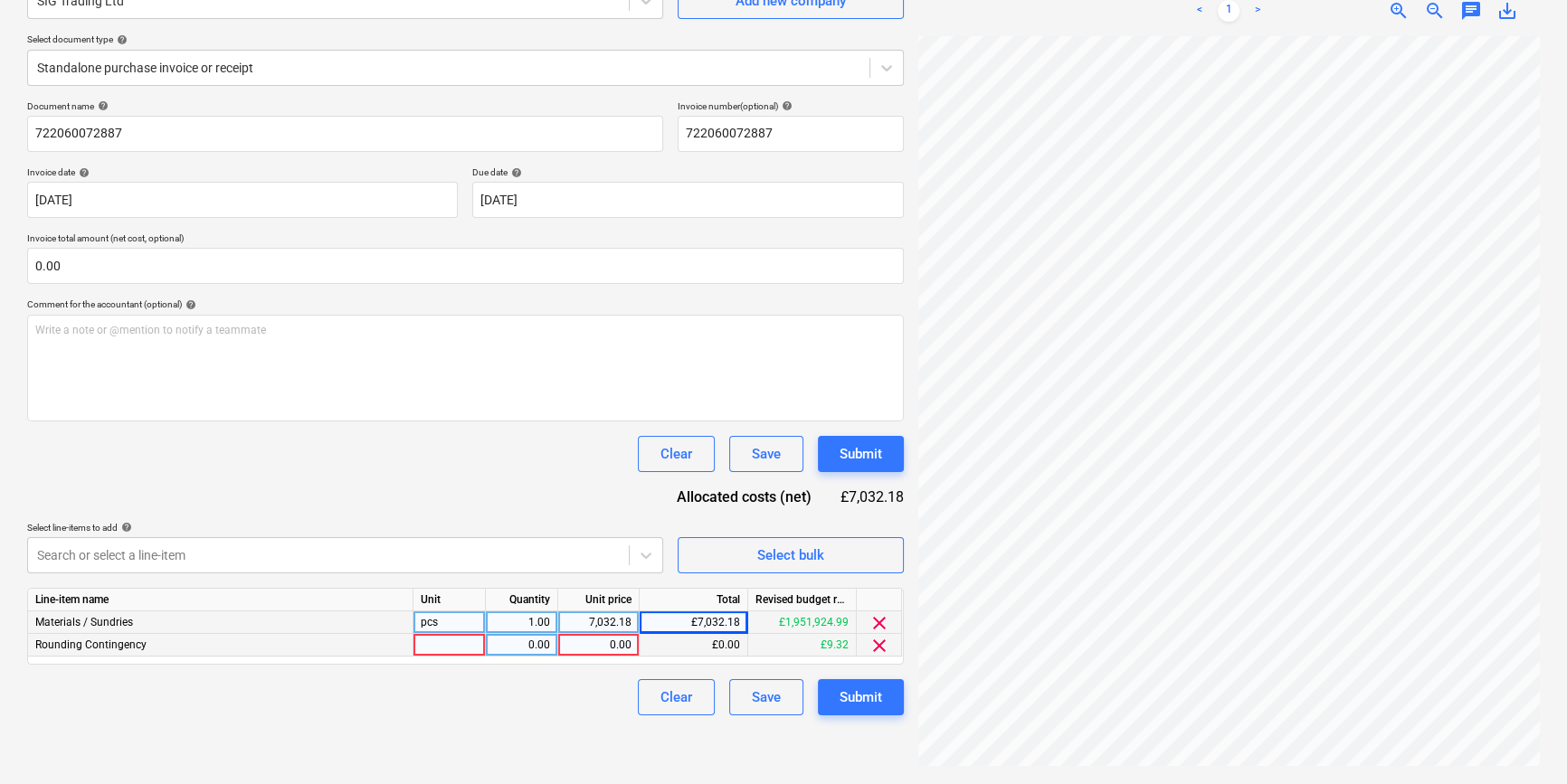 click on "clear" at bounding box center (879, 646) 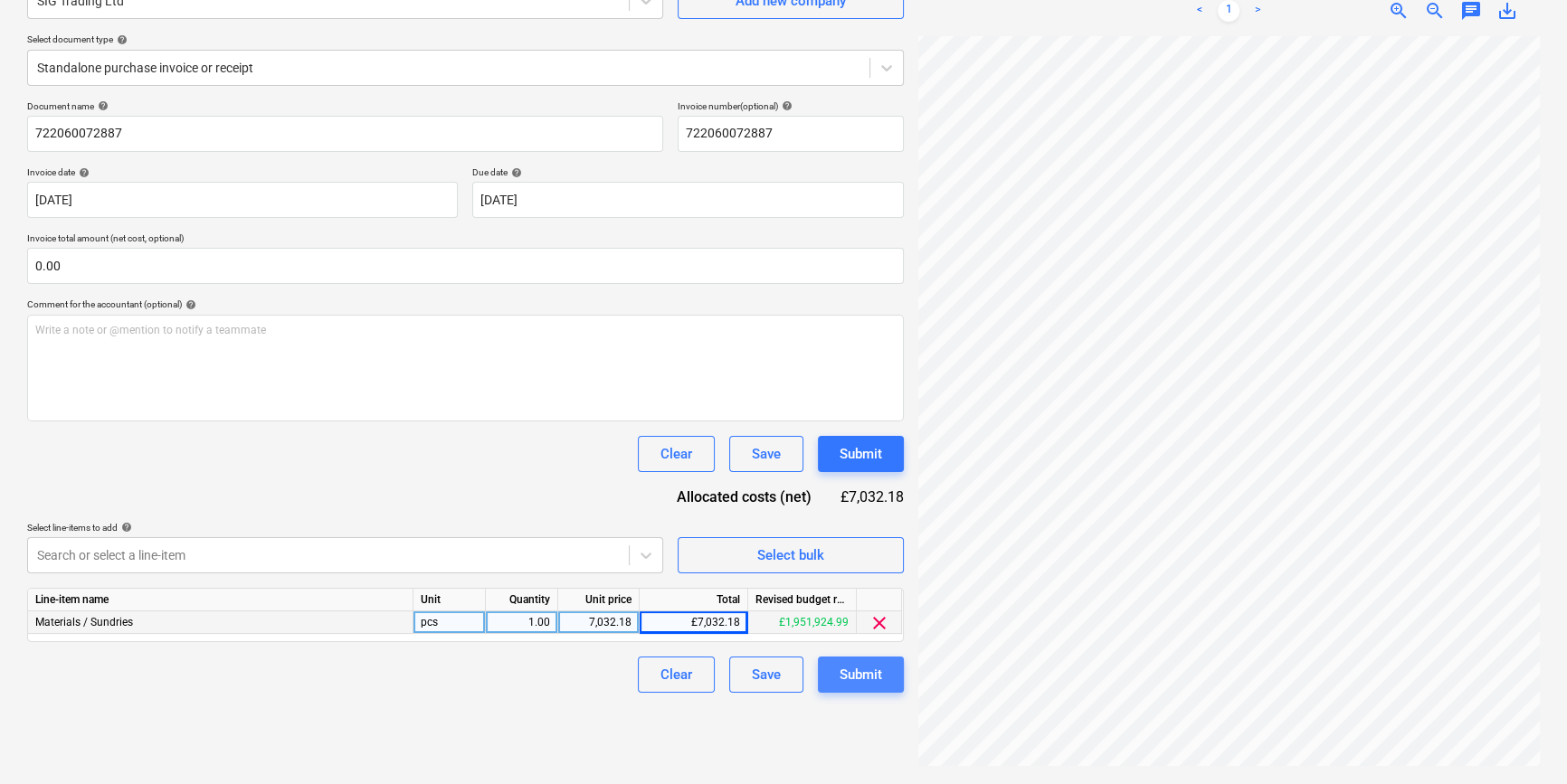 click on "Submit" at bounding box center (860, 675) 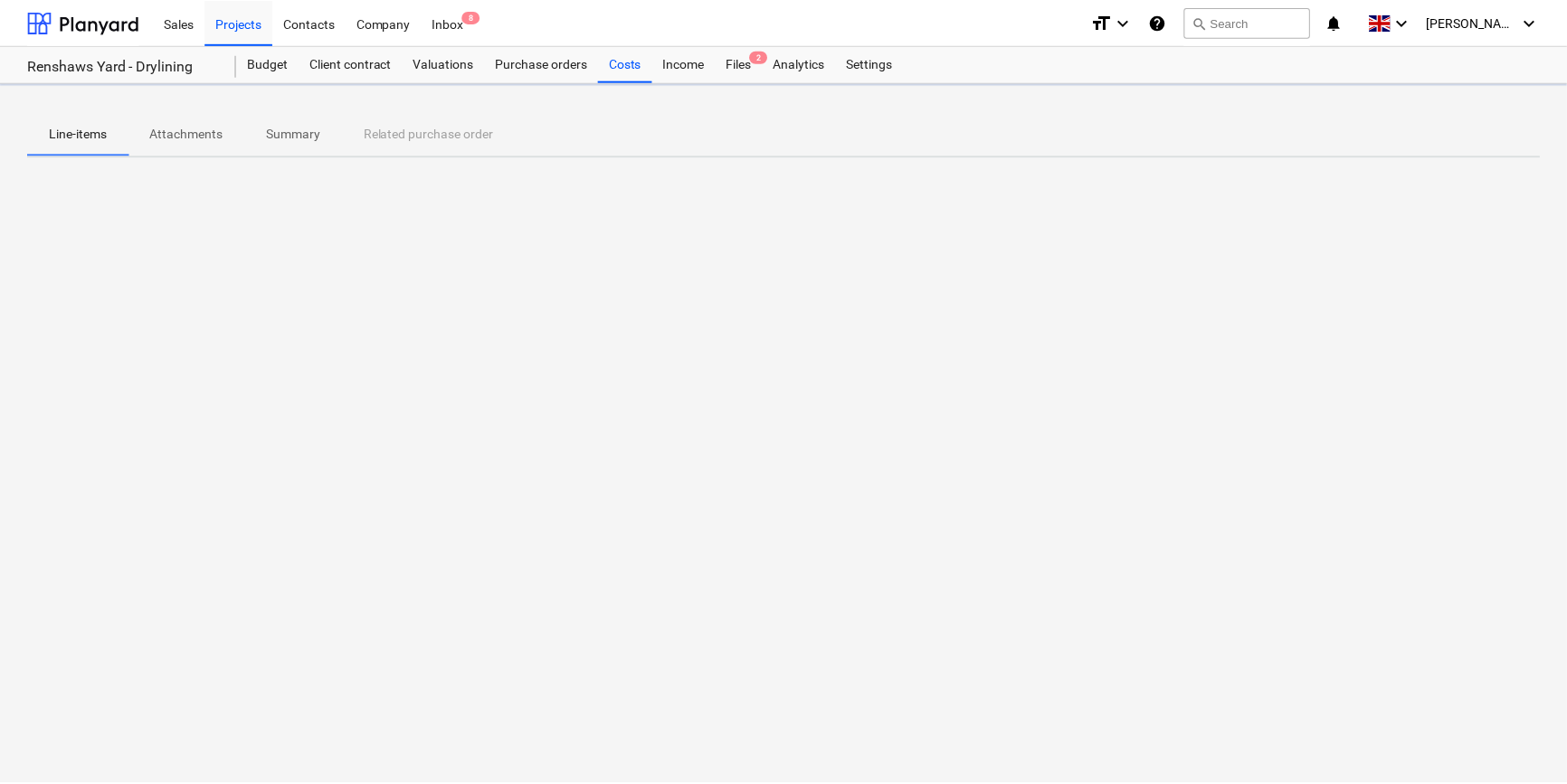 scroll, scrollTop: 0, scrollLeft: 0, axis: both 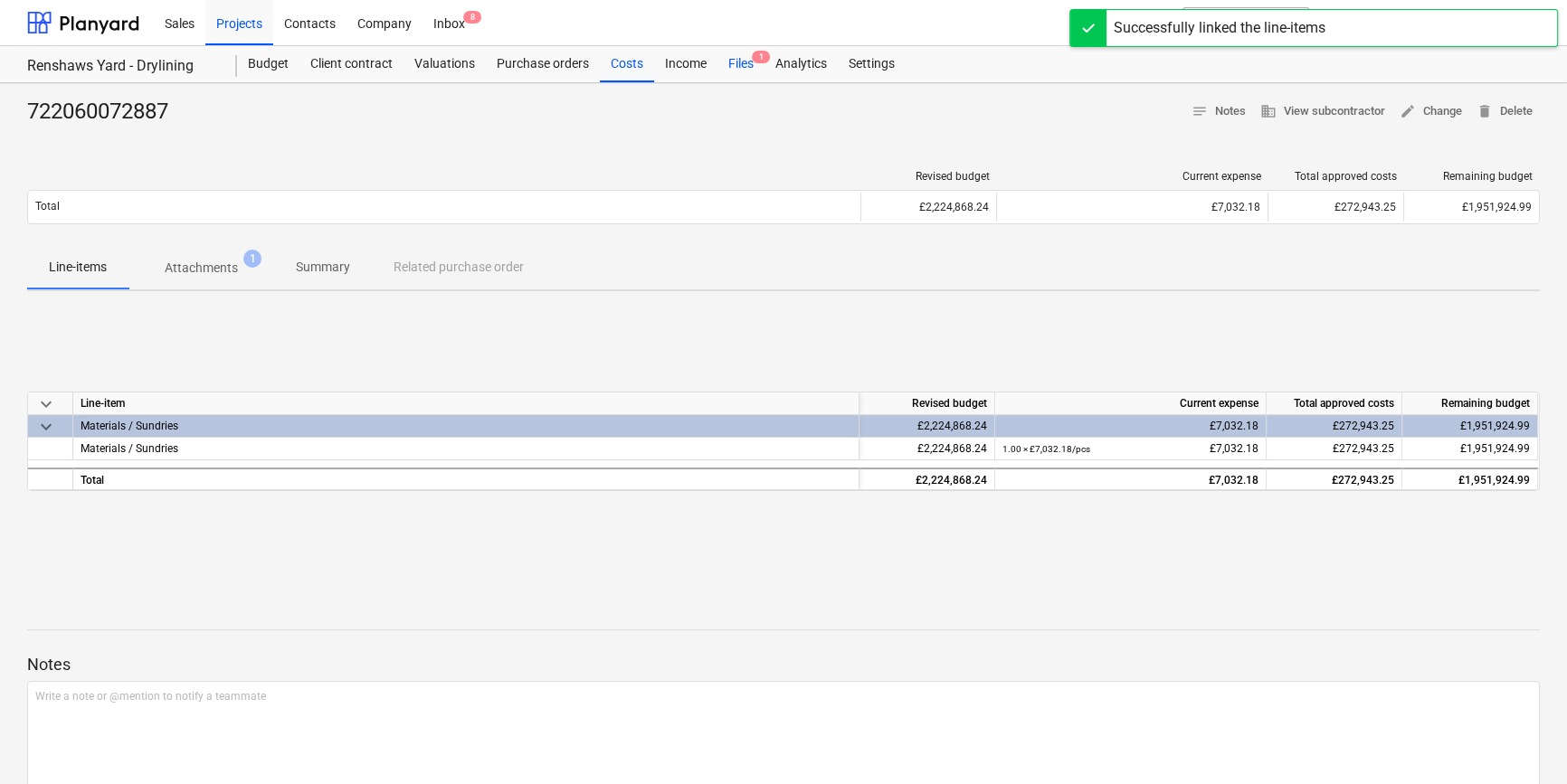 click on "Files 1" at bounding box center [741, 64] 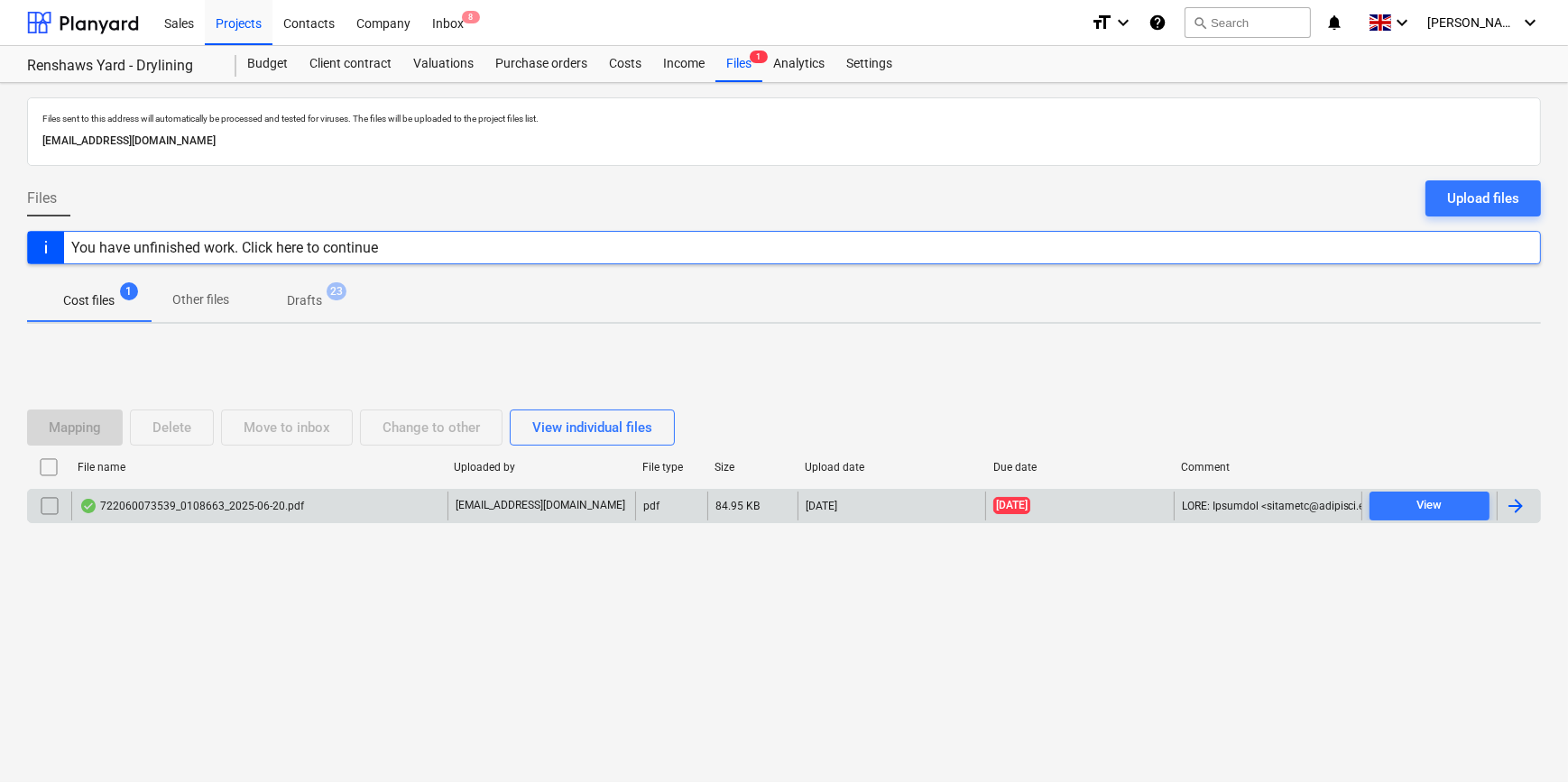 click at bounding box center (1516, 506) 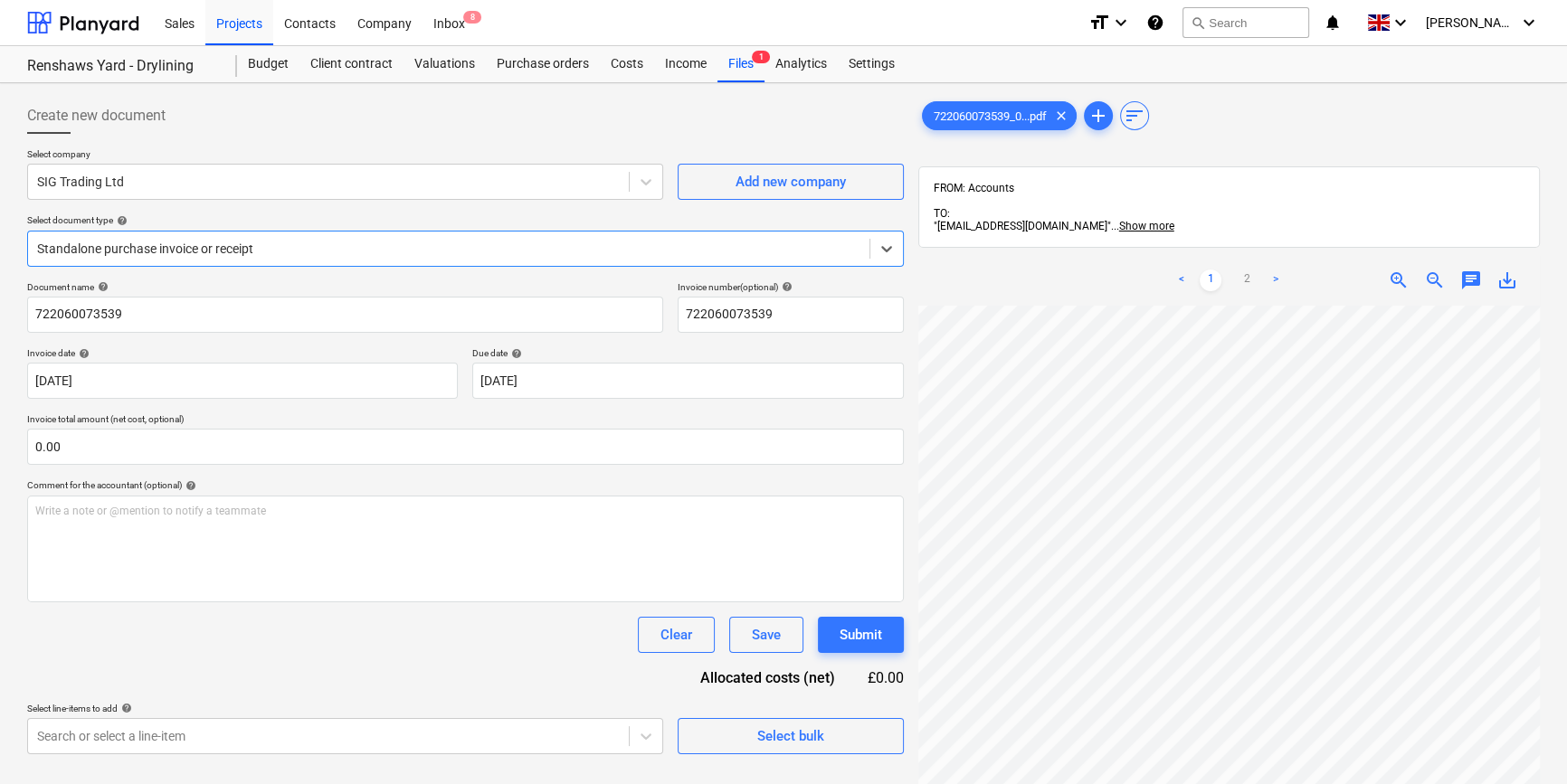 scroll, scrollTop: 328, scrollLeft: 0, axis: vertical 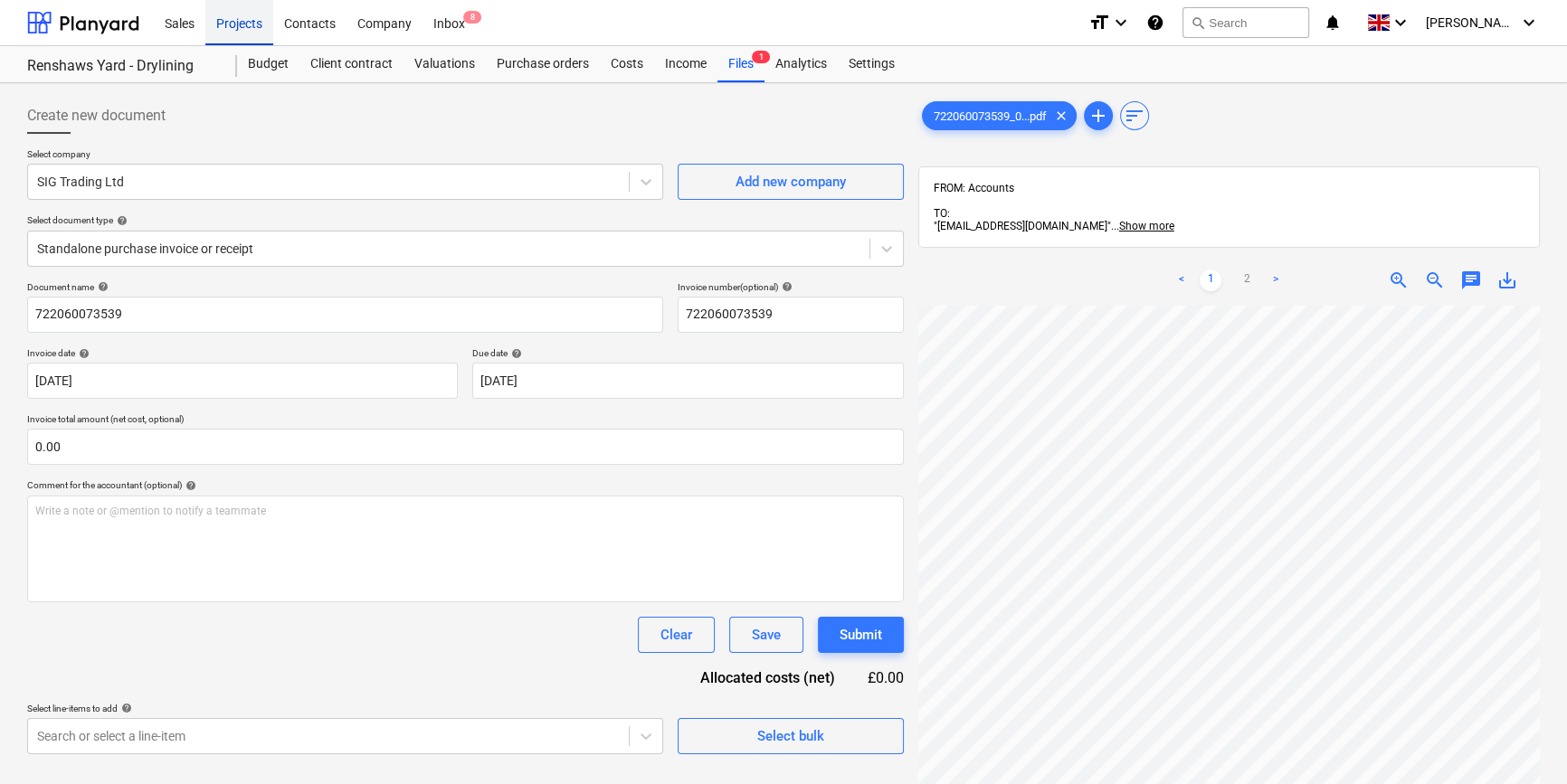 click on "Projects" at bounding box center [239, 22] 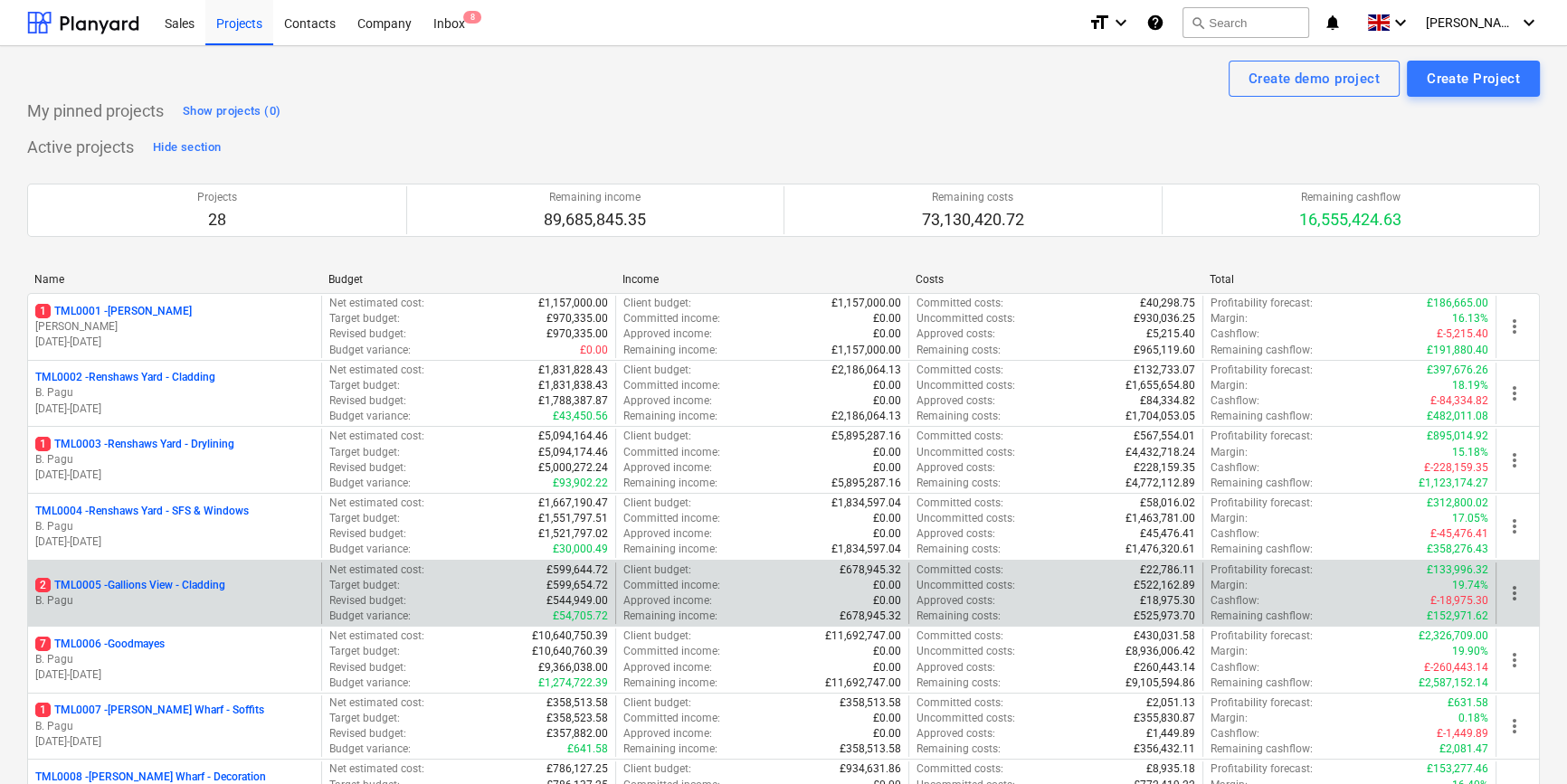 click on "2  TML0005 -  Gallions View - Cladding" at bounding box center (130, 585) 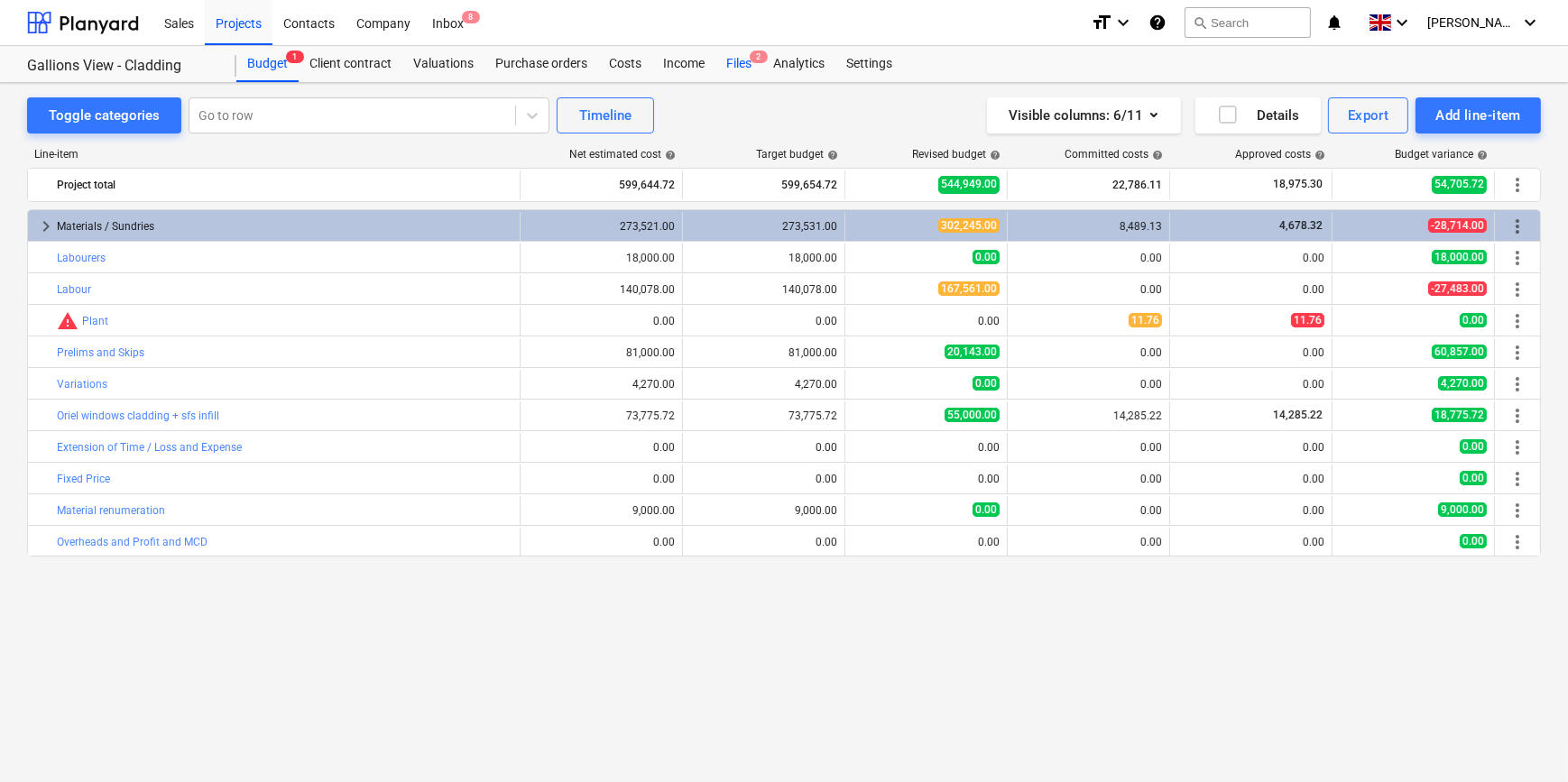 click on "Files 2" at bounding box center [739, 64] 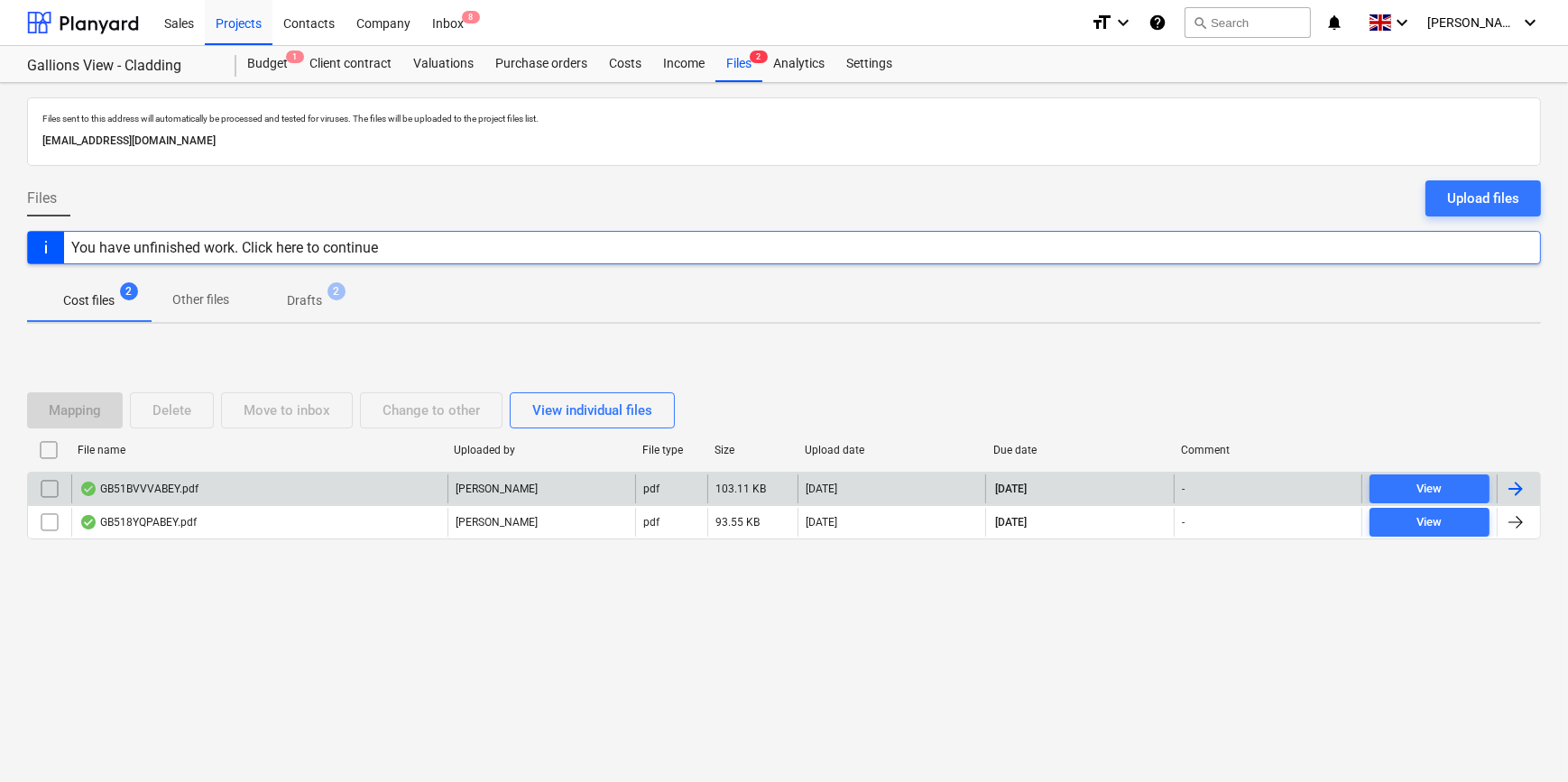 click at bounding box center (1518, 489) 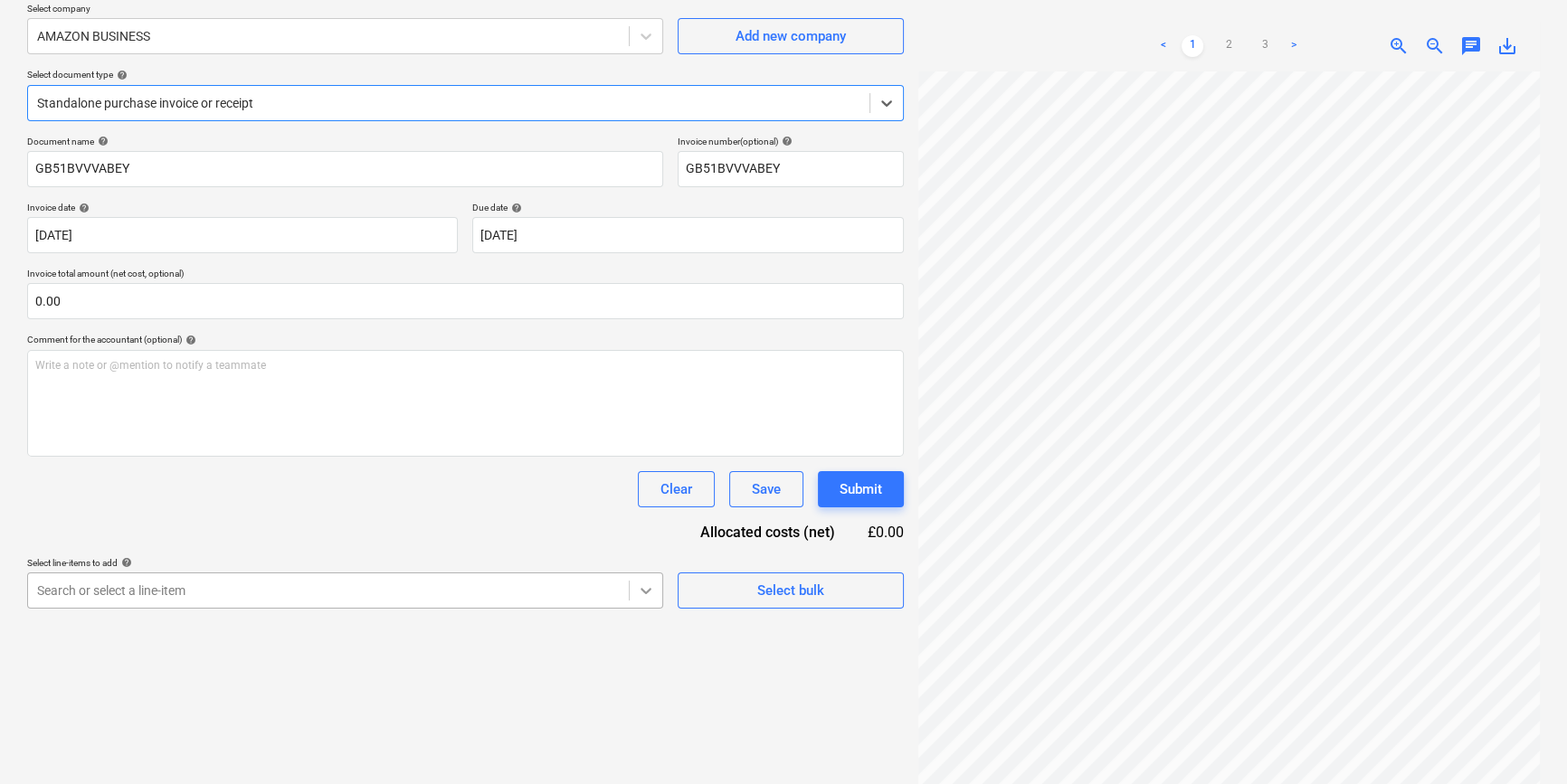 scroll, scrollTop: 164, scrollLeft: 0, axis: vertical 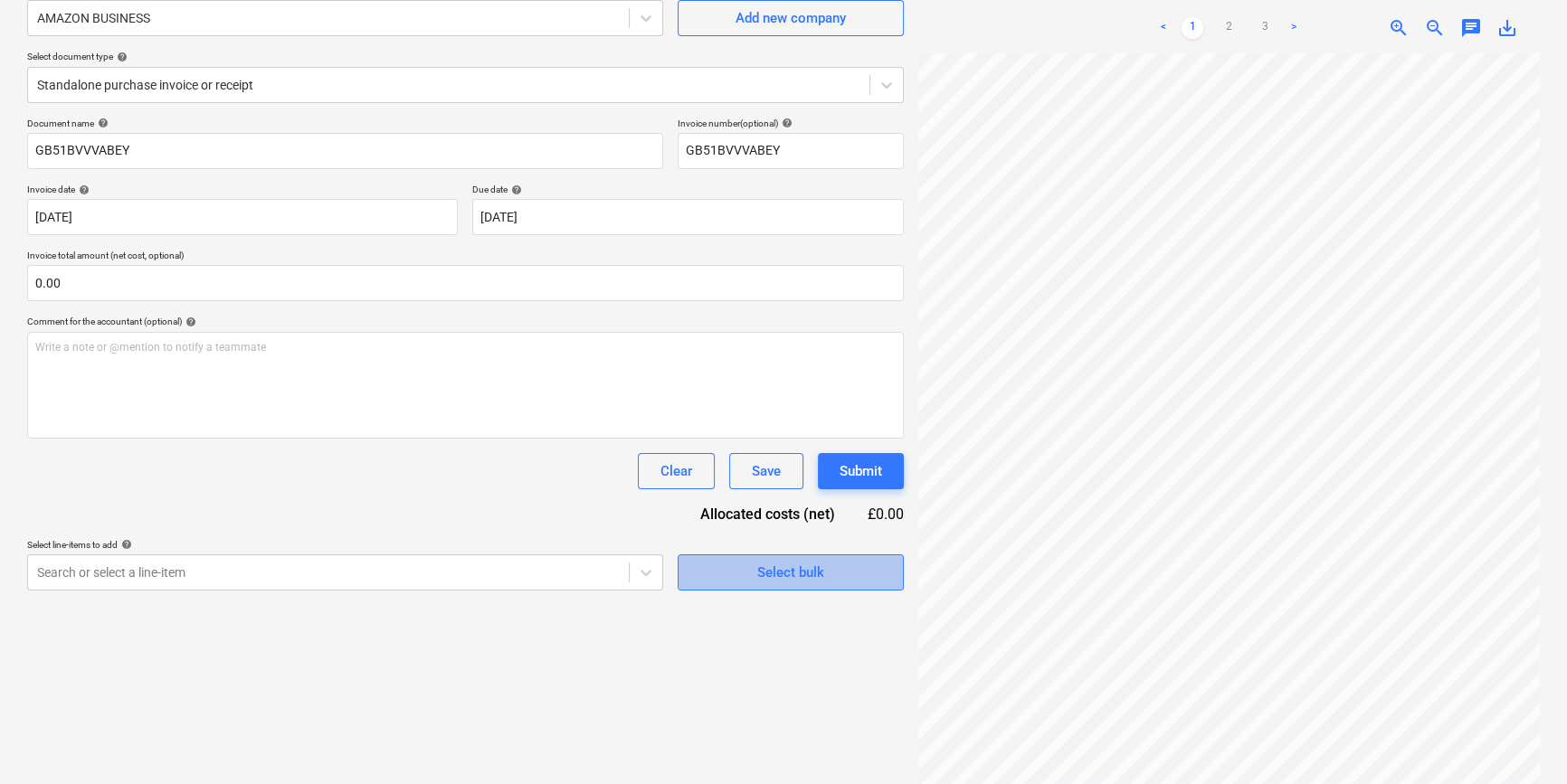 click on "Select bulk" at bounding box center [791, 572] 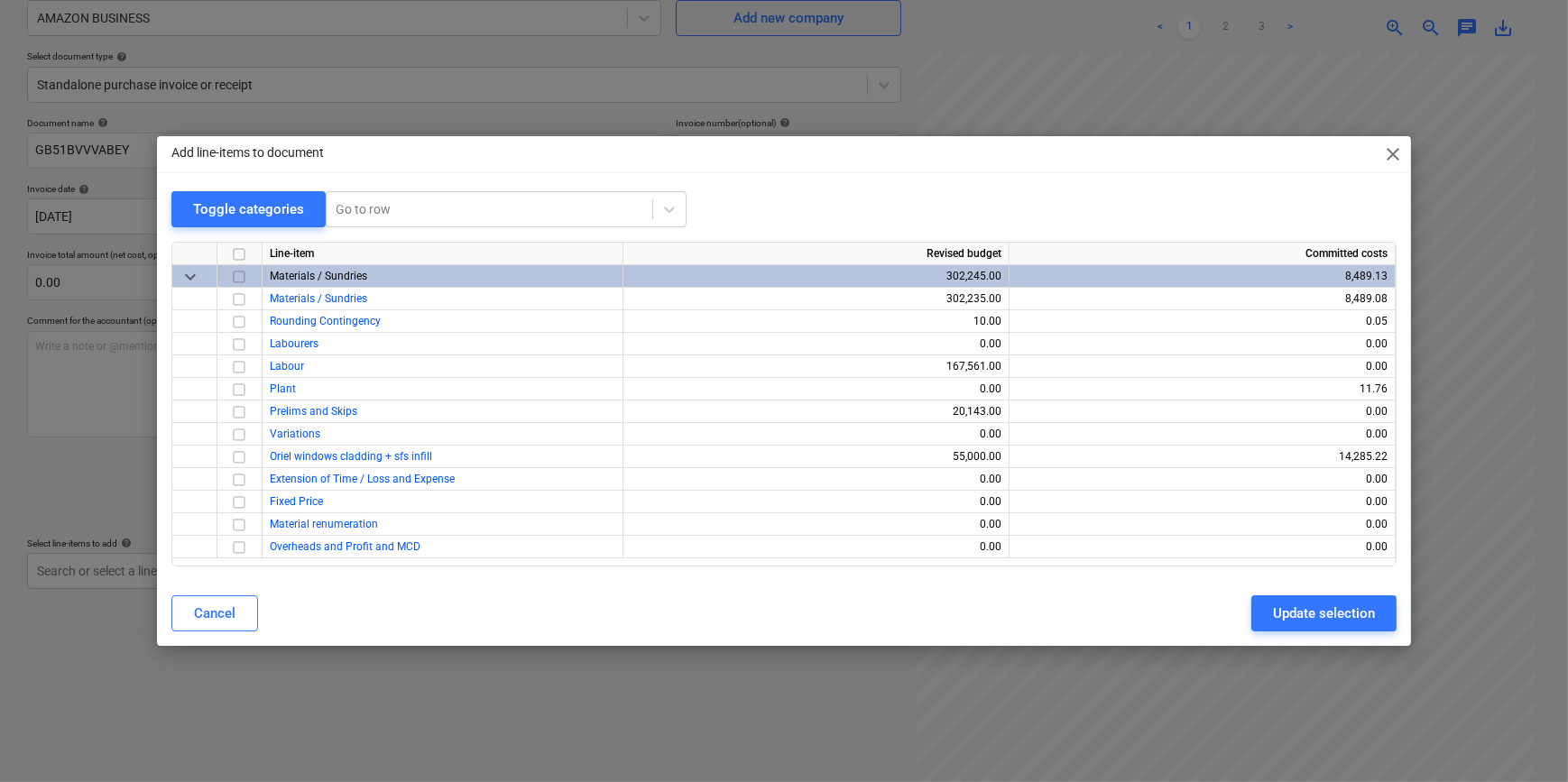 click at bounding box center [239, 277] 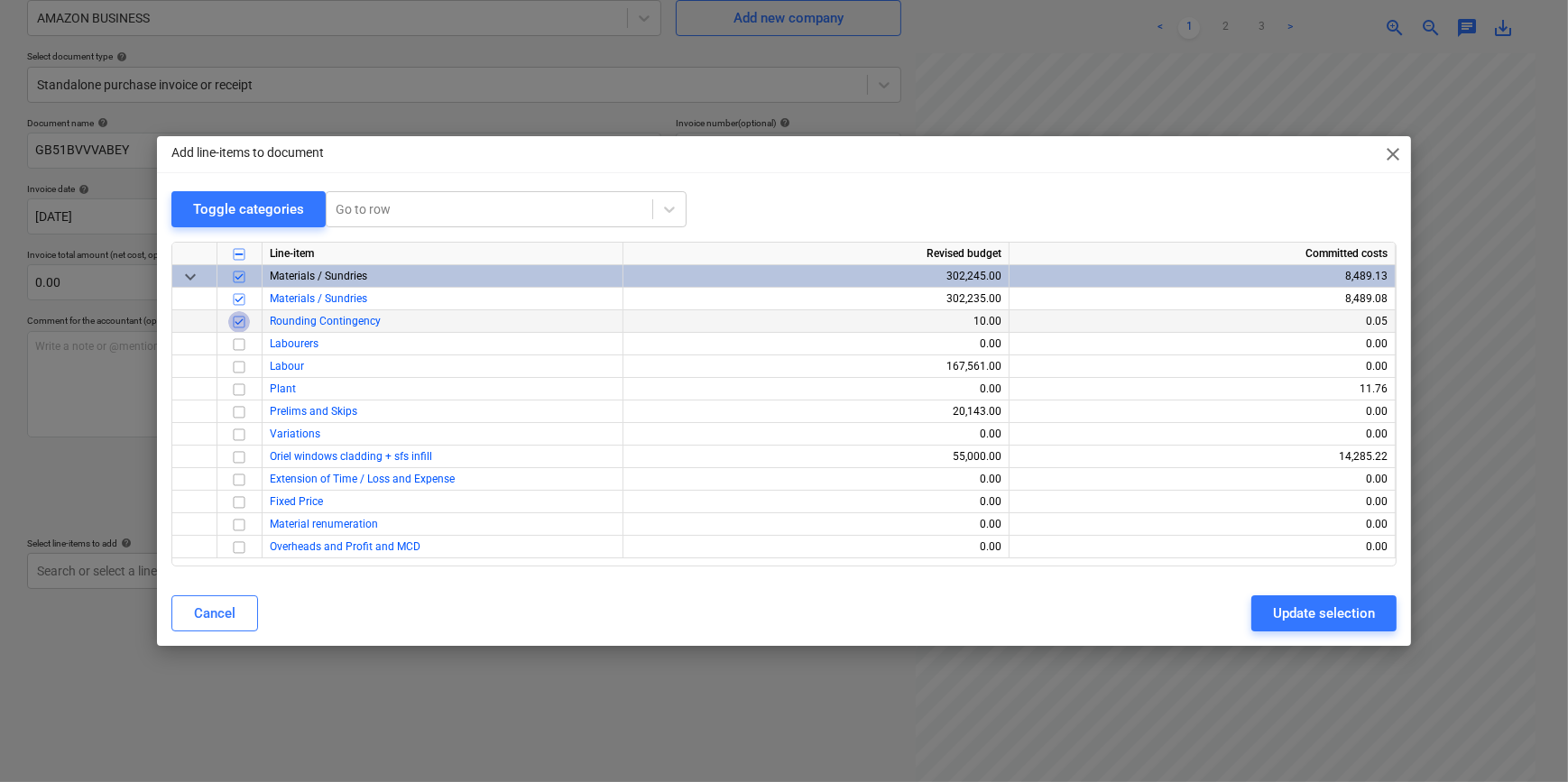 click at bounding box center [239, 322] 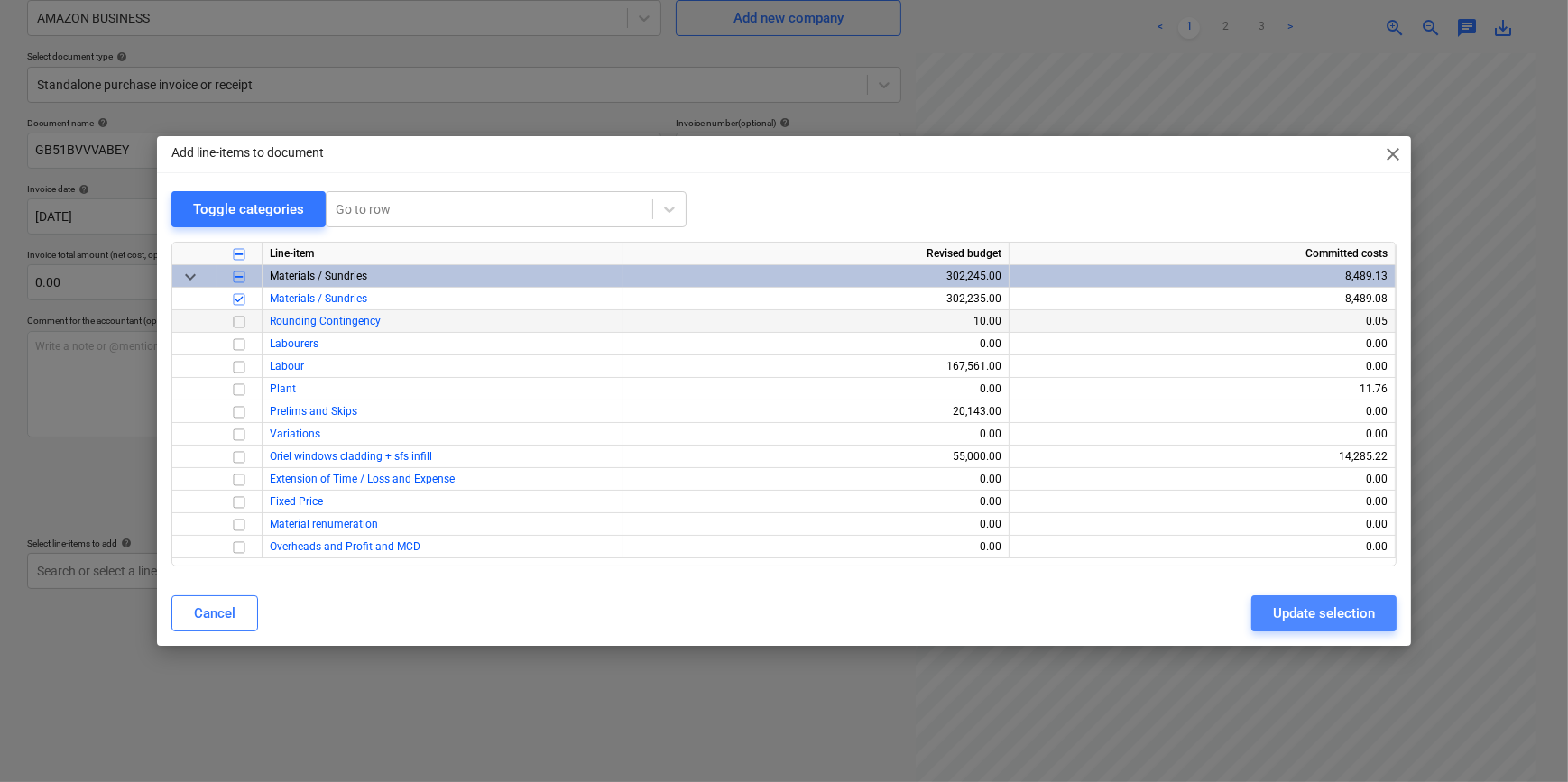 click on "Update selection" at bounding box center (1324, 613) 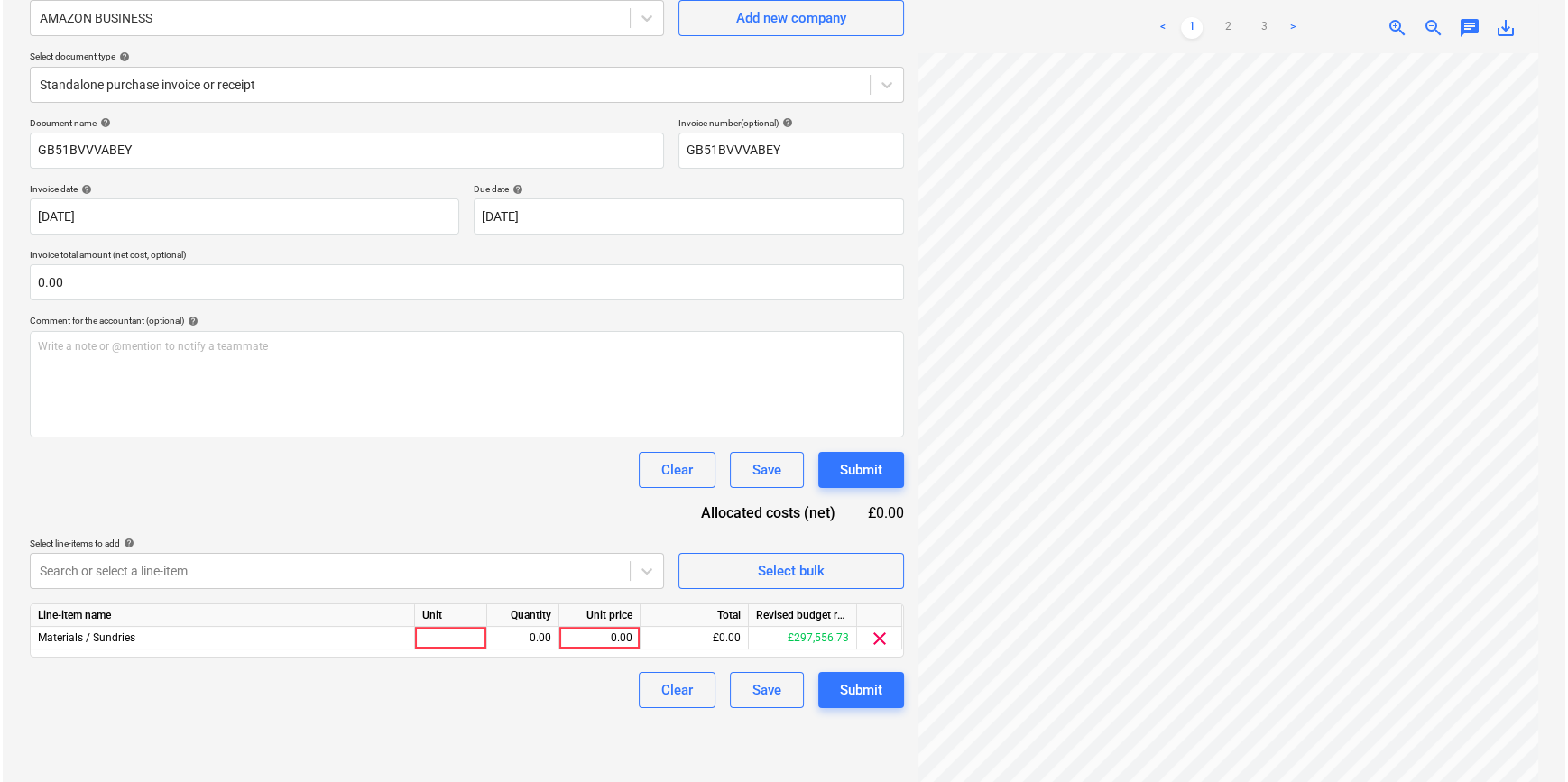 scroll, scrollTop: 14, scrollLeft: 108, axis: both 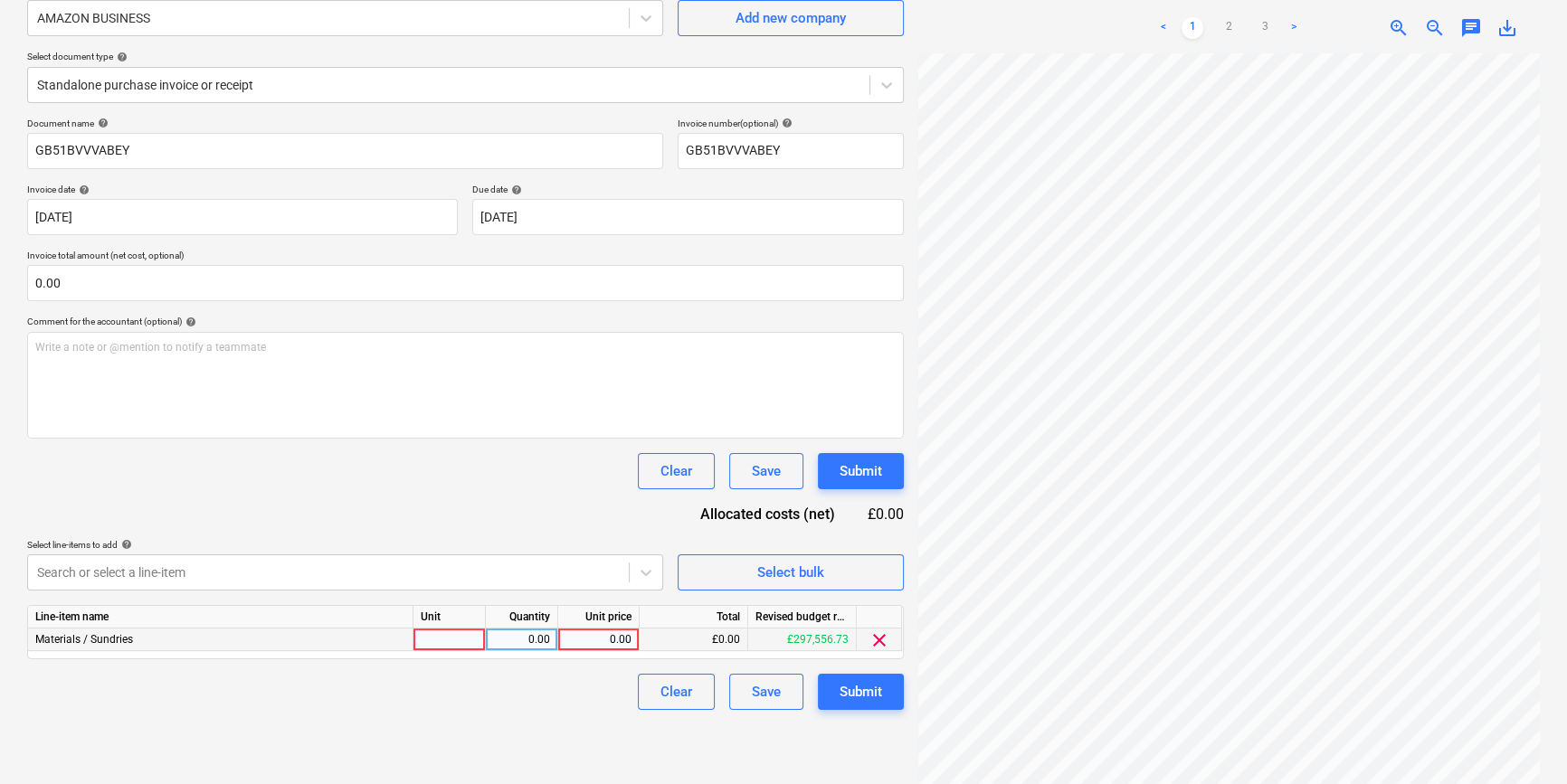 drag, startPoint x: 400, startPoint y: 635, endPoint x: 467, endPoint y: 644, distance: 67.601775 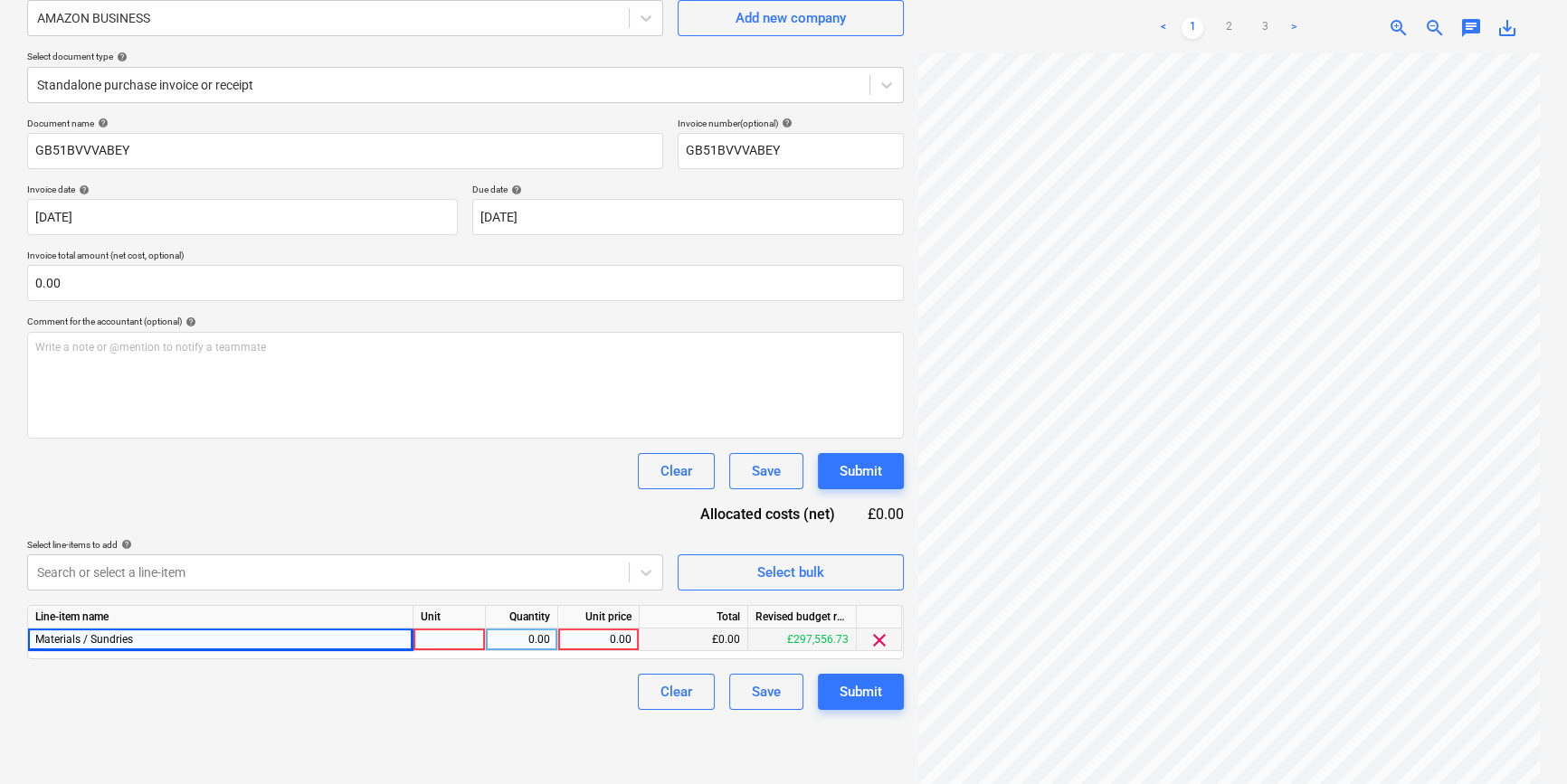 click at bounding box center [450, 639] 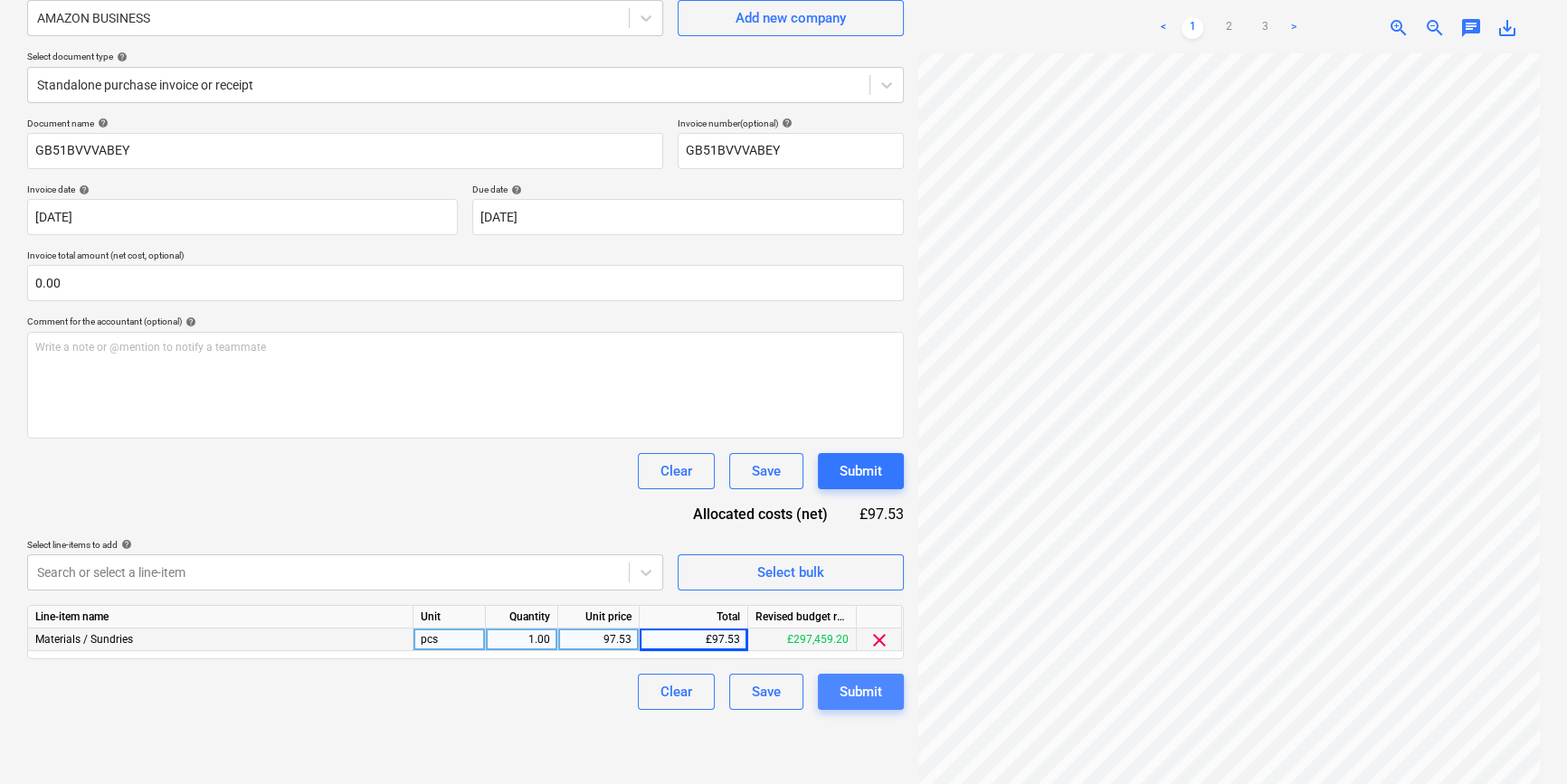 click on "Submit" at bounding box center [860, 692] 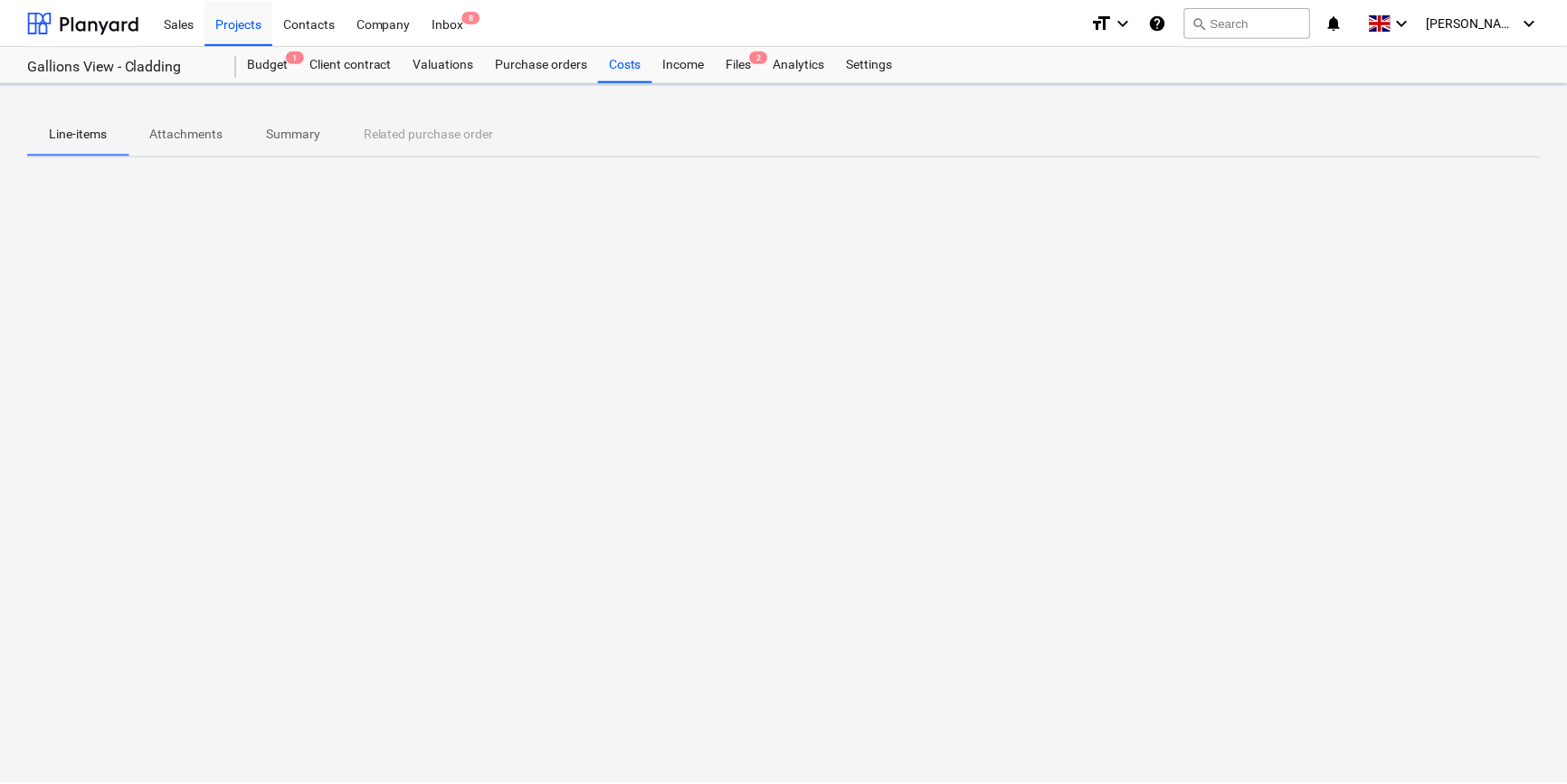 scroll, scrollTop: 0, scrollLeft: 0, axis: both 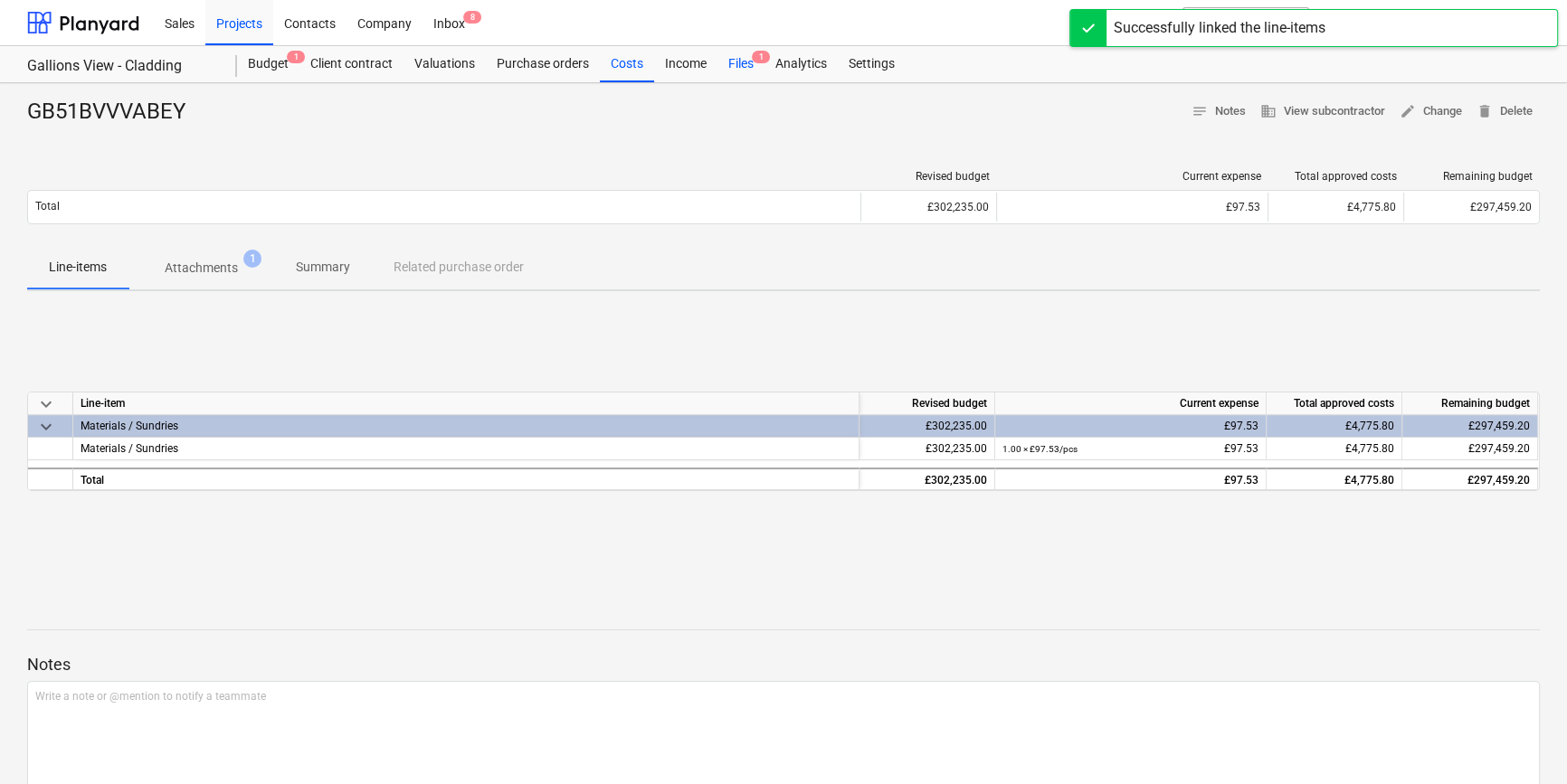 click on "Files 1" at bounding box center (741, 64) 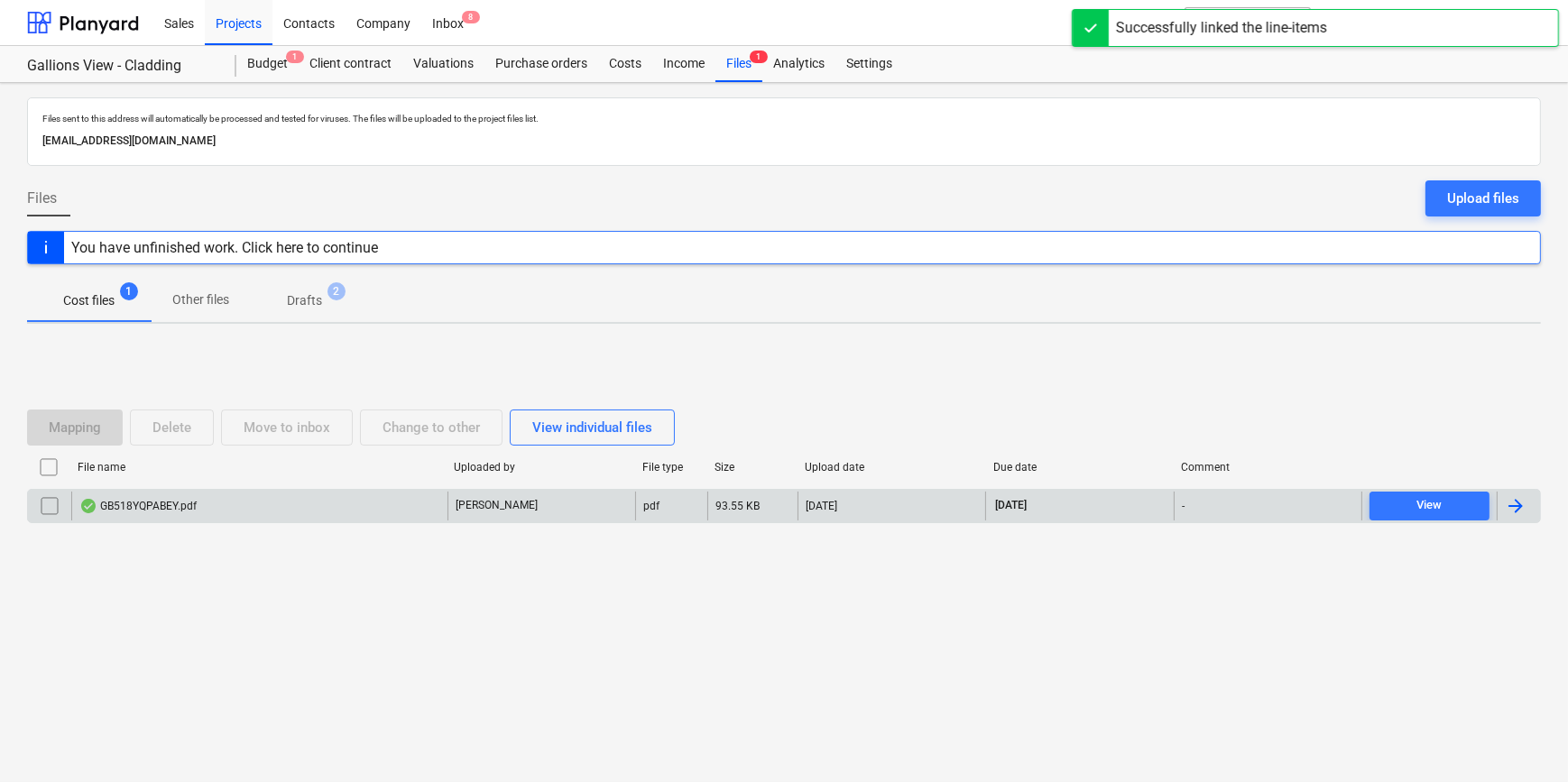 click at bounding box center [1518, 506] 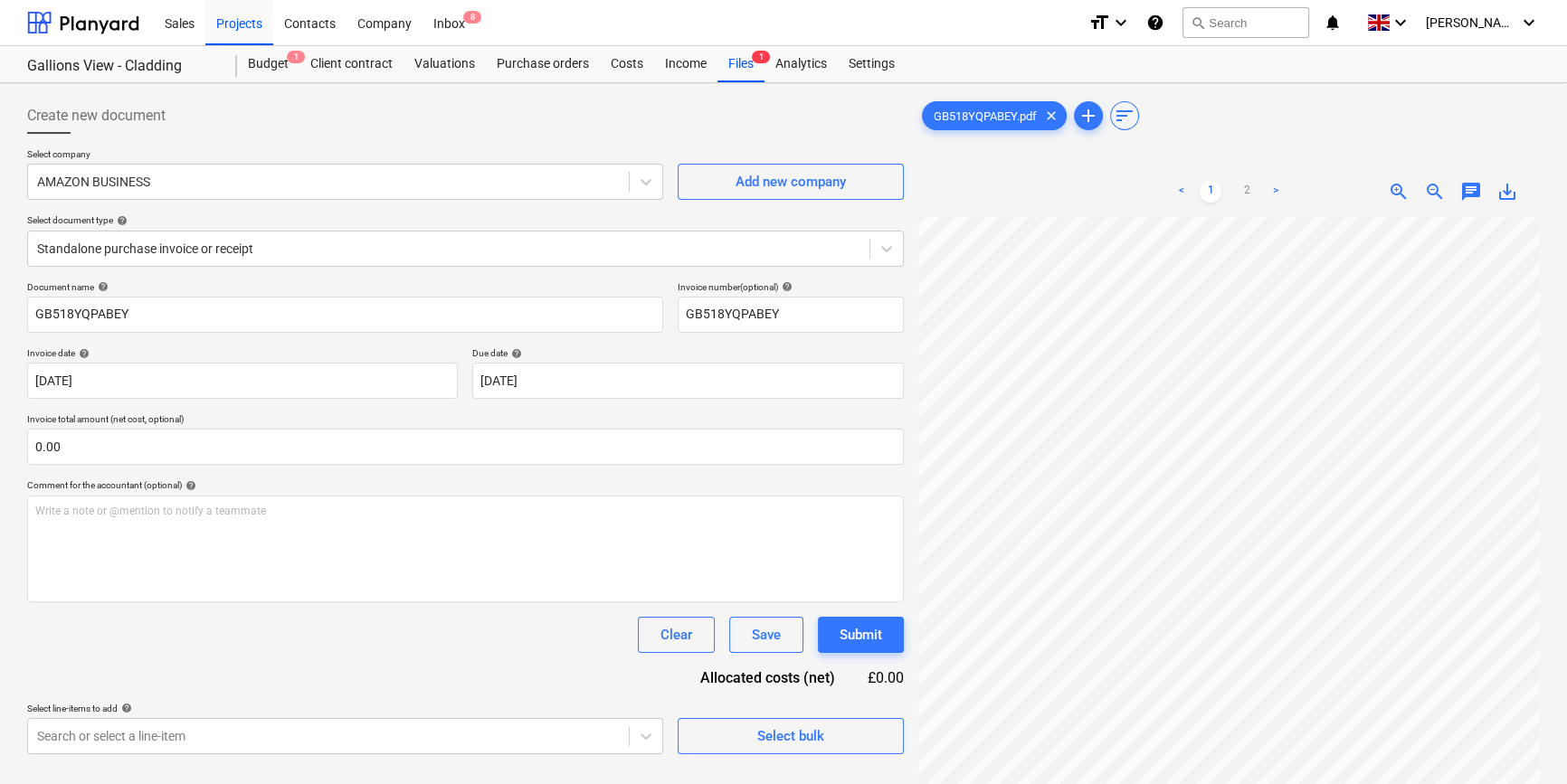 scroll, scrollTop: 54, scrollLeft: 156, axis: both 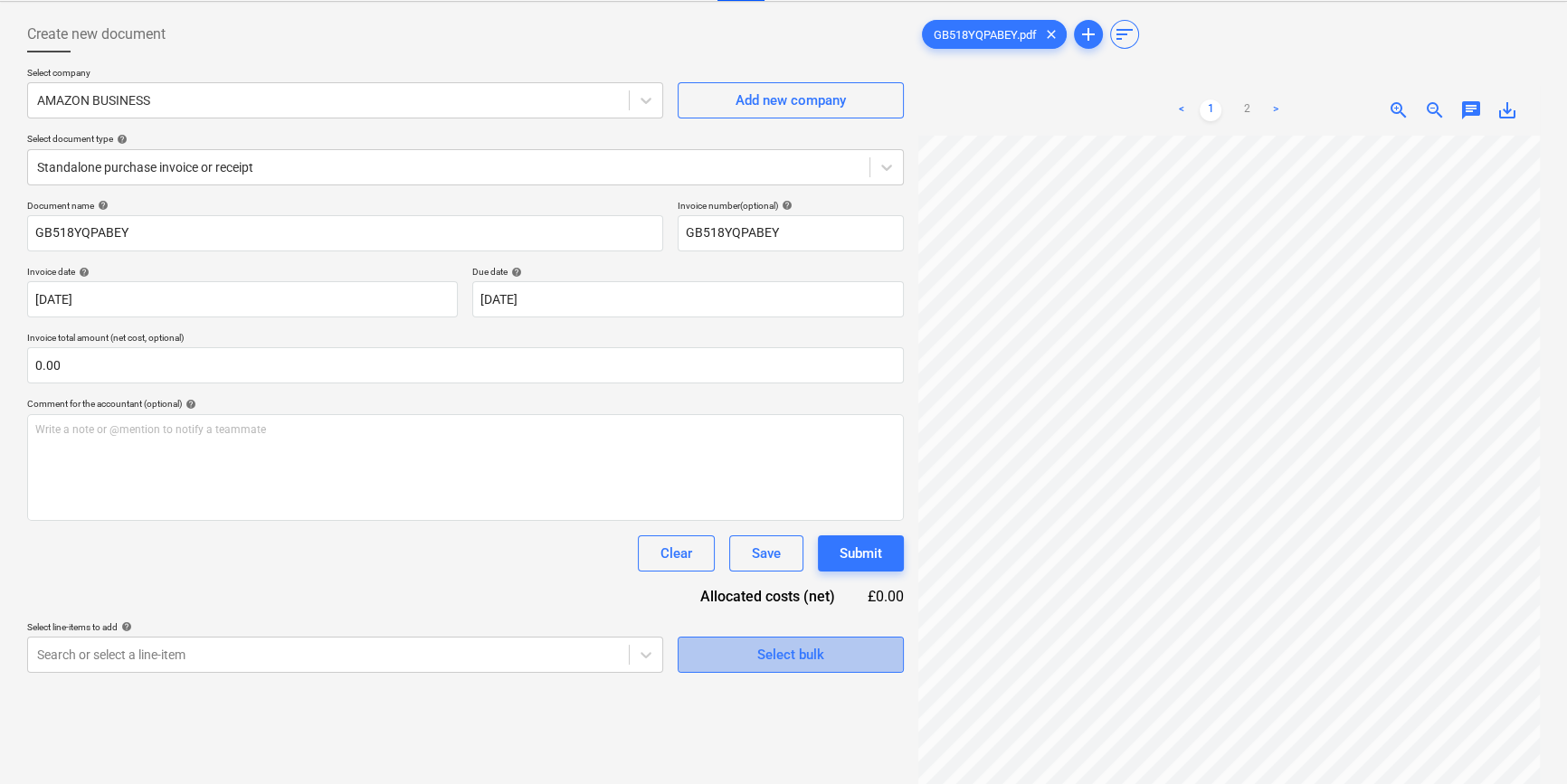 click on "Select bulk" at bounding box center [791, 655] 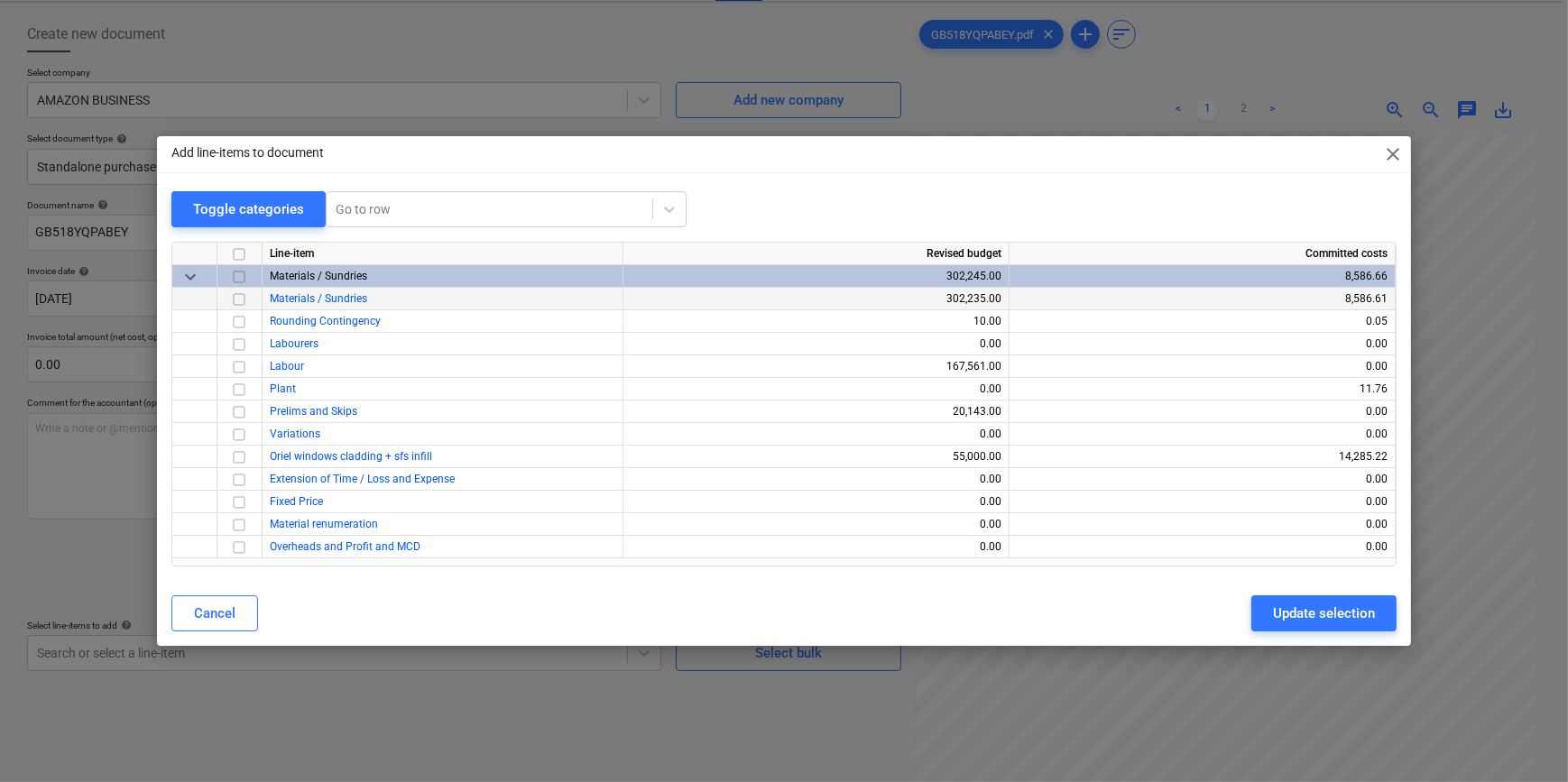 click at bounding box center [239, 299] 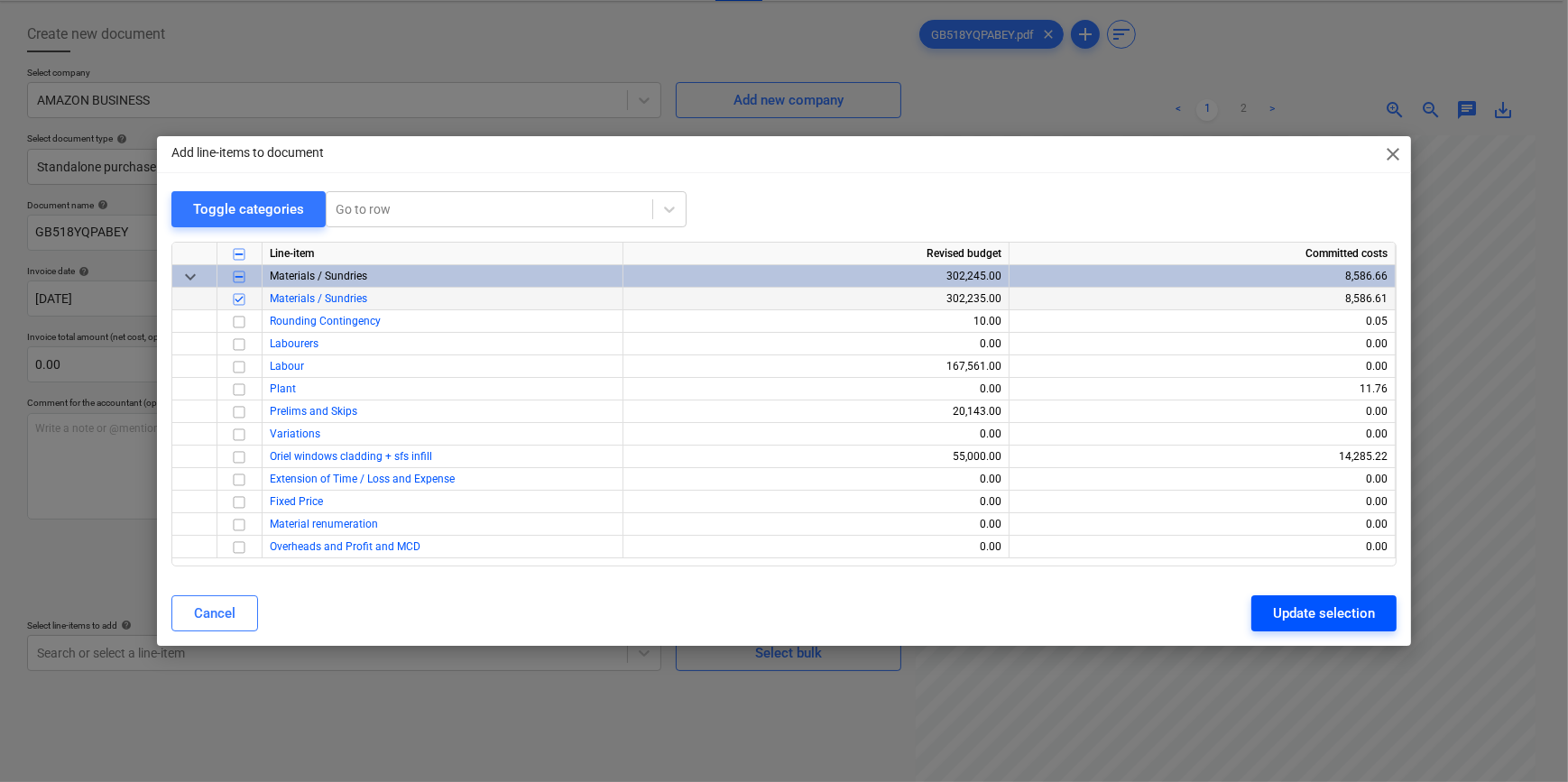 click on "Update selection" at bounding box center [1324, 613] 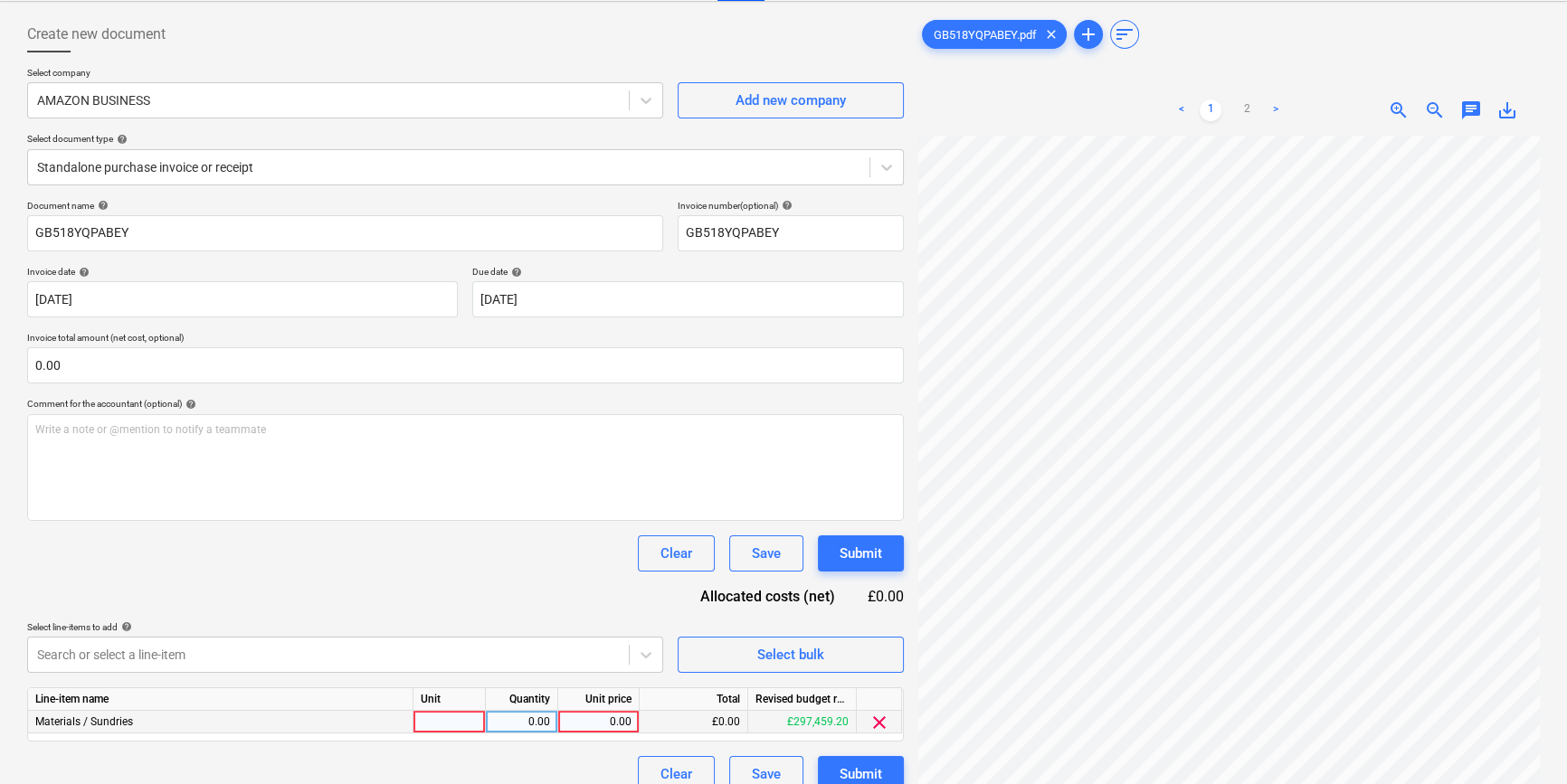 click at bounding box center (450, 722) 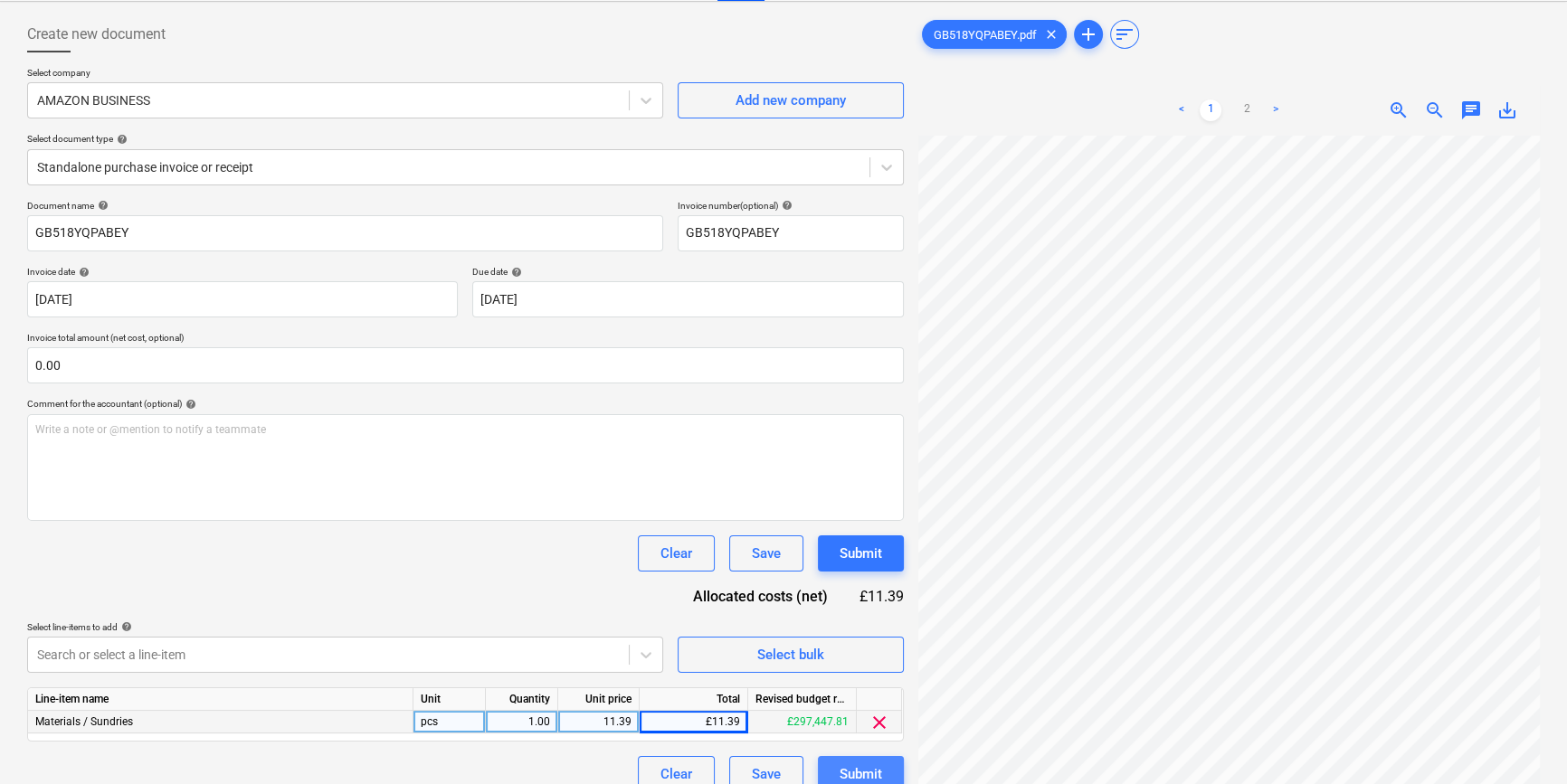 click on "Submit" at bounding box center [860, 774] 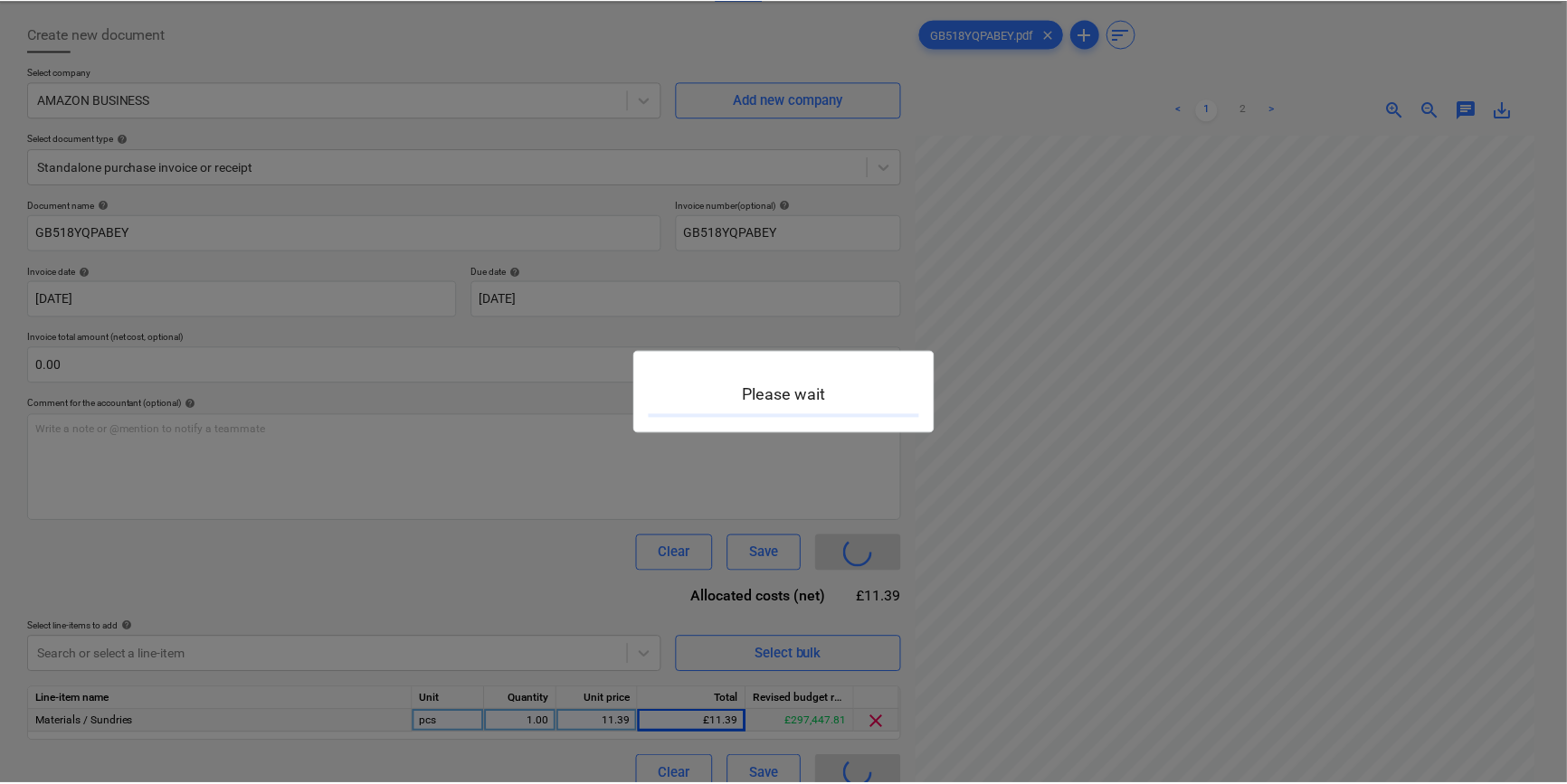 scroll, scrollTop: 0, scrollLeft: 0, axis: both 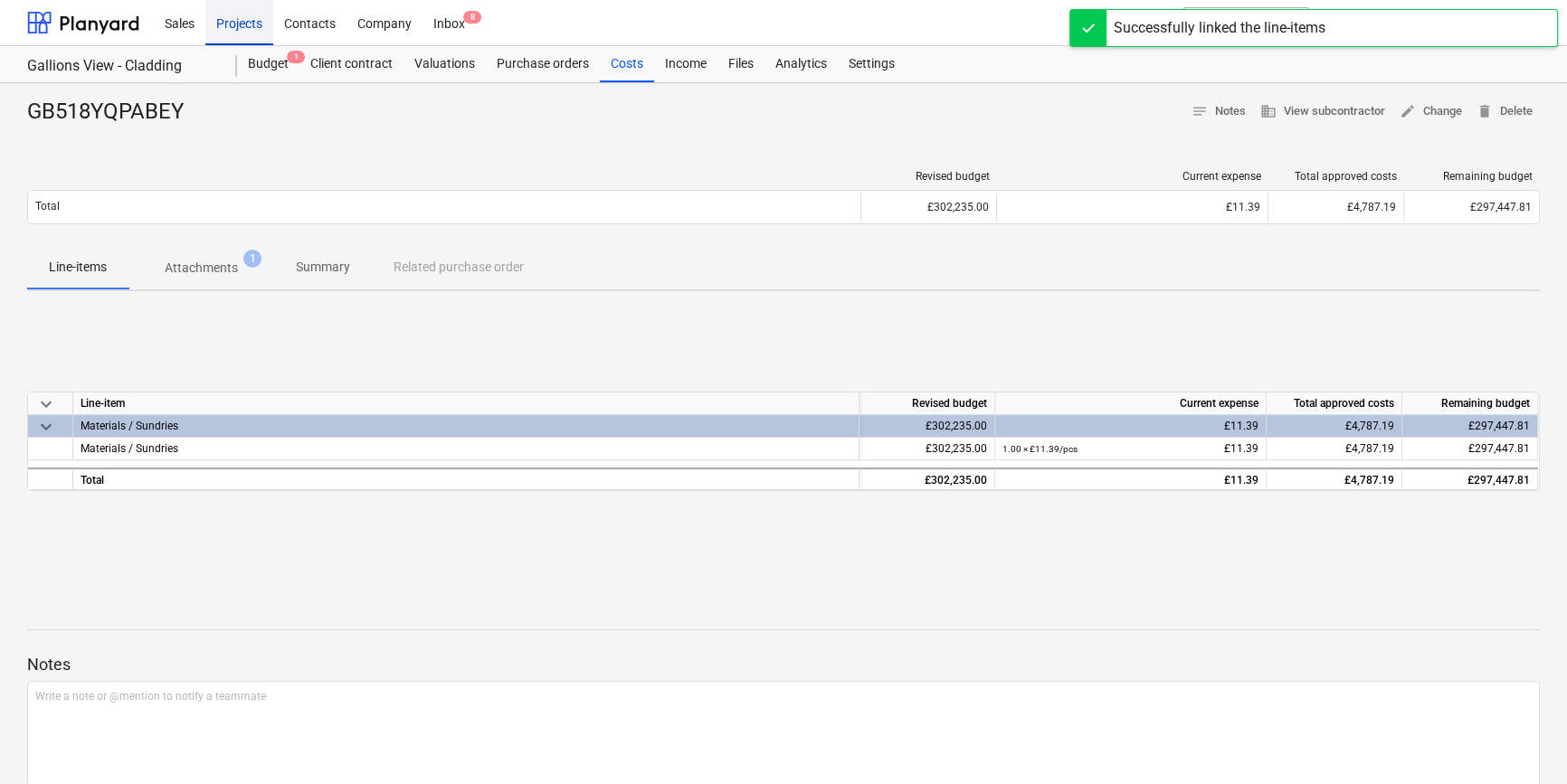 click on "Projects" at bounding box center (239, 22) 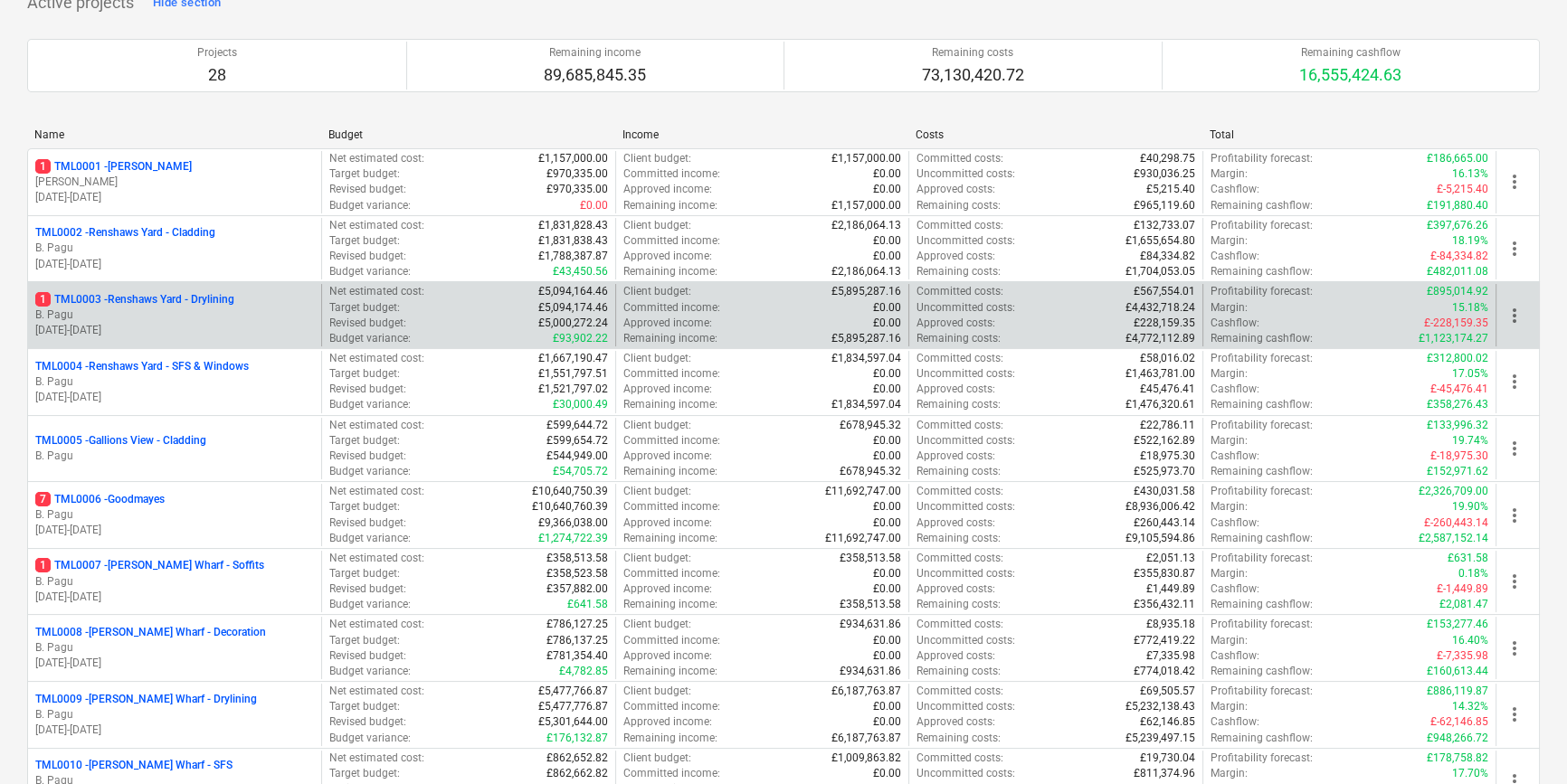 scroll, scrollTop: 164, scrollLeft: 0, axis: vertical 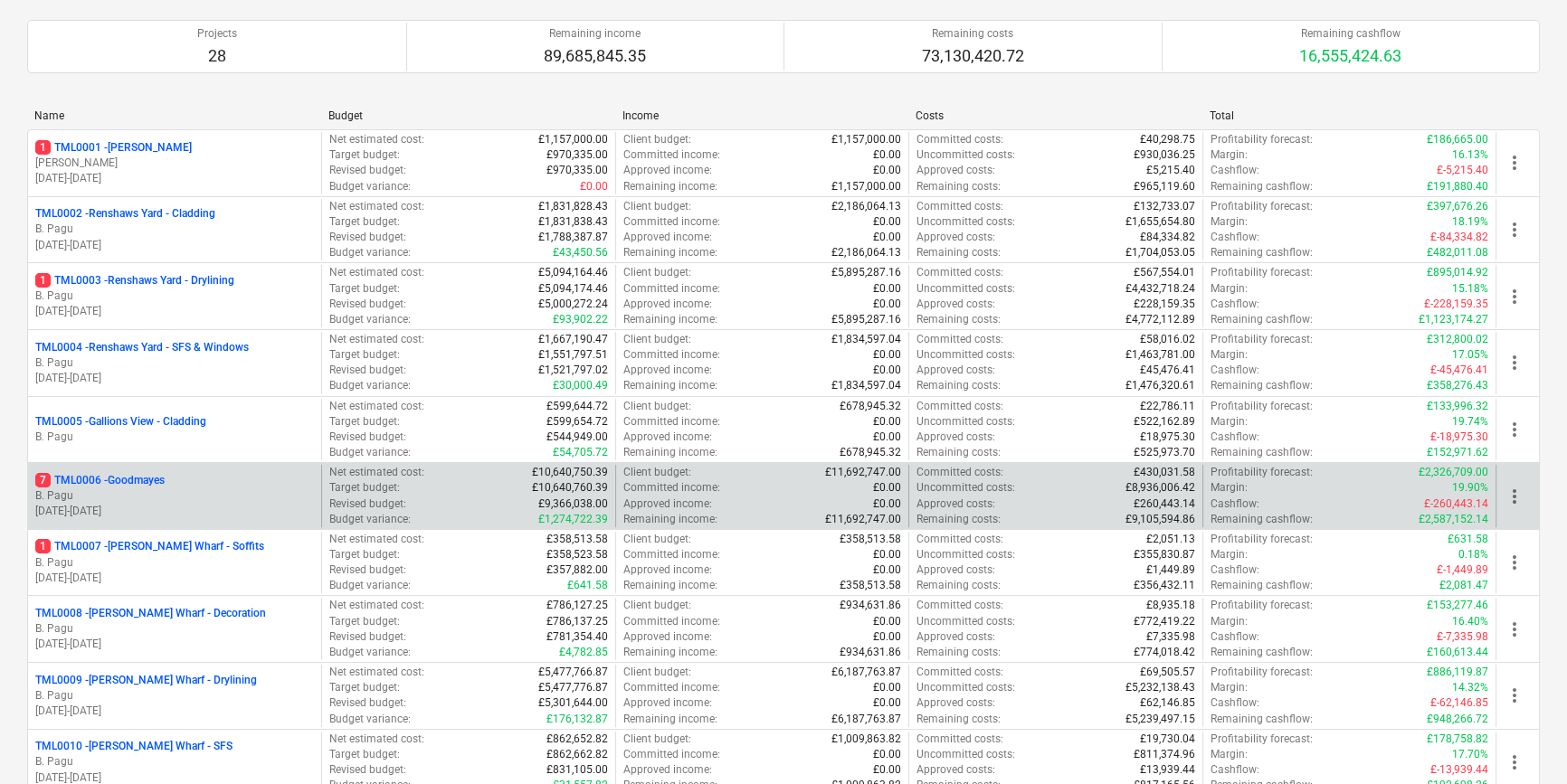 click on "B. Pagu" at bounding box center (175, 496) 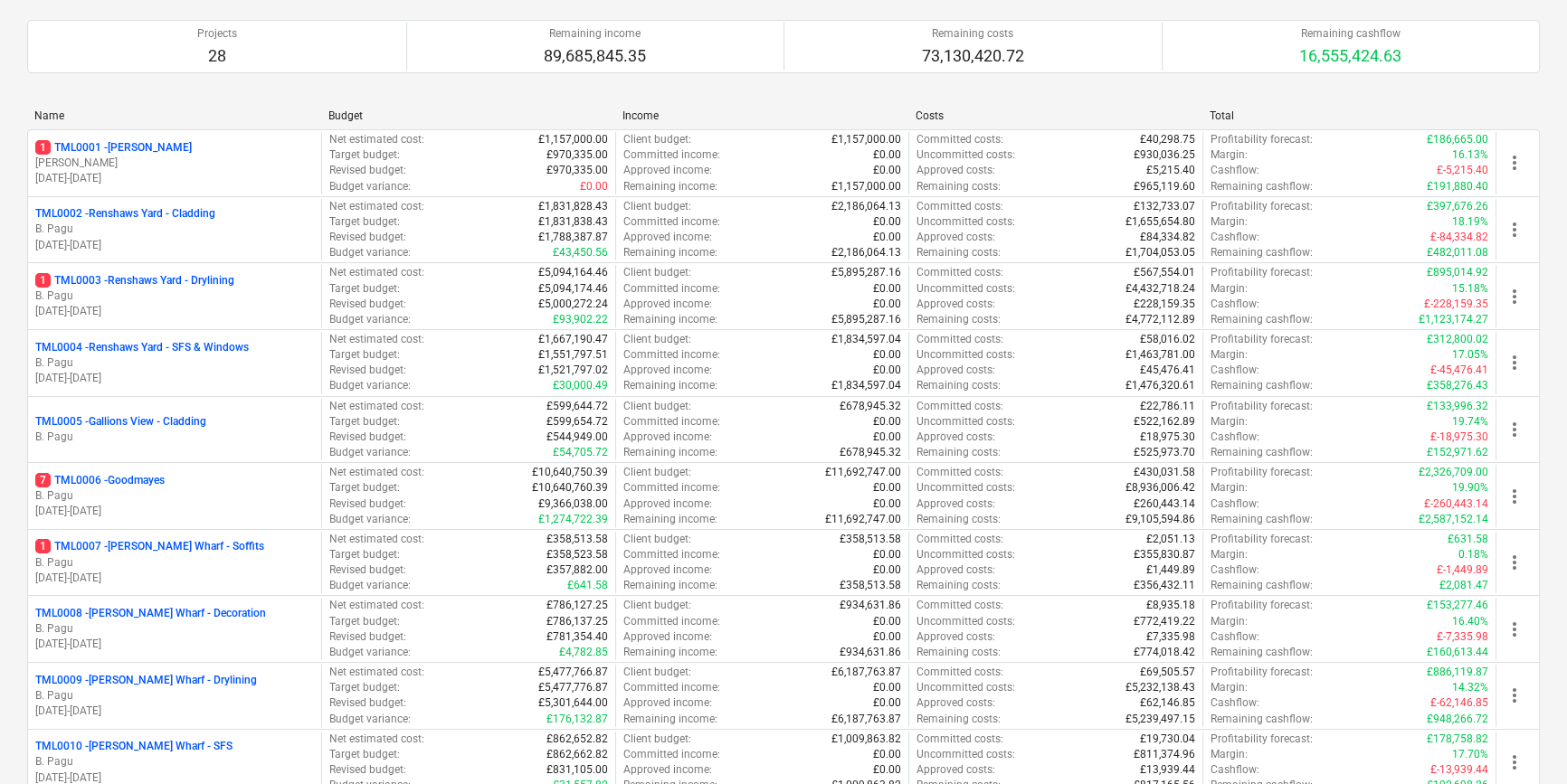 scroll, scrollTop: 0, scrollLeft: 0, axis: both 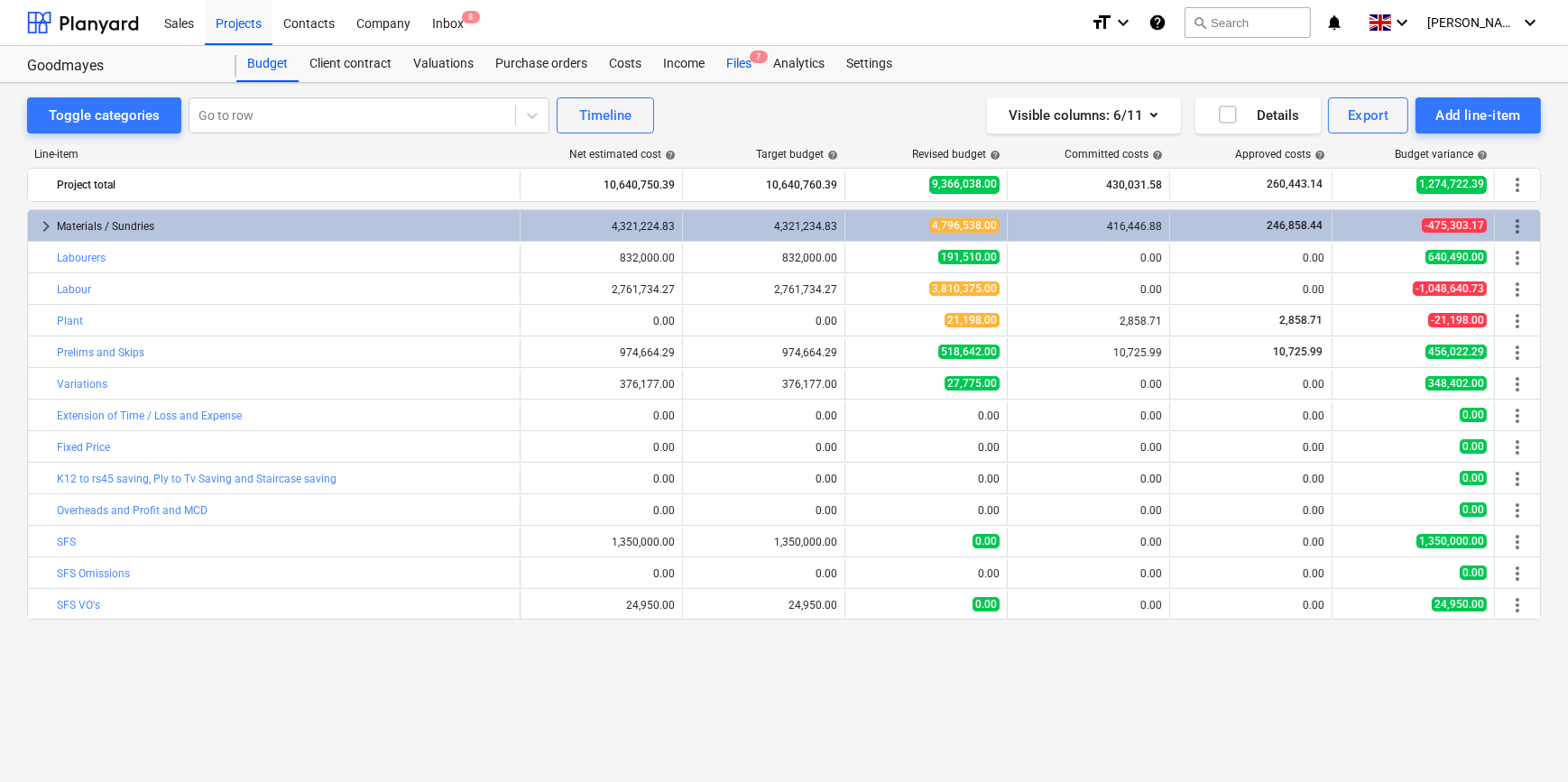 click on "Files 7" at bounding box center (739, 64) 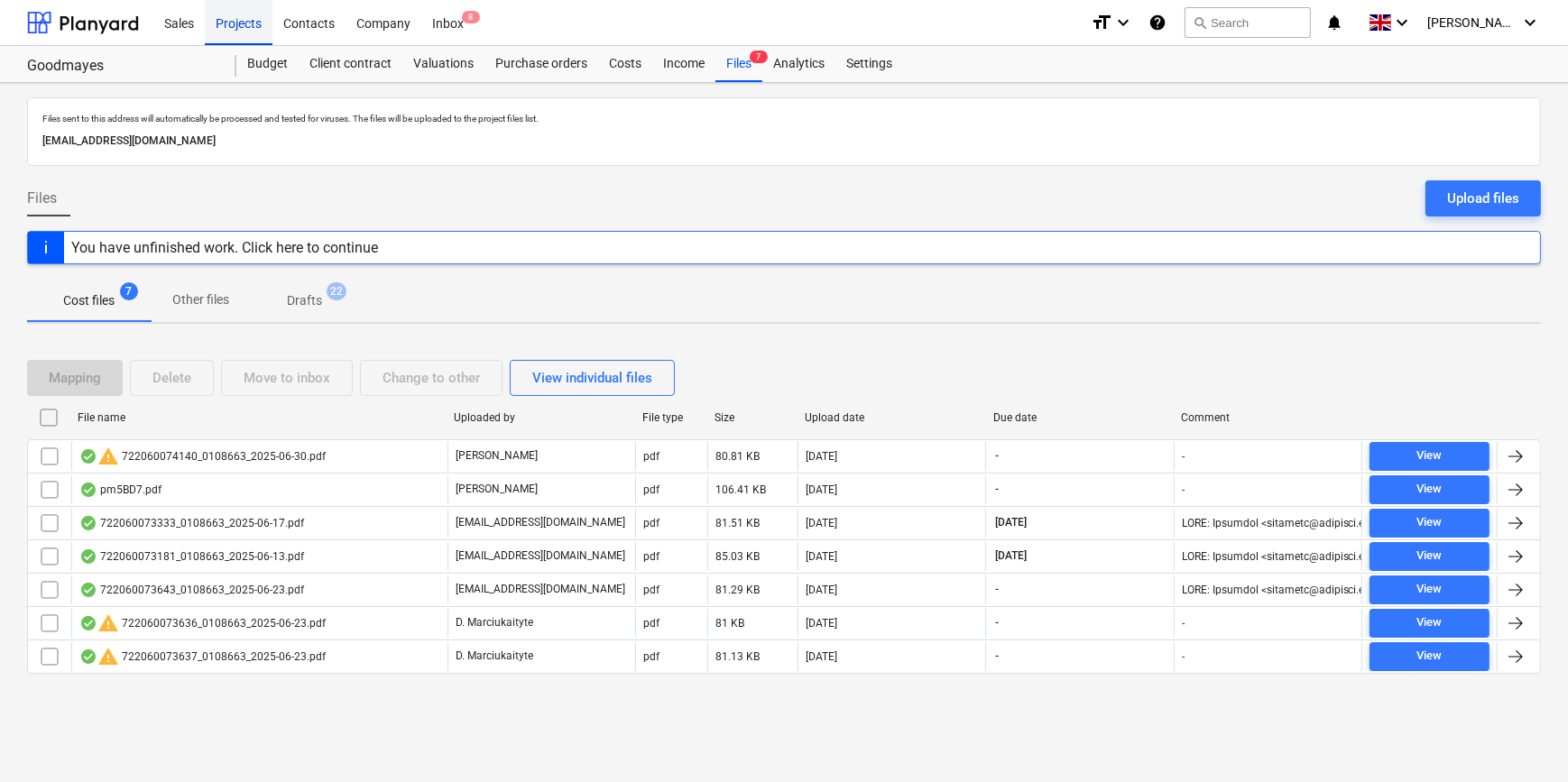 click on "Projects" at bounding box center (238, 22) 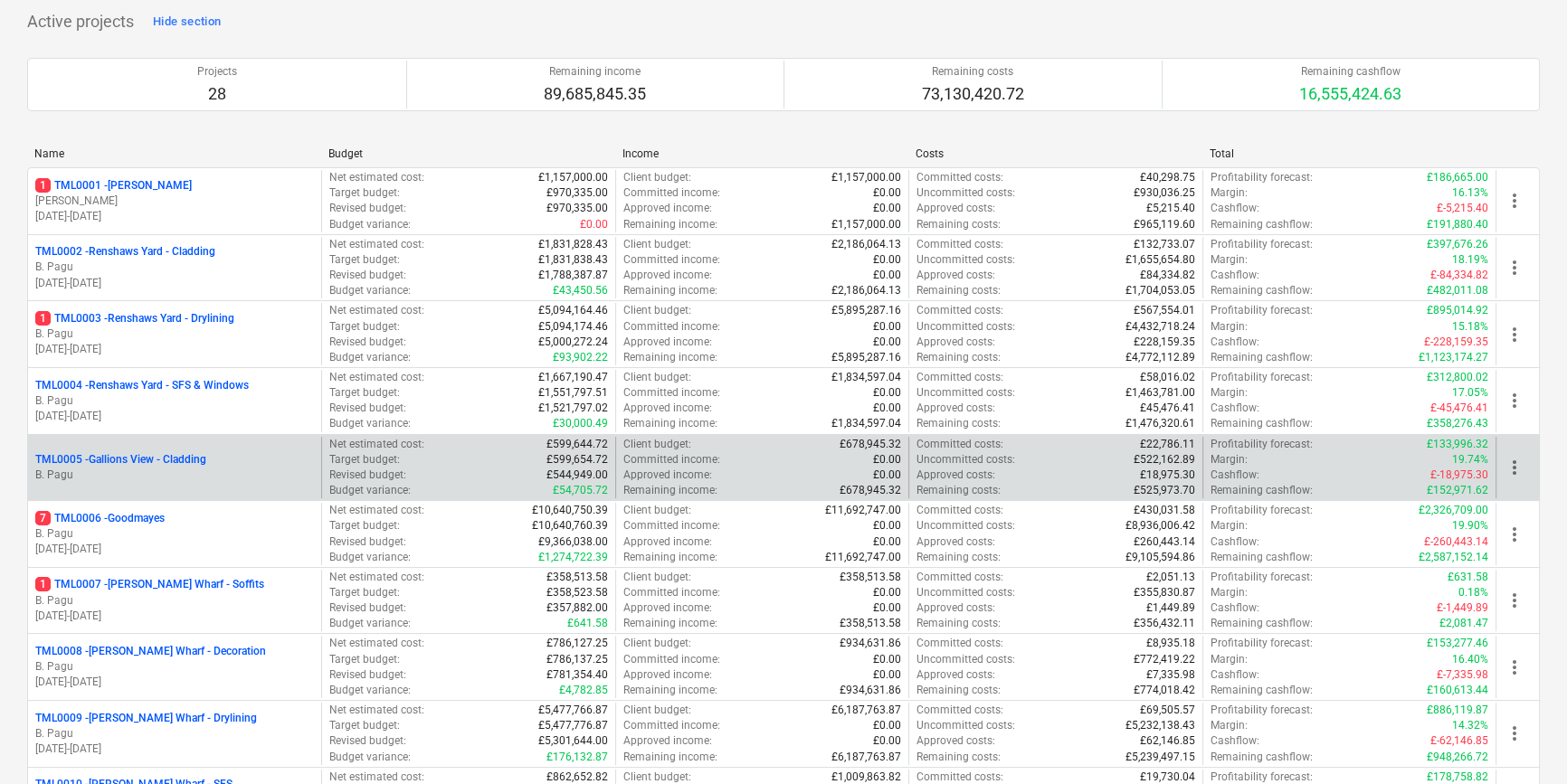 scroll, scrollTop: 164, scrollLeft: 0, axis: vertical 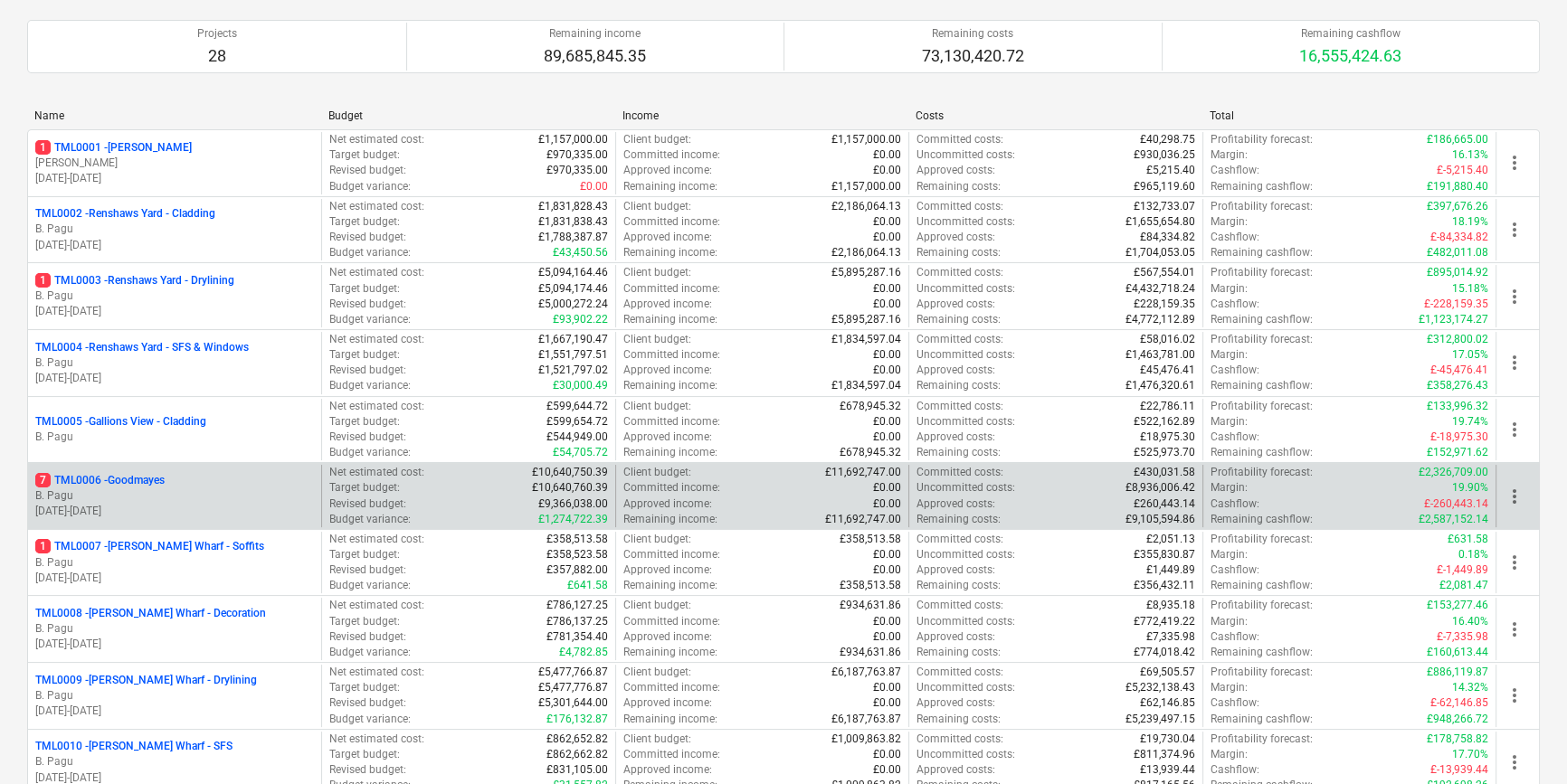click on "B. Pagu" at bounding box center (175, 496) 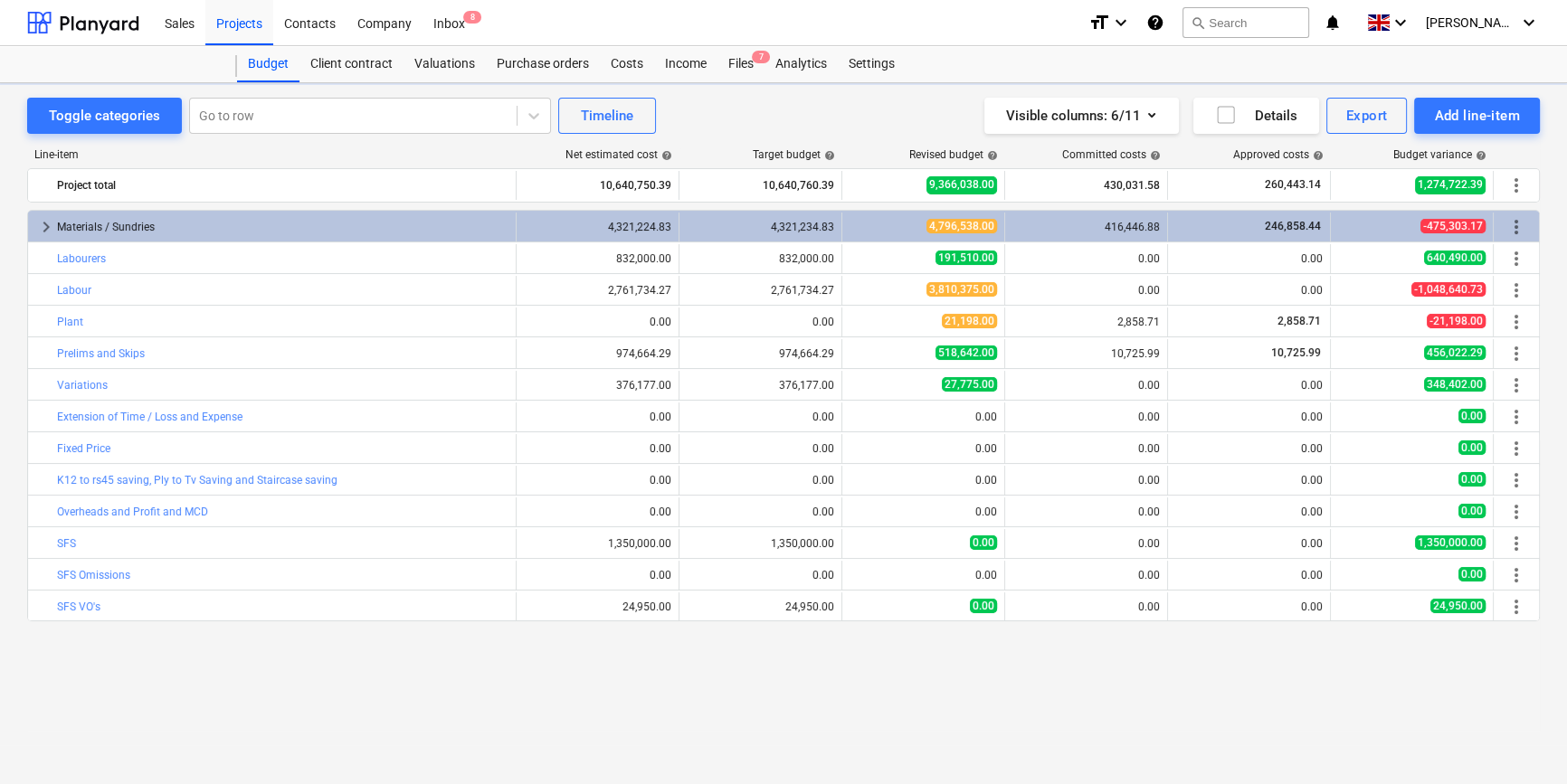 scroll, scrollTop: 0, scrollLeft: 0, axis: both 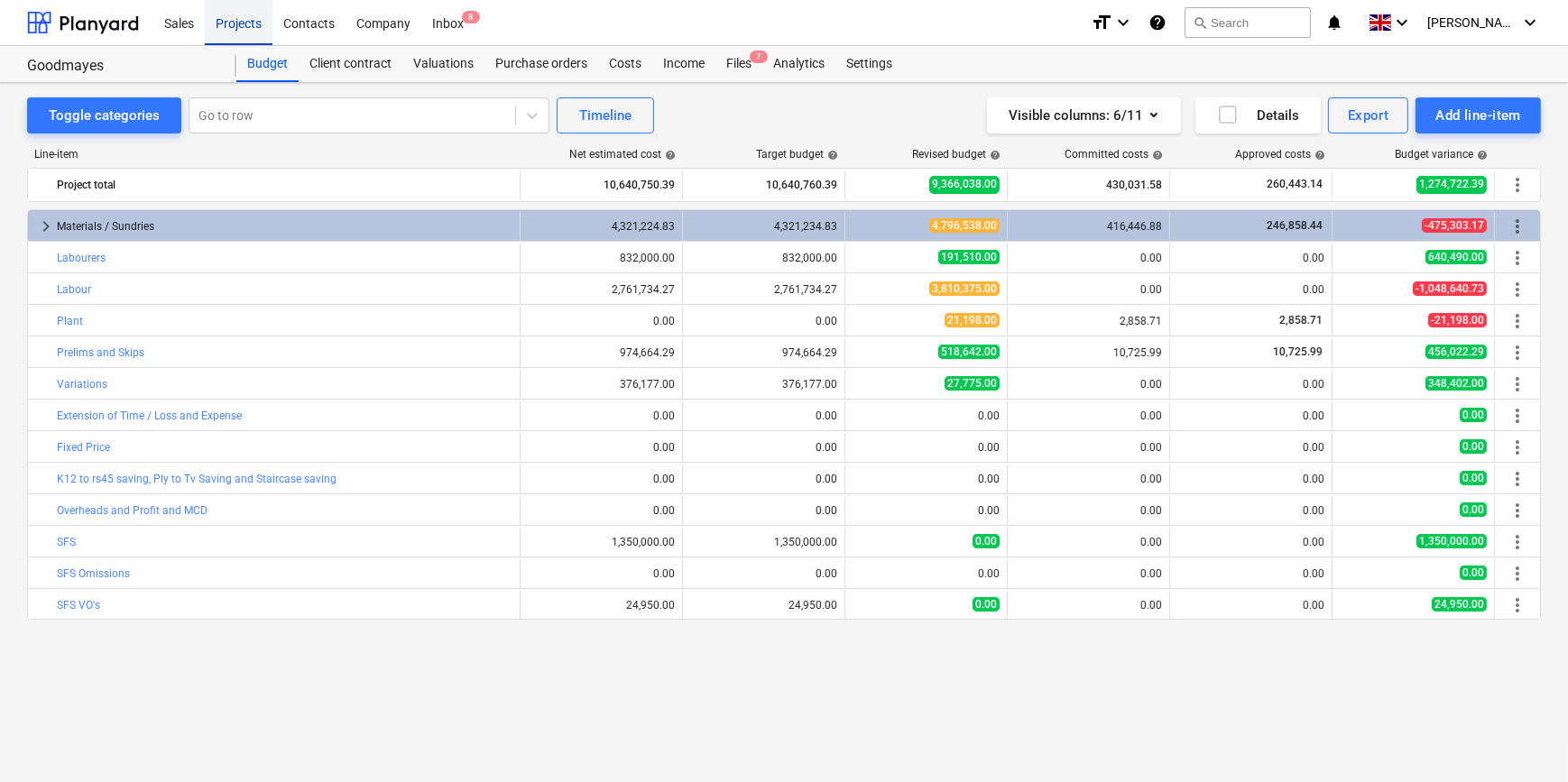 click on "Projects" at bounding box center [238, 22] 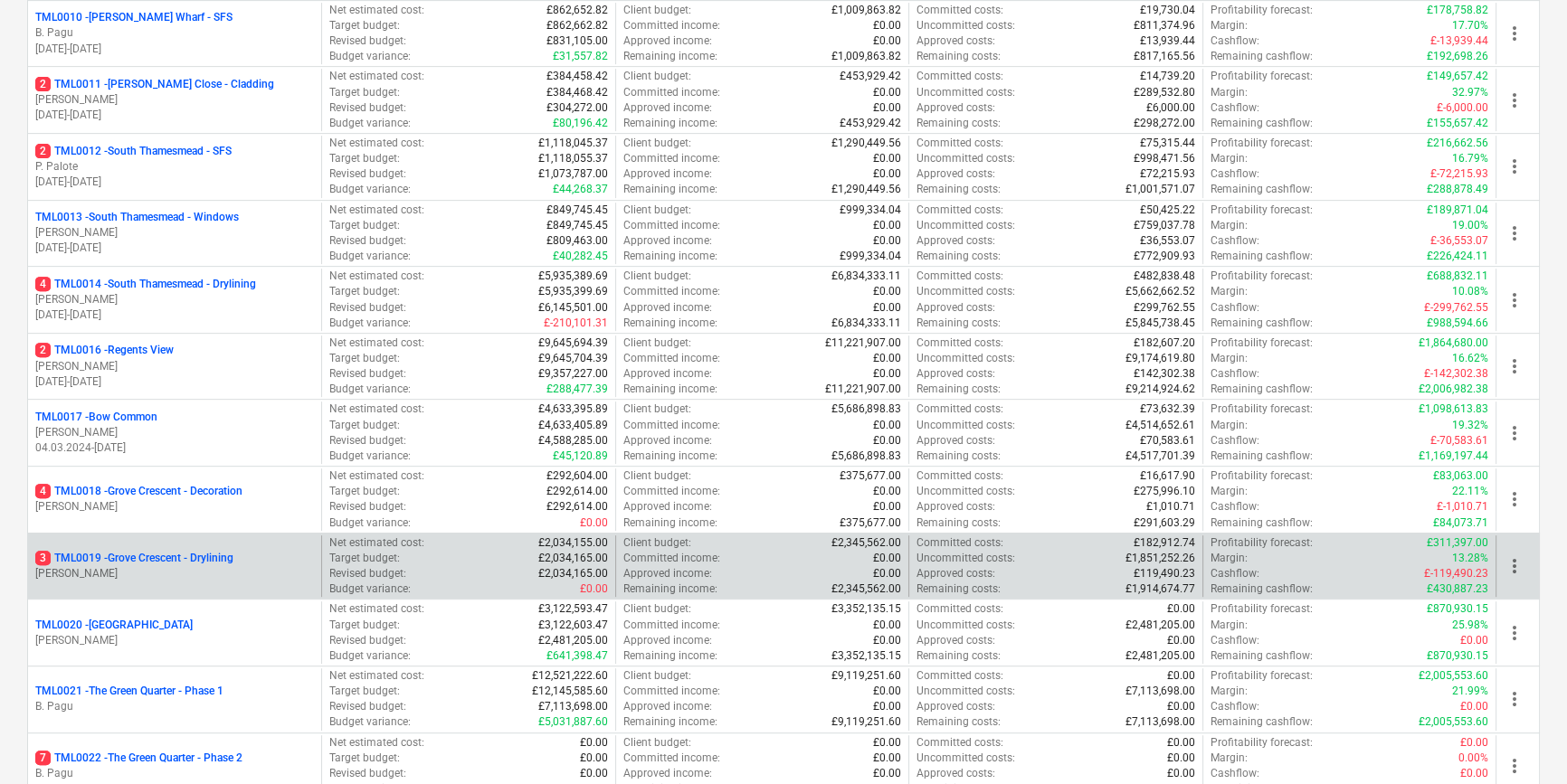 scroll, scrollTop: 986, scrollLeft: 0, axis: vertical 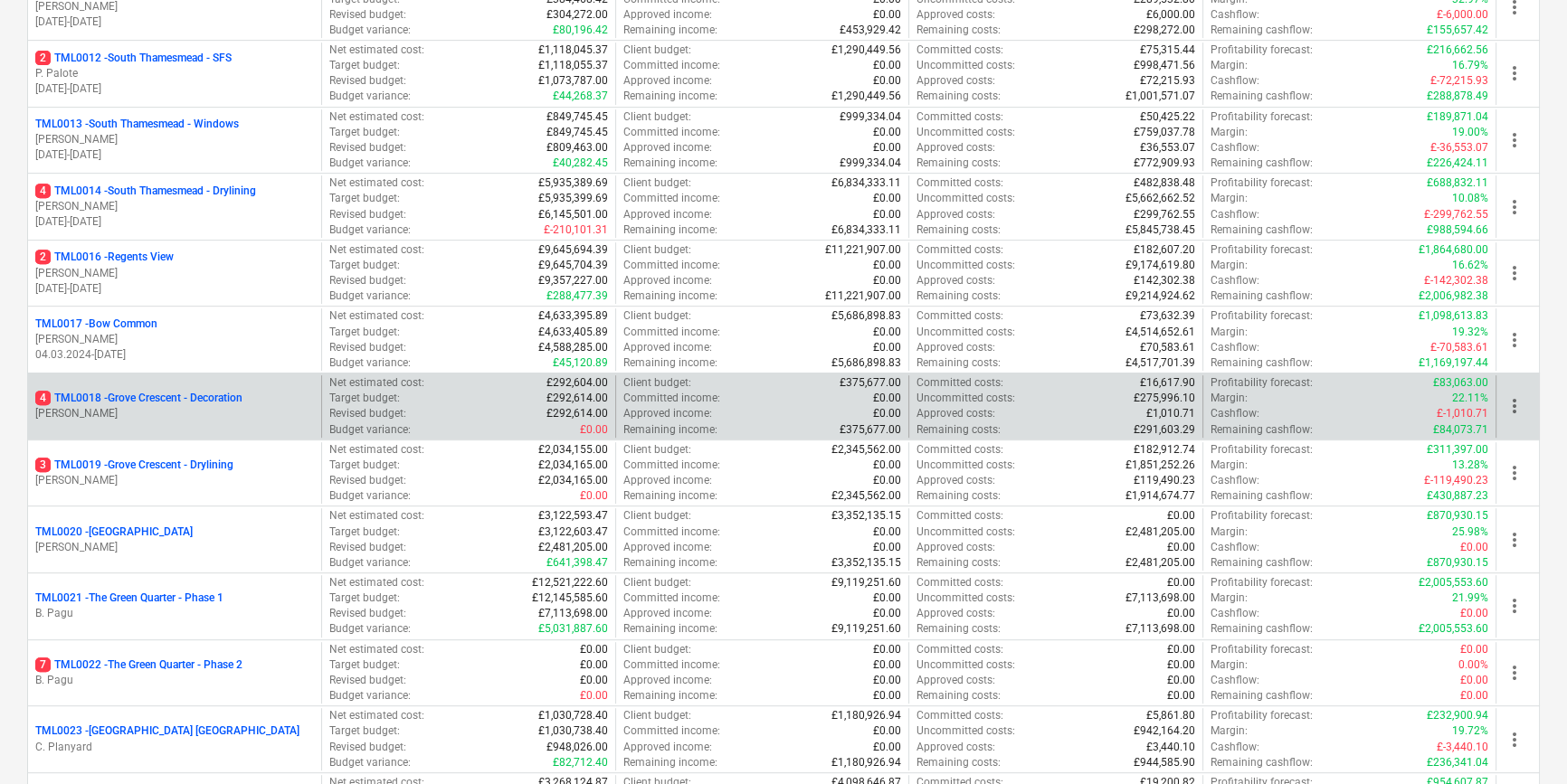 click on "[PERSON_NAME]" at bounding box center (175, 413) 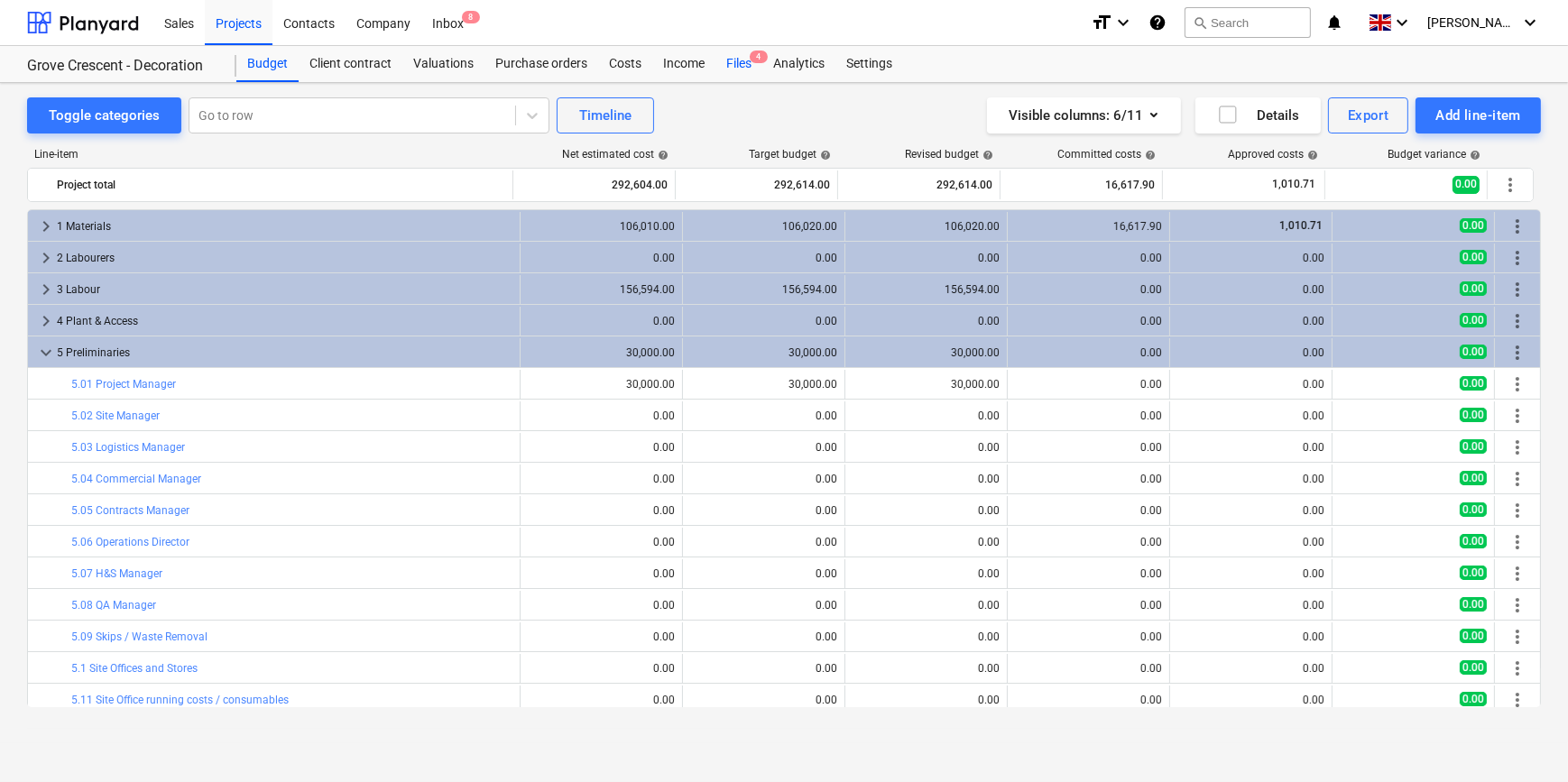 click on "Files 4" at bounding box center (739, 64) 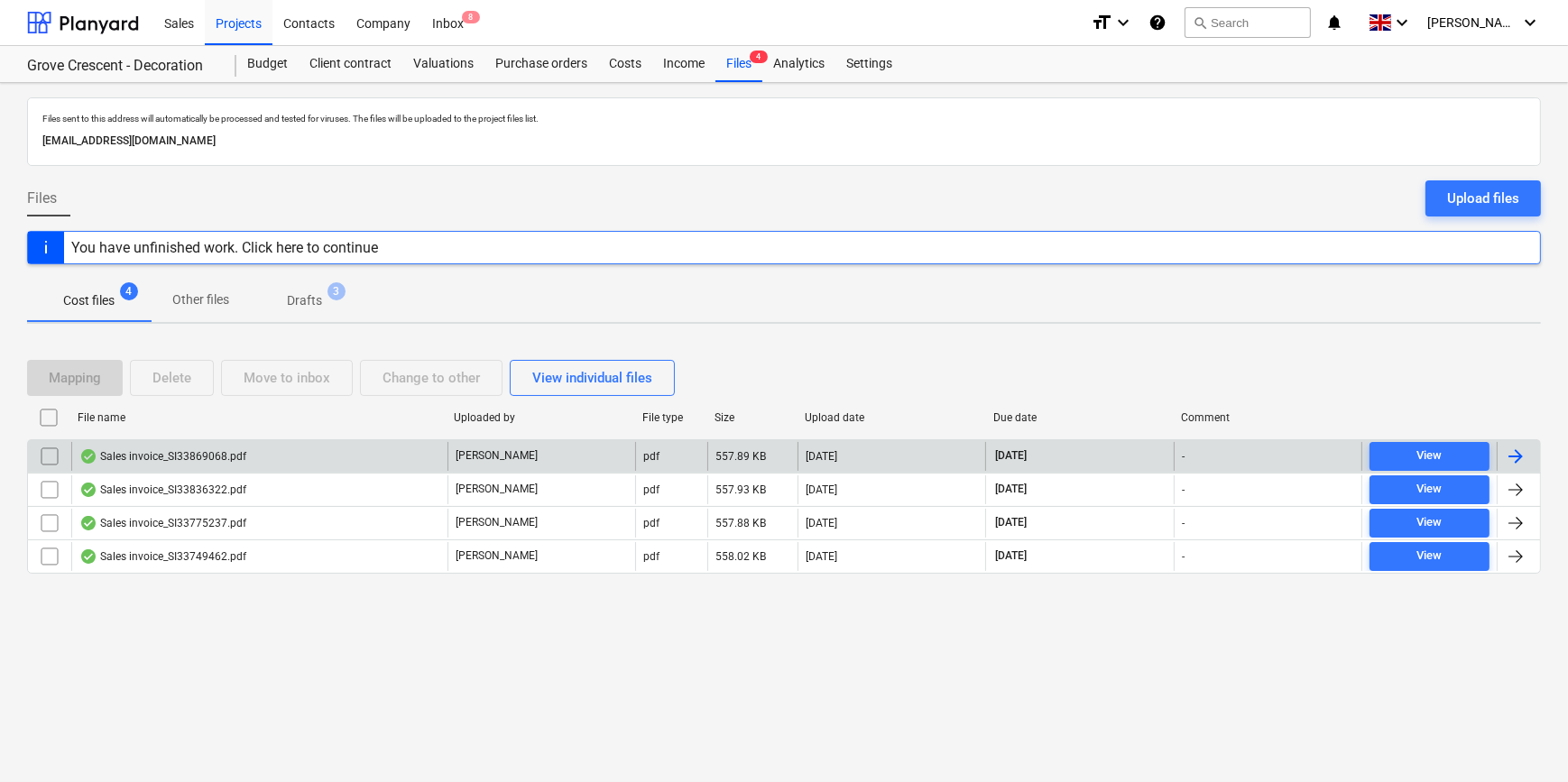 click at bounding box center [1516, 456] 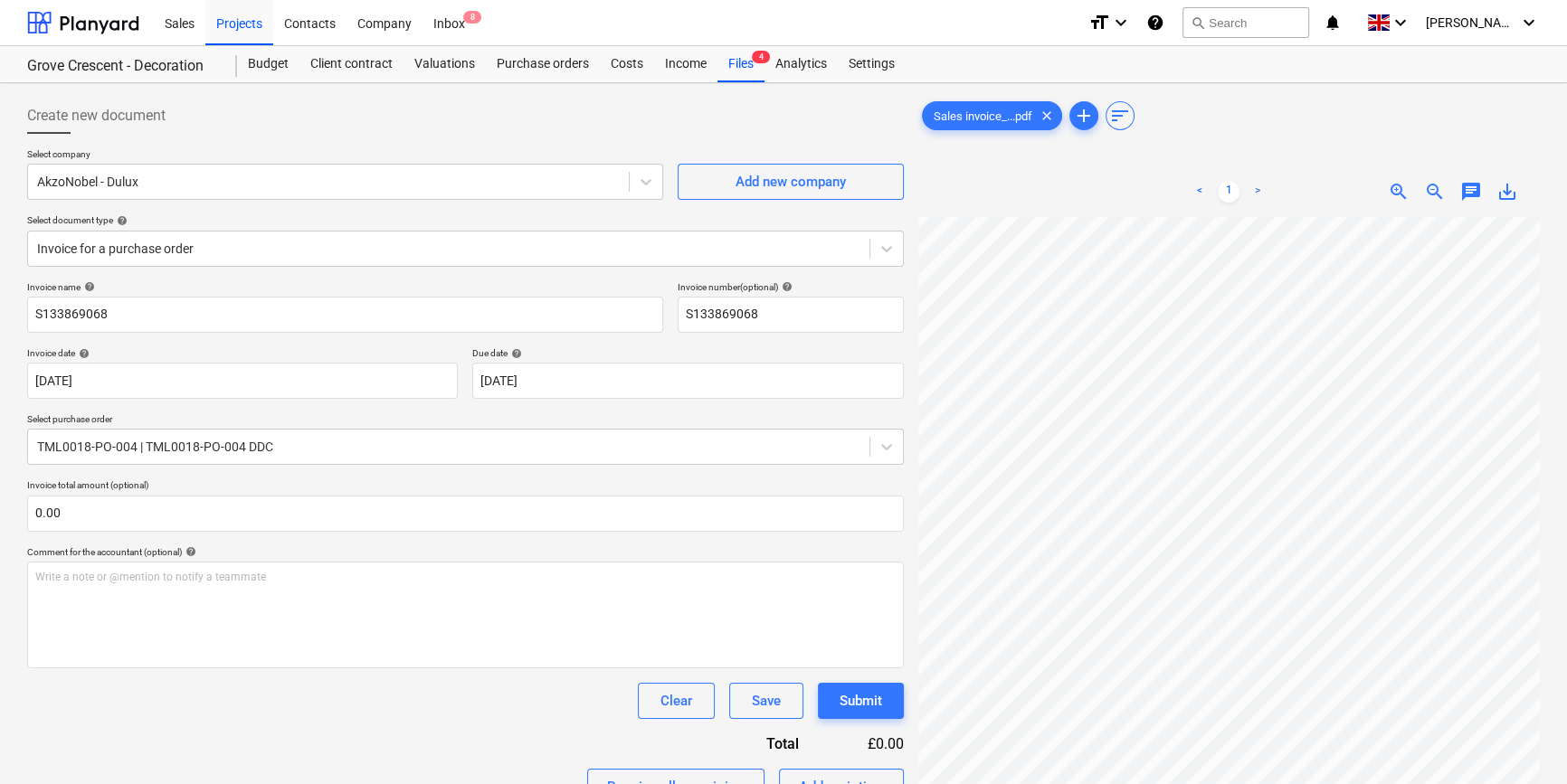 scroll, scrollTop: 250, scrollLeft: 196, axis: both 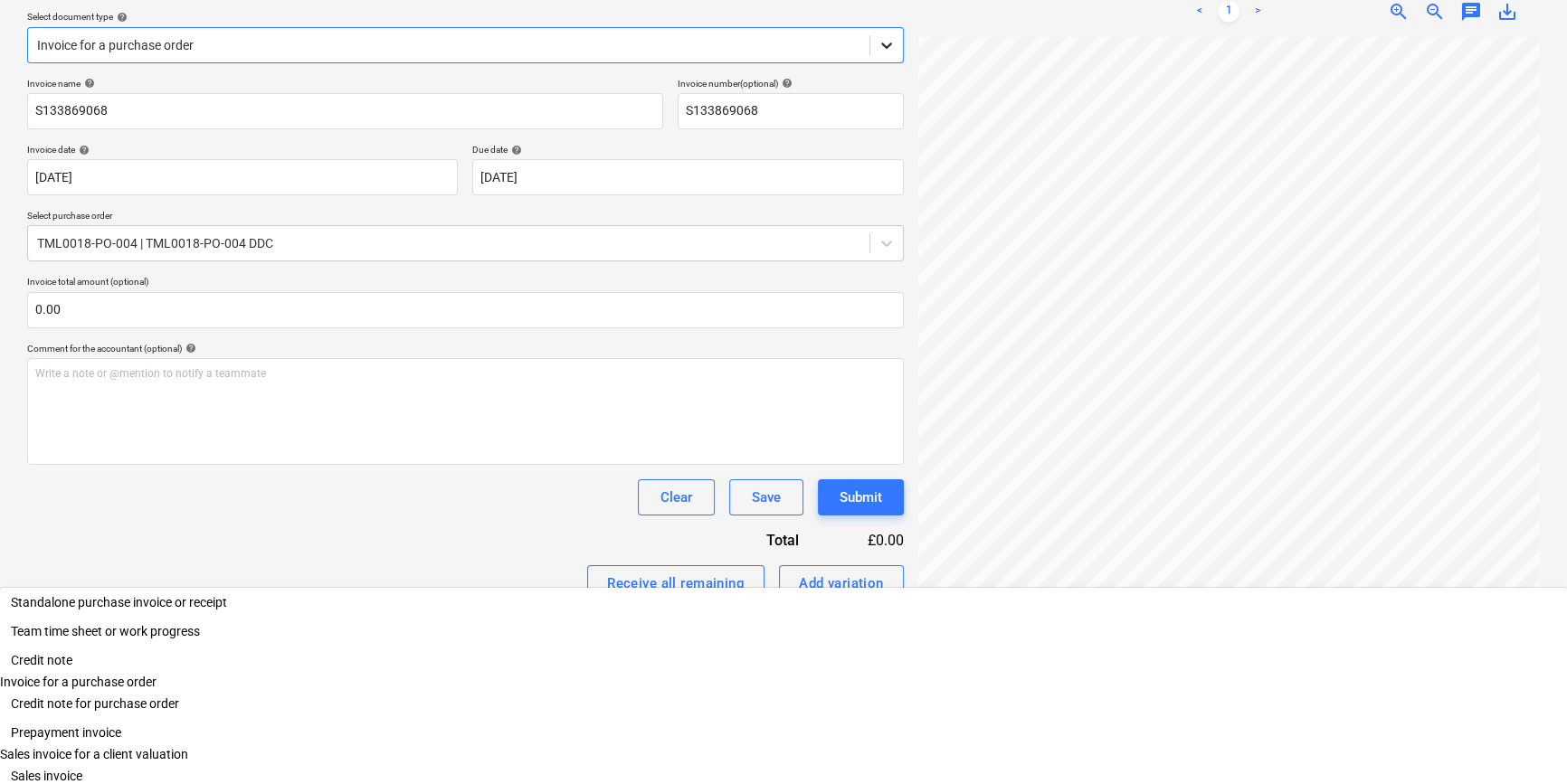 click 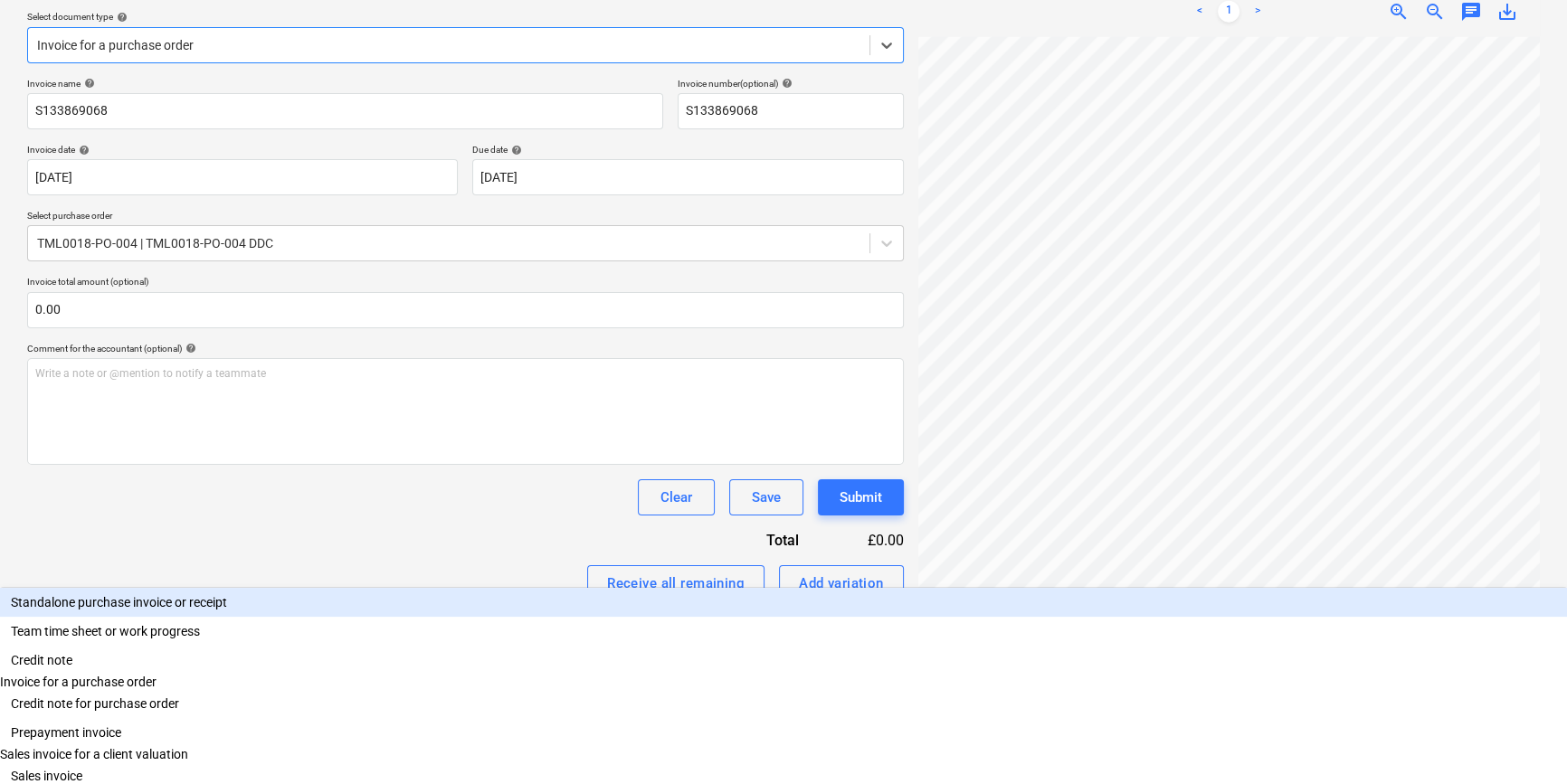 click on "Standalone purchase invoice or receipt" at bounding box center [784, 602] 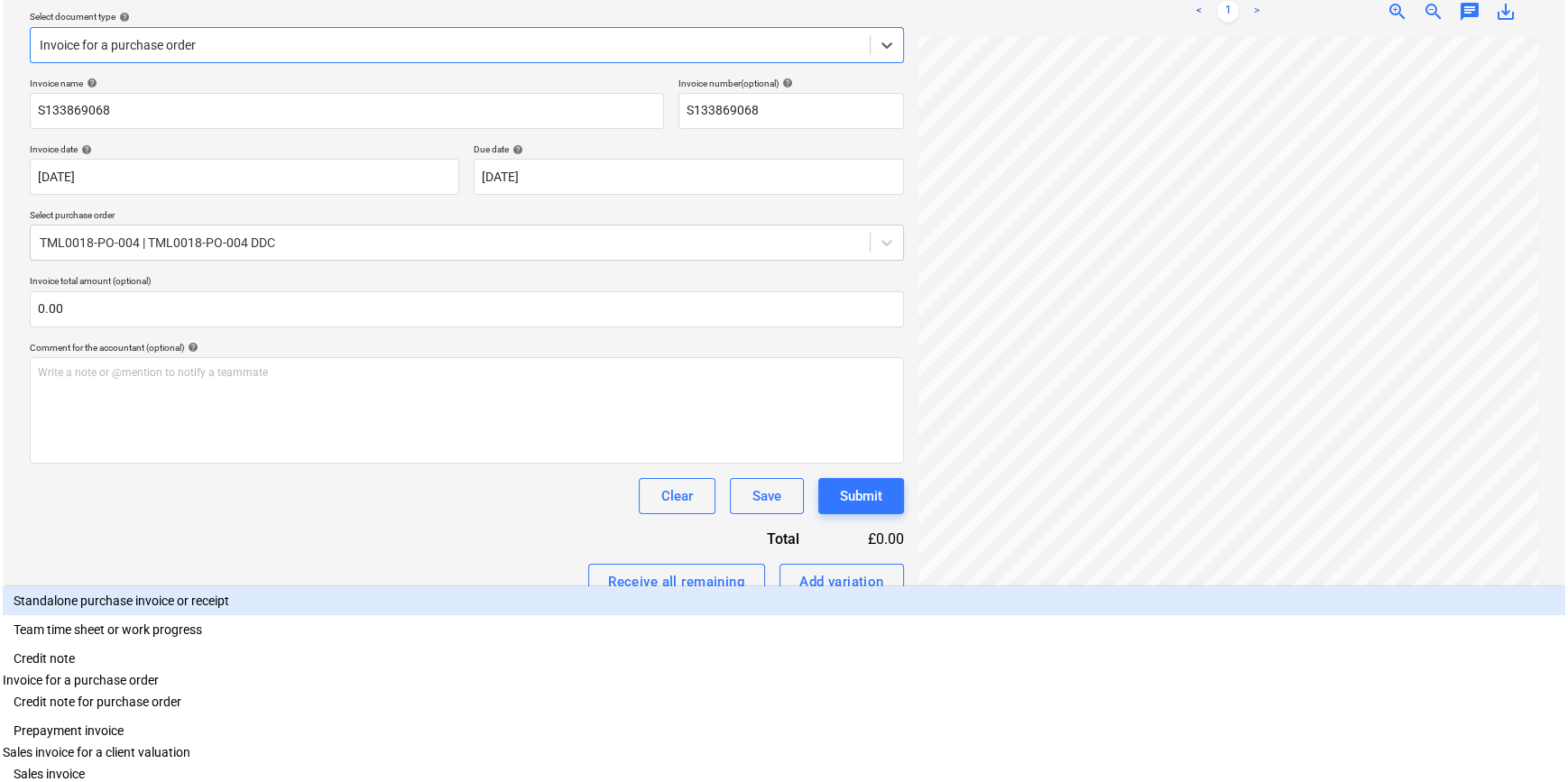scroll, scrollTop: 180, scrollLeft: 0, axis: vertical 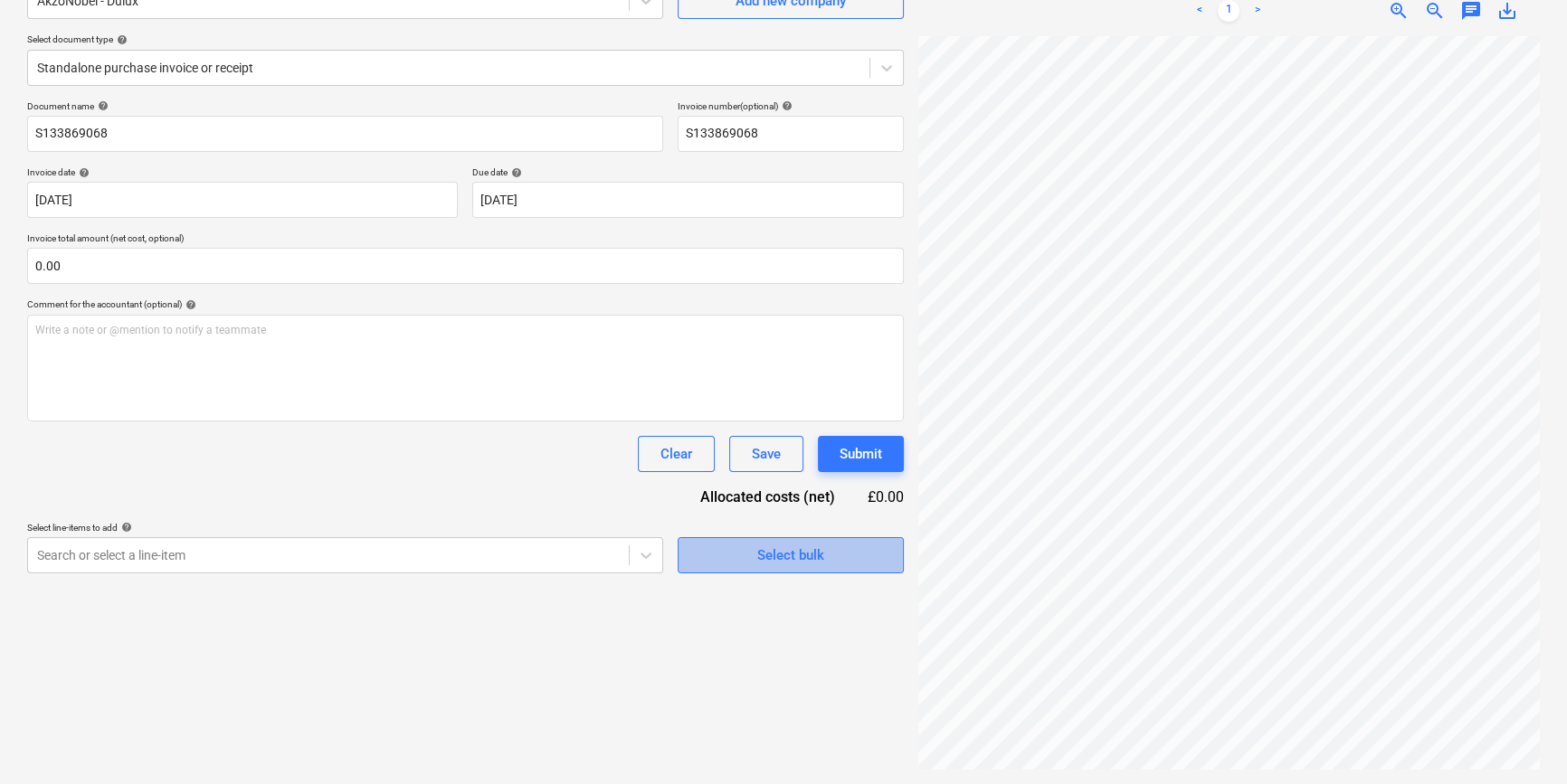click on "Select bulk" at bounding box center (791, 555) 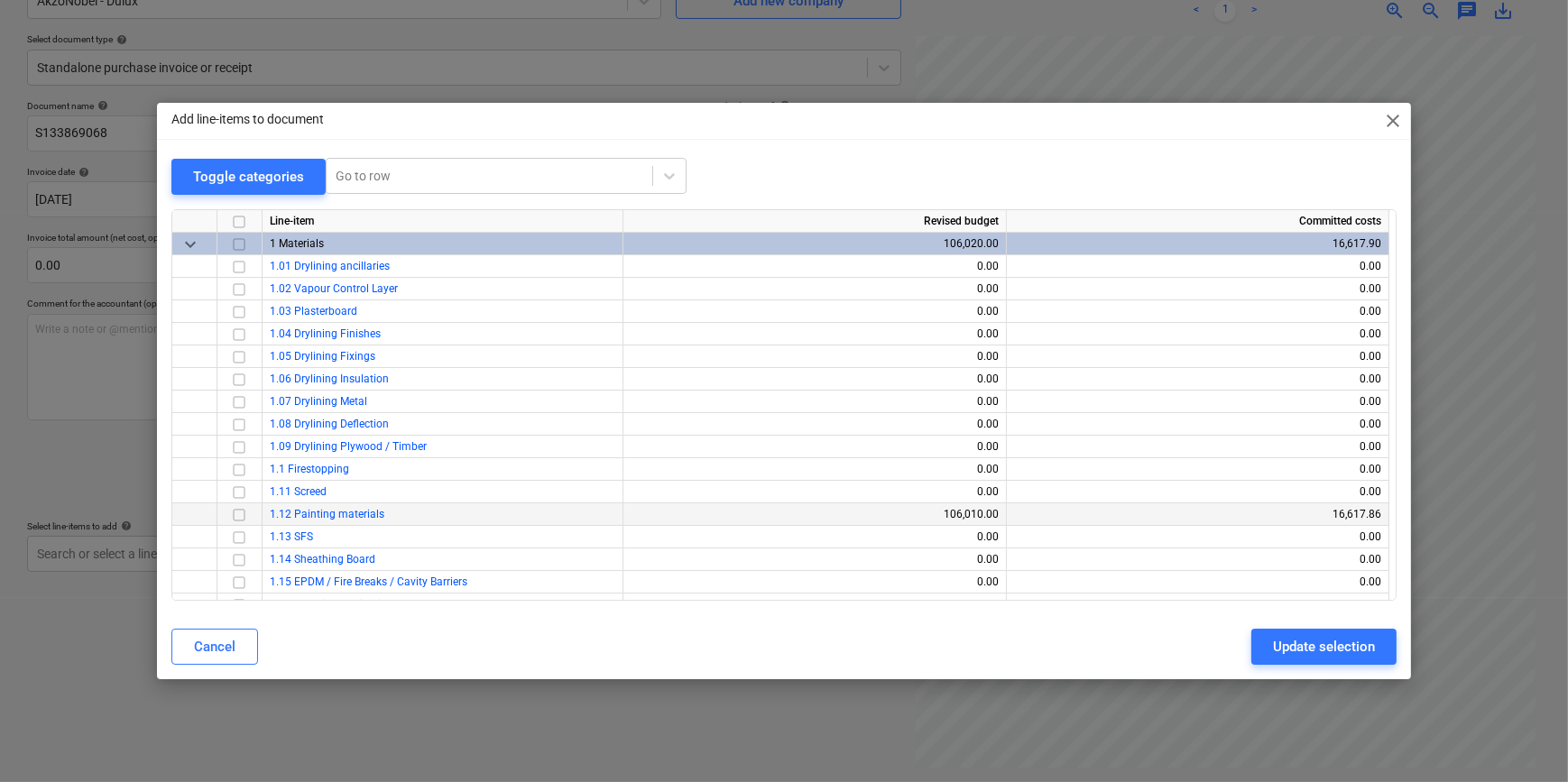 click at bounding box center (239, 514) 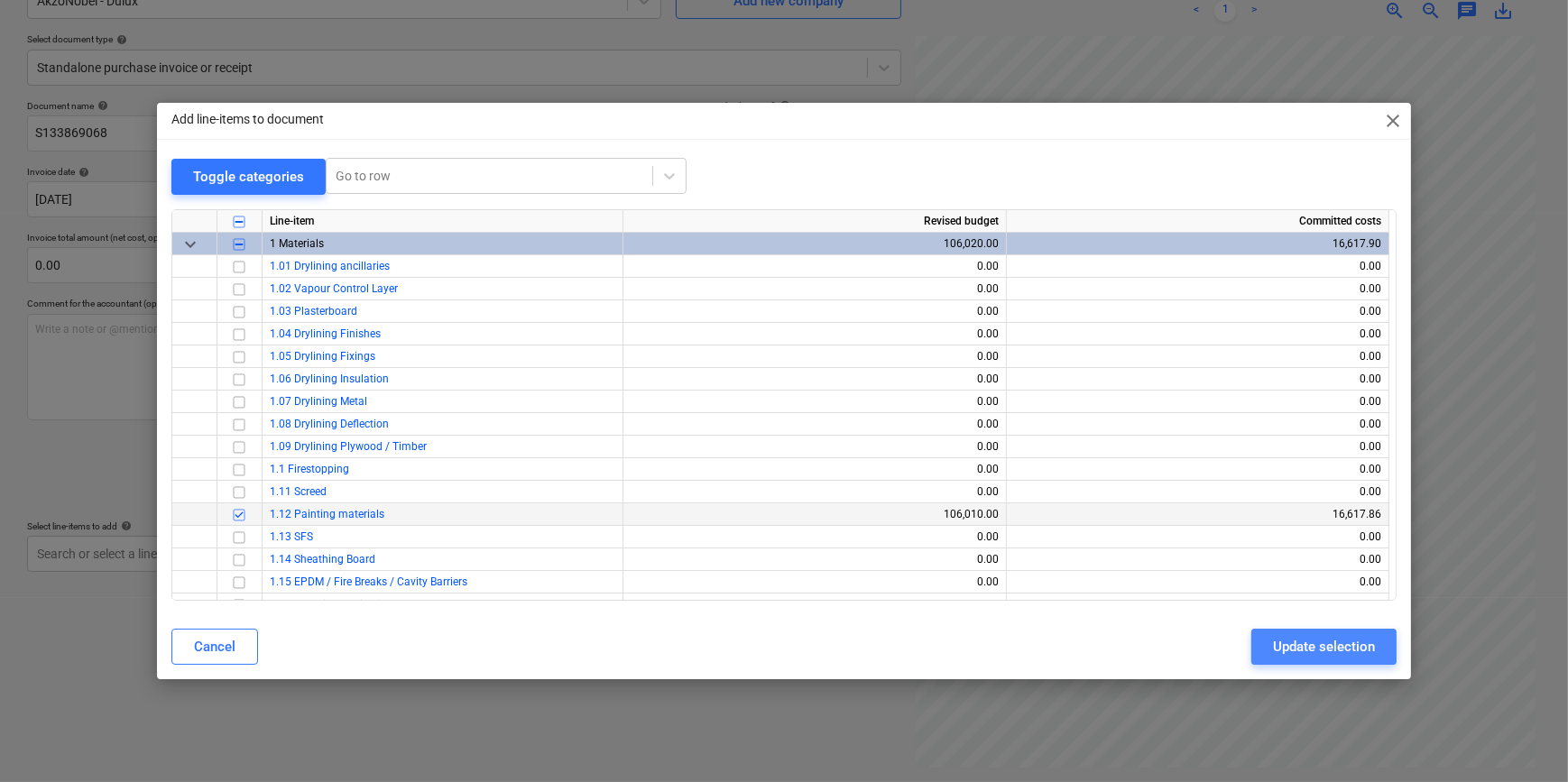 click on "Update selection" at bounding box center [1324, 647] 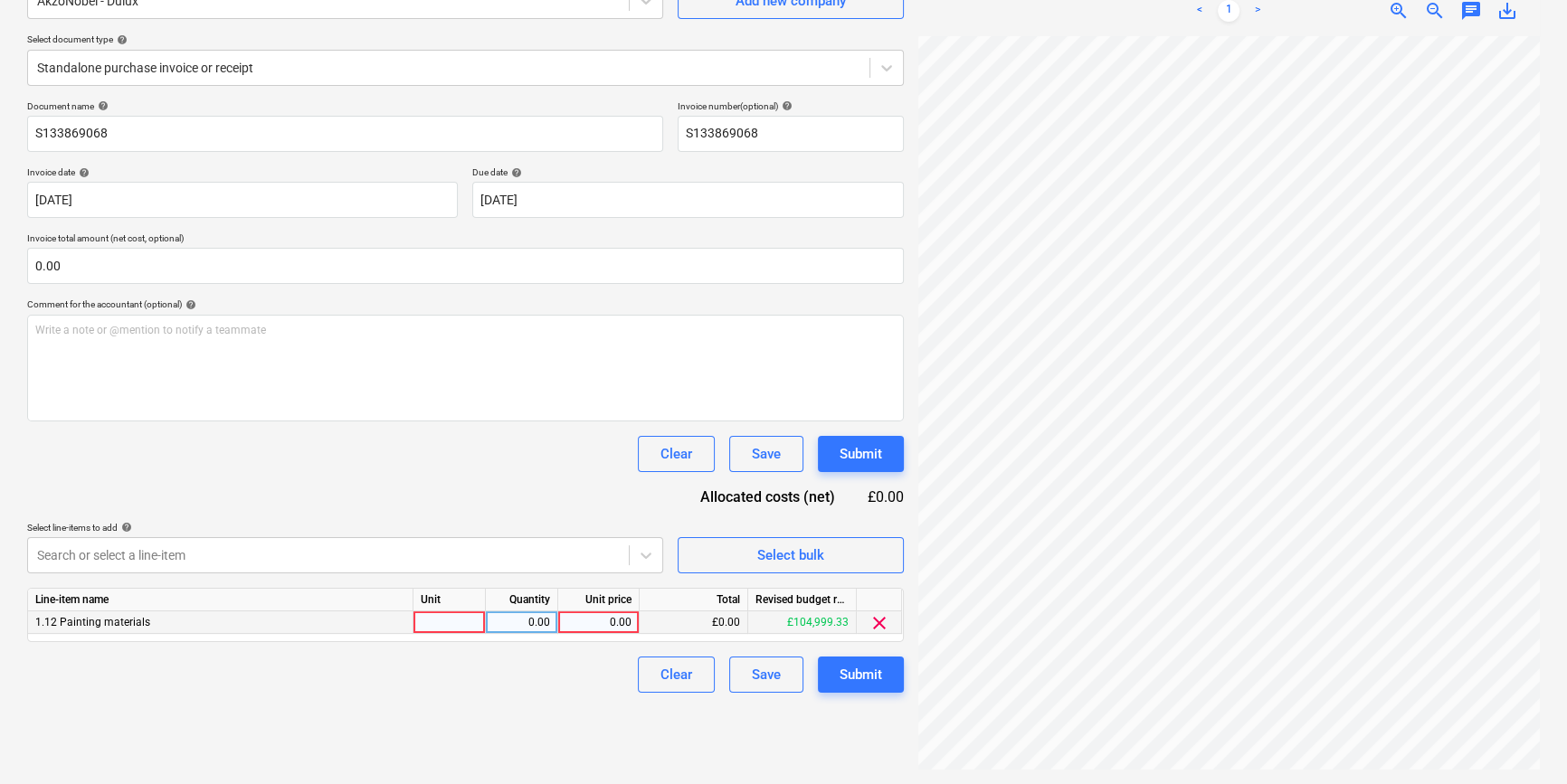 click at bounding box center [450, 622] 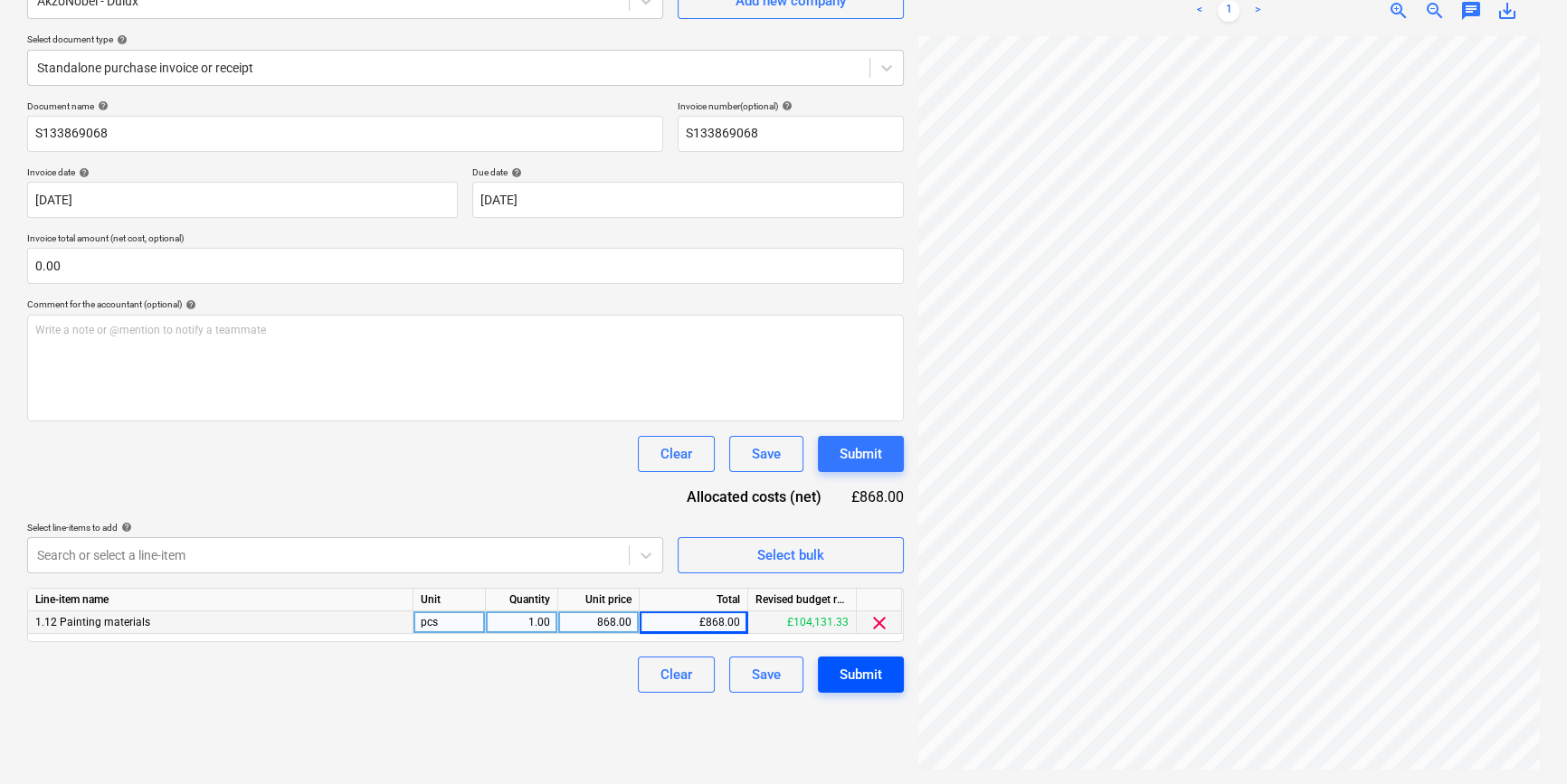 click on "Submit" at bounding box center [860, 675] 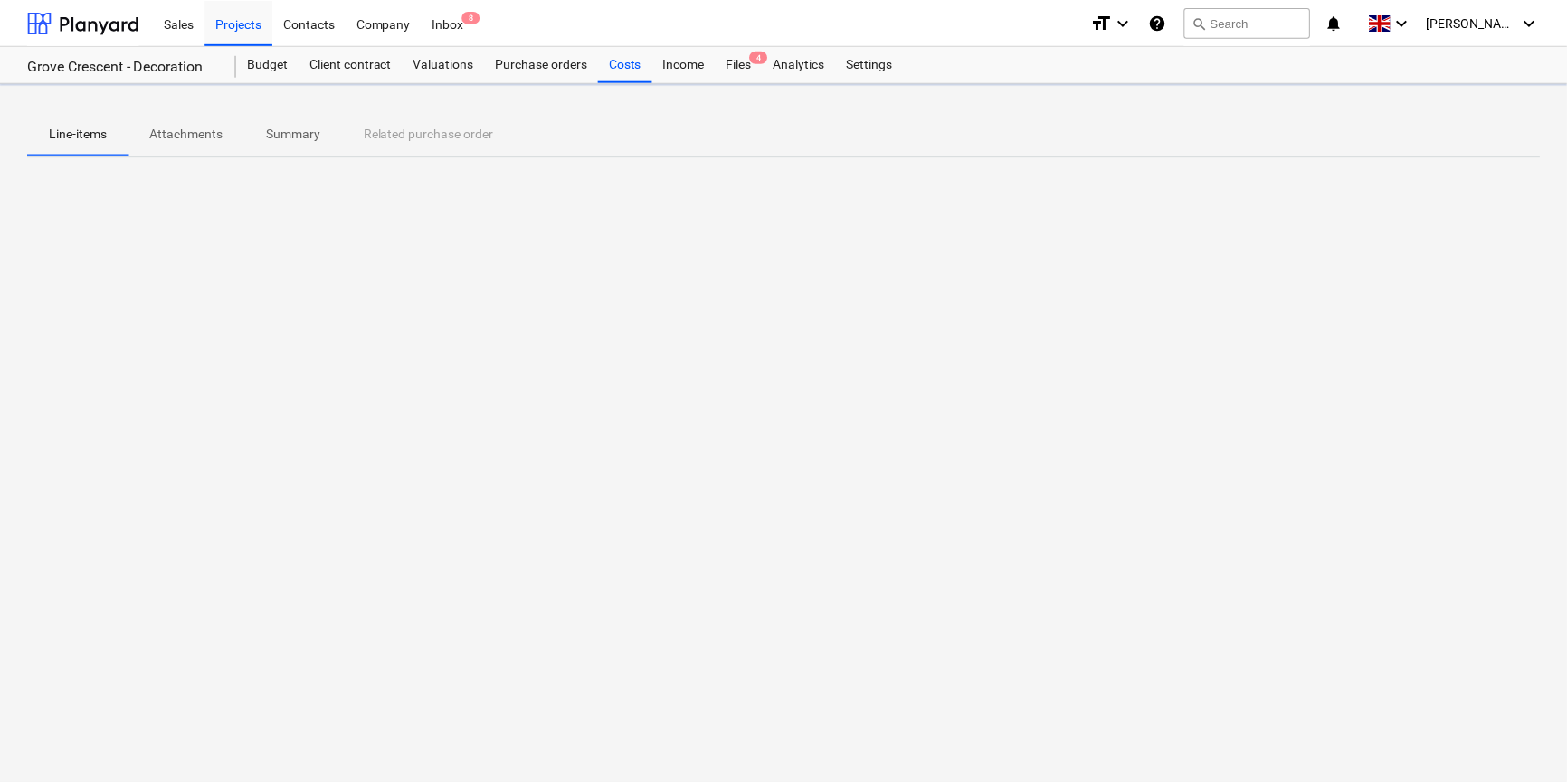 scroll, scrollTop: 0, scrollLeft: 0, axis: both 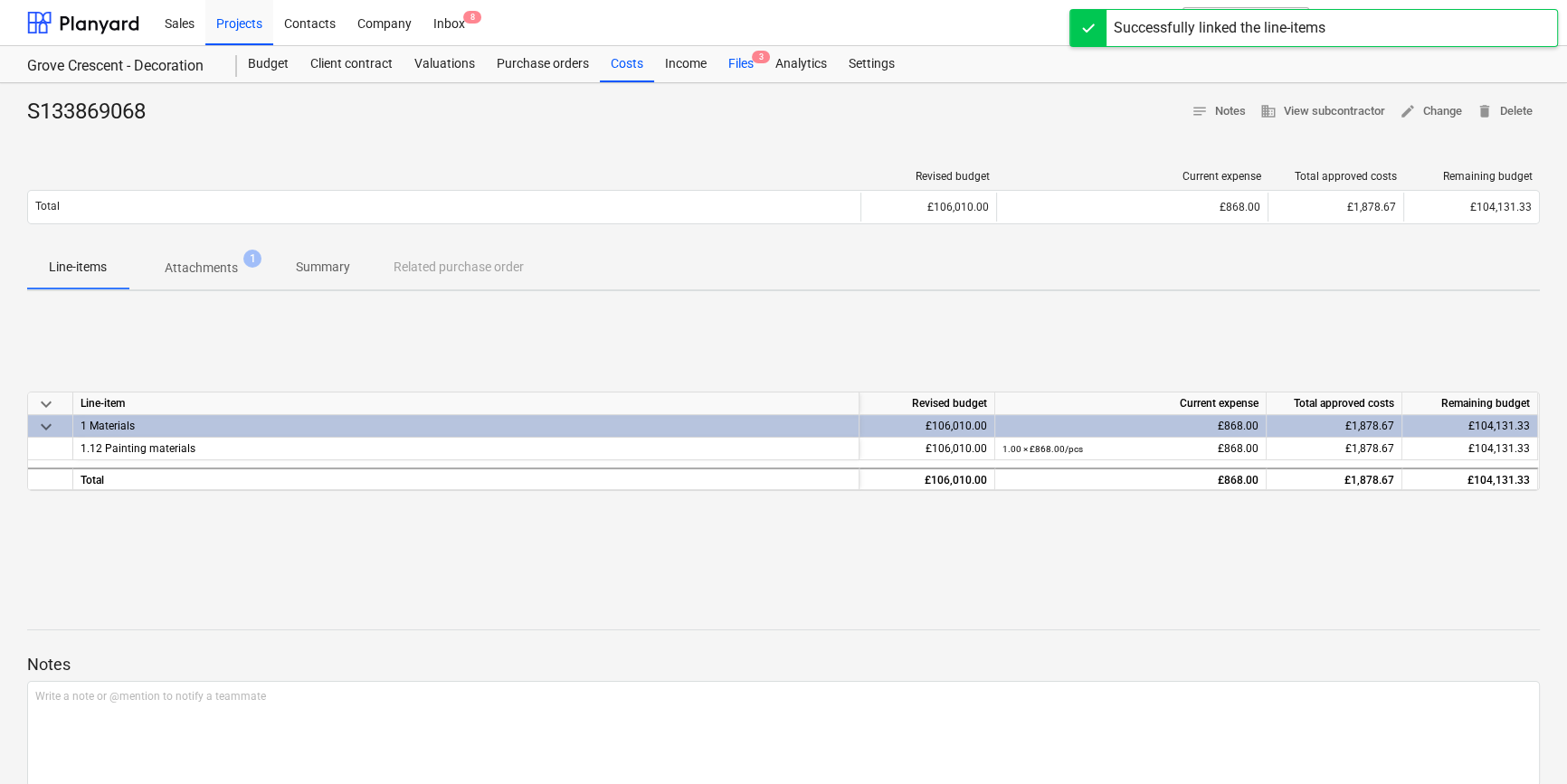 click on "Files 3" at bounding box center (741, 64) 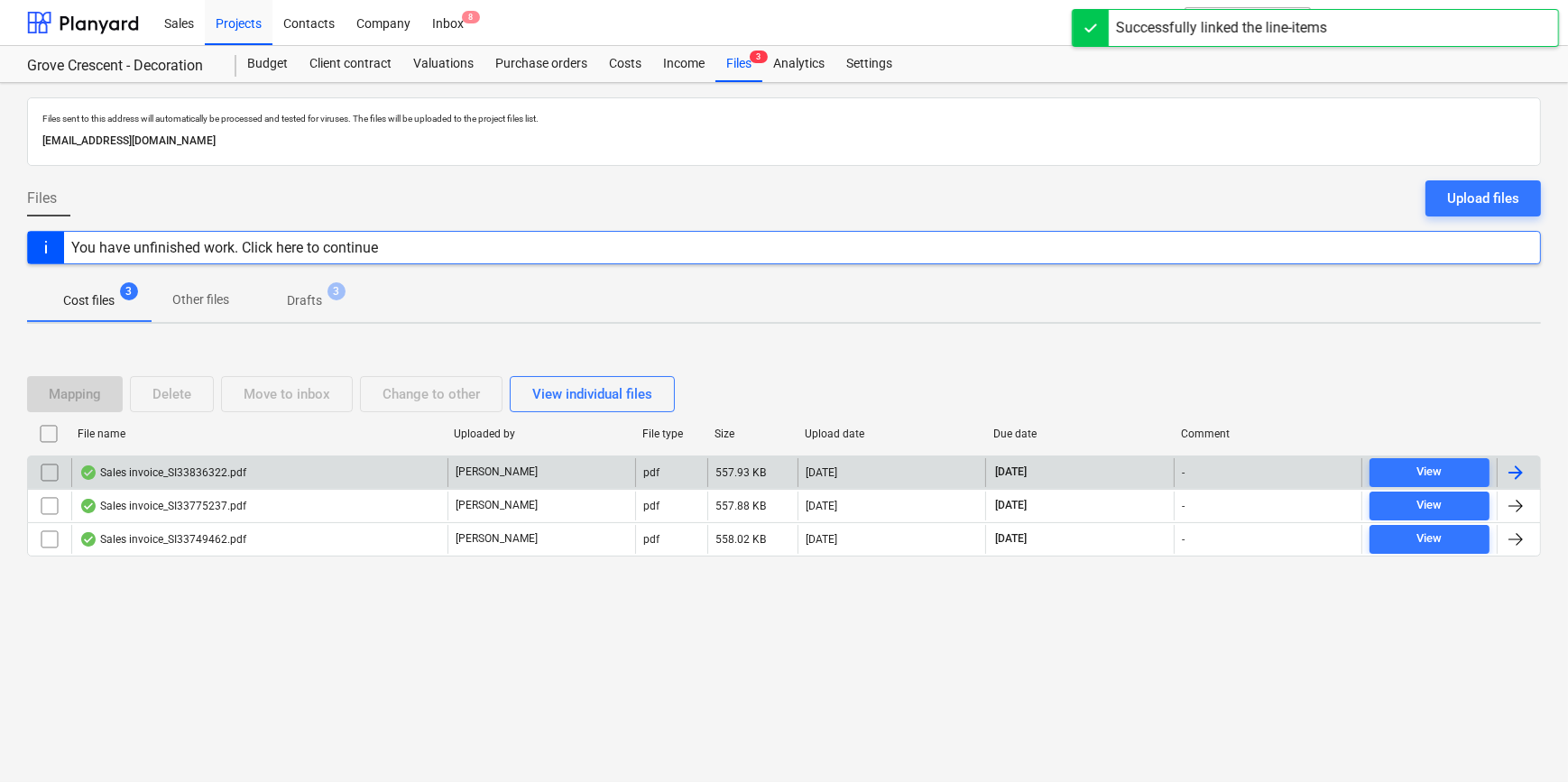 click at bounding box center (1516, 473) 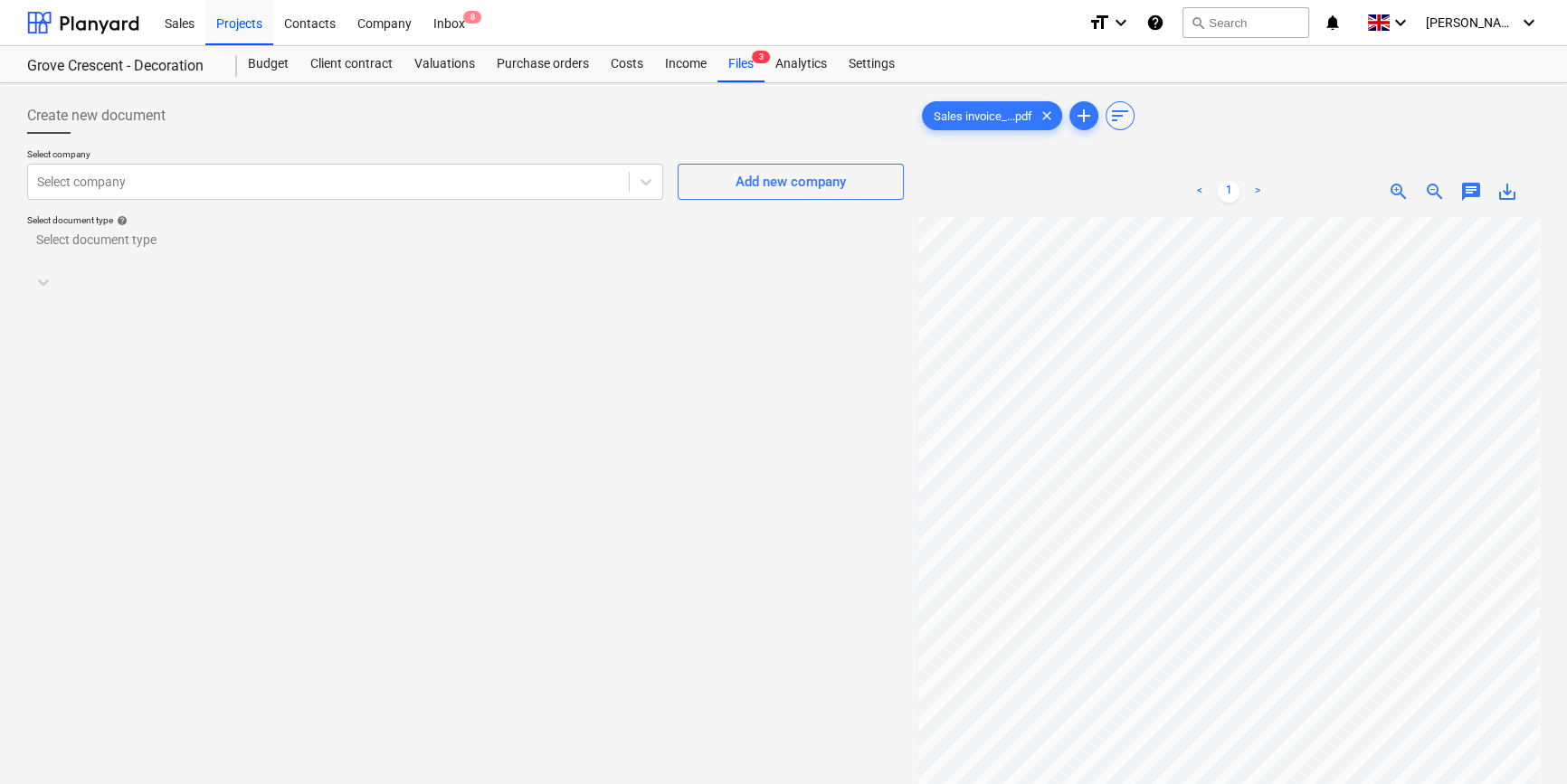 scroll, scrollTop: 195, scrollLeft: 196, axis: both 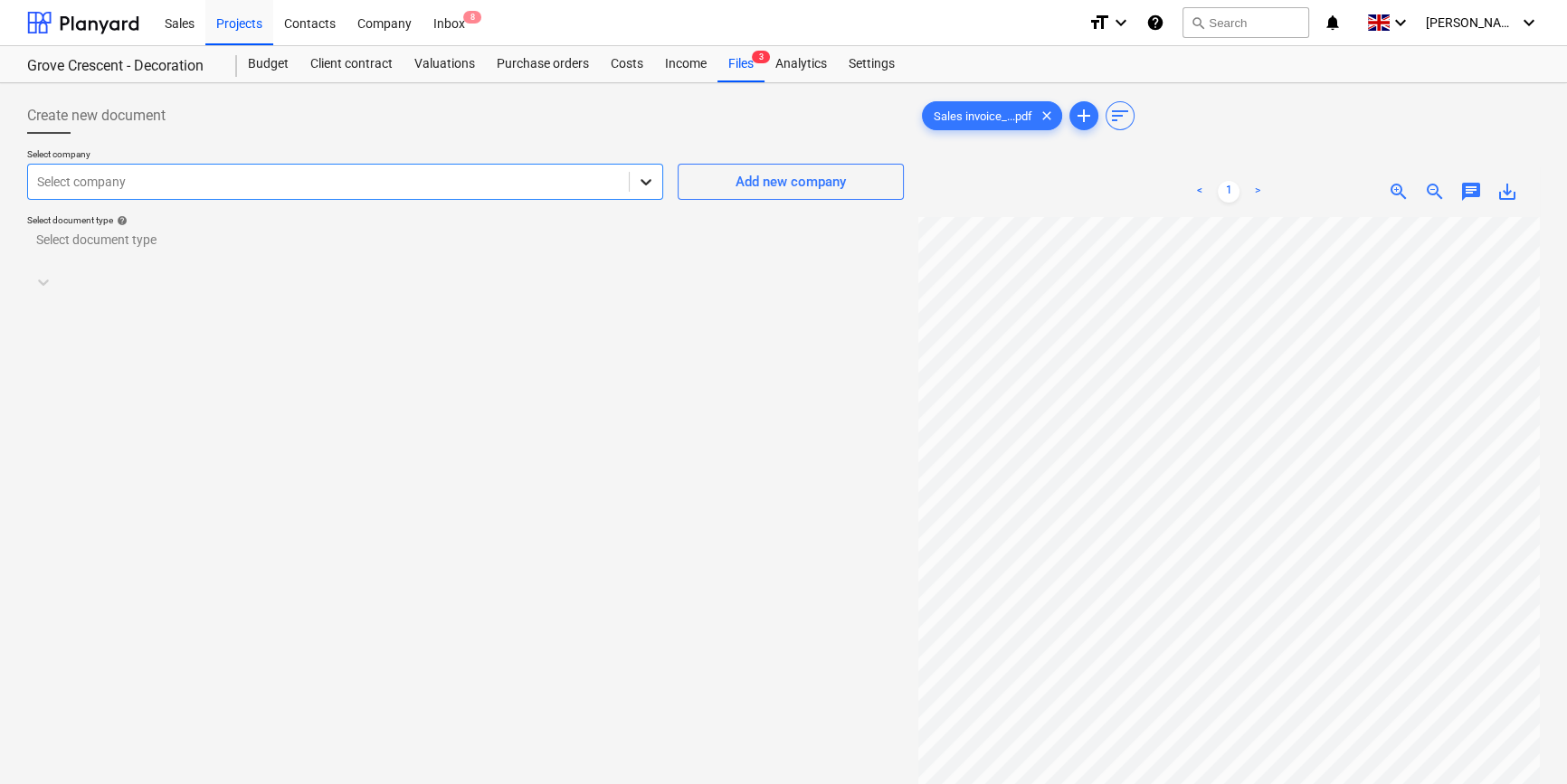 click 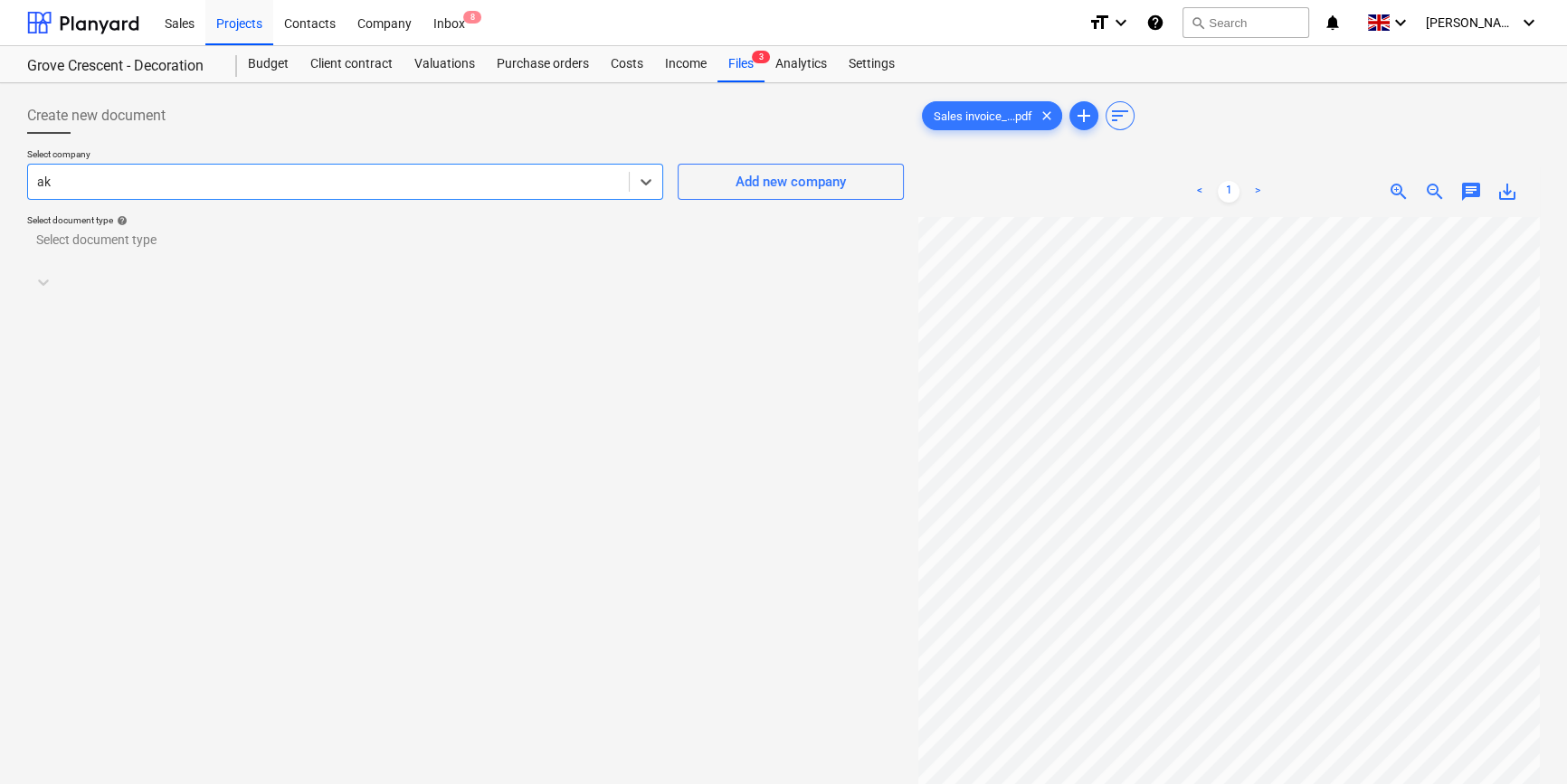 click on "AkzoNobel - Dulux" at bounding box center (784, 809) 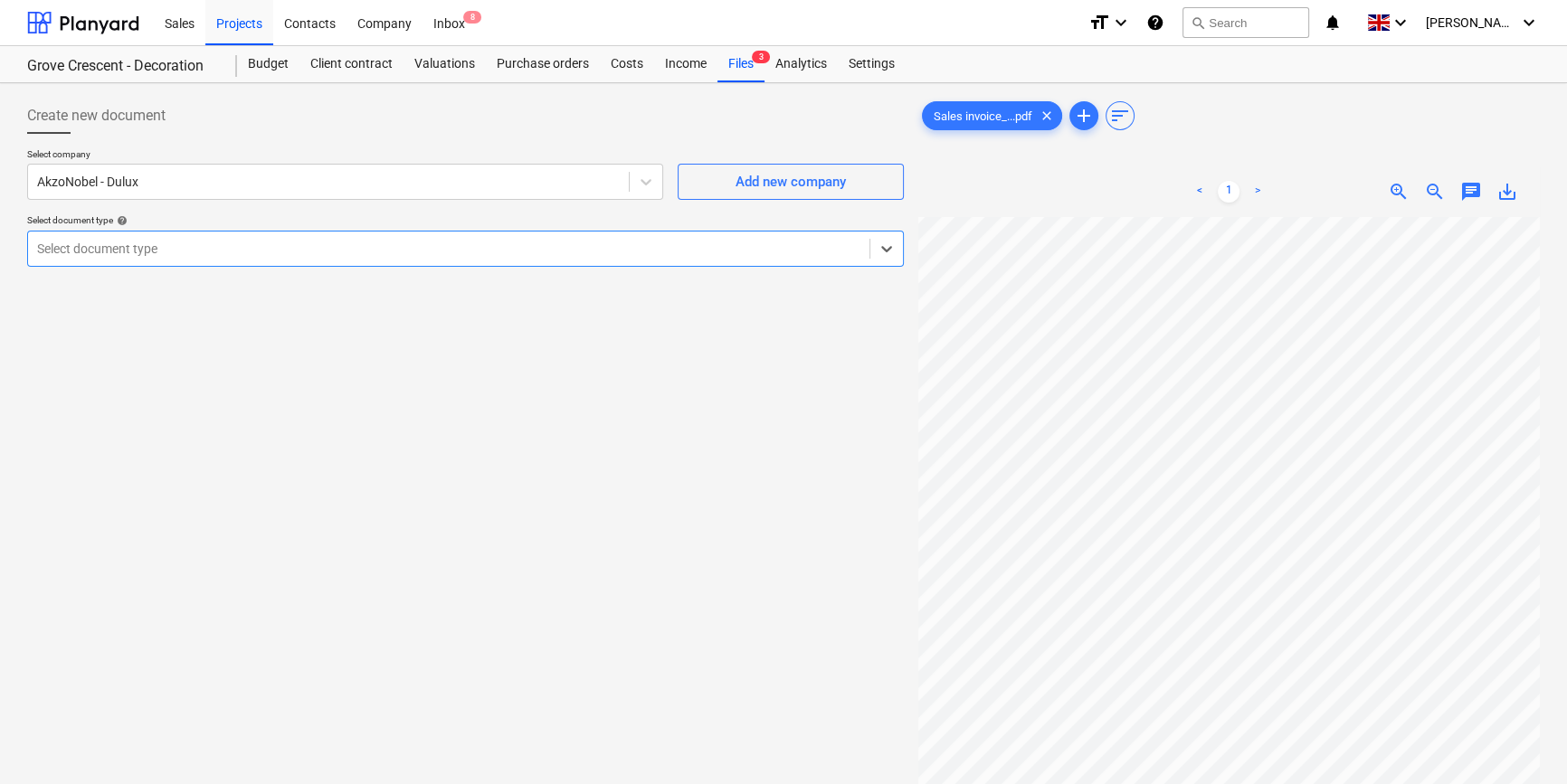 click at bounding box center (449, 249) 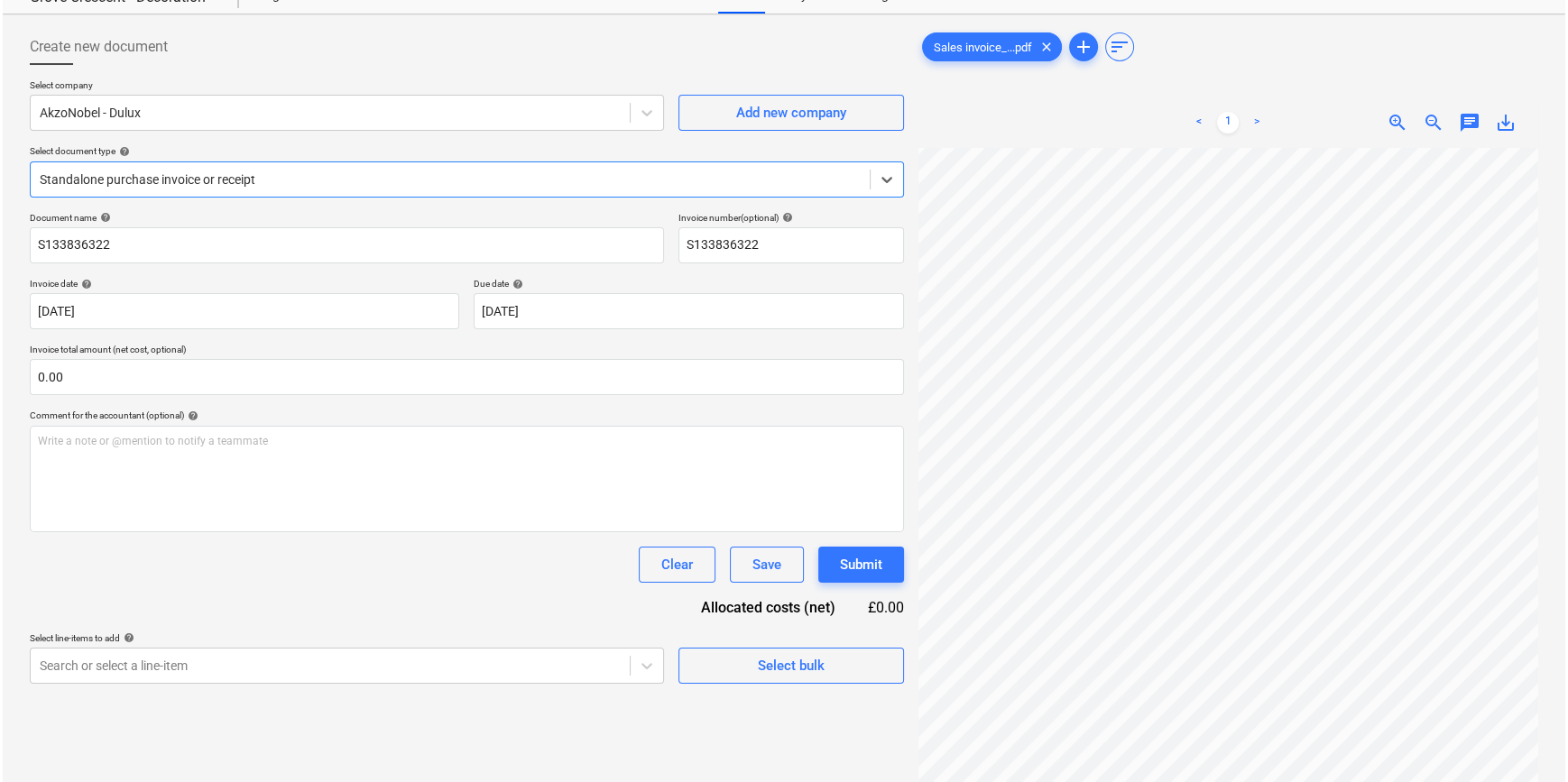scroll, scrollTop: 180, scrollLeft: 0, axis: vertical 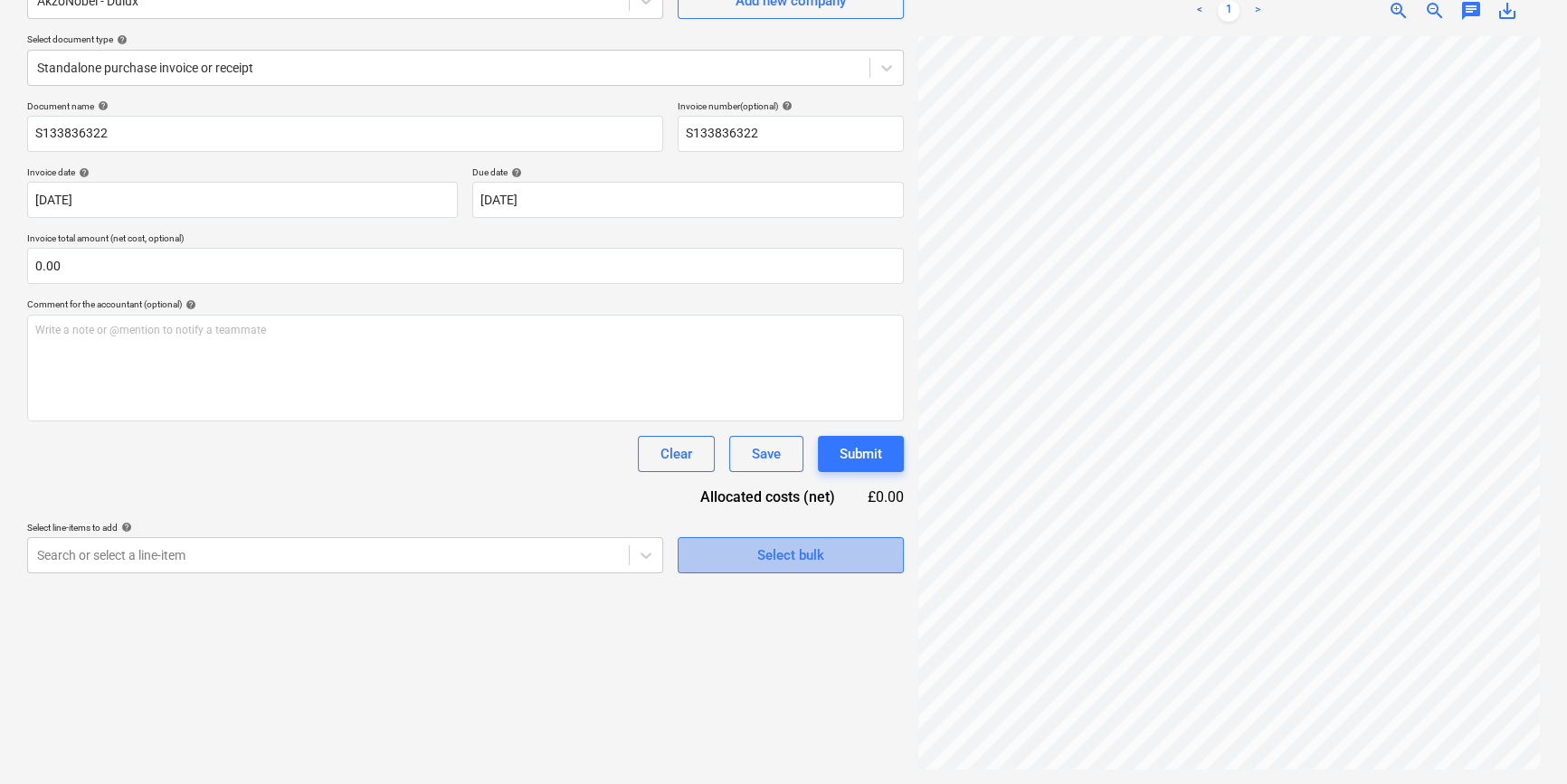 click on "Select bulk" at bounding box center [791, 555] 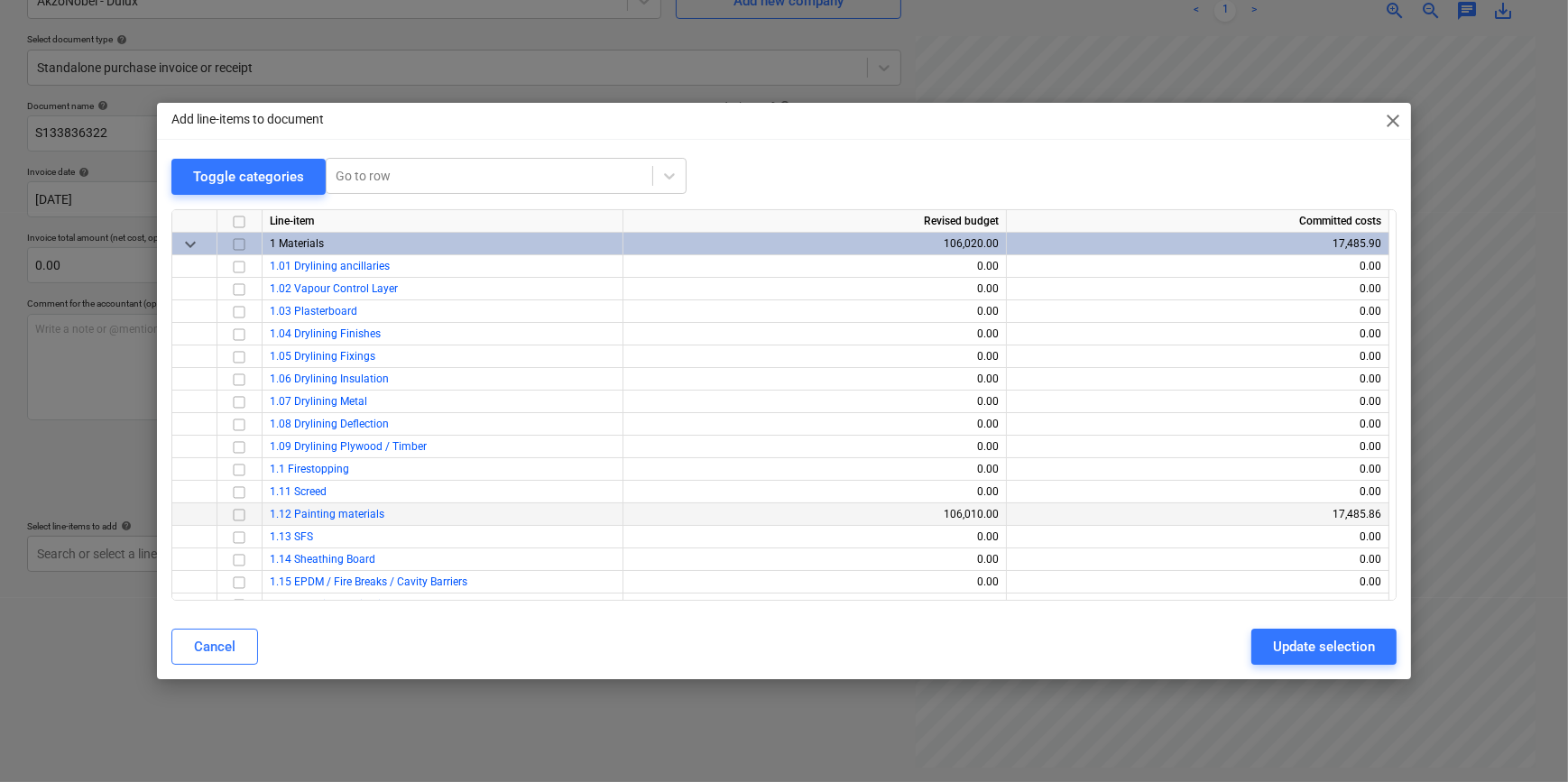 click at bounding box center (239, 514) 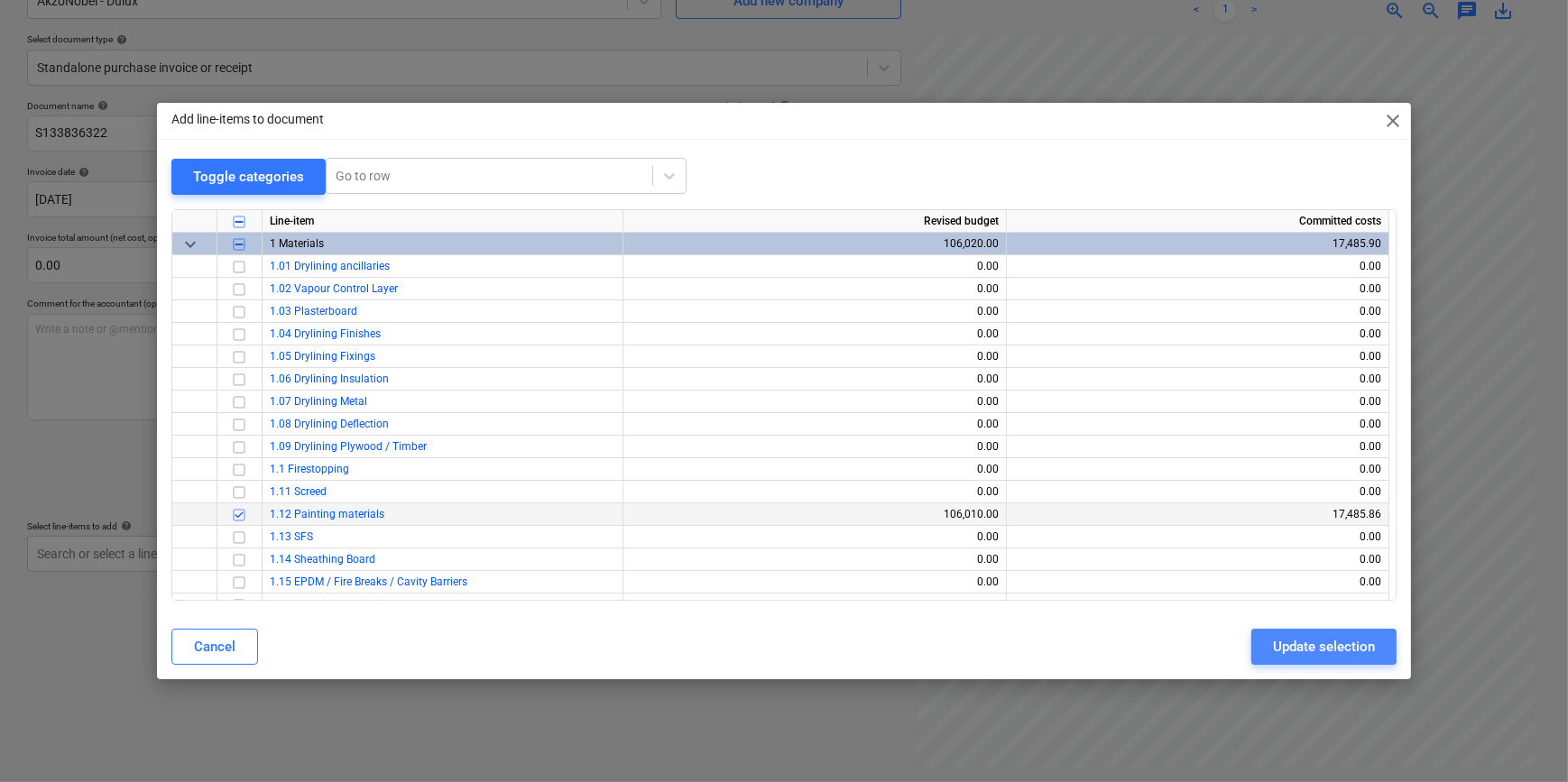 click on "Update selection" at bounding box center [1324, 647] 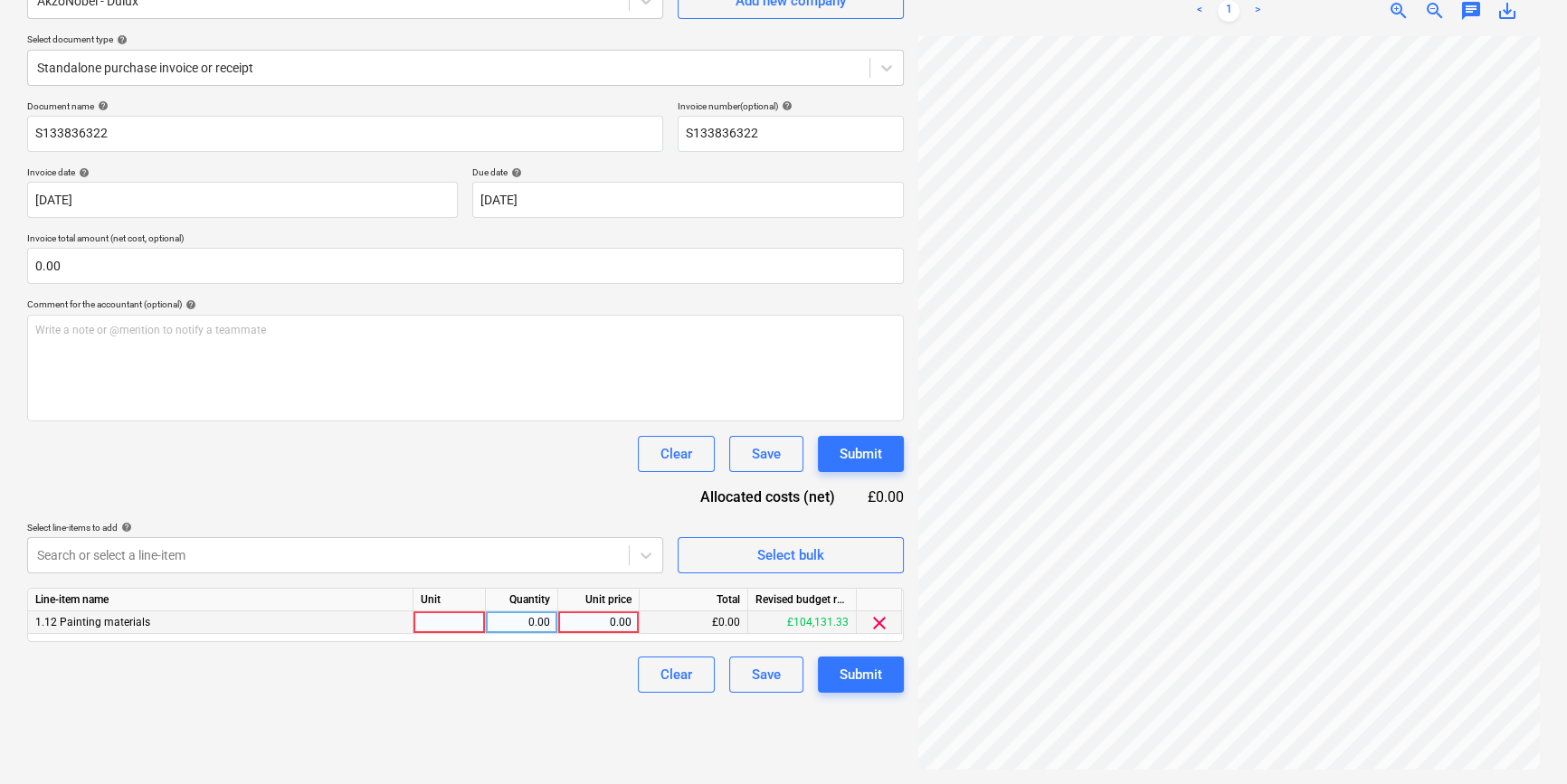 click at bounding box center (450, 622) 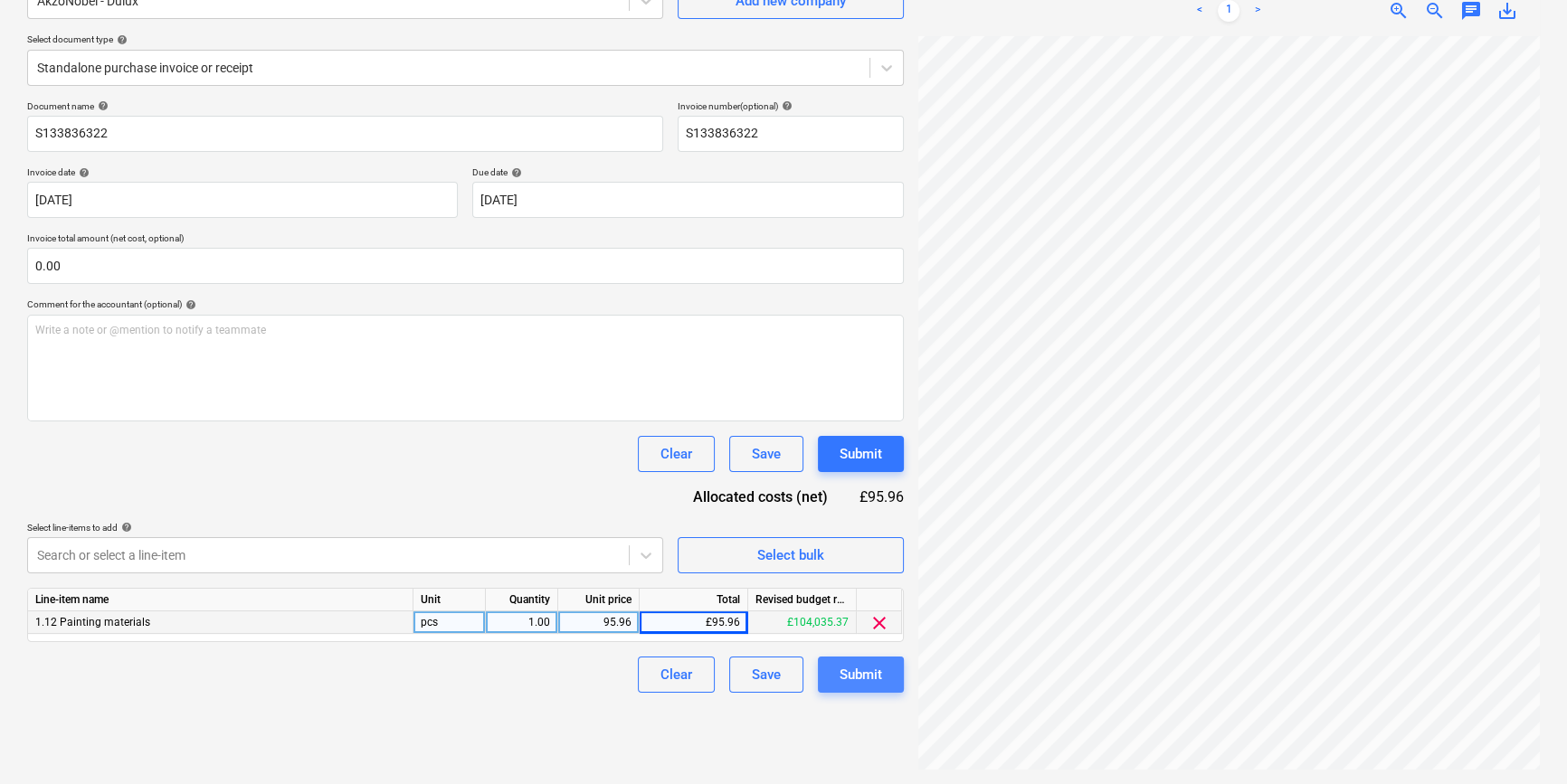 click on "Submit" at bounding box center [860, 675] 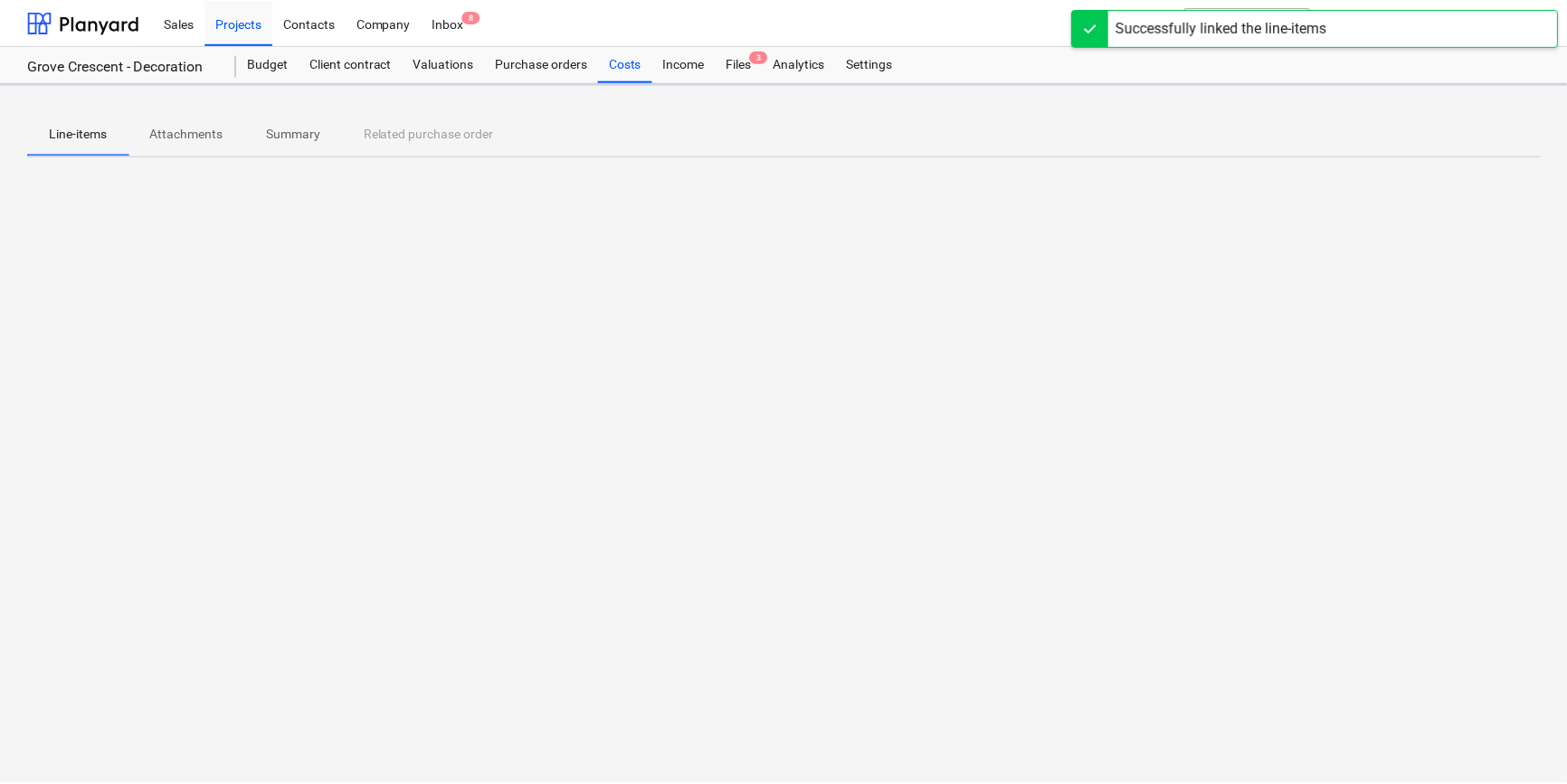 scroll, scrollTop: 0, scrollLeft: 0, axis: both 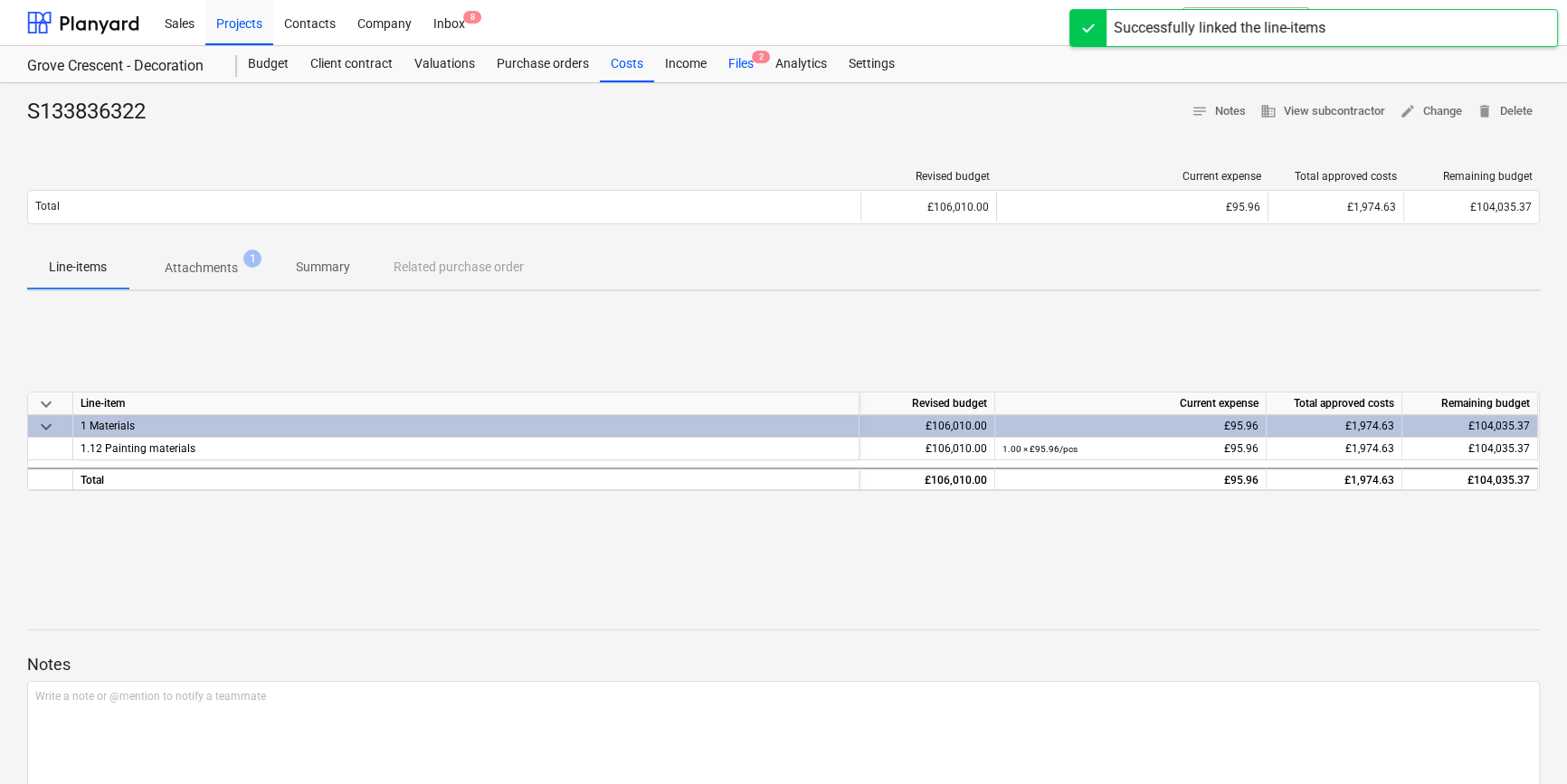 click on "Files 2" at bounding box center [741, 64] 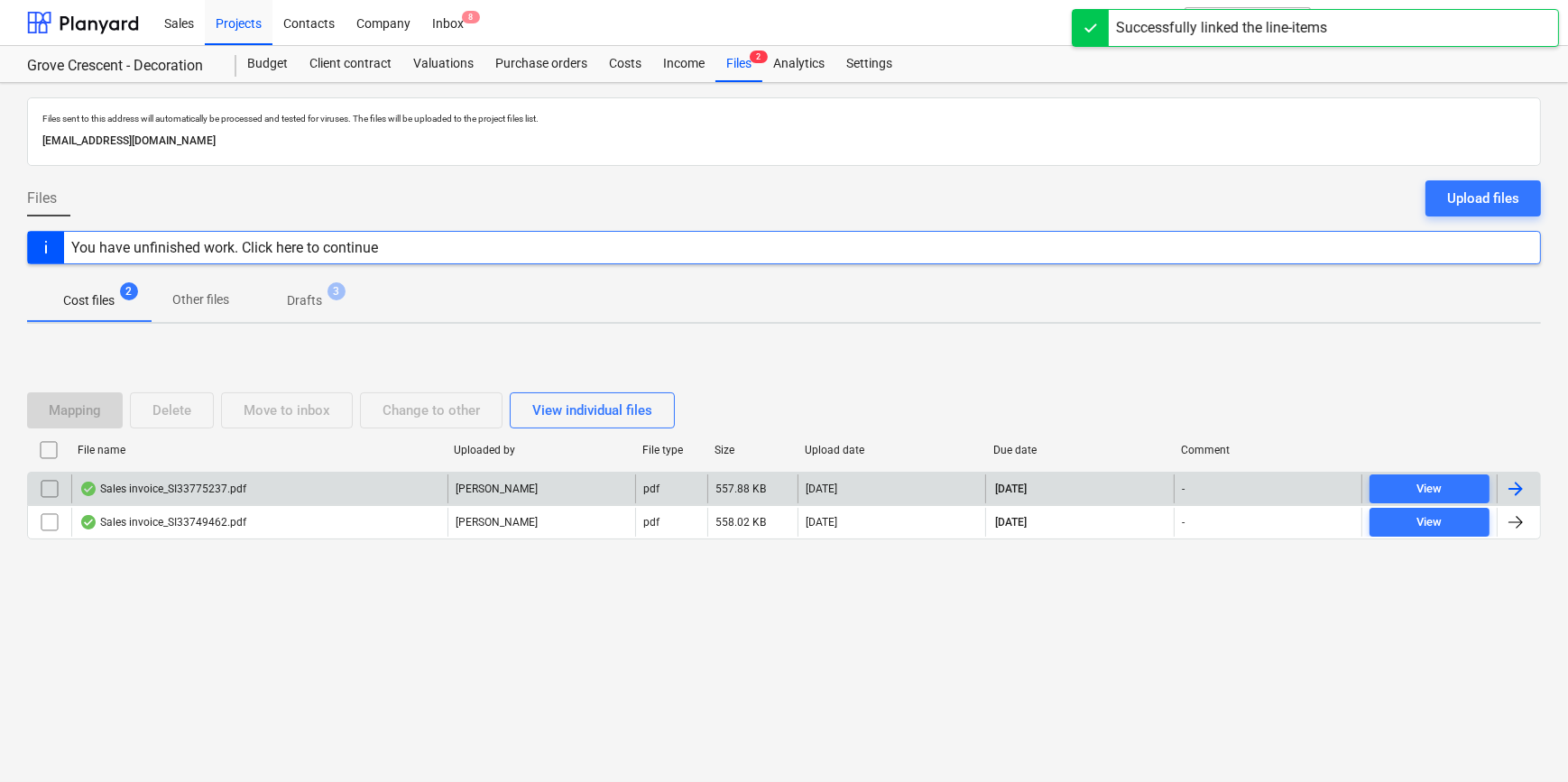 click at bounding box center [1516, 489] 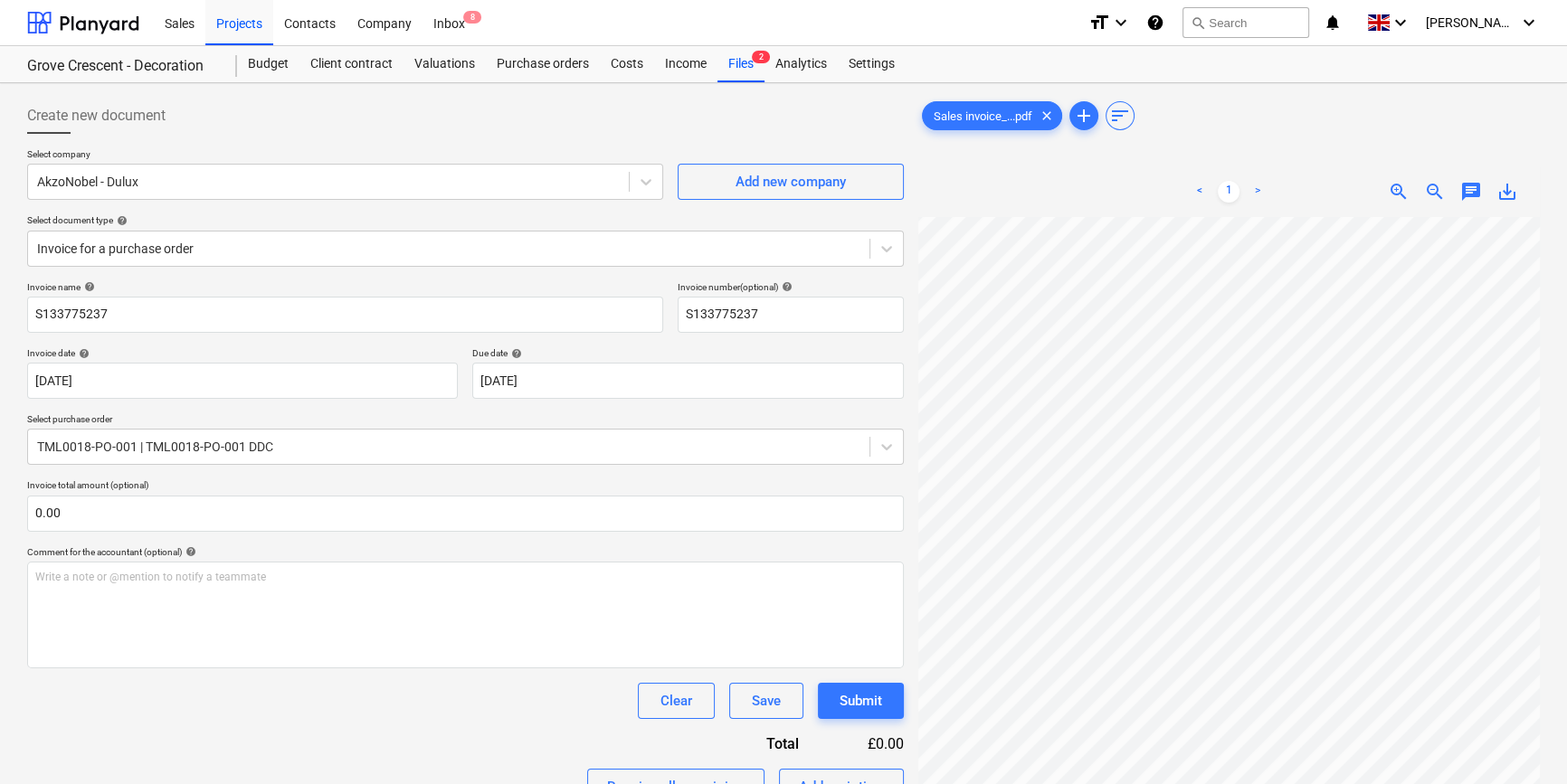 scroll, scrollTop: 140, scrollLeft: 196, axis: both 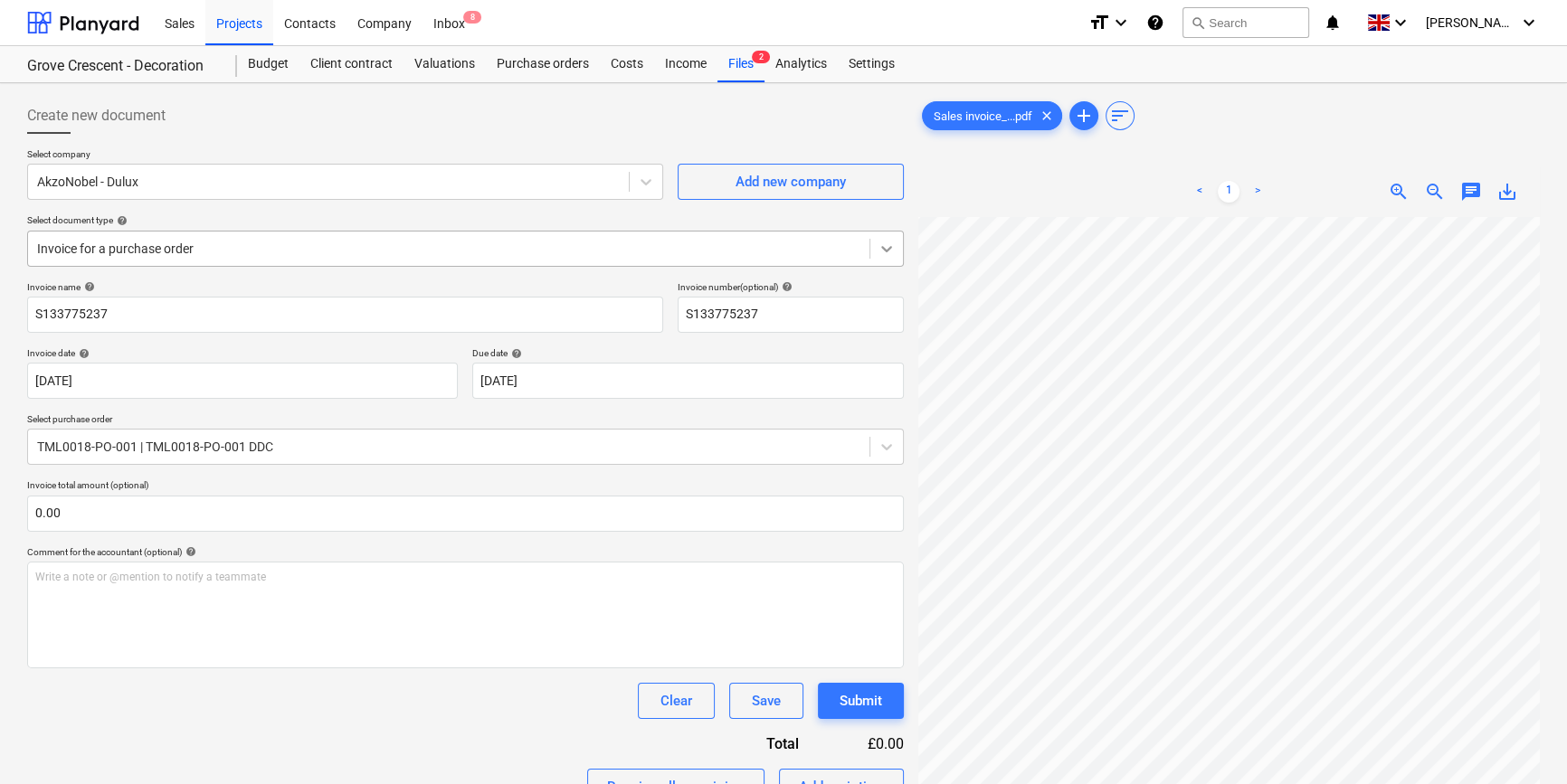click 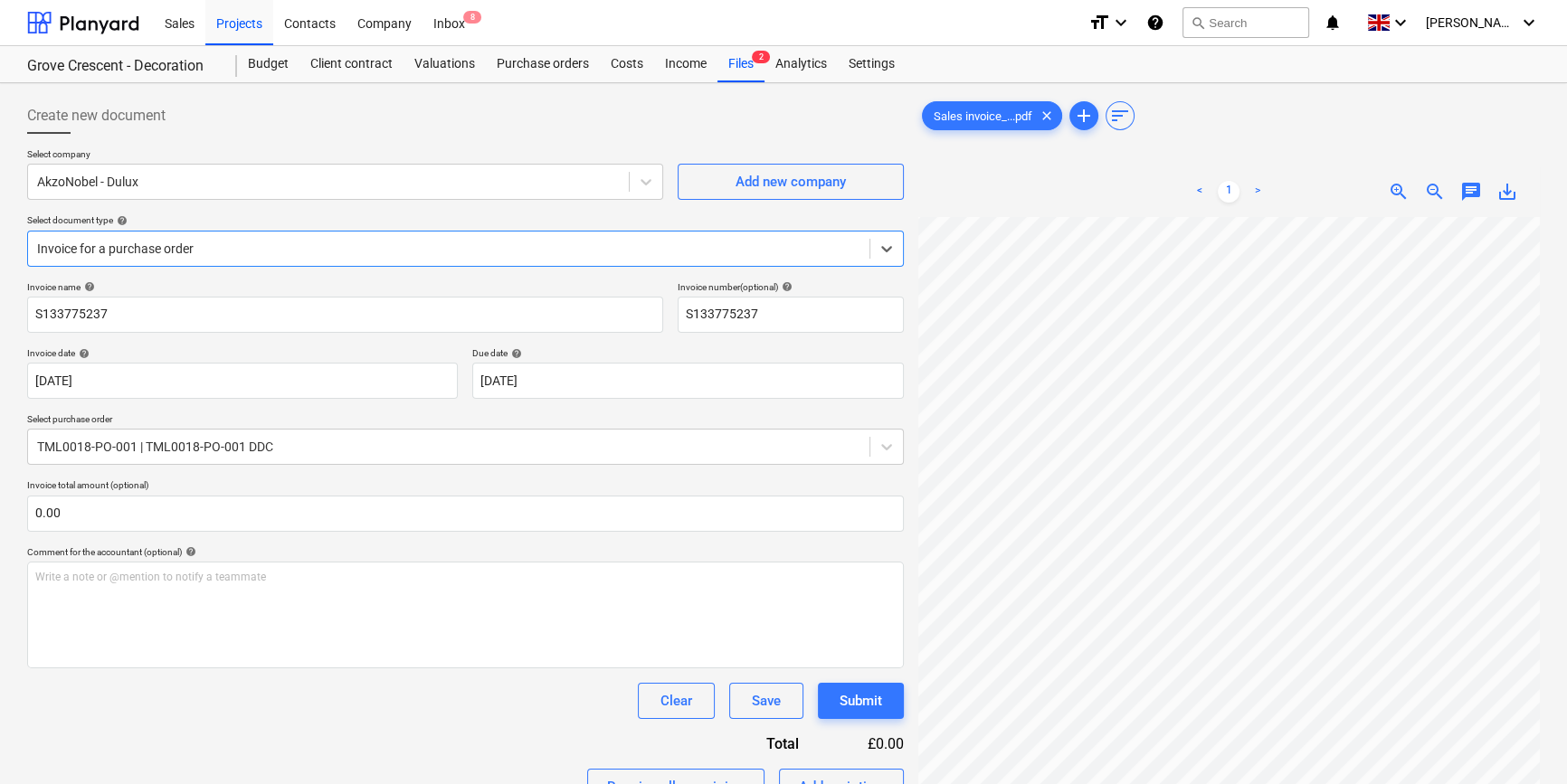 click on "Standalone purchase invoice or receipt" at bounding box center [784, 806] 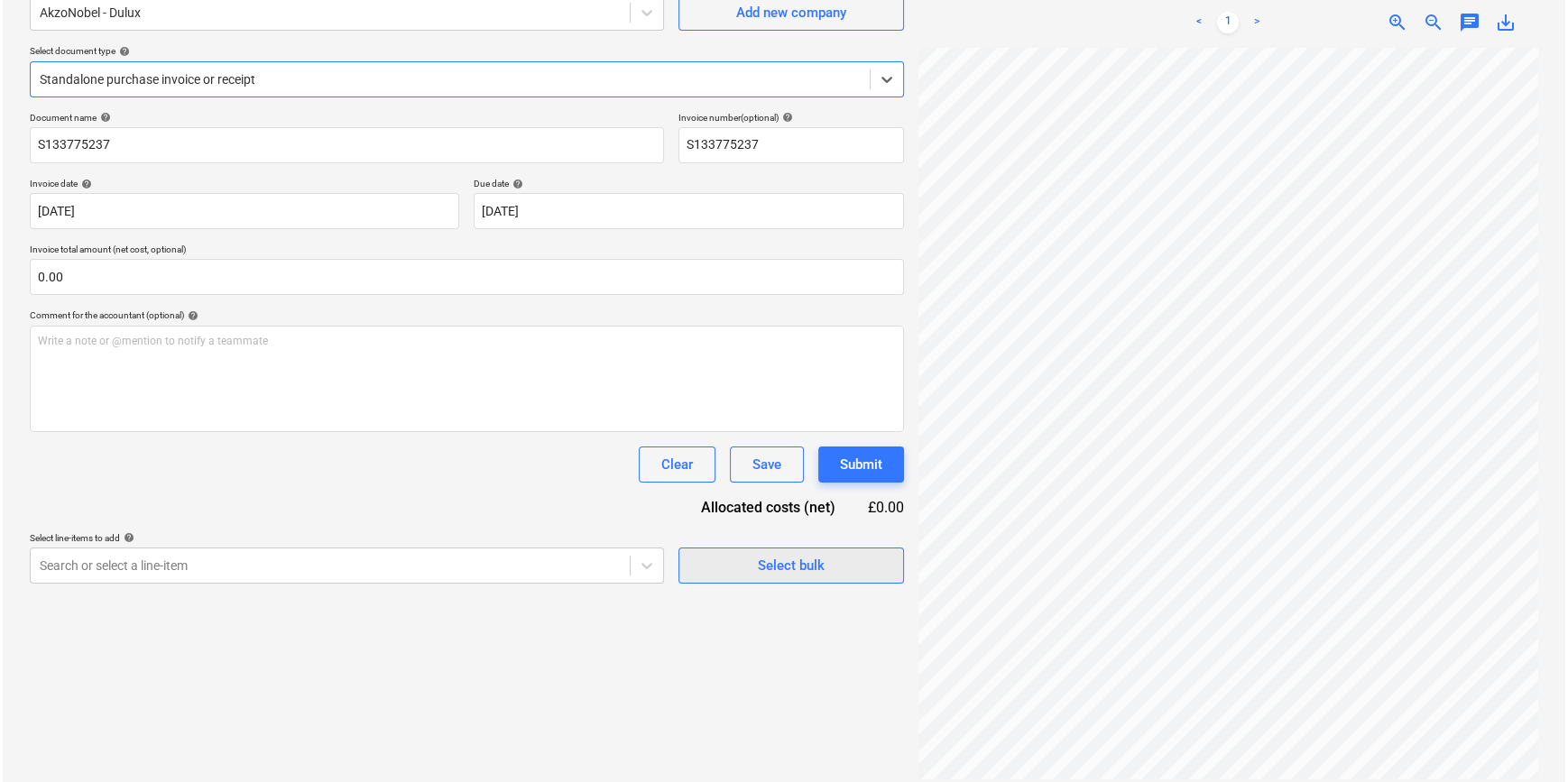 scroll, scrollTop: 180, scrollLeft: 0, axis: vertical 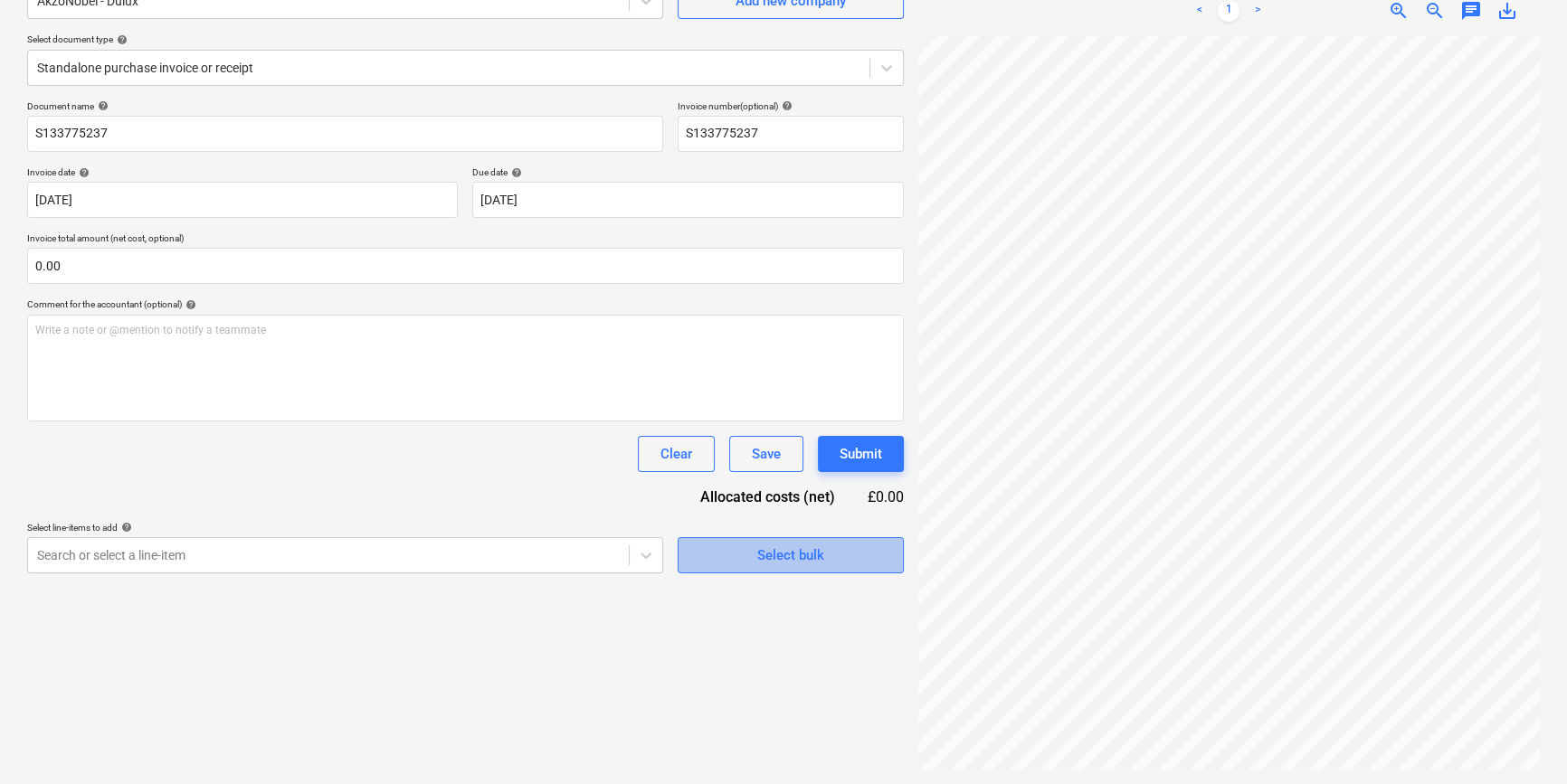 click on "Select bulk" at bounding box center (791, 555) 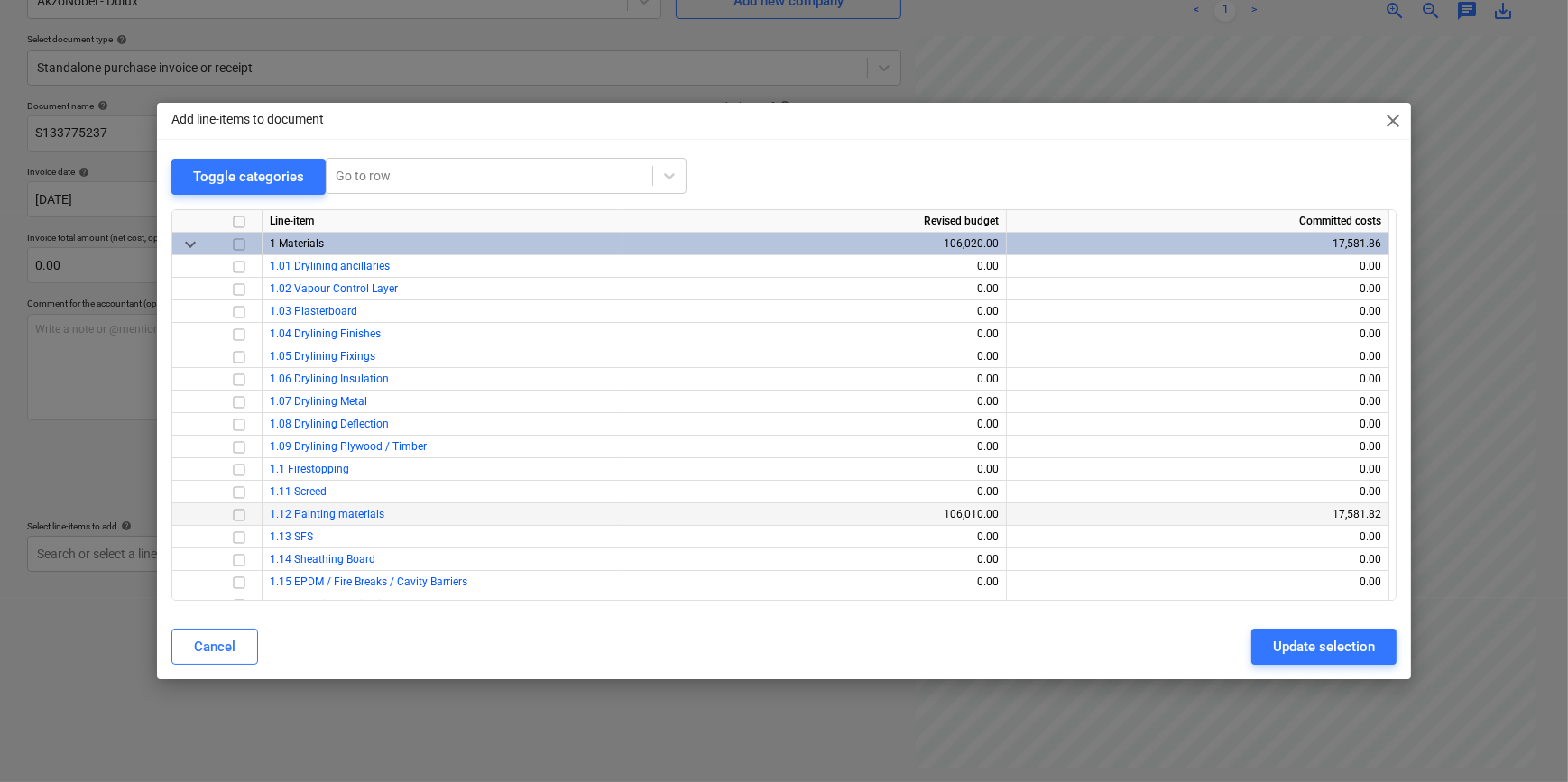 click at bounding box center [239, 514] 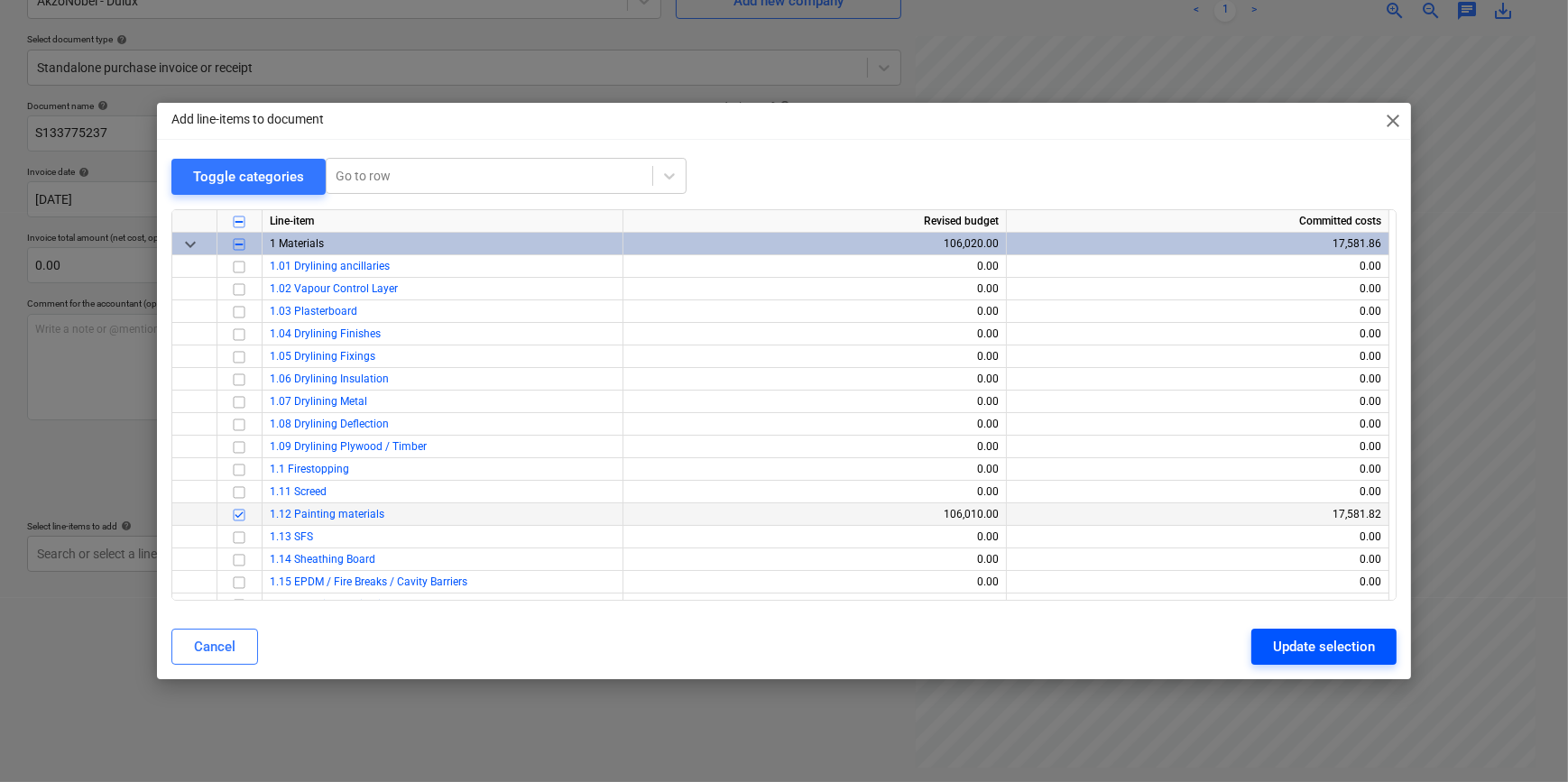 click on "Update selection" at bounding box center [1324, 647] 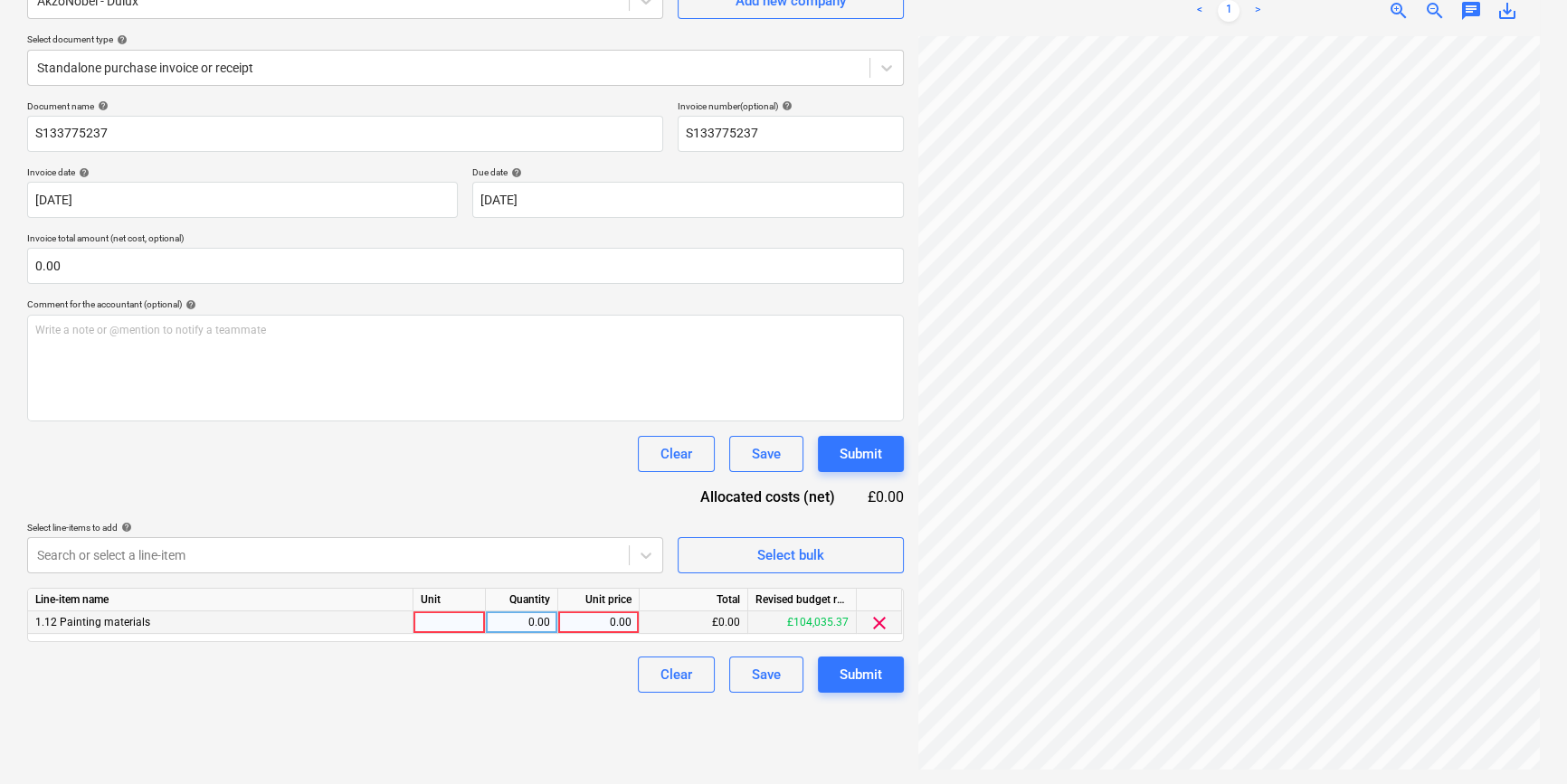 click at bounding box center (450, 622) 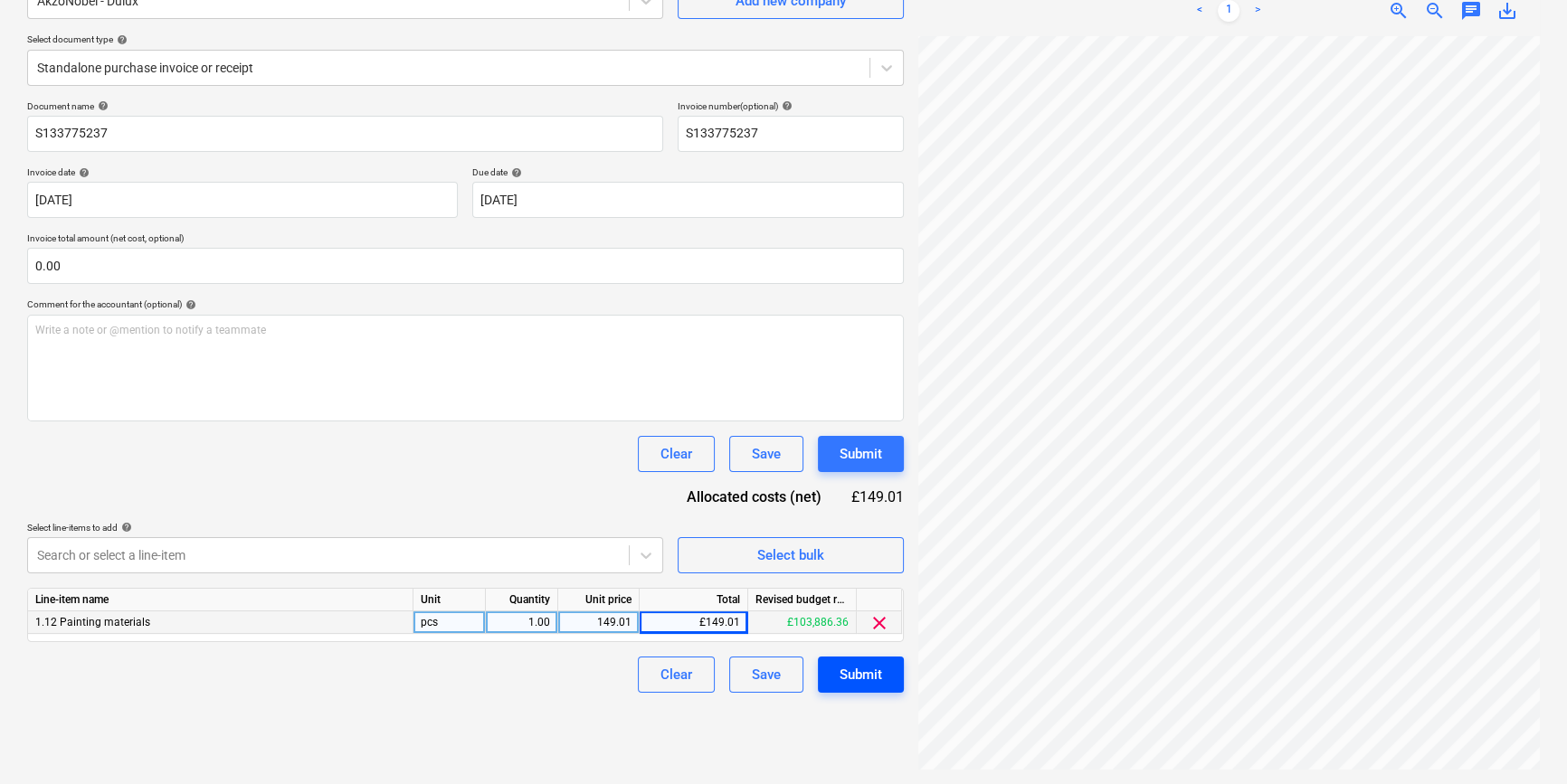 click on "Submit" at bounding box center [860, 675] 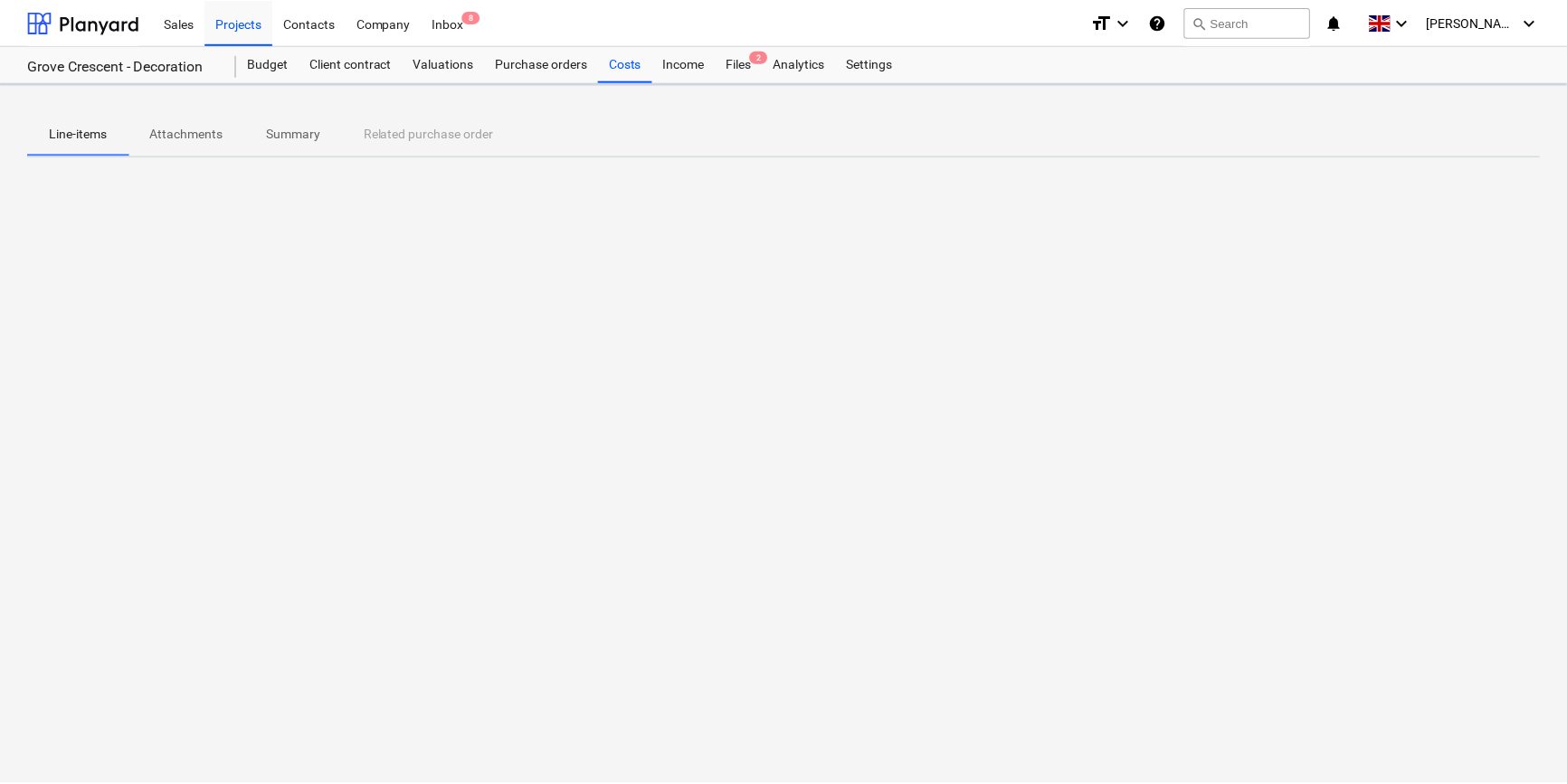 scroll, scrollTop: 0, scrollLeft: 0, axis: both 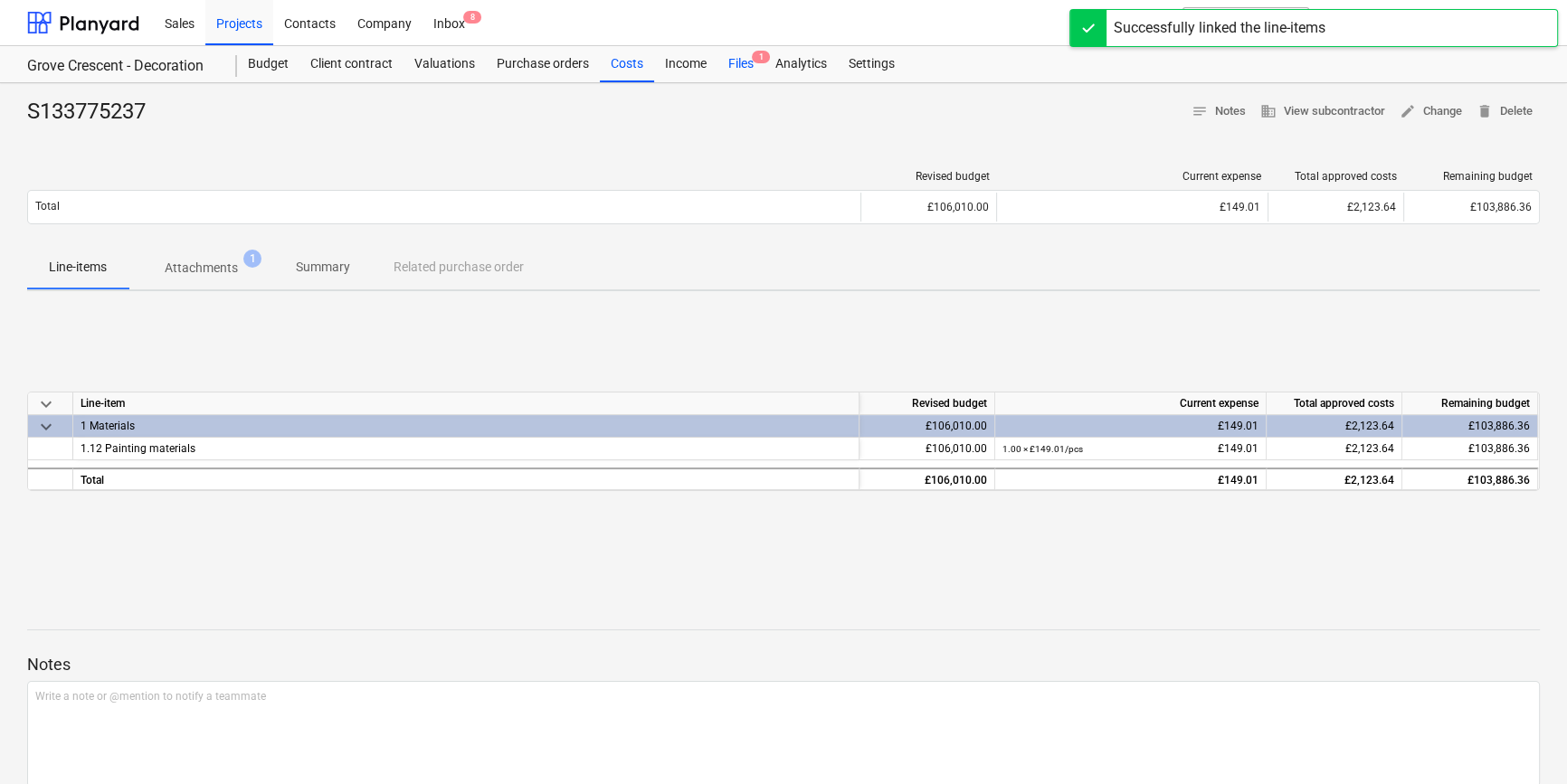 click on "Files 1" at bounding box center (741, 64) 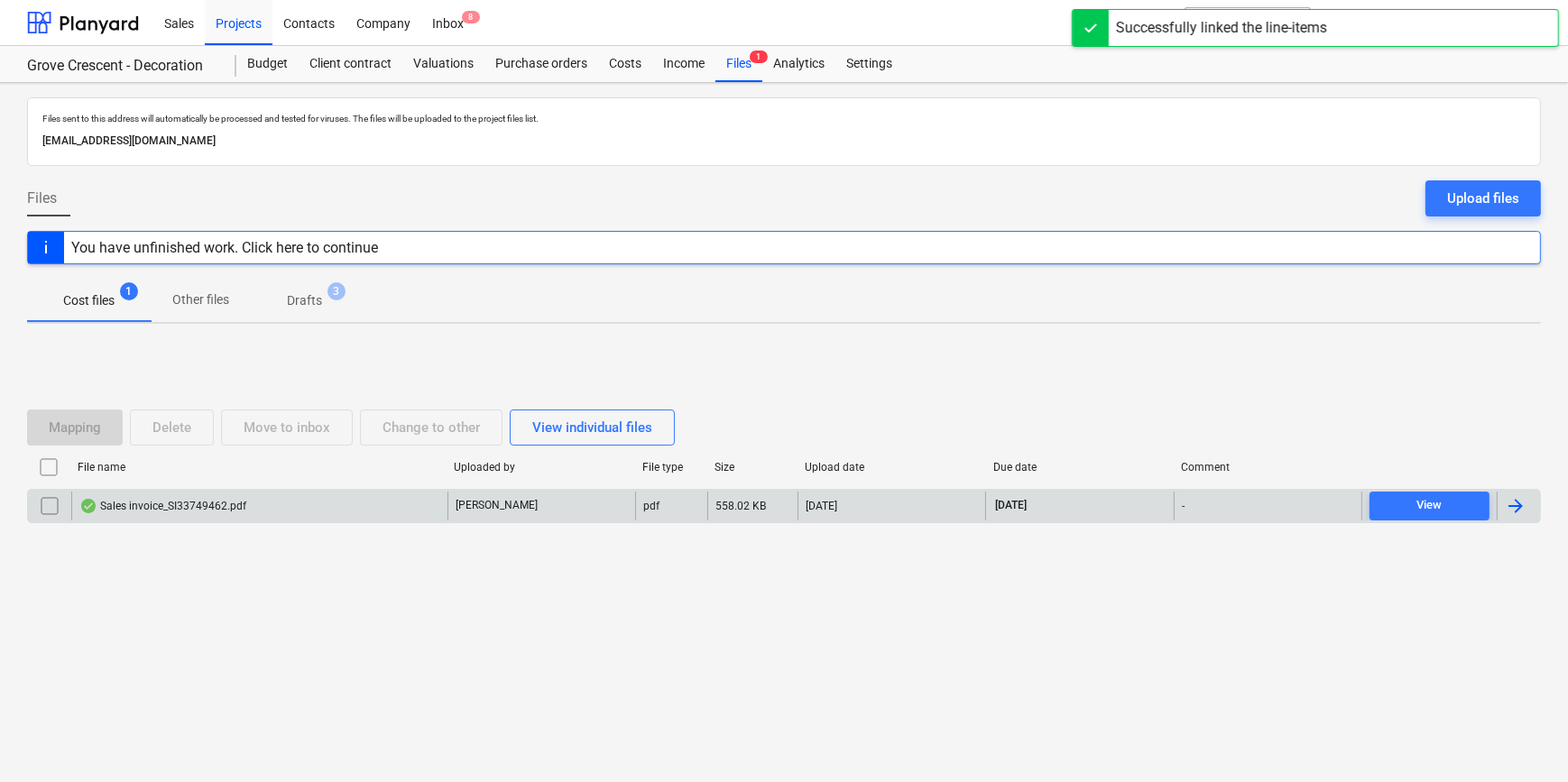 click at bounding box center (1516, 506) 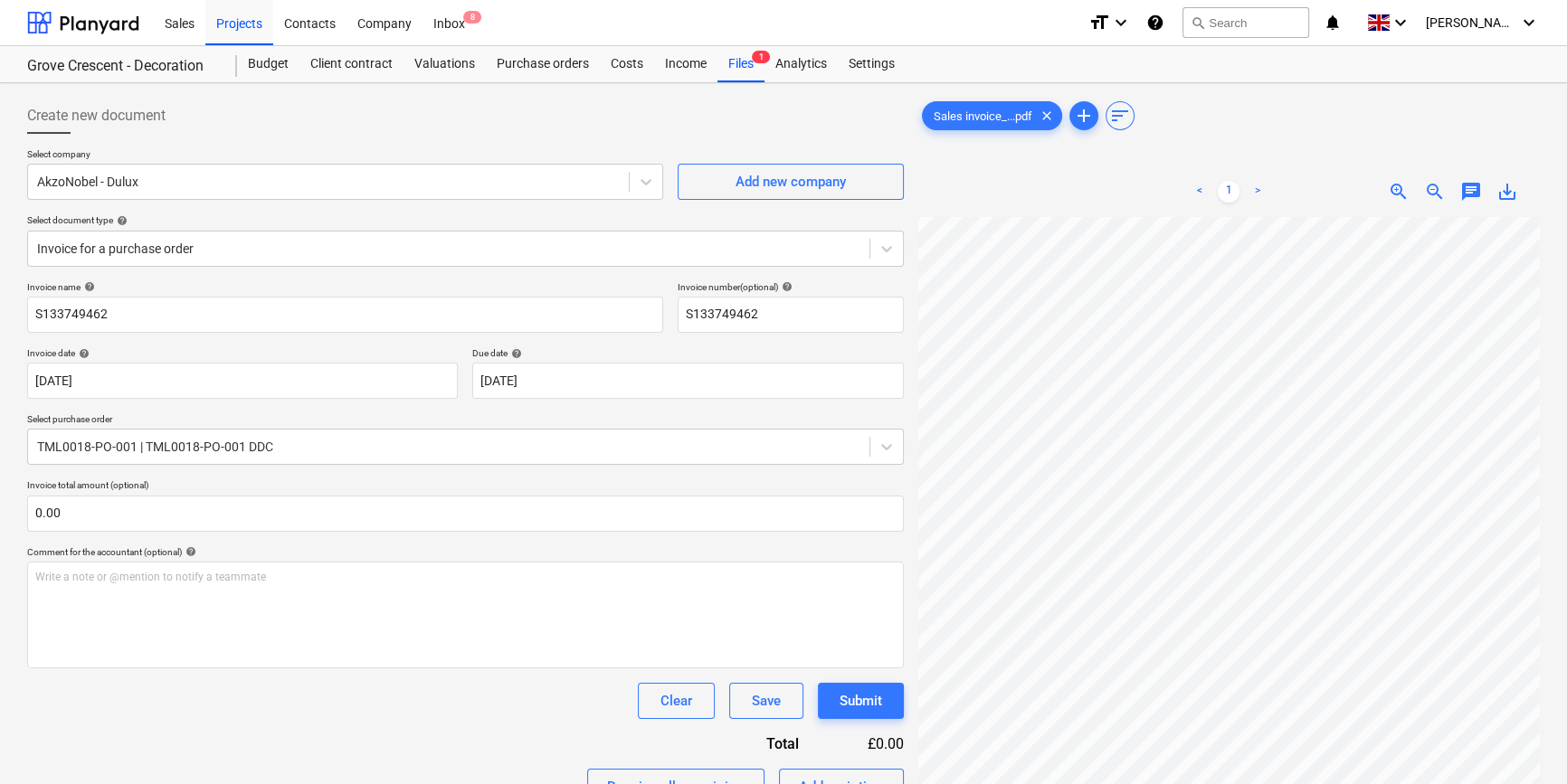 scroll, scrollTop: 421, scrollLeft: 196, axis: both 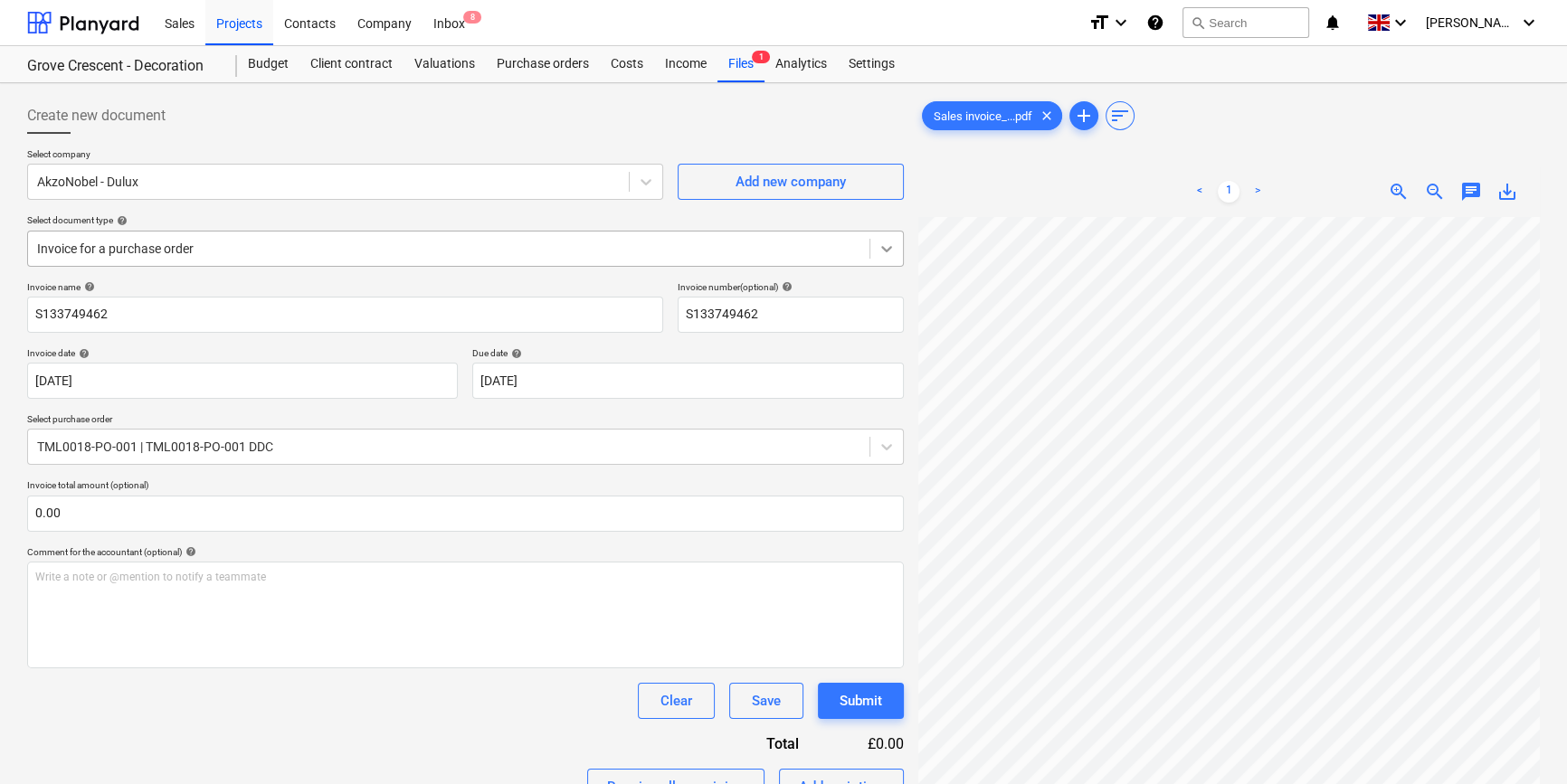 click 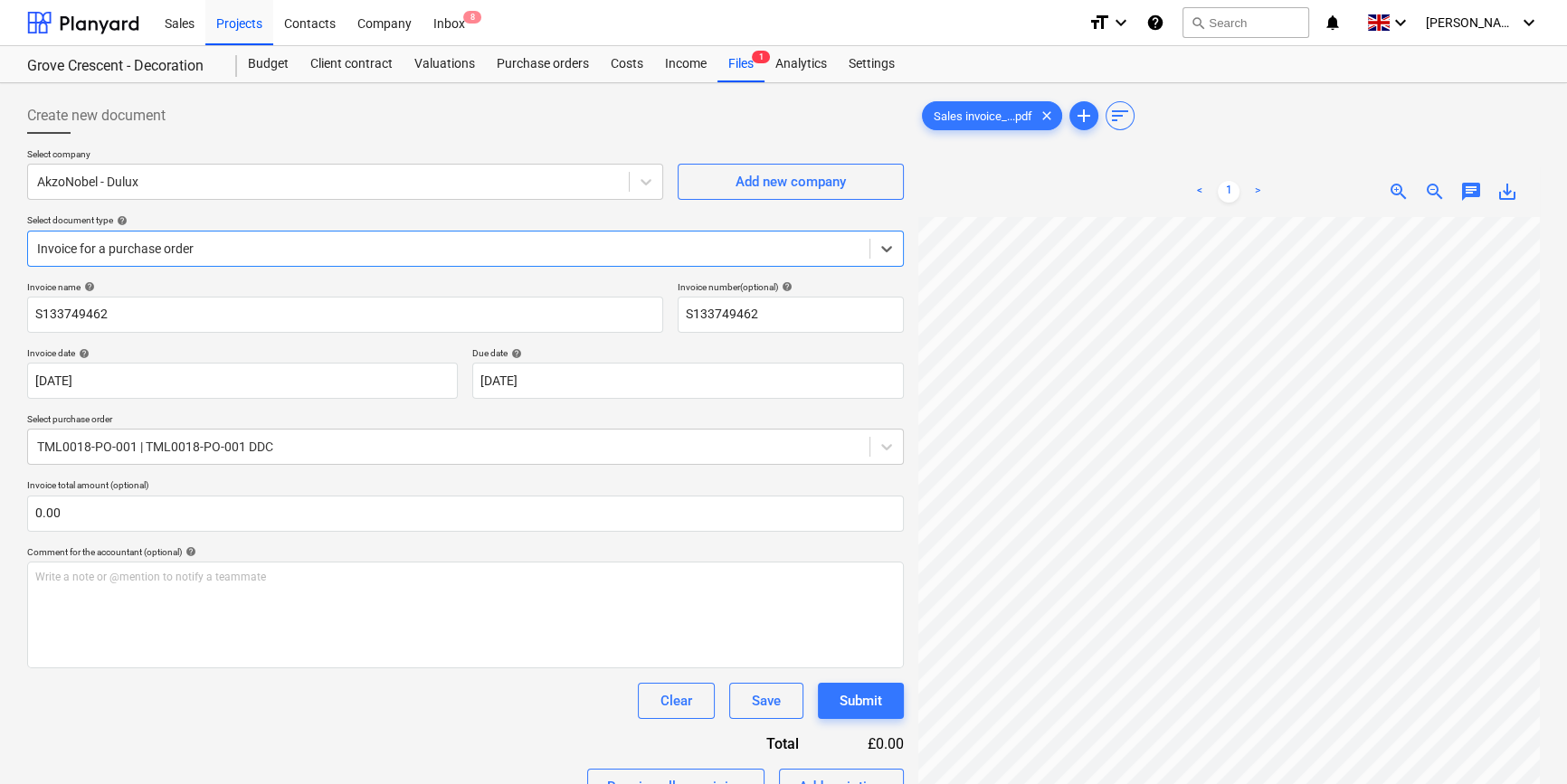 click on "Standalone purchase invoice or receipt" at bounding box center (784, 806) 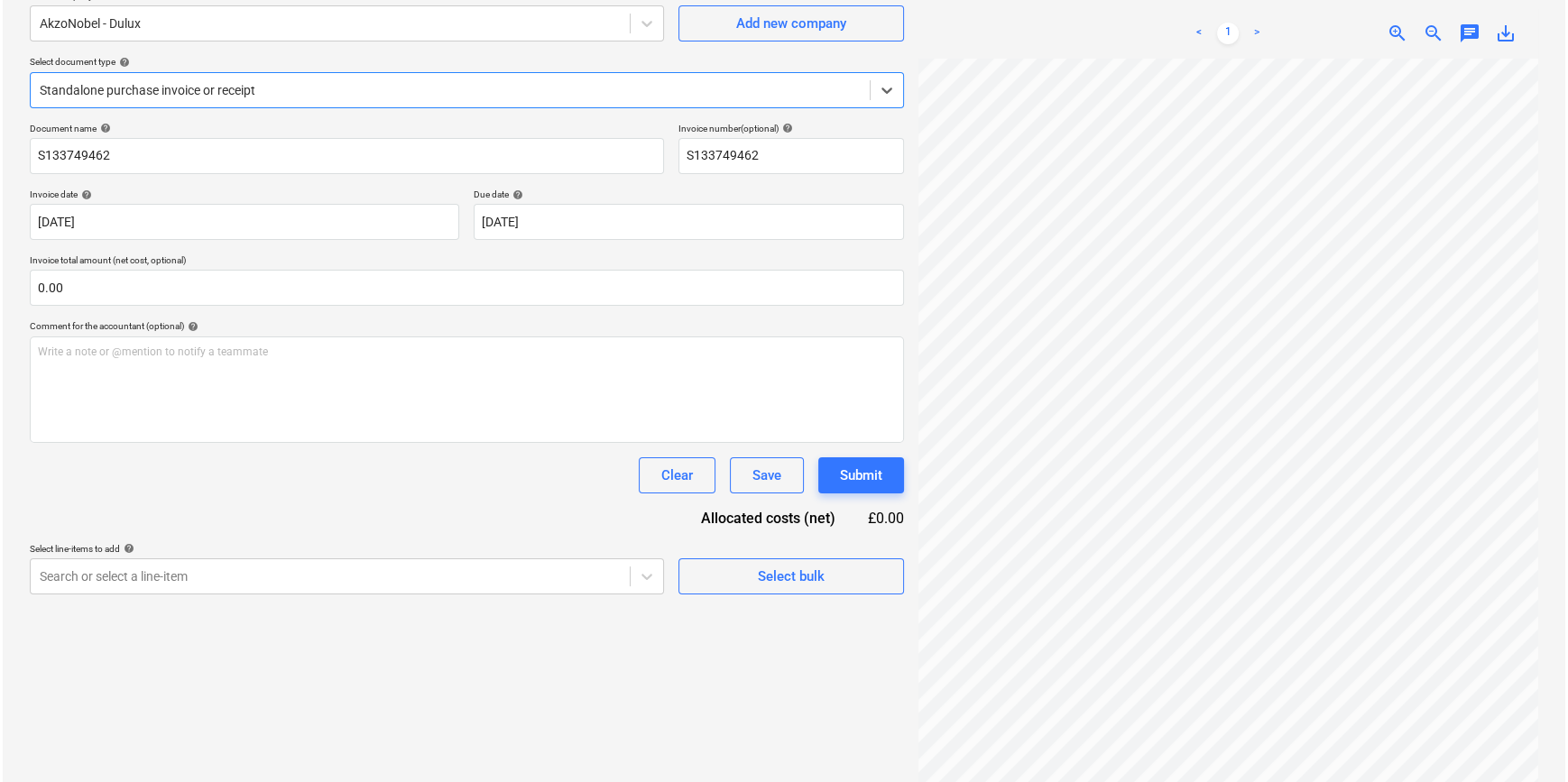 scroll, scrollTop: 180, scrollLeft: 0, axis: vertical 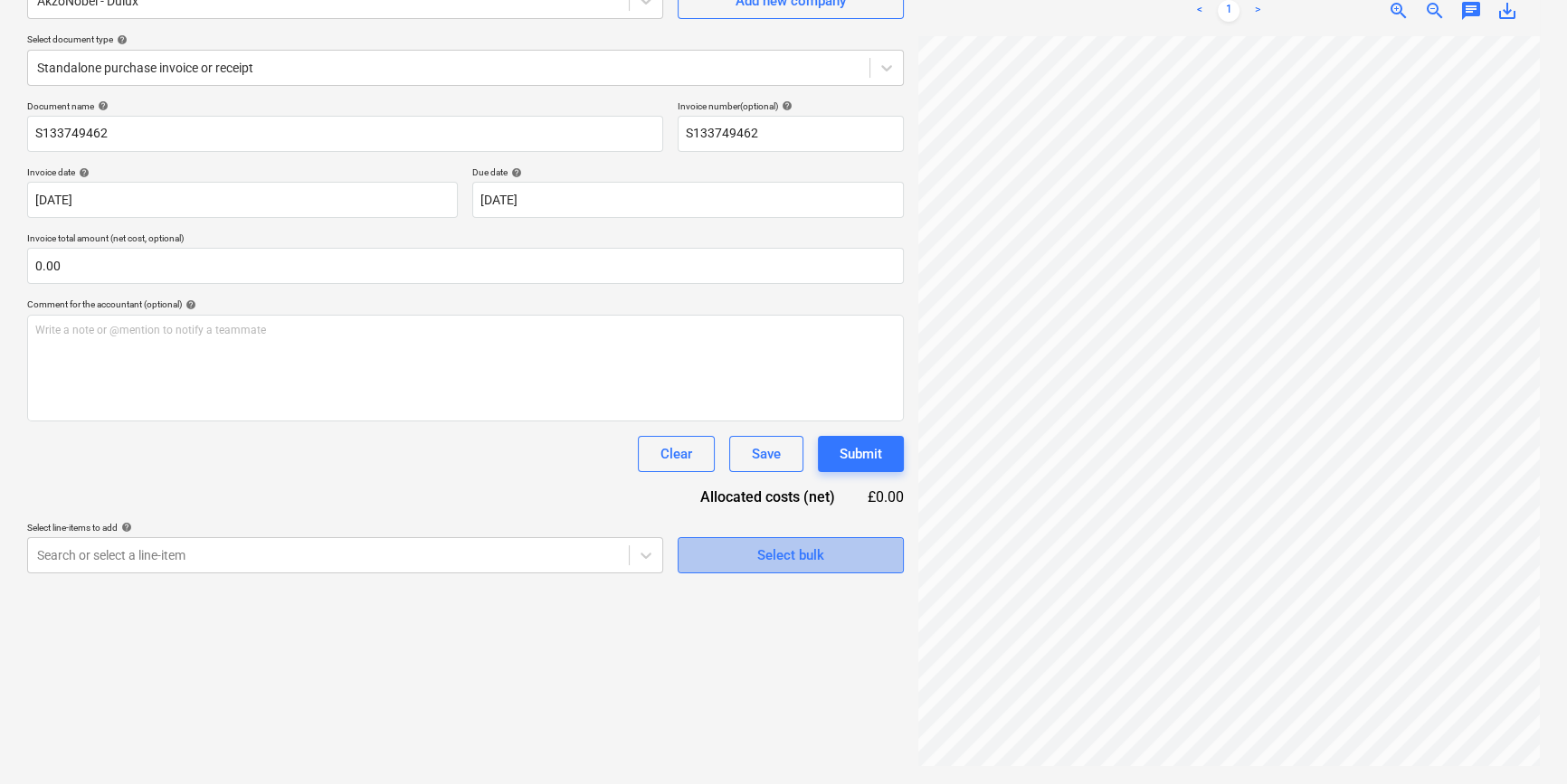 click on "Select bulk" at bounding box center [791, 555] 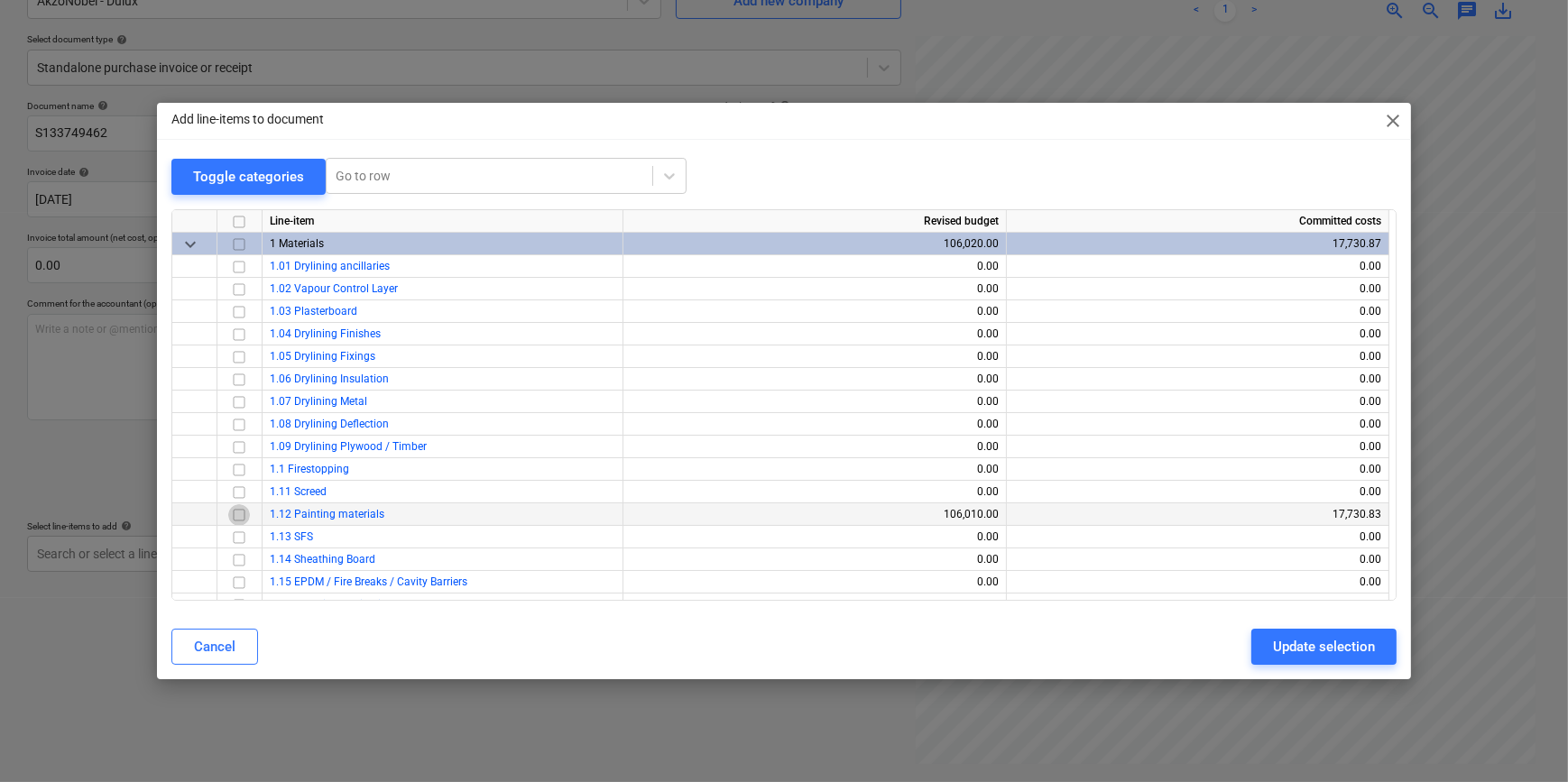 click at bounding box center [239, 514] 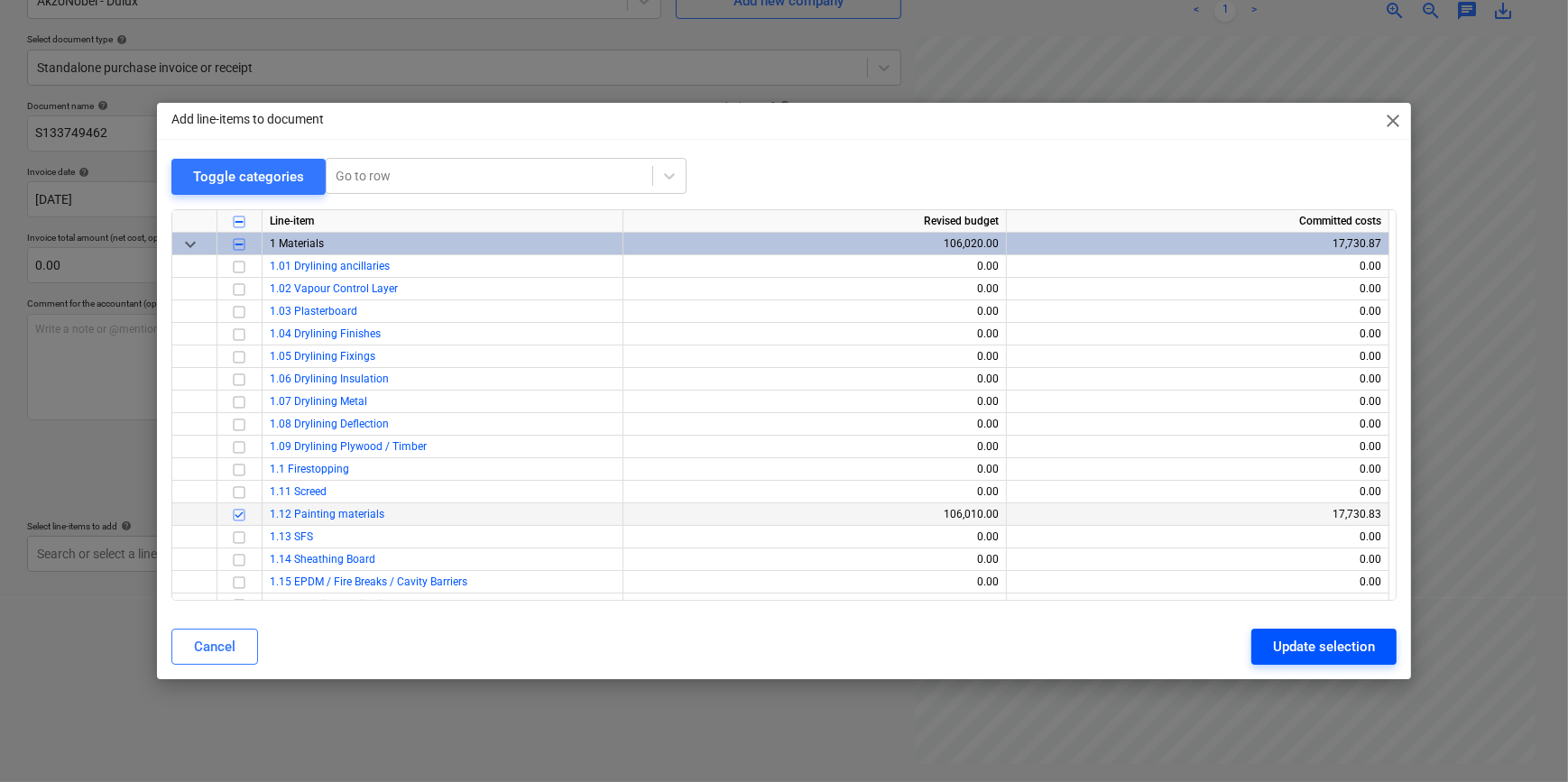 click on "Update selection" at bounding box center [1324, 647] 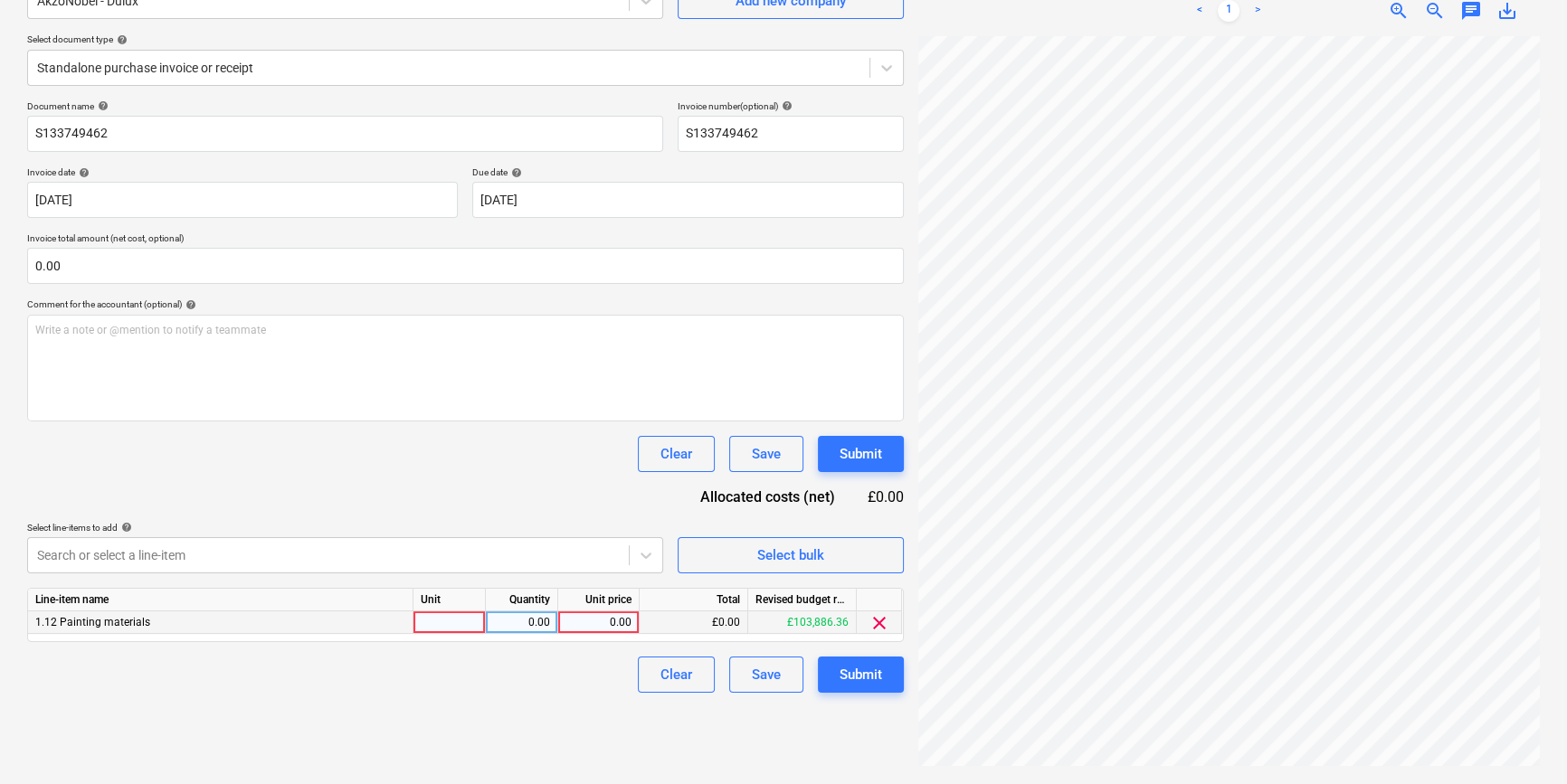 click at bounding box center [450, 622] 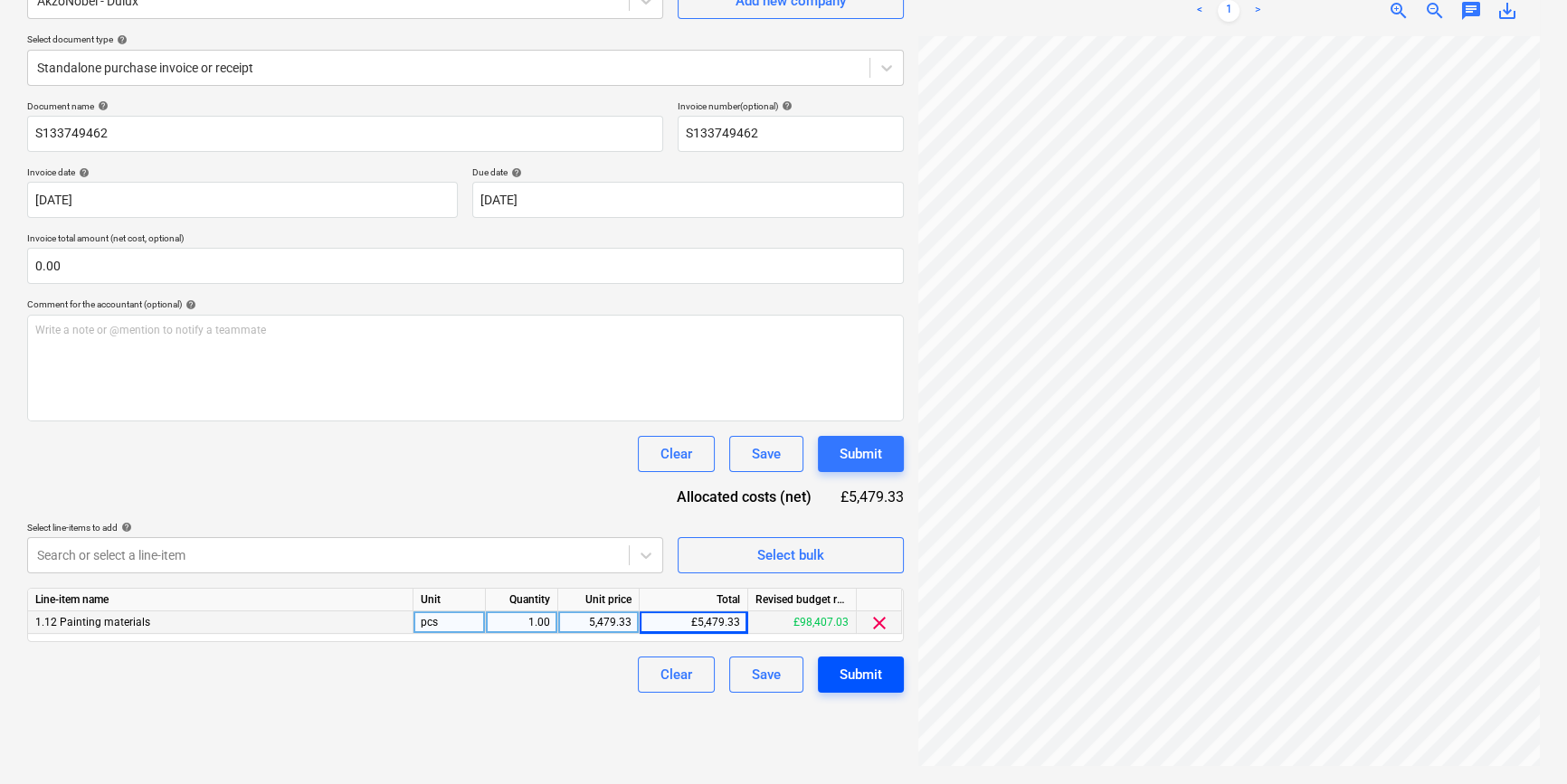 click on "Submit" at bounding box center [860, 675] 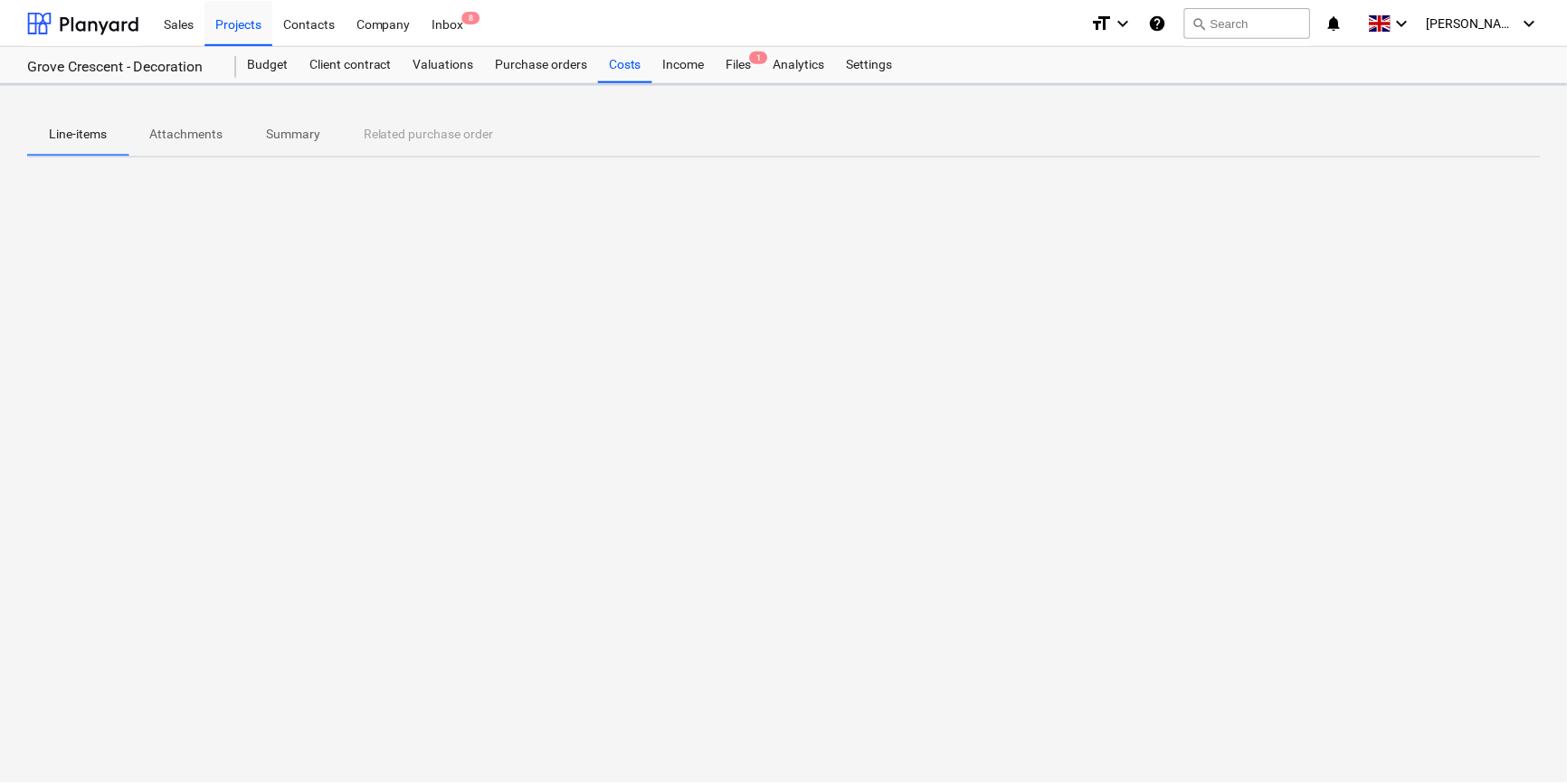 scroll, scrollTop: 0, scrollLeft: 0, axis: both 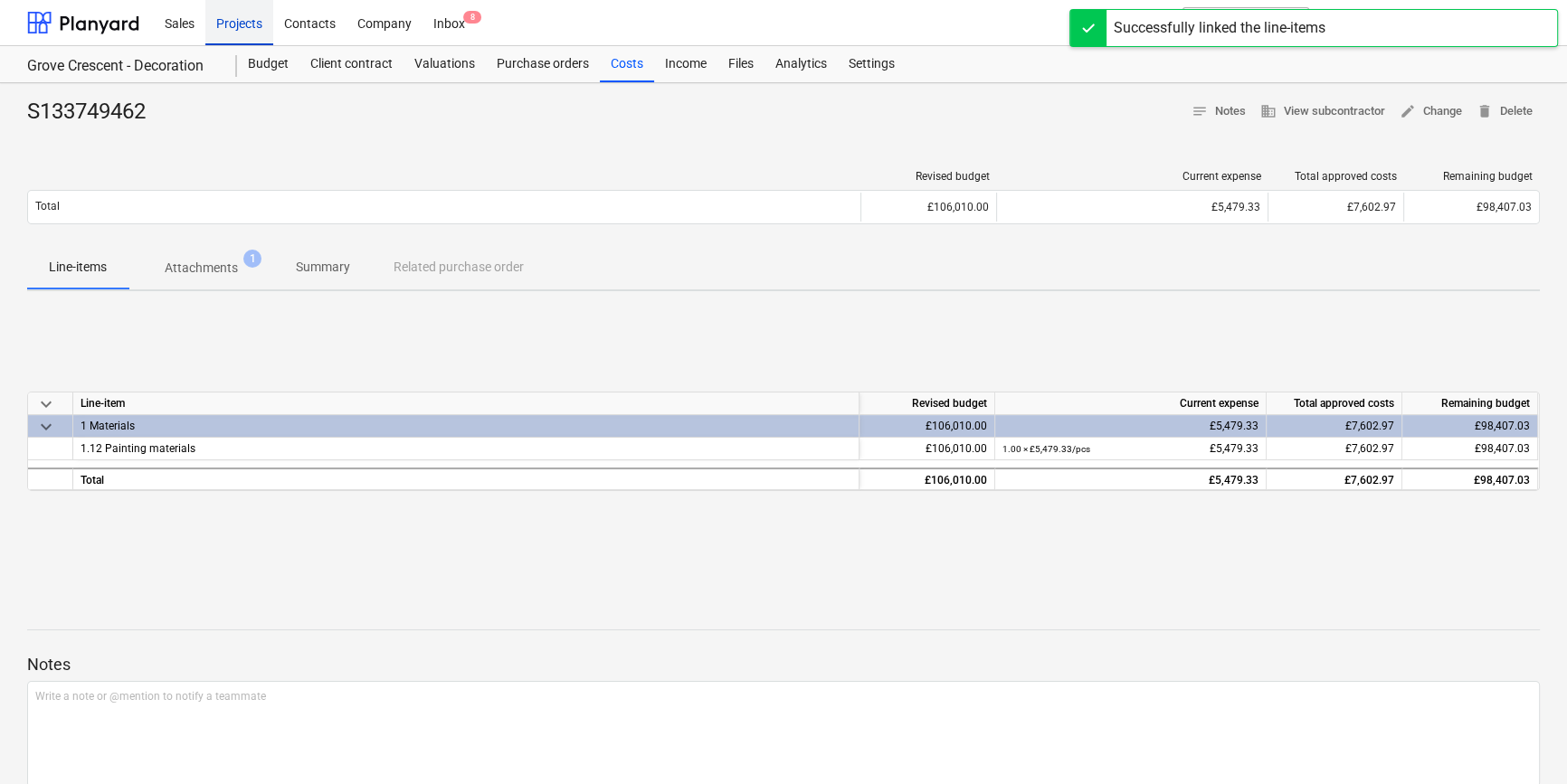 click on "Projects" at bounding box center [239, 22] 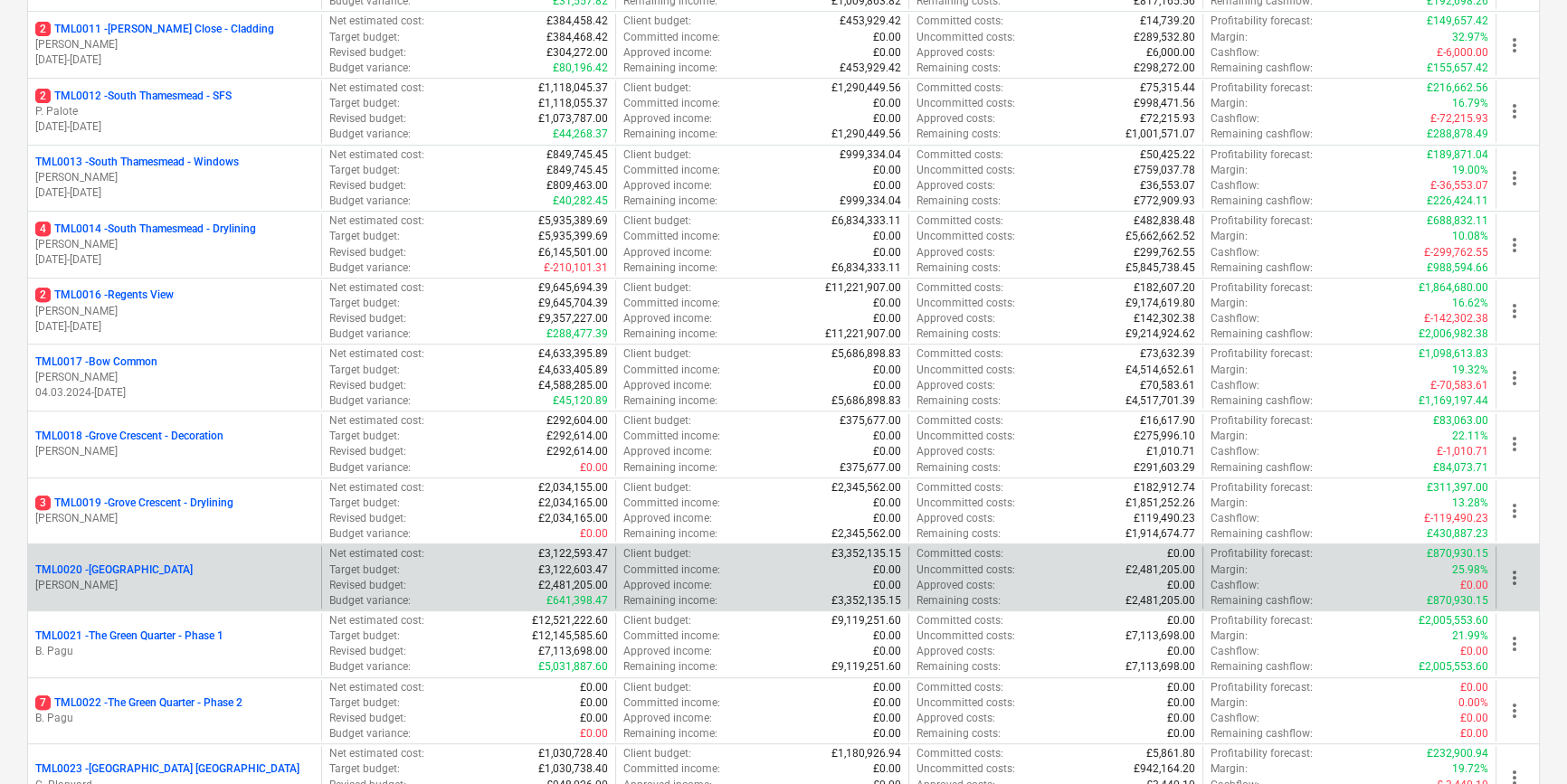scroll, scrollTop: 986, scrollLeft: 0, axis: vertical 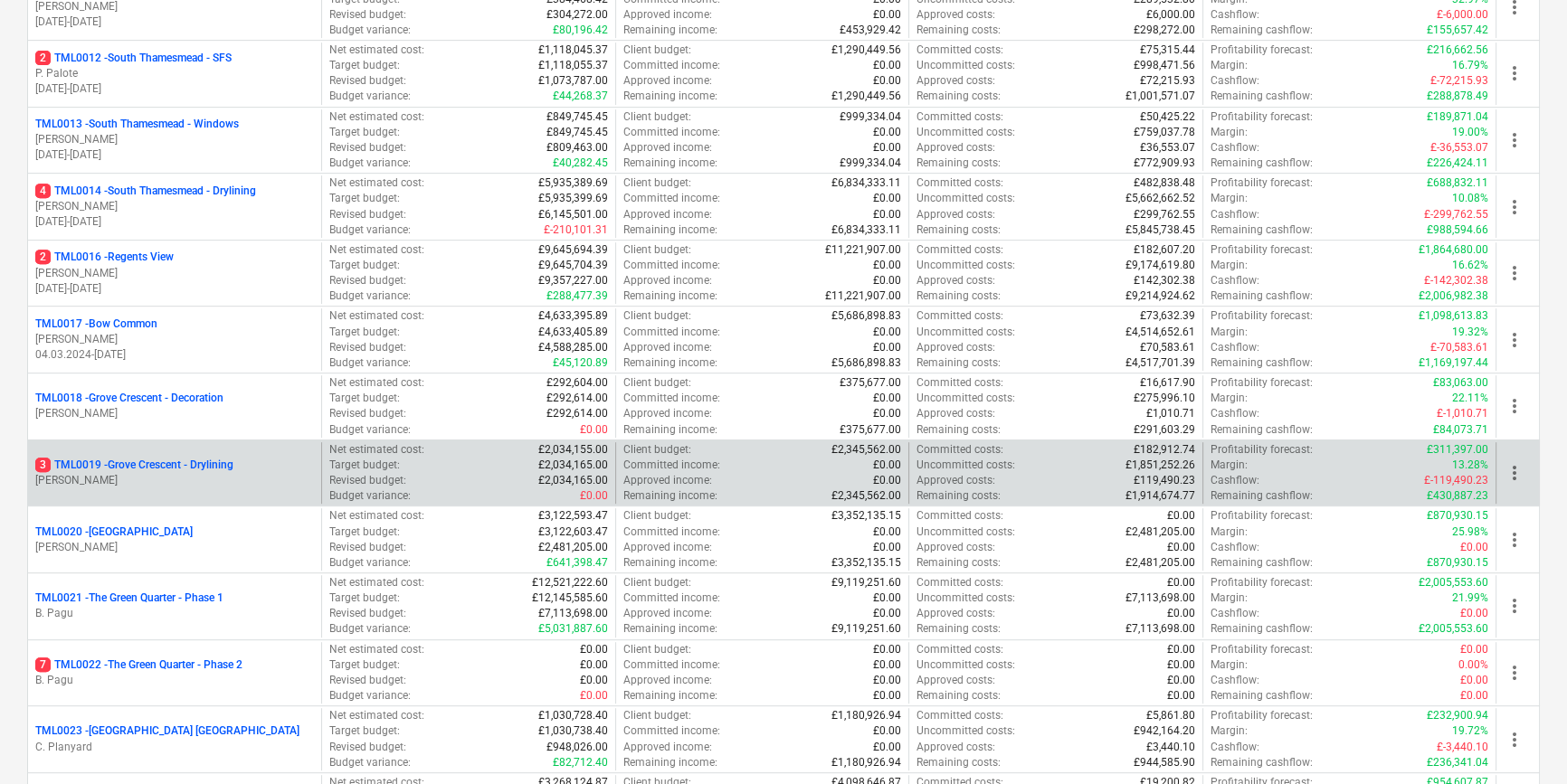 click on "3  TML0019 -  [GEOGRAPHIC_DATA] - Drylining" at bounding box center (134, 465) 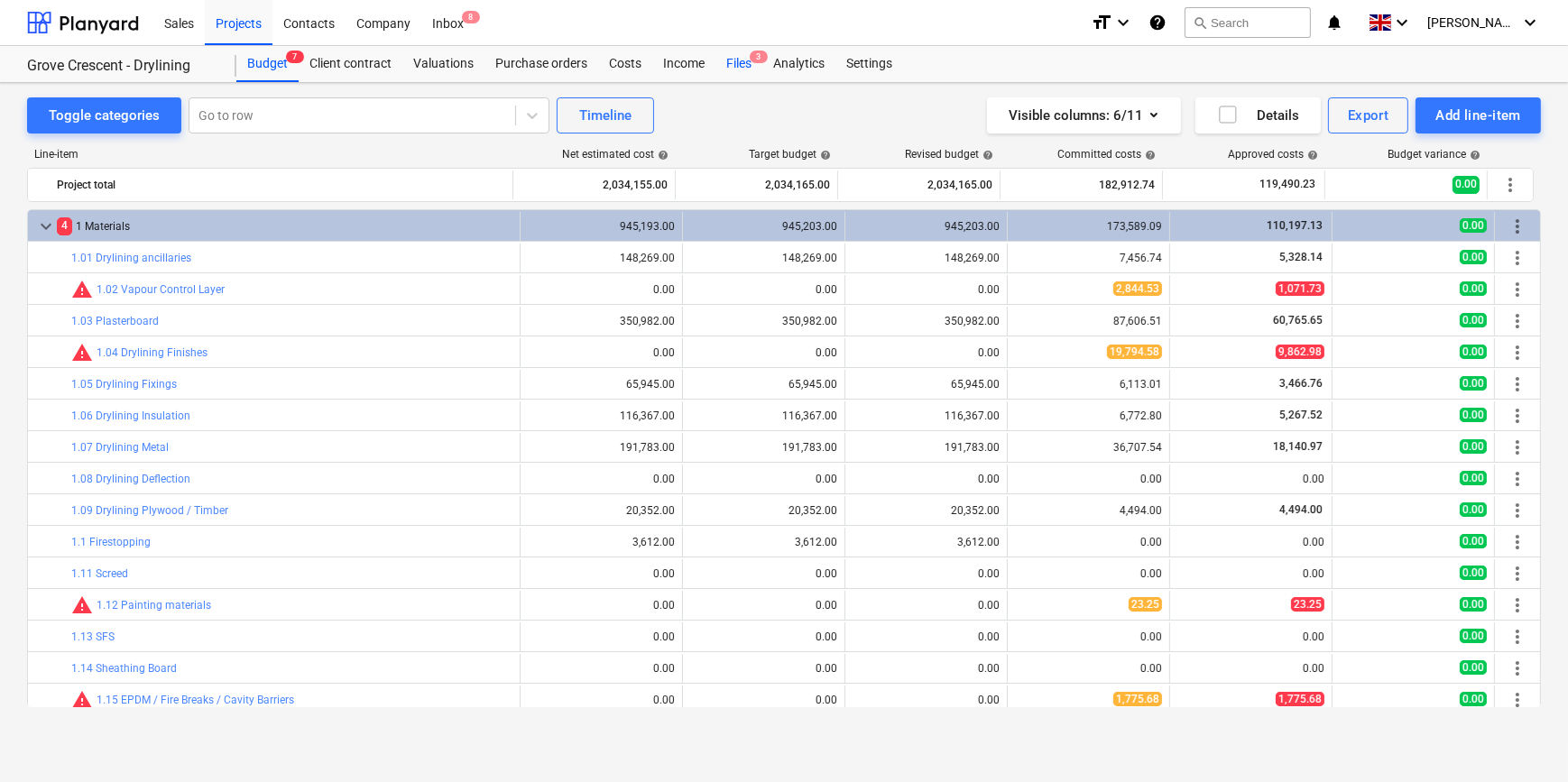 click on "Files 3" at bounding box center [739, 64] 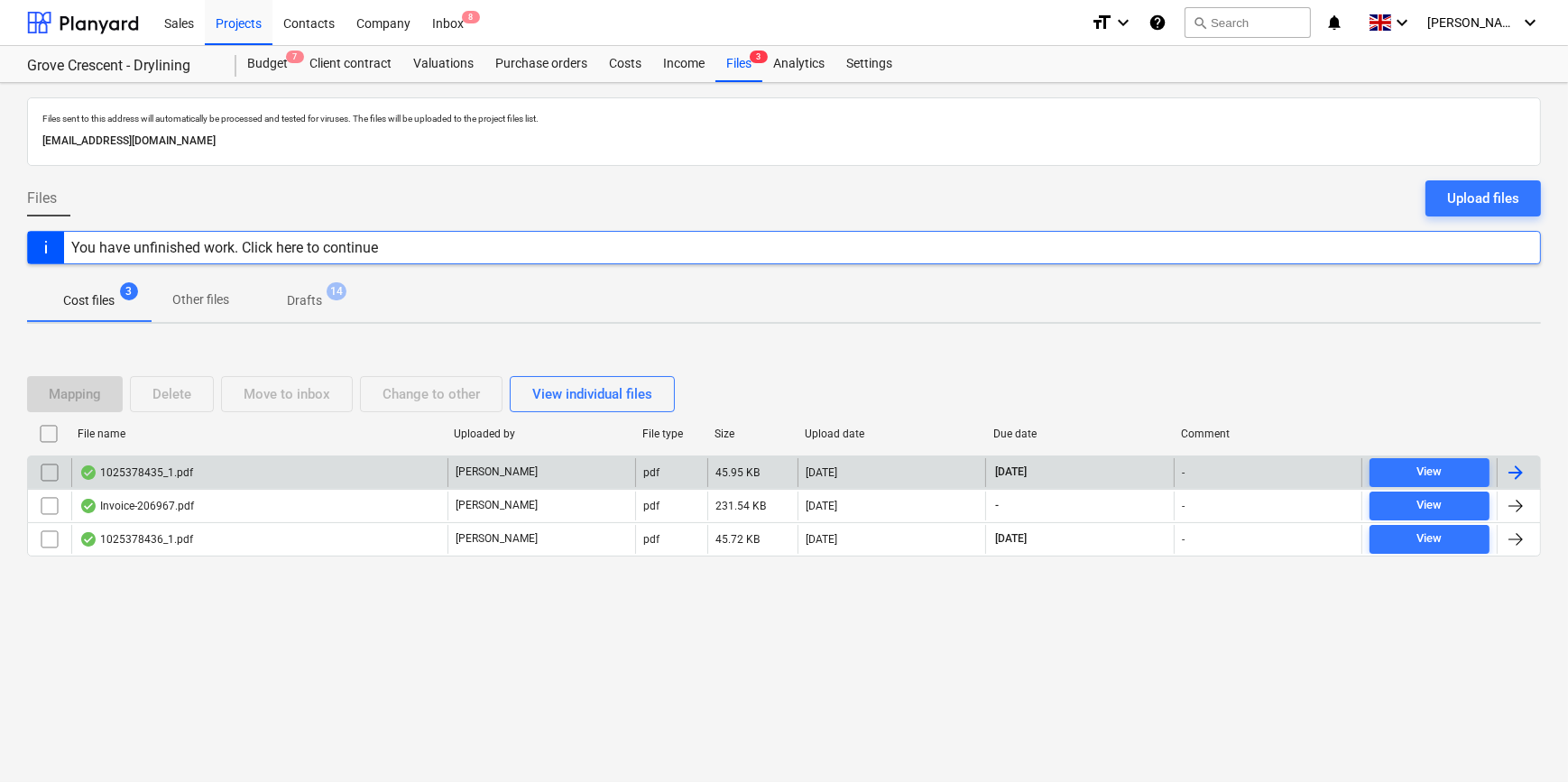 click at bounding box center [1516, 473] 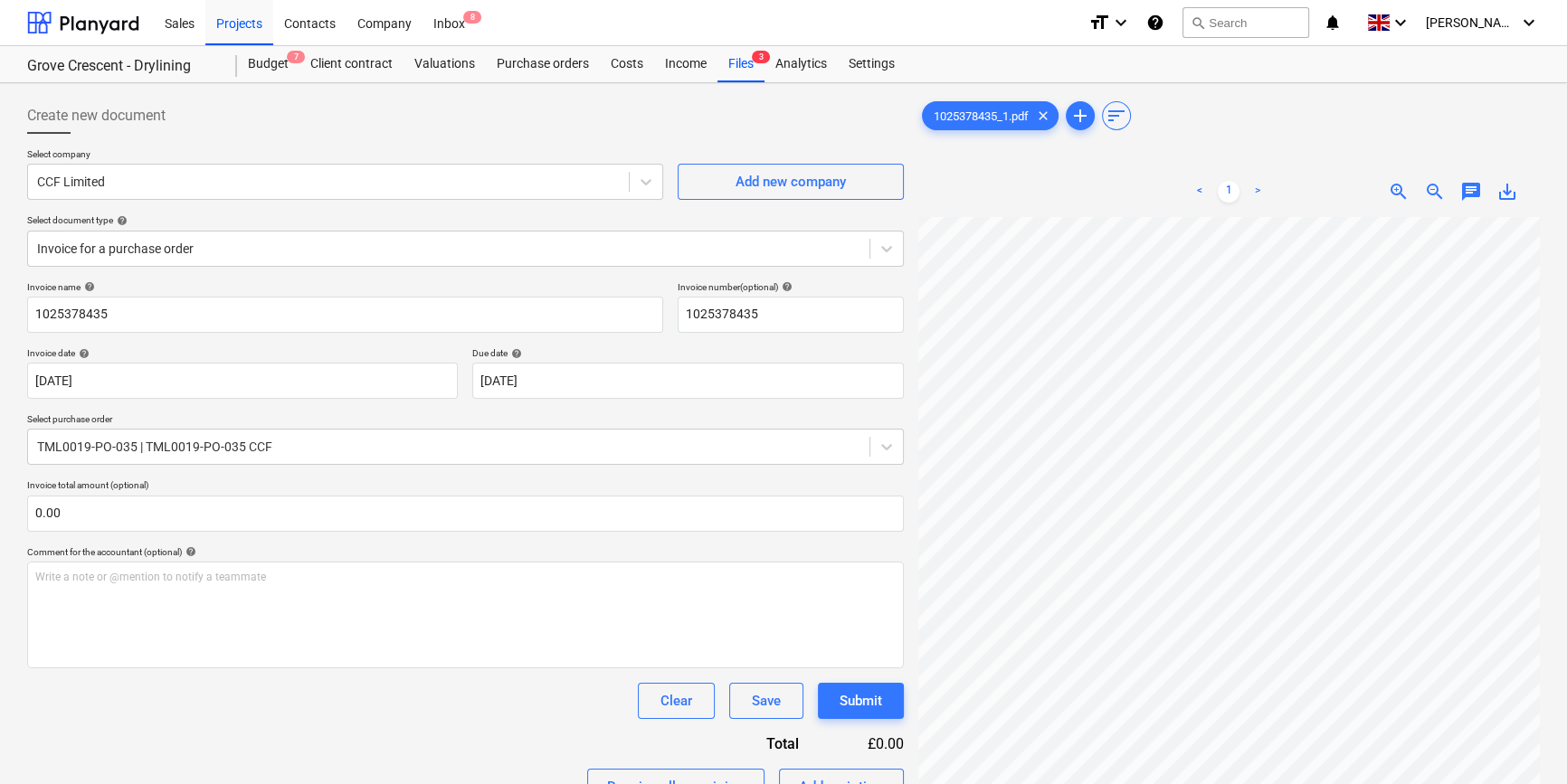 scroll, scrollTop: 156, scrollLeft: 195, axis: both 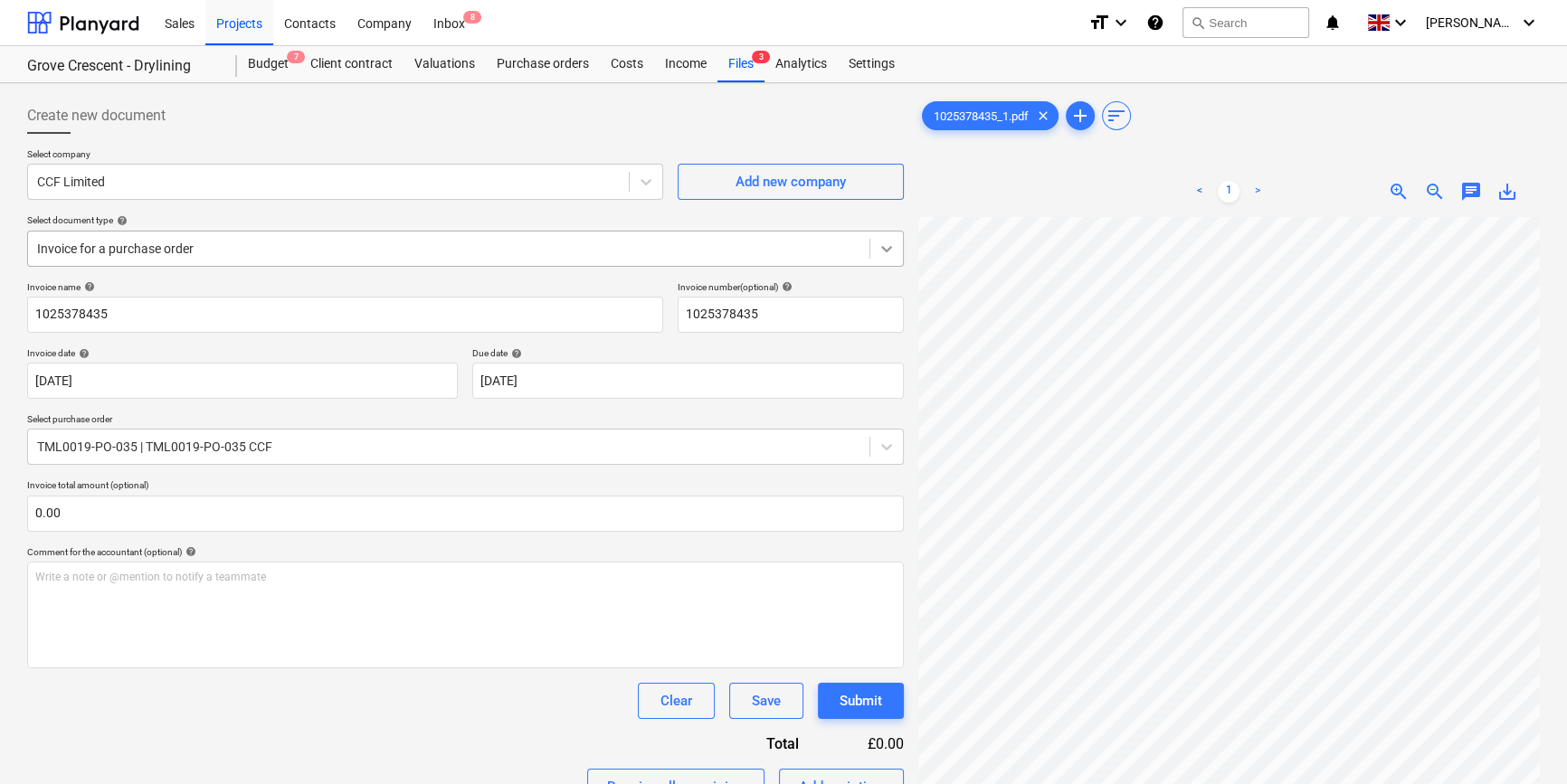 click 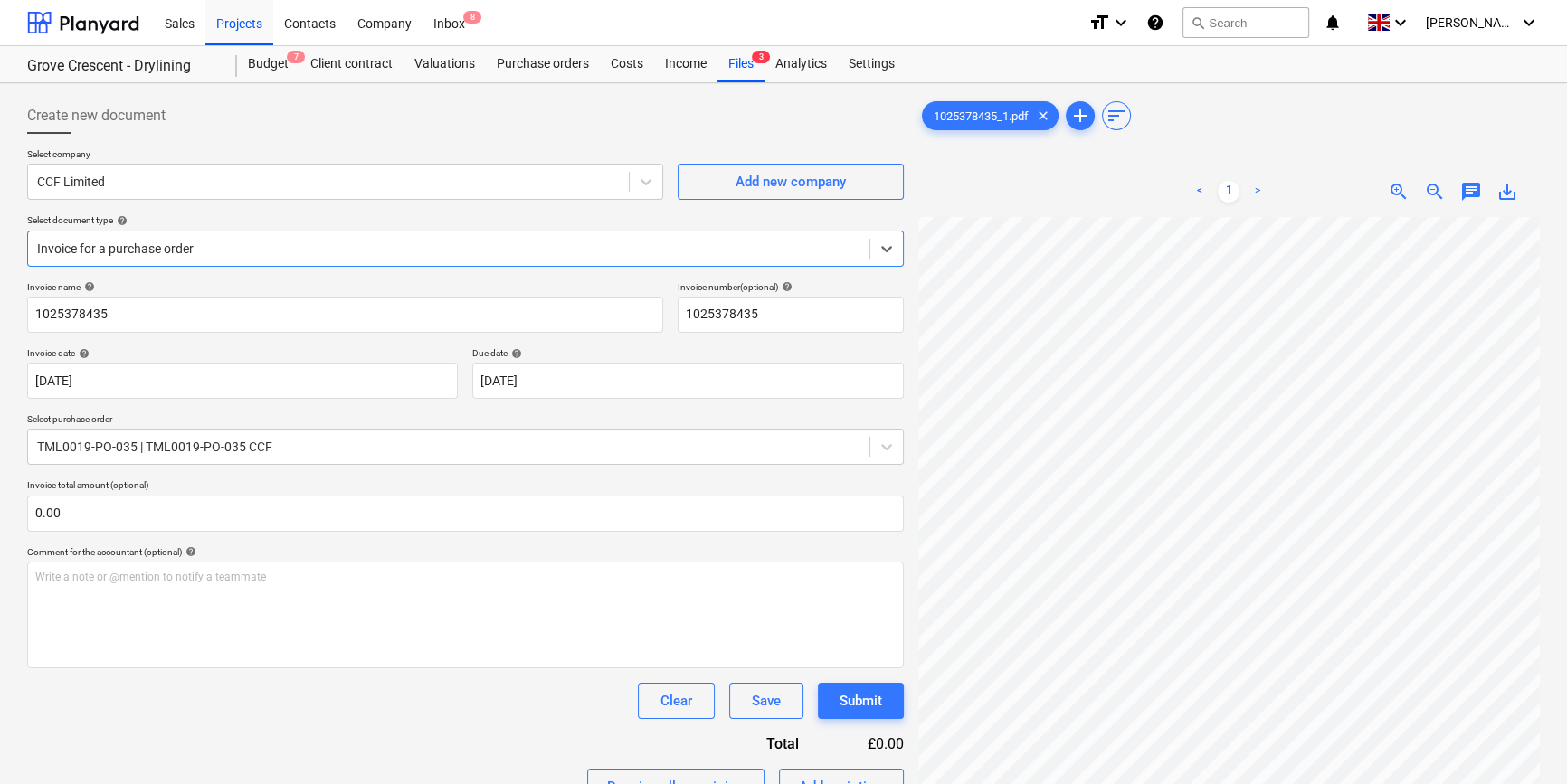 click on "Standalone purchase invoice or receipt" at bounding box center (784, 806) 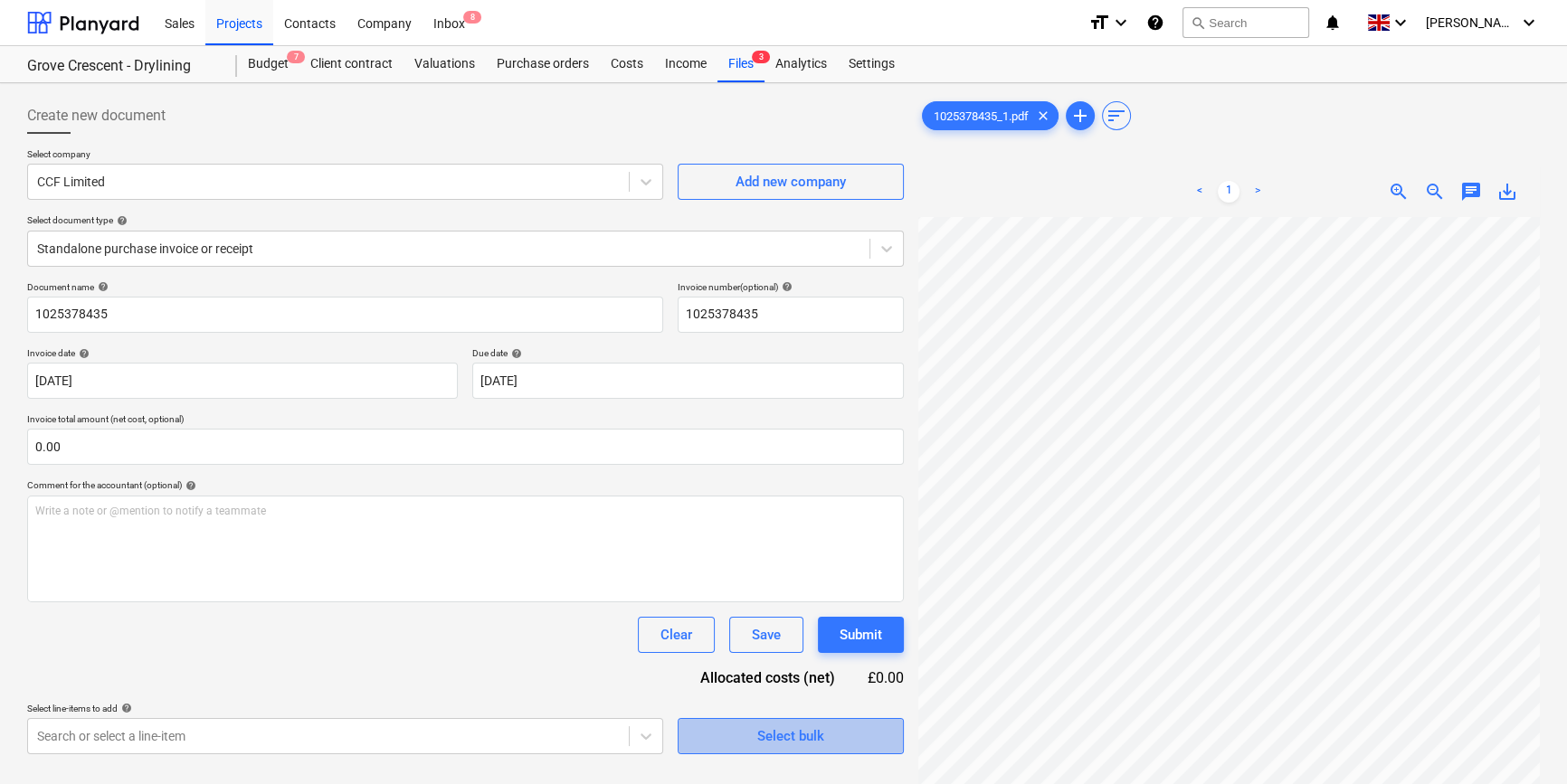 click on "Select bulk" at bounding box center [791, 736] 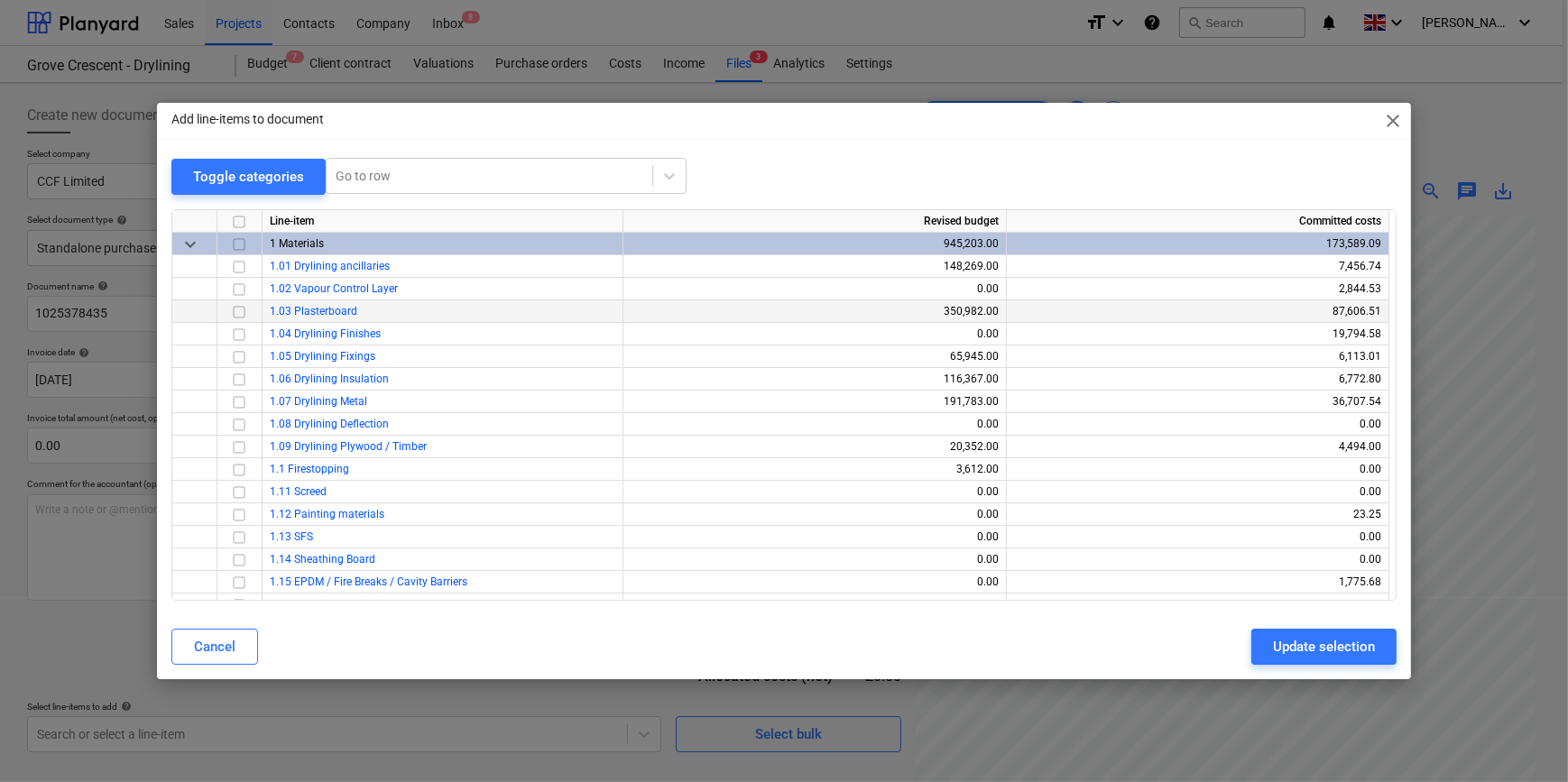 click at bounding box center [239, 311] 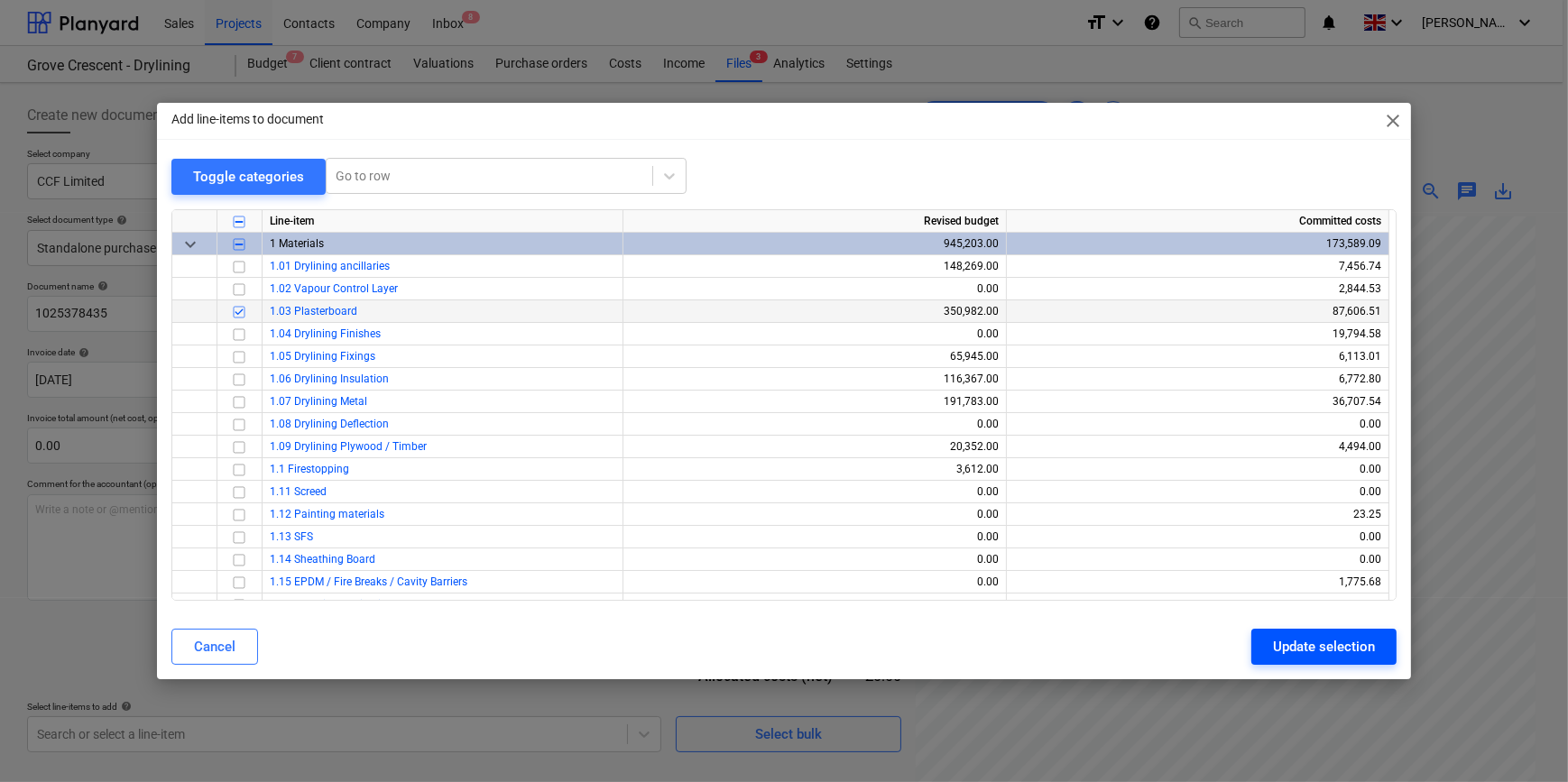 click on "Update selection" at bounding box center [1324, 647] 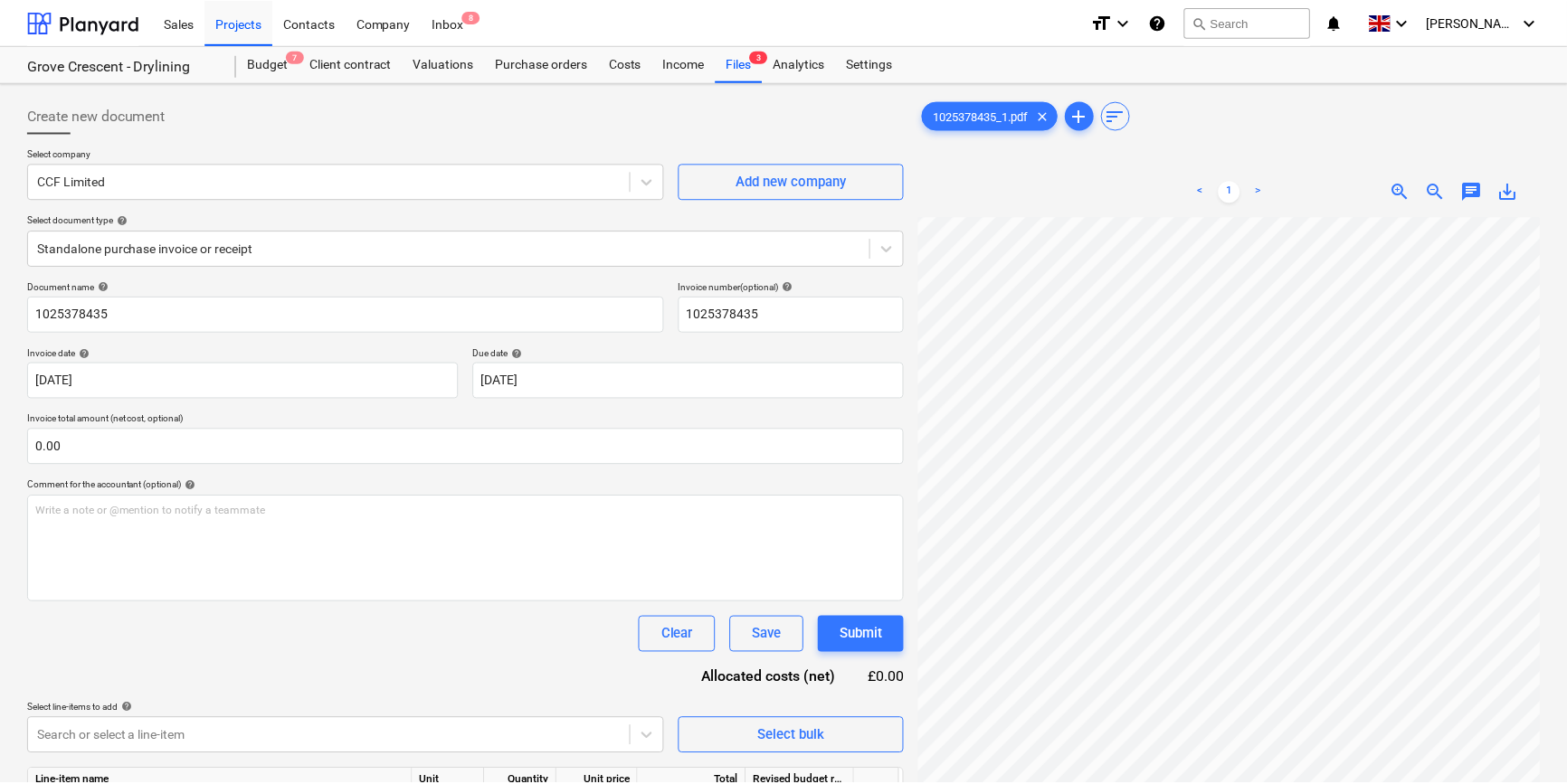 scroll, scrollTop: 156, scrollLeft: 193, axis: both 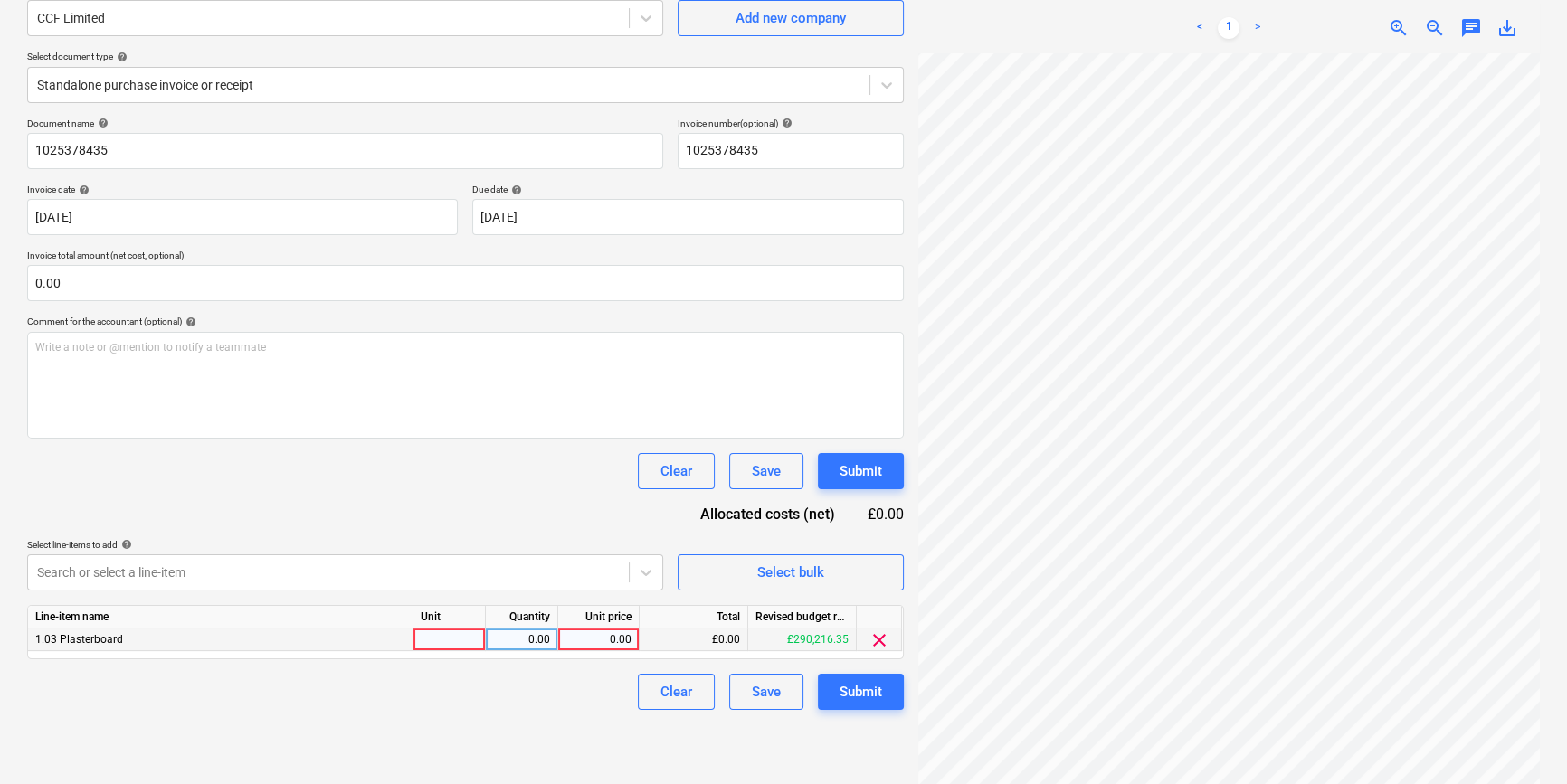 click at bounding box center (450, 639) 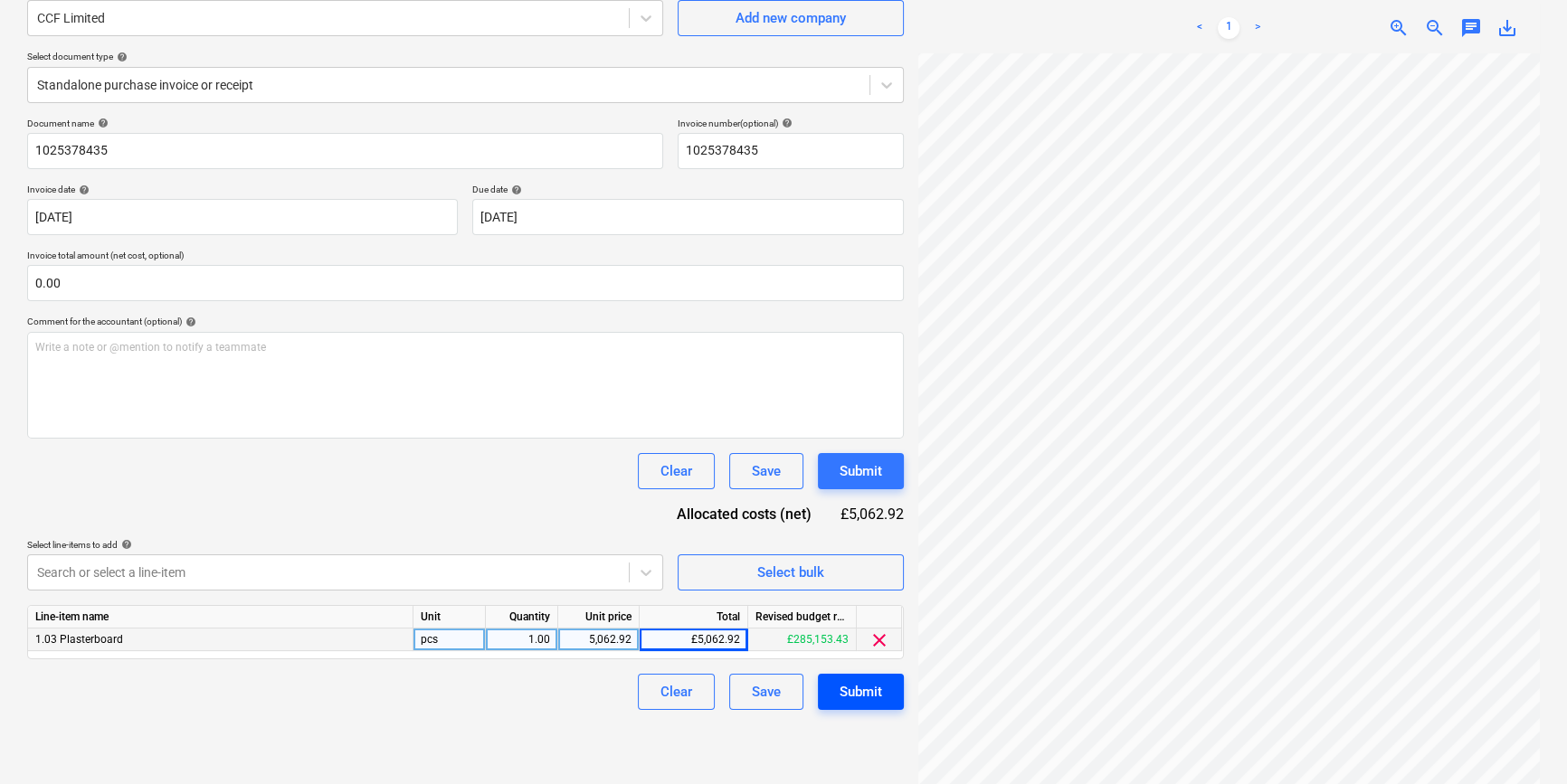 click on "Submit" at bounding box center (860, 692) 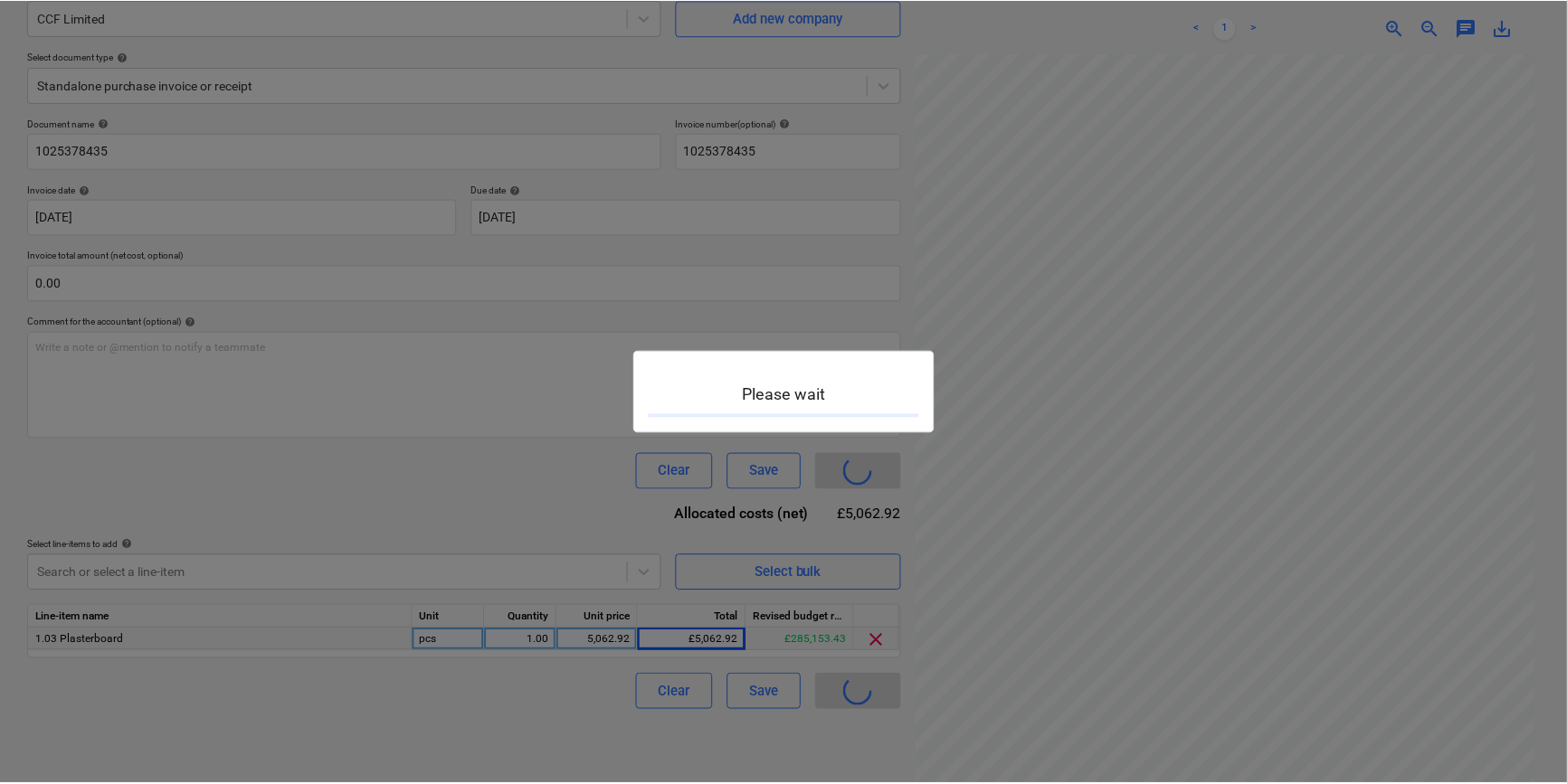 scroll, scrollTop: 0, scrollLeft: 0, axis: both 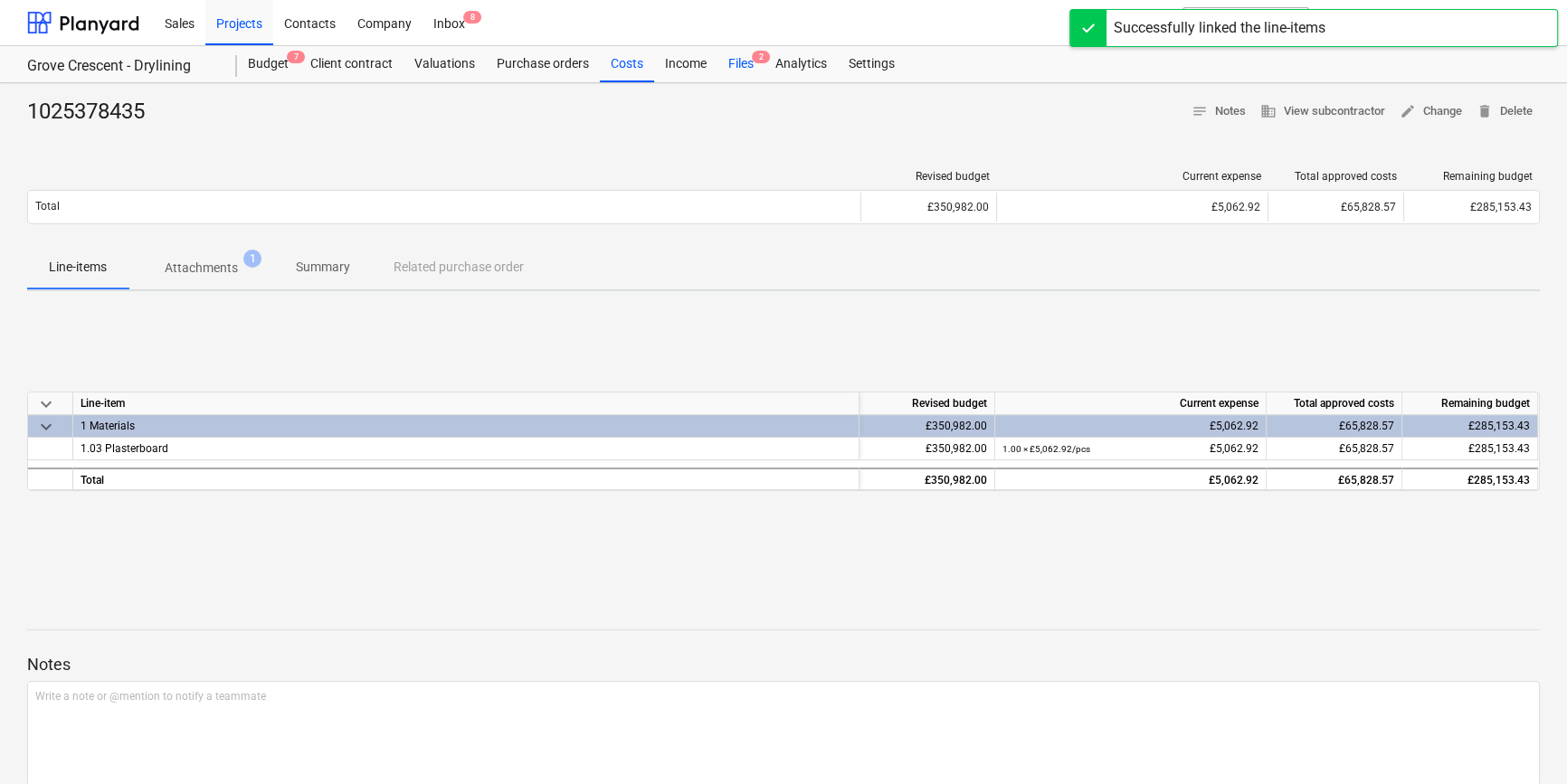 click on "Files 2" at bounding box center (741, 64) 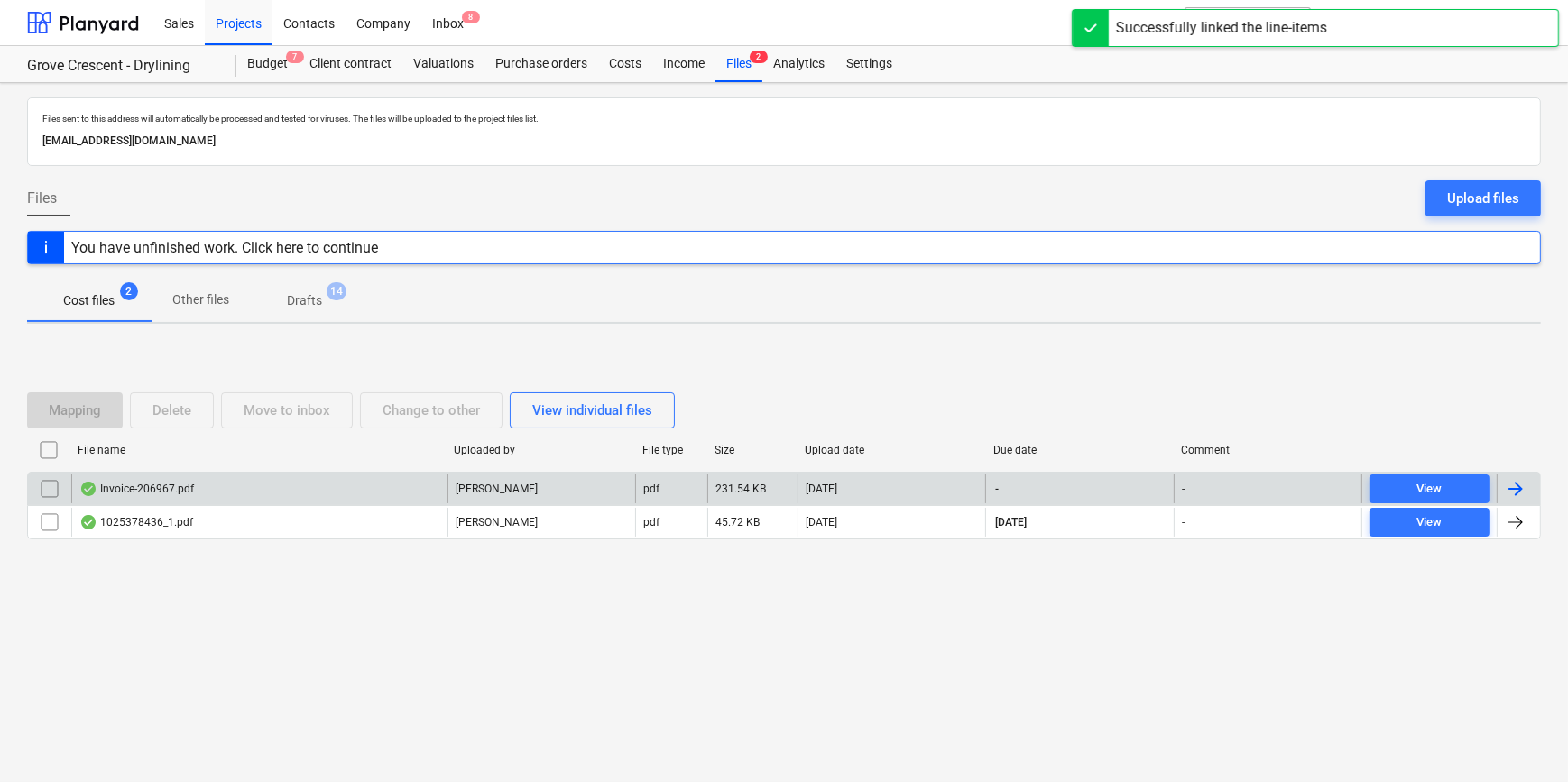 click at bounding box center (1516, 489) 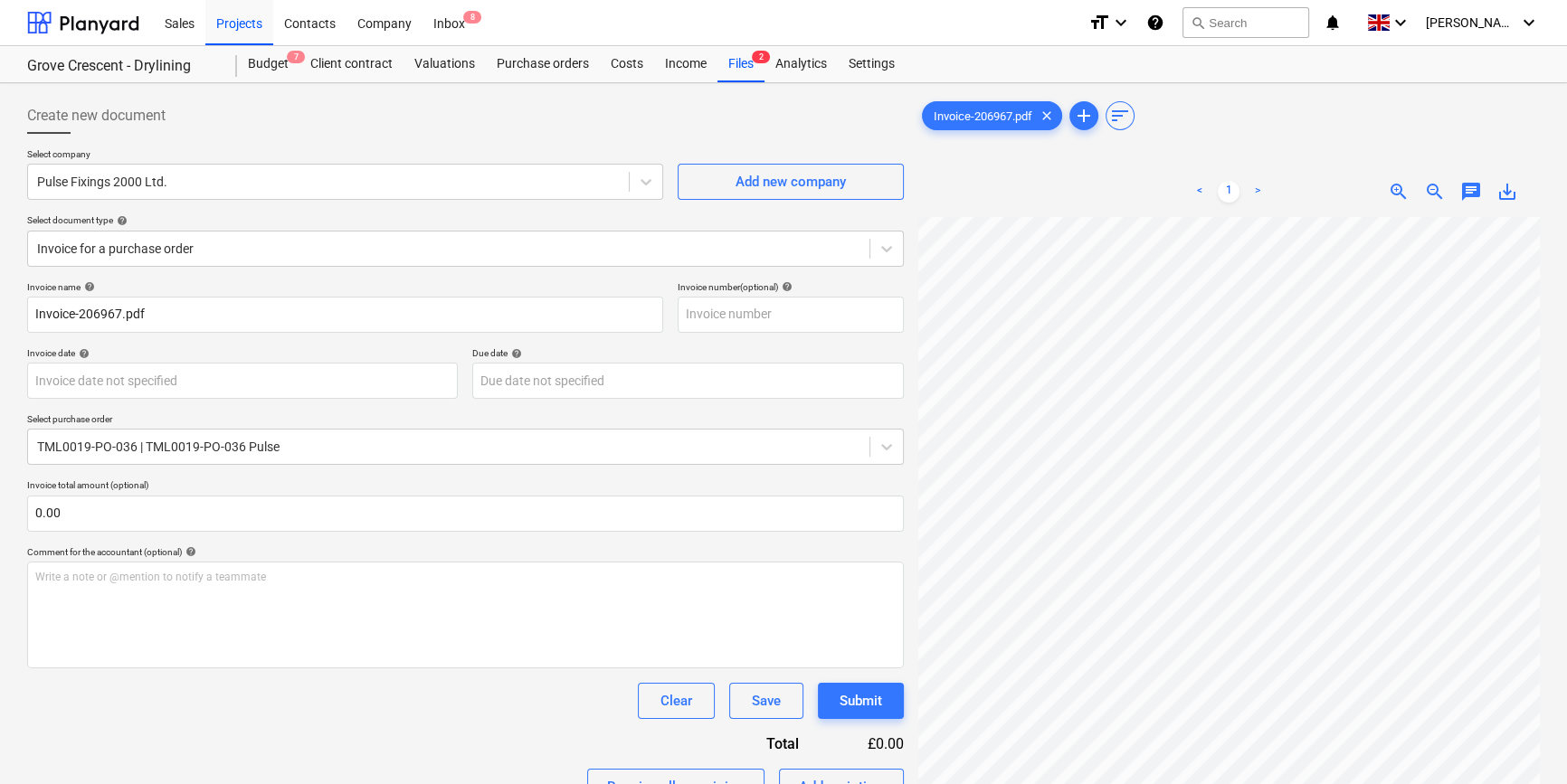 scroll, scrollTop: 254, scrollLeft: 15, axis: both 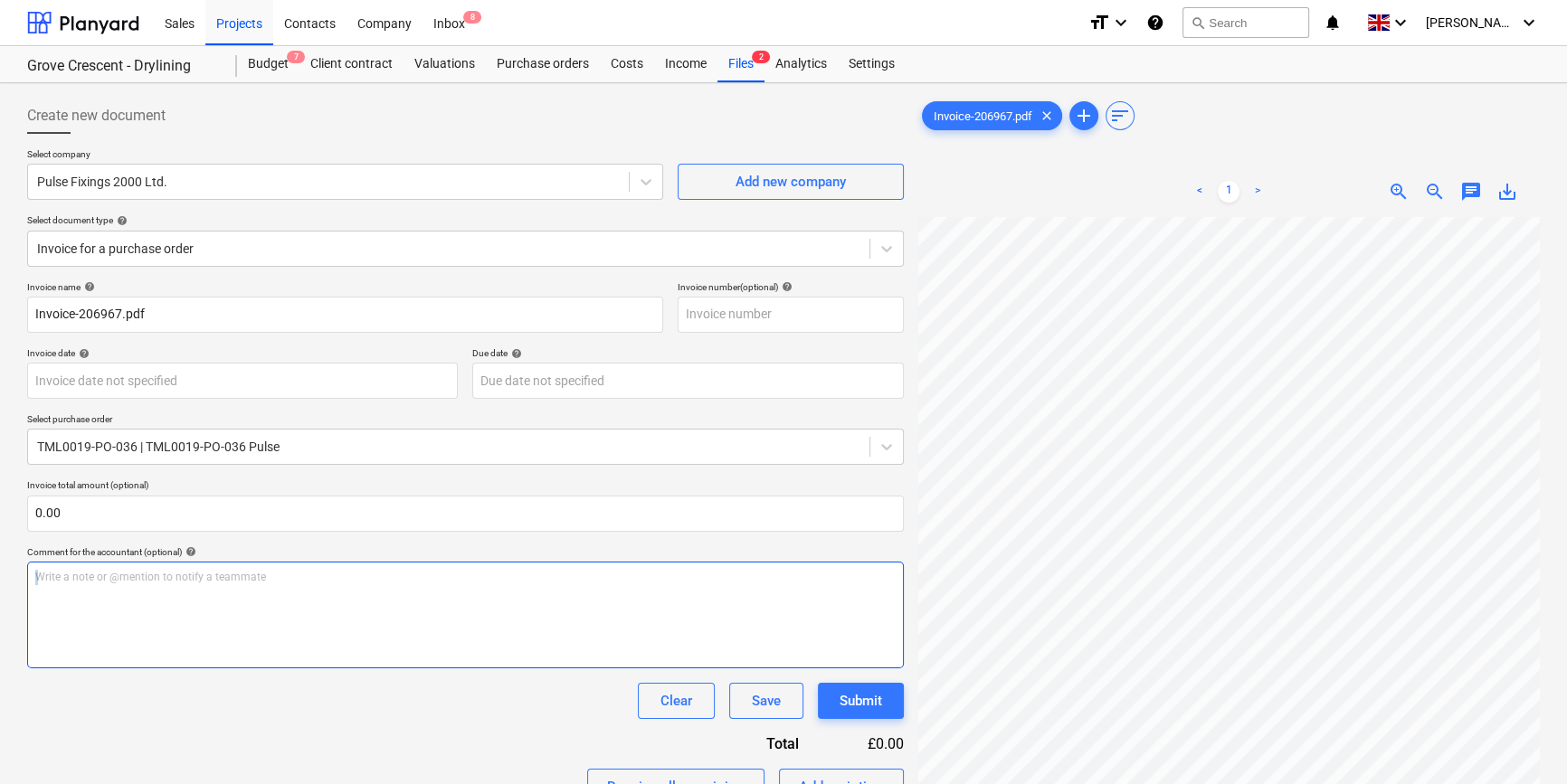 drag, startPoint x: 454, startPoint y: 718, endPoint x: 453, endPoint y: 619, distance: 99.00505 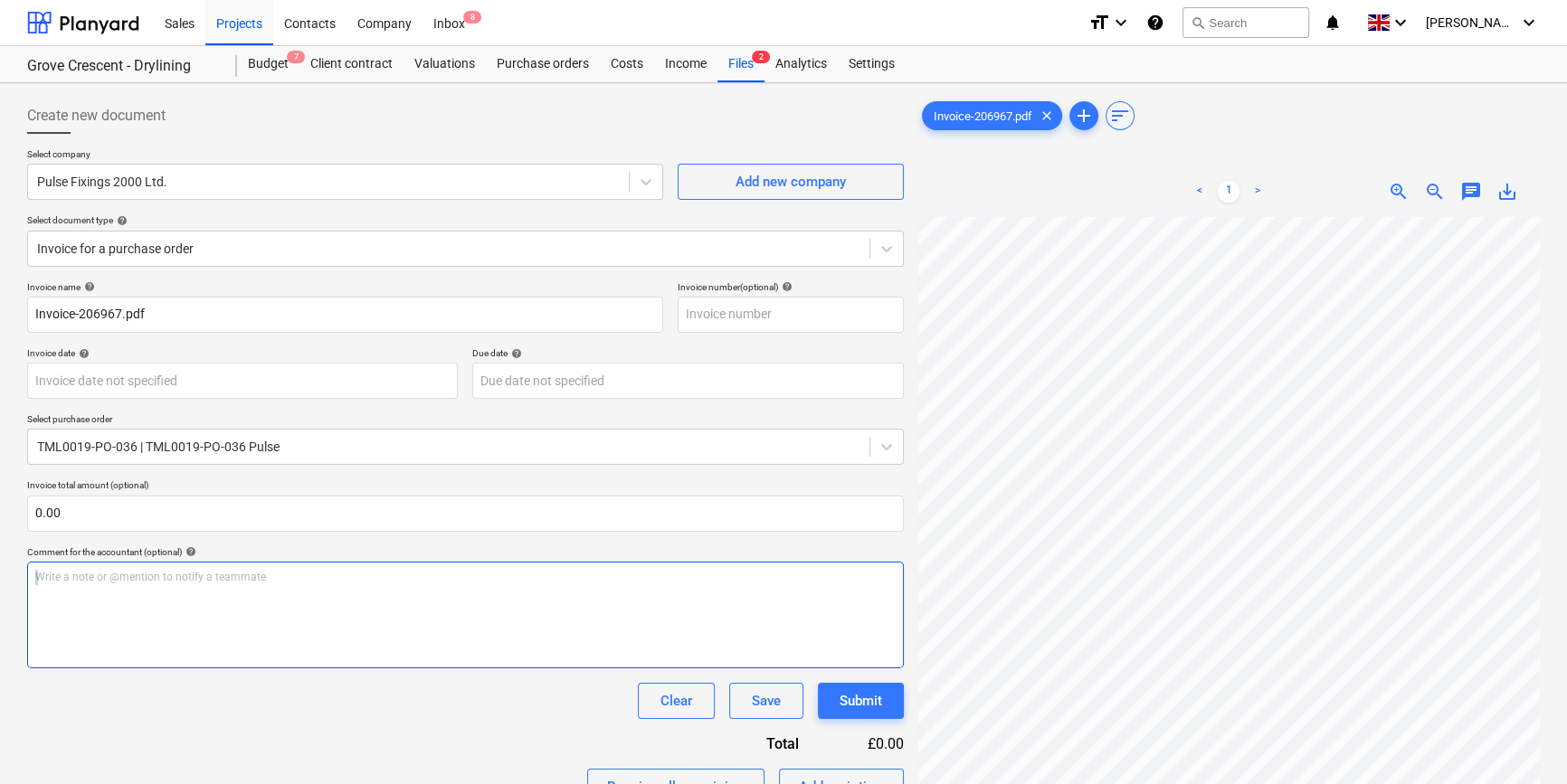 click on "Invoice name help Invoice-206967.pdf Invoice number  (optional) help Invoice date help Press the down arrow key to interact with the calendar and
select a date. Press the question mark key to get the keyboard shortcuts for changing dates. Due date help Press the down arrow key to interact with the calendar and
select a date. Press the question mark key to get the keyboard shortcuts for changing dates. Select purchase order TML0019-PO-036 | TML0019-PO-036 Pulse Invoice total amount (optional) 0.00 Comment for the accountant (optional) help Write a note or @mention to notify a teammate ﻿ Clear Save Submit Total £0.00 Receive all remaining Add variation Line-item Ordered Quantity Total Free 1.04 Drylining Finishes 385.80 1.00 pcs @ 385.80 0.00 £0.00 £385.80 THISTLE THIN COAT ANGLE BEAD       3.0M BRITISH GYPSUM (50/BOX) 385.80 5.00 box @ 77.16 0.00 £0.00 £385.80 1.05 Drylining Fixings 464.60 1.00 pcs @ 464.60 0.00 £0.00 £464.60 25MM BRITISH GYPSUM COLLATED SCREW METAL & TIMBER-EN 14566 225.60 0.00" at bounding box center (465, 718) 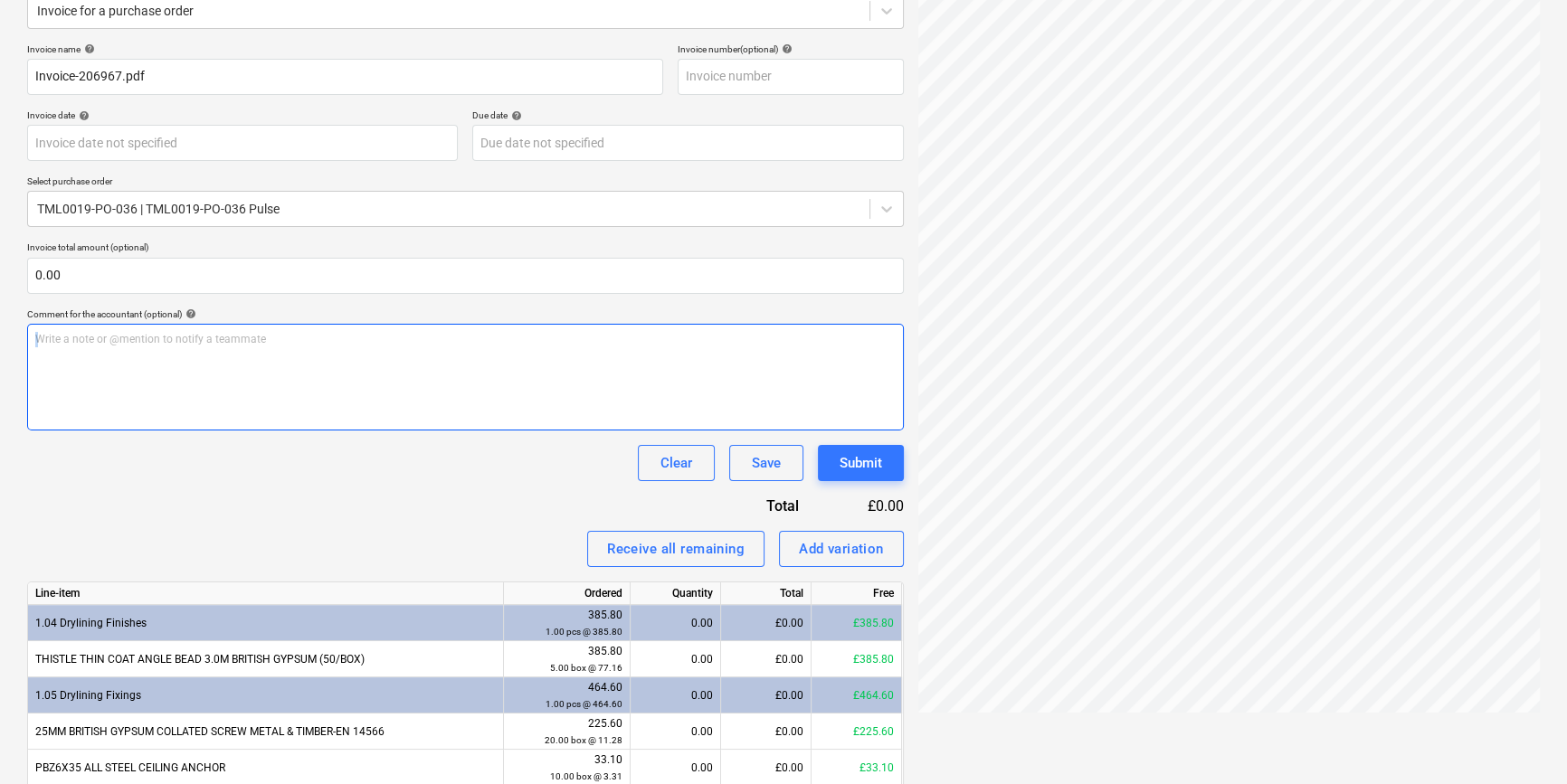 scroll, scrollTop: 246, scrollLeft: 0, axis: vertical 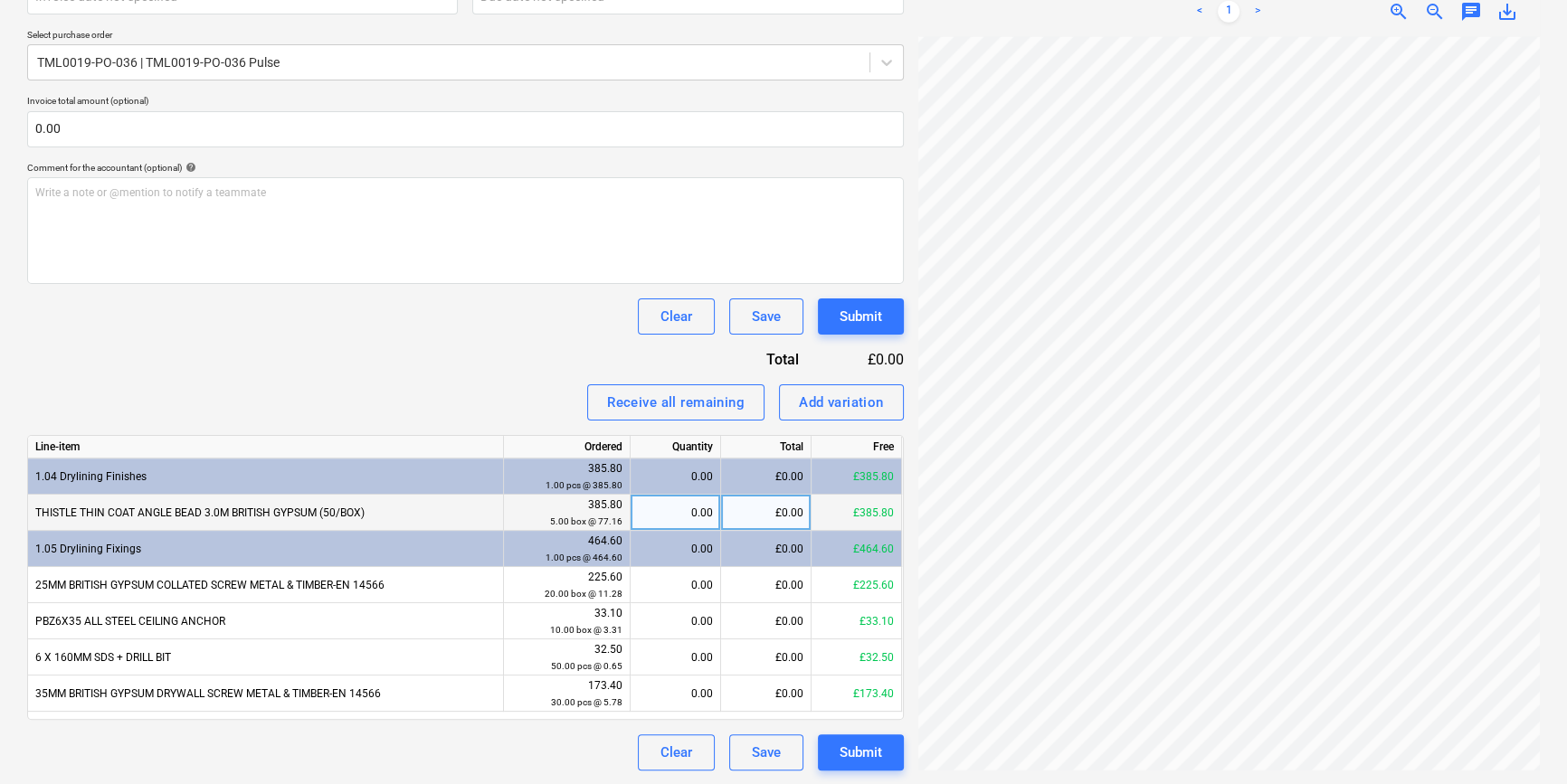 click on "0.00" at bounding box center [675, 513] 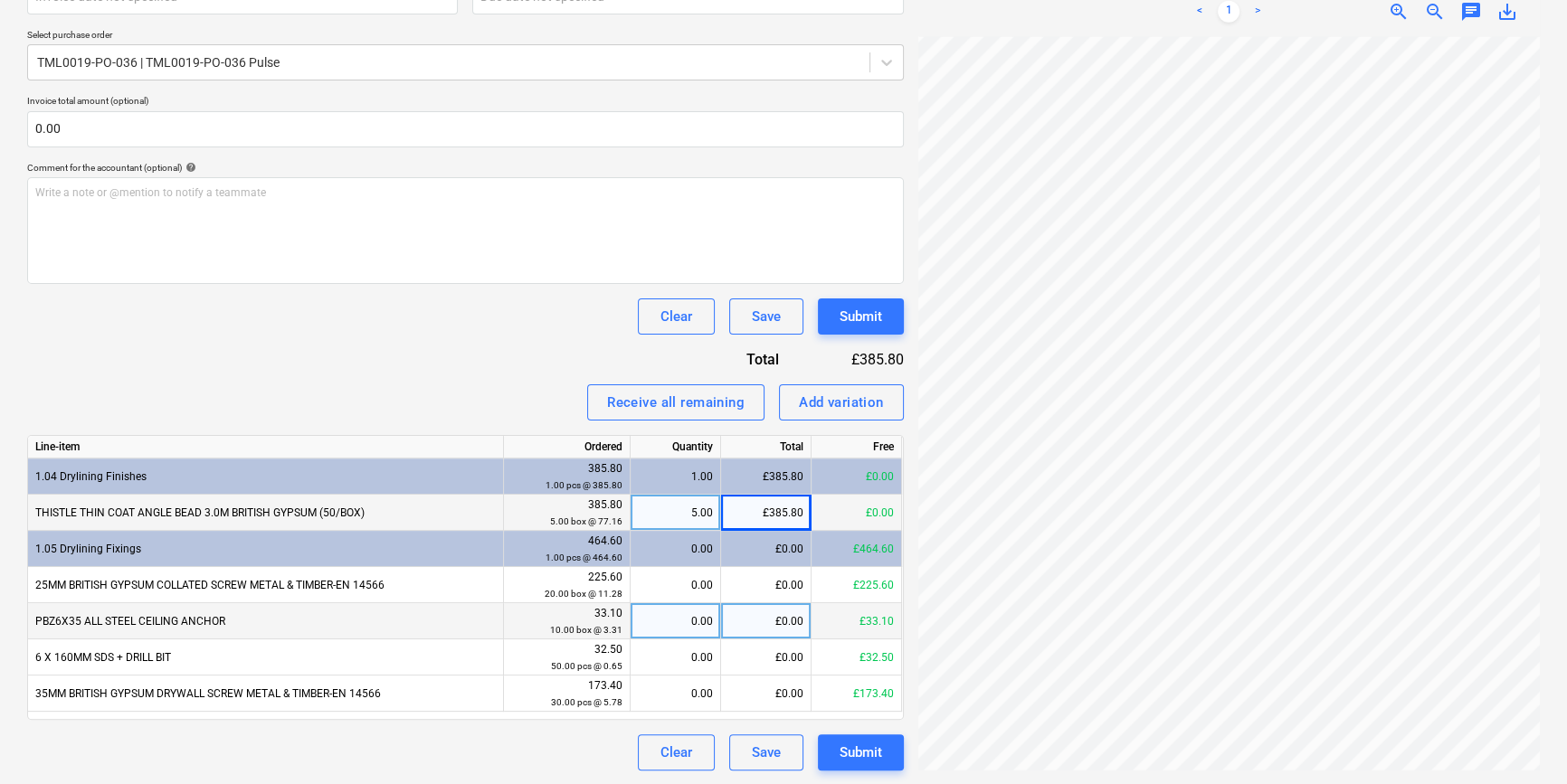 click on "0.00" at bounding box center [675, 621] 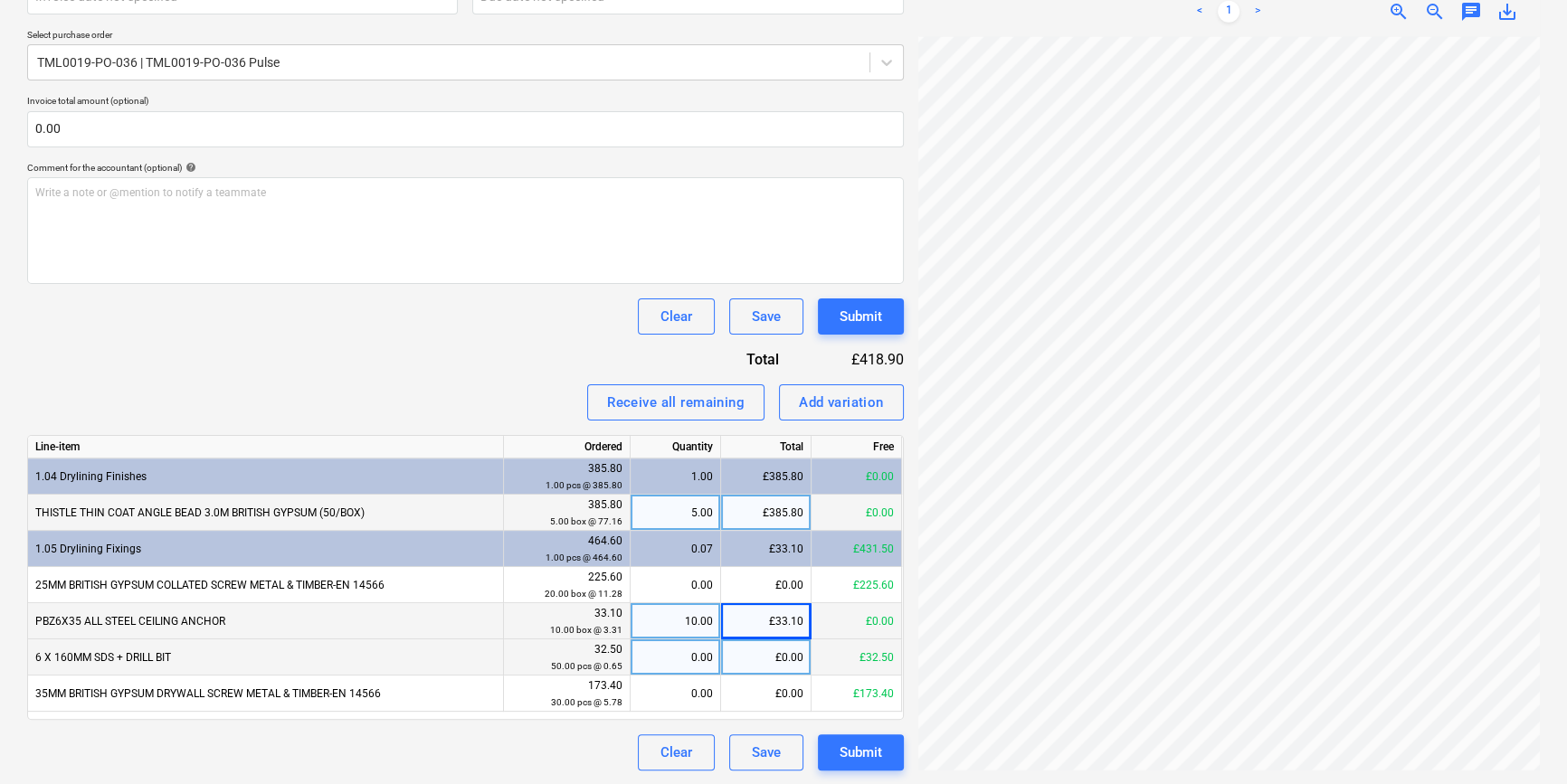 click on "0.00" at bounding box center (675, 657) 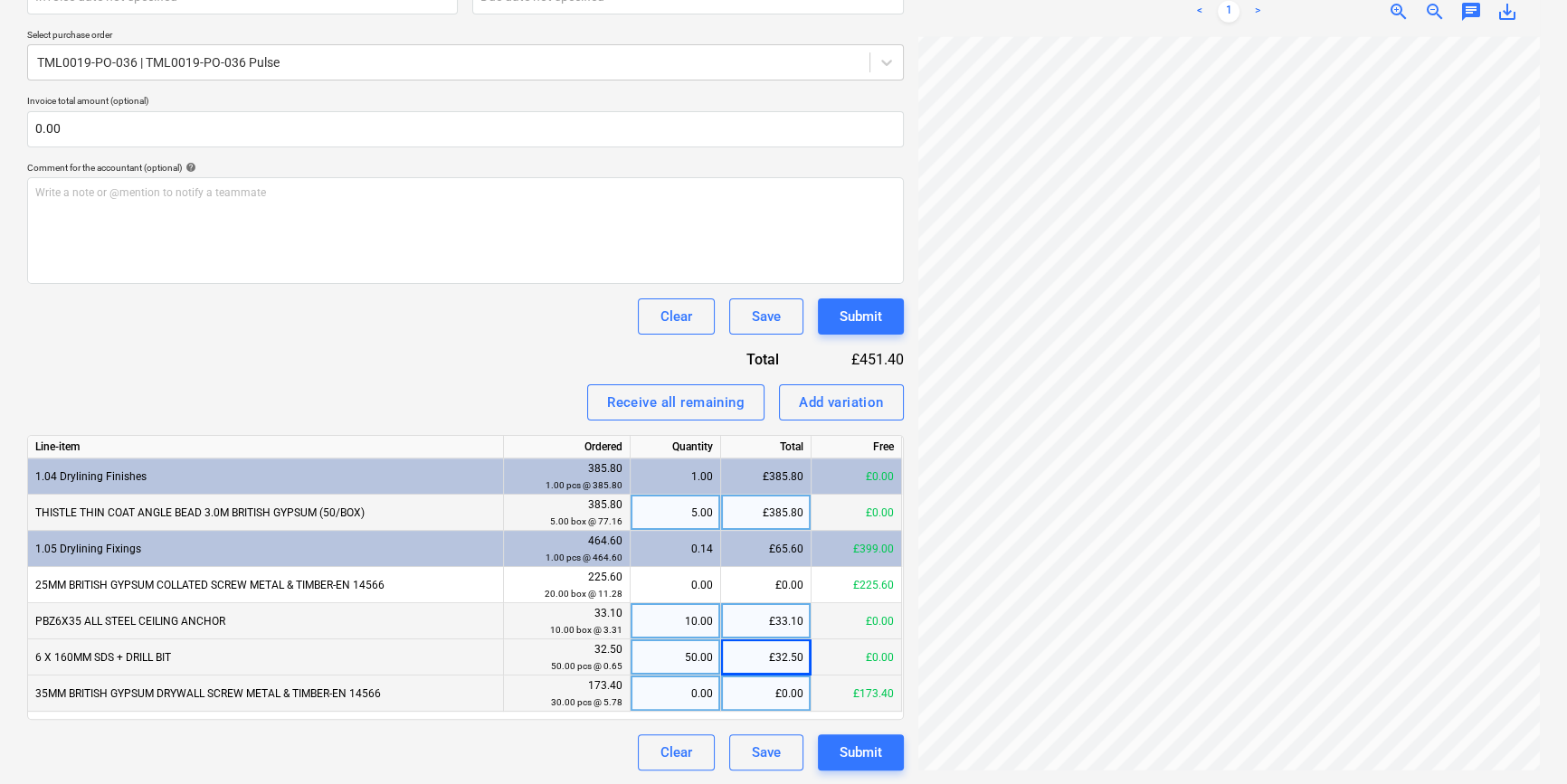click on "0.00" at bounding box center (675, 694) 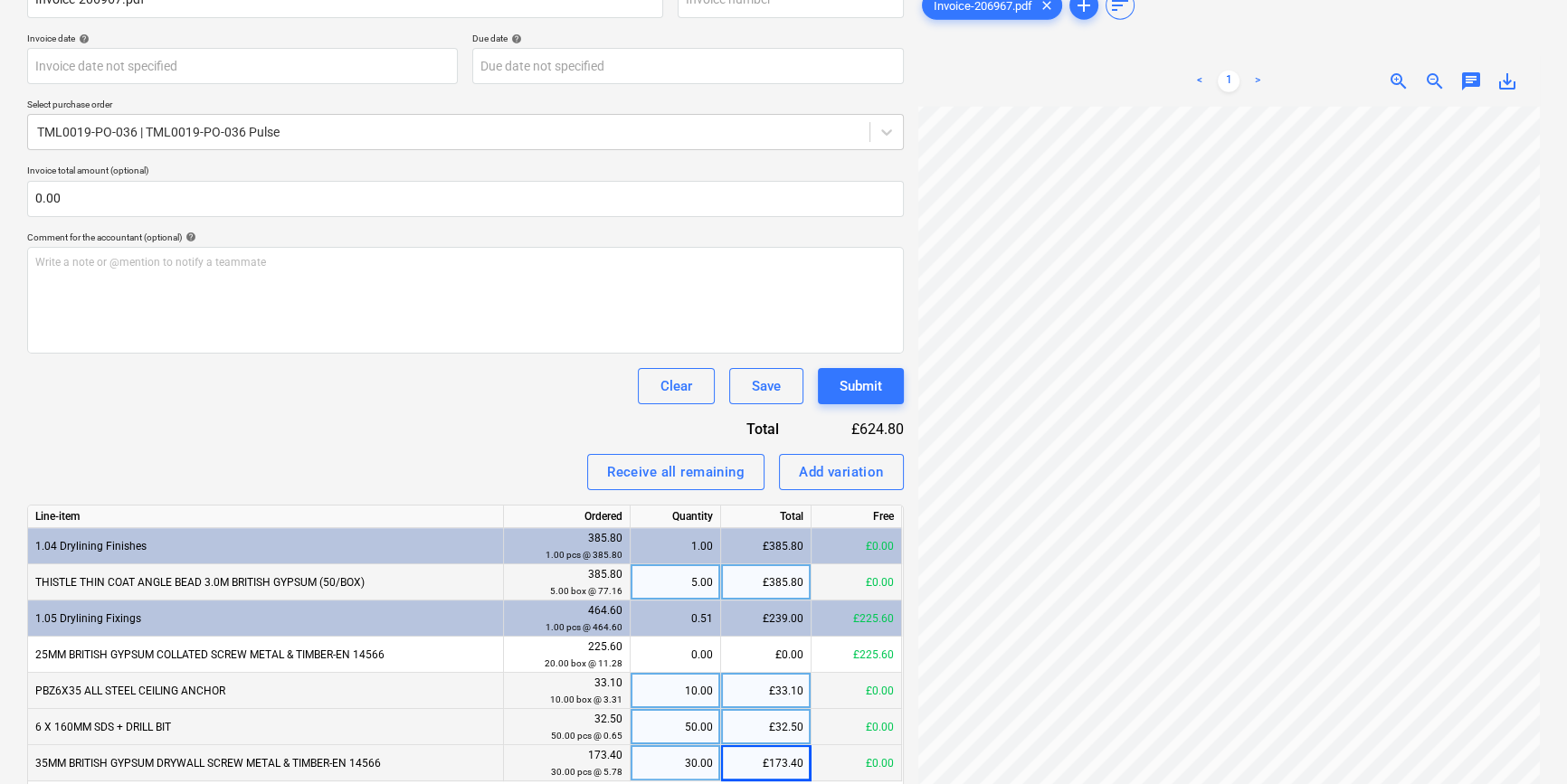 scroll, scrollTop: 220, scrollLeft: 0, axis: vertical 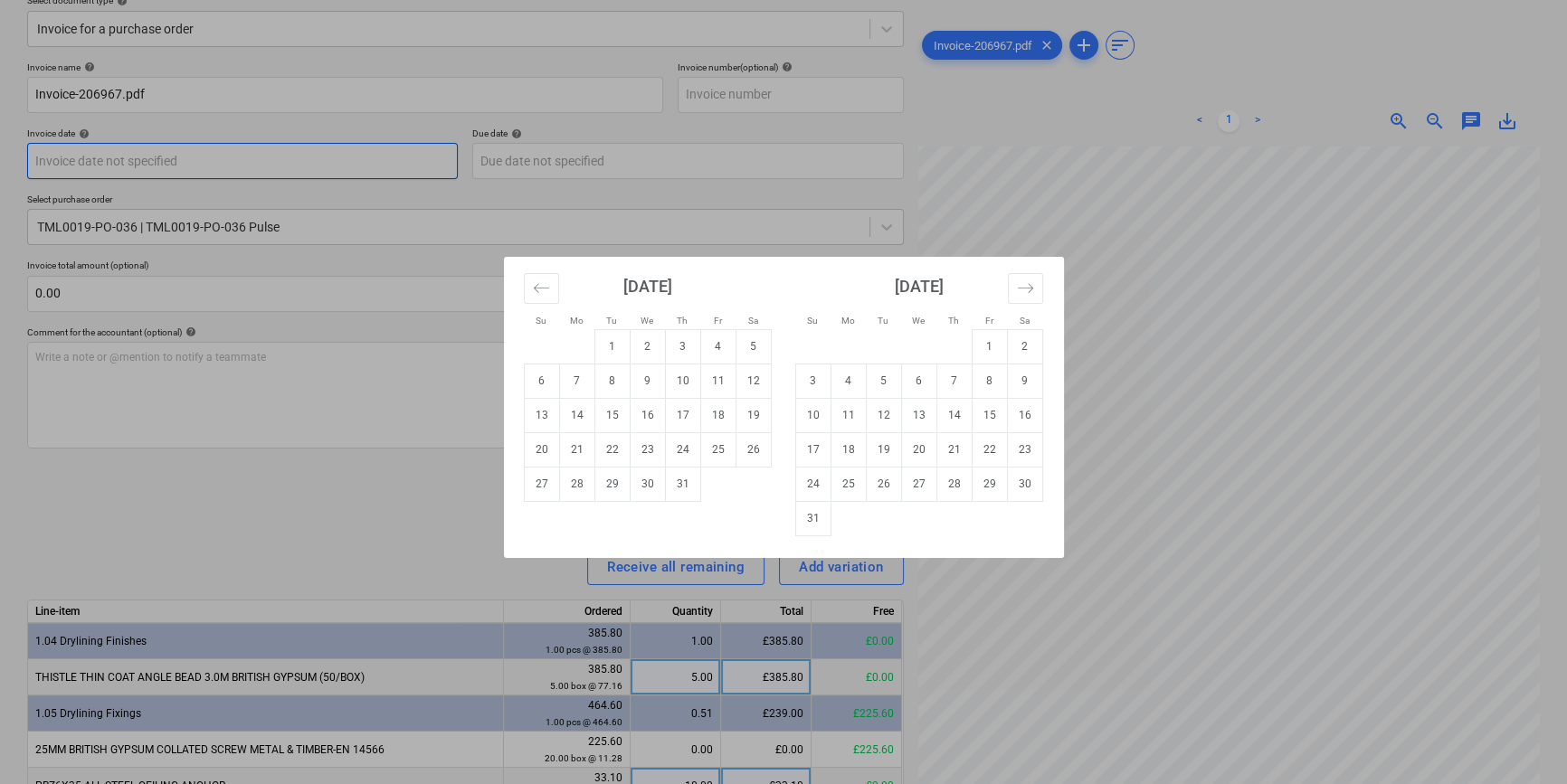 click on "Sales Projects Contacts Company Inbox 8 format_size keyboard_arrow_down help search Search notifications 0 keyboard_arrow_down [PERSON_NAME] keyboard_arrow_down Grove Crescent - Drylining Budget 7 Client contract Valuations Purchase orders Costs Income Files 2 Analytics Settings Create new document Select company Pulse Fixings 2000 Ltd.   Add new company Select document type help Invoice for a purchase order Invoice name help Invoice-206967.pdf Invoice number  (optional) help Invoice date help Press the down arrow key to interact with the calendar and
select a date. Press the question mark key to get the keyboard shortcuts for changing dates. Due date help Press the down arrow key to interact with the calendar and
select a date. Press the question mark key to get the keyboard shortcuts for changing dates. Select purchase order TML0019-PO-036 | TML0019-PO-036 Pulse Invoice total amount (optional) 0.00 Comment for the accountant (optional) help Write a note or @mention to notify a teammate ﻿ Clear Save" at bounding box center [784, 172] 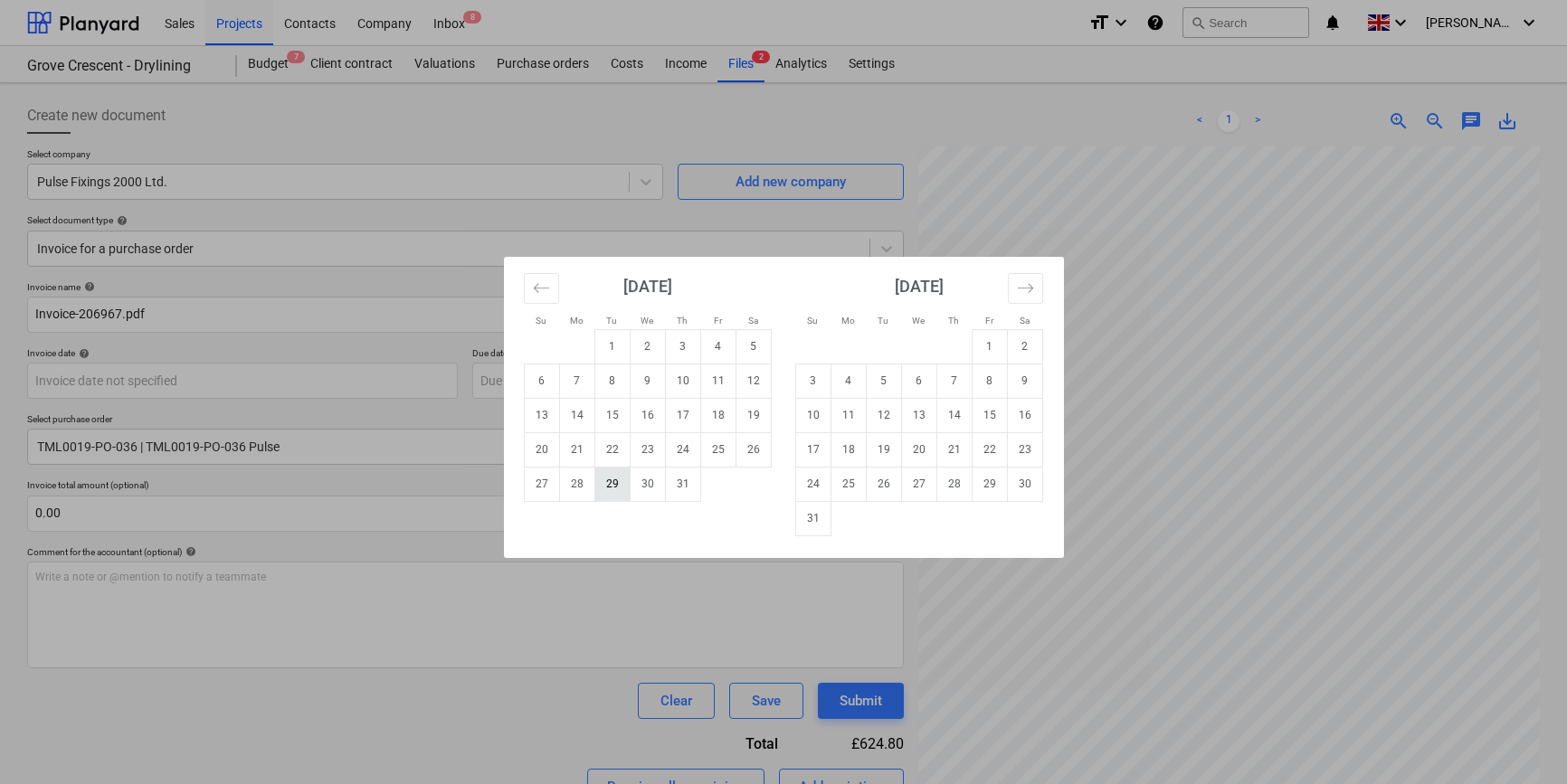 scroll, scrollTop: 220, scrollLeft: 0, axis: vertical 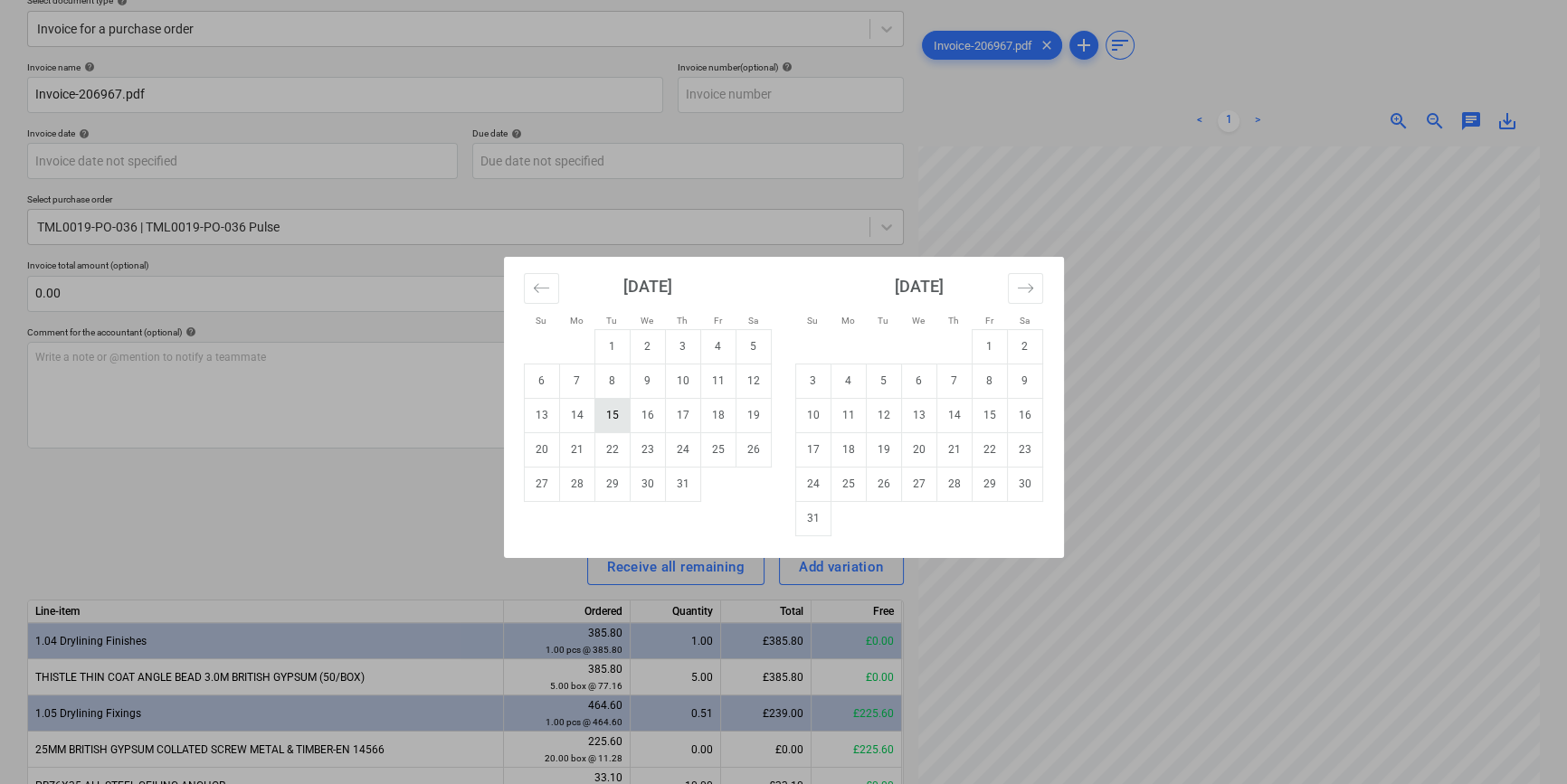 click on "15" at bounding box center [612, 415] 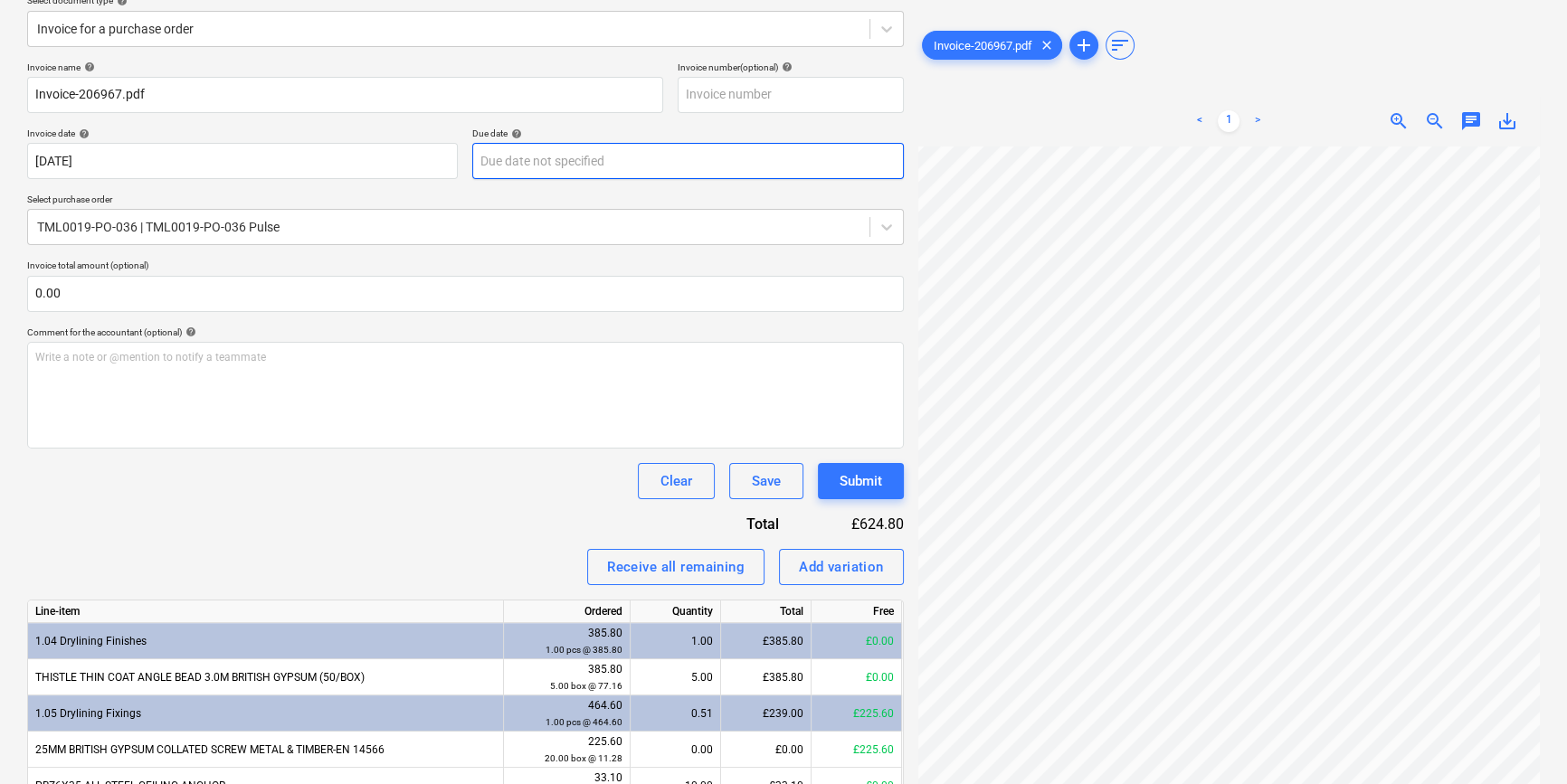 click on "Sales Projects Contacts Company Inbox 8 format_size keyboard_arrow_down help search Search notifications 0 keyboard_arrow_down C. Simpson keyboard_arrow_down Grove Crescent - Drylining Budget 7 Client contract Valuations Purchase orders Costs Income Files 2 Analytics Settings Create new document Select company Pulse Fixings 2000 Ltd.   Add new company Select document type help Invoice for a purchase order Invoice name help Invoice-206967.pdf Invoice number  (optional) help Invoice date help 15 Jul 2025 15.07.2025 Press the down arrow key to interact with the calendar and
select a date. Press the question mark key to get the keyboard shortcuts for changing dates. Due date help Press the down arrow key to interact with the calendar and
select a date. Press the question mark key to get the keyboard shortcuts for changing dates. Select purchase order TML0019-PO-036 | TML0019-PO-036 Pulse Invoice total amount (optional) 0.00 Comment for the accountant (optional) help ﻿ Clear Save Submit Total £624.80" at bounding box center [784, 172] 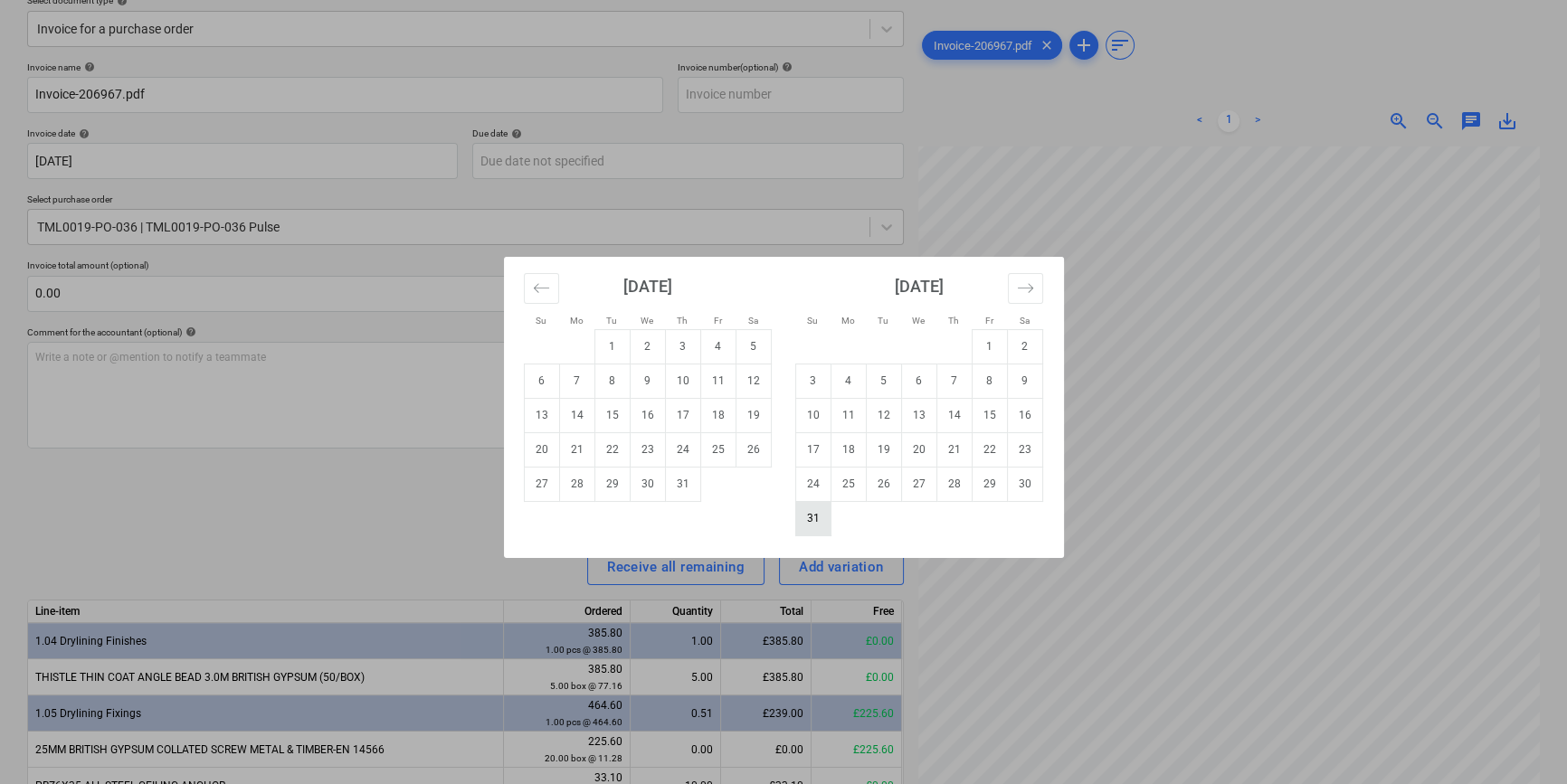 click on "31" at bounding box center (812, 518) 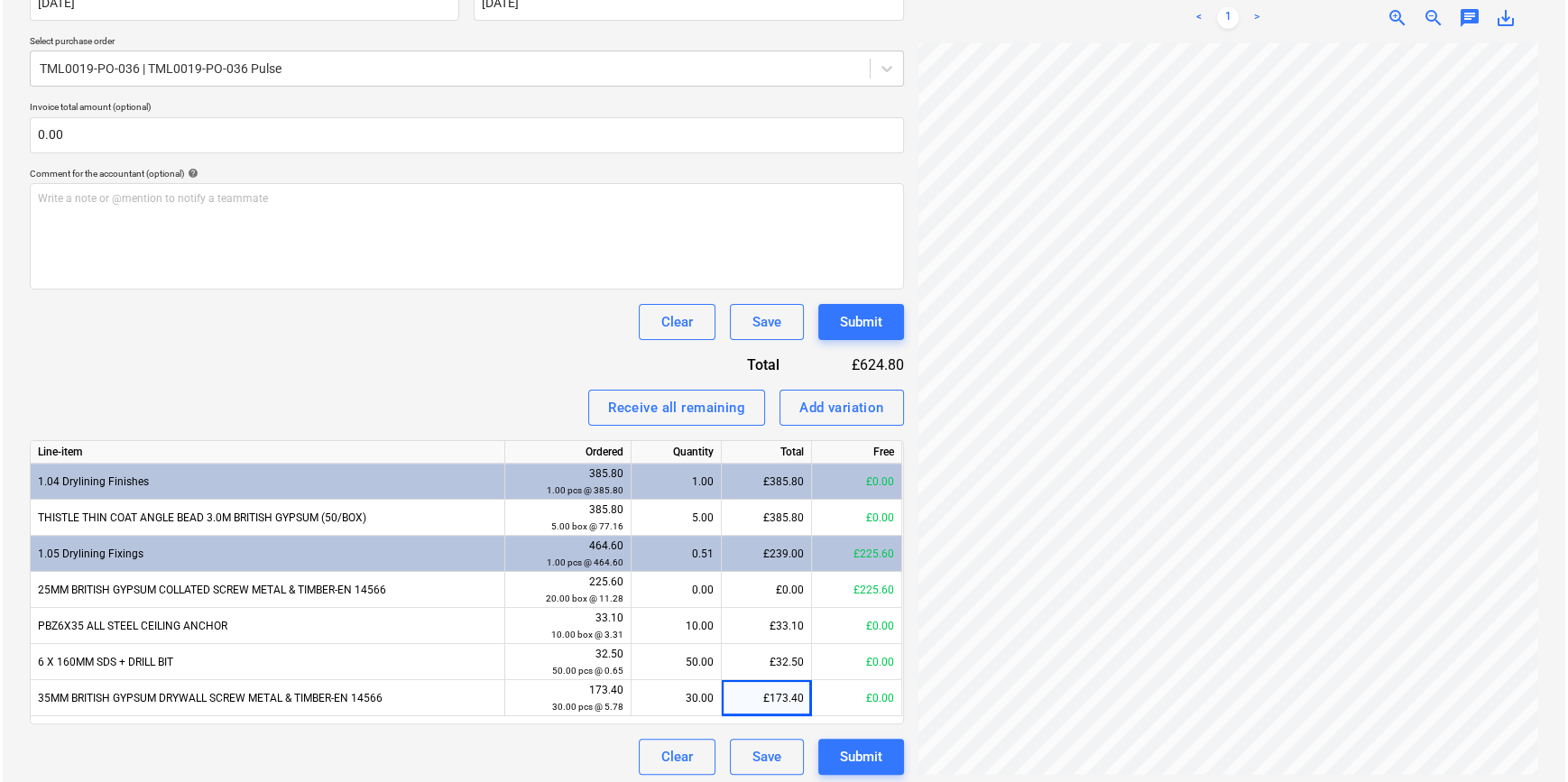 scroll, scrollTop: 383, scrollLeft: 0, axis: vertical 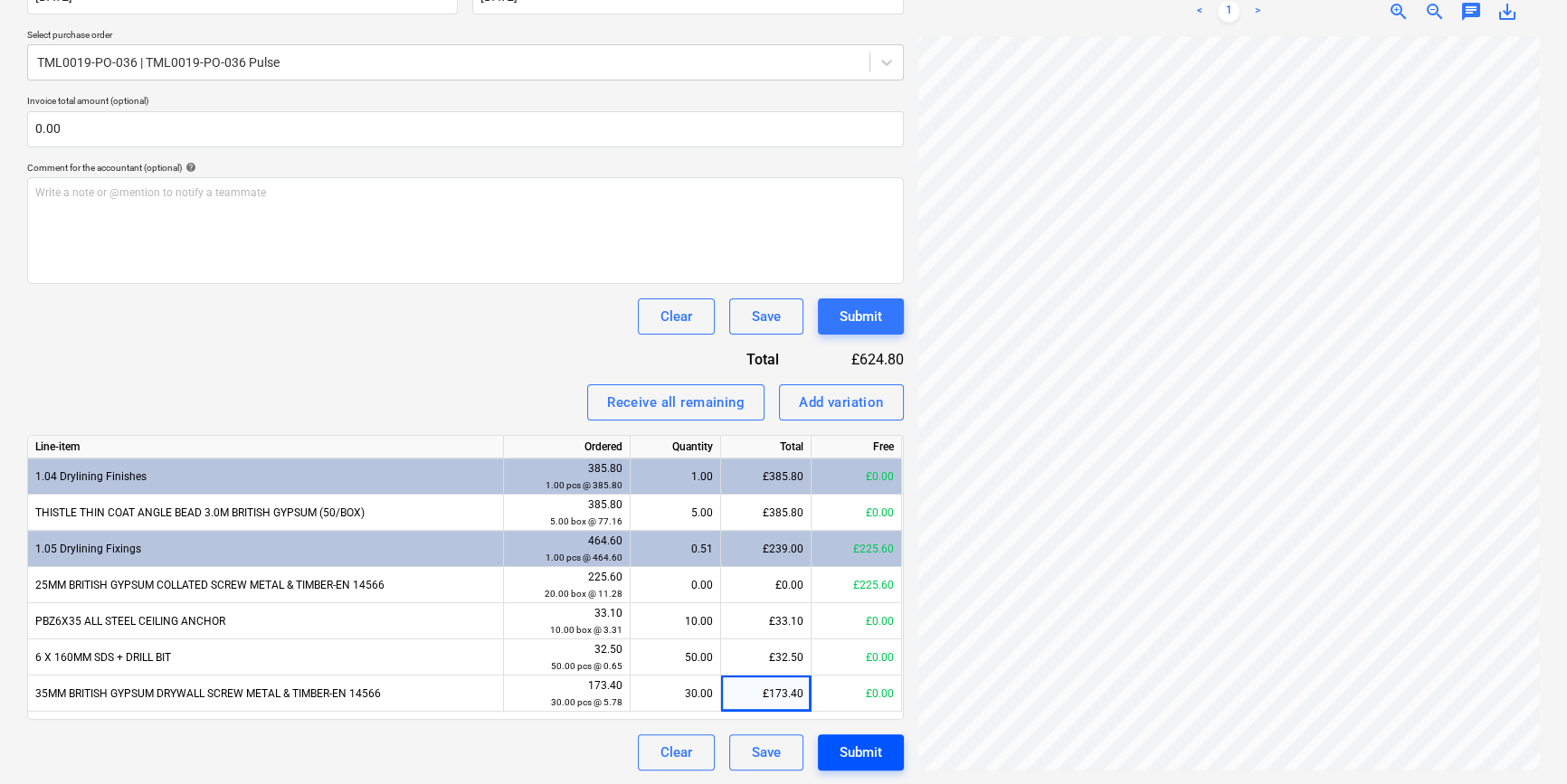click on "Submit" at bounding box center (860, 752) 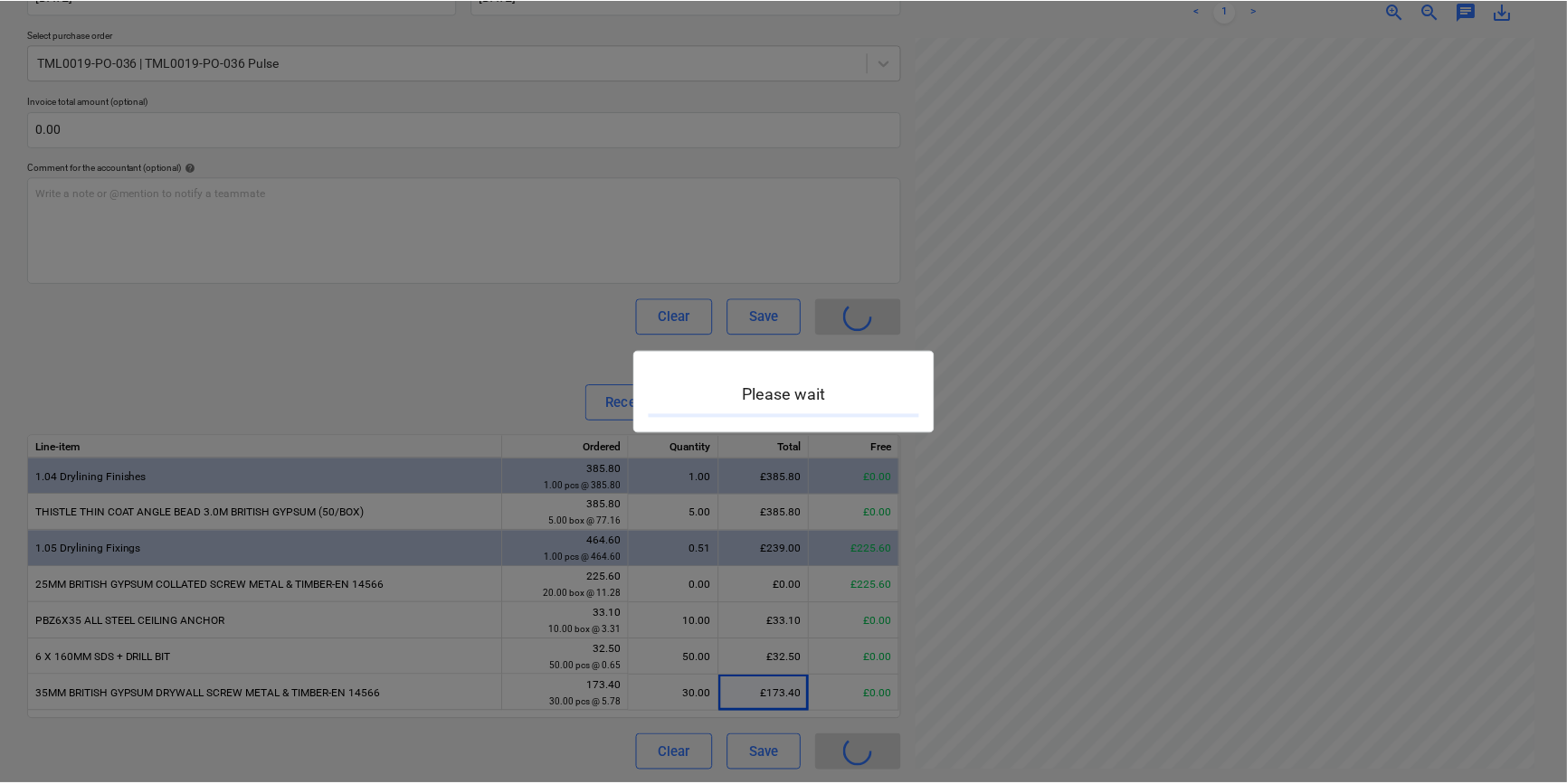 scroll, scrollTop: 0, scrollLeft: 0, axis: both 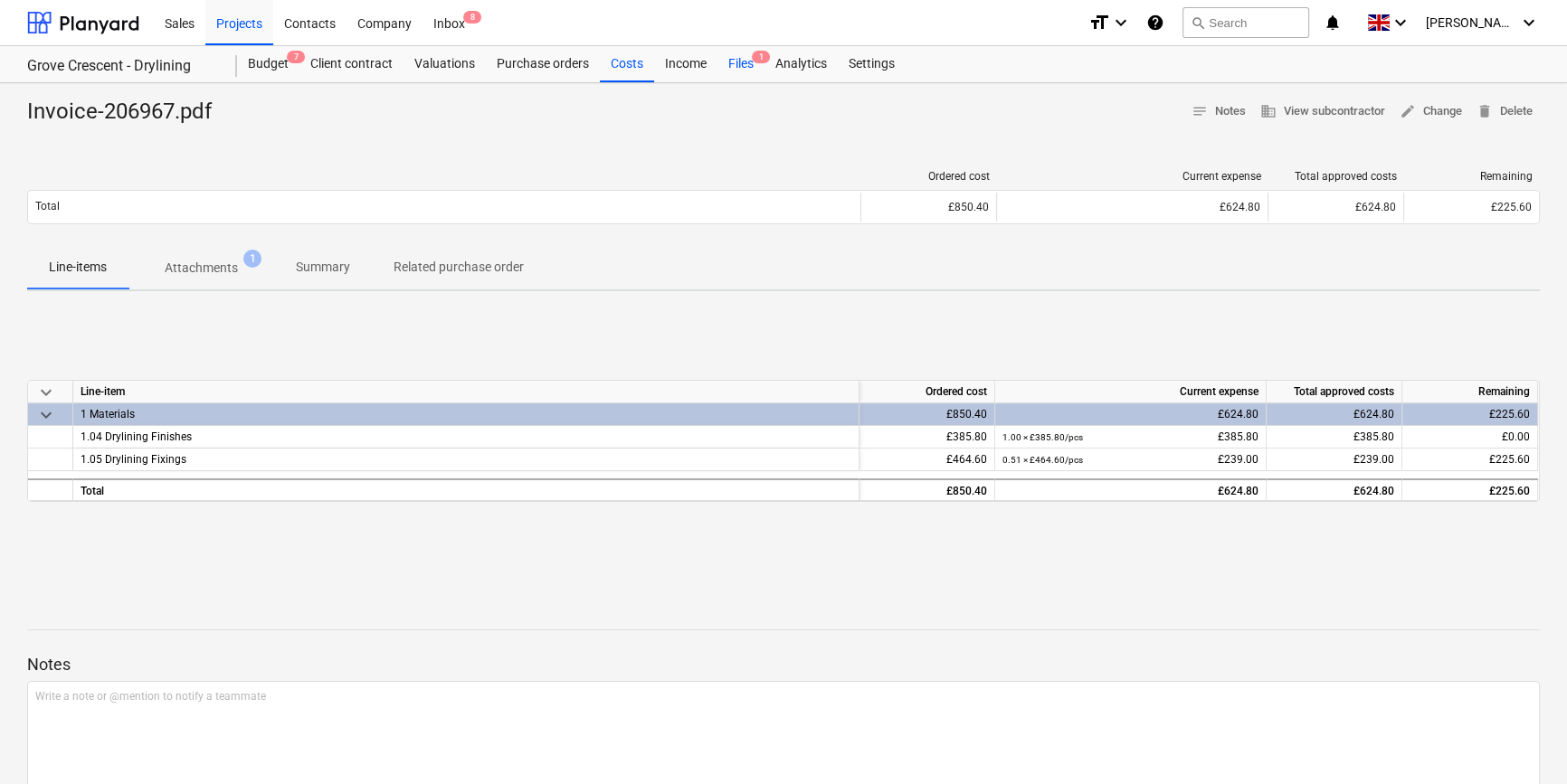 click on "Files 1" at bounding box center [741, 64] 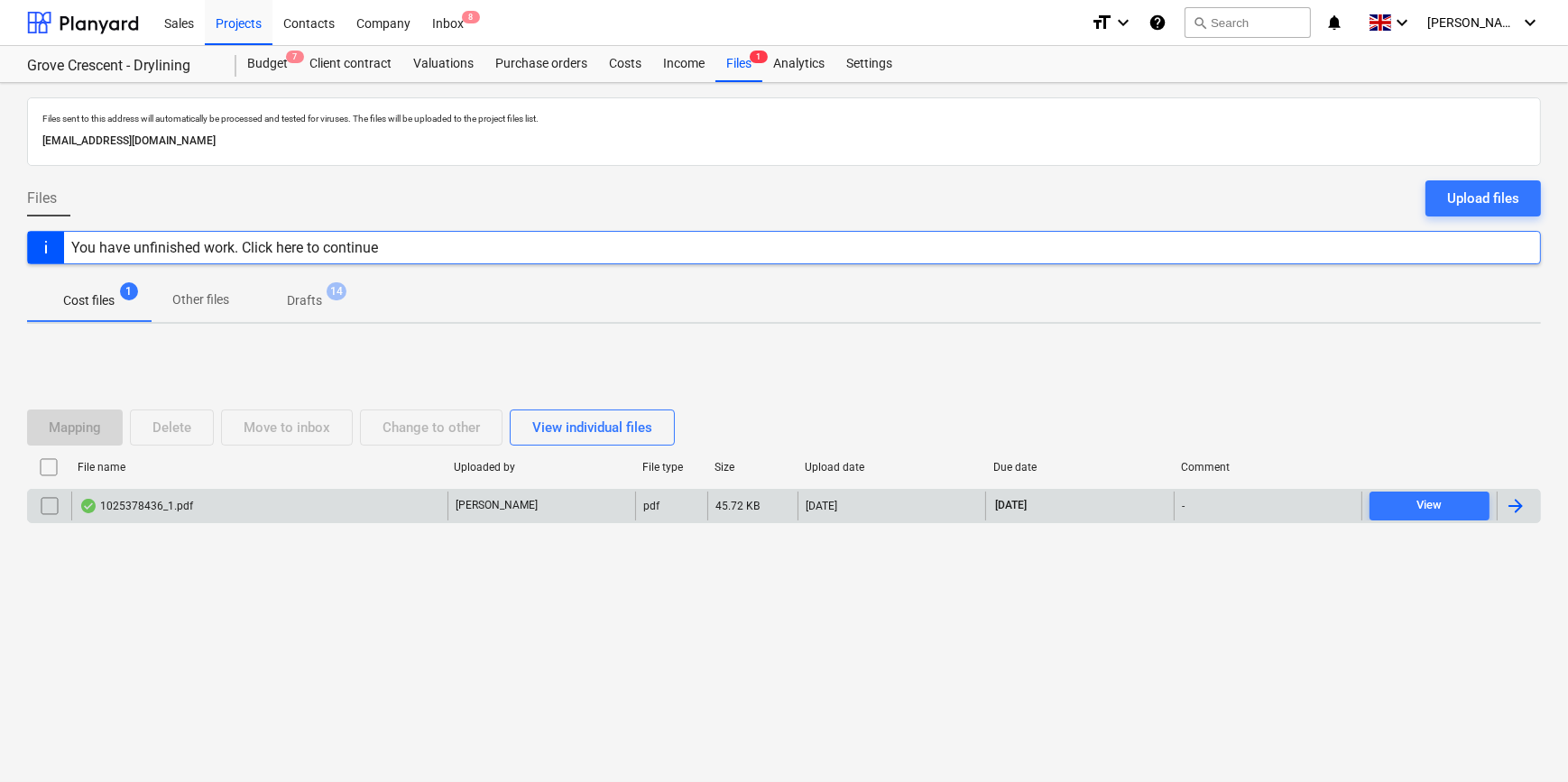 click at bounding box center [1516, 506] 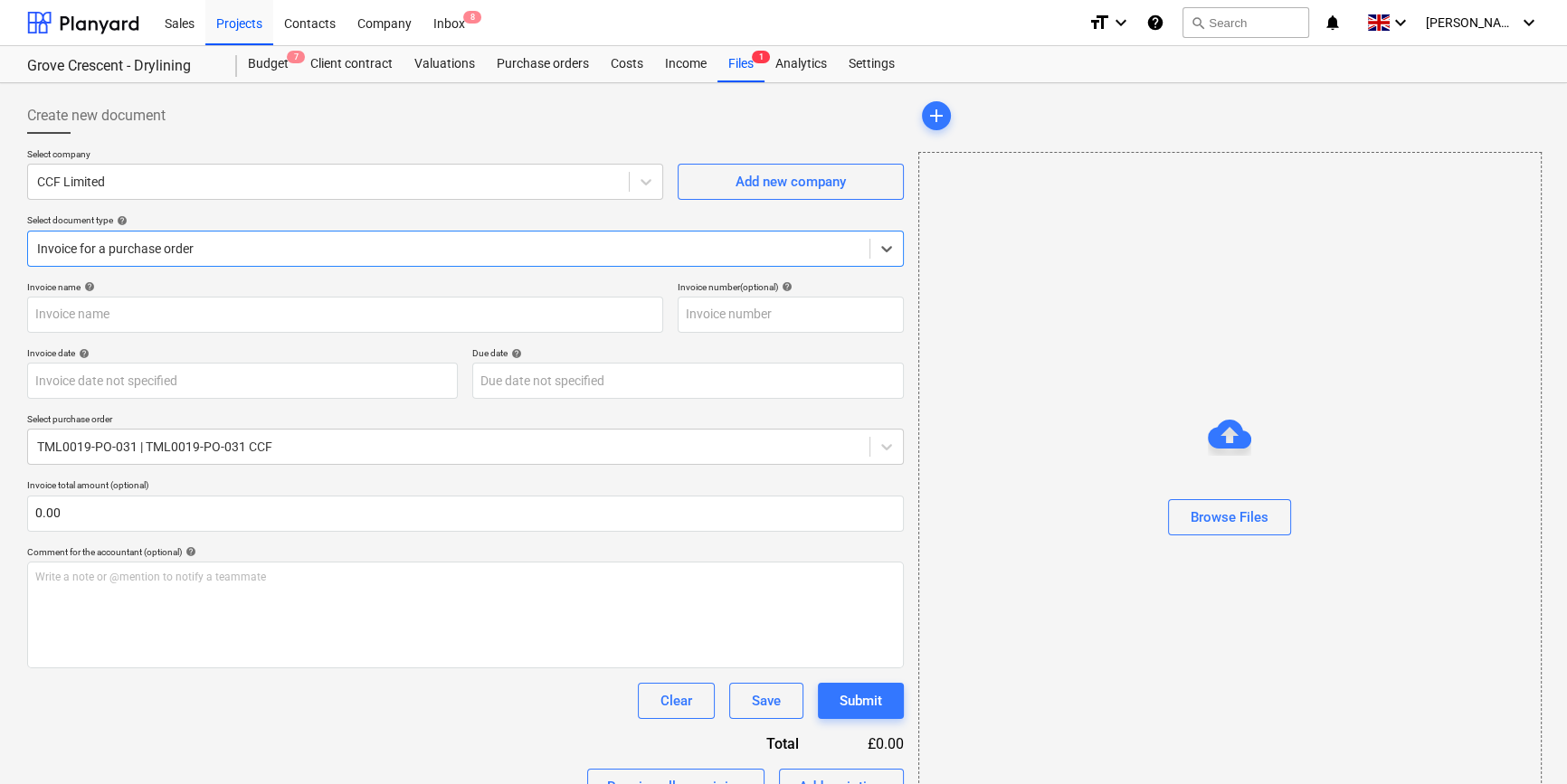 type on "1025378436" 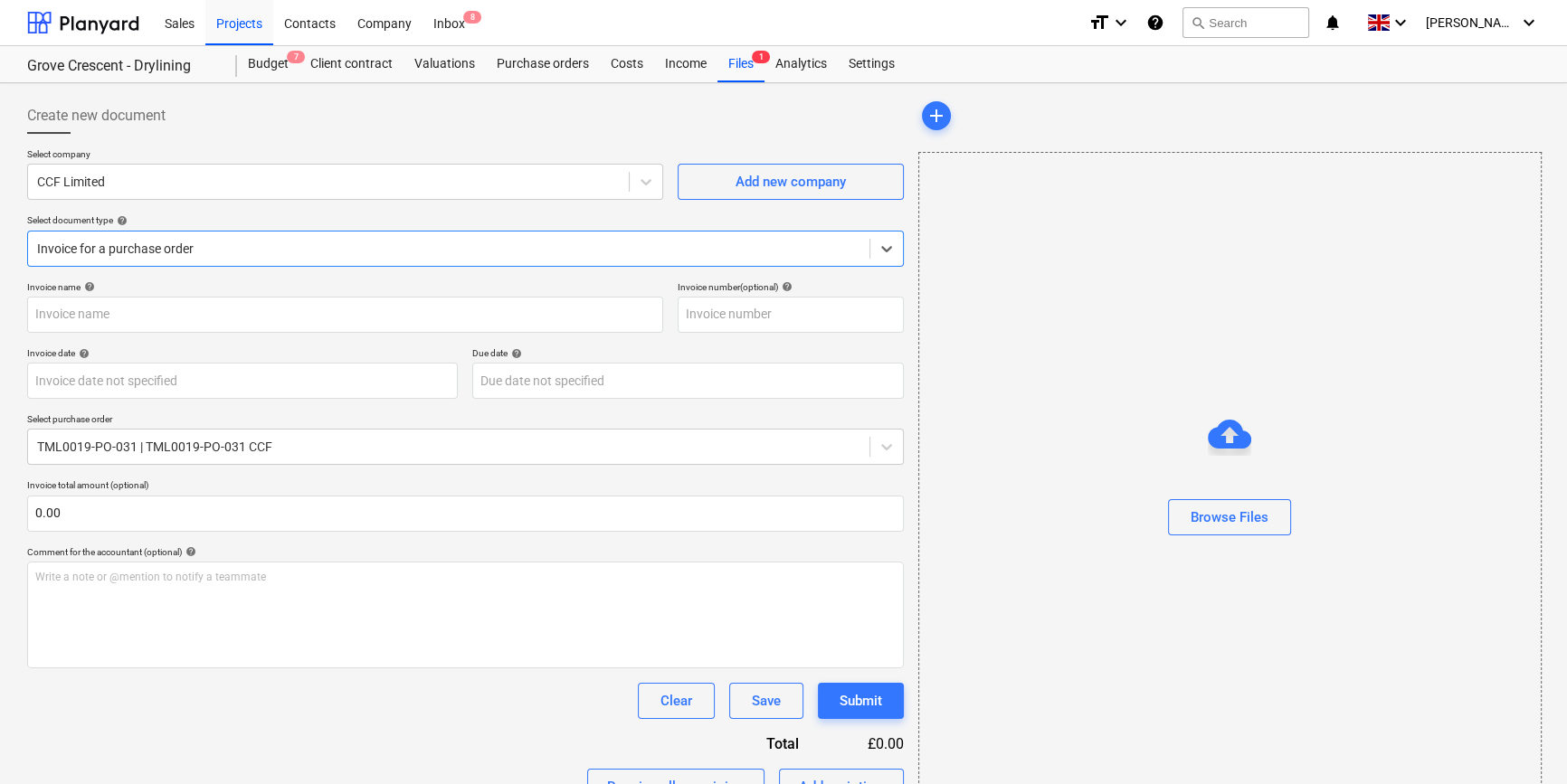 type on "1025378436" 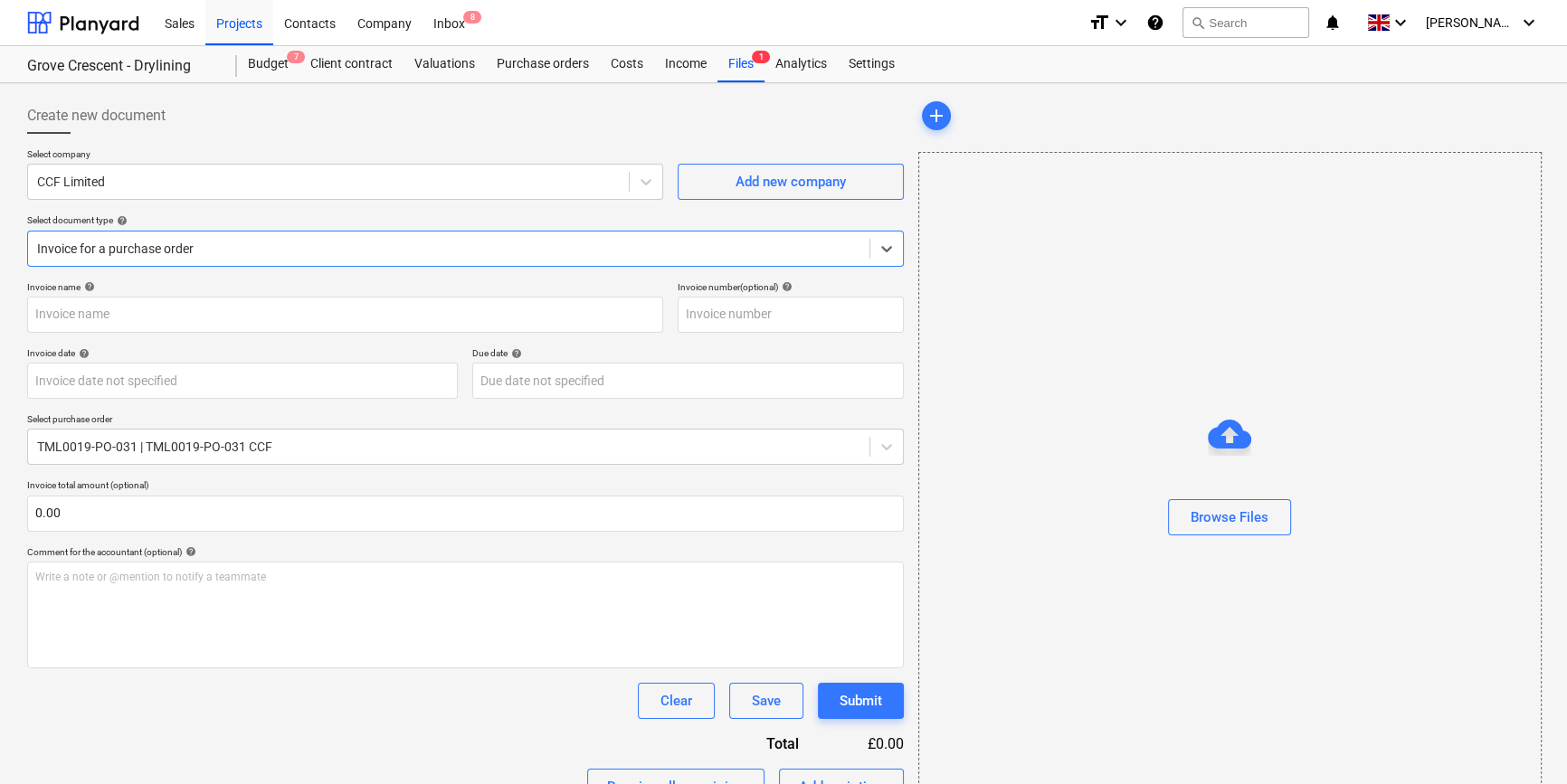 type on "[DATE]" 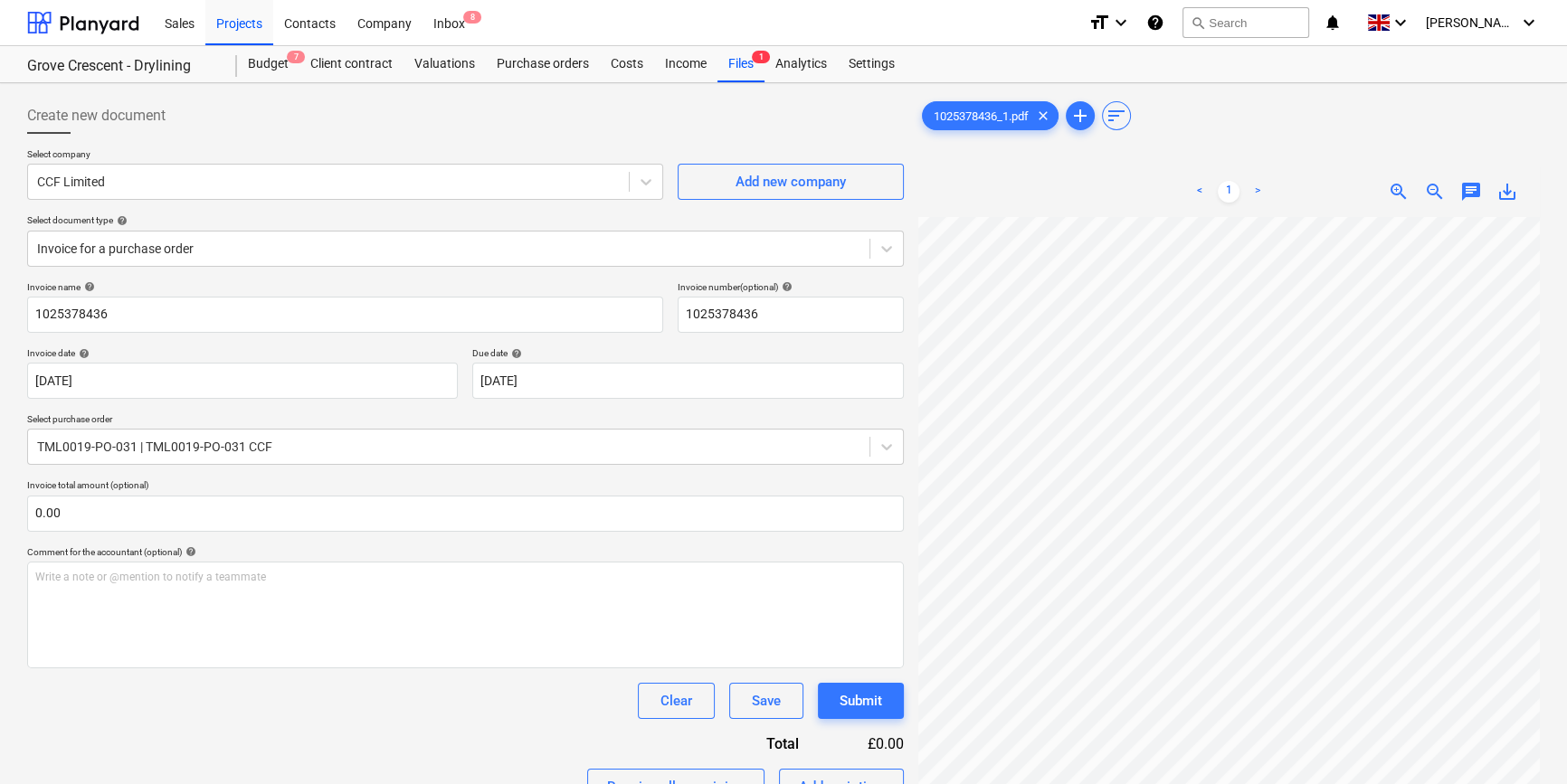 scroll, scrollTop: 96, scrollLeft: 195, axis: both 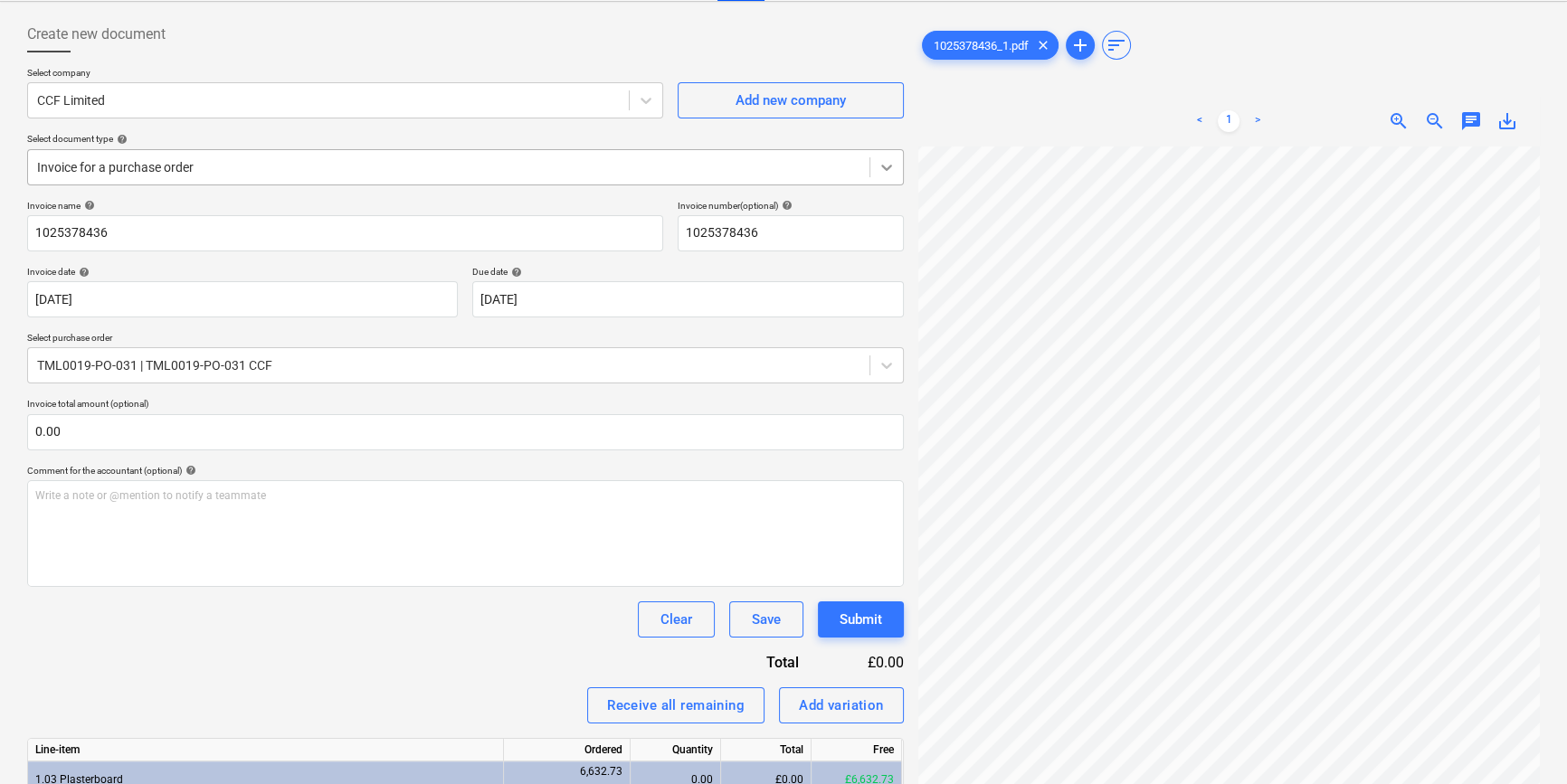click 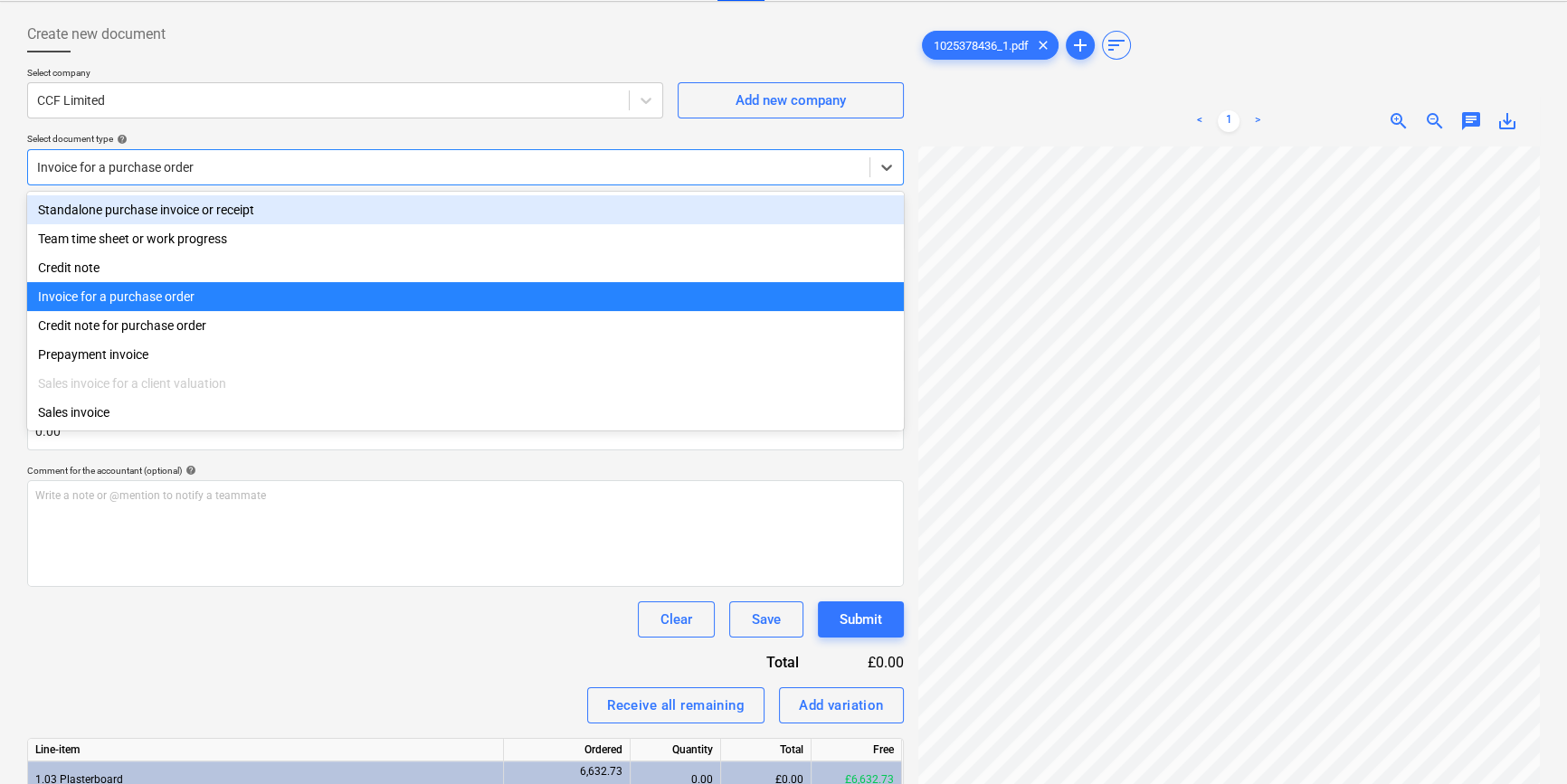 click on "Standalone purchase invoice or receipt" at bounding box center (465, 210) 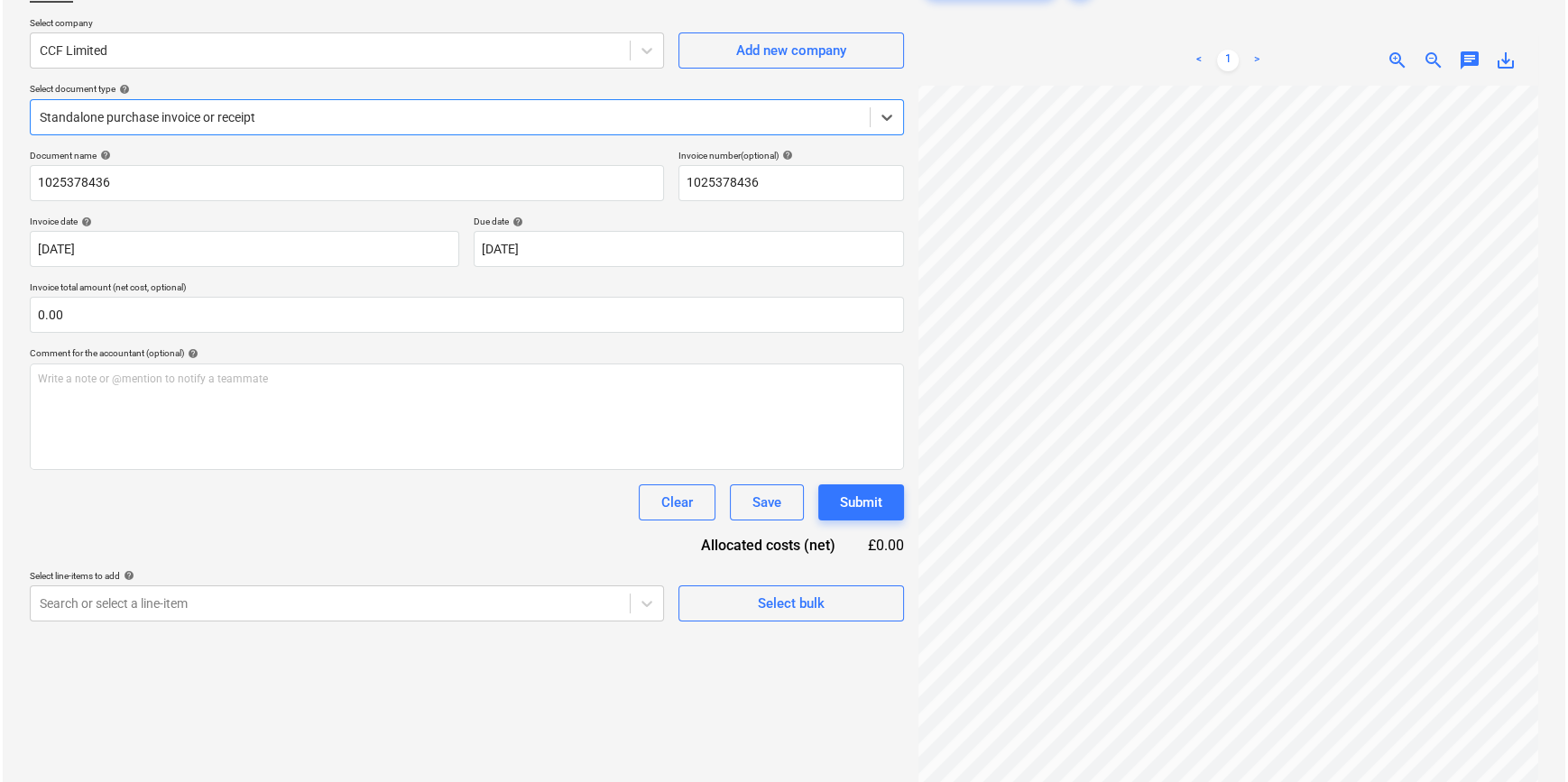 scroll, scrollTop: 180, scrollLeft: 0, axis: vertical 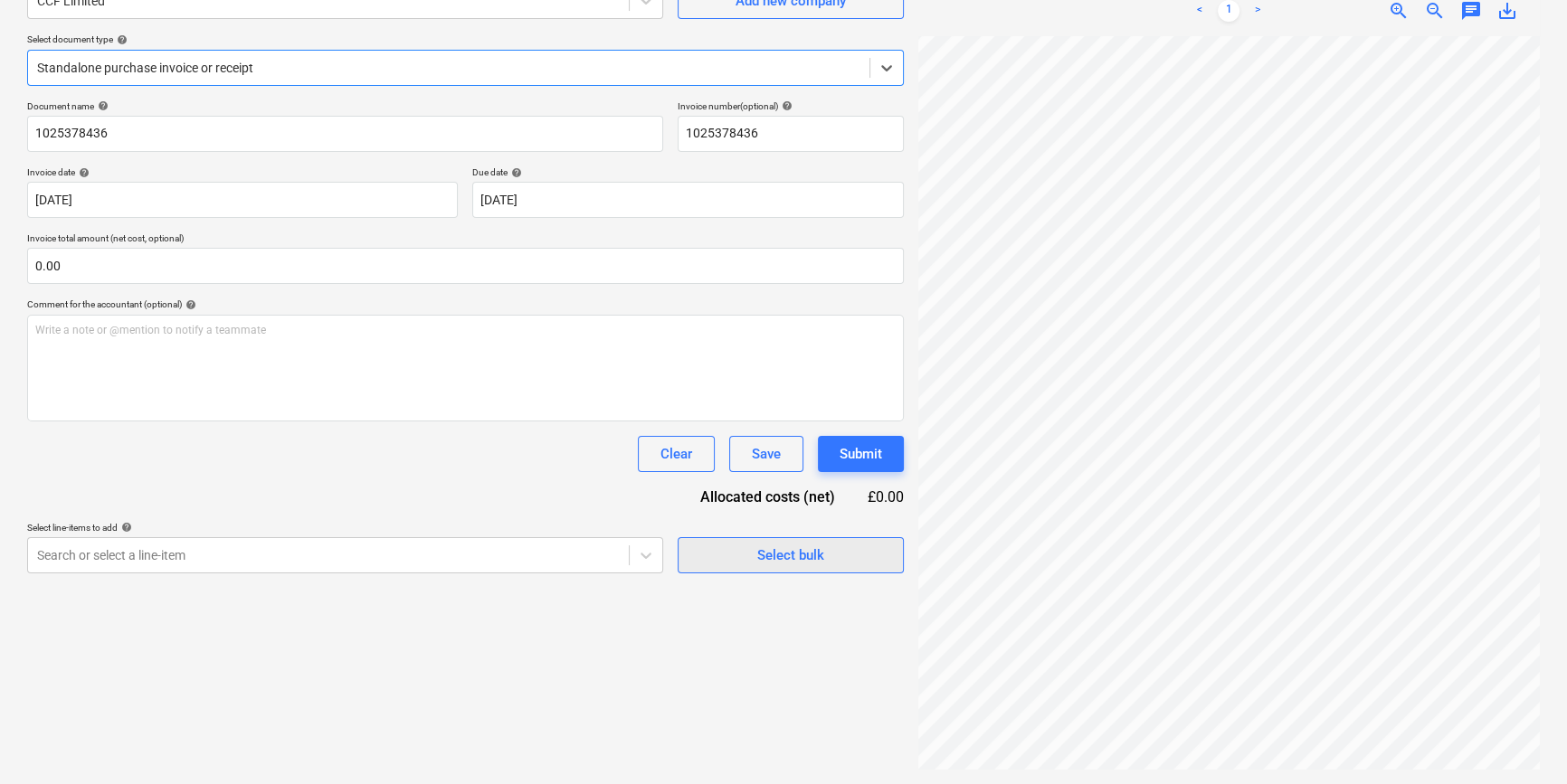 click on "Select bulk" at bounding box center [791, 555] 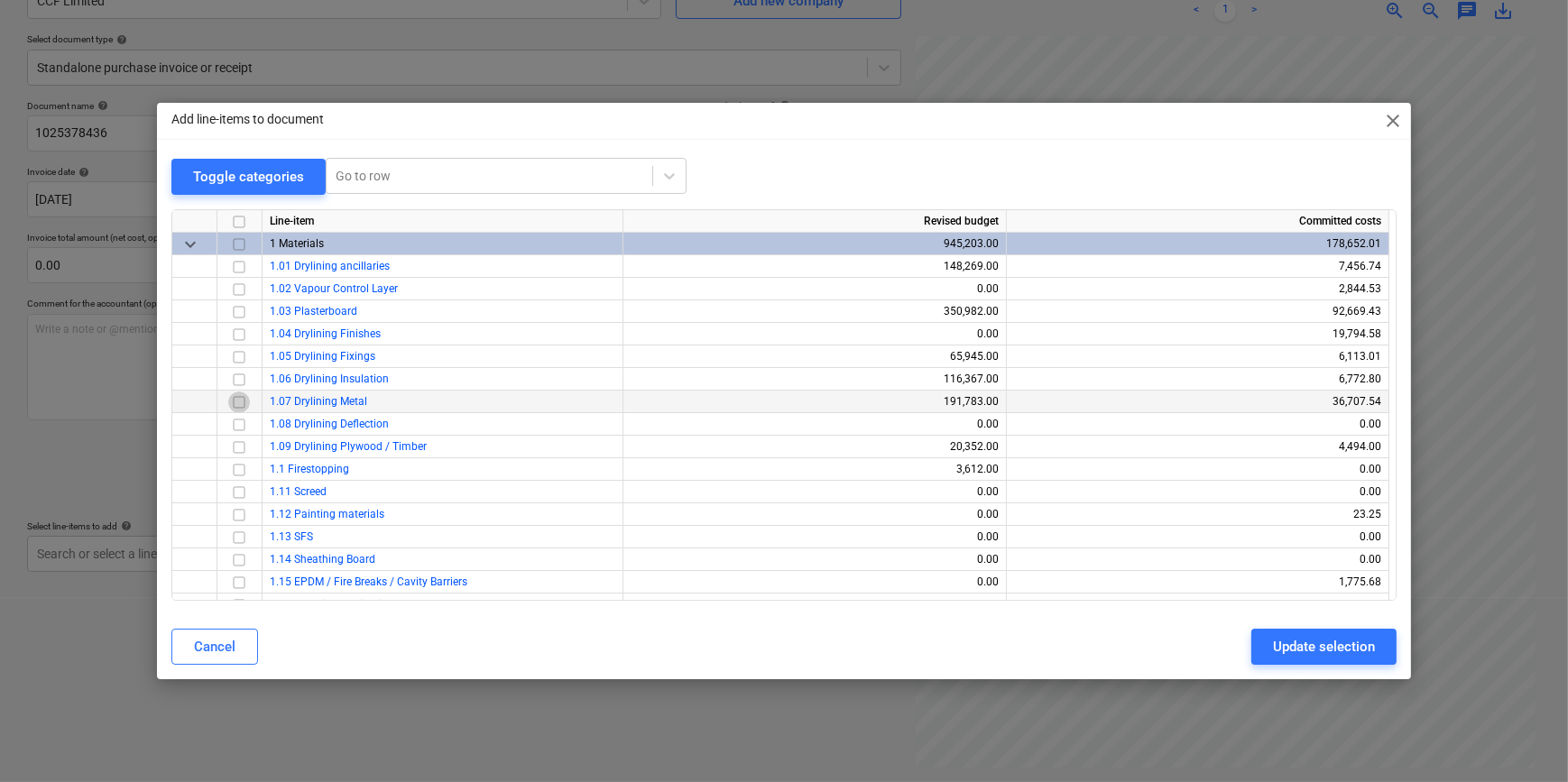 click at bounding box center [239, 401] 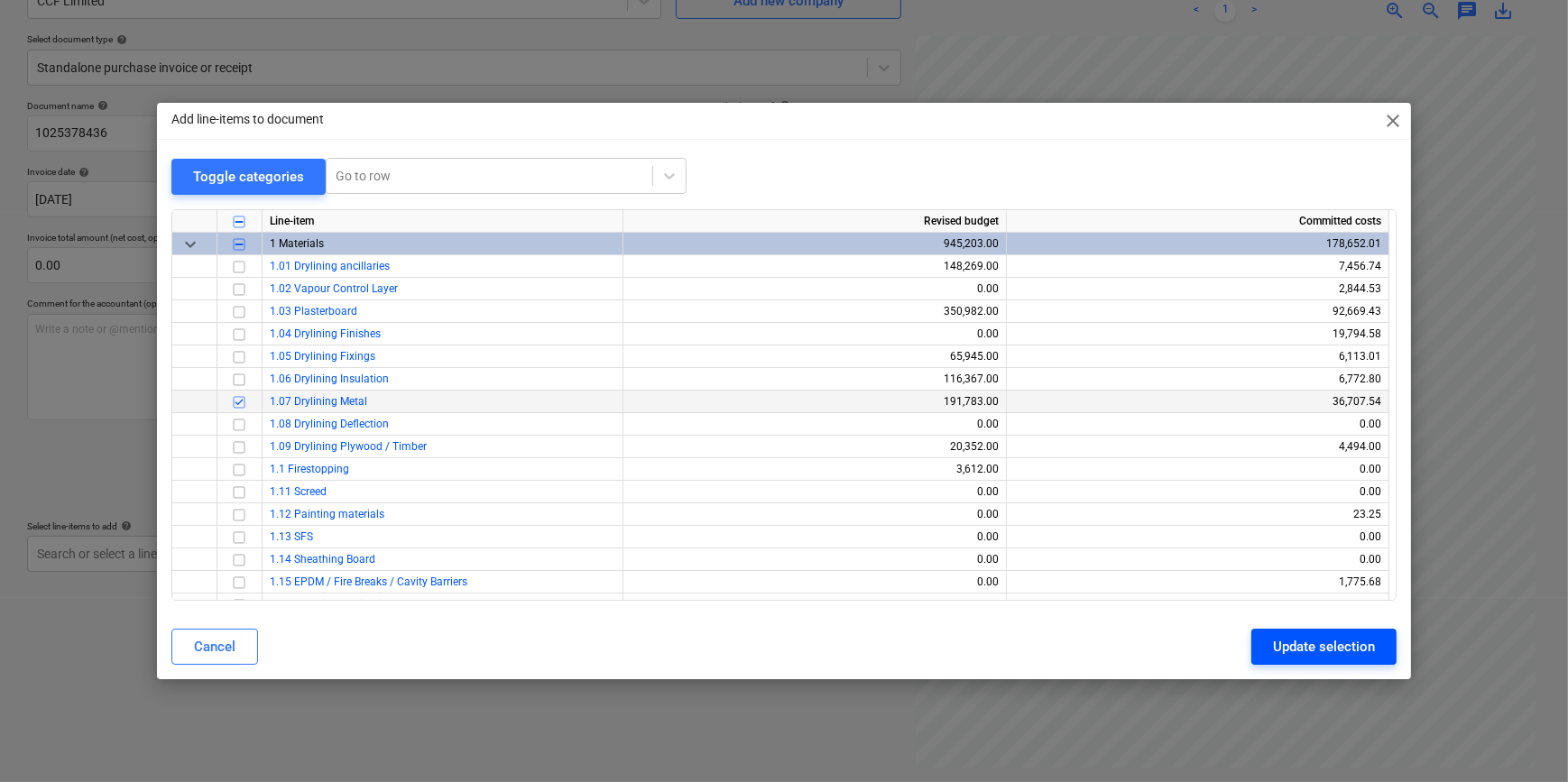 click on "Update selection" at bounding box center [1324, 647] 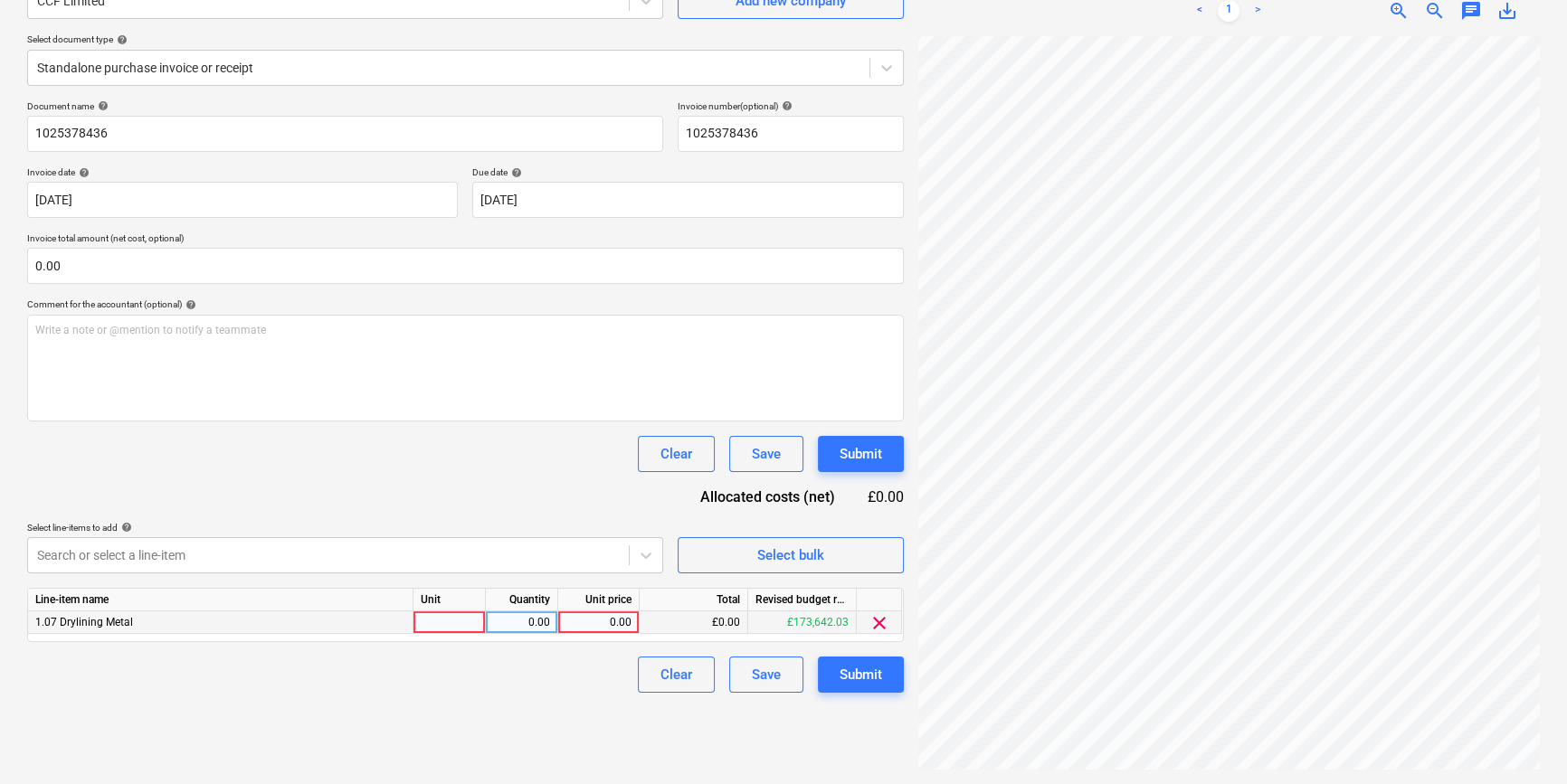 click at bounding box center (450, 622) 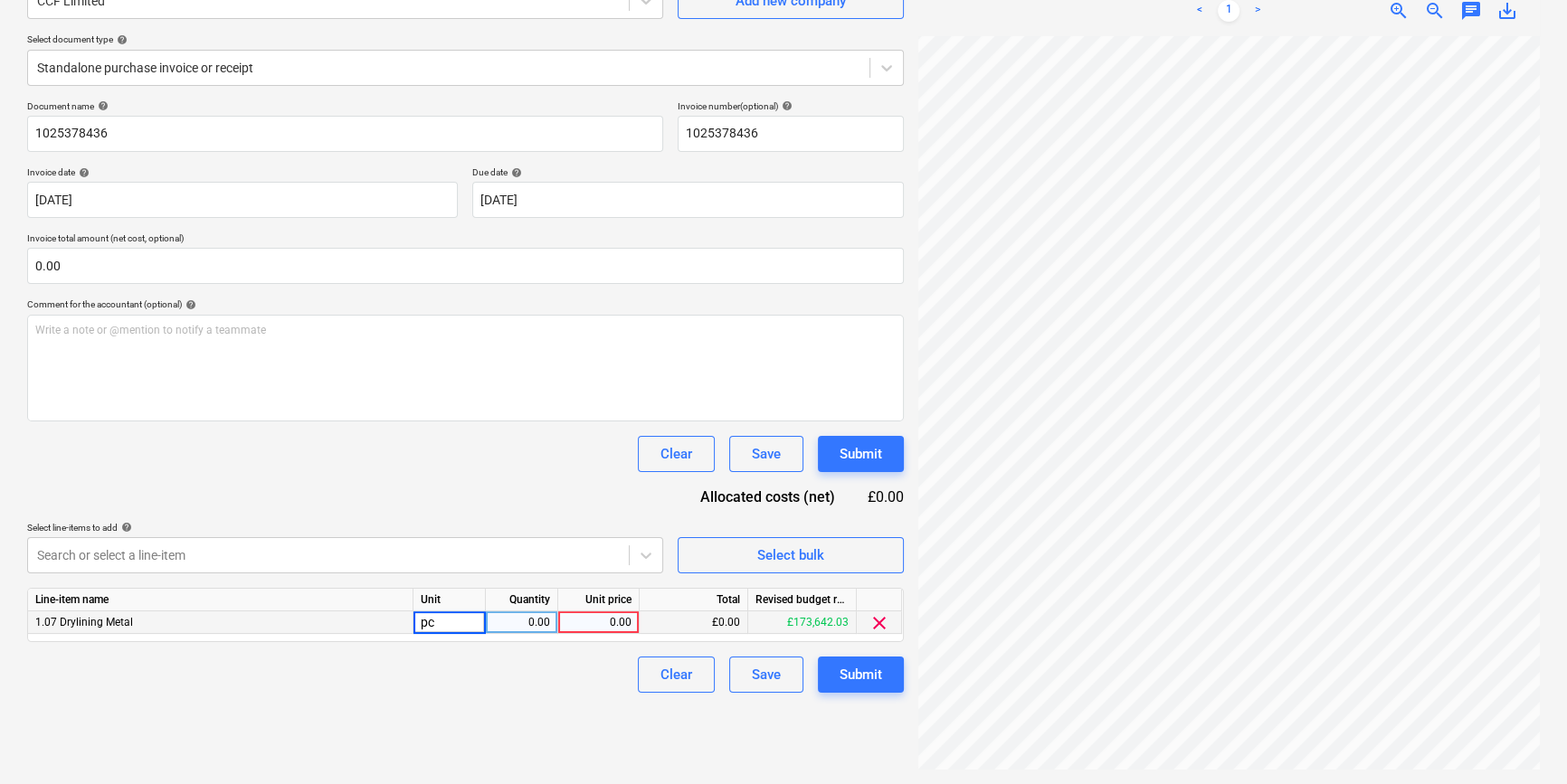 type on "pcs" 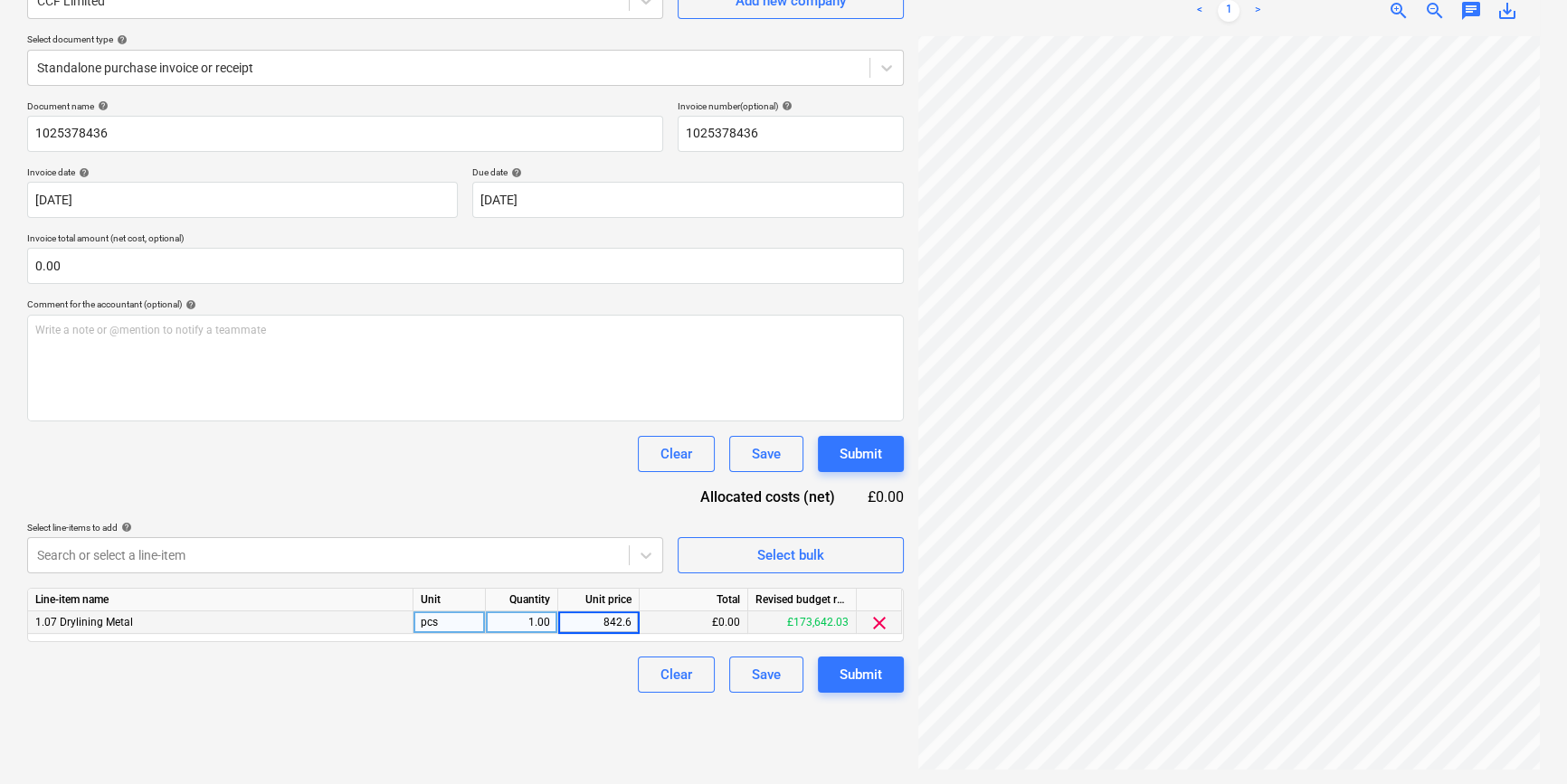 type on "842.64" 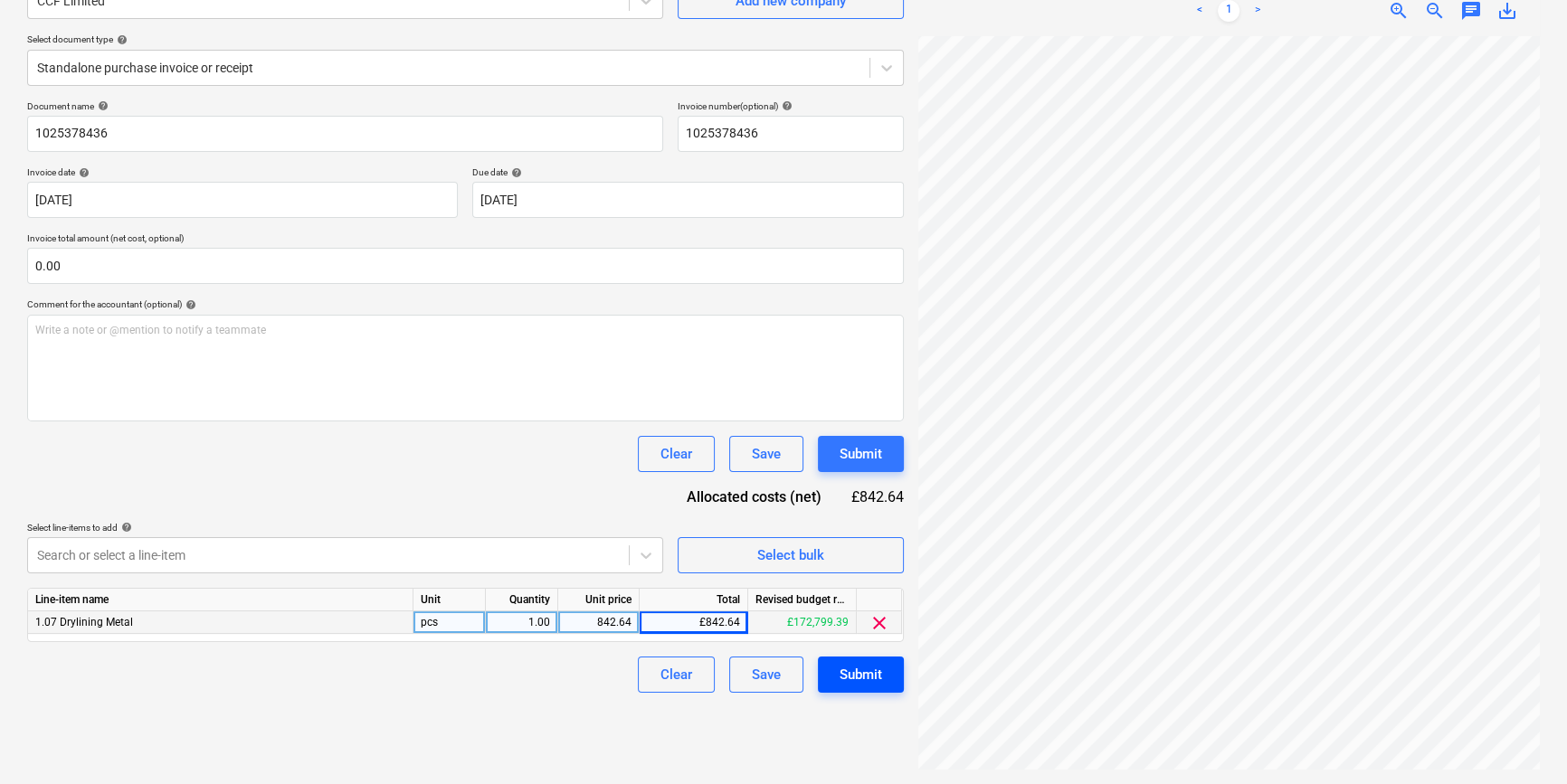 click on "Submit" at bounding box center [860, 675] 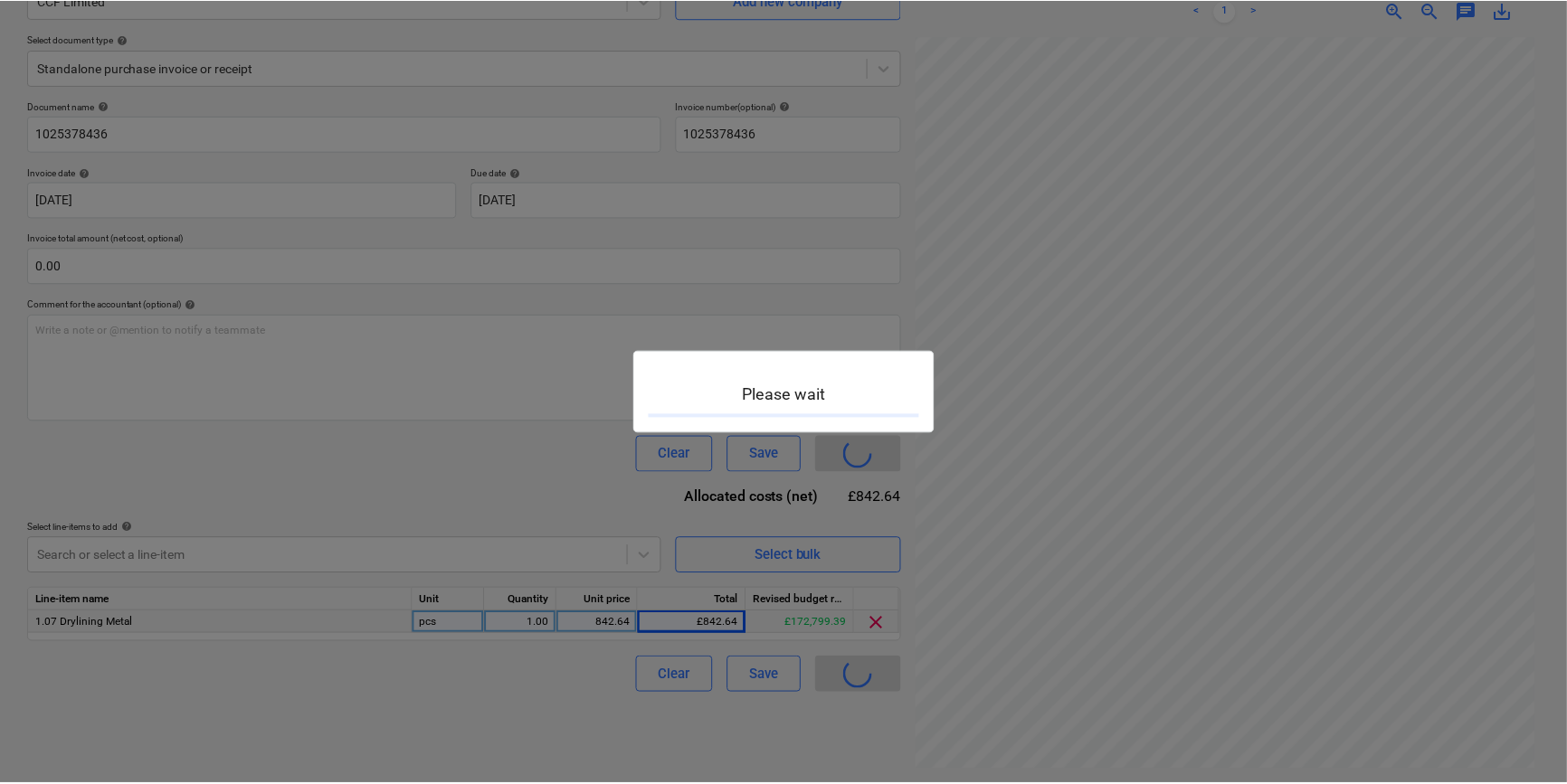 scroll, scrollTop: 0, scrollLeft: 0, axis: both 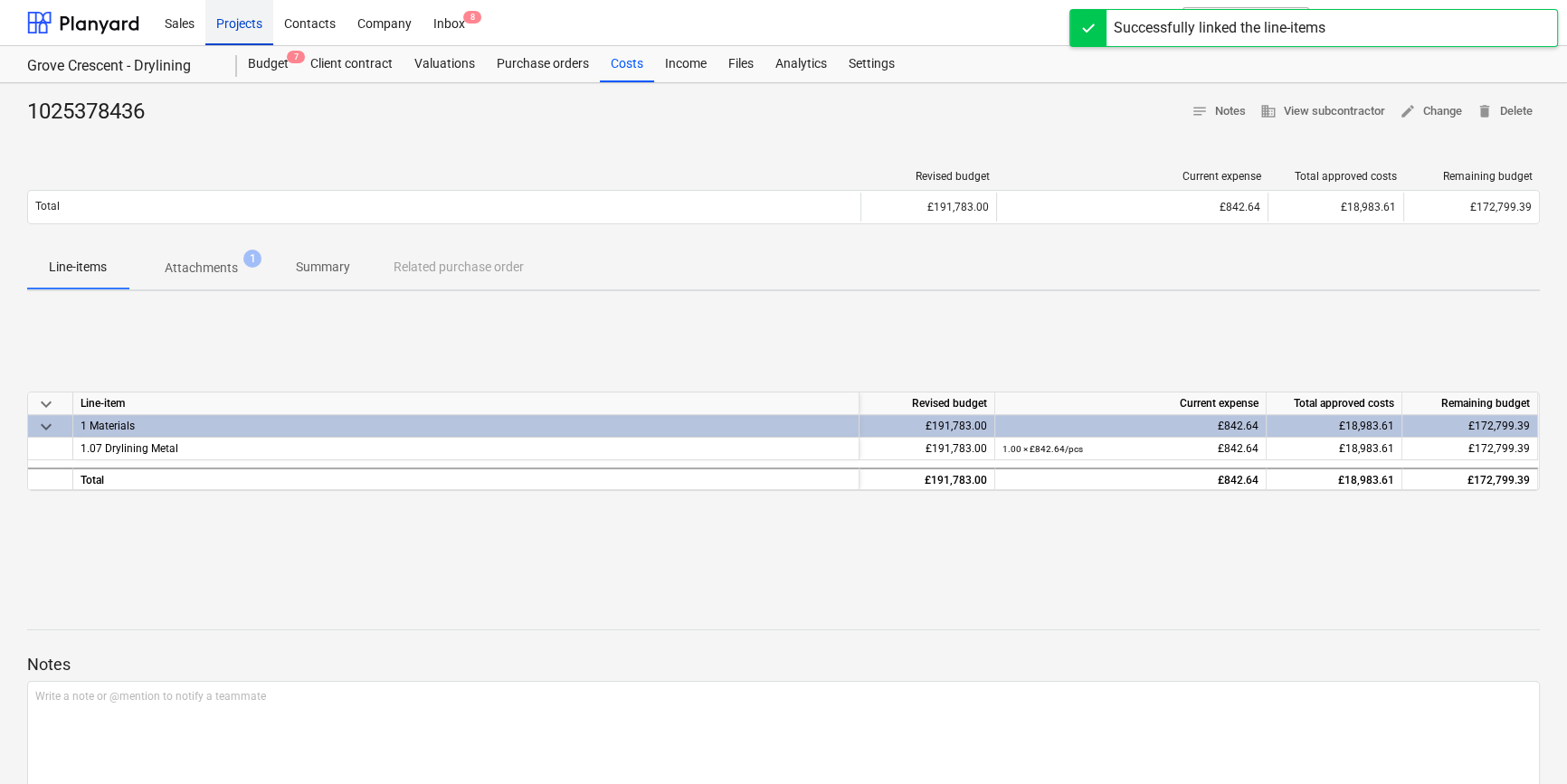 click on "Projects" at bounding box center (239, 22) 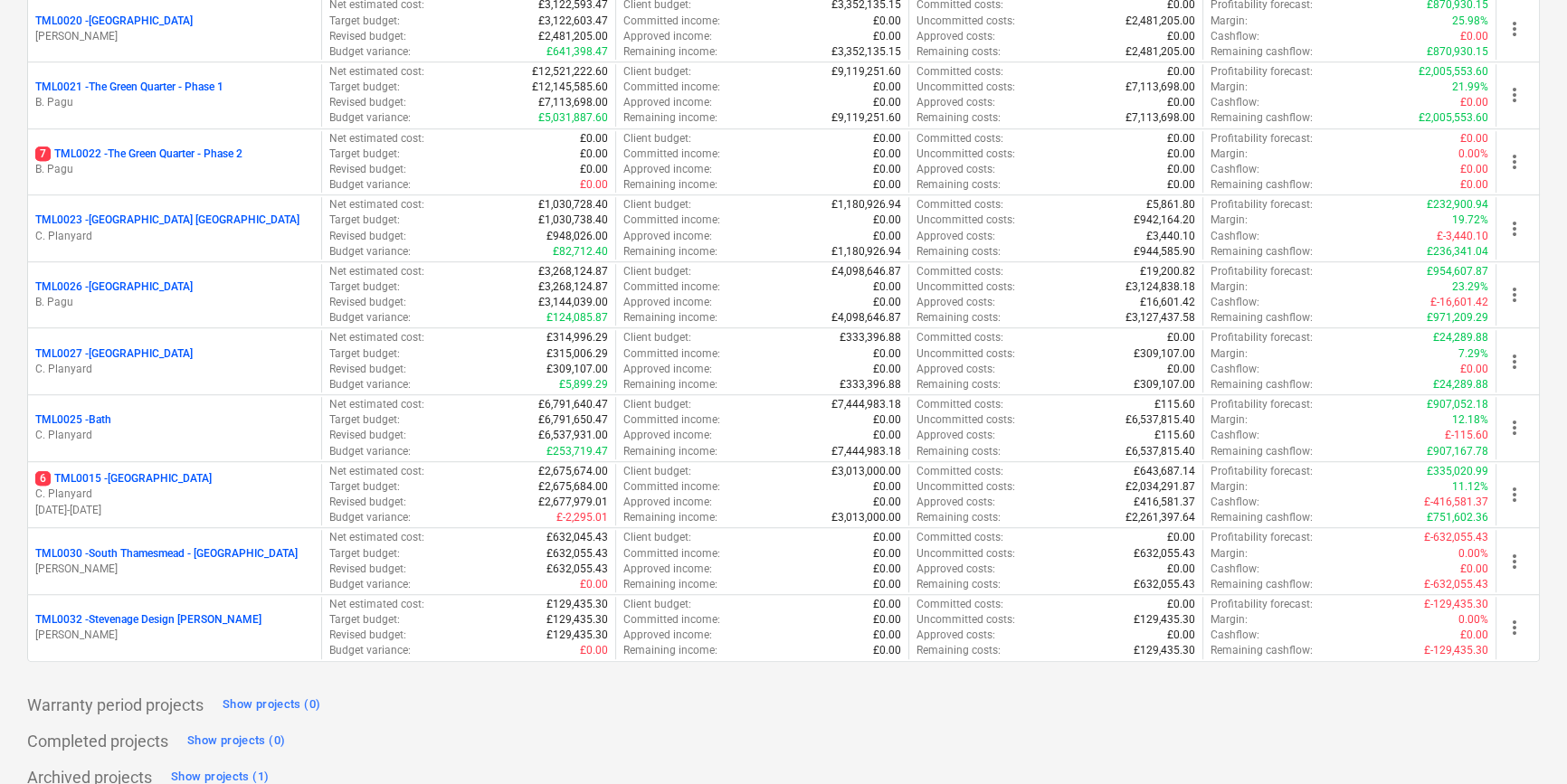 scroll, scrollTop: 1516, scrollLeft: 0, axis: vertical 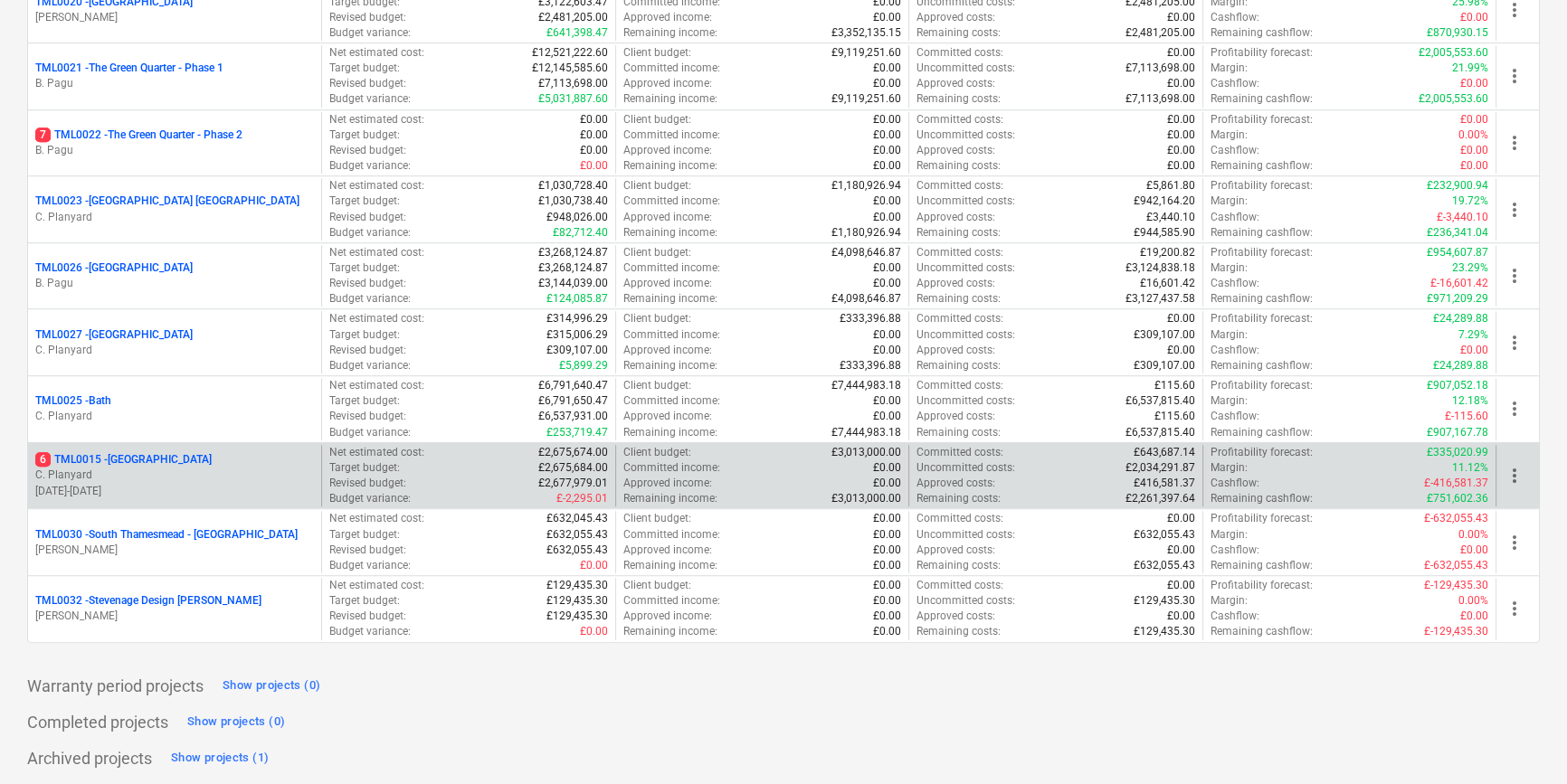 click on "6  TML0015 -  Camden Goods Yard" at bounding box center (123, 459) 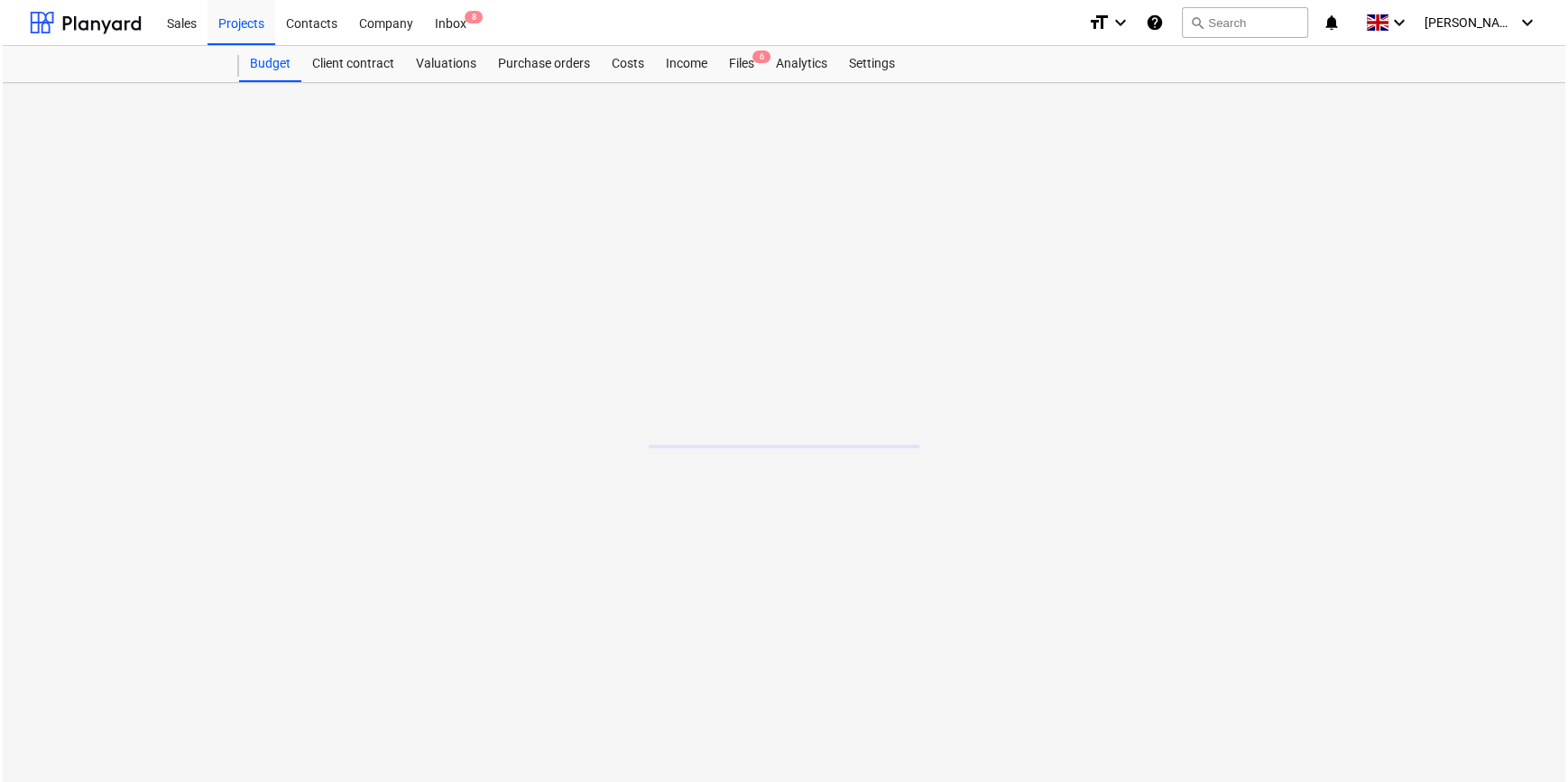 scroll, scrollTop: 0, scrollLeft: 0, axis: both 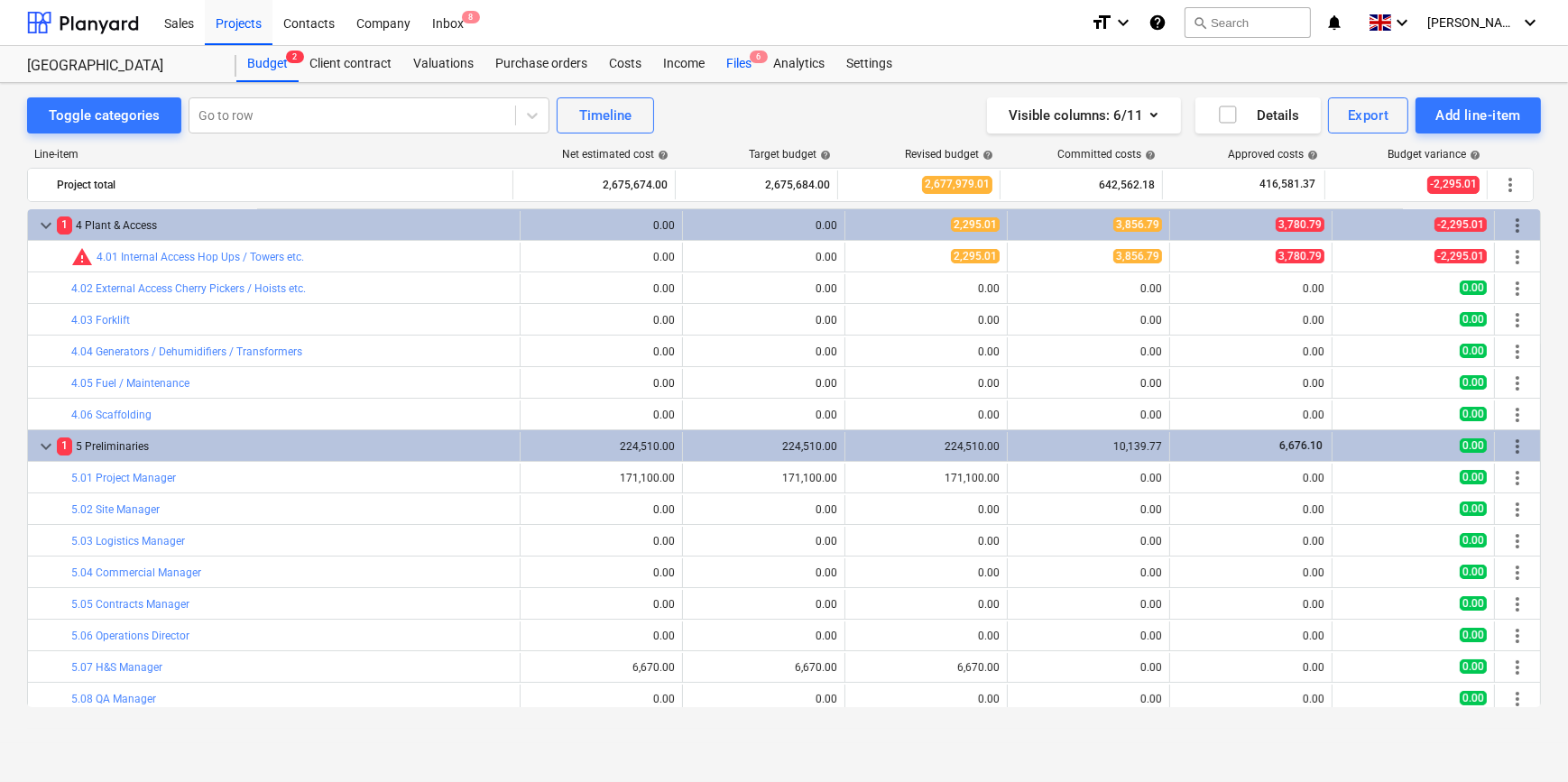 click on "Files 6" at bounding box center (739, 64) 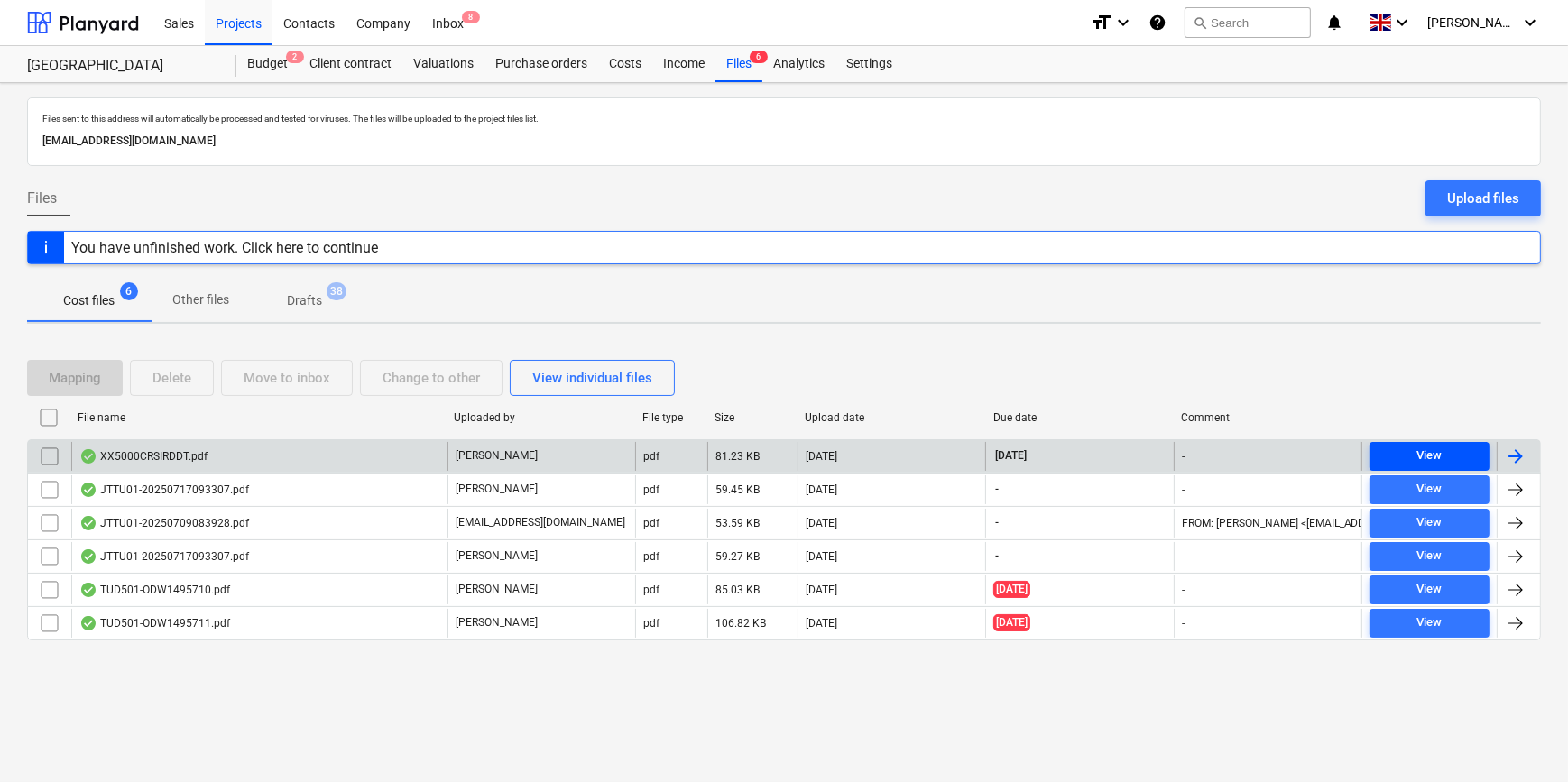 click on "View" at bounding box center [1429, 455] 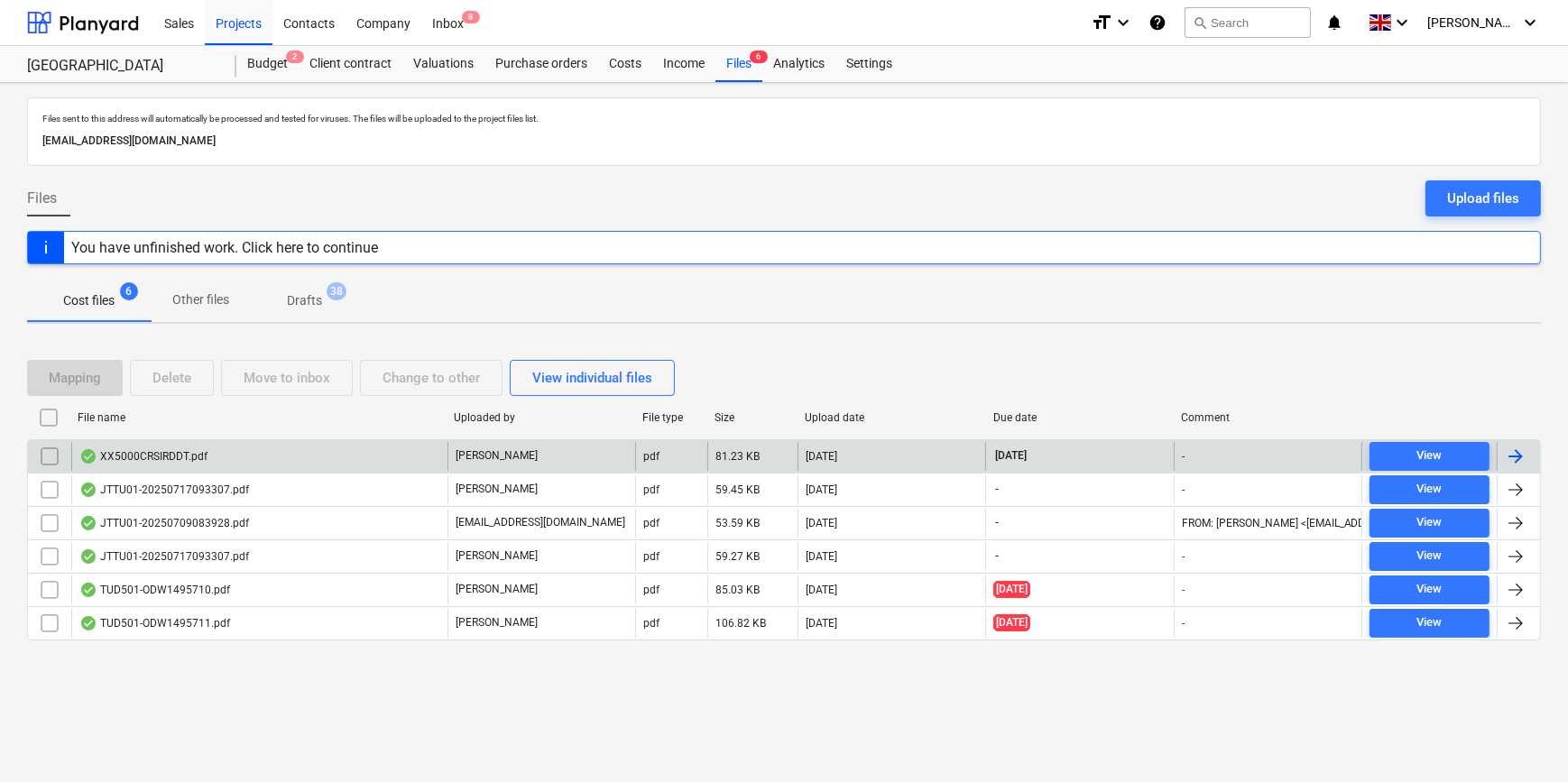 click at bounding box center [1516, 456] 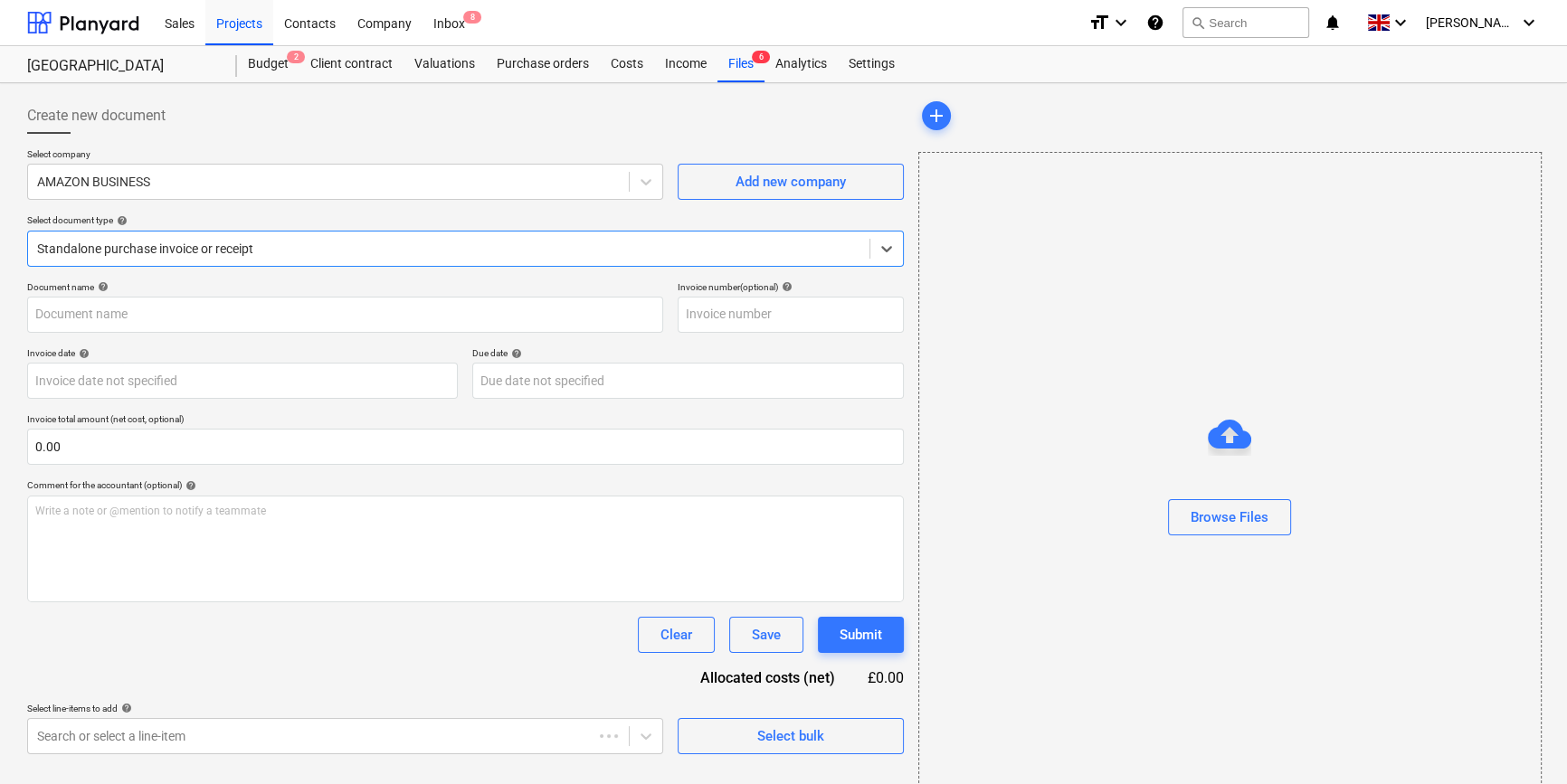 type on "XX5000CRSIRDDT" 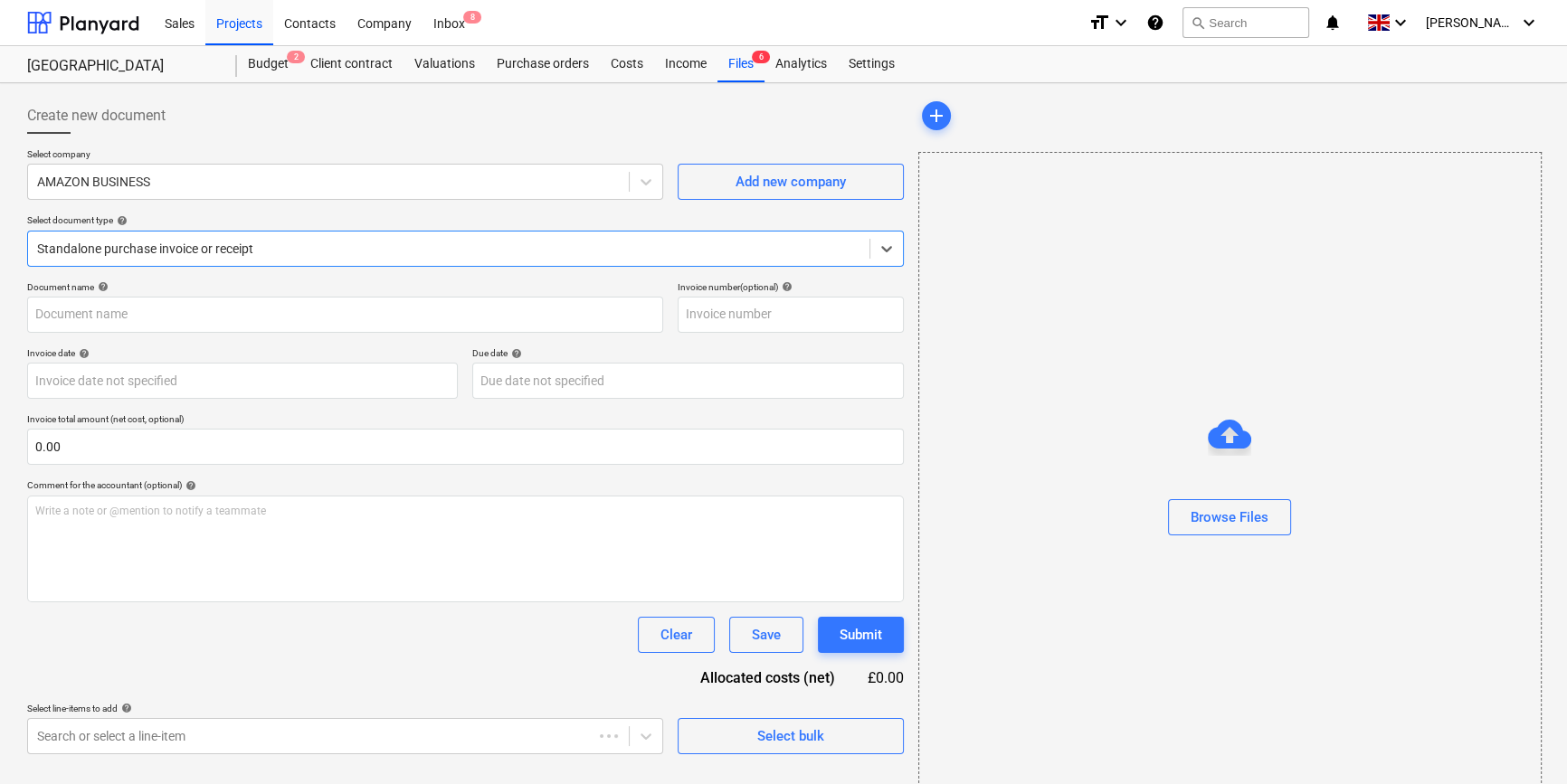type on "XX5000CRSIRDDT" 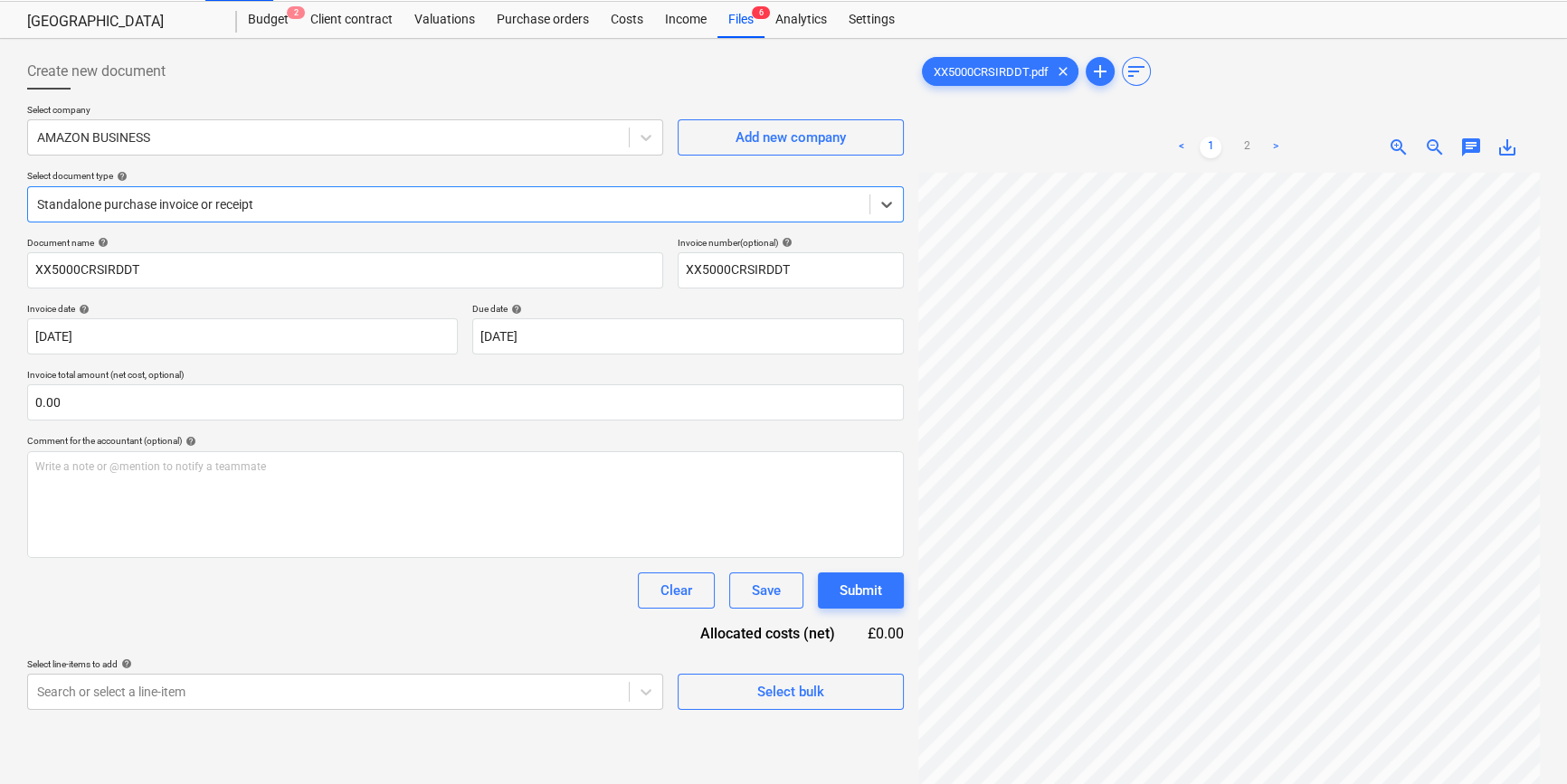 scroll, scrollTop: 81, scrollLeft: 0, axis: vertical 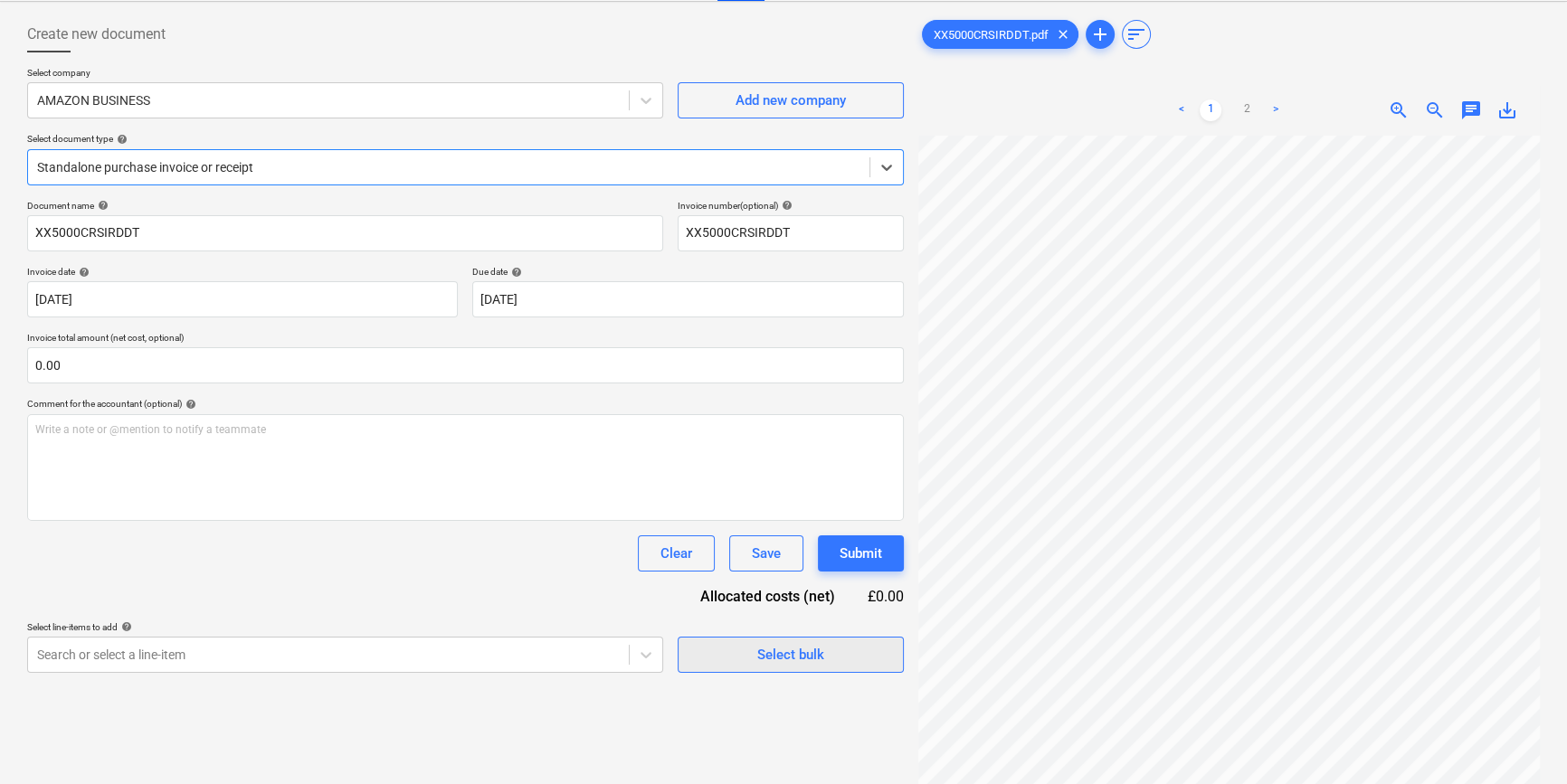 click on "Select bulk" at bounding box center [791, 655] 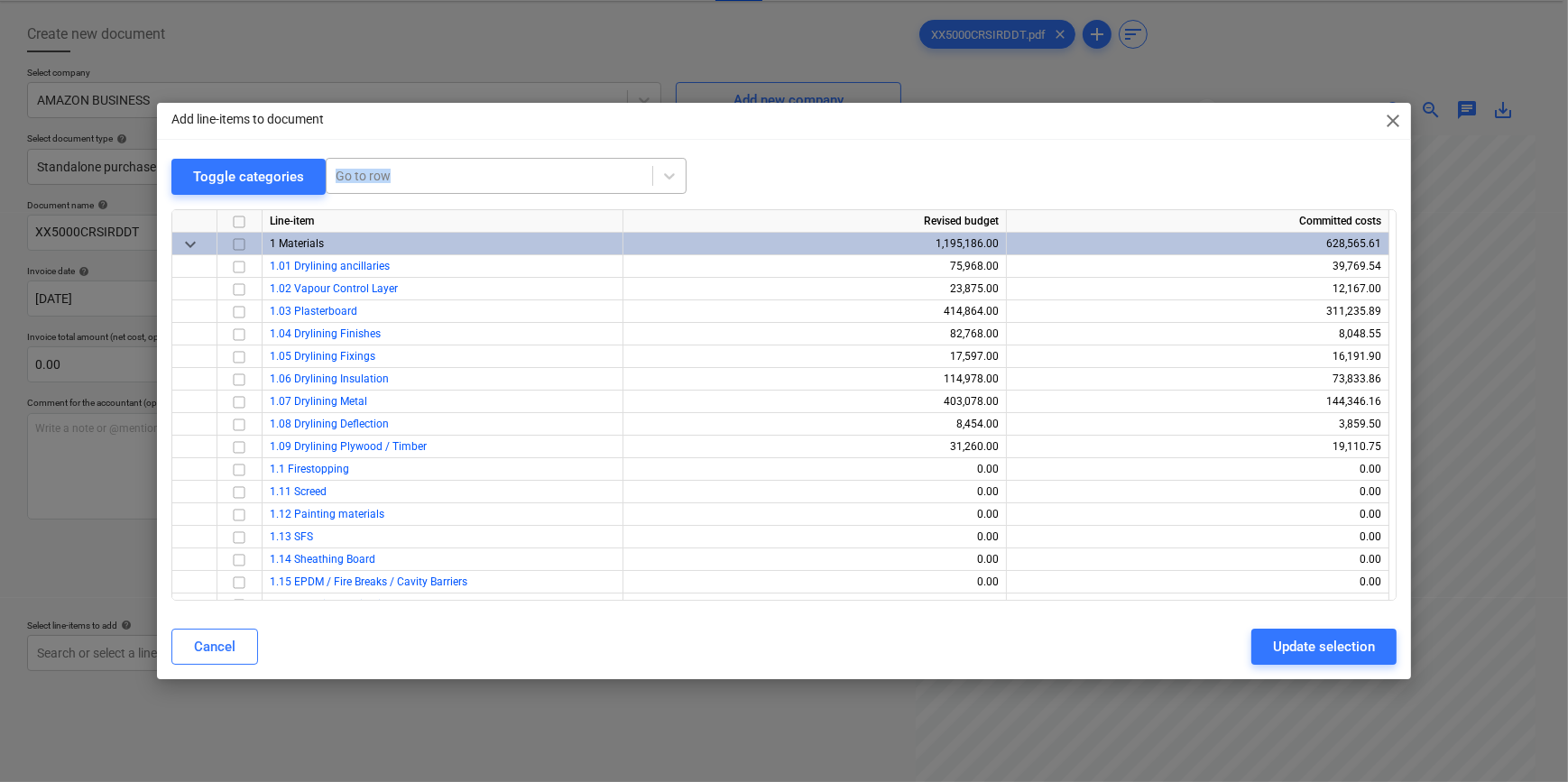 drag, startPoint x: 854, startPoint y: 144, endPoint x: 572, endPoint y: 162, distance: 282.57388 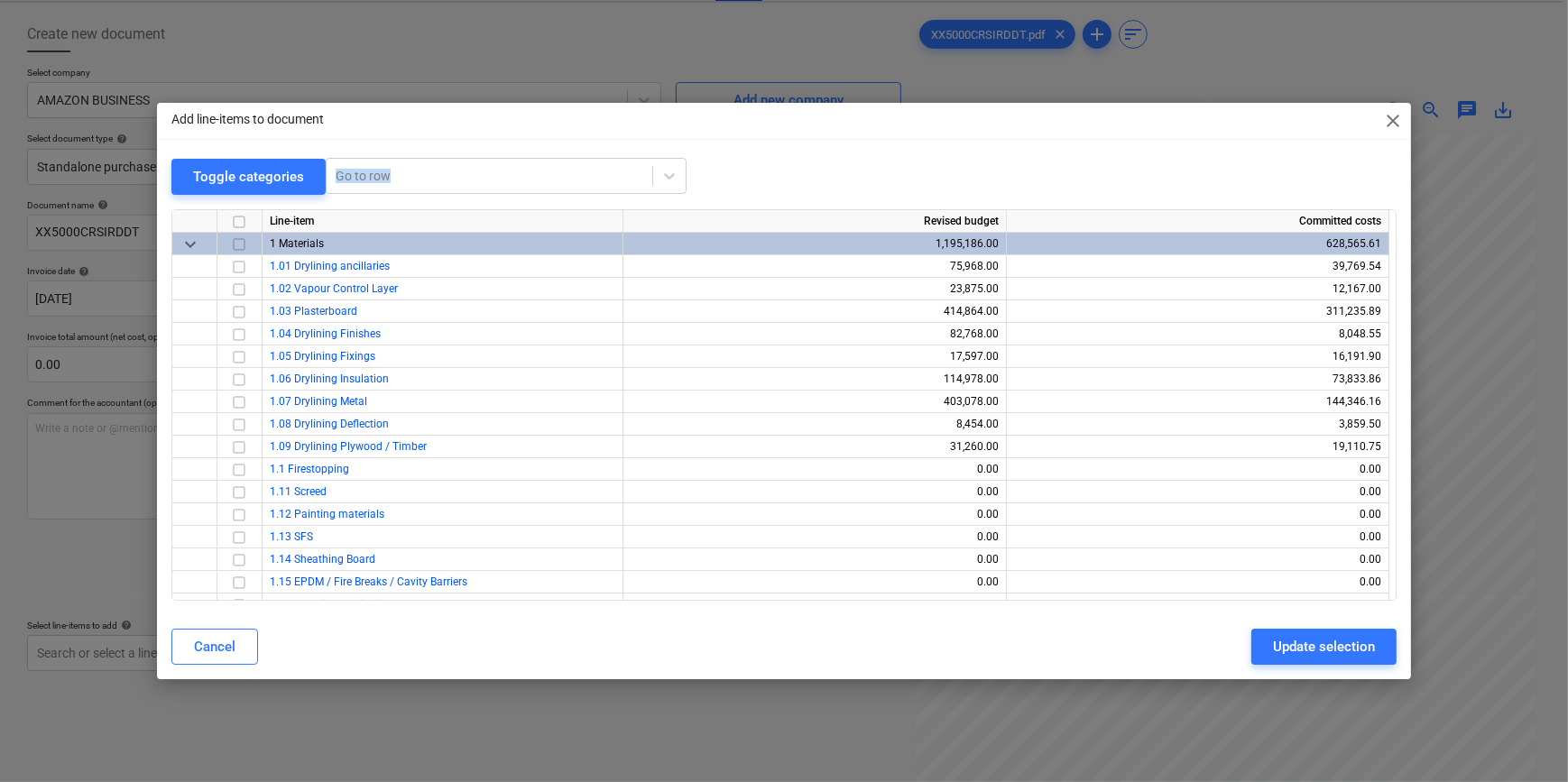 click on "close" at bounding box center (1393, 121) 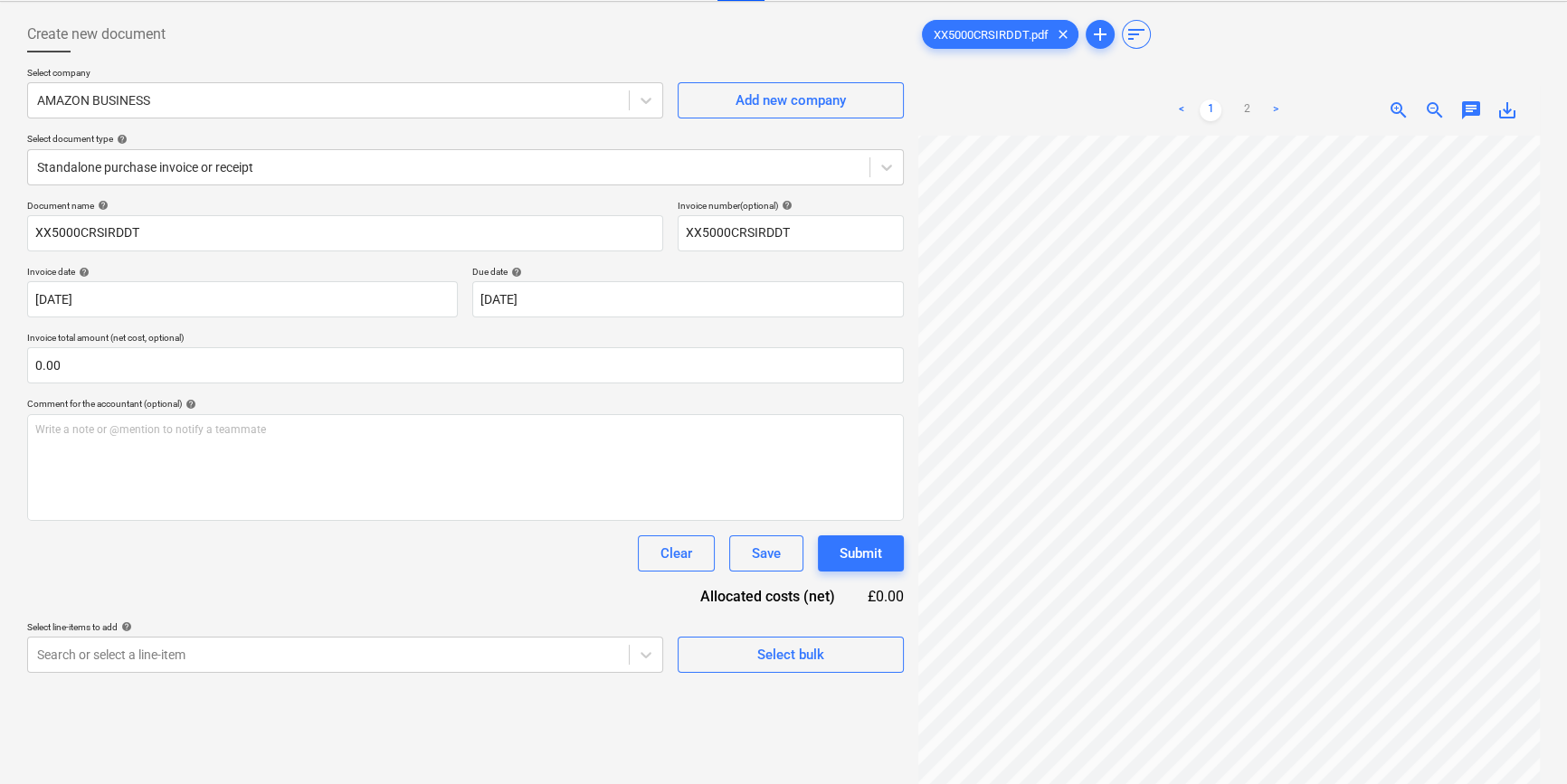 scroll, scrollTop: 421, scrollLeft: 195, axis: both 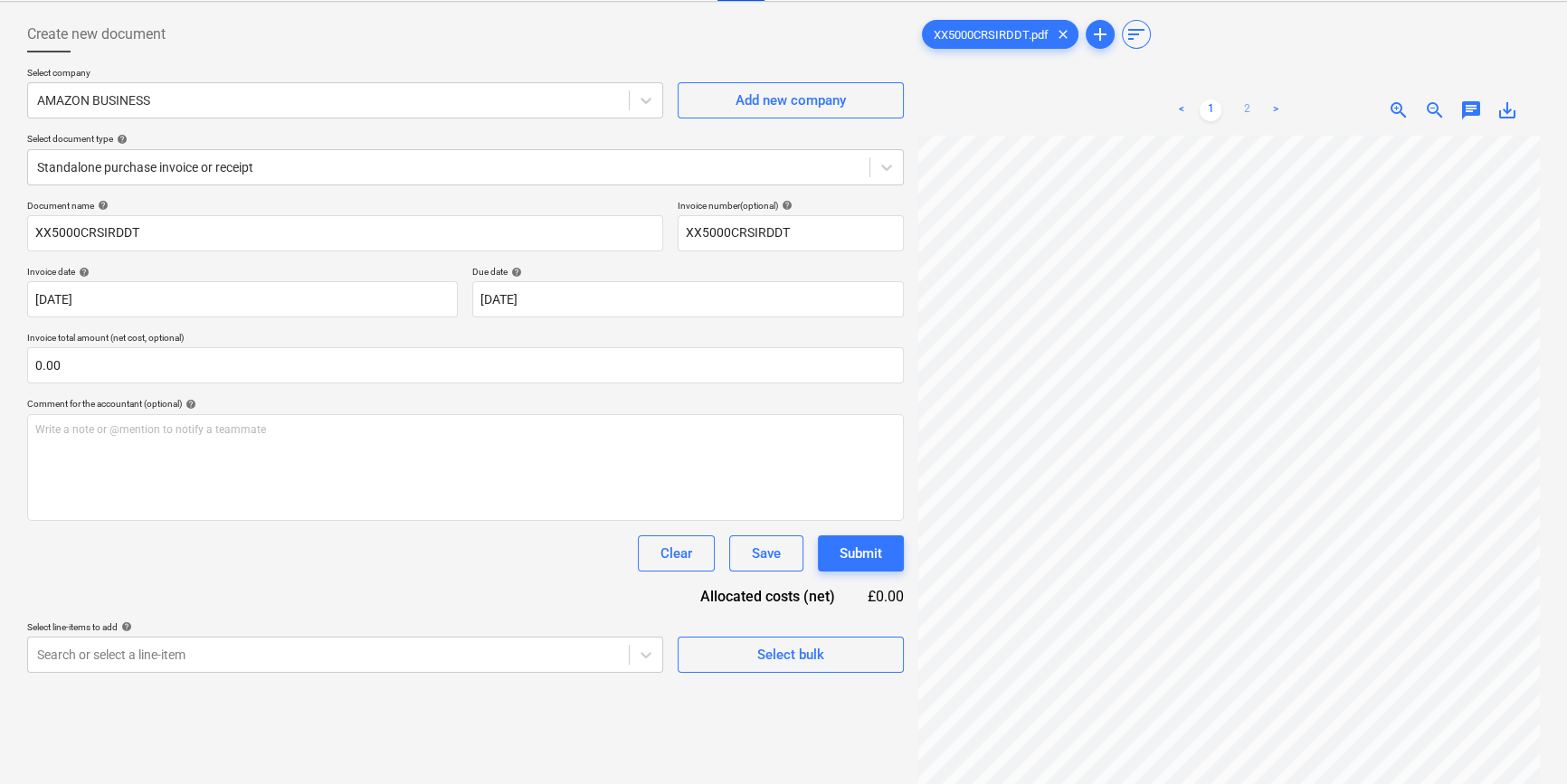 click on "2" at bounding box center [1247, 110] 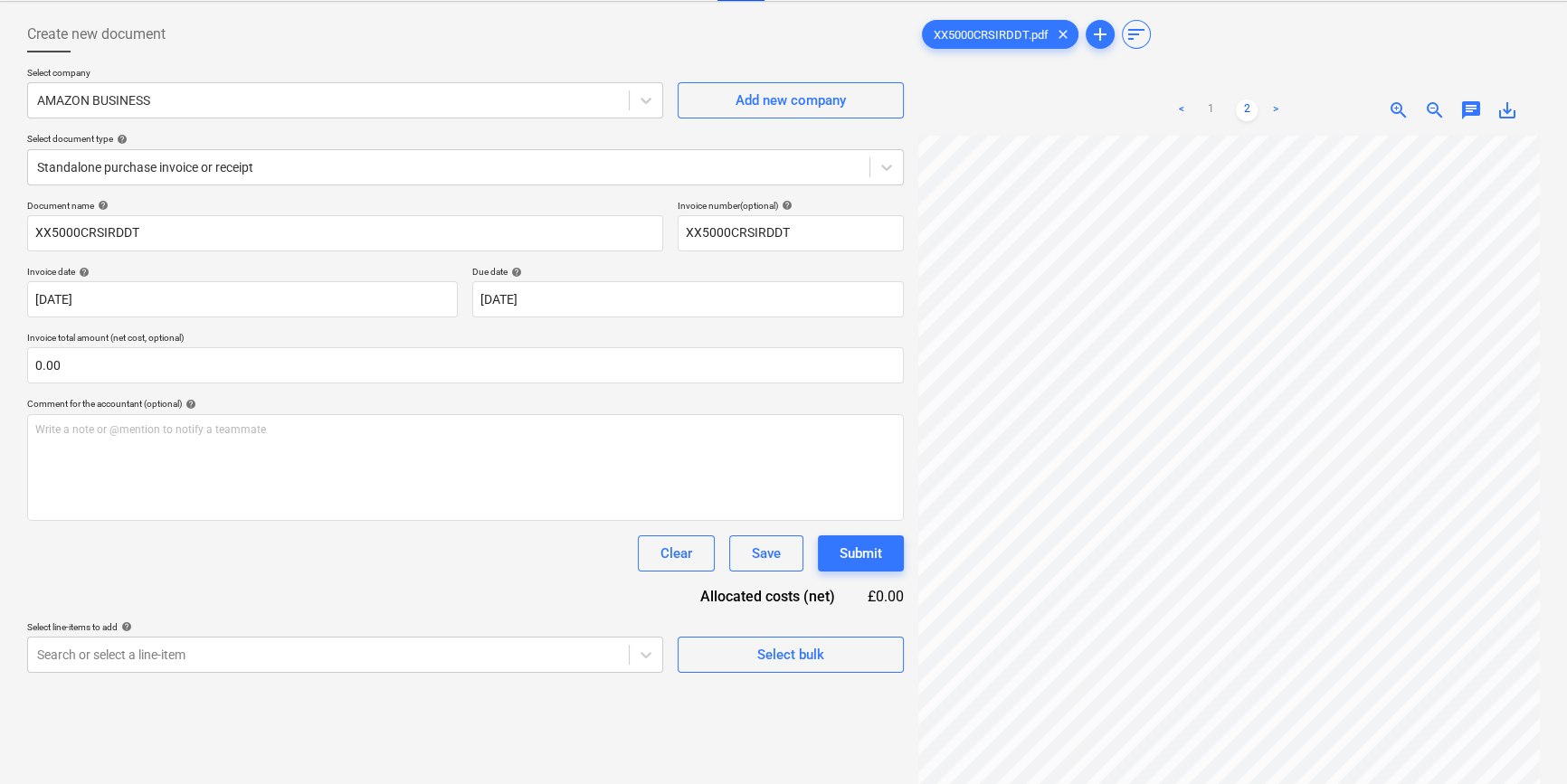 scroll, scrollTop: 0, scrollLeft: 195, axis: horizontal 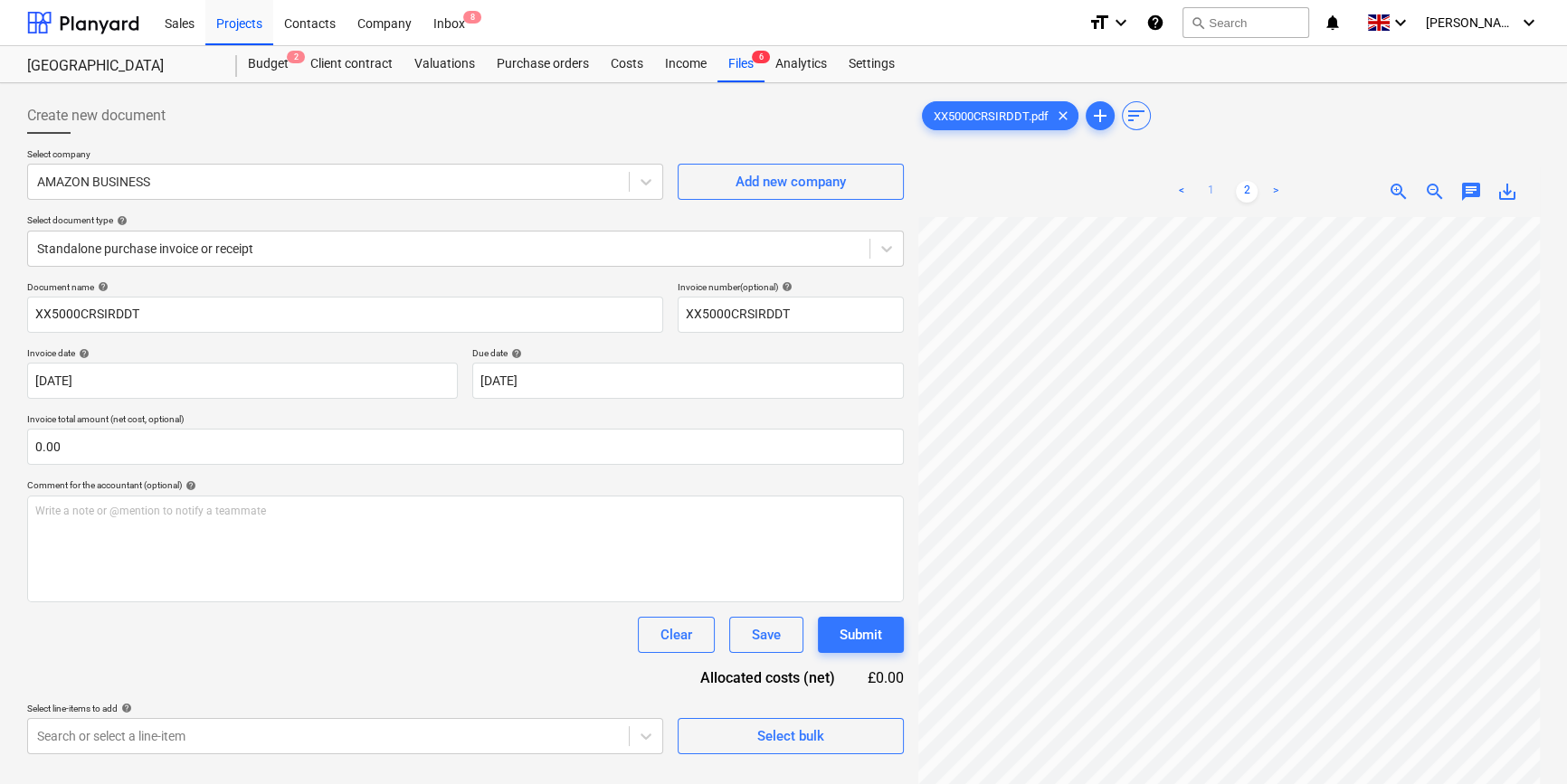 click on "1" at bounding box center [1211, 192] 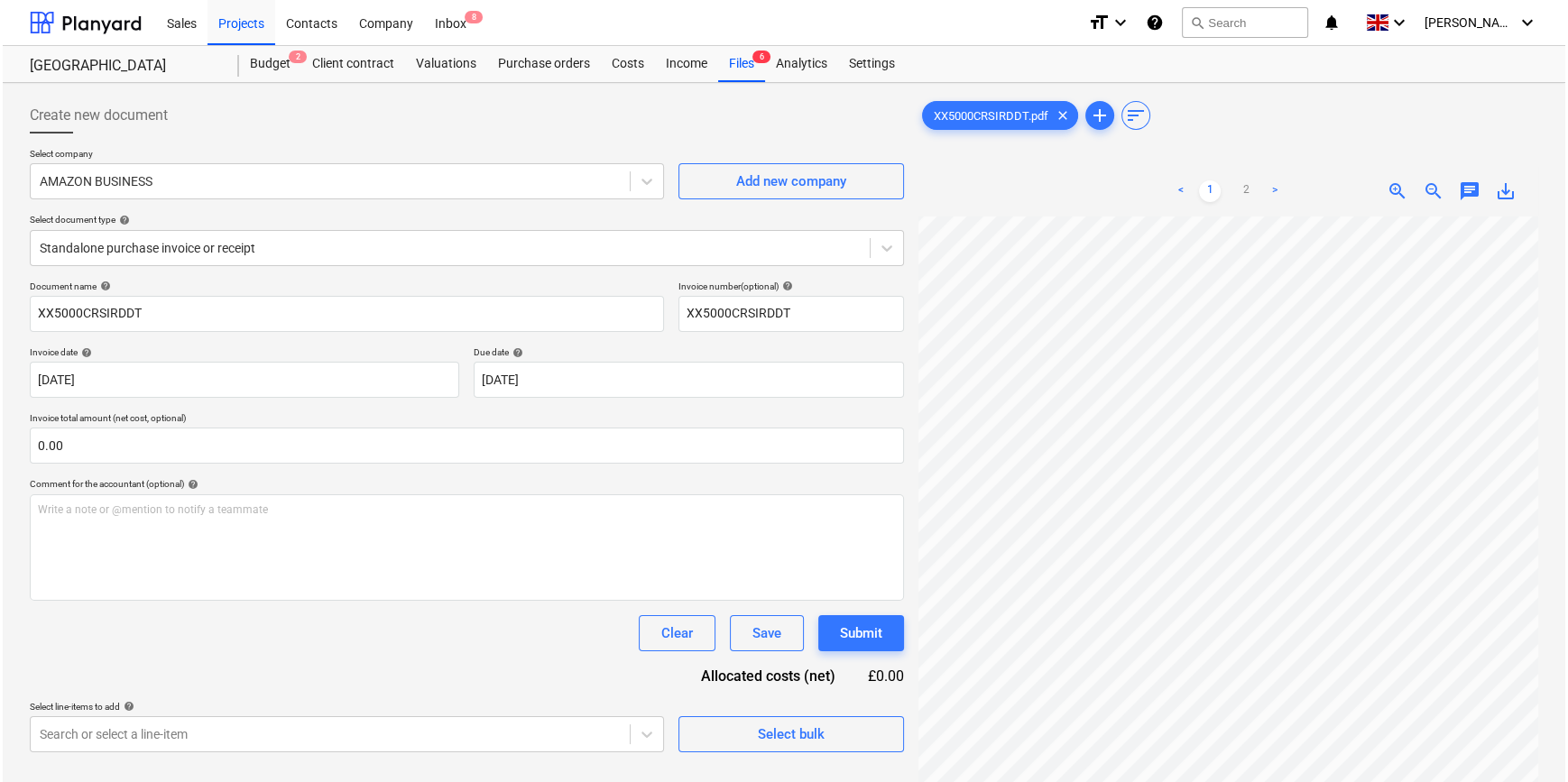 scroll, scrollTop: 0, scrollLeft: 134, axis: horizontal 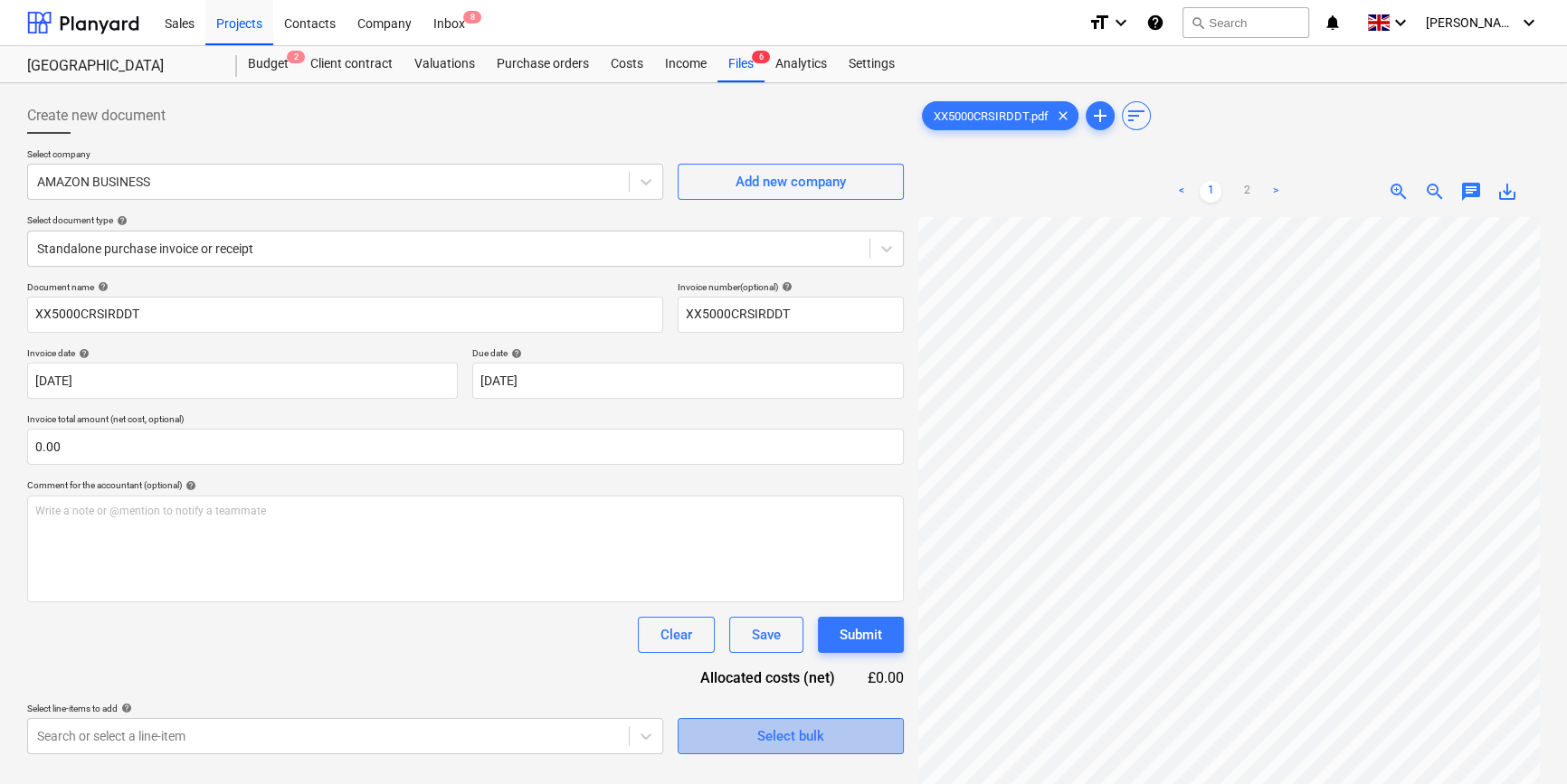 click on "Select bulk" at bounding box center [791, 736] 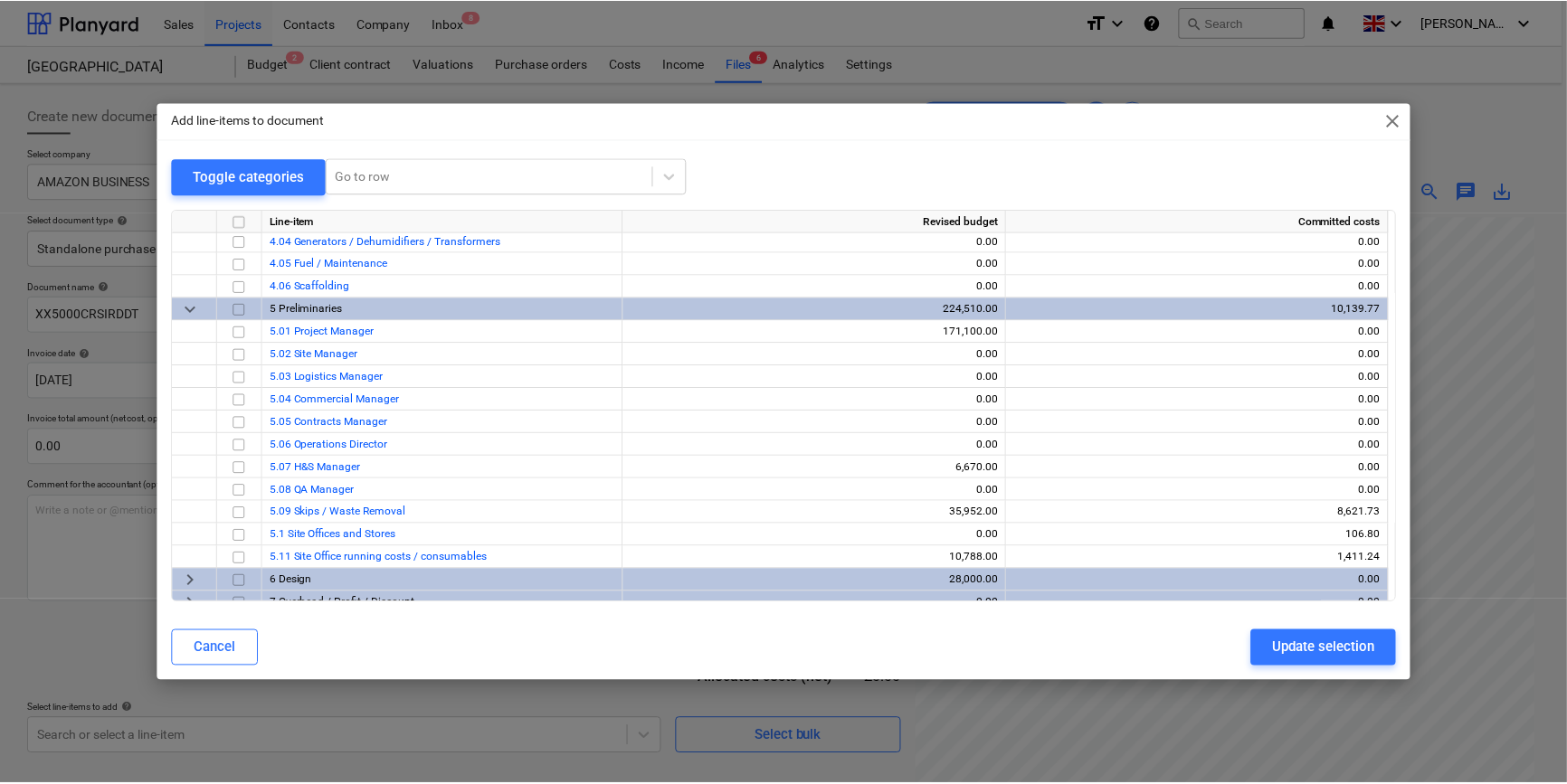 scroll, scrollTop: 853, scrollLeft: 0, axis: vertical 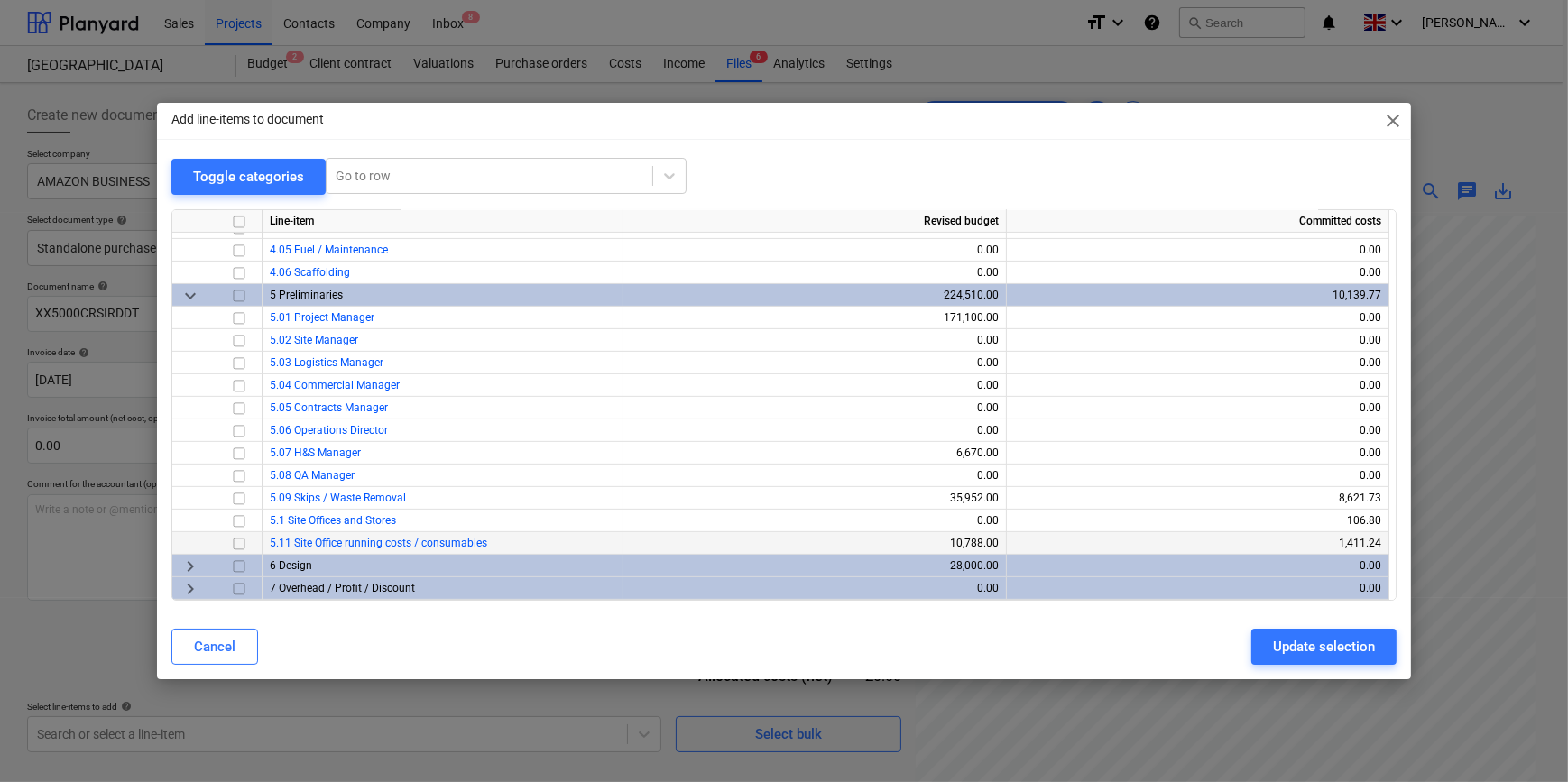 click at bounding box center (239, 543) 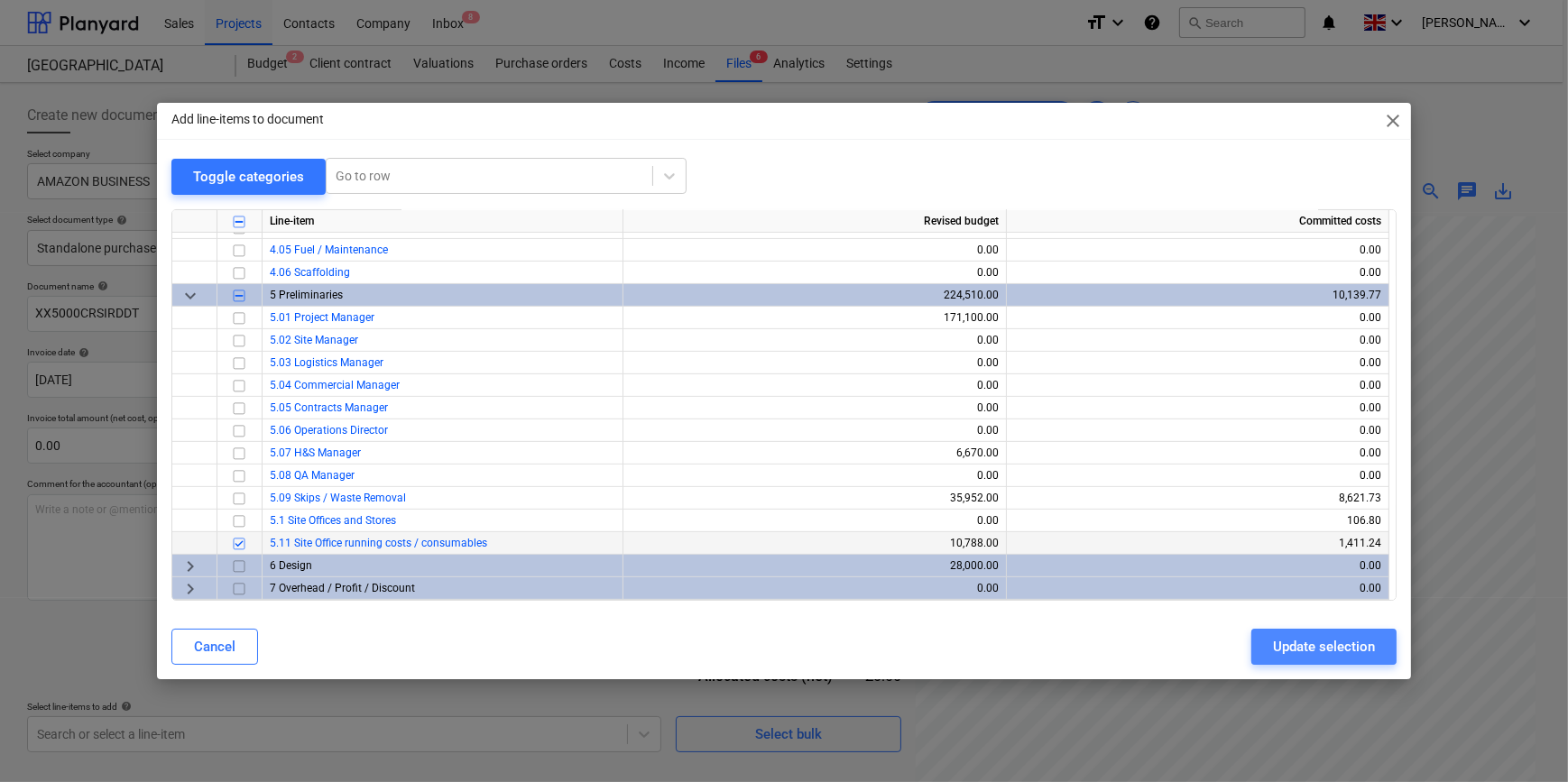 click on "Update selection" at bounding box center [1324, 647] 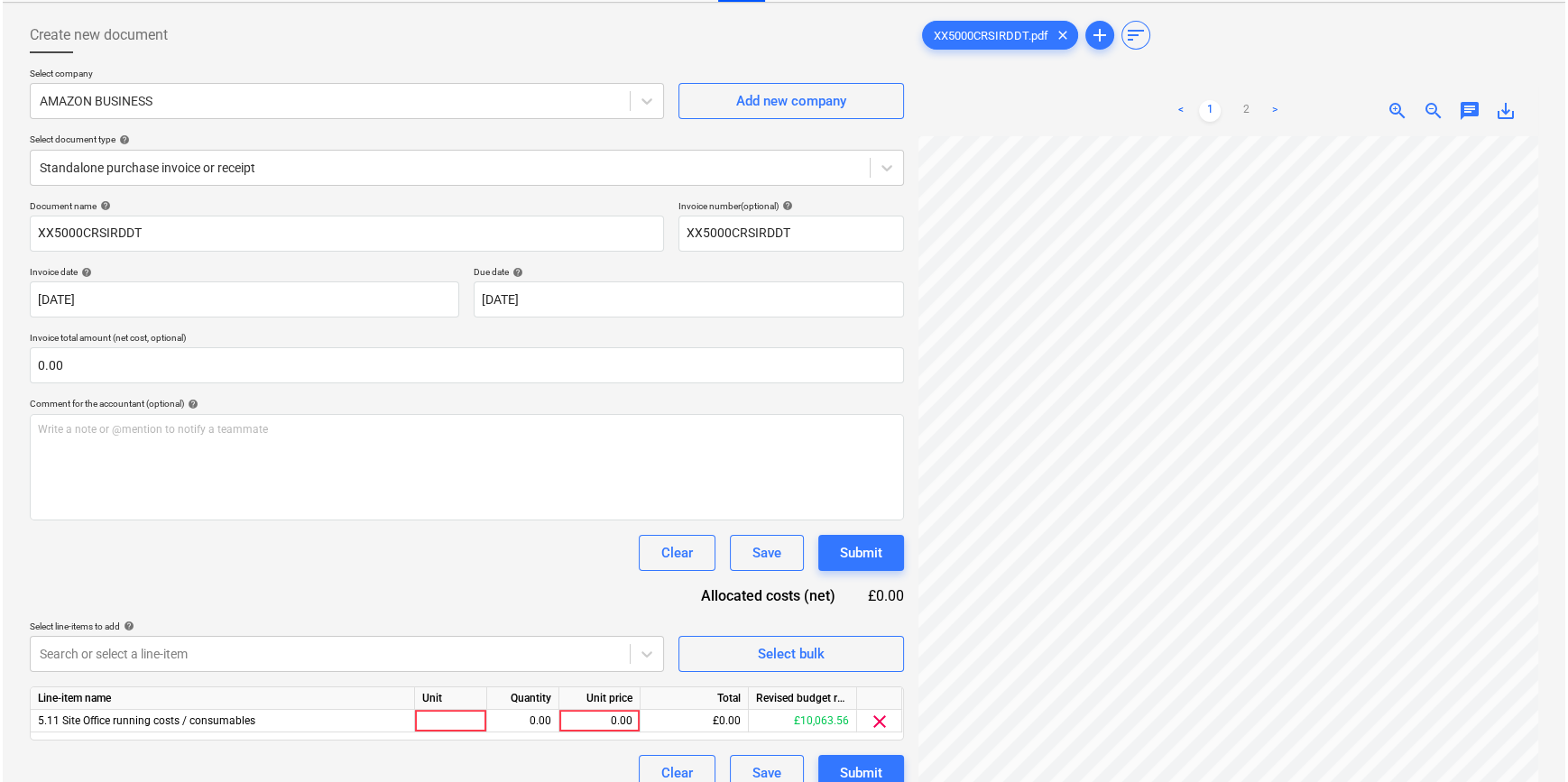 scroll, scrollTop: 163, scrollLeft: 0, axis: vertical 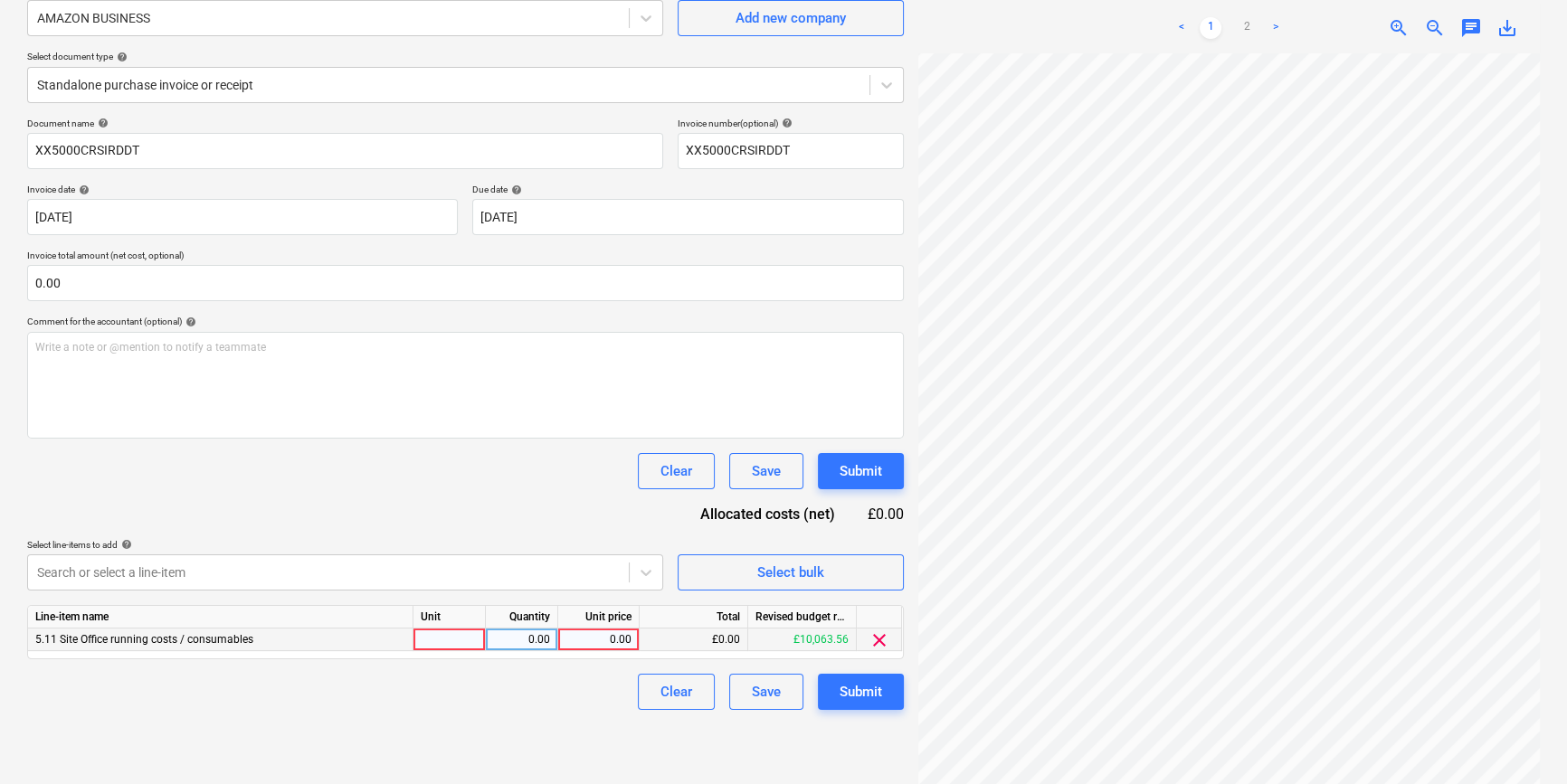 click at bounding box center [450, 639] 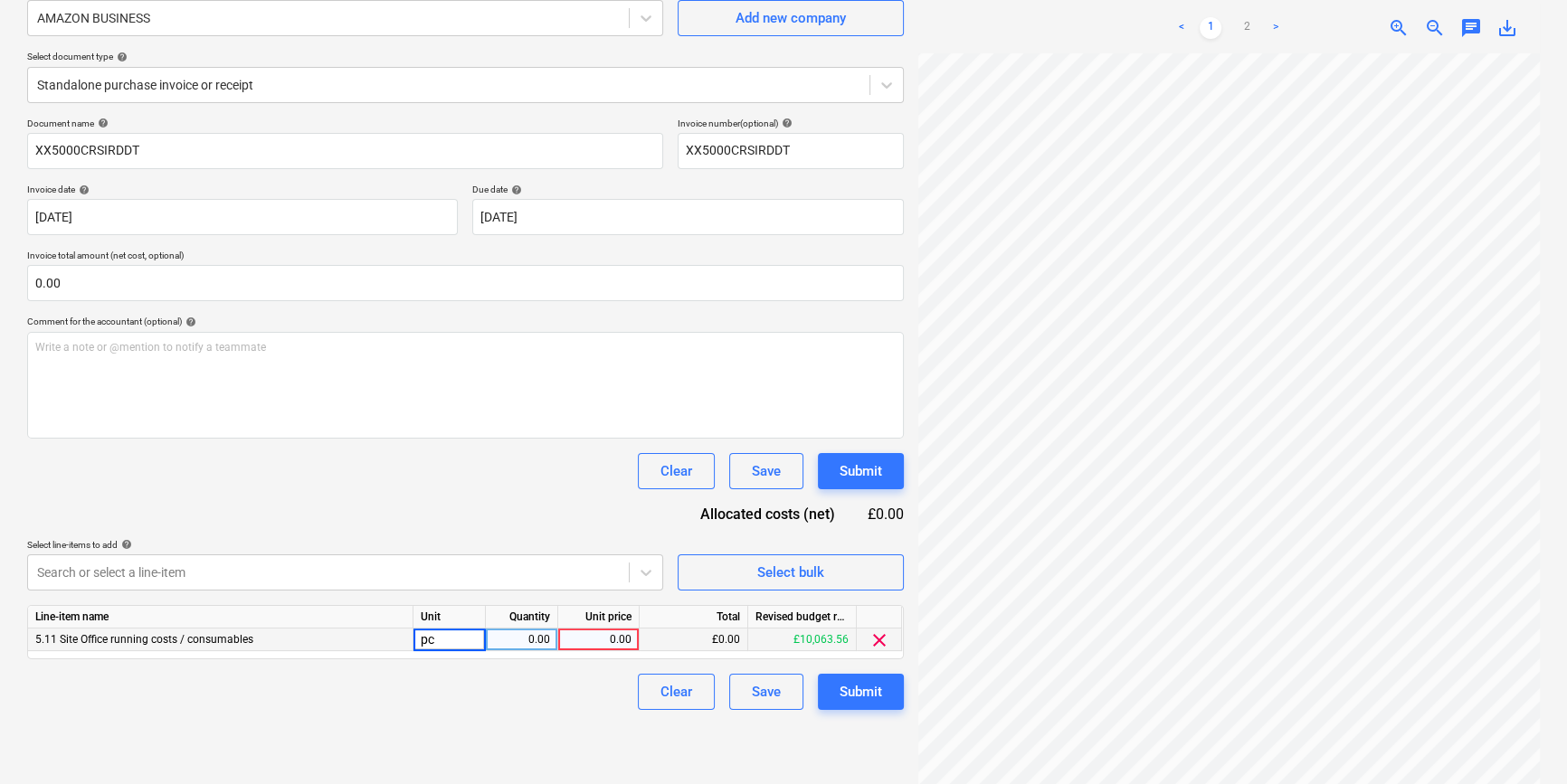 type on "pcs" 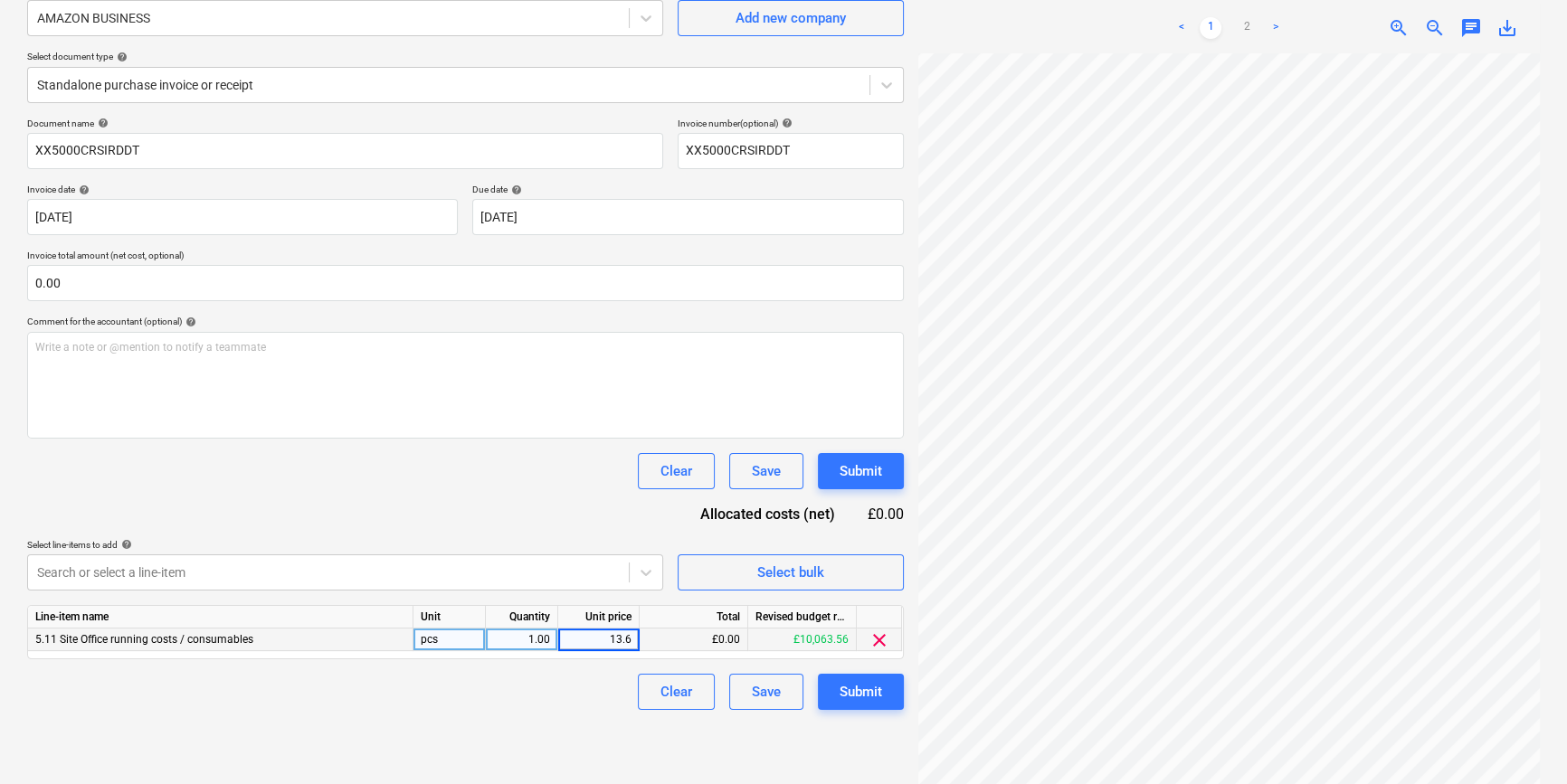 type on "13.65" 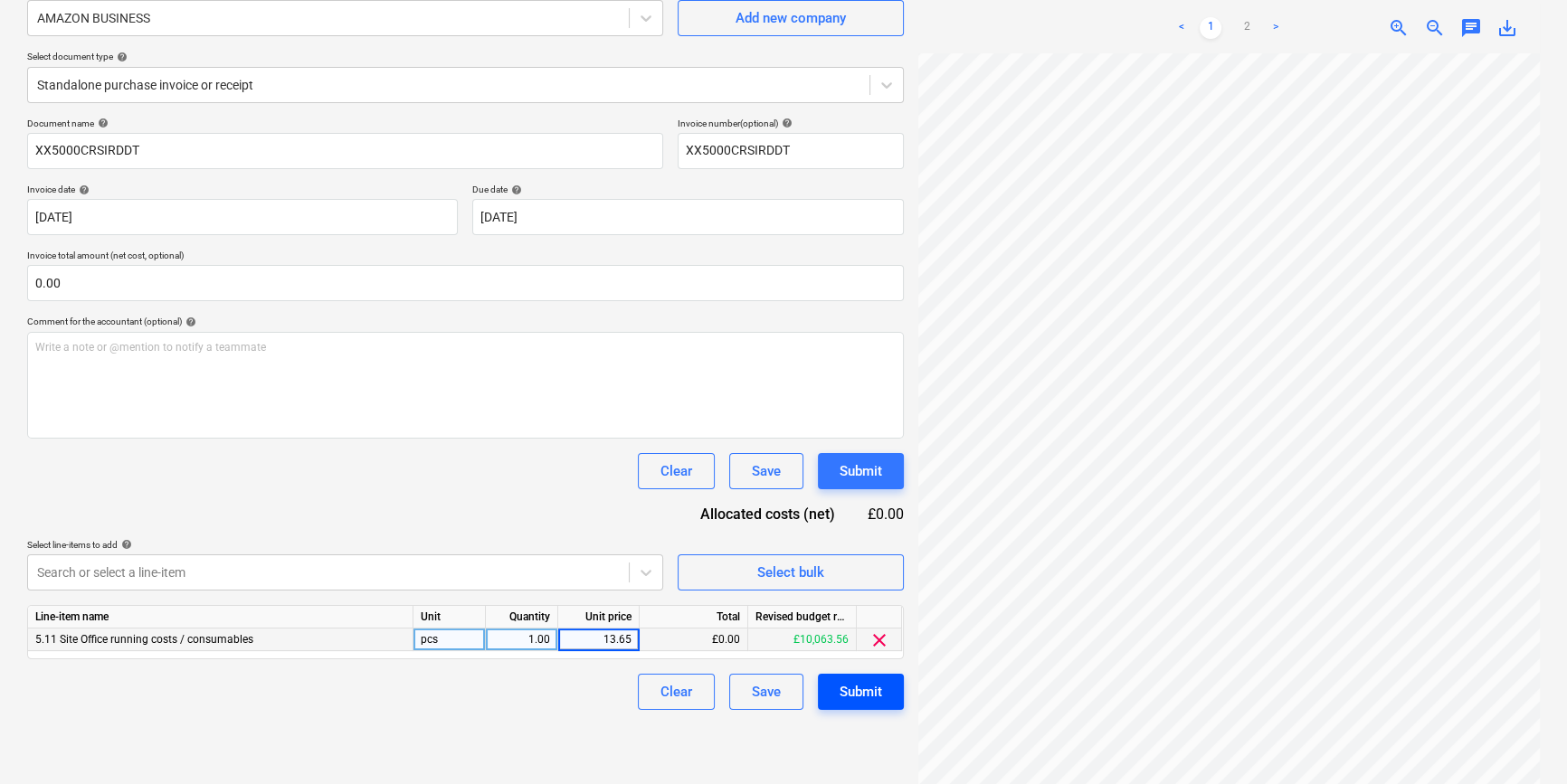 click on "Submit" at bounding box center [860, 692] 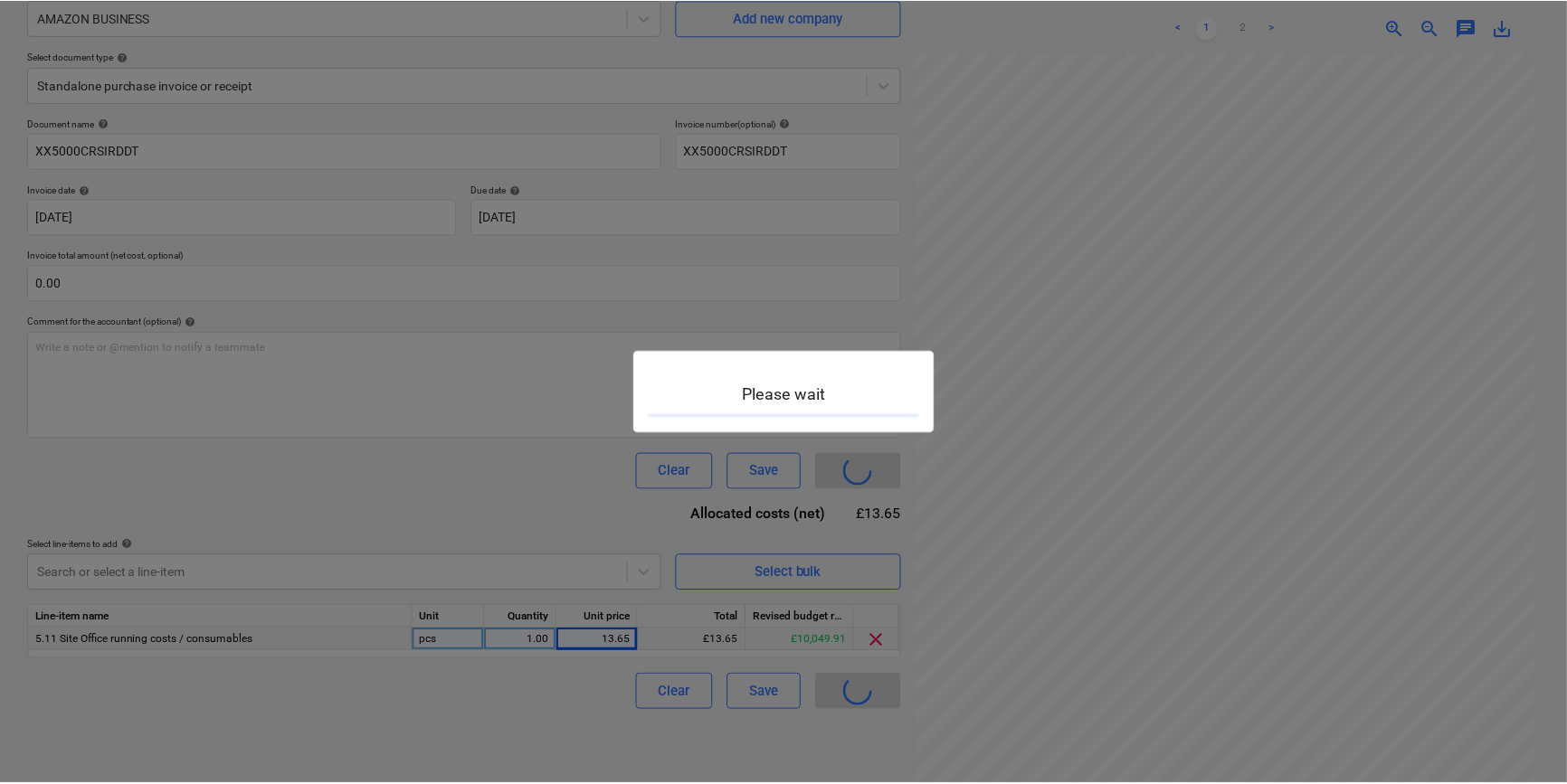 scroll, scrollTop: 0, scrollLeft: 0, axis: both 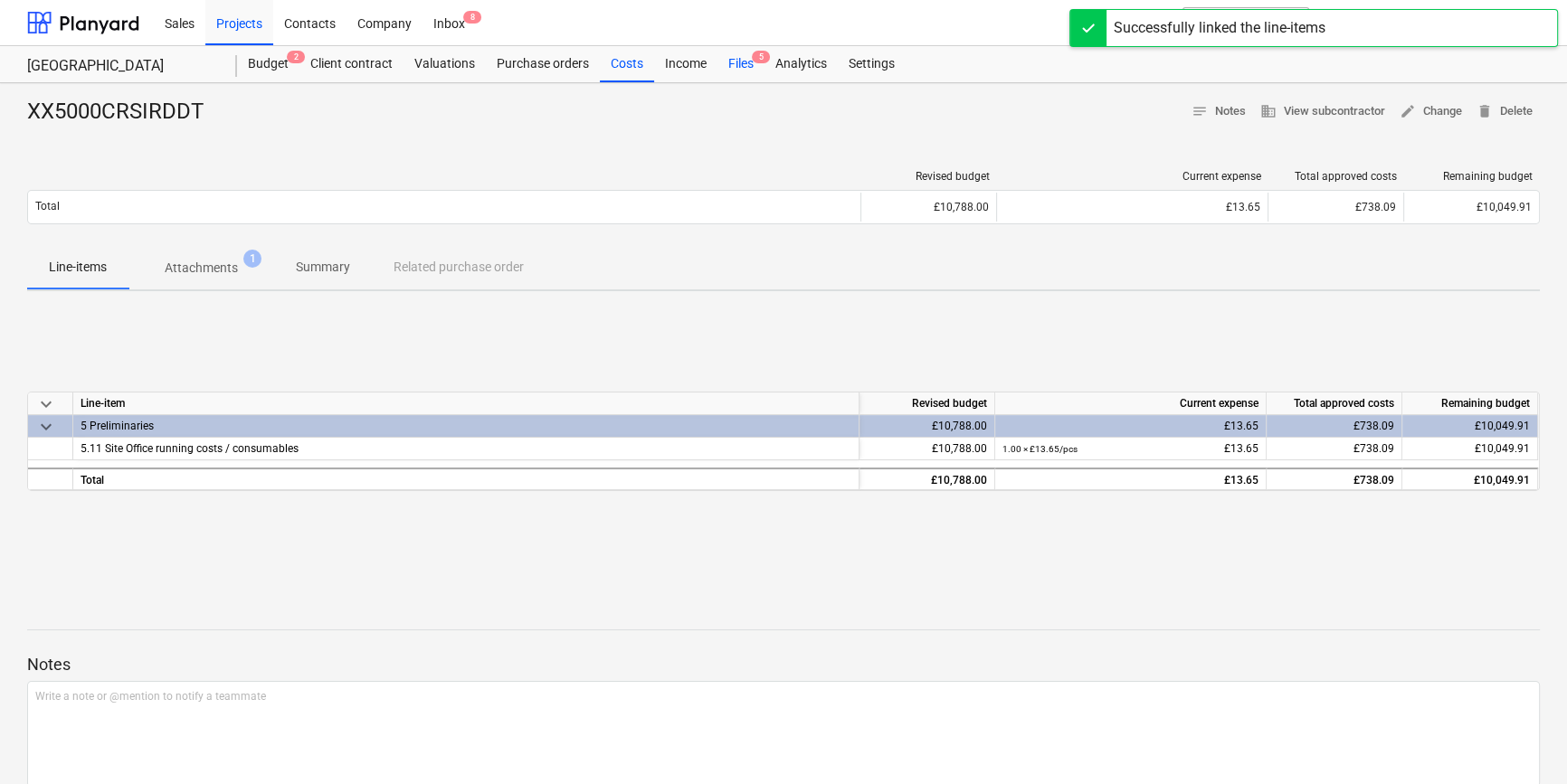 click on "Files 5" at bounding box center [741, 64] 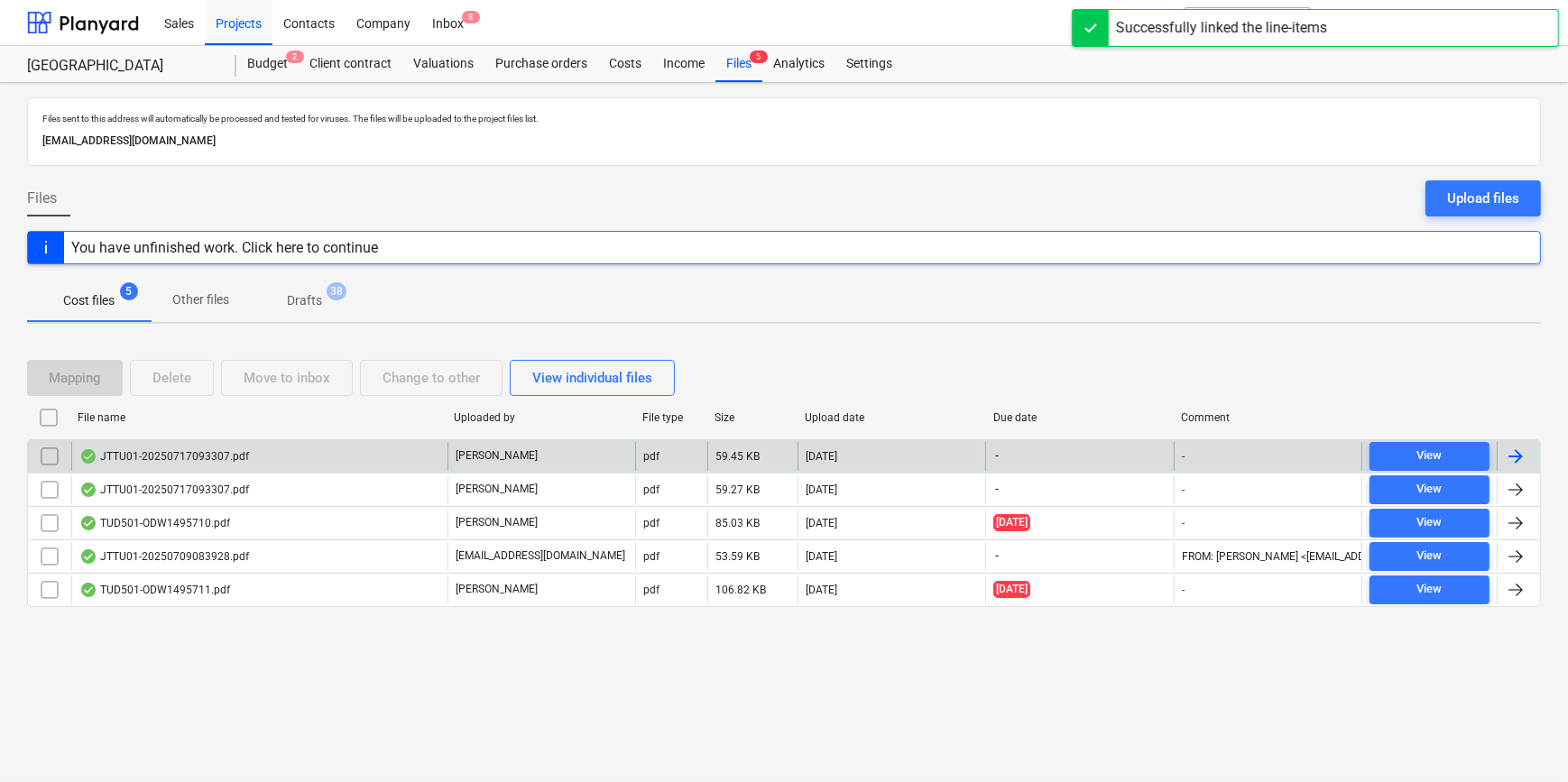 click at bounding box center [1516, 456] 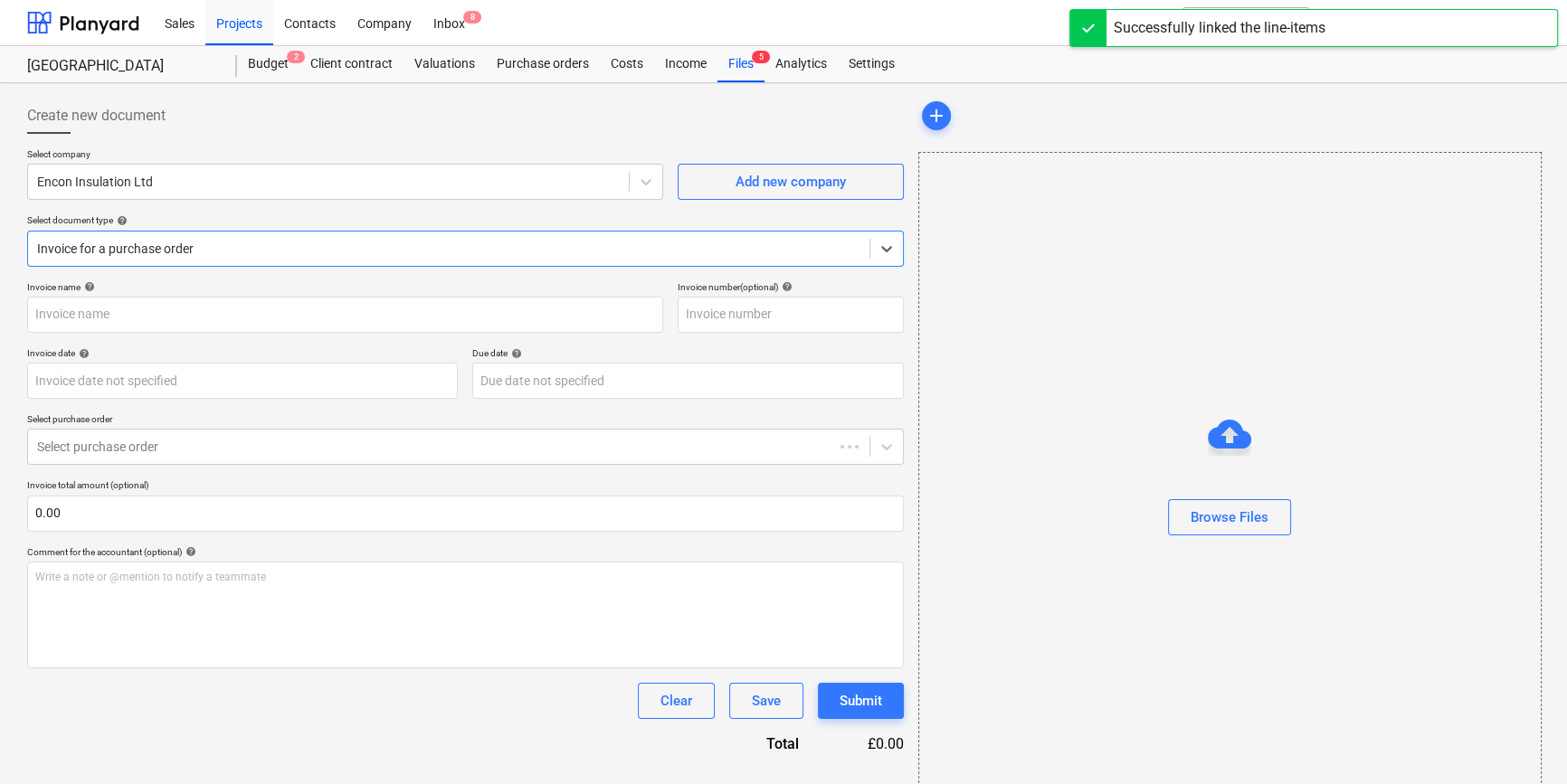 type on "JTTU01" 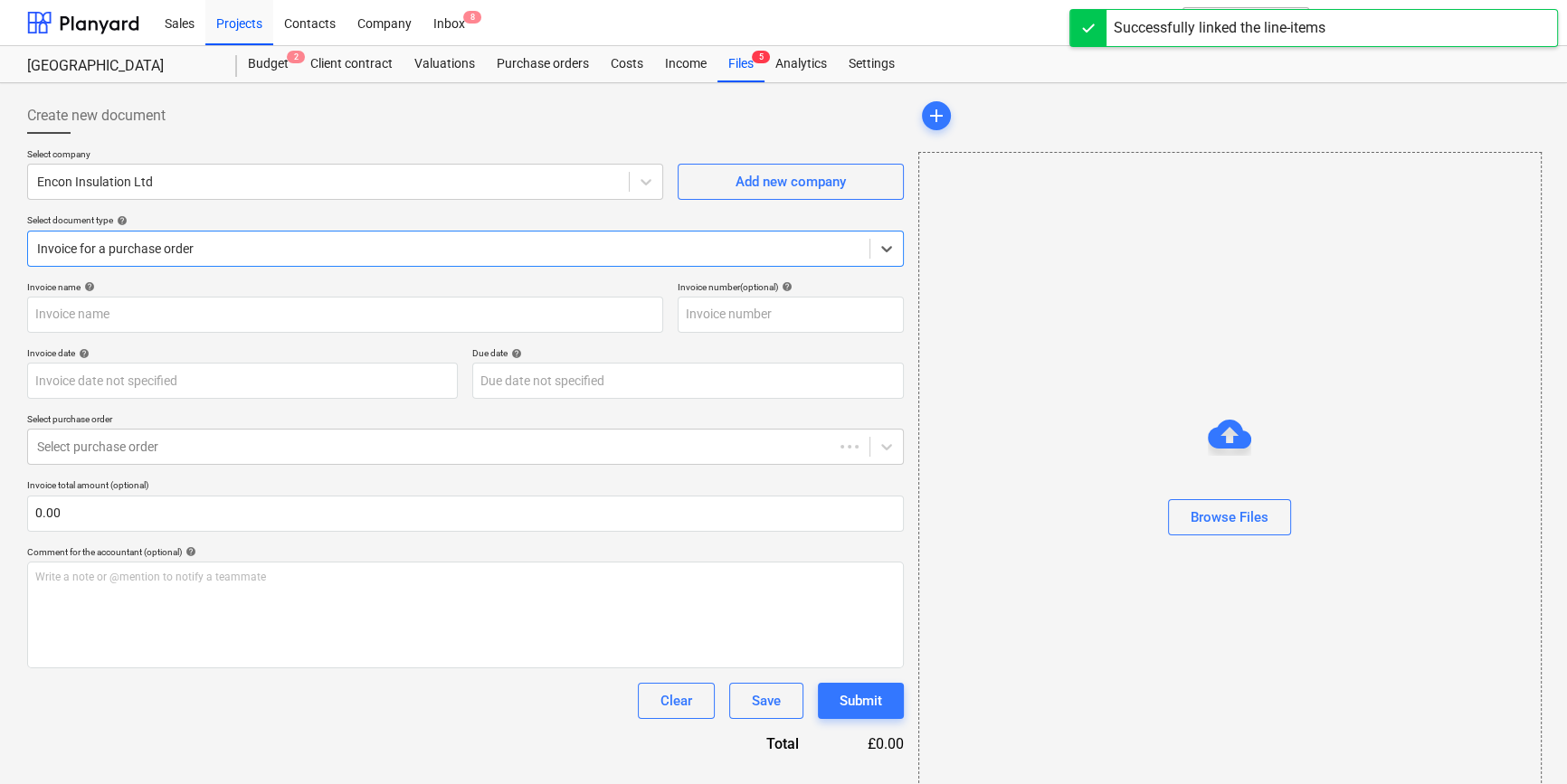 type on "JTTU01" 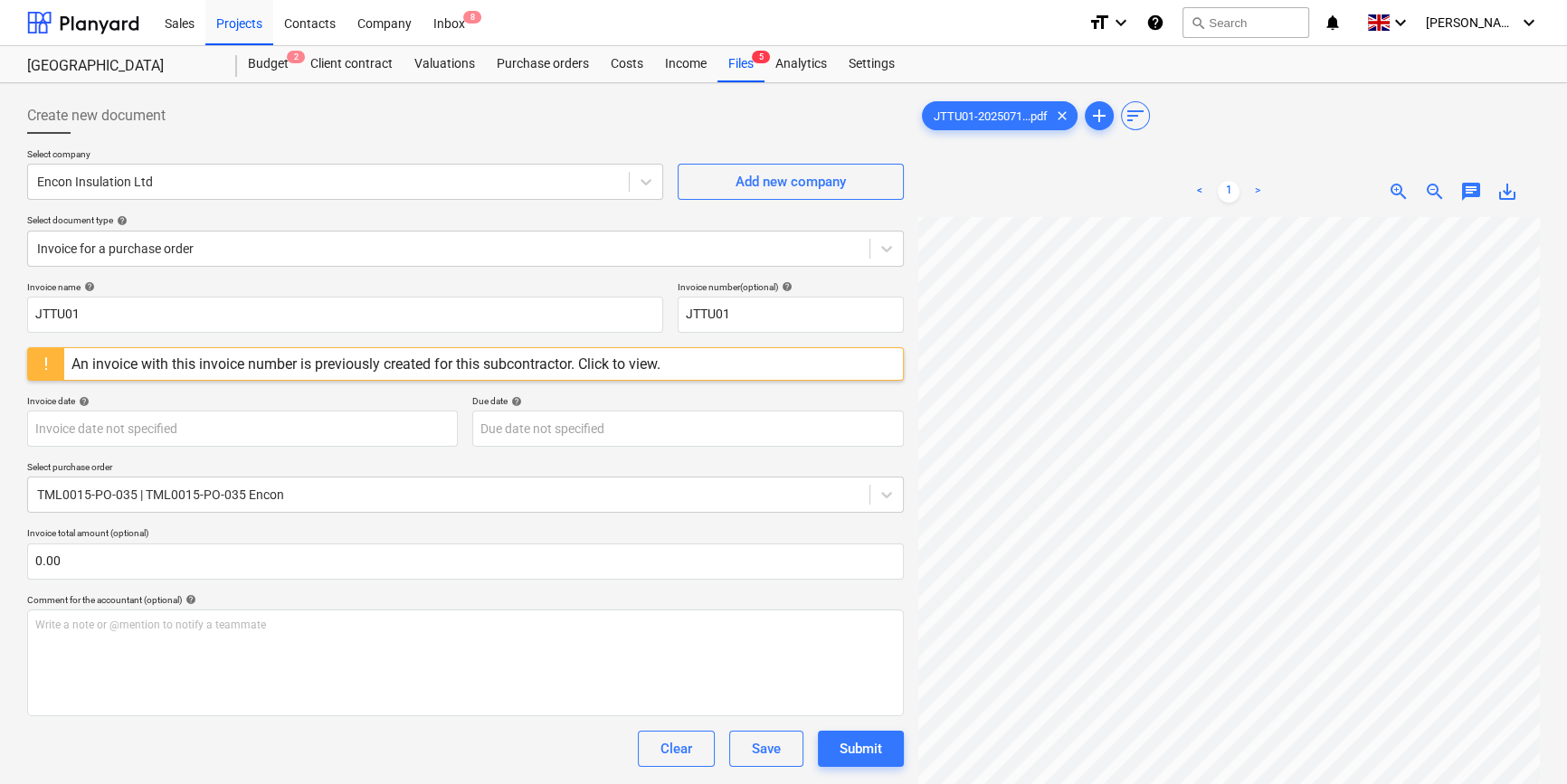 scroll, scrollTop: 61, scrollLeft: 195, axis: both 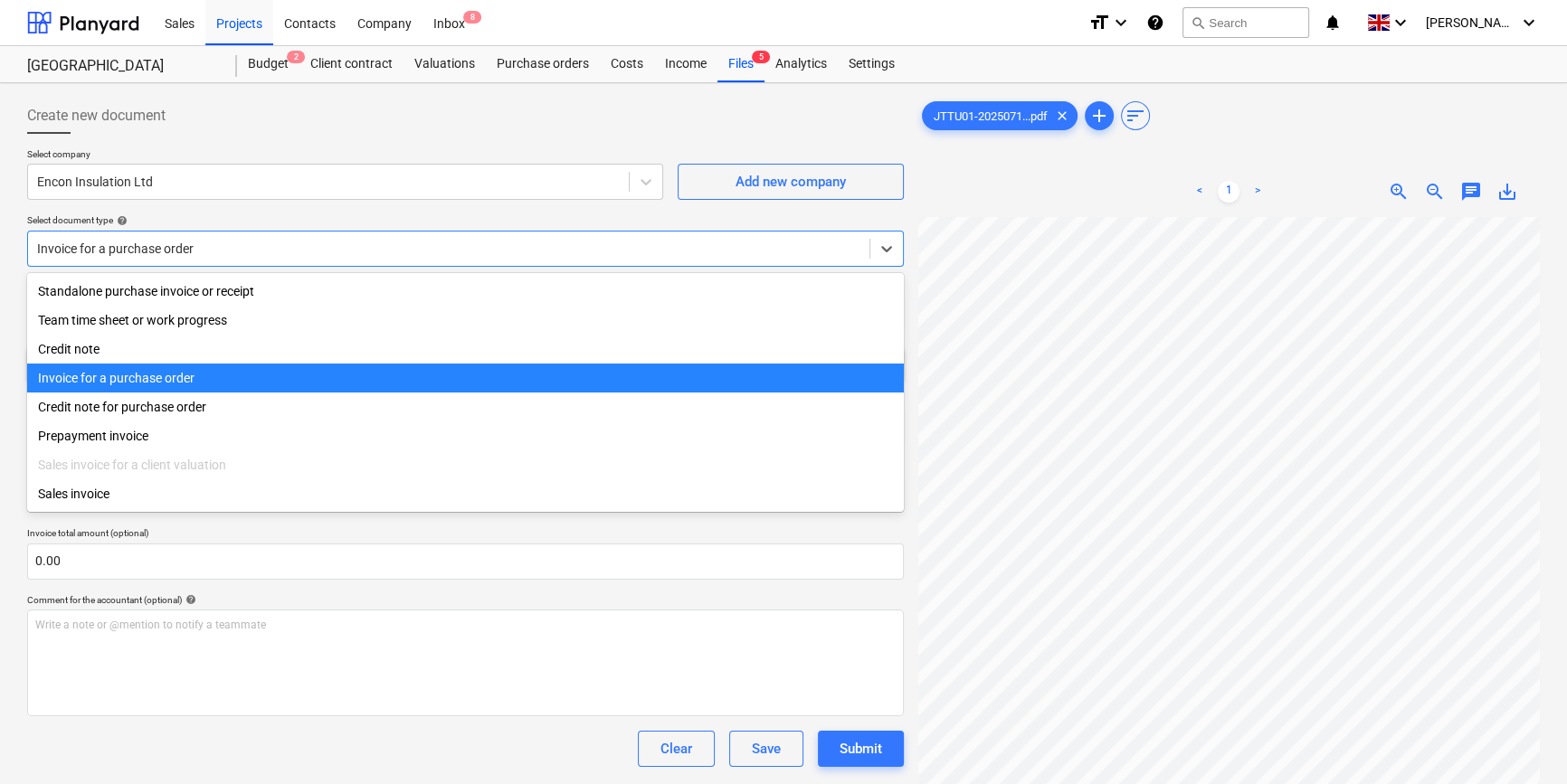 click at bounding box center [449, 249] 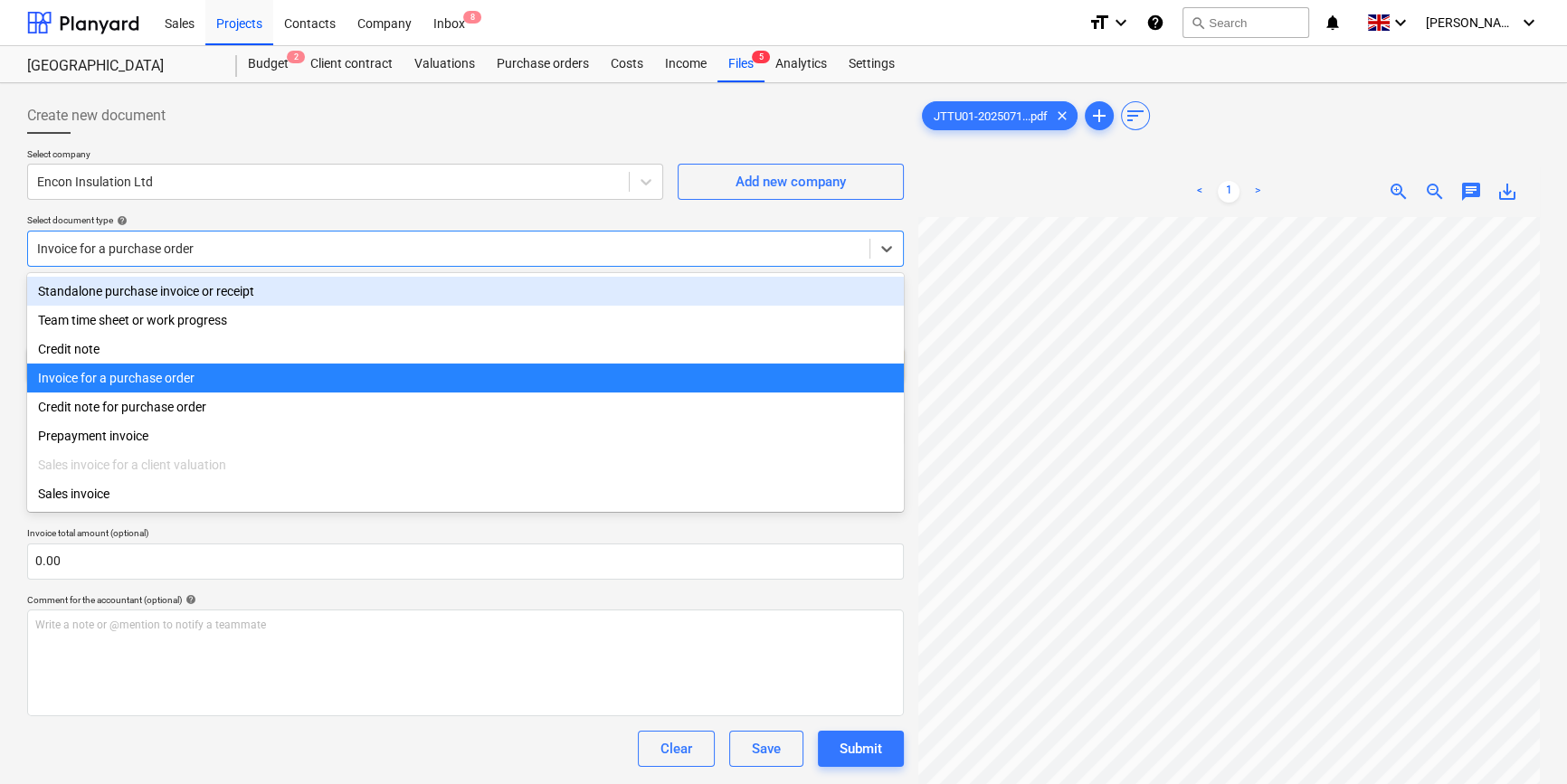 click on "Standalone purchase invoice or receipt" at bounding box center (465, 291) 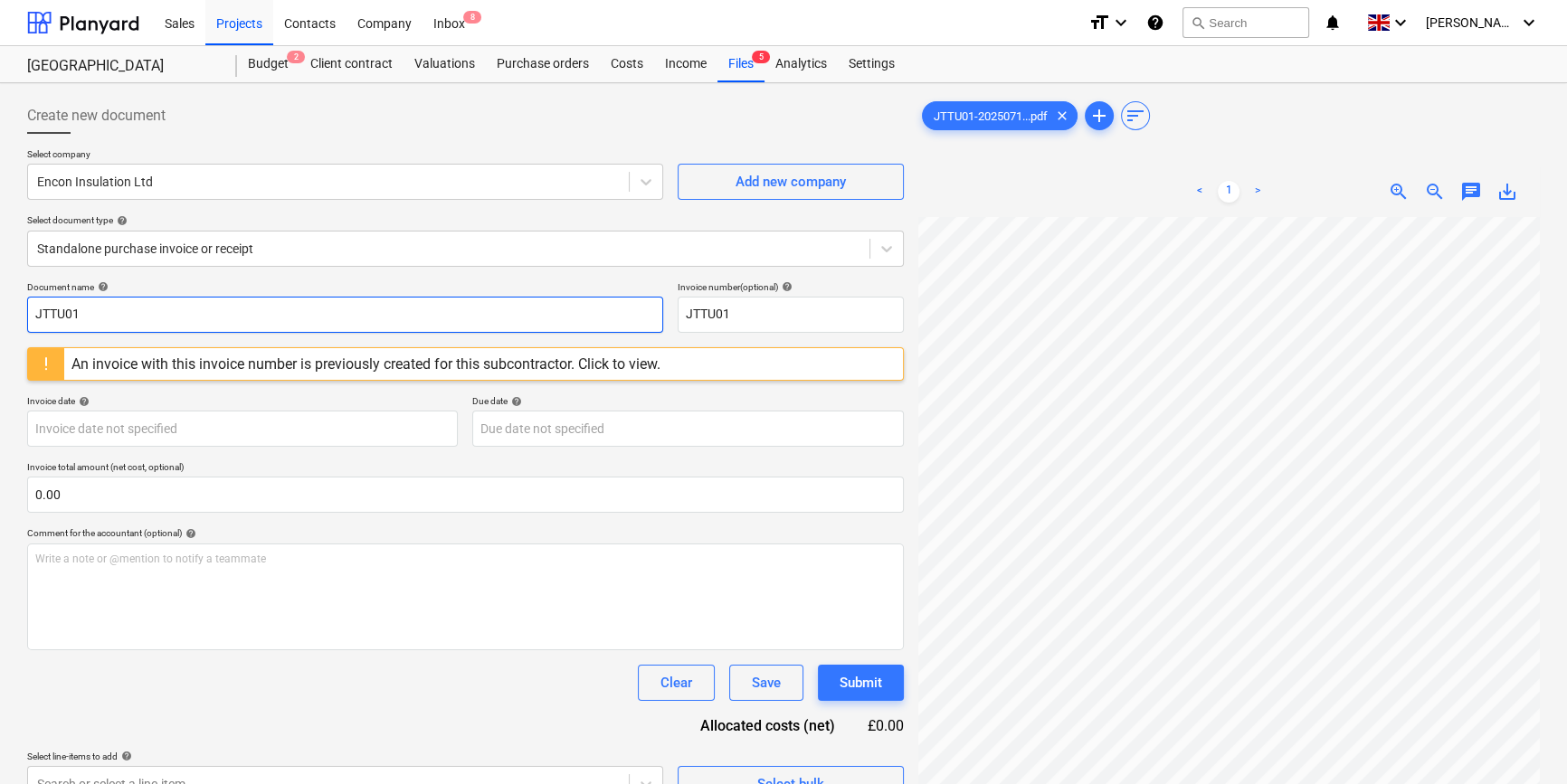 drag, startPoint x: 90, startPoint y: 319, endPoint x: 8, endPoint y: 318, distance: 82.0061 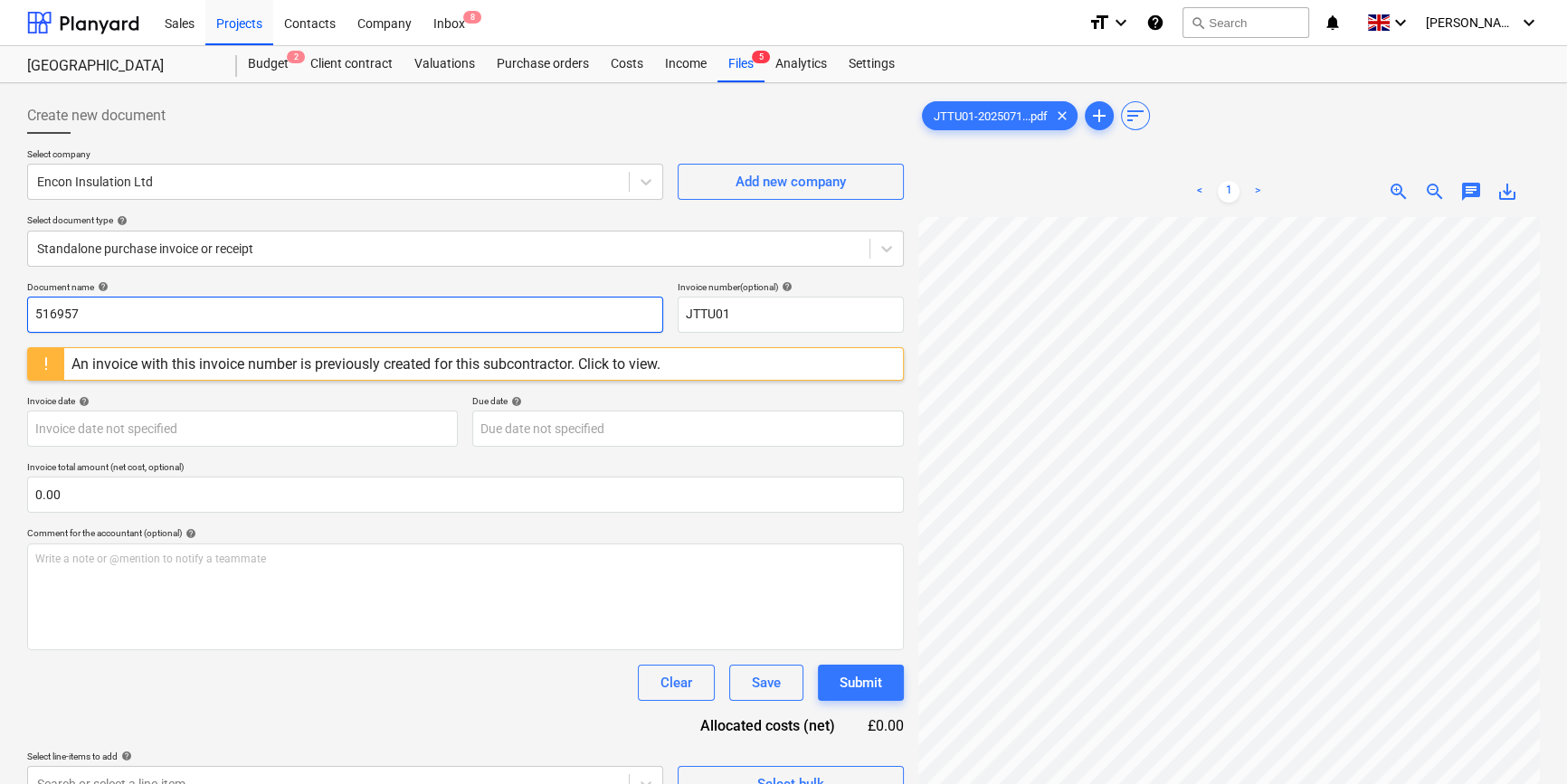 type on "516957" 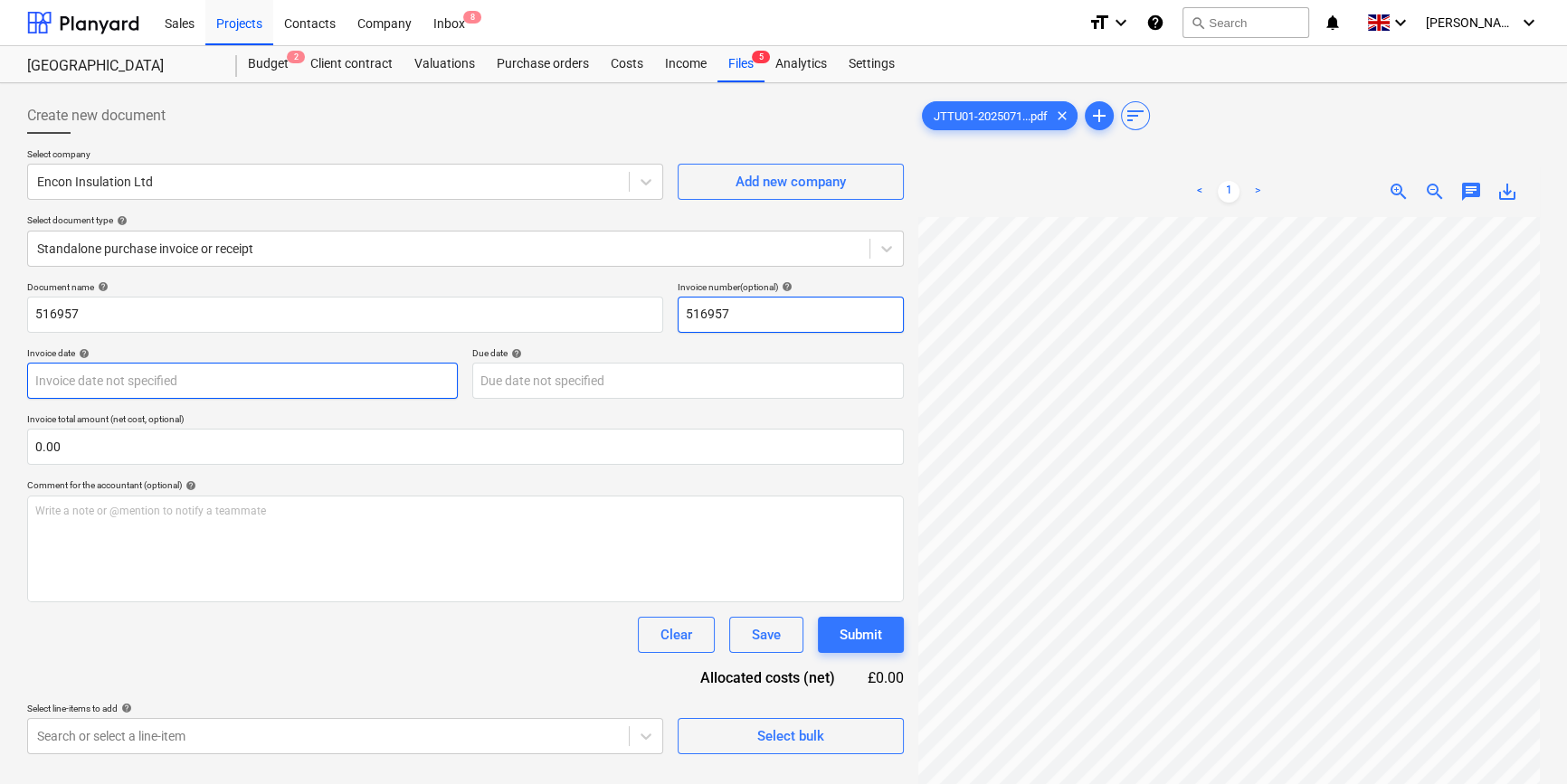 type on "516957" 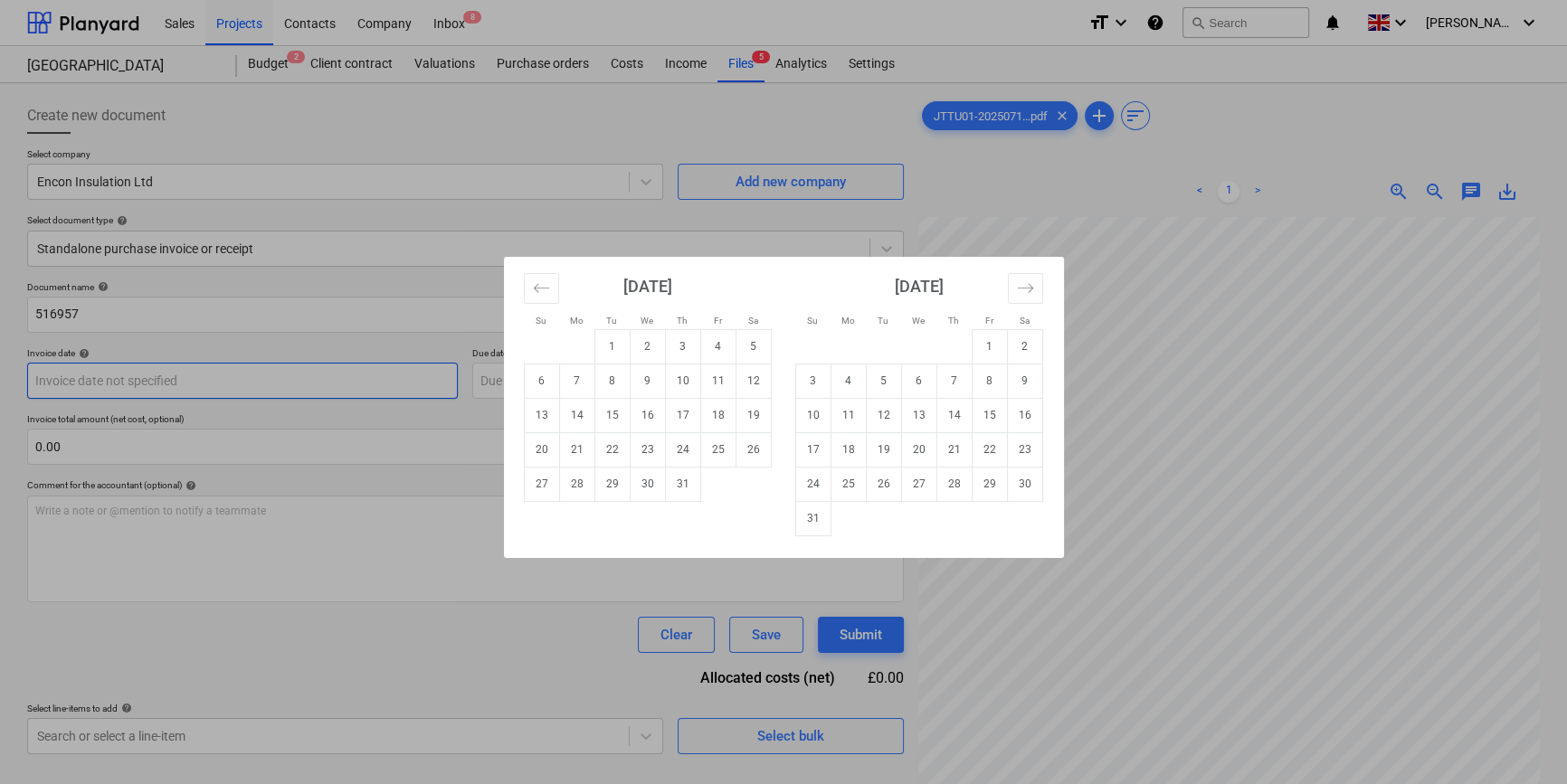 click on "Sales Projects Contacts Company Inbox 8 format_size keyboard_arrow_down help search Search notifications 0 keyboard_arrow_down C. Simpson keyboard_arrow_down Camden Goods Yard Budget 2 Client contract Valuations Purchase orders Costs Income Files 5 Analytics Settings Create new document Select company Encon Insulation Ltd   Add new company Select document type help Standalone purchase invoice or receipt Document name help 516957 Invoice number  (optional) help 516957 Invoice date help Press the down arrow key to interact with the calendar and
select a date. Press the question mark key to get the keyboard shortcuts for changing dates. Due date help Press the down arrow key to interact with the calendar and
select a date. Press the question mark key to get the keyboard shortcuts for changing dates. Invoice total amount (net cost, optional) 0.00 Comment for the accountant (optional) help Write a note or @mention to notify a teammate ﻿ Clear Save Submit Allocated costs (net) £0.00 help Select bulk <" at bounding box center [784, 392] 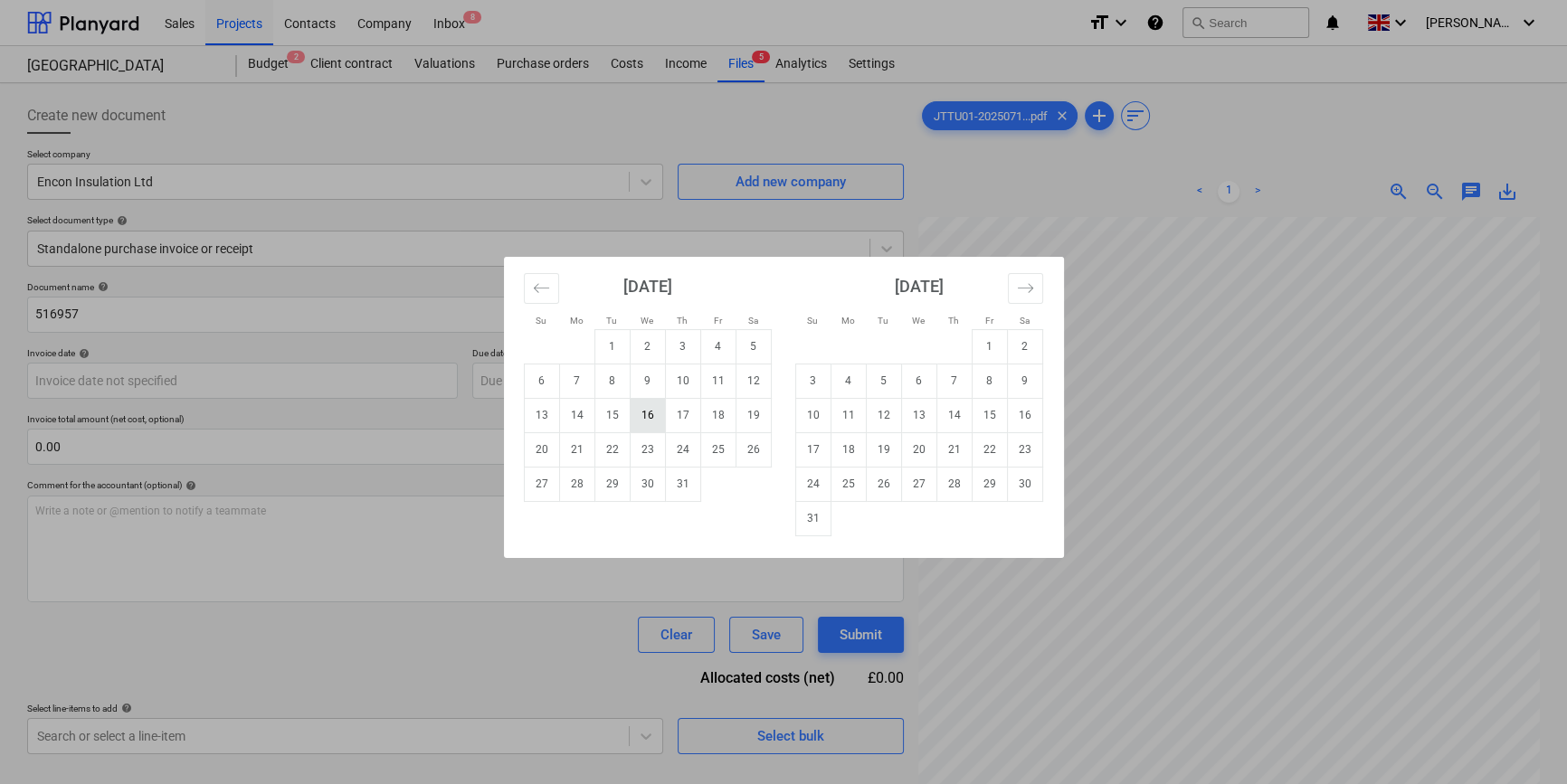 click on "16" at bounding box center [647, 415] 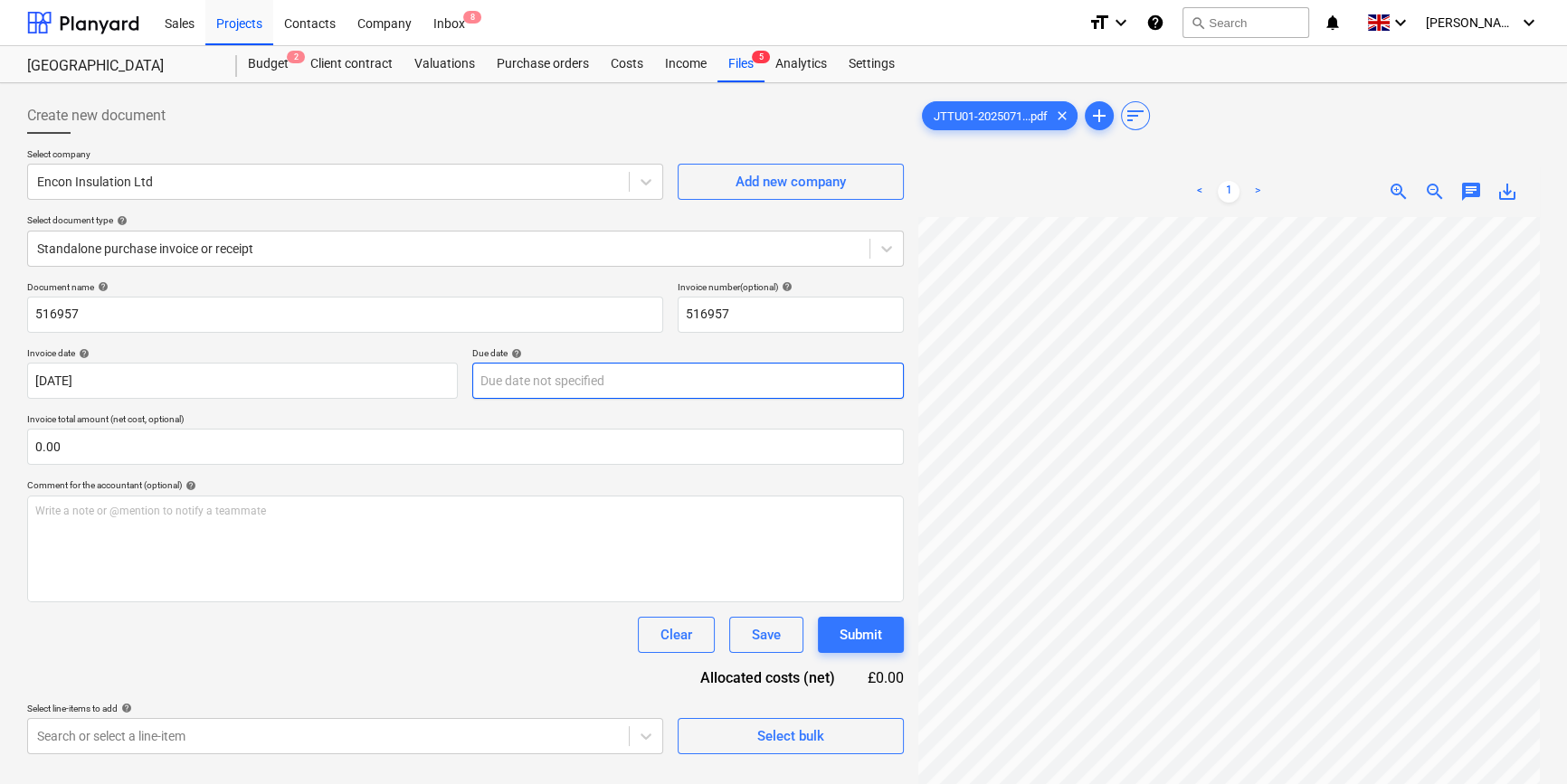 click on "Sales Projects Contacts Company Inbox 8 format_size keyboard_arrow_down help search Search notifications 0 keyboard_arrow_down C. Simpson keyboard_arrow_down Camden Goods Yard Budget 2 Client contract Valuations Purchase orders Costs Income Files 5 Analytics Settings Create new document Select company Encon Insulation Ltd   Add new company Select document type help Standalone purchase invoice or receipt Document name help 516957 Invoice number  (optional) help 516957 Invoice date help 16 Jul 2025 16.07.2025 Press the down arrow key to interact with the calendar and
select a date. Press the question mark key to get the keyboard shortcuts for changing dates. Due date help Press the down arrow key to interact with the calendar and
select a date. Press the question mark key to get the keyboard shortcuts for changing dates. Invoice total amount (net cost, optional) 0.00 Comment for the accountant (optional) help Write a note or @mention to notify a teammate ﻿ Clear Save Submit Allocated costs (net) add" at bounding box center [784, 392] 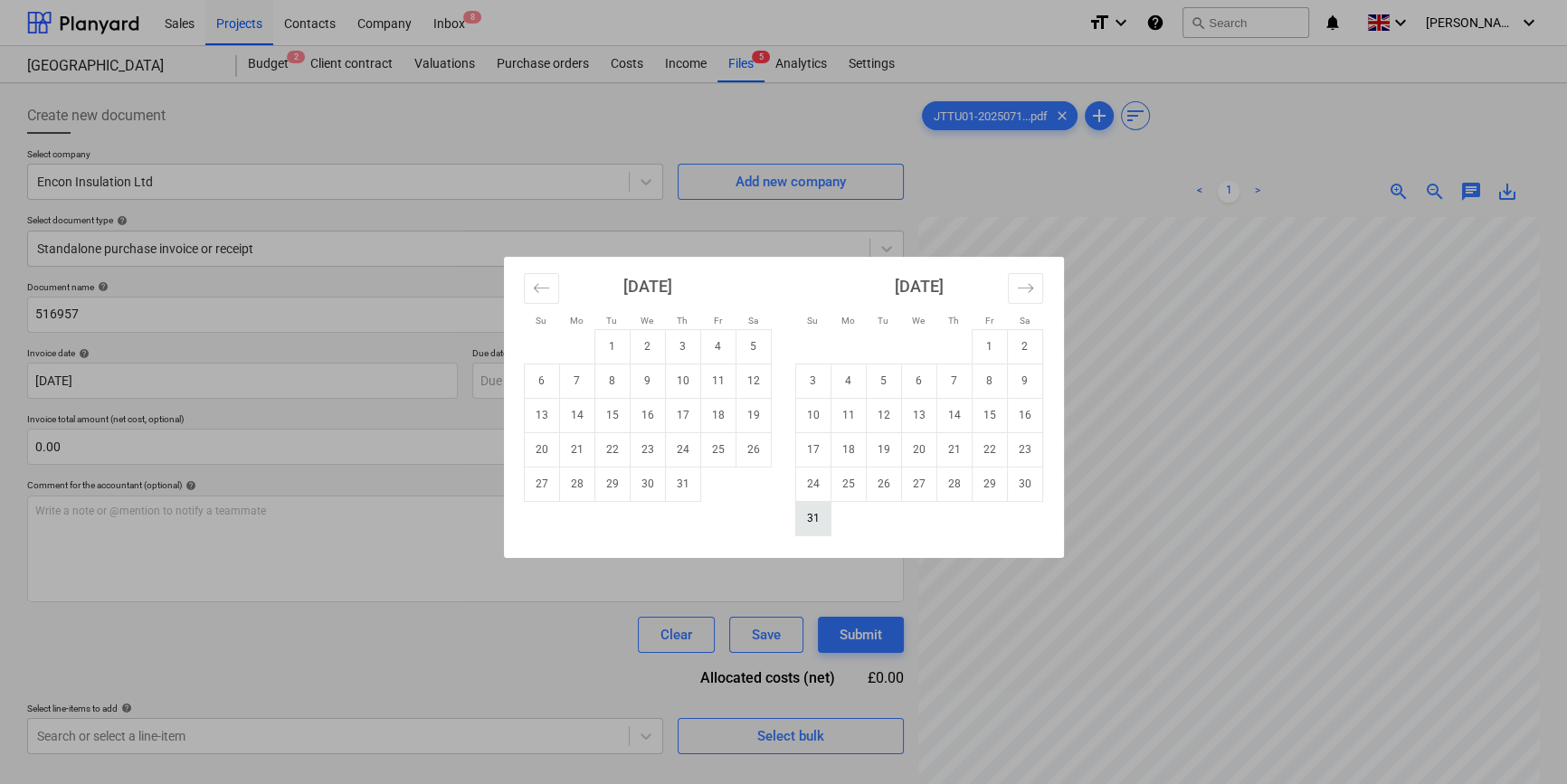 click on "31" at bounding box center (812, 518) 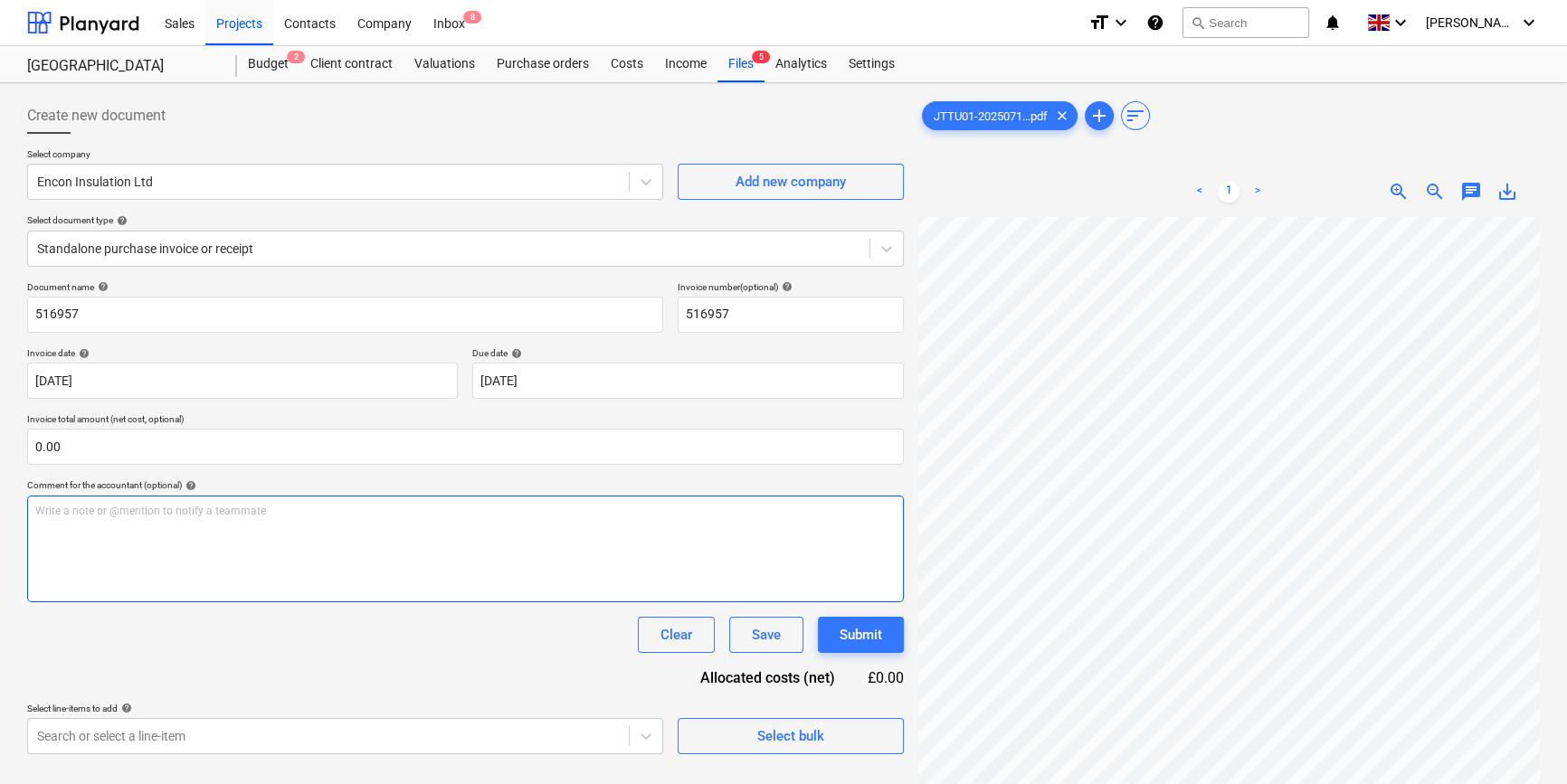 scroll, scrollTop: 81, scrollLeft: 0, axis: vertical 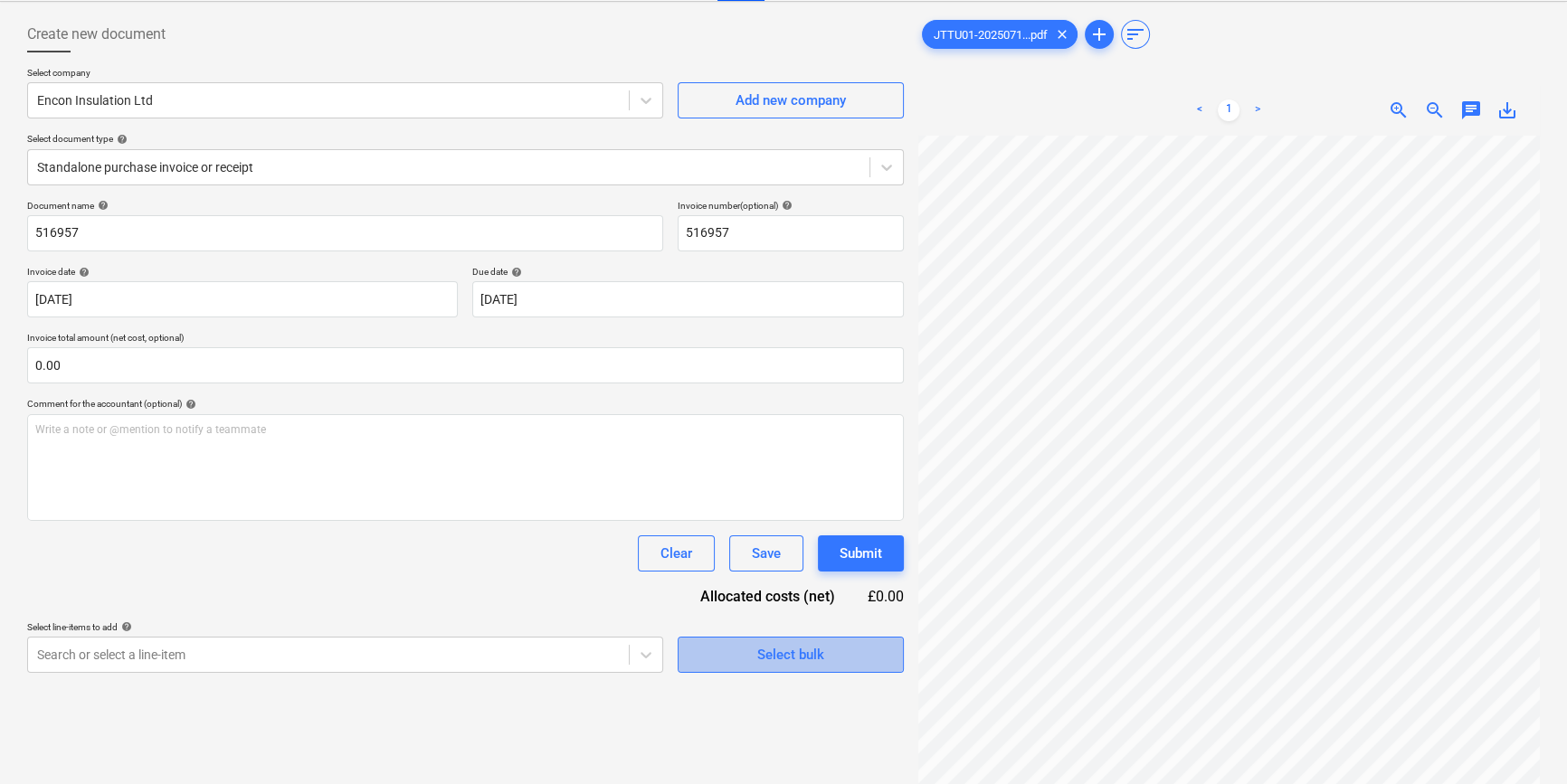 click on "Select bulk" at bounding box center (791, 655) 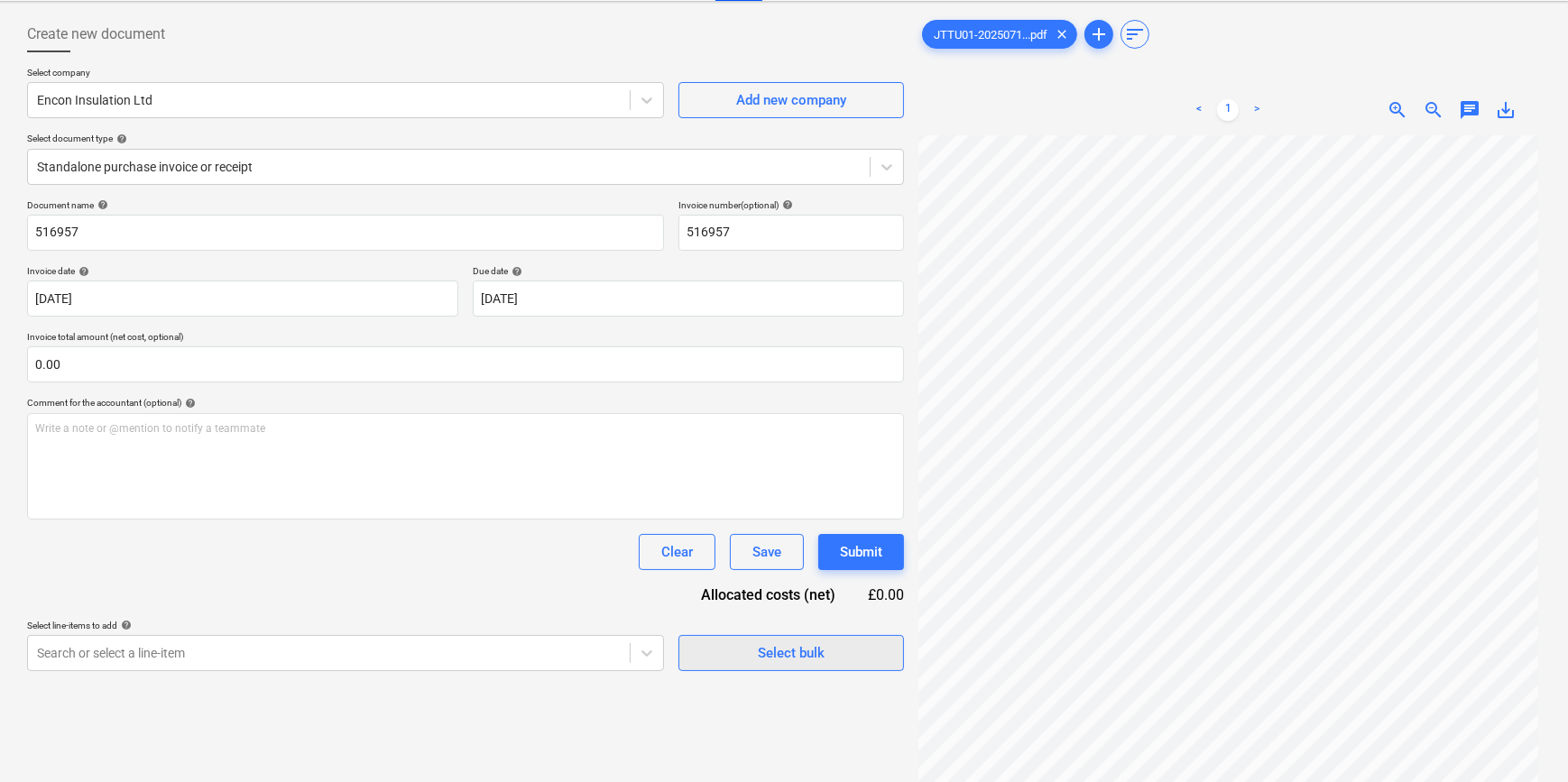 type 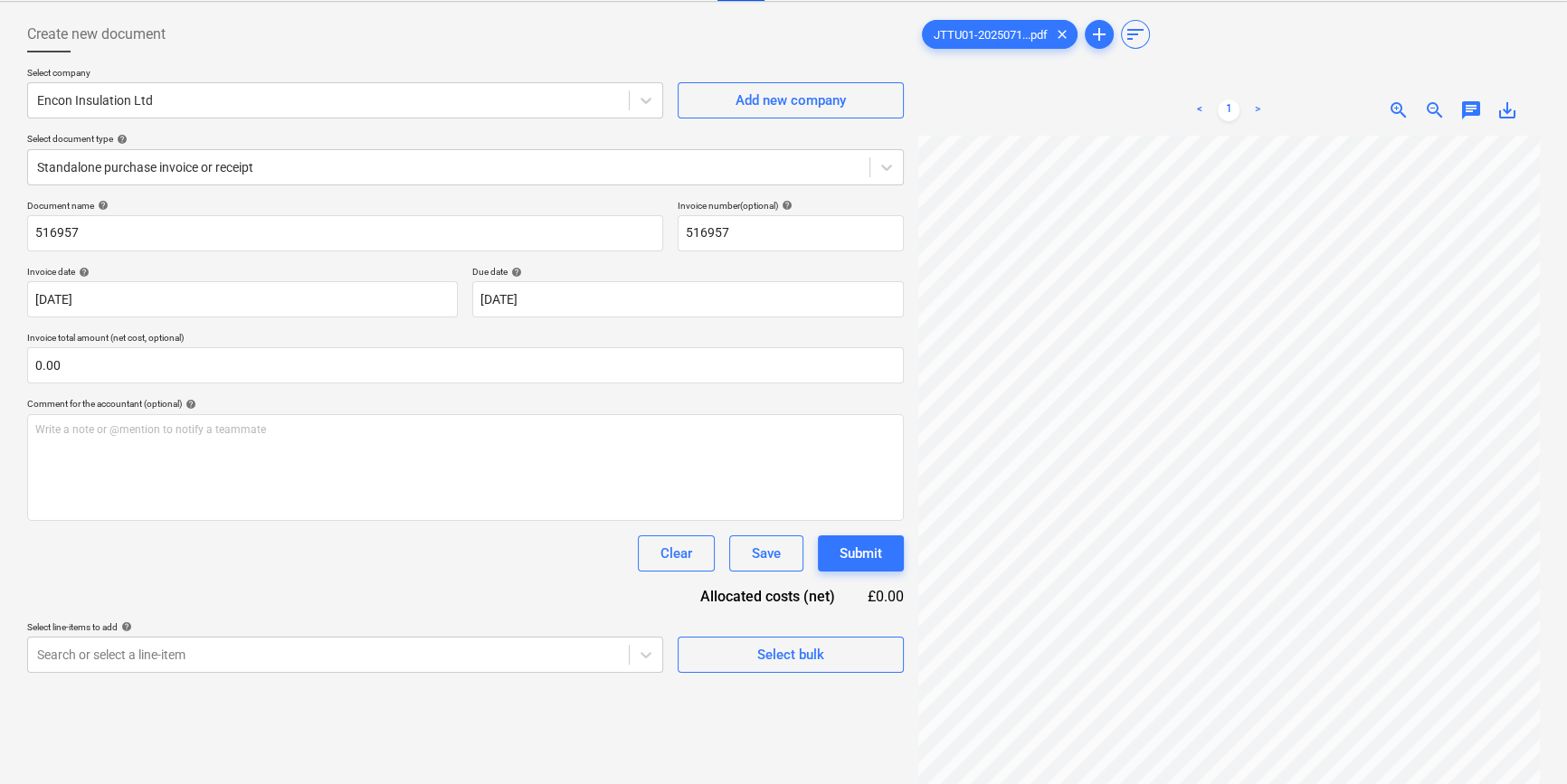 scroll, scrollTop: 58, scrollLeft: 172, axis: both 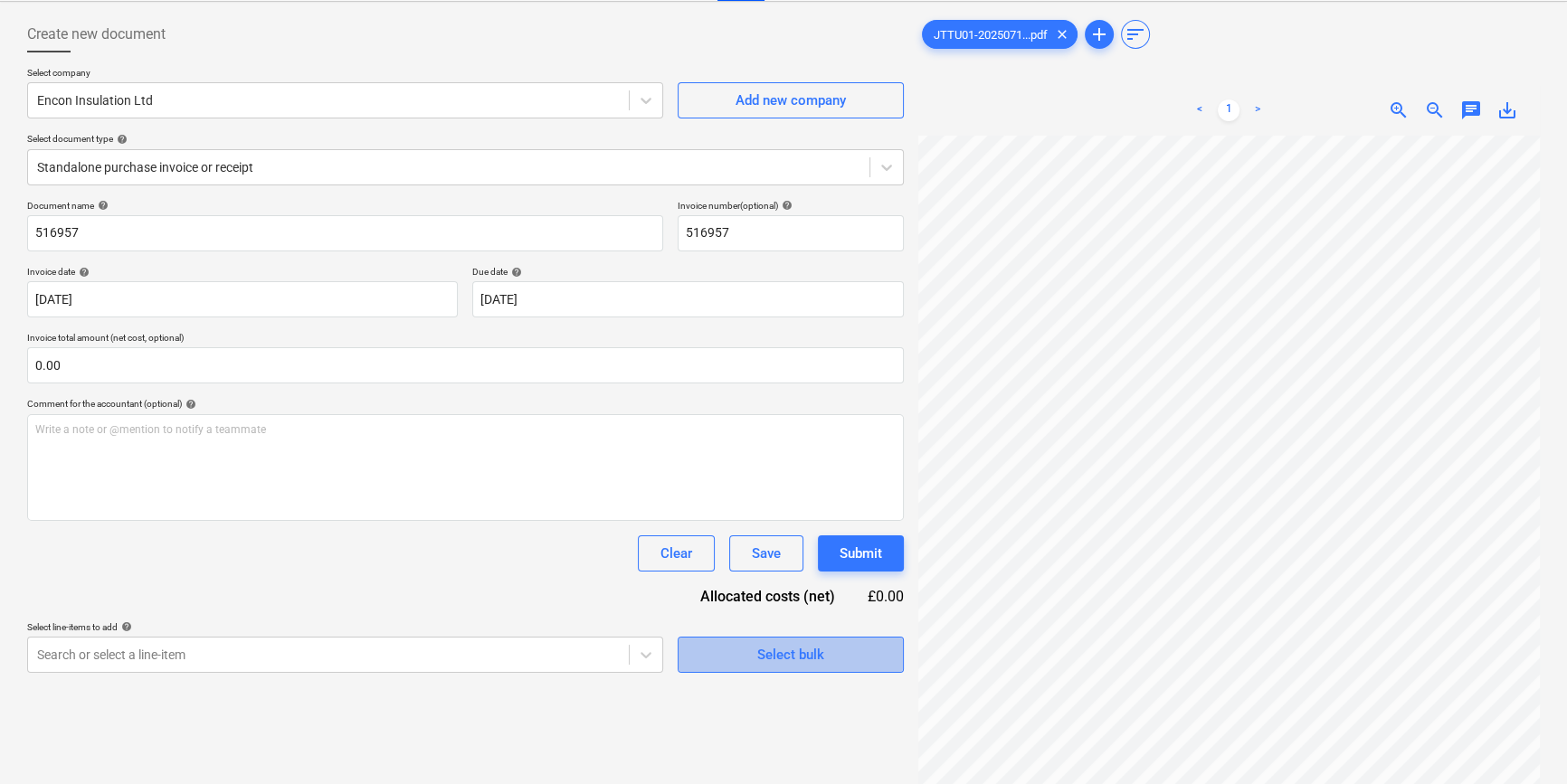 click on "Select bulk" at bounding box center (791, 655) 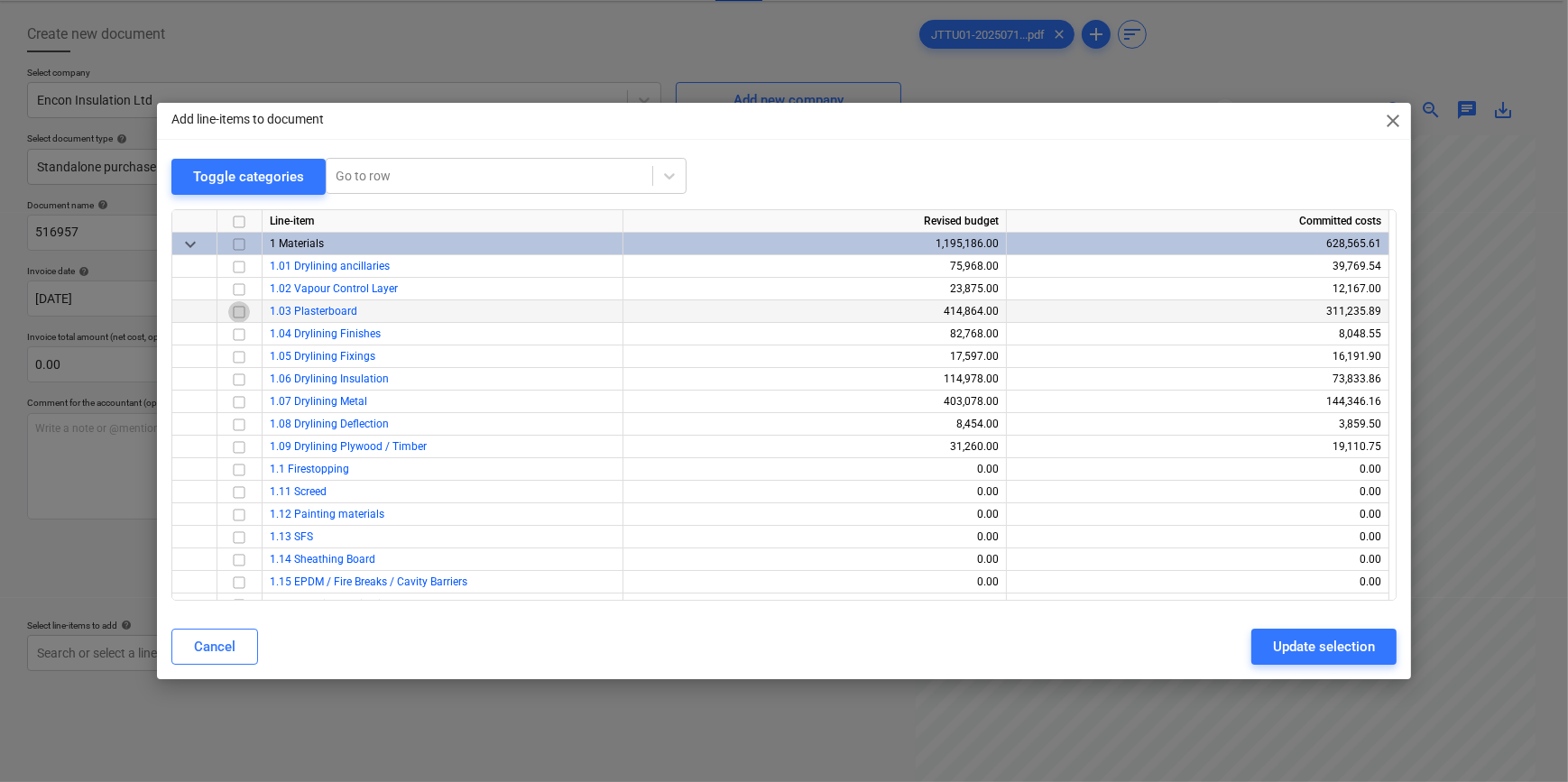 click at bounding box center (239, 311) 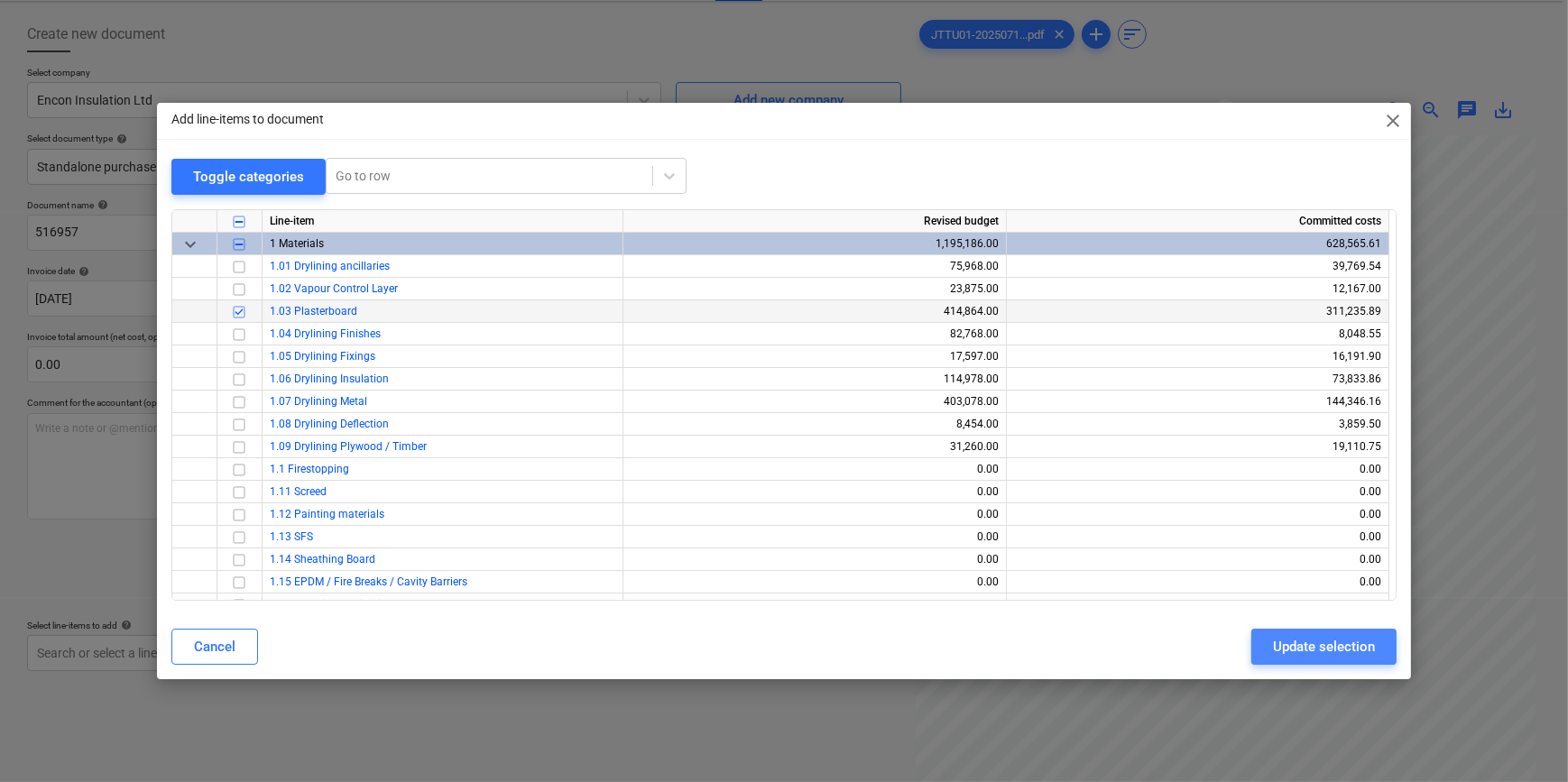 click on "Update selection" at bounding box center (1324, 647) 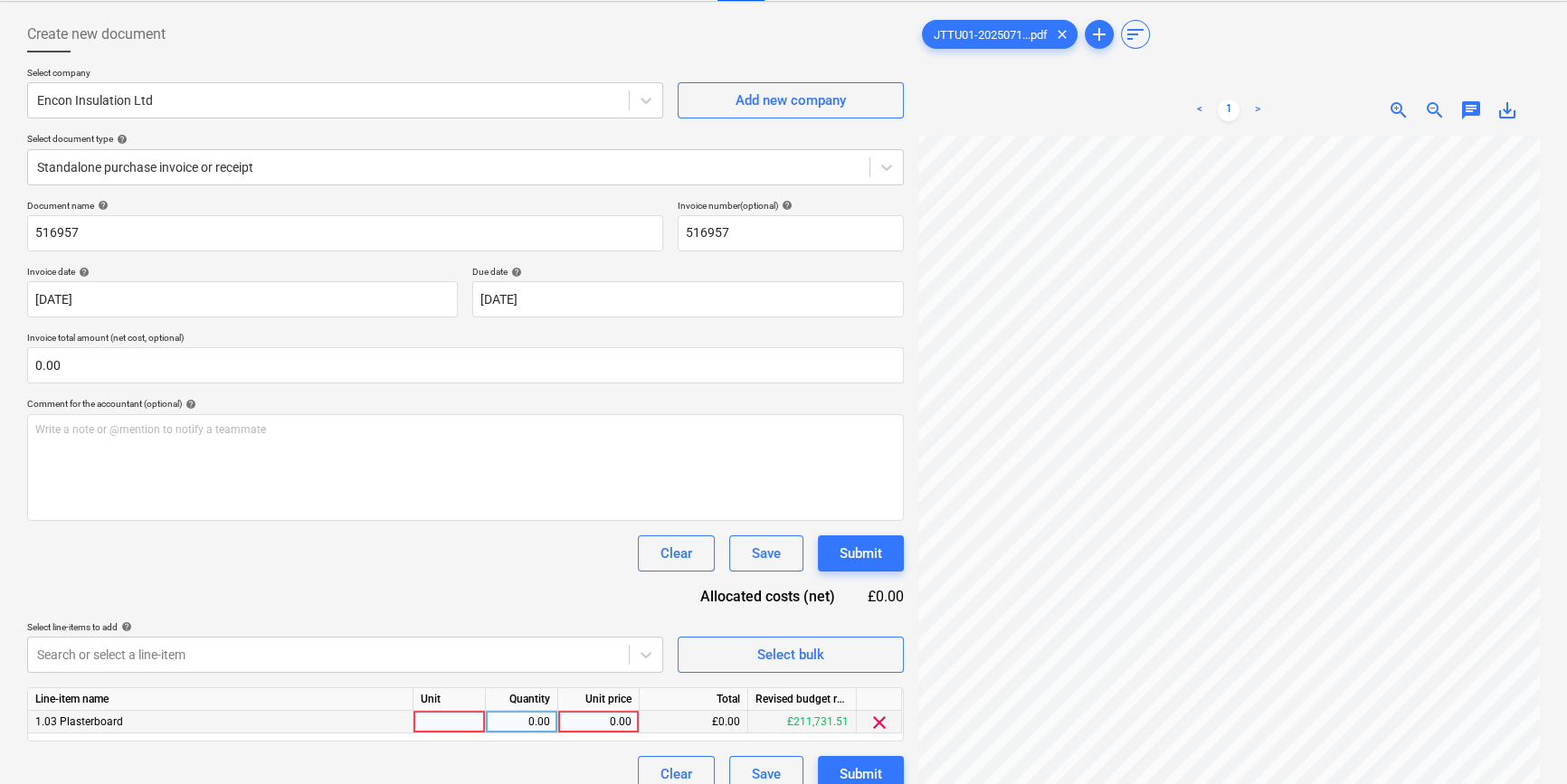 click at bounding box center [450, 722] 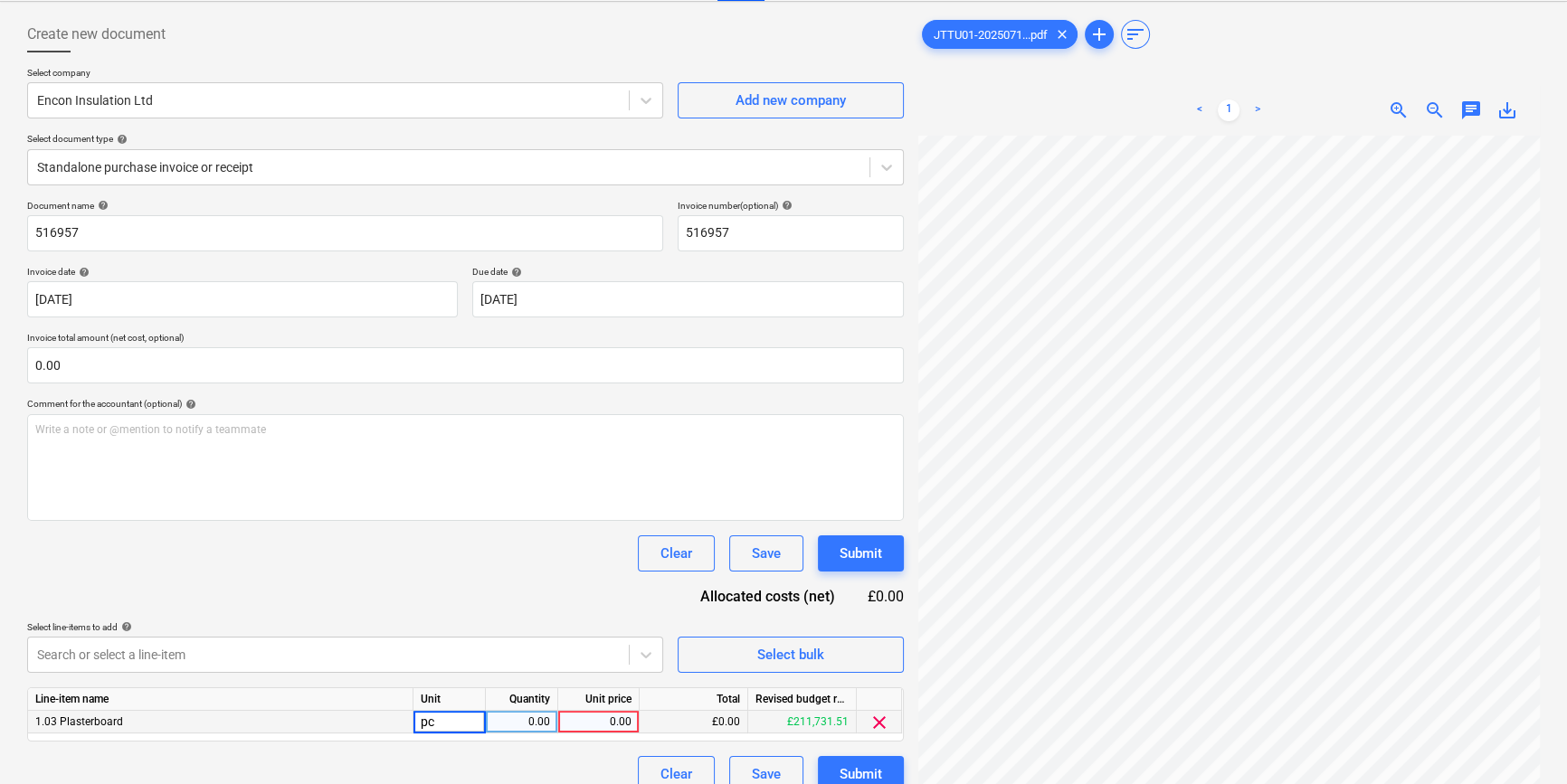 type on "pcs" 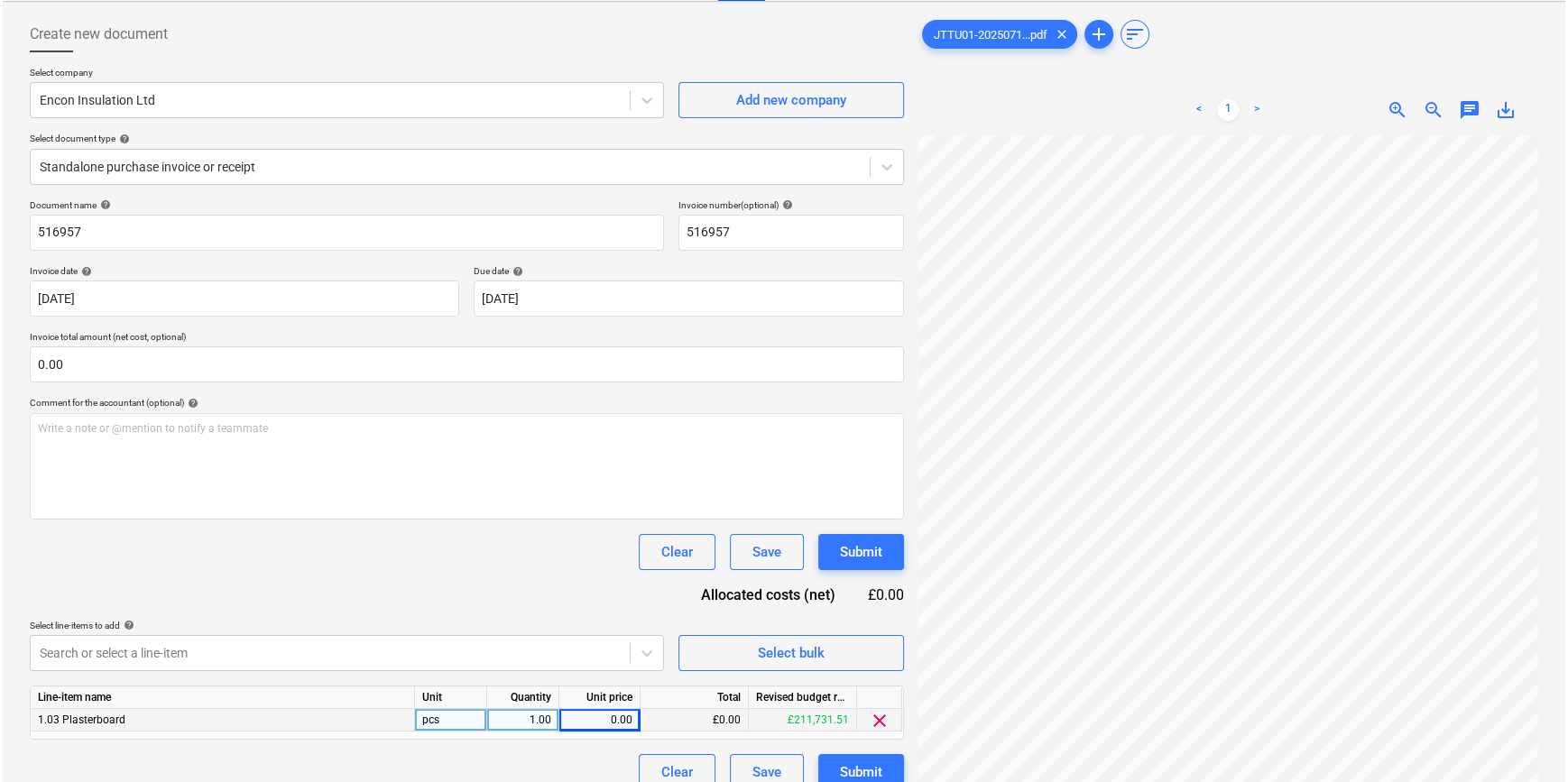 scroll, scrollTop: 417, scrollLeft: 195, axis: both 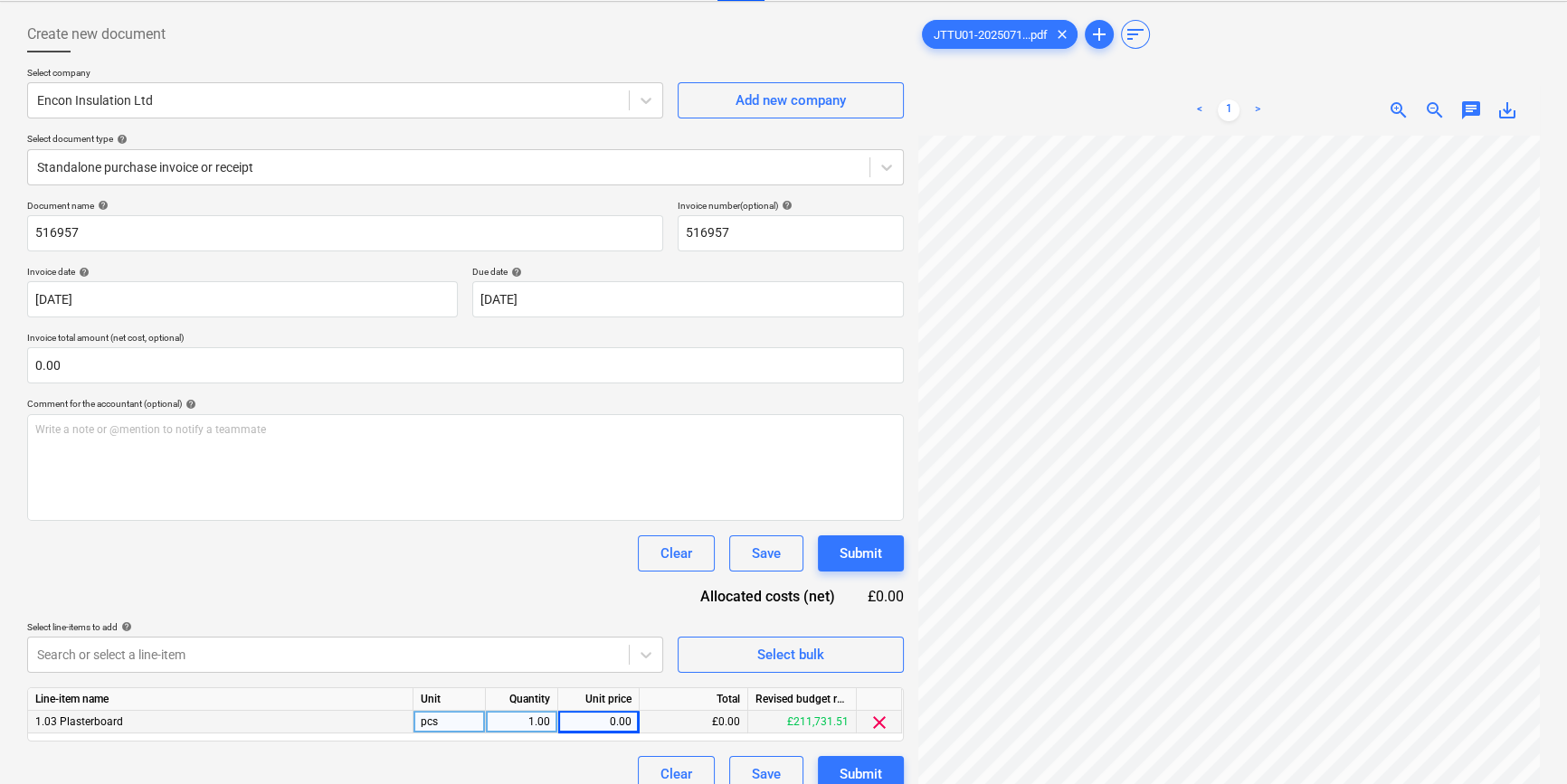 click on "0.00" at bounding box center [598, 722] 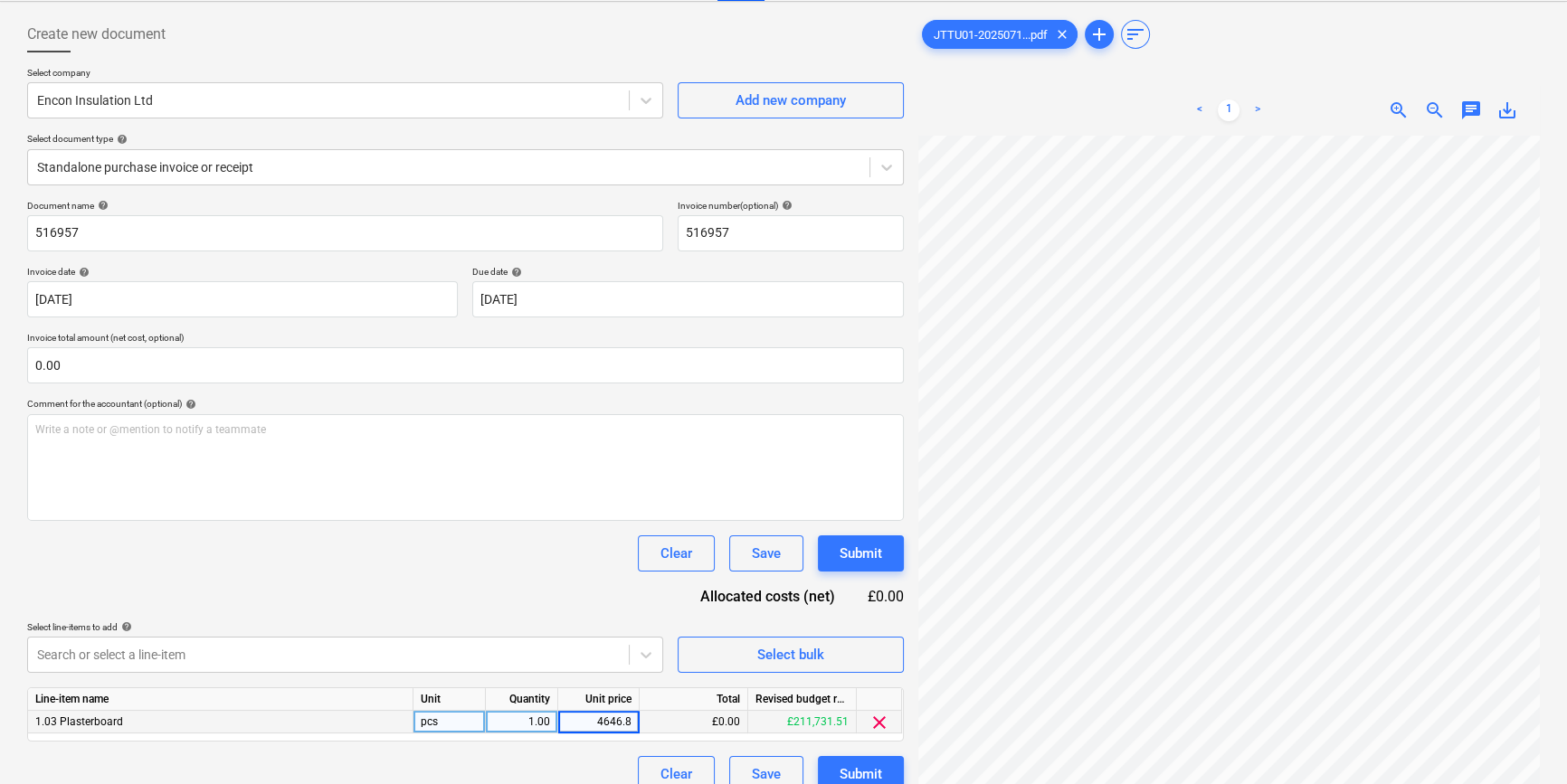 type on "4646.88" 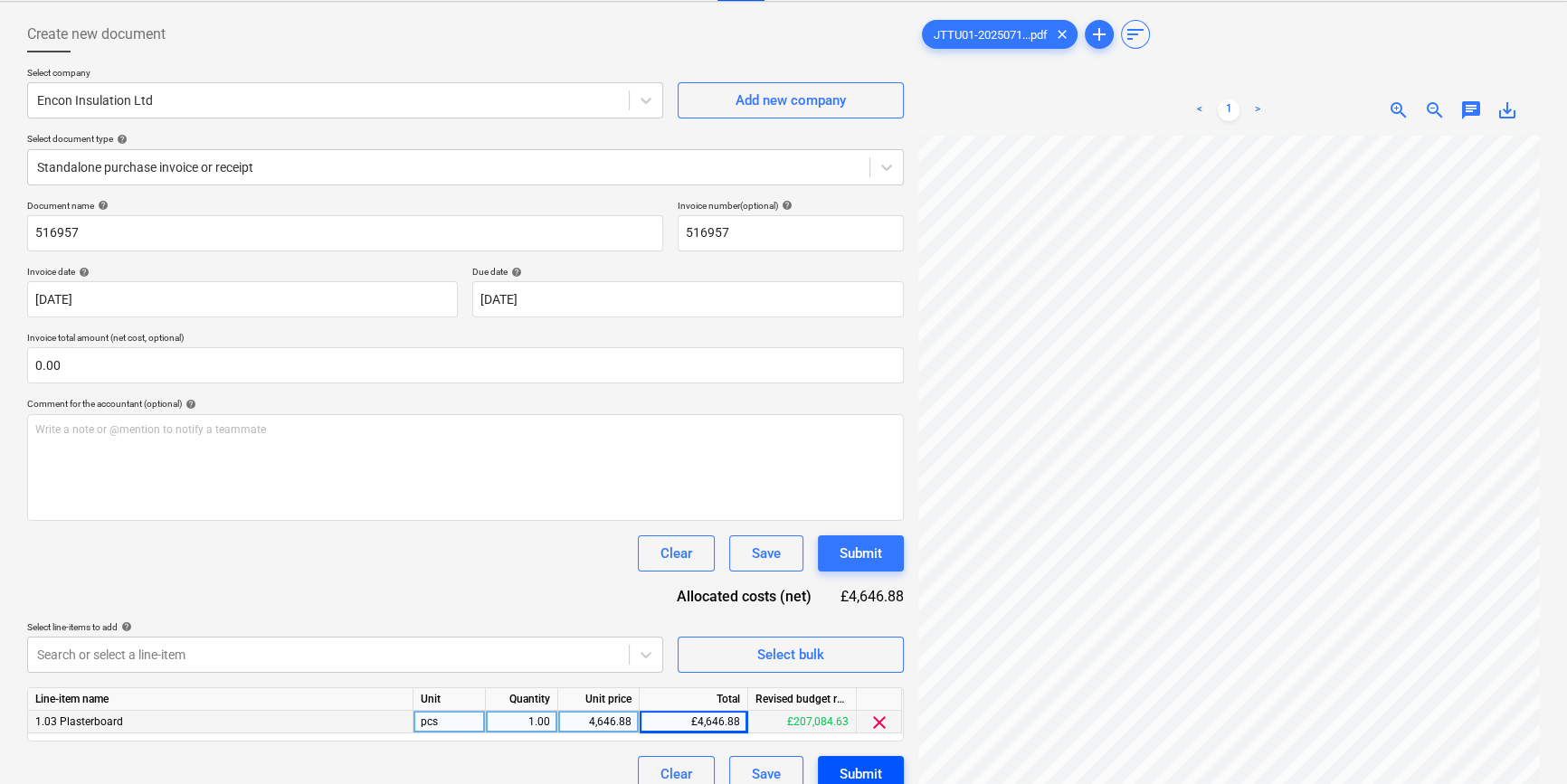 click on "Submit" at bounding box center [860, 774] 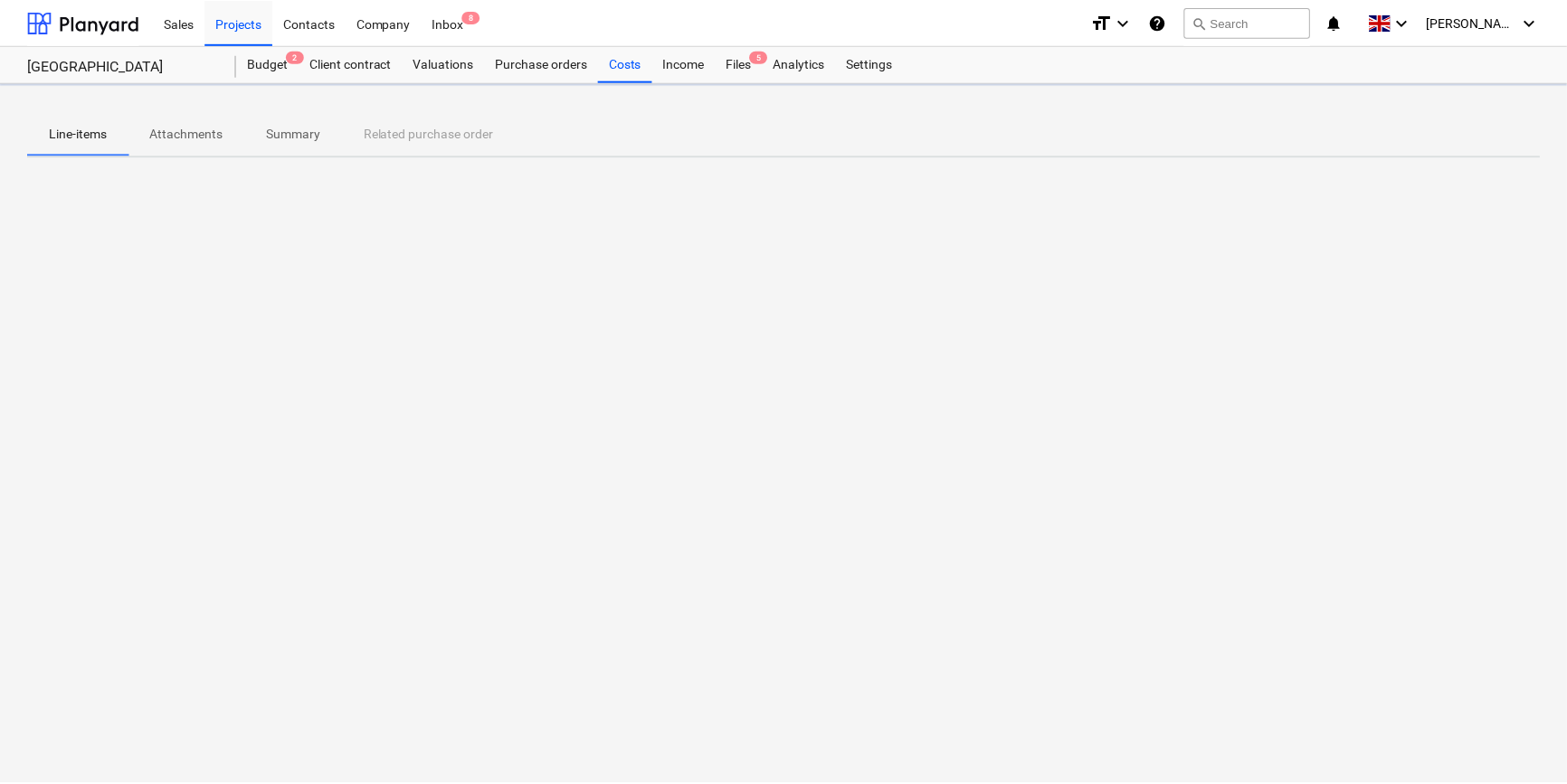 scroll, scrollTop: 0, scrollLeft: 0, axis: both 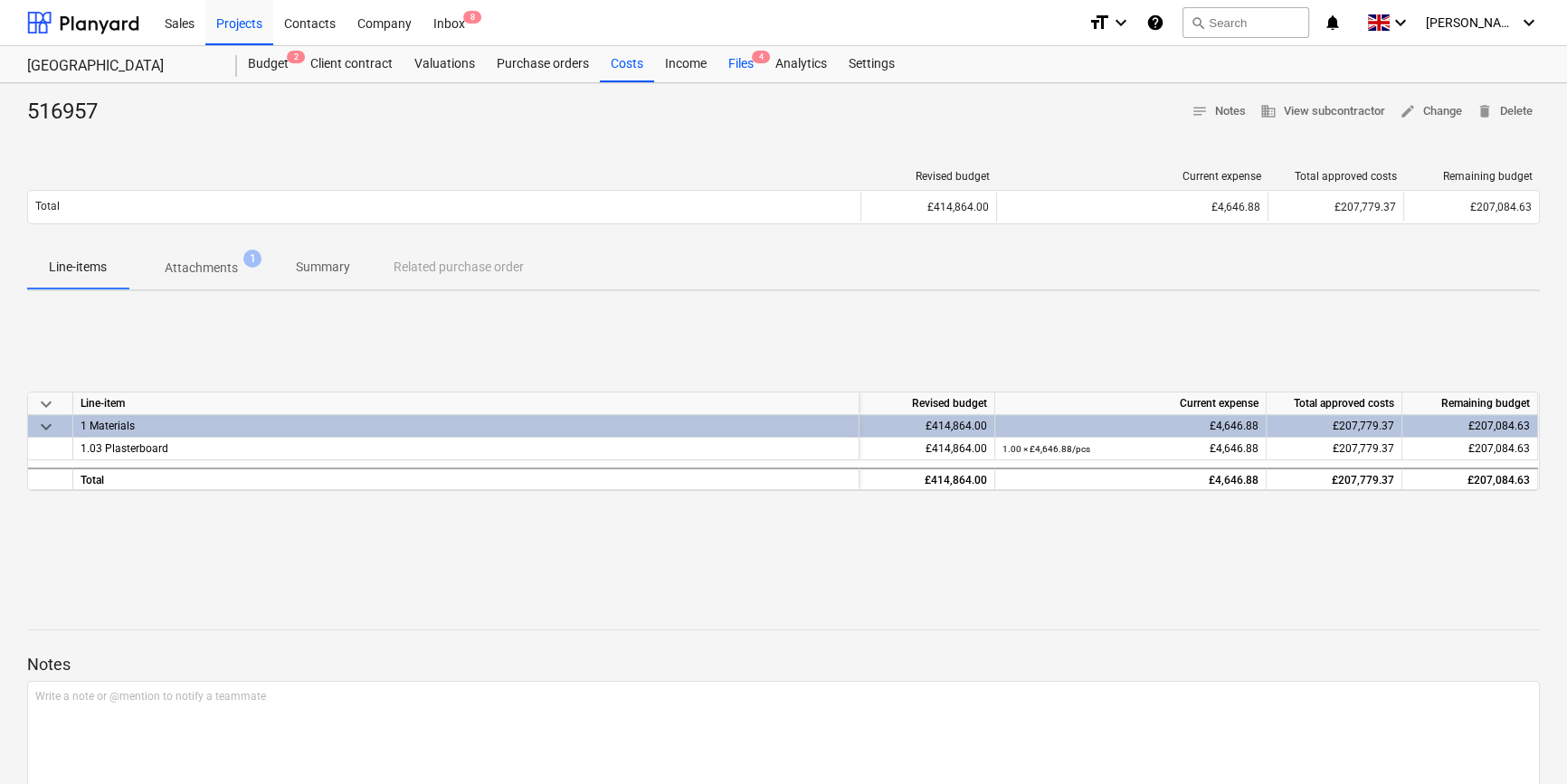 click on "Files 4" at bounding box center [741, 64] 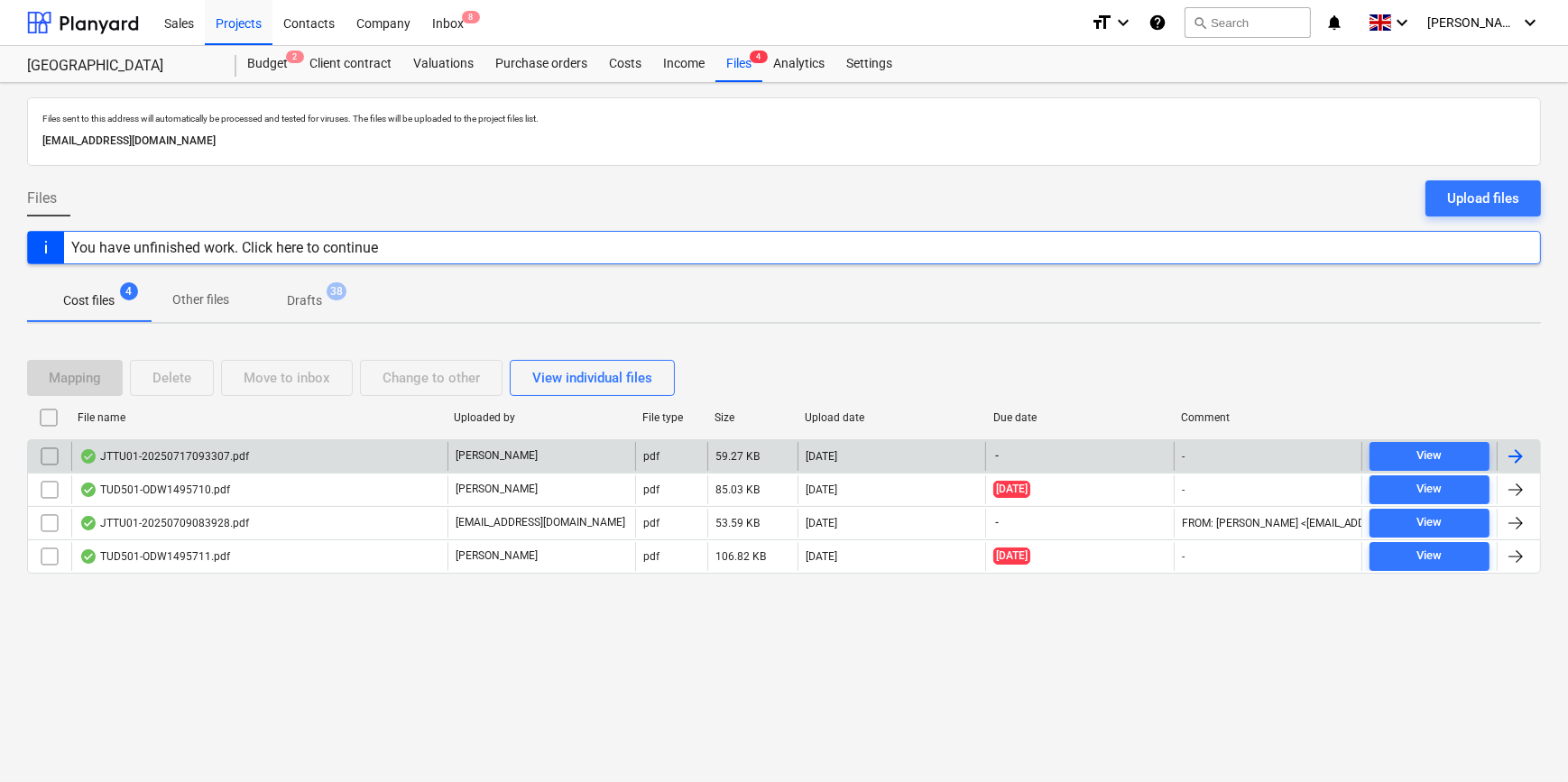 click at bounding box center [1516, 456] 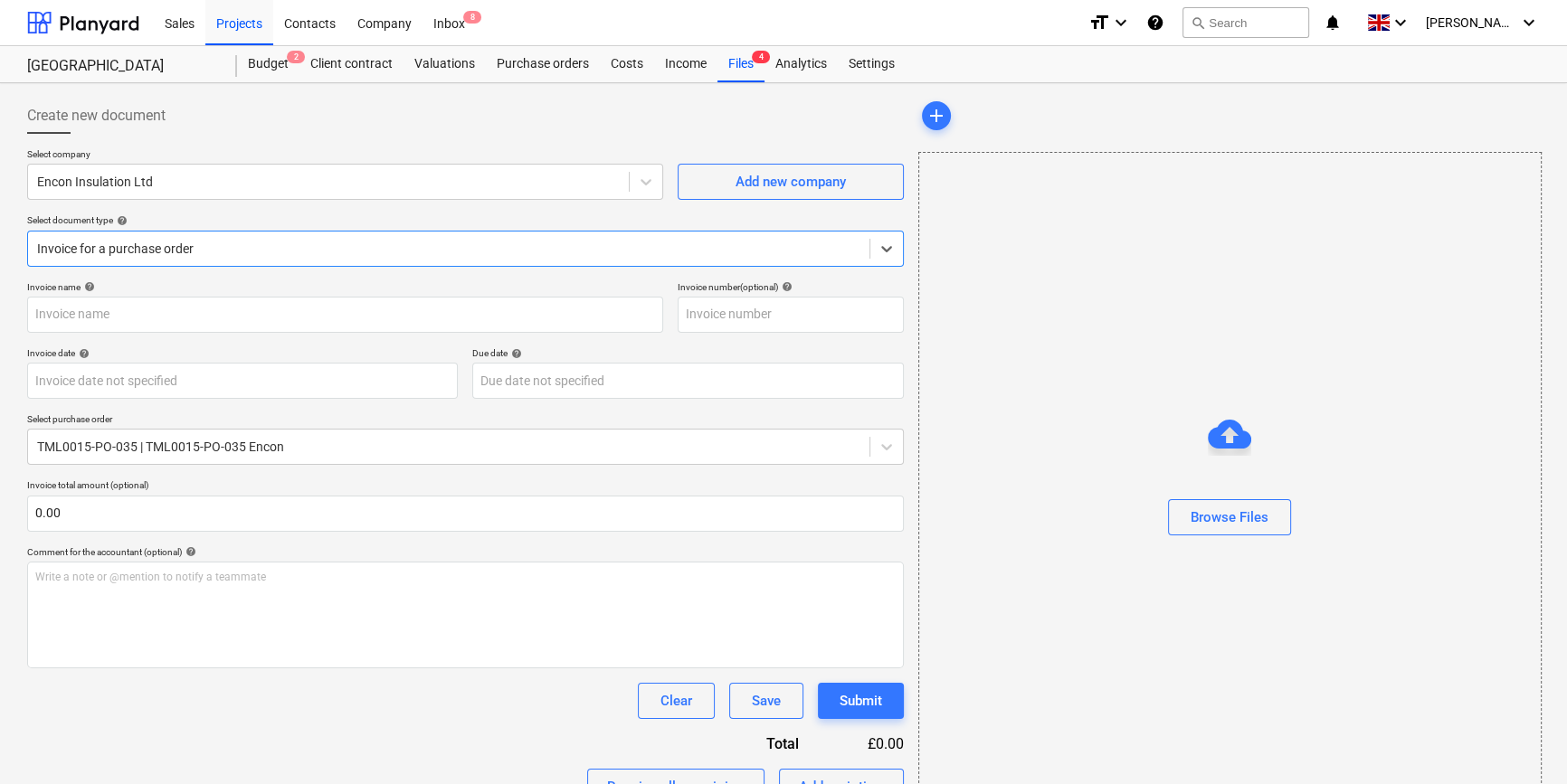 type on "JTTU01" 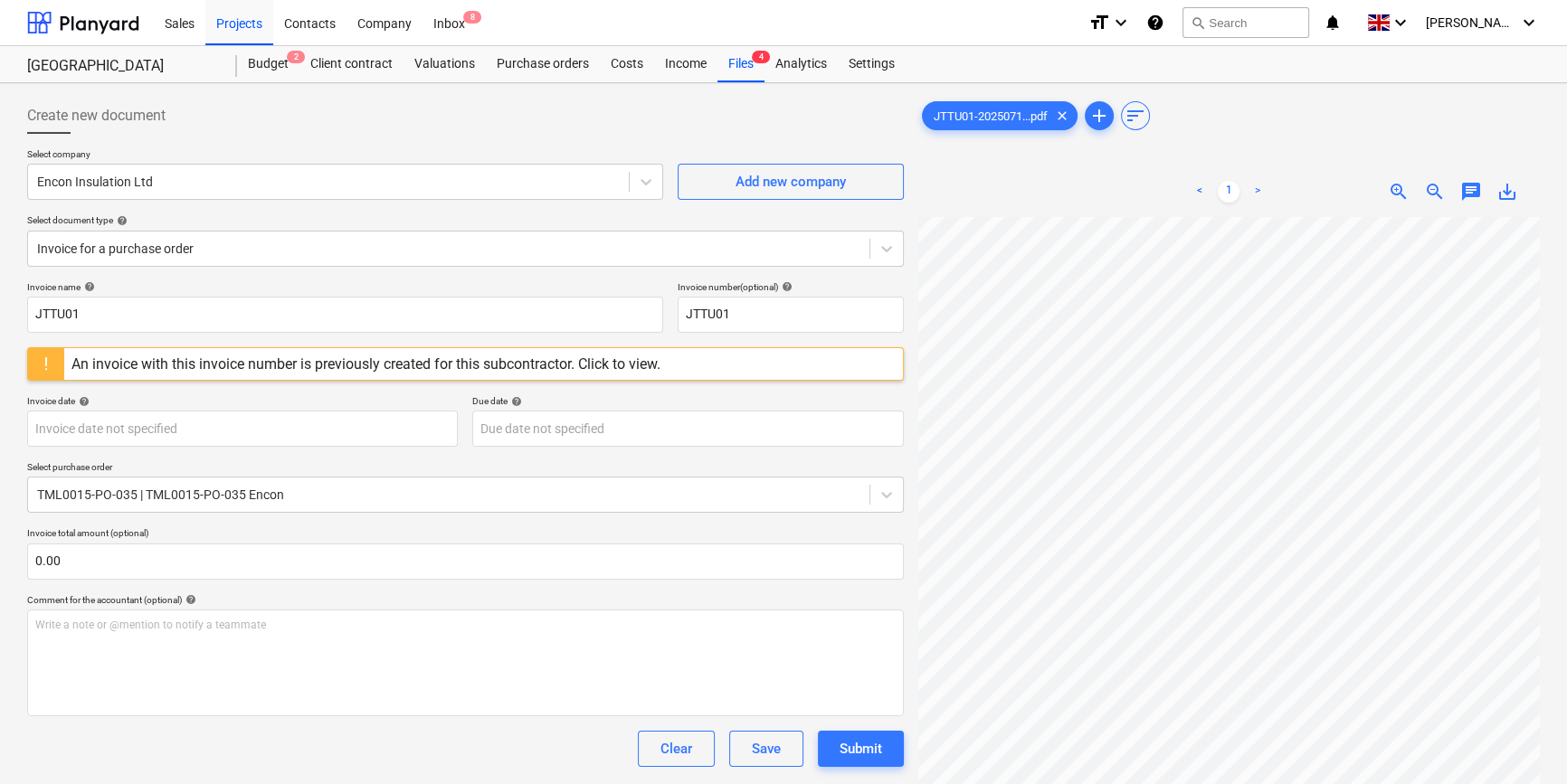 scroll, scrollTop: 93, scrollLeft: 195, axis: both 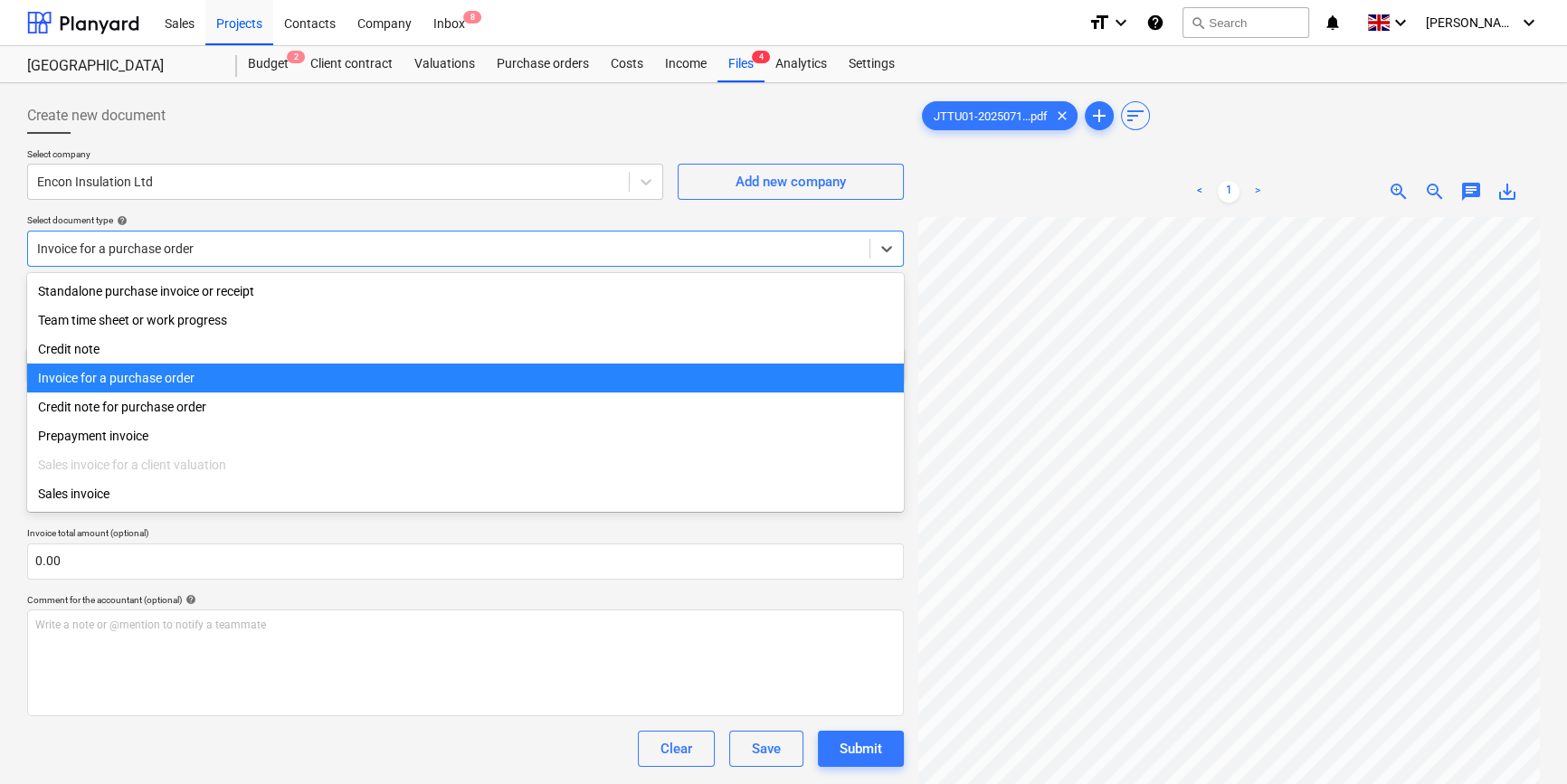 click at bounding box center (449, 249) 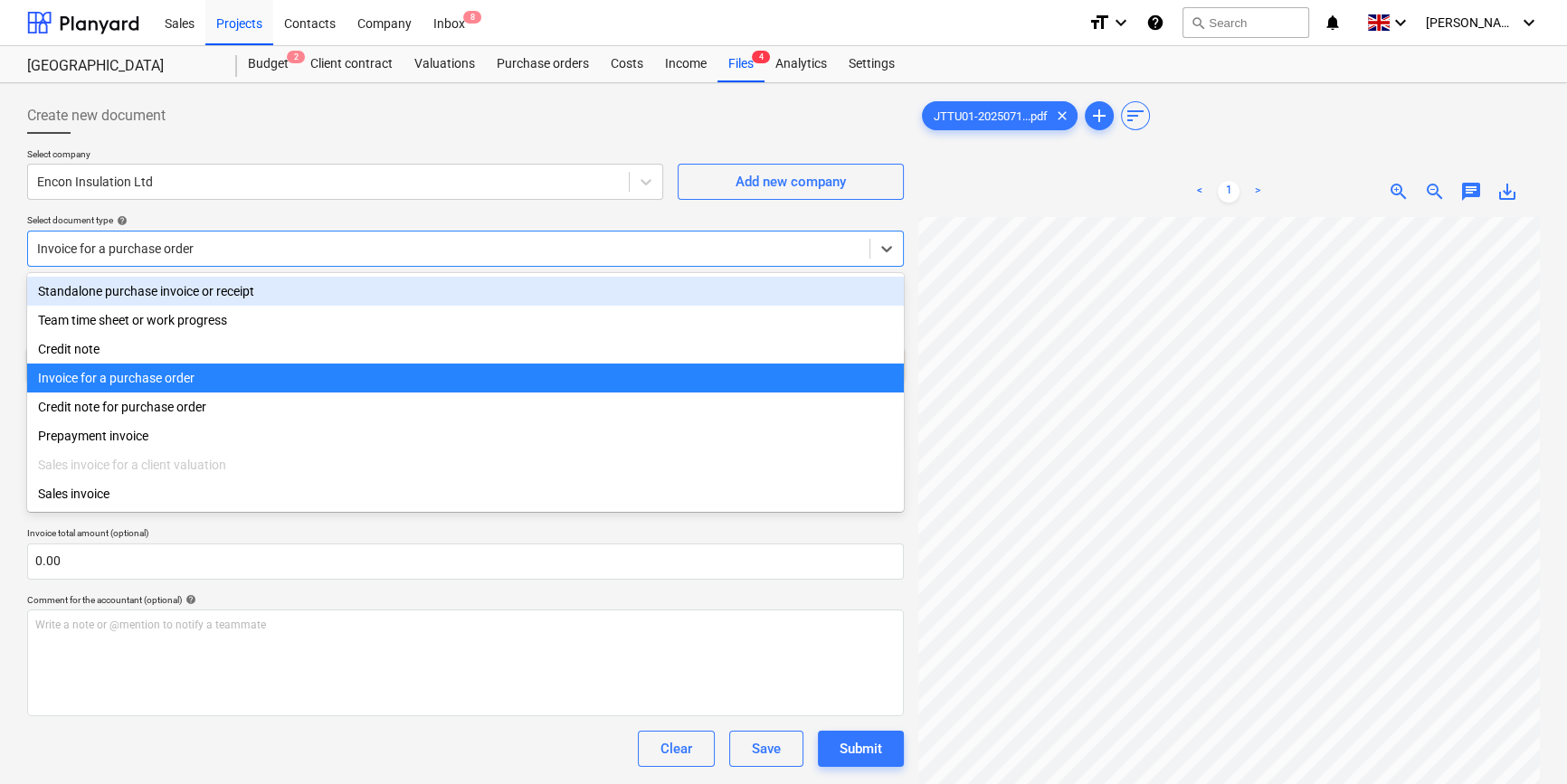 click on "Standalone purchase invoice or receipt" at bounding box center (465, 291) 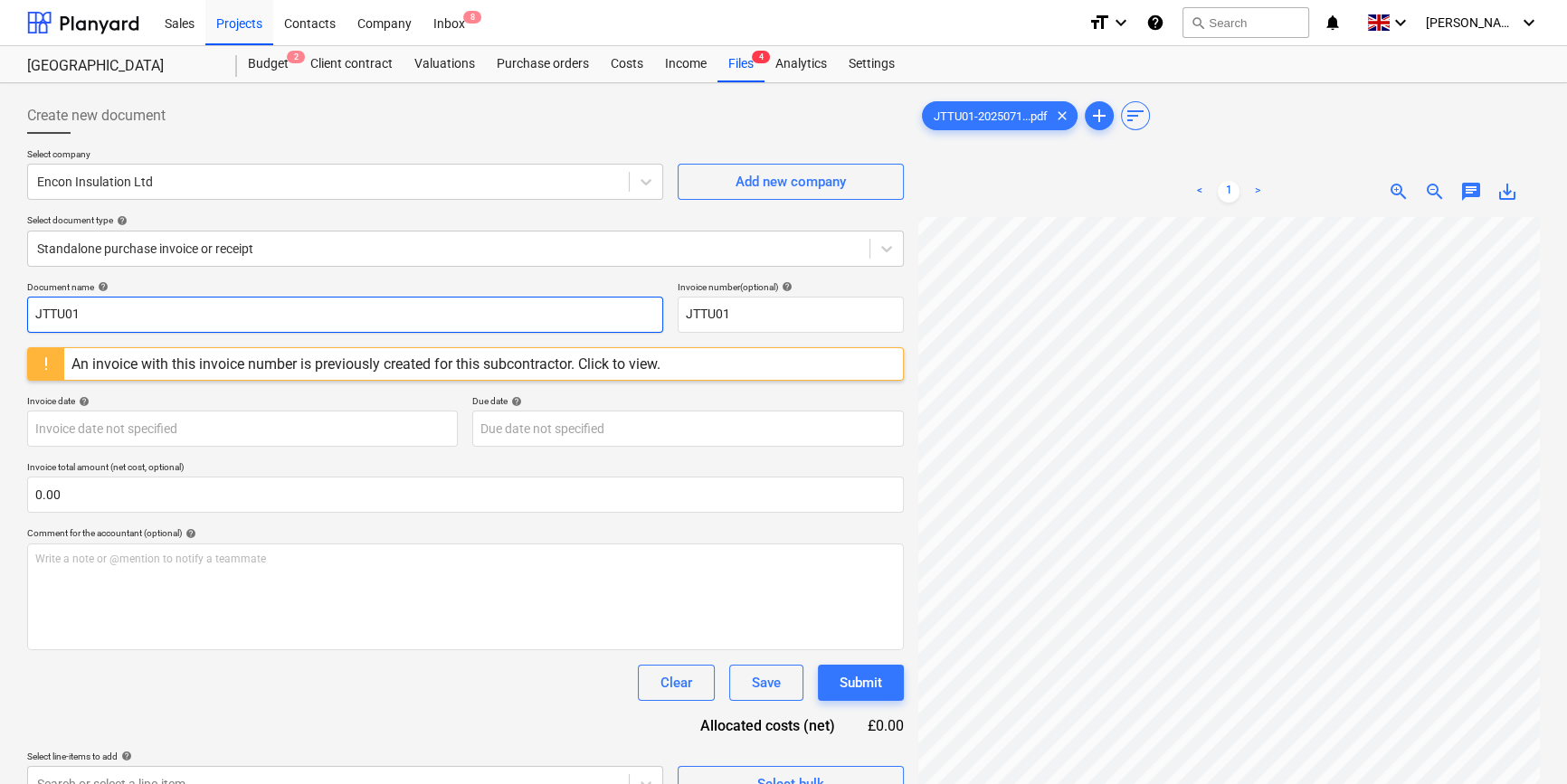 drag, startPoint x: 94, startPoint y: 308, endPoint x: 4, endPoint y: 313, distance: 90.13878 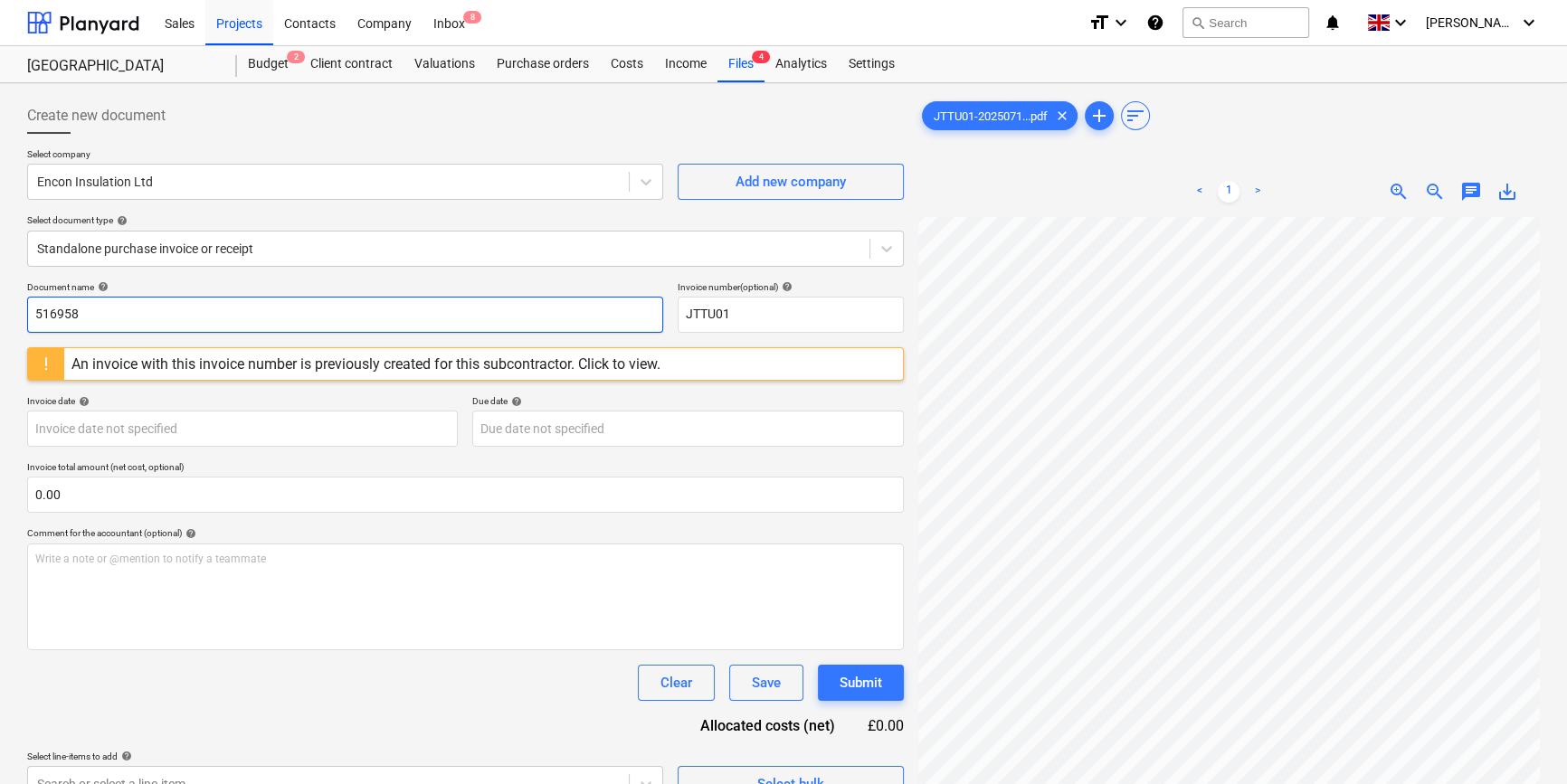type on "516958" 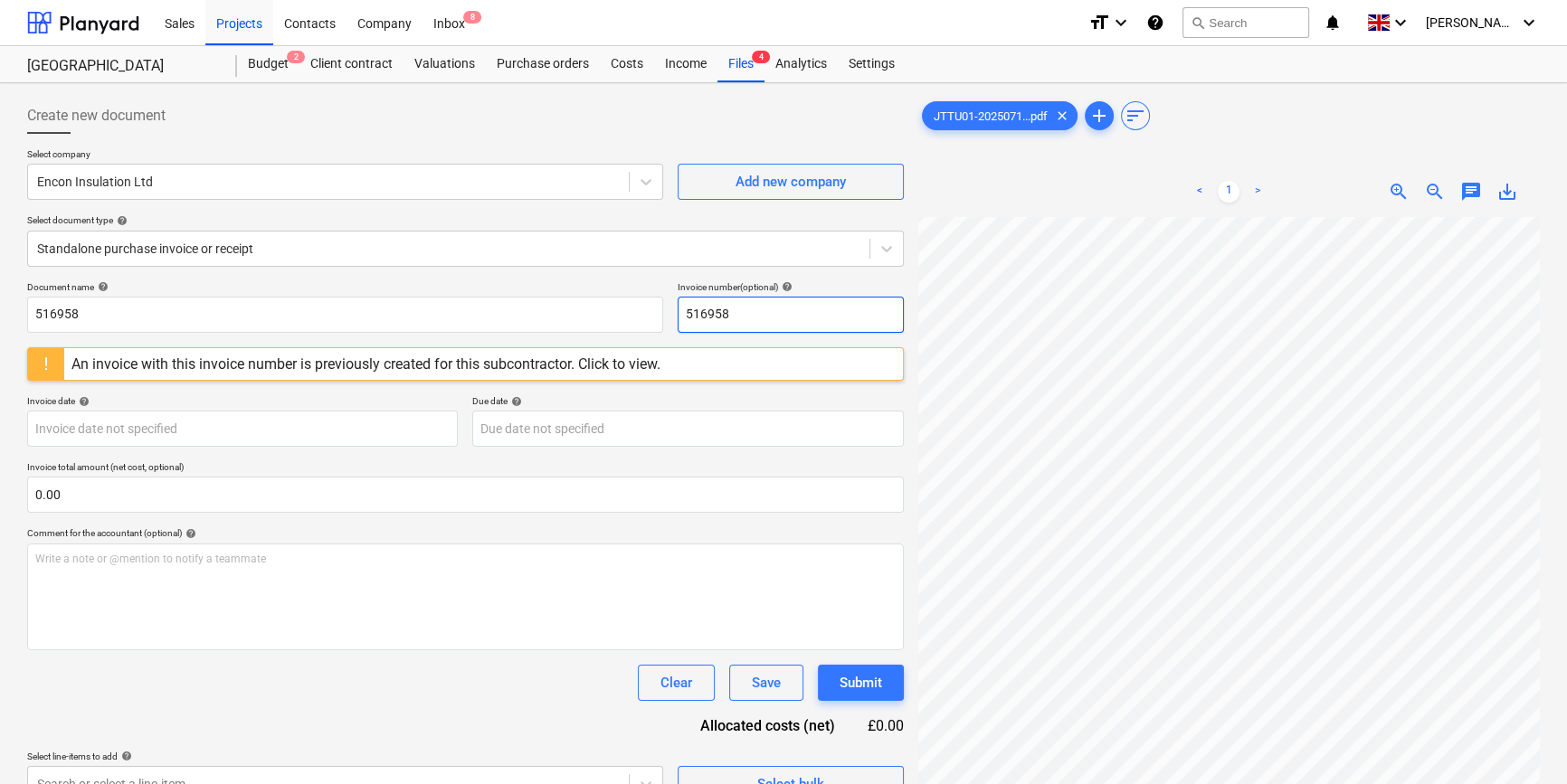 type on "516958" 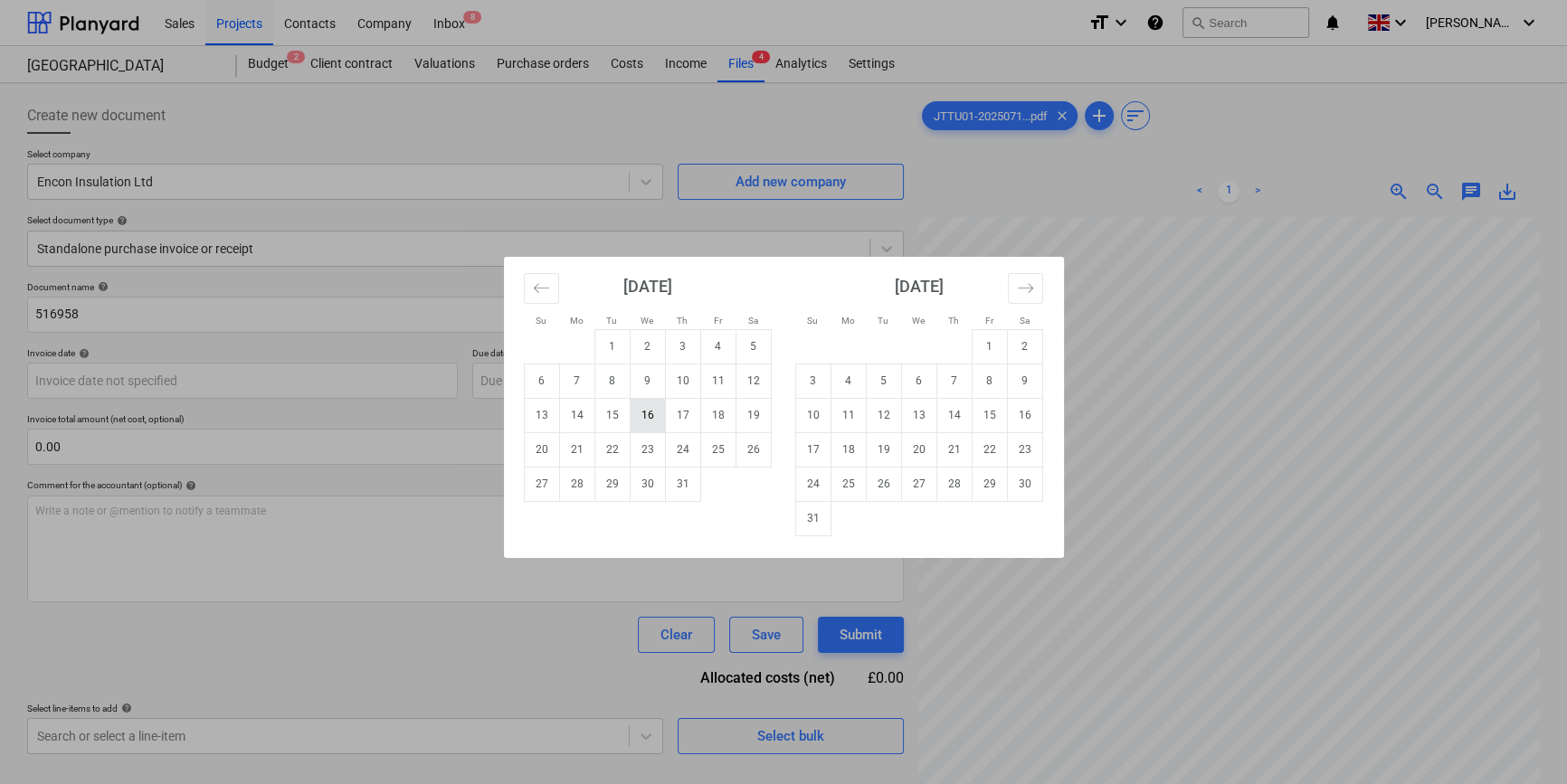 click on "16" at bounding box center (647, 415) 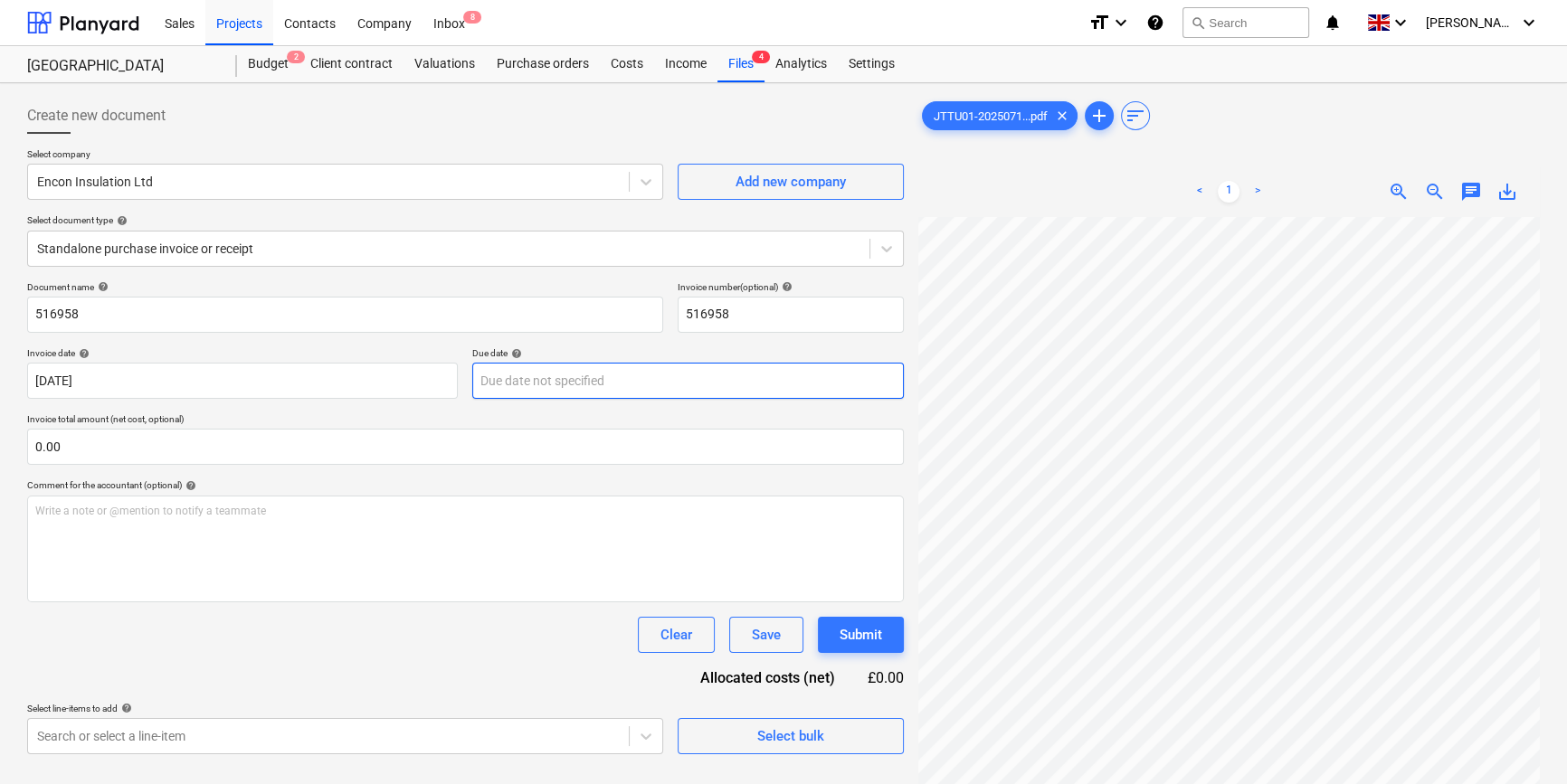 click on "Sales Projects Contacts Company Inbox 8 format_size keyboard_arrow_down help search Search notifications 0 keyboard_arrow_down C. Simpson keyboard_arrow_down Camden Goods Yard Budget 2 Client contract Valuations Purchase orders Costs Income Files 4 Analytics Settings Create new document Select company Encon Insulation Ltd   Add new company Select document type help Standalone purchase invoice or receipt Document name help 516958 Invoice number  (optional) help 516958 Invoice date help 16 Jul 2025 16.07.2025 Press the down arrow key to interact with the calendar and
select a date. Press the question mark key to get the keyboard shortcuts for changing dates. Due date help Press the down arrow key to interact with the calendar and
select a date. Press the question mark key to get the keyboard shortcuts for changing dates. Invoice total amount (net cost, optional) 0.00 Comment for the accountant (optional) help Write a note or @mention to notify a teammate ﻿ Clear Save Submit Allocated costs (net) add" at bounding box center [784, 392] 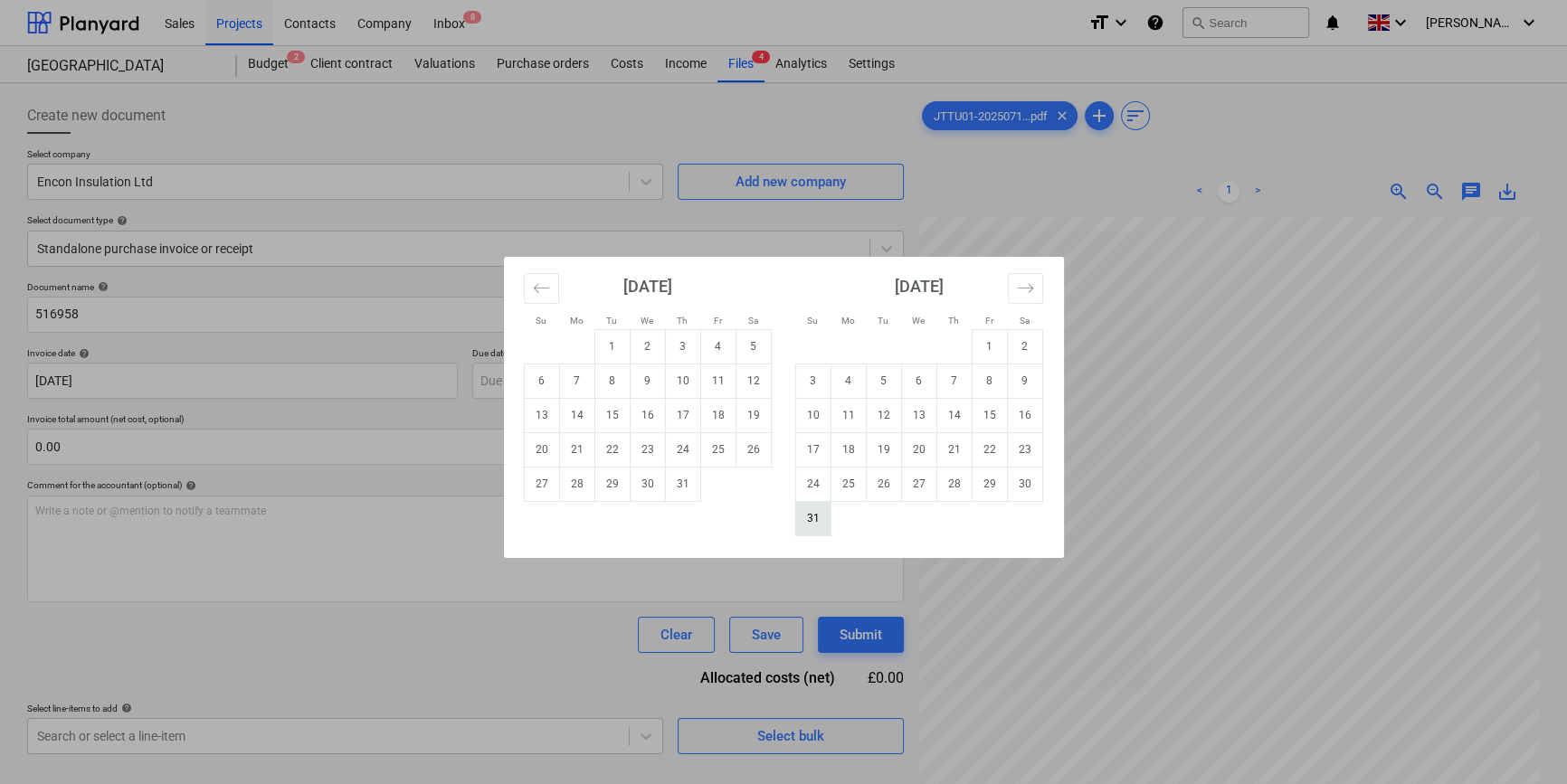 click on "31" at bounding box center [812, 518] 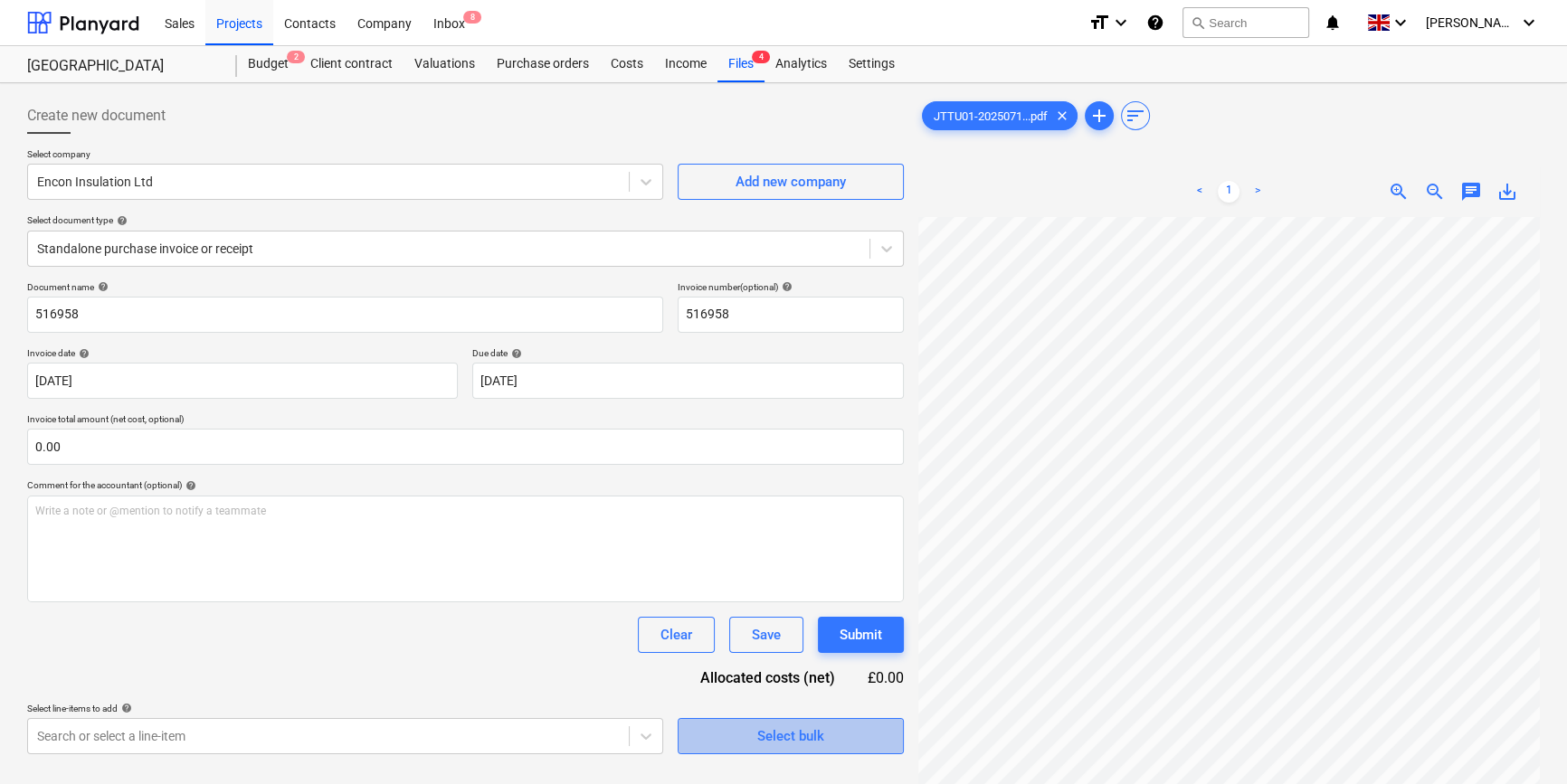 click on "Select bulk" at bounding box center (791, 736) 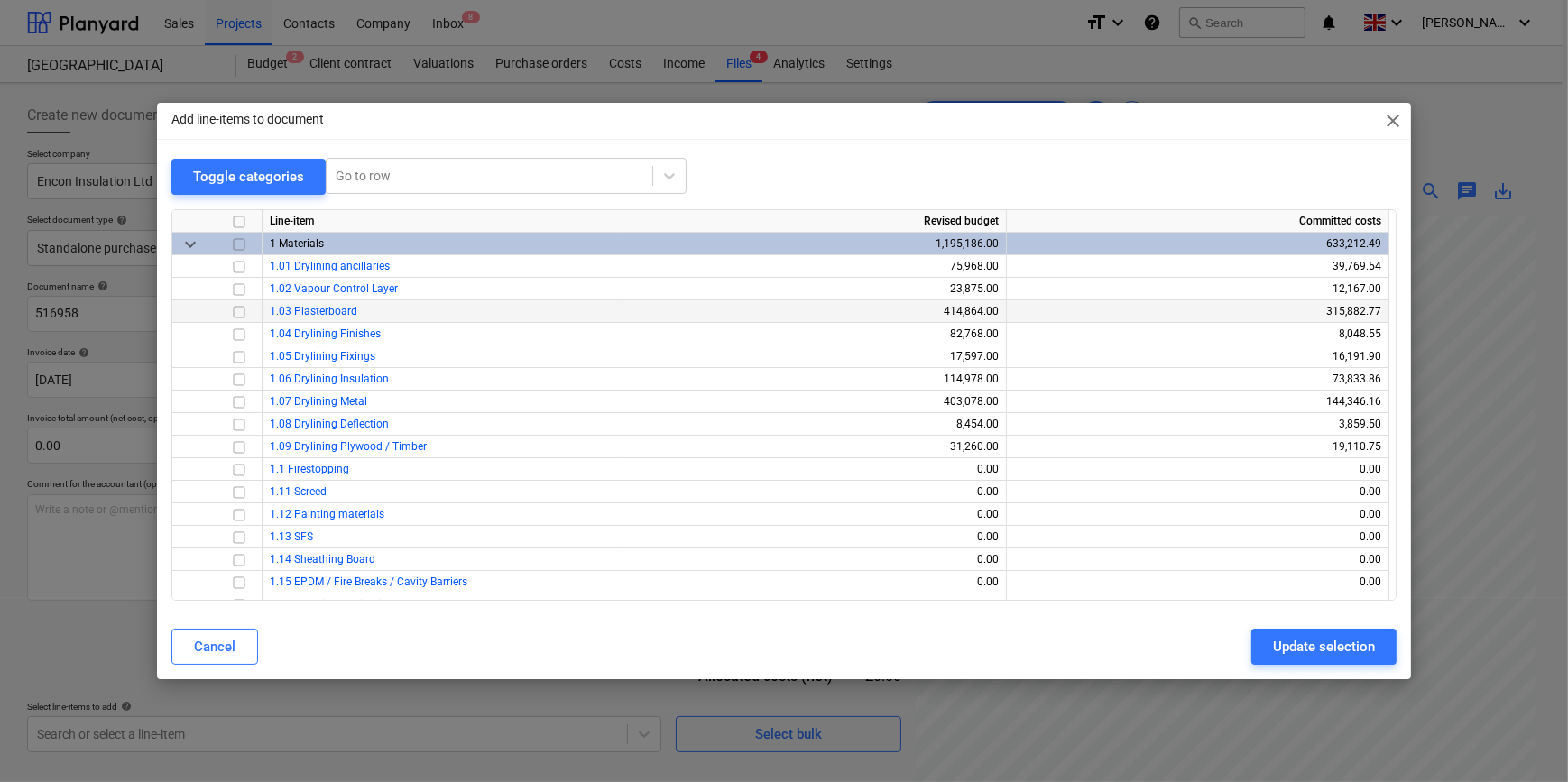 click at bounding box center [239, 311] 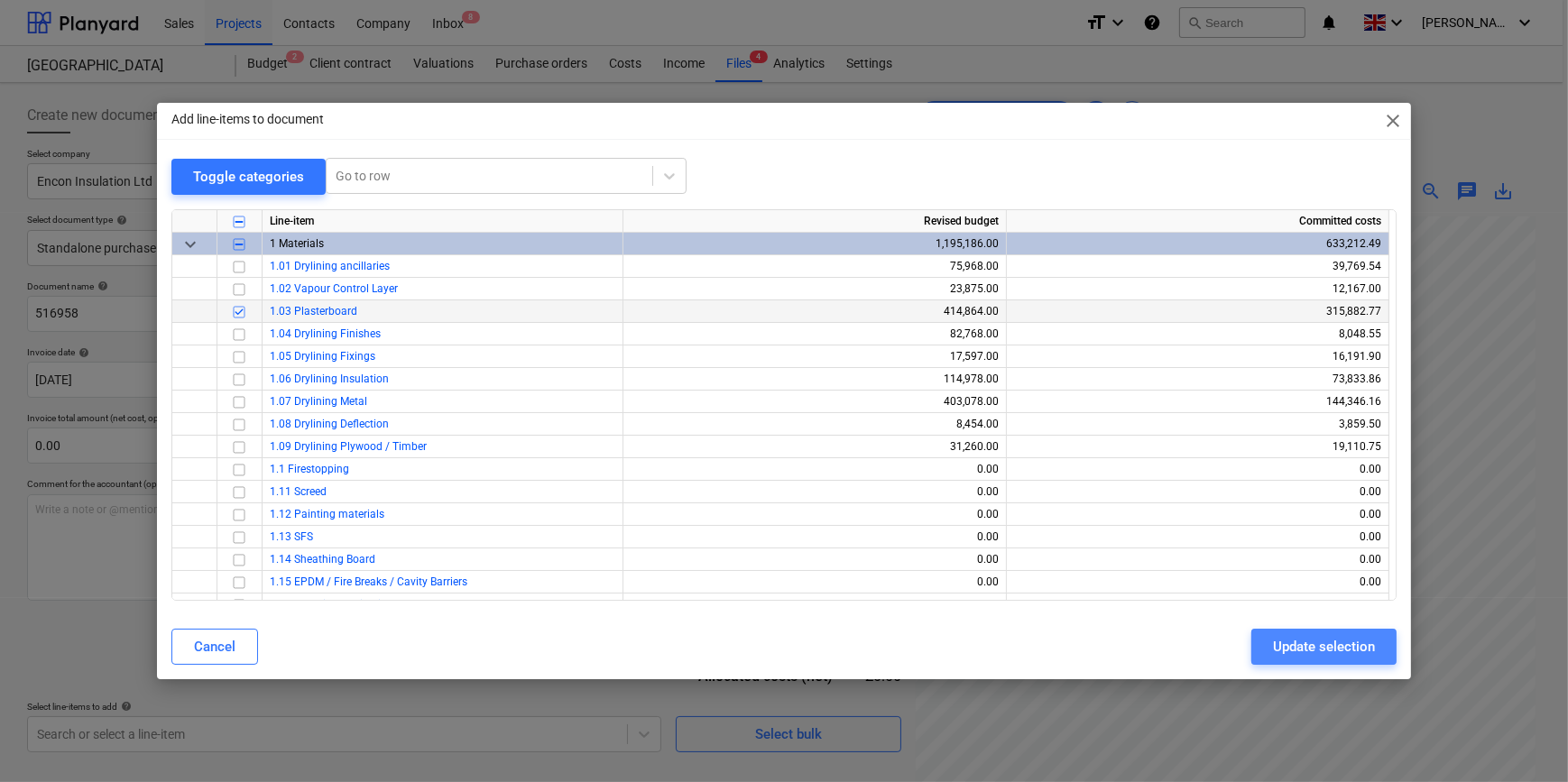 click on "Update selection" at bounding box center [1324, 647] 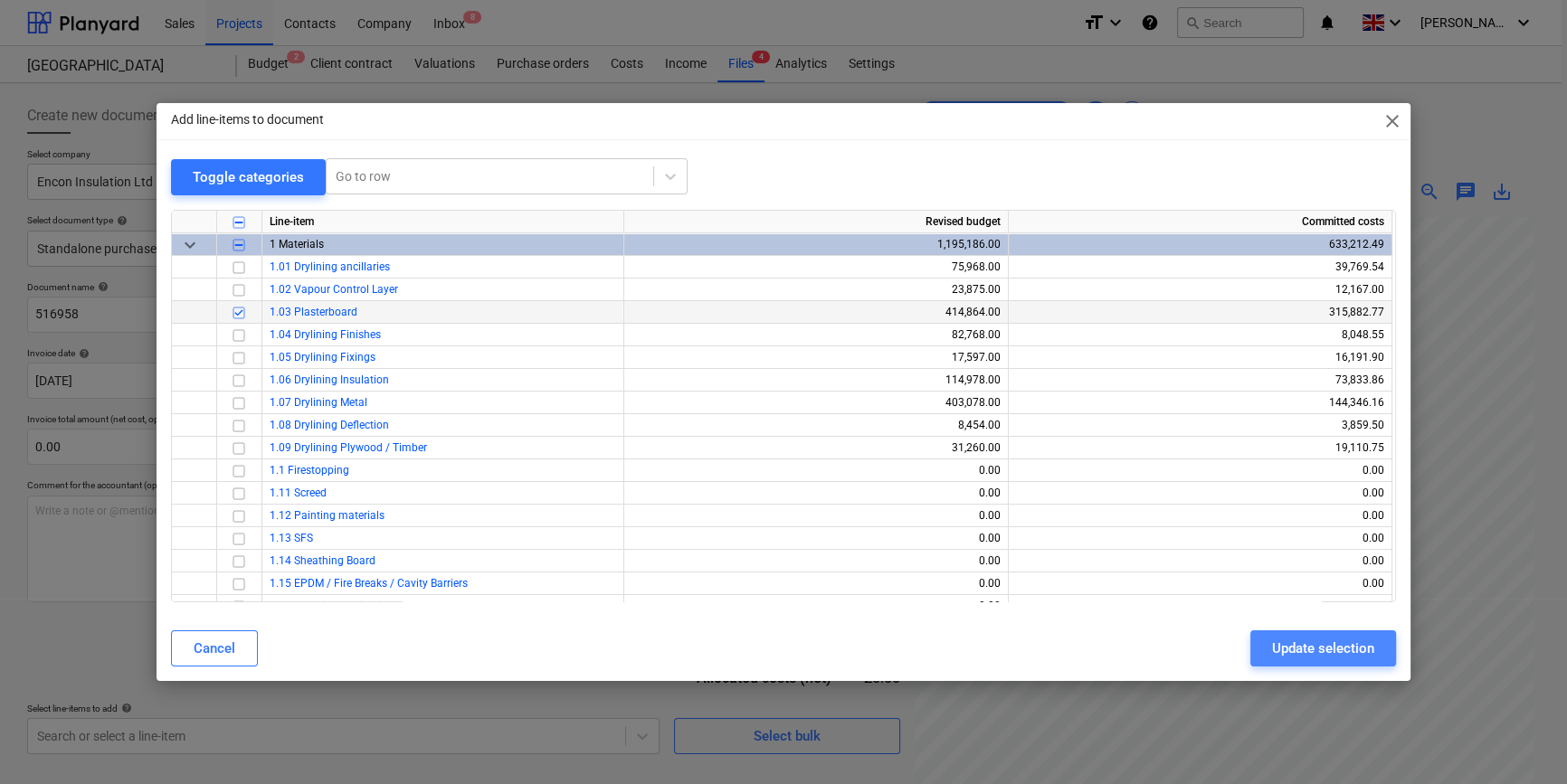 scroll, scrollTop: 93, scrollLeft: 193, axis: both 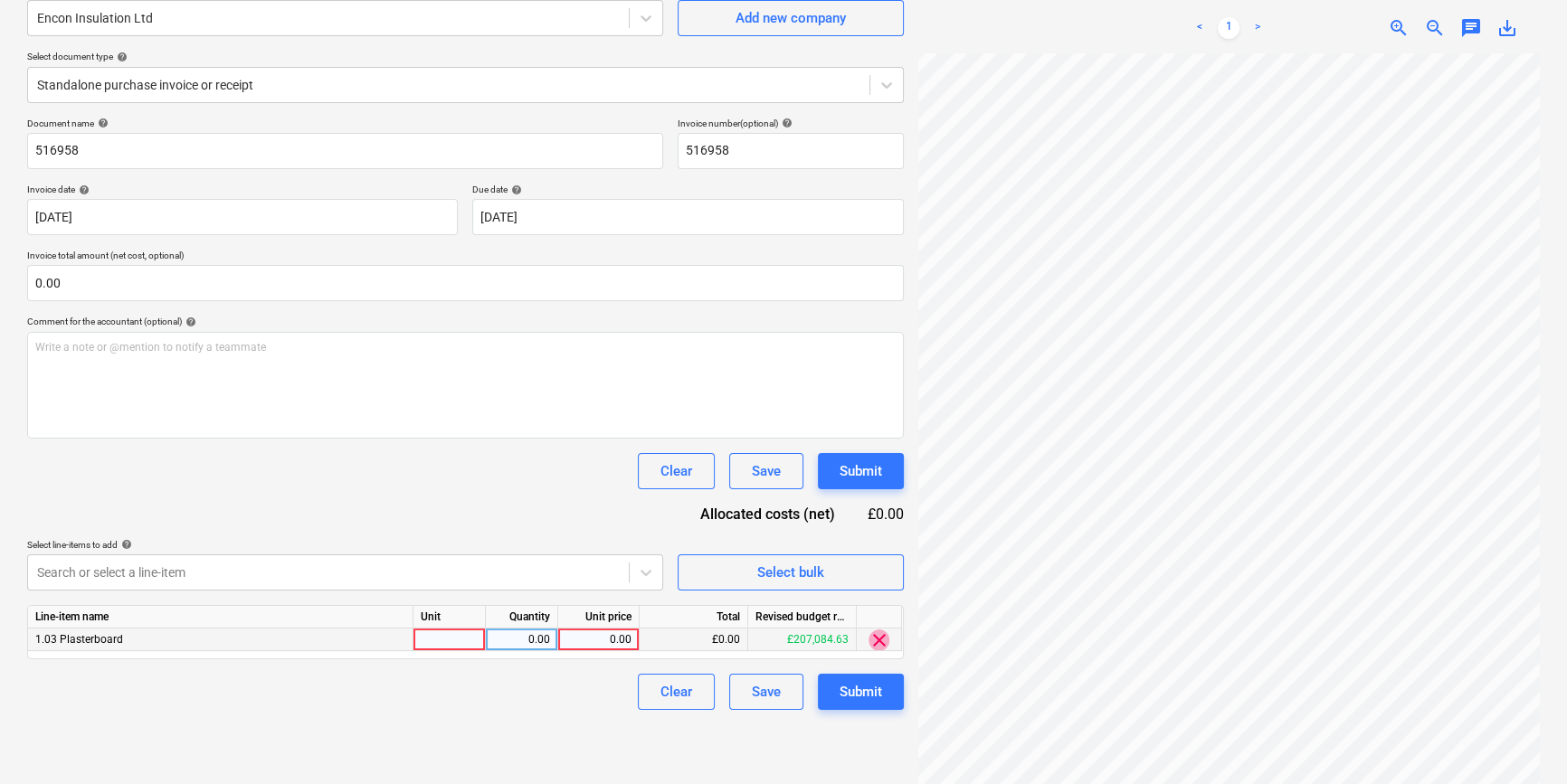 click on "clear" at bounding box center [879, 640] 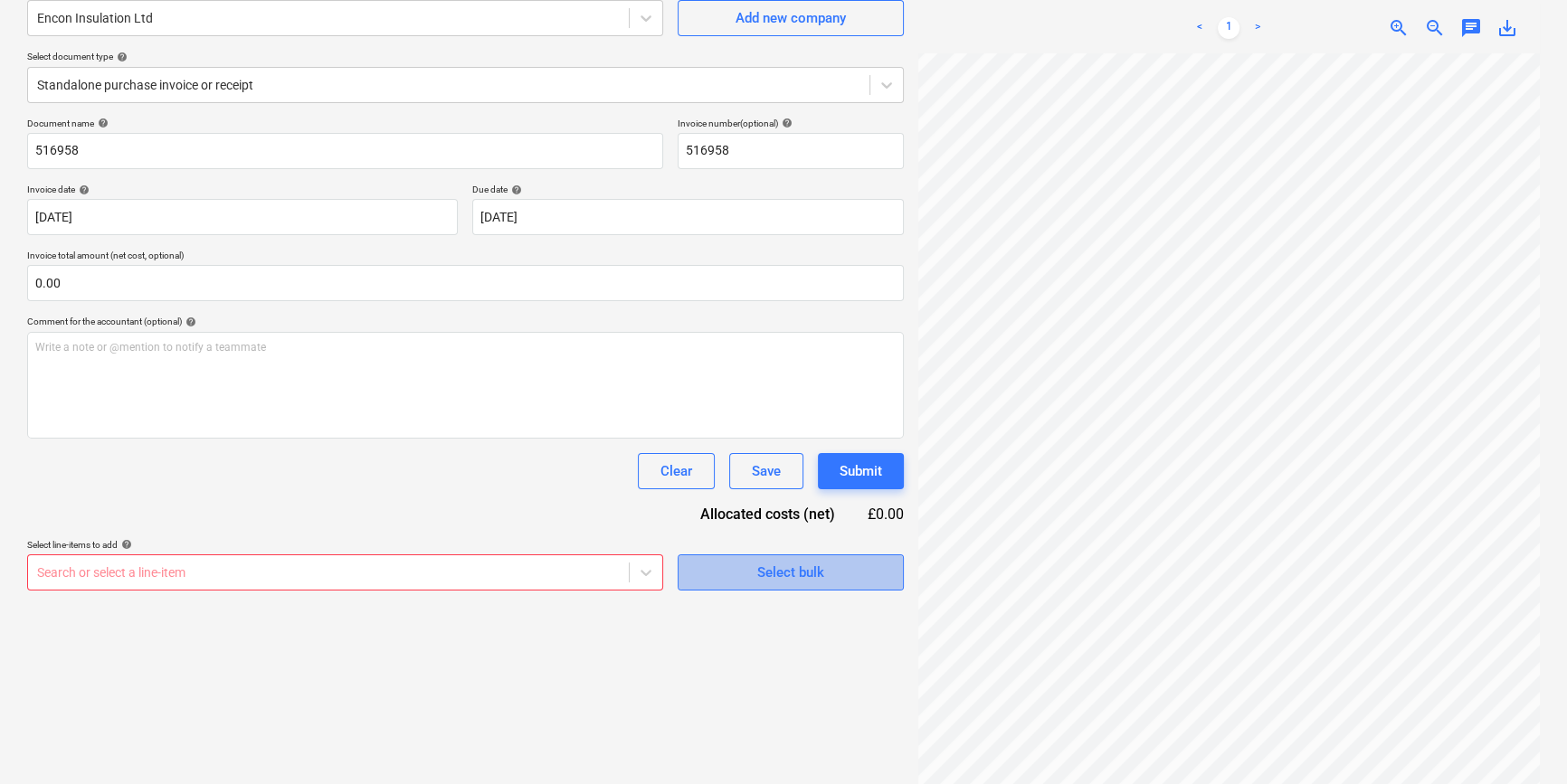 click on "Select bulk" at bounding box center (791, 572) 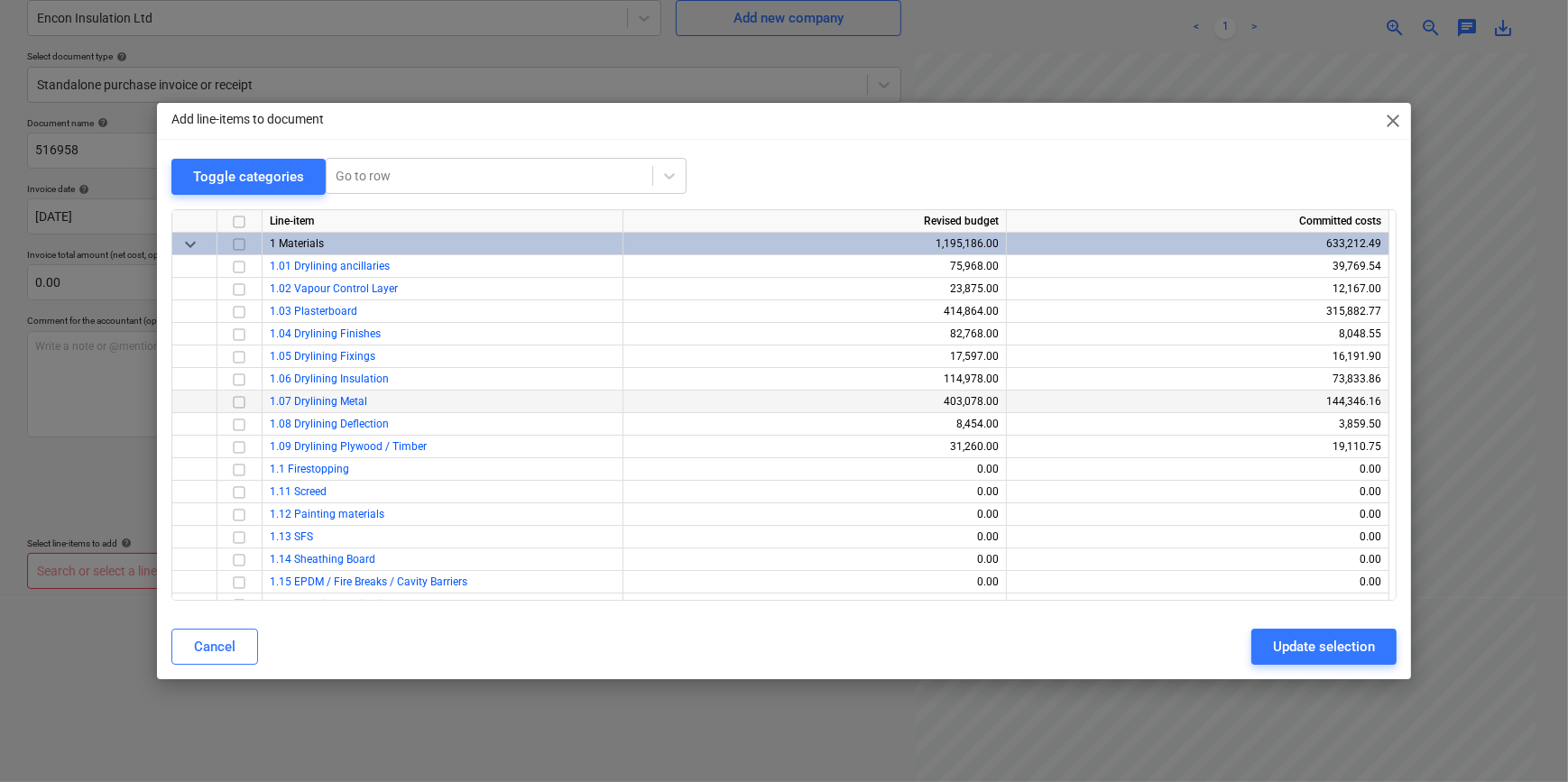 click at bounding box center [239, 401] 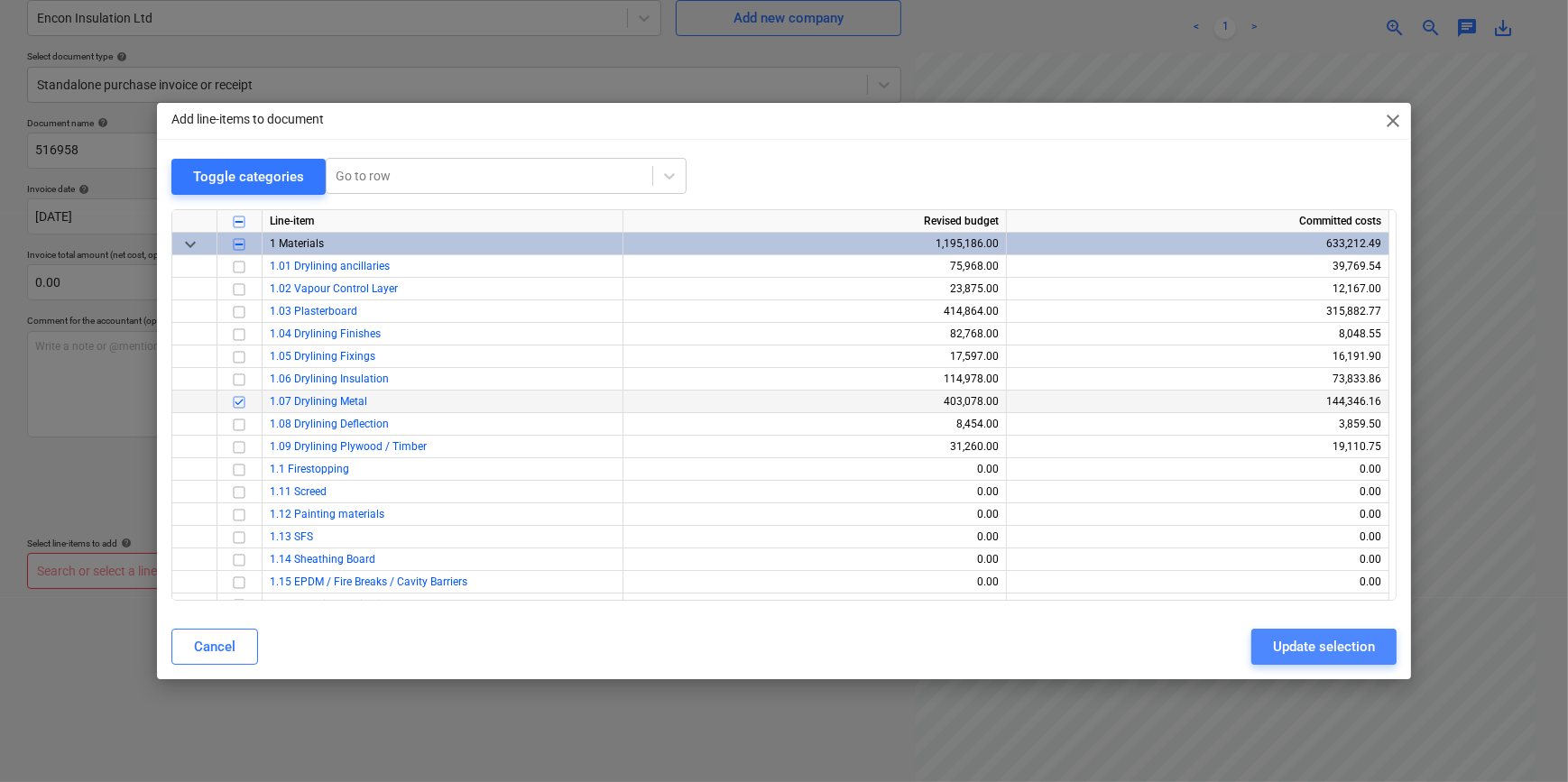 click on "Update selection" at bounding box center (1324, 647) 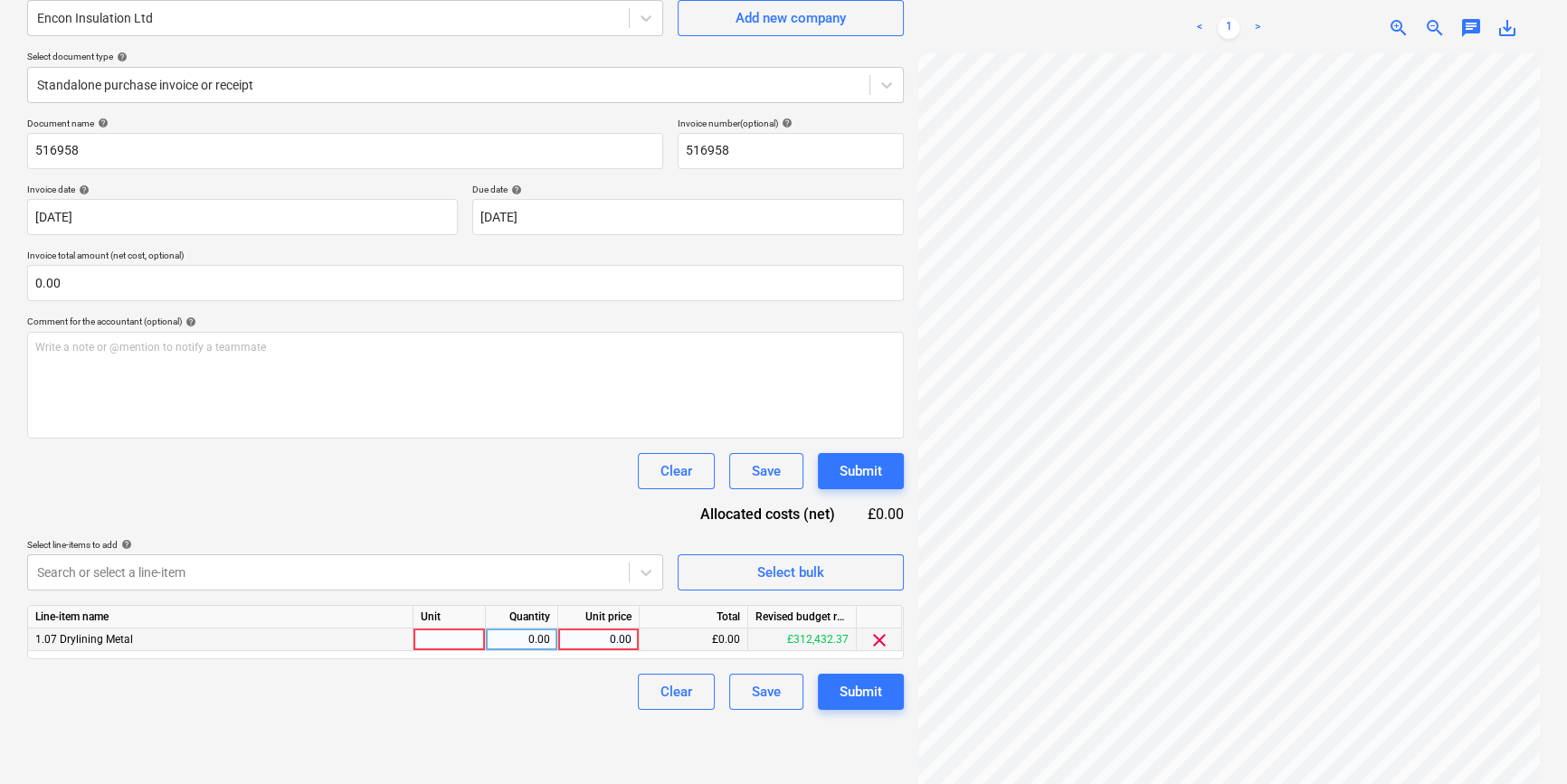 click at bounding box center [450, 639] 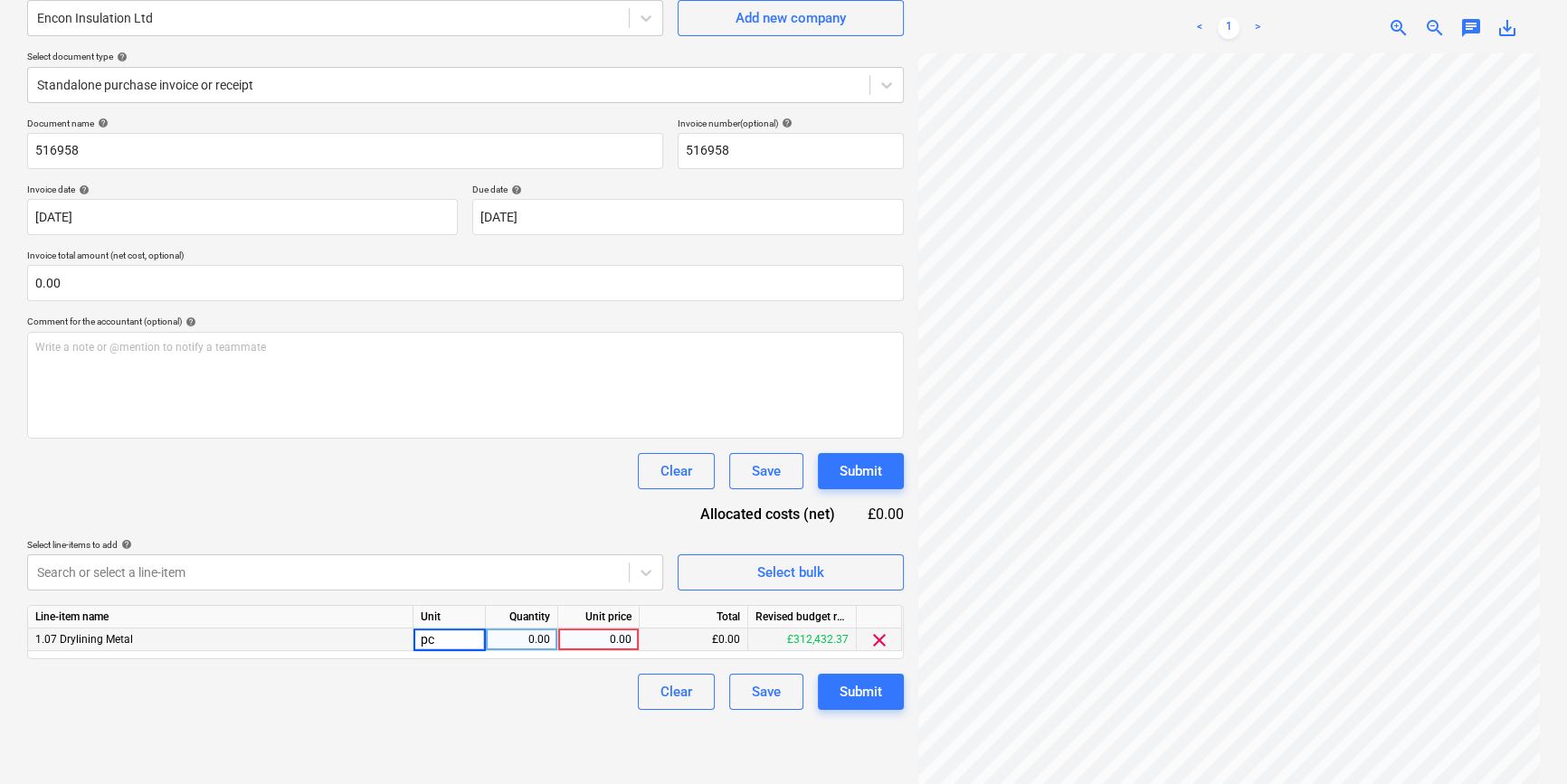 type on "pcs" 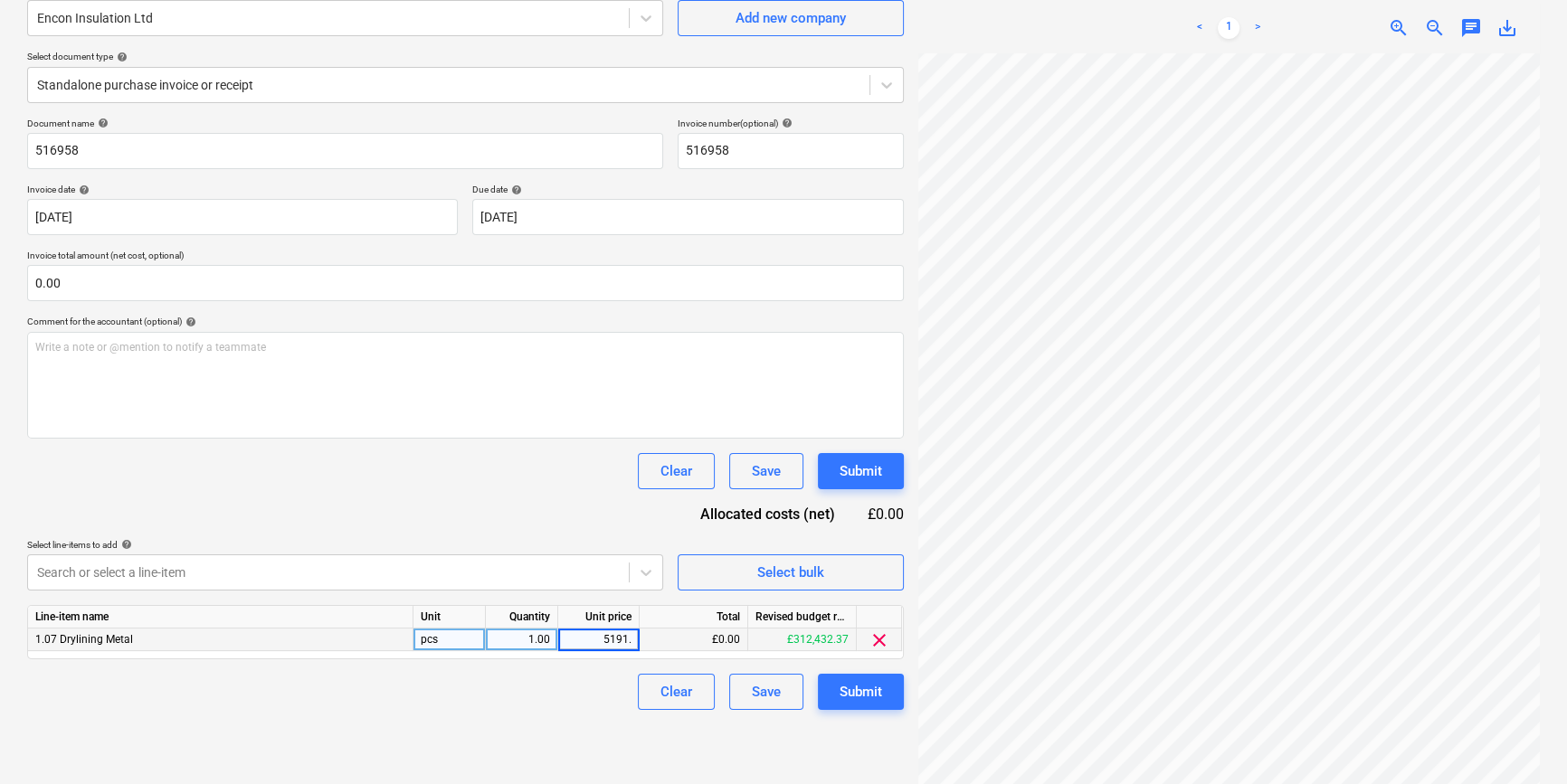 type on "5191.2" 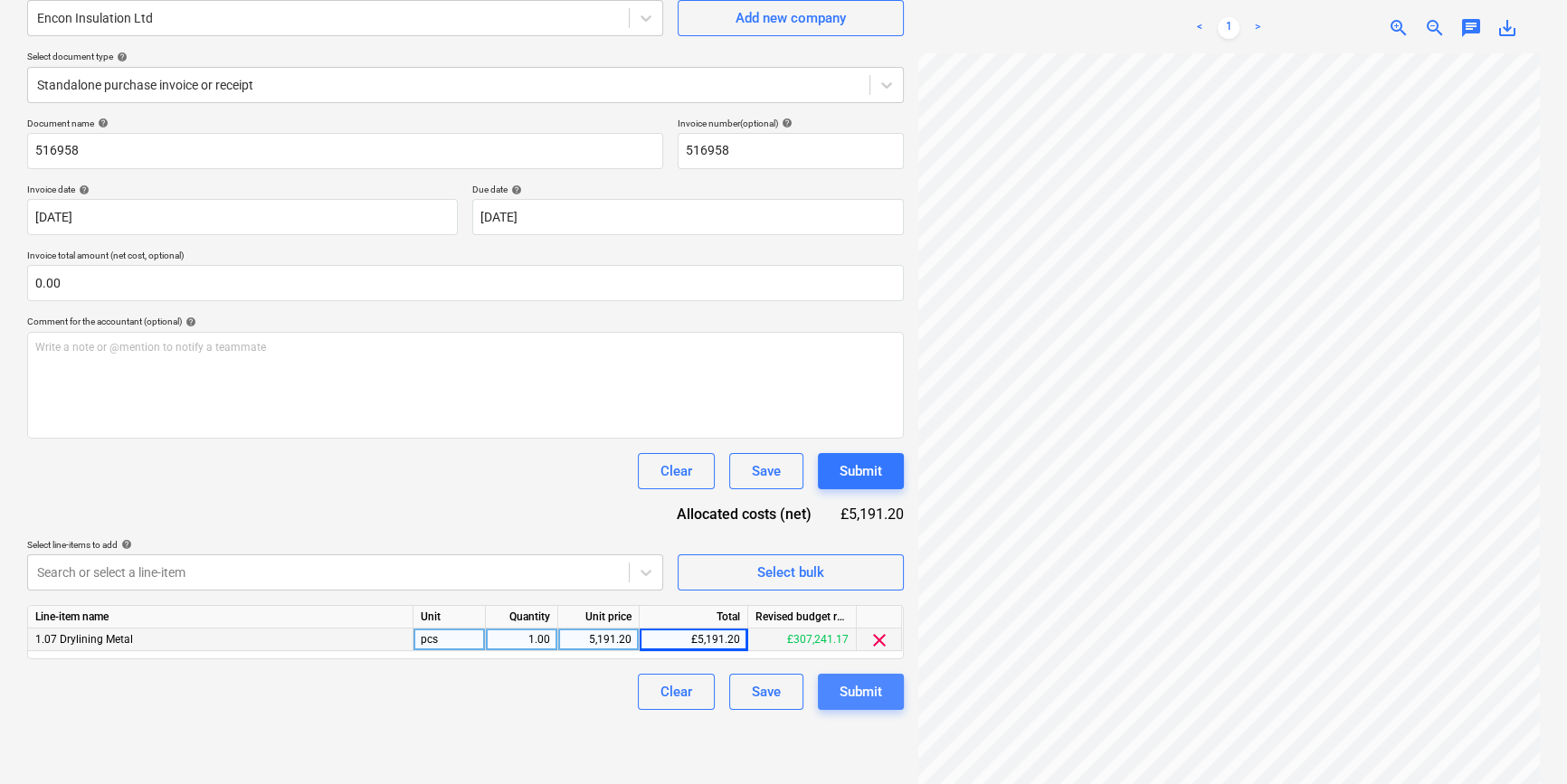click on "Submit" at bounding box center [860, 692] 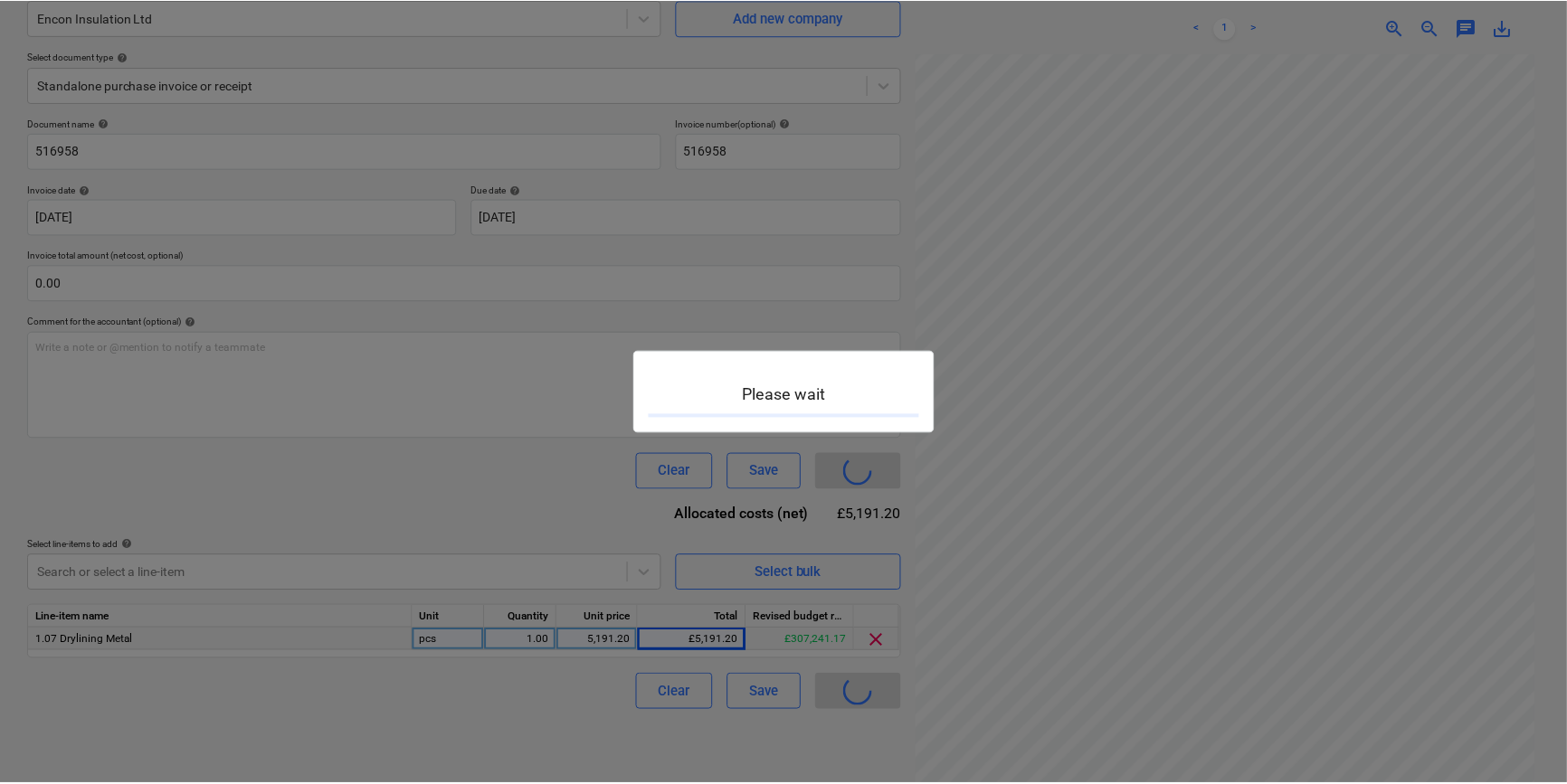 scroll, scrollTop: 0, scrollLeft: 0, axis: both 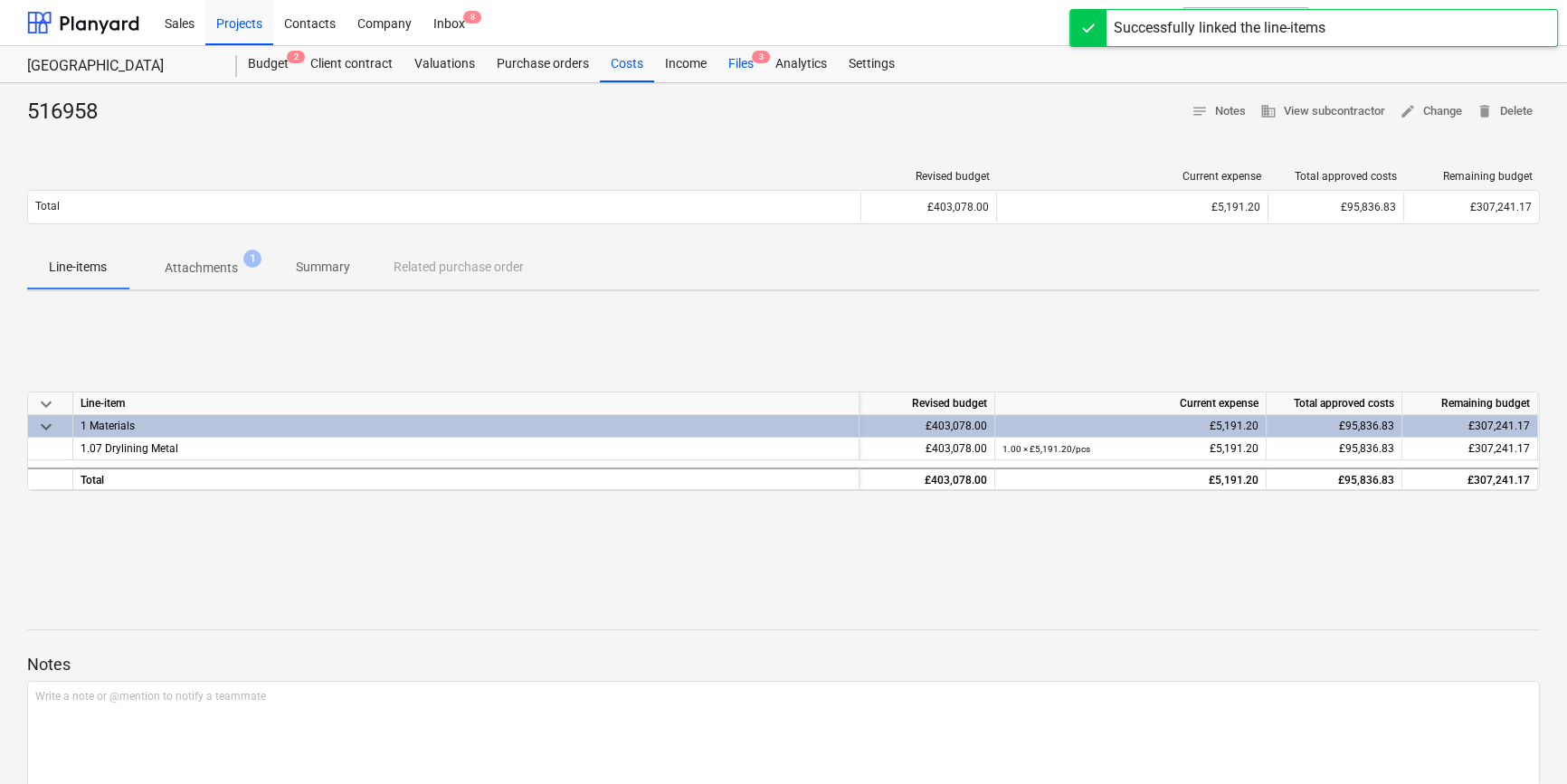 click on "Files 3" at bounding box center [741, 64] 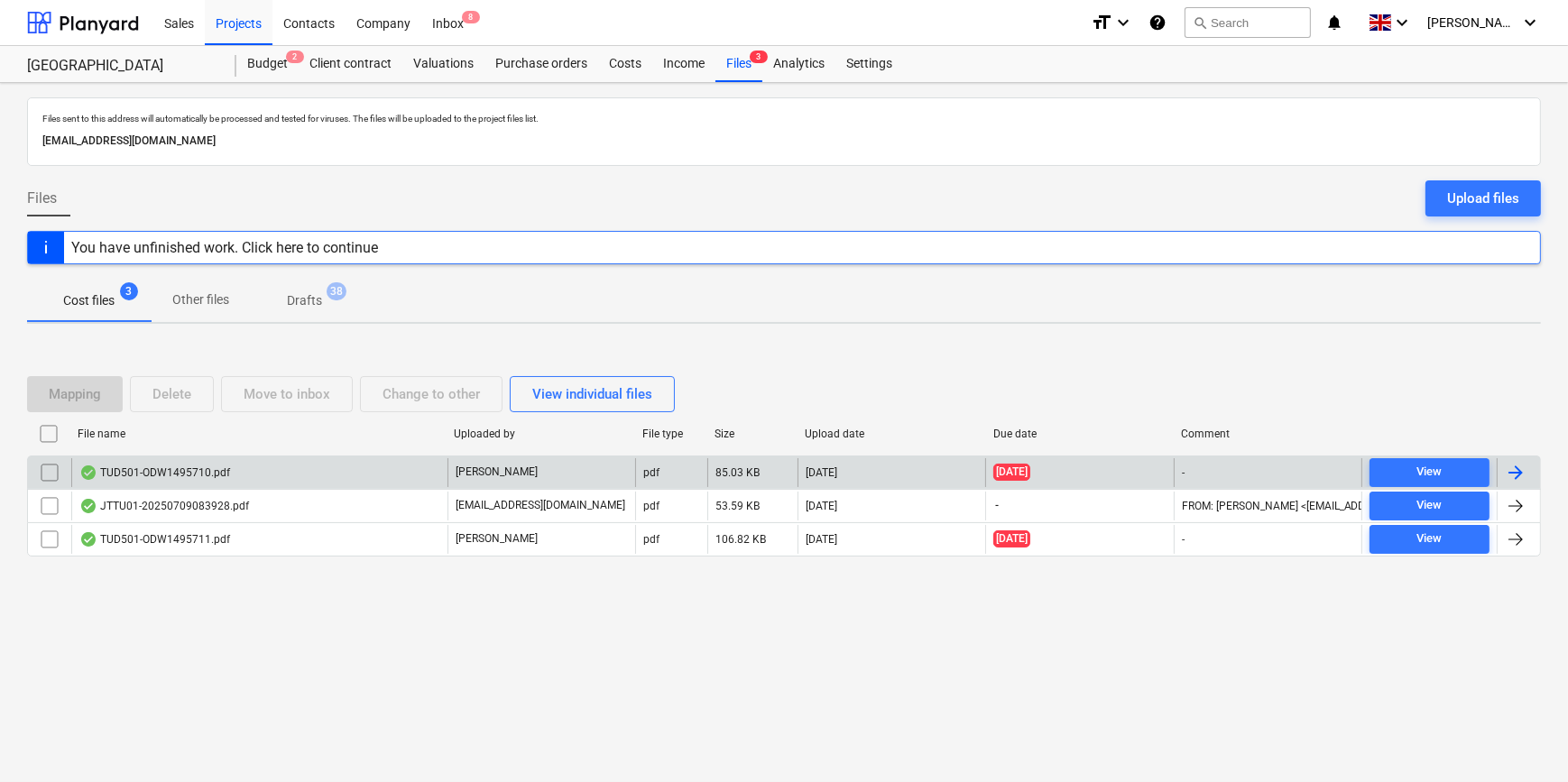 click at bounding box center [1516, 473] 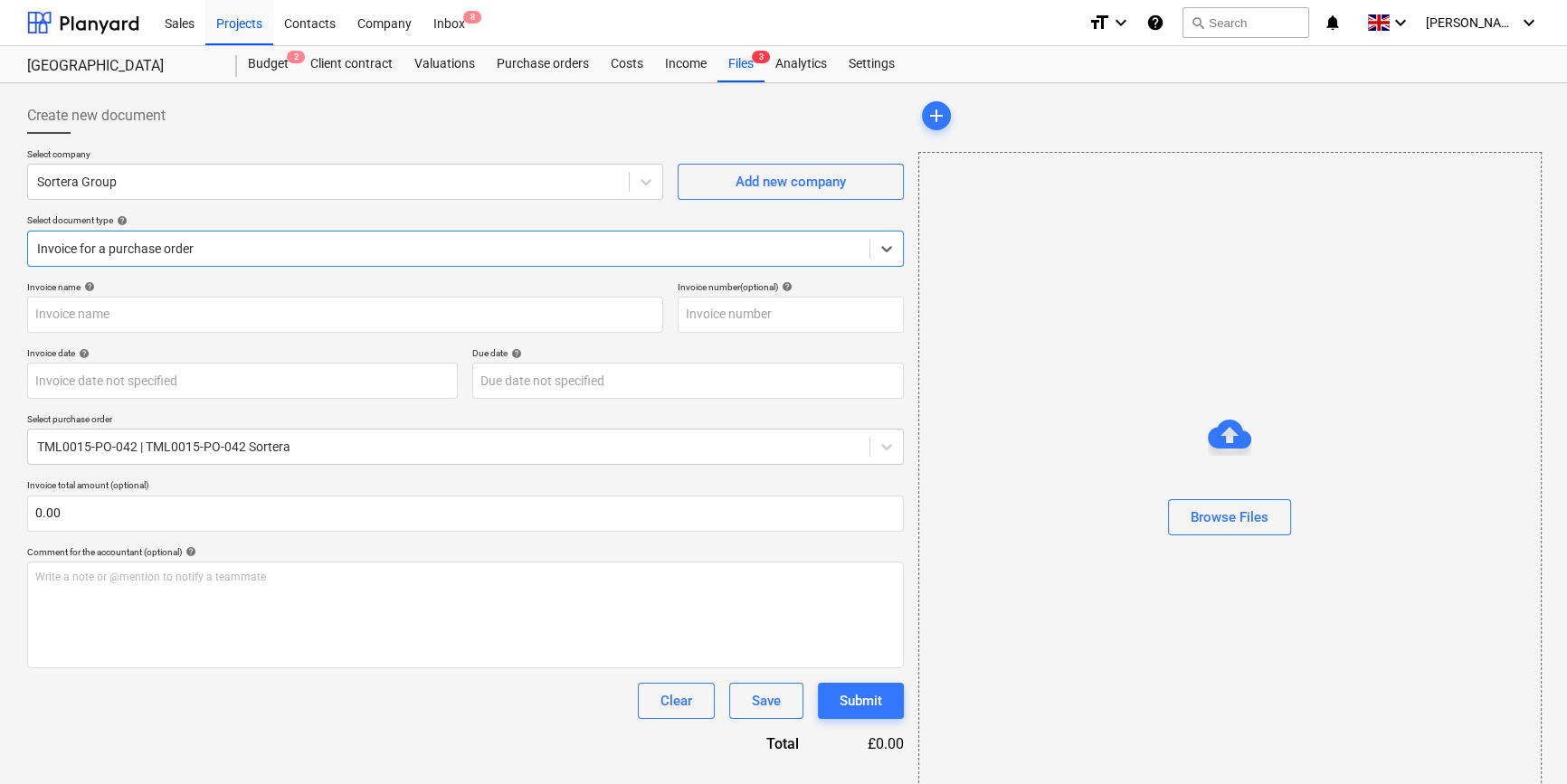 type on "ODW1495710" 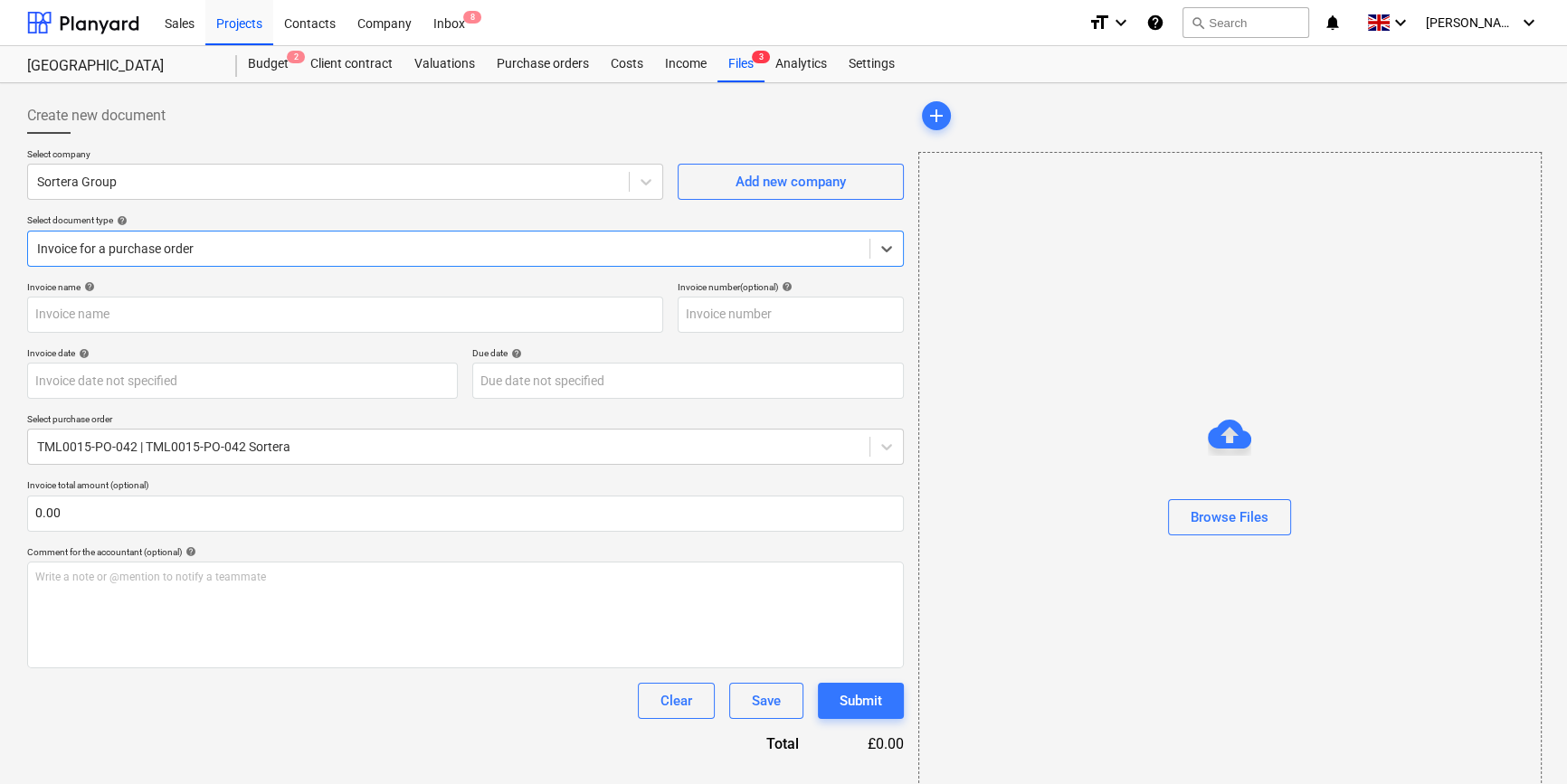 type on "ODW1495710" 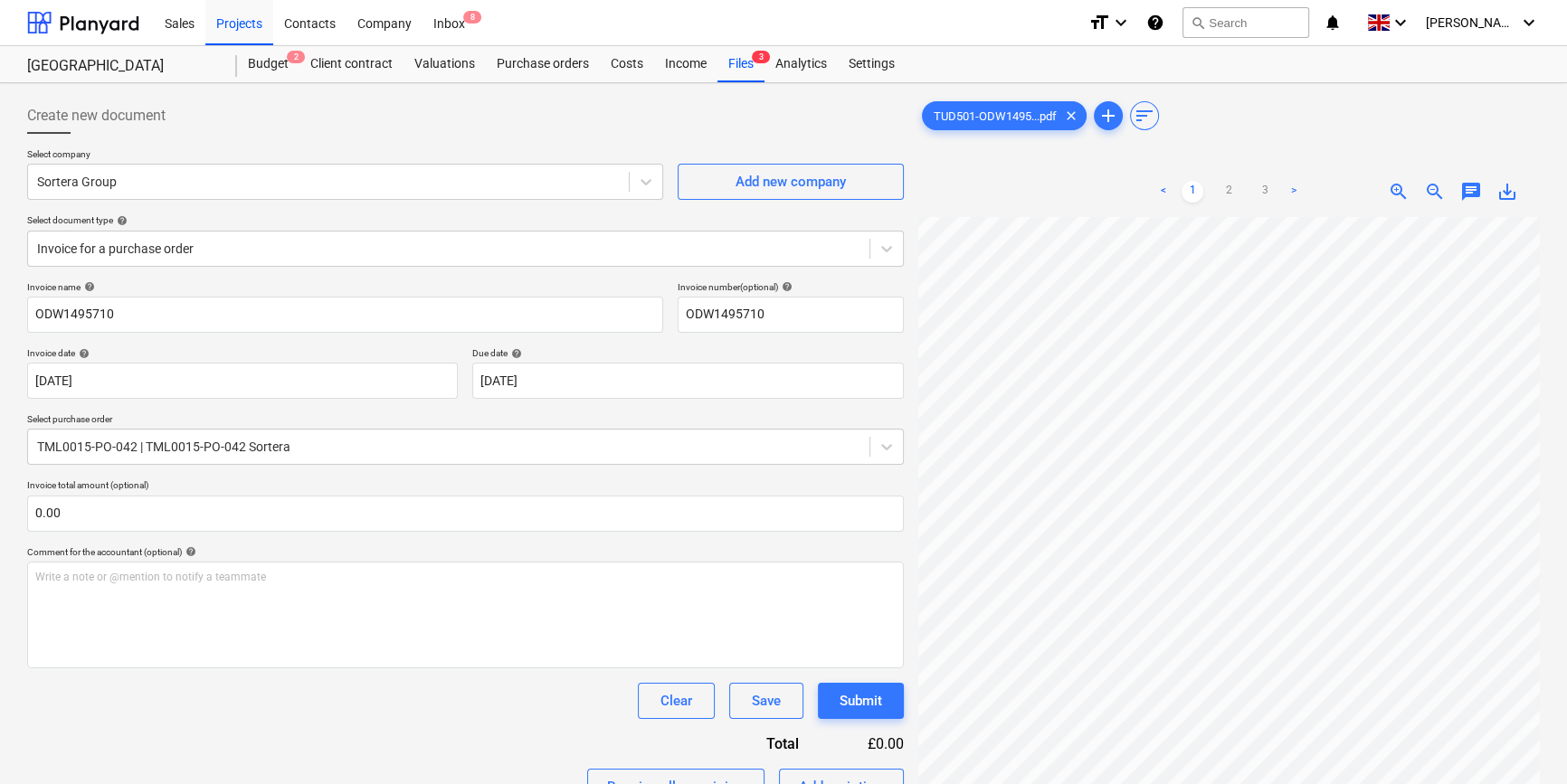 scroll, scrollTop: 84, scrollLeft: 195, axis: both 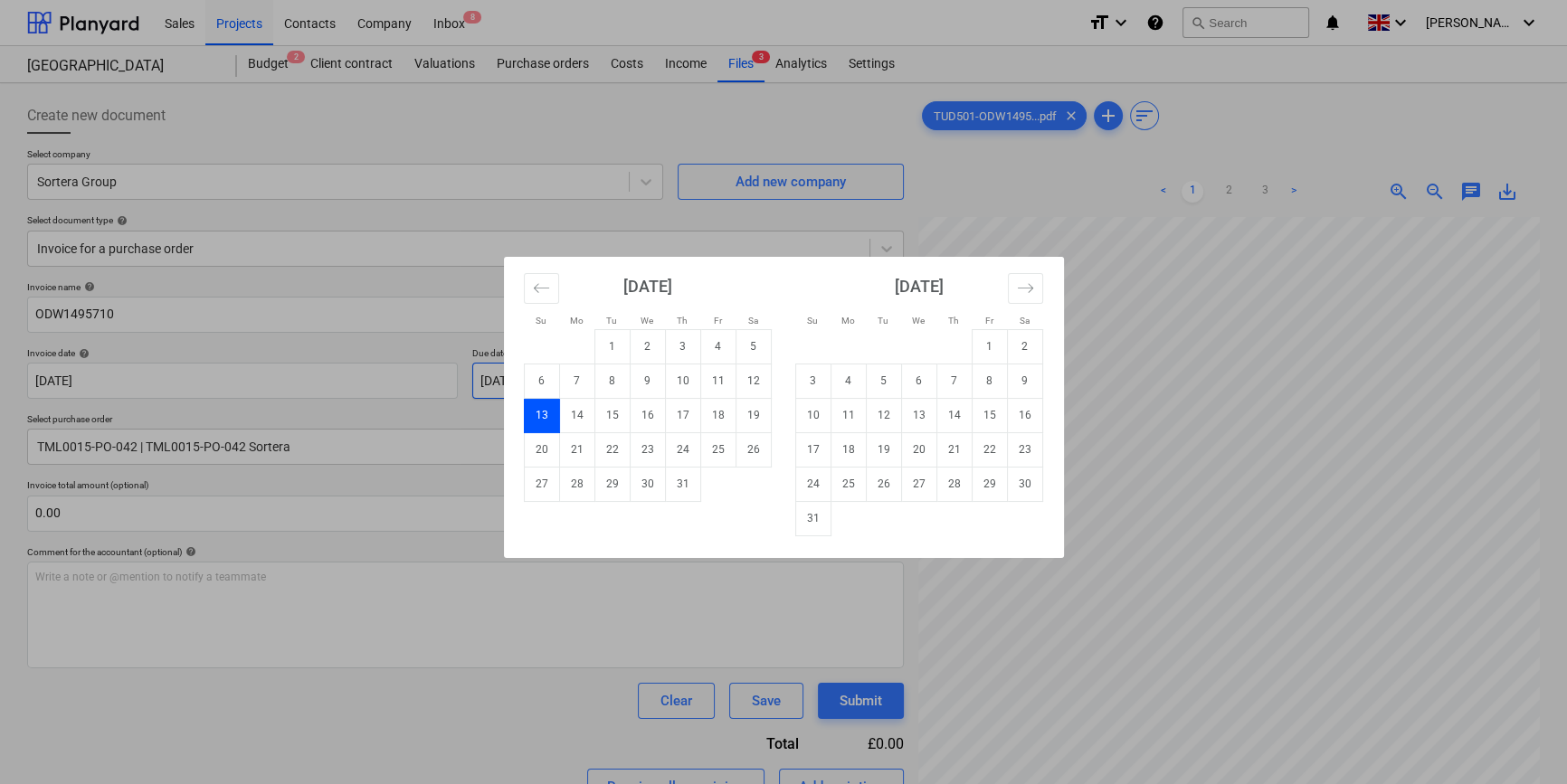click on "Sales Projects Contacts Company Inbox 8 format_size keyboard_arrow_down help search Search notifications 0 keyboard_arrow_down C. Simpson keyboard_arrow_down Camden Goods Yard Budget 2 Client contract Valuations Purchase orders Costs Income Files 3 Analytics Settings Create new document Select company Sortera Group   Add new company Select document type help Invoice for a purchase order Invoice name help ODW1495710 Invoice number  (optional) help ODW1495710 Invoice date help 03 Jul 2025 03.07.2025 Press the down arrow key to interact with the calendar and
select a date. Press the question mark key to get the keyboard shortcuts for changing dates. Due date help 13 Jul 2025 13.07.2025 Press the down arrow key to interact with the calendar and
select a date. Press the question mark key to get the keyboard shortcuts for changing dates. Select purchase order TML0015-PO-042 | TML0015-PO-042 Sortera Invoice total amount (optional) 0.00 Comment for the accountant (optional) help ﻿ Clear Save Submit Total" at bounding box center [784, 392] 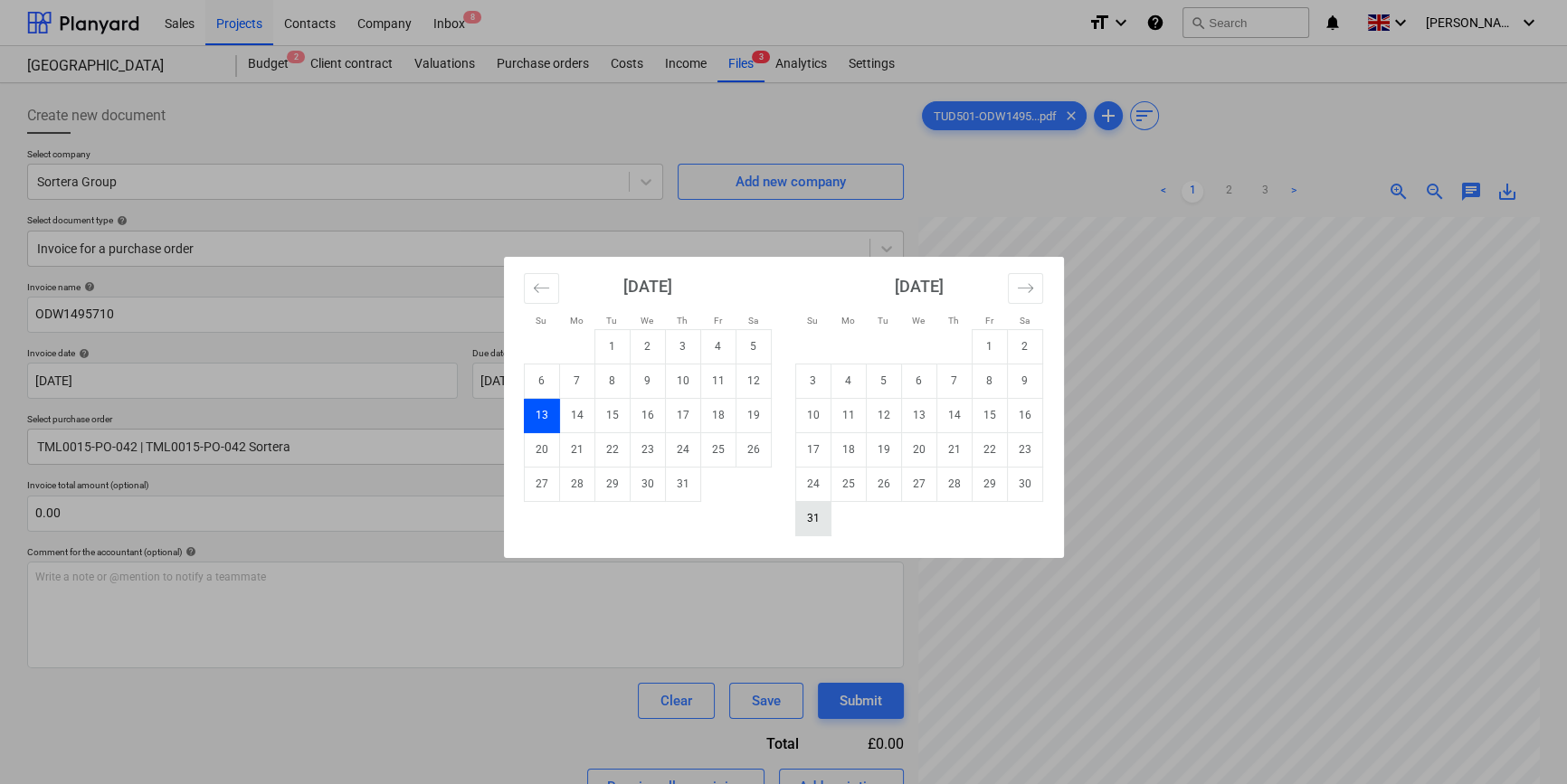 click on "31" at bounding box center [812, 518] 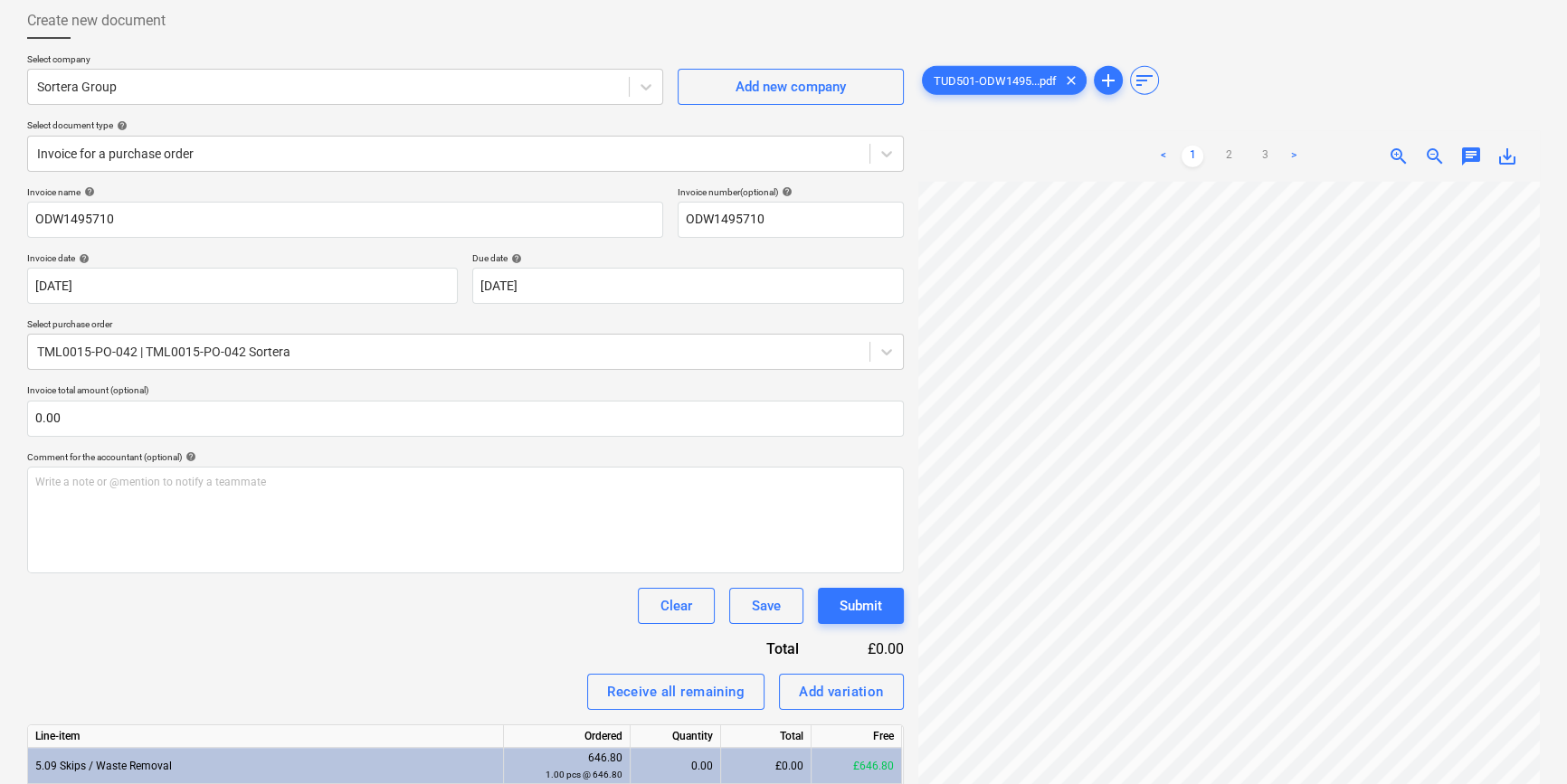 scroll, scrollTop: 75, scrollLeft: 0, axis: vertical 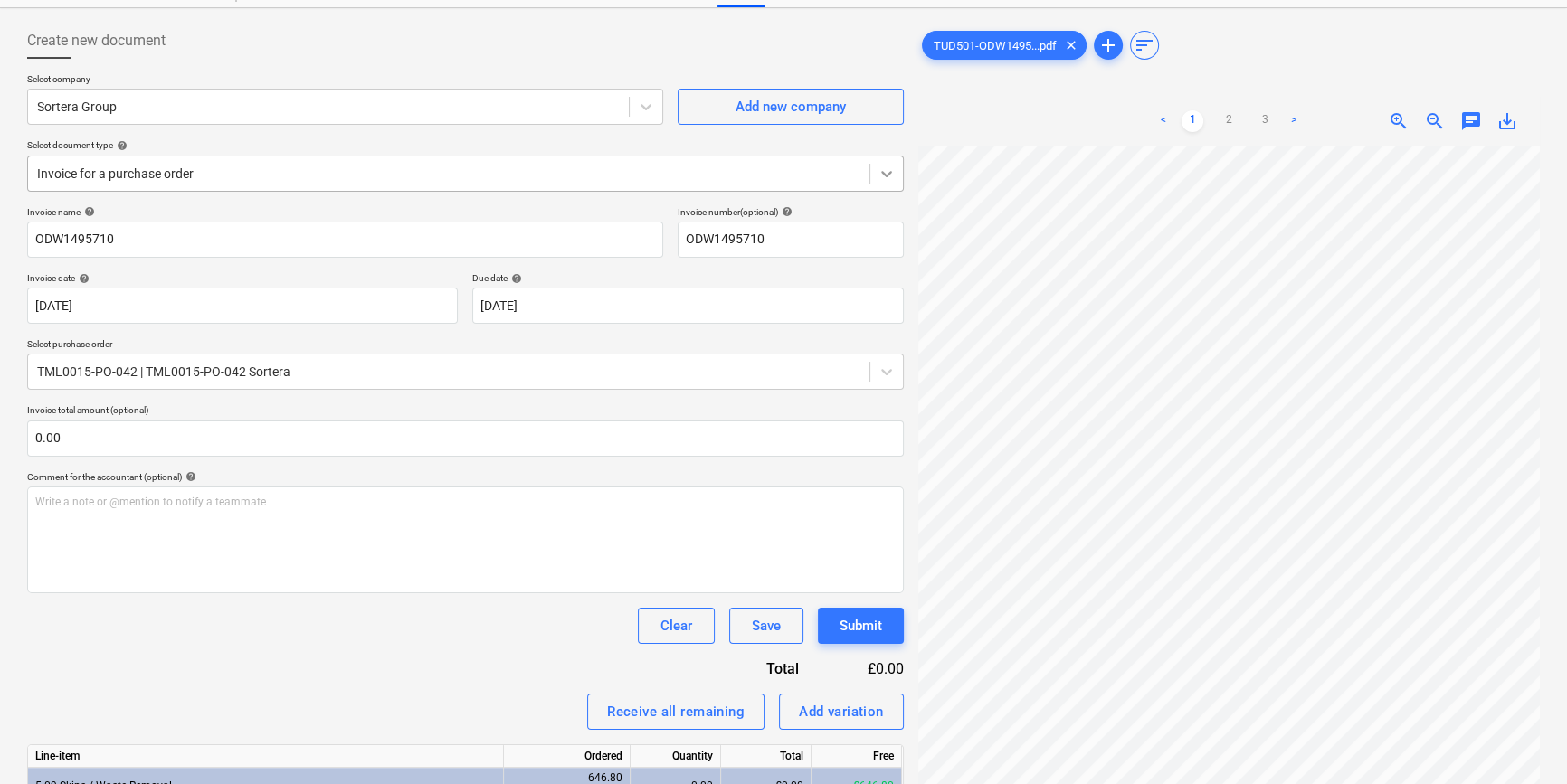 click 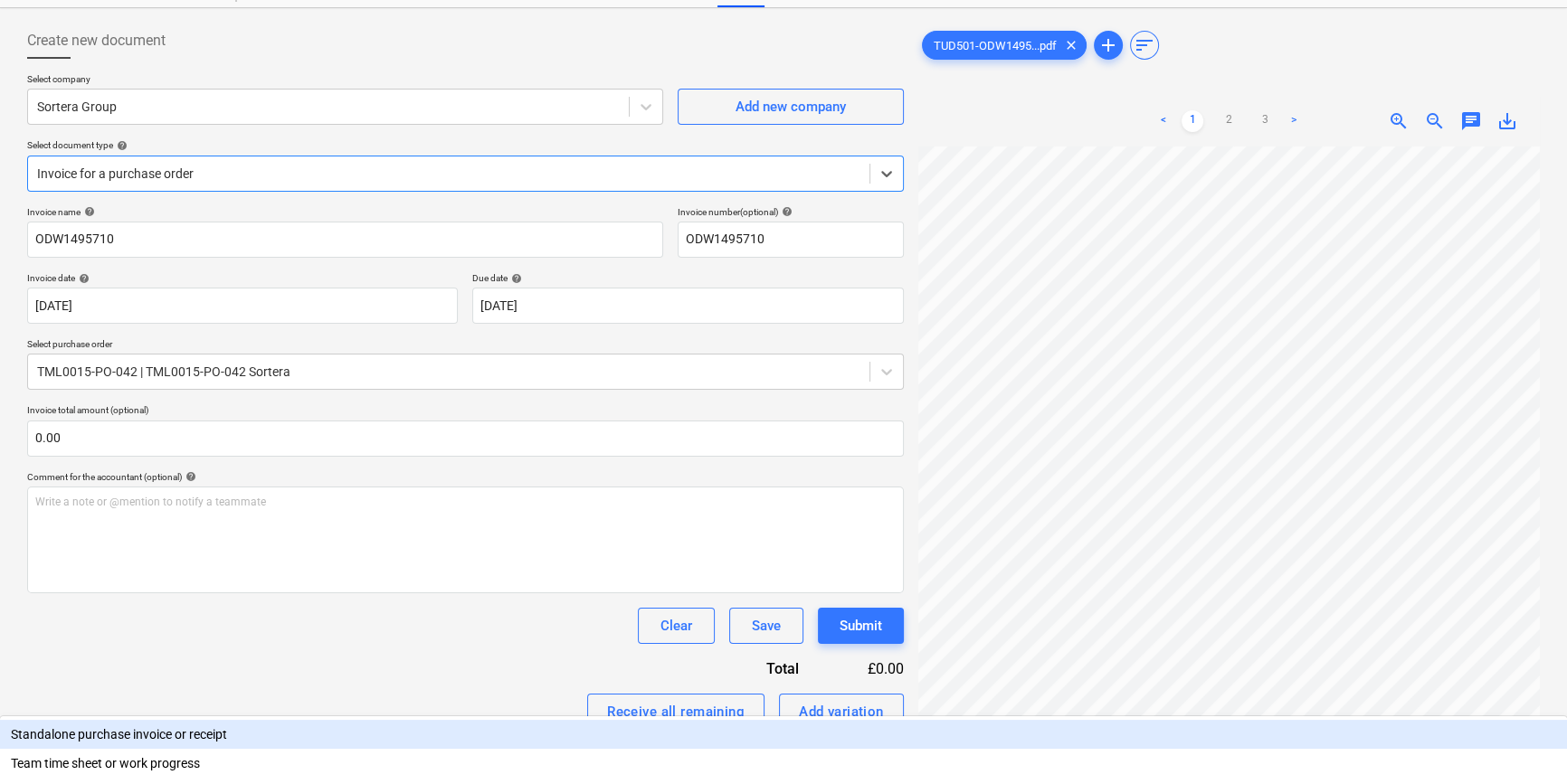 click on "Standalone purchase invoice or receipt" at bounding box center (784, 734) 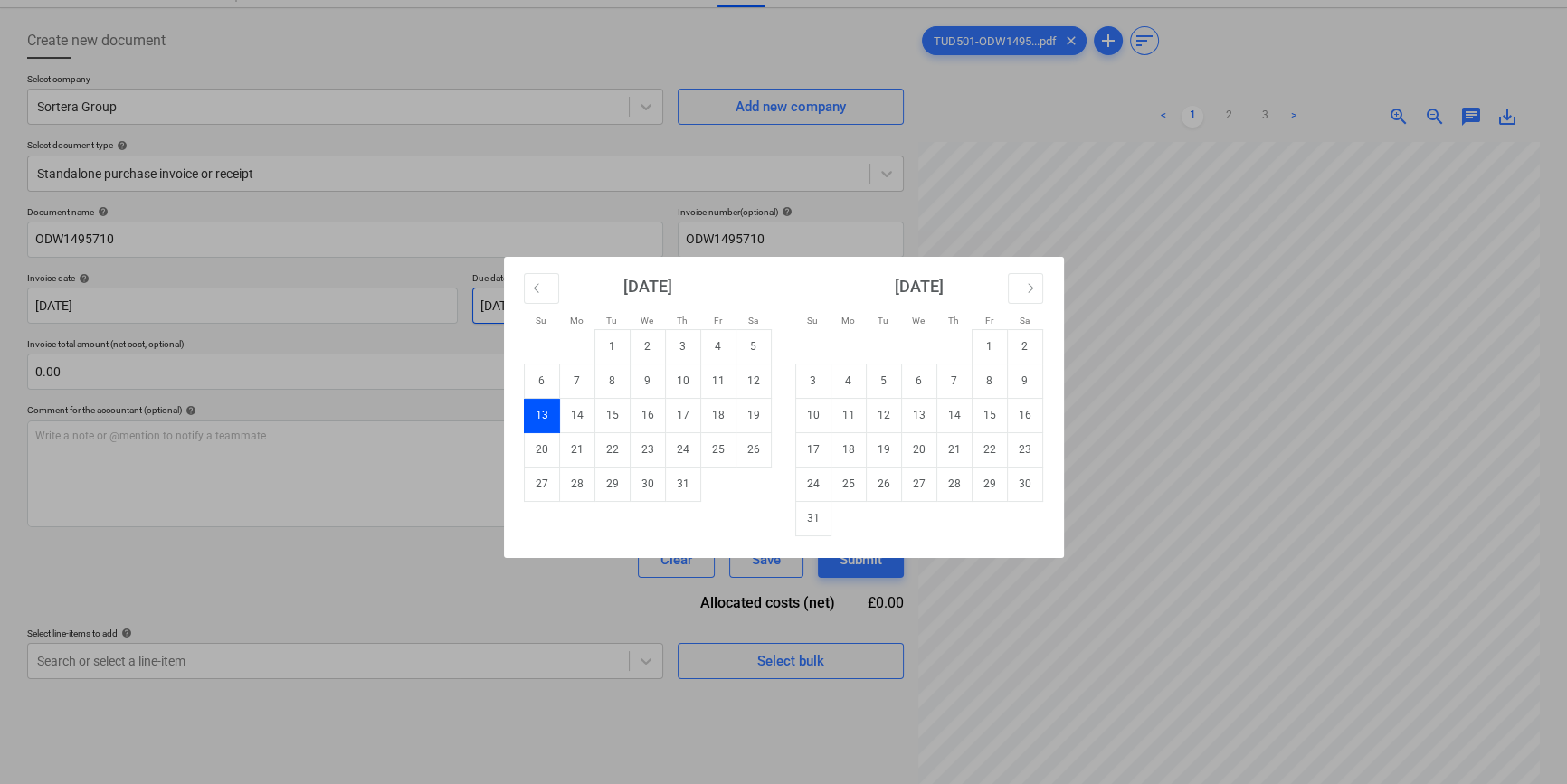 click on "Sales Projects Contacts Company Inbox 8 format_size keyboard_arrow_down help search Search notifications 0 keyboard_arrow_down C. Simpson keyboard_arrow_down Camden Goods Yard Budget 2 Client contract Valuations Purchase orders Costs Income Files 3 Analytics Settings Create new document Select company Sortera Group   Add new company Select document type help Standalone purchase invoice or receipt Document name help ODW1495710 Invoice number  (optional) help ODW1495710 Invoice date help 03 Jul 2025 03.07.2025 Press the down arrow key to interact with the calendar and
select a date. Press the question mark key to get the keyboard shortcuts for changing dates. Due date help 13 Jul 2025 13.07.2025 Press the down arrow key to interact with the calendar and
select a date. Press the question mark key to get the keyboard shortcuts for changing dates. Invoice total amount (net cost, optional) 0.00 Comment for the accountant (optional) help Write a note or @mention to notify a teammate ﻿ Clear Save Submit <" at bounding box center [784, 316] 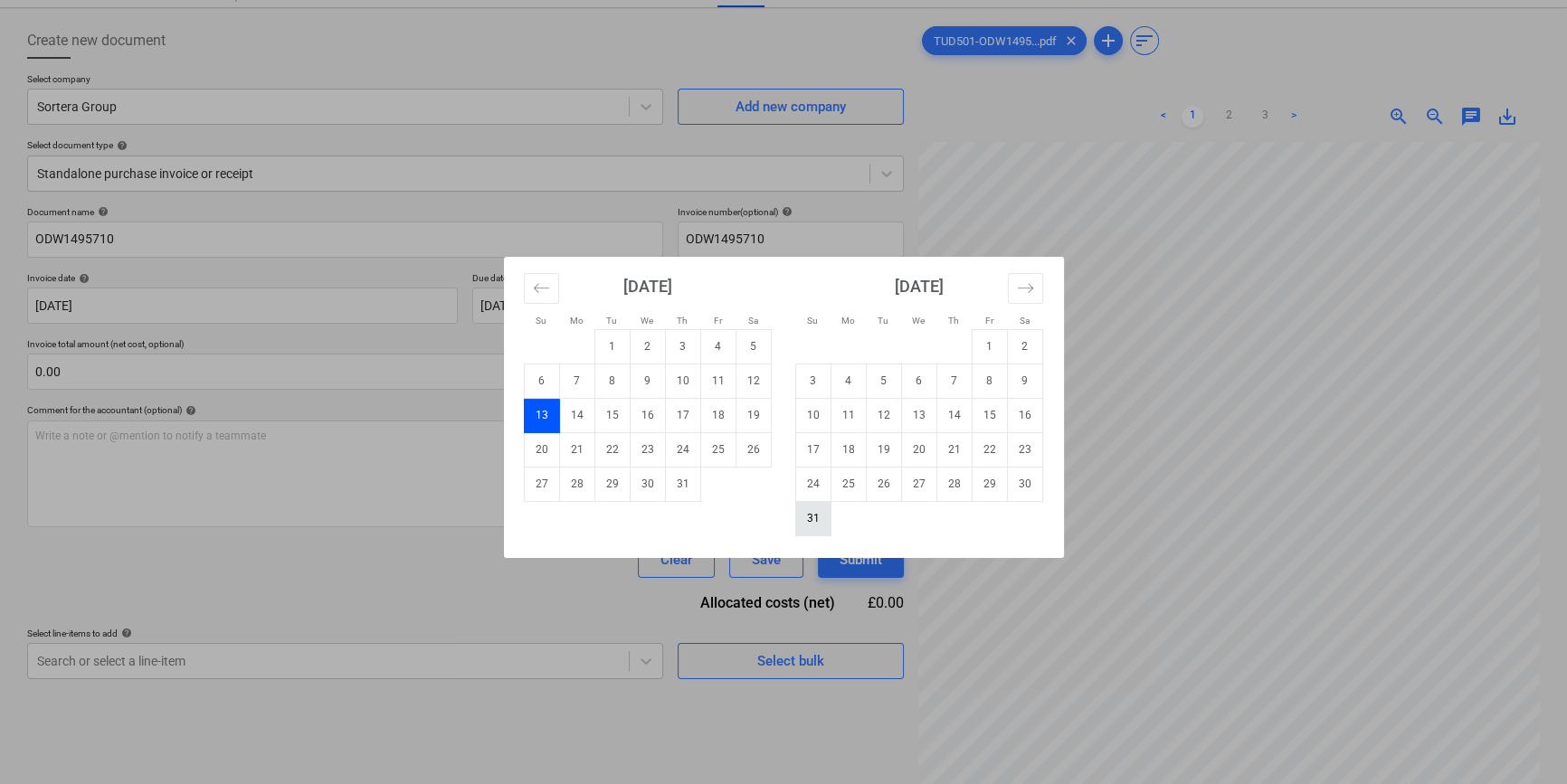 click on "31" at bounding box center (812, 518) 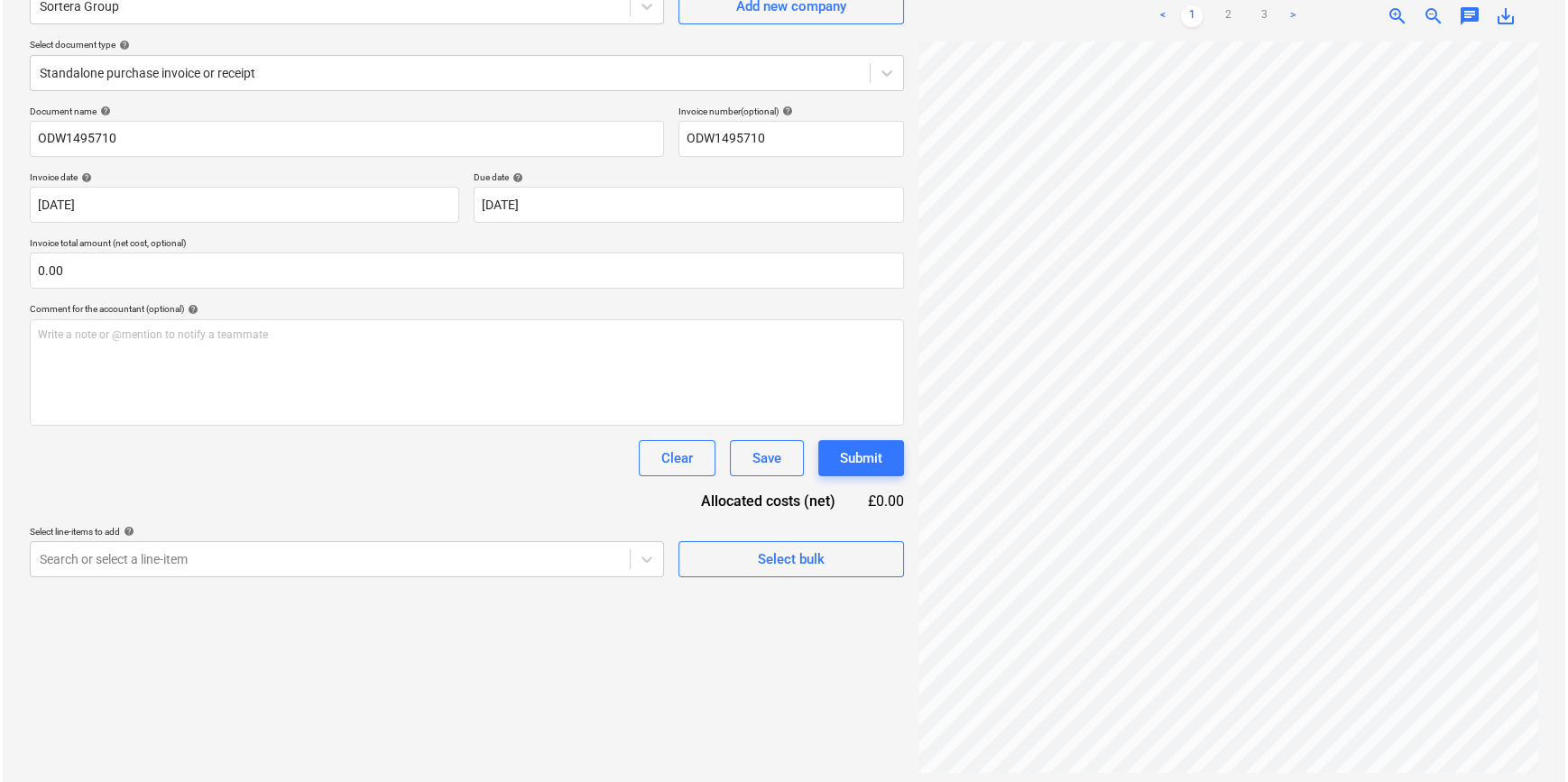 scroll, scrollTop: 180, scrollLeft: 0, axis: vertical 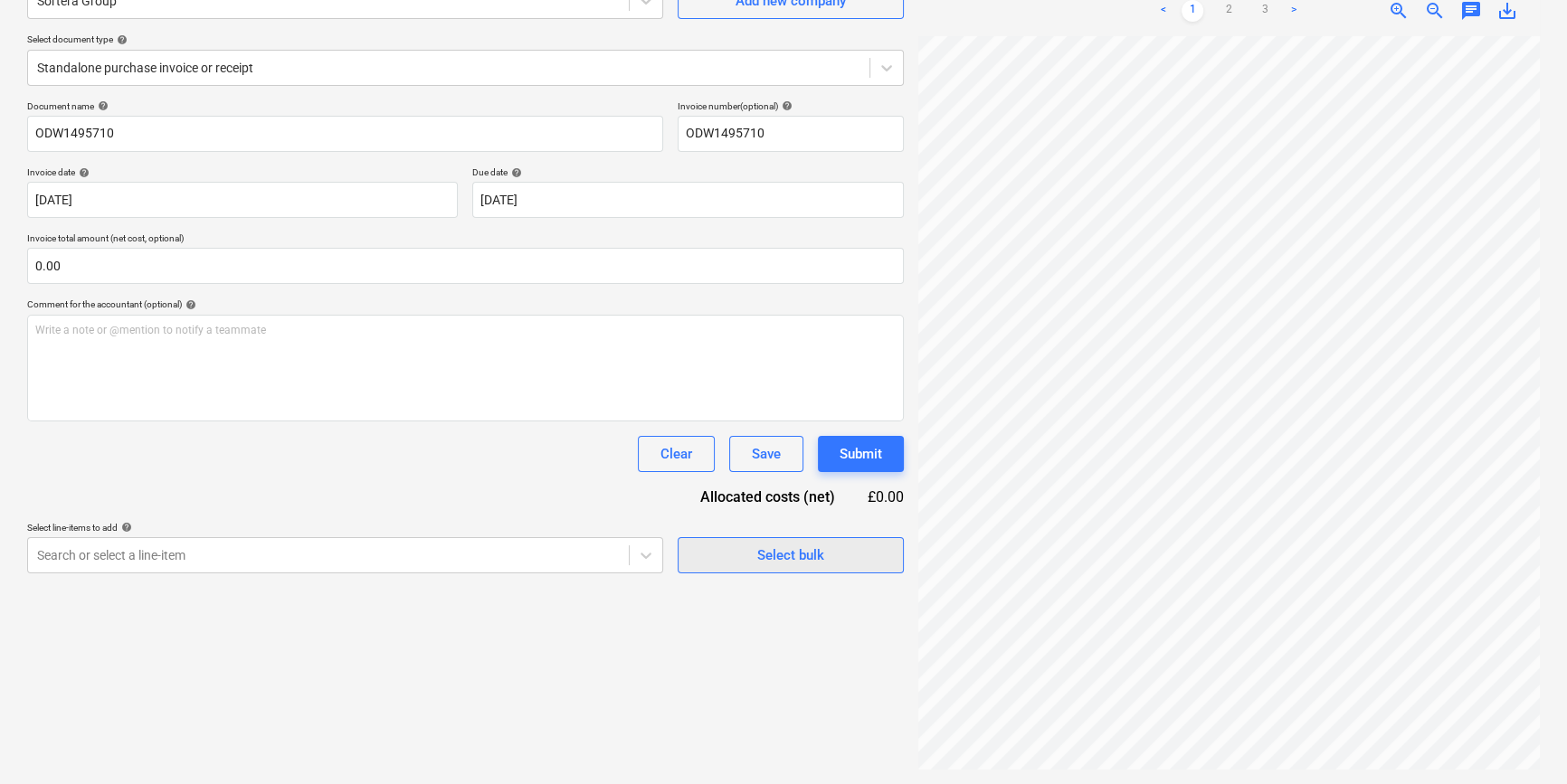 click on "Select bulk" at bounding box center [791, 555] 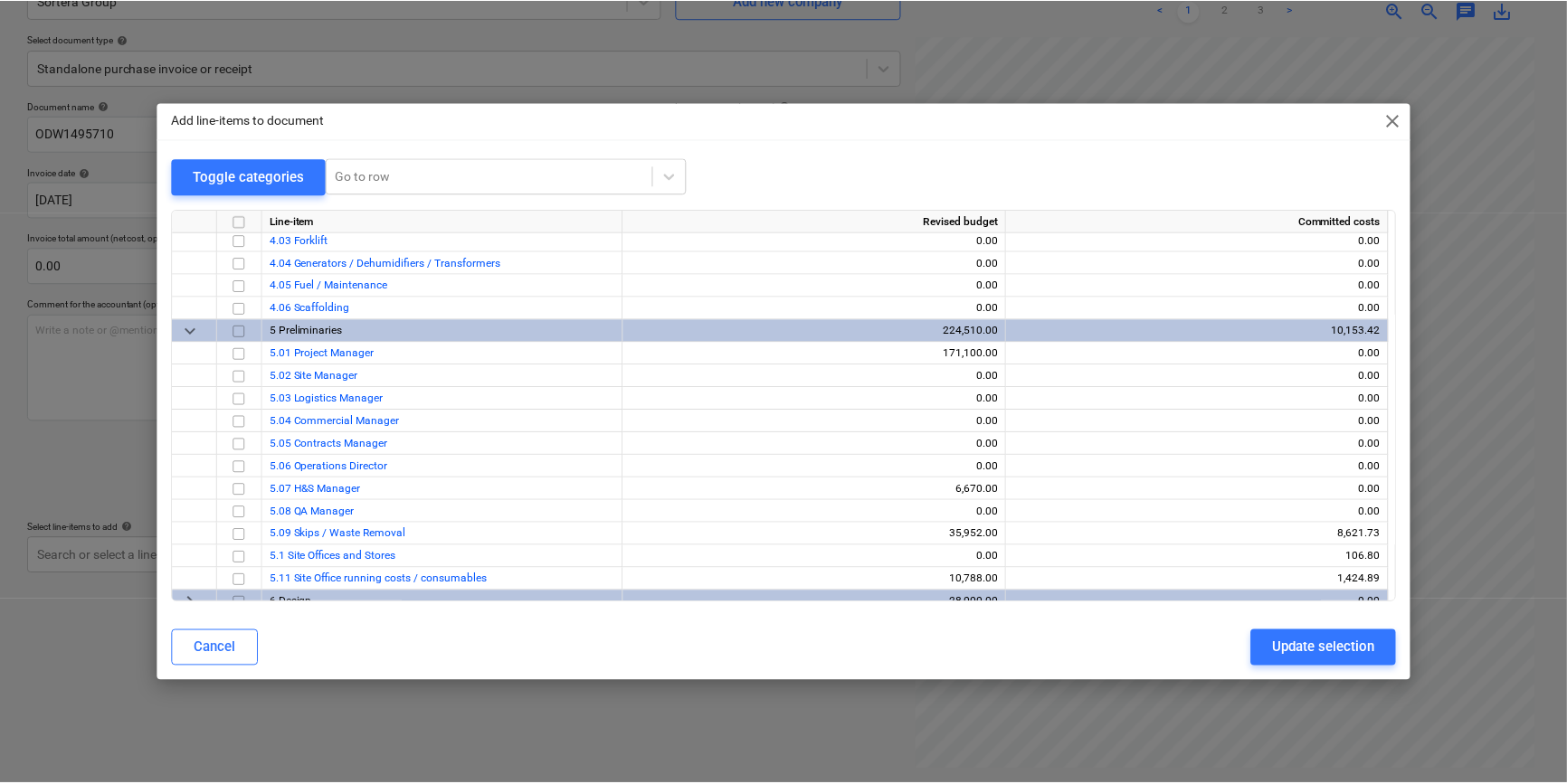 scroll, scrollTop: 822, scrollLeft: 0, axis: vertical 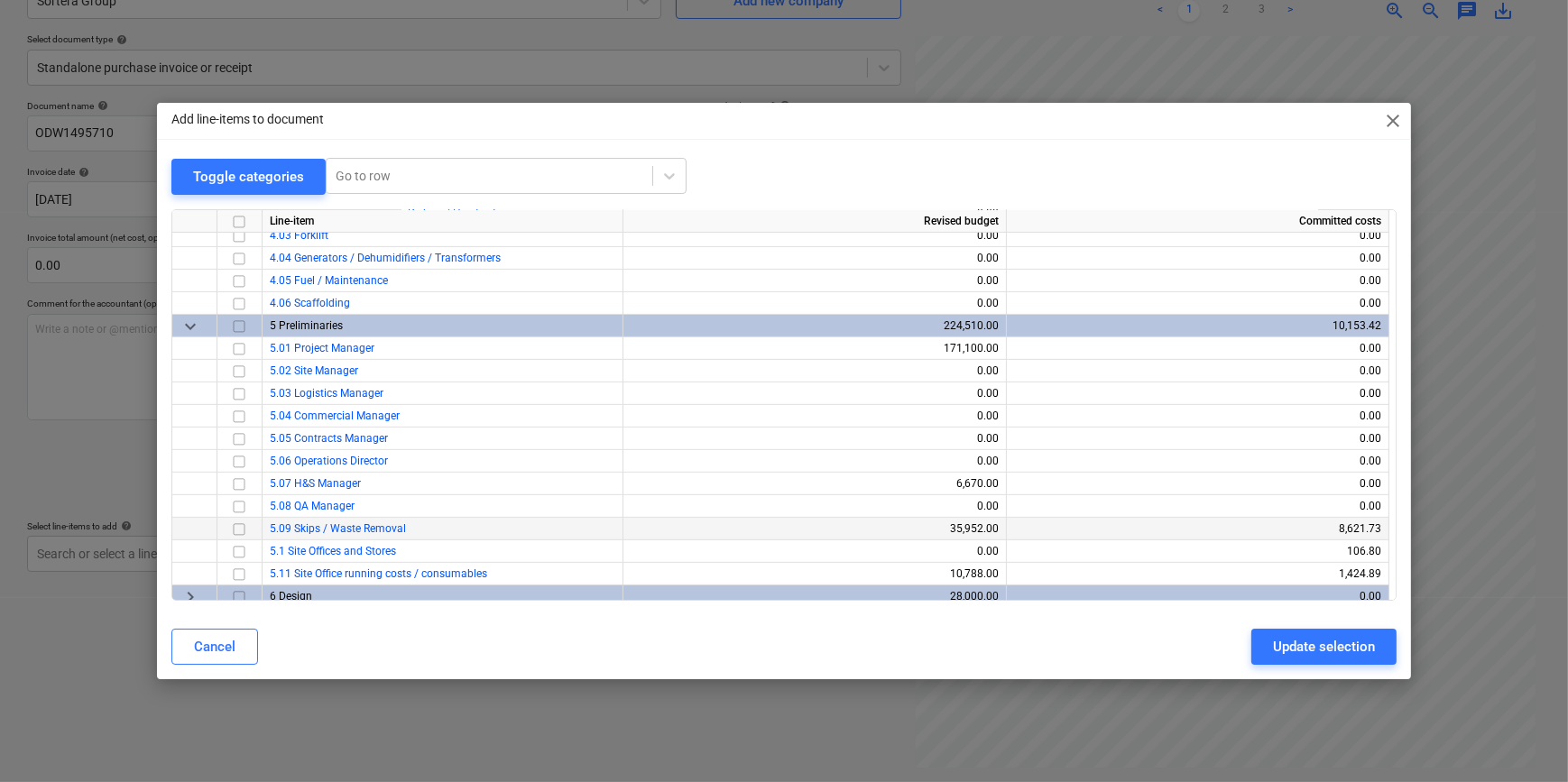 click on "5.09 Skips / Waste Removal" at bounding box center (337, 529) 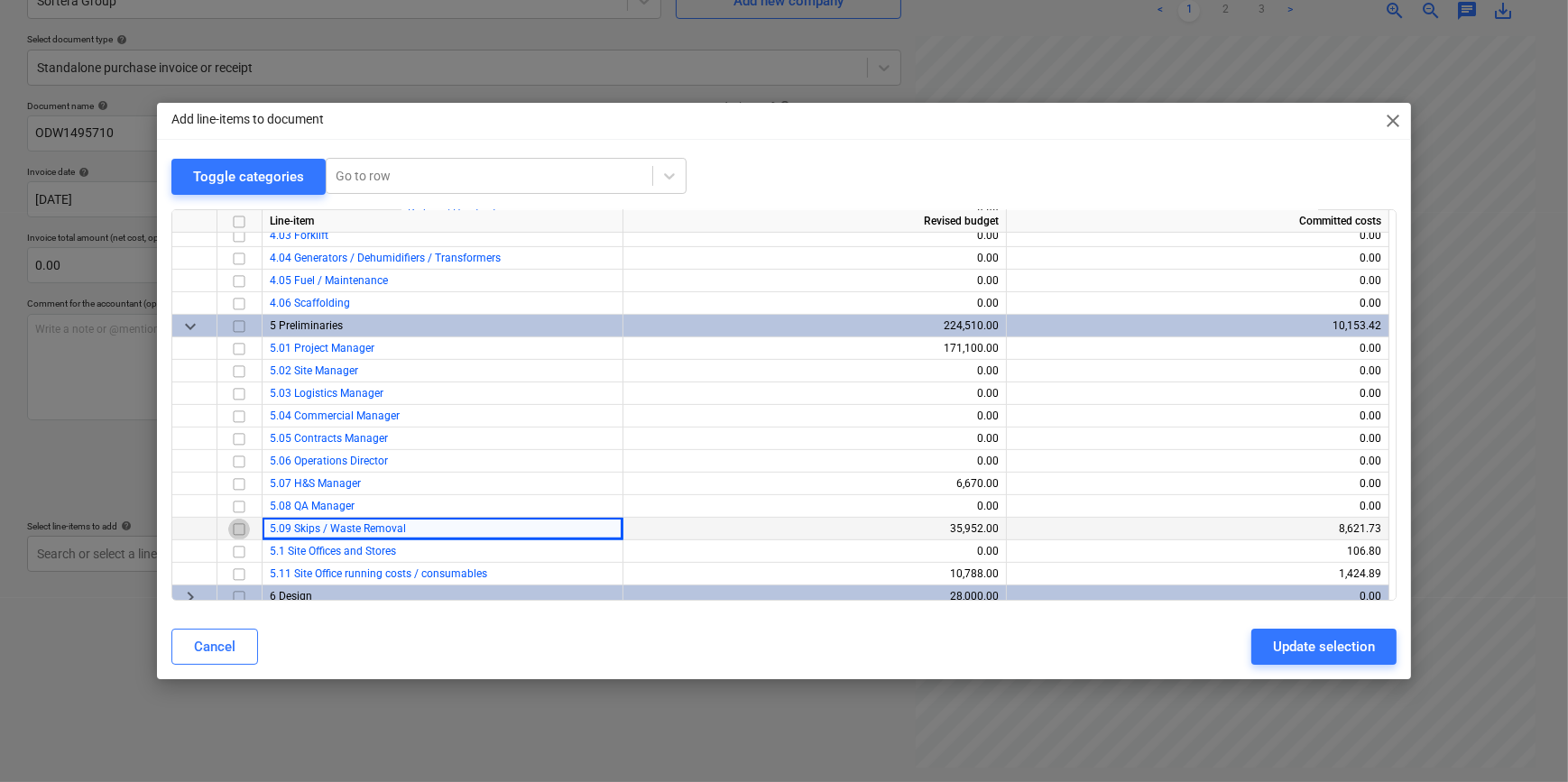 click at bounding box center (239, 529) 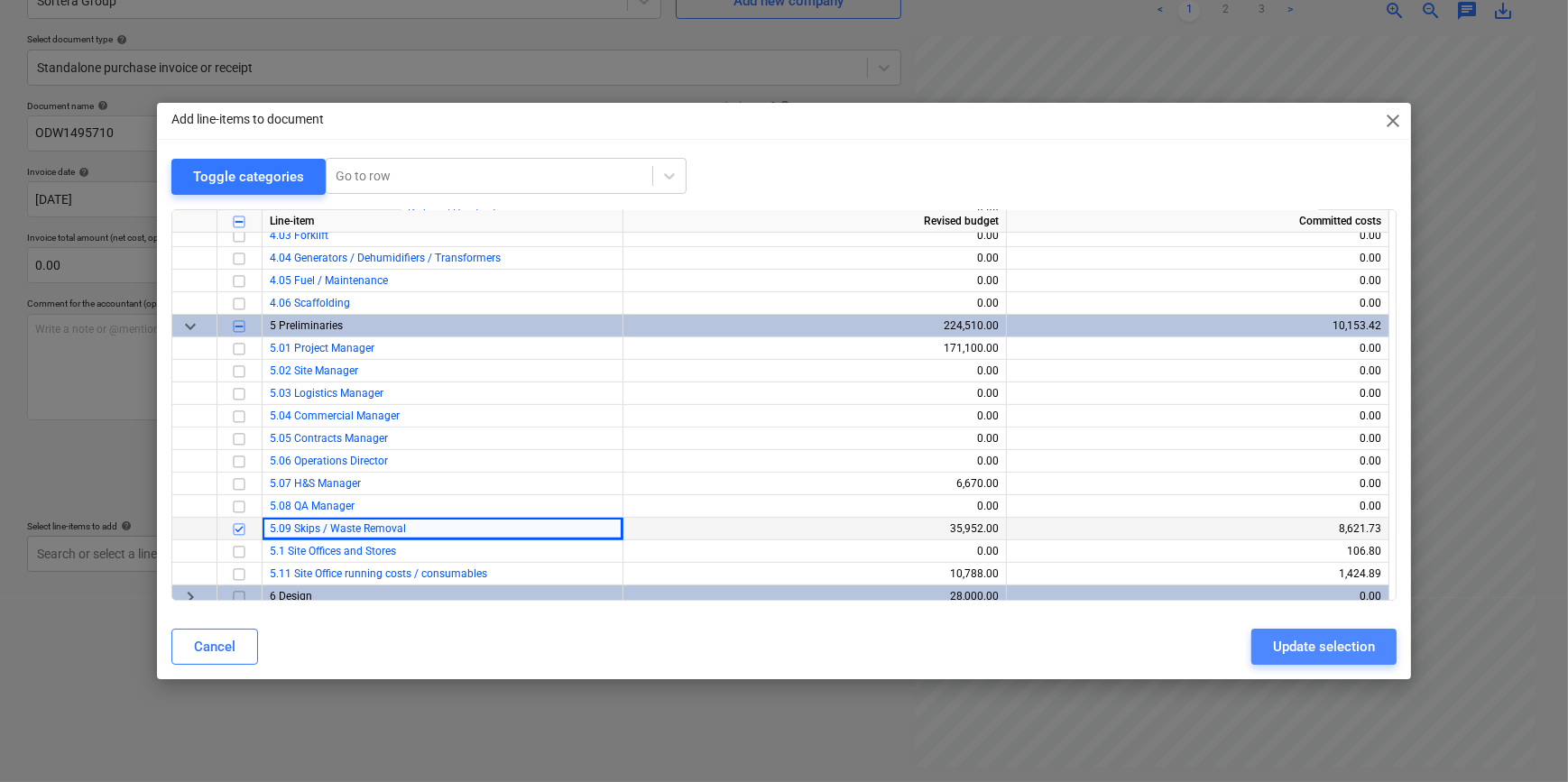 click on "Update selection" at bounding box center [1324, 647] 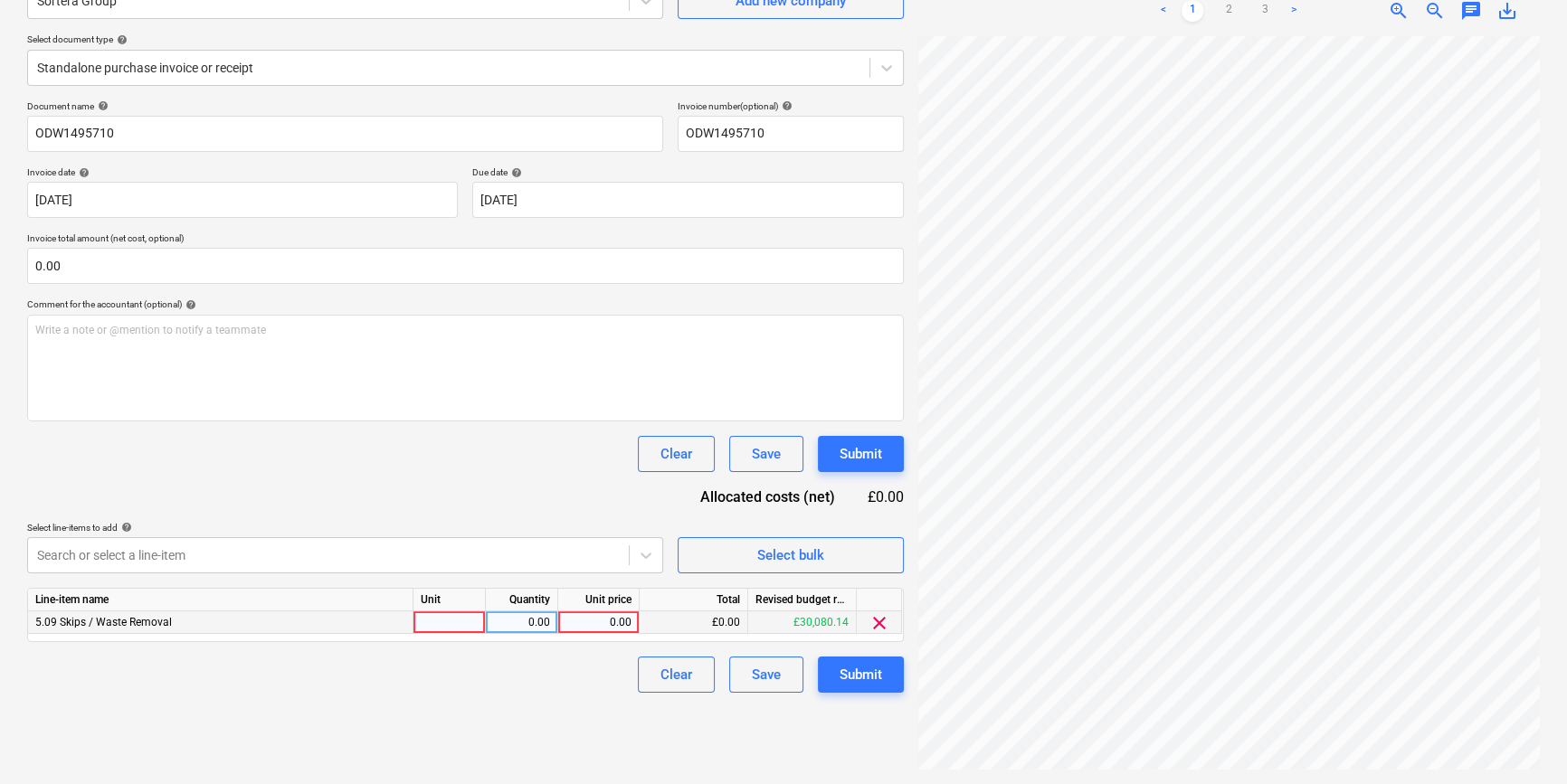 click at bounding box center (450, 622) 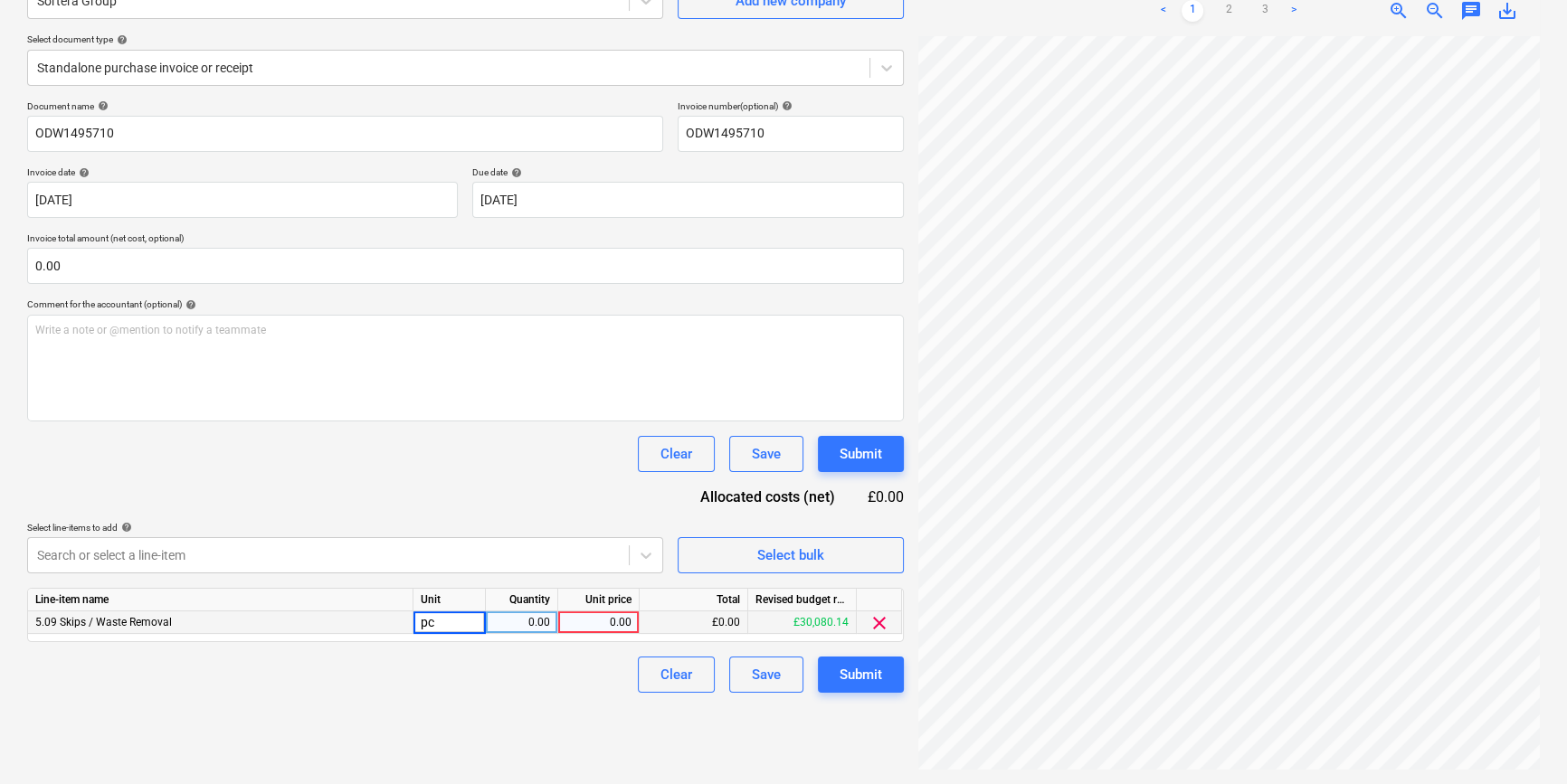 type on "pcs" 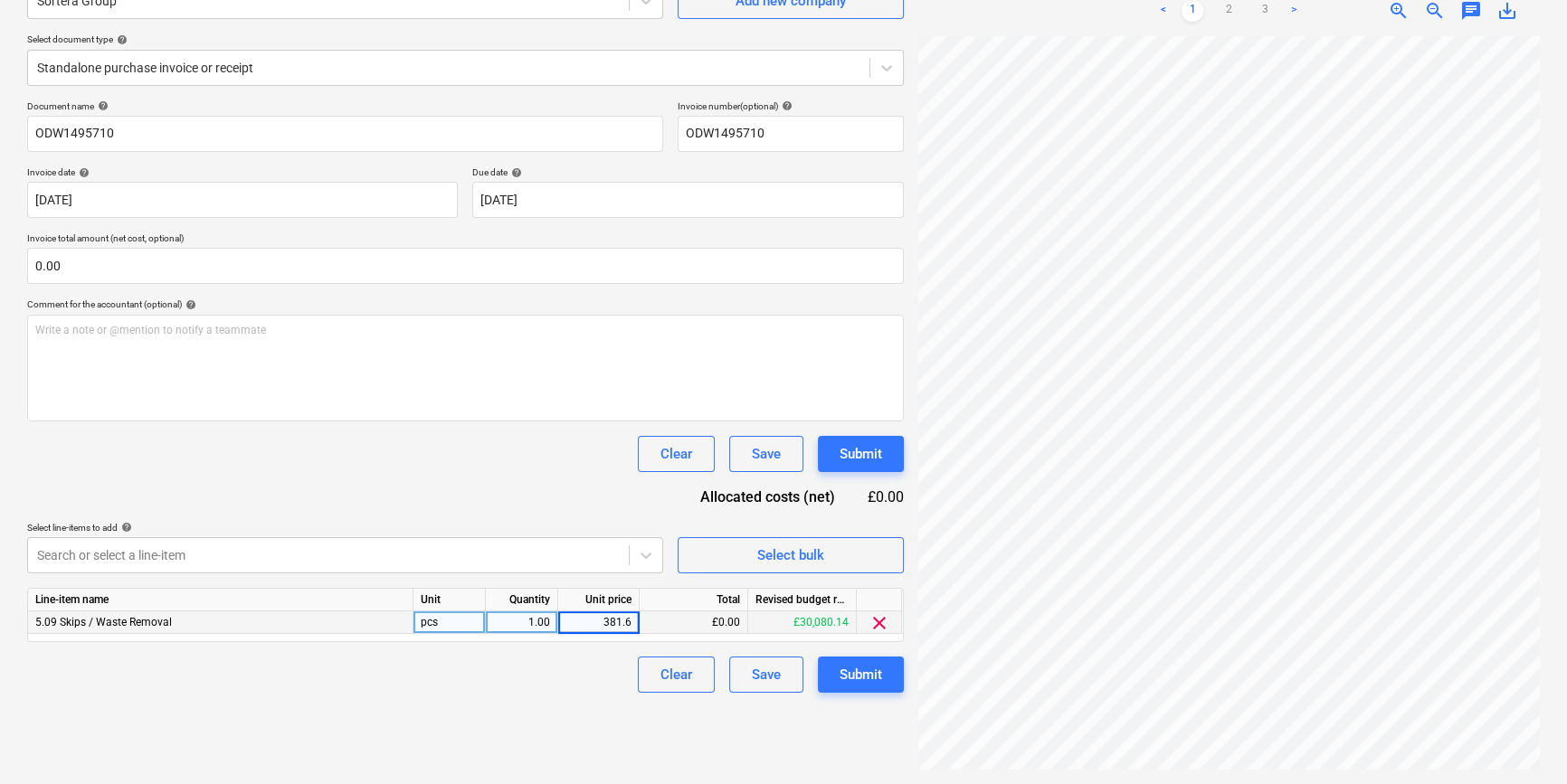 type on "381.61" 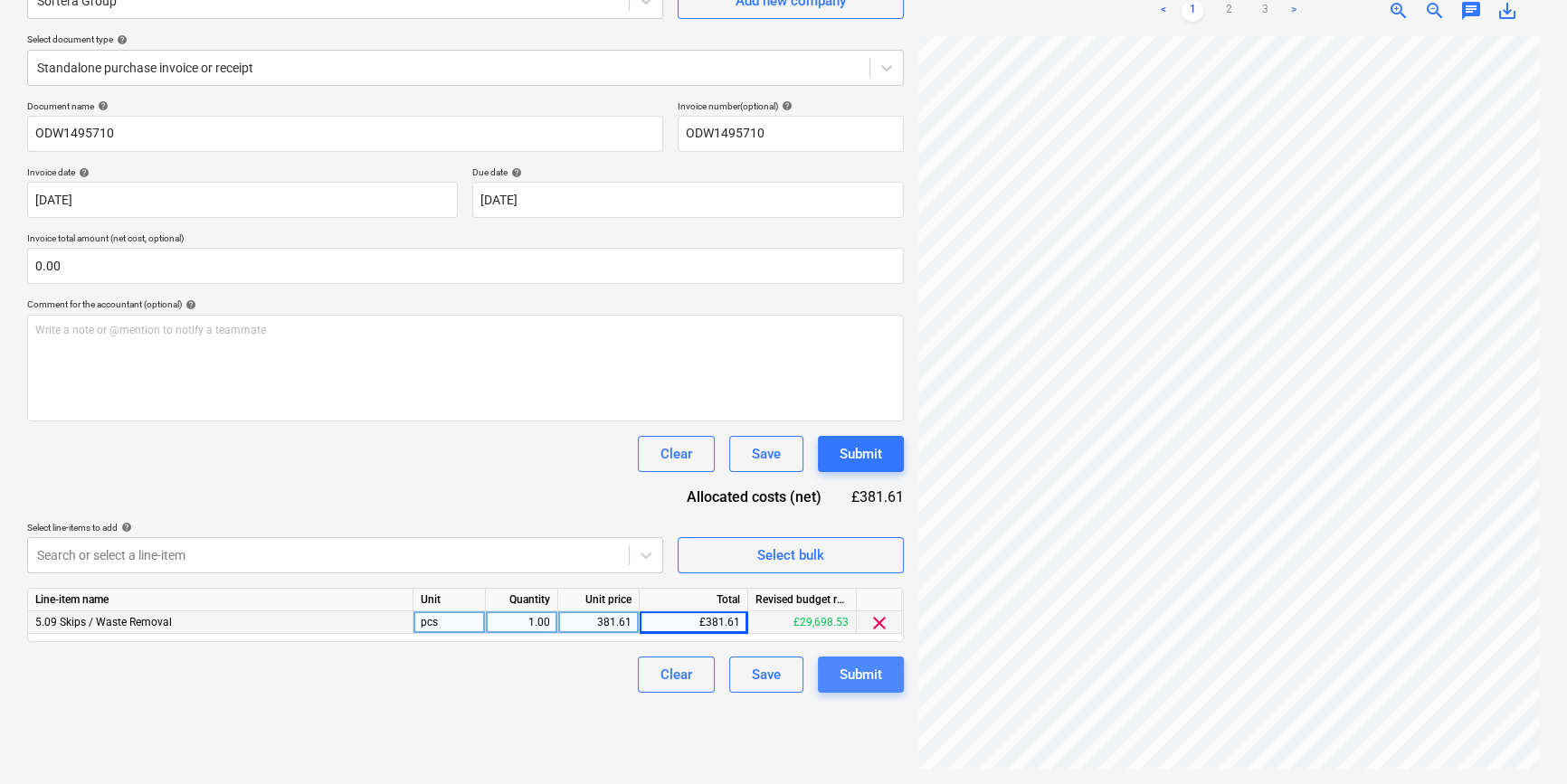 click on "Submit" at bounding box center [860, 675] 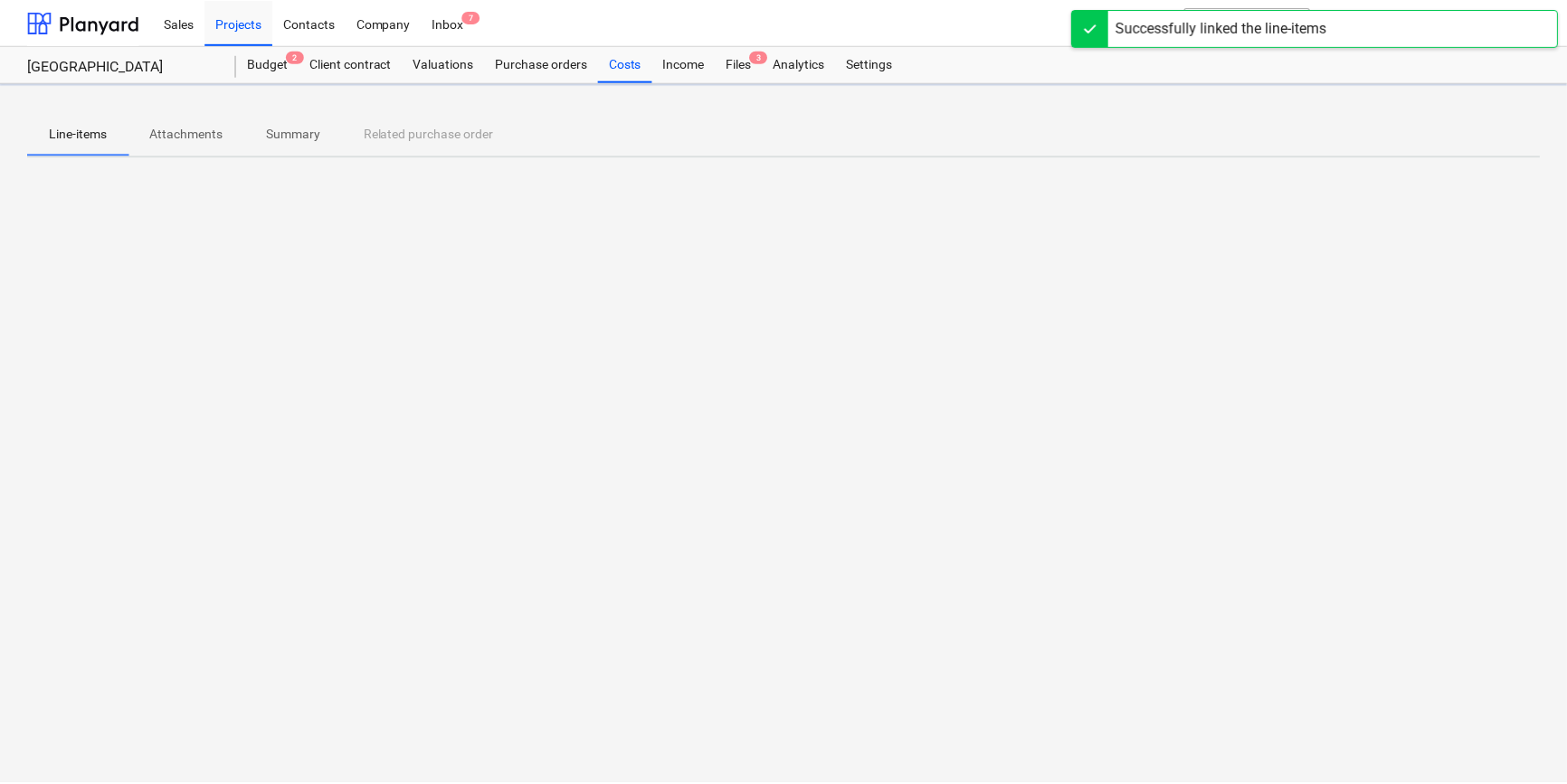 scroll, scrollTop: 0, scrollLeft: 0, axis: both 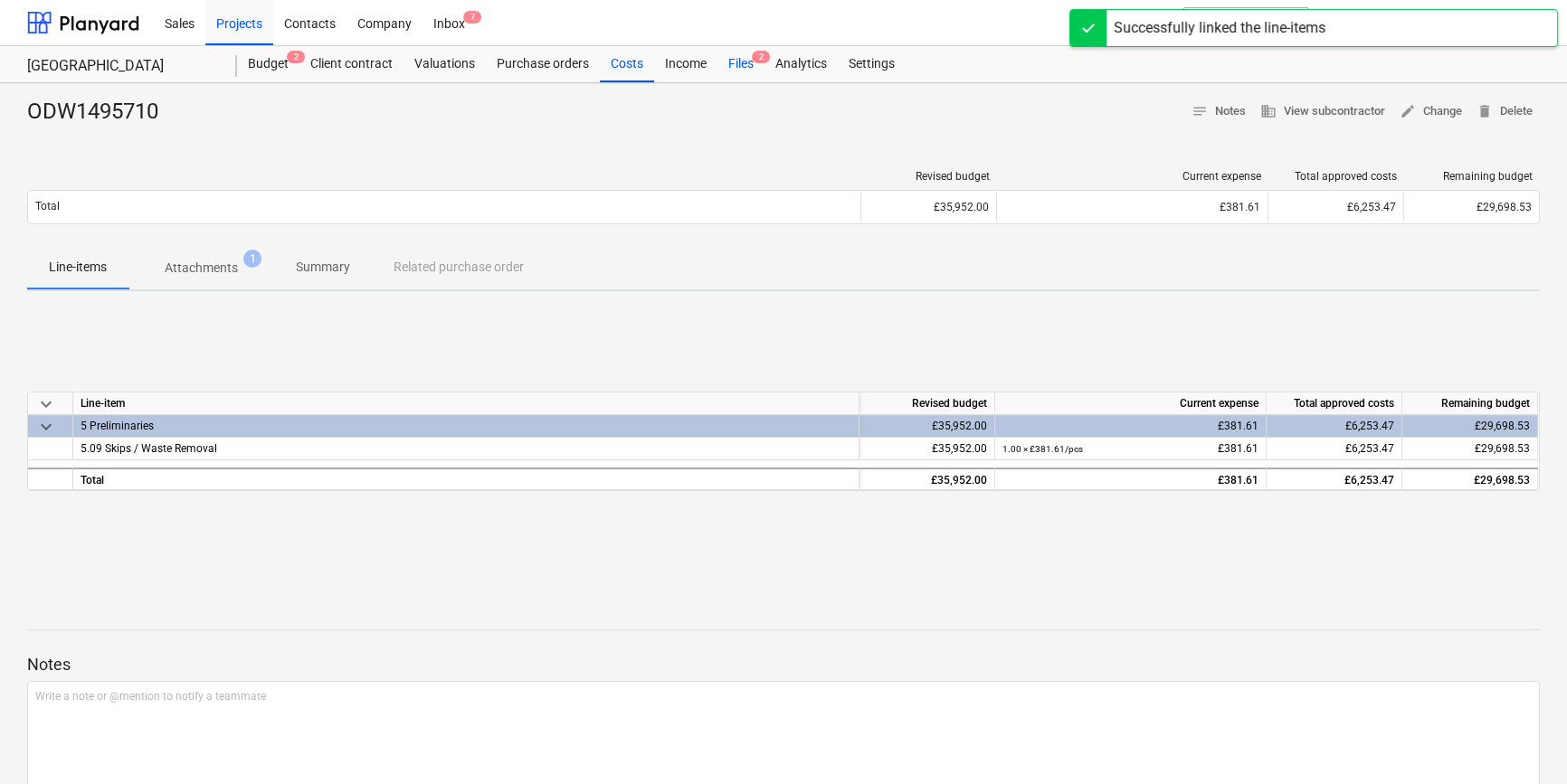 click on "Files 2" at bounding box center (741, 64) 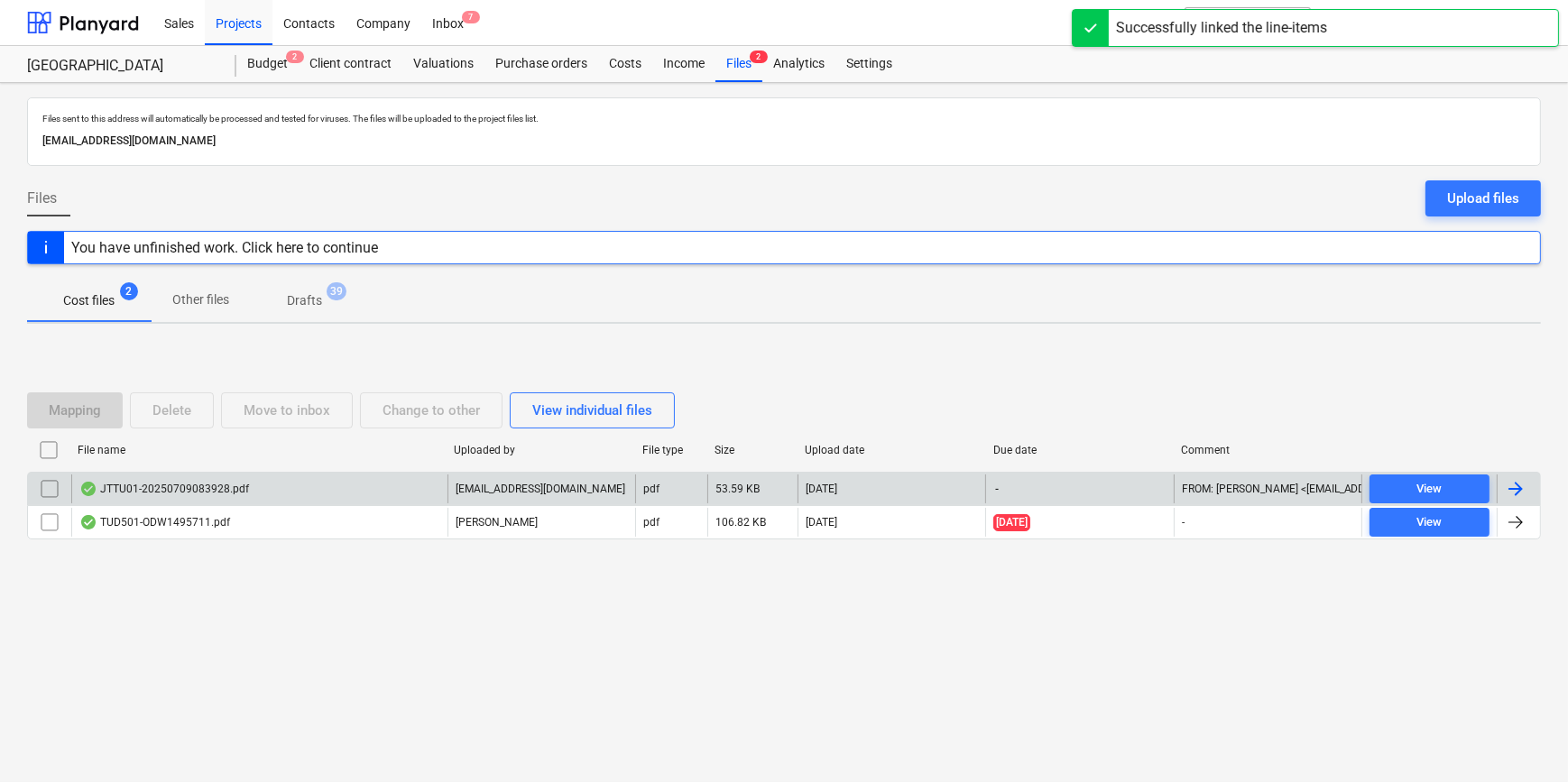 click at bounding box center (1516, 489) 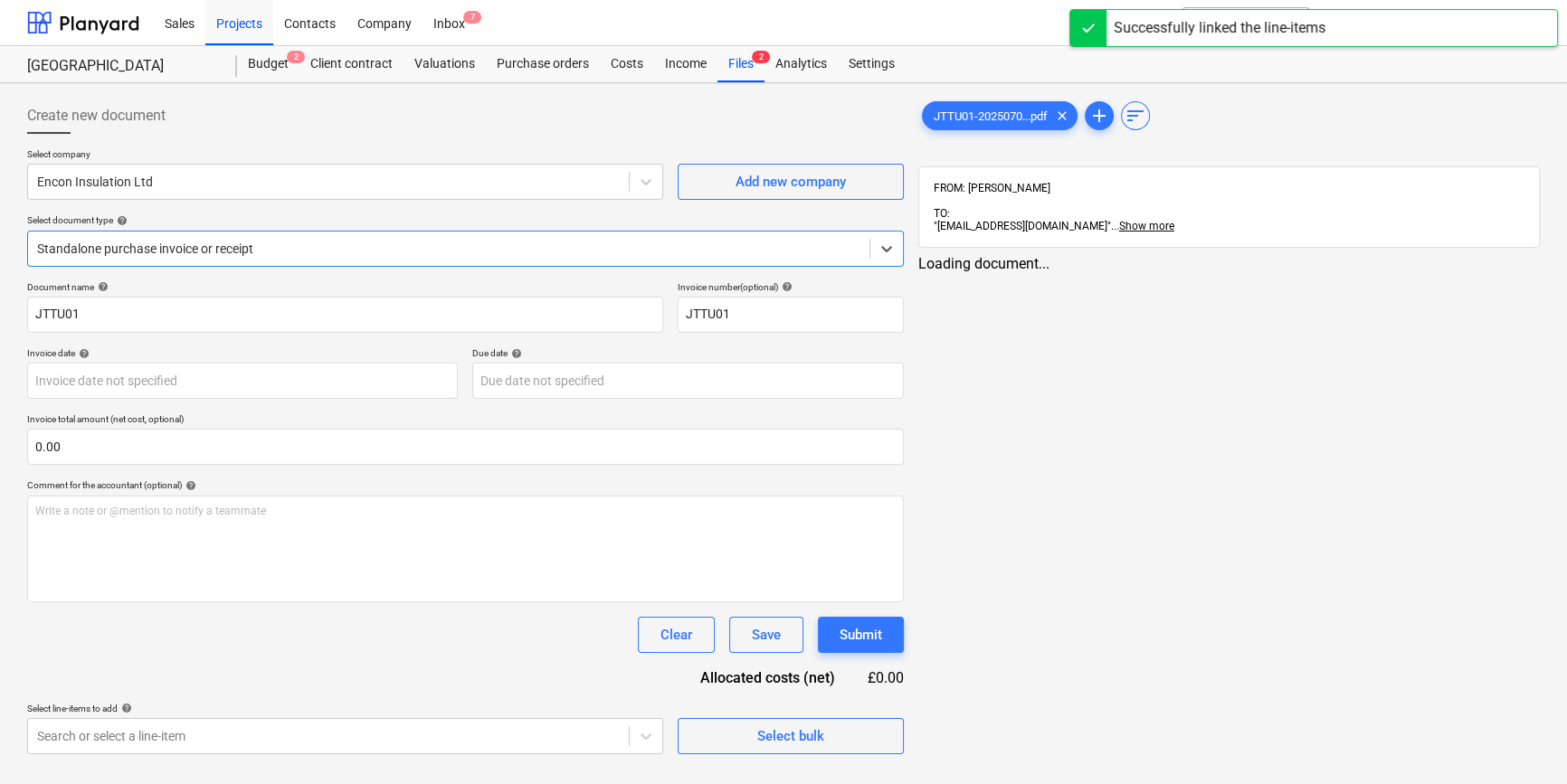 type on "JTTU01" 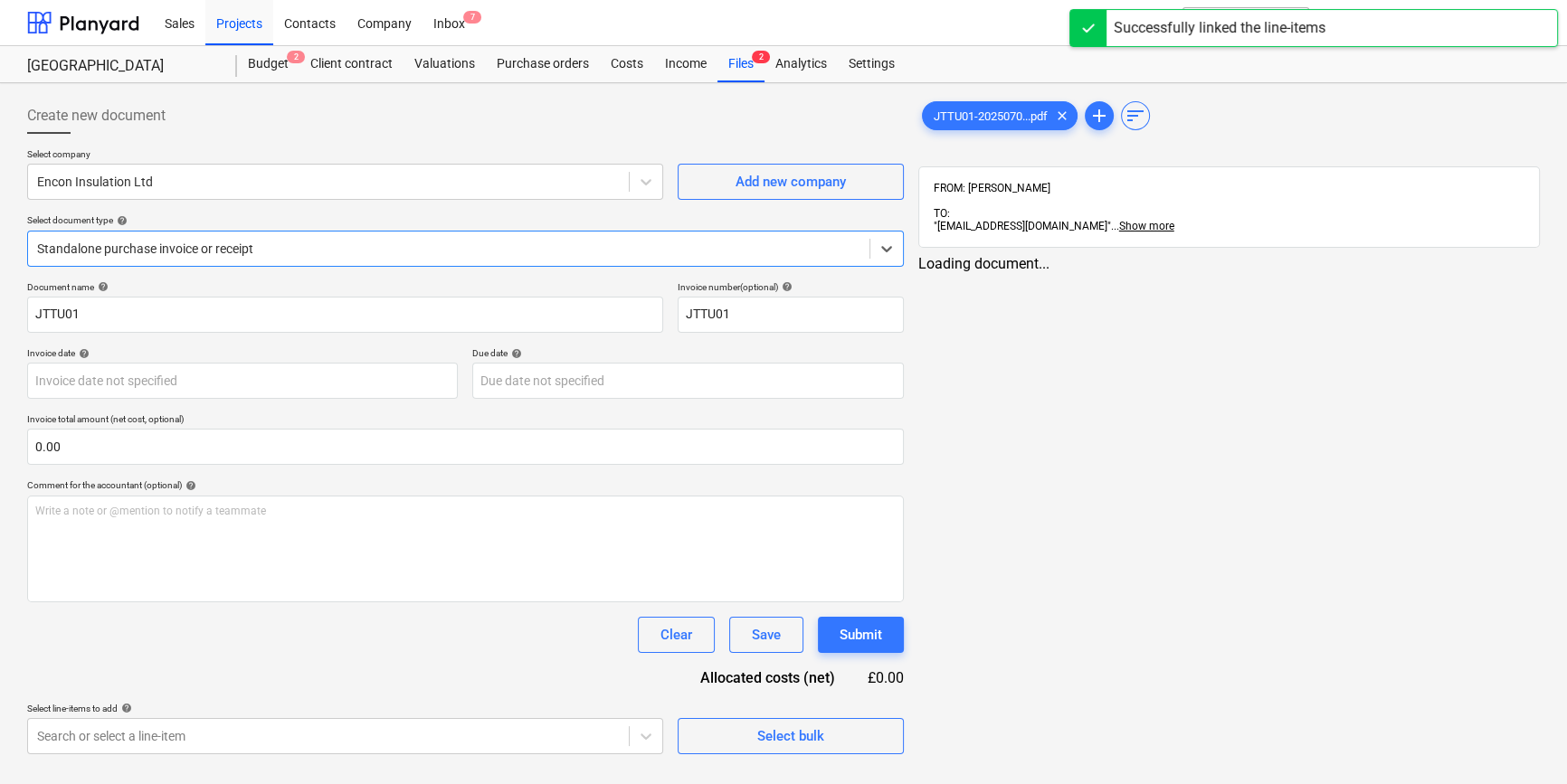 type on "JTTU01" 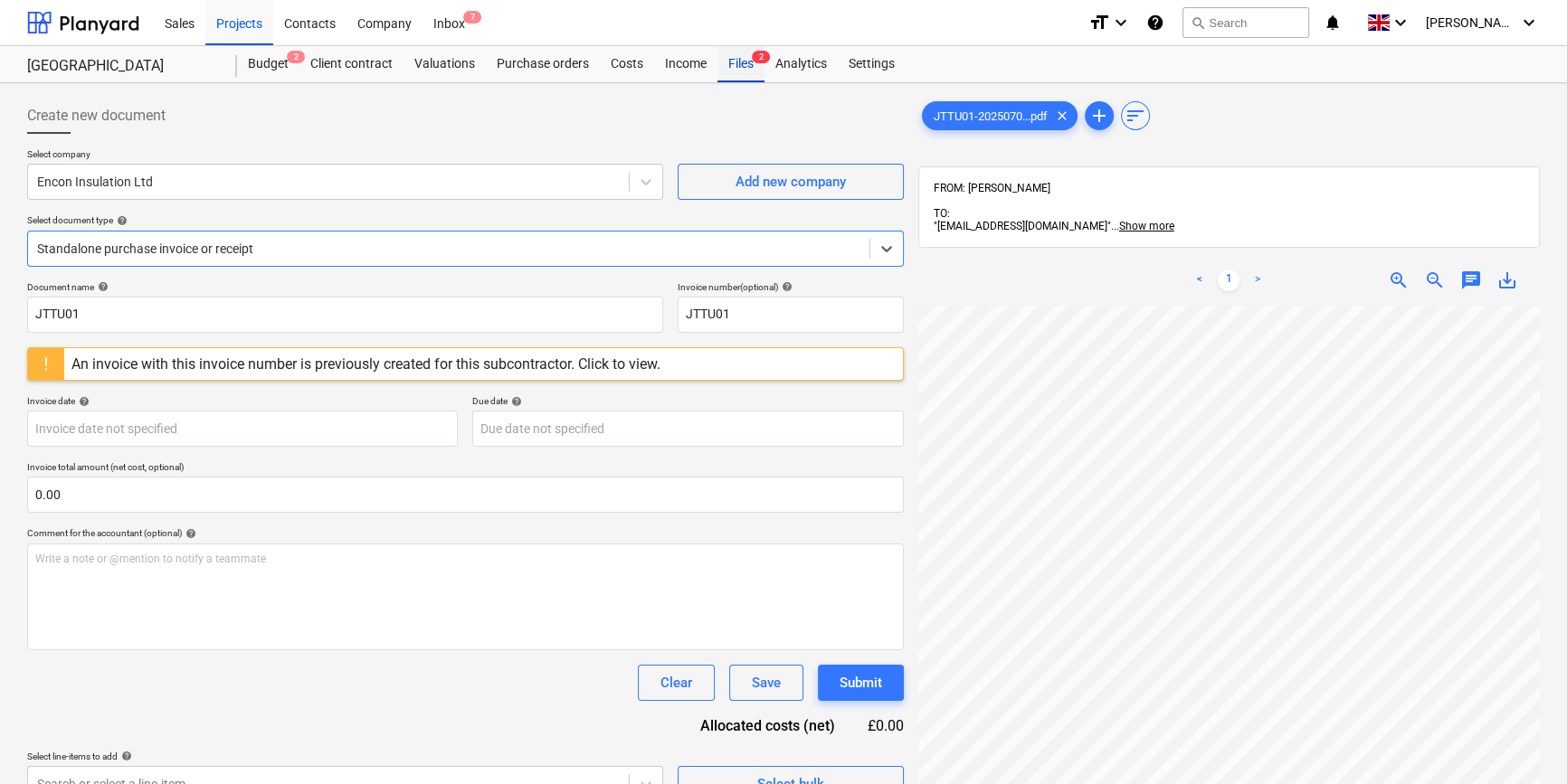 click on "Files 2" at bounding box center [741, 64] 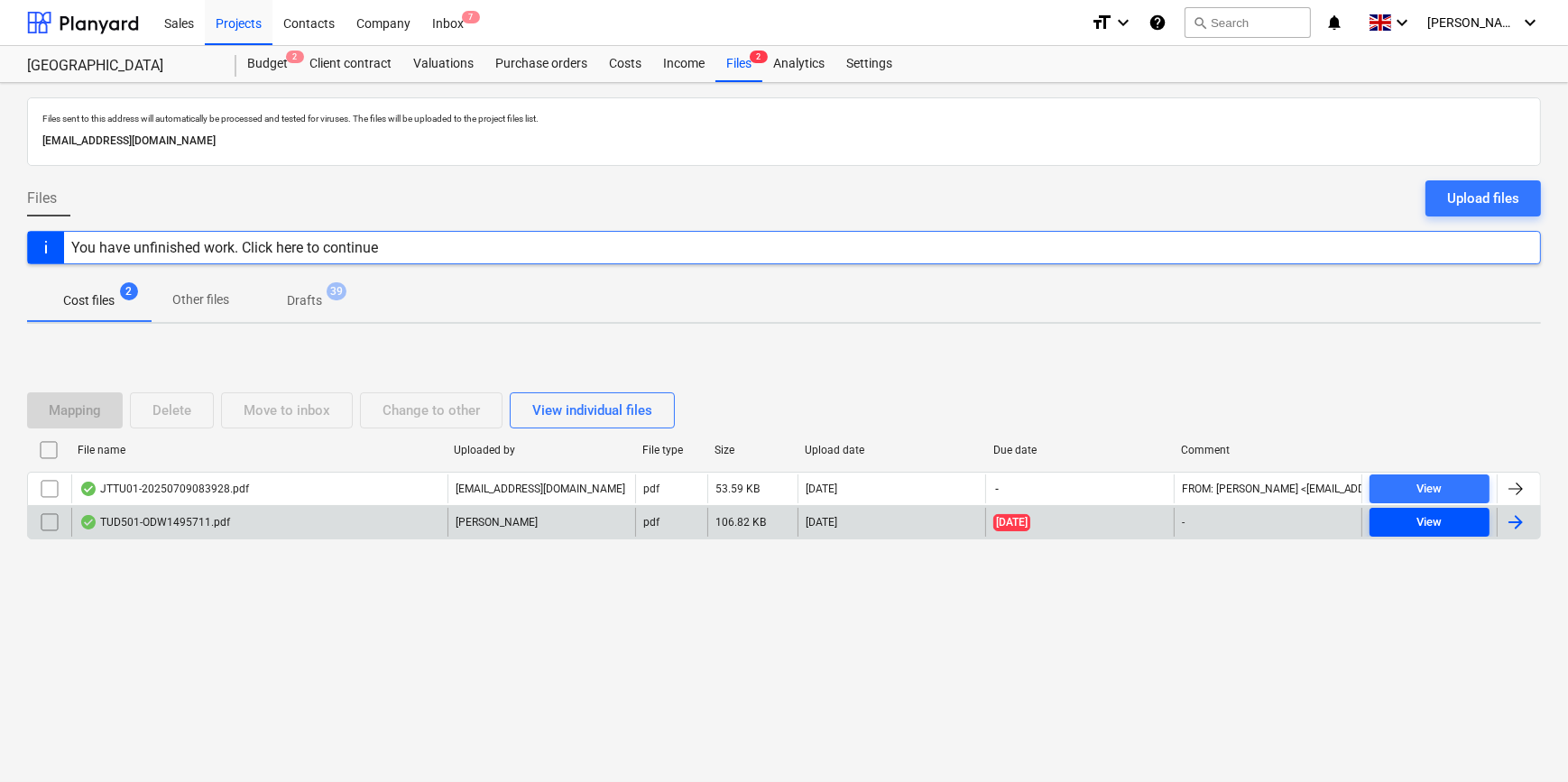 click on "View" at bounding box center (1429, 522) 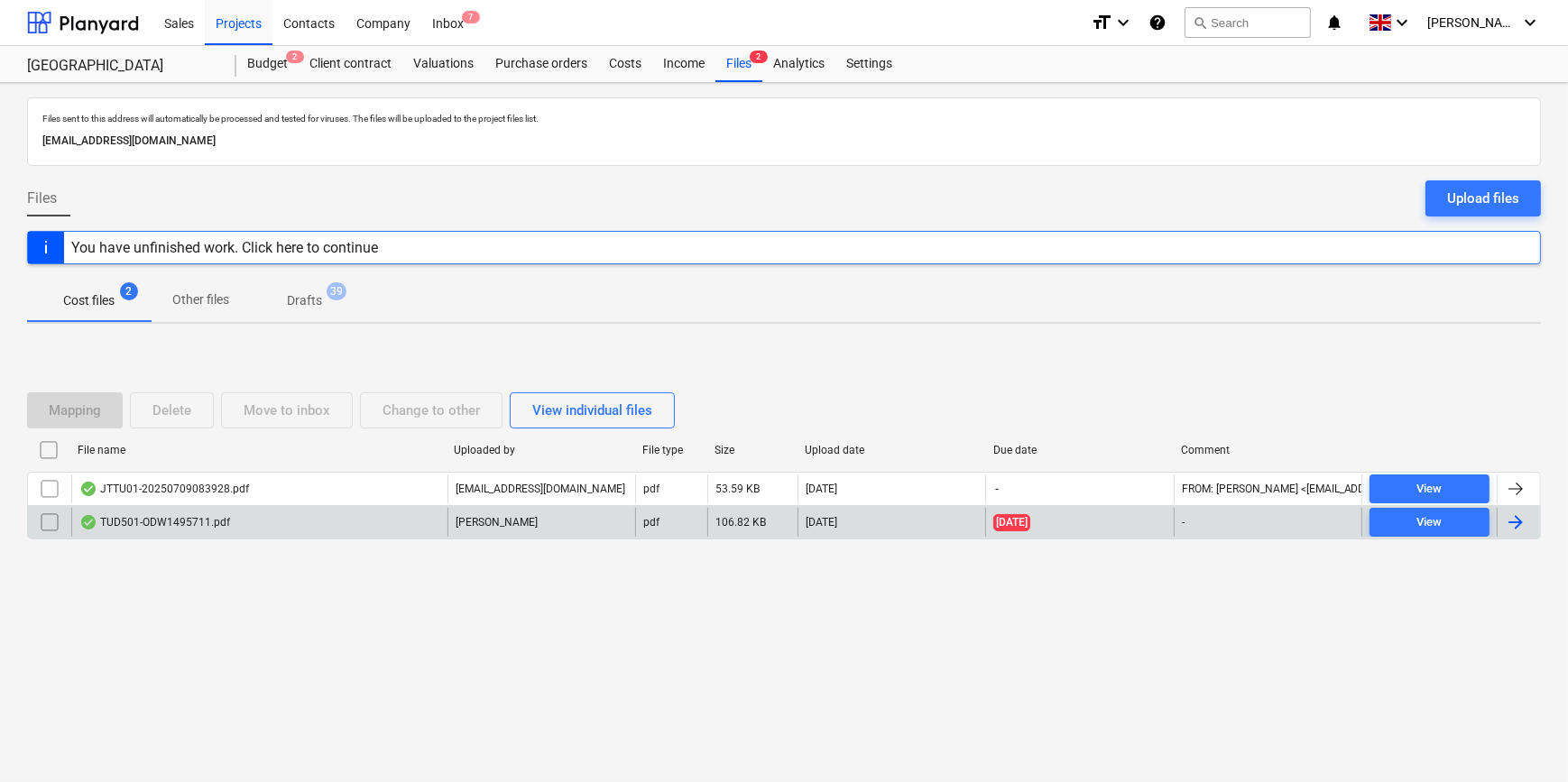 click at bounding box center [1516, 522] 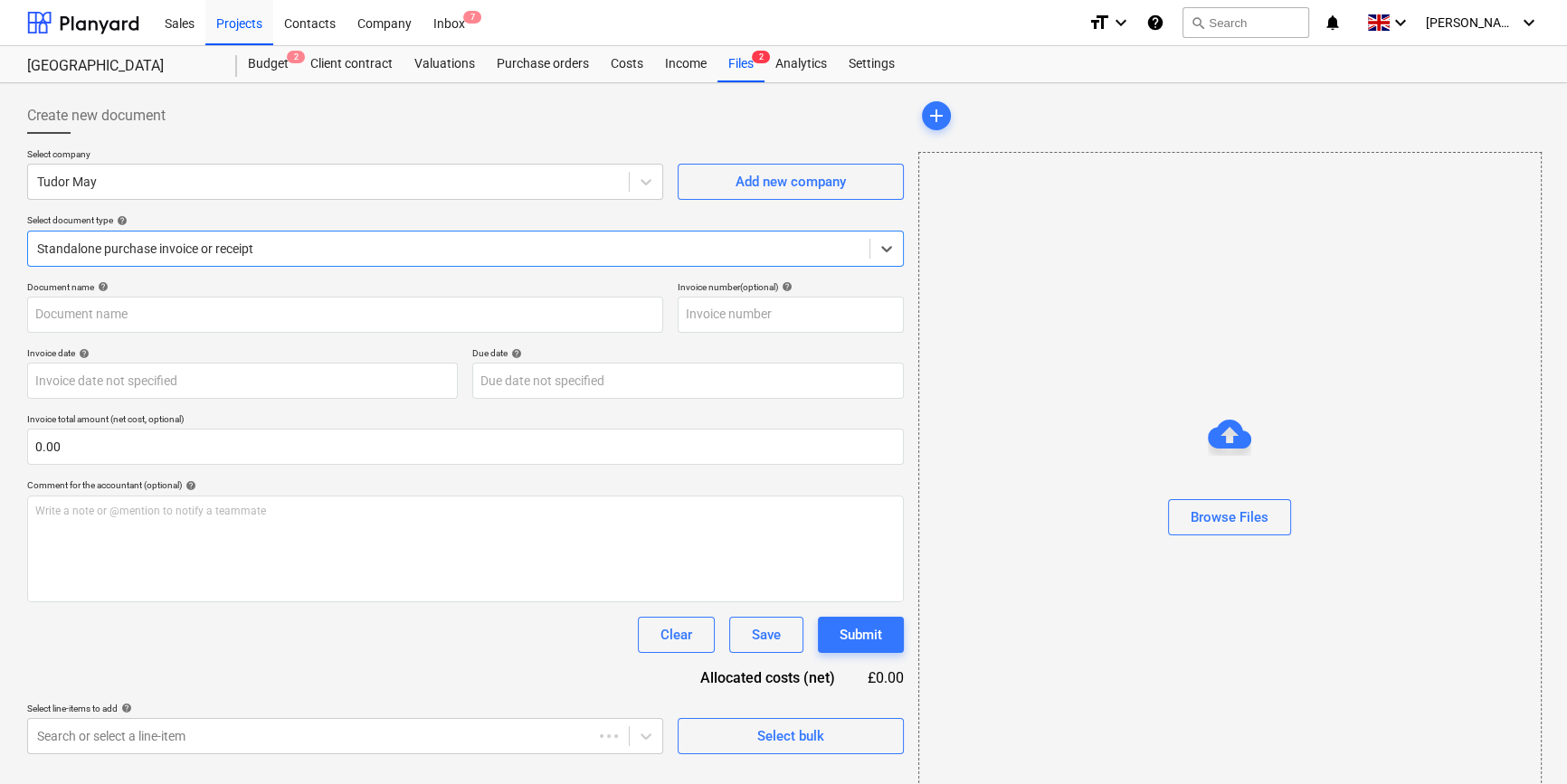 type on "ODW1495711" 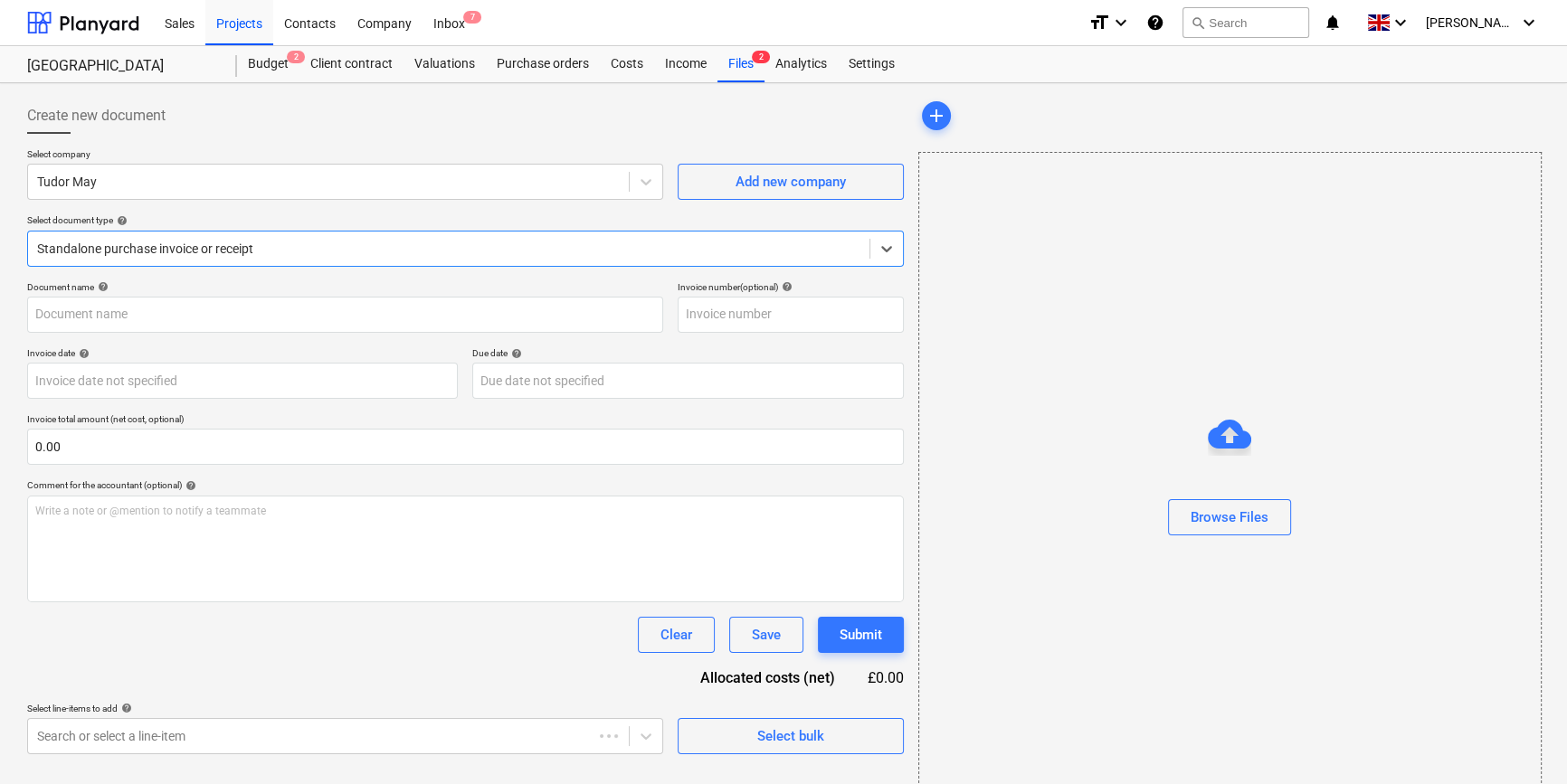 type on "ODW1495711" 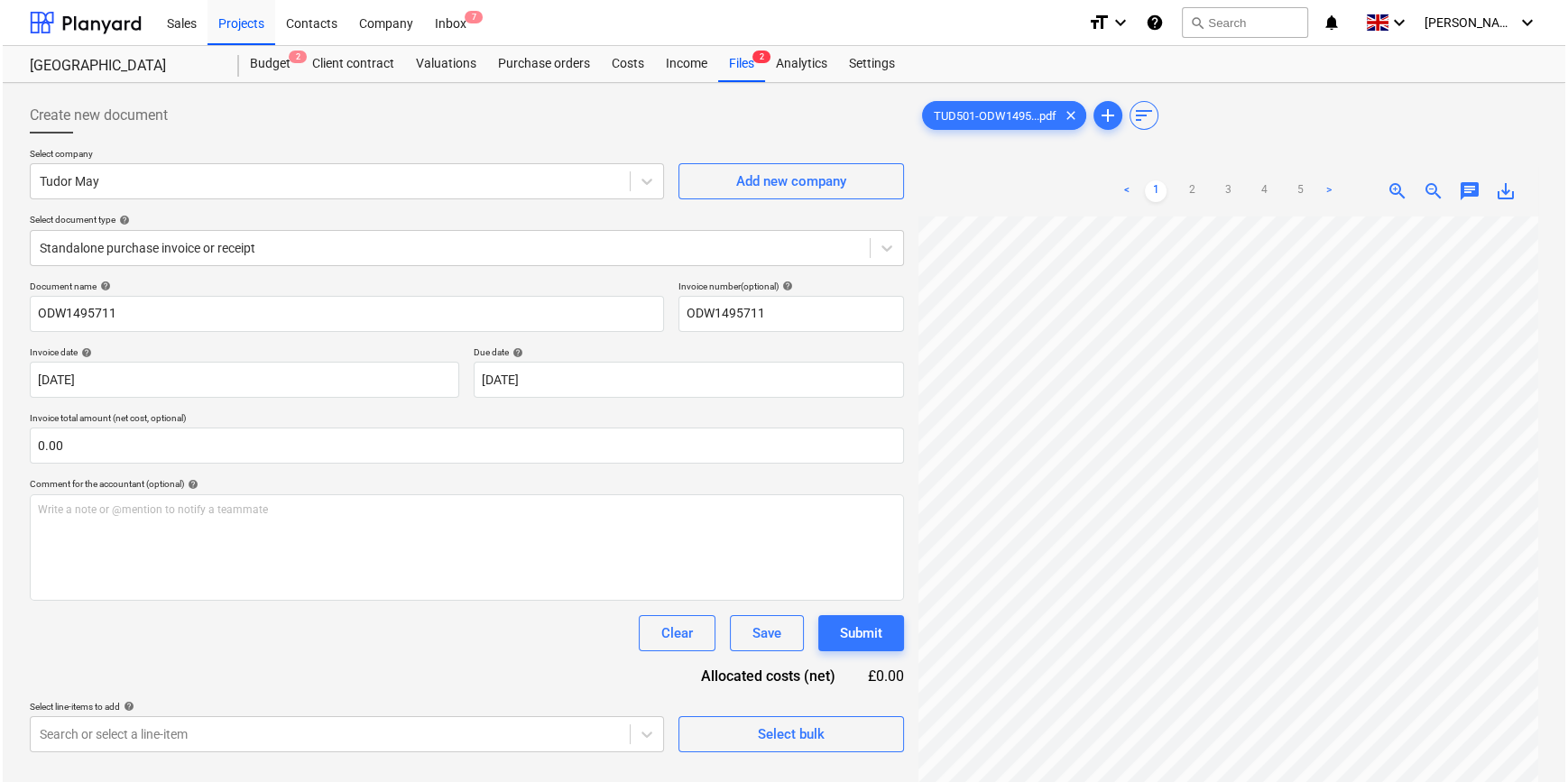 scroll, scrollTop: 420, scrollLeft: 195, axis: both 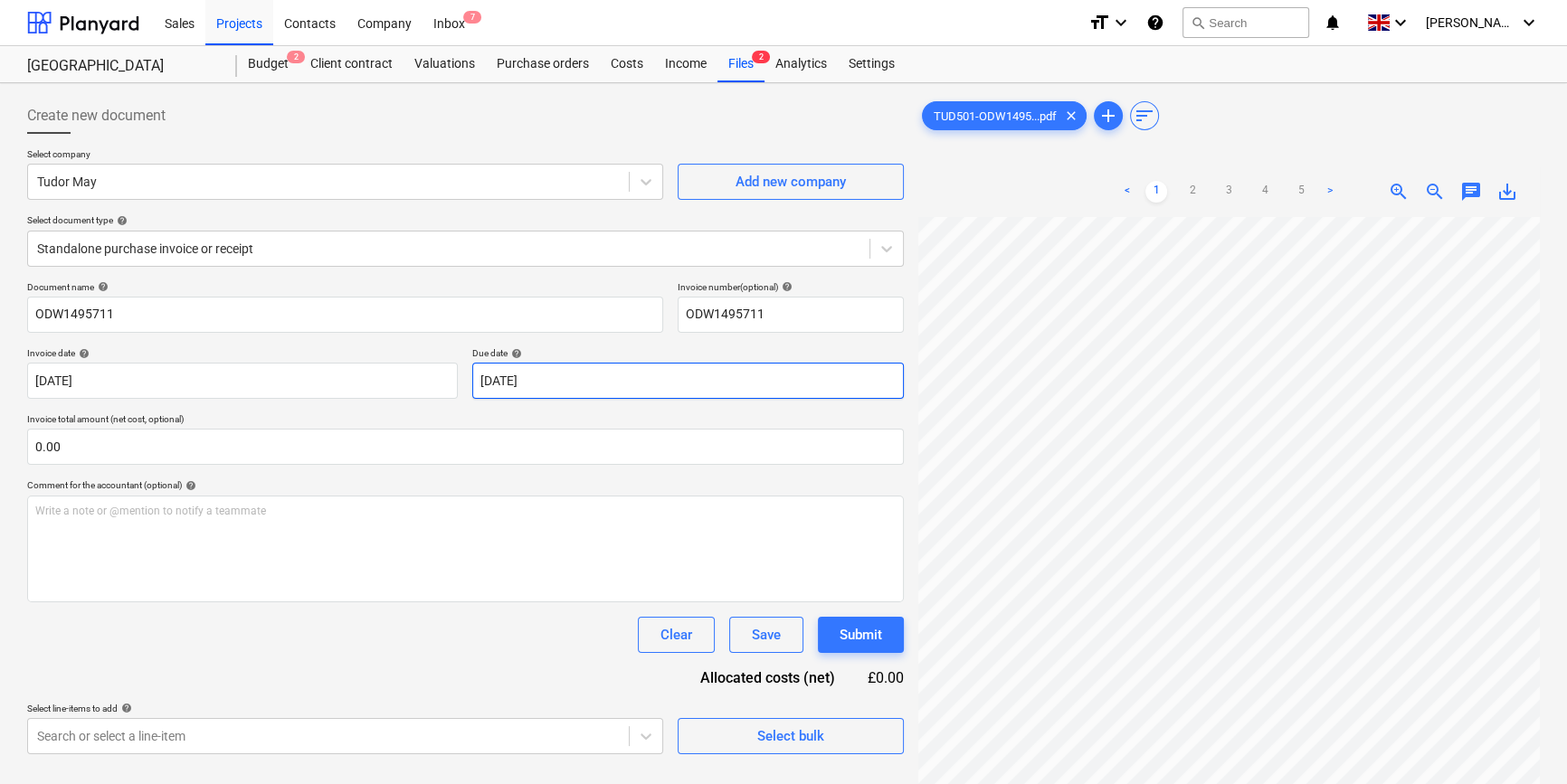 click on "Sales Projects Contacts Company Inbox 7 format_size keyboard_arrow_down help search Search notifications 0 keyboard_arrow_down C. Simpson keyboard_arrow_down Camden Goods Yard Budget 2 Client contract Valuations Purchase orders Costs Income Files 2 Analytics Settings Create new document Select company Tudor May   Add new company Select document type help Standalone purchase invoice or receipt Document name help ODW1495711 Invoice number  (optional) help ODW1495711 Invoice date help 13 Jul 2025 13.07.2025 Press the down arrow key to interact with the calendar and
select a date. Press the question mark key to get the keyboard shortcuts for changing dates. Due date help 13 Jul 2025 13.07.2025 Press the down arrow key to interact with the calendar and
select a date. Press the question mark key to get the keyboard shortcuts for changing dates. Invoice total amount (net cost, optional) 0.00 Comment for the accountant (optional) help Write a note or @mention to notify a teammate ﻿ Clear Save Submit help" at bounding box center [784, 392] 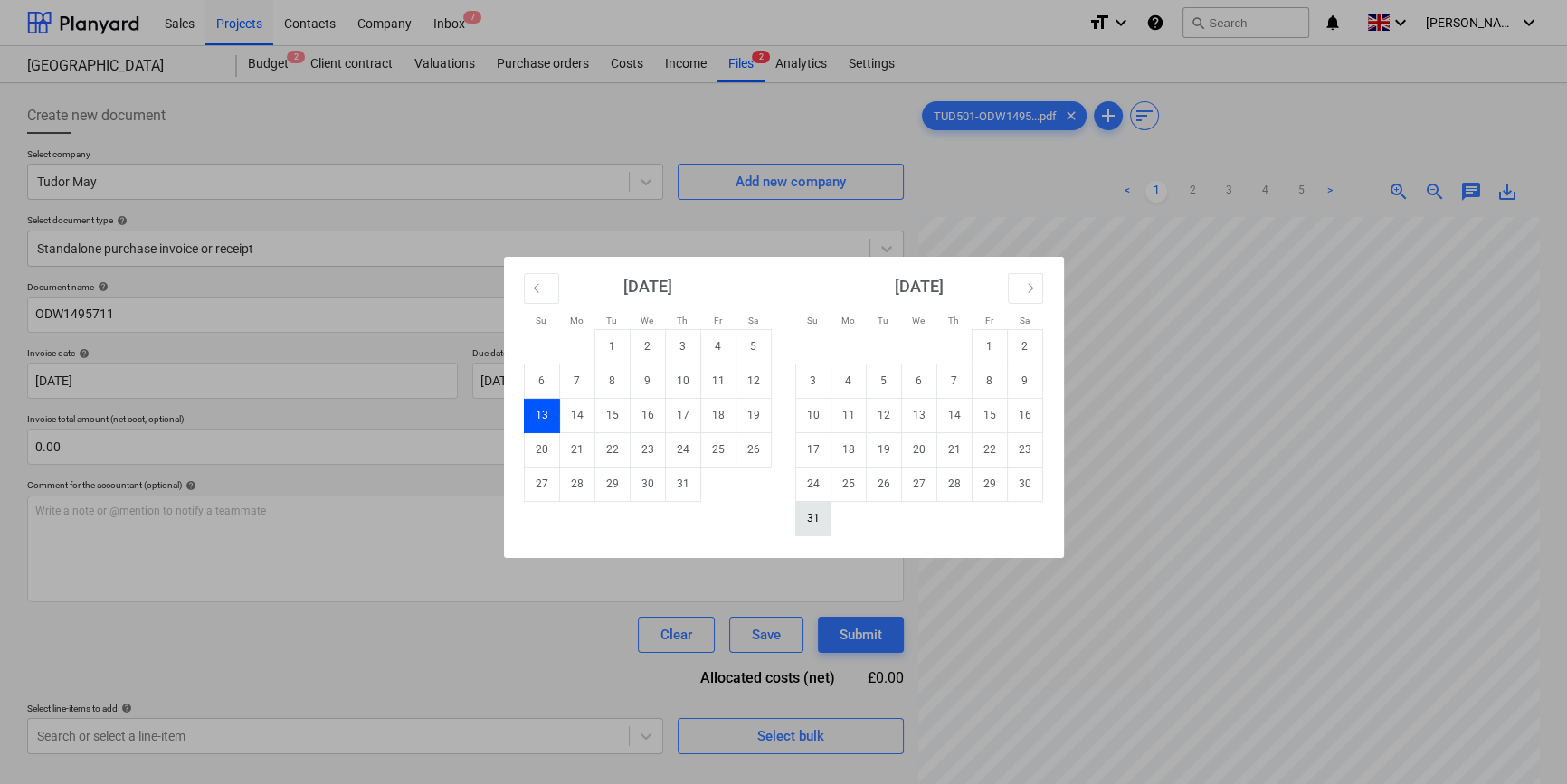 click on "31" at bounding box center [812, 518] 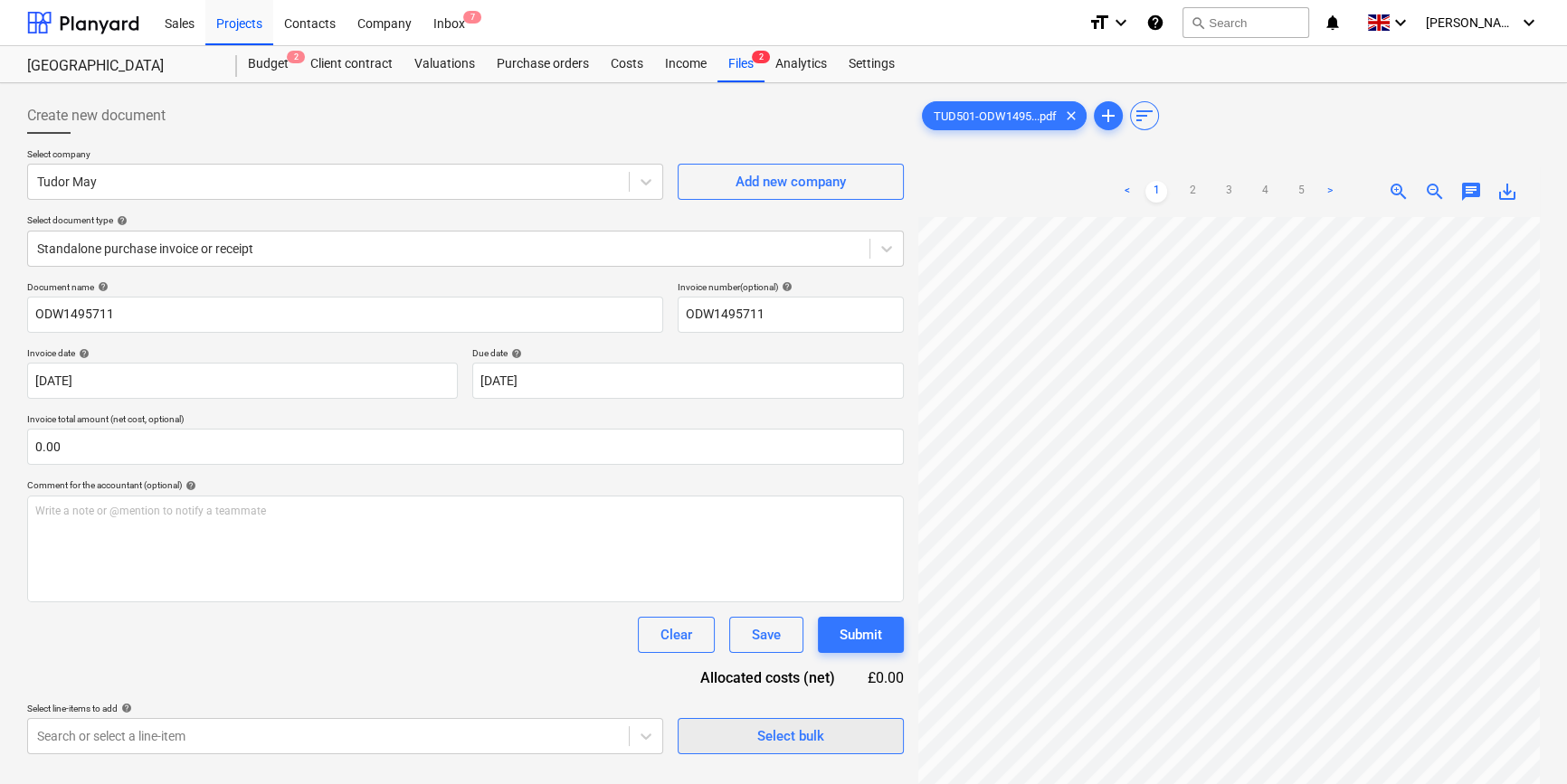 click on "Select bulk" at bounding box center [791, 736] 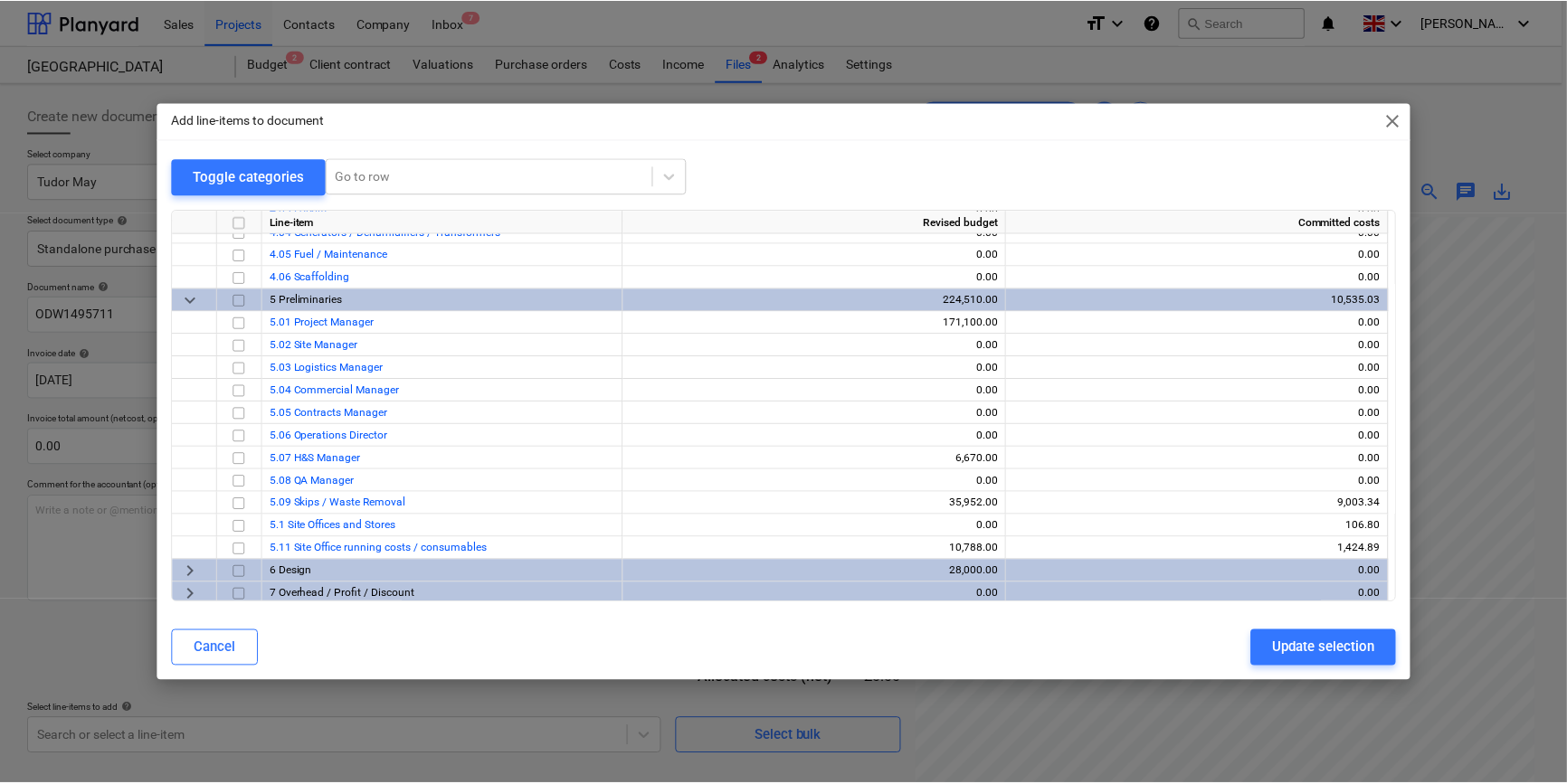 scroll, scrollTop: 853, scrollLeft: 0, axis: vertical 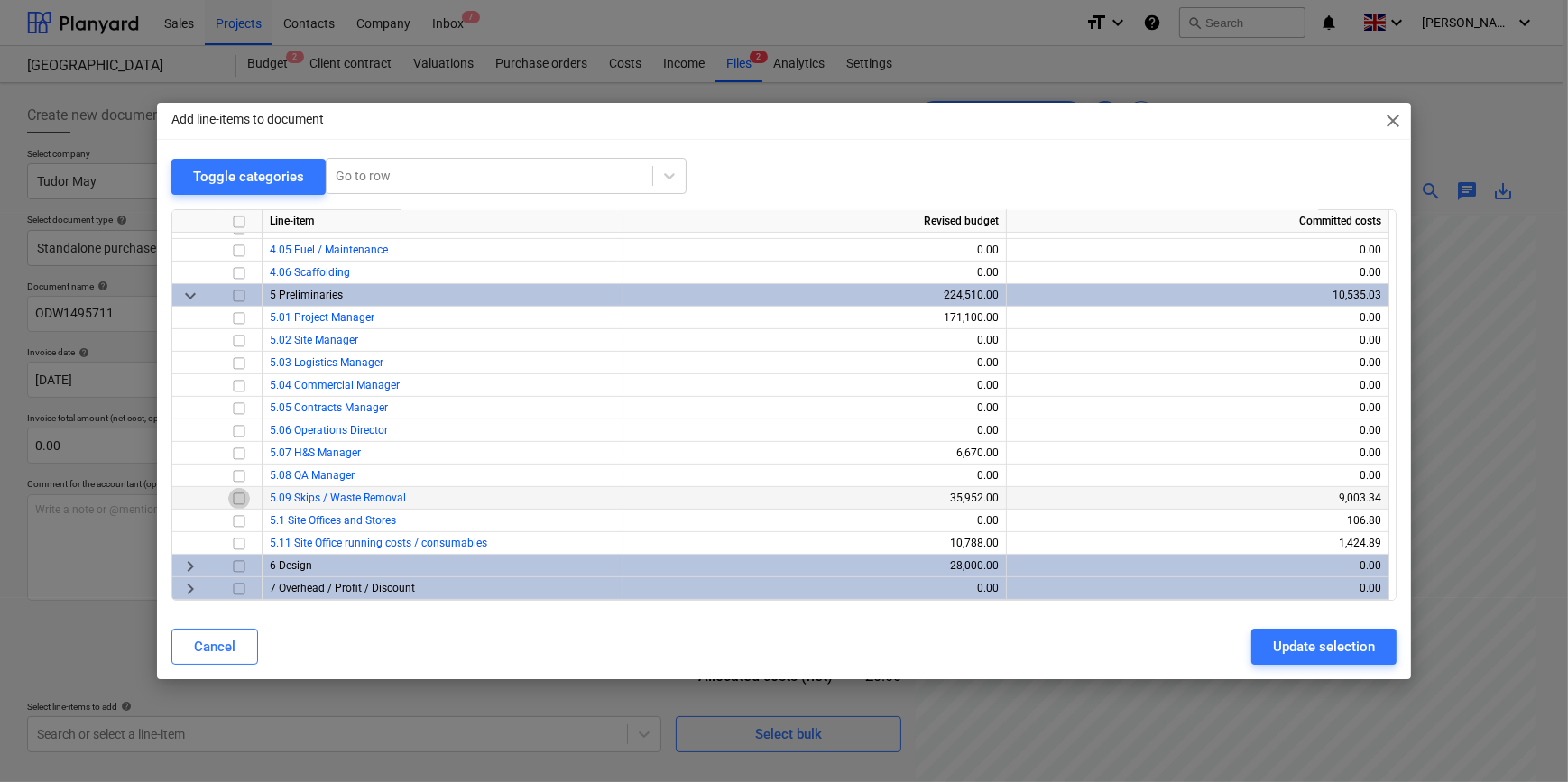 click at bounding box center (239, 498) 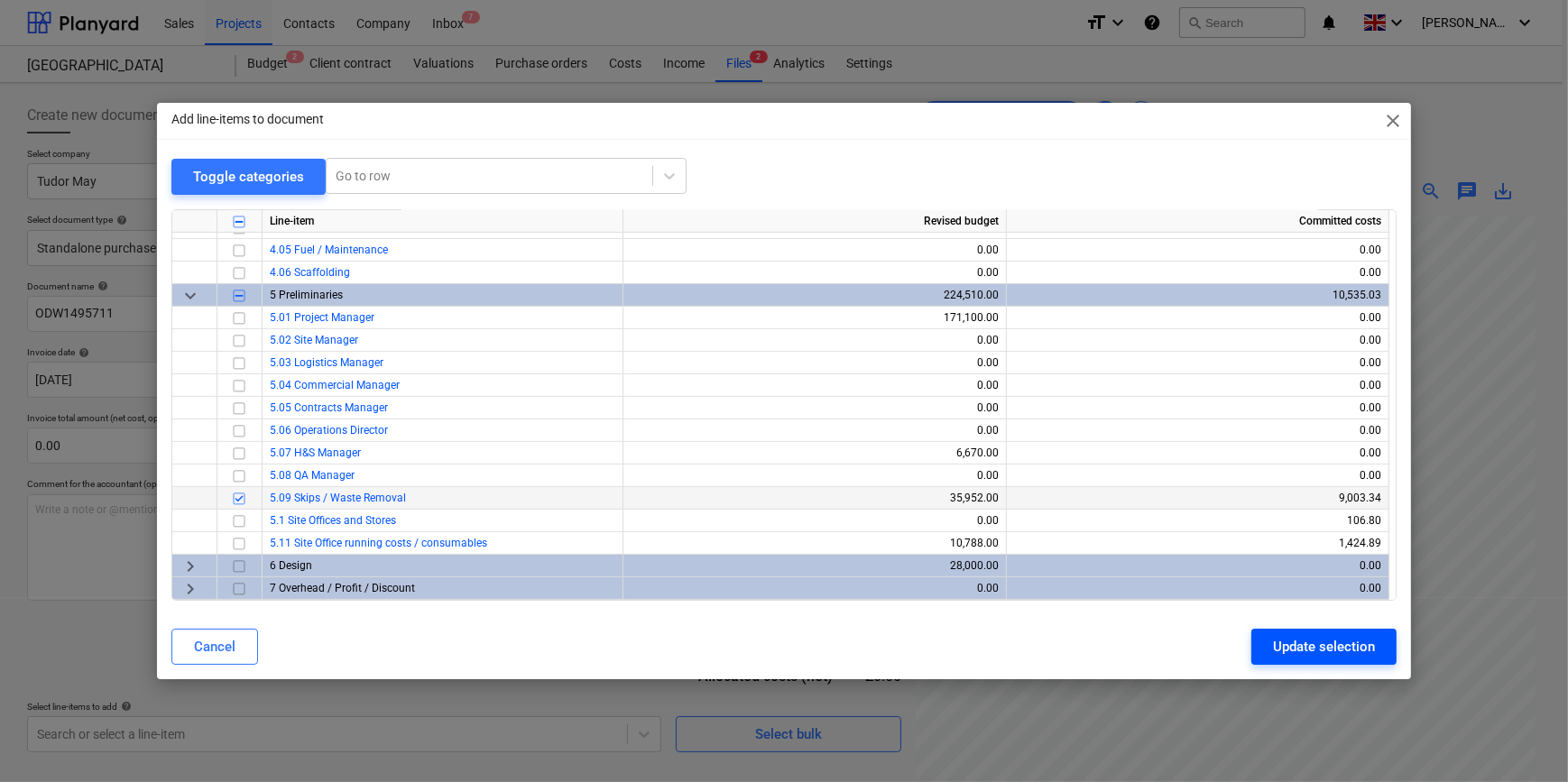 click on "Update selection" at bounding box center (1324, 647) 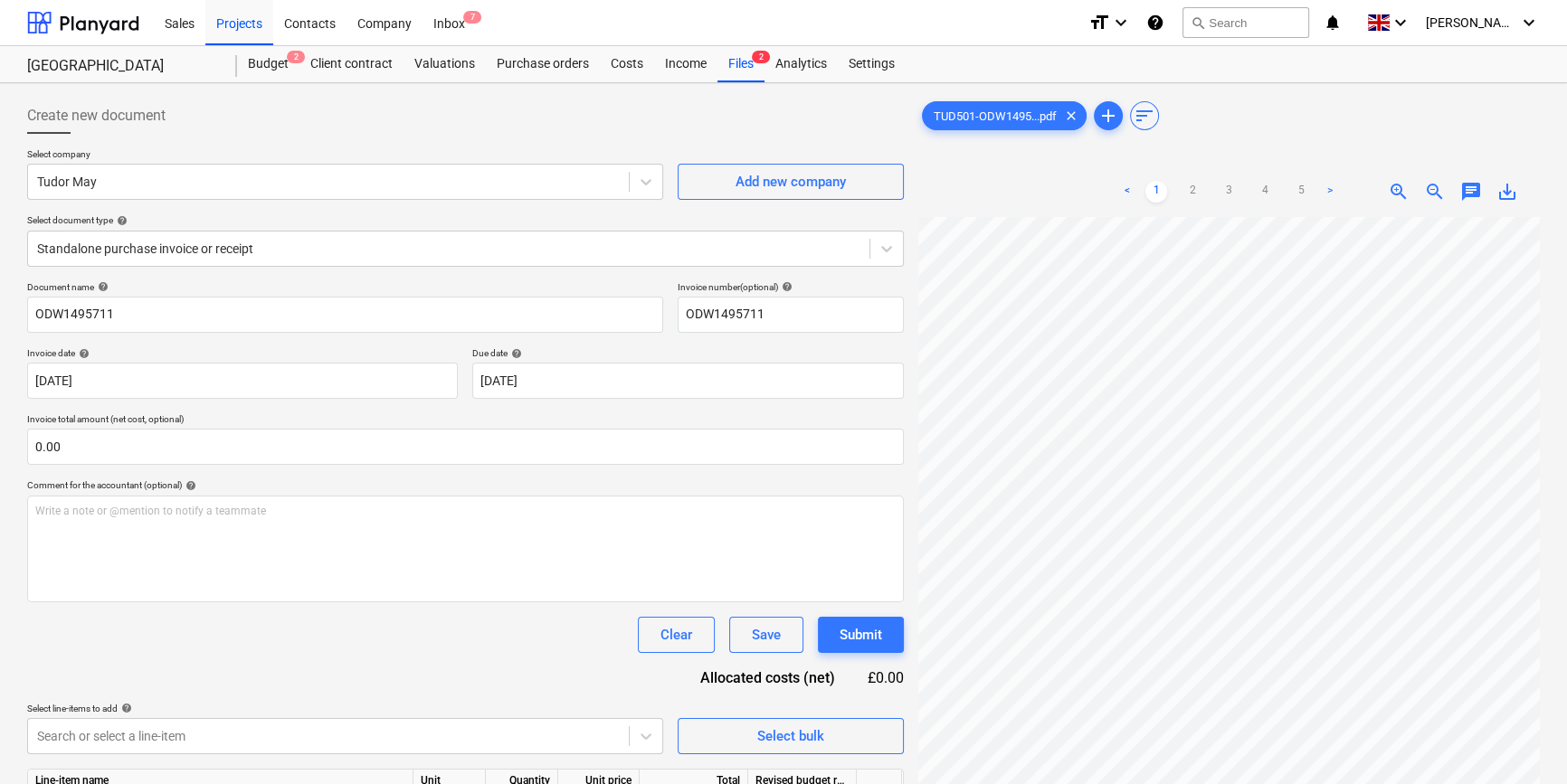 scroll, scrollTop: 421, scrollLeft: 193, axis: both 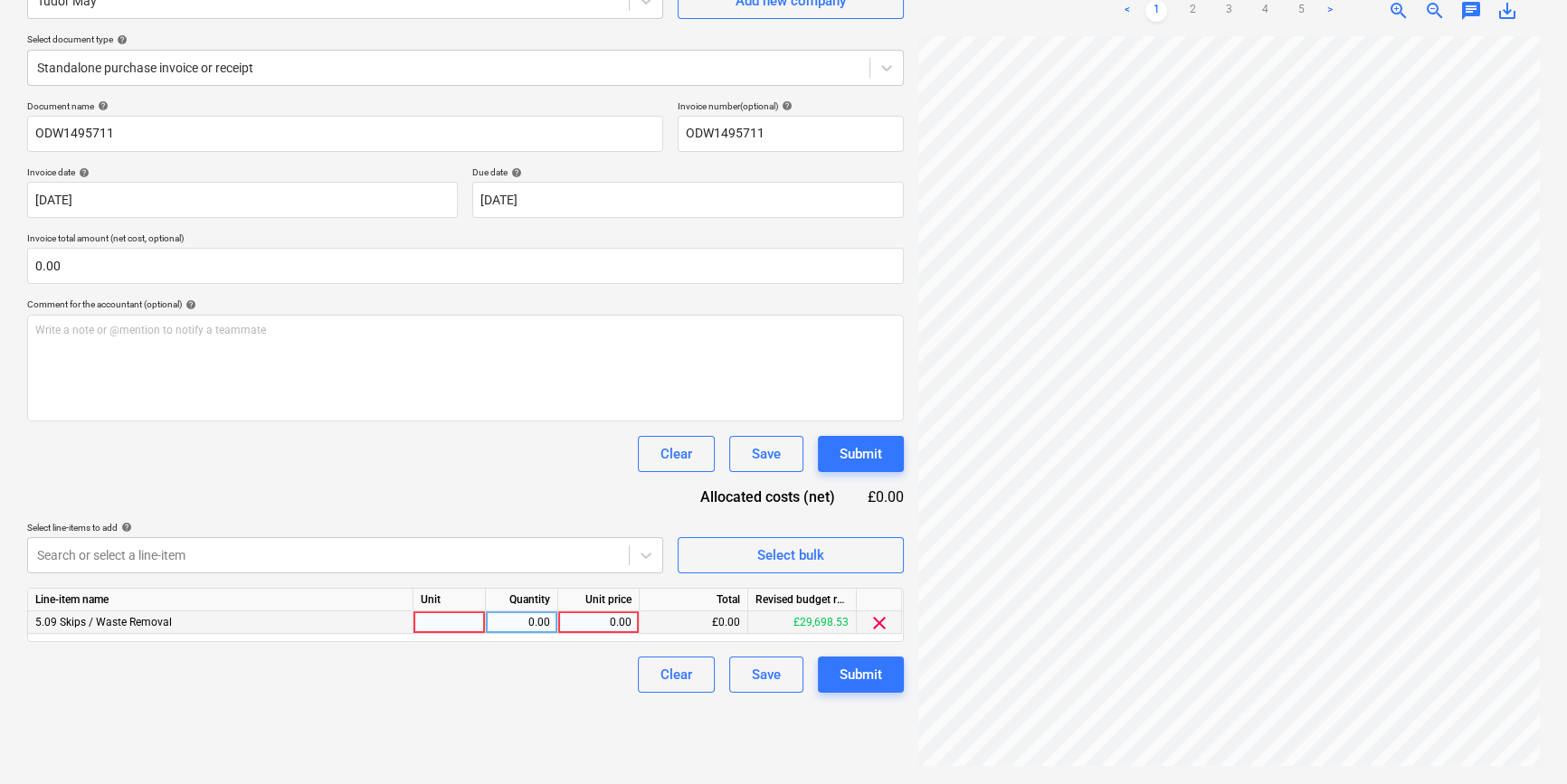 click at bounding box center (450, 622) 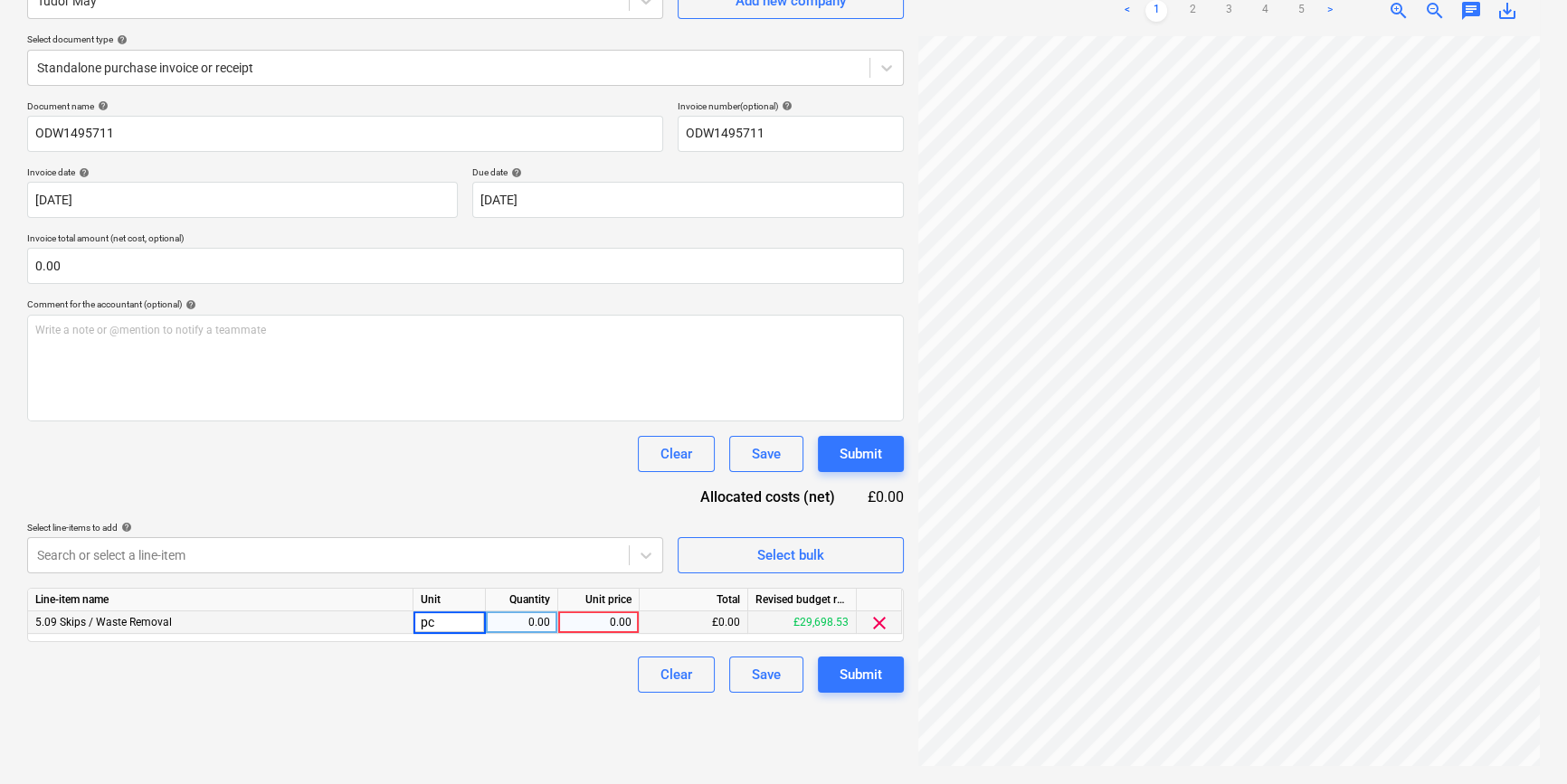 type on "pcs" 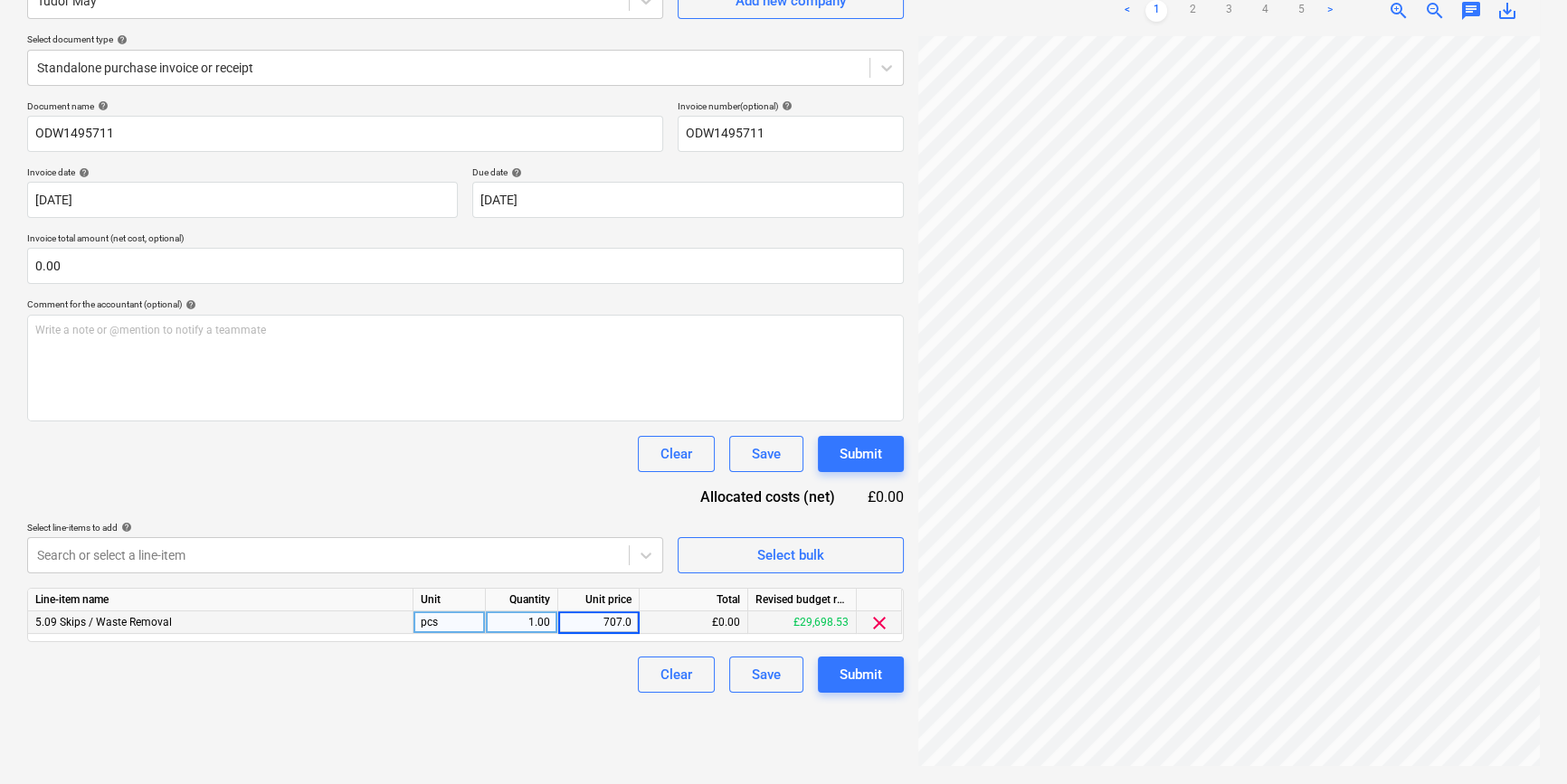 type on "707.09" 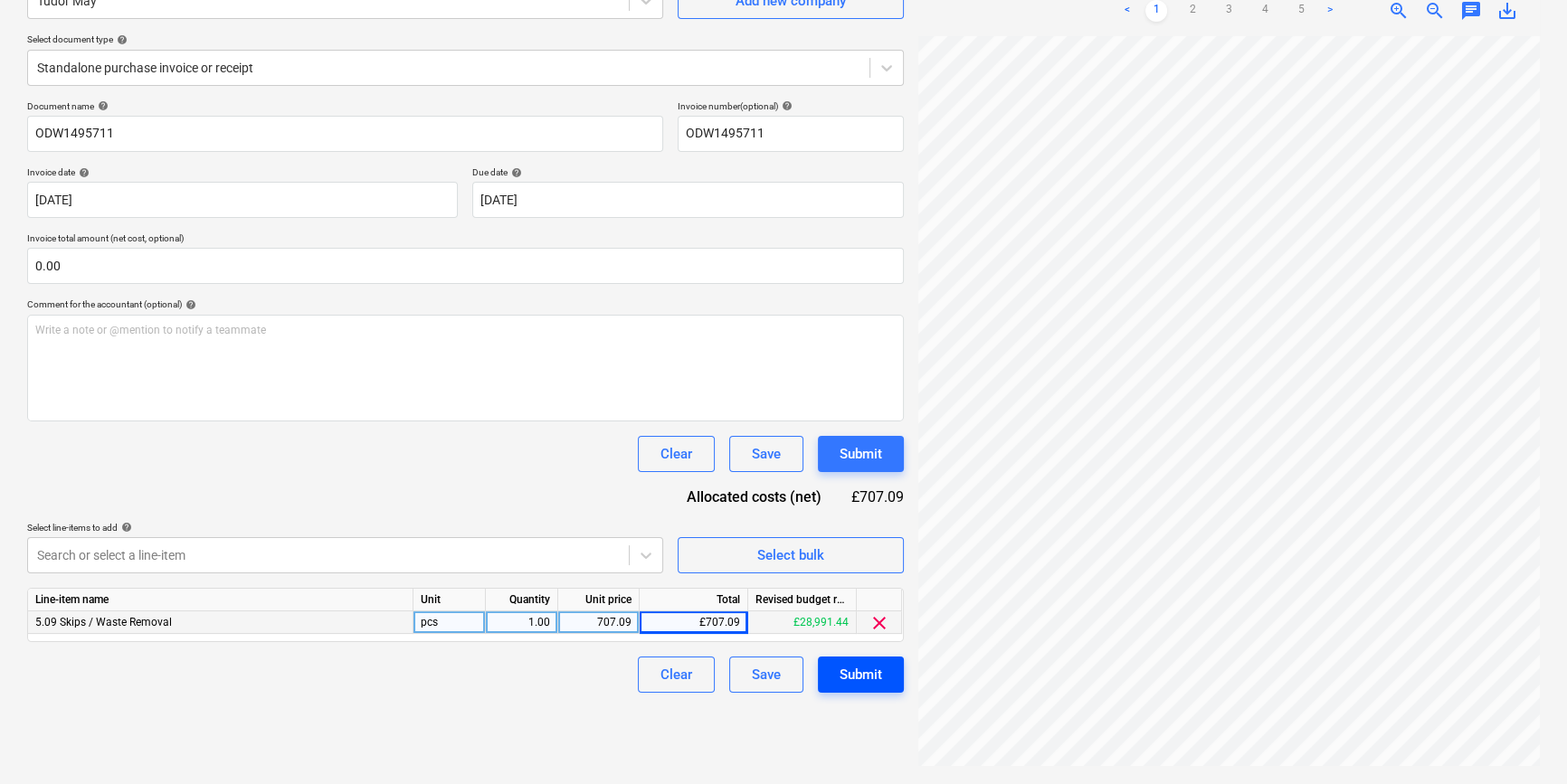 click on "Submit" at bounding box center [860, 675] 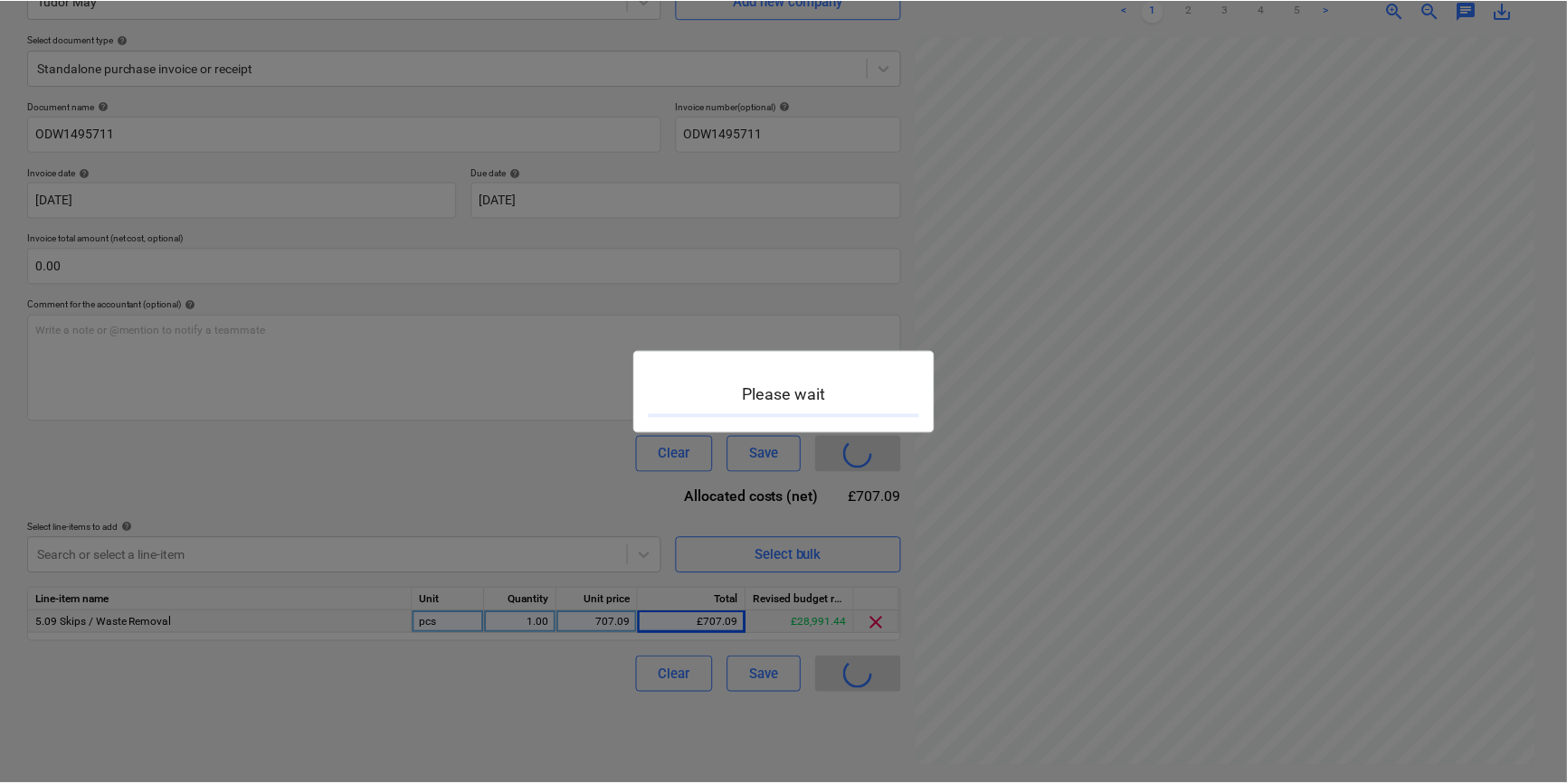 scroll, scrollTop: 0, scrollLeft: 0, axis: both 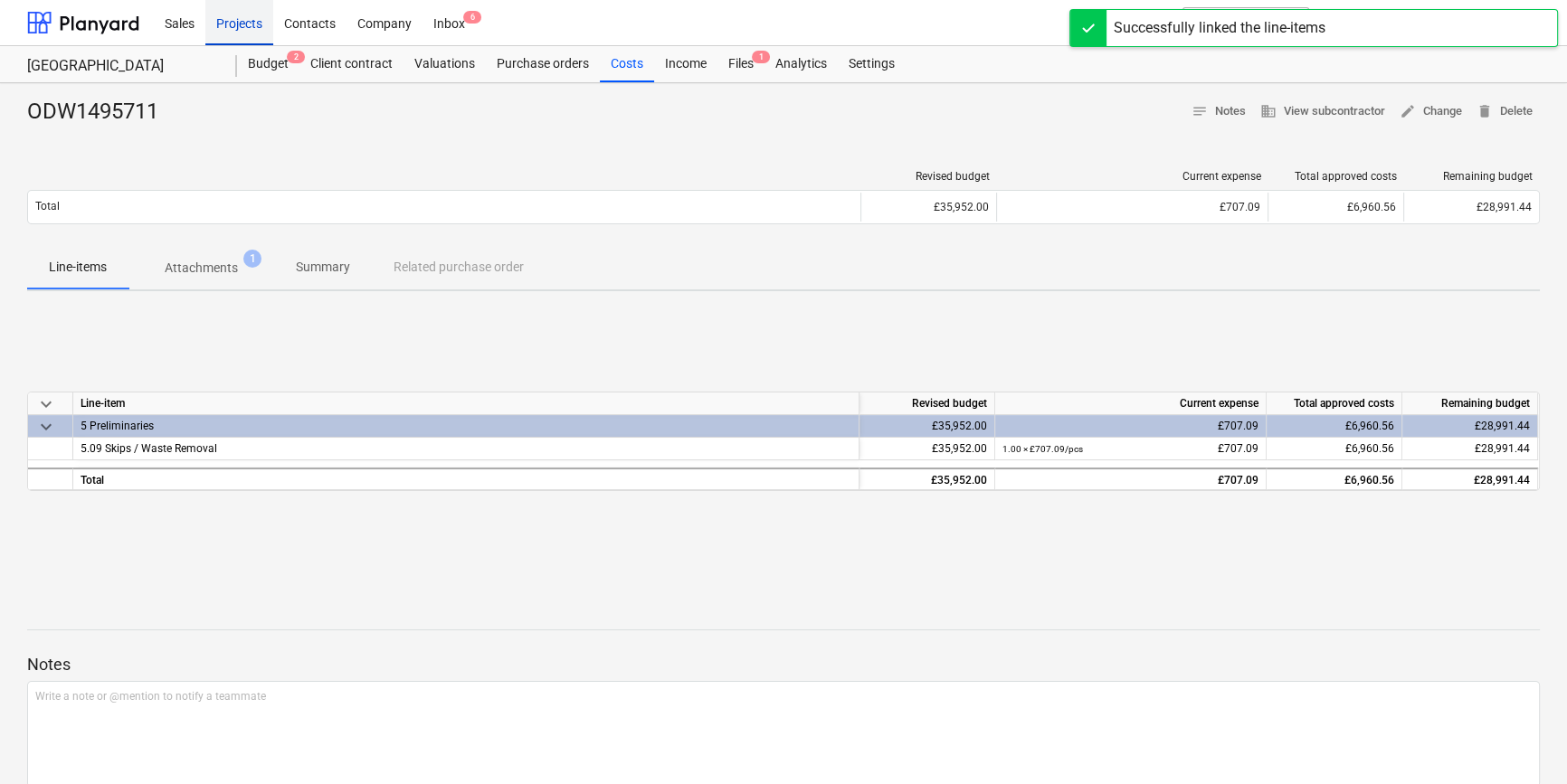 click on "Projects" at bounding box center (239, 22) 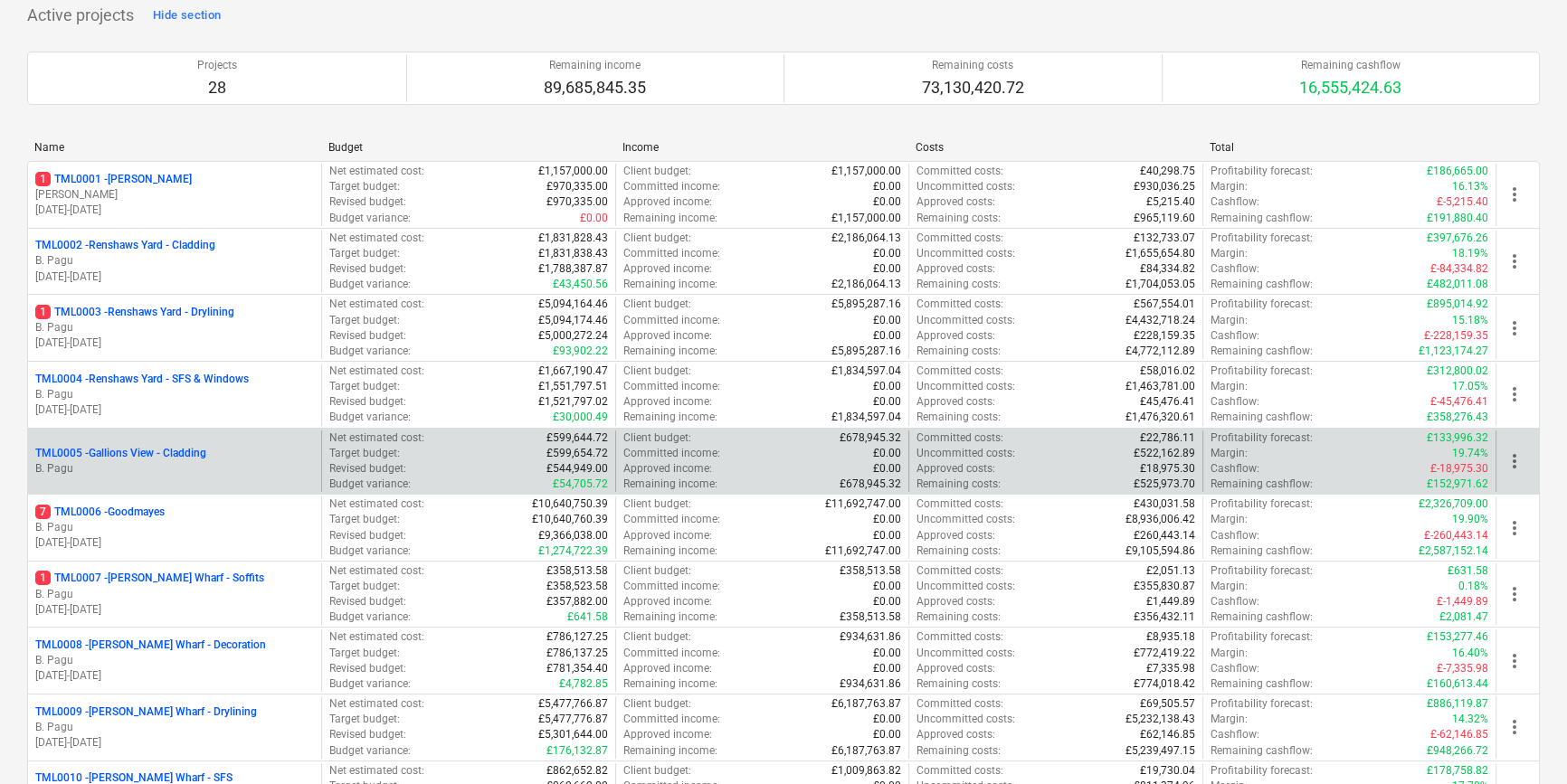 scroll, scrollTop: 164, scrollLeft: 0, axis: vertical 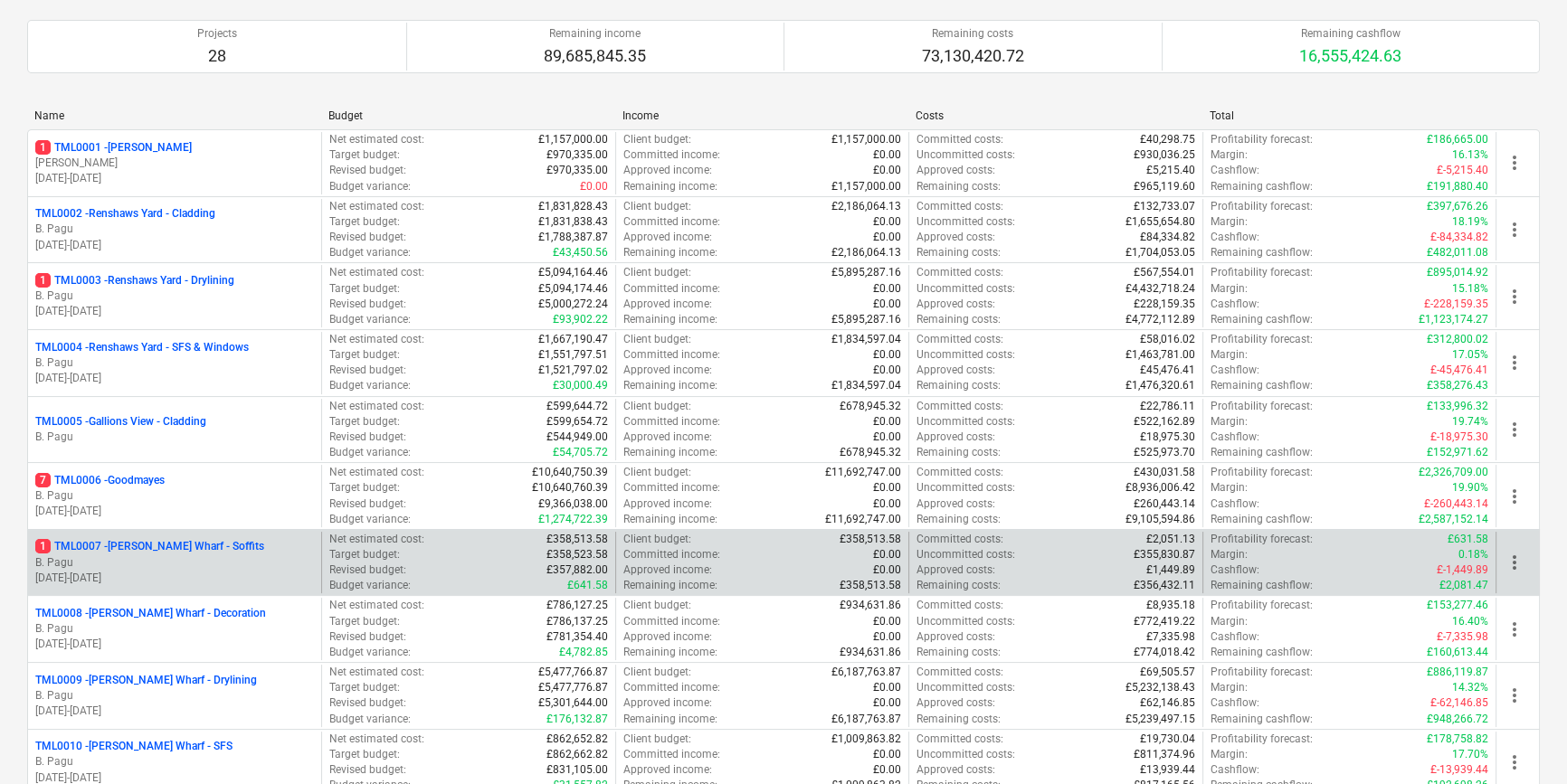 click on "B. Pagu" at bounding box center [175, 562] 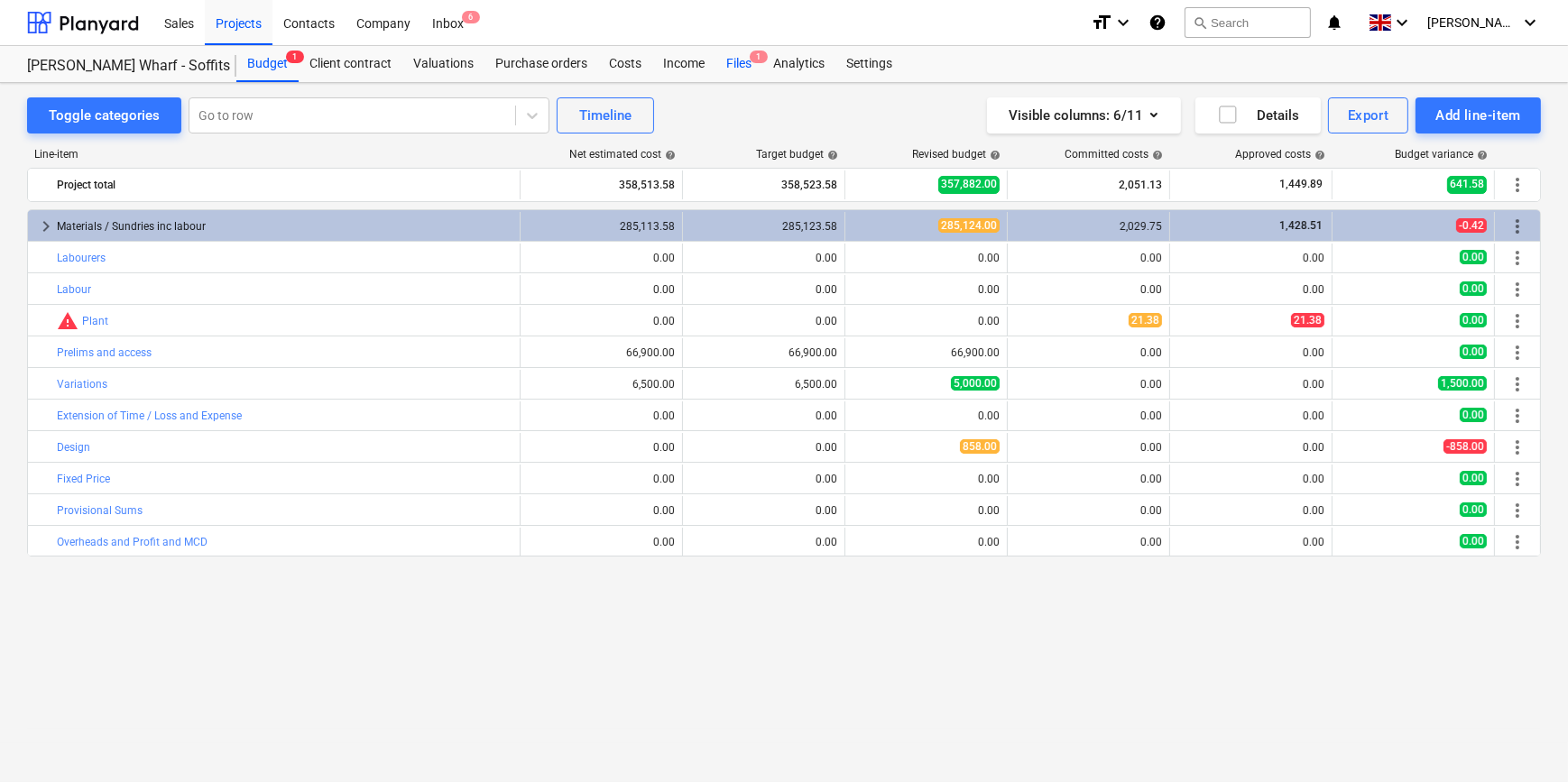 click on "Files 1" at bounding box center [739, 64] 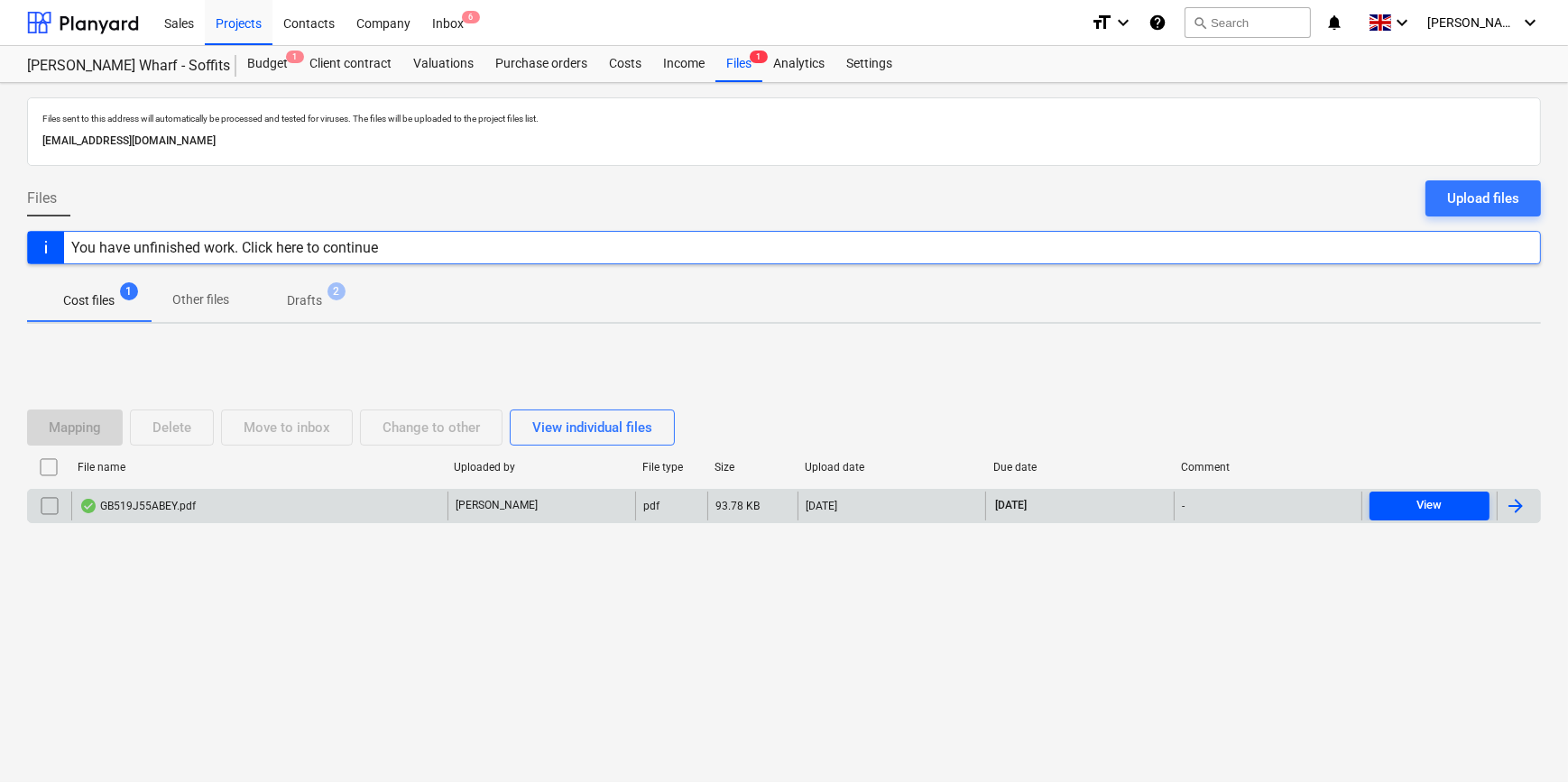 click on "View" at bounding box center [1429, 505] 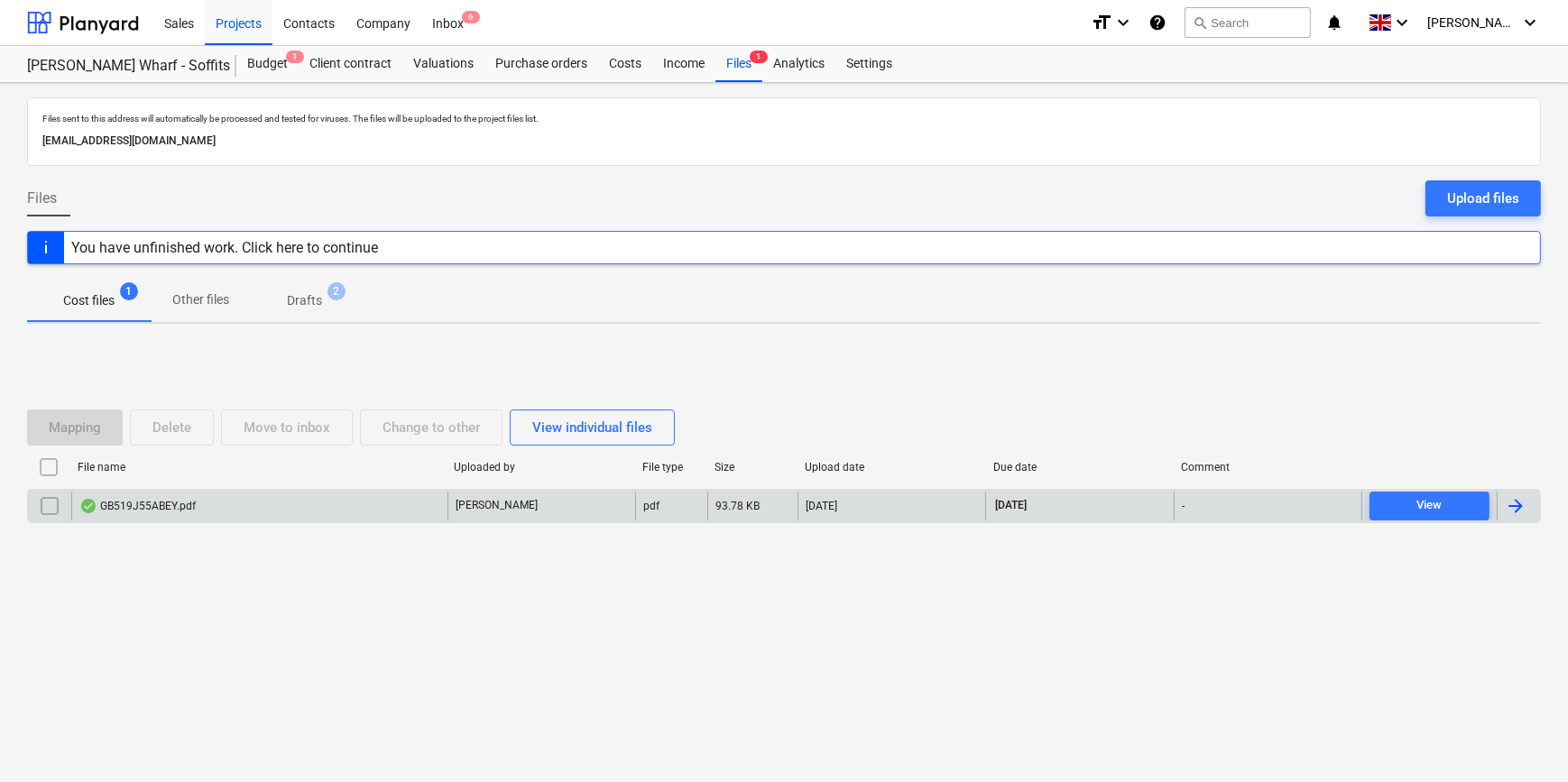 click at bounding box center (1516, 506) 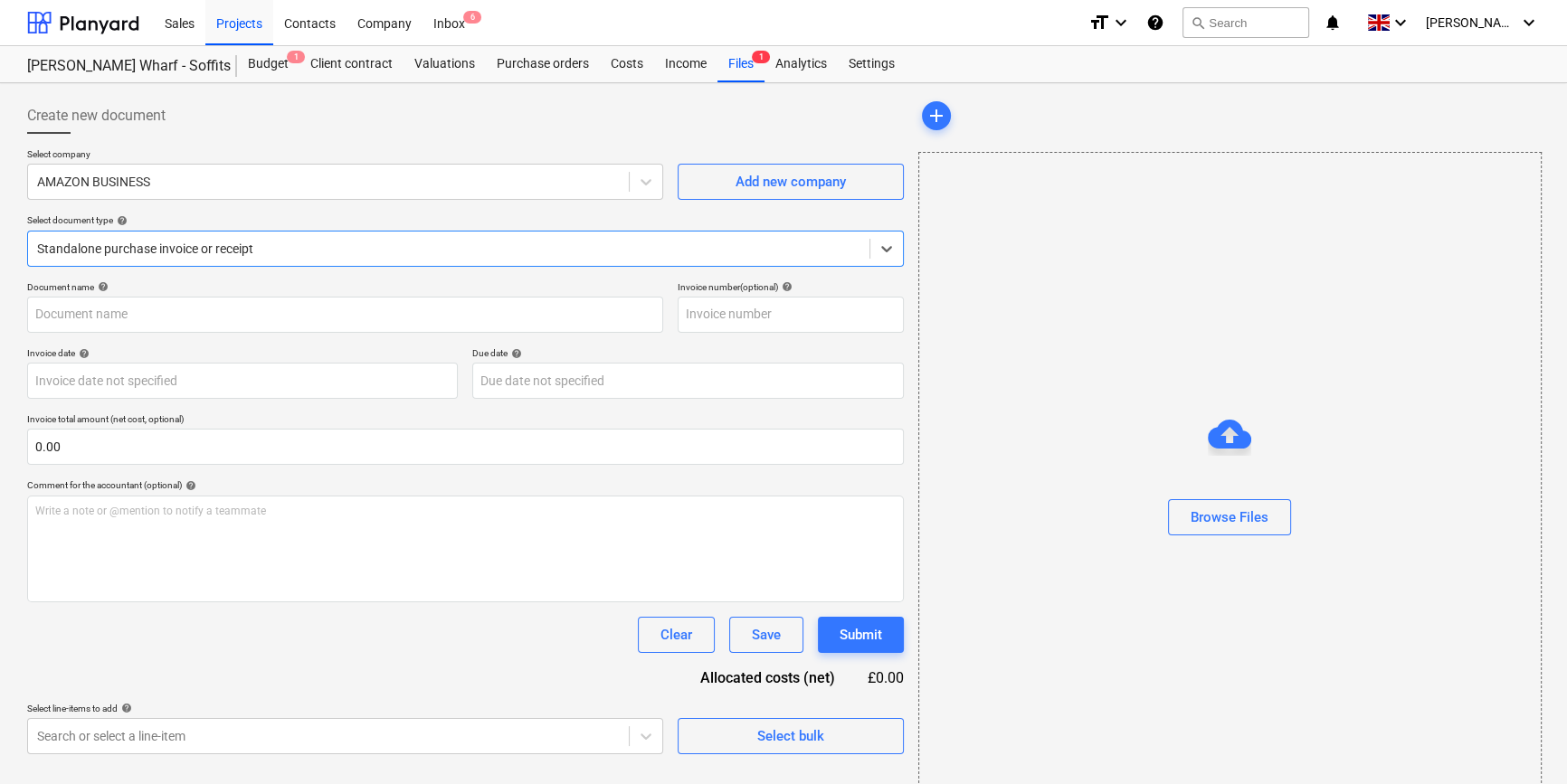 type on "GB519J55ABEY" 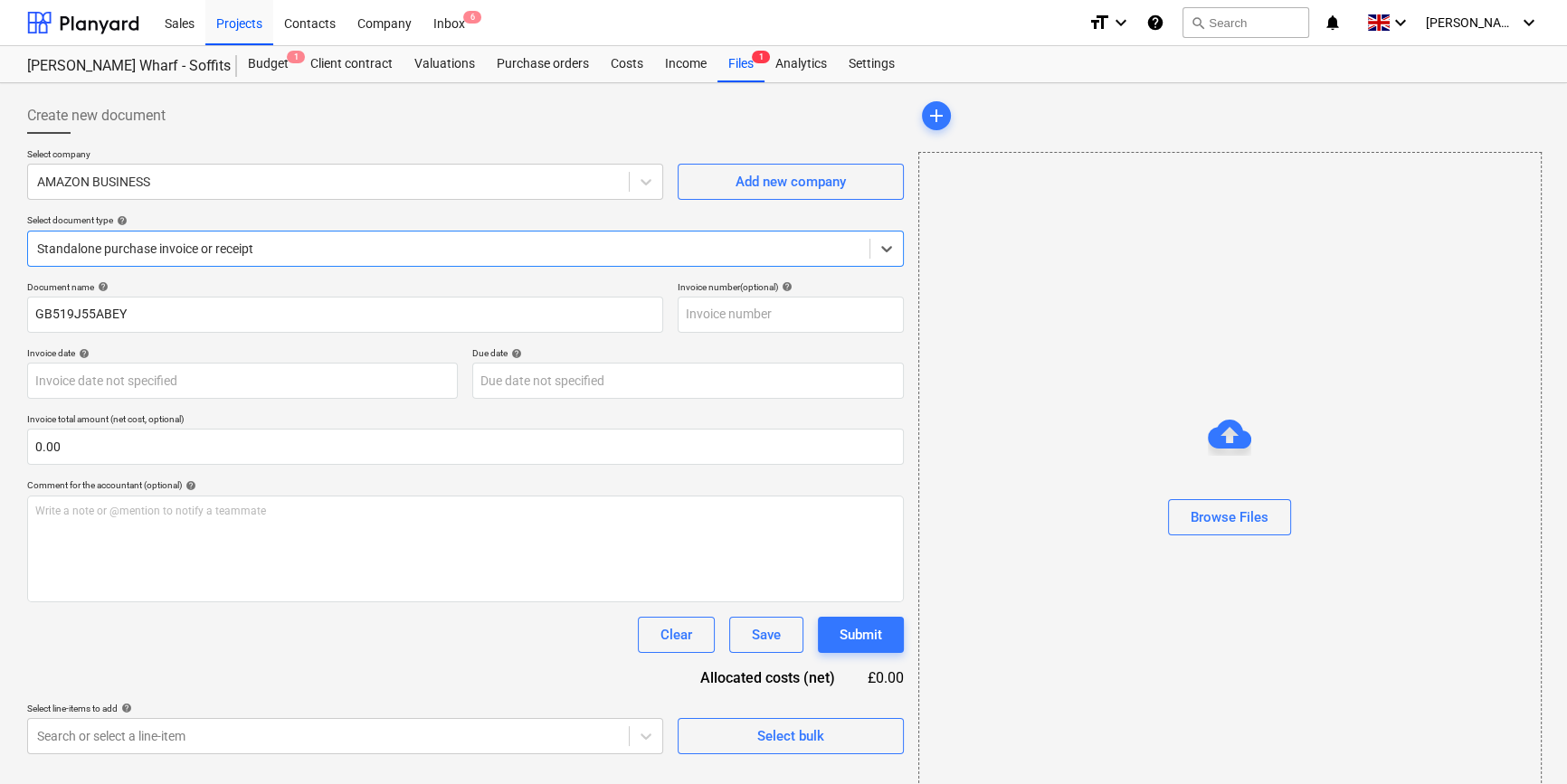 type on "GB519J55ABEY" 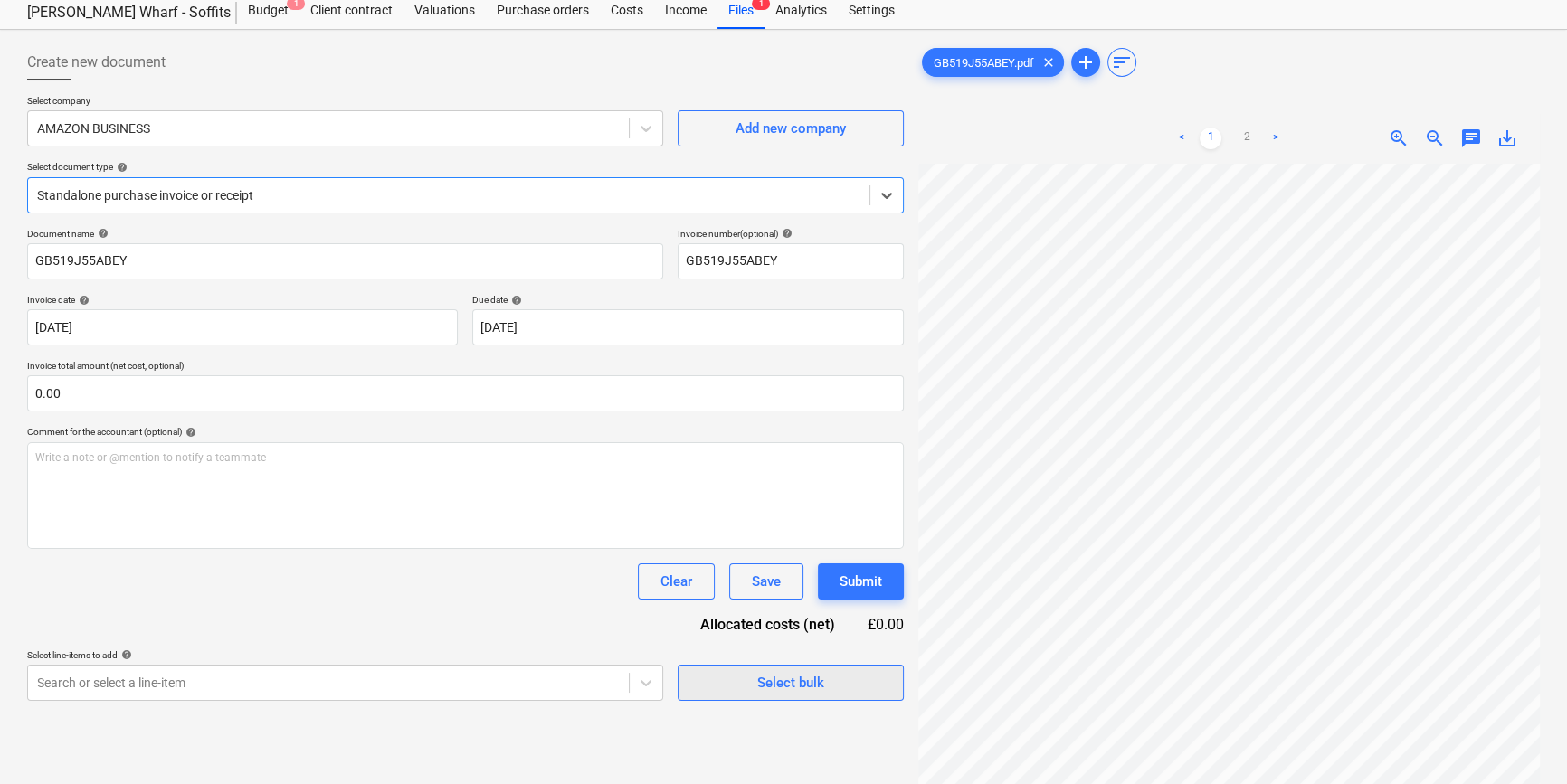 scroll, scrollTop: 81, scrollLeft: 0, axis: vertical 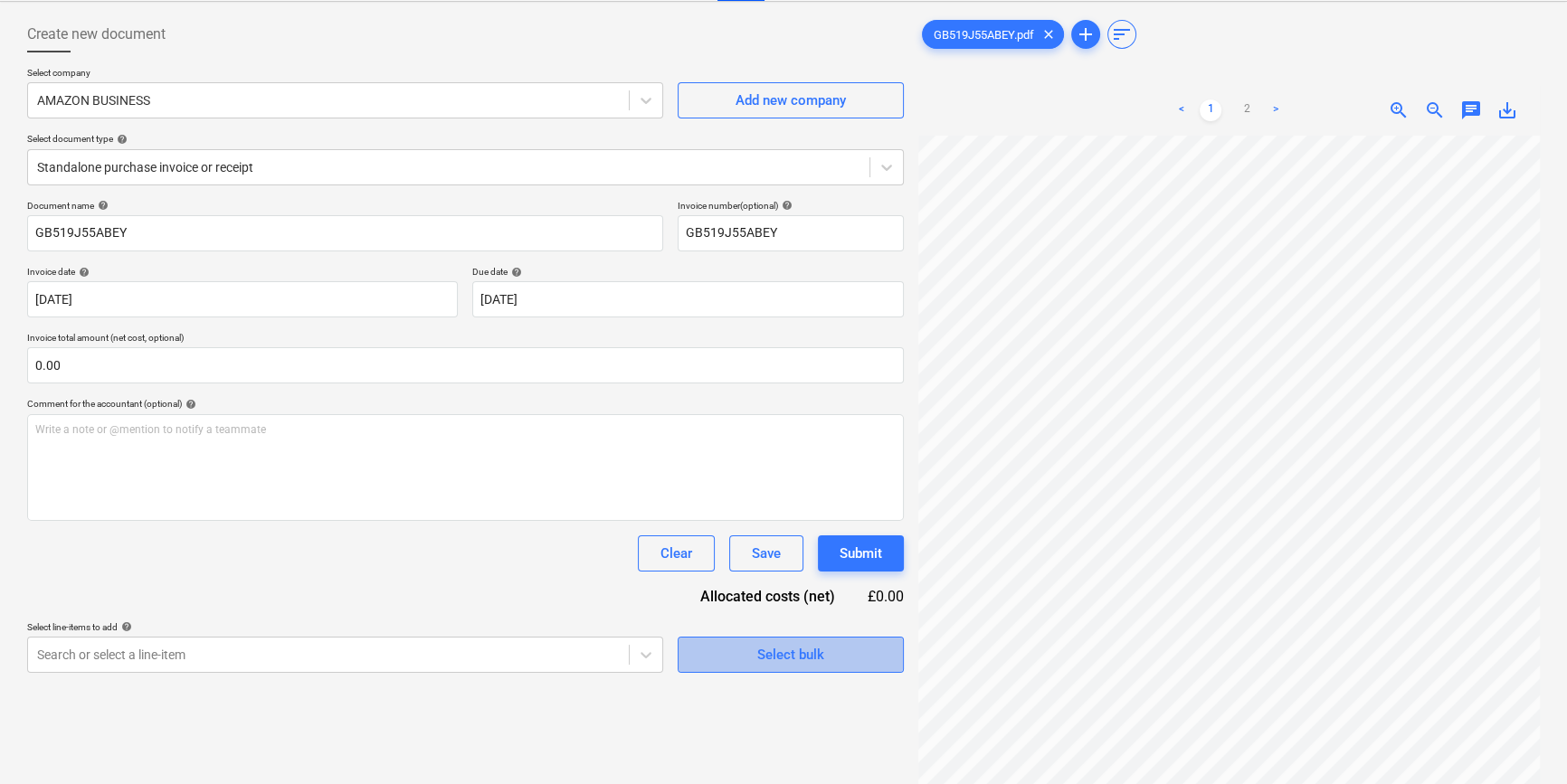 click on "Select bulk" at bounding box center [791, 655] 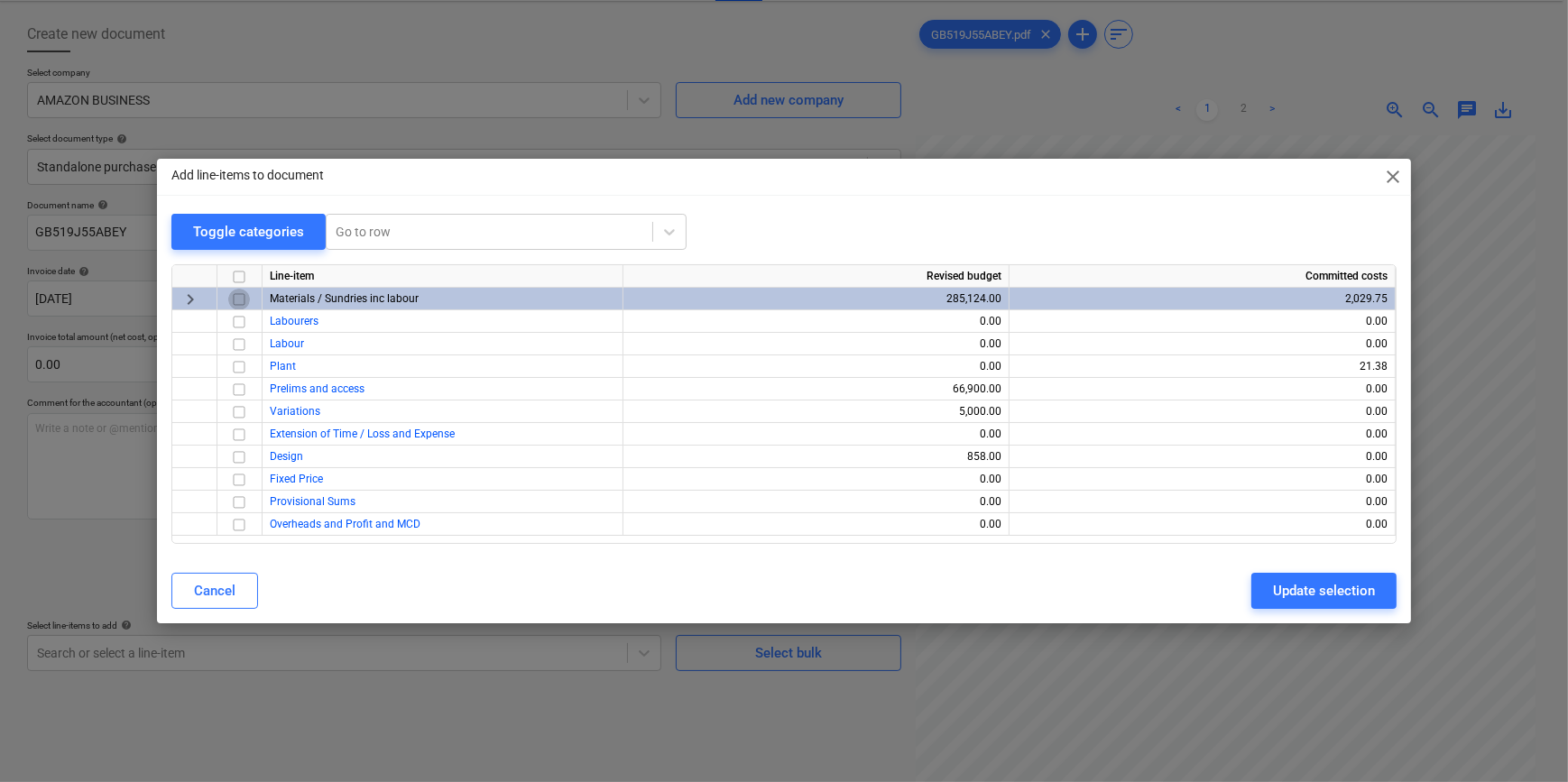 click at bounding box center [239, 299] 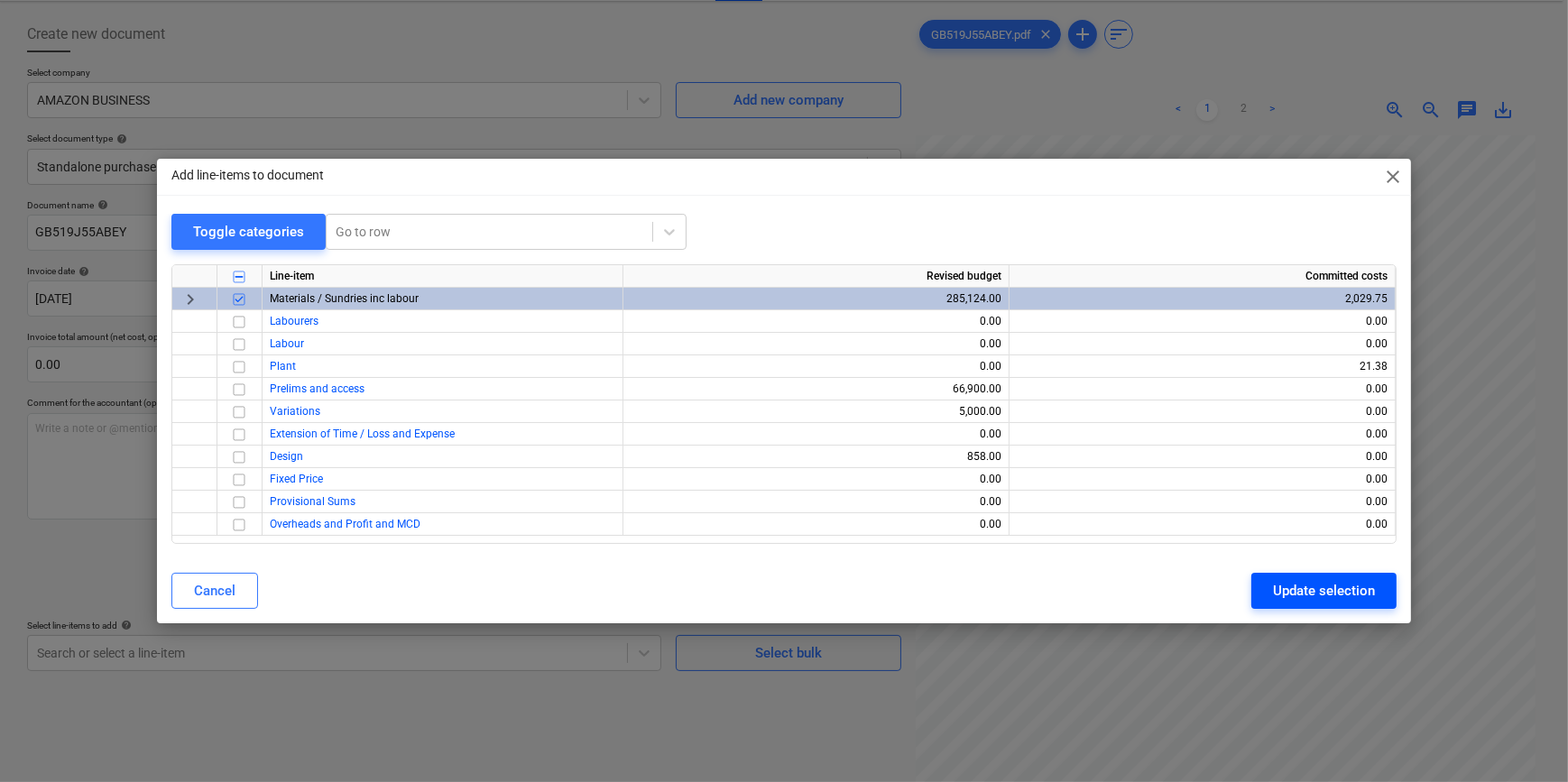 click on "Update selection" at bounding box center [1324, 591] 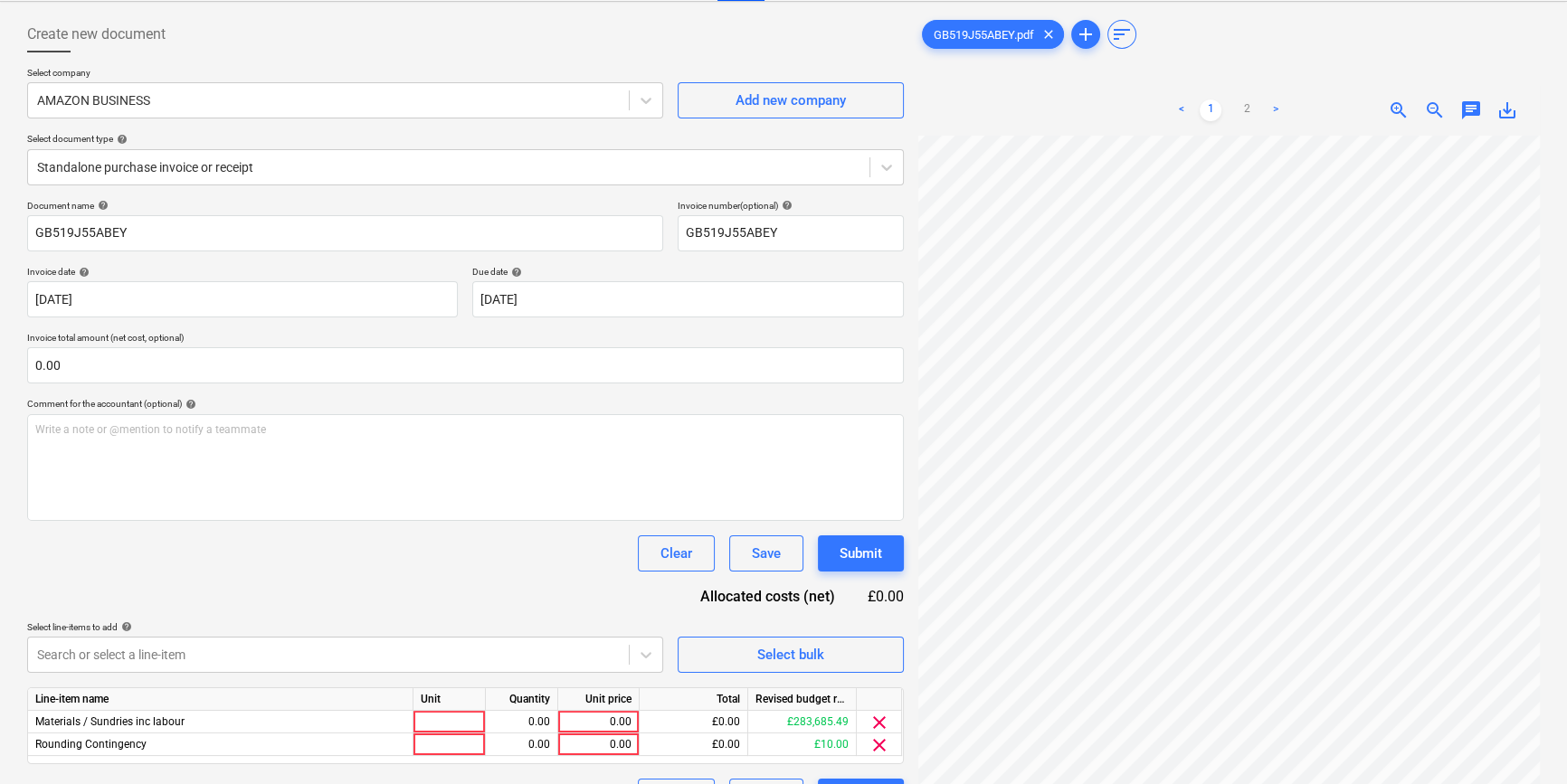 scroll, scrollTop: 1, scrollLeft: 81, axis: both 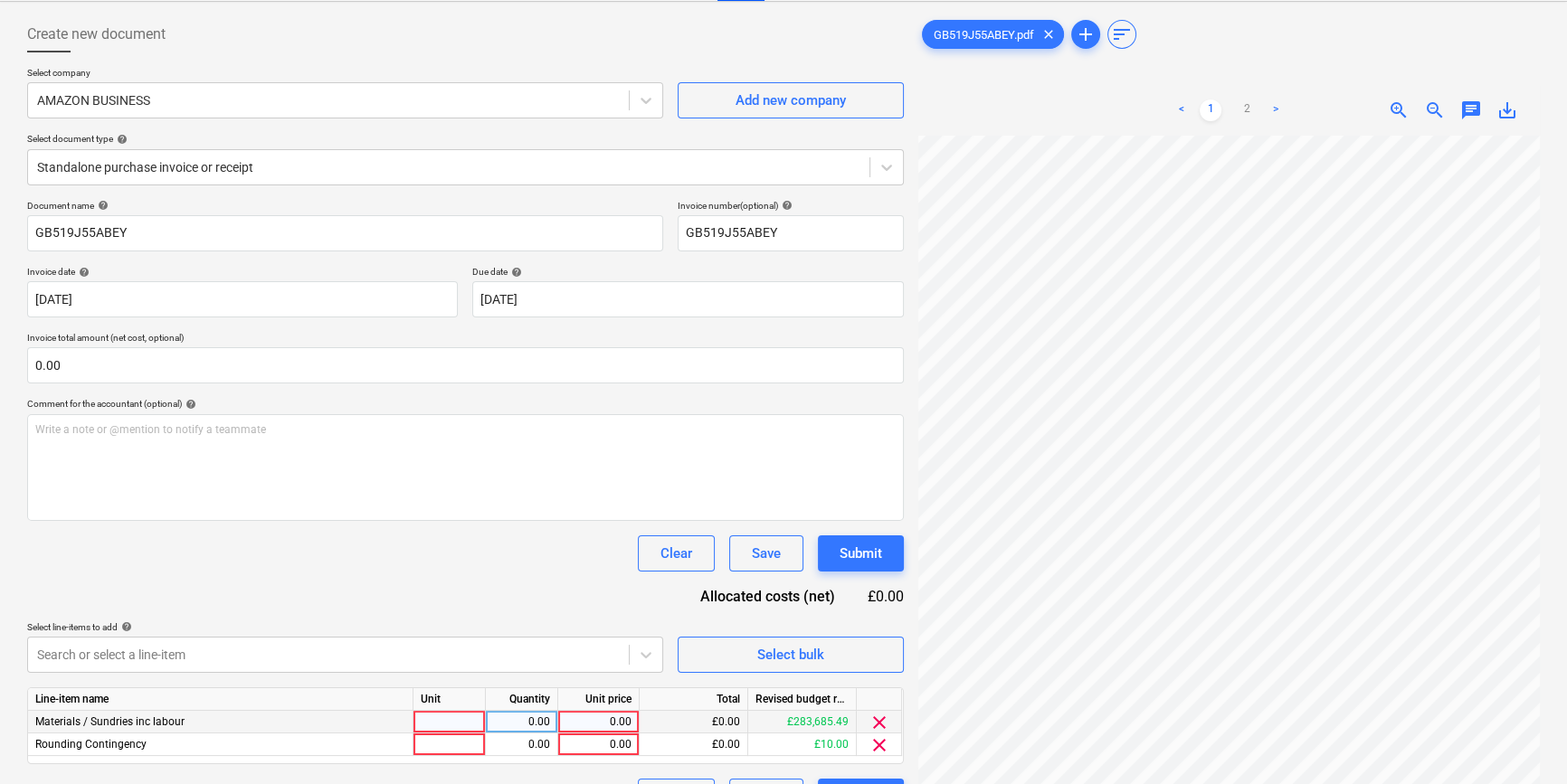 click at bounding box center [450, 722] 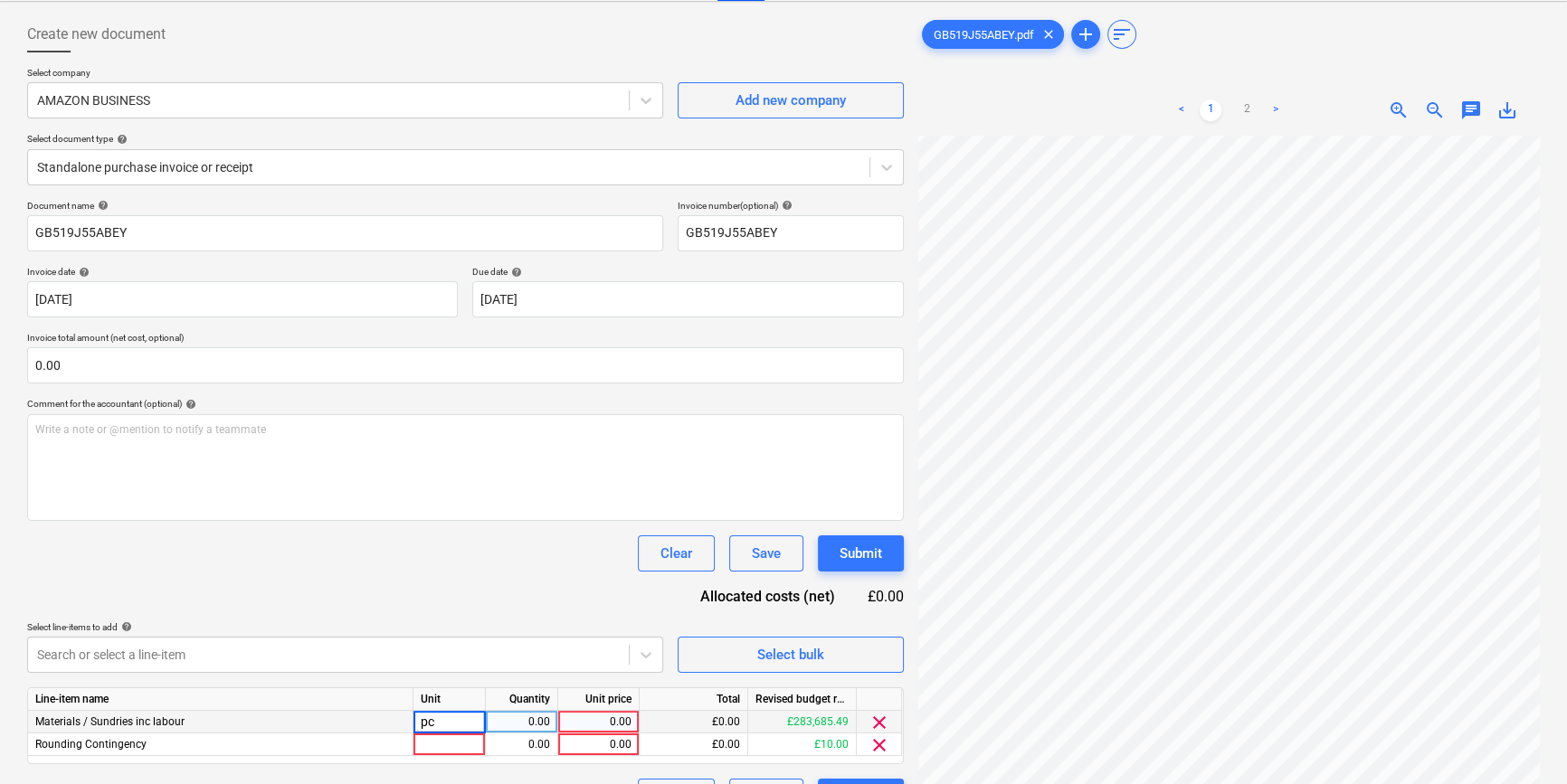 type on "pcs" 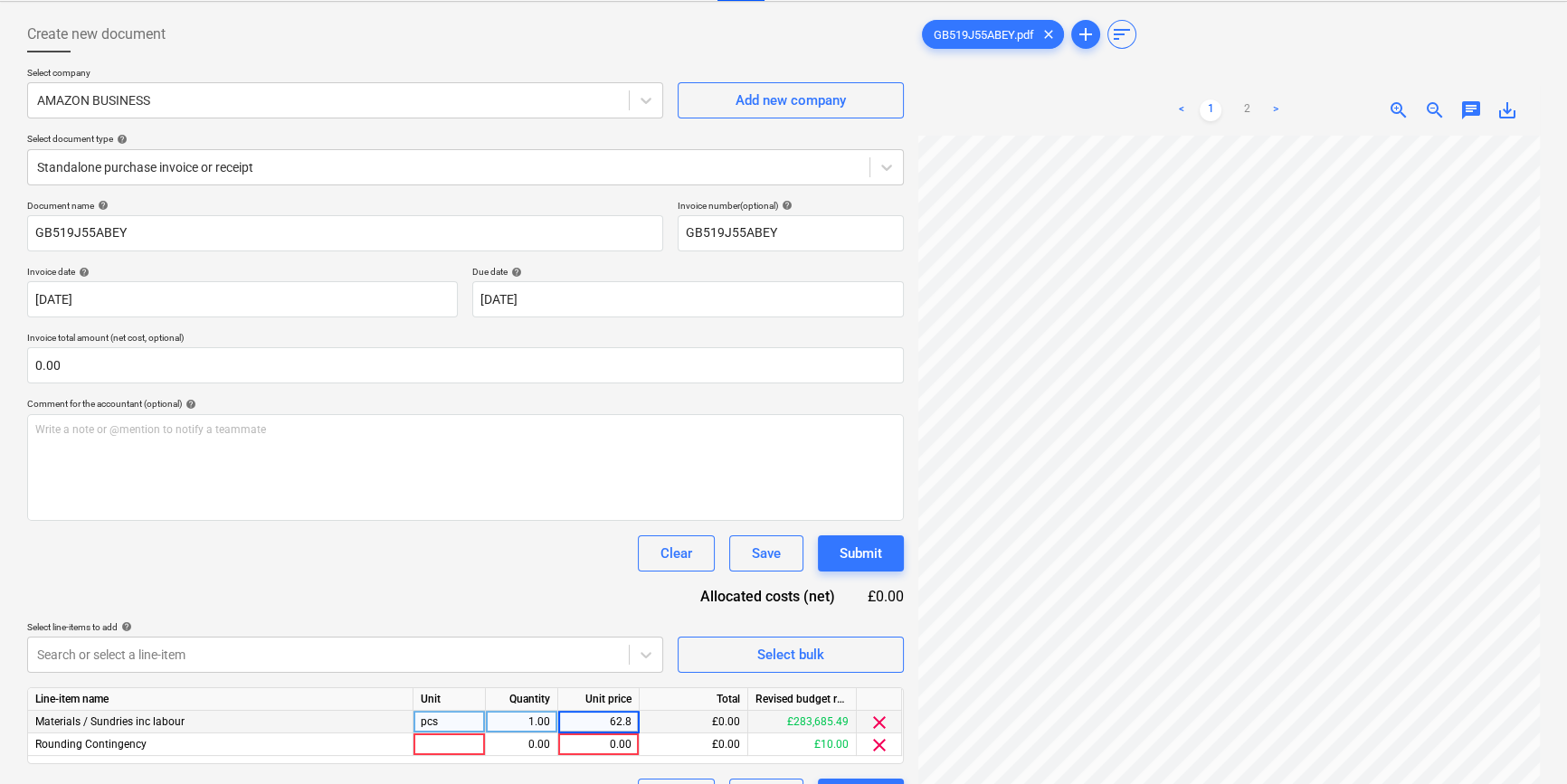 type on "62.82" 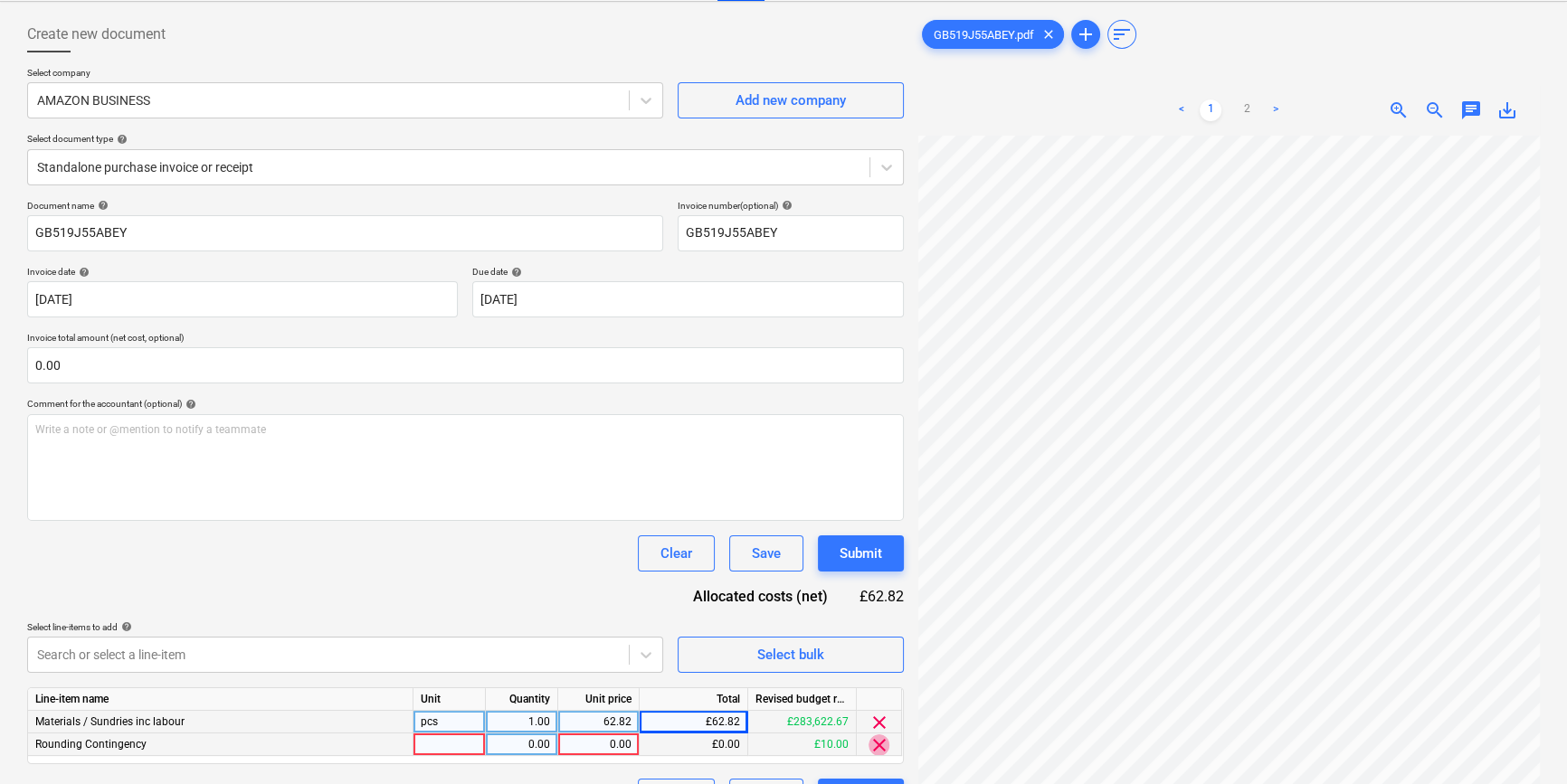 click on "clear" at bounding box center (879, 745) 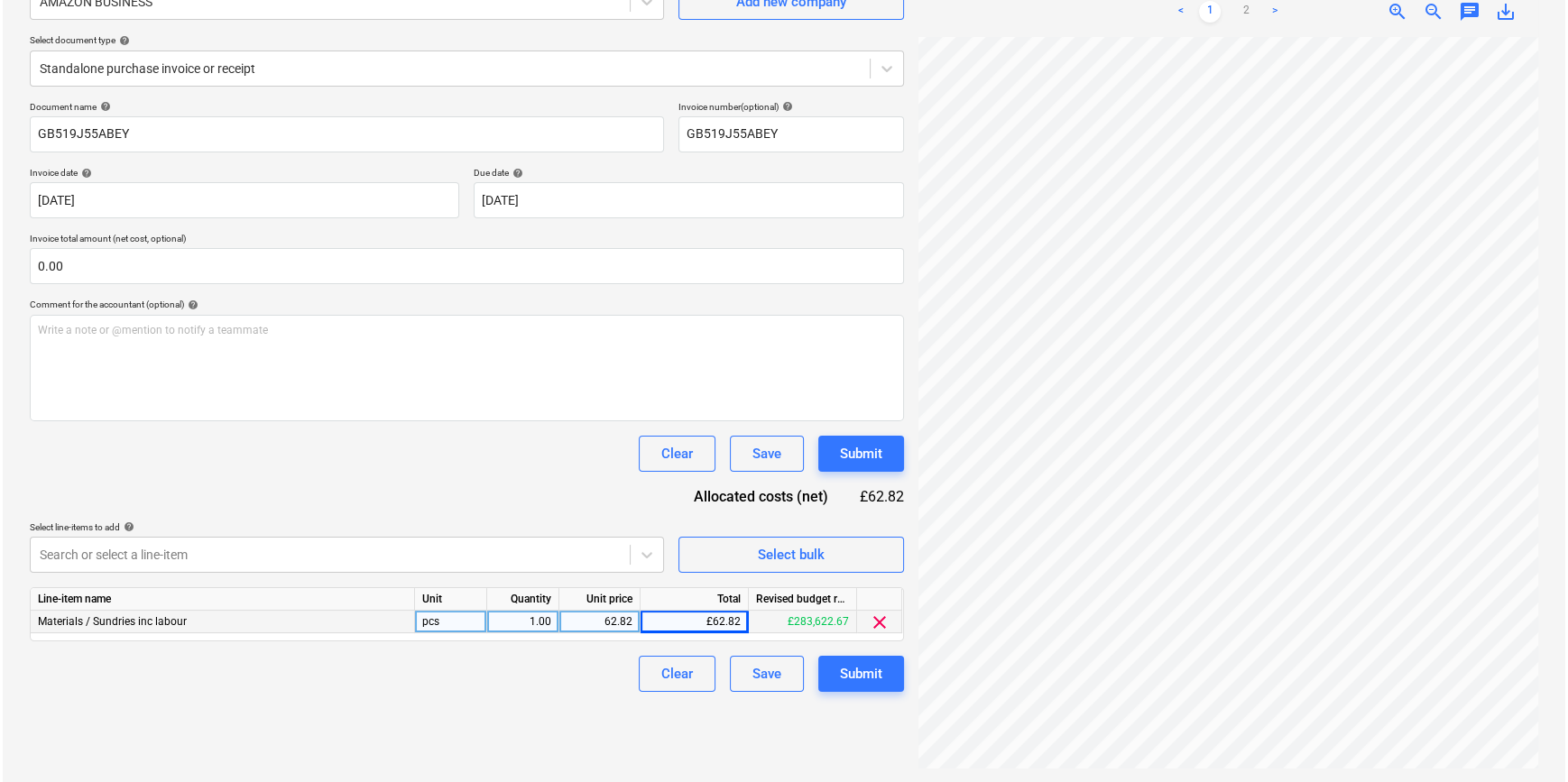 scroll, scrollTop: 180, scrollLeft: 0, axis: vertical 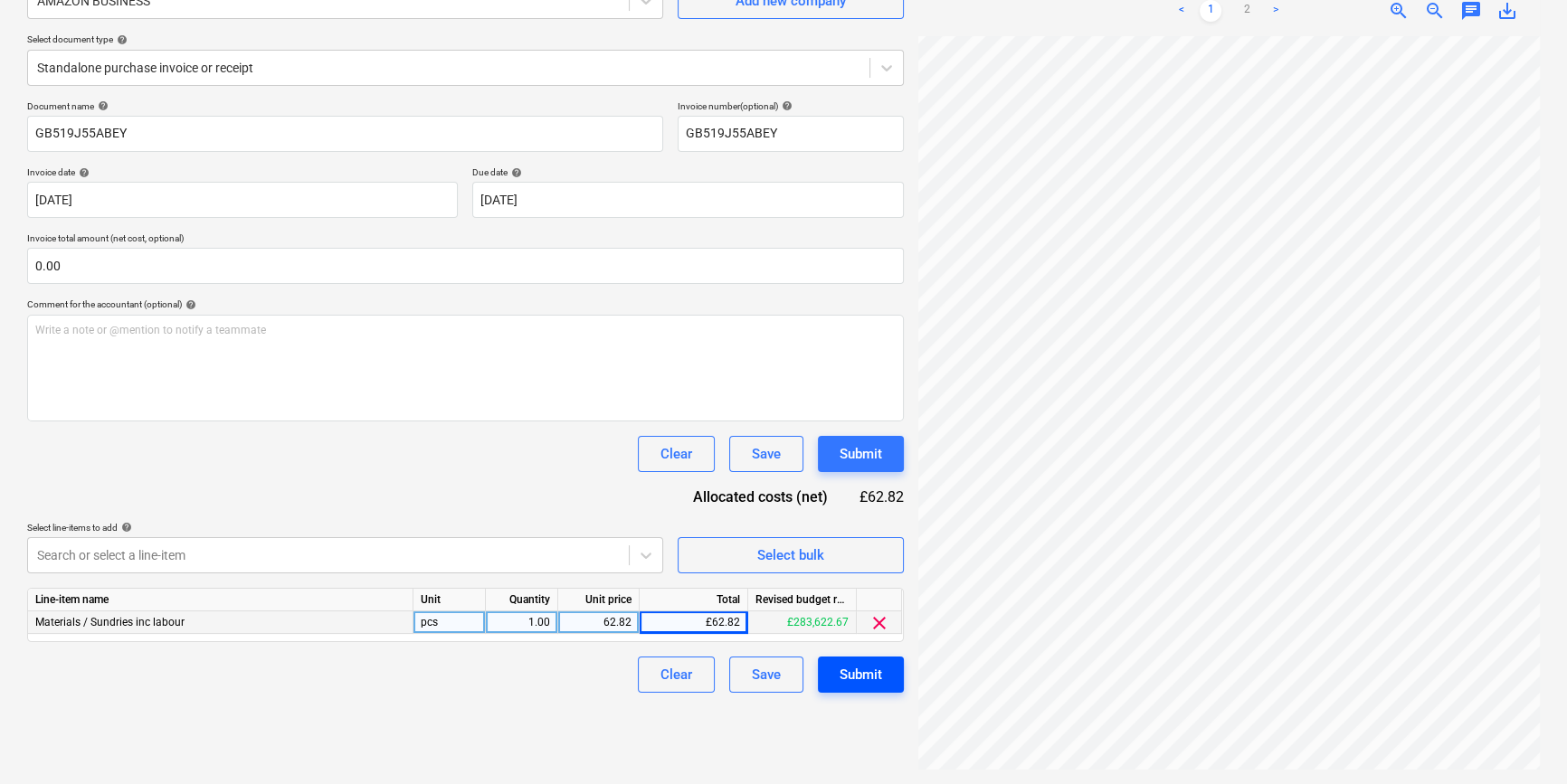 click on "Submit" at bounding box center (860, 675) 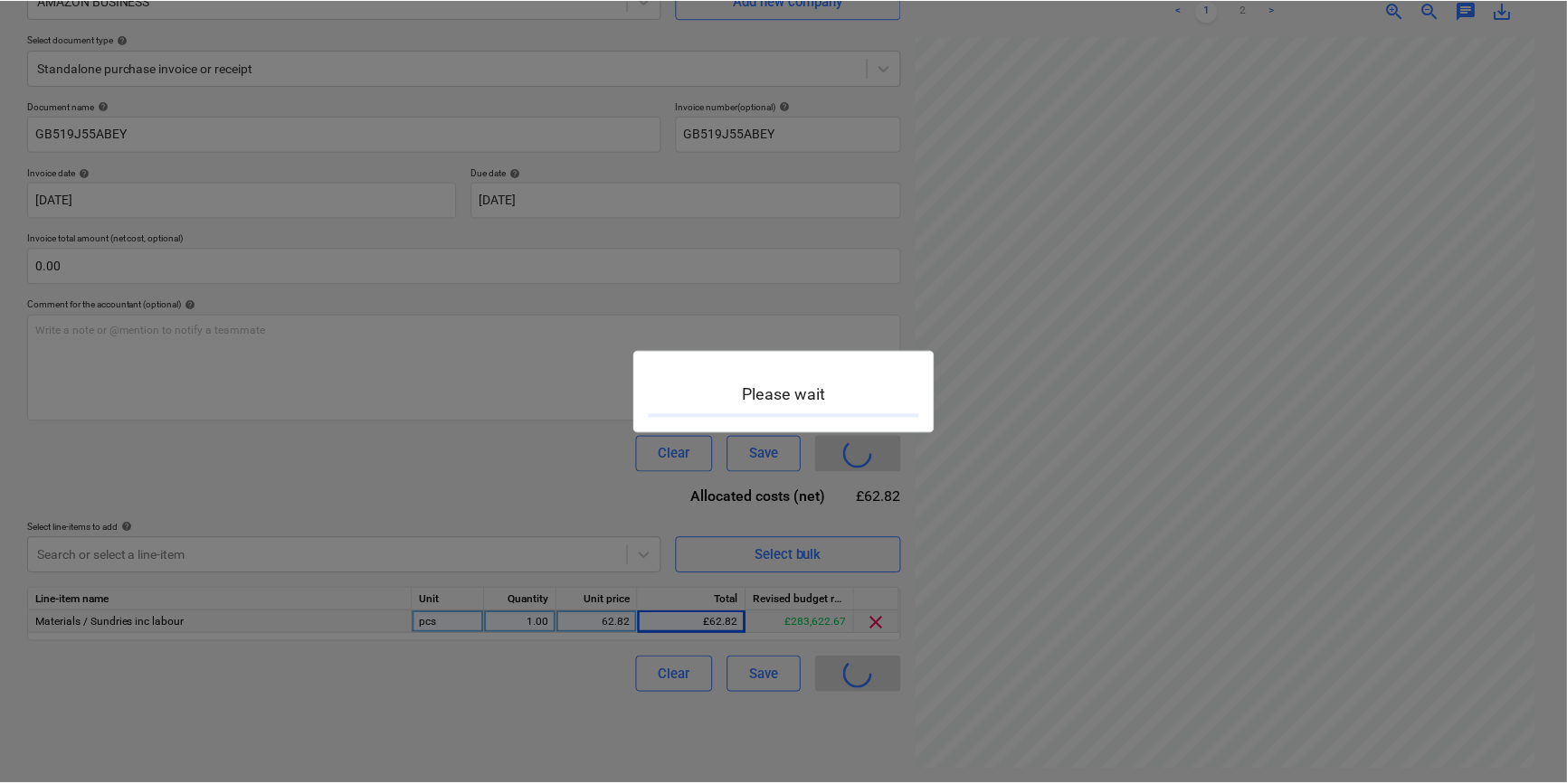 scroll, scrollTop: 0, scrollLeft: 0, axis: both 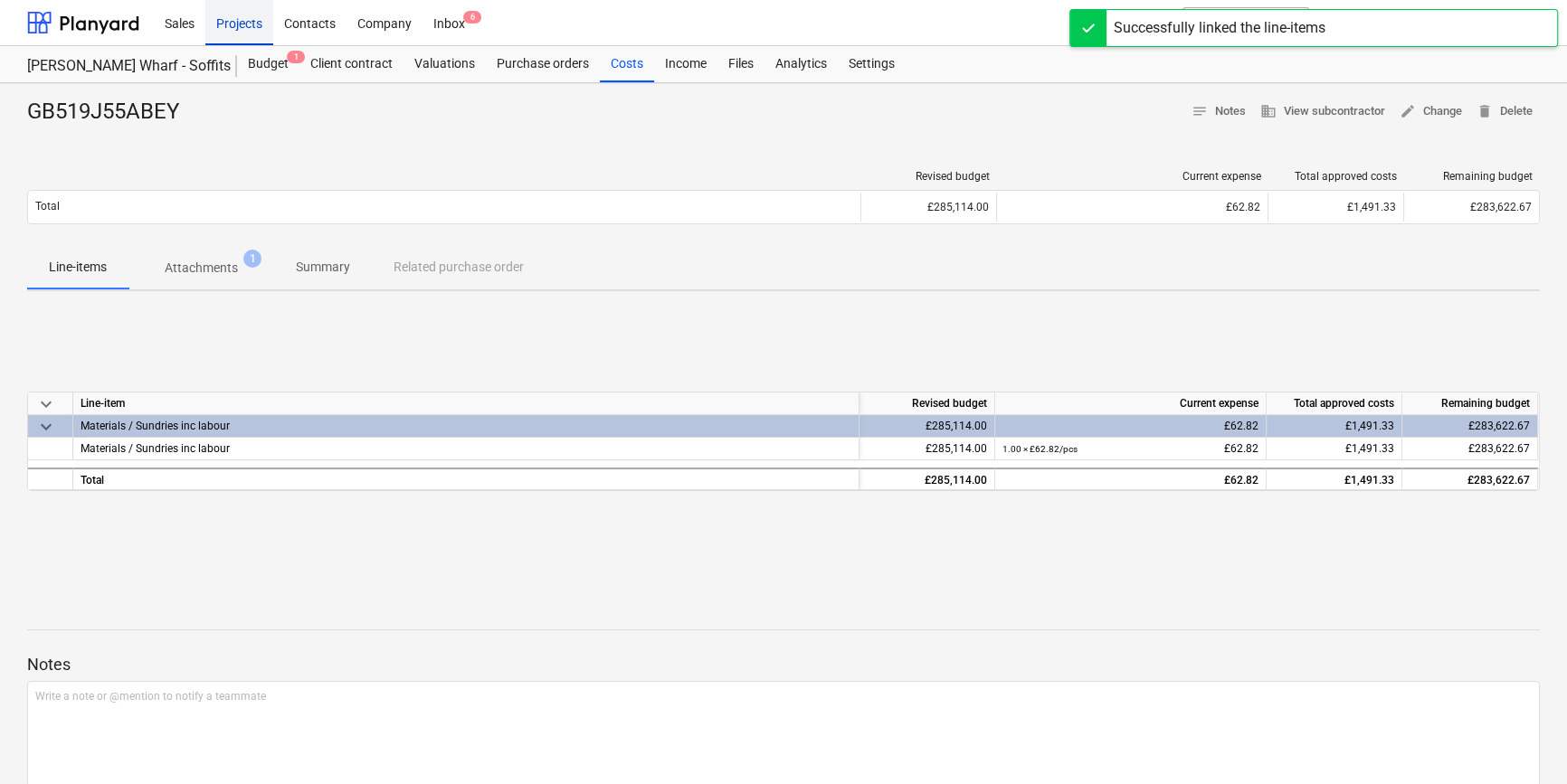 click on "Projects" at bounding box center (239, 22) 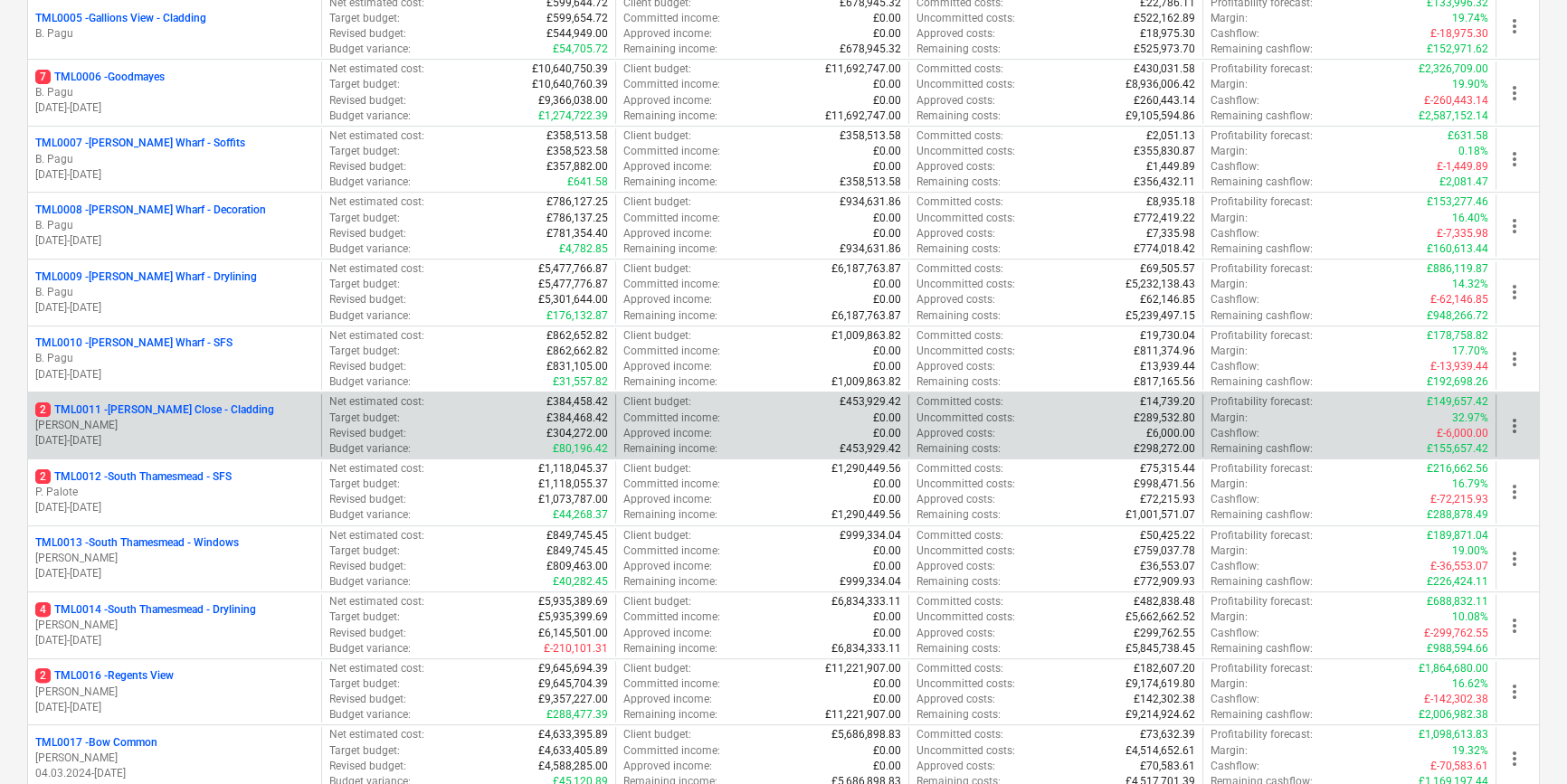 scroll, scrollTop: 575, scrollLeft: 0, axis: vertical 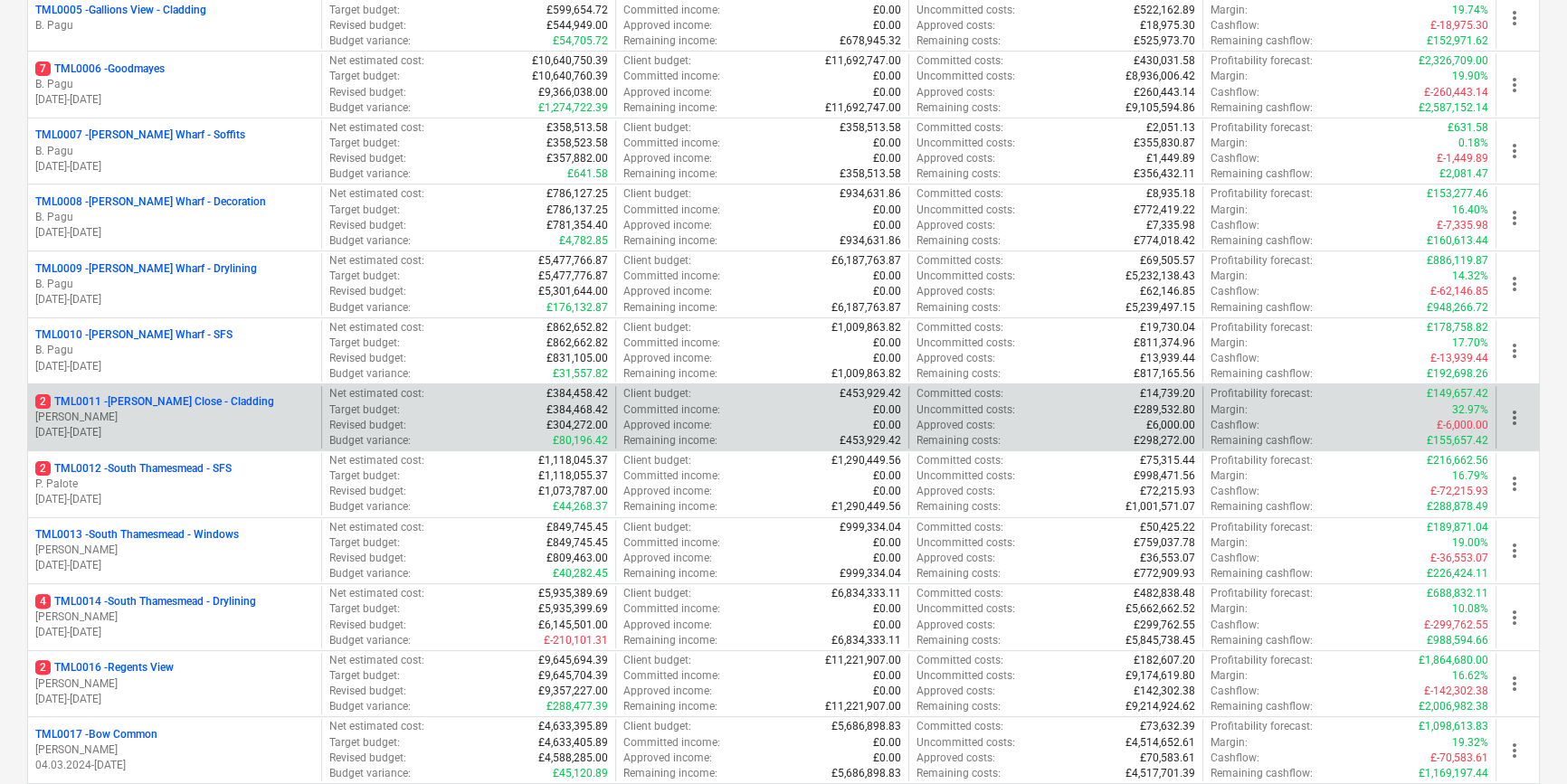 click on "2  TML0011 -  Newton Close - Cladding" at bounding box center (155, 401) 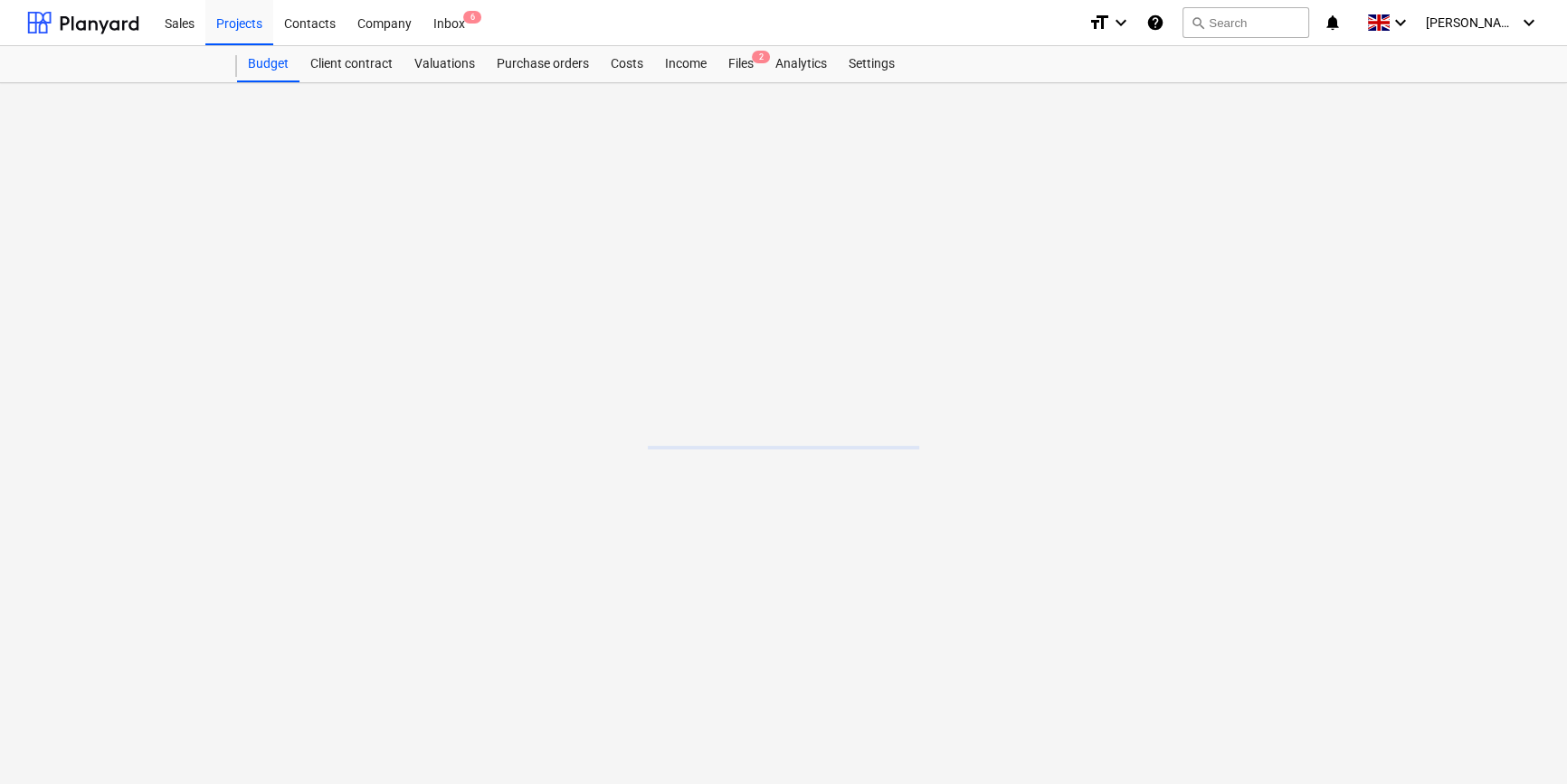 scroll, scrollTop: 0, scrollLeft: 0, axis: both 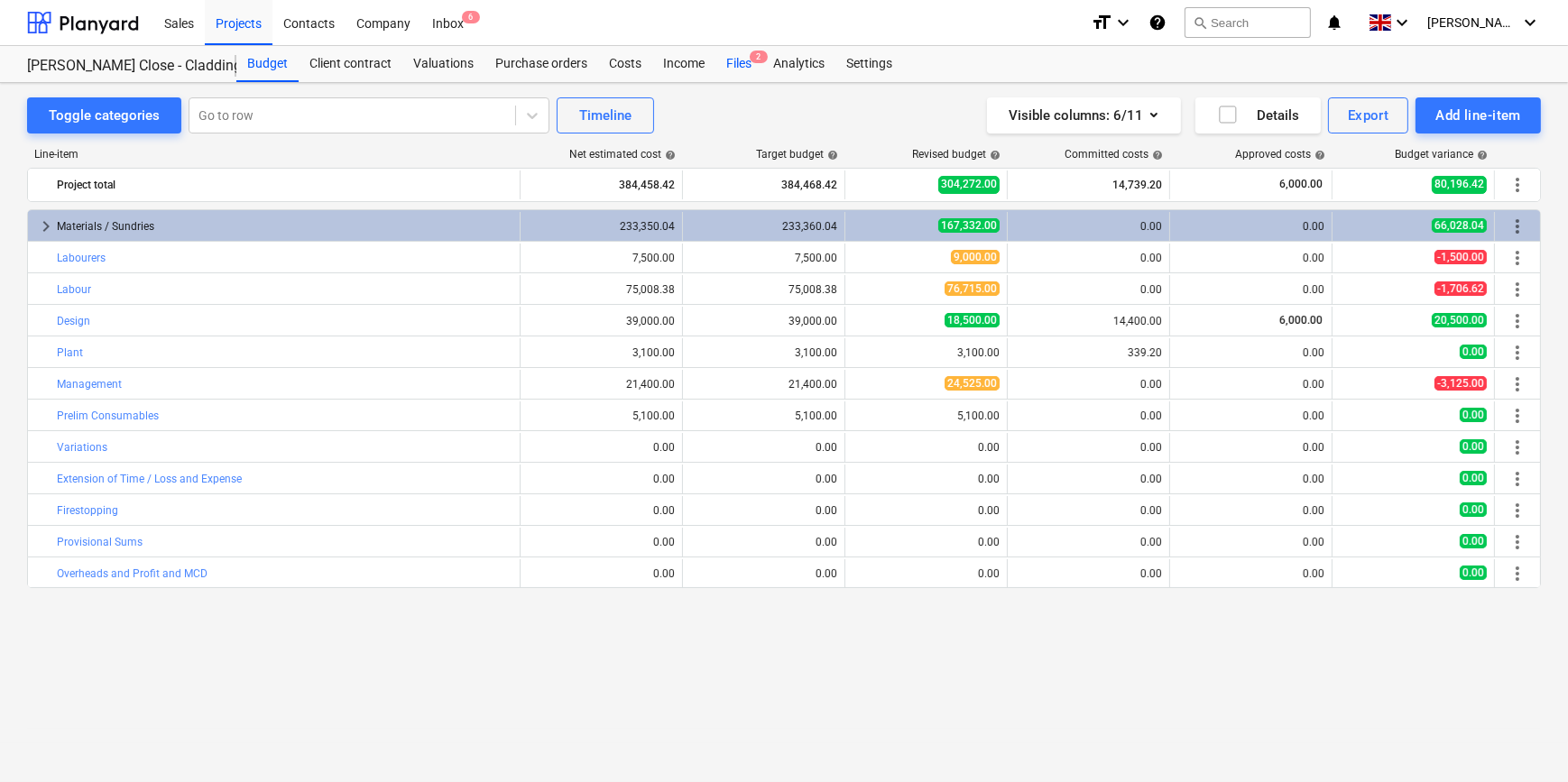 click on "Files 2" at bounding box center (739, 64) 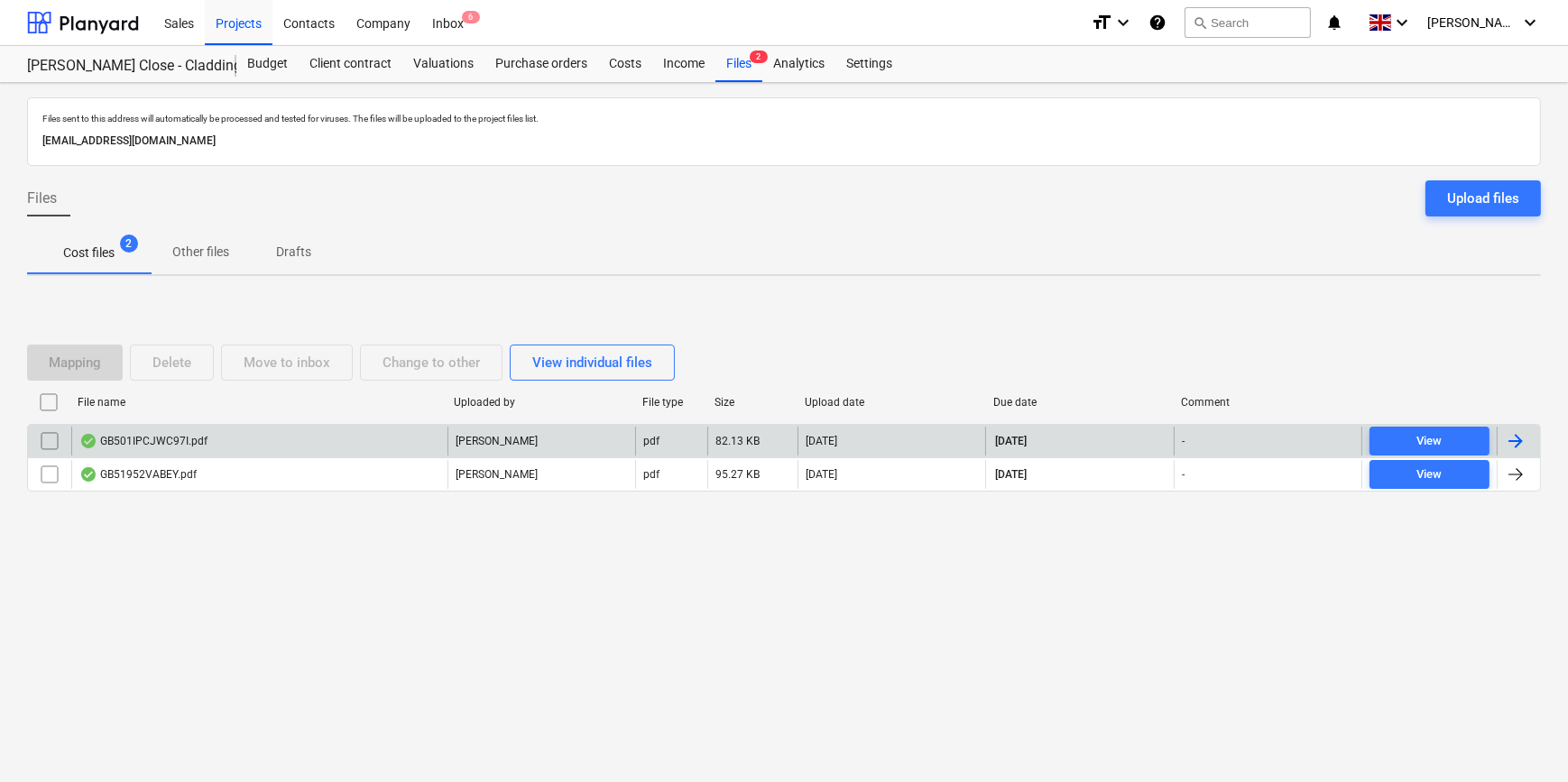 click at bounding box center (1516, 441) 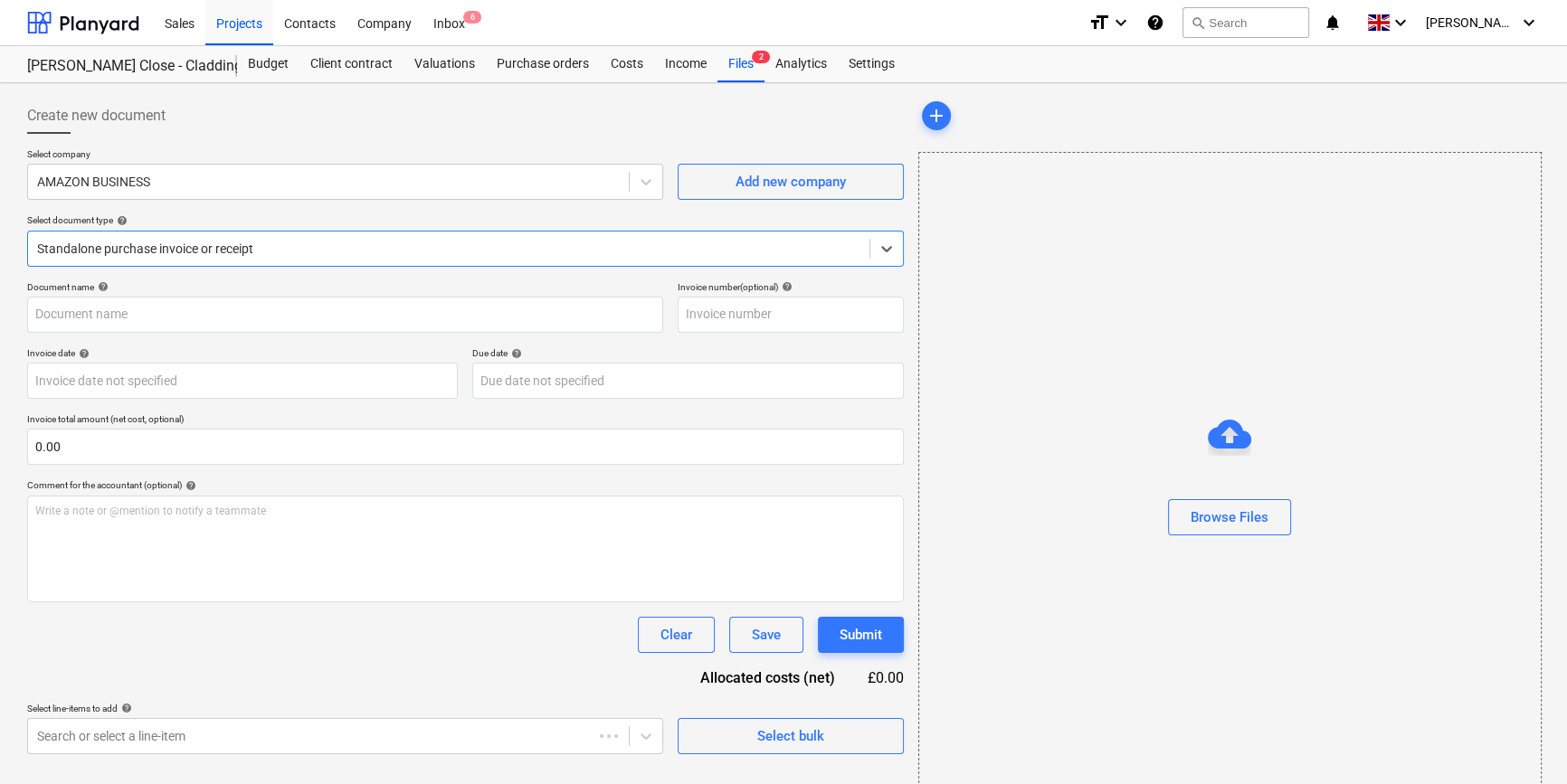 type on "GB223582616" 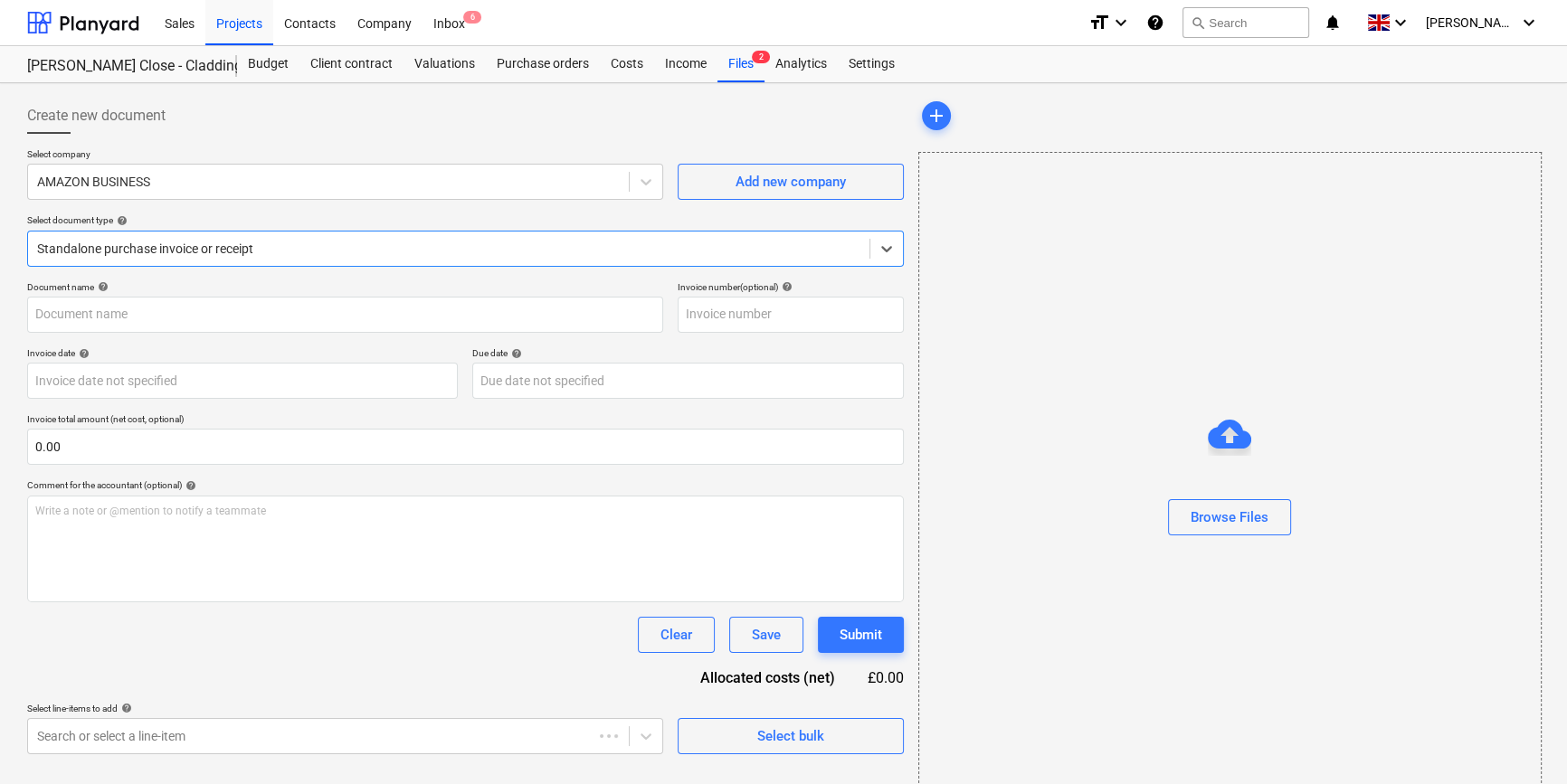type on "GB223582616" 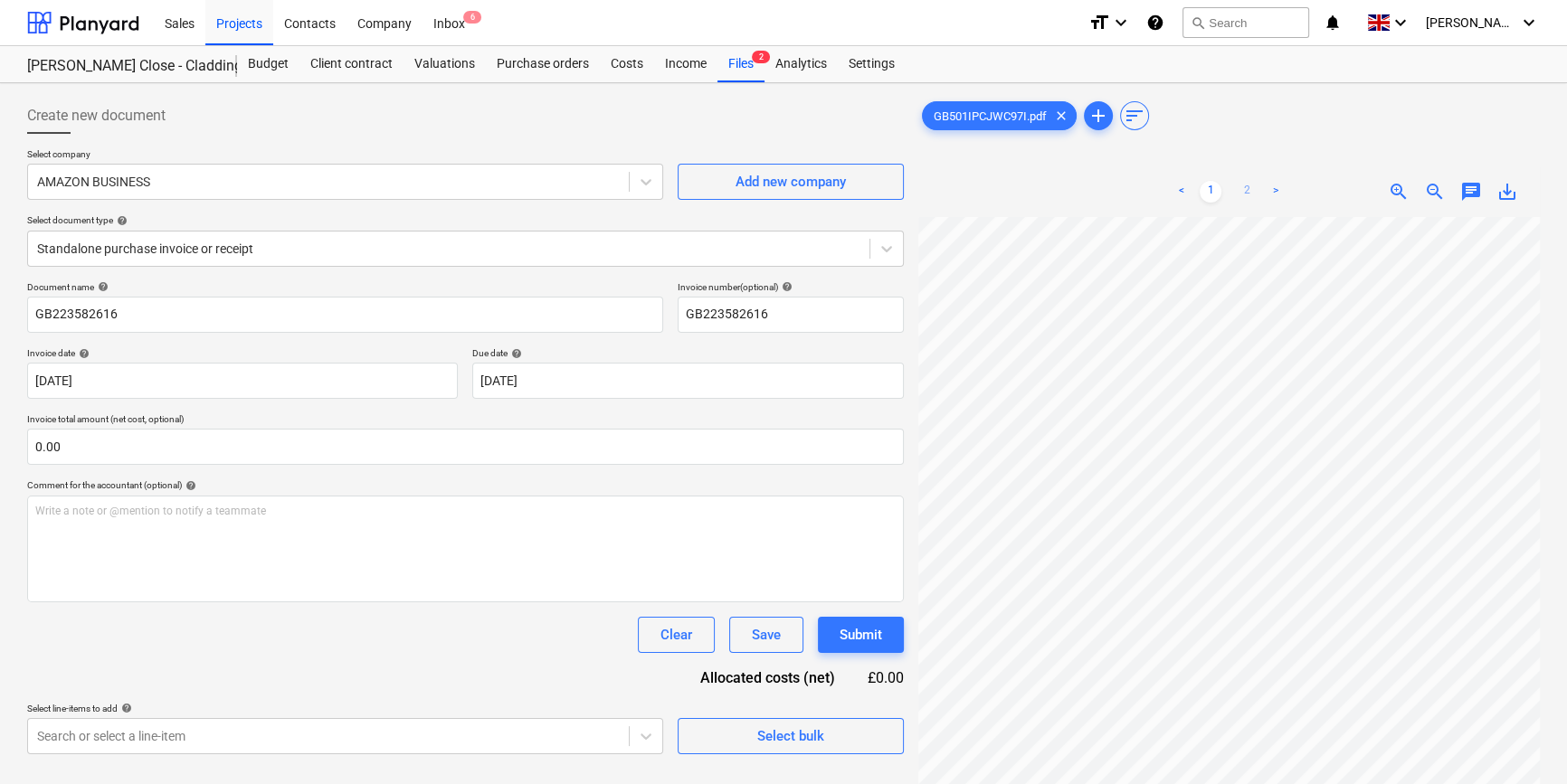 click on "2" at bounding box center (1247, 192) 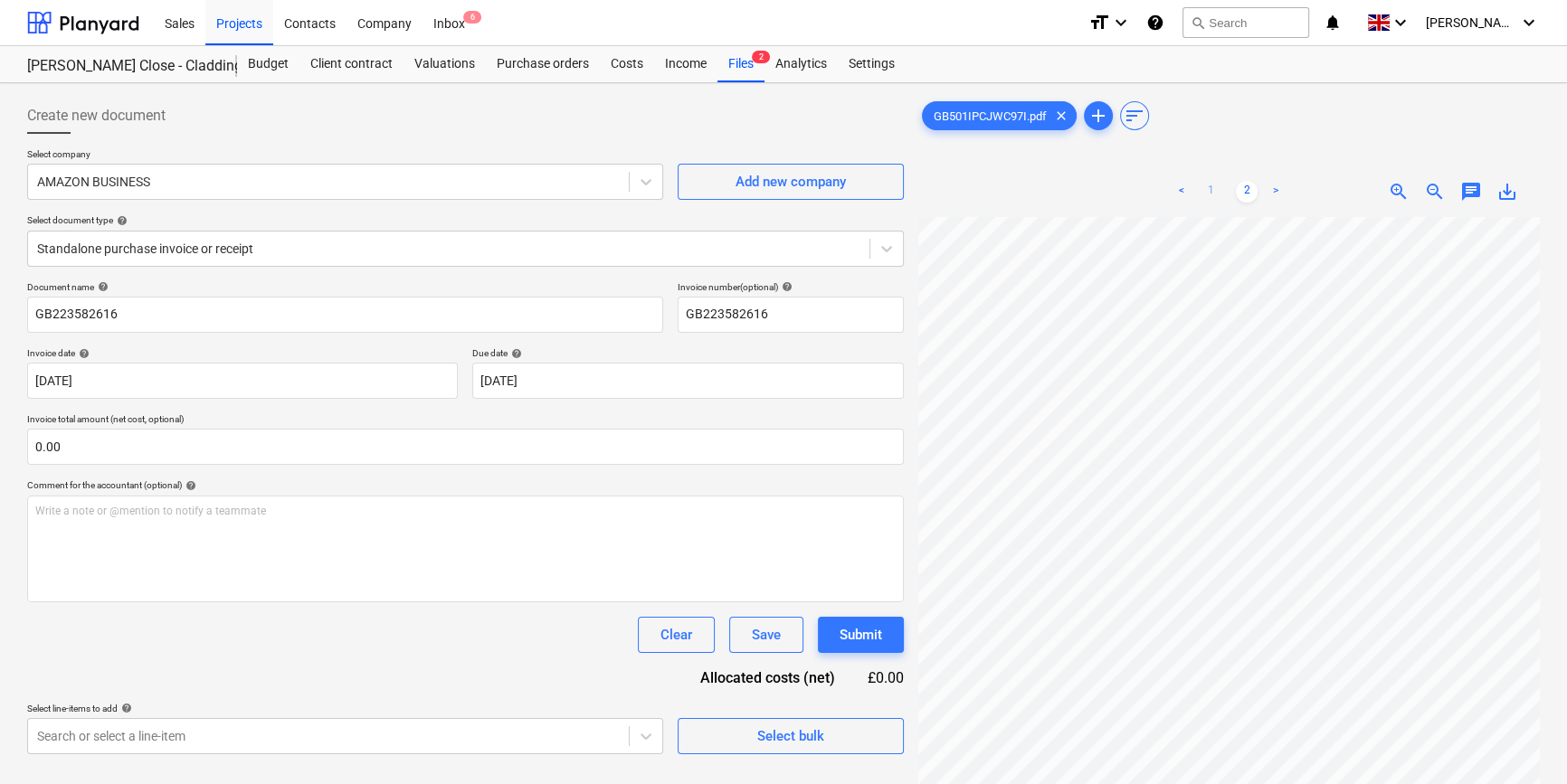 click on "1" at bounding box center (1211, 192) 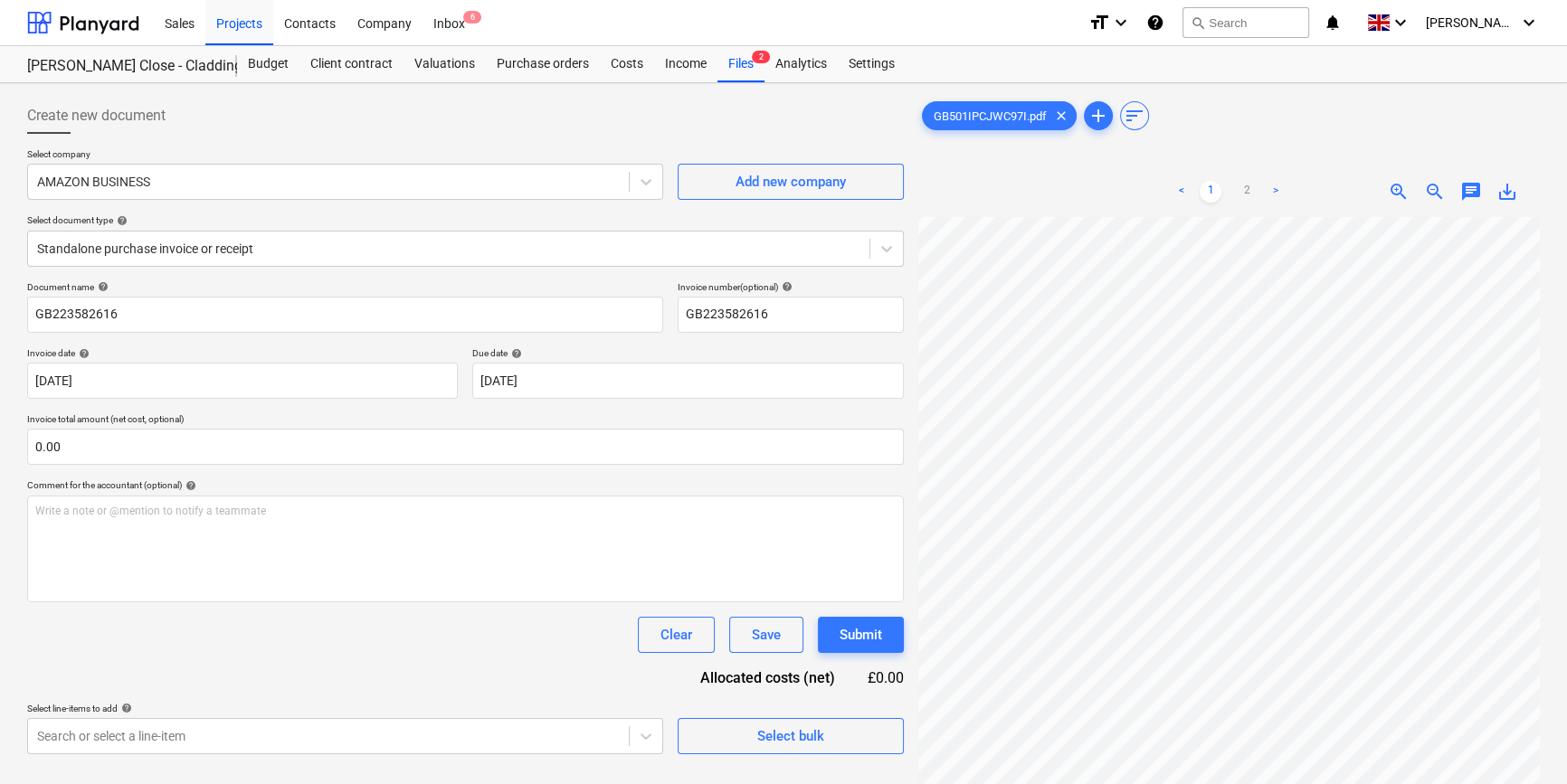 scroll, scrollTop: 0, scrollLeft: 115, axis: horizontal 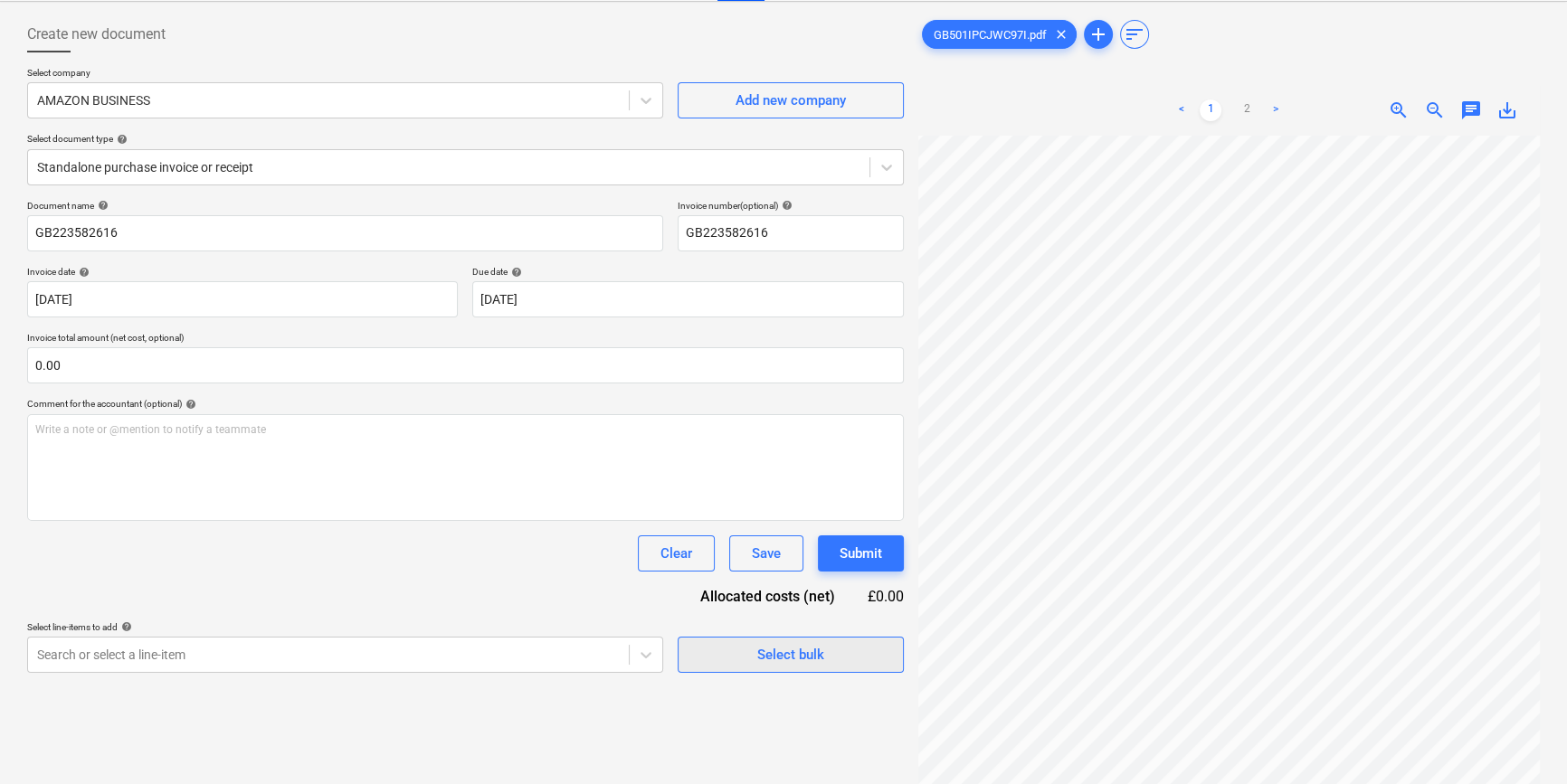 click on "Select bulk" at bounding box center [791, 655] 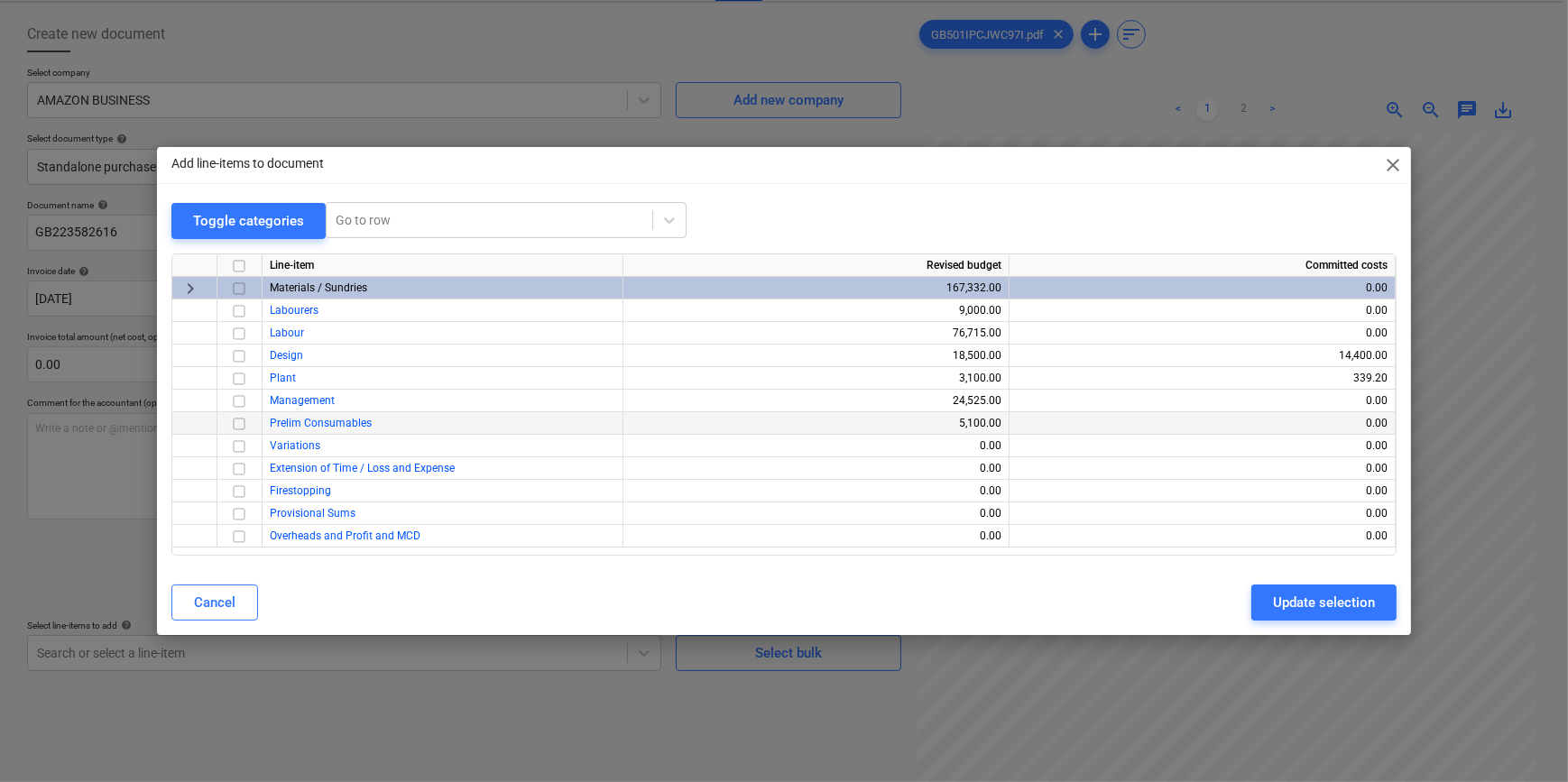 click at bounding box center (239, 424) 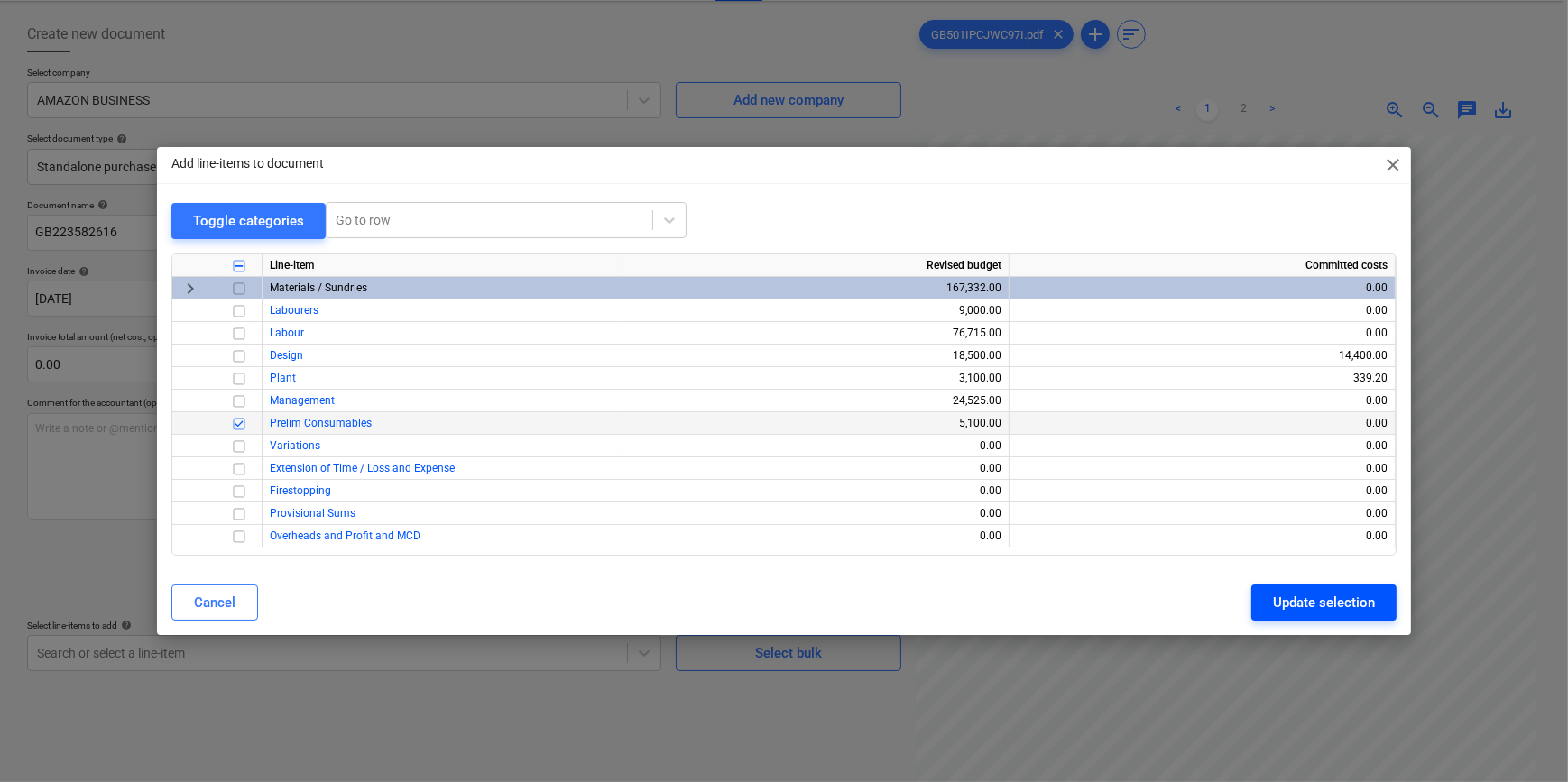 click on "Update selection" at bounding box center (1324, 603) 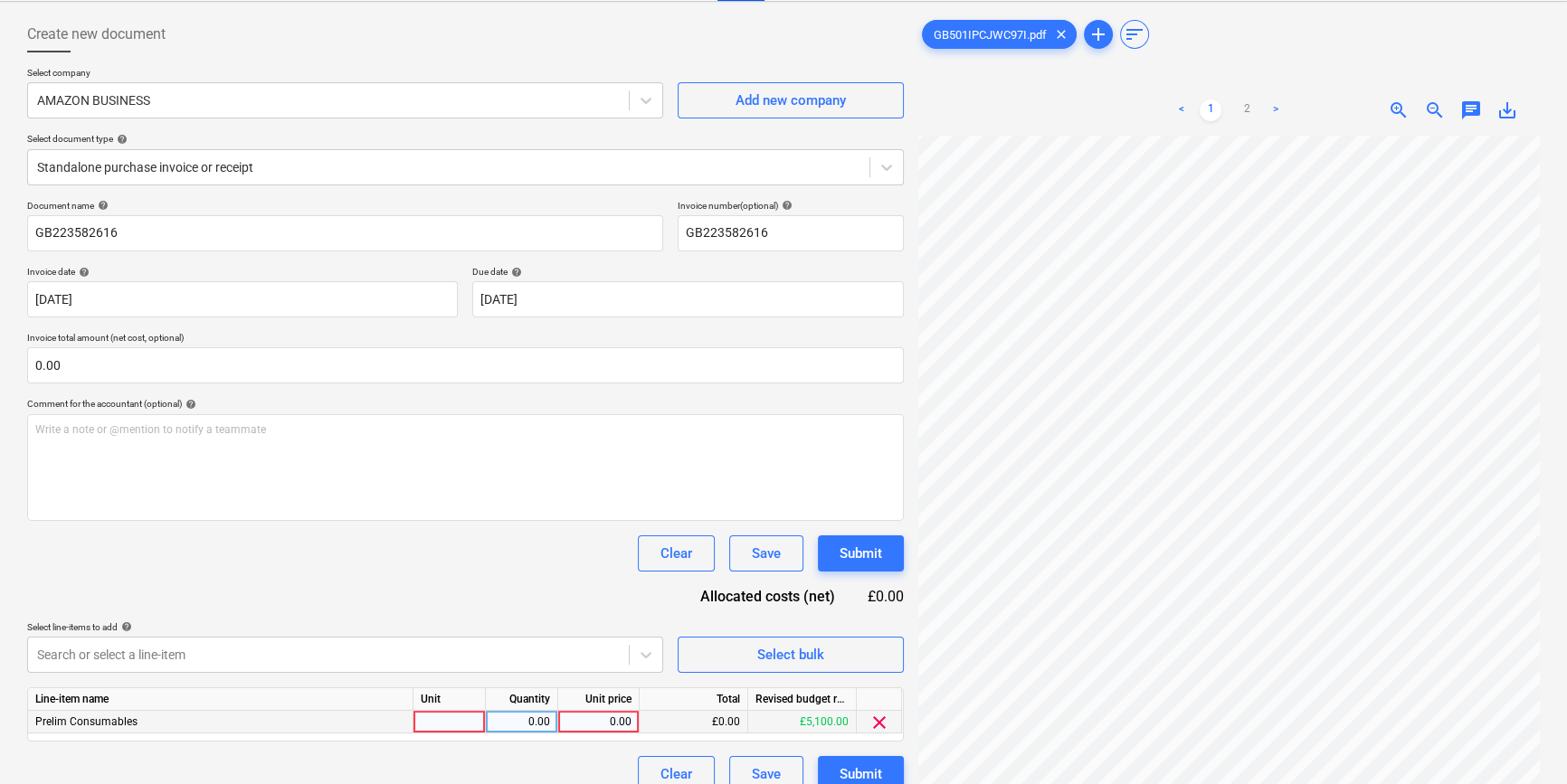 click at bounding box center (450, 722) 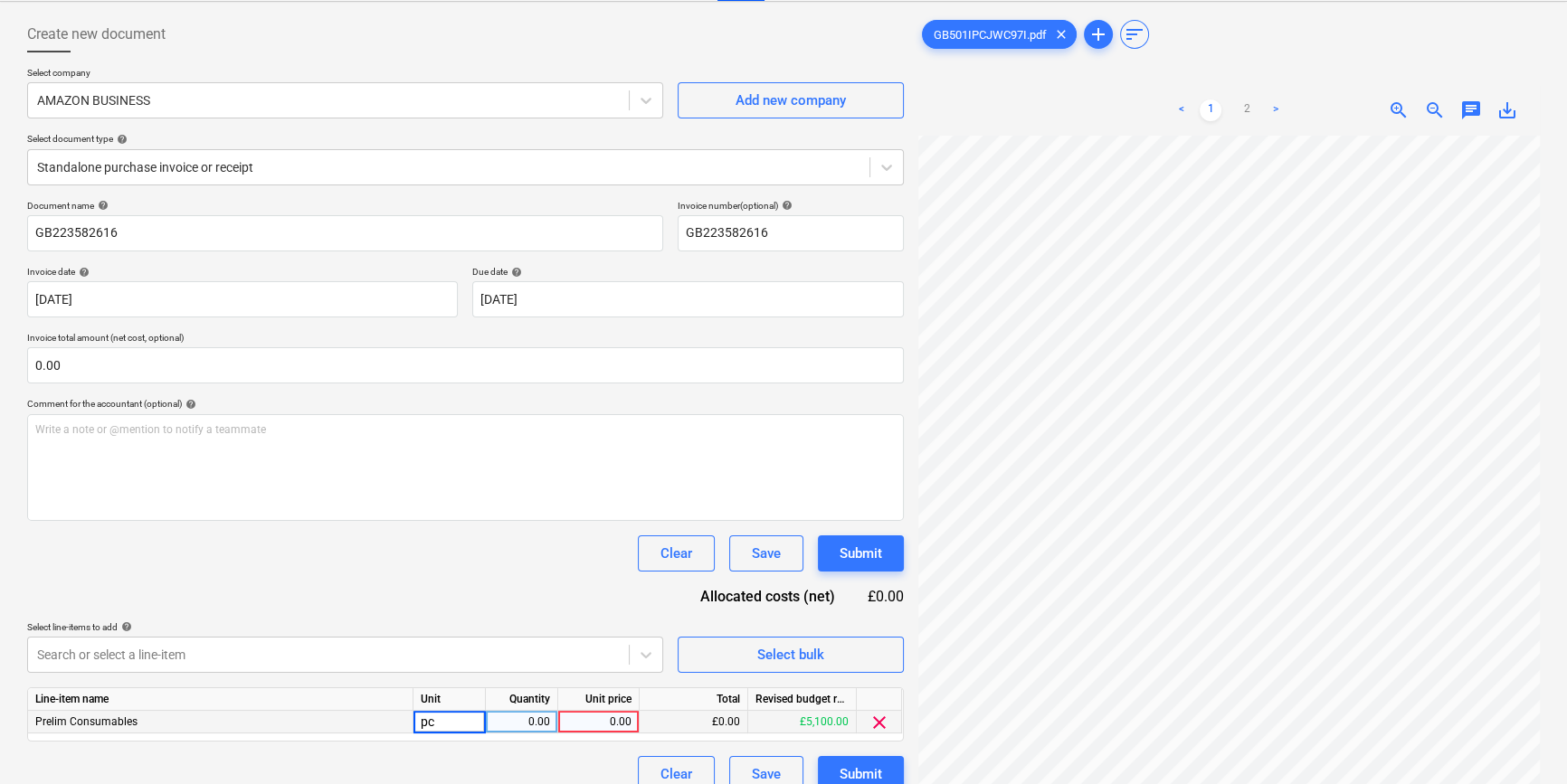 type on "pcs" 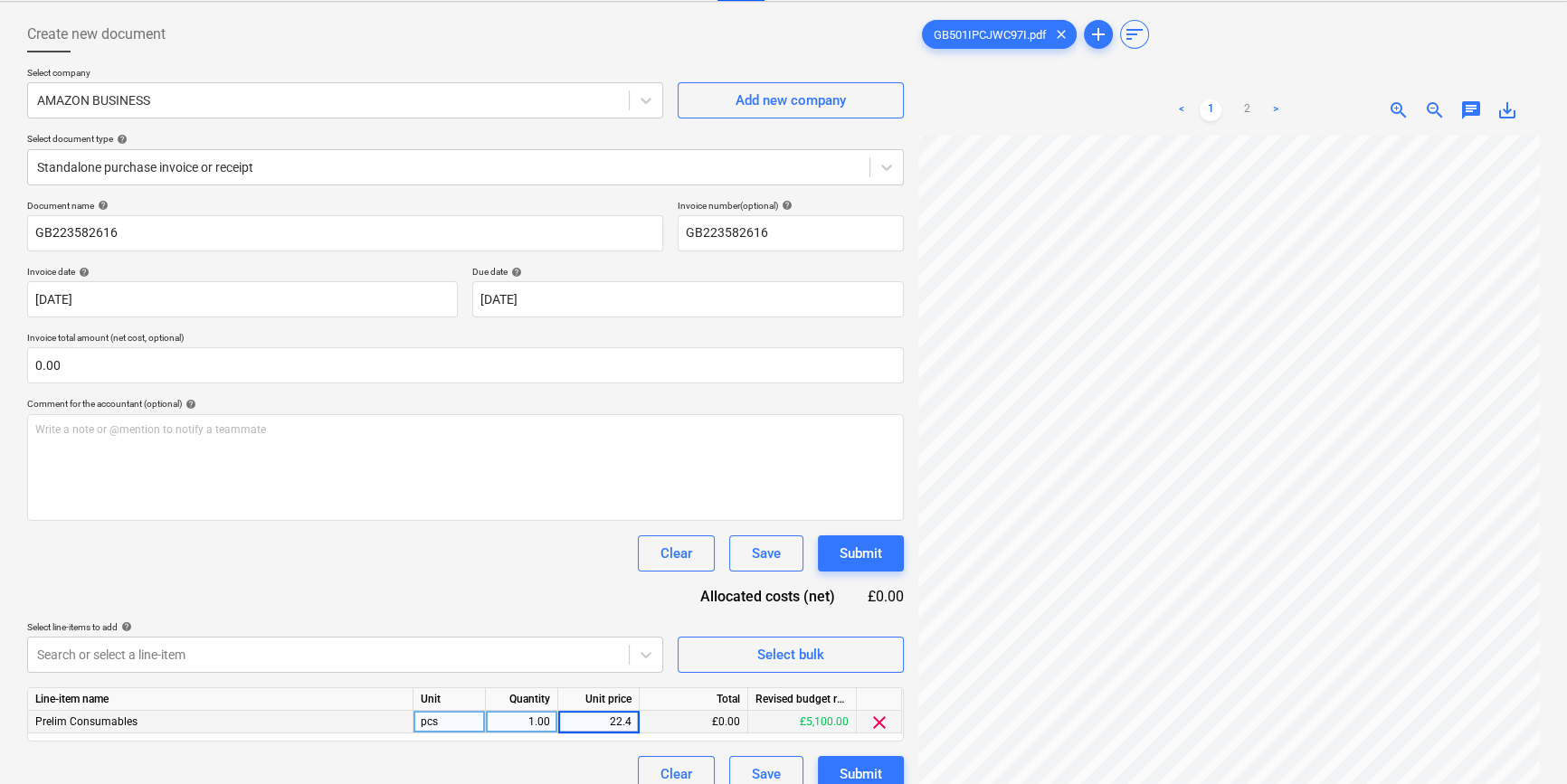 type on "22.46" 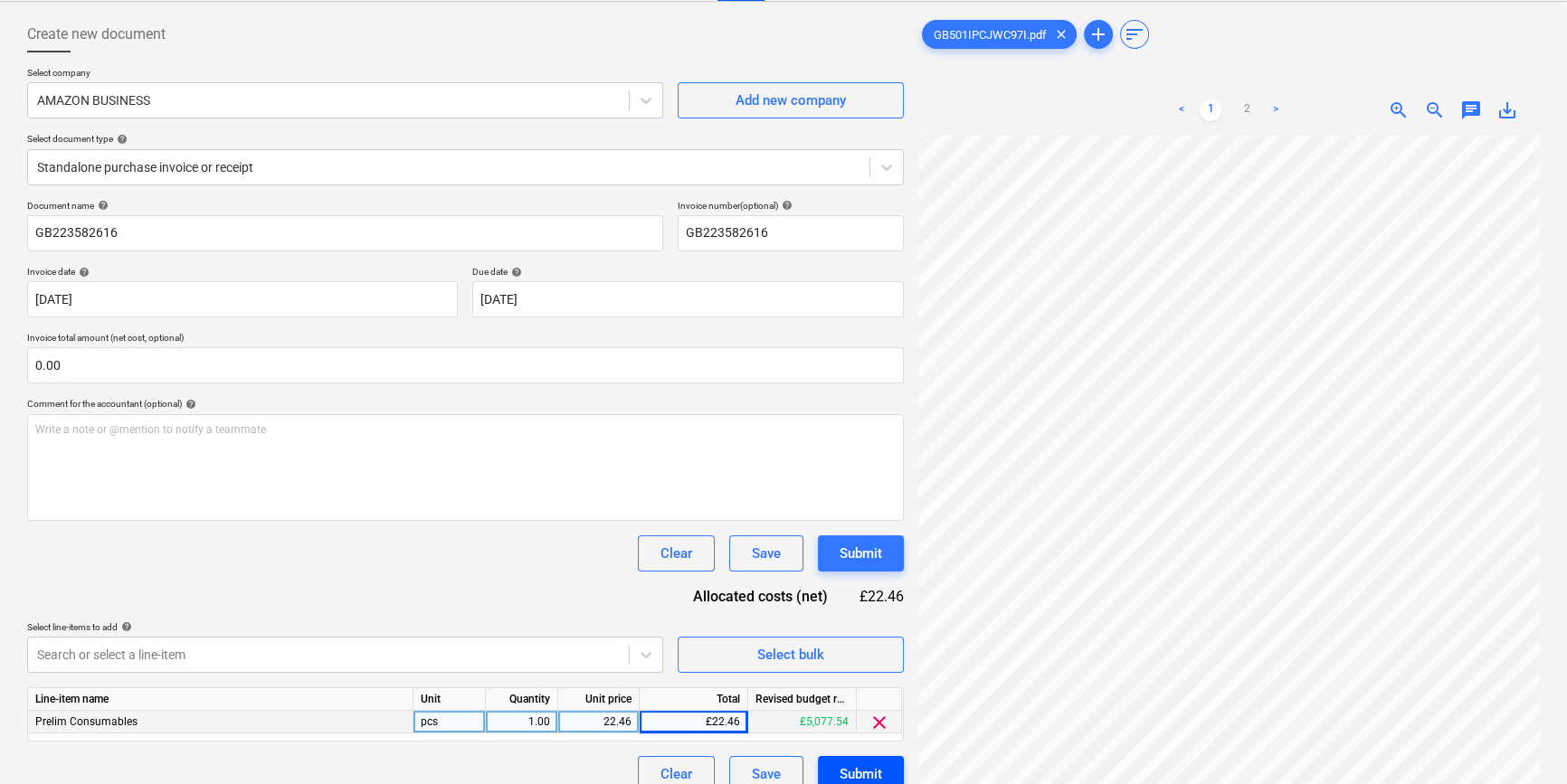 click on "Submit" at bounding box center (860, 774) 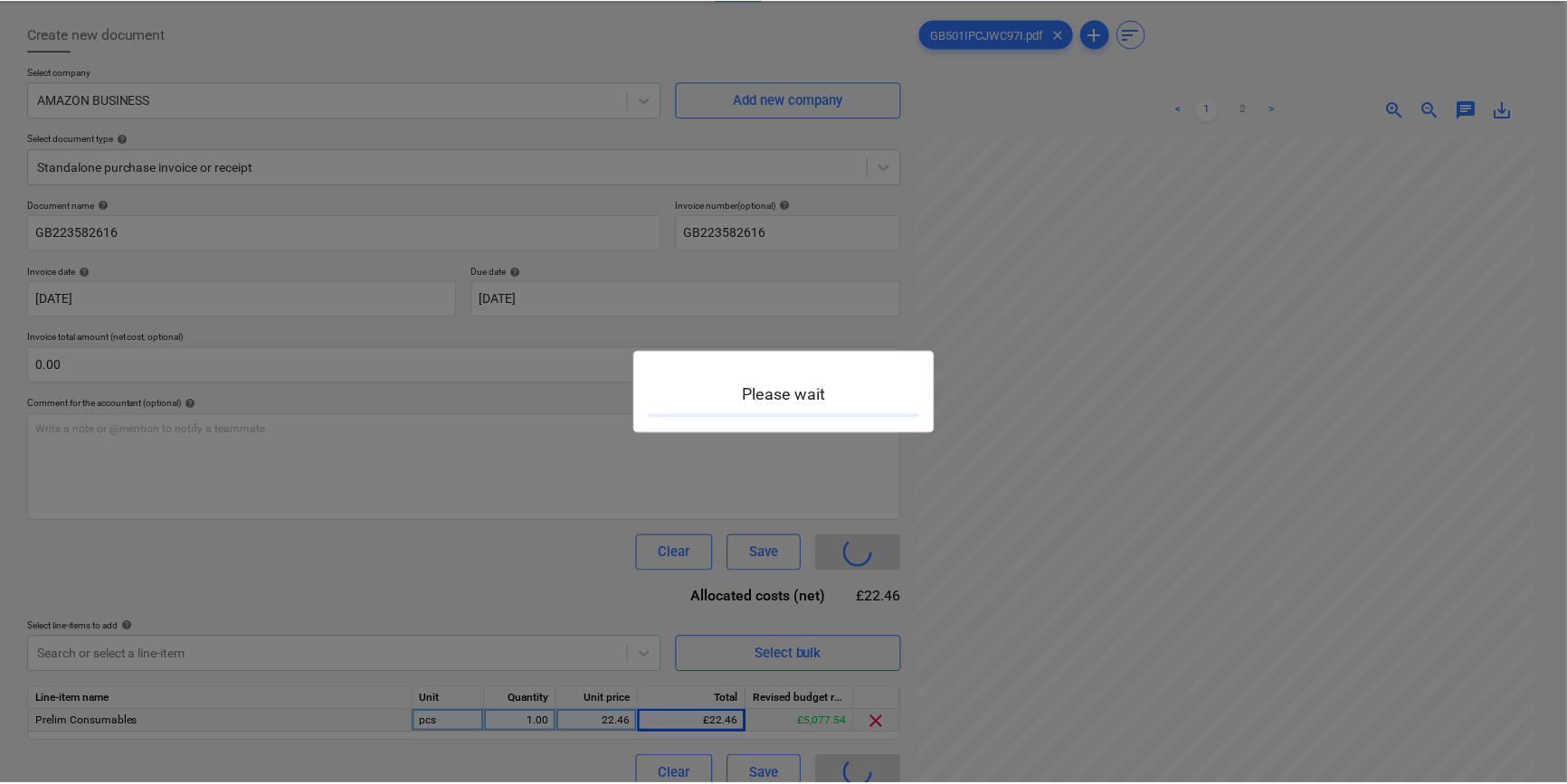 scroll, scrollTop: 0, scrollLeft: 0, axis: both 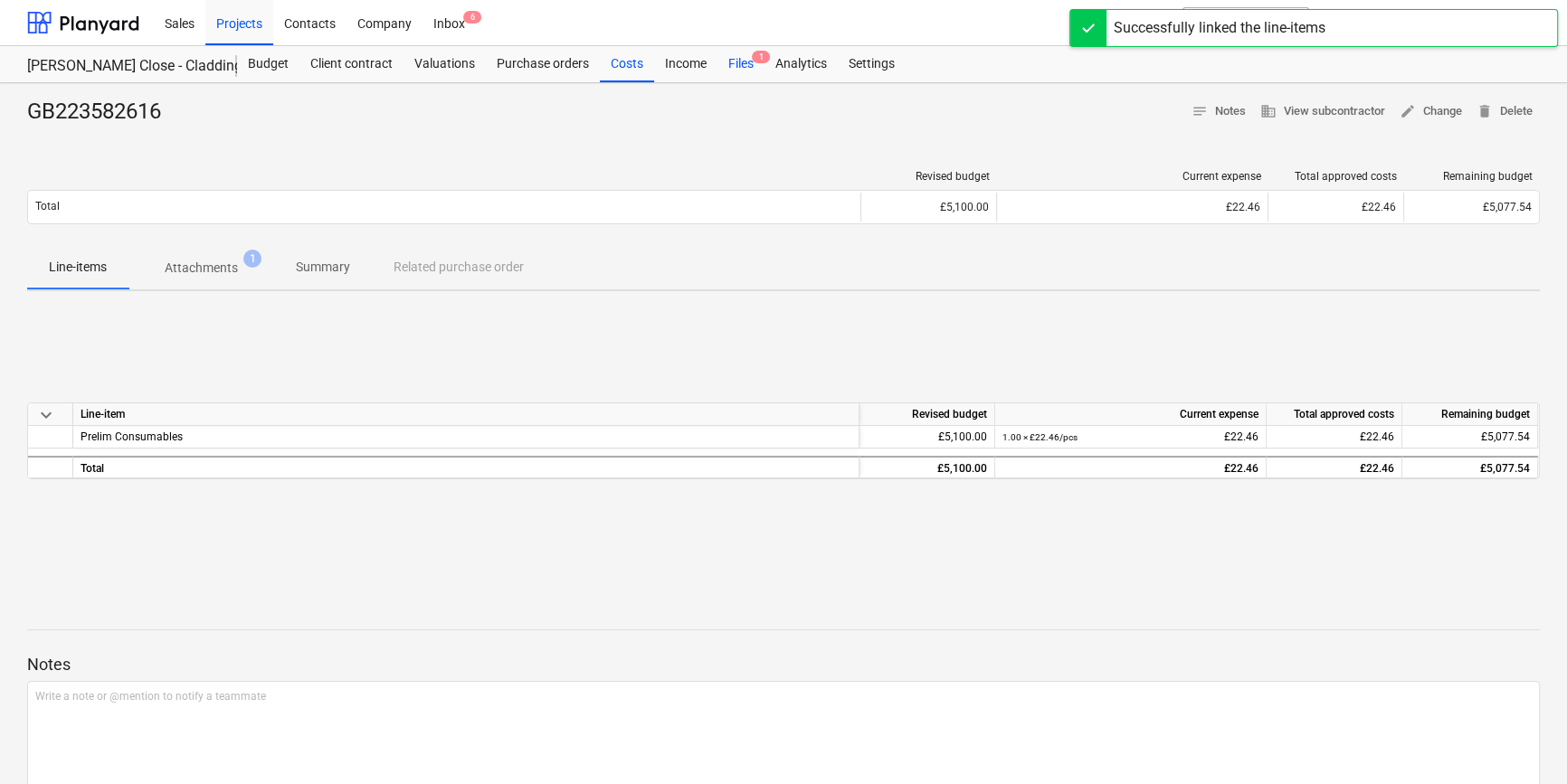 click on "Files 1" at bounding box center [741, 64] 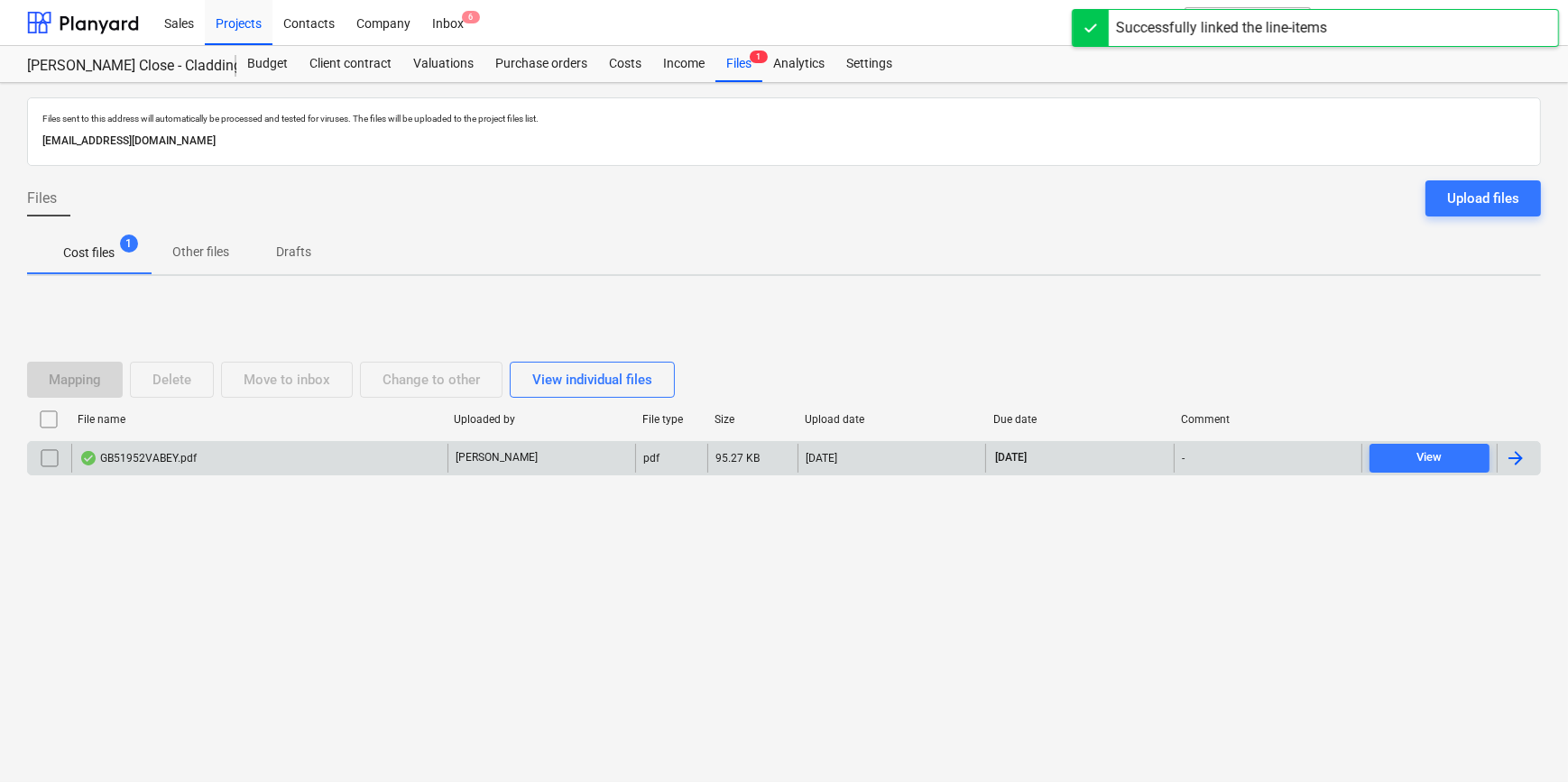 click at bounding box center (1516, 458) 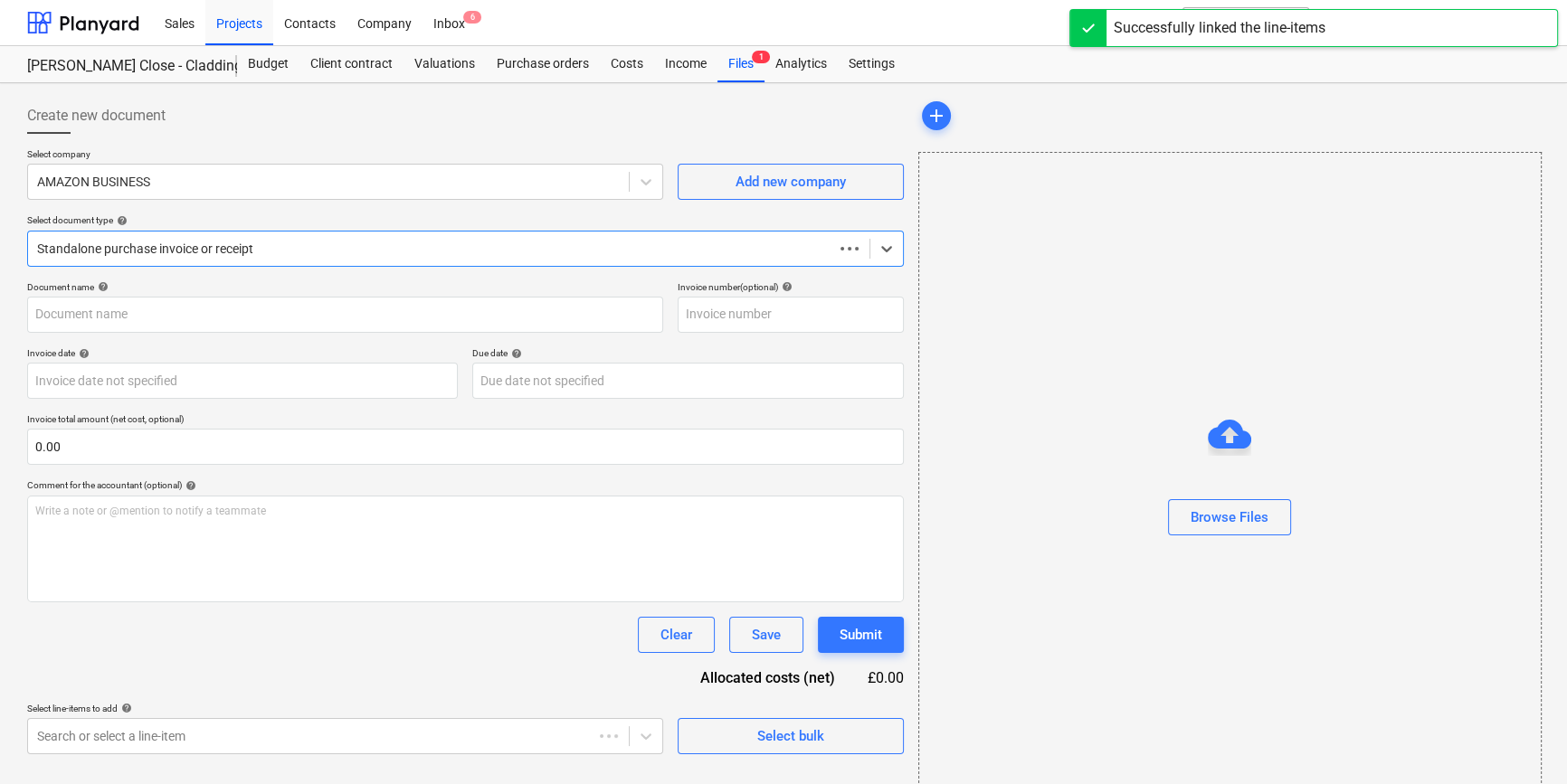 type on "GB51952VABEY" 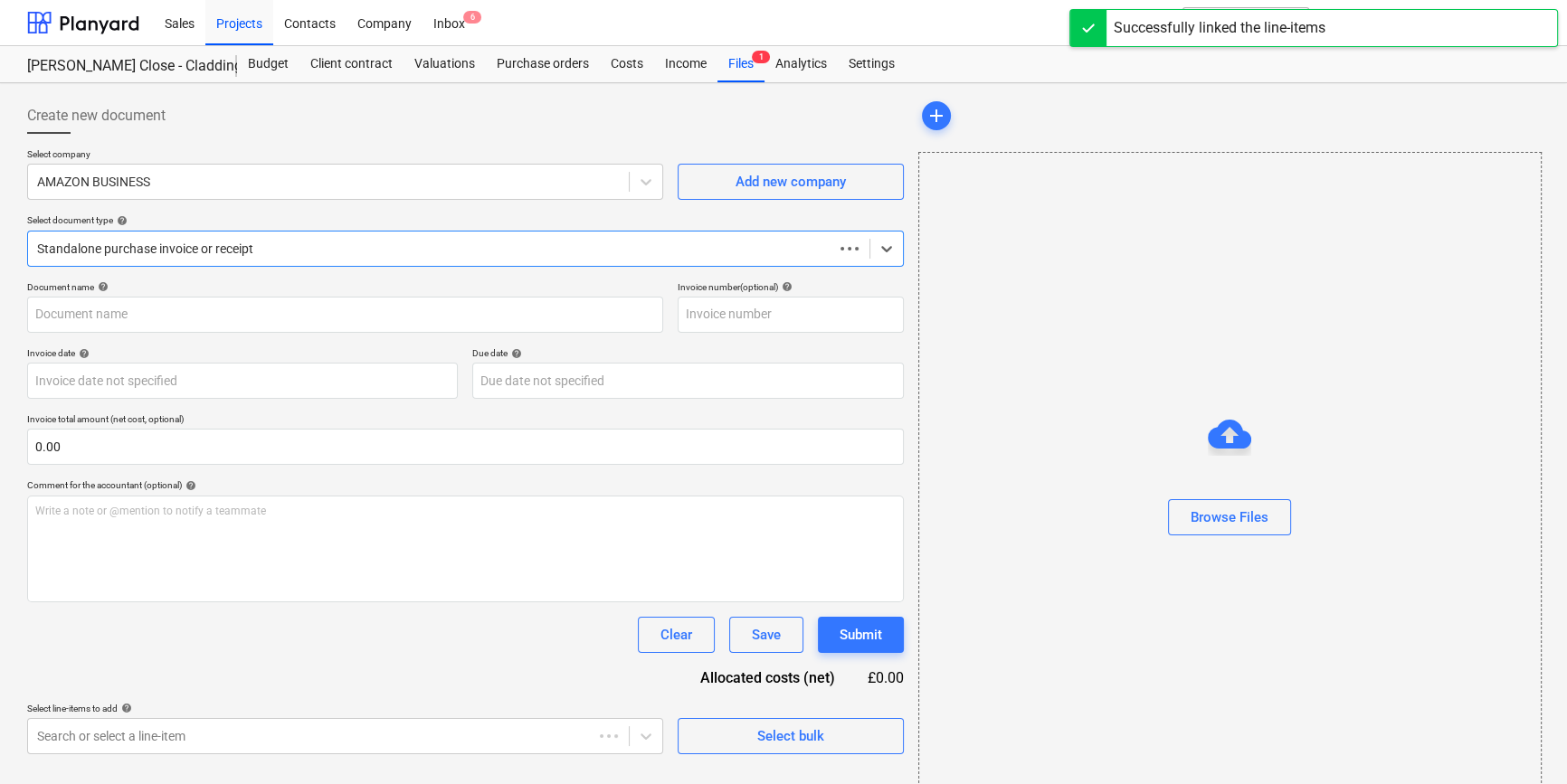type on "GB51952VABEY" 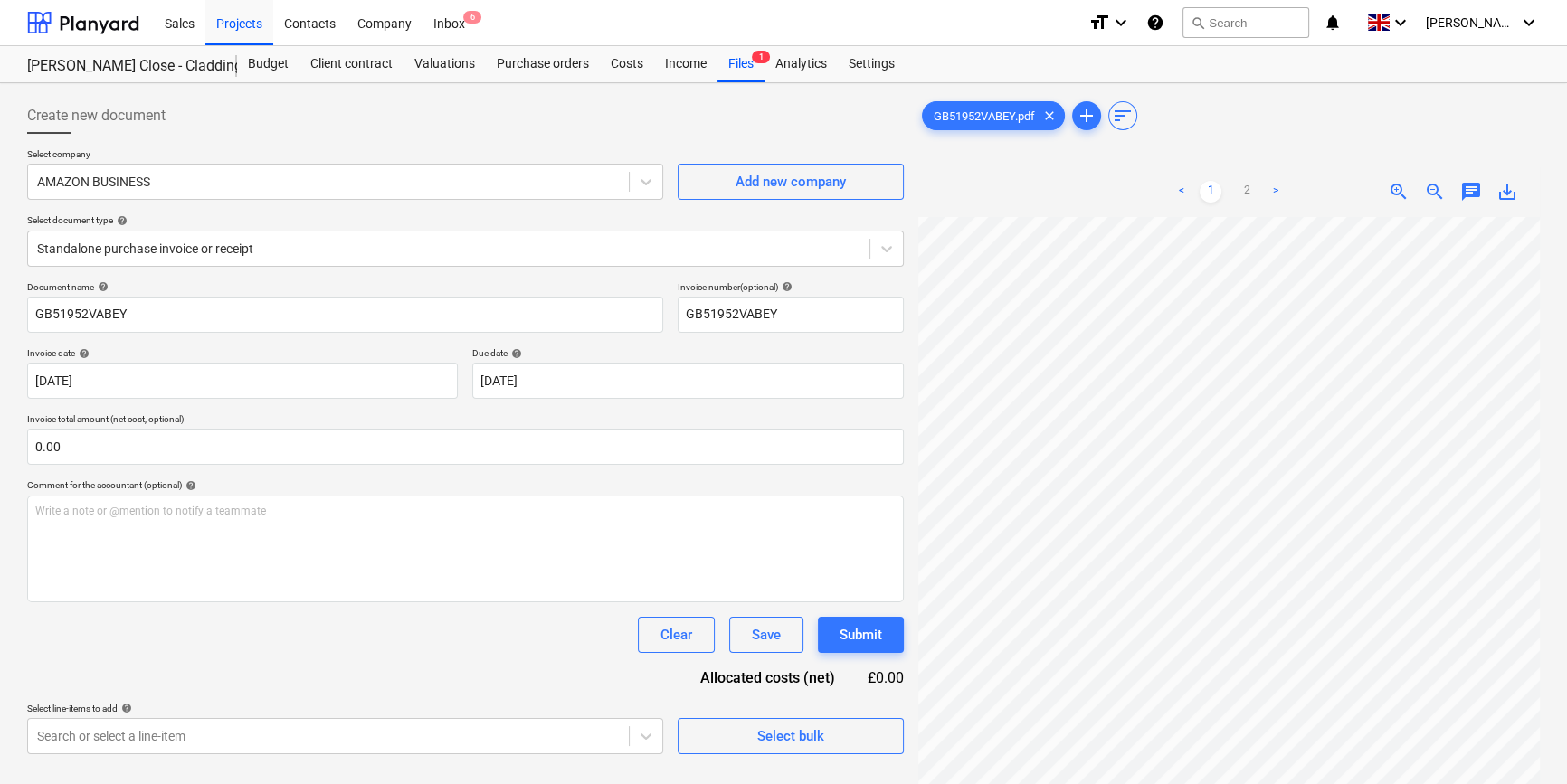 scroll, scrollTop: 27, scrollLeft: 153, axis: both 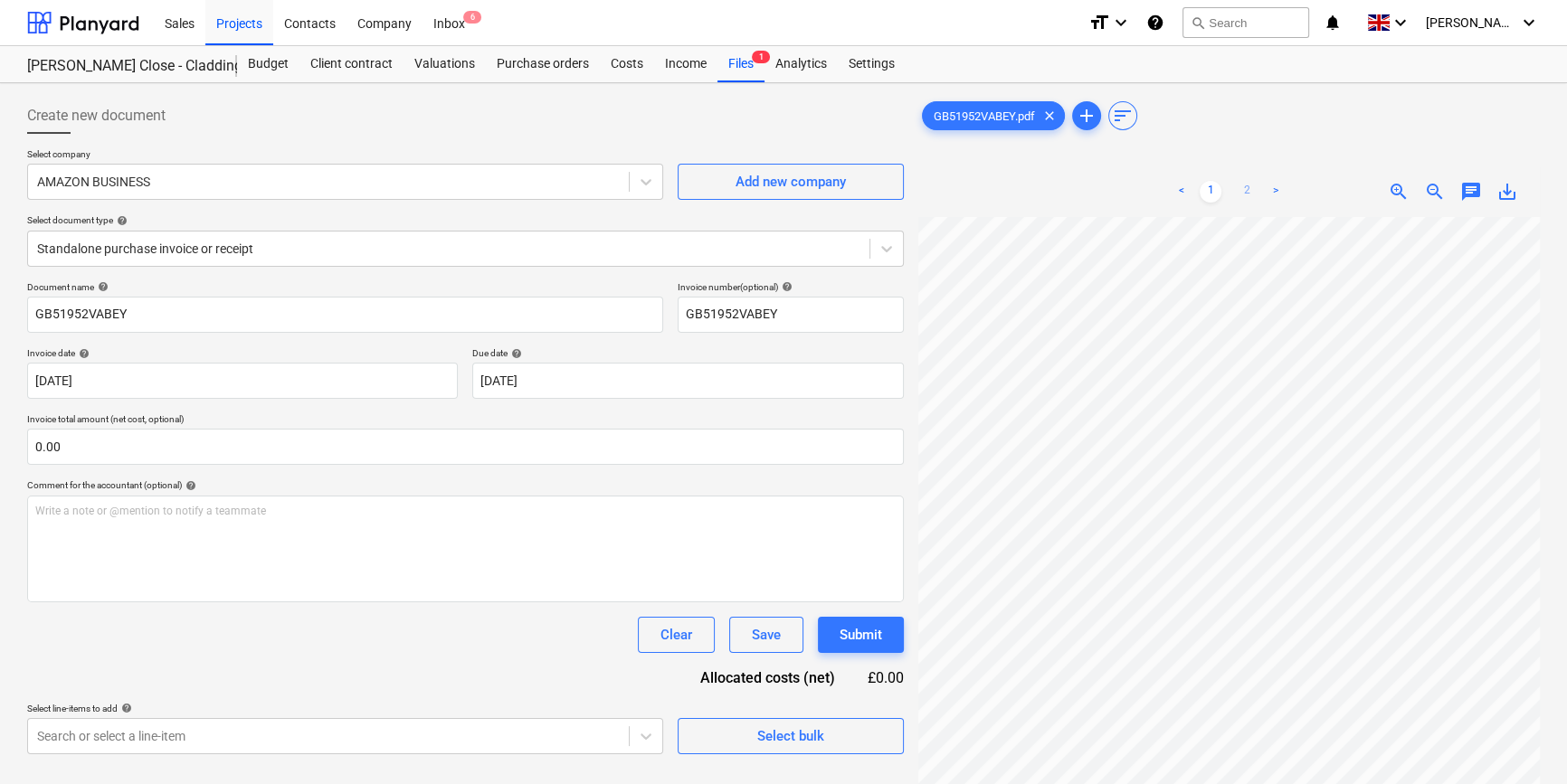 click on "2" at bounding box center (1247, 192) 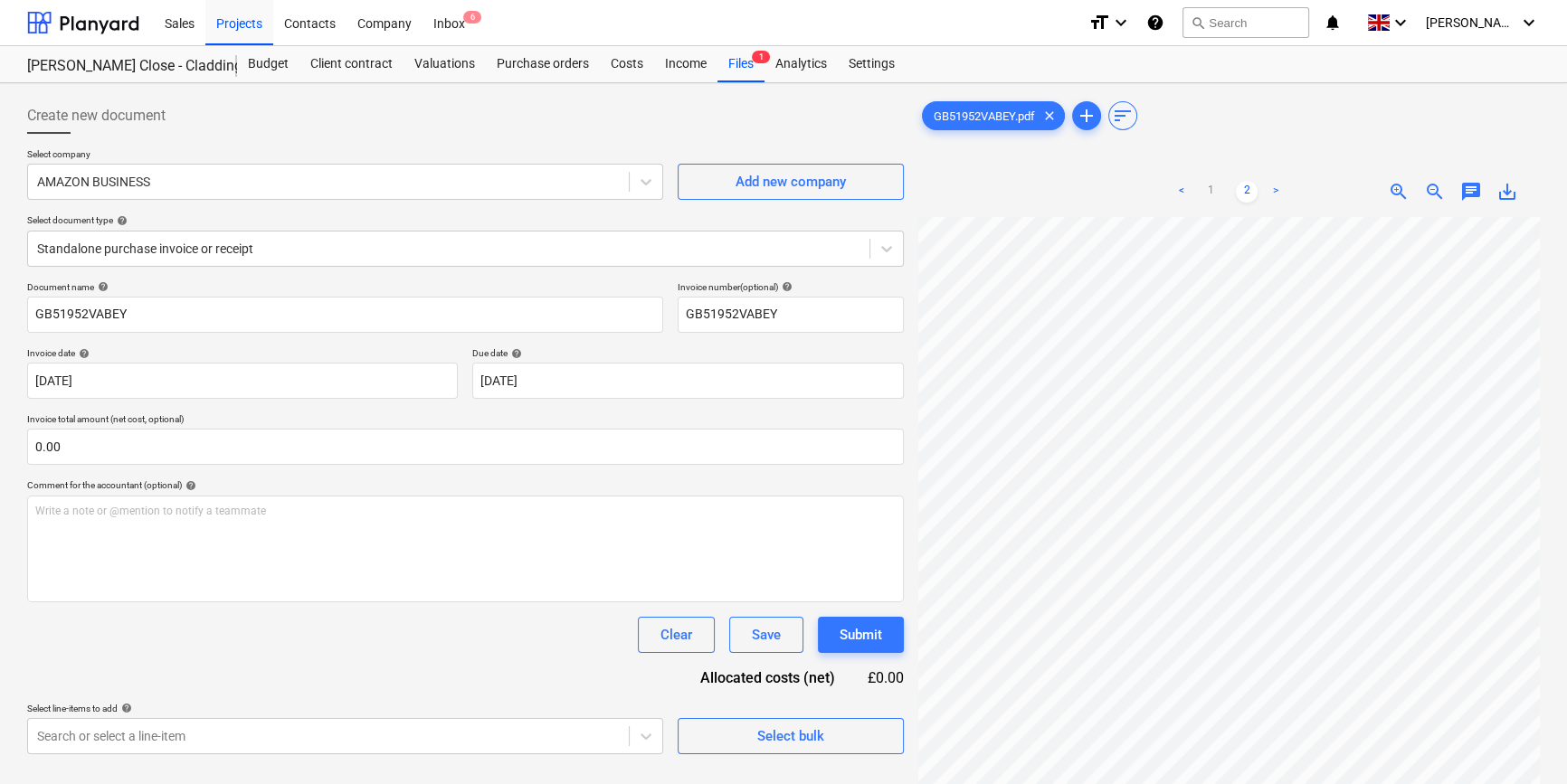 scroll, scrollTop: 23, scrollLeft: 95, axis: both 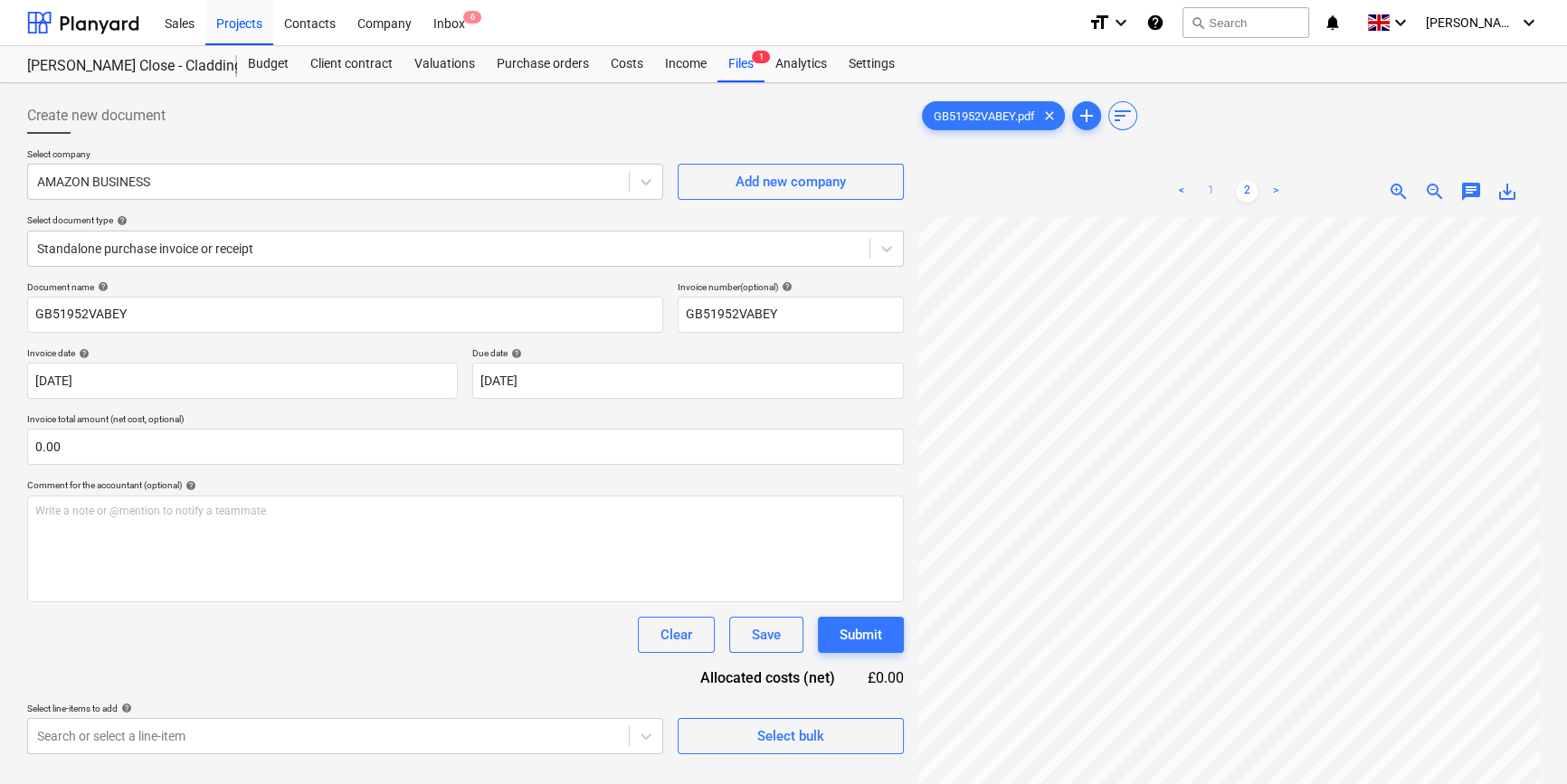 click on "1" at bounding box center [1211, 192] 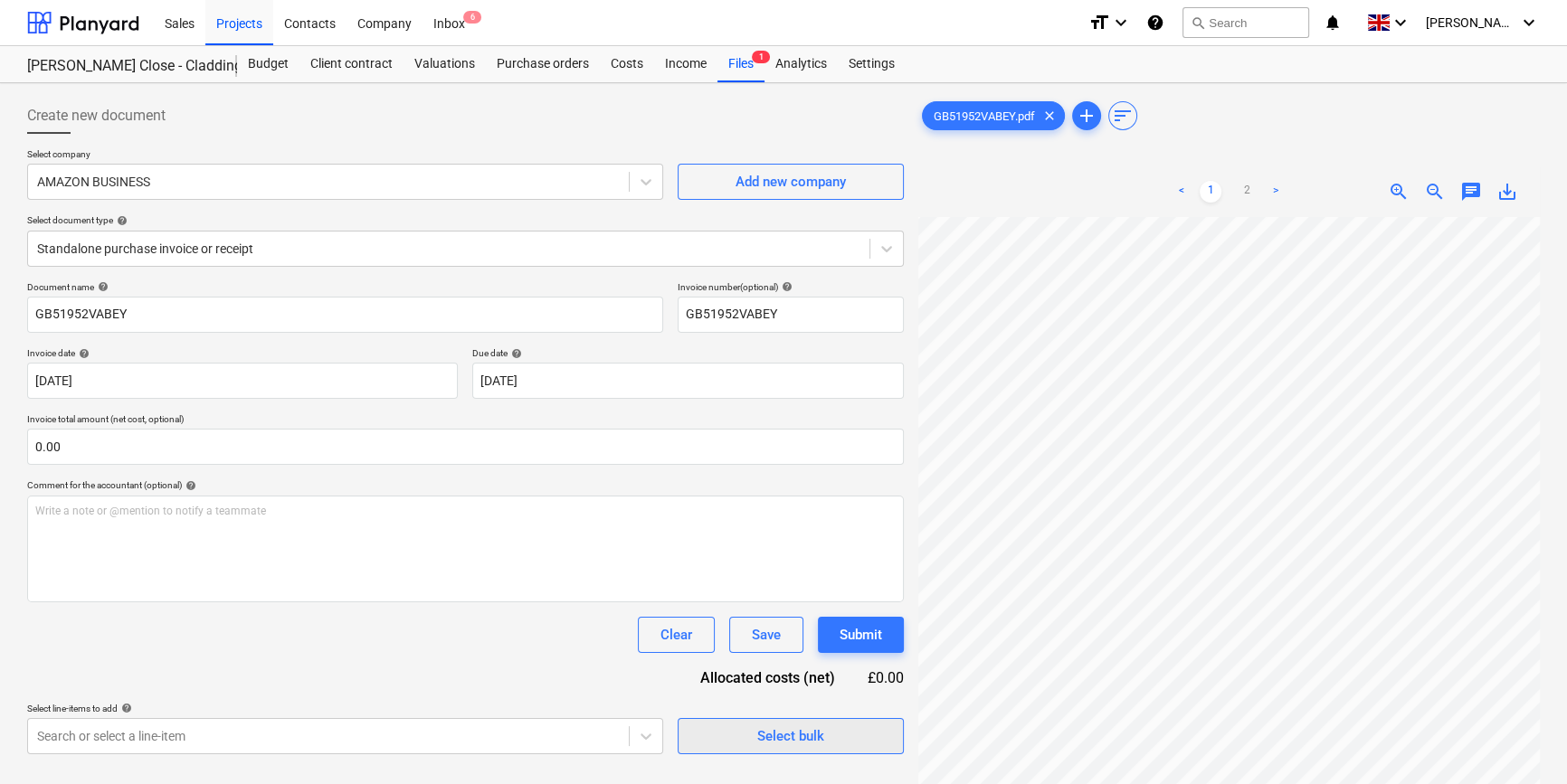click on "Select bulk" at bounding box center (791, 736) 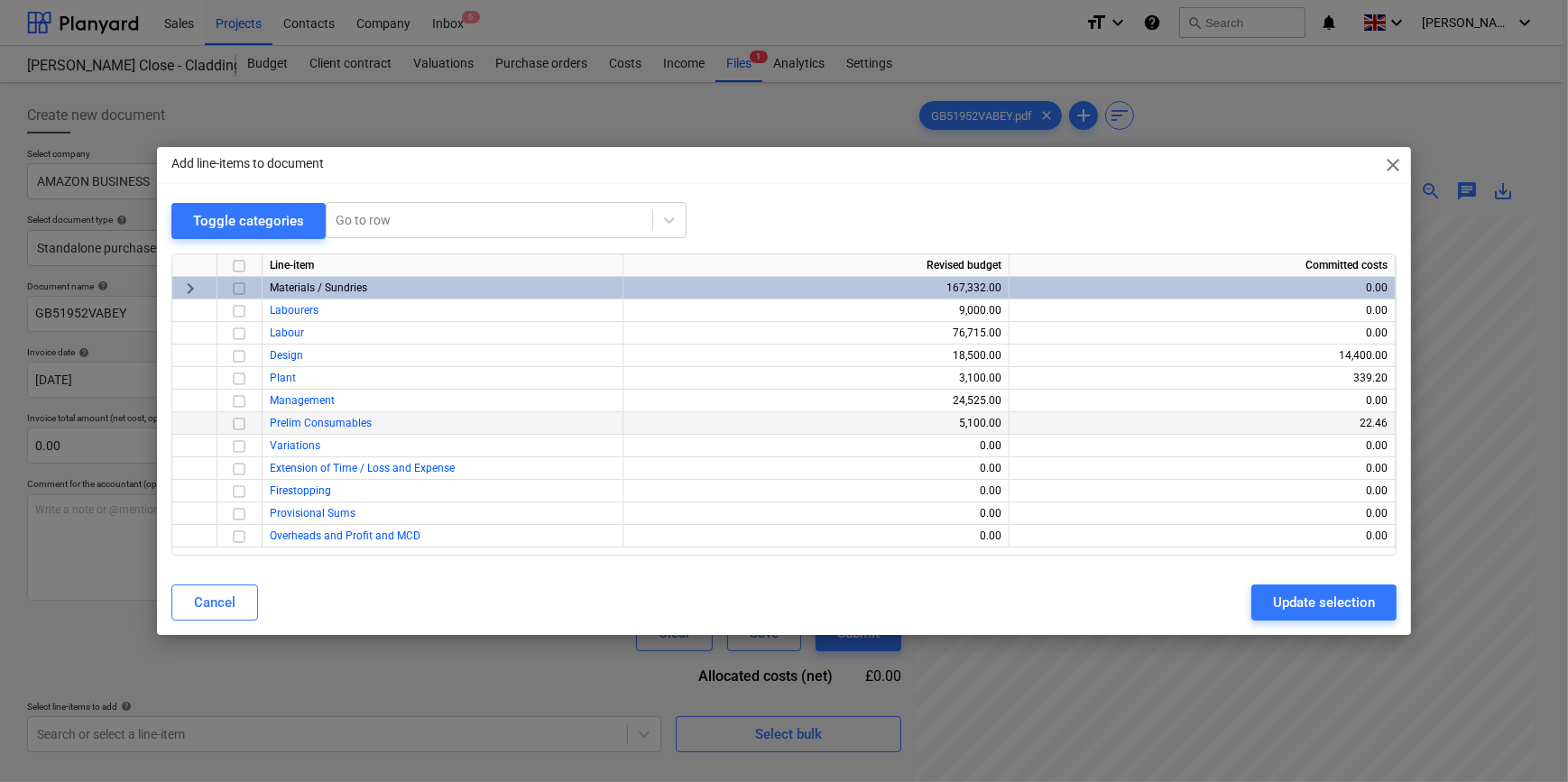 click at bounding box center (239, 424) 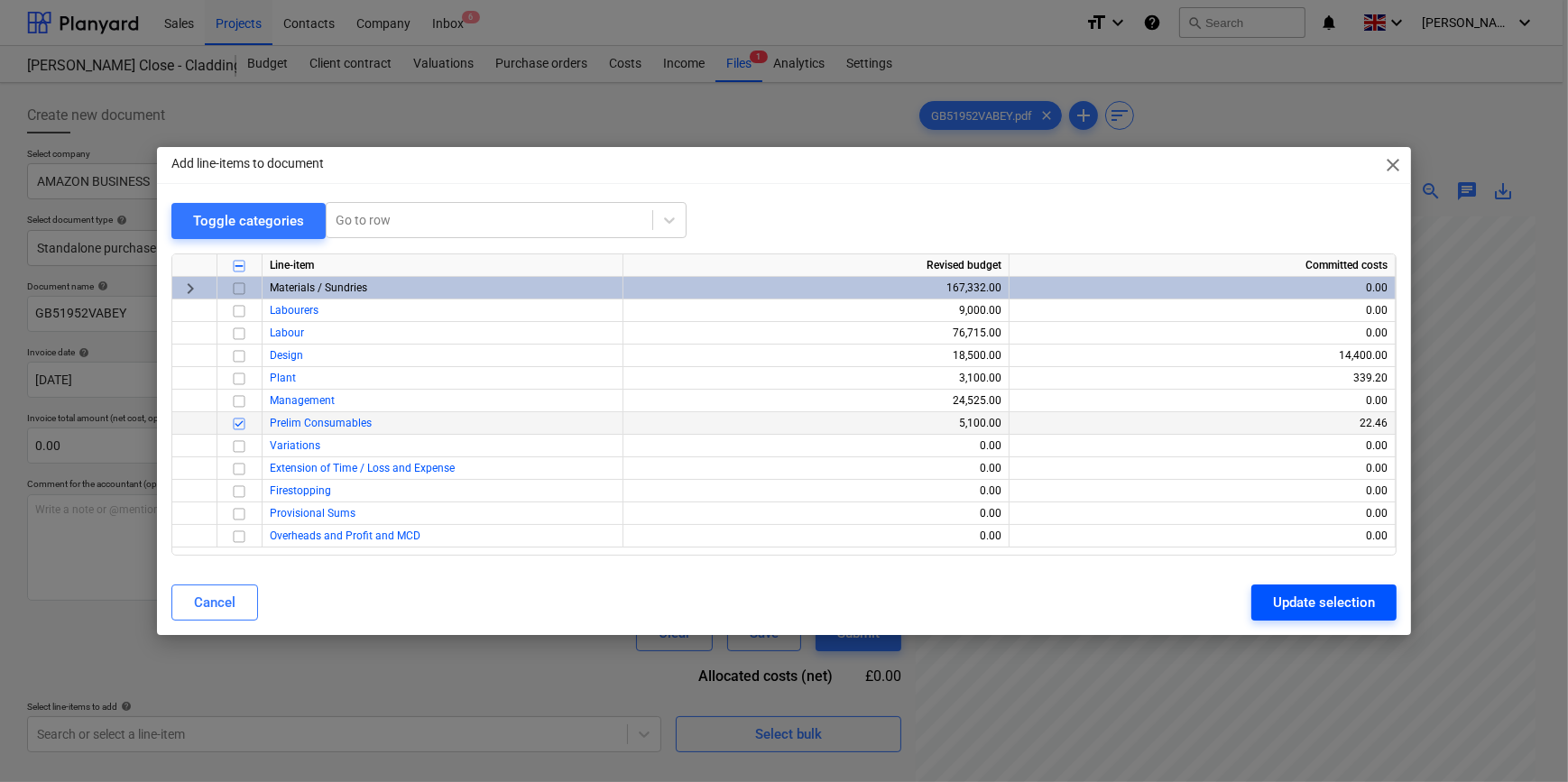 click on "Update selection" at bounding box center (1324, 603) 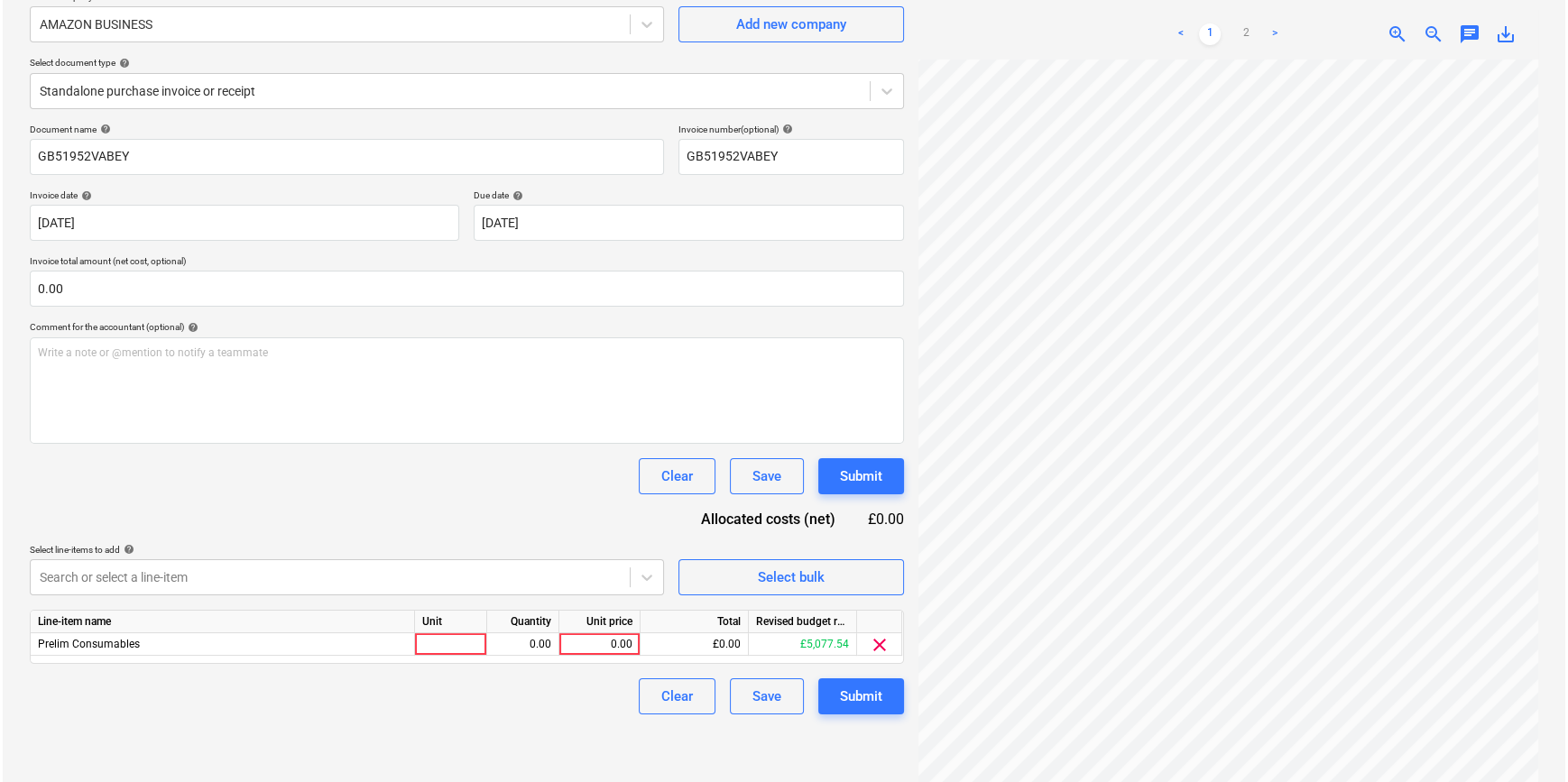 scroll, scrollTop: 163, scrollLeft: 0, axis: vertical 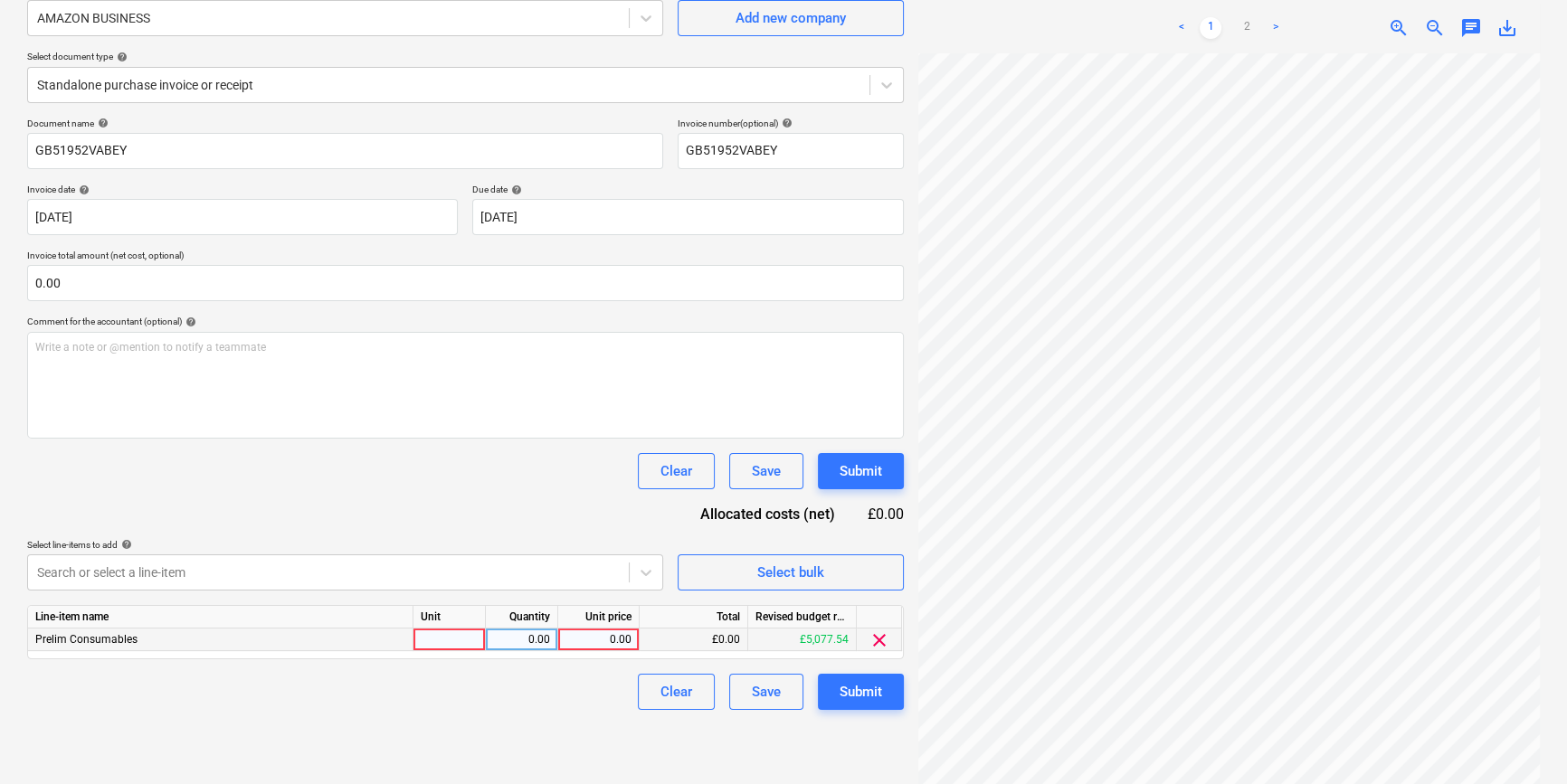 click at bounding box center [450, 639] 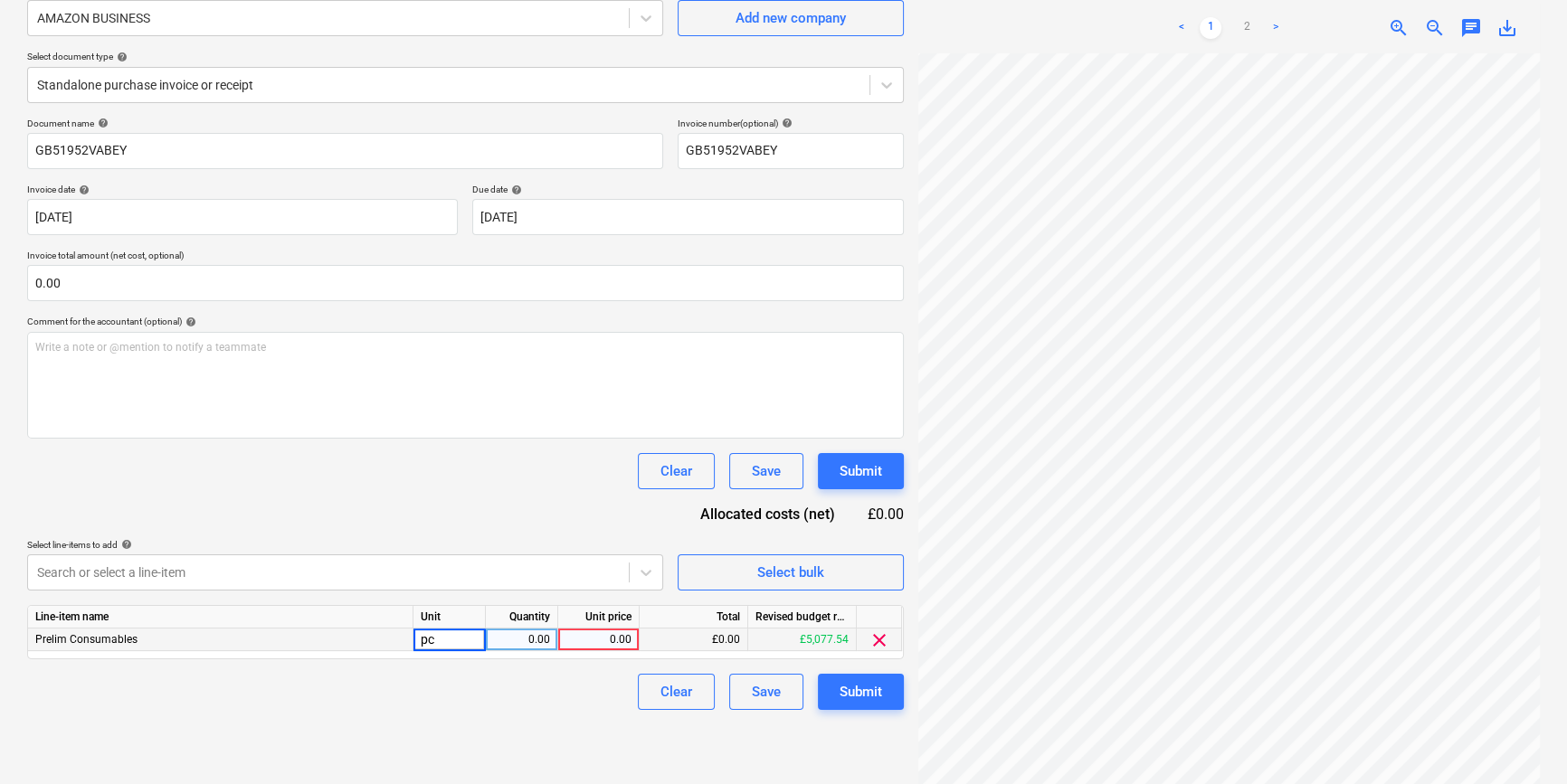 type on "pcs" 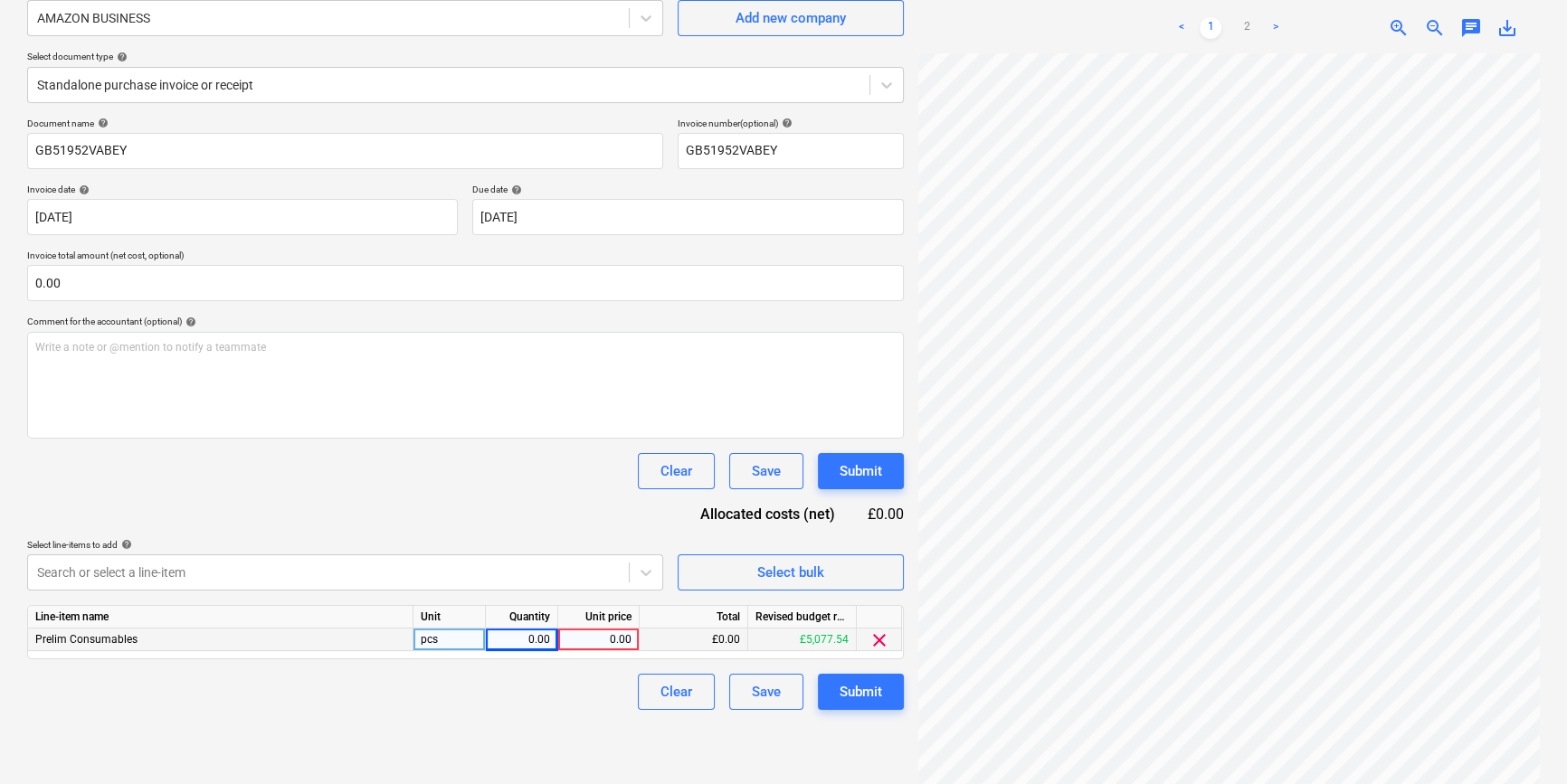 click on "0.00" at bounding box center (521, 639) 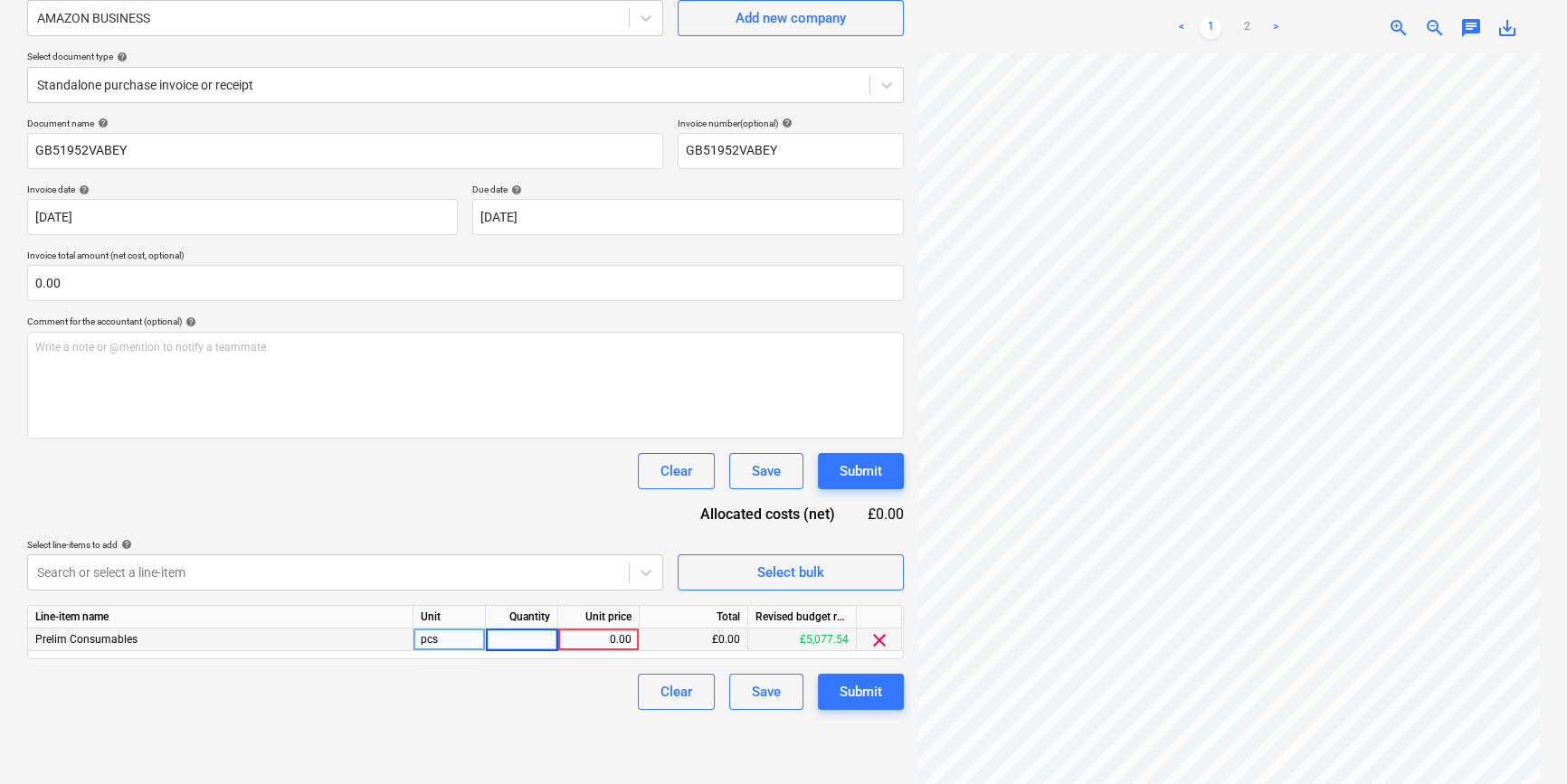 type on "1" 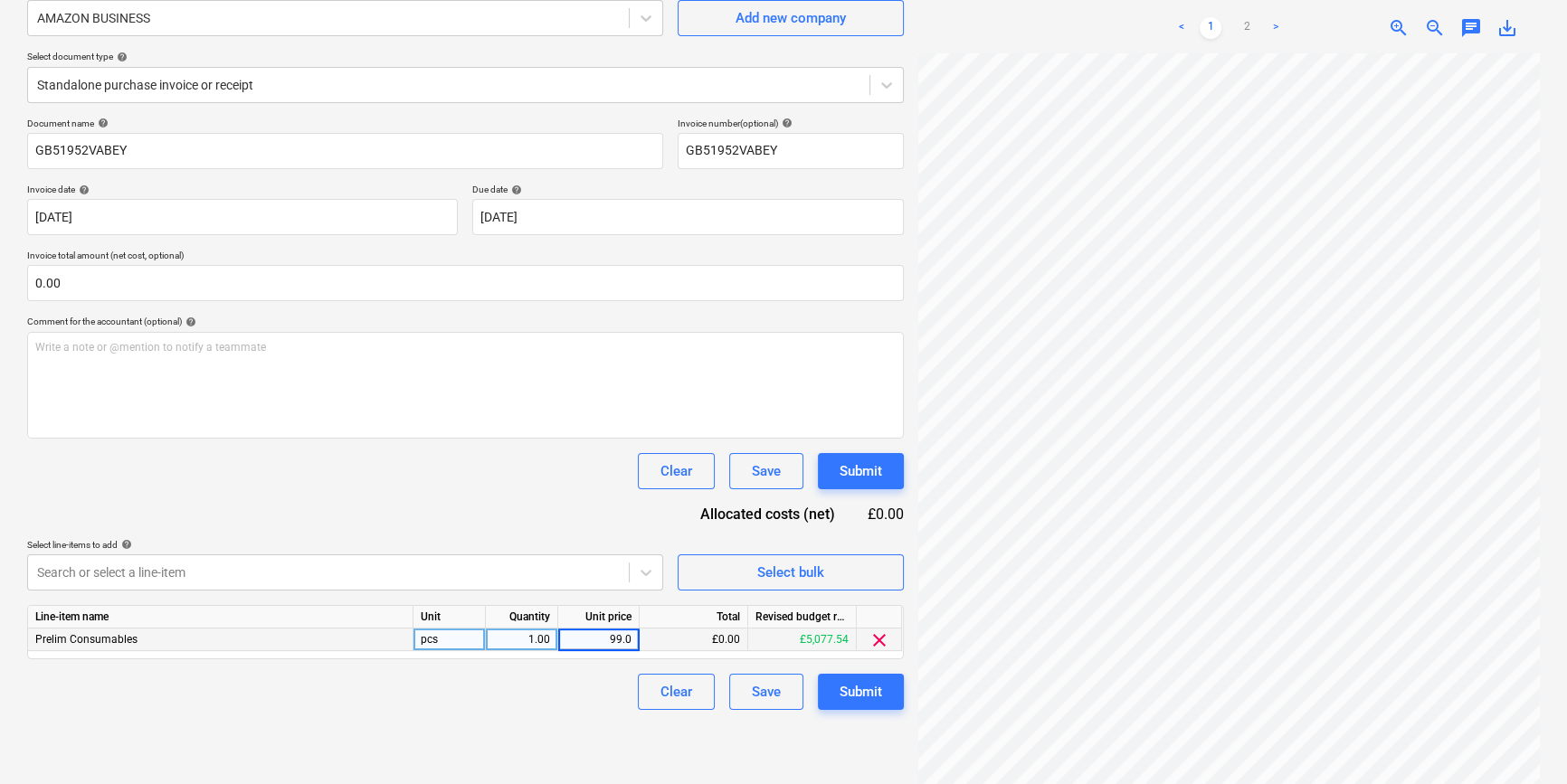 type on "99.04" 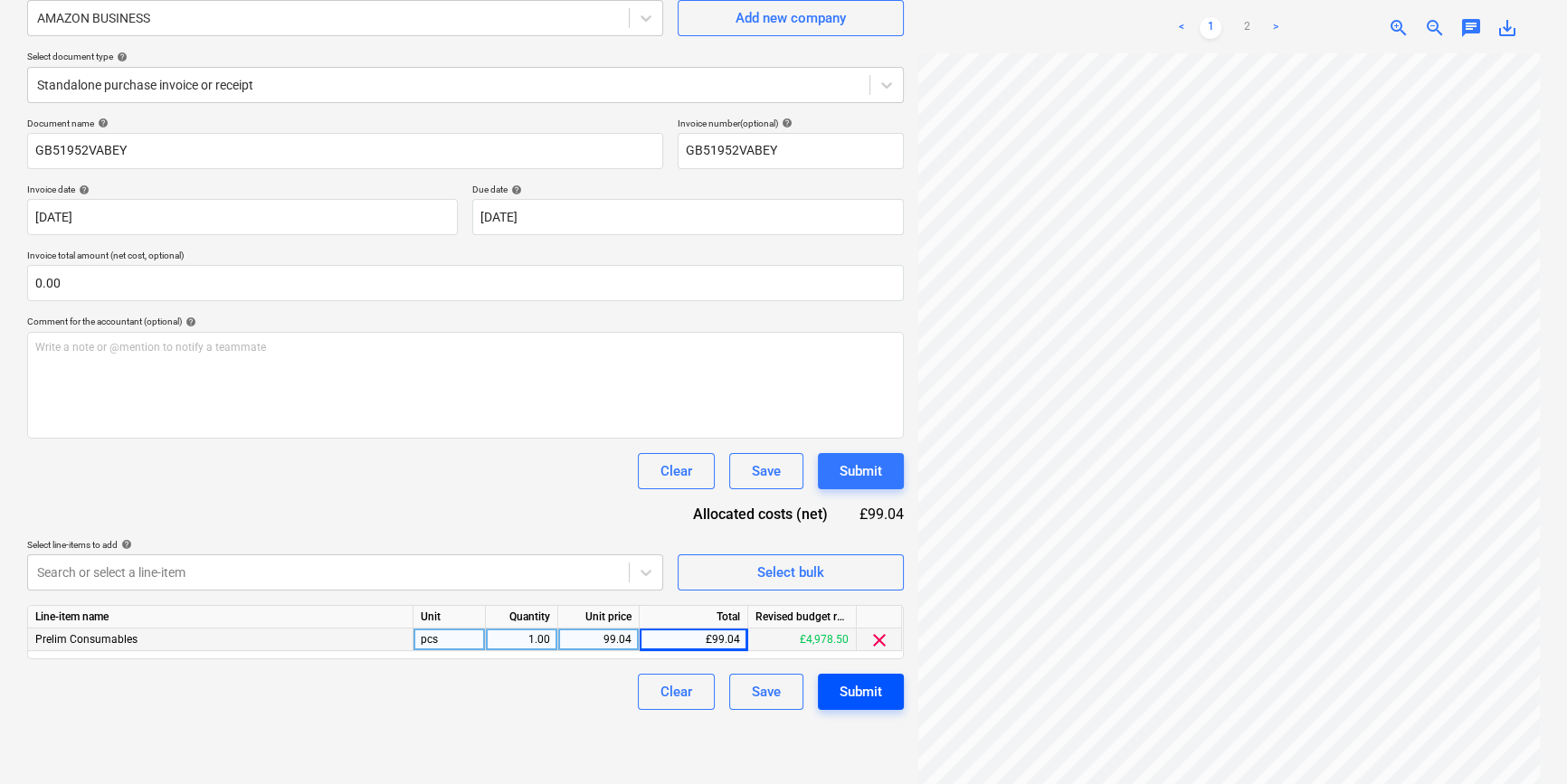 click on "Submit" at bounding box center [860, 692] 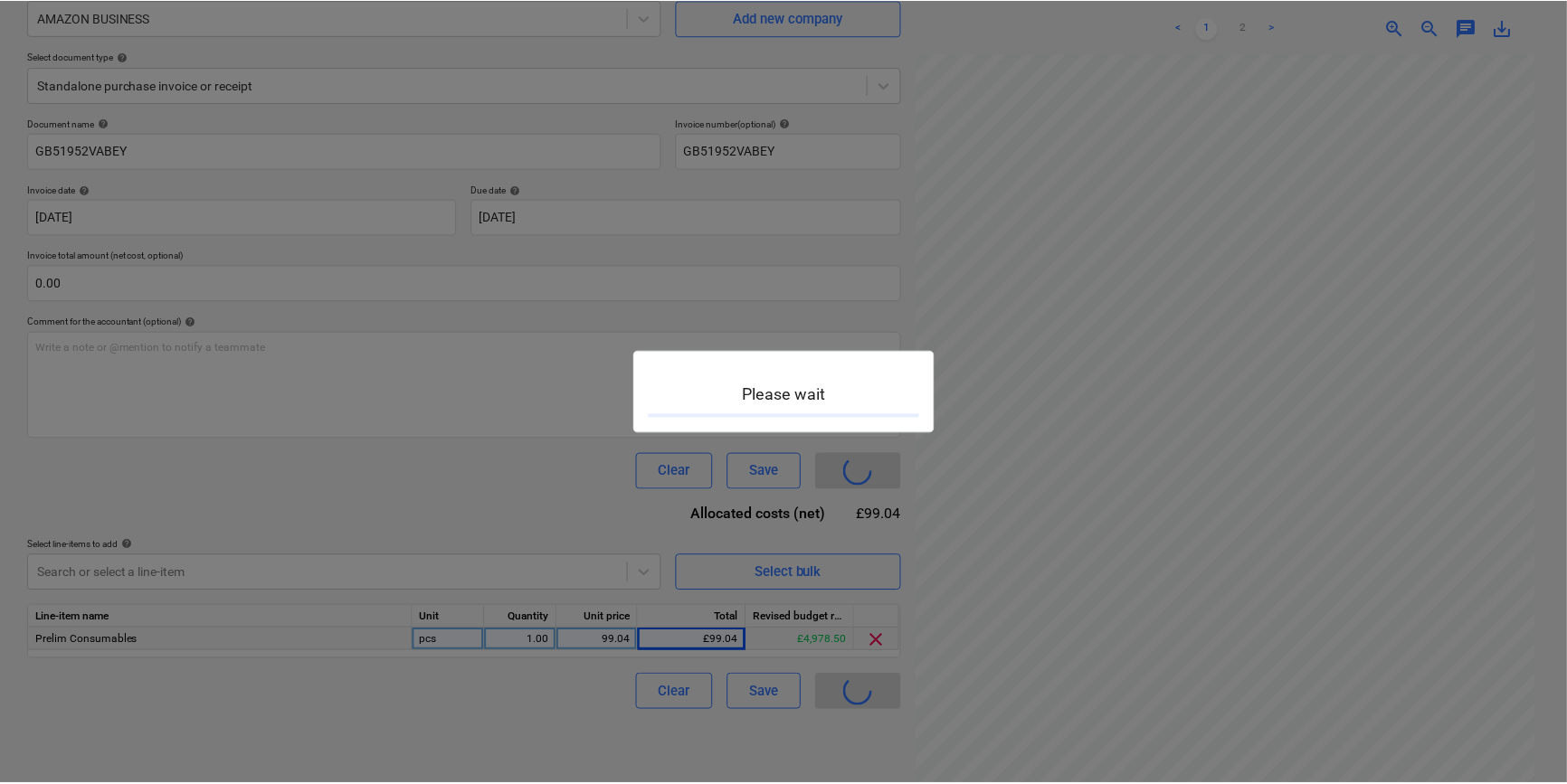 scroll, scrollTop: 0, scrollLeft: 0, axis: both 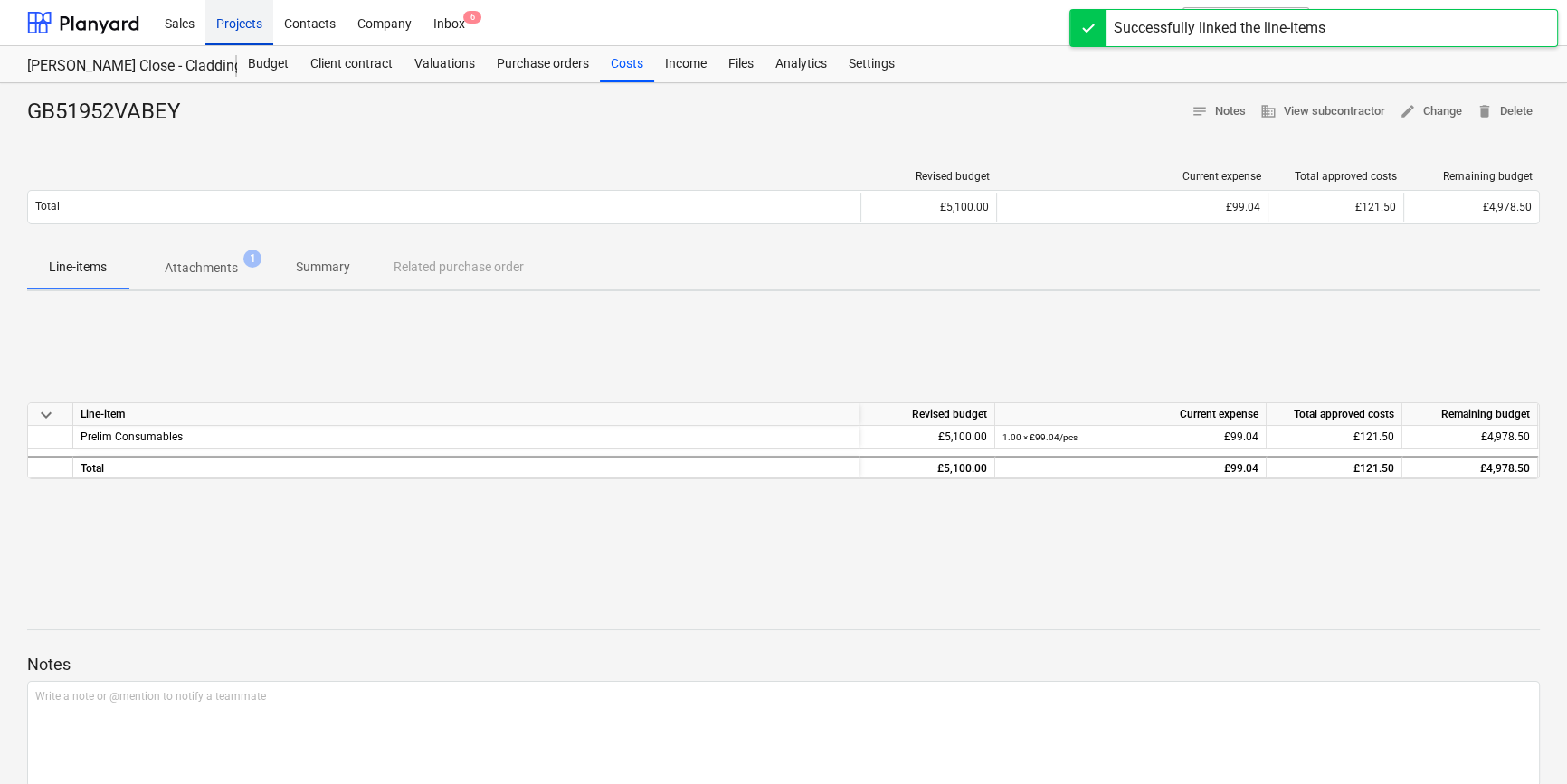 click on "Projects" at bounding box center (239, 22) 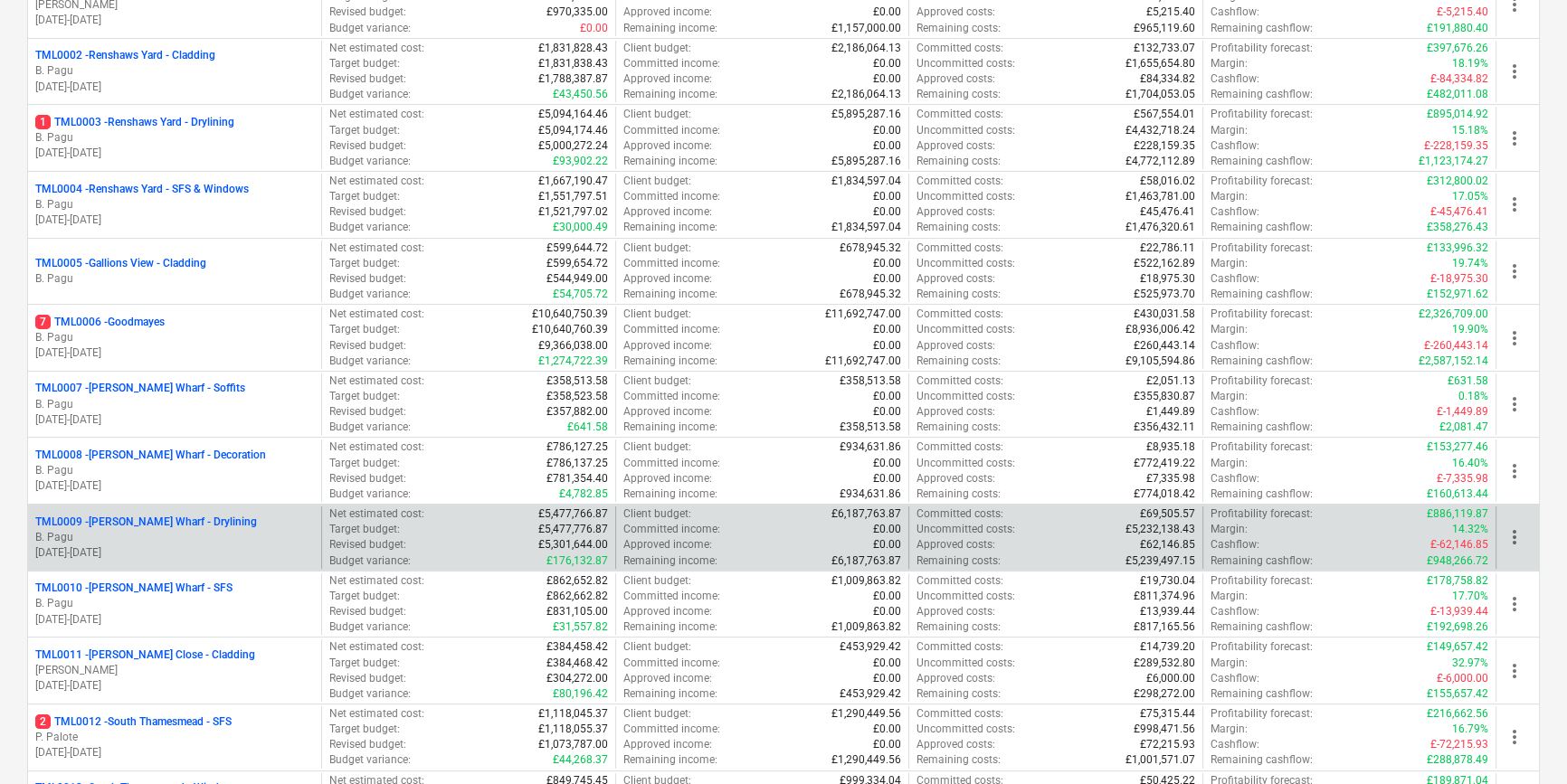 scroll, scrollTop: 575, scrollLeft: 0, axis: vertical 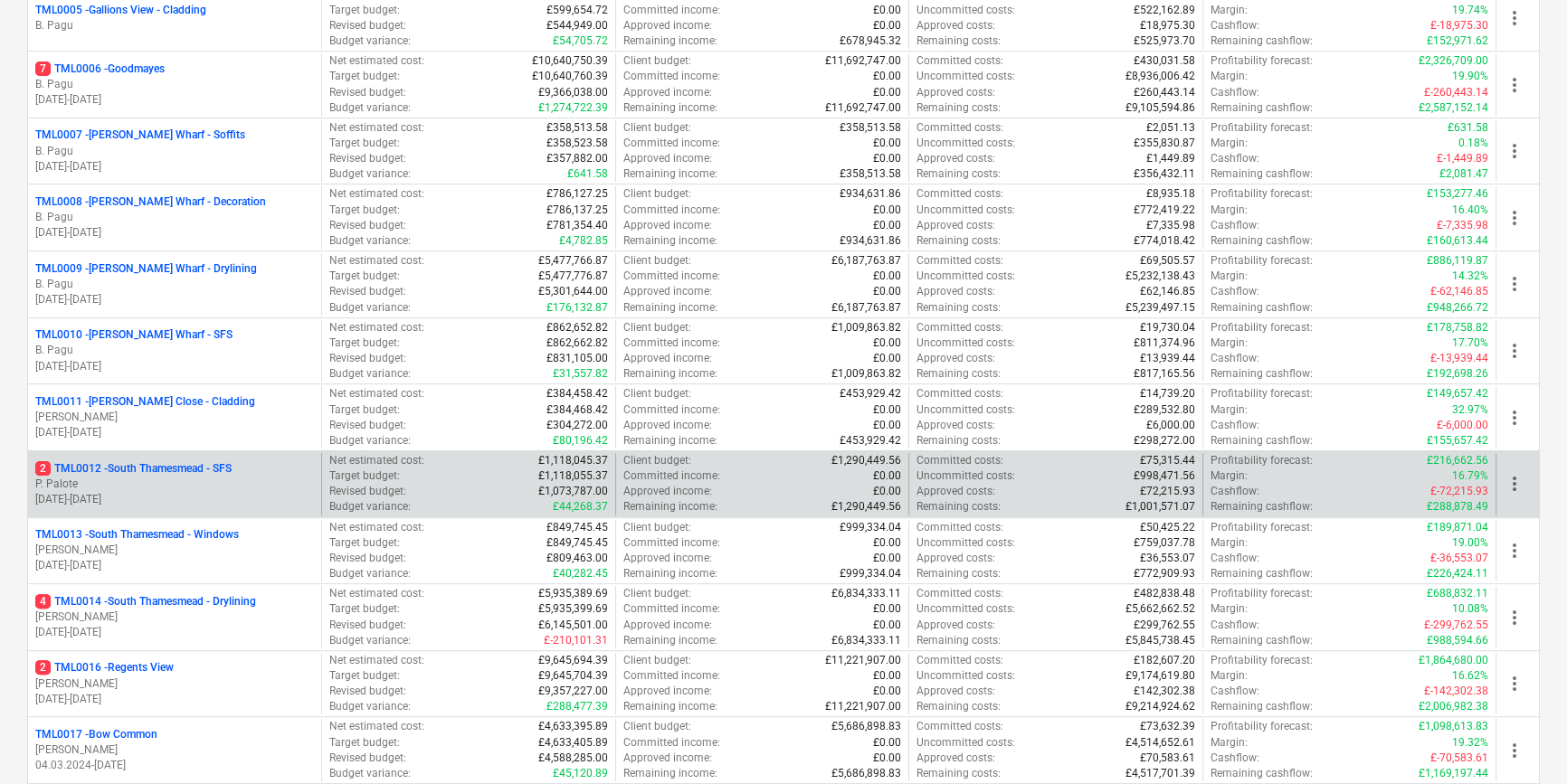 click on "2  TML0012 -  South Thamesmead - SFS" at bounding box center (133, 468) 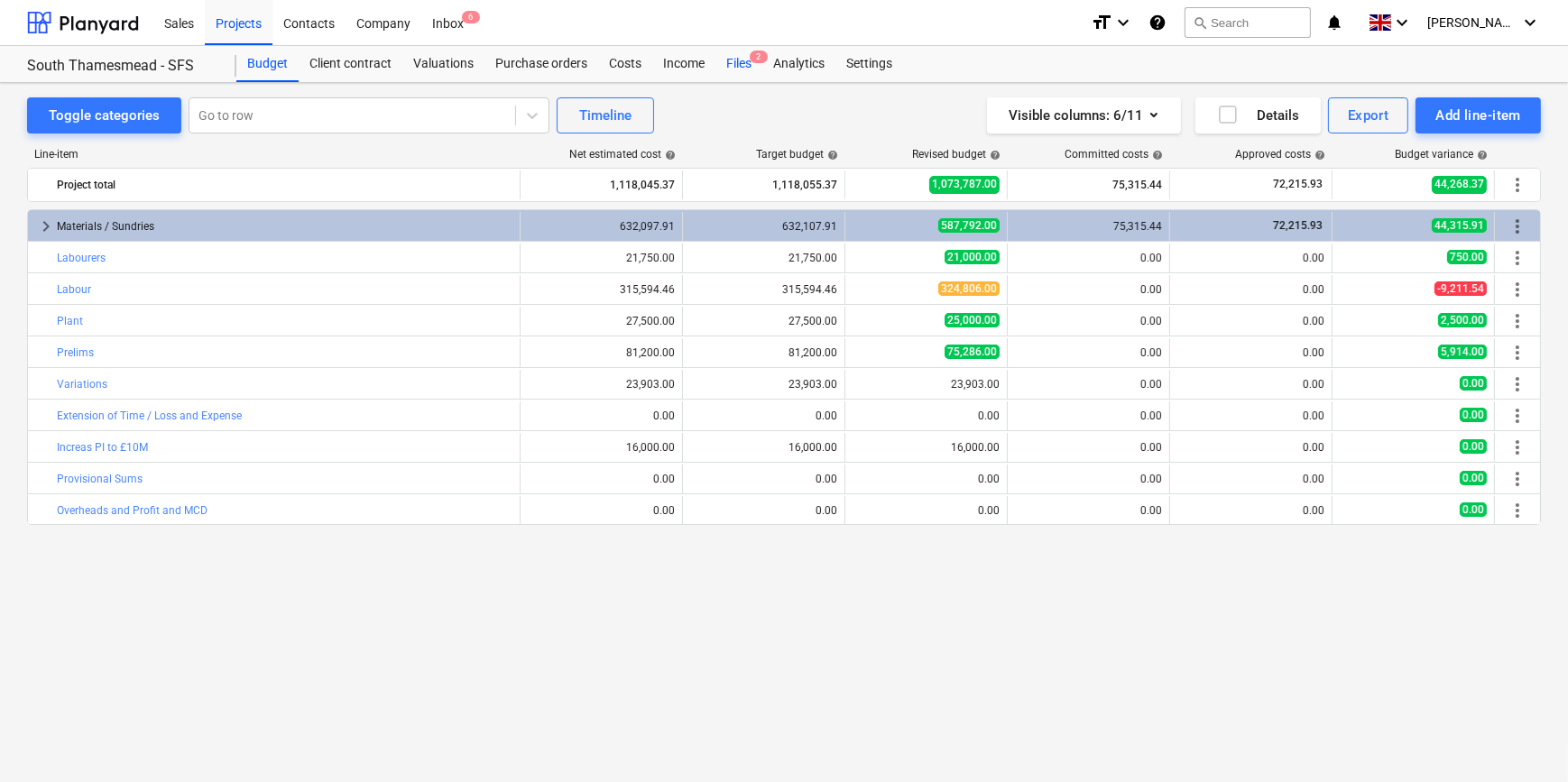 click on "Files 2" at bounding box center (739, 64) 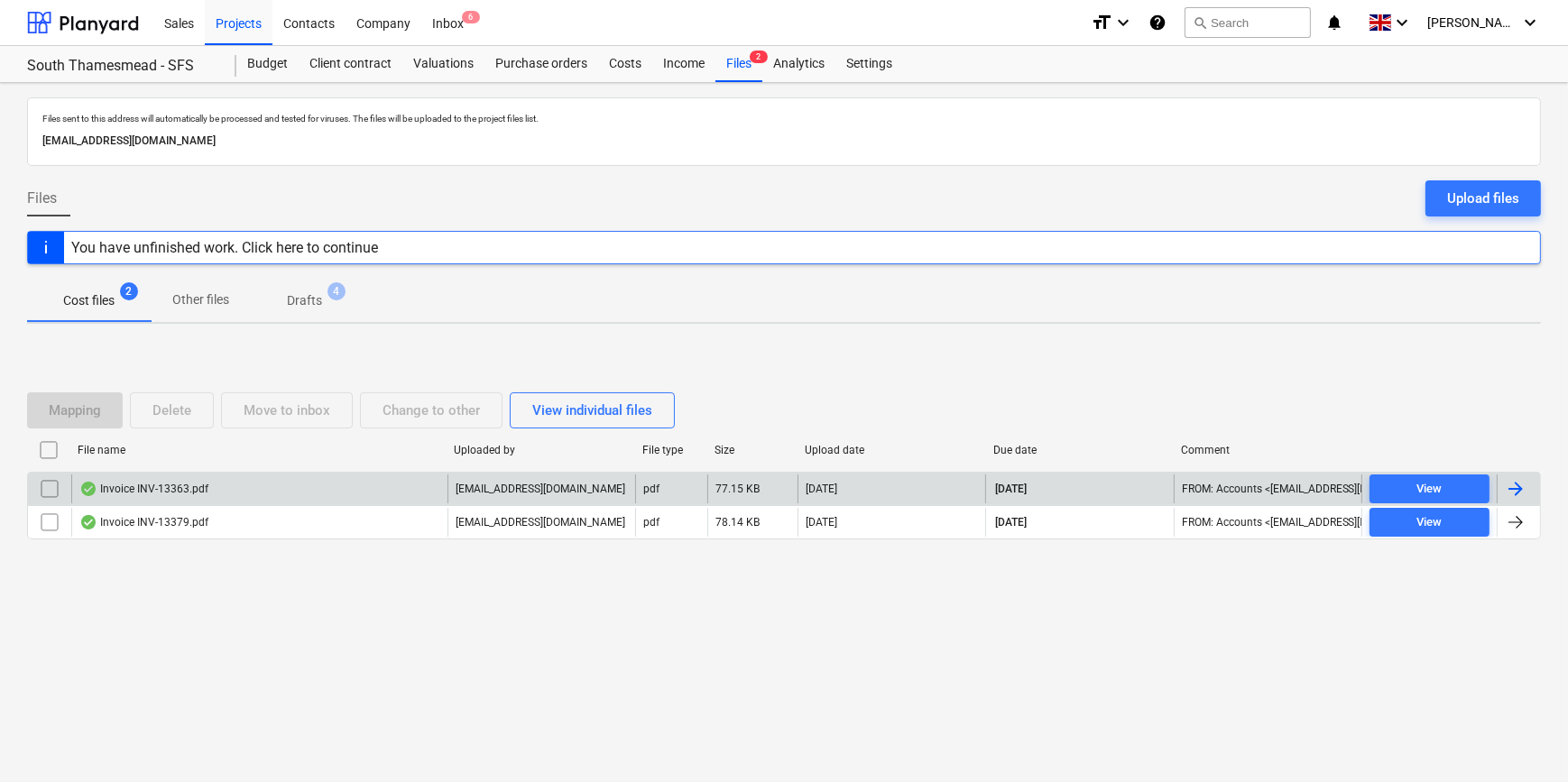 click at bounding box center (1516, 489) 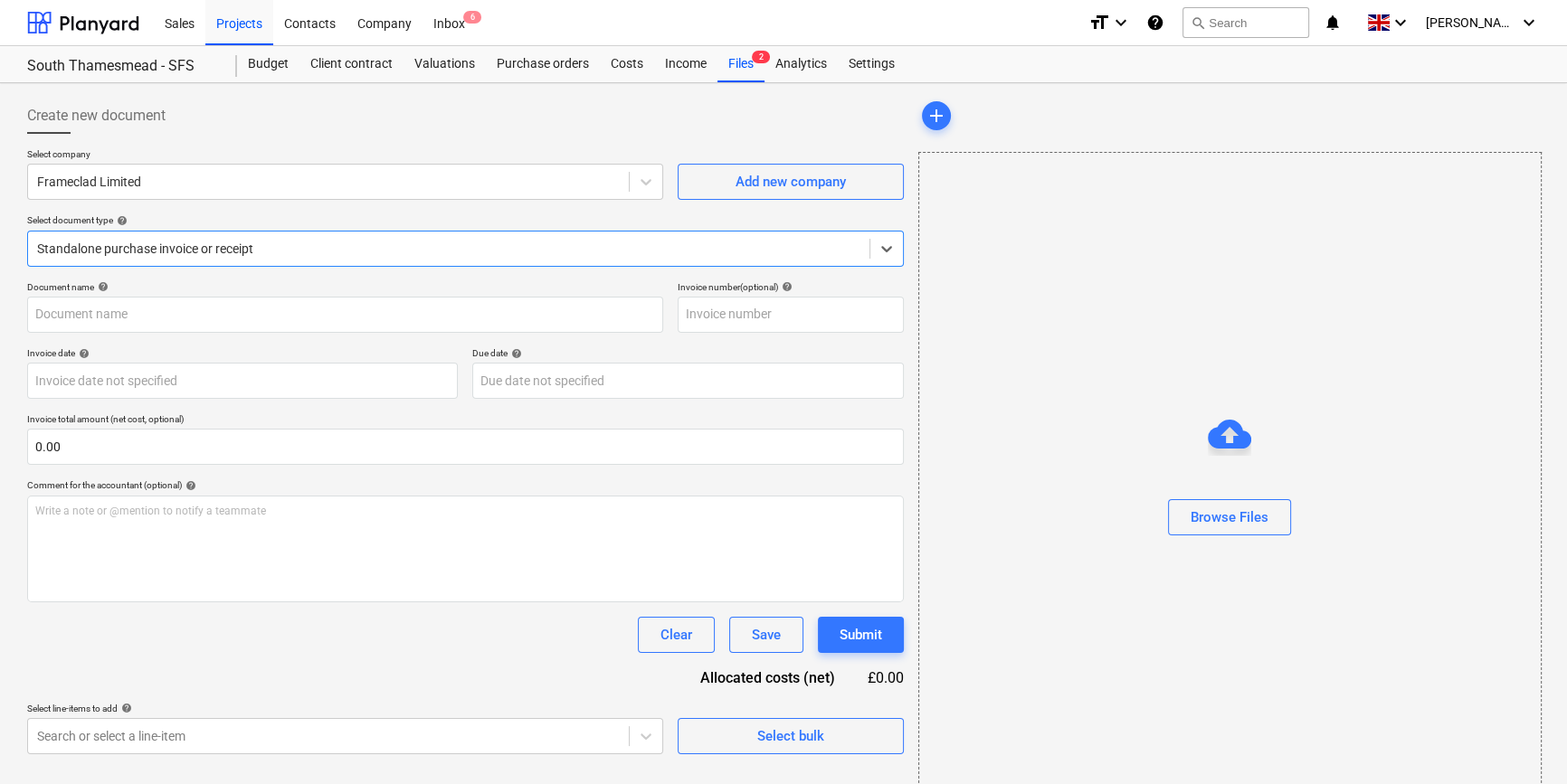 type on "INV-13363" 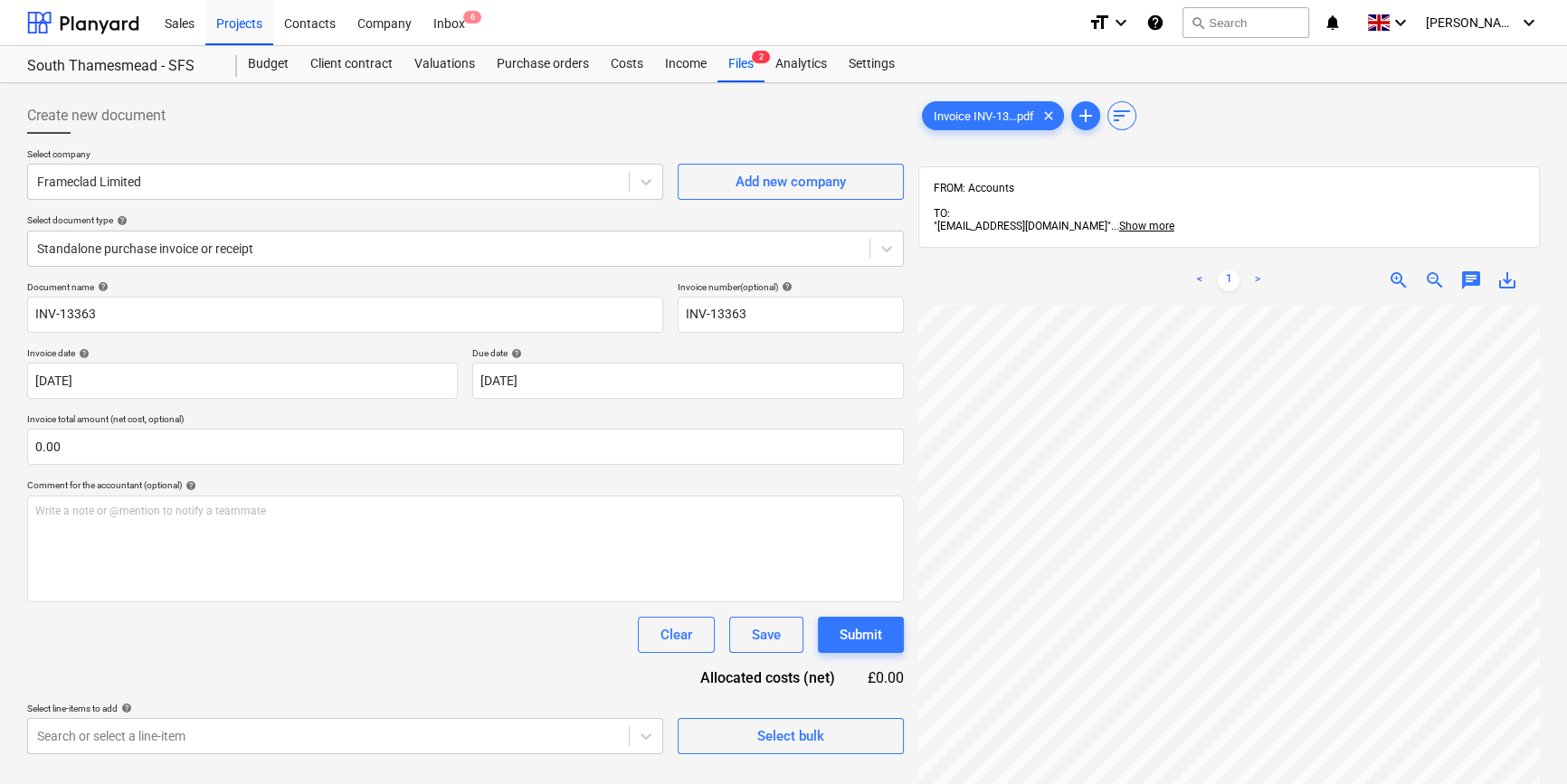 scroll, scrollTop: 421, scrollLeft: 195, axis: both 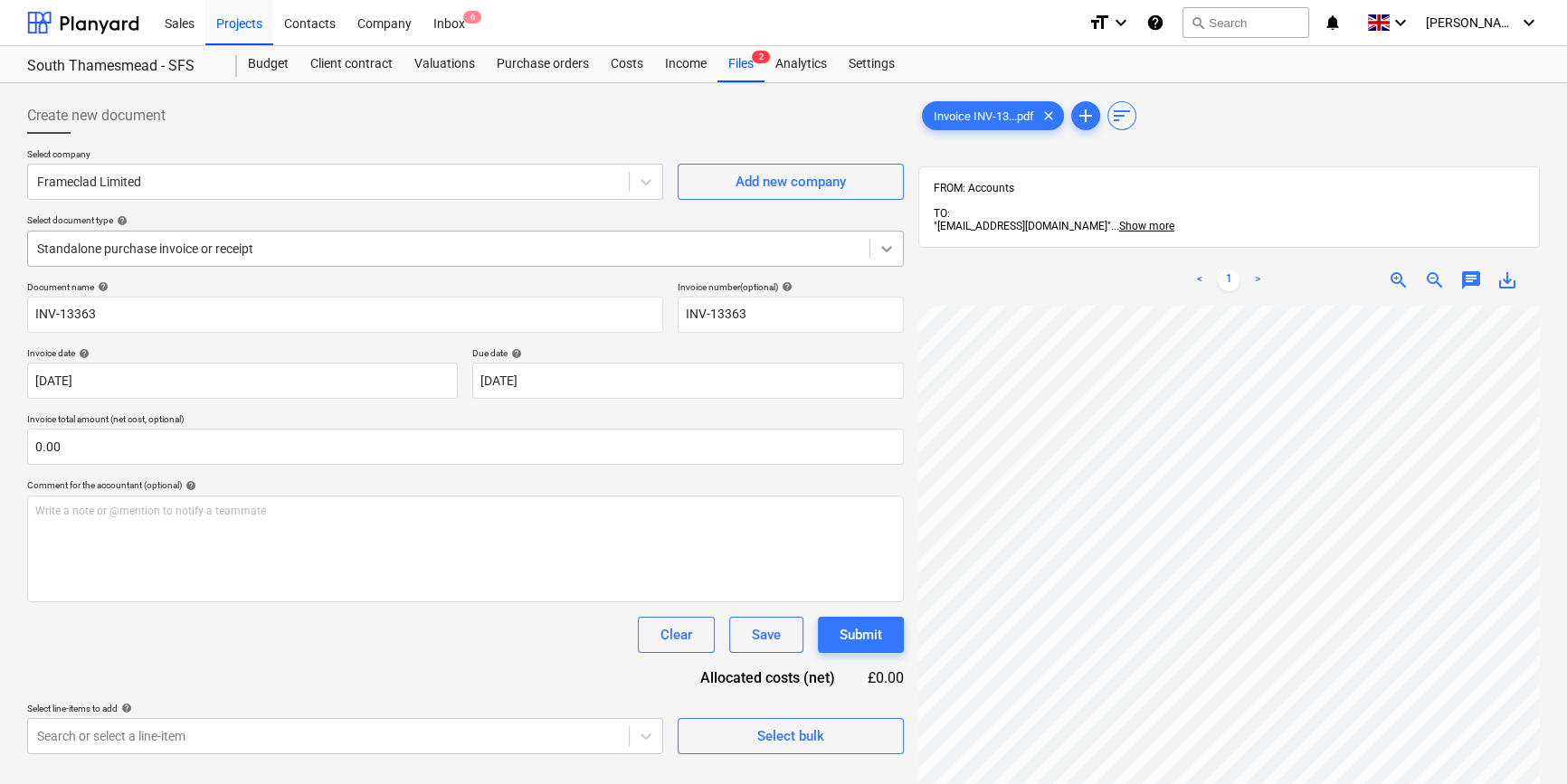 click 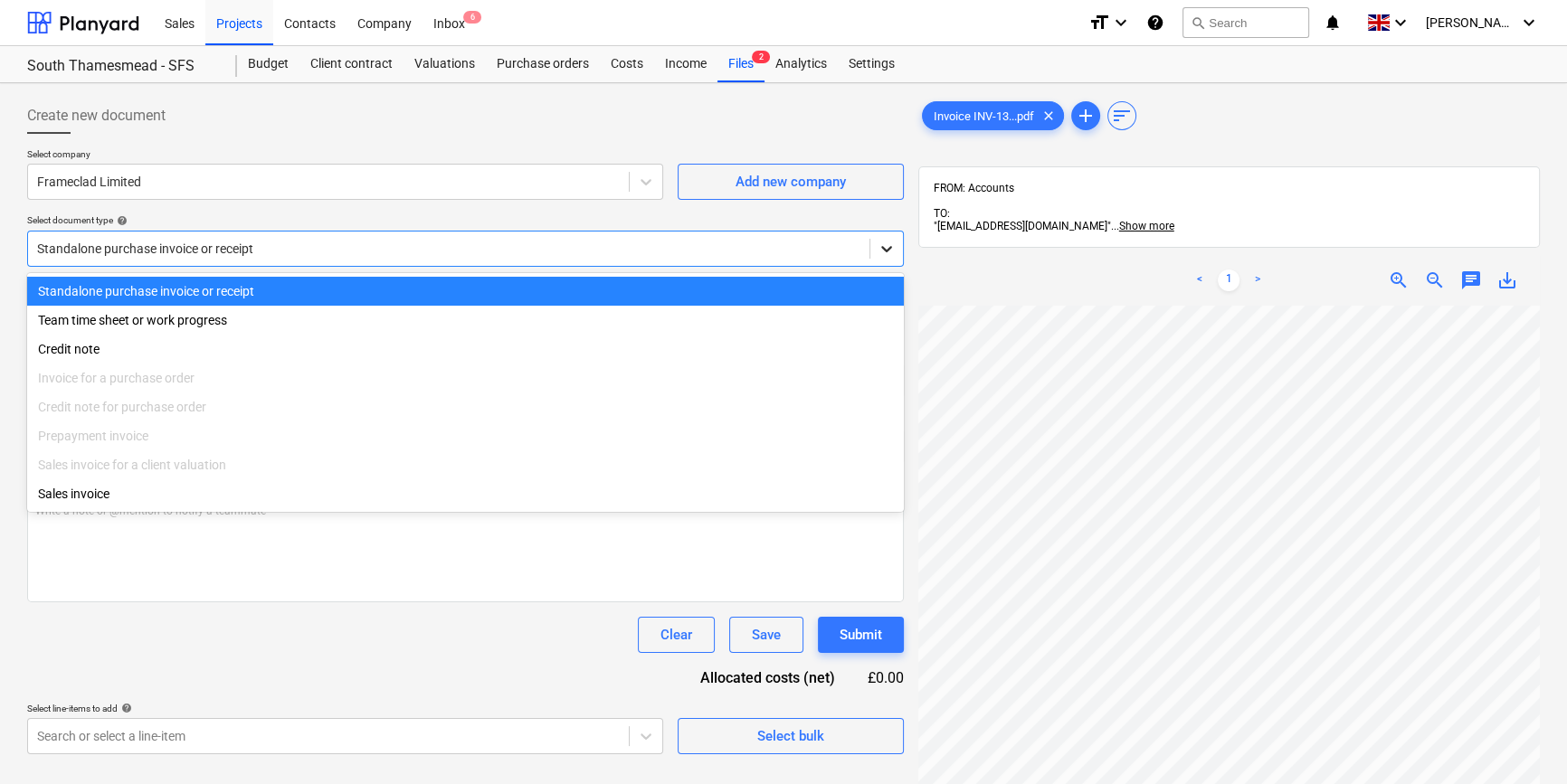 click 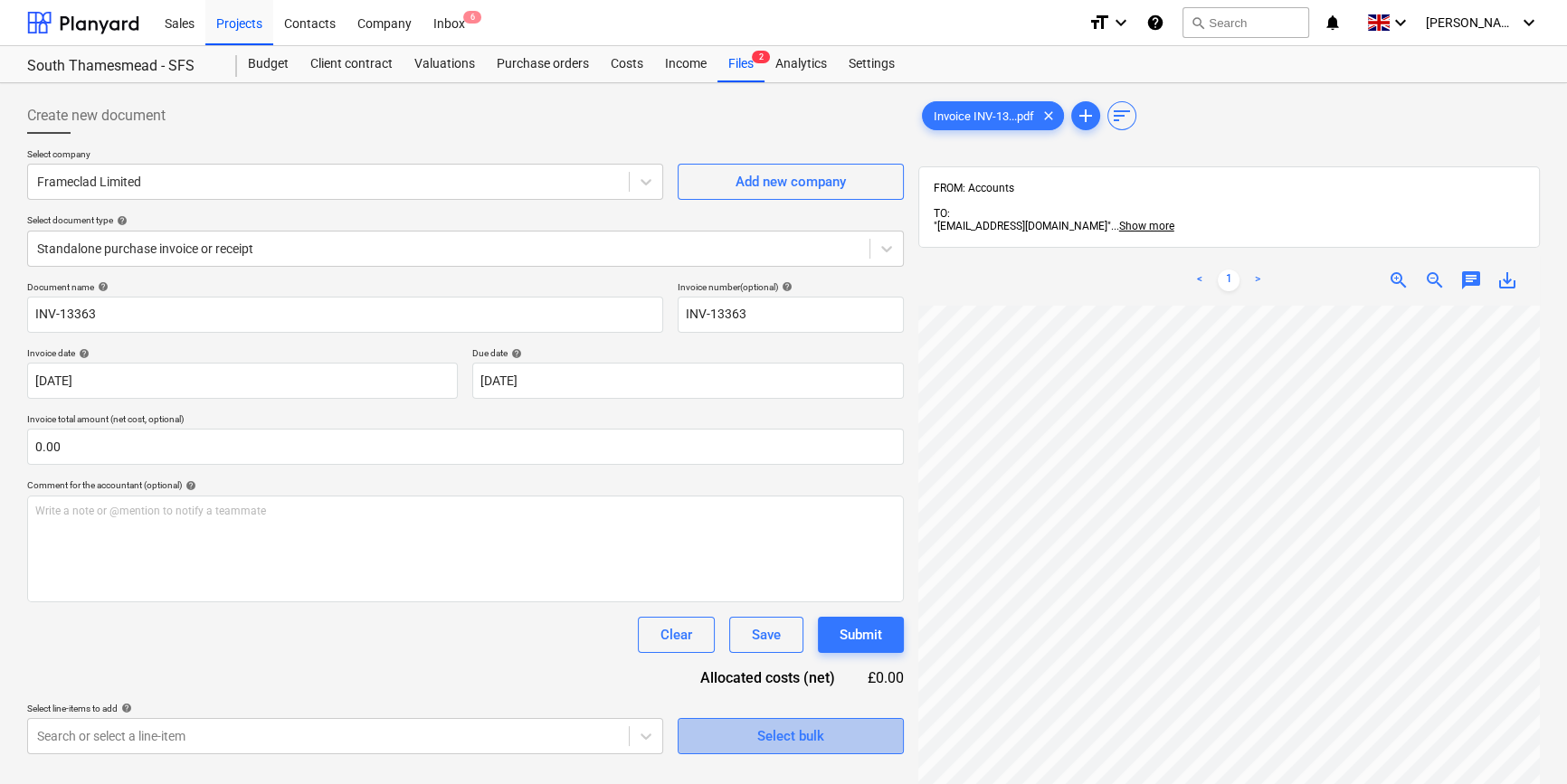 click on "Select bulk" at bounding box center [791, 736] 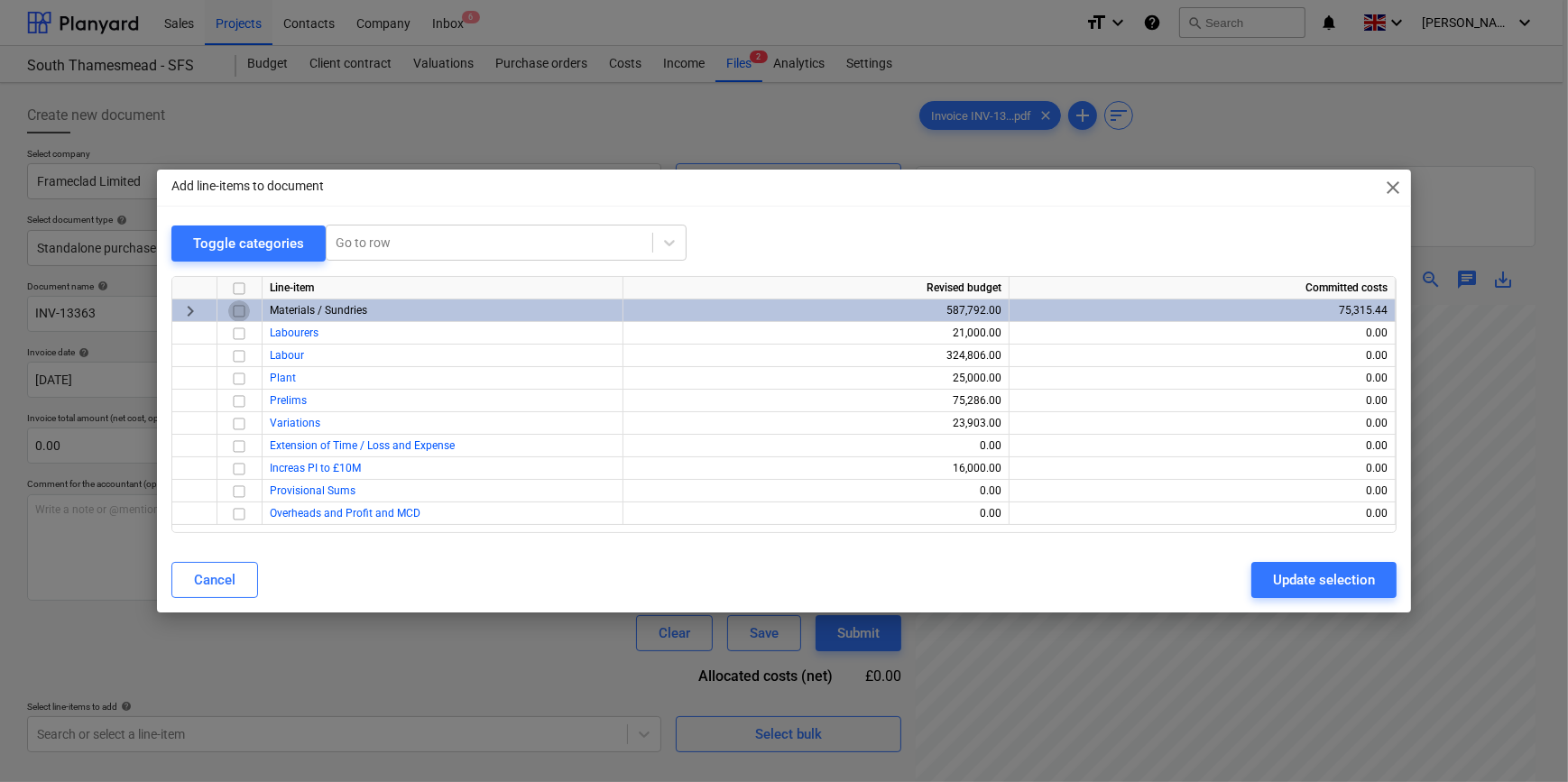 click at bounding box center (239, 311) 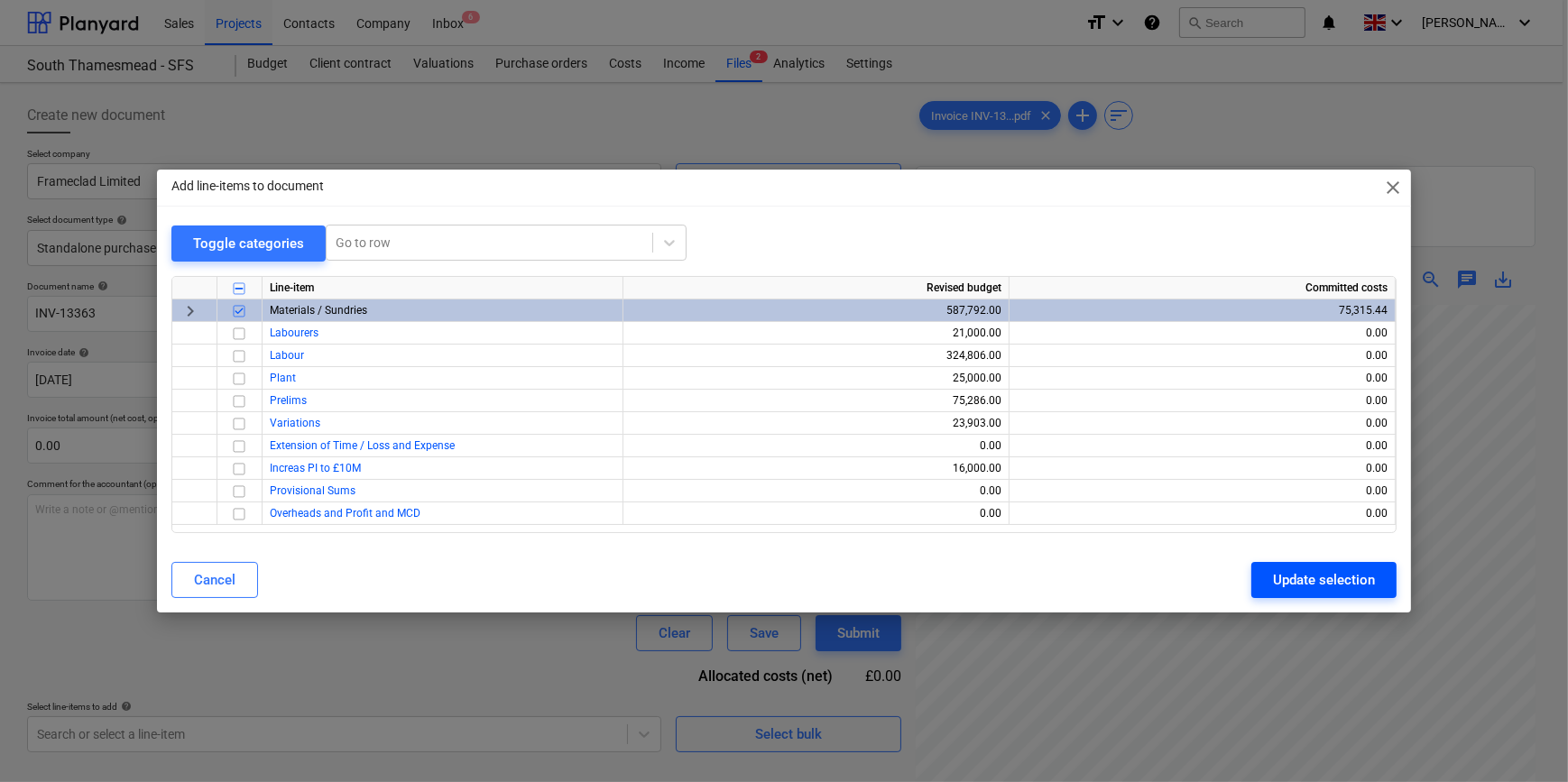 click on "Update selection" at bounding box center (1324, 580) 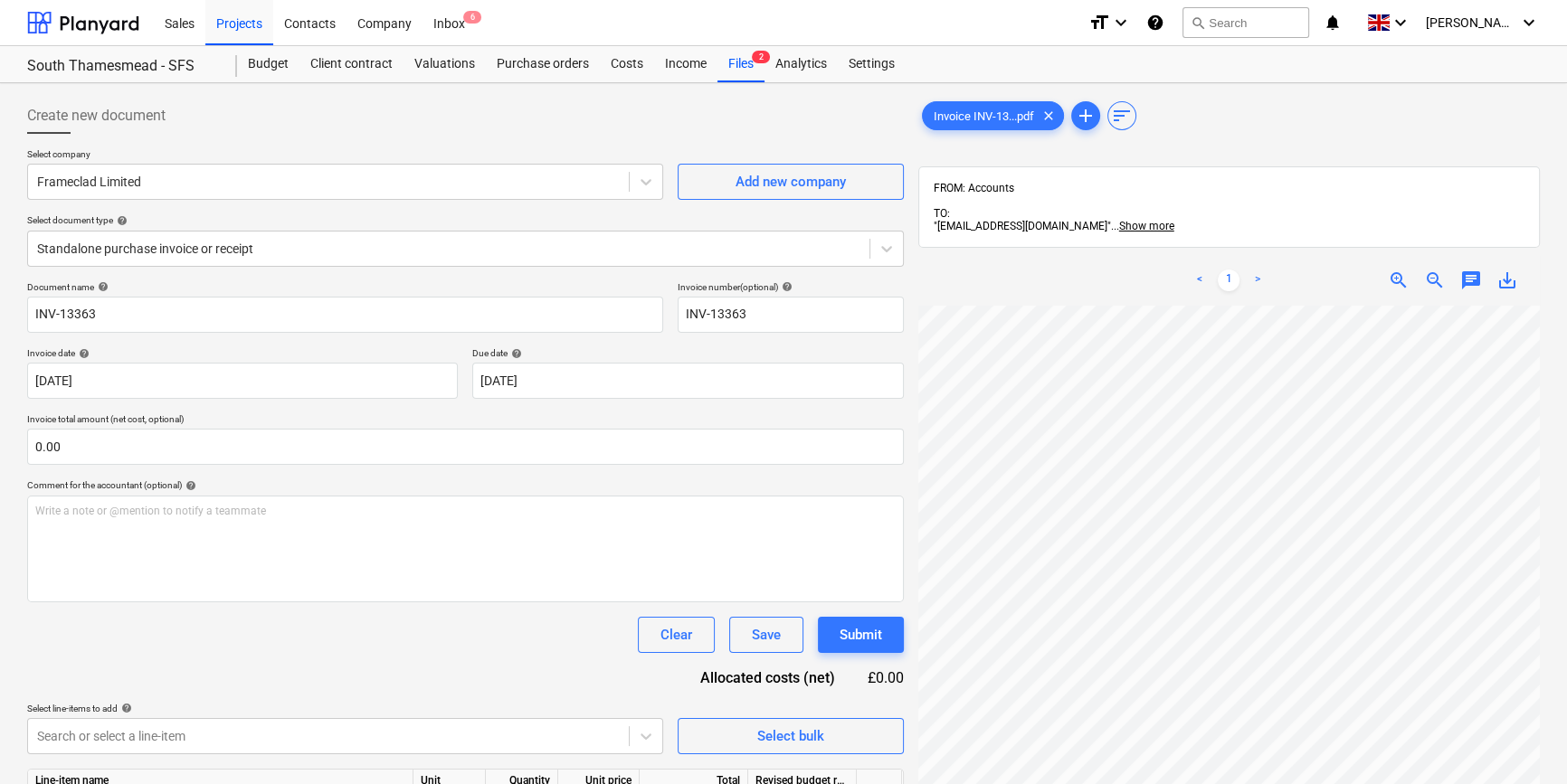 scroll, scrollTop: 421, scrollLeft: 193, axis: both 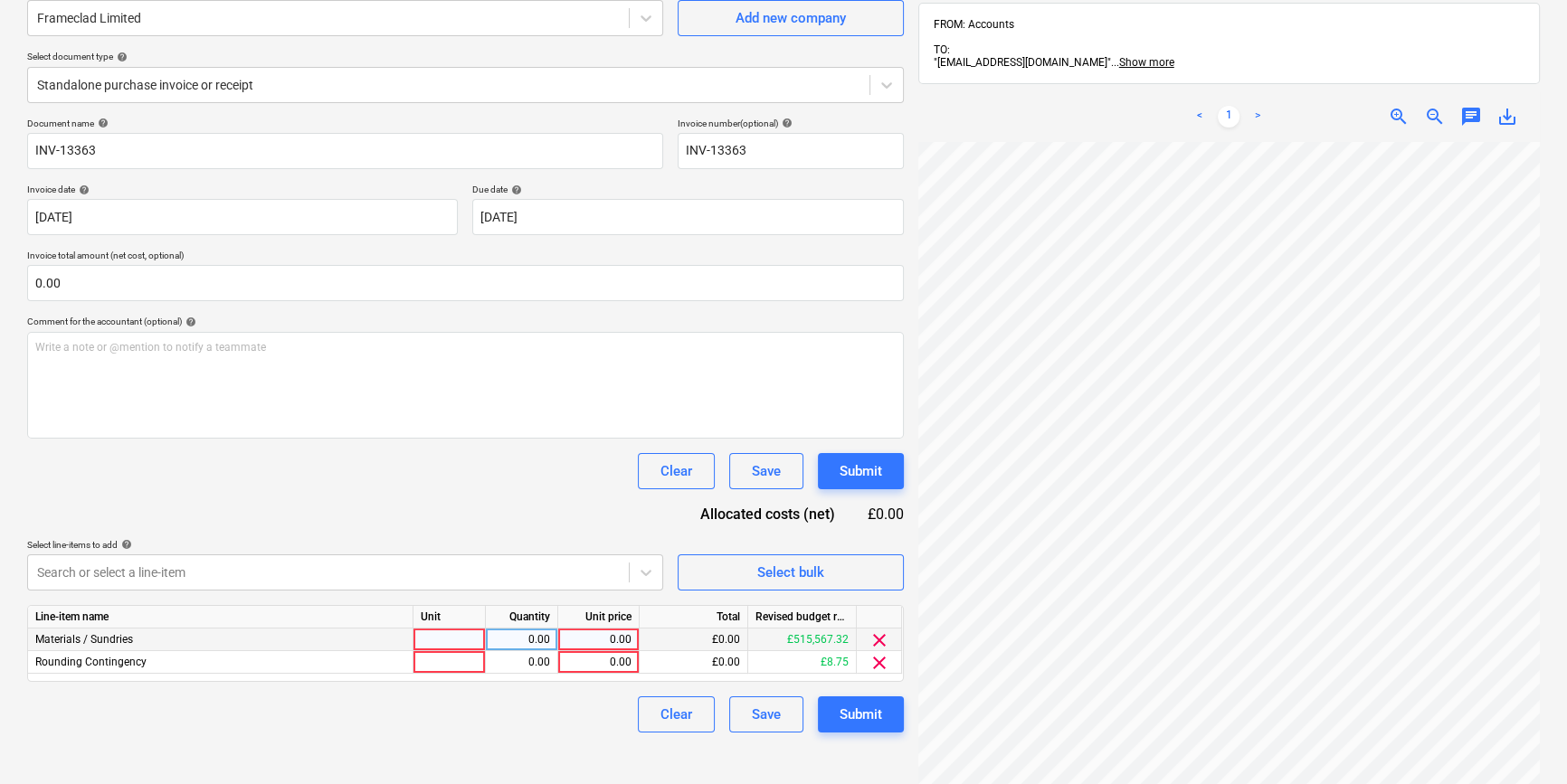 click at bounding box center (450, 639) 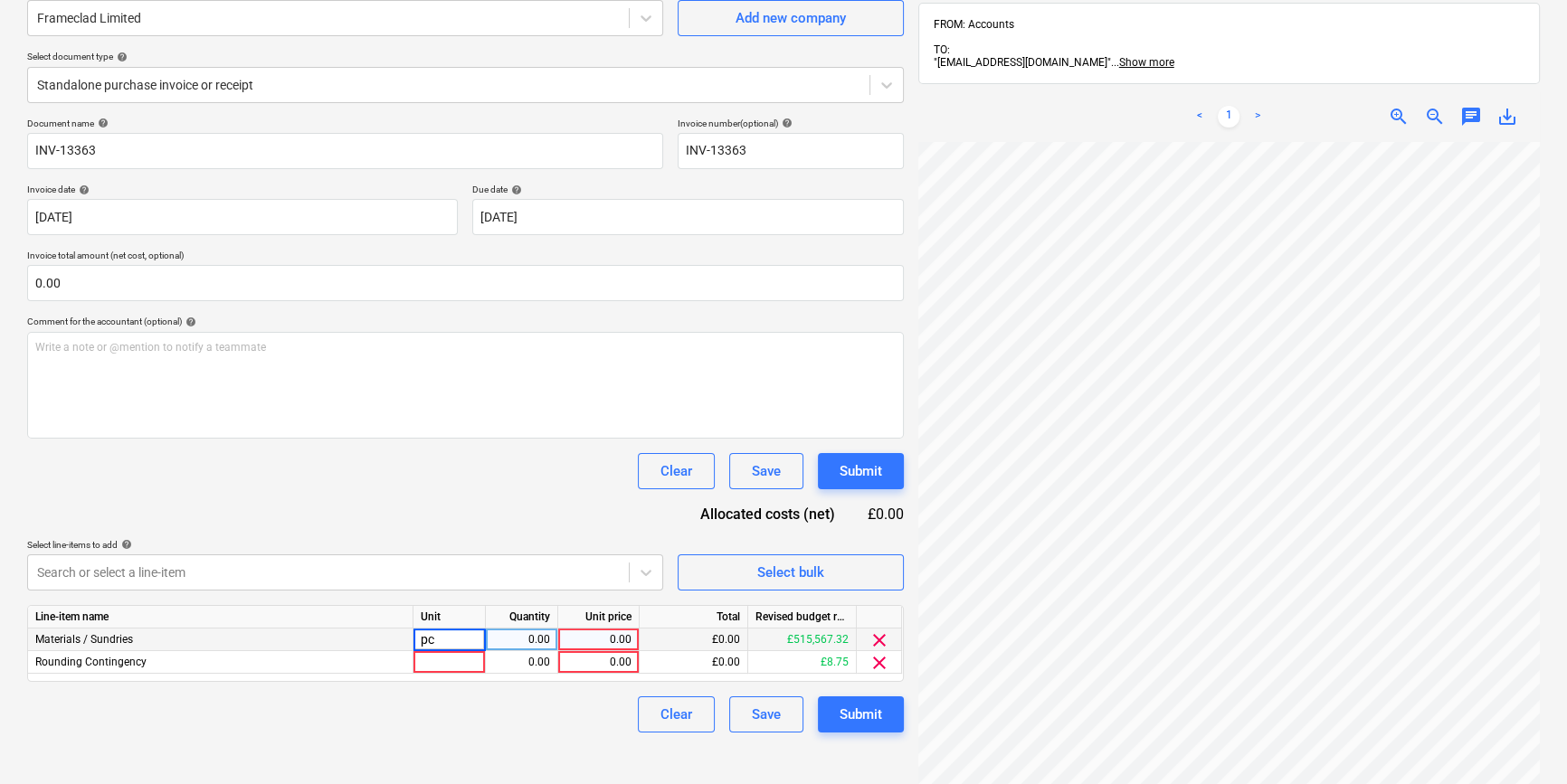 type on "pcs" 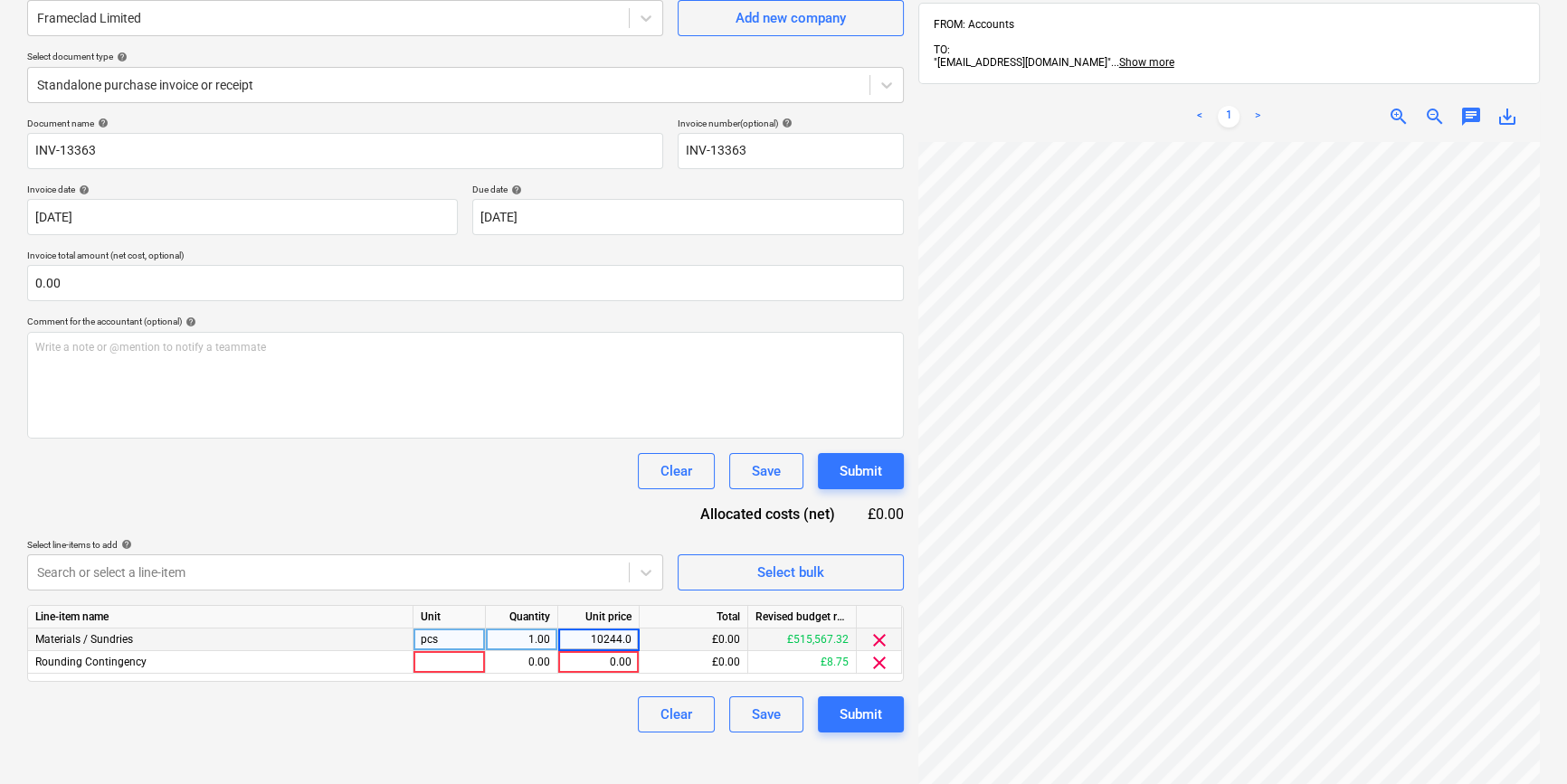 type on "10244.05" 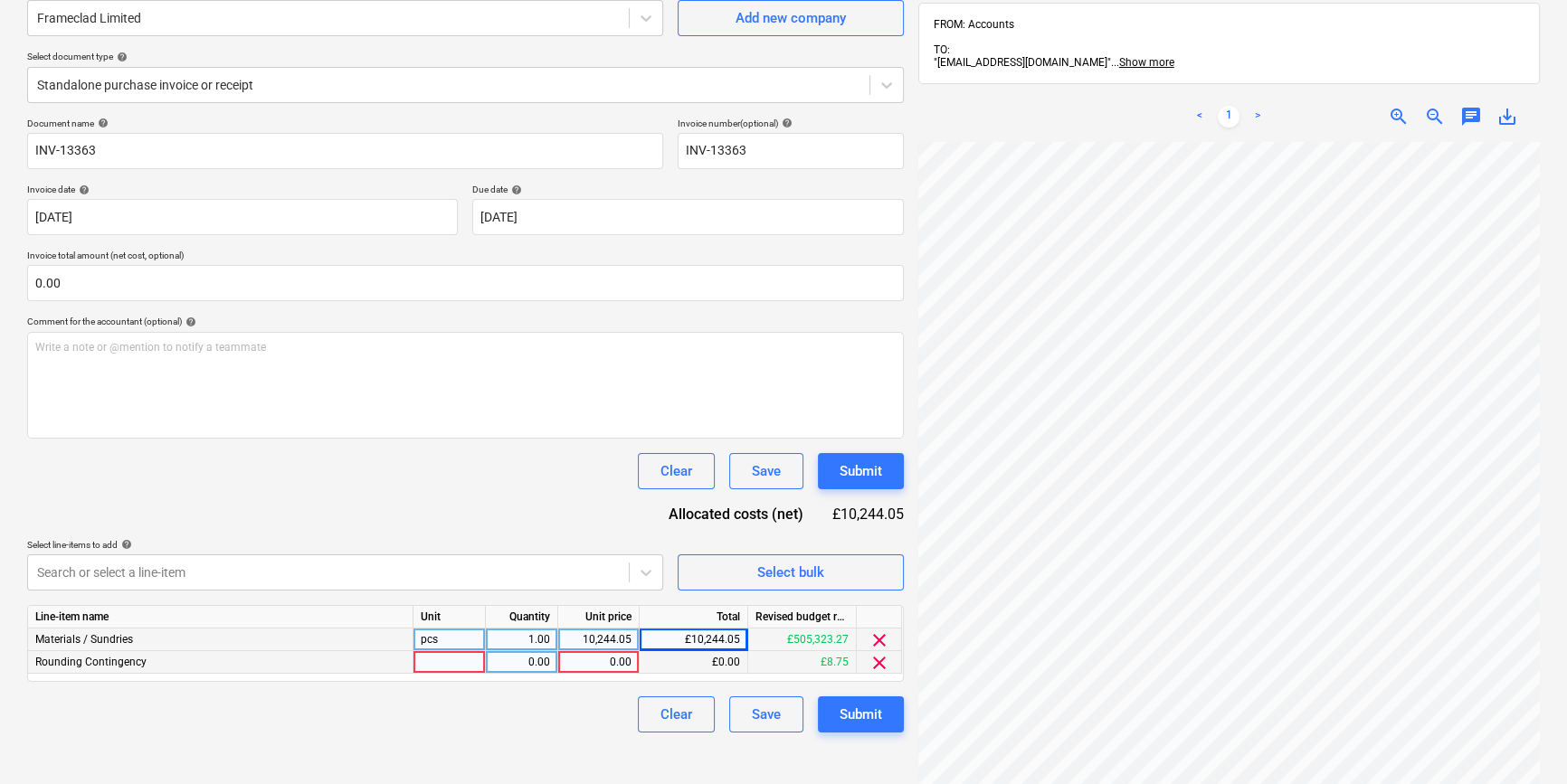 click on "clear" at bounding box center [879, 663] 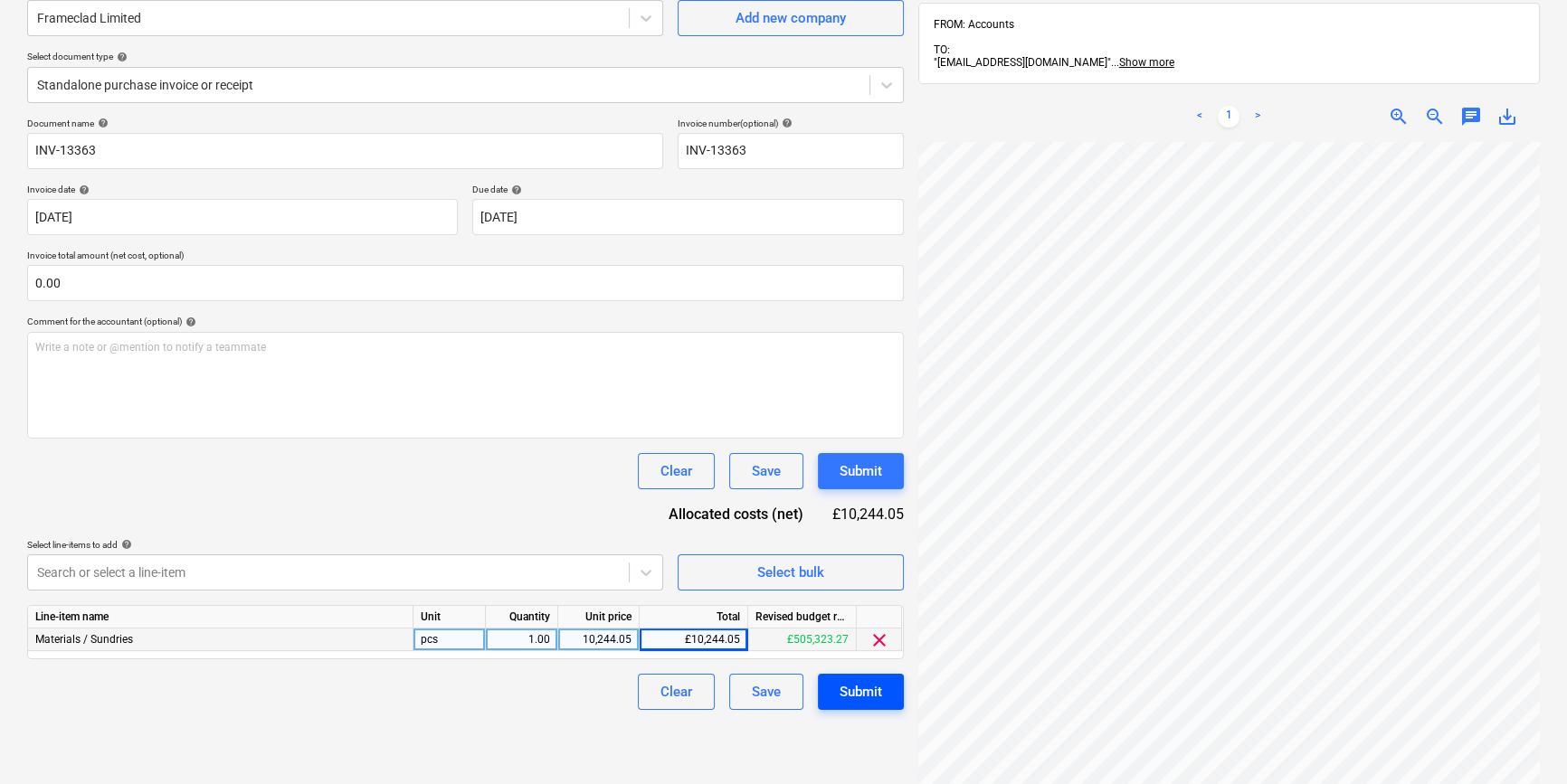 click on "Submit" at bounding box center [860, 692] 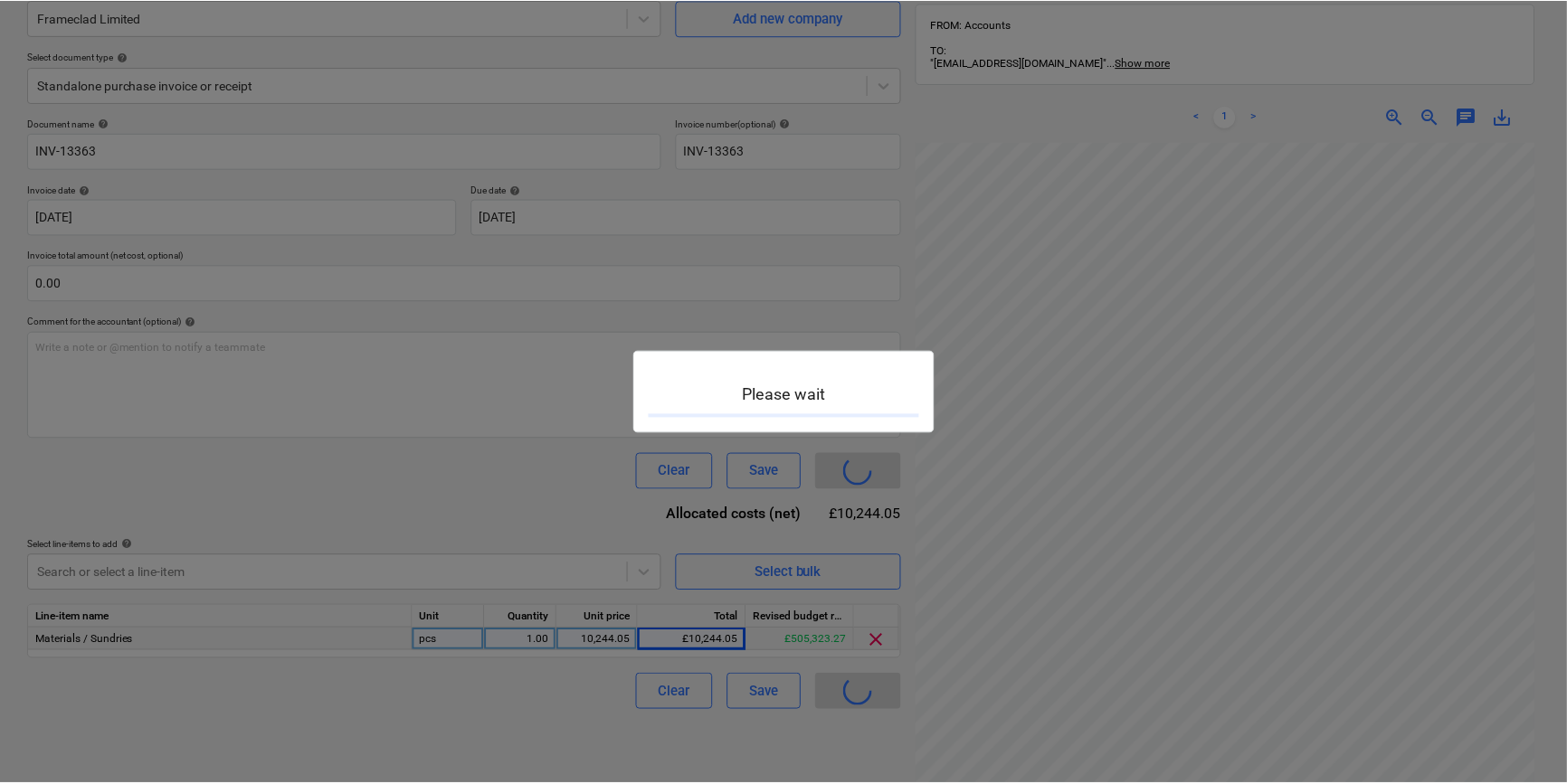 scroll, scrollTop: 0, scrollLeft: 0, axis: both 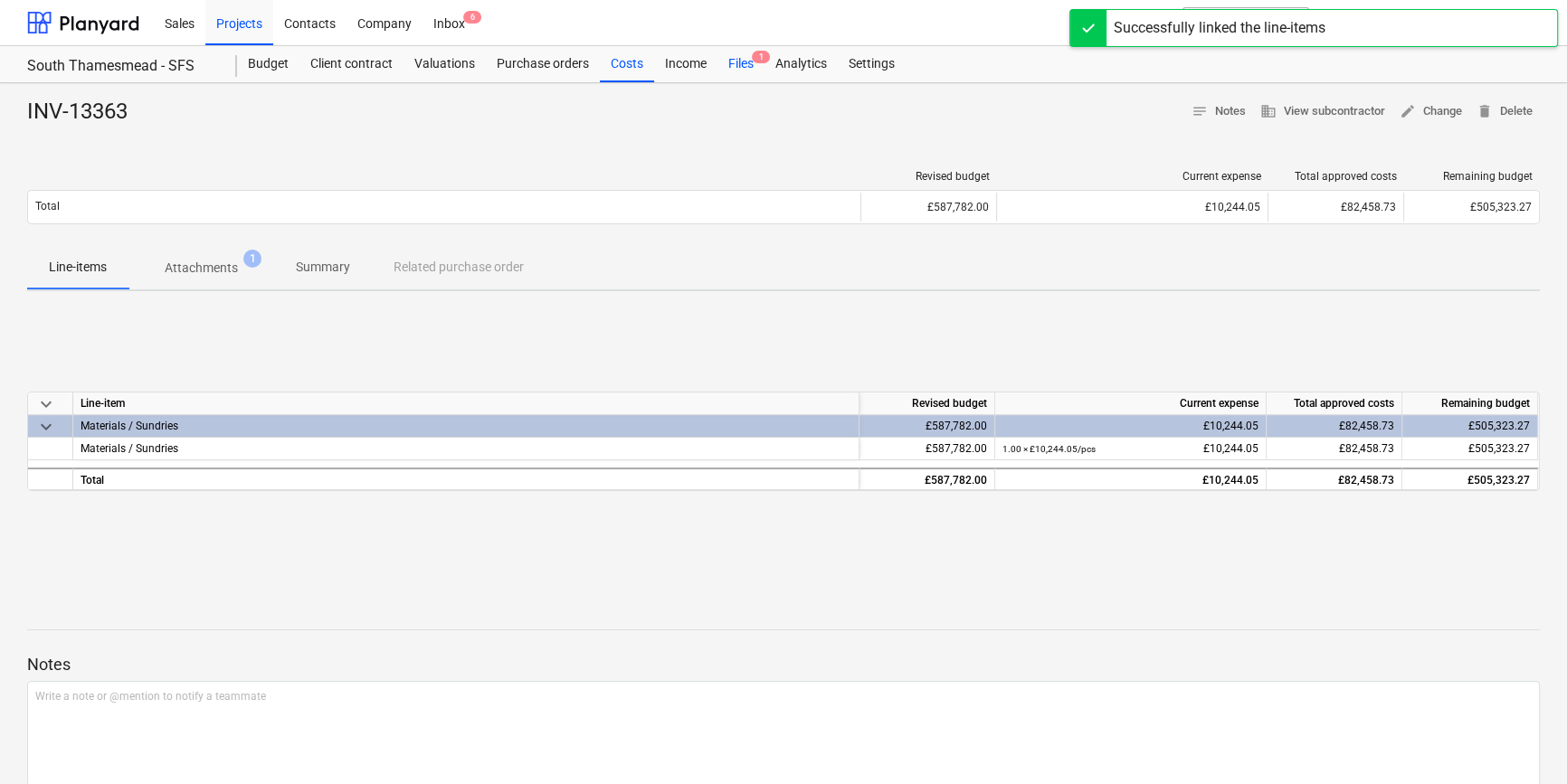 click on "Files 1" at bounding box center [741, 64] 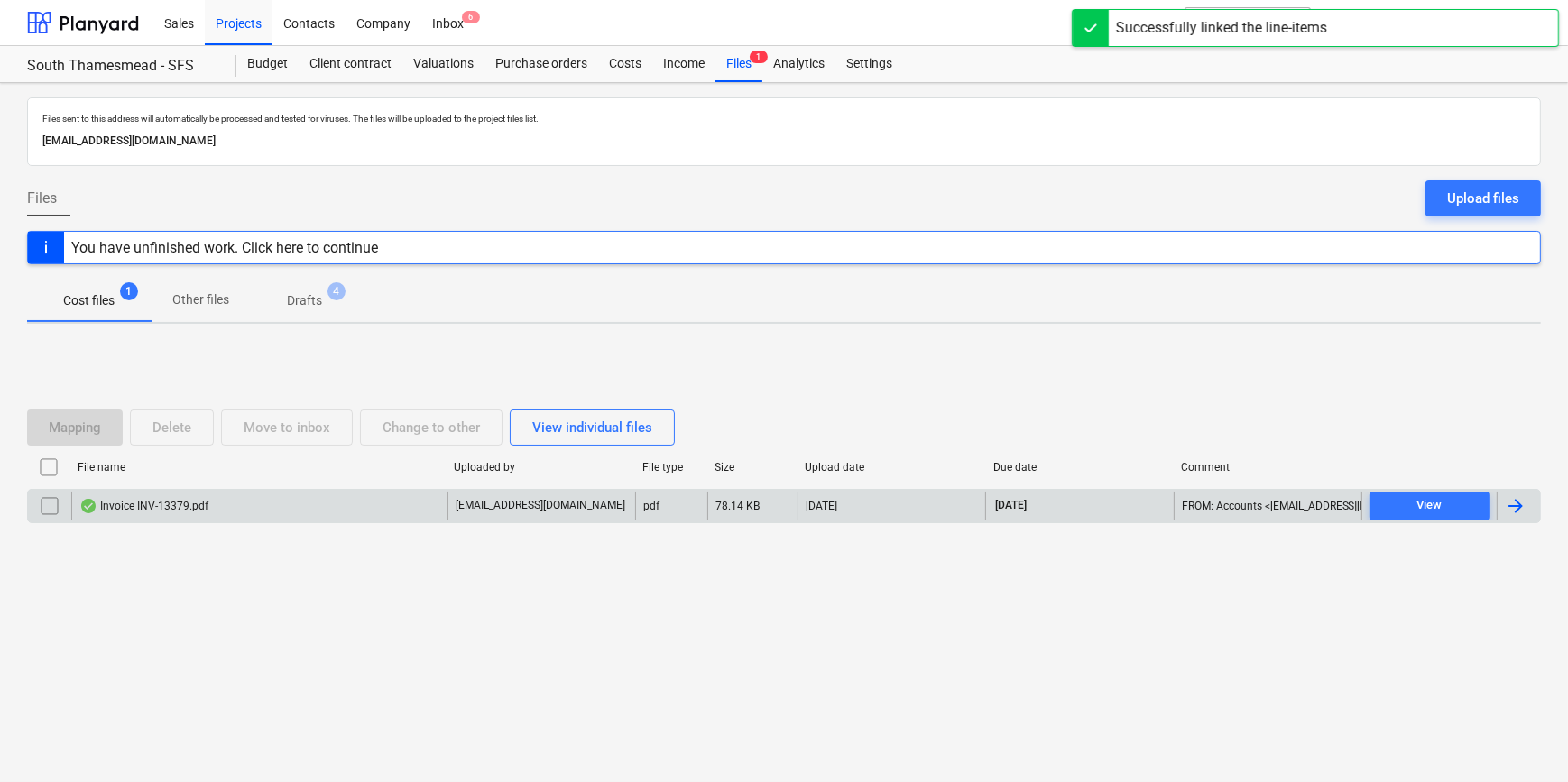 click at bounding box center [1516, 506] 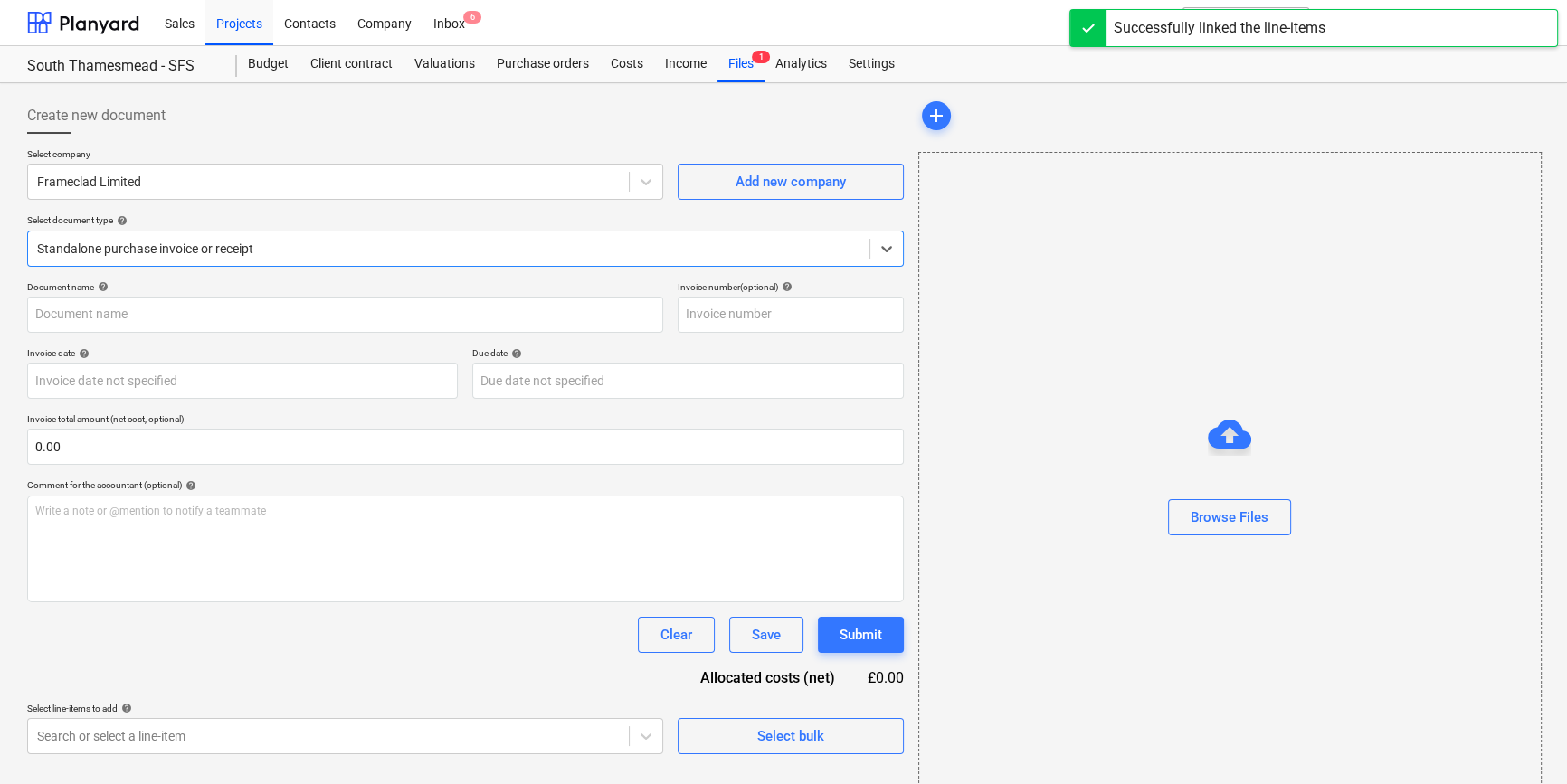 type on "INV-13379" 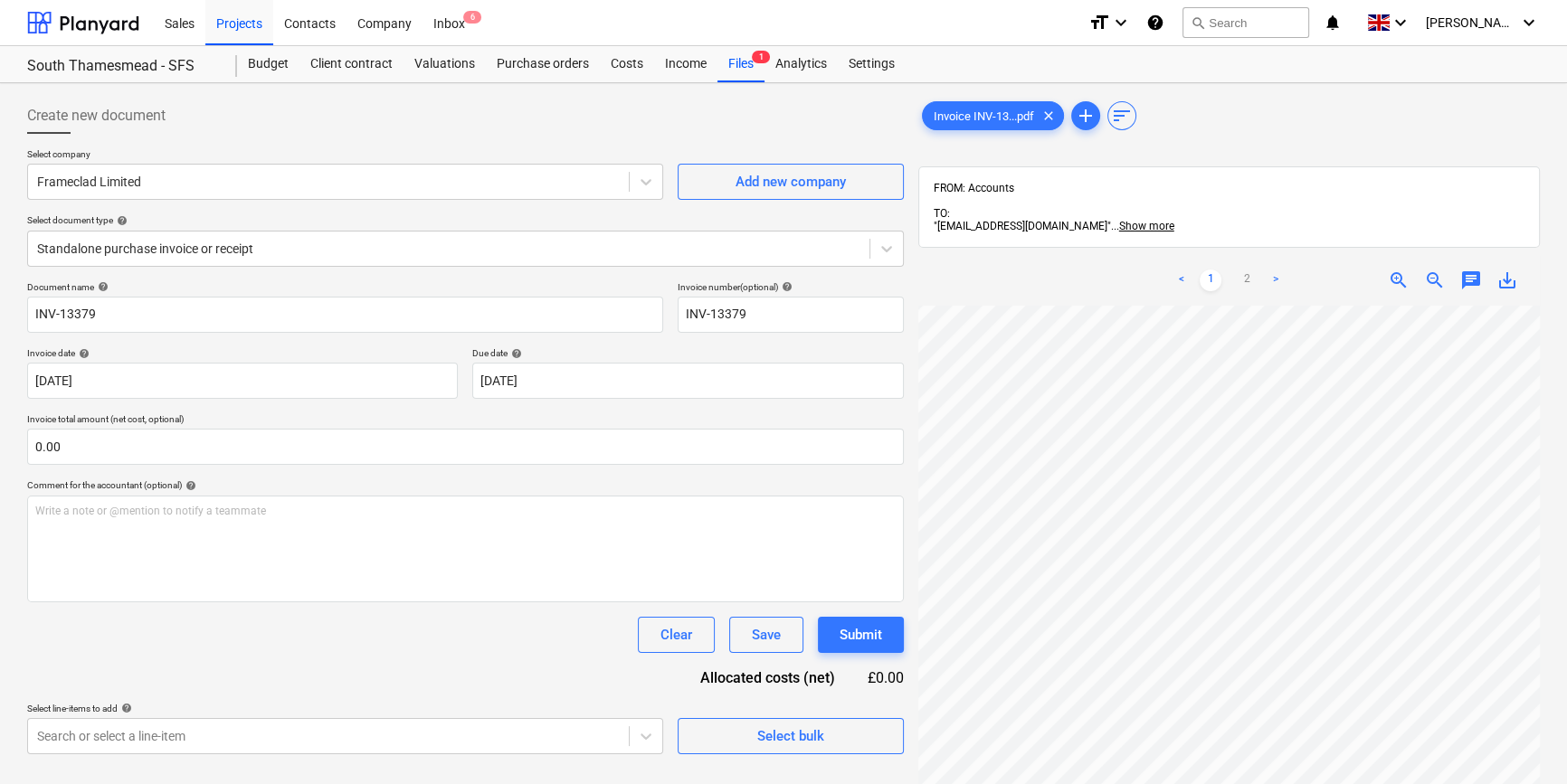 scroll, scrollTop: 421, scrollLeft: 162, axis: both 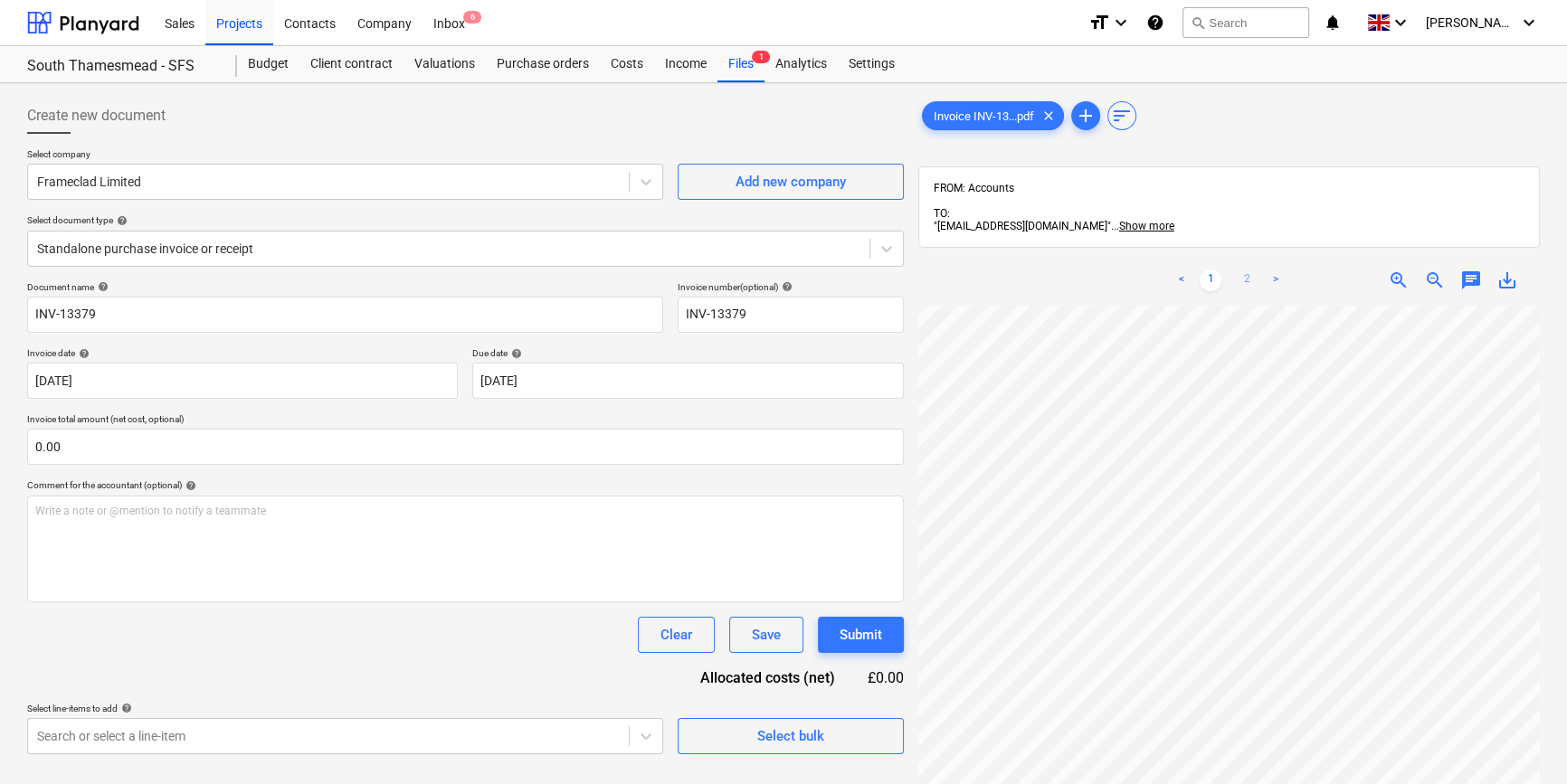 click on "2" at bounding box center [1247, 280] 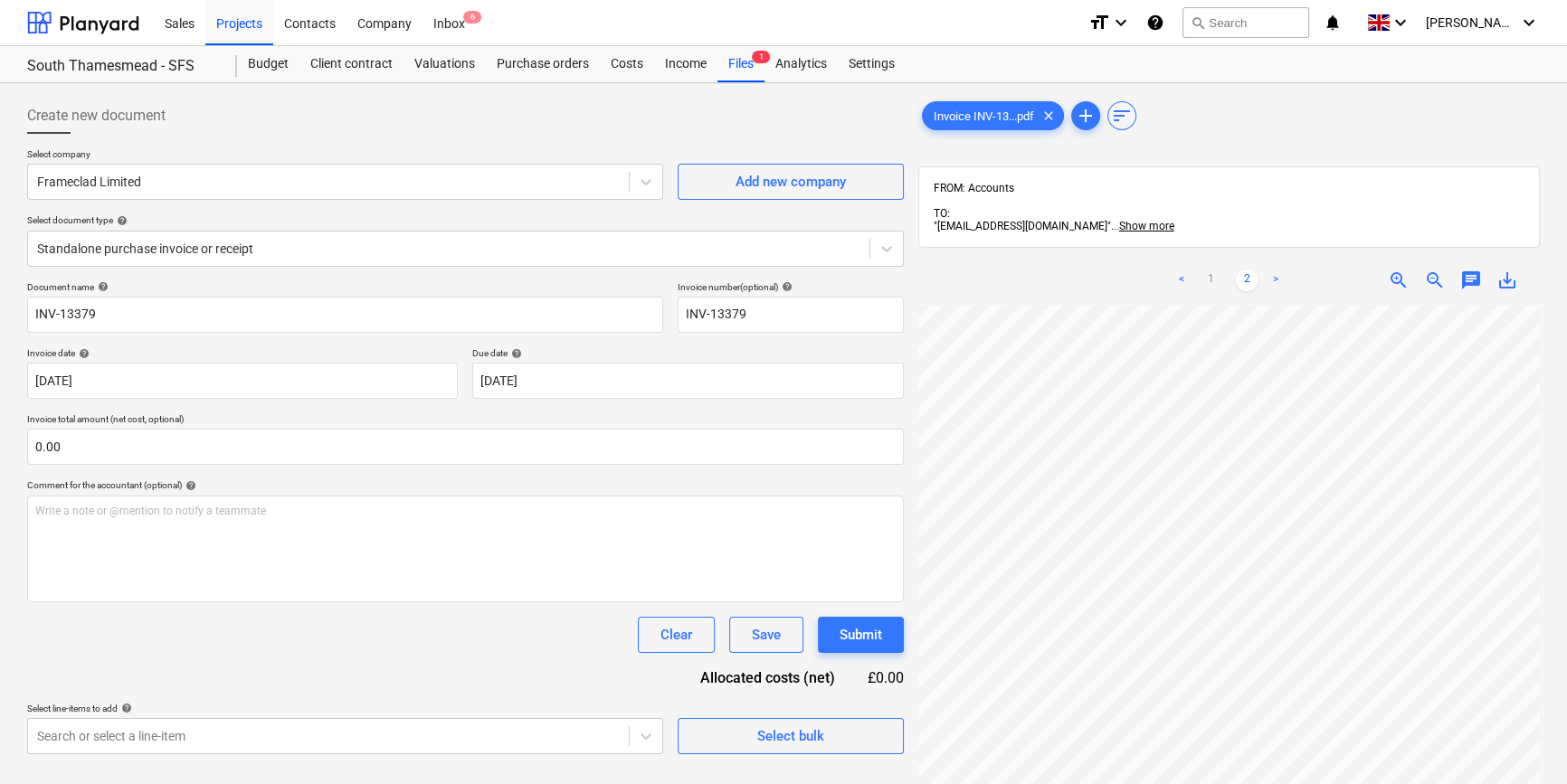 scroll, scrollTop: 0, scrollLeft: 0, axis: both 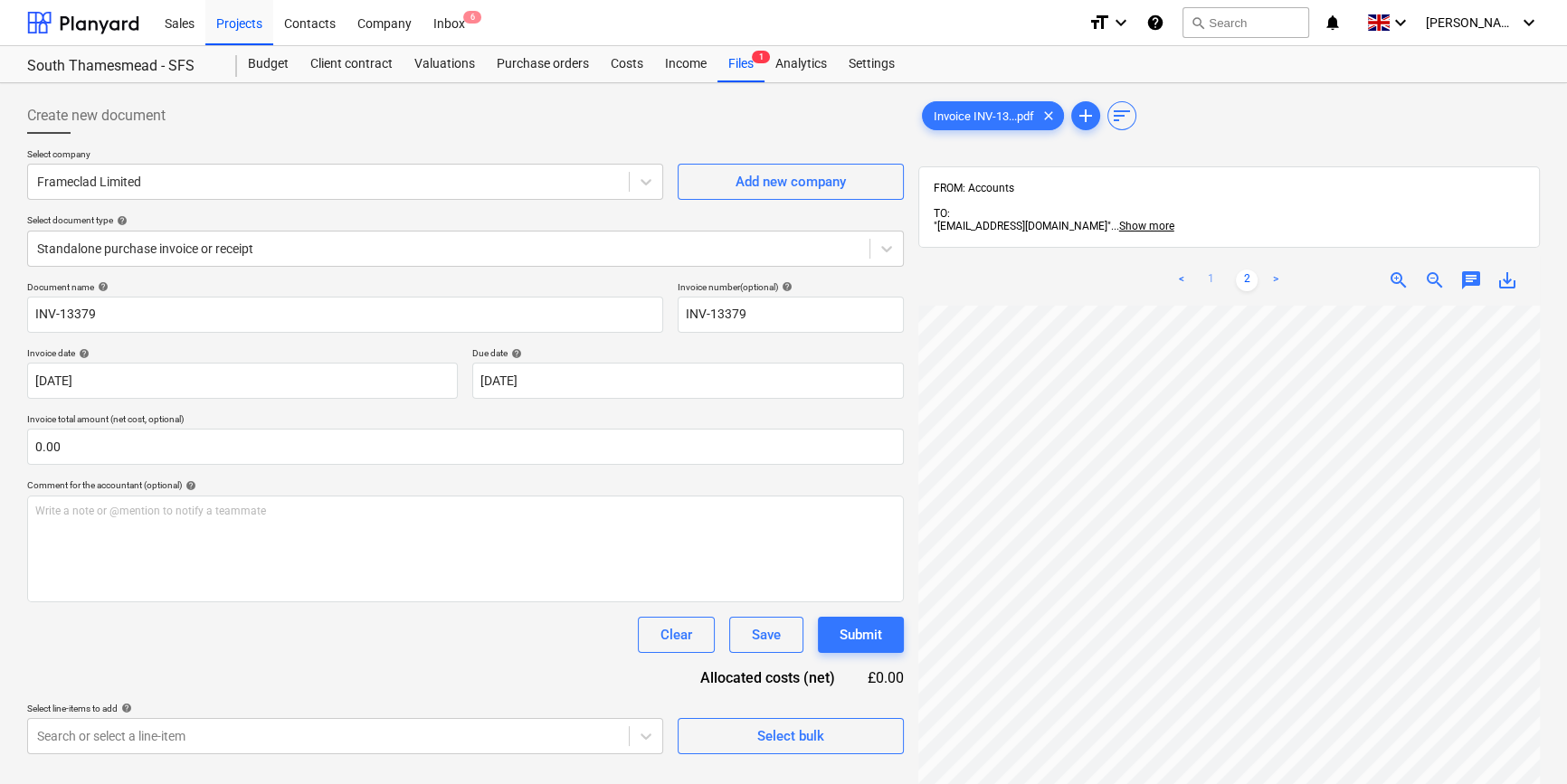 click on "1" at bounding box center [1211, 280] 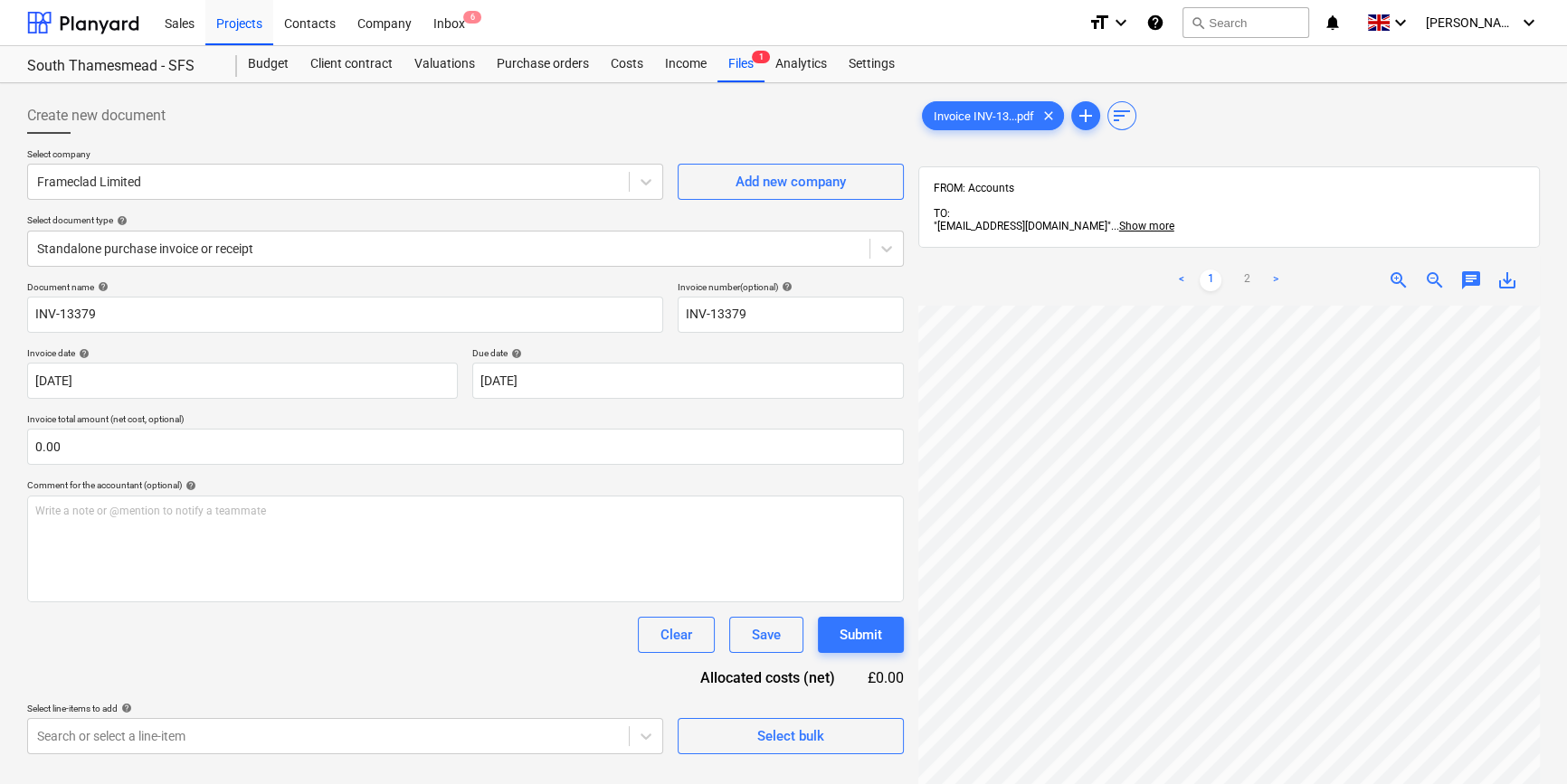 scroll, scrollTop: 421, scrollLeft: 0, axis: vertical 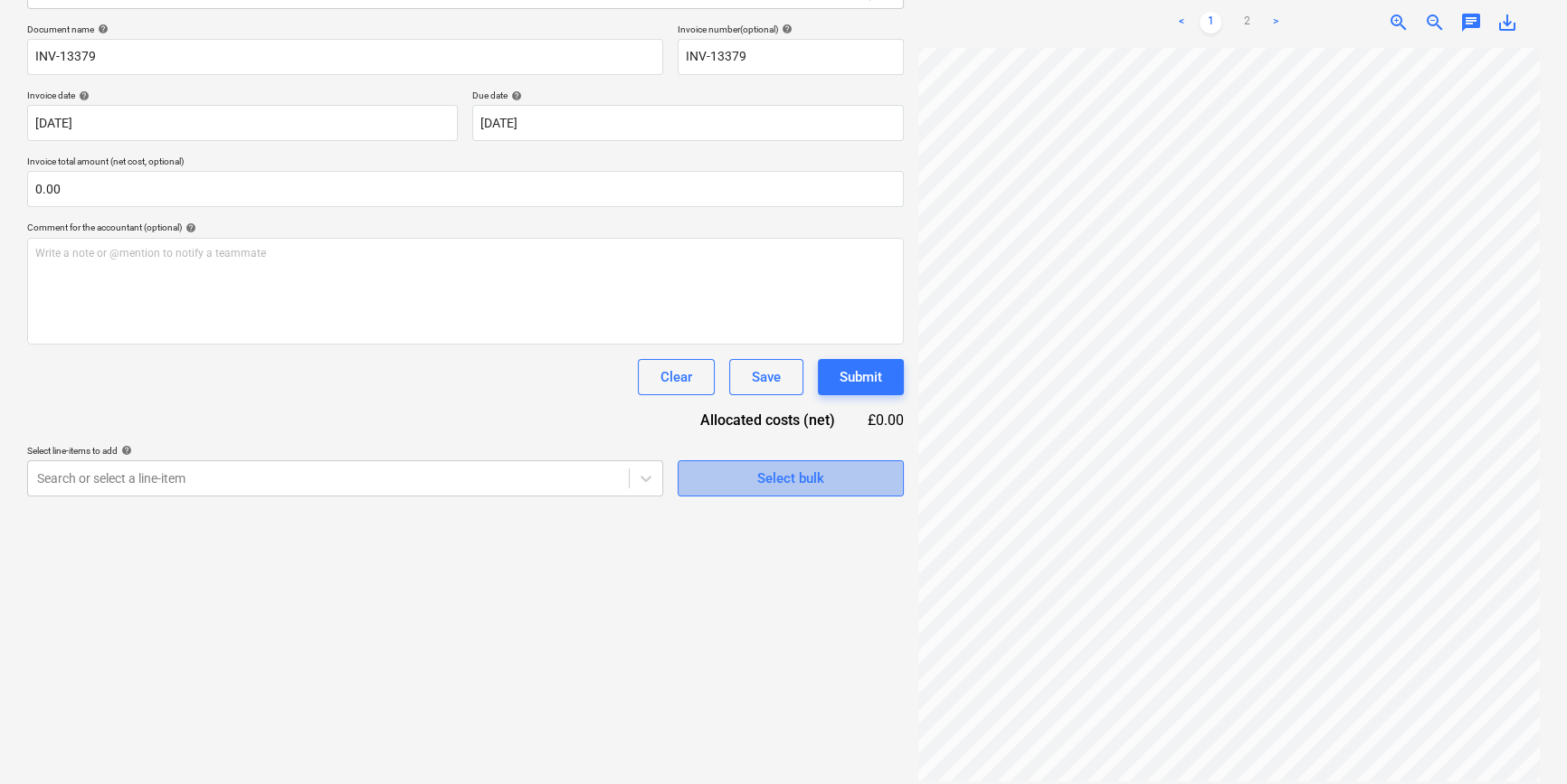 click on "Select bulk" at bounding box center [791, 478] 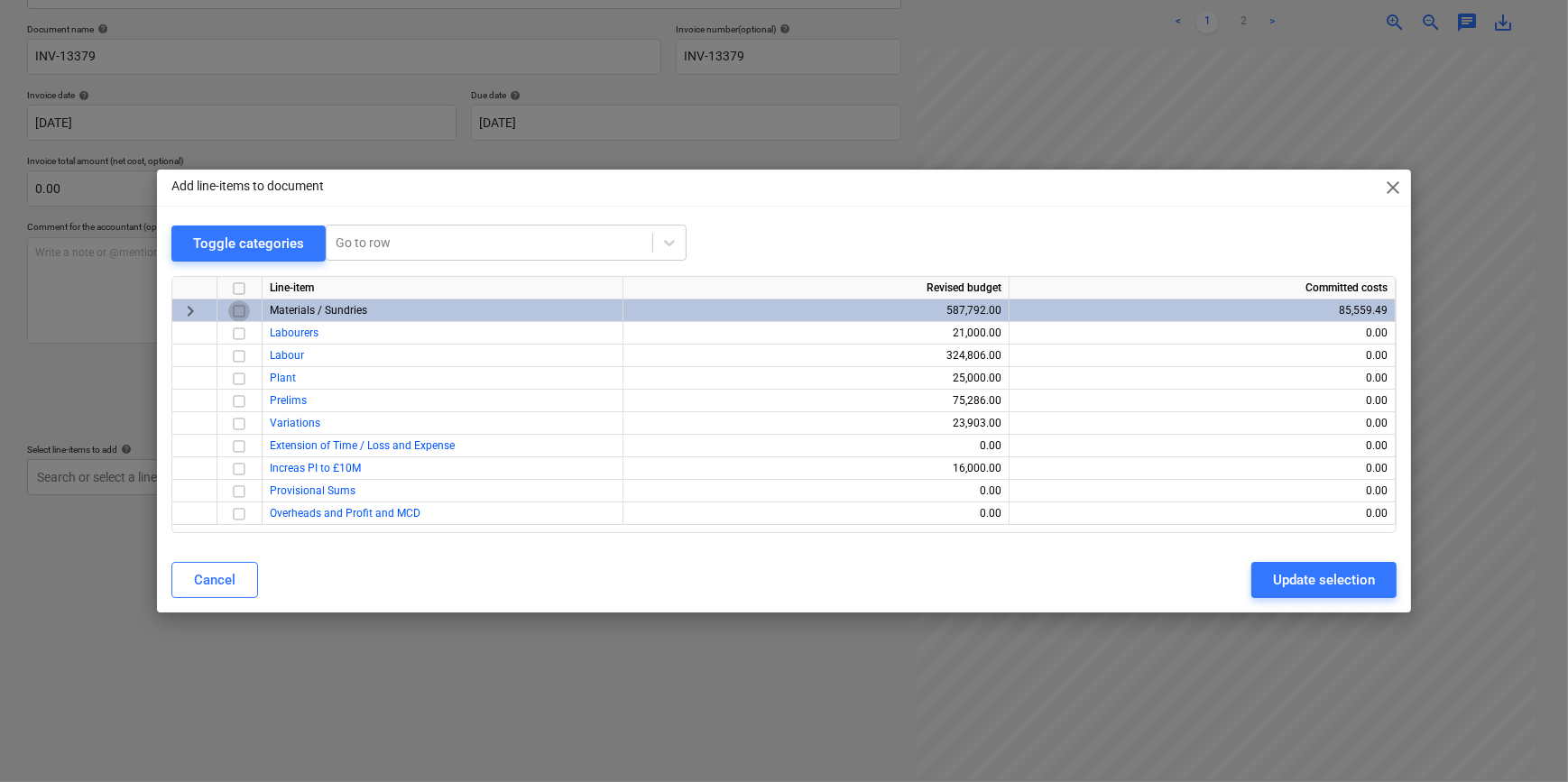 click at bounding box center (239, 311) 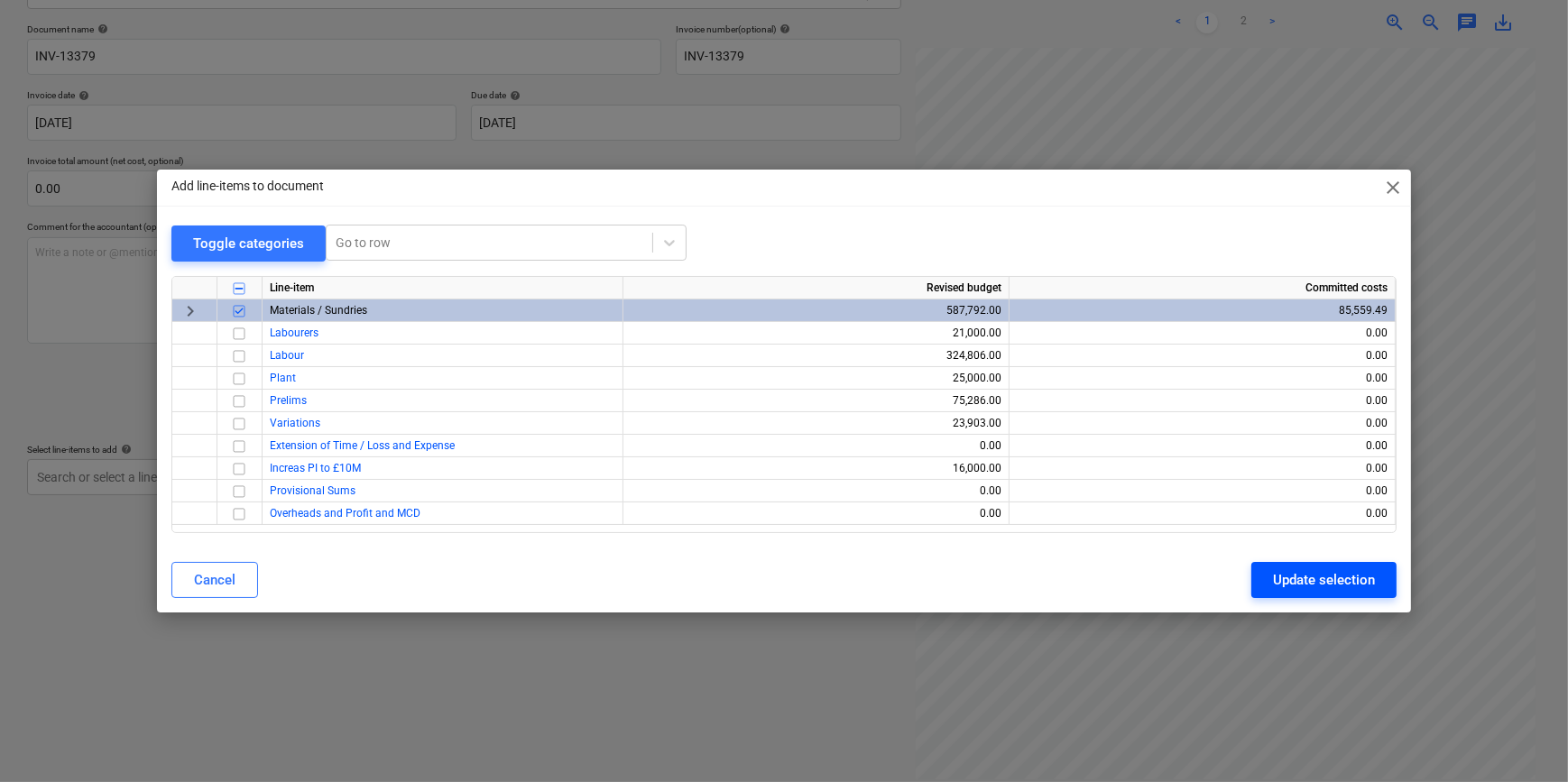 click on "Update selection" at bounding box center (1324, 580) 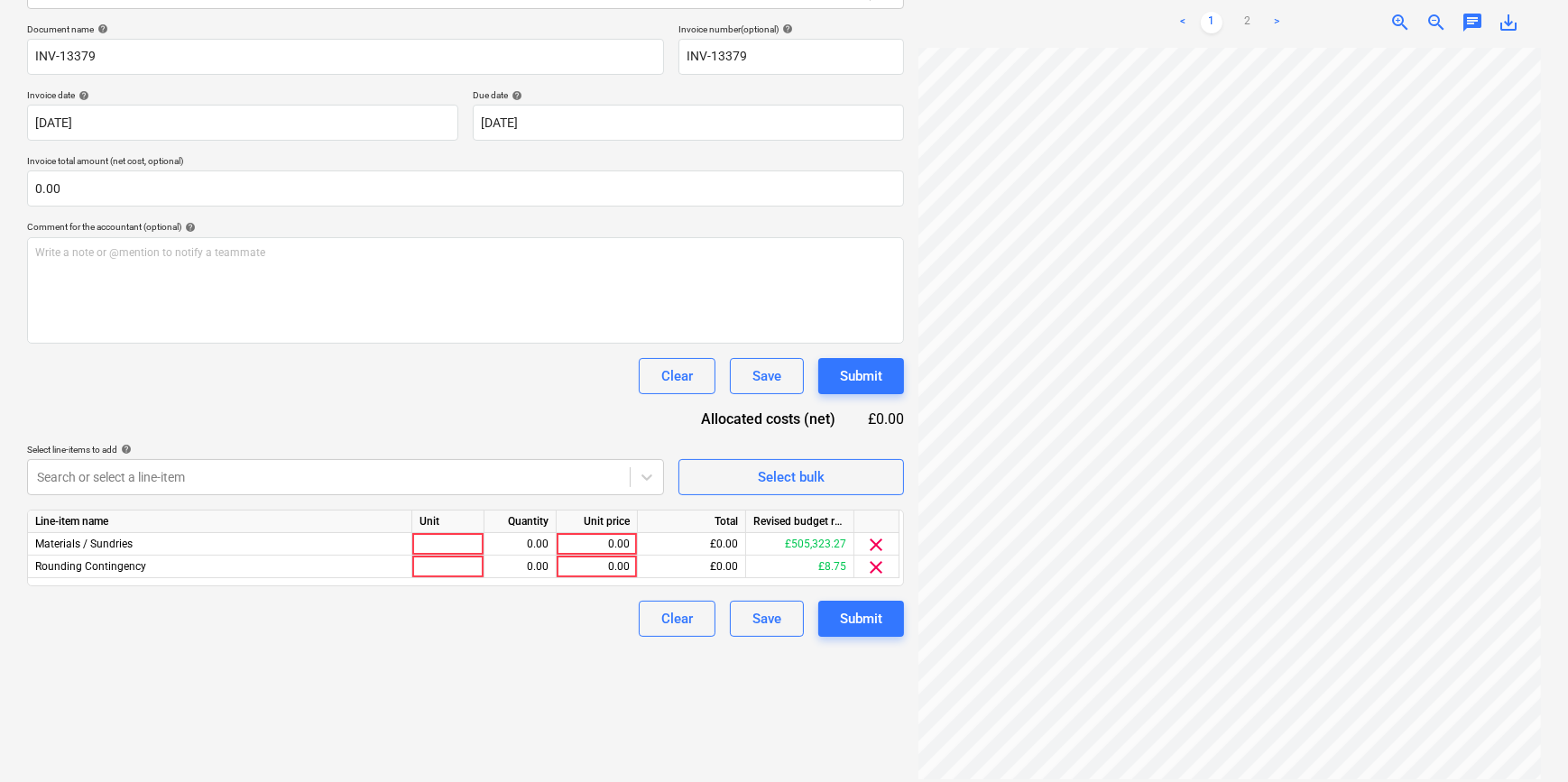 scroll, scrollTop: 391, scrollLeft: 192, axis: both 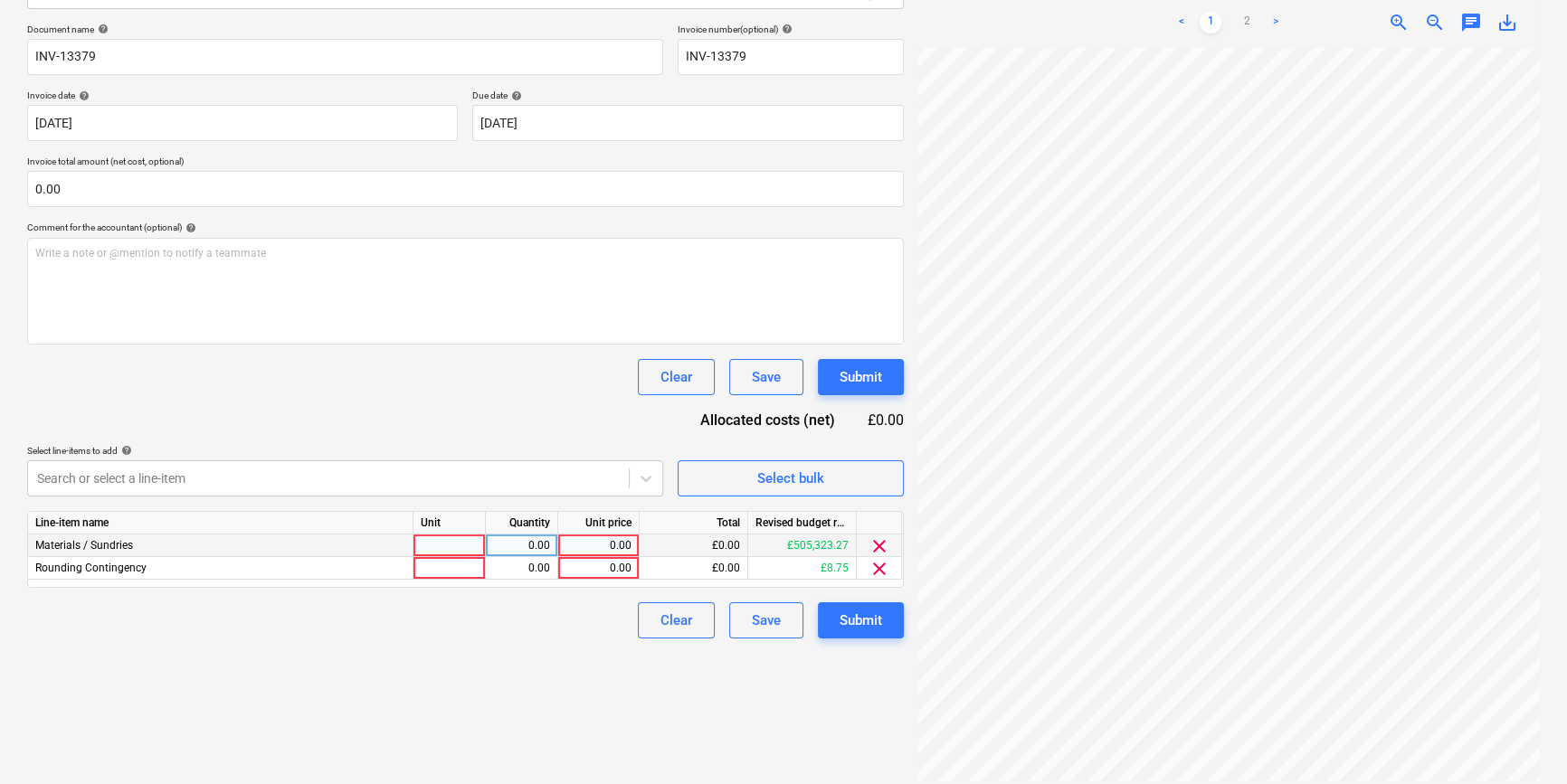 click at bounding box center [450, 545] 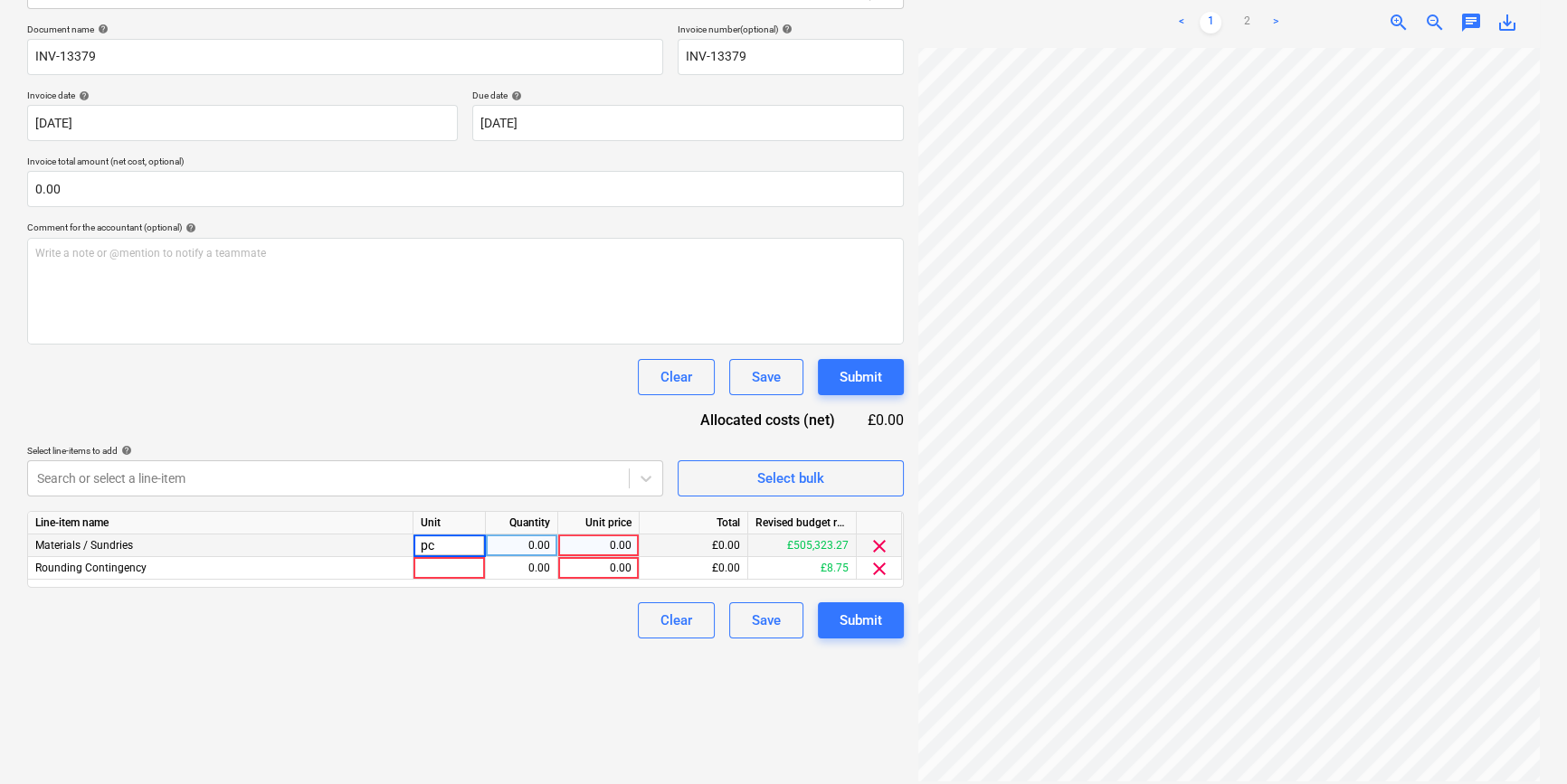 type on "pcs" 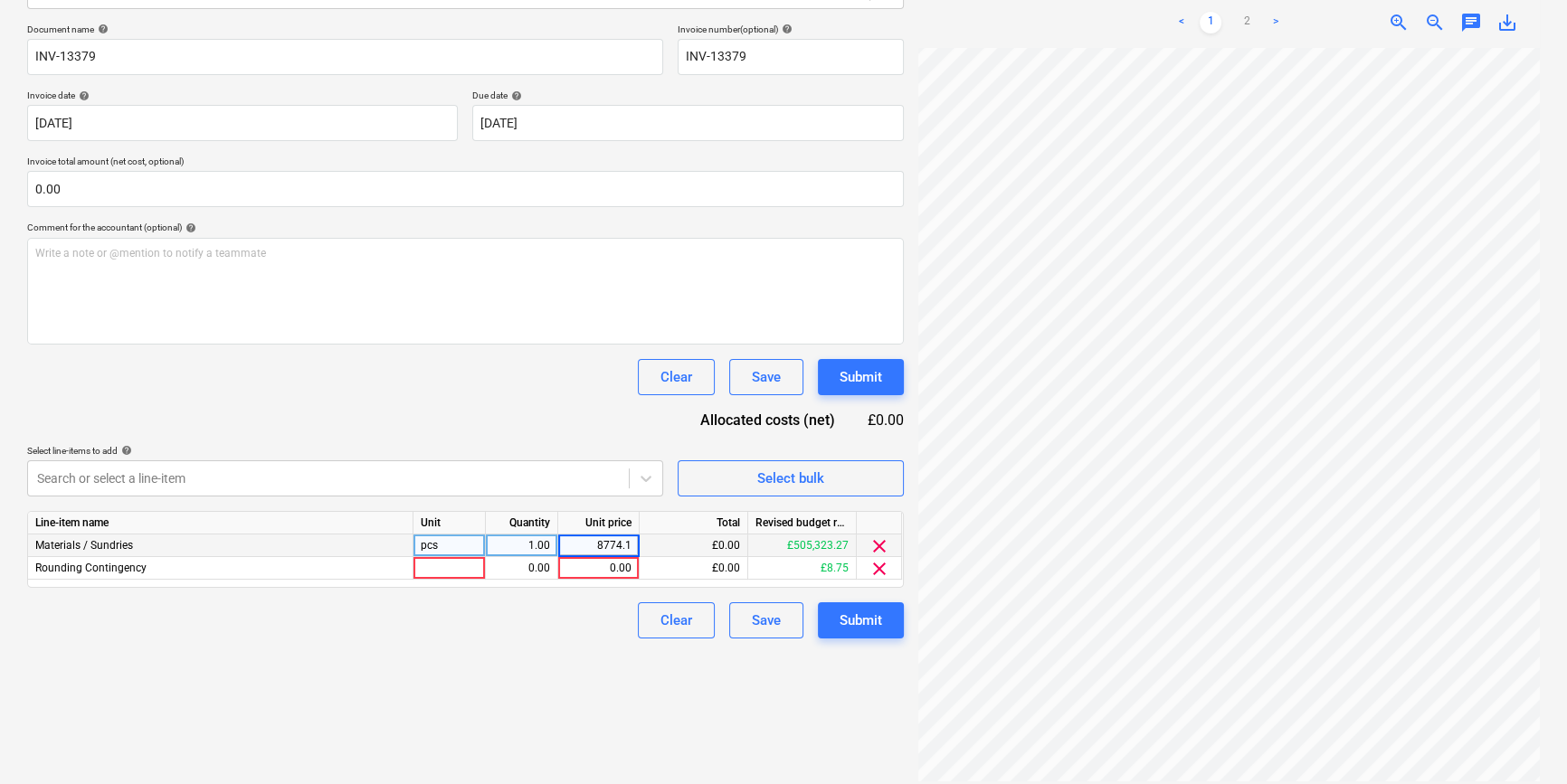 type on "8774.12" 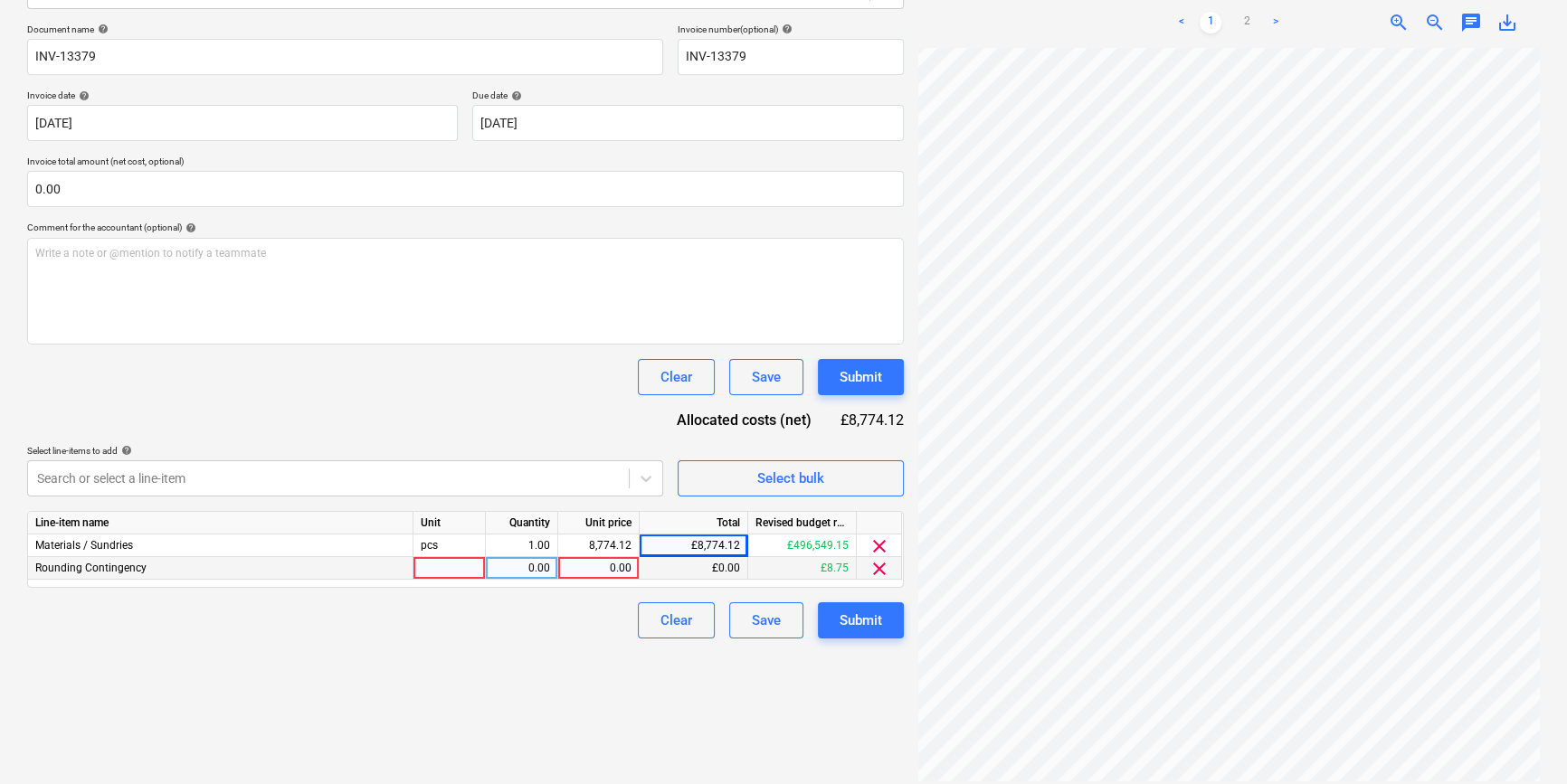 click on "clear" at bounding box center (879, 569) 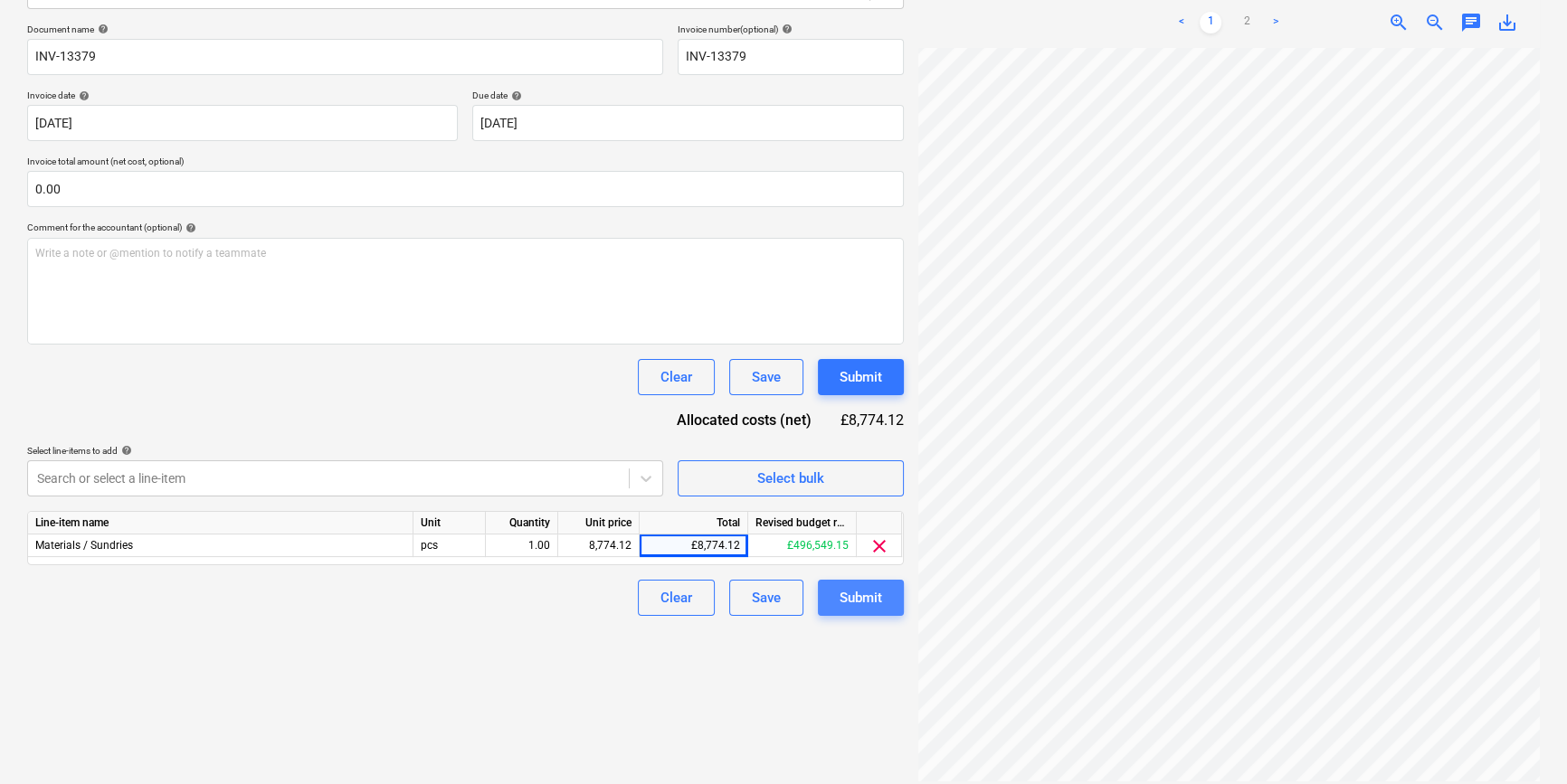 click on "Submit" at bounding box center [860, 598] 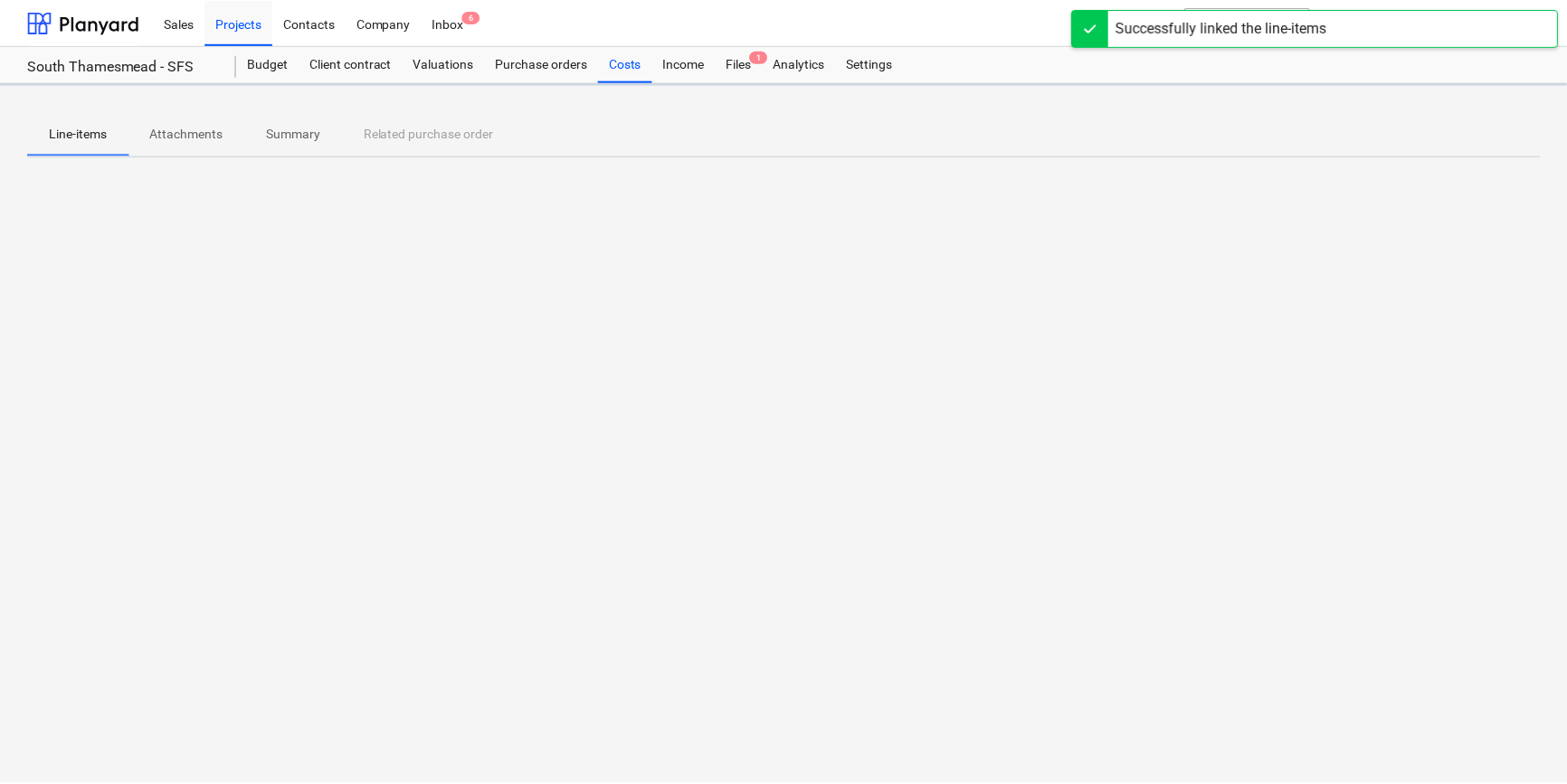 scroll, scrollTop: 0, scrollLeft: 0, axis: both 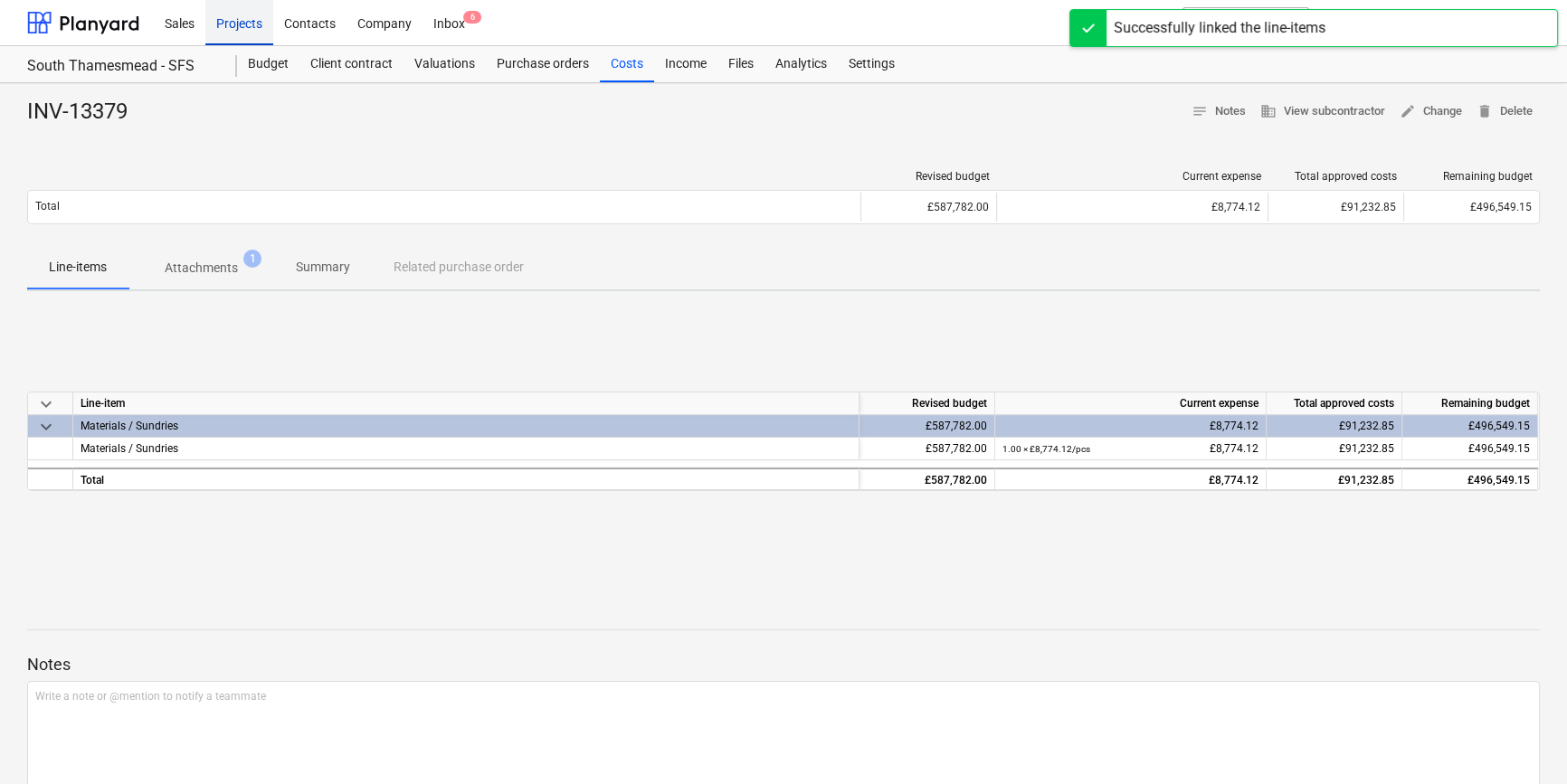 click on "Projects" at bounding box center (239, 22) 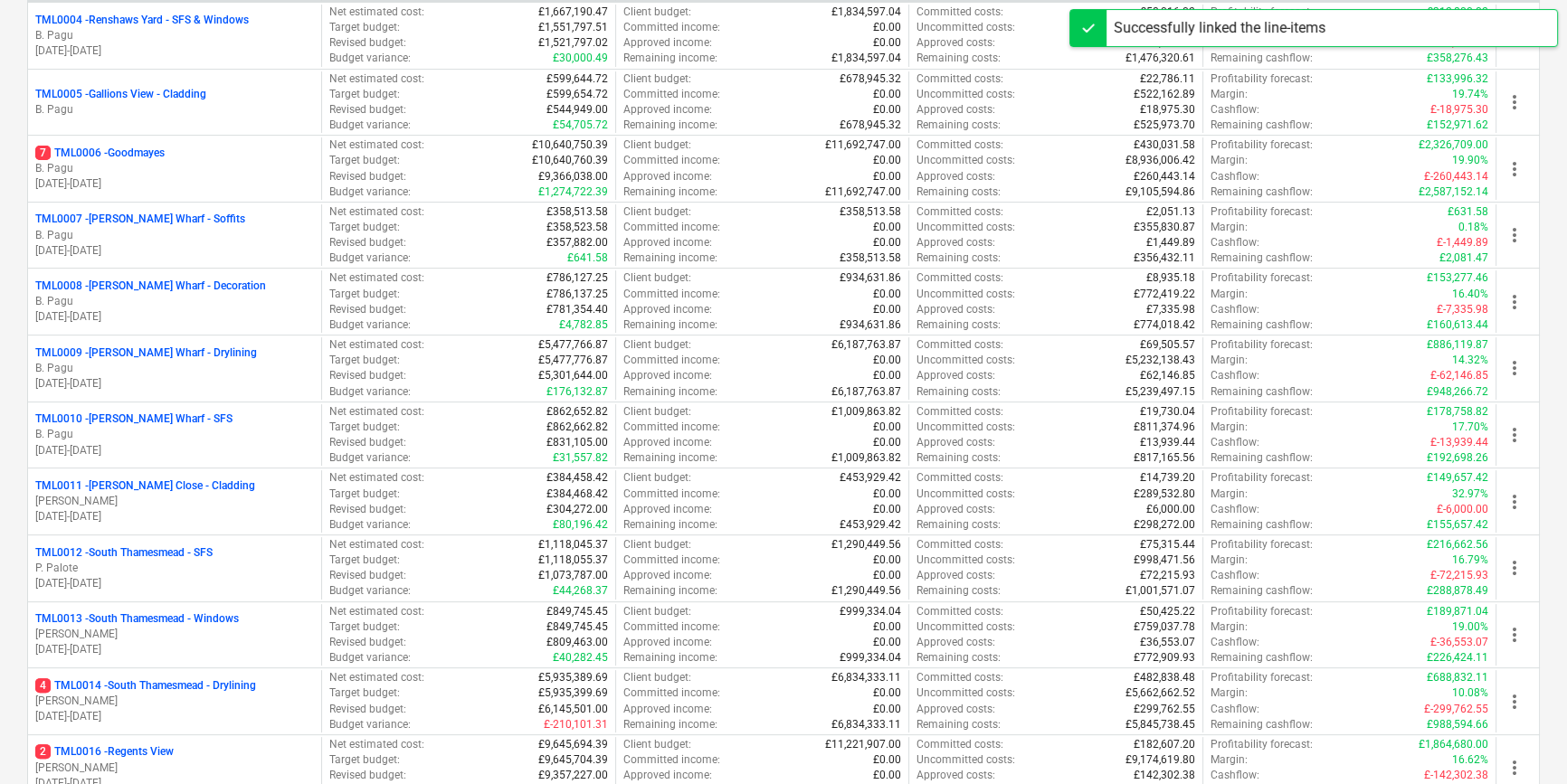 scroll, scrollTop: 657, scrollLeft: 0, axis: vertical 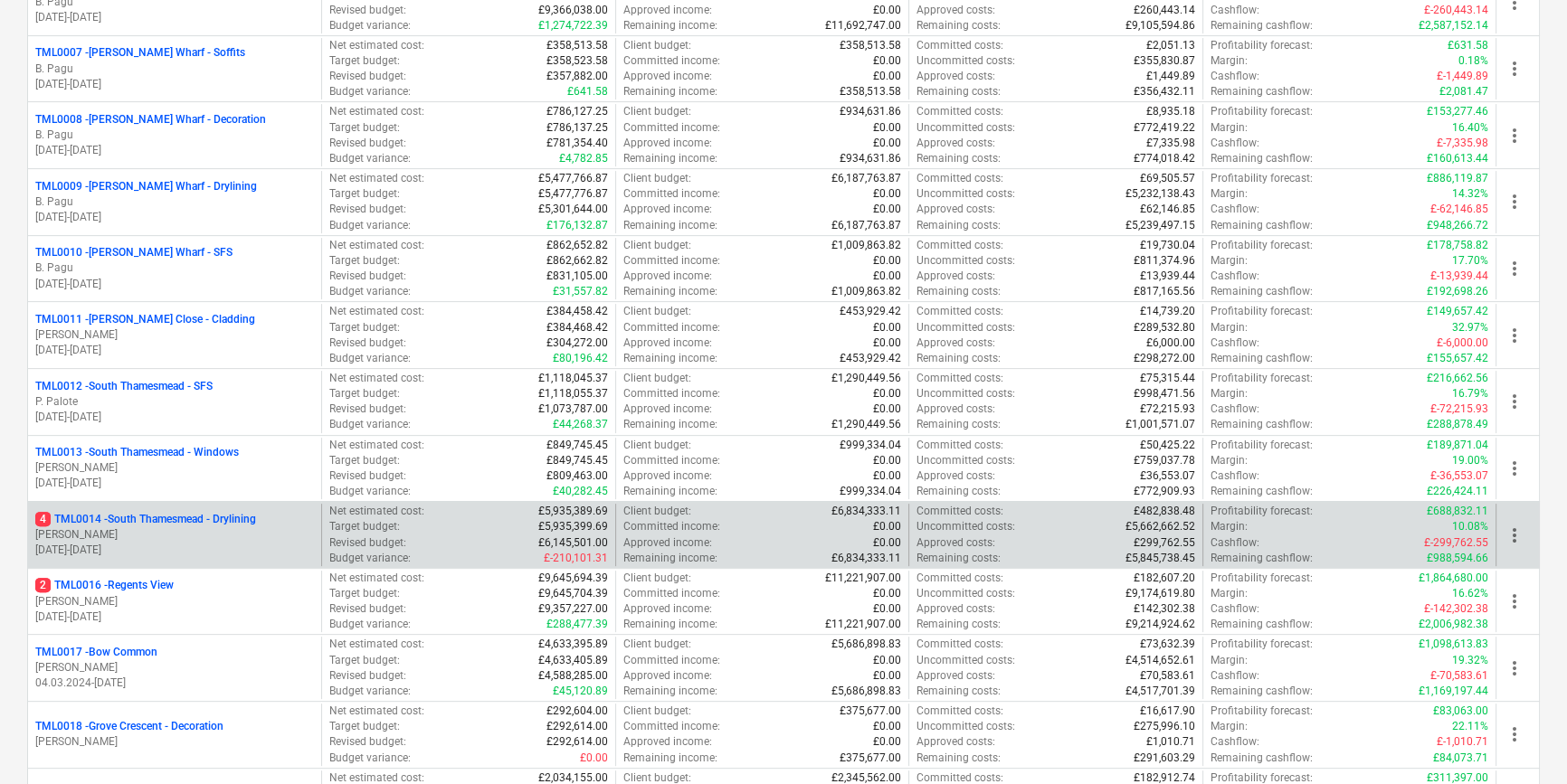 click on "4  TML0014 -  South Thamesmead - Drylining" at bounding box center (146, 519) 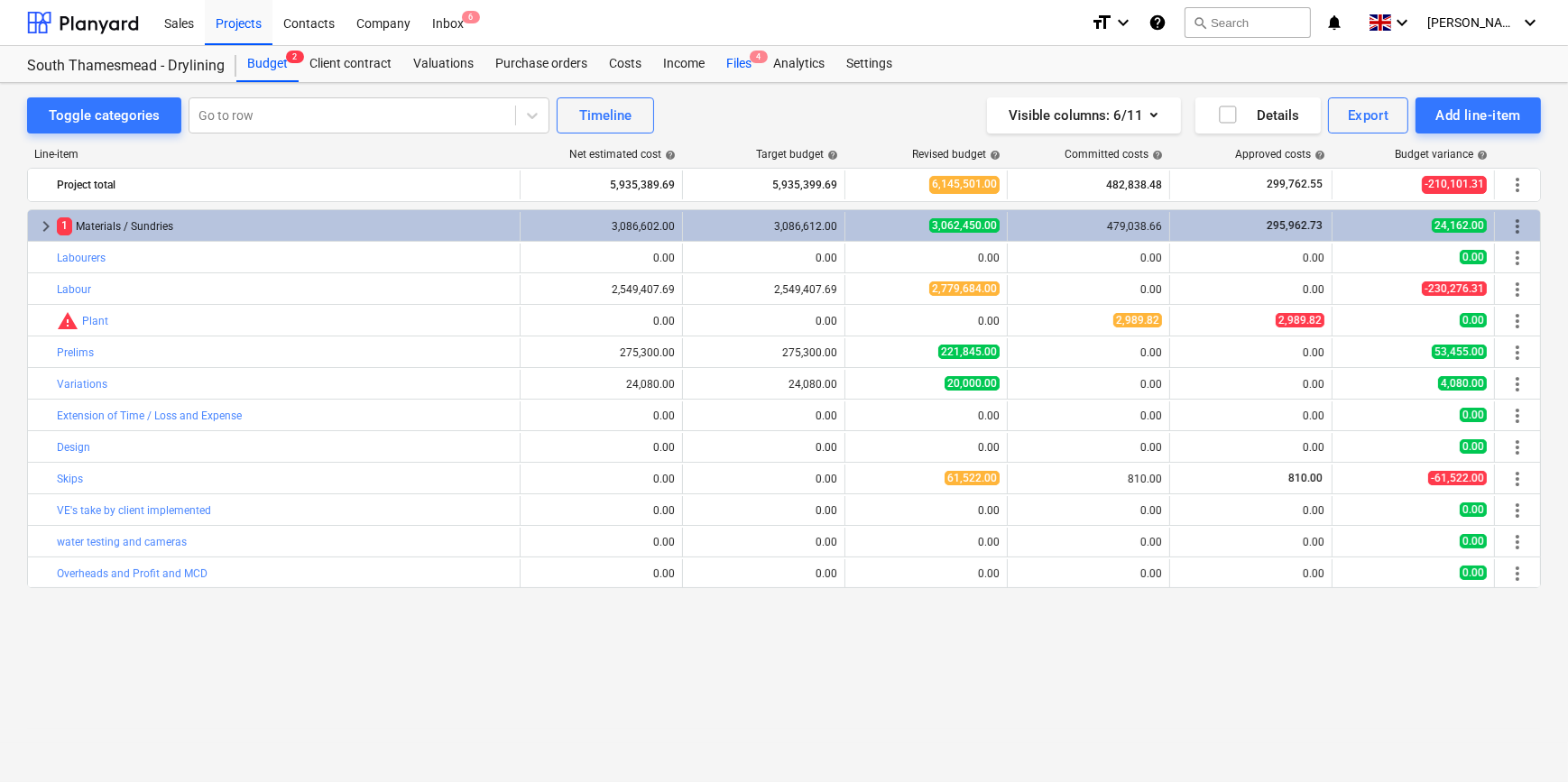 click on "Files 4" at bounding box center [739, 64] 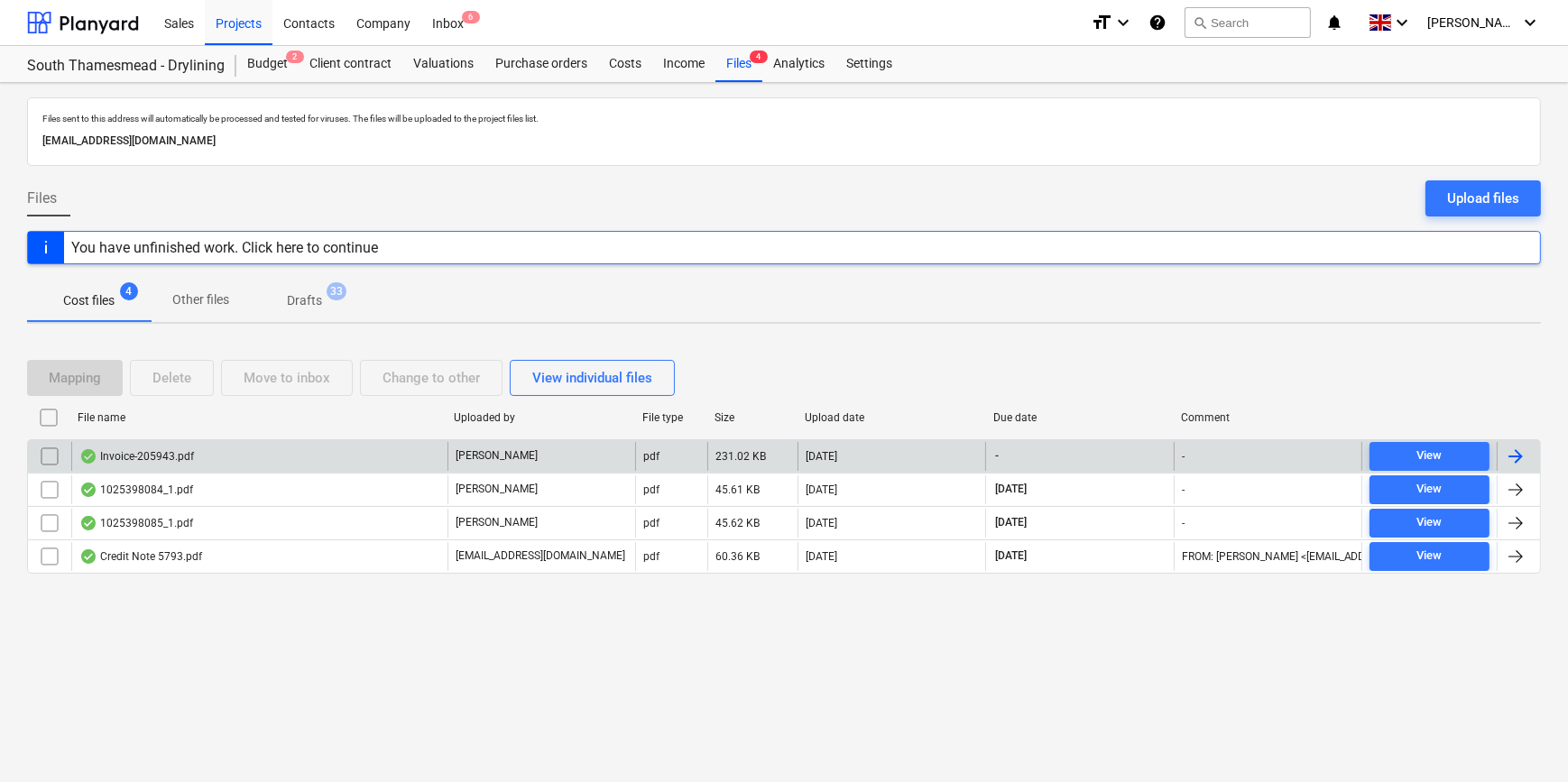 click at bounding box center (1516, 456) 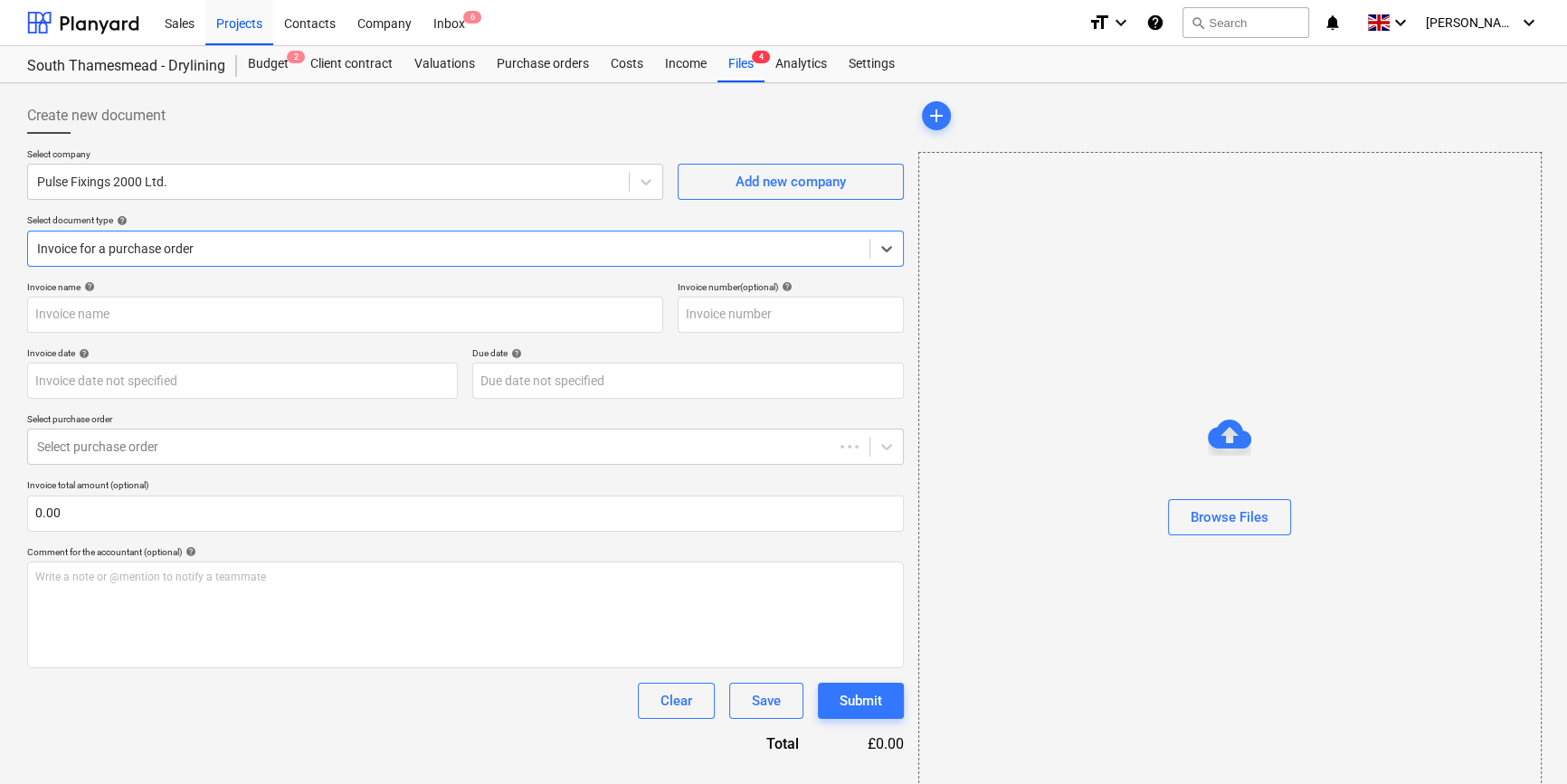 type on "205943" 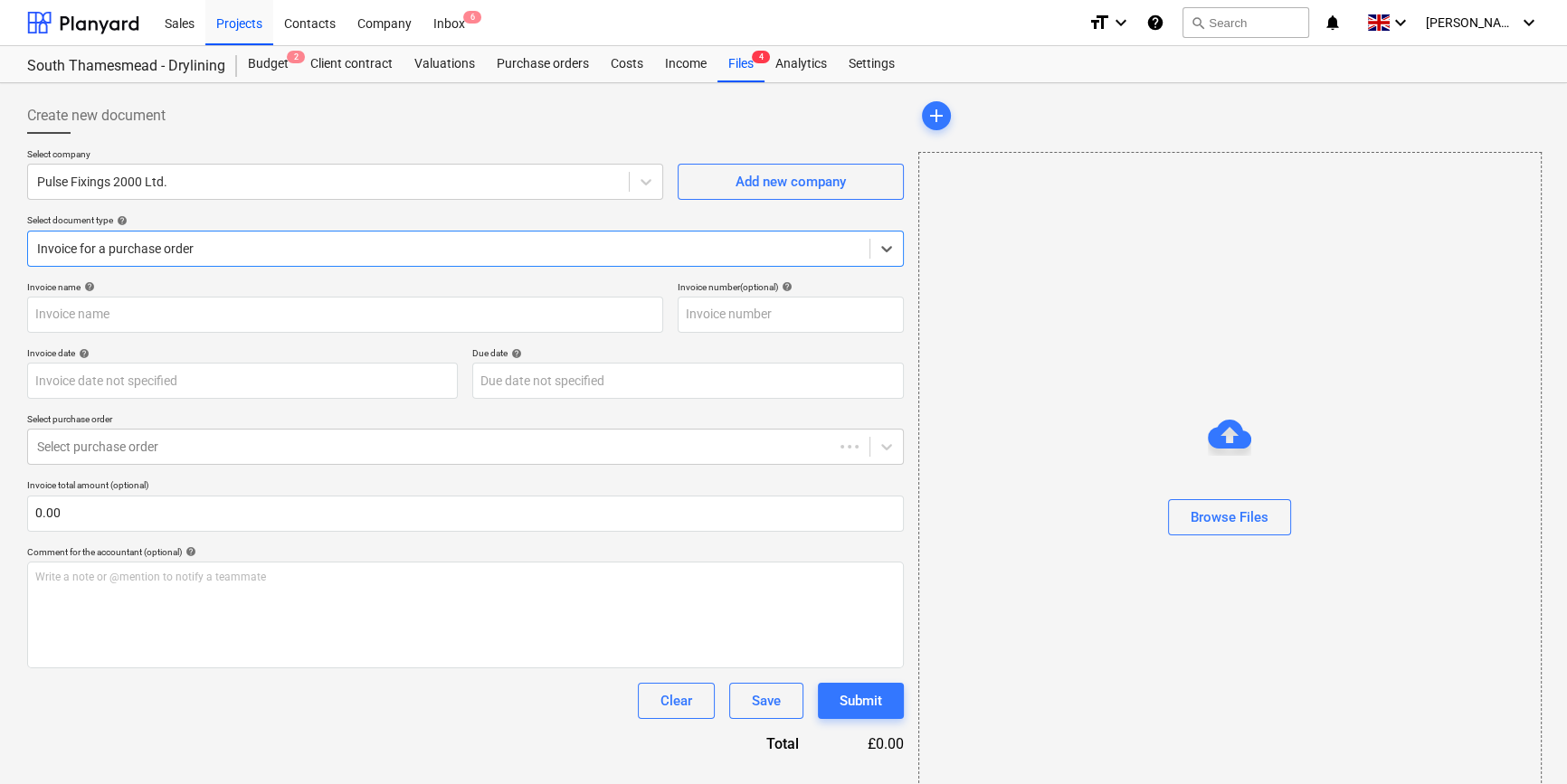 type on "205943" 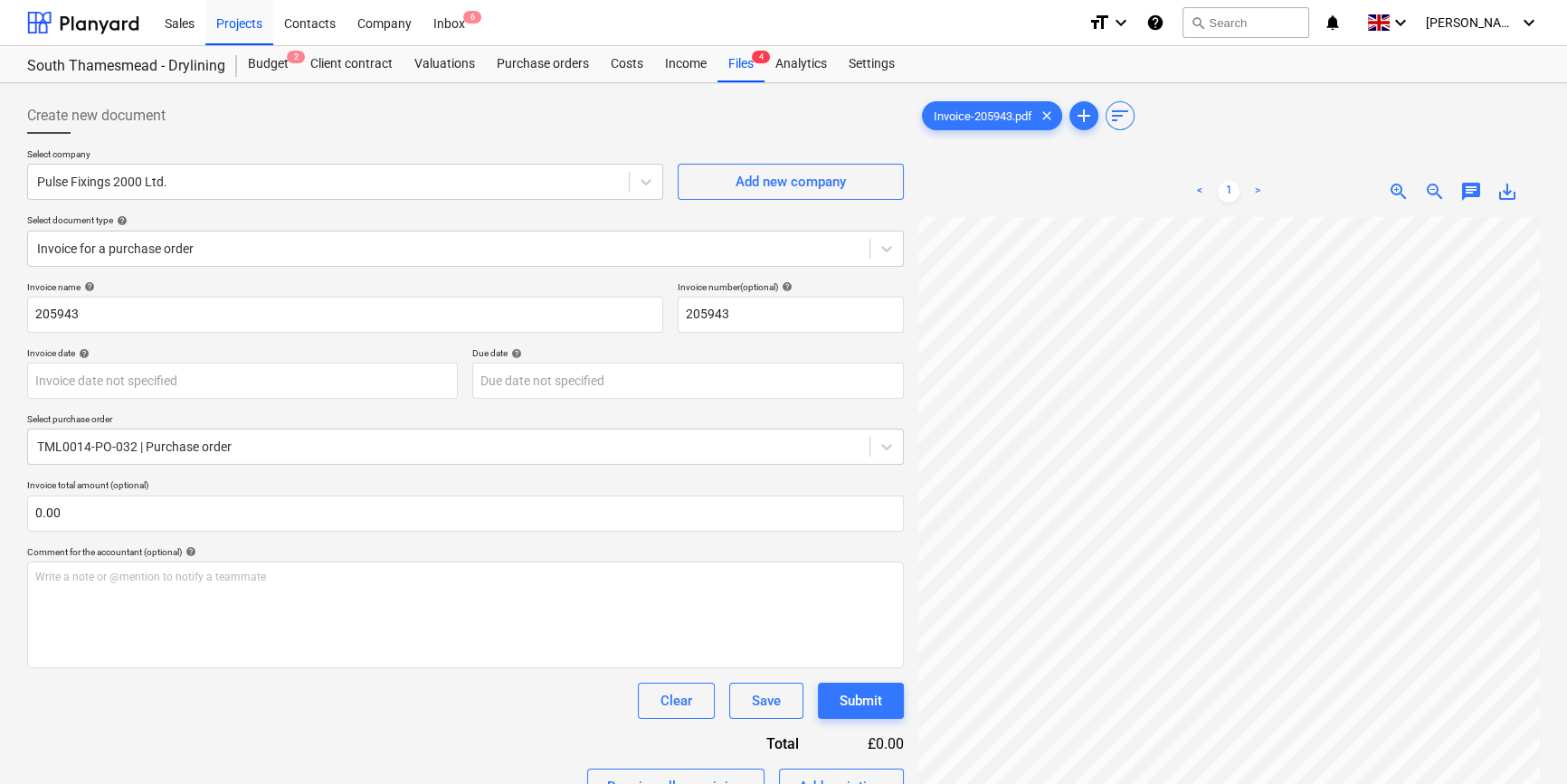 scroll, scrollTop: 156, scrollLeft: 195, axis: both 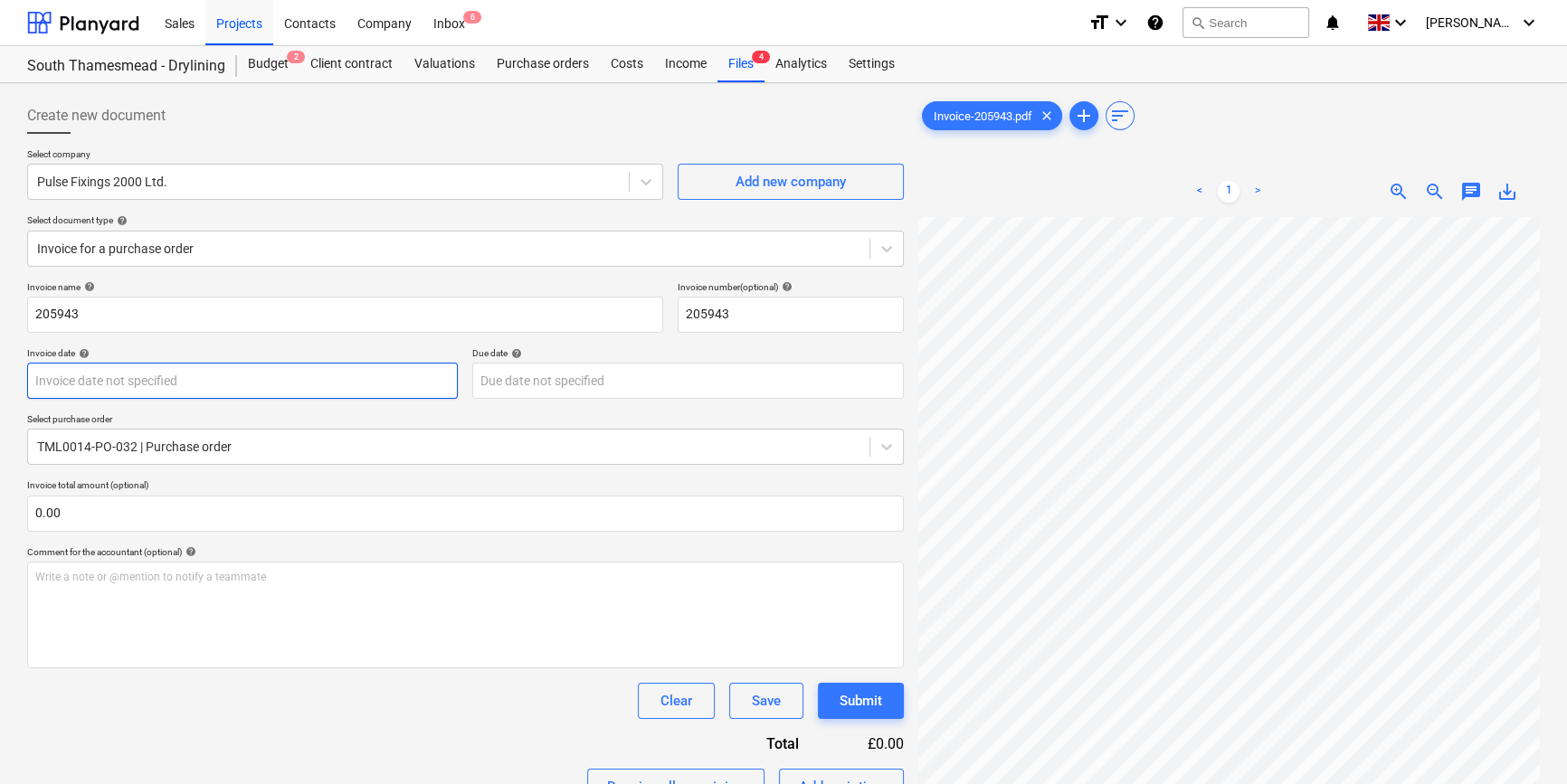 click on "Sales Projects Contacts Company Inbox 6 format_size keyboard_arrow_down help search Search notifications 0 keyboard_arrow_down C. Simpson keyboard_arrow_down South Thamesmead - Drylining Budget 2 Client contract Valuations Purchase orders Costs Income Files 4 Analytics Settings Create new document Select company Pulse Fixings 2000 Ltd.   Add new company Select document type help Invoice for a purchase order Invoice name help 205943 Invoice number  (optional) help 205943 Invoice date help Press the down arrow key to interact with the calendar and
select a date. Press the question mark key to get the keyboard shortcuts for changing dates. Due date help Press the down arrow key to interact with the calendar and
select a date. Press the question mark key to get the keyboard shortcuts for changing dates. Select purchase order TML0014-PO-032 | Purchase order Invoice total amount (optional) 0.00 Comment for the accountant (optional) help Write a note or @mention to notify a teammate ﻿ Clear Save Submit <" at bounding box center [784, 392] 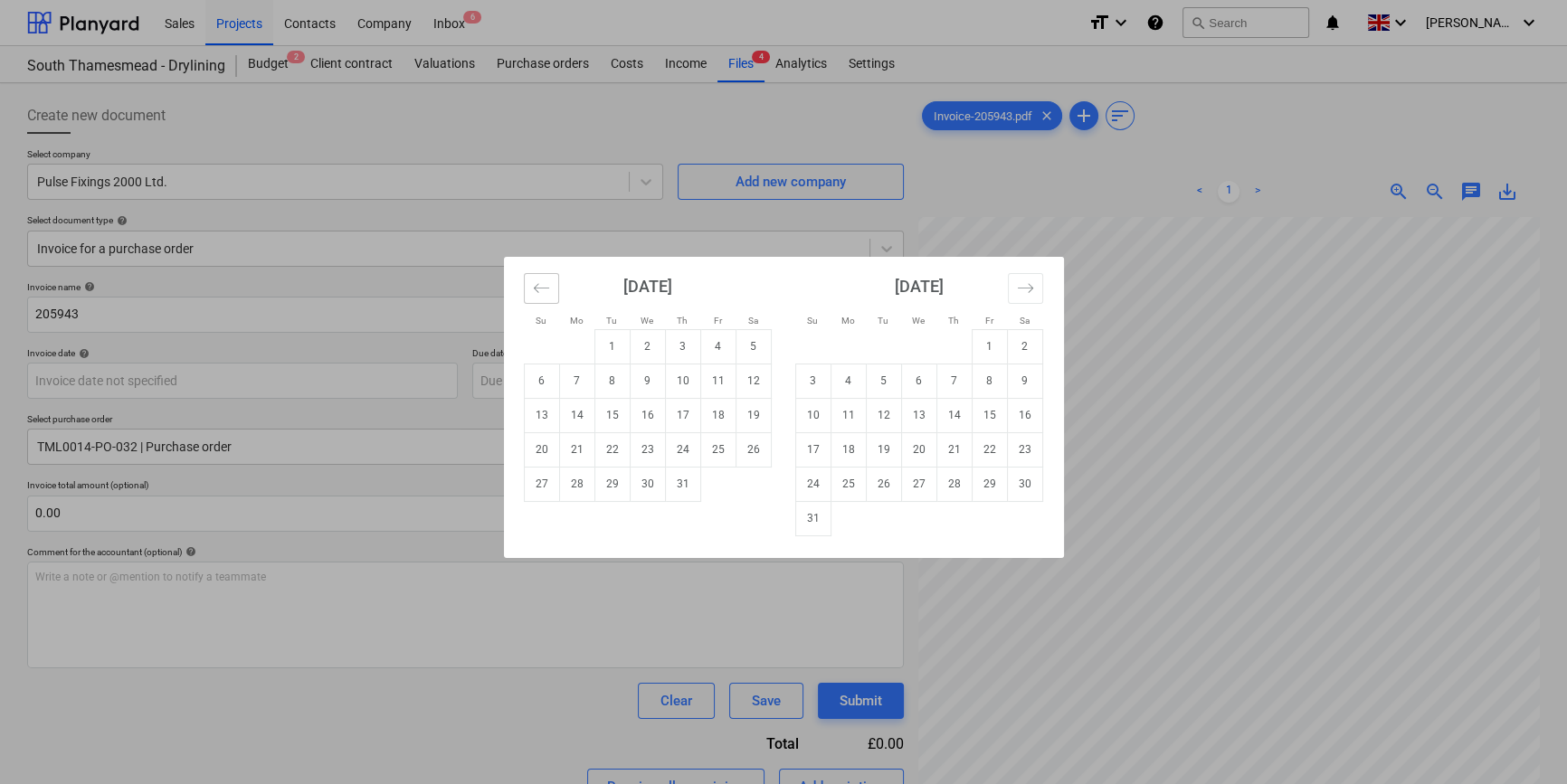 click 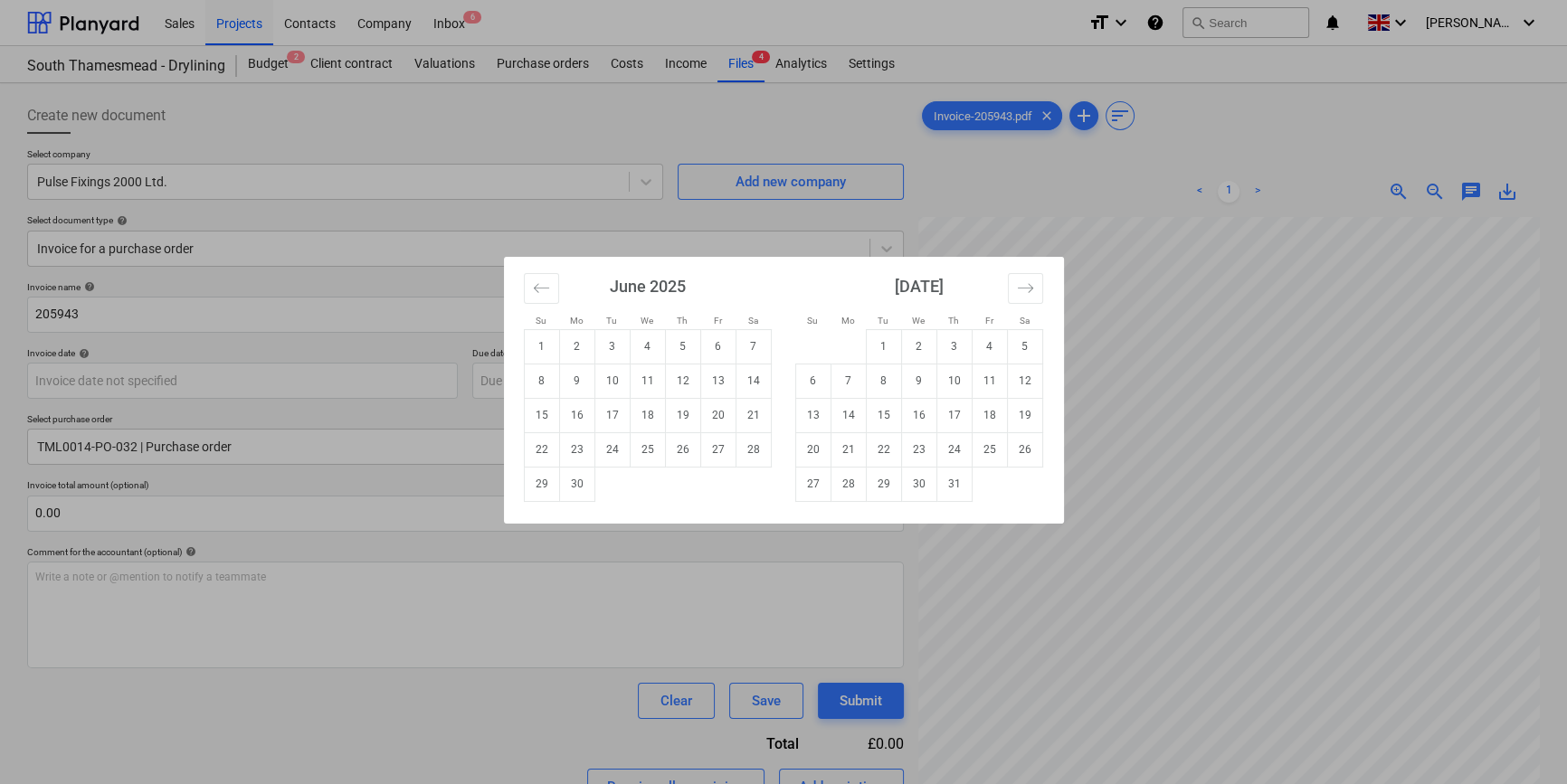 click on "16" at bounding box center (576, 415) 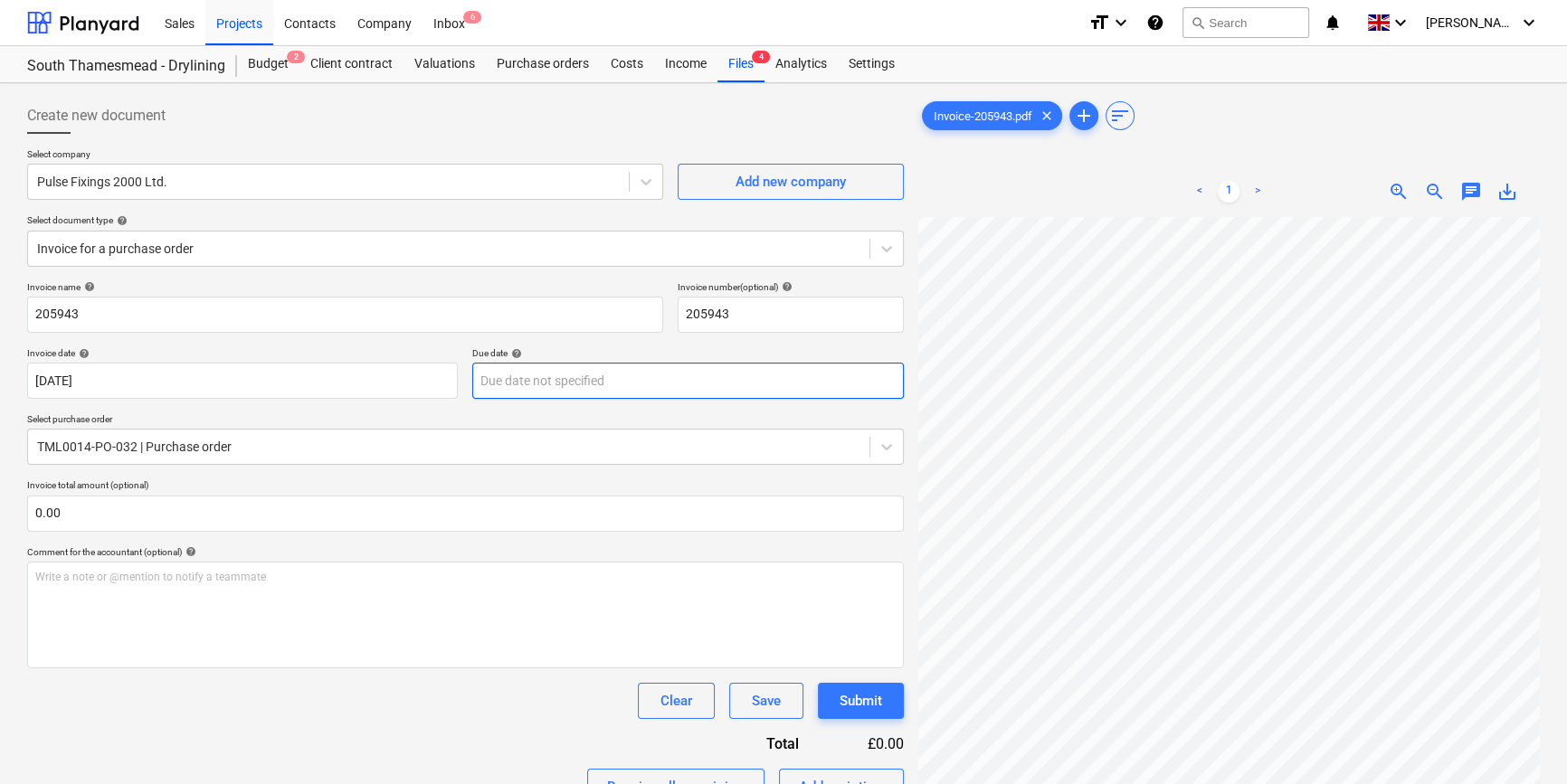 click on "Sales Projects Contacts Company Inbox 6 format_size keyboard_arrow_down help search Search notifications 0 keyboard_arrow_down C. Simpson keyboard_arrow_down South Thamesmead - Drylining Budget 2 Client contract Valuations Purchase orders Costs Income Files 4 Analytics Settings Create new document Select company Pulse Fixings 2000 Ltd.   Add new company Select document type help Invoice for a purchase order Invoice name help 205943 Invoice number  (optional) help 205943 Invoice date help 16 Jun 2025 16.06.2025 Press the down arrow key to interact with the calendar and
select a date. Press the question mark key to get the keyboard shortcuts for changing dates. Due date help Press the down arrow key to interact with the calendar and
select a date. Press the question mark key to get the keyboard shortcuts for changing dates. Select purchase order TML0014-PO-032 | Purchase order Invoice total amount (optional) 0.00 Comment for the accountant (optional) help Write a note or @mention to notify a teammate" at bounding box center (784, 392) 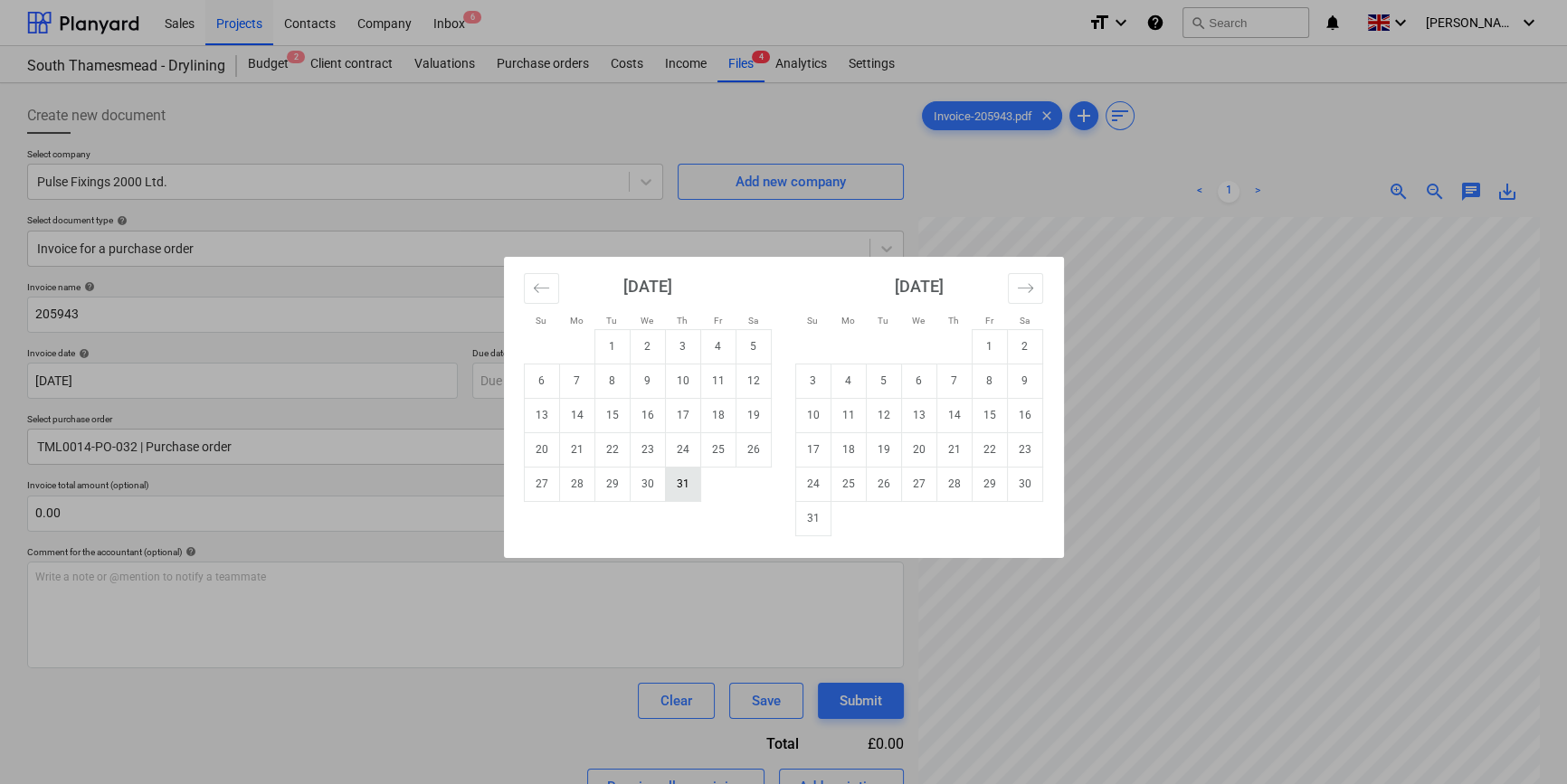 click on "31" at bounding box center (682, 484) 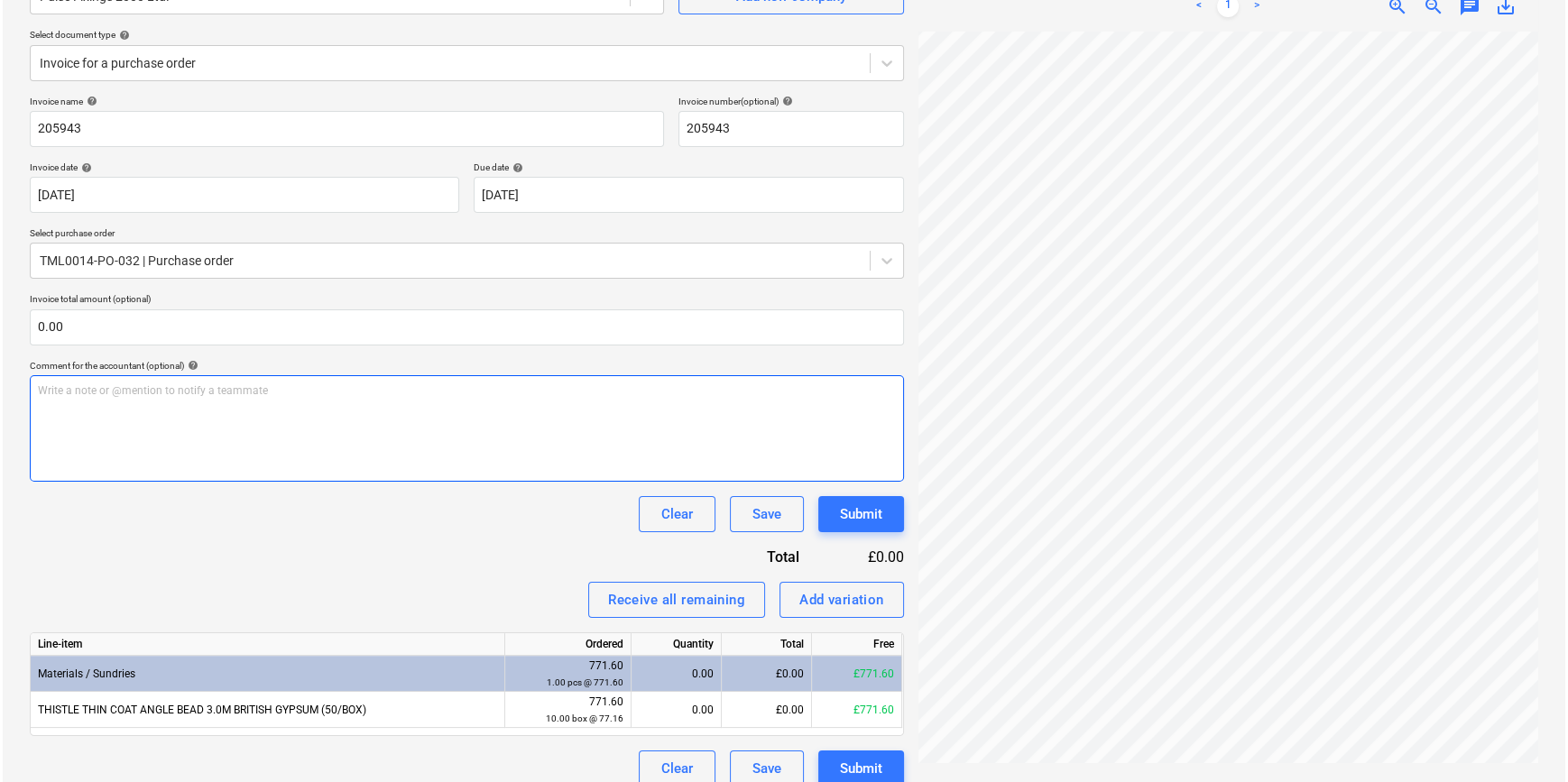 scroll, scrollTop: 203, scrollLeft: 0, axis: vertical 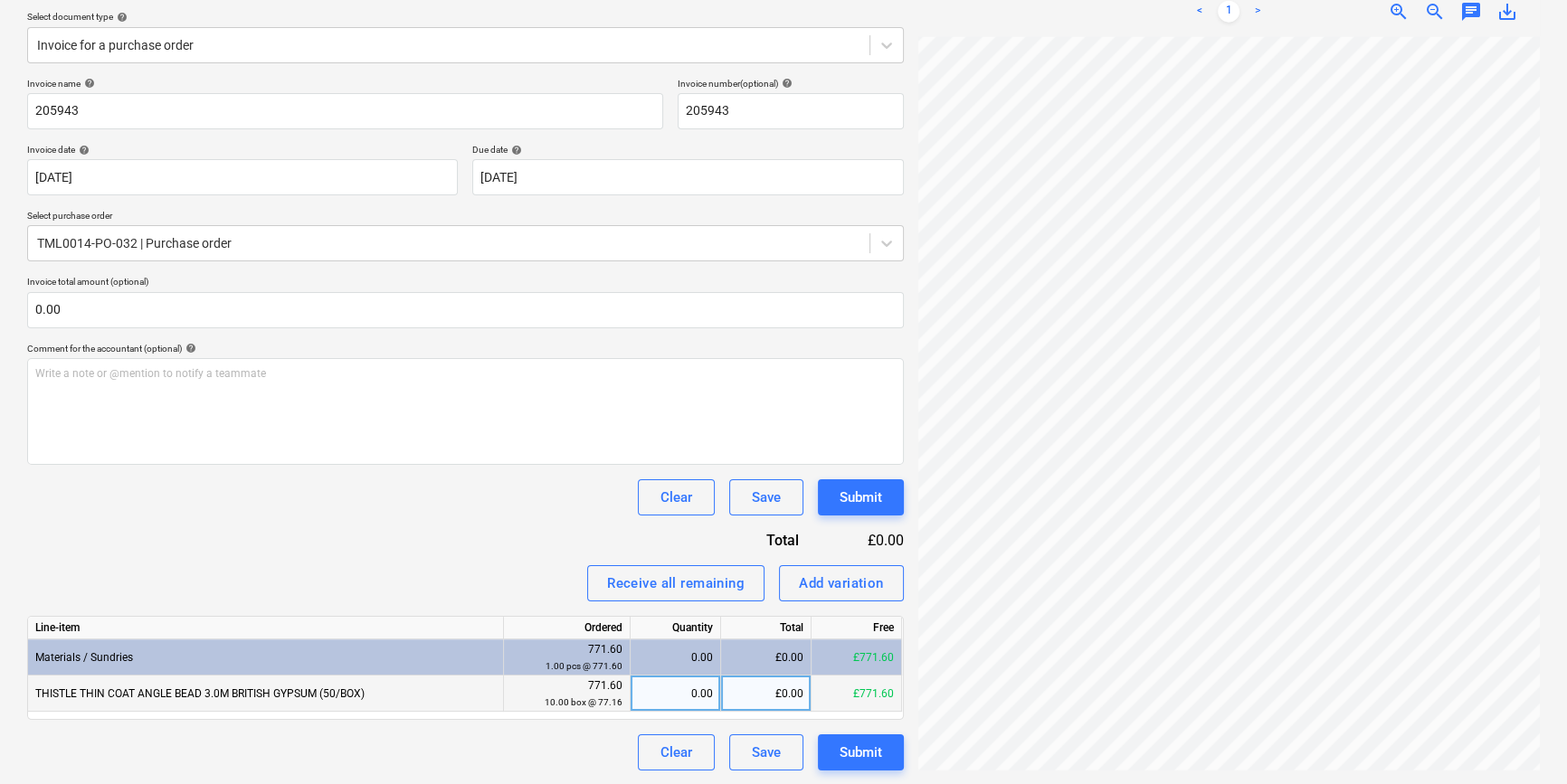 click on "0.00" at bounding box center [675, 694] 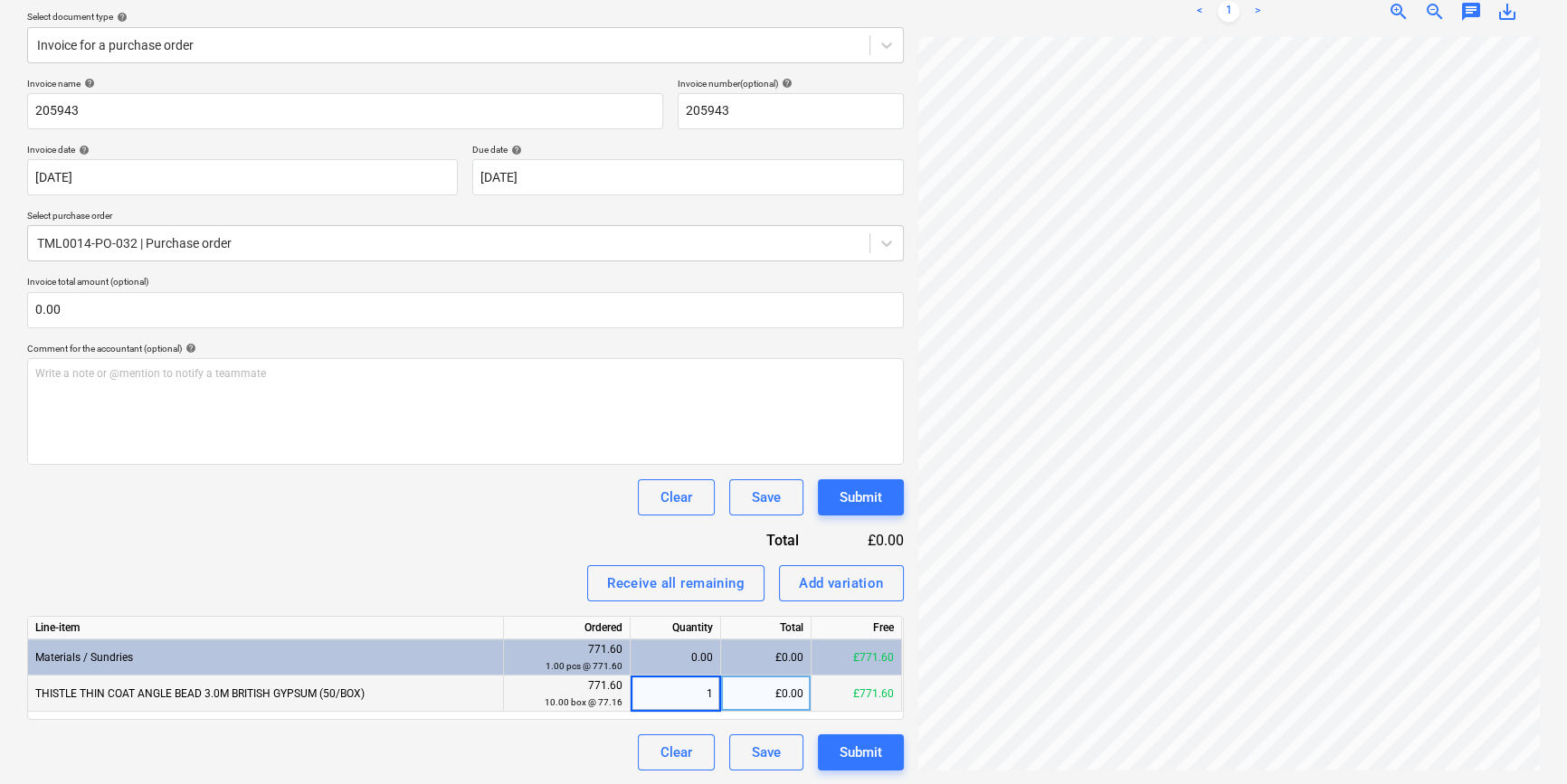 type on "10" 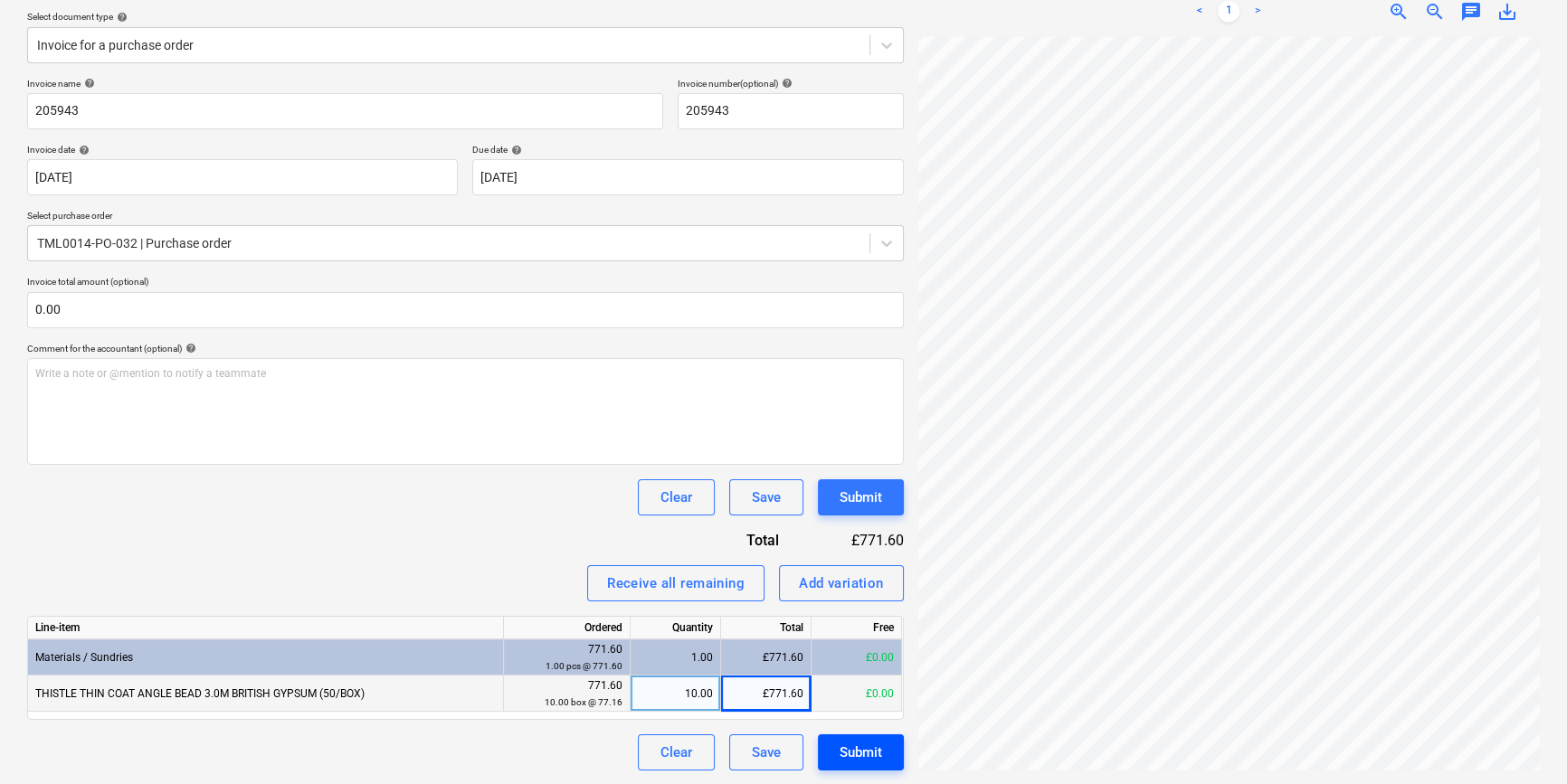 click on "Submit" at bounding box center [860, 752] 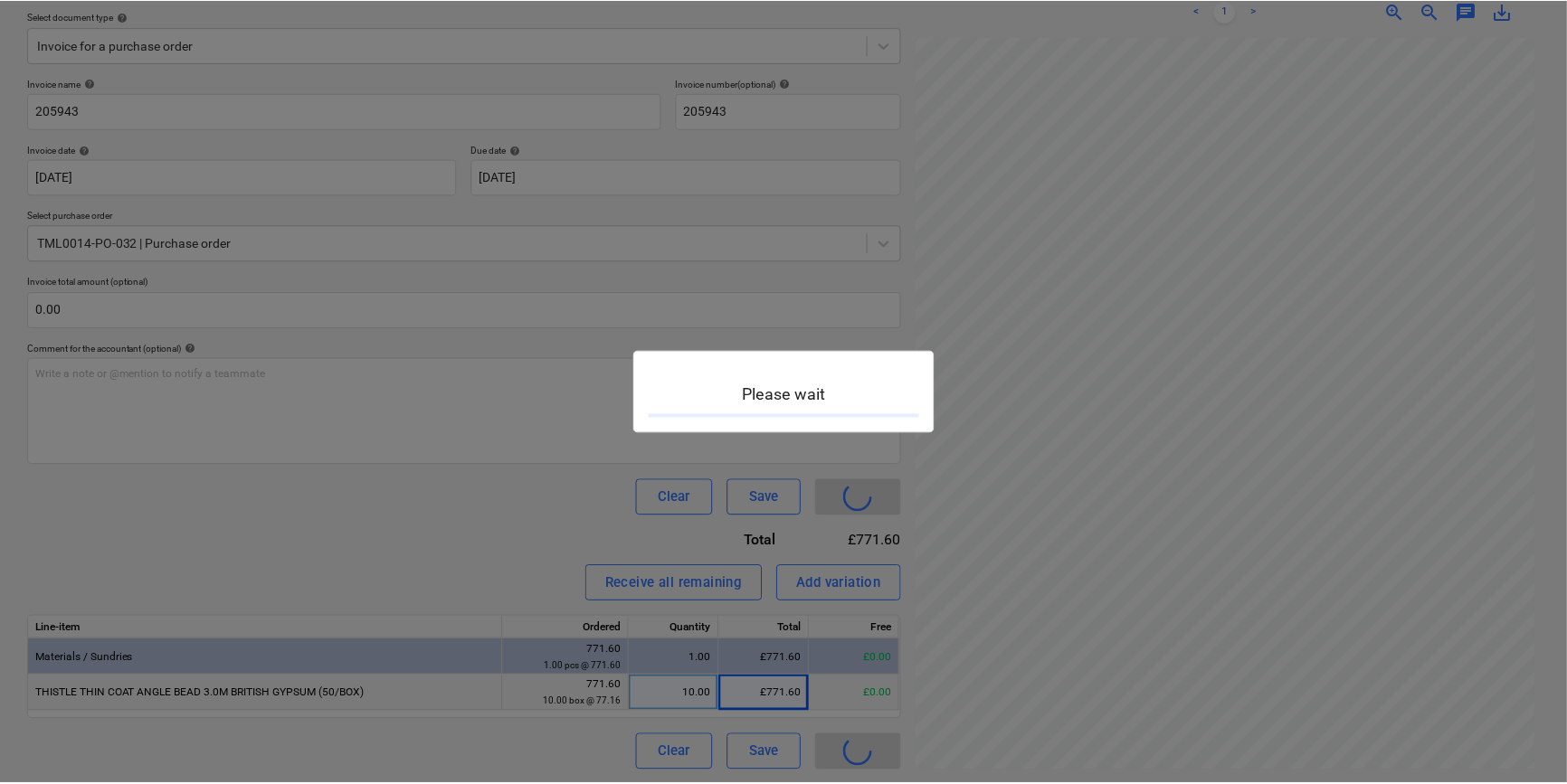 scroll, scrollTop: 0, scrollLeft: 0, axis: both 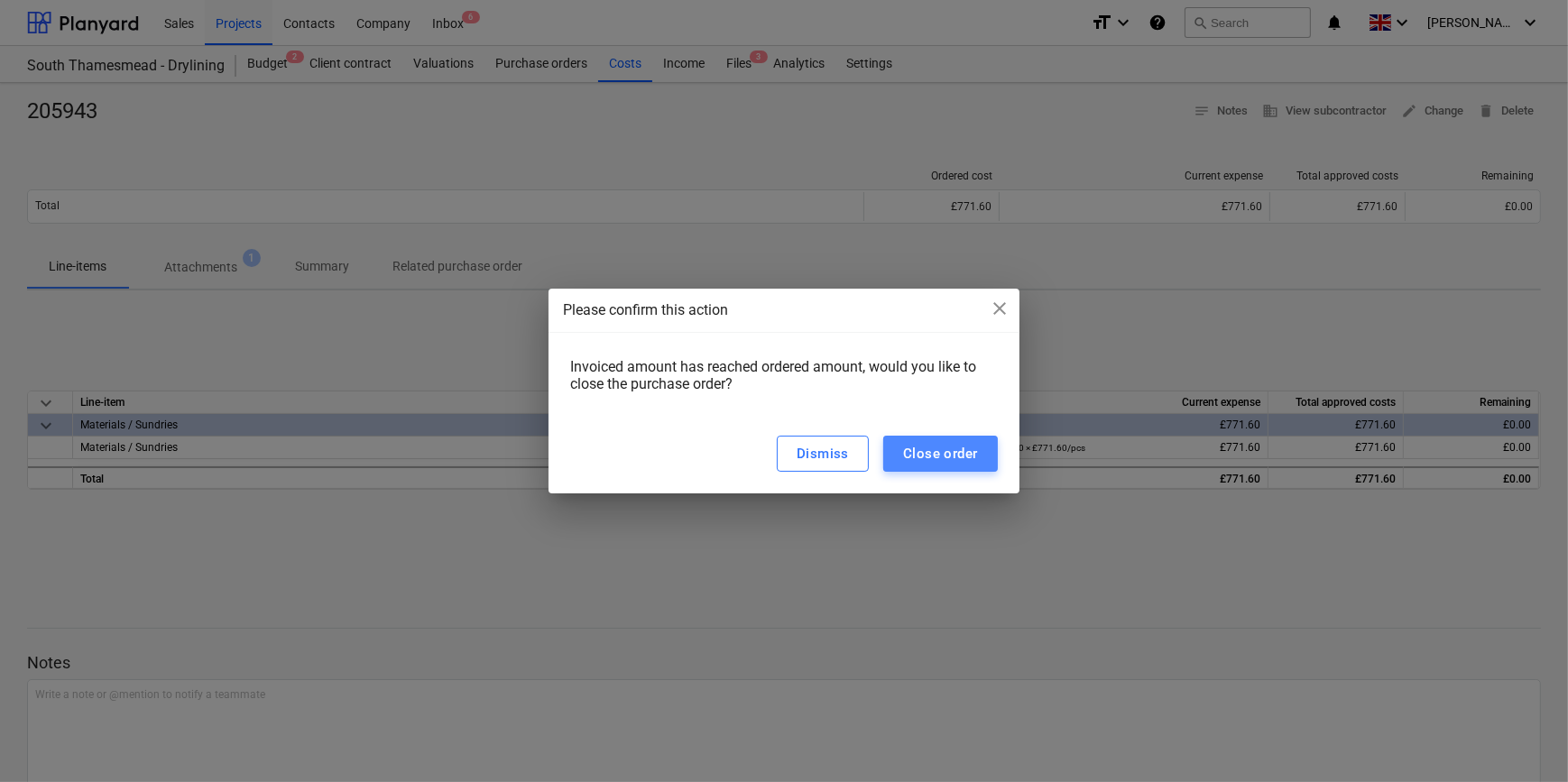 click on "Close order" at bounding box center [940, 454] 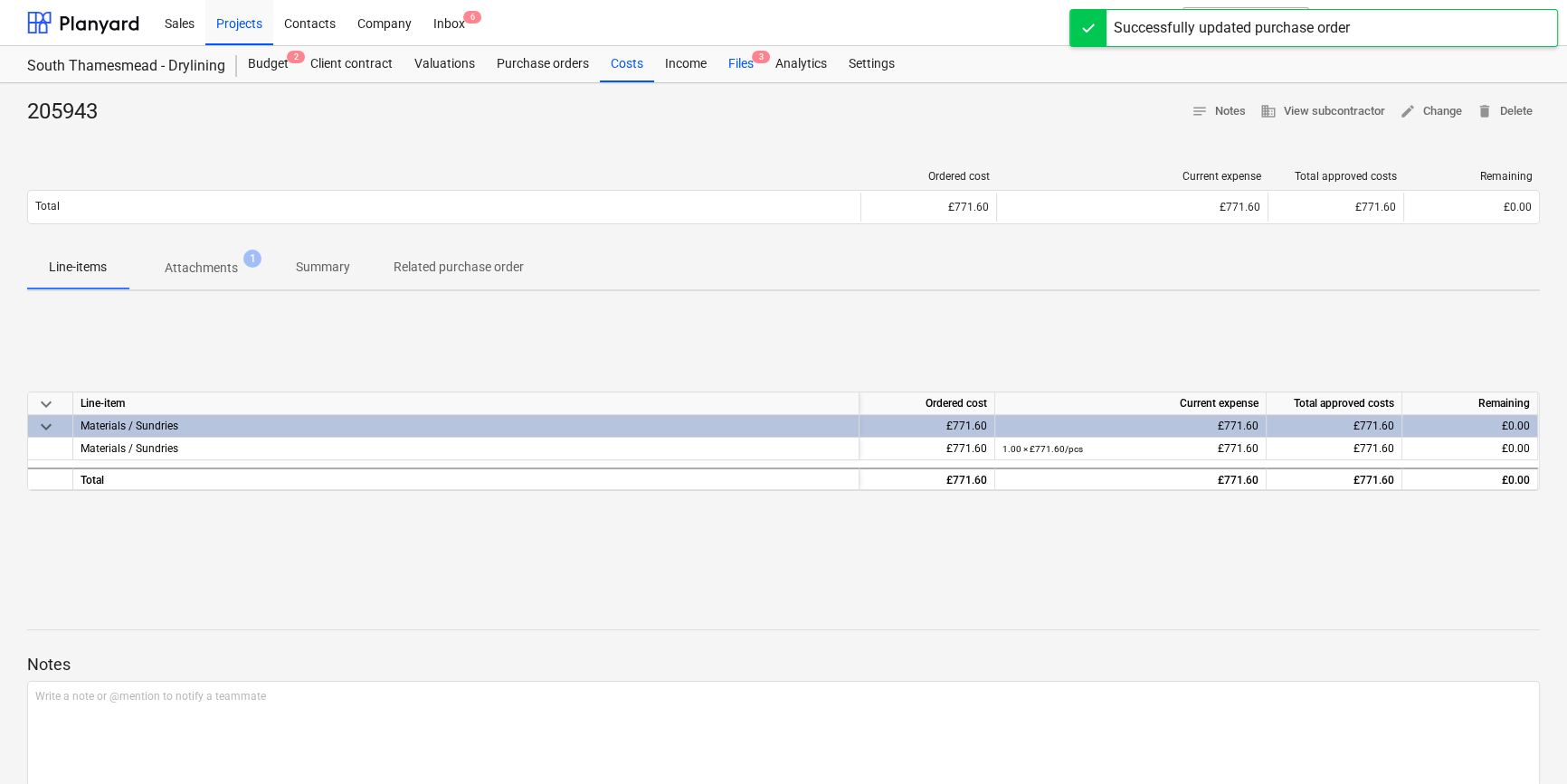 click on "Files 3" at bounding box center (741, 64) 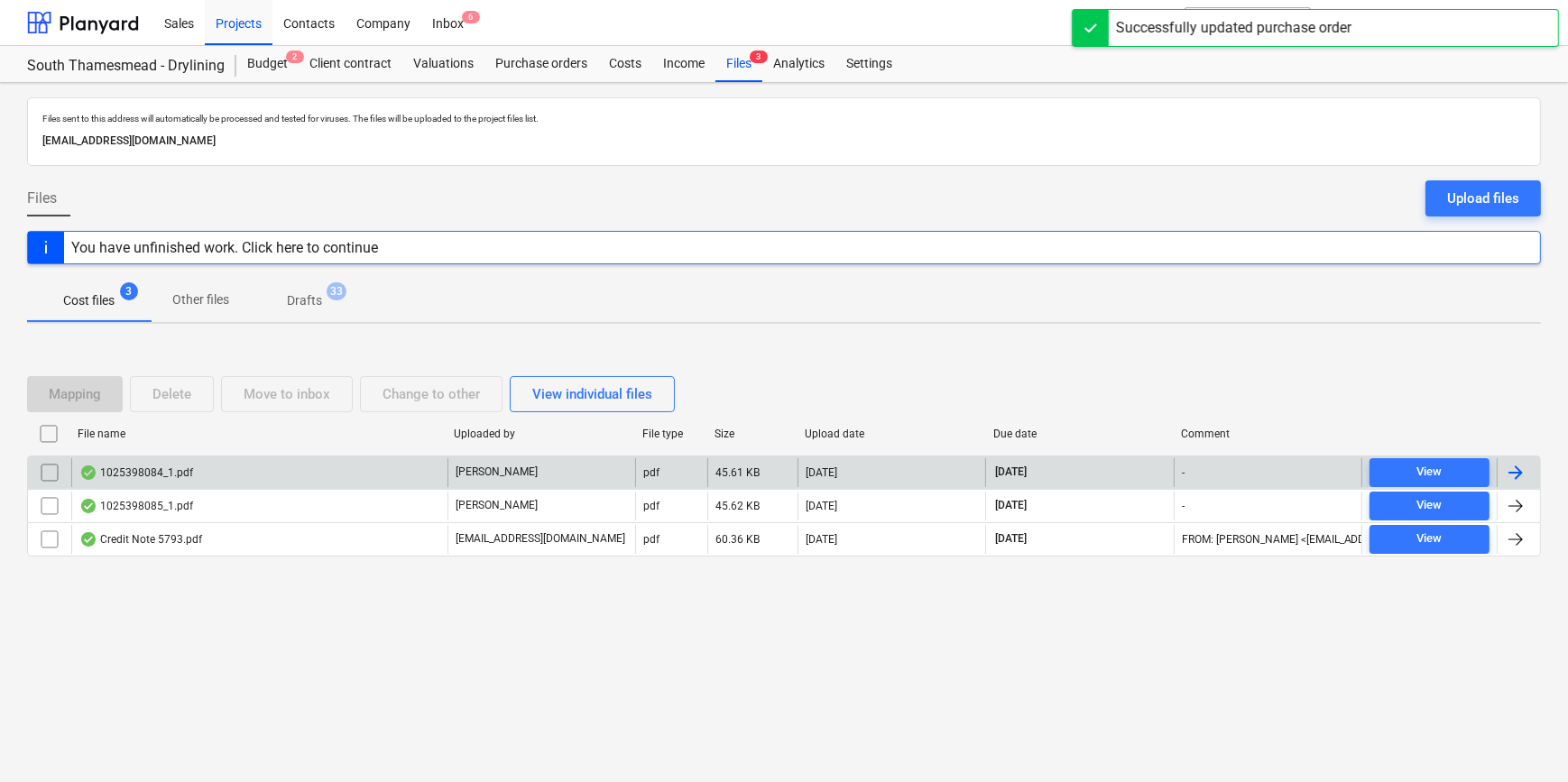 click at bounding box center [1516, 473] 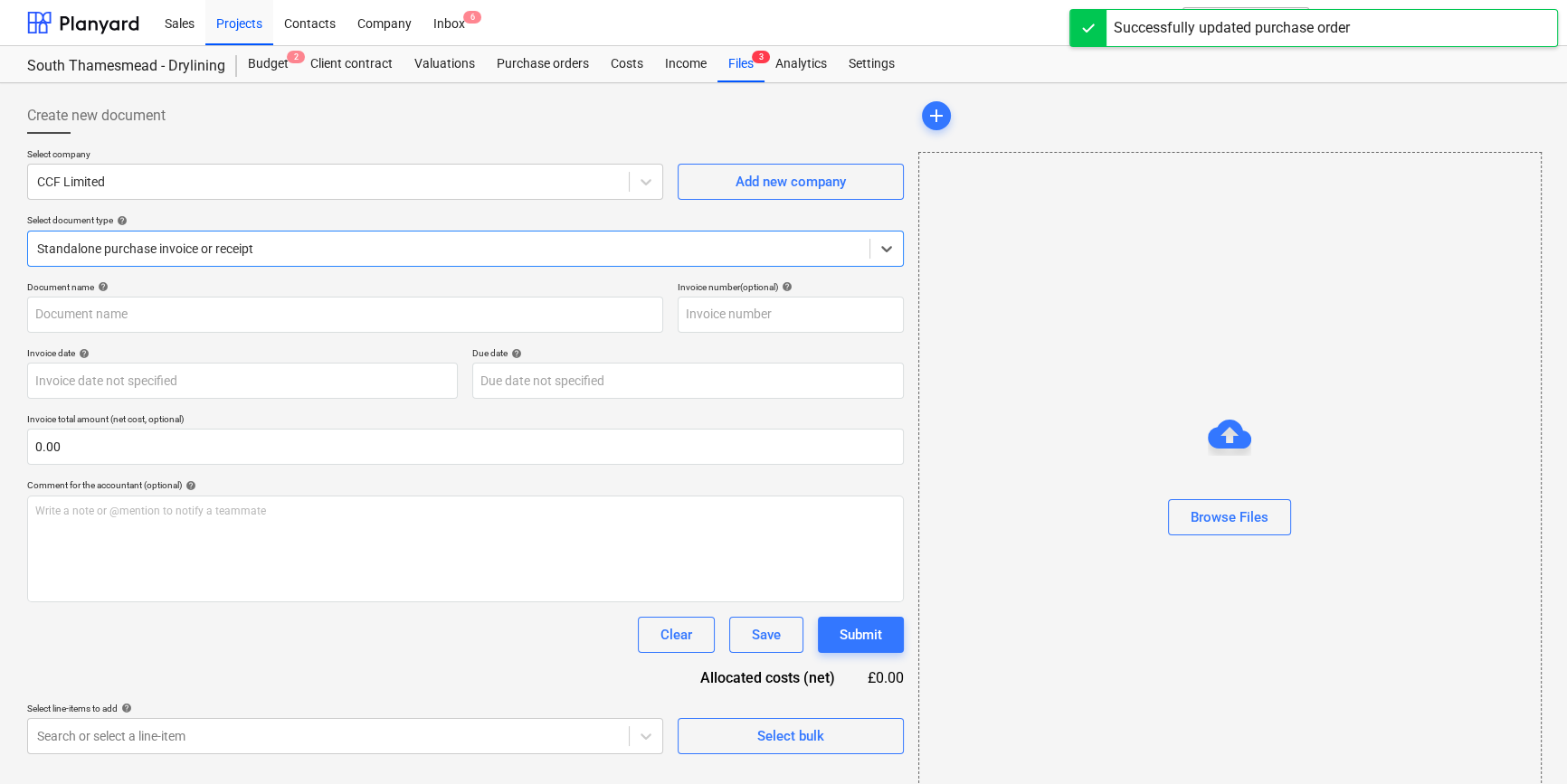 type on "1025398084" 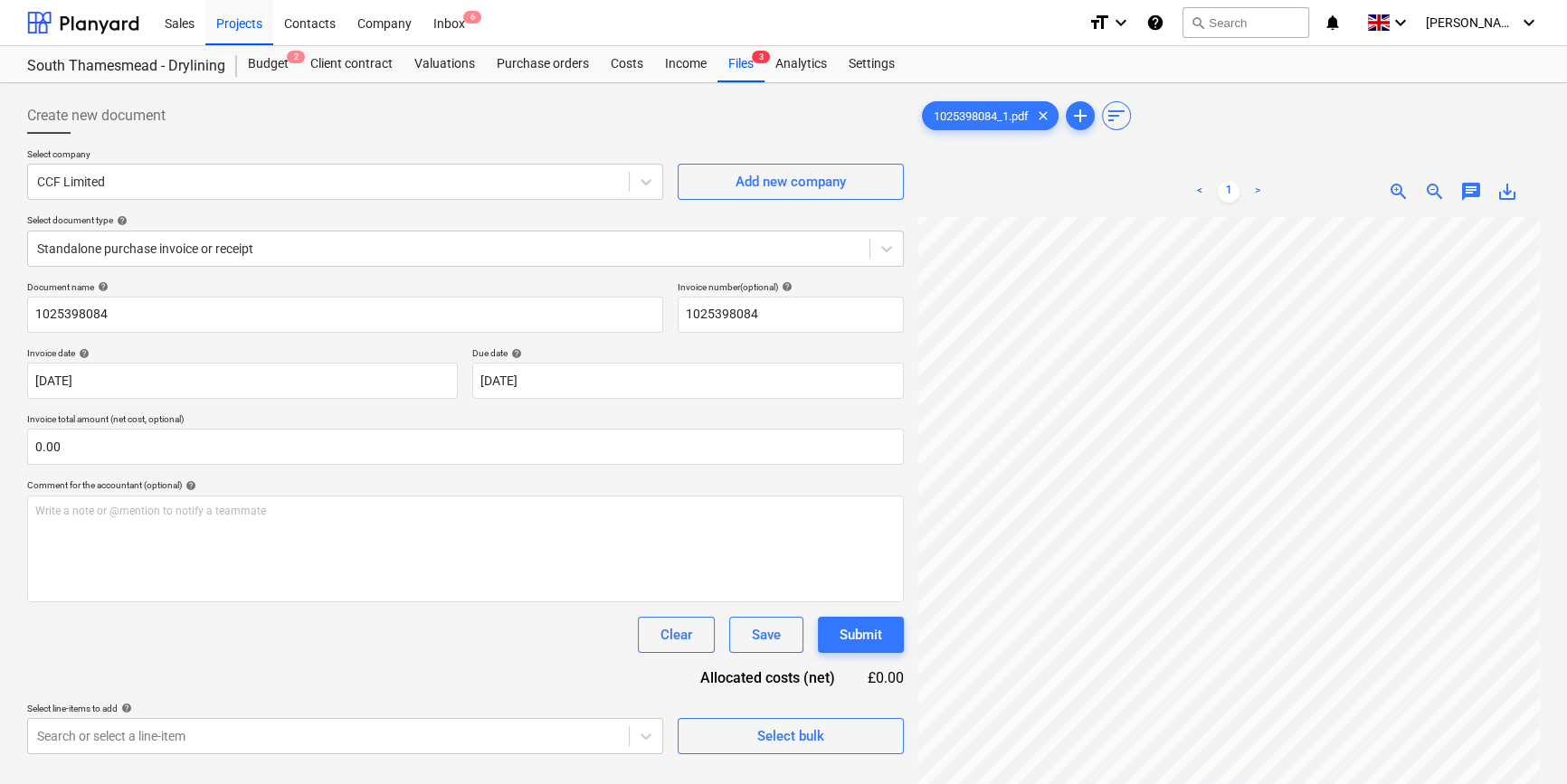 scroll, scrollTop: 7, scrollLeft: 182, axis: both 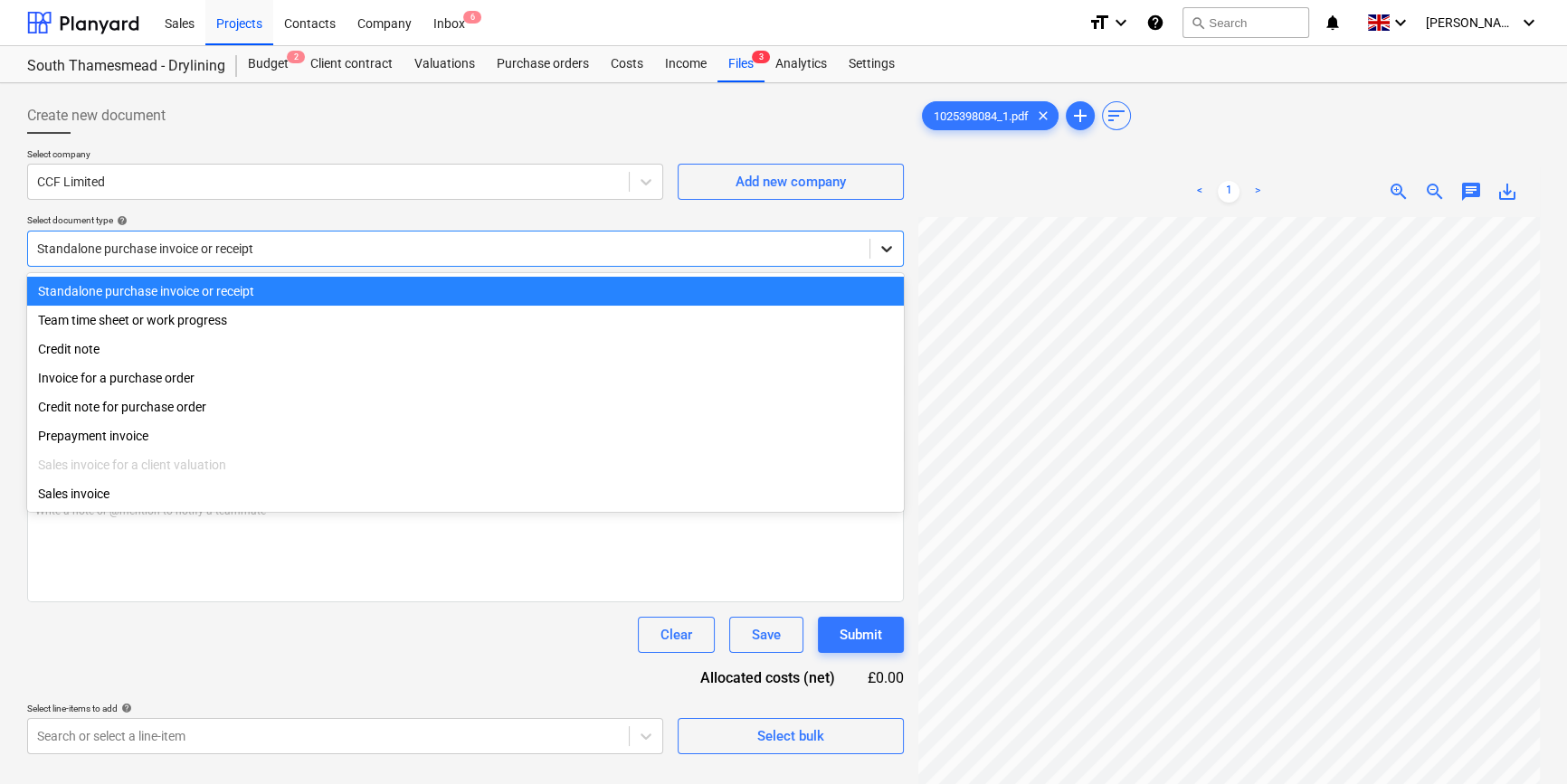click 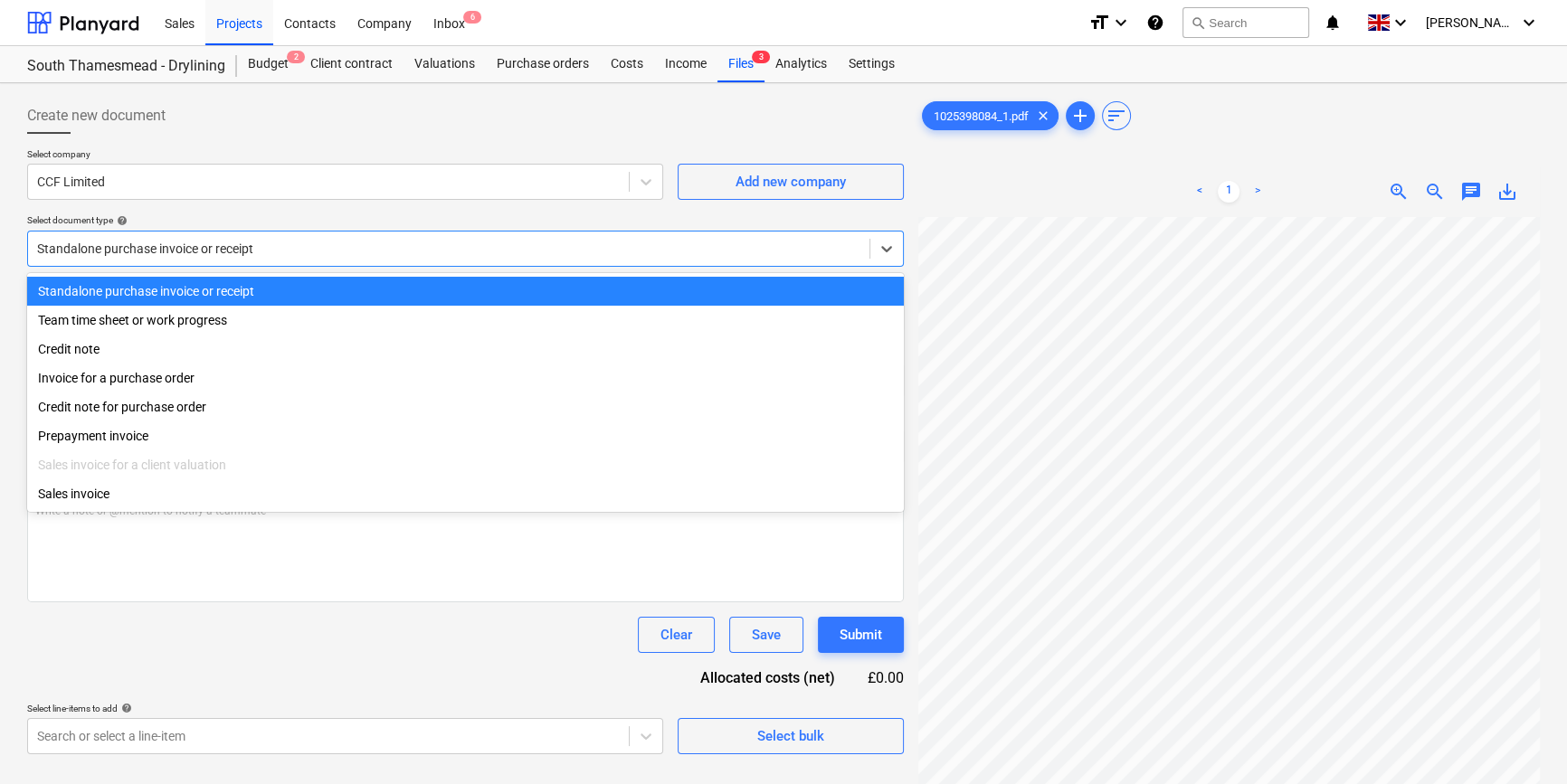 click on "Standalone purchase invoice or receipt" at bounding box center [465, 291] 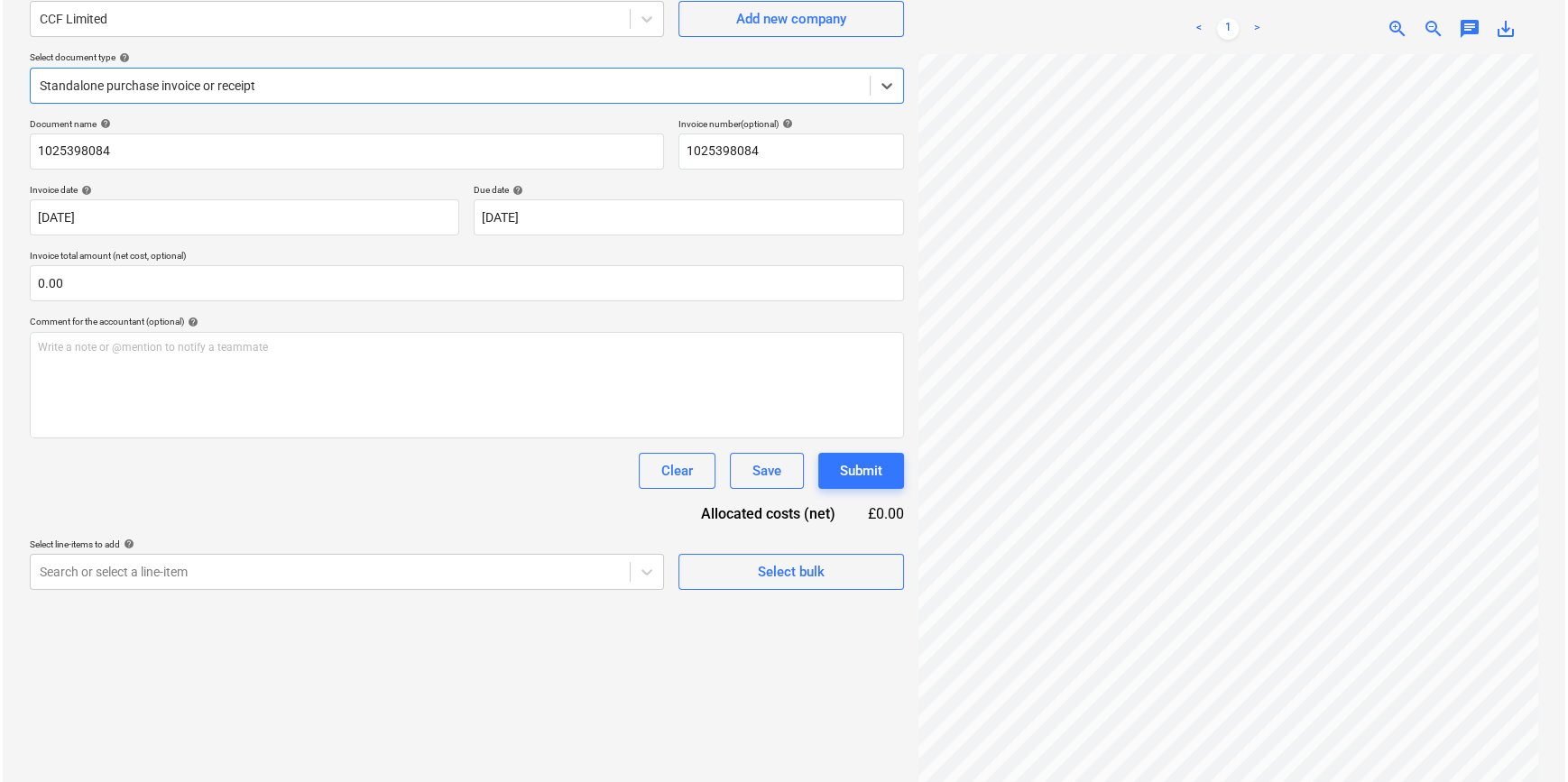scroll, scrollTop: 163, scrollLeft: 0, axis: vertical 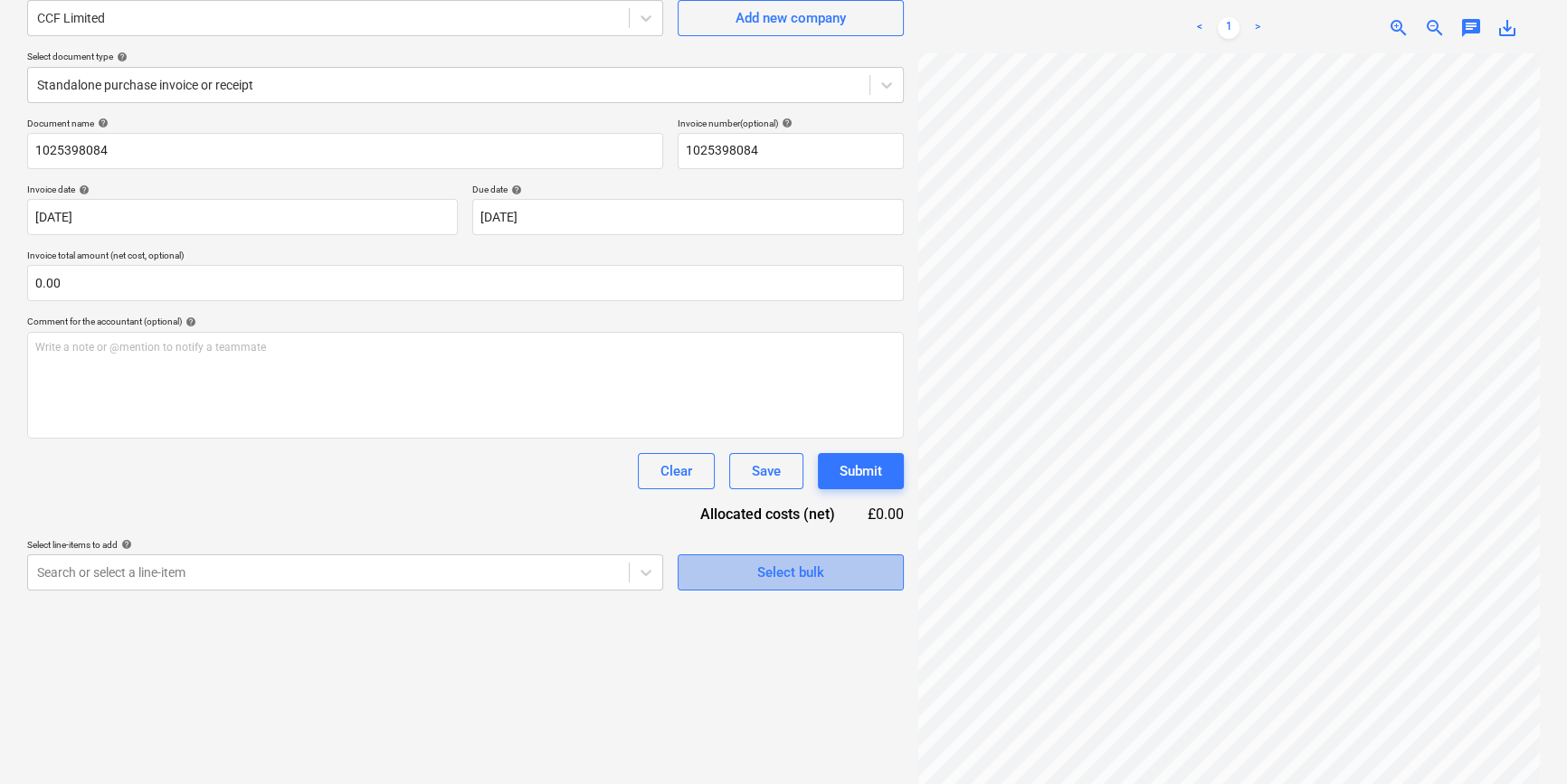 click on "Select bulk" at bounding box center [791, 572] 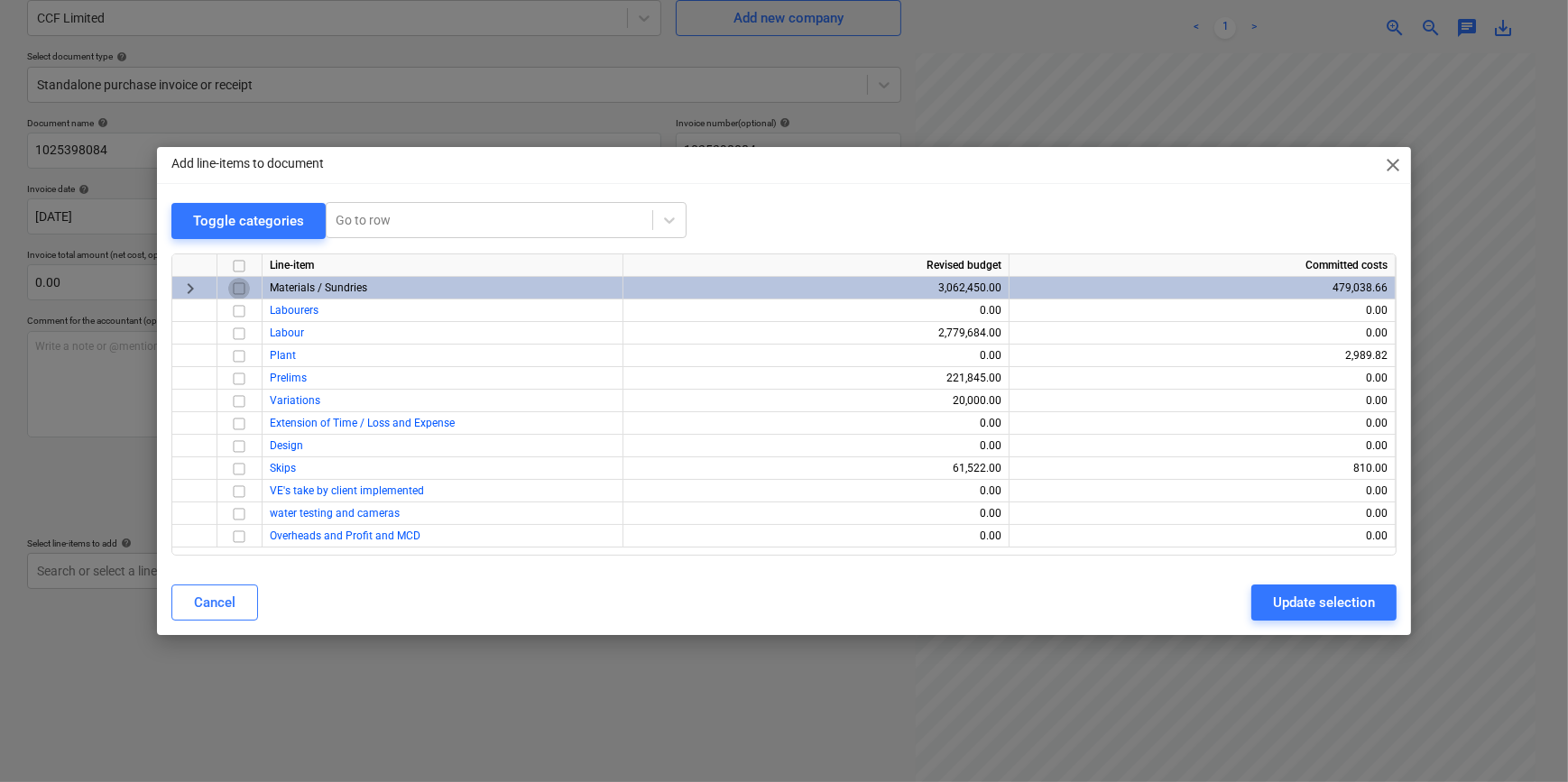 click at bounding box center [239, 289] 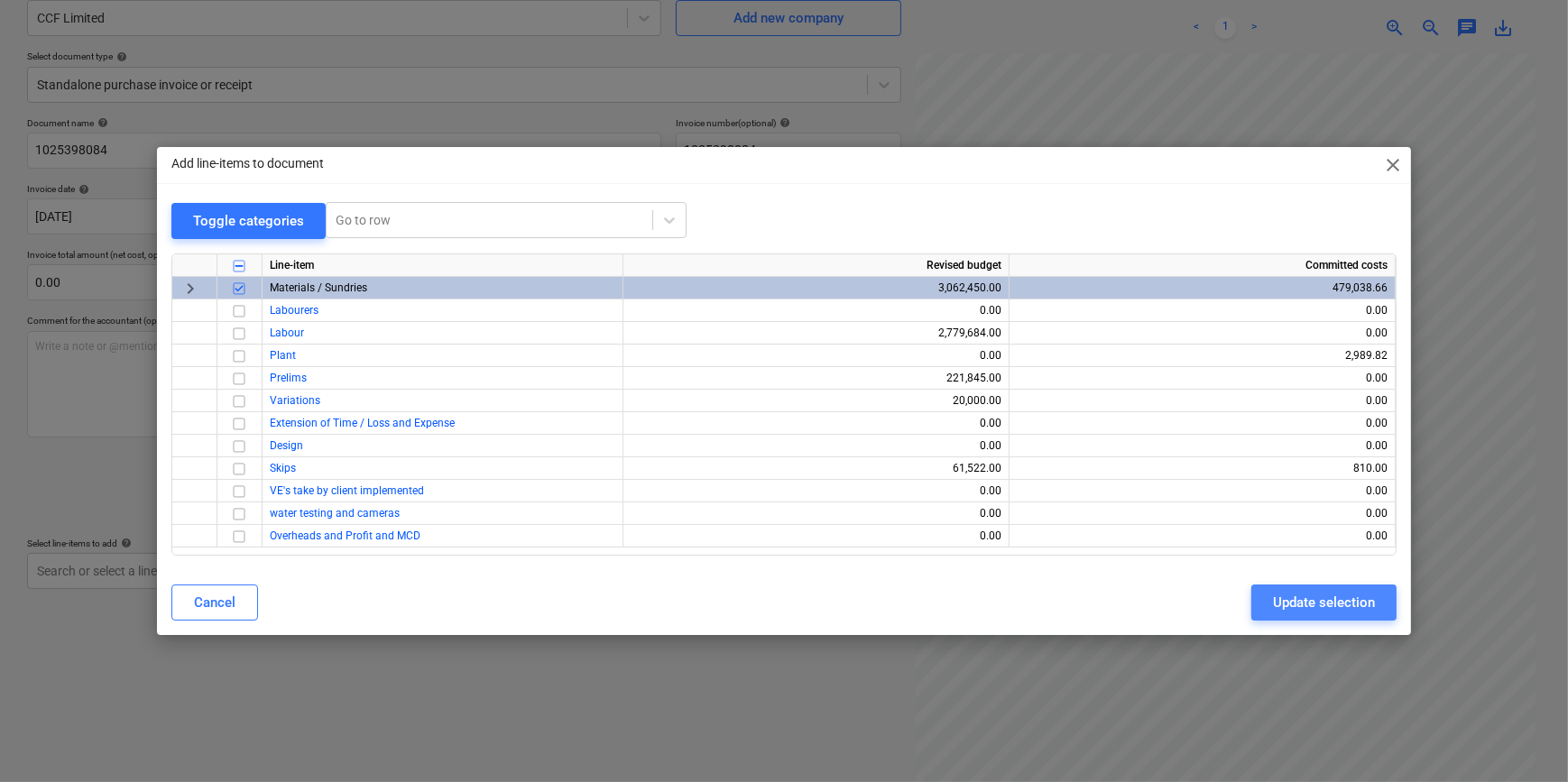 click on "Update selection" at bounding box center (1324, 603) 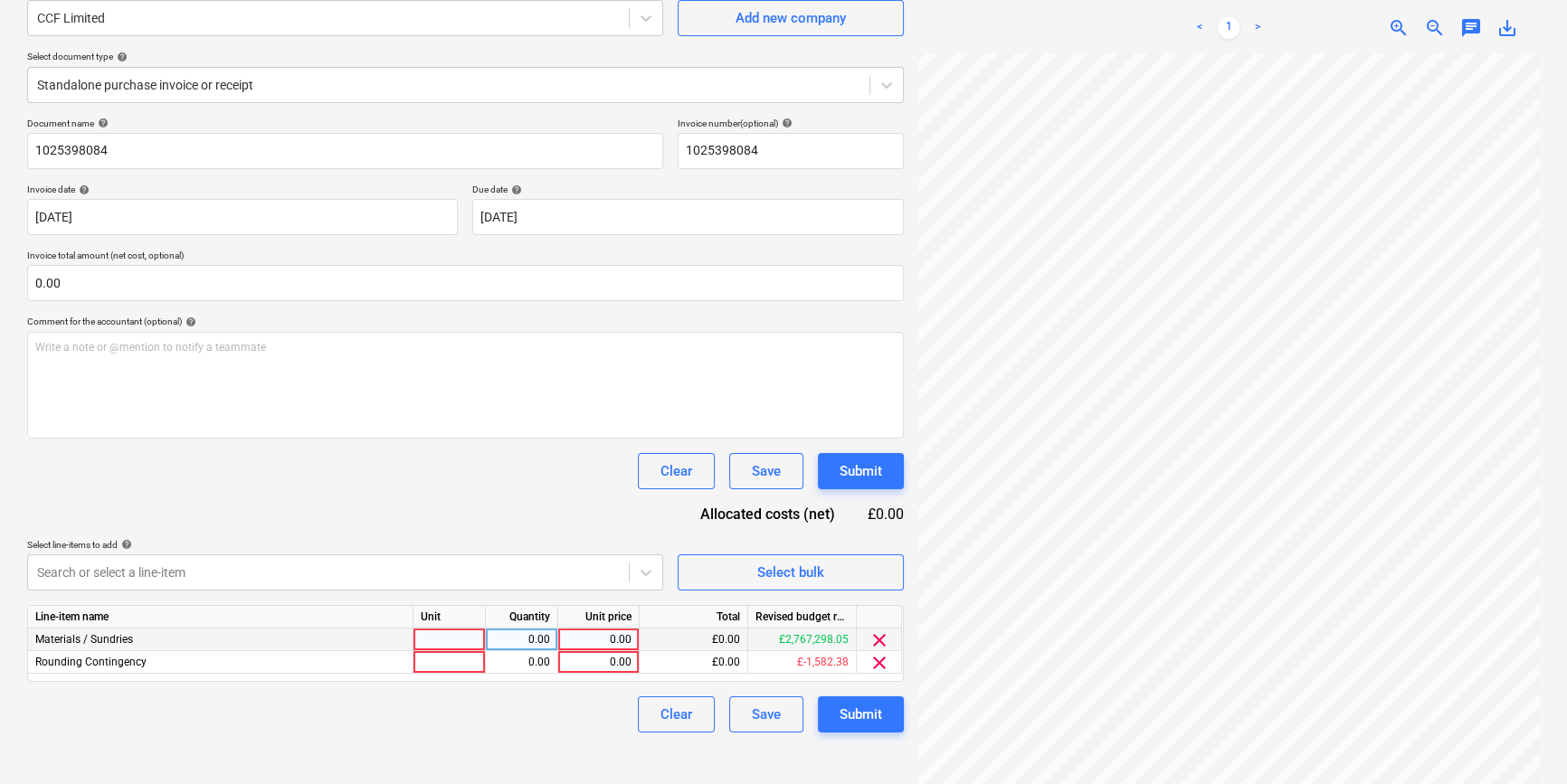 click at bounding box center [450, 639] 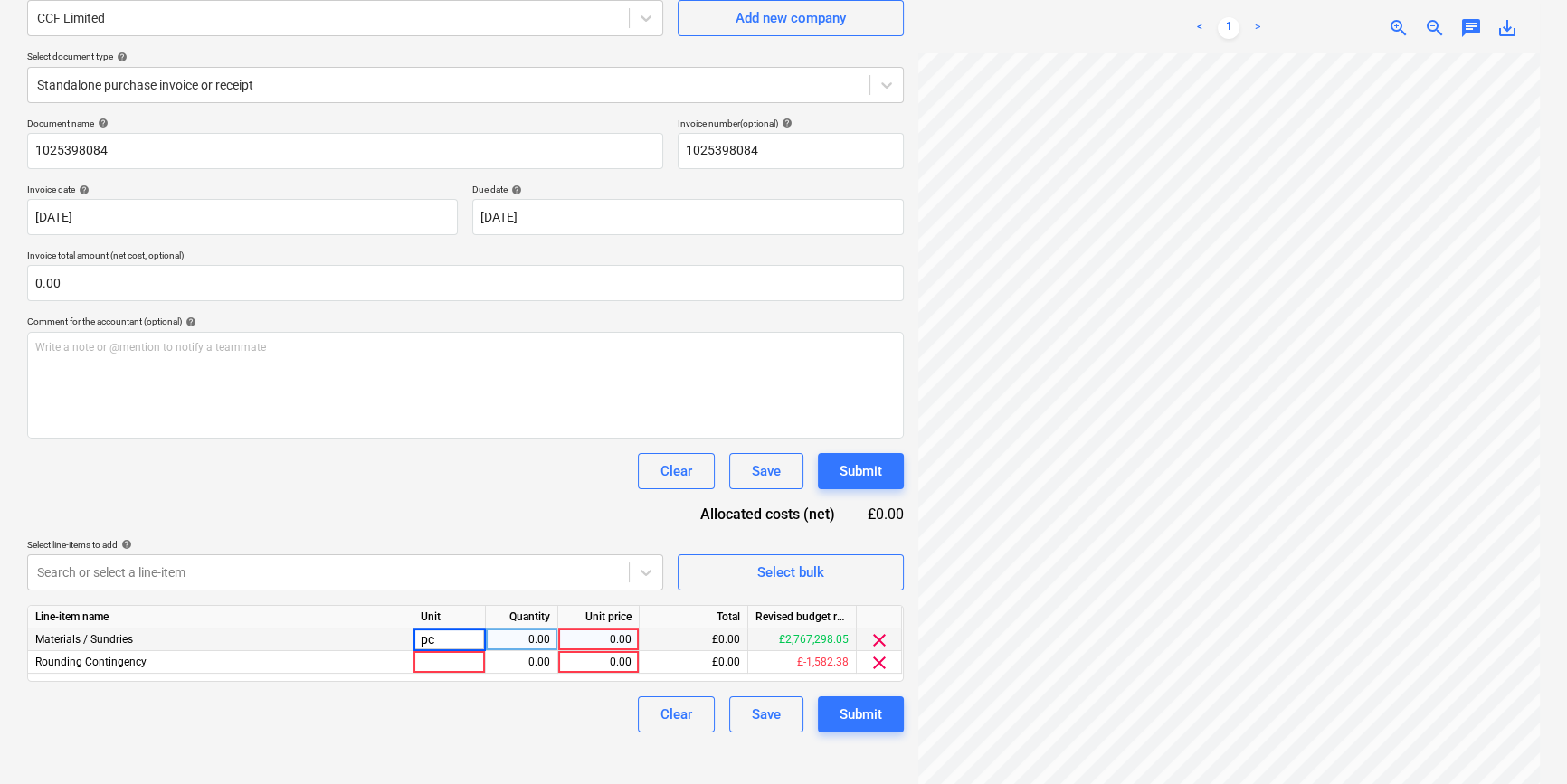 type on "pcs" 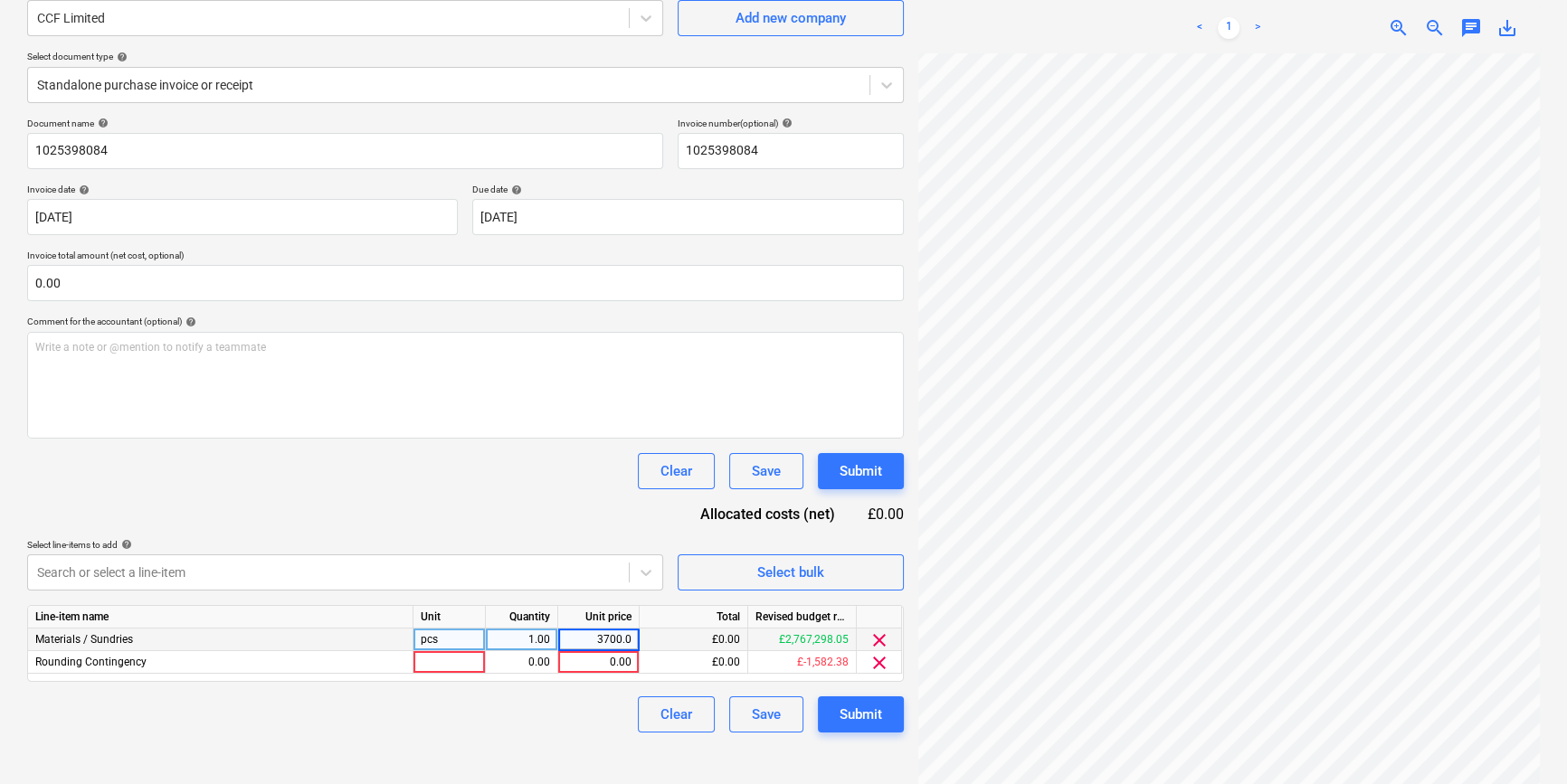 type on "3700.08" 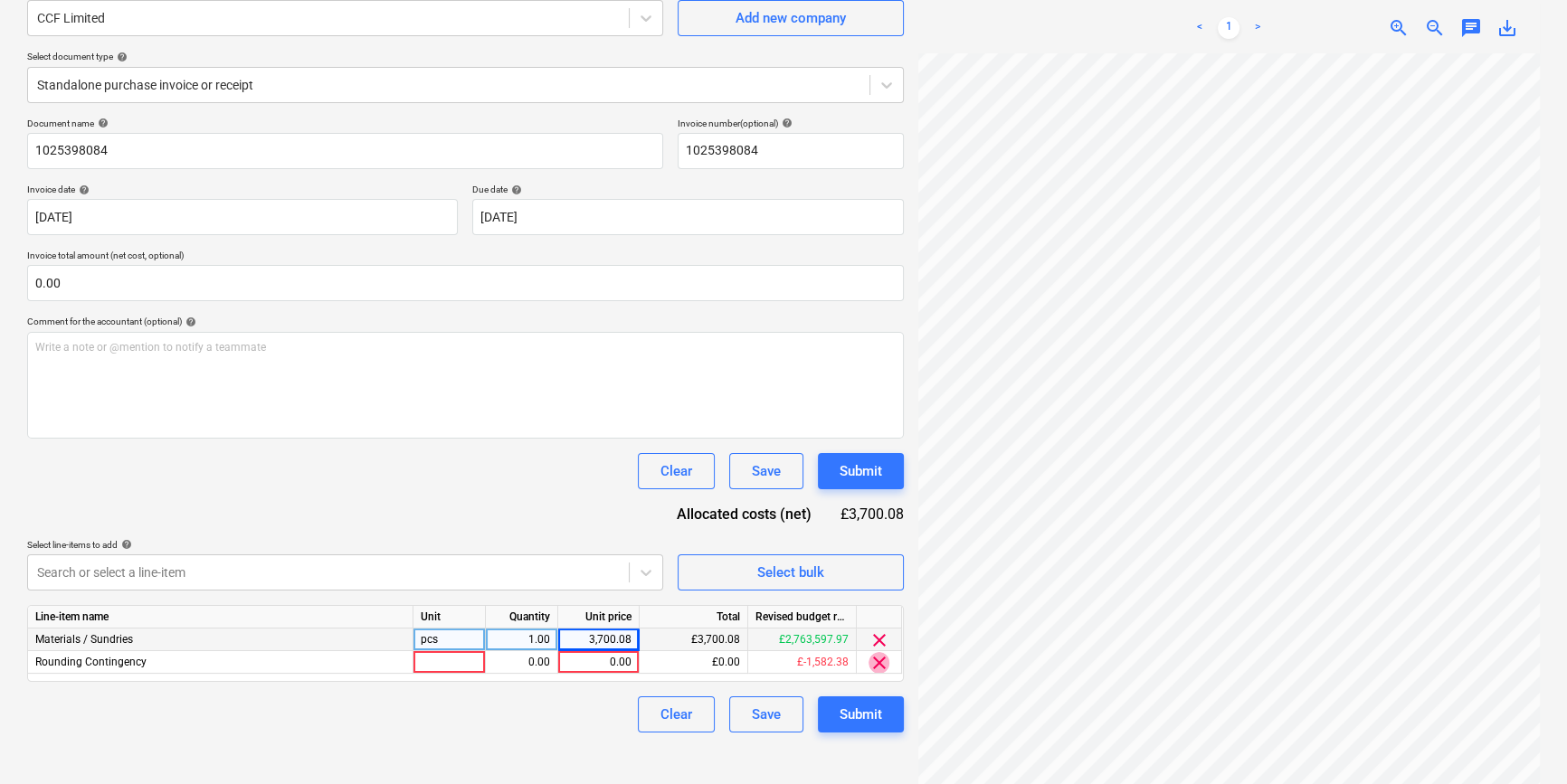 click on "clear" at bounding box center (879, 663) 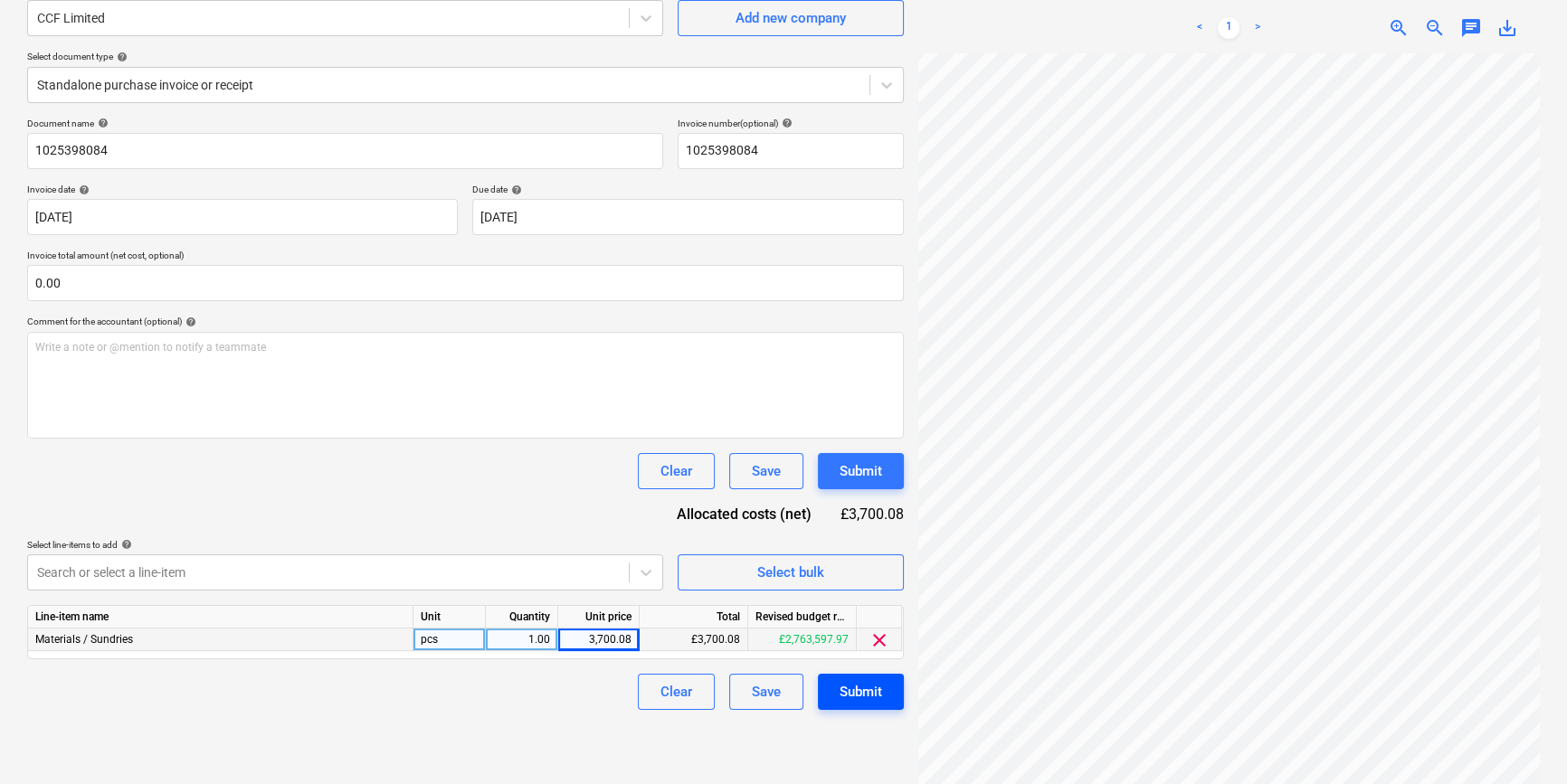 click on "Submit" at bounding box center [860, 692] 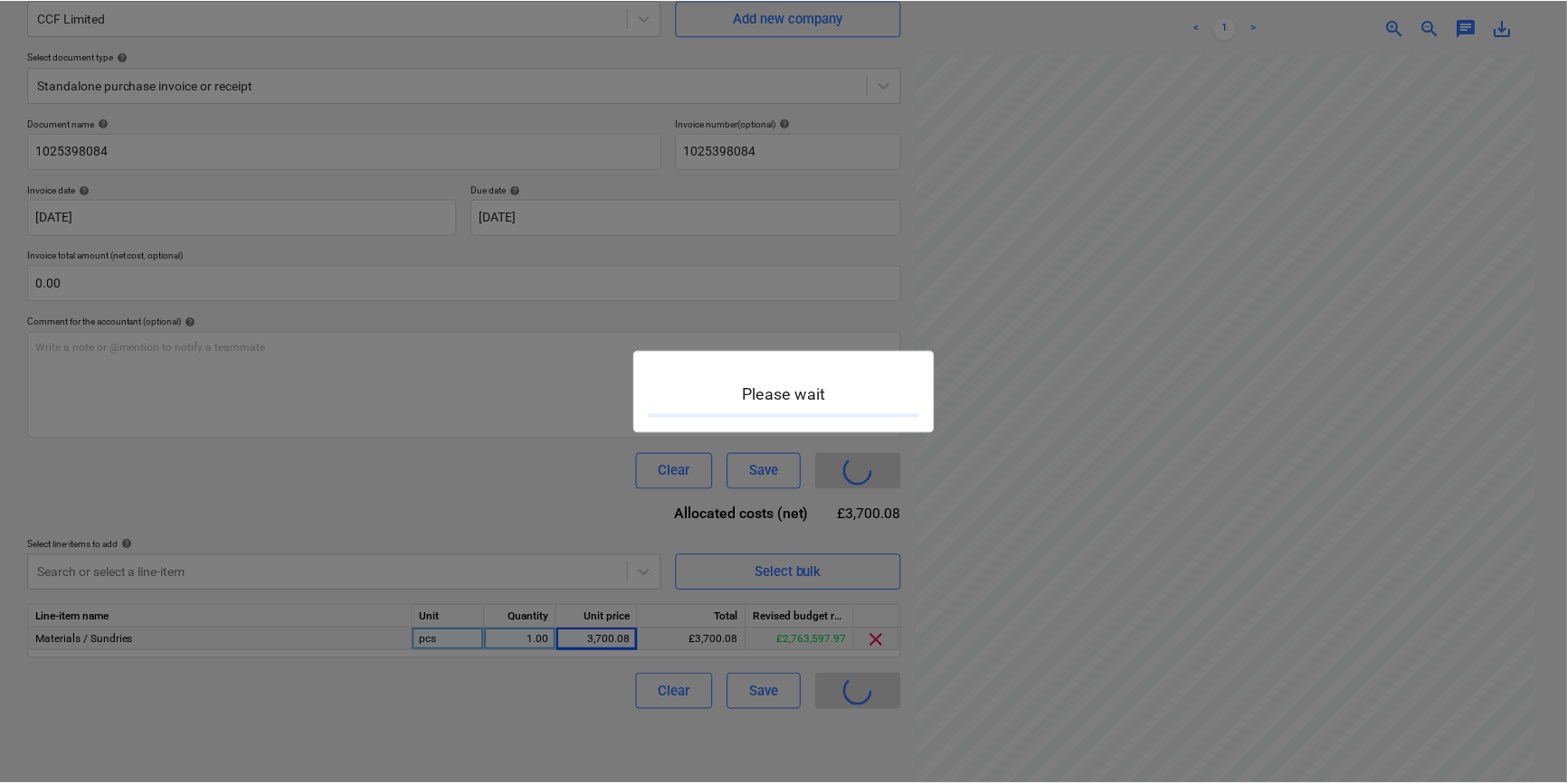 scroll, scrollTop: 0, scrollLeft: 0, axis: both 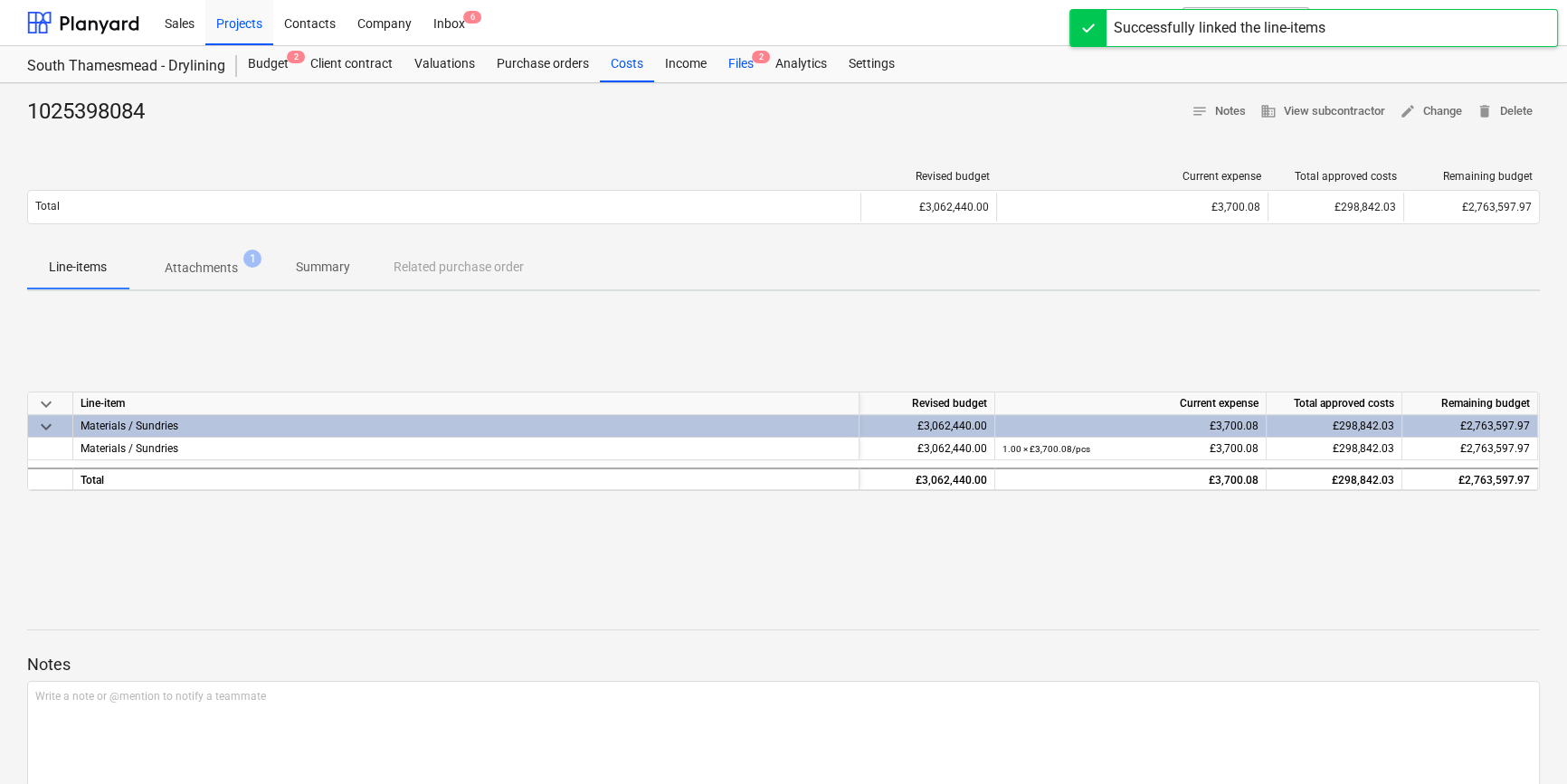 click on "Files 2" at bounding box center (741, 64) 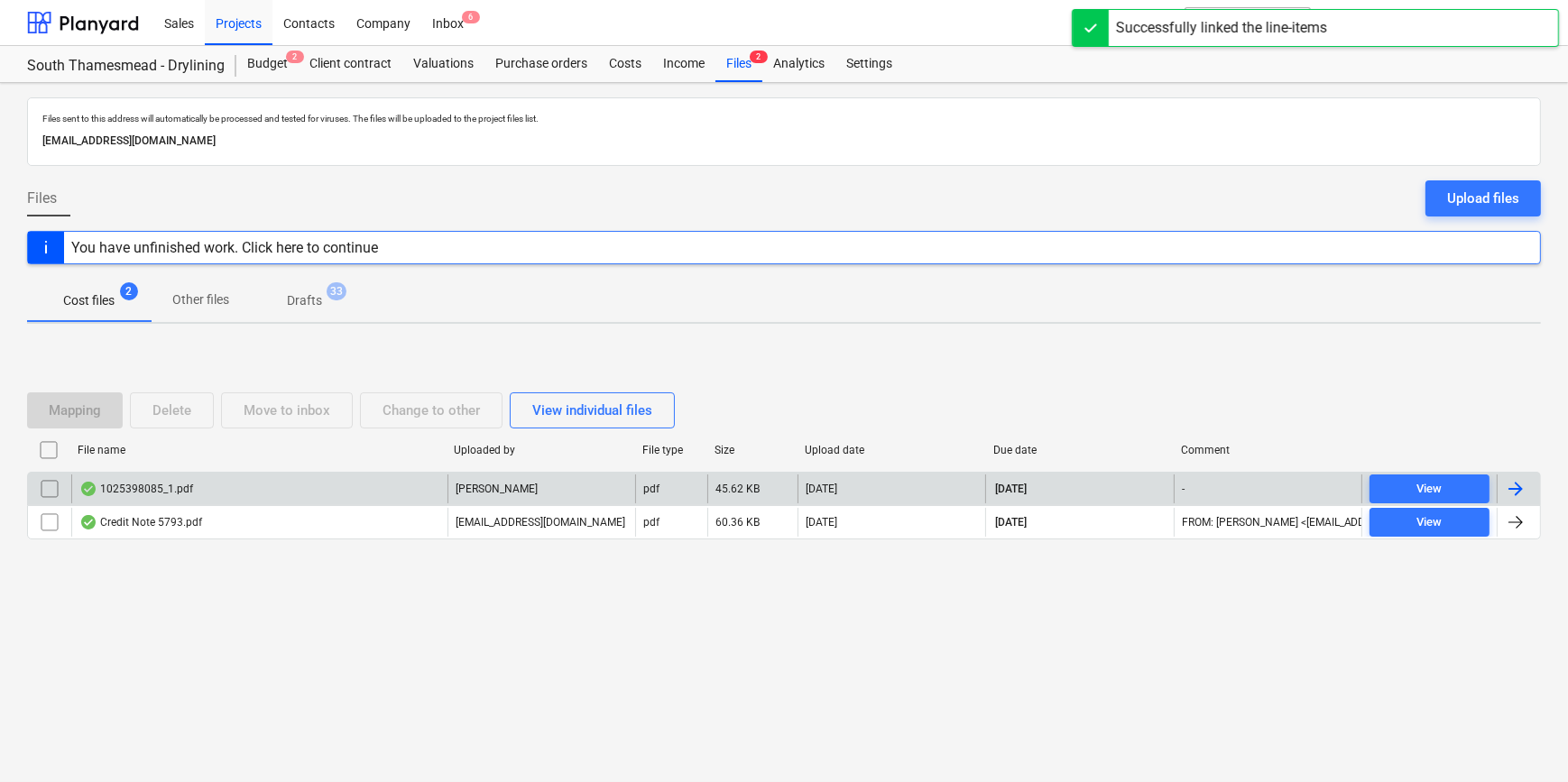 click at bounding box center (1516, 489) 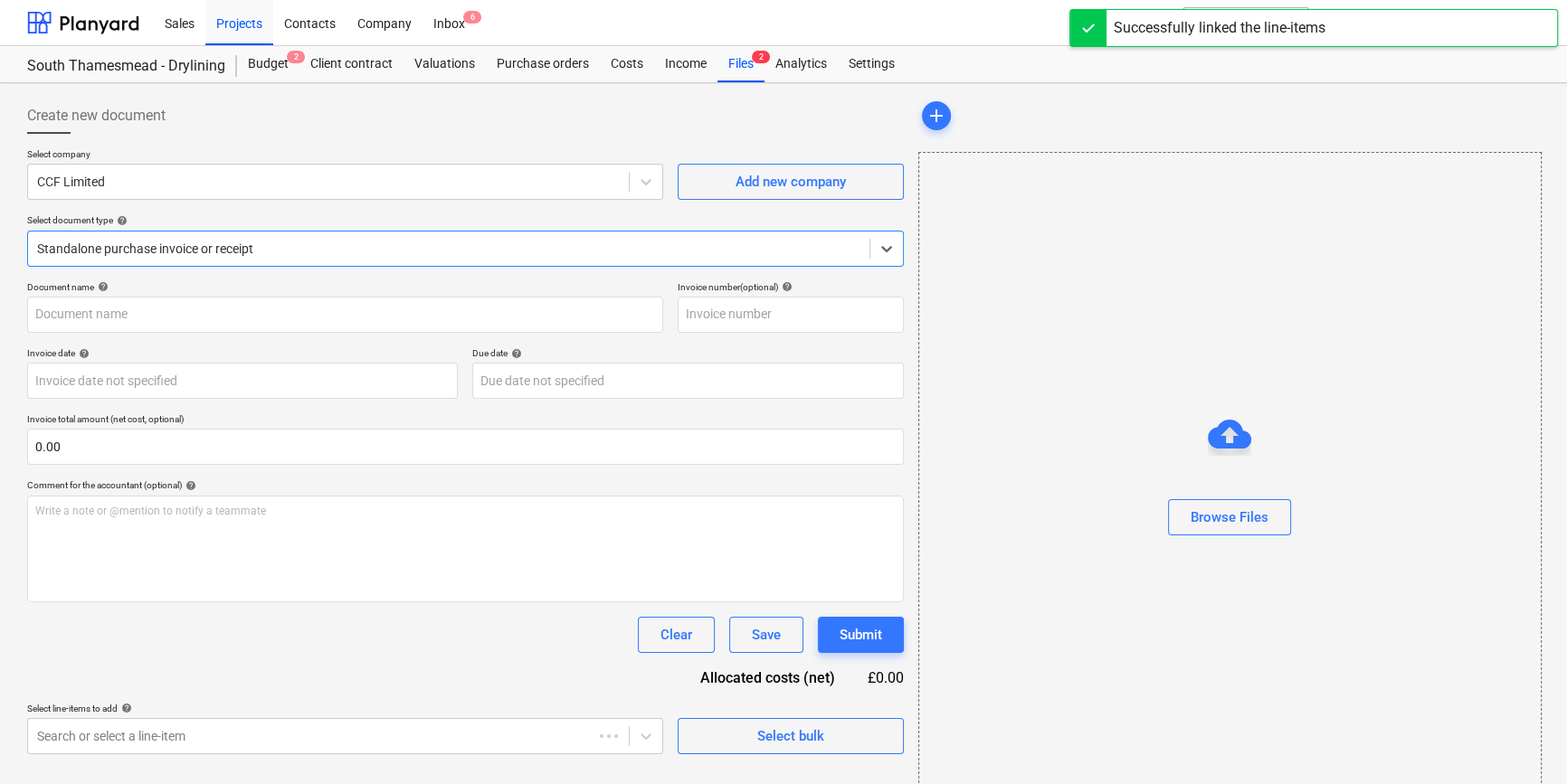 type on "1025398085" 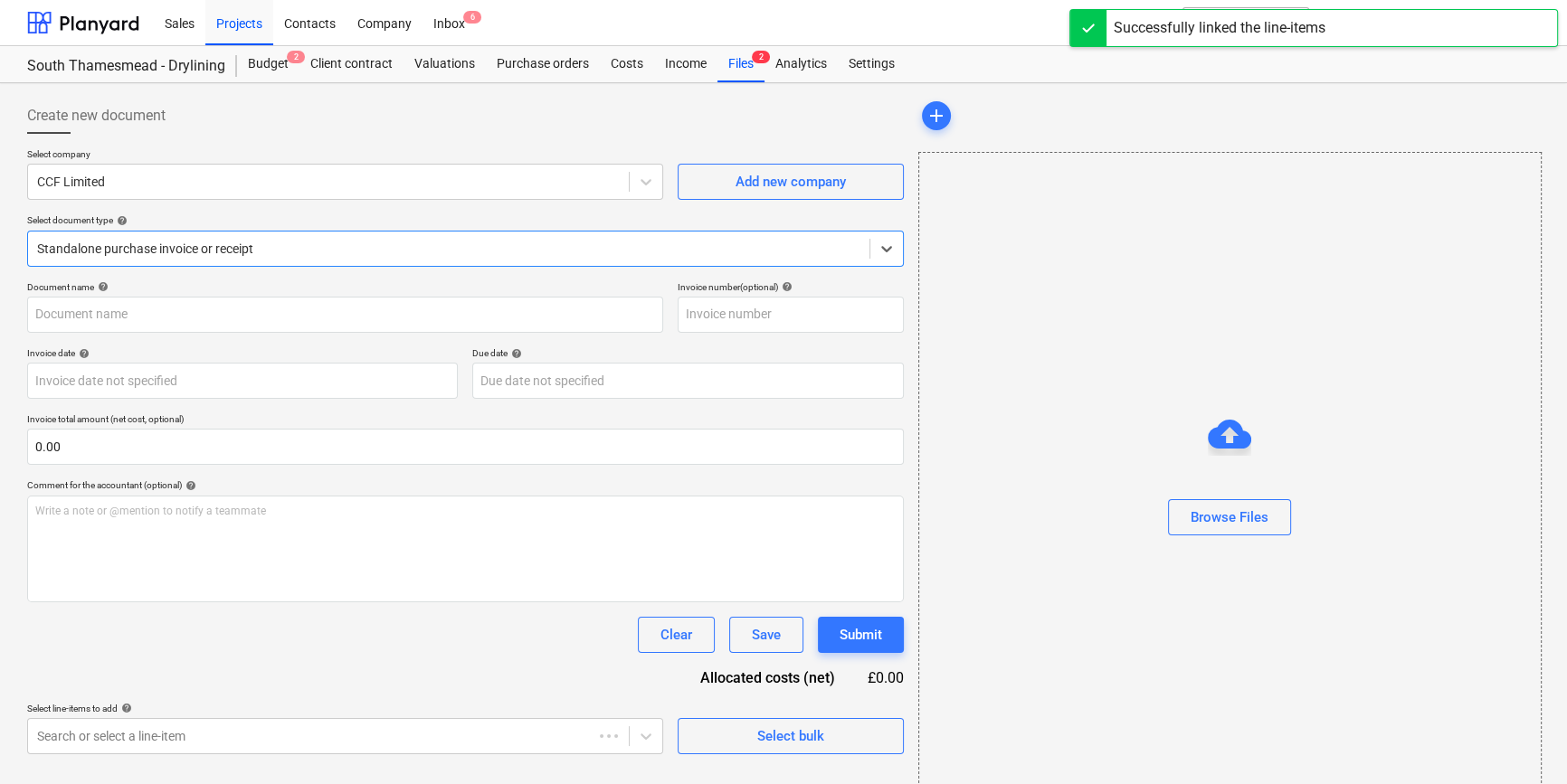 type on "1025398085" 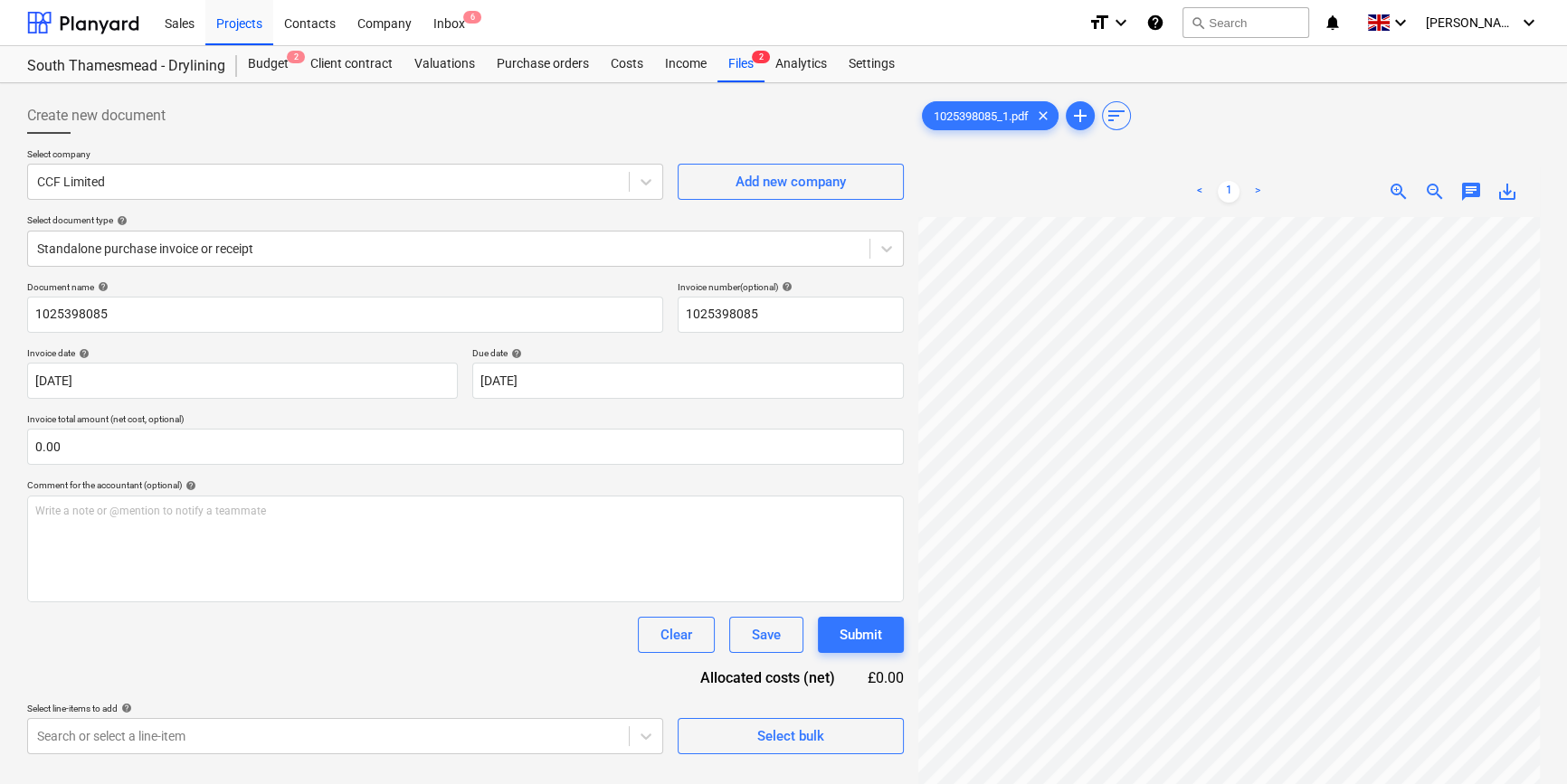 scroll, scrollTop: 0, scrollLeft: 195, axis: horizontal 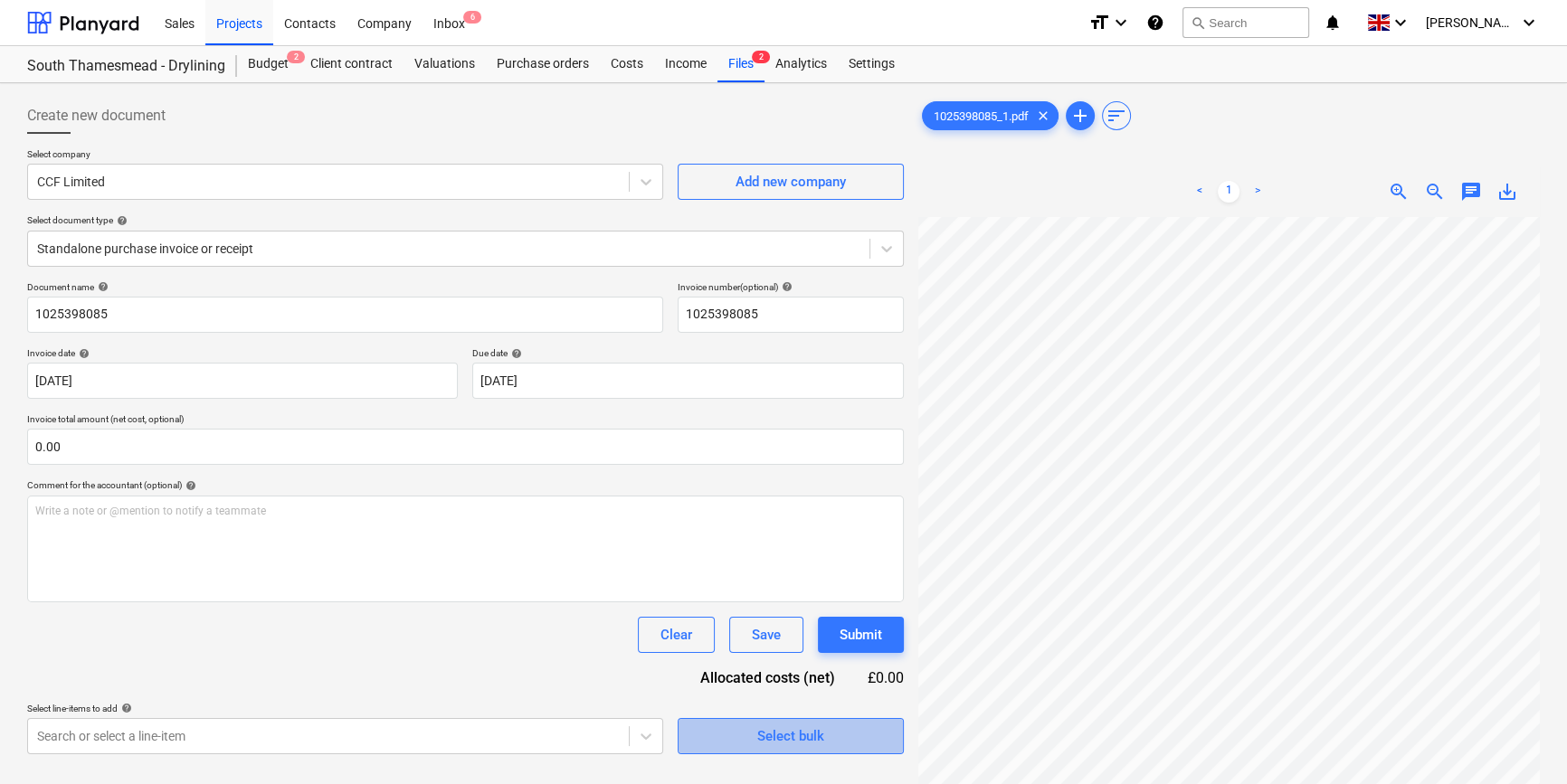 click on "Select bulk" at bounding box center (791, 736) 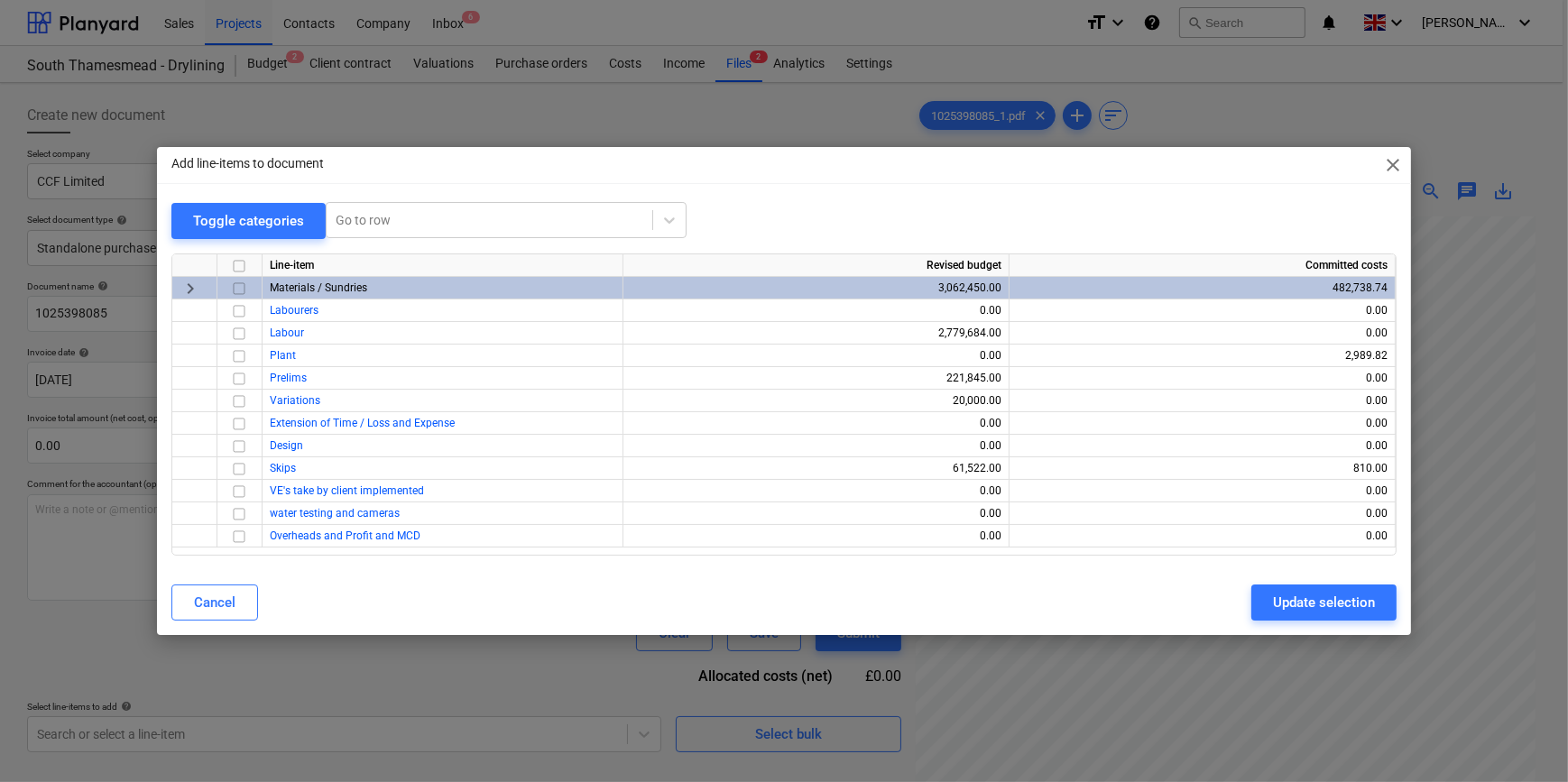 click at bounding box center (239, 289) 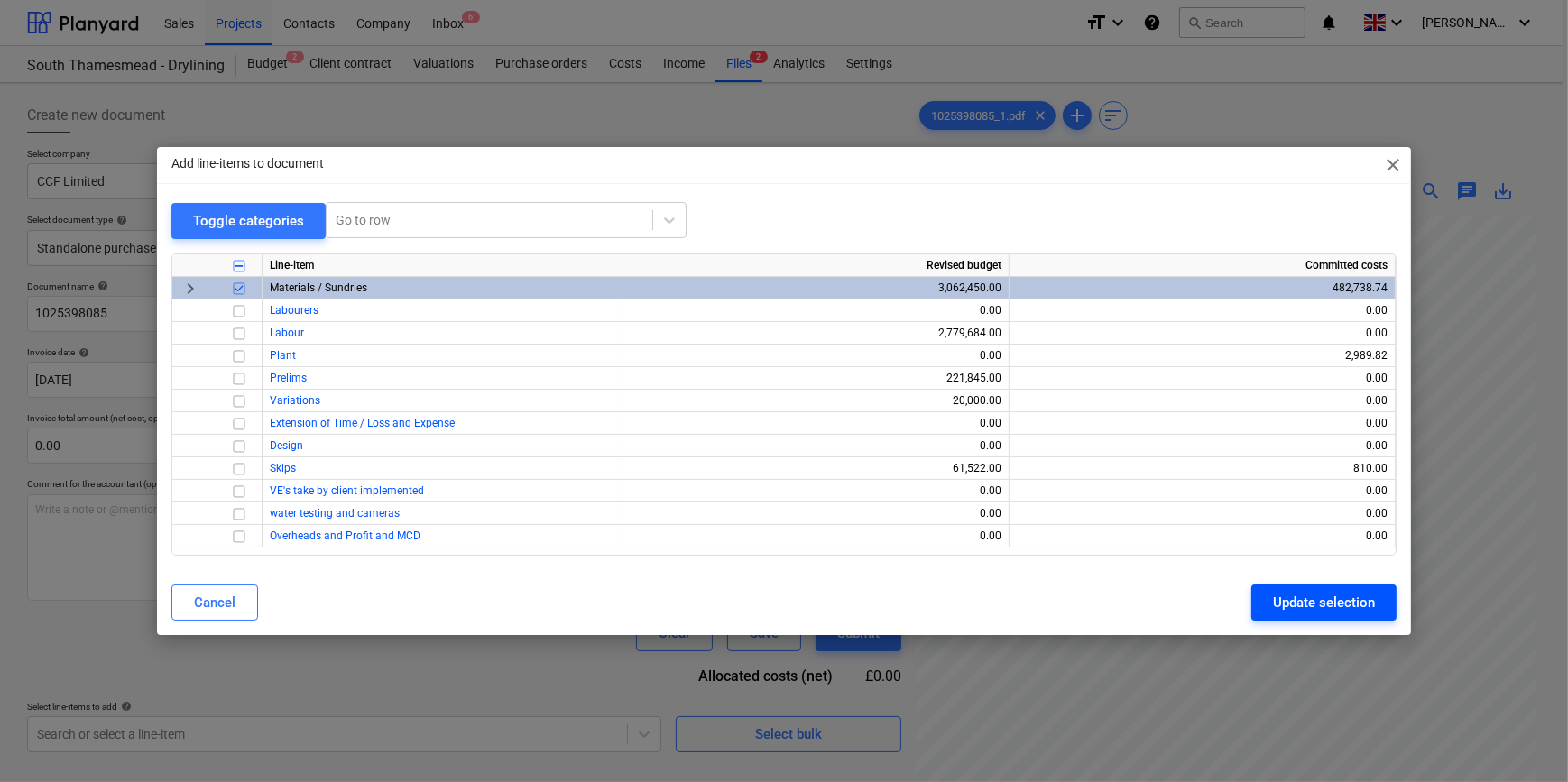 click on "Update selection" at bounding box center [1324, 603] 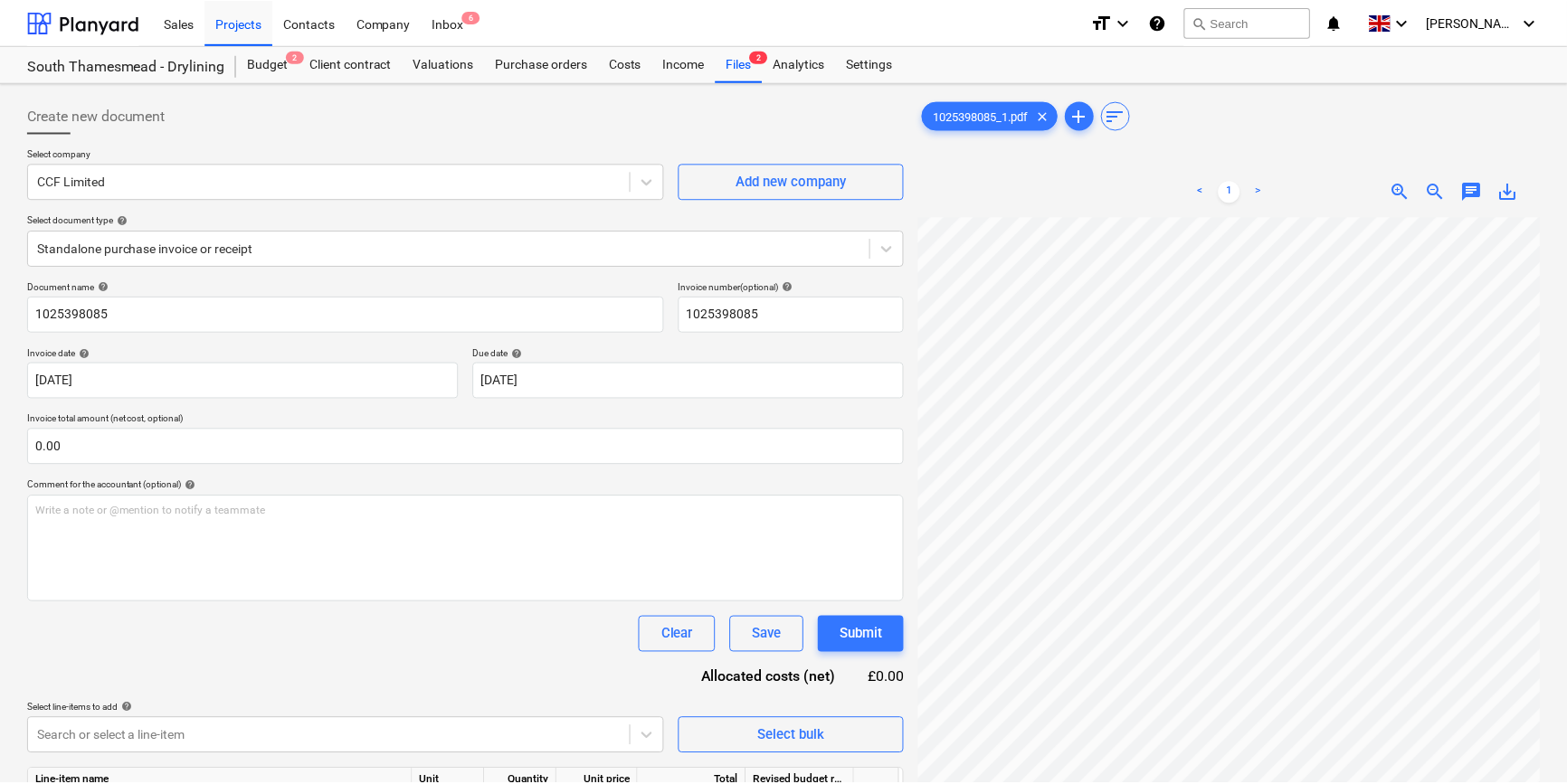 scroll, scrollTop: 0, scrollLeft: 193, axis: horizontal 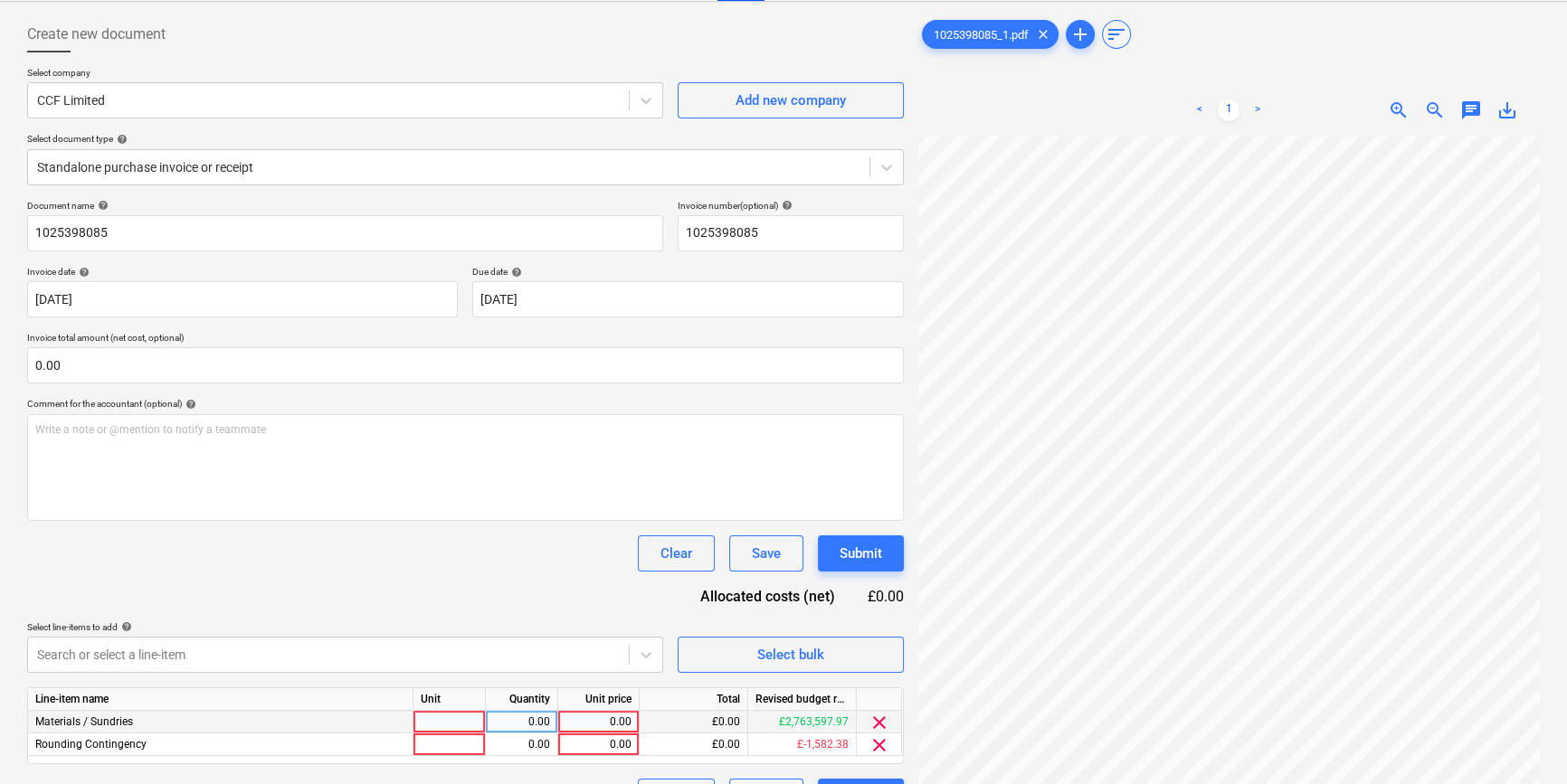 click at bounding box center [450, 722] 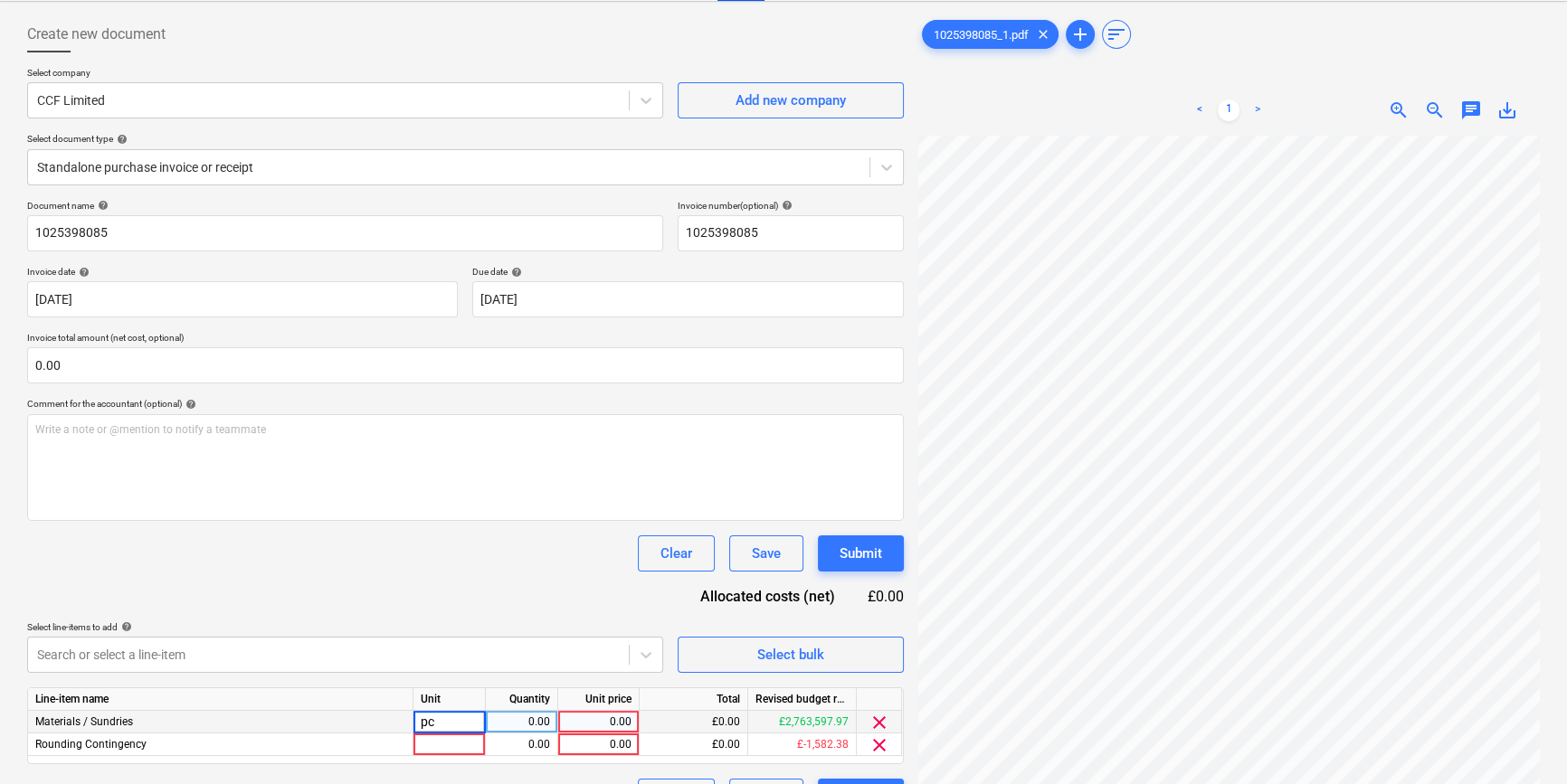 type on "pcs" 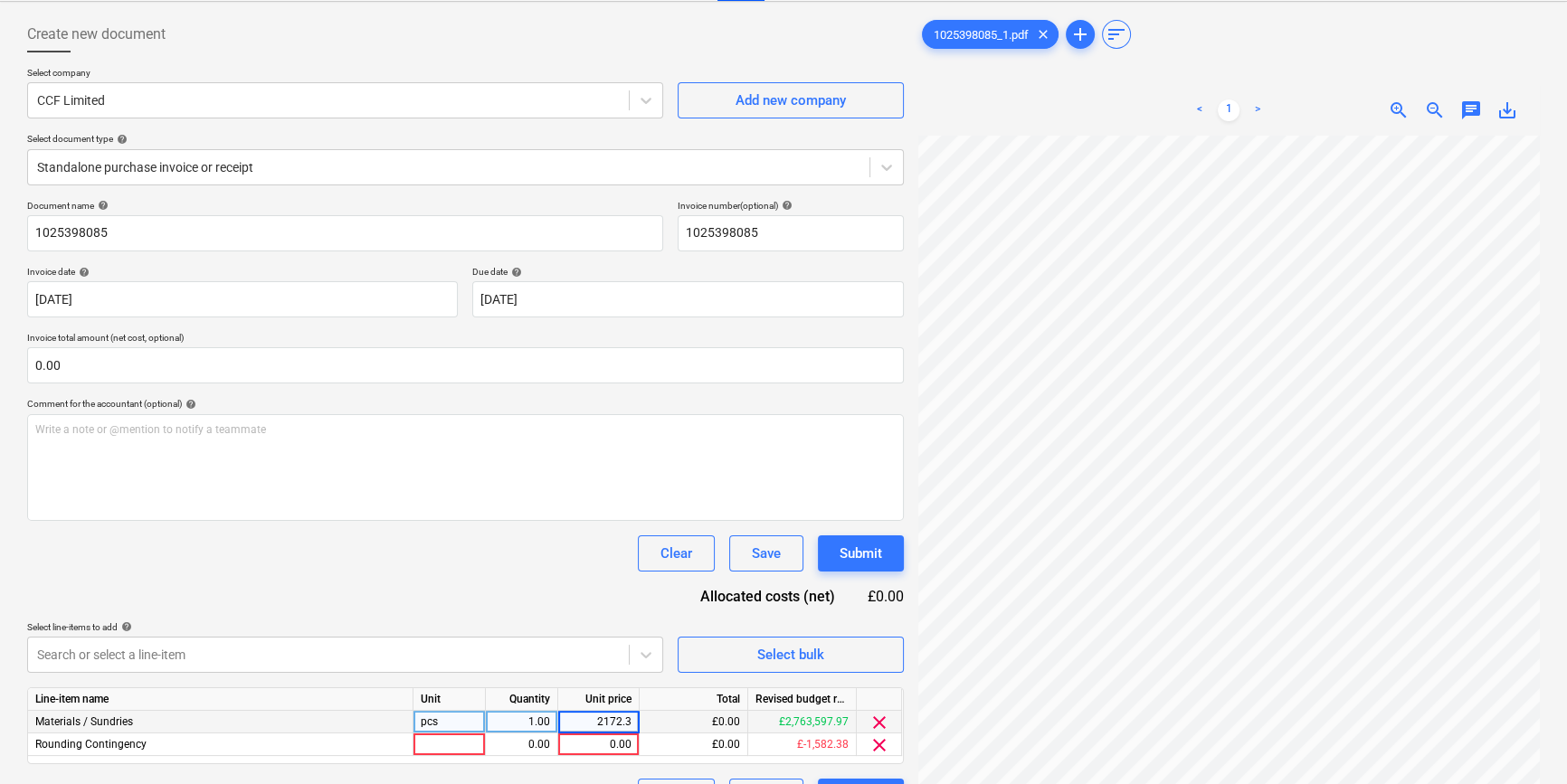 type on "2172.39" 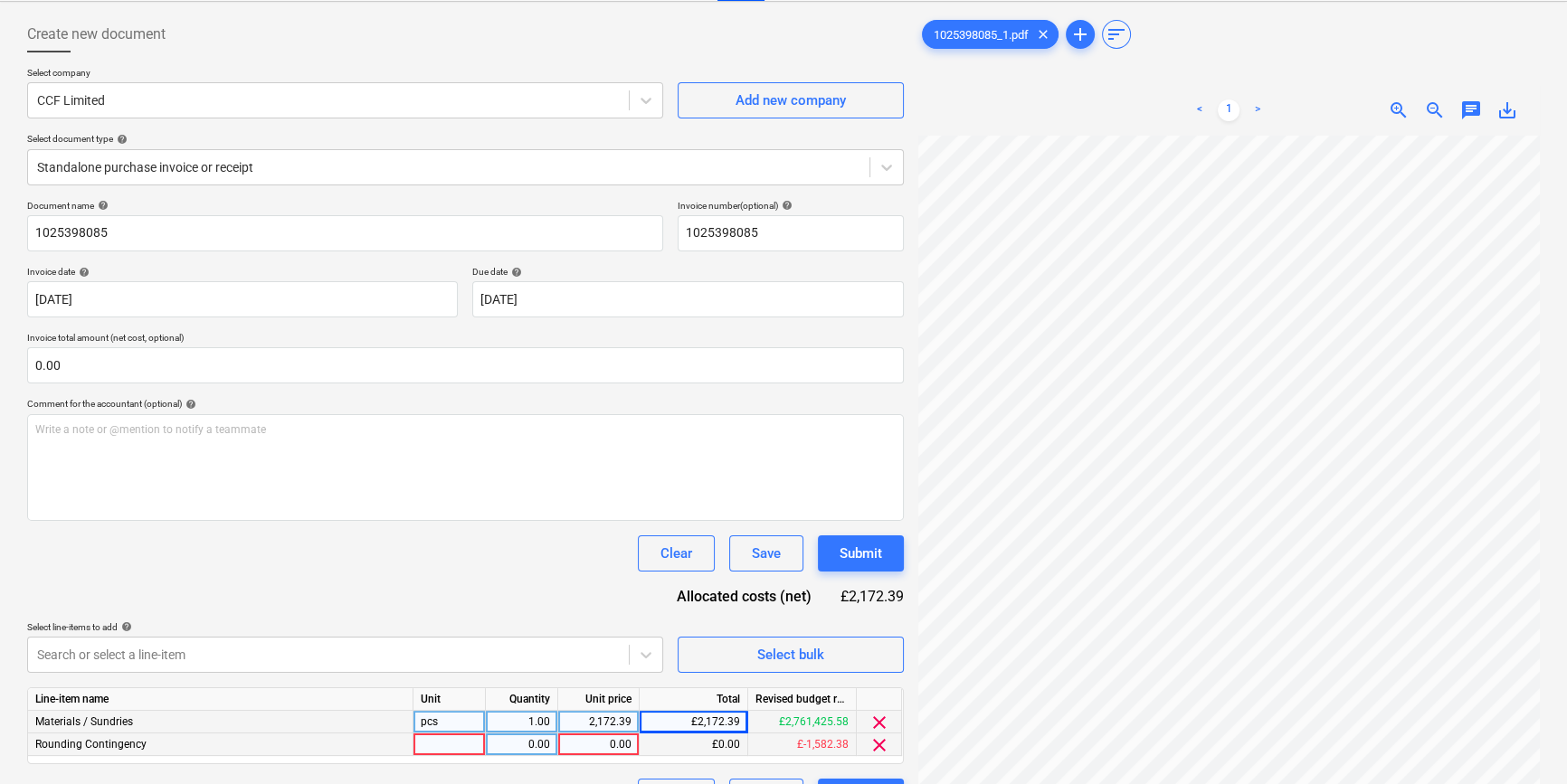 click on "clear" at bounding box center [879, 745] 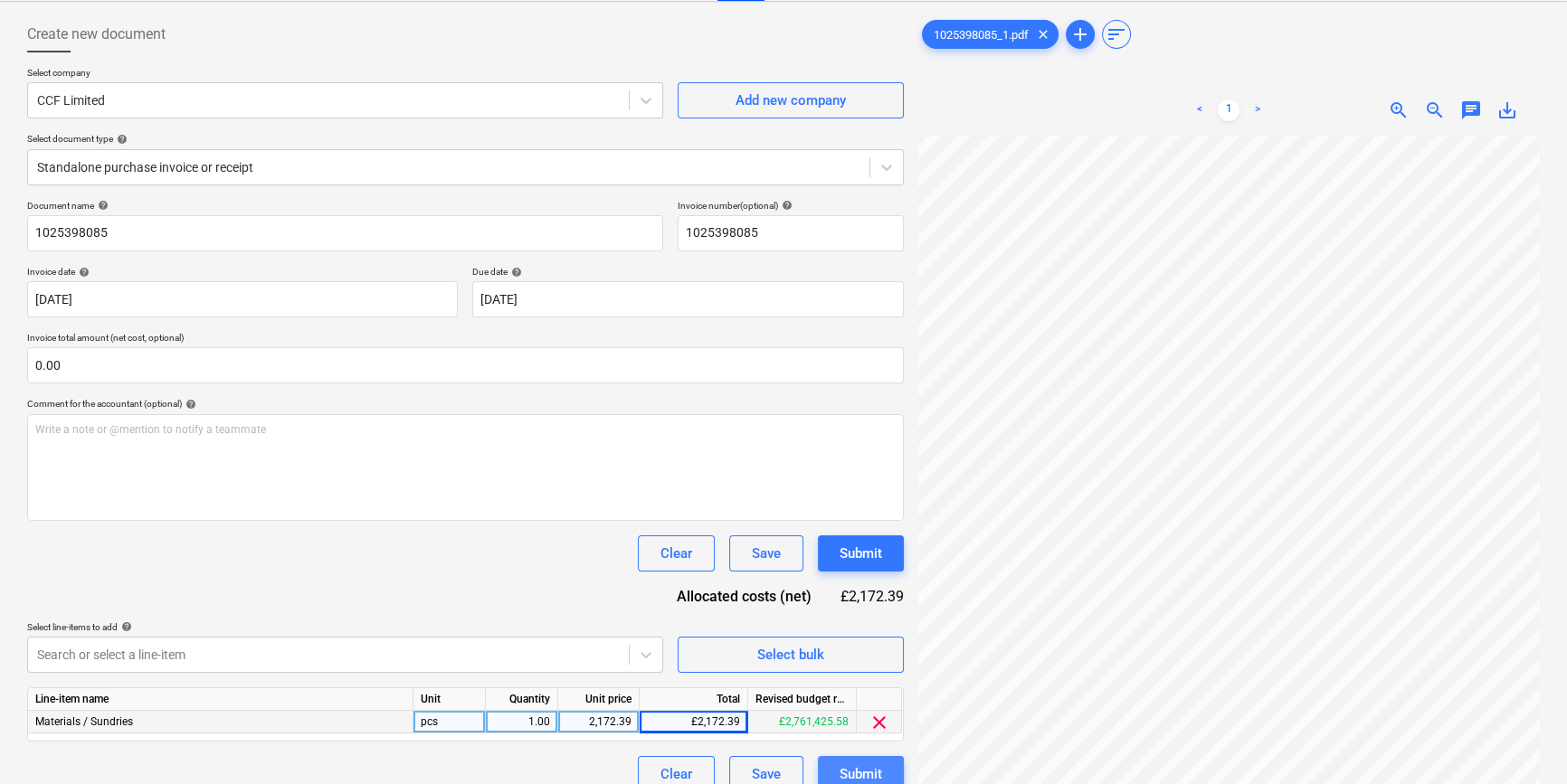 click on "Submit" at bounding box center (860, 774) 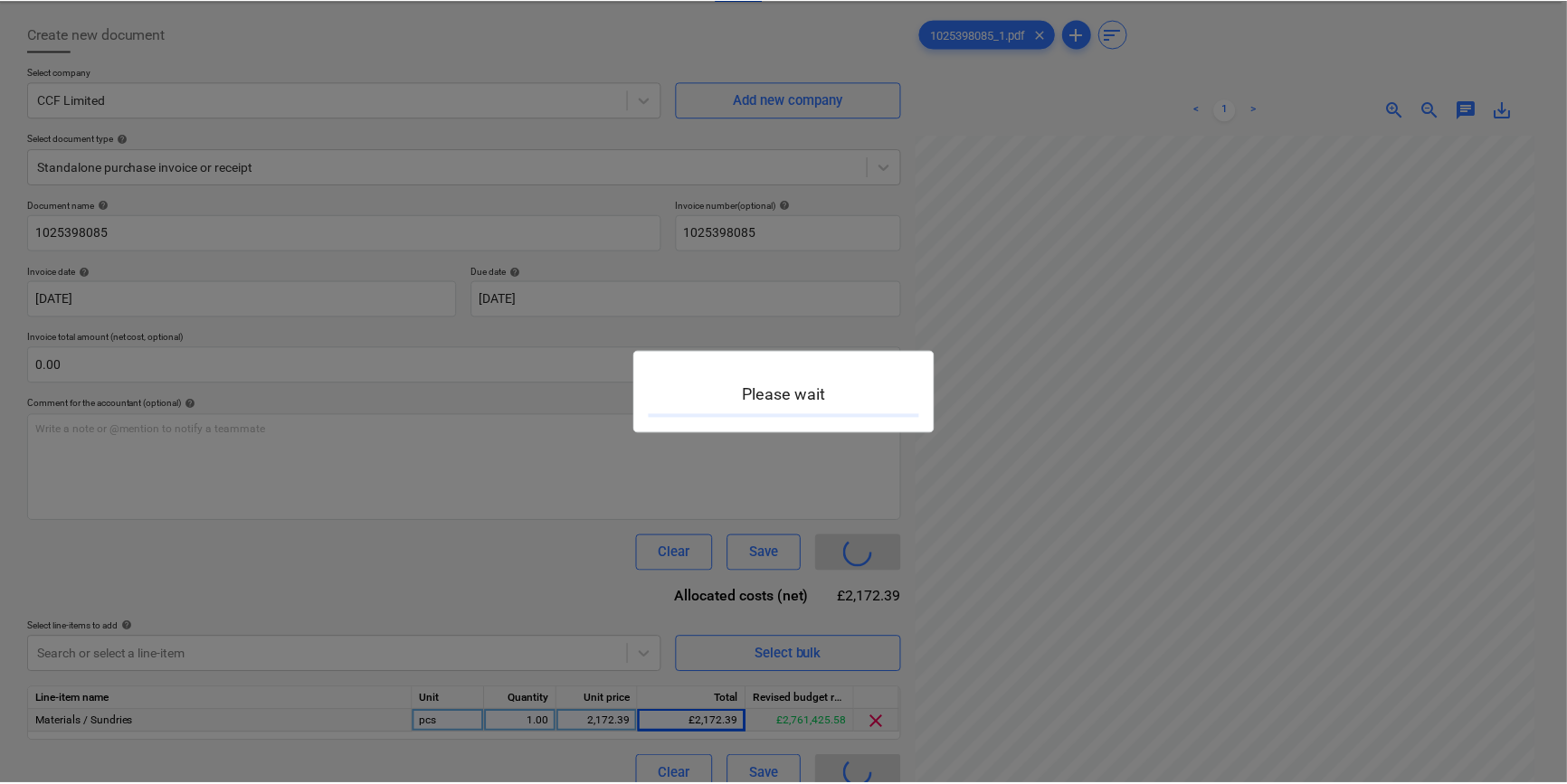 scroll, scrollTop: 0, scrollLeft: 0, axis: both 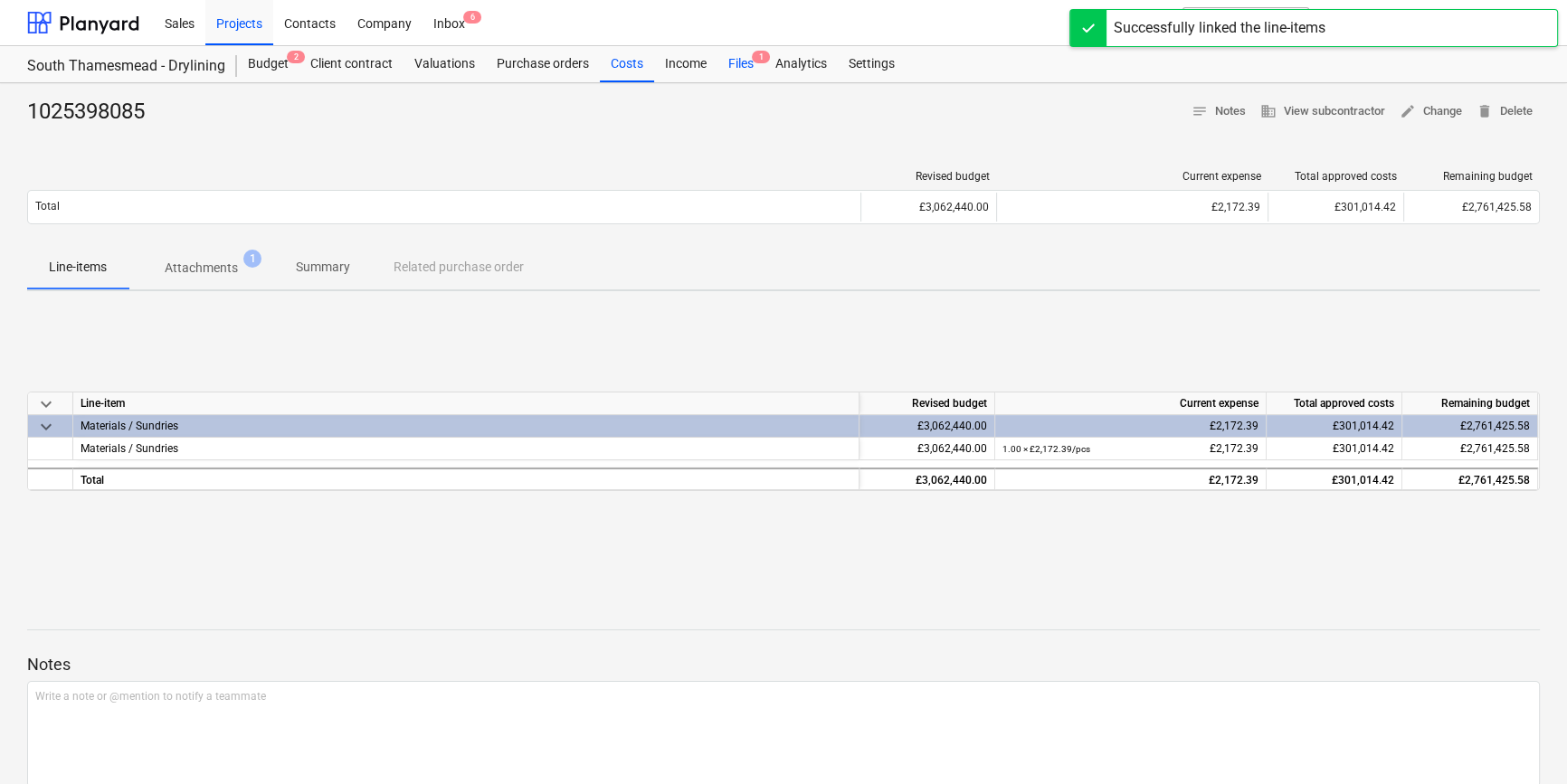 click on "Files 1" at bounding box center (741, 64) 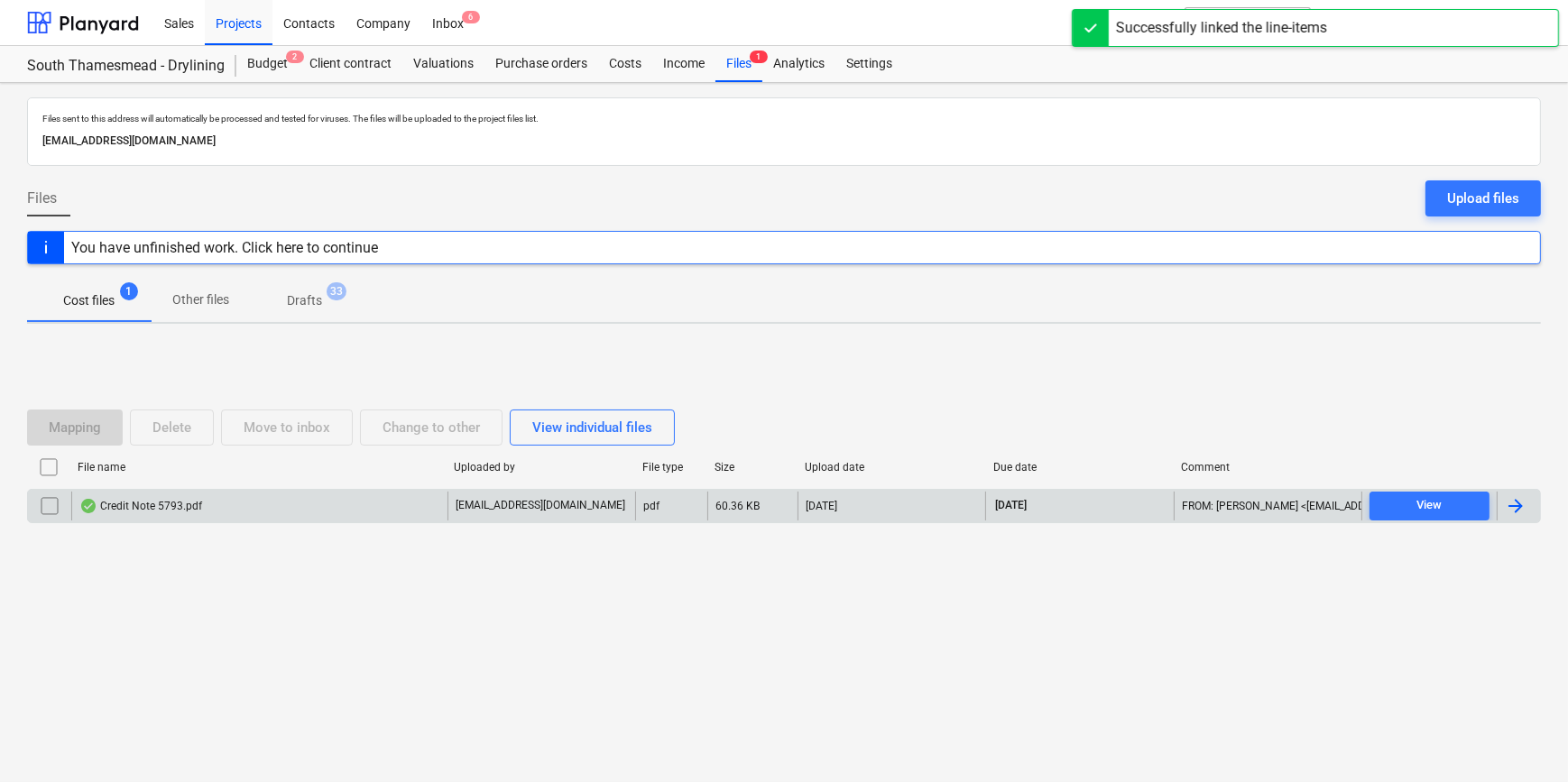 click at bounding box center (1516, 506) 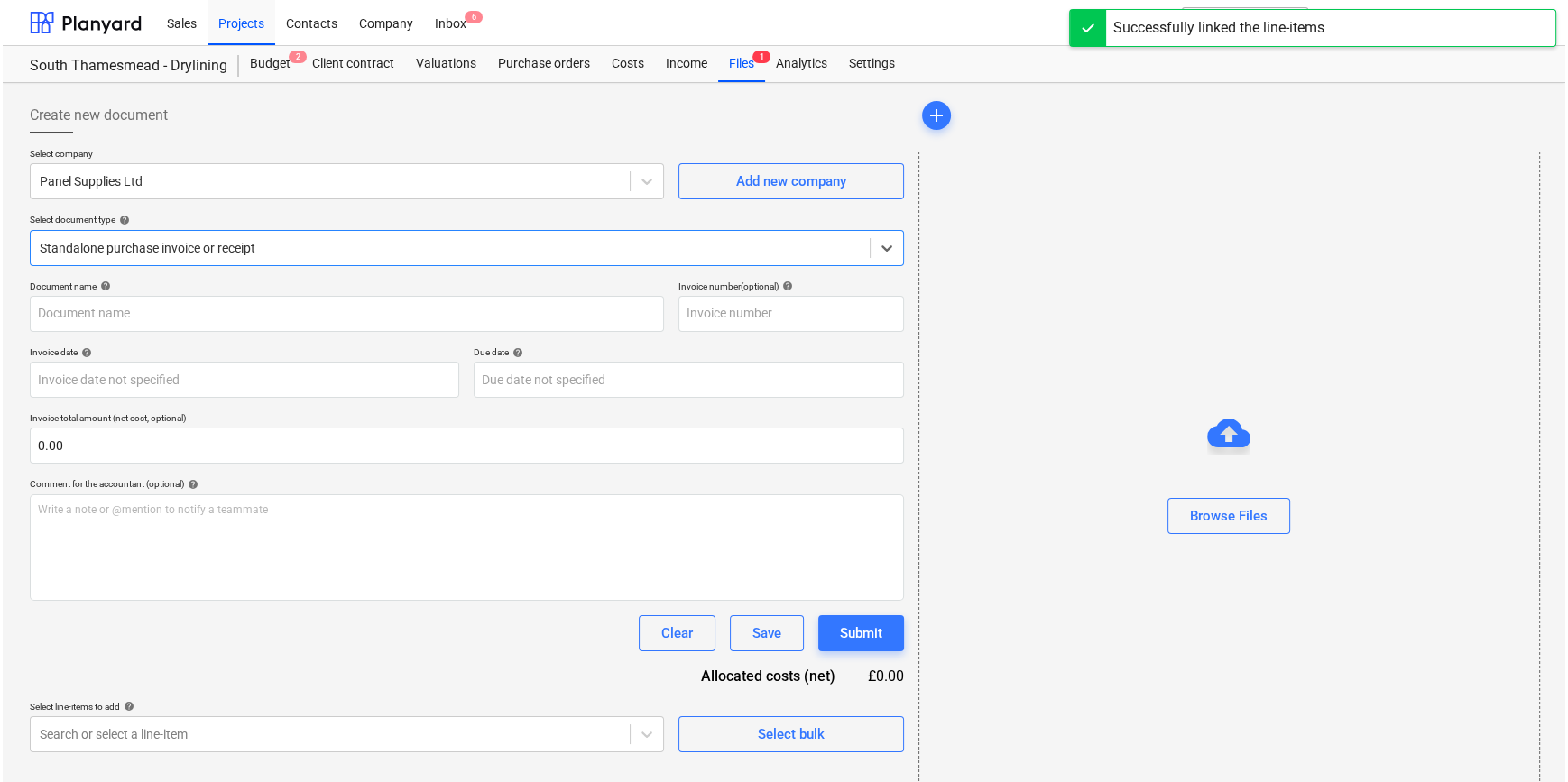 type on "93988" 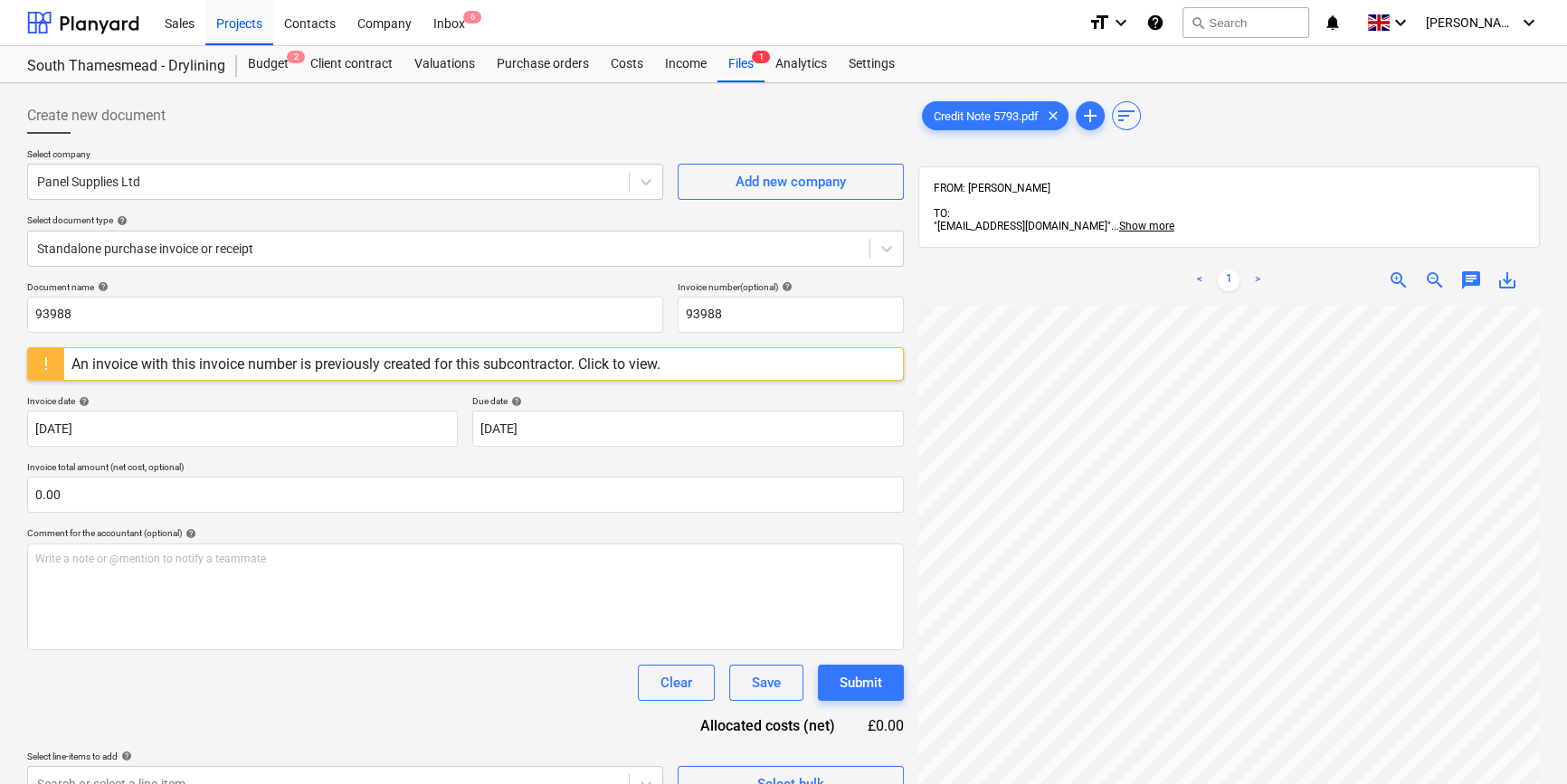 scroll, scrollTop: 198, scrollLeft: 9, axis: both 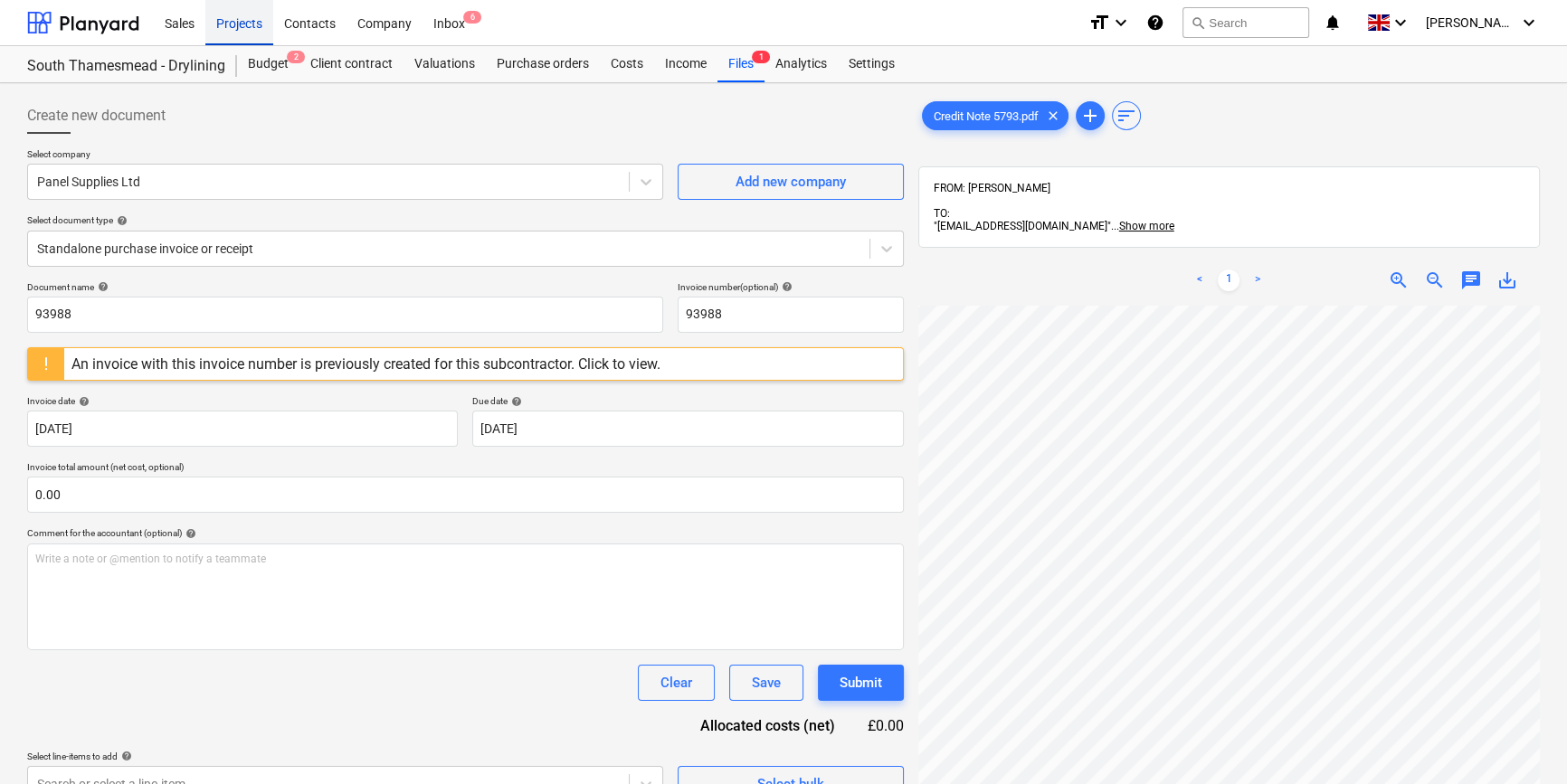 click on "Projects" at bounding box center (239, 22) 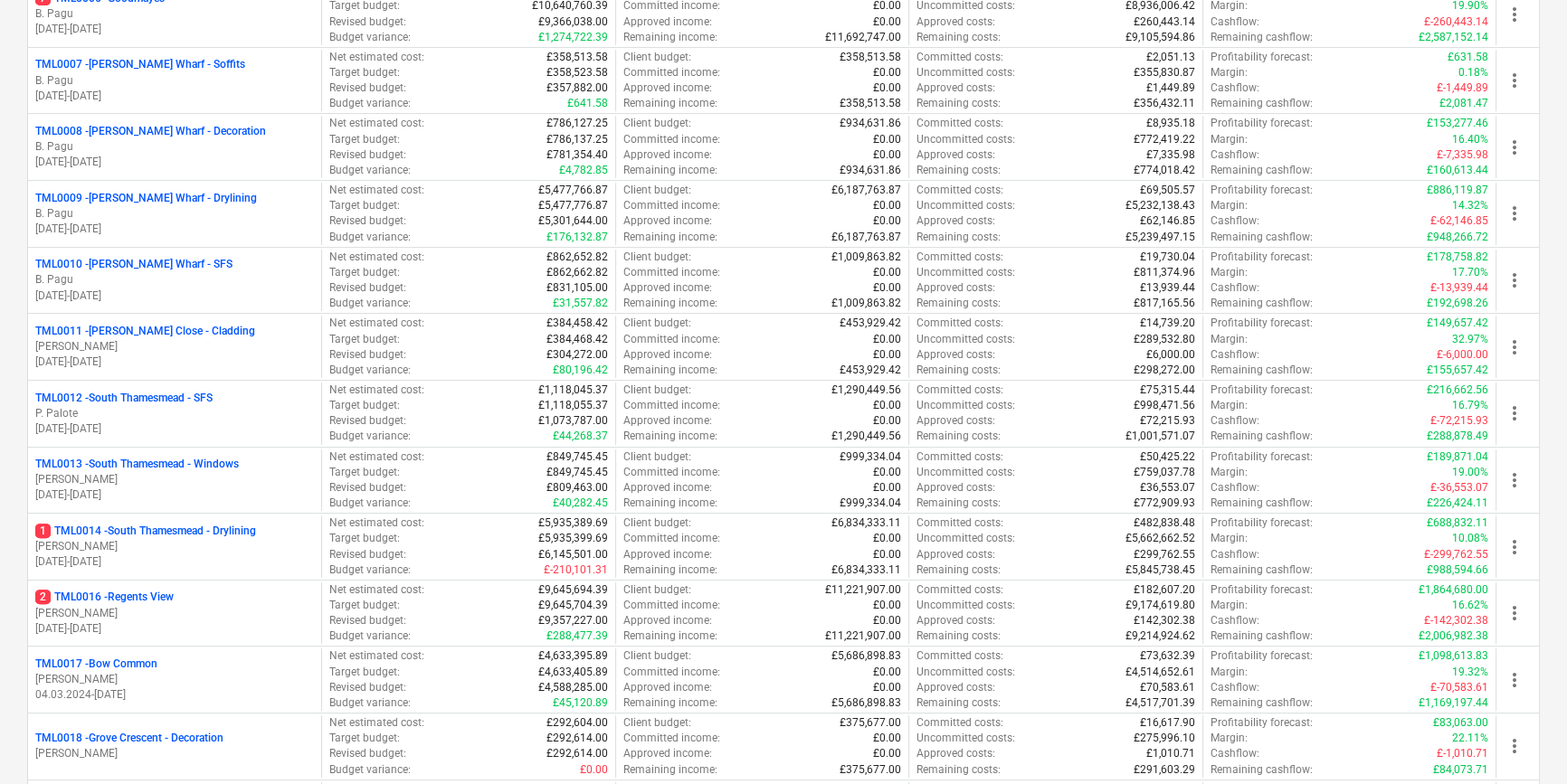 scroll, scrollTop: 657, scrollLeft: 0, axis: vertical 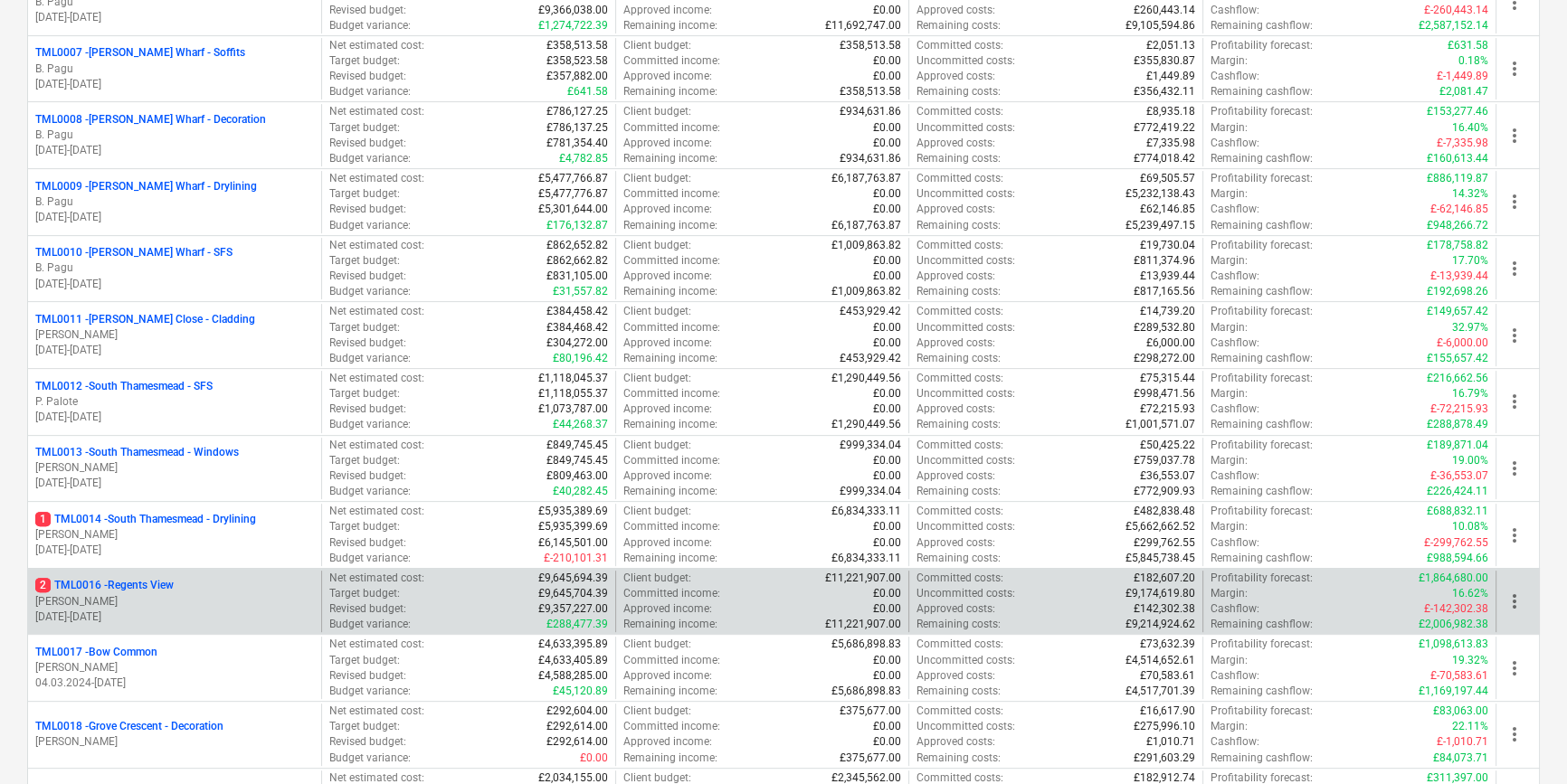 click on "[PERSON_NAME]" at bounding box center (175, 601) 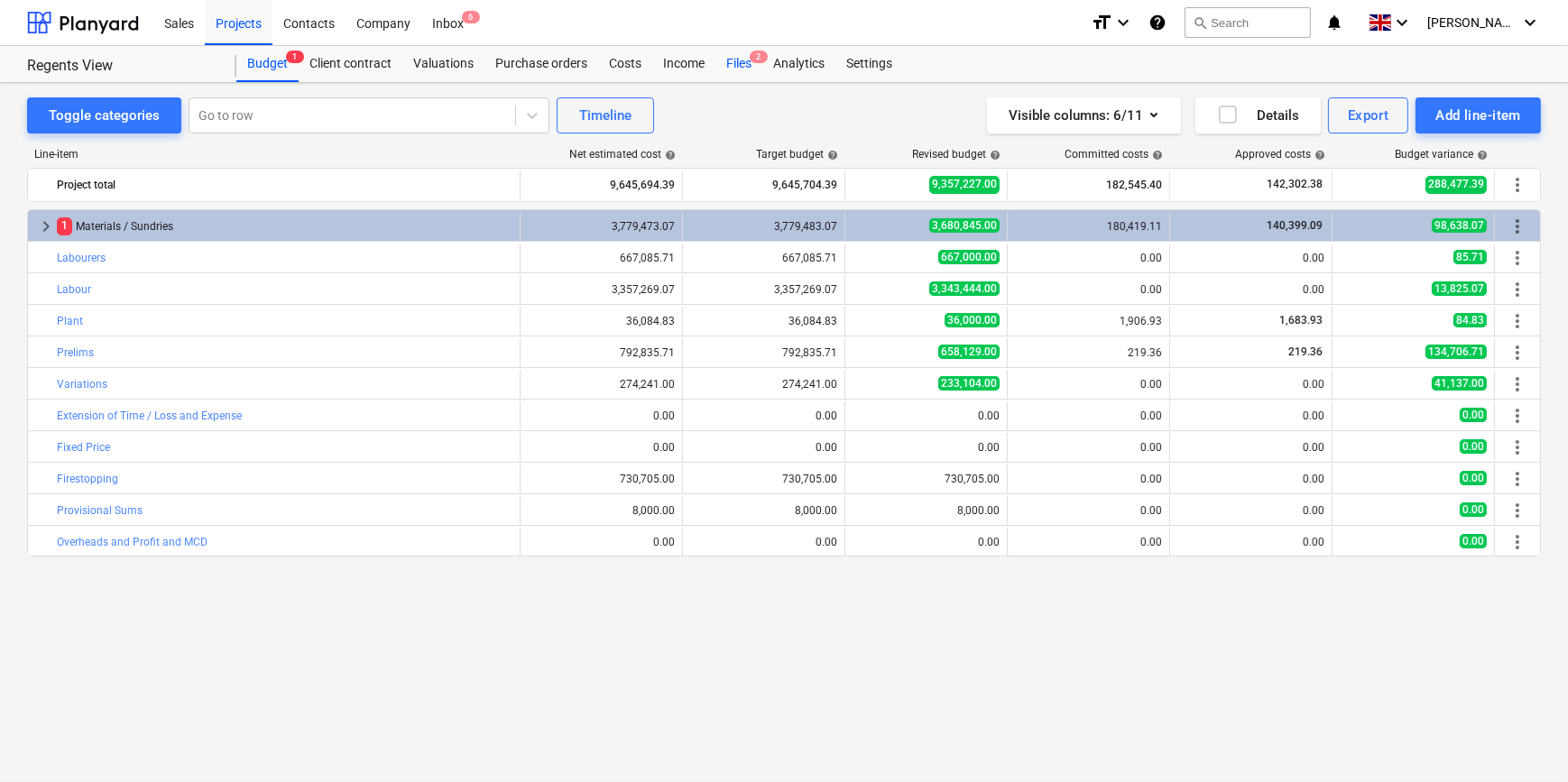 click on "Files 2" at bounding box center [739, 64] 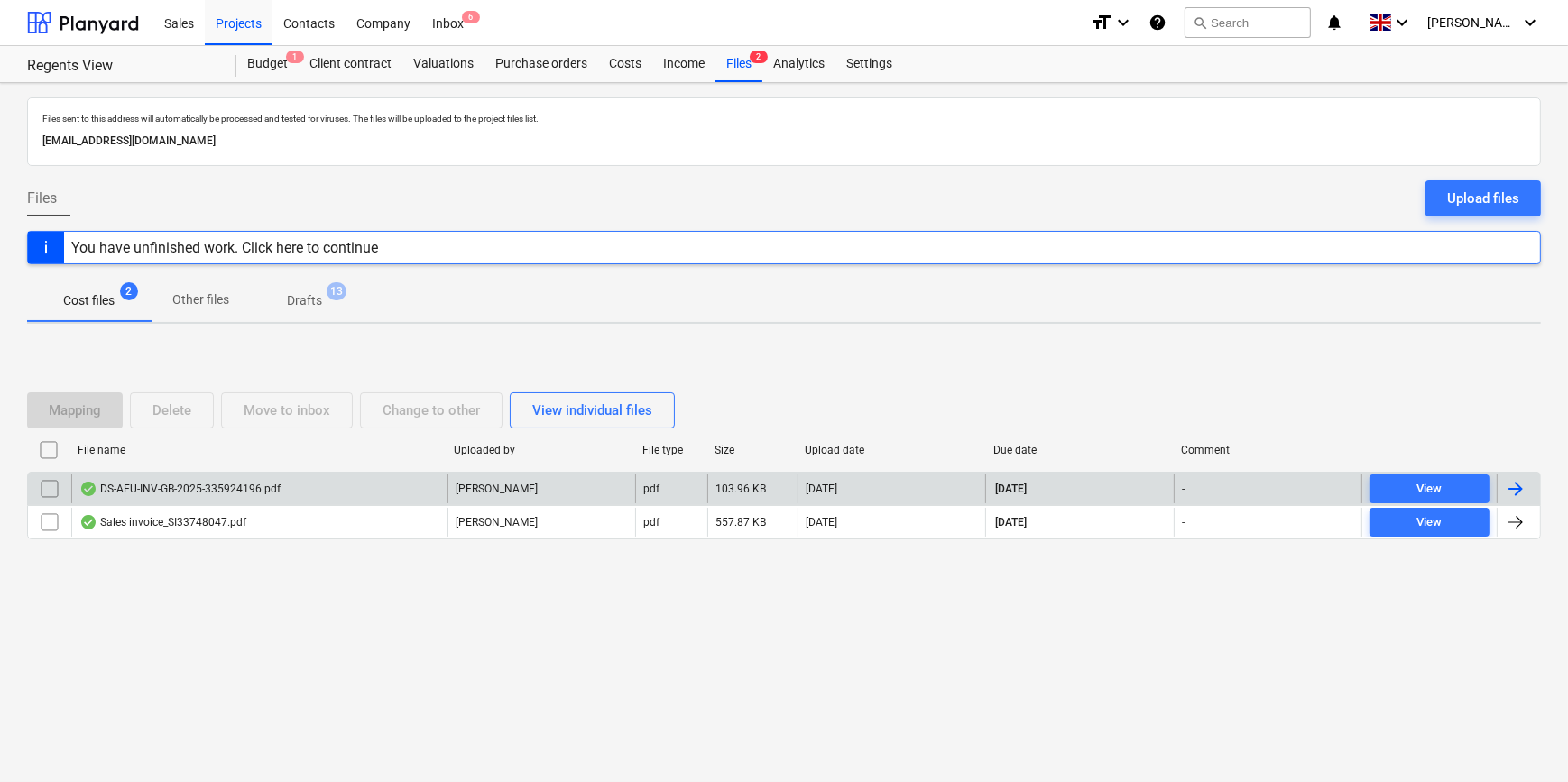 click at bounding box center (1516, 489) 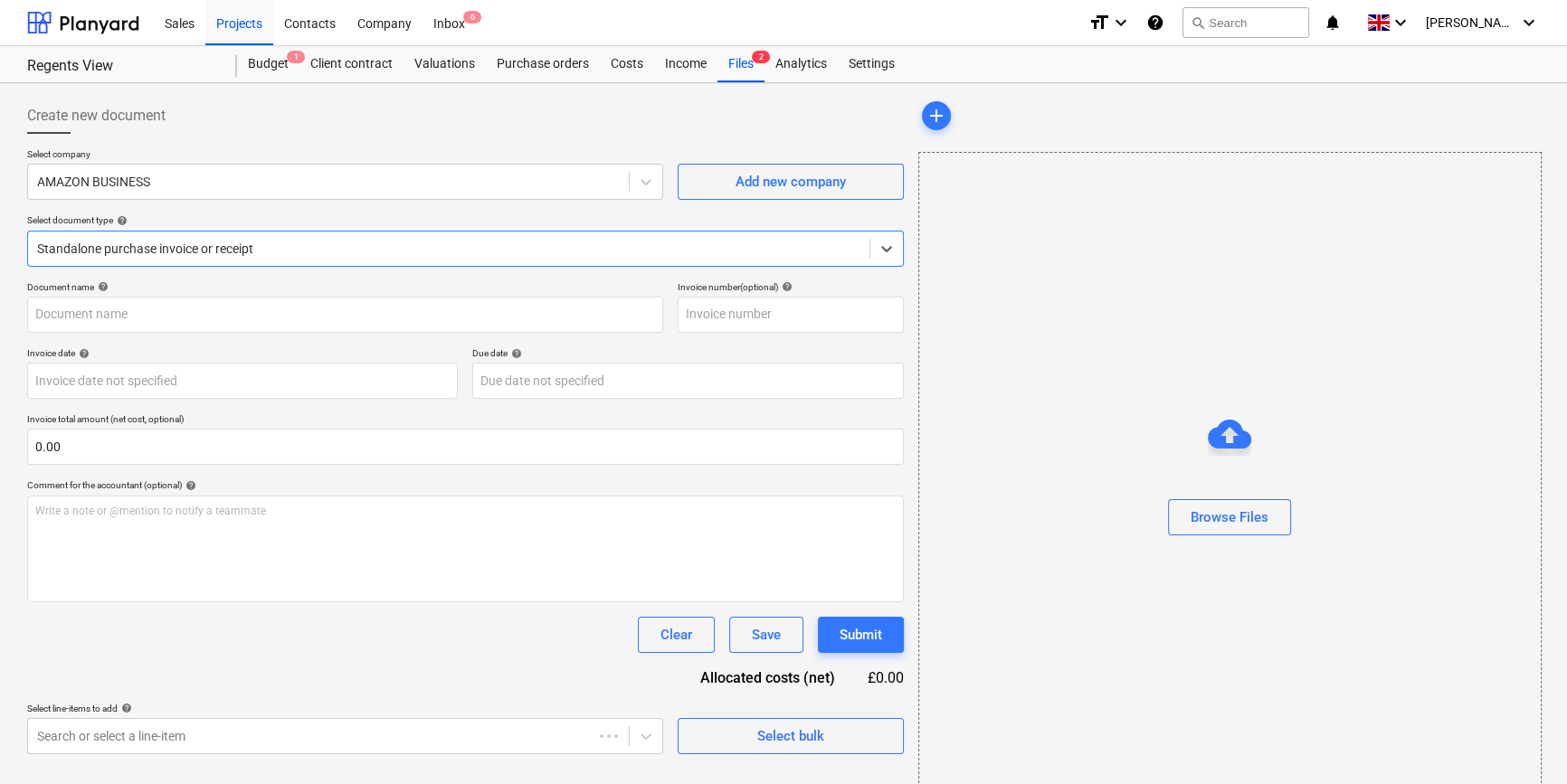 type on "DS-AEU-INV-GB-2025-335924196" 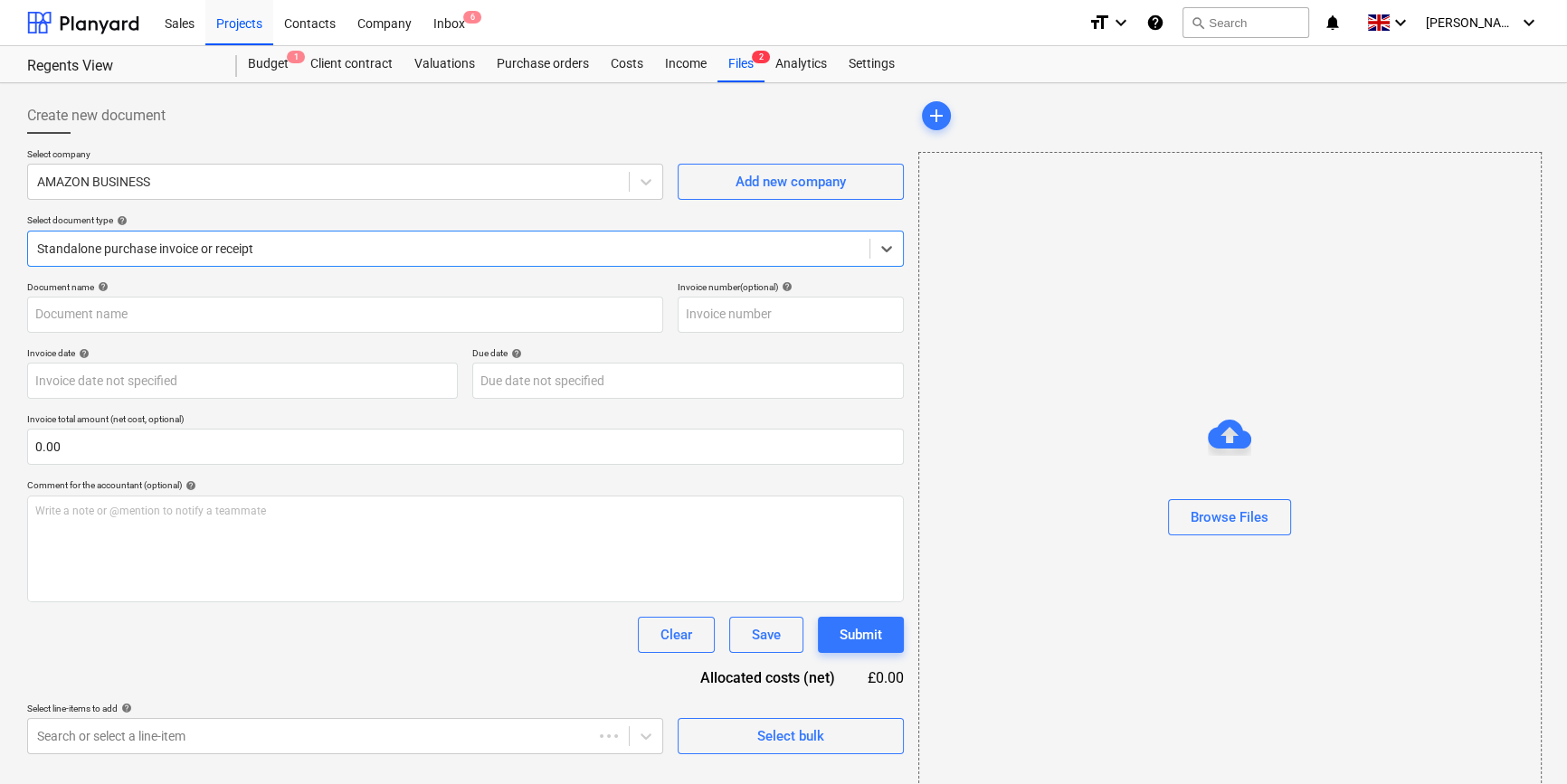 type on "DS-AEU-INV-GB-2025-335924196" 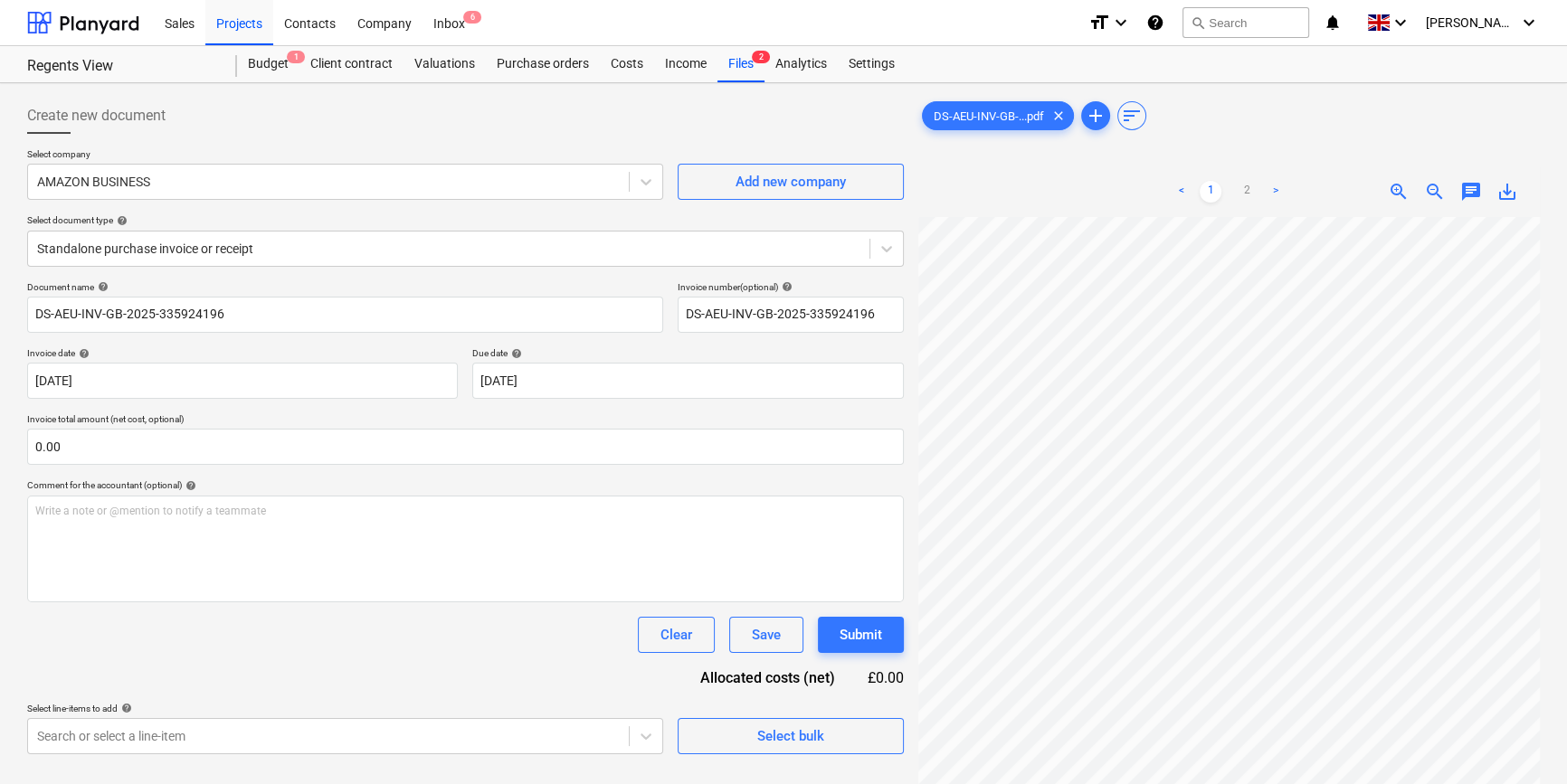 scroll, scrollTop: 5, scrollLeft: 134, axis: both 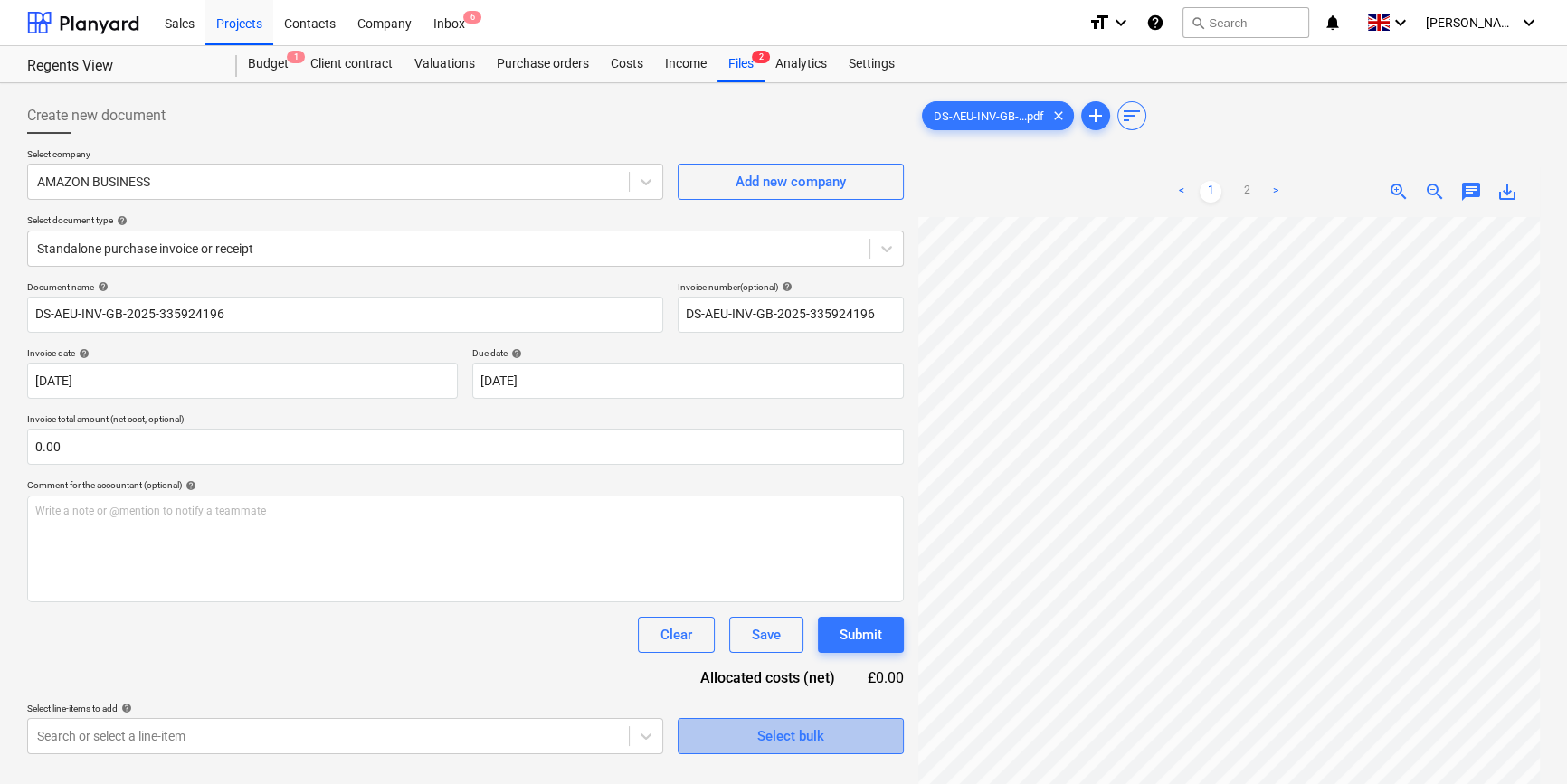 click on "Select bulk" at bounding box center (791, 736) 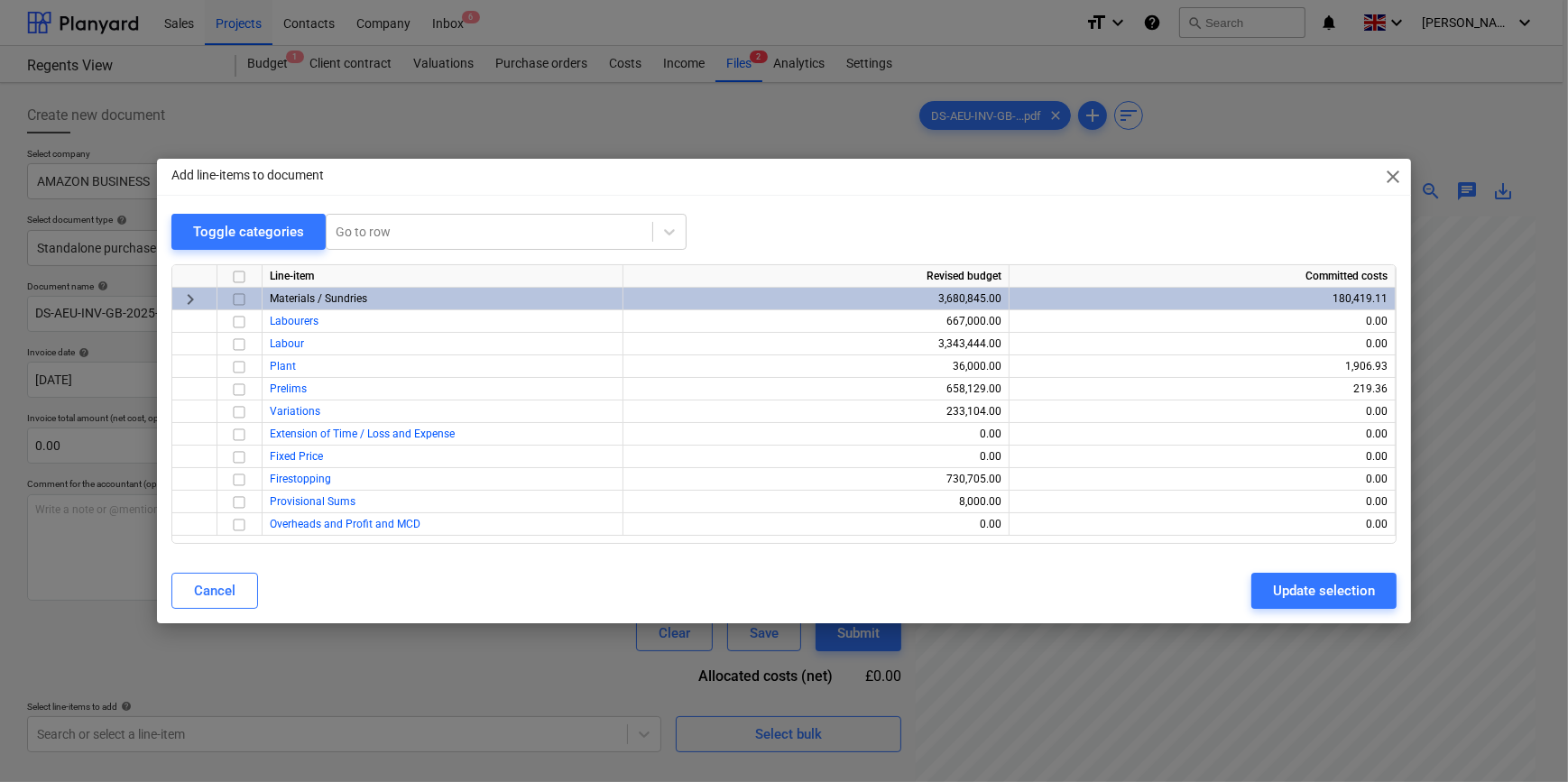 type 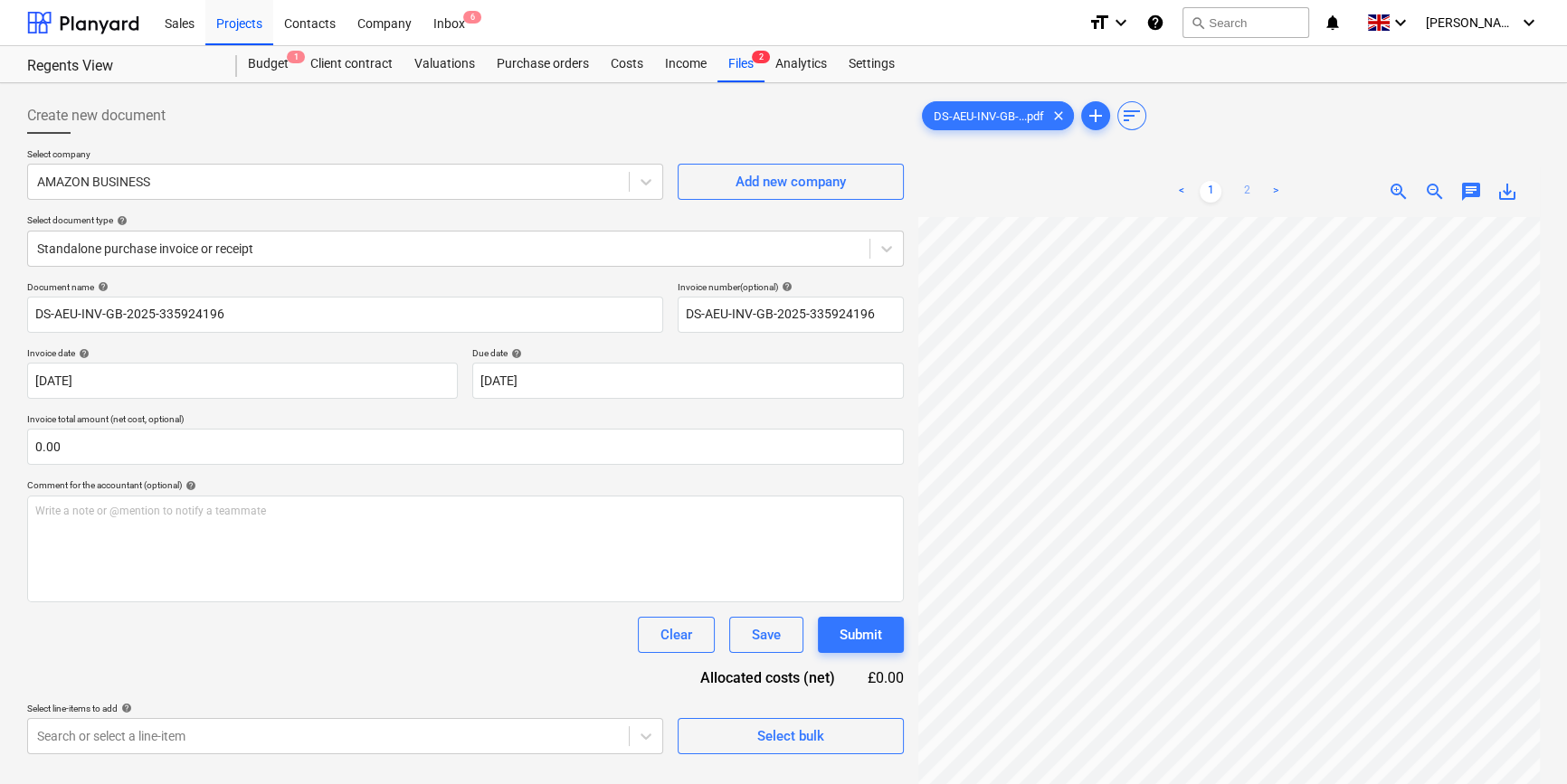 click on "2" at bounding box center [1247, 192] 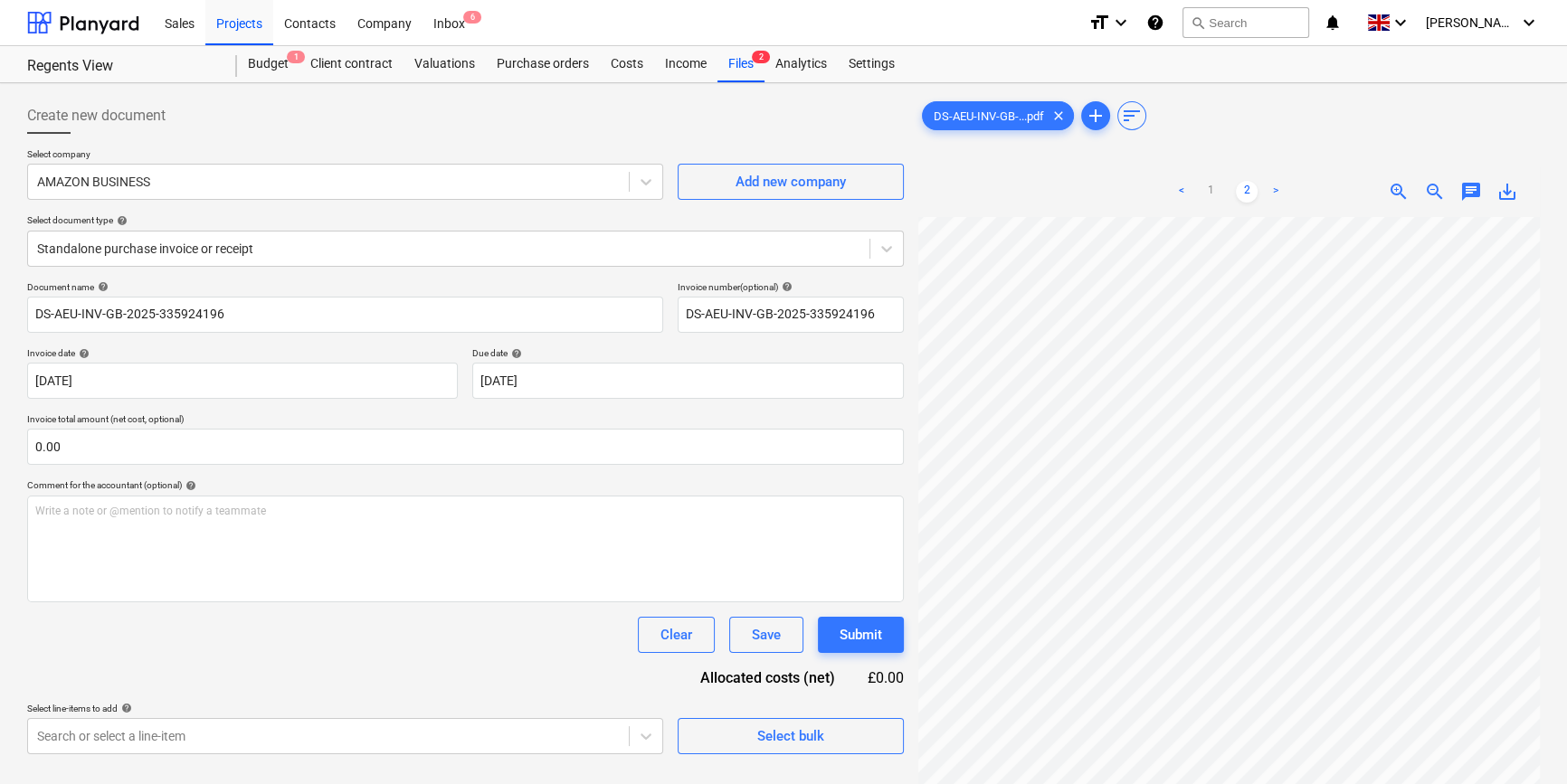 scroll, scrollTop: 0, scrollLeft: 103, axis: horizontal 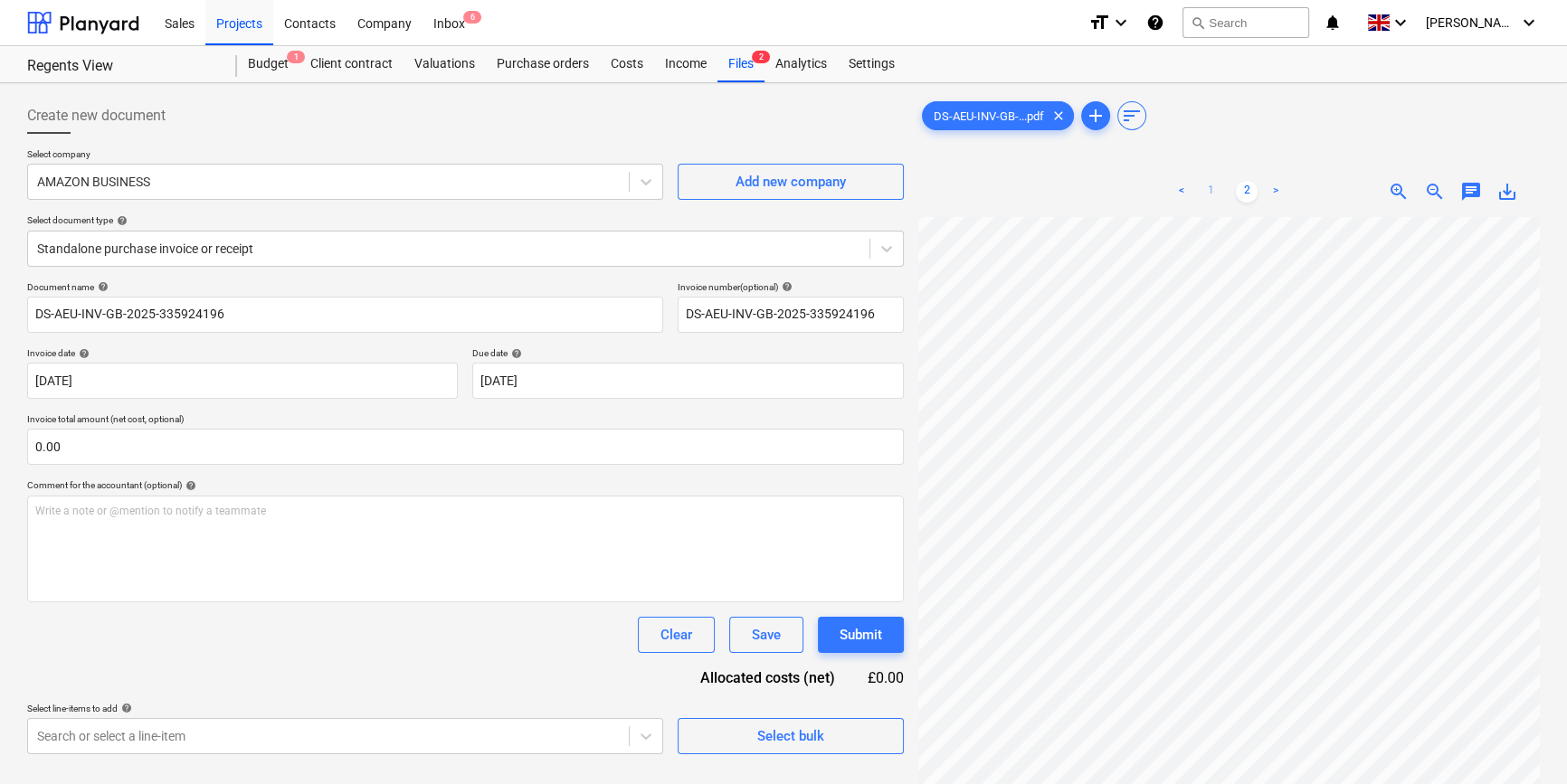 click on "1" at bounding box center (1211, 192) 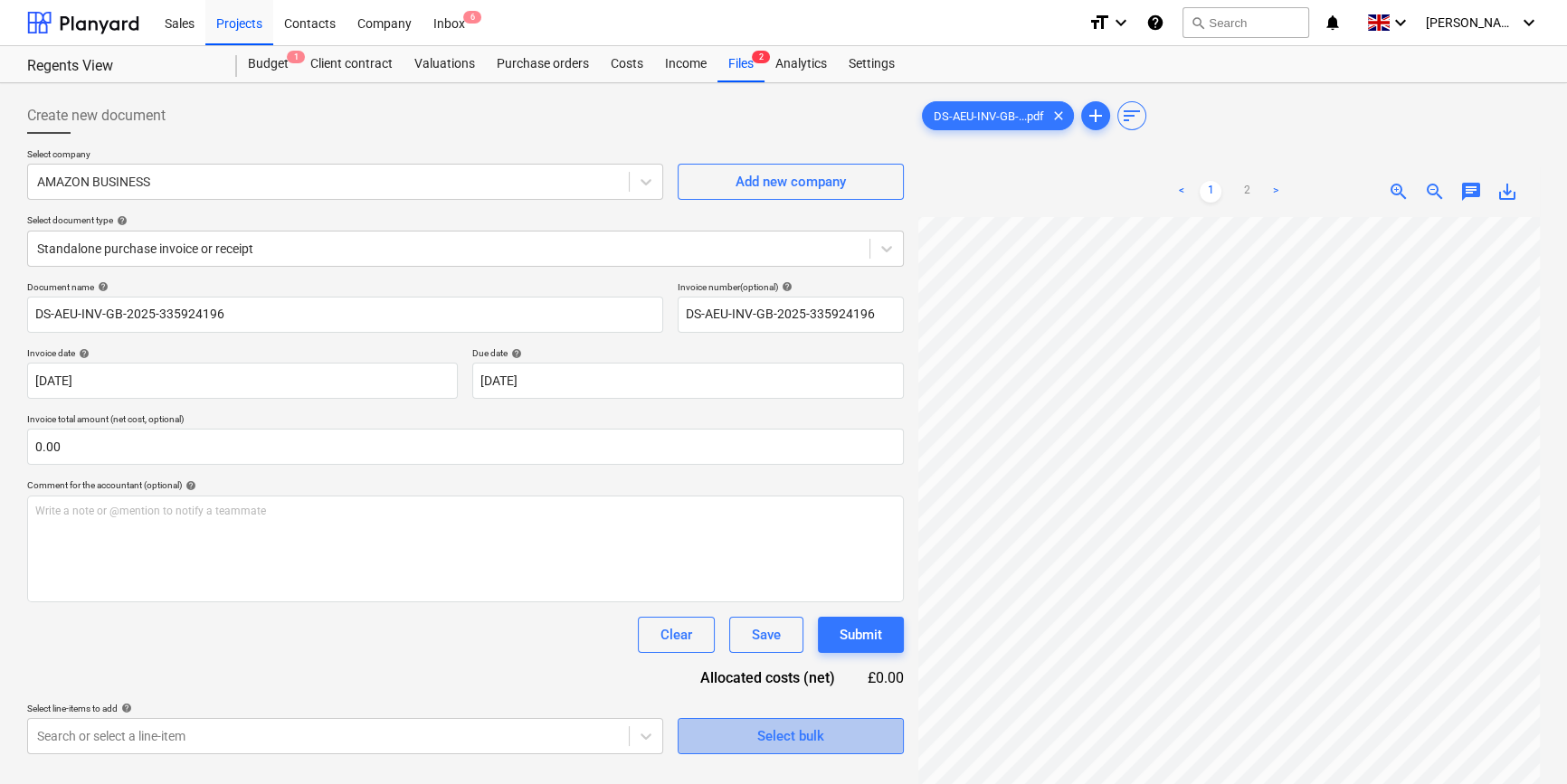 click on "Select bulk" at bounding box center (791, 736) 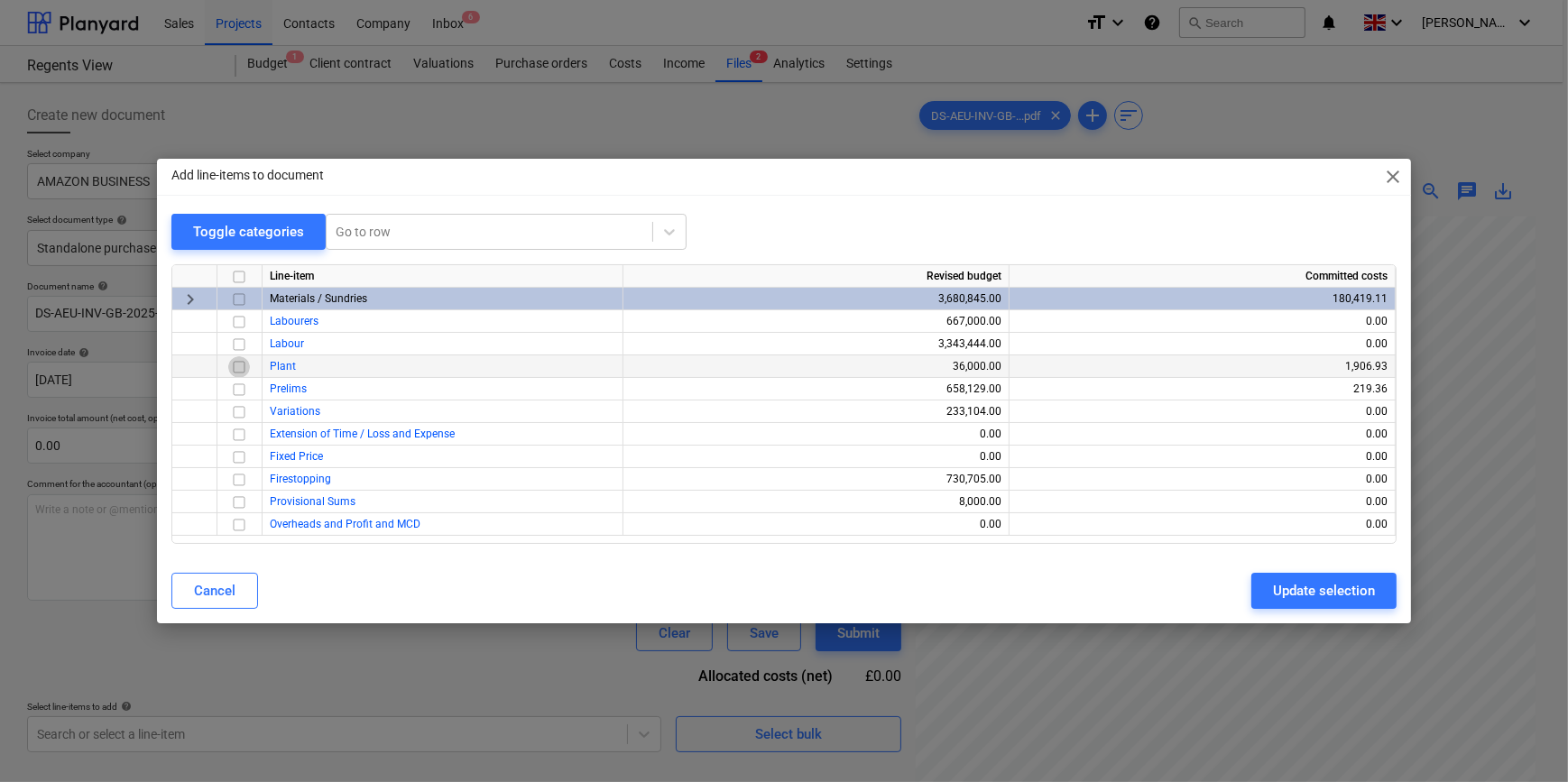 click at bounding box center (239, 367) 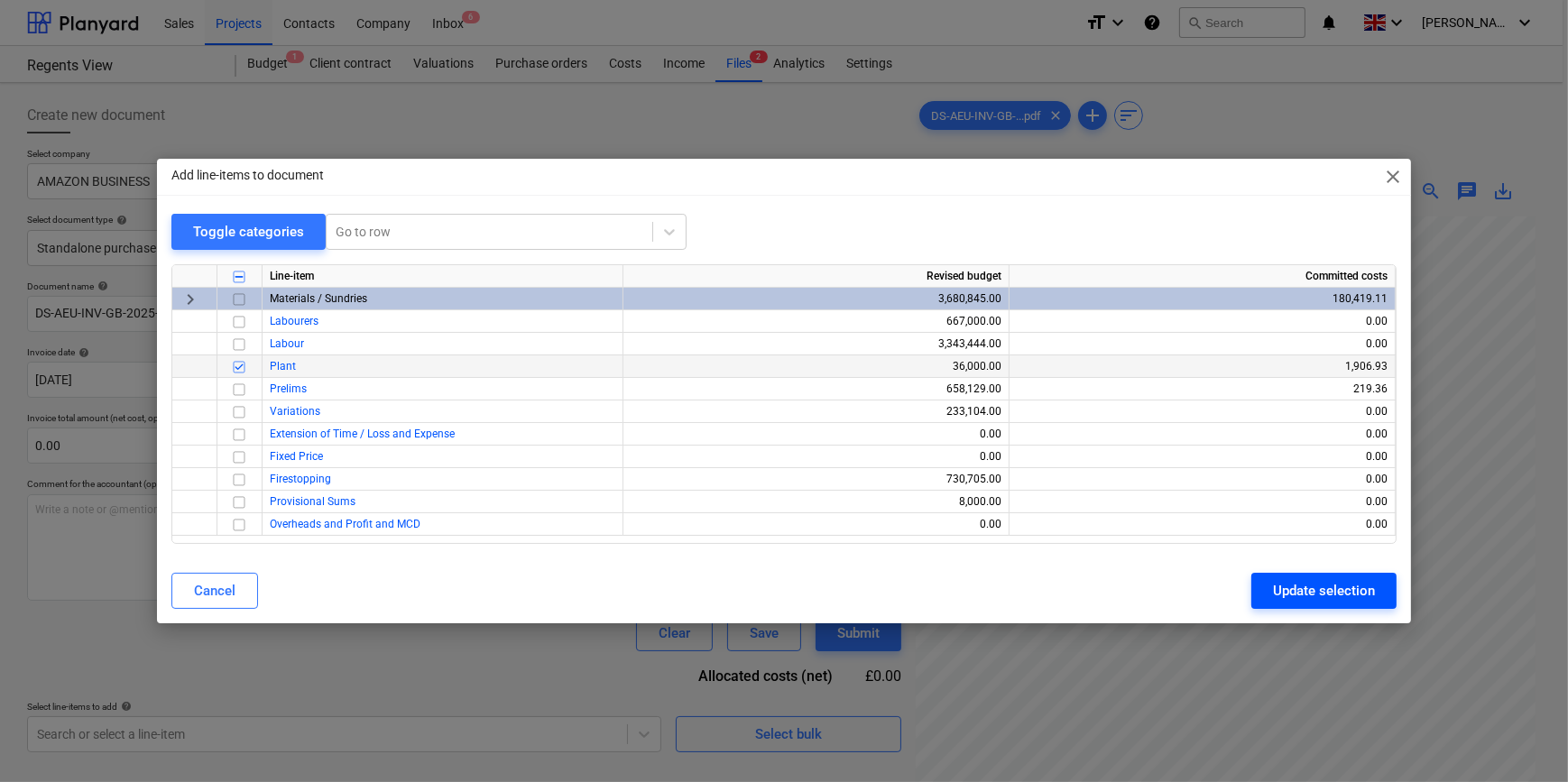 click on "Update selection" at bounding box center [1324, 591] 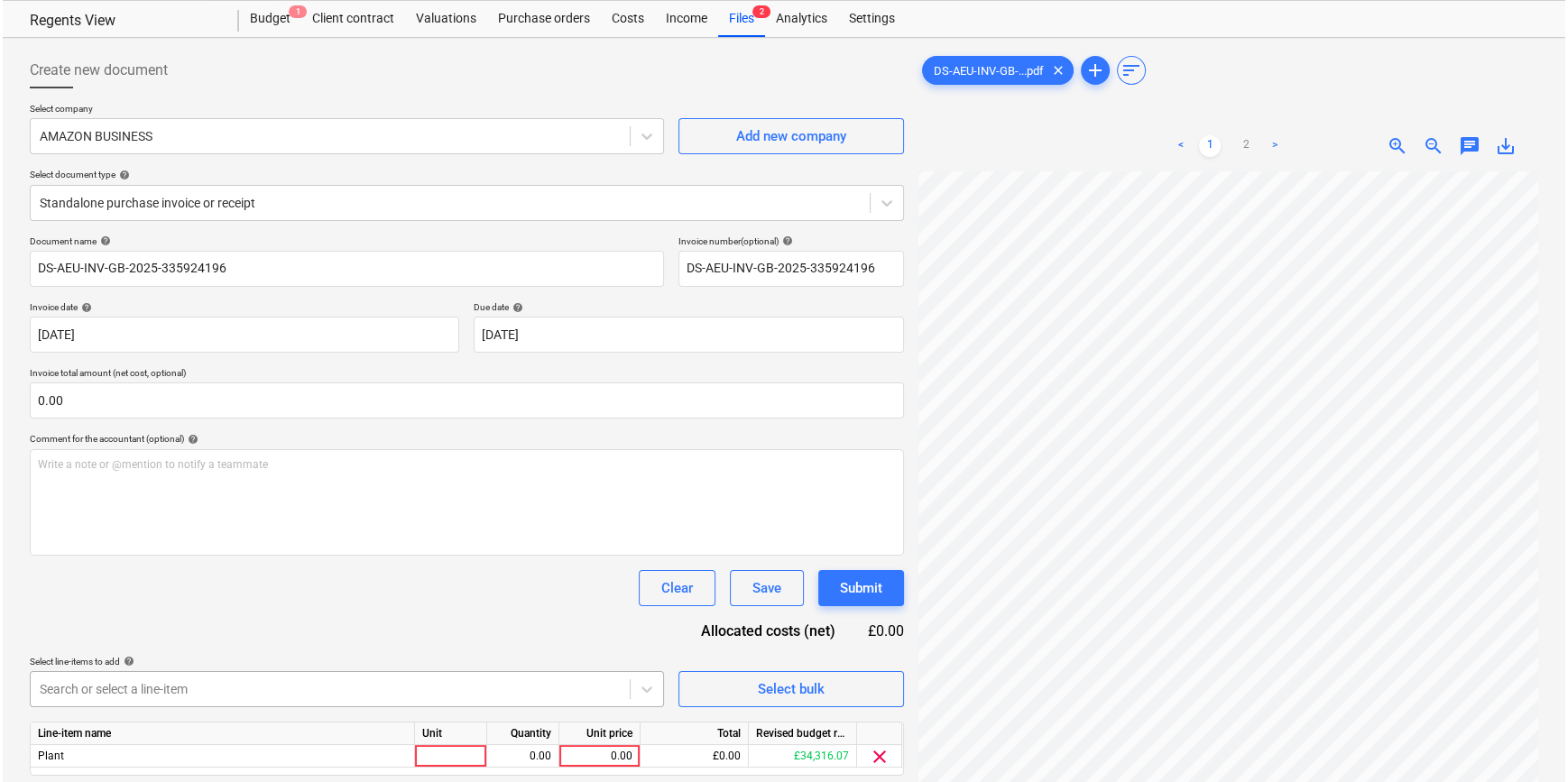scroll, scrollTop: 163, scrollLeft: 0, axis: vertical 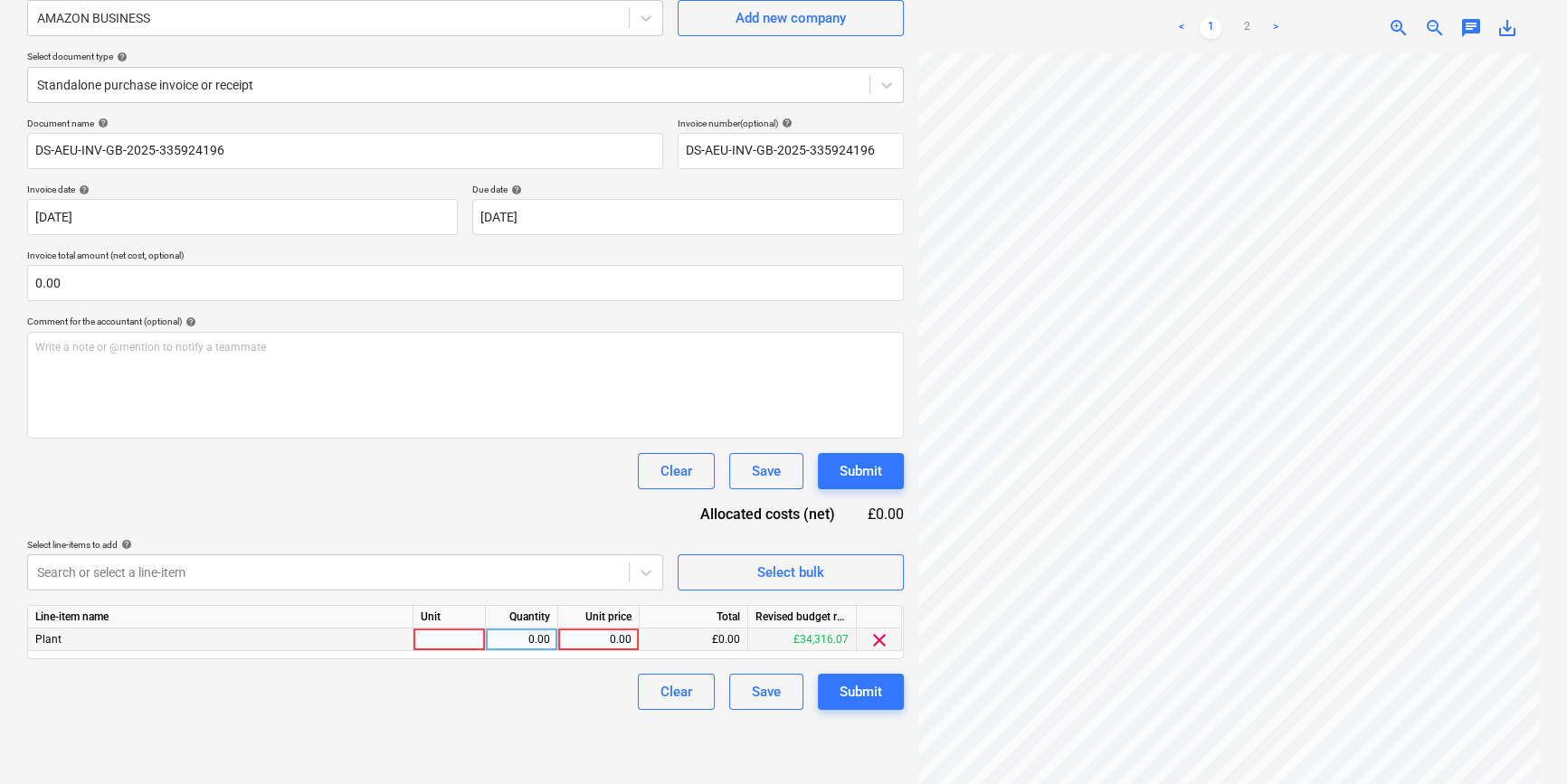 click at bounding box center [450, 639] 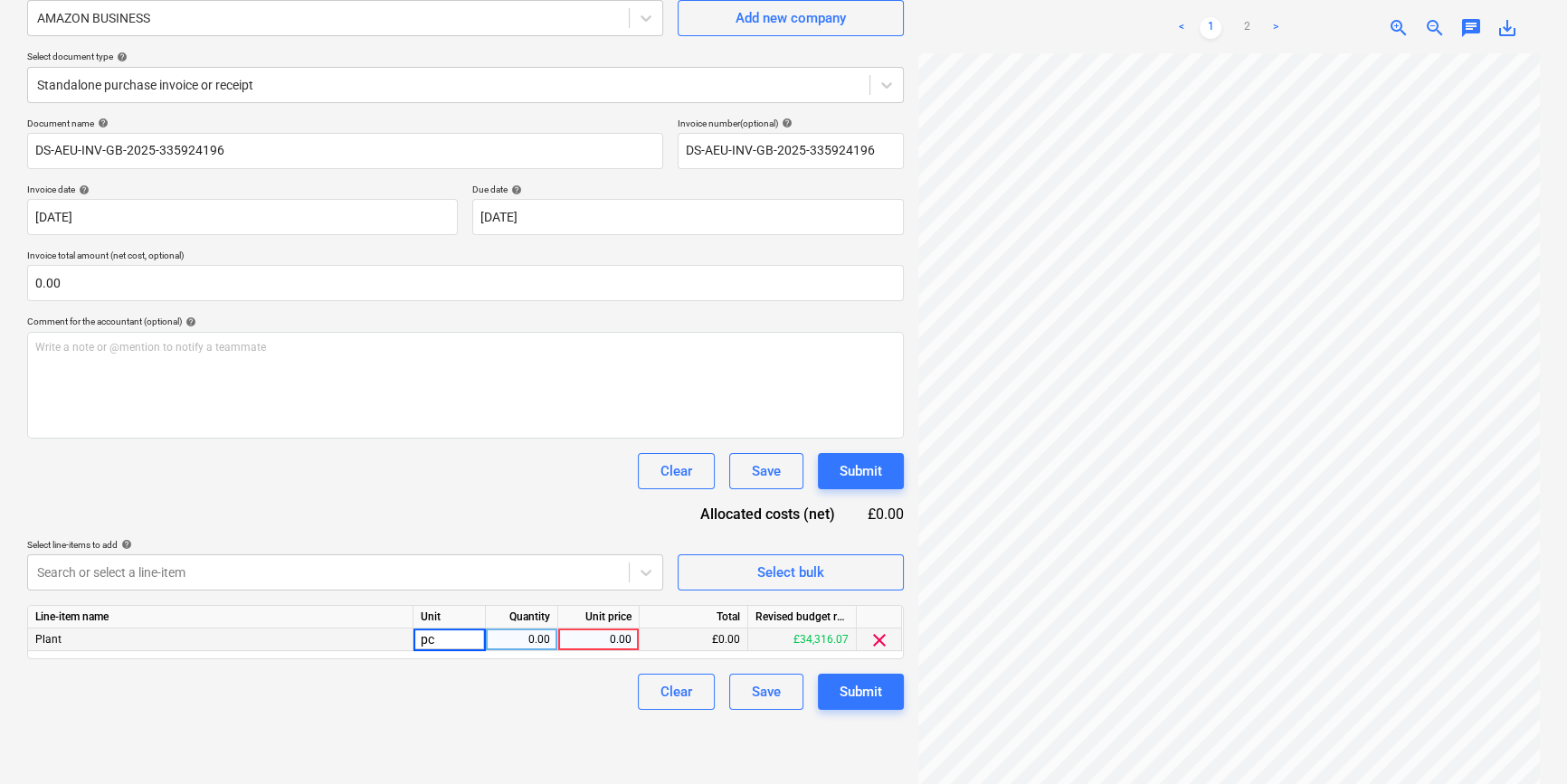 type on "pcs" 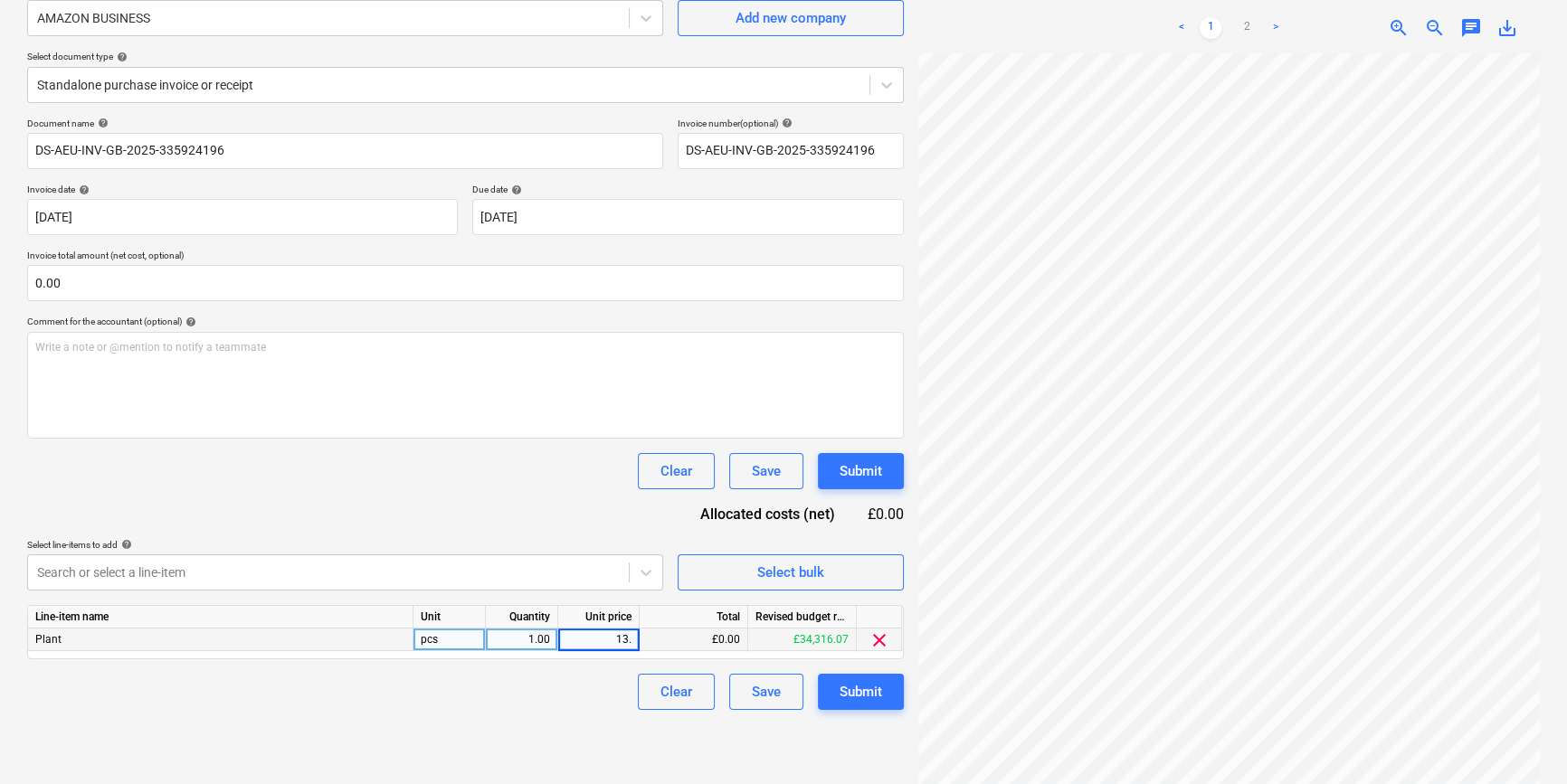 type on "13.4" 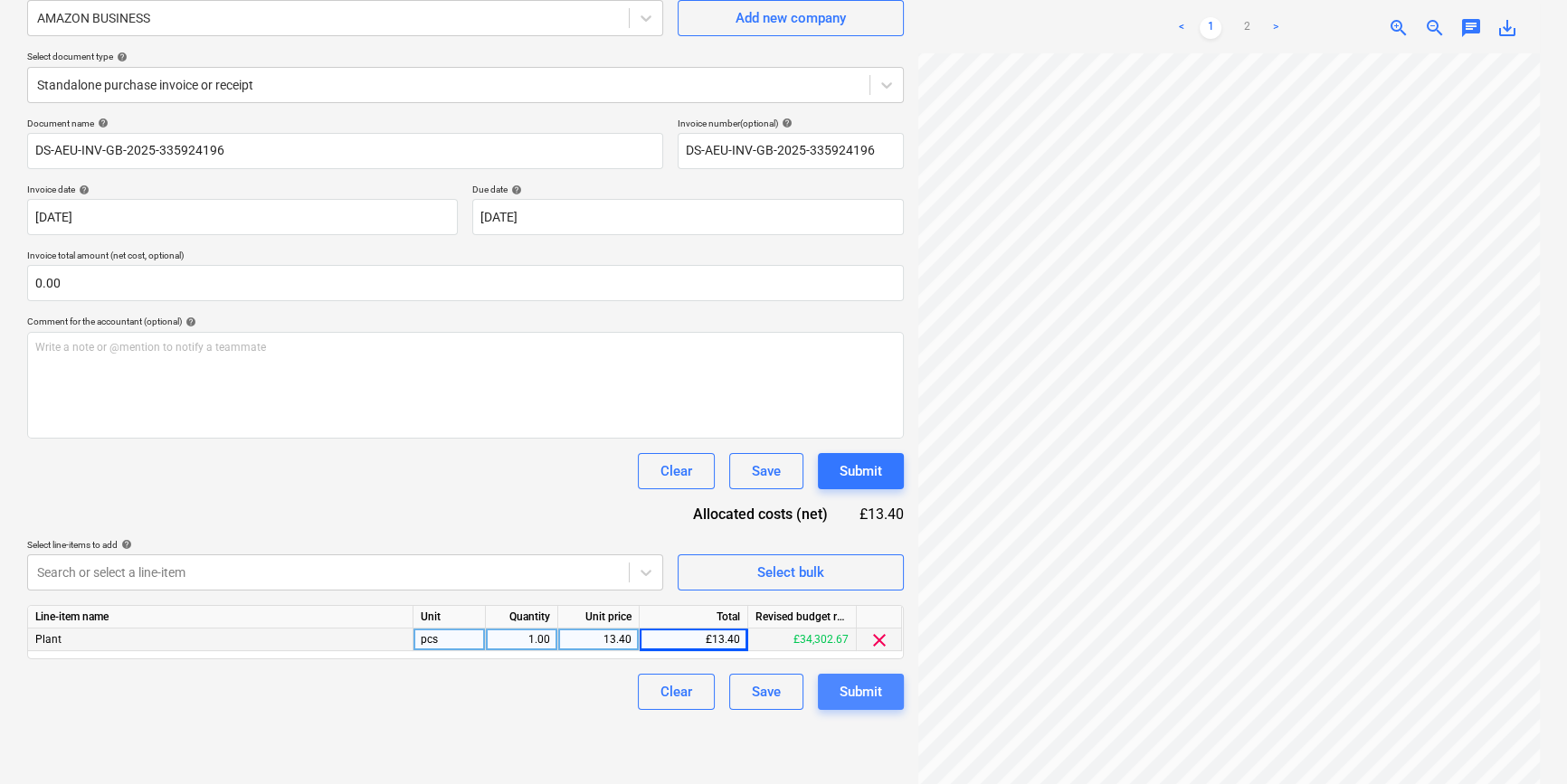 click on "Submit" at bounding box center (860, 692) 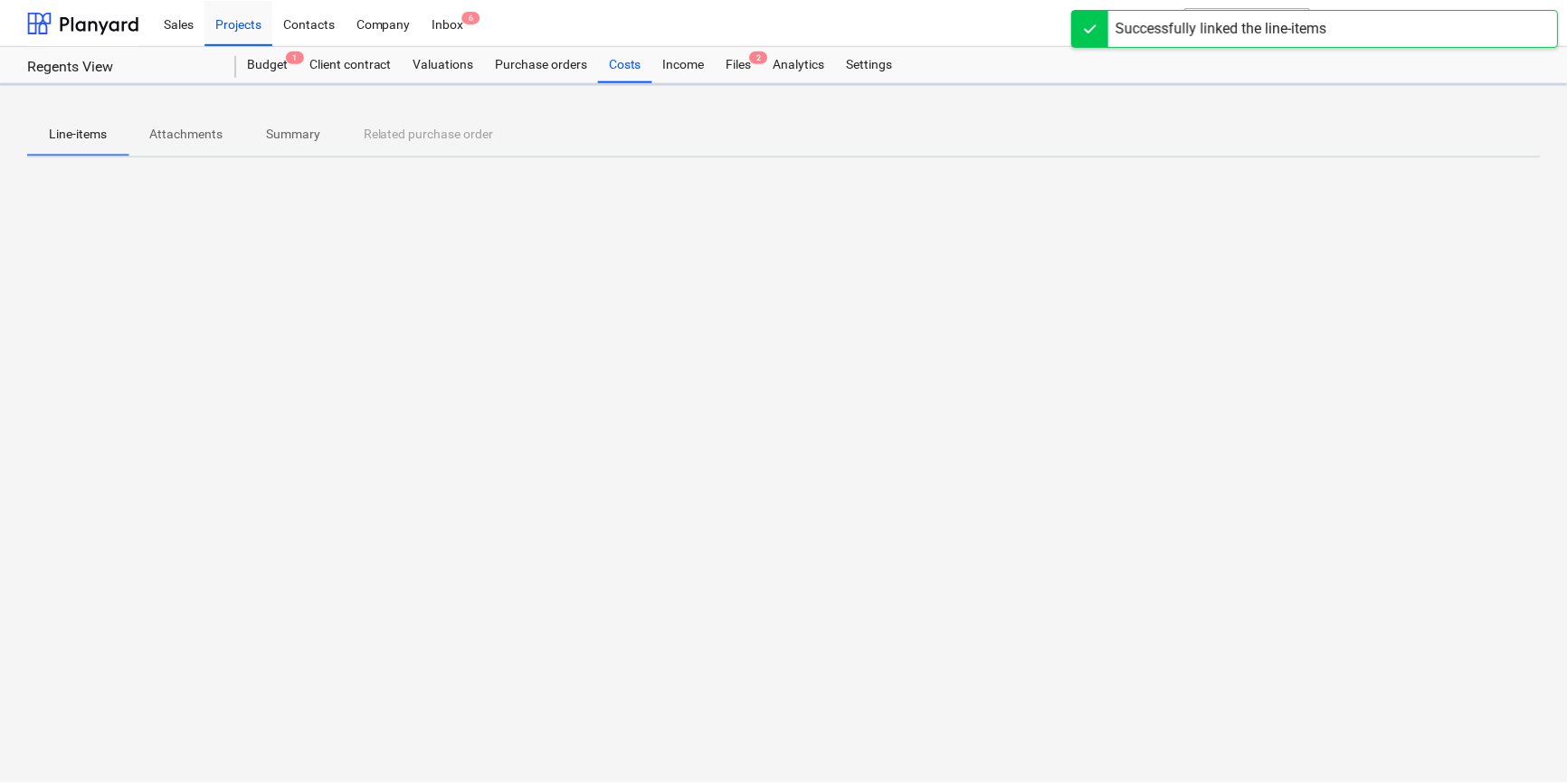 scroll, scrollTop: 0, scrollLeft: 0, axis: both 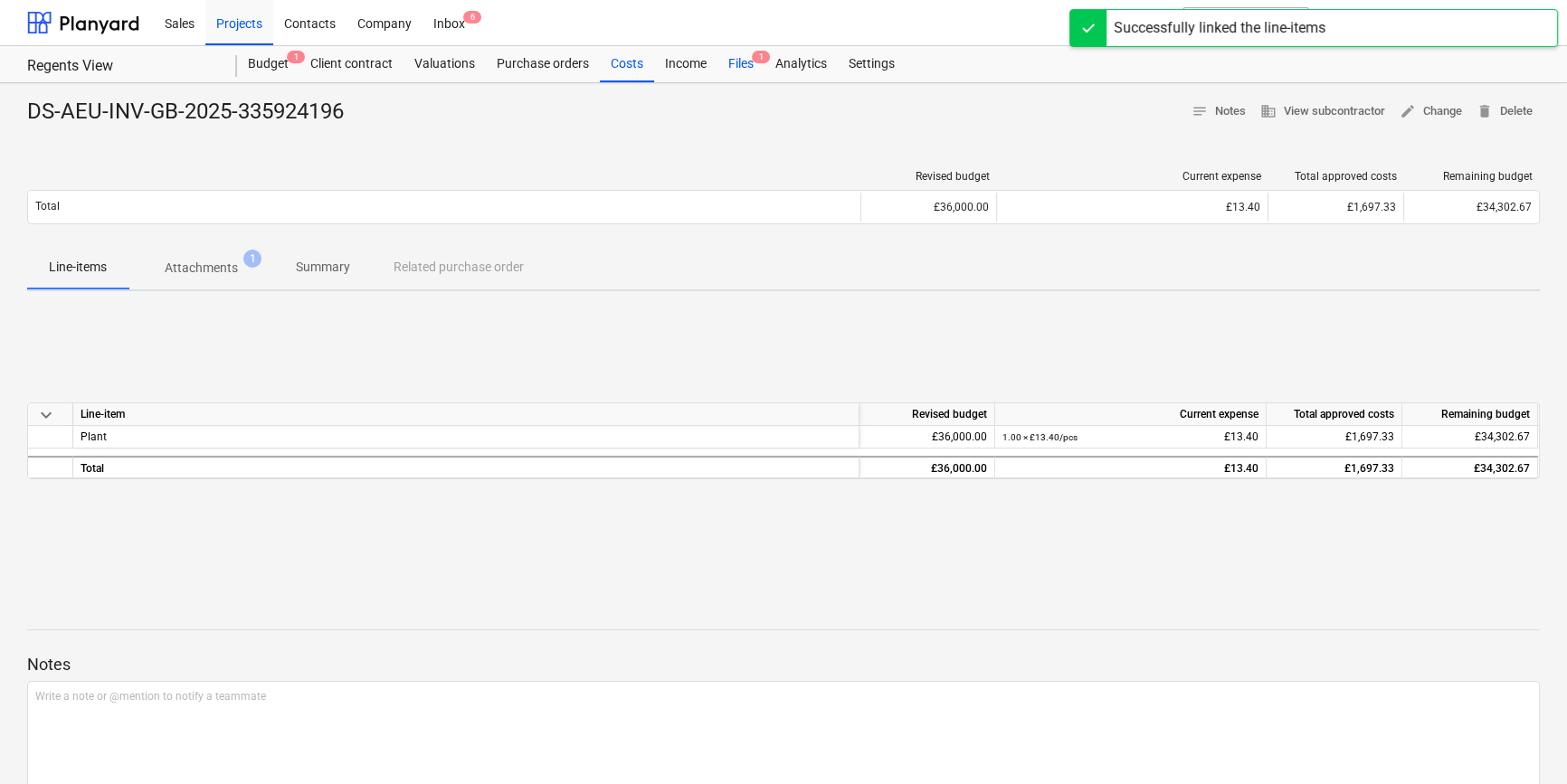click on "Files 1" at bounding box center (741, 64) 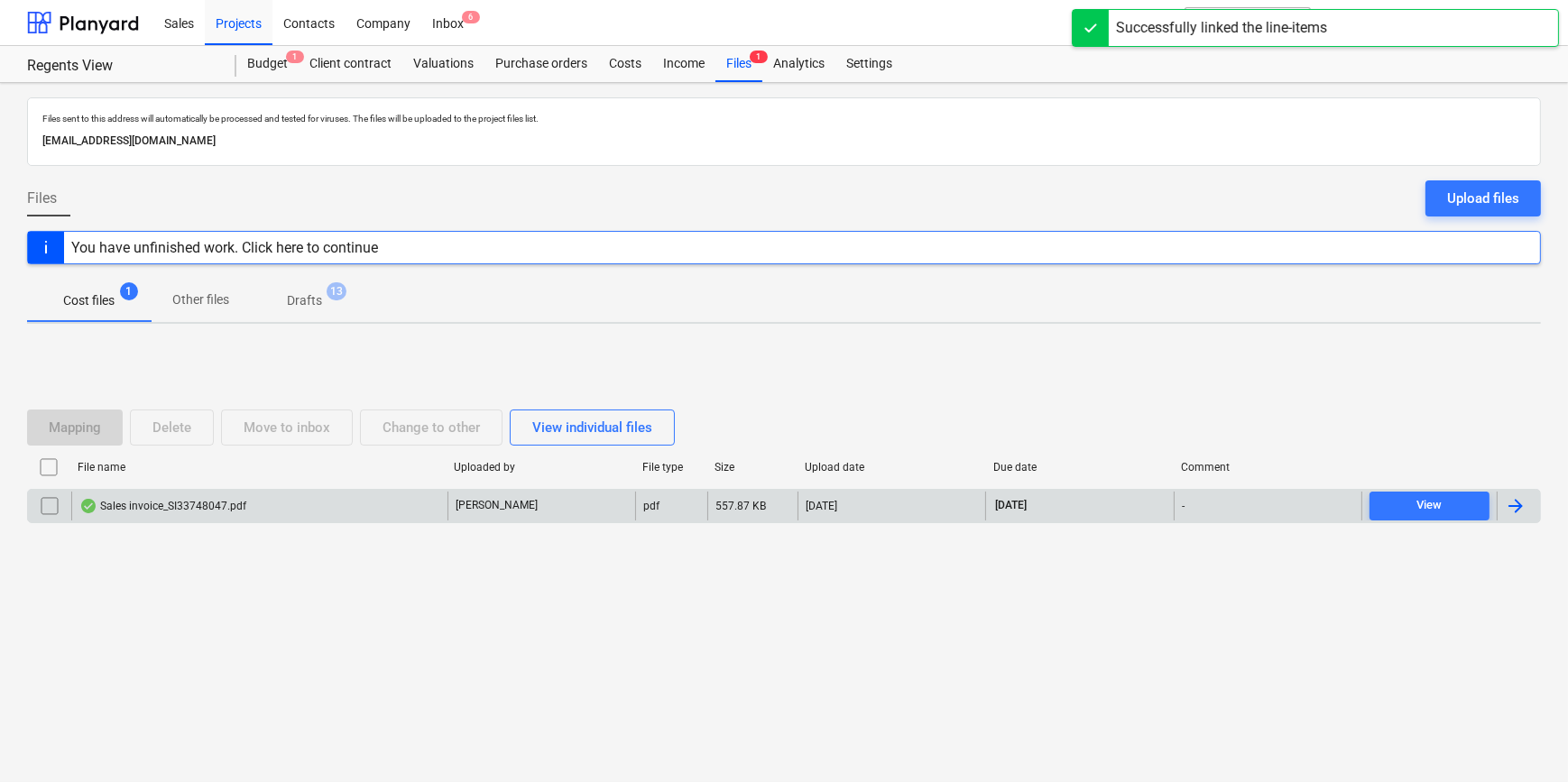 click at bounding box center (1516, 506) 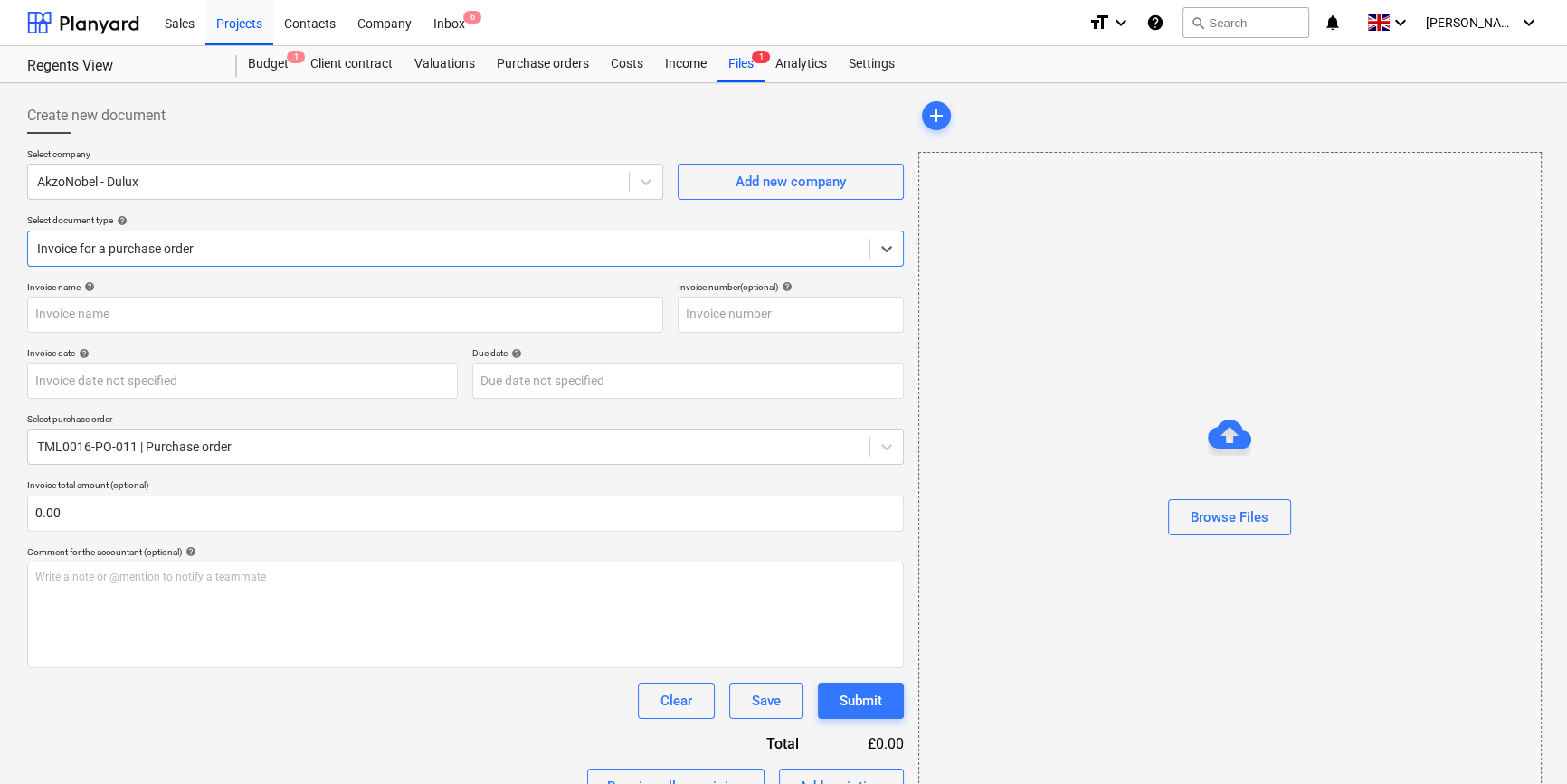 type on "S133748047" 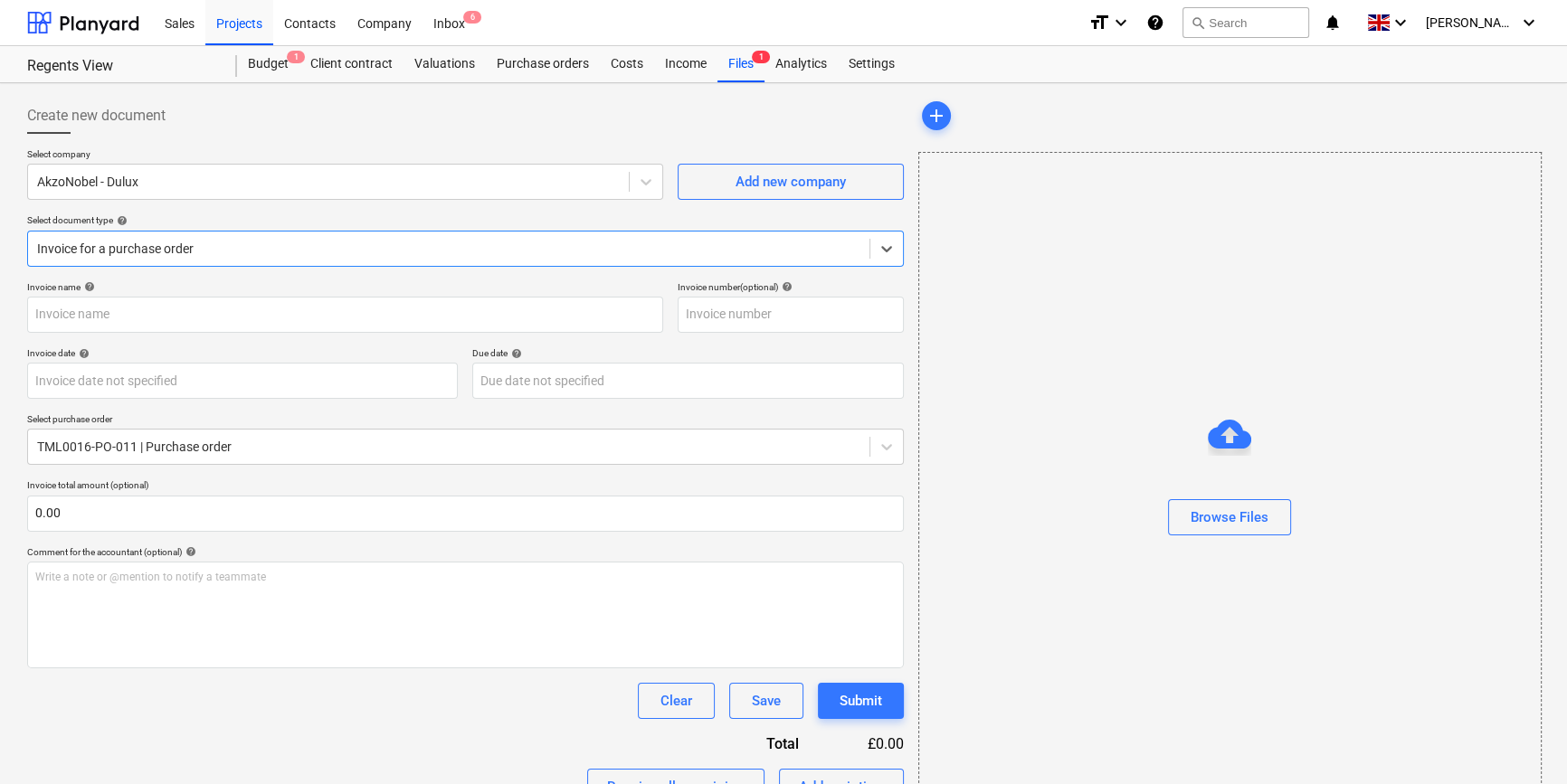 type on "S133748047" 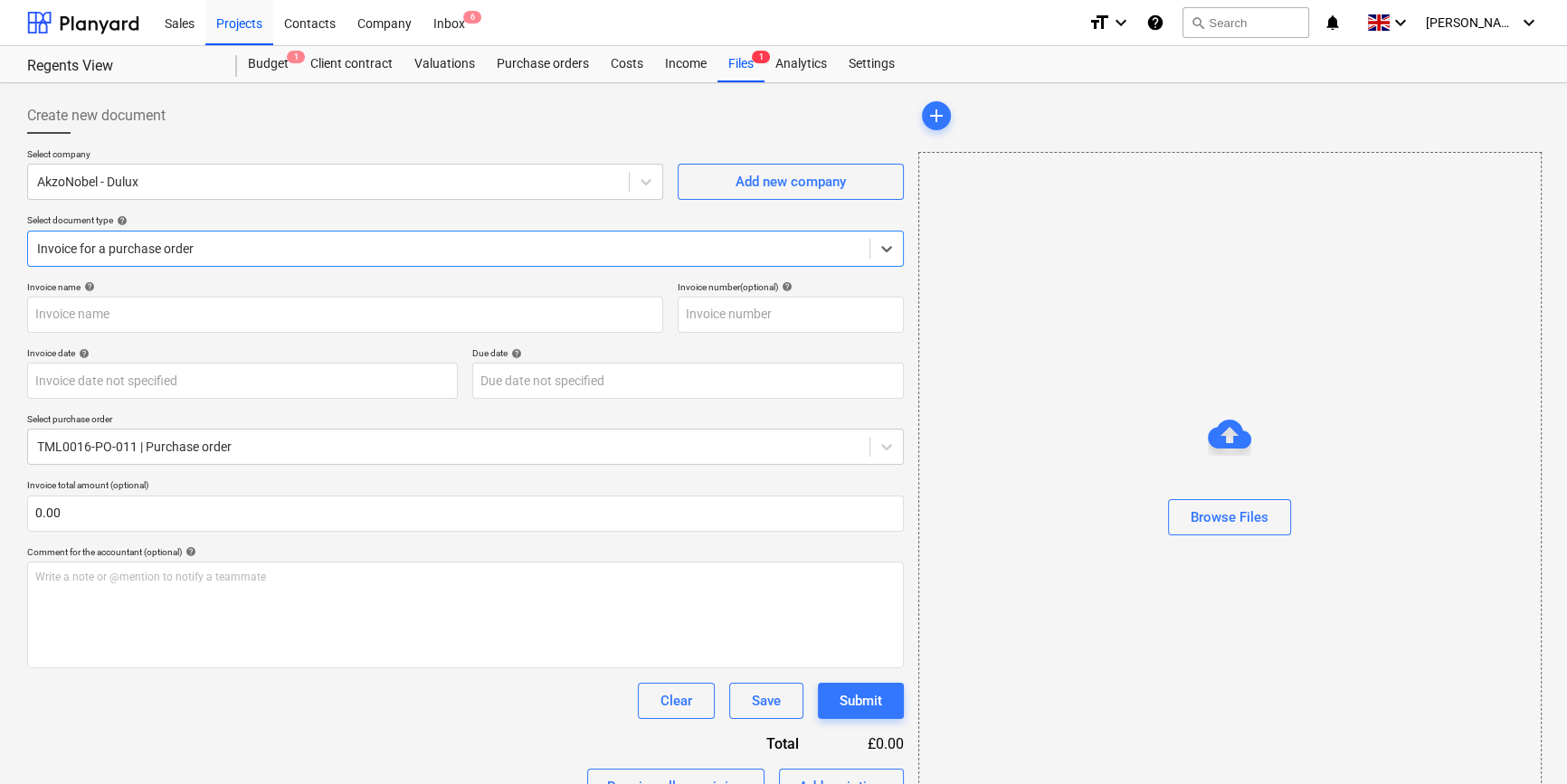 type on "[DATE]" 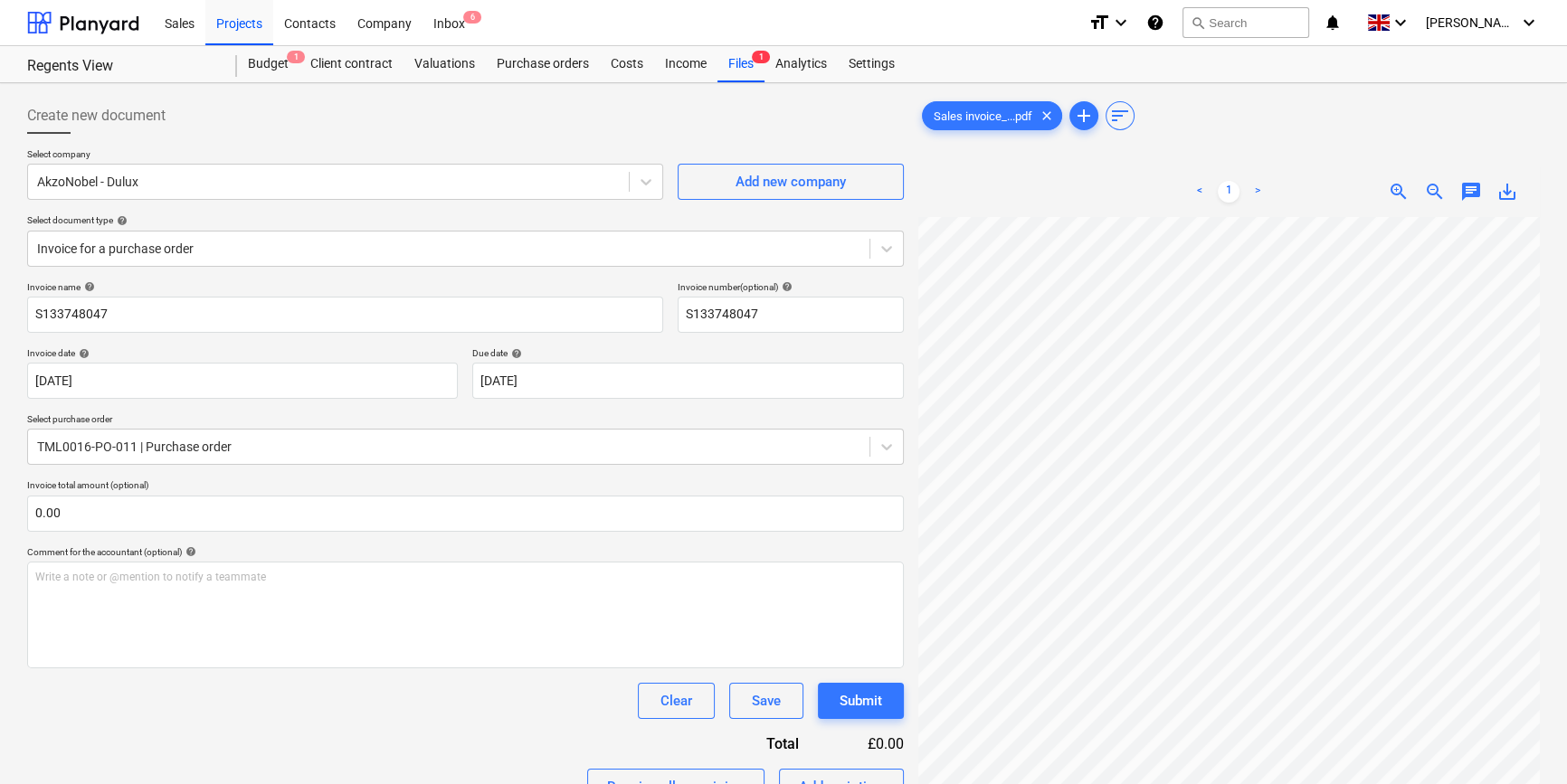 scroll, scrollTop: 421, scrollLeft: 196, axis: both 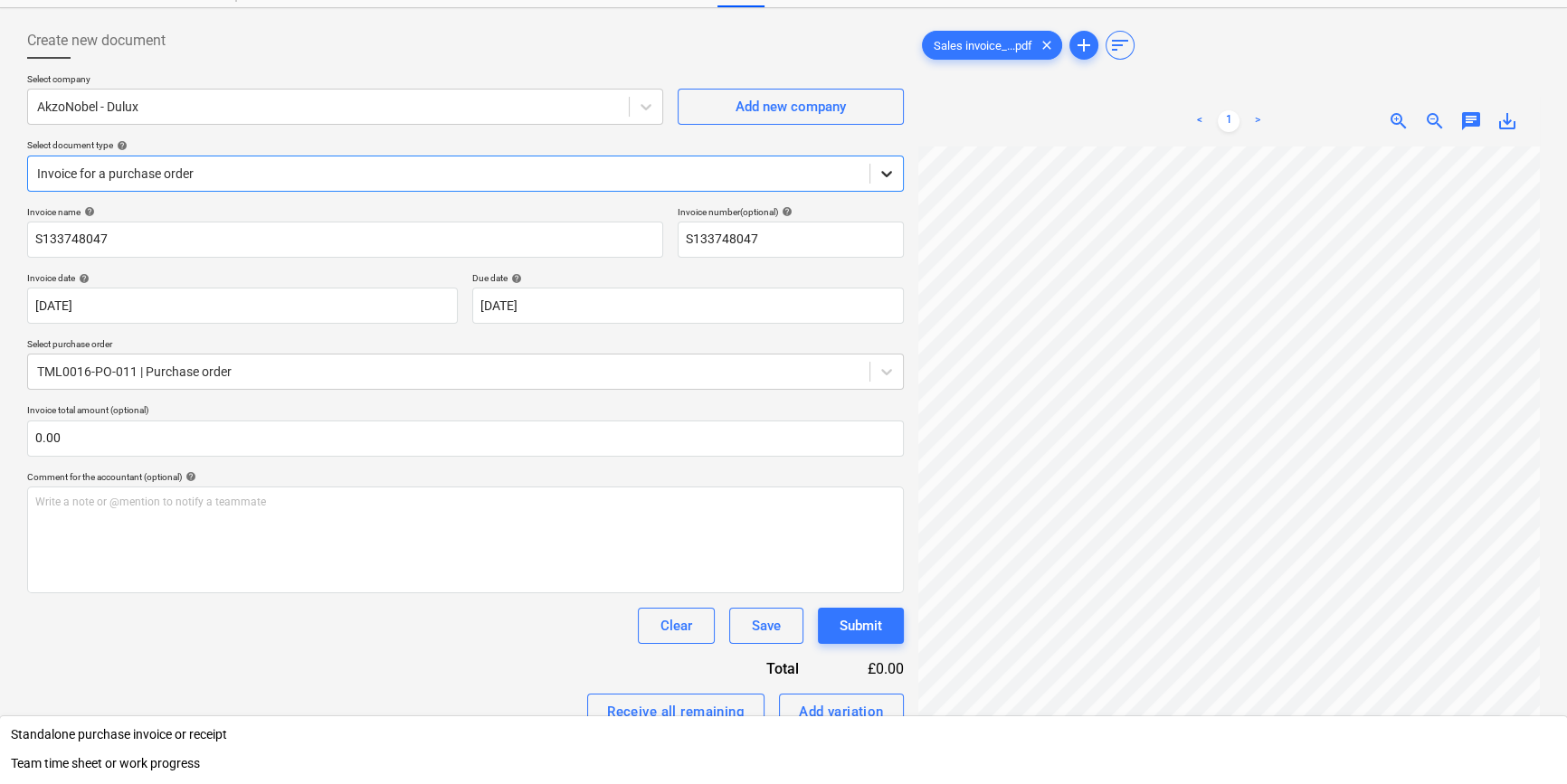 click 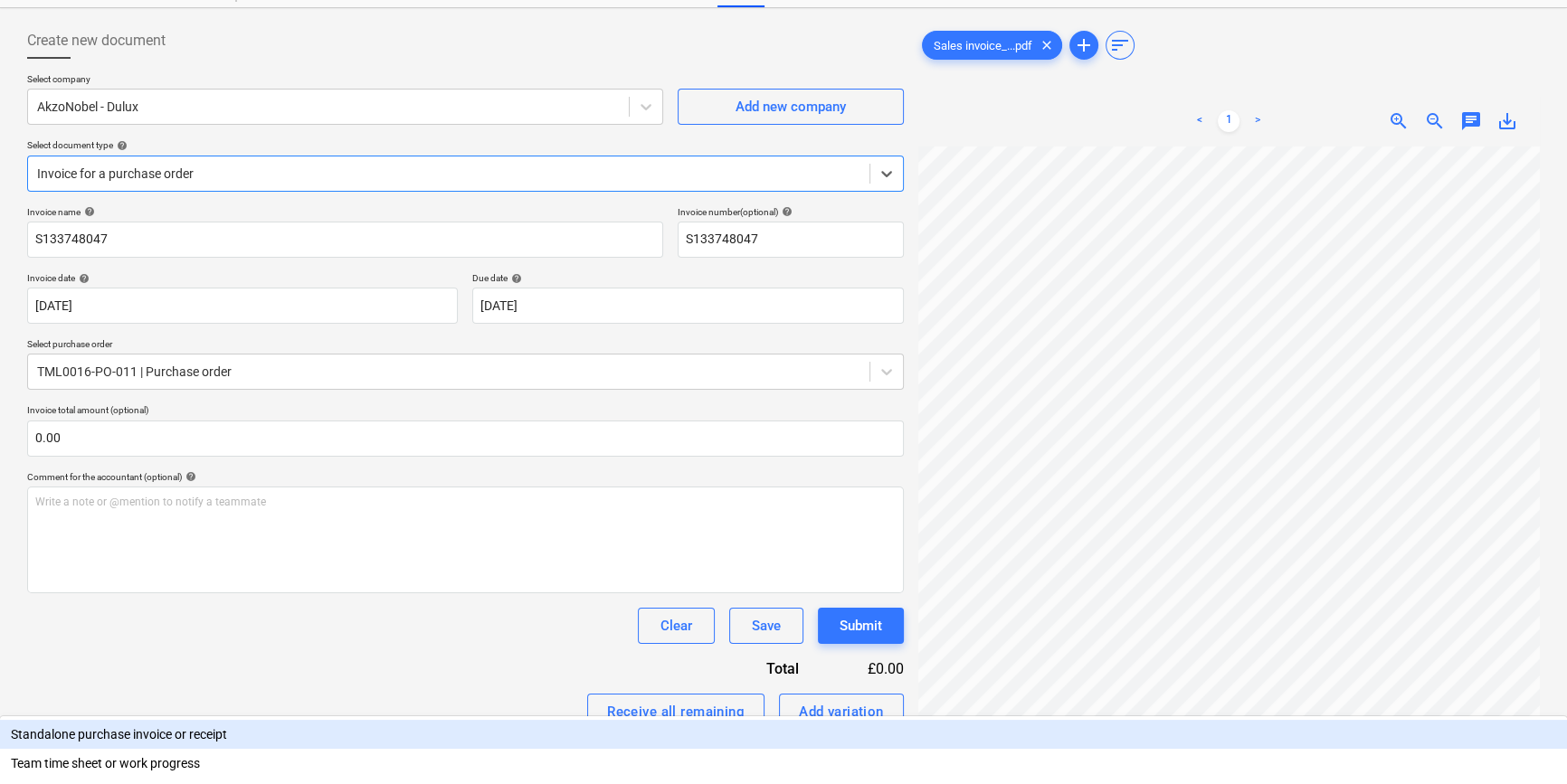 click on "Standalone purchase invoice or receipt" at bounding box center (784, 734) 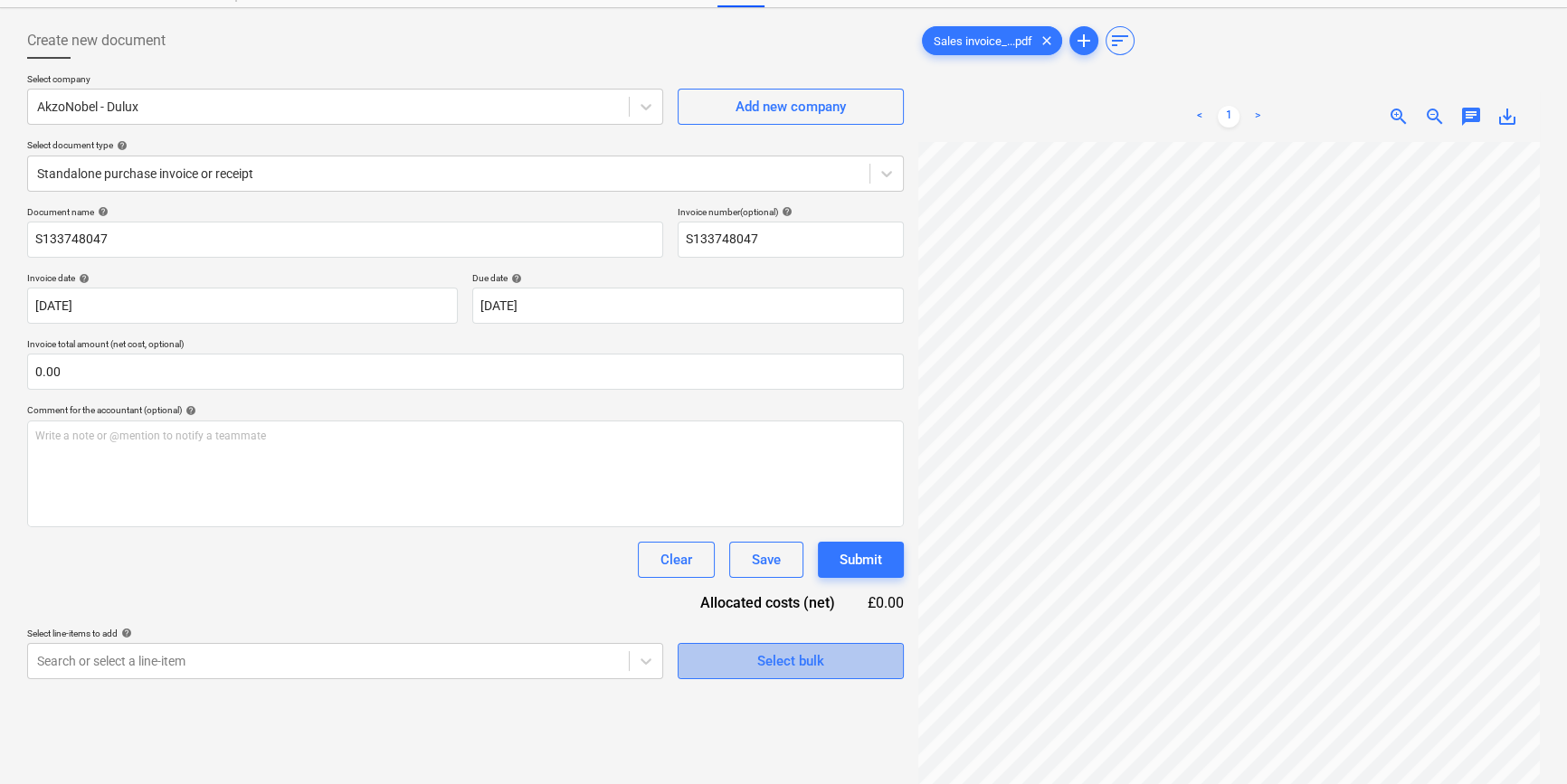 click on "Select bulk" at bounding box center [791, 661] 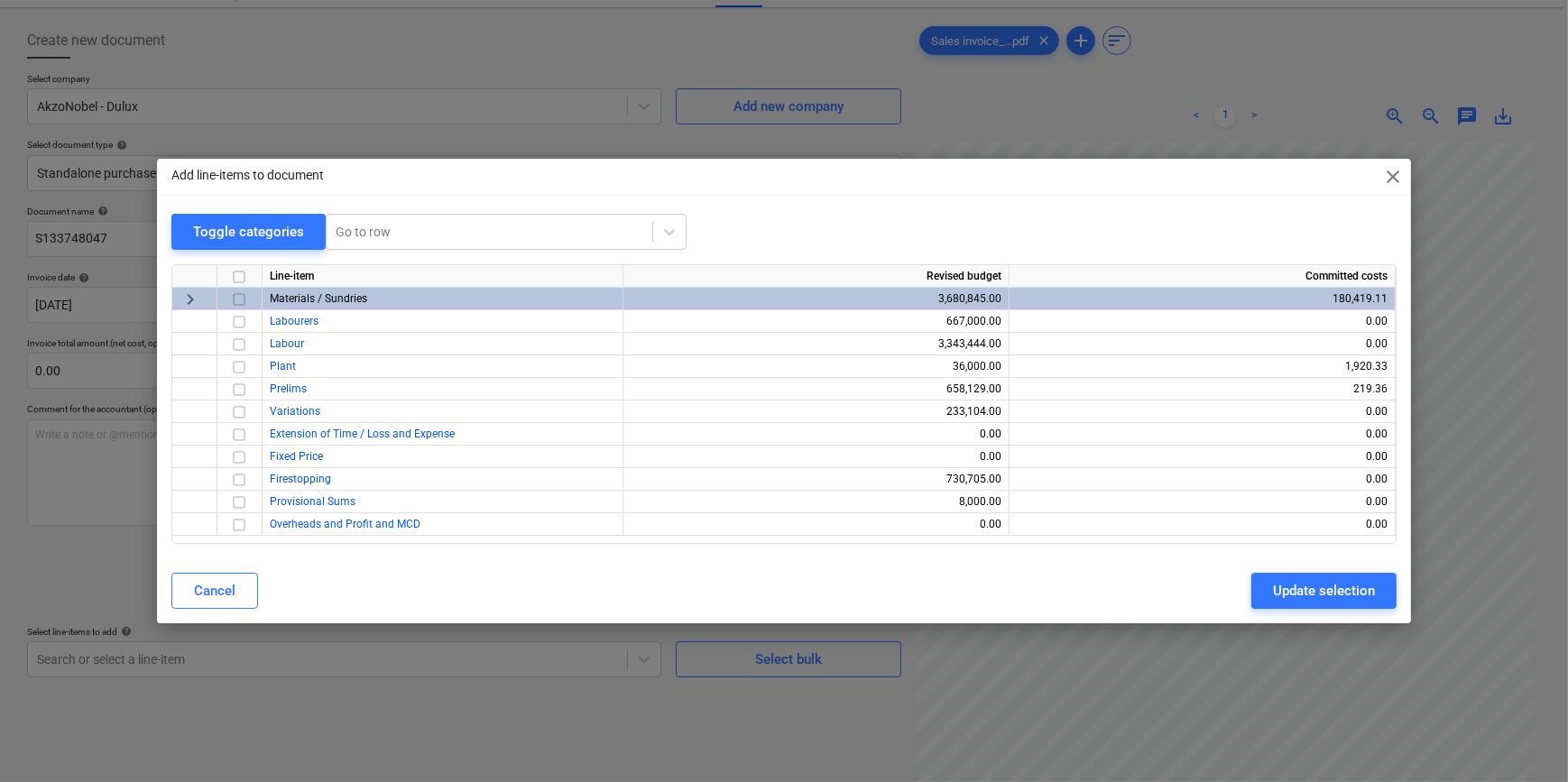 click at bounding box center (239, 299) 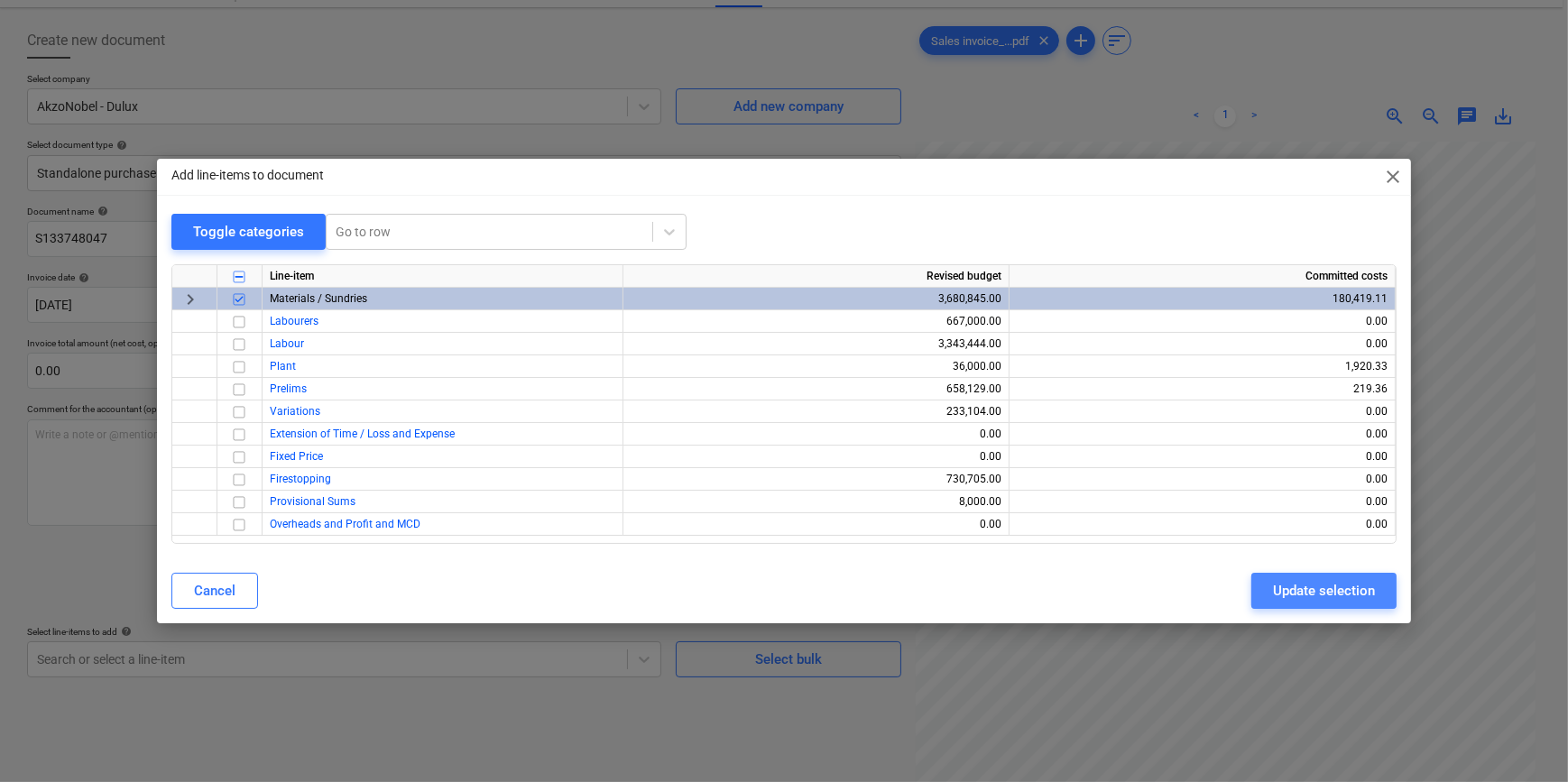 click on "Update selection" at bounding box center (1324, 591) 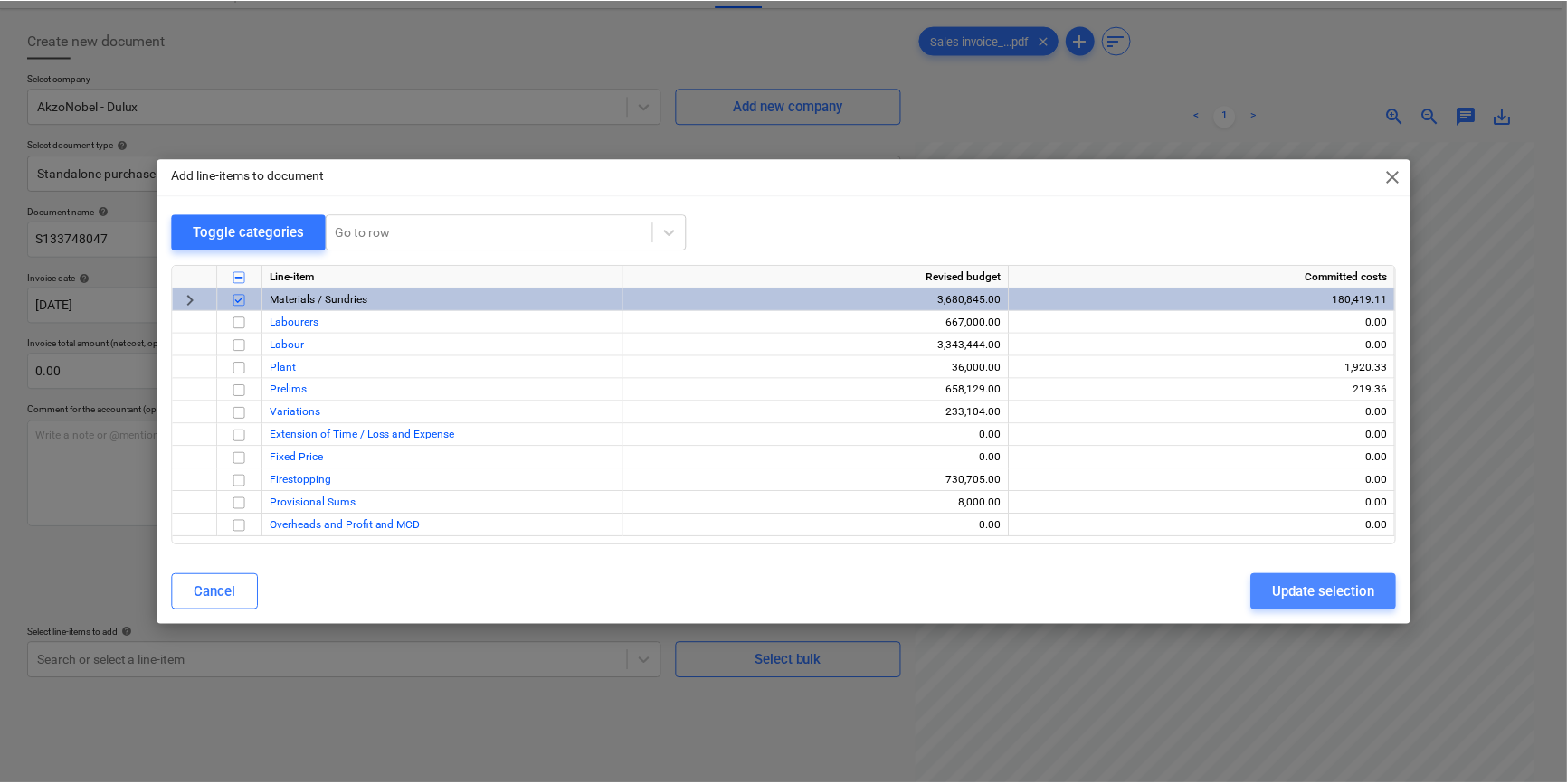 scroll, scrollTop: 421, scrollLeft: 194, axis: both 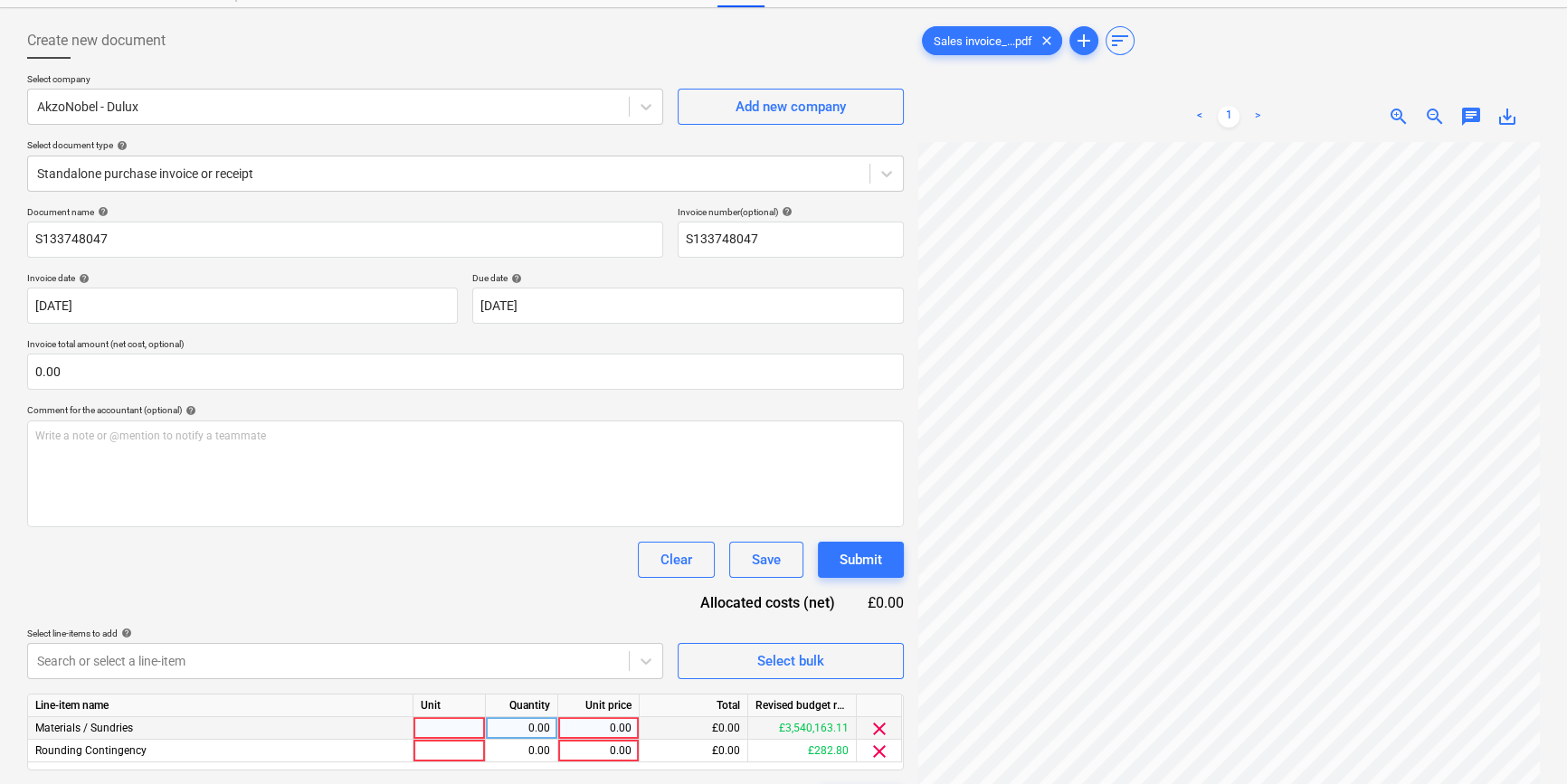 click at bounding box center [450, 728] 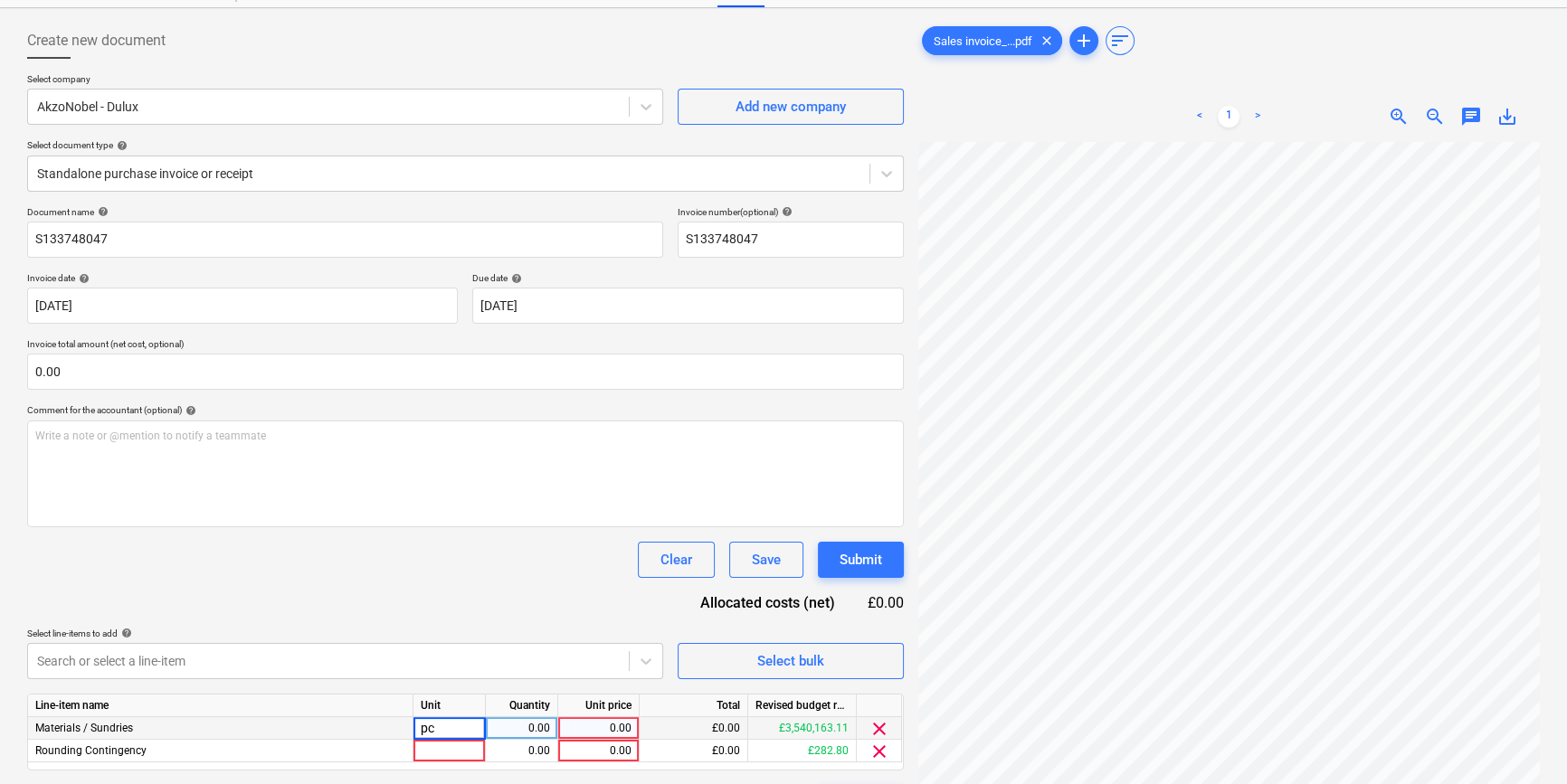 type on "pcs" 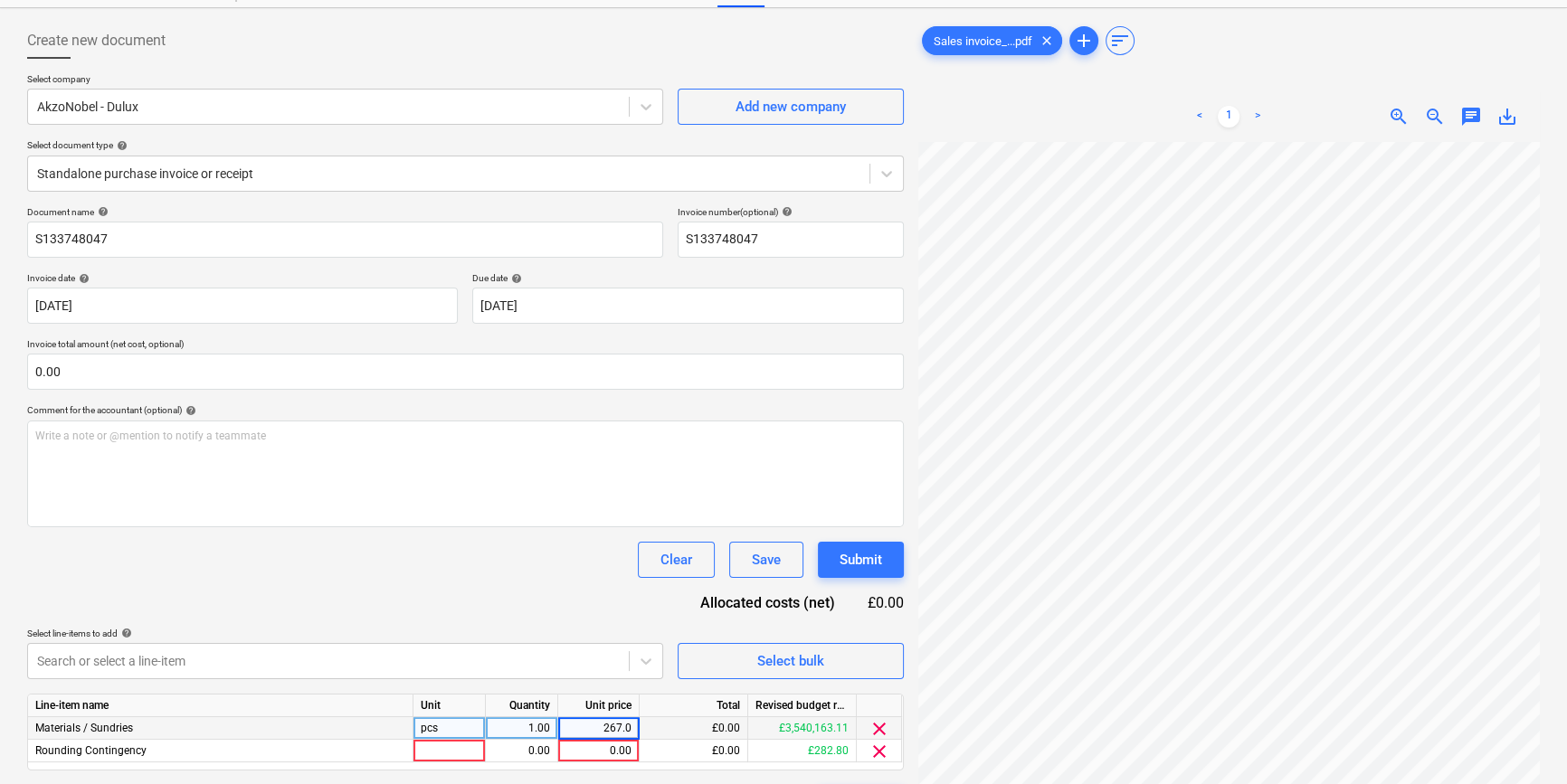 type on "267.08" 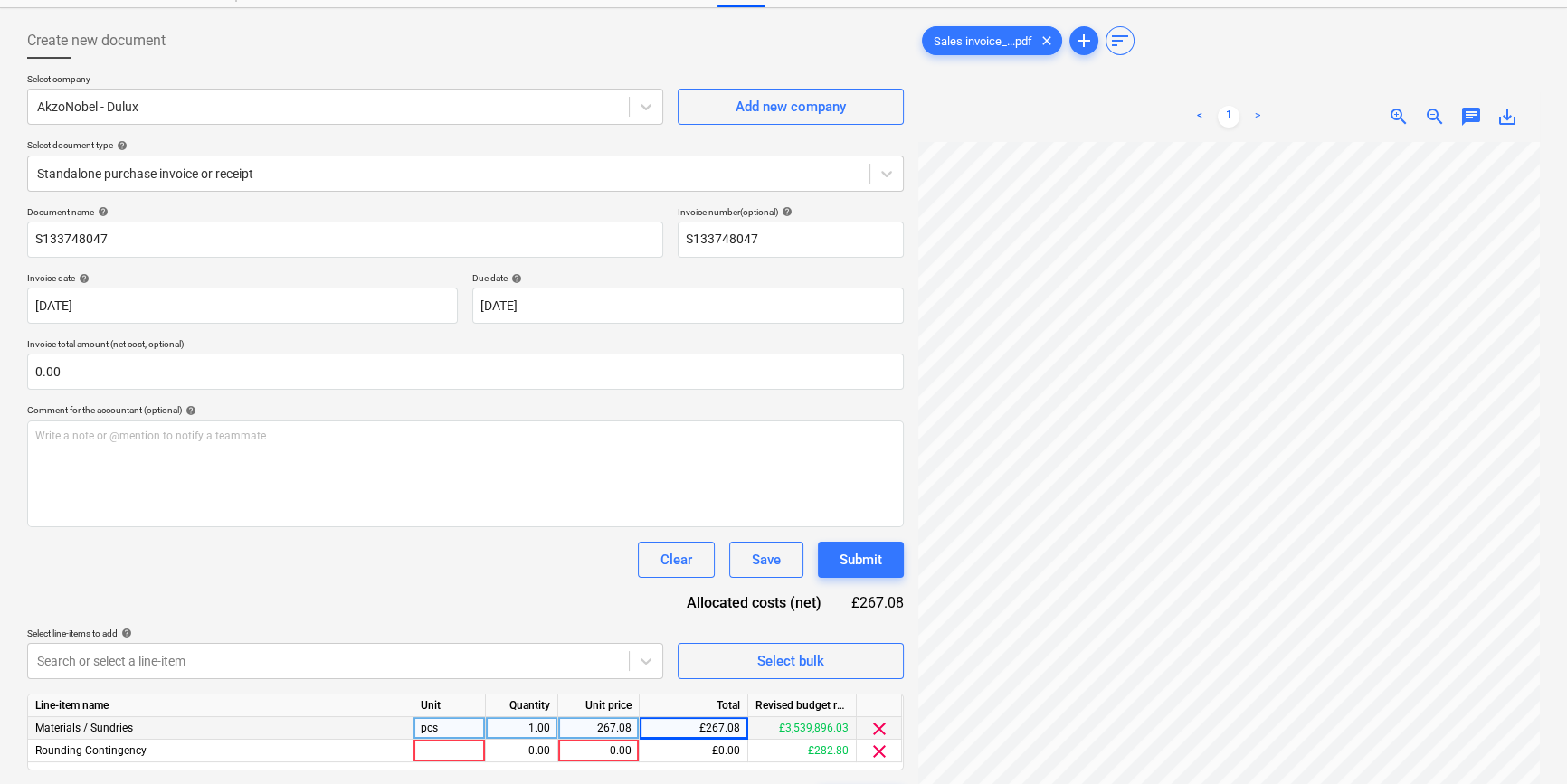 click on "clear" at bounding box center (879, 751) 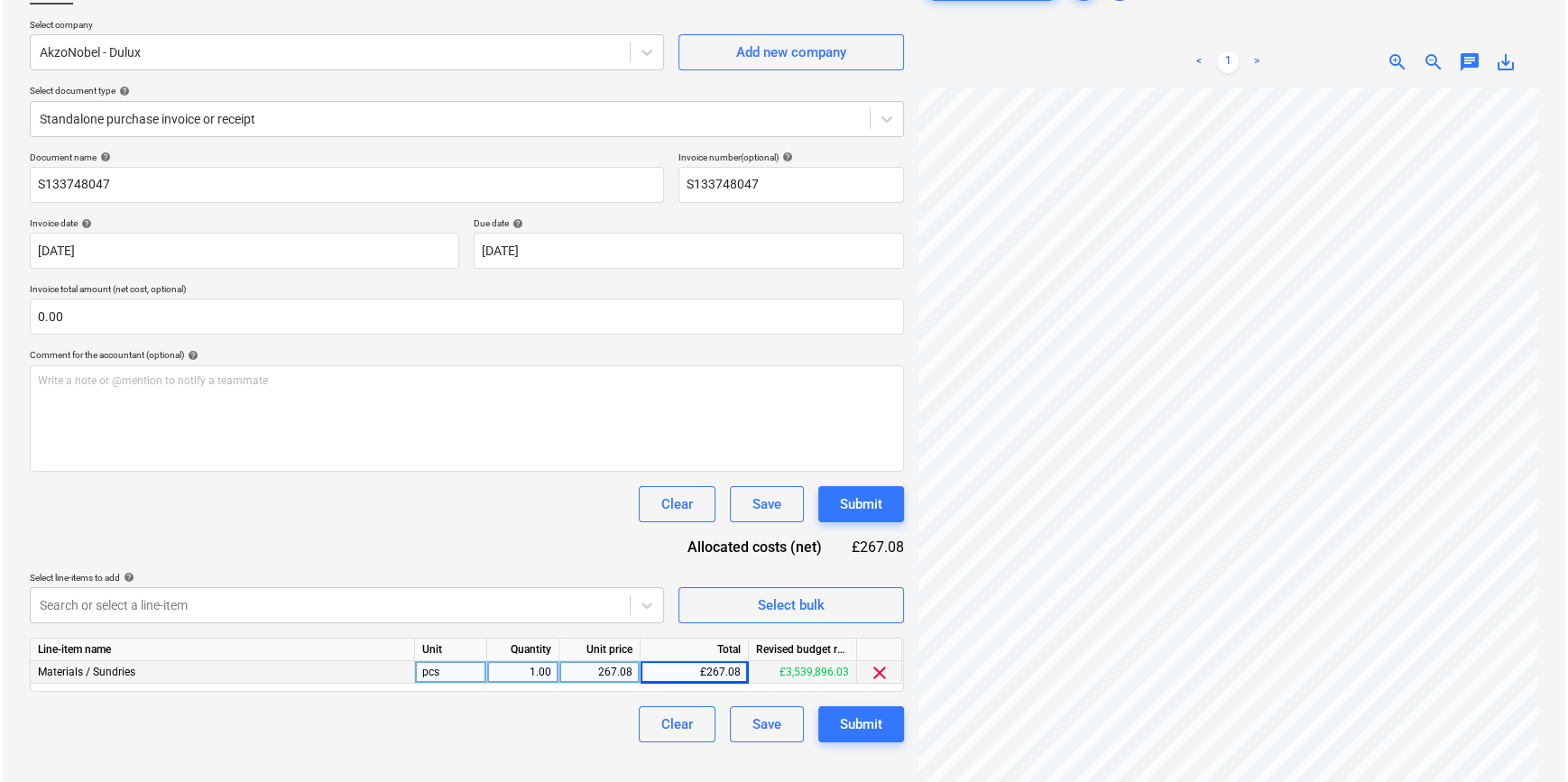 scroll, scrollTop: 157, scrollLeft: 0, axis: vertical 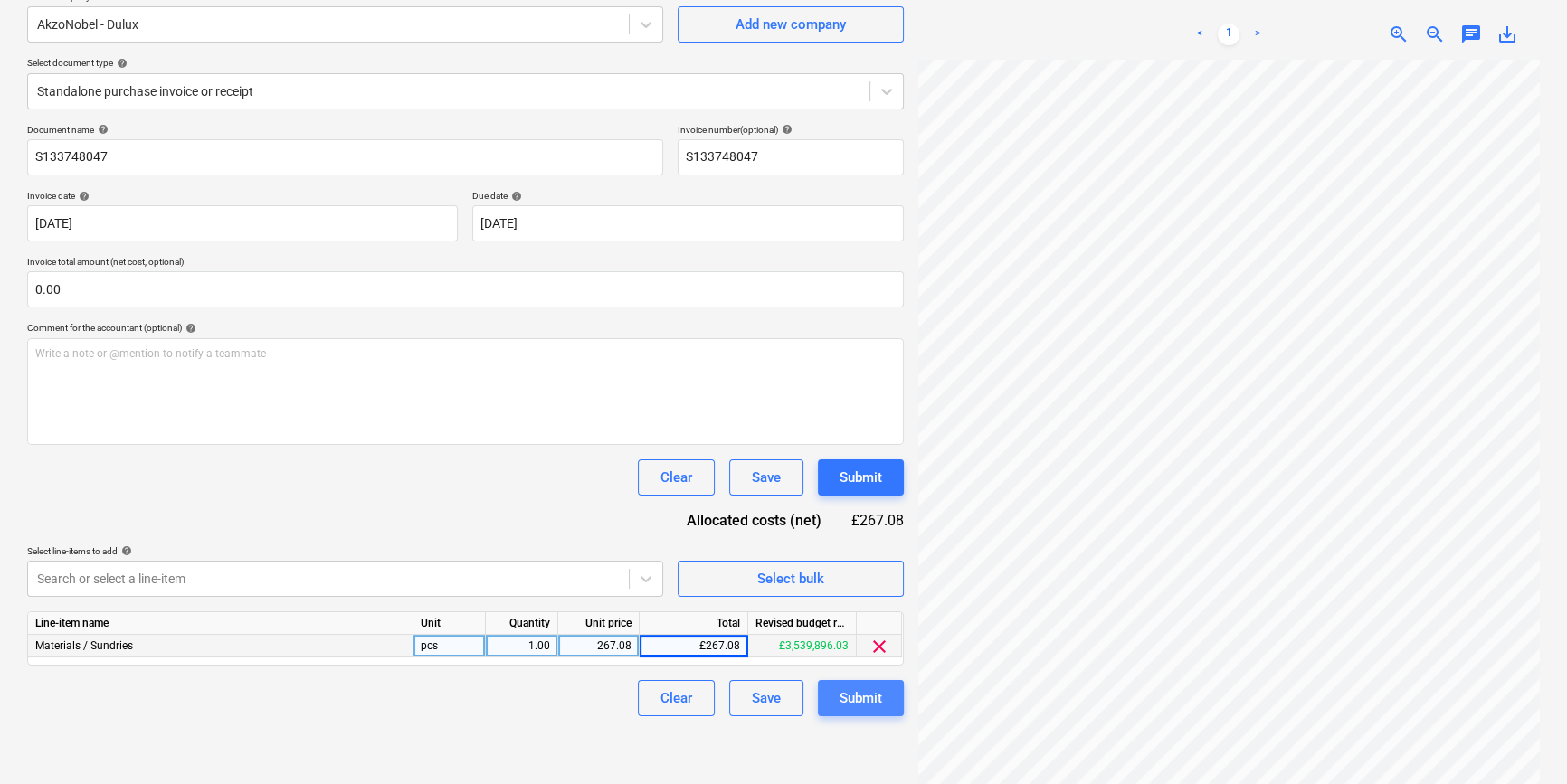 click on "Submit" at bounding box center (860, 698) 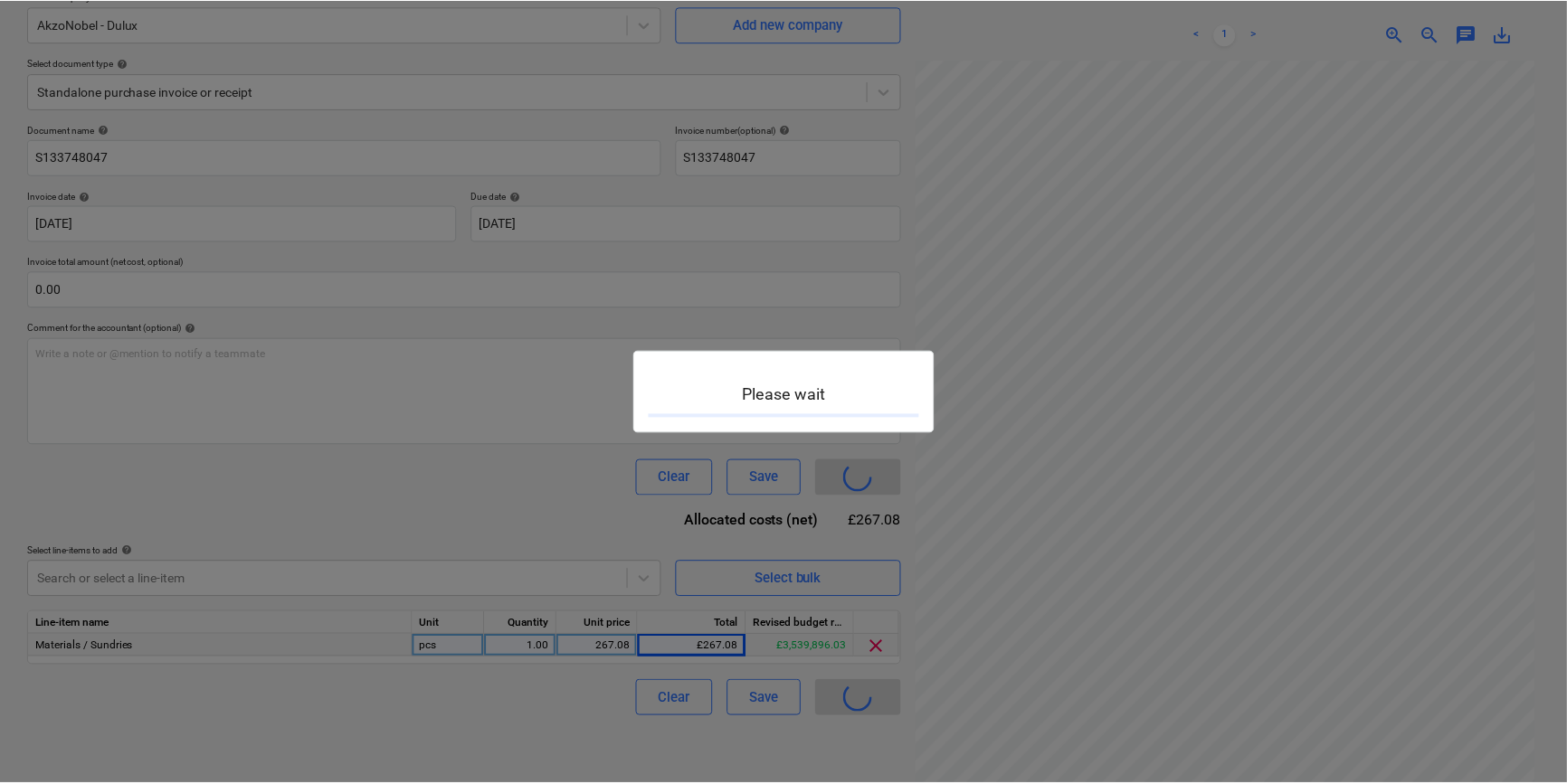 scroll, scrollTop: 0, scrollLeft: 0, axis: both 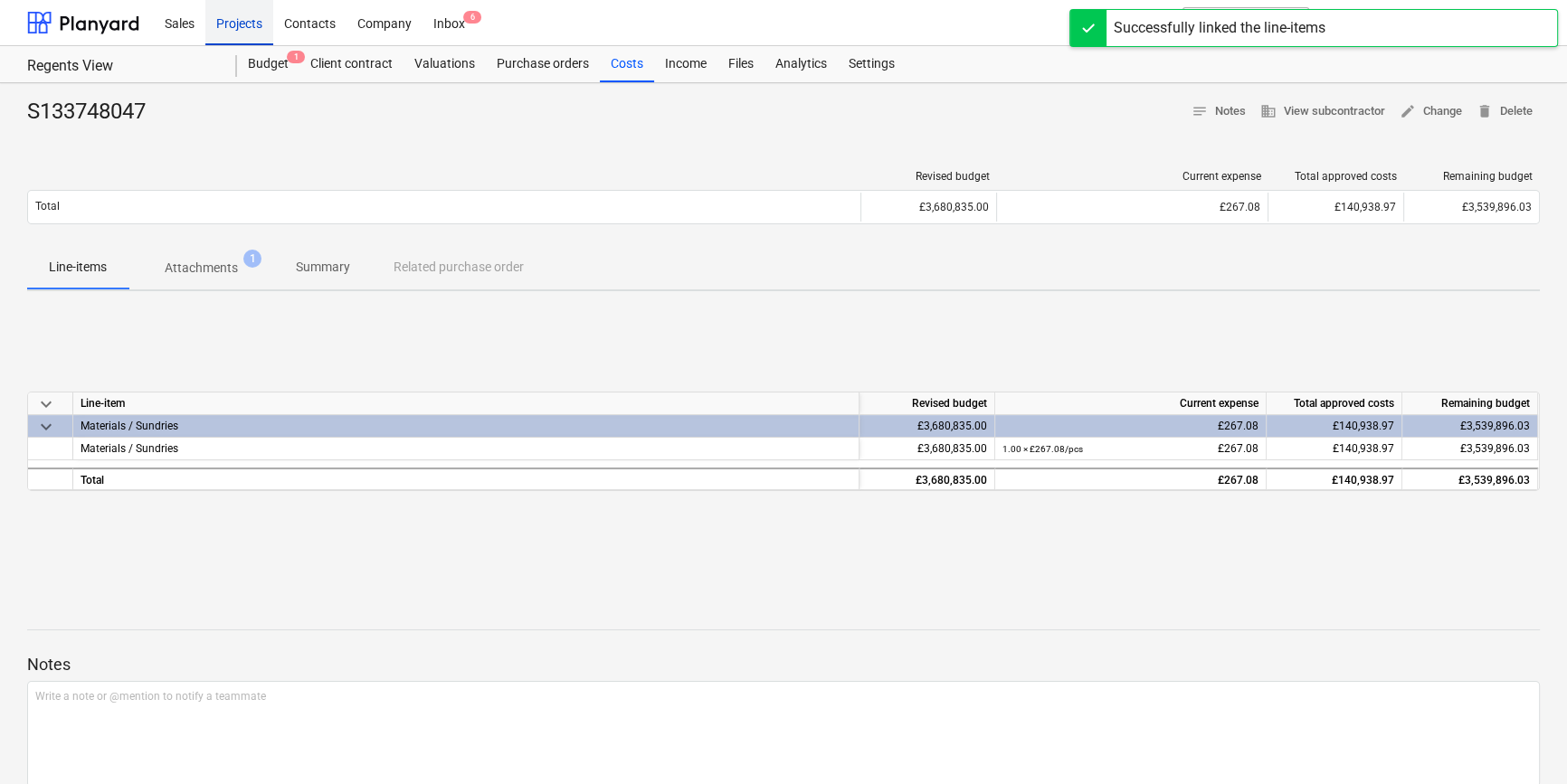 click on "Projects" at bounding box center (239, 22) 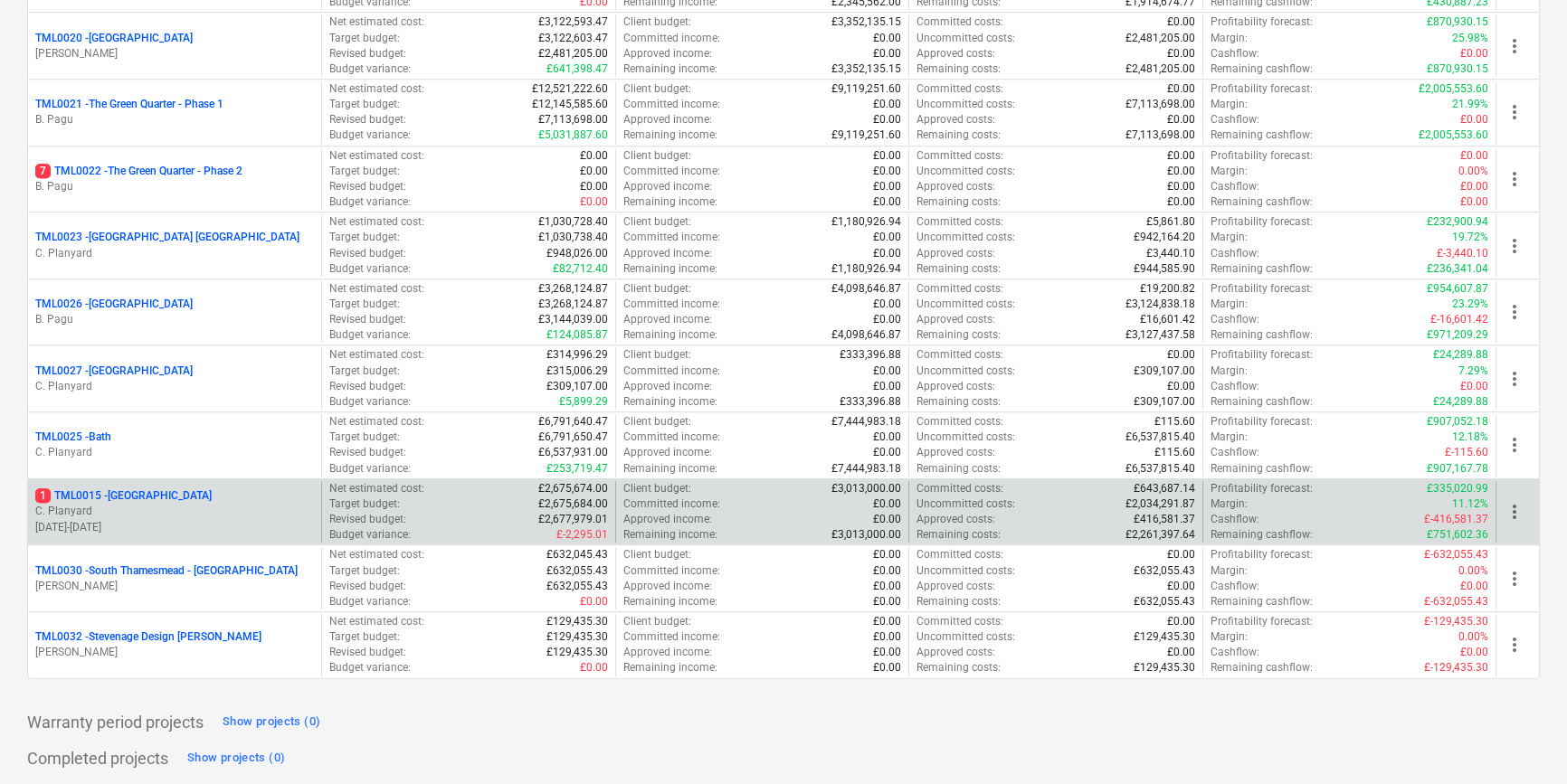 scroll, scrollTop: 1516, scrollLeft: 0, axis: vertical 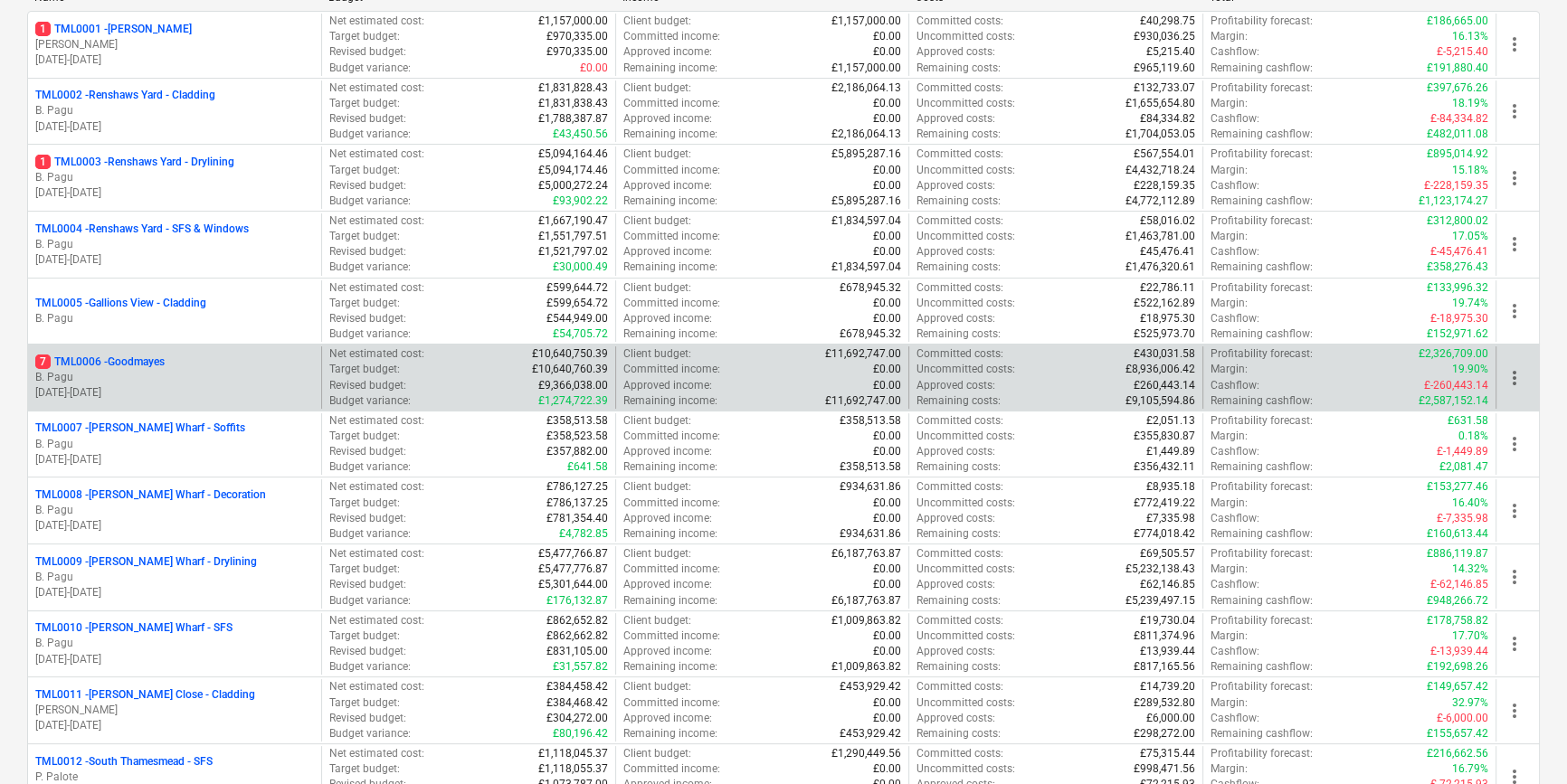 click on "B. Pagu" at bounding box center [175, 377] 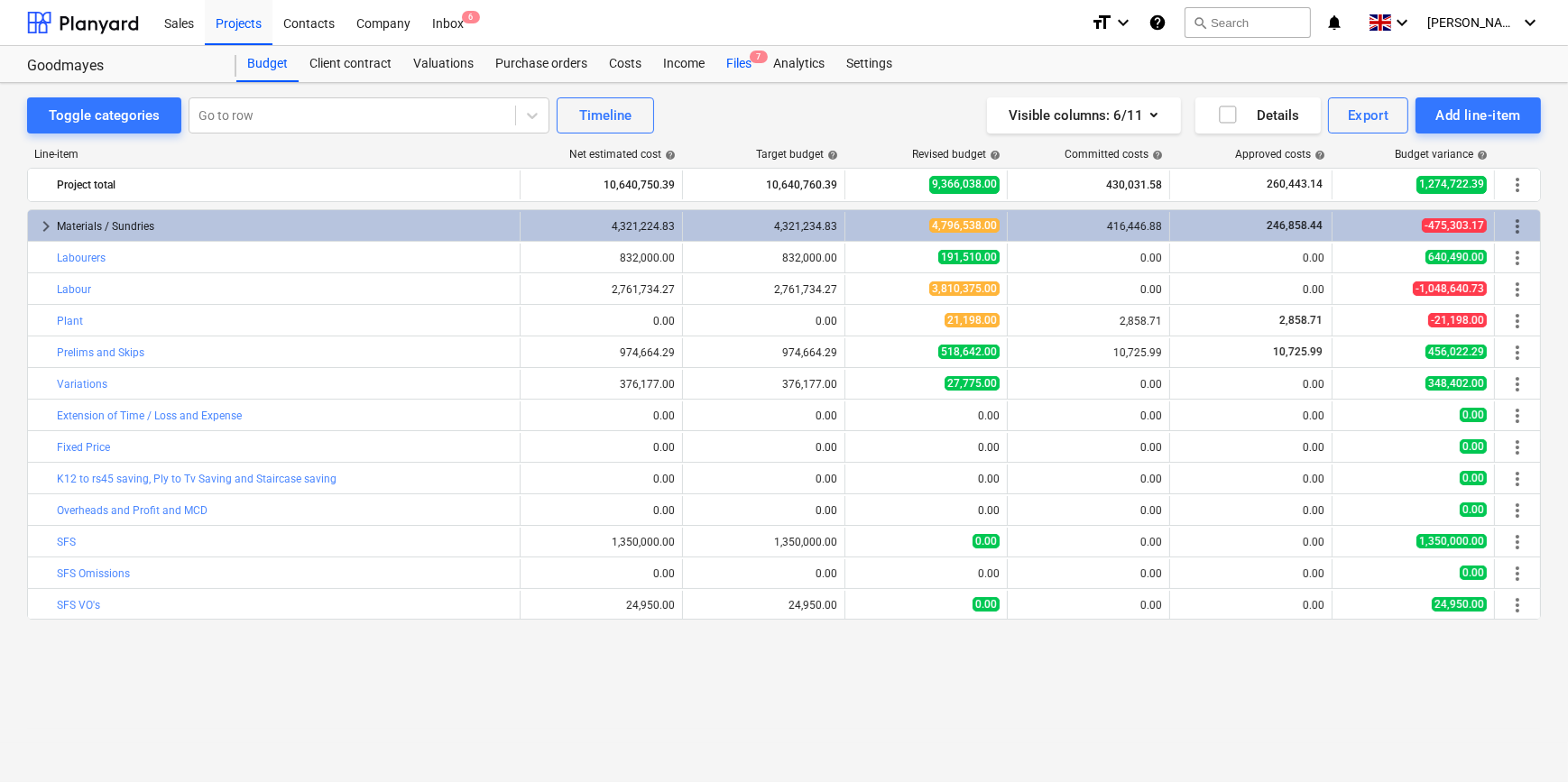 click on "Files 7" at bounding box center [739, 64] 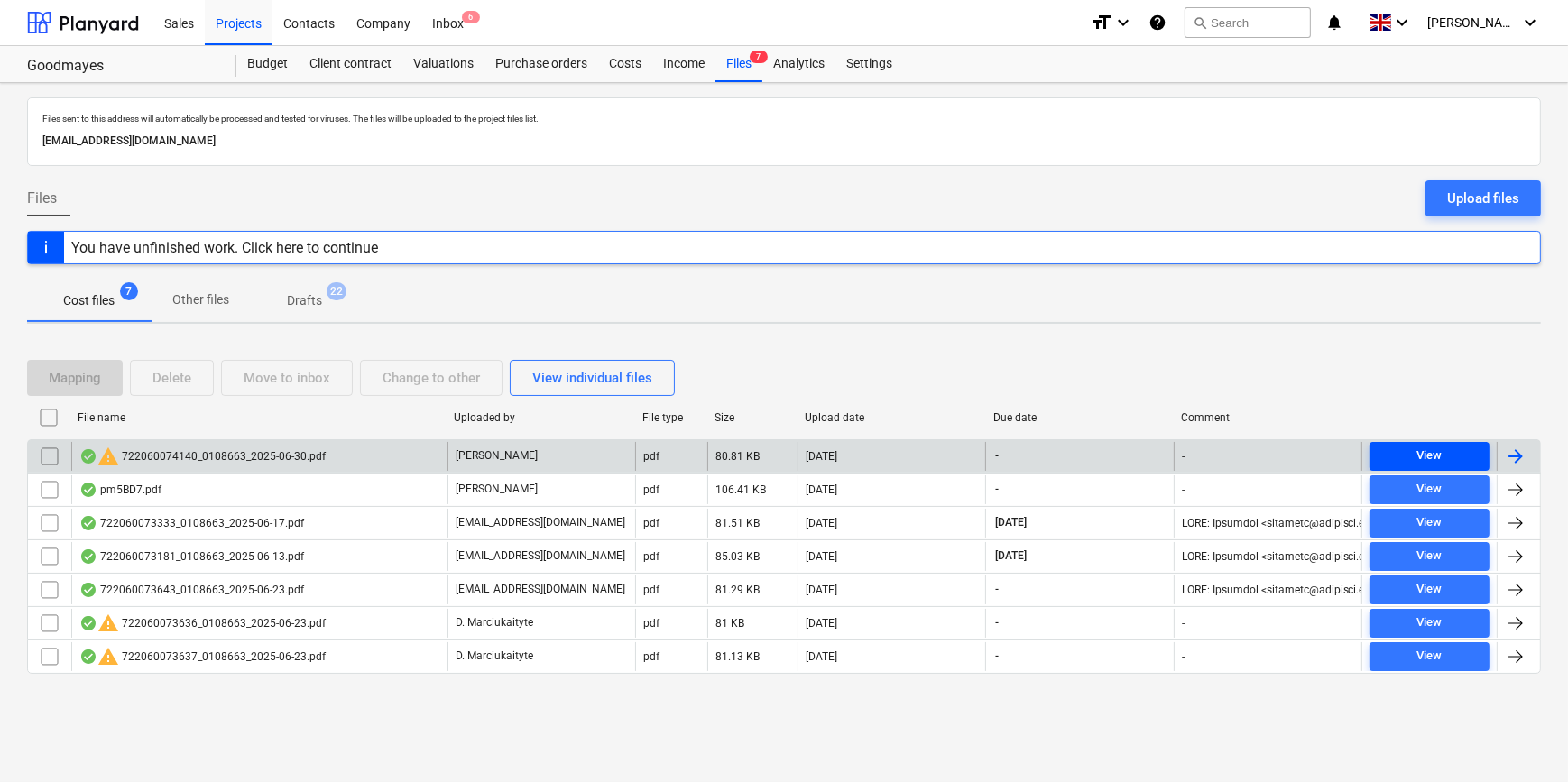 click on "View" at bounding box center [1429, 455] 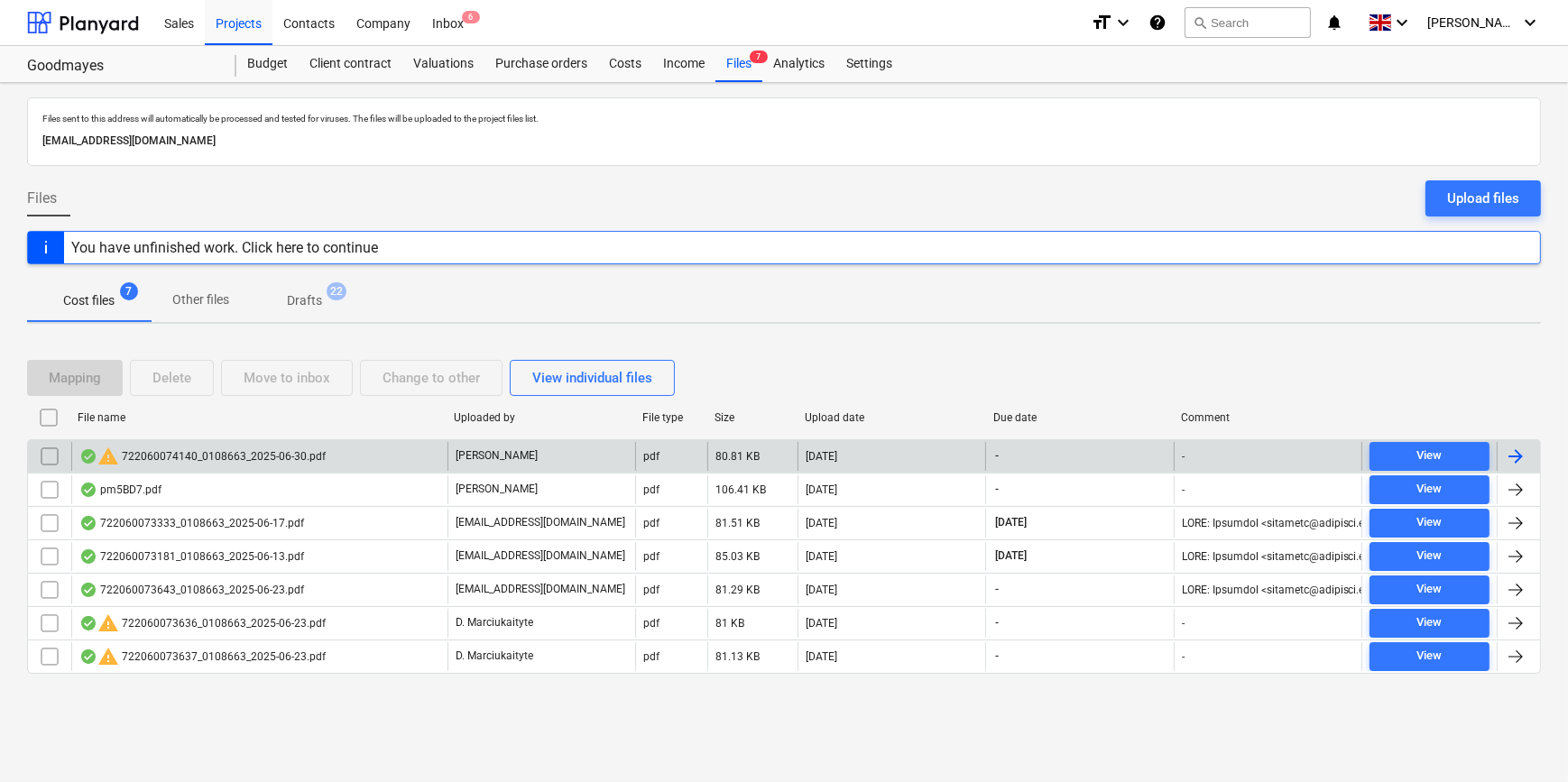 click at bounding box center [1516, 456] 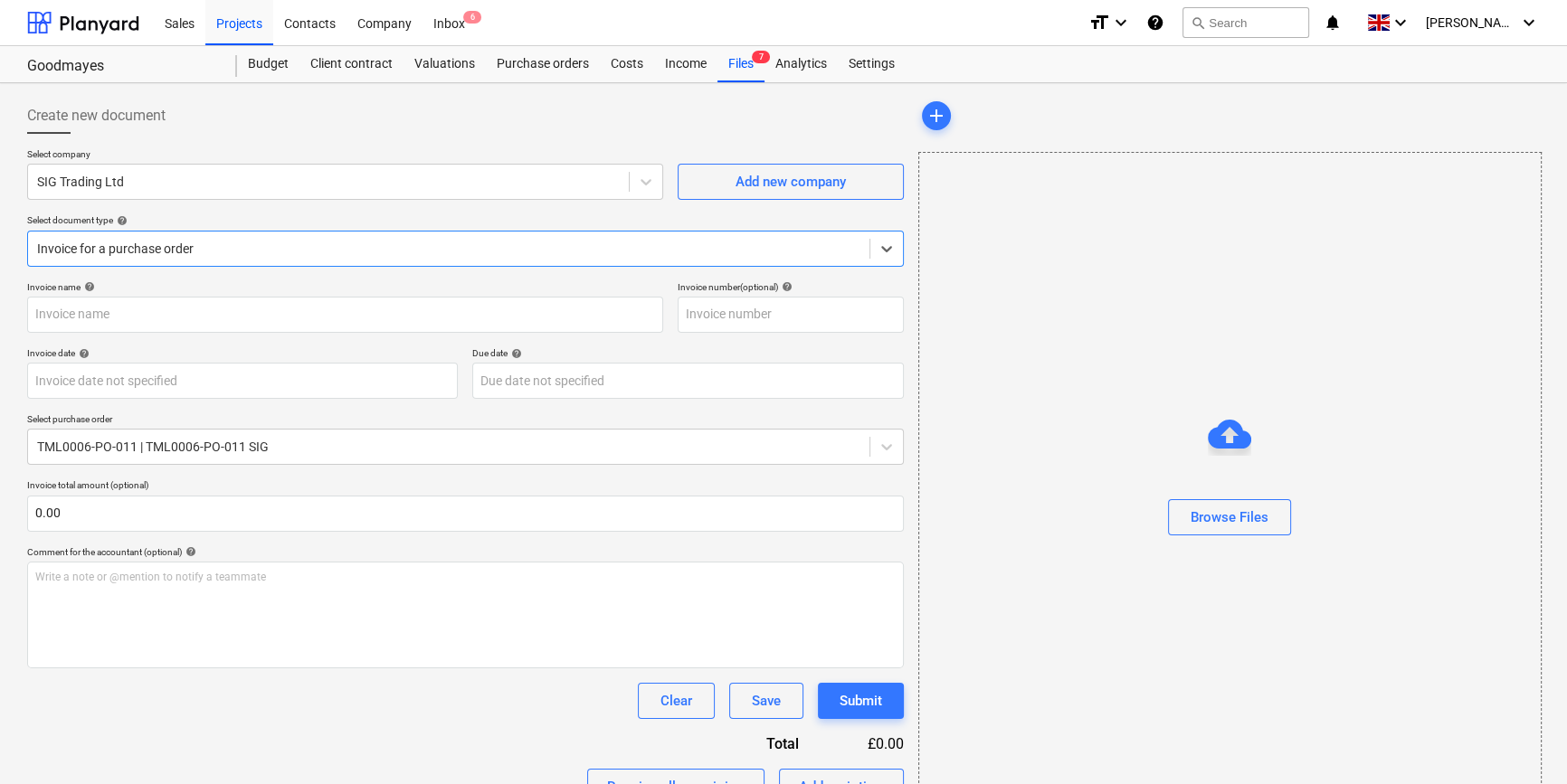 type on "722060074140" 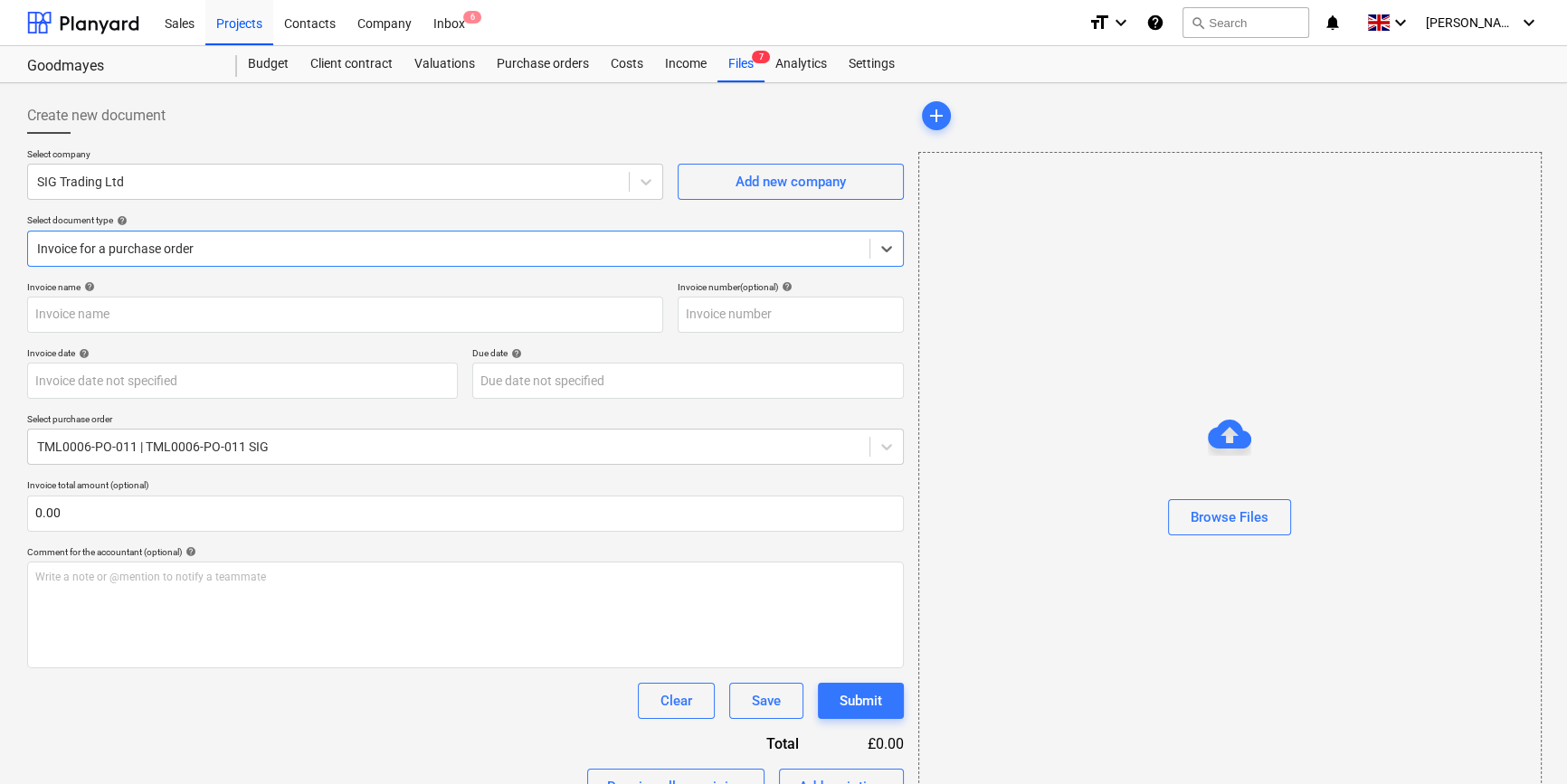 type on "722060074140" 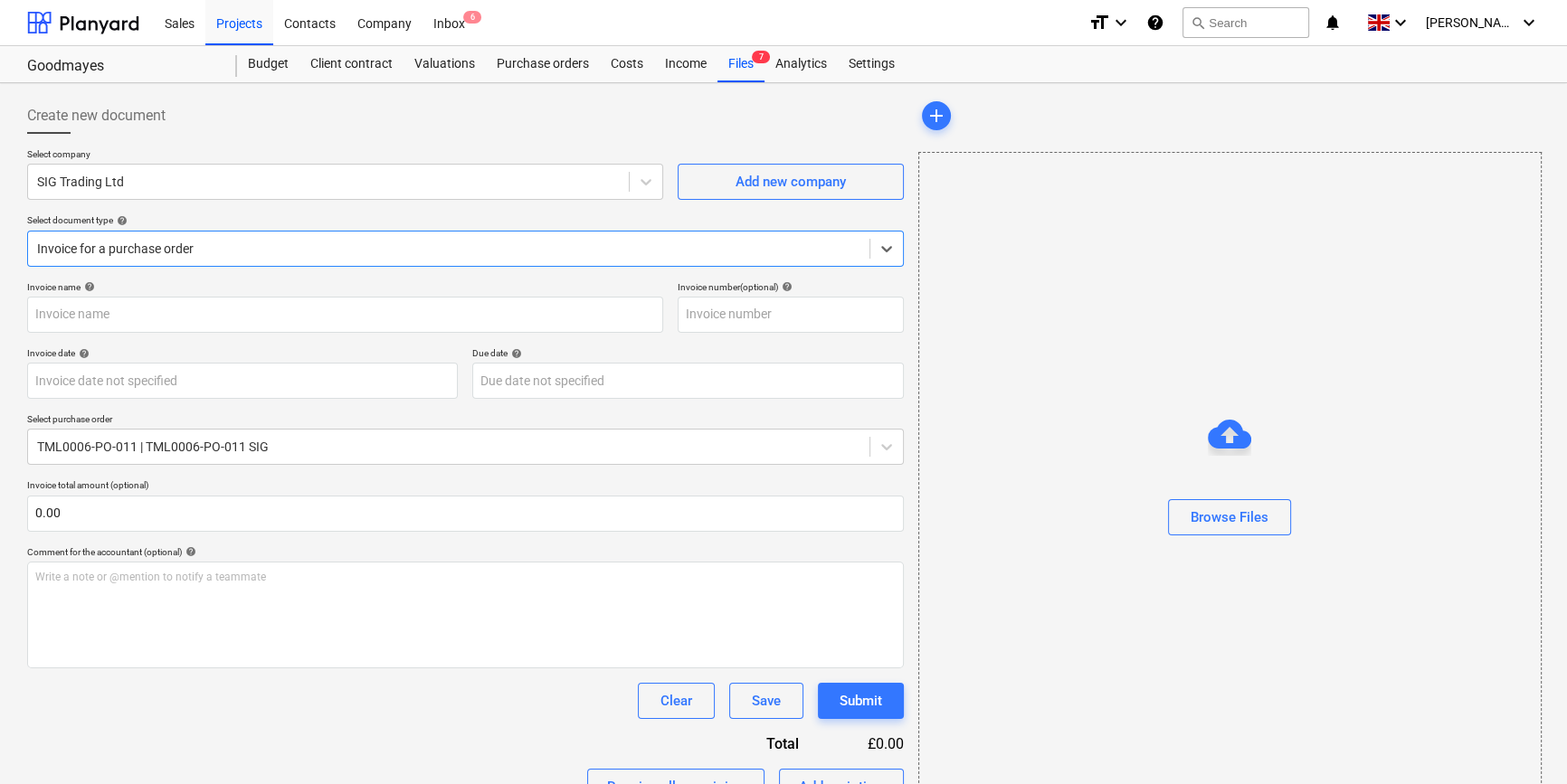 type on "[DATE]" 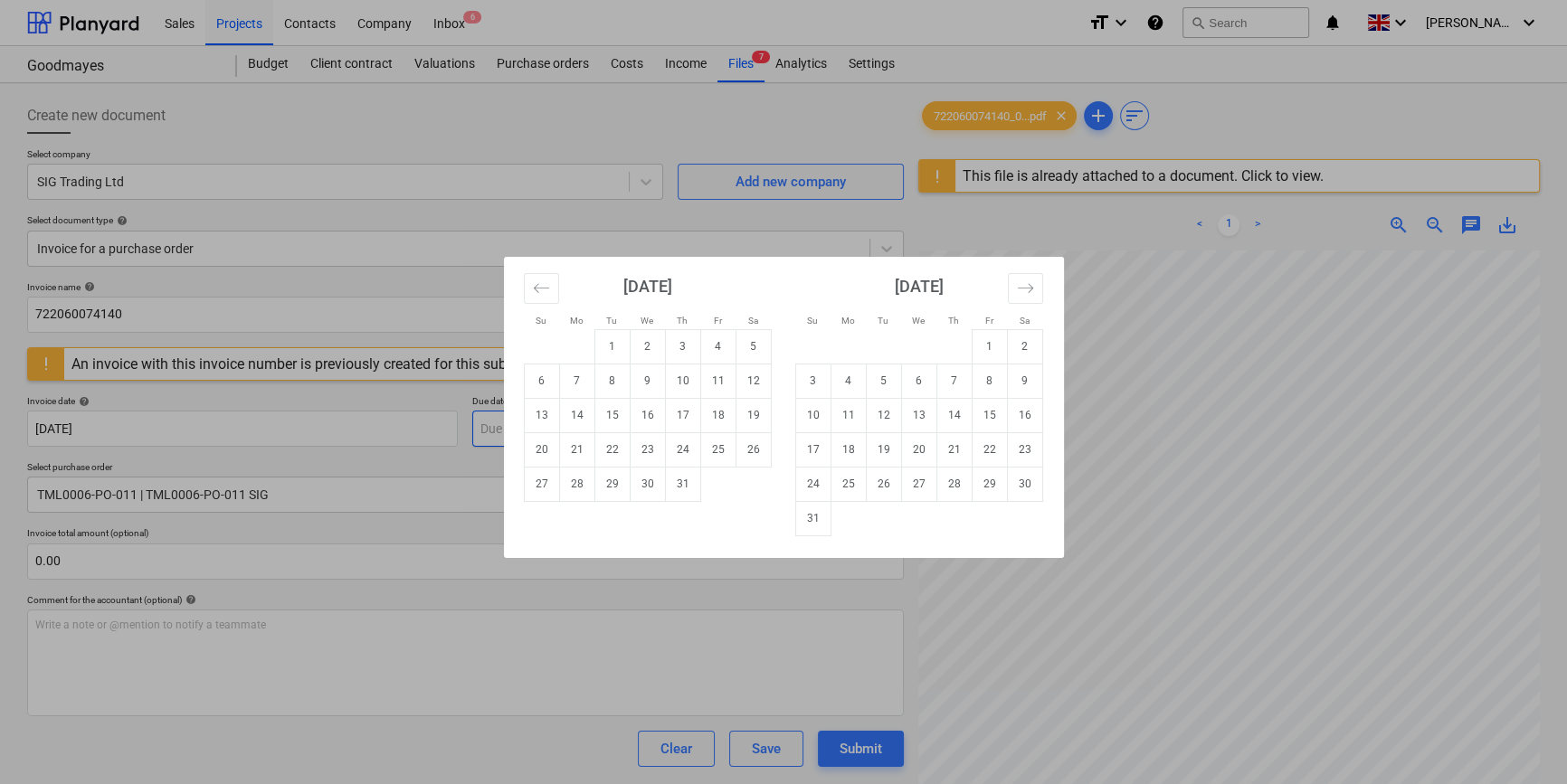 click on "Sales Projects Contacts Company Inbox 6 format_size keyboard_arrow_down help search Search notifications 0 keyboard_arrow_down C. Simpson keyboard_arrow_down Goodmayes Budget Client contract Valuations Purchase orders Costs Income Files 7 Analytics Settings Create new document Select company SIG Trading Ltd   Add new company Select document type help Invoice for a purchase order Invoice name help 722060074140 Invoice number  (optional) help 722060074140 An invoice with this invoice number is previously created for this subcontractor. Click to view. Invoice date help 30 Jun 2025 30.06.2025 Press the down arrow key to interact with the calendar and
select a date. Press the question mark key to get the keyboard shortcuts for changing dates. Due date help Press the down arrow key to interact with the calendar and
select a date. Press the question mark key to get the keyboard shortcuts for changing dates. Select purchase order TML0006-PO-011 | TML0006-PO-011 SIG Invoice total amount (optional) 0.00 help" at bounding box center (784, 392) 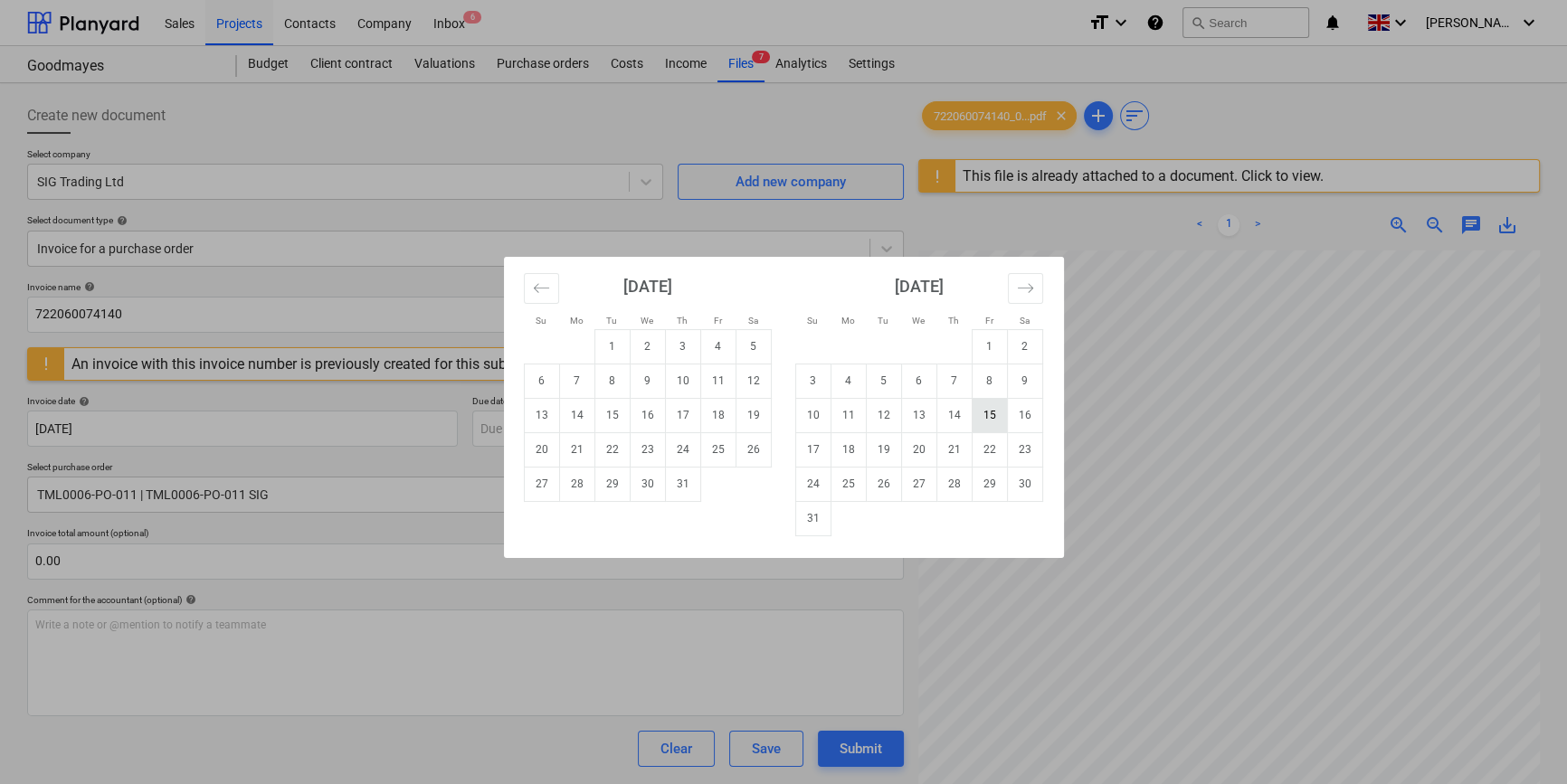 click on "15" at bounding box center [989, 415] 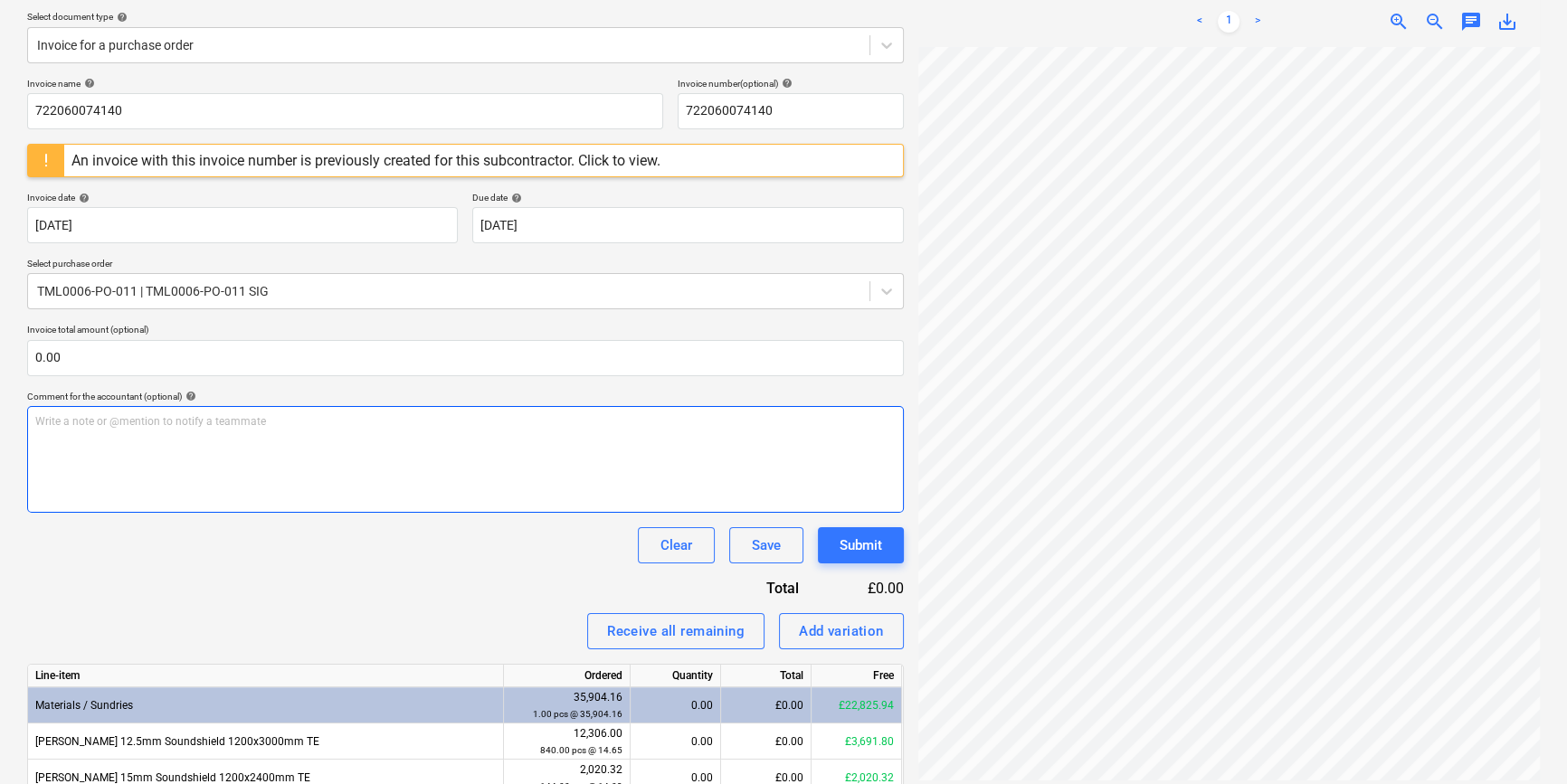 scroll, scrollTop: 246, scrollLeft: 0, axis: vertical 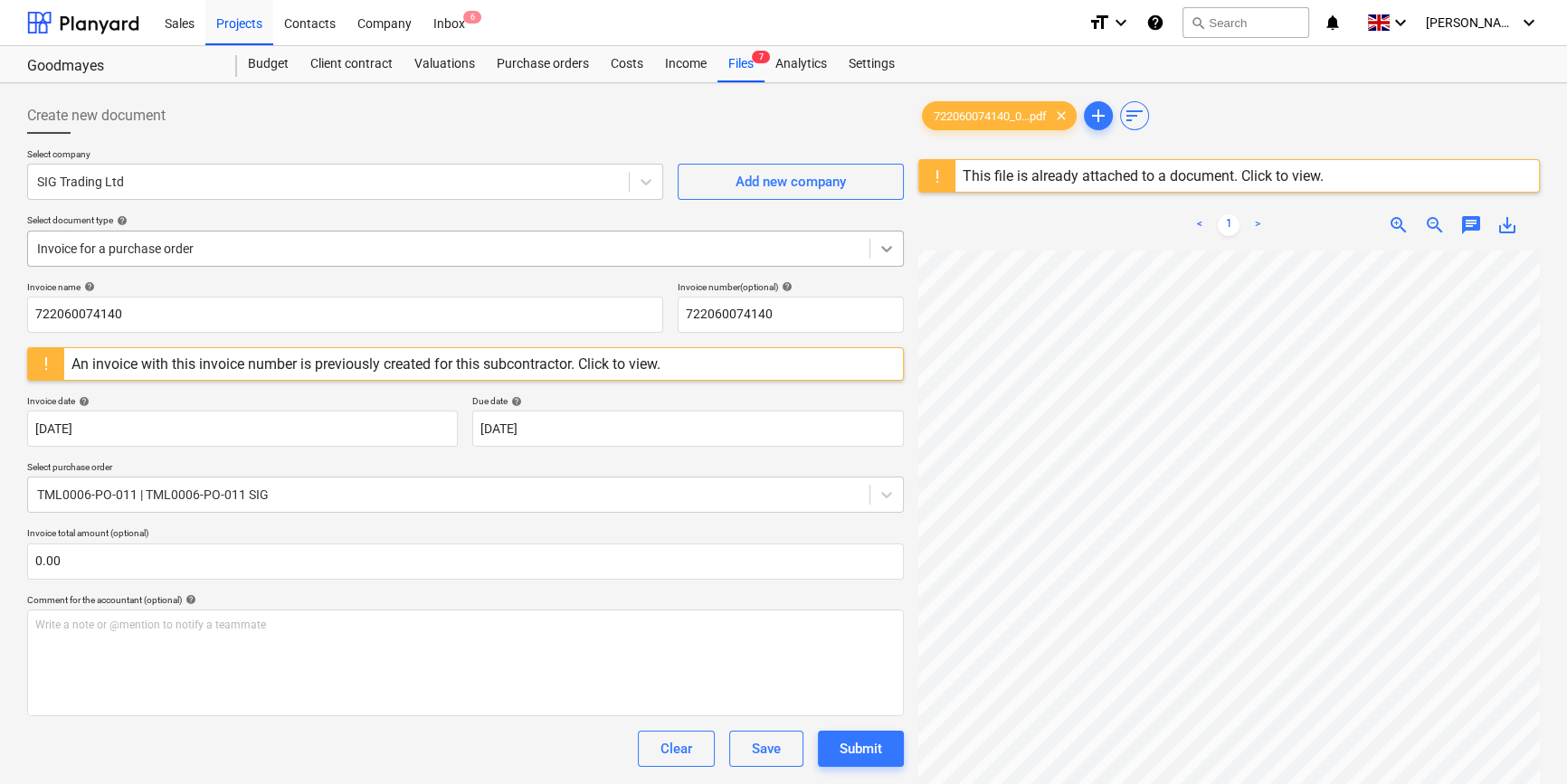 click 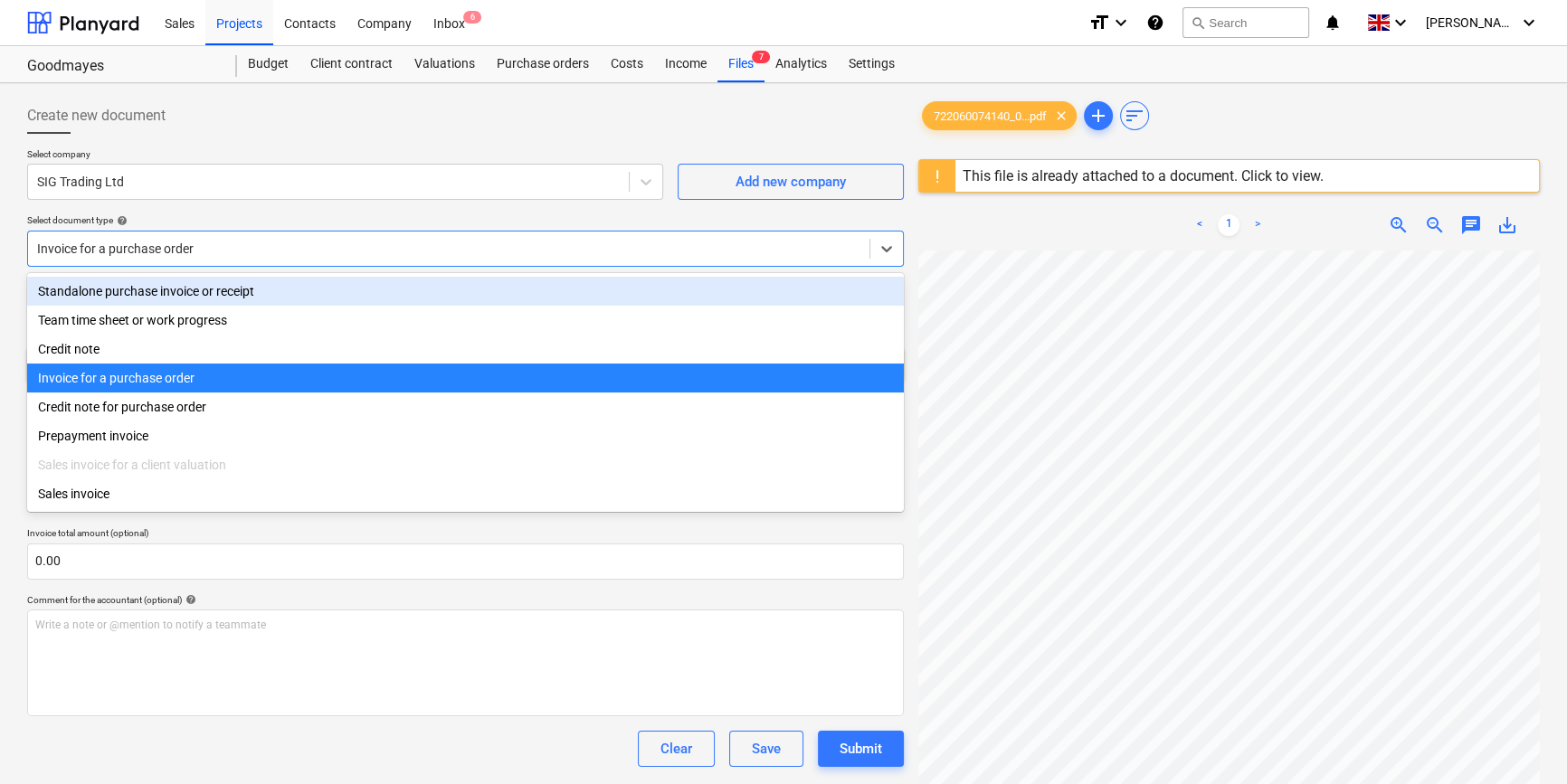 click on "Standalone purchase invoice or receipt" at bounding box center (465, 291) 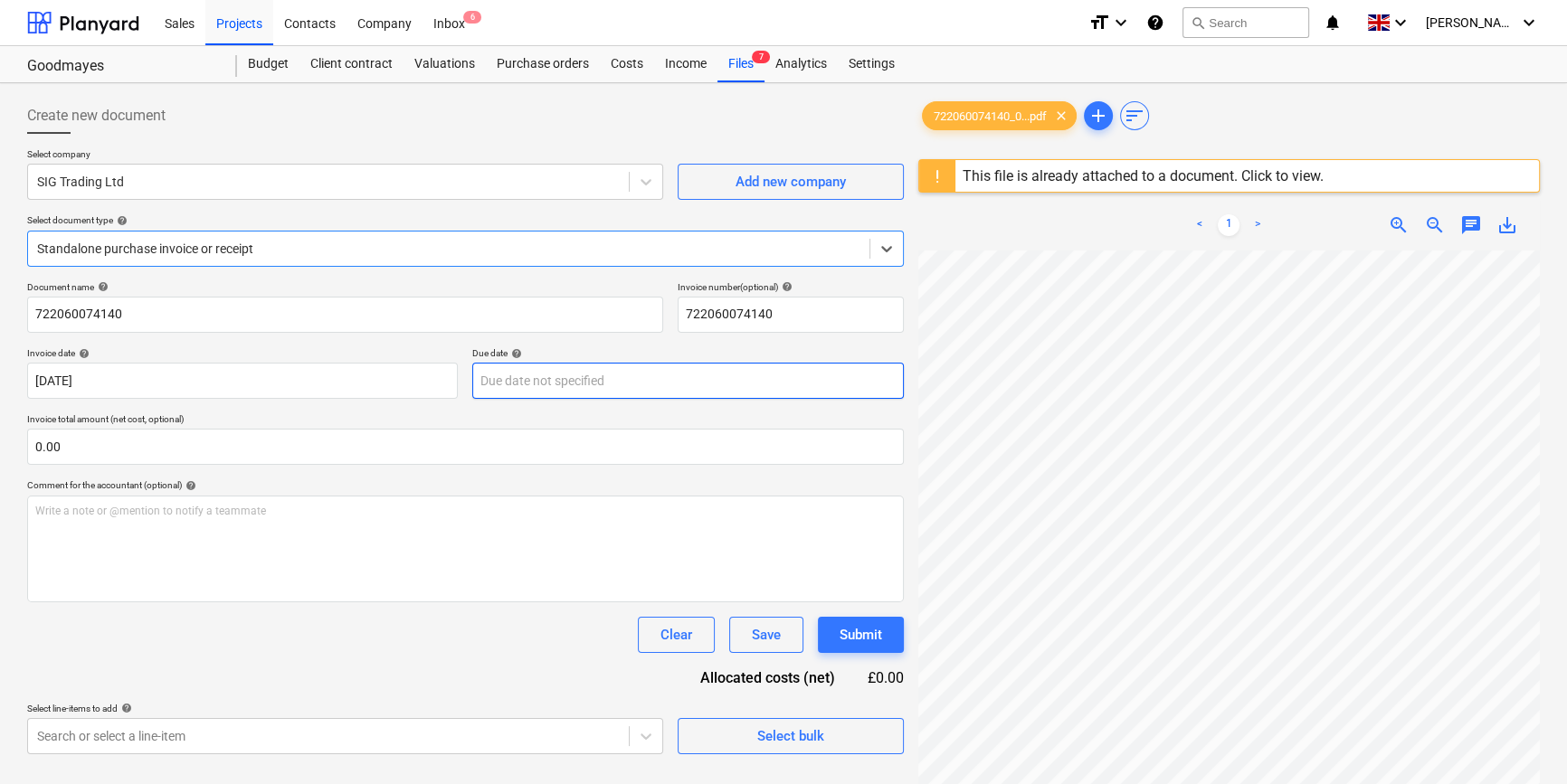 click on "Sales Projects Contacts Company Inbox 6 format_size keyboard_arrow_down help search Search notifications 0 keyboard_arrow_down C. Simpson keyboard_arrow_down Goodmayes Budget Client contract Valuations Purchase orders Costs Income Files 7 Analytics Settings Create new document Select company SIG Trading Ltd   Add new company Select document type help option Standalone purchase invoice or receipt, selected.   Select is focused ,type to refine list, press Down to open the menu,  Standalone purchase invoice or receipt Document name help 722060074140 Invoice number  (optional) help 722060074140 Invoice date help 30 Jun 2025 30.06.2025 Press the down arrow key to interact with the calendar and
select a date. Press the question mark key to get the keyboard shortcuts for changing dates. Due date help Press the down arrow key to interact with the calendar and
select a date. Press the question mark key to get the keyboard shortcuts for changing dates. Invoice total amount (net cost, optional) 0.00 help ﻿ <" at bounding box center (784, 392) 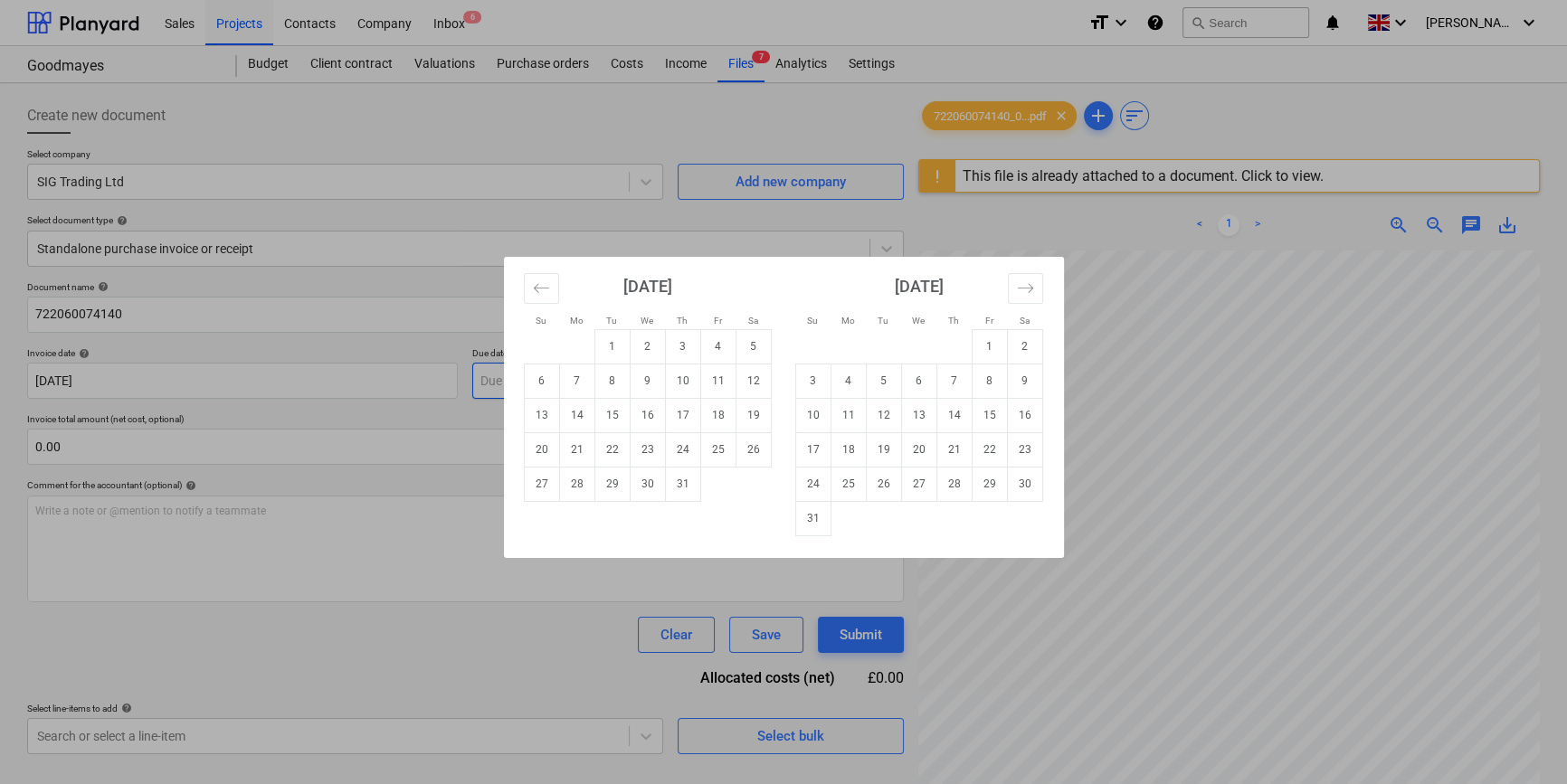 type on "[DATE]" 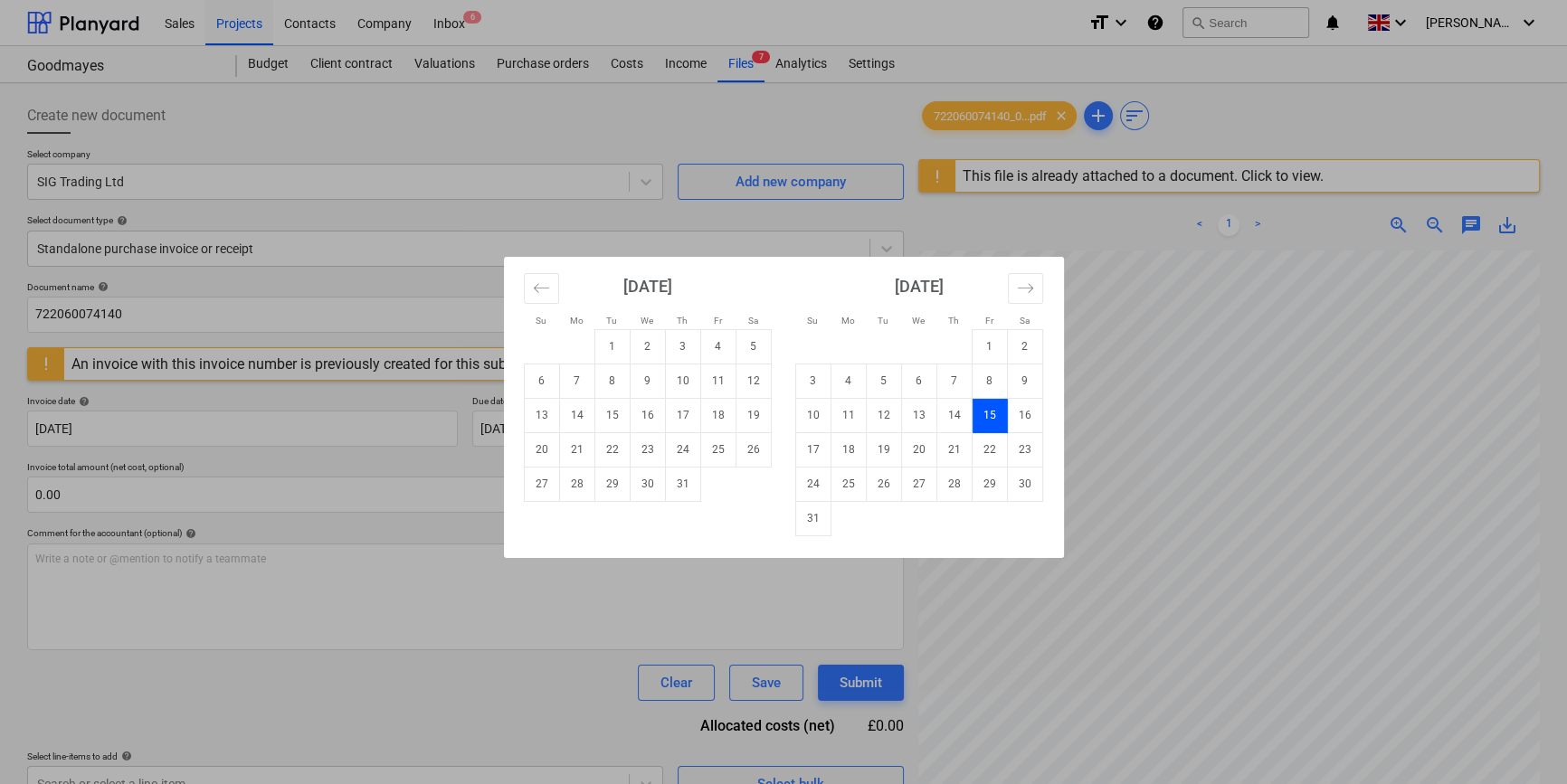 click on "15" at bounding box center (989, 415) 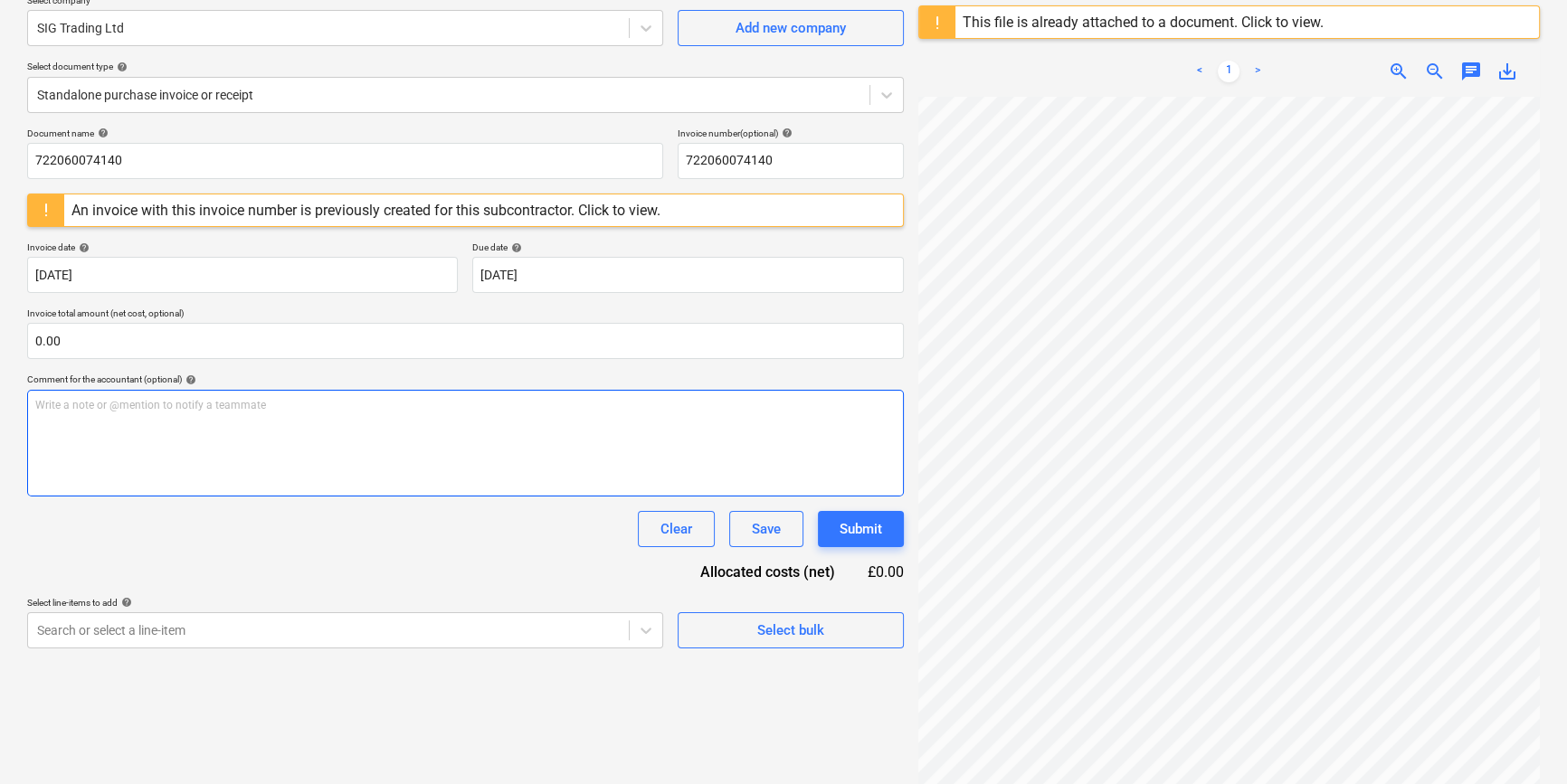 scroll, scrollTop: 164, scrollLeft: 0, axis: vertical 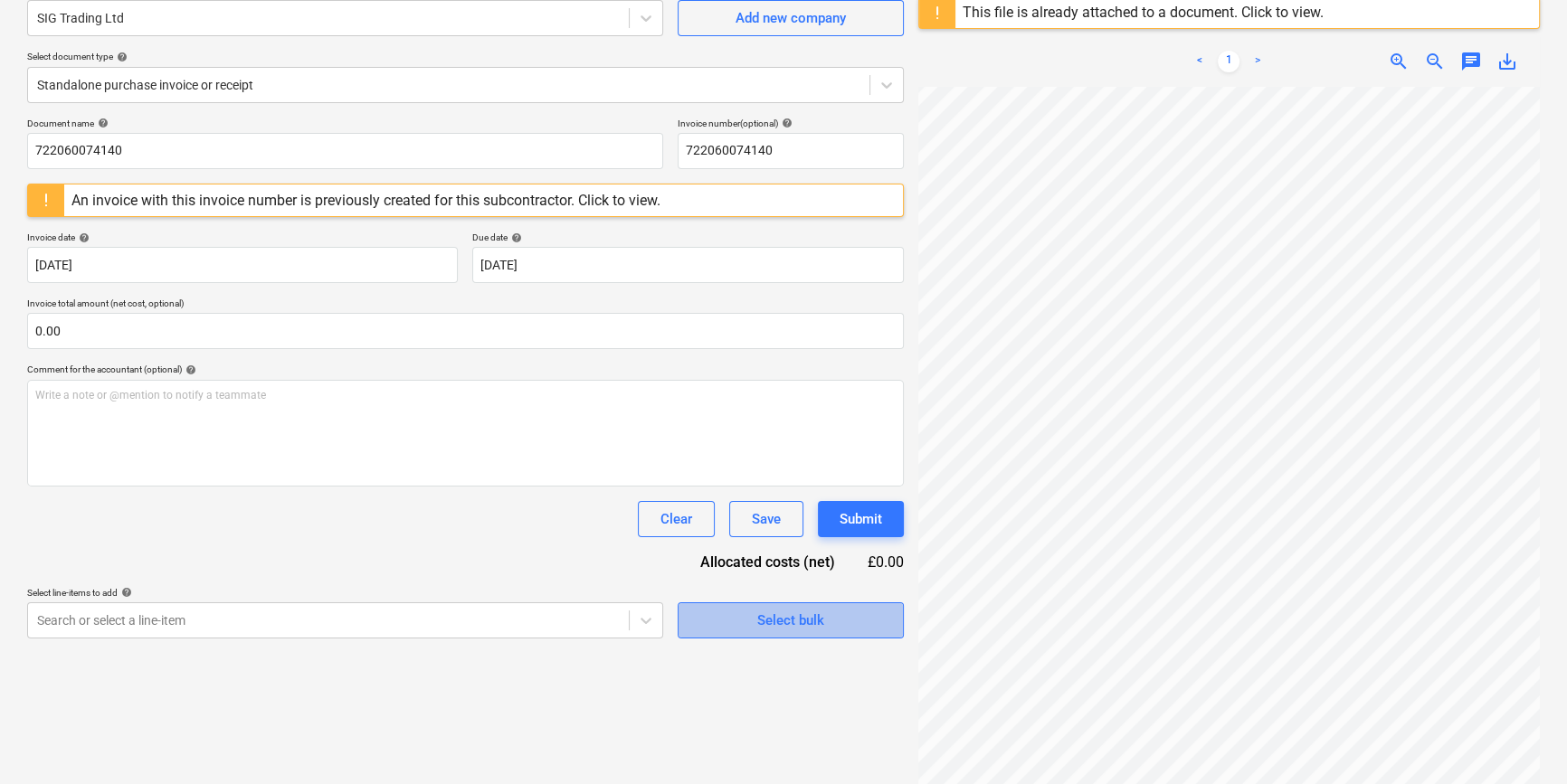 click on "Select bulk" at bounding box center (791, 620) 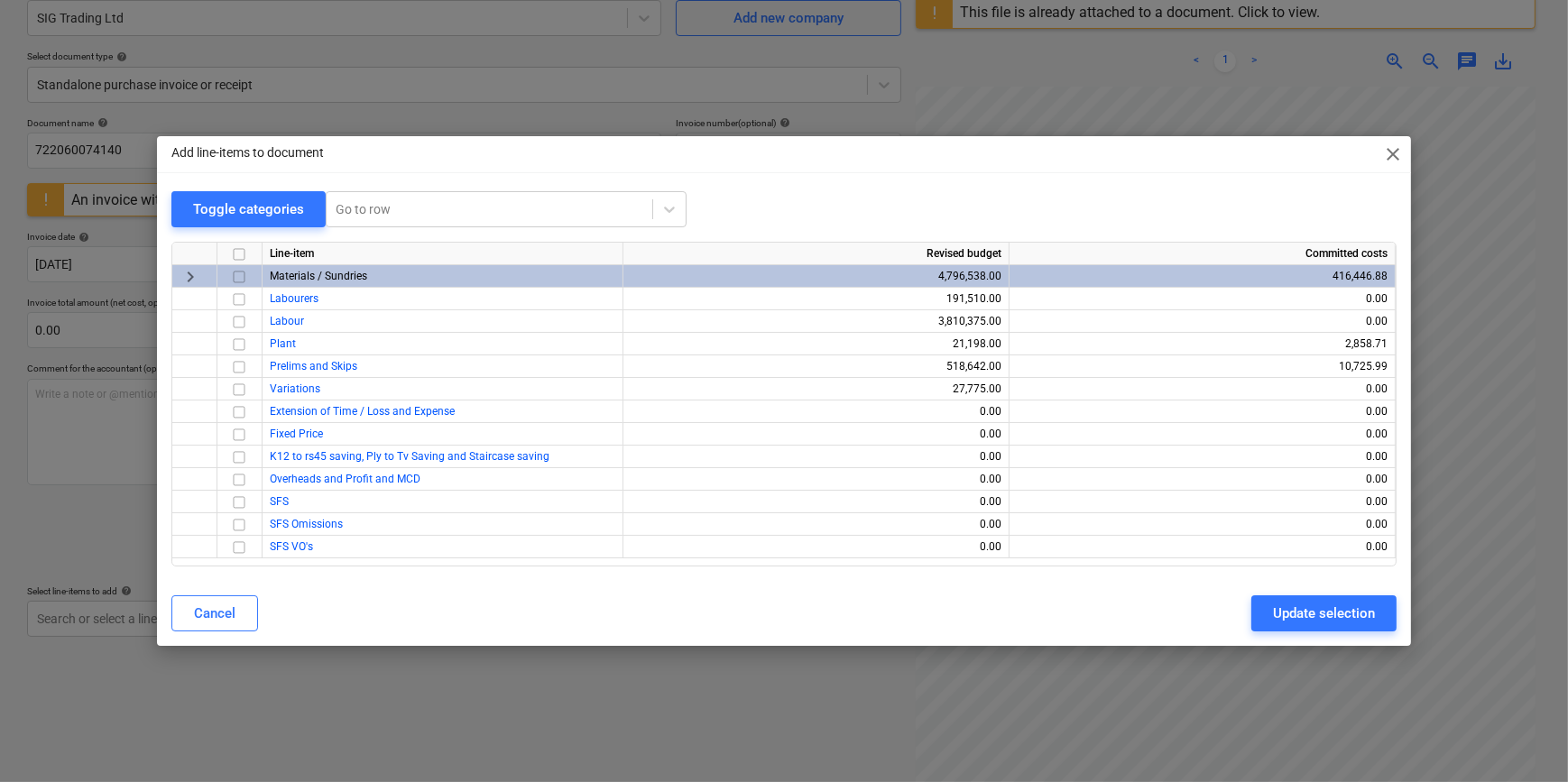 click at bounding box center (239, 277) 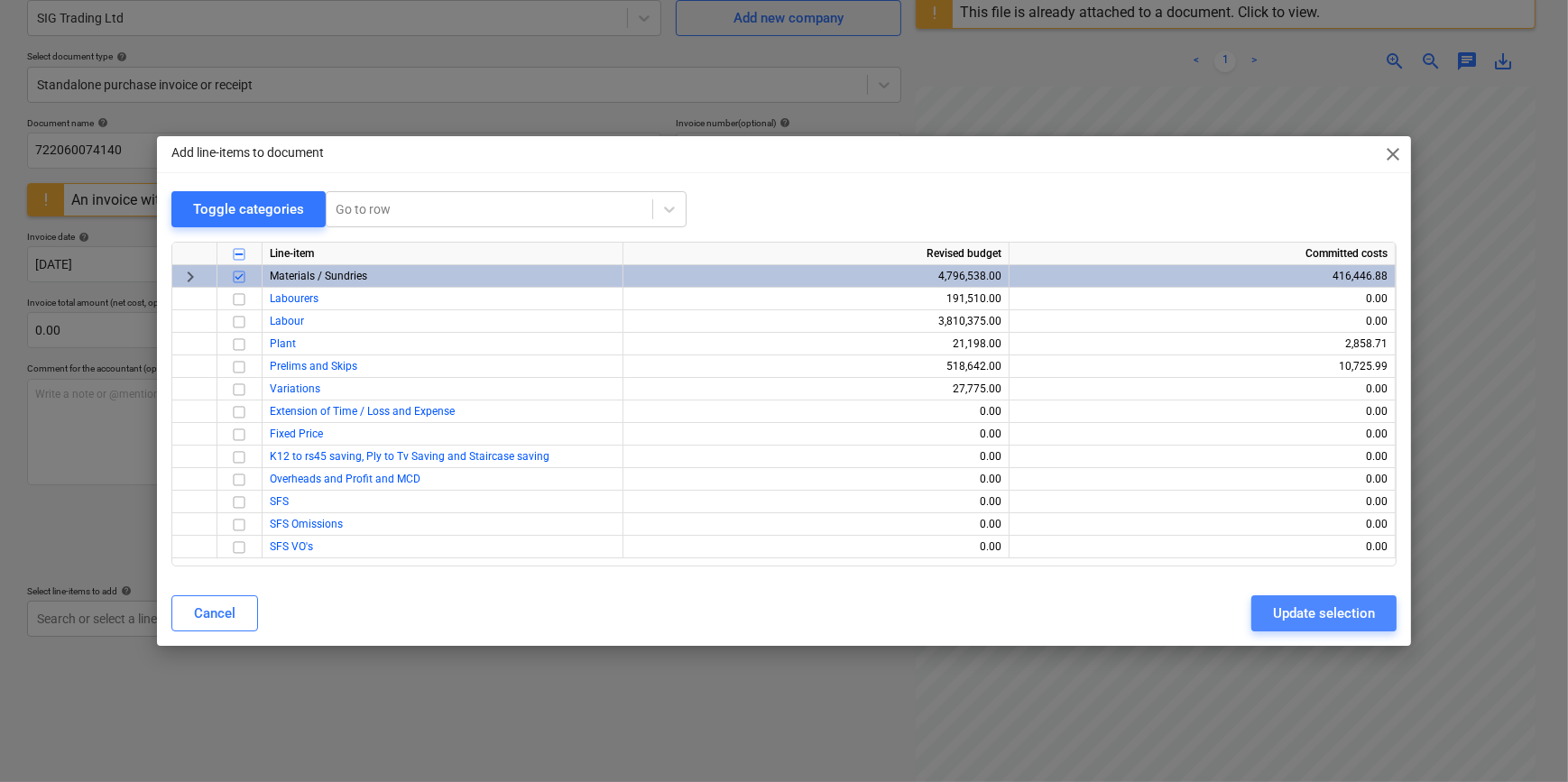 click on "Update selection" at bounding box center [1324, 613] 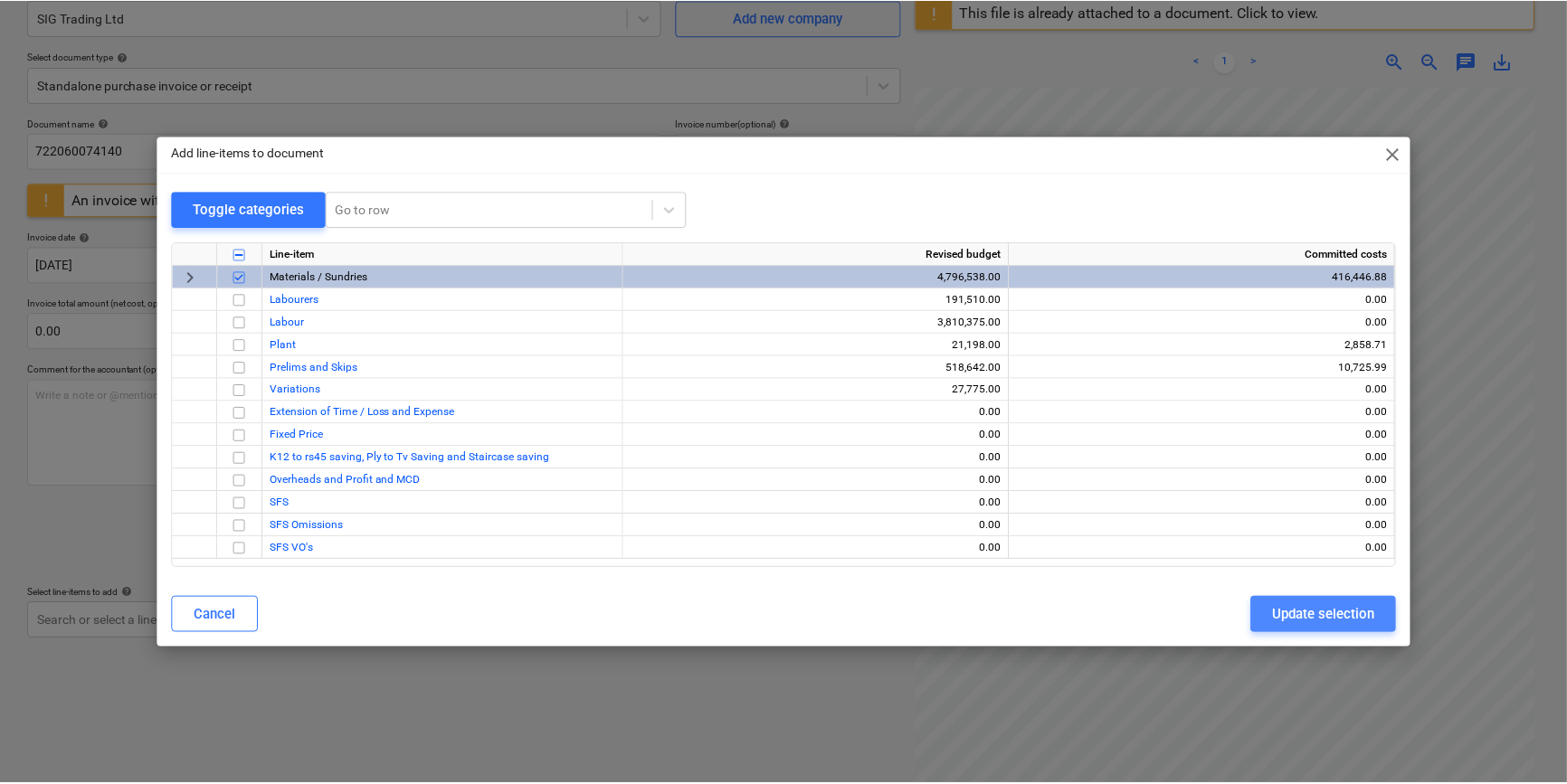 scroll, scrollTop: 34, scrollLeft: 193, axis: both 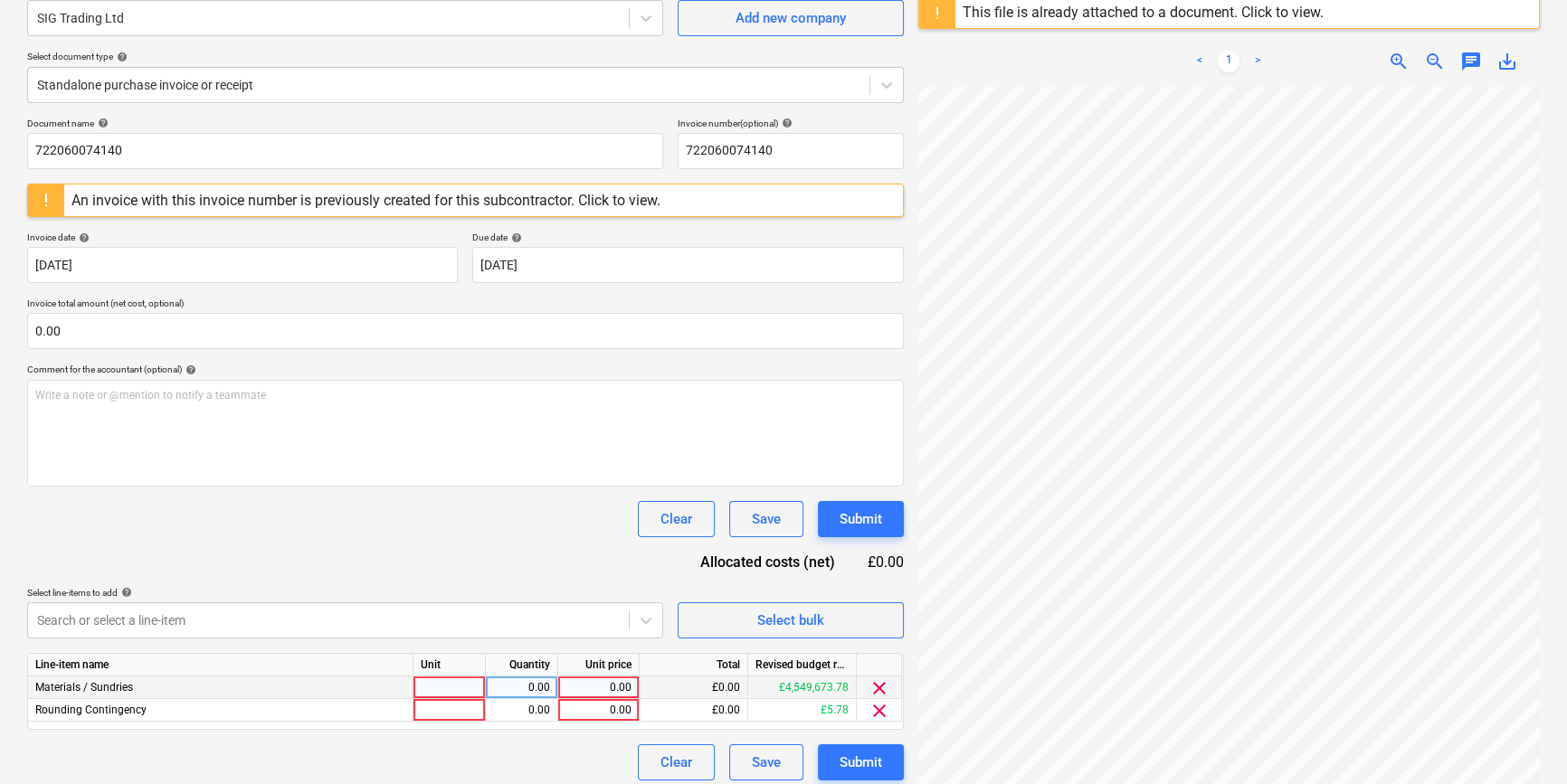 click at bounding box center (450, 687) 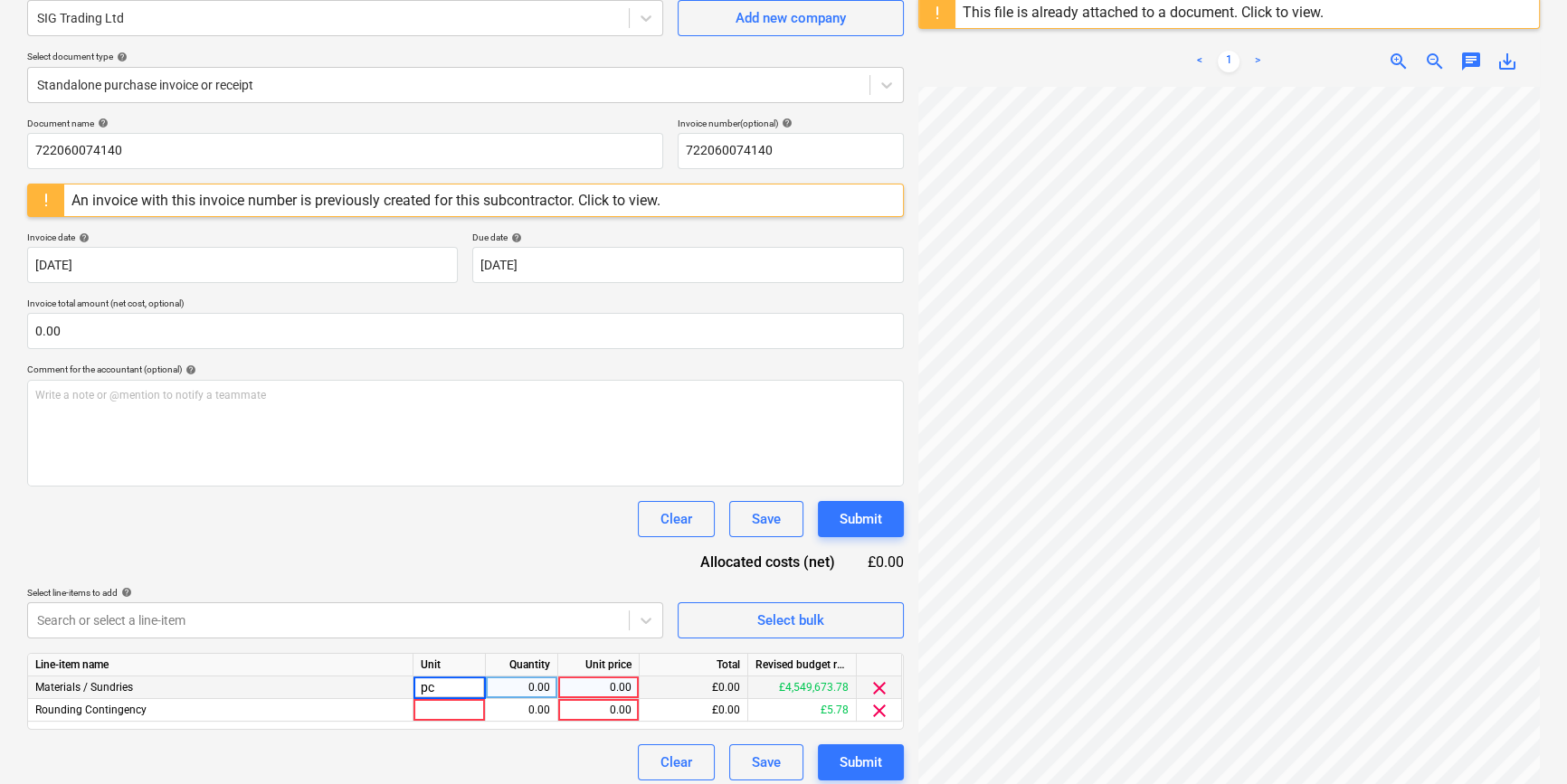 type on "pcs" 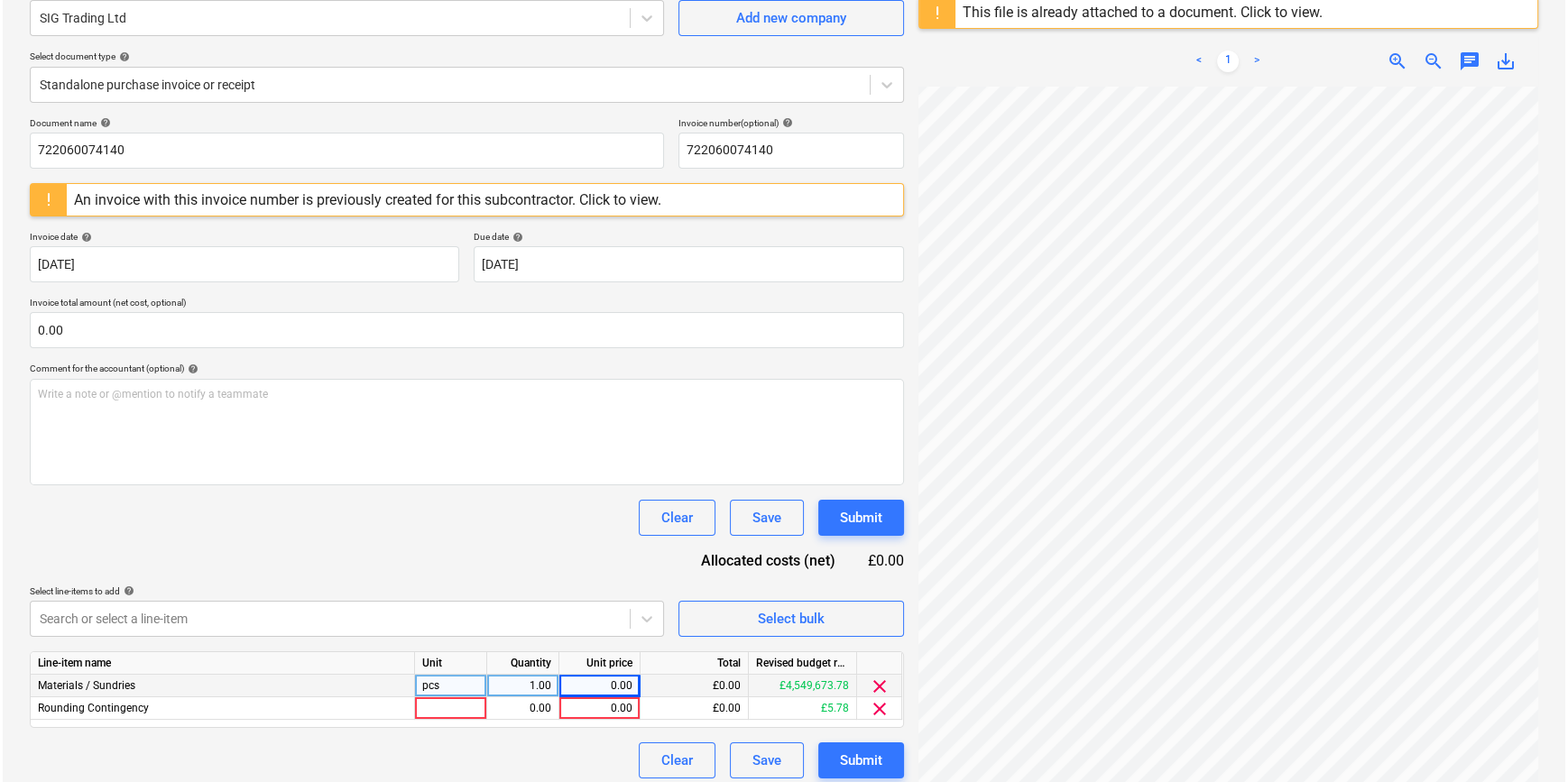 scroll, scrollTop: 420, scrollLeft: 0, axis: vertical 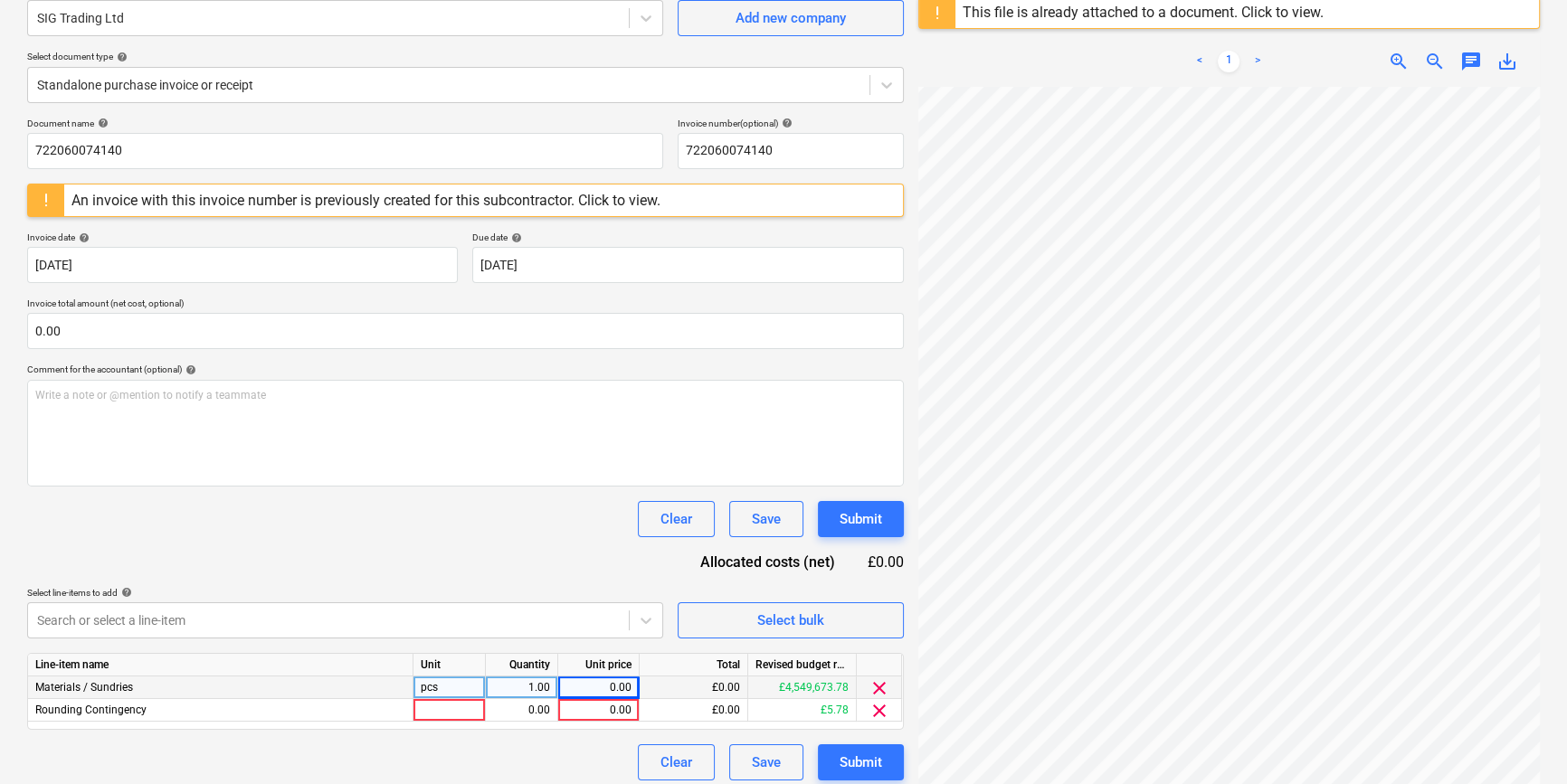 click on "0.00" at bounding box center [598, 687] 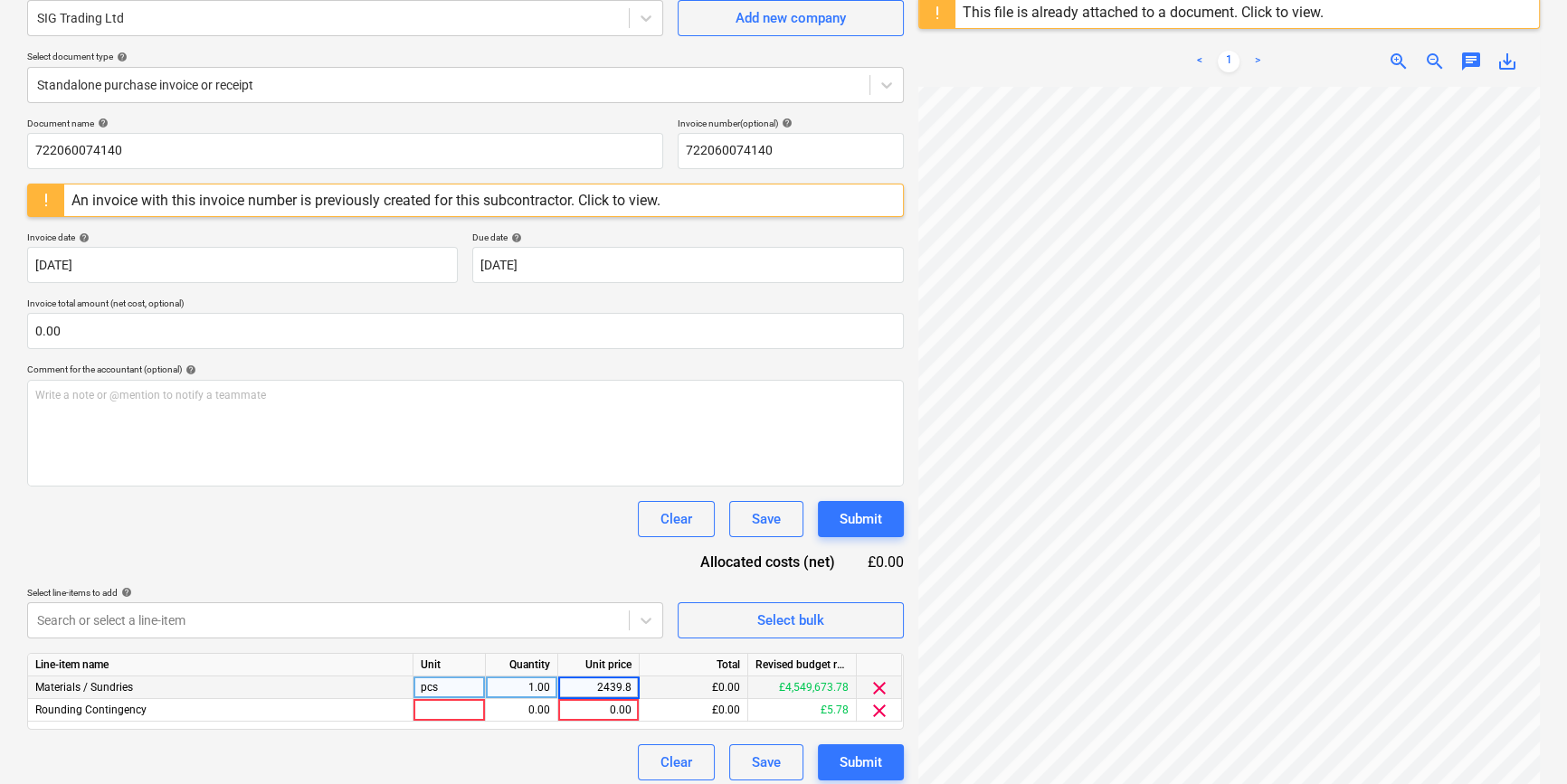 type on "2439.85" 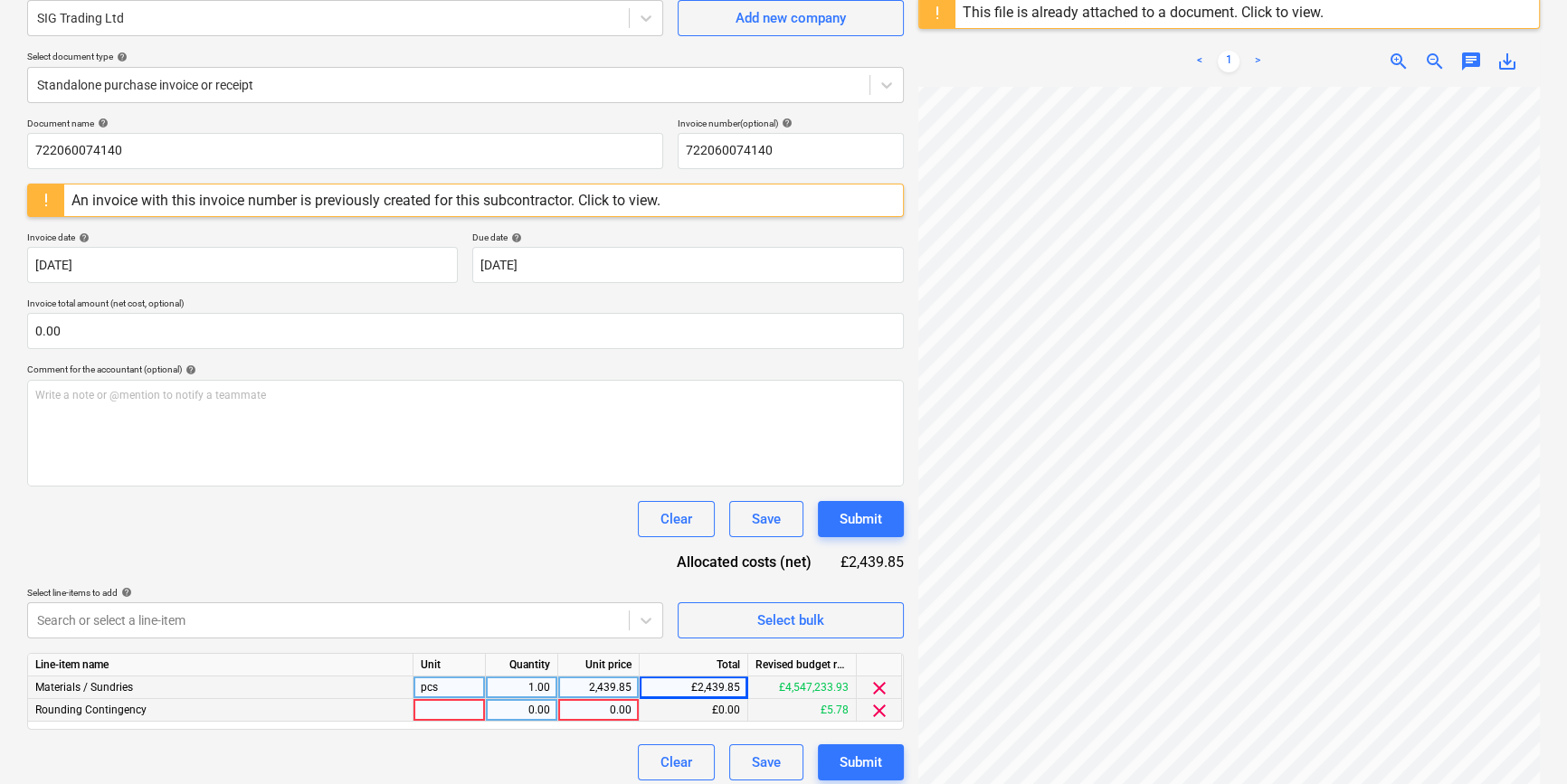 click on "clear" at bounding box center [879, 711] 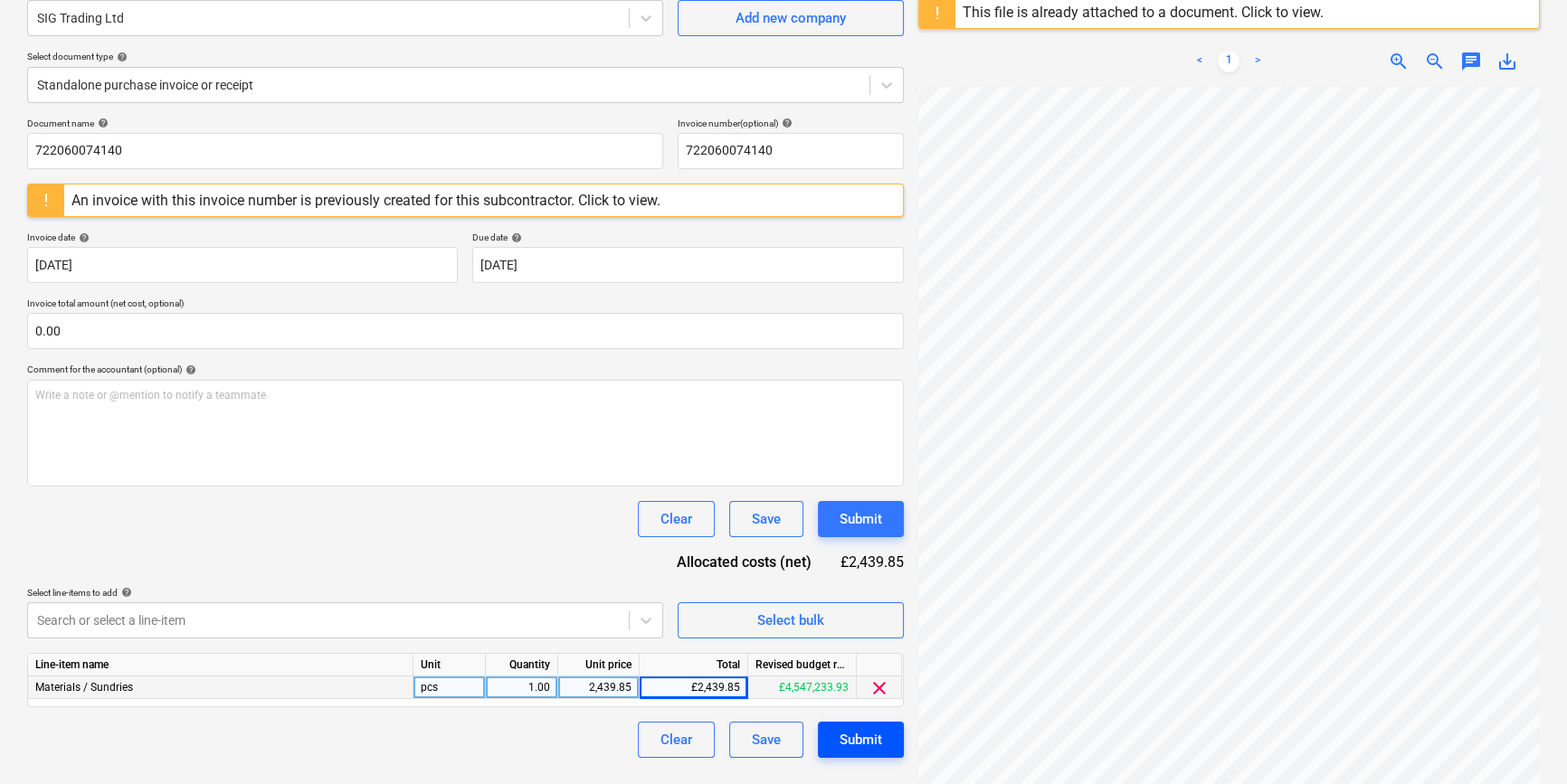 click on "Submit" at bounding box center (860, 740) 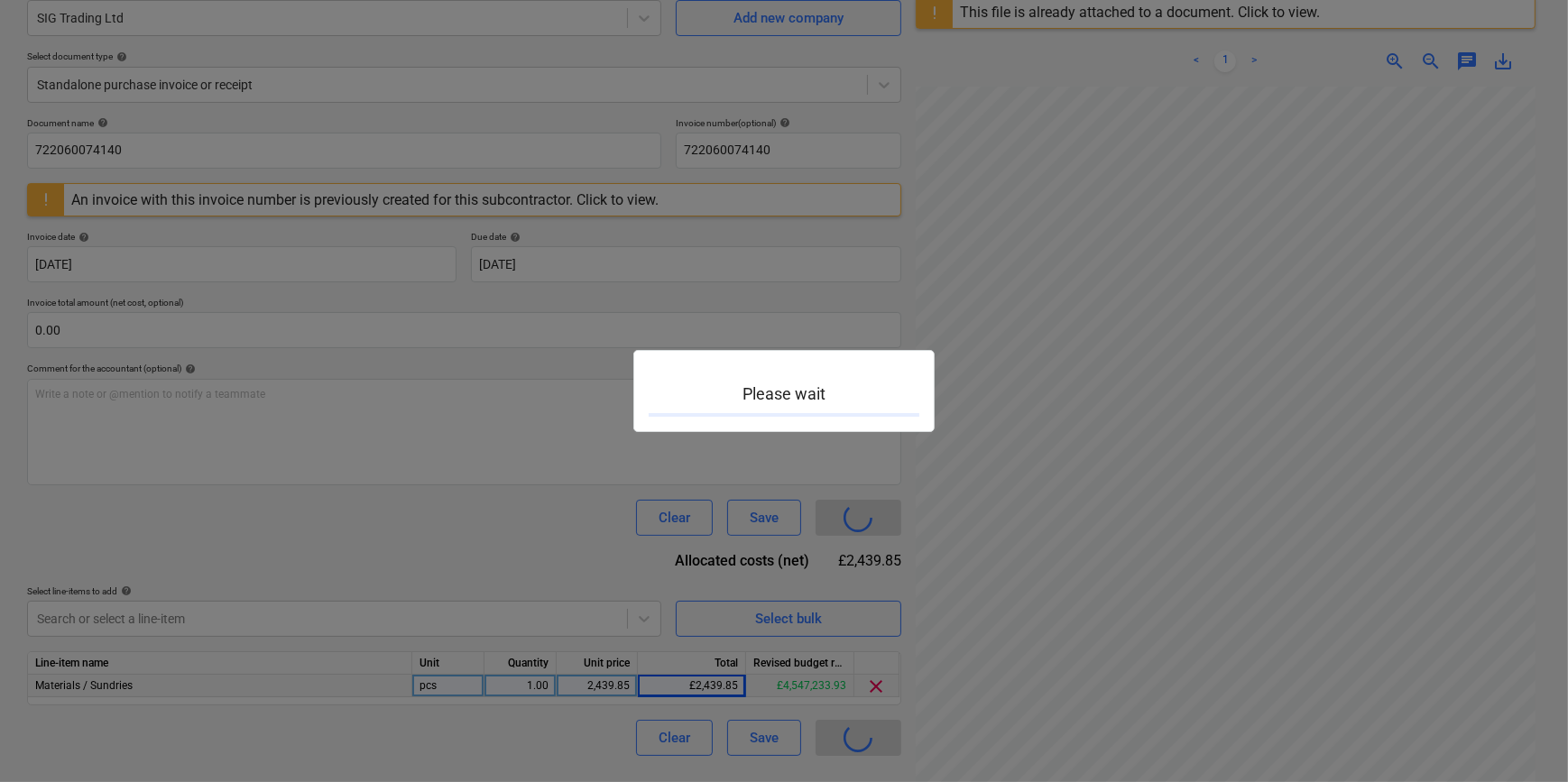 scroll, scrollTop: 0, scrollLeft: 0, axis: both 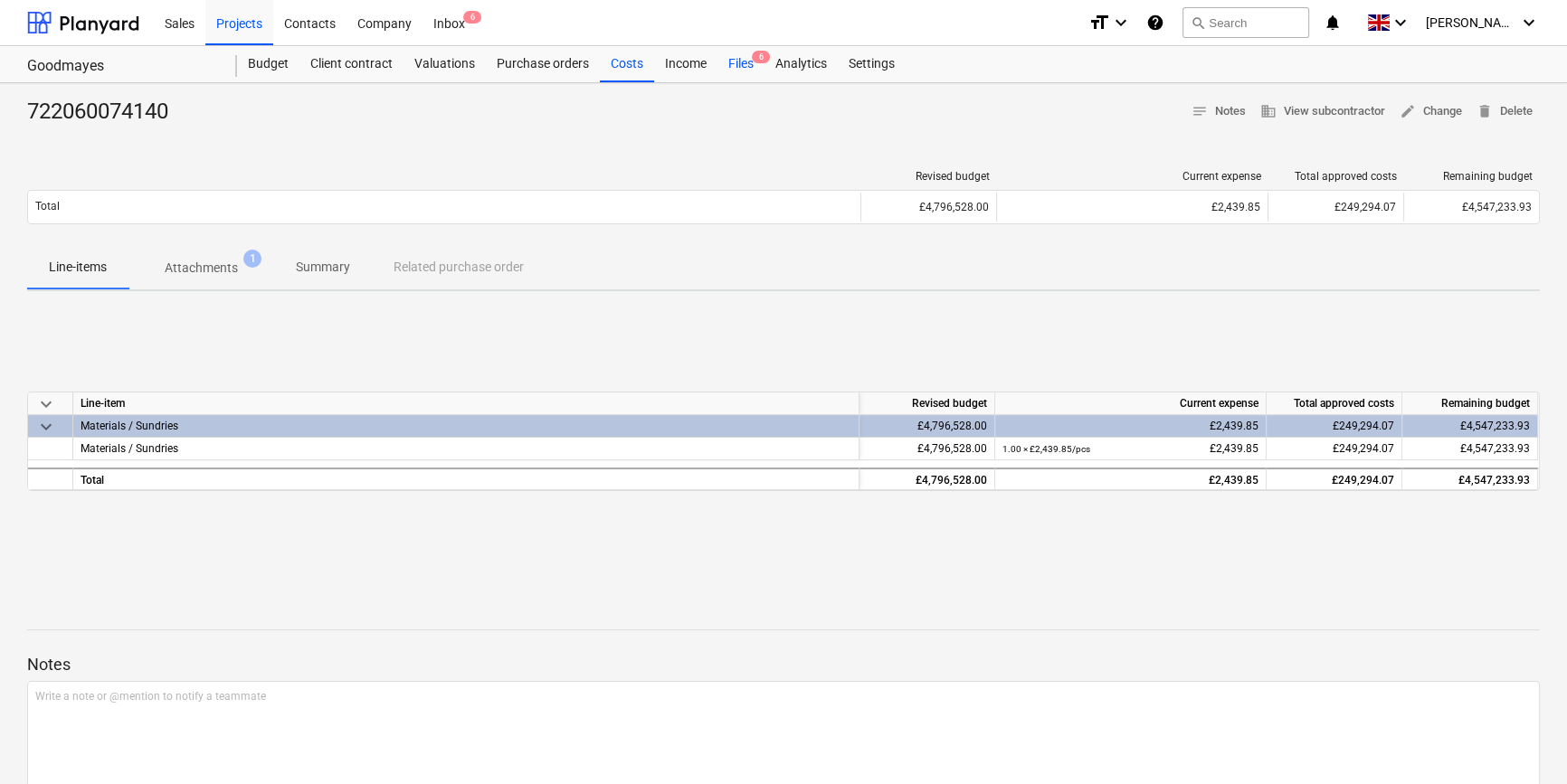 click on "Files 6" at bounding box center [741, 64] 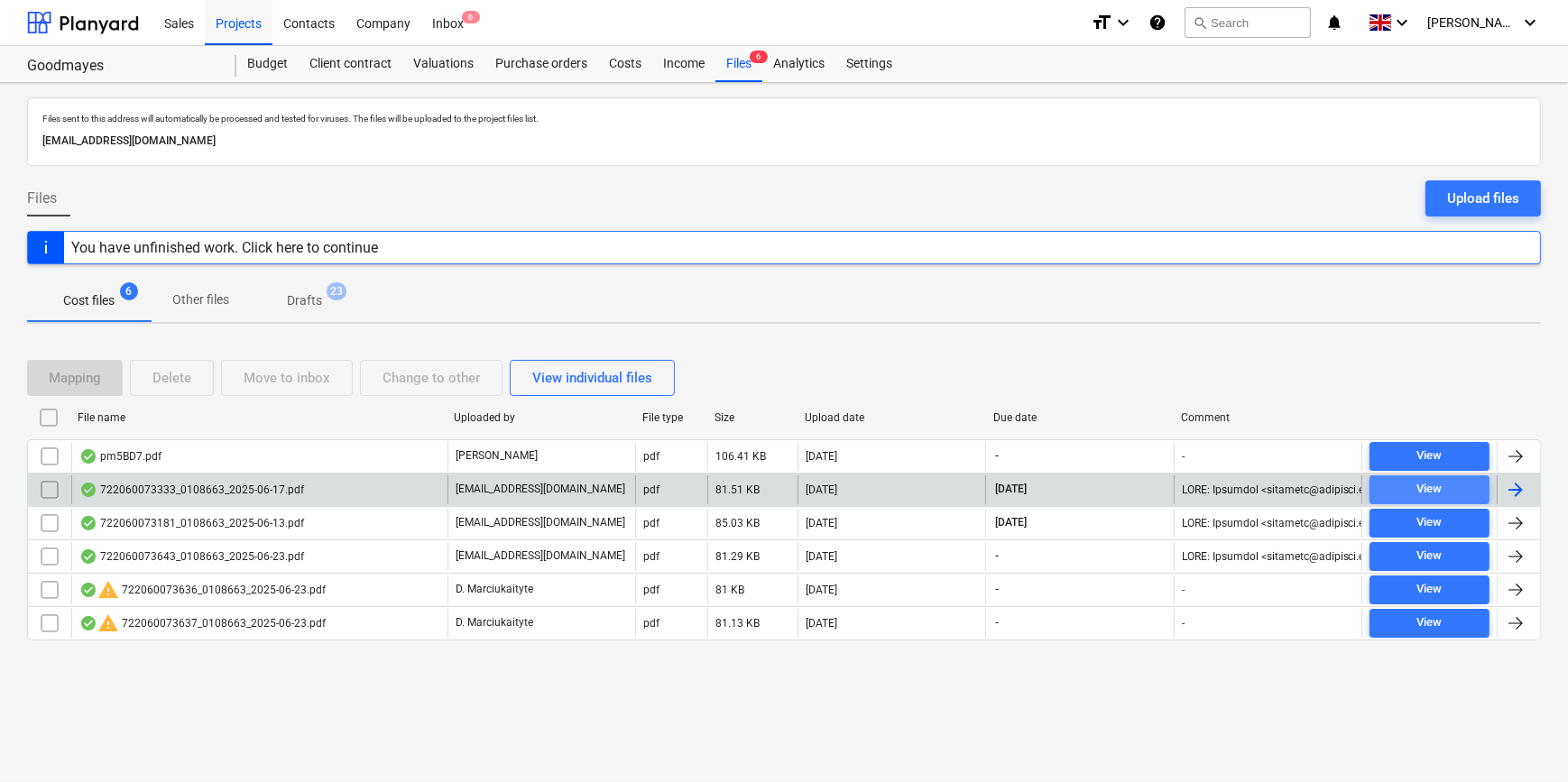 click on "View" at bounding box center (1429, 489) 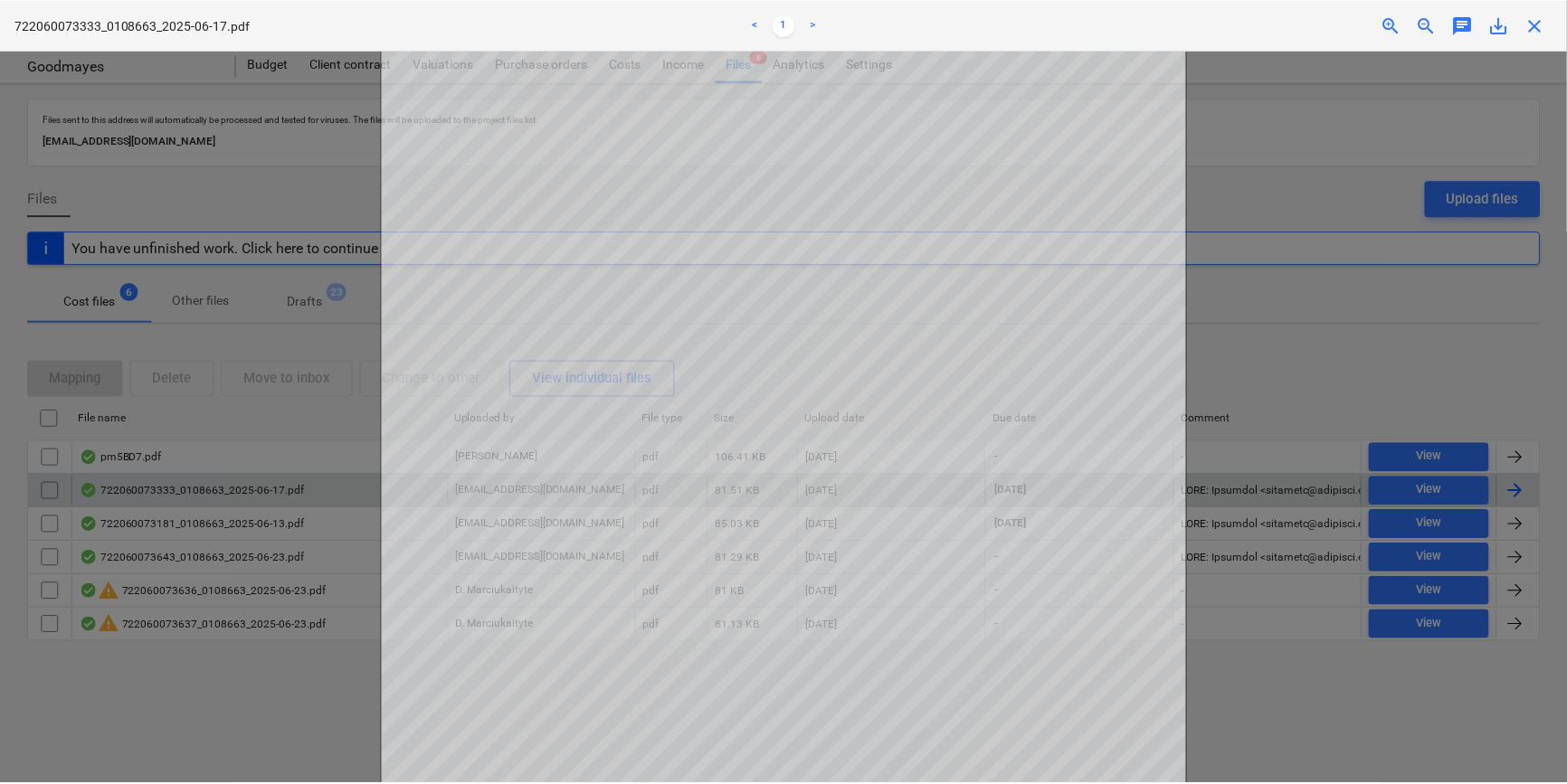 scroll, scrollTop: 81, scrollLeft: 0, axis: vertical 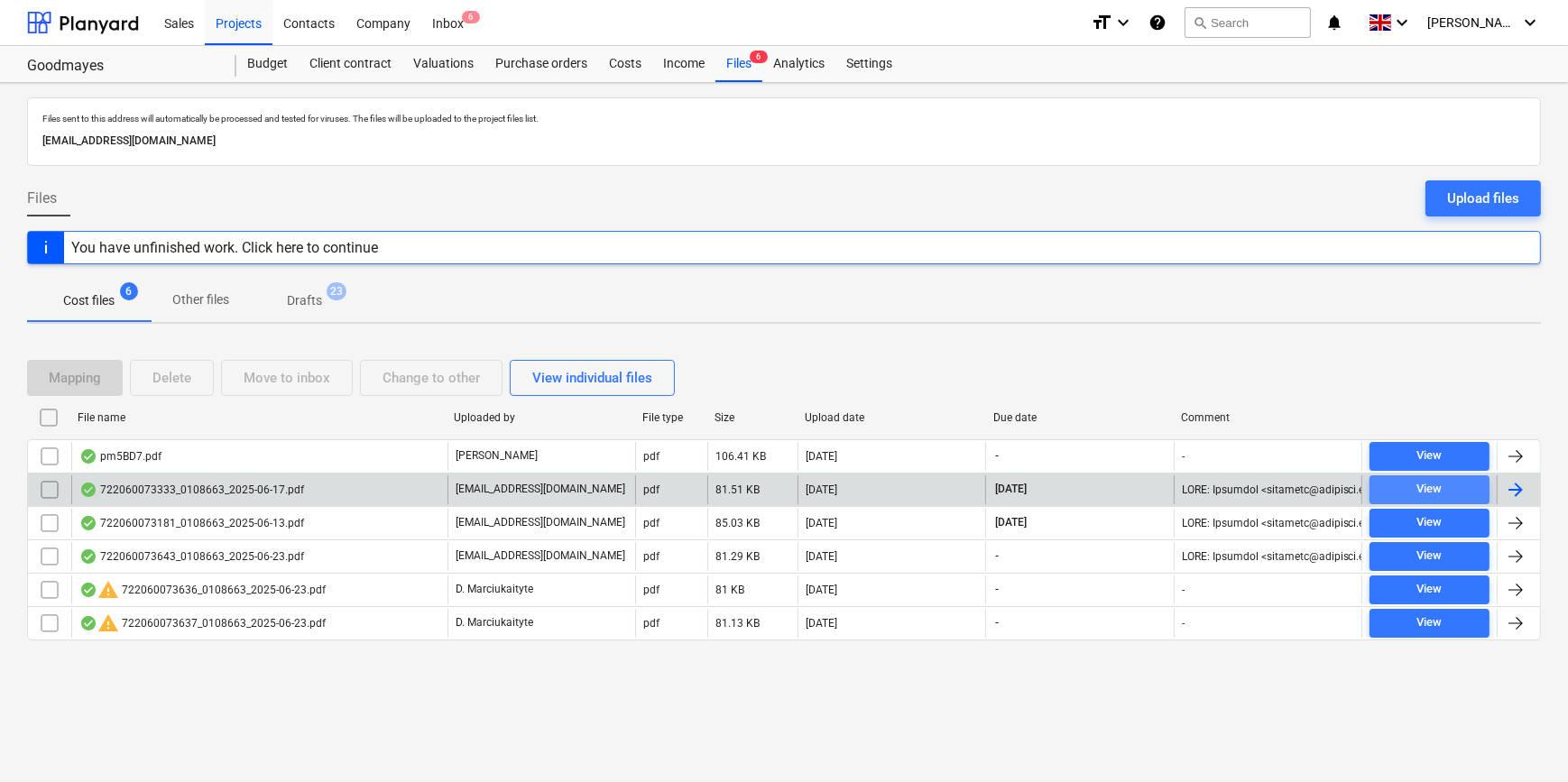 click on "View" at bounding box center (1429, 489) 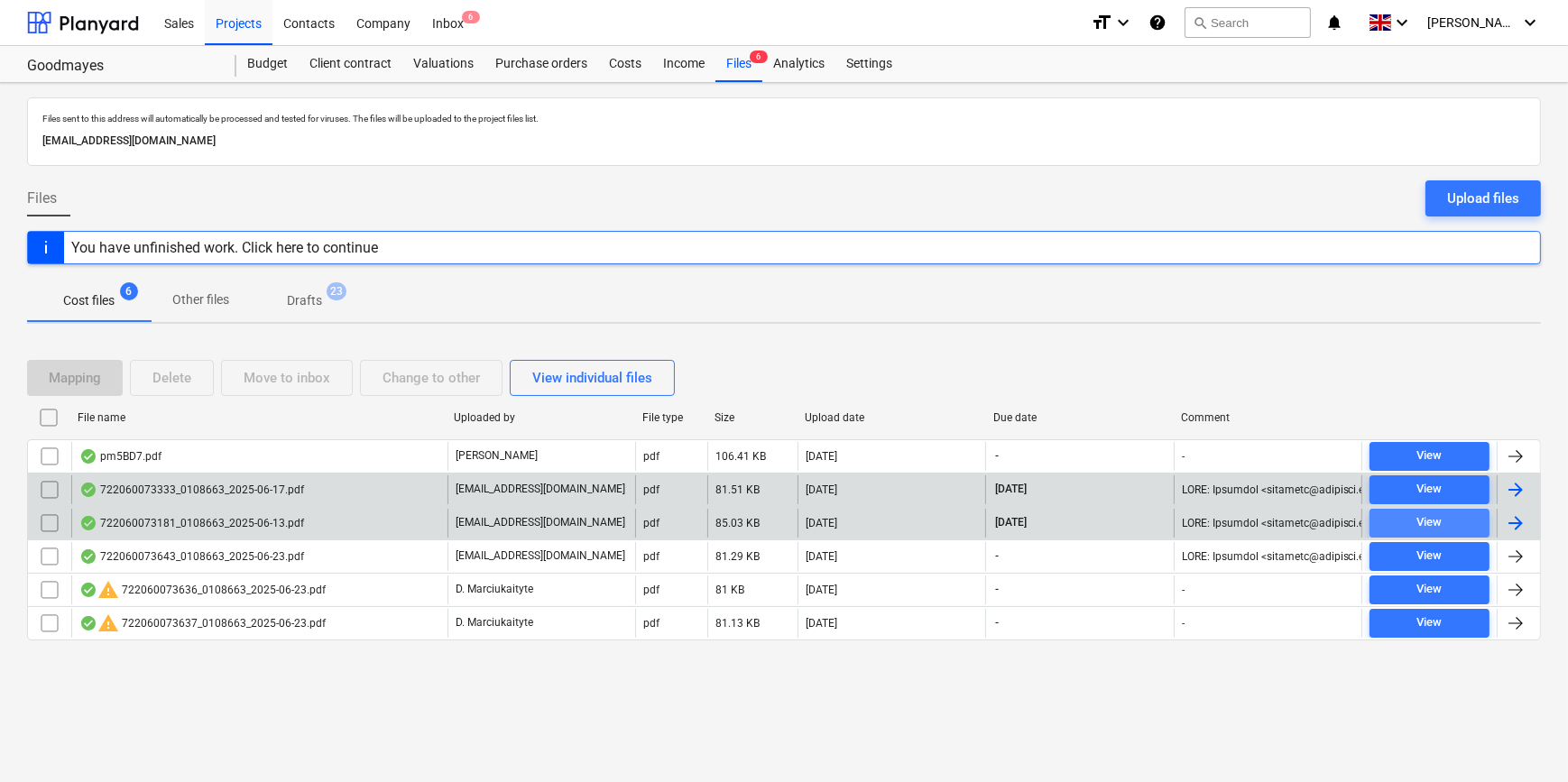 click on "View" at bounding box center (1429, 522) 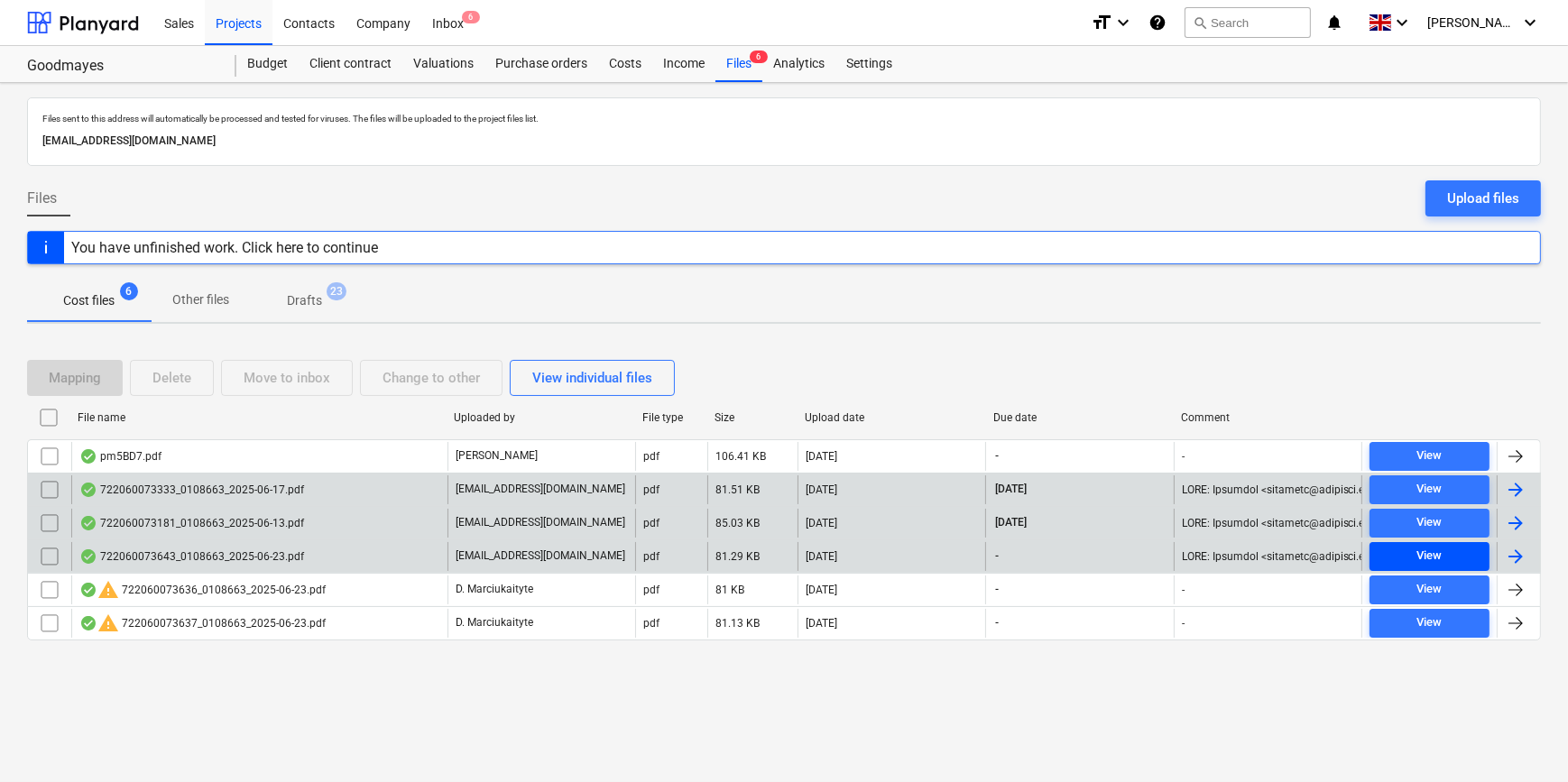 click on "View" at bounding box center [1429, 556] 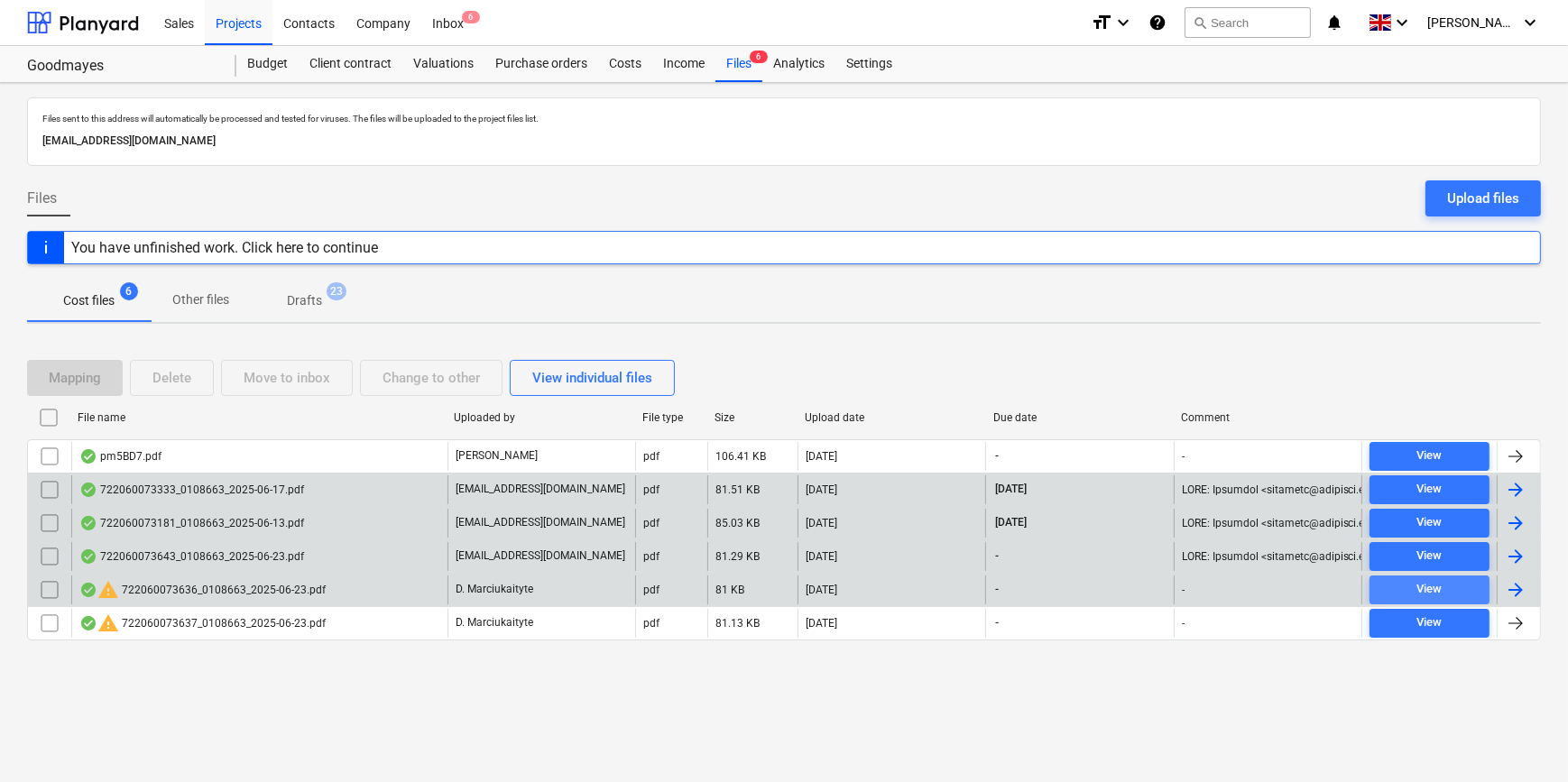 click on "View" at bounding box center [1429, 589] 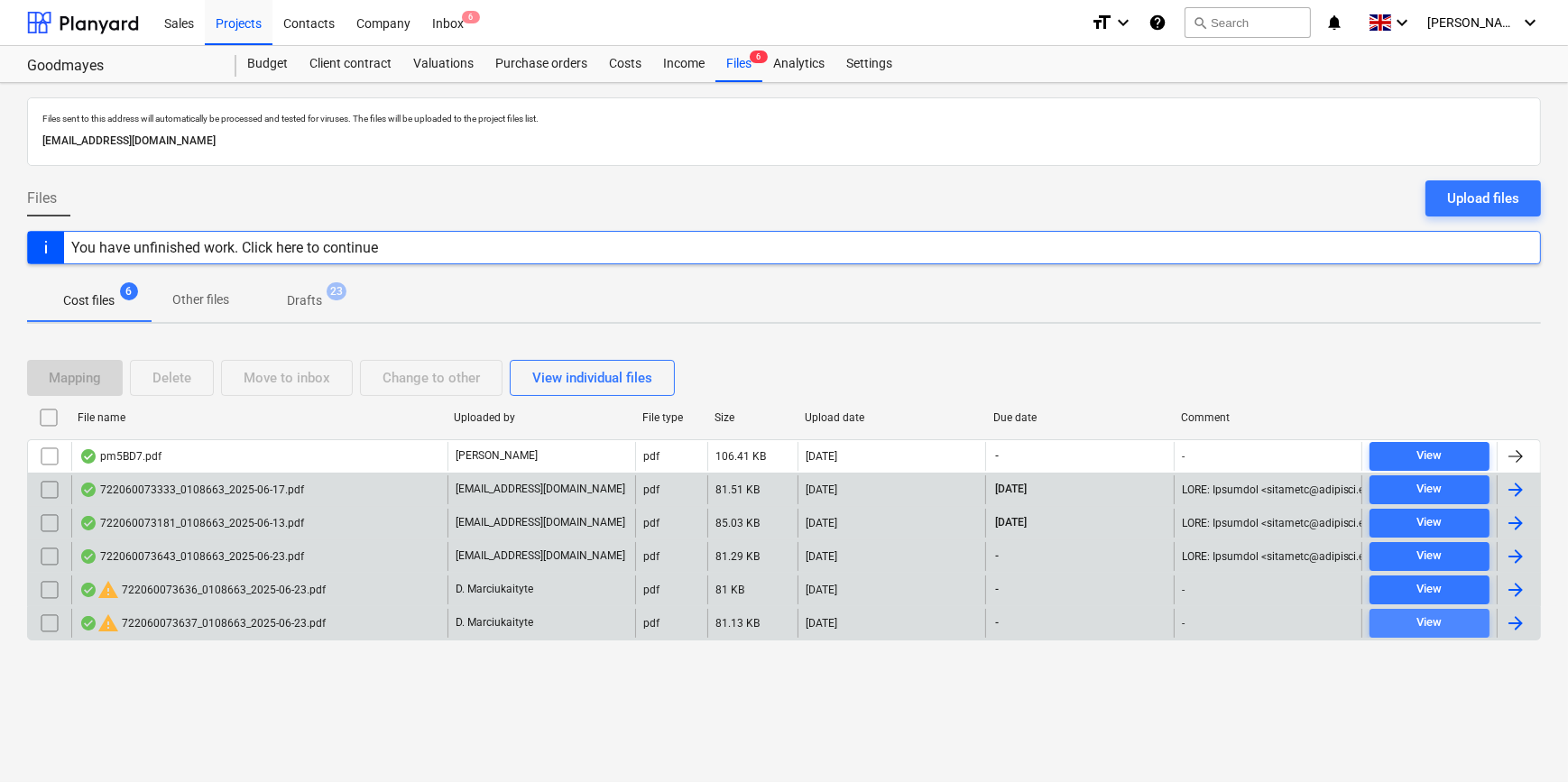 click on "View" at bounding box center (1429, 622) 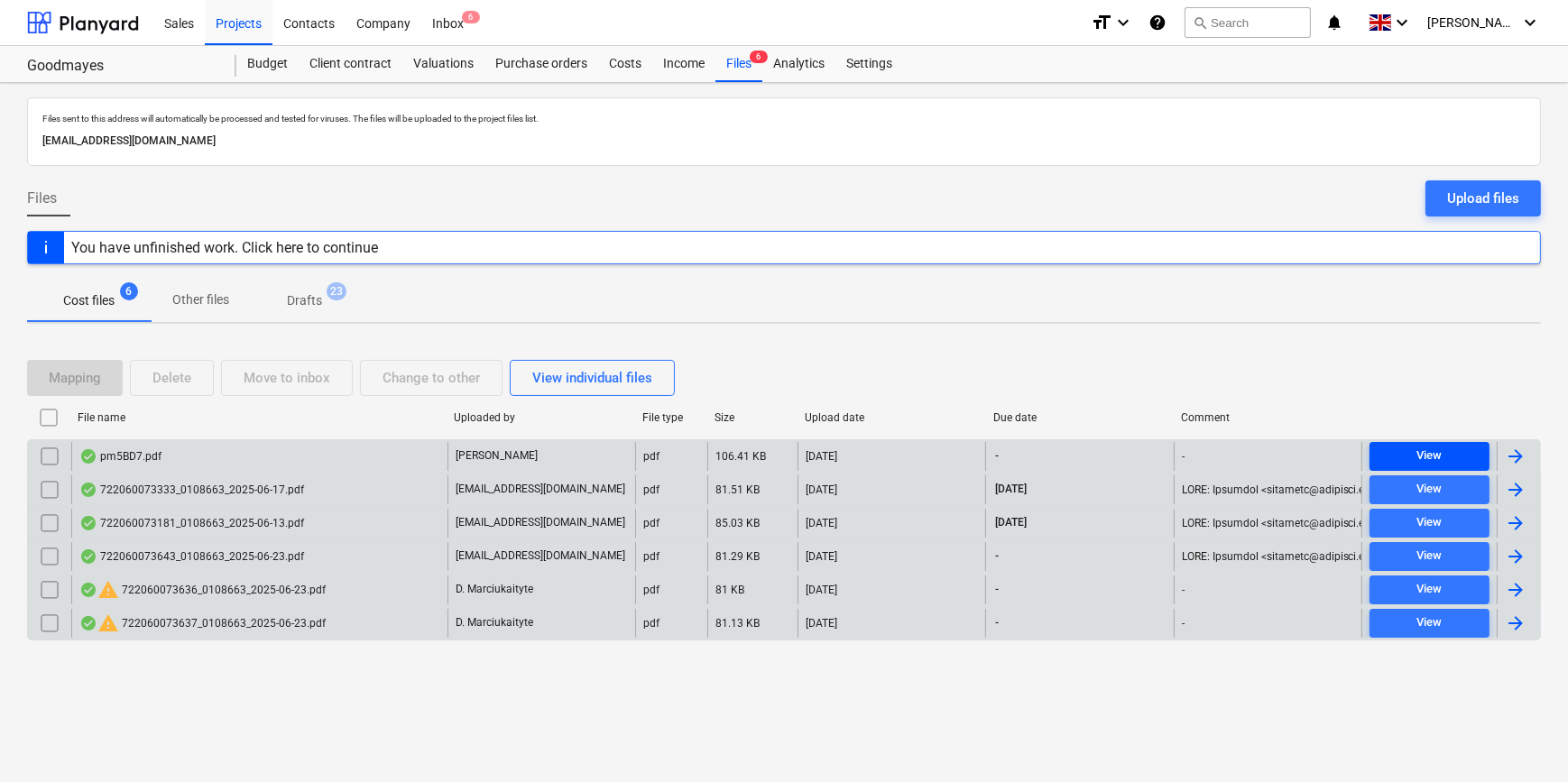 click on "View" at bounding box center (1429, 455) 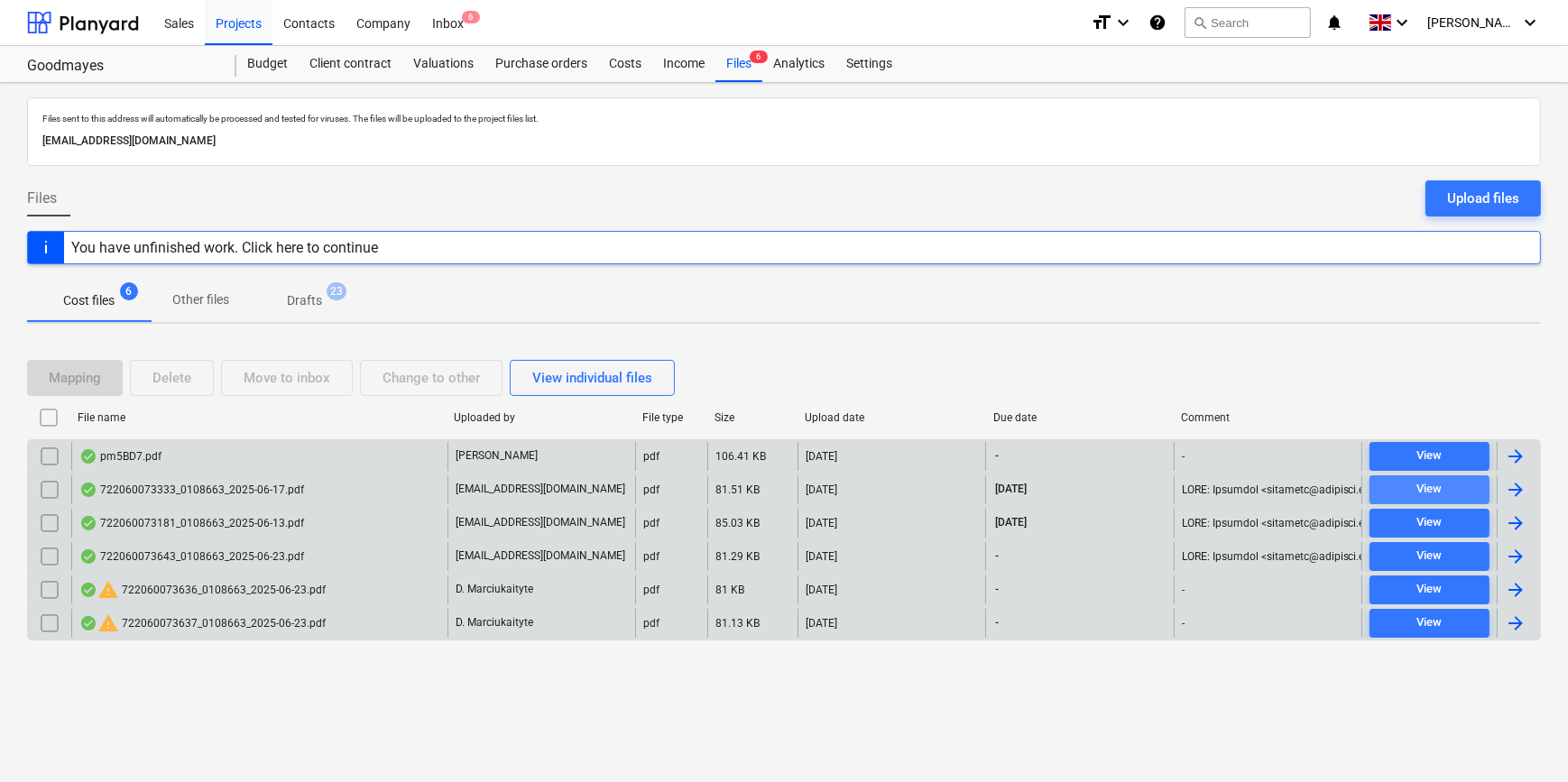 click on "View" at bounding box center (1429, 489) 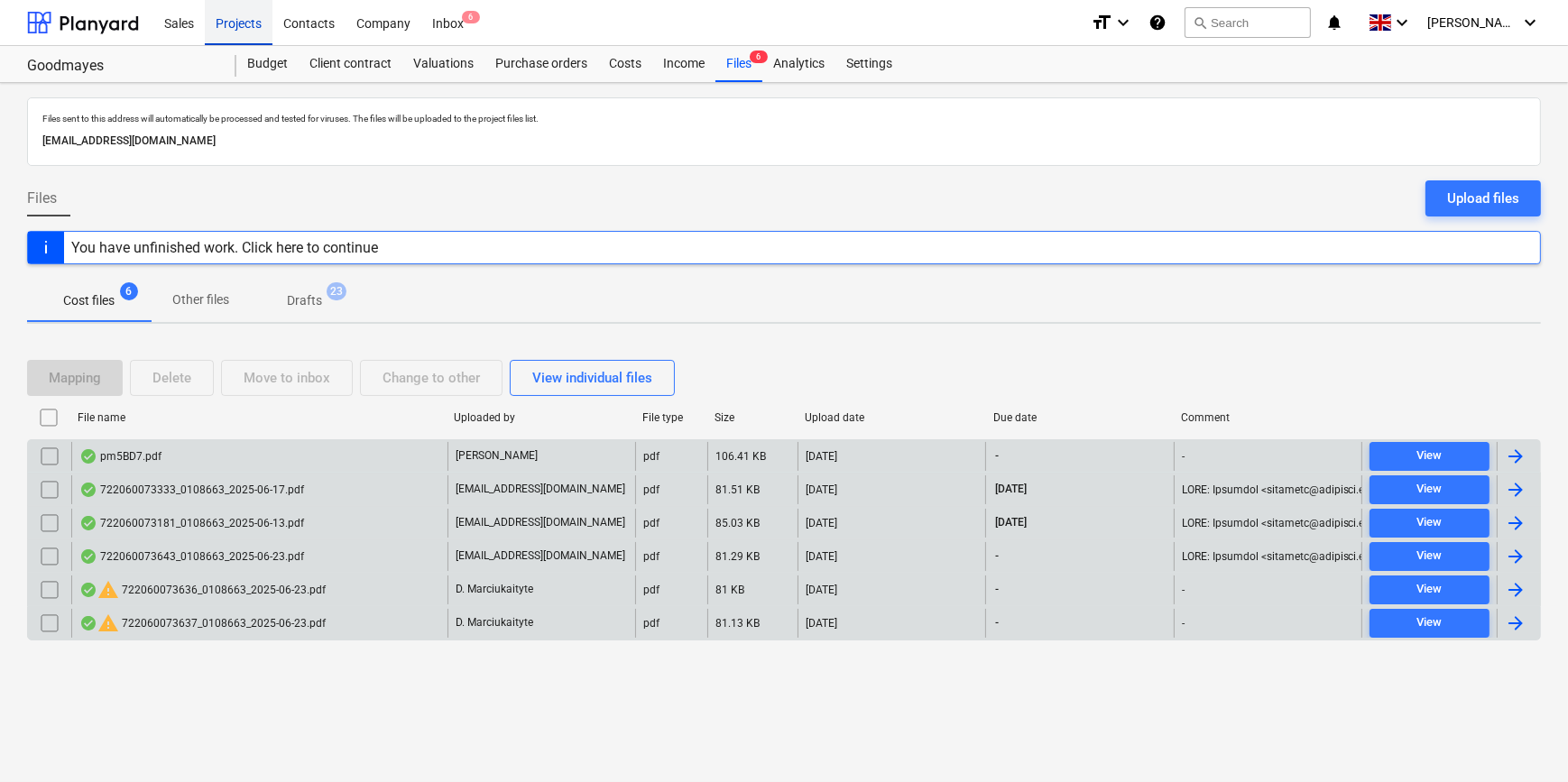 click on "Projects" at bounding box center (238, 22) 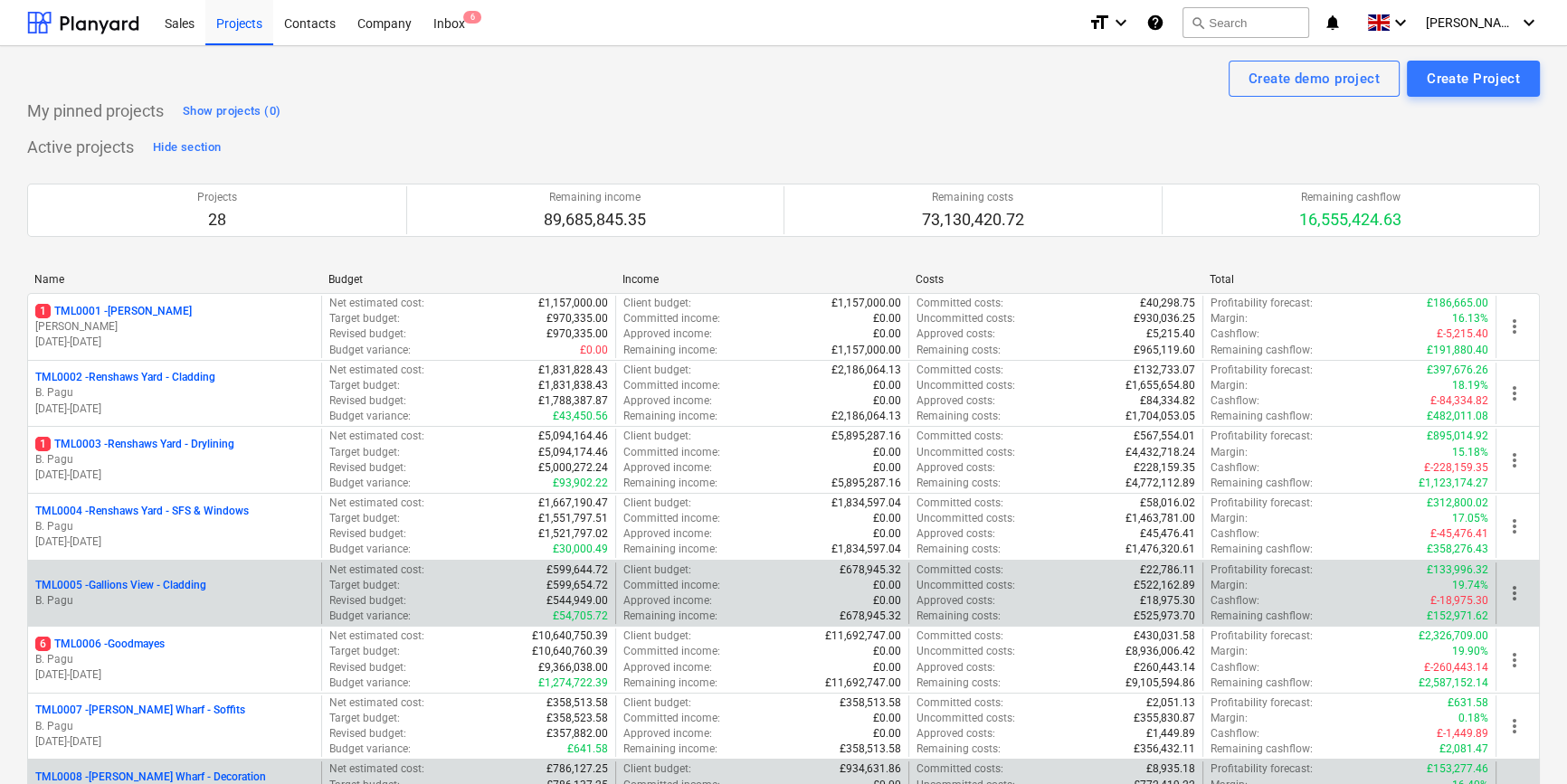 scroll, scrollTop: 81, scrollLeft: 0, axis: vertical 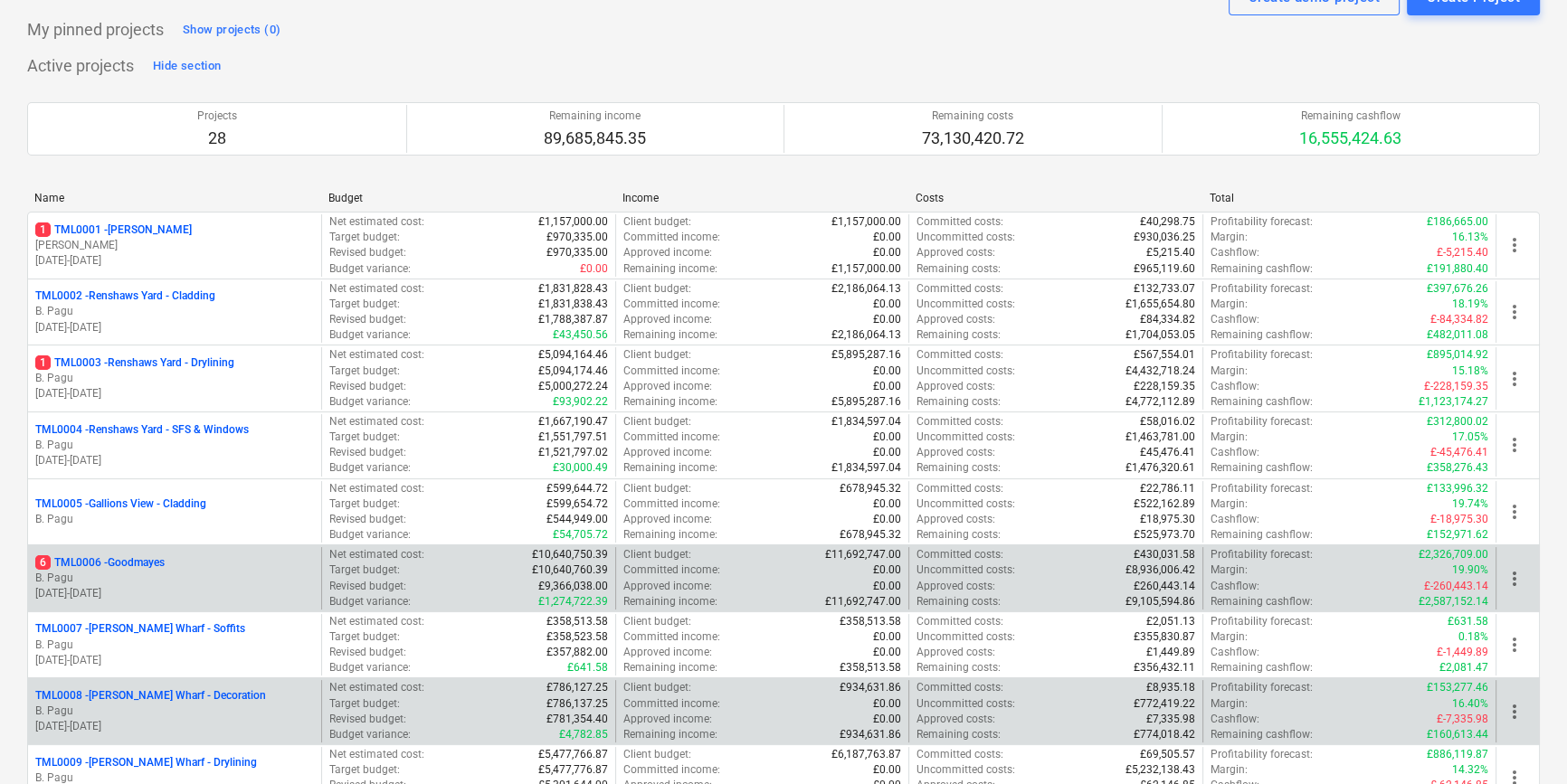 click on "B. Pagu" at bounding box center (175, 578) 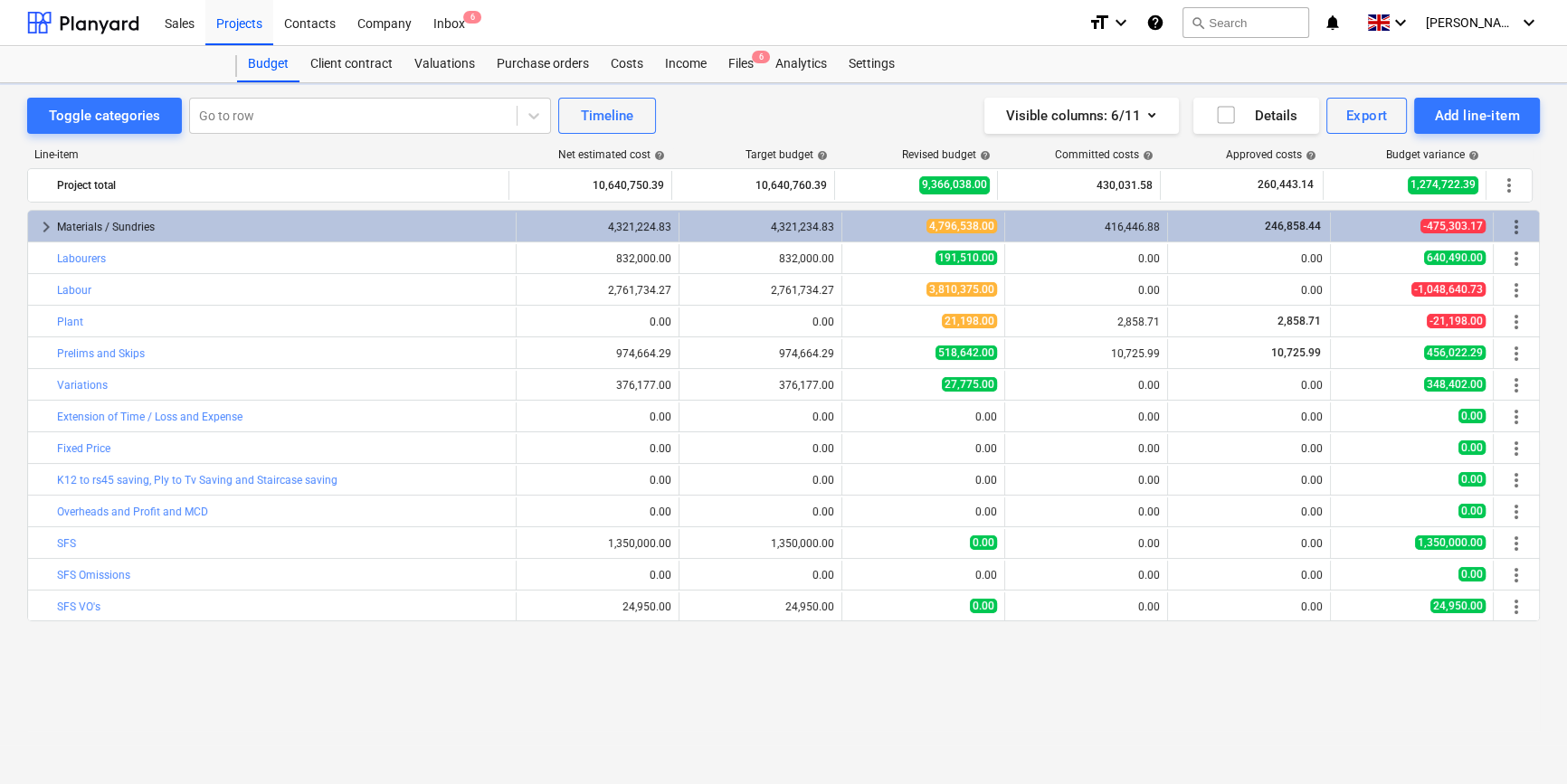 scroll, scrollTop: 0, scrollLeft: 0, axis: both 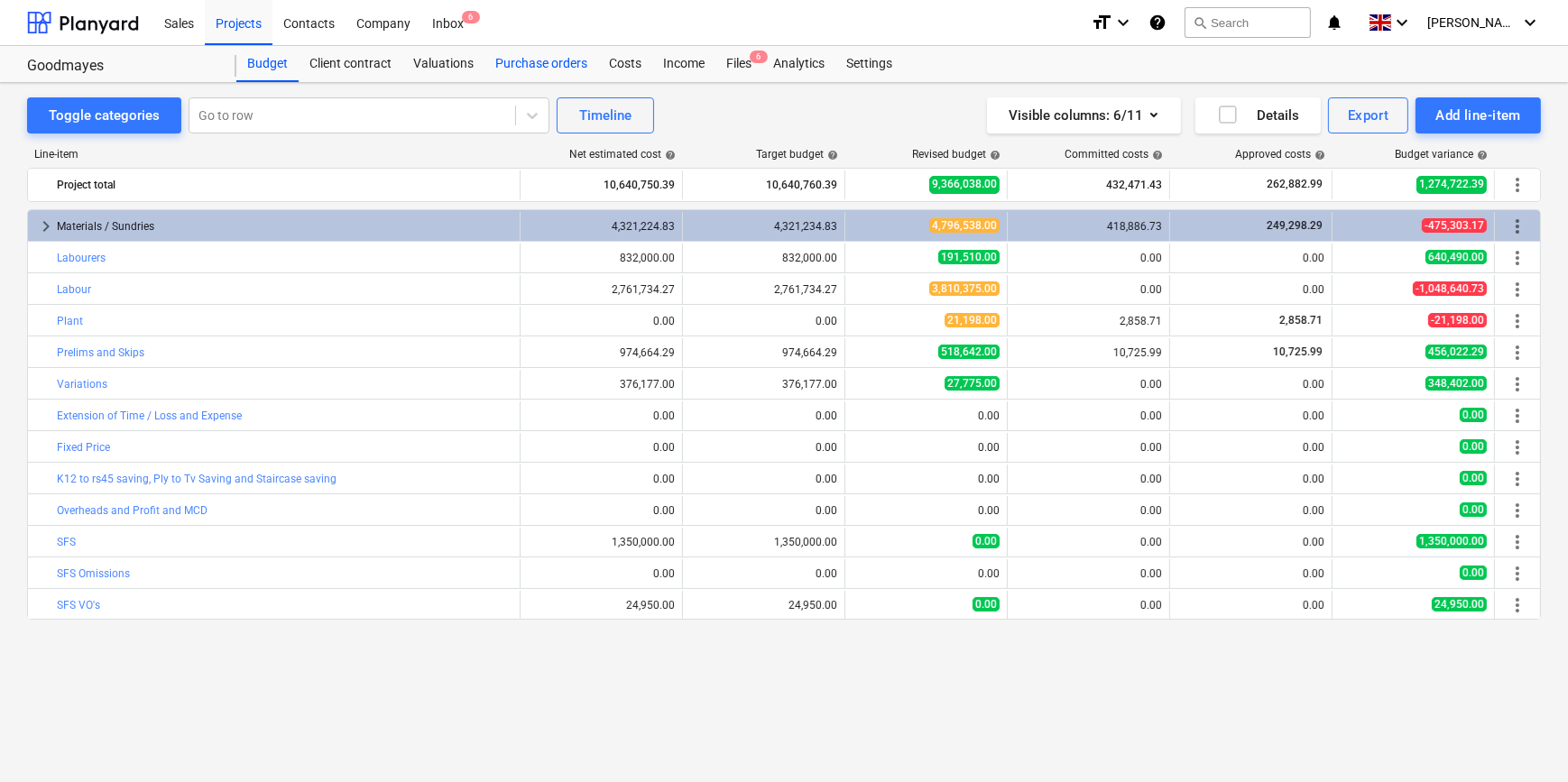 click on "Purchase orders" at bounding box center [541, 64] 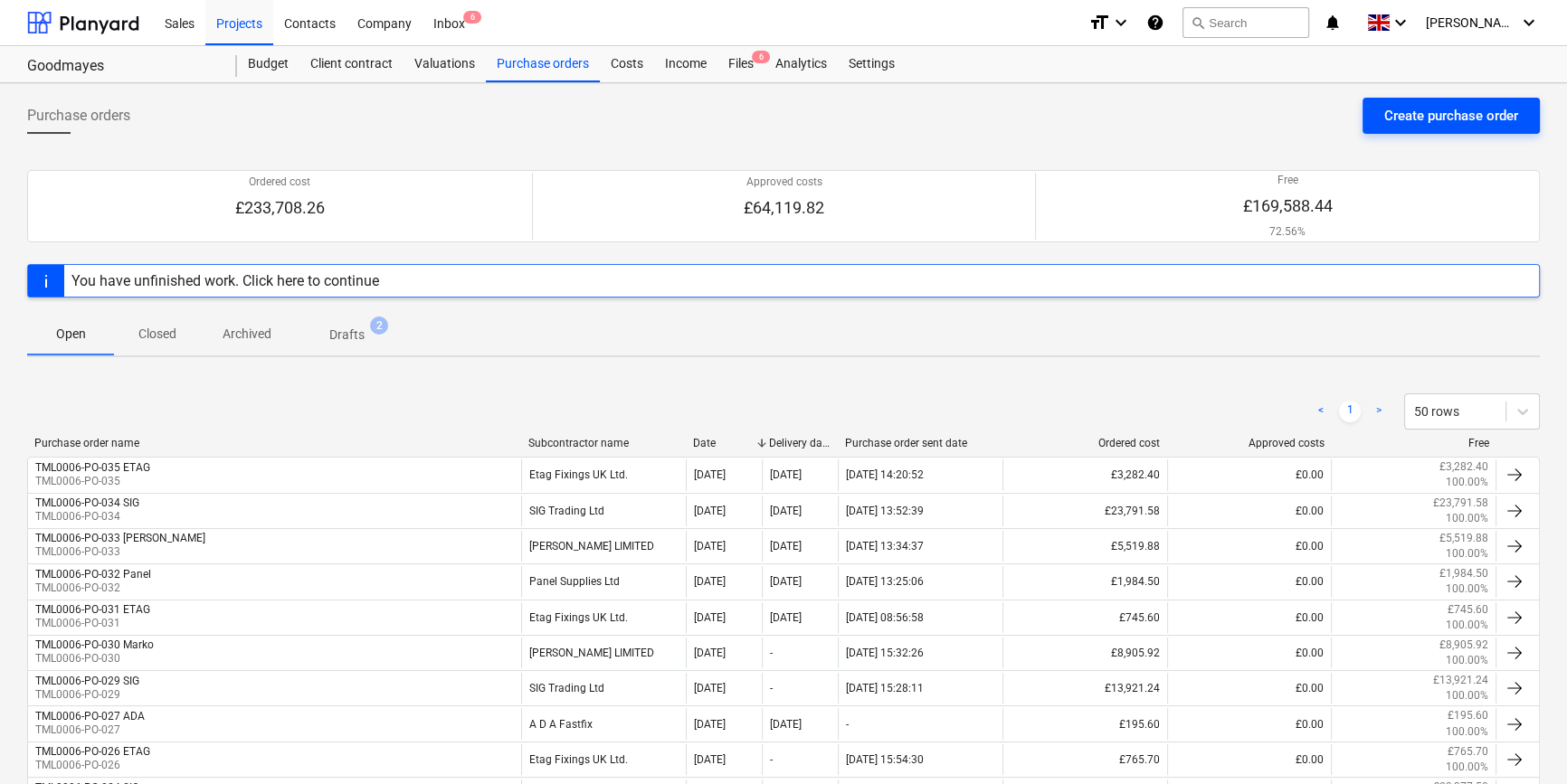 click on "Create purchase order" at bounding box center (1451, 116) 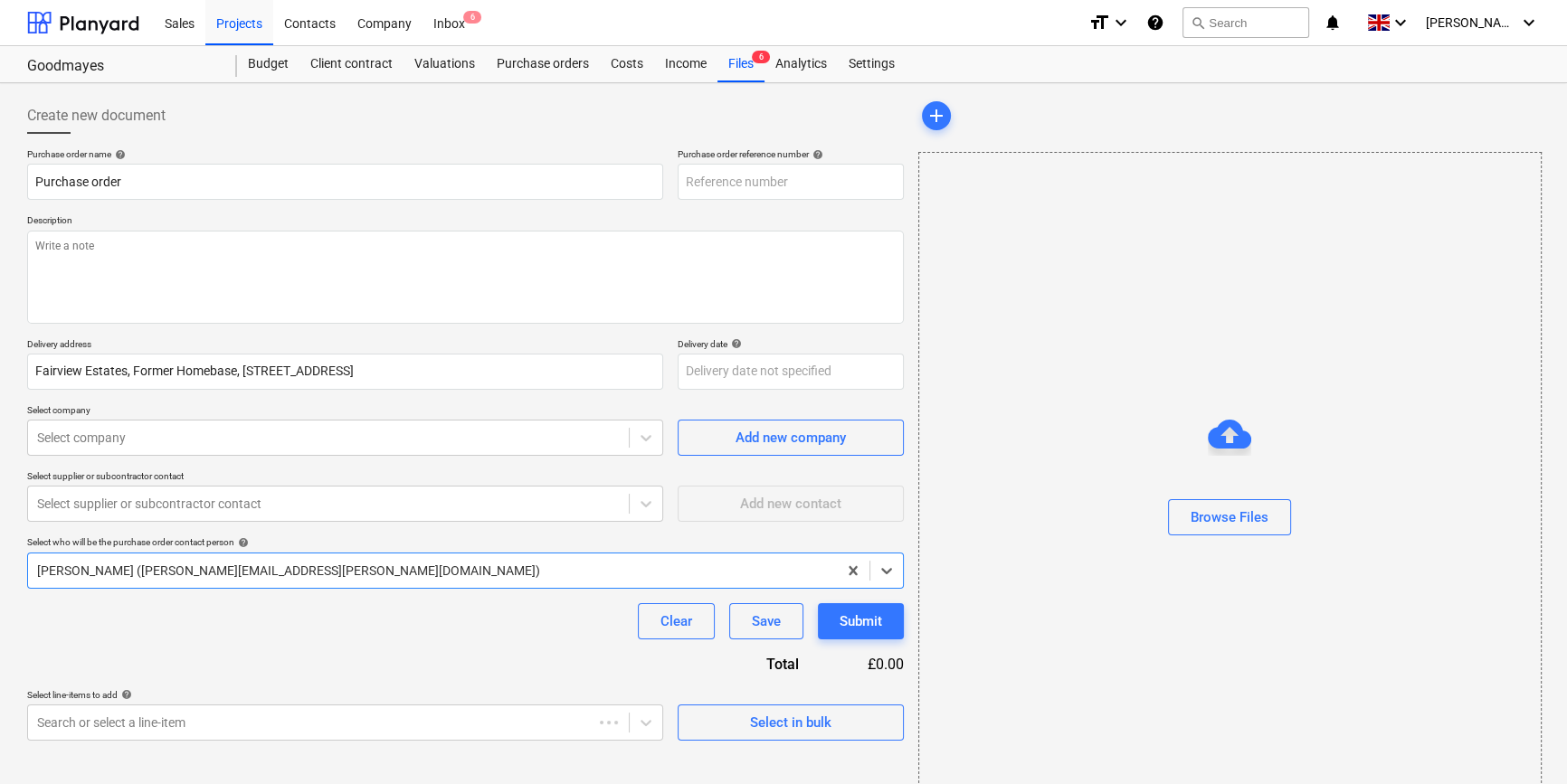 type on "x" 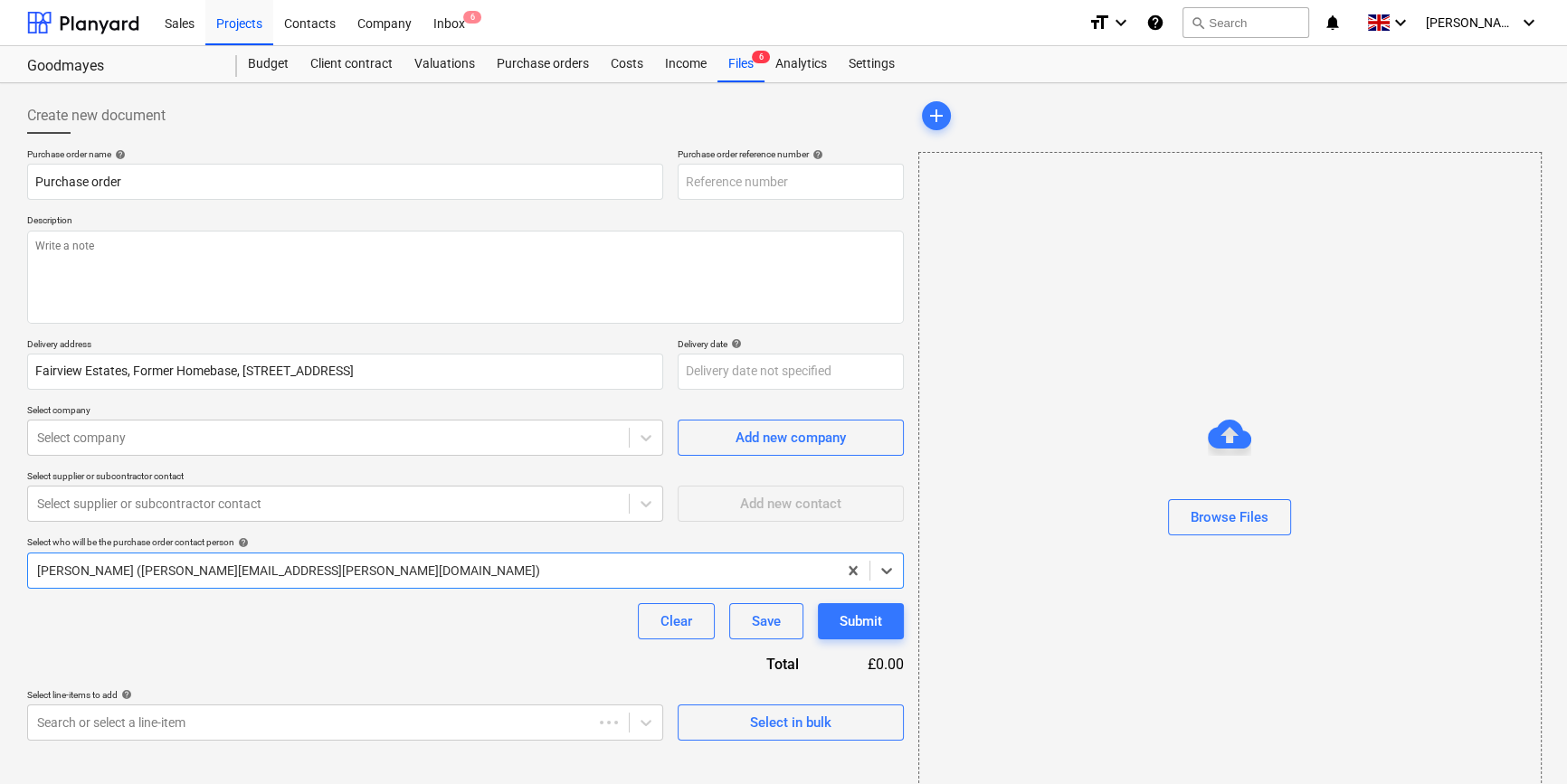 type on "TML0006-PO-036" 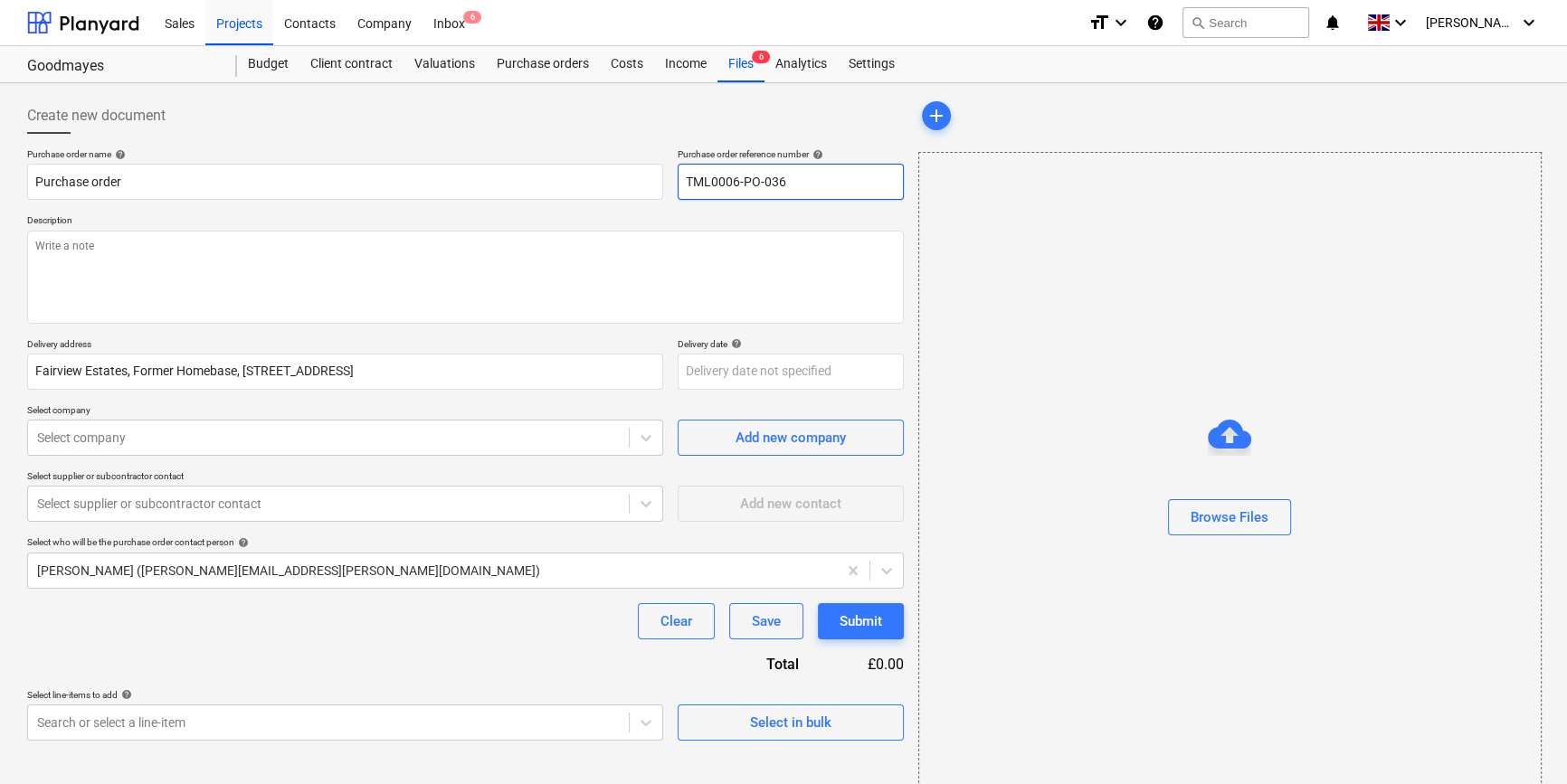 drag, startPoint x: 793, startPoint y: 184, endPoint x: 687, endPoint y: 185, distance: 106.00472 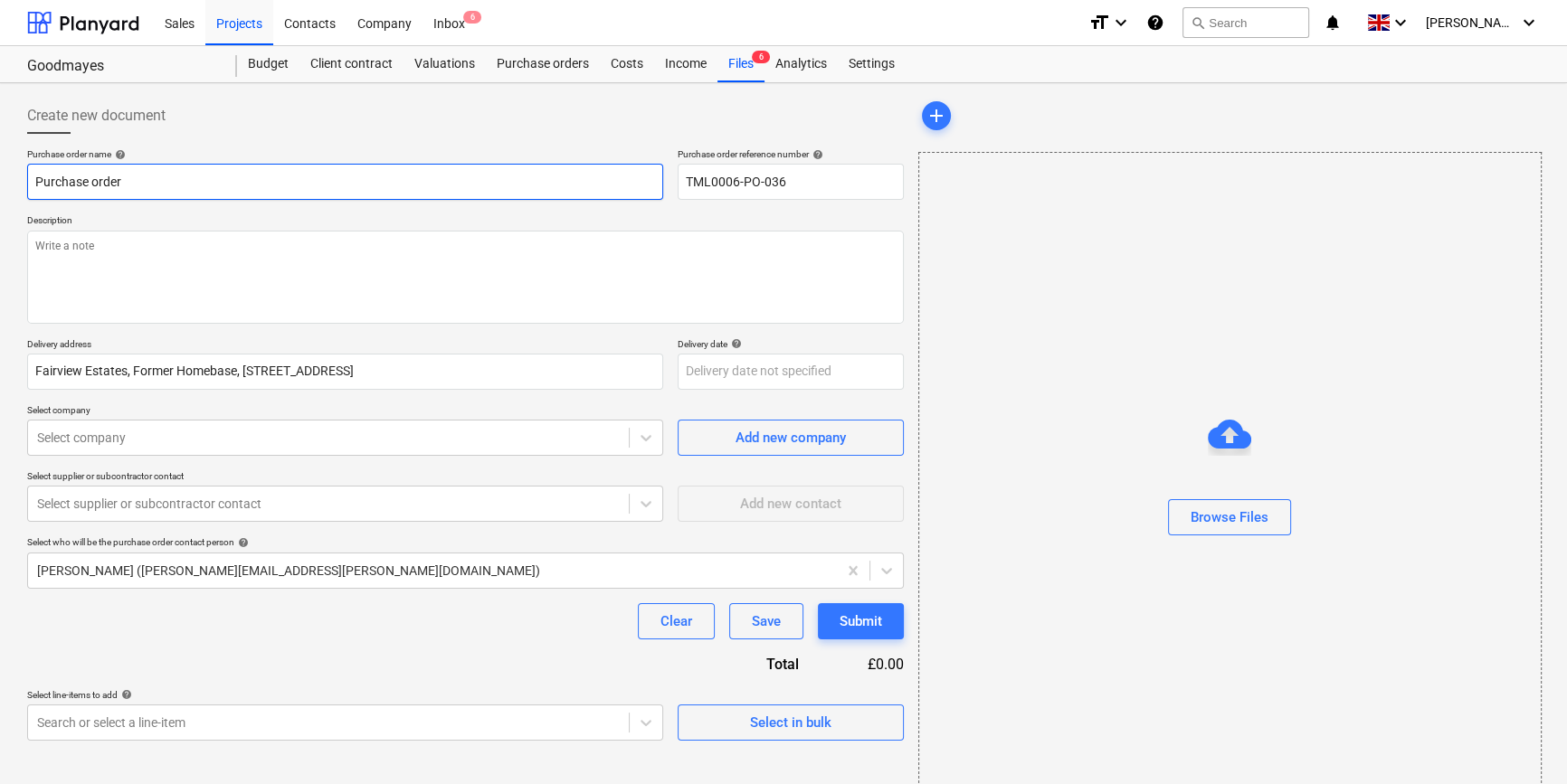 click on "Purchase order" at bounding box center (345, 182) 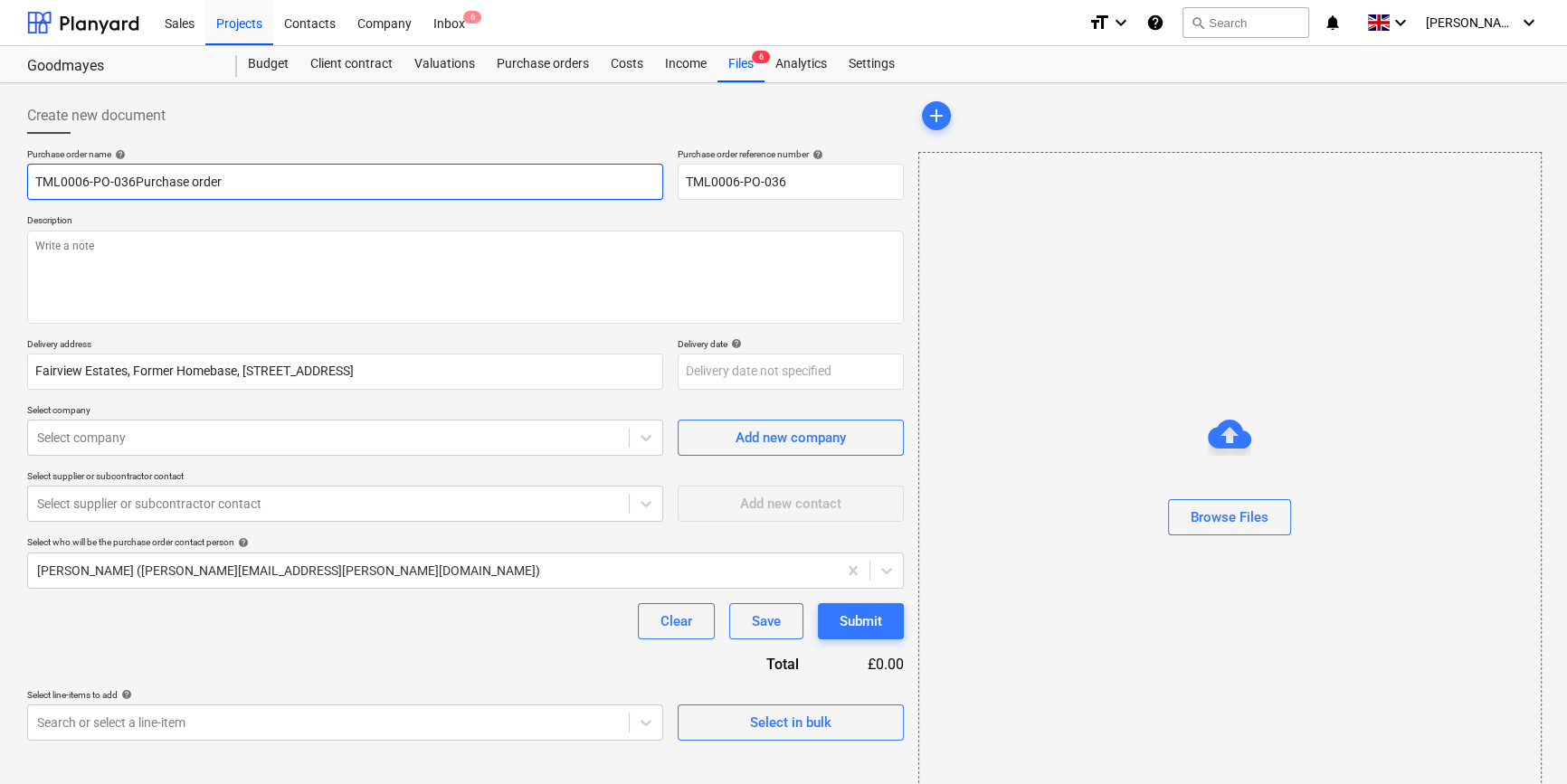 type on "x" 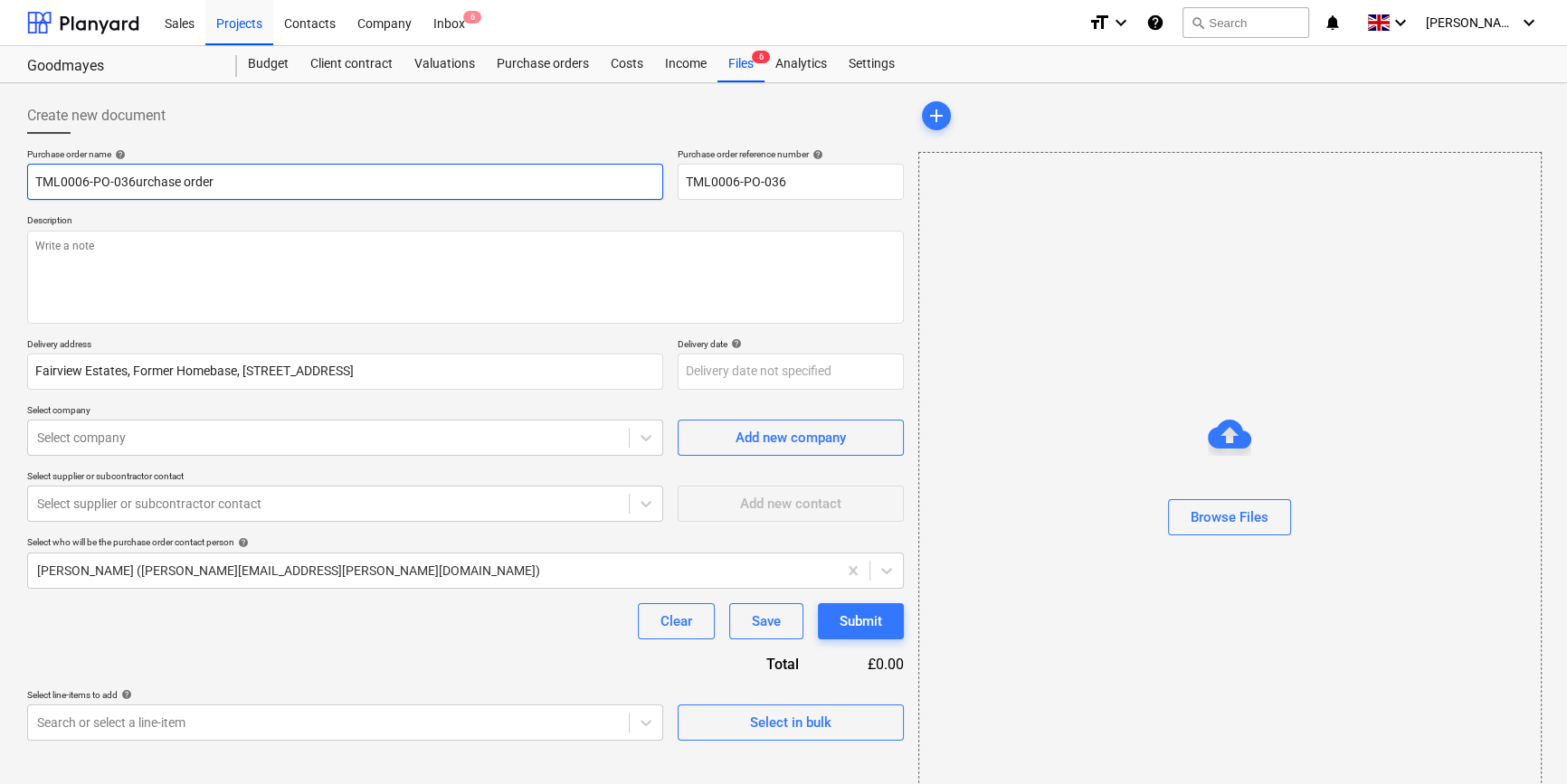 type on "x" 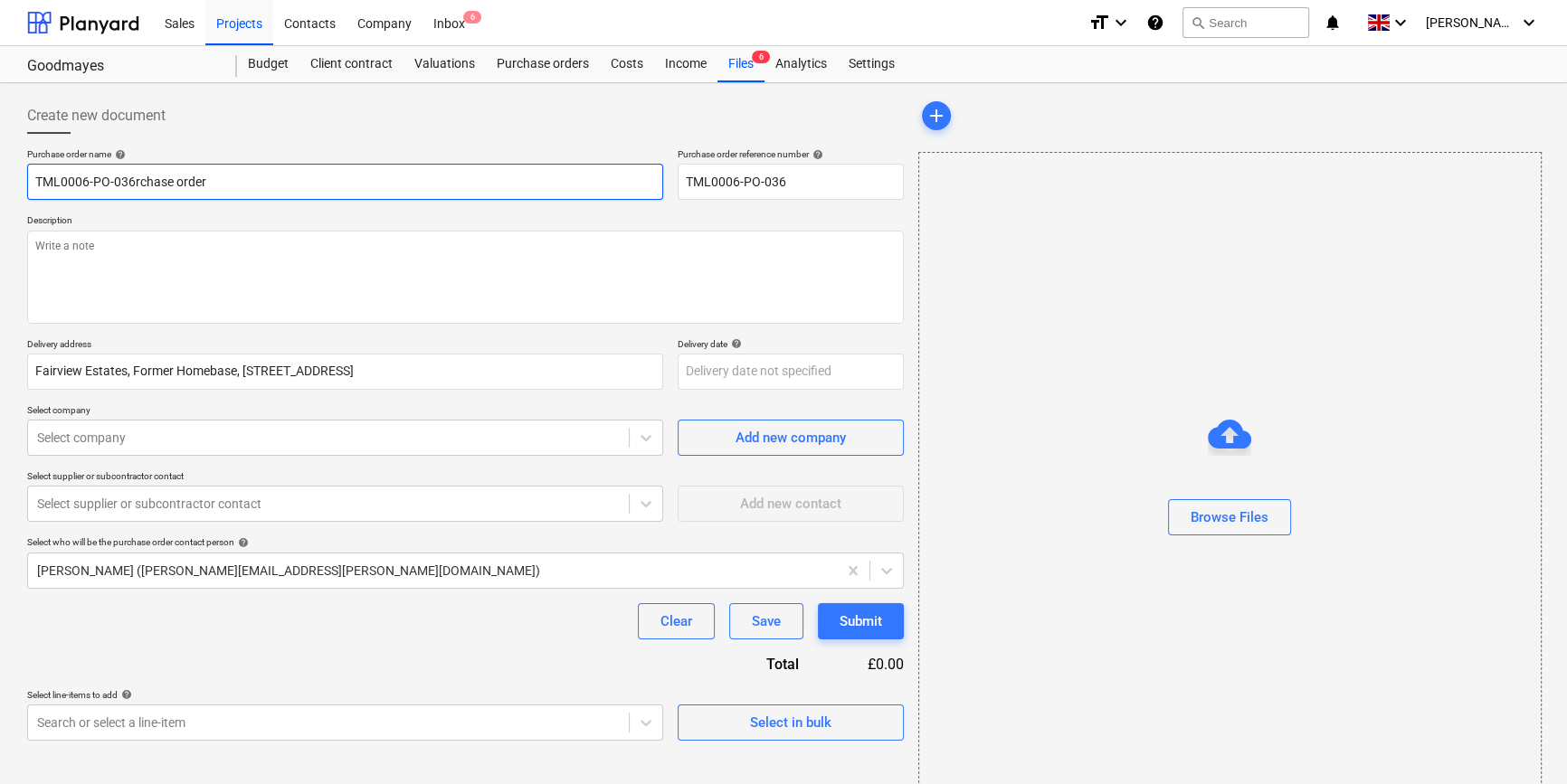 type on "x" 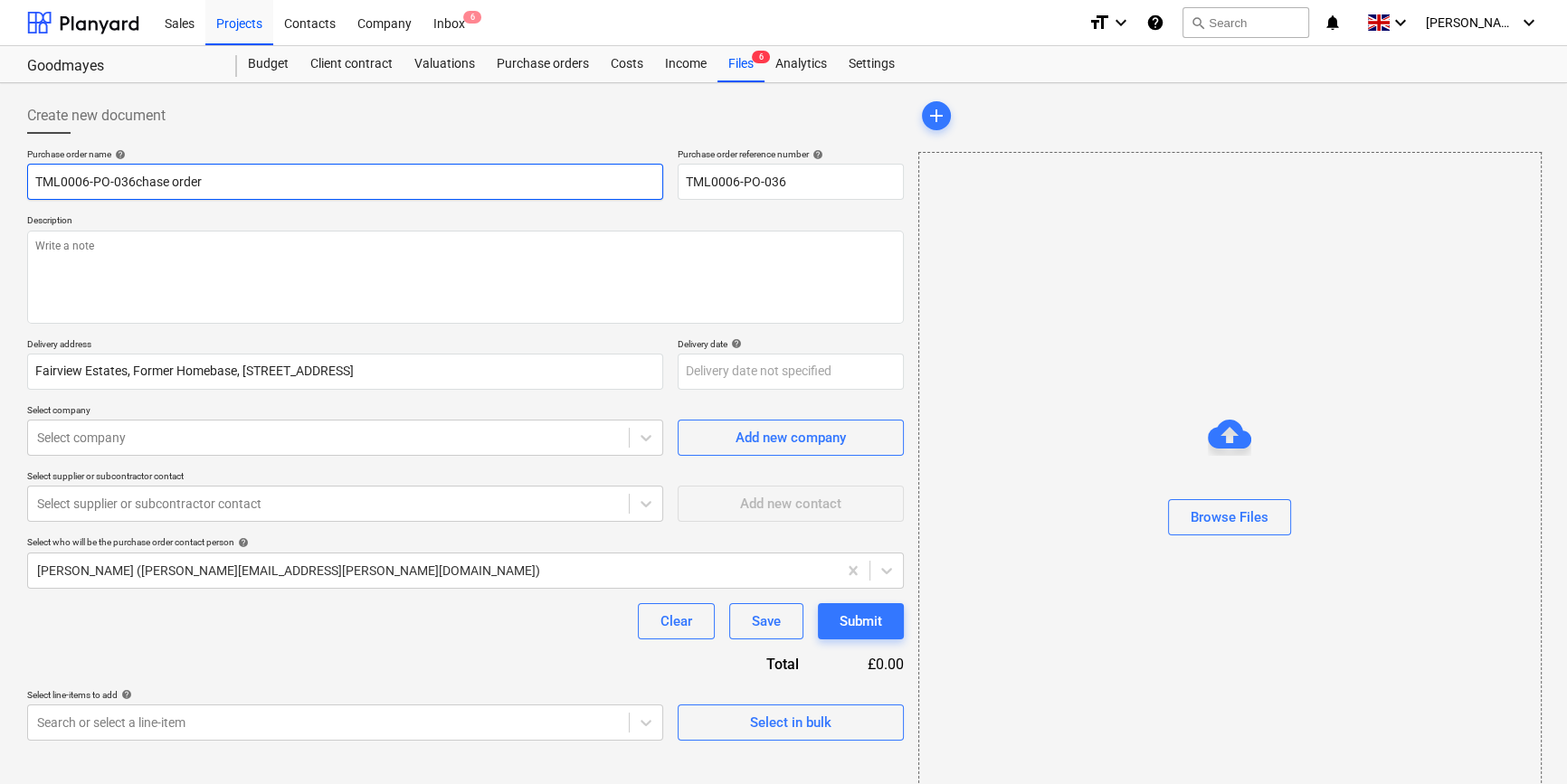type on "x" 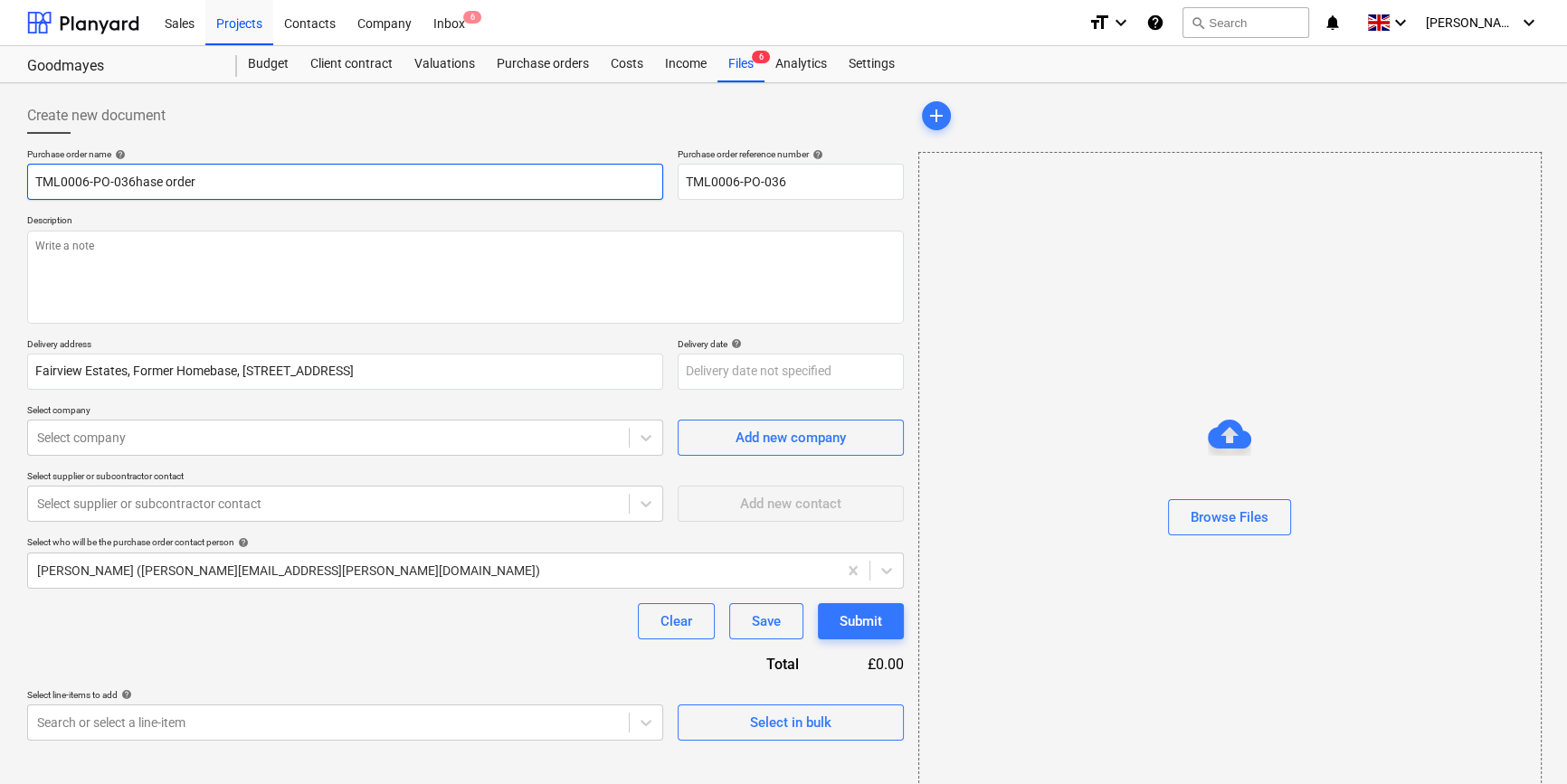 type on "x" 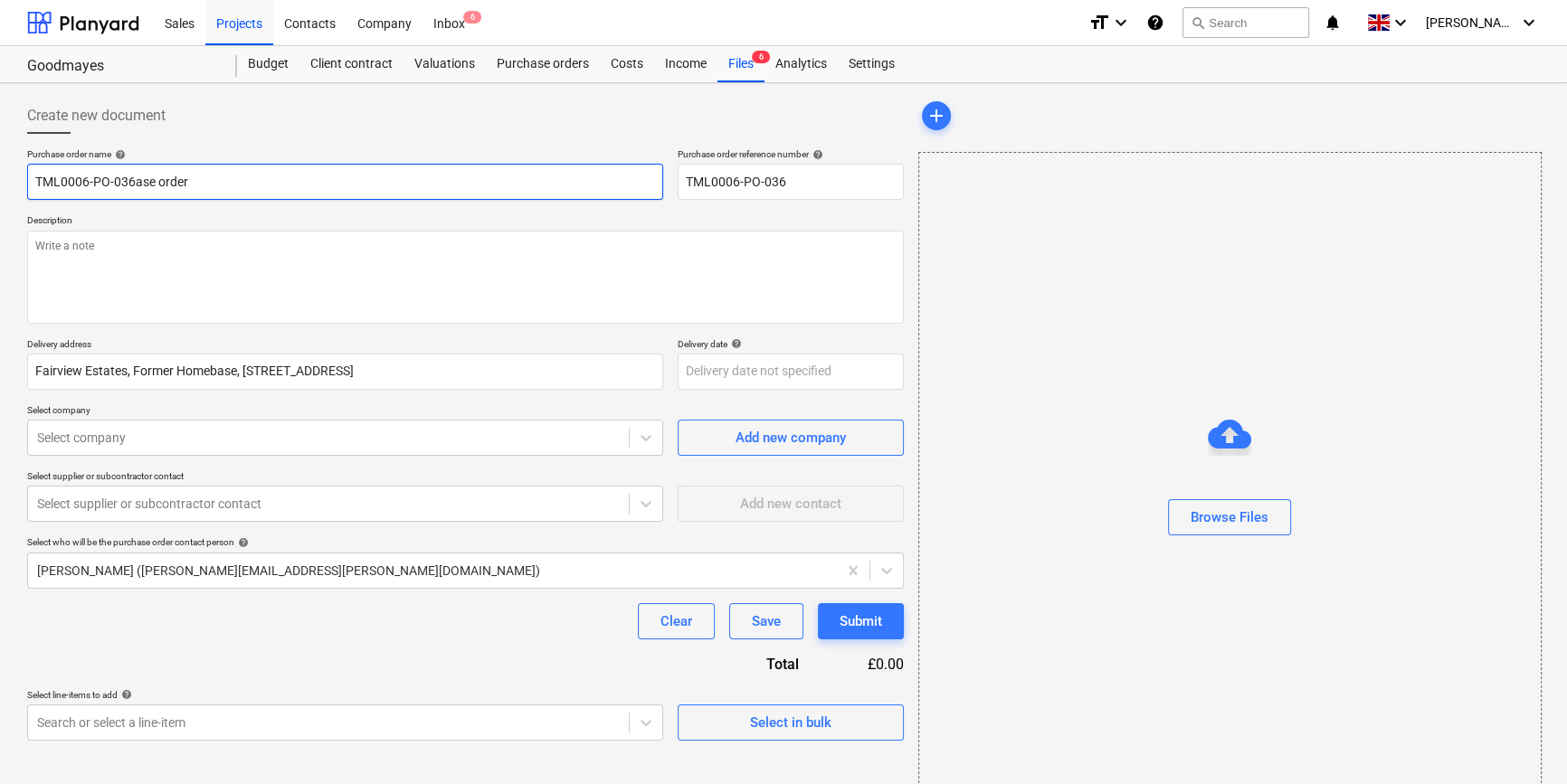 type on "x" 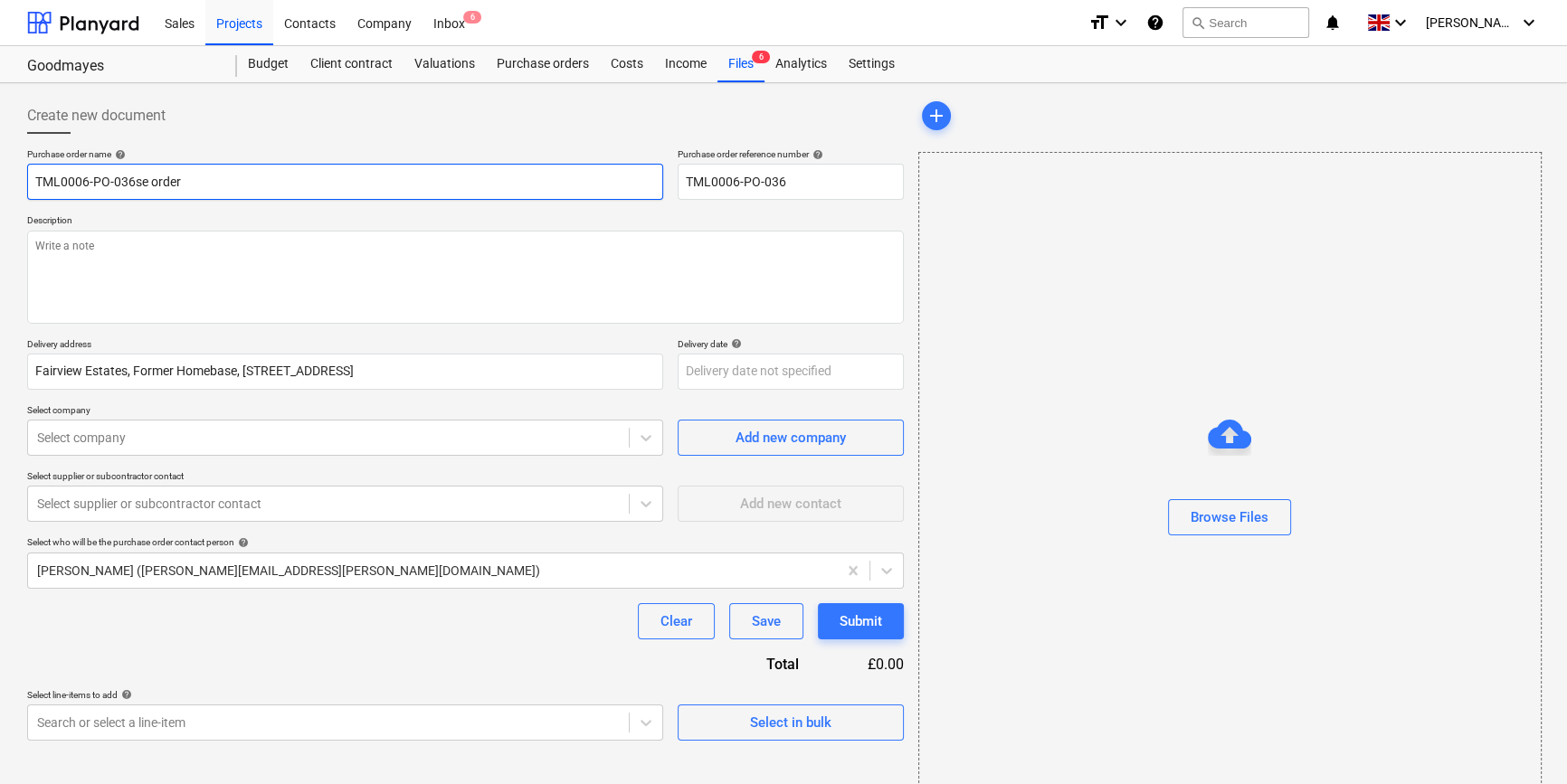 type on "x" 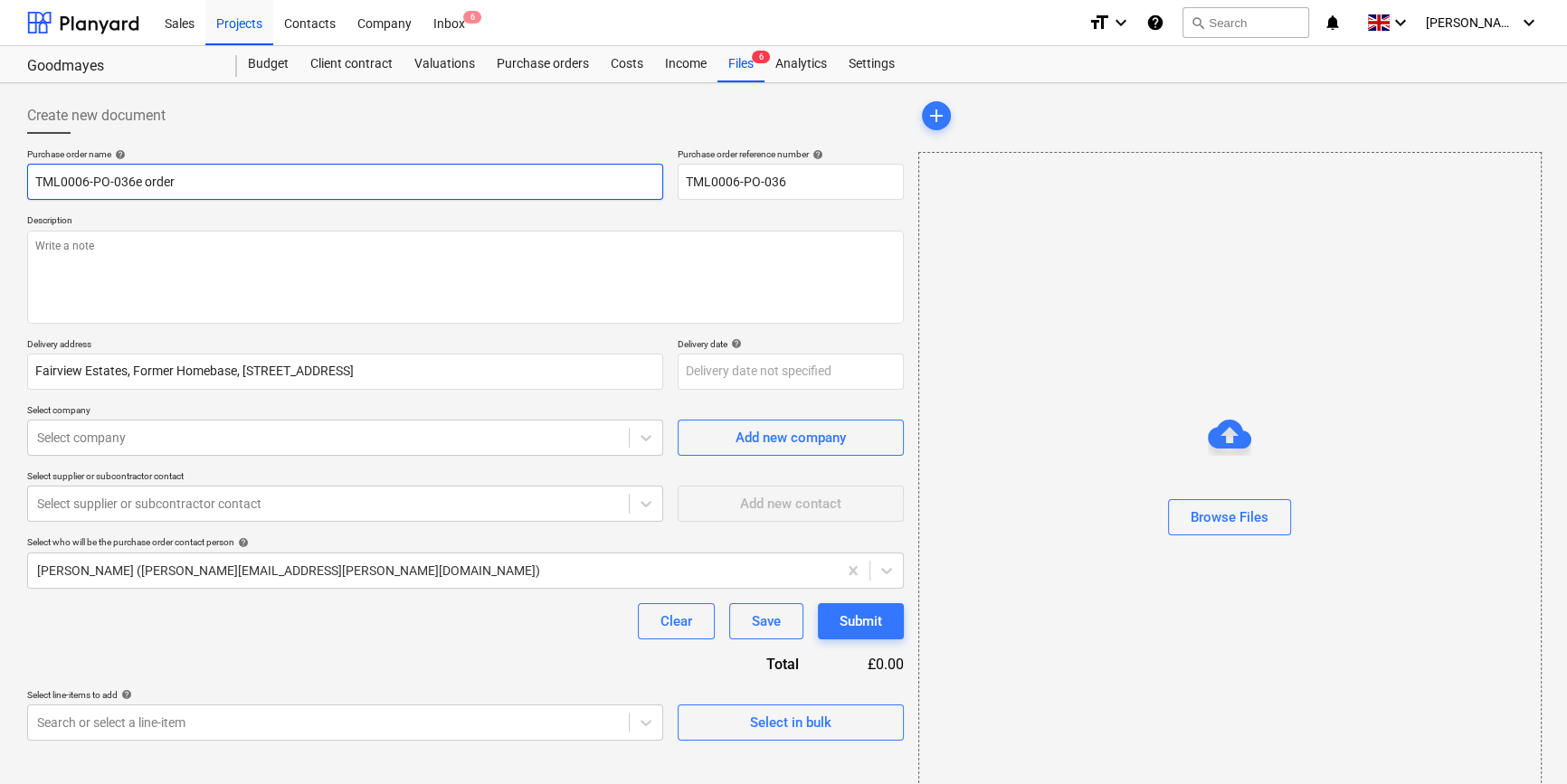 type on "TML0006-PO-036 order" 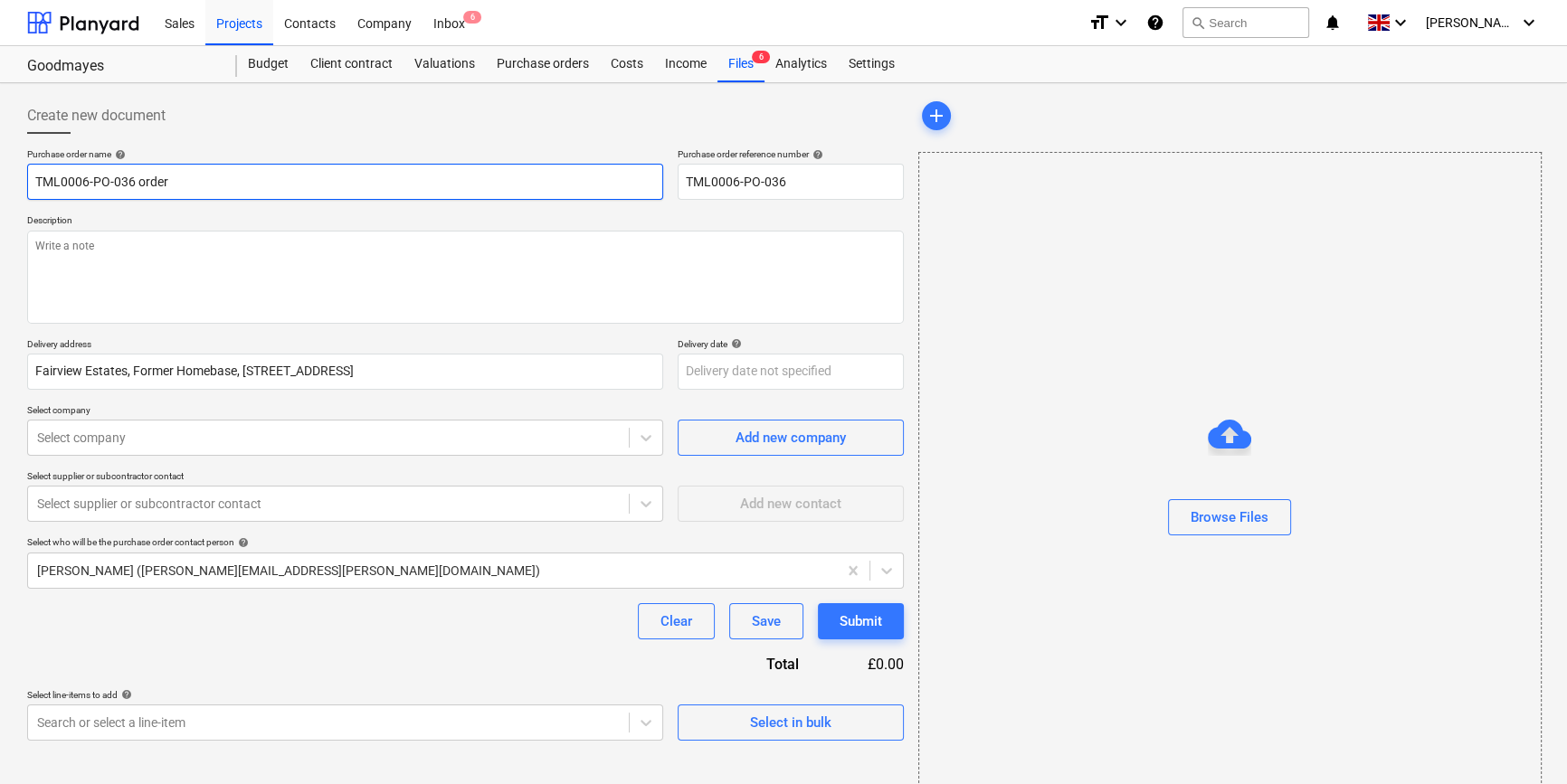 type on "x" 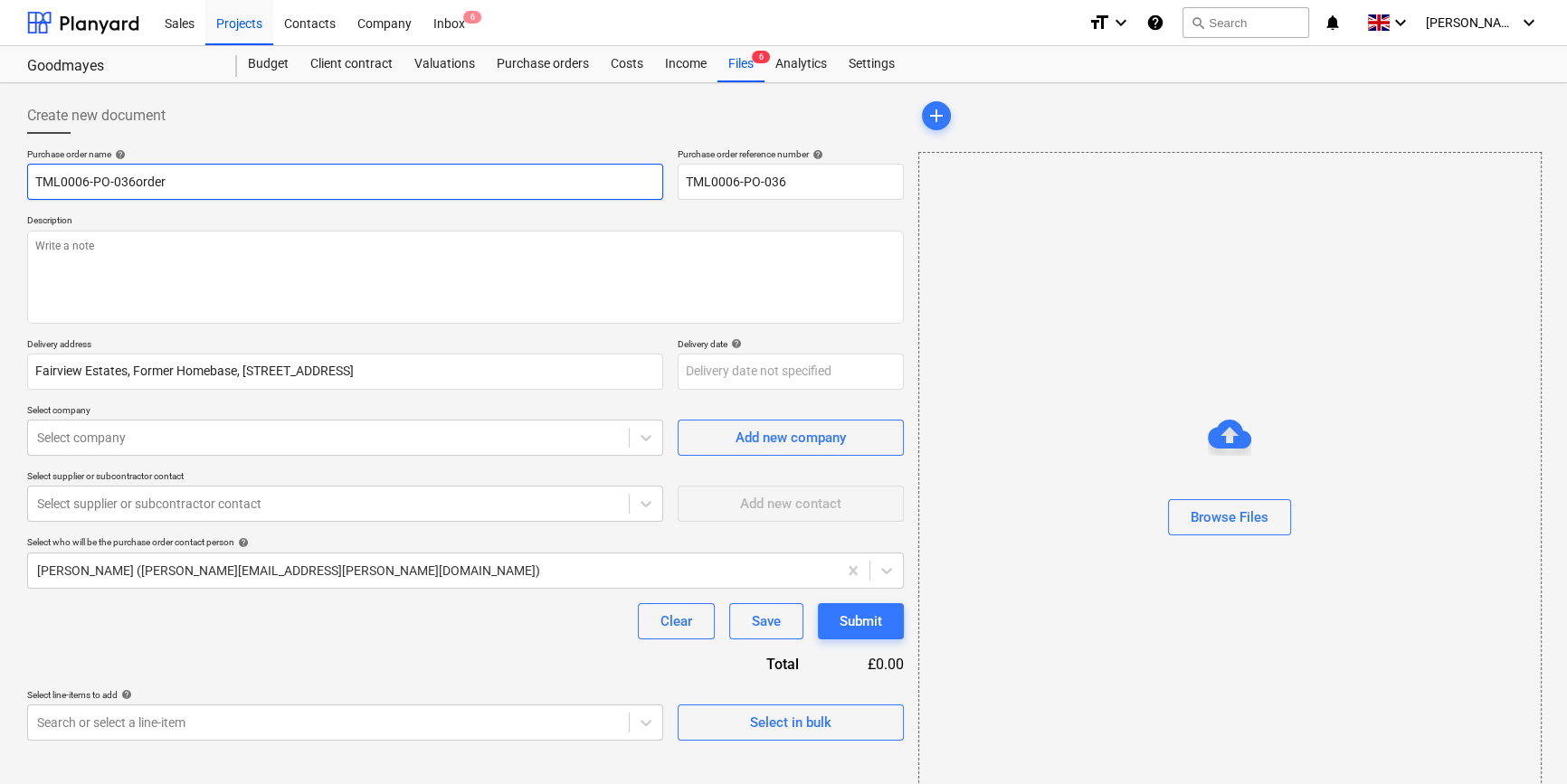 type on "x" 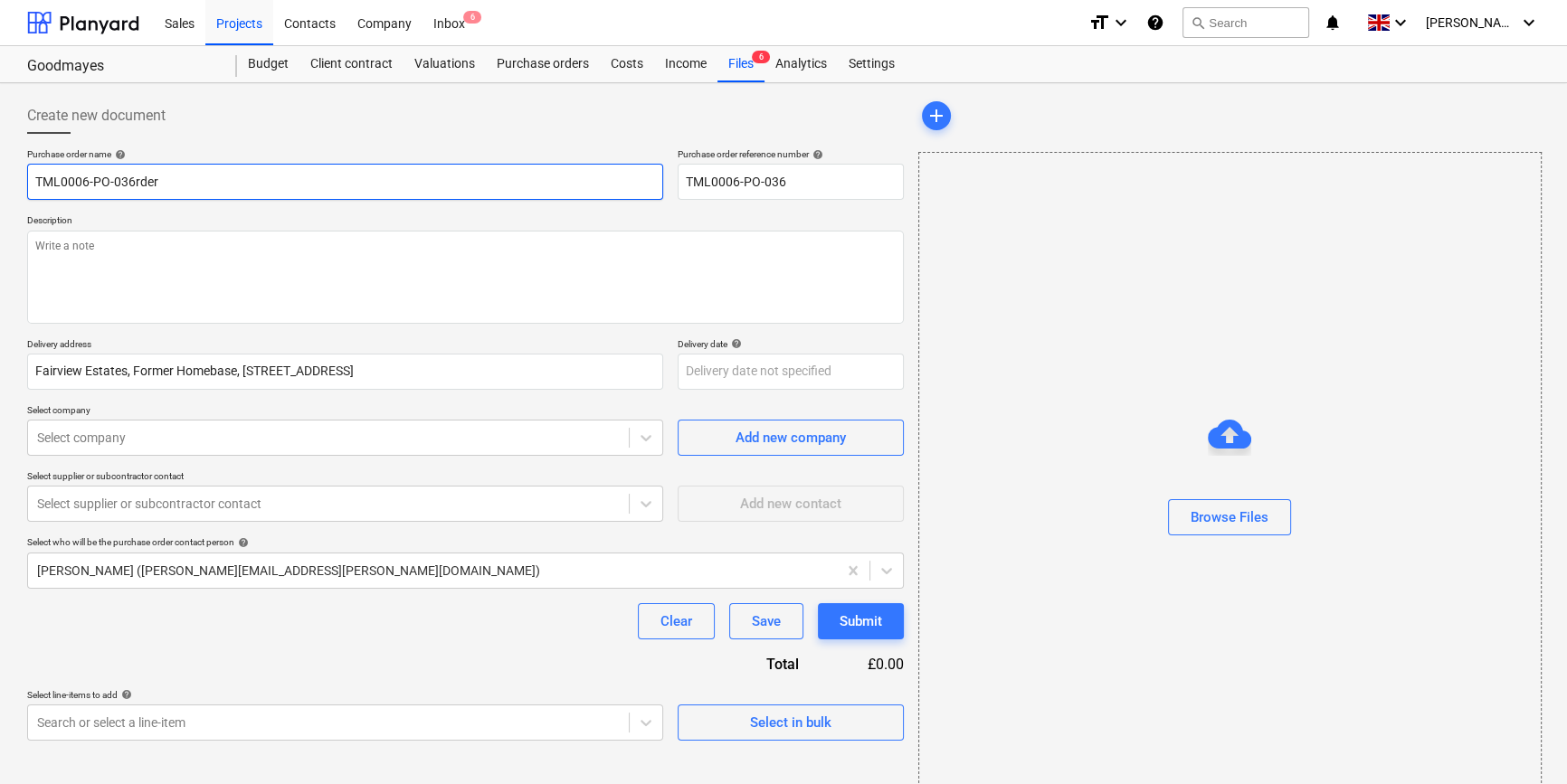 type on "x" 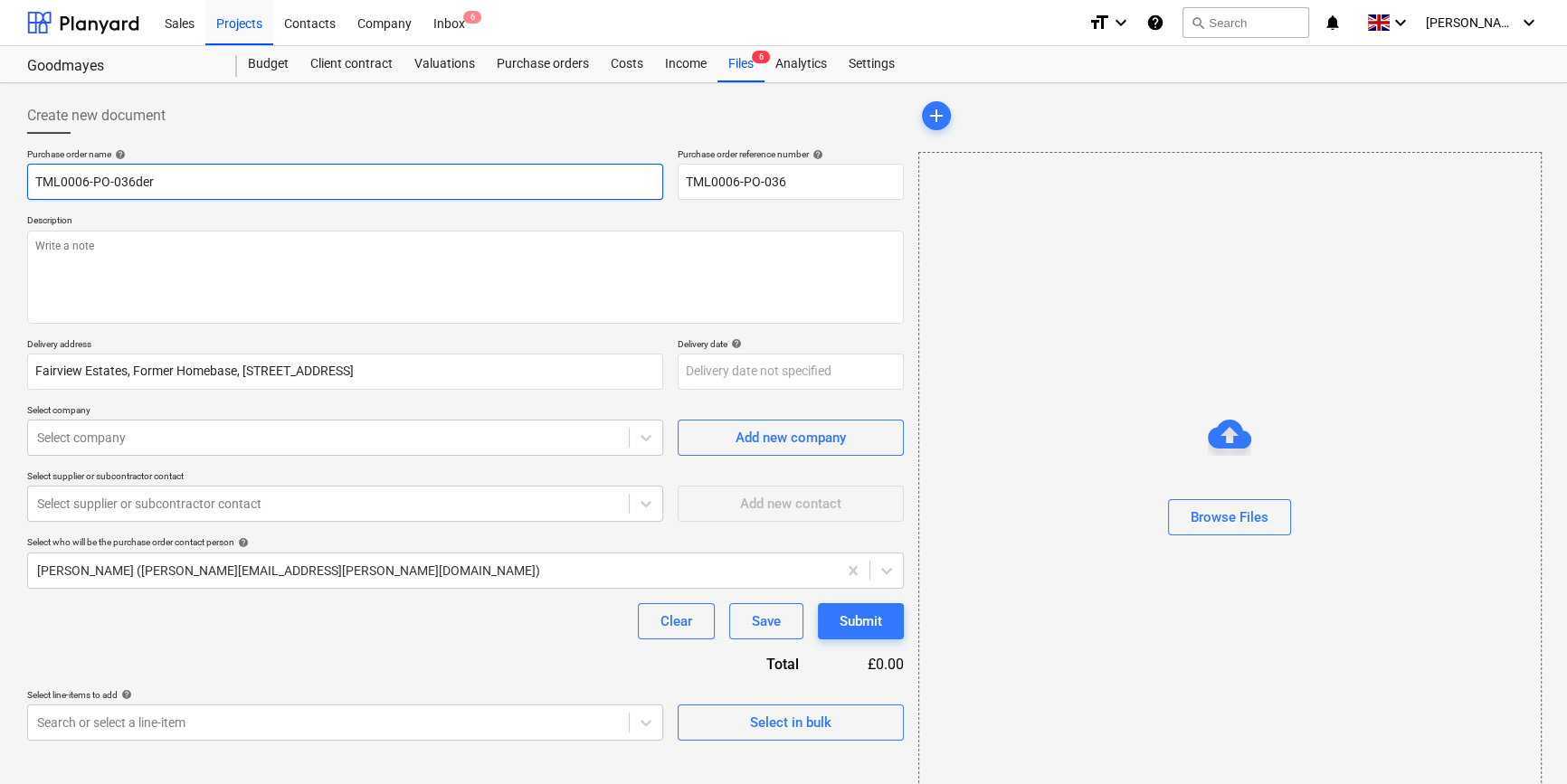 type on "x" 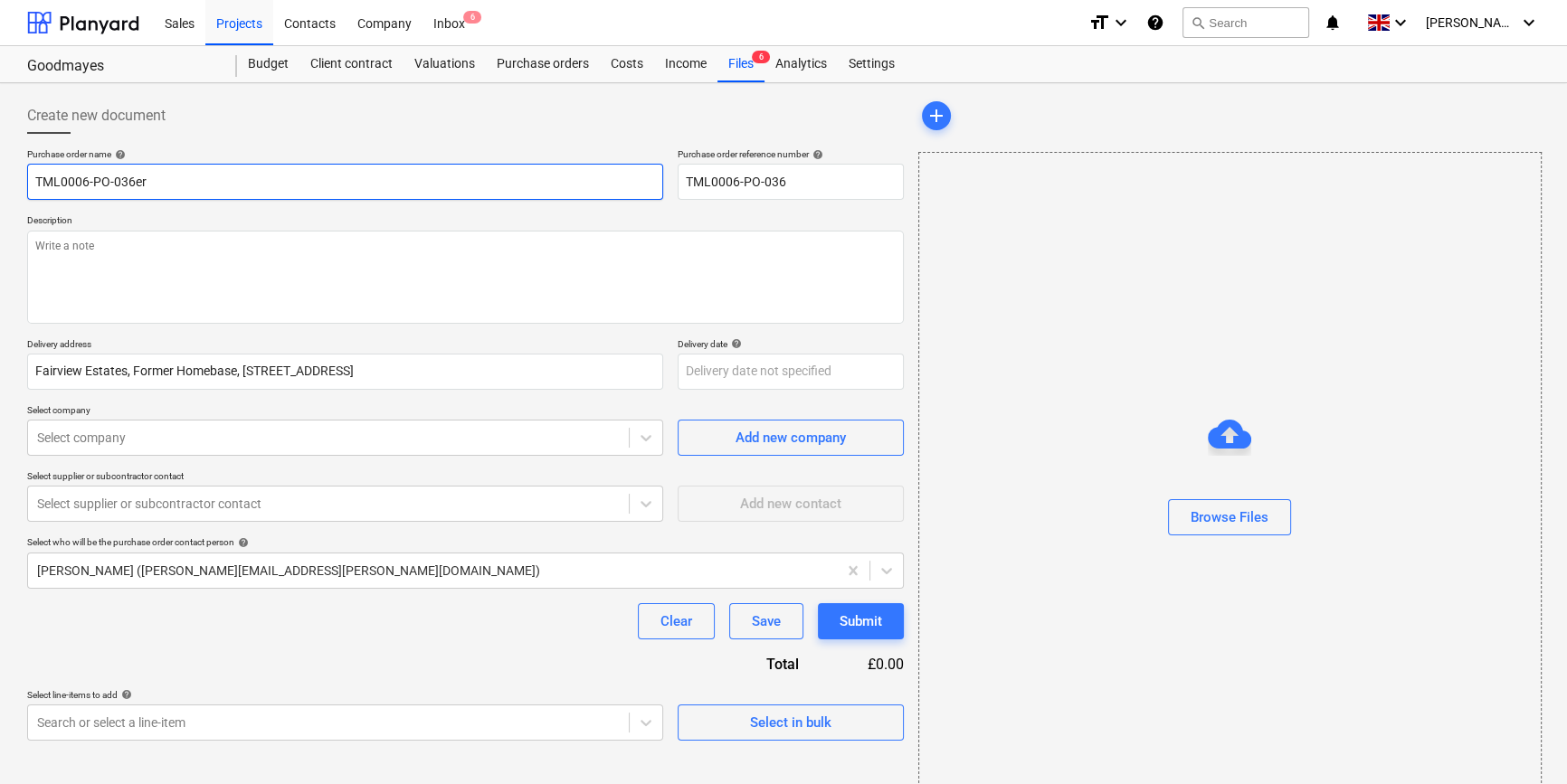 type on "x" 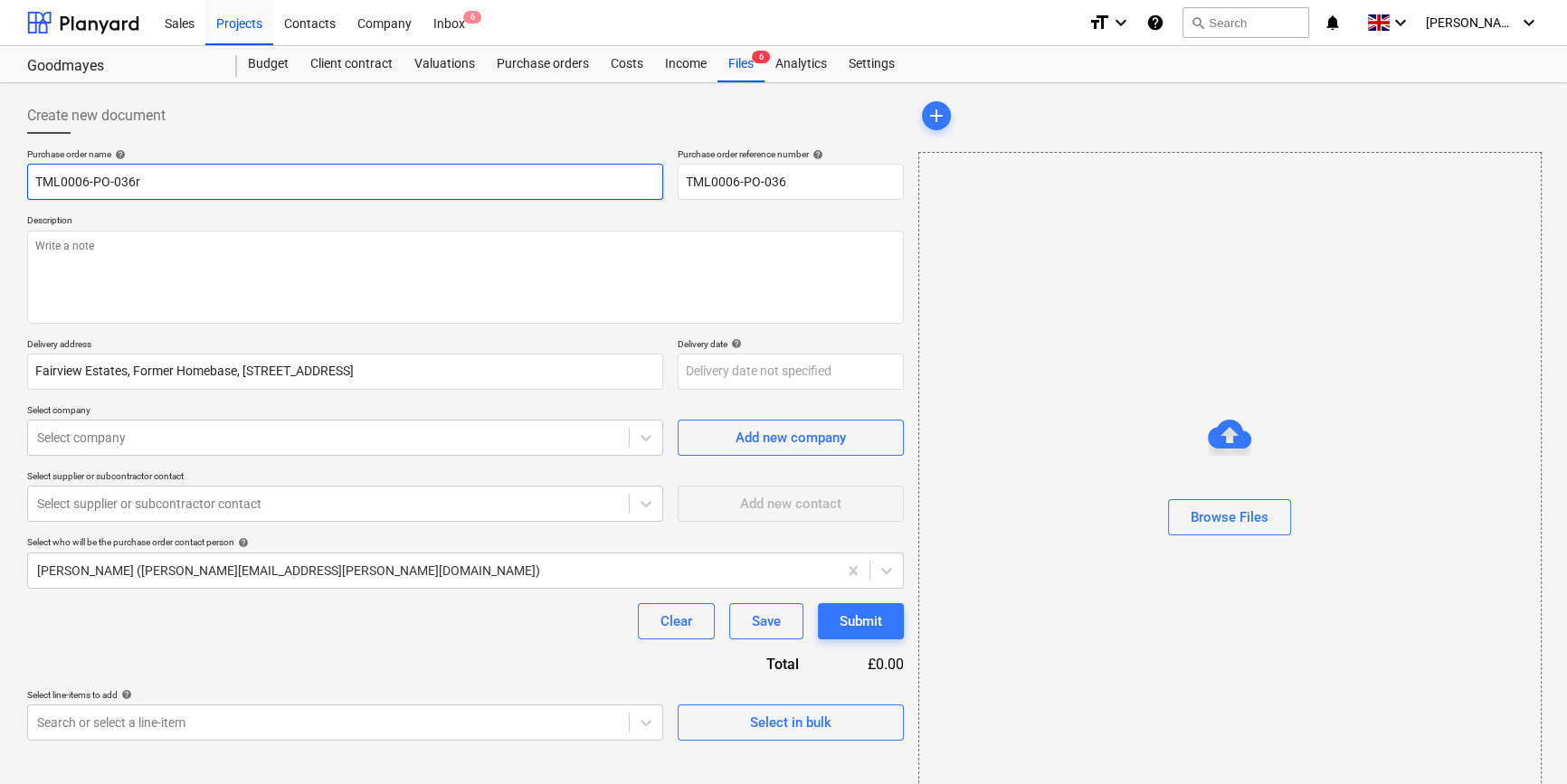 type on "x" 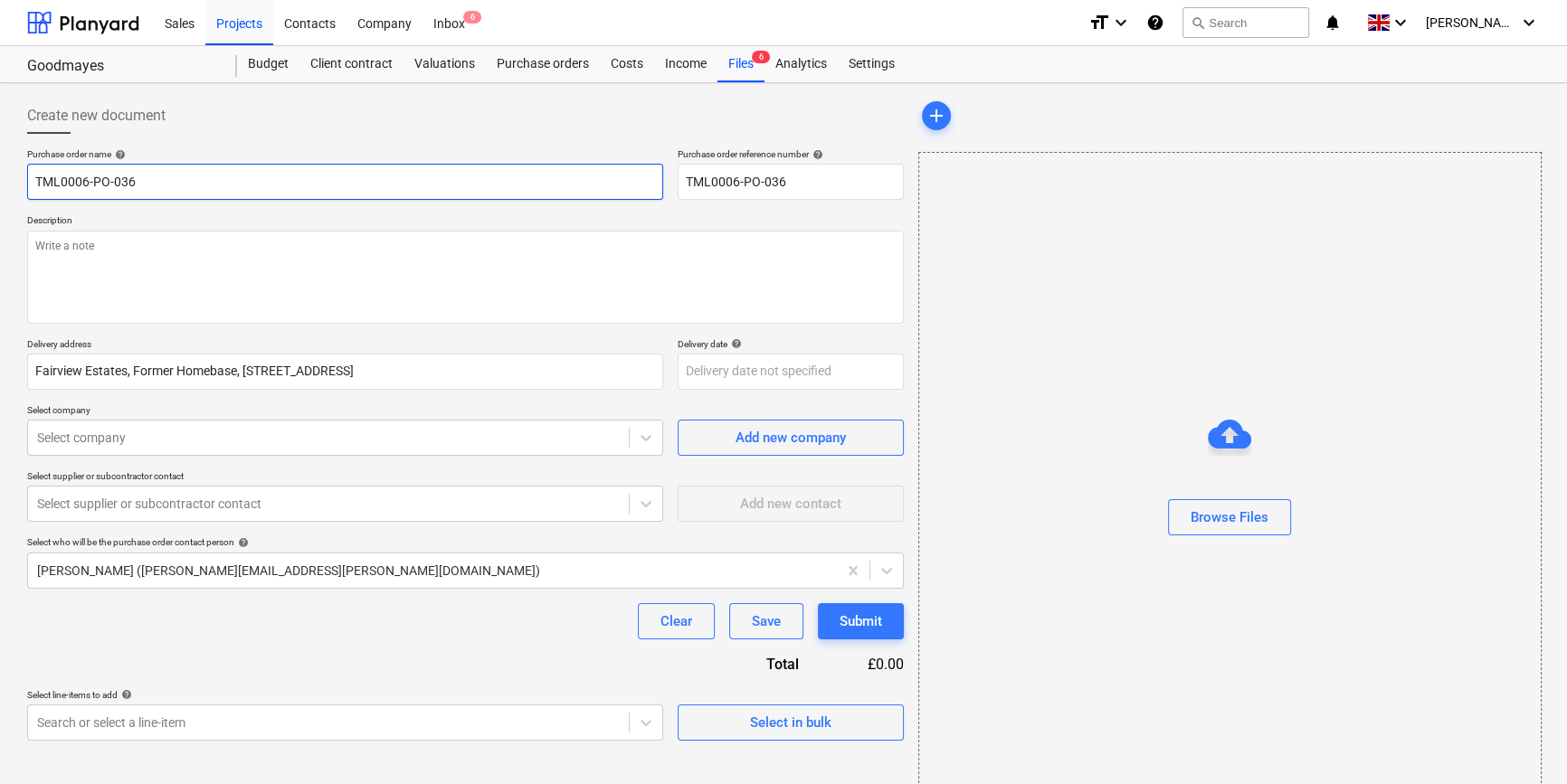 type on "x" 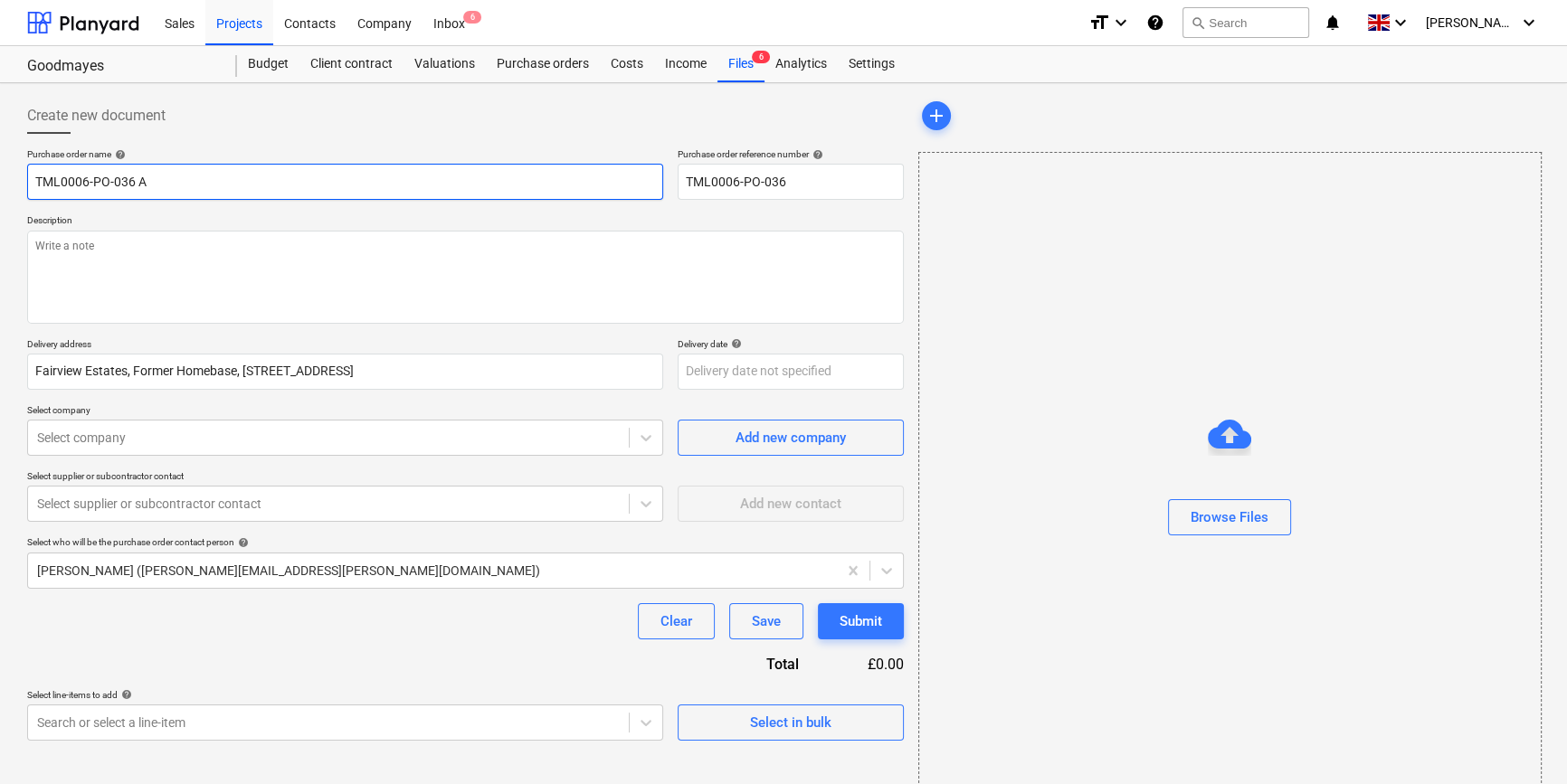 type on "x" 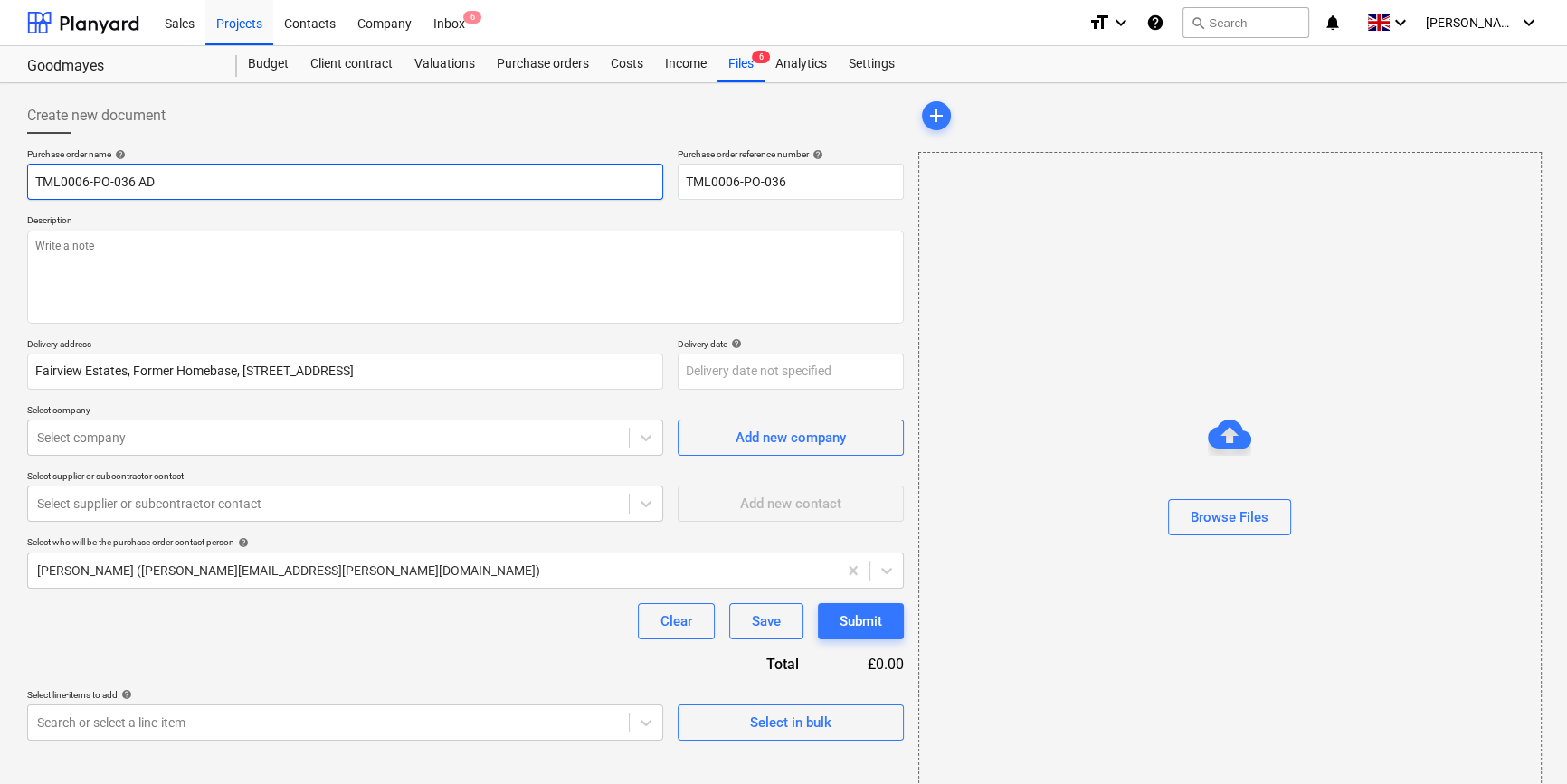 type on "x" 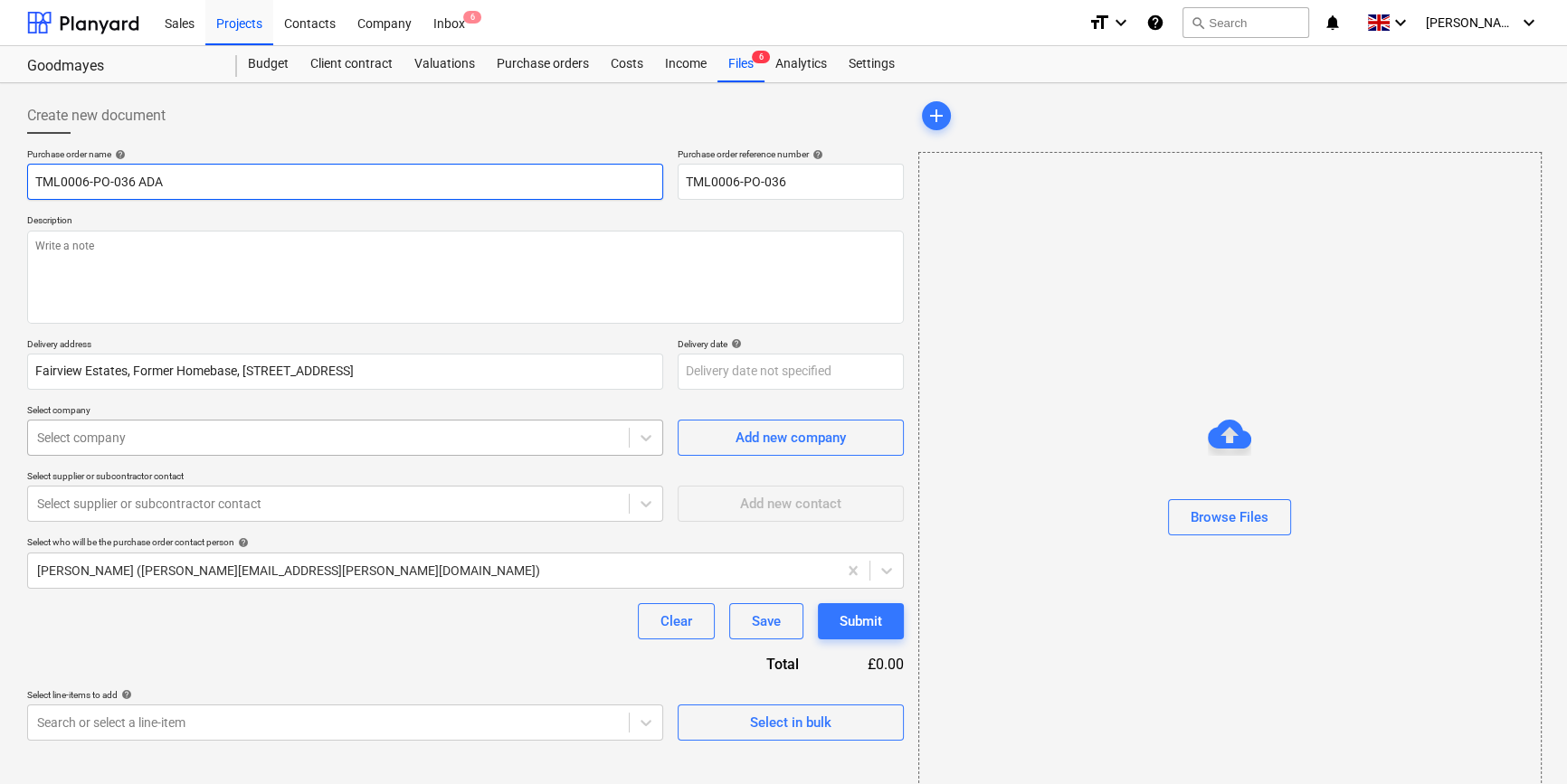 type on "TML0006-PO-036 ADA" 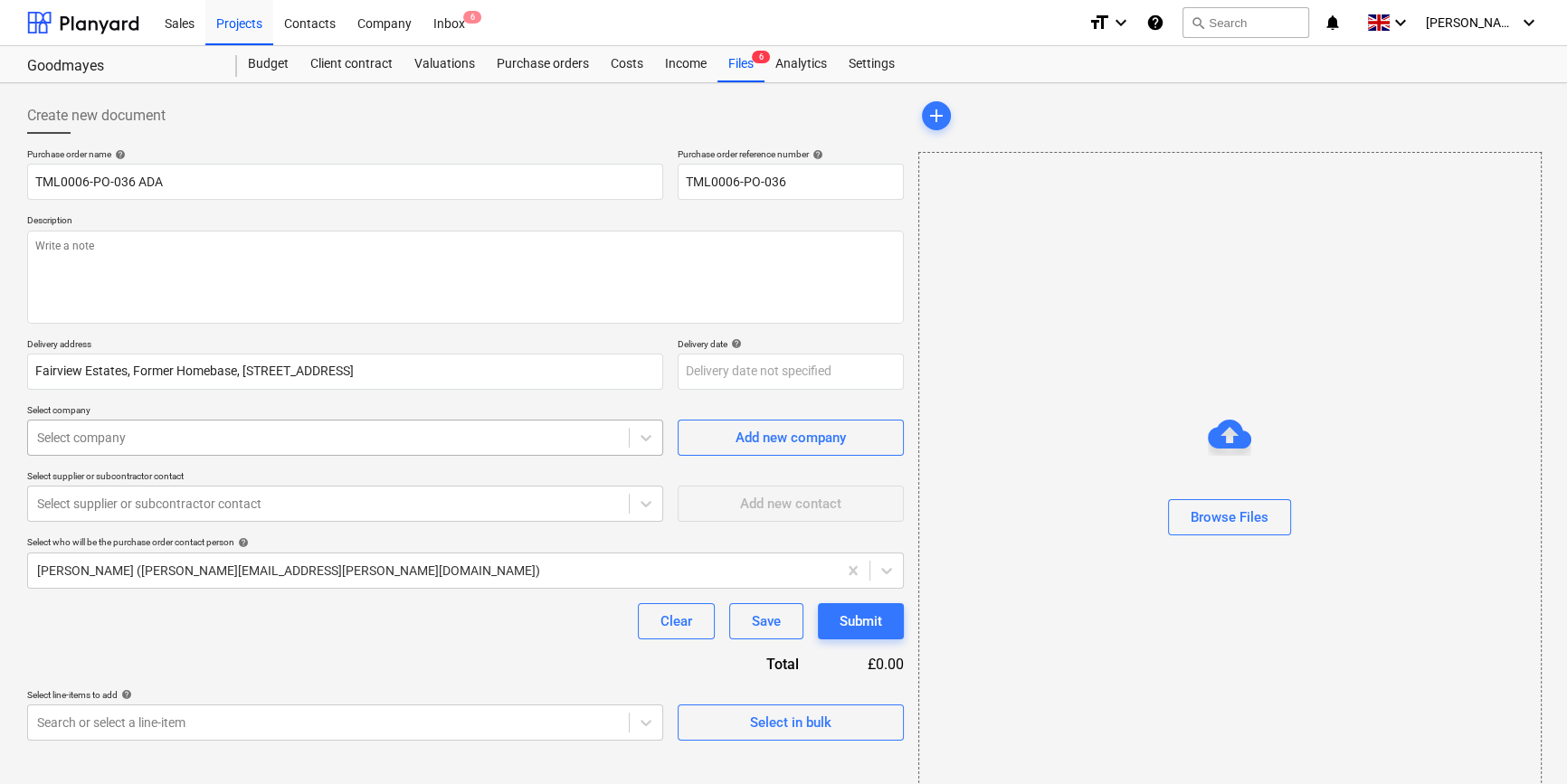 type on "x" 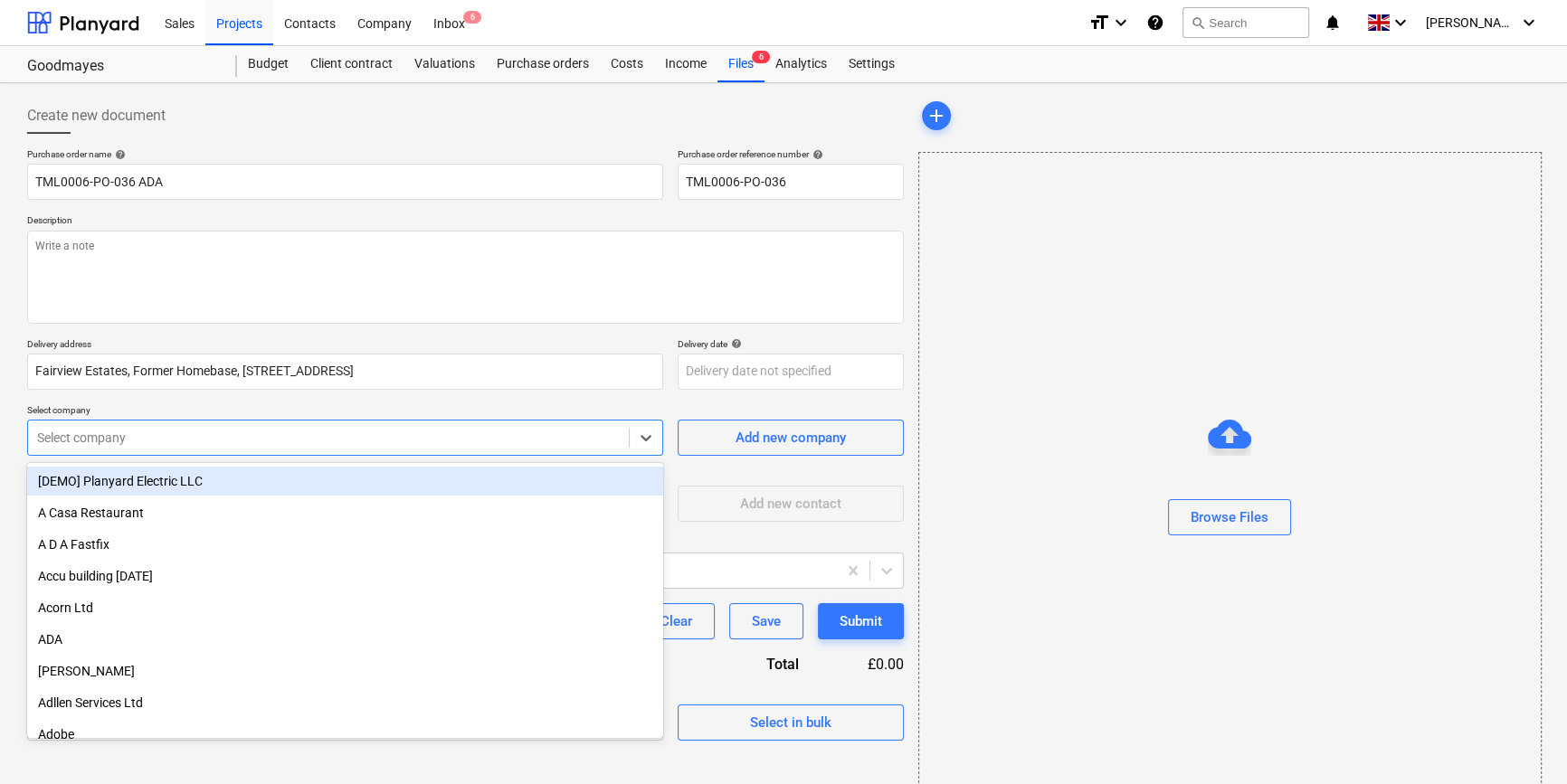 click at bounding box center (328, 438) 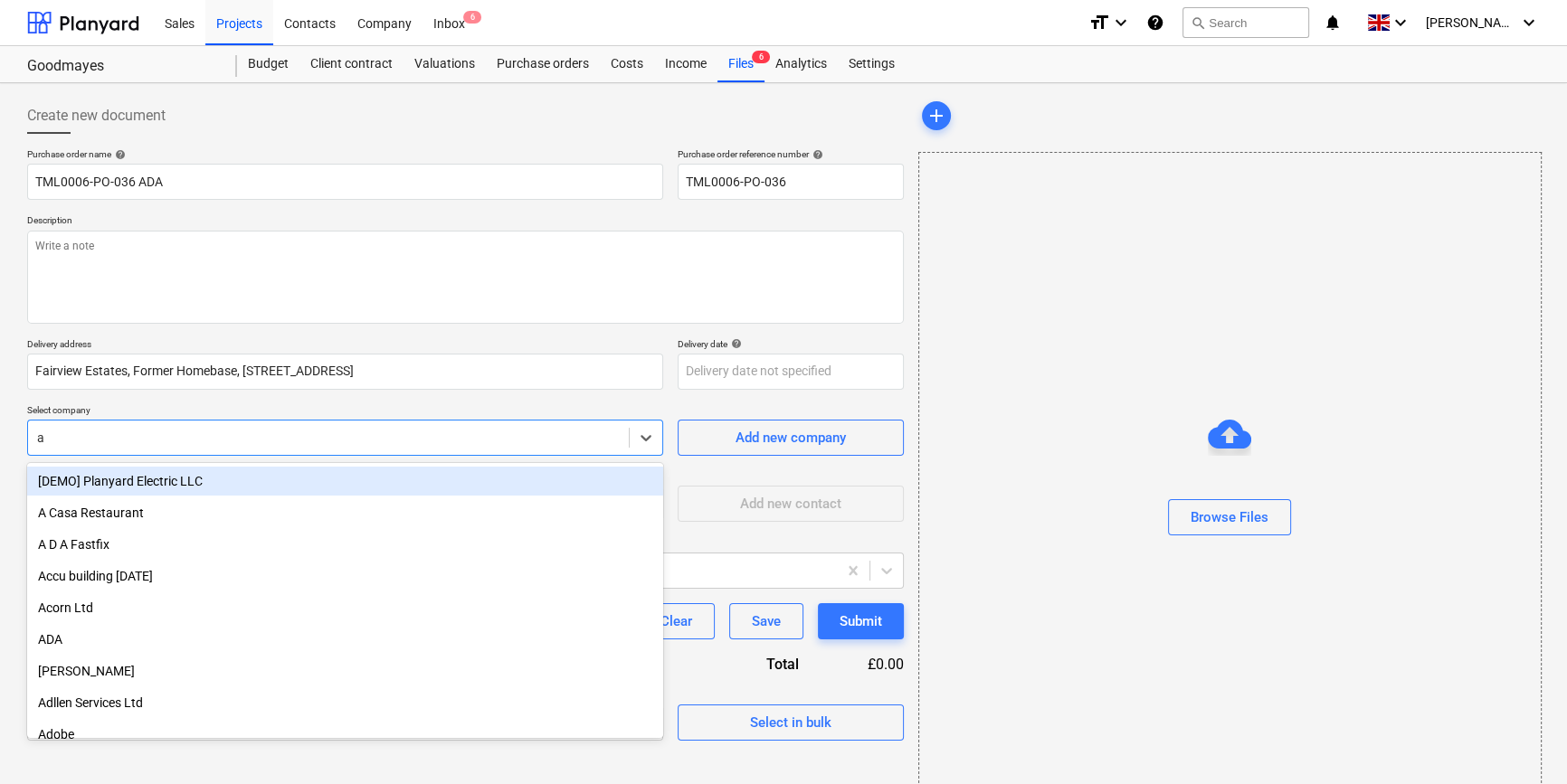 type on "a" 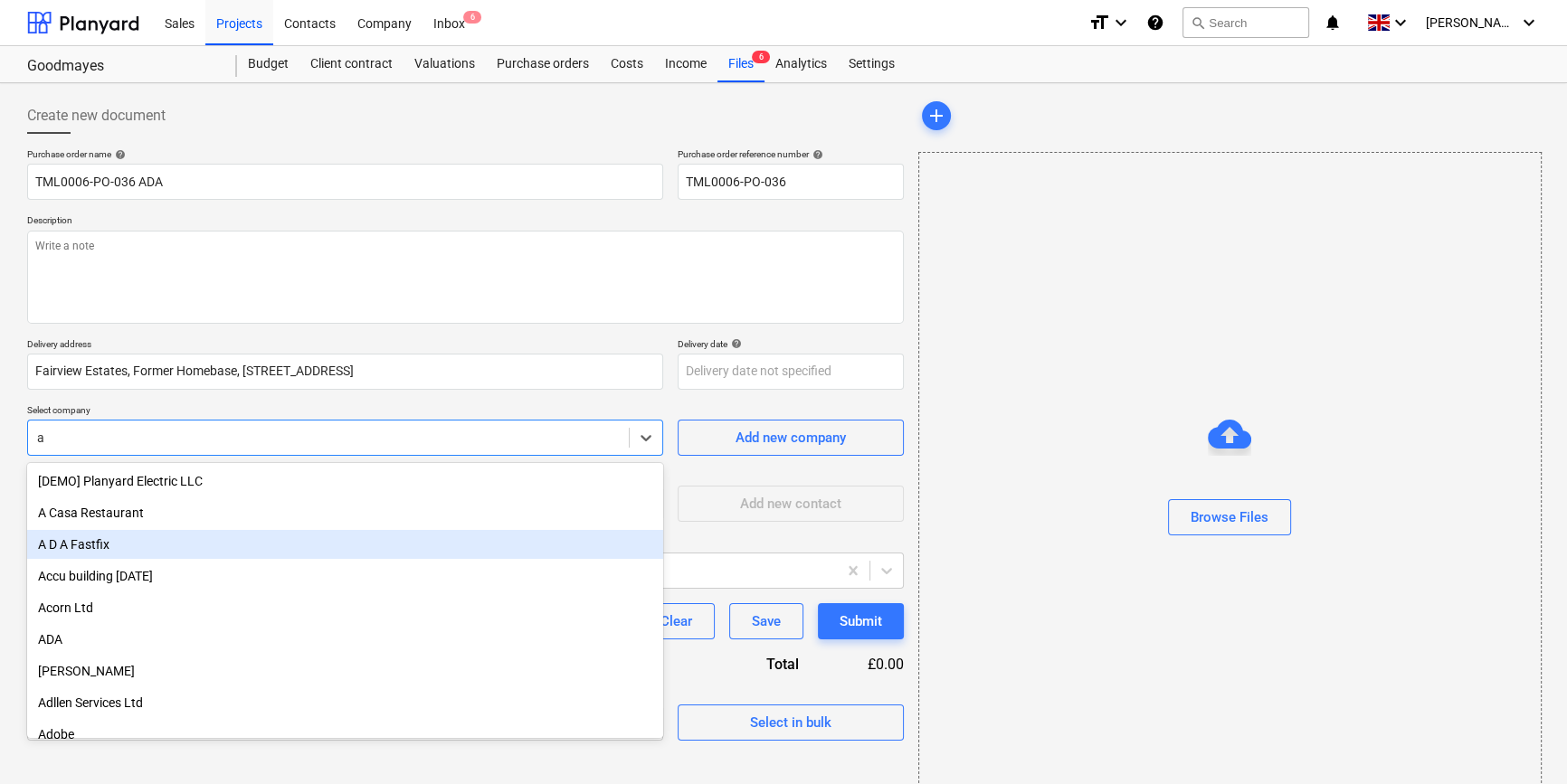 click on "A D A Fastfix" at bounding box center (345, 544) 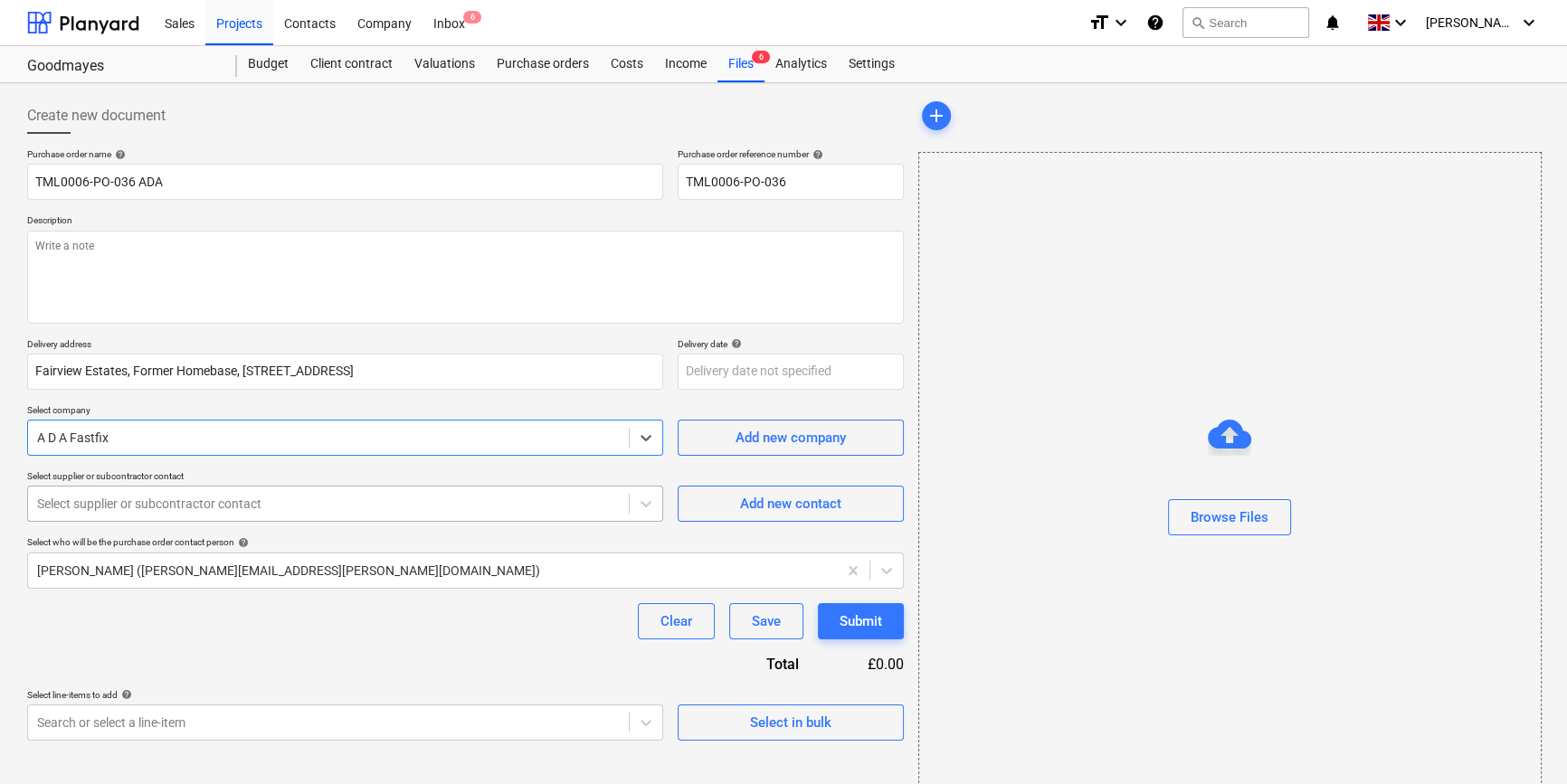 click at bounding box center [328, 504] 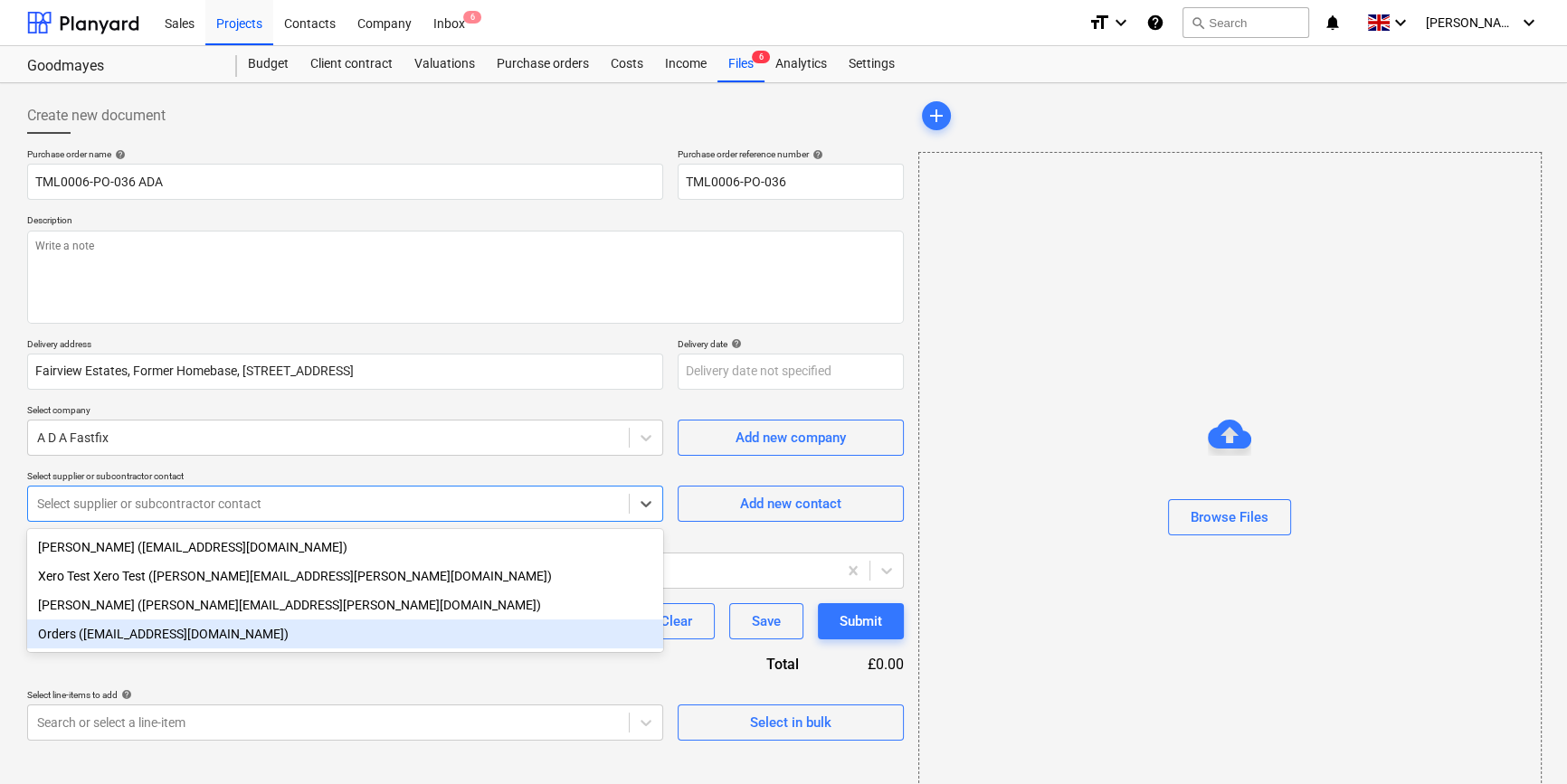 click on "Orders  ([EMAIL_ADDRESS][DOMAIN_NAME])" at bounding box center [345, 634] 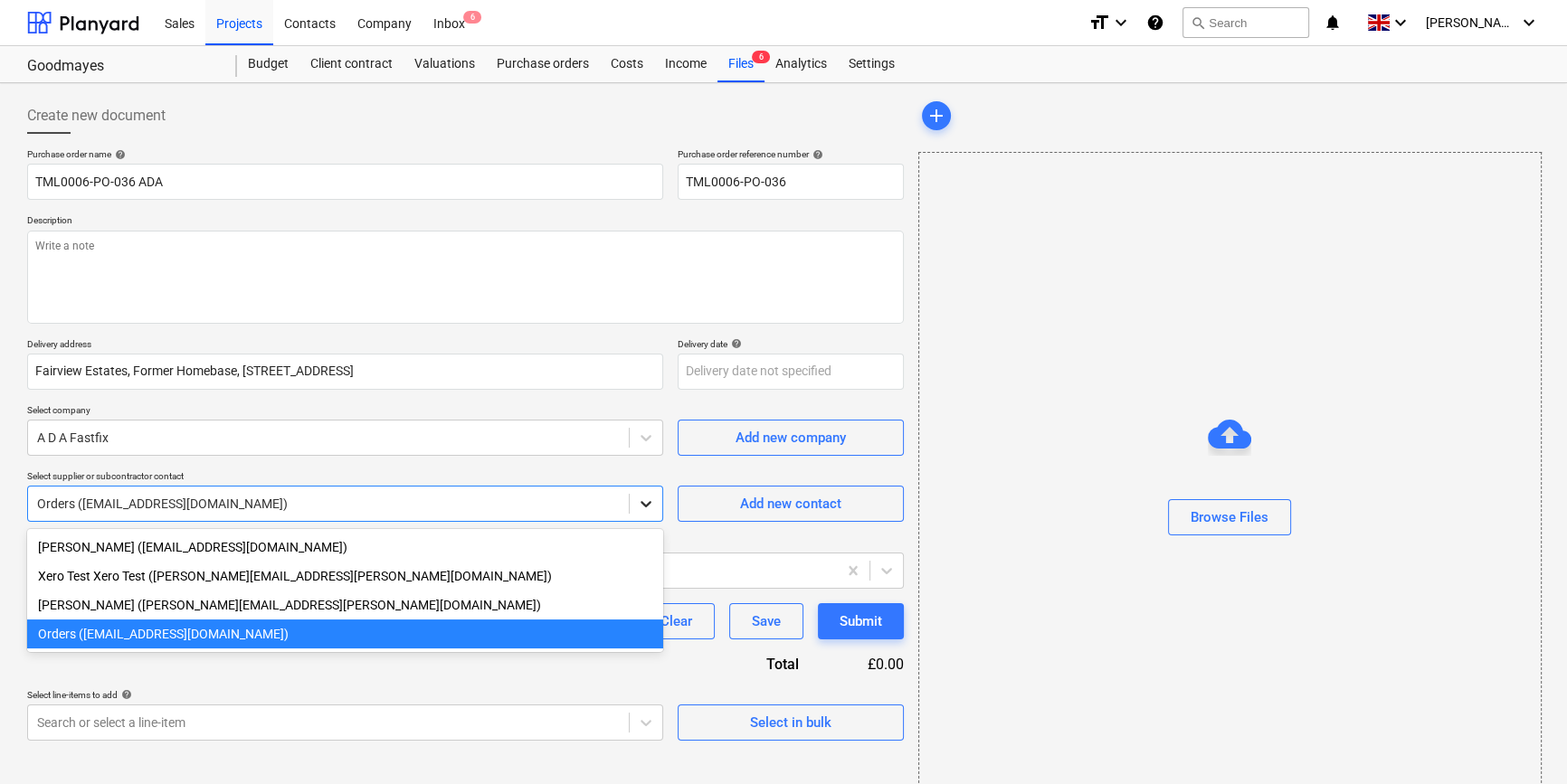 click 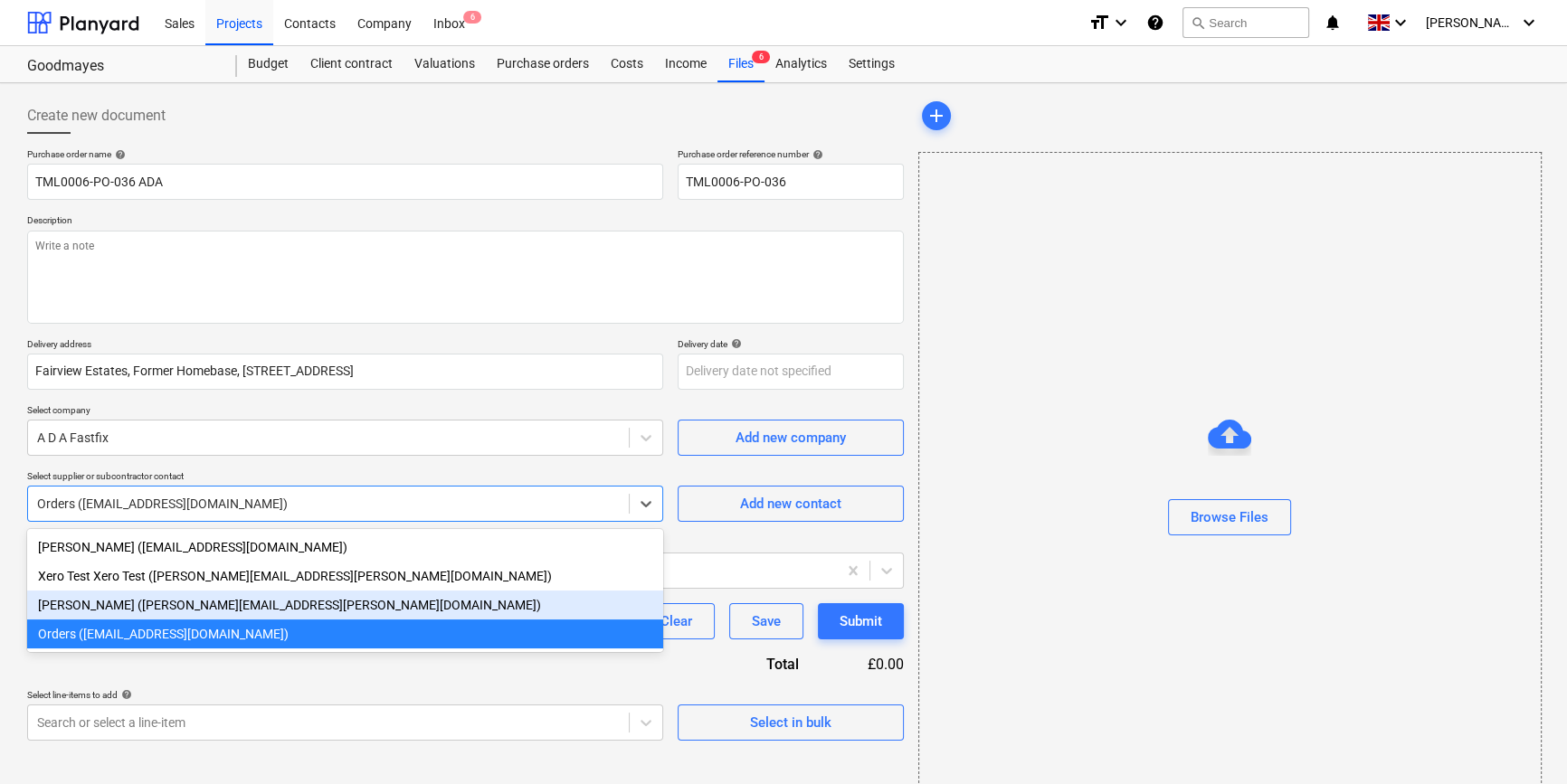 click on "[PERSON_NAME] ([PERSON_NAME][EMAIL_ADDRESS][PERSON_NAME][DOMAIN_NAME])" at bounding box center (345, 605) 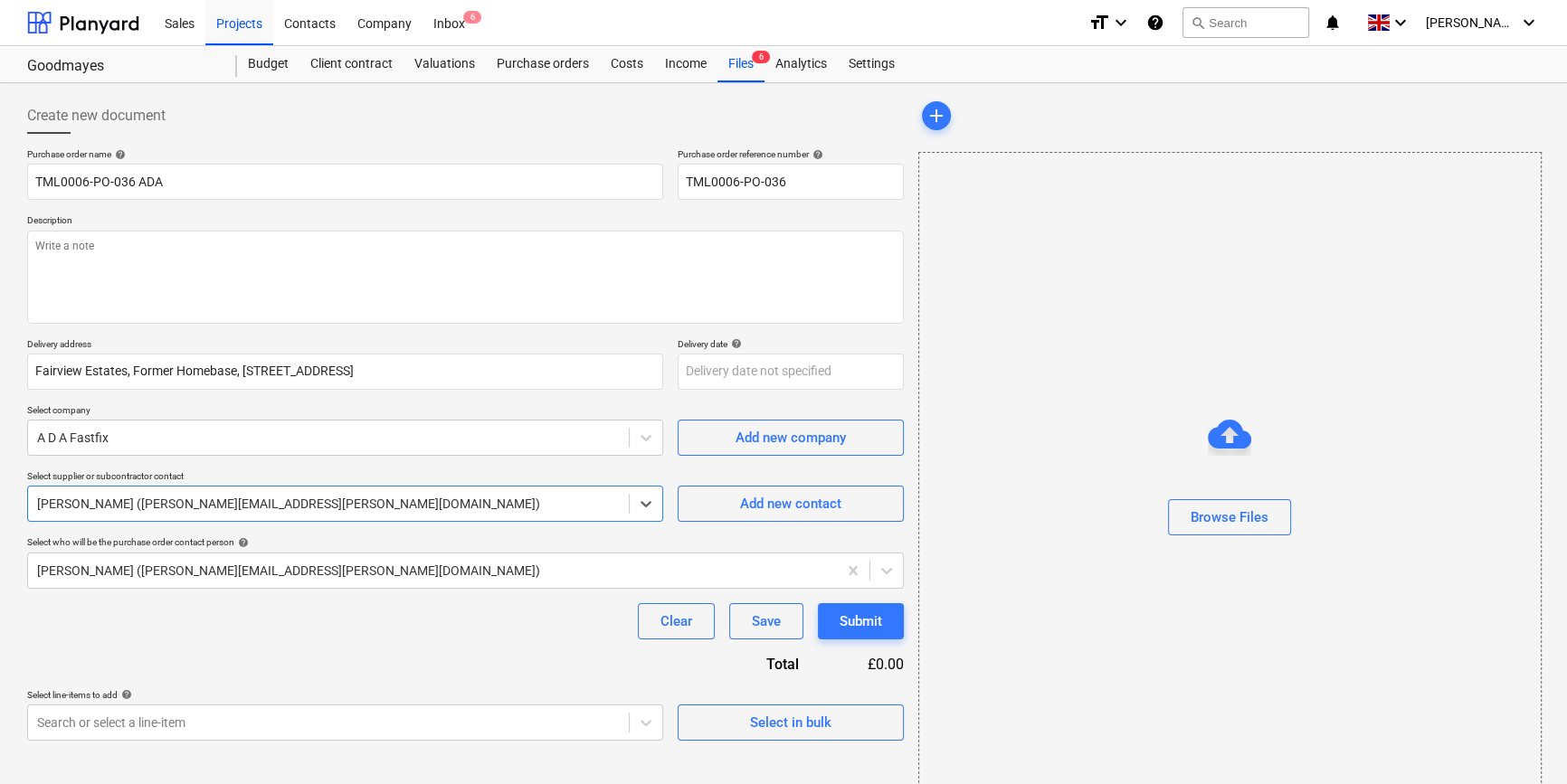 click on "Clear Save Submit" at bounding box center (465, 621) 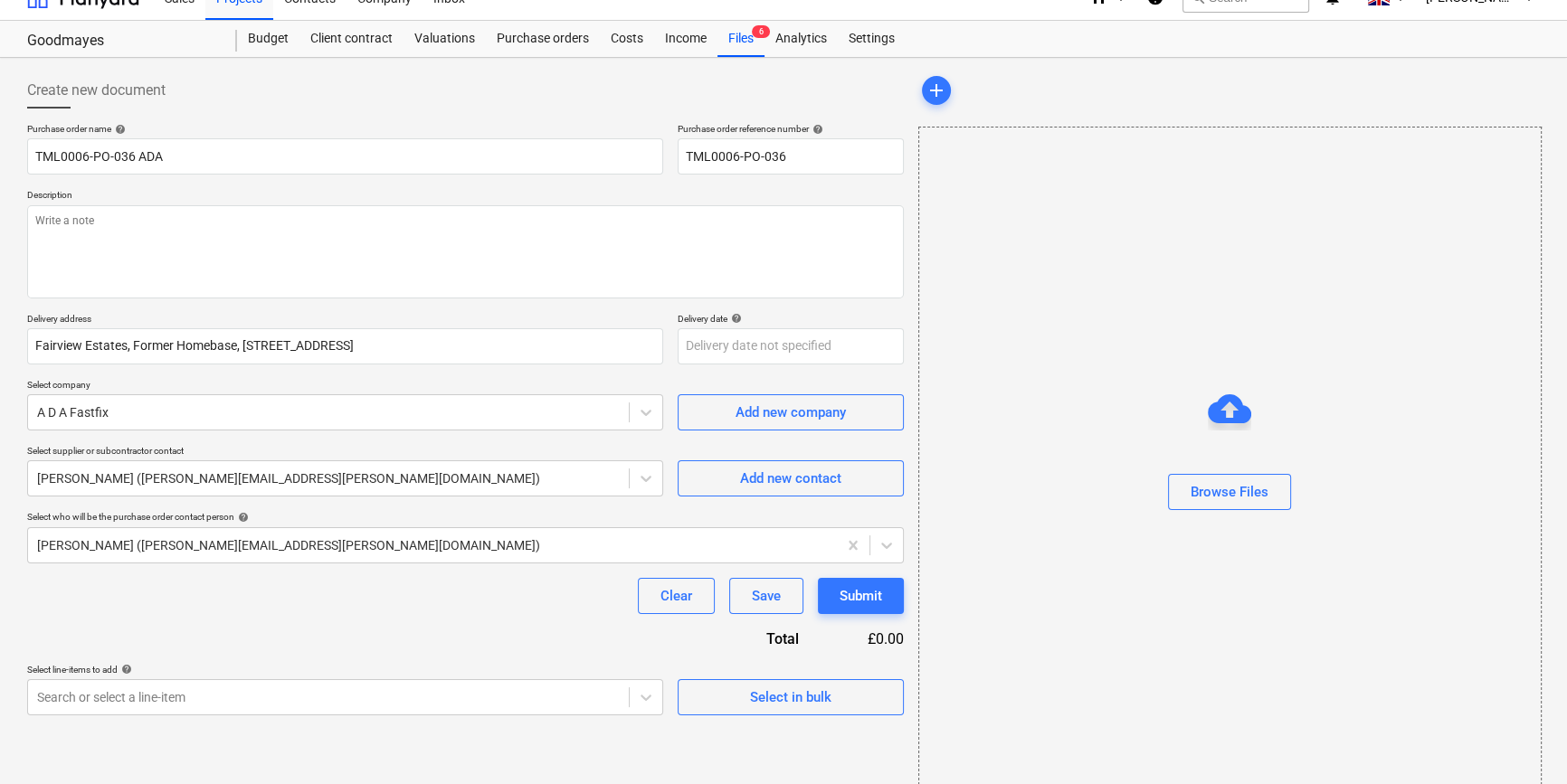 scroll, scrollTop: 39, scrollLeft: 0, axis: vertical 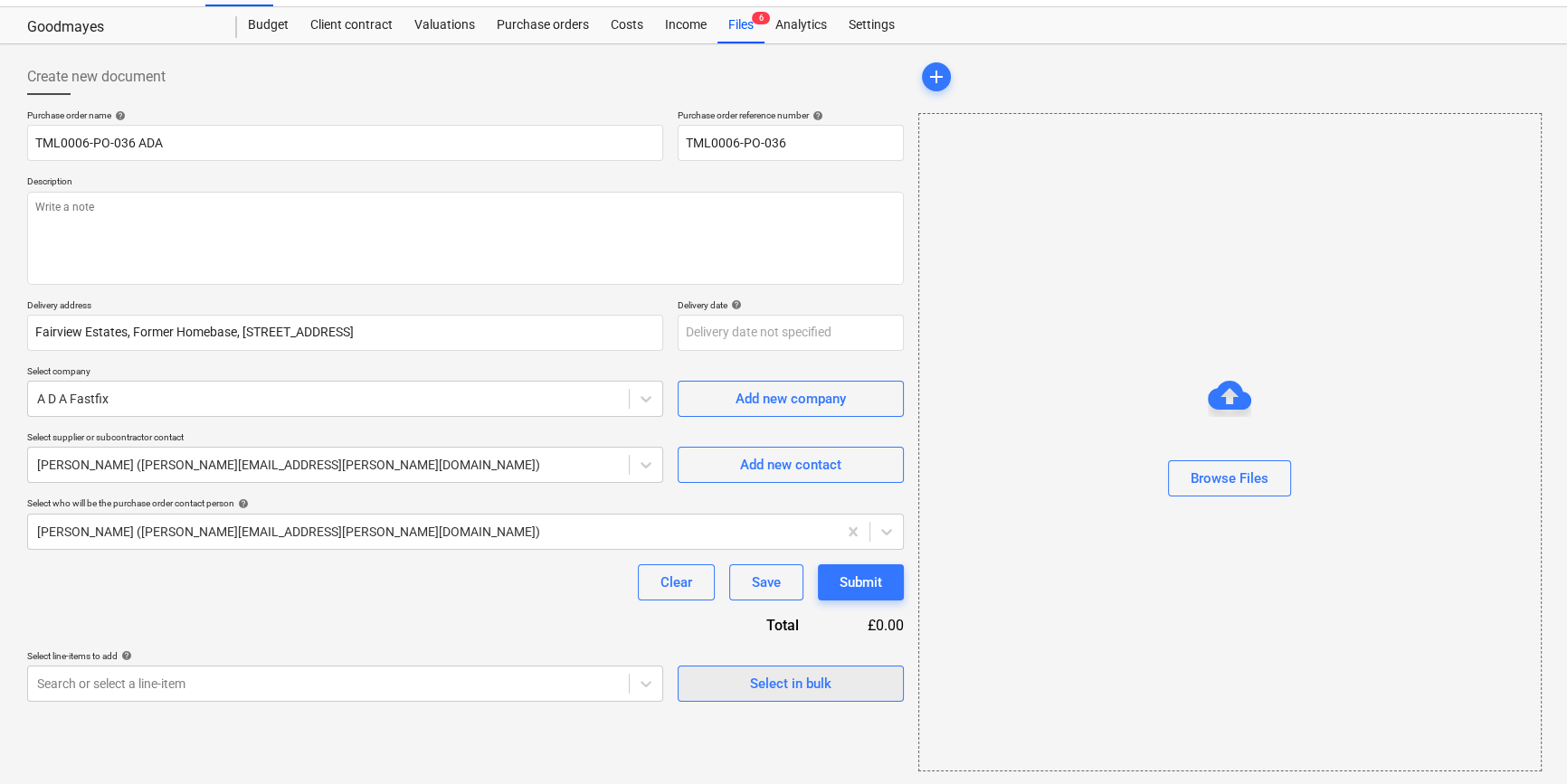 click on "Select in bulk" at bounding box center (791, 684) 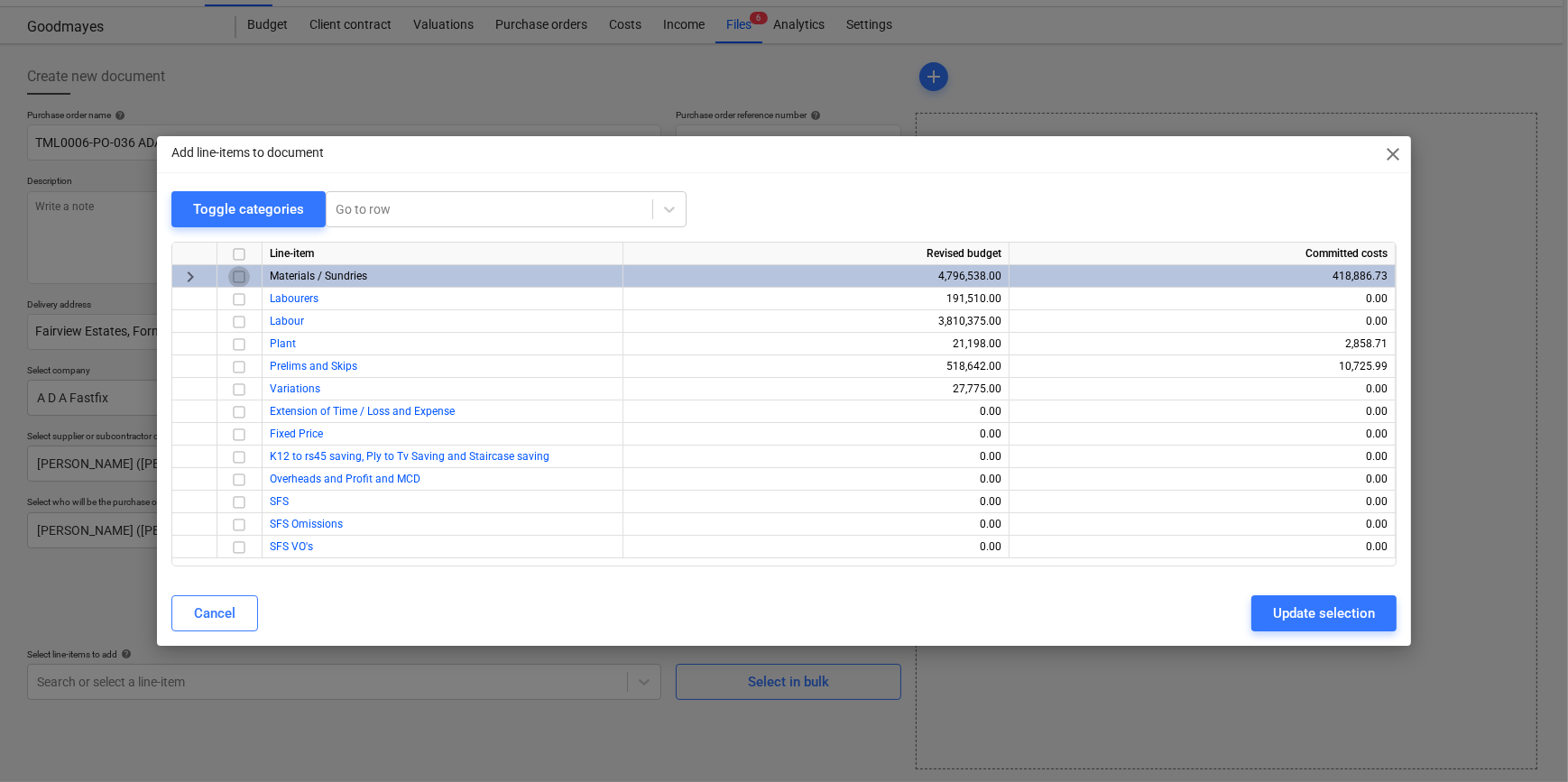 click at bounding box center [239, 277] 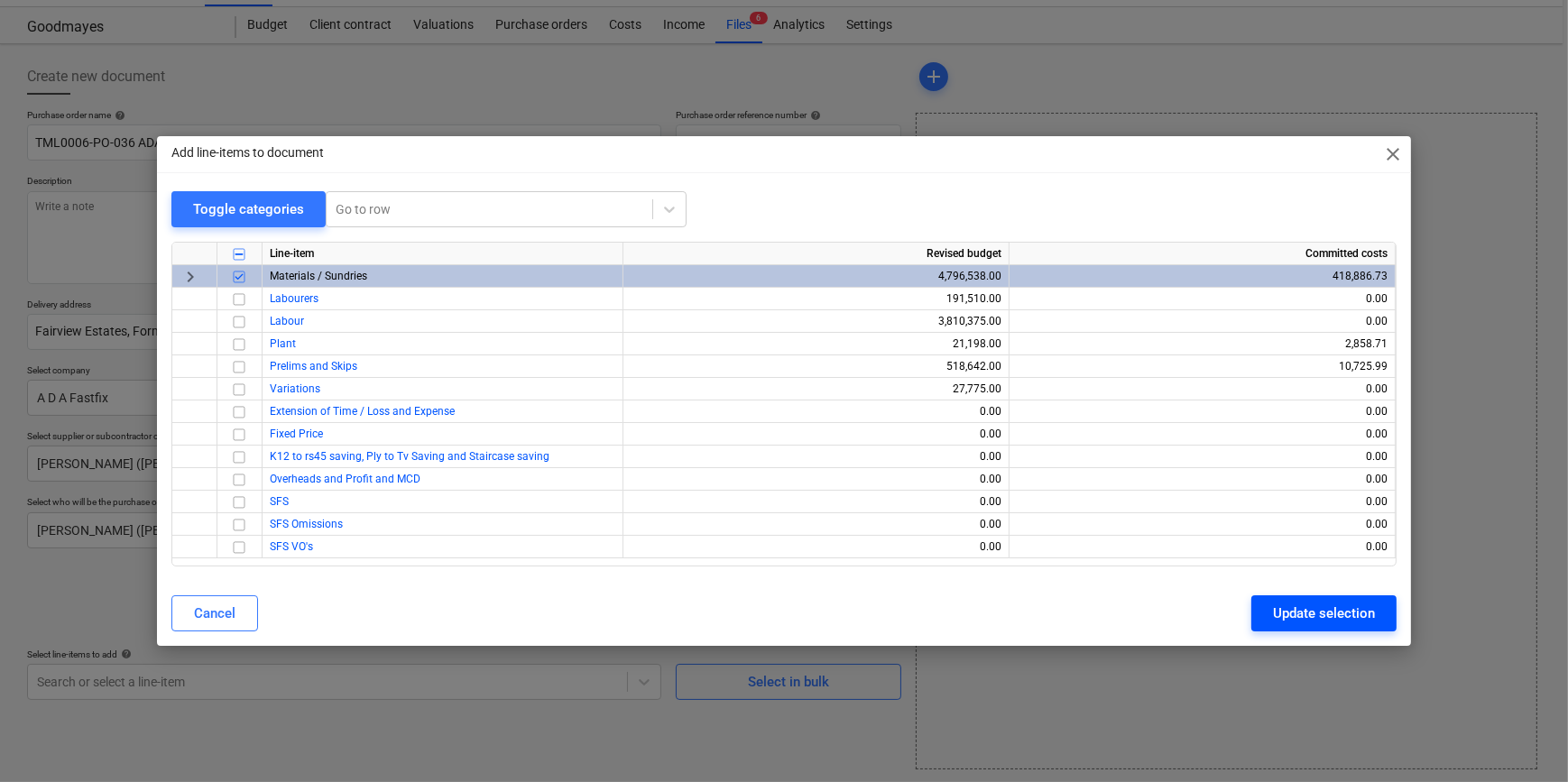 click on "Update selection" at bounding box center (1324, 613) 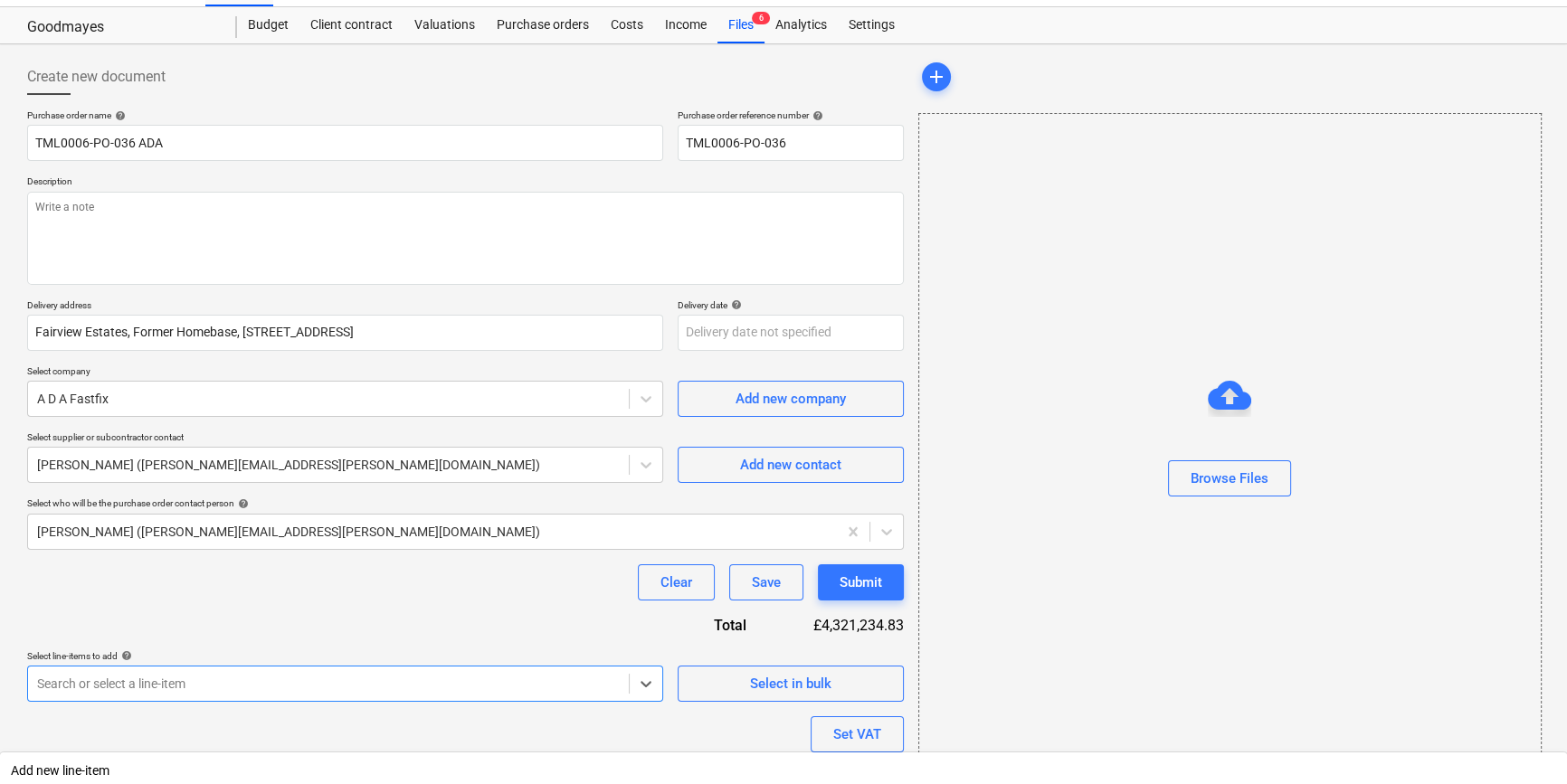 click on "Sales Projects Contacts Company Inbox 6 format_size keyboard_arrow_down help search Search notifications 0 keyboard_arrow_down C. Simpson keyboard_arrow_down Goodmayes Budget Client contract Valuations Purchase orders Costs Income Files 6 Analytics Settings Create new document Purchase order name help TML0006-PO-036 ADA Purchase order reference number help TML0006-PO-036 Description Delivery address Fairview Estates, Former Homebase, 708 - 720 High Road, Goodmayes, IG3 8RS Delivery date help Press the down arrow key to interact with the calendar and
select a date. Press the question mark key to get the keyboard shortcuts for changing dates. Select company A D A Fastfix   Add new company Select supplier or subcontractor contact Alison Alford (alison.alford@adafastfix.co.uk) Add new contact Select who will be the purchase order contact person help Colin Simpson (colin.simpson@tudormay.com) Clear Save Submit Total £4,321,234.83 Select line-items to add help Search or select a line-item Select in bulk 1" at bounding box center (784, 353) 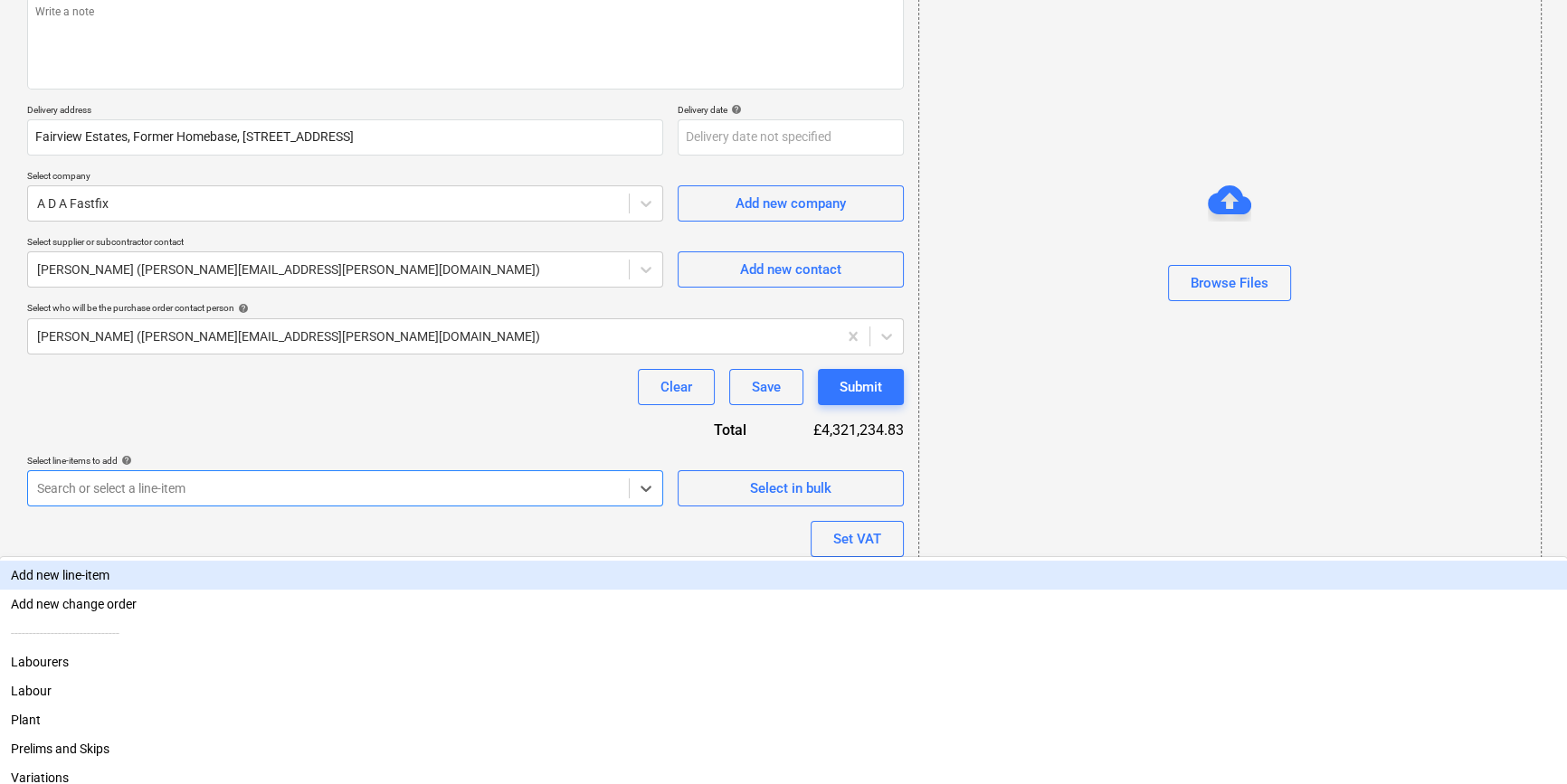 scroll, scrollTop: 163, scrollLeft: 0, axis: vertical 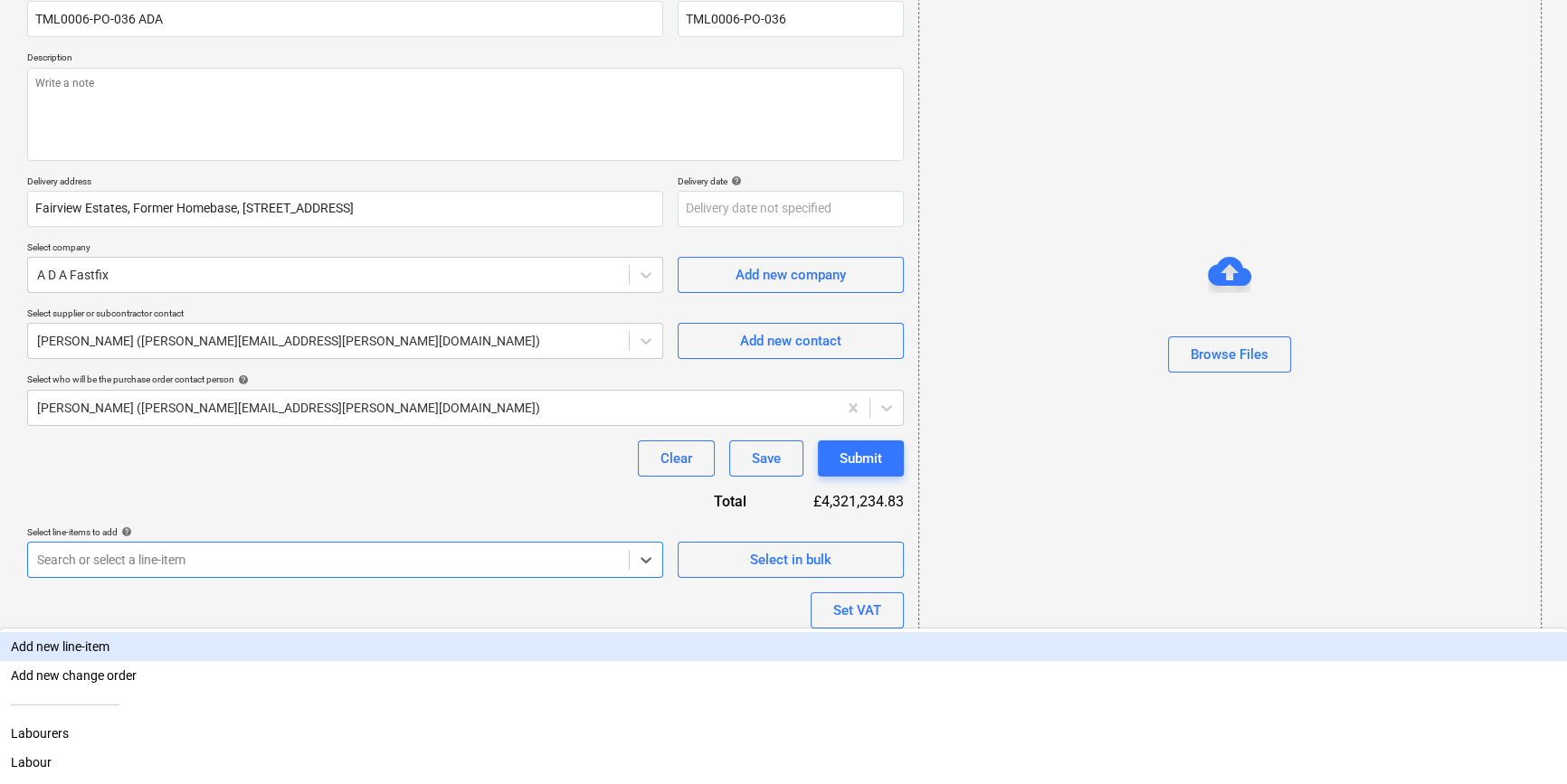click on "Purchase order name help TML0006-PO-036 ADA Purchase order reference number help TML0006-PO-036 Description Delivery address Fairview Estates, Former Homebase, 708 - 720 High Road, Goodmayes, IG3 8RS Delivery date help Press the down arrow key to interact with the calendar and
select a date. Press the question mark key to get the keyboard shortcuts for changing dates. Select company A D A Fastfix   Add new company Select supplier or subcontractor contact Alison Alford (alison.alford@adafastfix.co.uk) Add new contact Select who will be the purchase order contact person help Colin Simpson (colin.simpson@tudormay.com) Clear Save Submit Total £4,321,234.83 Select line-items to add help option Add new line-item focused, 1 of 15. 15 results available. Use Up and Down to choose options, press Enter to select the currently focused option, press Escape to exit the menu, press Tab to select the option and exit the menu. Search or select a line-item Select in bulk Set VAT Line-item Unit Quantity Unit price VAT Total" at bounding box center [465, 378] 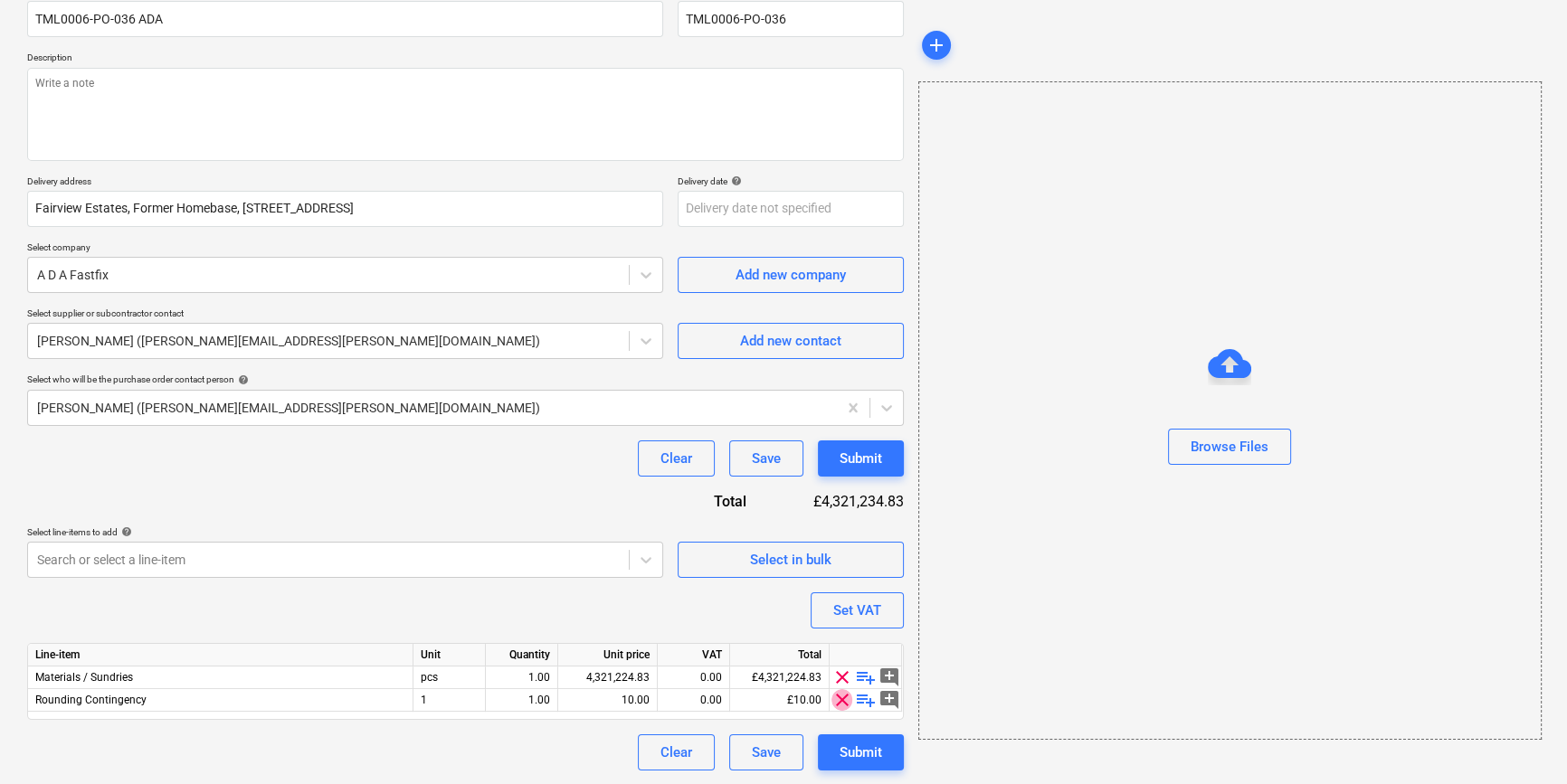 click on "clear" at bounding box center [842, 700] 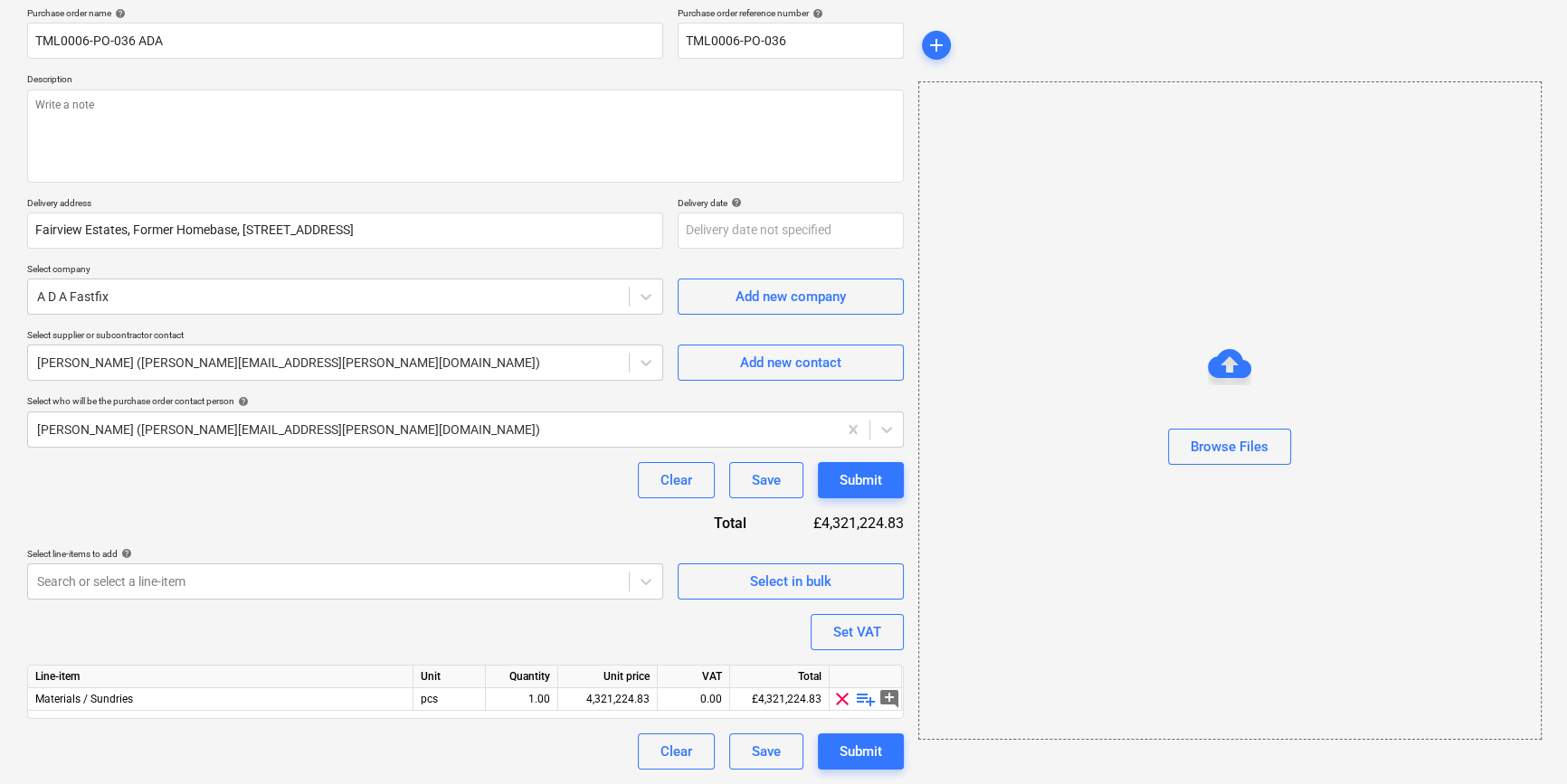 scroll, scrollTop: 140, scrollLeft: 0, axis: vertical 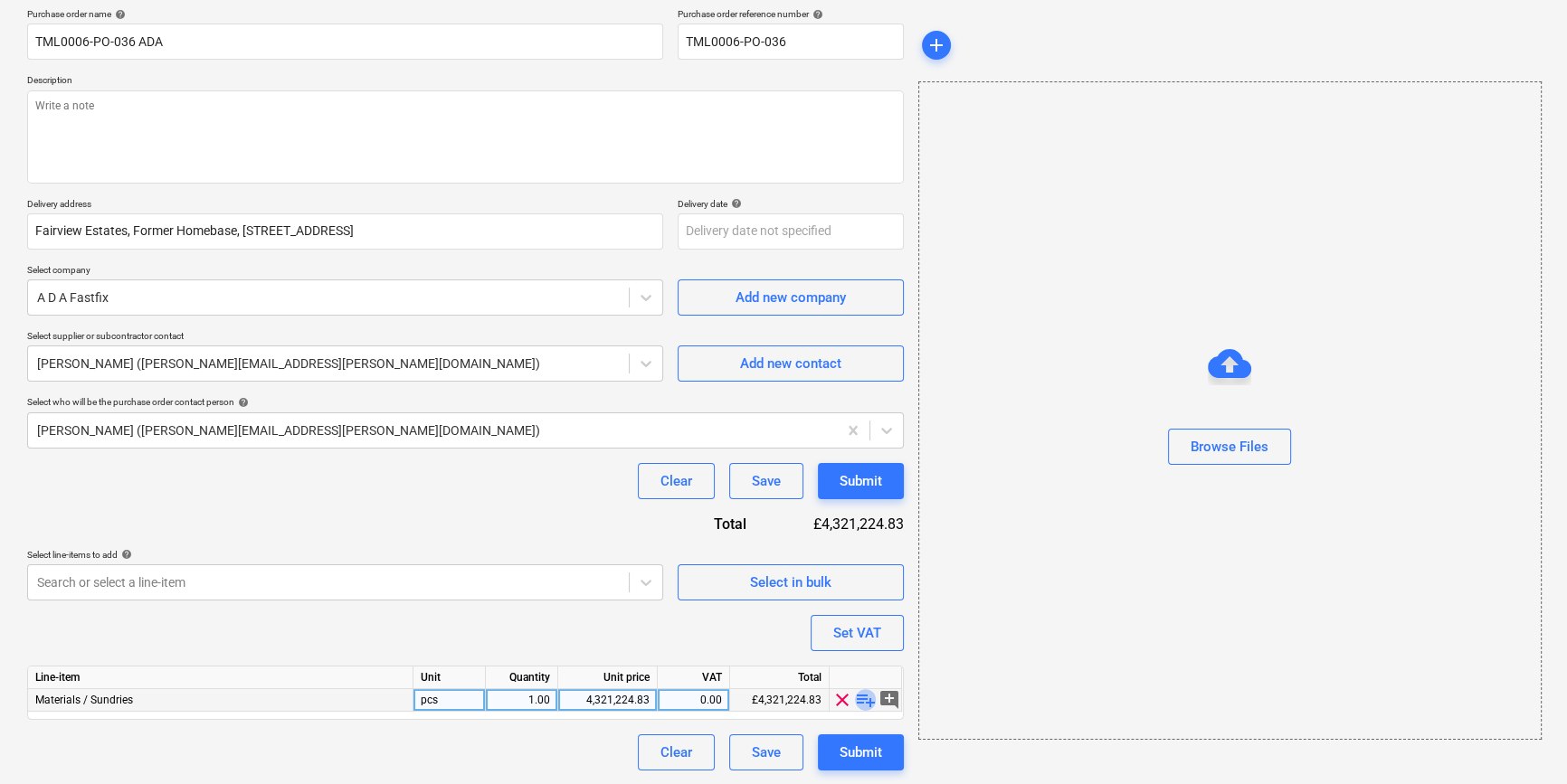 click on "playlist_add" at bounding box center (866, 700) 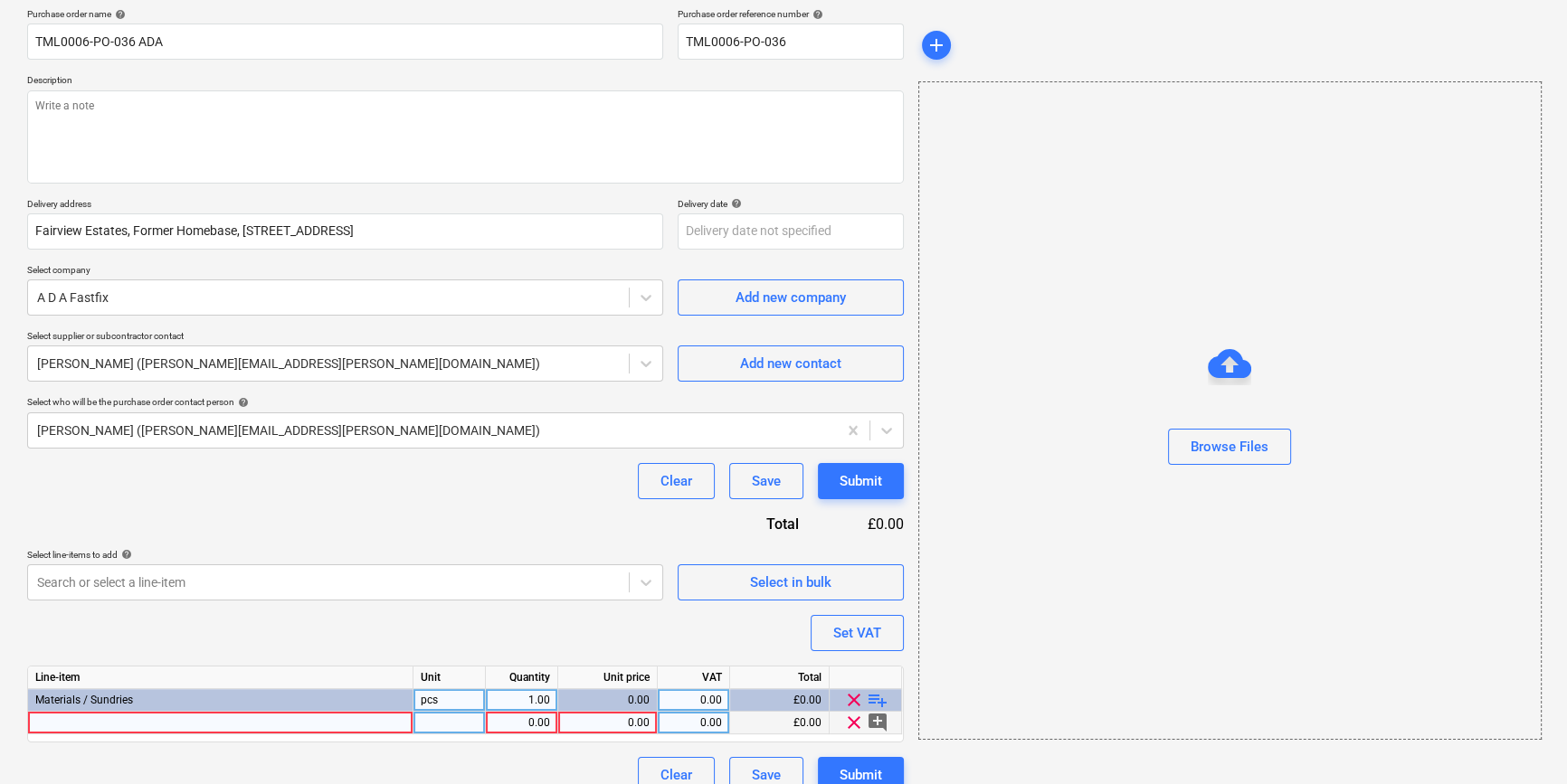 click at bounding box center (221, 723) 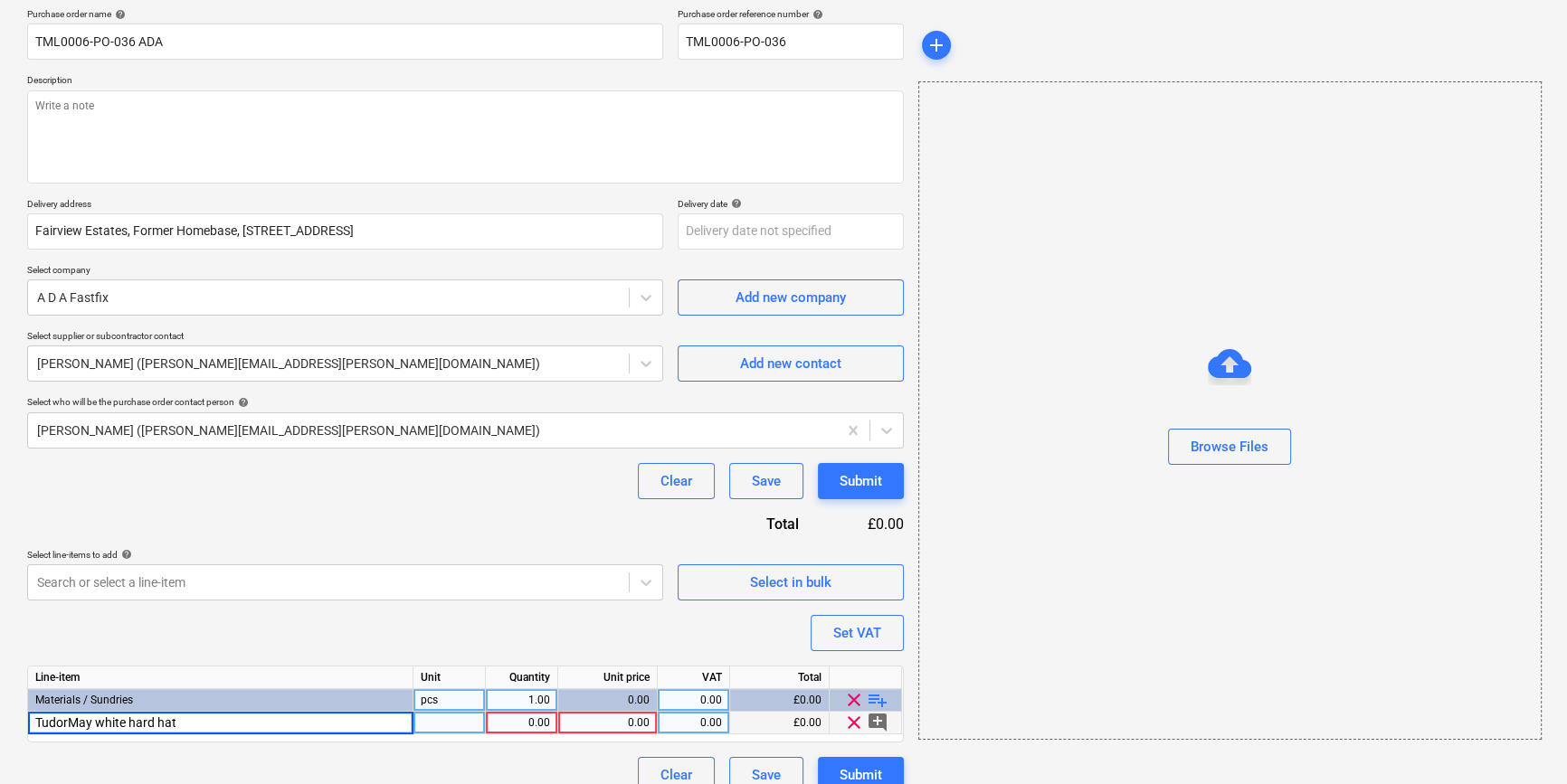 type on "TudorMay white hard hats" 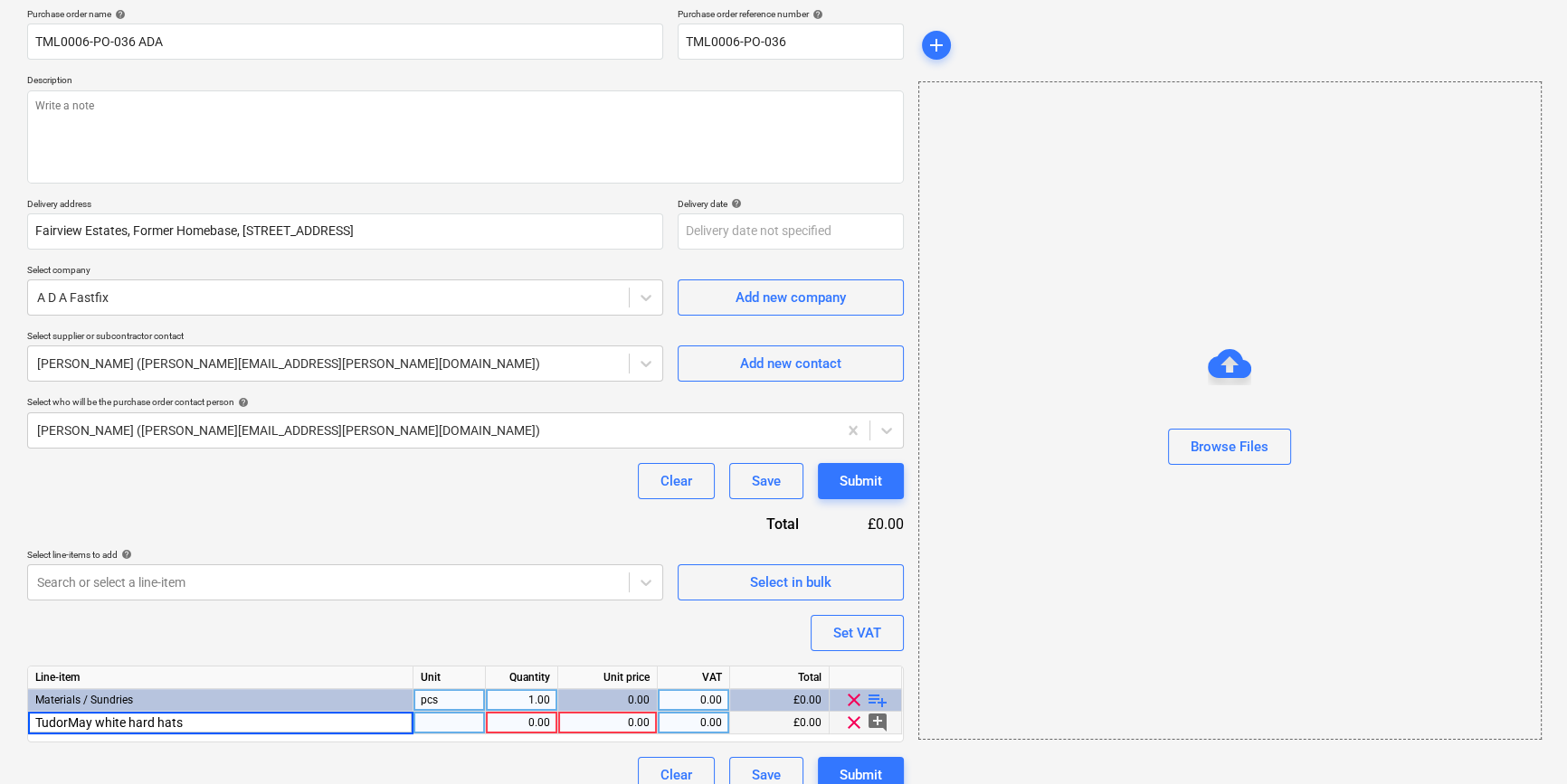 type on "x" 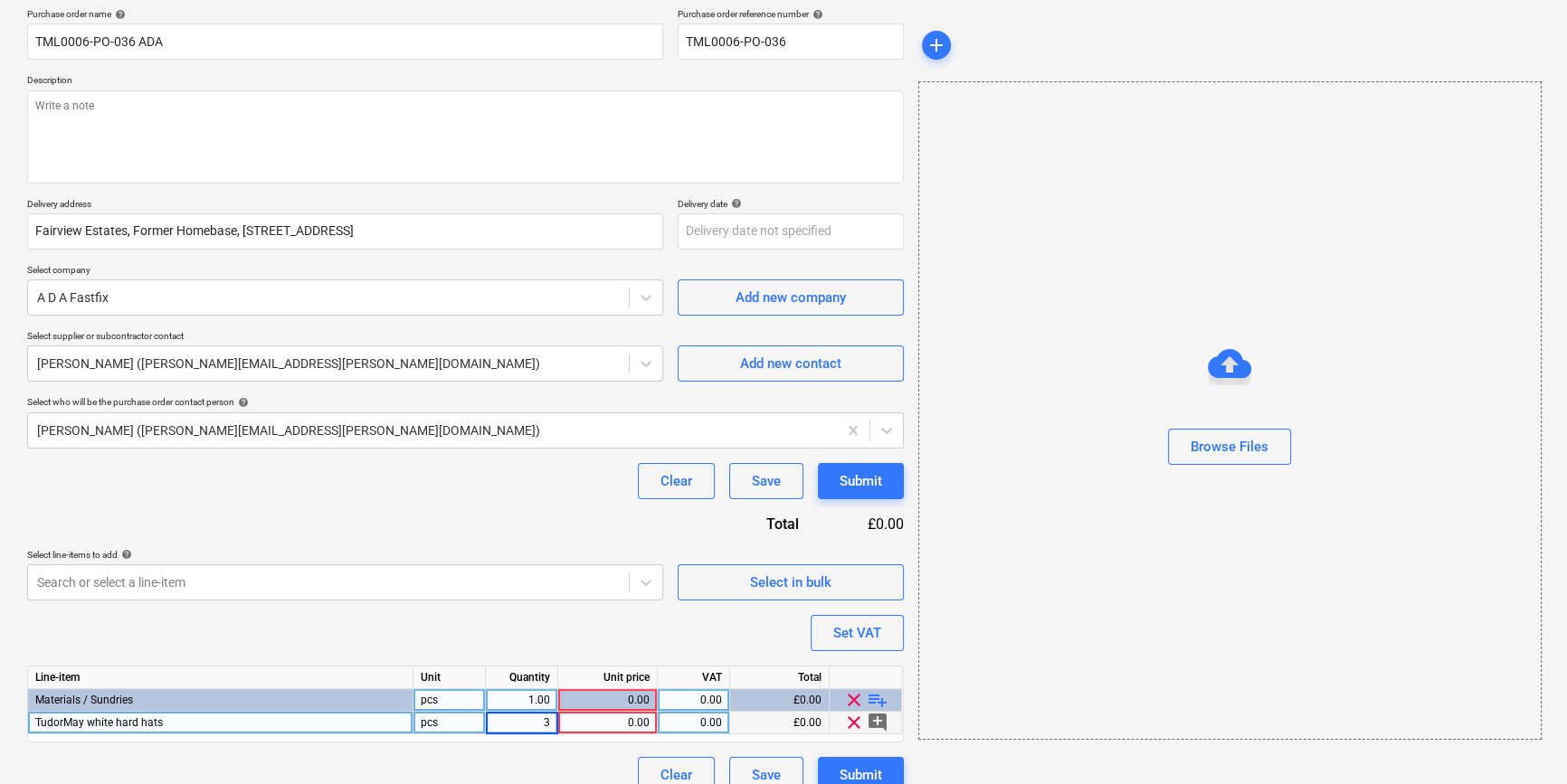type on "30" 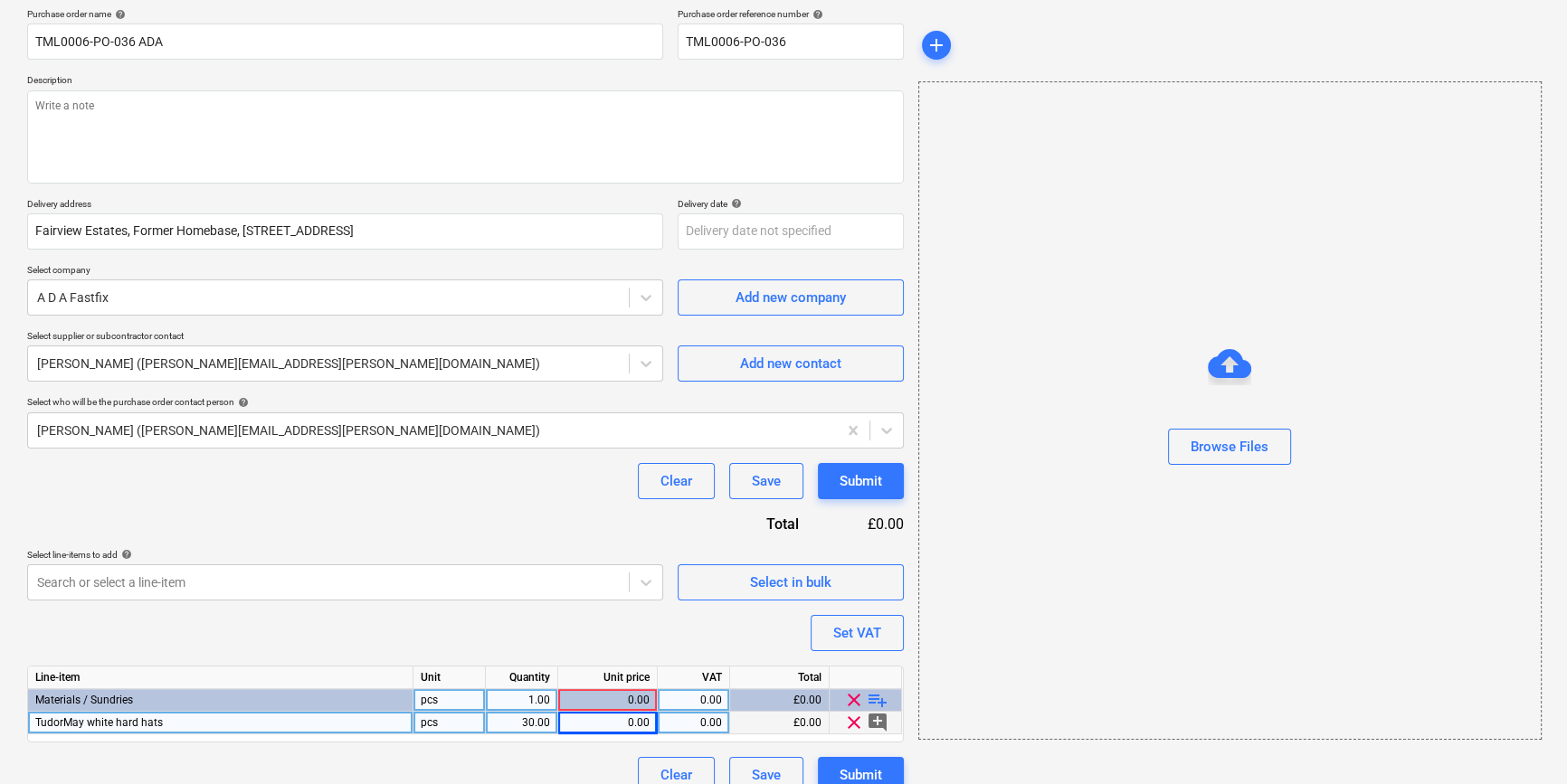 type on "x" 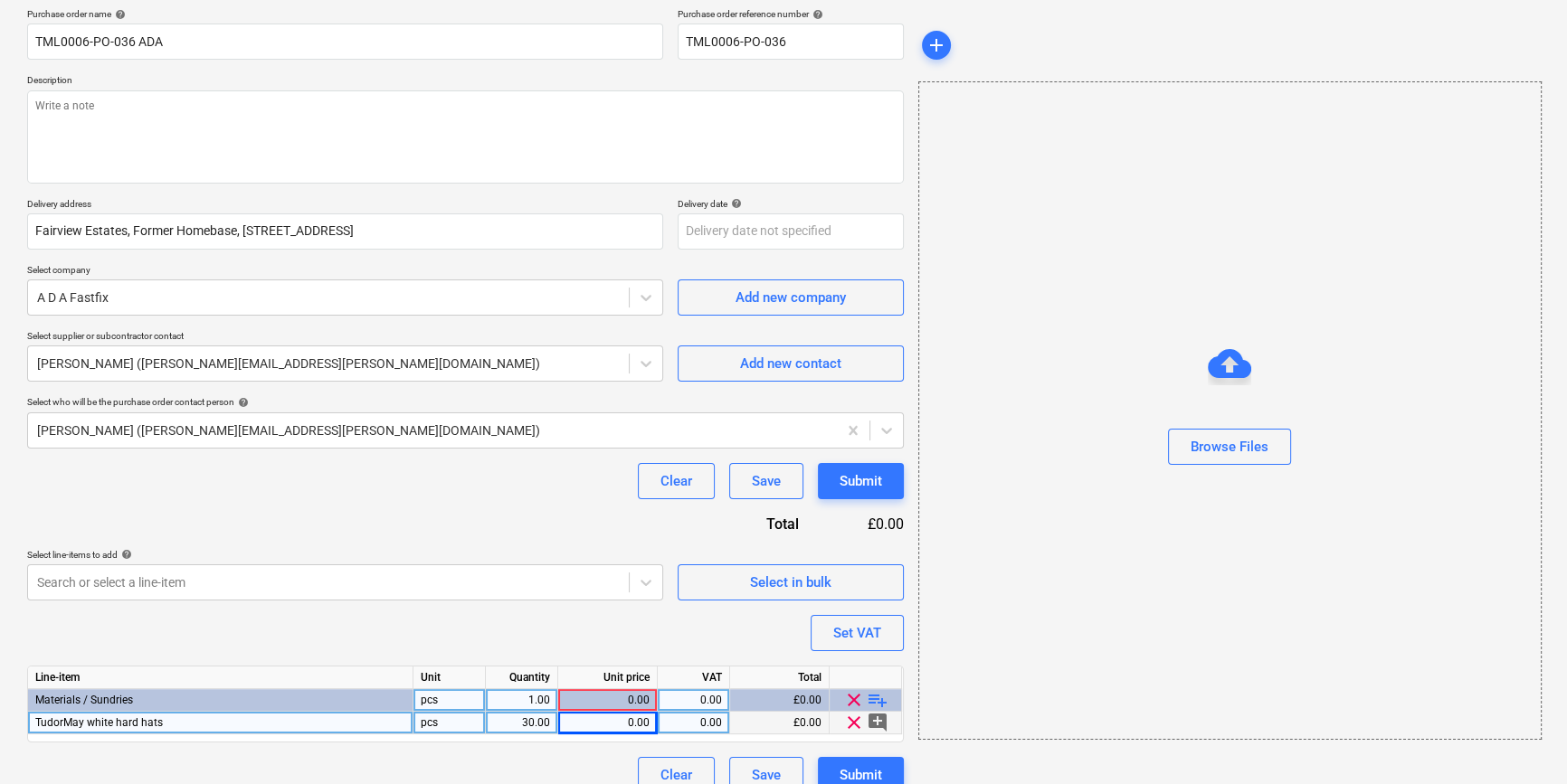 click on "TudorMay white hard hats" at bounding box center (221, 723) 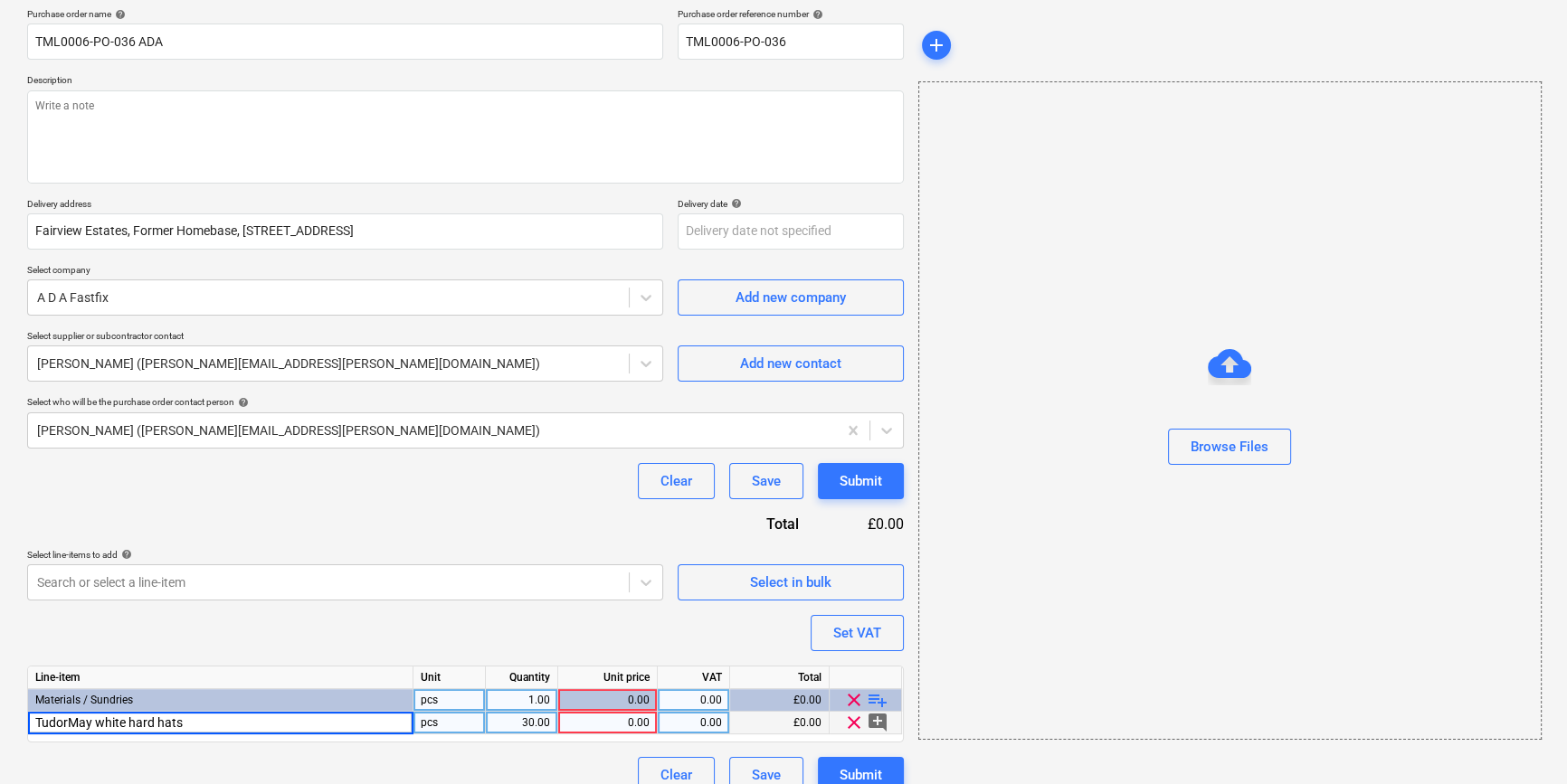 click on "TudorMay white hard hats" at bounding box center [220, 723] 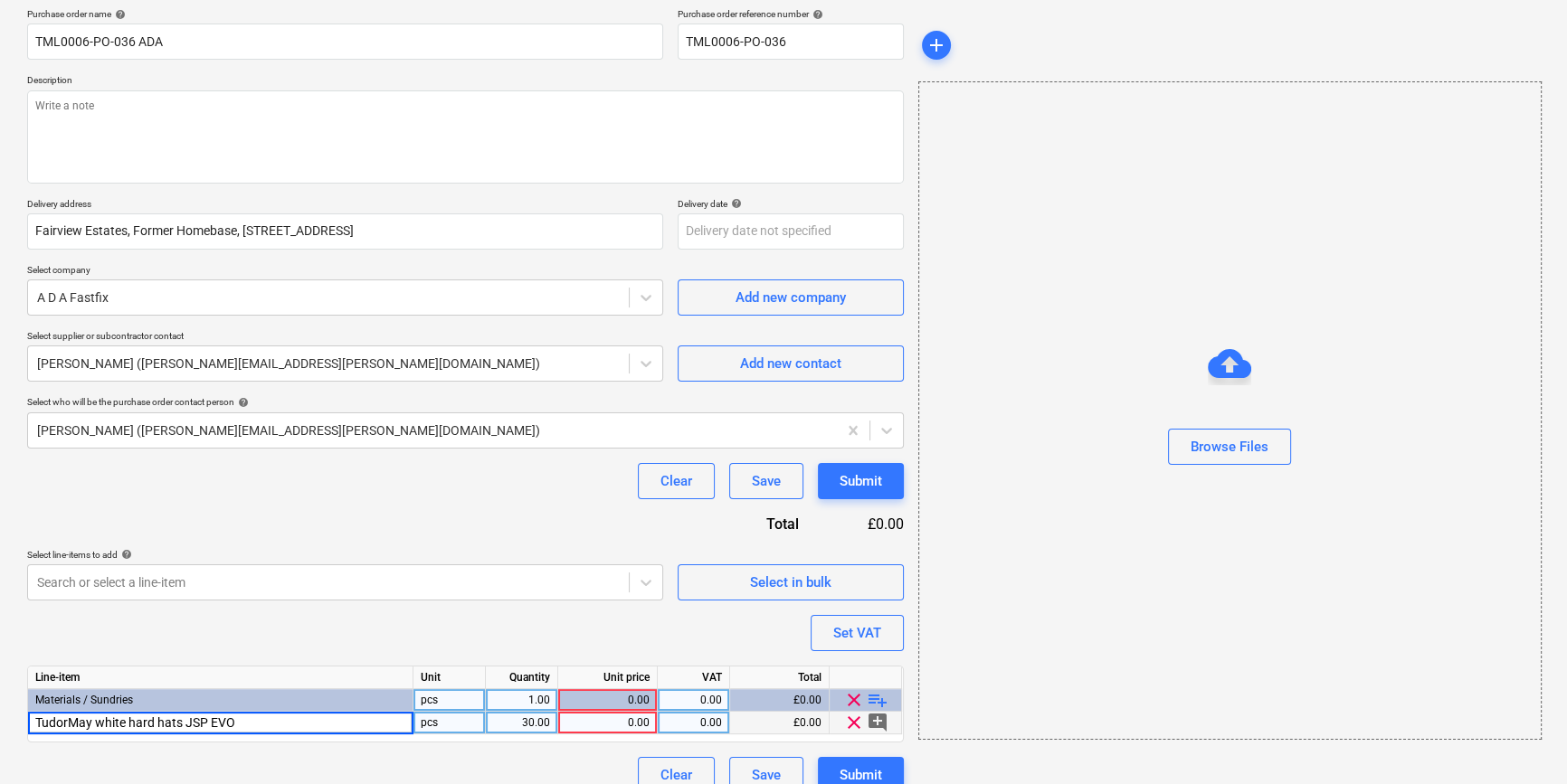 type on "TudorMay white hard hats JSP EVO2" 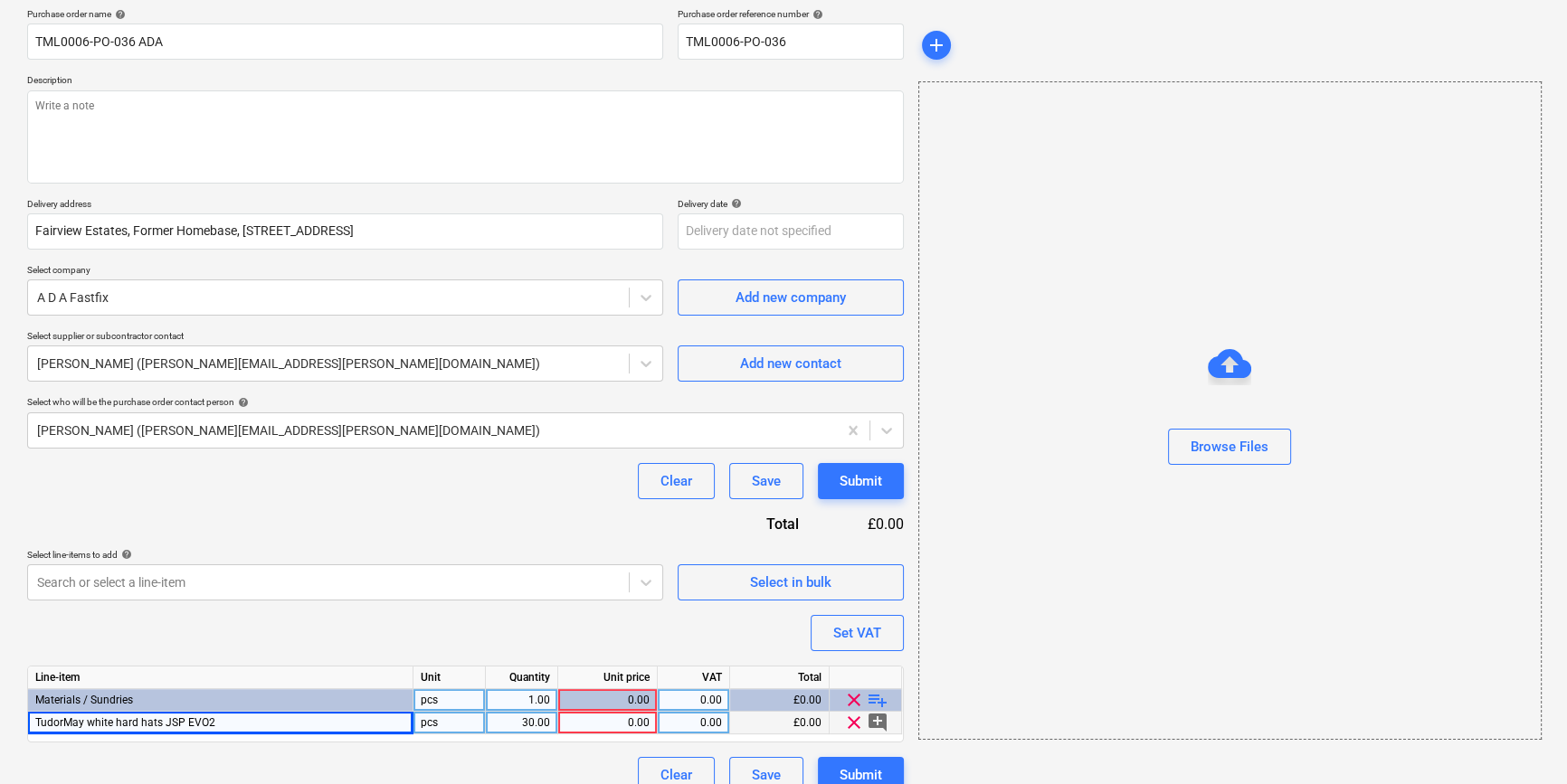 click on "0.00" at bounding box center (607, 723) 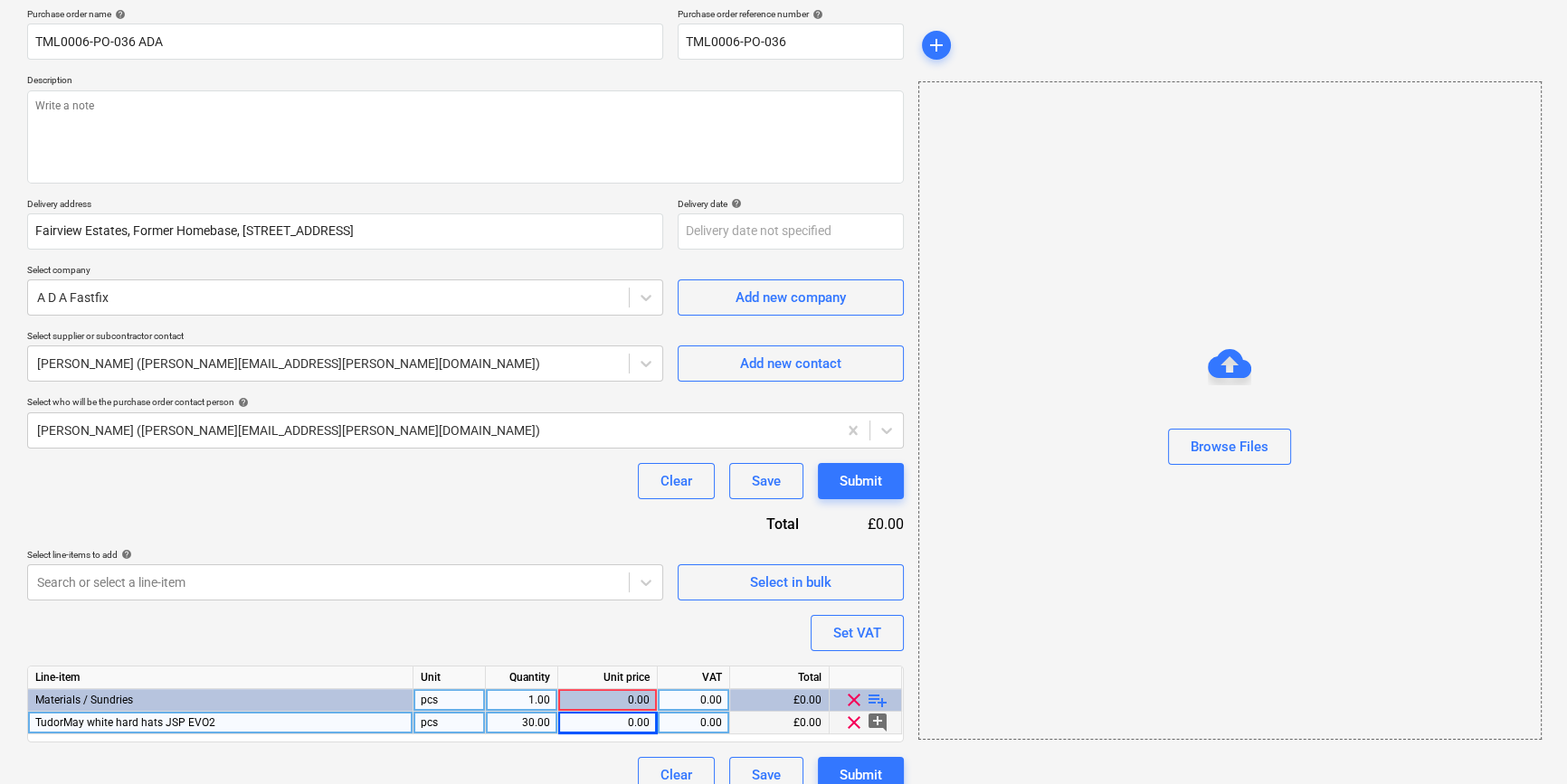 type on "x" 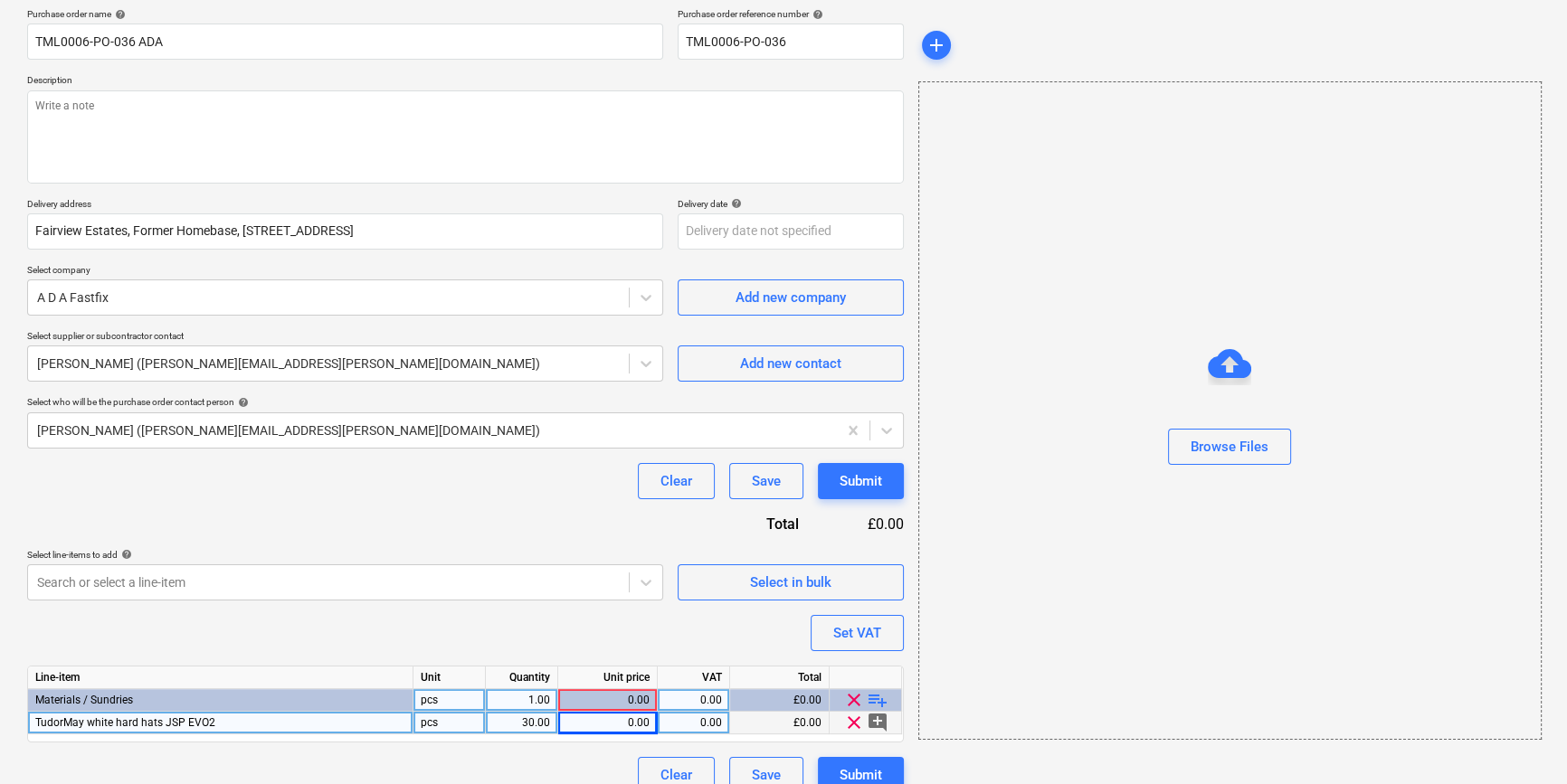 click on "0.00" at bounding box center [608, 723] 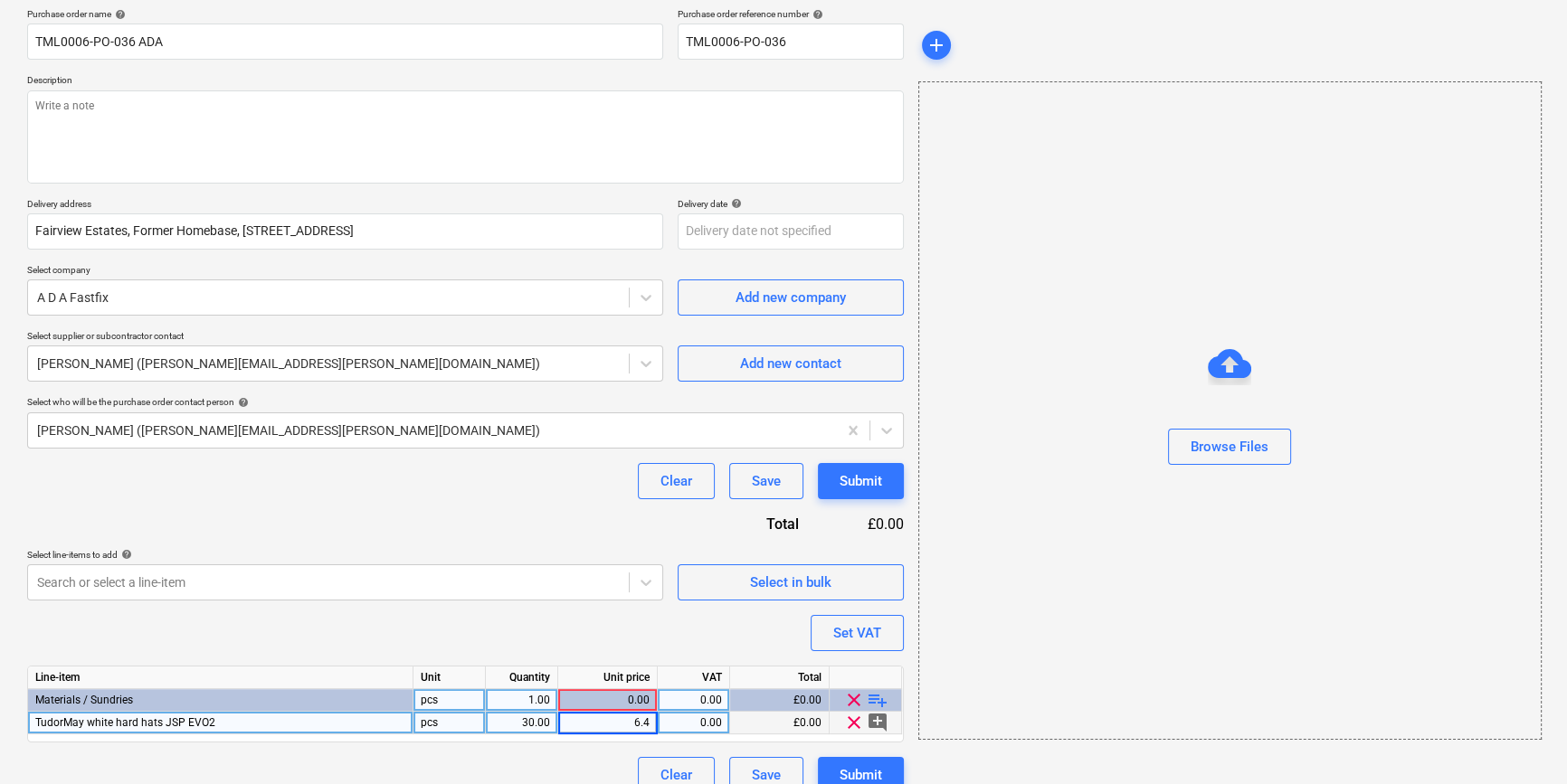 type on "6.45" 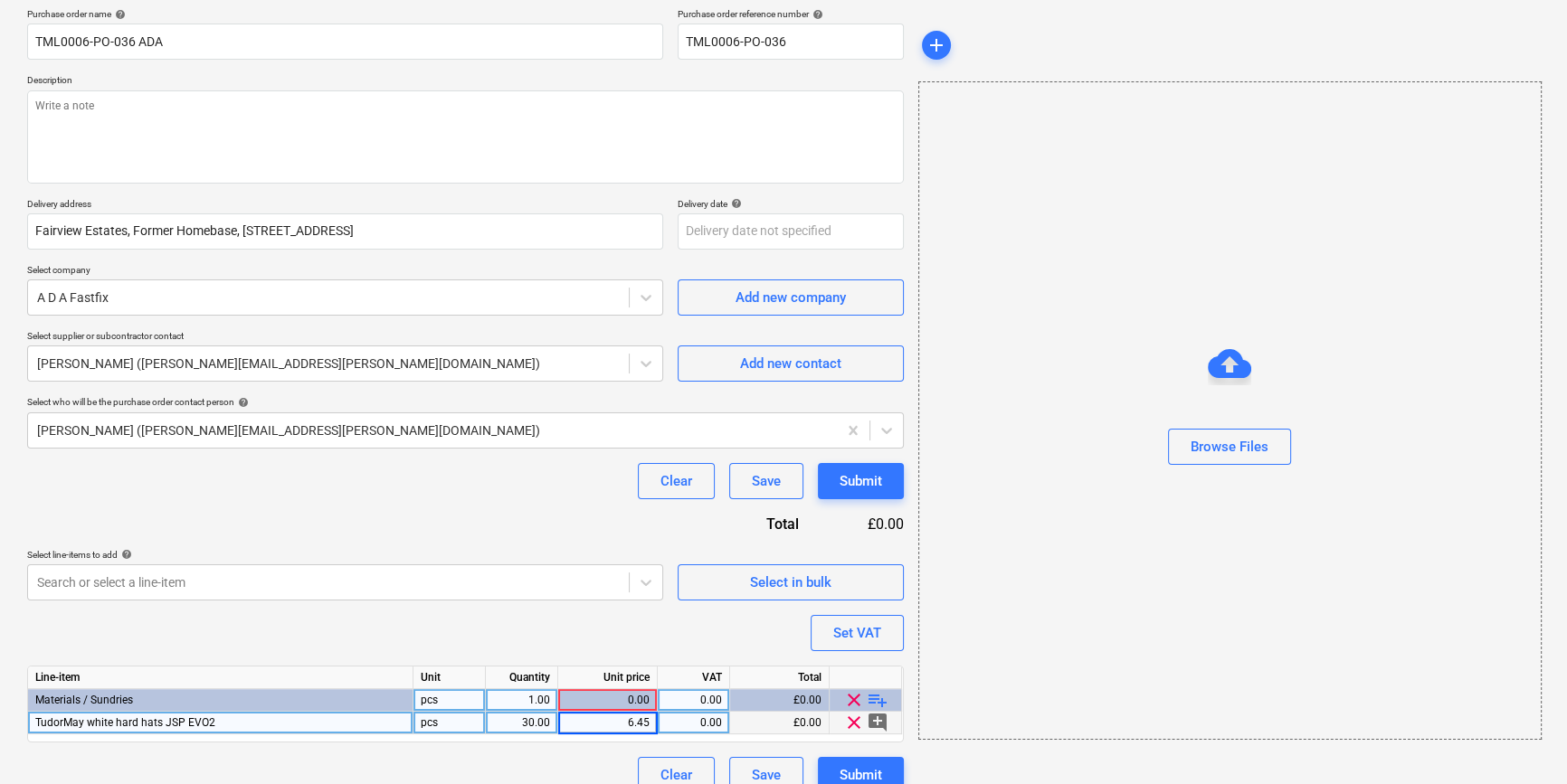 type on "x" 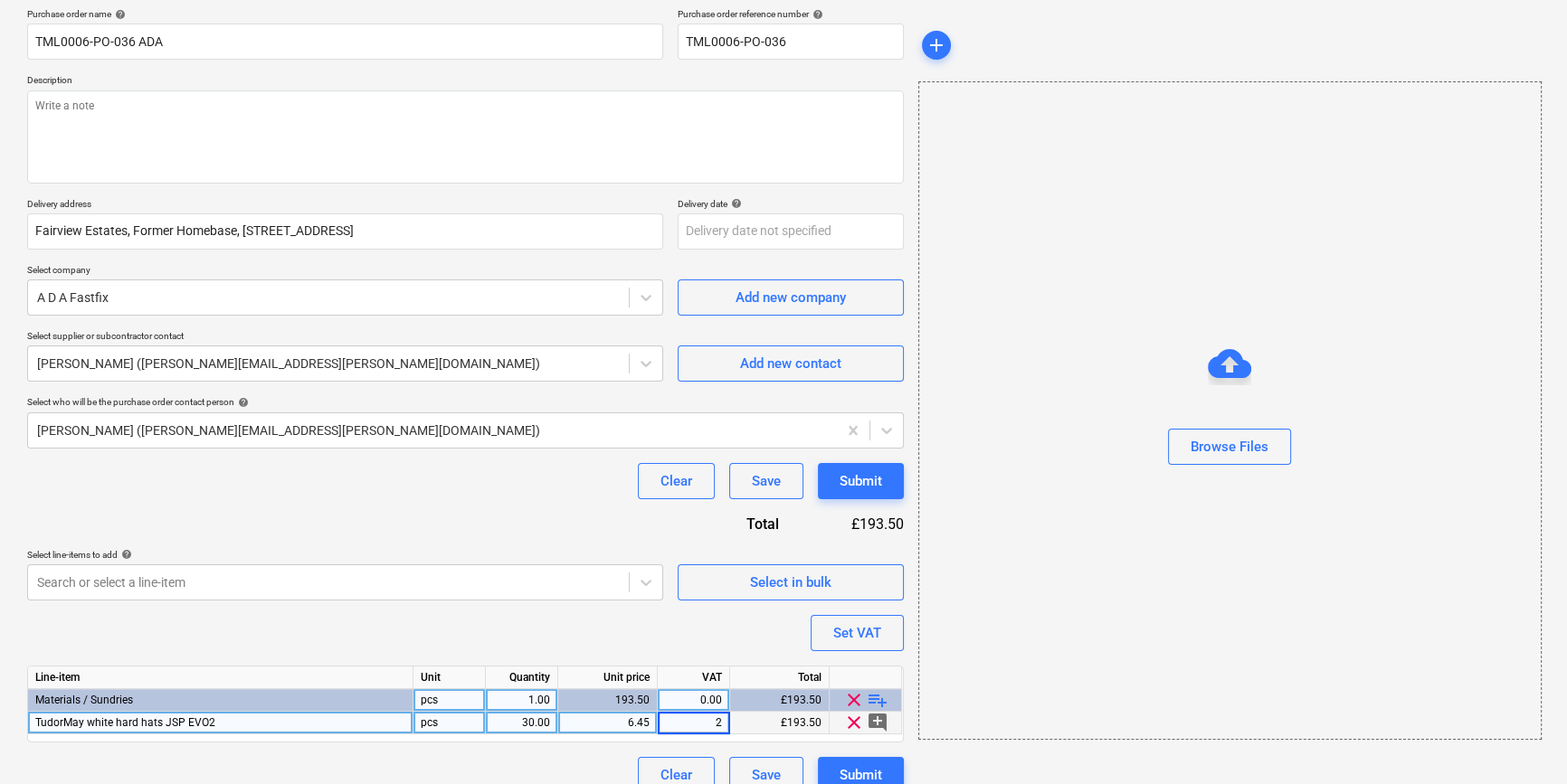 type on "20" 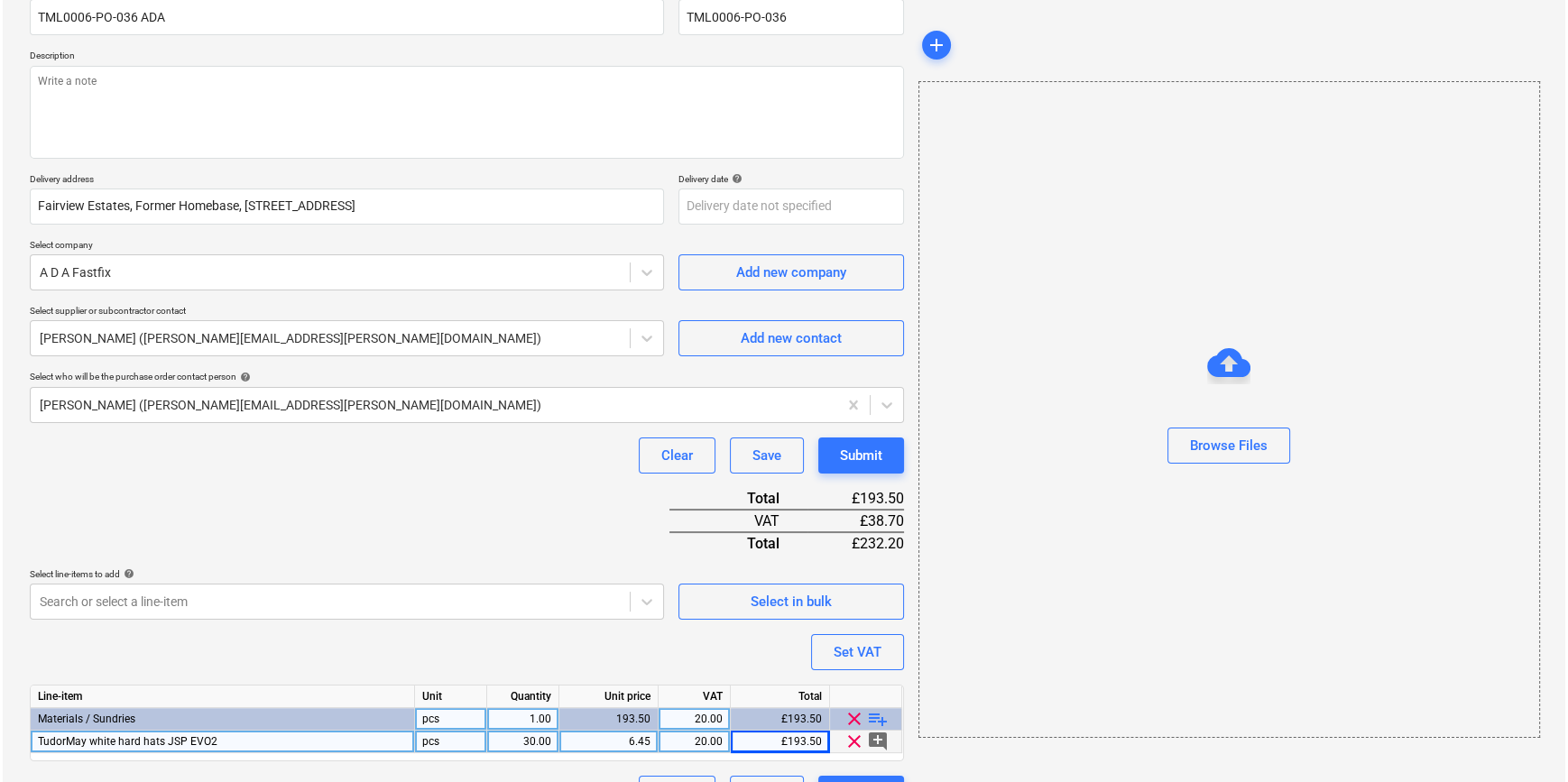 scroll, scrollTop: 207, scrollLeft: 0, axis: vertical 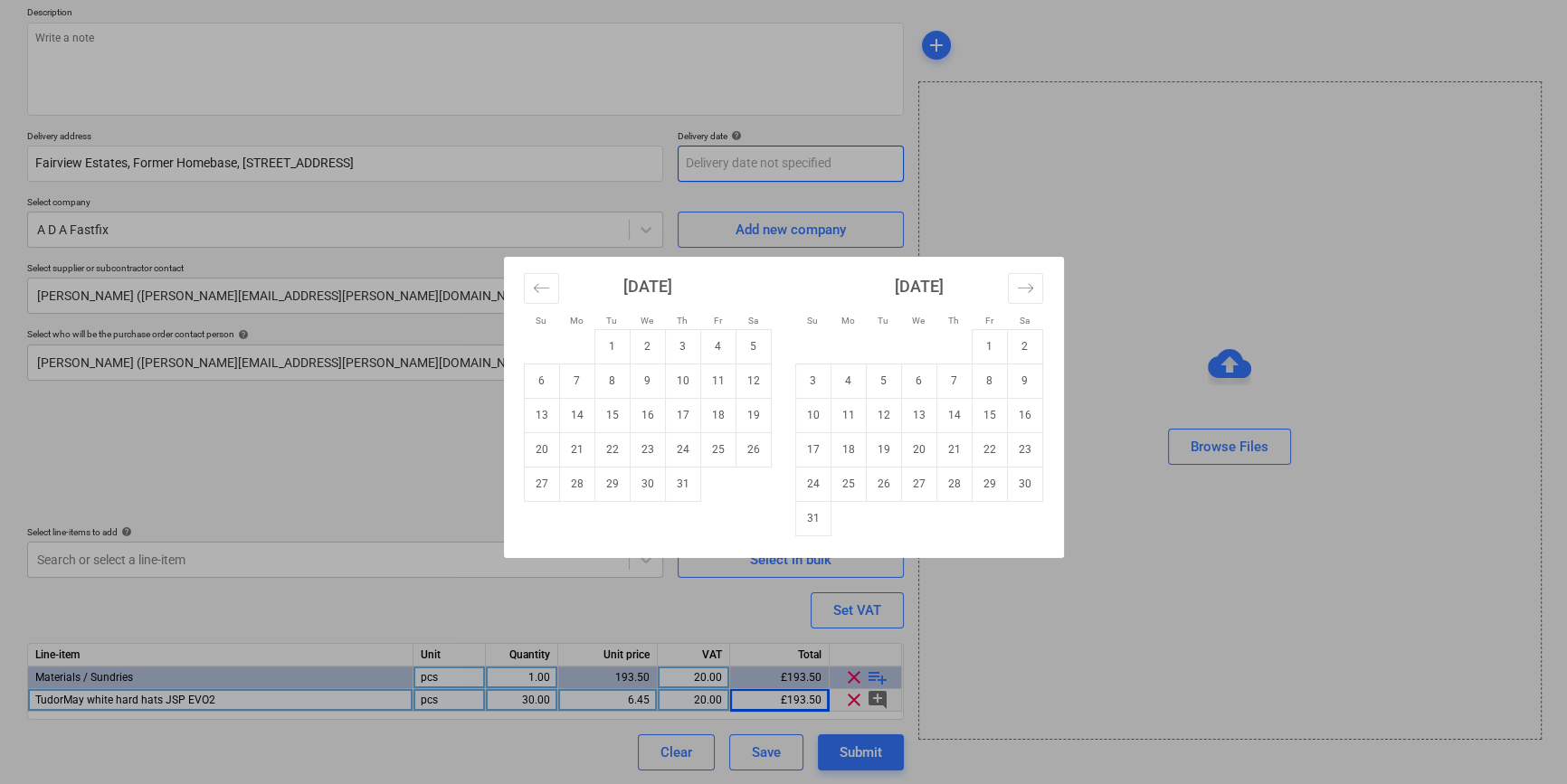 click on "Sales Projects Contacts Company Inbox 6 format_size keyboard_arrow_down help search Search notifications 0 keyboard_arrow_down C. Simpson keyboard_arrow_down Goodmayes Budget Client contract Valuations Purchase orders Costs Income Files 6 Analytics Settings Create new document Purchase order name help TML0006-PO-036 ADA Purchase order reference number help TML0006-PO-036 Description Delivery address Fairview Estates, Former Homebase, 708 - 720 High Road, Goodmayes, IG3 8RS Delivery date help Press the down arrow key to interact with the calendar and
select a date. Press the question mark key to get the keyboard shortcuts for changing dates. Select company A D A Fastfix   Add new company Select supplier or subcontractor contact Alison Alford (alison.alford@adafastfix.co.uk) Add new contact Select who will be the purchase order contact person help Colin Simpson (colin.simpson@tudormay.com) Clear Save Submit Total £193.50 VAT £38.70 Total £232.20 Select line-items to add help Select in bulk Set VAT" at bounding box center [784, 184] 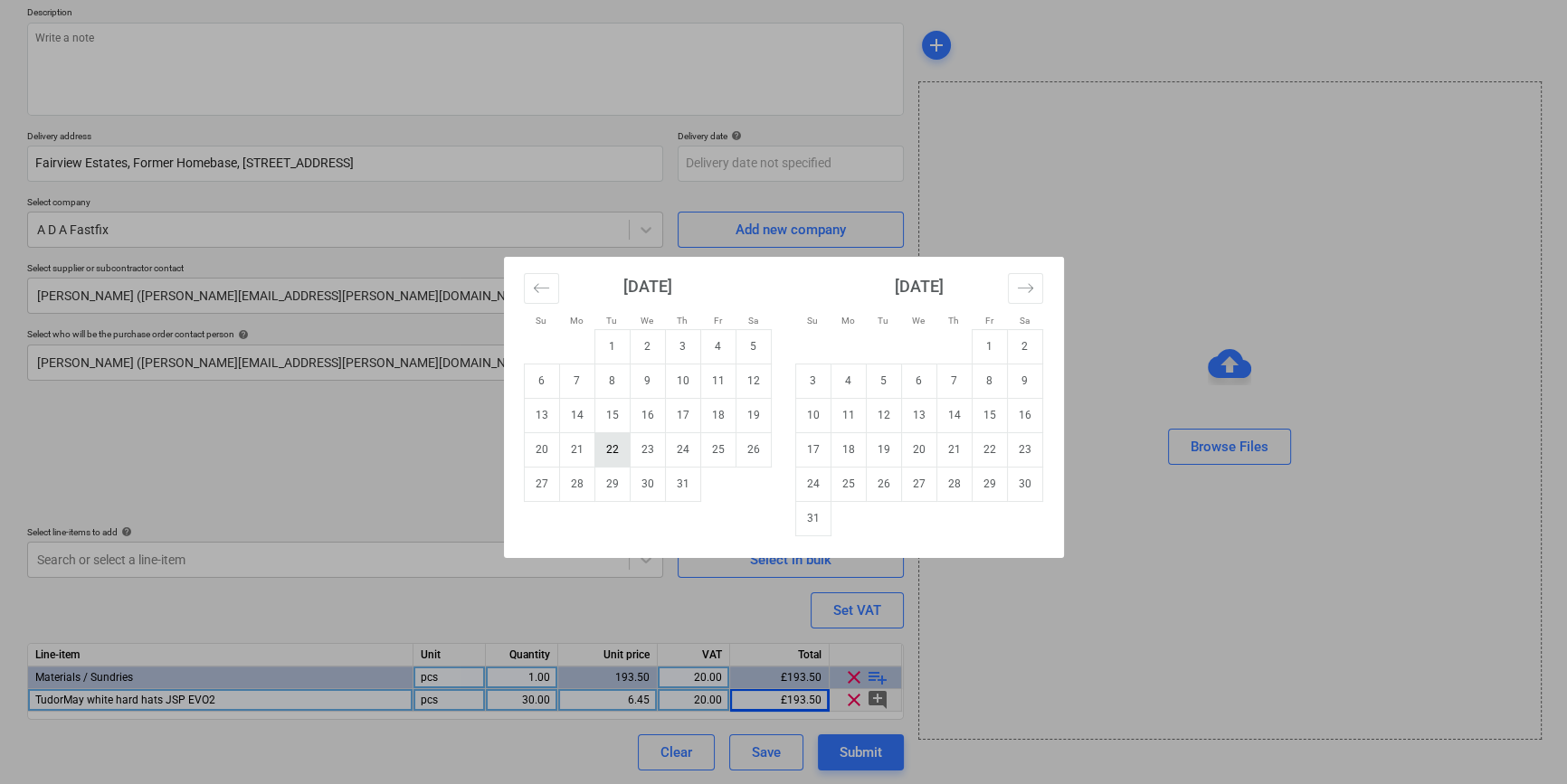 click on "22" at bounding box center (612, 449) 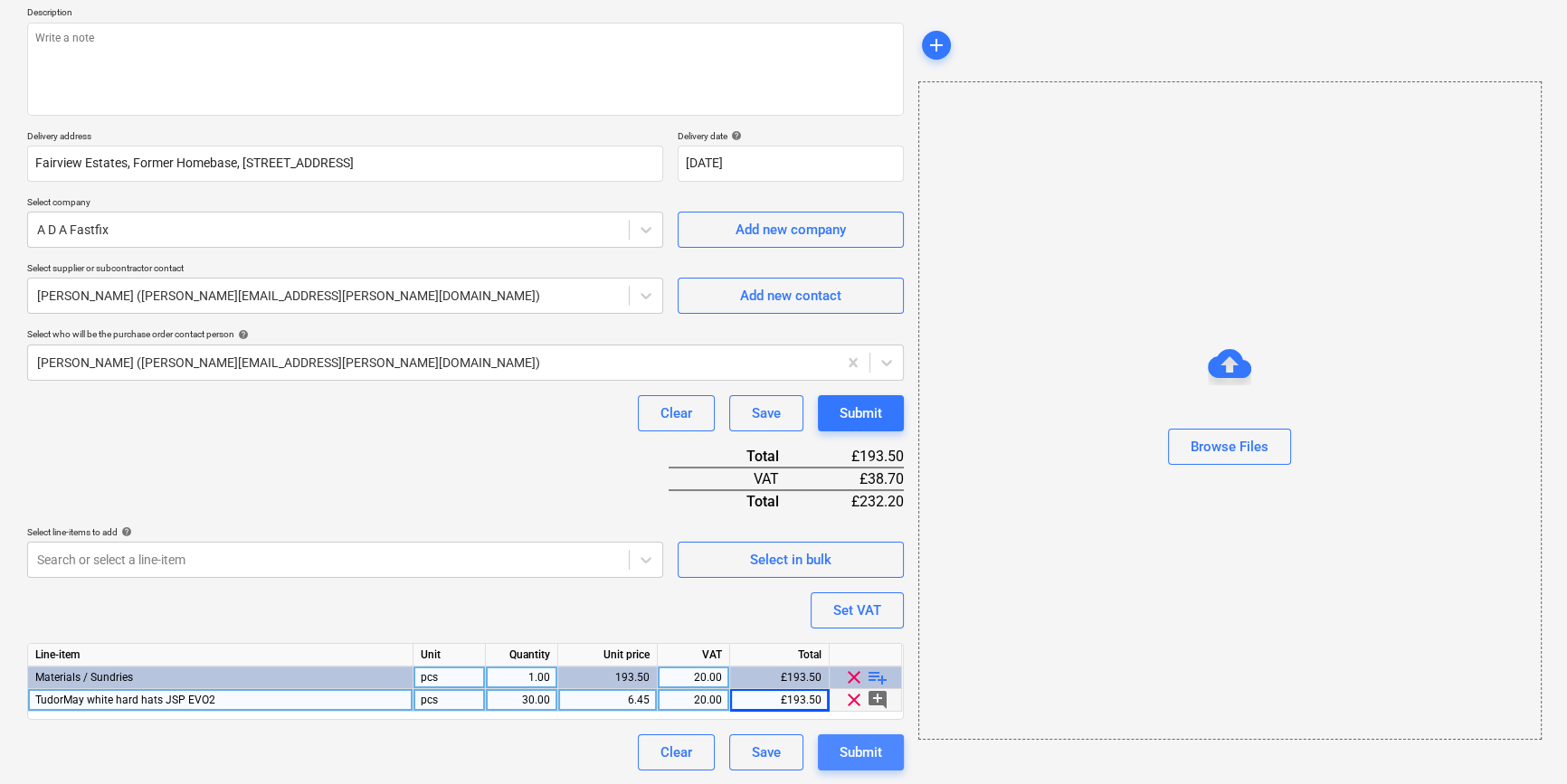 click on "Submit" at bounding box center [860, 752] 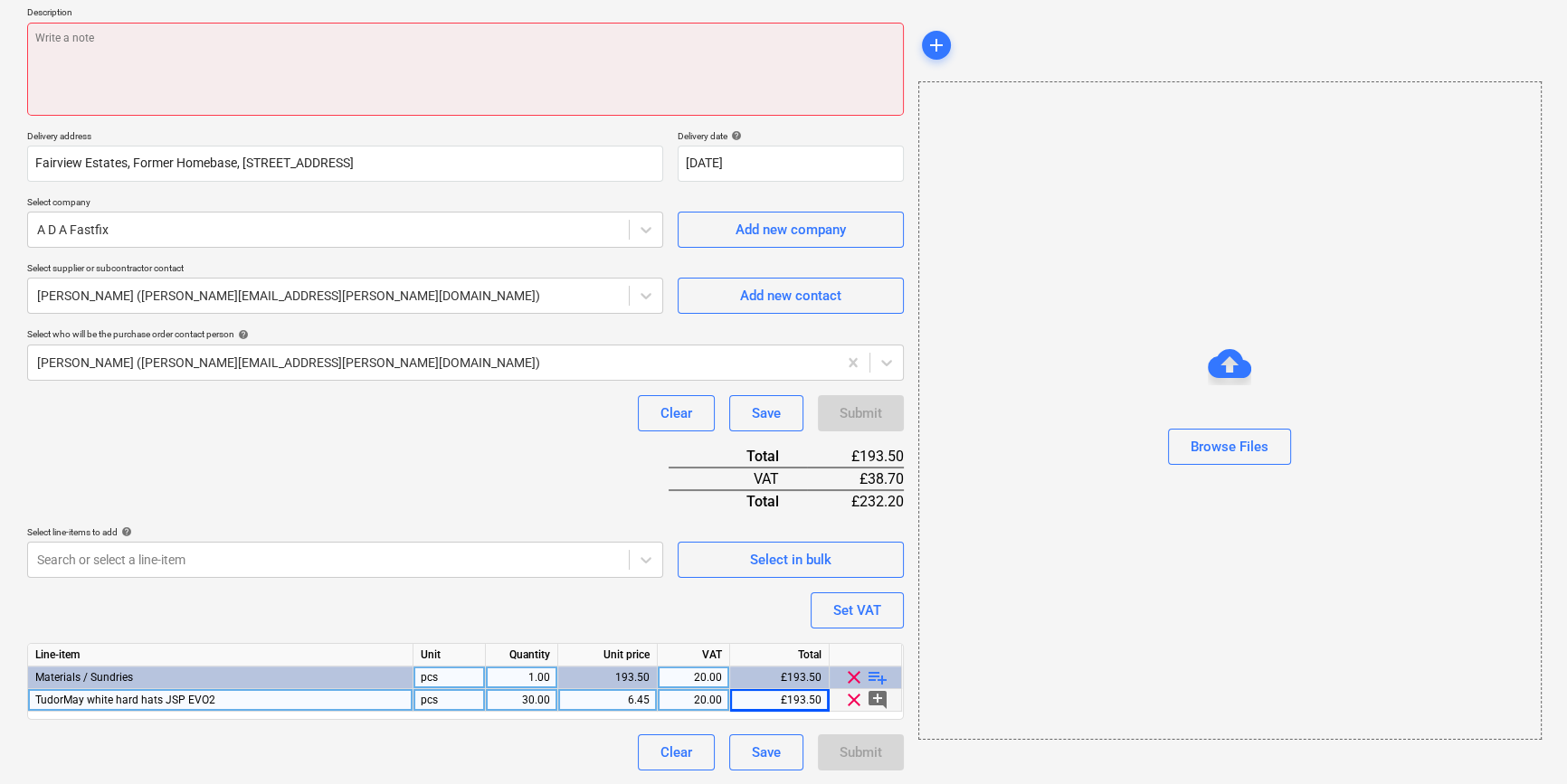 click at bounding box center (465, 69) 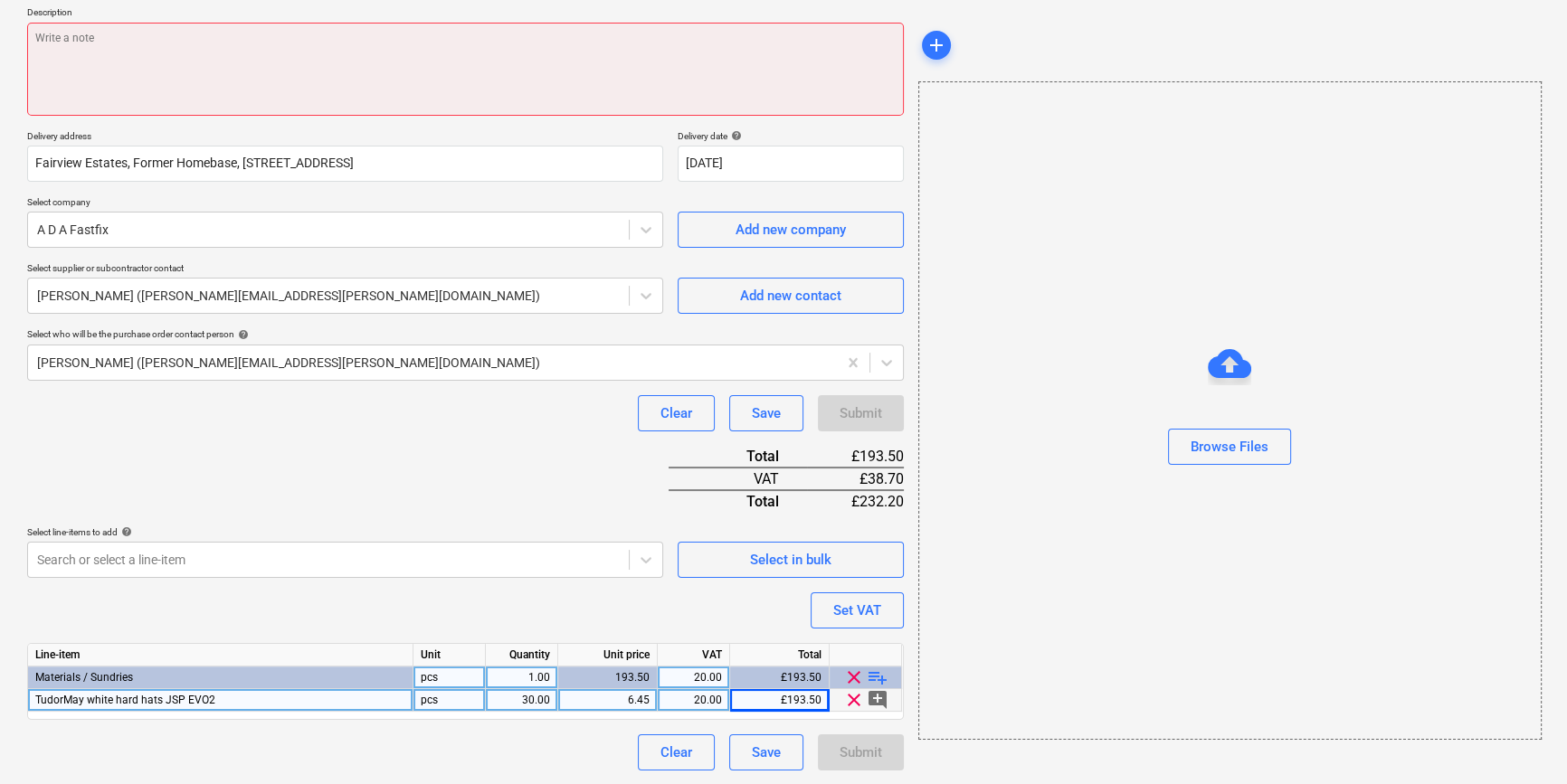 type on "x" 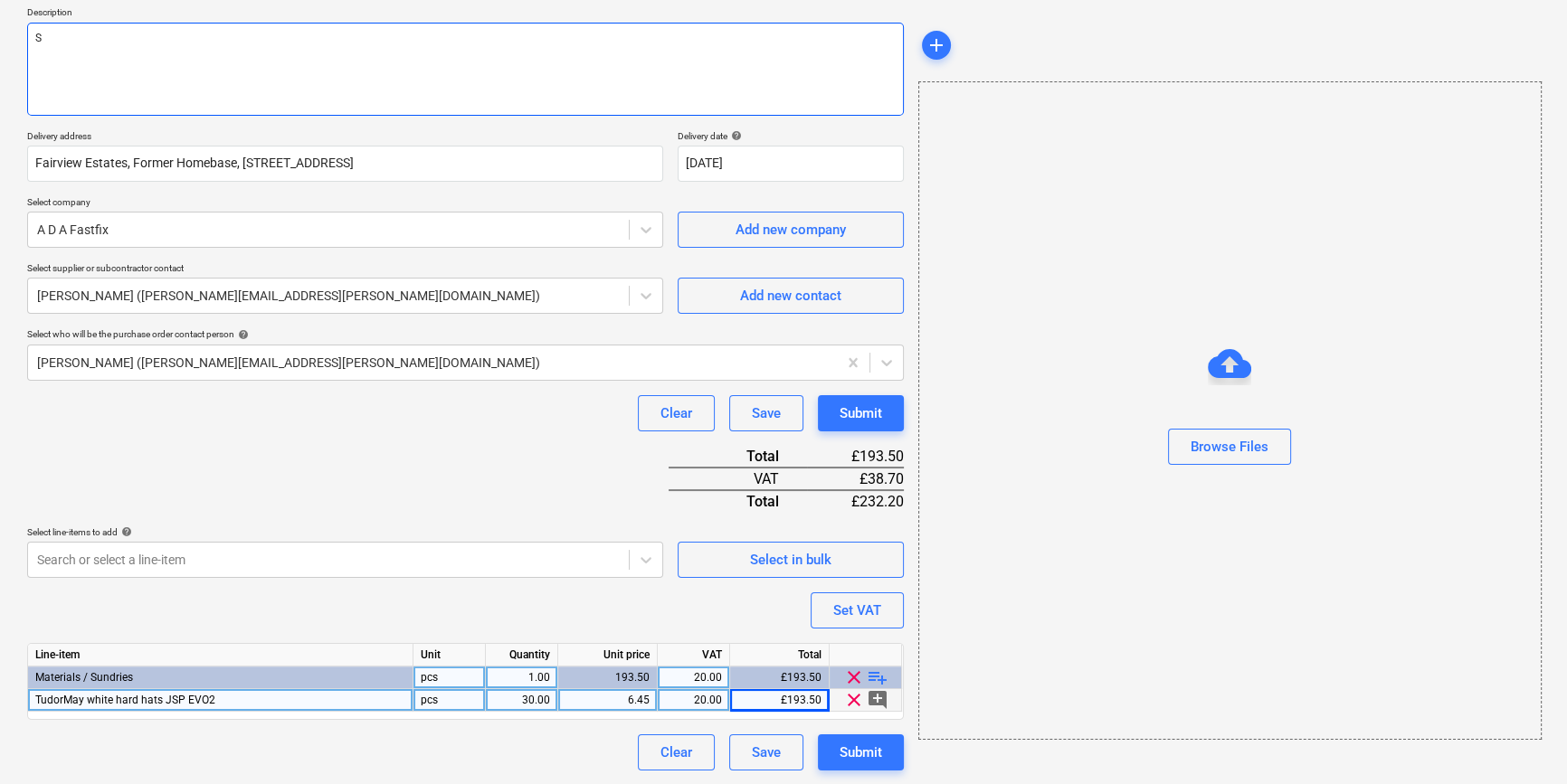 type on "x" 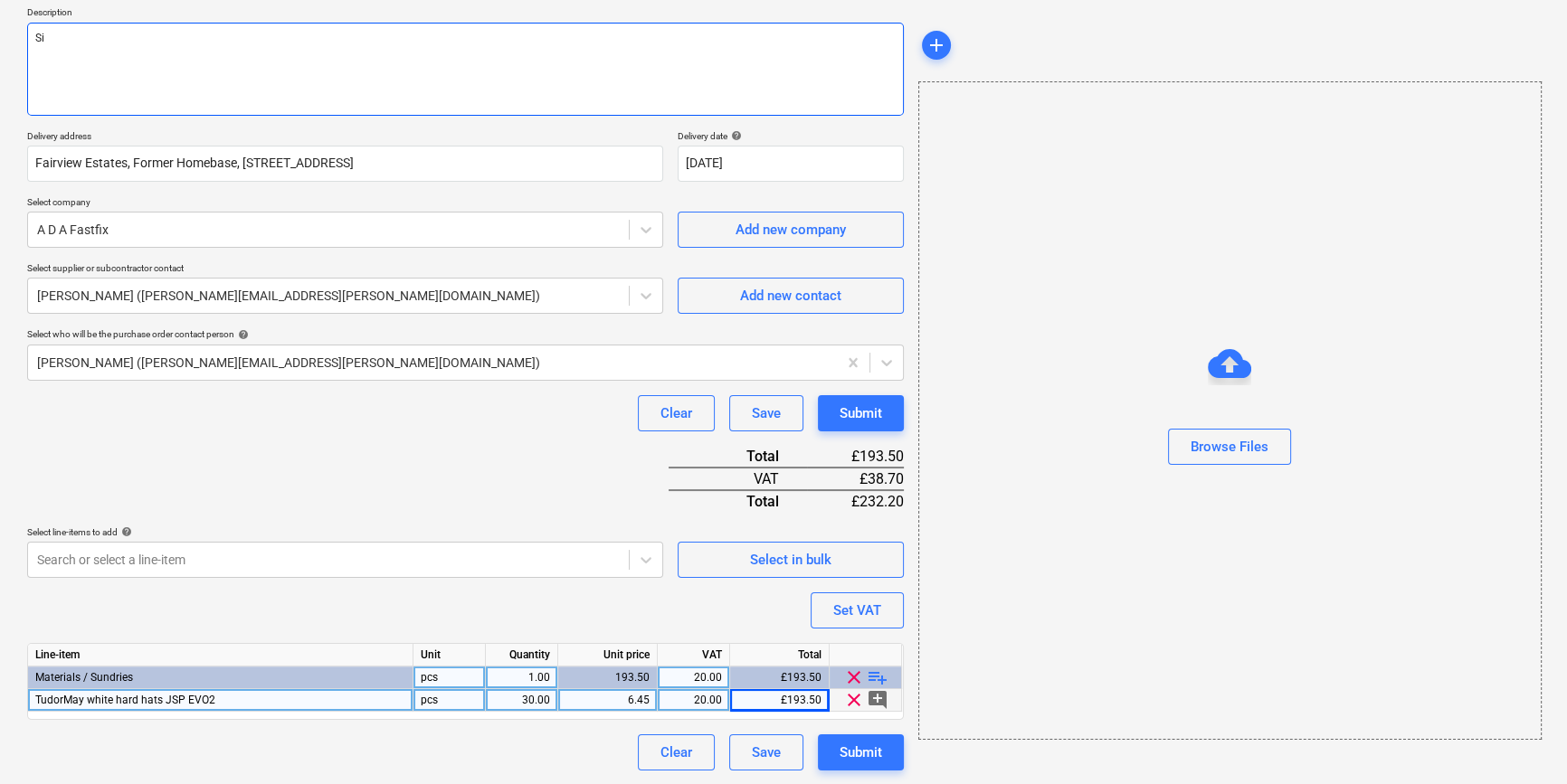 type on "x" 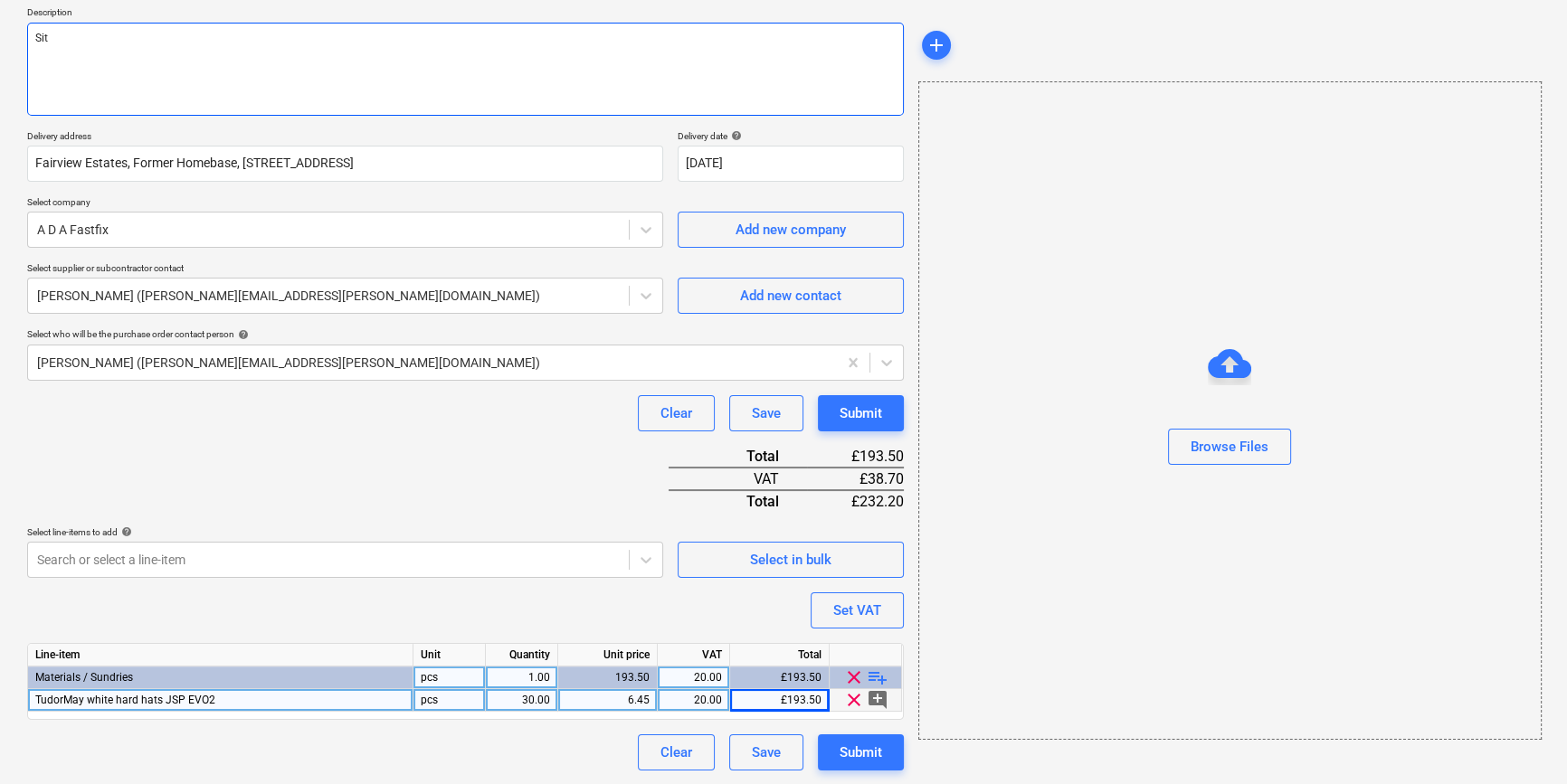 type on "x" 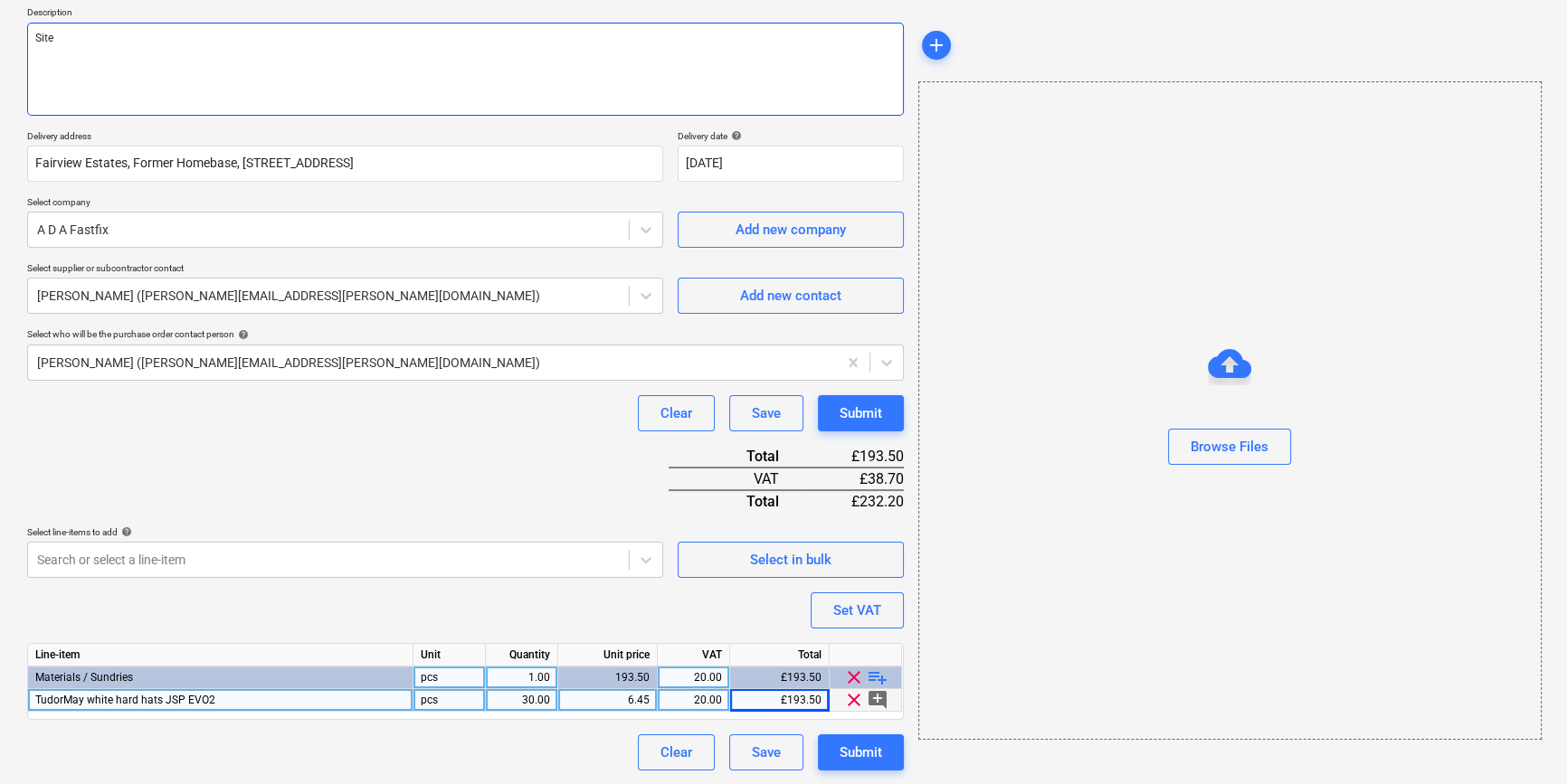 type on "x" 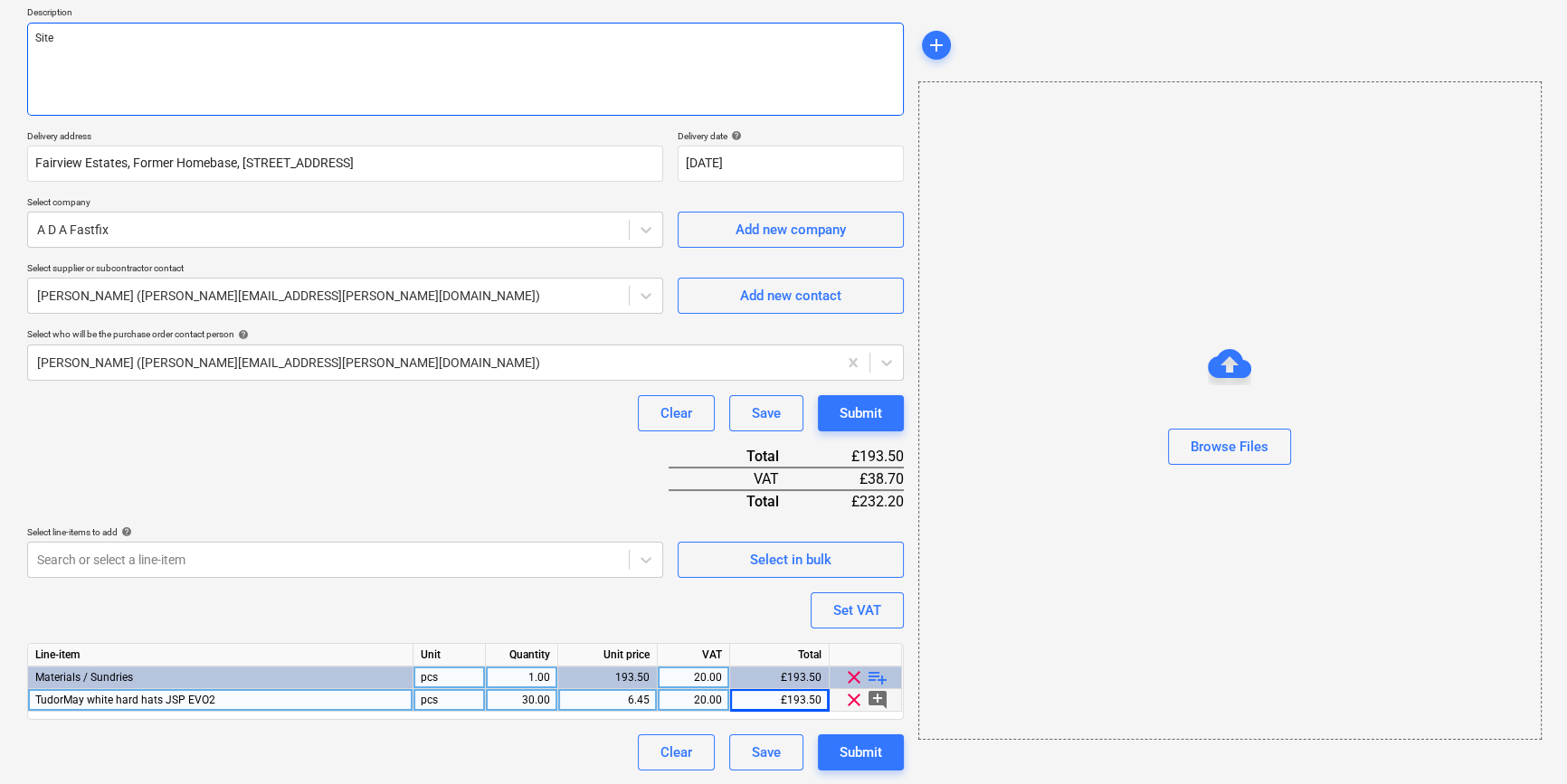type on "x" 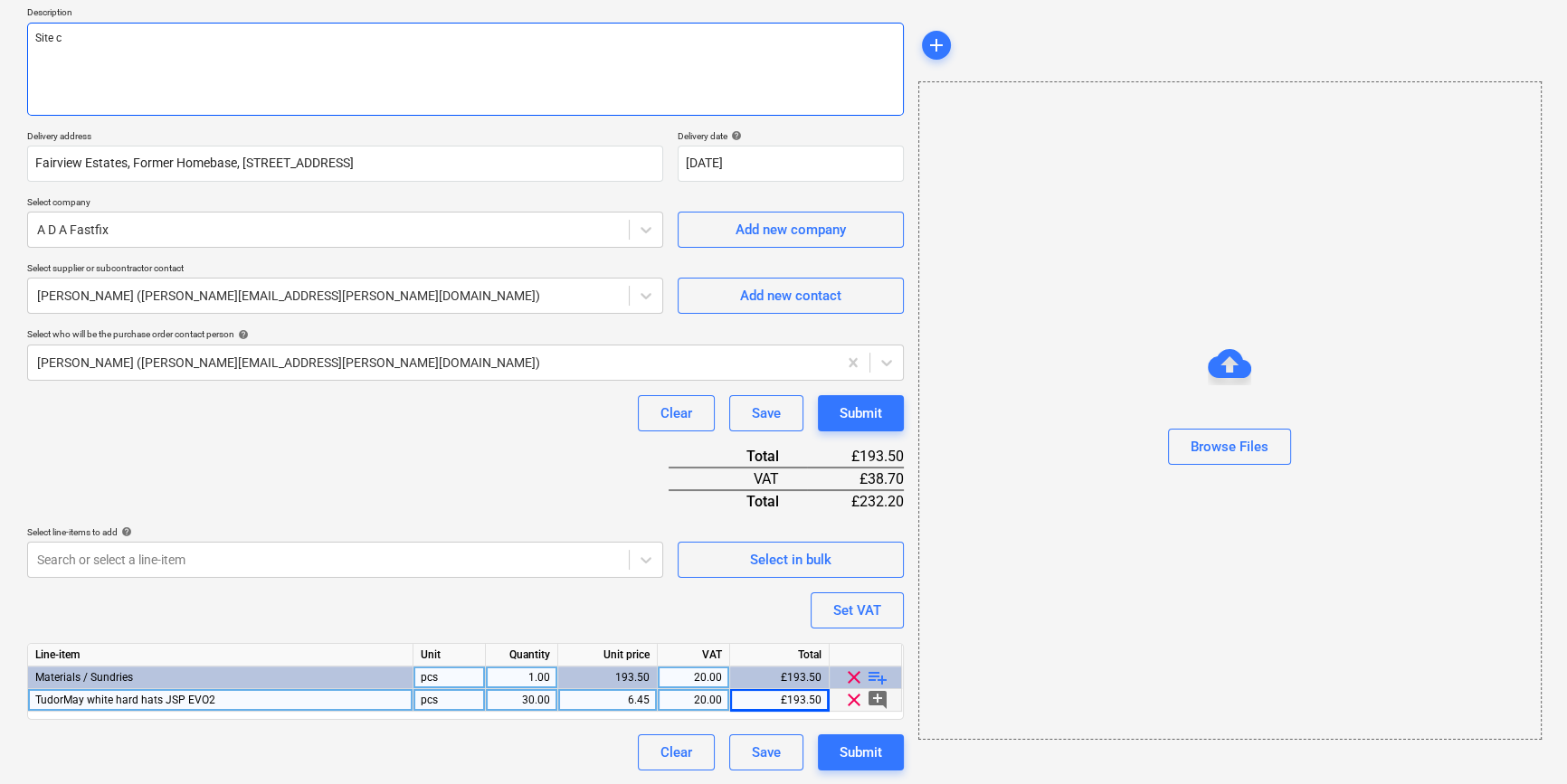 type on "x" 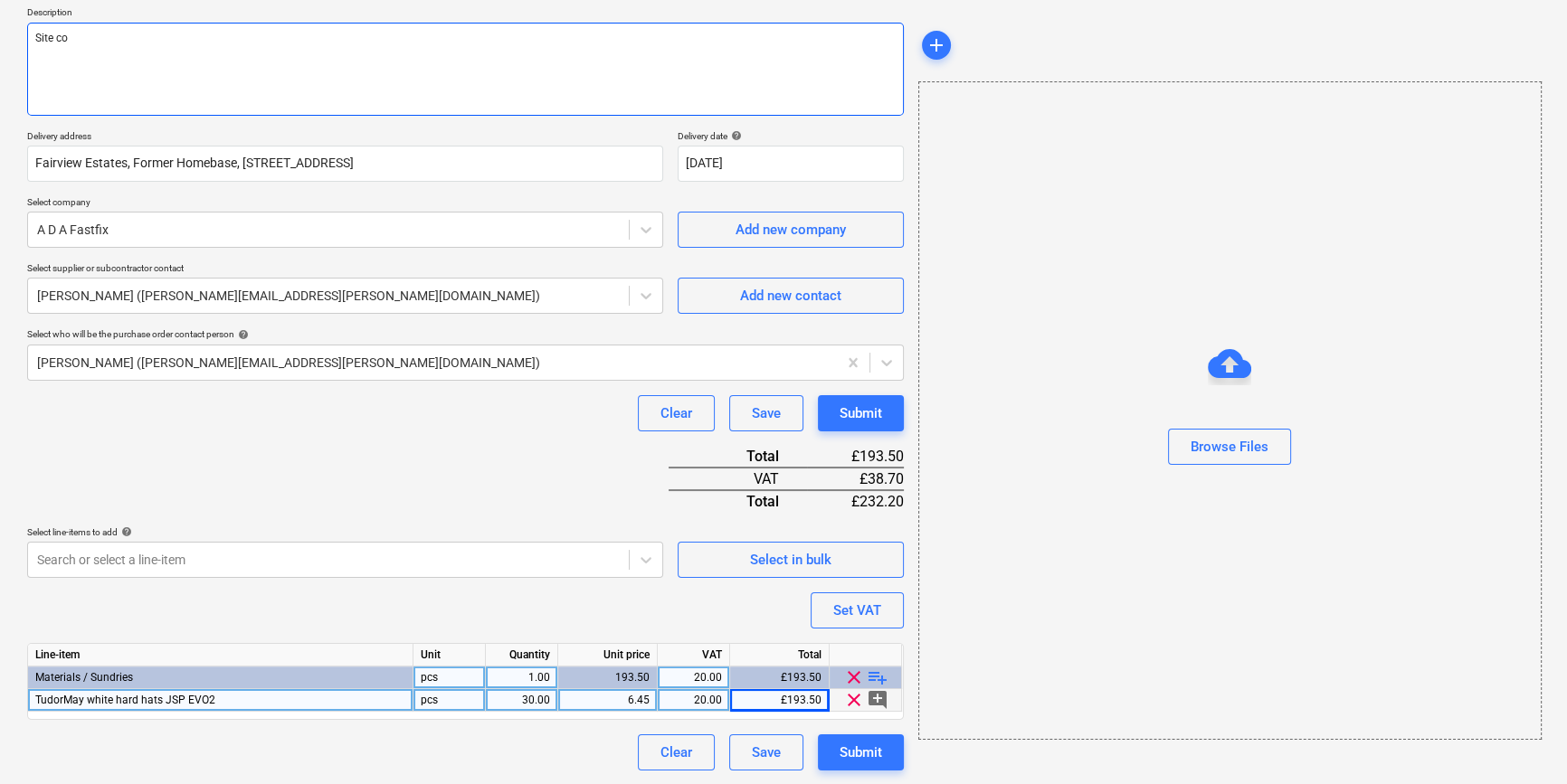 type on "x" 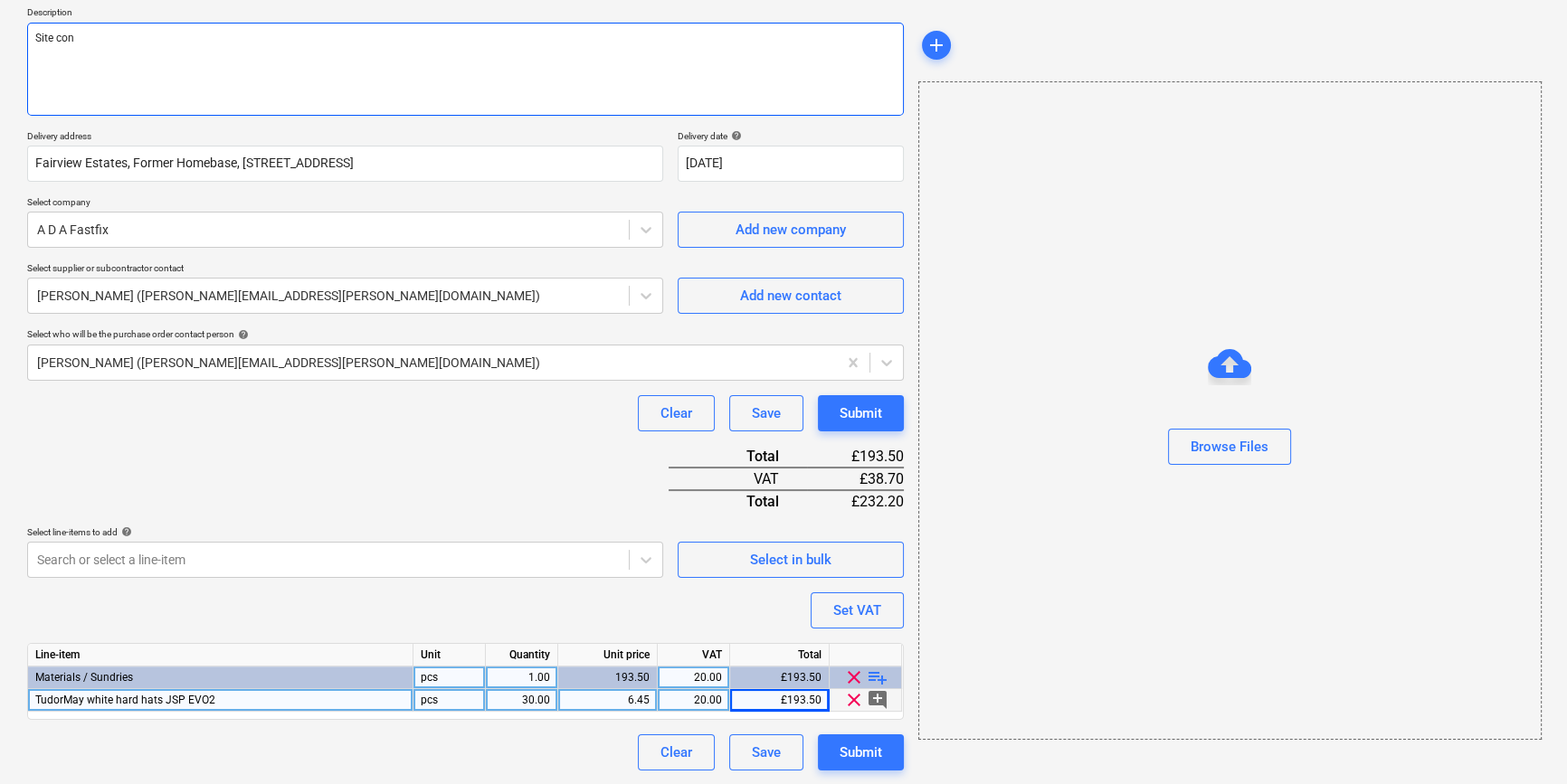 type on "x" 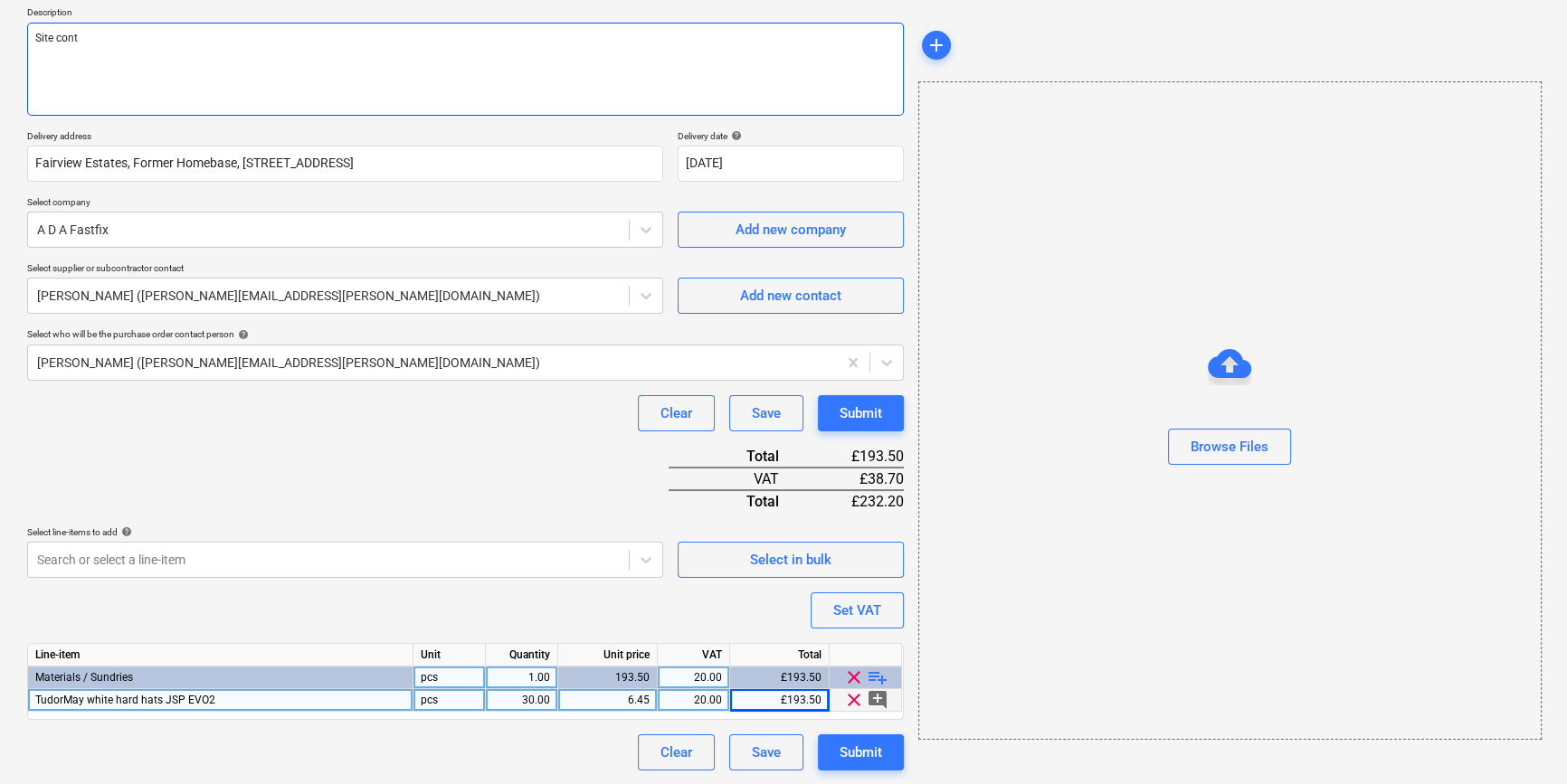 type on "x" 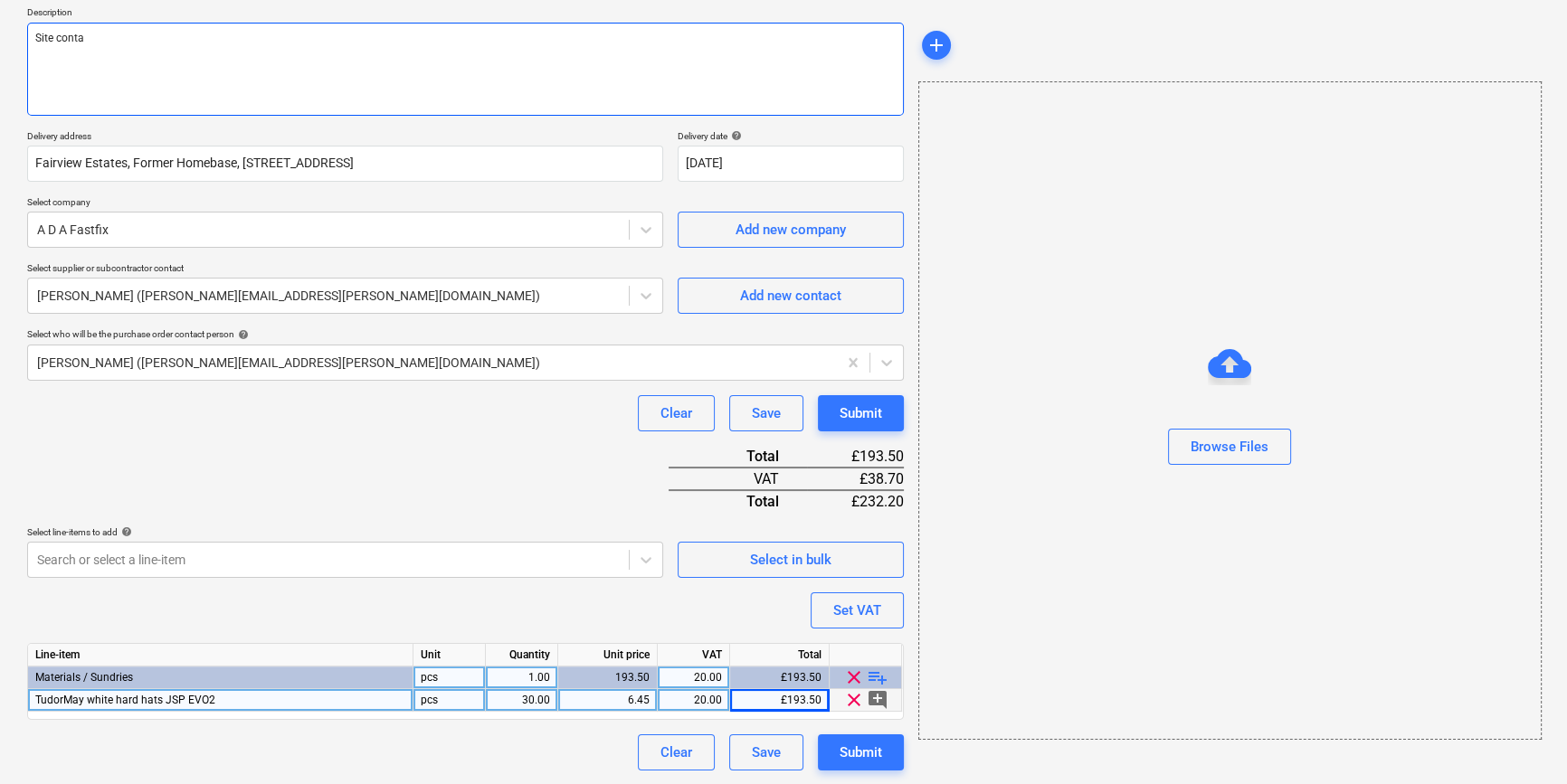 type on "x" 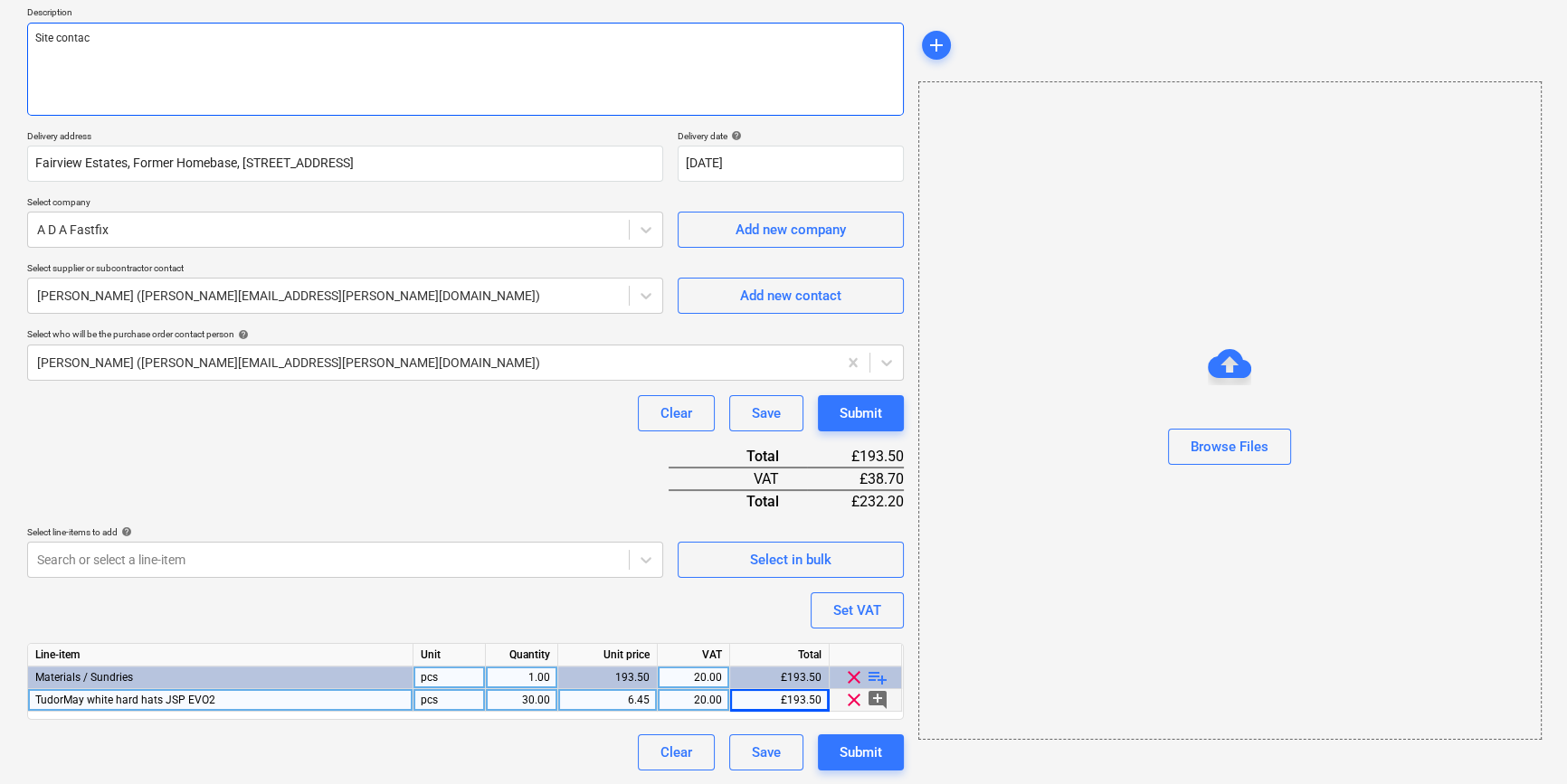 type on "x" 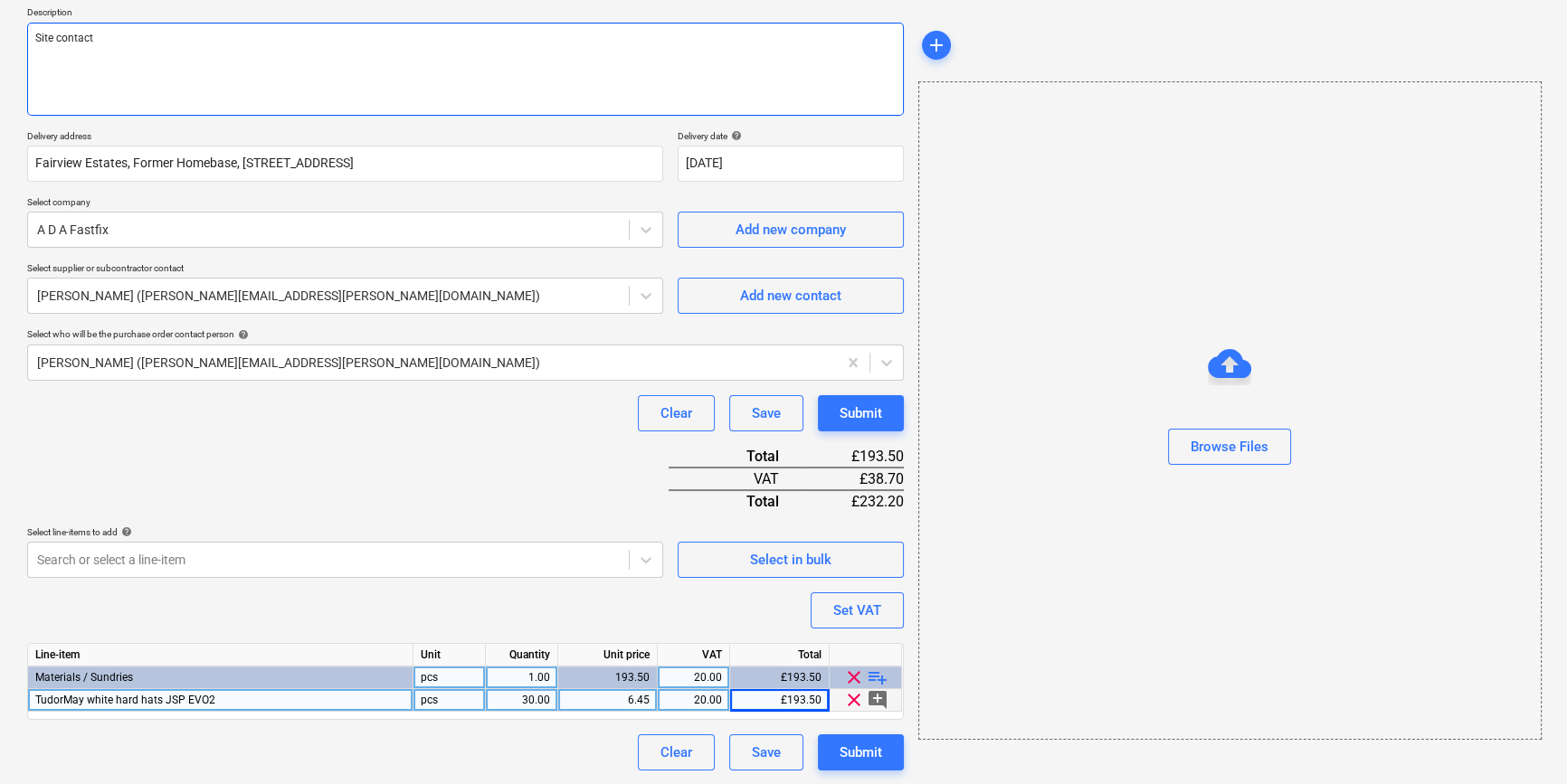 type on "x" 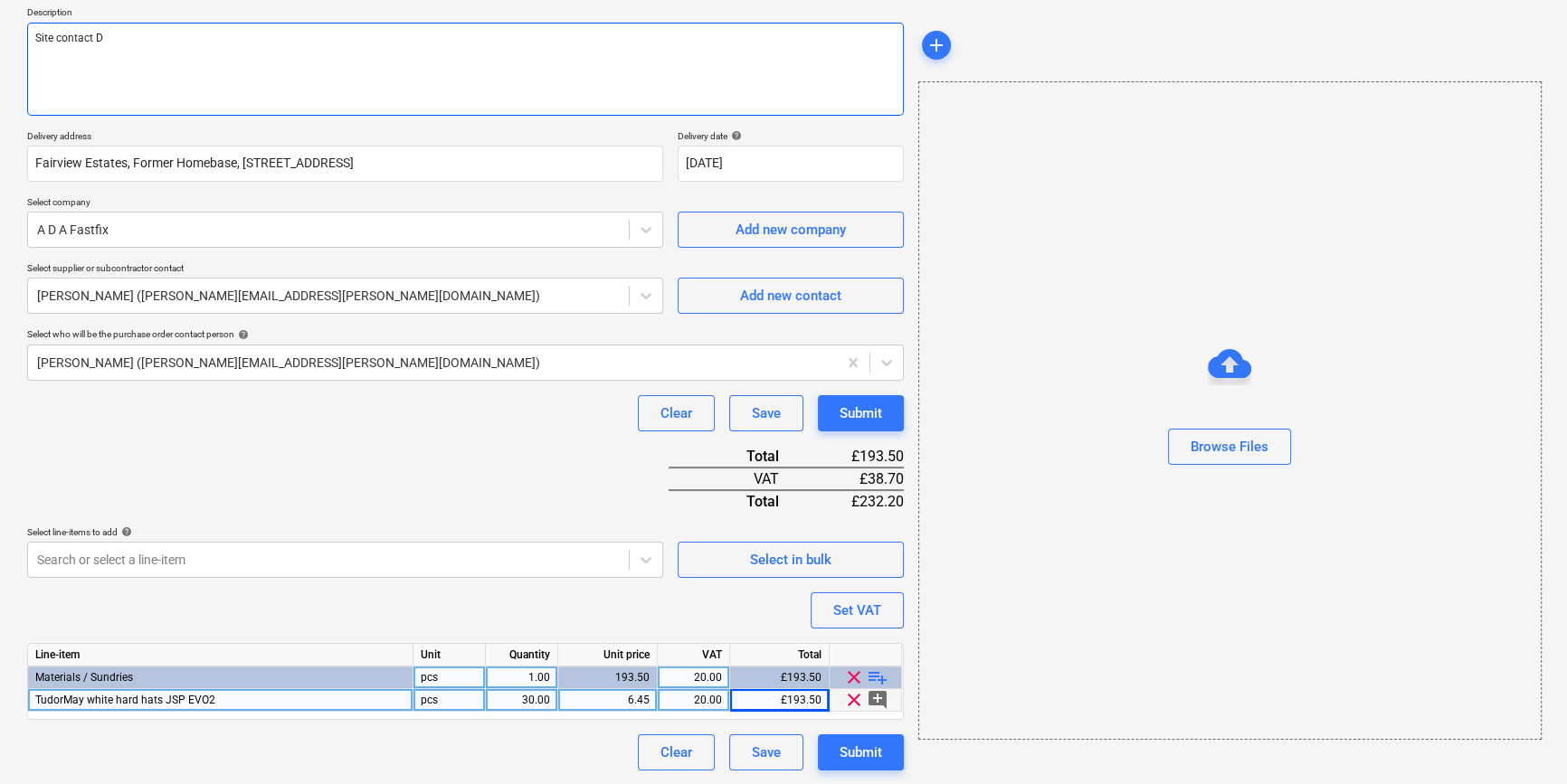 type 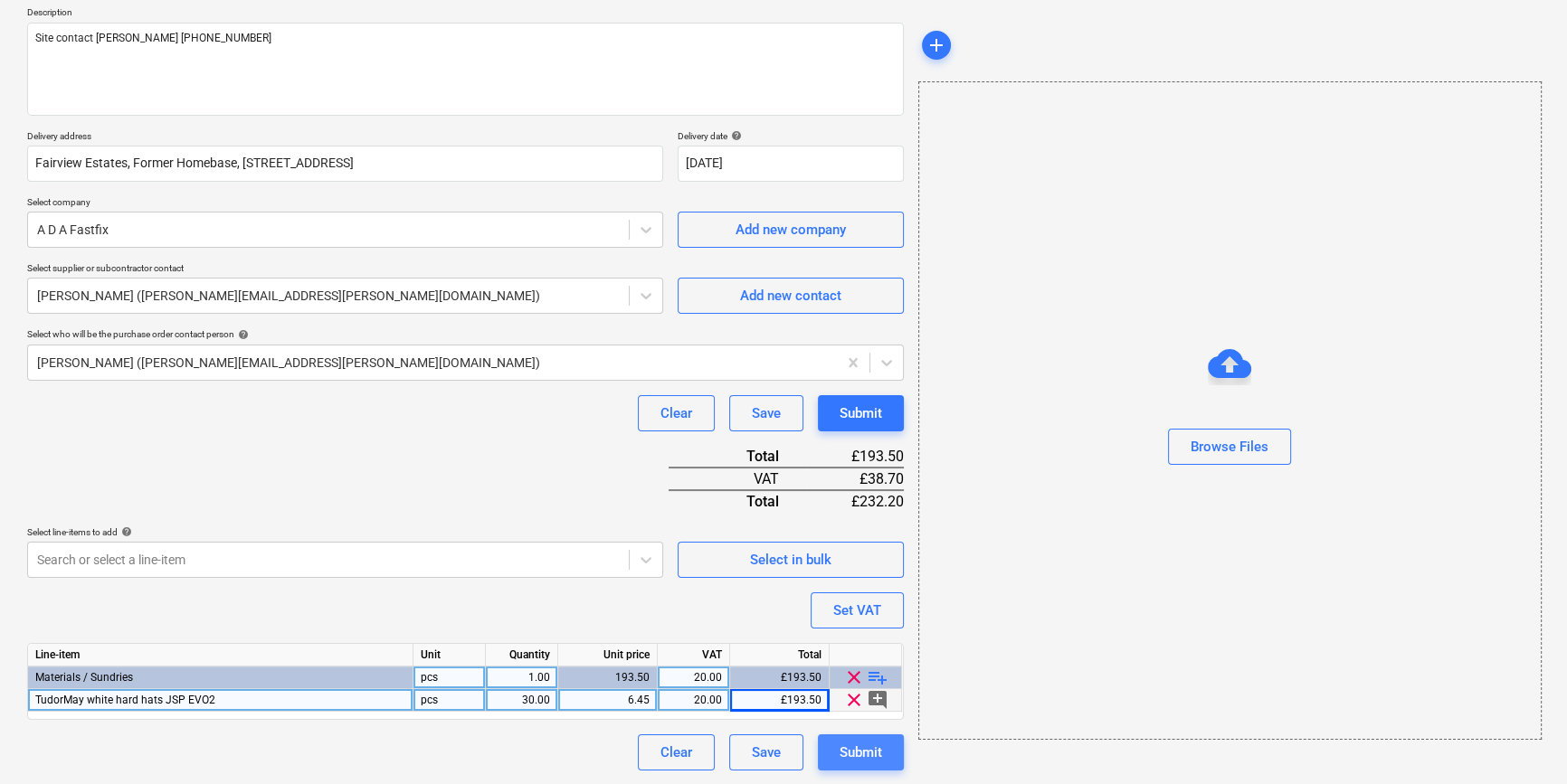 click on "Submit" at bounding box center [860, 752] 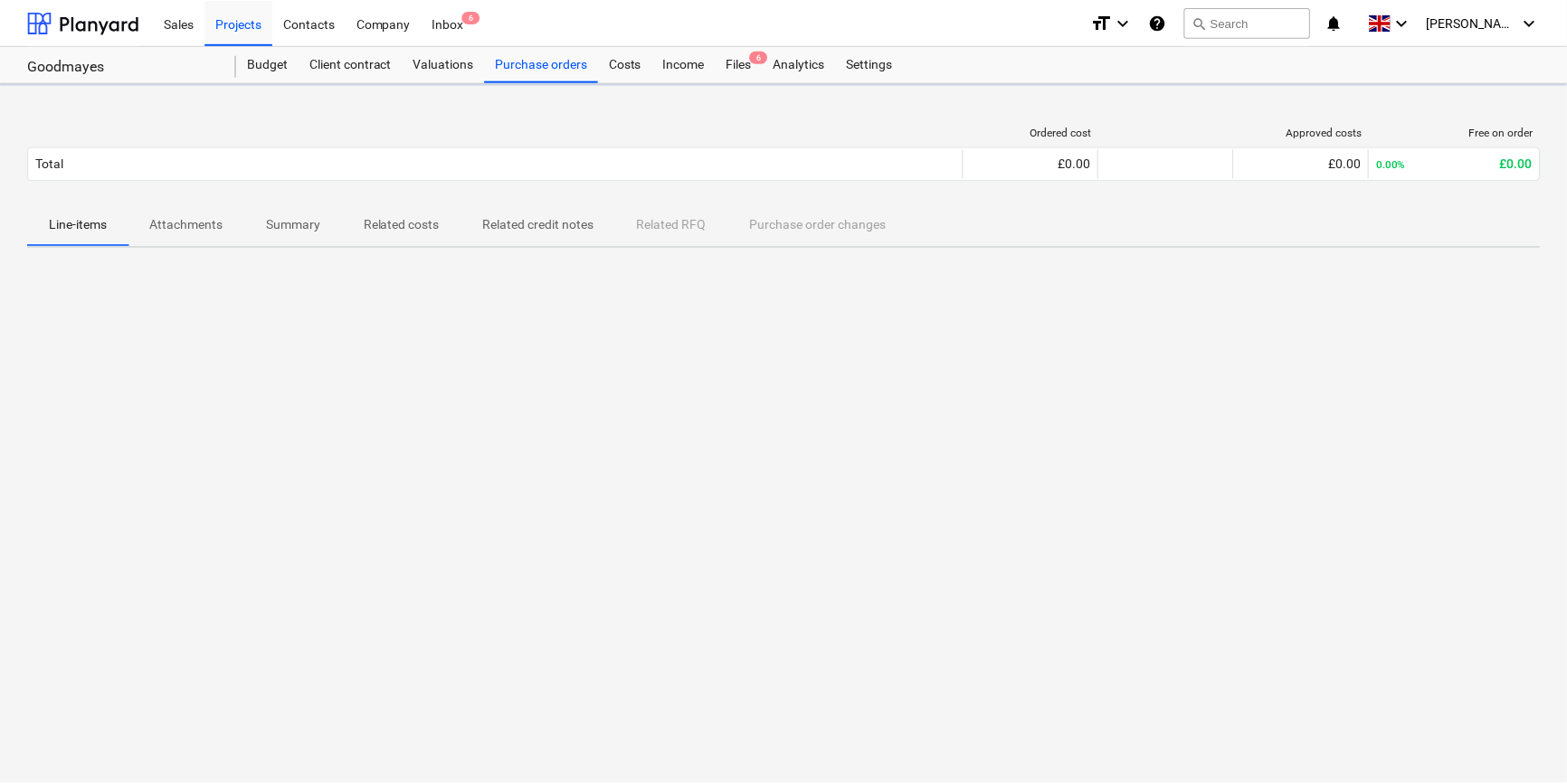 scroll, scrollTop: 0, scrollLeft: 0, axis: both 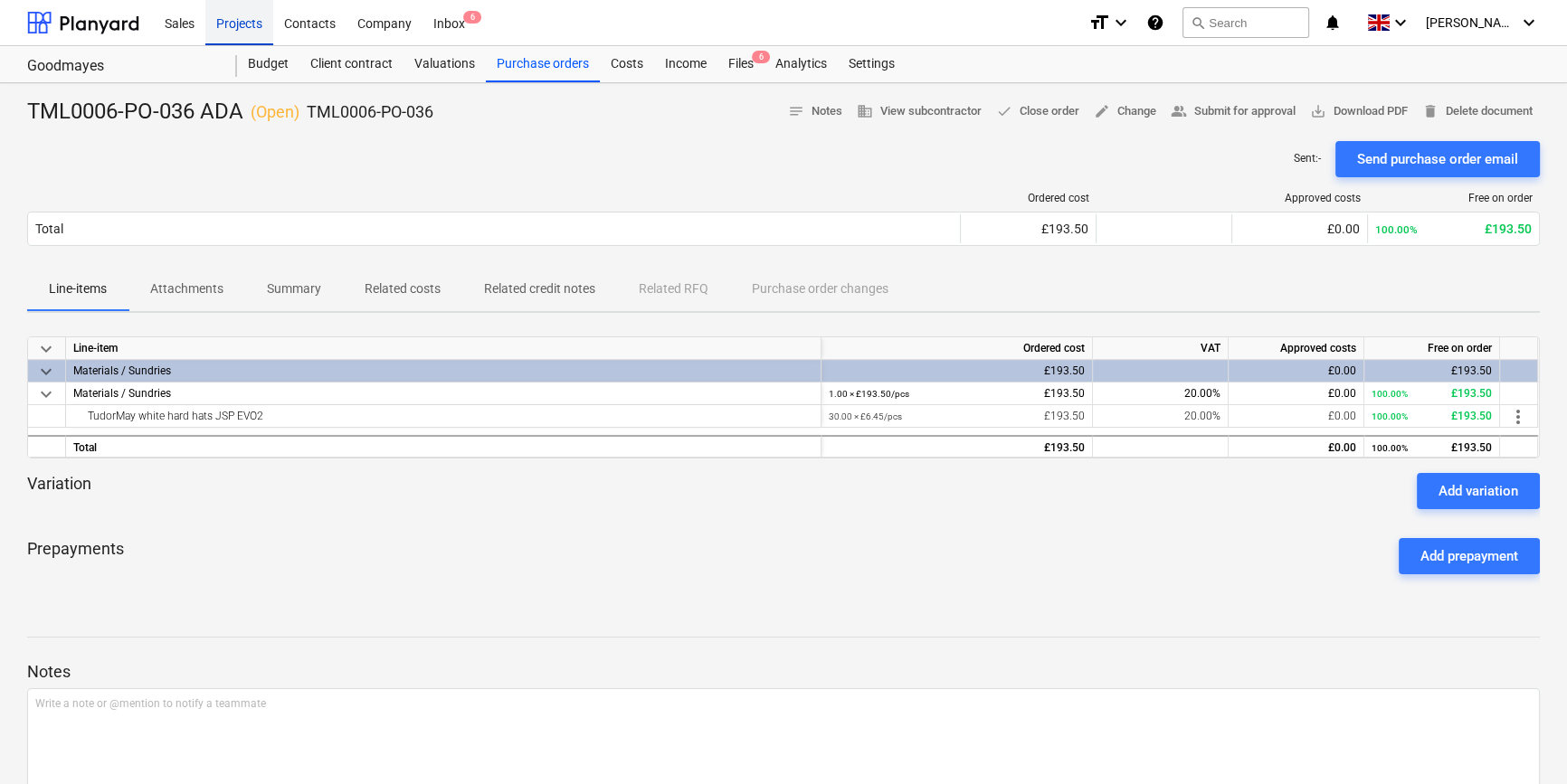 click on "Projects" at bounding box center (239, 22) 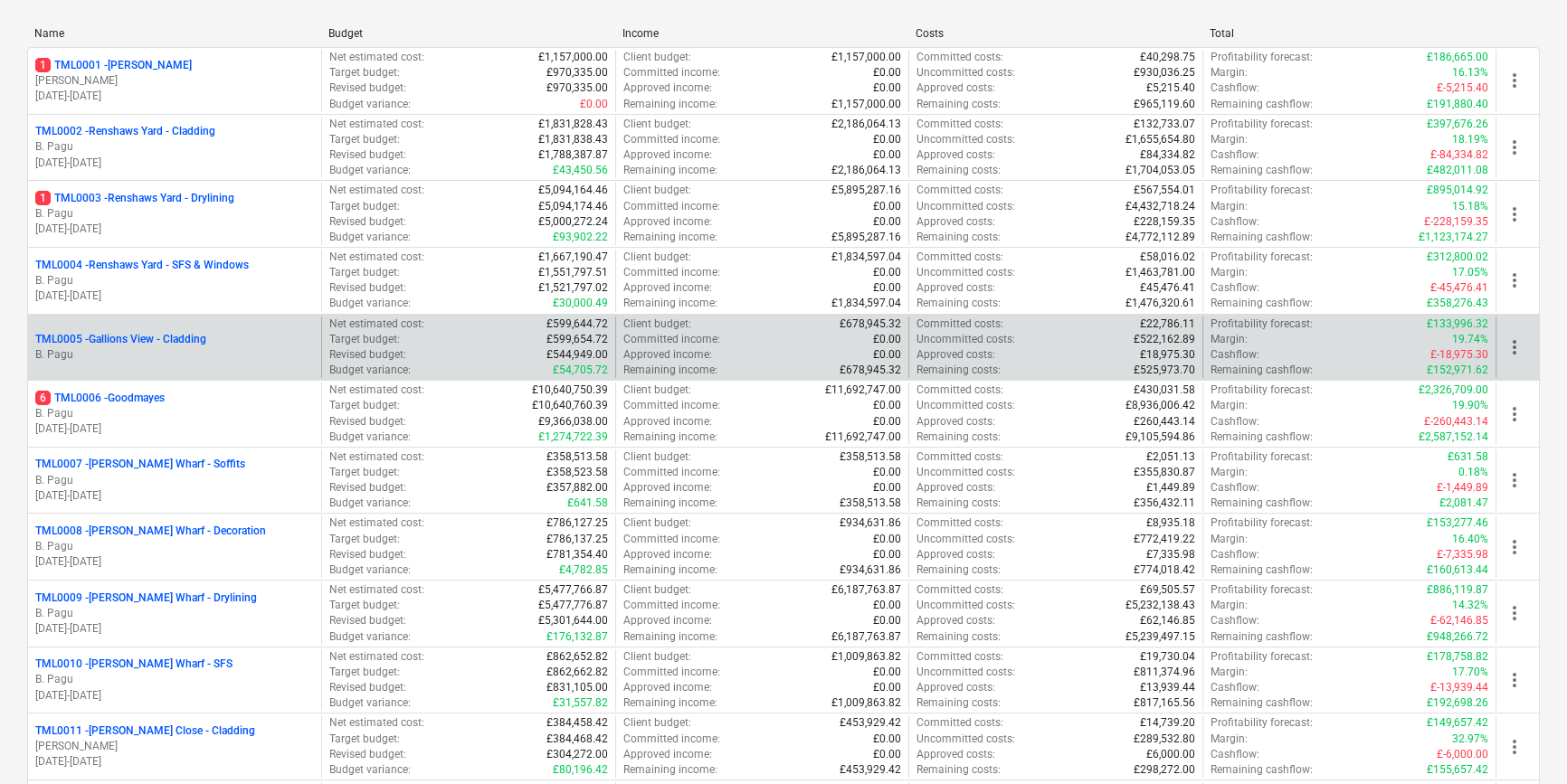 scroll, scrollTop: 328, scrollLeft: 0, axis: vertical 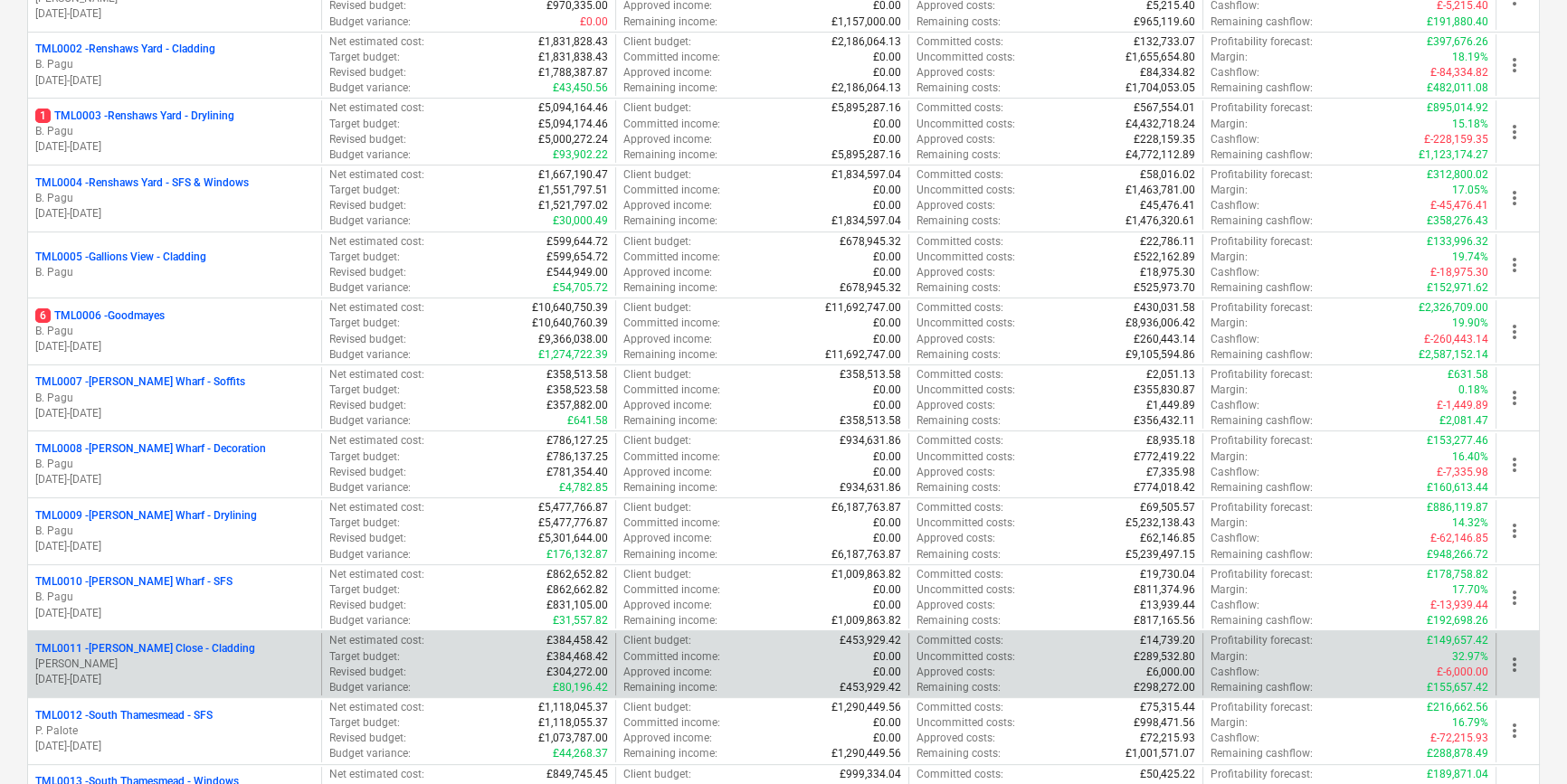 click on "[PERSON_NAME]" at bounding box center [175, 664] 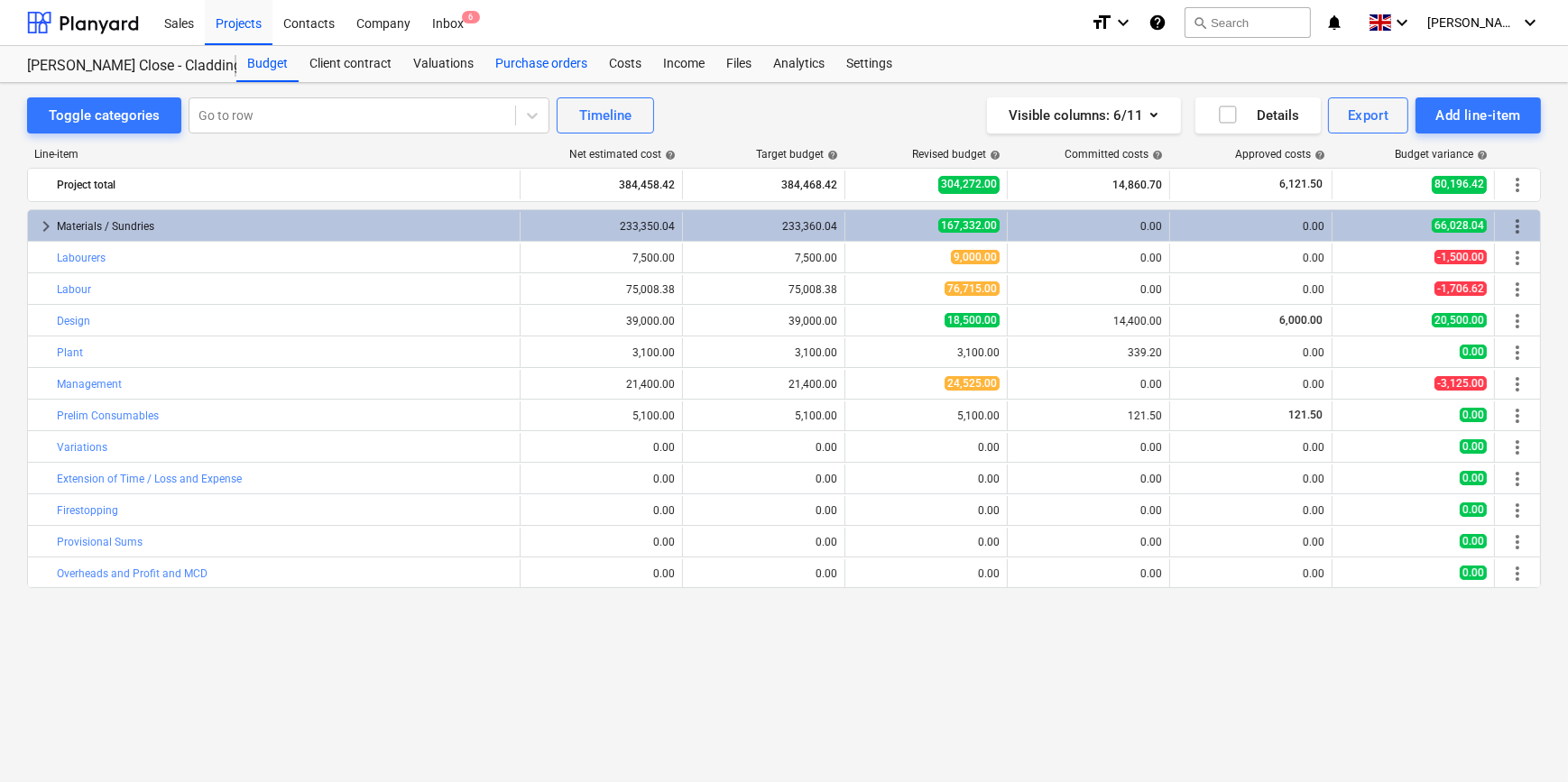 click on "Purchase orders" at bounding box center [541, 64] 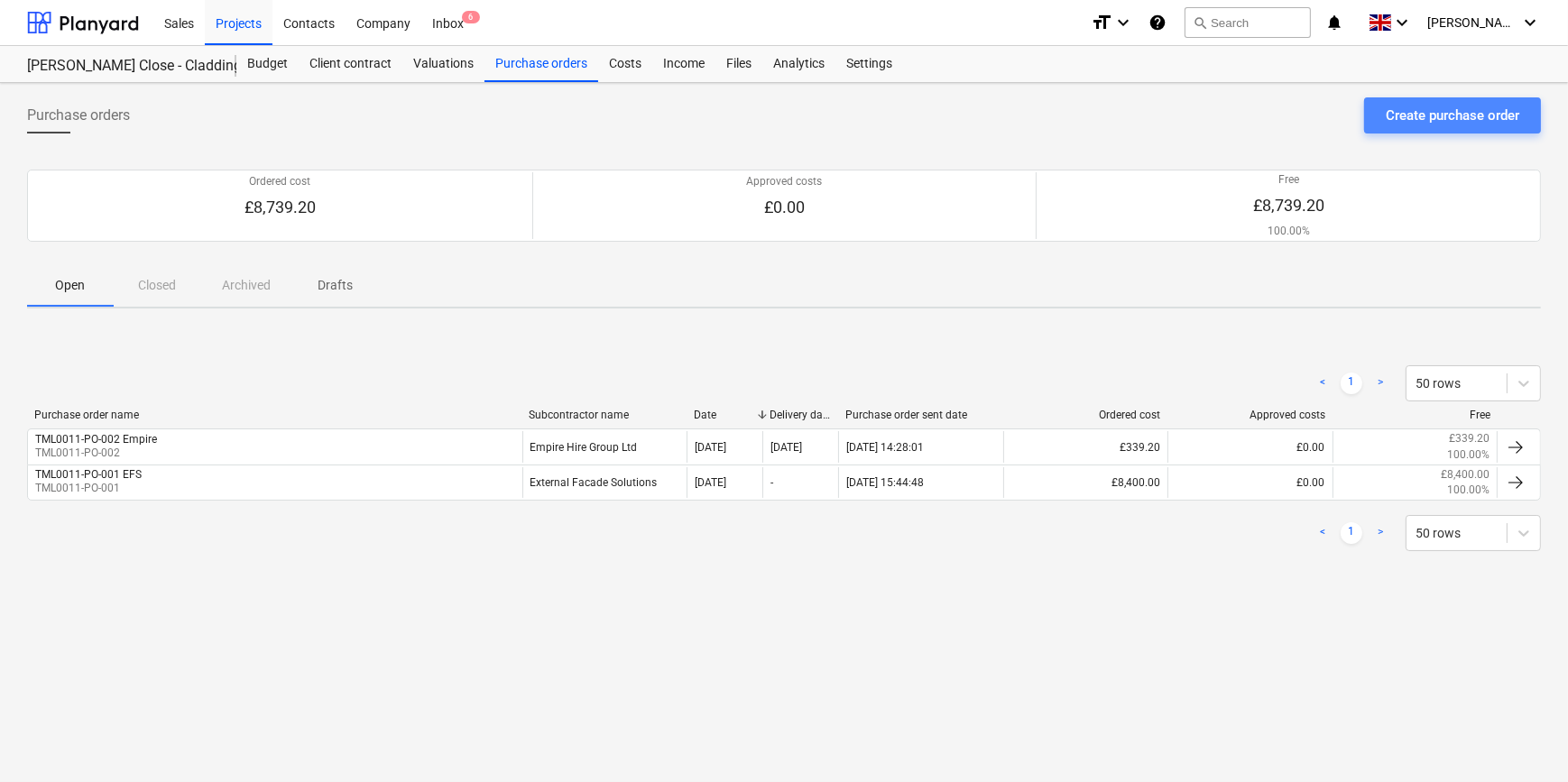 click on "Create purchase order" at bounding box center (1453, 115) 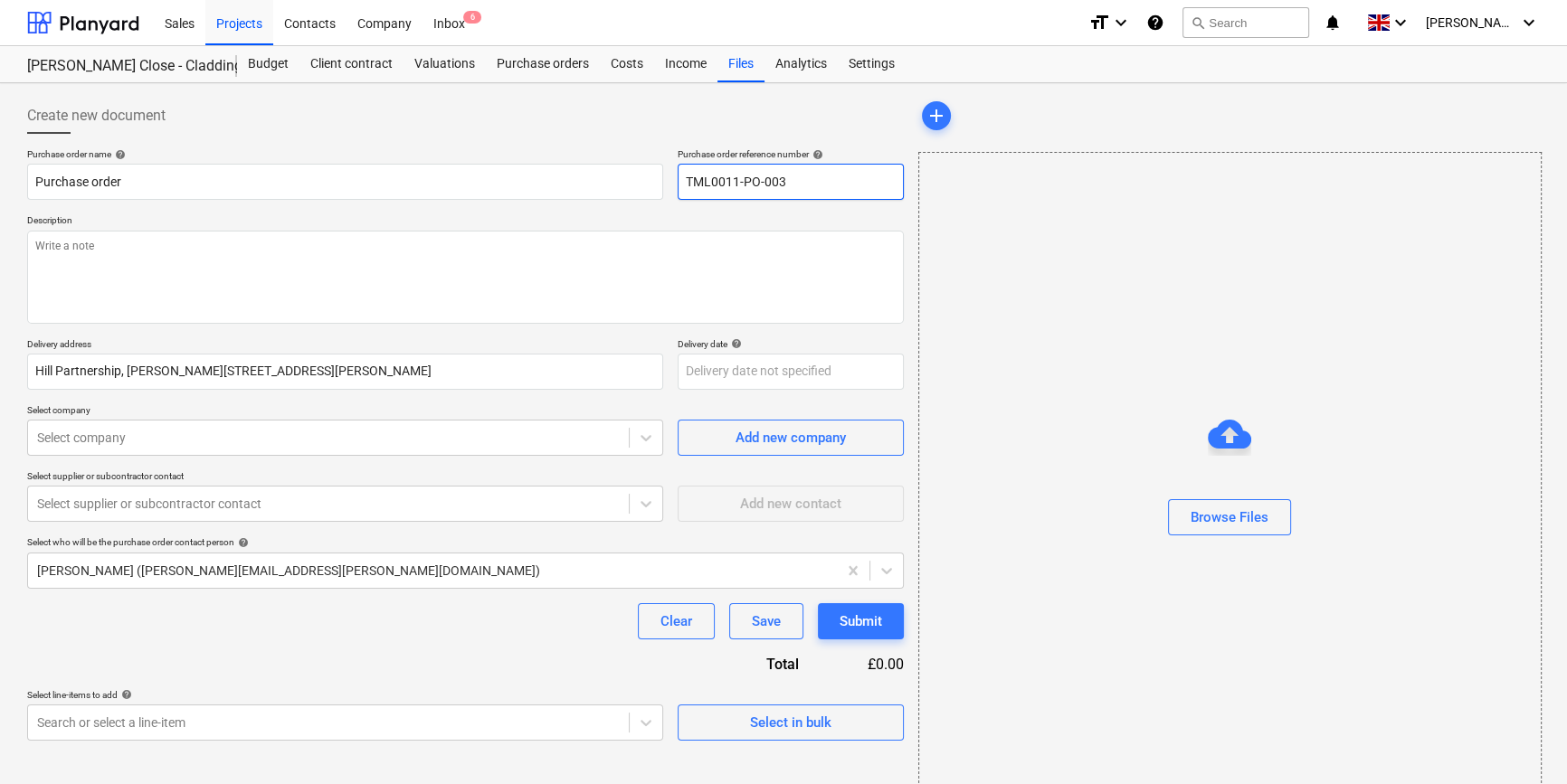 drag, startPoint x: 791, startPoint y: 179, endPoint x: 672, endPoint y: 181, distance: 119.01681 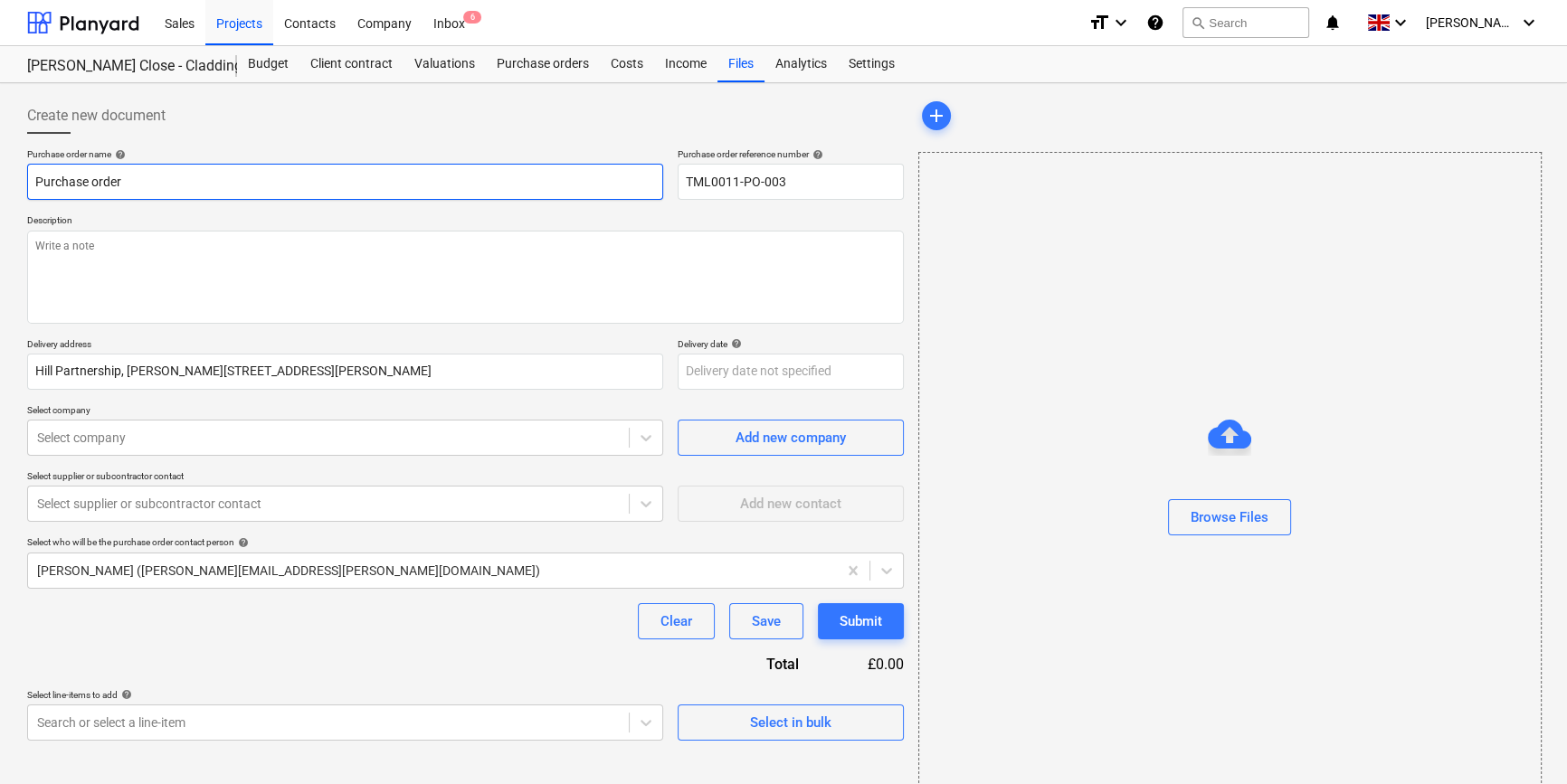 click on "Purchase order" at bounding box center (345, 182) 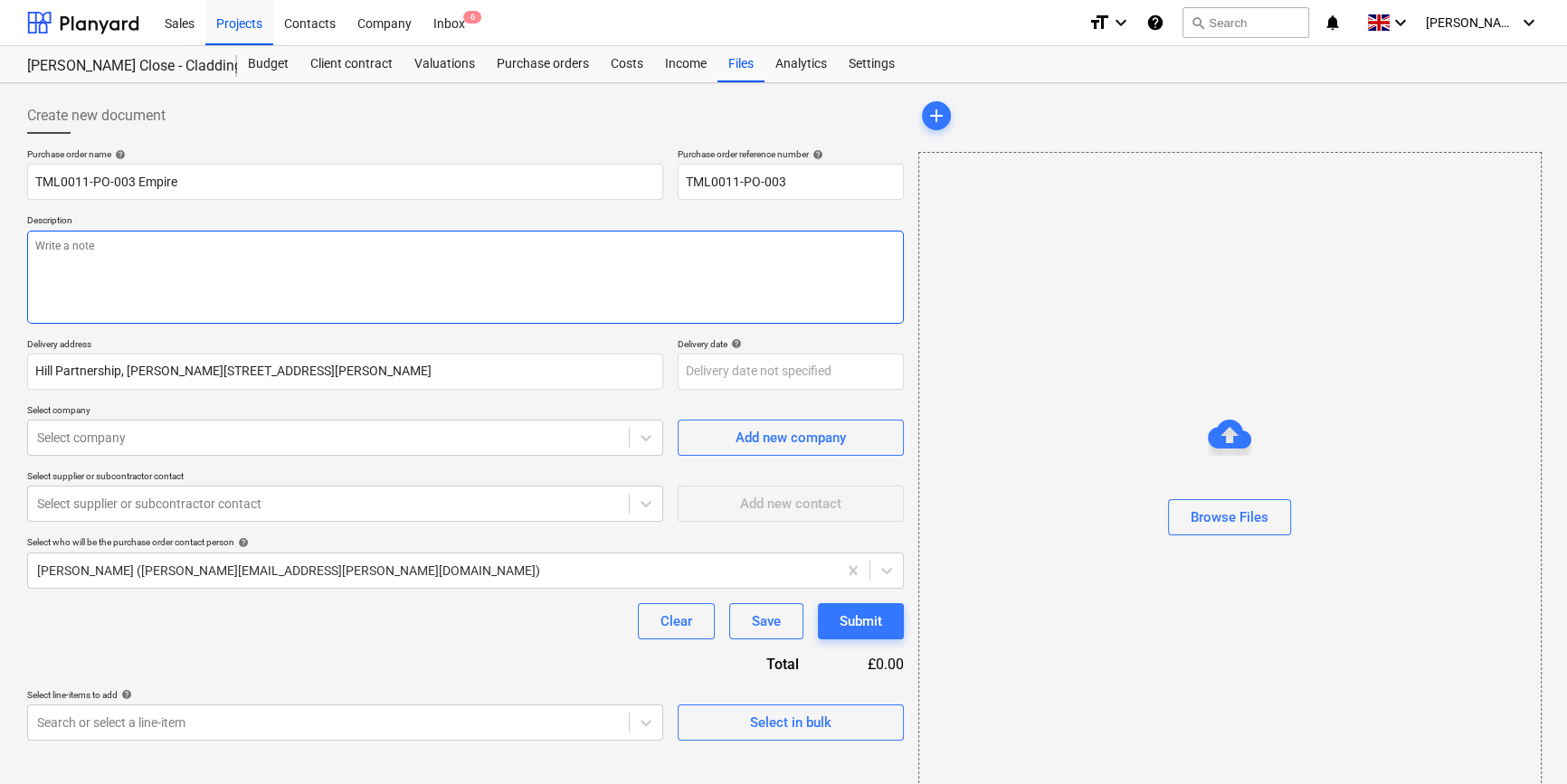 click at bounding box center [465, 277] 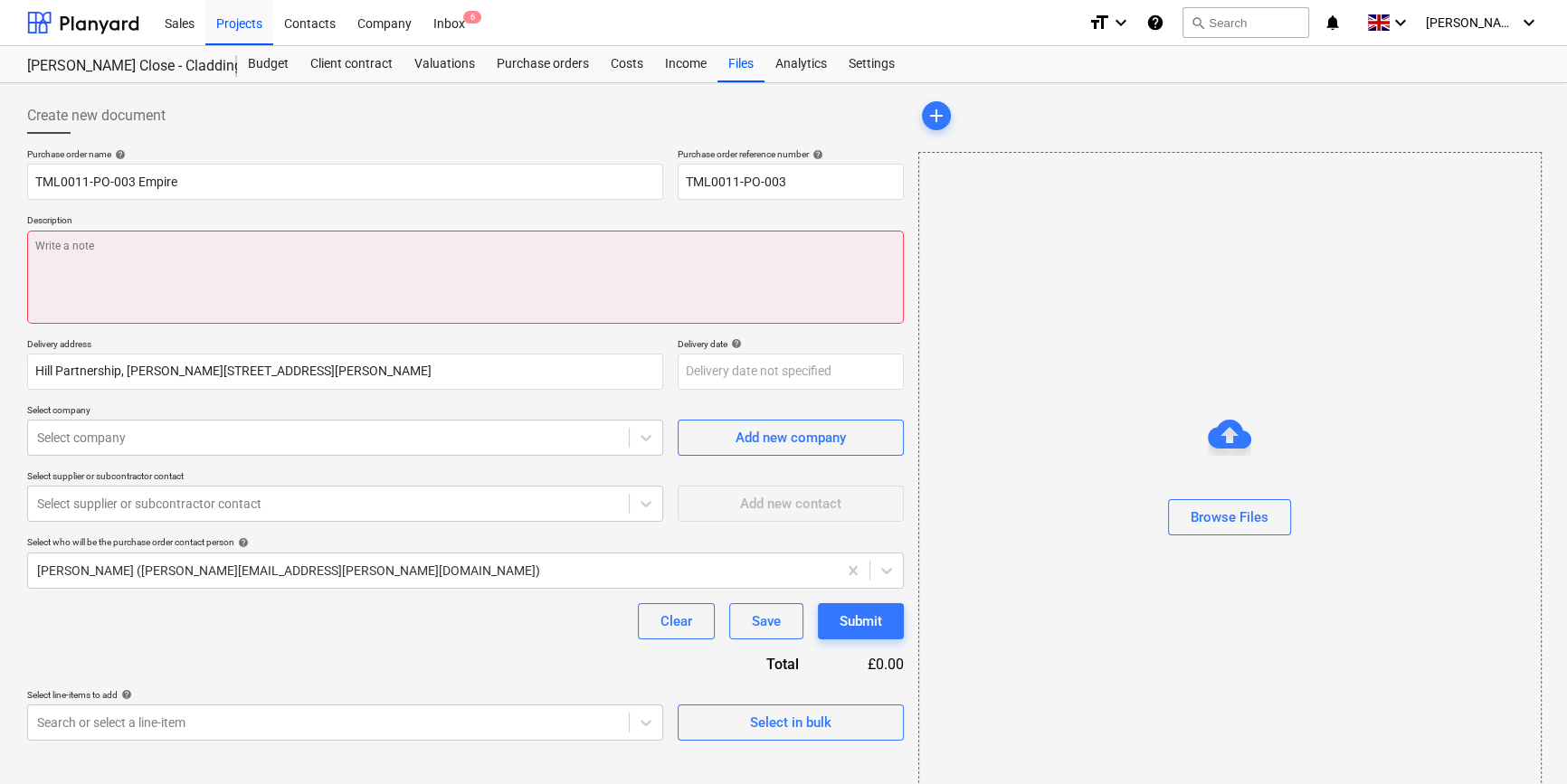 click at bounding box center (465, 277) 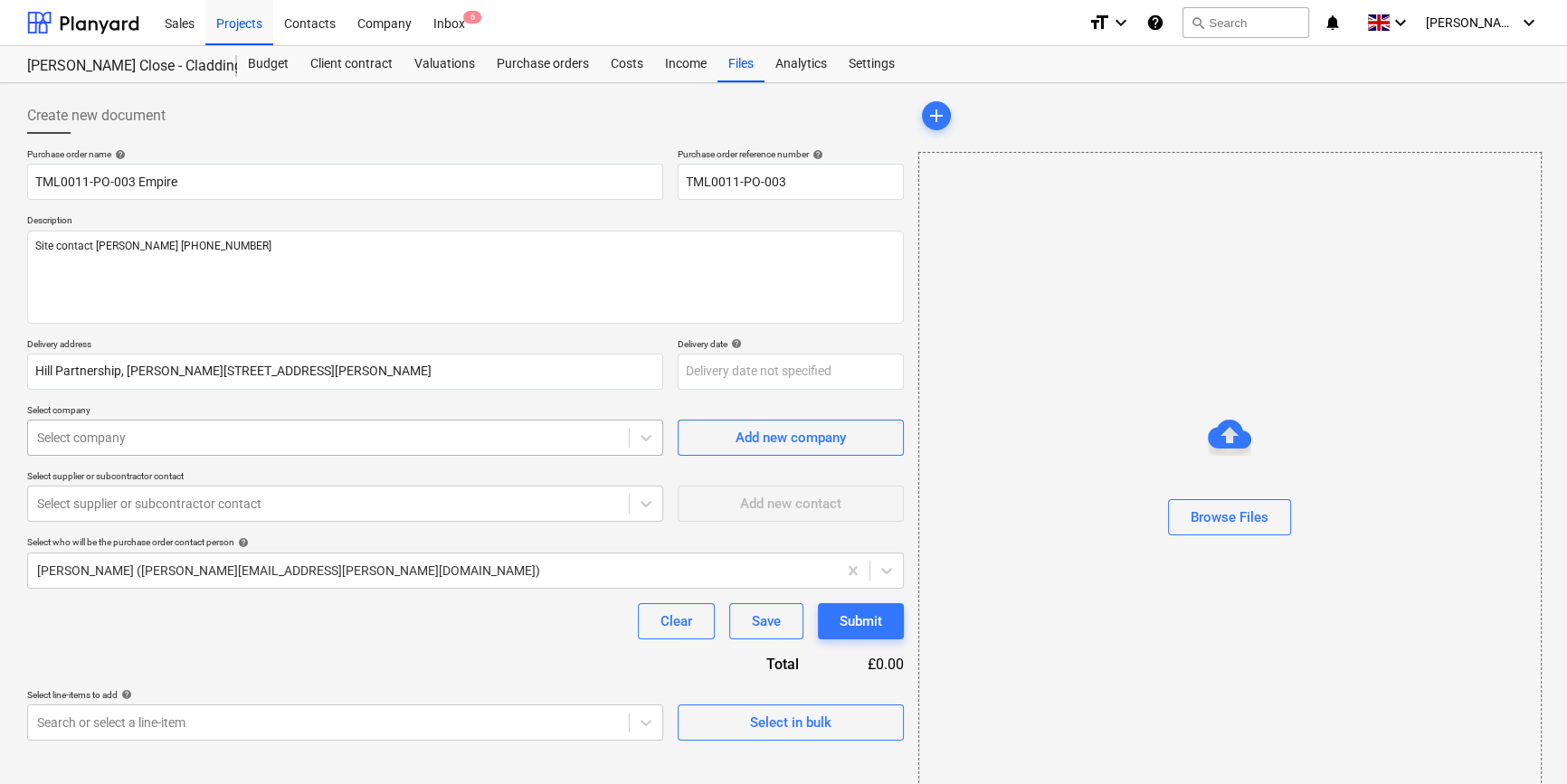 click at bounding box center [328, 438] 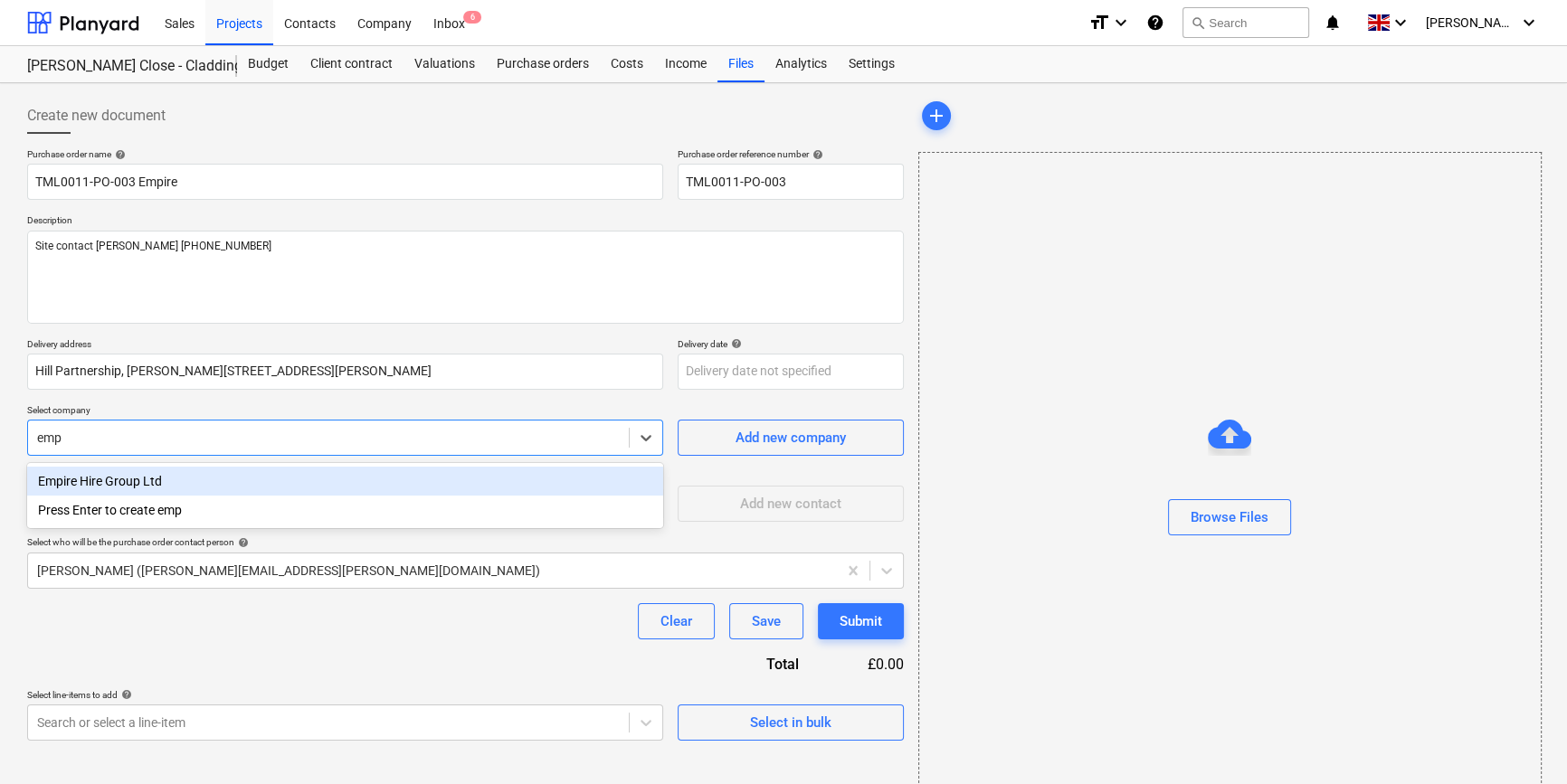click on "Empire Hire Group Ltd" at bounding box center (345, 481) 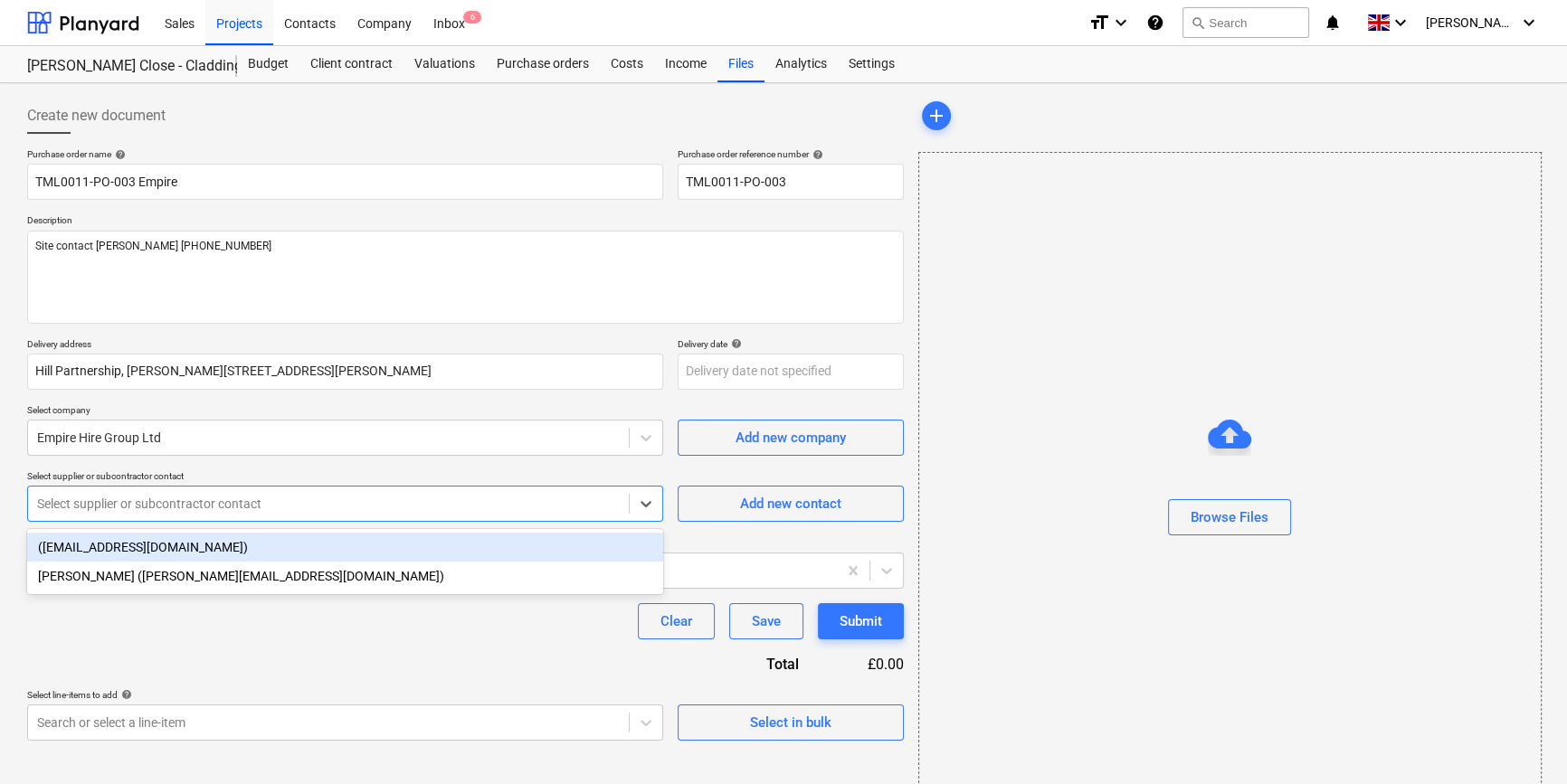 click at bounding box center [328, 504] 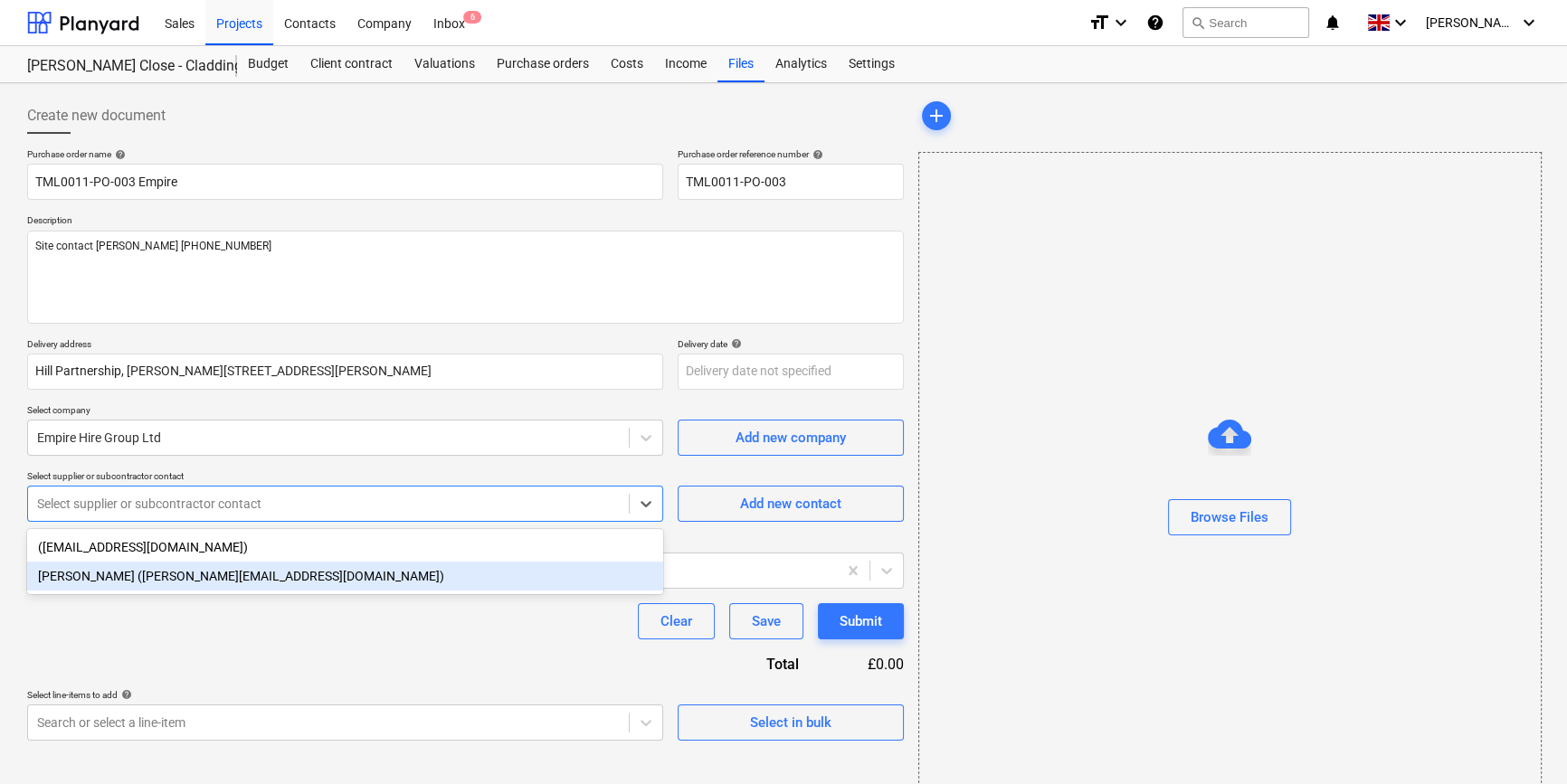 click on "[PERSON_NAME] ([PERSON_NAME][EMAIL_ADDRESS][DOMAIN_NAME])" at bounding box center [345, 576] 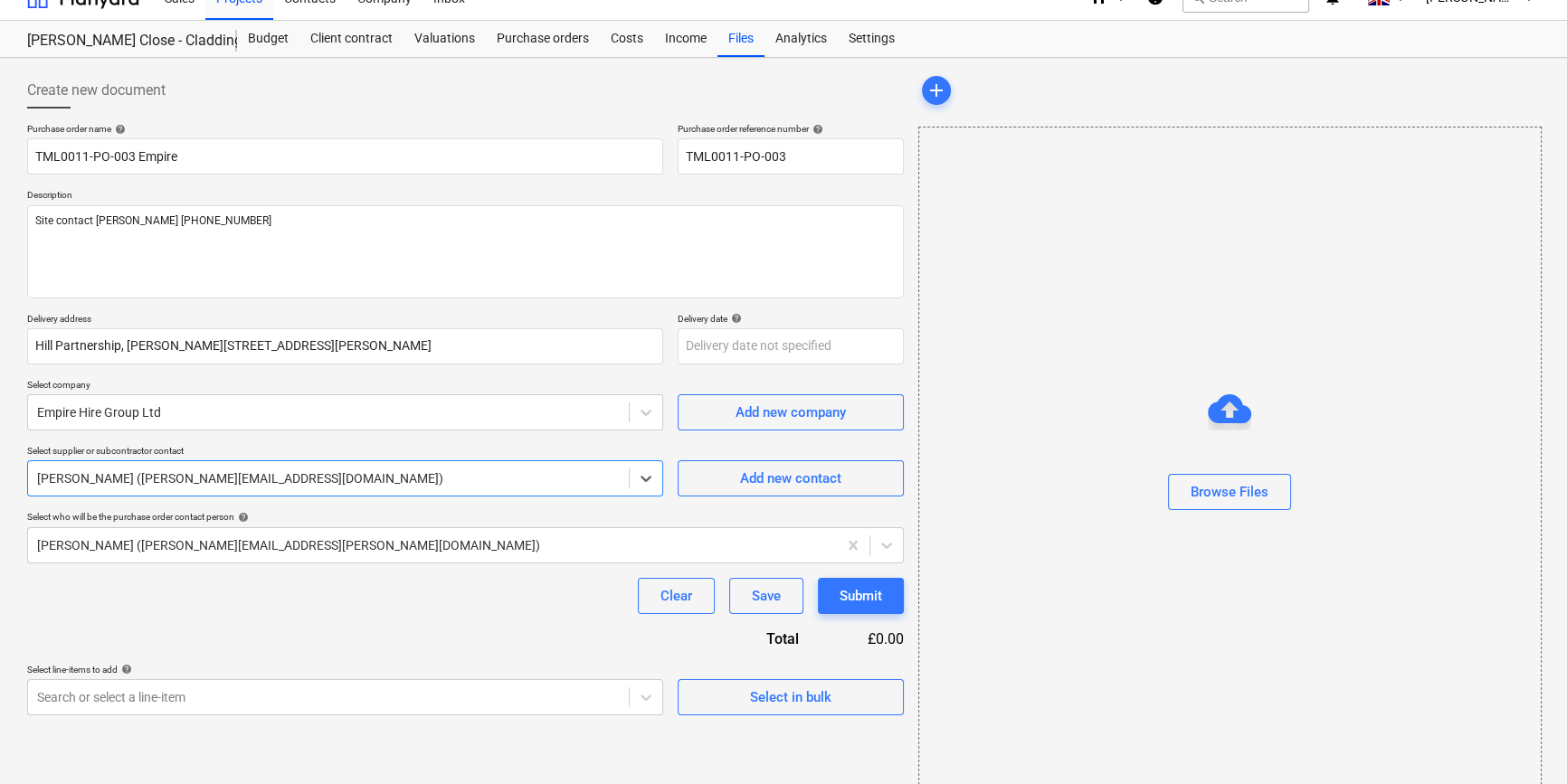 scroll, scrollTop: 39, scrollLeft: 0, axis: vertical 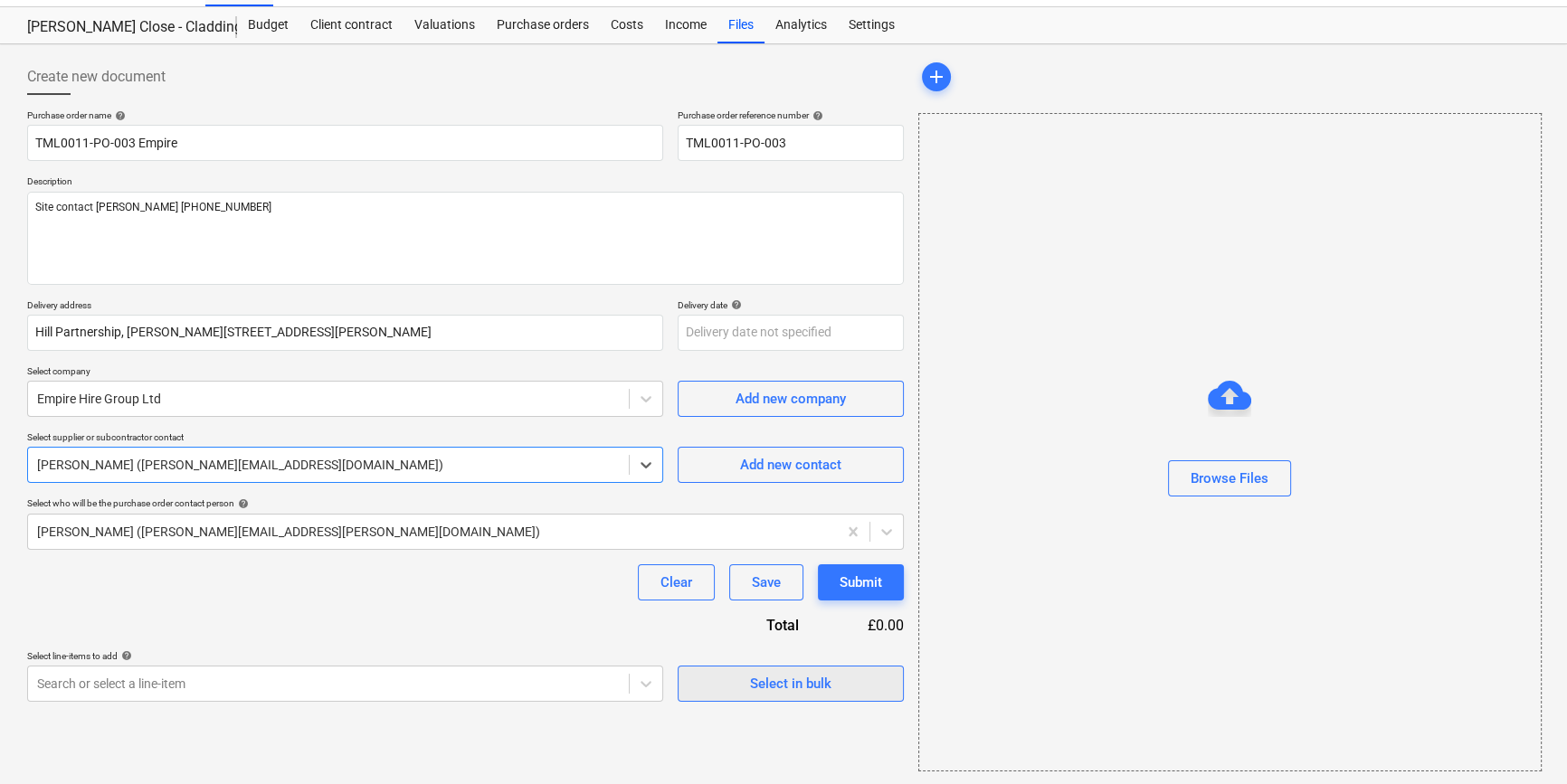 click on "Select in bulk" at bounding box center (791, 684) 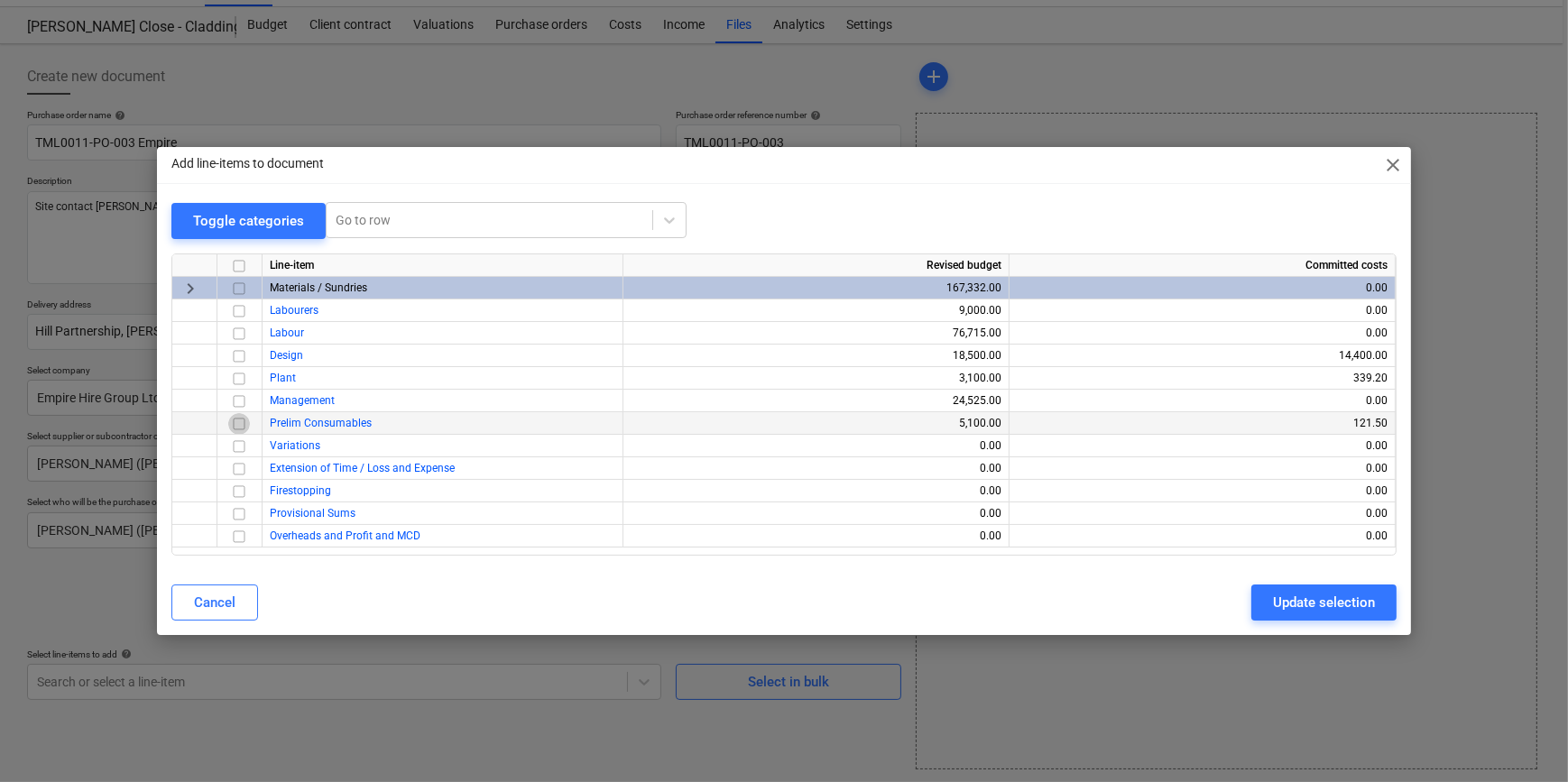 click at bounding box center (239, 424) 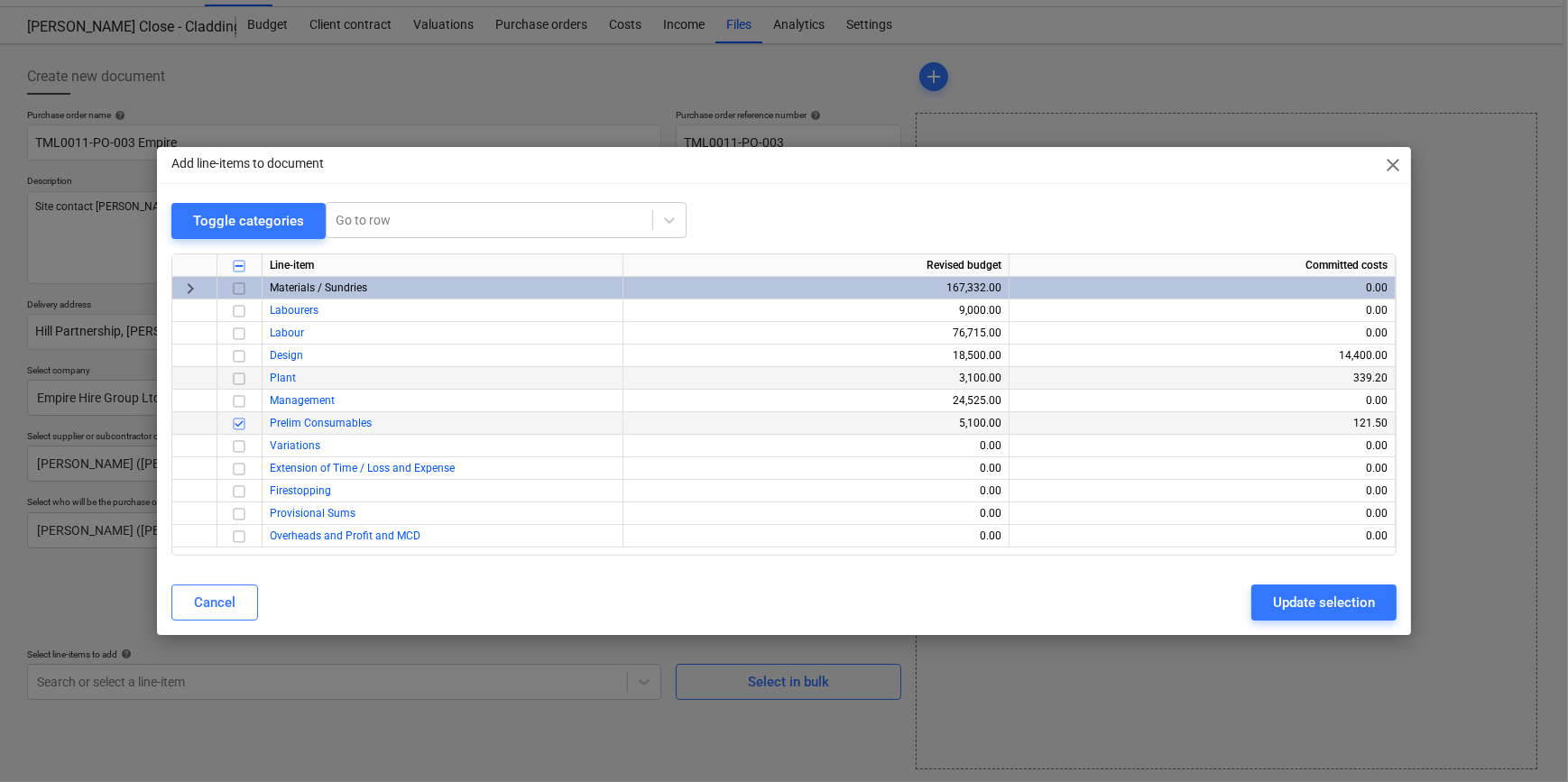 click at bounding box center (239, 379) 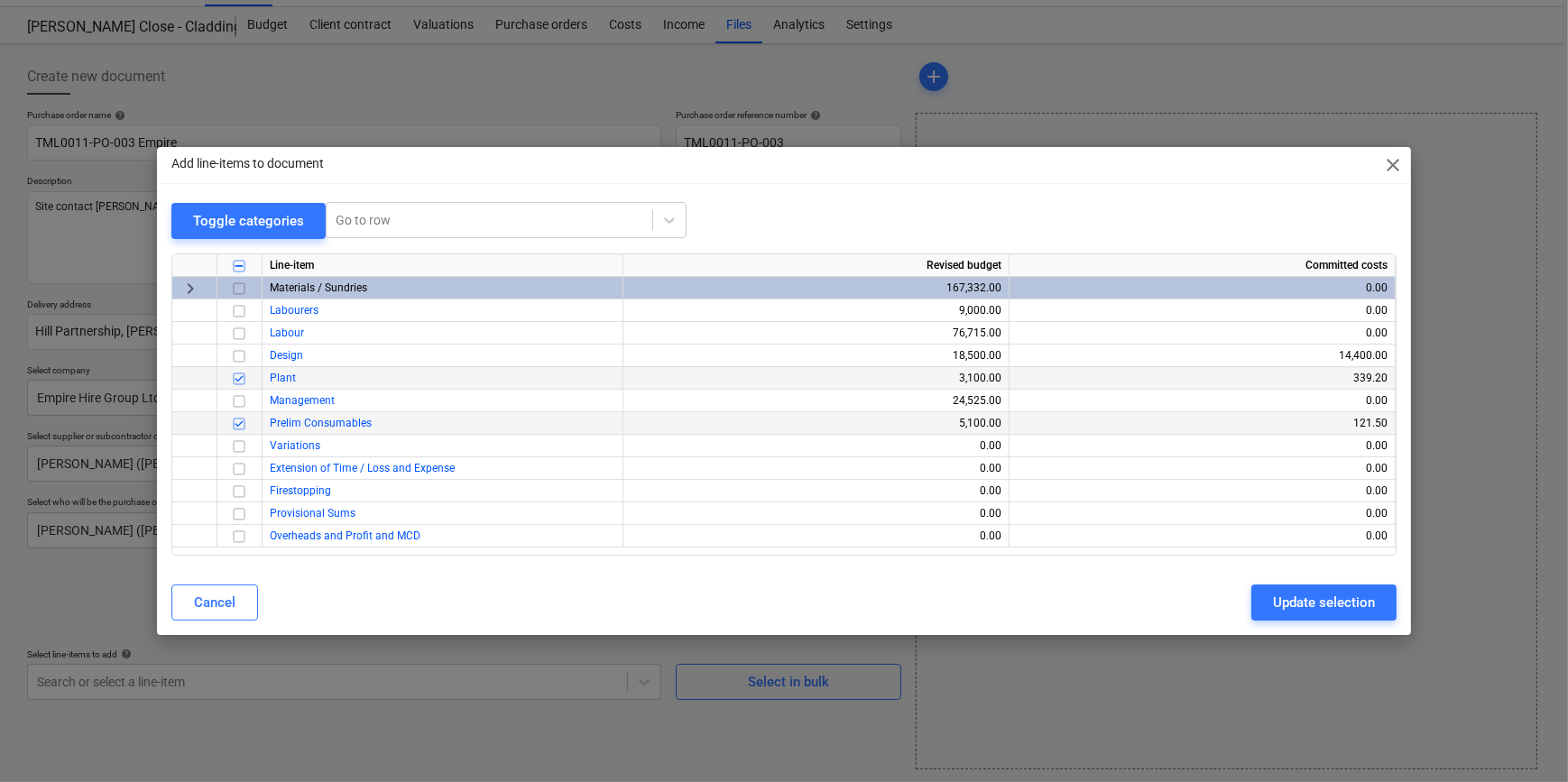 click at bounding box center (239, 424) 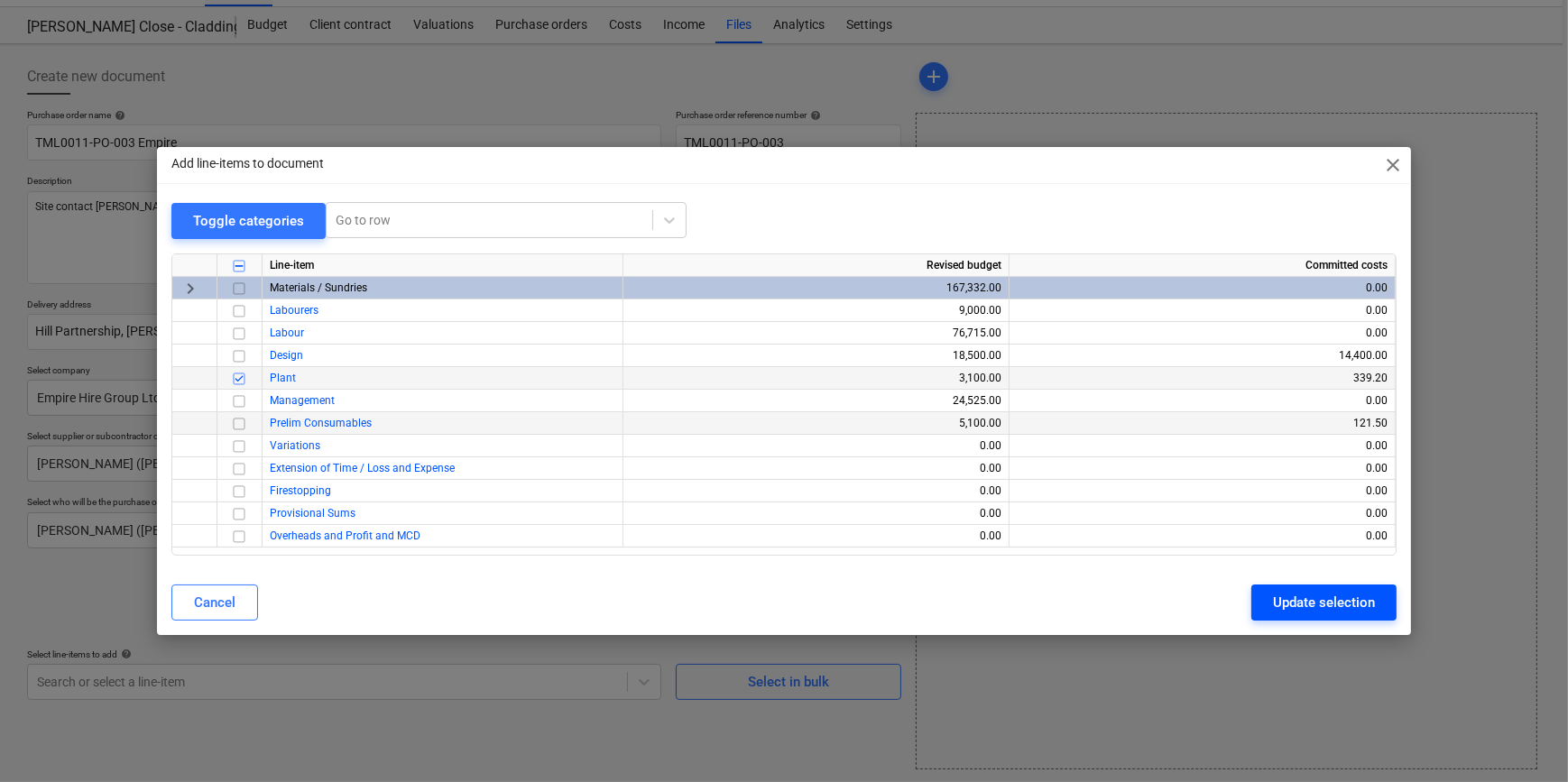 click on "Update selection" at bounding box center [1324, 603] 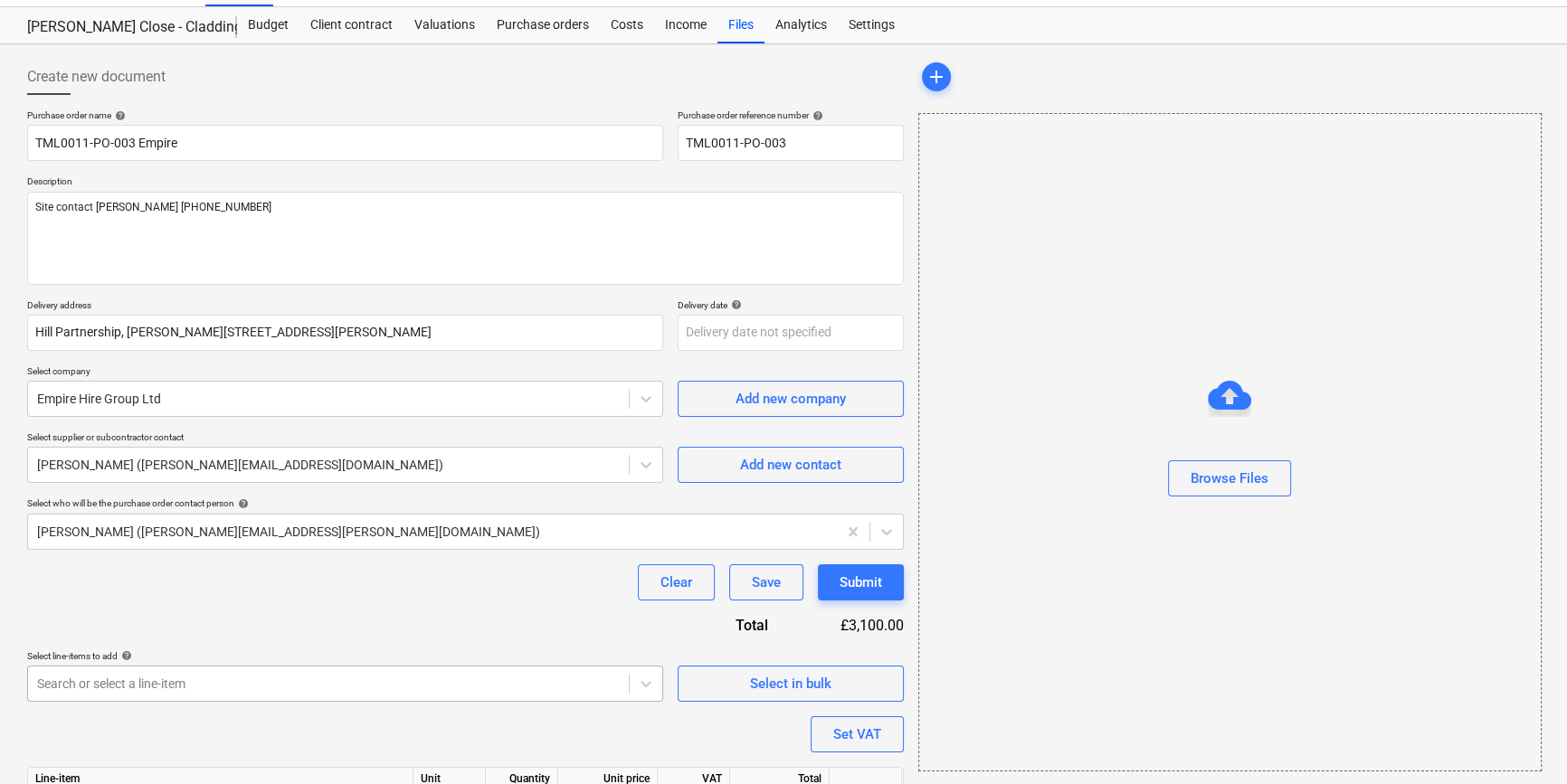 scroll, scrollTop: 234, scrollLeft: 0, axis: vertical 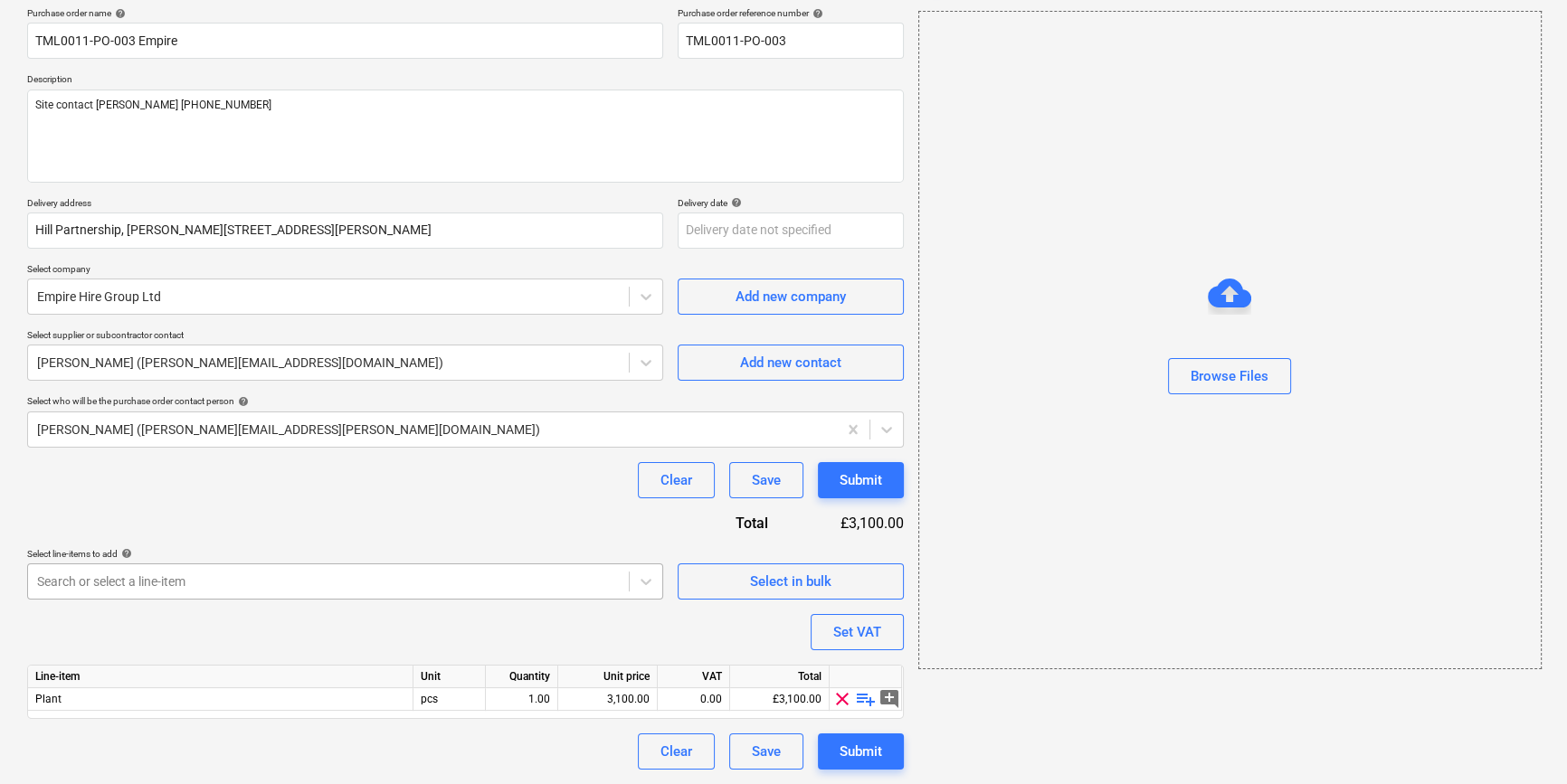 click on "Sales Projects Contacts Company Inbox 6 format_size keyboard_arrow_down help search Search notifications 0 keyboard_arrow_down C. Simpson keyboard_arrow_down Newton Close - Cladding Budget Client contract Valuations Purchase orders Costs Income Files Analytics Settings Create new document Purchase order name help TML0011-PO-003 Empire Purchase order reference number help TML0011-PO-003 Description Site contact Constantin 07869 747487 Delivery address Hill Partnership, Newton Close, 456 Seven Sisters Road, Hackney, London, N4 2RQ Delivery date help Press the down arrow key to interact with the calendar and
select a date. Press the question mark key to get the keyboard shortcuts for changing dates. Select company Empire Hire Group Ltd   Add new company Select supplier or subcontractor contact Nick Hodges (n.hodges@empirehiregroup.co.uk) Add new contact Select who will be the purchase order contact person help Colin Simpson (colin.simpson@tudormay.com) Clear Save Submit Total £3,100.00 help Set VAT Unit" at bounding box center (784, 250) 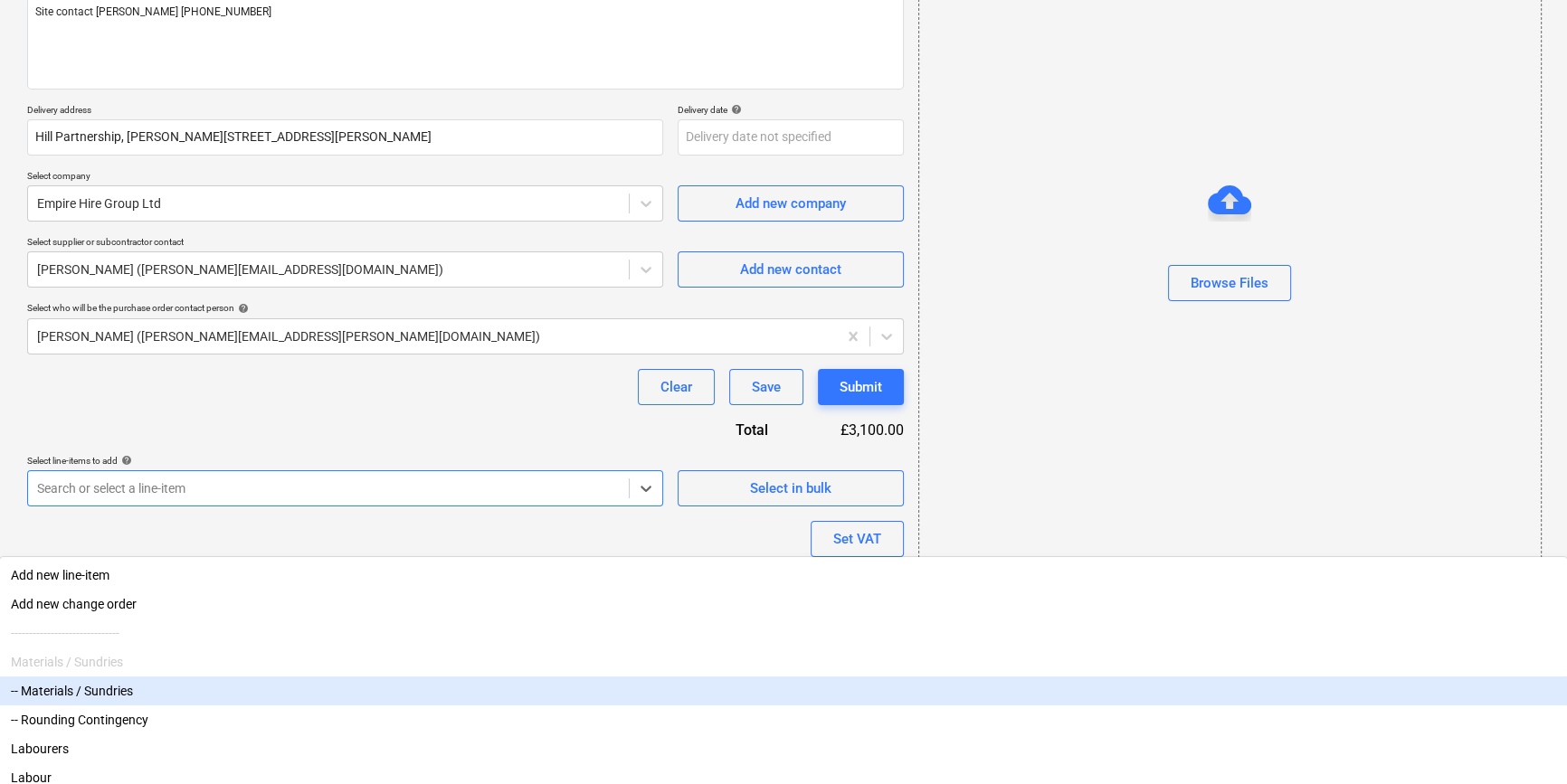 scroll, scrollTop: 140, scrollLeft: 0, axis: vertical 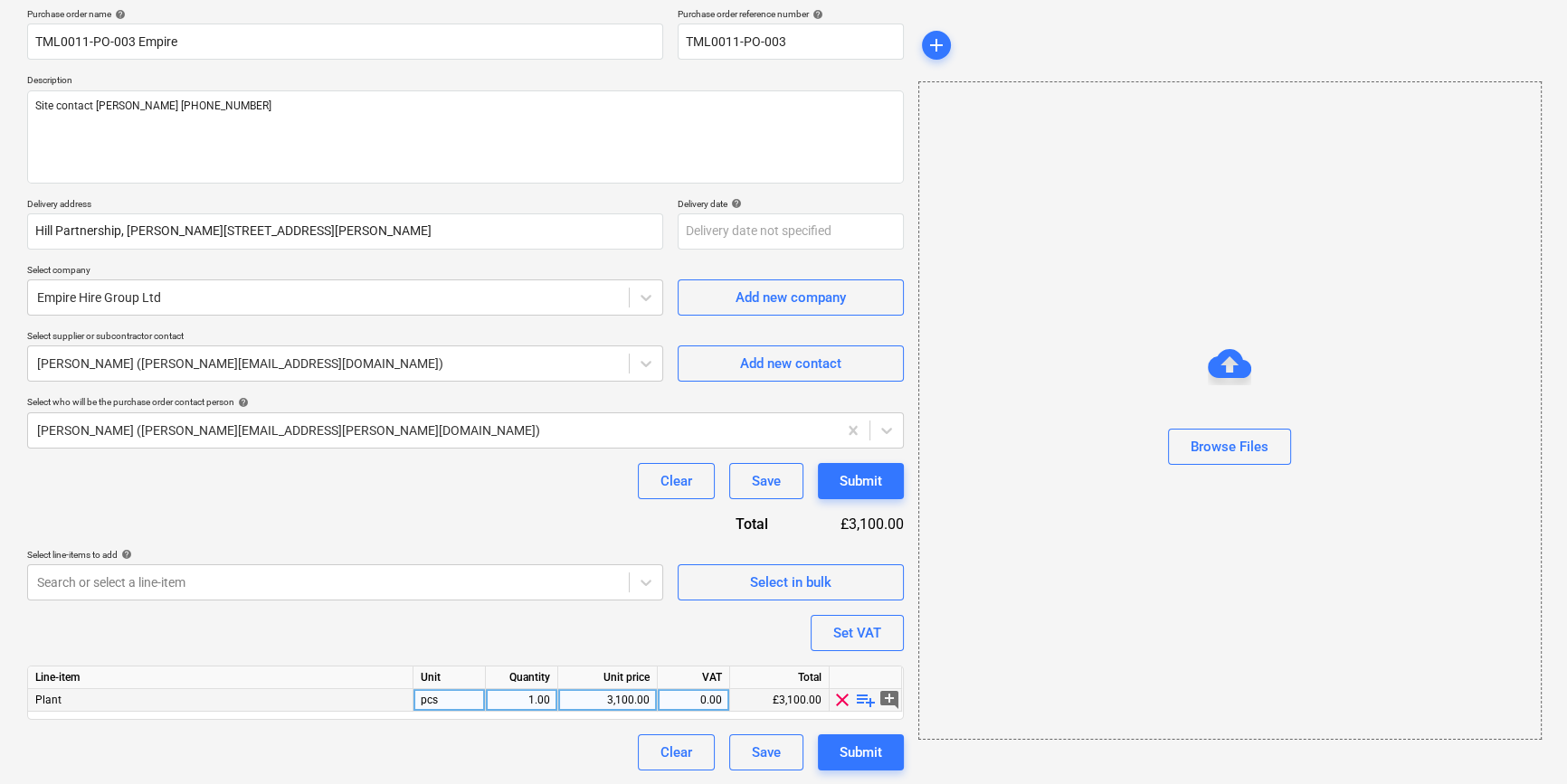click on "playlist_add" at bounding box center [866, 700] 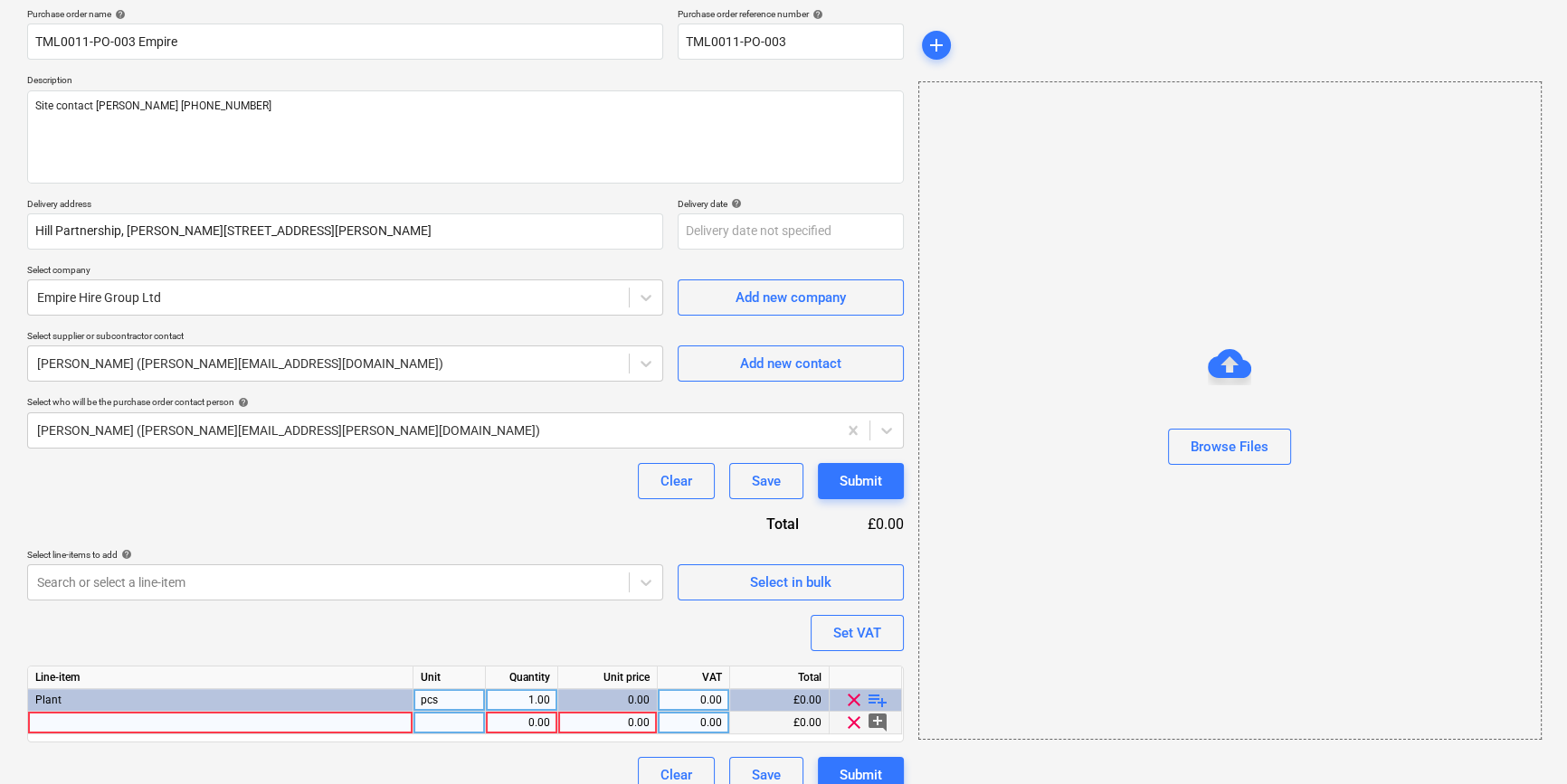 click at bounding box center (221, 723) 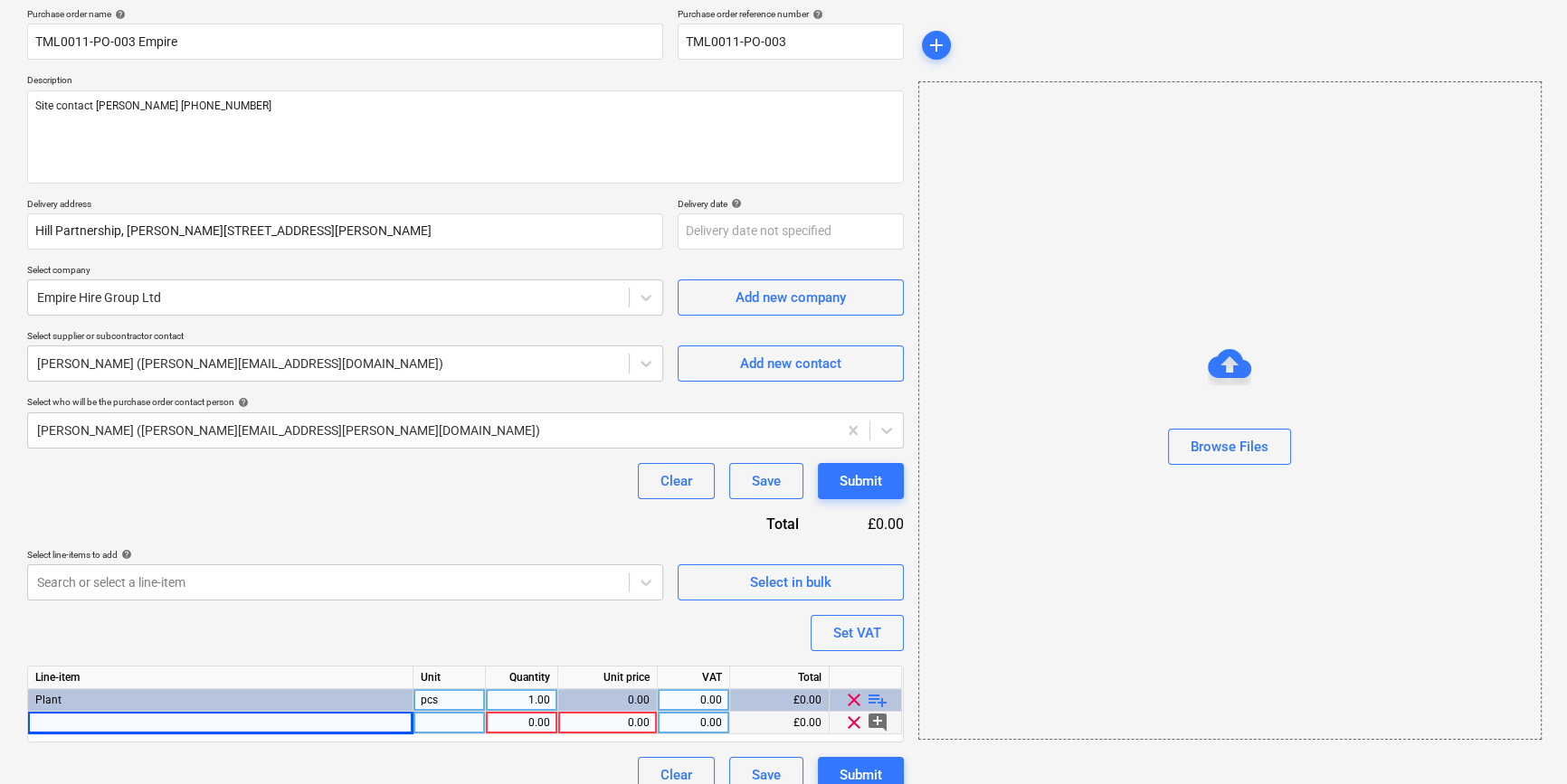 click at bounding box center [221, 723] 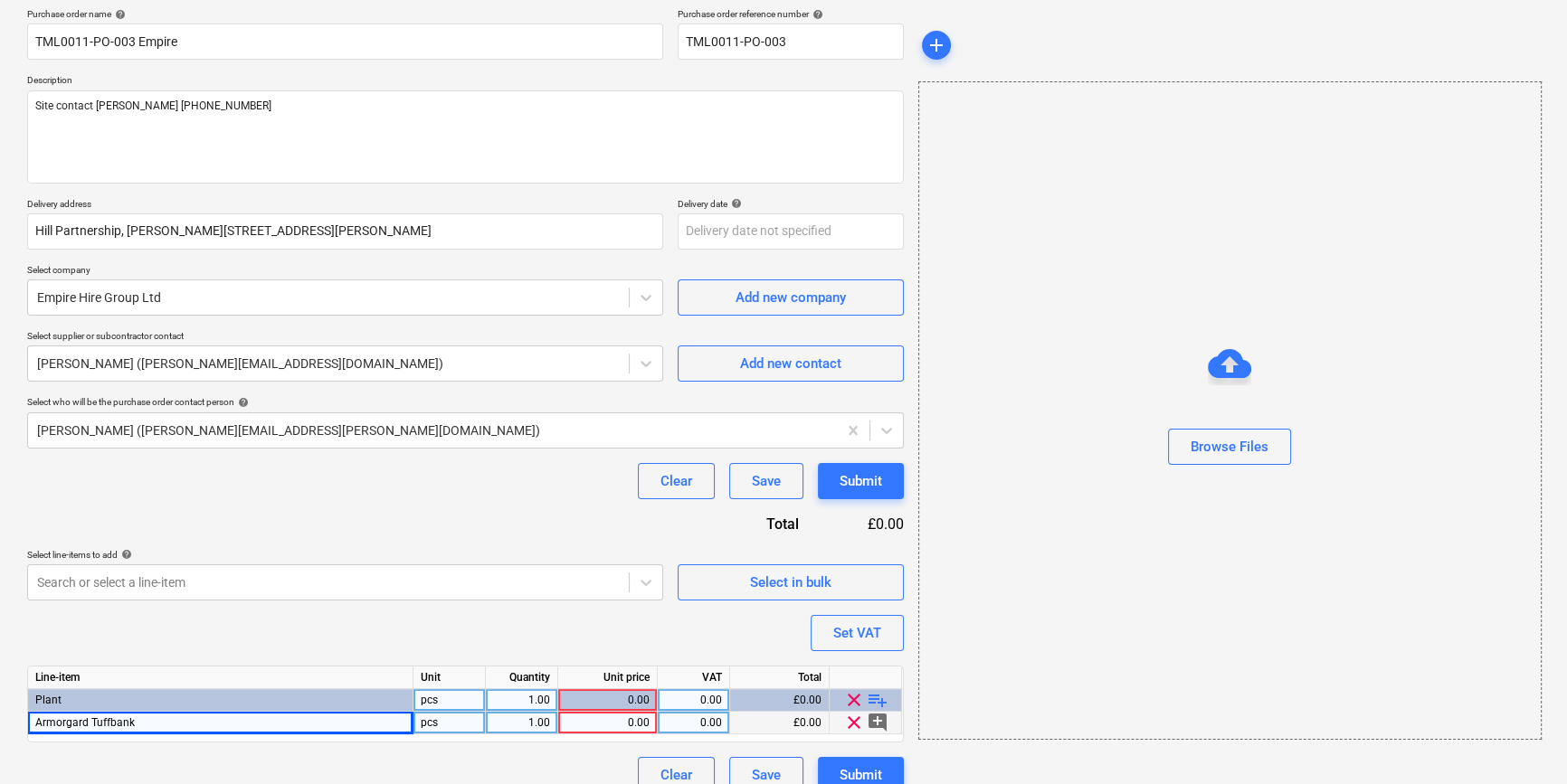click on "Armorgard Tuffbank" at bounding box center [221, 723] 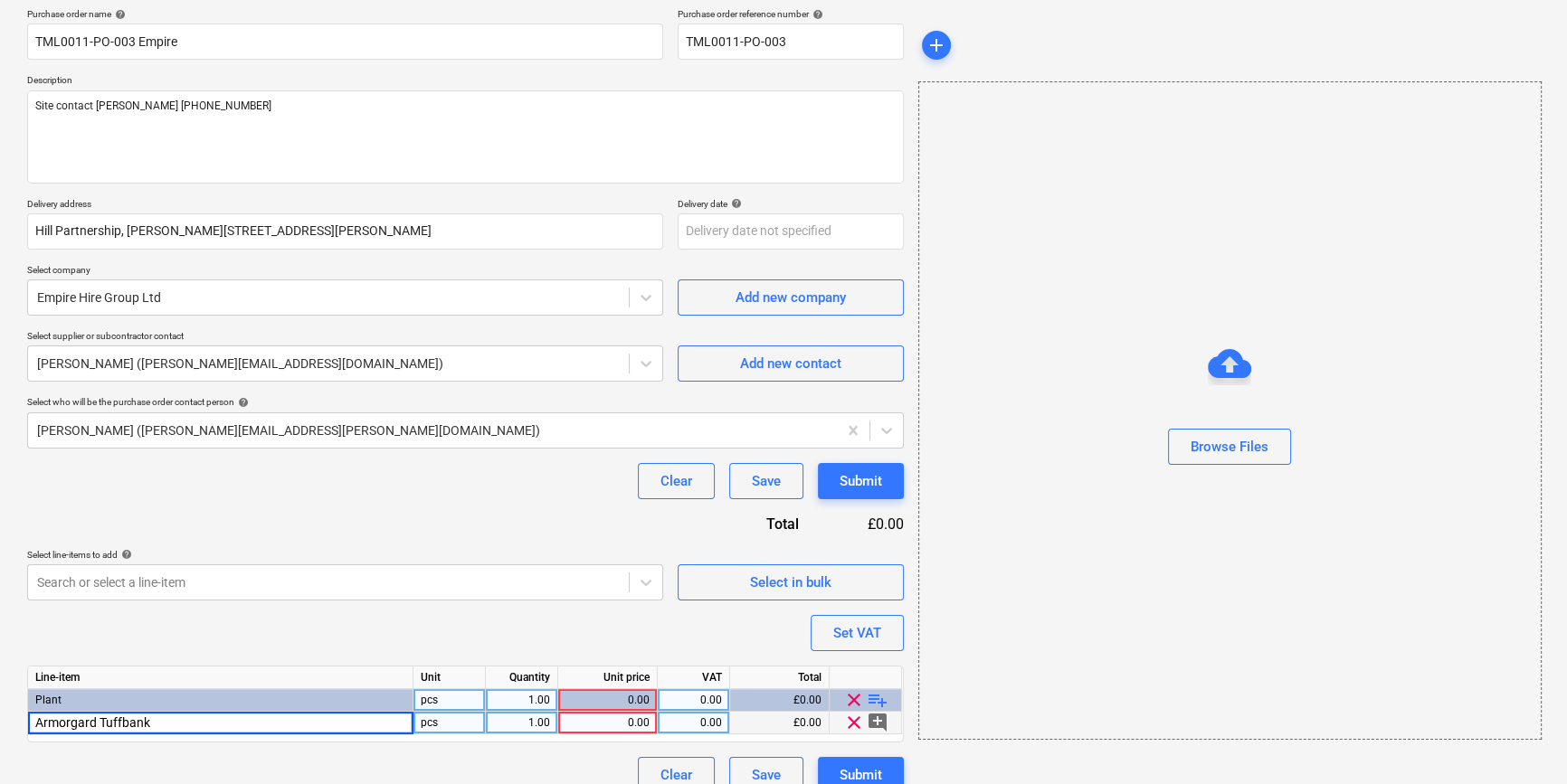 click on "Armorgard Tuffbank" at bounding box center [220, 723] 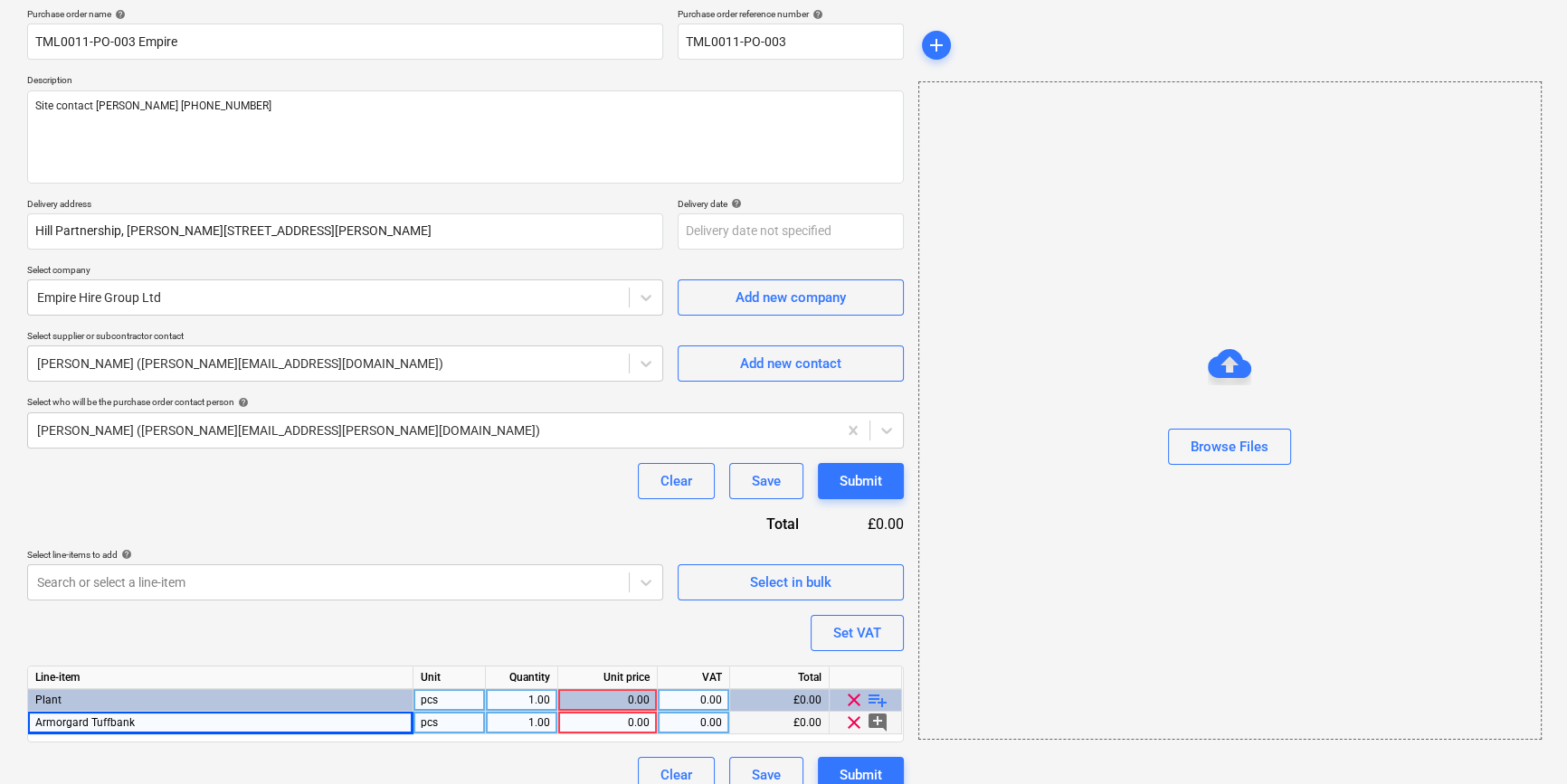 click on "Armorgard Tuffbank" at bounding box center (221, 723) 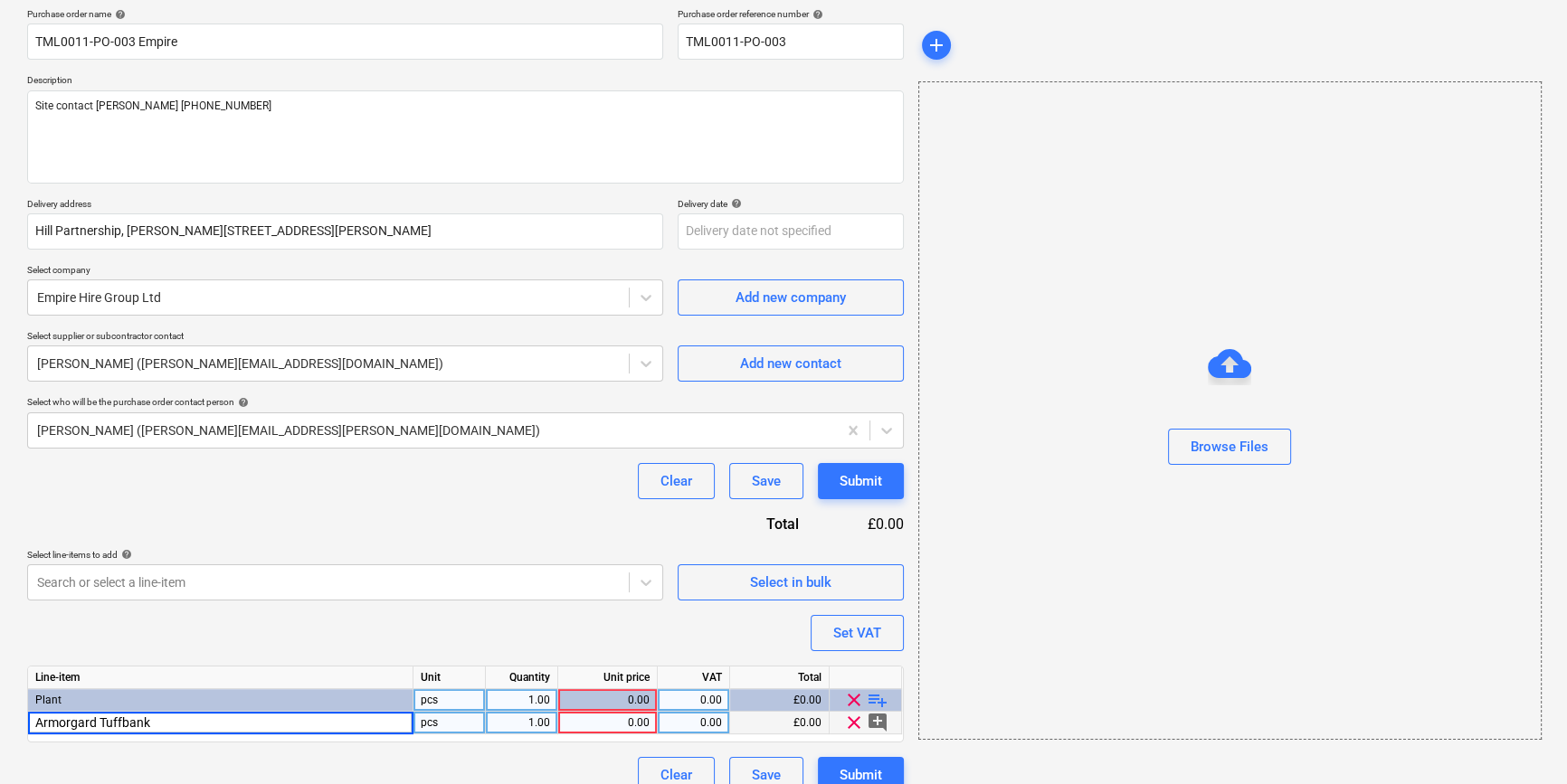 click on "Armorgard Tuffbank" at bounding box center [220, 723] 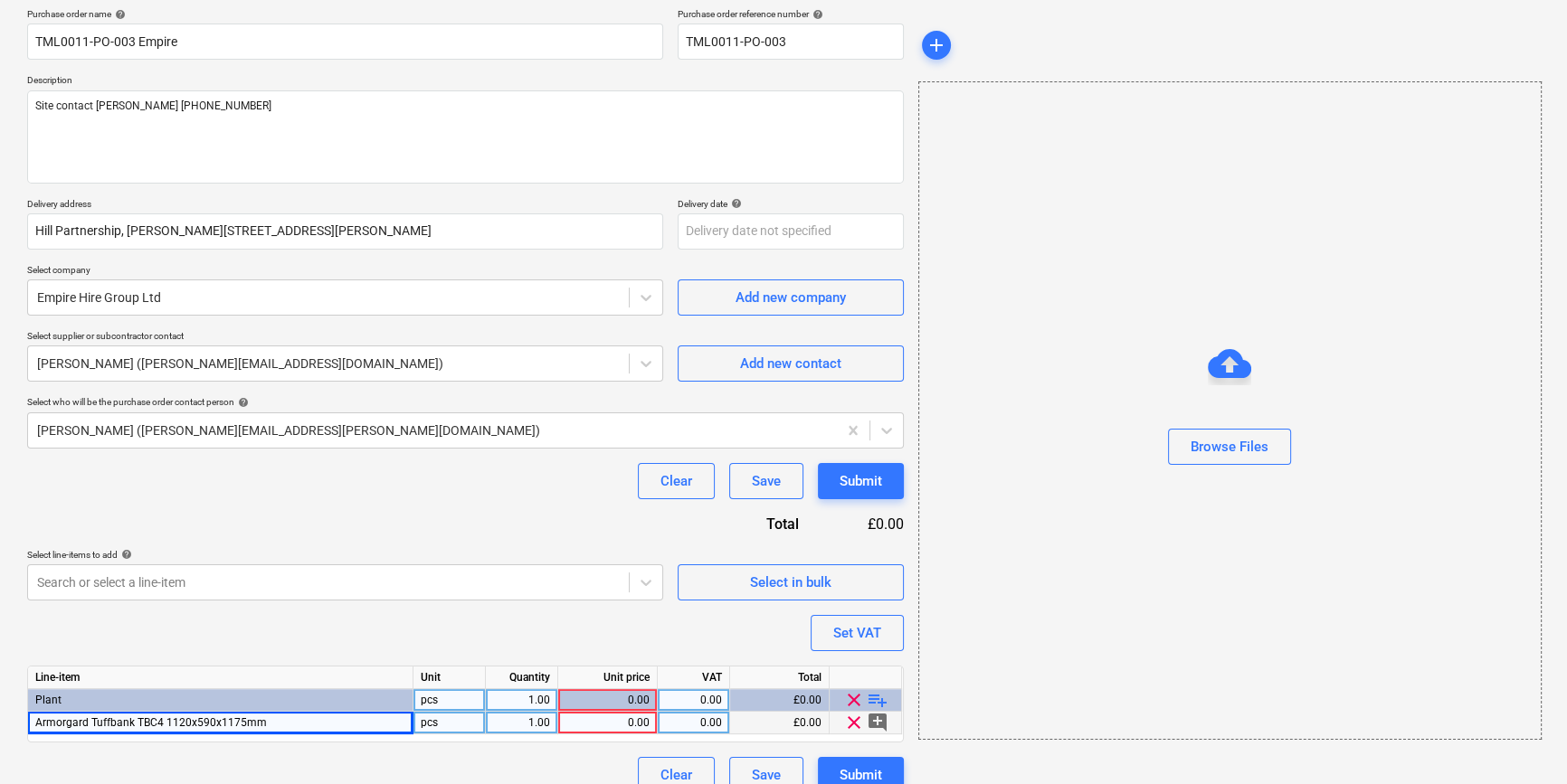 click on "0.00" at bounding box center [607, 723] 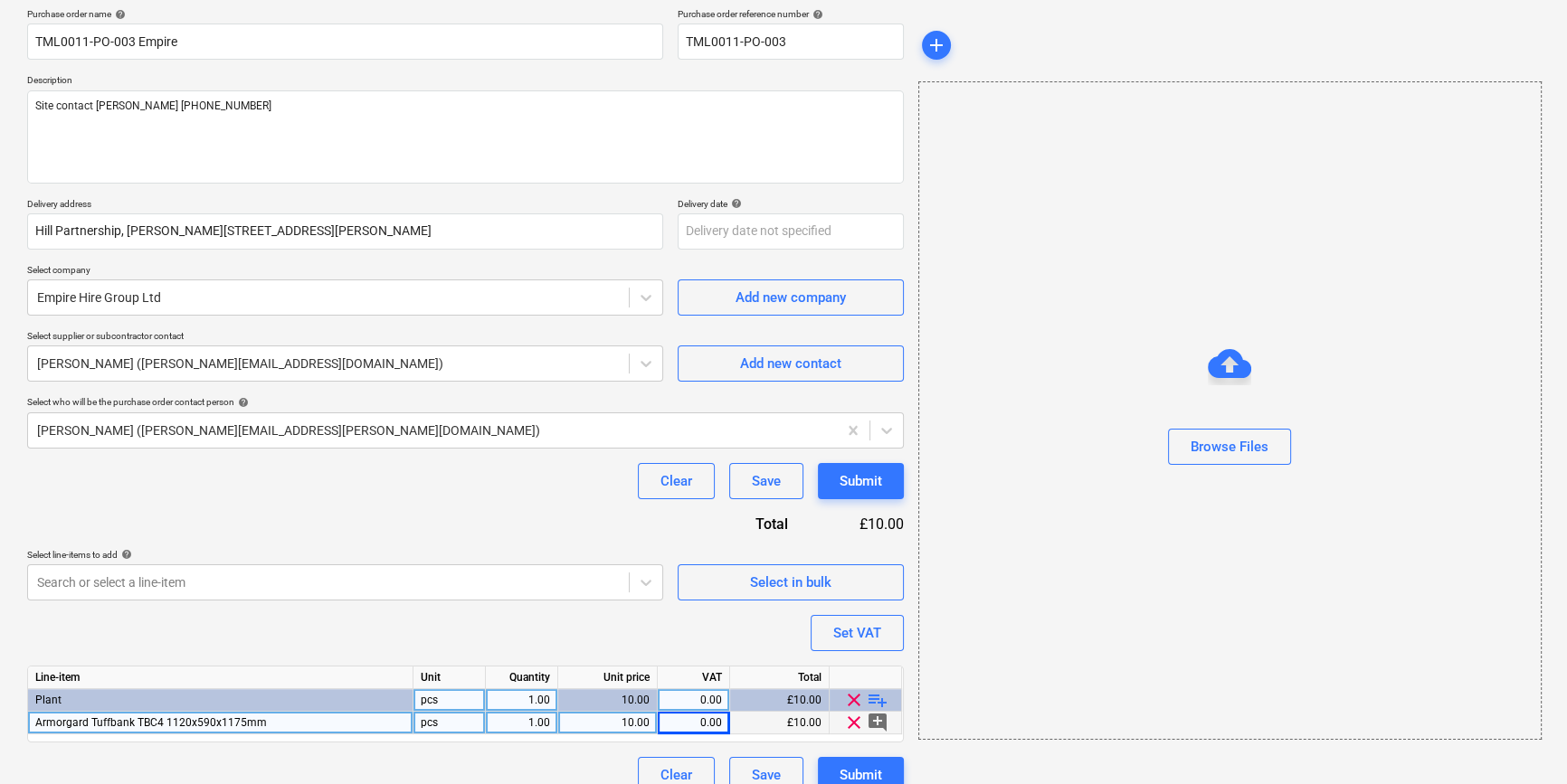 click on "pcs" at bounding box center [450, 723] 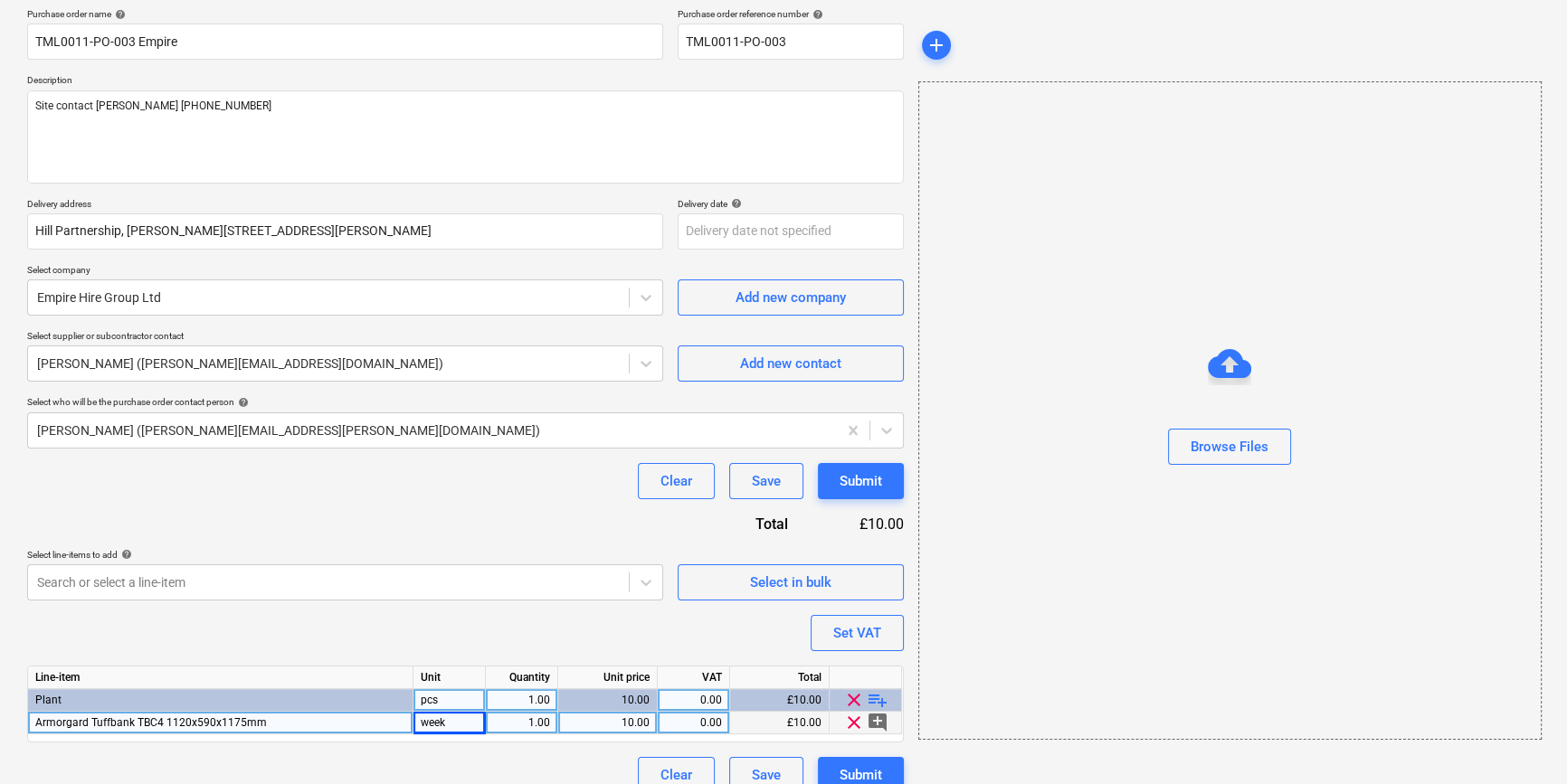 click on "0.00" at bounding box center (693, 723) 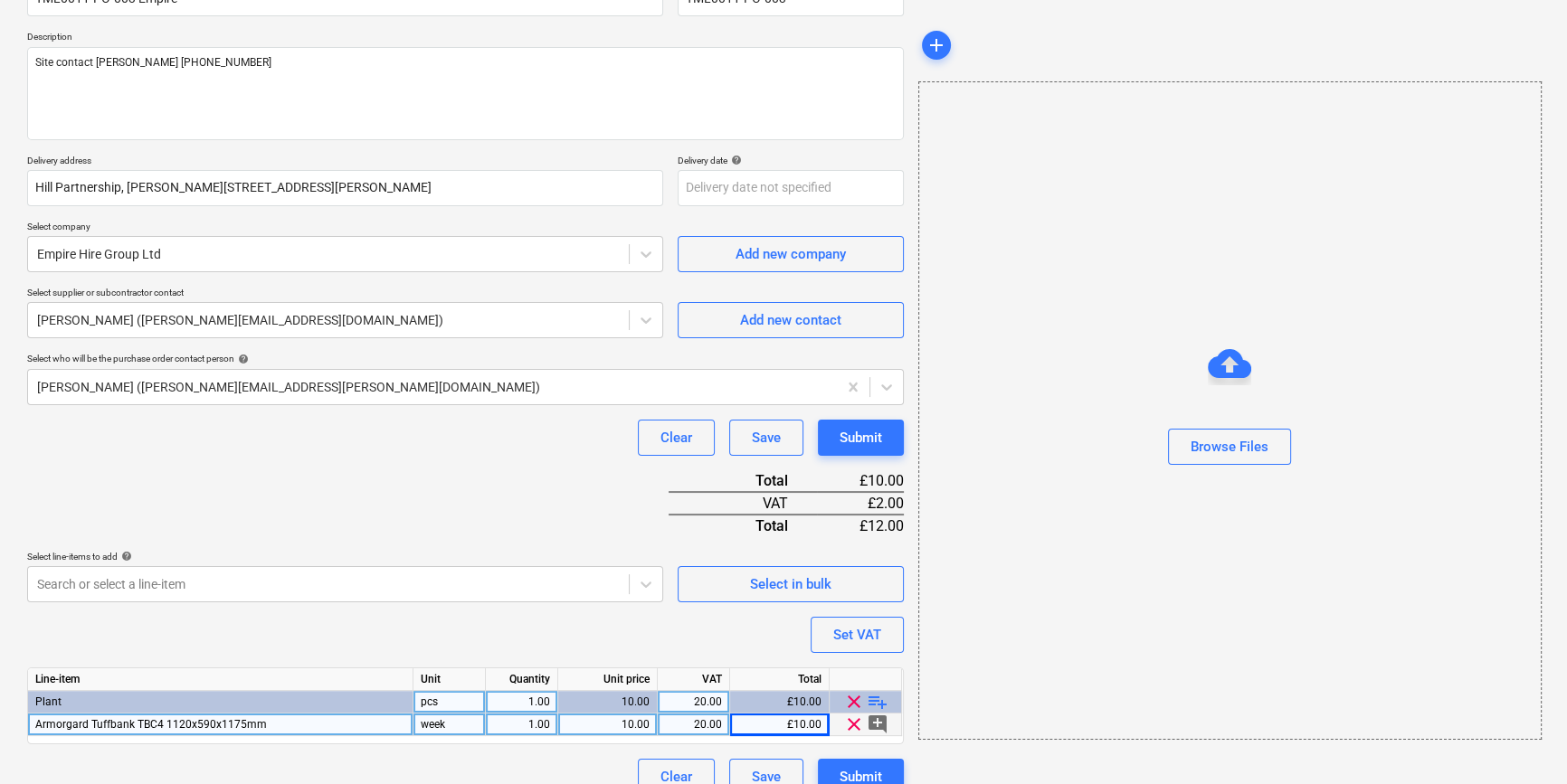 scroll, scrollTop: 208, scrollLeft: 0, axis: vertical 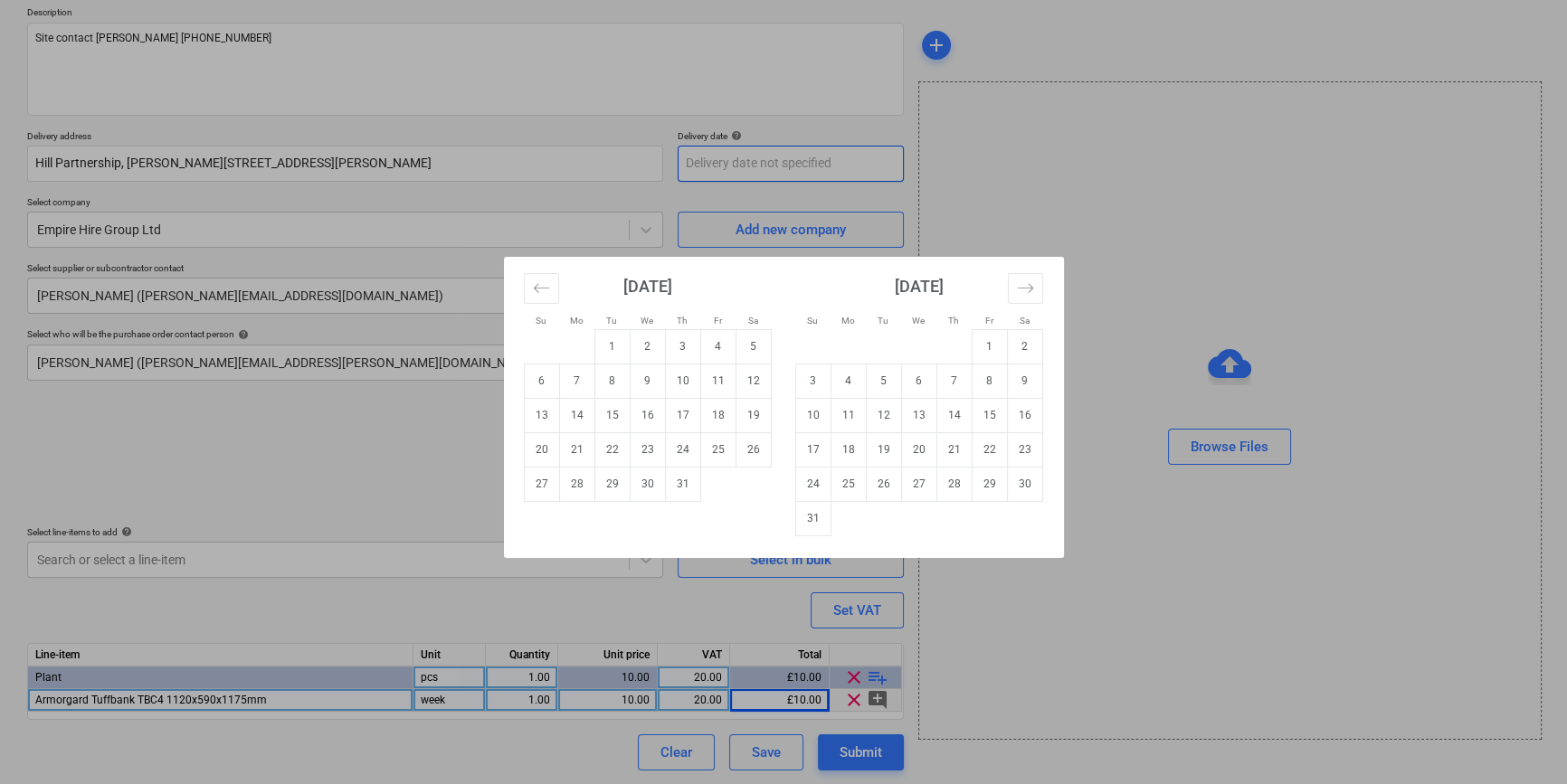 click on "Sales Projects Contacts Company Inbox 6 format_size keyboard_arrow_down help search Search notifications 0 keyboard_arrow_down C. Simpson keyboard_arrow_down Newton Close - Cladding Budget Client contract Valuations Purchase orders Costs Income Files Analytics Settings Create new document Purchase order name help TML0011-PO-003 Empire Purchase order reference number help TML0011-PO-003 Description Site contact Constantin 07869 747487 Delivery address Hill Partnership, Newton Close, 456 Seven Sisters Road, Hackney, London, N4 2RQ Delivery date help Press the down arrow key to interact with the calendar and
select a date. Press the question mark key to get the keyboard shortcuts for changing dates. Select company Empire Hire Group Ltd   Add new company Select supplier or subcontractor contact Nick Hodges (n.hodges@empirehiregroup.co.uk) Add new contact Select who will be the purchase order contact person help Colin Simpson (colin.simpson@tudormay.com) Clear Save Submit Total £10.00 VAT £2.00 Total VAT" at bounding box center [784, 184] 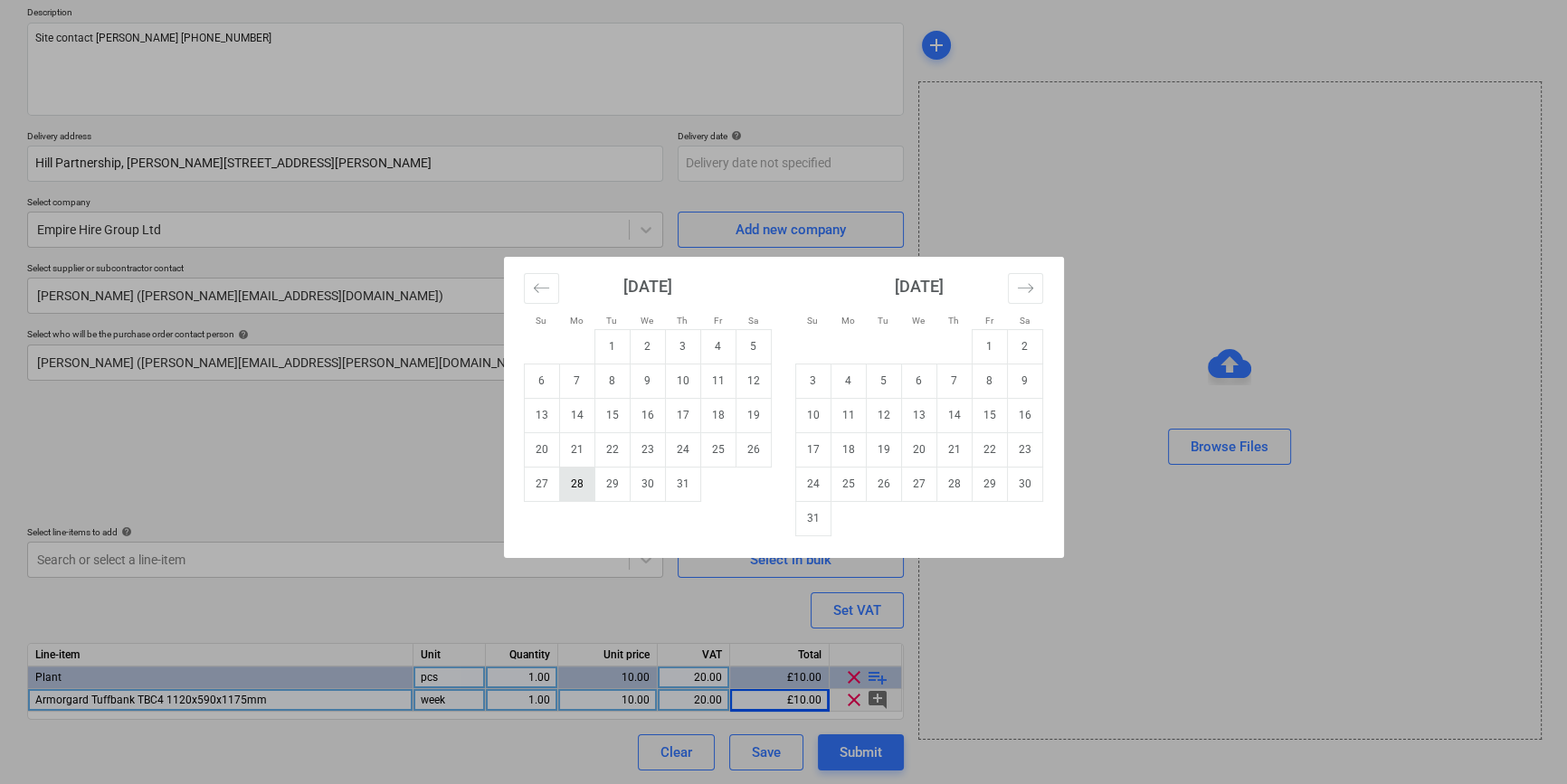click on "28" at bounding box center [576, 484] 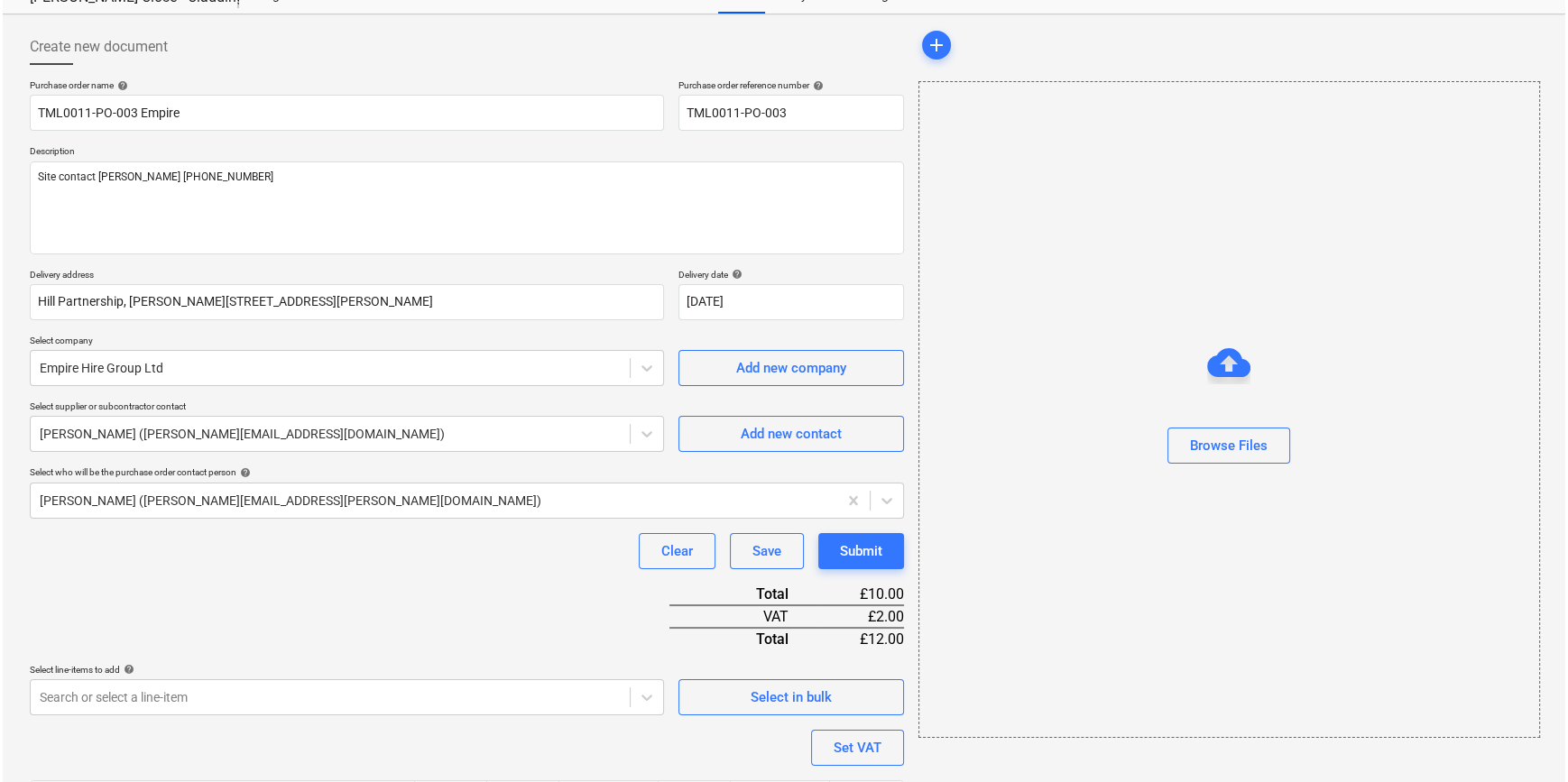 scroll, scrollTop: 207, scrollLeft: 0, axis: vertical 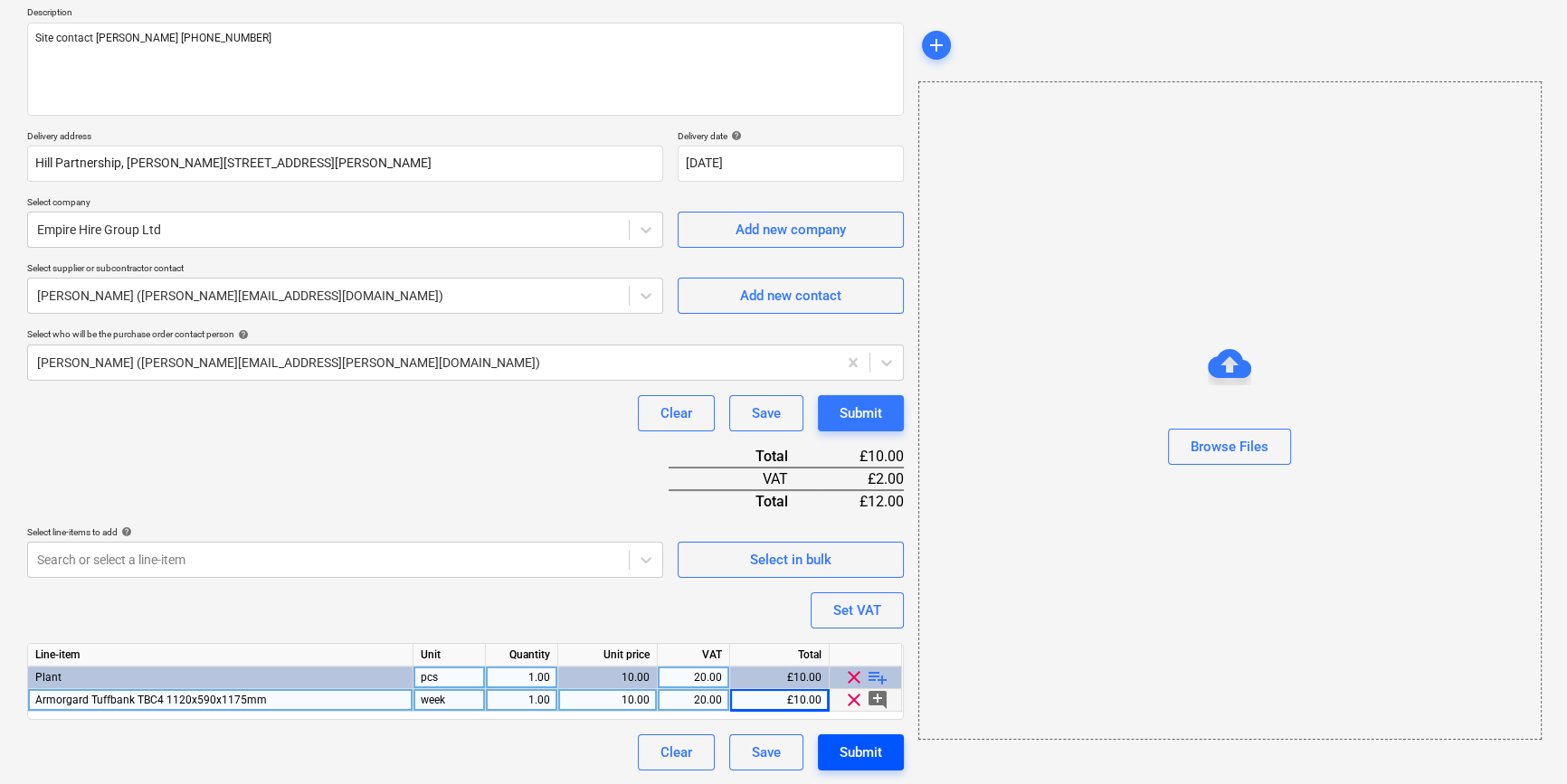 click on "Submit" at bounding box center (860, 752) 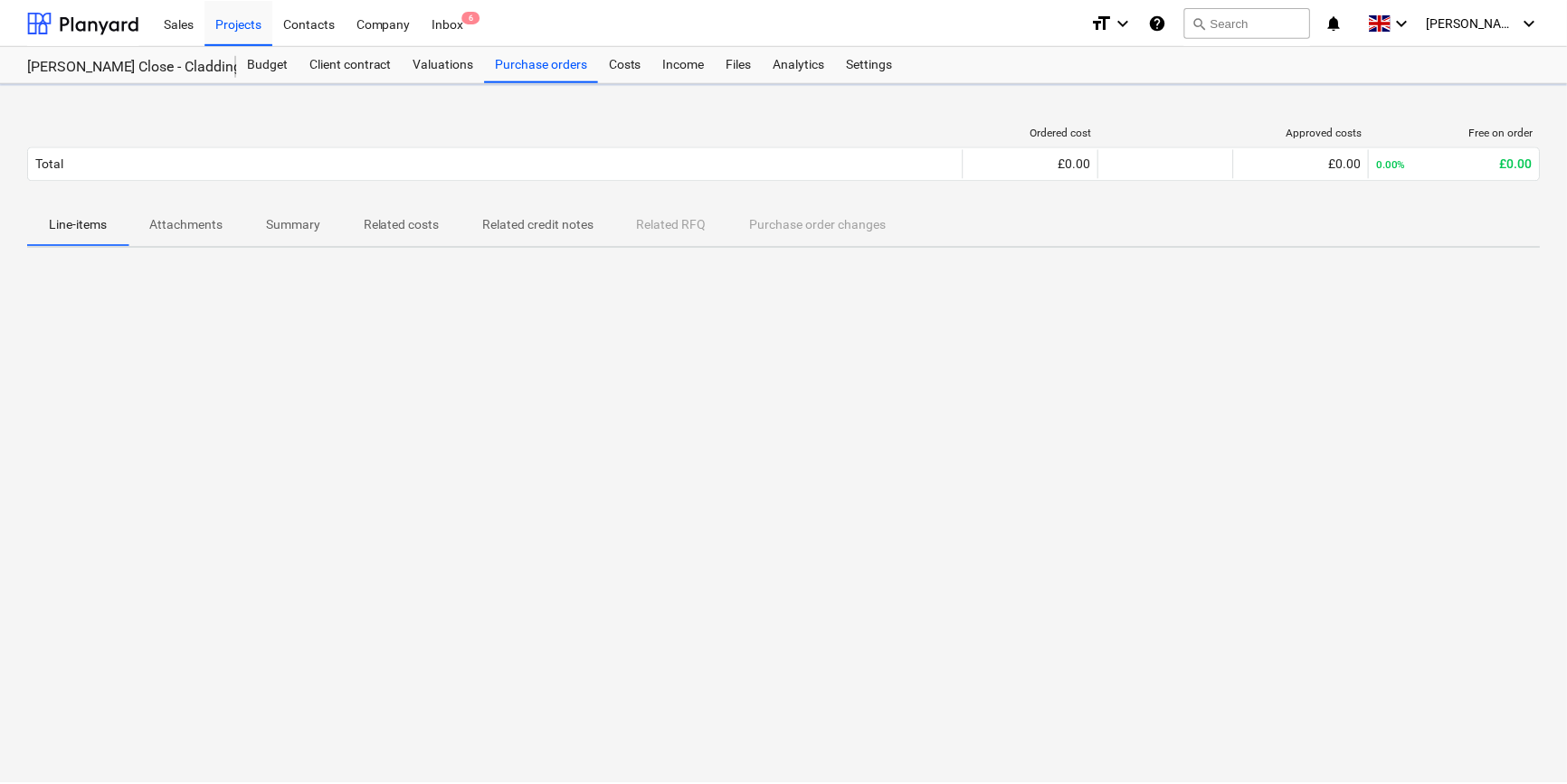 scroll, scrollTop: 0, scrollLeft: 0, axis: both 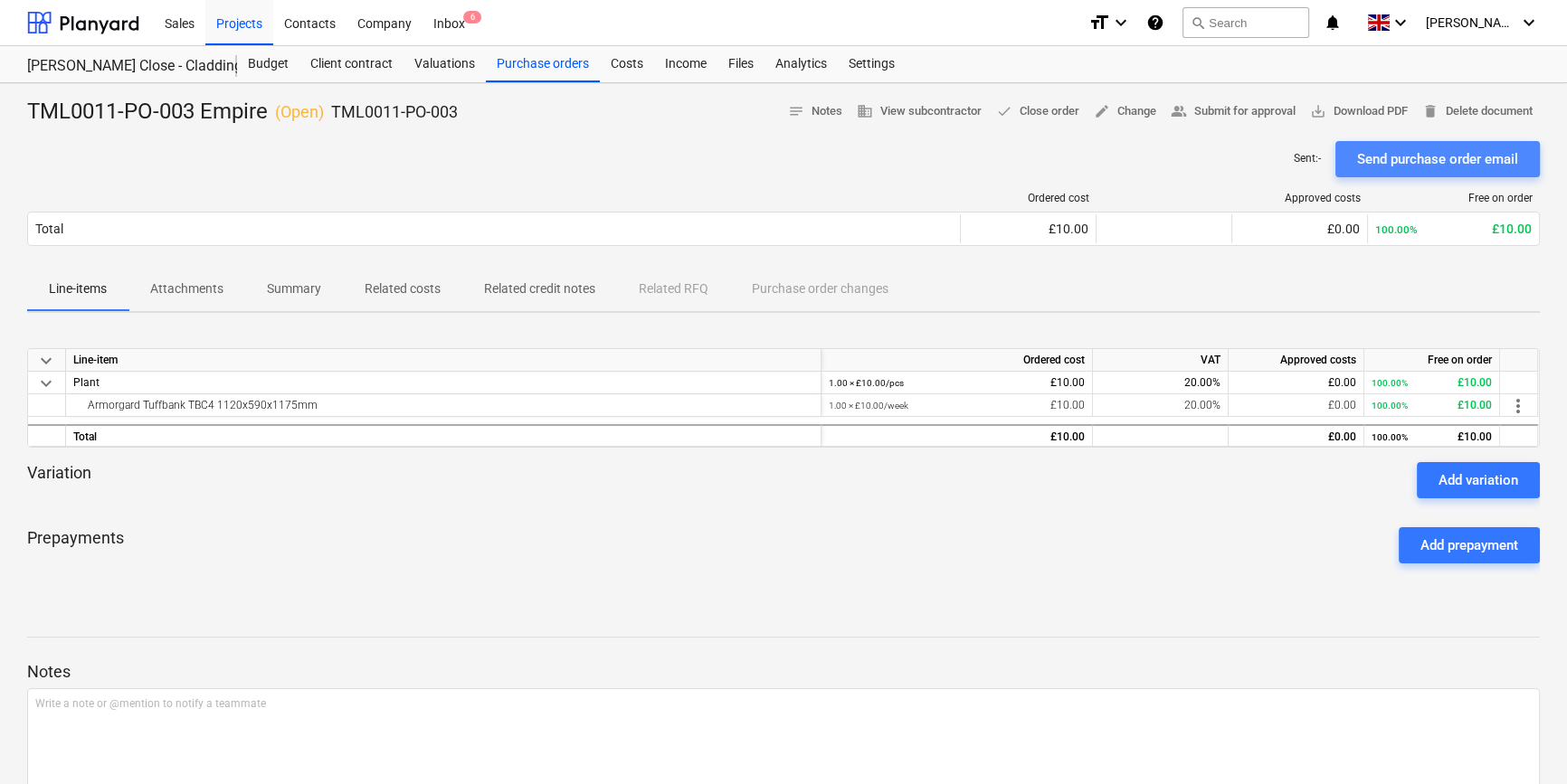 click on "Send purchase order email" at bounding box center [1438, 159] 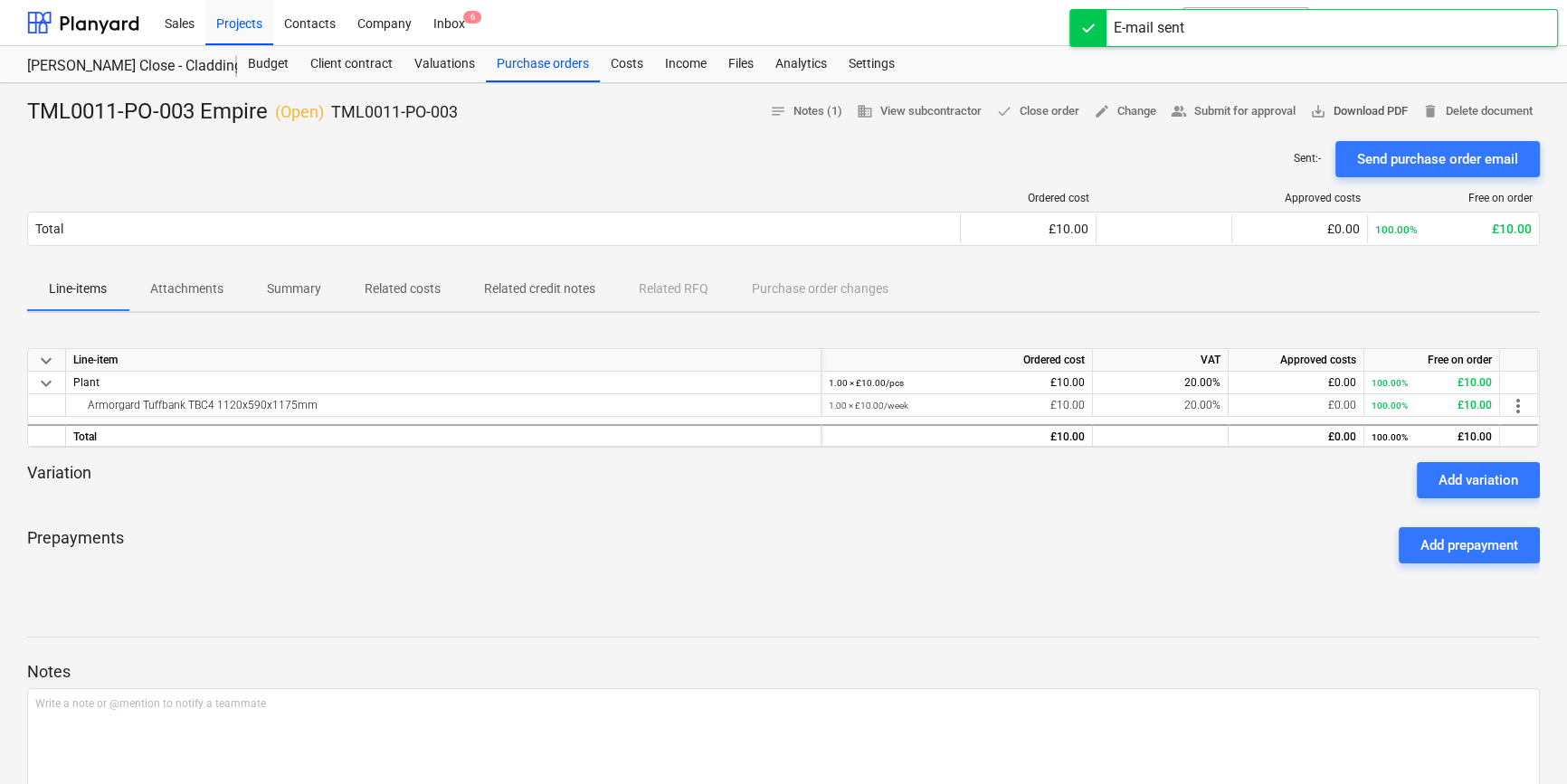 click on "save_alt Download PDF" at bounding box center [1359, 111] 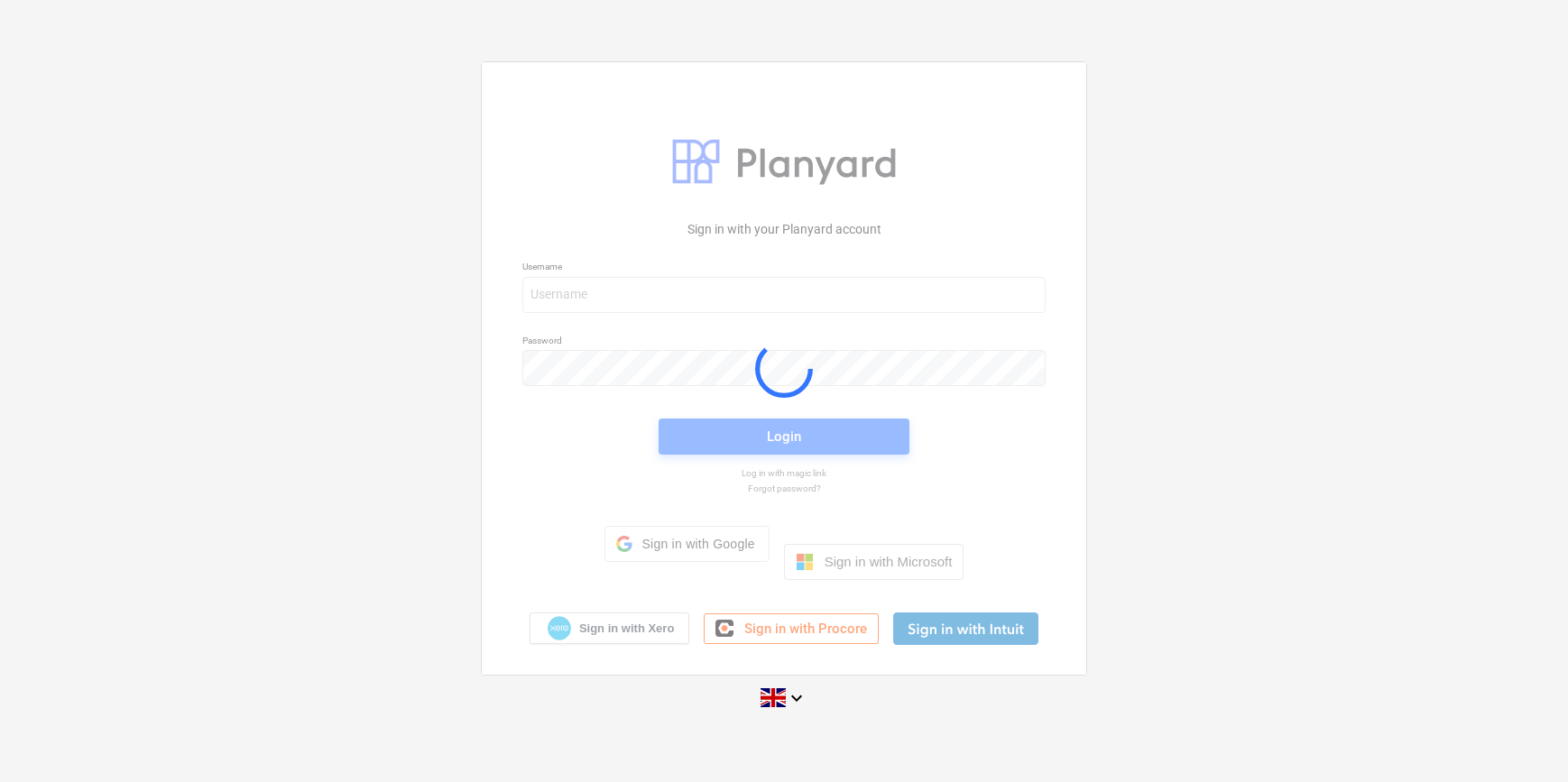 scroll, scrollTop: 0, scrollLeft: 0, axis: both 